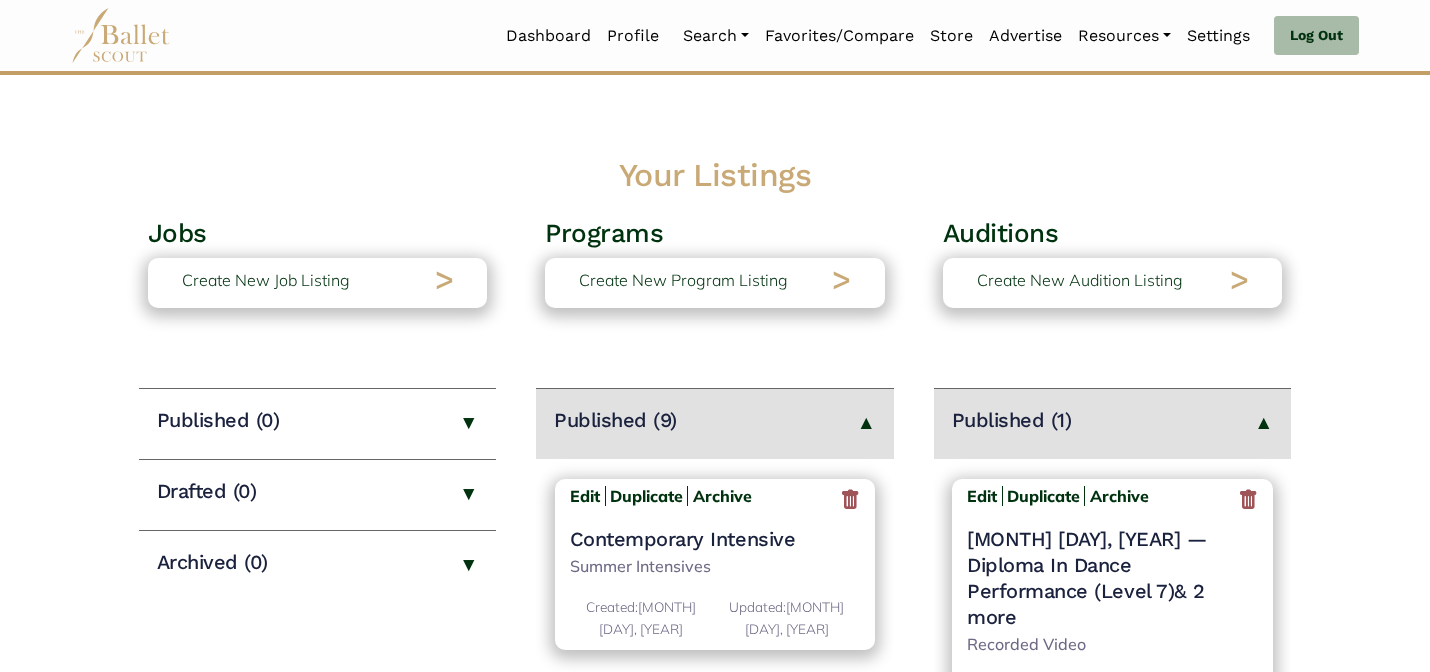 scroll, scrollTop: 0, scrollLeft: 0, axis: both 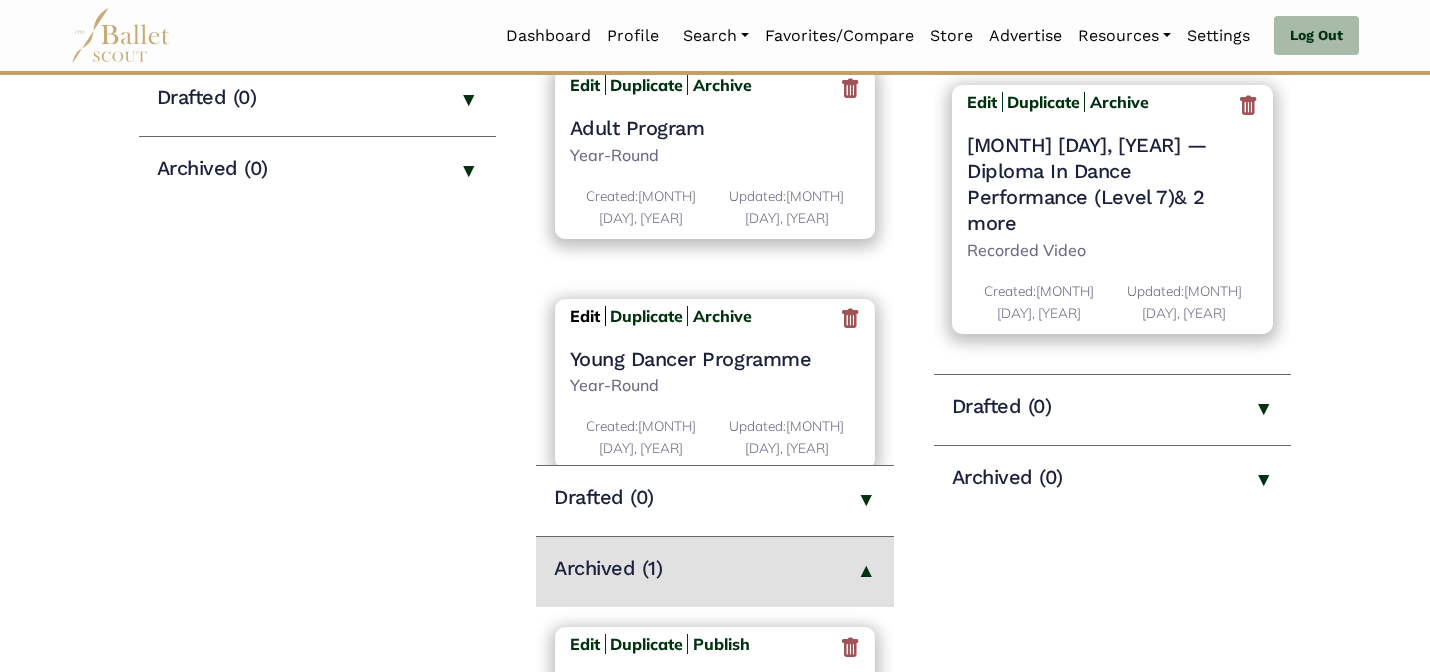 click on "Edit" at bounding box center [585, 316] 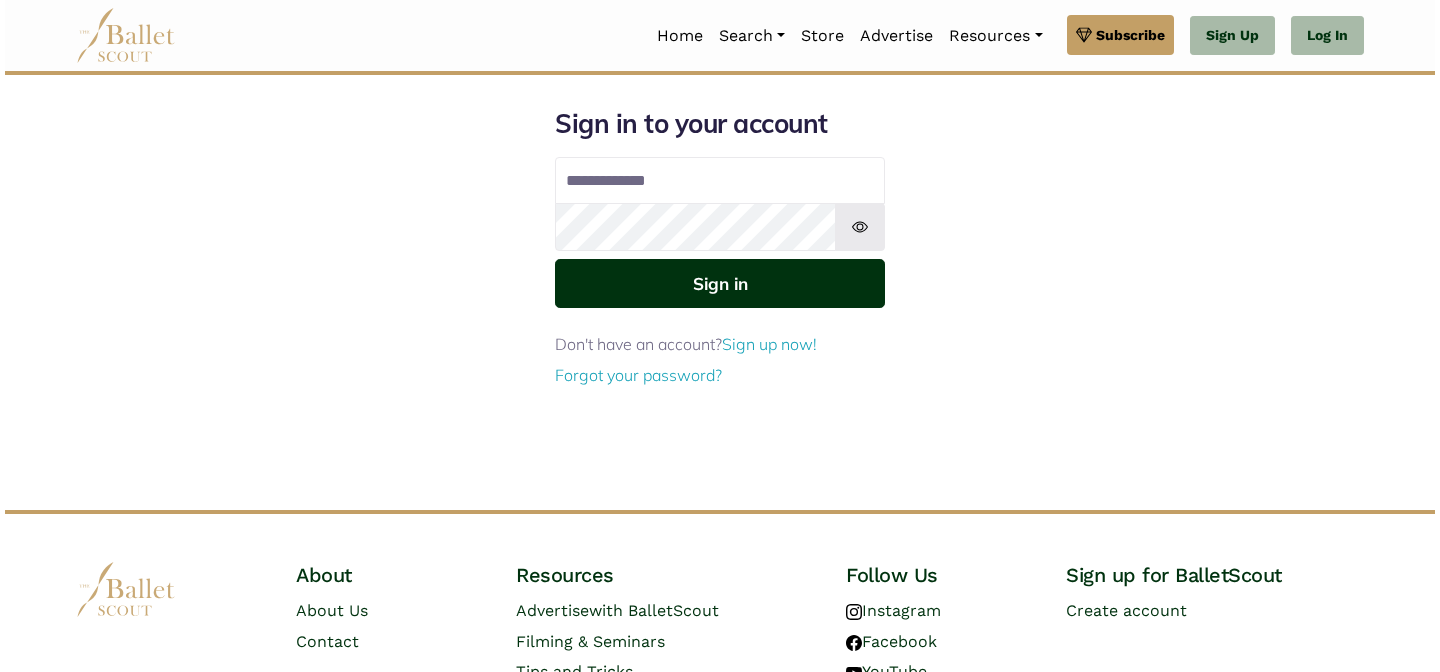 scroll, scrollTop: 0, scrollLeft: 0, axis: both 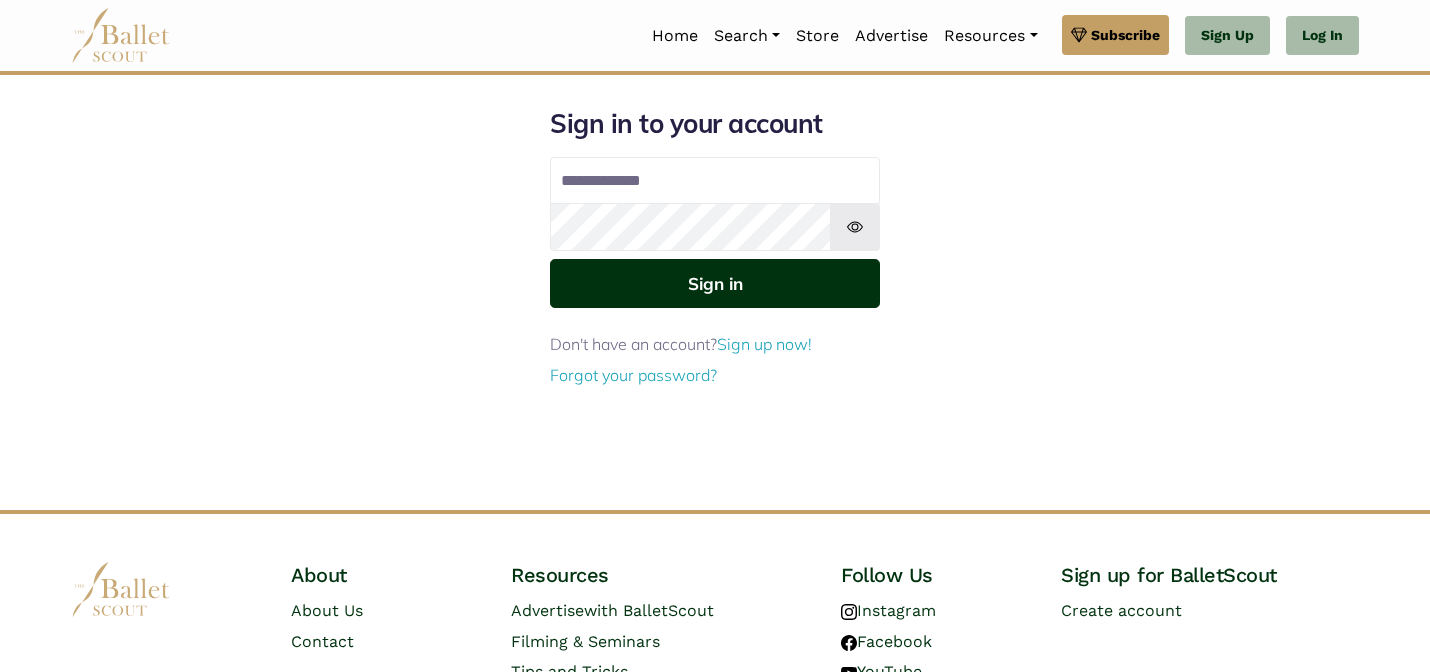 type on "**********" 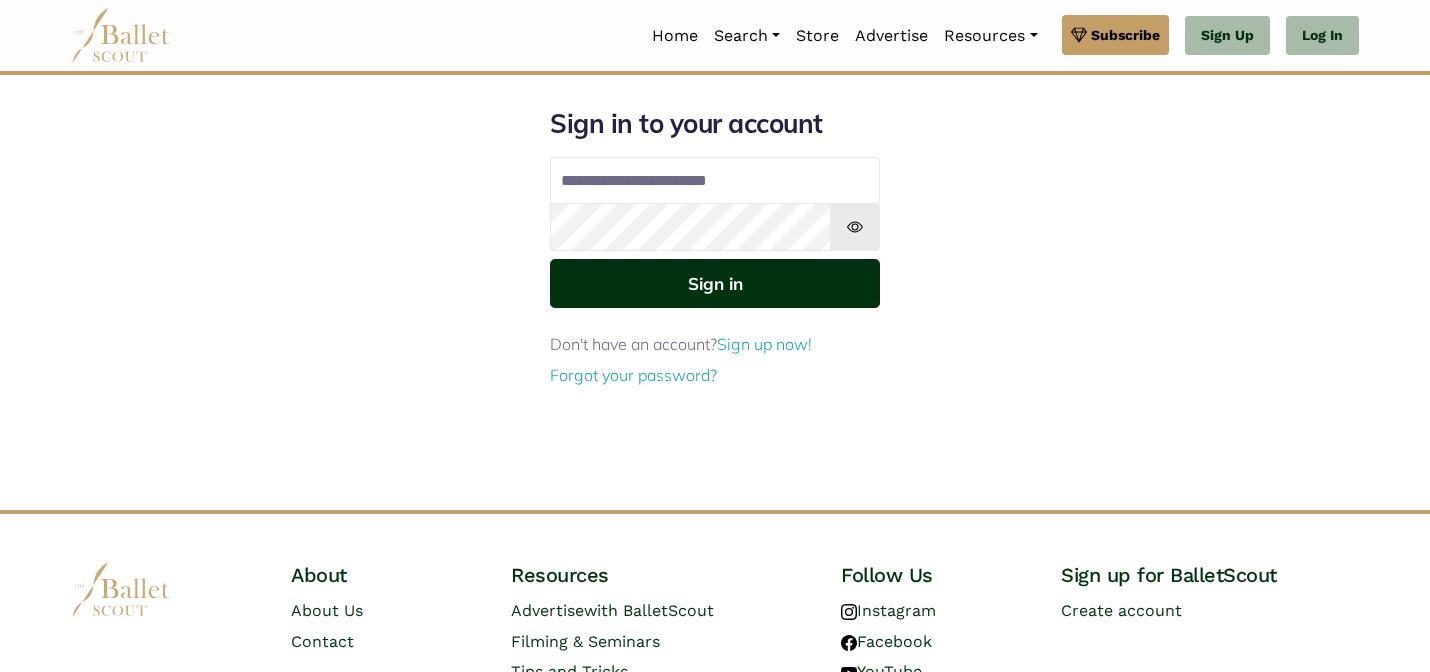 click on "Sign in" at bounding box center [715, 283] 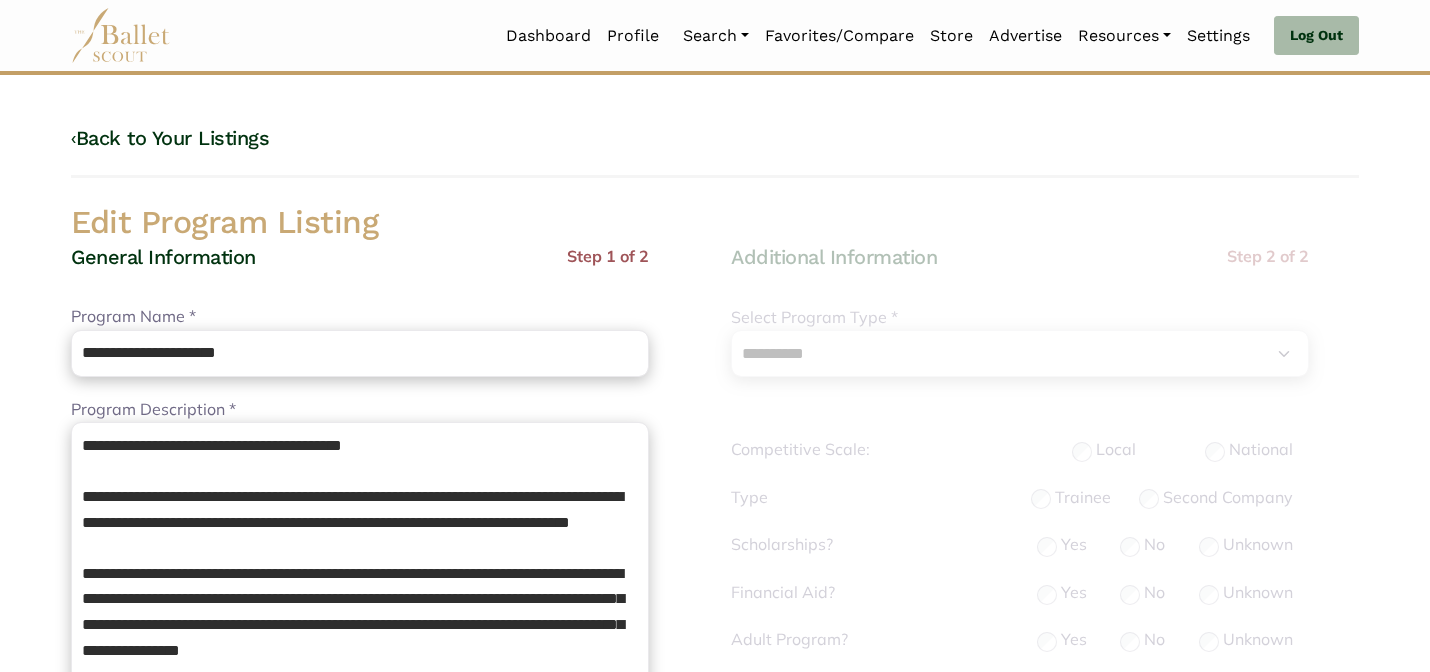 select on "**" 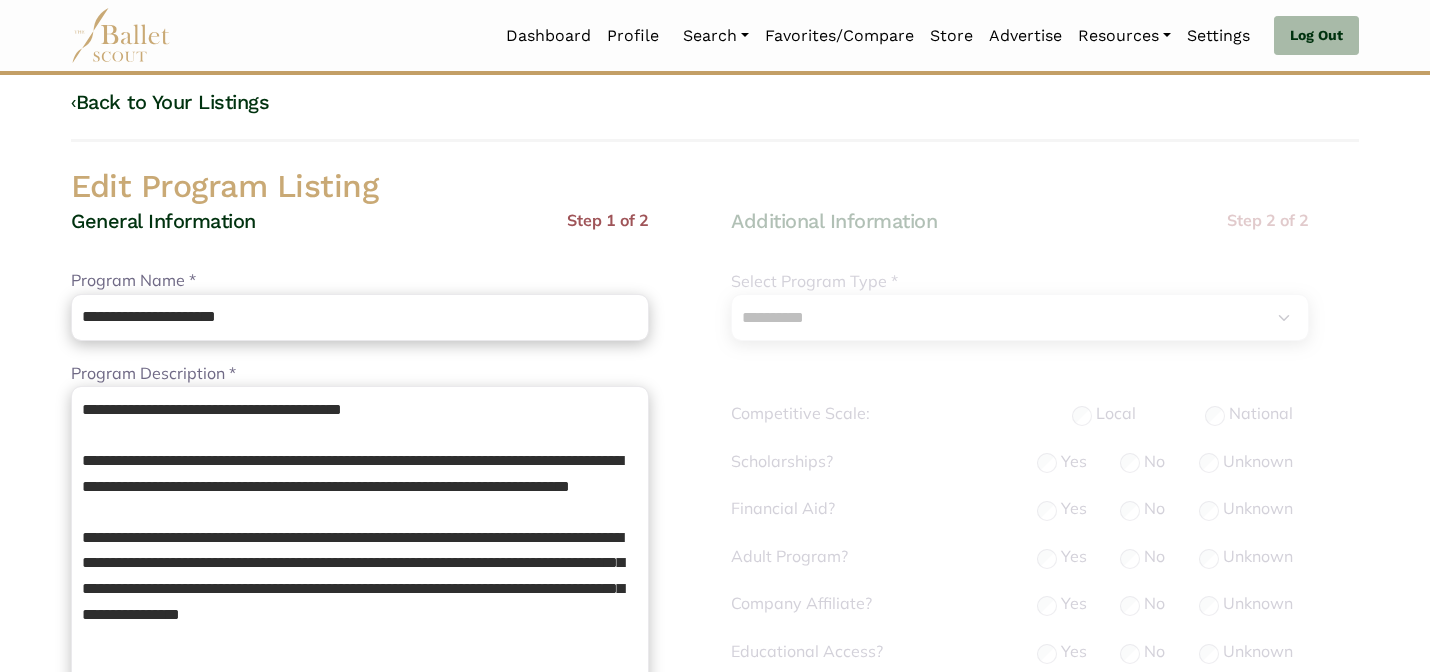 scroll, scrollTop: 40, scrollLeft: 0, axis: vertical 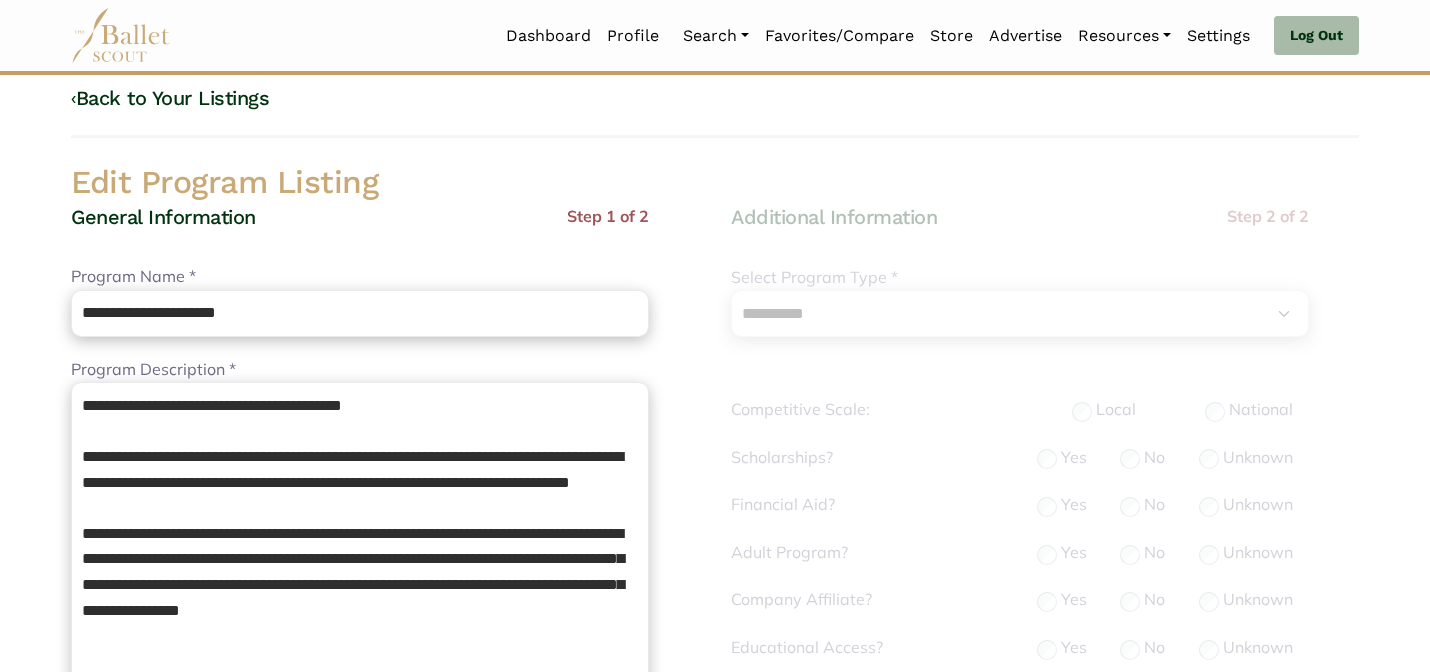 click on "**********" at bounding box center (715, 853) 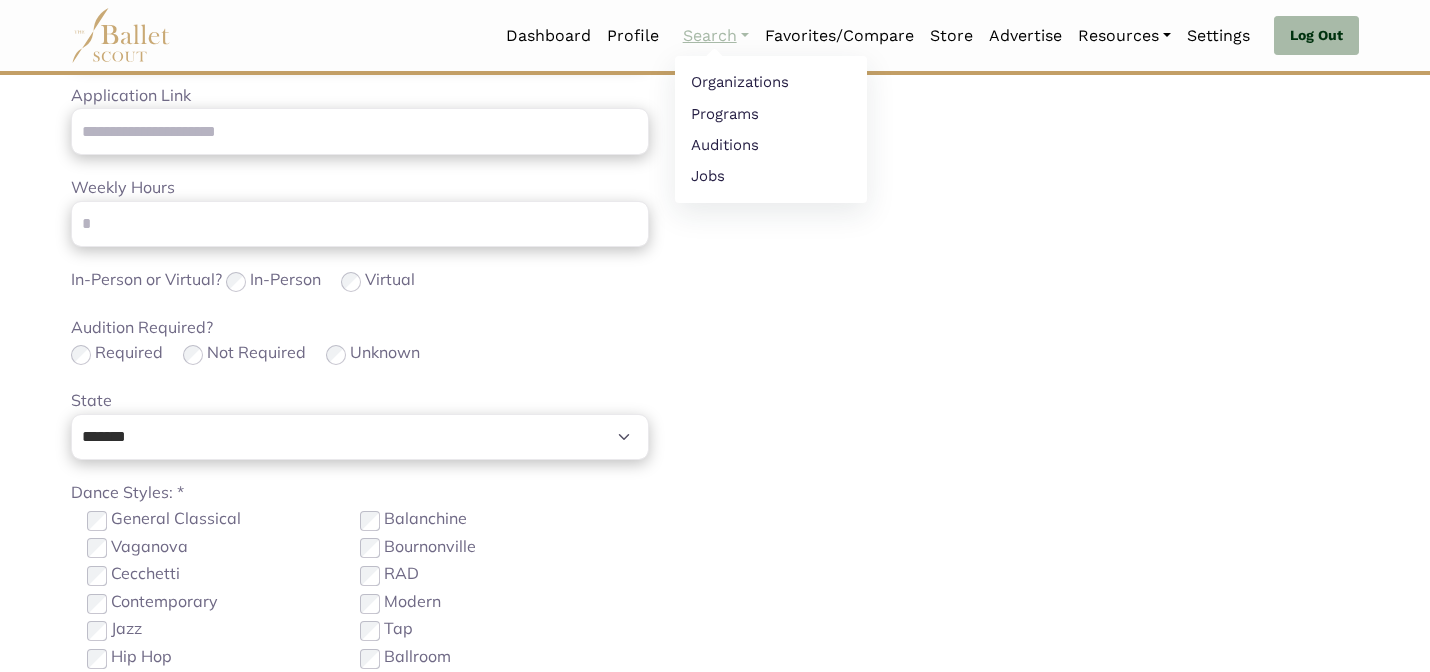 scroll, scrollTop: 832, scrollLeft: 0, axis: vertical 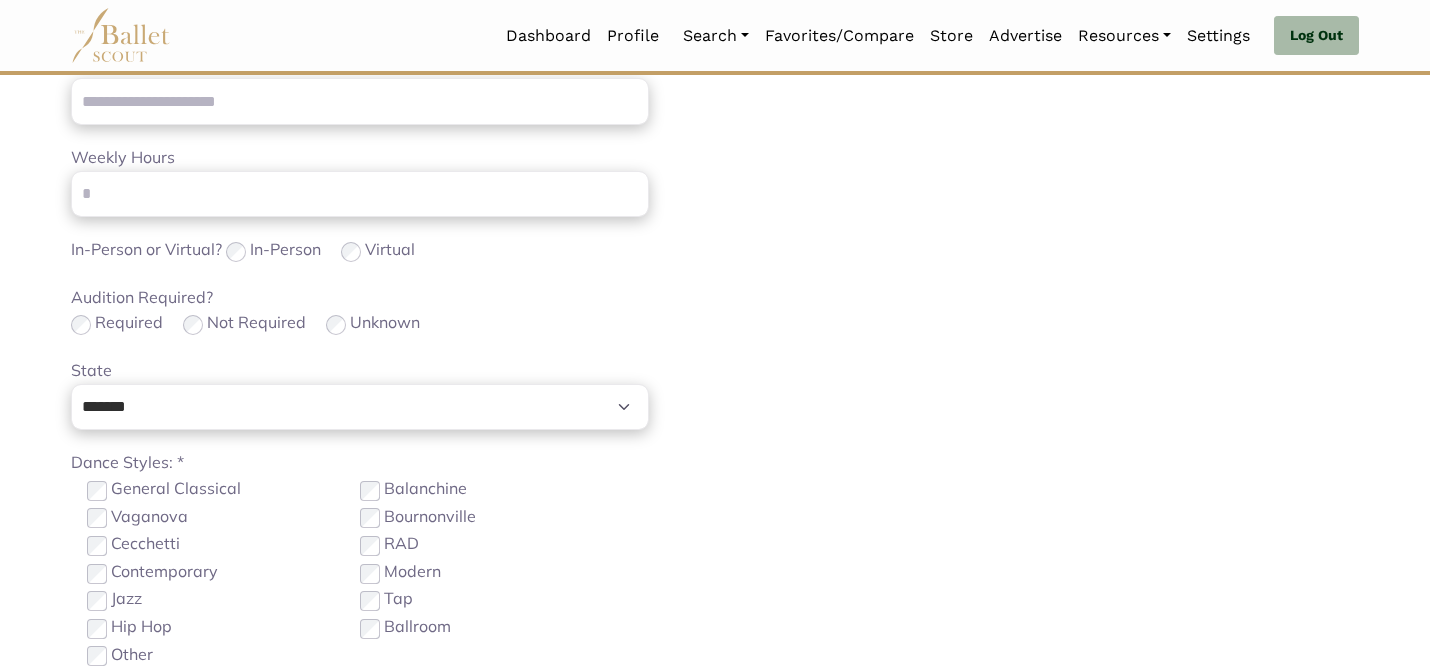 click on "Loading...
Please Wait
Dashboard
Profile" at bounding box center [715, 143] 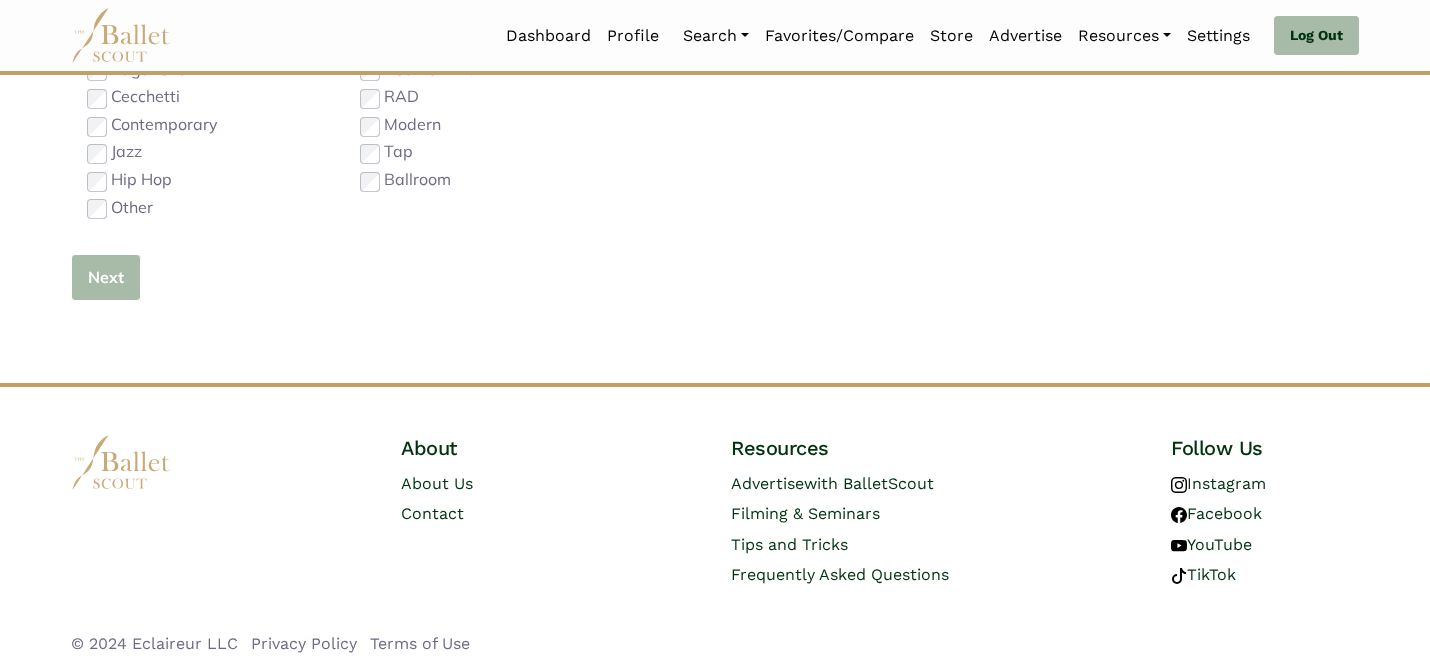 click on "Next" at bounding box center (106, 277) 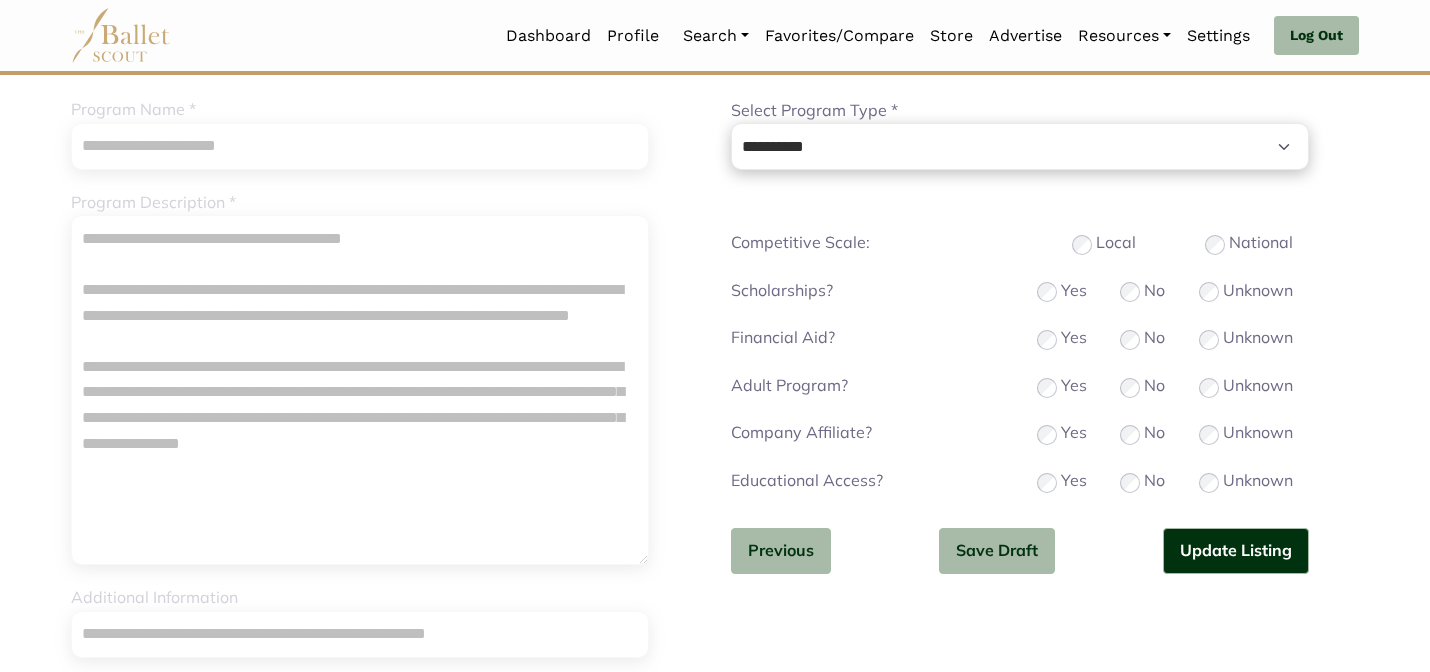 scroll, scrollTop: 215, scrollLeft: 0, axis: vertical 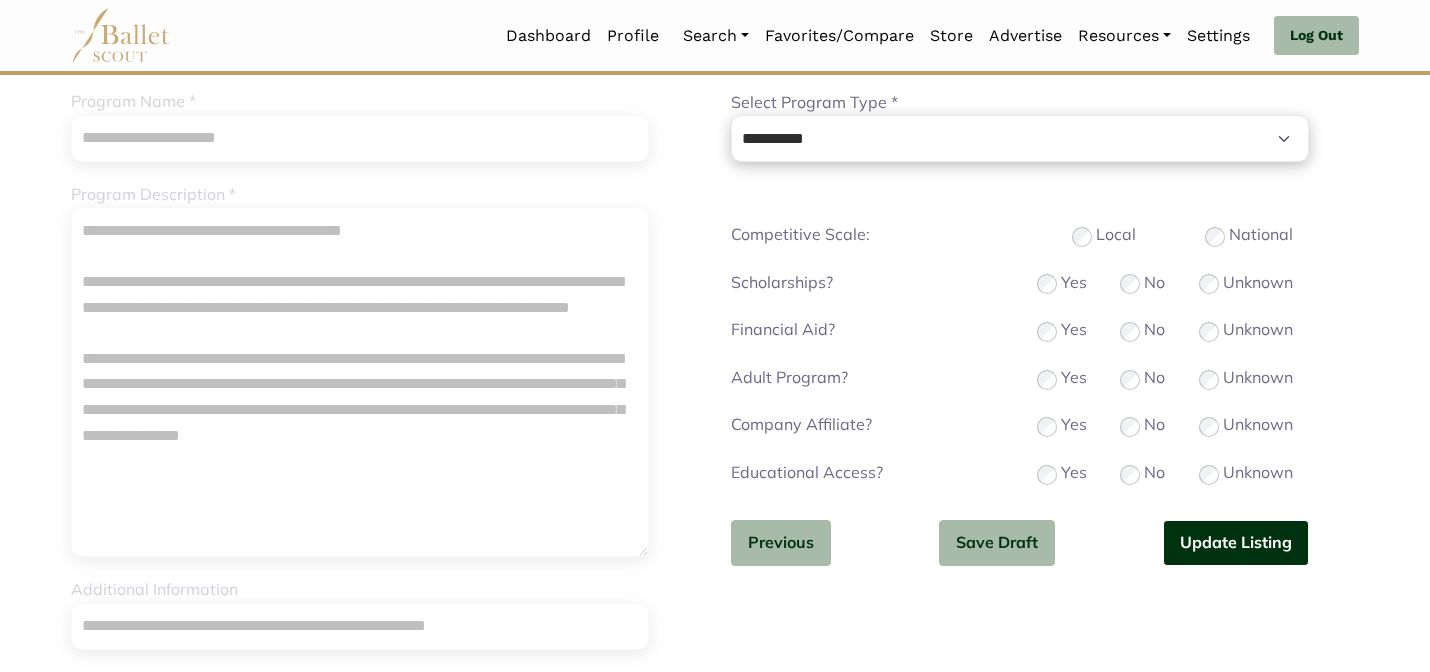 click on "Update Listing" at bounding box center (1236, 543) 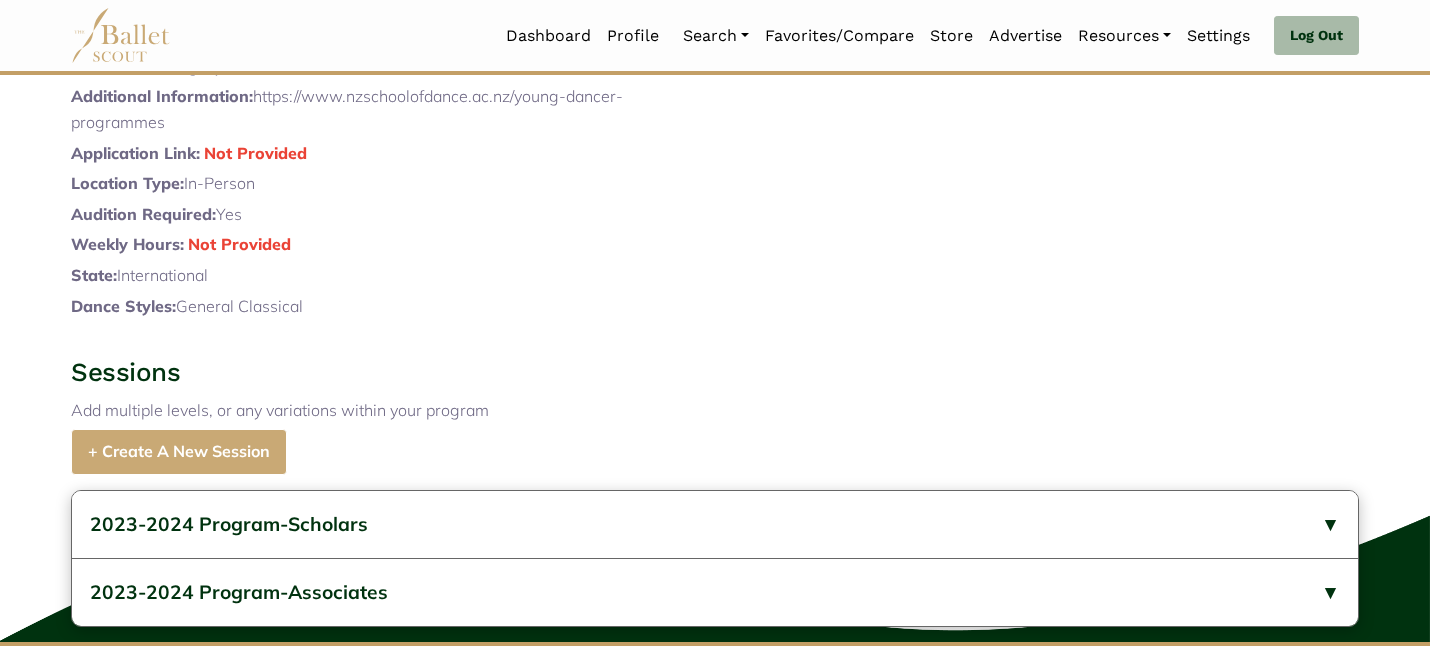 scroll, scrollTop: 942, scrollLeft: 0, axis: vertical 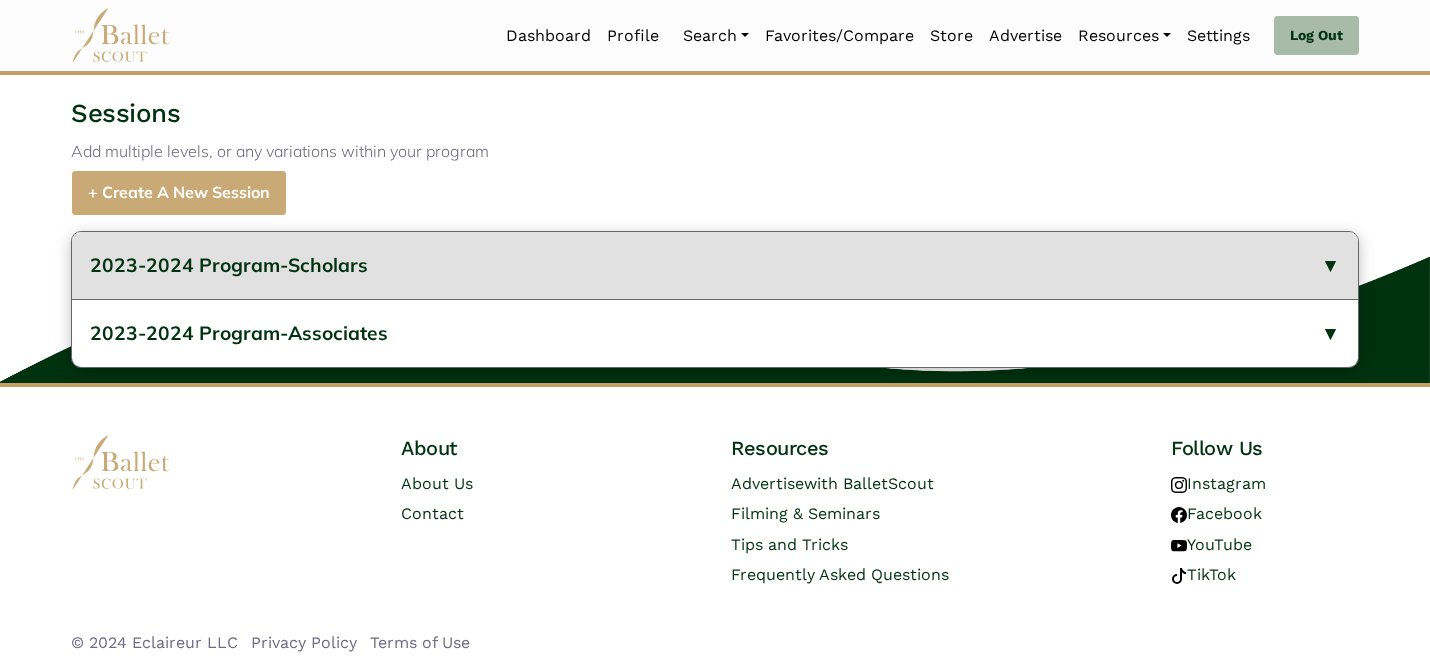 click on "2023-2024 Program-Scholars" at bounding box center [715, 265] 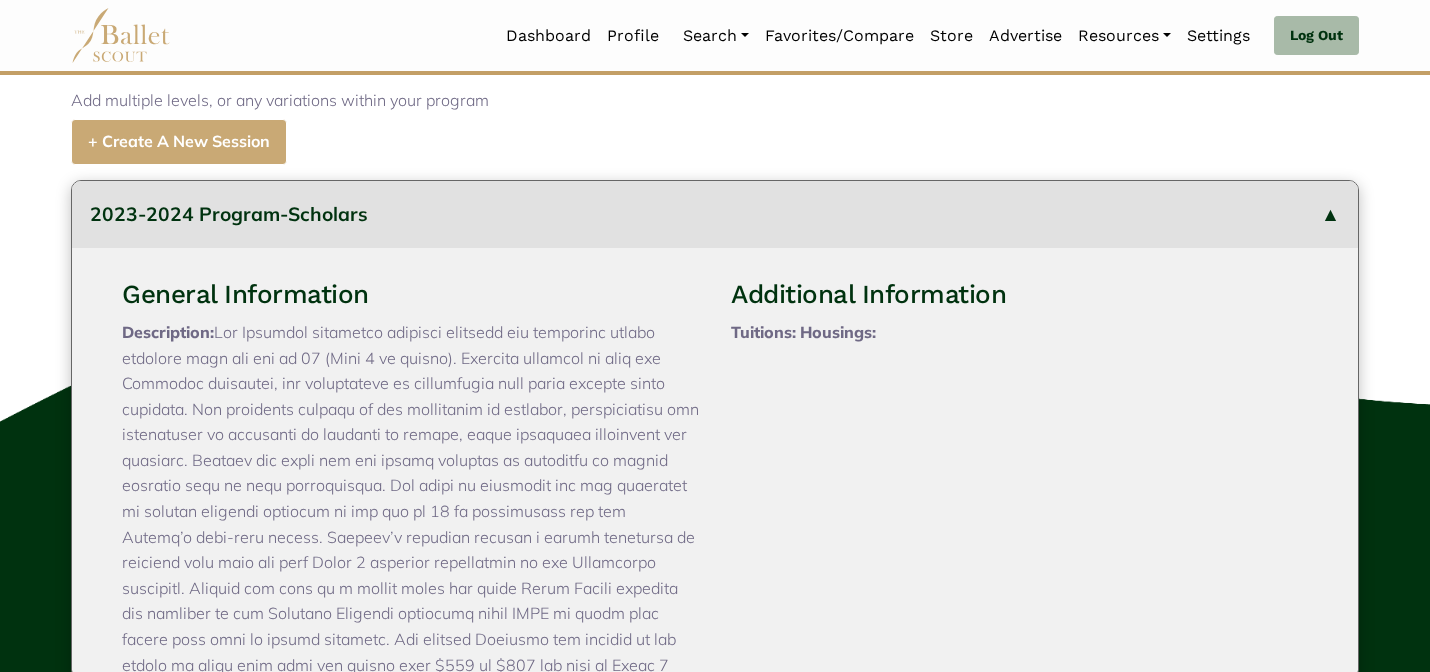 type 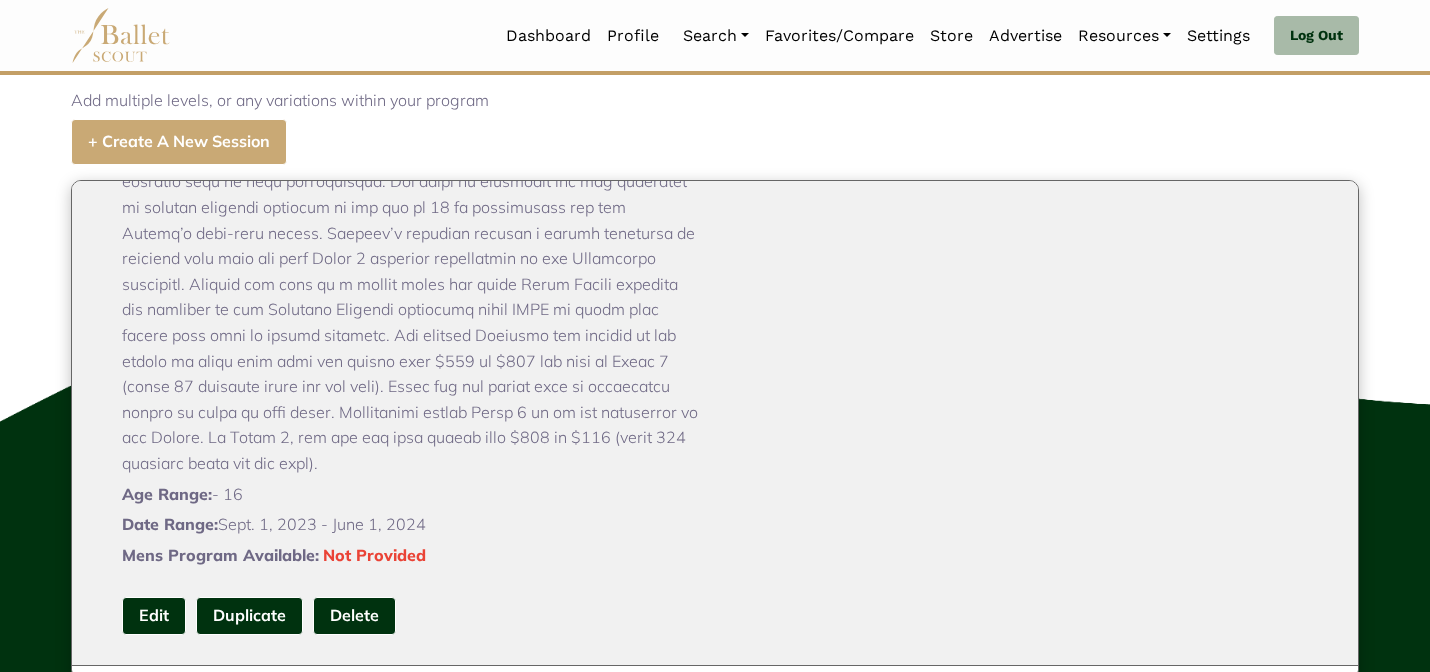 scroll, scrollTop: 354, scrollLeft: 0, axis: vertical 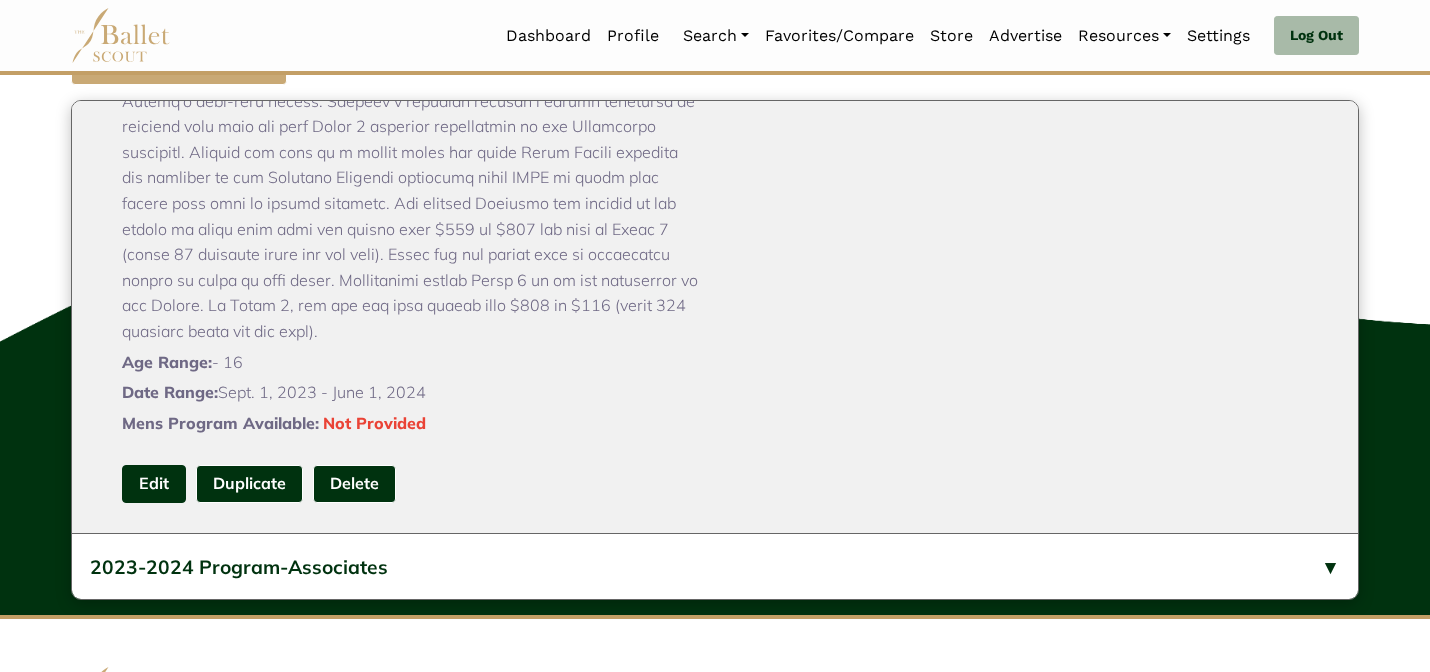 click on "Edit" at bounding box center [154, 483] 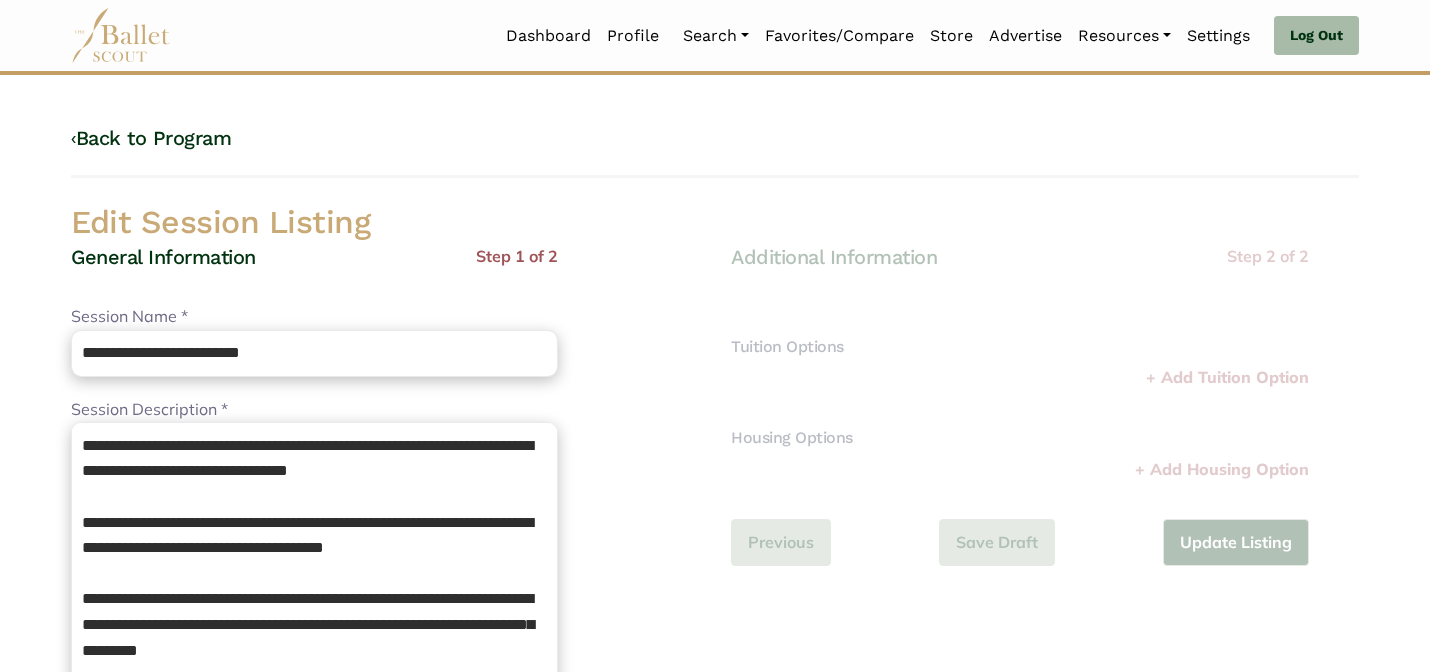 scroll, scrollTop: 0, scrollLeft: 0, axis: both 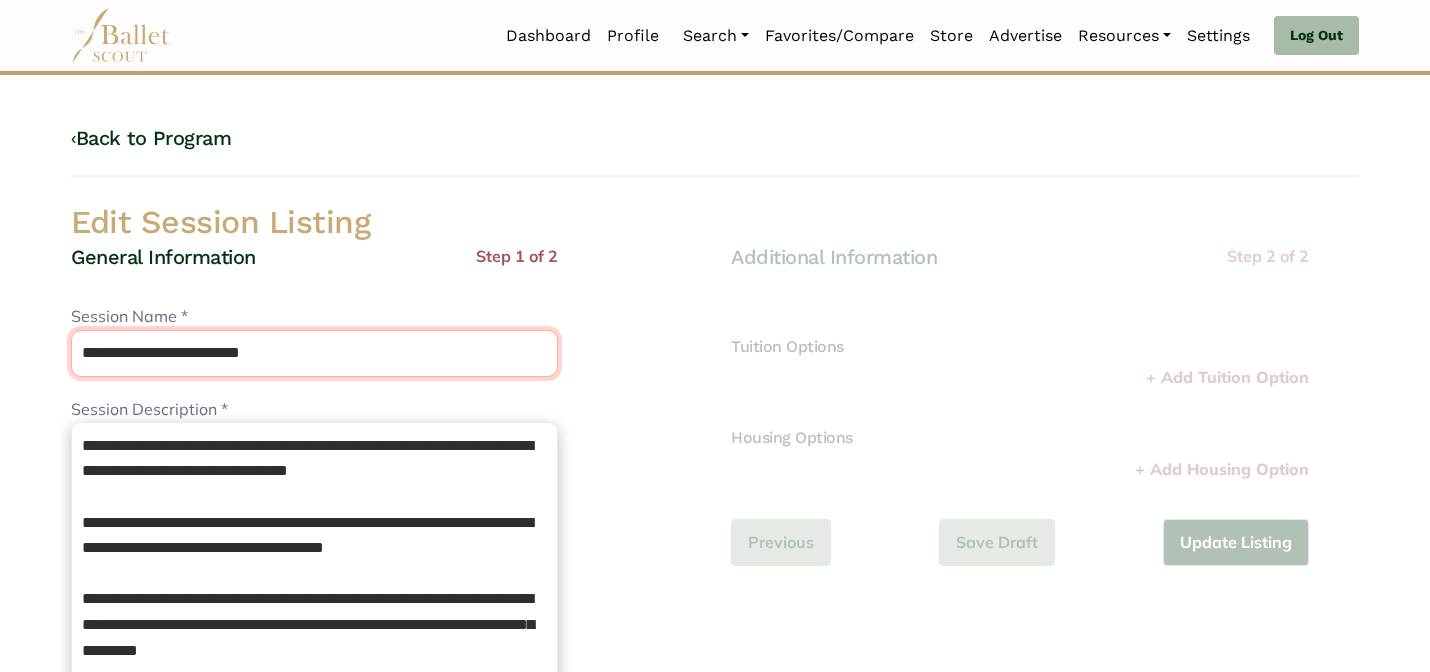 drag, startPoint x: 332, startPoint y: 338, endPoint x: 339, endPoint y: 361, distance: 24.04163 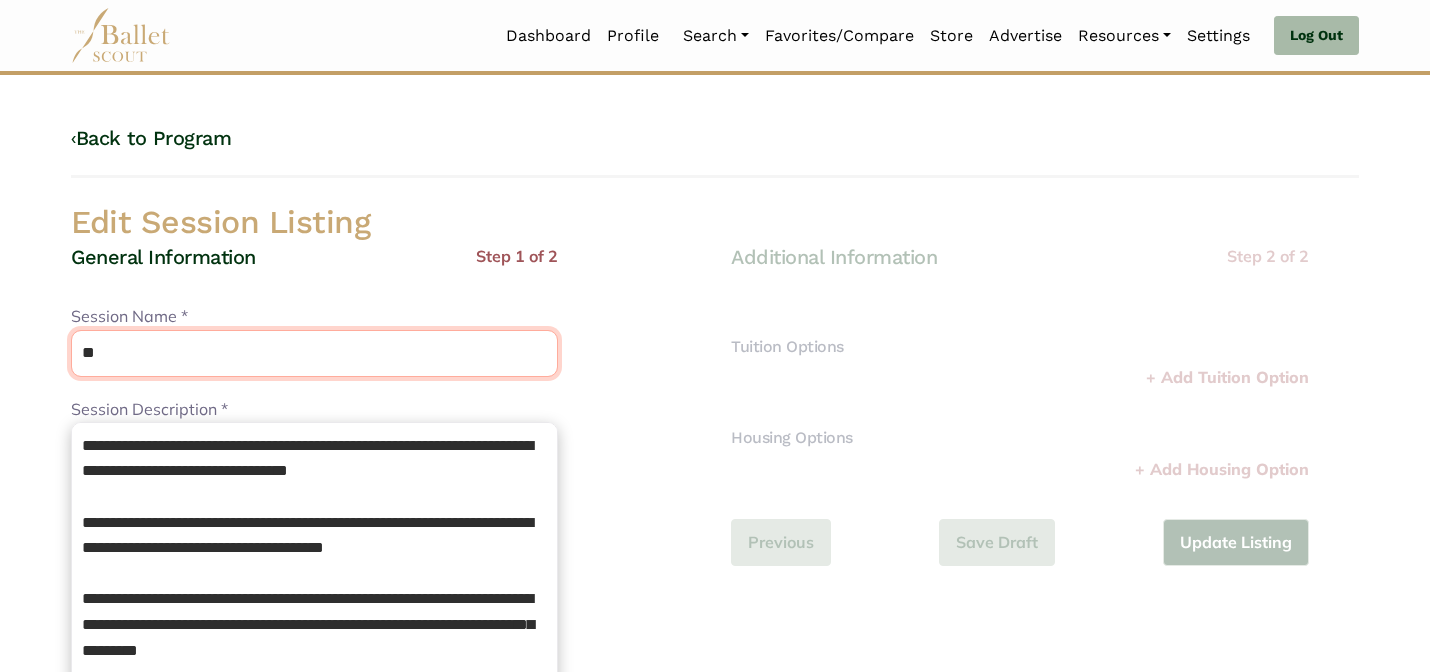type on "*" 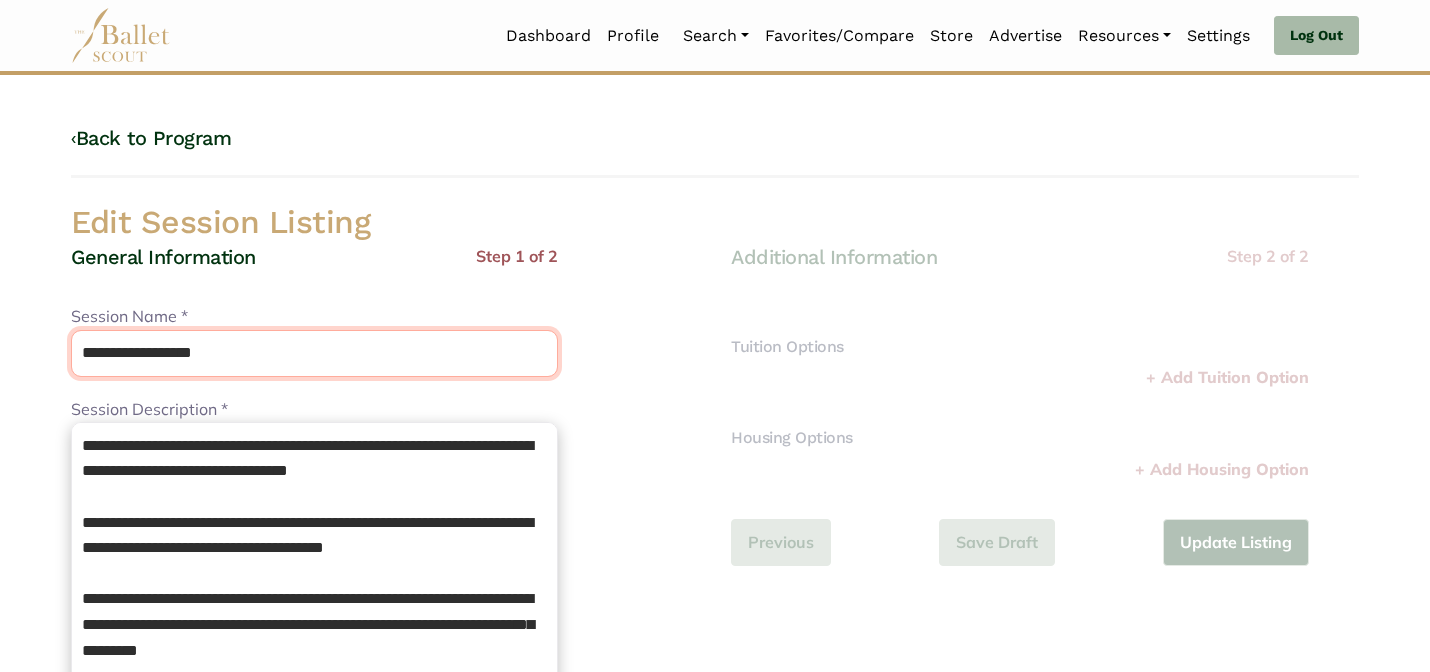 type on "**********" 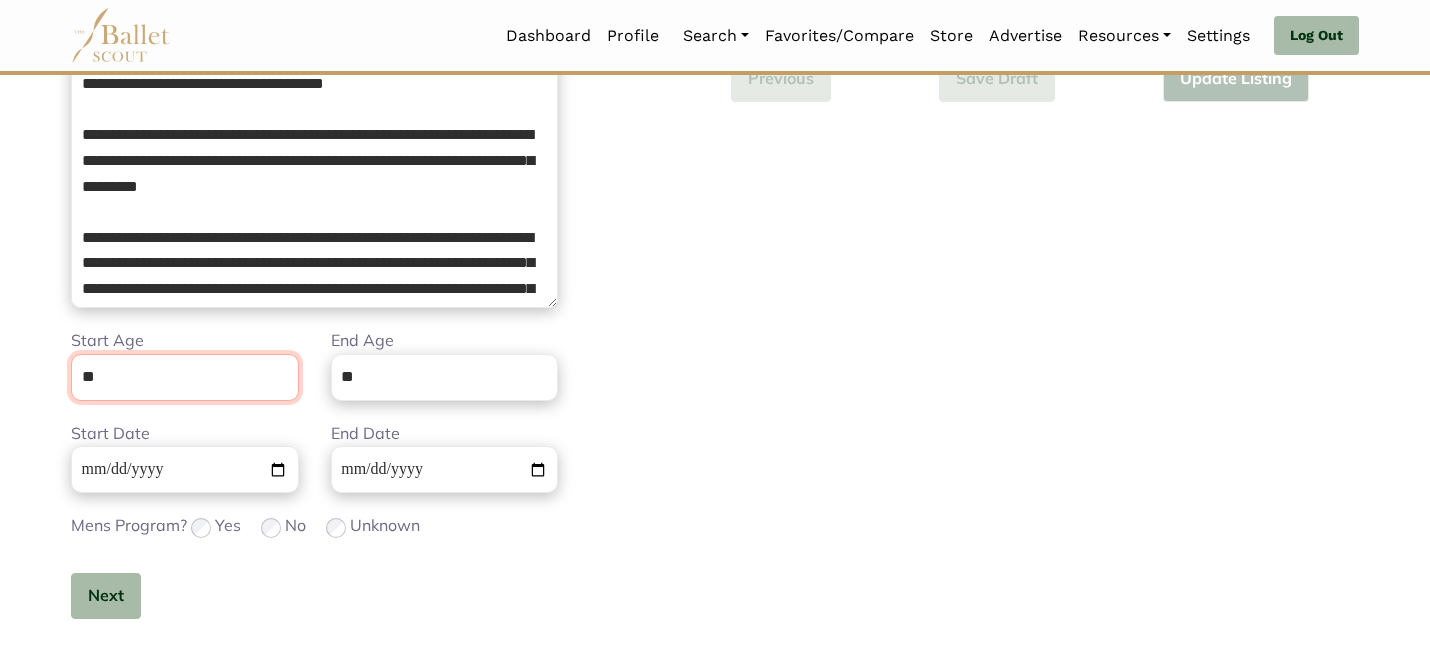 scroll, scrollTop: 505, scrollLeft: 0, axis: vertical 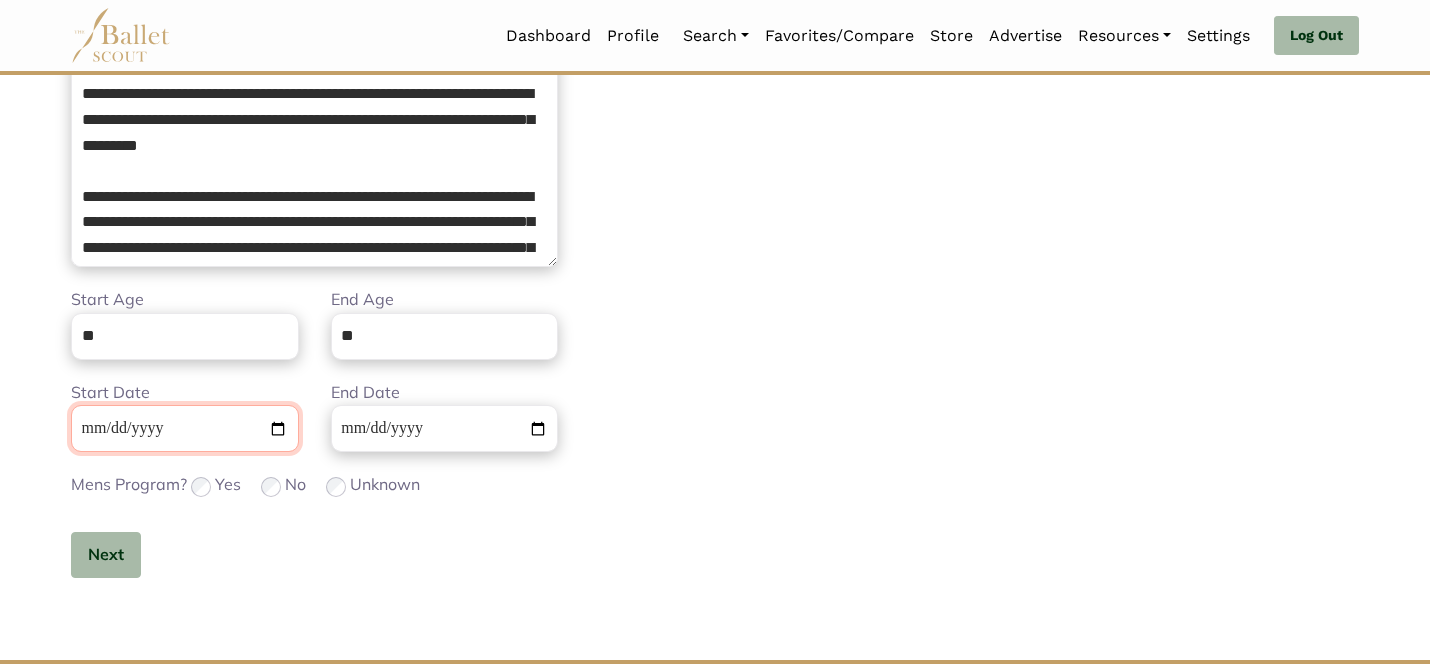 type 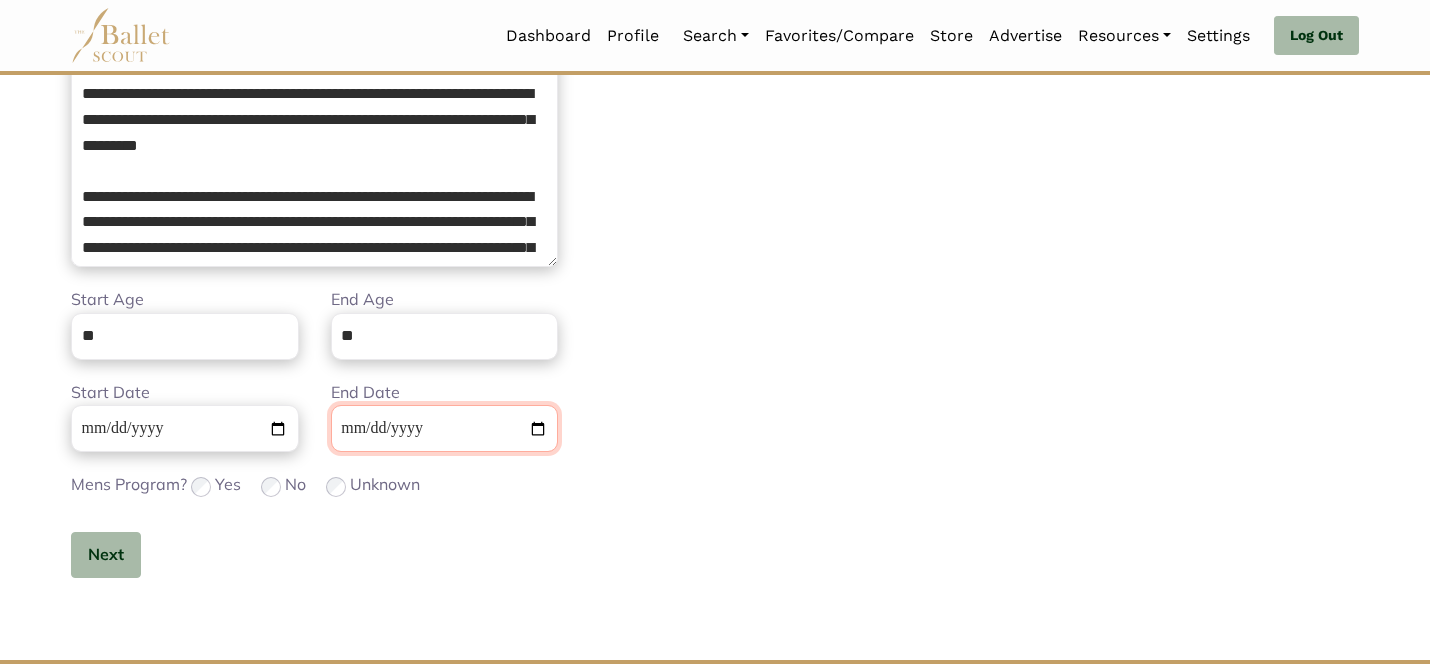 type 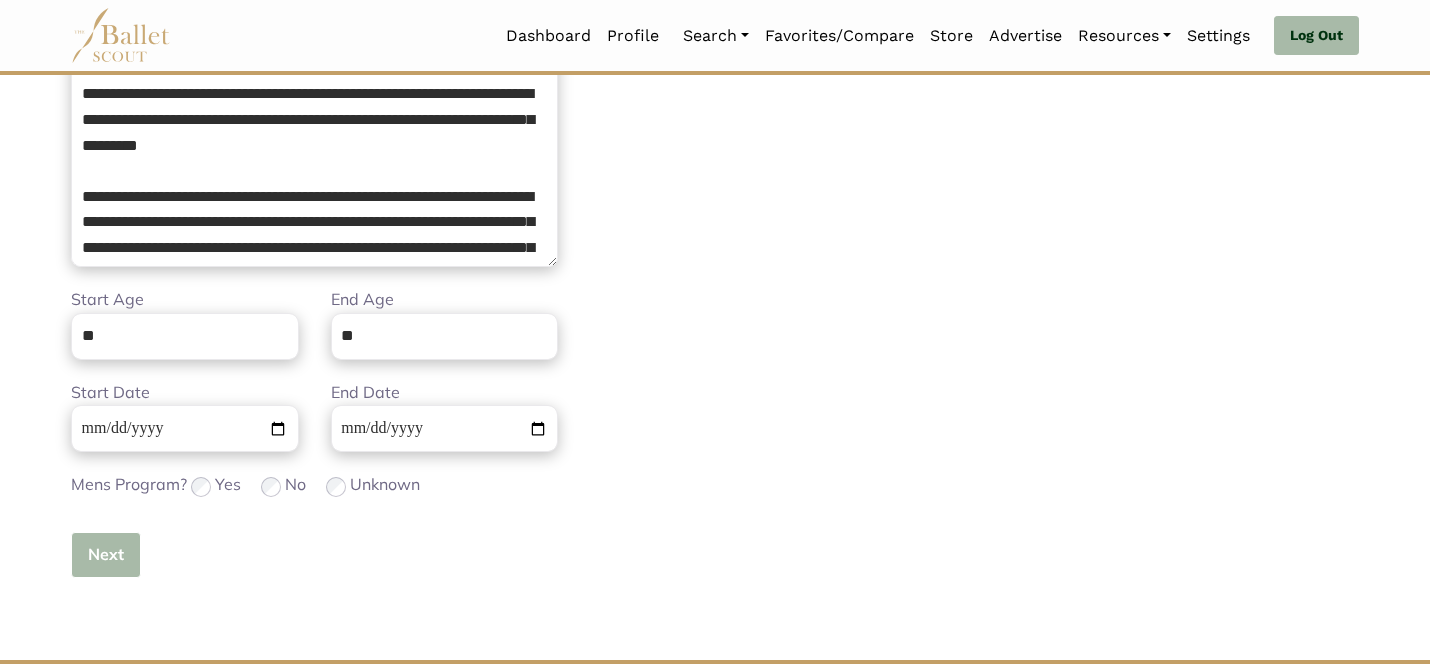 click on "Next" at bounding box center [106, 555] 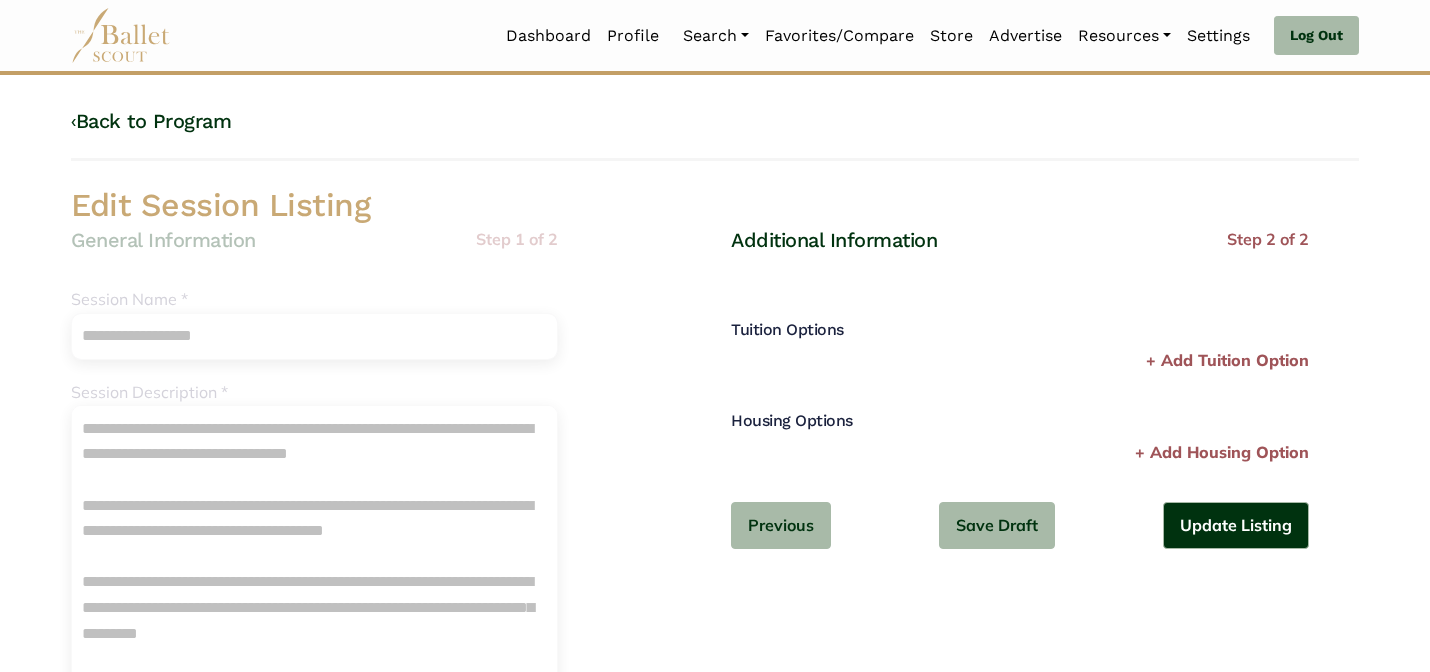 scroll, scrollTop: 0, scrollLeft: 0, axis: both 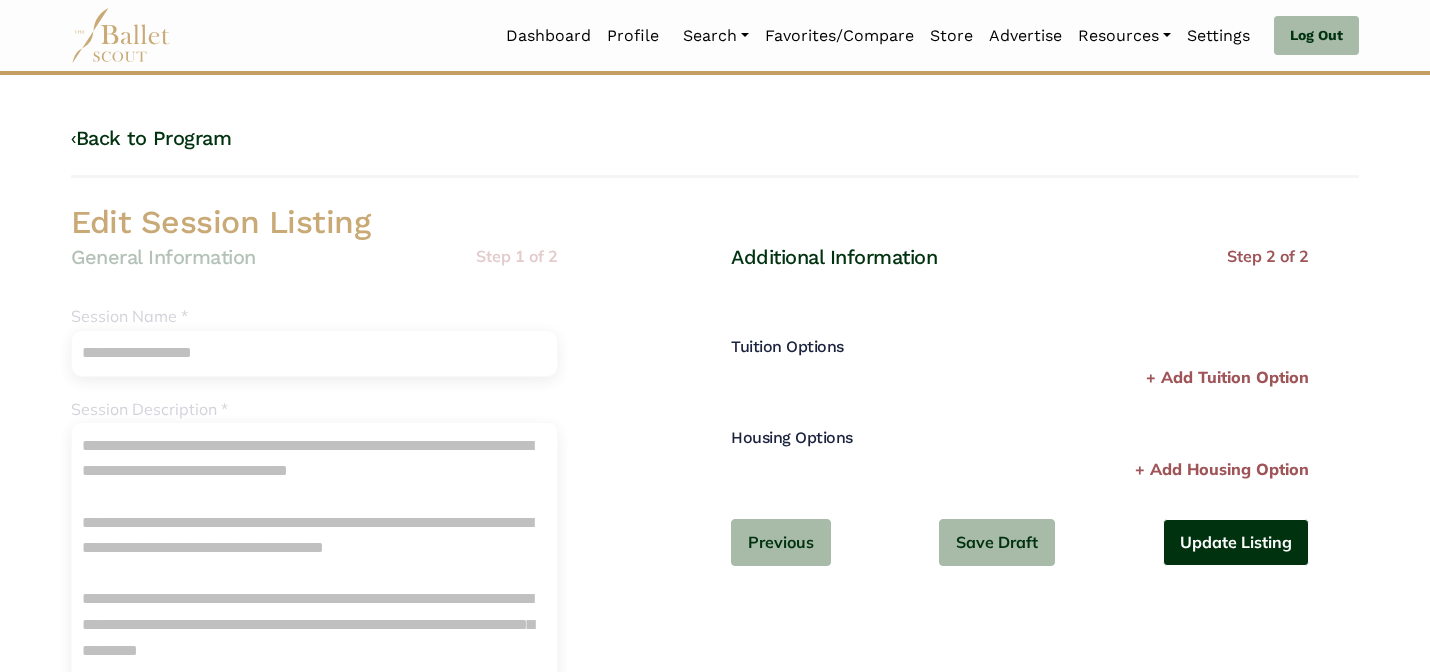 click on "Update Listing" at bounding box center (1236, 542) 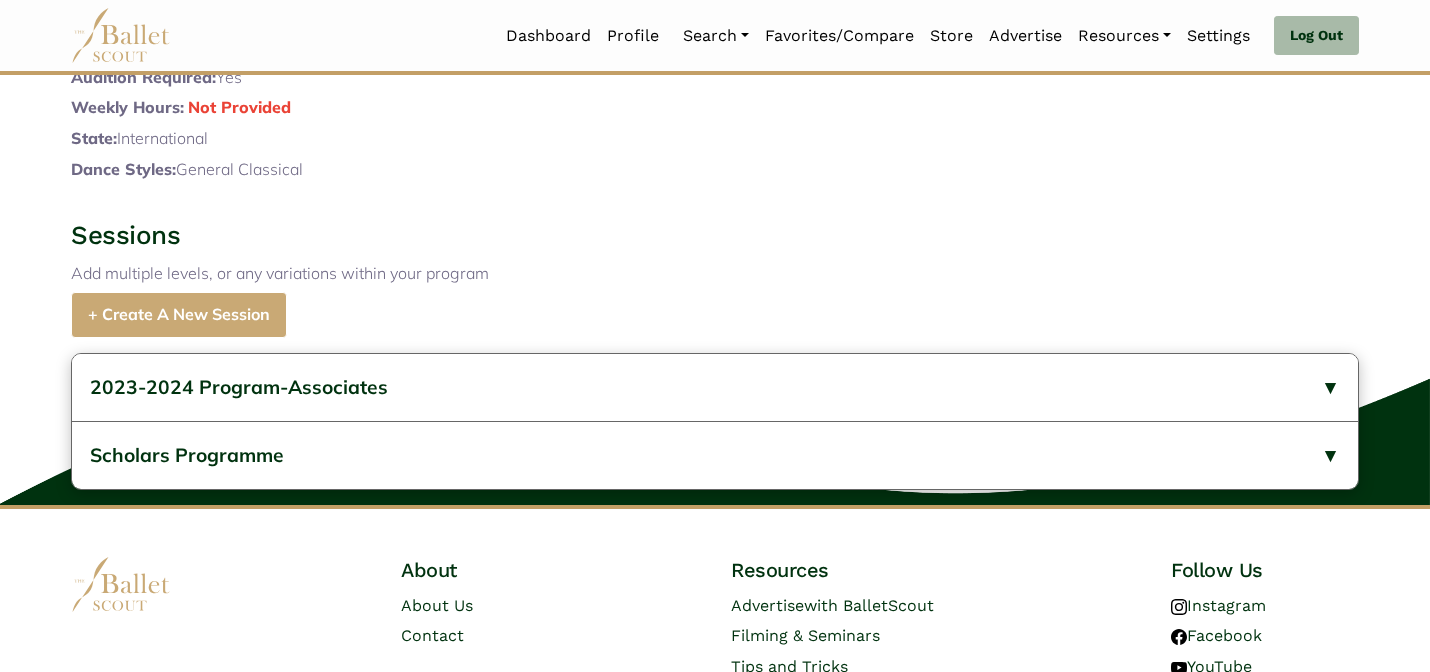 scroll, scrollTop: 942, scrollLeft: 0, axis: vertical 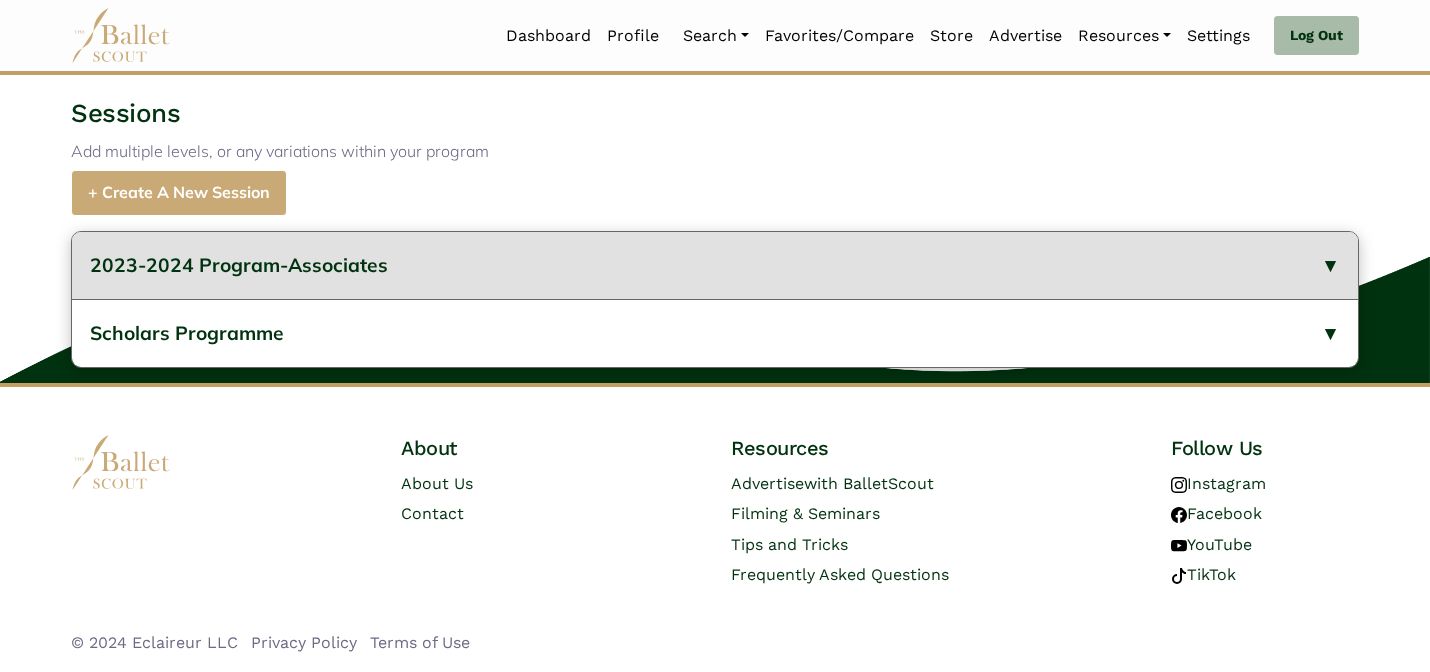 click on "2023-2024 Program-Associates" at bounding box center (715, 265) 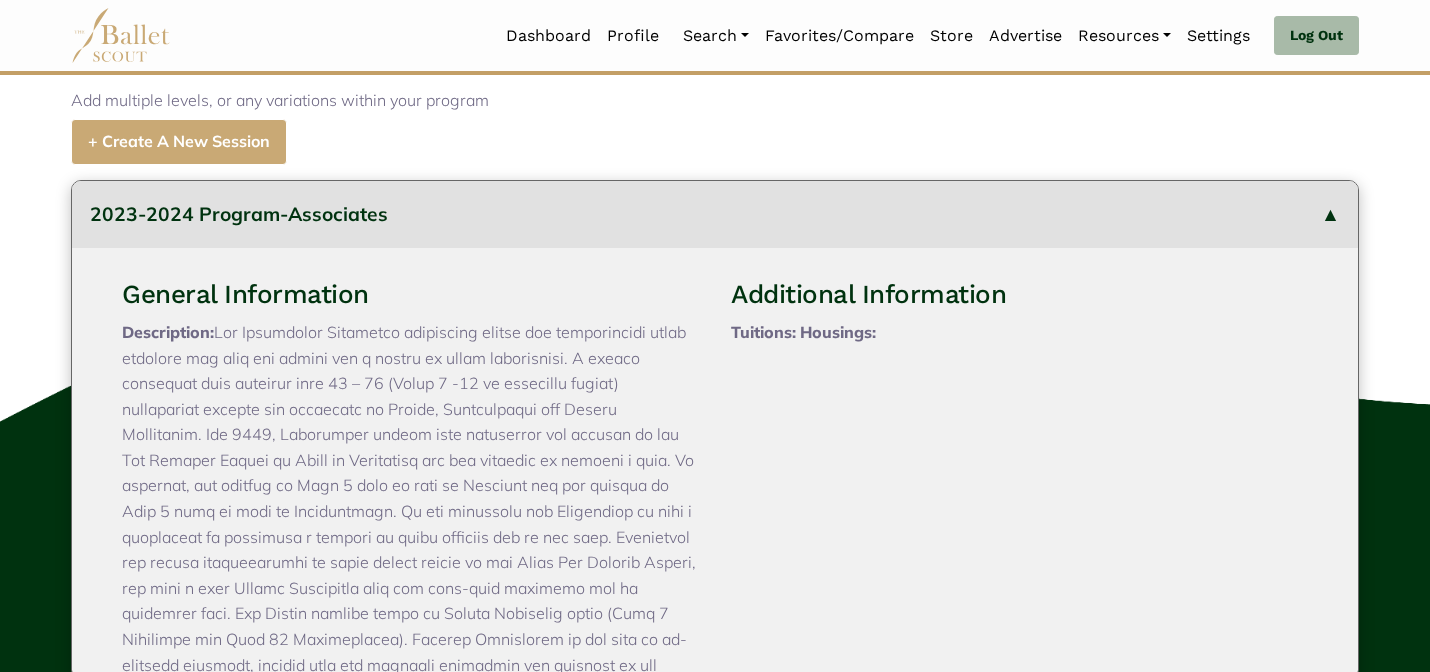 type 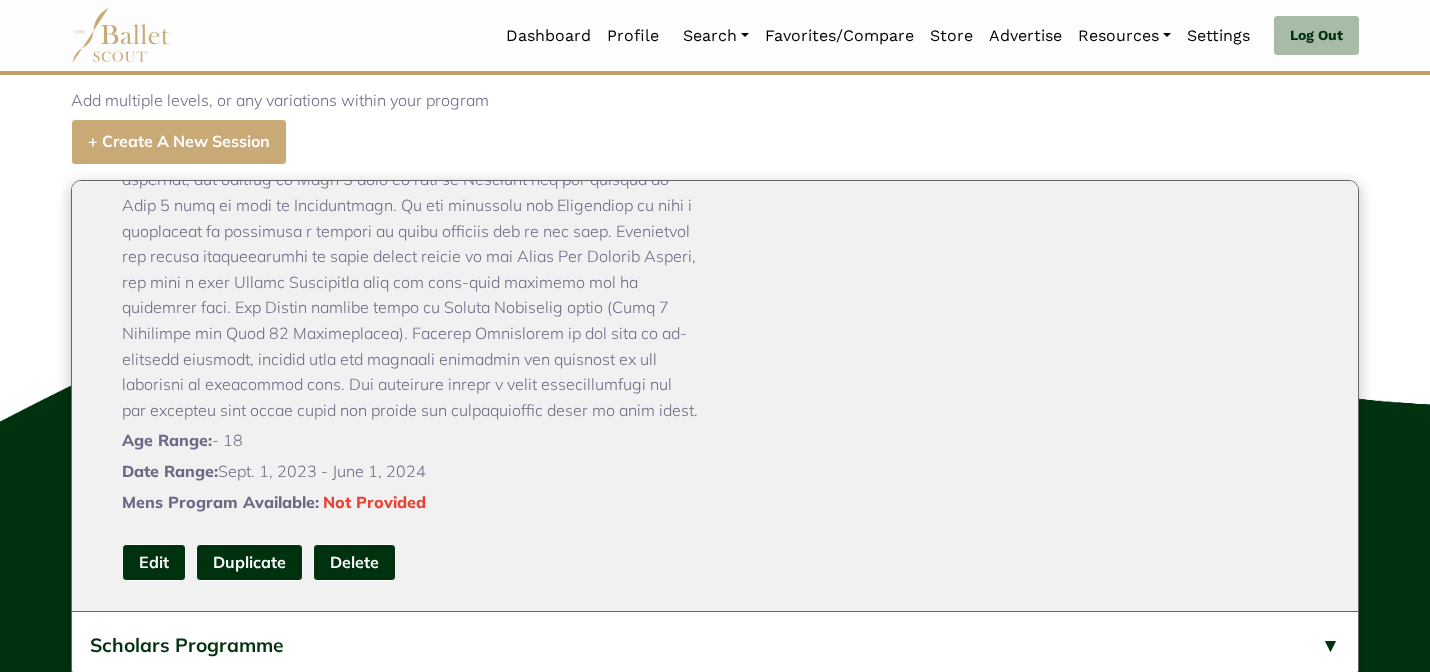 scroll, scrollTop: 331, scrollLeft: 0, axis: vertical 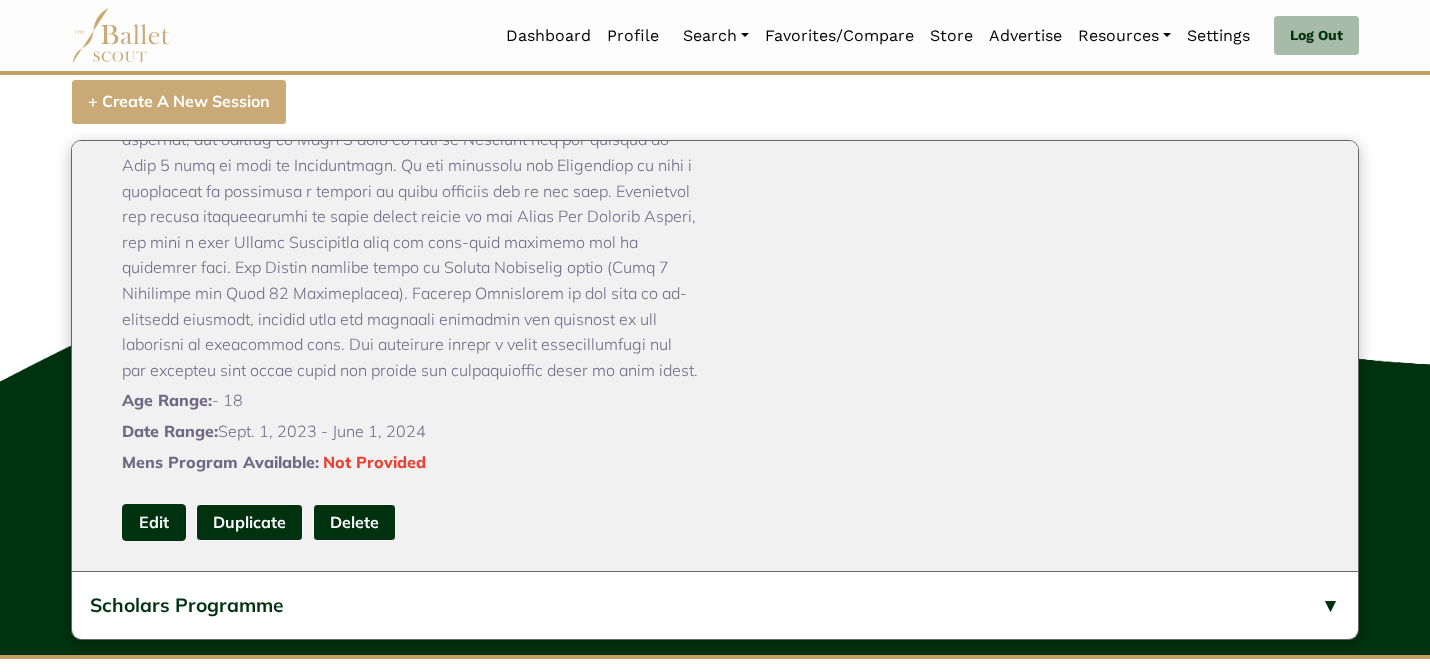 click on "Edit" at bounding box center (154, 522) 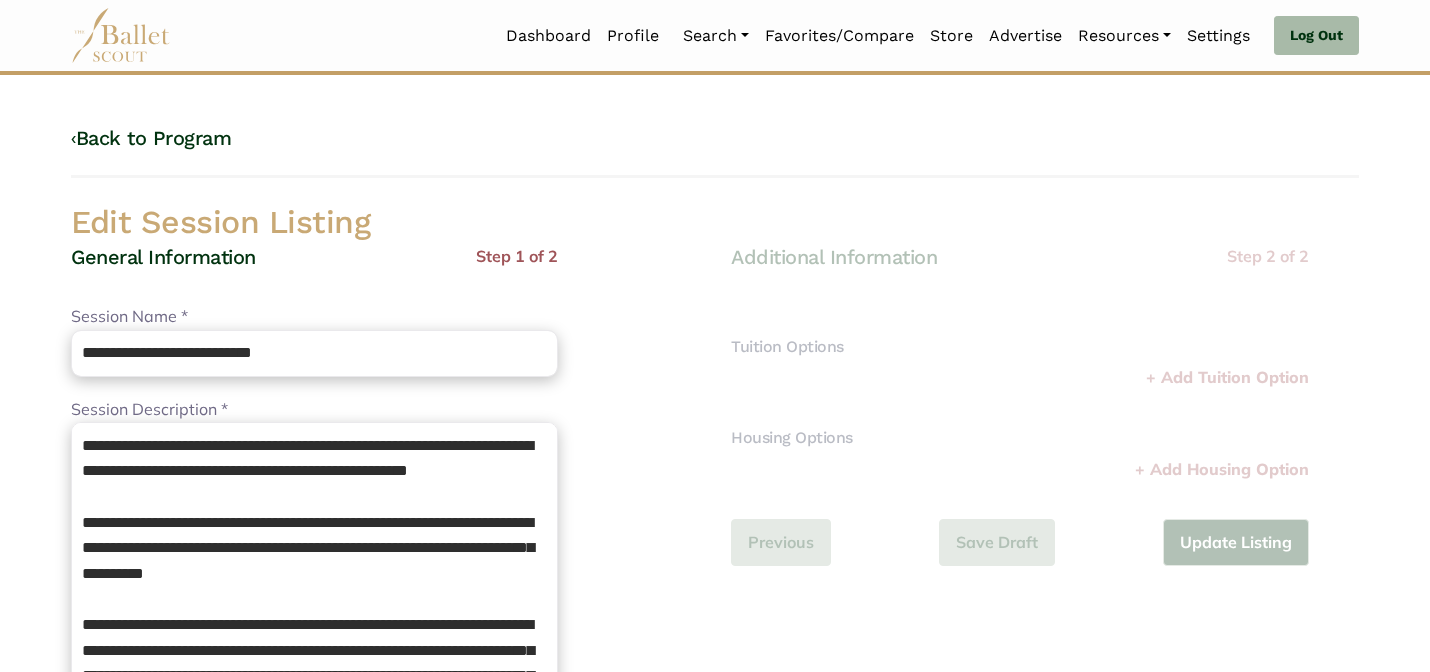 scroll, scrollTop: 0, scrollLeft: 0, axis: both 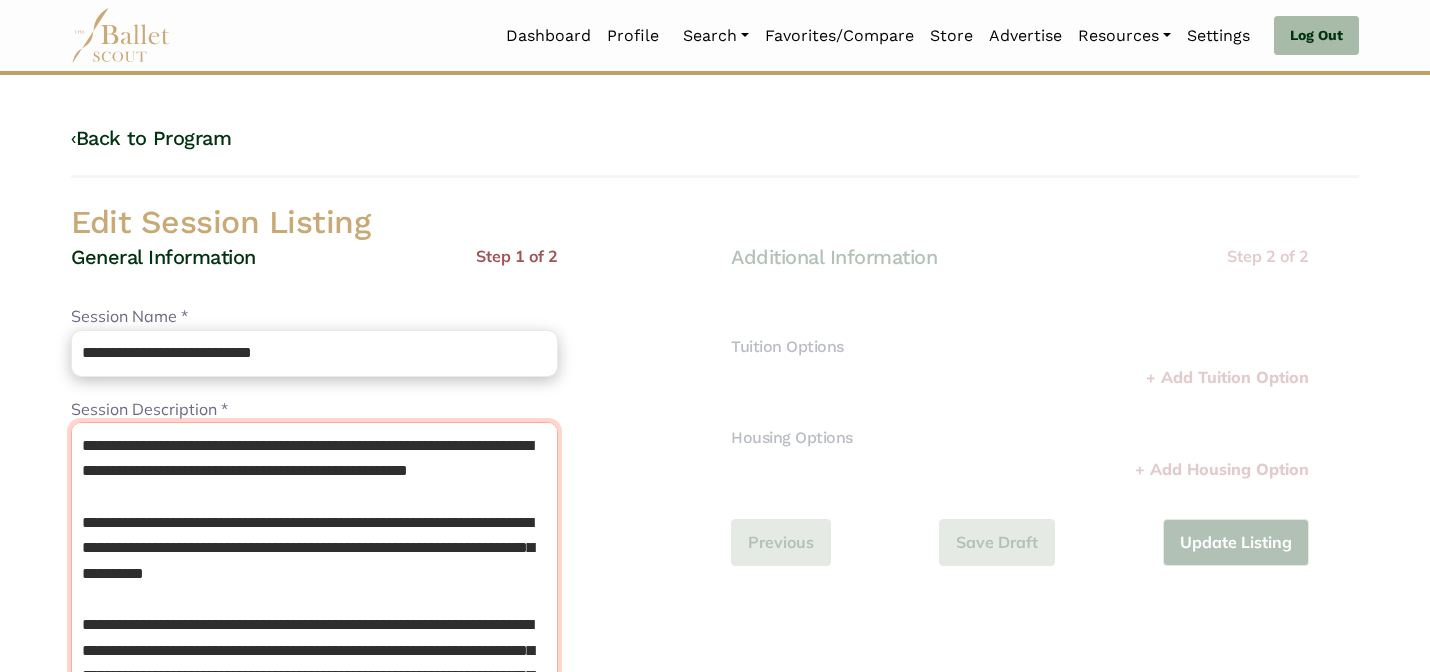 drag, startPoint x: 285, startPoint y: 444, endPoint x: 119, endPoint y: 444, distance: 166 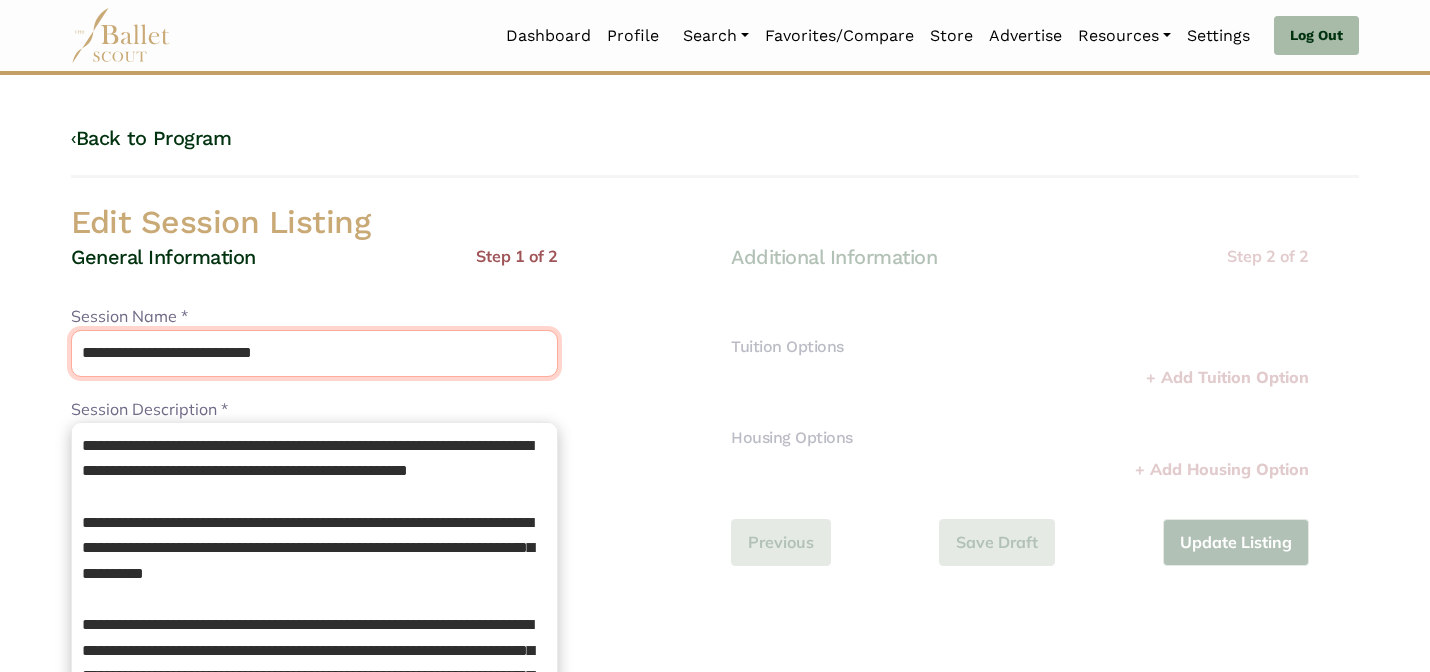 drag, startPoint x: 352, startPoint y: 344, endPoint x: 308, endPoint y: 307, distance: 57.48913 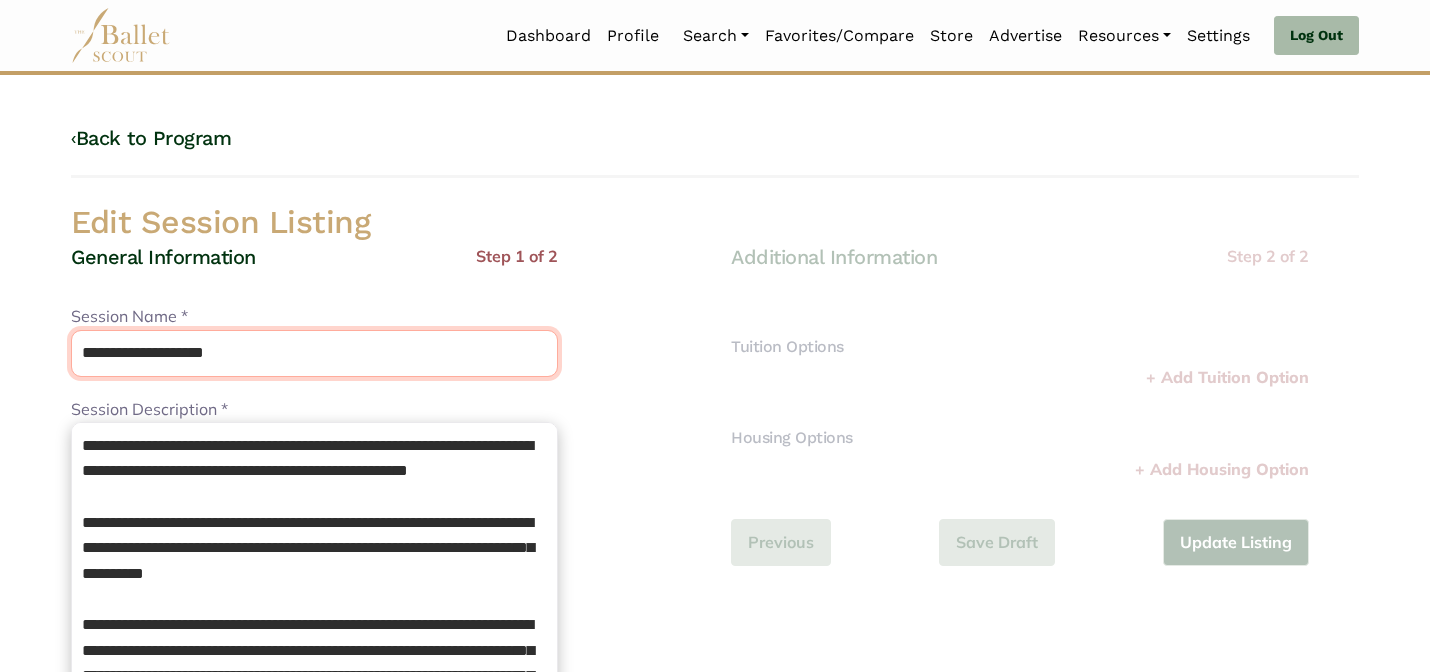 type on "**********" 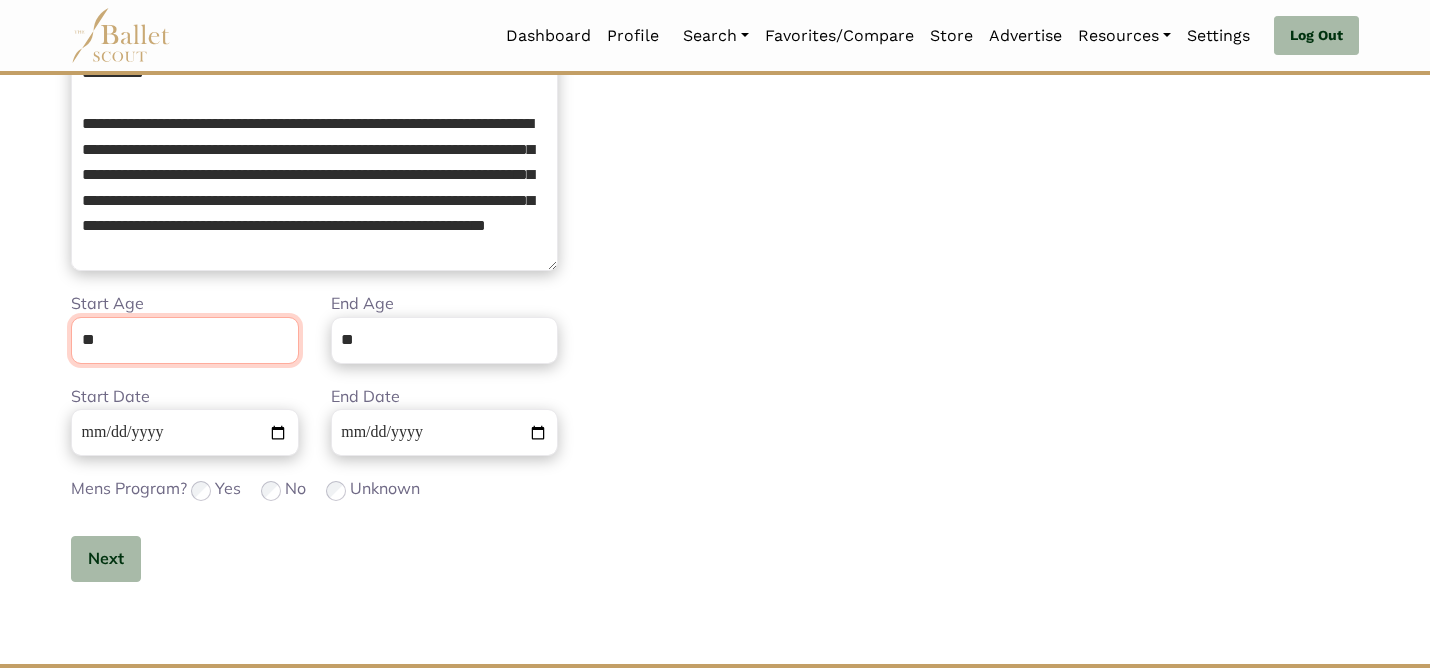 scroll, scrollTop: 505, scrollLeft: 0, axis: vertical 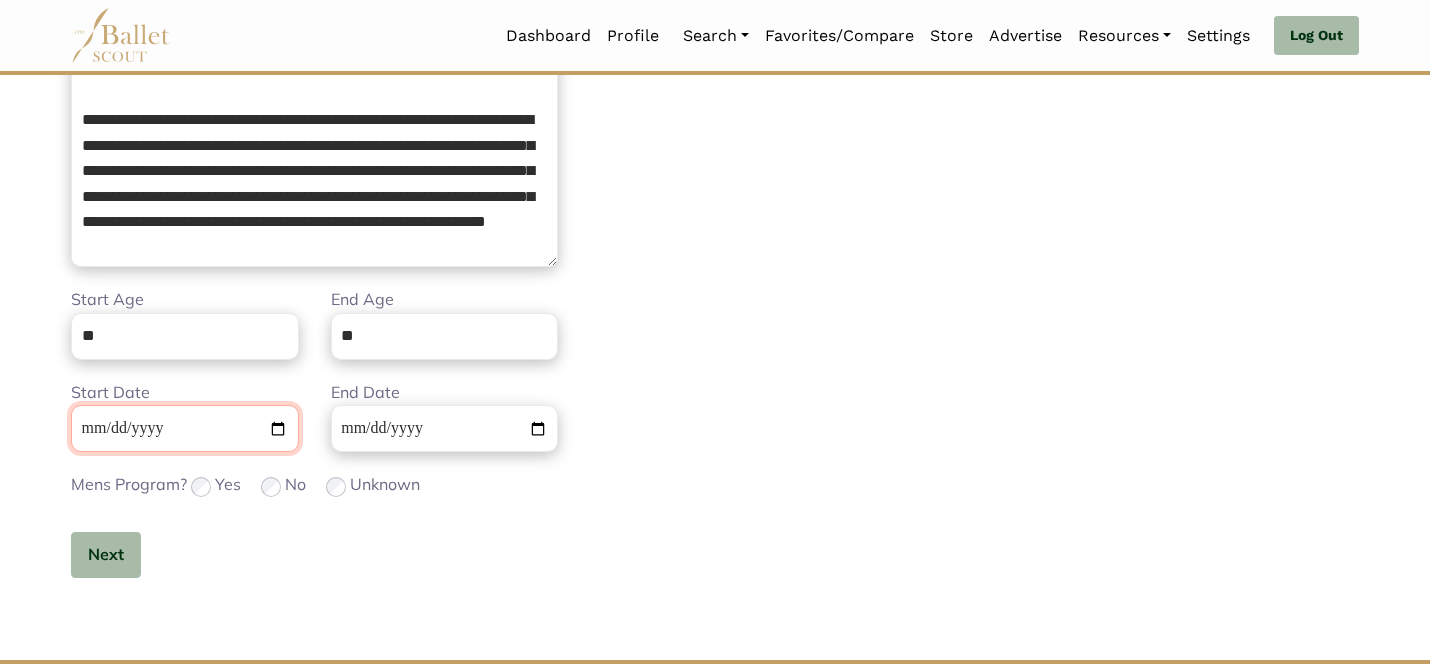 type 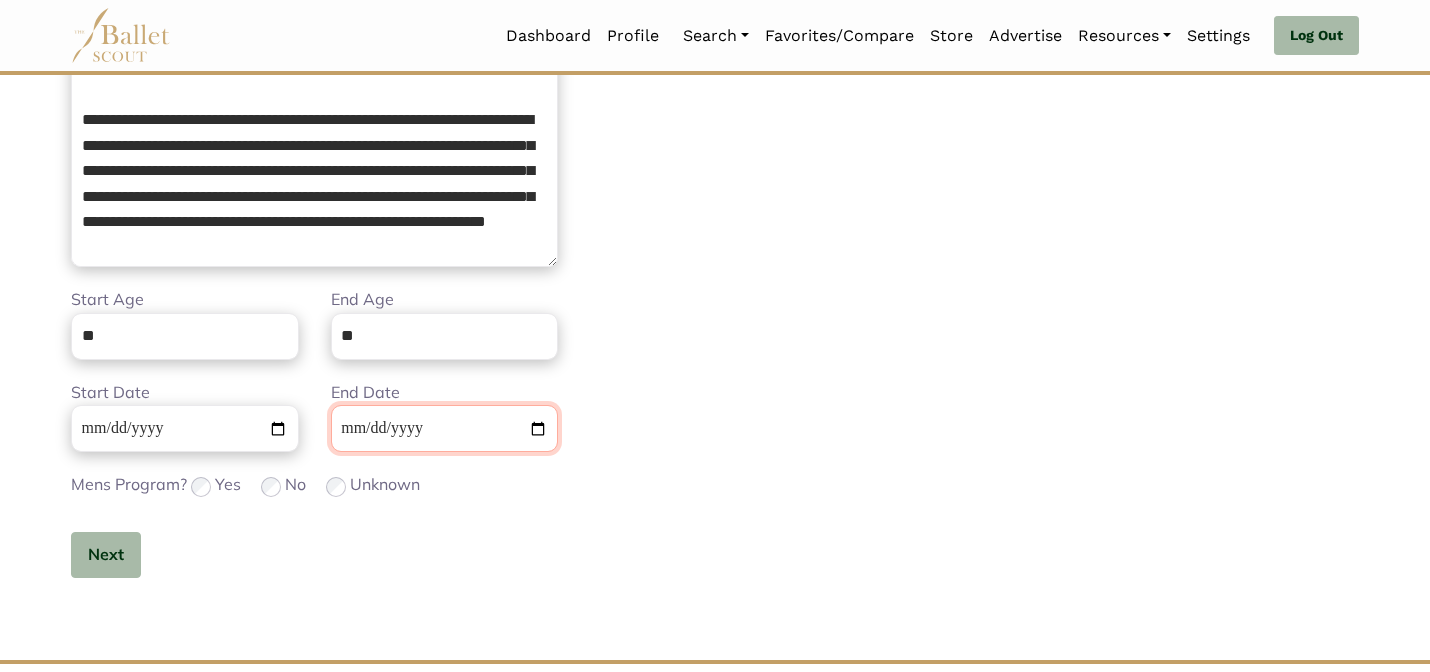 type 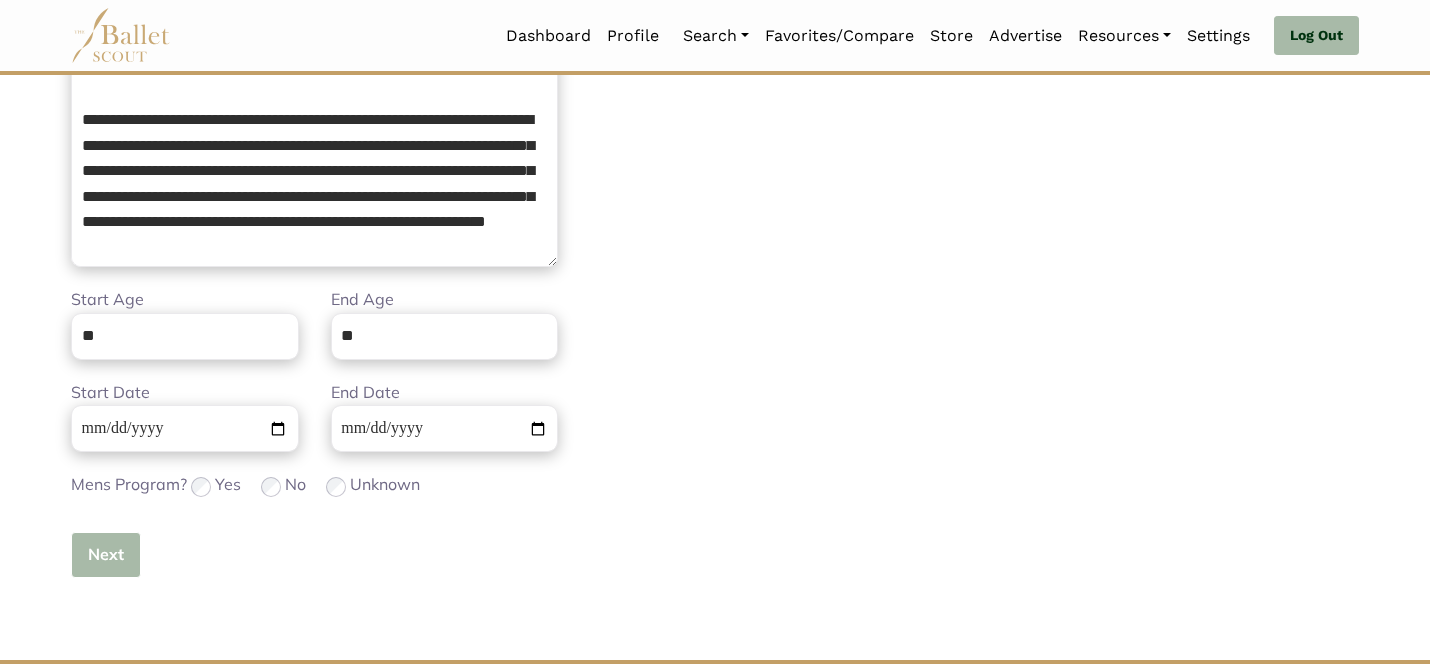 click on "Next" at bounding box center [106, 555] 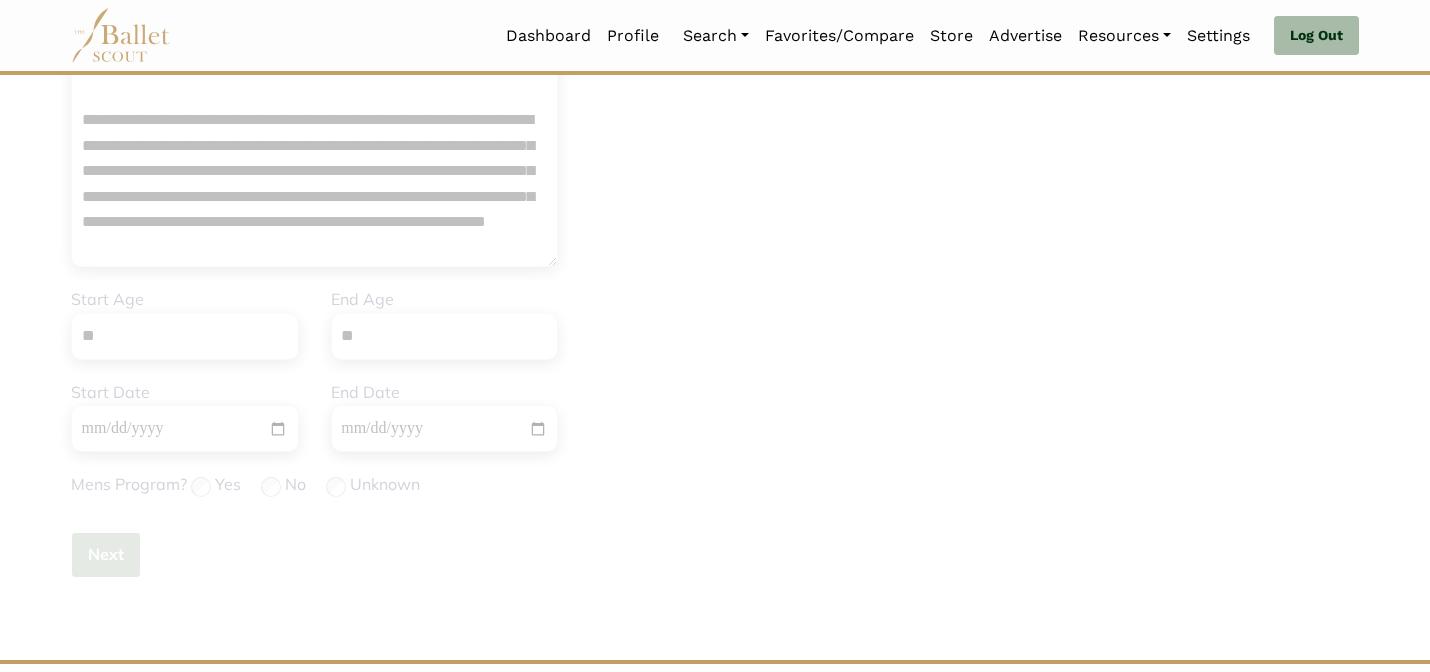 type 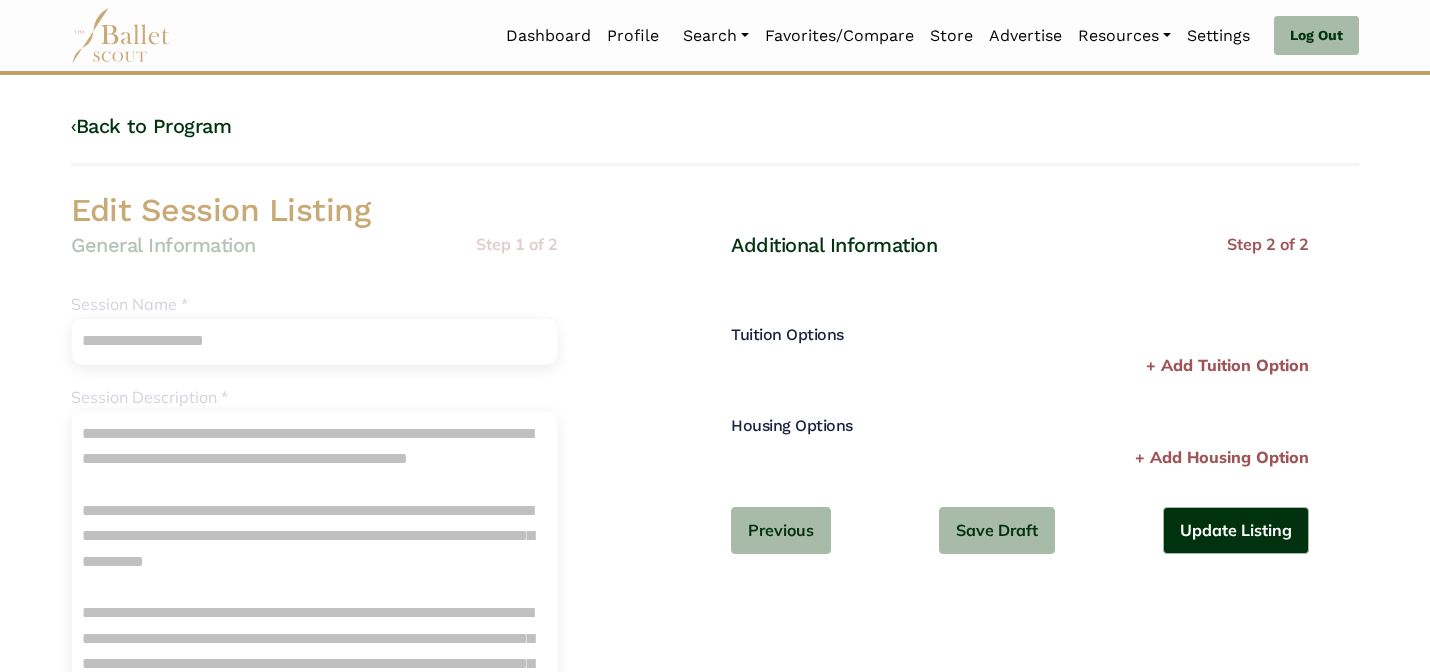 scroll, scrollTop: 0, scrollLeft: 0, axis: both 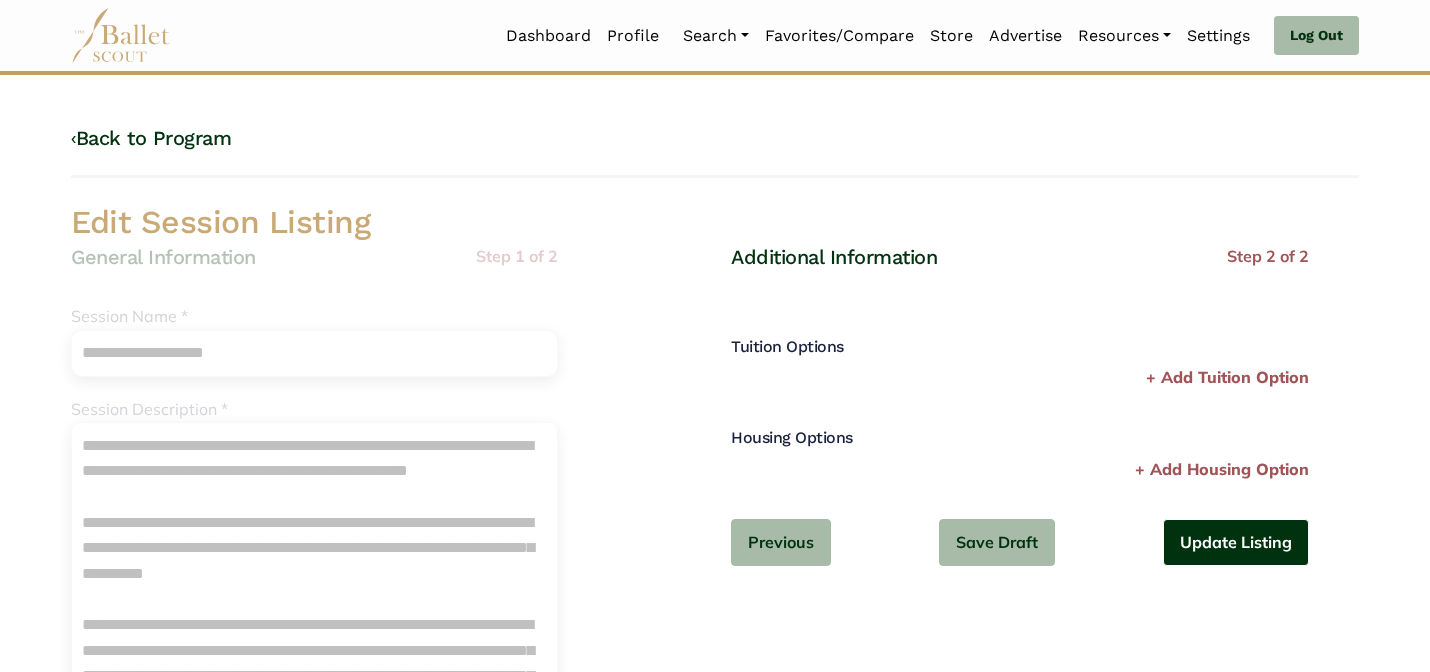 click on "Update Listing" at bounding box center (1236, 542) 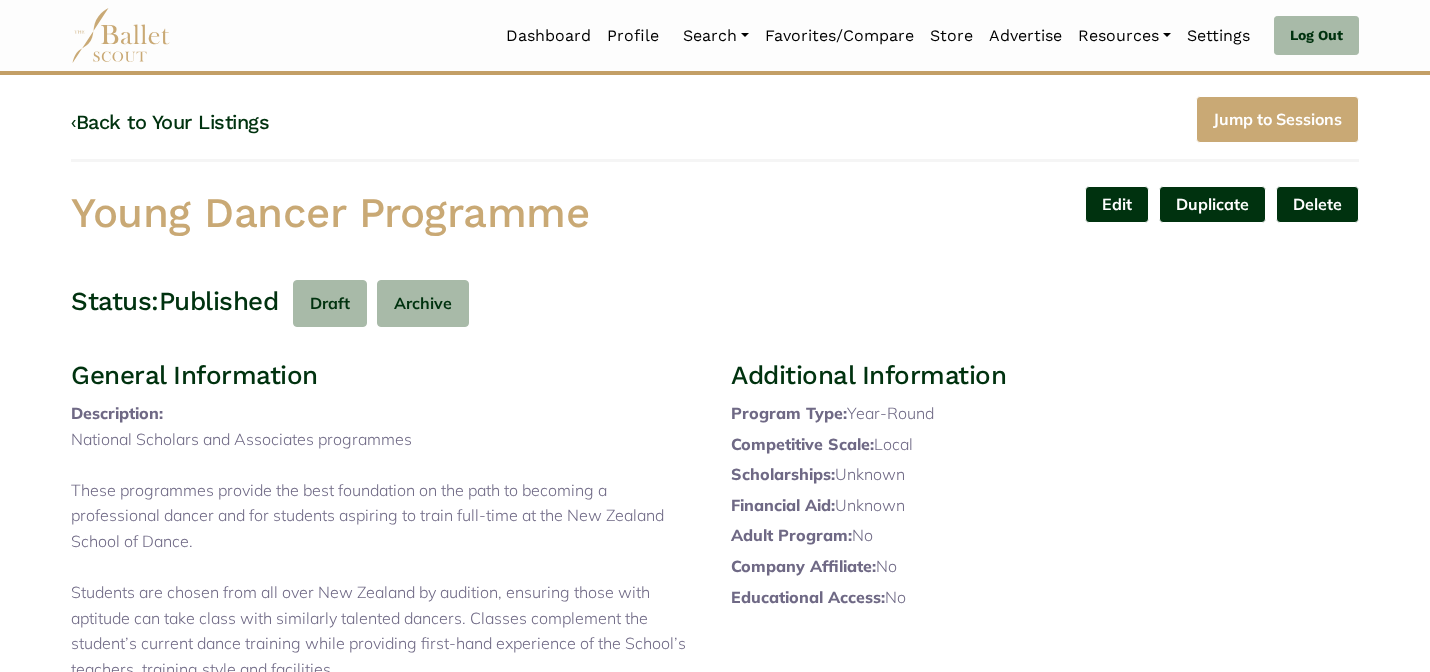 scroll, scrollTop: 0, scrollLeft: 0, axis: both 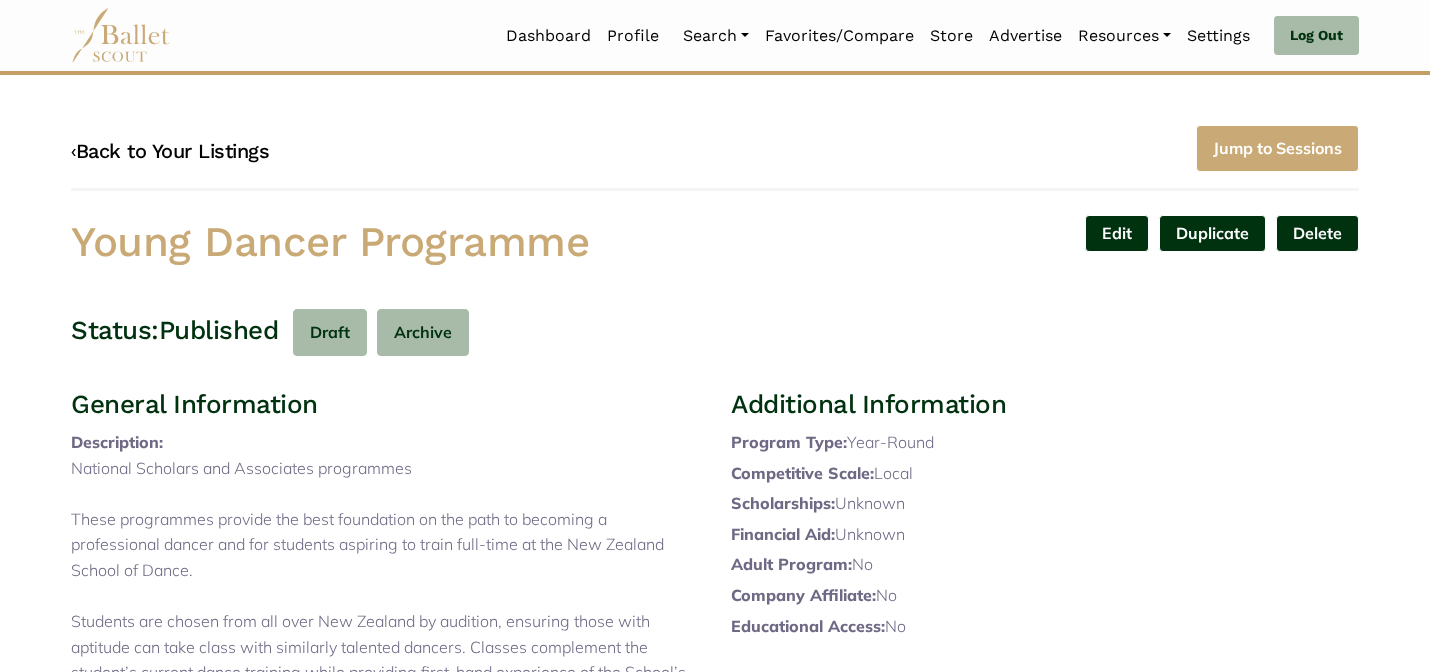 click on "‹  Back to Your Listings" at bounding box center (170, 151) 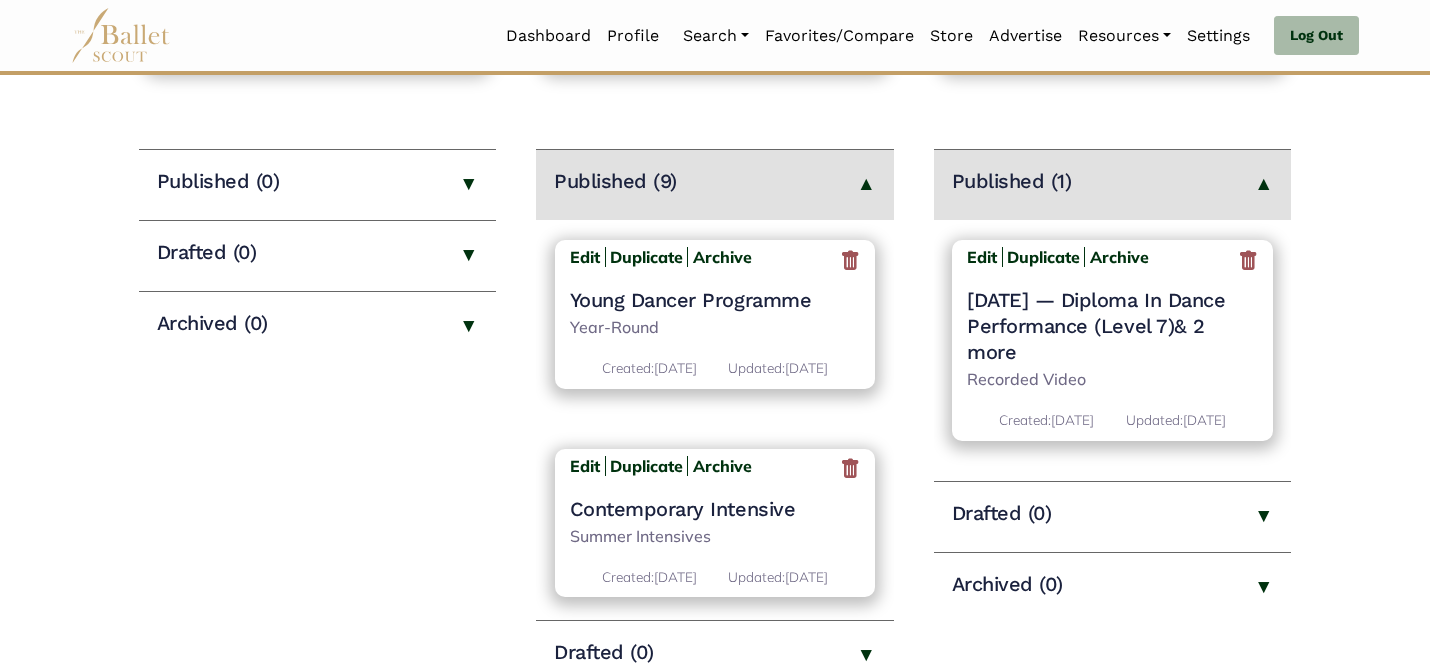 scroll, scrollTop: 240, scrollLeft: 0, axis: vertical 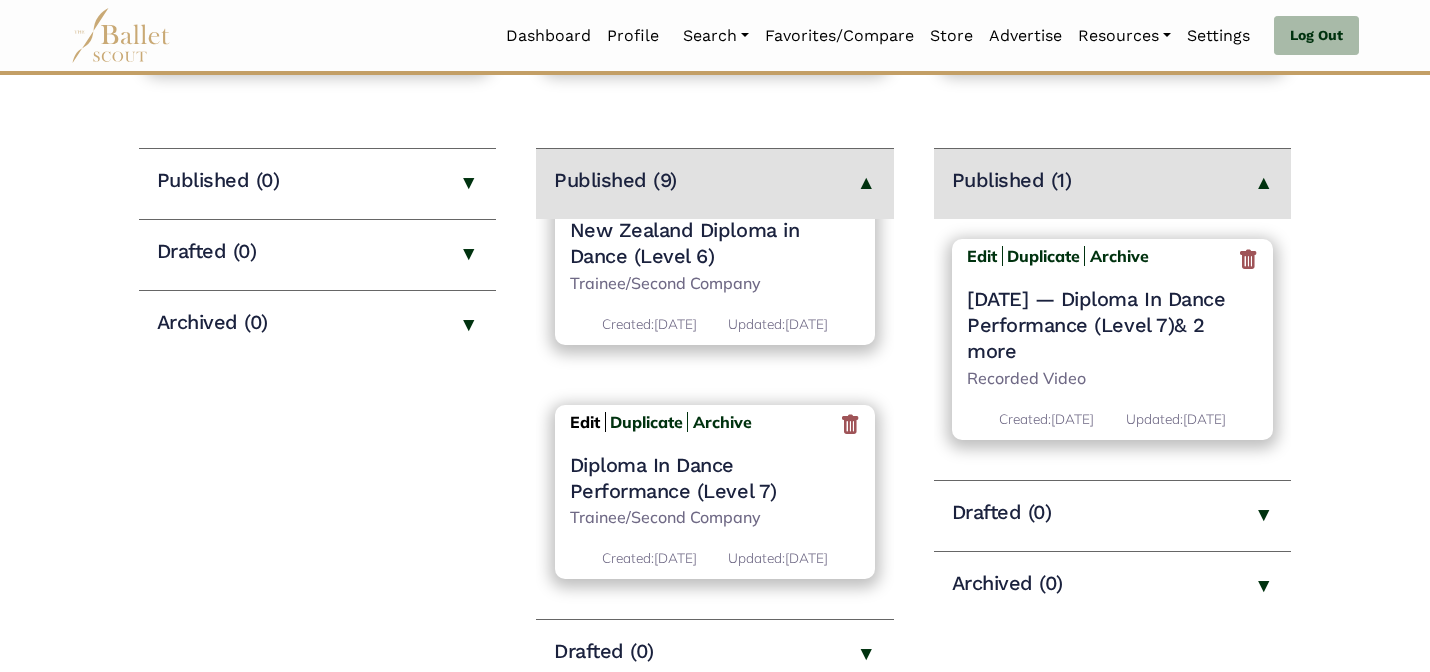 click on "Edit" at bounding box center (585, 422) 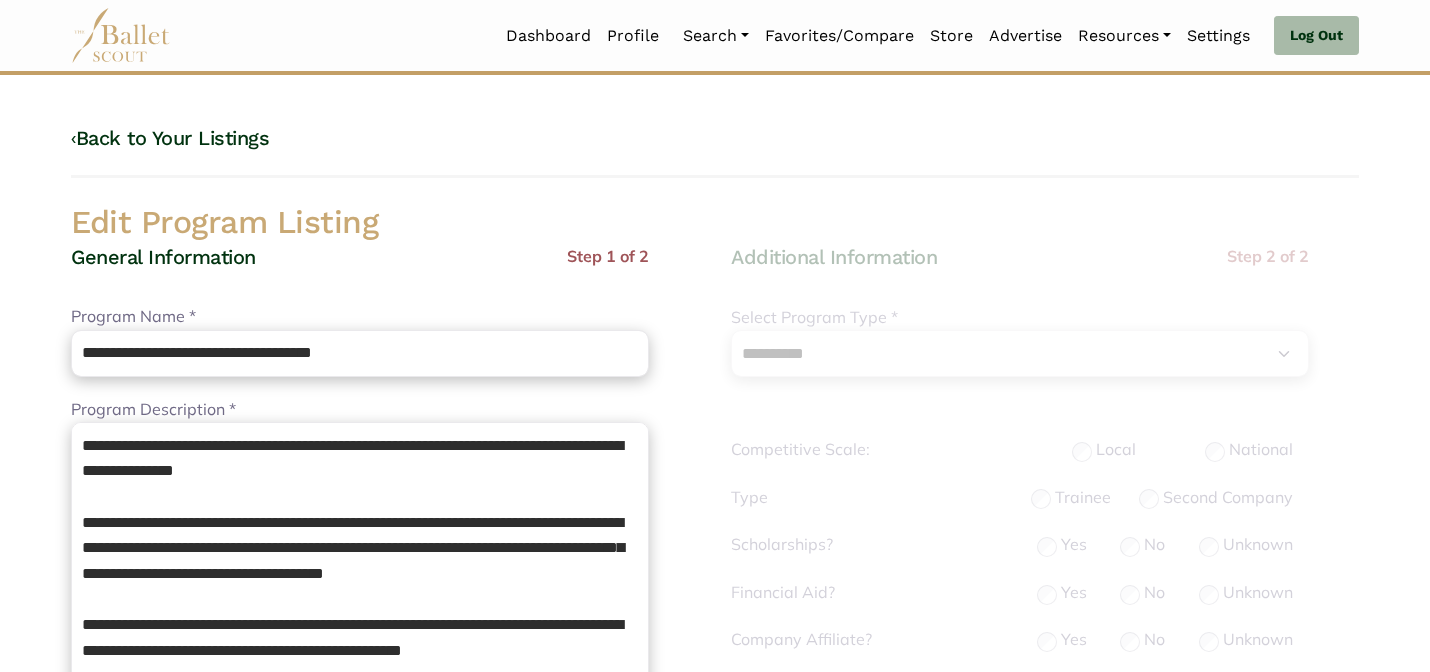 select on "**" 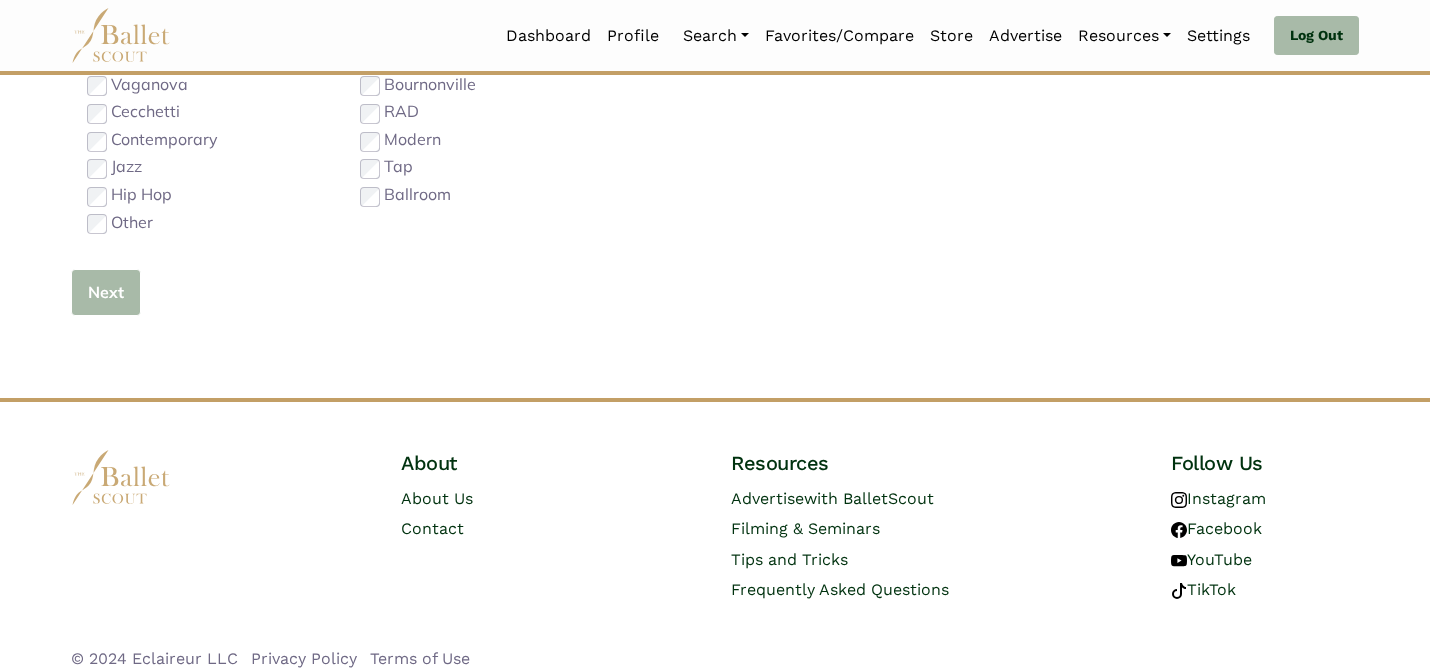 click on "Next" at bounding box center (106, 292) 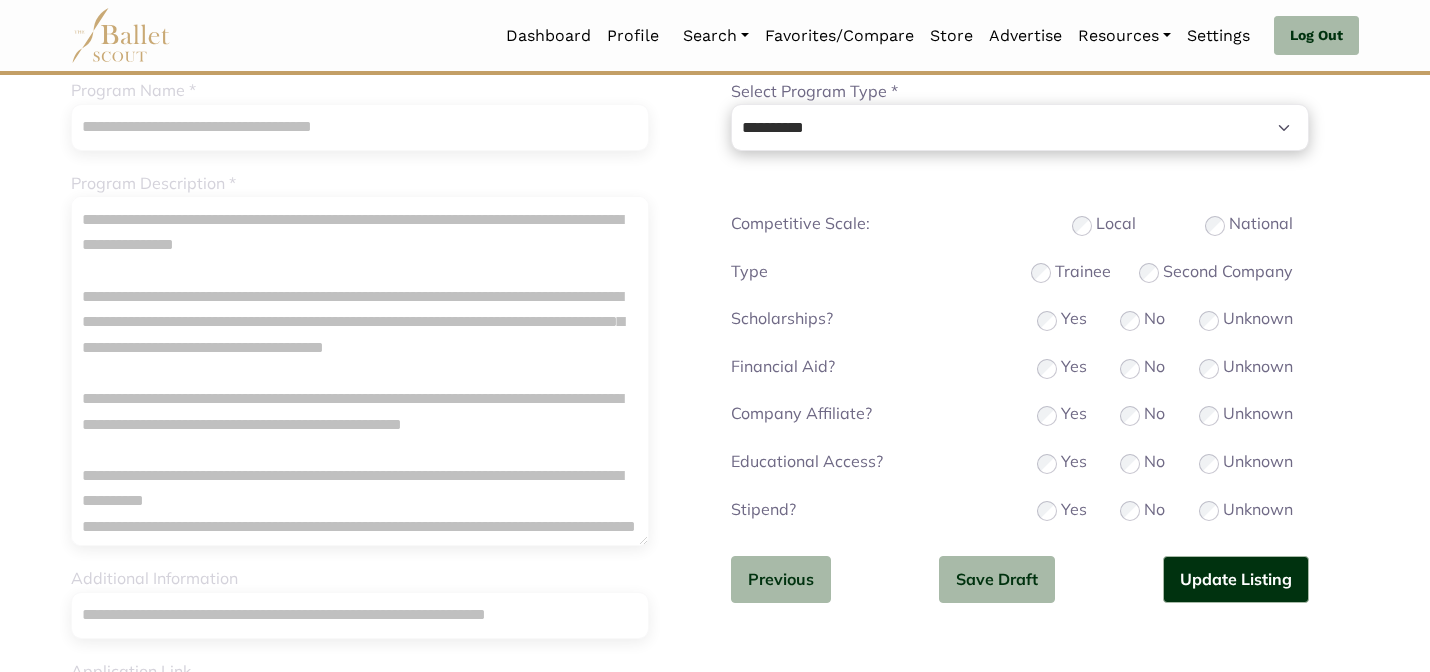 scroll, scrollTop: 240, scrollLeft: 0, axis: vertical 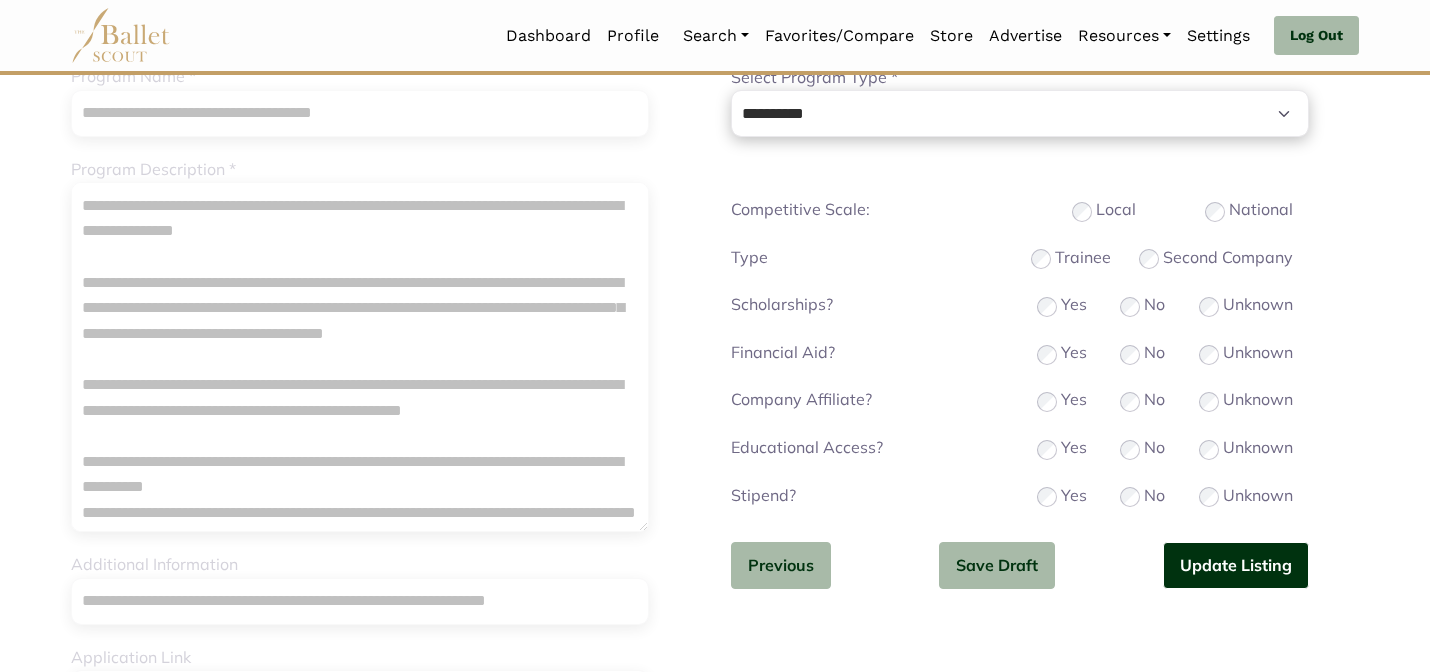 click on "Update Listing" at bounding box center [1236, 565] 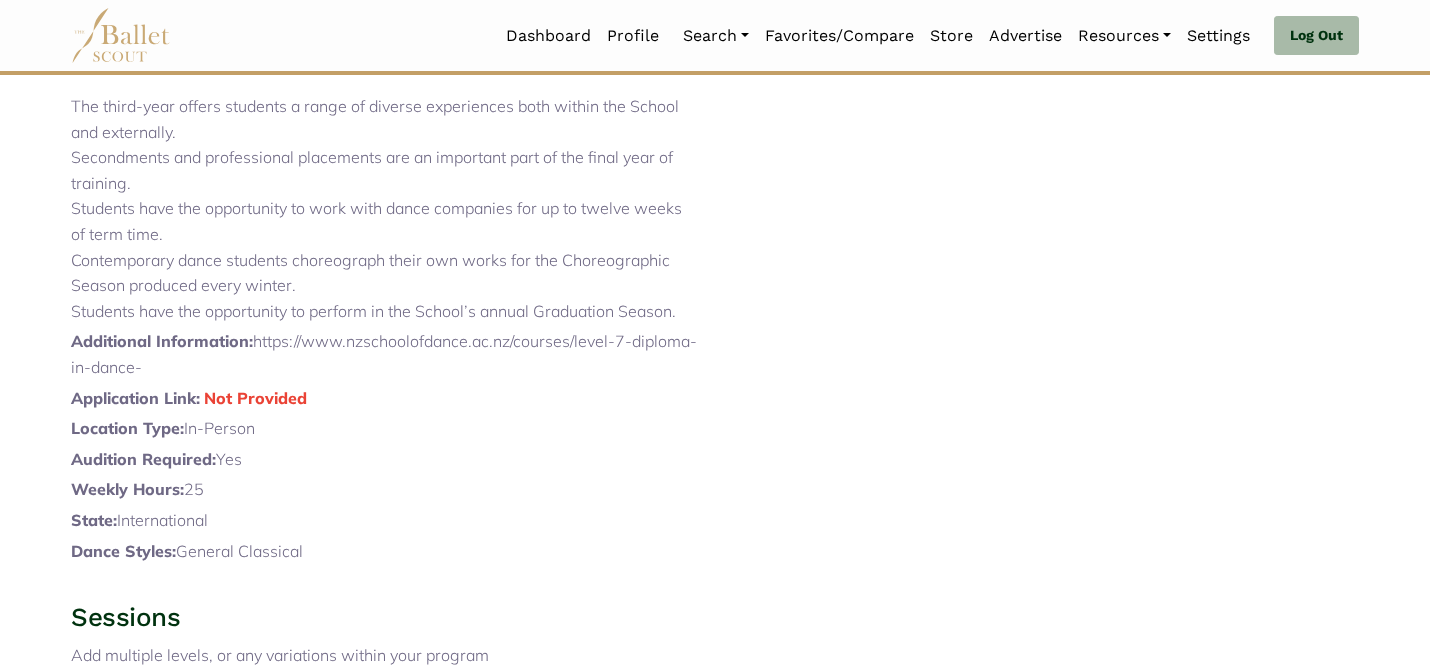 scroll, scrollTop: 1159, scrollLeft: 0, axis: vertical 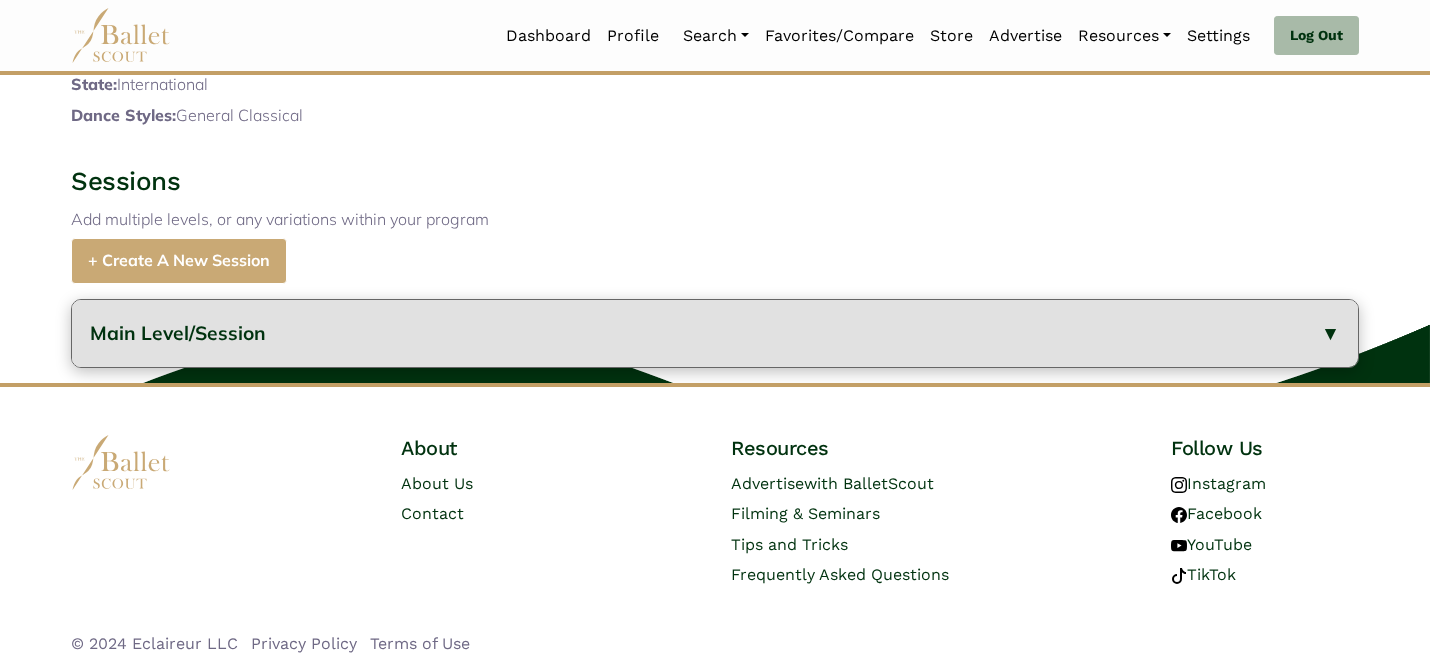 click on "Main Level/Session" at bounding box center (178, 333) 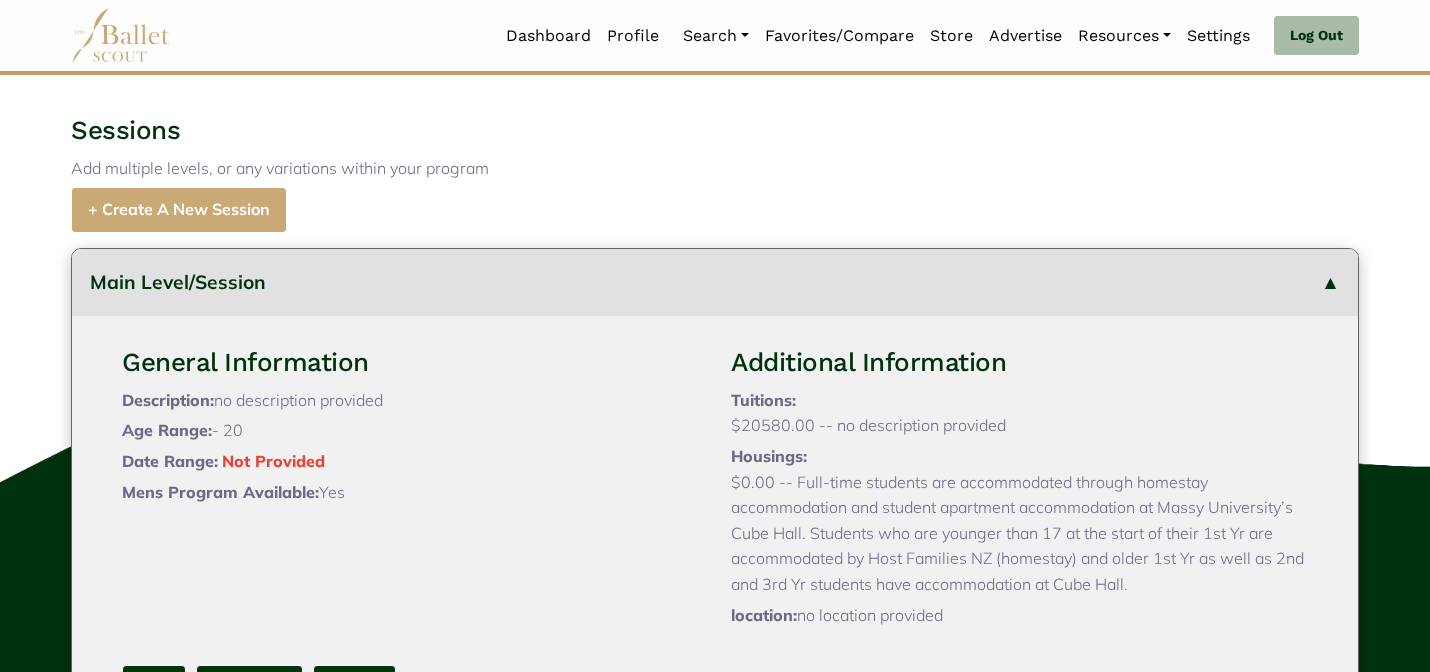 type 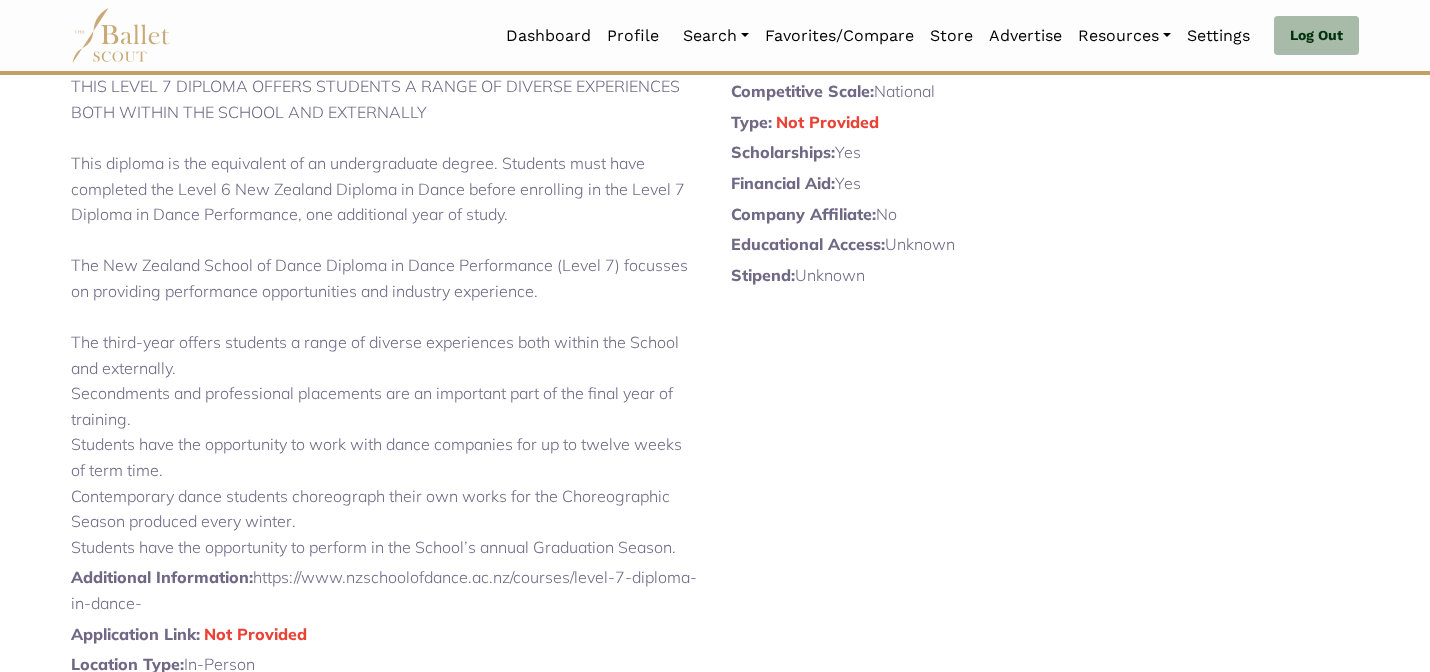 scroll, scrollTop: 472, scrollLeft: 0, axis: vertical 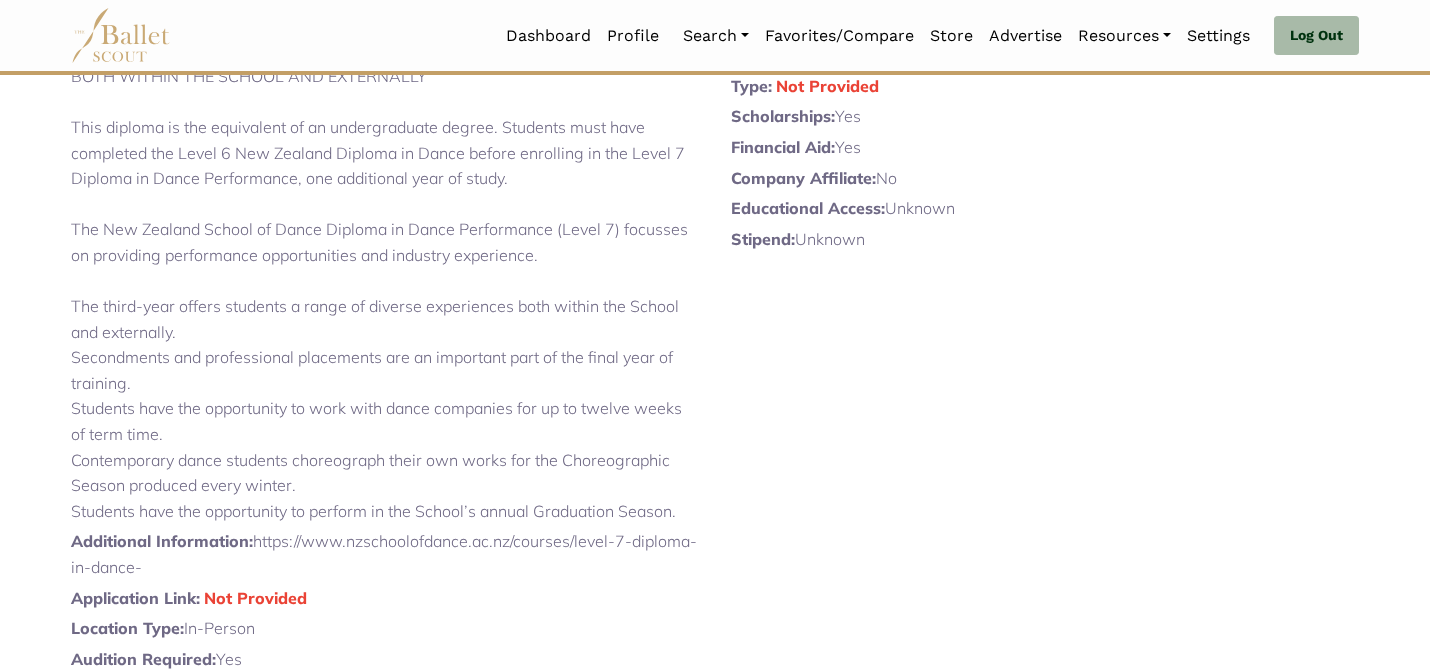 drag, startPoint x: 725, startPoint y: 538, endPoint x: 283, endPoint y: 258, distance: 523.2246 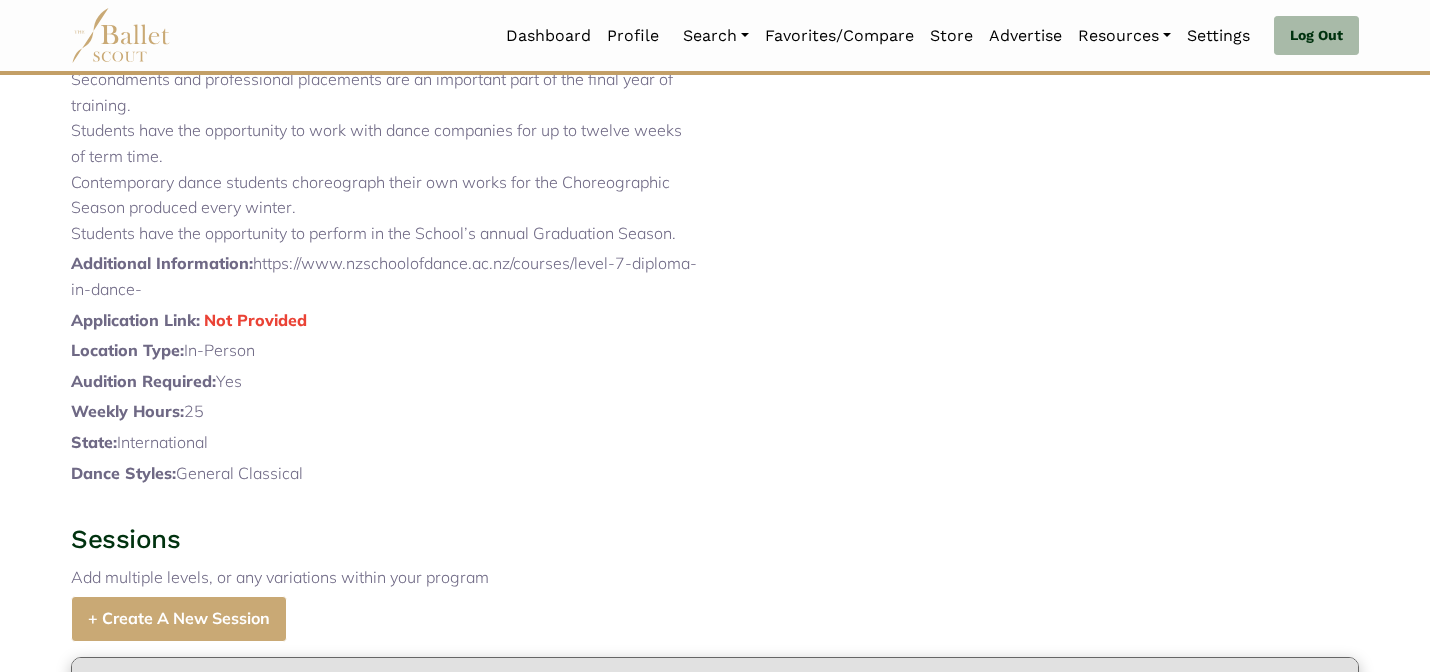 scroll, scrollTop: 1264, scrollLeft: 0, axis: vertical 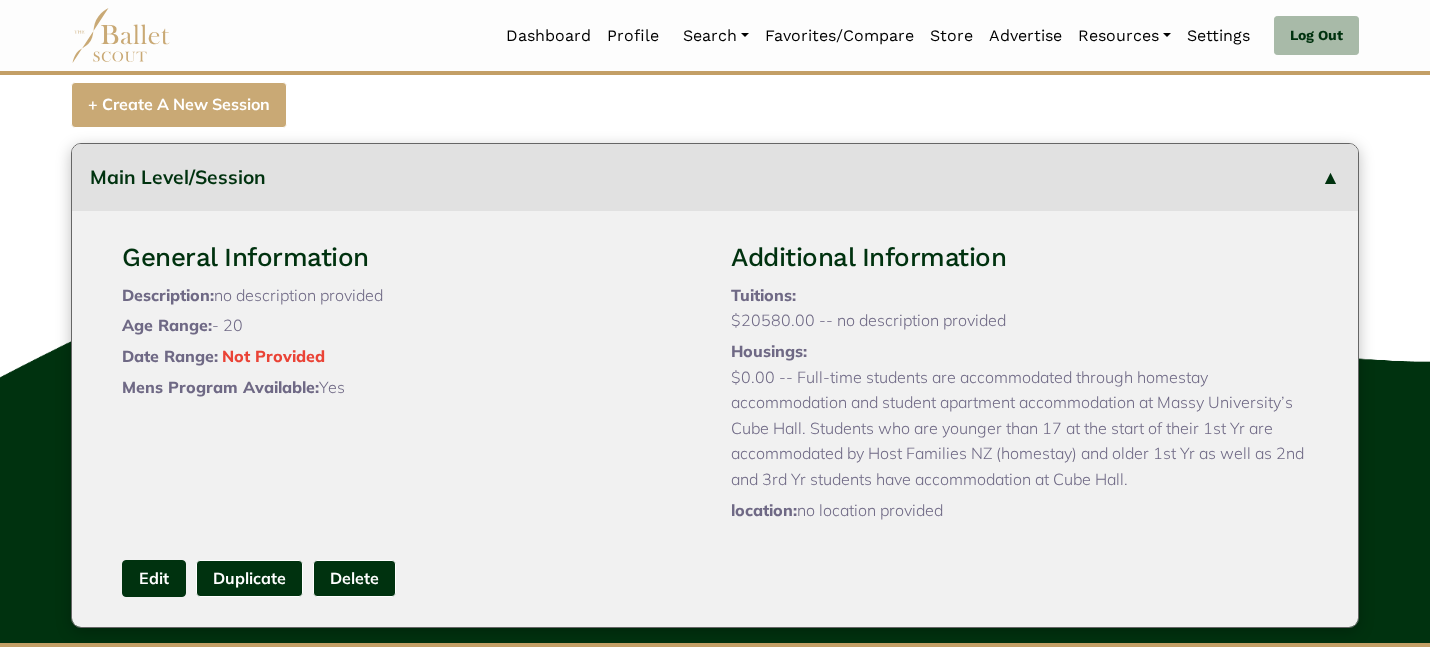 click on "Edit" at bounding box center (154, 578) 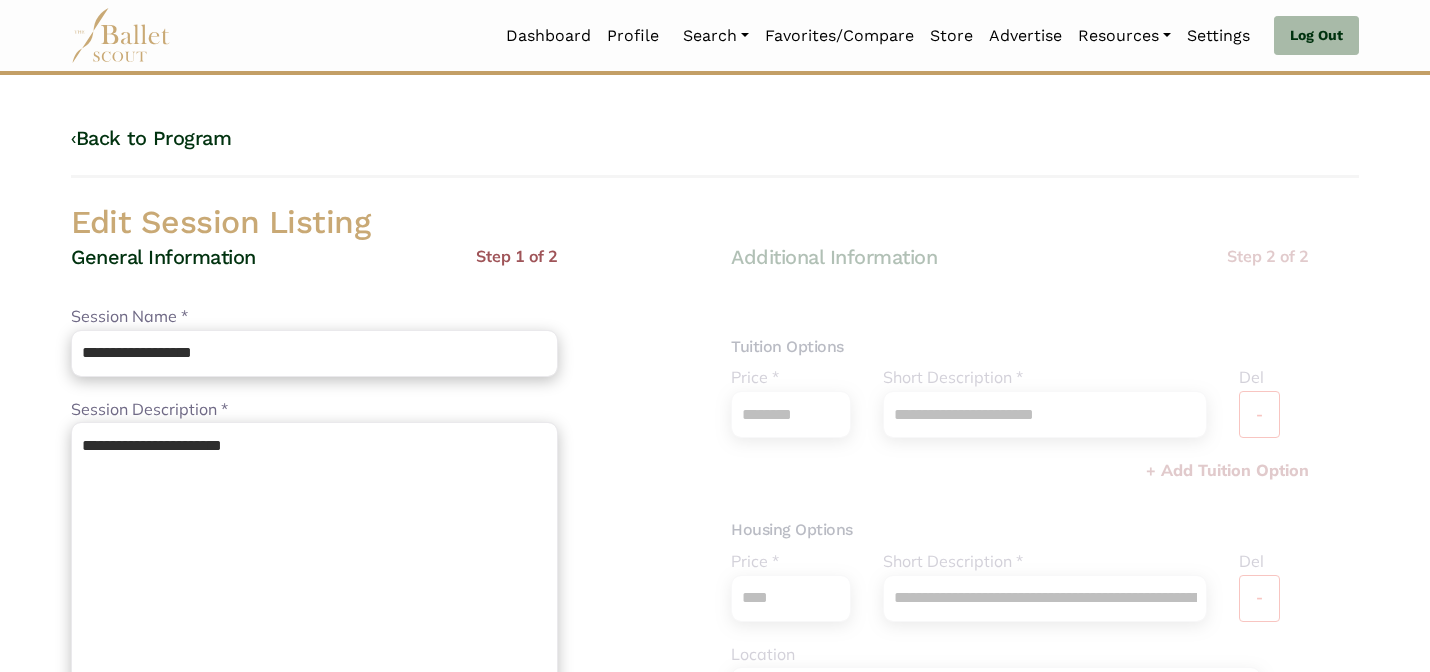 scroll, scrollTop: 0, scrollLeft: 0, axis: both 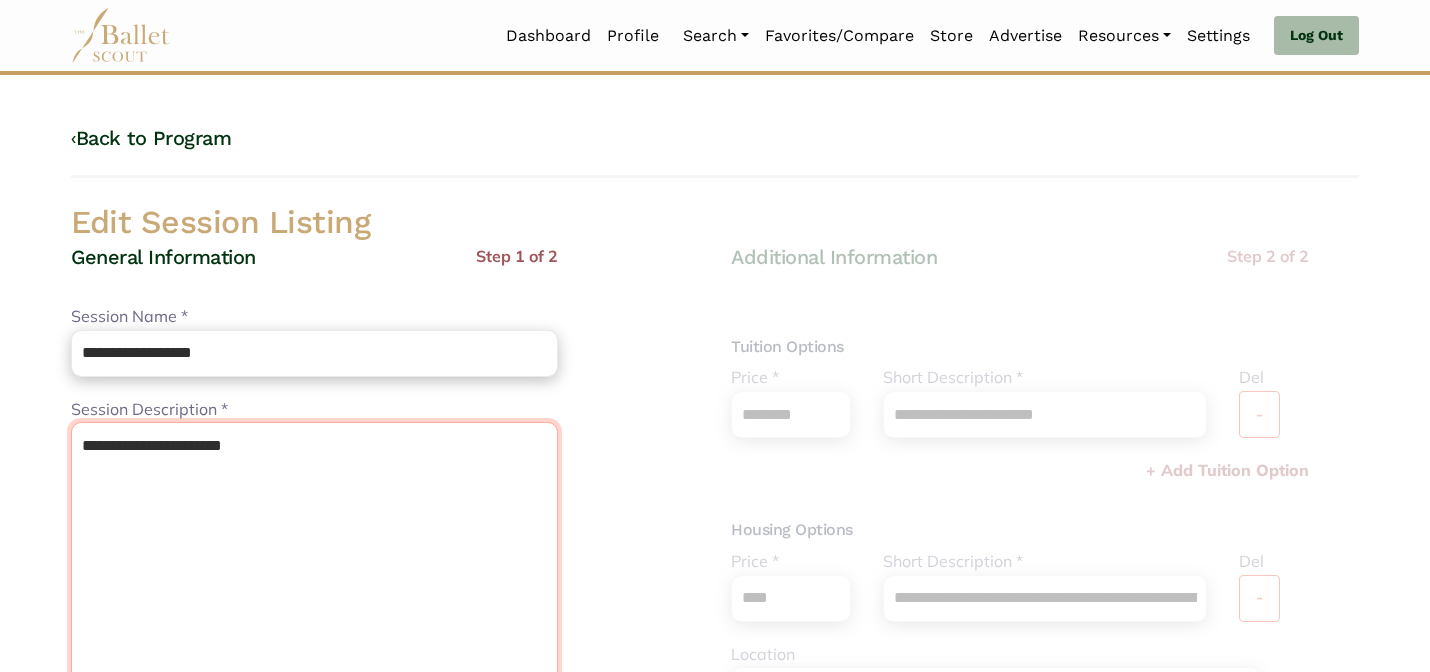 drag, startPoint x: 406, startPoint y: 490, endPoint x: 426, endPoint y: 323, distance: 168.19334 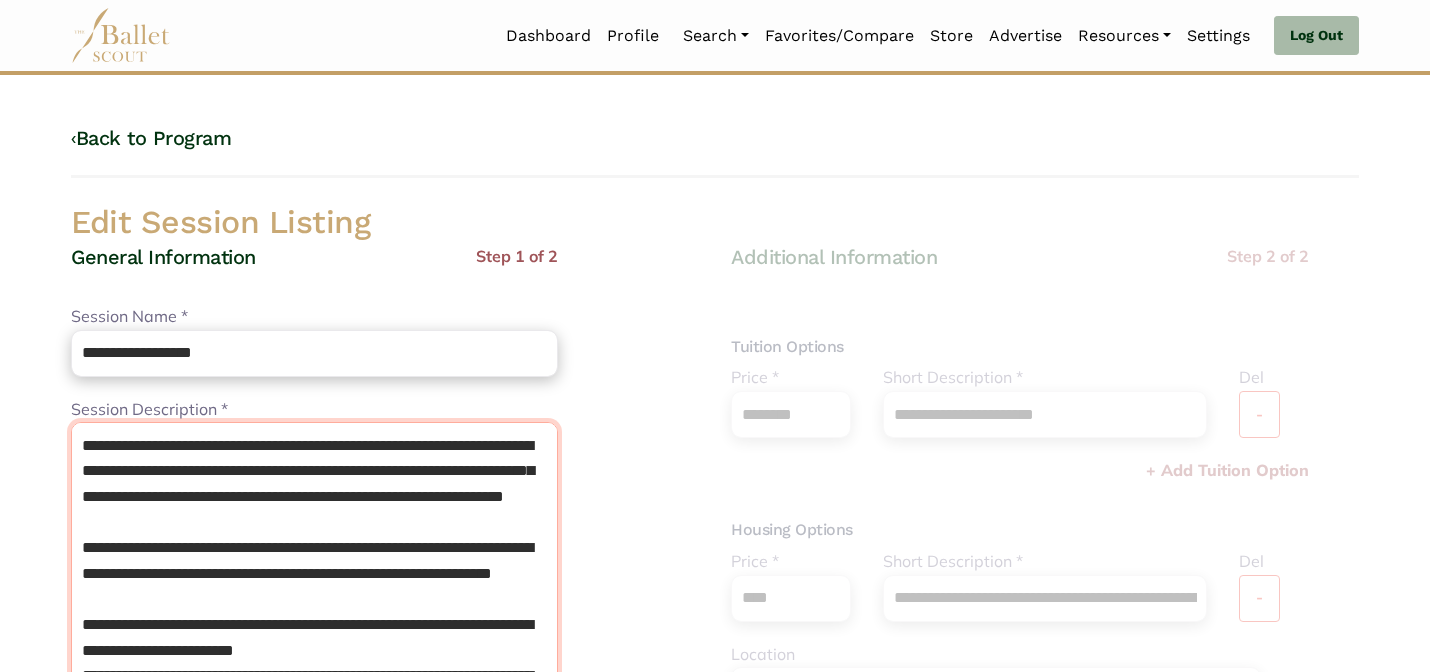 scroll, scrollTop: 145, scrollLeft: 0, axis: vertical 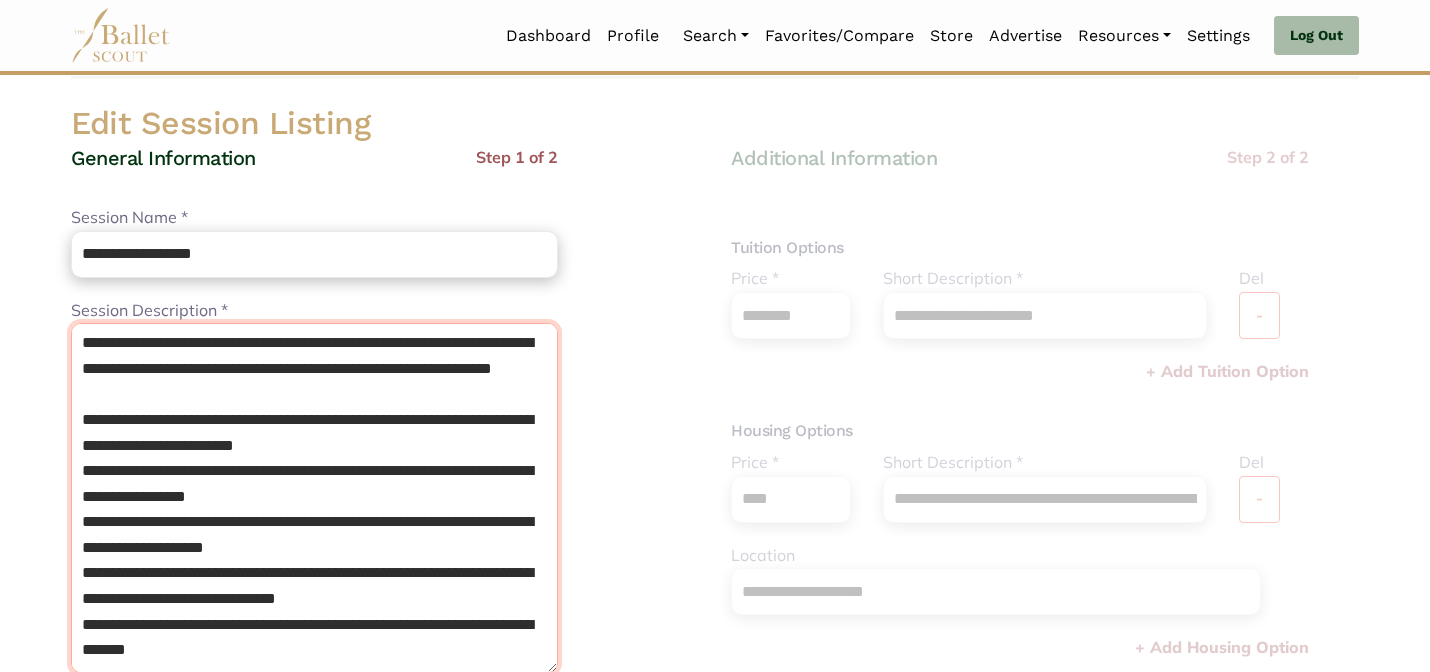 type on "**********" 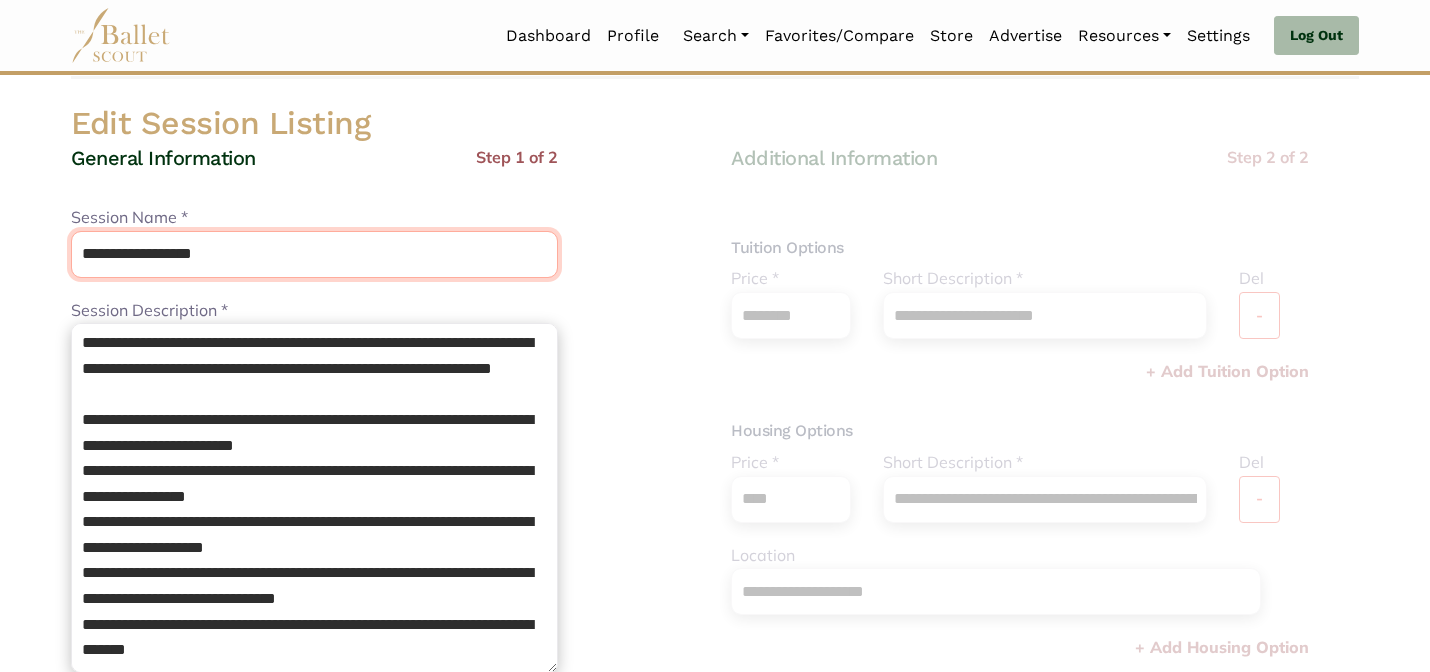 drag, startPoint x: 348, startPoint y: 242, endPoint x: 348, endPoint y: 178, distance: 64 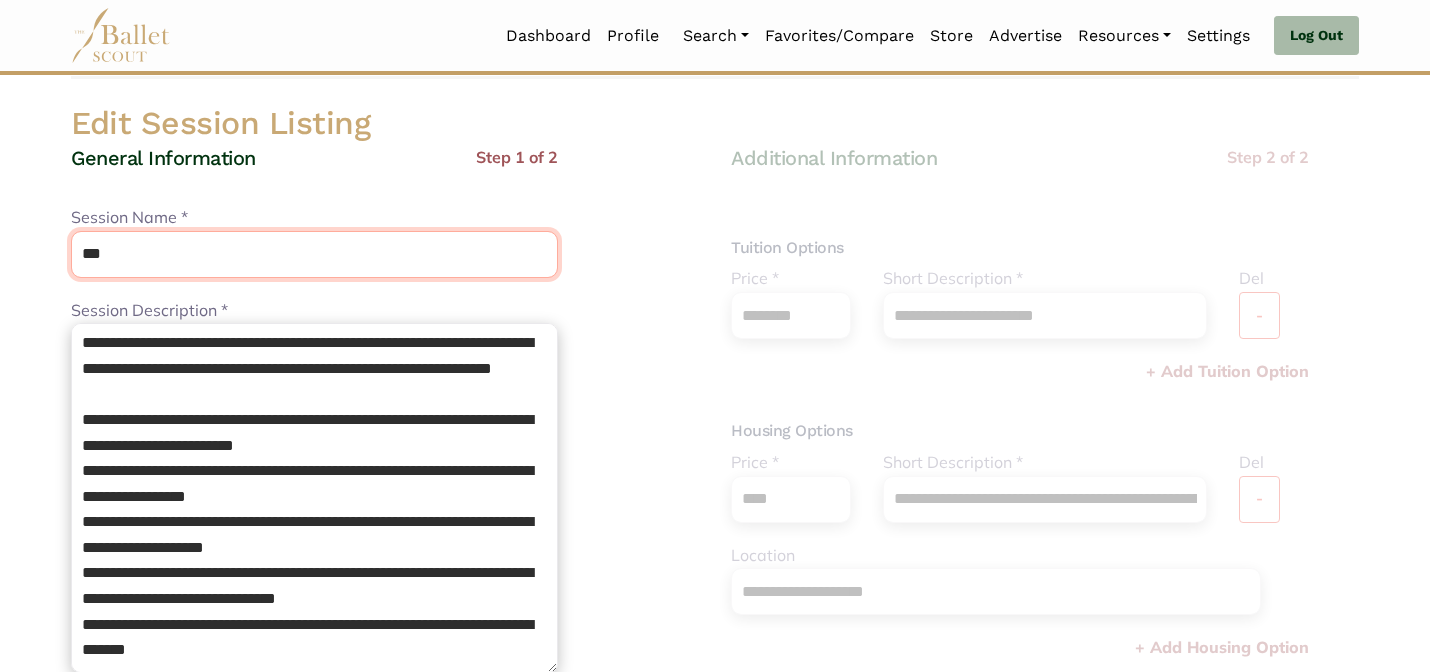 type on "**********" 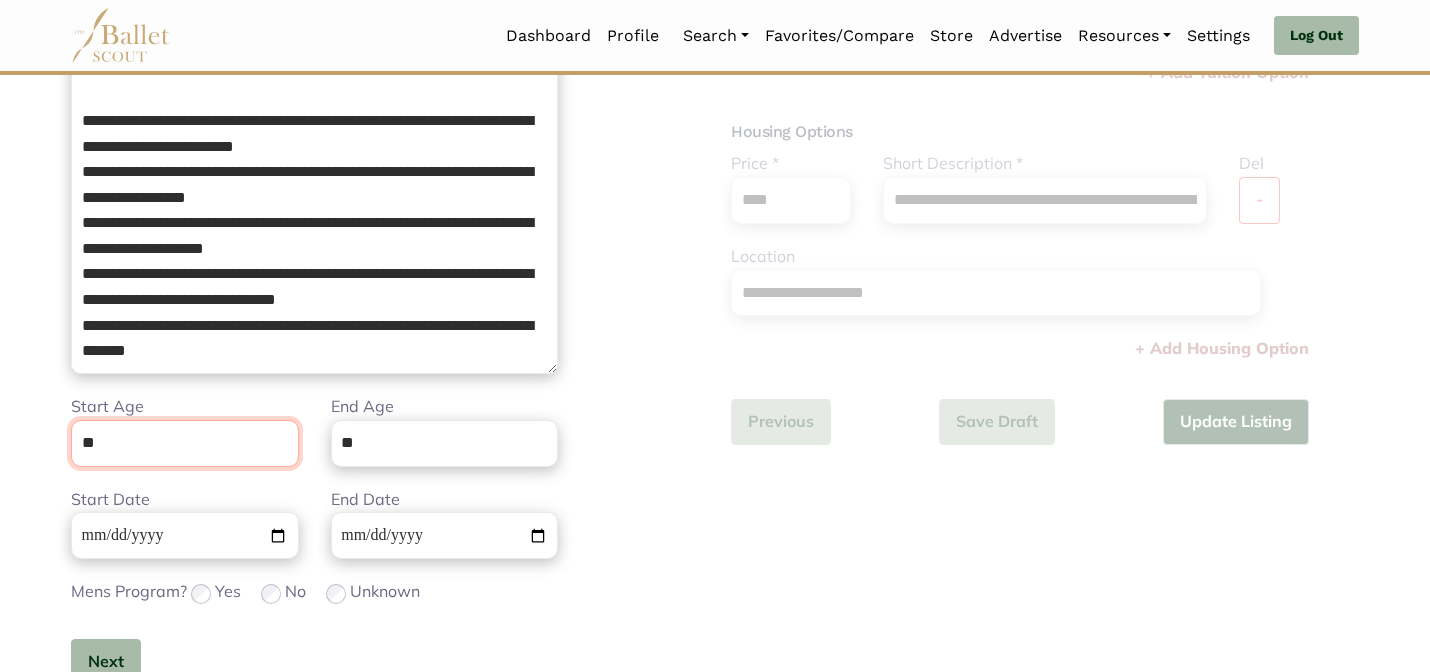 scroll, scrollTop: 505, scrollLeft: 0, axis: vertical 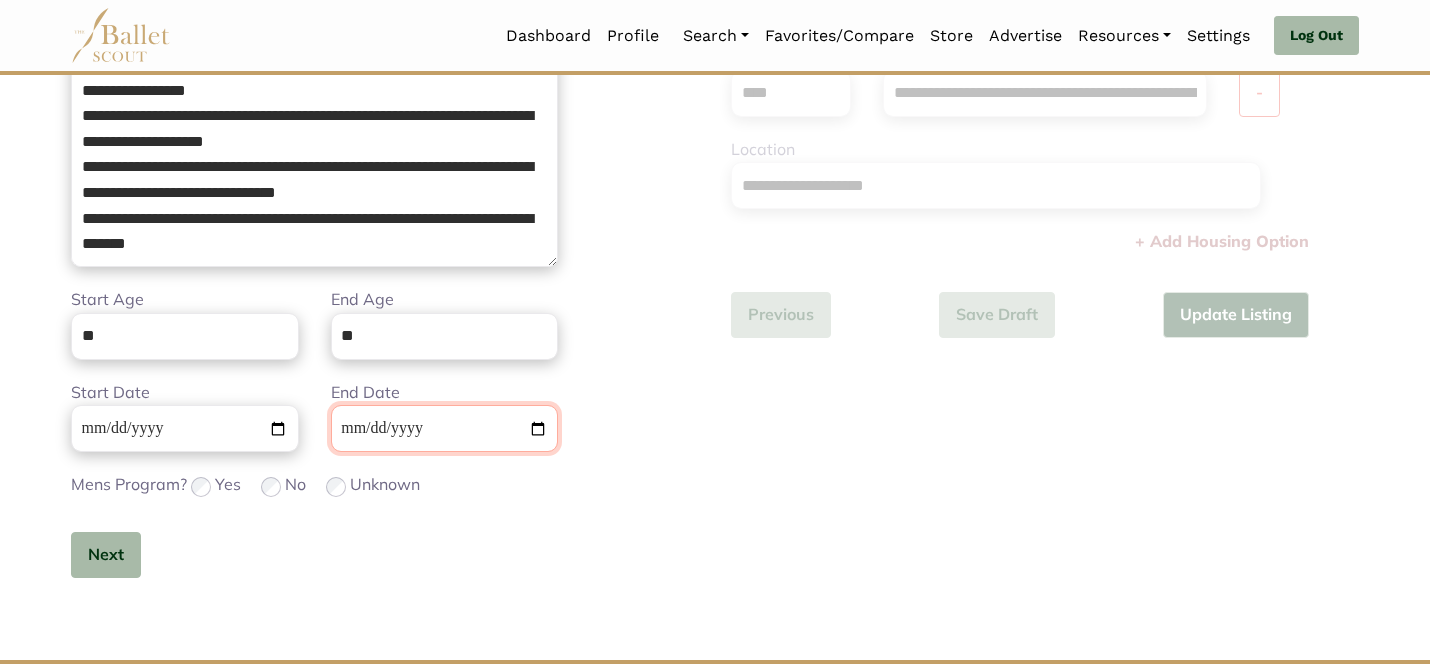 type 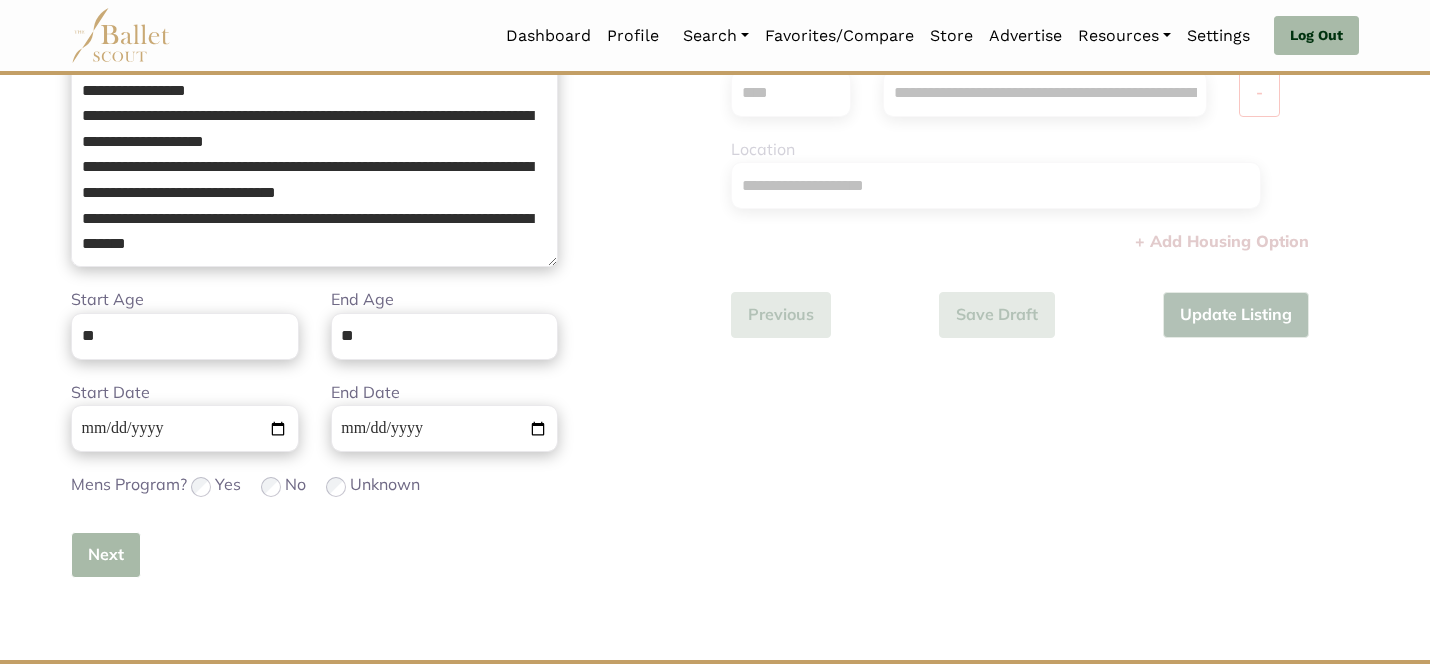 click on "Next" at bounding box center [106, 555] 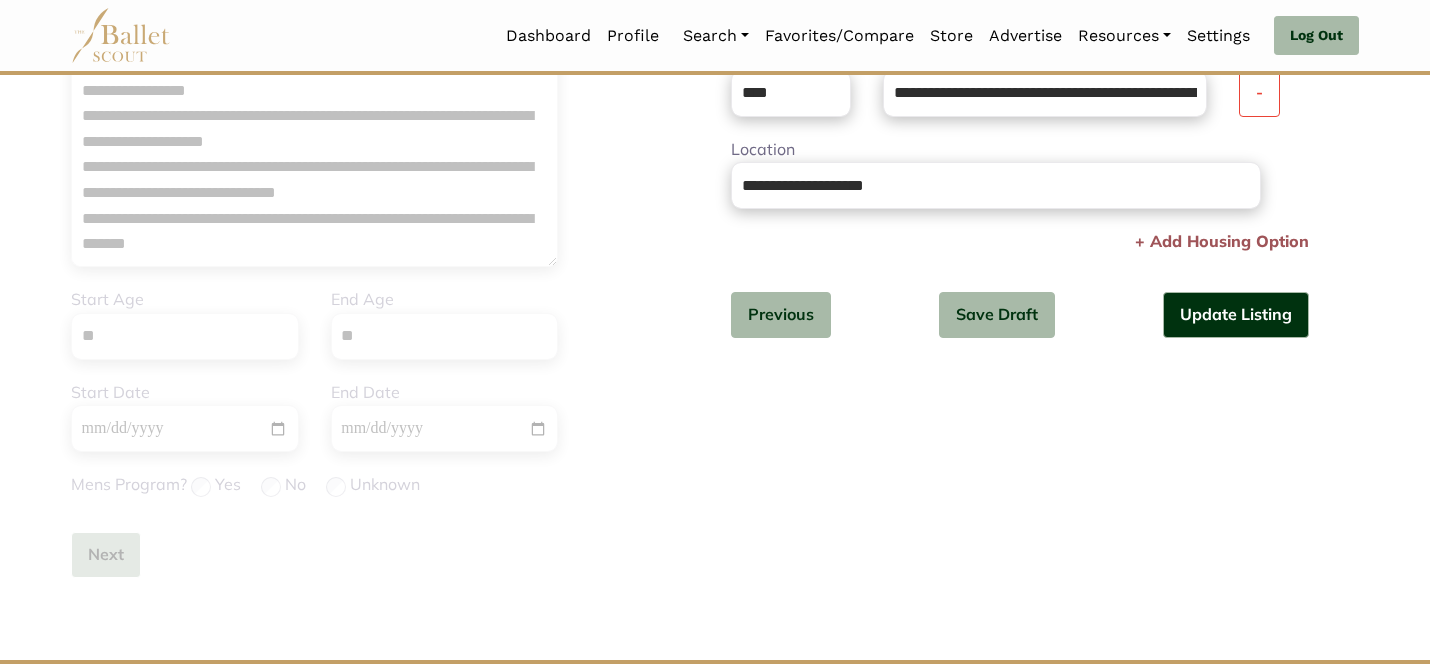 type 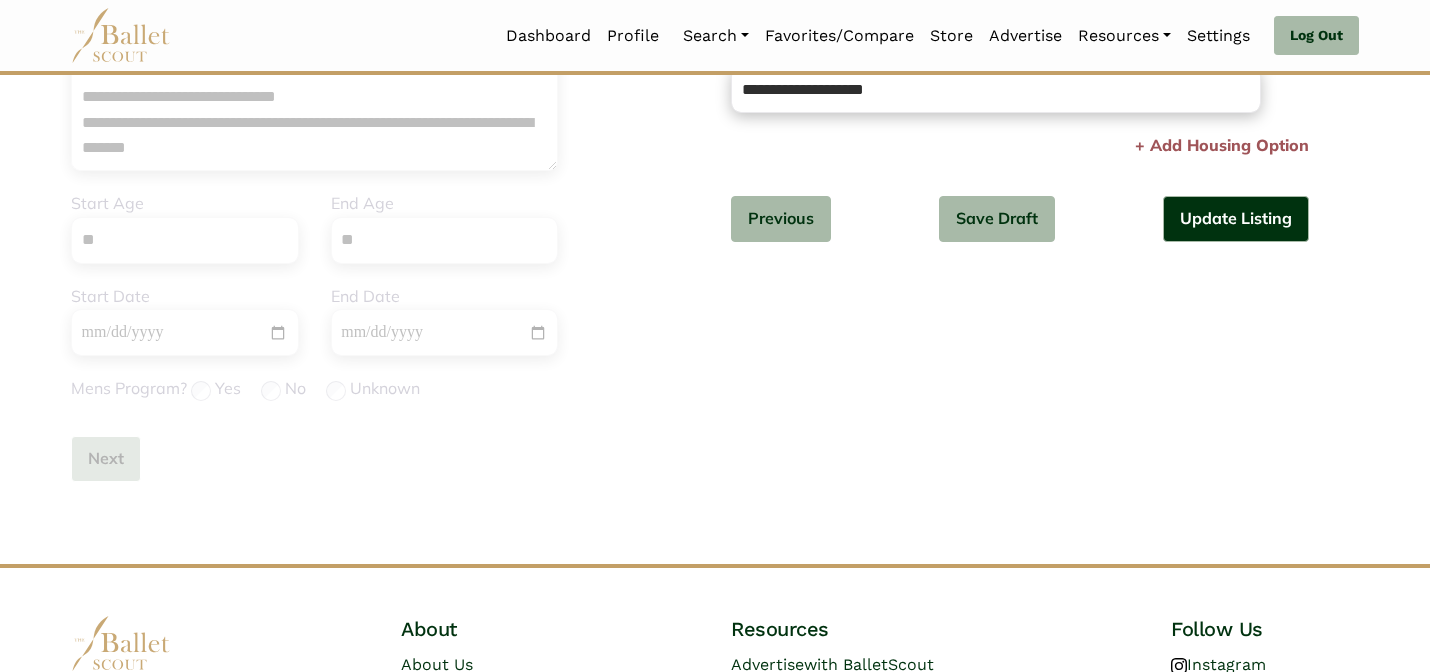 scroll, scrollTop: 632, scrollLeft: 0, axis: vertical 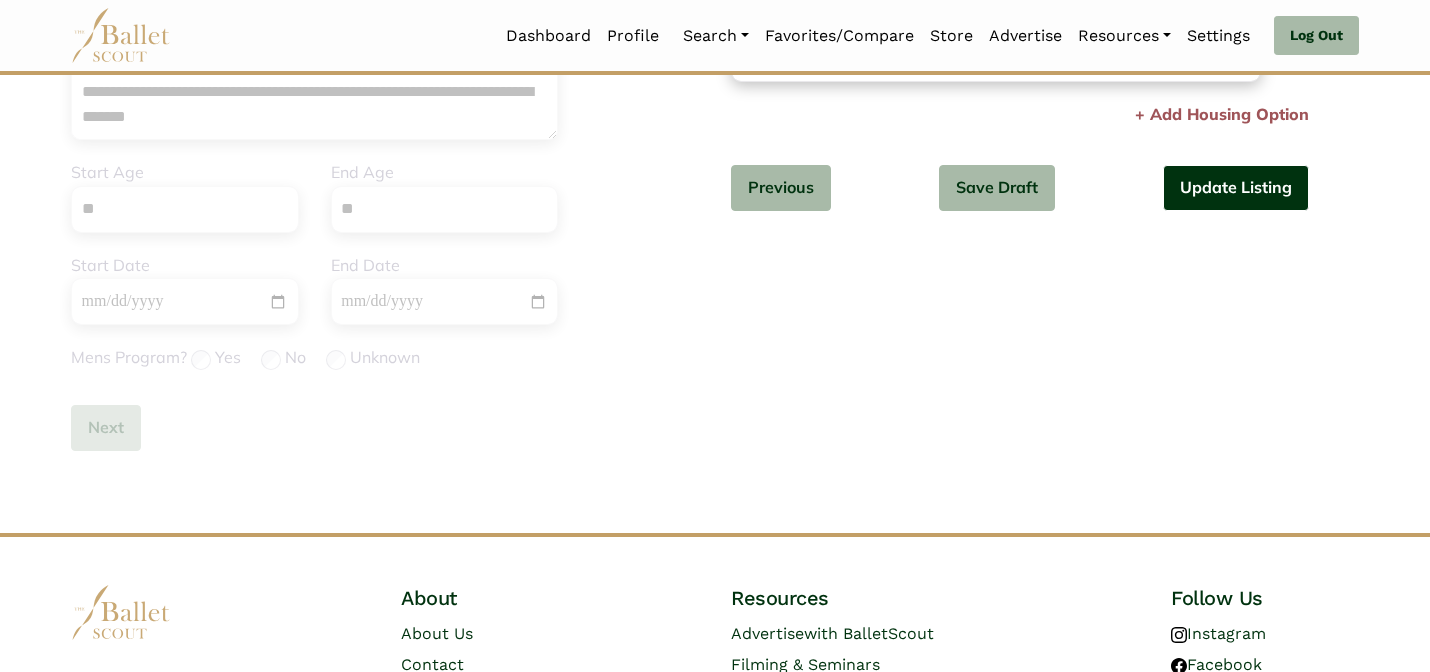 click on "Update Listing" at bounding box center (1236, 188) 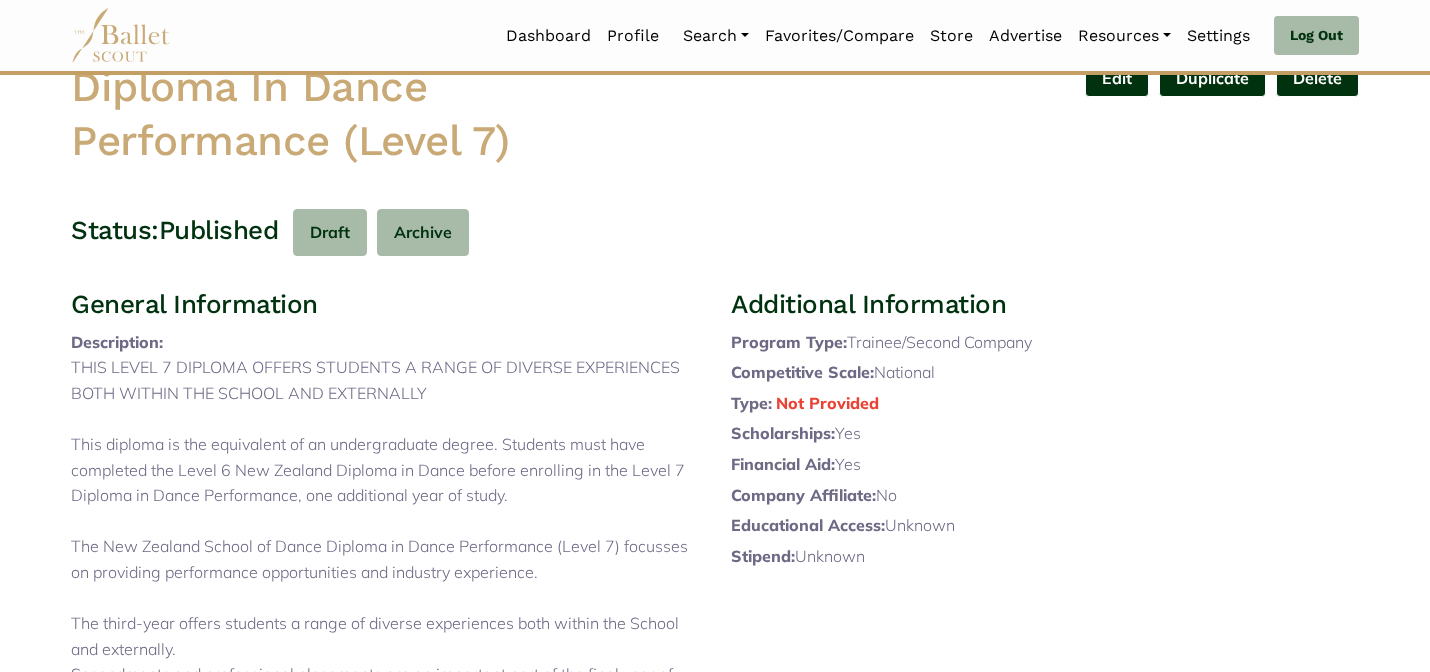 scroll, scrollTop: 0, scrollLeft: 0, axis: both 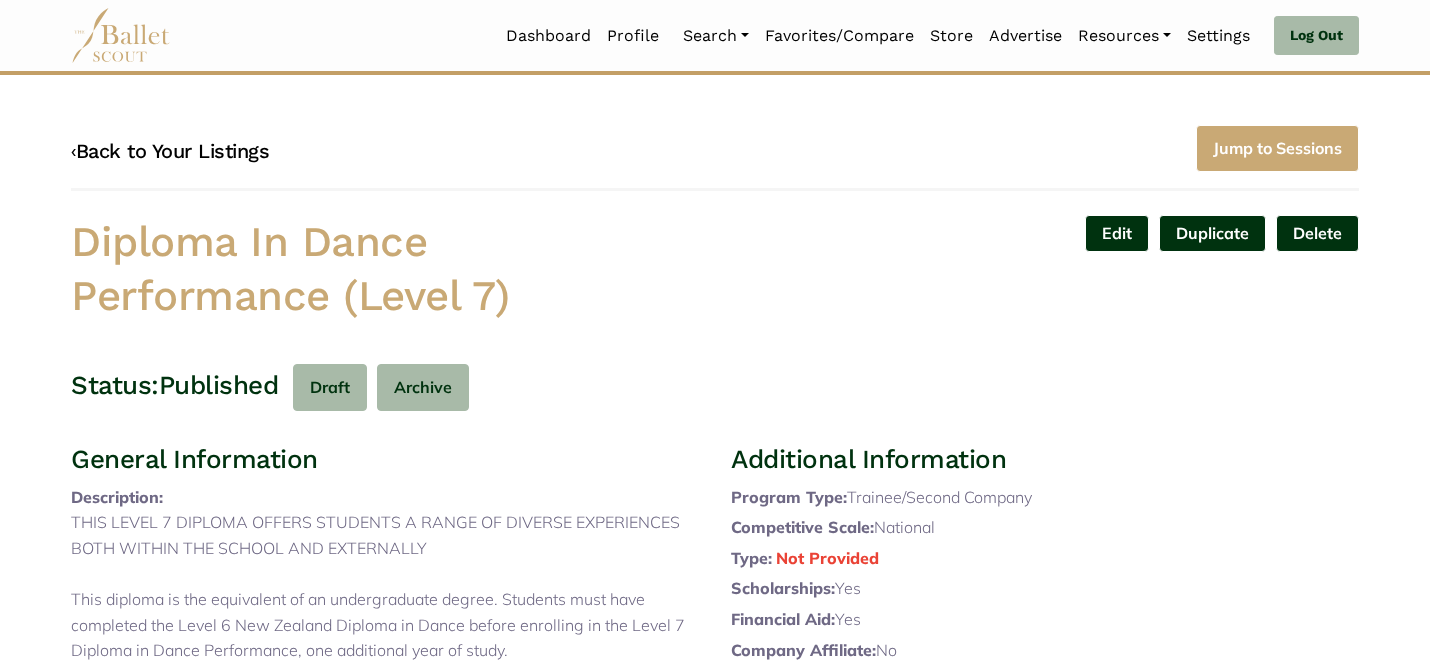 click on "‹  Back to Your Listings" at bounding box center (170, 151) 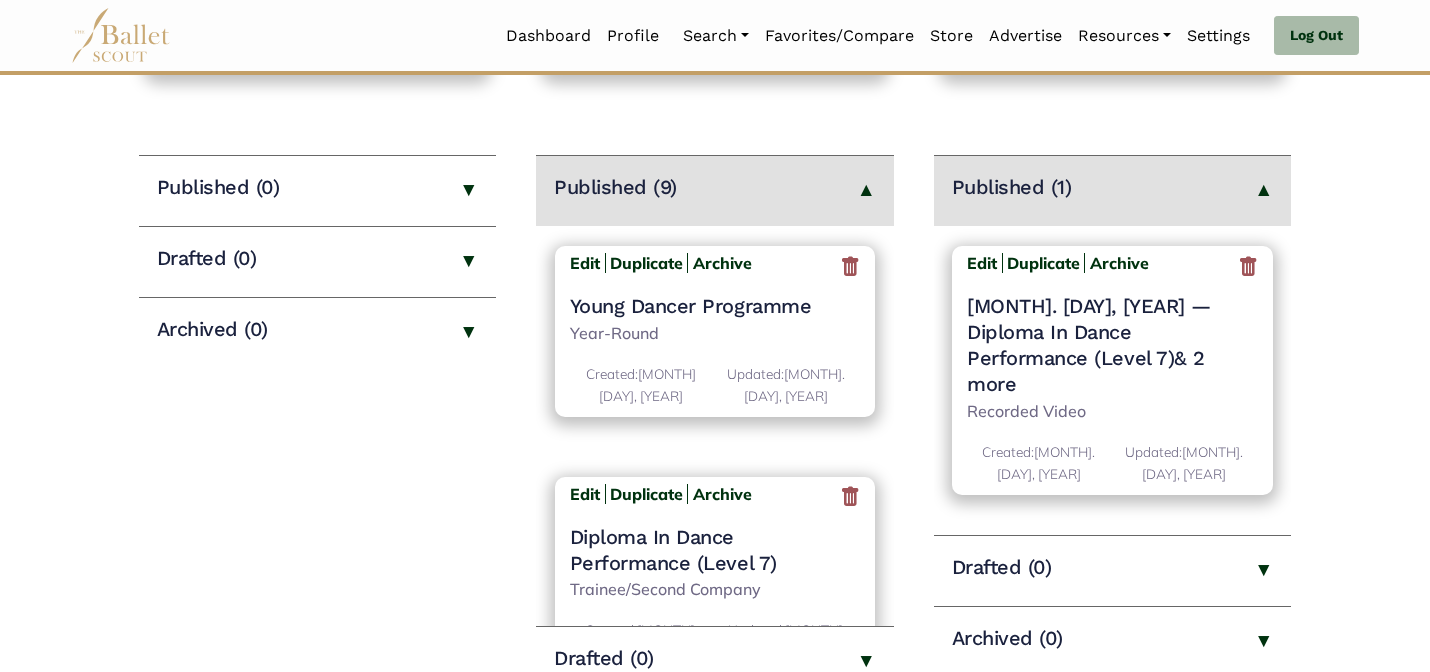 scroll, scrollTop: 240, scrollLeft: 0, axis: vertical 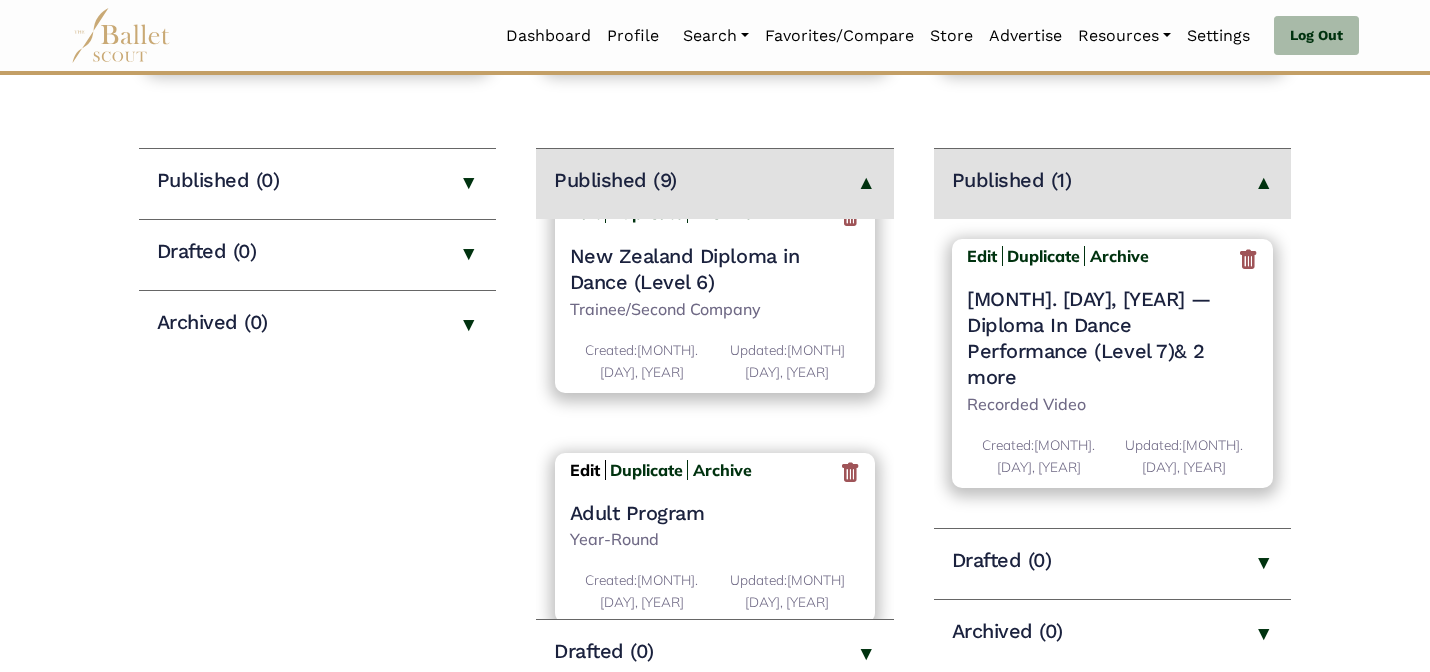 click on "Edit" at bounding box center (585, 470) 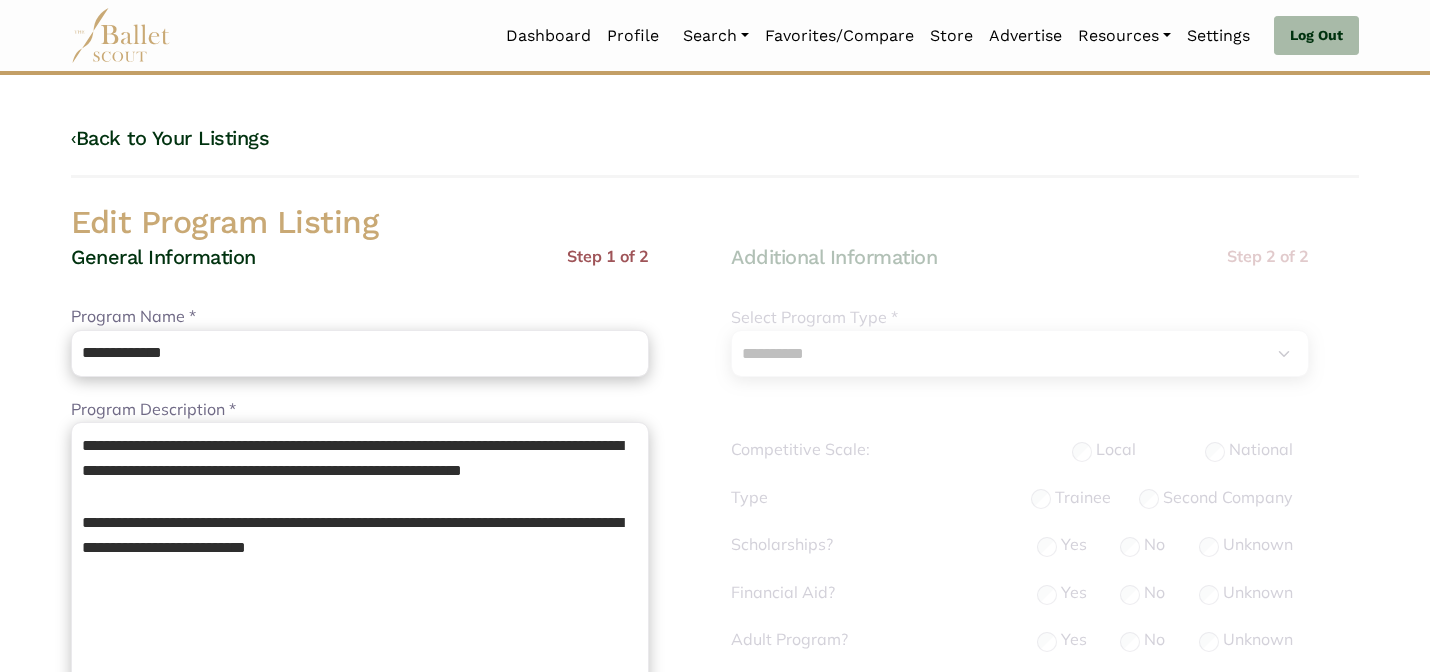 select on "**" 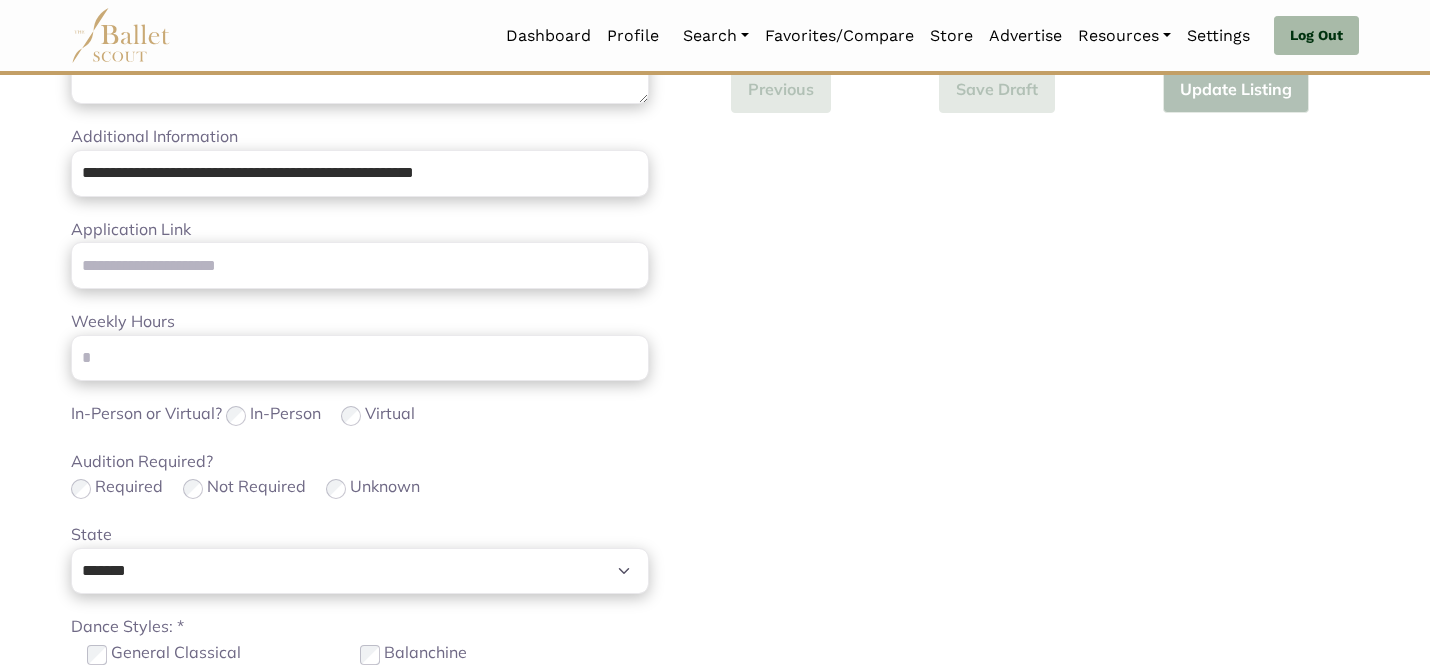 scroll, scrollTop: 672, scrollLeft: 0, axis: vertical 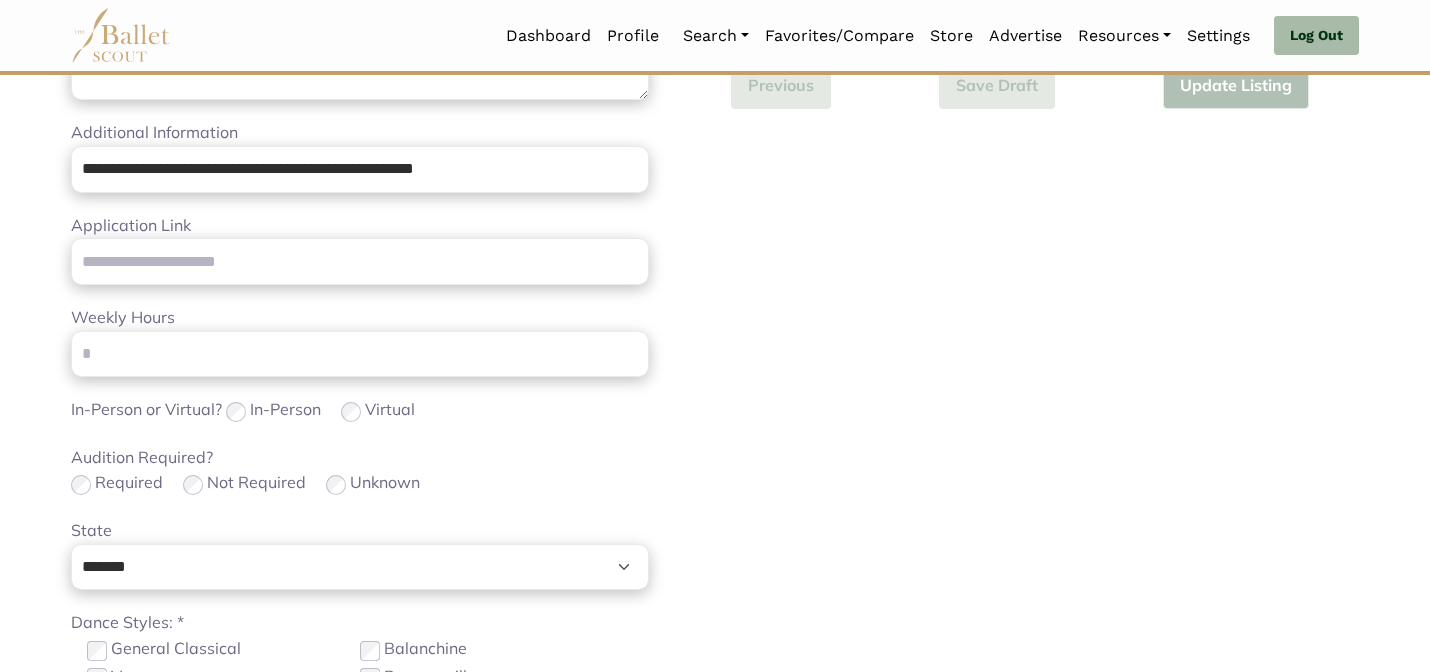 click on "Audition Required?
Required
Not Required
Unknown" at bounding box center (360, 471) 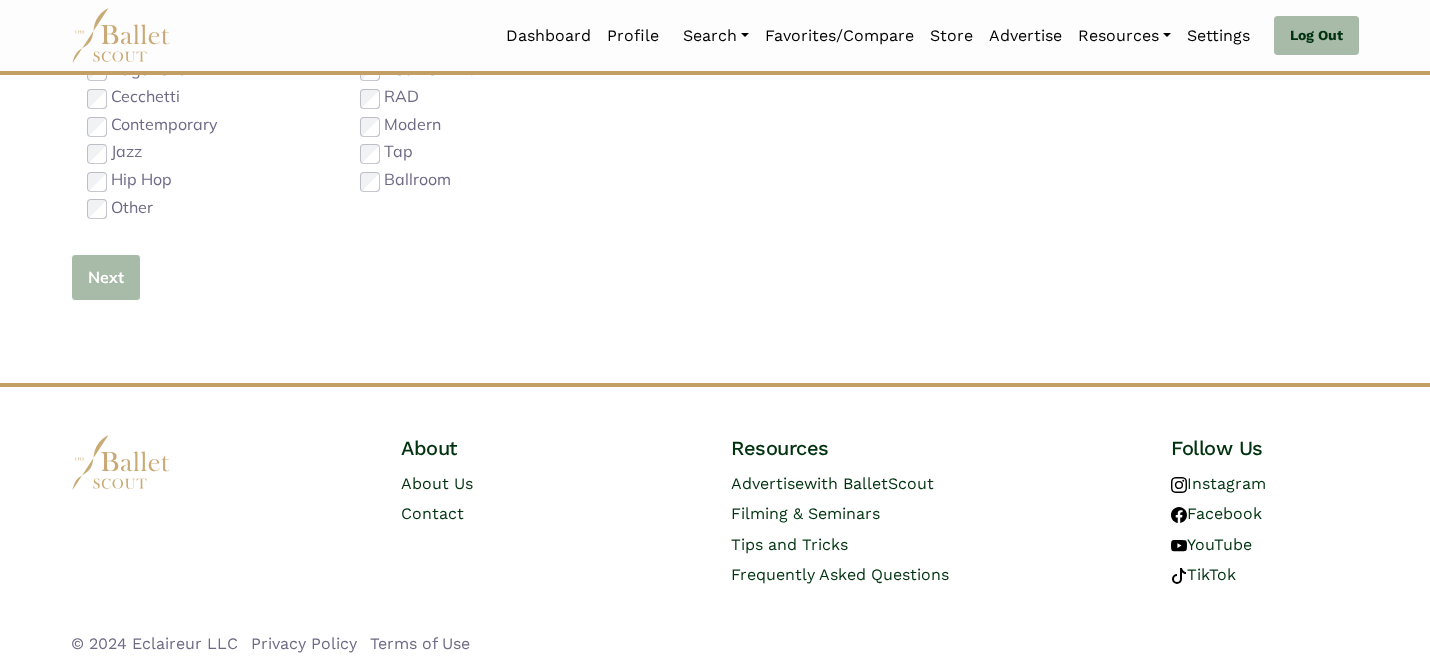 click on "Next" at bounding box center (106, 277) 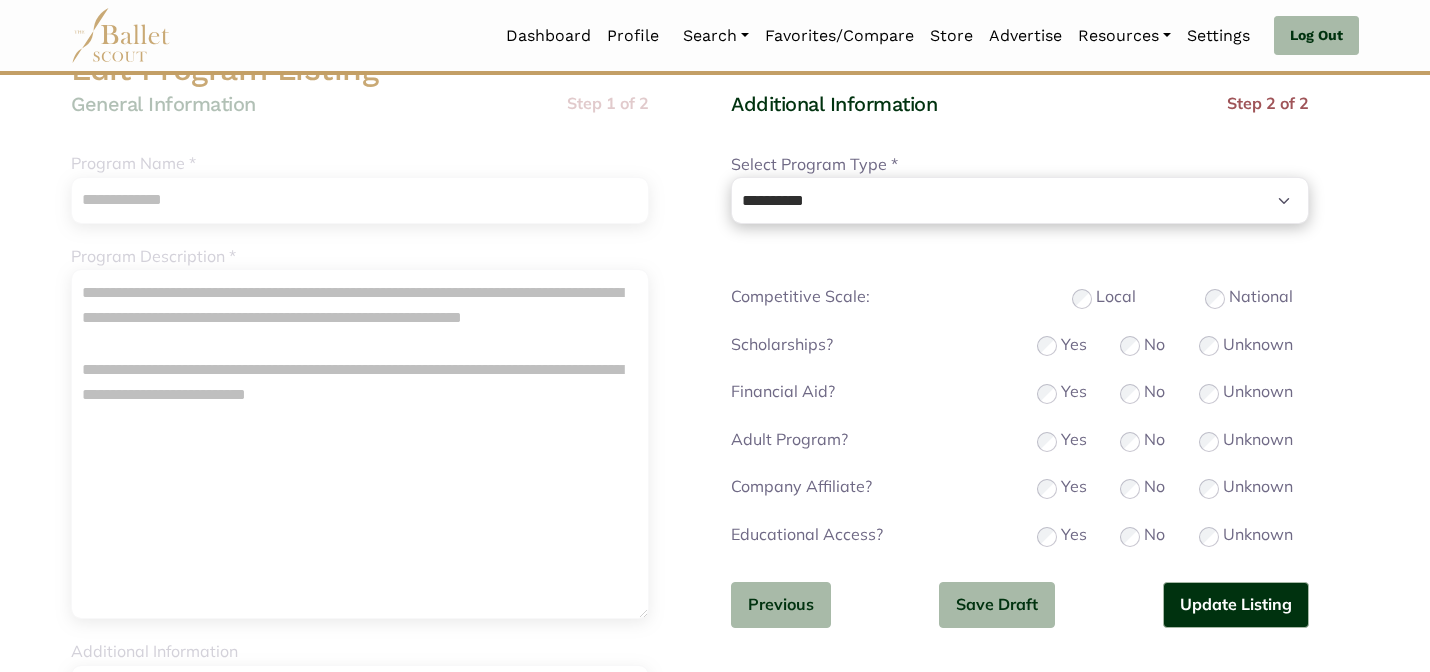 scroll, scrollTop: 175, scrollLeft: 0, axis: vertical 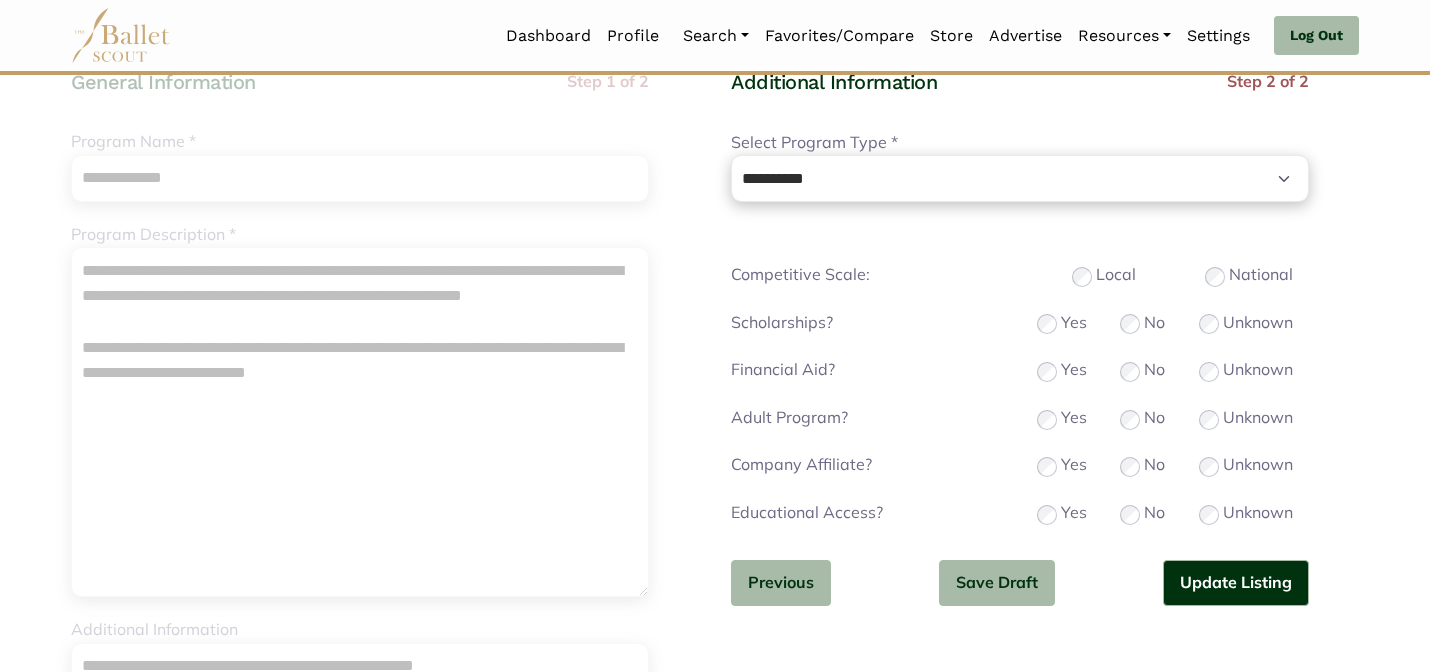 click on "**********" at bounding box center [1020, 354] 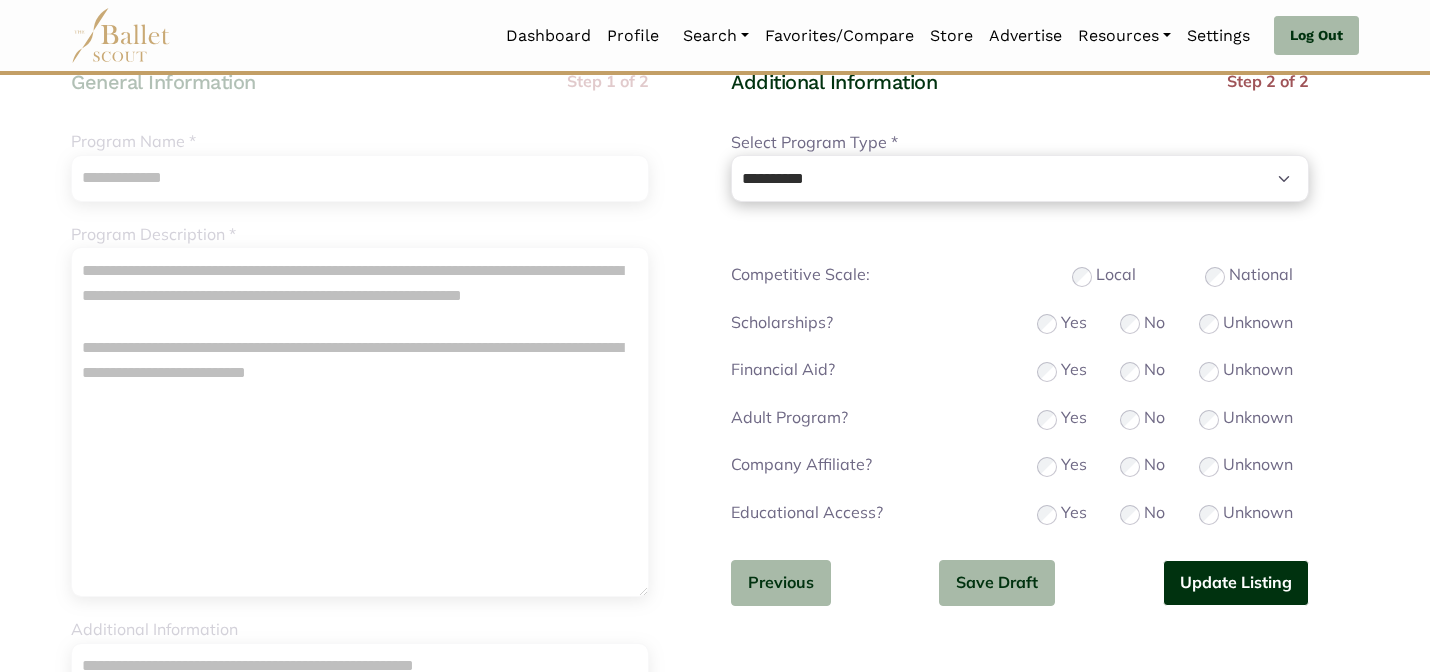 click on "Update Listing" at bounding box center (1236, 583) 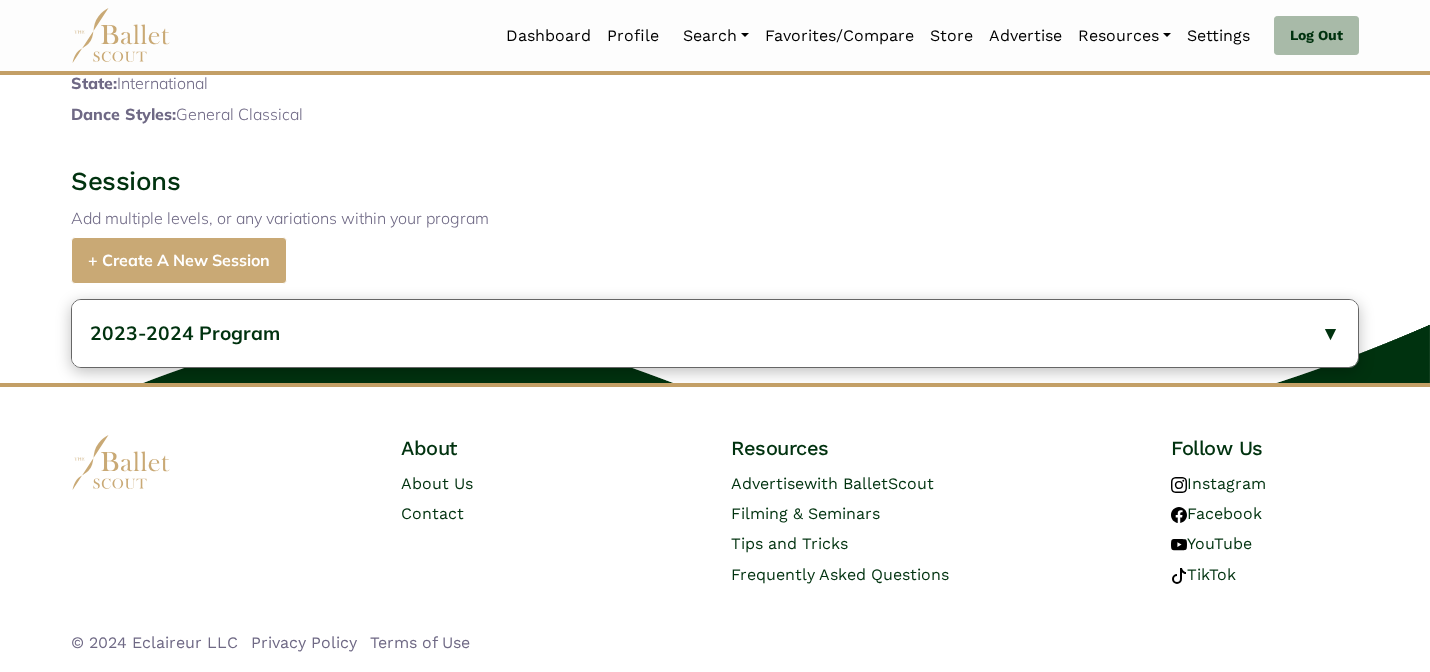 scroll, scrollTop: 721, scrollLeft: 0, axis: vertical 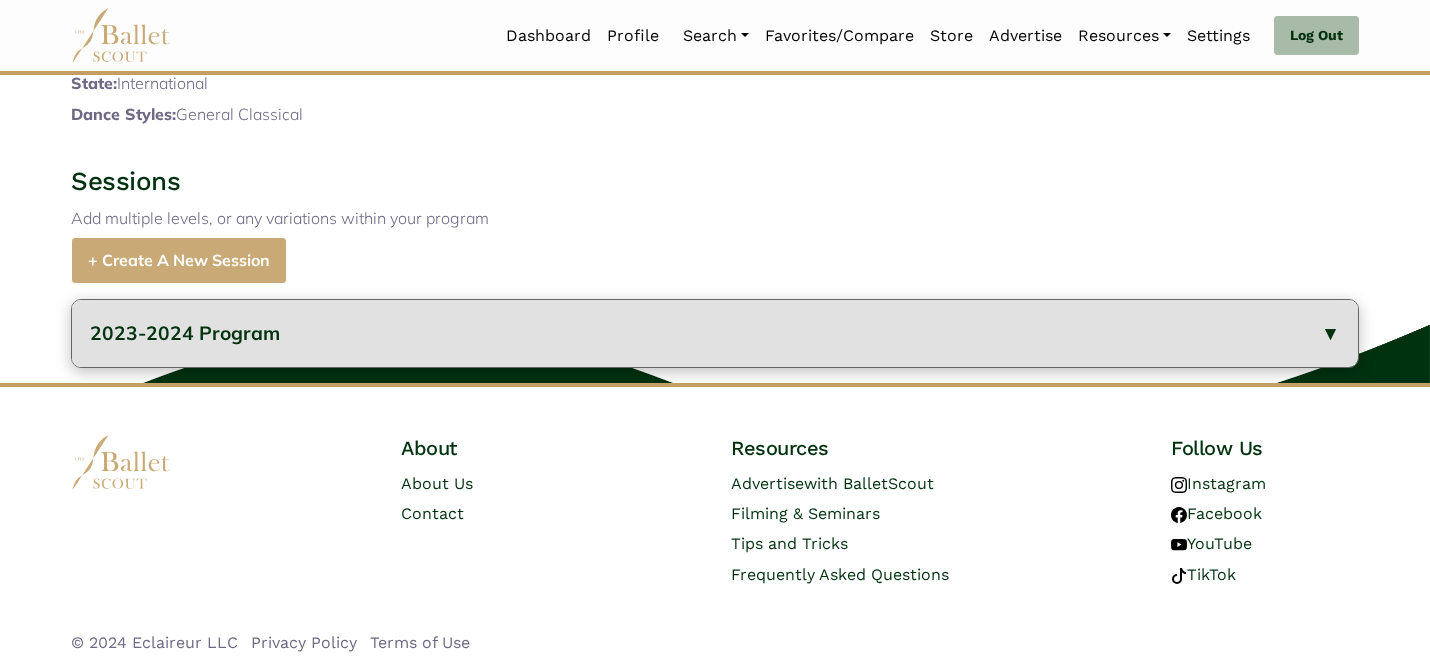 click on "2023-2024 Program" at bounding box center (185, 333) 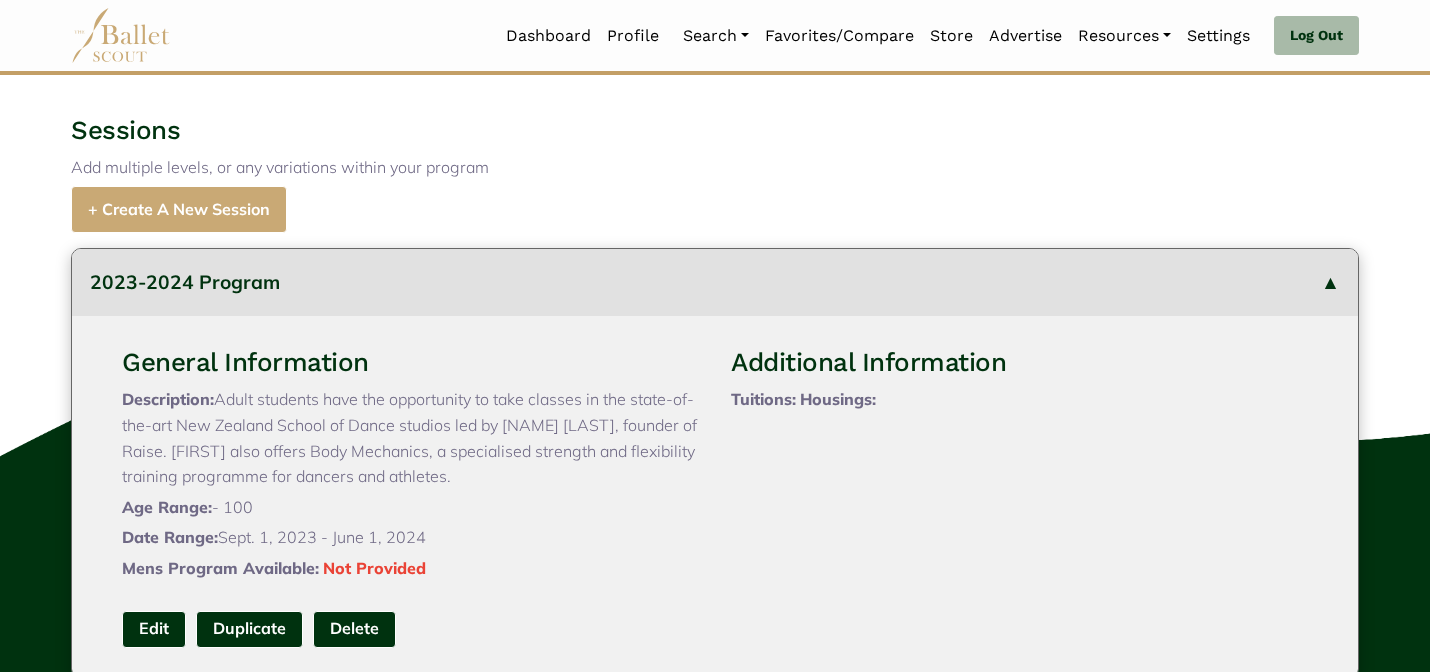 type 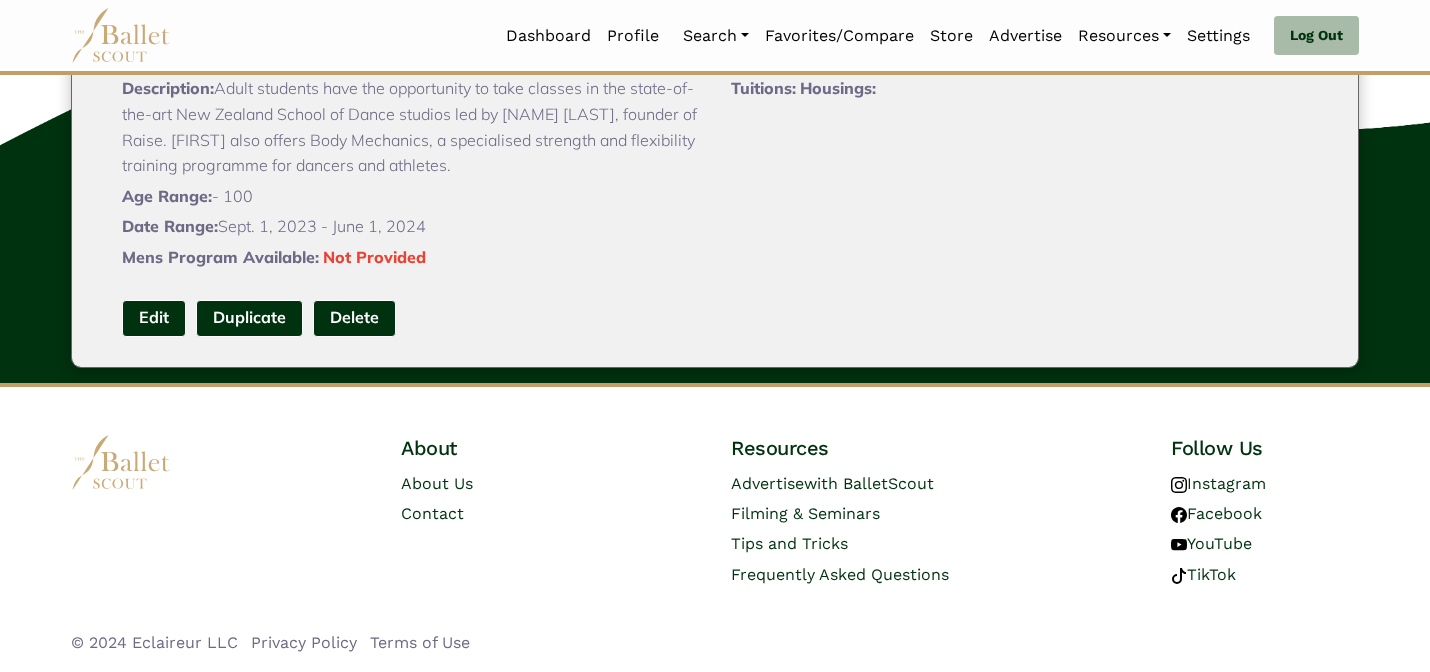 scroll, scrollTop: 1083, scrollLeft: 0, axis: vertical 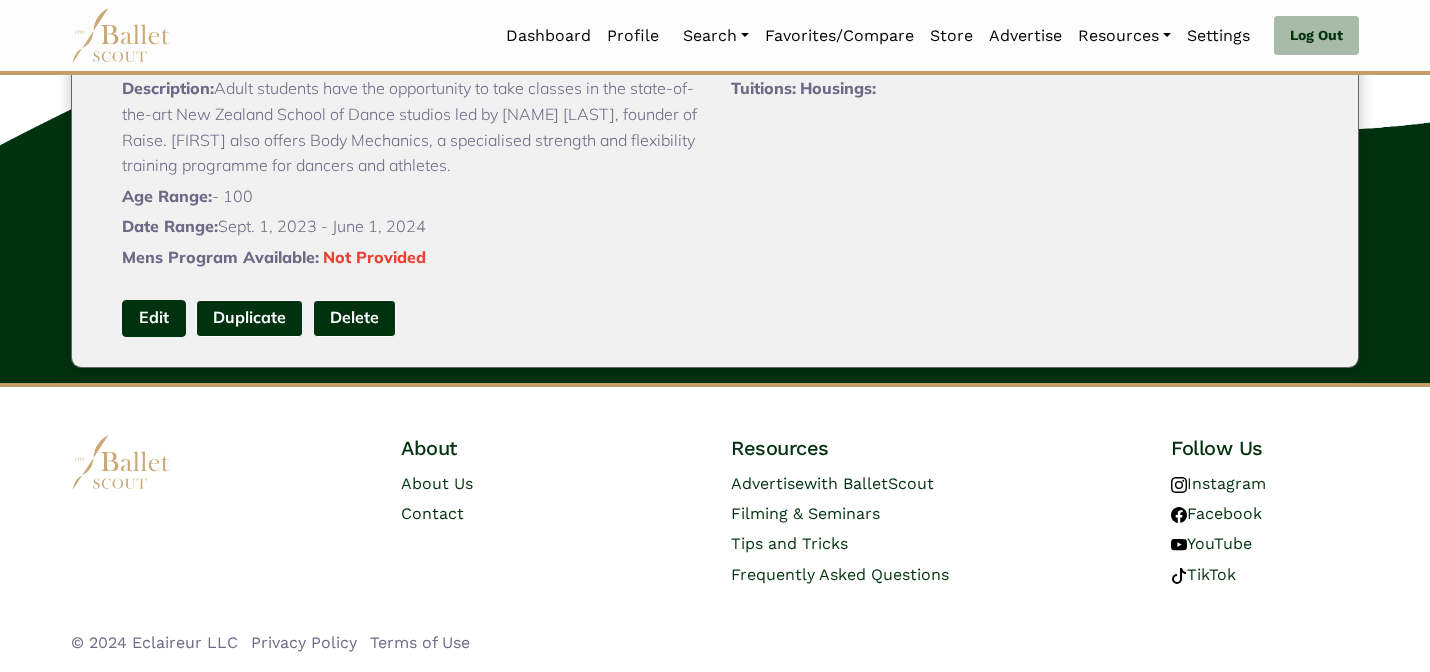 click on "Edit" at bounding box center (154, 318) 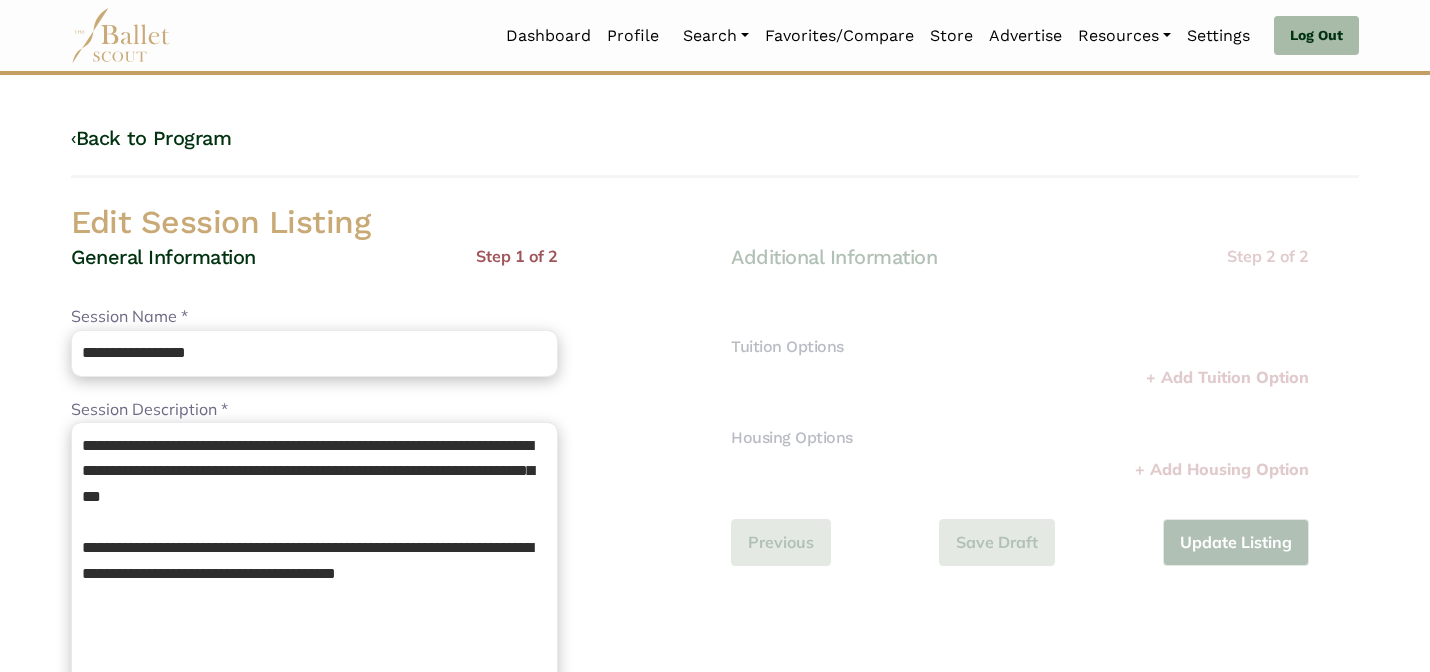 scroll, scrollTop: 0, scrollLeft: 0, axis: both 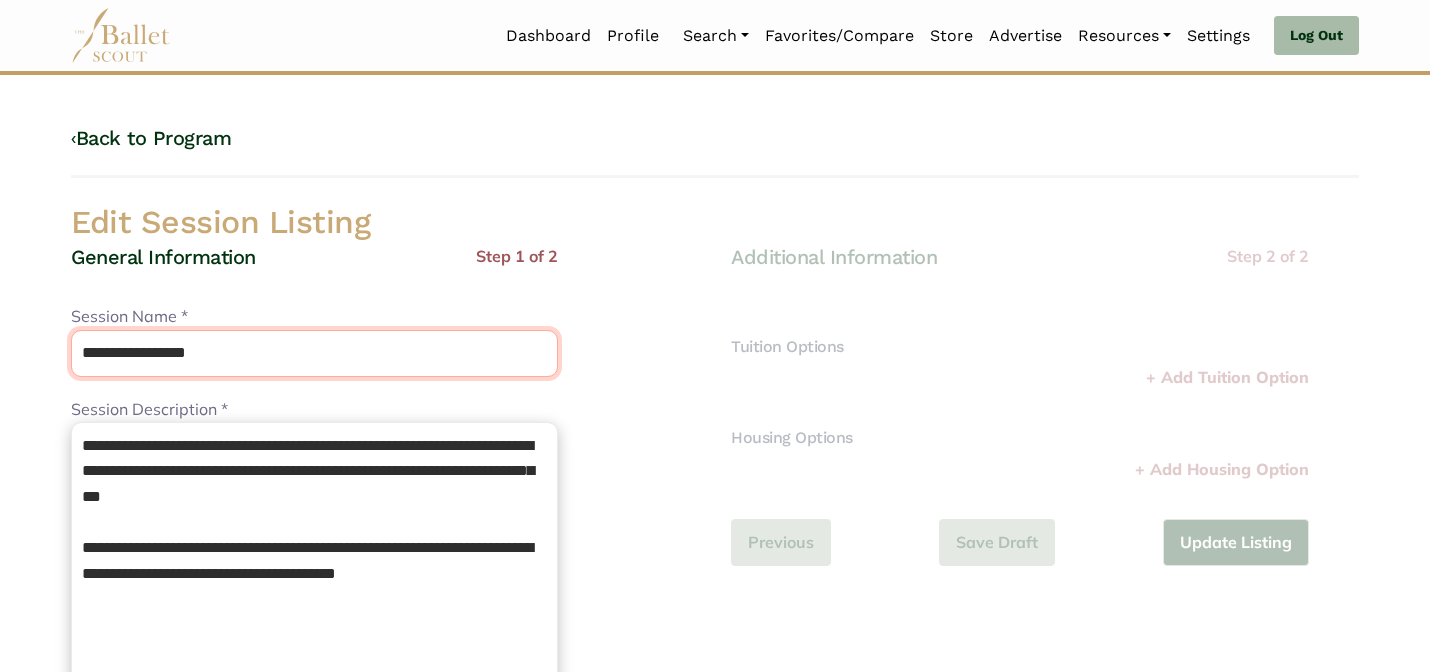 drag, startPoint x: 300, startPoint y: 349, endPoint x: 223, endPoint y: 272, distance: 108.89445 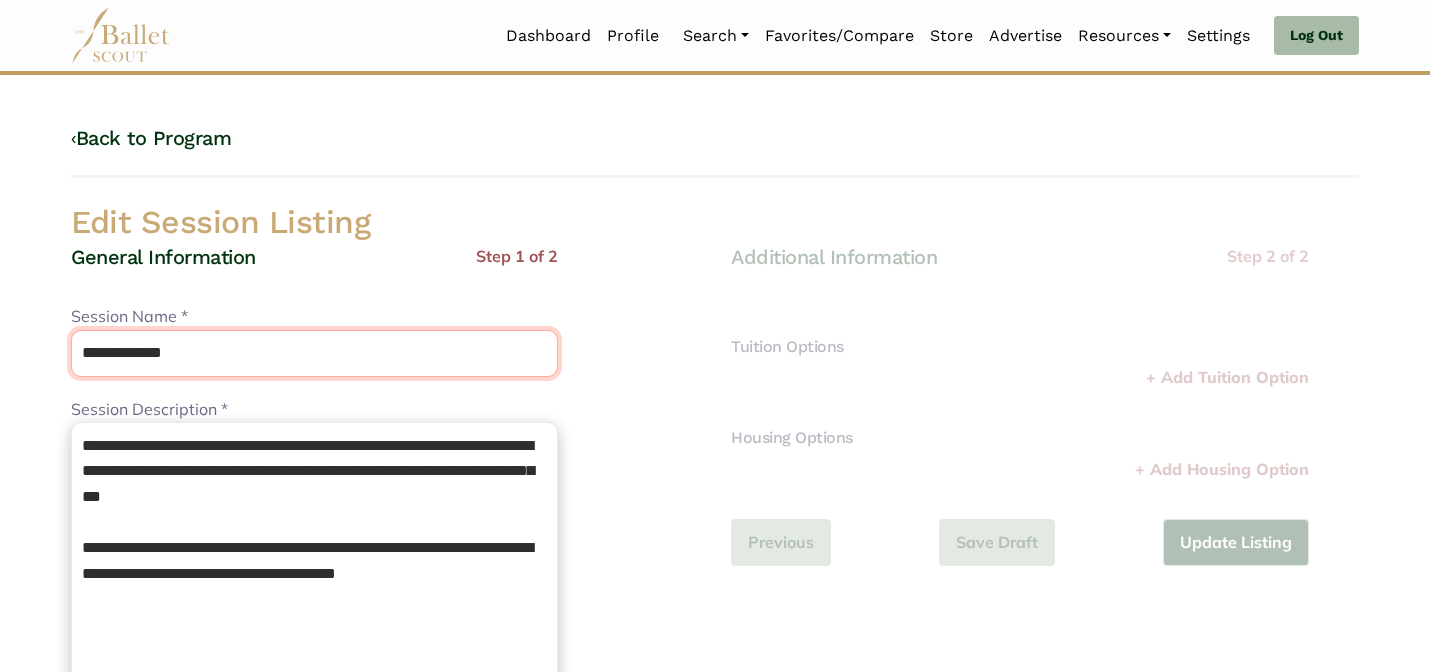type on "**********" 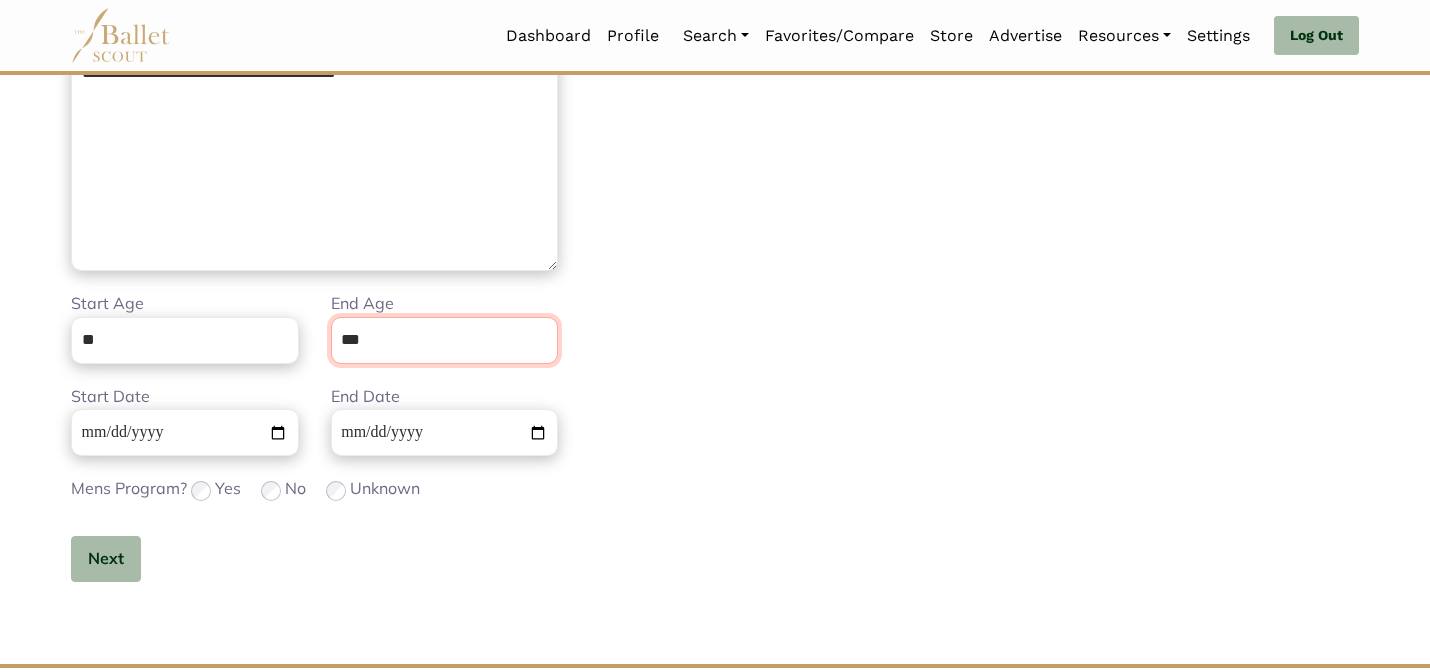 scroll, scrollTop: 505, scrollLeft: 0, axis: vertical 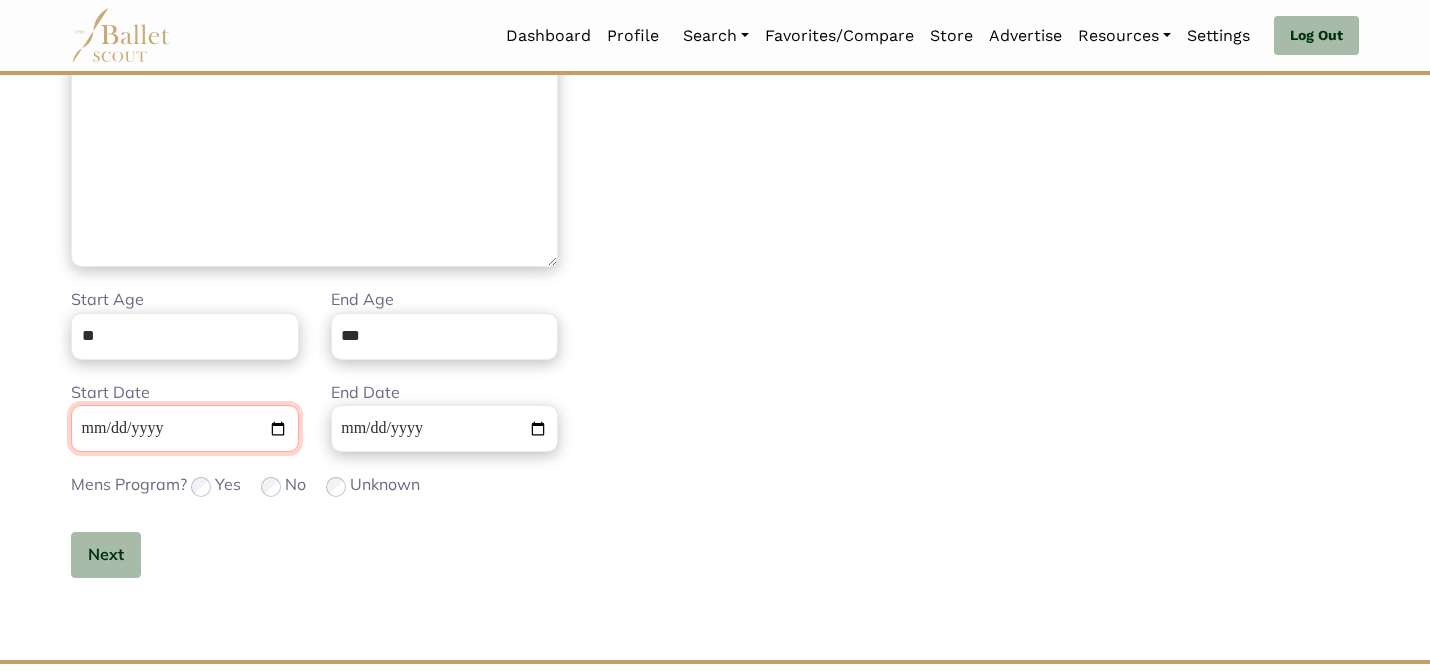 type 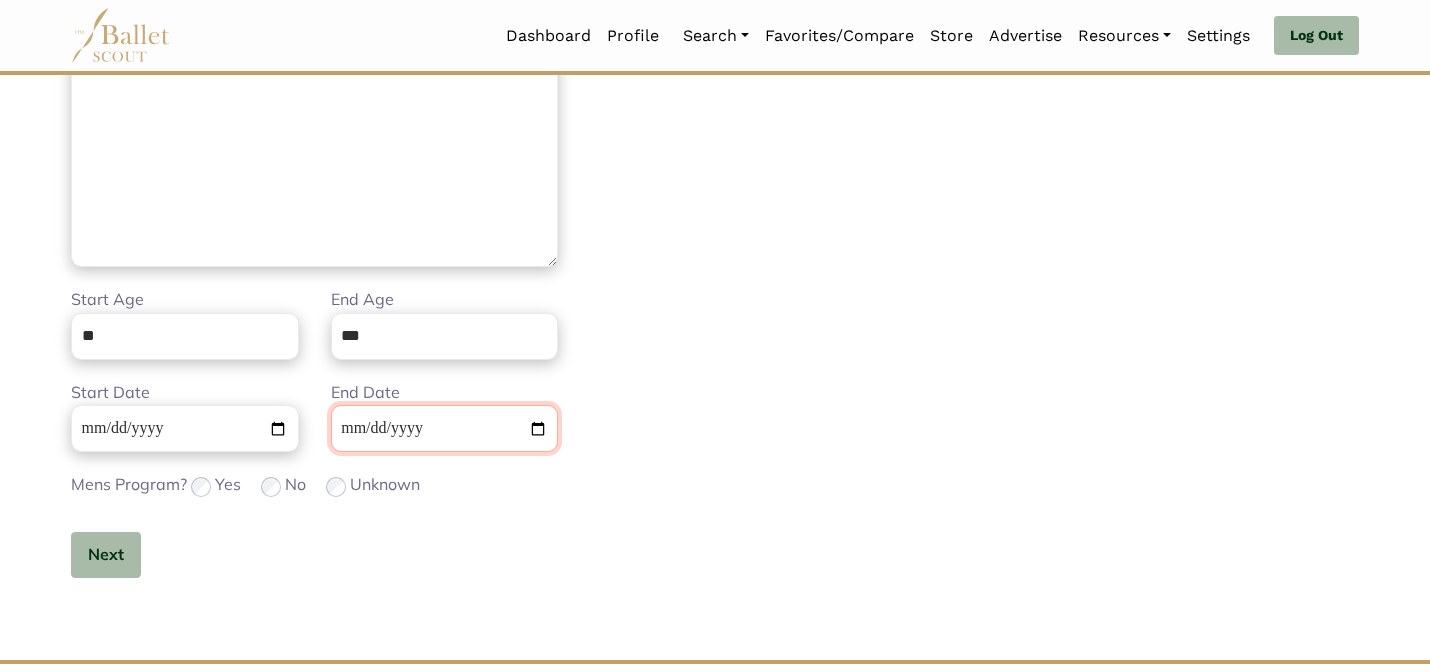 type 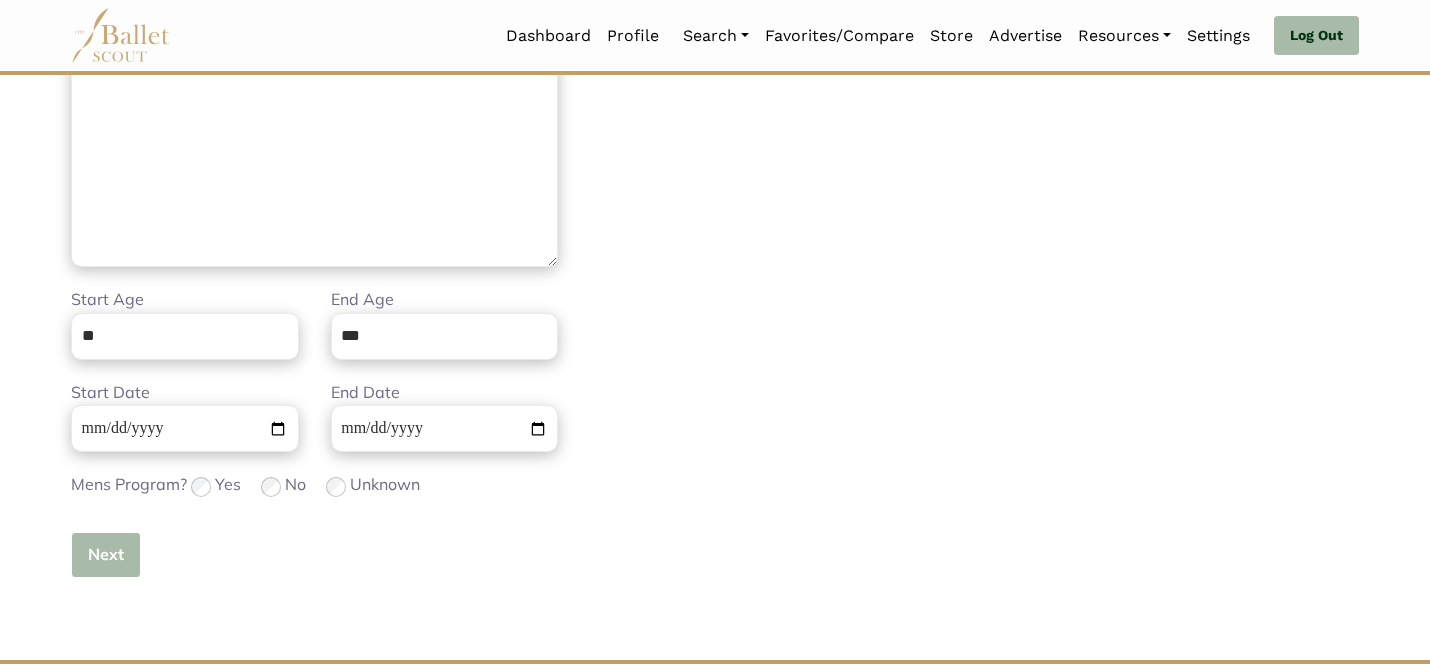 click on "Next" at bounding box center (106, 555) 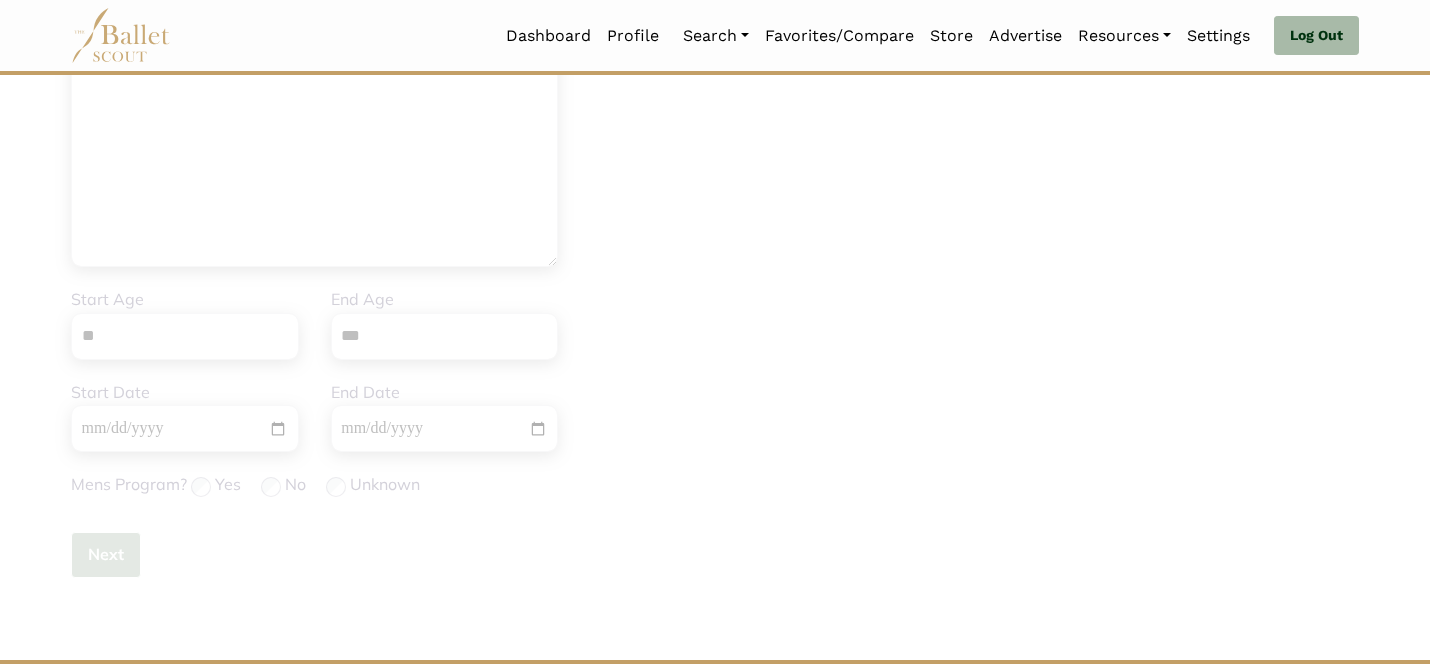 type 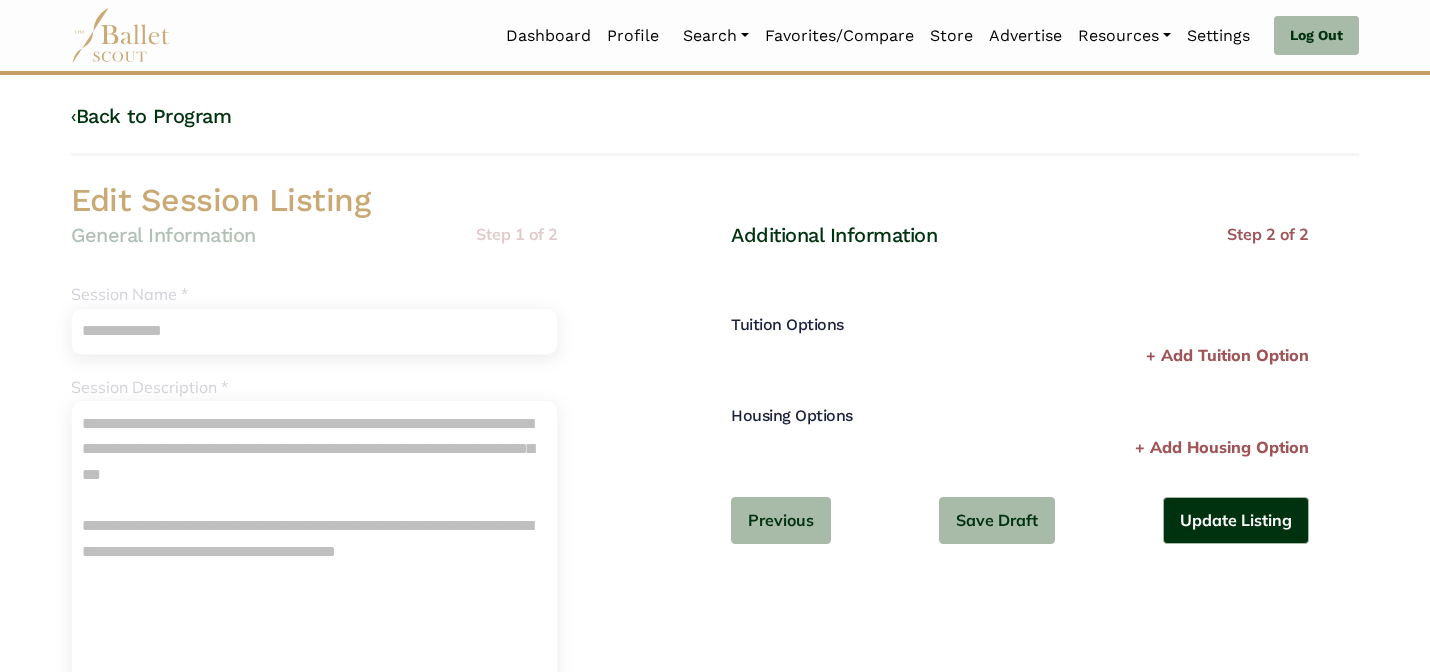 scroll, scrollTop: 0, scrollLeft: 0, axis: both 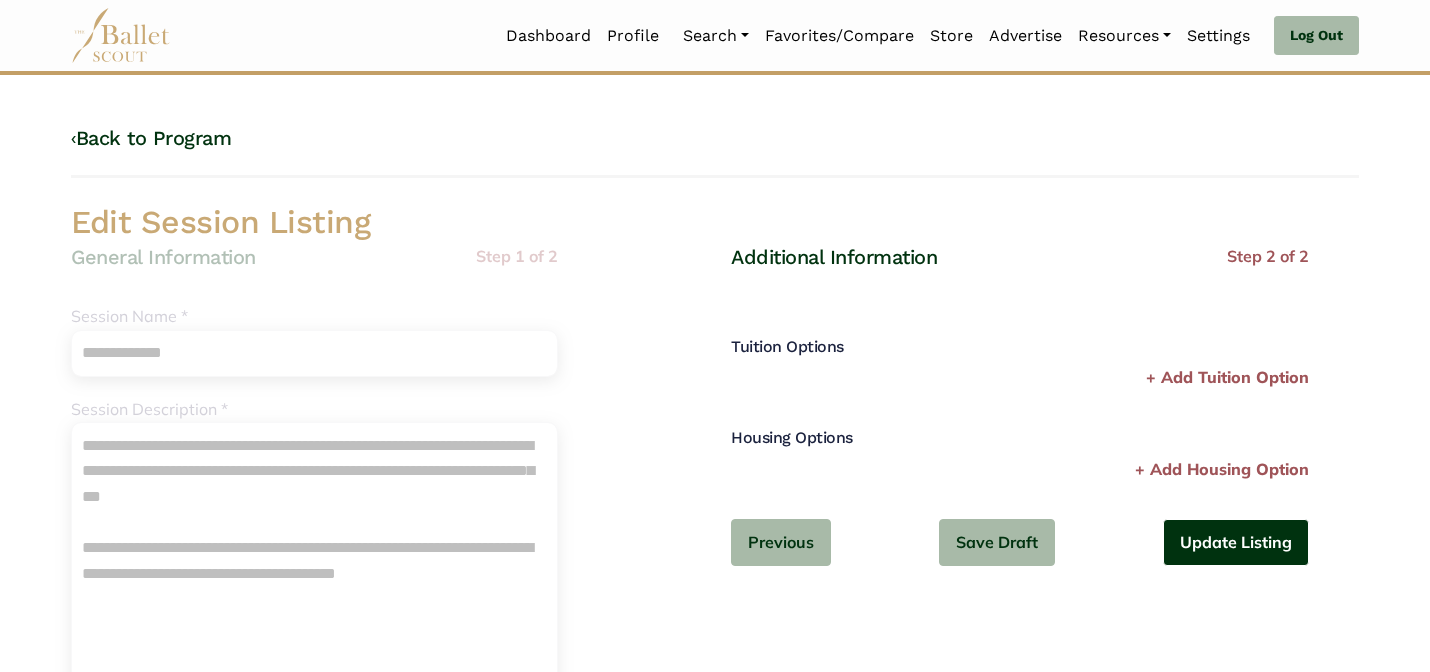 click on "Update Listing" at bounding box center [1236, 542] 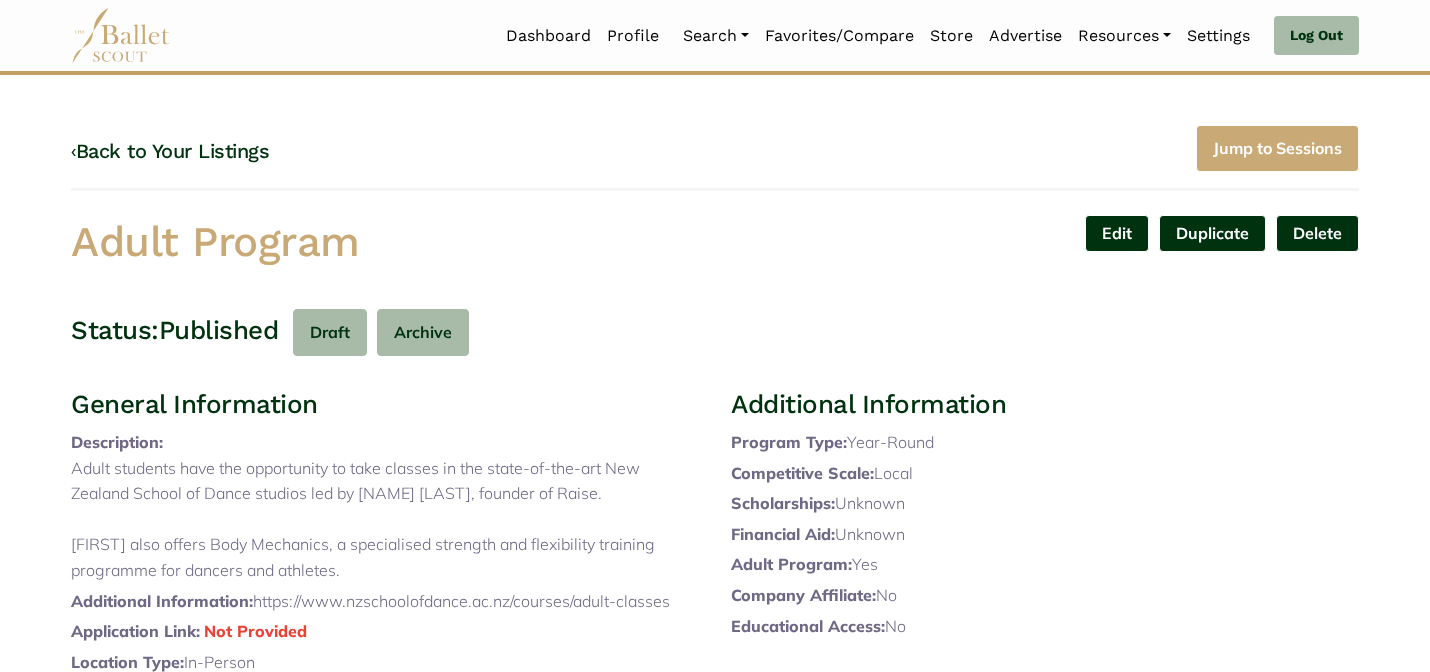 scroll, scrollTop: 0, scrollLeft: 0, axis: both 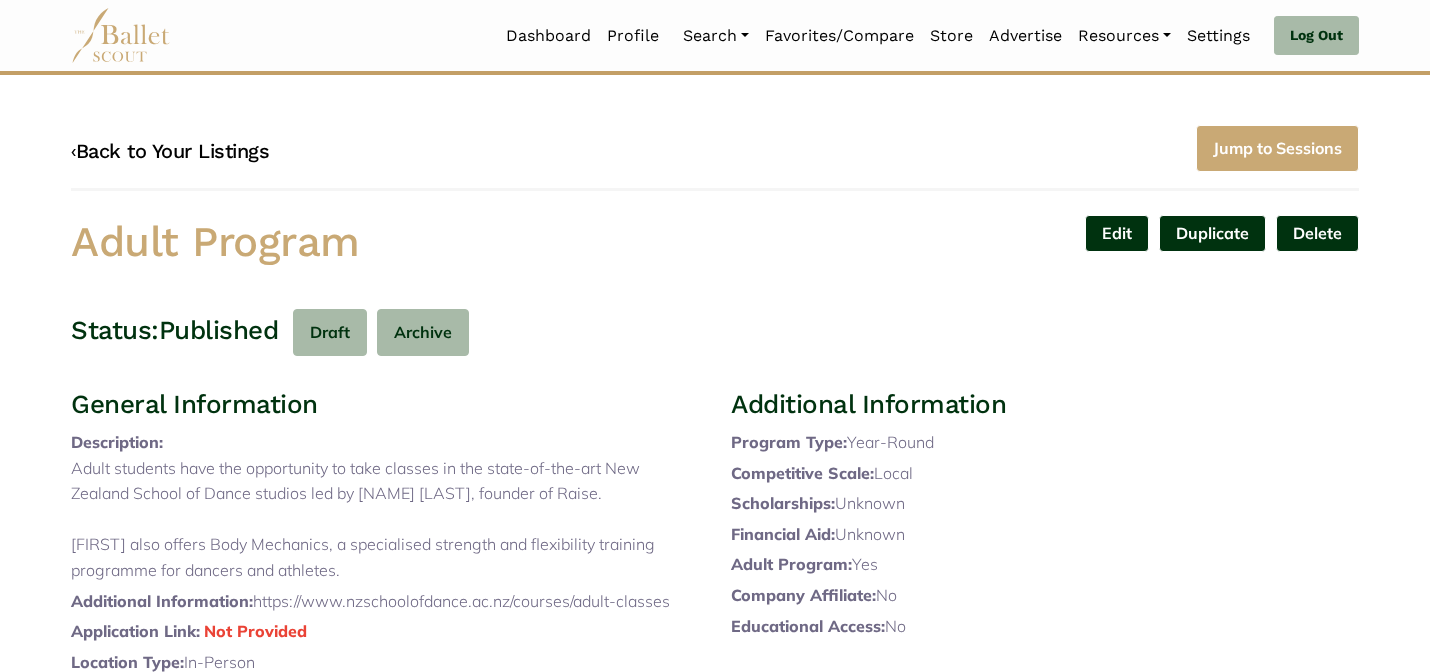 click on "‹  Back to Your Listings" at bounding box center [170, 151] 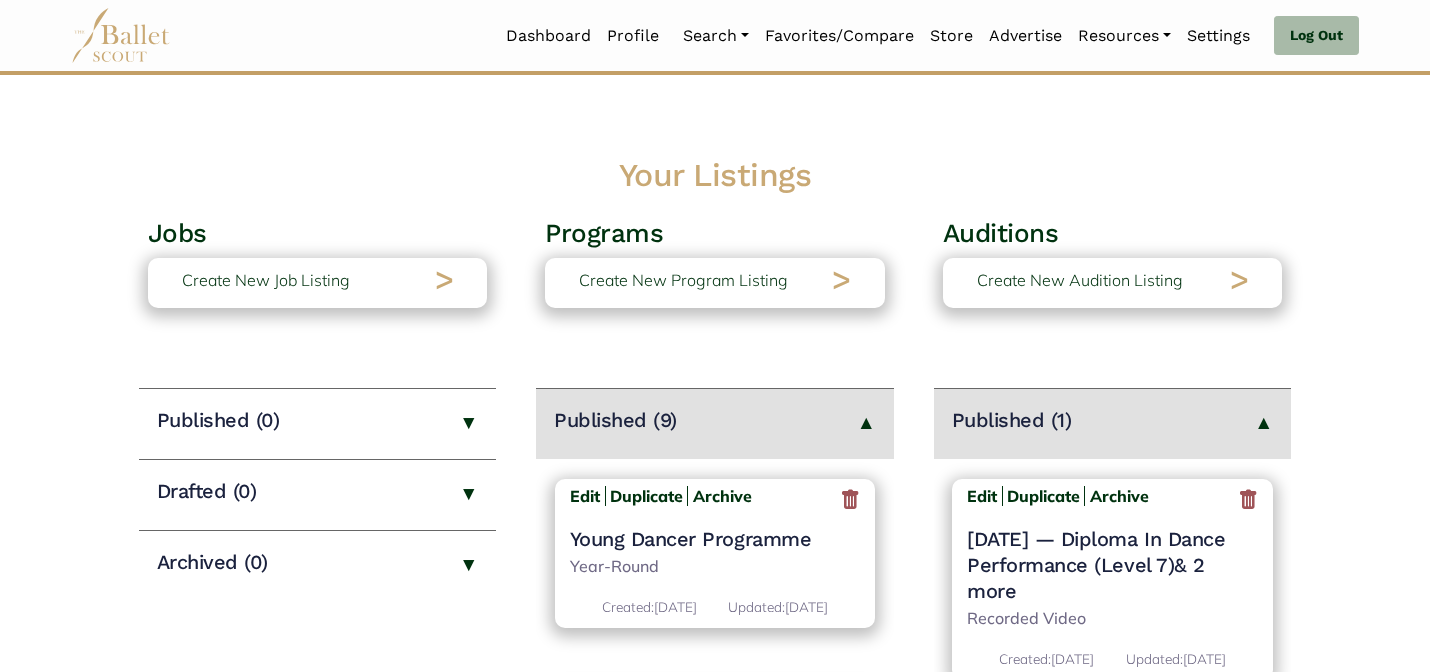 scroll, scrollTop: 0, scrollLeft: 0, axis: both 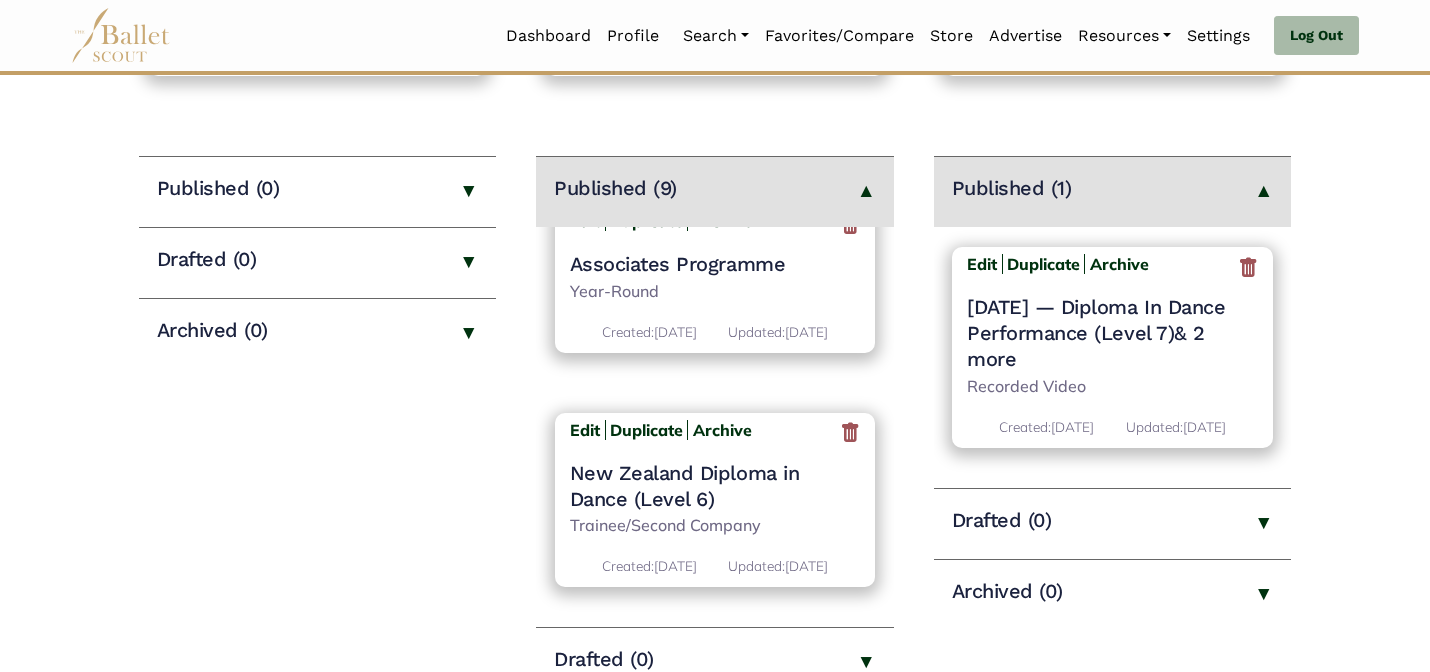 click on "Edit
Duplicate
Archive
New Zealand Diploma in Dance (Level 6)
Trainee/Second Company
Created:  Aug. 1, 2022
Updated:  June 9, 2024" at bounding box center (715, 500) 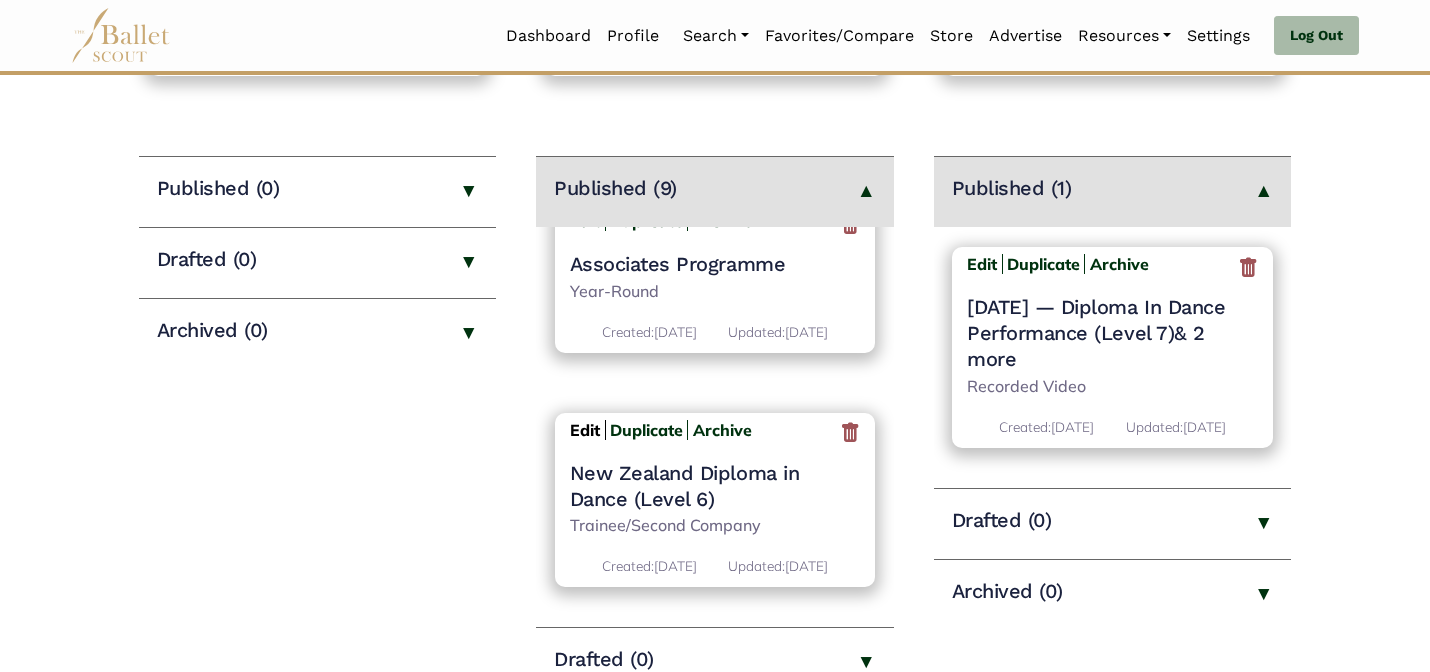 click on "Edit" at bounding box center [585, 430] 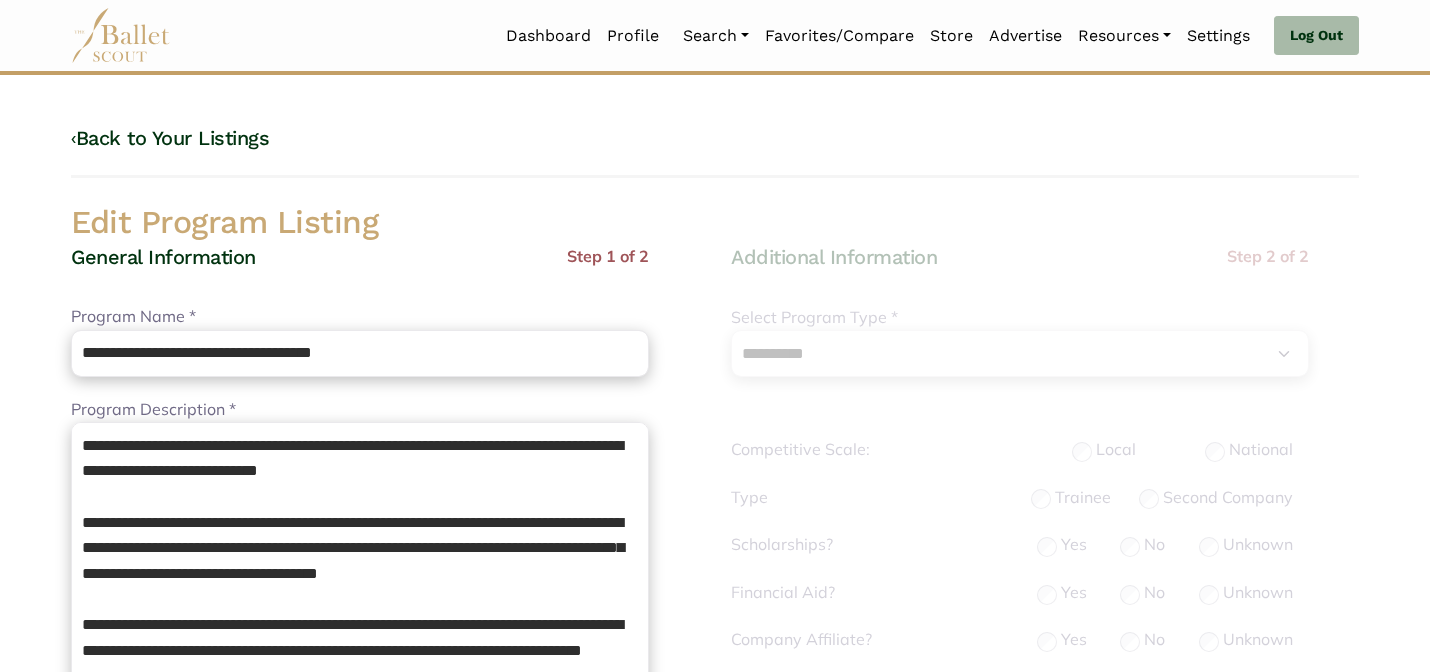 select on "**" 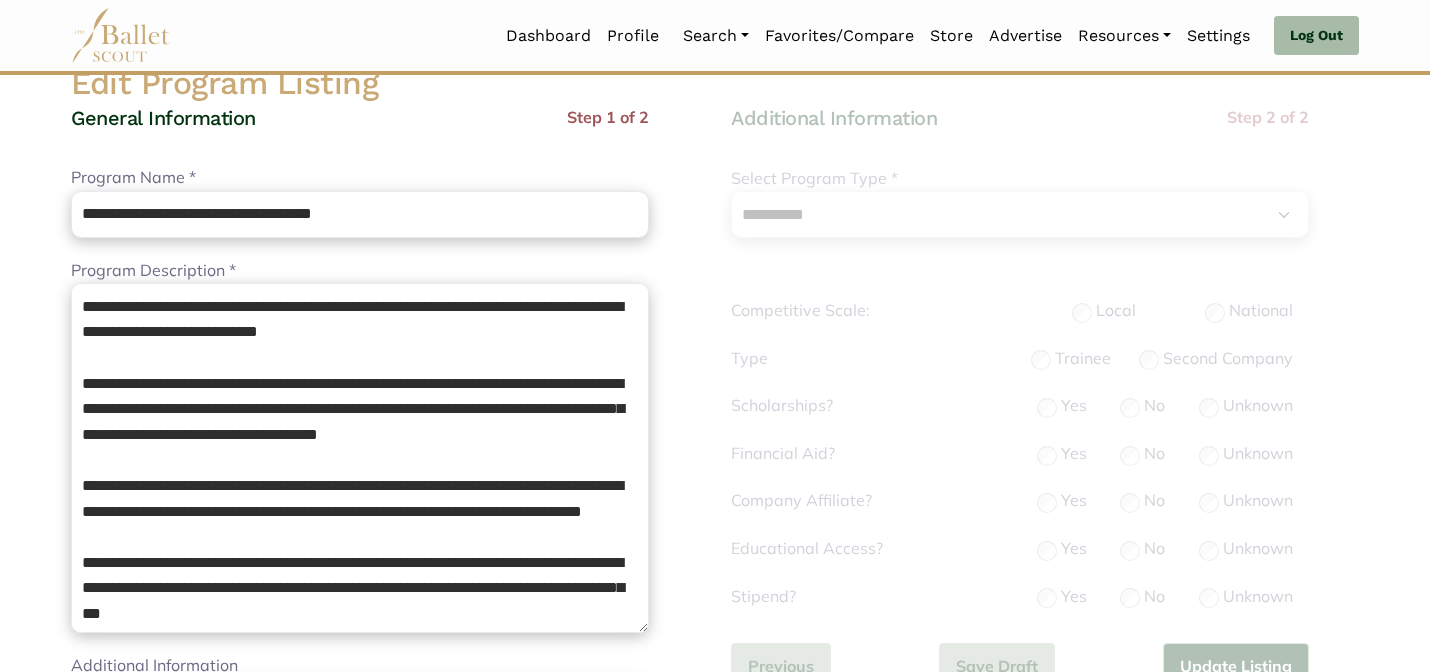 scroll, scrollTop: 160, scrollLeft: 0, axis: vertical 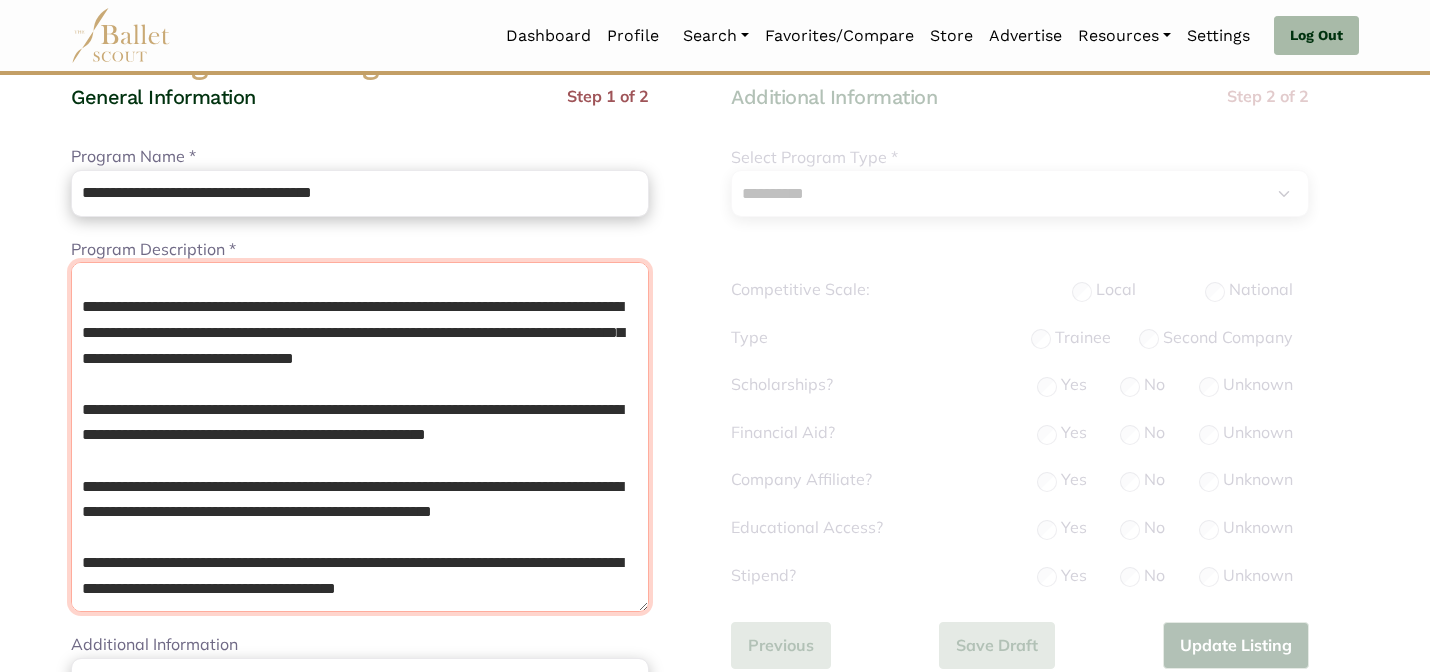 drag, startPoint x: 76, startPoint y: 390, endPoint x: 330, endPoint y: 626, distance: 346.71603 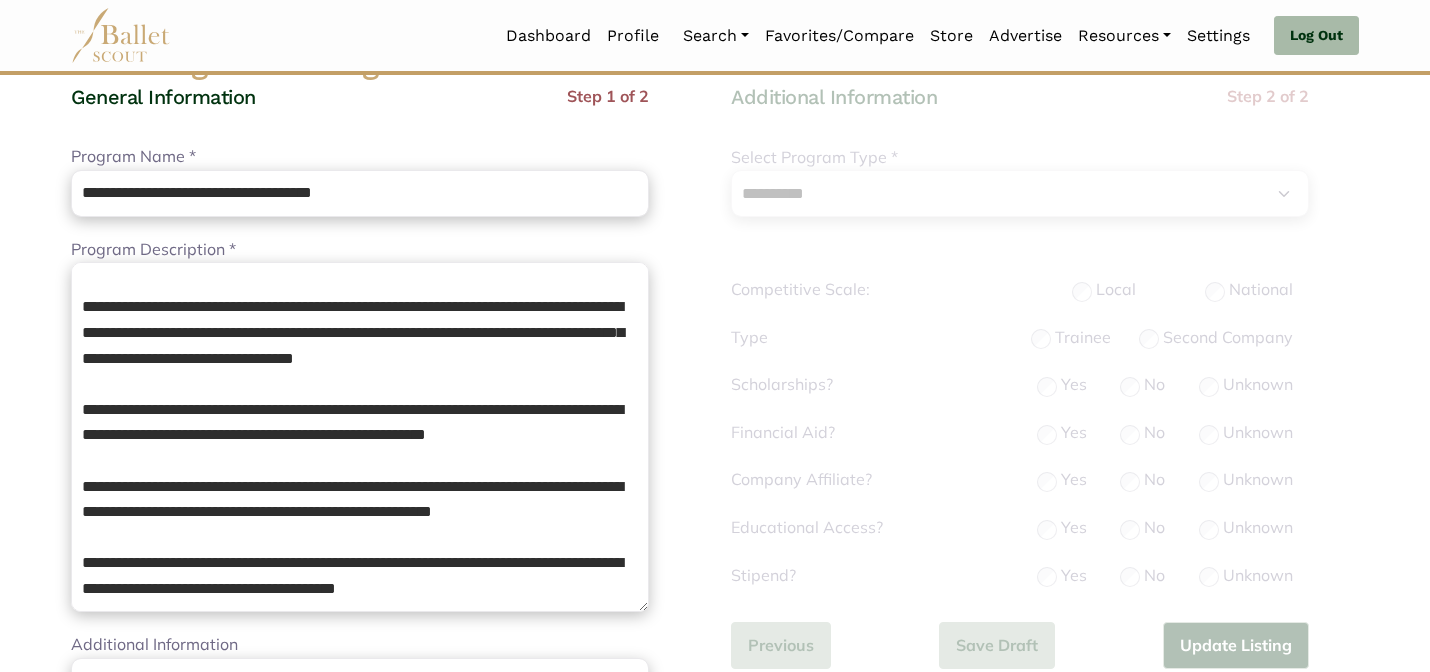 click on "Loading...
Please Wait
Dashboard
Profile" at bounding box center (715, 815) 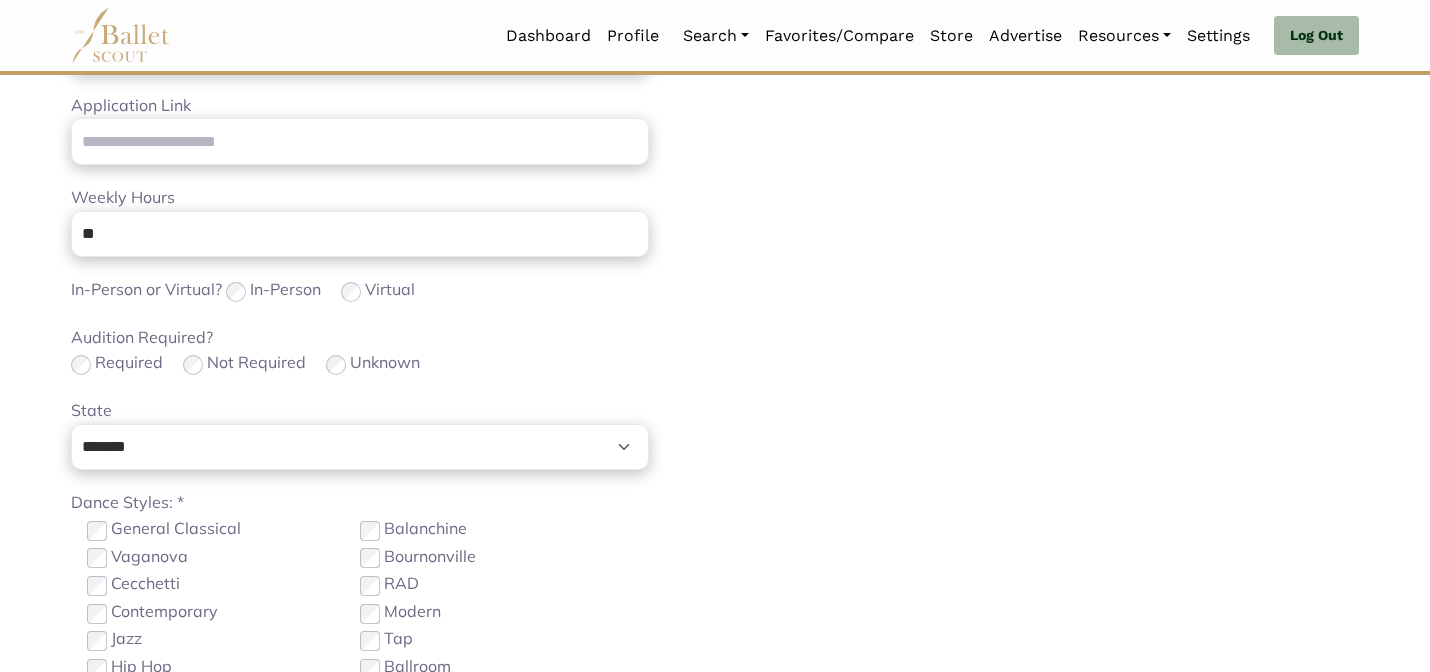 scroll, scrollTop: 1279, scrollLeft: 0, axis: vertical 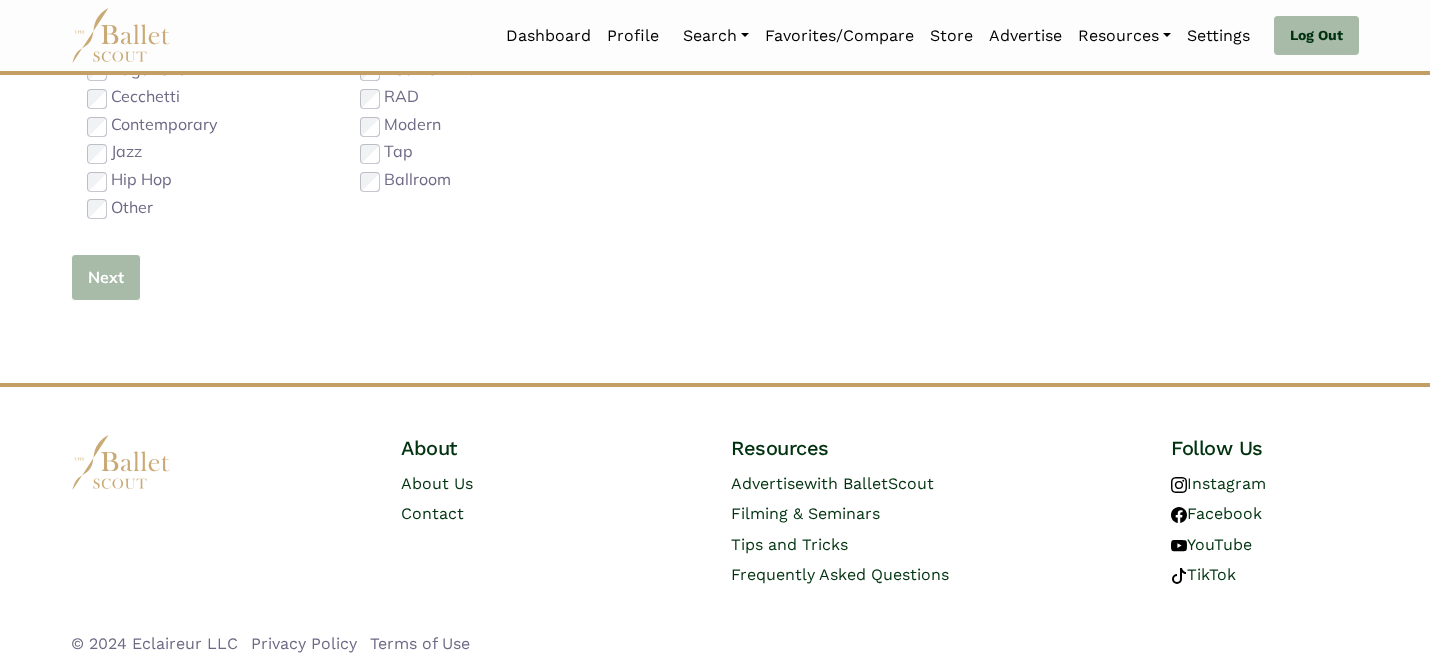 click on "Next" at bounding box center (106, 277) 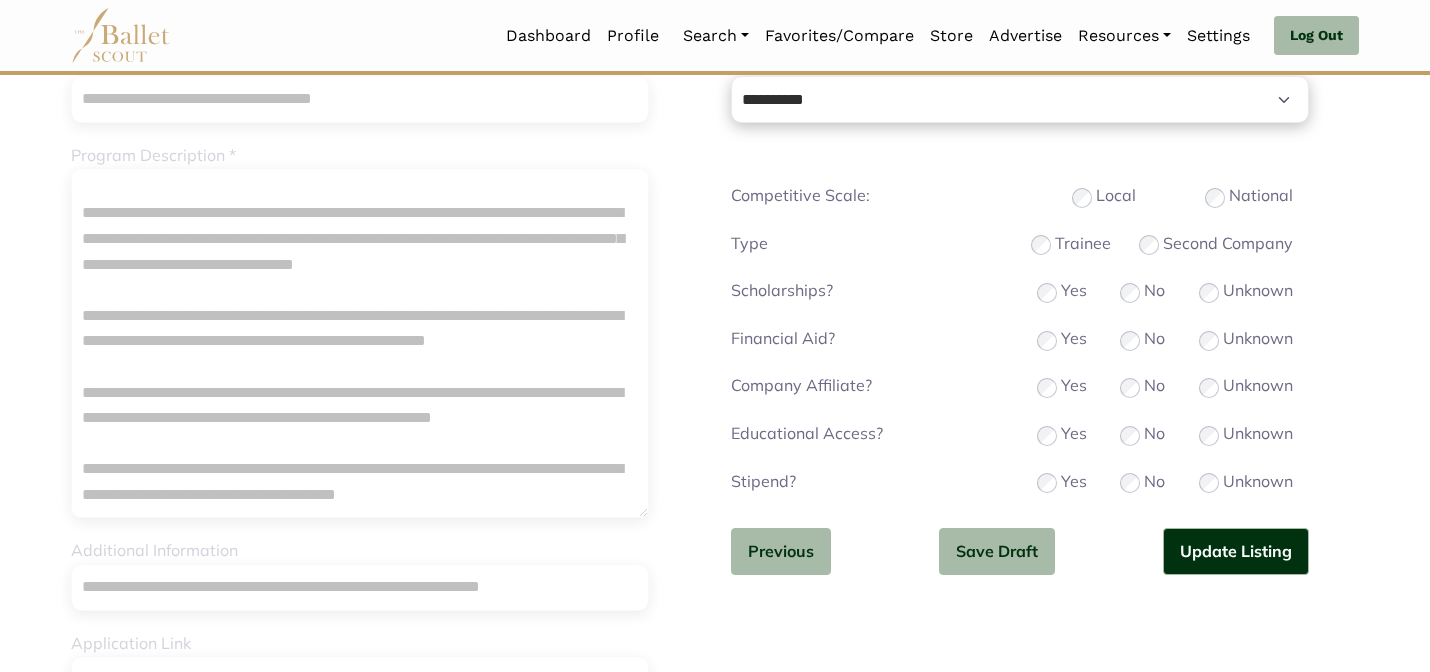 scroll, scrollTop: 255, scrollLeft: 0, axis: vertical 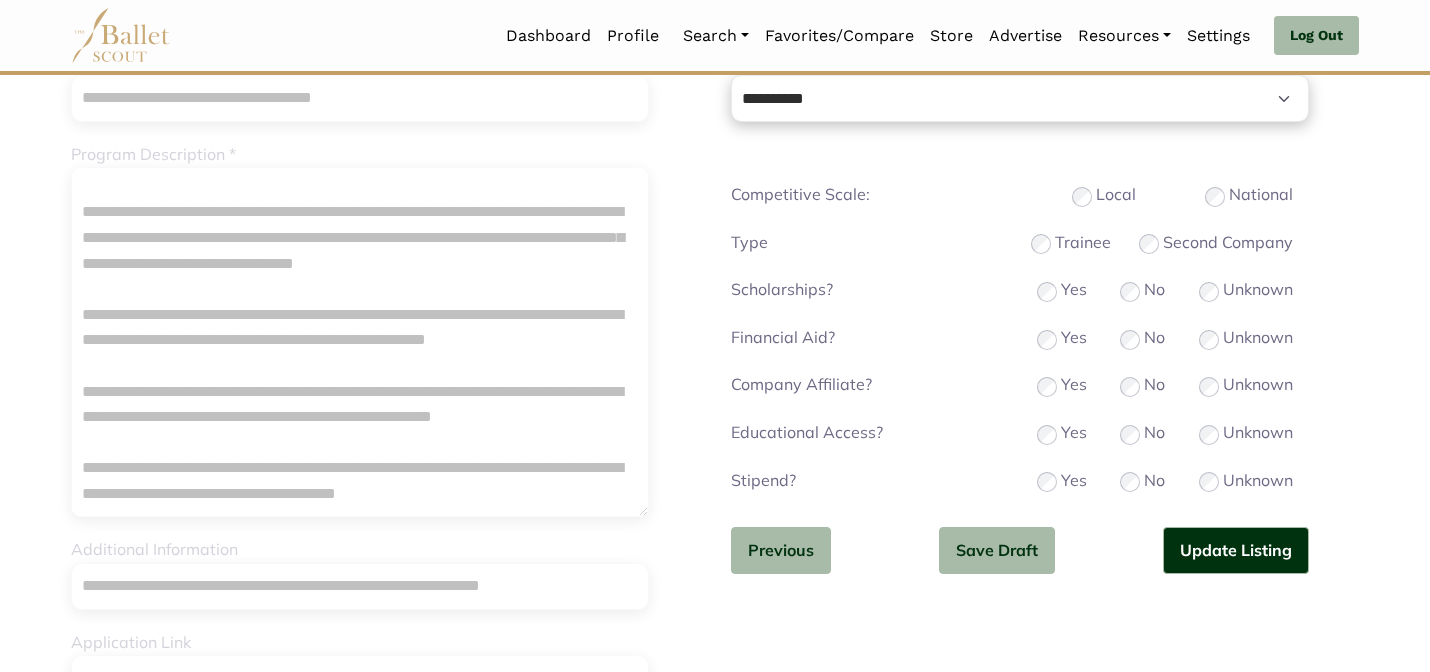 click on "Trainee" at bounding box center (1071, 243) 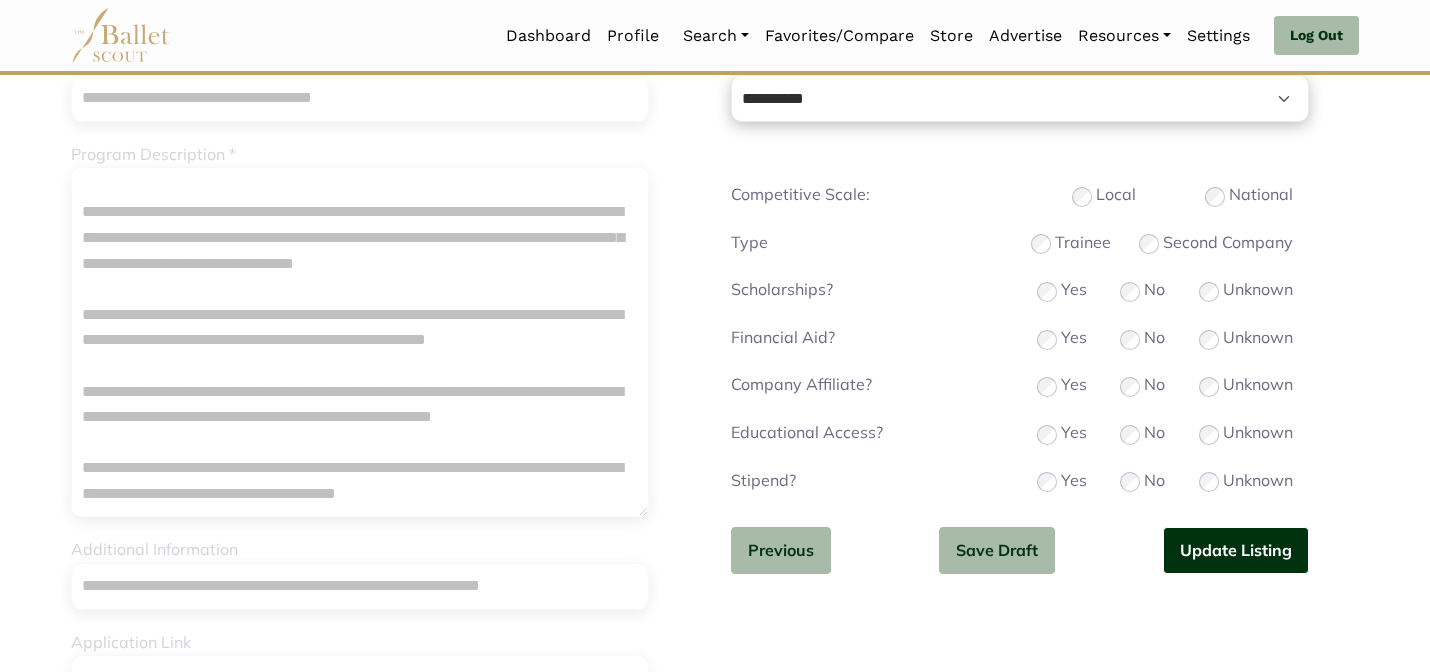click on "Update Listing" at bounding box center (1236, 550) 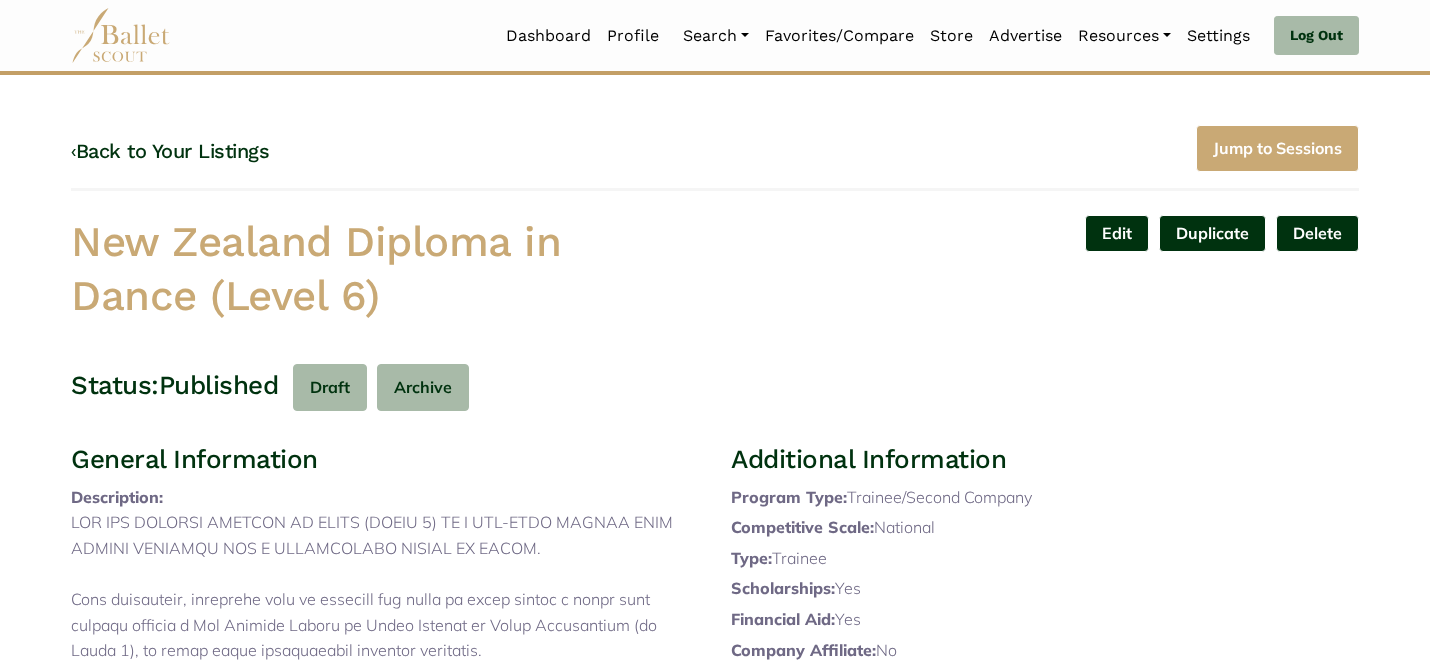 scroll, scrollTop: 0, scrollLeft: 0, axis: both 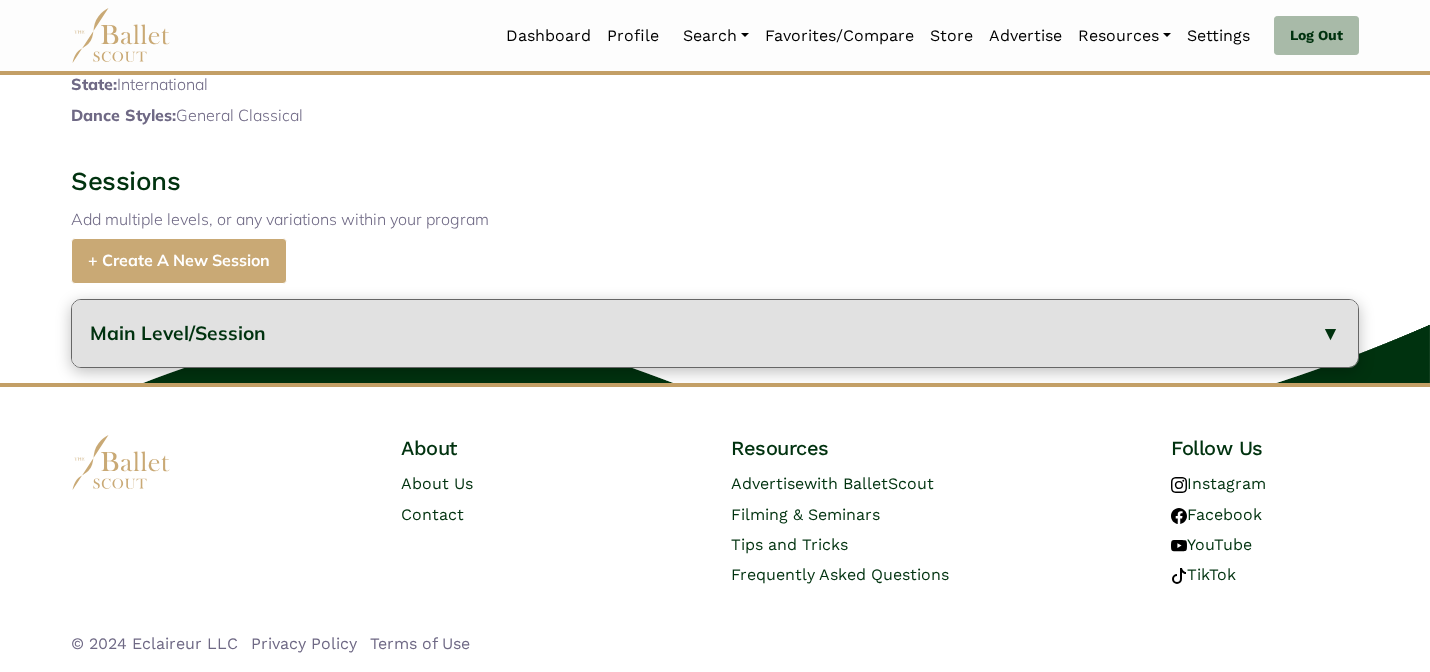 click on "Main Level/Session" at bounding box center [715, 333] 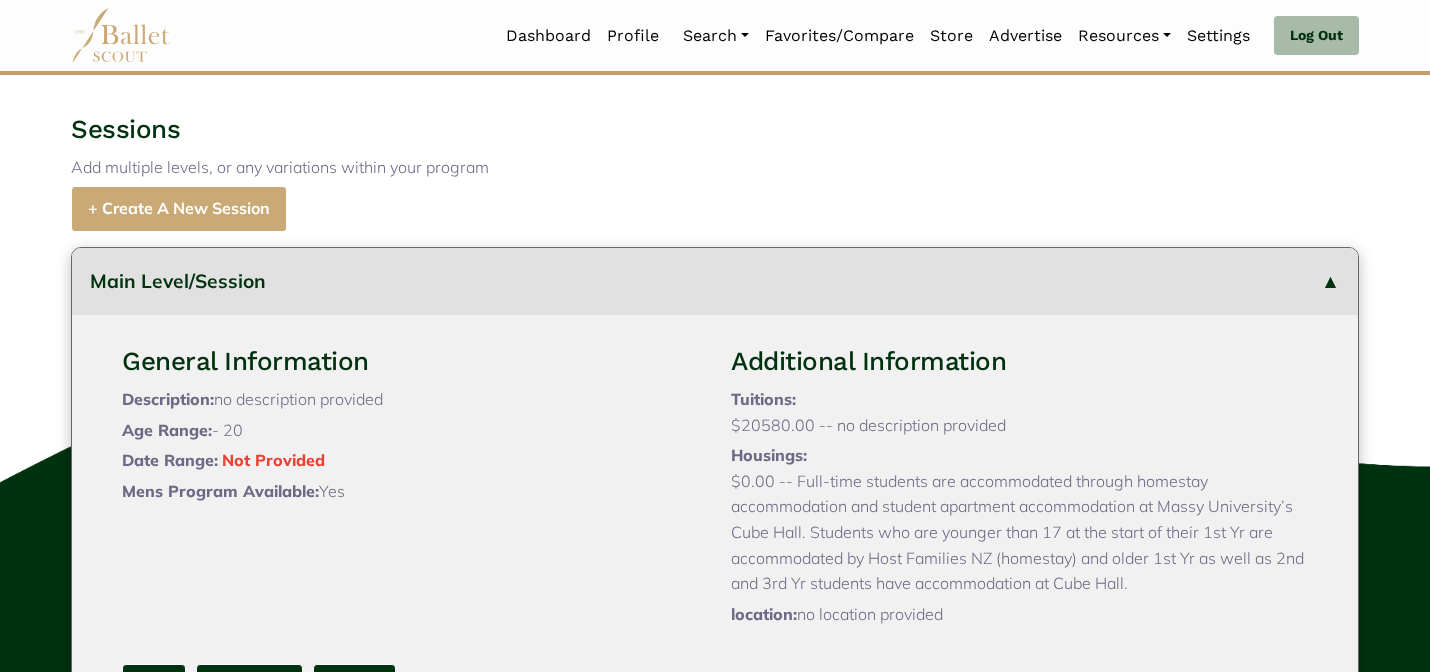 type 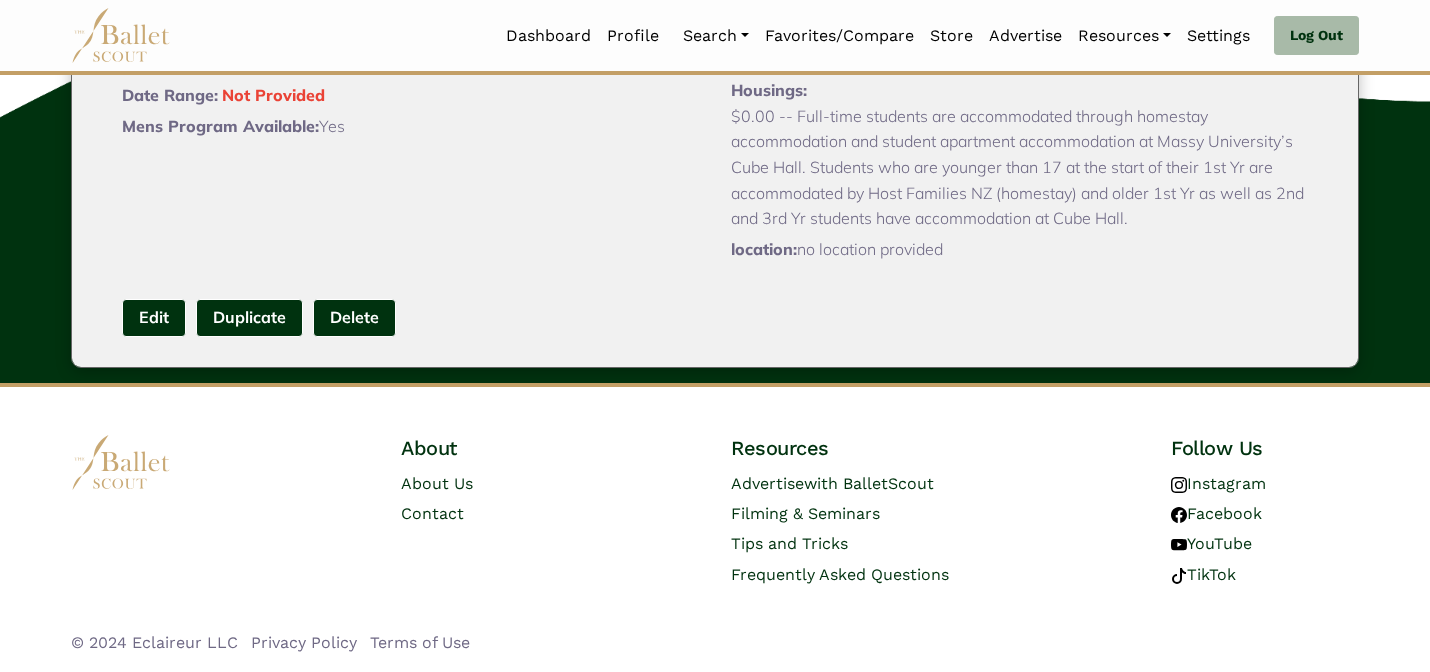 scroll, scrollTop: 1883, scrollLeft: 0, axis: vertical 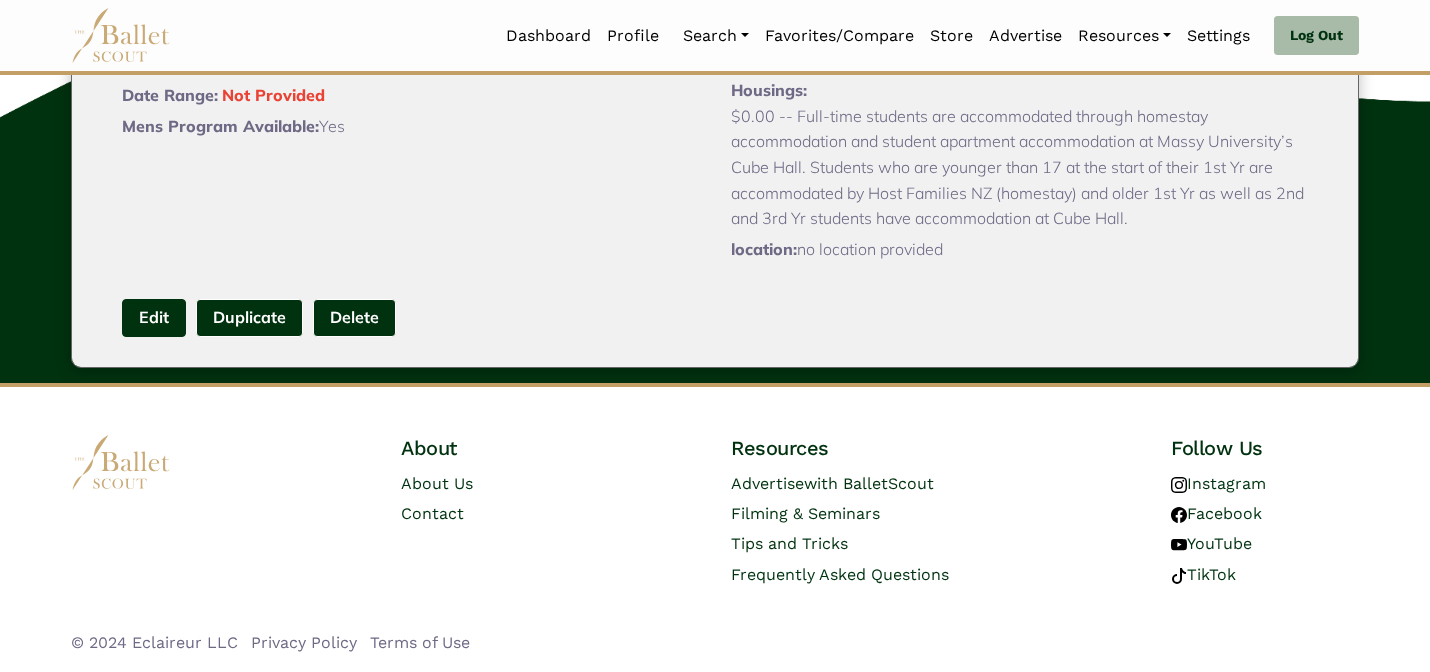 click on "Edit" at bounding box center [154, 317] 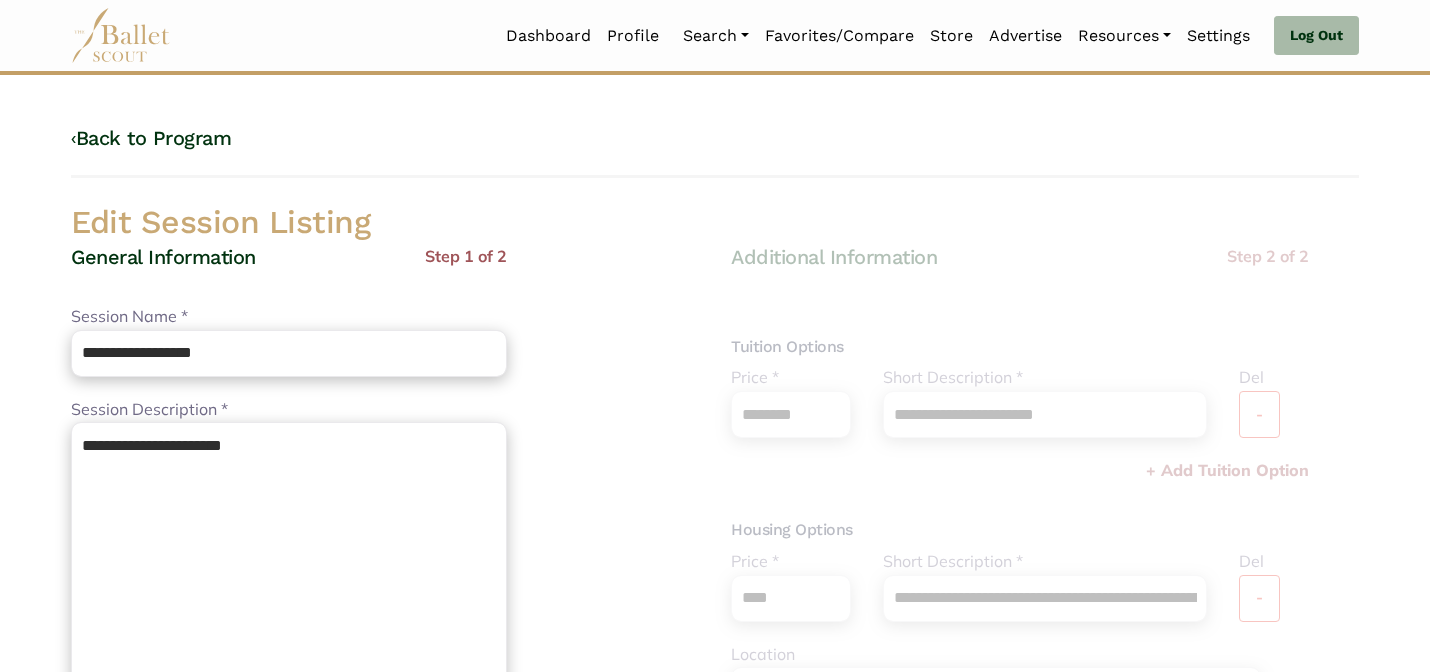 scroll, scrollTop: 0, scrollLeft: 0, axis: both 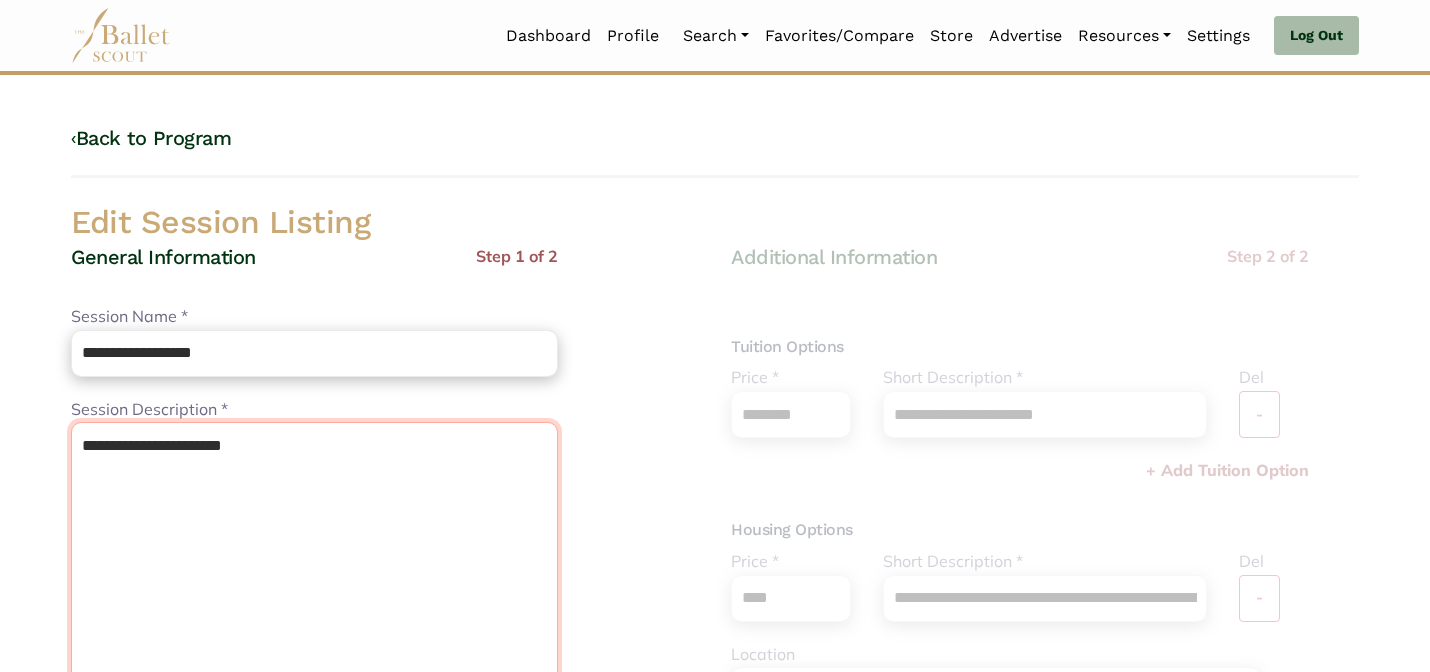 drag, startPoint x: 425, startPoint y: 511, endPoint x: 379, endPoint y: 297, distance: 218.88809 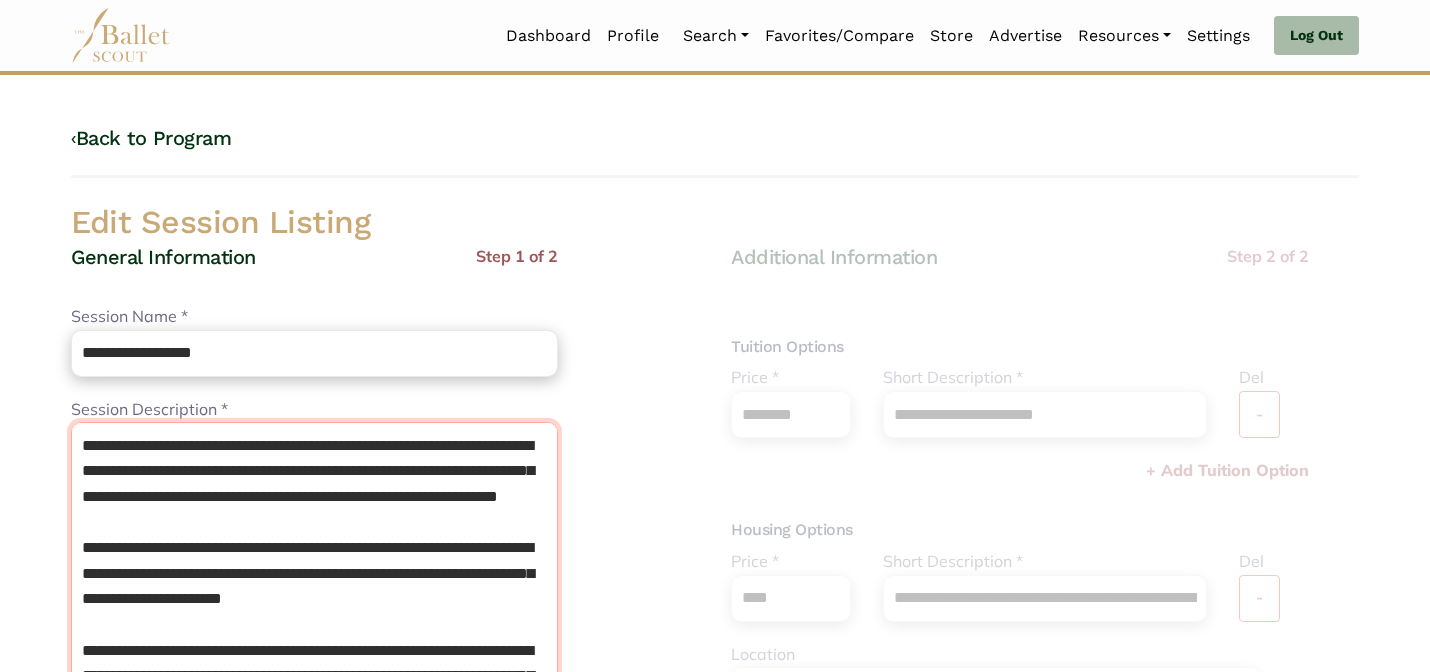 scroll, scrollTop: 2, scrollLeft: 0, axis: vertical 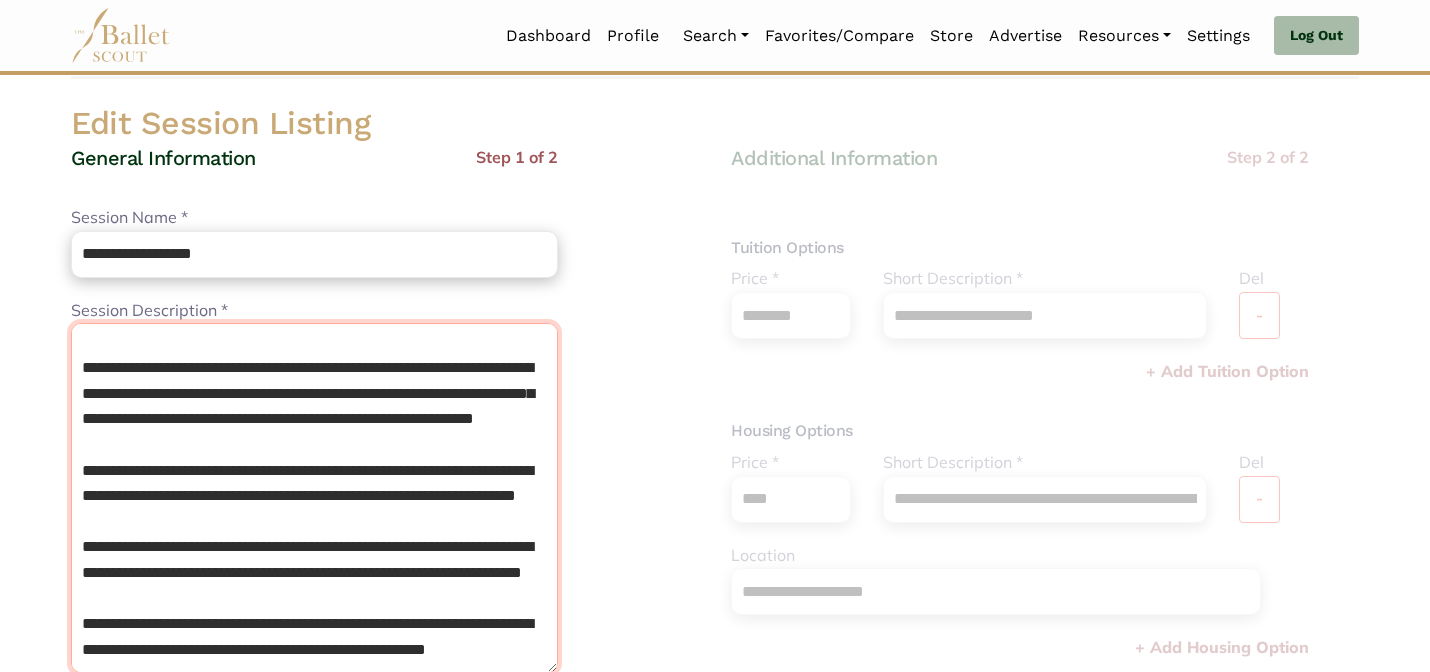 type on "**********" 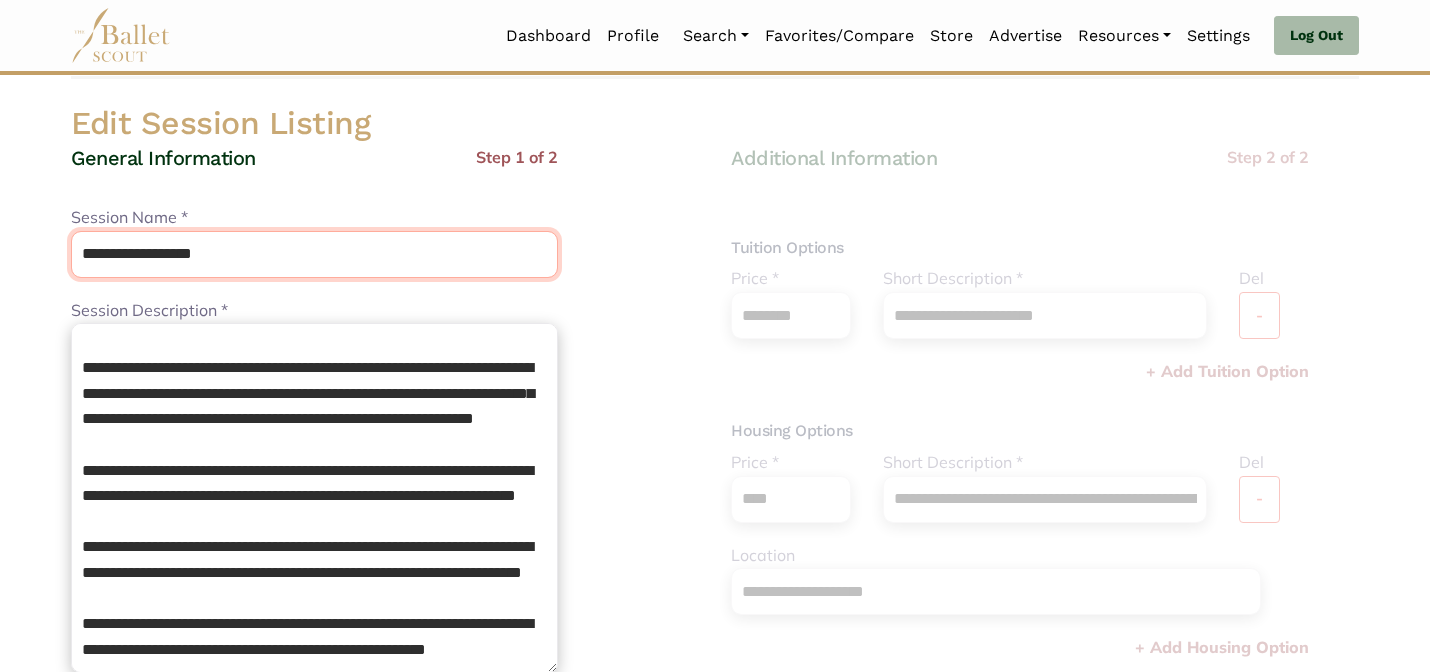 drag, startPoint x: 322, startPoint y: 262, endPoint x: 217, endPoint y: 152, distance: 152.06906 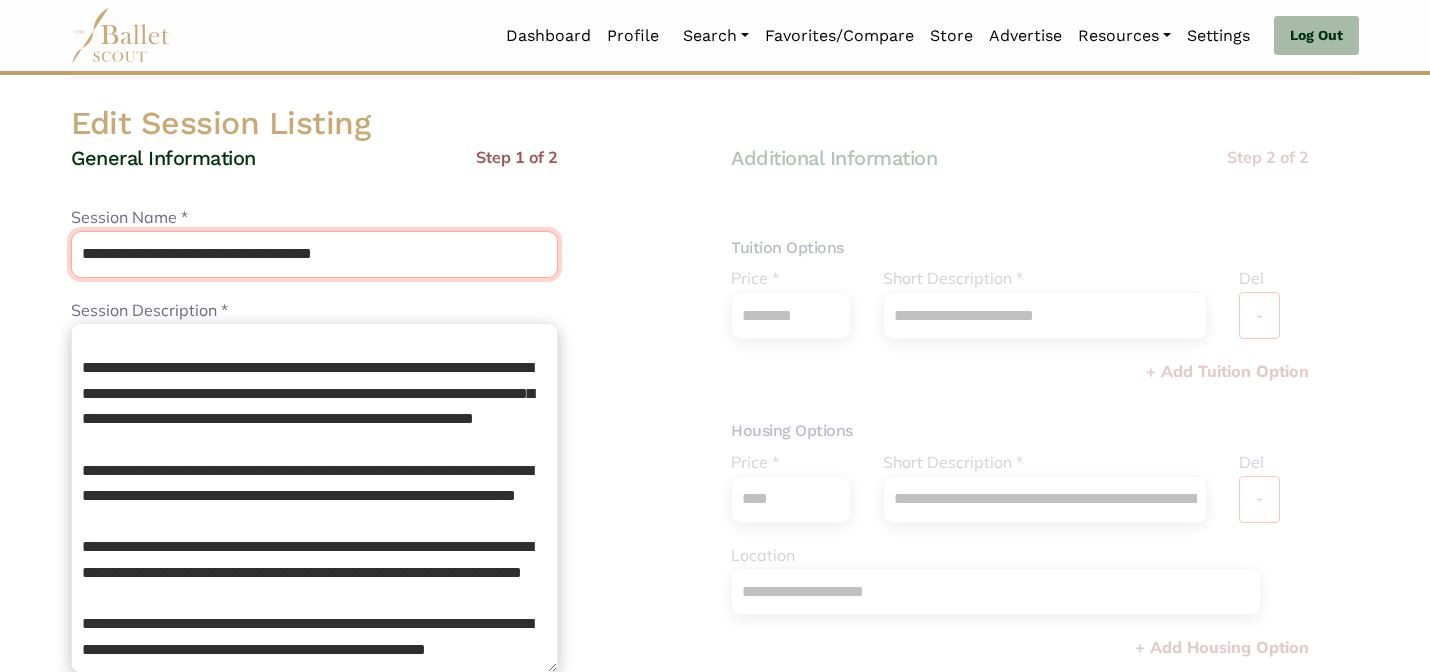 drag, startPoint x: 387, startPoint y: 255, endPoint x: 221, endPoint y: 255, distance: 166 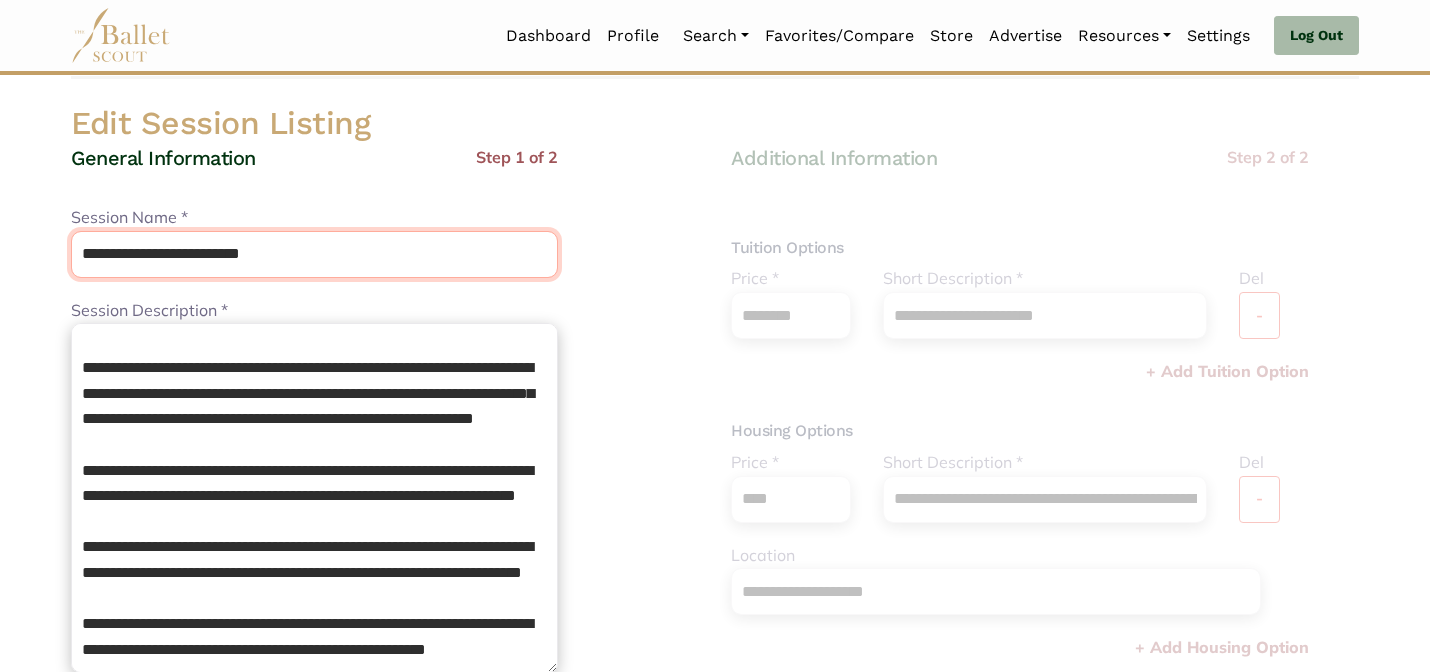 type on "**********" 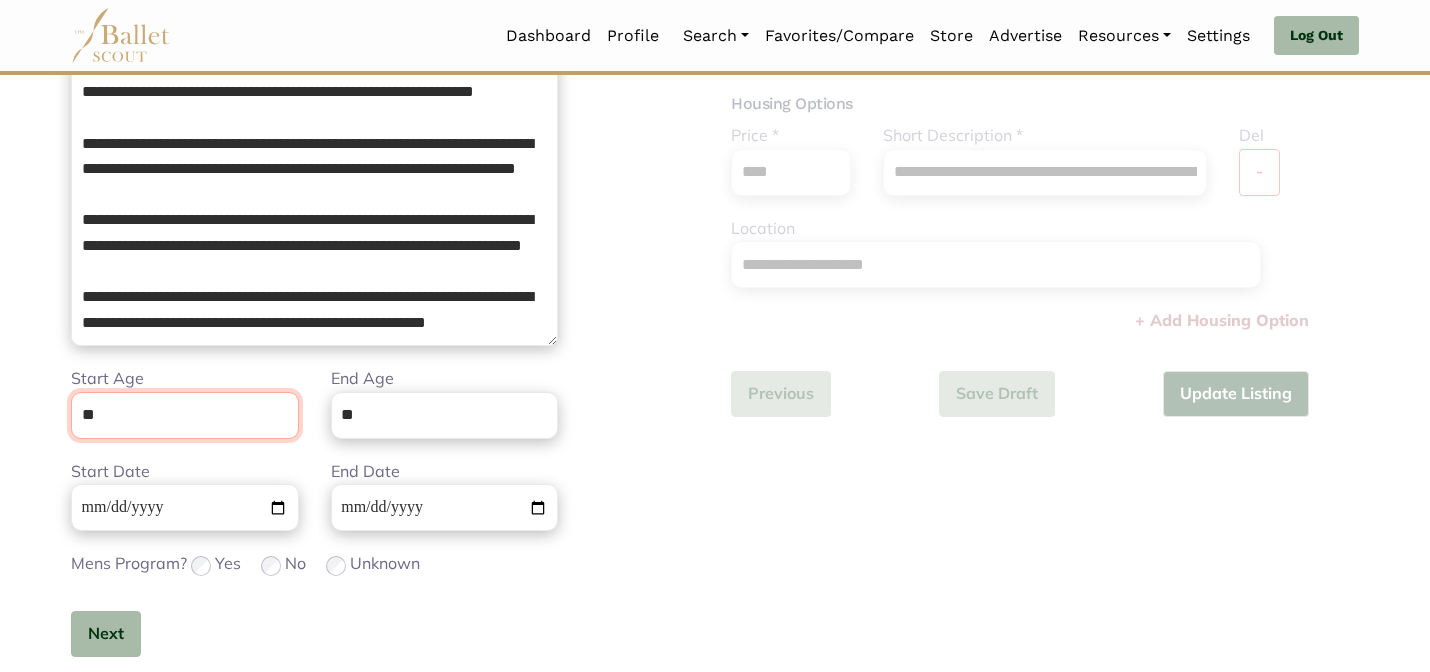 scroll, scrollTop: 505, scrollLeft: 0, axis: vertical 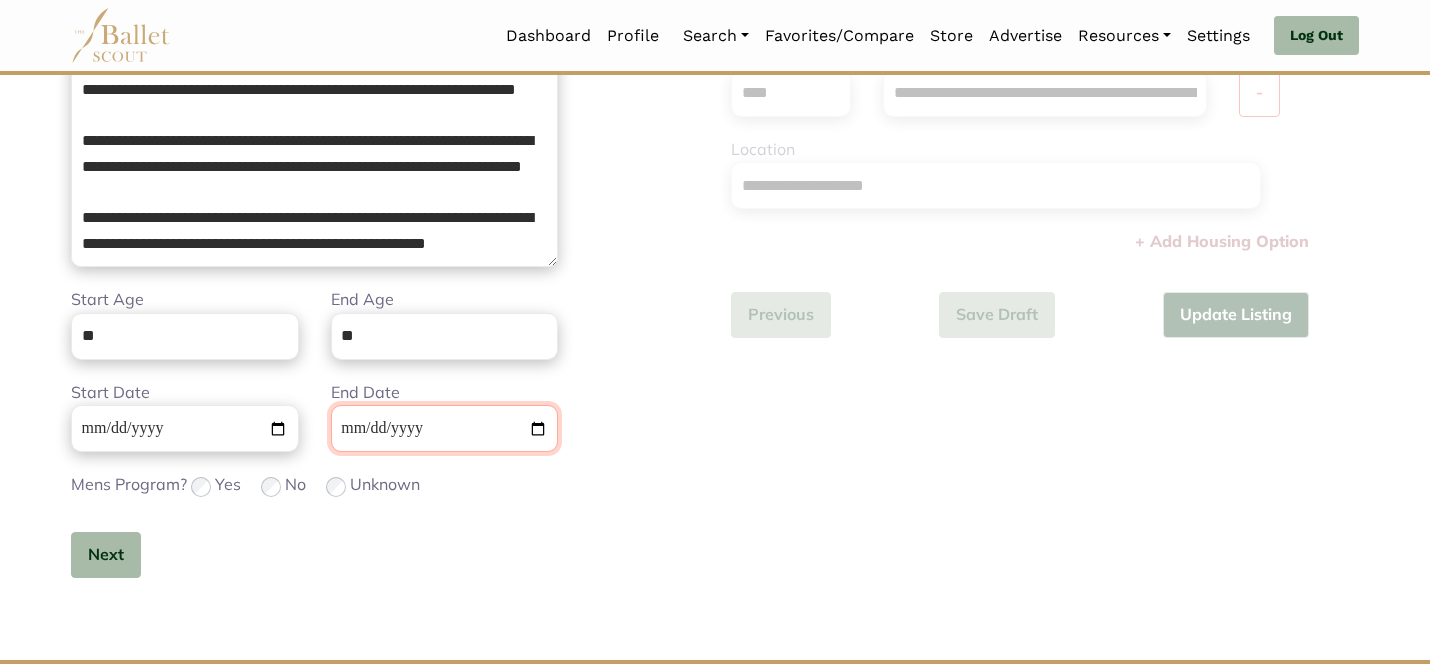 type 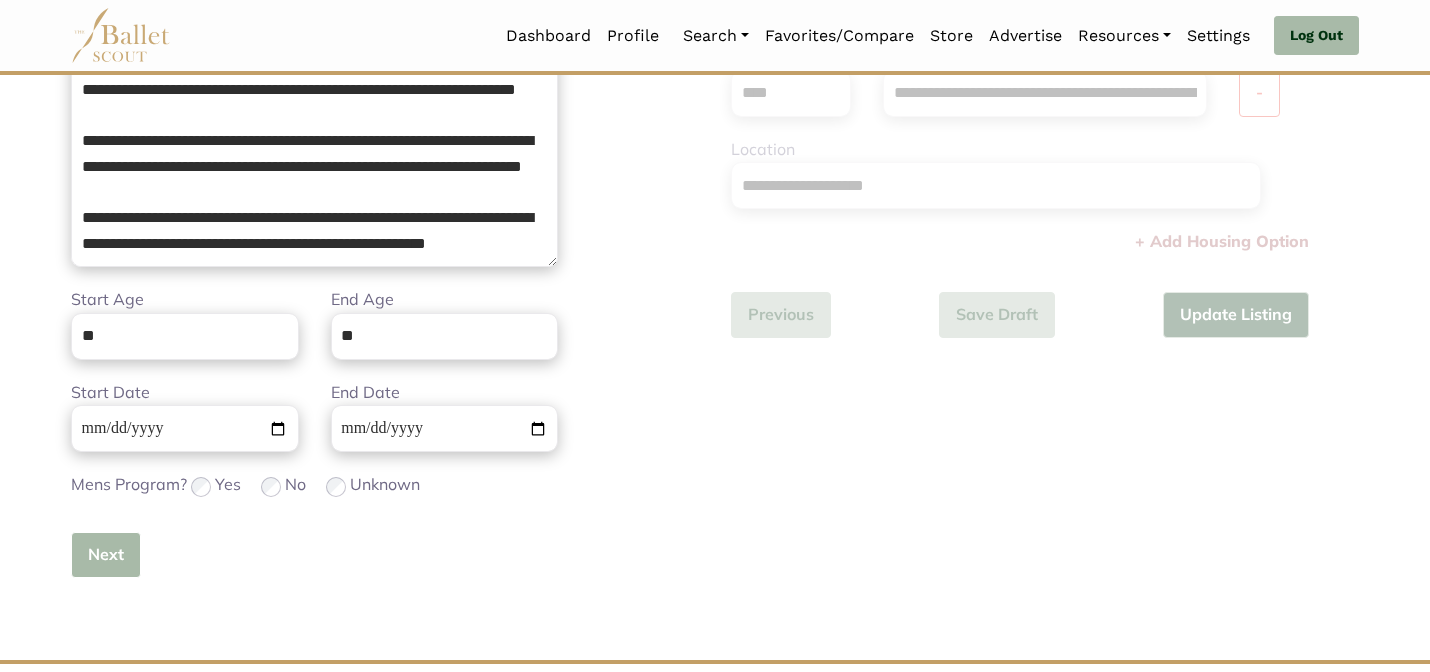 click on "Next" at bounding box center (106, 555) 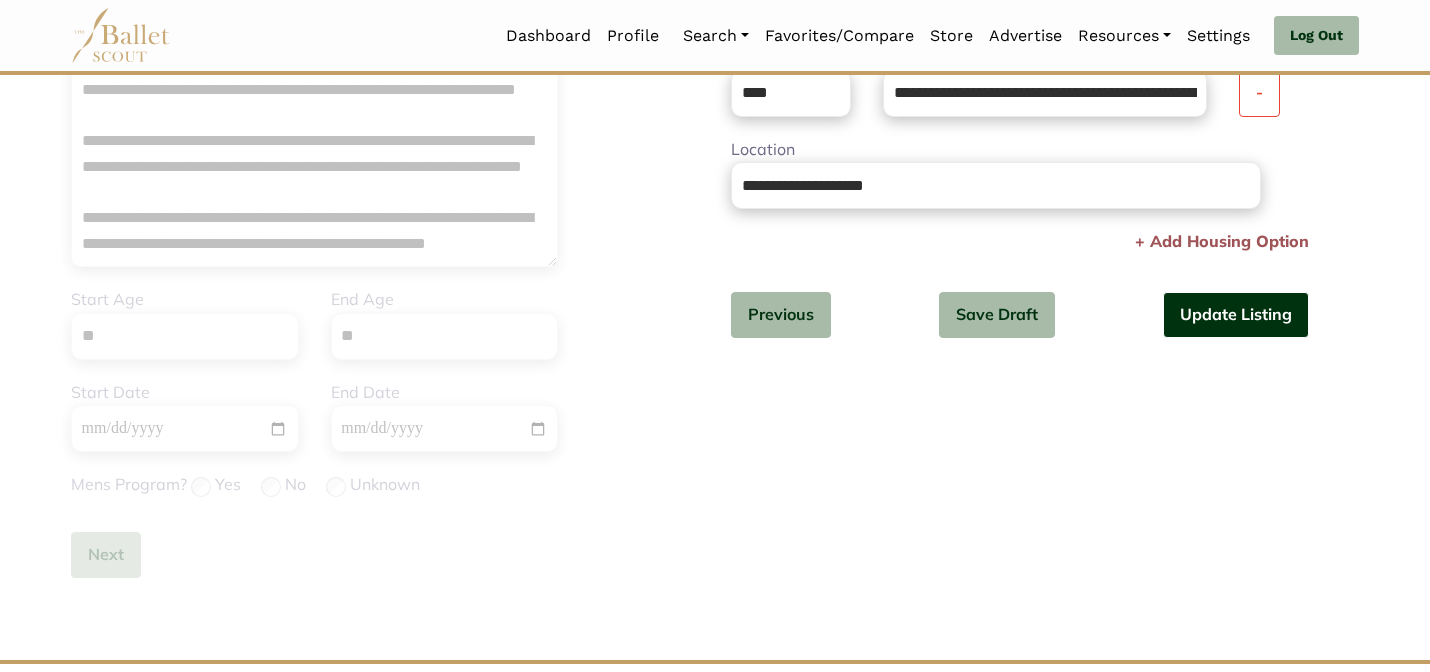 click on "Update Listing" at bounding box center (1236, 315) 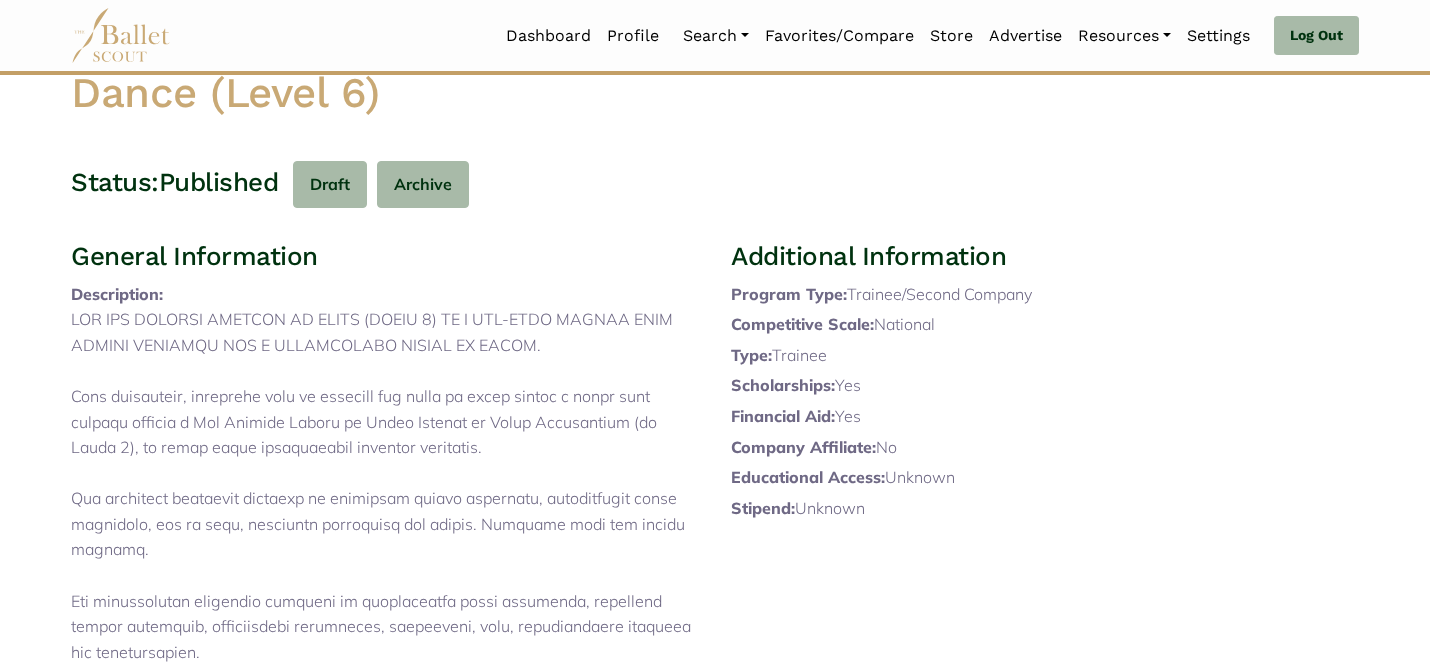 scroll, scrollTop: 0, scrollLeft: 0, axis: both 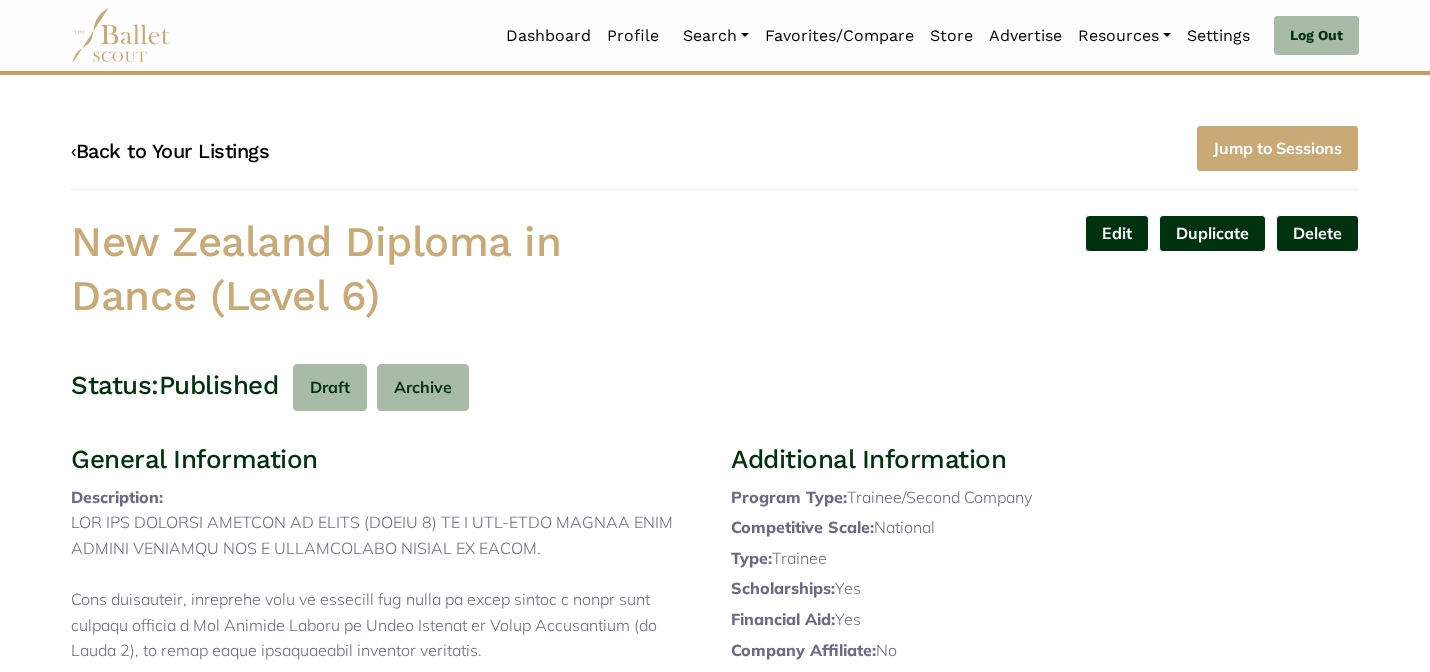 click on "‹  Back to Your Listings" at bounding box center [170, 151] 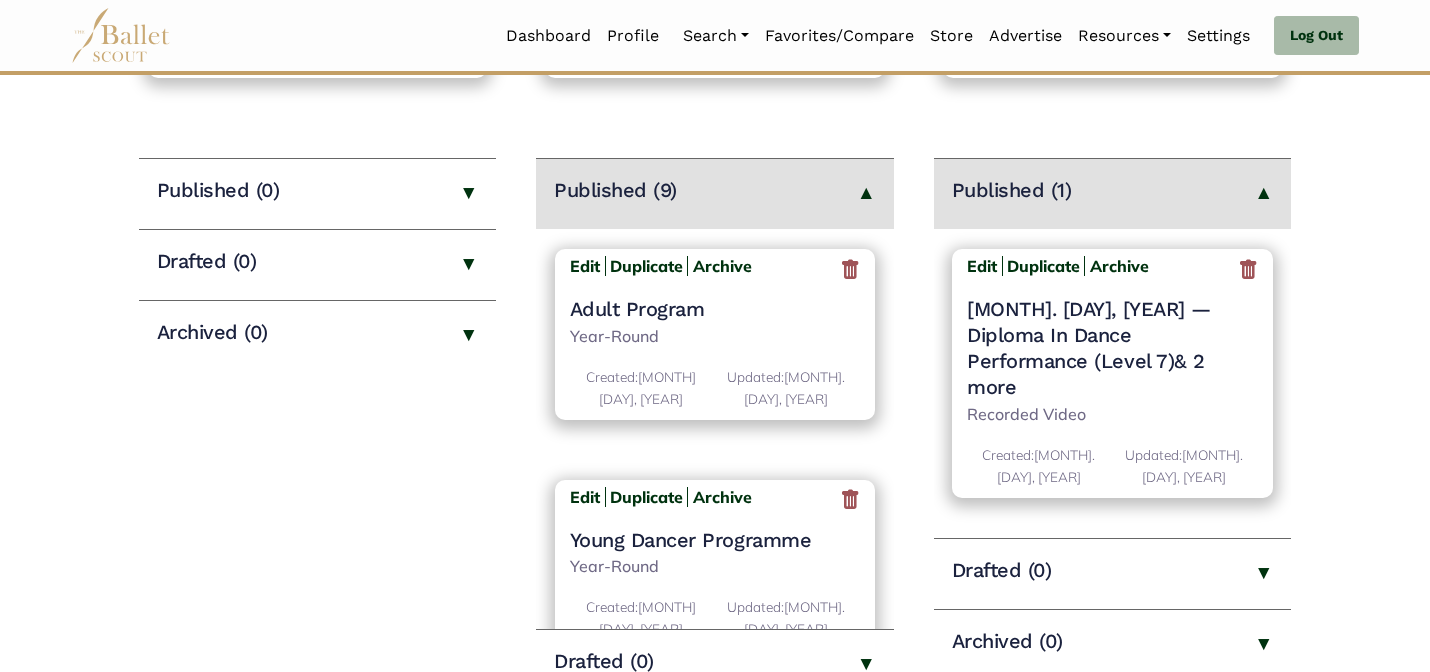 scroll, scrollTop: 239, scrollLeft: 0, axis: vertical 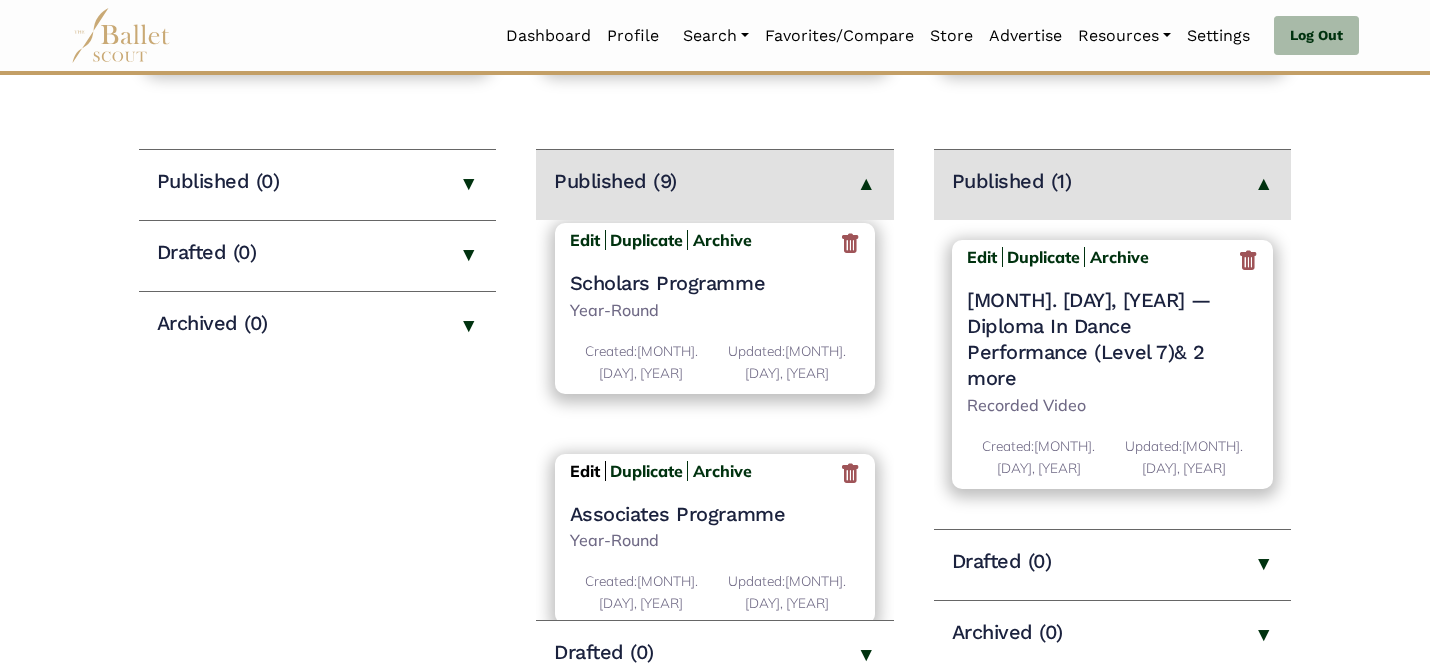 click on "Edit" at bounding box center (585, 471) 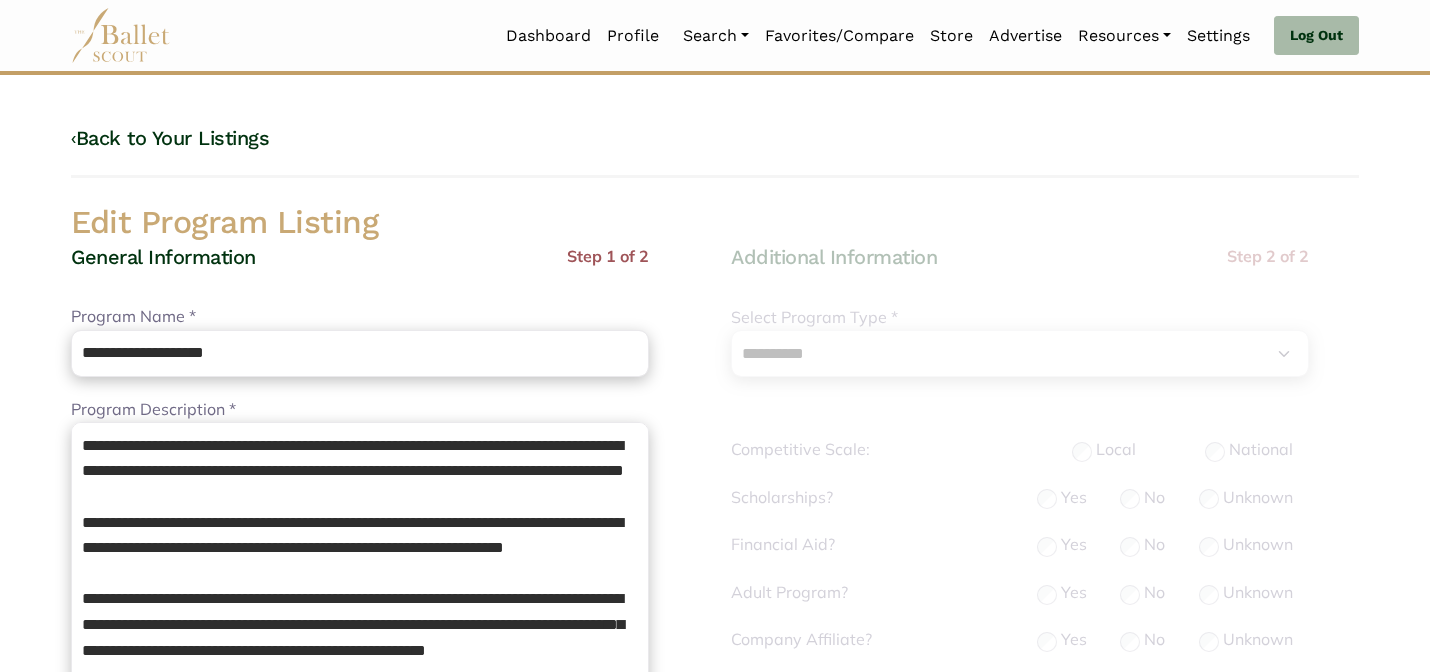 select on "**" 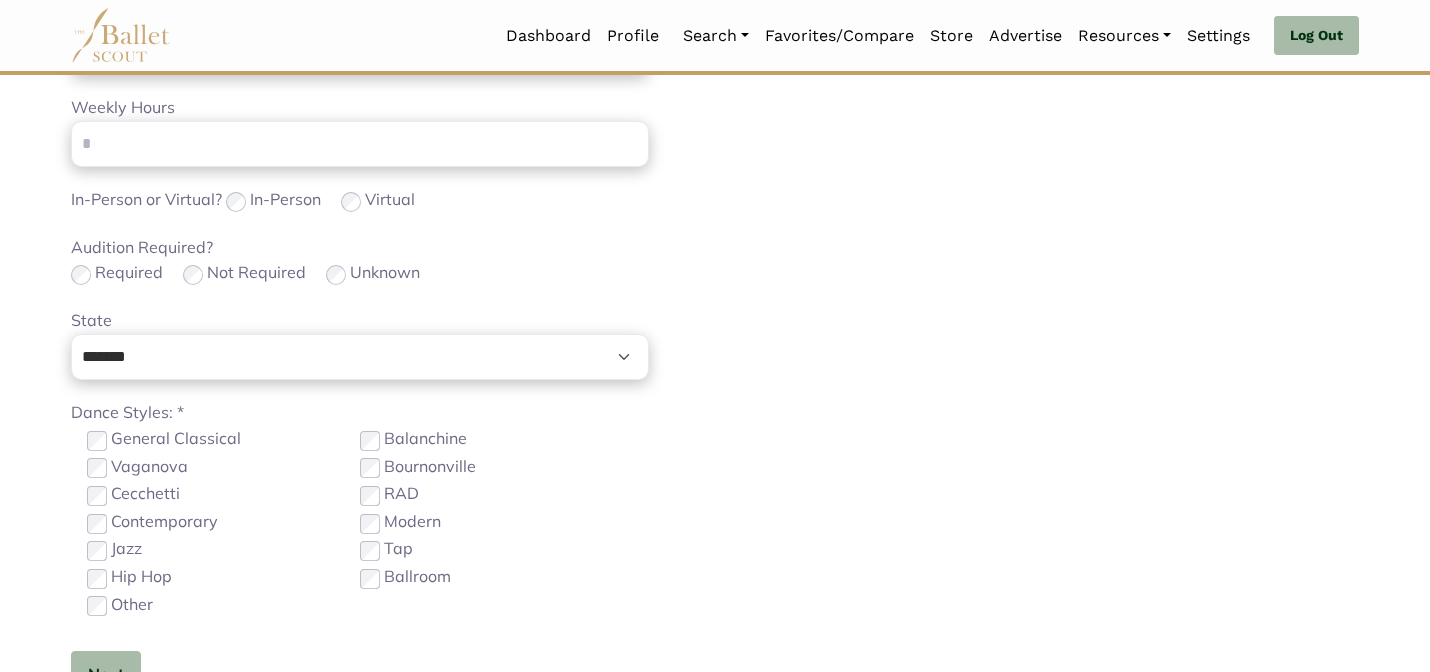 scroll, scrollTop: 912, scrollLeft: 0, axis: vertical 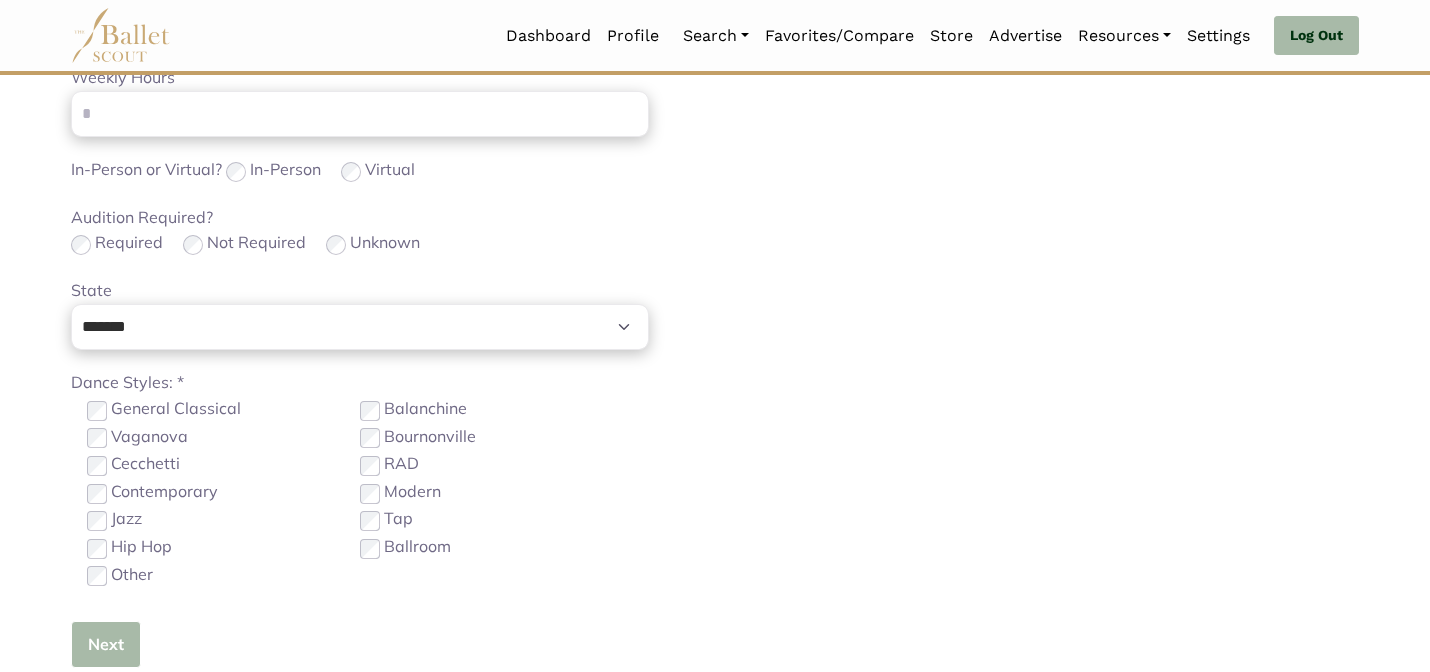 click on "Next" at bounding box center [106, 644] 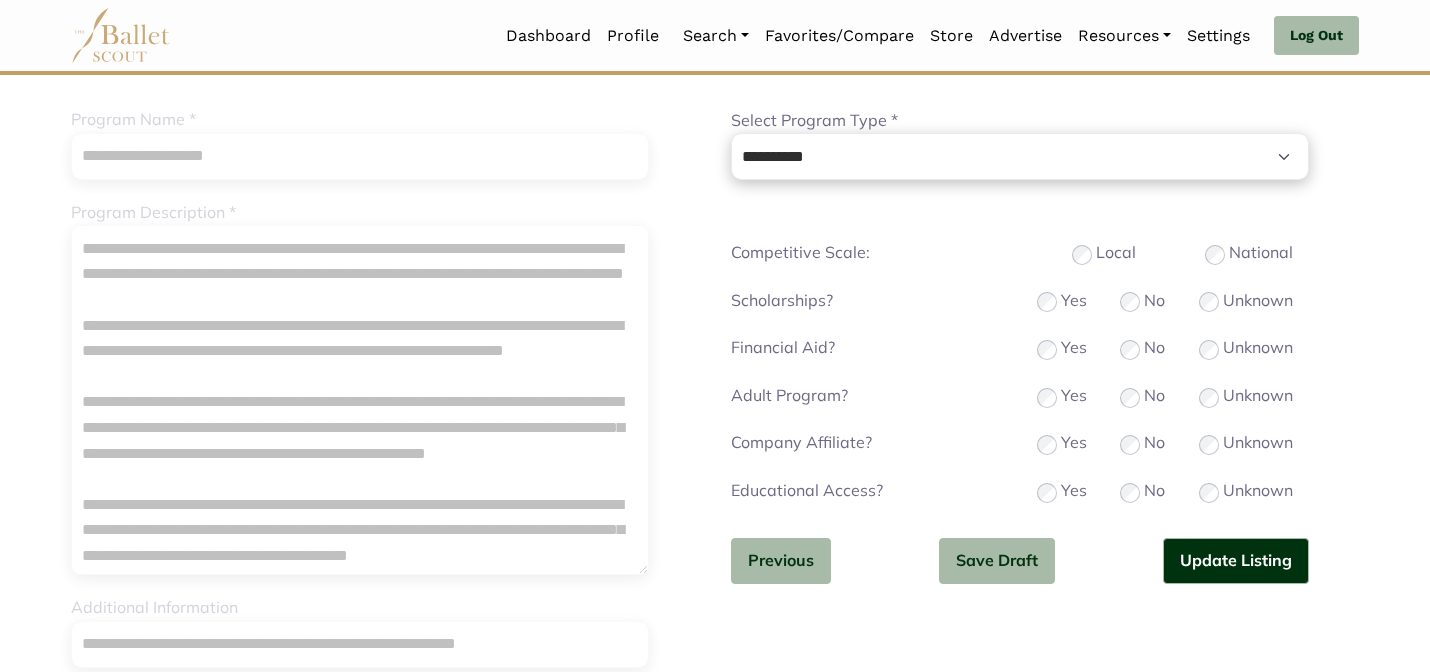 scroll, scrollTop: 200, scrollLeft: 0, axis: vertical 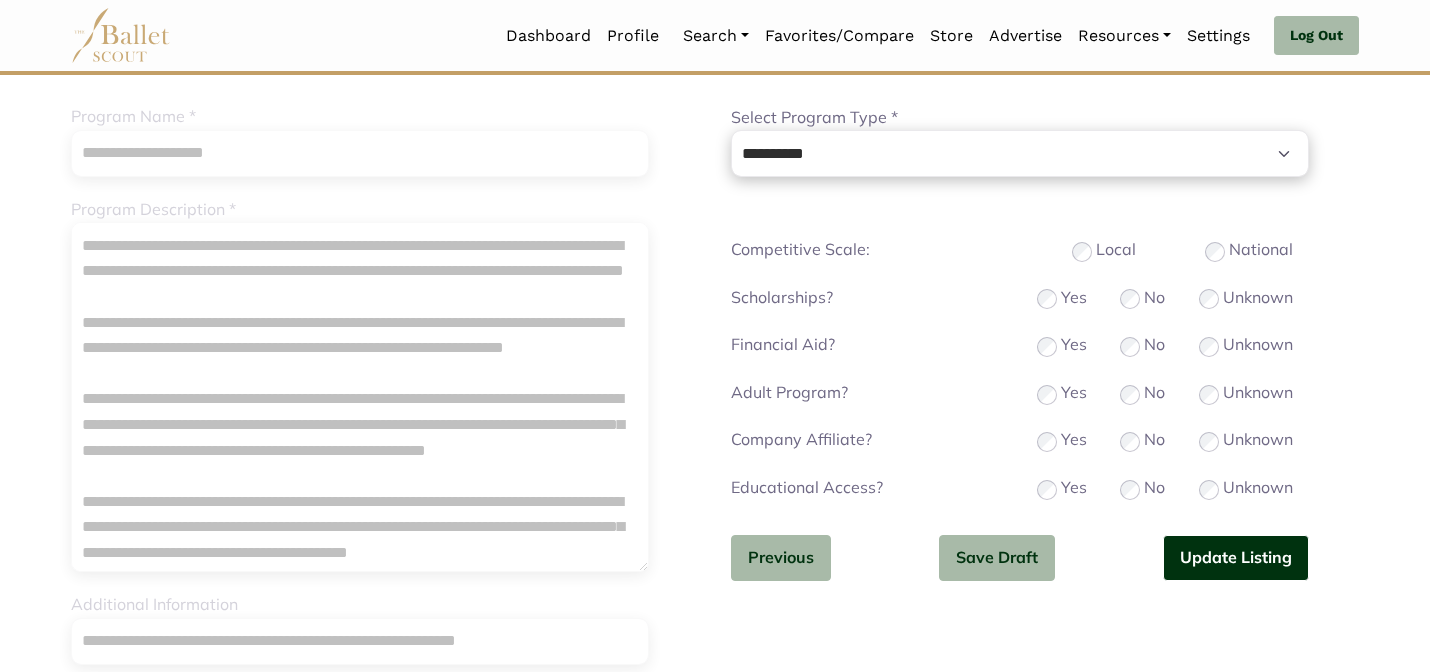 click on "Update Listing" at bounding box center (1236, 558) 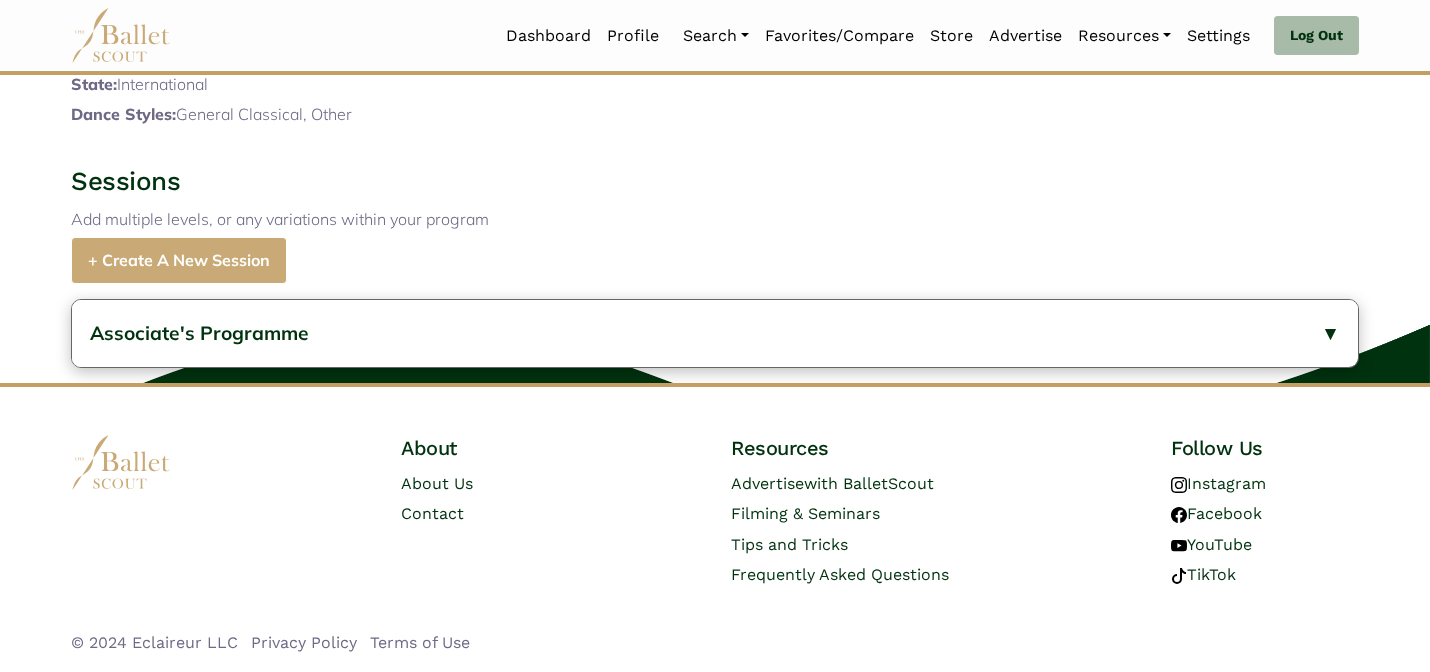 scroll, scrollTop: 1617, scrollLeft: 0, axis: vertical 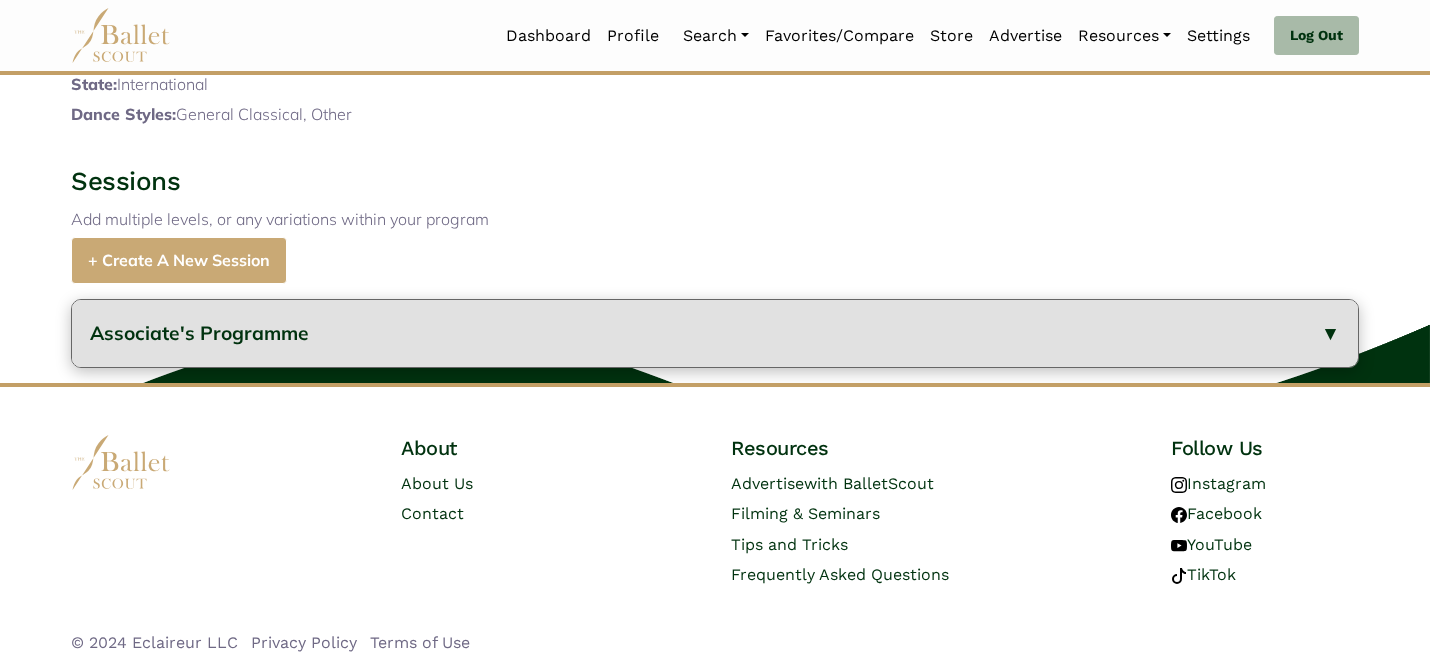 click on "Associate's Programme" at bounding box center (199, 333) 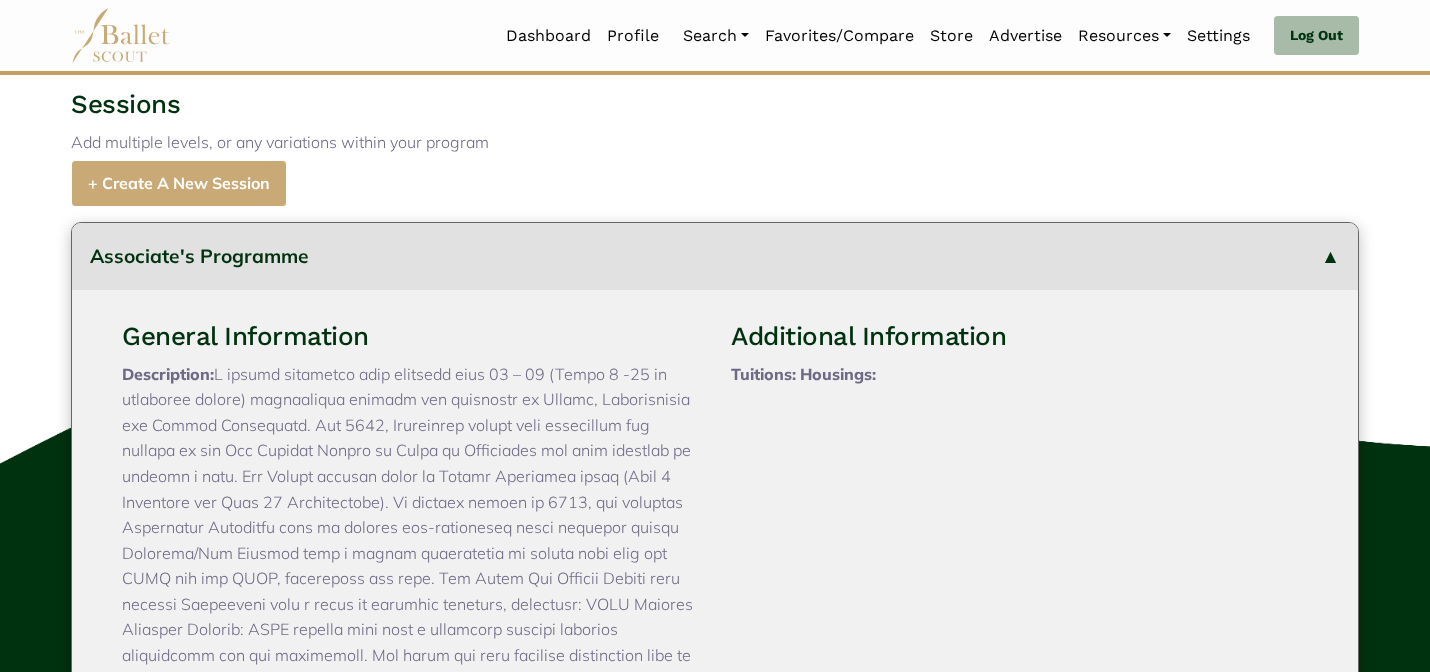 click on "Sessions
Add multiple levels, or any variations within your program
+ Create A New Session" at bounding box center [715, 147] 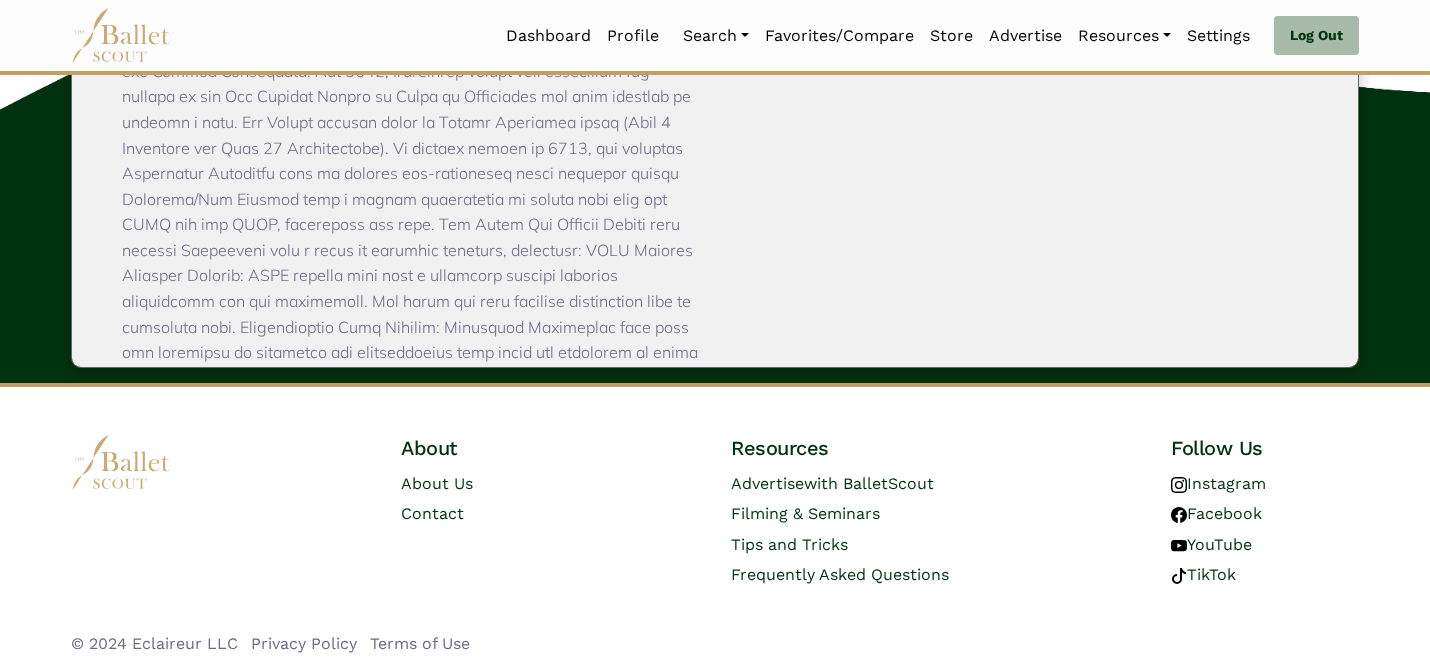 scroll, scrollTop: 2048, scrollLeft: 0, axis: vertical 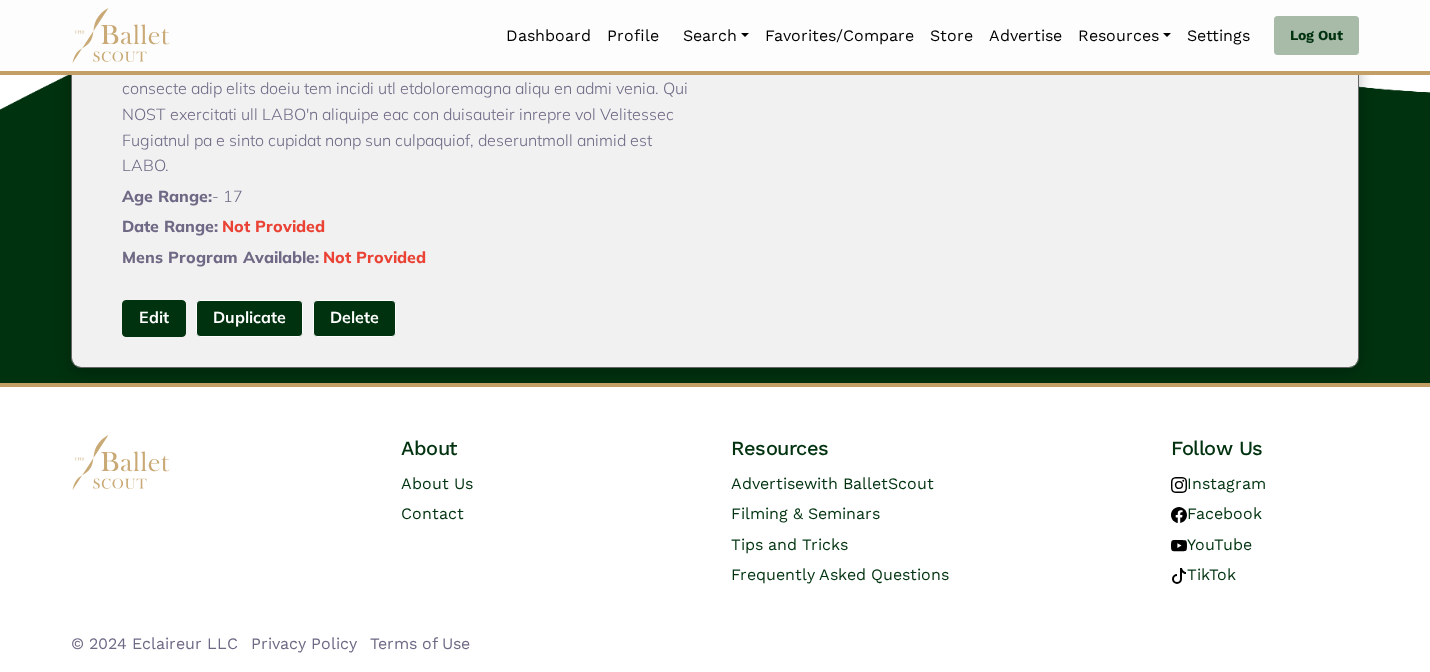 click on "Edit" at bounding box center [154, 318] 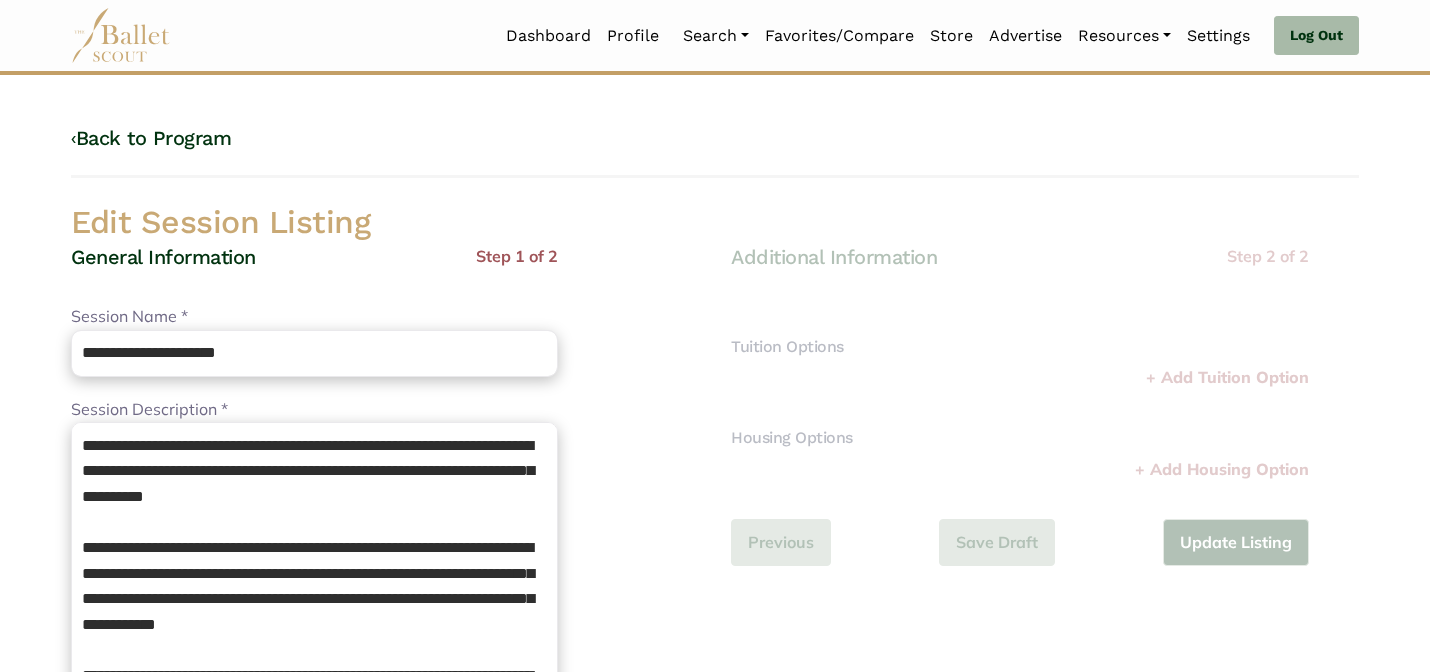 scroll, scrollTop: 0, scrollLeft: 0, axis: both 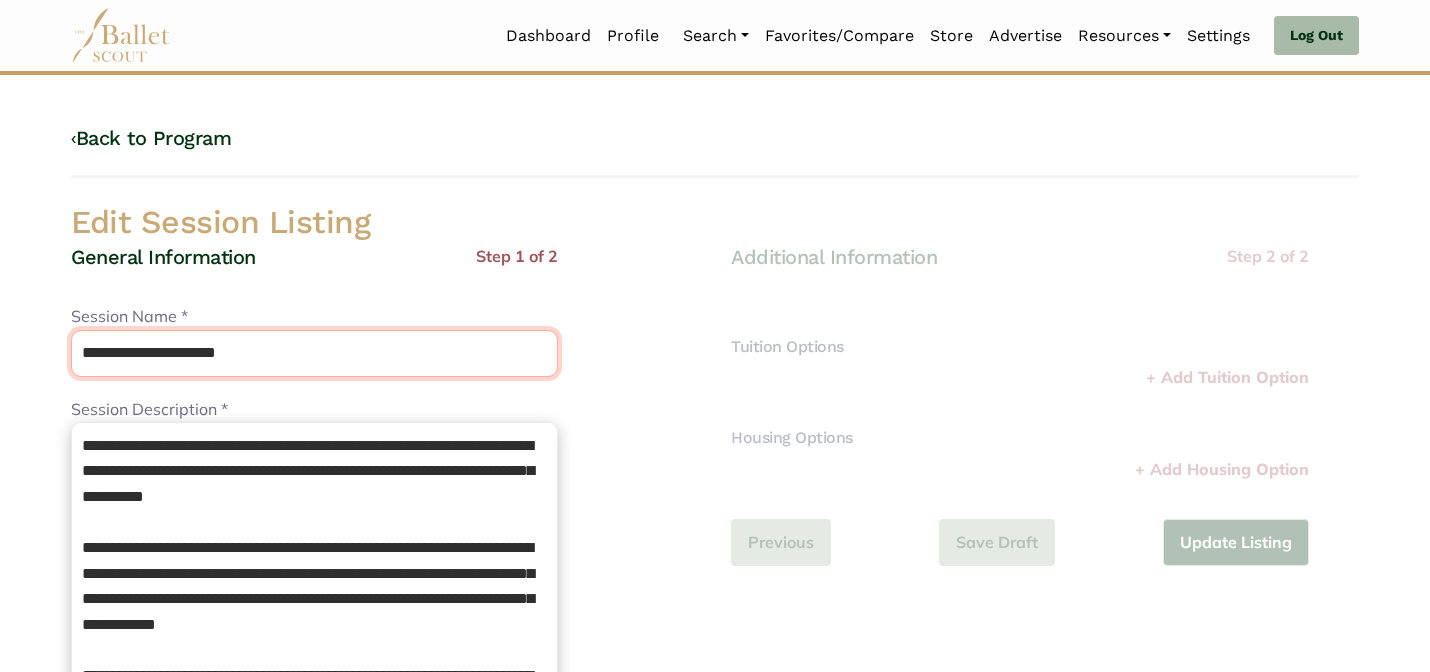 click on "**********" at bounding box center [314, 353] 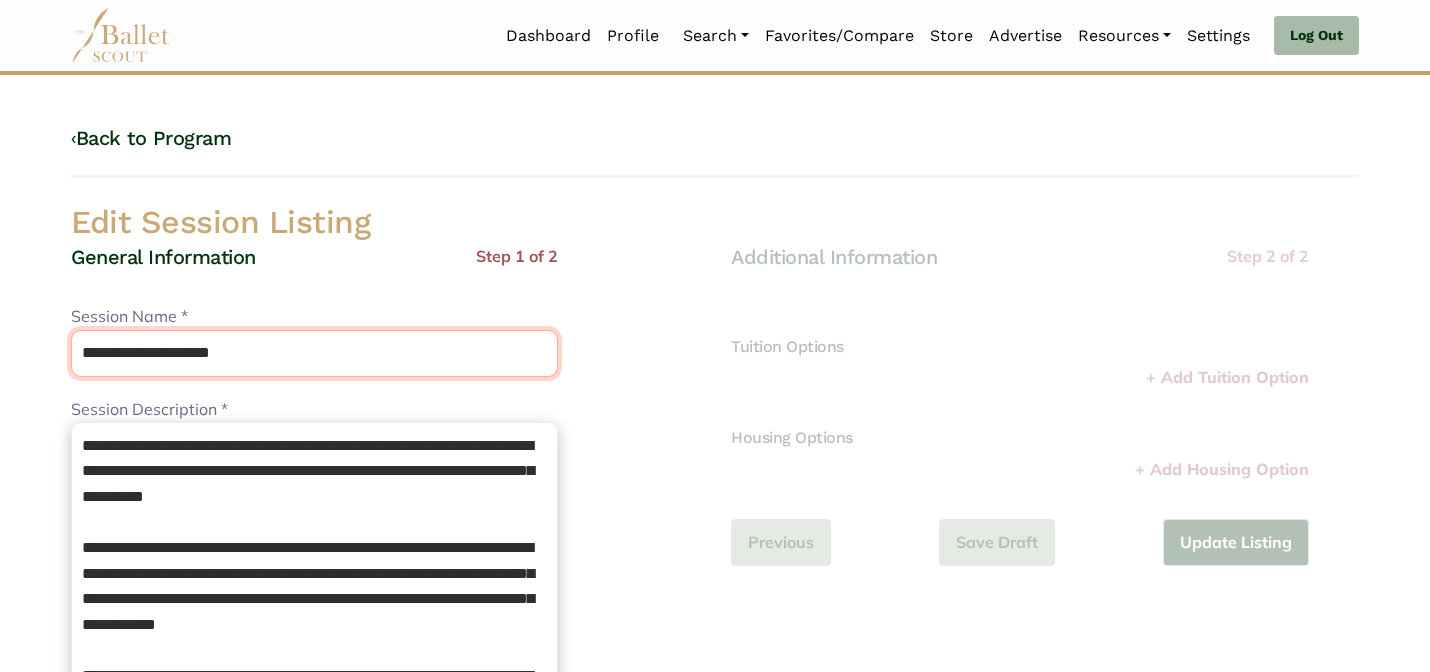 type on "**********" 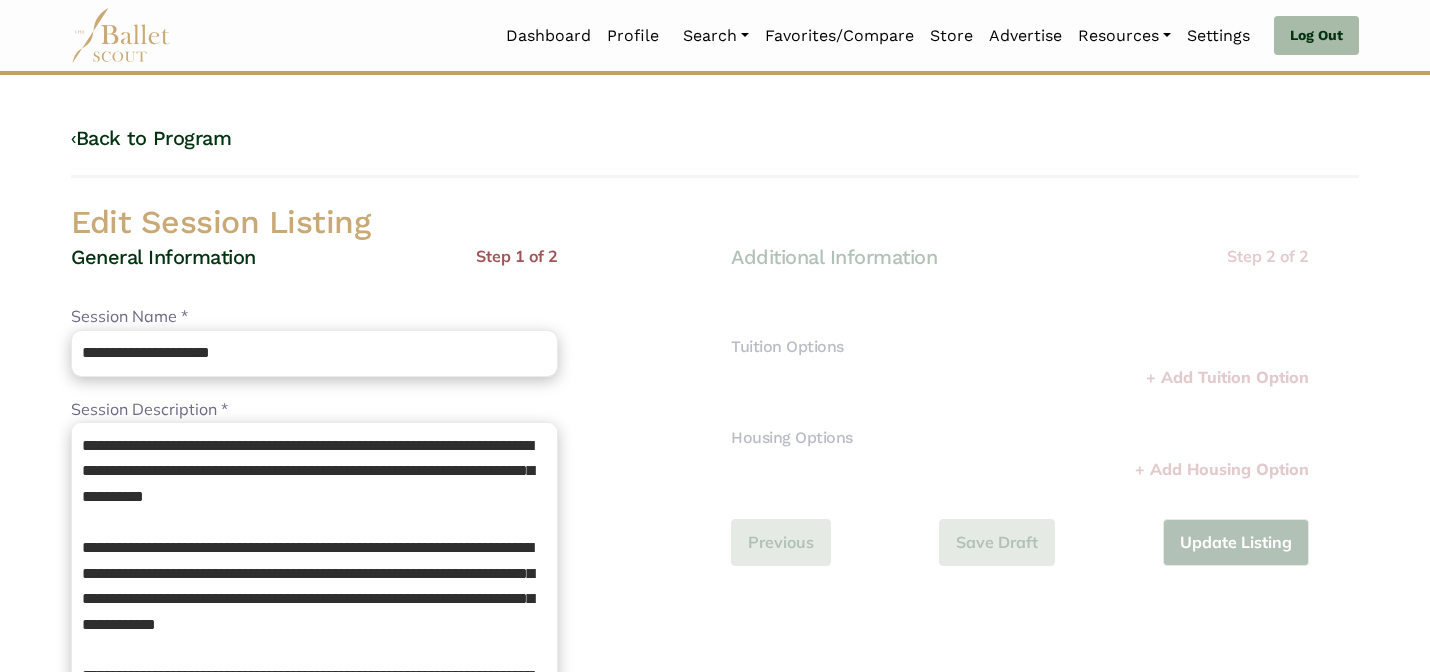click on "General Information
Step 1 of 2" at bounding box center [314, 274] 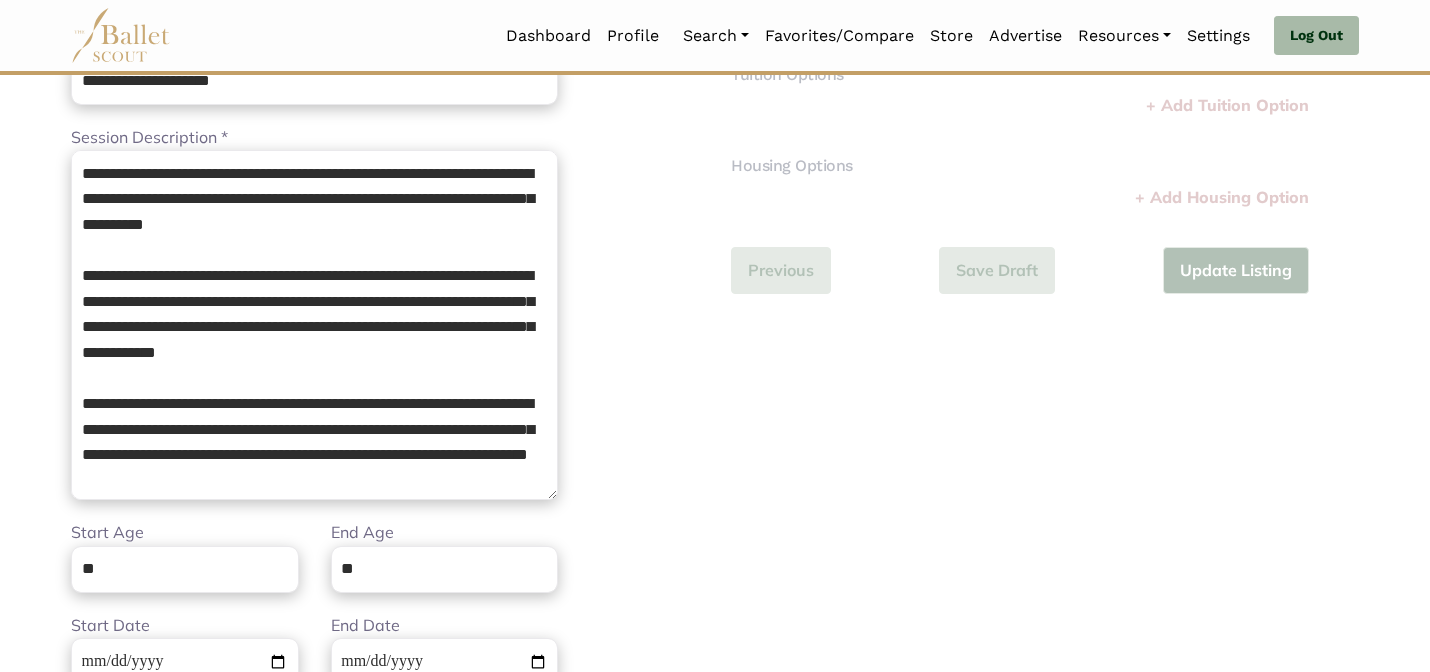 scroll, scrollTop: 280, scrollLeft: 0, axis: vertical 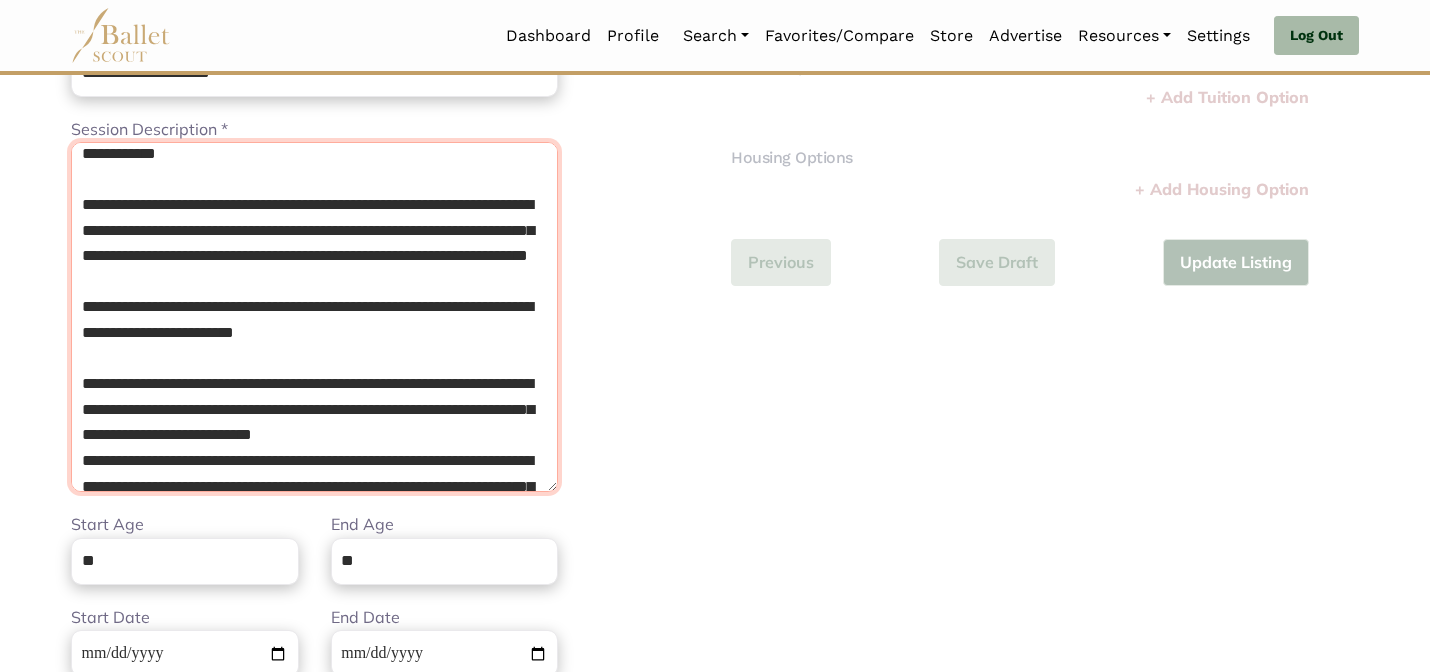 drag, startPoint x: 79, startPoint y: 268, endPoint x: 276, endPoint y: 320, distance: 203.74739 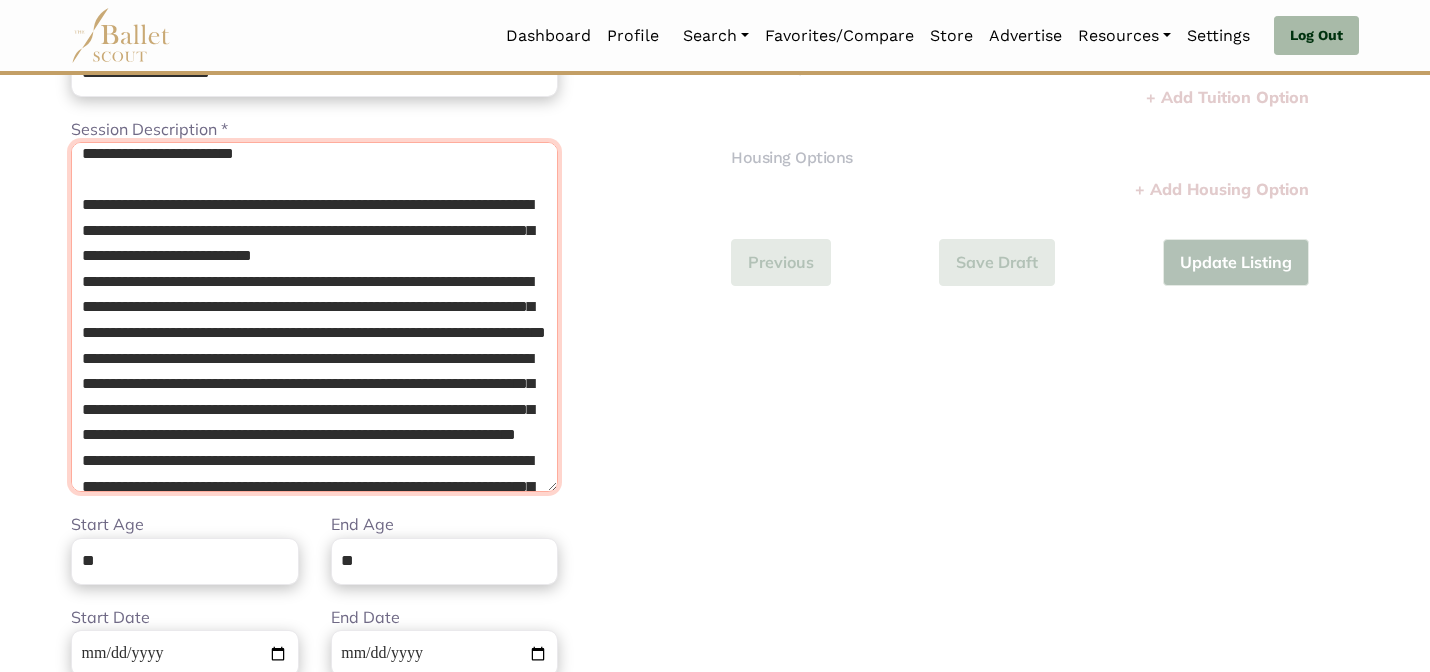 scroll, scrollTop: 37, scrollLeft: 0, axis: vertical 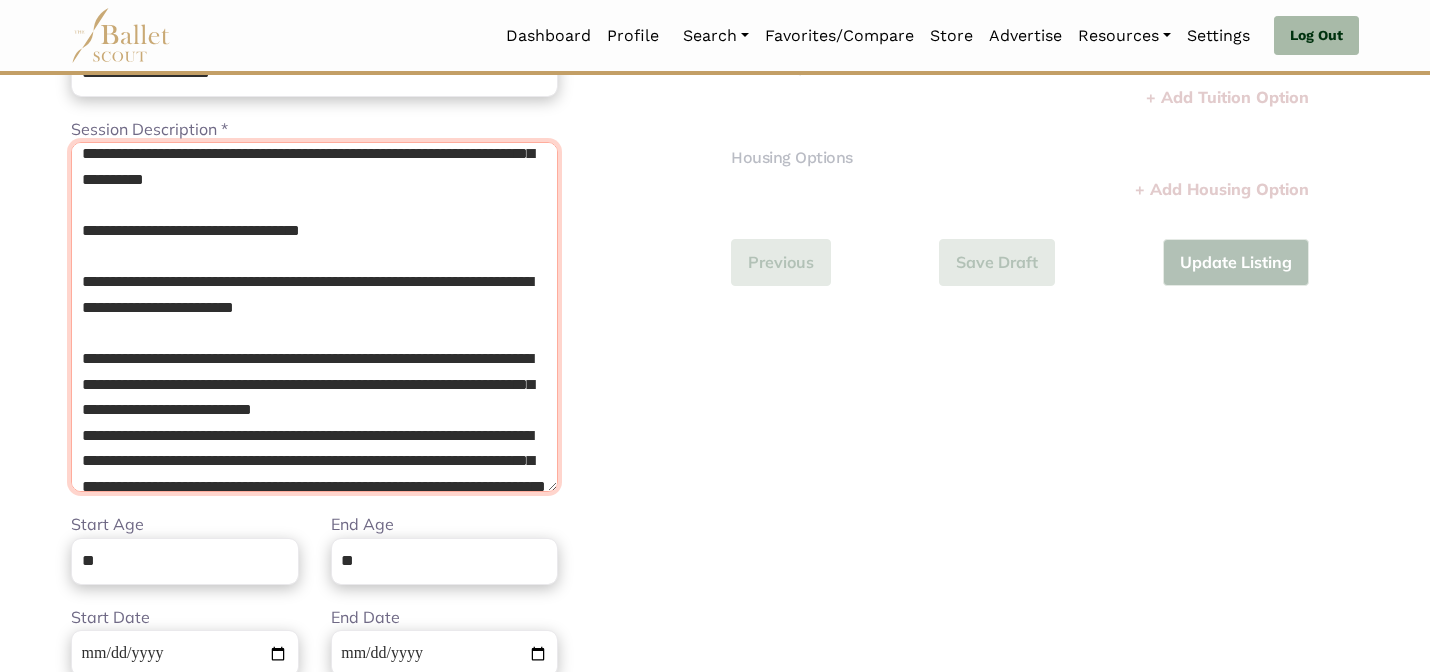 drag, startPoint x: 398, startPoint y: 244, endPoint x: 79, endPoint y: 228, distance: 319.401 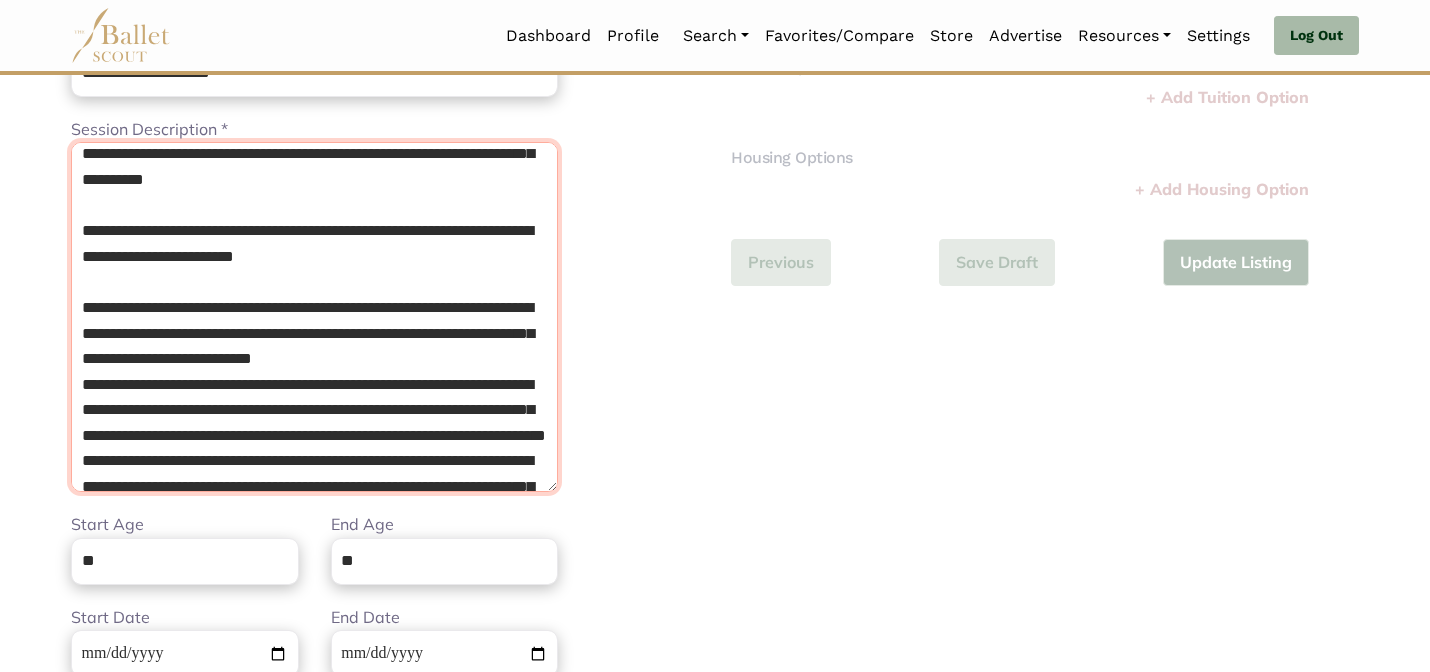 type on "**********" 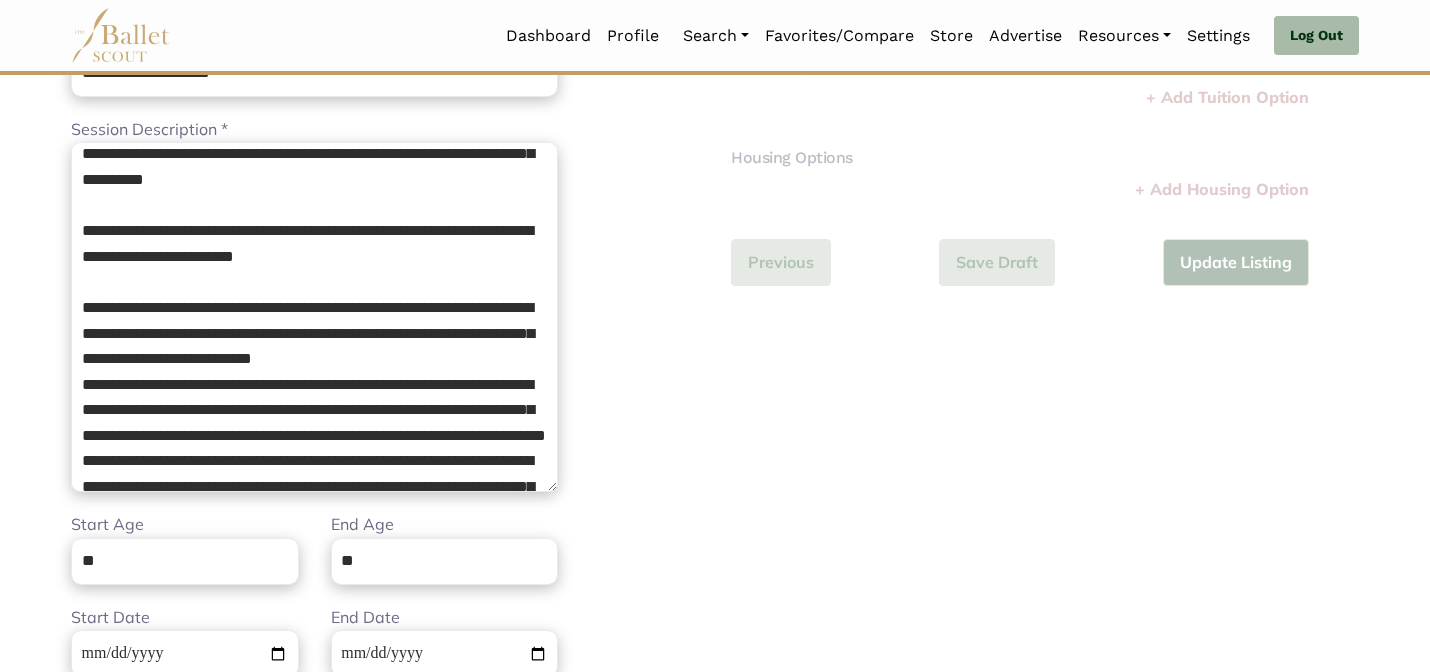 click on "**********" at bounding box center (385, 400) 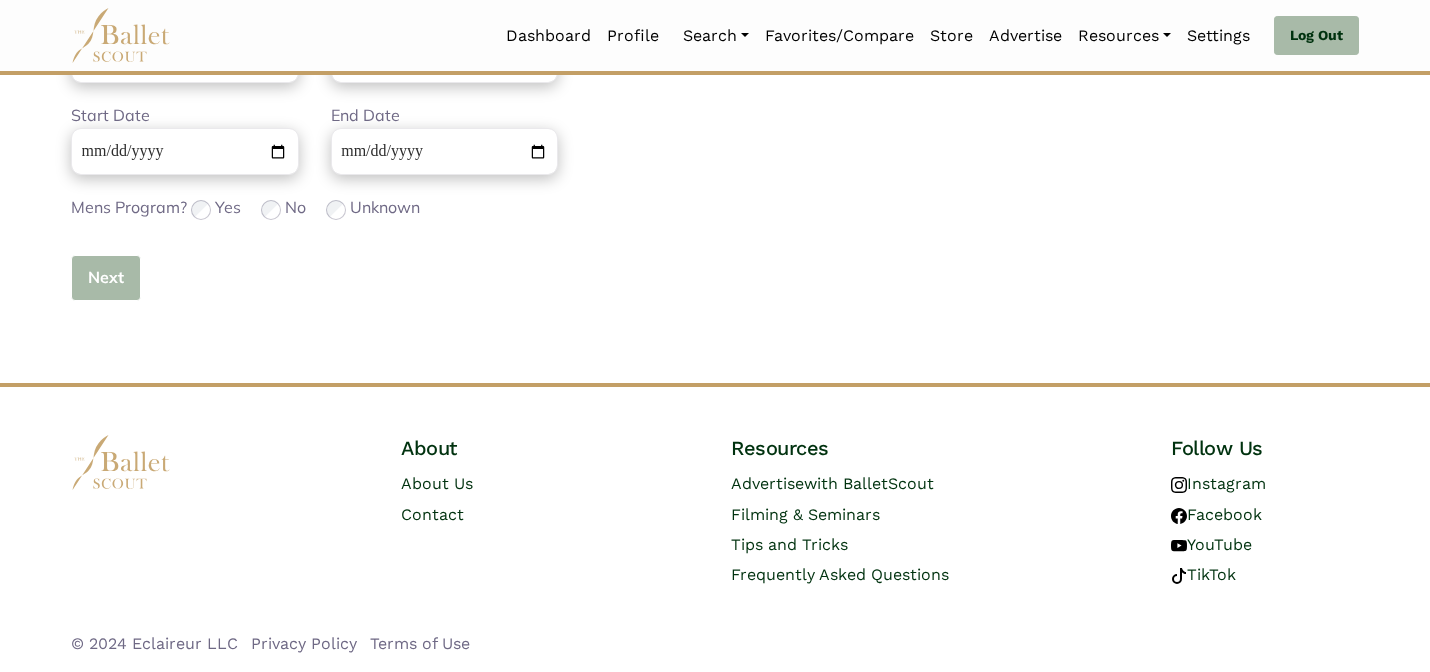 click on "Next" at bounding box center (106, 278) 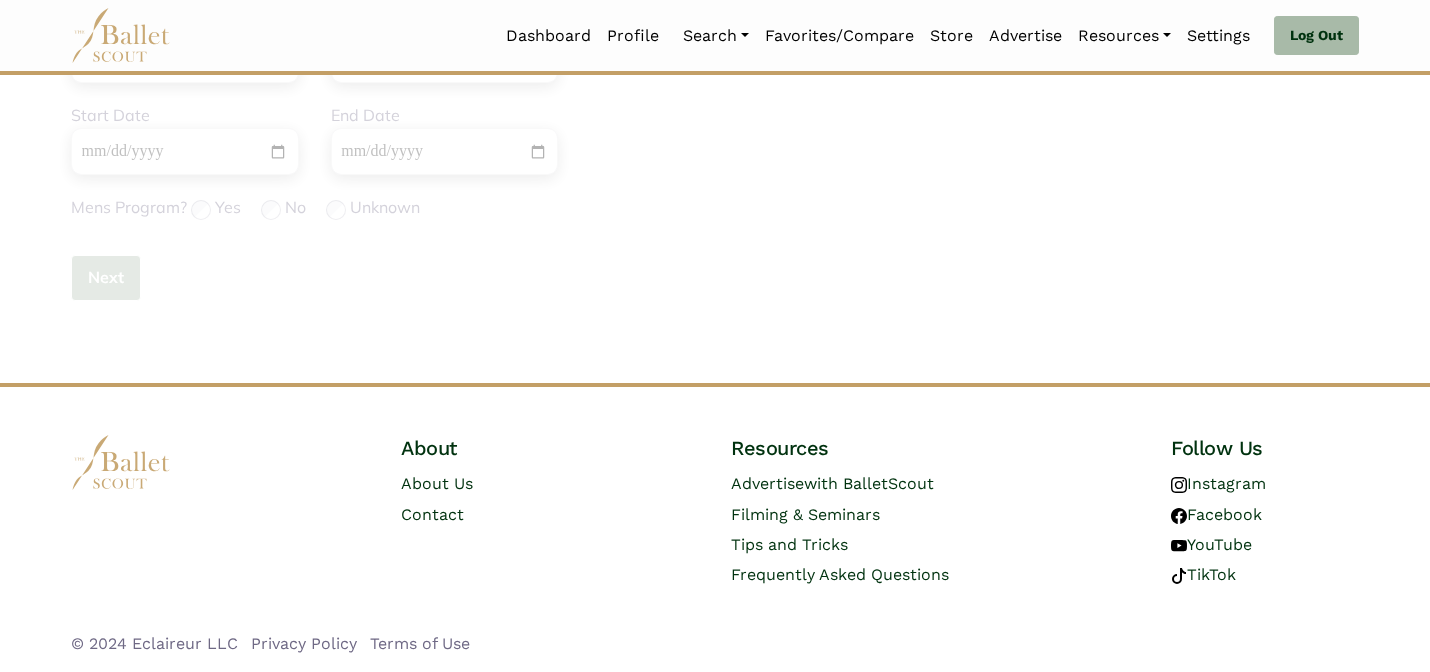 type 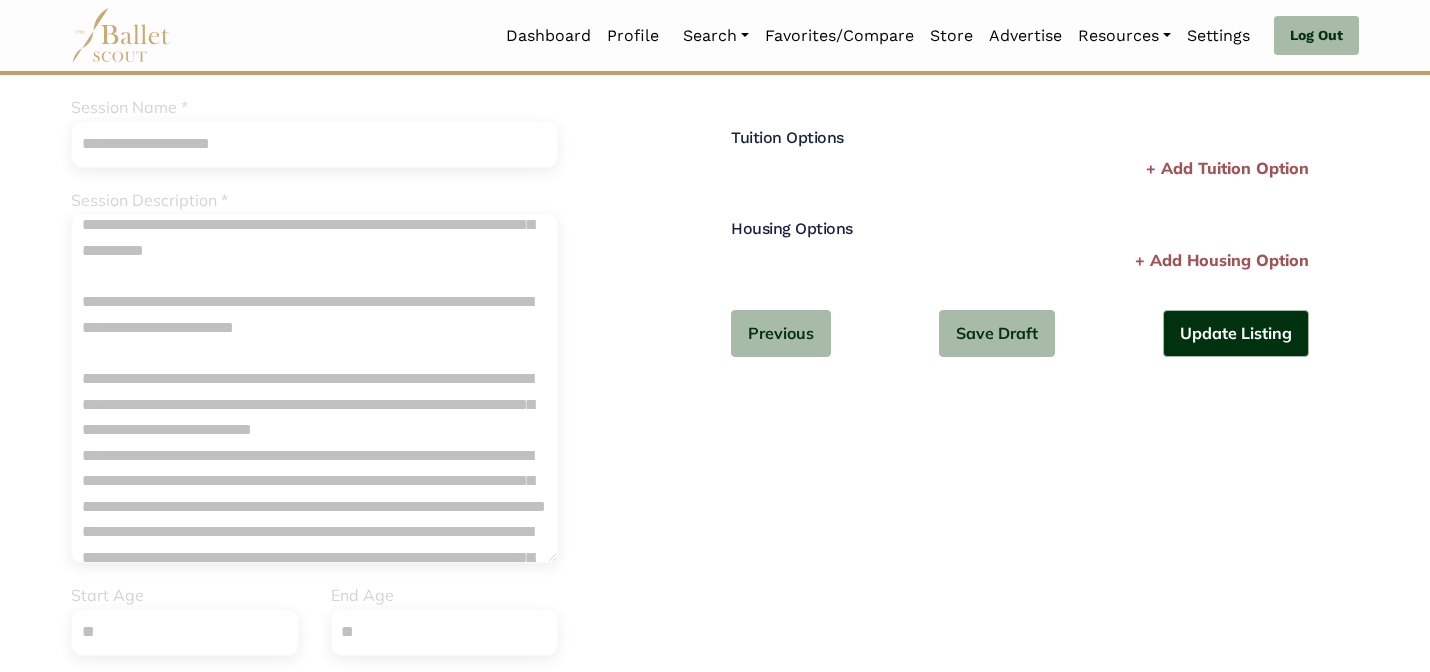 scroll, scrollTop: 150, scrollLeft: 0, axis: vertical 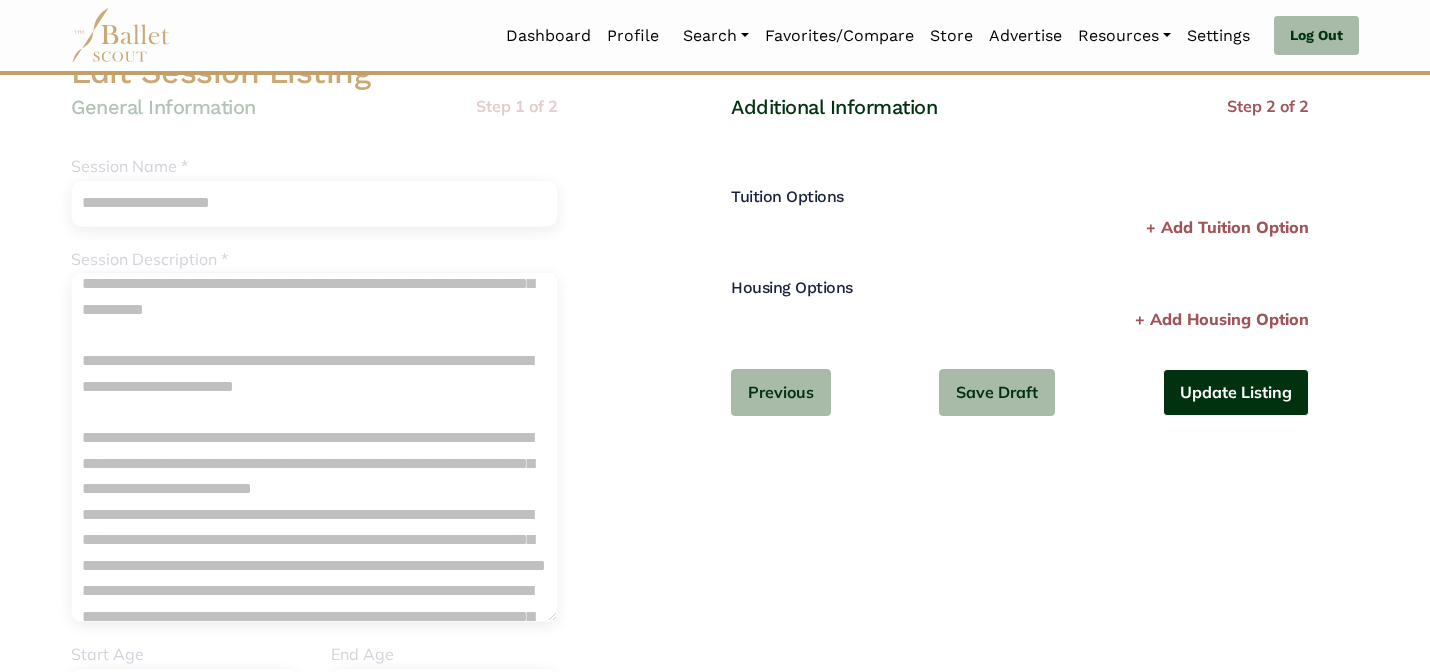 click on "Update Listing" at bounding box center [1236, 392] 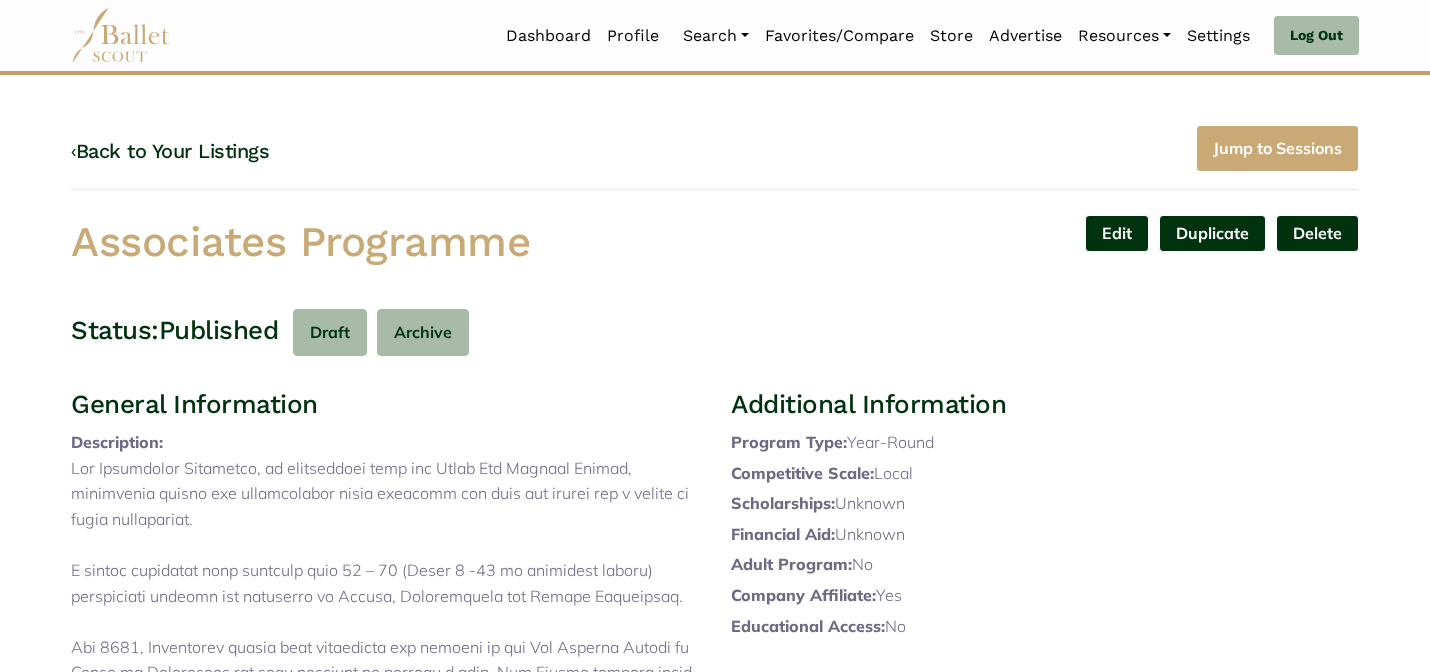 scroll, scrollTop: 0, scrollLeft: 0, axis: both 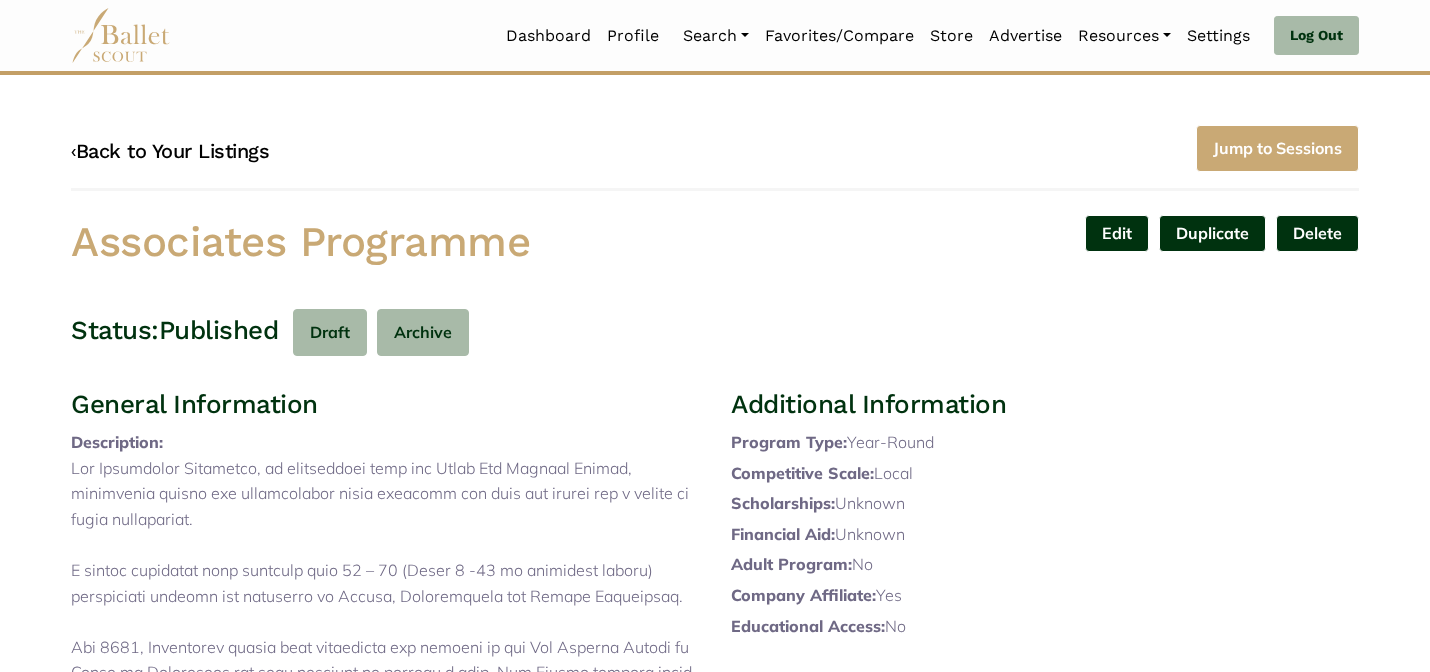 click on "‹  Back to Your Listings" at bounding box center (170, 151) 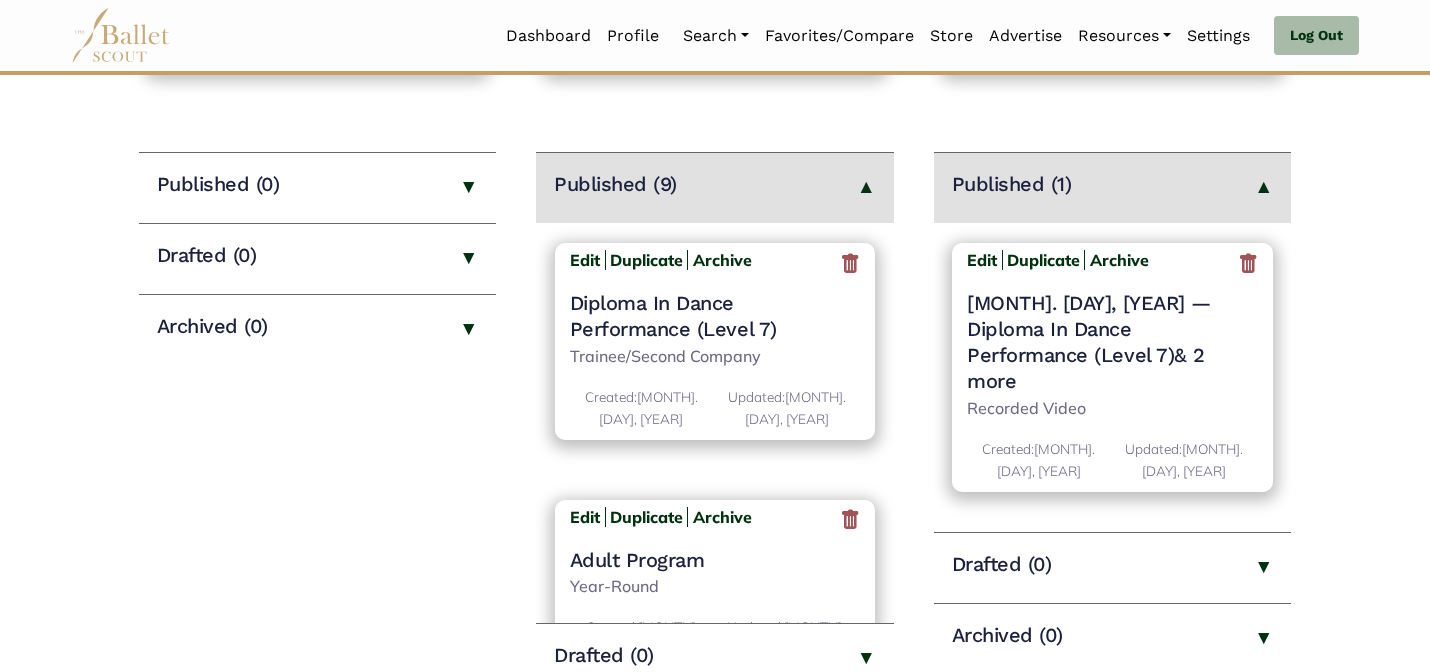 scroll, scrollTop: 240, scrollLeft: 0, axis: vertical 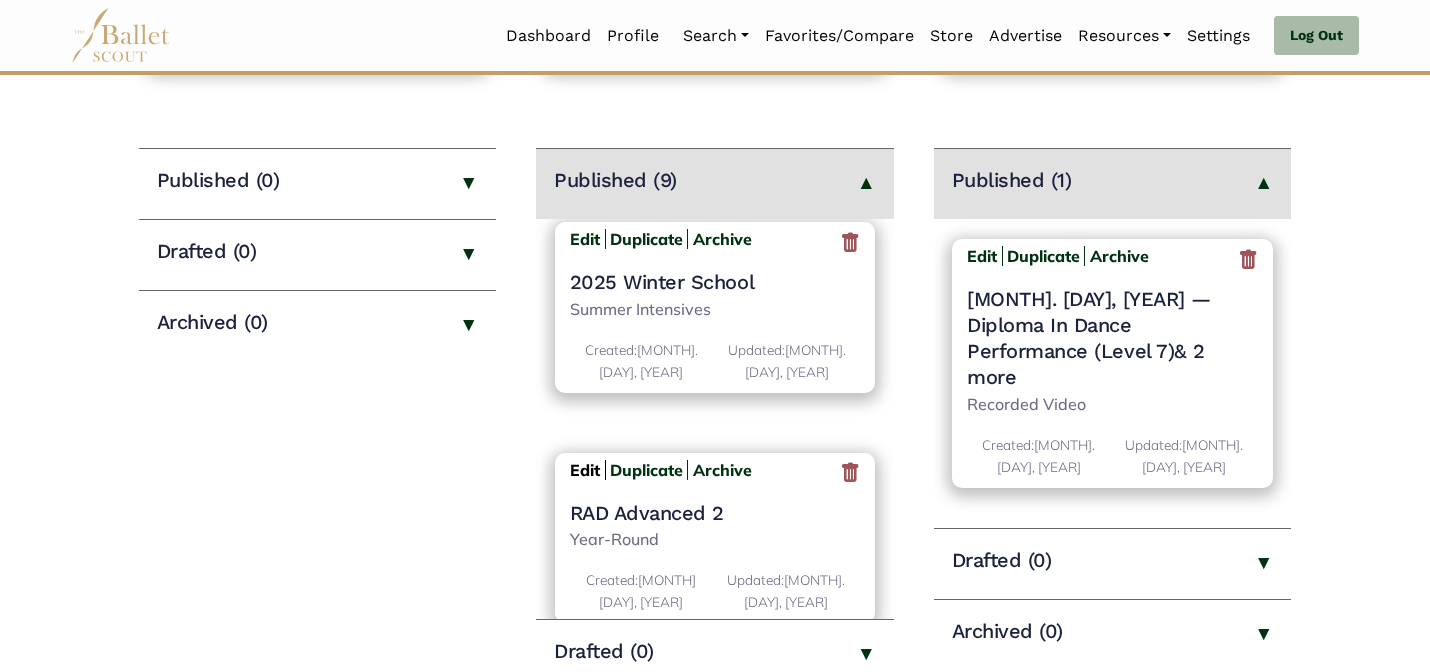click on "Edit" at bounding box center [585, 470] 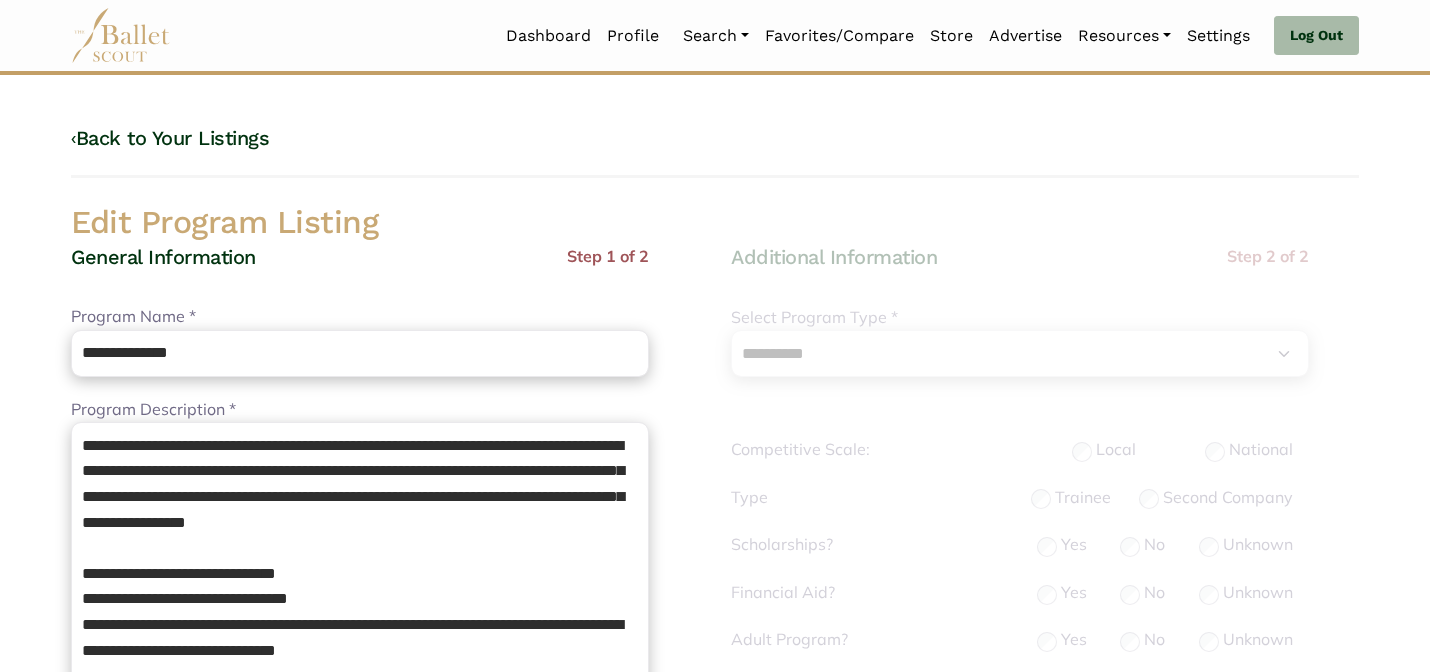 select on "**" 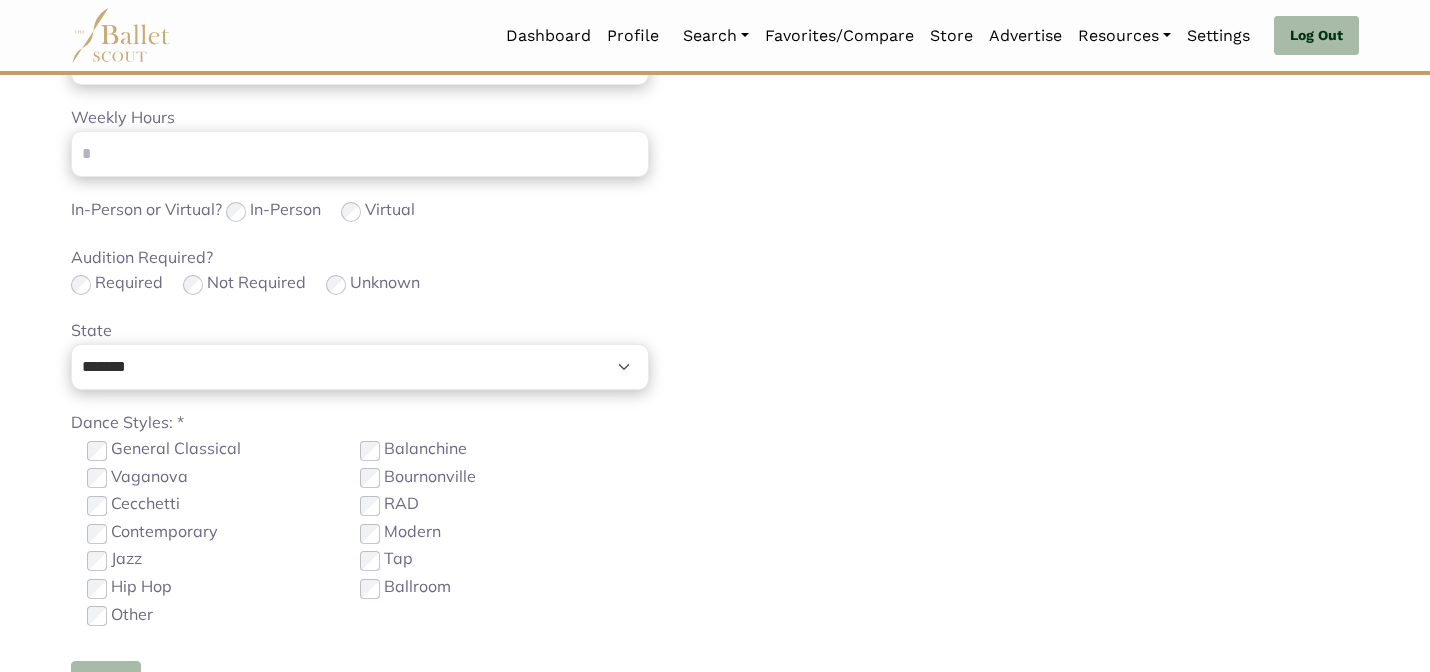 scroll, scrollTop: 912, scrollLeft: 0, axis: vertical 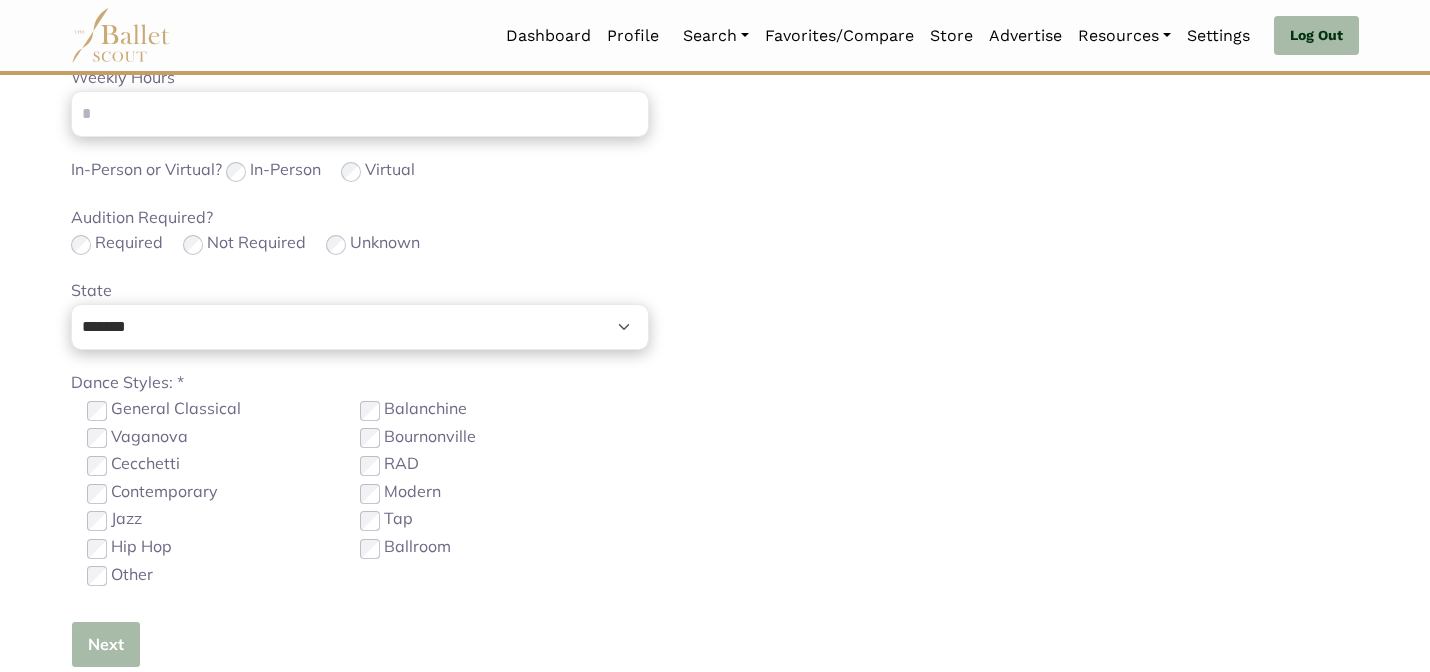 click on "Next" at bounding box center (106, 644) 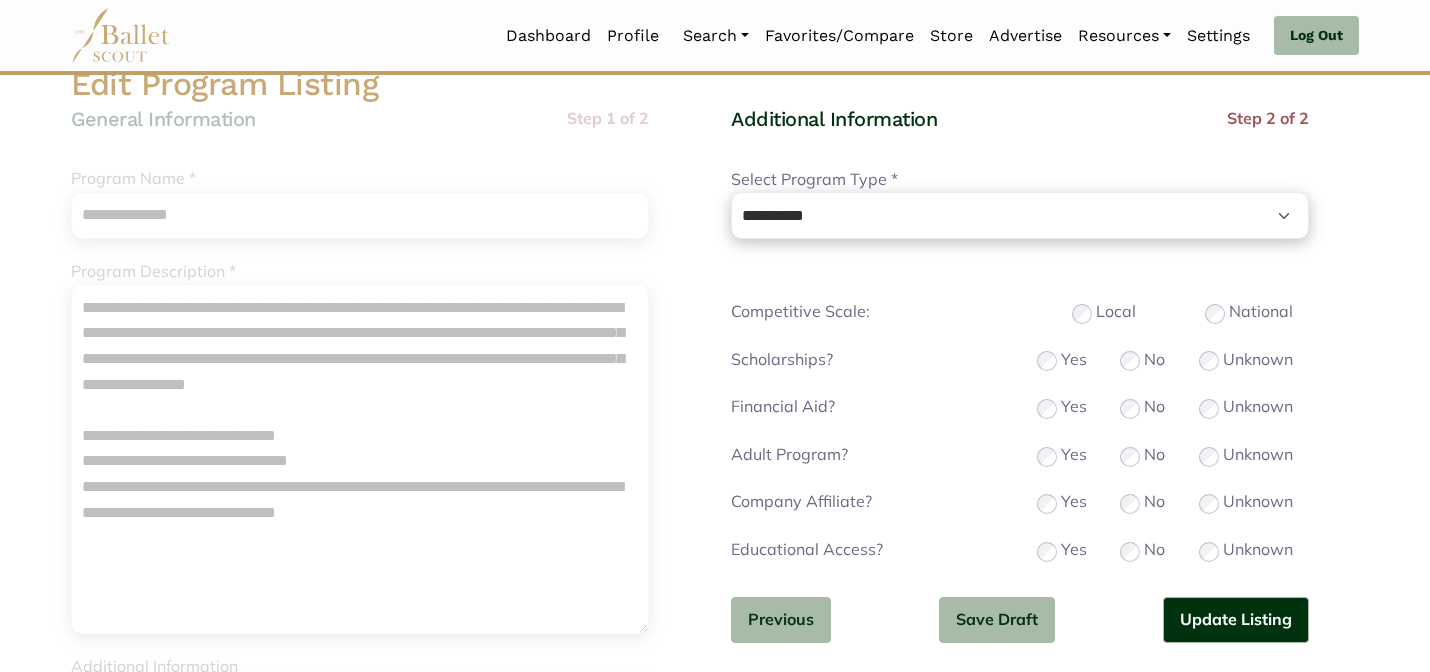 scroll, scrollTop: 160, scrollLeft: 0, axis: vertical 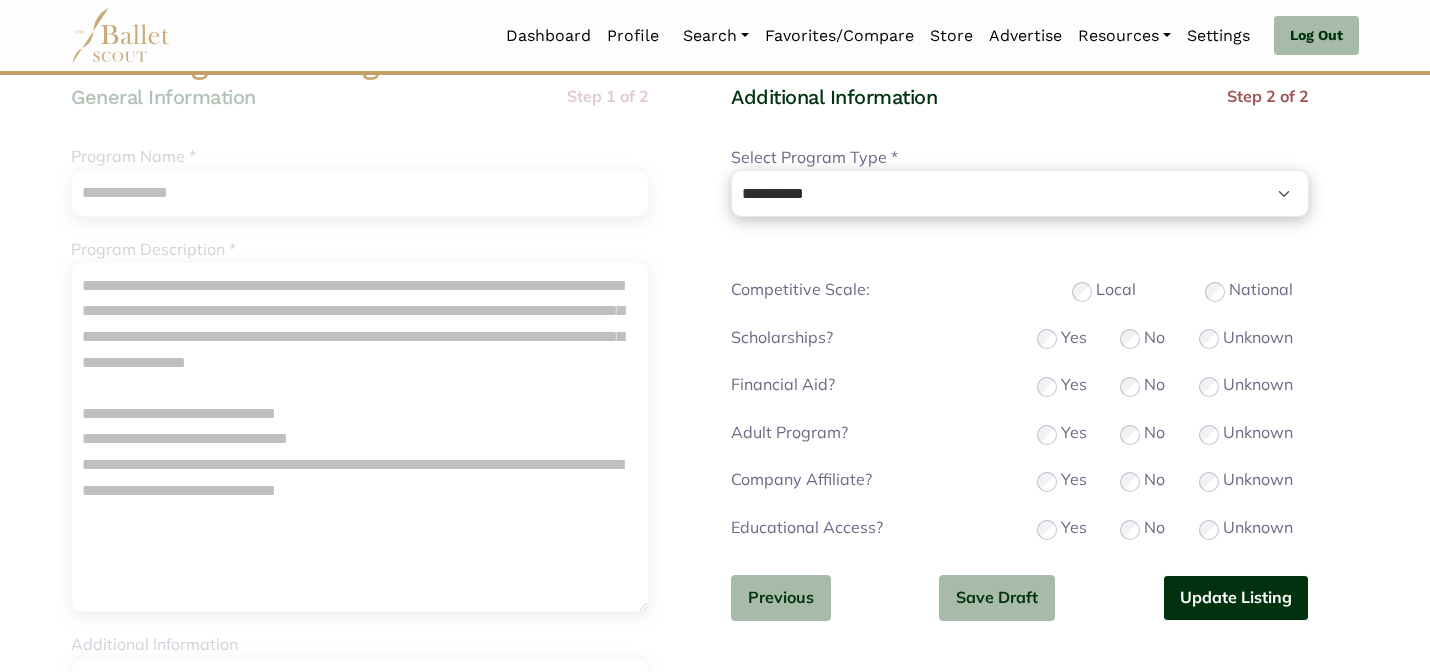 click on "Update Listing" at bounding box center [1236, 598] 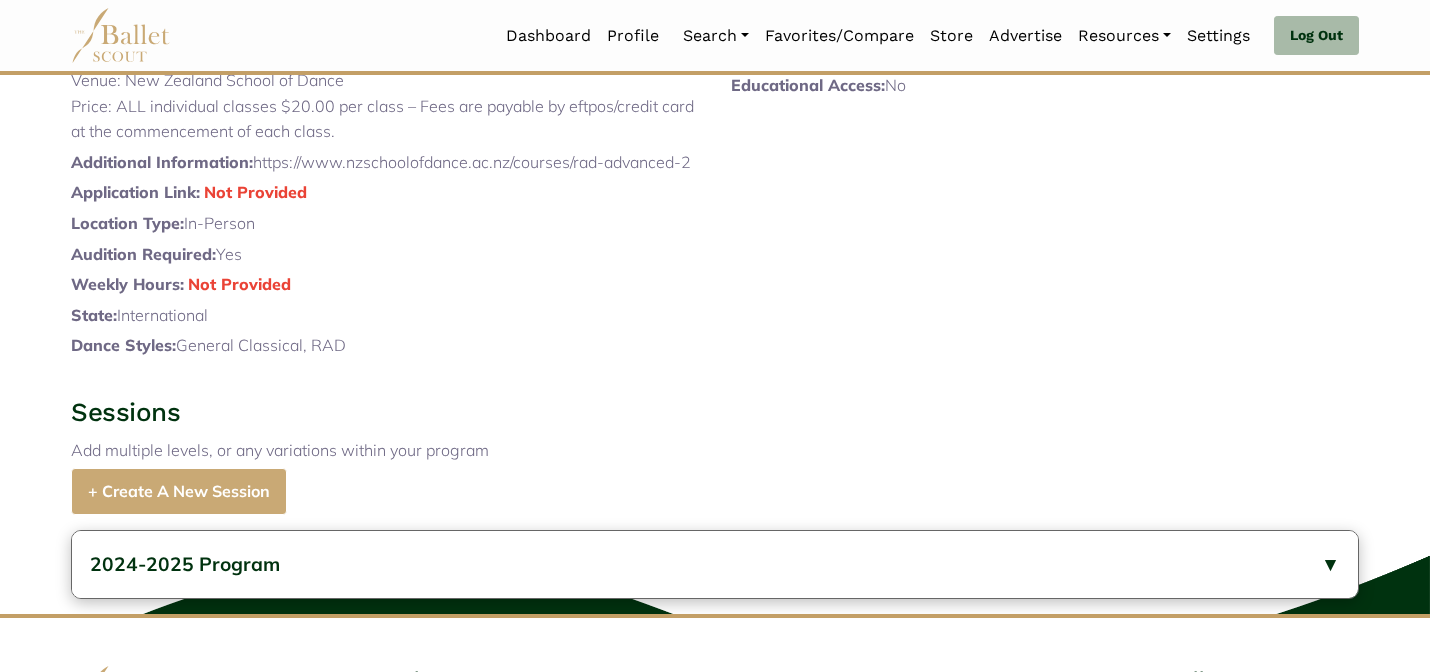 scroll, scrollTop: 823, scrollLeft: 0, axis: vertical 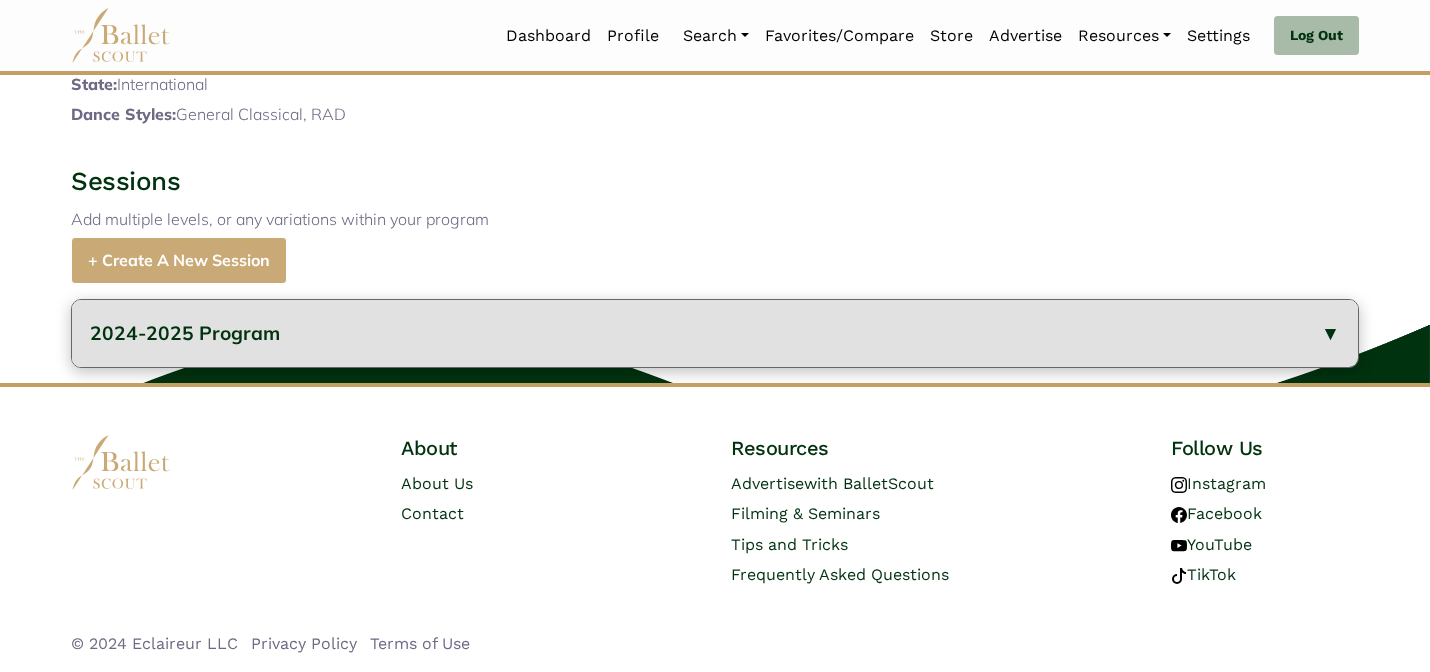 click on "2024-2025 Program" at bounding box center (715, 333) 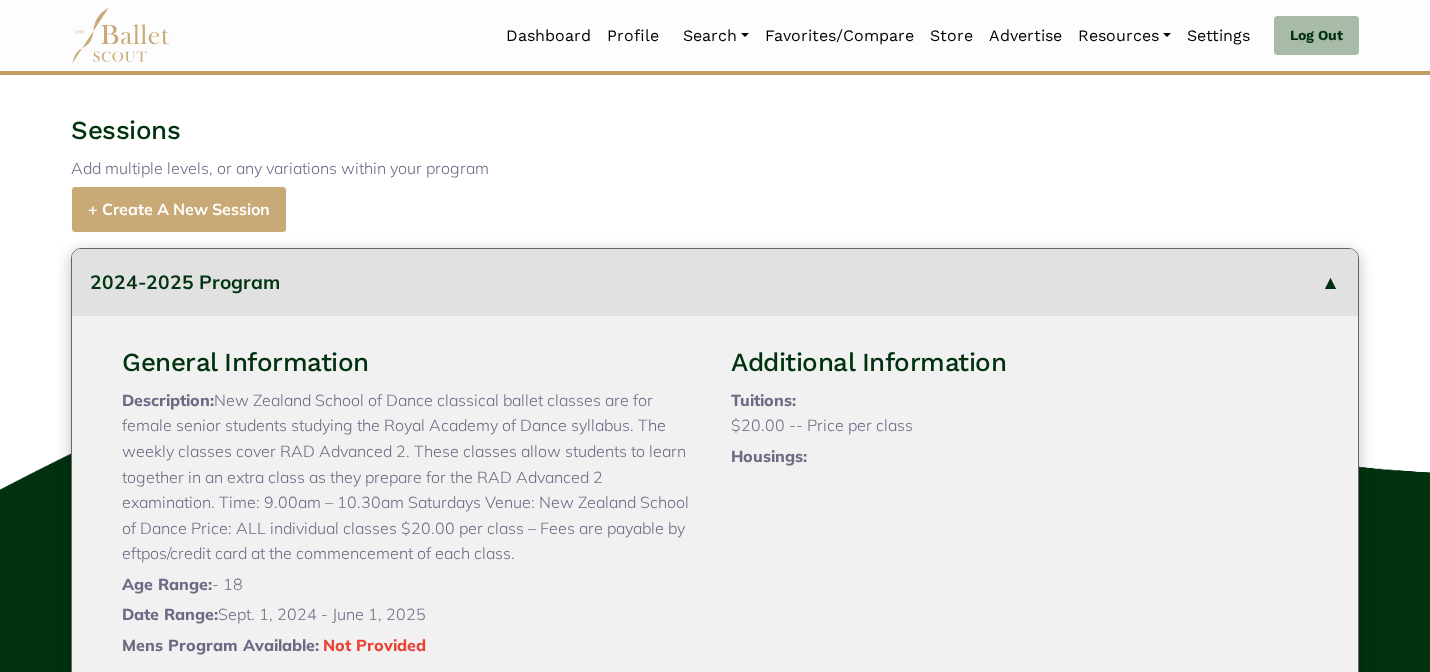 click on "General Information
Description:
New Zealand School of Dance classical ballet classes are for female senior students studying the Royal Academy of Dance syllabus. The weekly classes cover RAD Advanced 2. These classes allow students to learn together in an extra class as they prepare for the RAD Advanced 2 examination.
Time: 9.00am – 10.30am Saturdays
Venue: New Zealand School of Dance
Price: ALL individual classes $20.00 per class – Fees are payable by eftpos/credit card at the commencement of each class.
Age Range:
- 18
Edit" at bounding box center (715, 535) 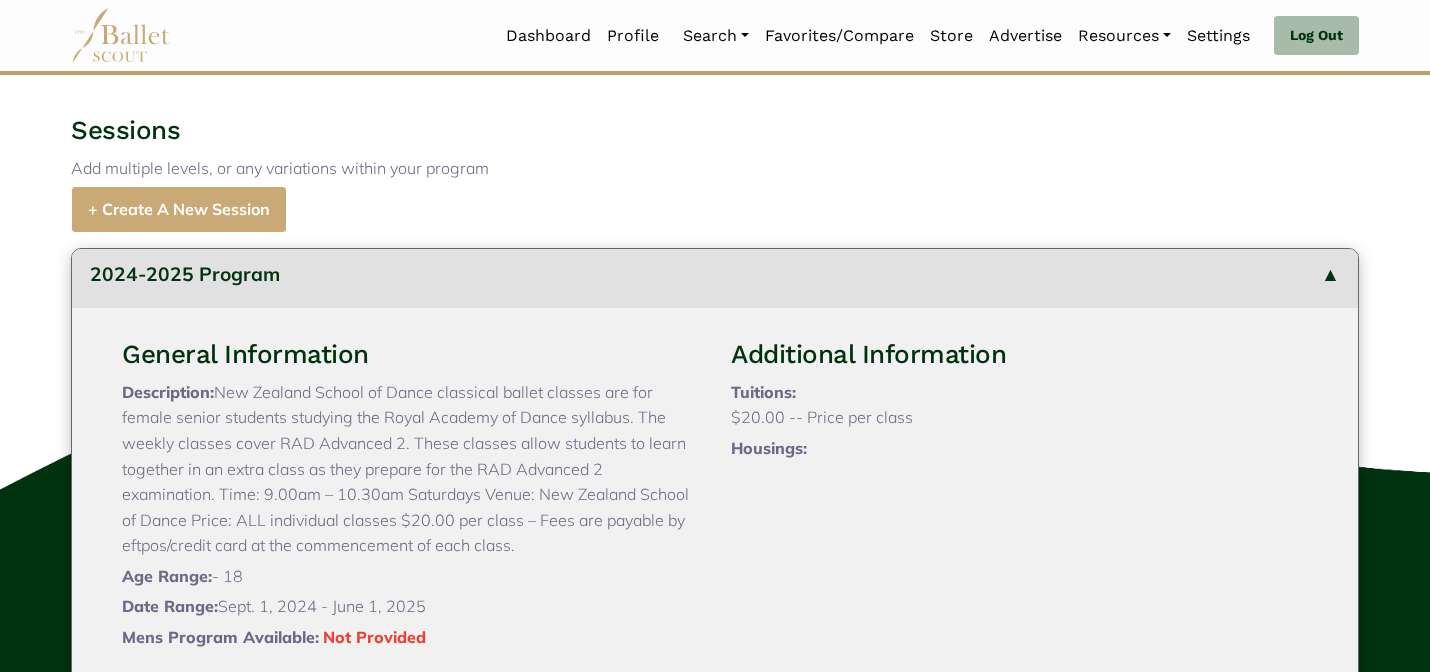 click on "2024-2025 Program" at bounding box center [715, 274] 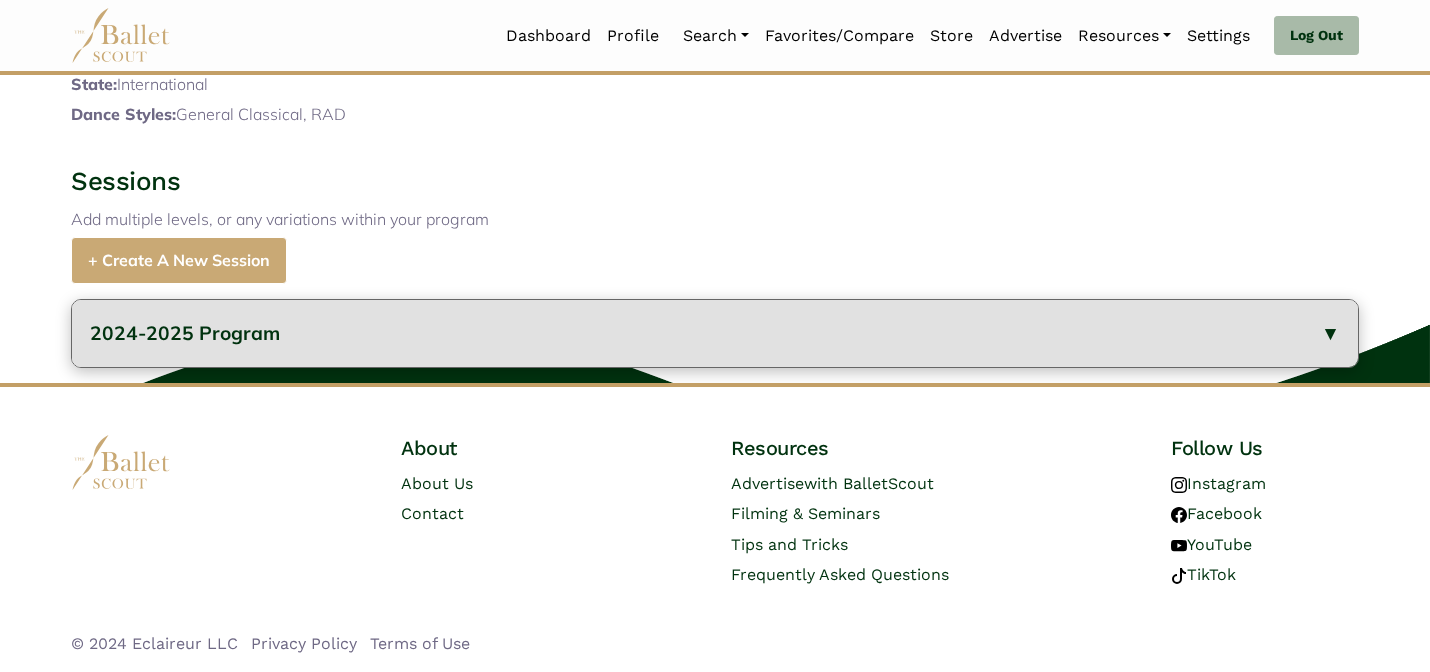type 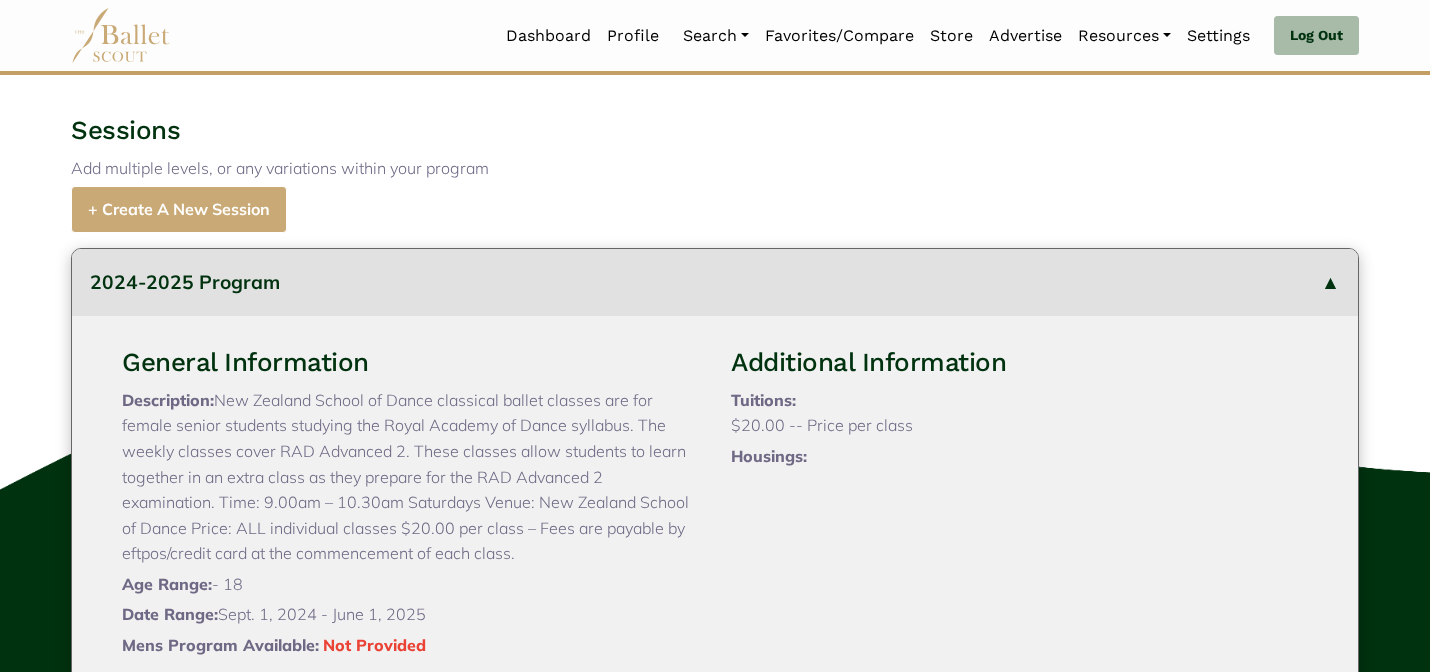 scroll, scrollTop: 1138, scrollLeft: 0, axis: vertical 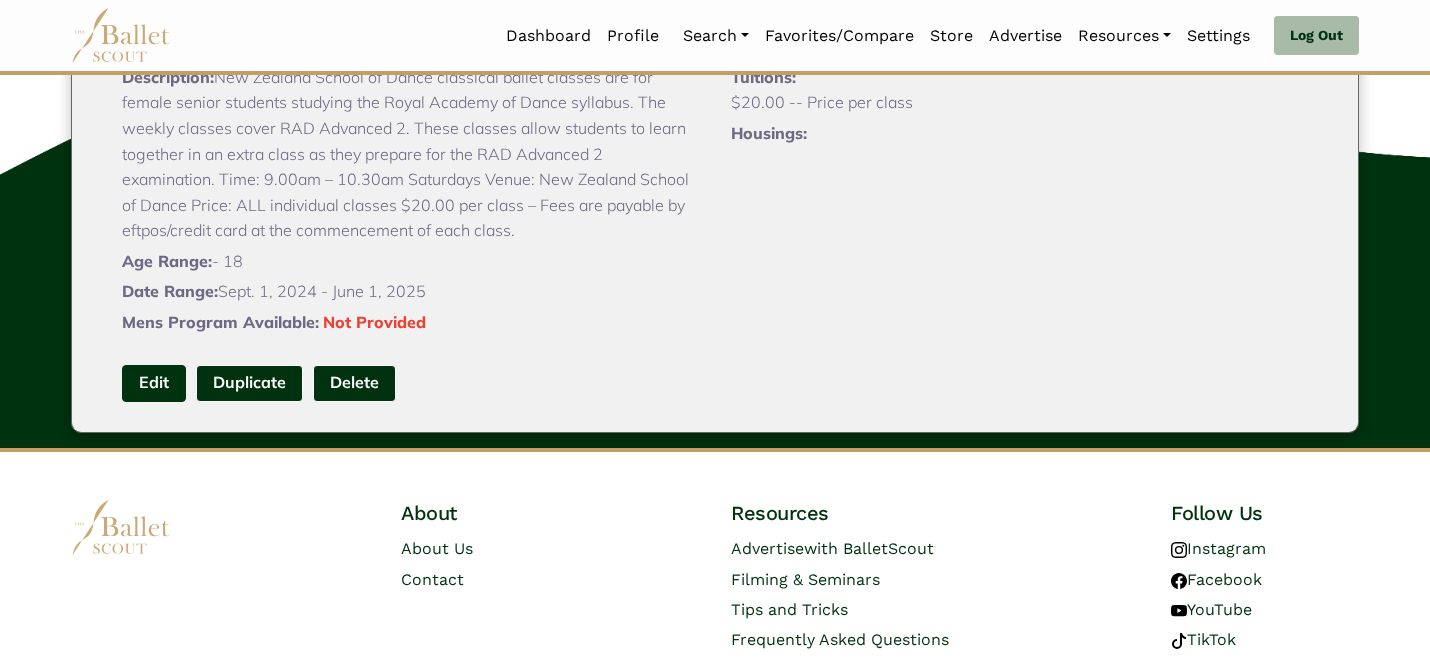 click on "Edit" at bounding box center [154, 383] 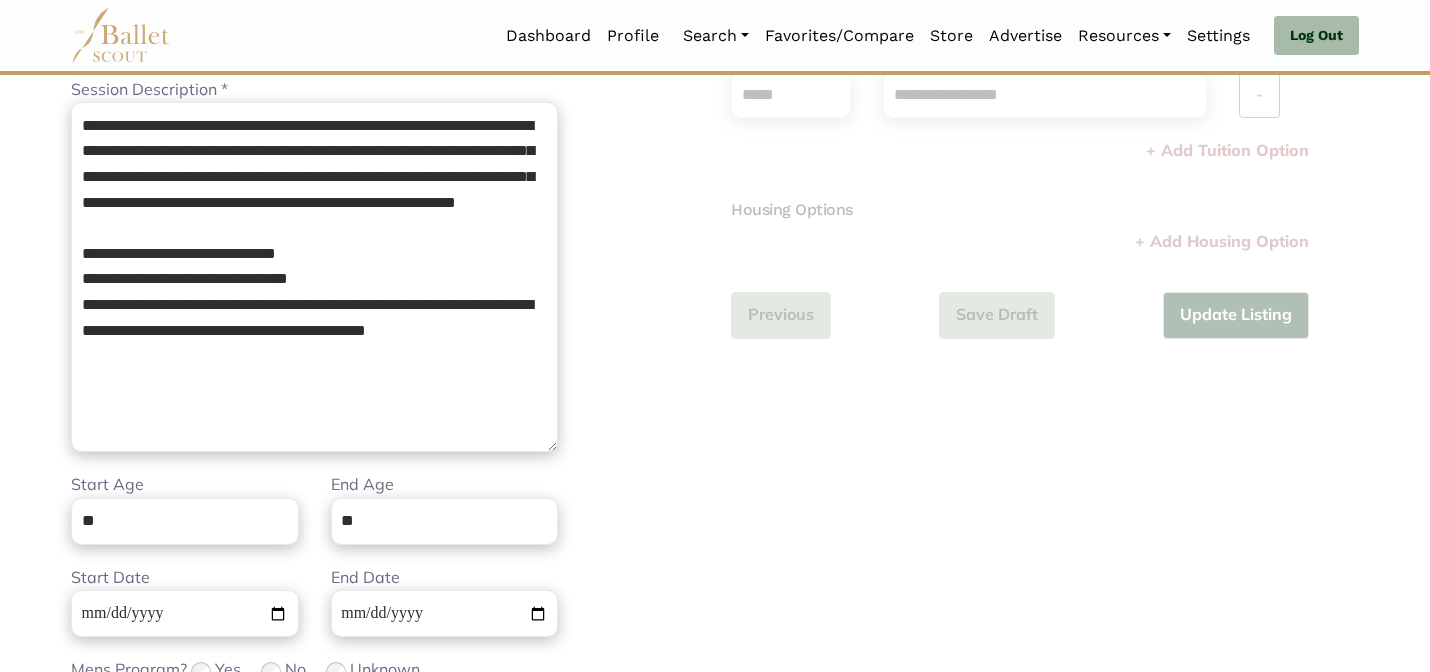 scroll, scrollTop: 280, scrollLeft: 0, axis: vertical 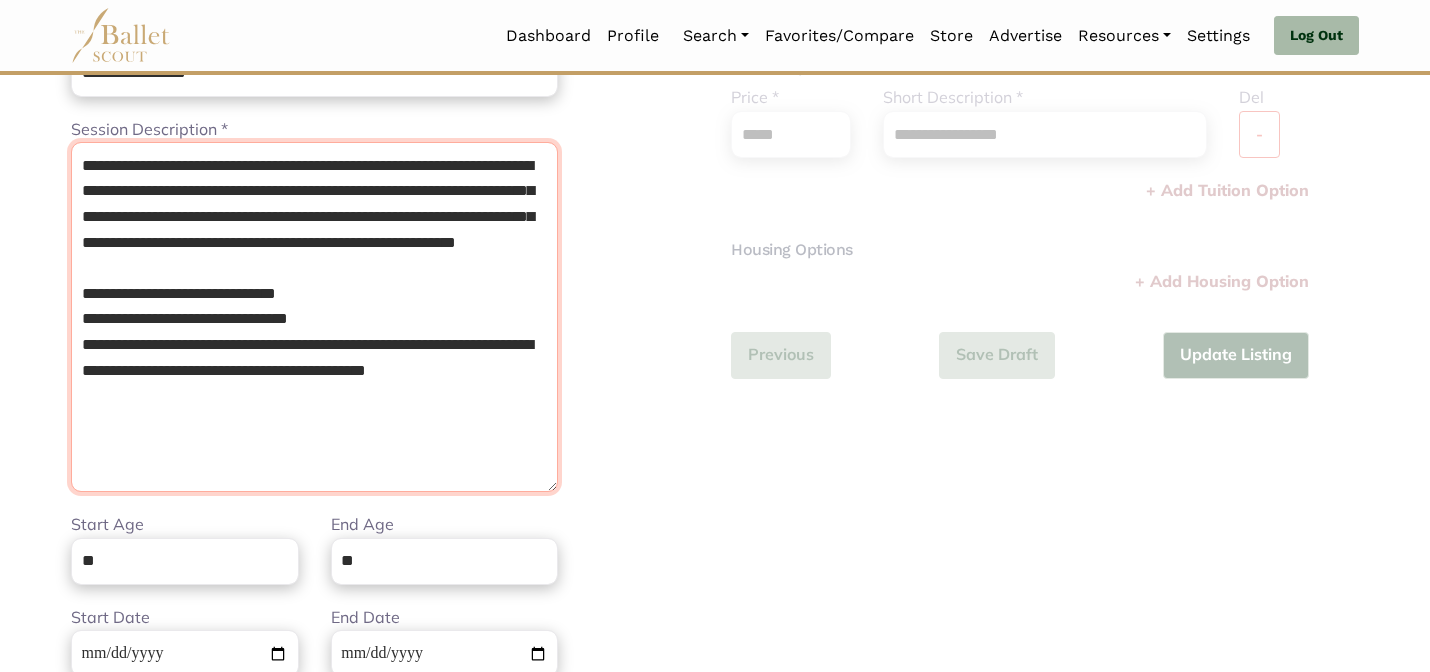 drag, startPoint x: 466, startPoint y: 219, endPoint x: 344, endPoint y: 216, distance: 122.03688 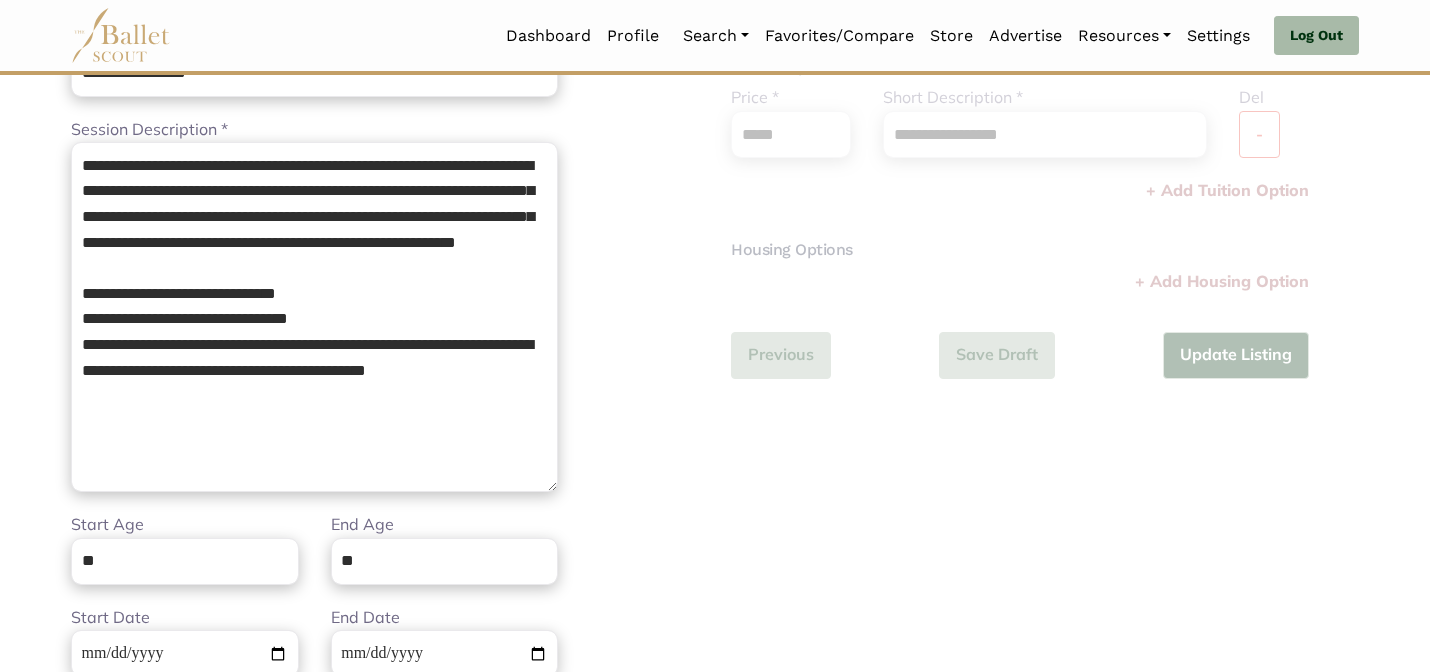 click on "**********" at bounding box center [385, 400] 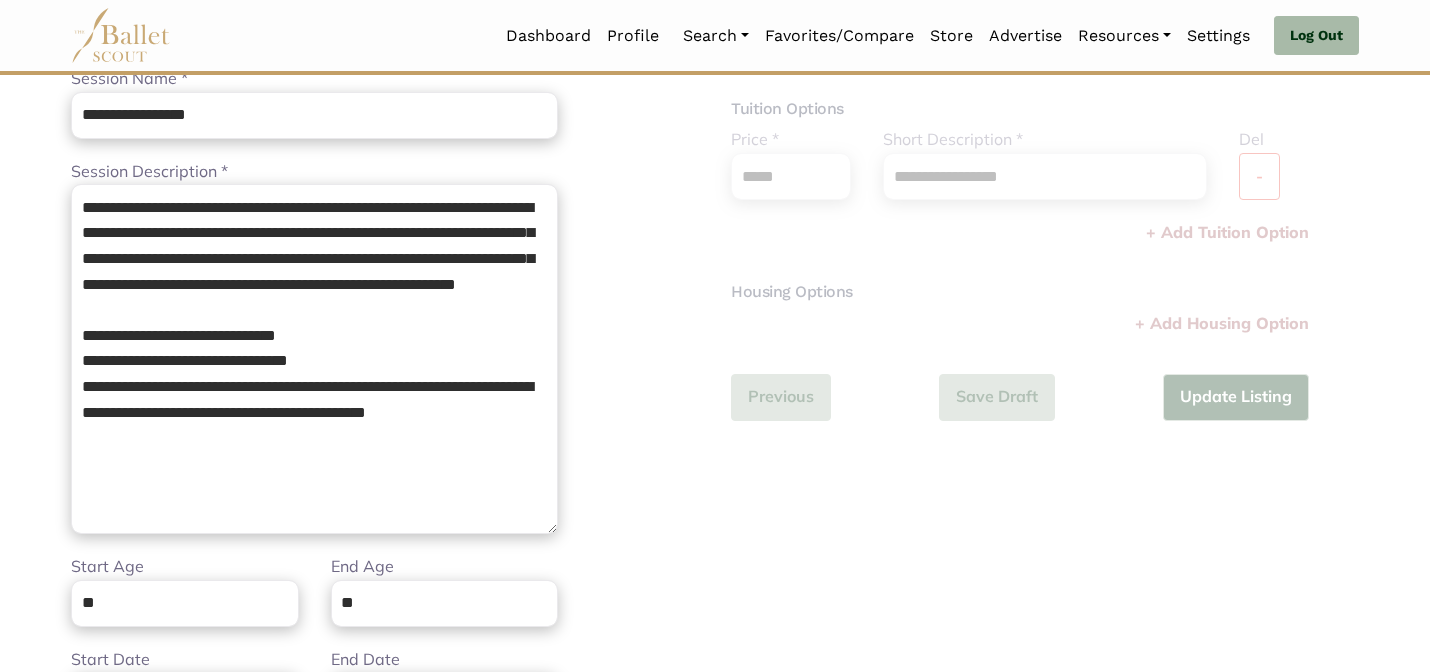 scroll, scrollTop: 200, scrollLeft: 0, axis: vertical 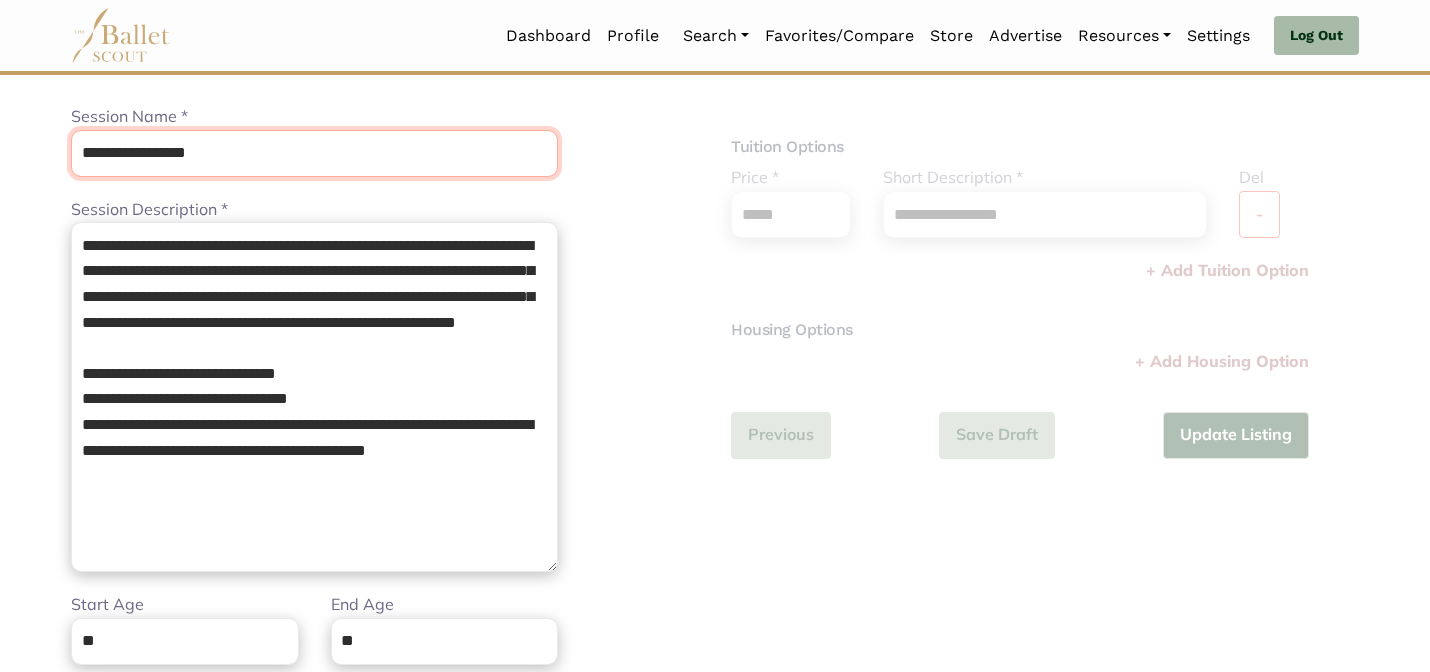 paste 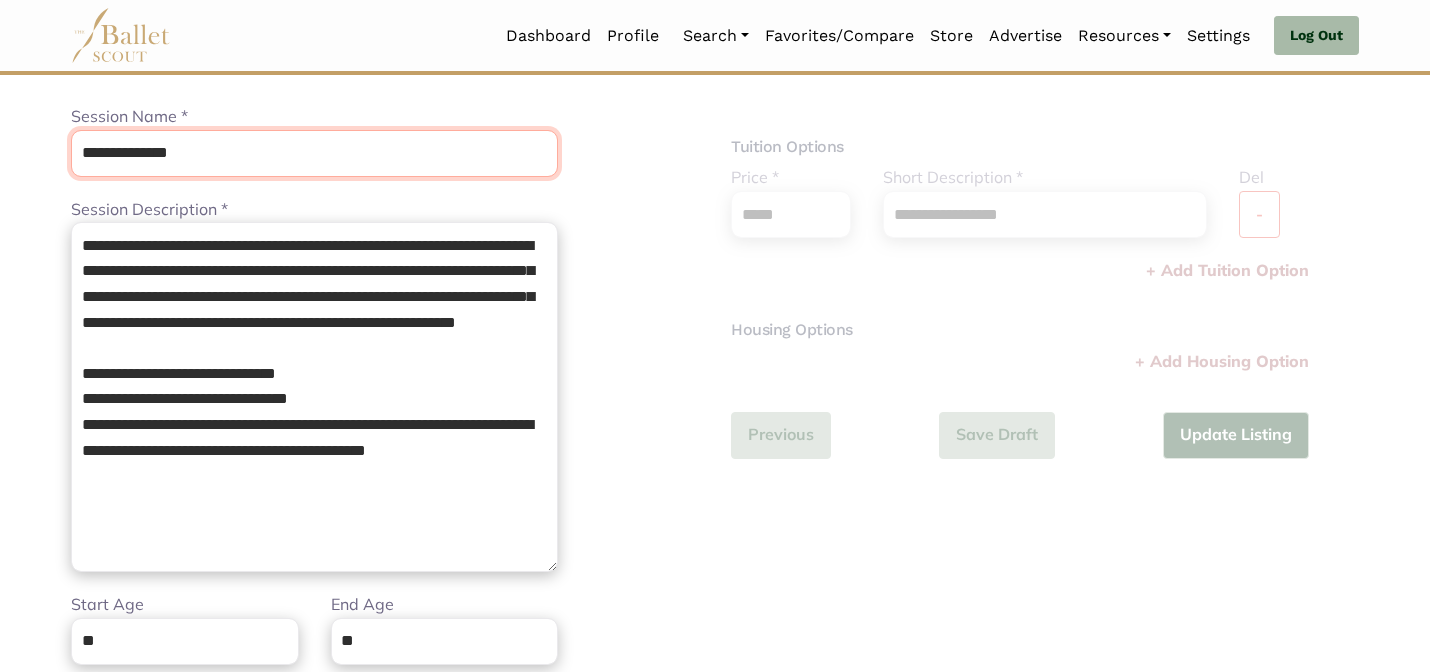 type on "**********" 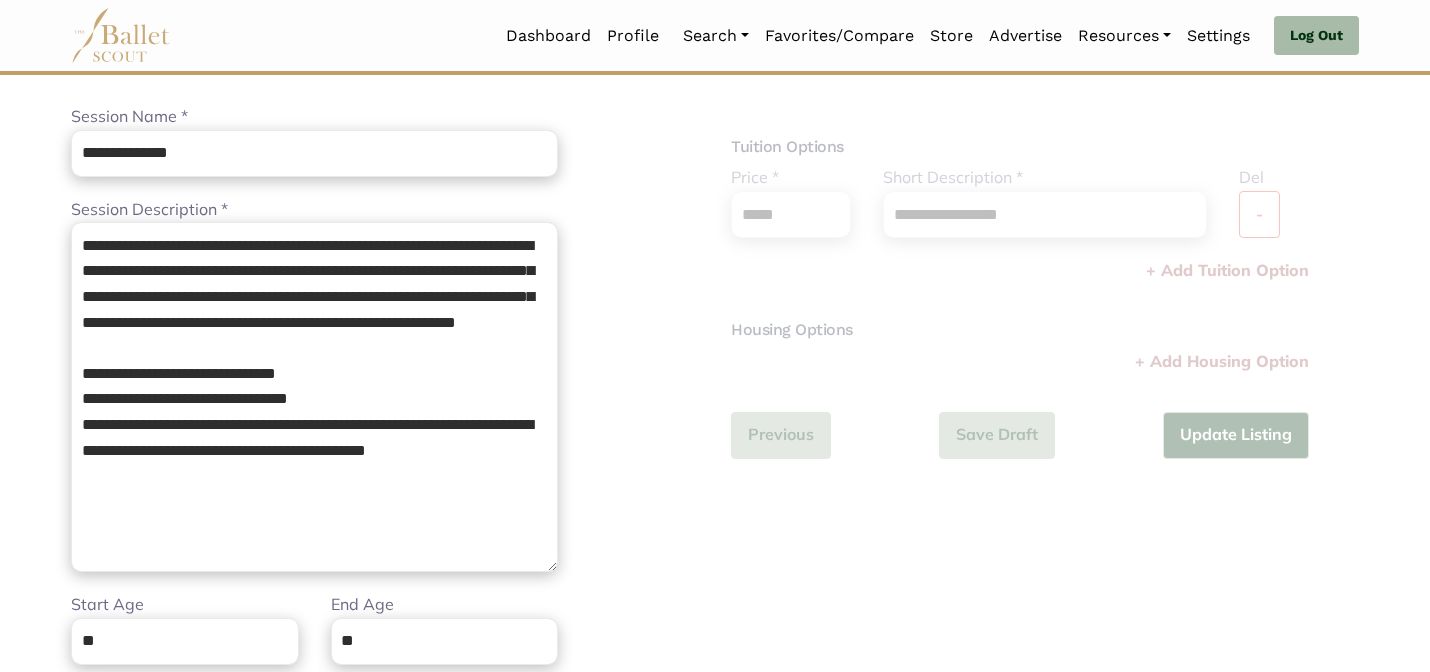 click on "**********" at bounding box center (314, 140) 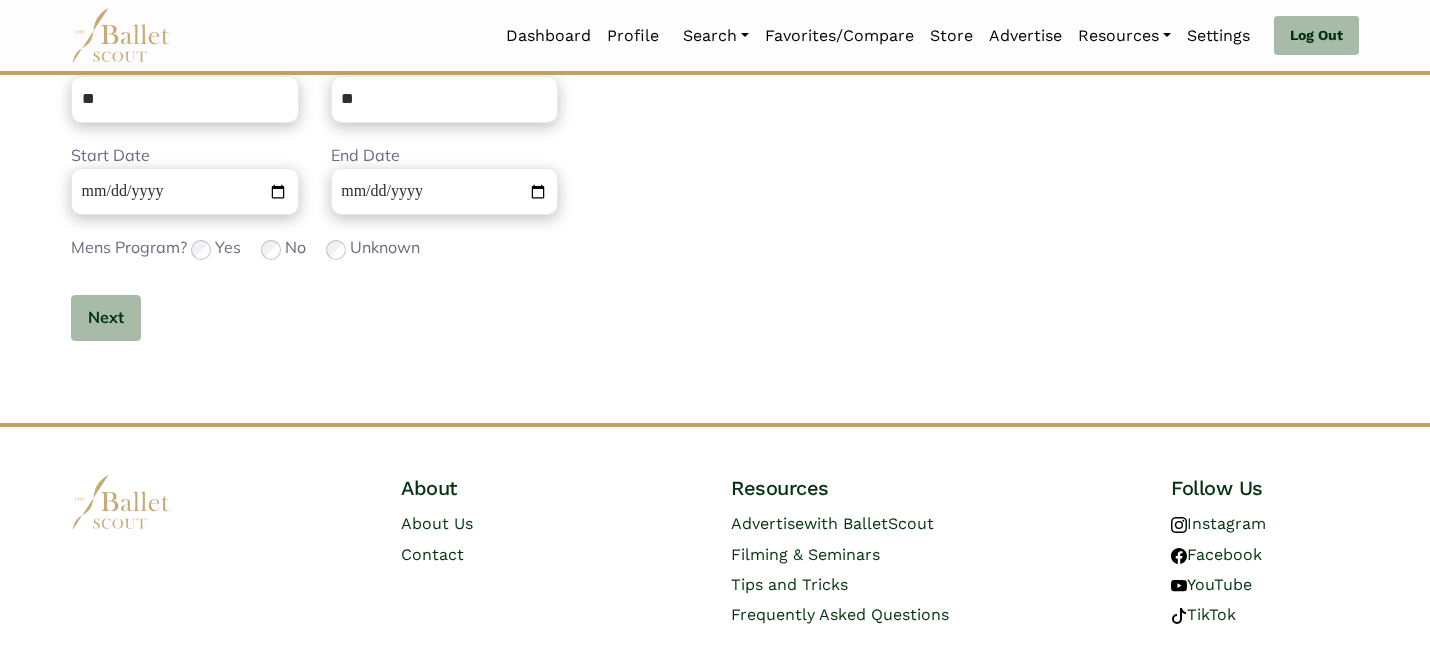 scroll, scrollTop: 782, scrollLeft: 0, axis: vertical 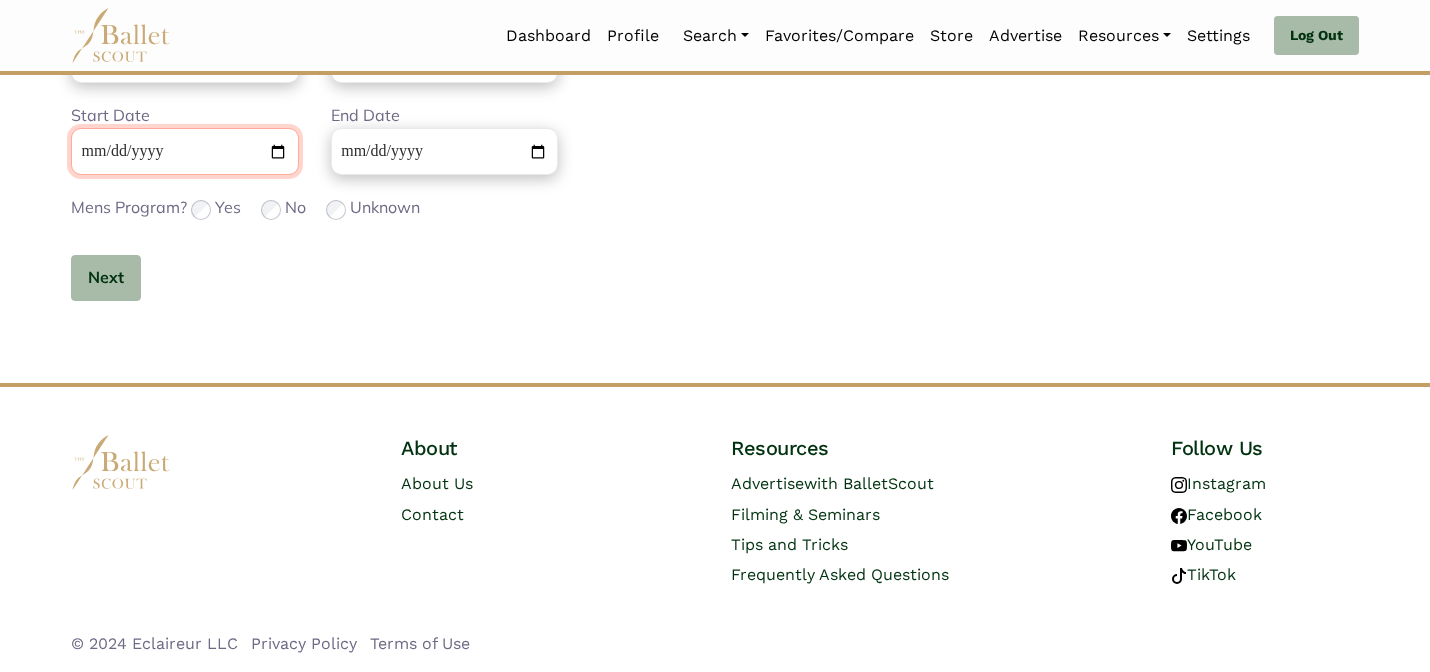 click on "**********" at bounding box center (185, 151) 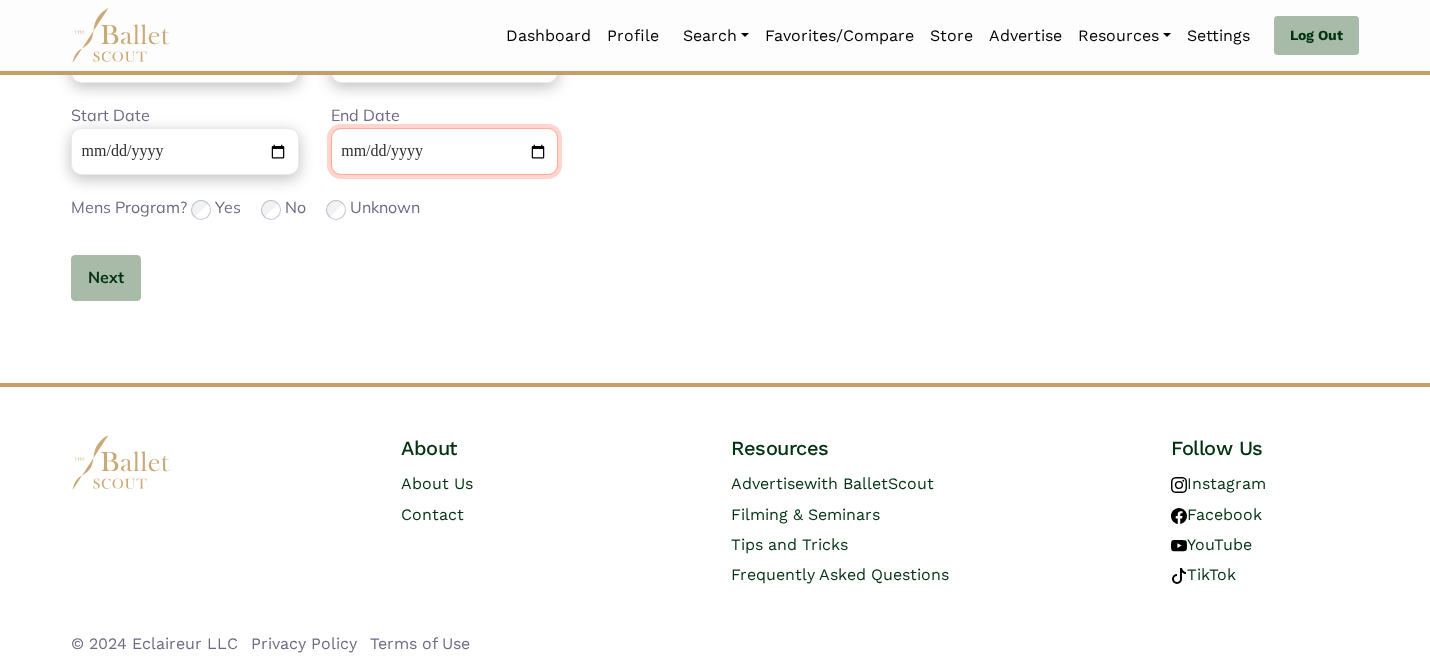 type 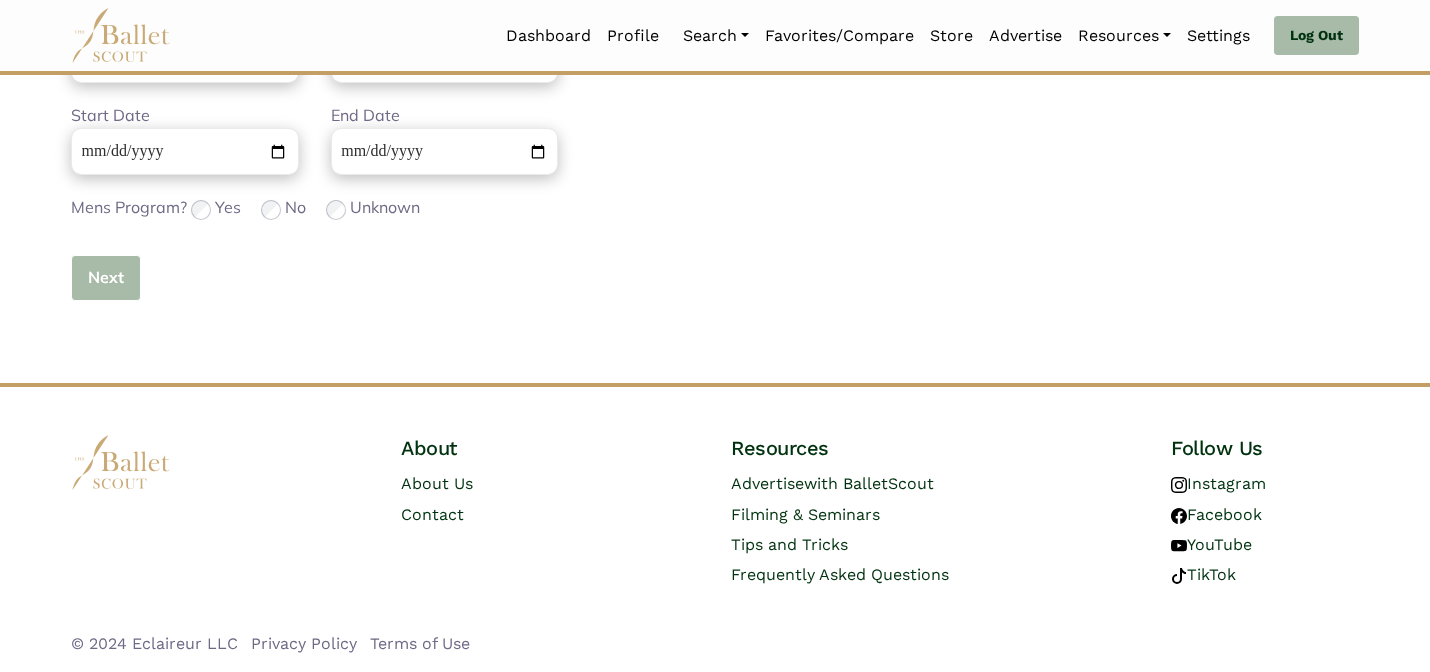click on "Next" at bounding box center (106, 278) 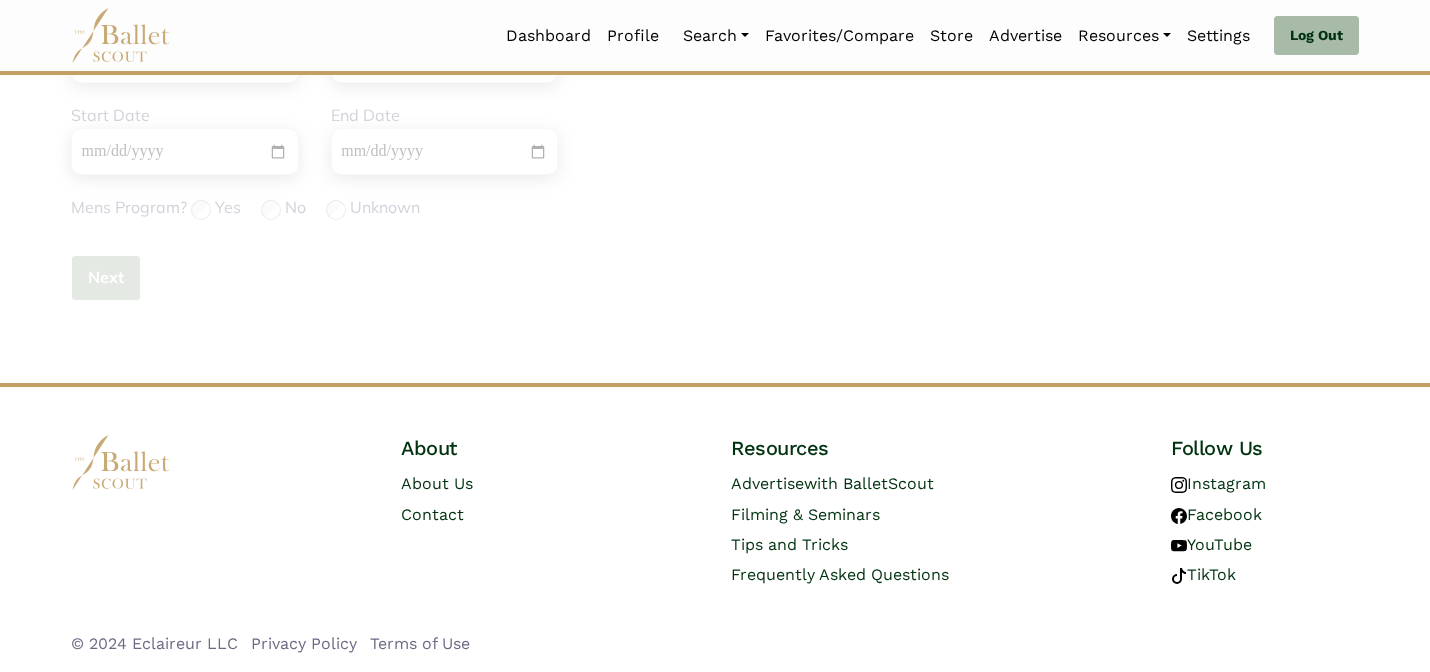 type 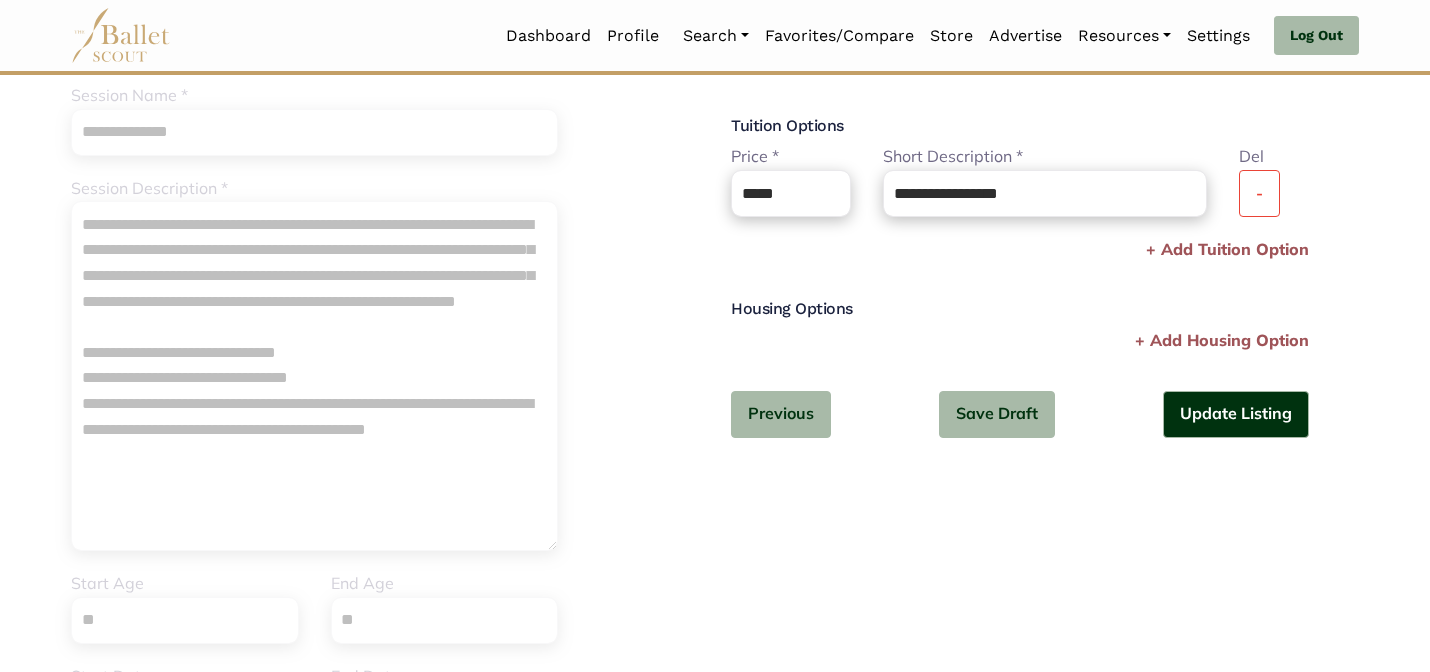 scroll, scrollTop: 150, scrollLeft: 0, axis: vertical 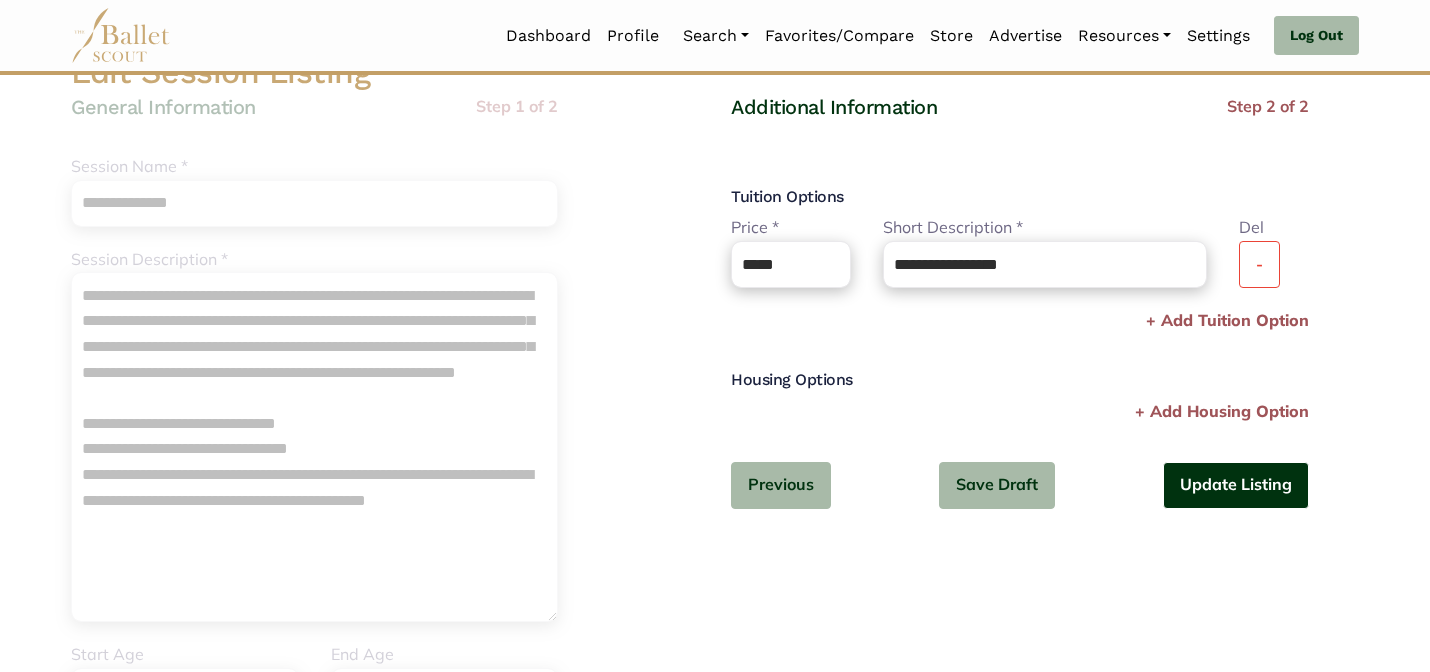 click on "Update Listing" at bounding box center [1236, 485] 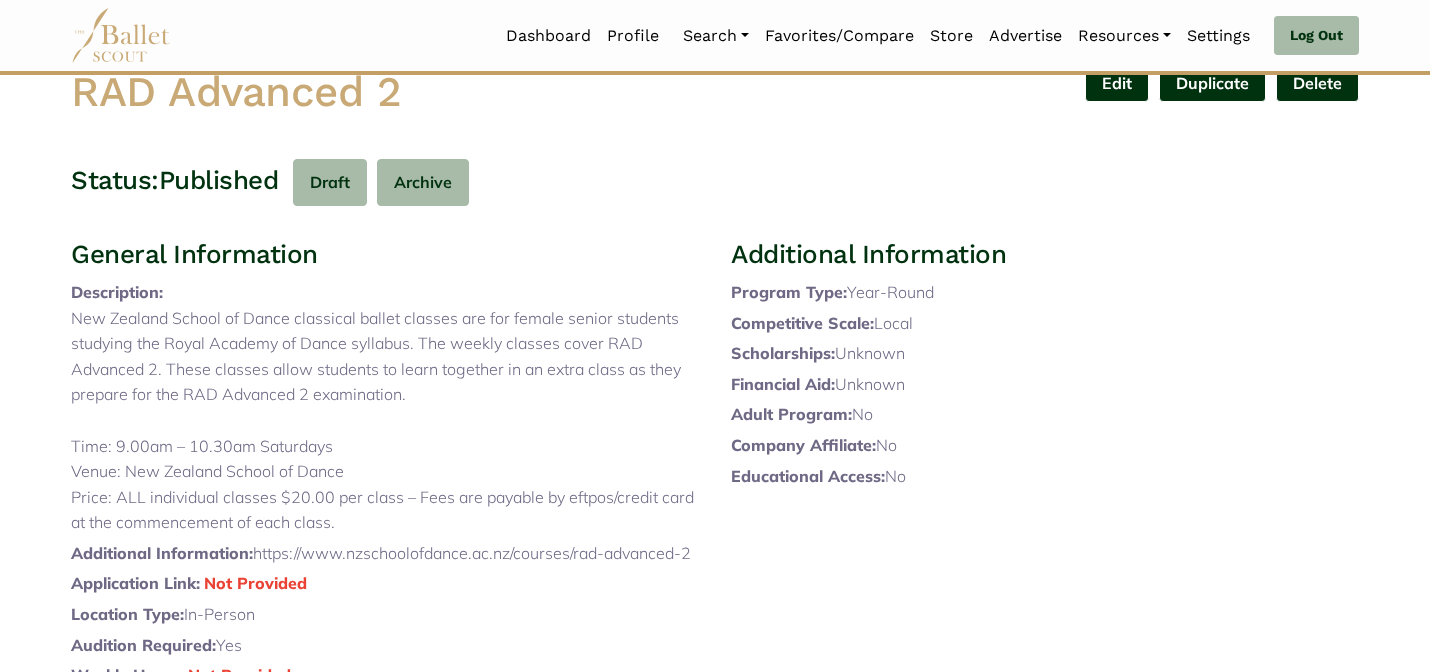 scroll, scrollTop: 0, scrollLeft: 0, axis: both 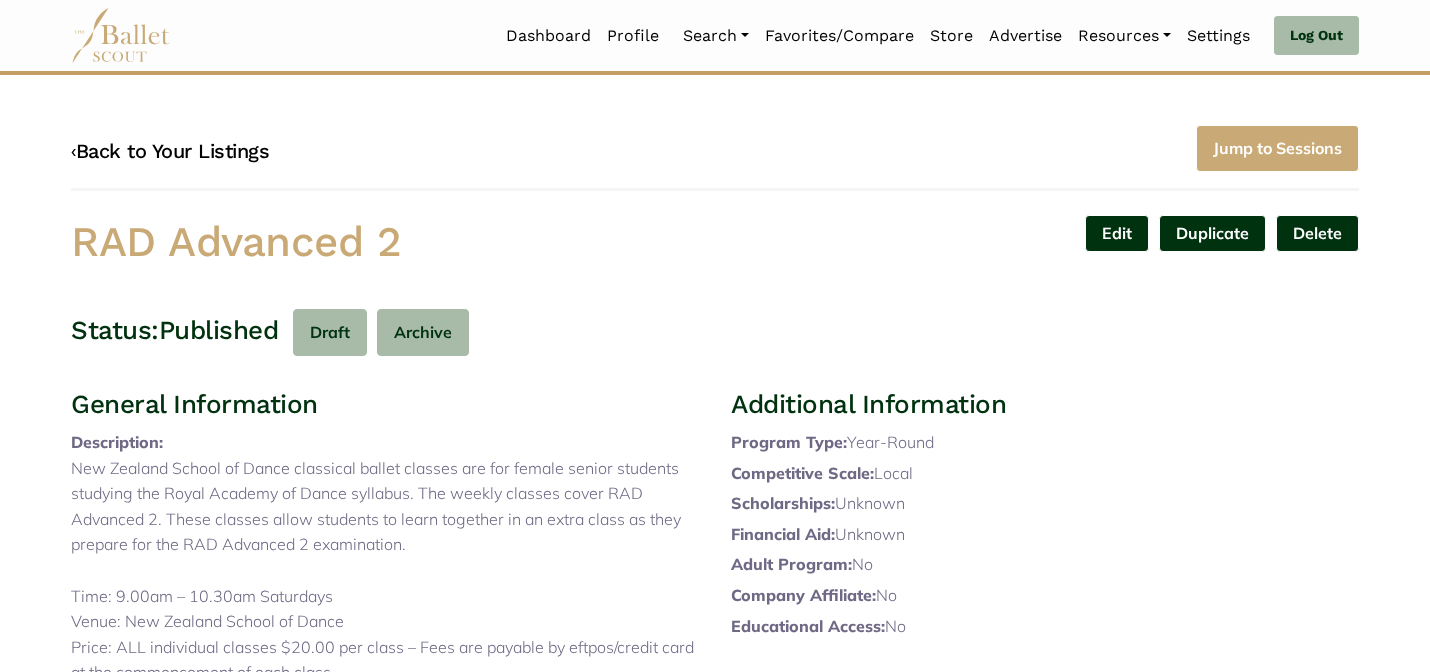 click on "‹  Back to Your Listings" at bounding box center (170, 151) 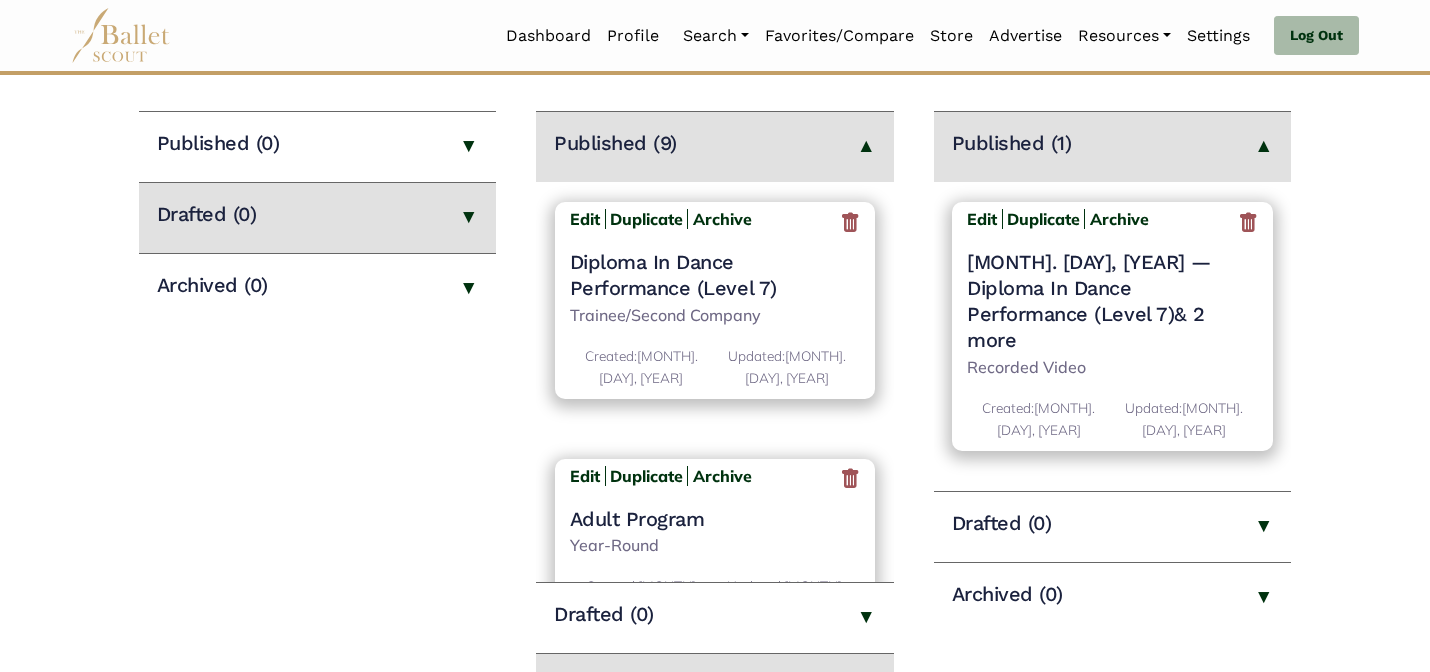 scroll, scrollTop: 280, scrollLeft: 0, axis: vertical 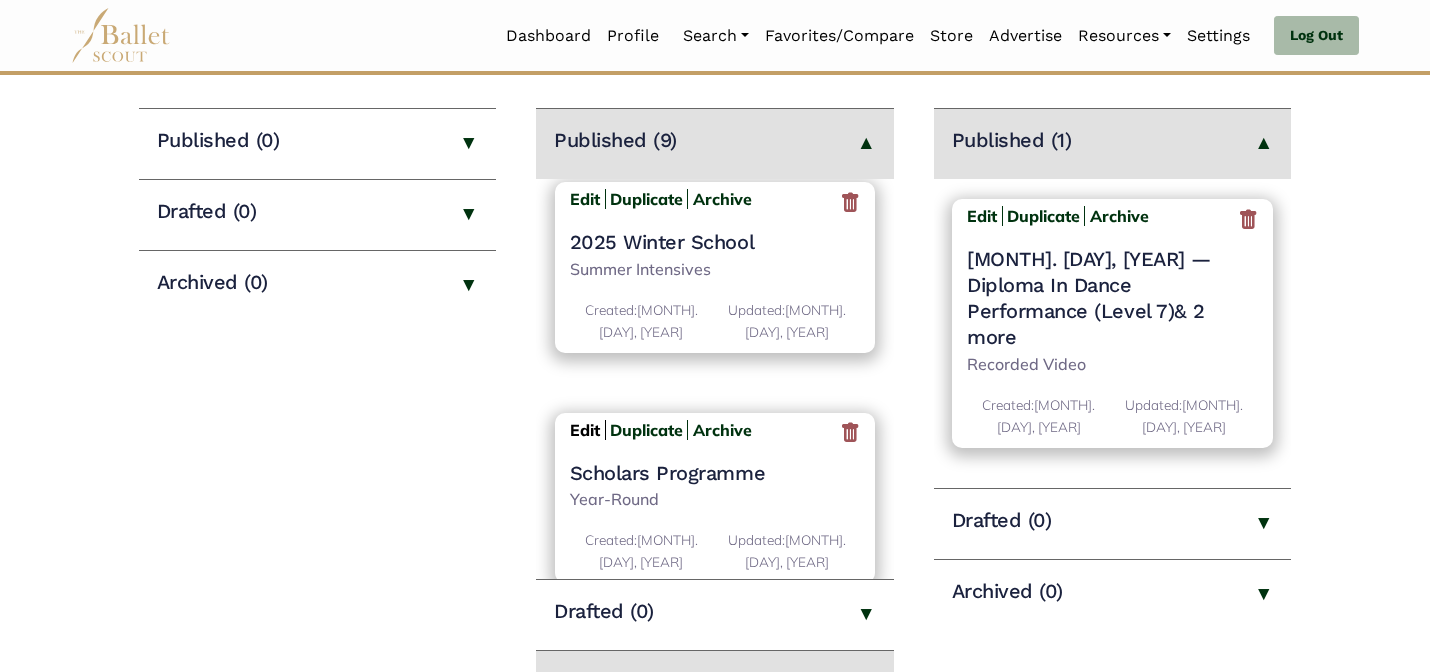 click on "Edit" at bounding box center (585, 430) 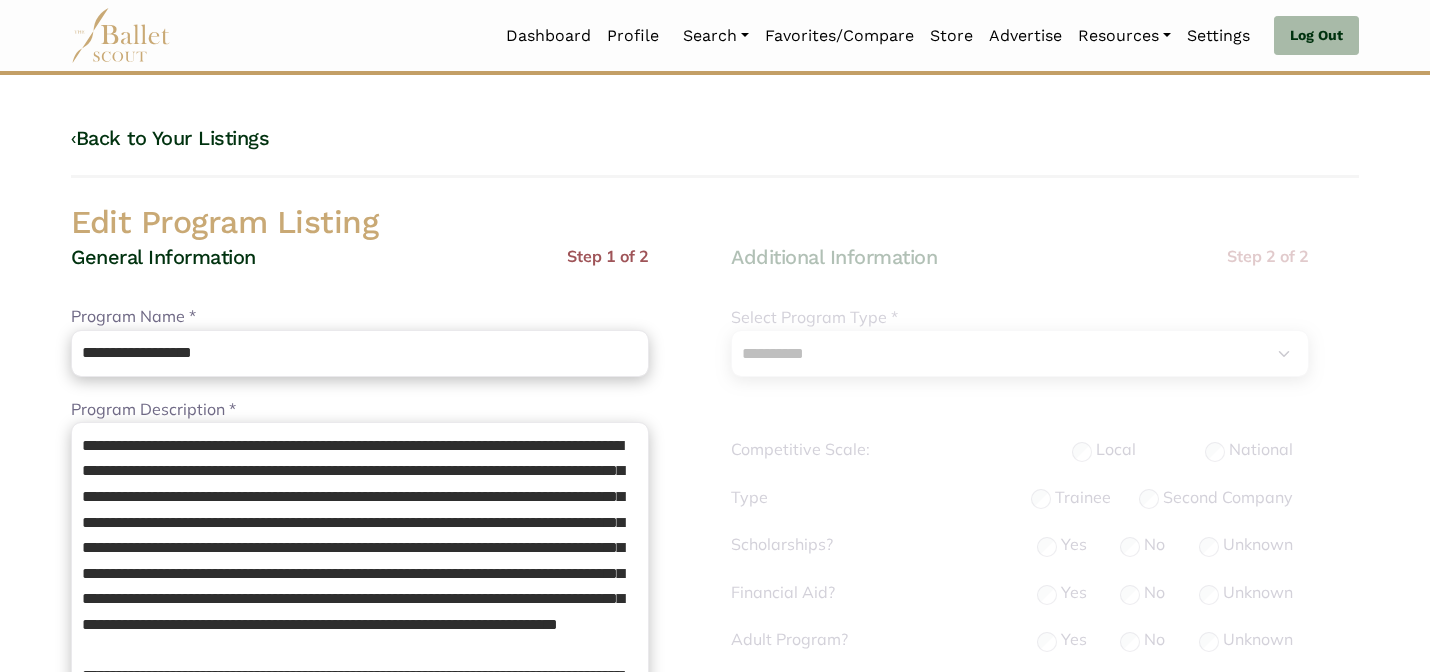 select on "**" 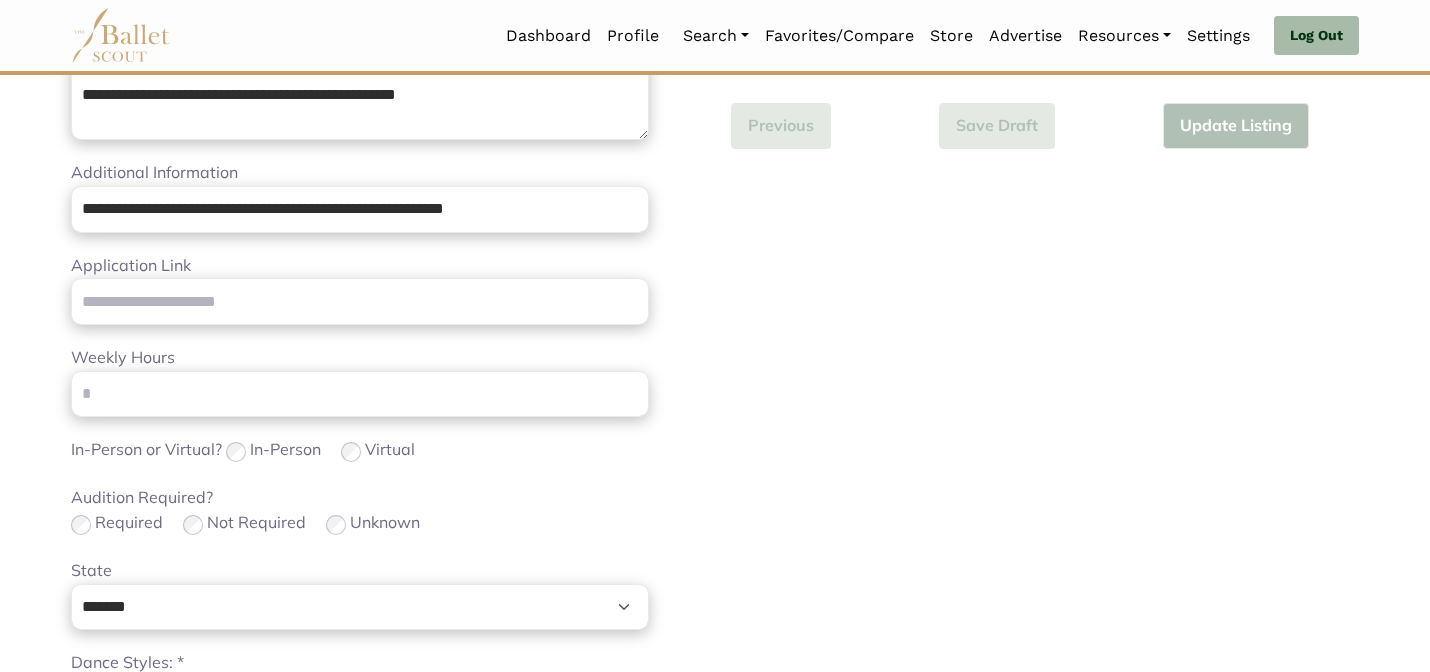 scroll, scrollTop: 1264, scrollLeft: 0, axis: vertical 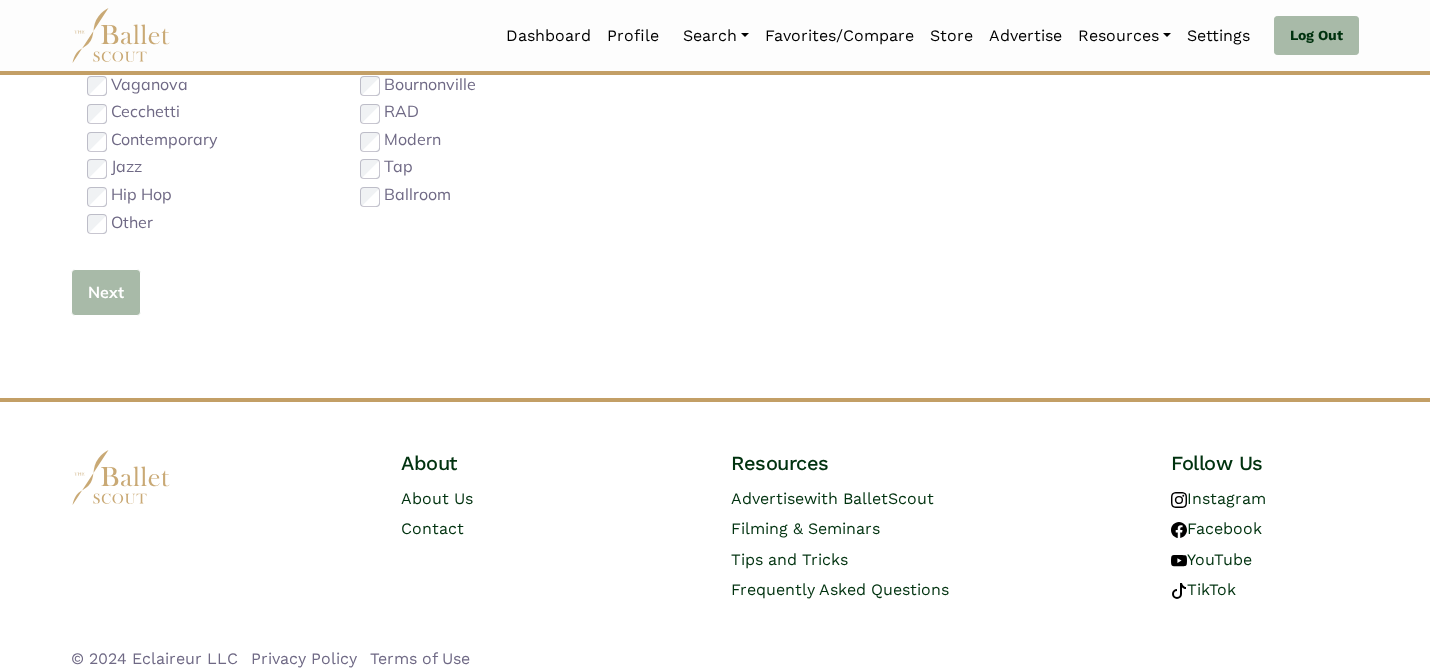 click on "Next" at bounding box center [106, 292] 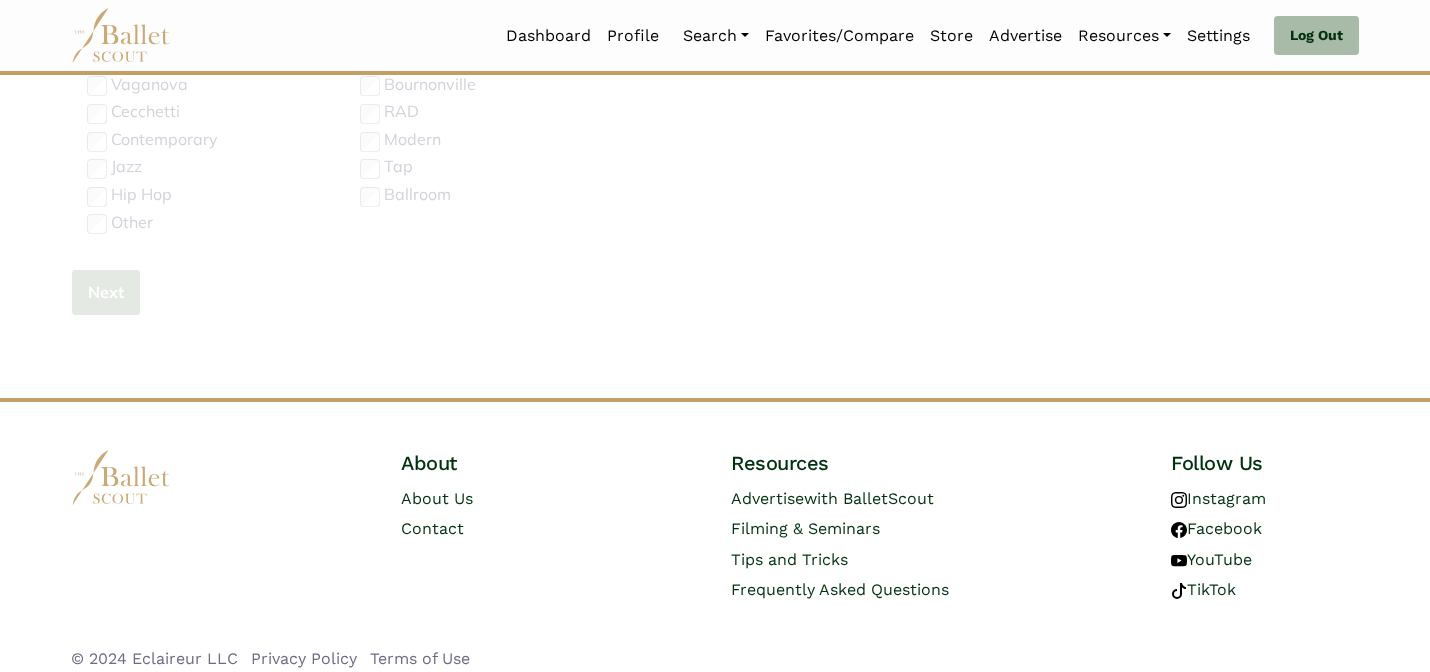 type 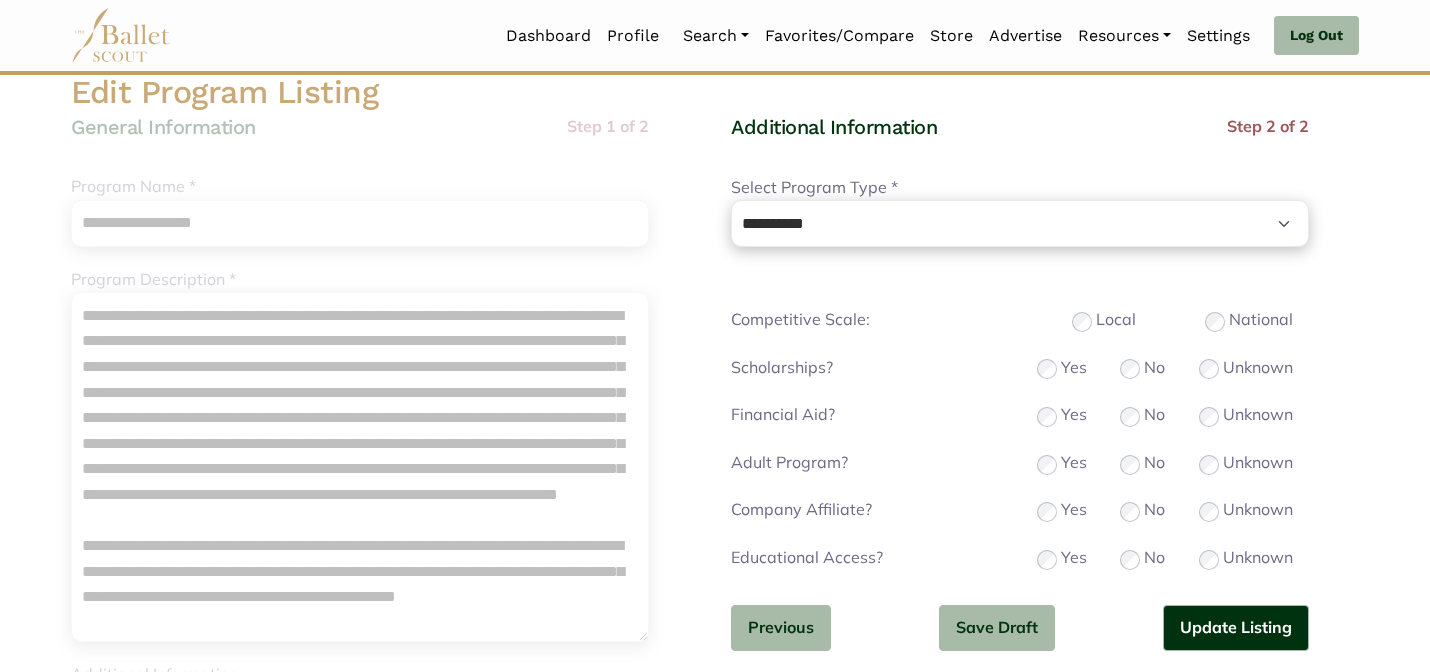 scroll, scrollTop: 160, scrollLeft: 0, axis: vertical 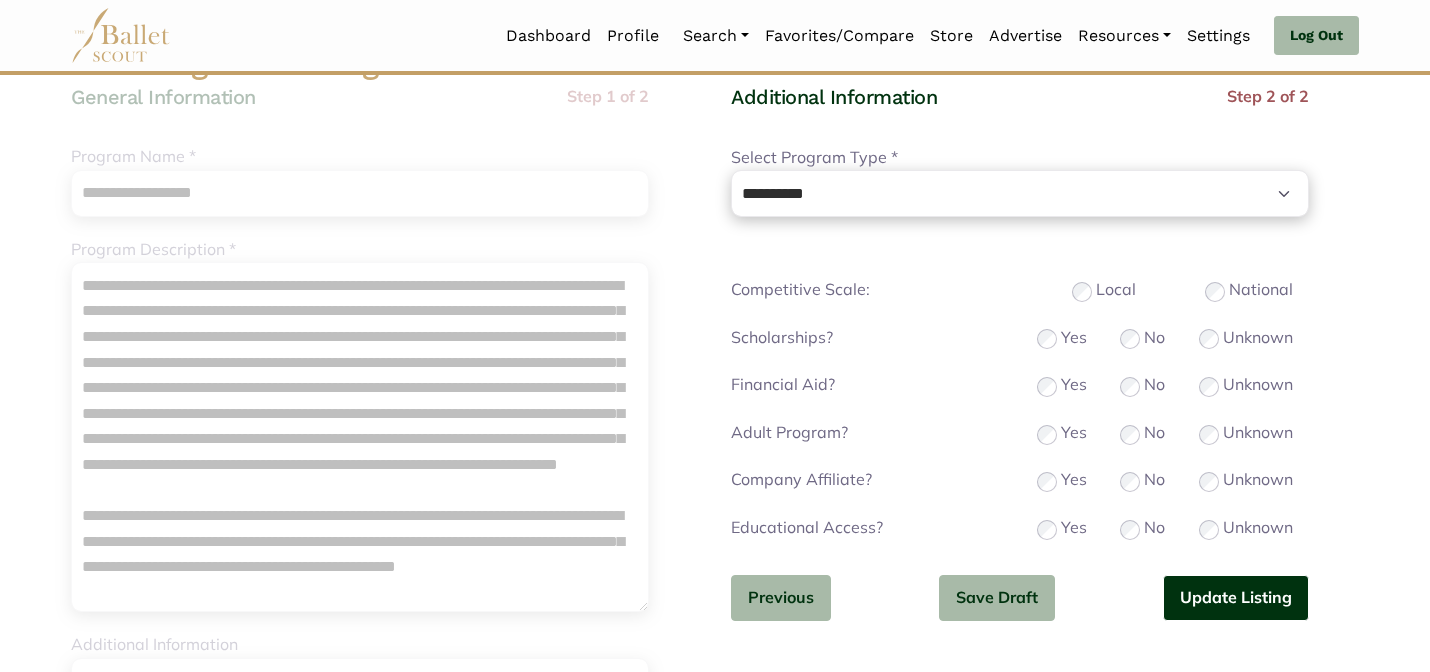 click on "Update Listing" at bounding box center (1236, 598) 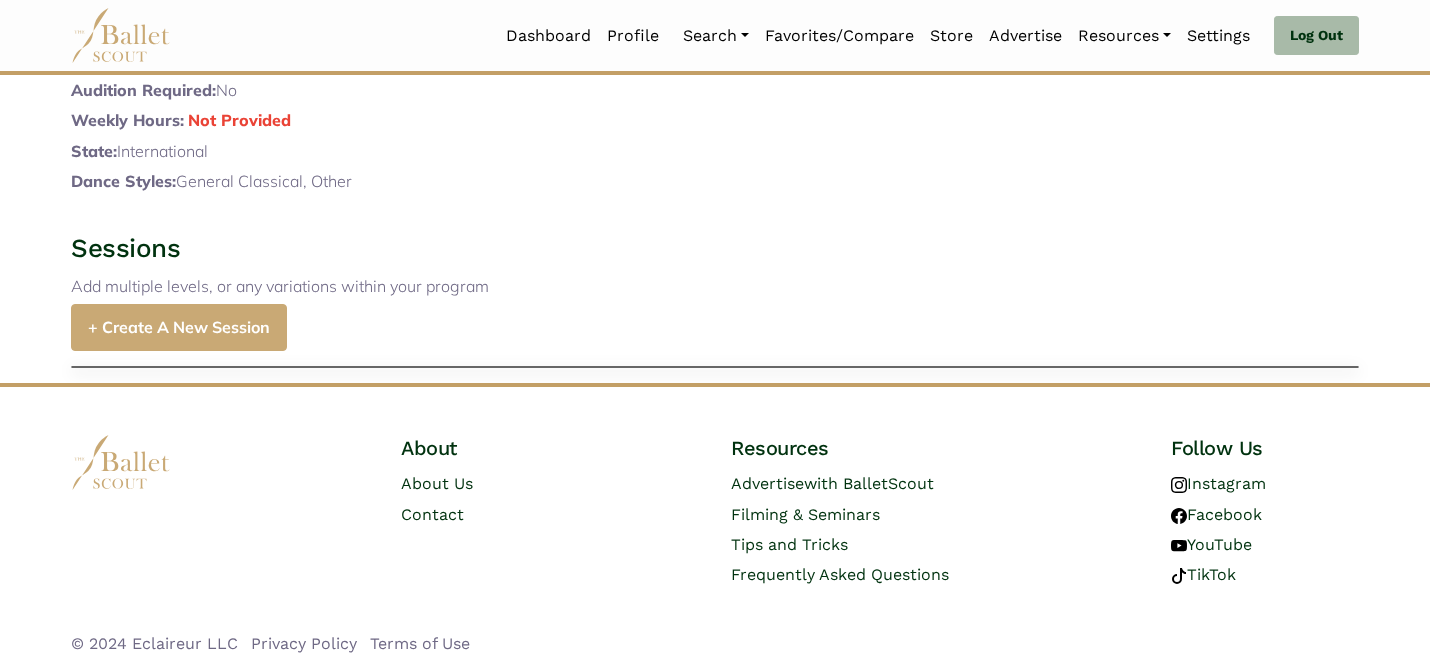 scroll, scrollTop: 253, scrollLeft: 0, axis: vertical 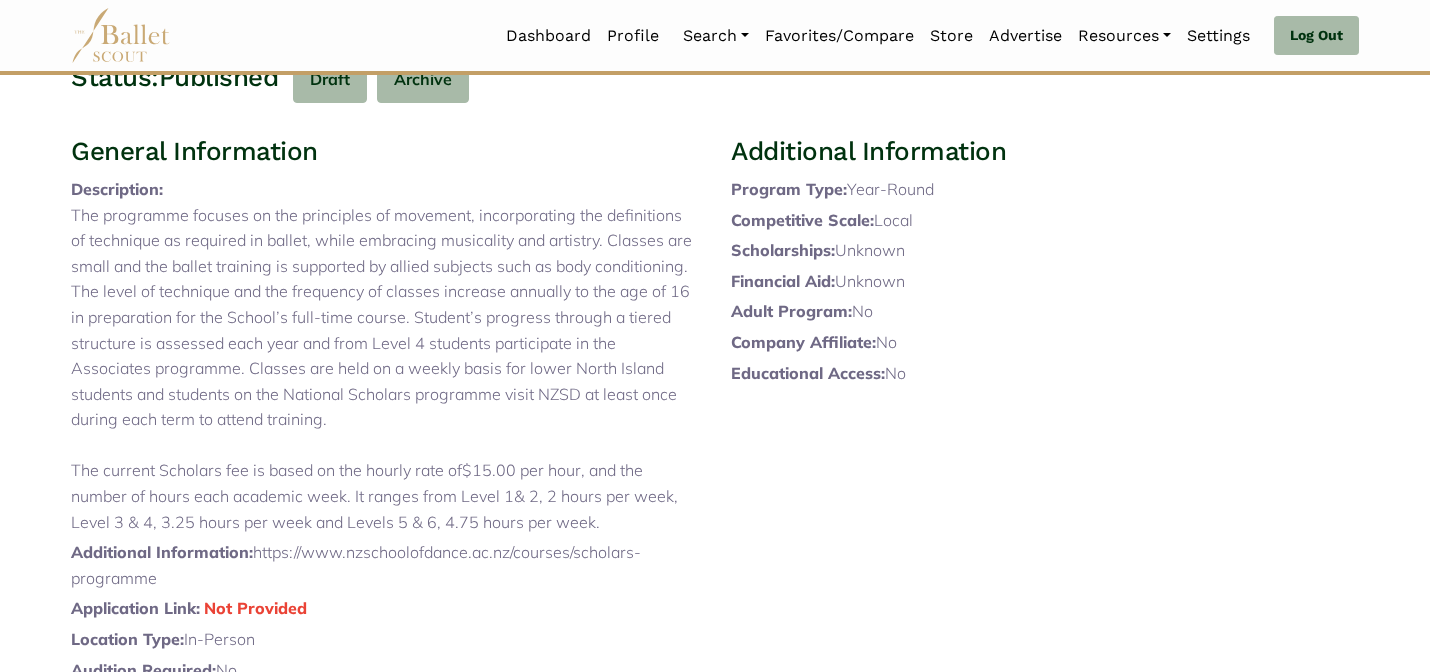 drag, startPoint x: 611, startPoint y: 552, endPoint x: 108, endPoint y: 246, distance: 588.7657 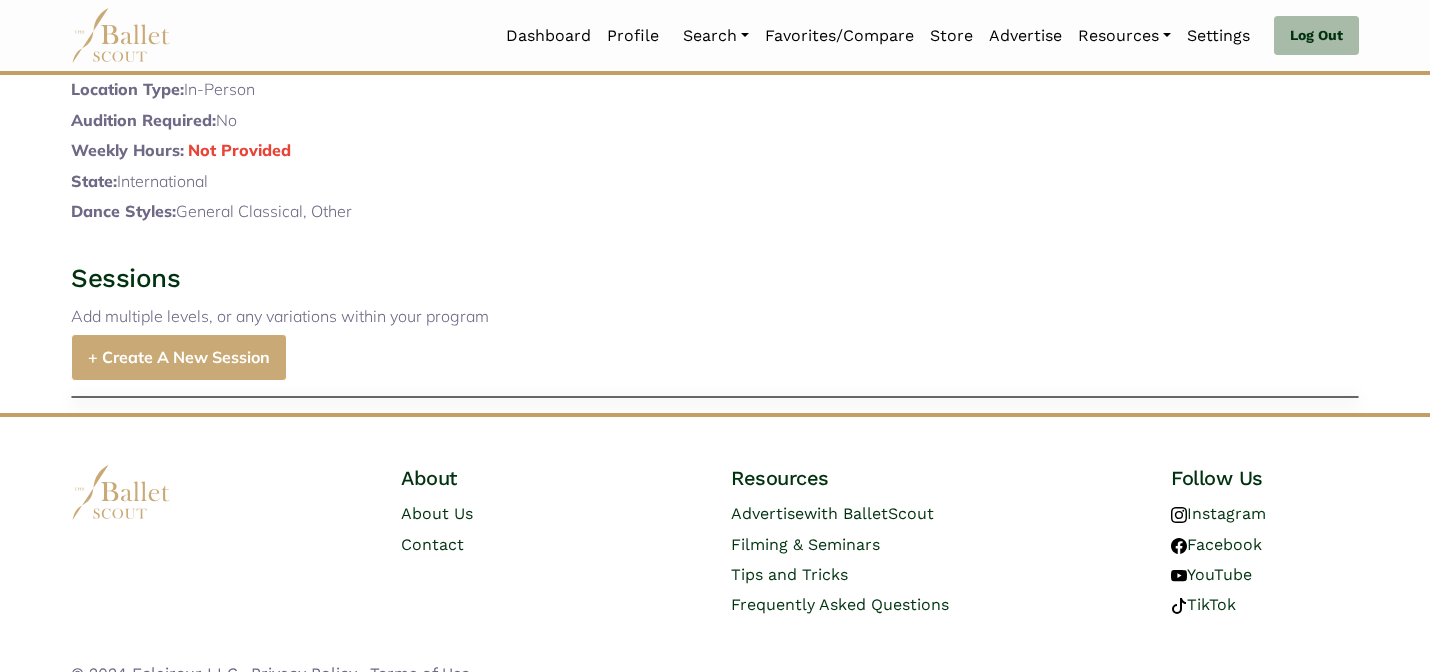 scroll, scrollTop: 885, scrollLeft: 0, axis: vertical 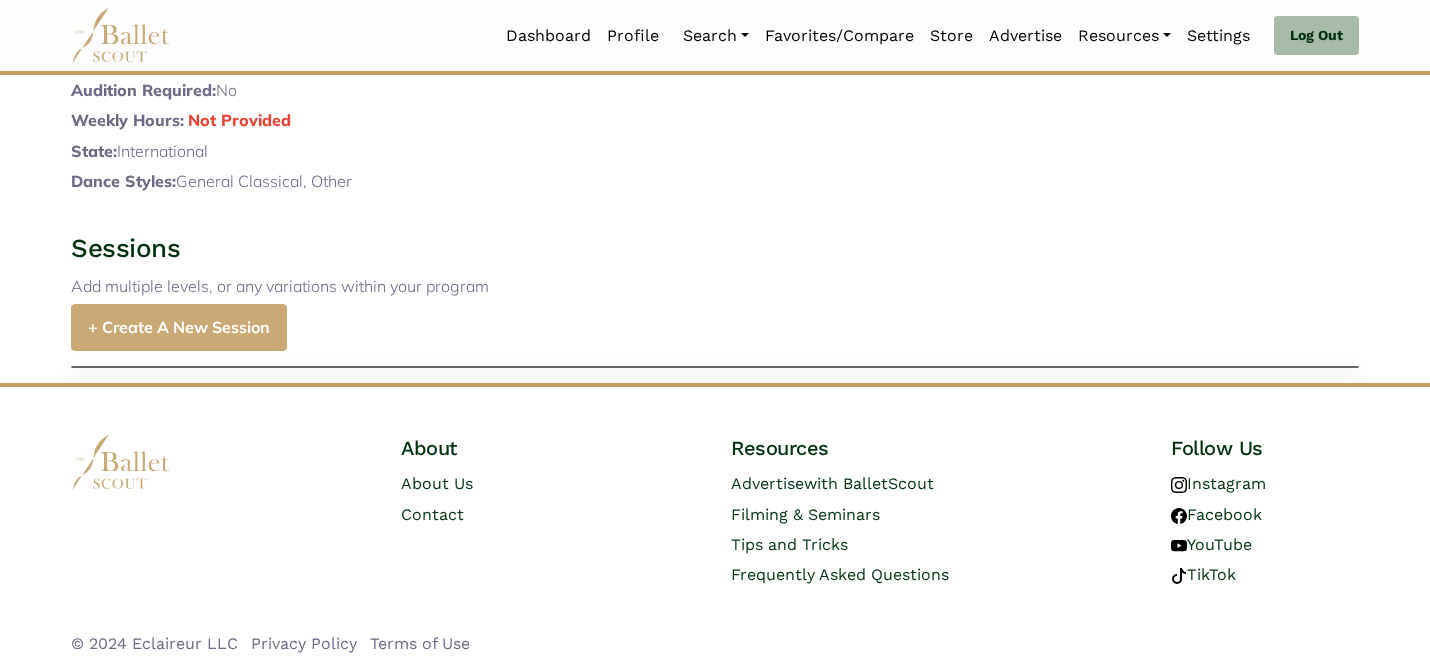 click on "+ Create A New Session" at bounding box center (179, 327) 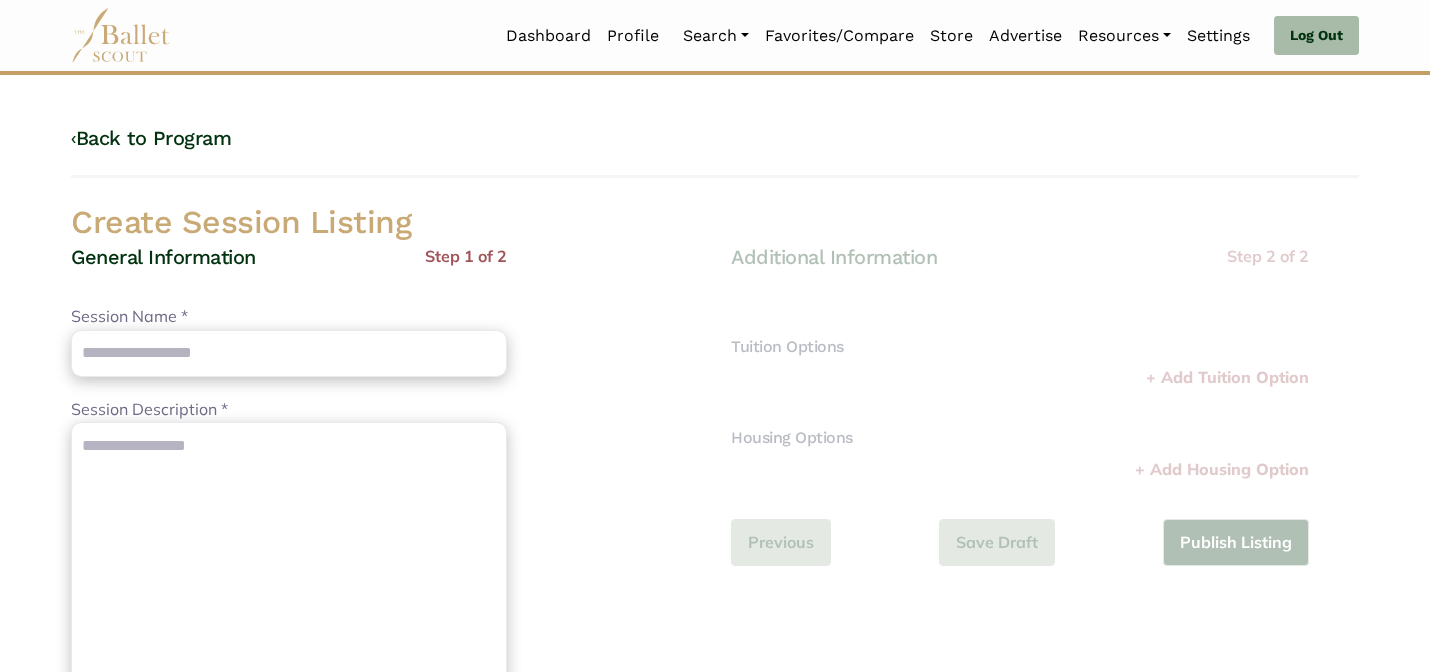 scroll, scrollTop: 0, scrollLeft: 0, axis: both 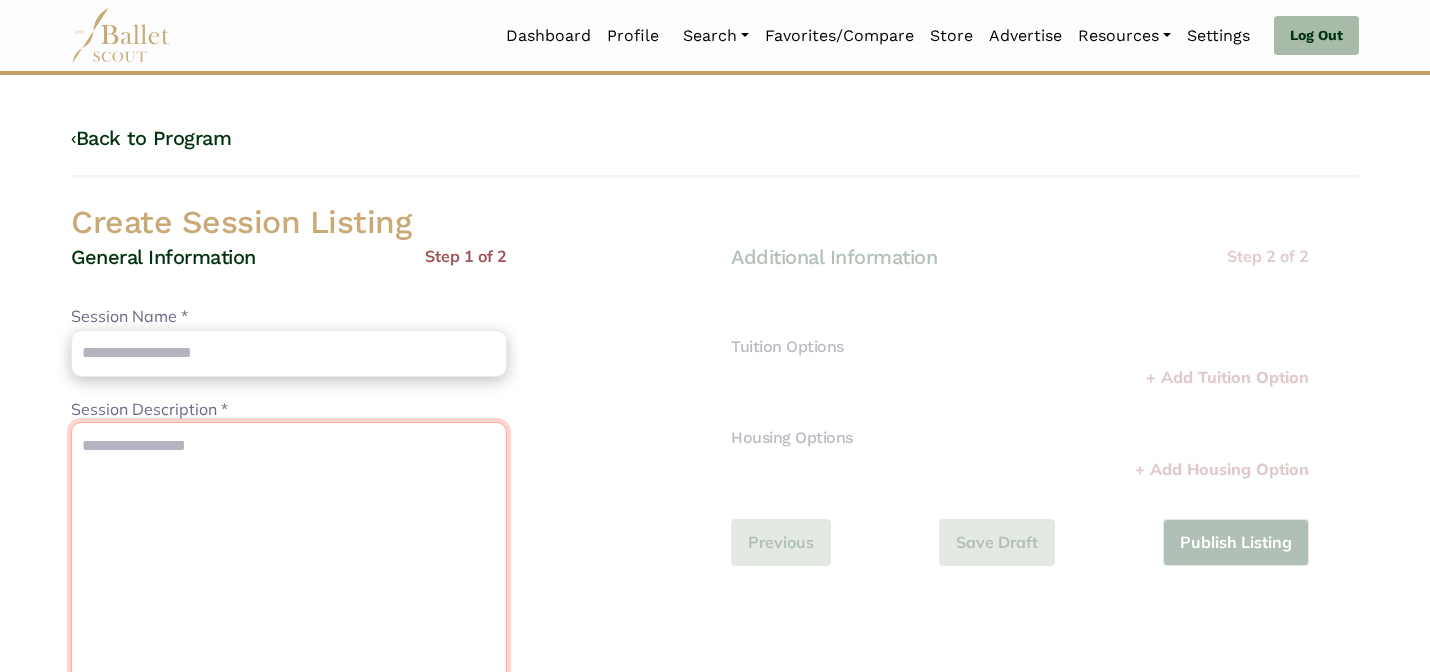 click on "Session Description *" at bounding box center [289, 597] 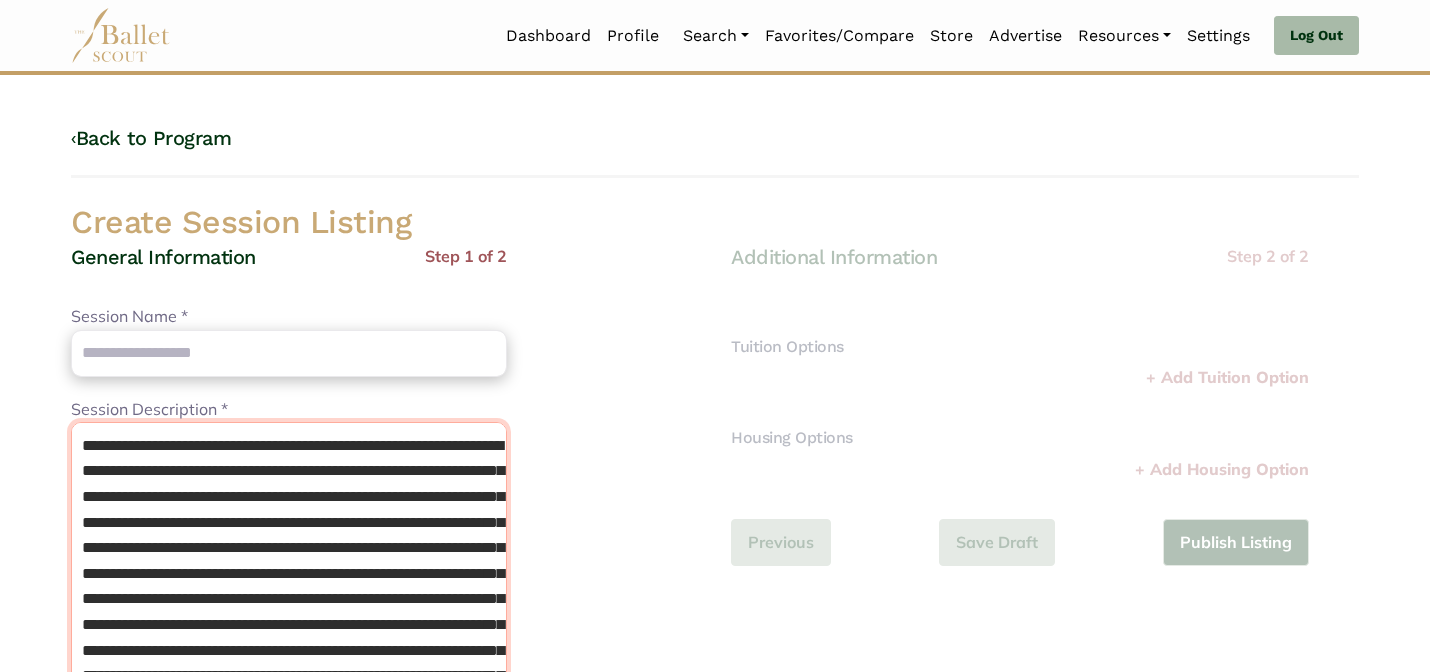 scroll, scrollTop: 68, scrollLeft: 0, axis: vertical 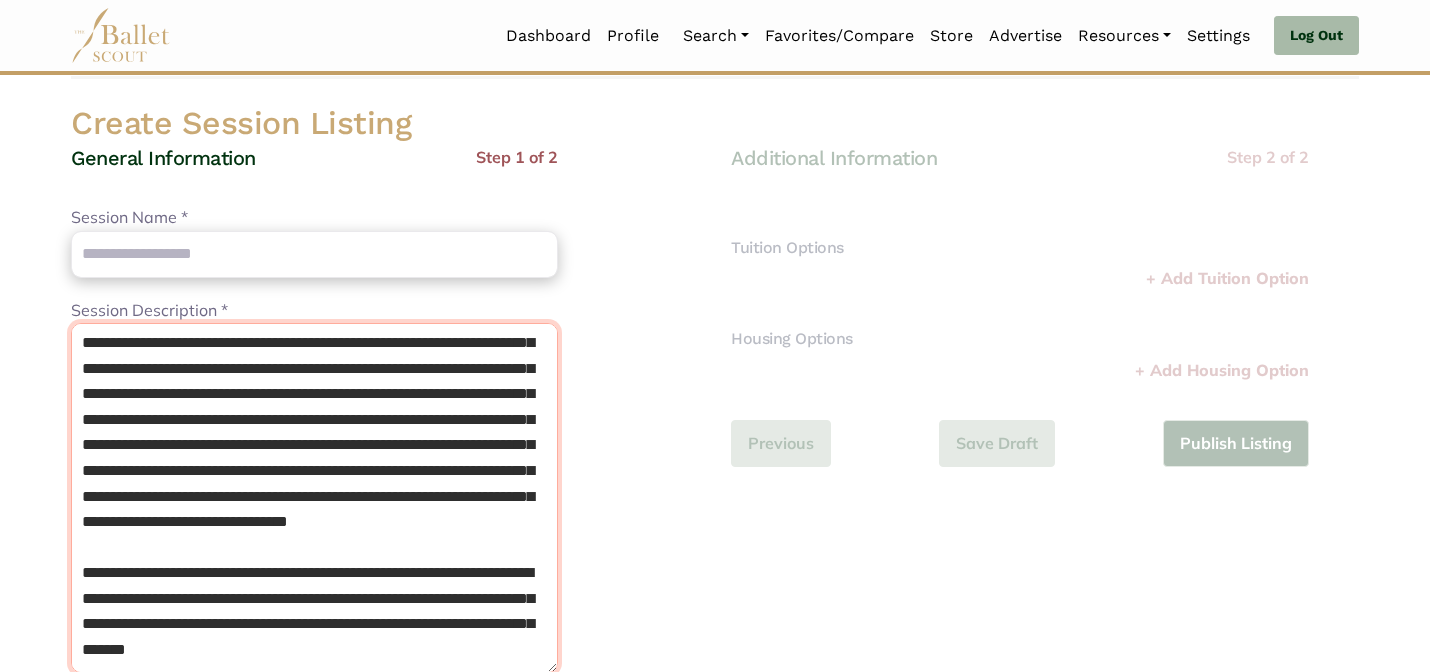 type on "**********" 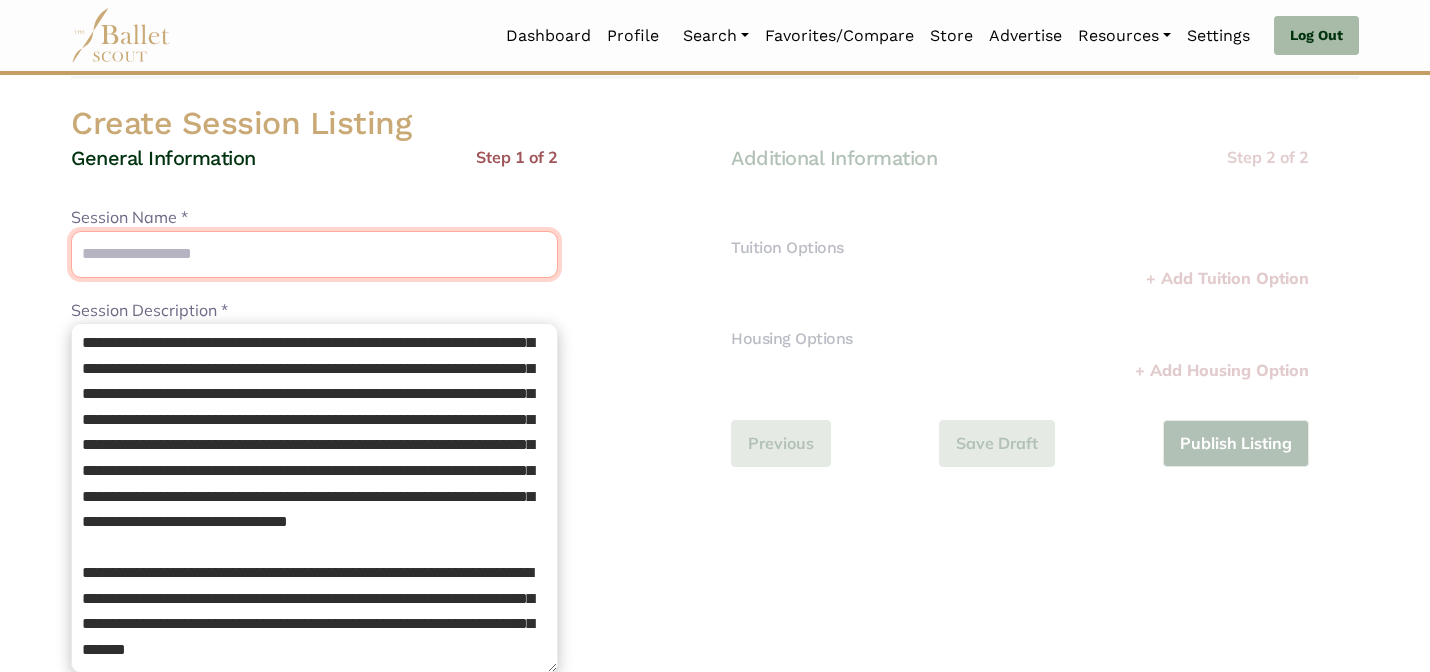 click on "Session Name *" at bounding box center [314, 254] 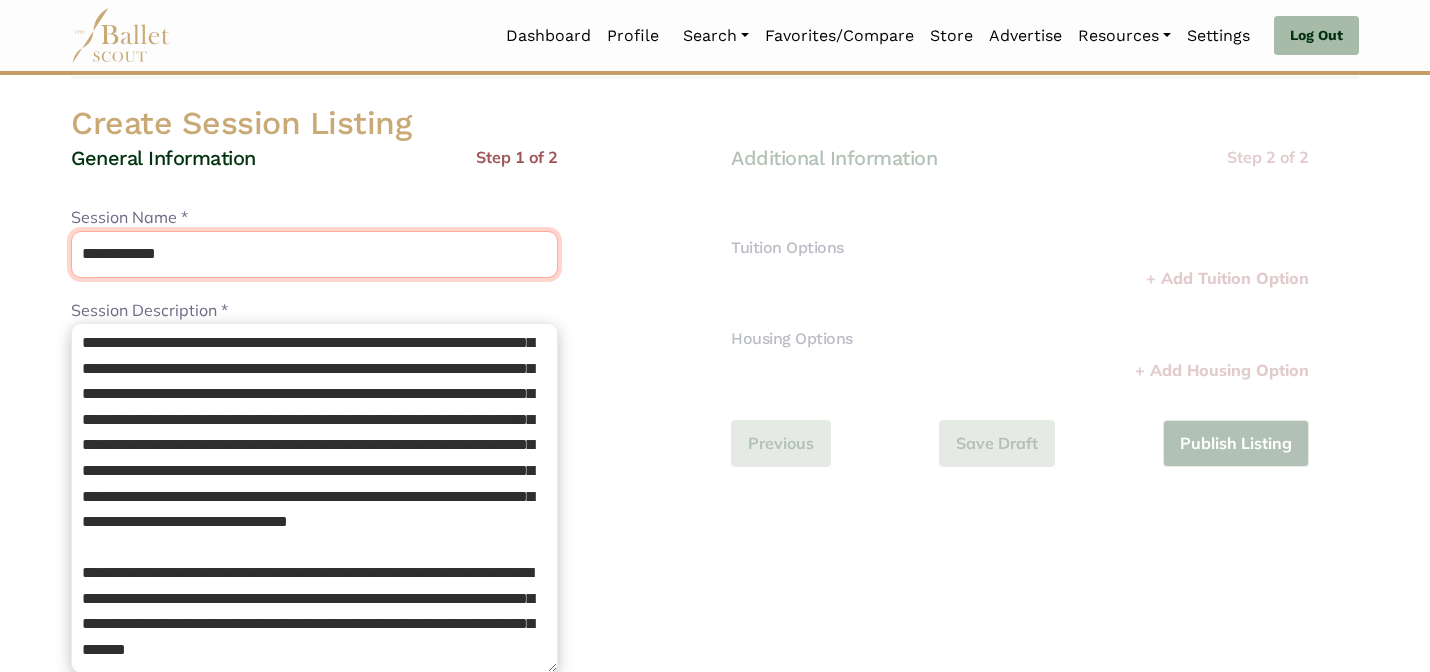 type on "**********" 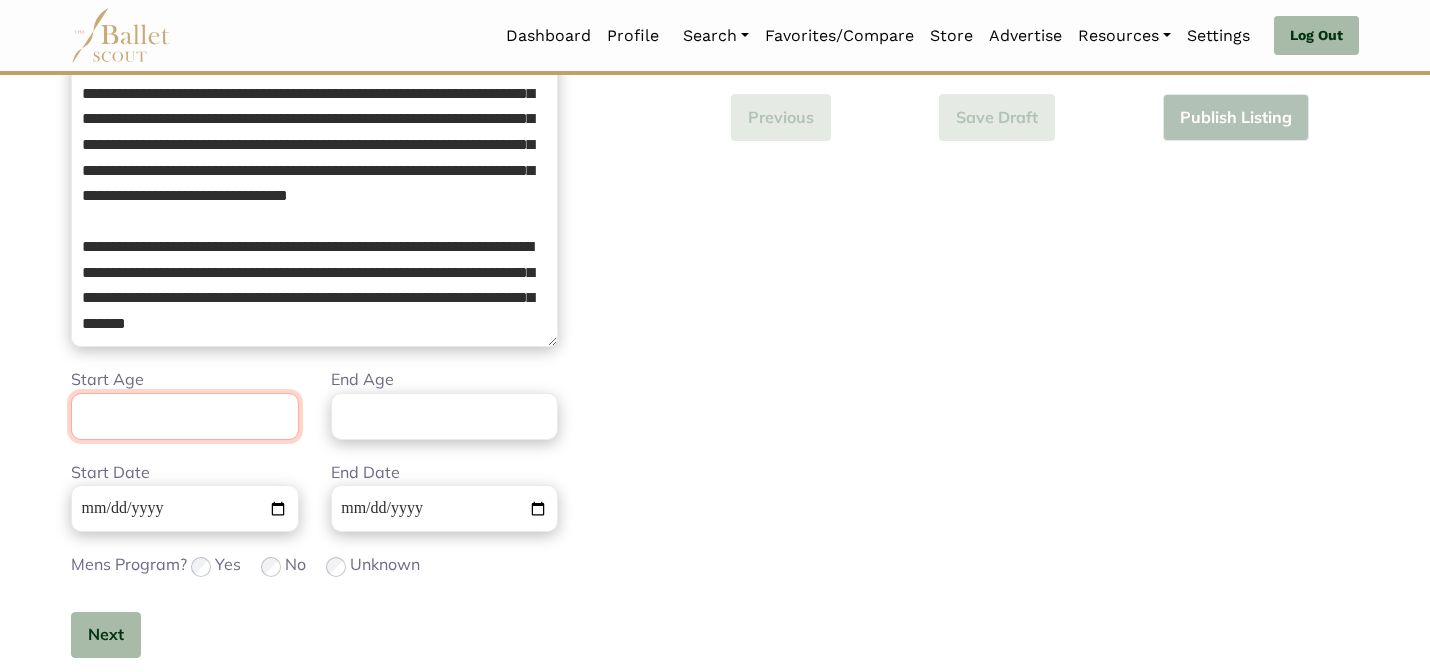 scroll, scrollTop: 506, scrollLeft: 0, axis: vertical 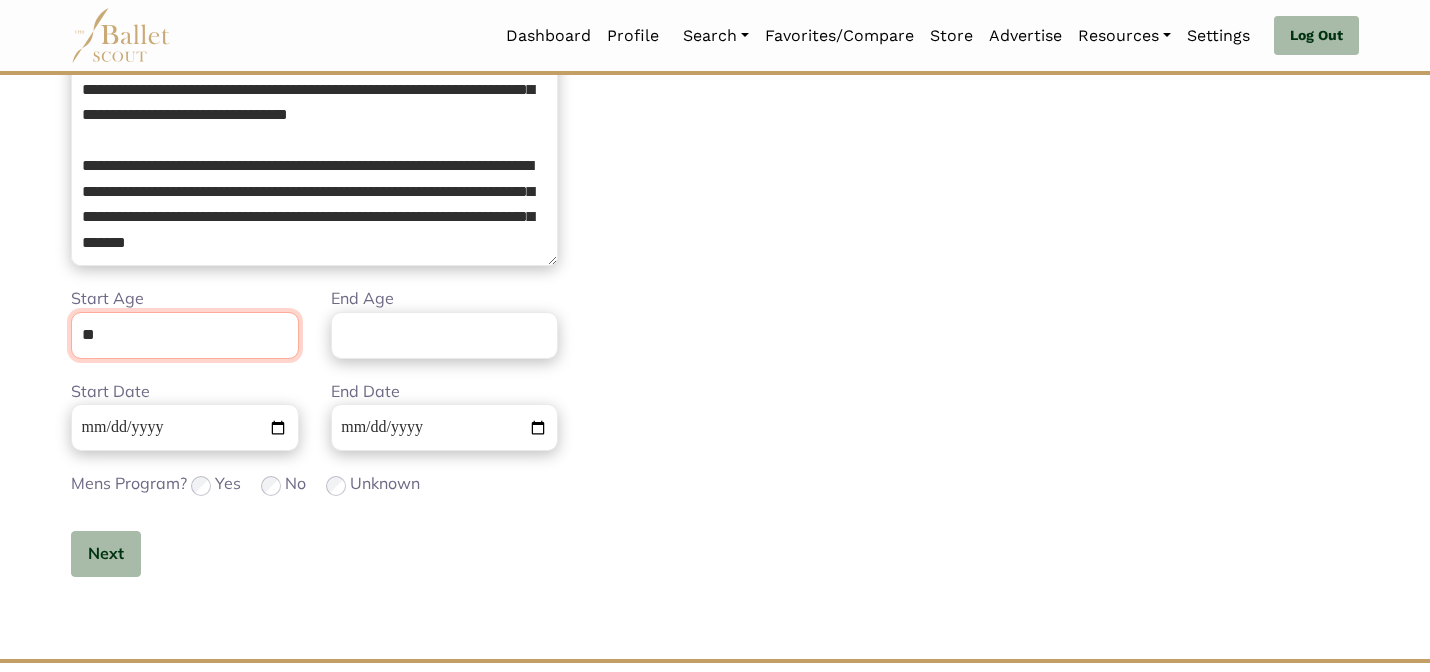 type on "**" 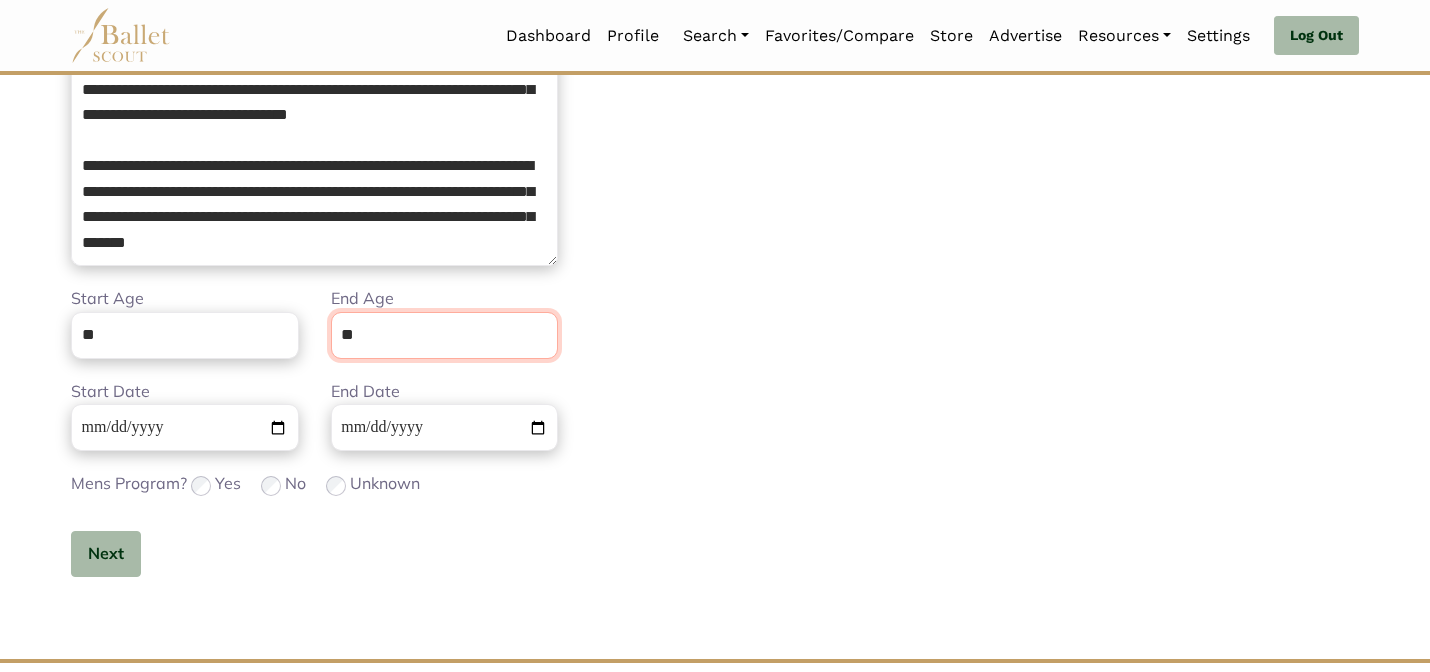type on "**" 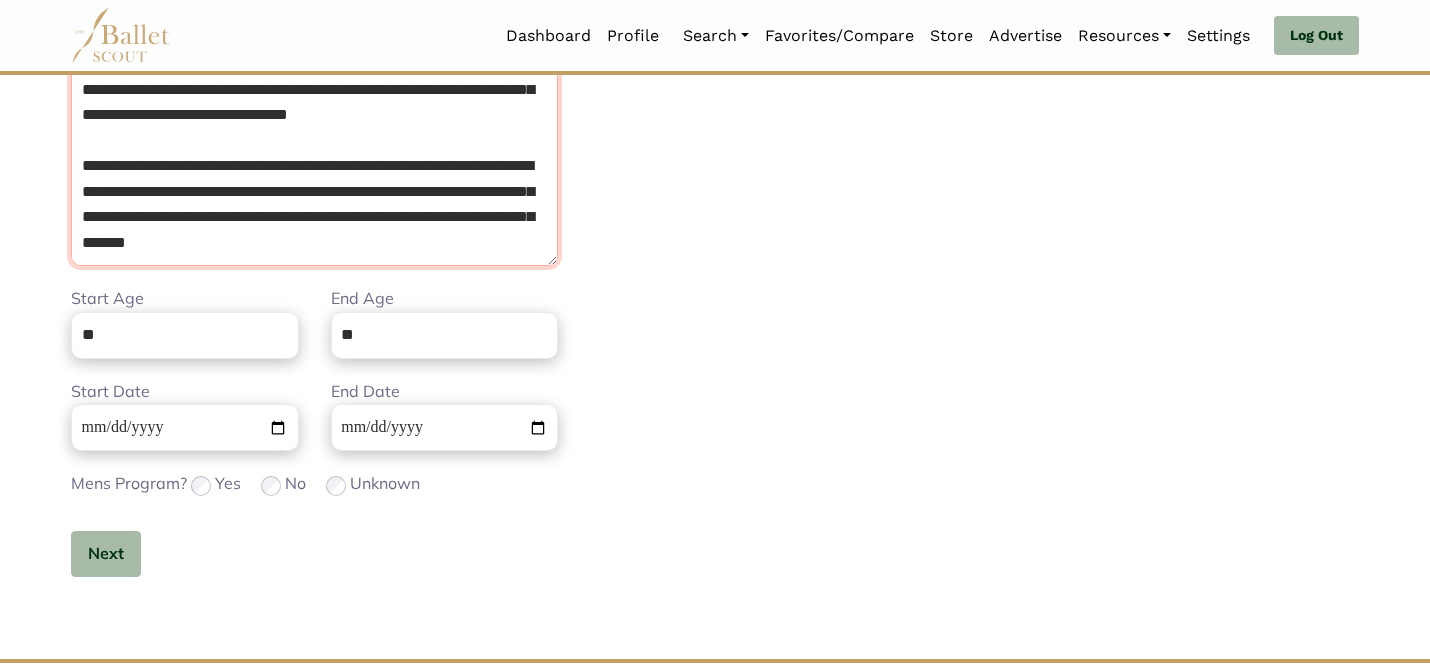 scroll, scrollTop: 132, scrollLeft: 0, axis: vertical 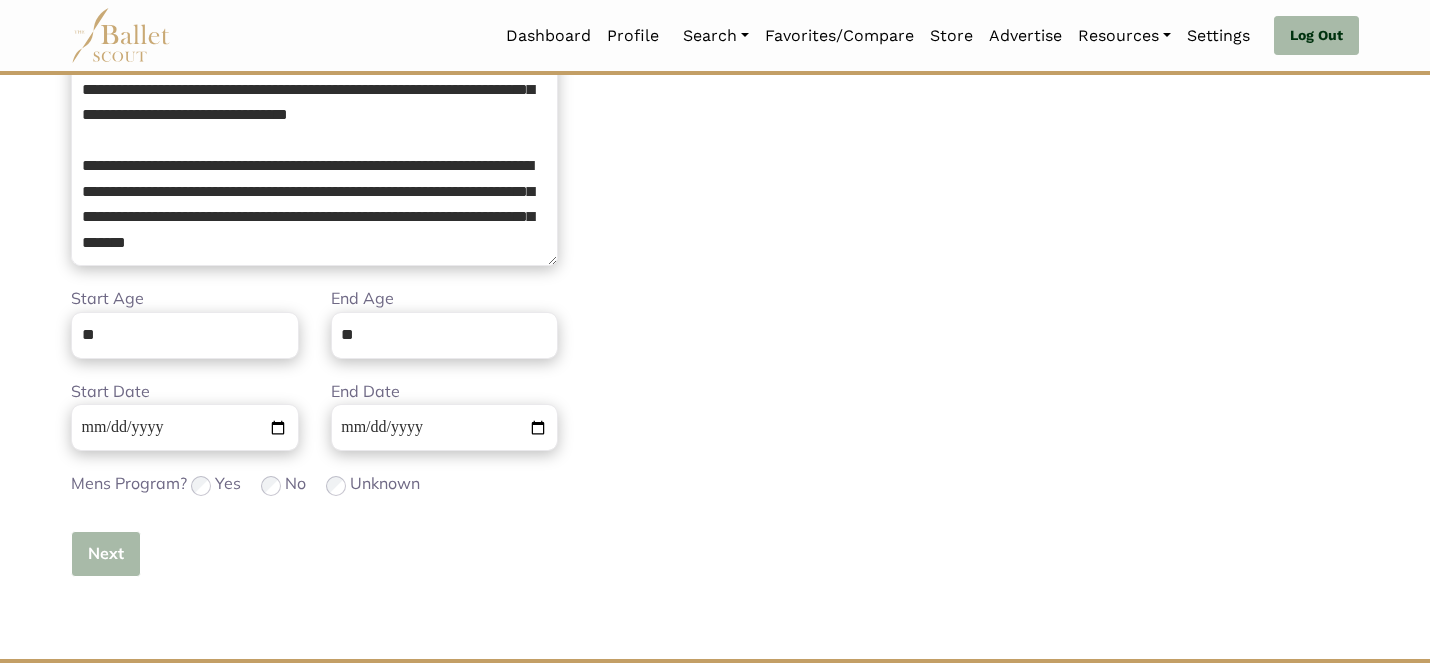 click on "Next" at bounding box center [106, 554] 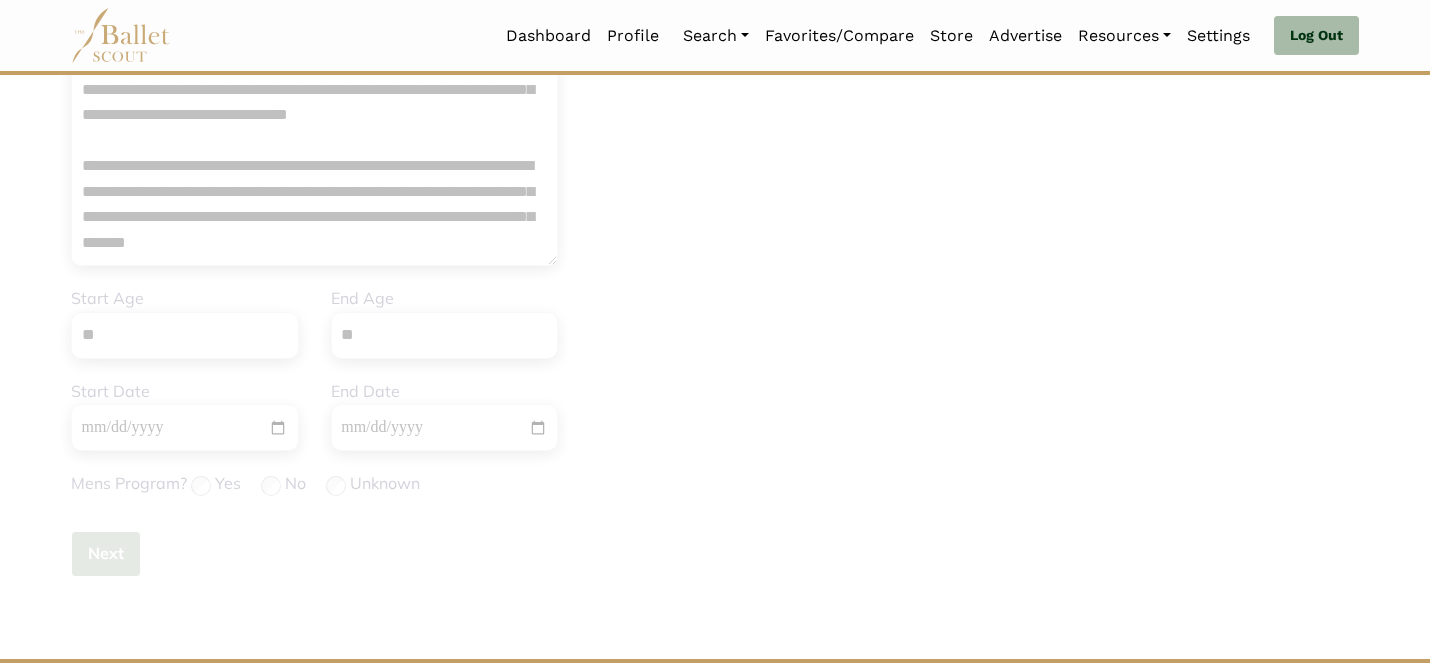 type 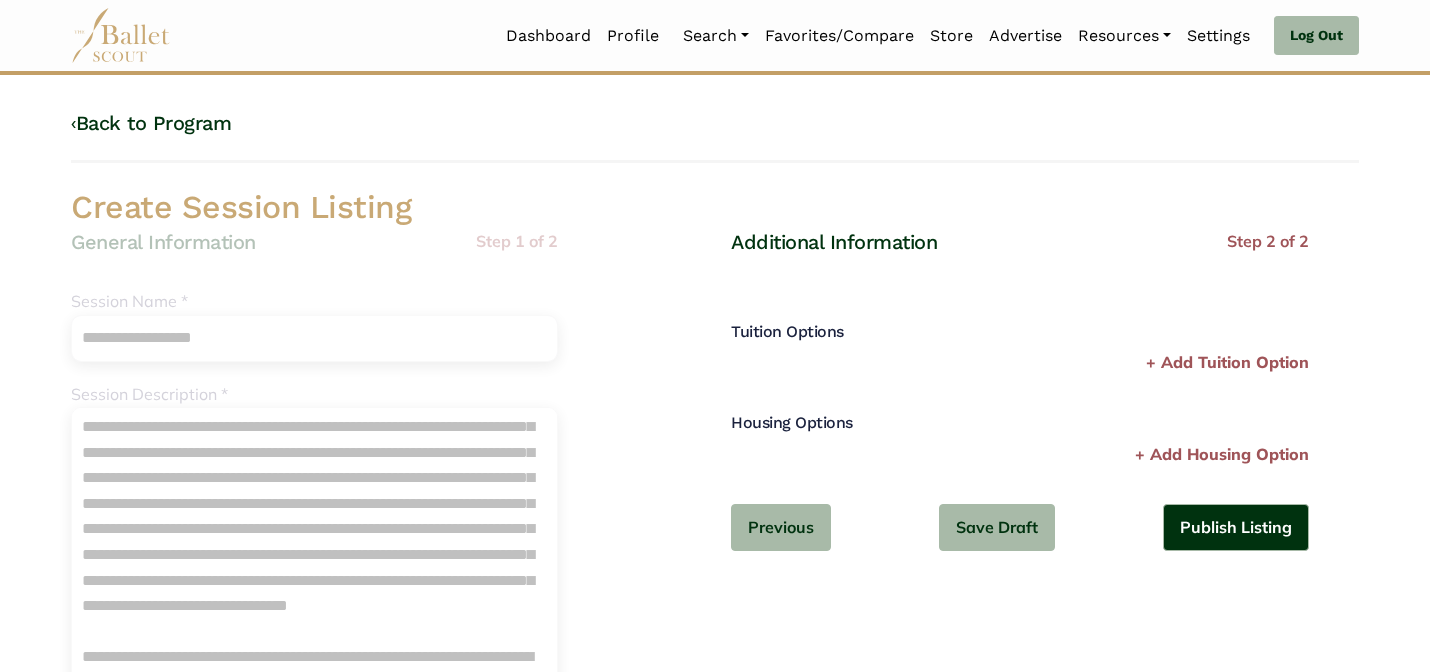 scroll, scrollTop: 0, scrollLeft: 0, axis: both 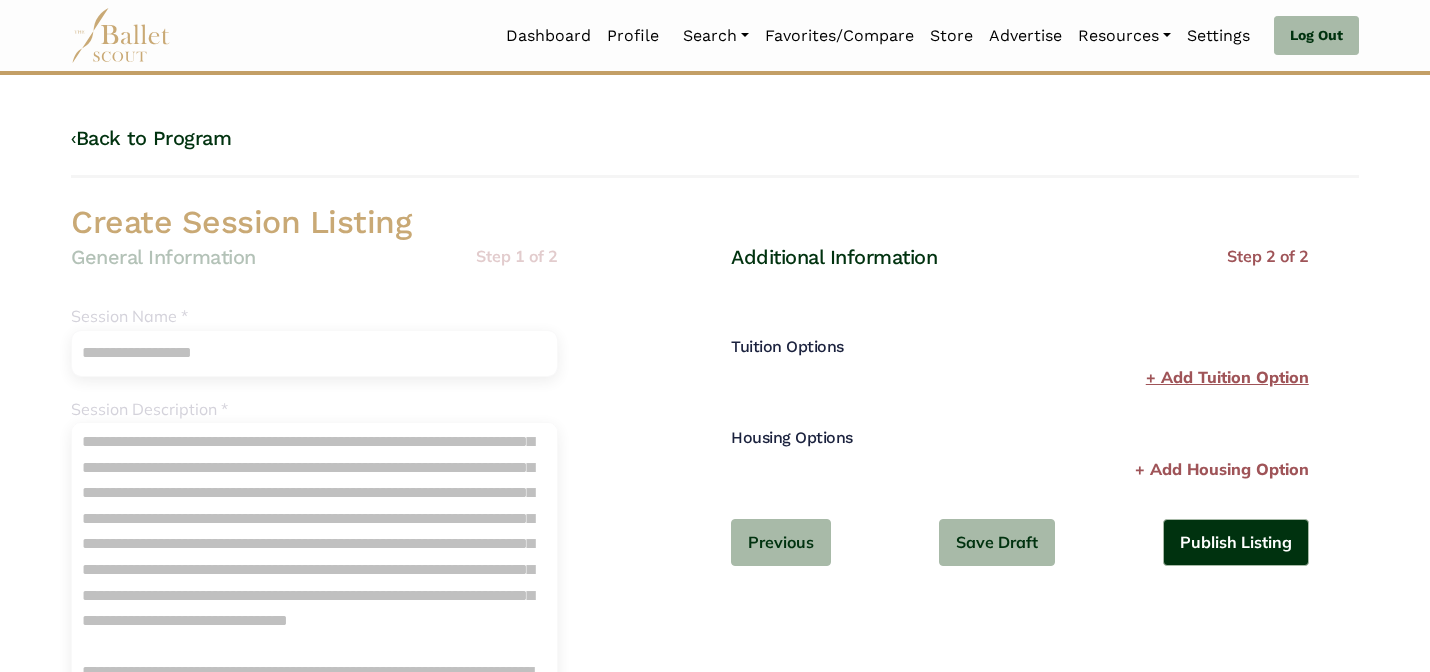 click on "+ Add Tuition Option" at bounding box center [1227, 378] 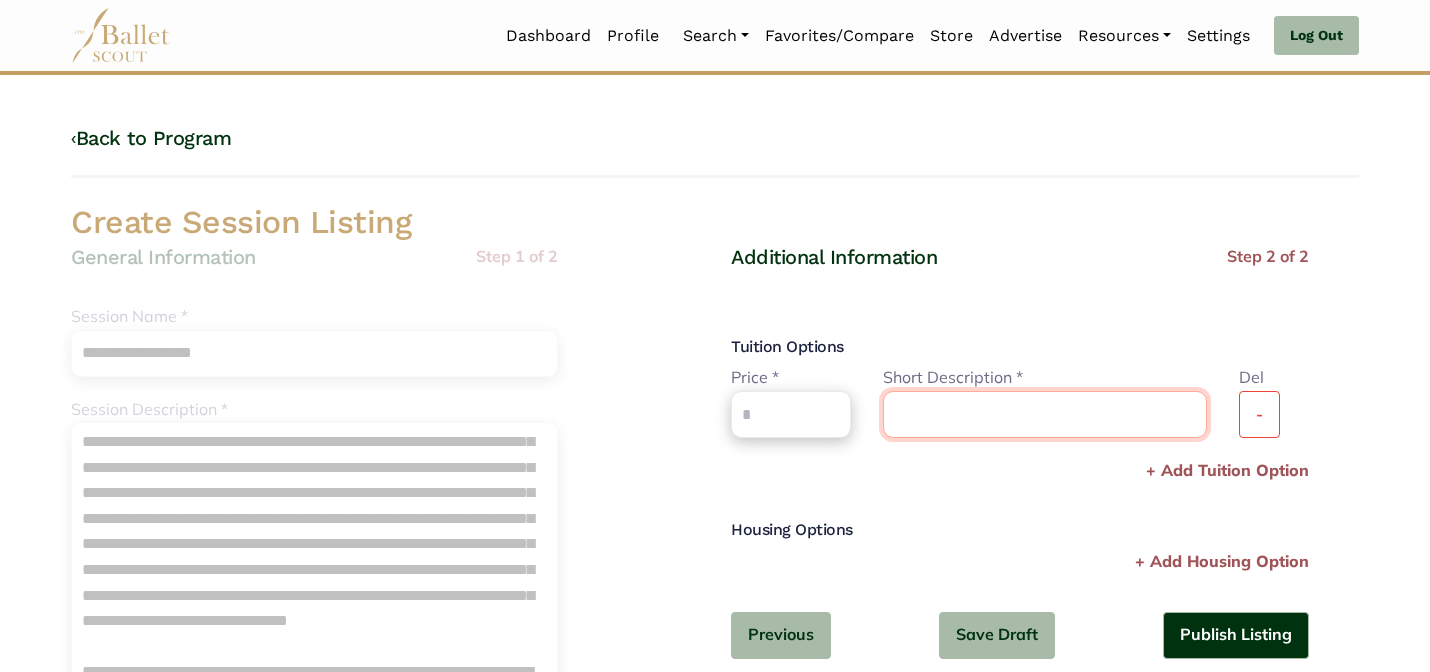 click at bounding box center (1045, 414) 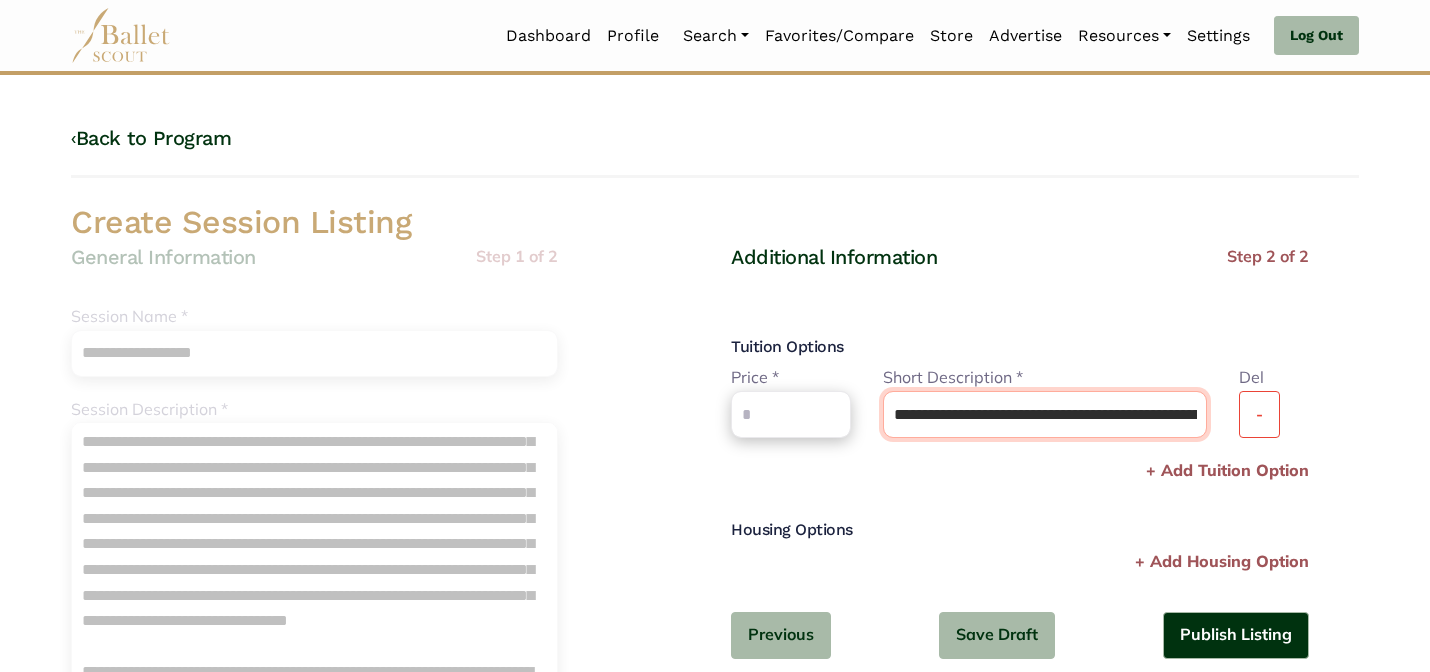 scroll, scrollTop: 0, scrollLeft: 1433, axis: horizontal 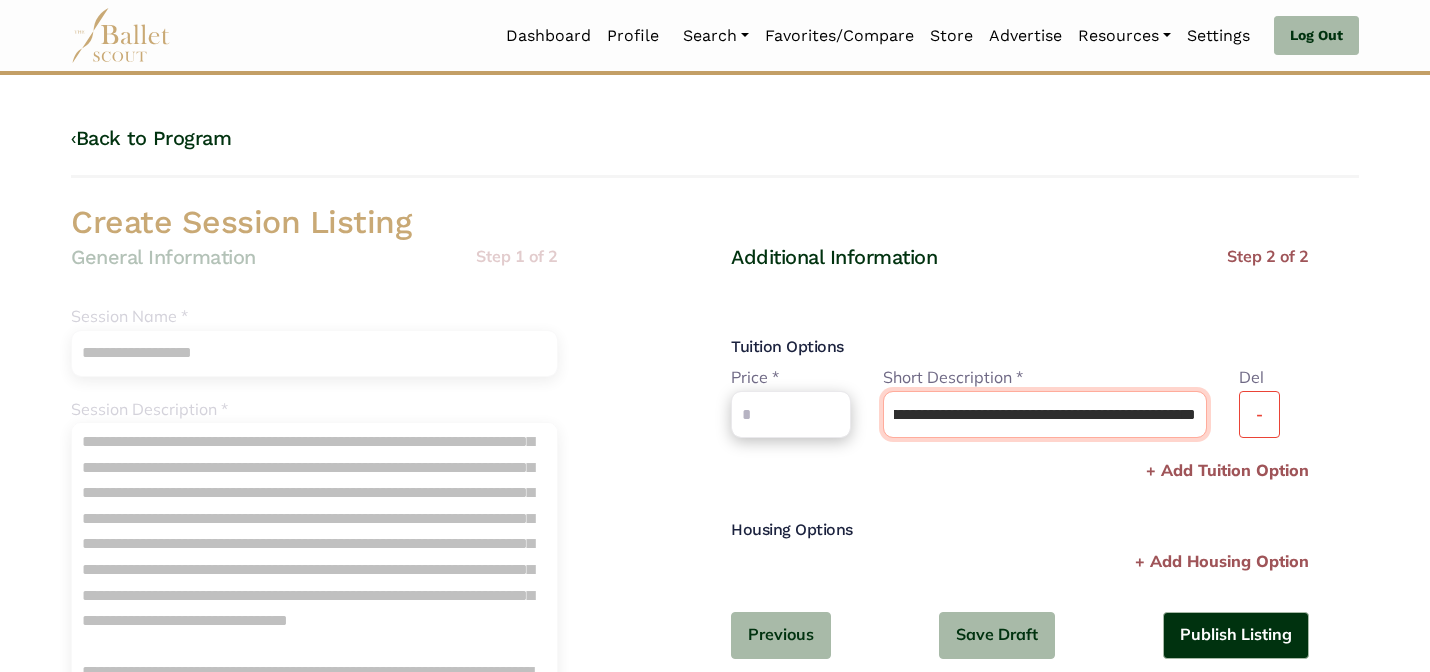type on "**********" 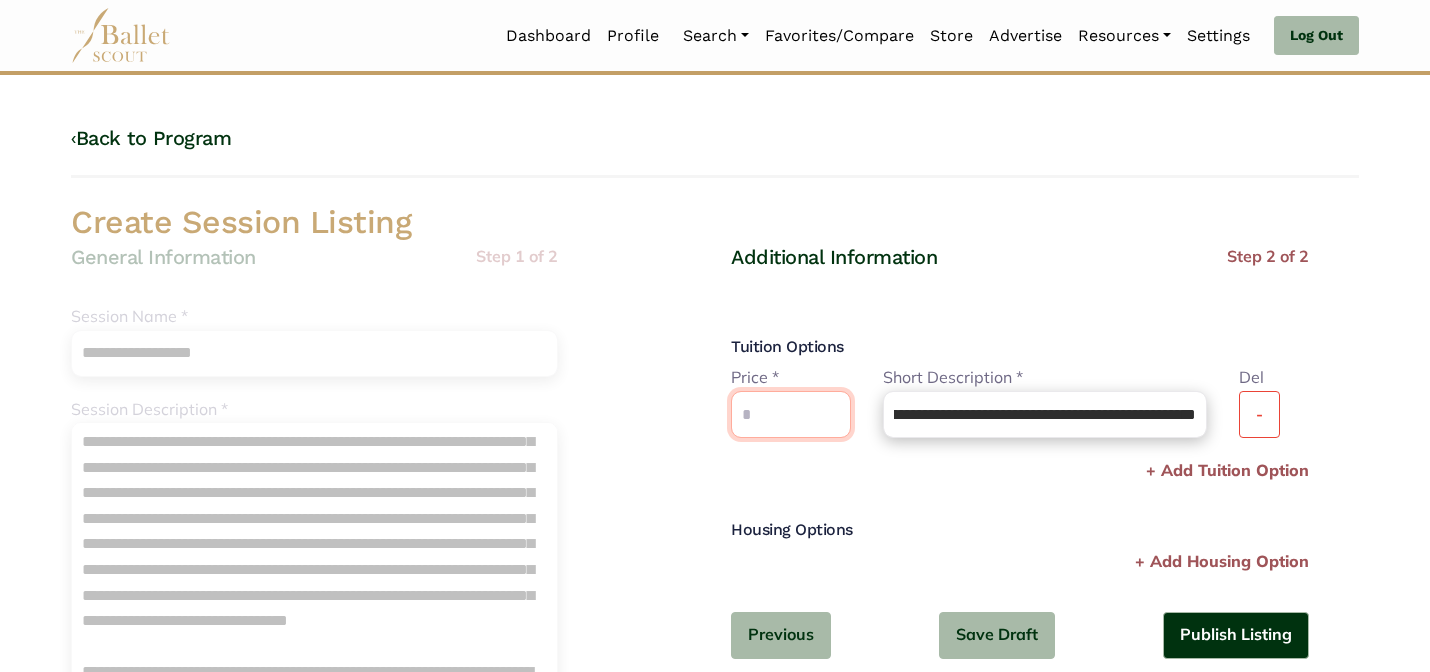 click at bounding box center [791, 414] 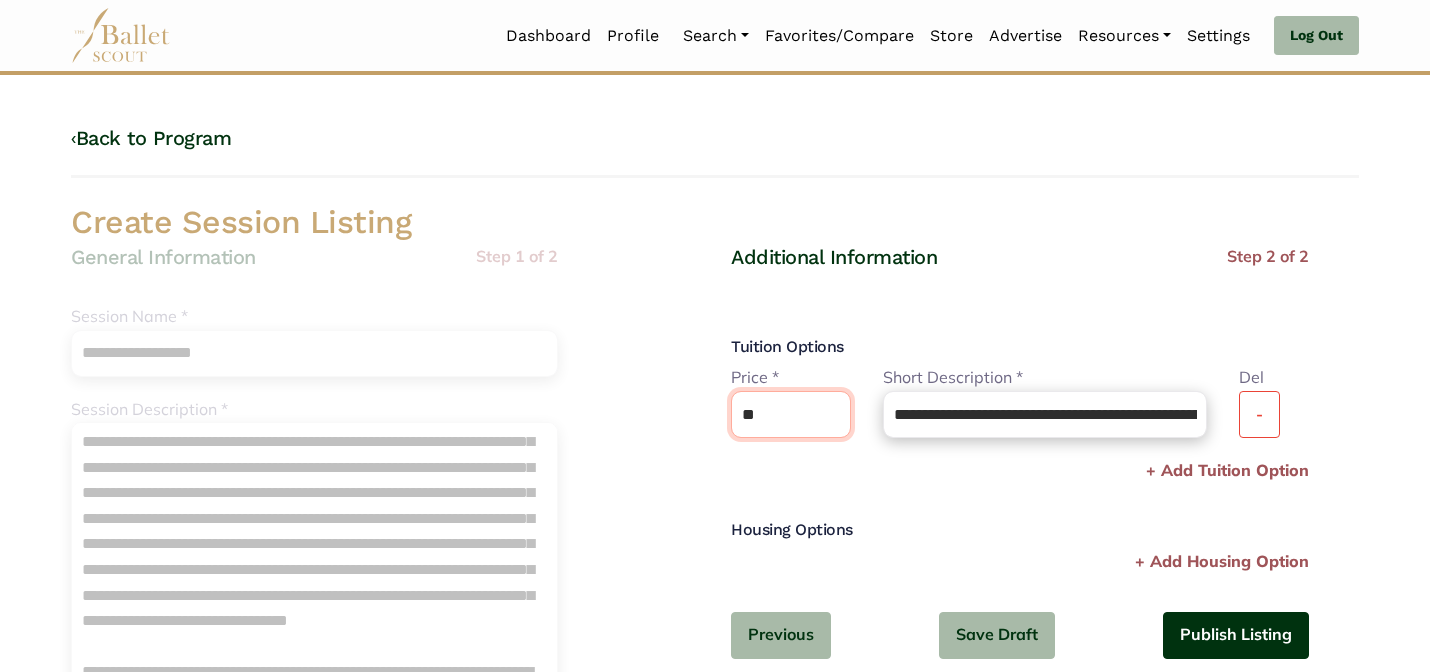type on "**" 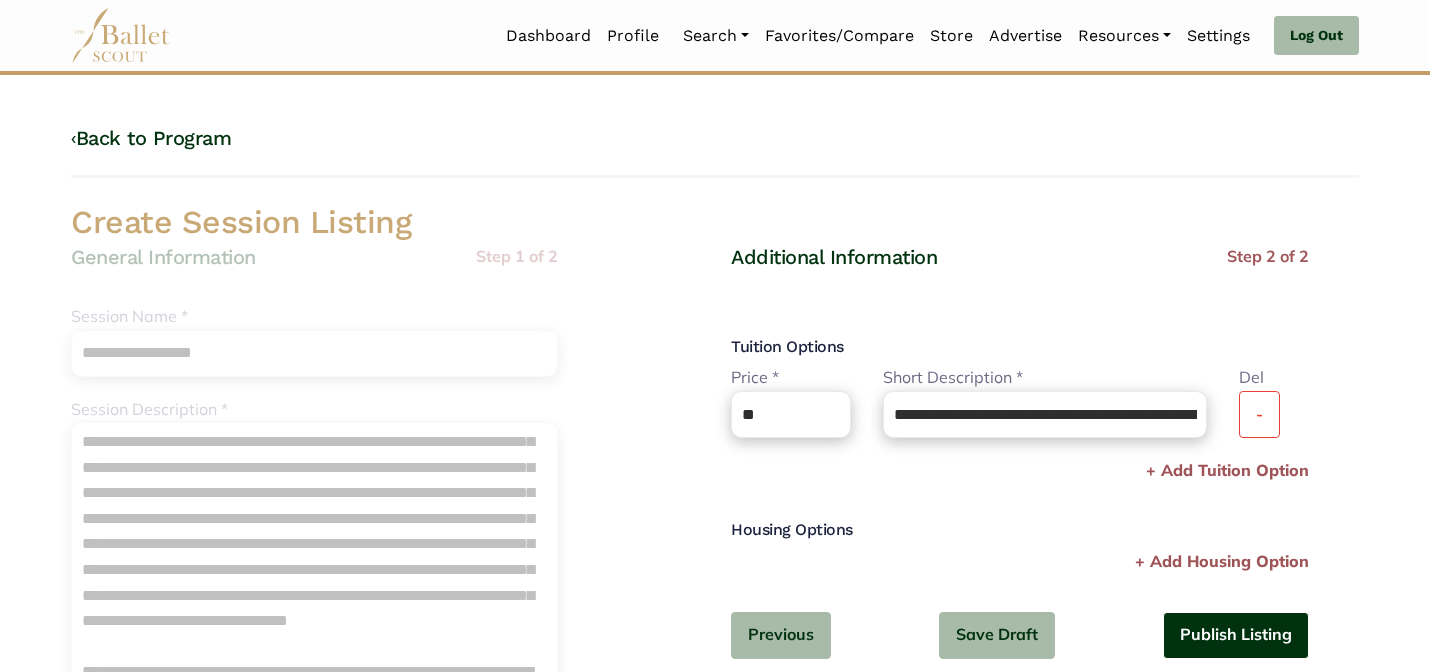 click on "Publish Listing" at bounding box center [1236, 635] 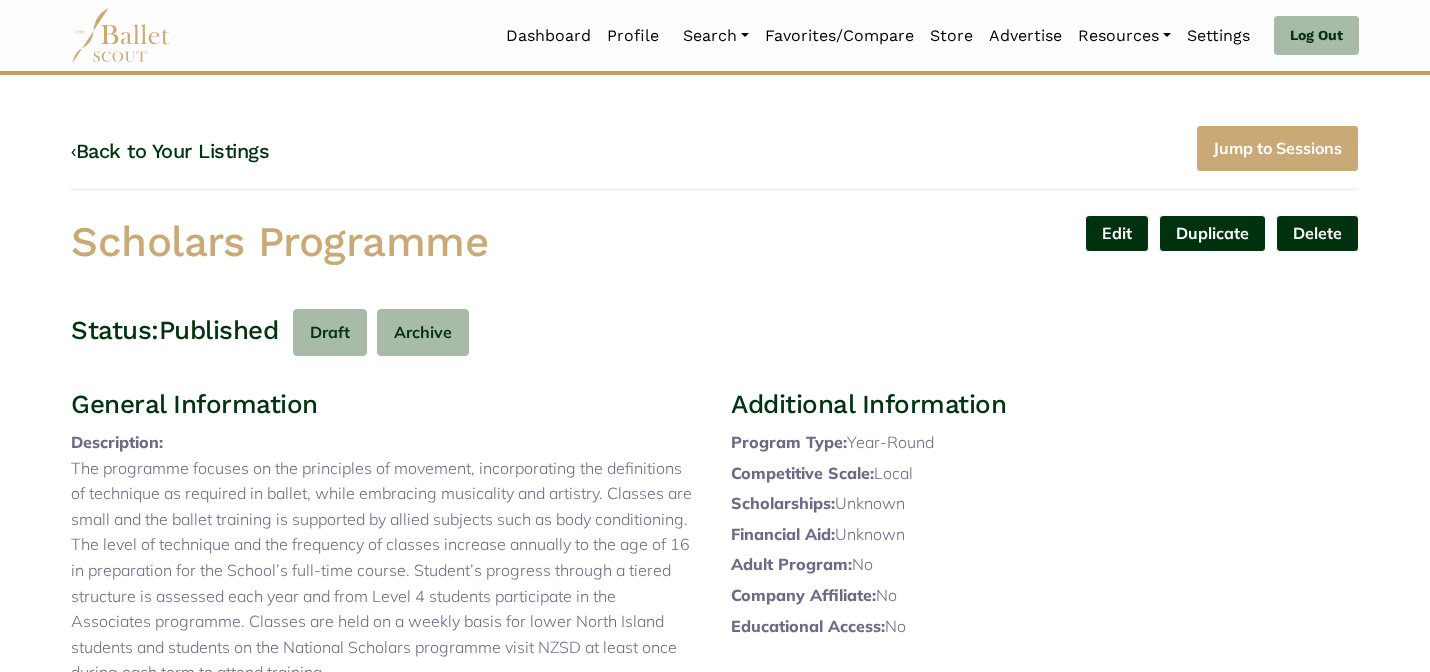 scroll, scrollTop: 0, scrollLeft: 0, axis: both 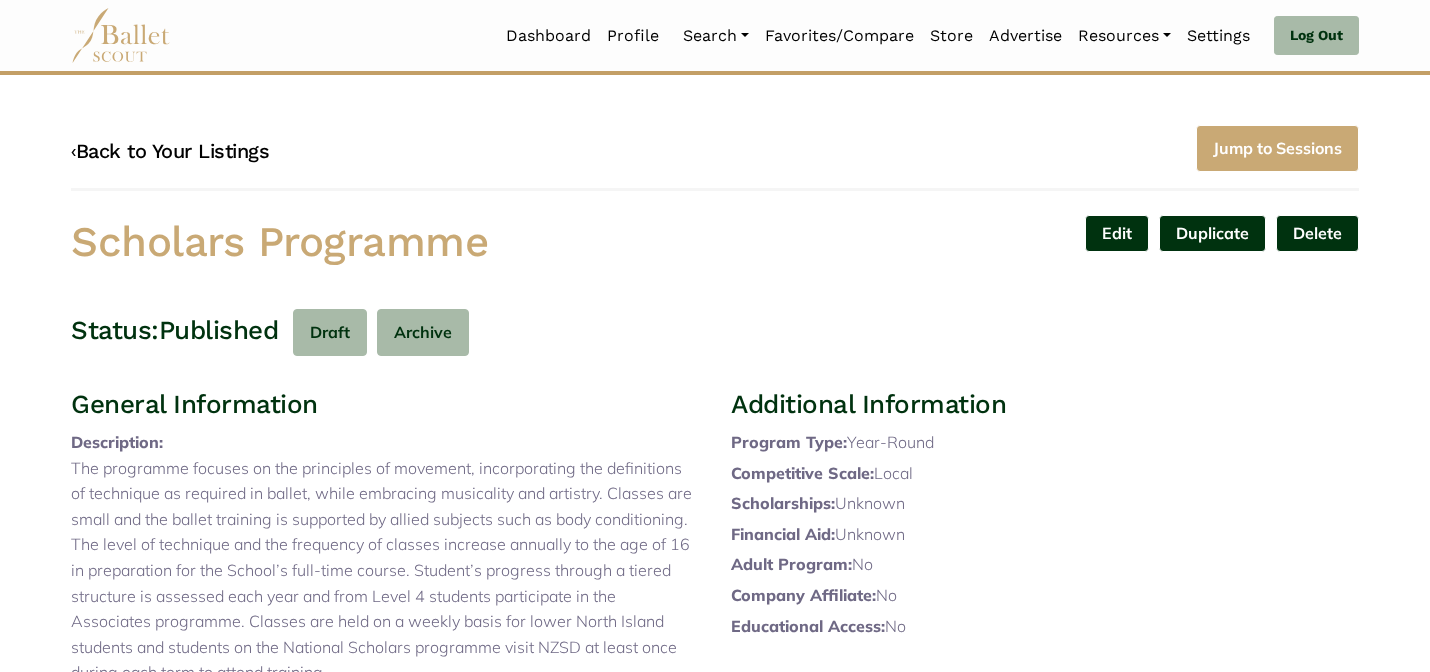 click on "‹  Back to Your Listings" at bounding box center [170, 151] 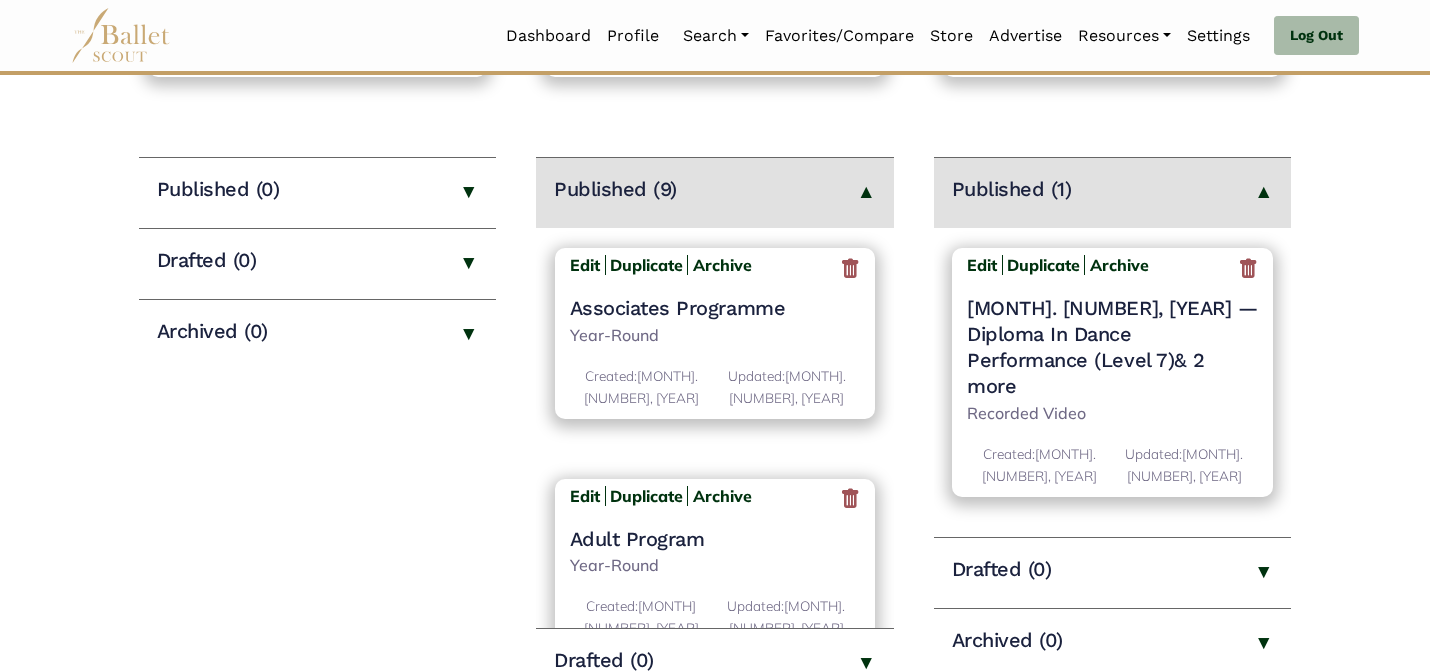 scroll, scrollTop: 240, scrollLeft: 0, axis: vertical 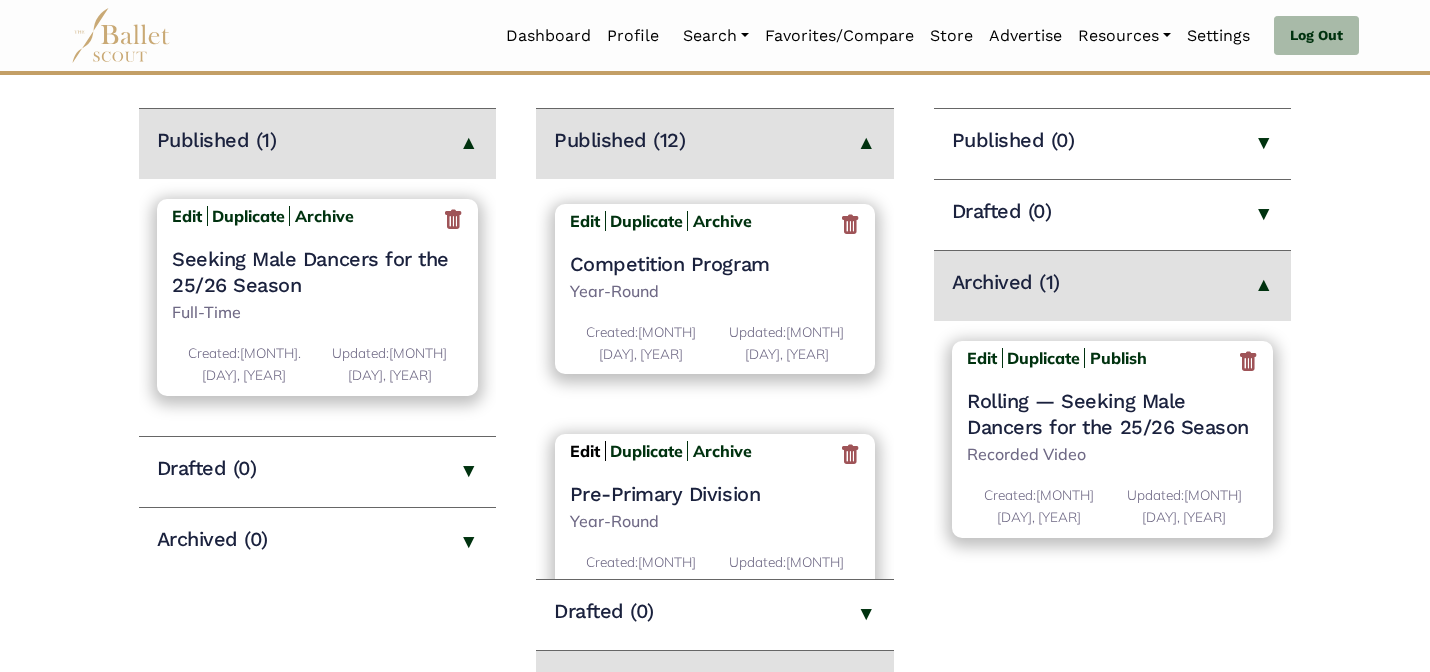 click on "Edit" at bounding box center (585, 451) 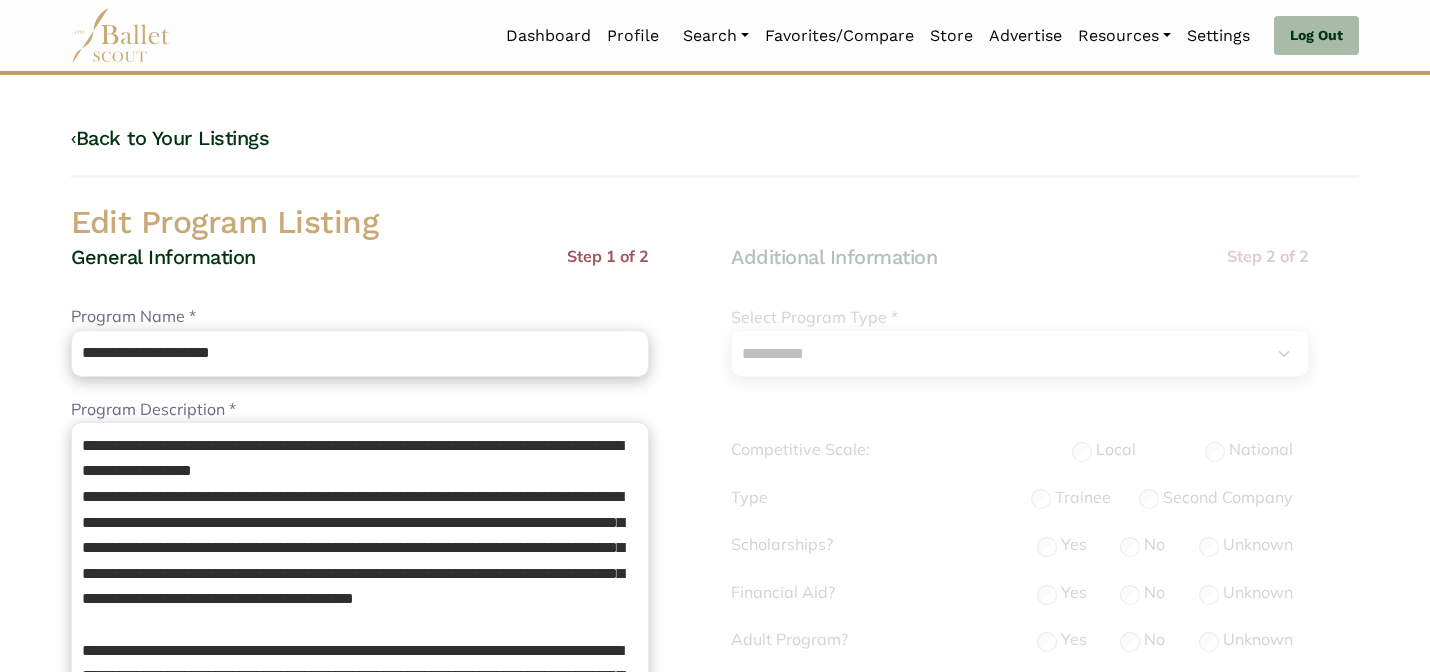 select on "**" 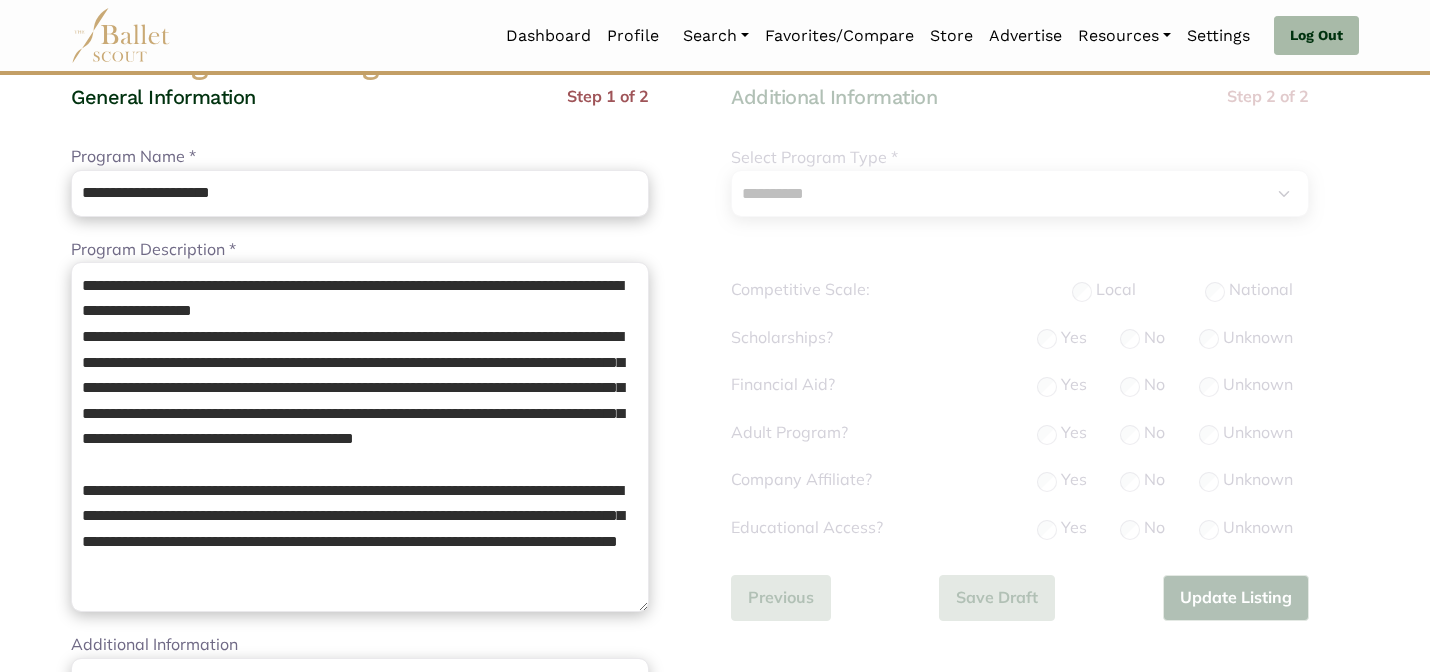 scroll, scrollTop: 792, scrollLeft: 0, axis: vertical 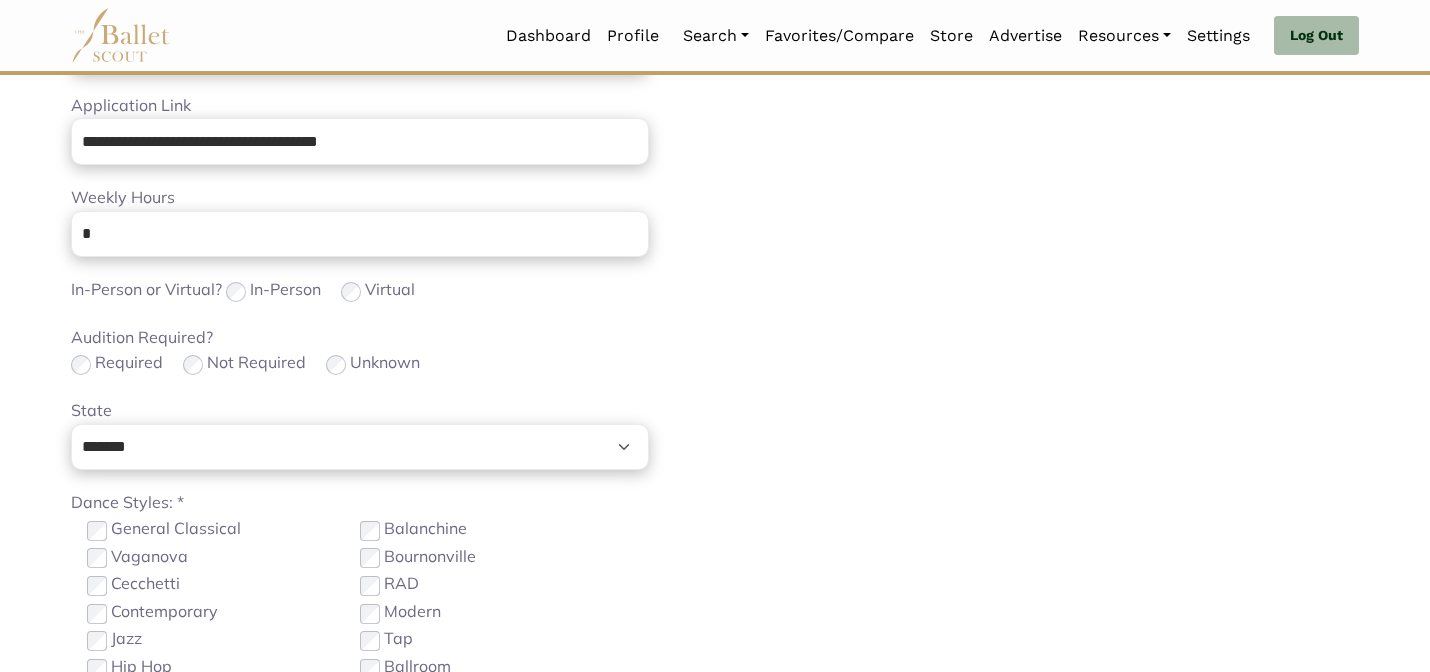 click on "Loading...
Please Wait
Dashboard
Profile" at bounding box center (715, 183) 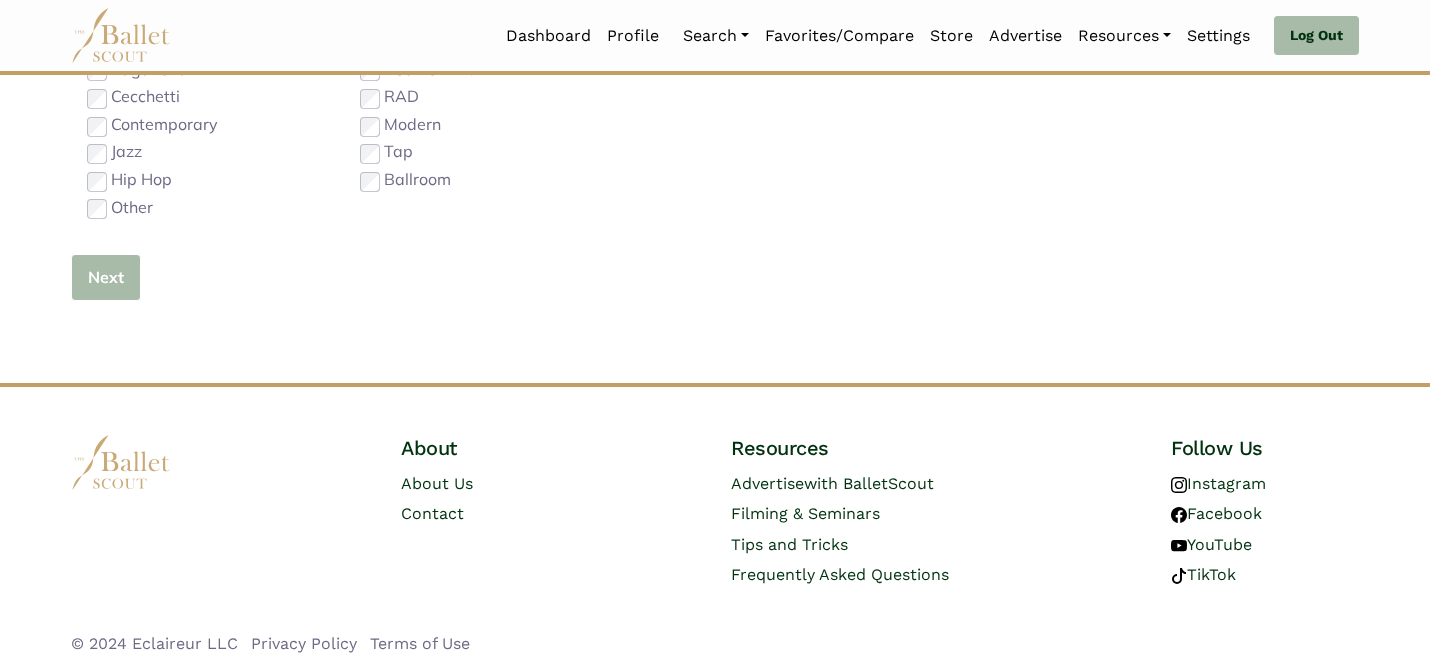 click on "Next" at bounding box center (106, 277) 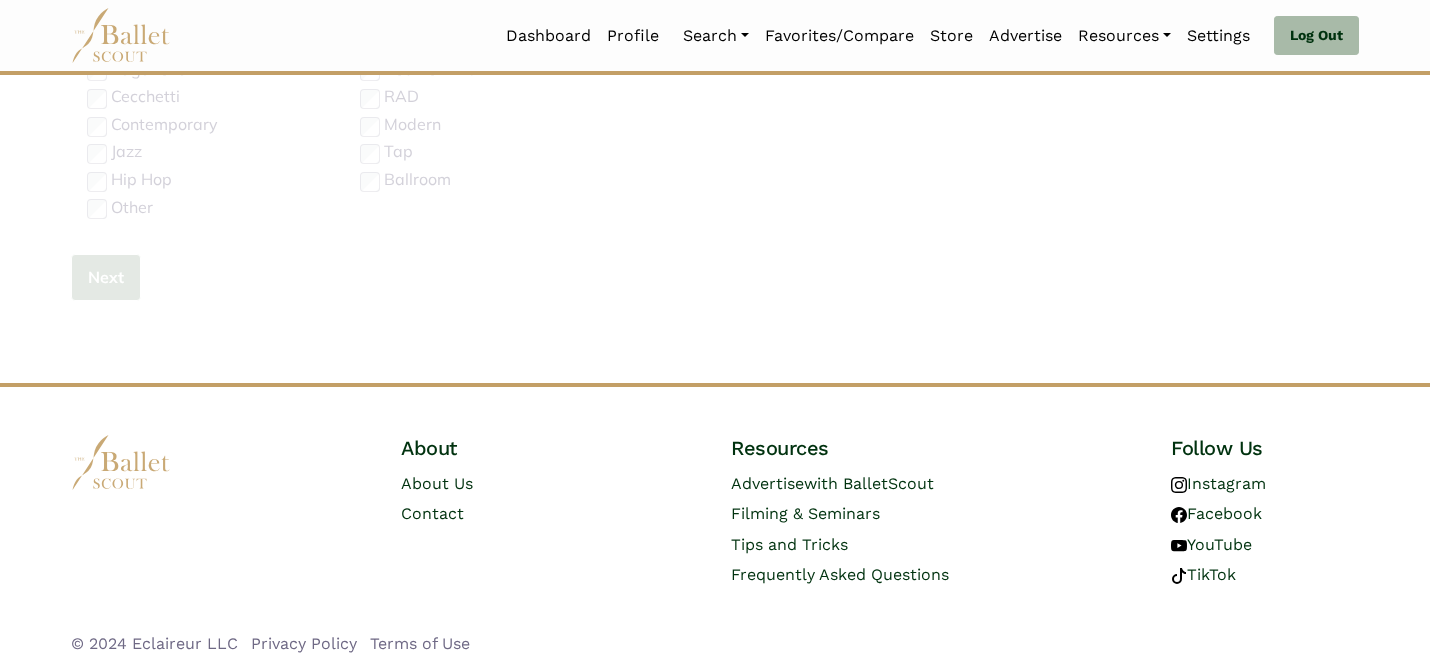 type 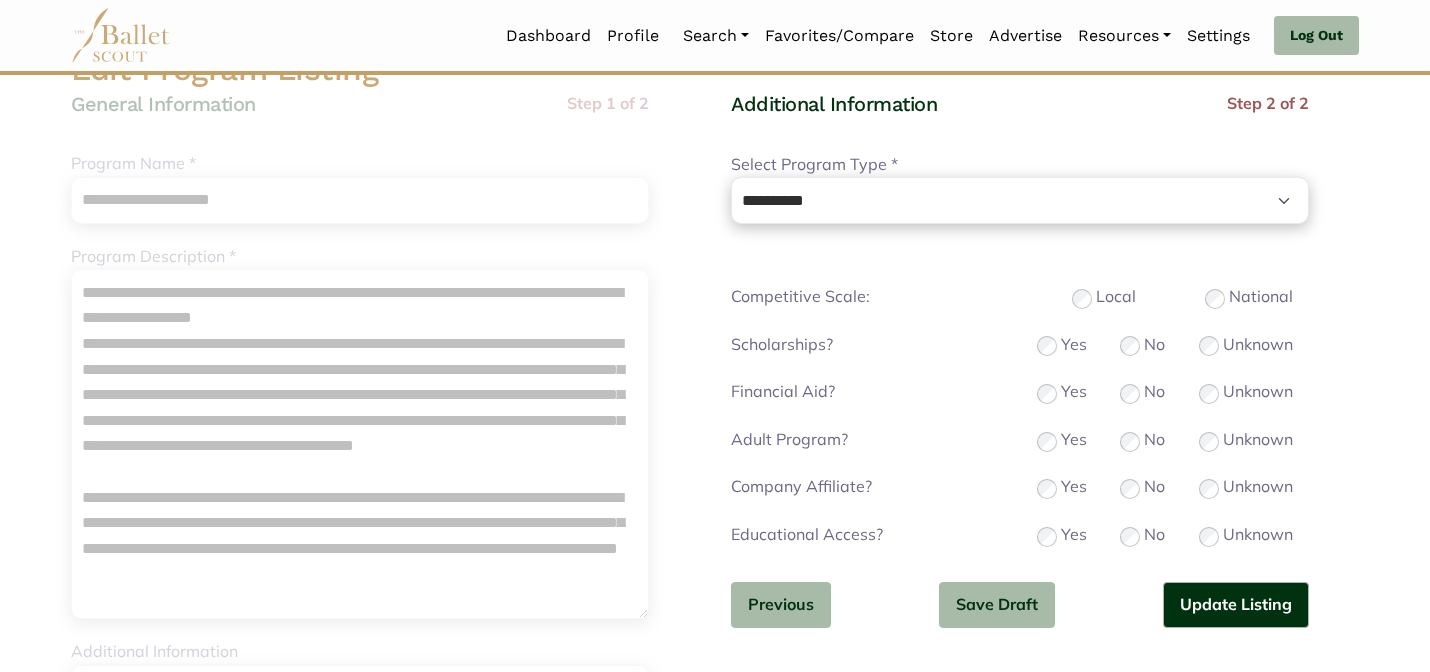 scroll, scrollTop: 175, scrollLeft: 0, axis: vertical 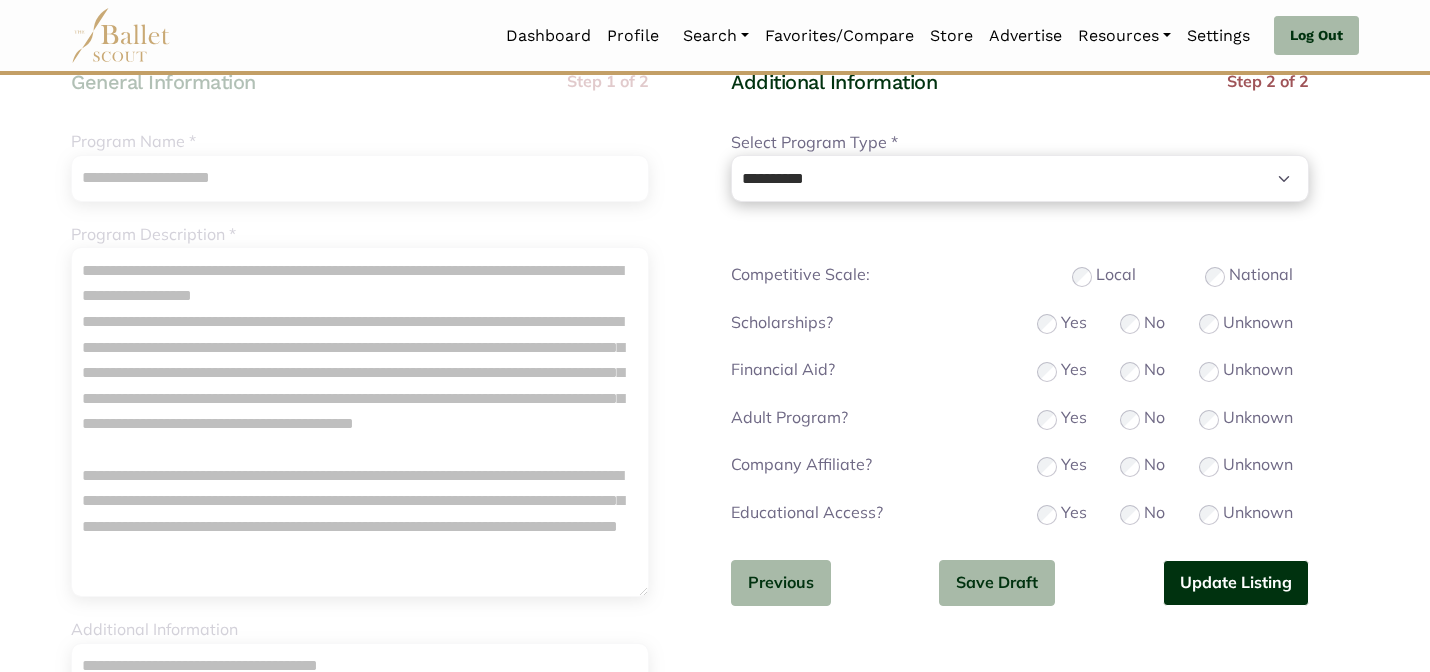 click on "Update Listing" at bounding box center (1236, 583) 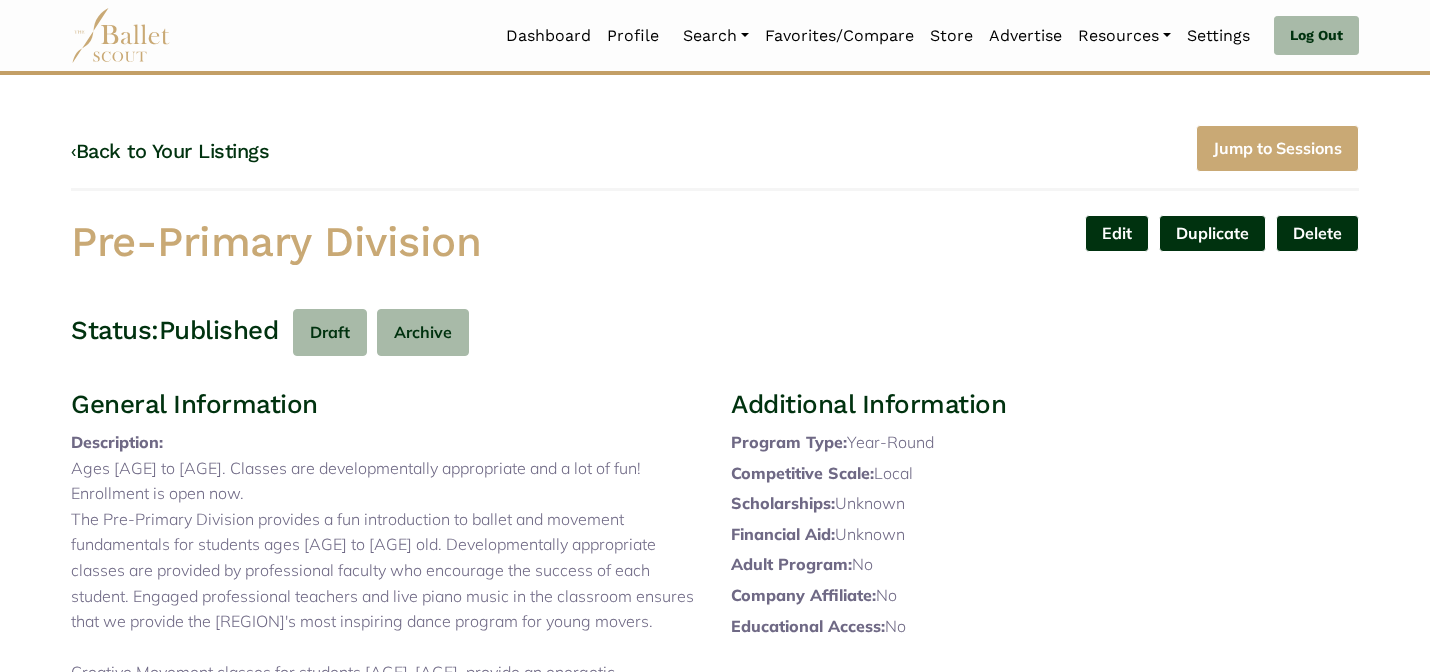 scroll, scrollTop: 0, scrollLeft: 0, axis: both 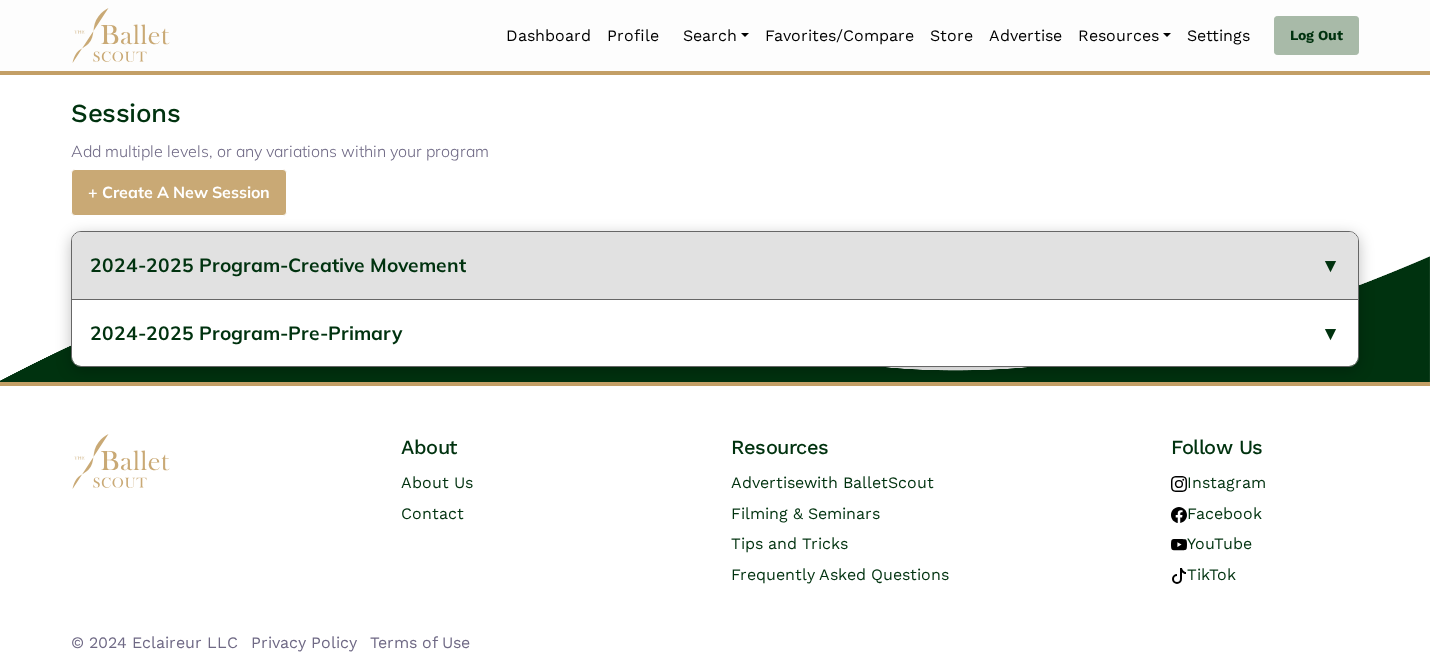 click on "2024-2025 Program-Creative Movement" at bounding box center [715, 265] 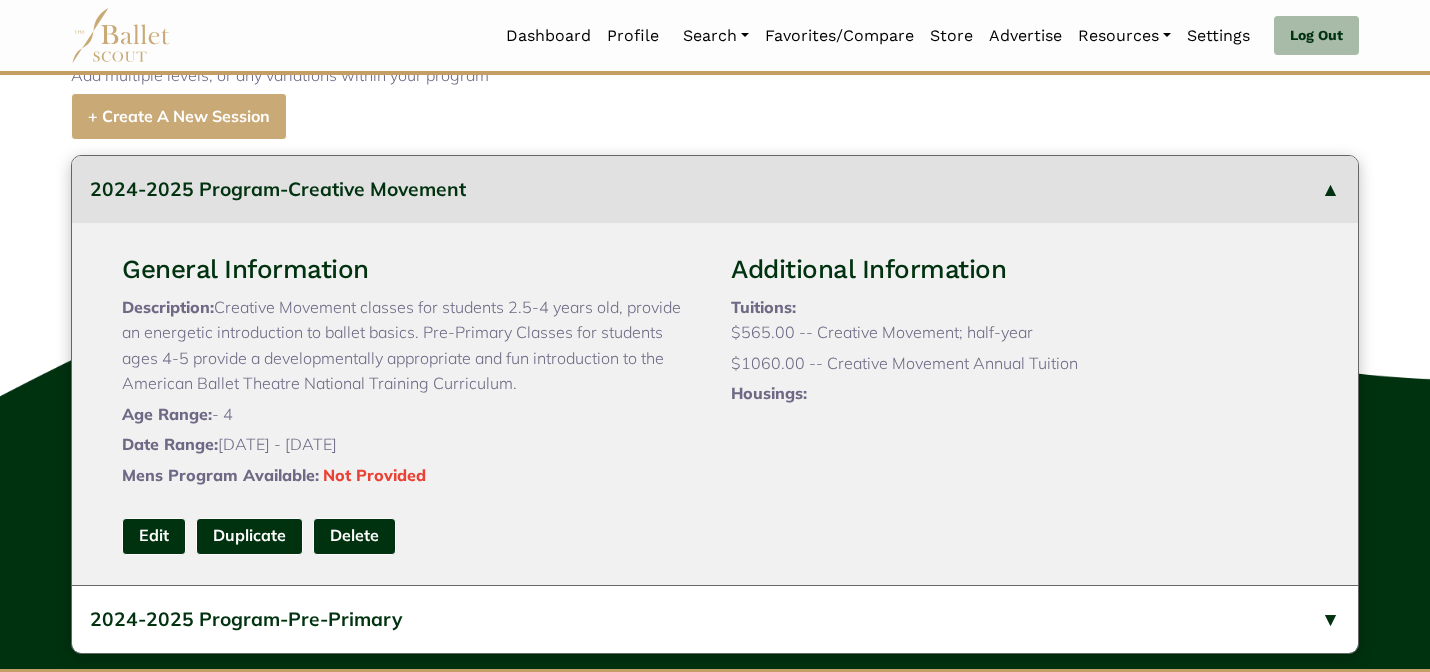 type 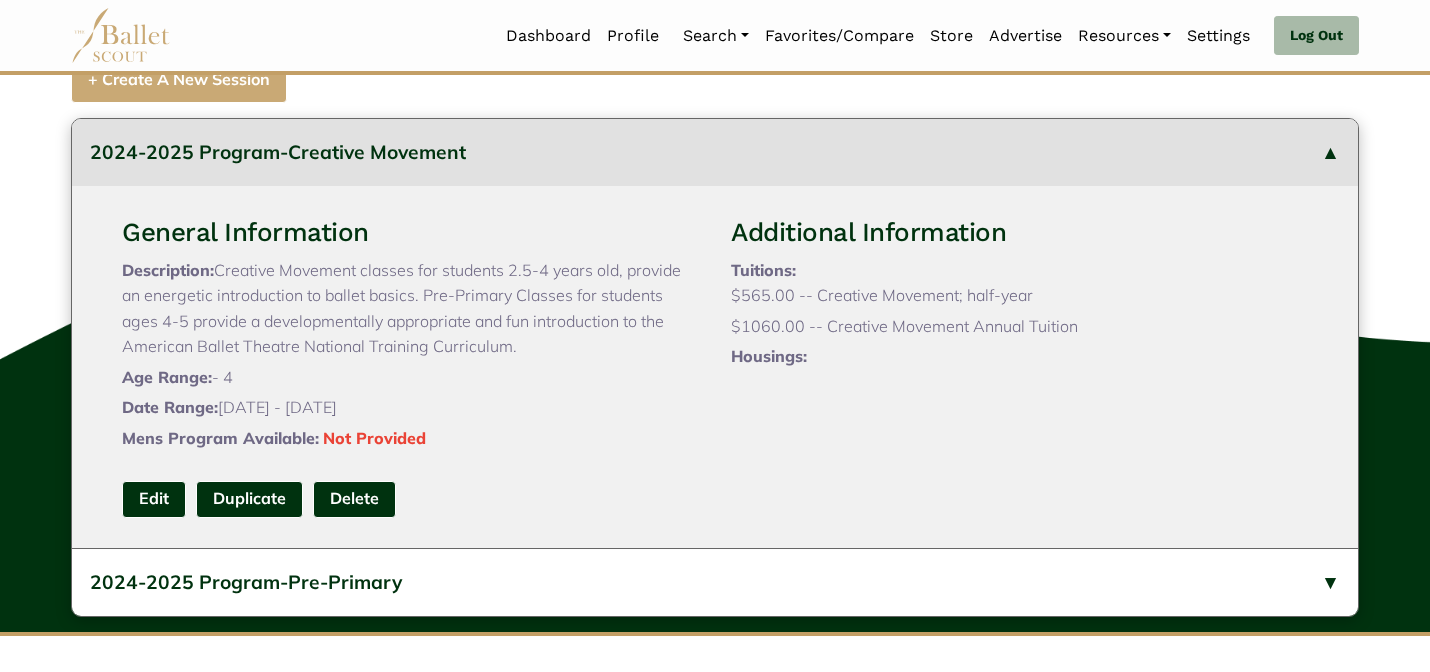 scroll, scrollTop: 1033, scrollLeft: 0, axis: vertical 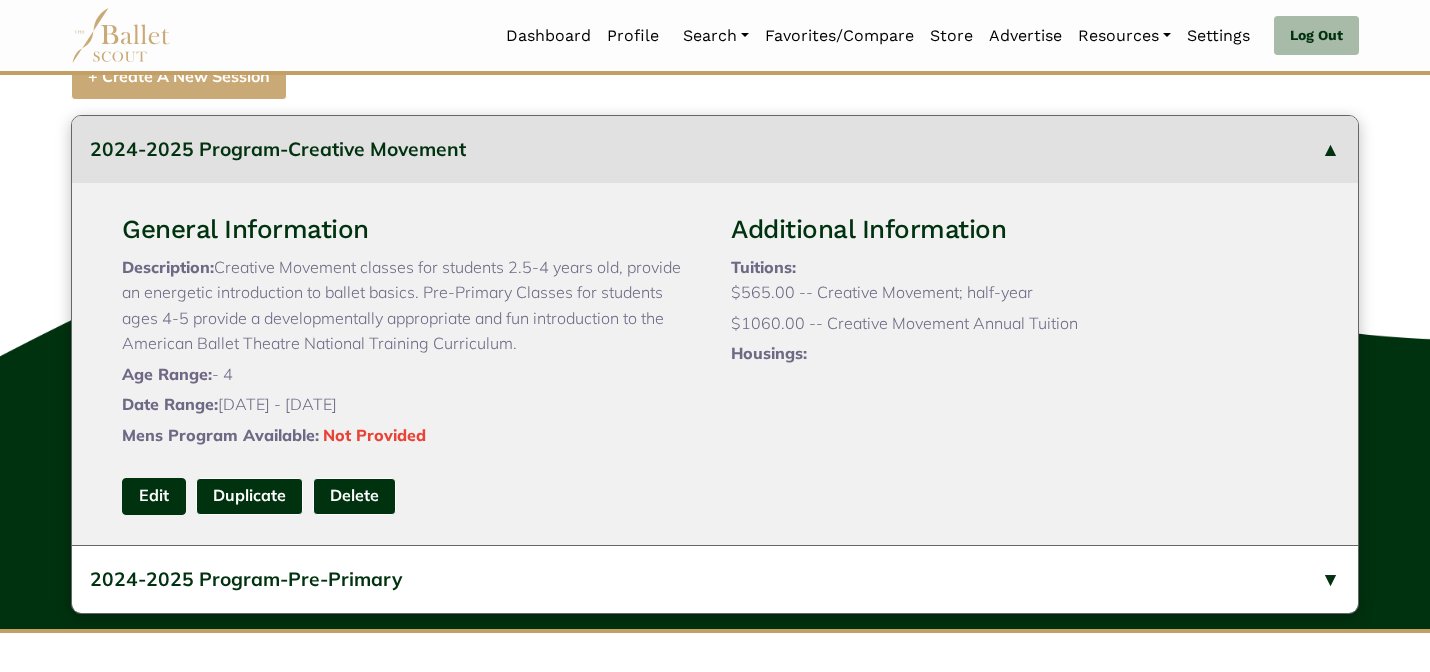 click on "Edit" at bounding box center (154, 496) 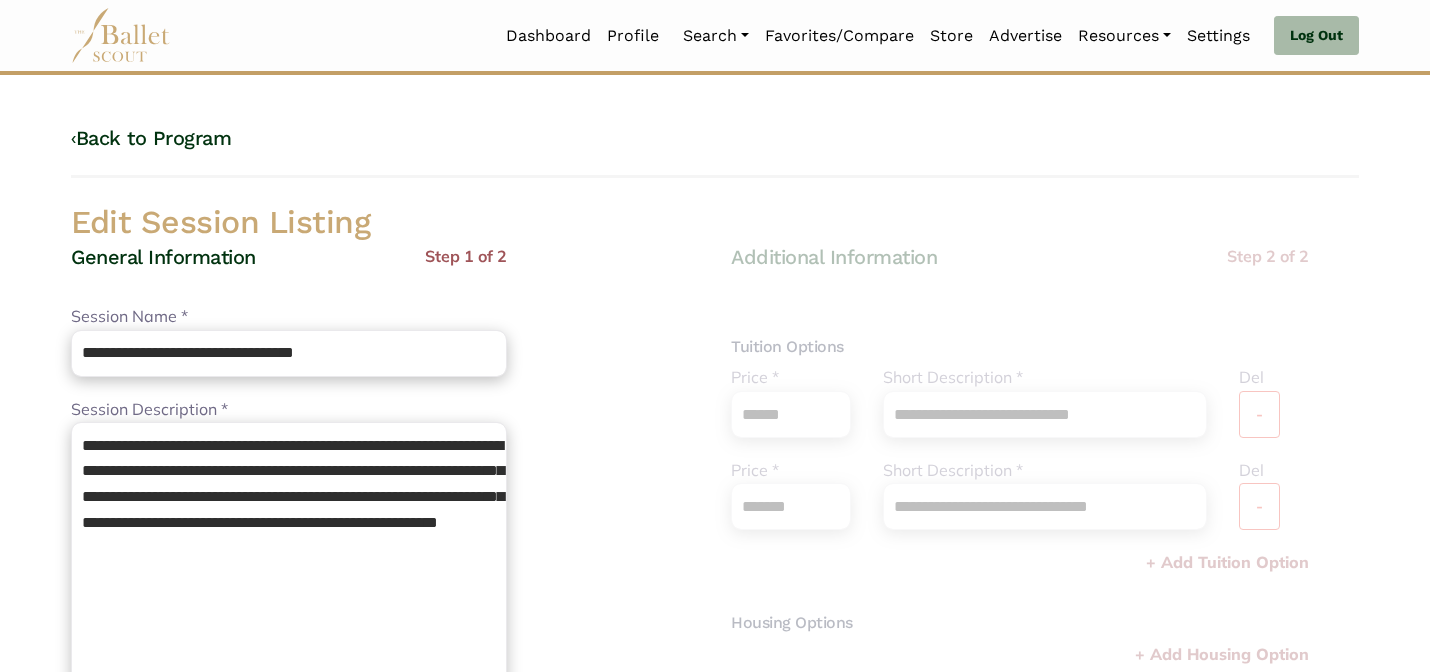 scroll, scrollTop: 0, scrollLeft: 0, axis: both 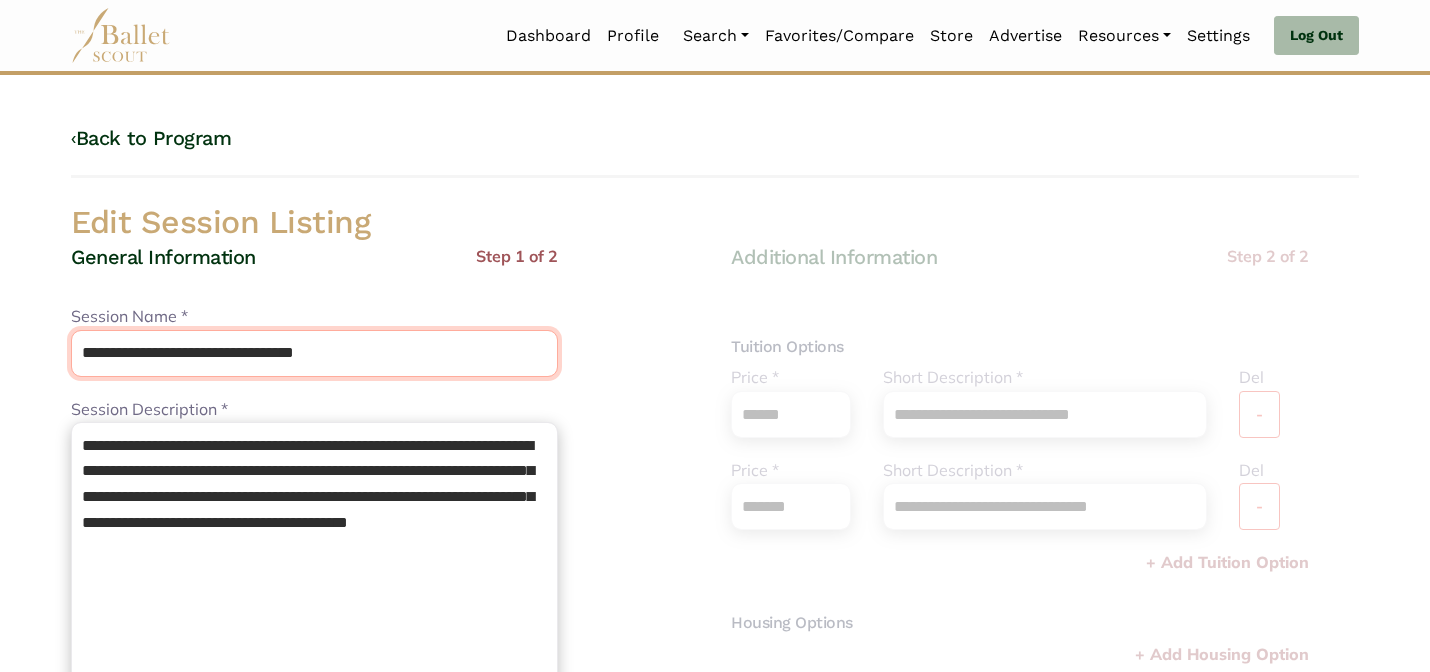 drag, startPoint x: 245, startPoint y: 360, endPoint x: 197, endPoint y: 303, distance: 74.518456 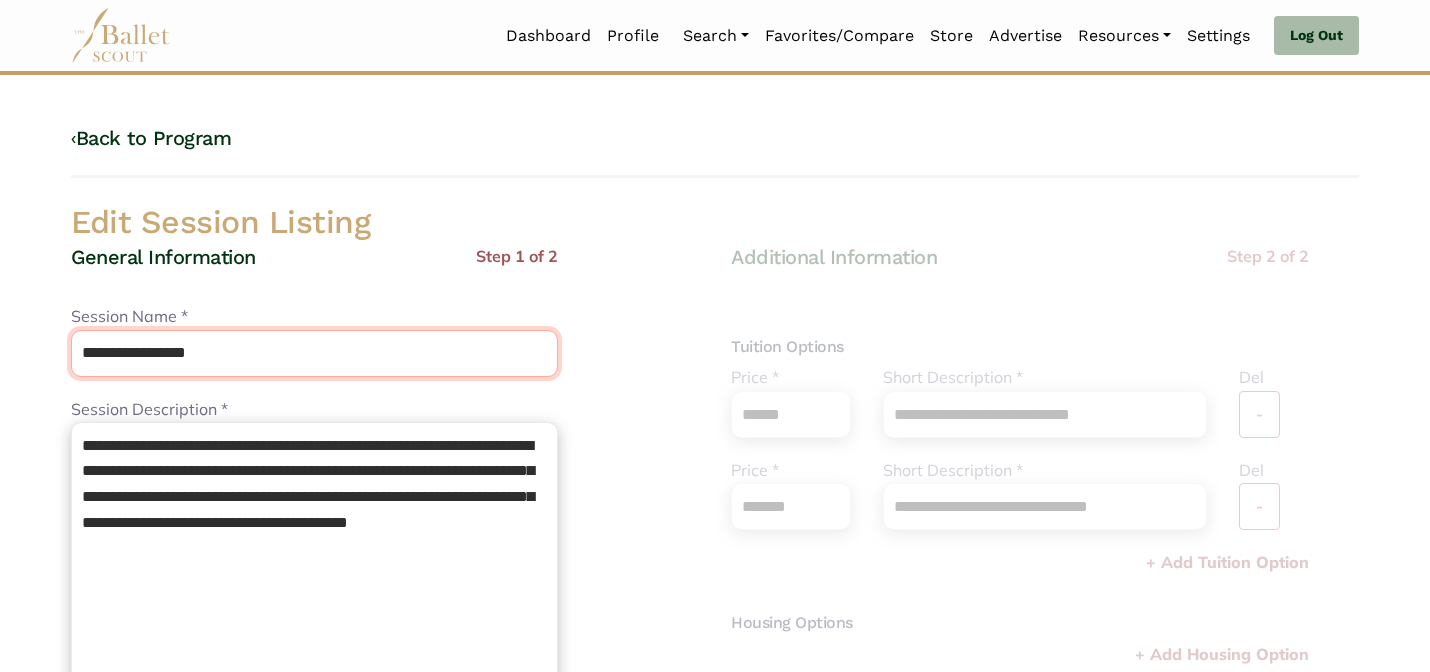 type on "**********" 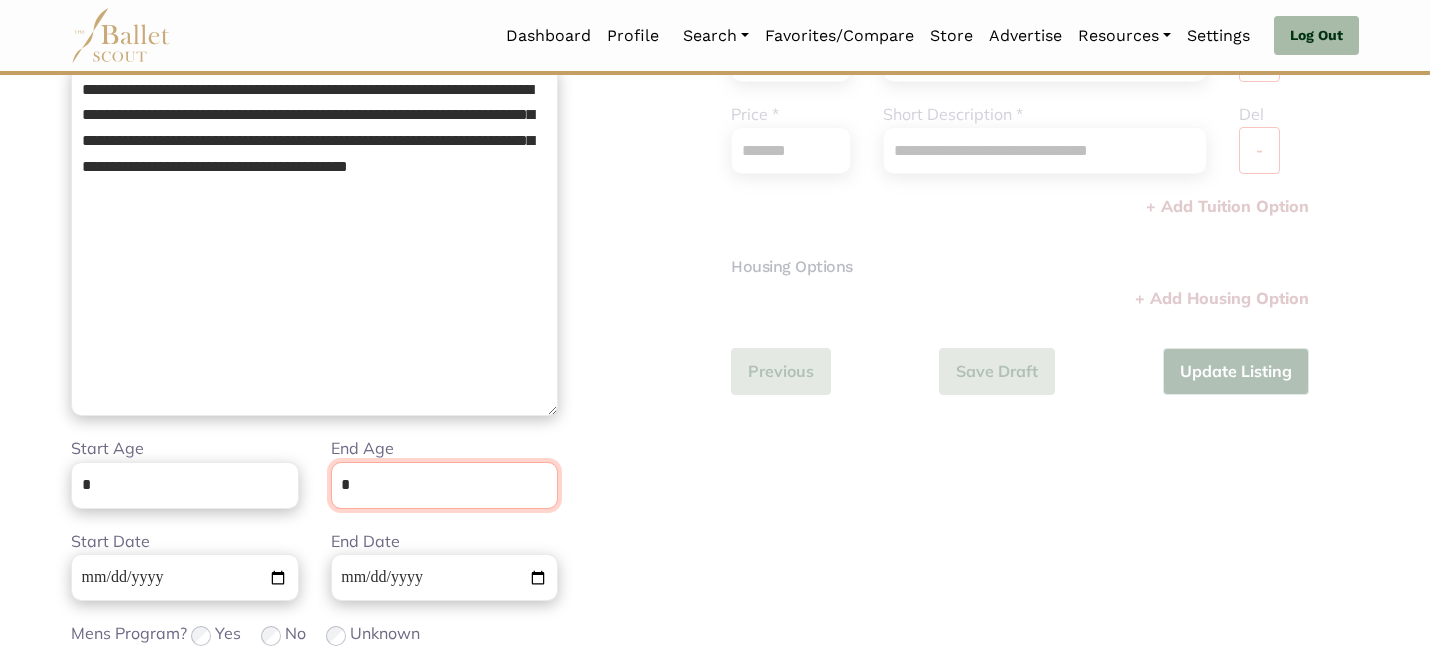 scroll, scrollTop: 505, scrollLeft: 0, axis: vertical 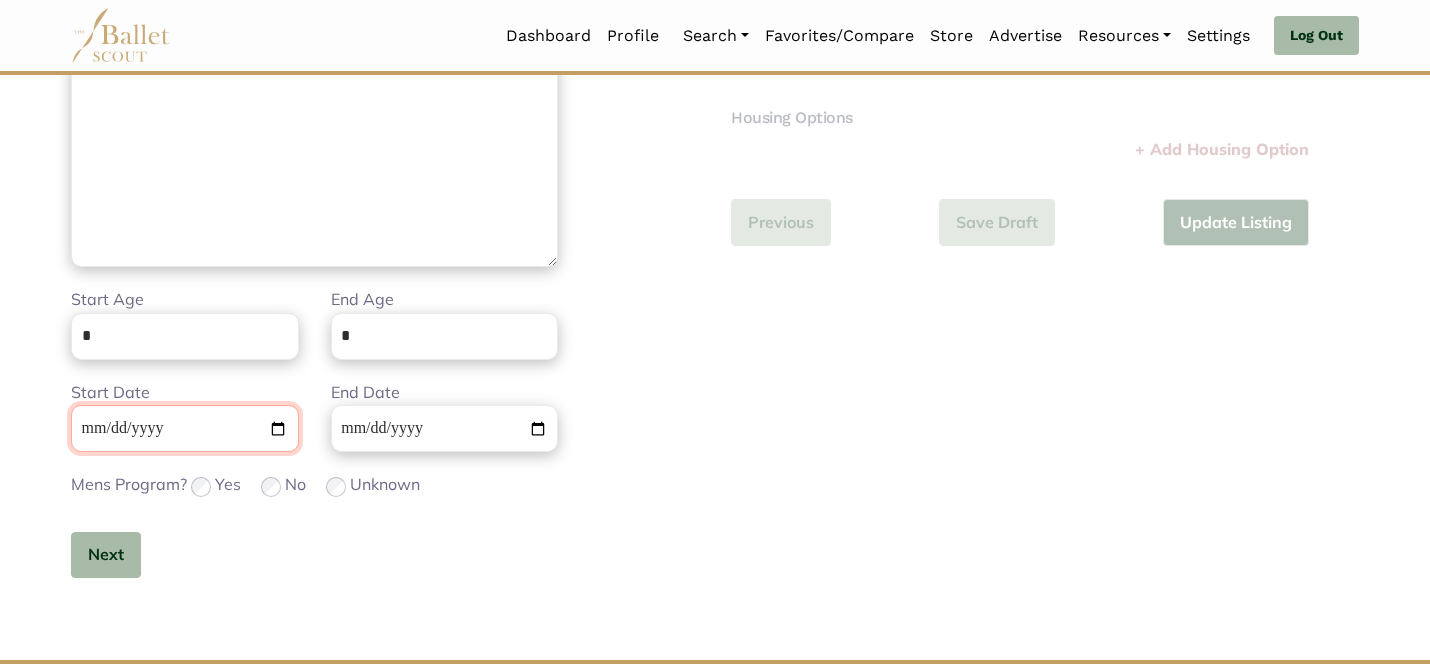 type 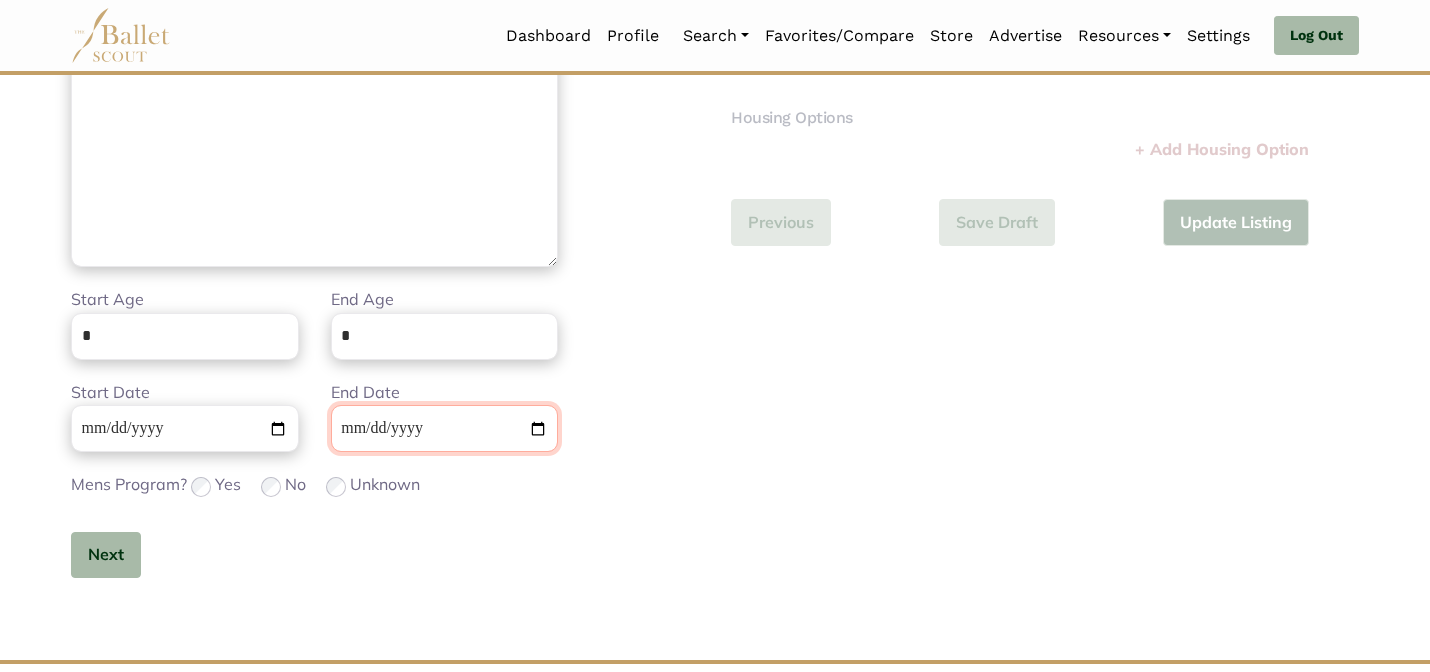 type 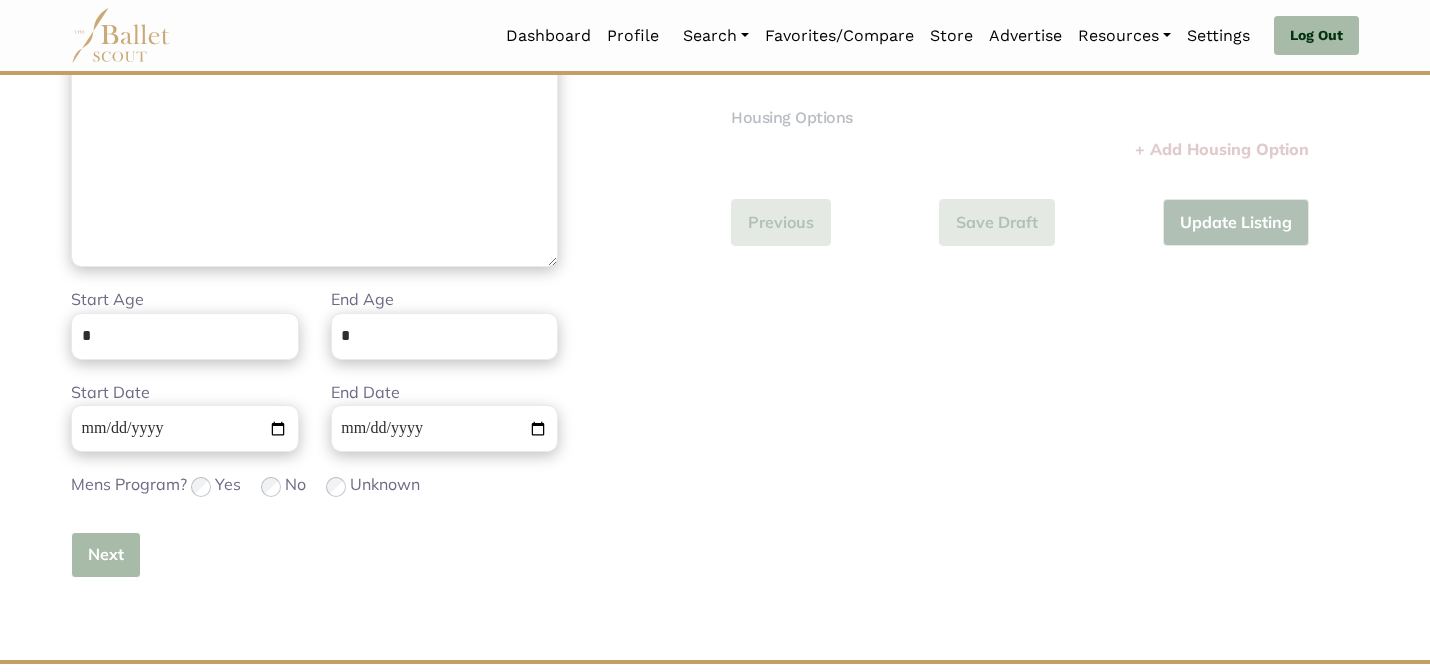 click on "Next" at bounding box center [106, 555] 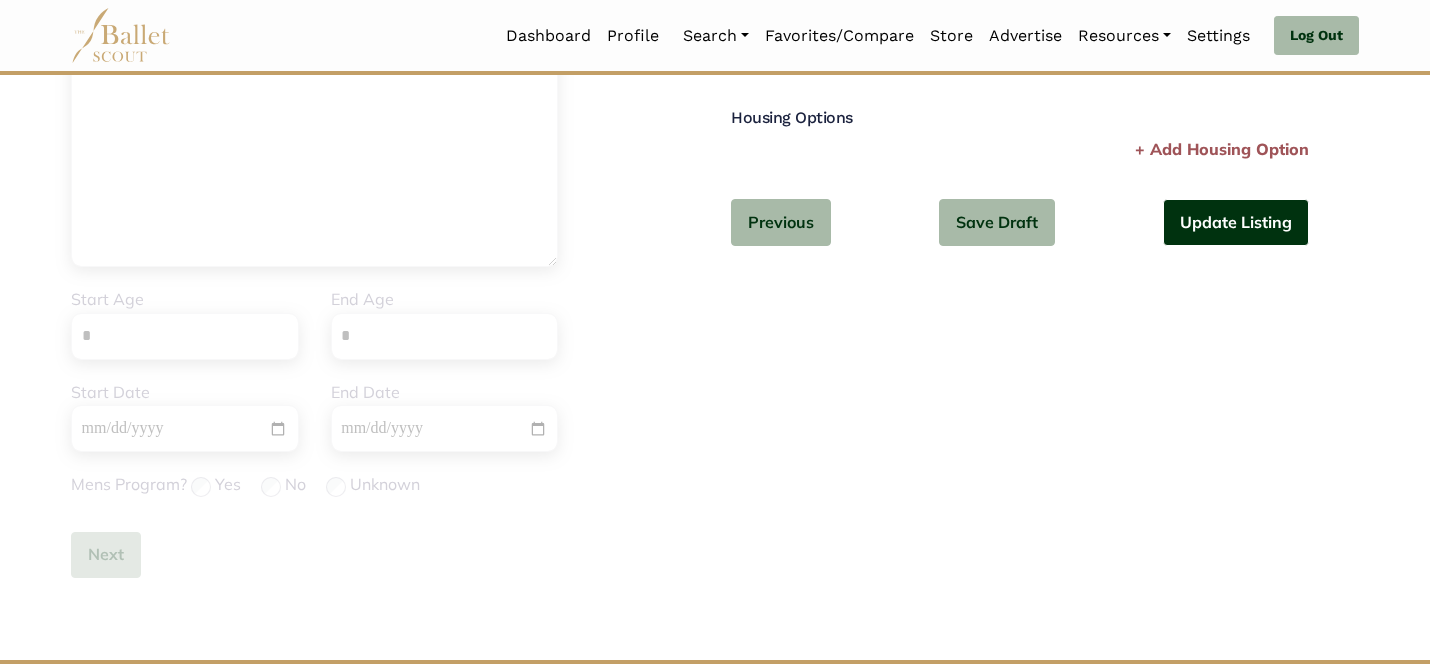 click on "Update Listing" at bounding box center [1236, 222] 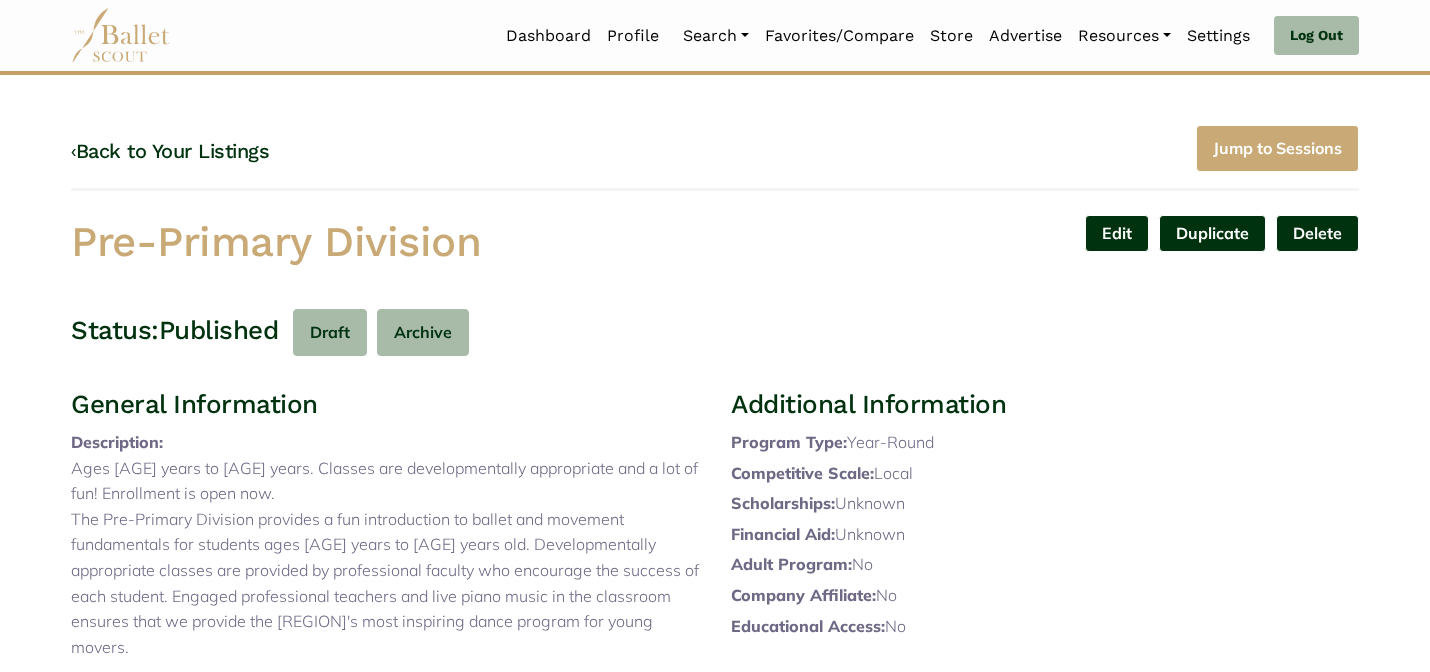 scroll, scrollTop: 0, scrollLeft: 0, axis: both 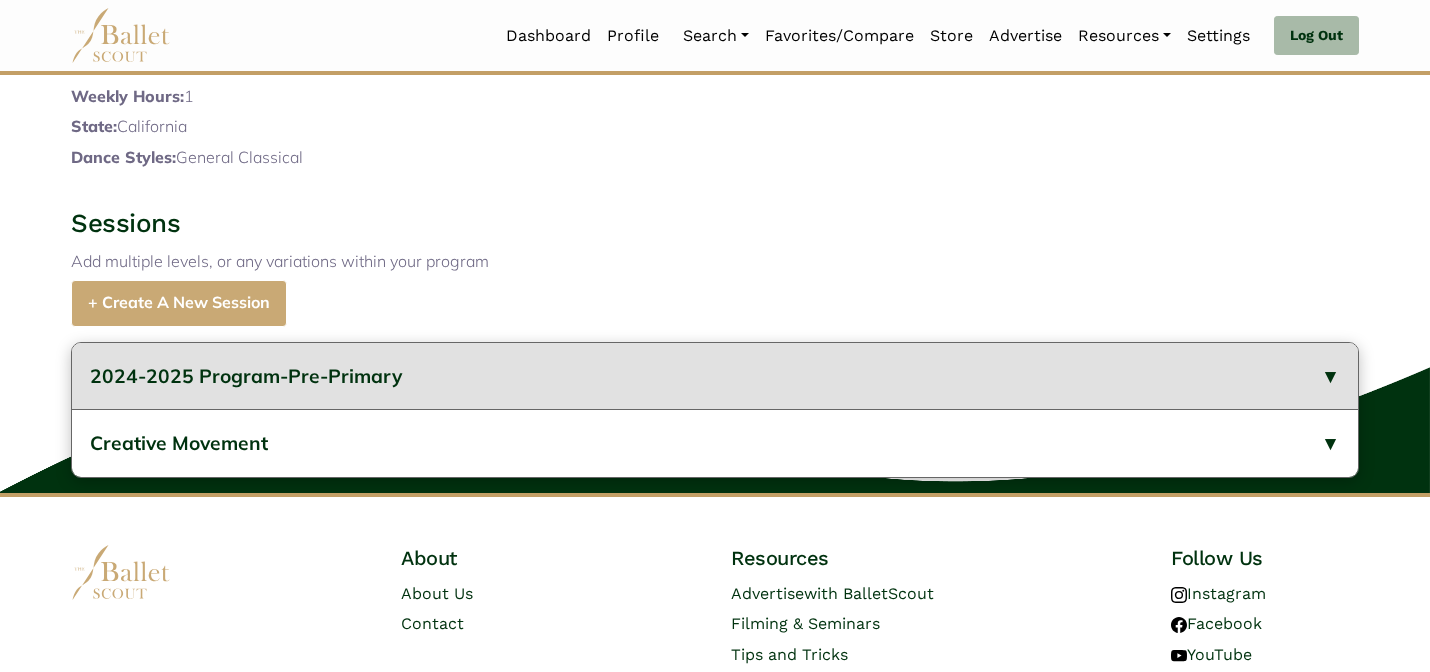 click on "2024-2025 Program-Pre-Primary" at bounding box center (715, 376) 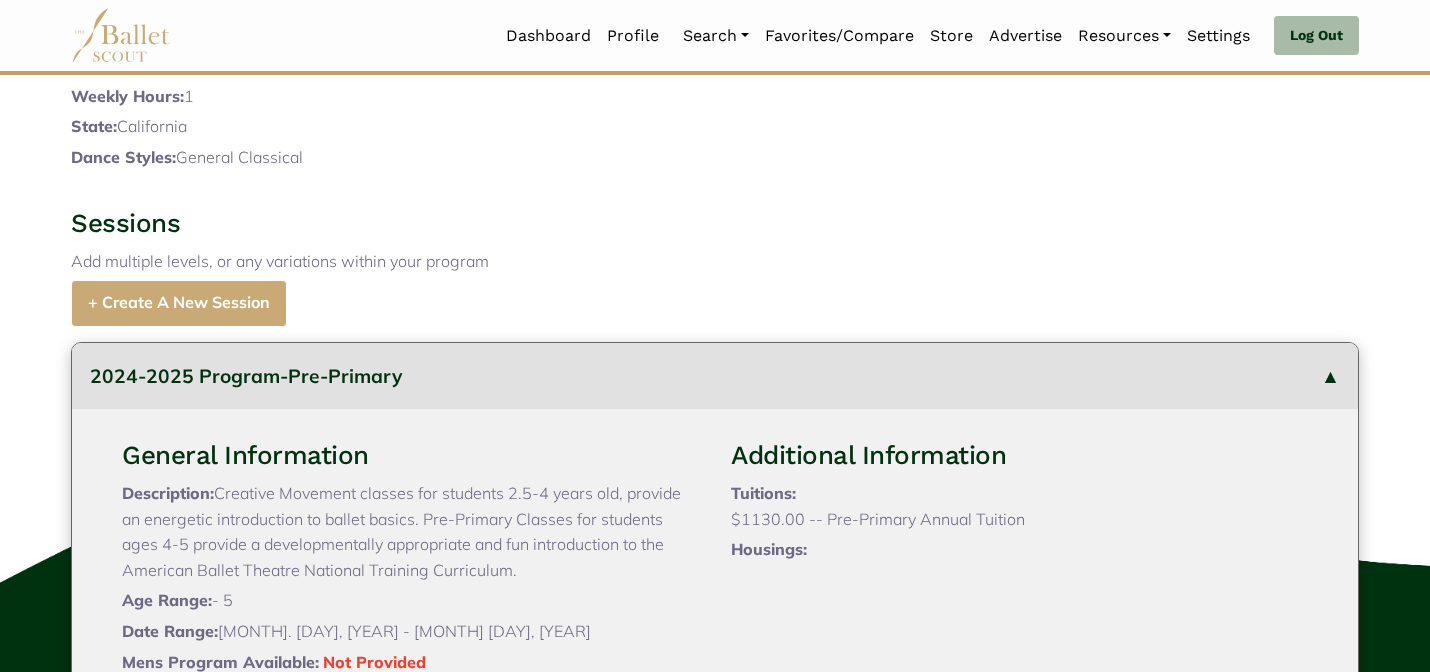 type 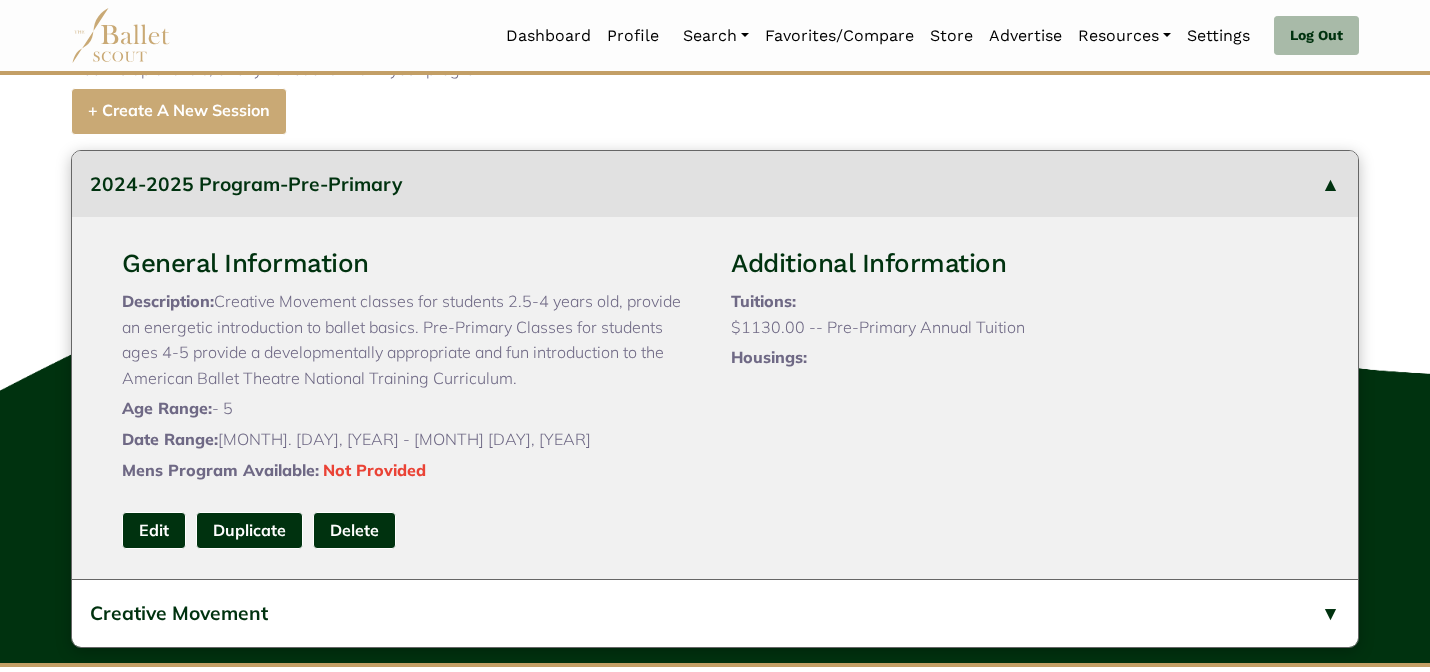 scroll, scrollTop: 1032, scrollLeft: 0, axis: vertical 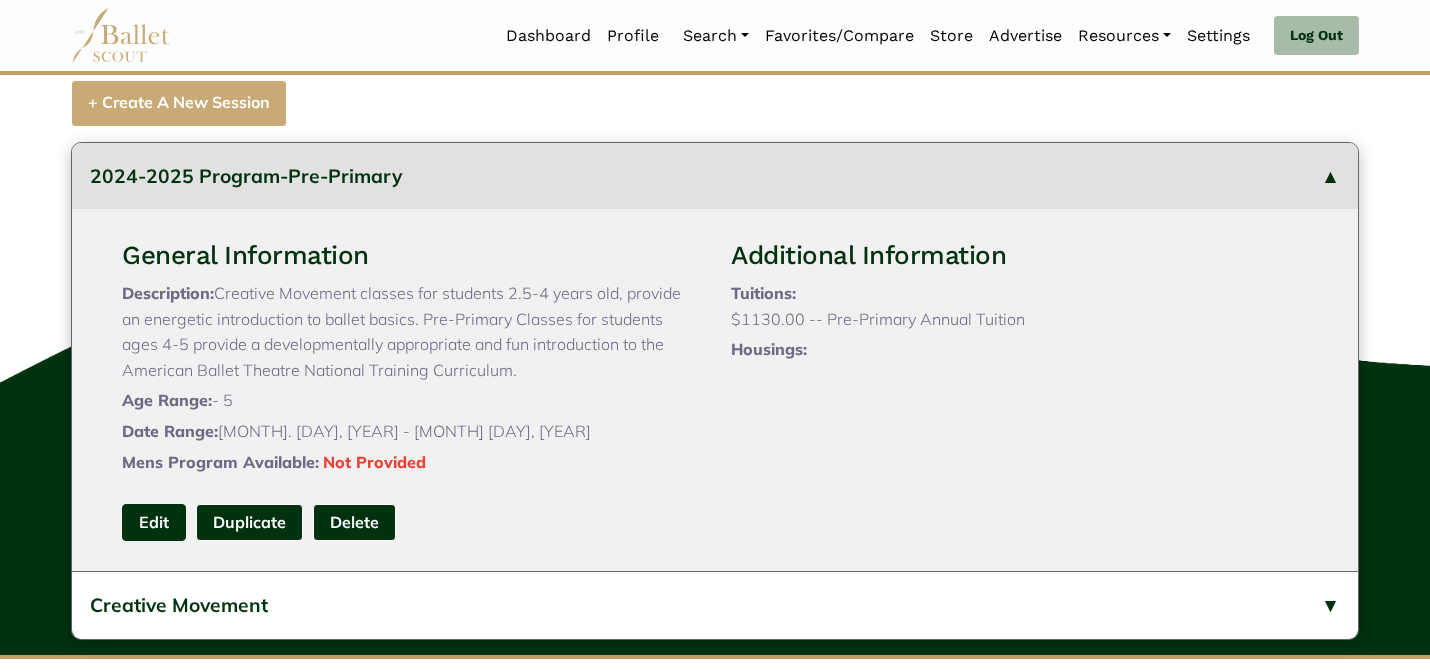 click on "Edit" at bounding box center (154, 522) 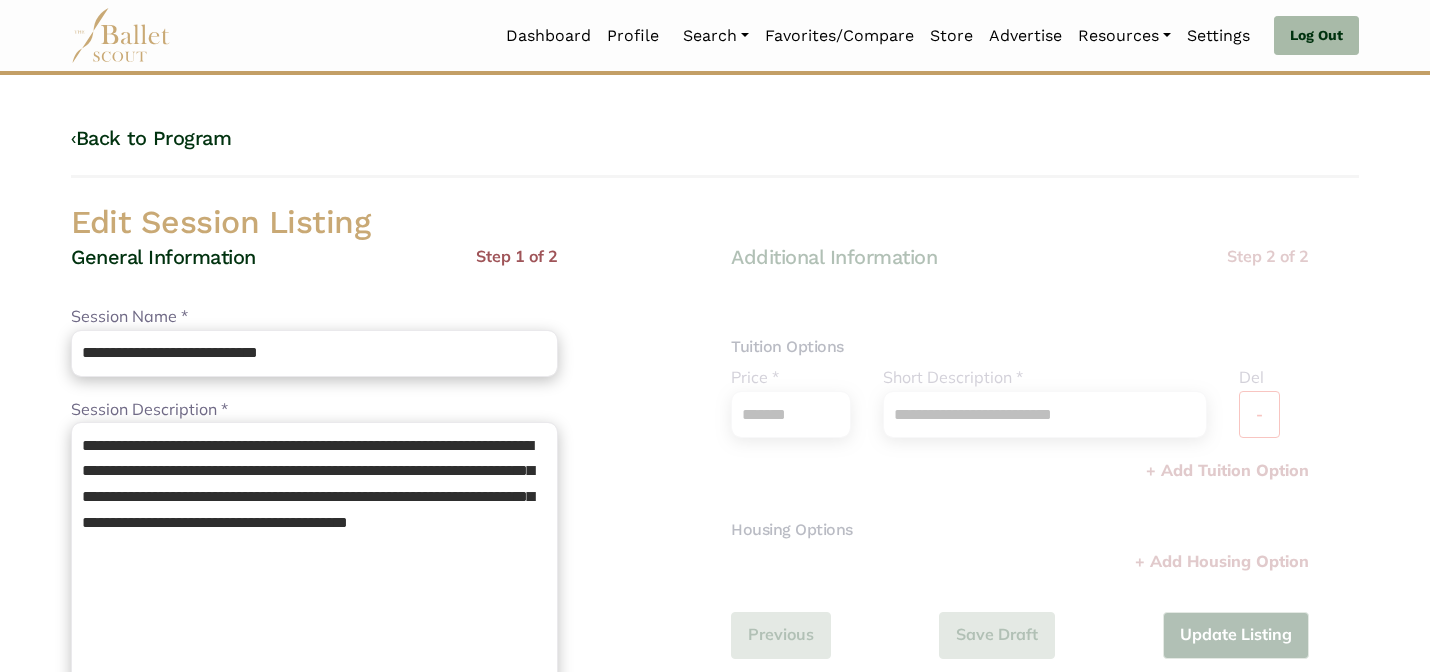 scroll, scrollTop: 0, scrollLeft: 0, axis: both 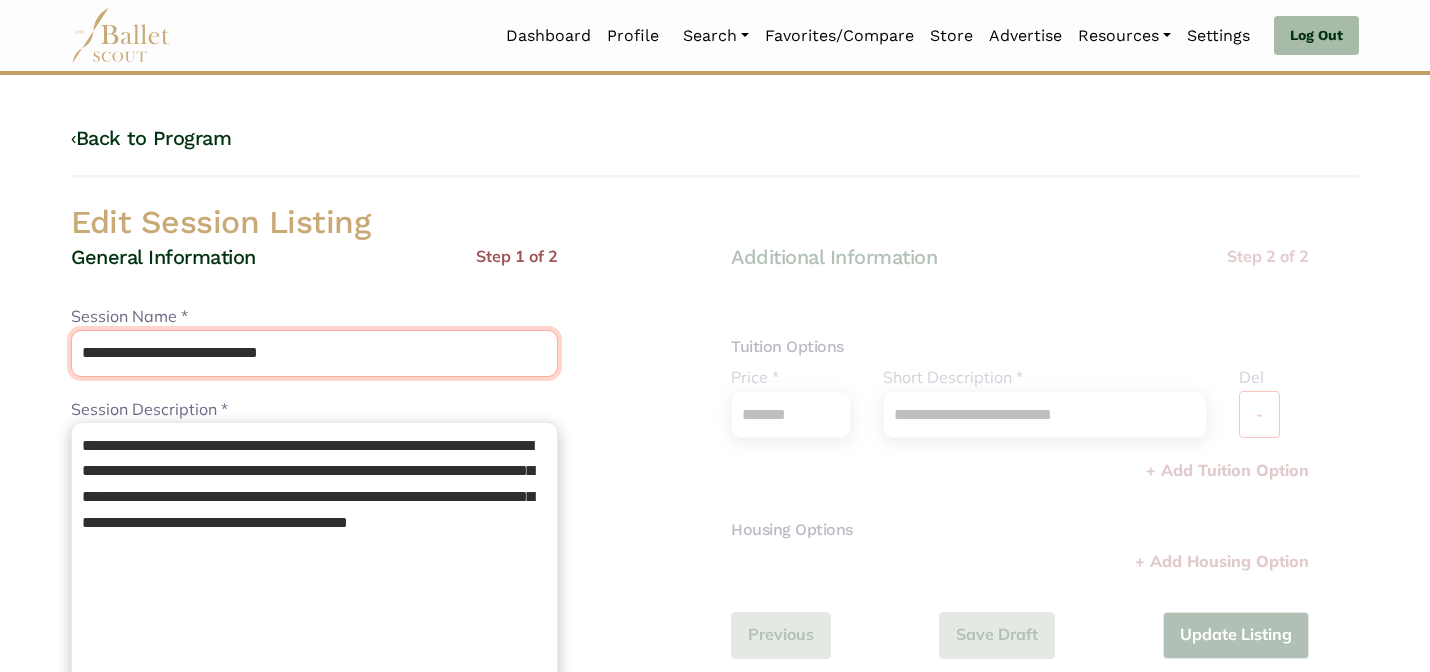 drag, startPoint x: 242, startPoint y: 354, endPoint x: 222, endPoint y: 306, distance: 52 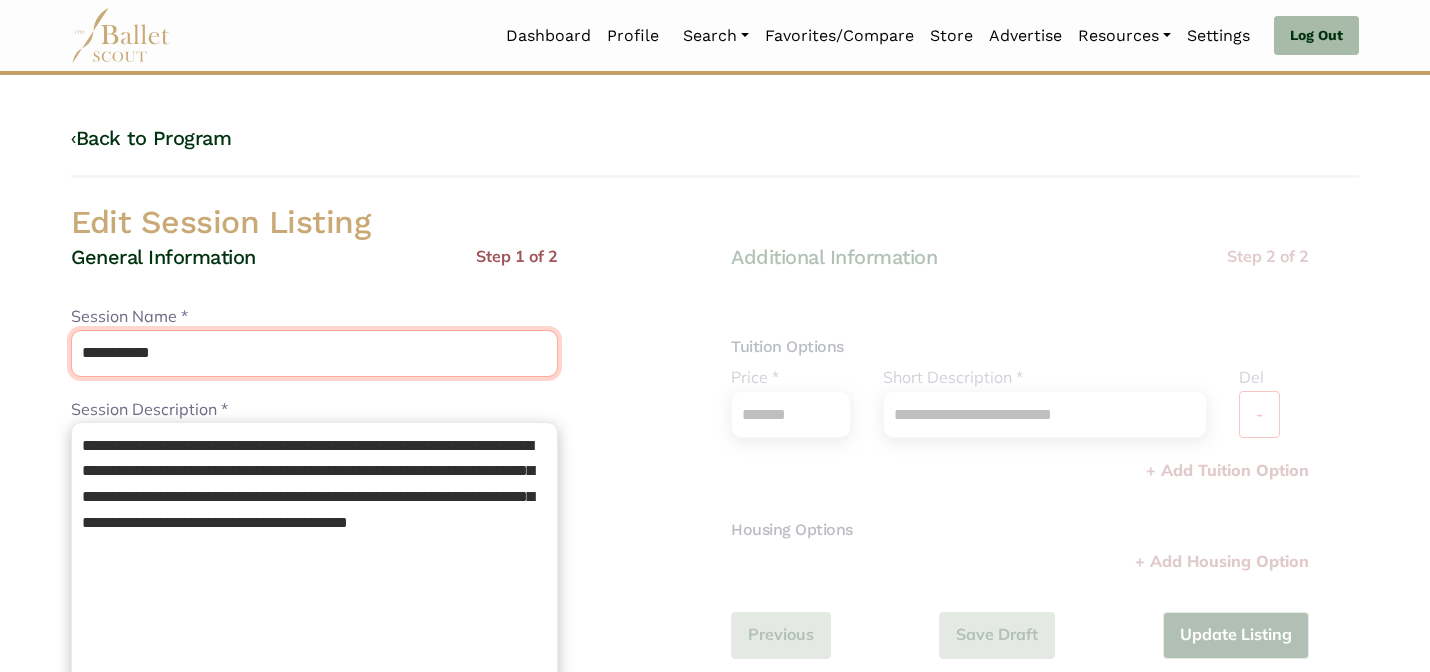 type on "**********" 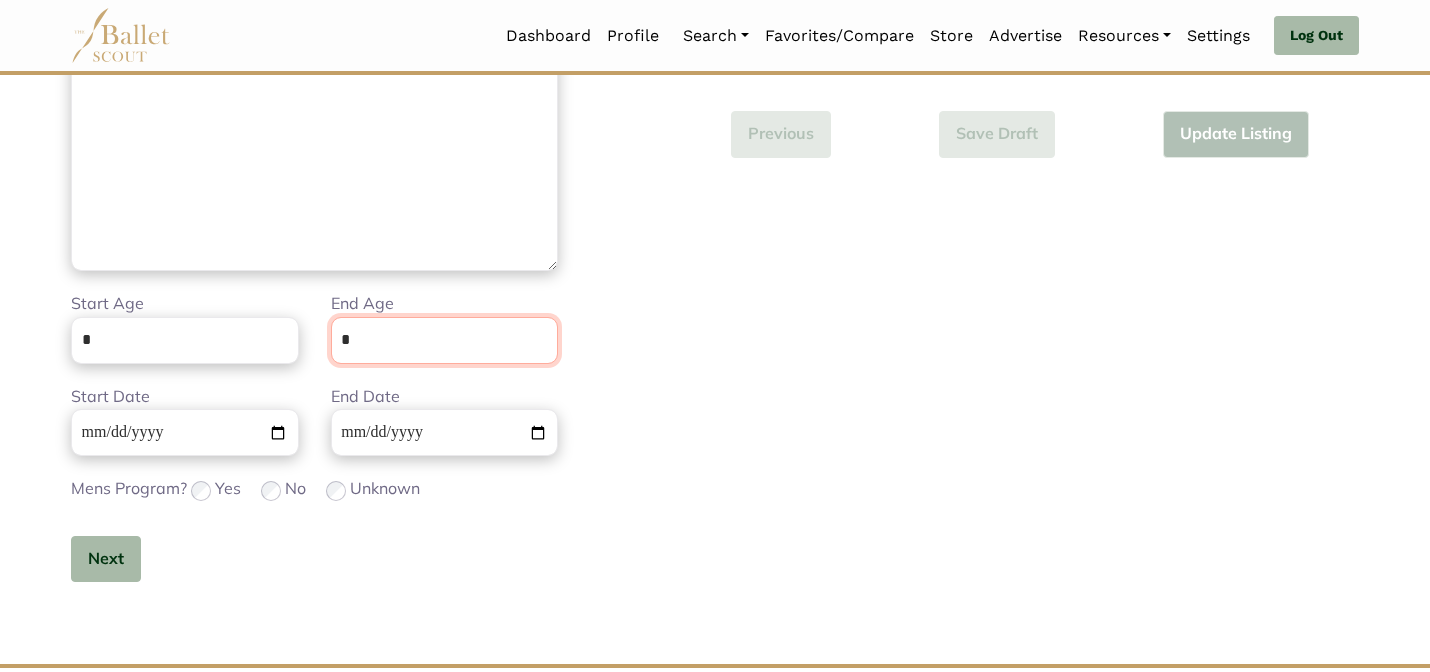 scroll, scrollTop: 505, scrollLeft: 0, axis: vertical 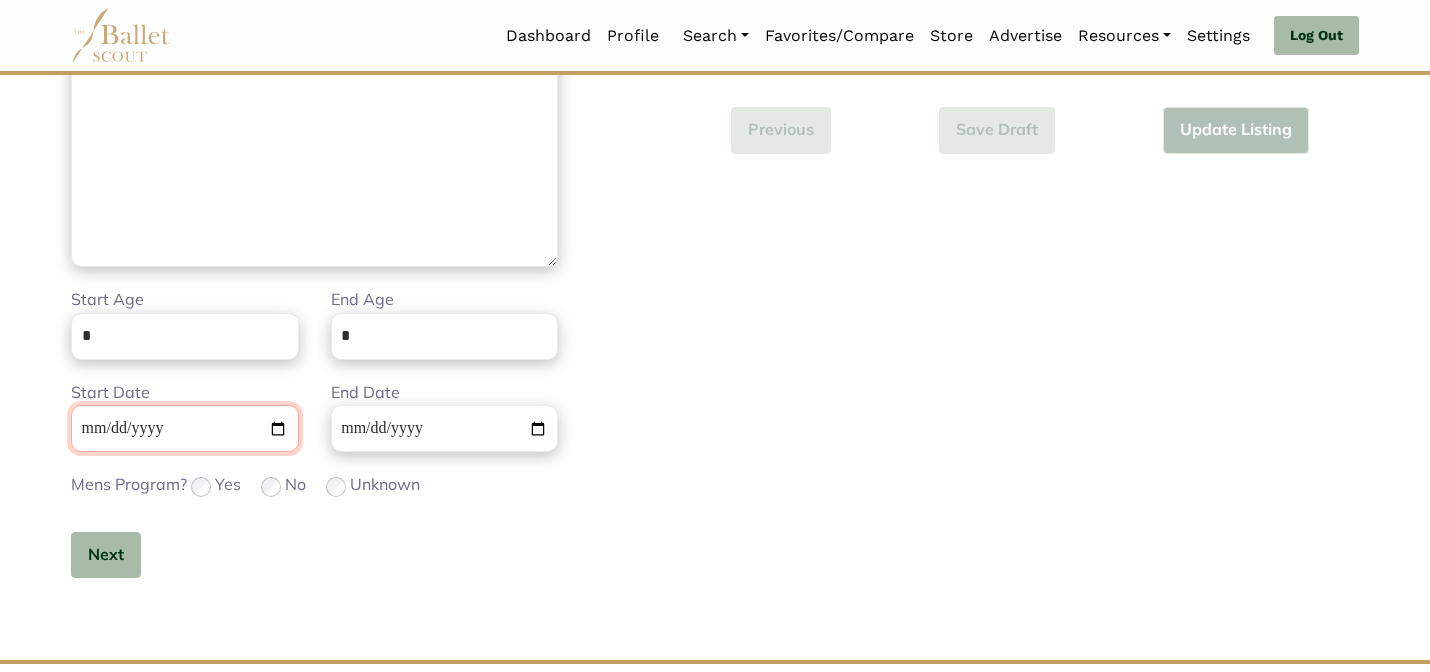 type 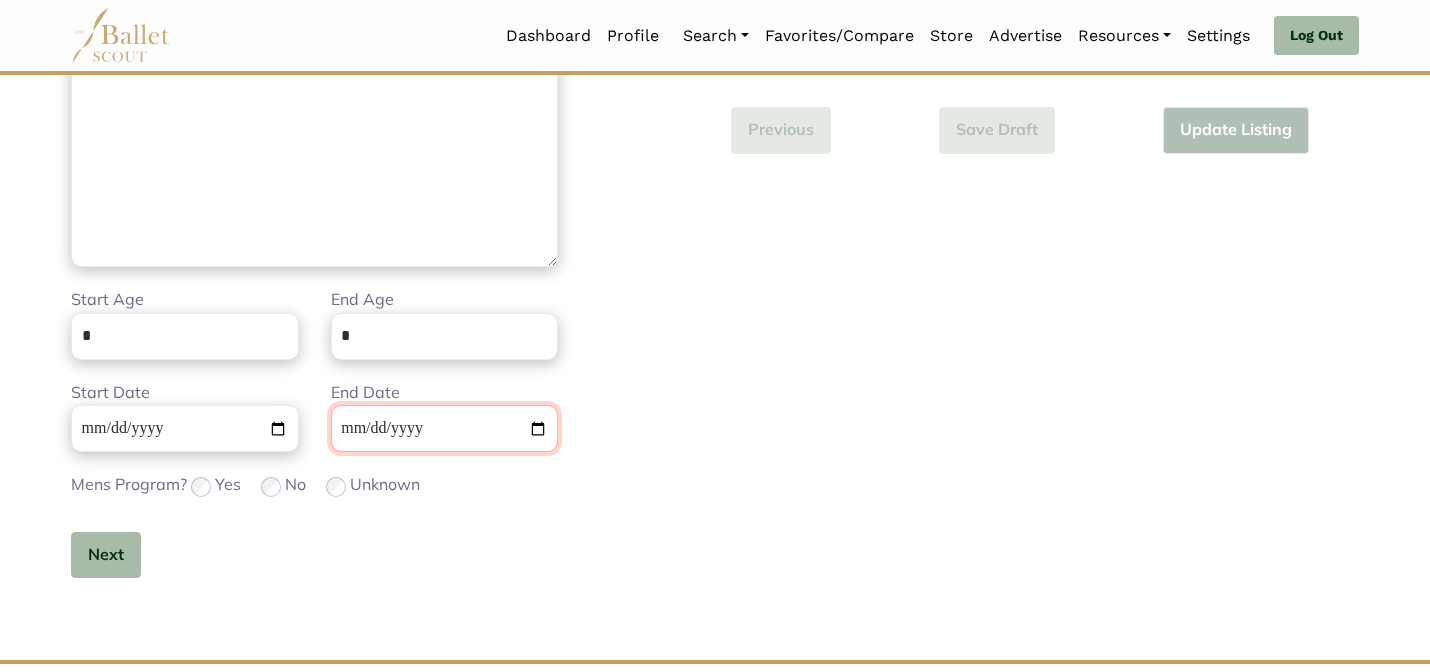 type 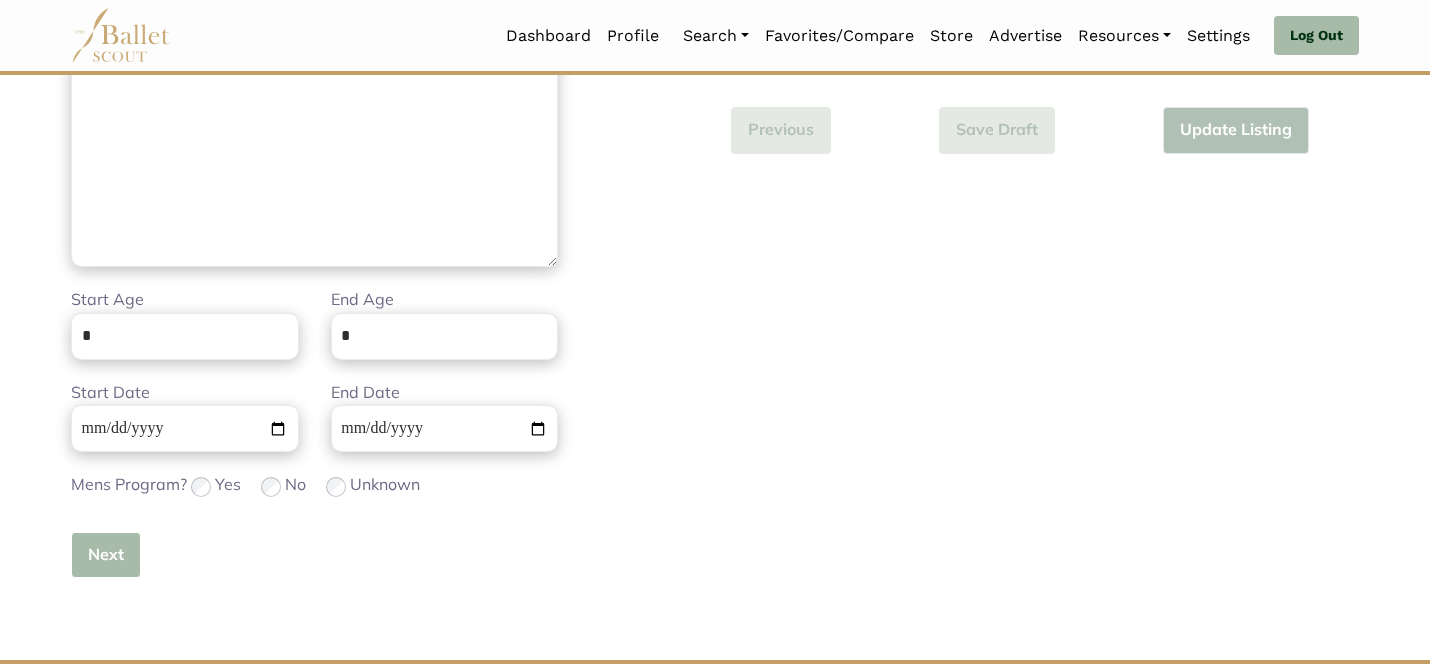 click on "Next" at bounding box center [106, 555] 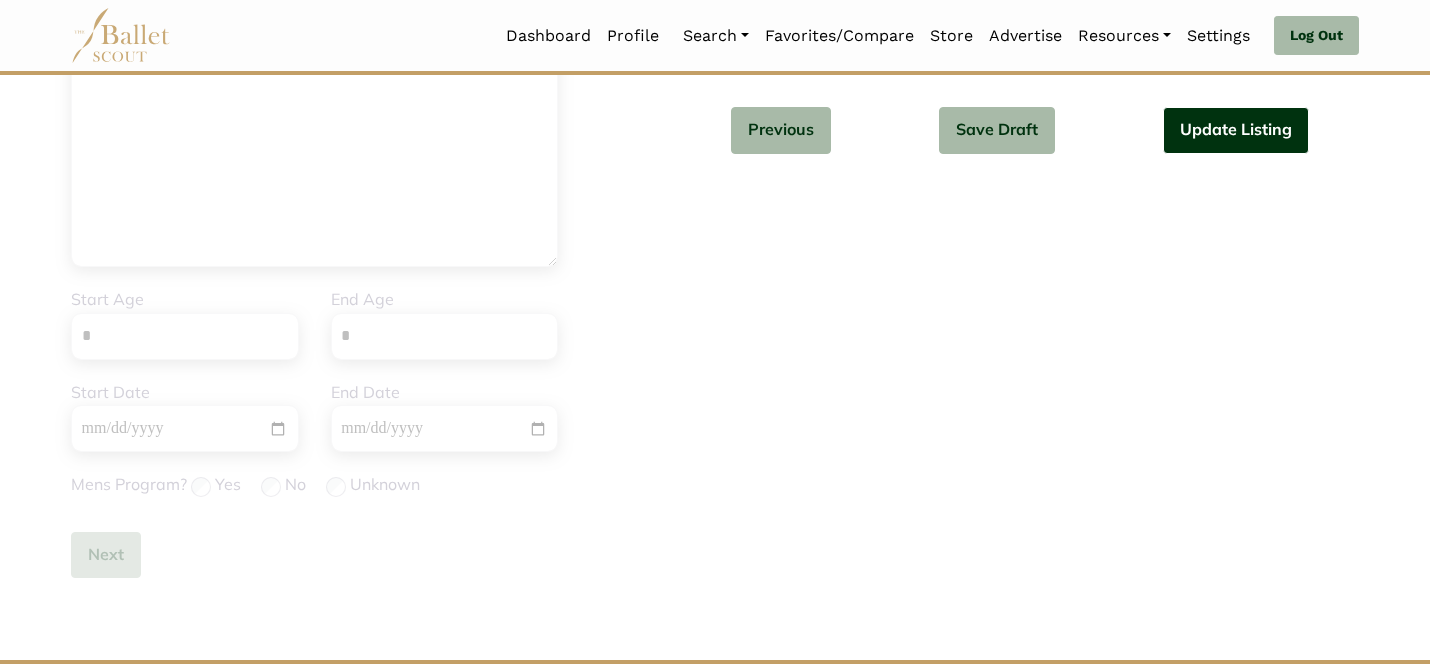 click on "Update Listing" at bounding box center (1236, 130) 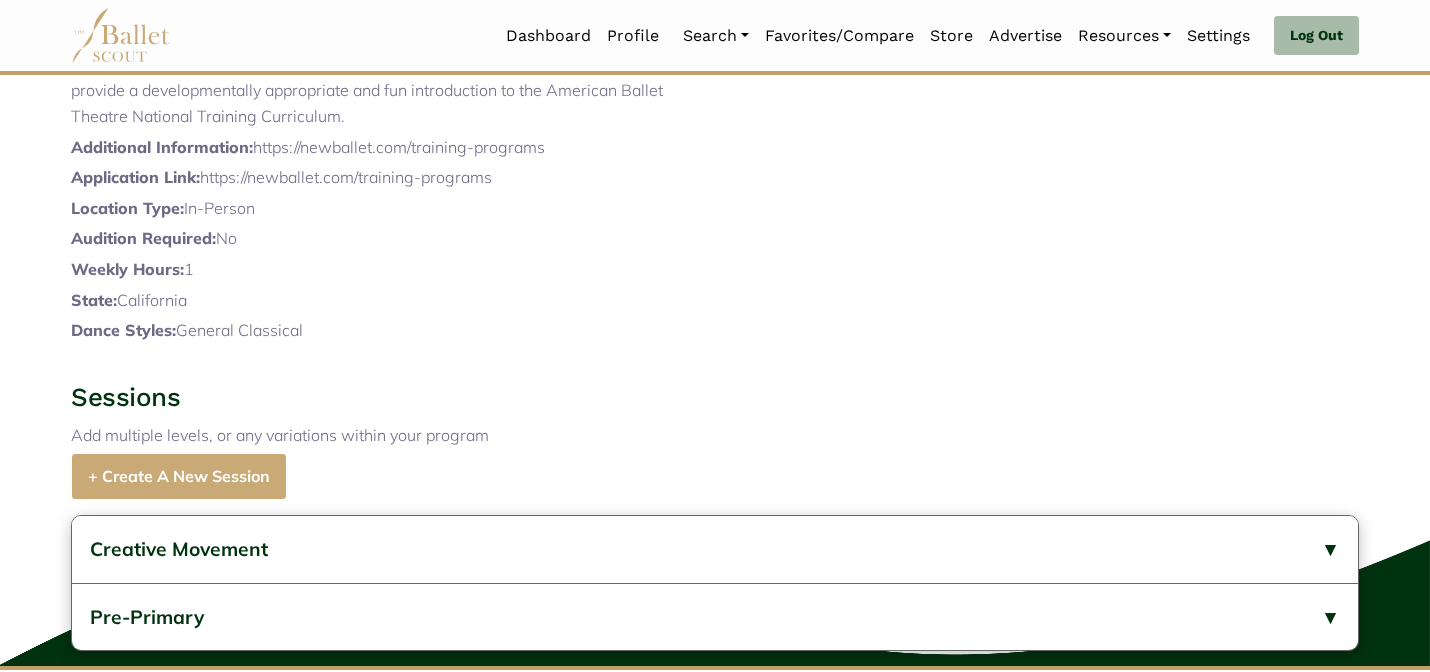 scroll, scrollTop: 0, scrollLeft: 0, axis: both 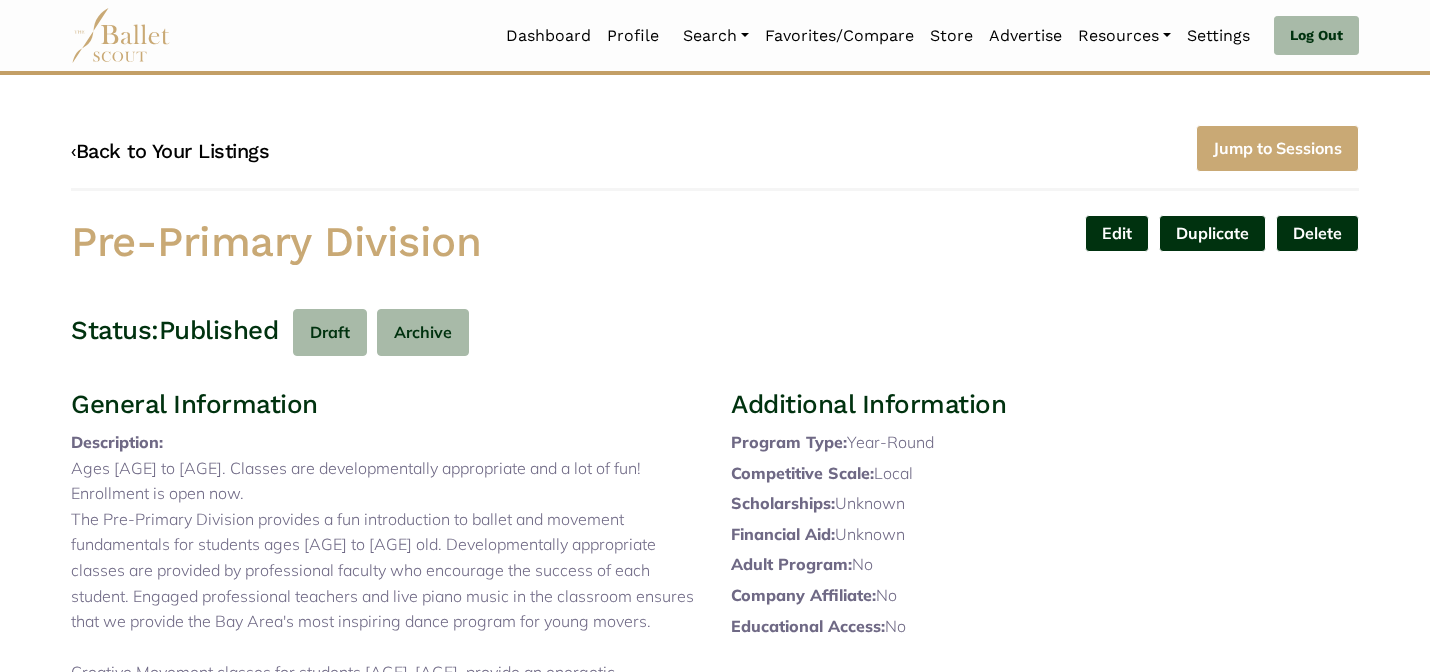 click on "‹  Back to Your Listings" at bounding box center (170, 151) 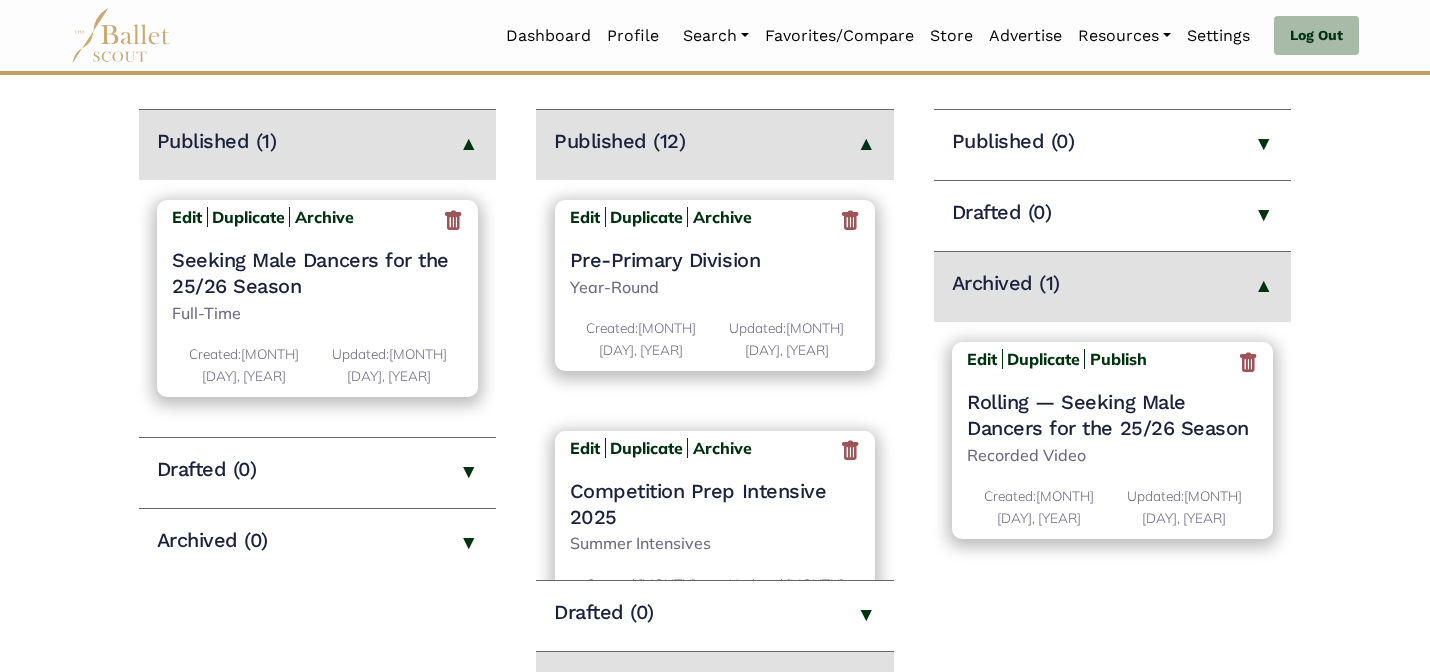 scroll, scrollTop: 280, scrollLeft: 0, axis: vertical 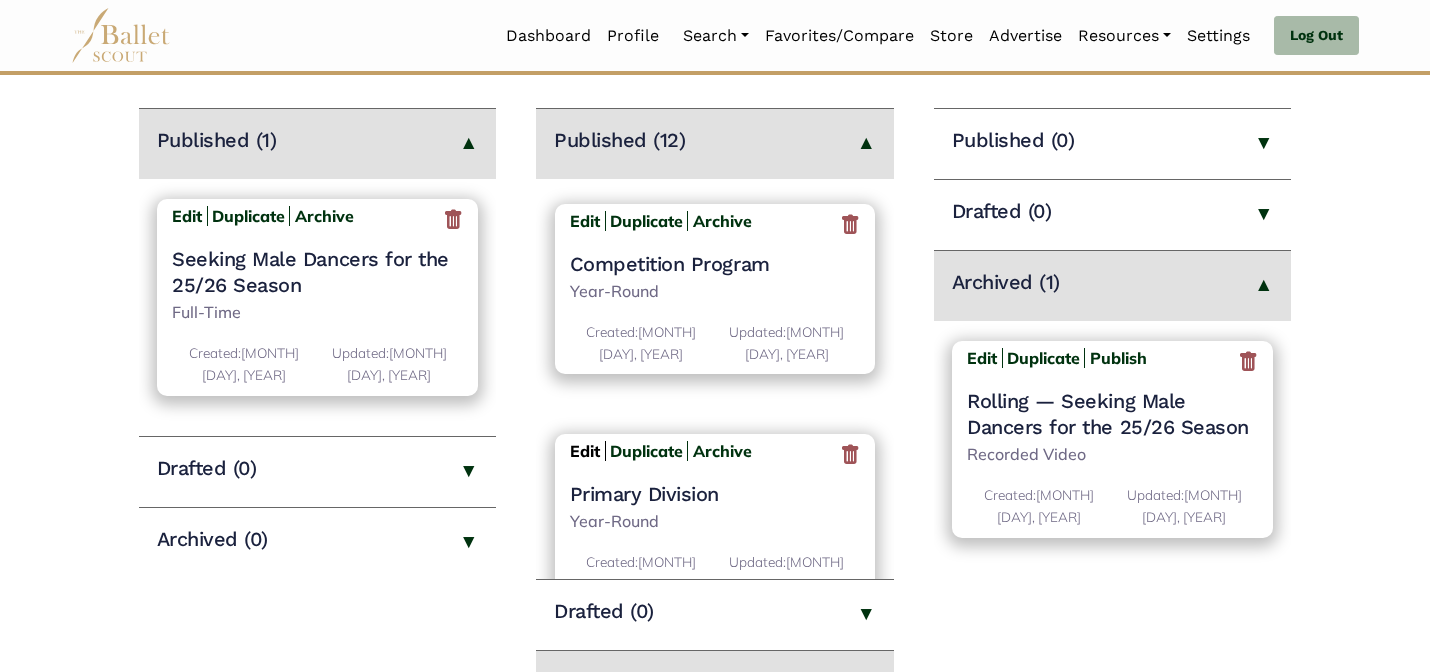 click on "Edit" at bounding box center (585, 451) 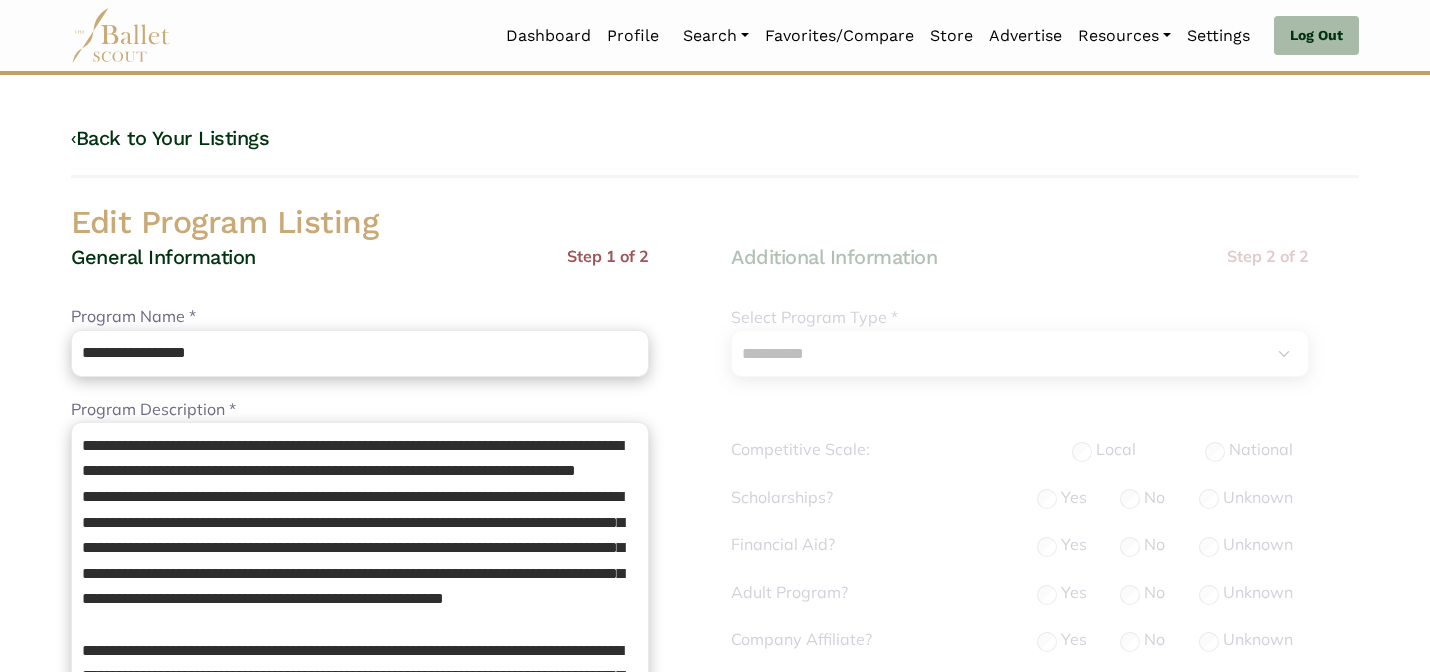select on "**" 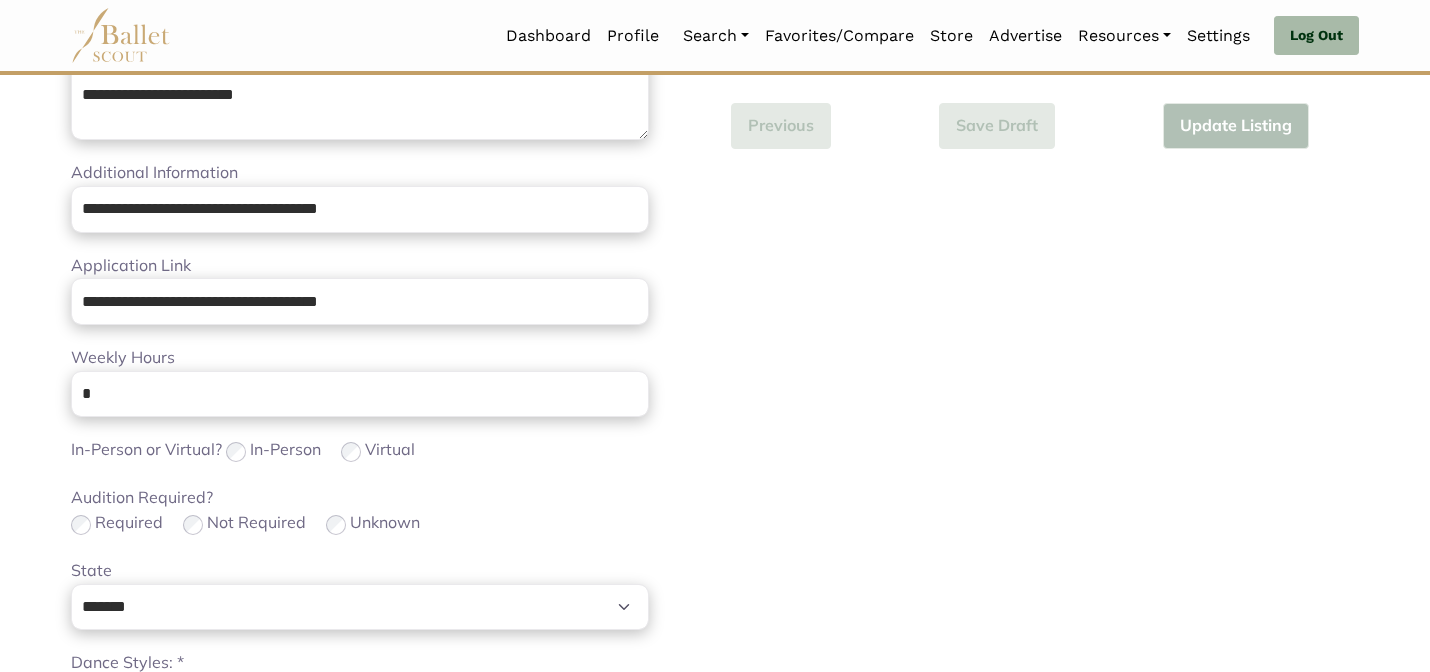 scroll, scrollTop: 672, scrollLeft: 0, axis: vertical 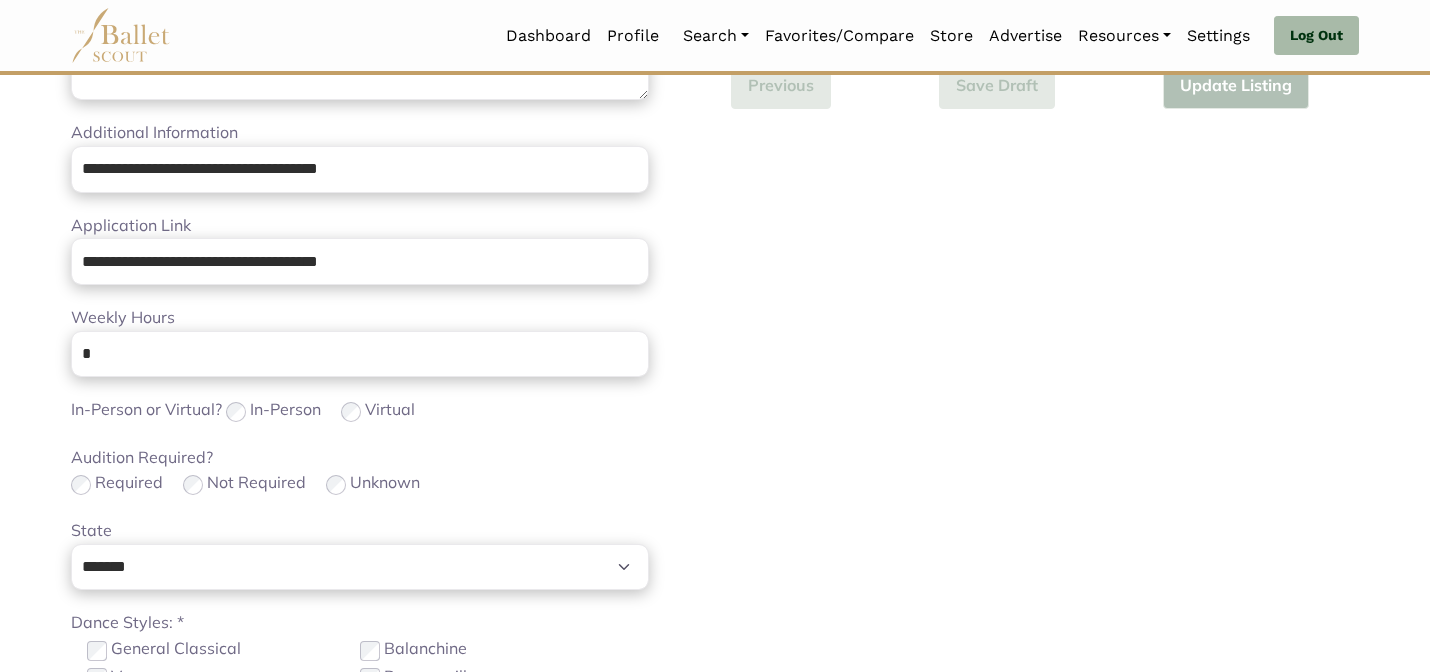 click on "**********" at bounding box center [360, 256] 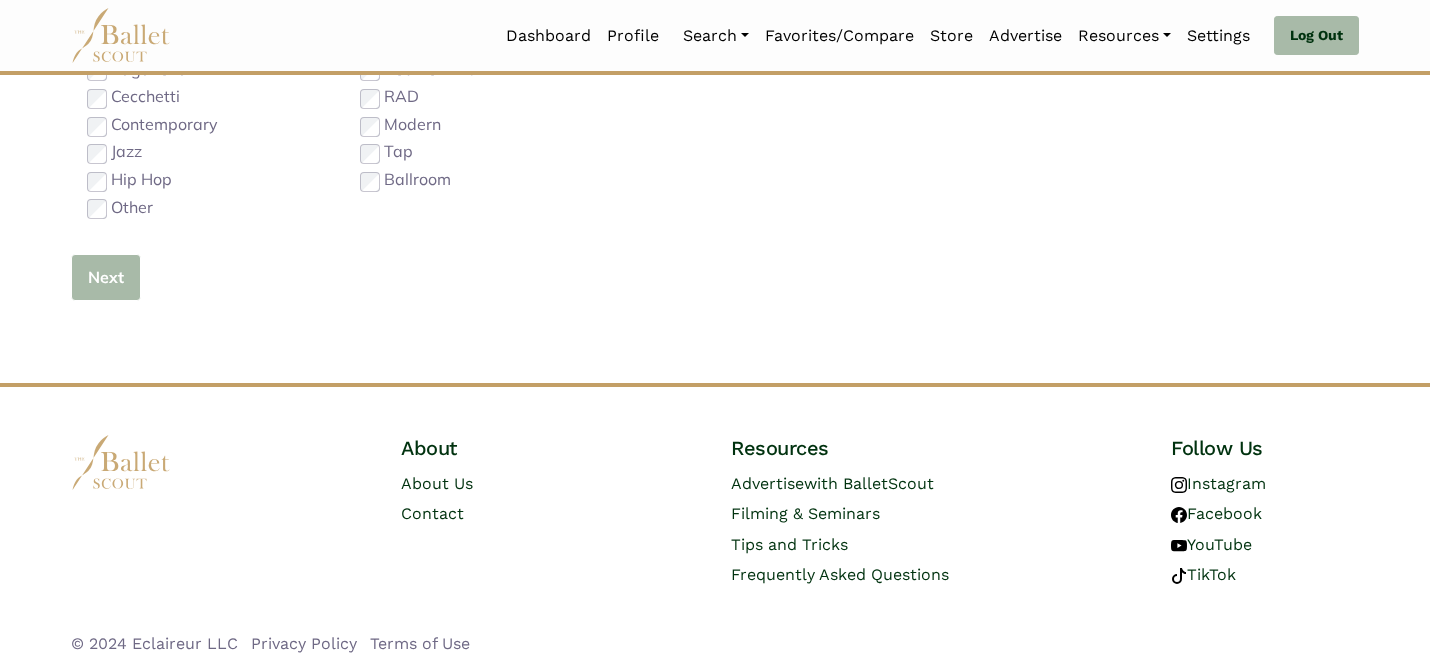 click on "Next" at bounding box center [106, 277] 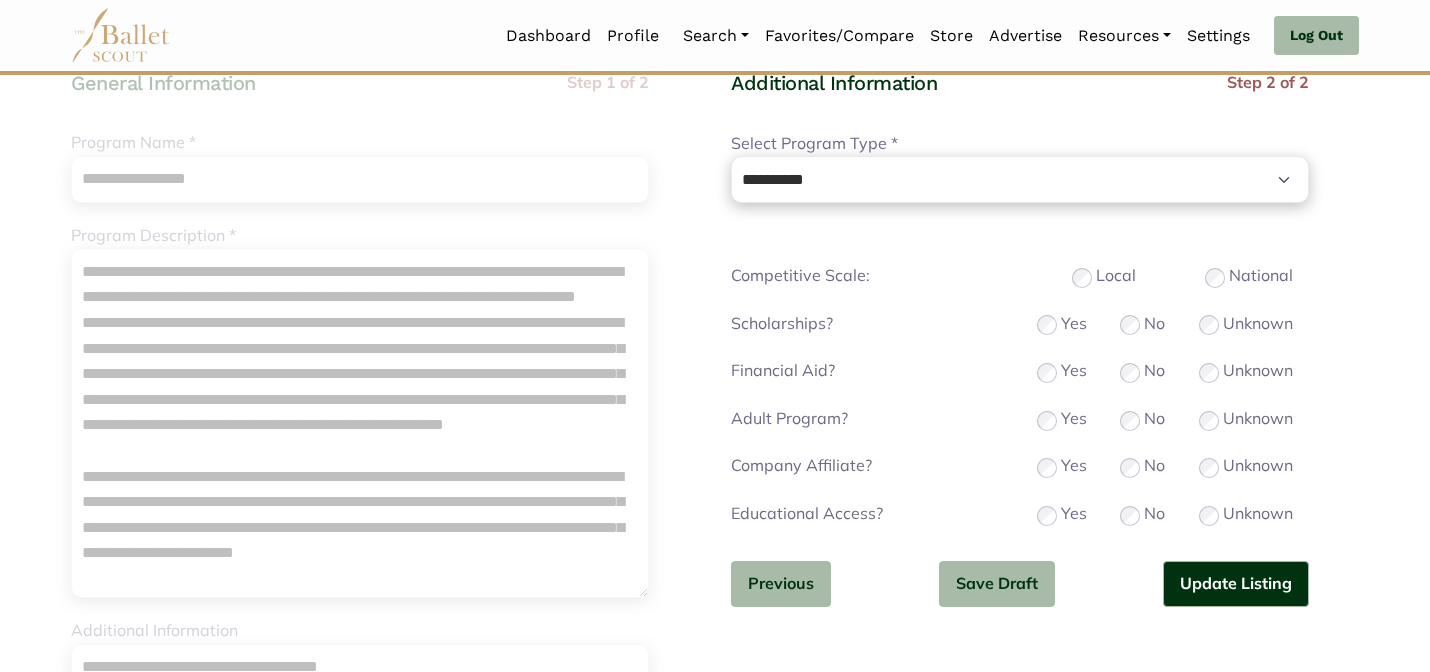 scroll, scrollTop: 175, scrollLeft: 0, axis: vertical 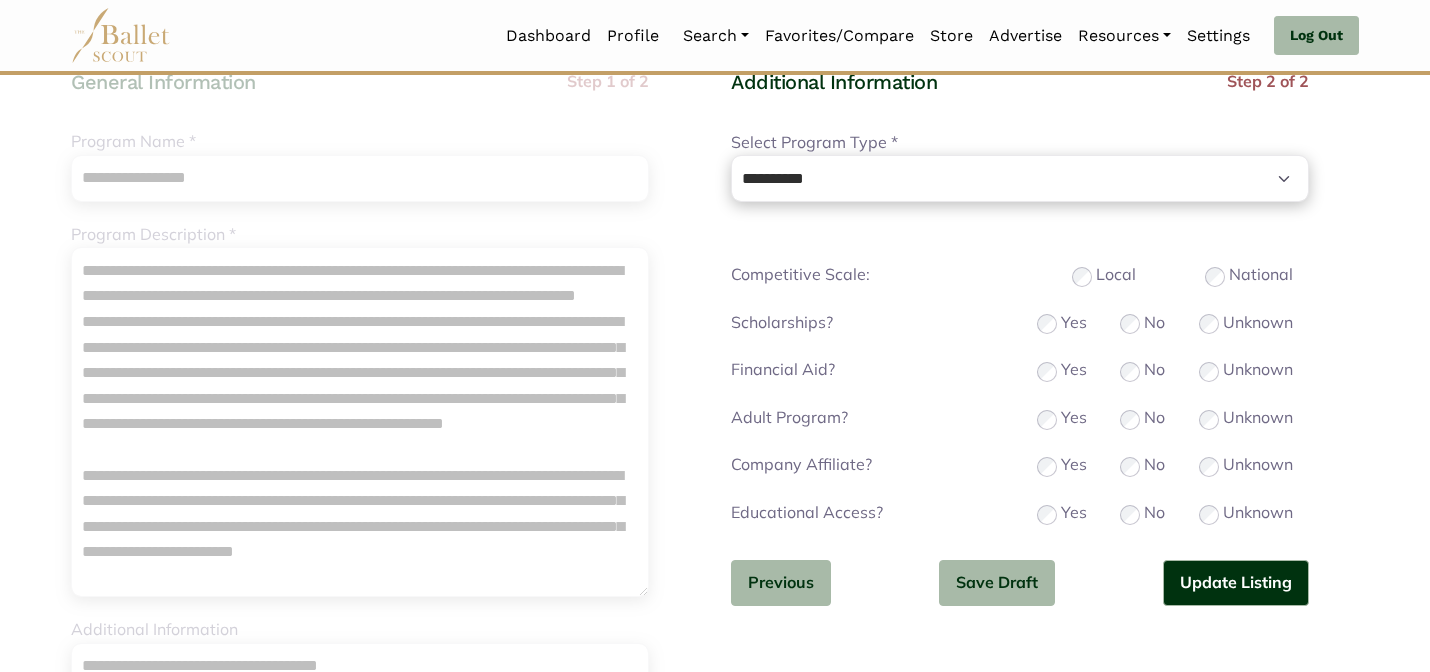 click on "**********" at bounding box center (1020, 354) 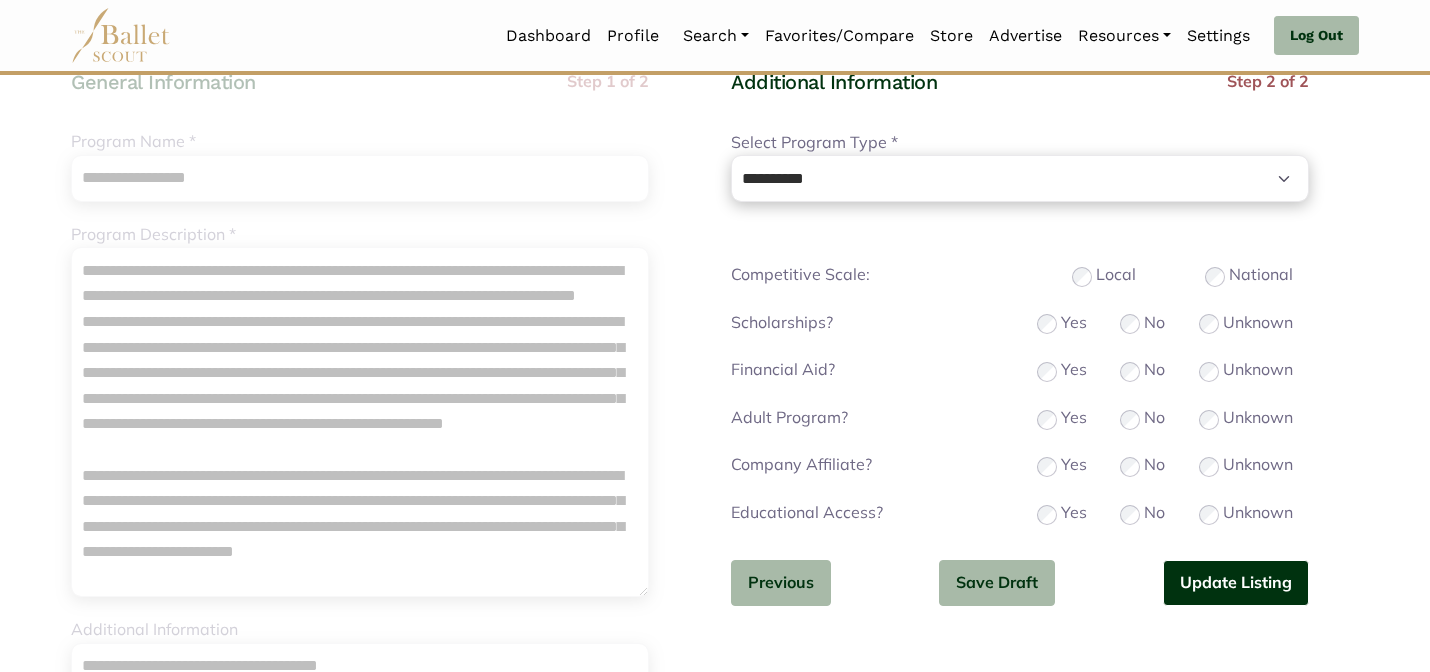 click on "Update Listing" at bounding box center (1236, 583) 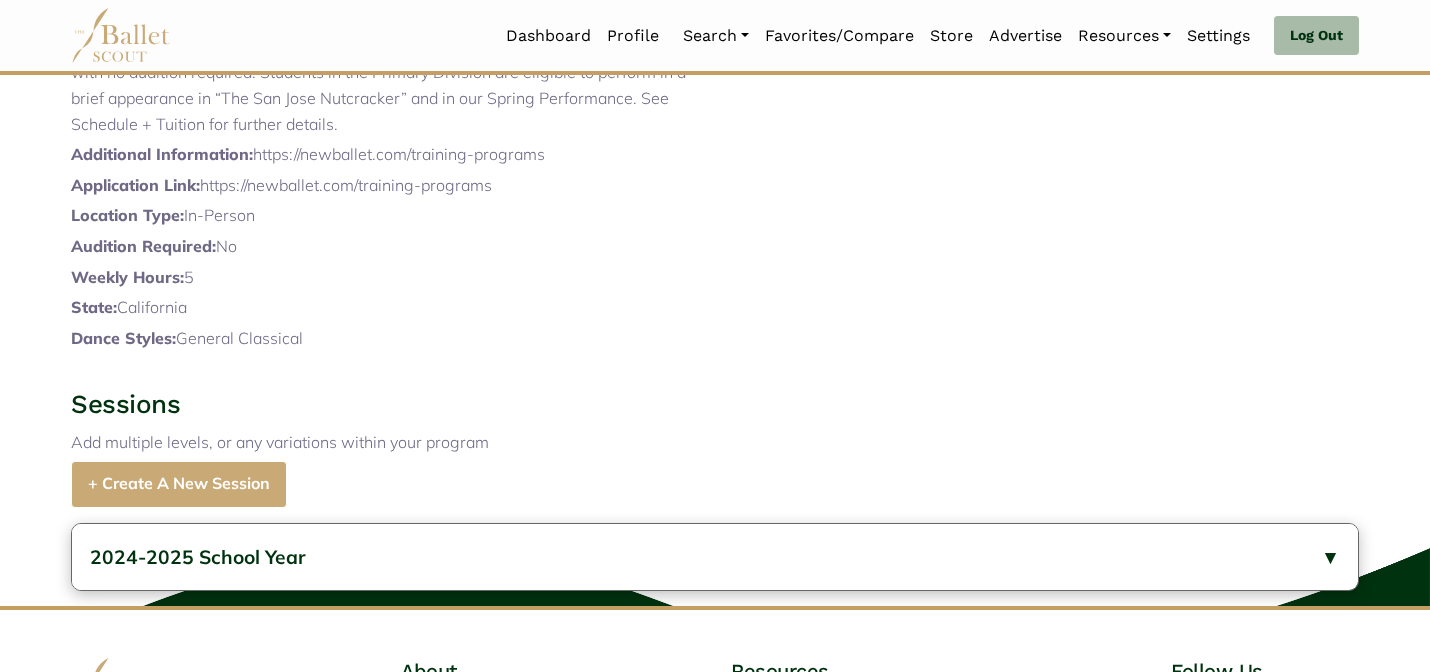 scroll, scrollTop: 926, scrollLeft: 0, axis: vertical 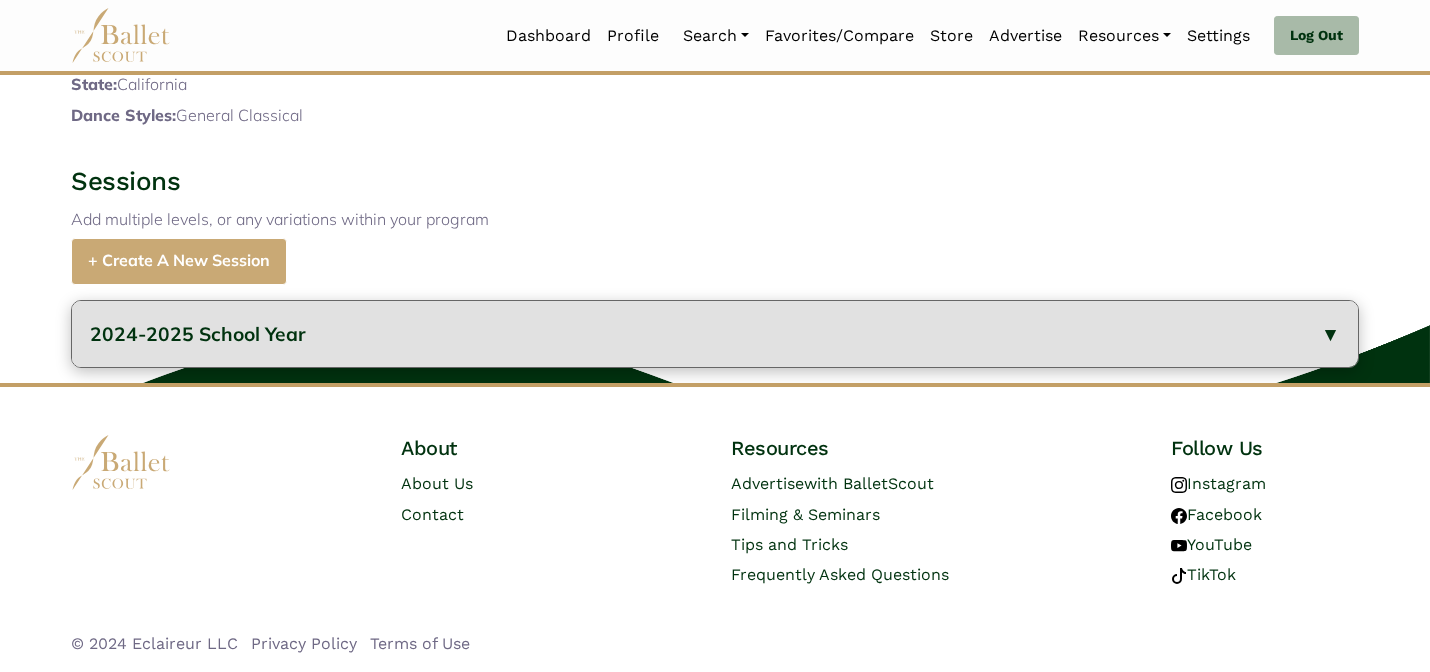 click on "2024-2025 School Year" at bounding box center (198, 334) 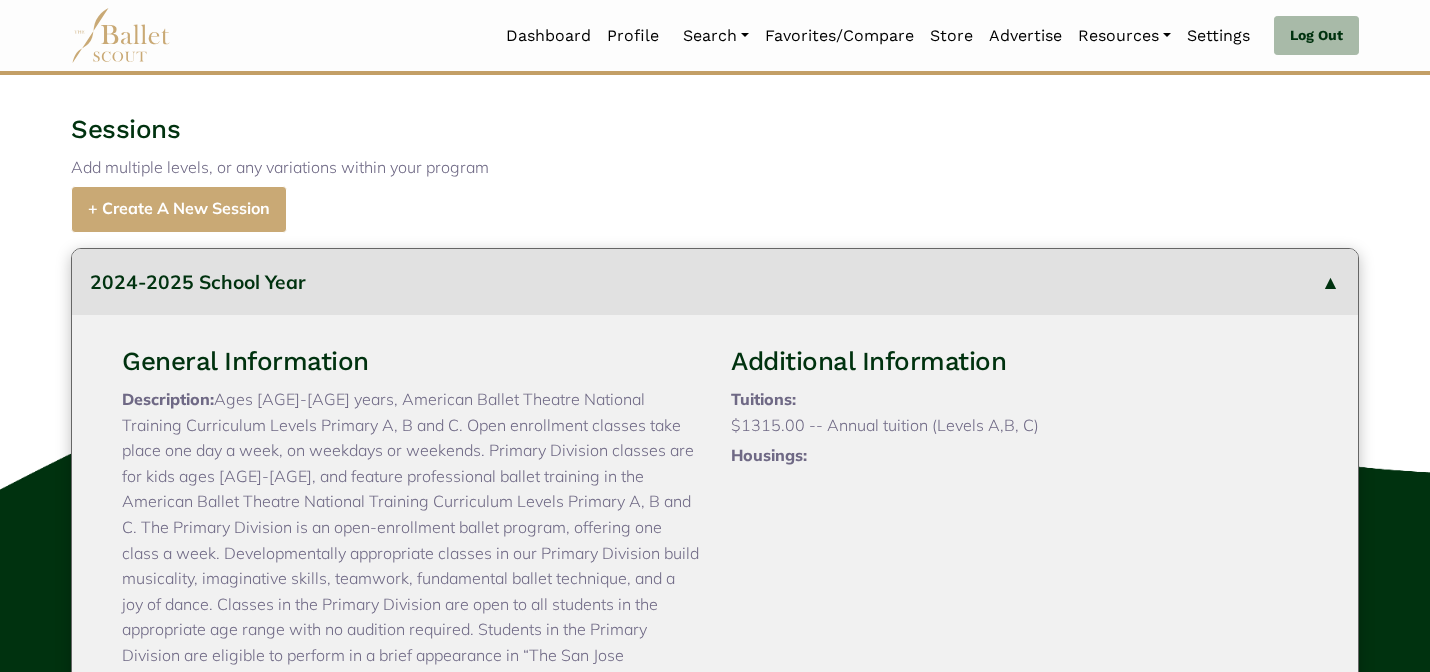 click on "Sessions
Add multiple levels, or any variations within your program
+ Create A New Session" at bounding box center (715, 172) 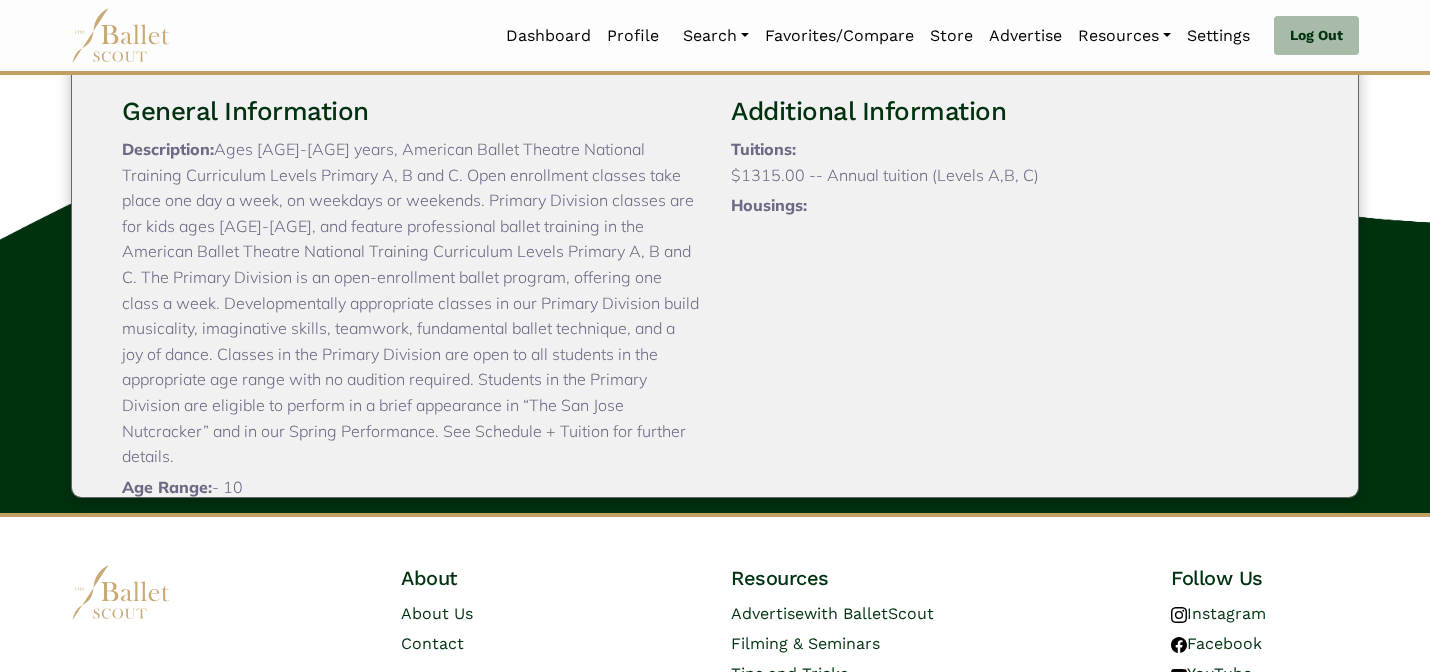 scroll, scrollTop: 1206, scrollLeft: 0, axis: vertical 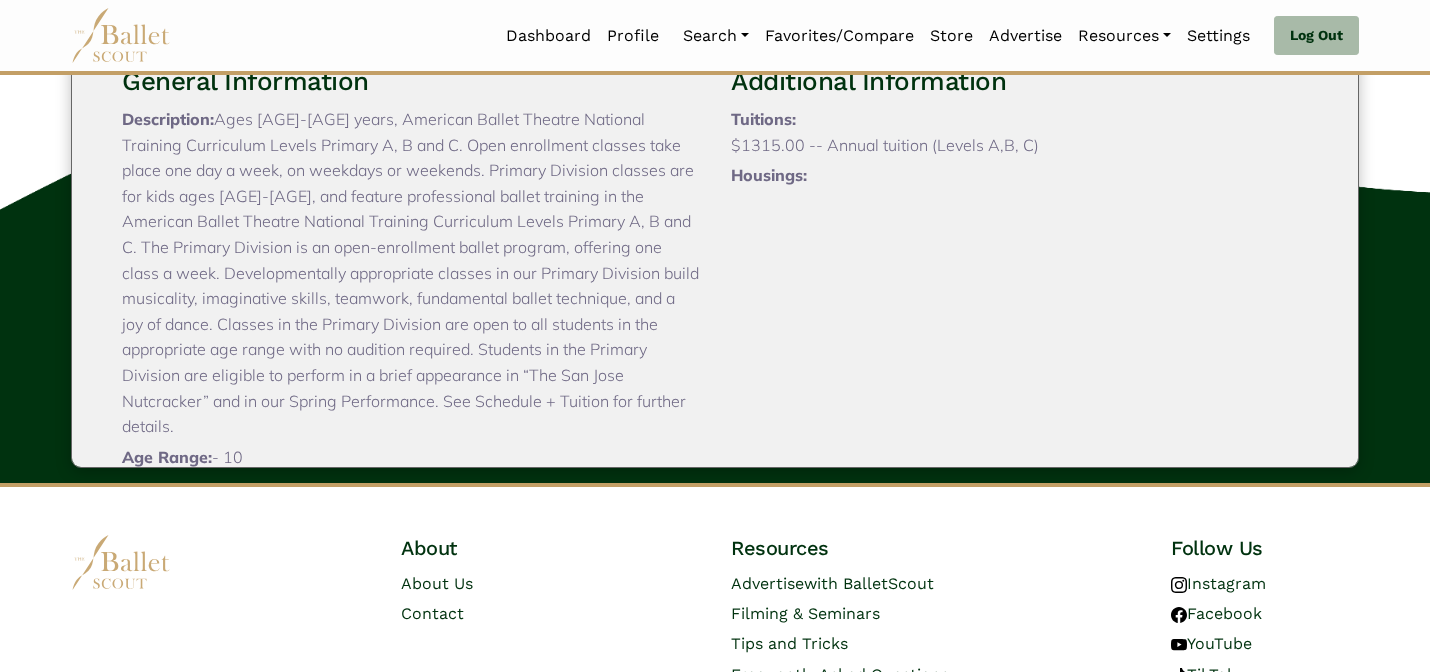 click on "Description:
Ages [AGE]-[AGE] years, American Ballet Theatre National Training Curriculum Levels Primary A, B and C. Open enrollment classes take place one day a week, on weekdays or weekends.
Primary Division classes are for kids ages [AGE]-[AGE], and feature professional ballet training in the American Ballet Theatre National Training Curriculum Levels Primary A, B and C. The Primary Division is an open-enrollment ballet program, offering one class a week. Developmentally appropriate classes in our Primary Division build musicality, imaginative skills, teamwork, fundamental ballet technique, and a joy of dance.
Classes in the Primary Division are open to all students in the appropriate age range with no audition required. Students in the Primary Division are eligible to perform in a brief appearance in “The San Jose Nutcracker” and in our Spring Performance. See Schedule + Tuition for further details." at bounding box center [410, 273] 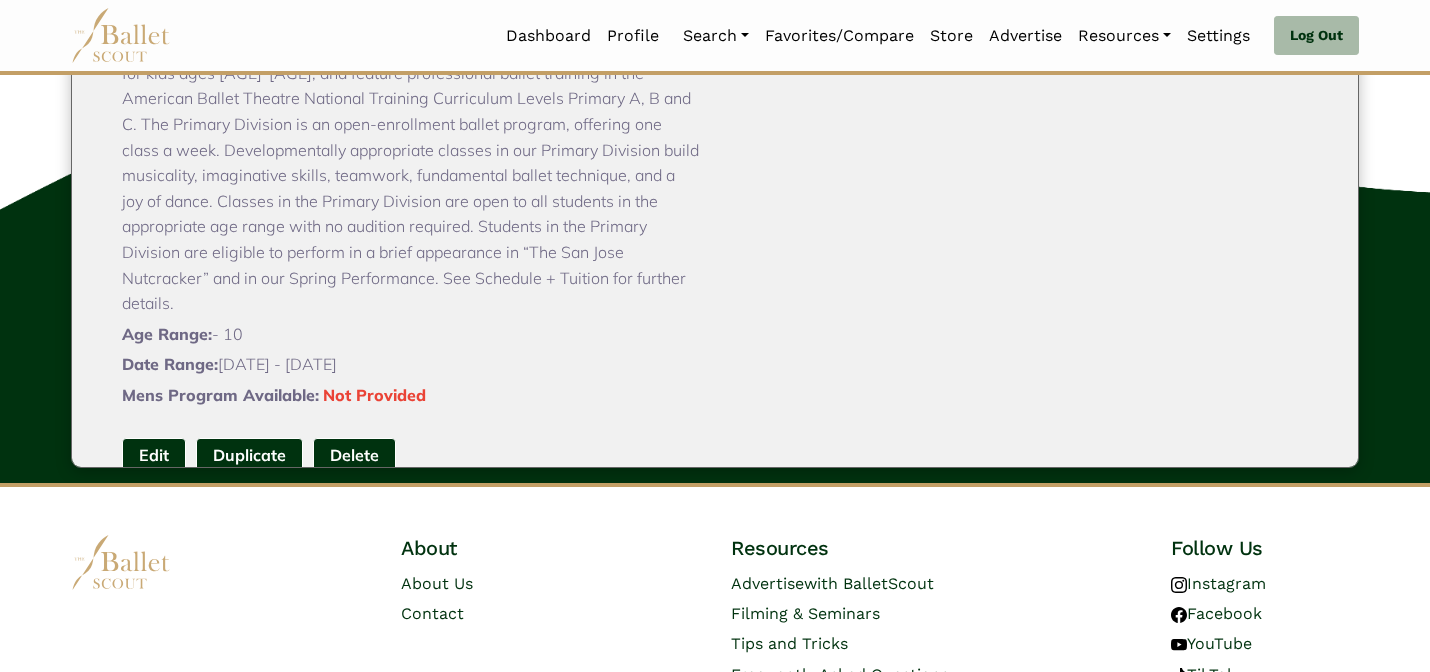 scroll, scrollTop: 135, scrollLeft: 0, axis: vertical 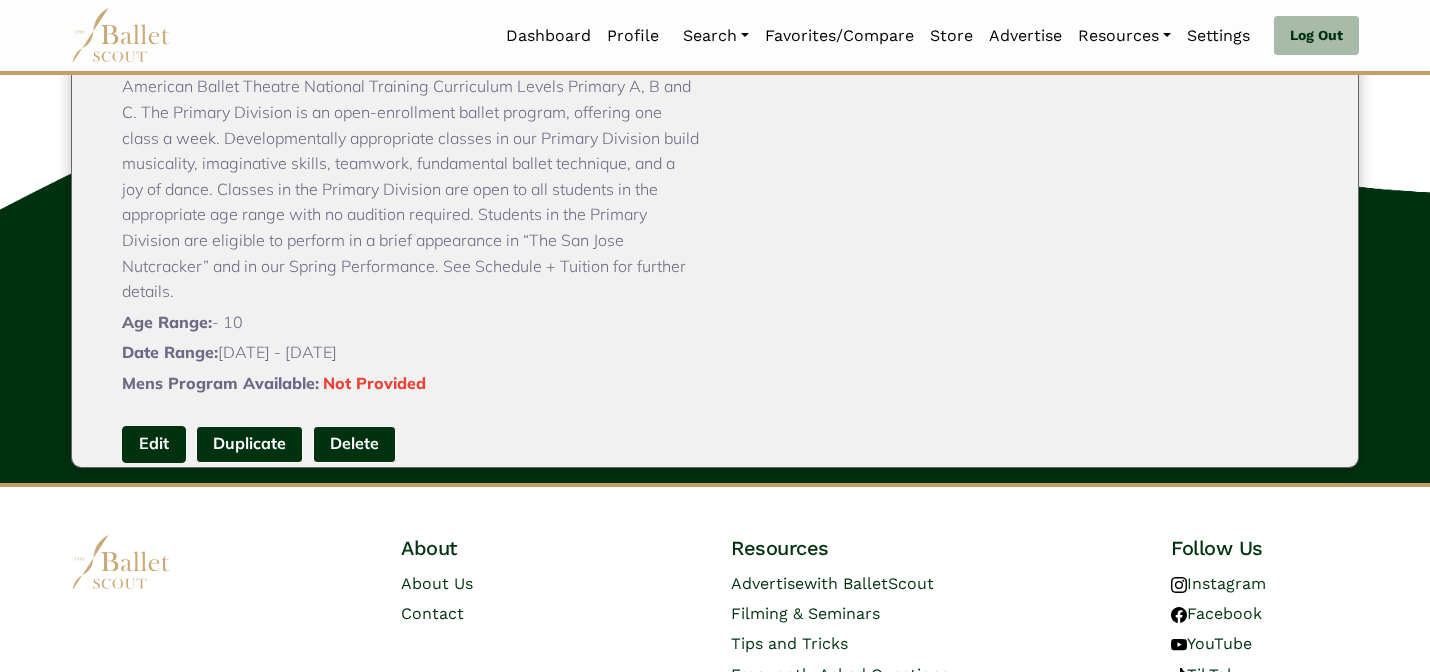click on "Edit" at bounding box center [154, 444] 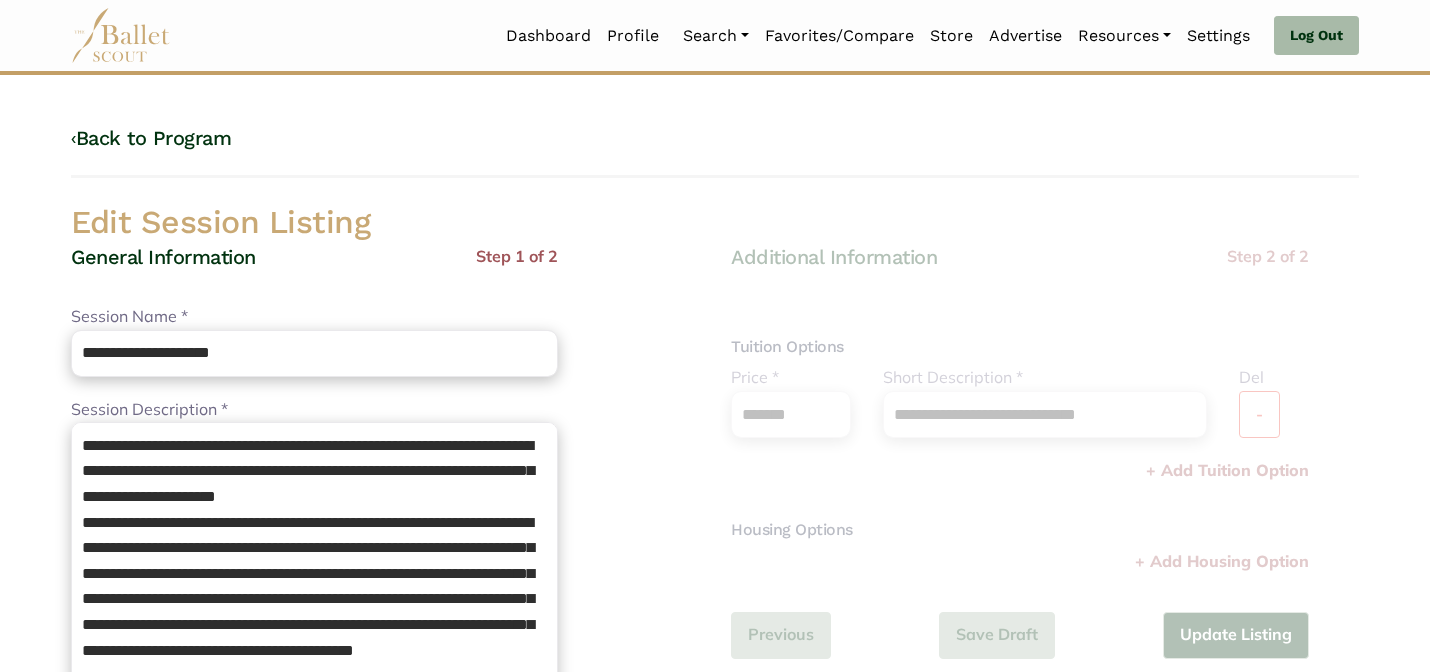 scroll, scrollTop: 0, scrollLeft: 0, axis: both 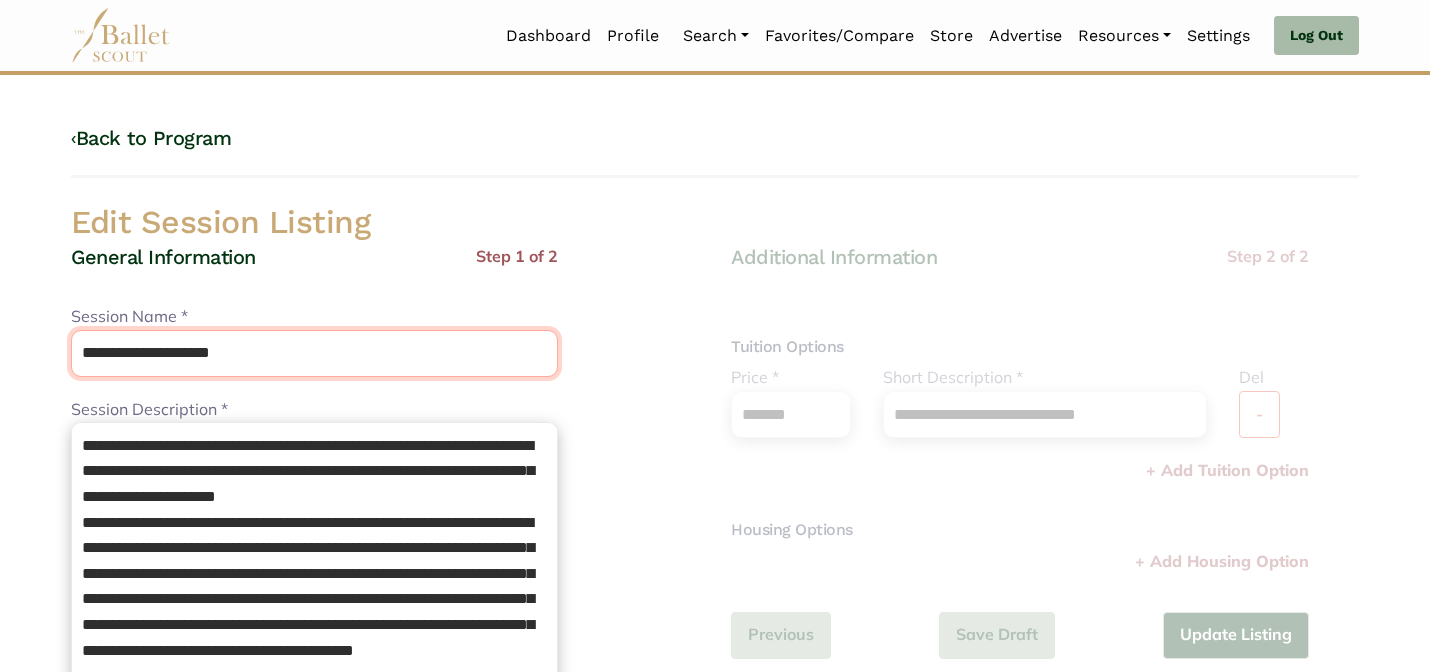 drag, startPoint x: 380, startPoint y: 354, endPoint x: 338, endPoint y: 285, distance: 80.77747 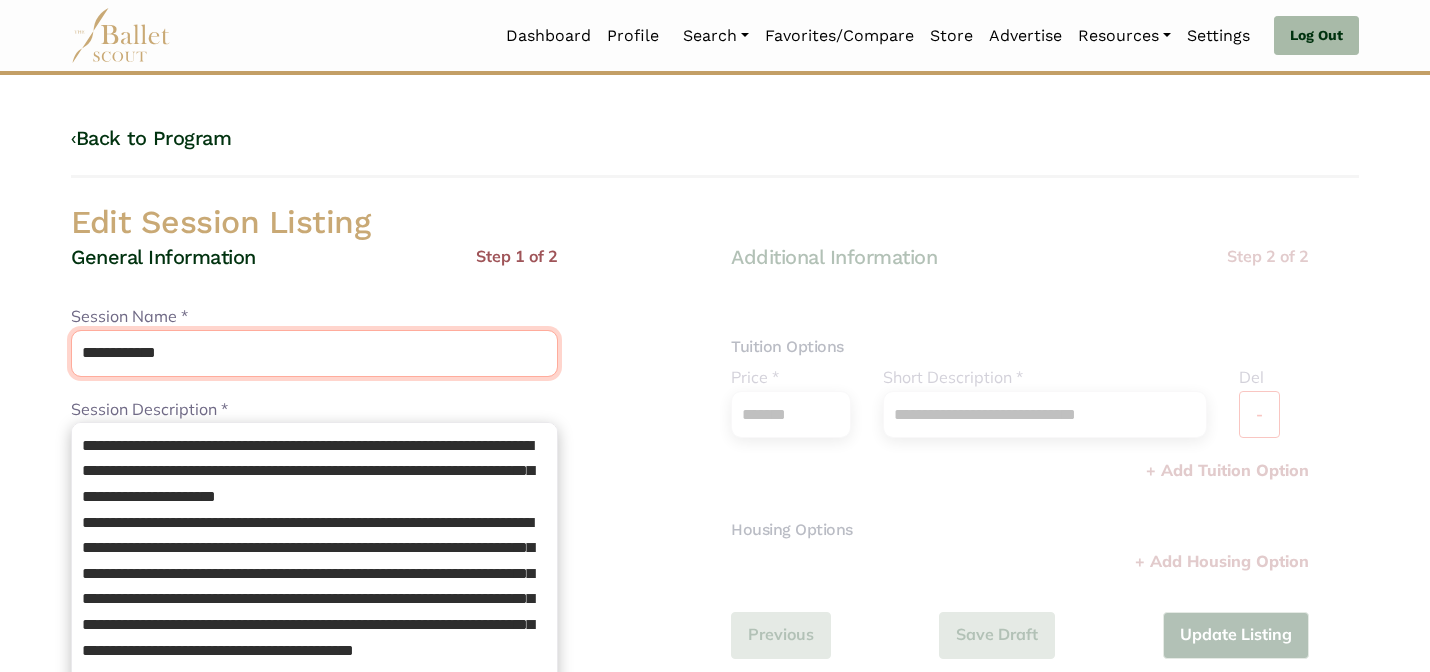 type on "**********" 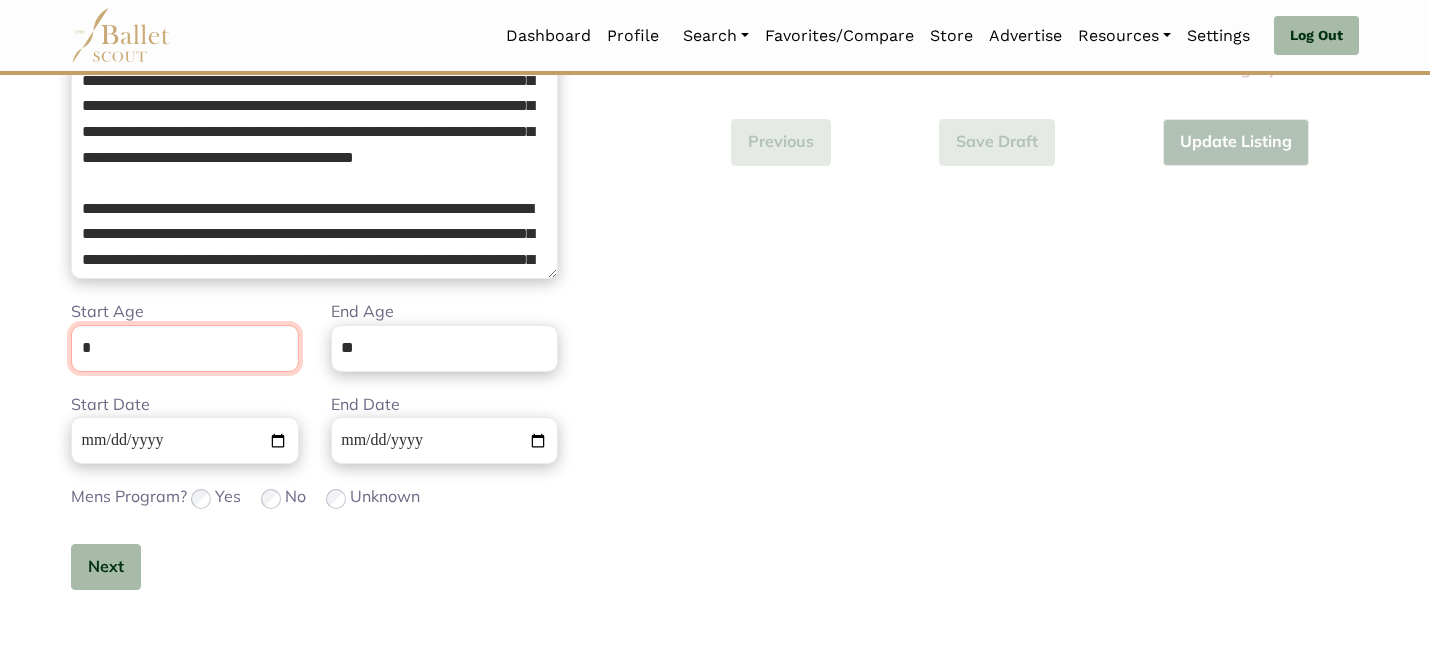 scroll, scrollTop: 505, scrollLeft: 0, axis: vertical 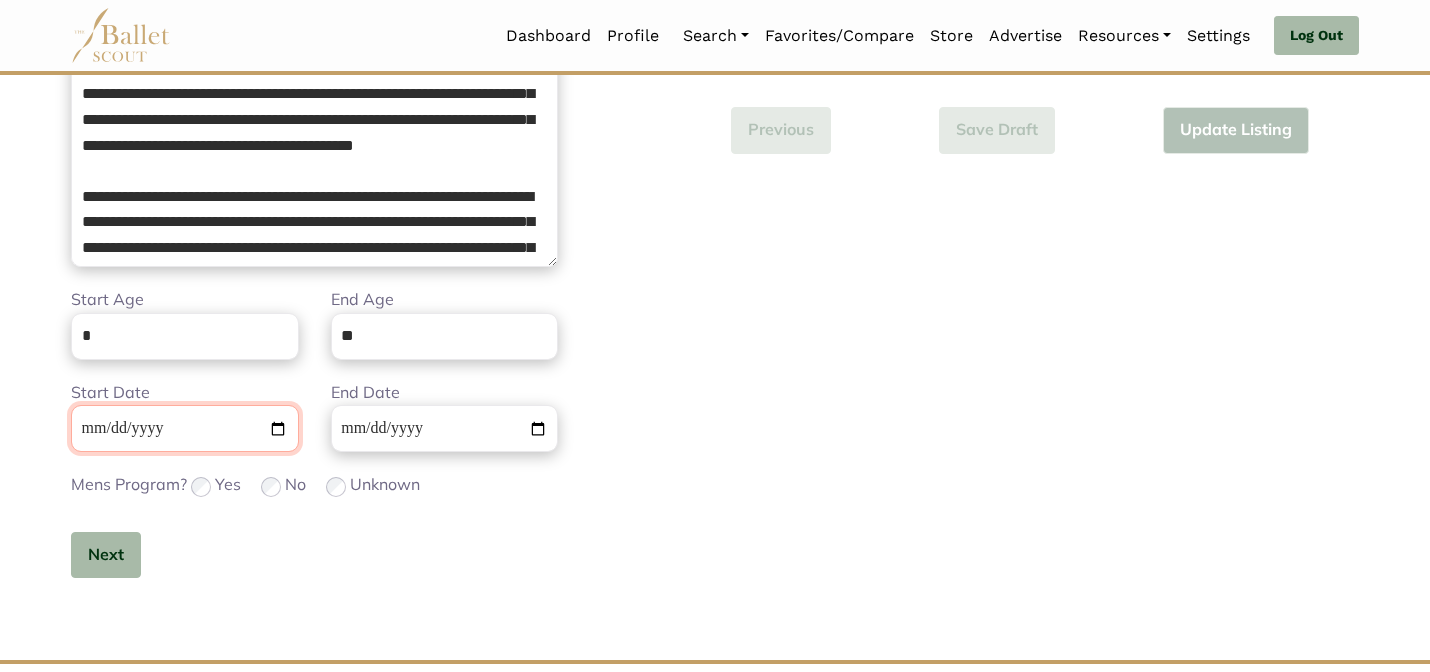 type 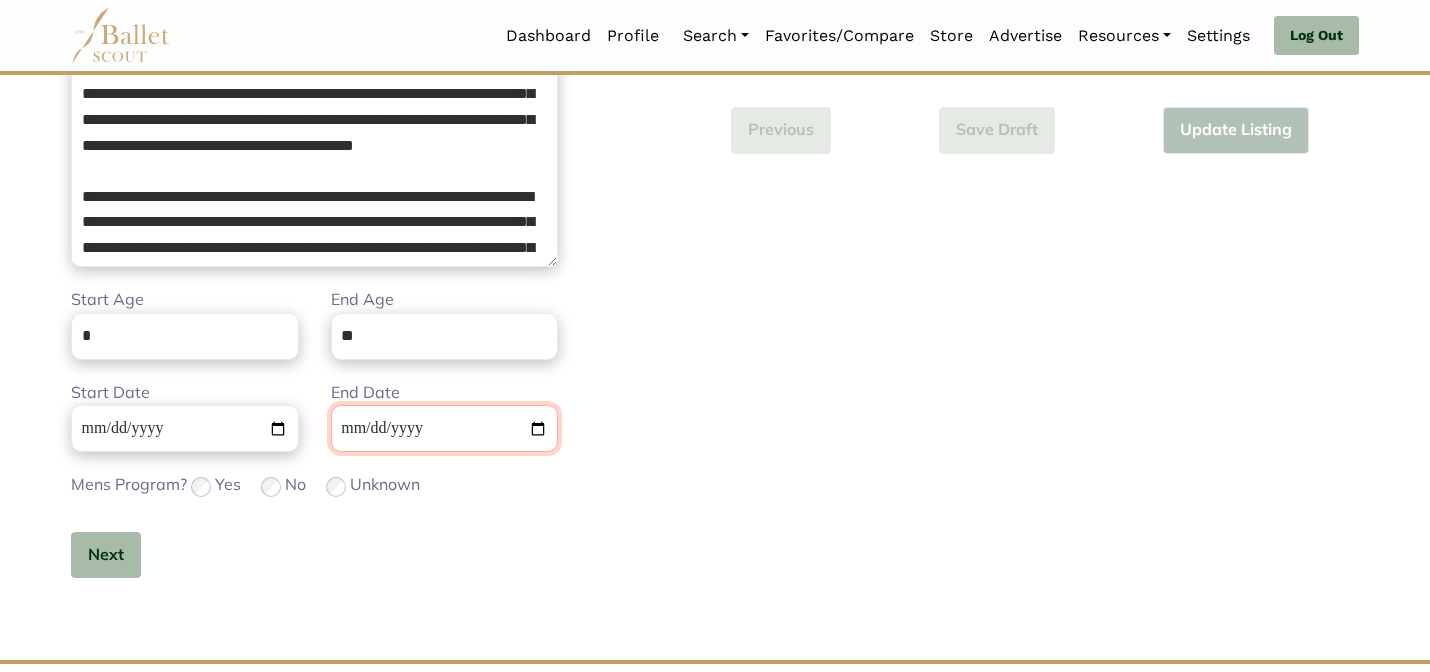 type 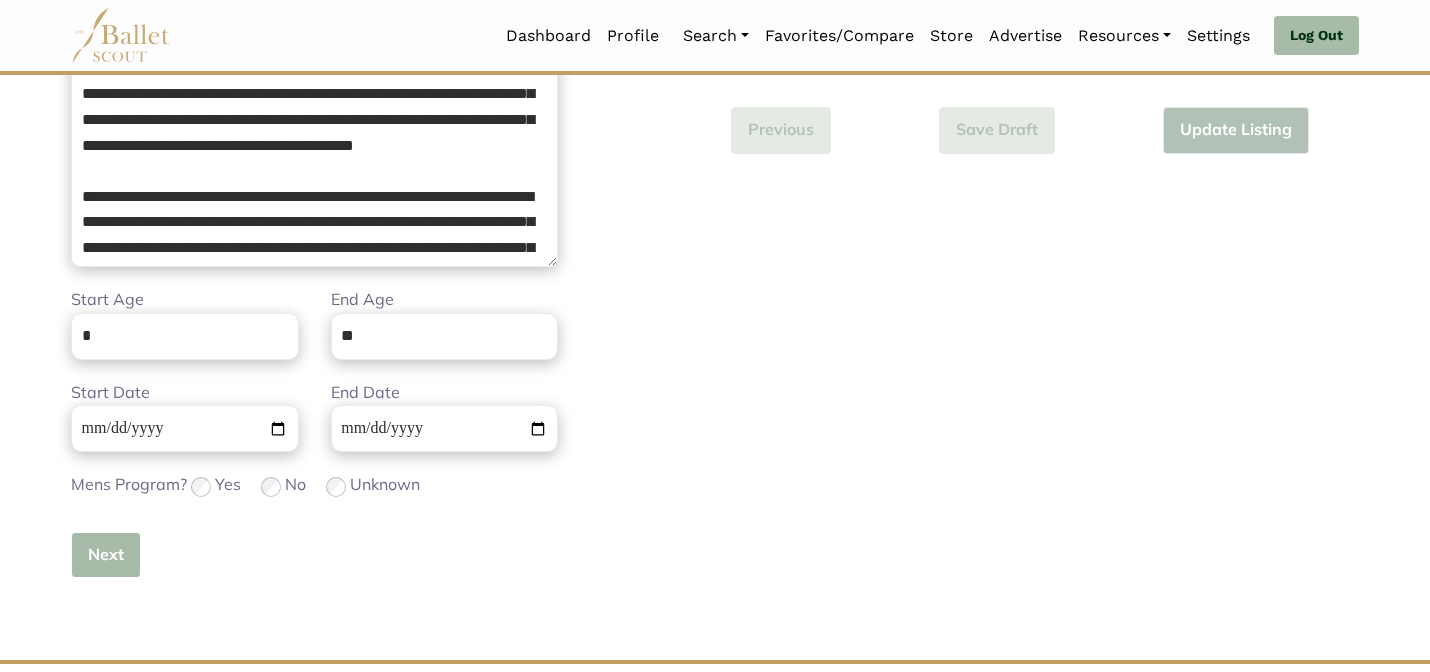 click on "Next" at bounding box center [106, 555] 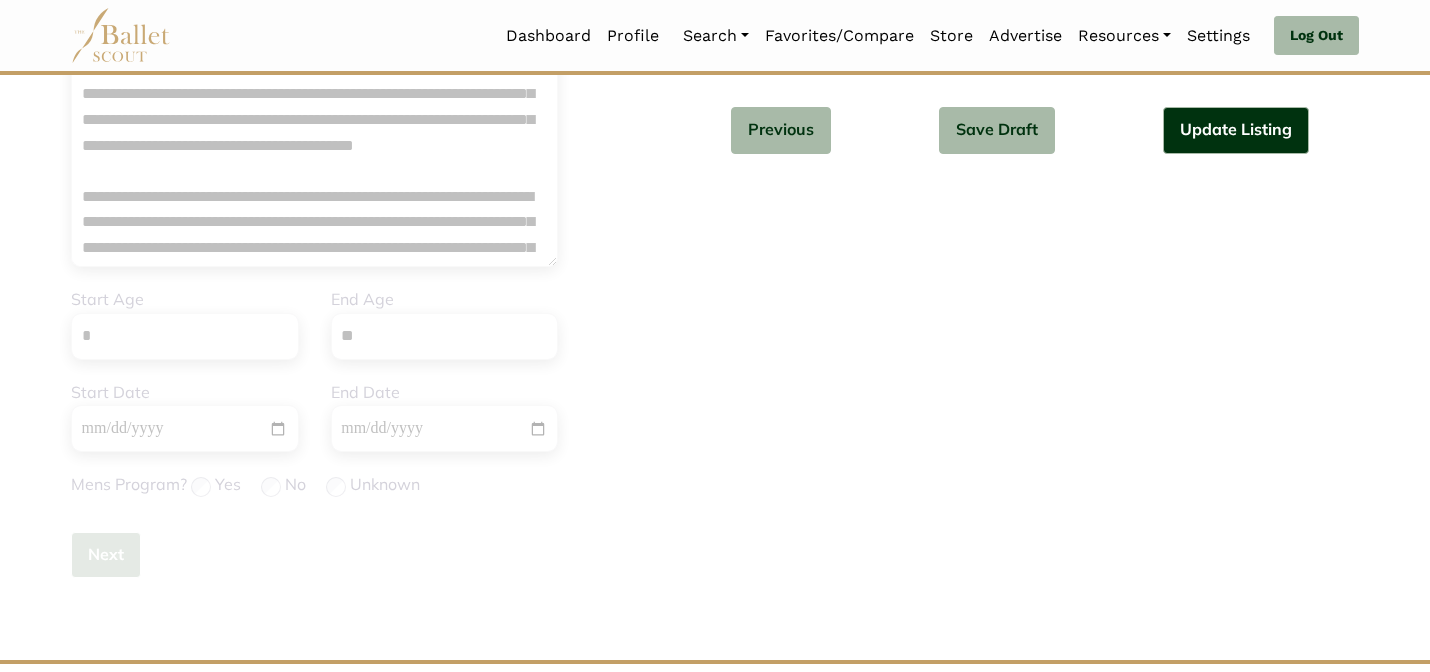 type 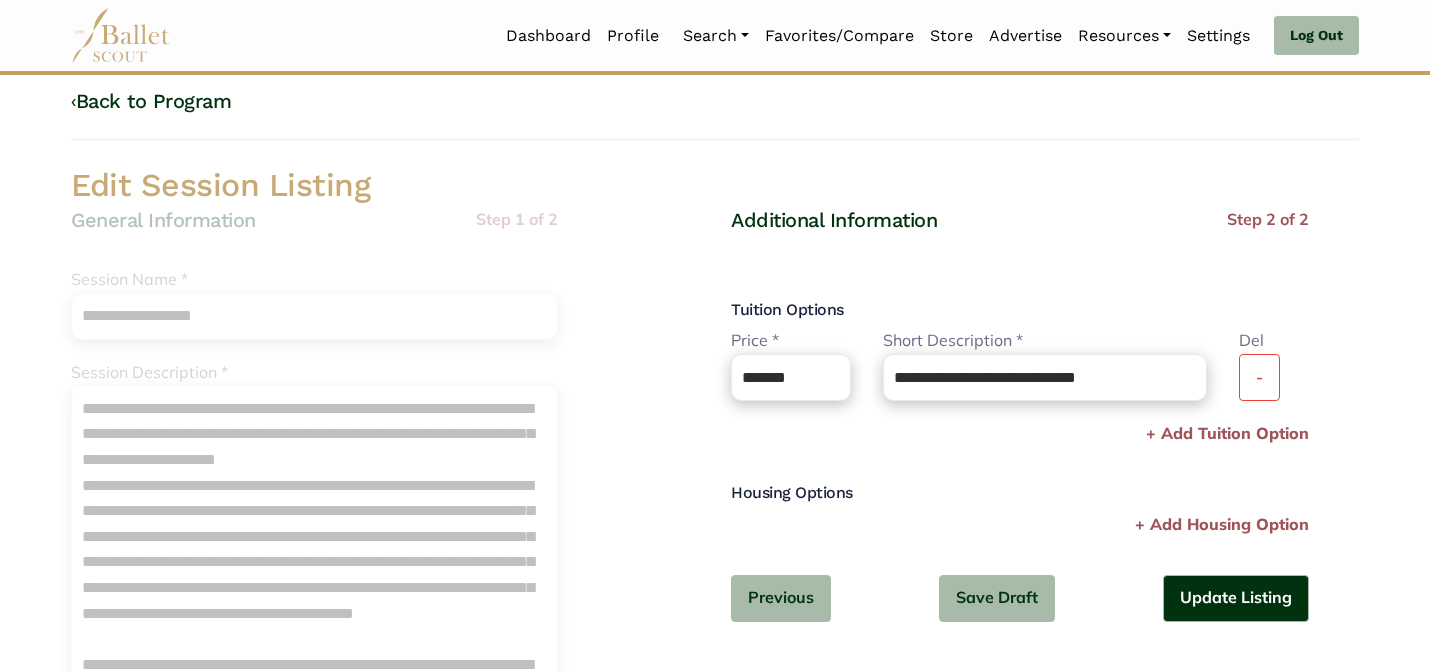 scroll, scrollTop: 40, scrollLeft: 0, axis: vertical 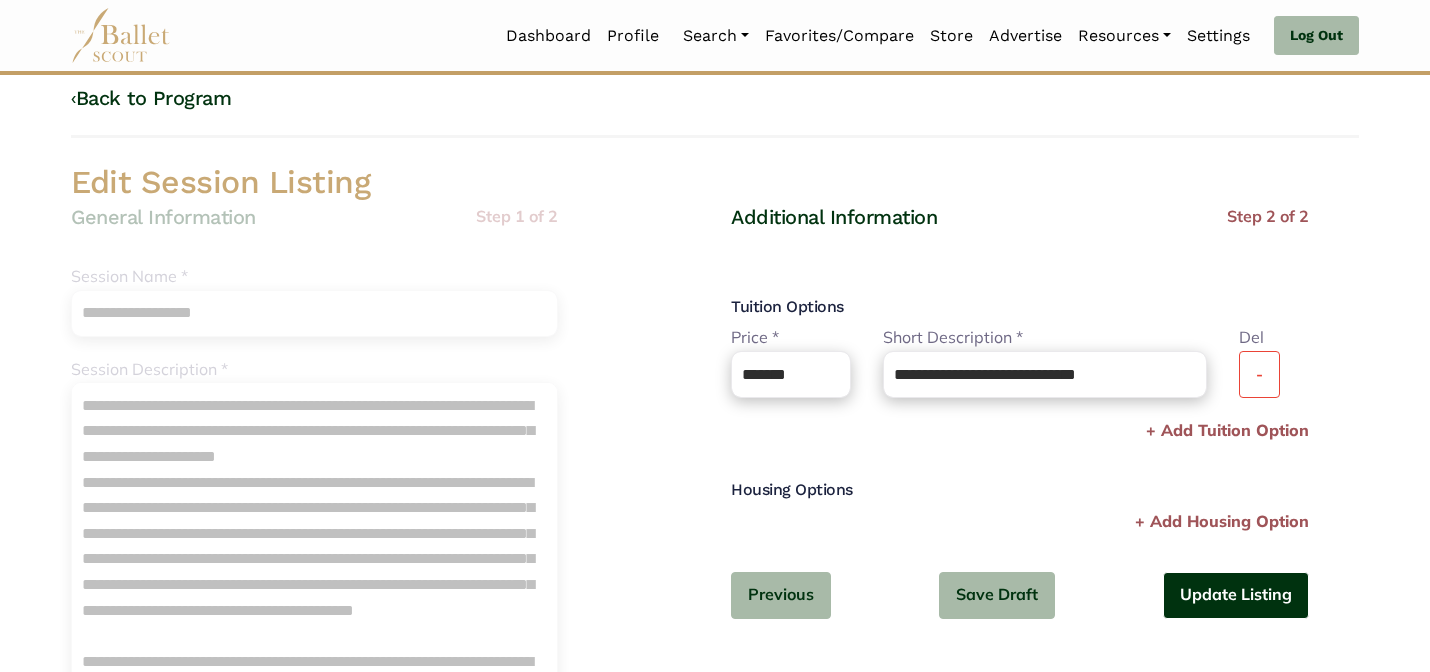 click on "Update Listing" at bounding box center (1236, 595) 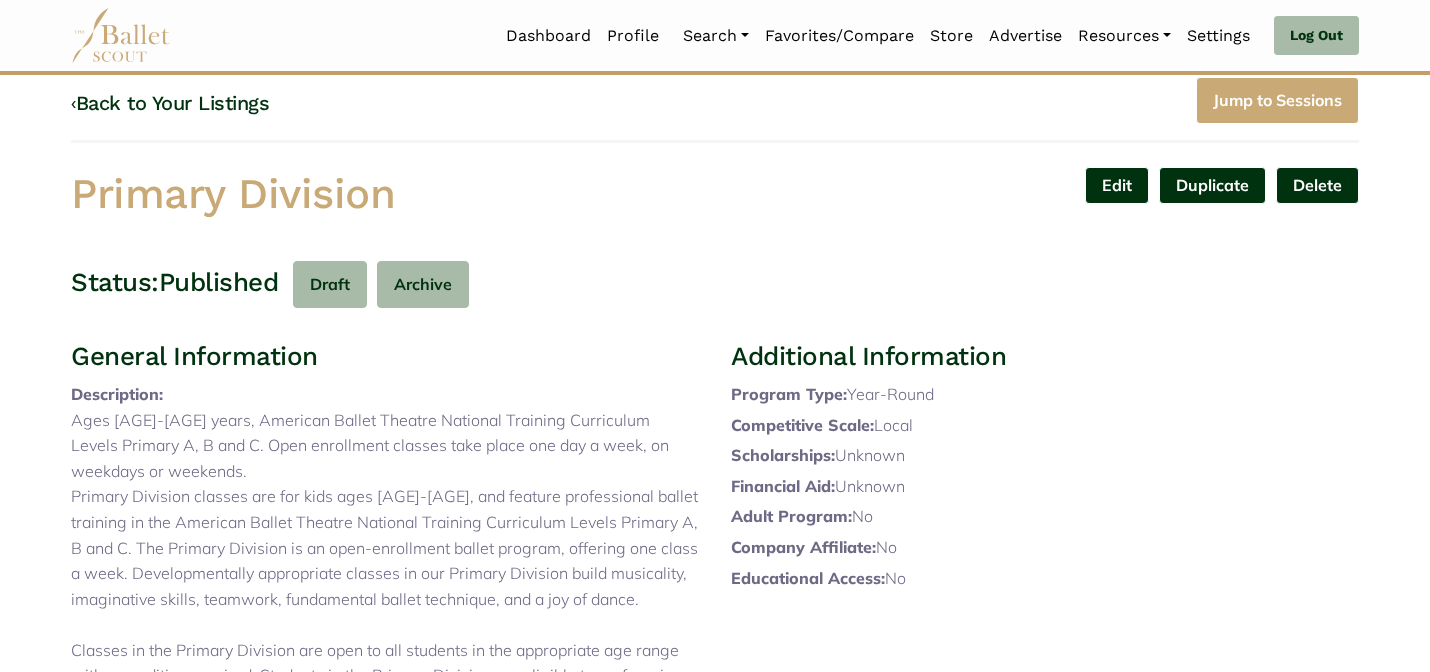 scroll, scrollTop: 0, scrollLeft: 0, axis: both 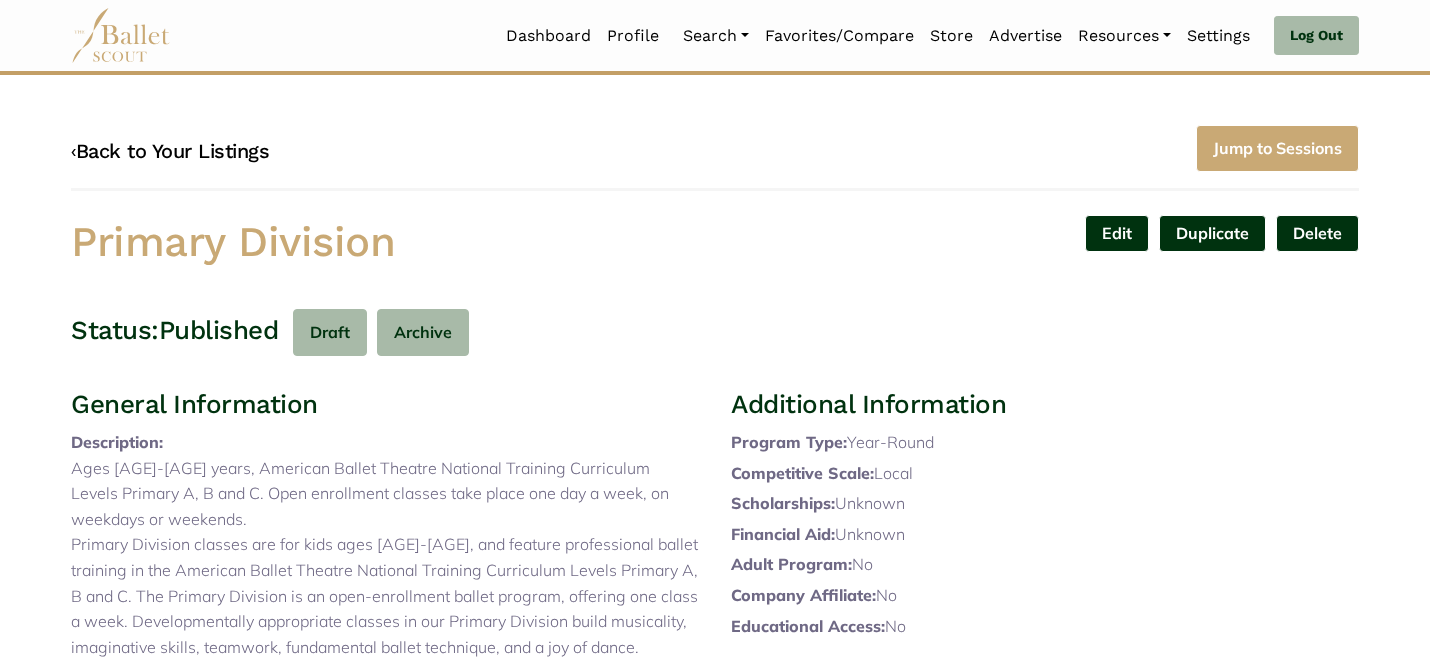 click on "‹  Back to Your Listings" at bounding box center [170, 151] 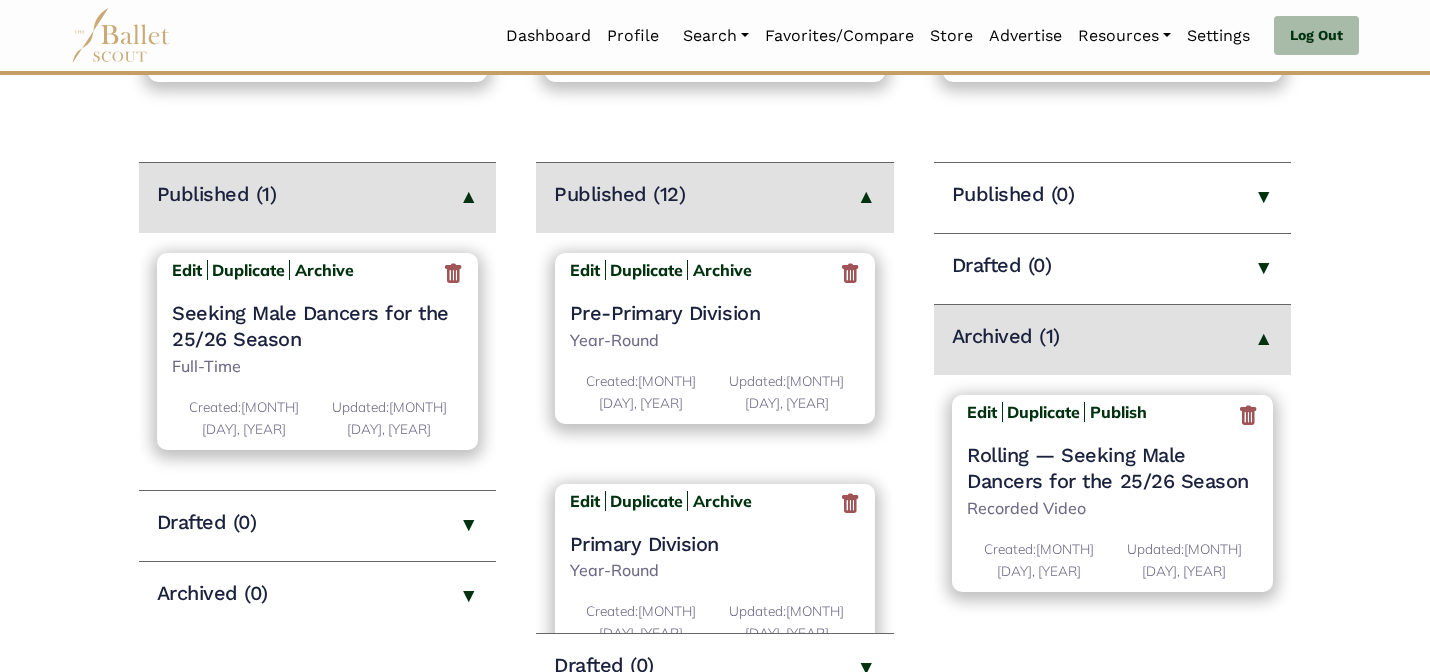 scroll, scrollTop: 240, scrollLeft: 0, axis: vertical 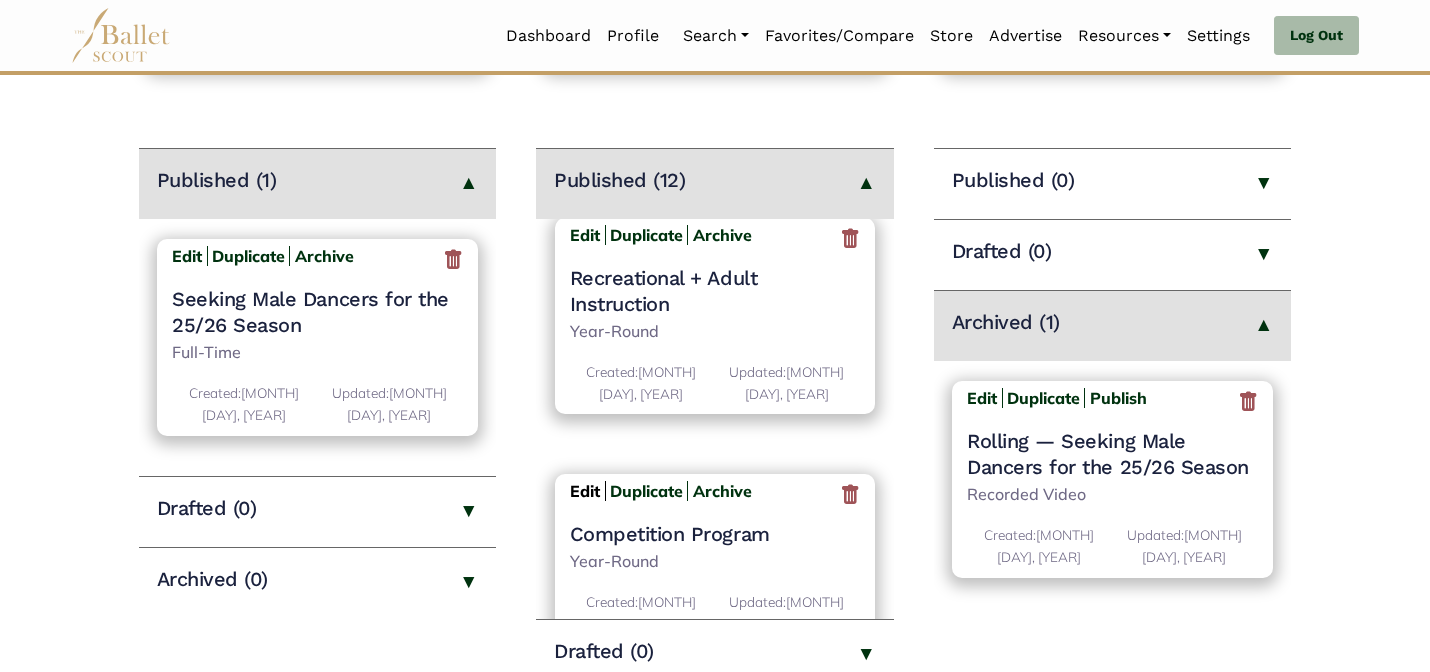 click on "Edit" at bounding box center (585, 491) 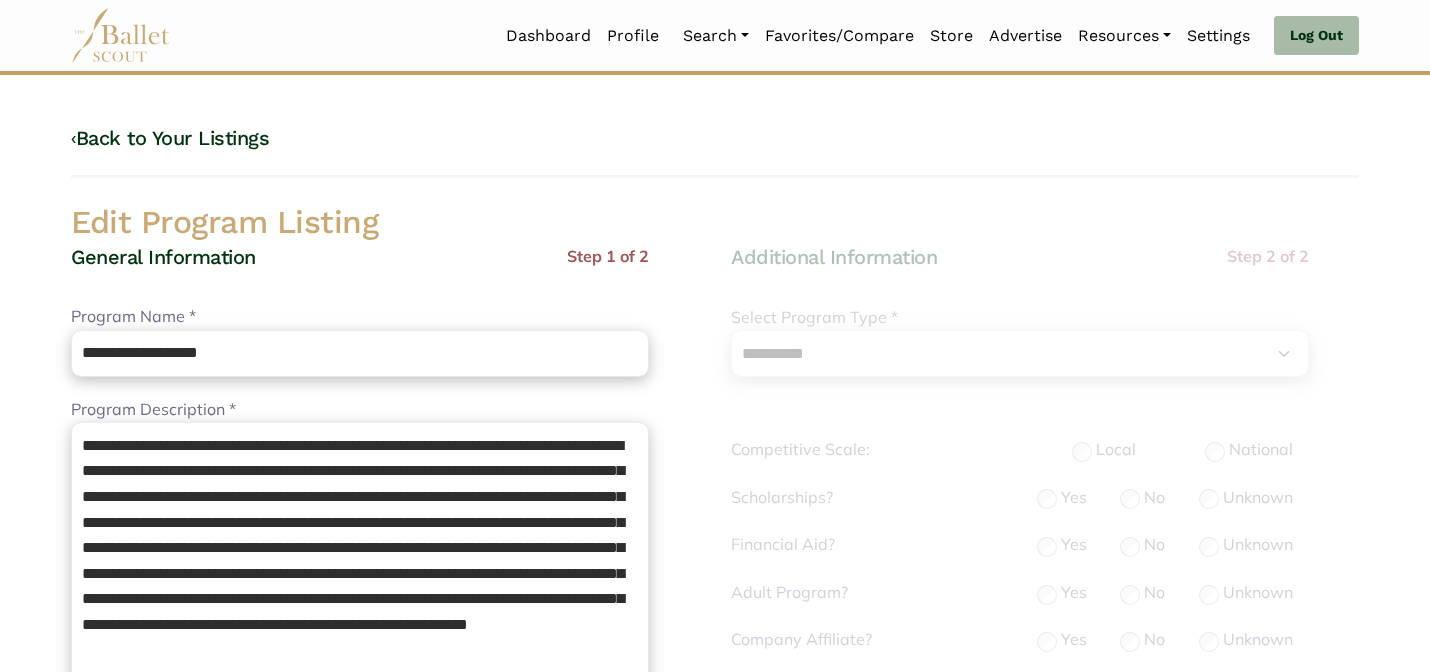 select on "**" 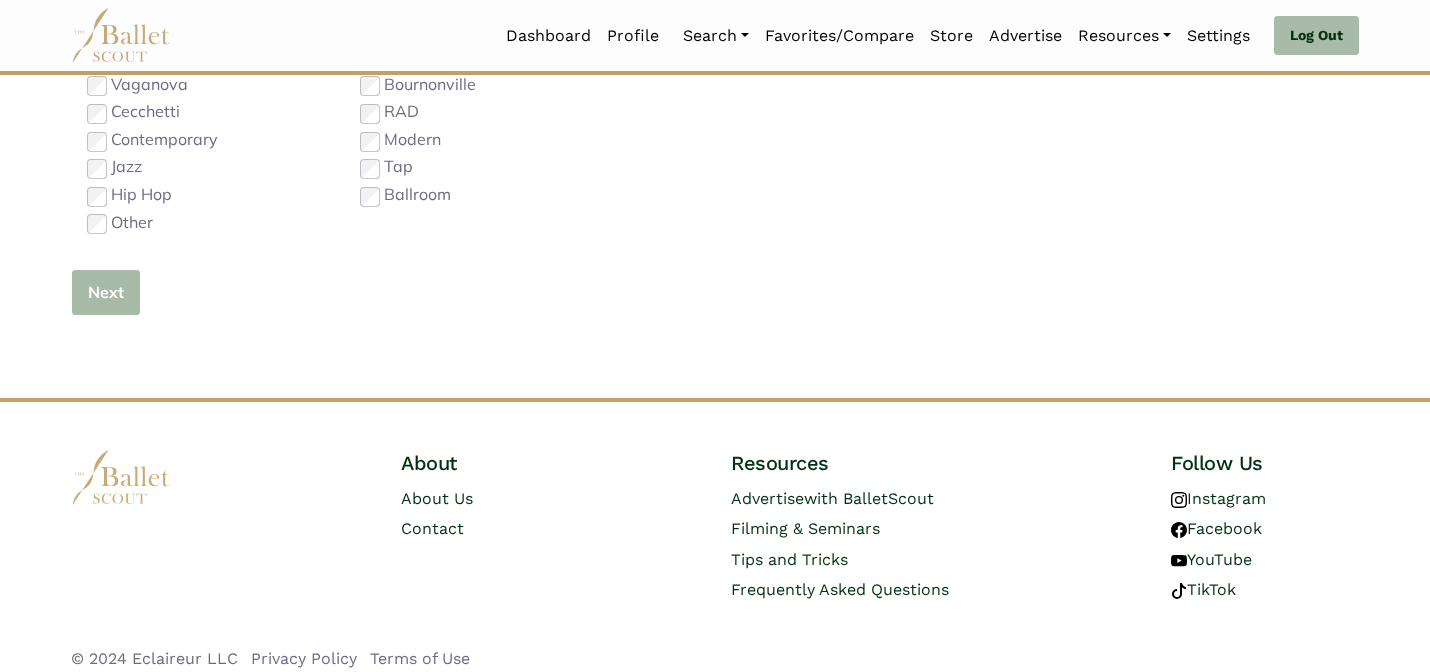 click on "Next" at bounding box center (106, 292) 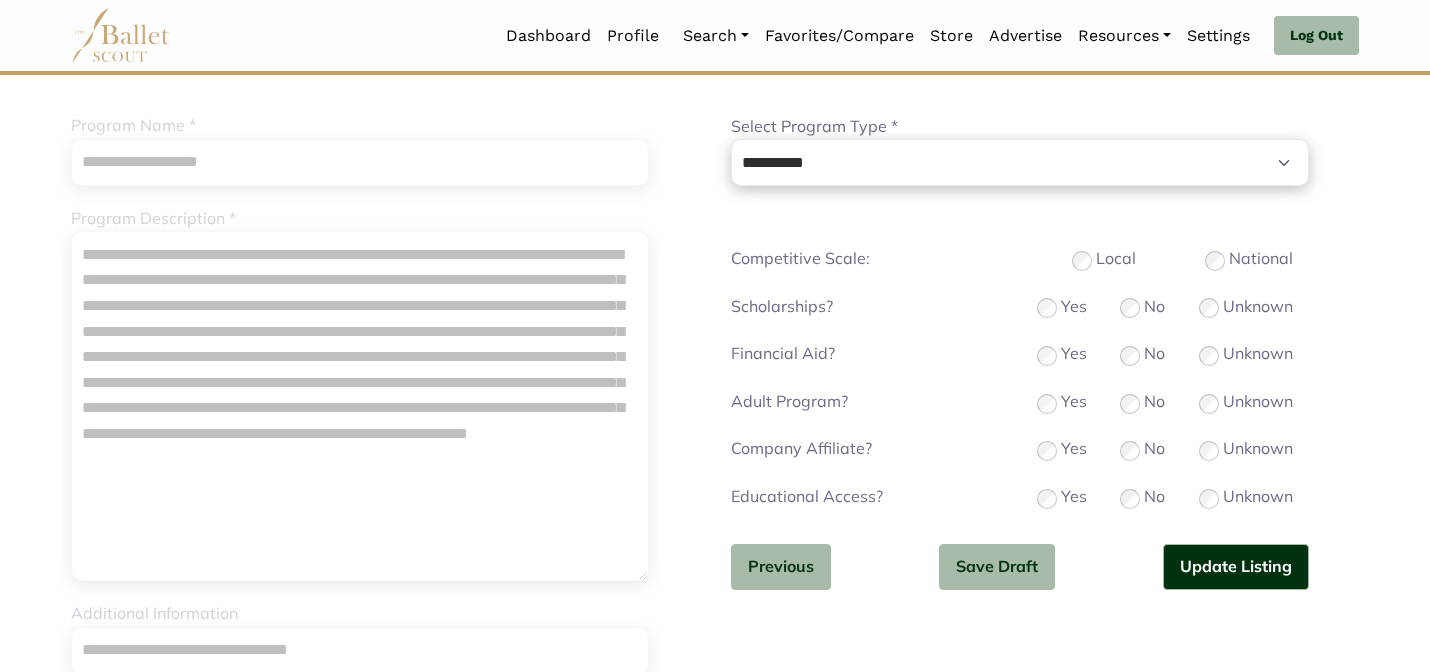 scroll, scrollTop: 200, scrollLeft: 0, axis: vertical 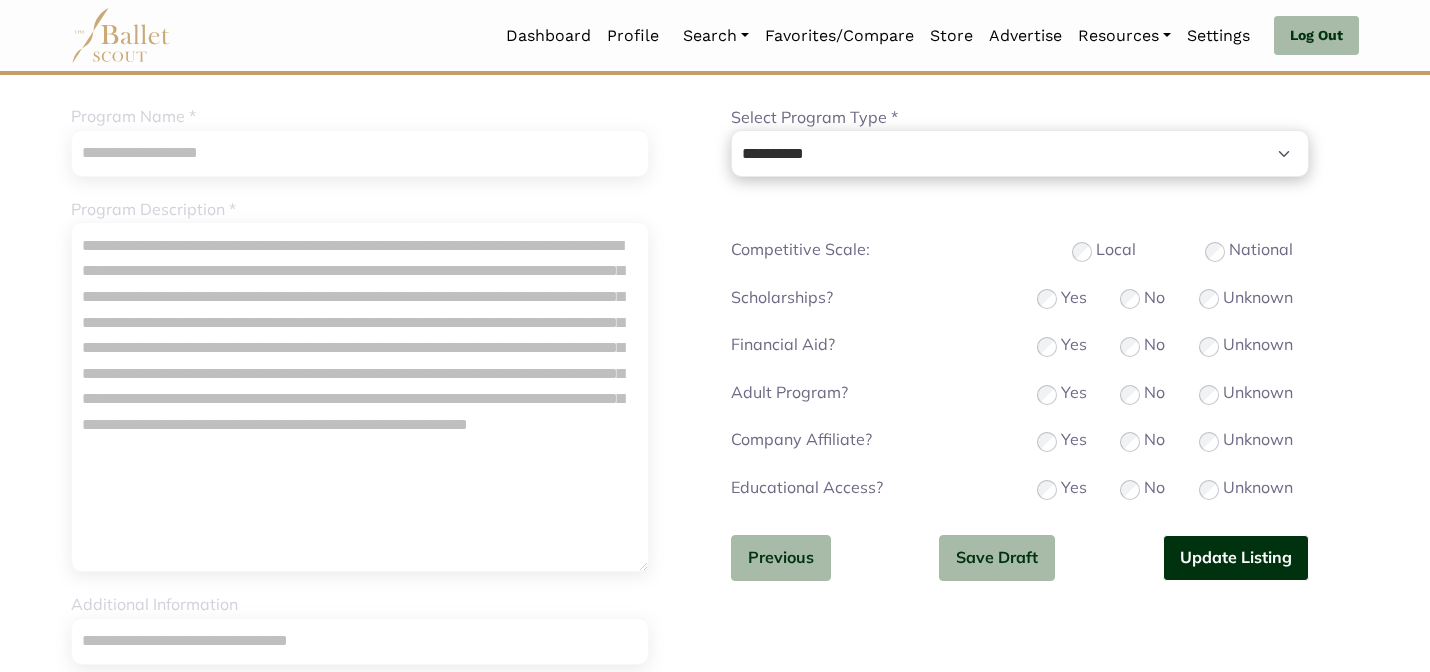 click on "Update Listing" at bounding box center (1236, 558) 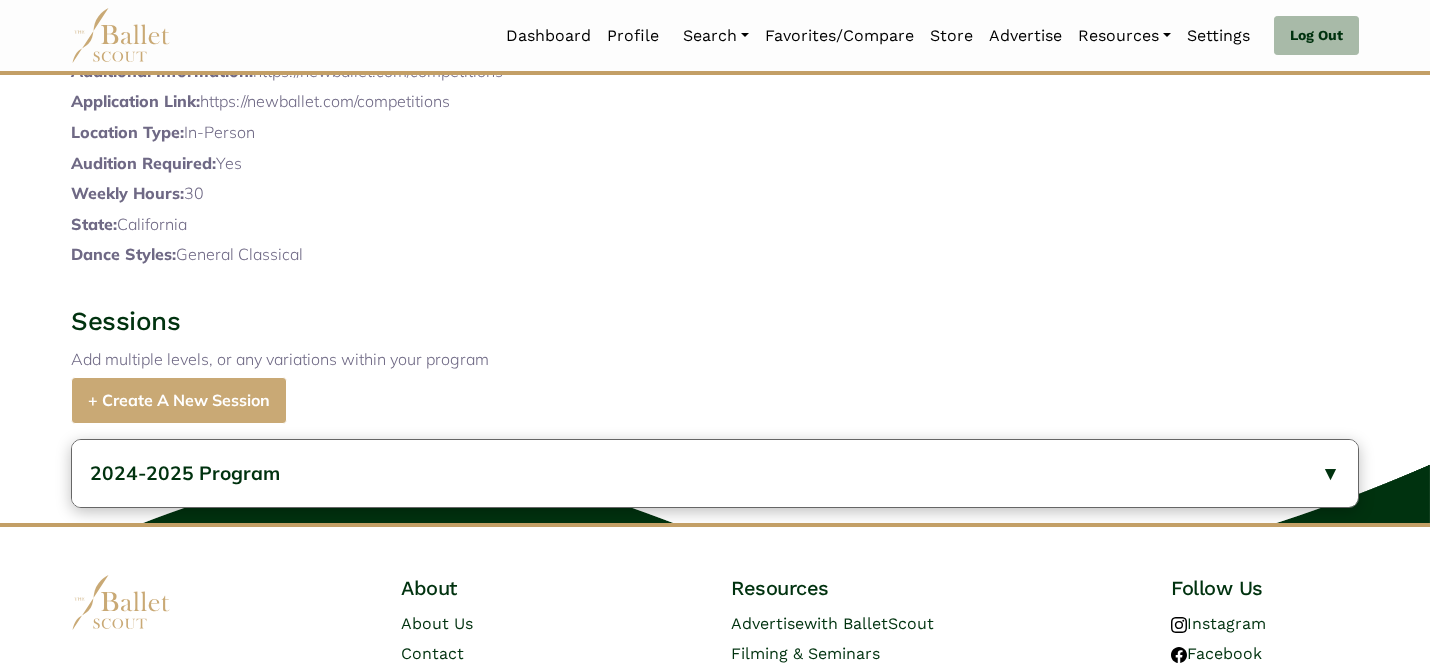 scroll, scrollTop: 823, scrollLeft: 0, axis: vertical 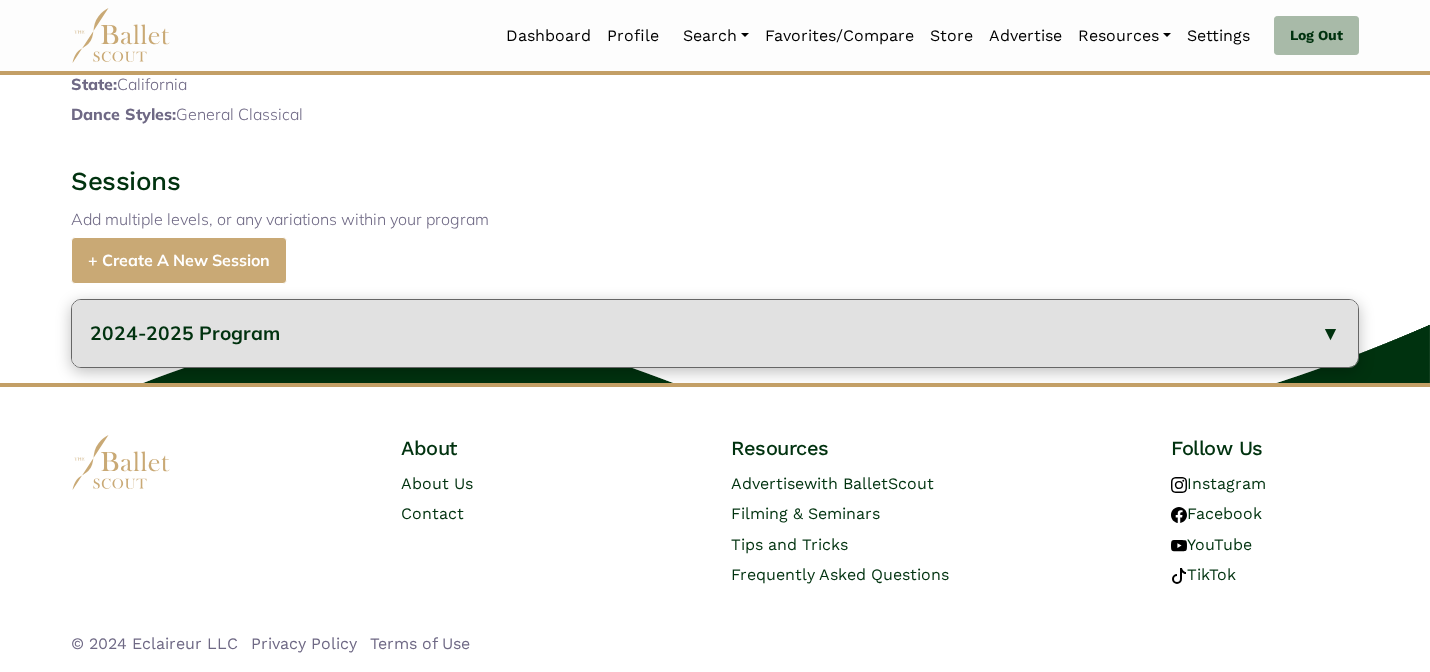 click on "2024-2025 Program" at bounding box center (185, 333) 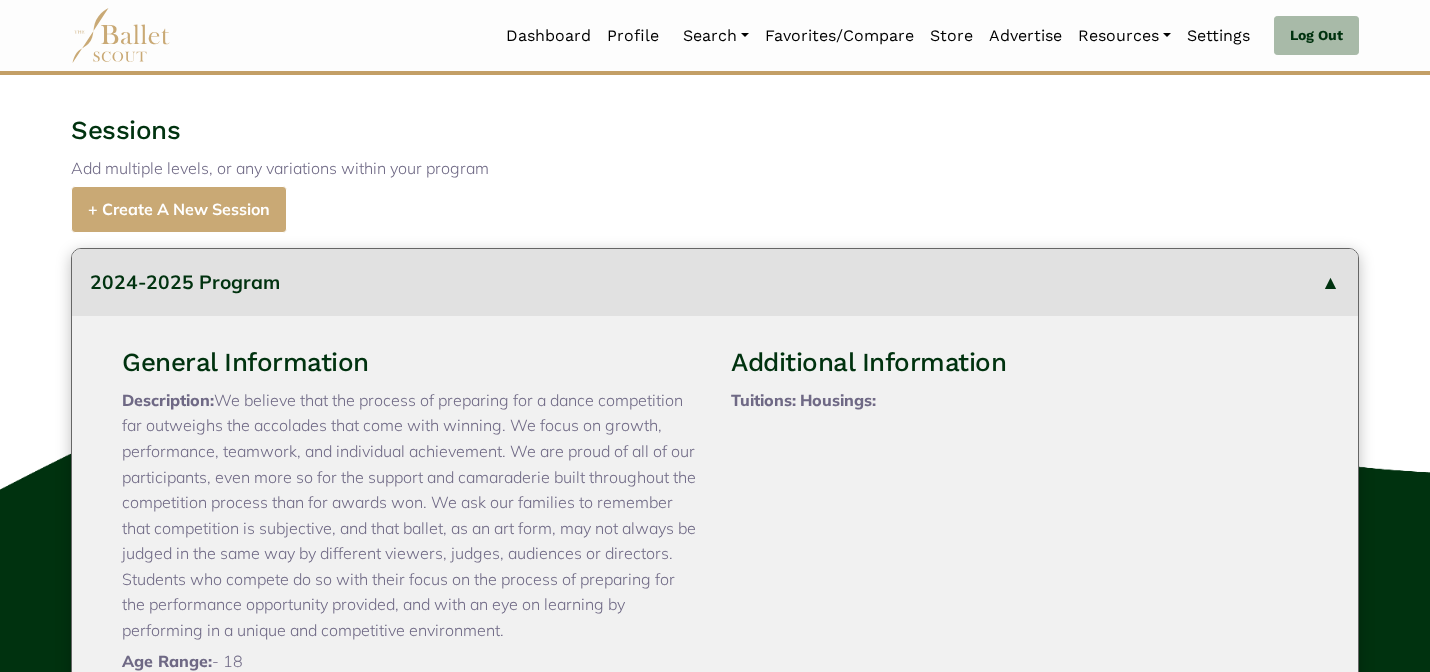 type 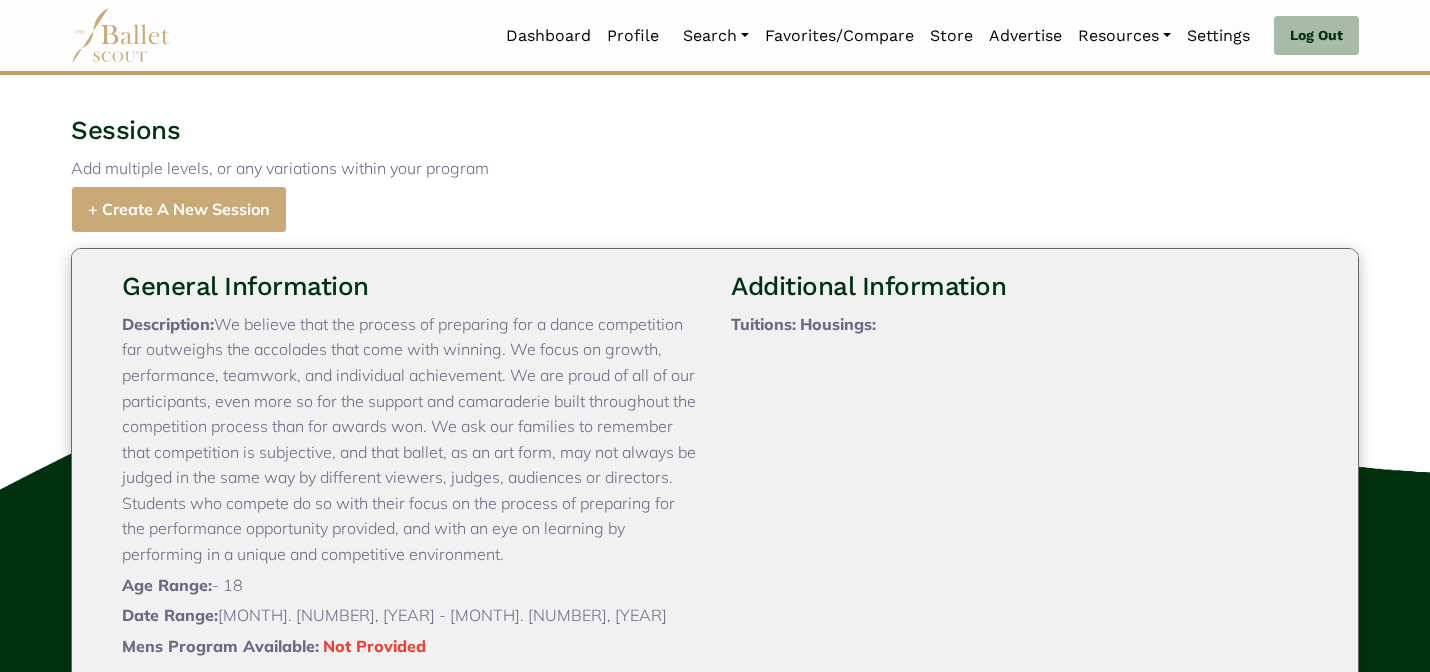 scroll, scrollTop: 84, scrollLeft: 0, axis: vertical 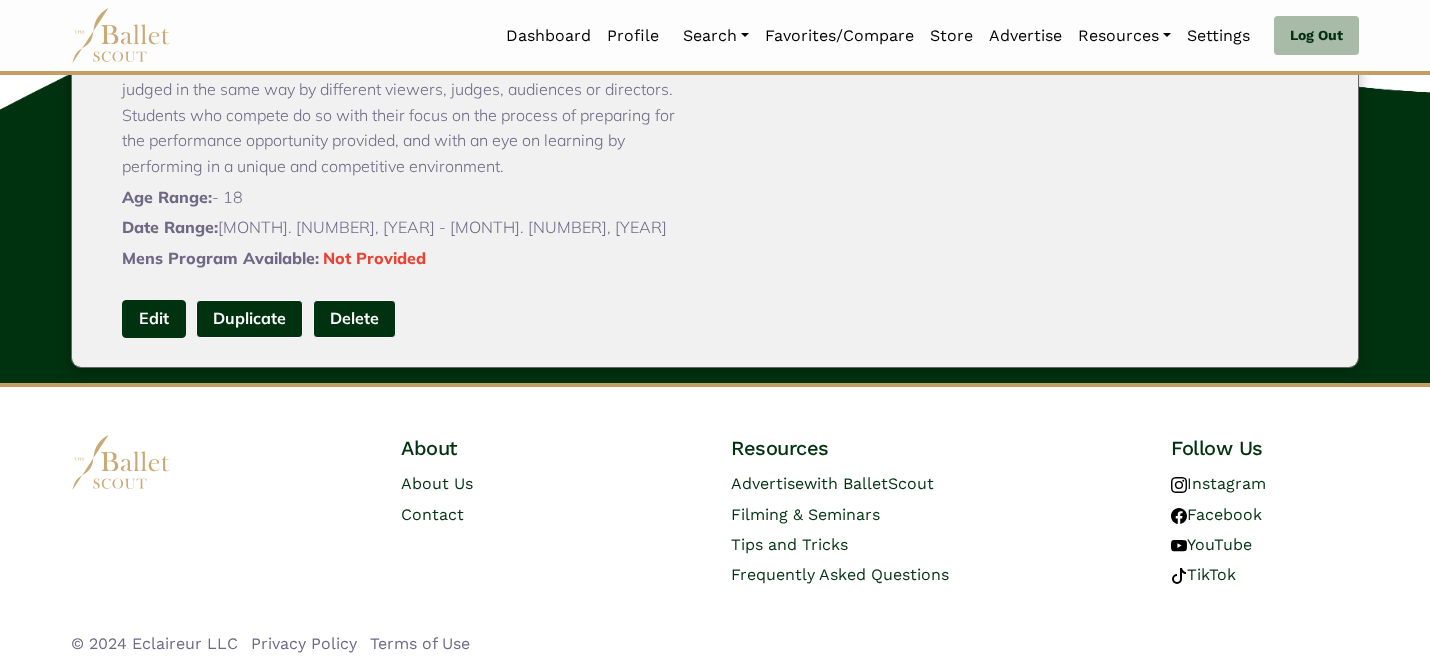 click on "Edit" at bounding box center (154, 318) 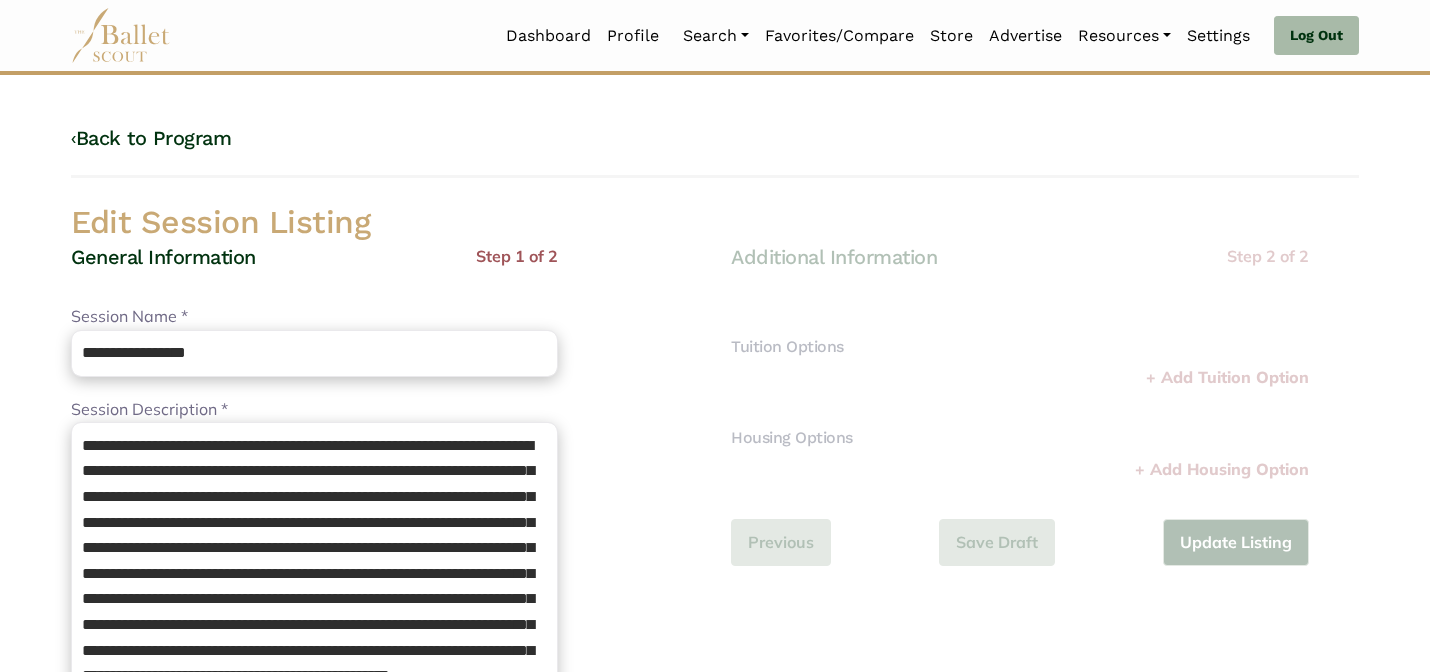 scroll, scrollTop: 0, scrollLeft: 0, axis: both 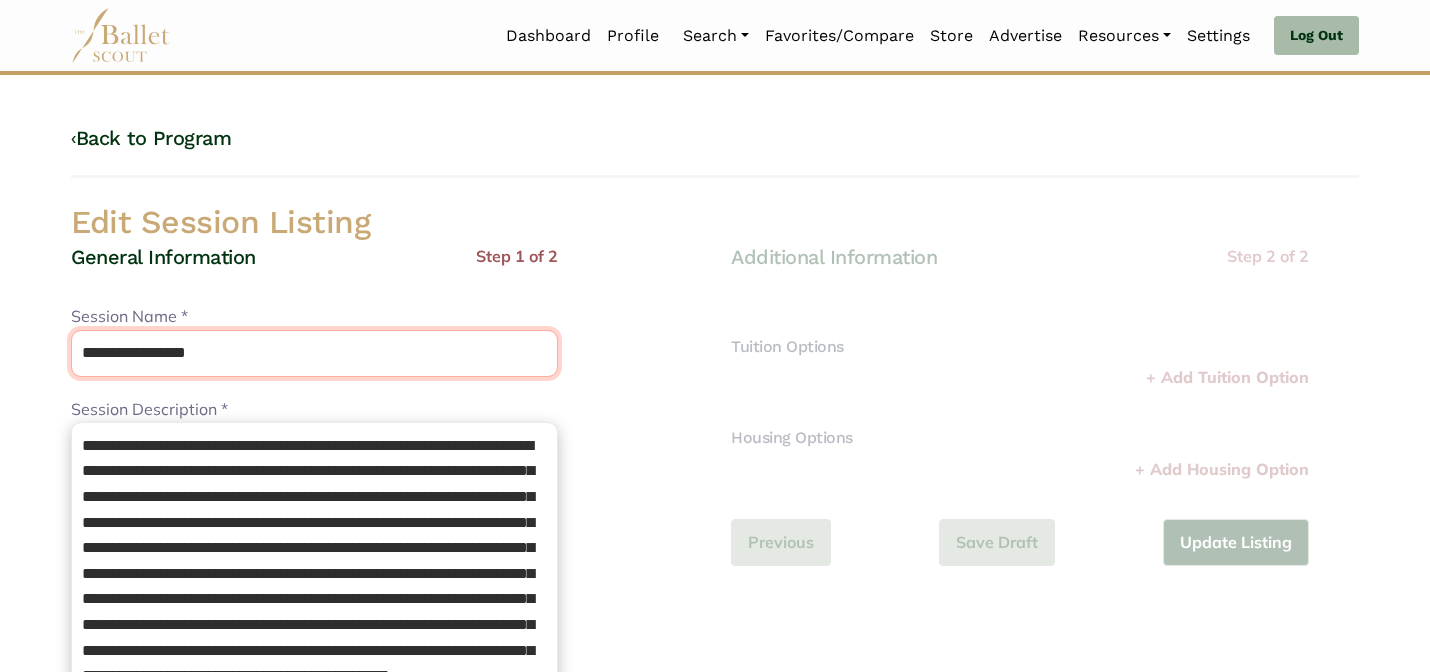 drag, startPoint x: 302, startPoint y: 348, endPoint x: 239, endPoint y: 258, distance: 109.859 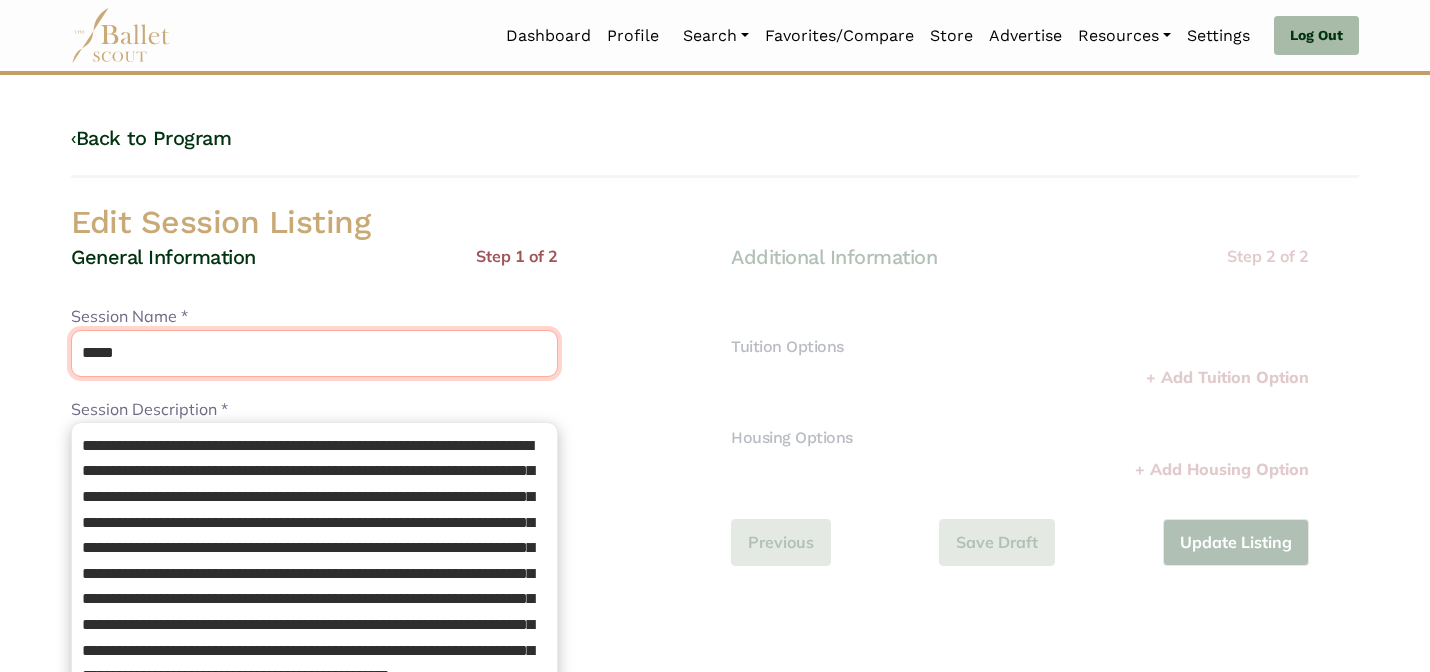 type on "**********" 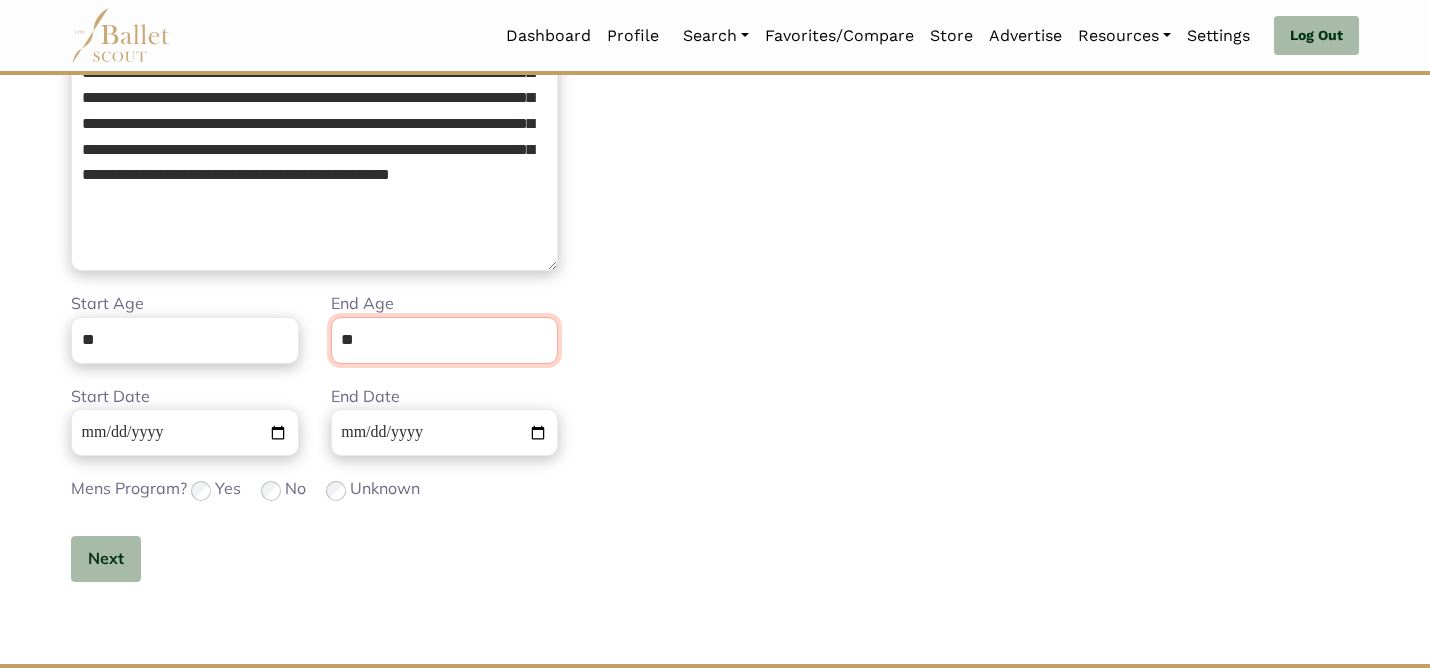 scroll, scrollTop: 505, scrollLeft: 0, axis: vertical 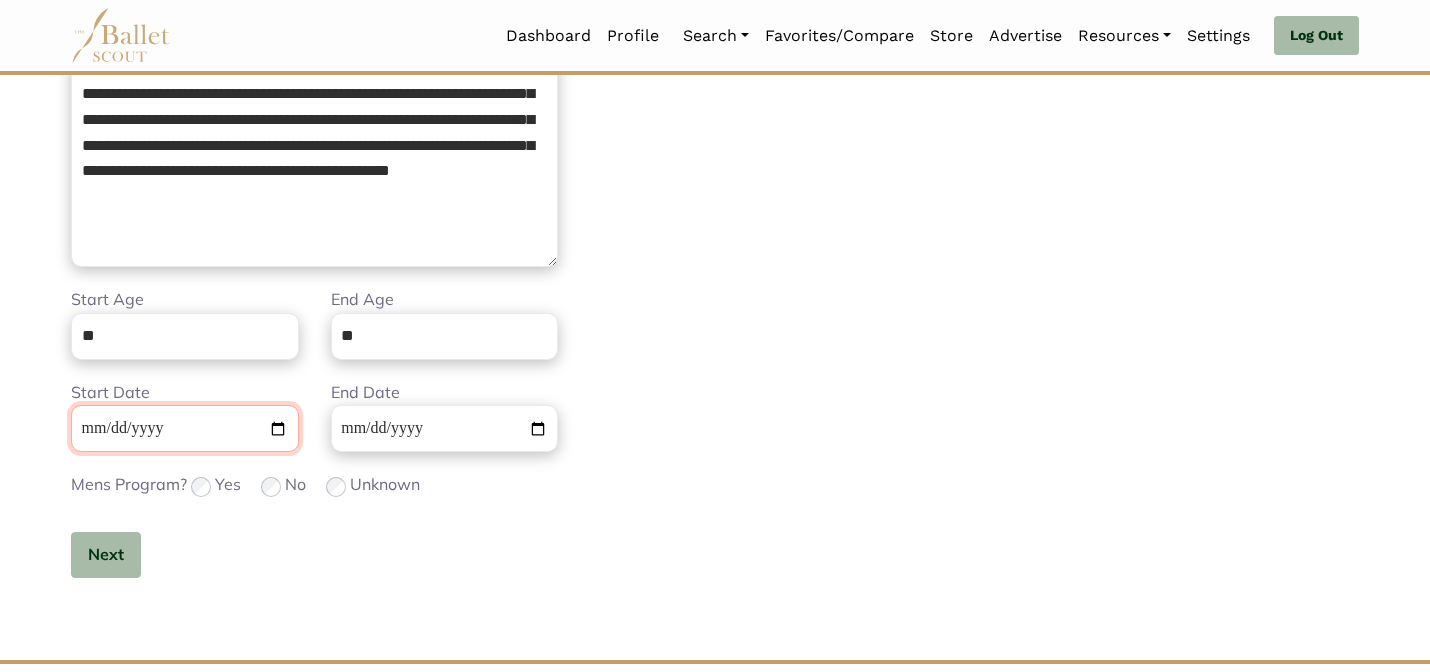 type 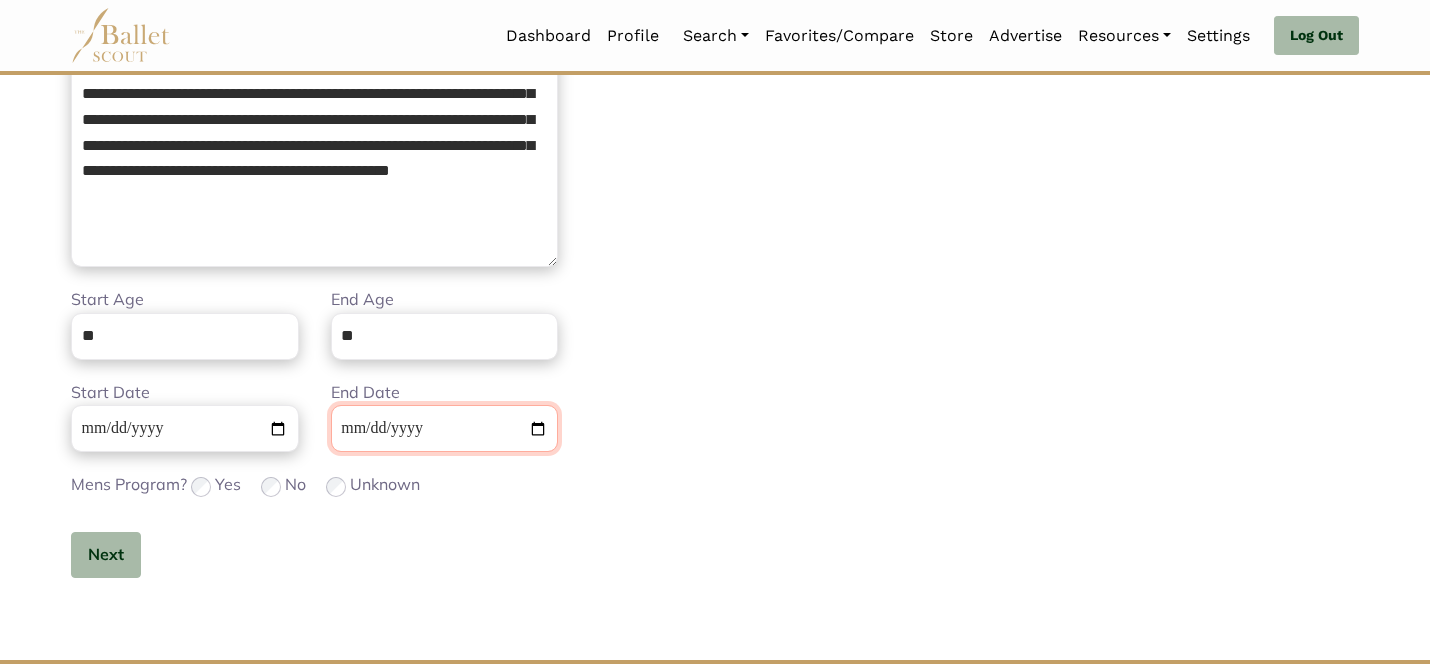 type 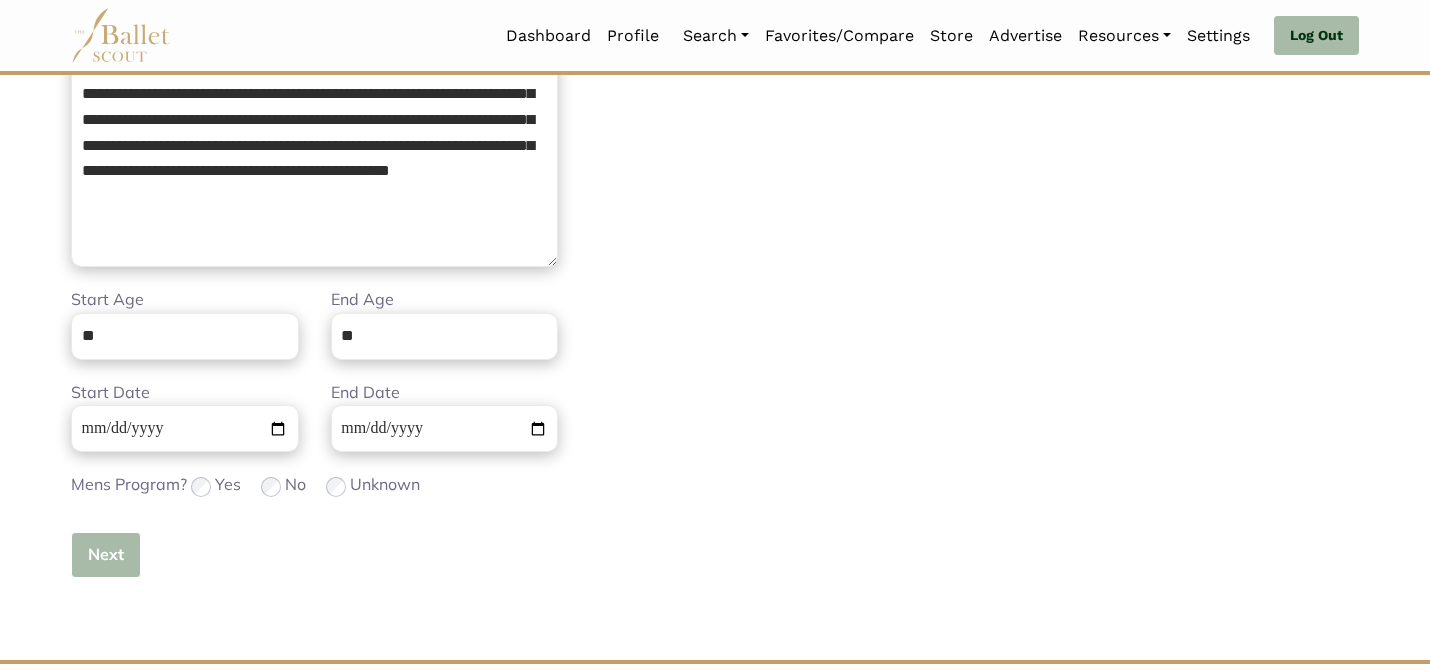 click on "Next" at bounding box center [106, 555] 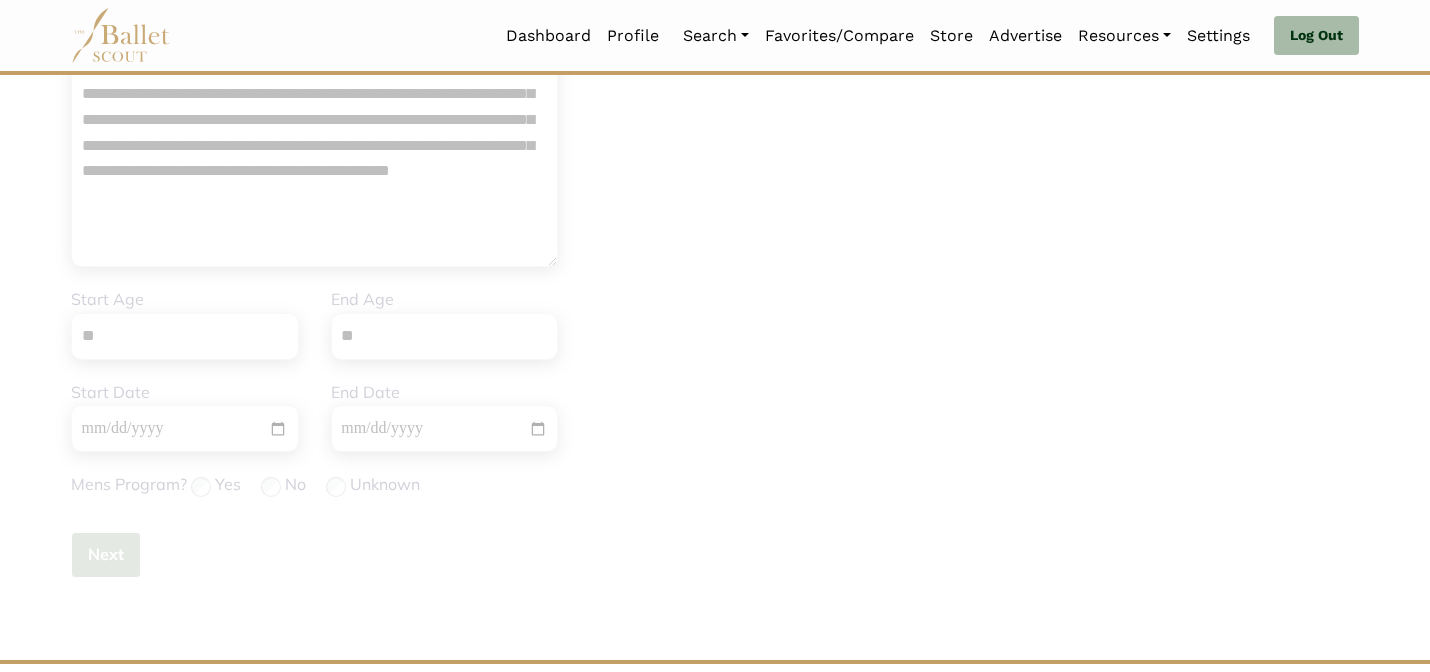 type 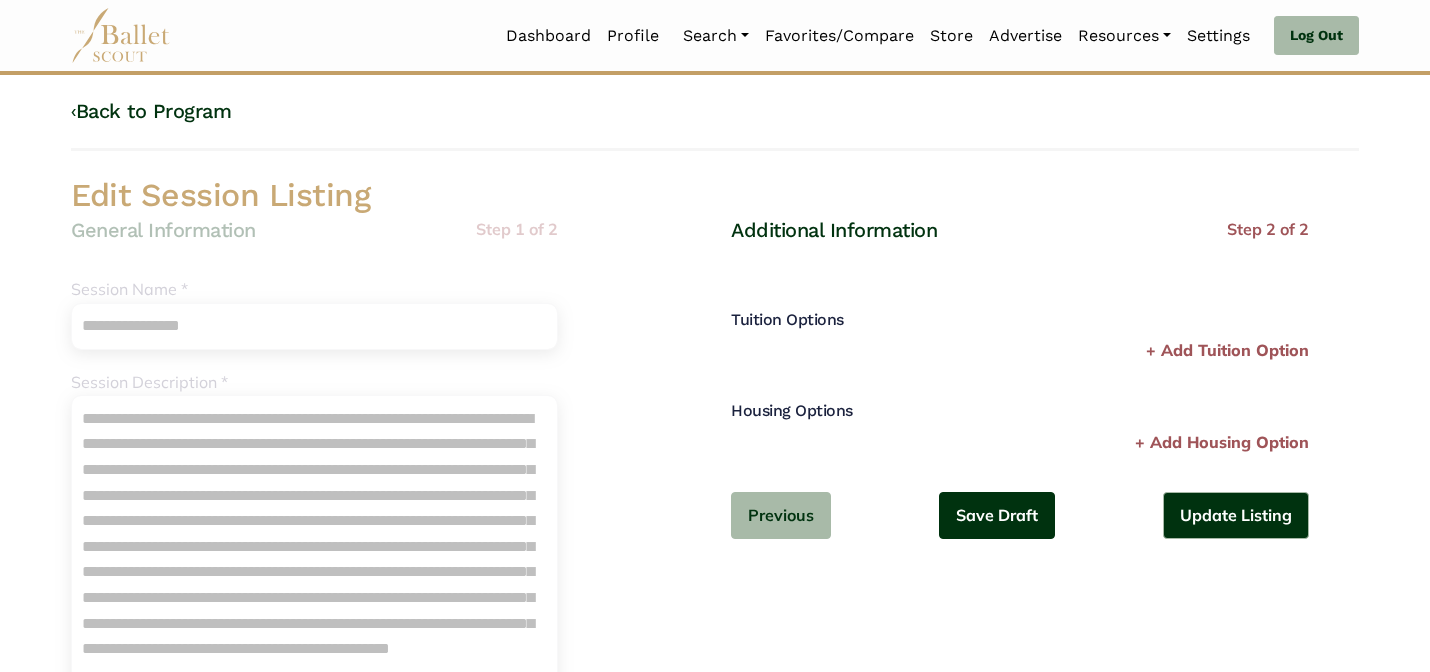scroll, scrollTop: 0, scrollLeft: 0, axis: both 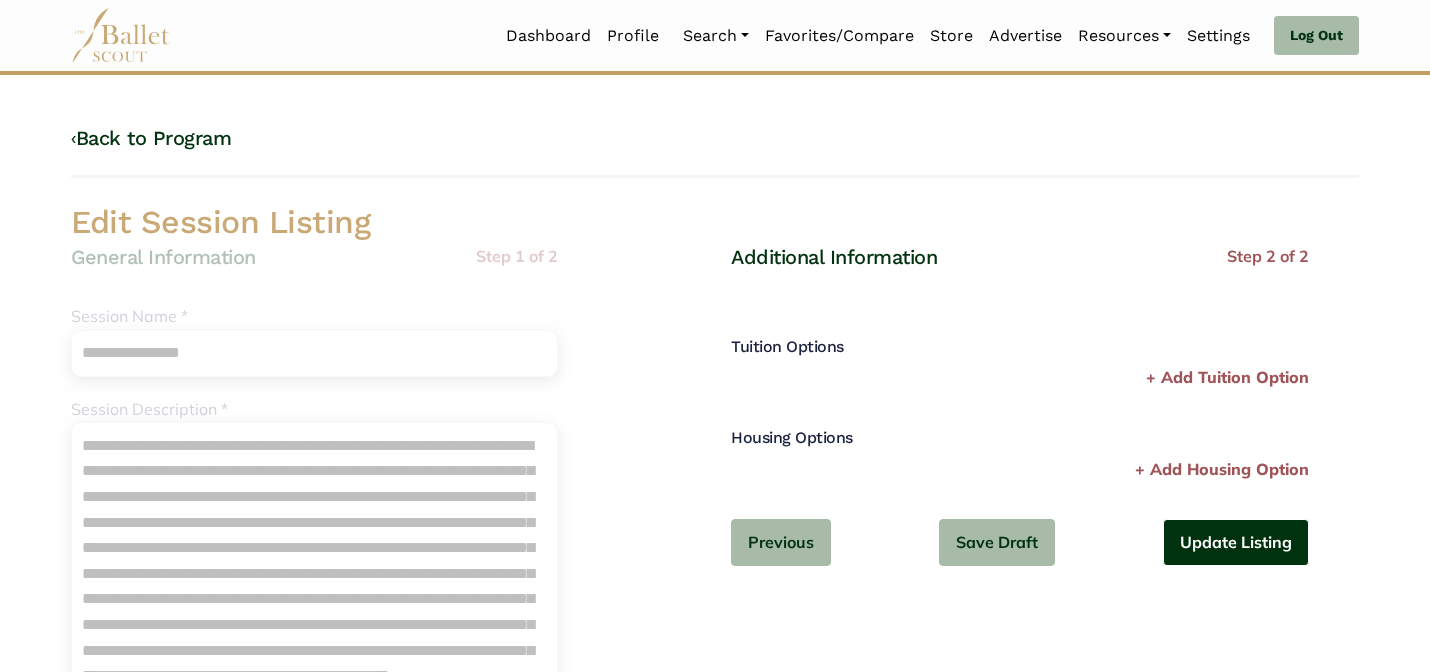 click on "Update Listing" at bounding box center [1236, 542] 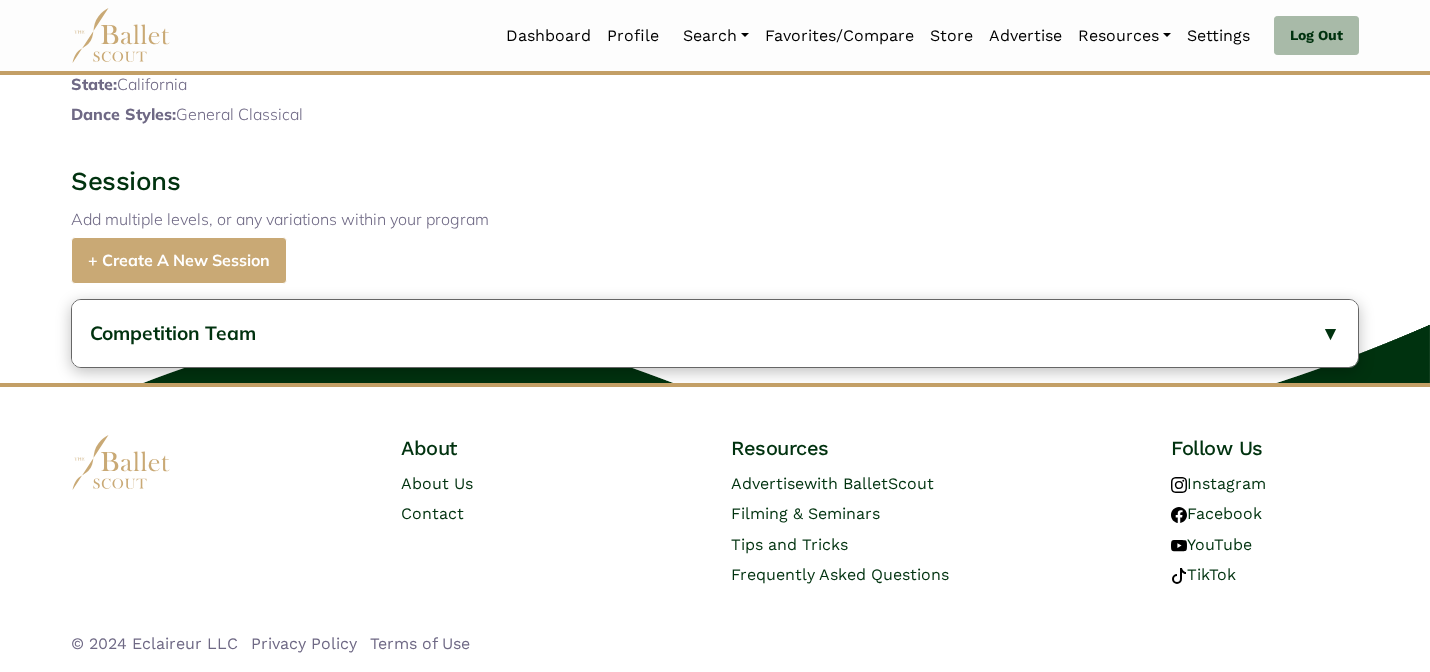 scroll, scrollTop: 823, scrollLeft: 0, axis: vertical 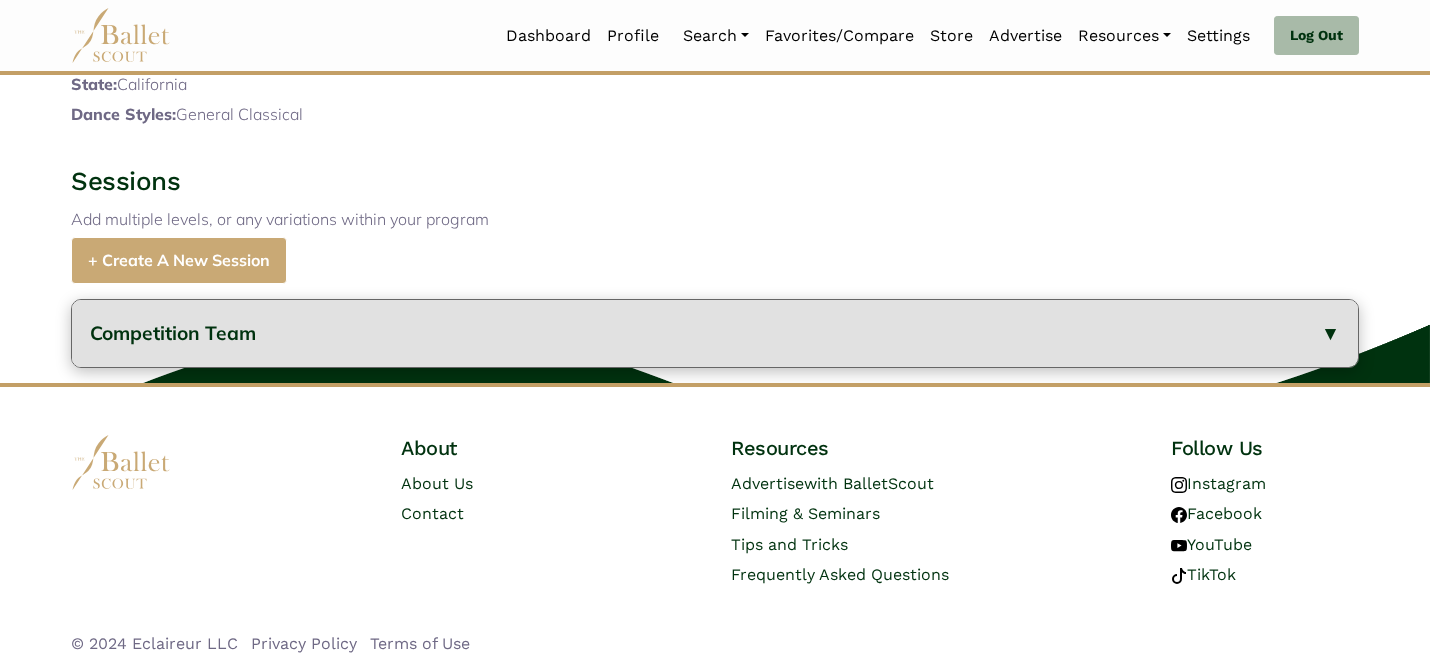 click on "Competition Team" at bounding box center (715, 333) 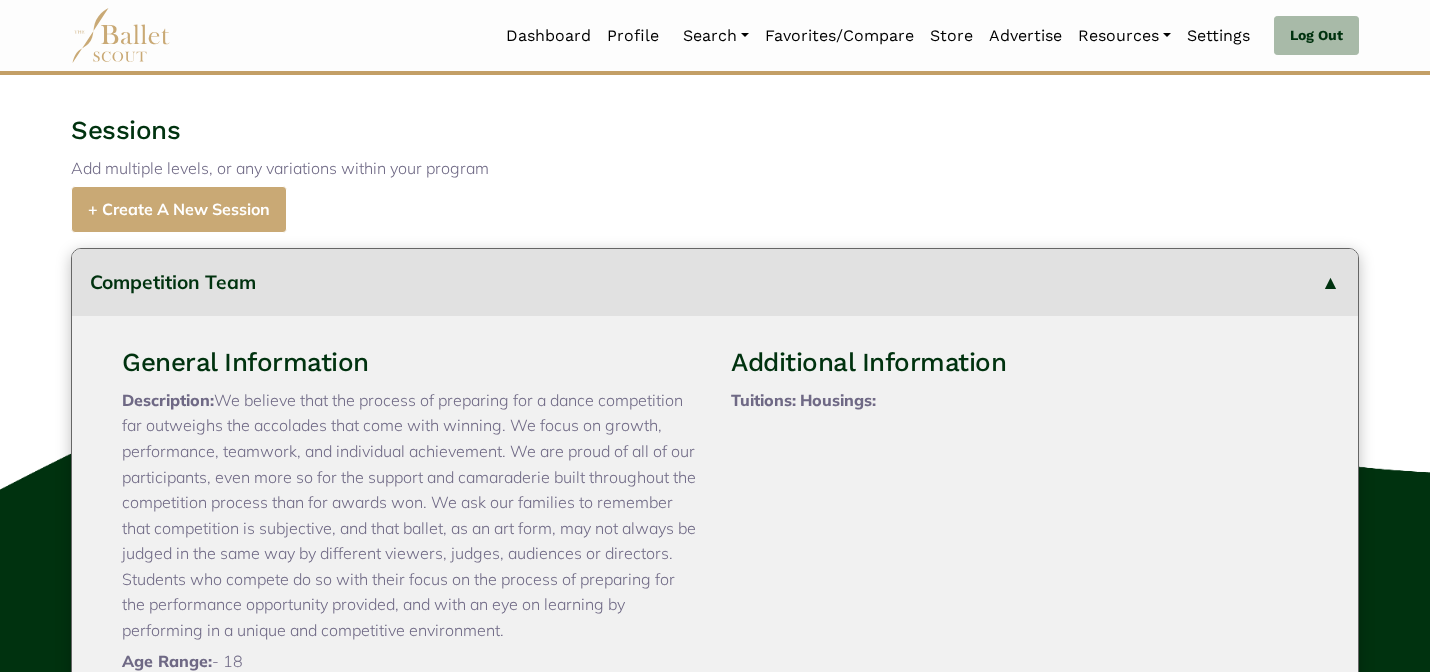 type 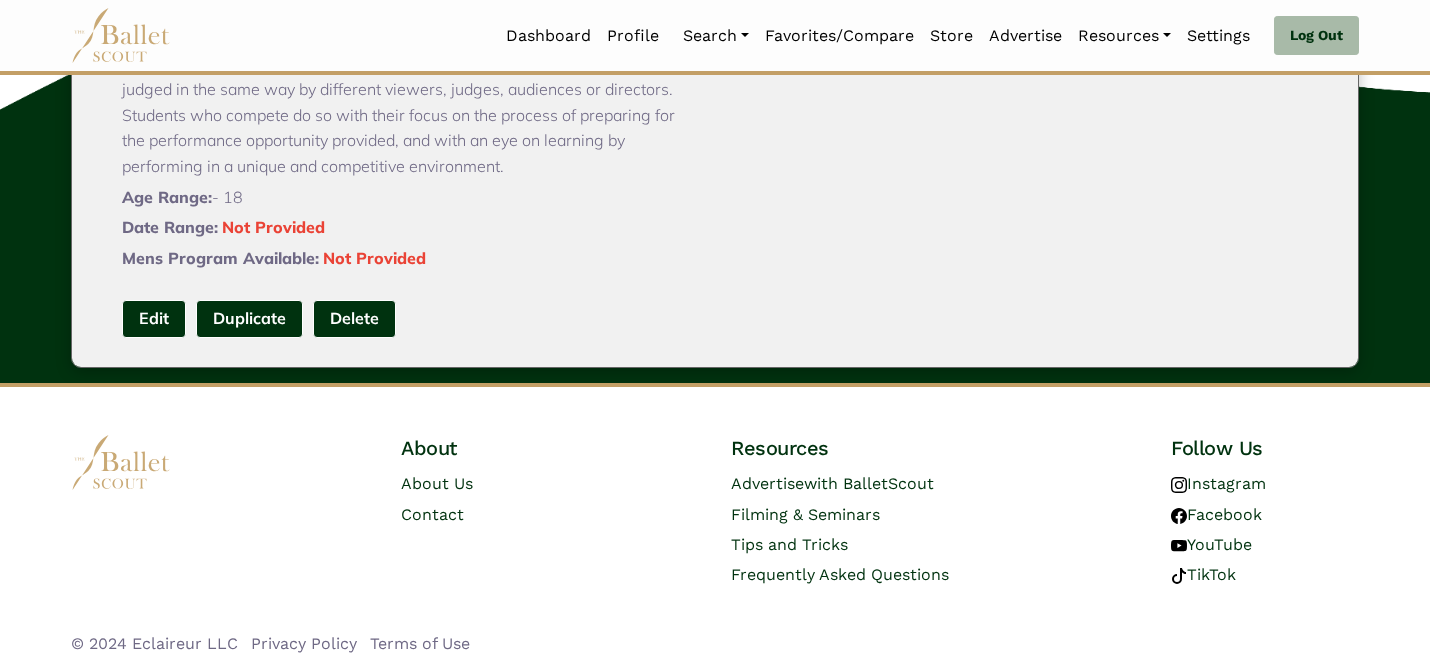 scroll, scrollTop: 1255, scrollLeft: 0, axis: vertical 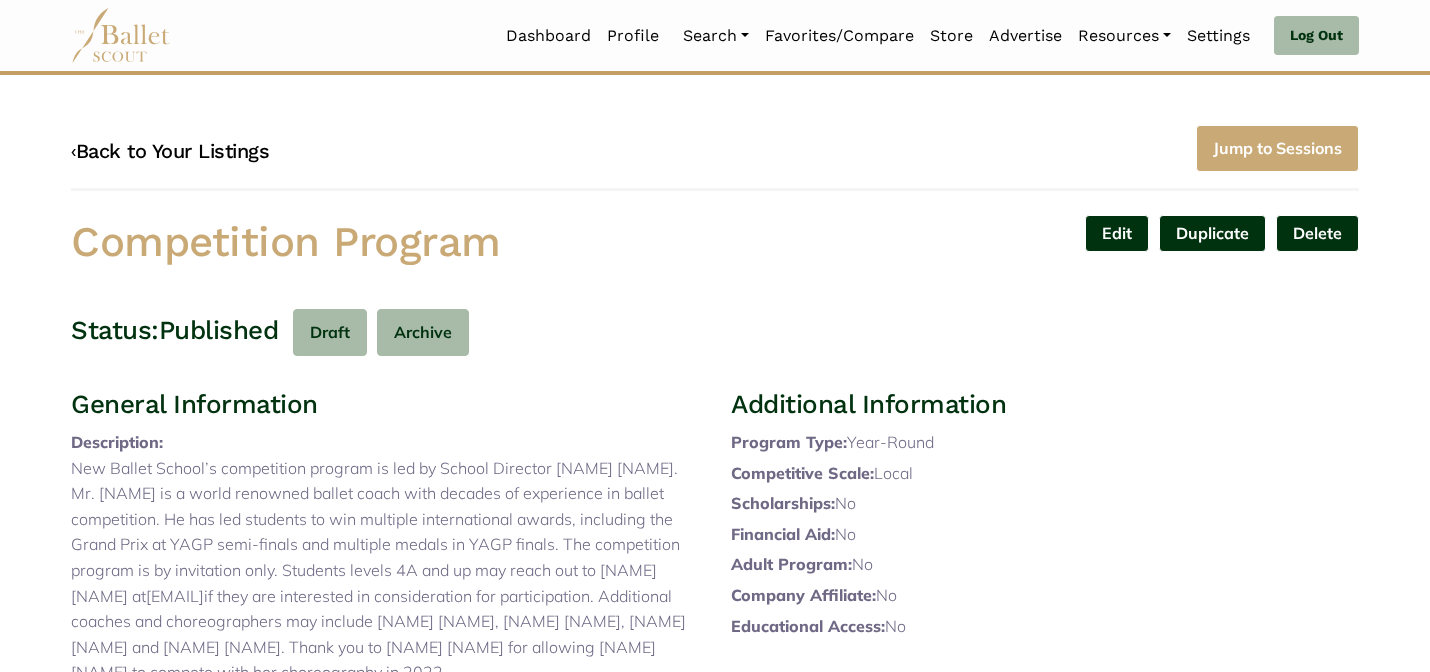 click on "‹  Back to Your Listings" at bounding box center (170, 151) 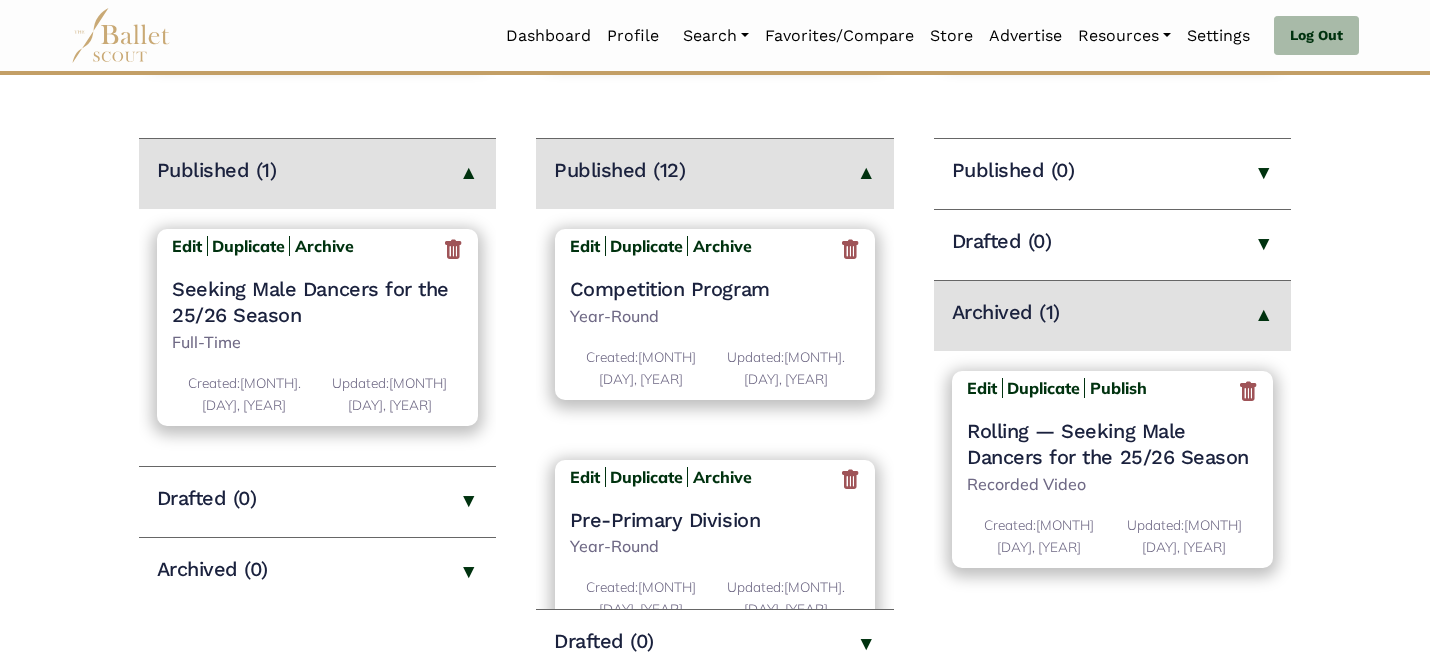 scroll, scrollTop: 280, scrollLeft: 0, axis: vertical 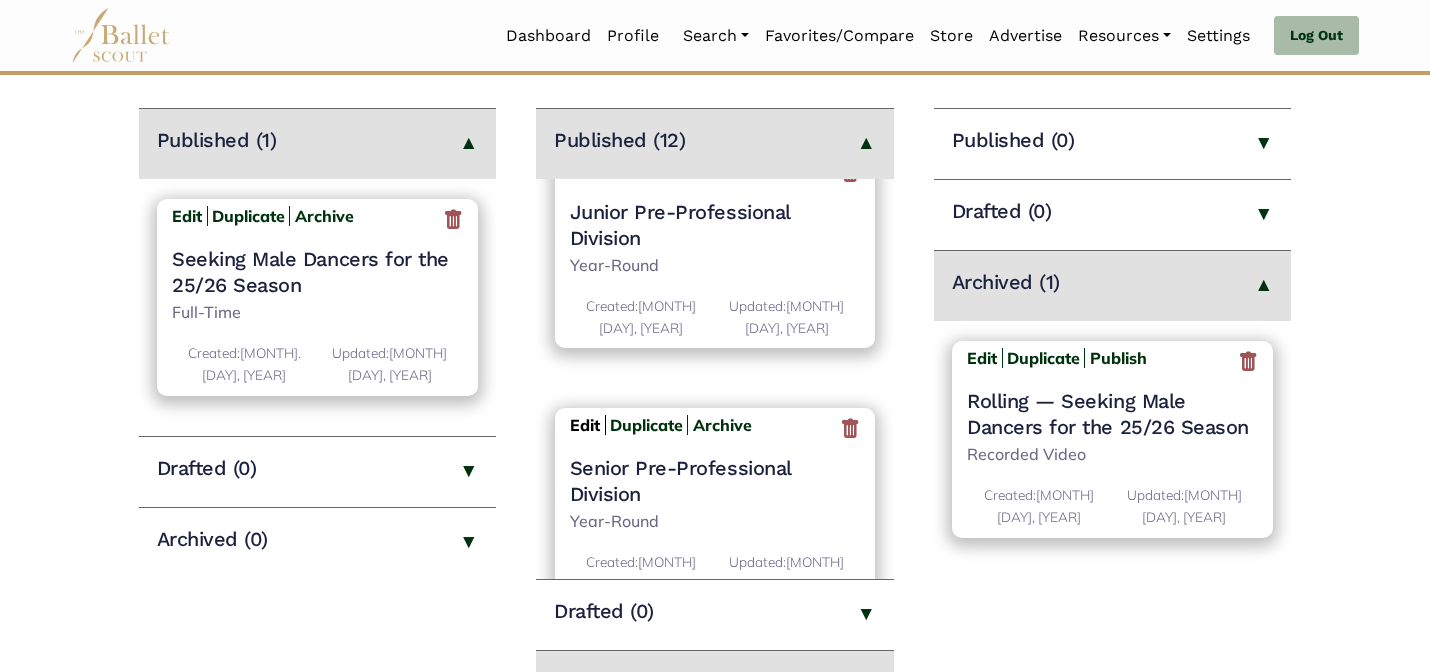 click on "Edit" at bounding box center (585, 425) 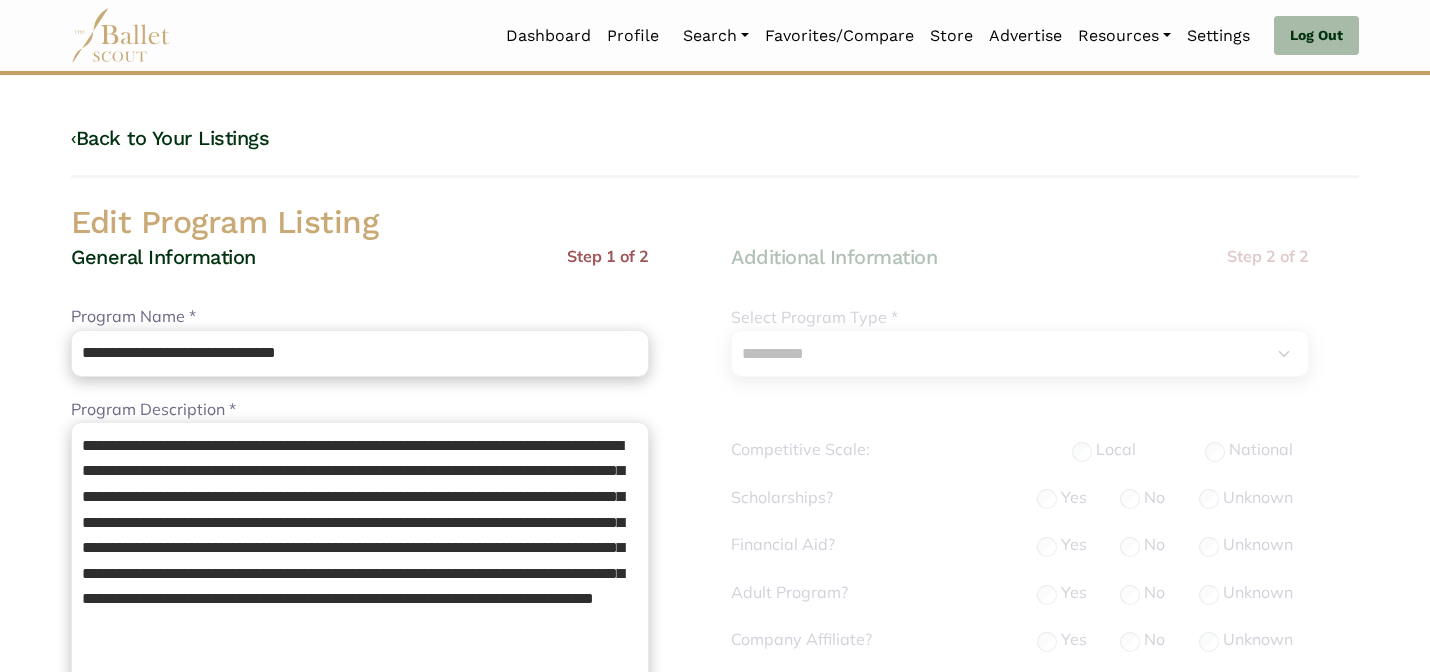 select on "**" 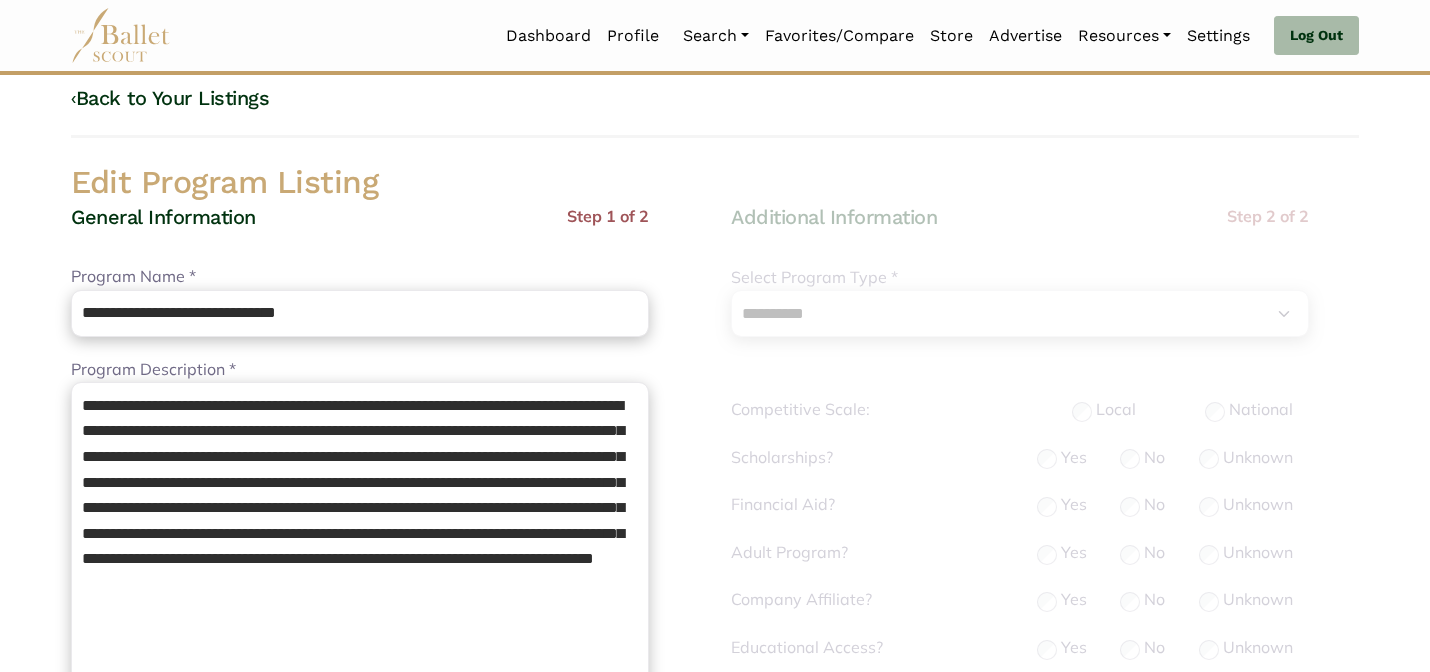 scroll, scrollTop: 672, scrollLeft: 0, axis: vertical 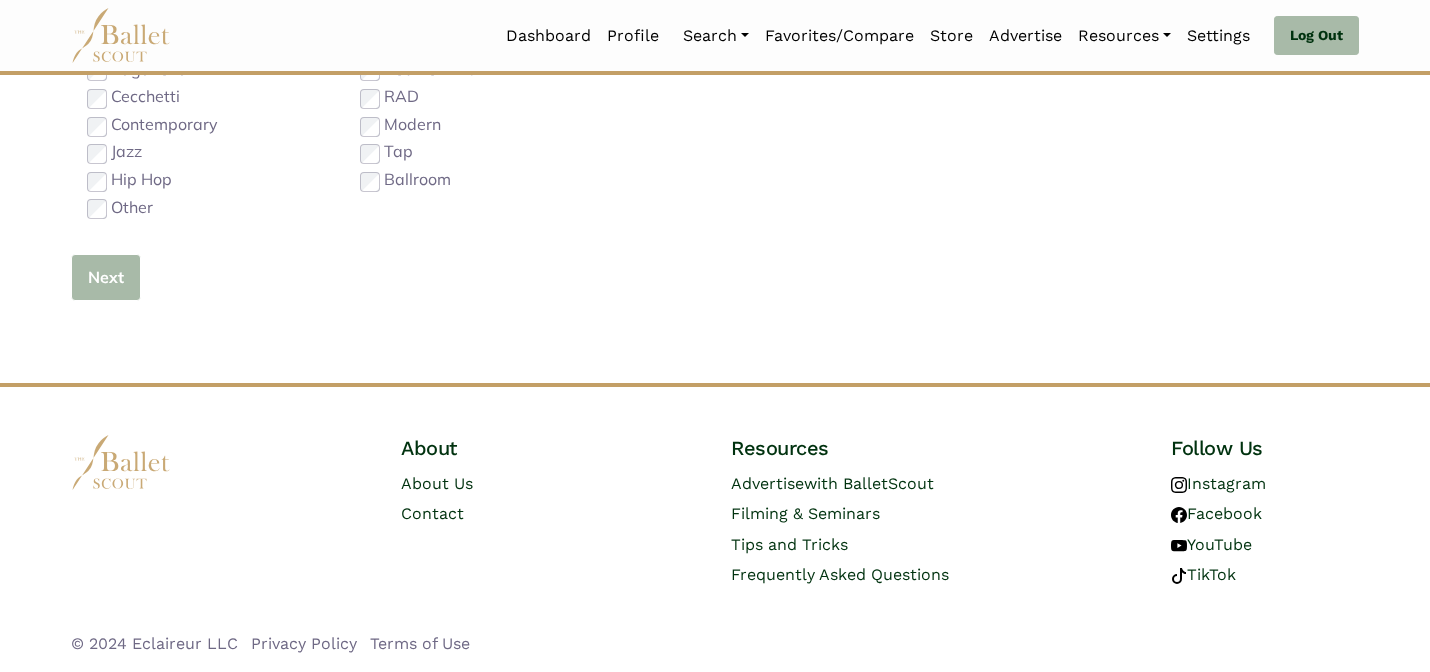 click on "Next" at bounding box center (106, 277) 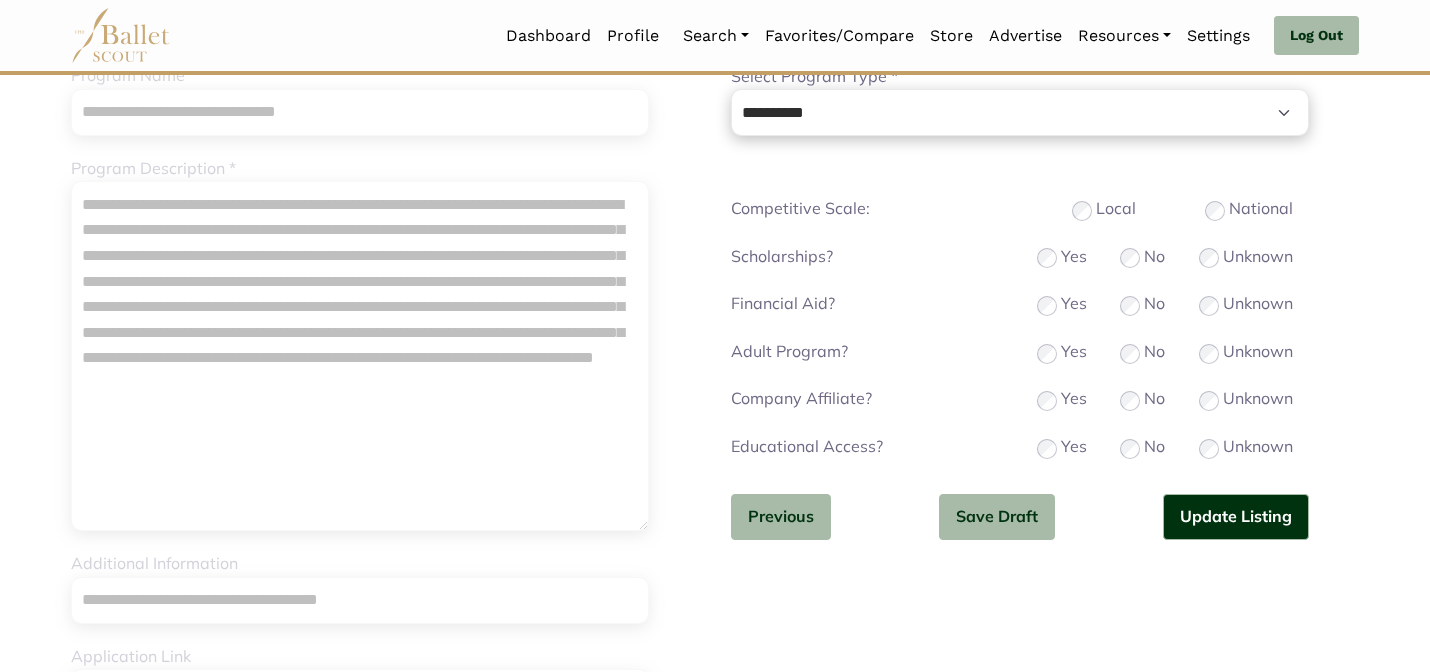 scroll, scrollTop: 255, scrollLeft: 0, axis: vertical 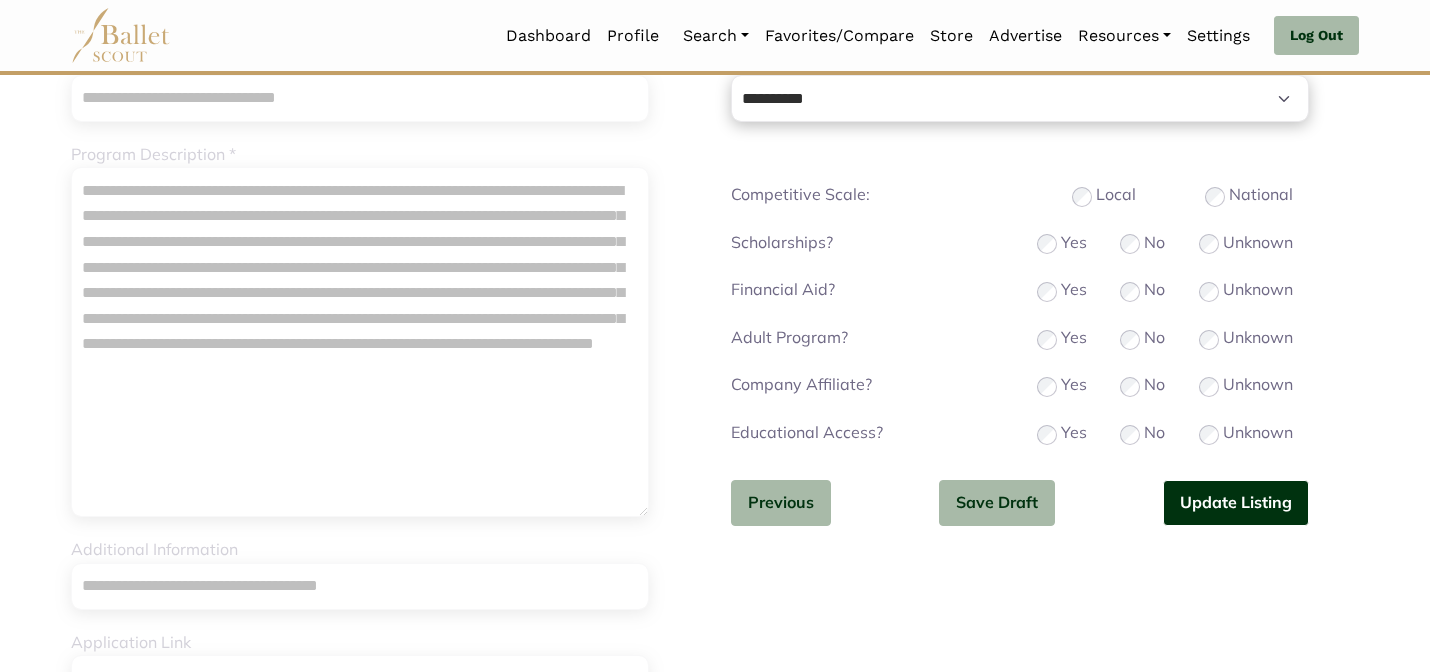 click on "Update Listing" at bounding box center [1236, 503] 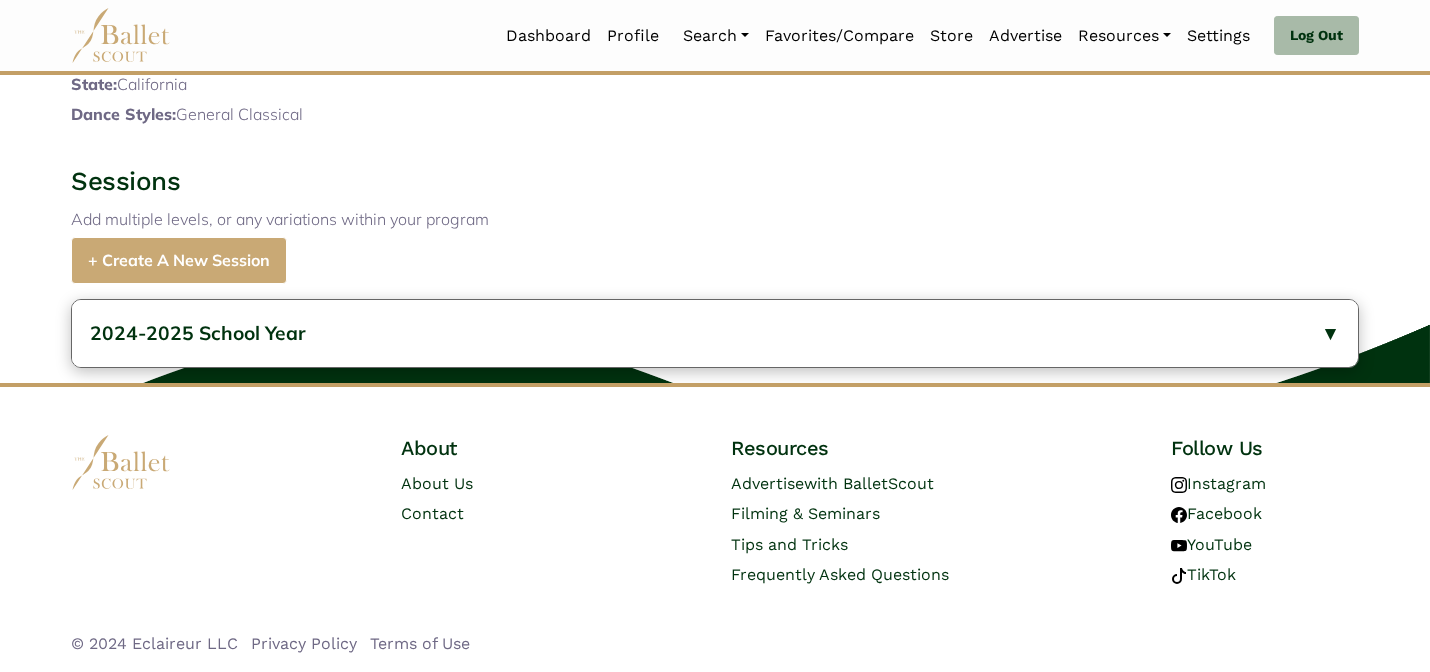 scroll, scrollTop: 852, scrollLeft: 0, axis: vertical 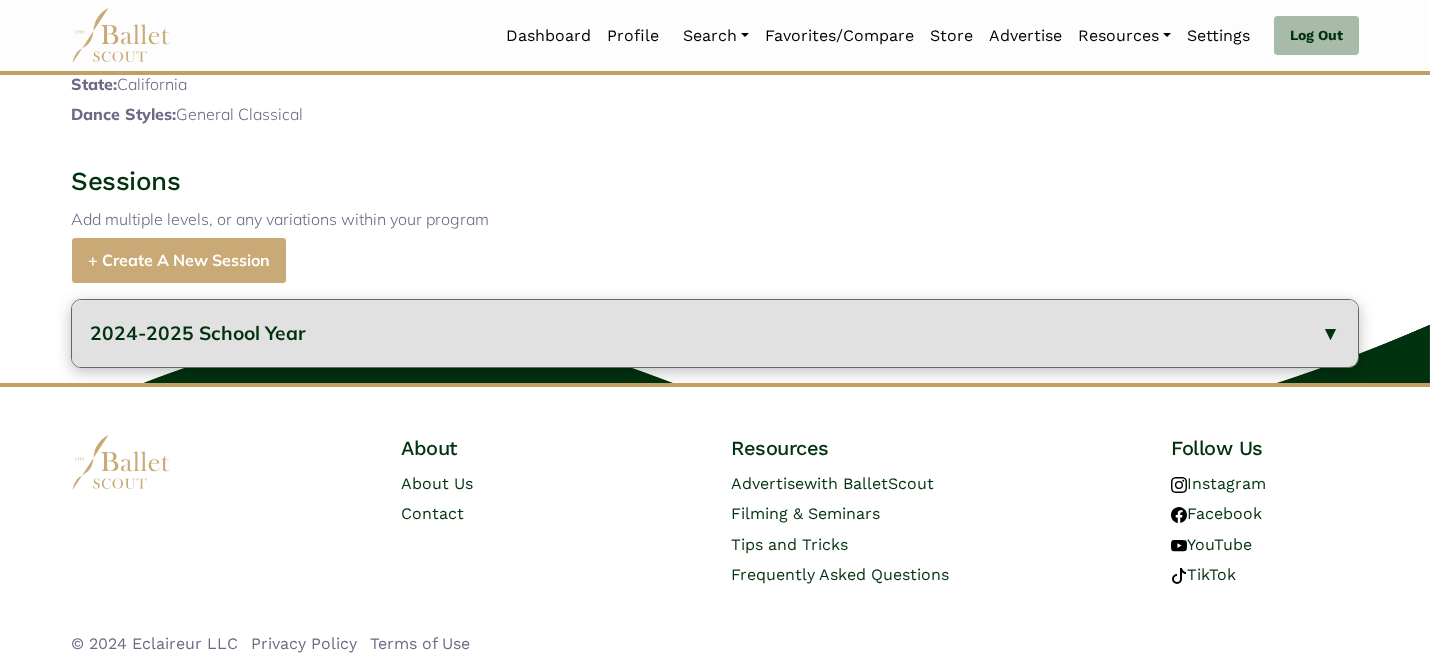 click on "2024-2025 School Year" at bounding box center (715, 333) 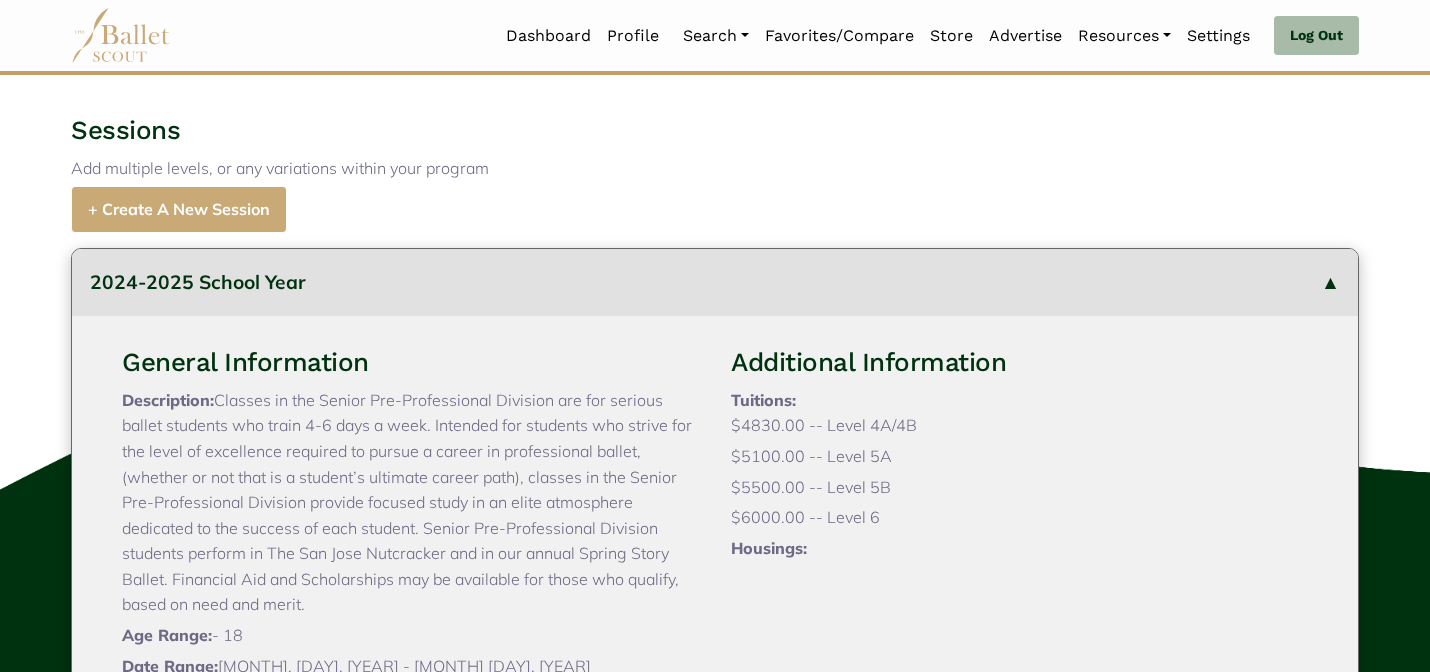 type 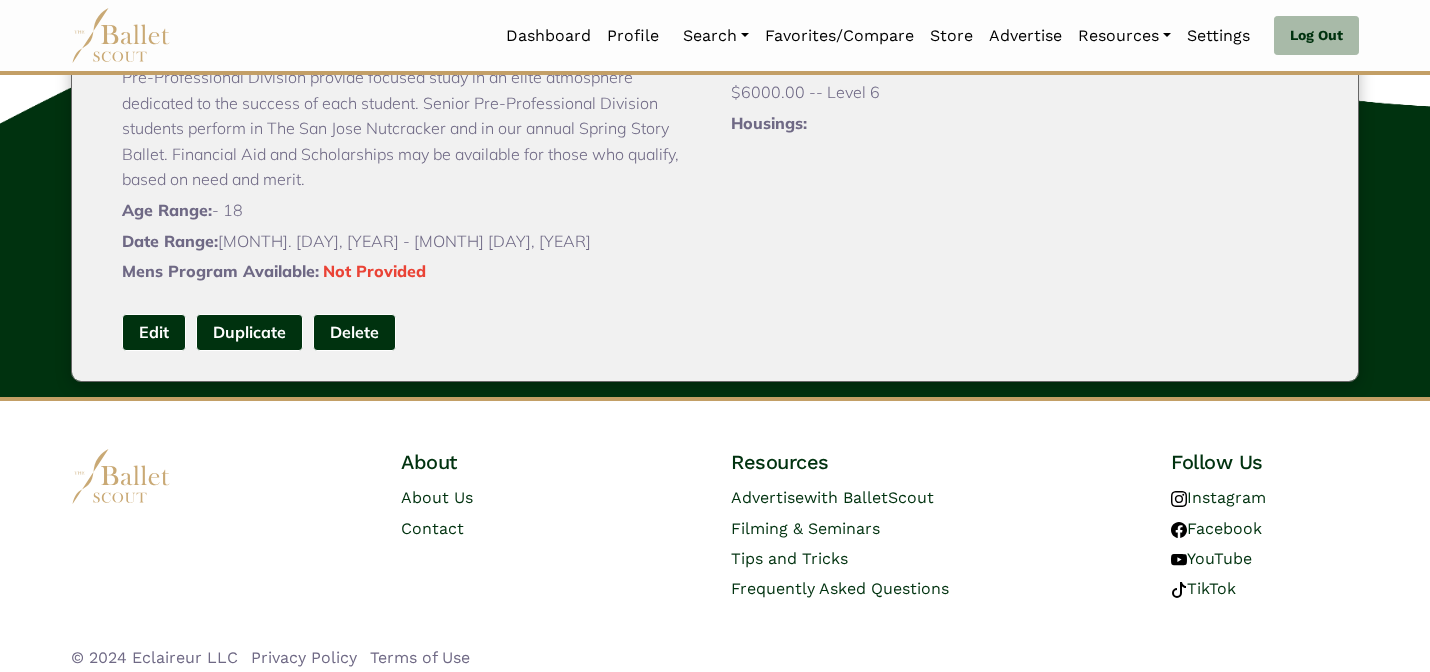 scroll, scrollTop: 1284, scrollLeft: 0, axis: vertical 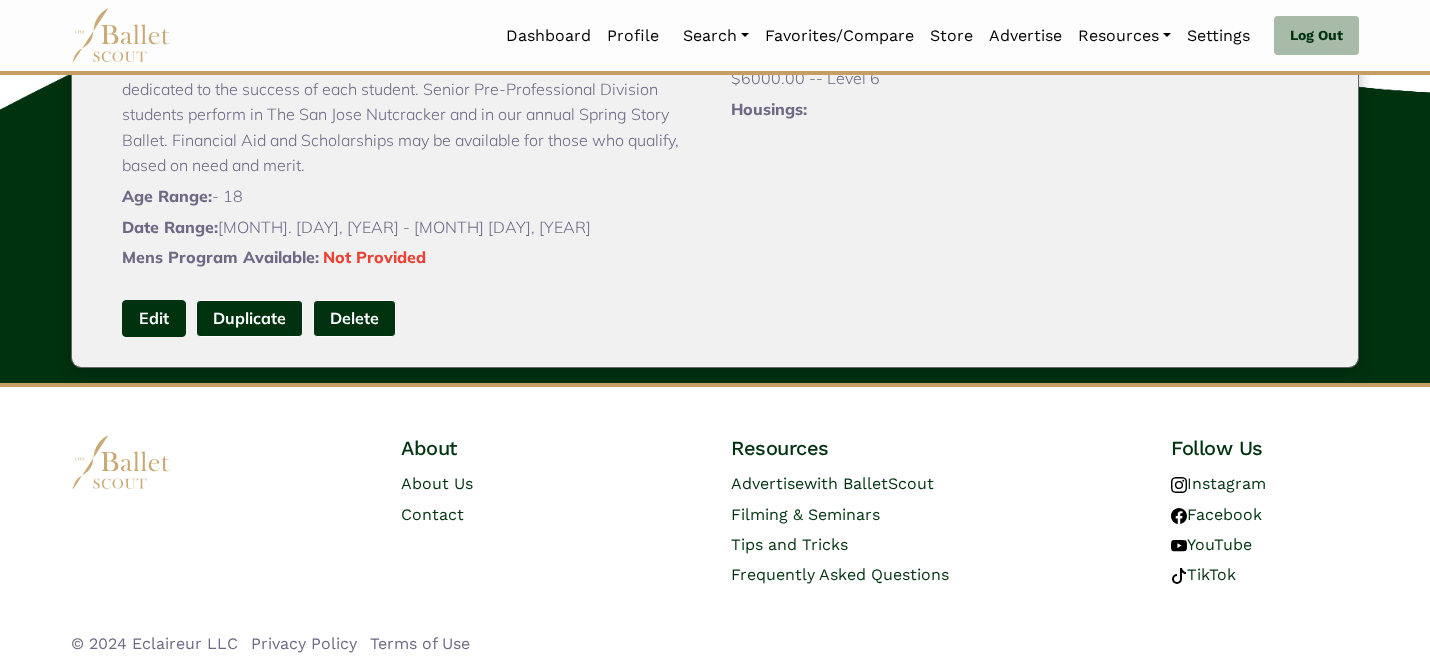 click on "Edit" at bounding box center (154, 318) 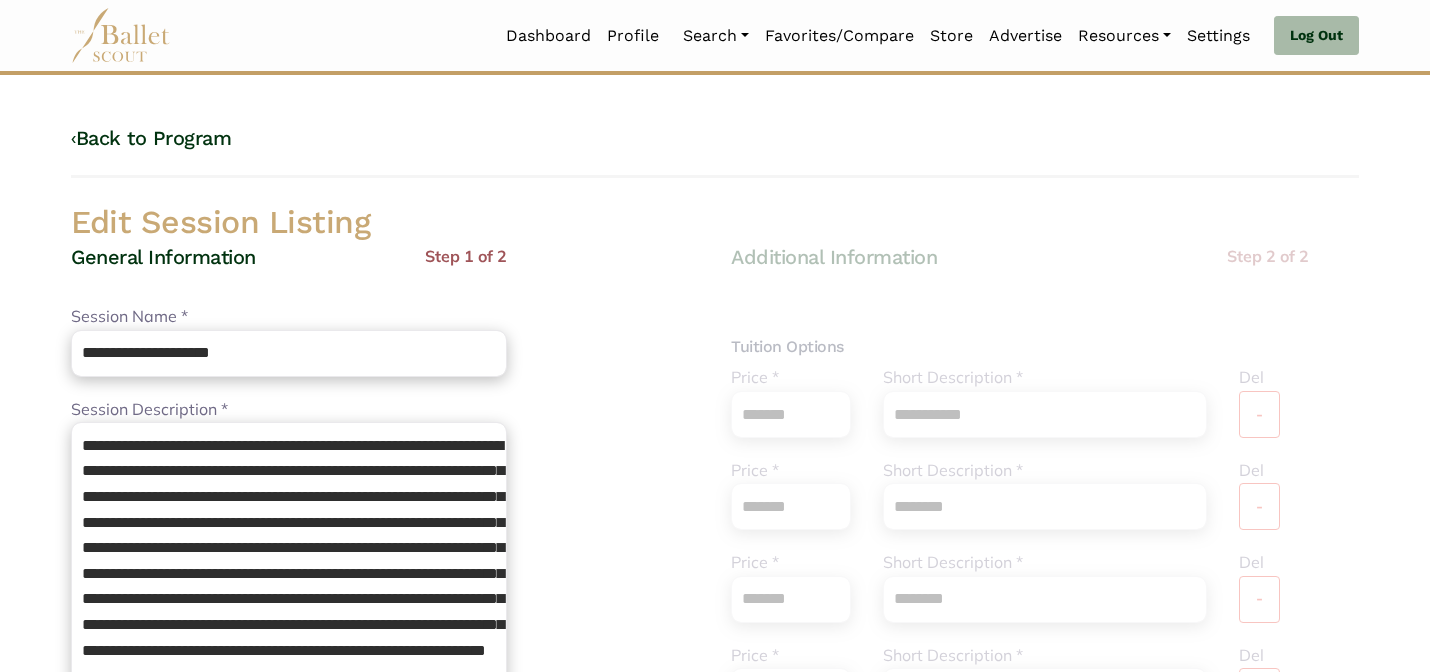 scroll, scrollTop: 0, scrollLeft: 0, axis: both 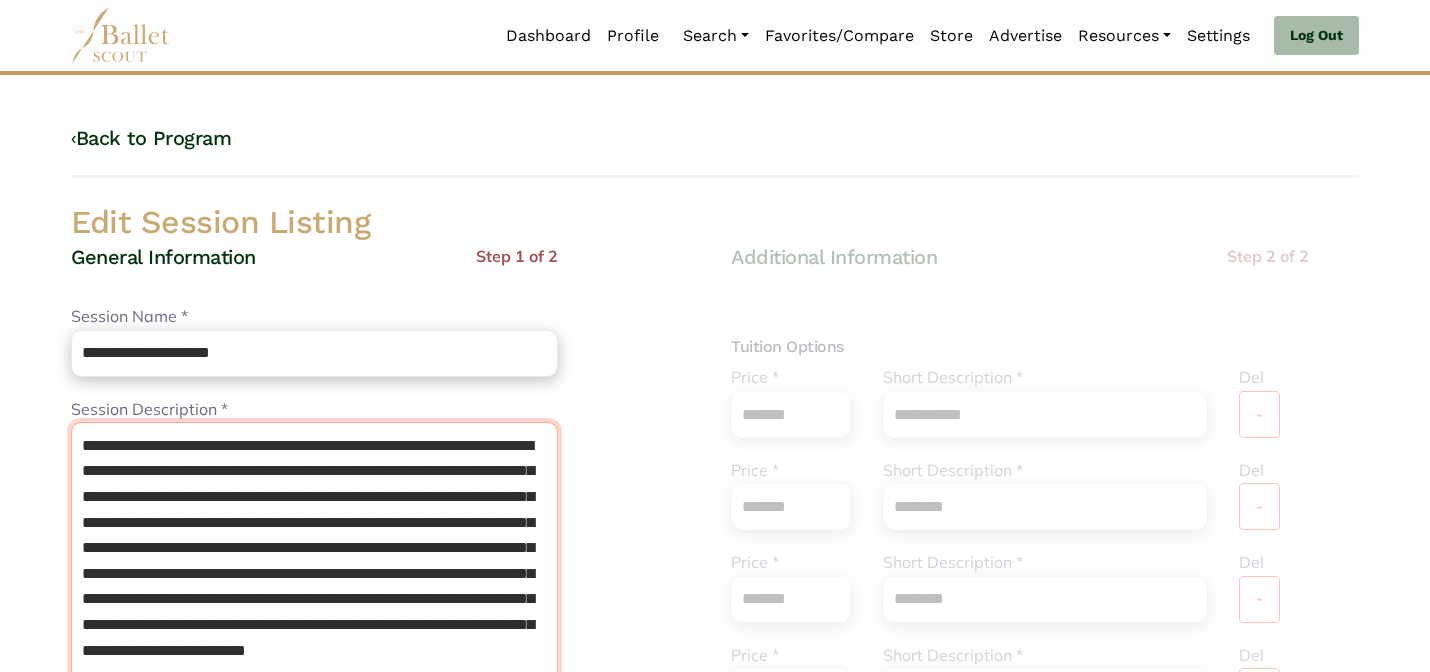 drag, startPoint x: 424, startPoint y: 443, endPoint x: 190, endPoint y: 438, distance: 234.0534 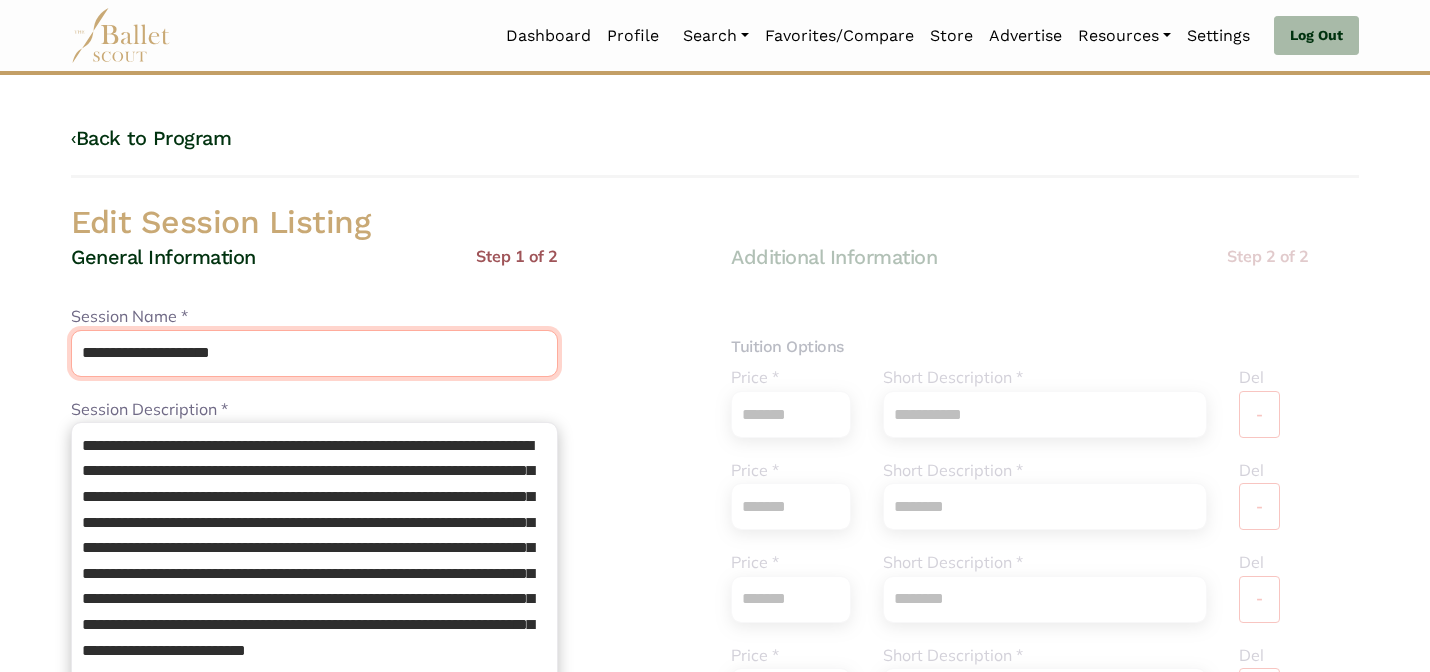 click on "**********" at bounding box center [314, 353] 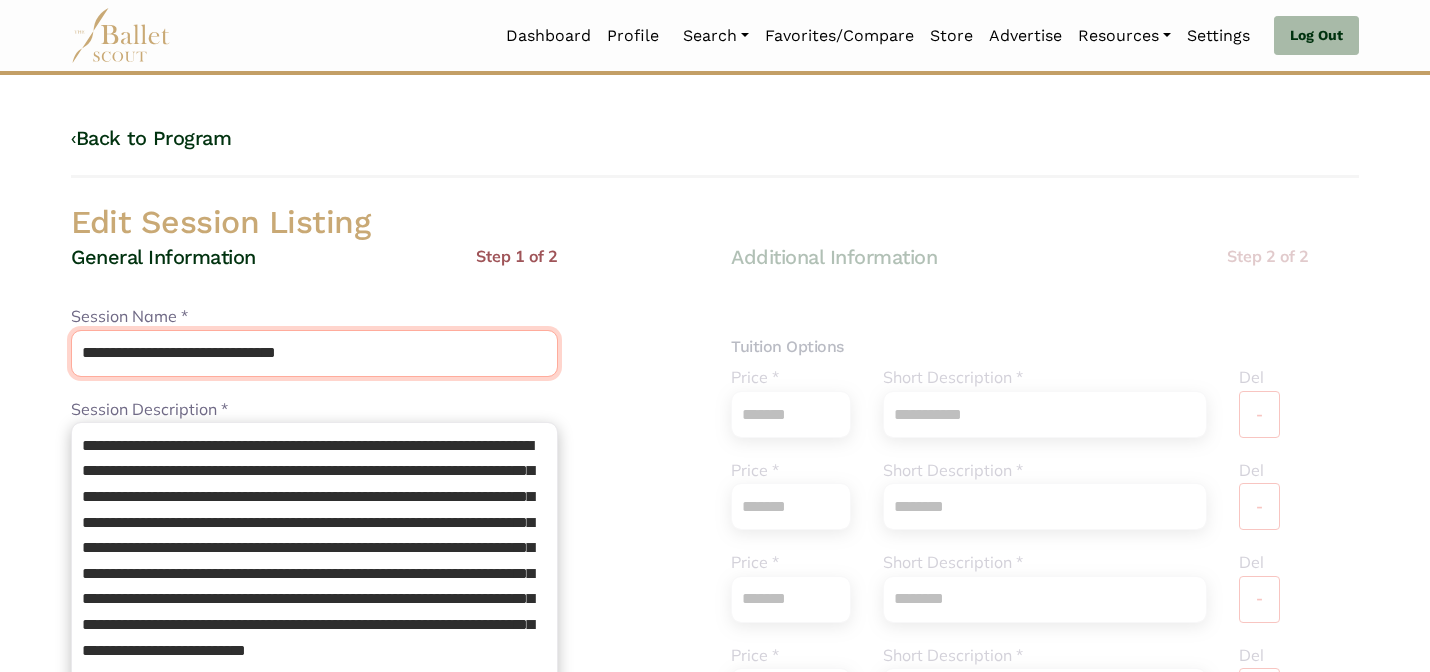 type on "**********" 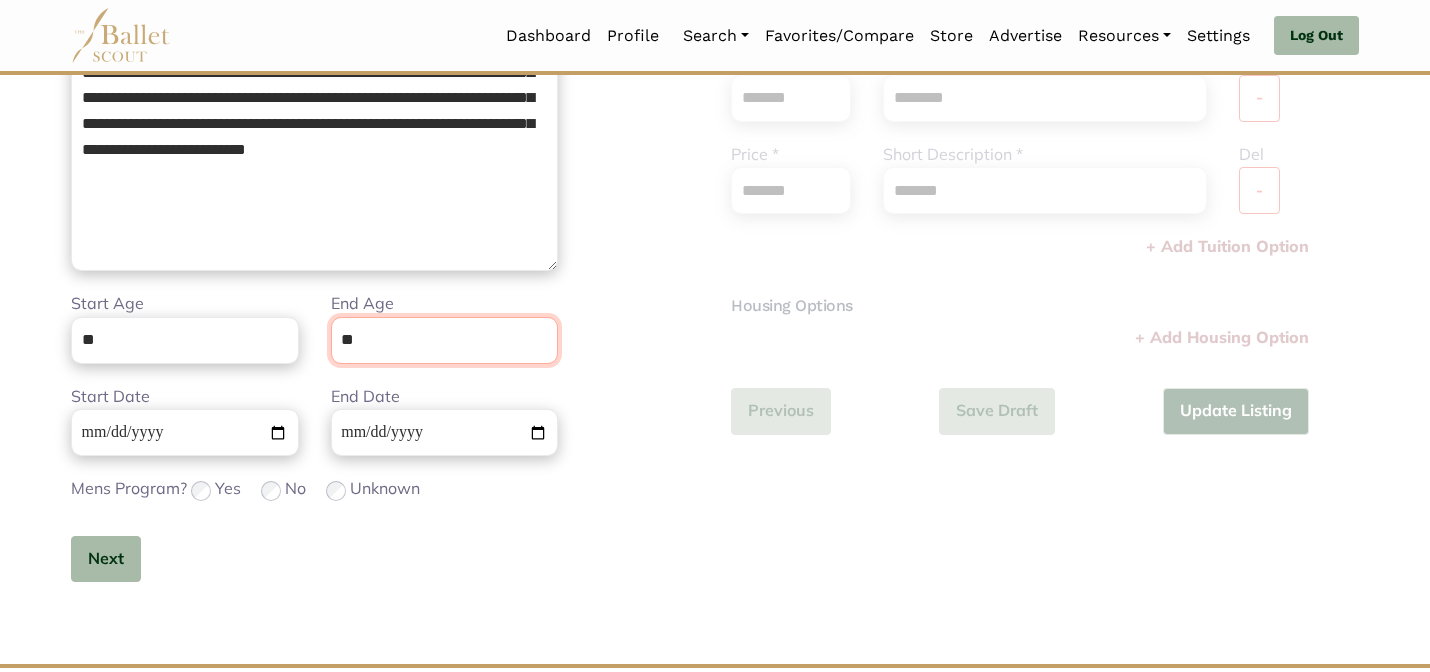 scroll, scrollTop: 505, scrollLeft: 0, axis: vertical 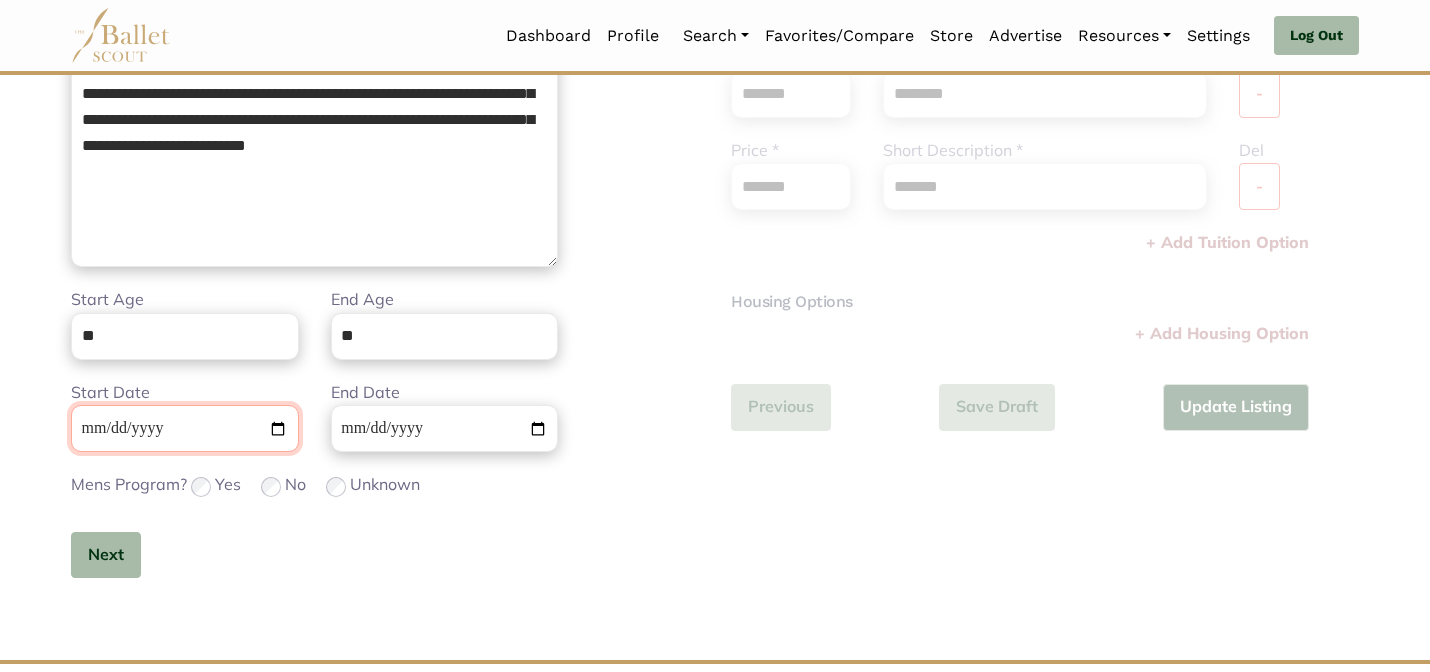 type 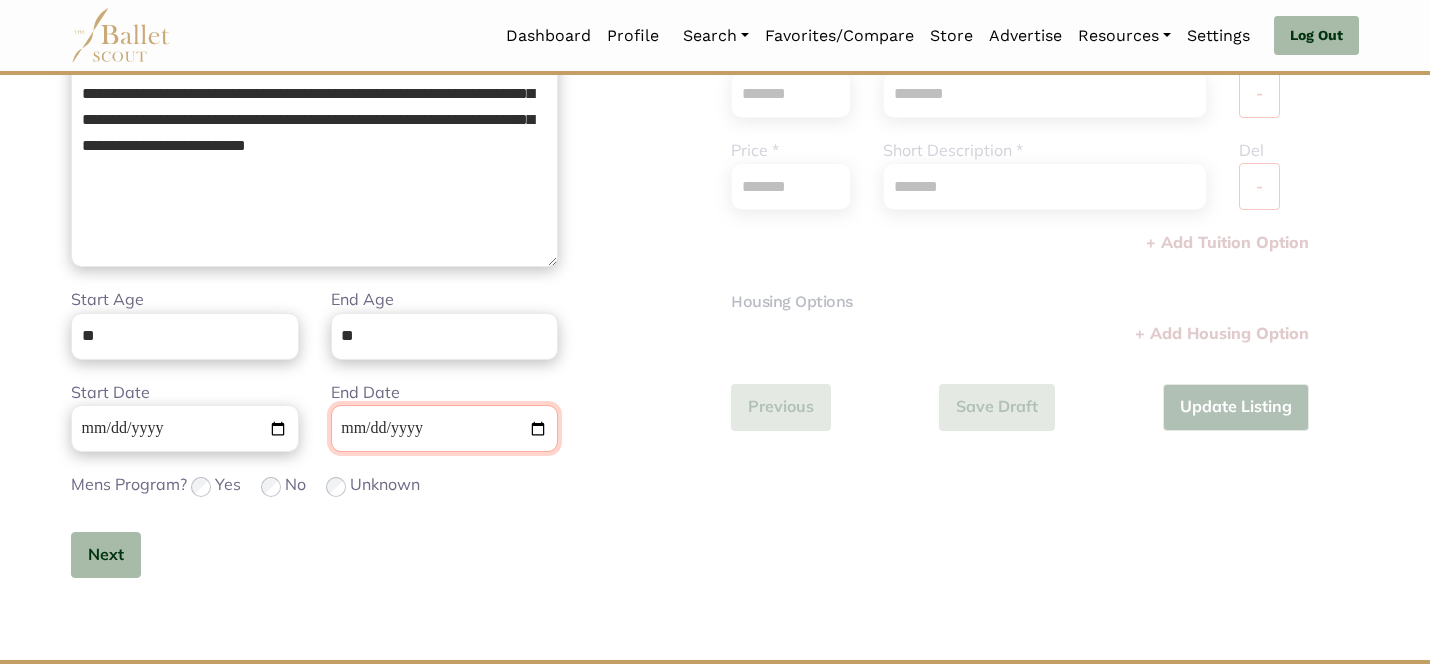type 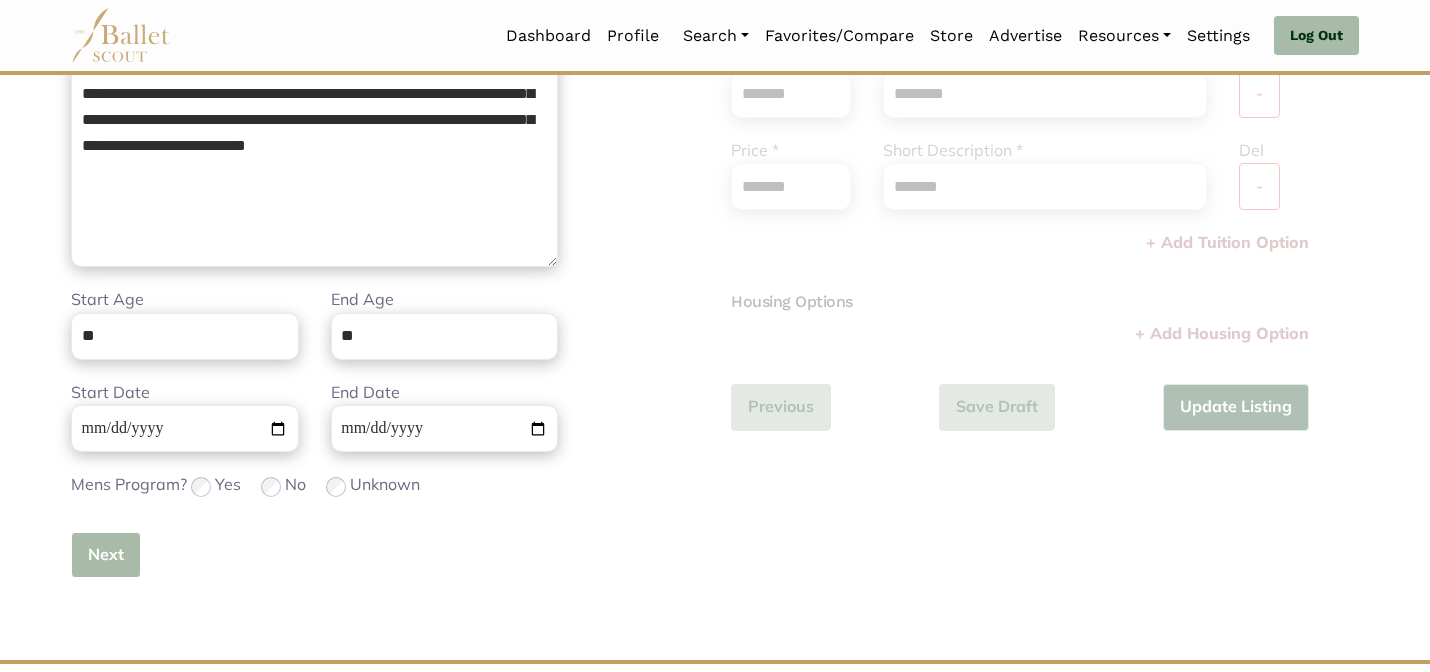 click on "Next" at bounding box center (106, 555) 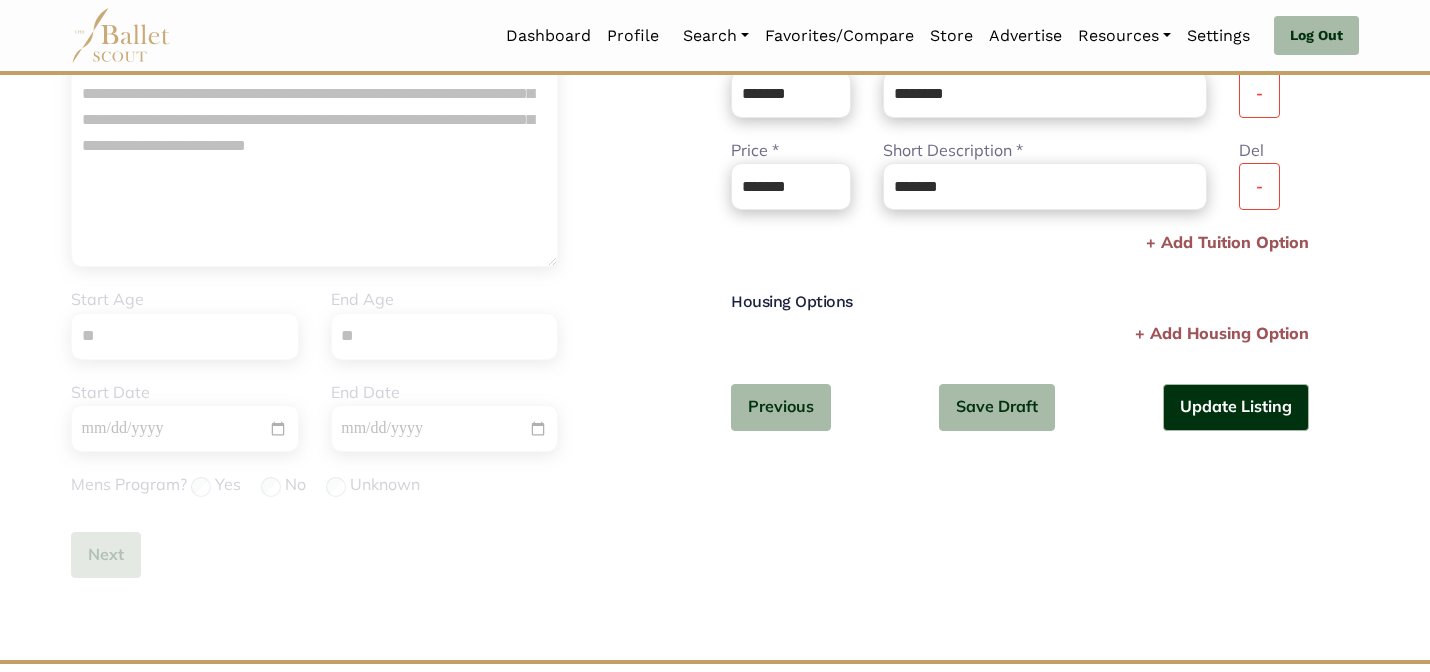 click on "**********" at bounding box center (1020, 101) 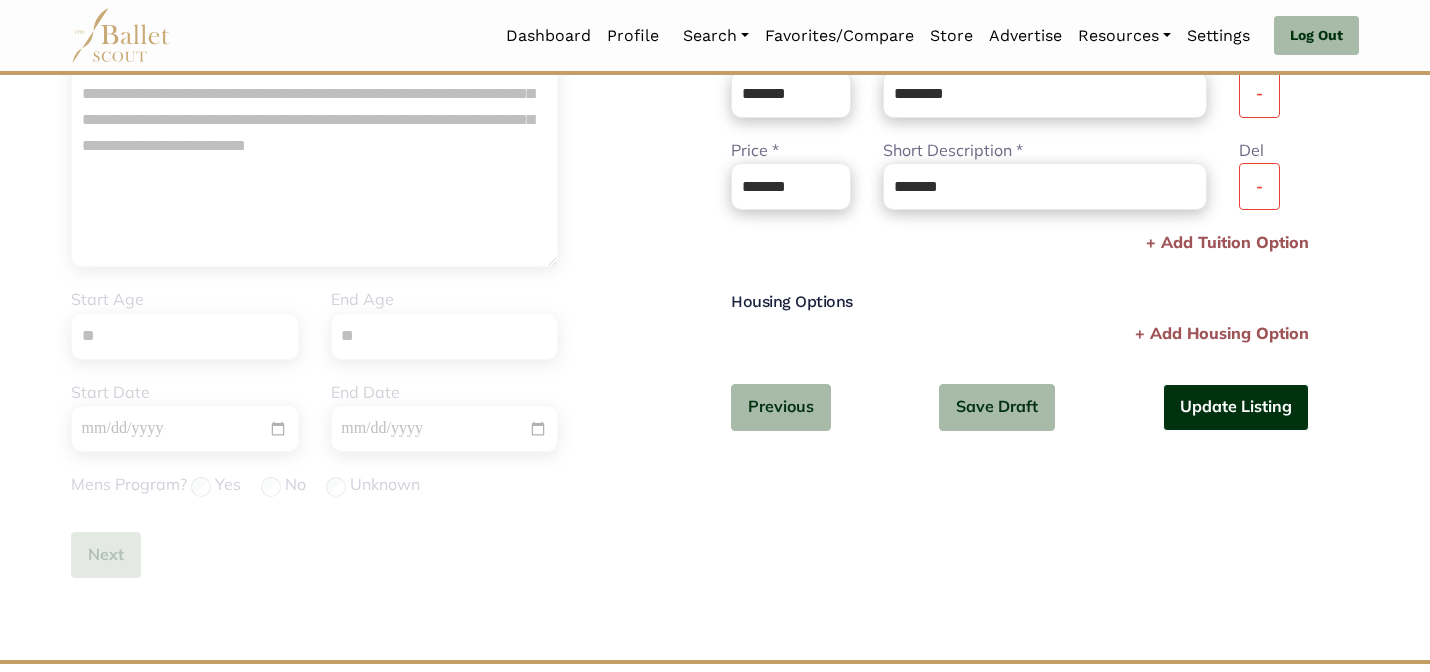 click on "Update Listing" at bounding box center (1236, 407) 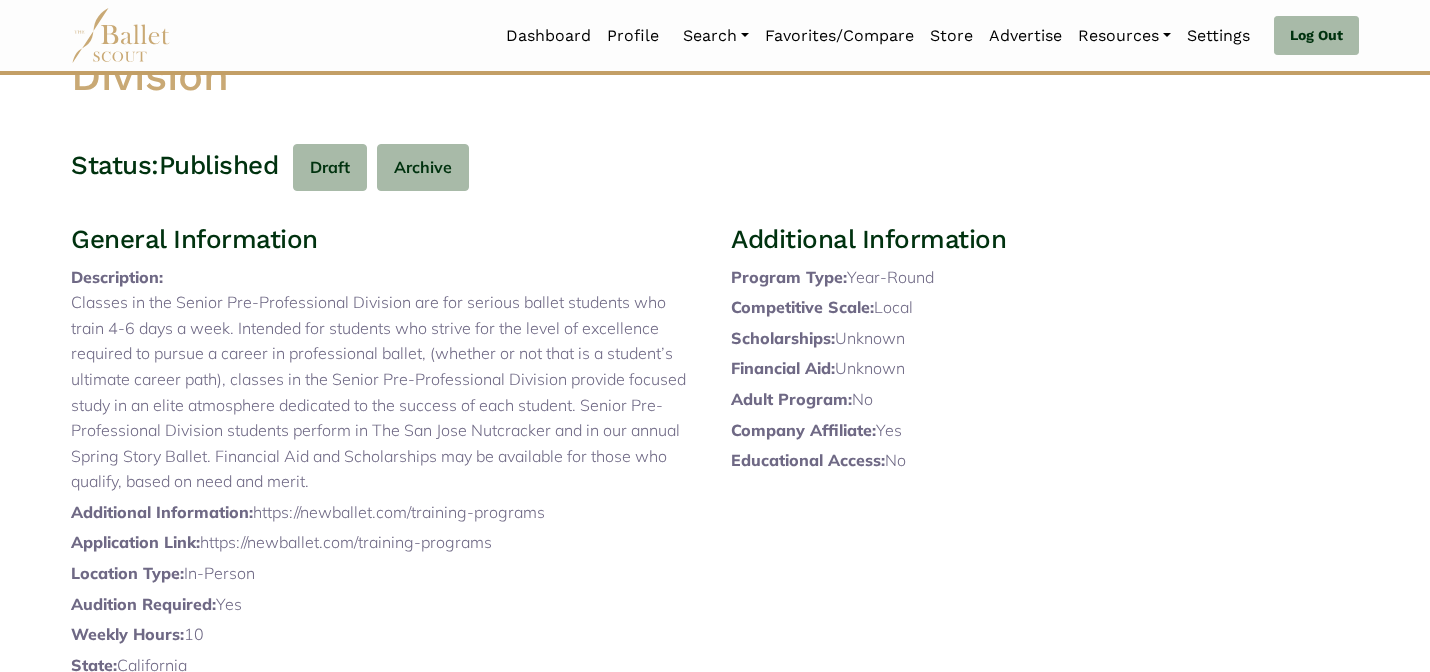 scroll, scrollTop: 0, scrollLeft: 0, axis: both 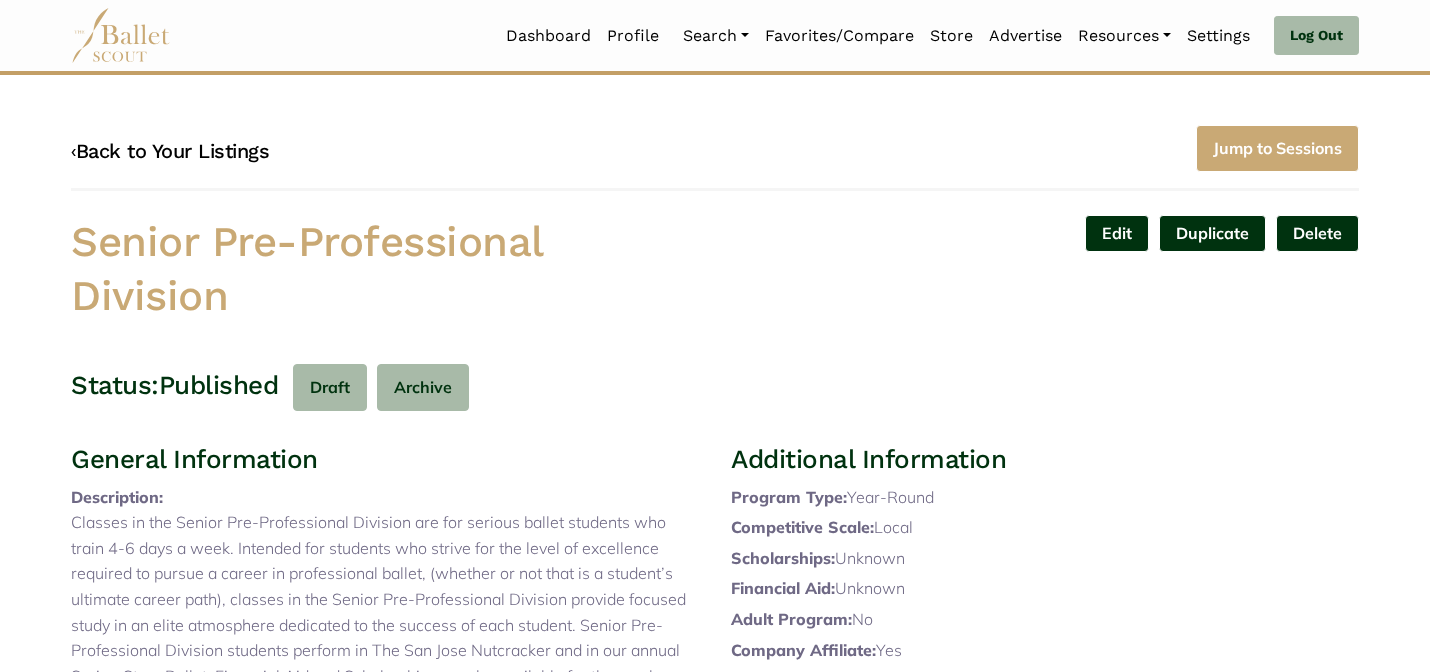 click on "‹  Back to Your Listings" at bounding box center (170, 151) 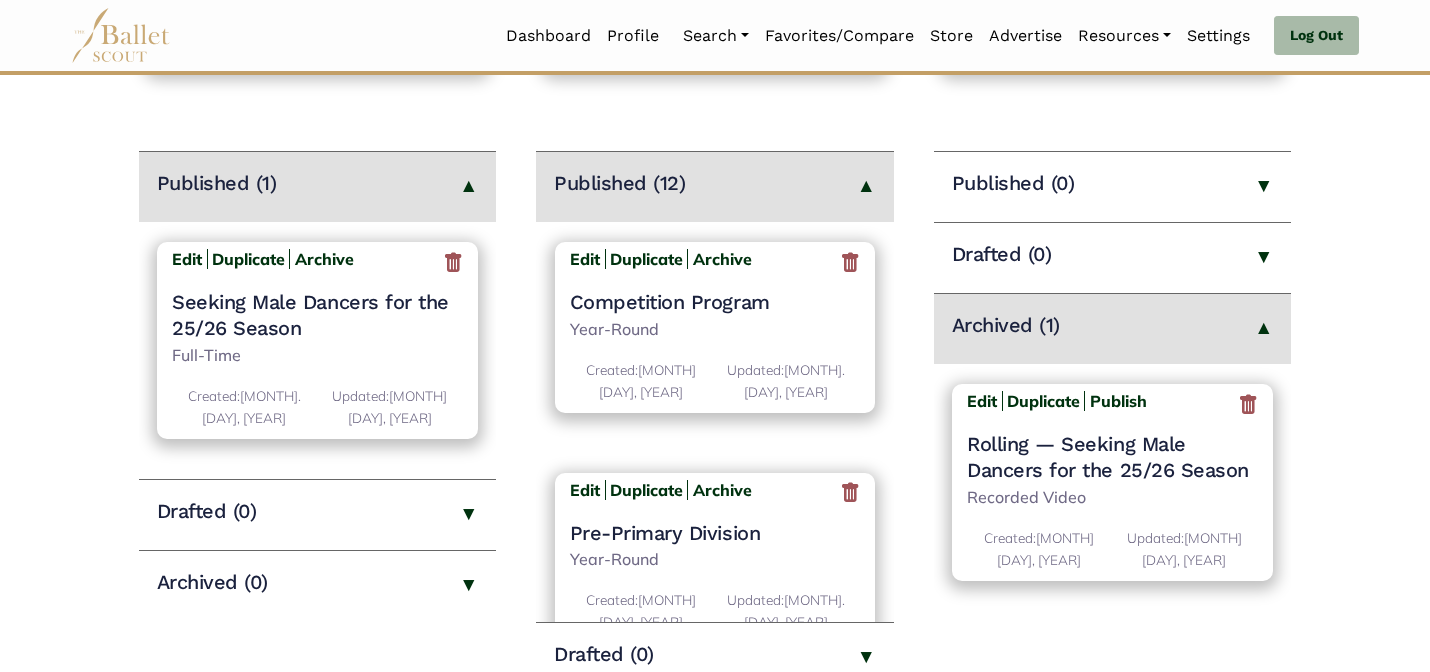 scroll, scrollTop: 240, scrollLeft: 0, axis: vertical 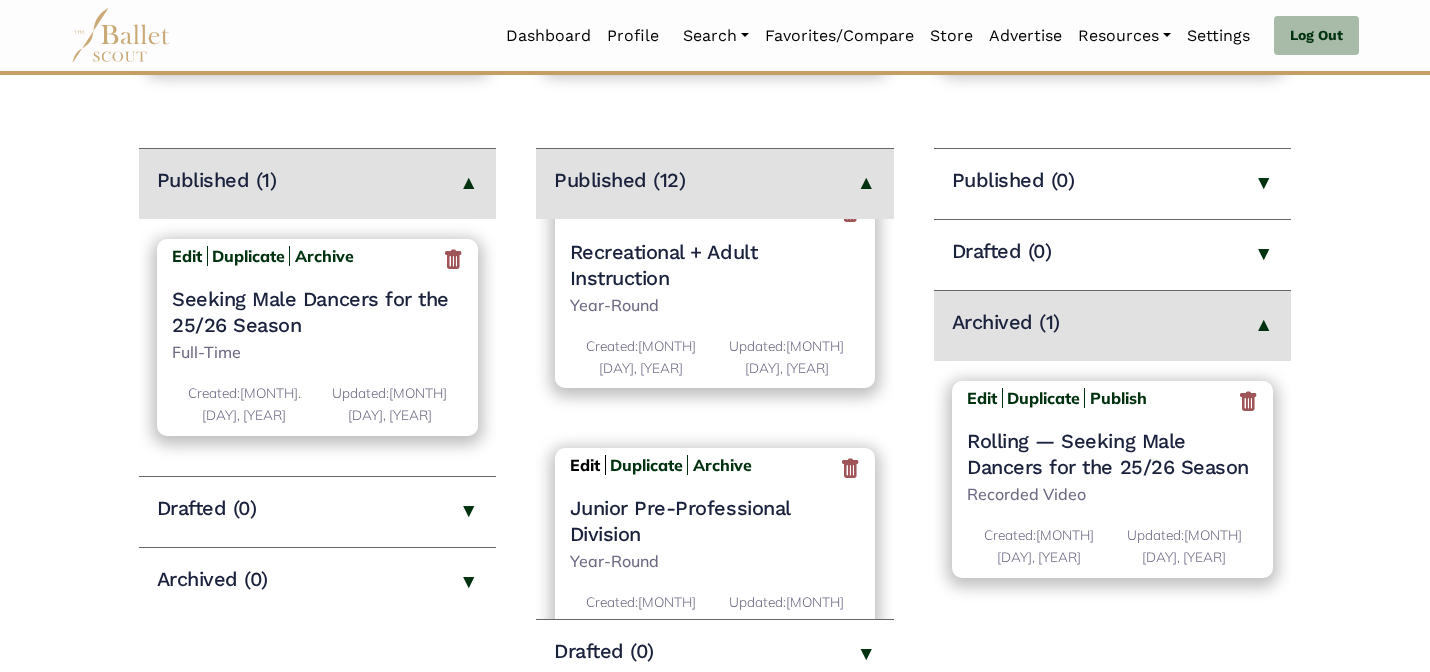 click on "Edit" at bounding box center (585, 465) 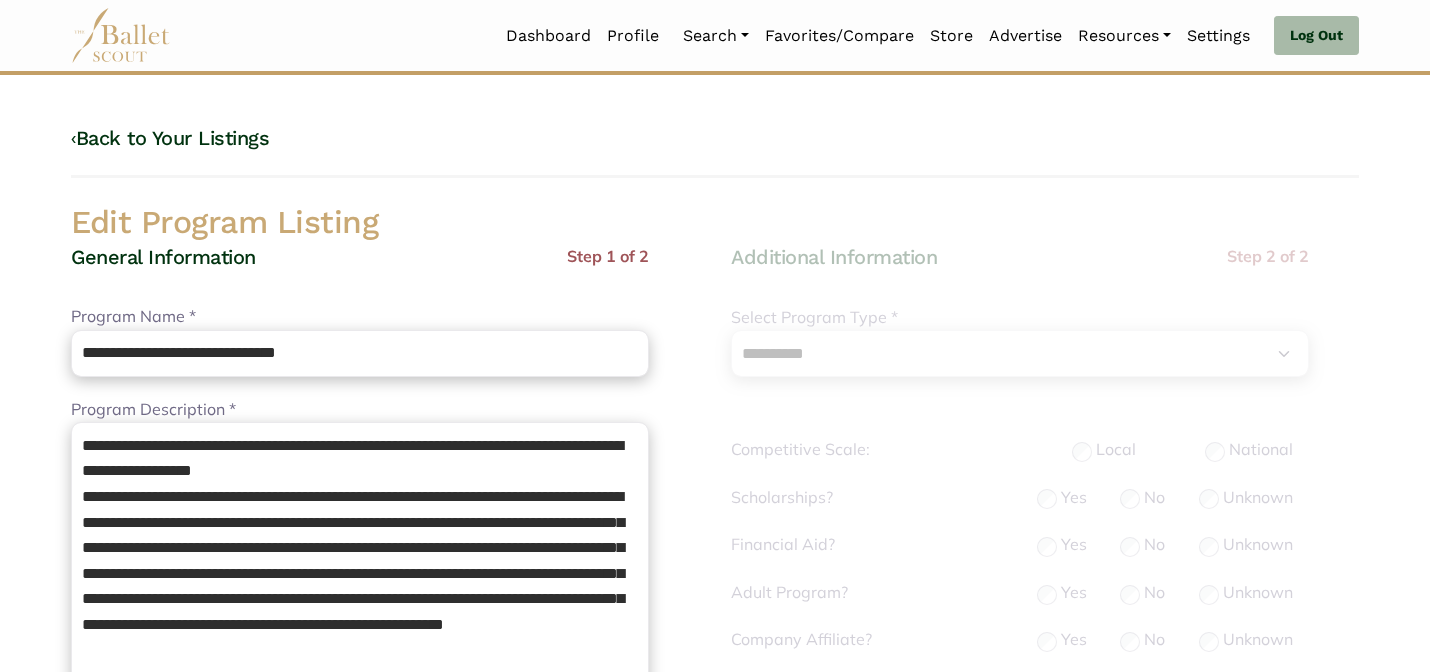 select on "**" 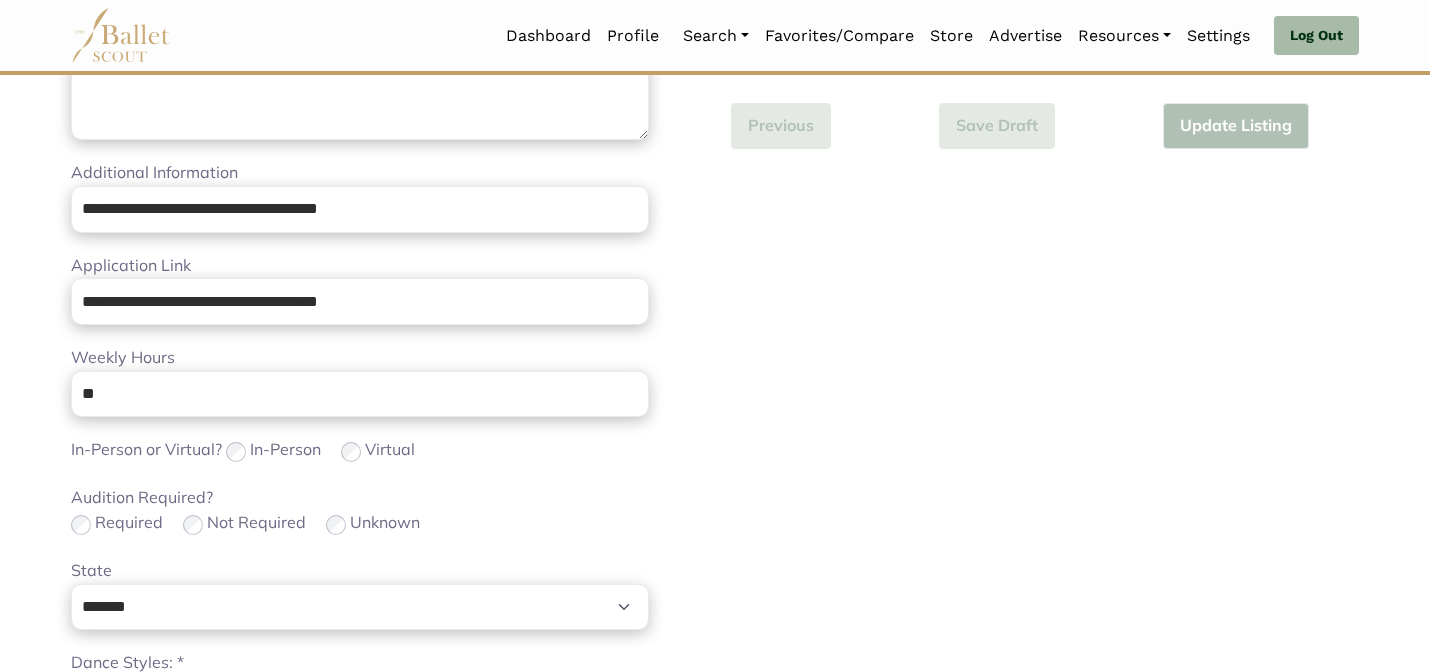 scroll, scrollTop: 1264, scrollLeft: 0, axis: vertical 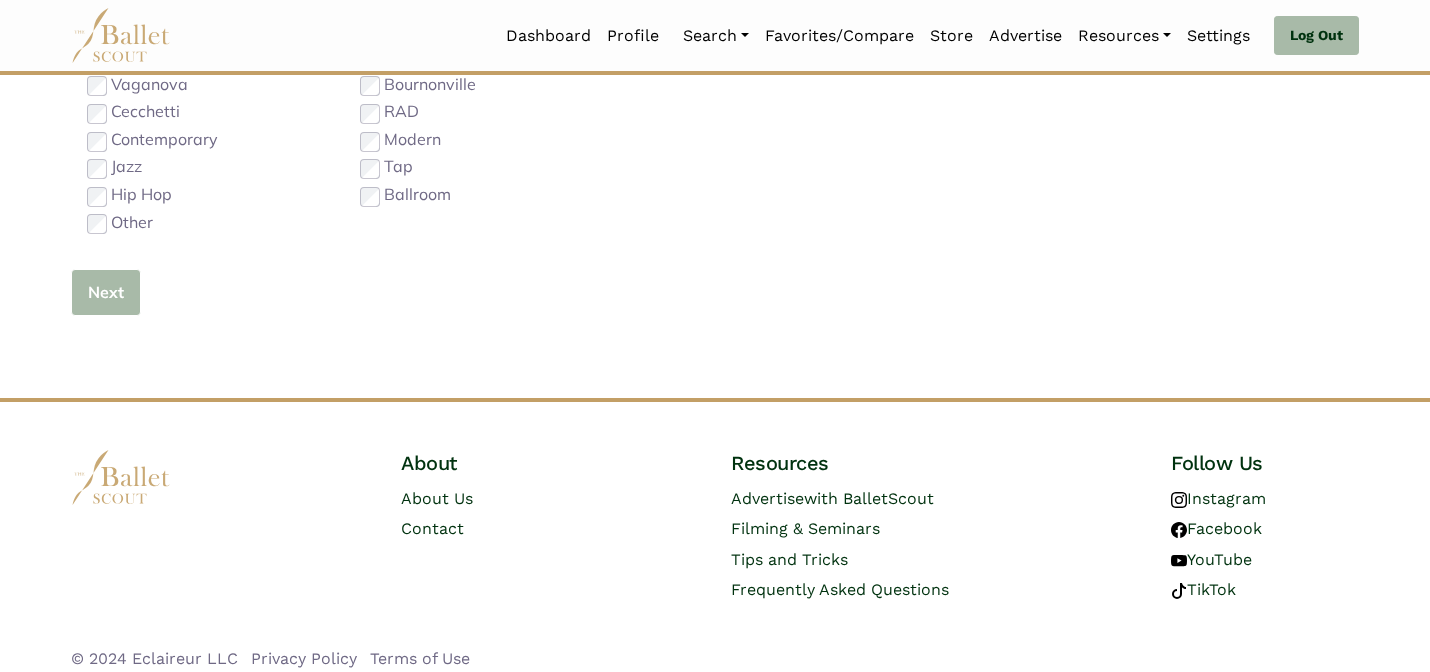 click on "Next" at bounding box center (106, 292) 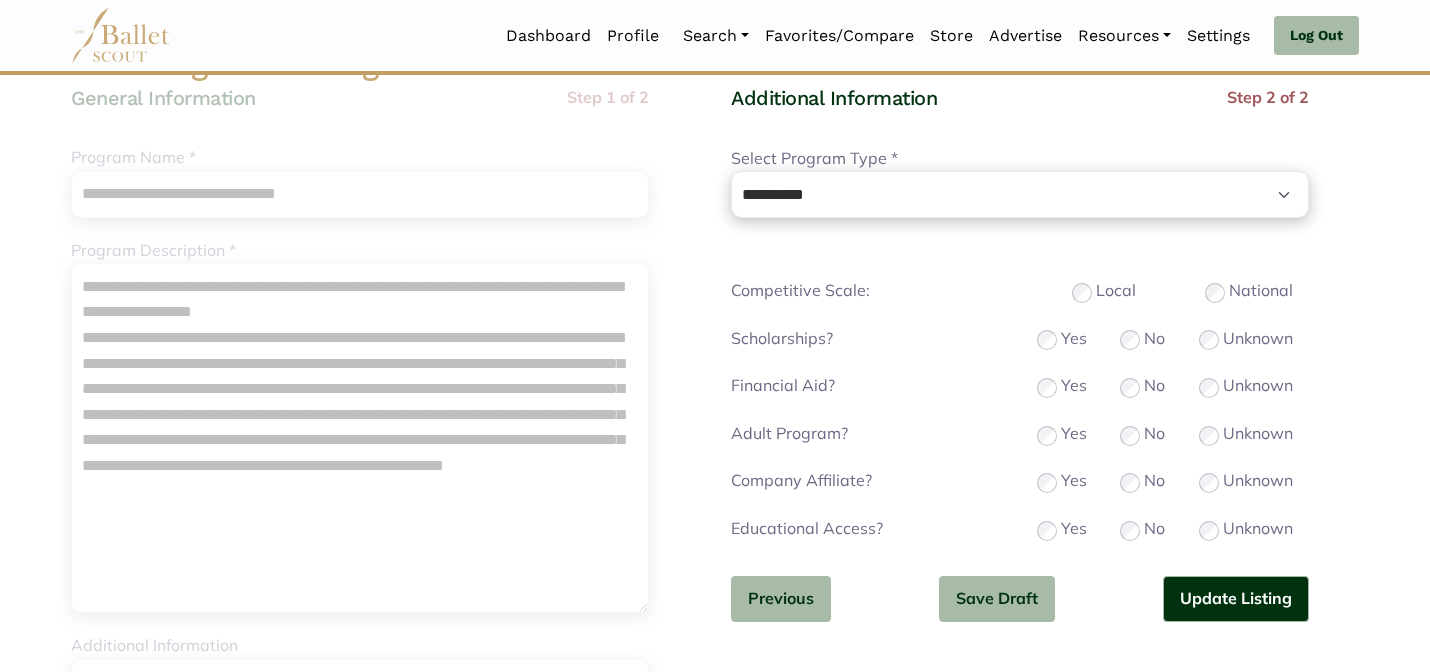 scroll, scrollTop: 160, scrollLeft: 0, axis: vertical 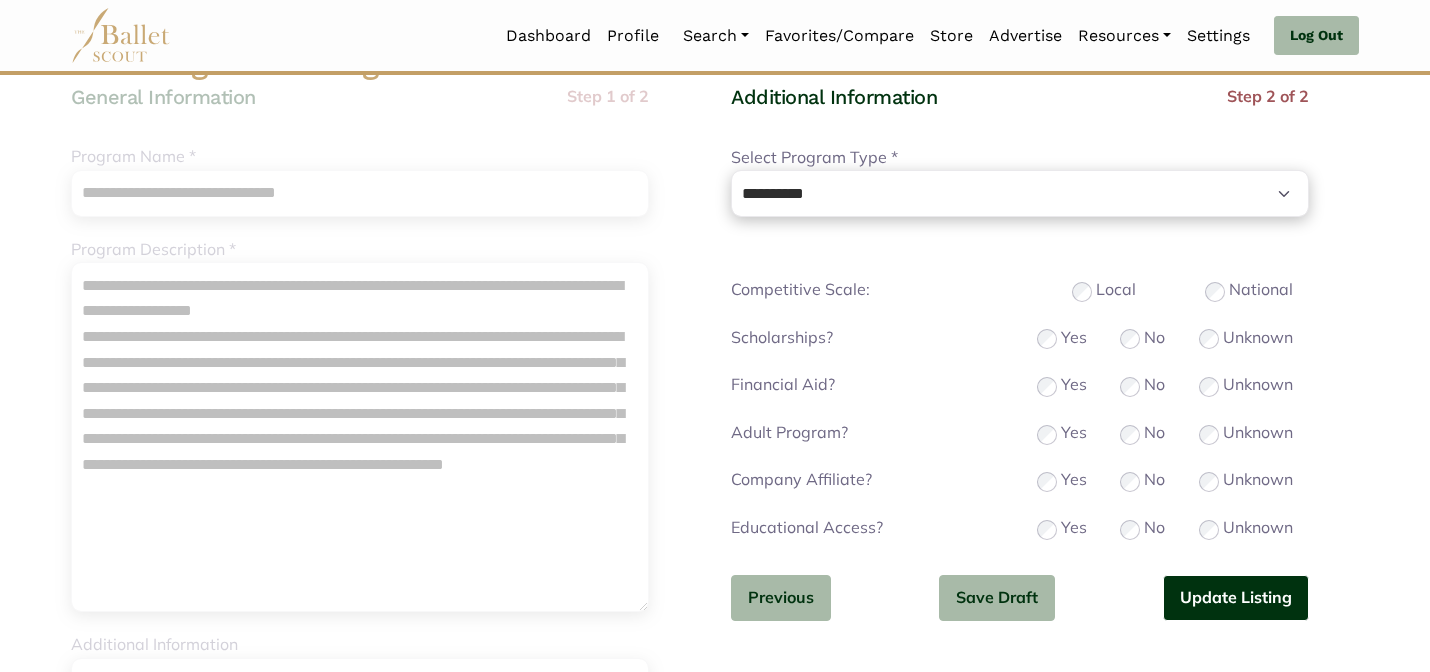 click on "Update Listing" at bounding box center [1236, 598] 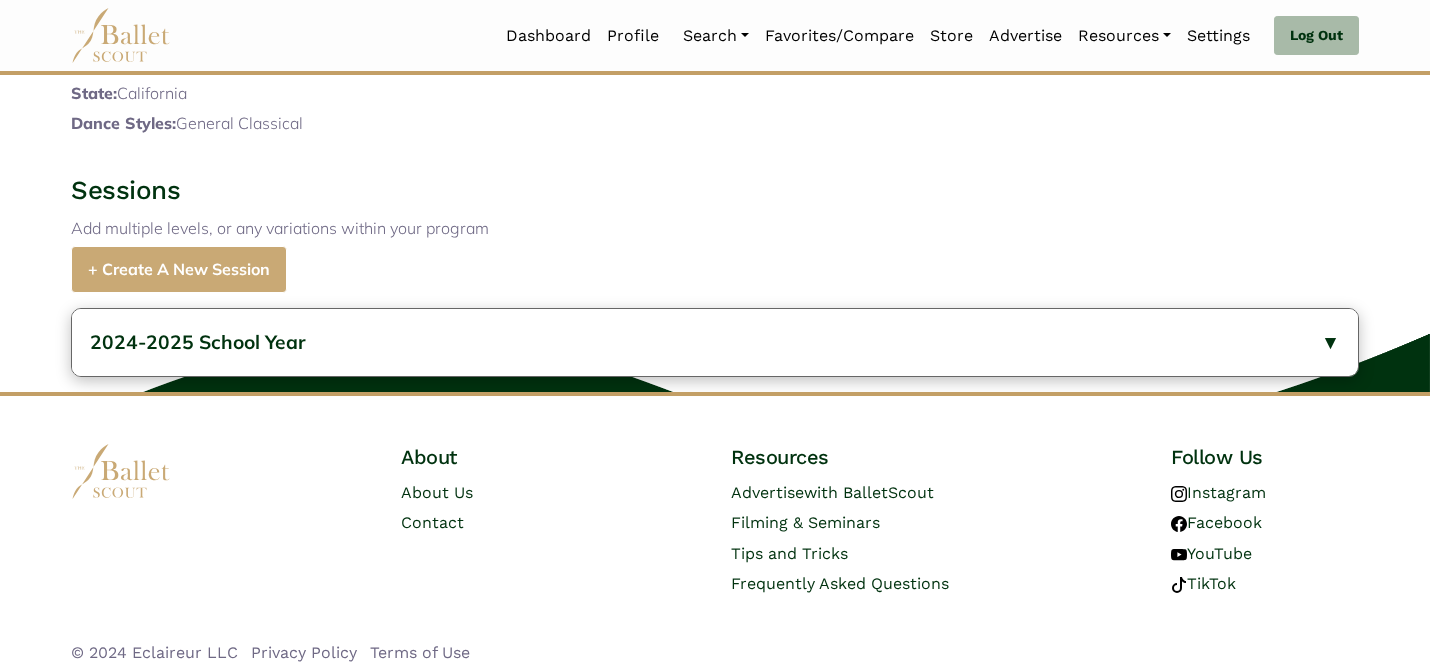 scroll, scrollTop: 852, scrollLeft: 0, axis: vertical 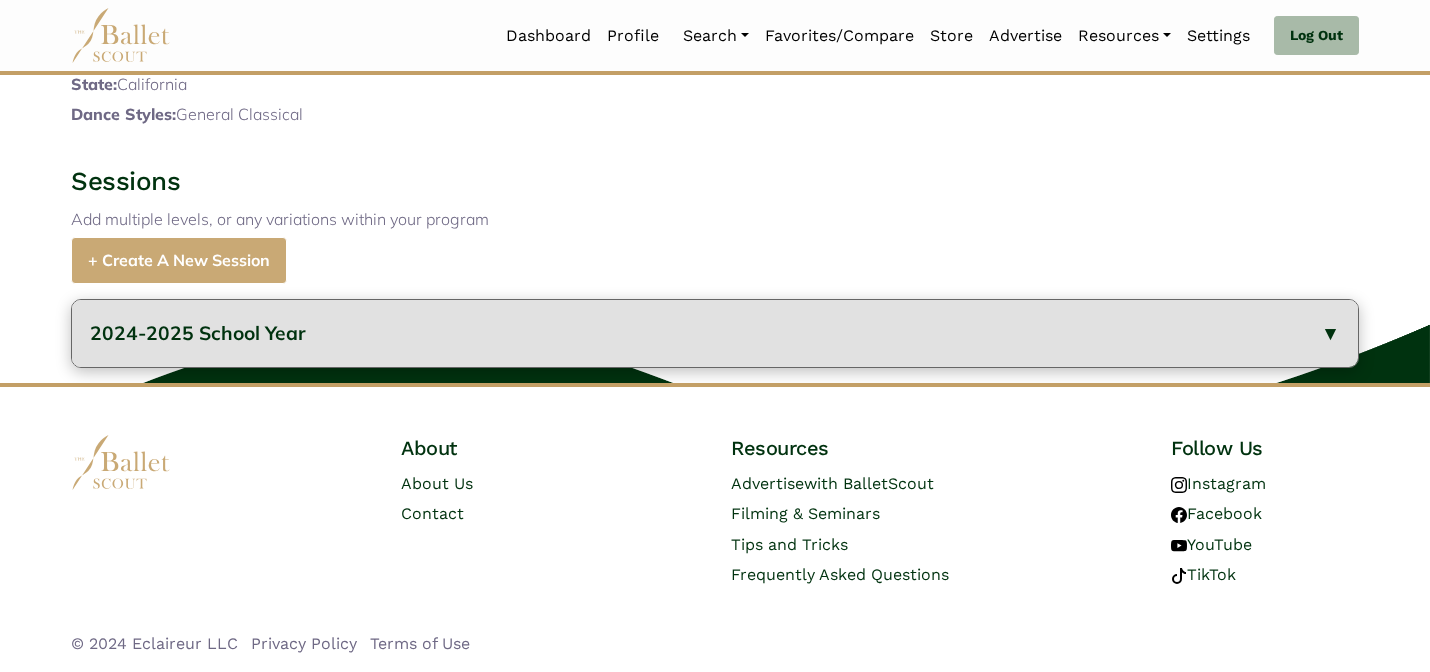click on "2024-2025 School Year" at bounding box center [715, 333] 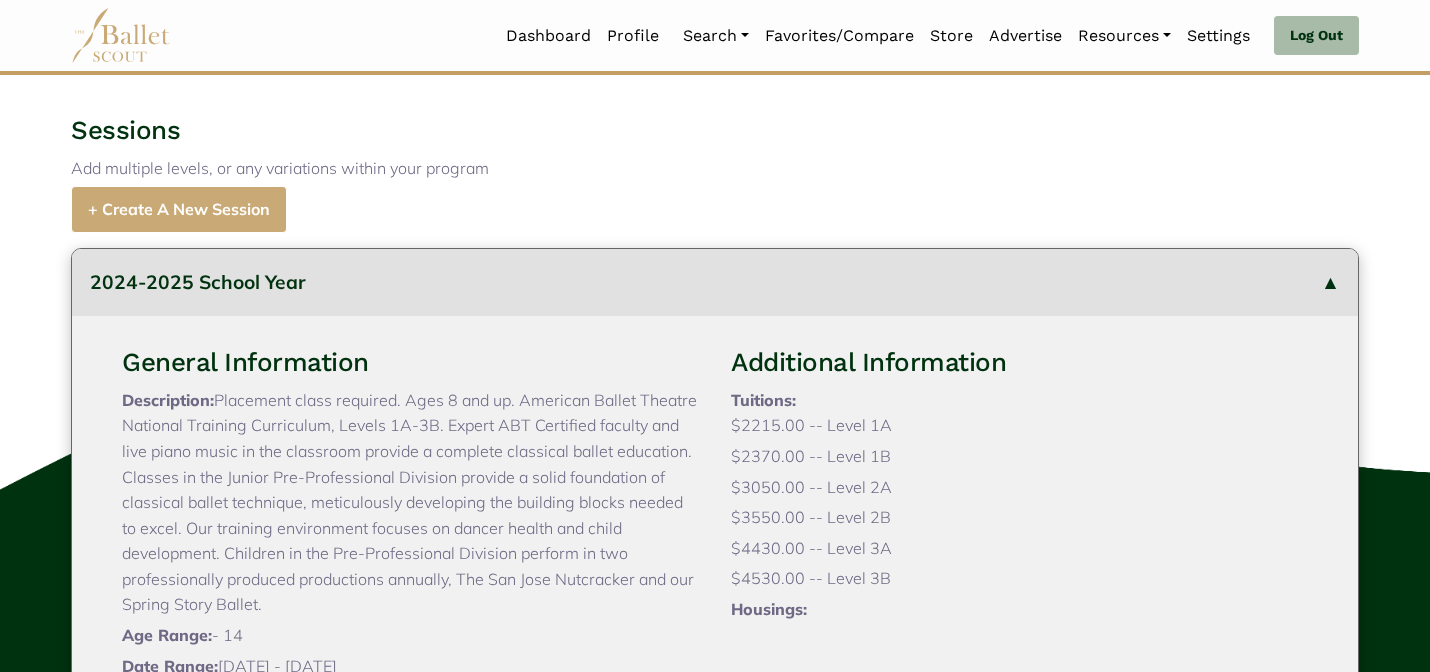 type 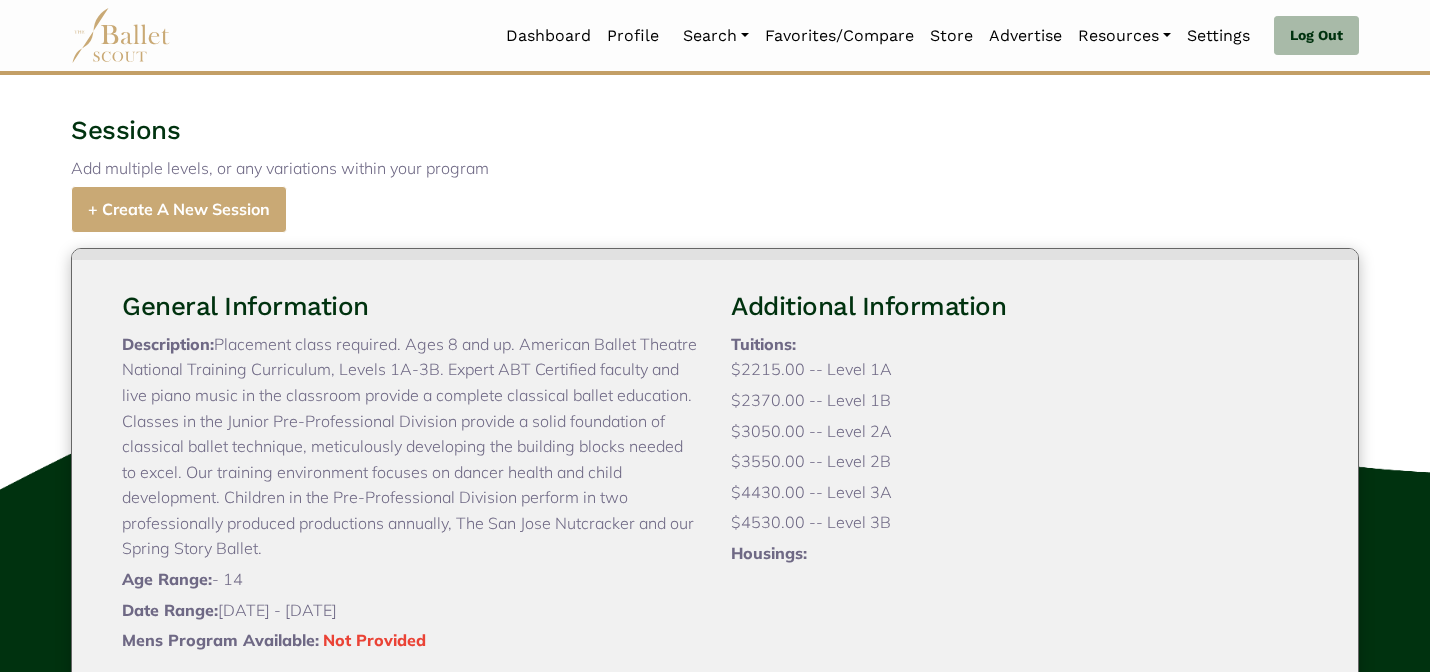 scroll, scrollTop: 59, scrollLeft: 0, axis: vertical 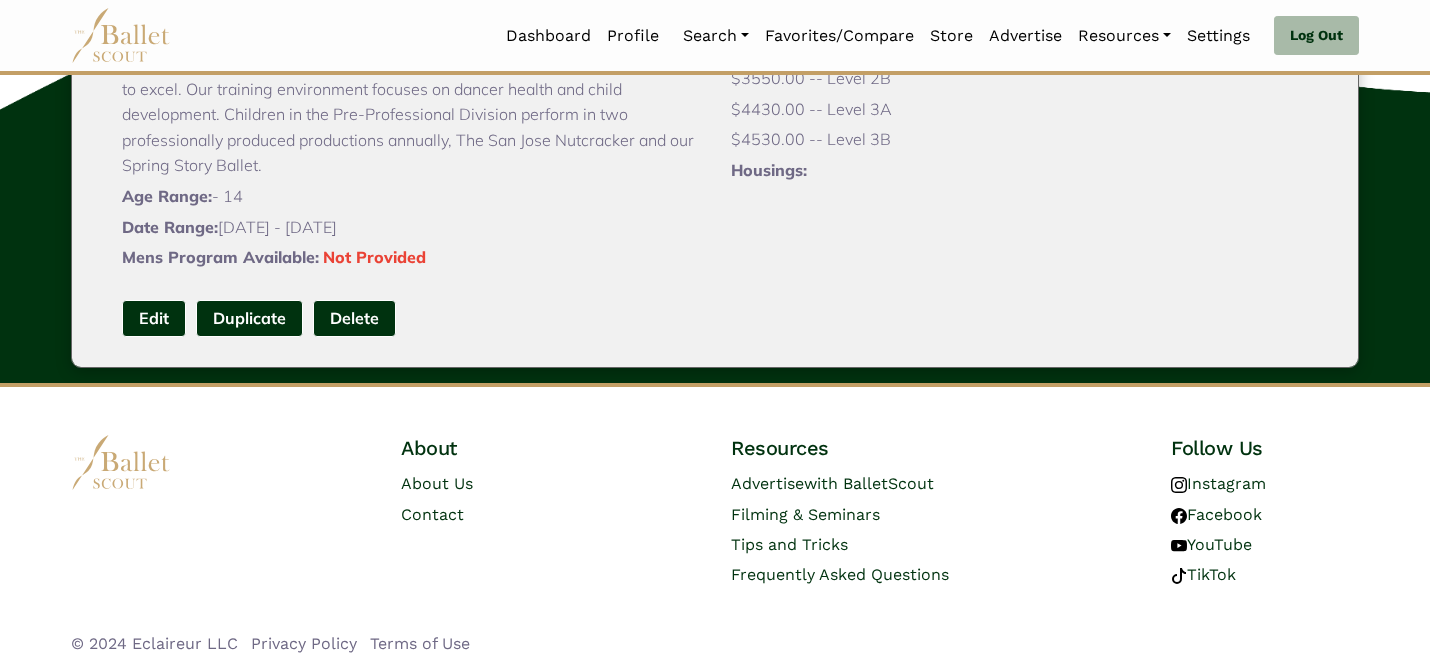 click on "General Information
Description:
Placement class required. Ages 8 and up. American Ballet Theatre National Training Curriculum, Levels 1A-3B.
Expert ABT Certified faculty and live piano music in the classroom provide a complete classical ballet education. Classes in the Junior Pre-Professional Division provide a solid foundation of classical ballet technique, meticulously developing the building blocks needed to excel. Our training environment focuses on dancer health and child development. Children in the Pre-Professional Division perform in two professionally produced productions annually, The San Jose Nutcracker and our Spring Story Ballet.
Age Range:
Edit No" at bounding box center [715, 122] 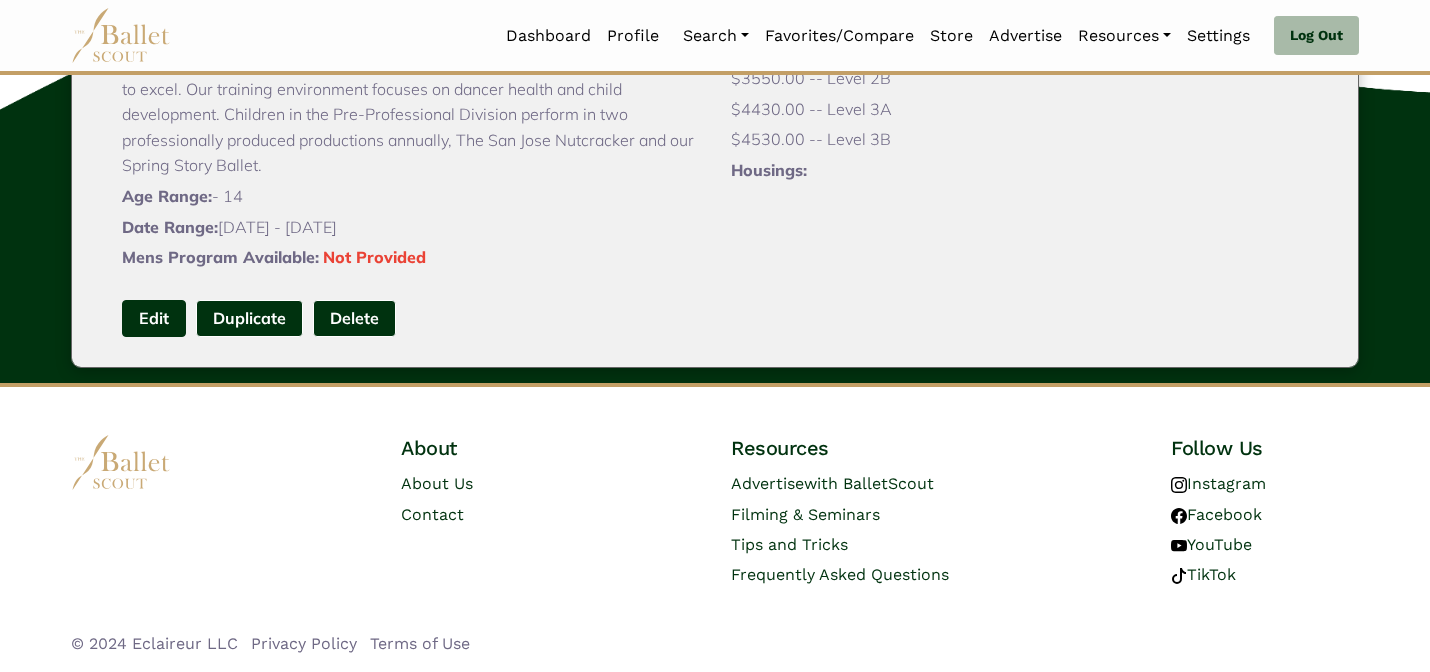 click on "Edit" at bounding box center (154, 318) 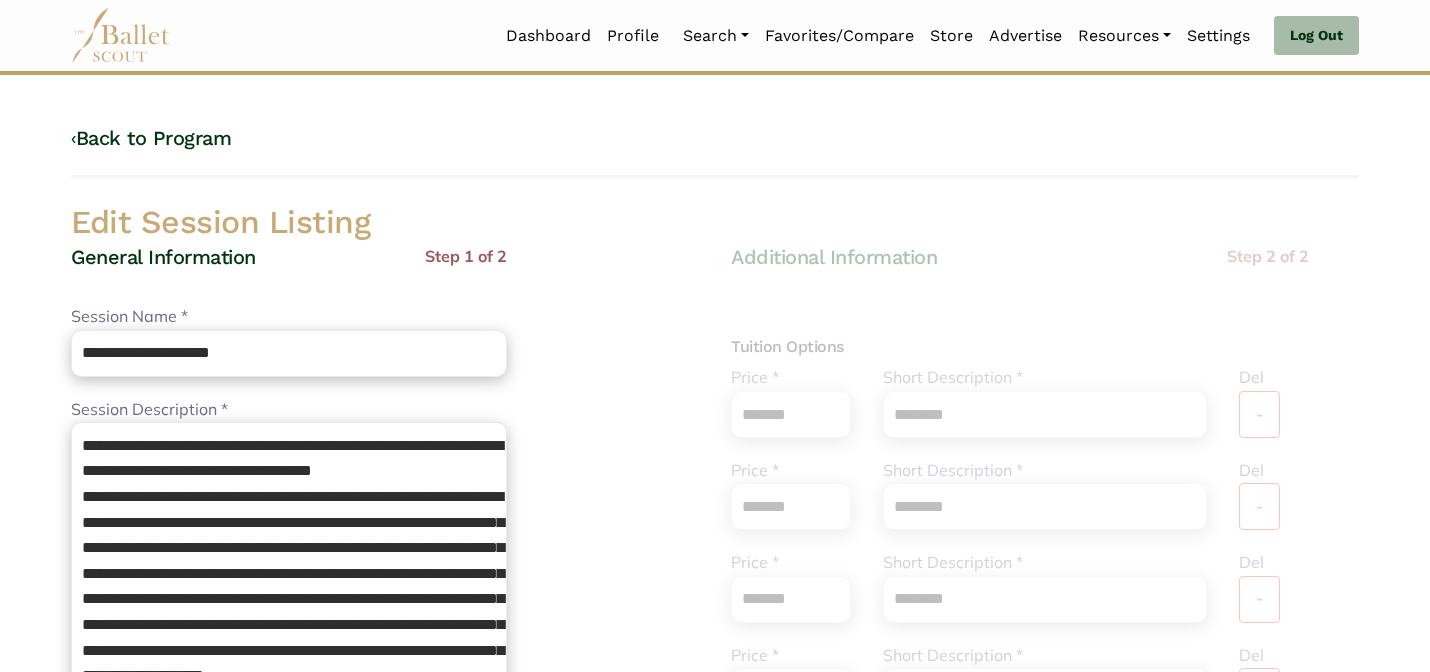 scroll, scrollTop: 0, scrollLeft: 0, axis: both 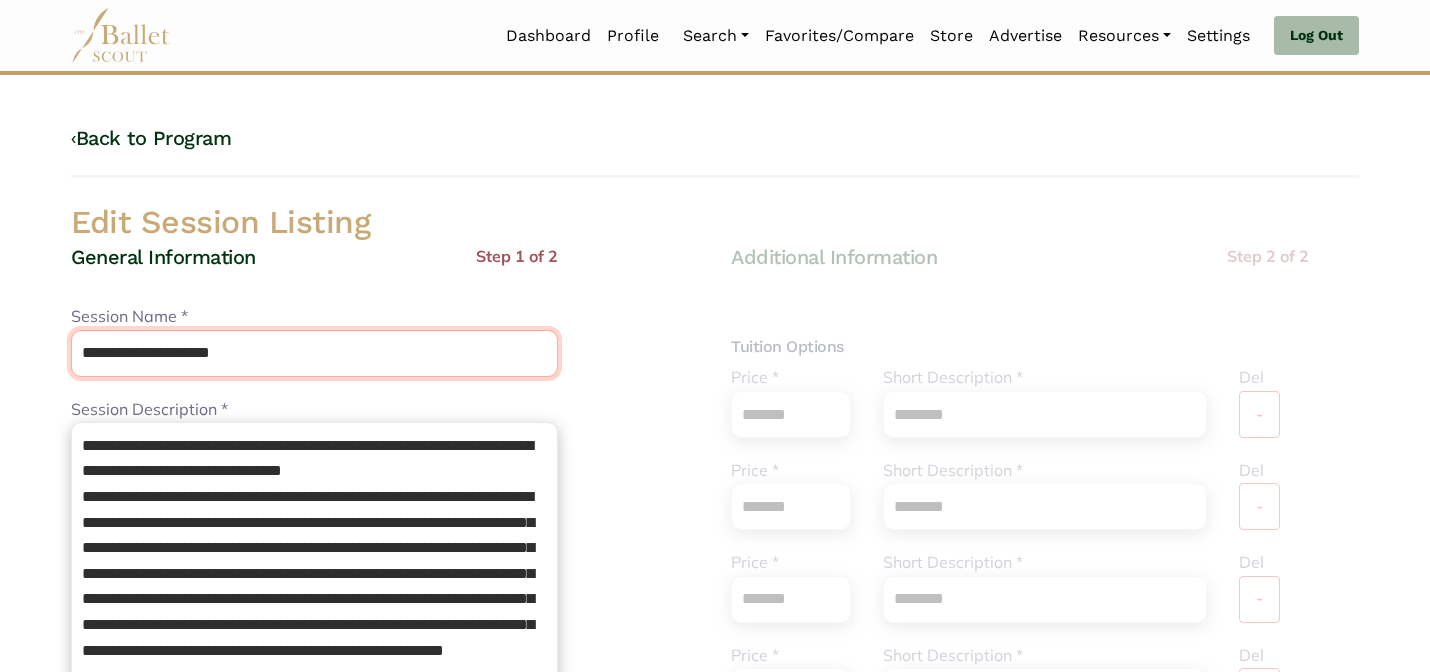 drag, startPoint x: 272, startPoint y: 347, endPoint x: 213, endPoint y: 285, distance: 85.58621 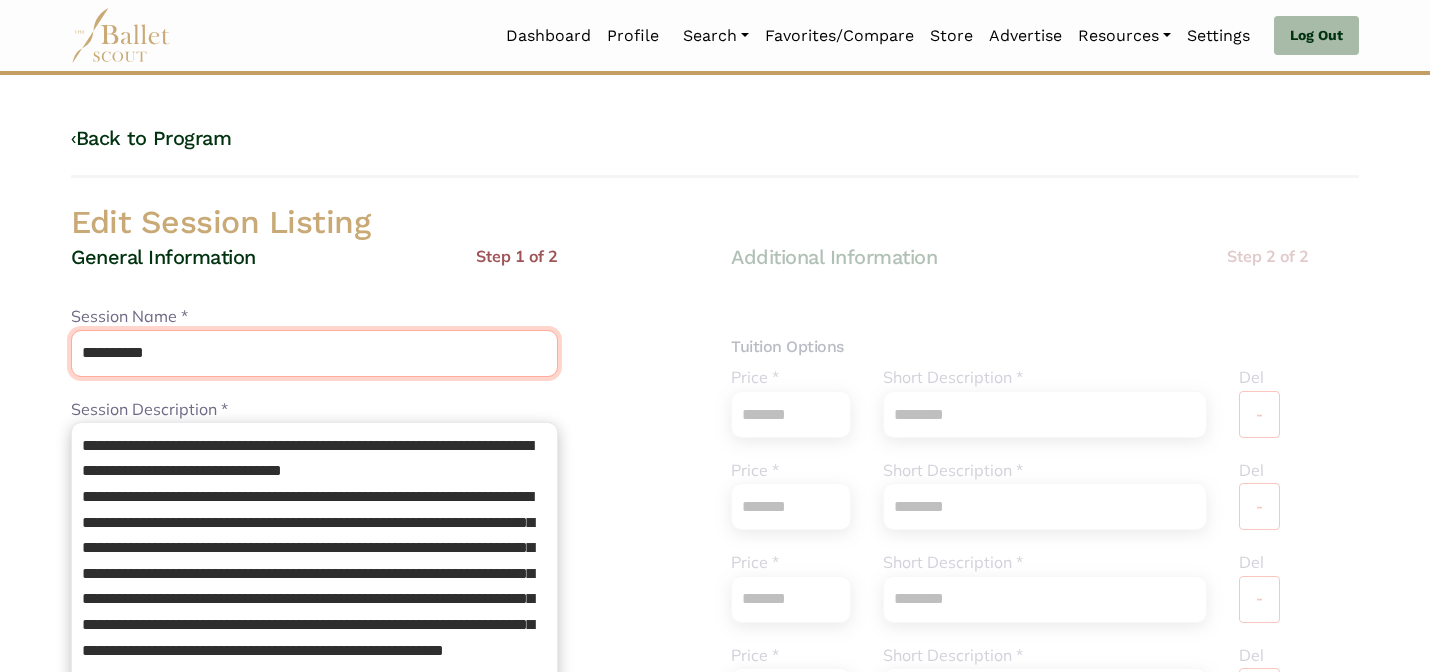 type on "**********" 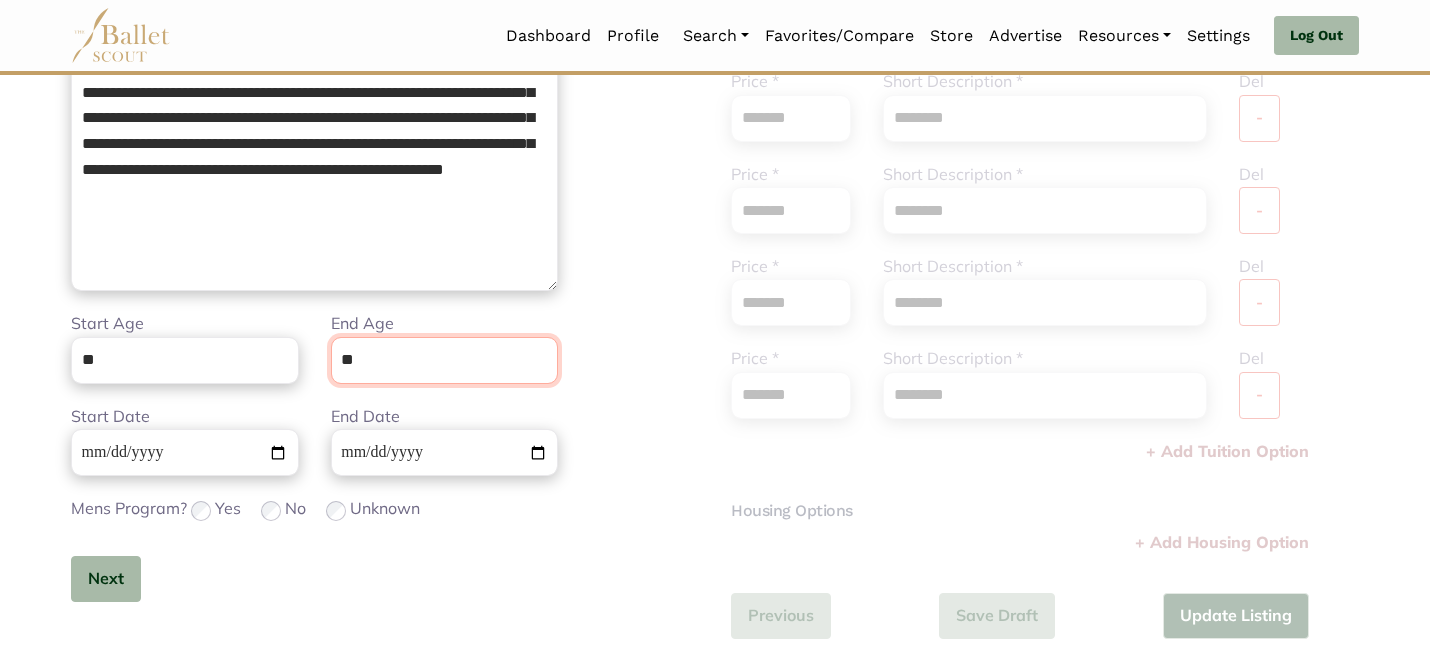 scroll, scrollTop: 505, scrollLeft: 0, axis: vertical 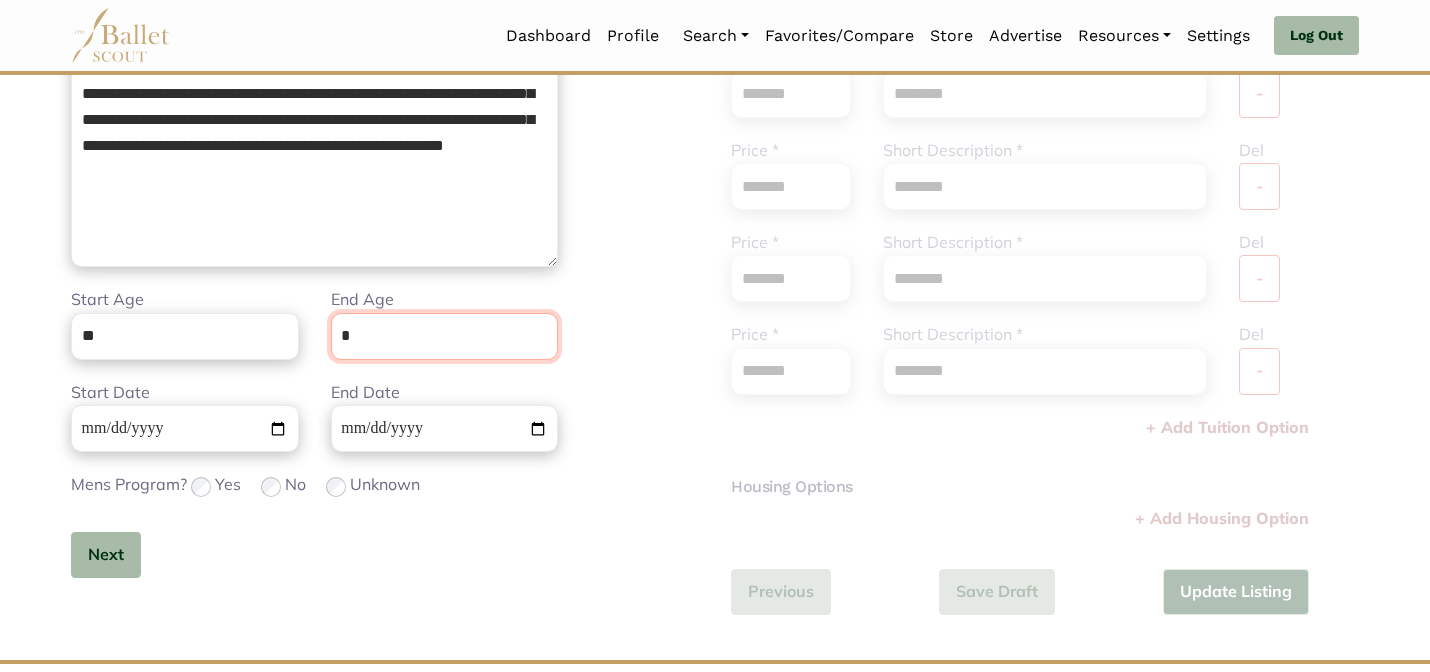type on "**" 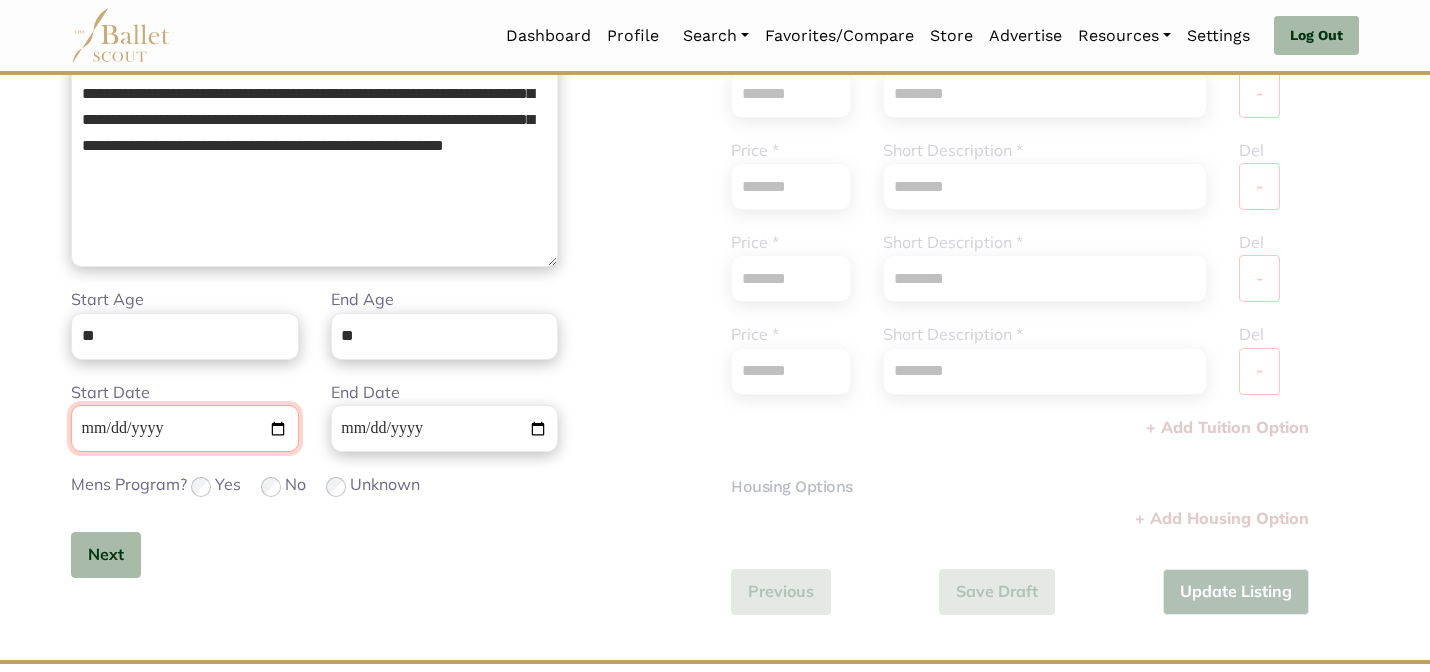 type 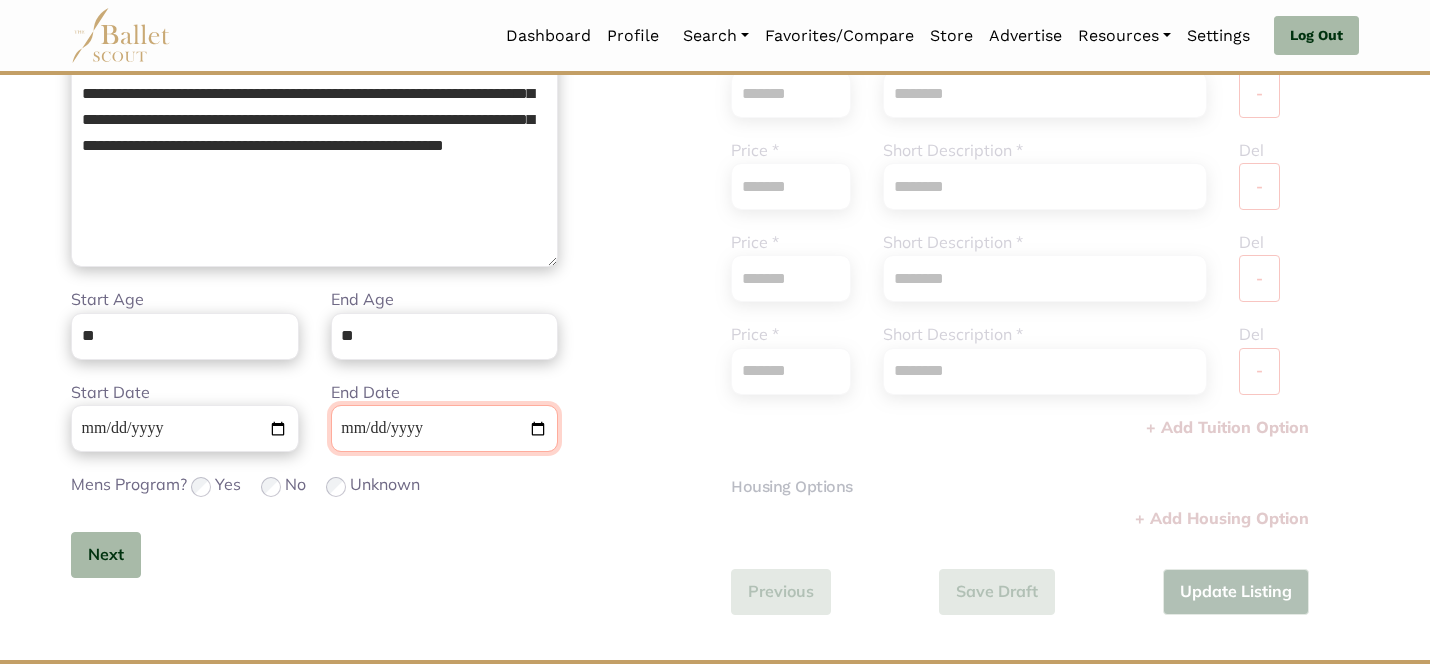 type 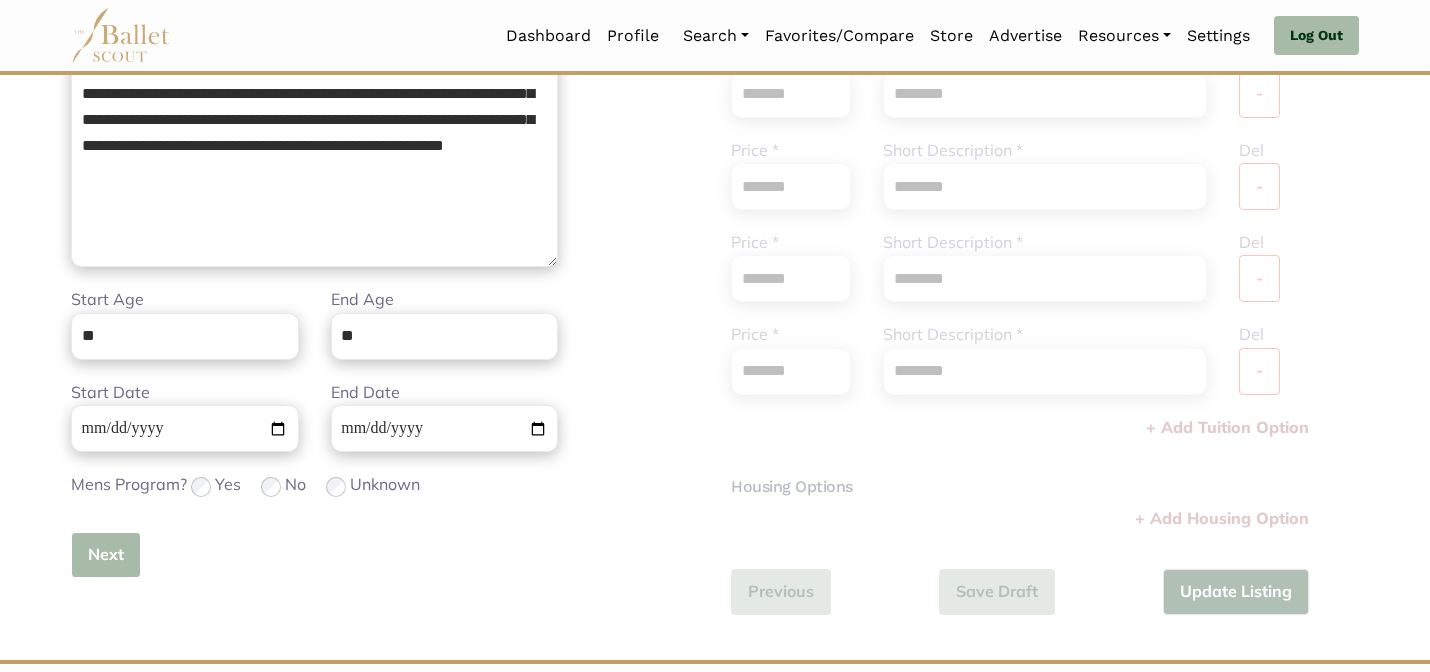 click on "Next" at bounding box center [106, 555] 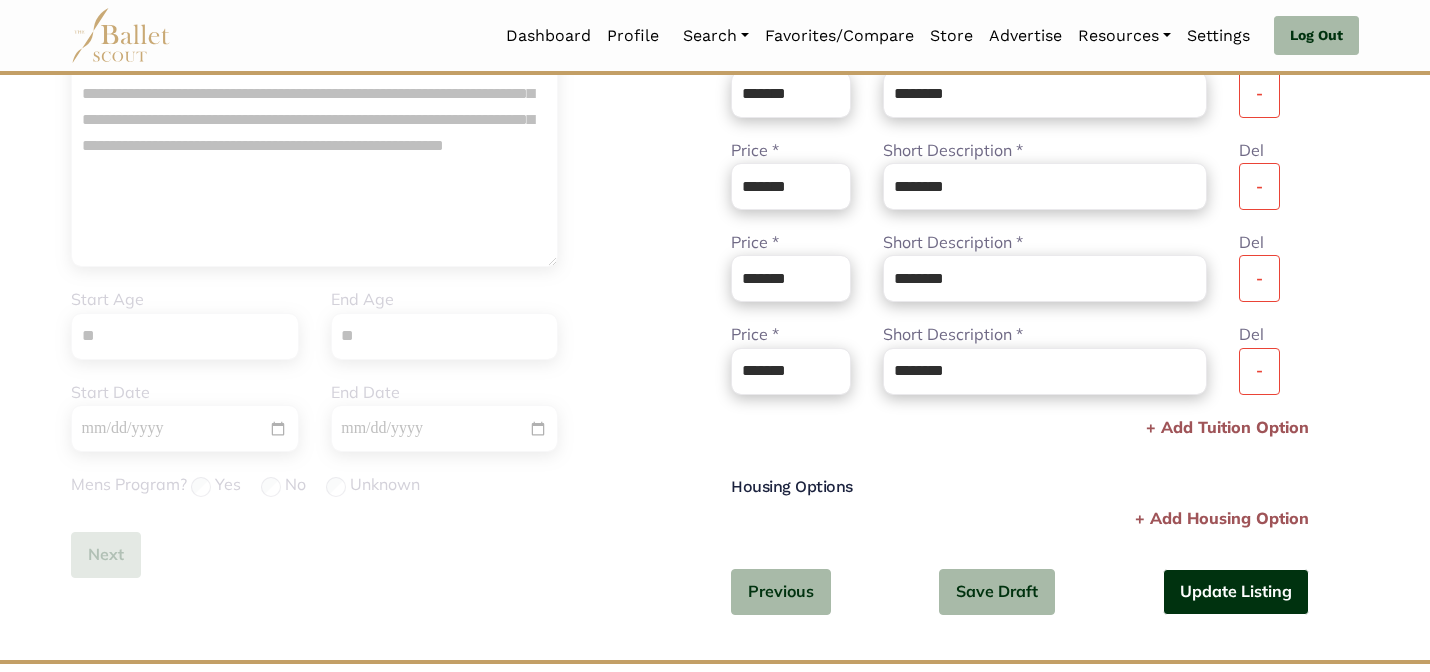 click on "Update Listing" at bounding box center [1236, 592] 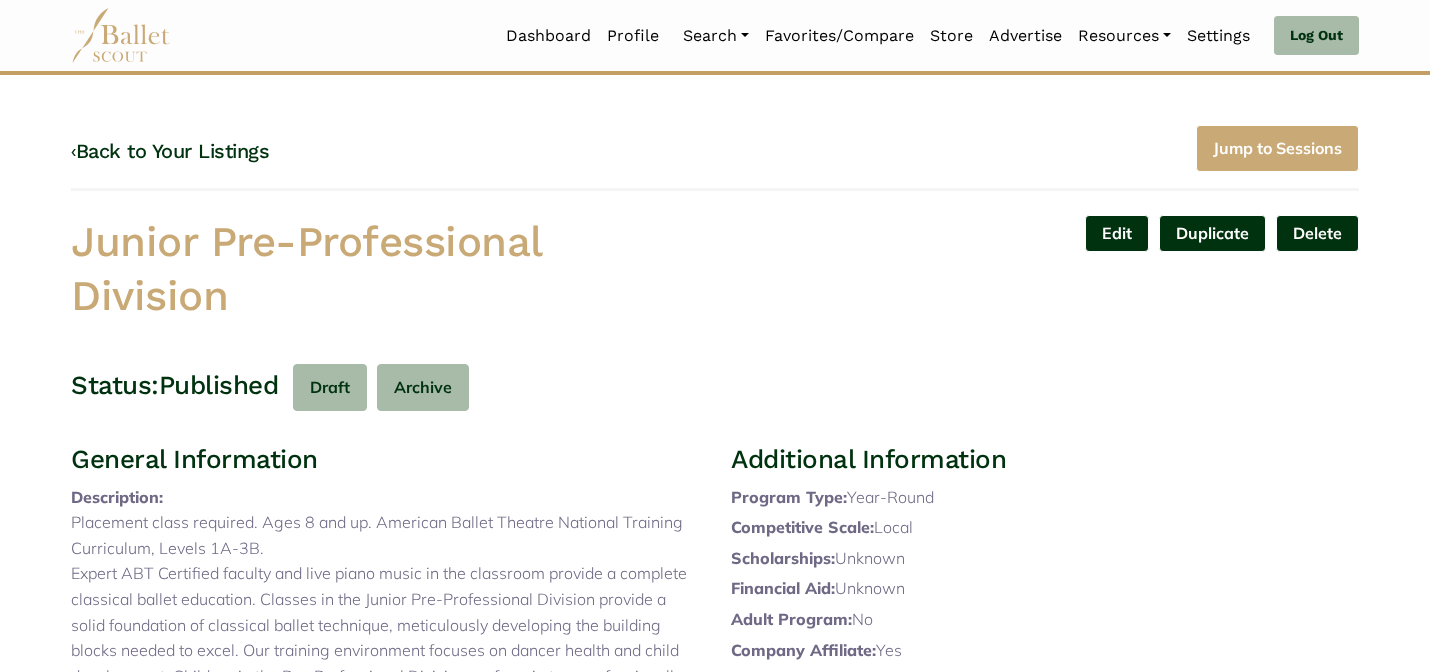 scroll, scrollTop: 0, scrollLeft: 0, axis: both 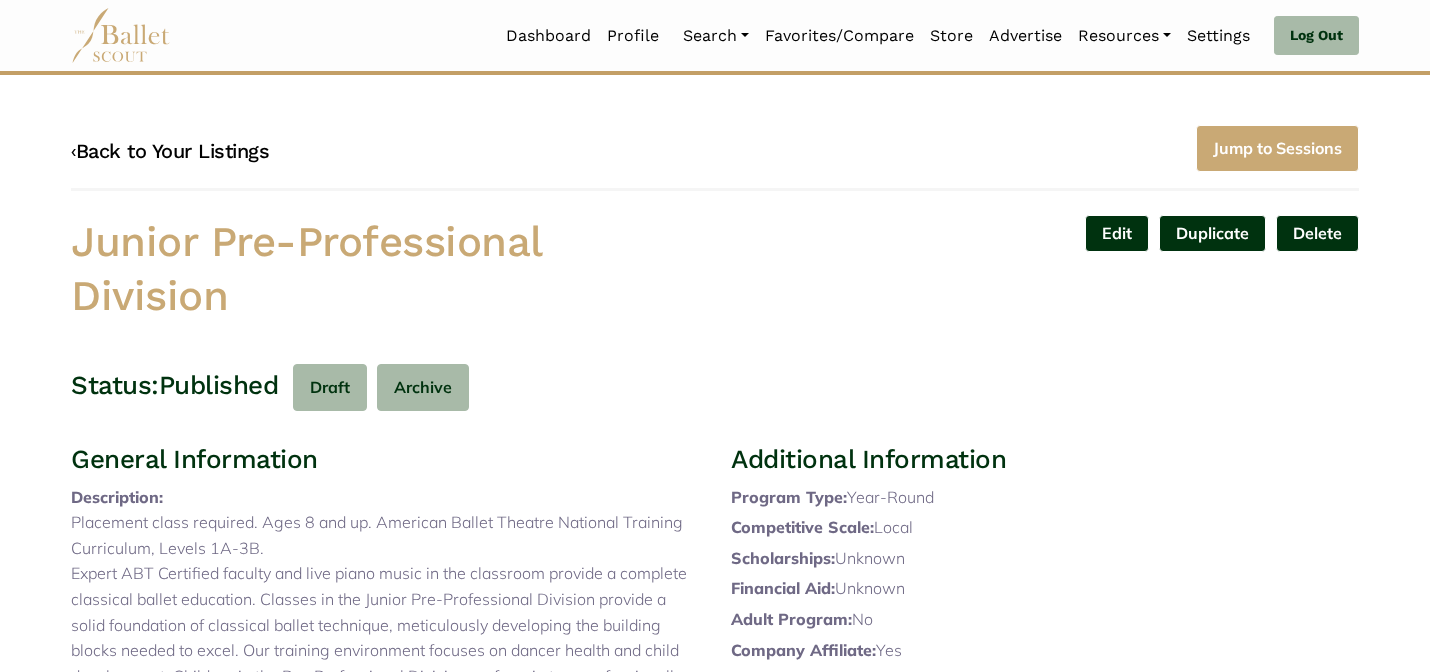 click on "‹  Back to Your Listings" at bounding box center [170, 151] 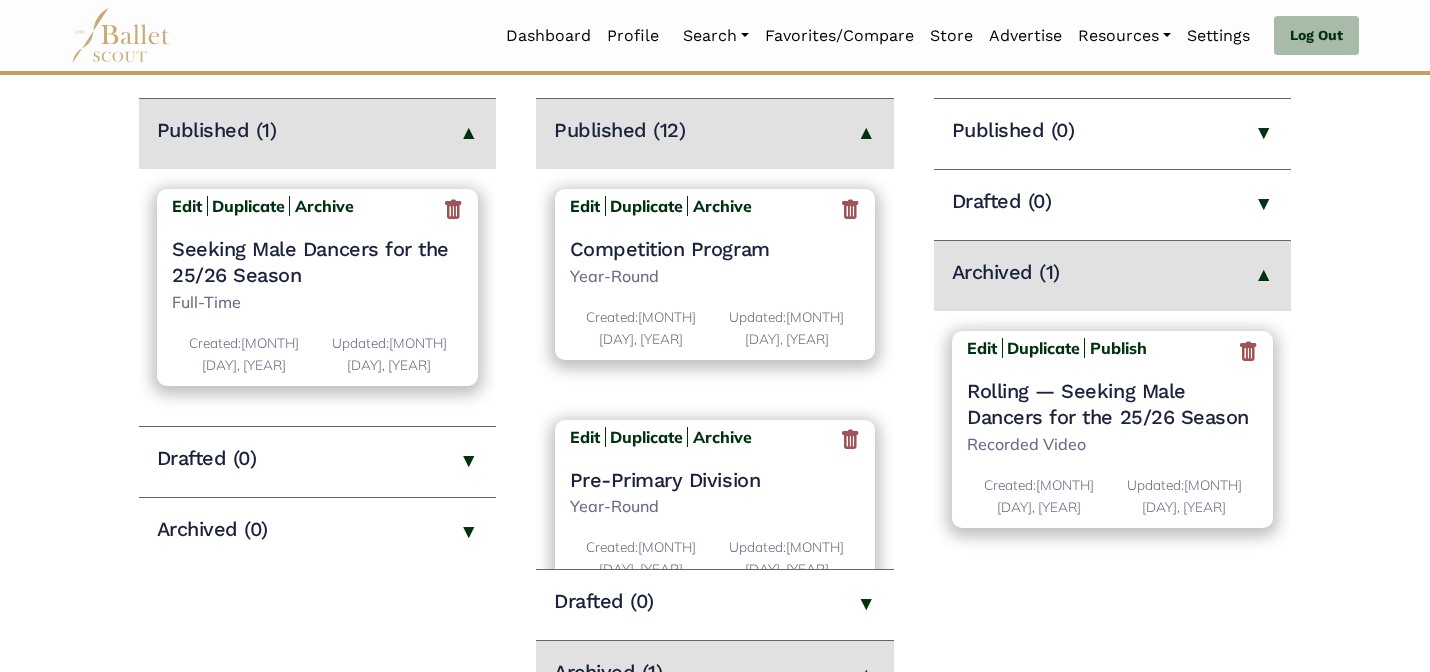 scroll, scrollTop: 320, scrollLeft: 0, axis: vertical 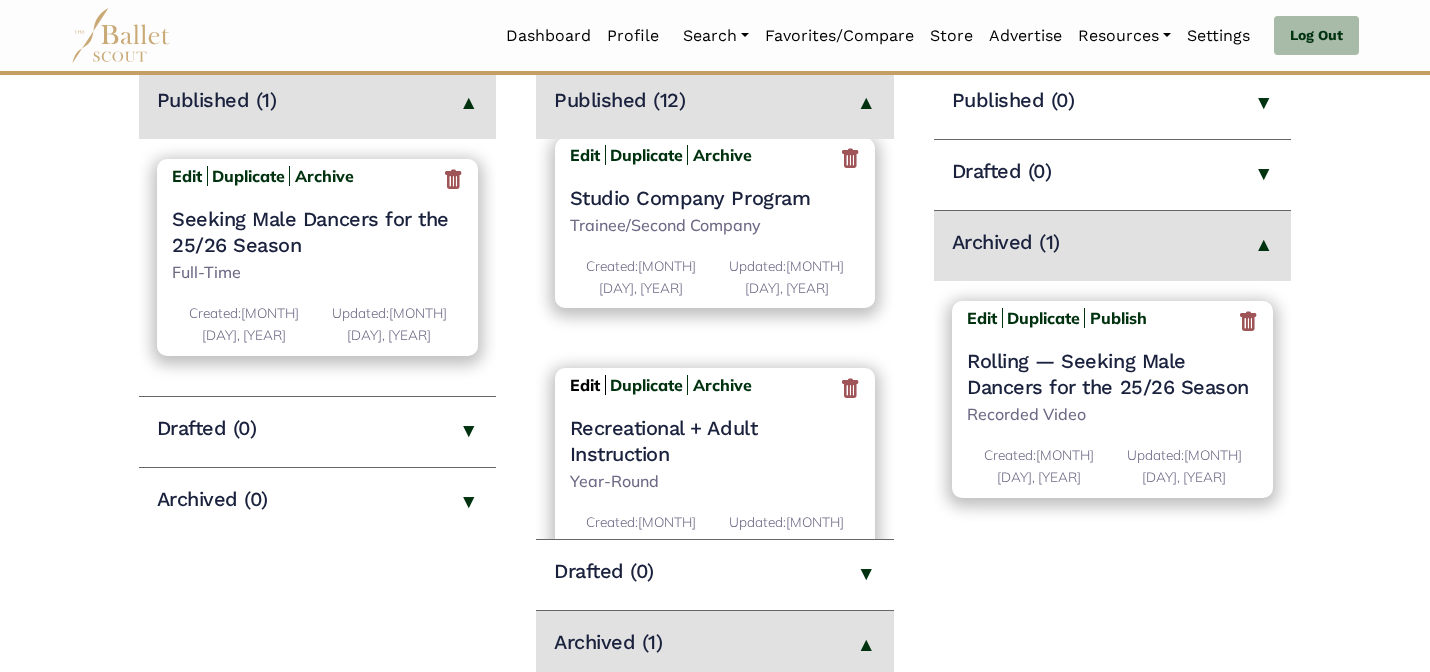 click on "Edit" at bounding box center (585, 385) 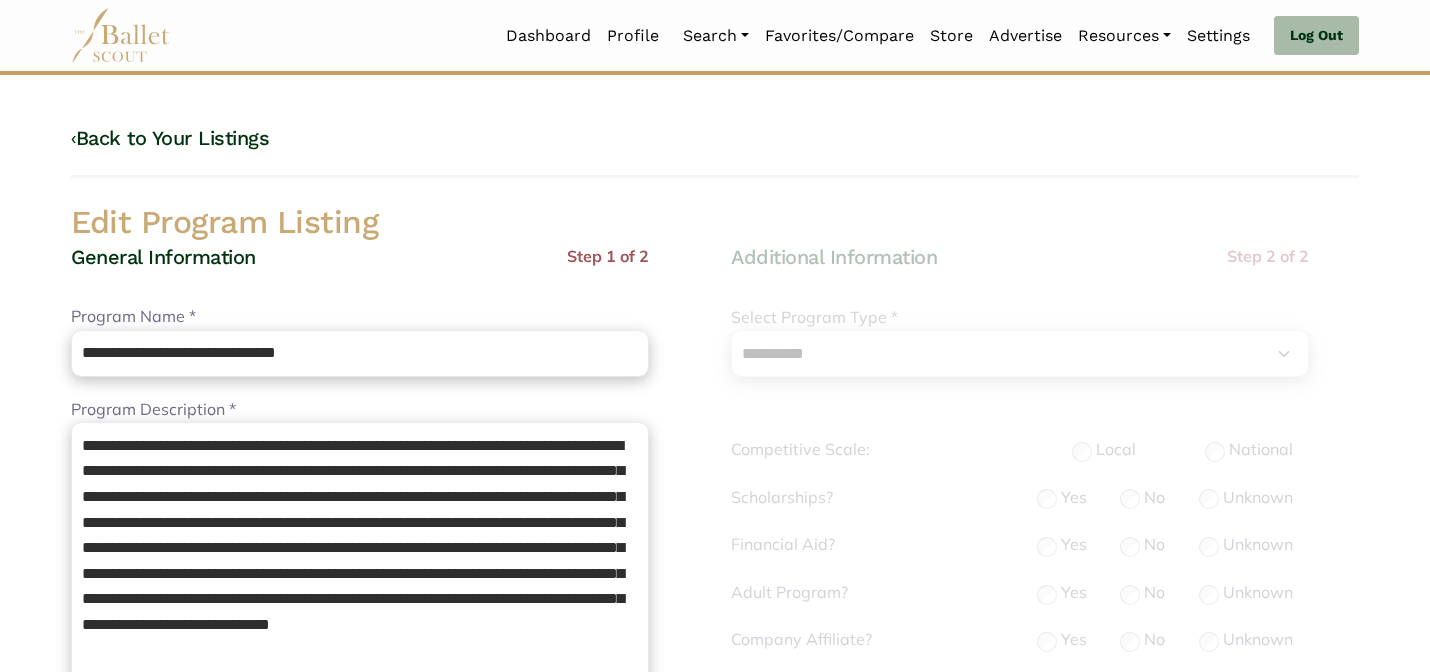select on "**" 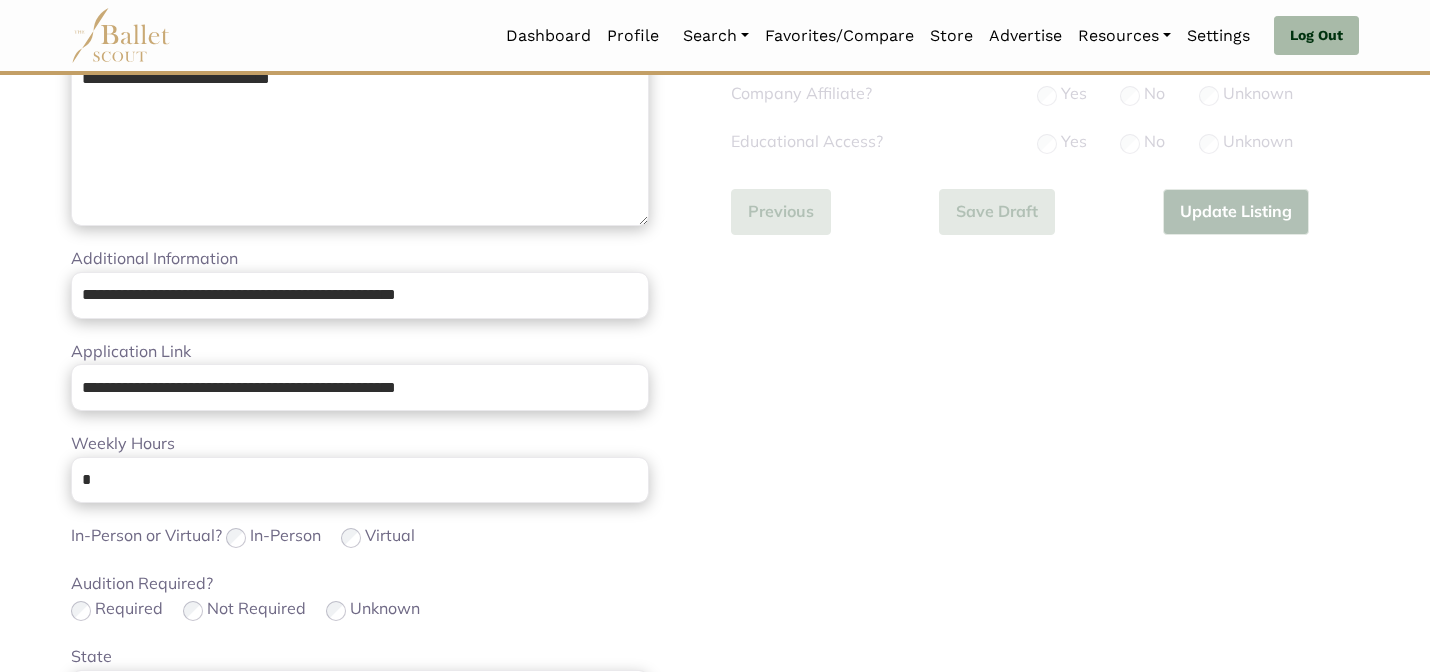 scroll, scrollTop: 632, scrollLeft: 0, axis: vertical 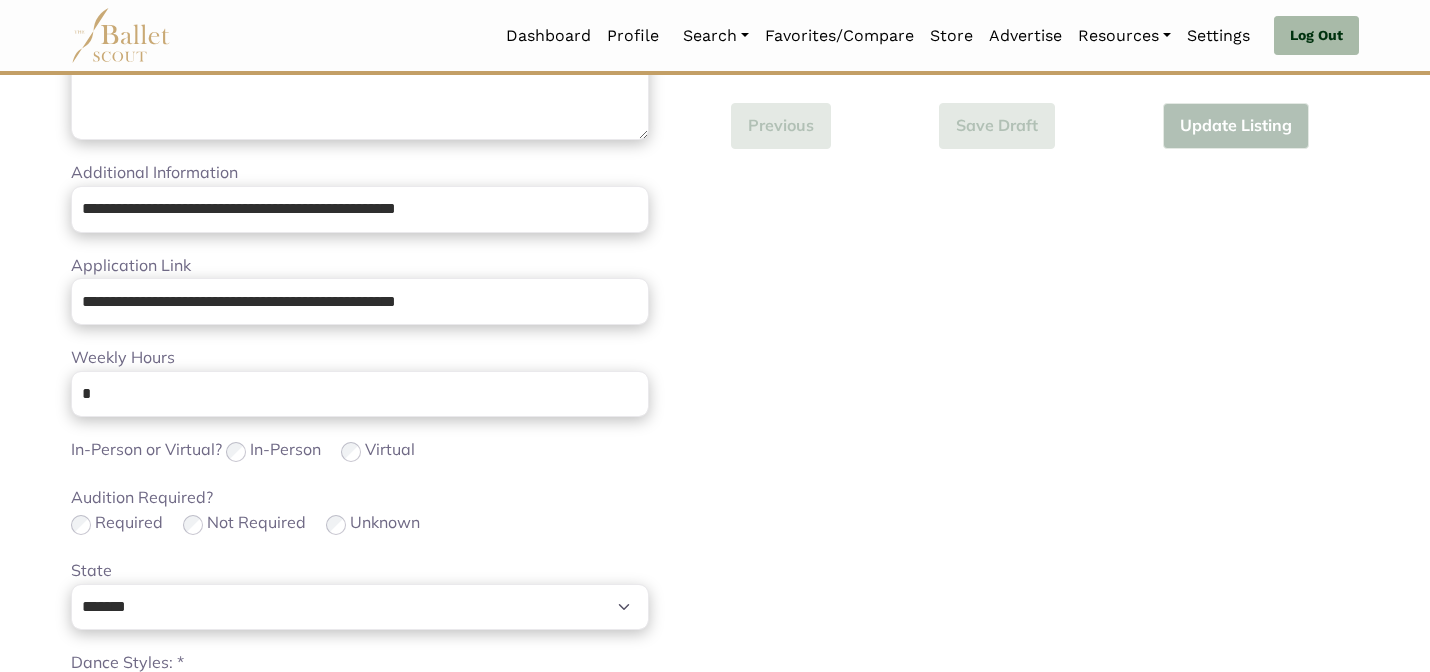 click on "Loading...
Please Wait
Dashboard
Profile" at bounding box center [715, 343] 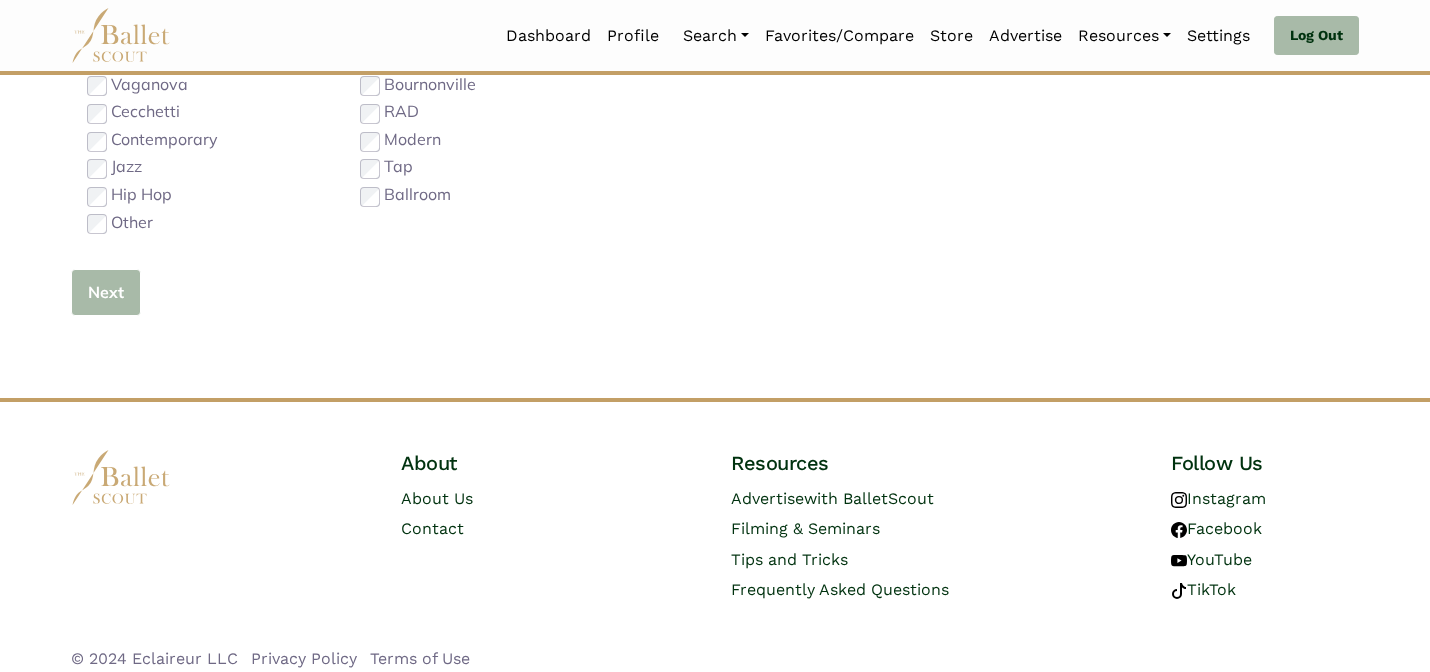 click on "Next" at bounding box center [106, 292] 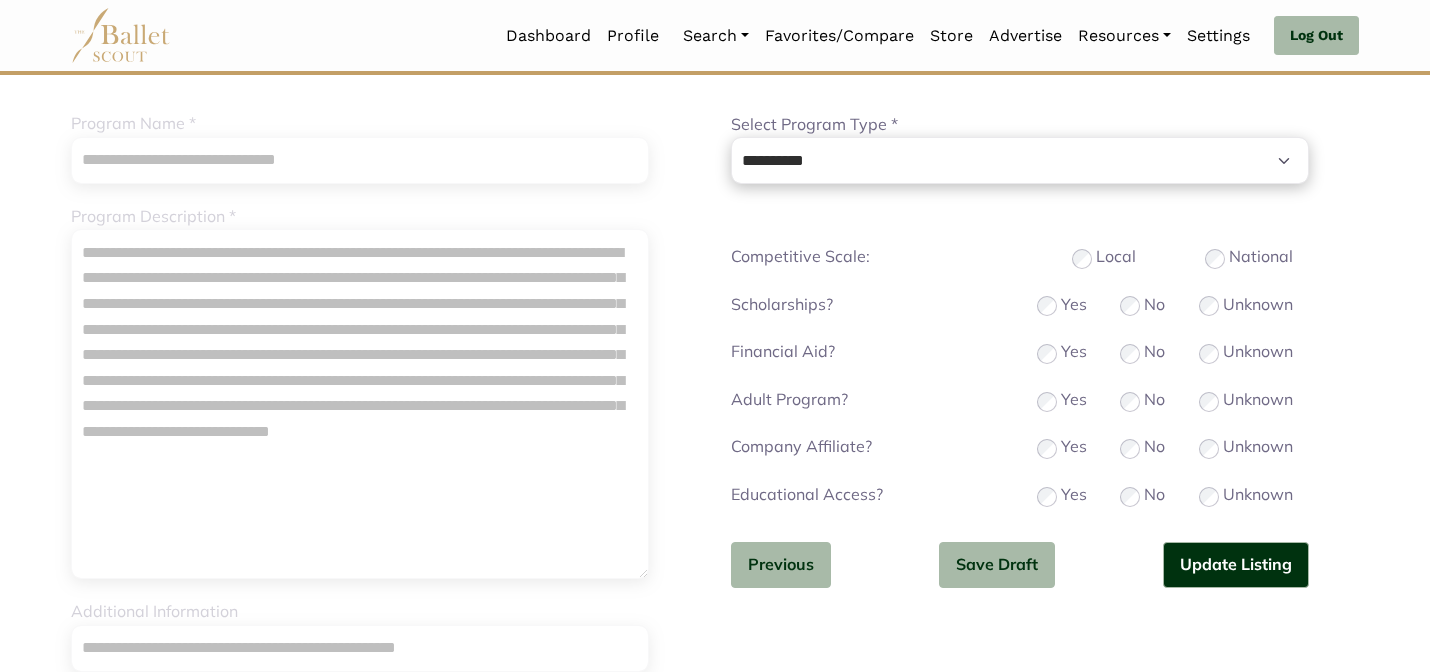 scroll, scrollTop: 200, scrollLeft: 0, axis: vertical 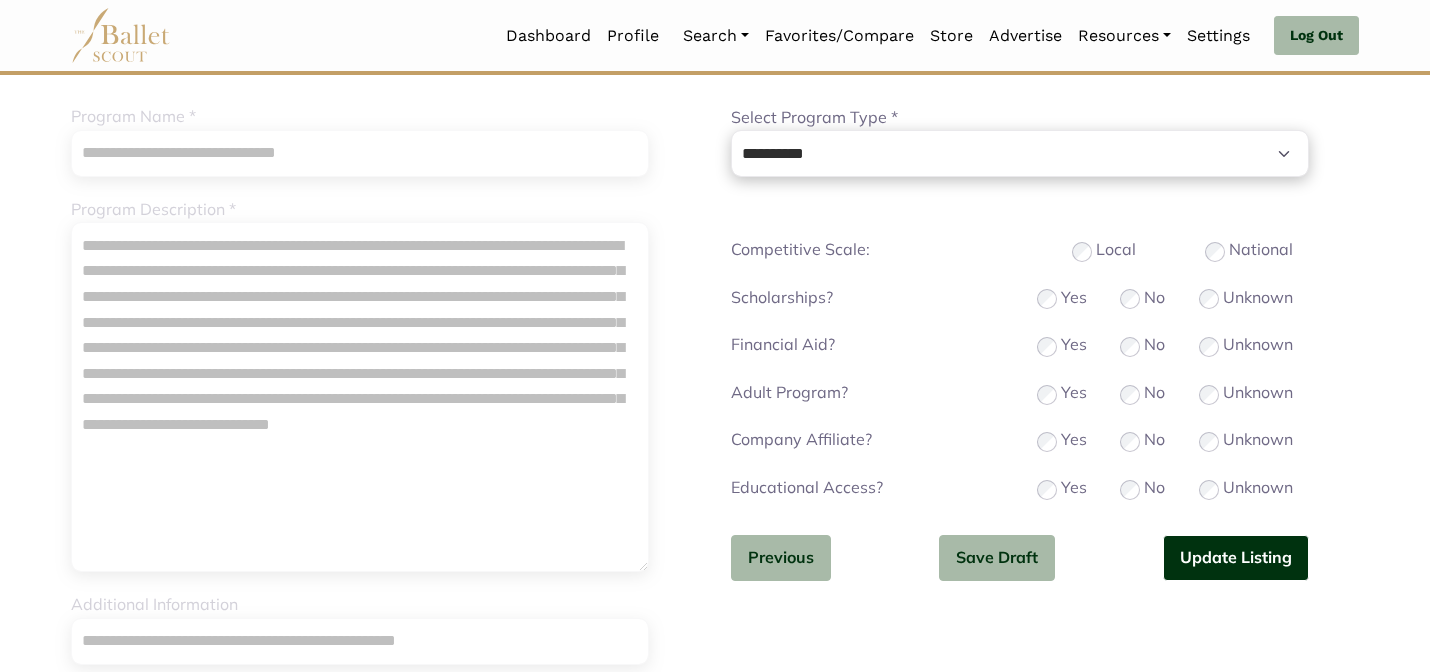 click on "Update Listing" at bounding box center [1236, 558] 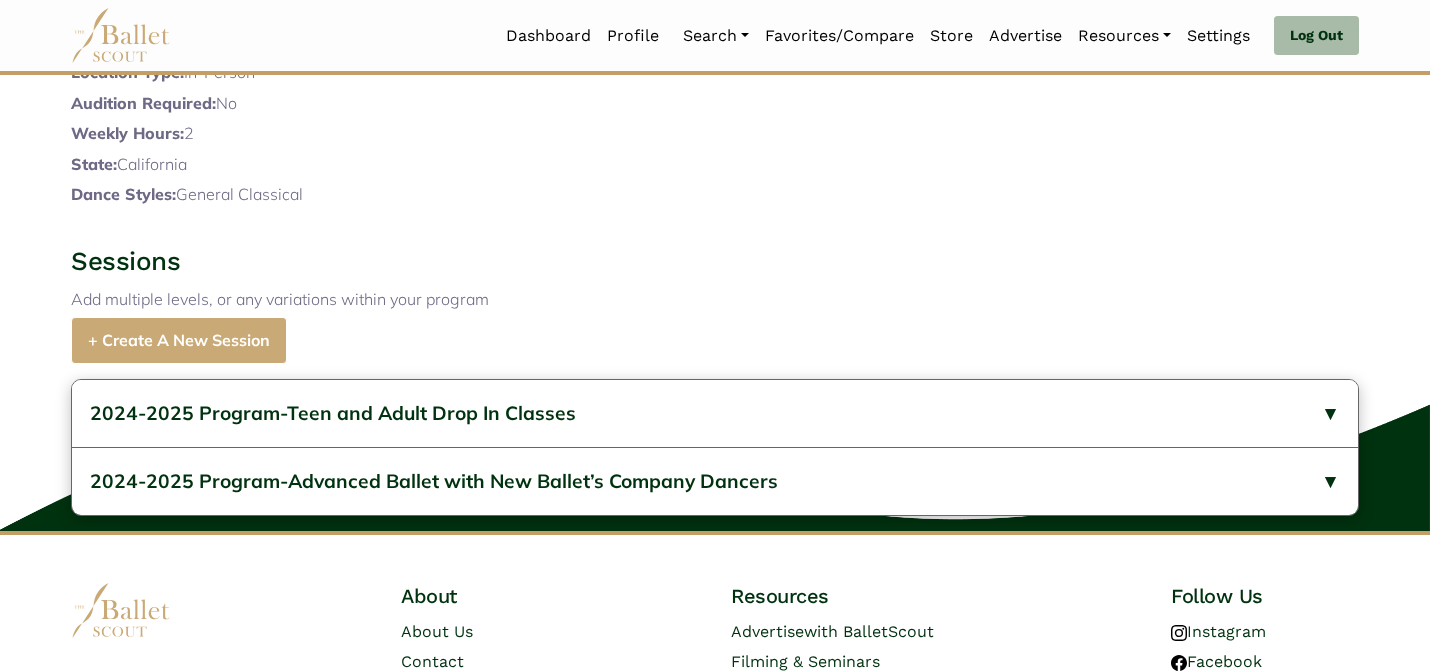 scroll, scrollTop: 920, scrollLeft: 0, axis: vertical 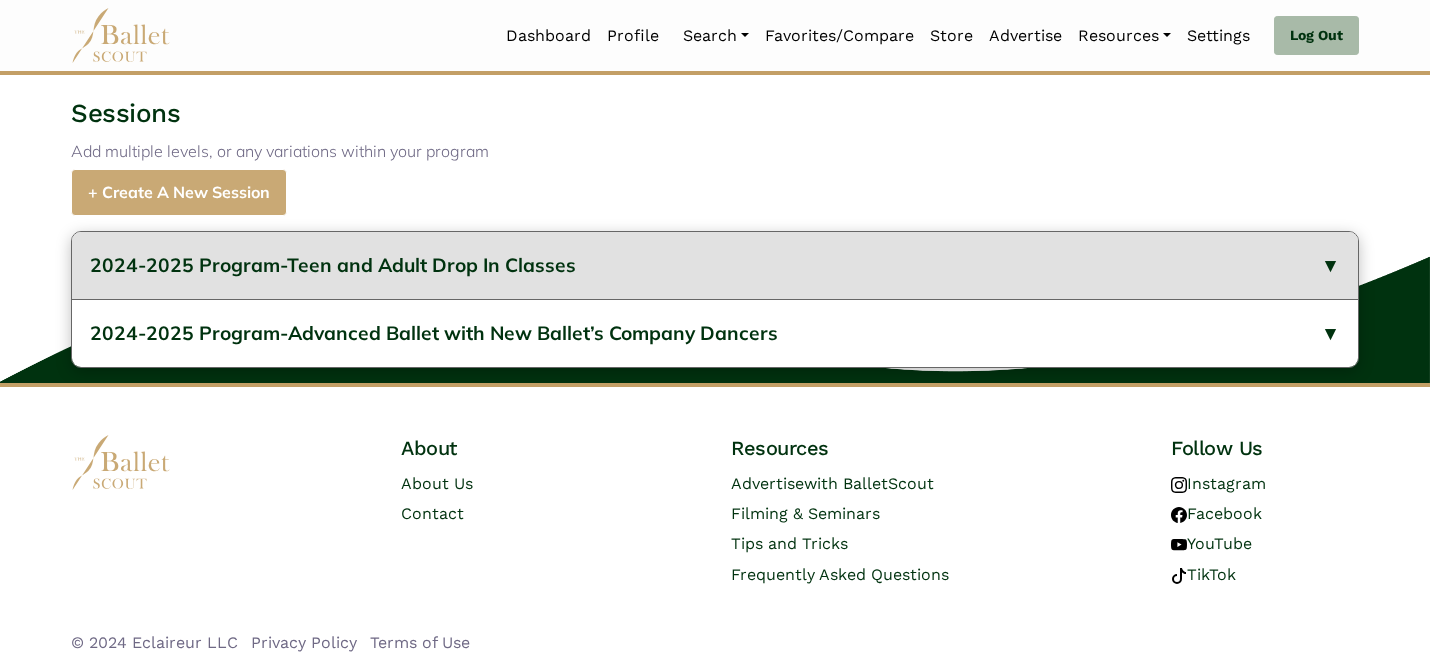 click on "2024-2025 Program-Teen and Adult Drop In Classes" at bounding box center [333, 265] 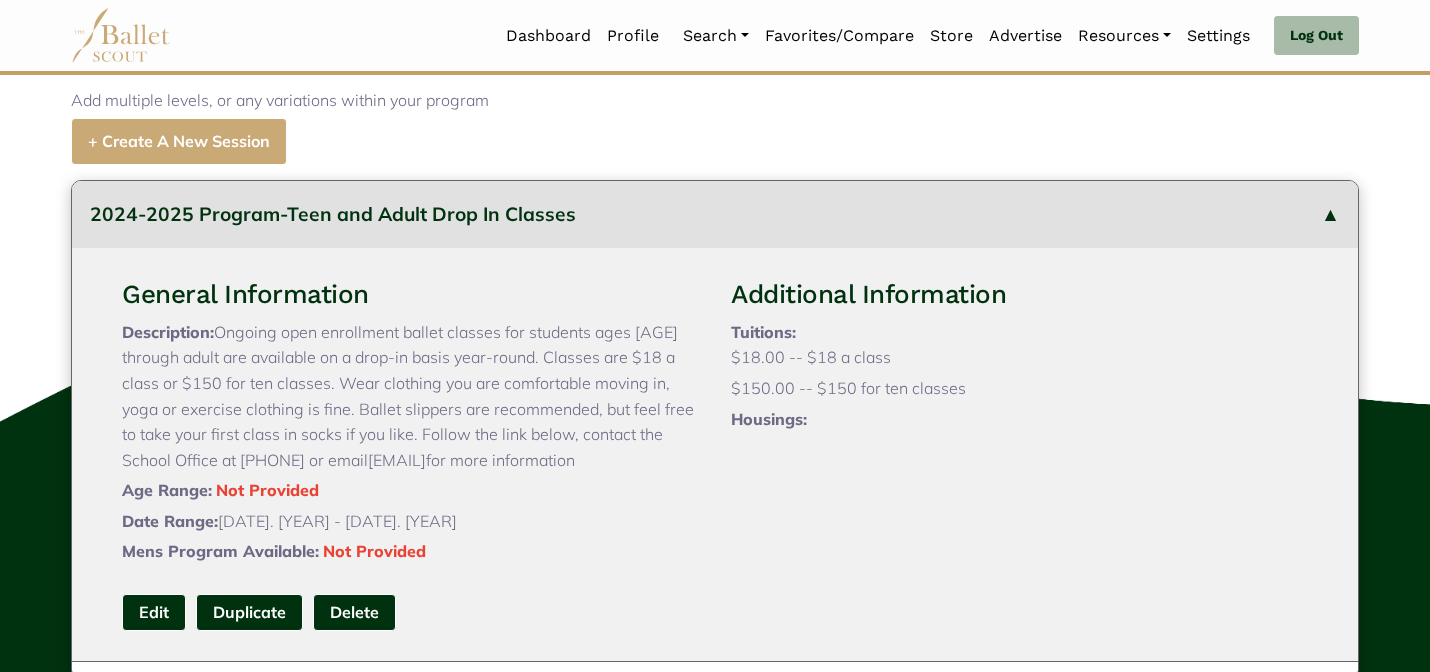 type 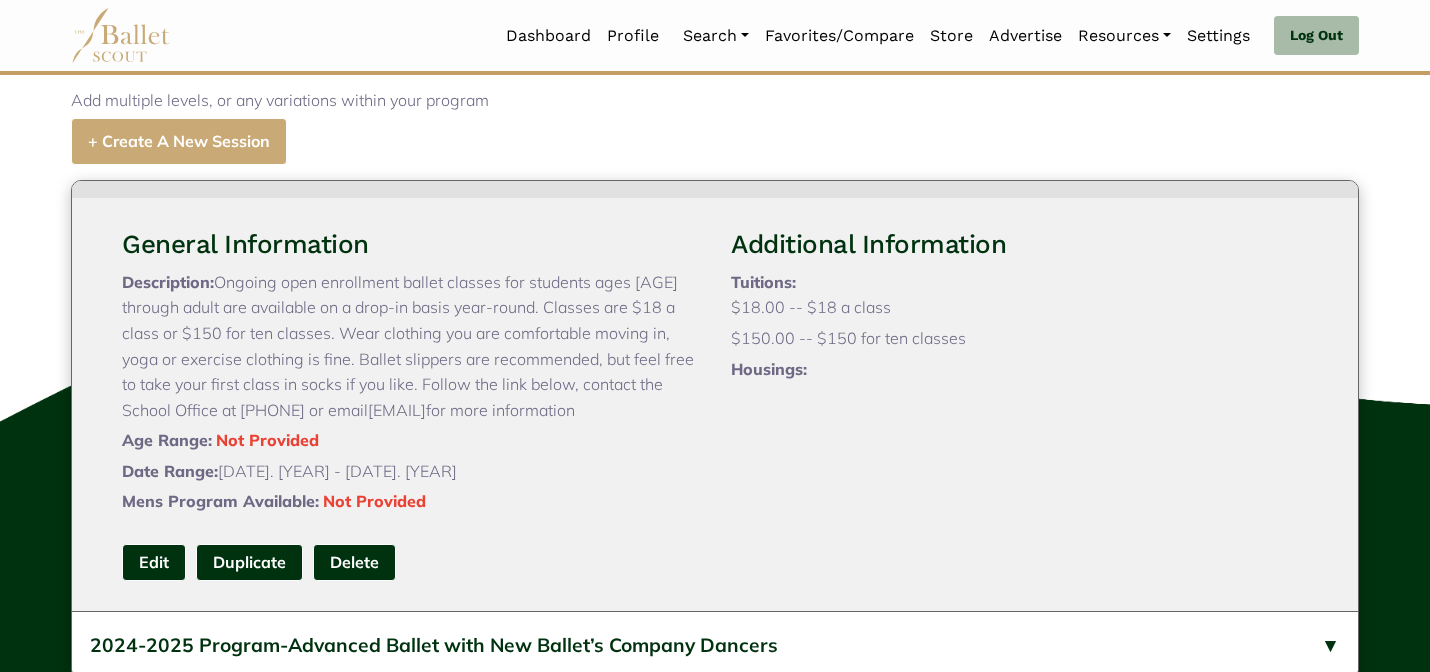 scroll, scrollTop: 75, scrollLeft: 0, axis: vertical 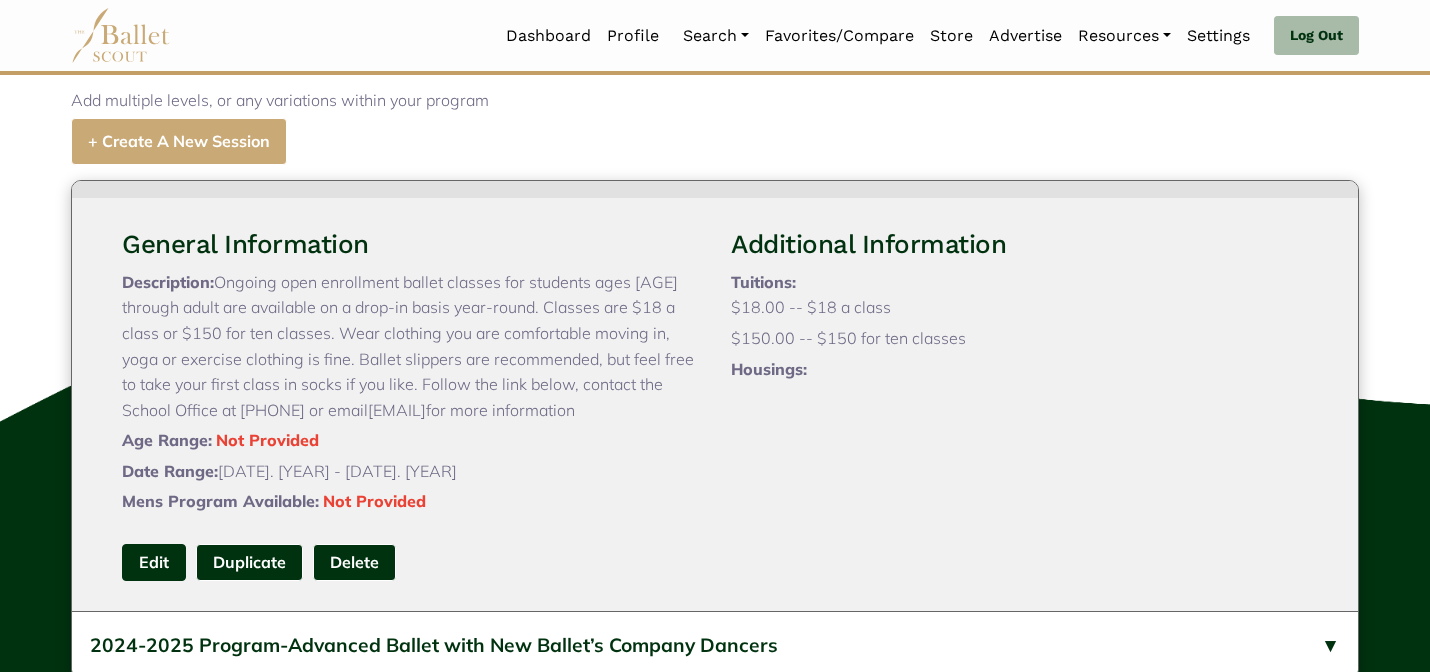 click on "Edit" at bounding box center (154, 562) 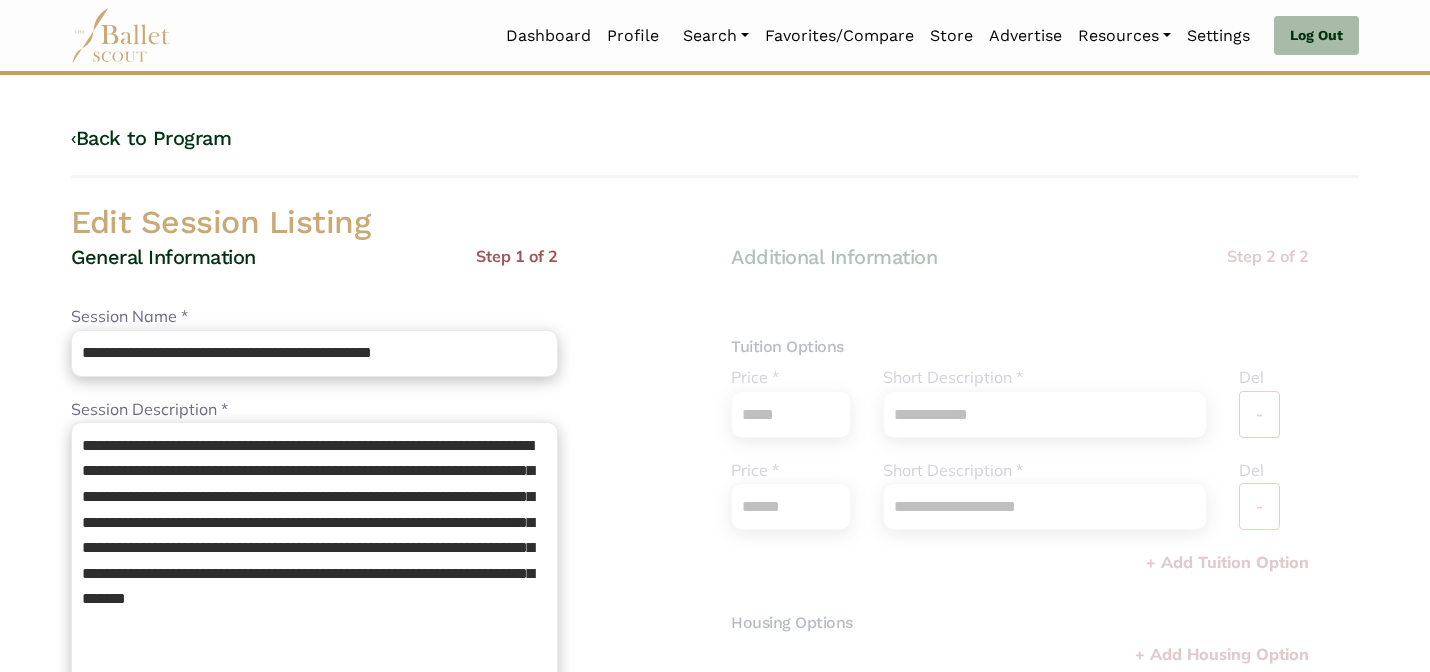 scroll, scrollTop: 0, scrollLeft: 0, axis: both 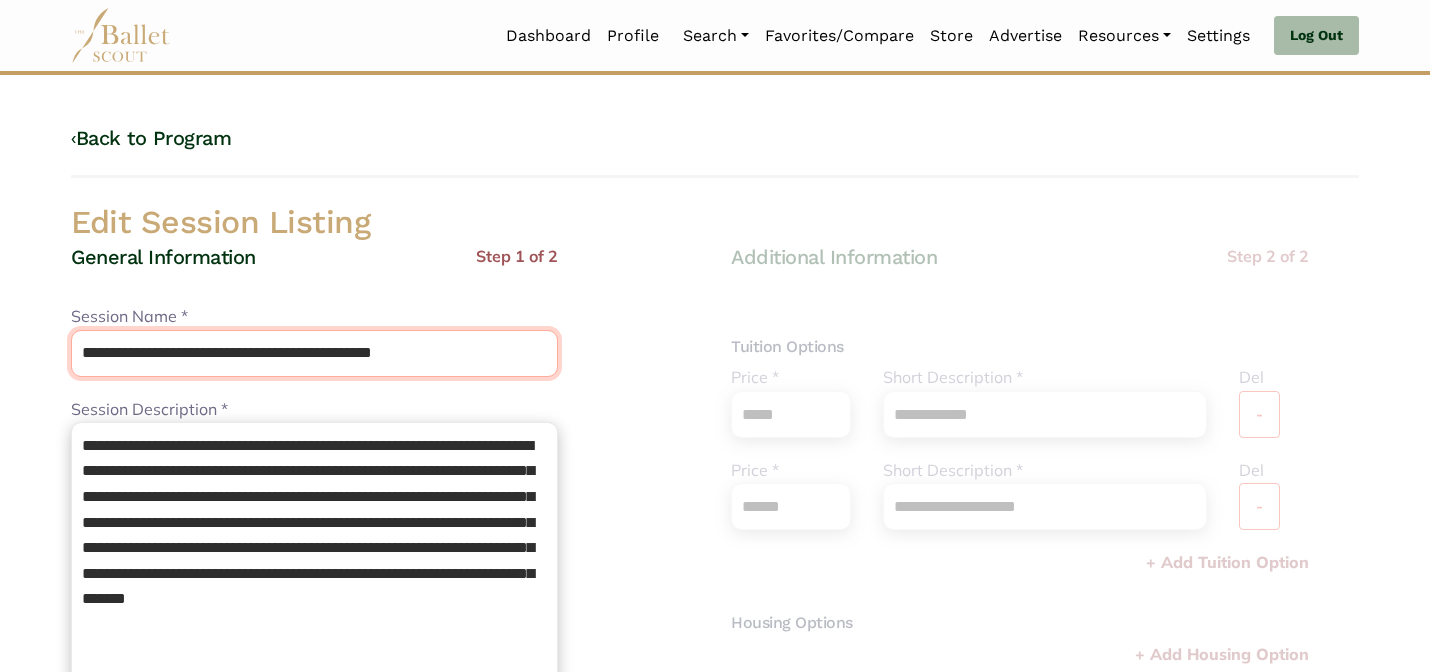 drag, startPoint x: 245, startPoint y: 356, endPoint x: 214, endPoint y: 320, distance: 47.507893 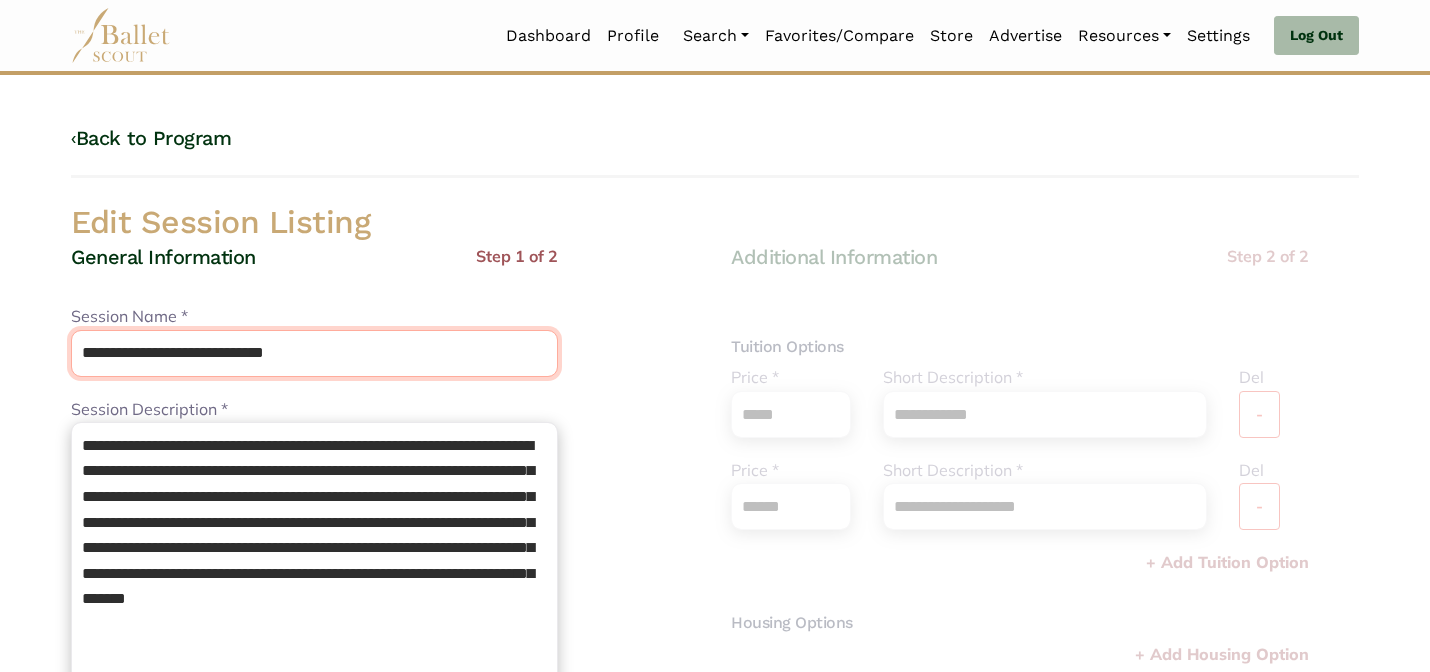 type on "**********" 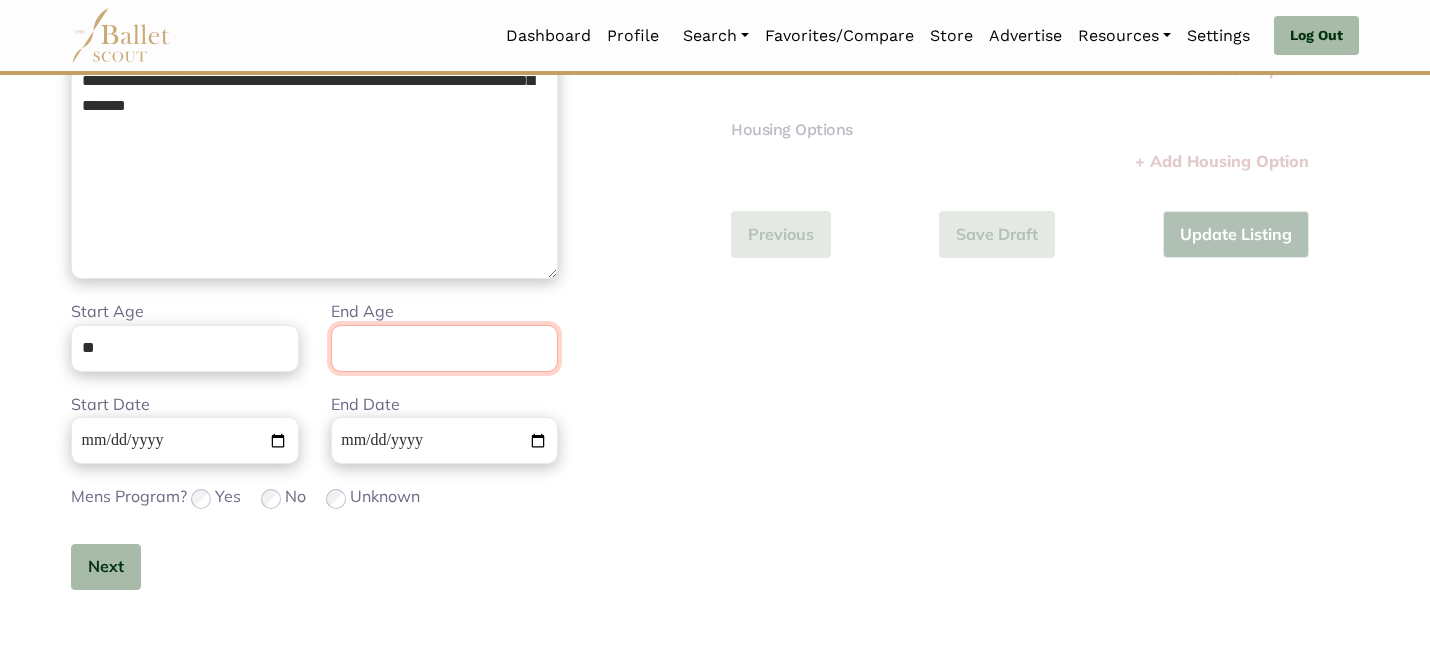 scroll, scrollTop: 505, scrollLeft: 0, axis: vertical 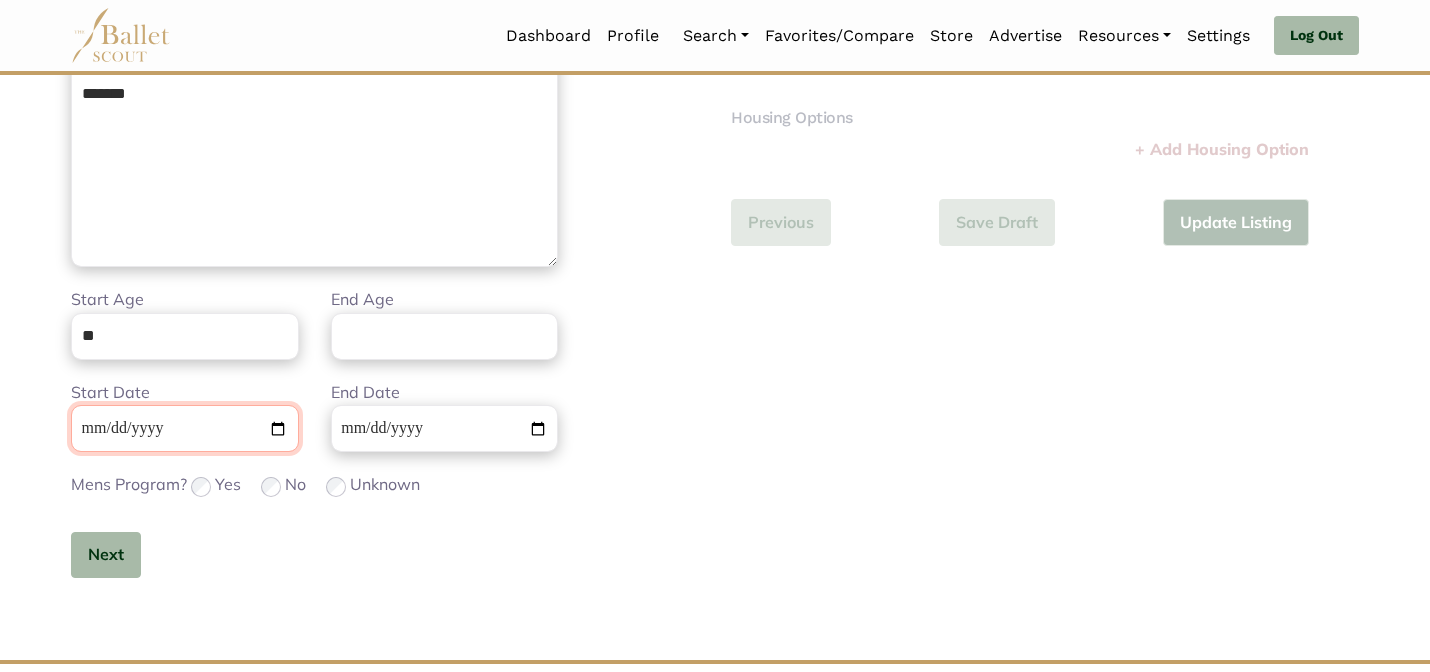 type 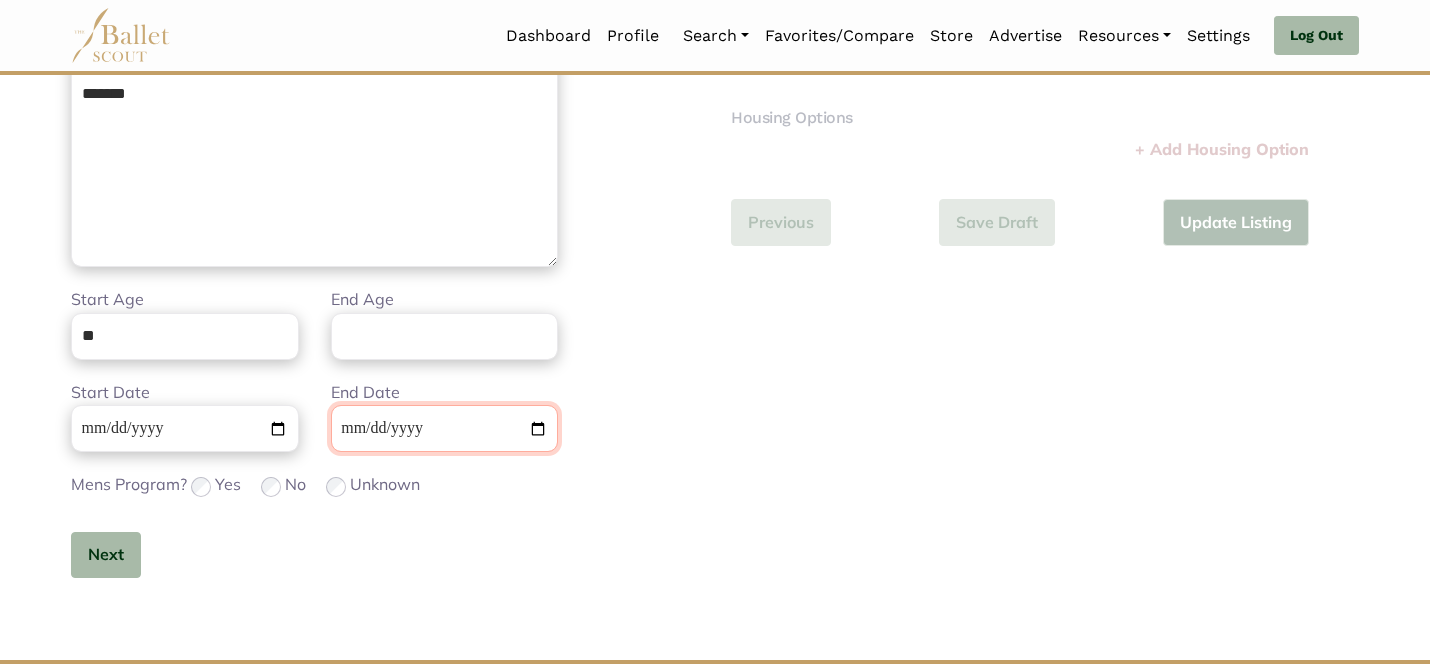 type 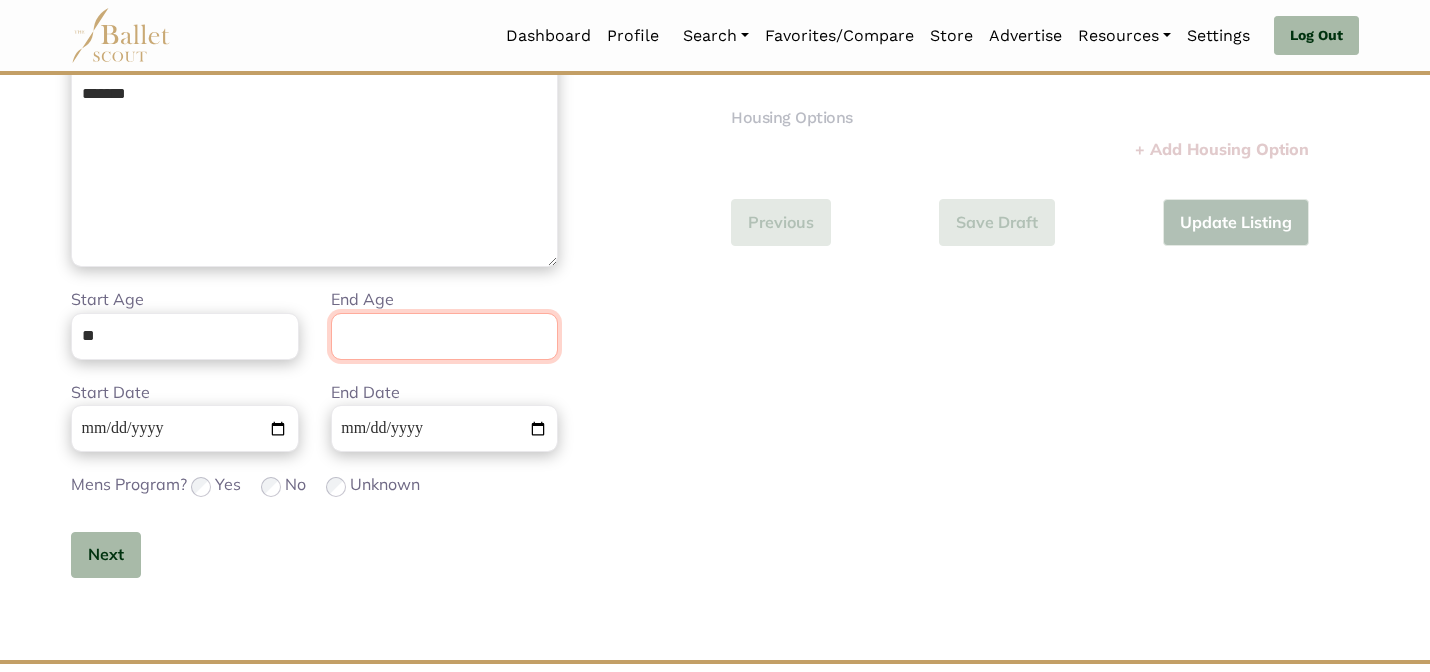 click on "End Age" at bounding box center (445, 336) 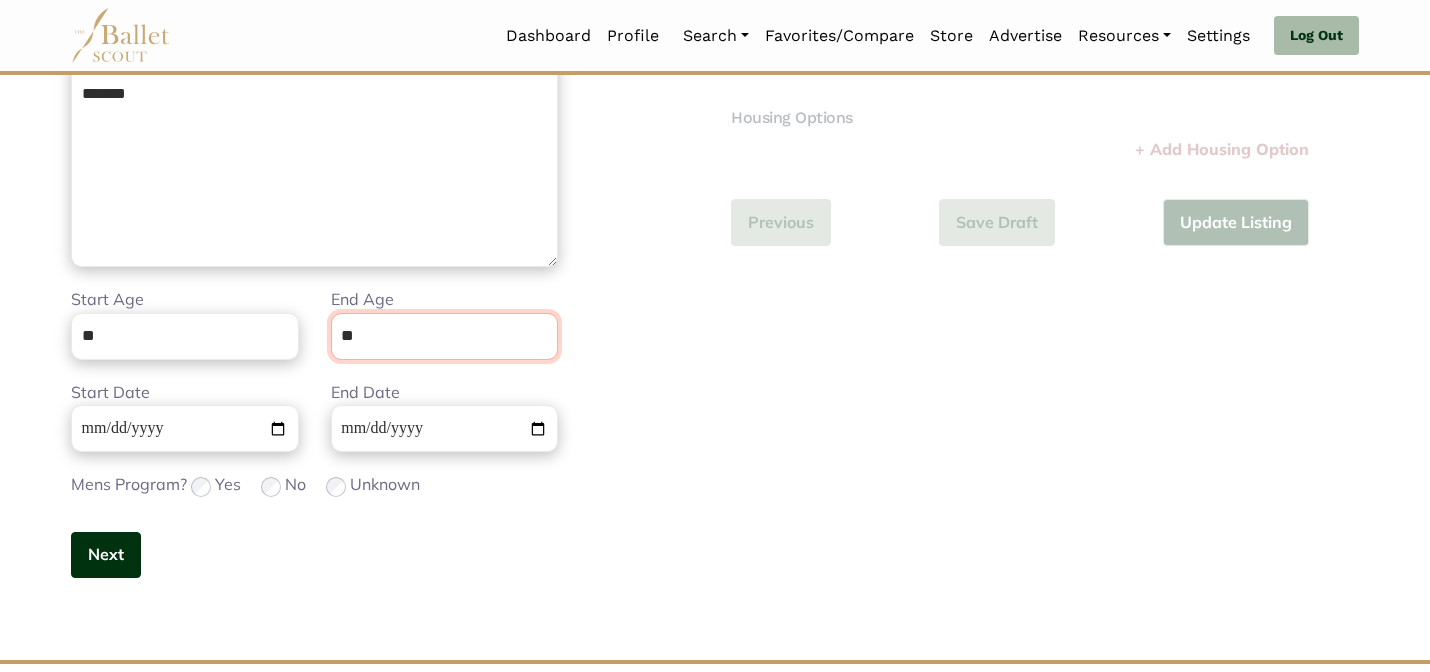type on "**" 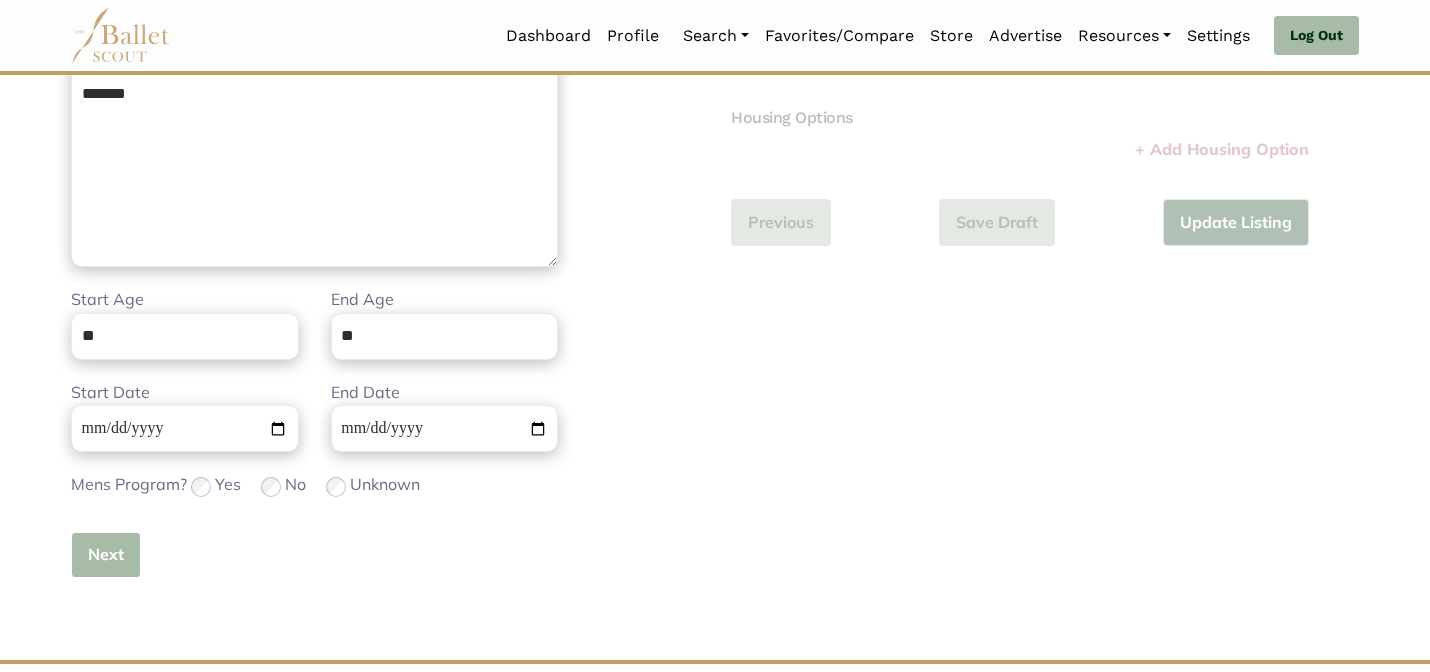 click on "Next" at bounding box center (106, 555) 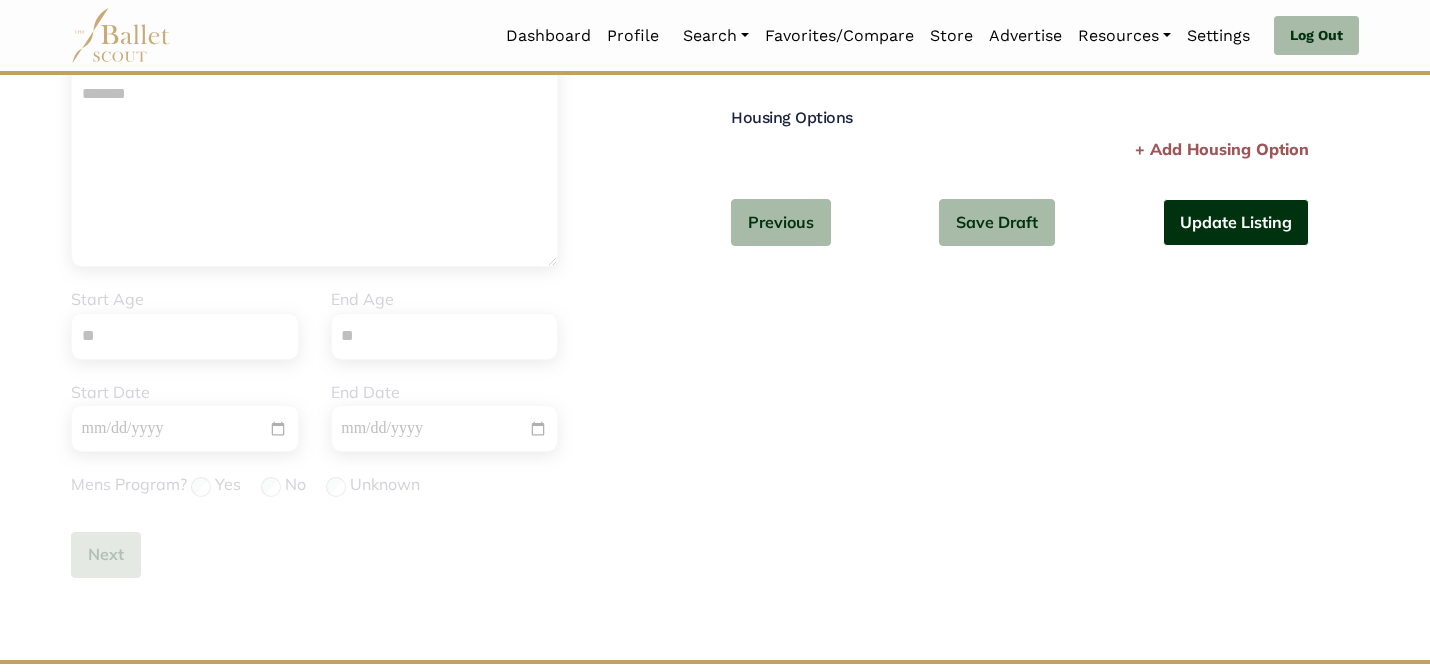 click on "Update Listing" at bounding box center [1236, 222] 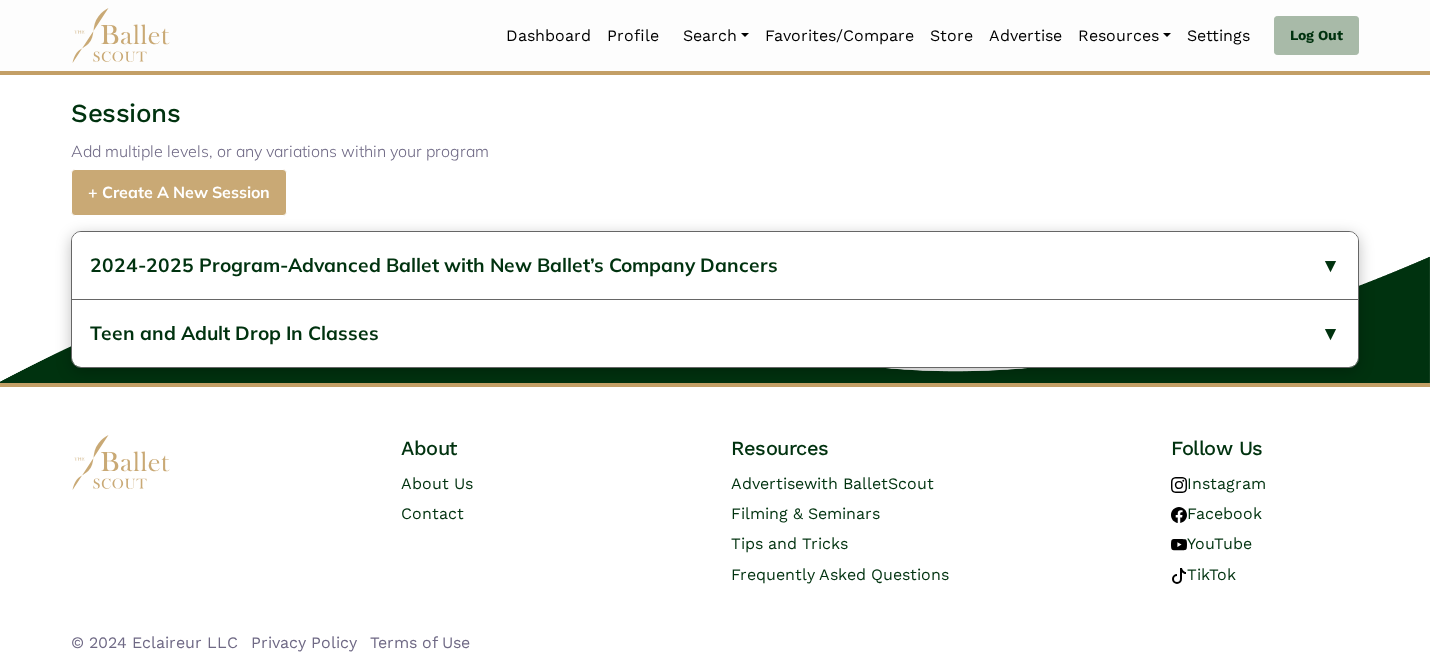 scroll, scrollTop: 920, scrollLeft: 0, axis: vertical 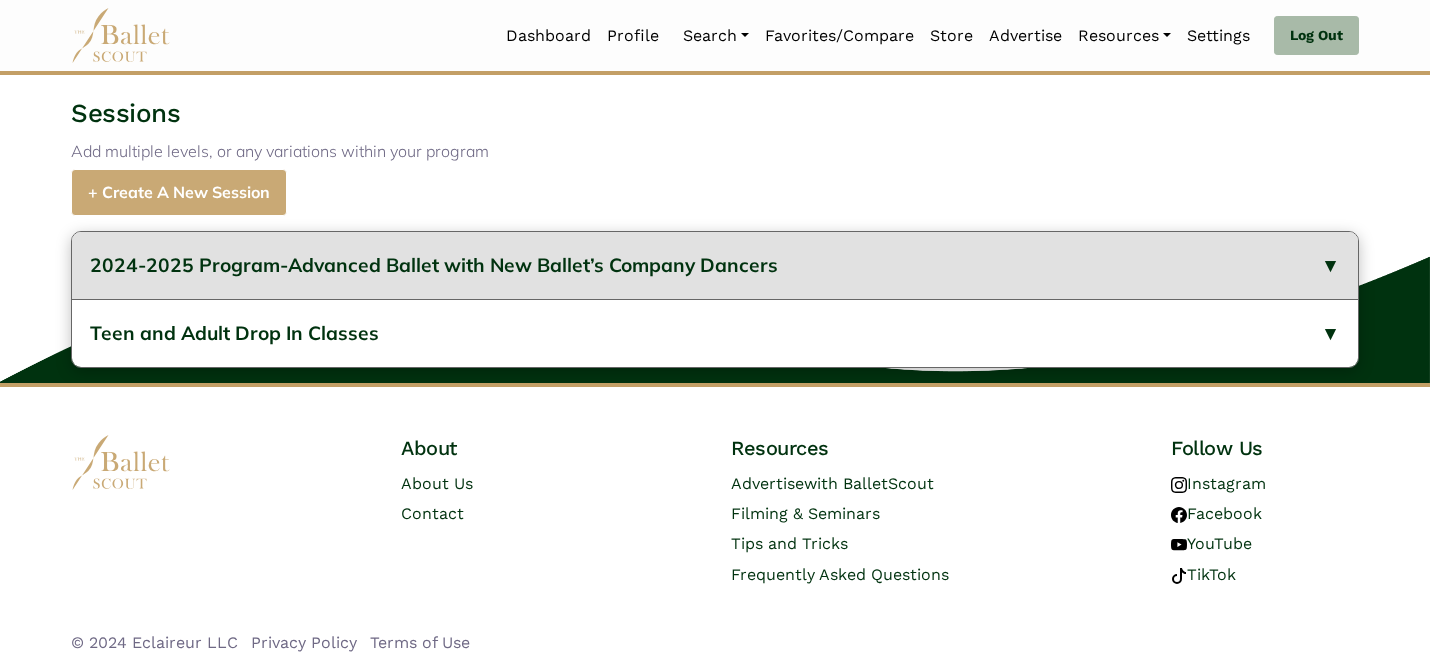 click on "2024-2025 Program-Advanced Ballet with New Ballet’s Company Dancers" at bounding box center [434, 265] 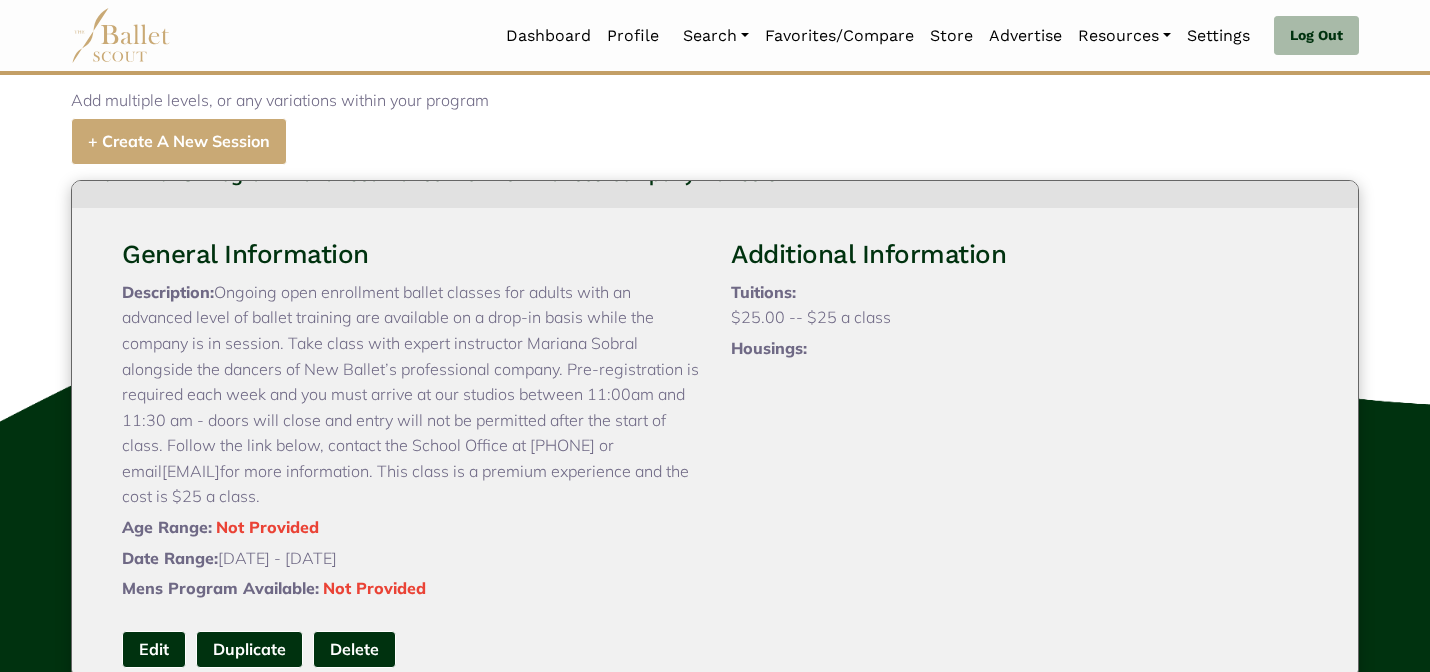 scroll, scrollTop: 123, scrollLeft: 0, axis: vertical 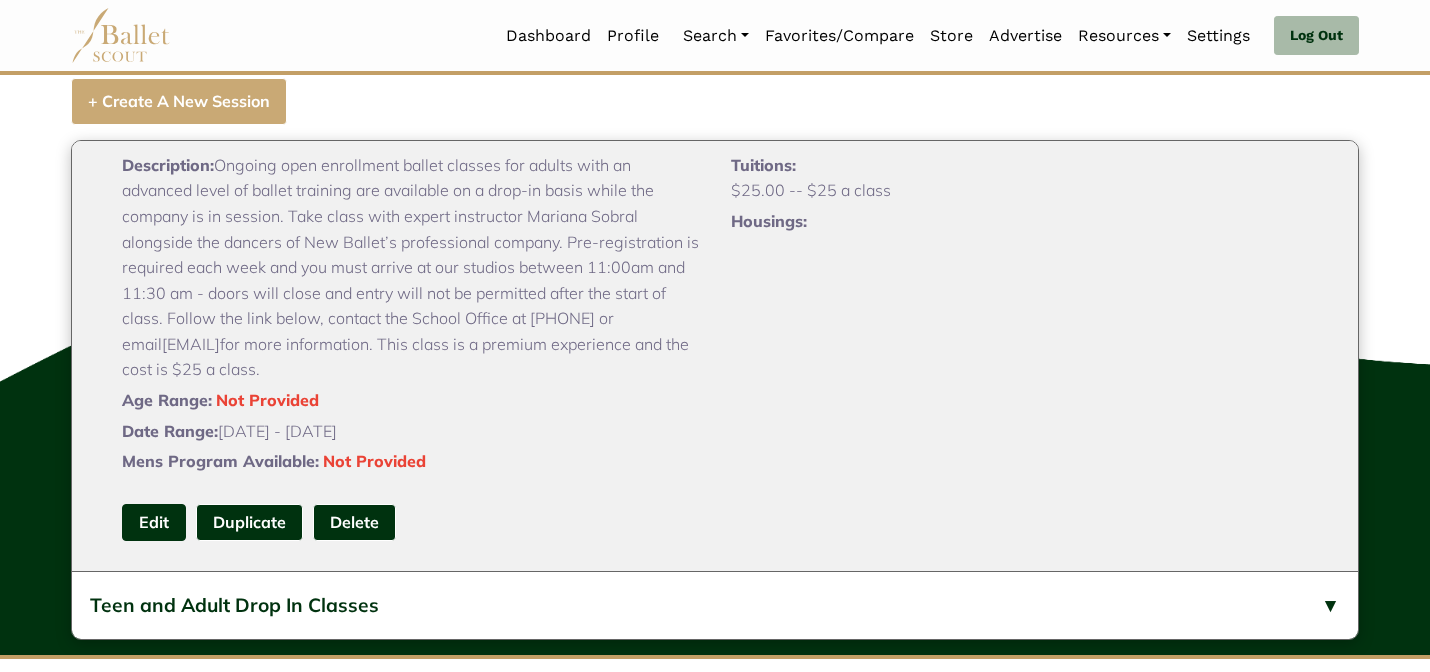click on "Edit" at bounding box center [154, 522] 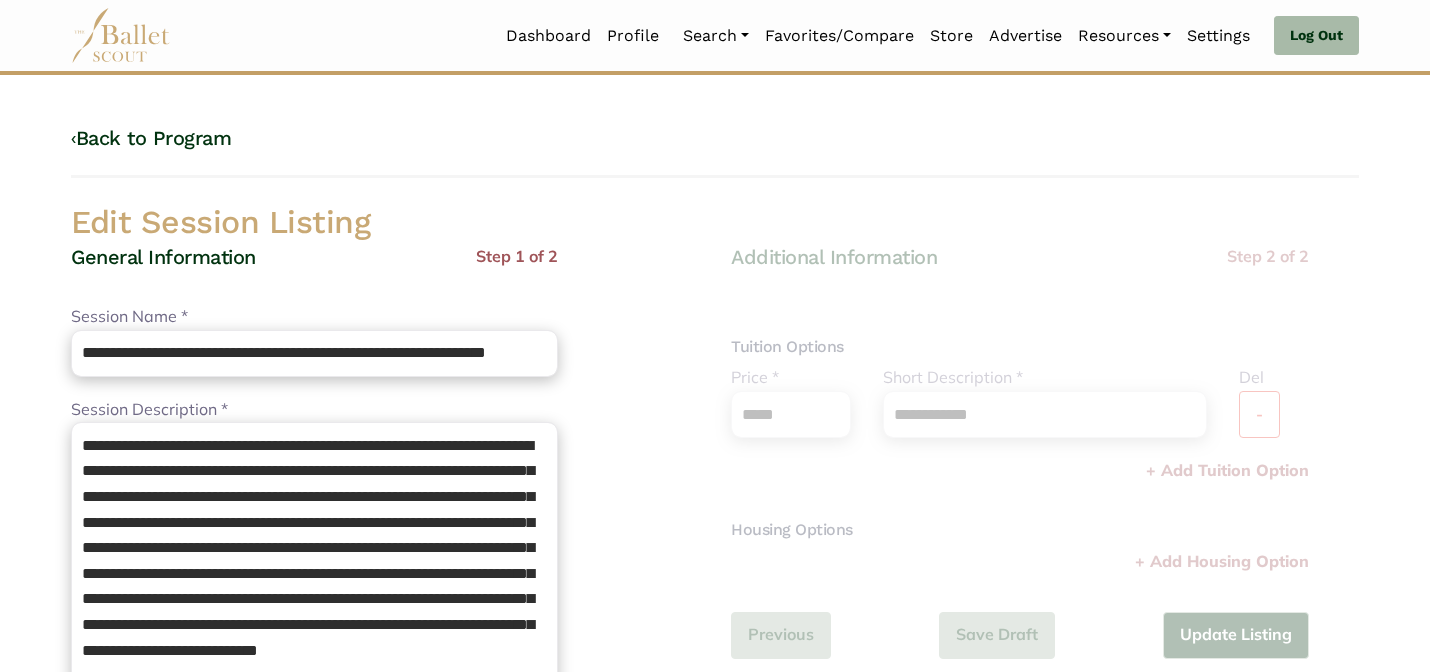 scroll, scrollTop: 0, scrollLeft: 0, axis: both 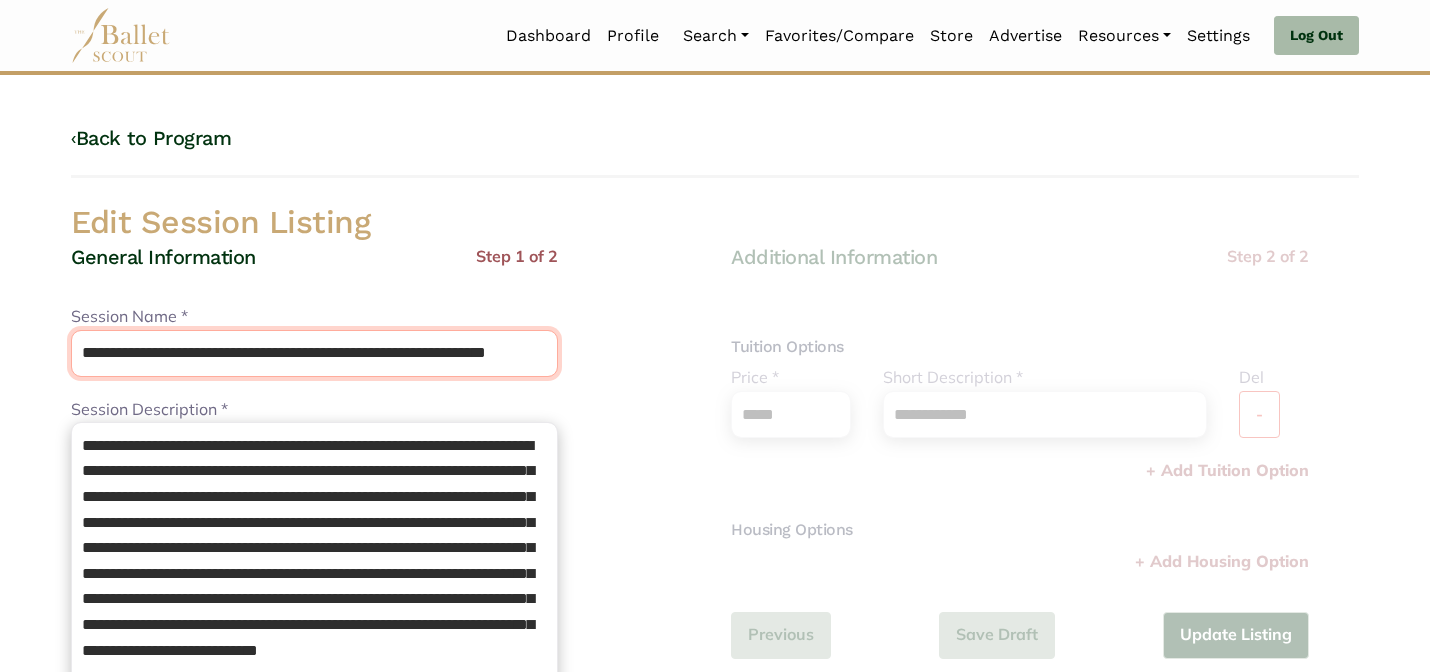 drag, startPoint x: 242, startPoint y: 350, endPoint x: 229, endPoint y: 280, distance: 71.19691 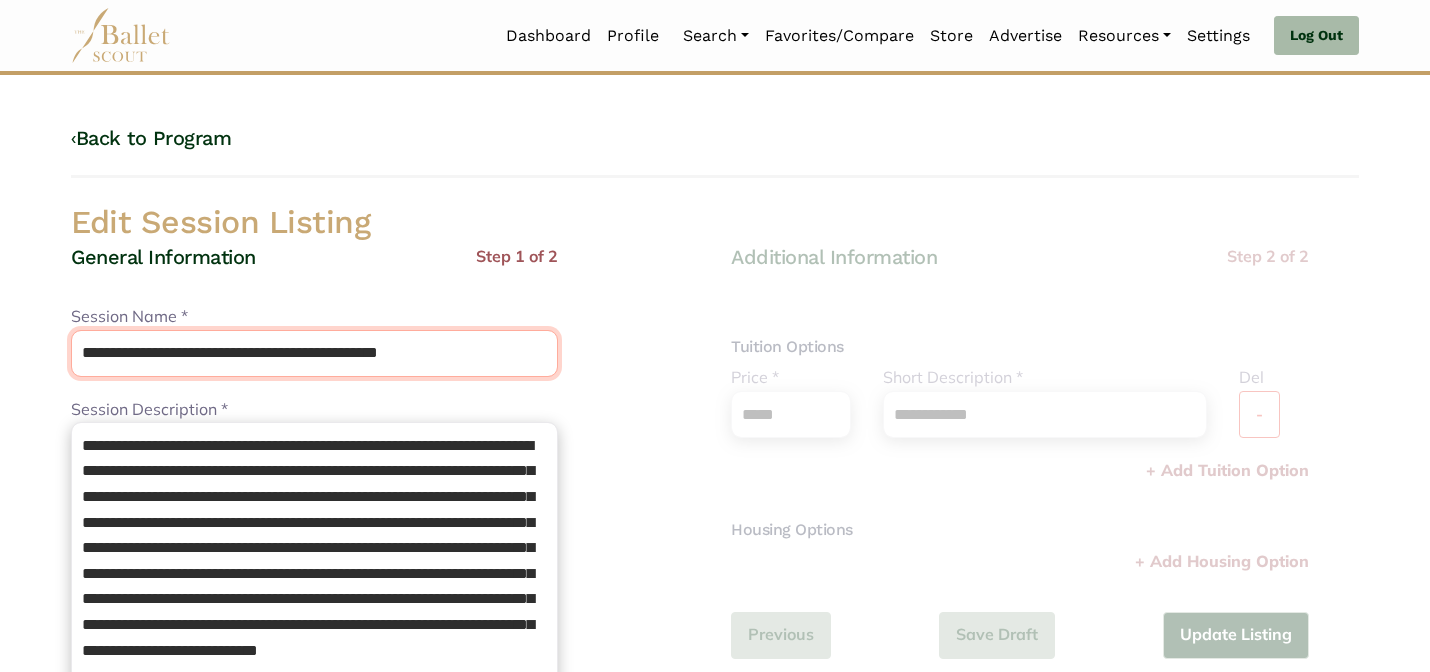 type on "**********" 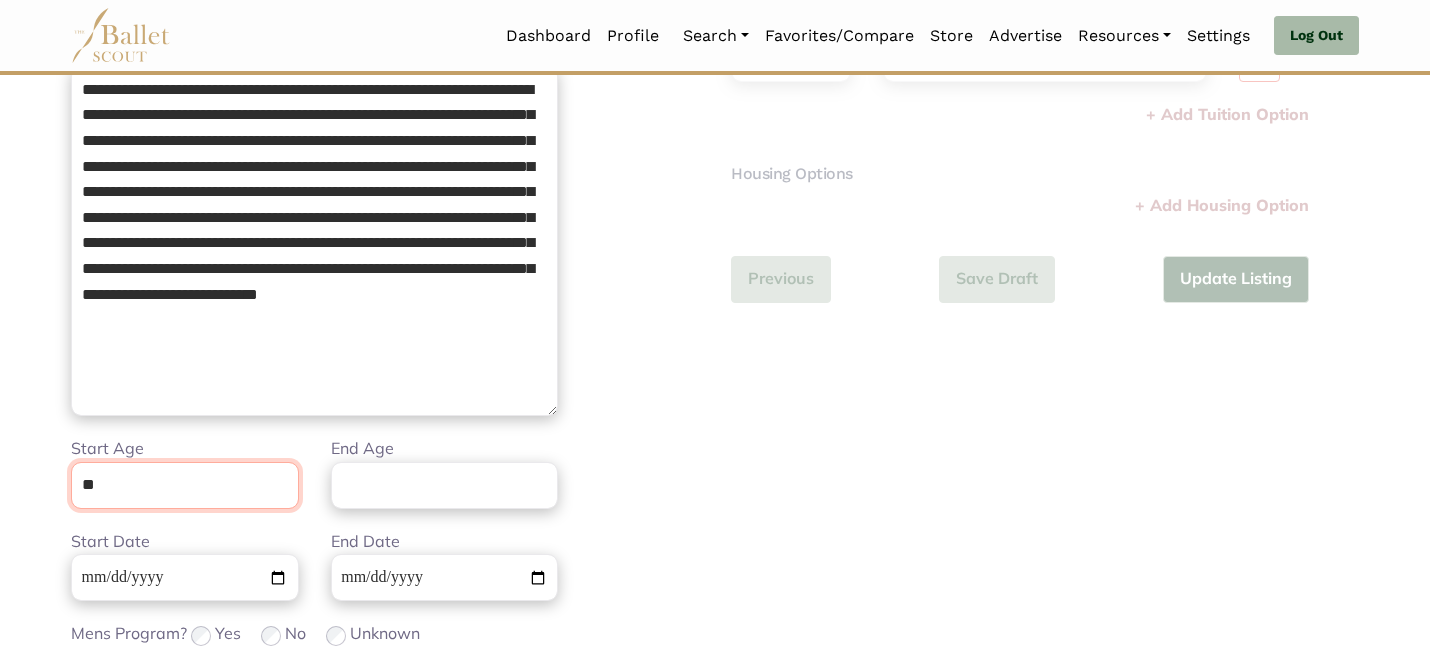 scroll, scrollTop: 505, scrollLeft: 0, axis: vertical 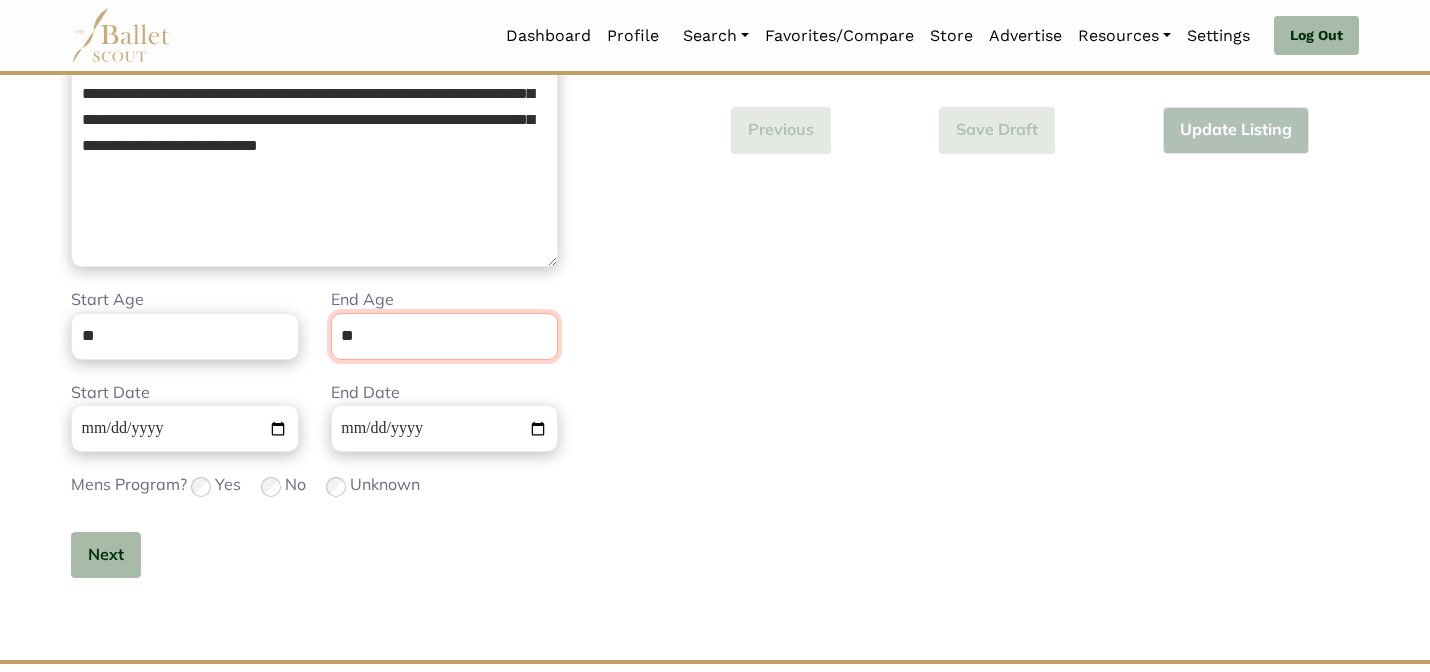 type on "**" 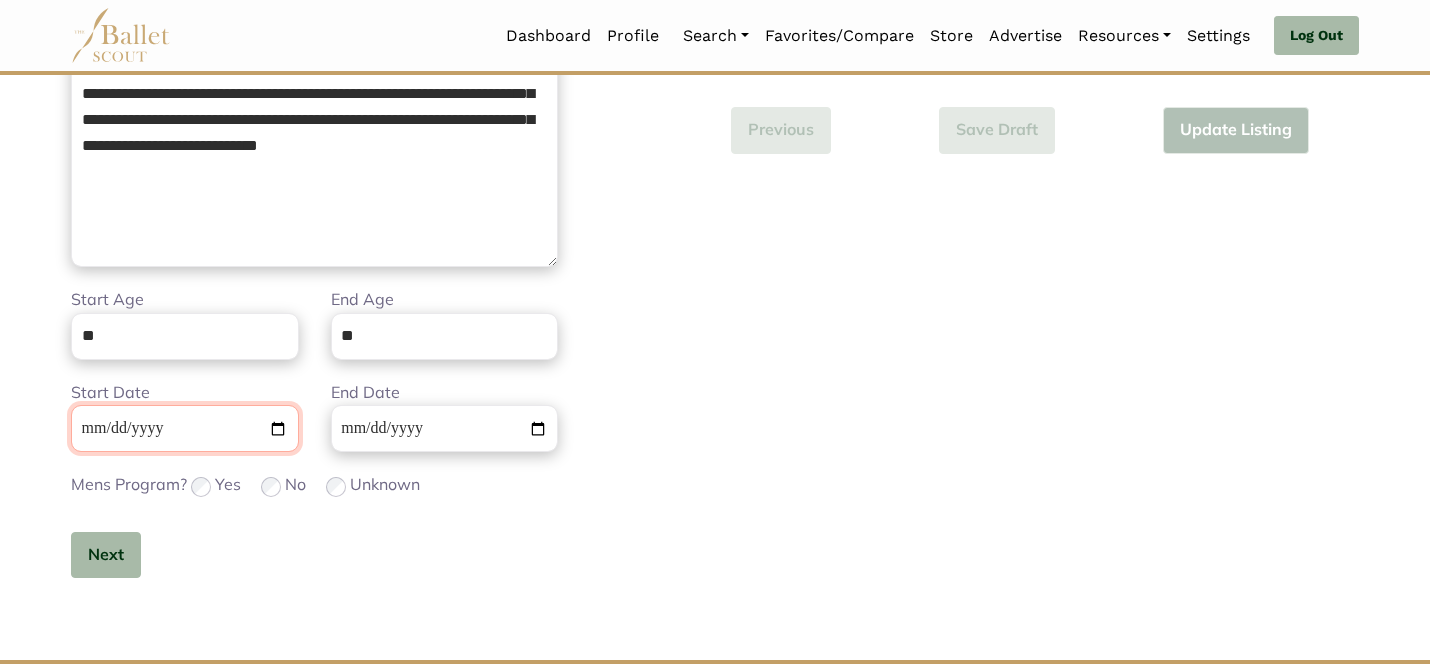 type 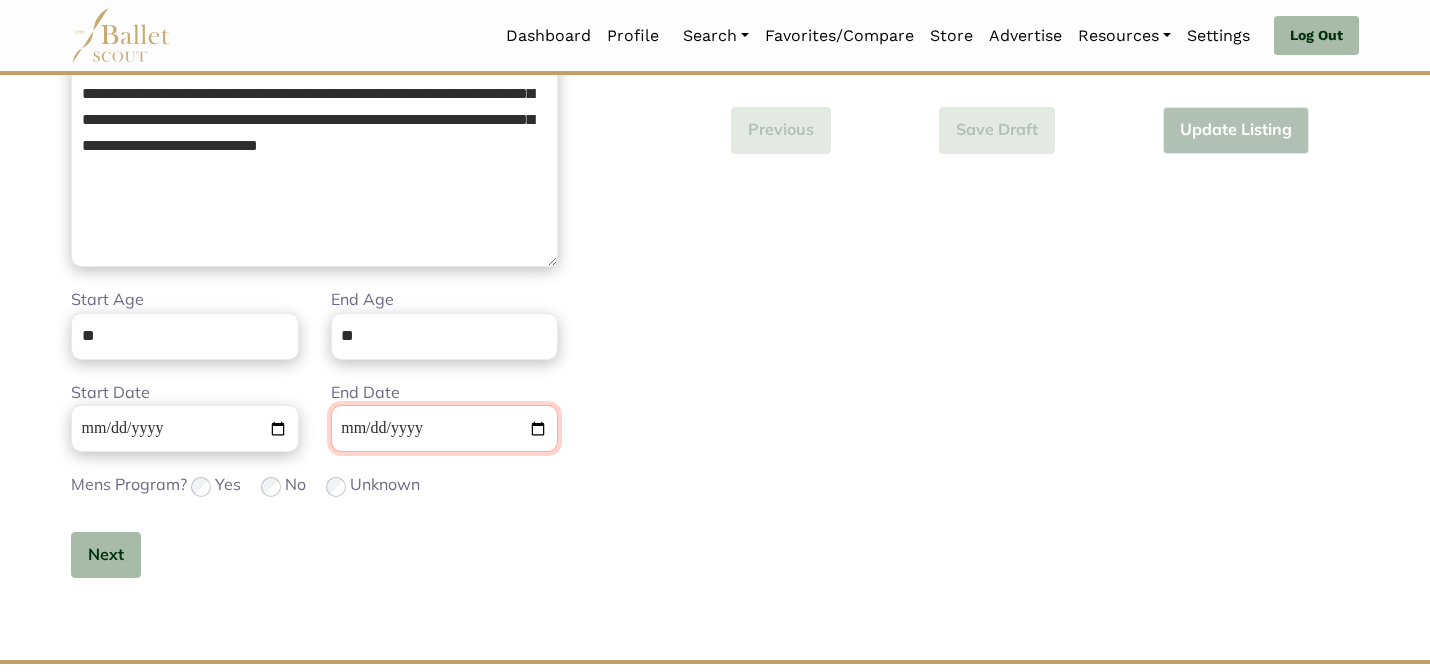 type 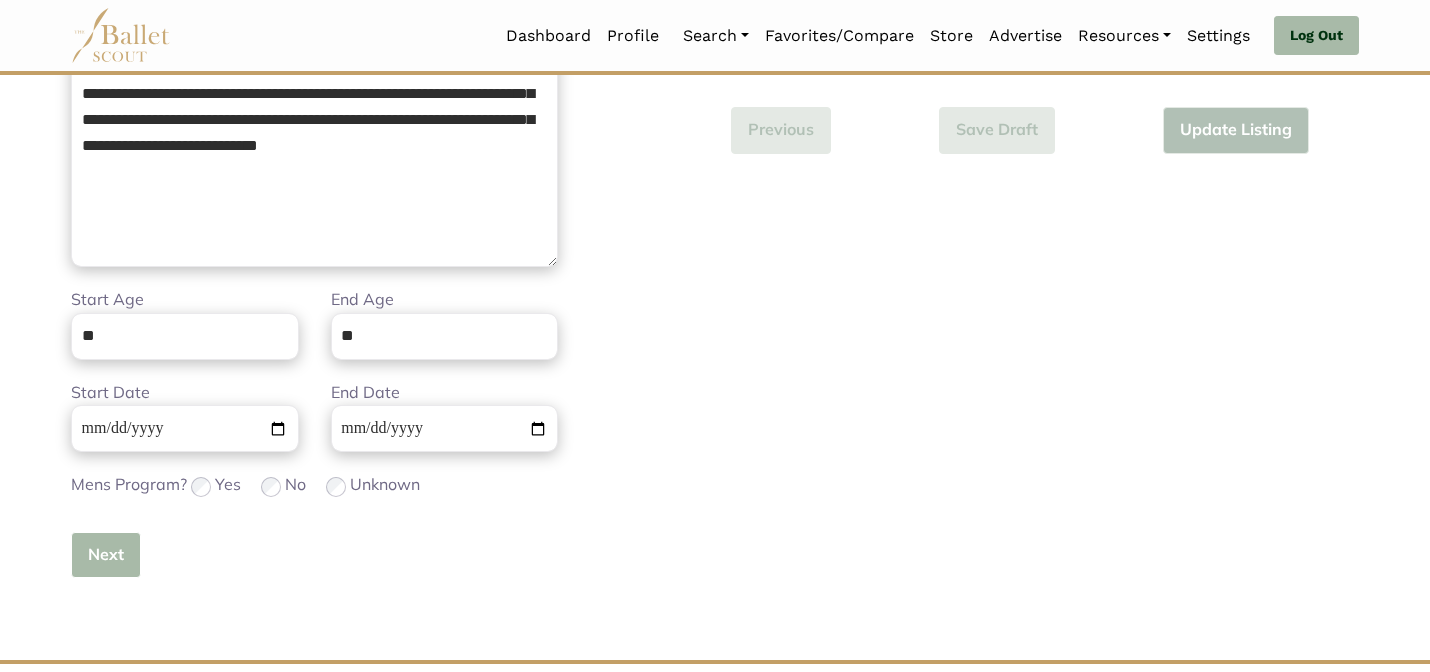 click on "Next" at bounding box center [106, 555] 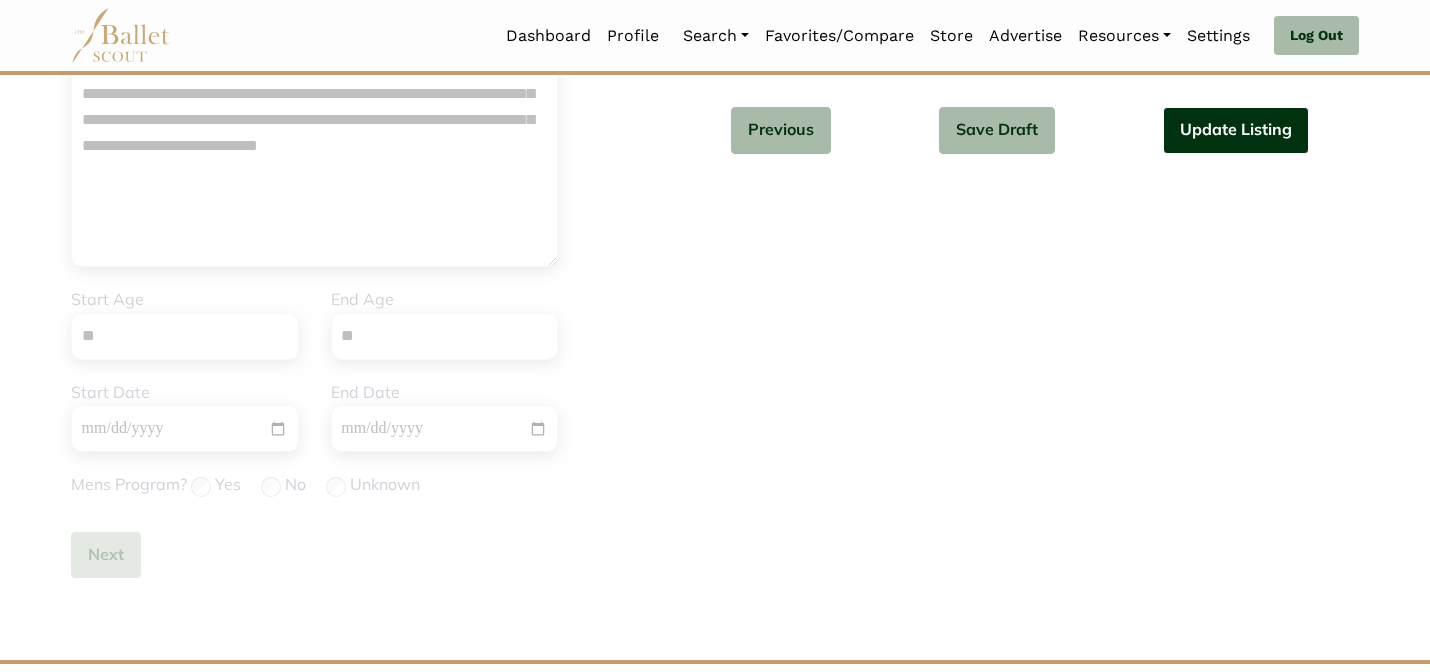 click on "Update Listing" at bounding box center (1236, 130) 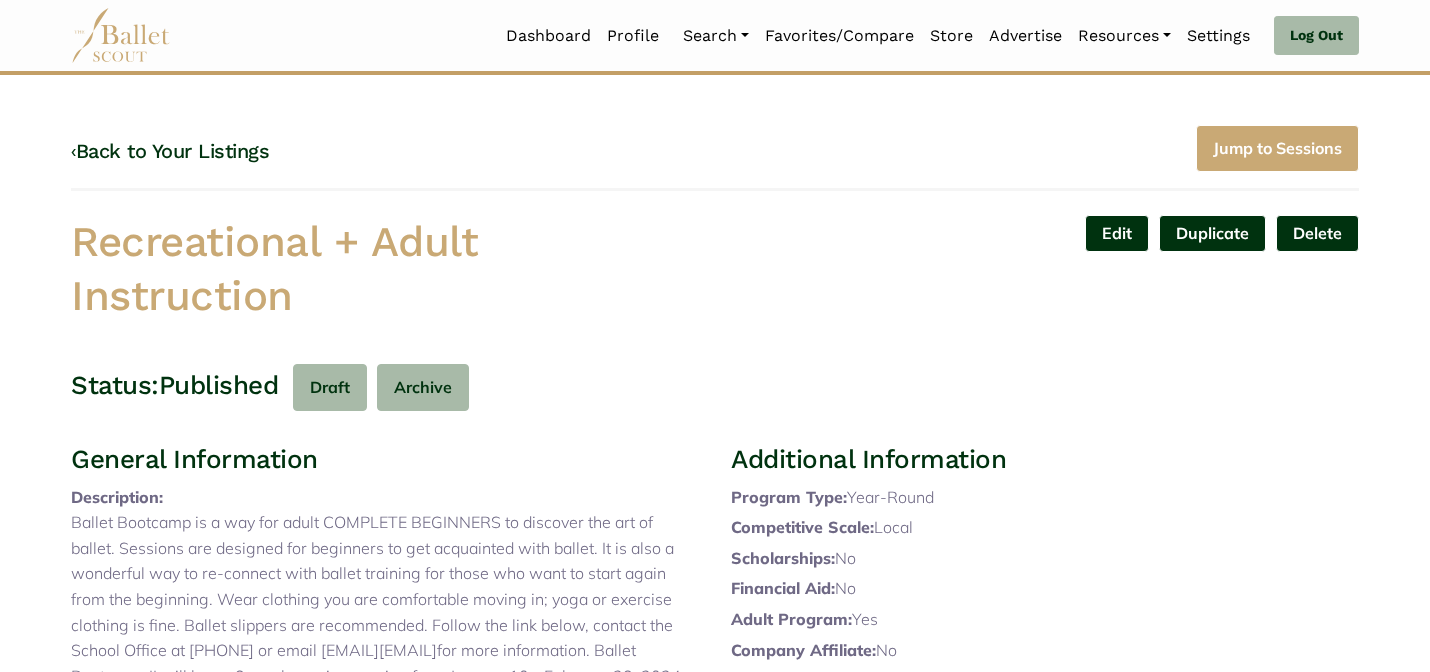 scroll, scrollTop: 0, scrollLeft: 0, axis: both 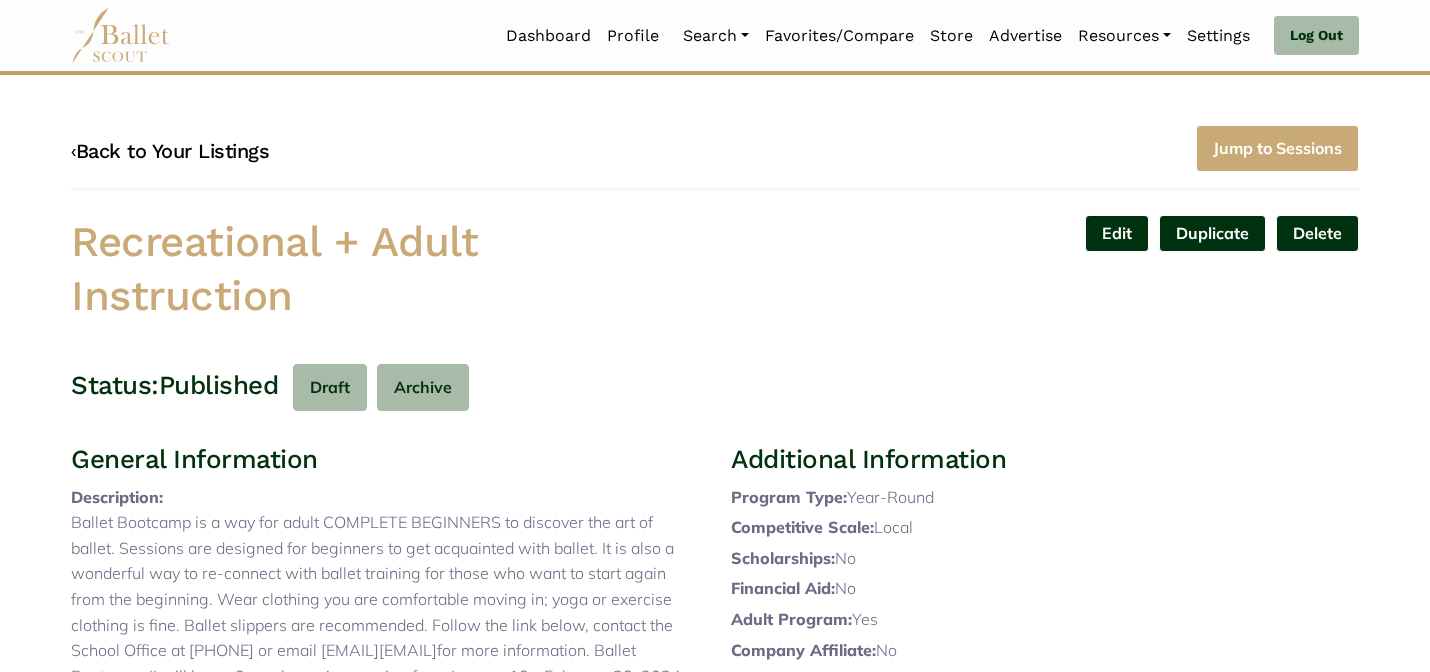 click on "‹  Back to Your Listings" at bounding box center (170, 151) 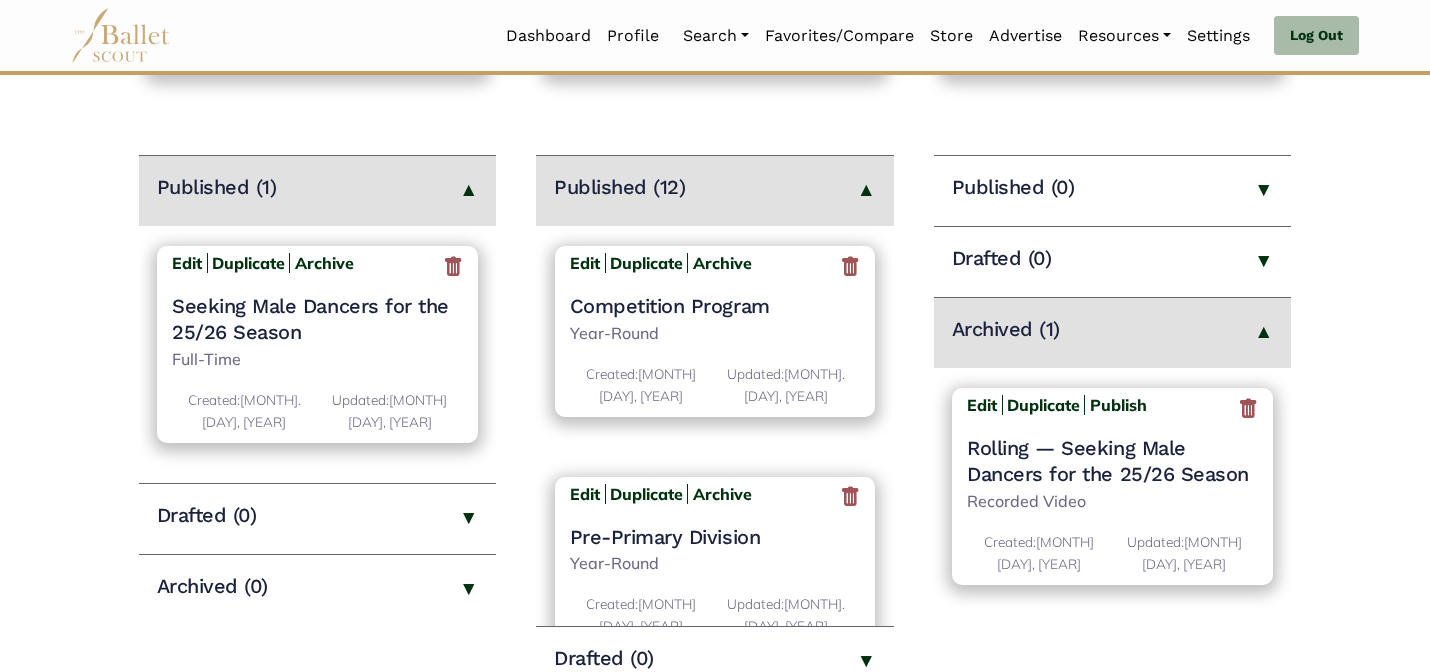 scroll, scrollTop: 240, scrollLeft: 0, axis: vertical 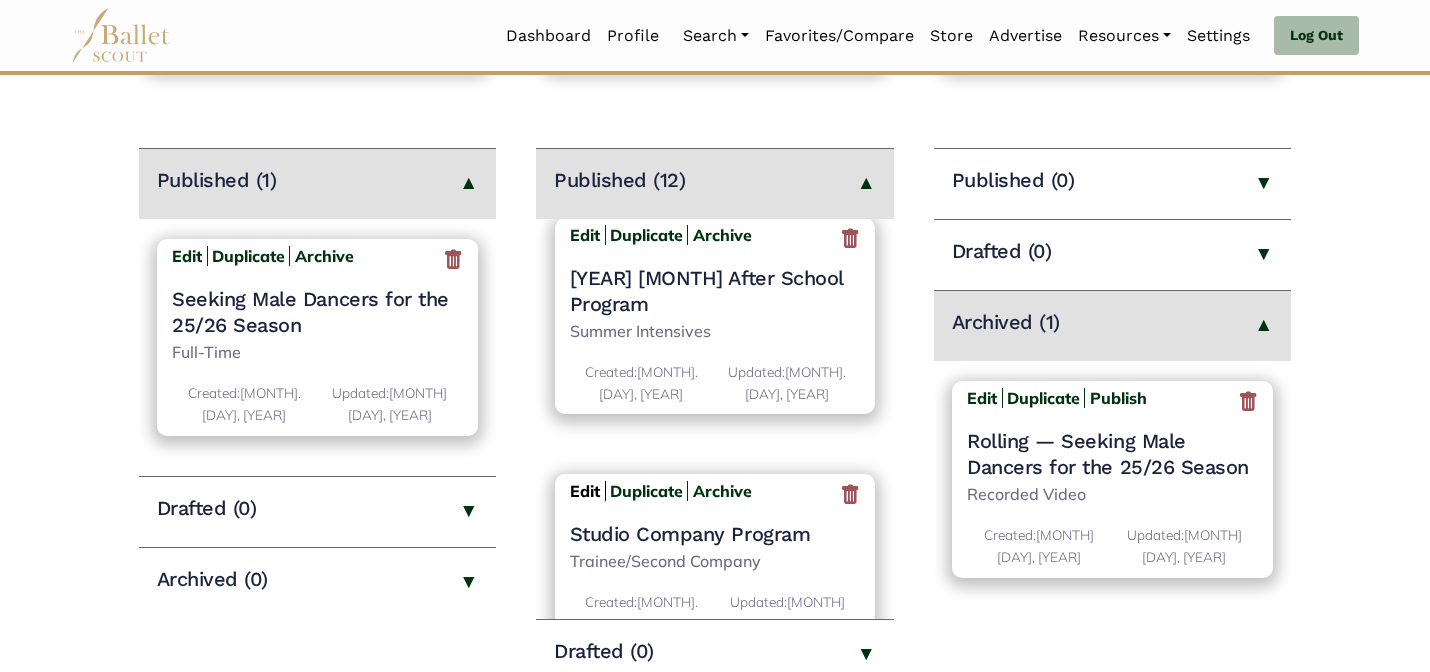 click on "Edit" at bounding box center (585, 491) 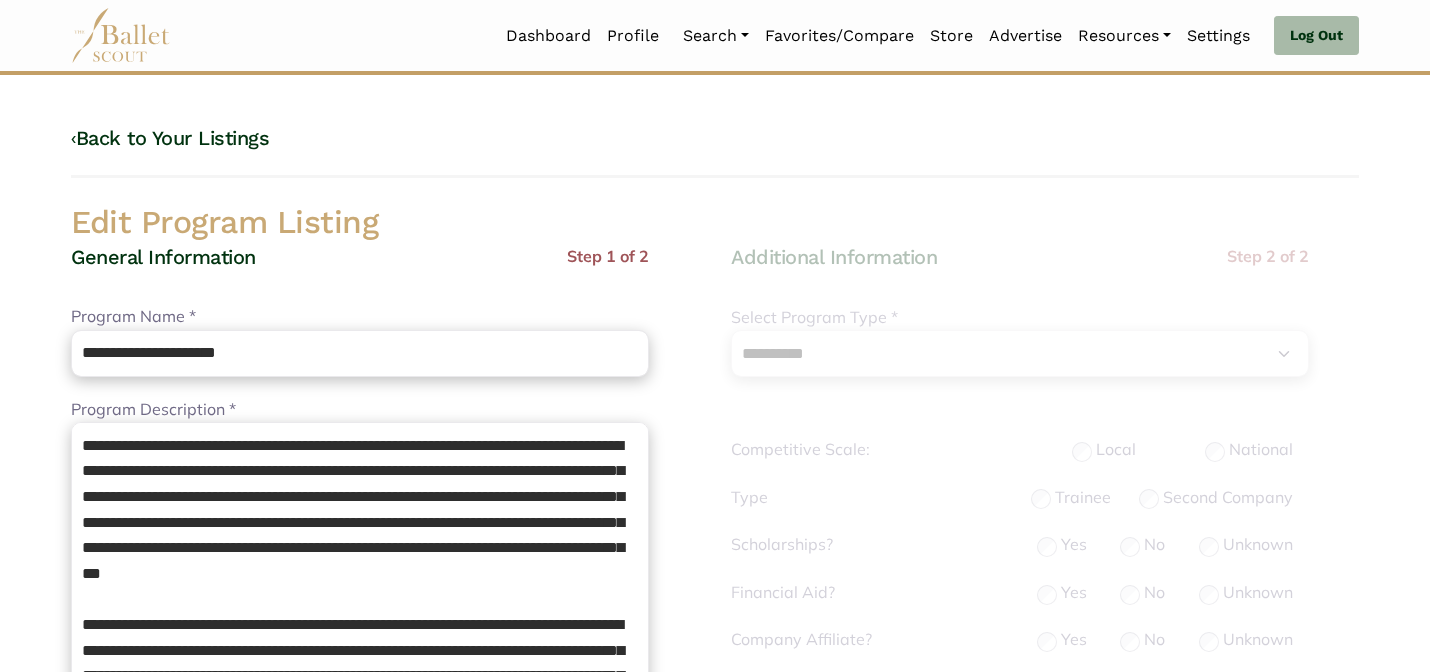 select on "**" 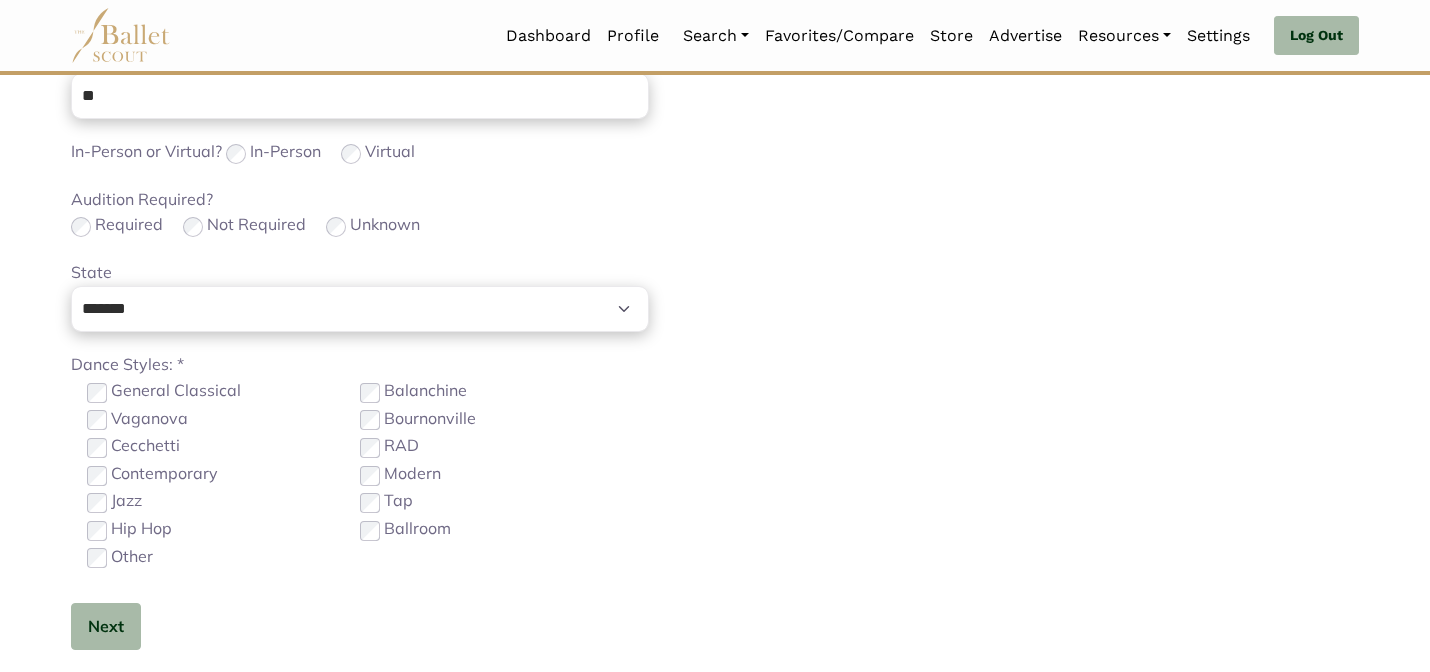 scroll, scrollTop: 952, scrollLeft: 0, axis: vertical 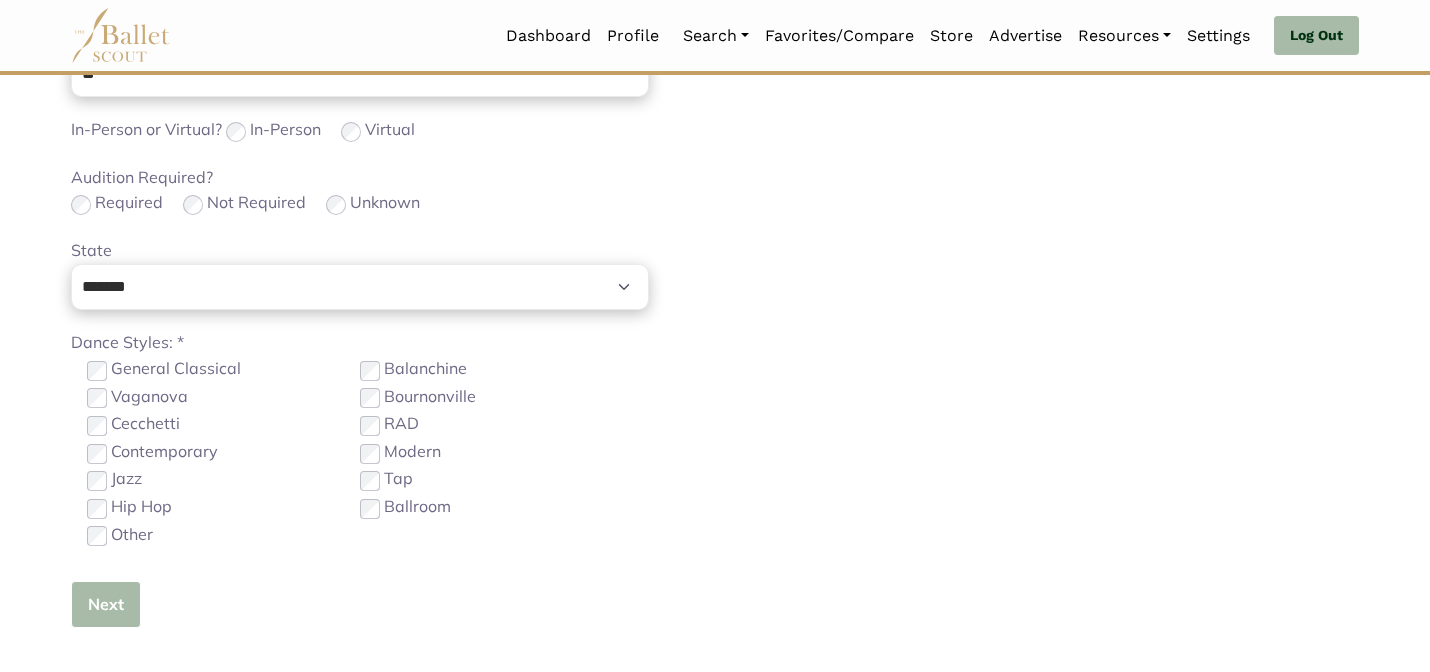 click on "Next" at bounding box center (106, 604) 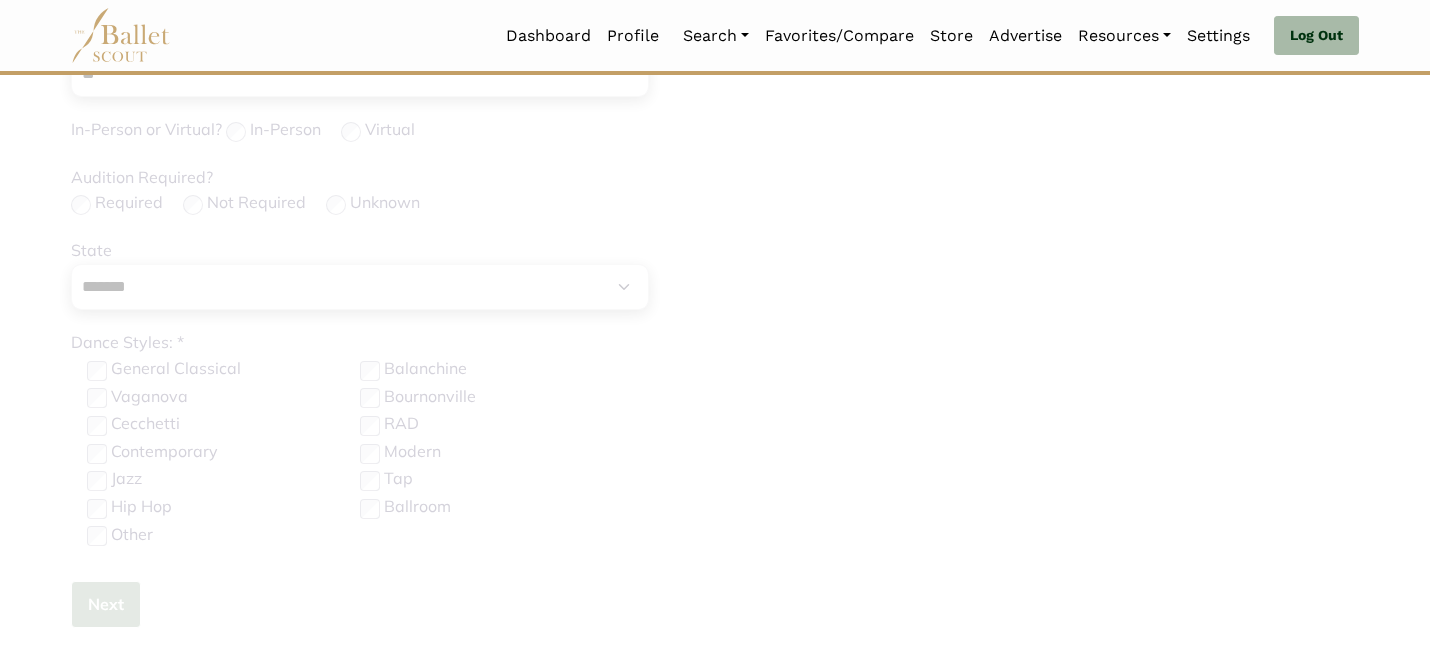 type 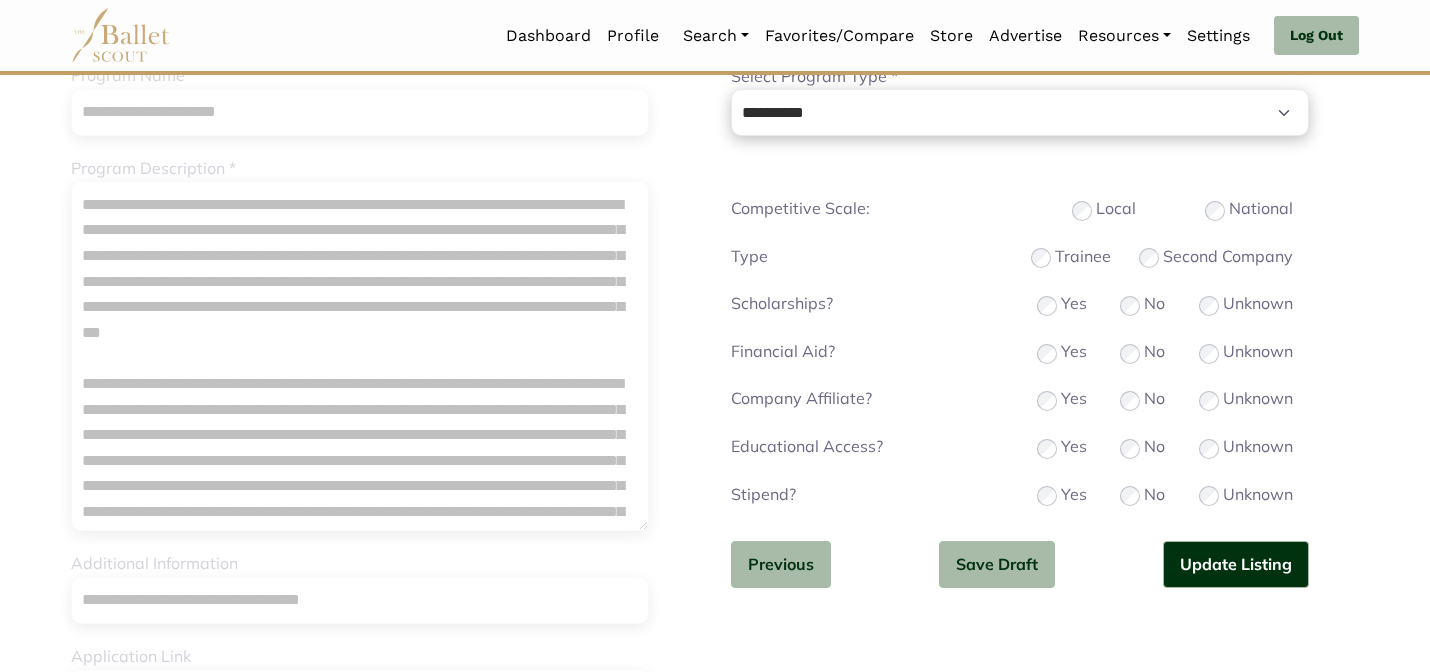 scroll, scrollTop: 280, scrollLeft: 0, axis: vertical 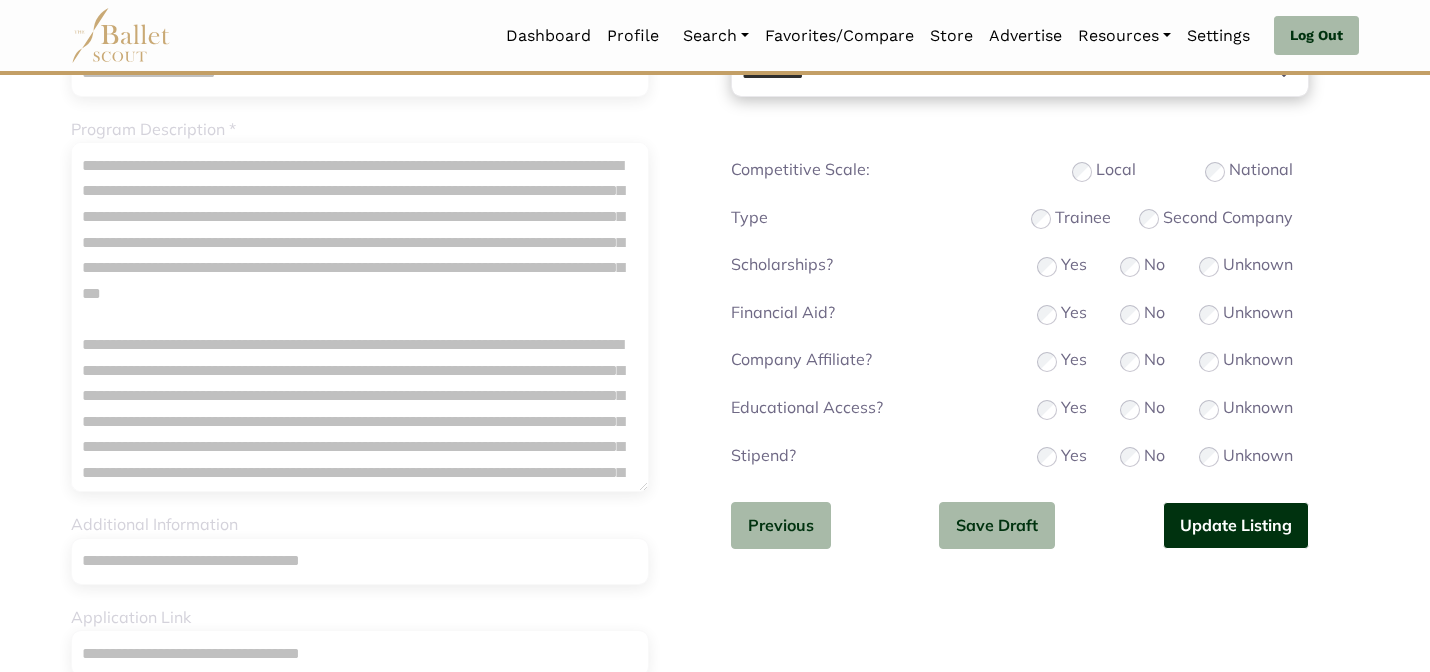 click on "Update Listing" at bounding box center (1236, 525) 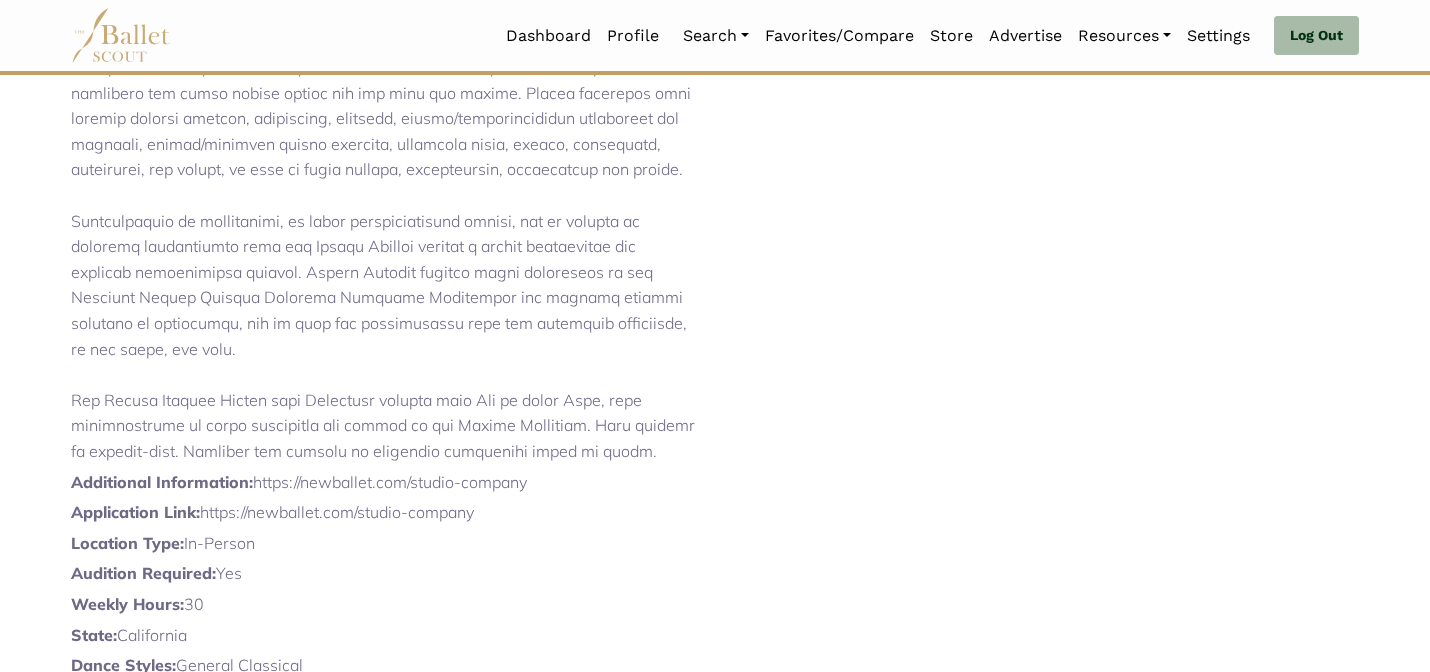 scroll, scrollTop: 1264, scrollLeft: 0, axis: vertical 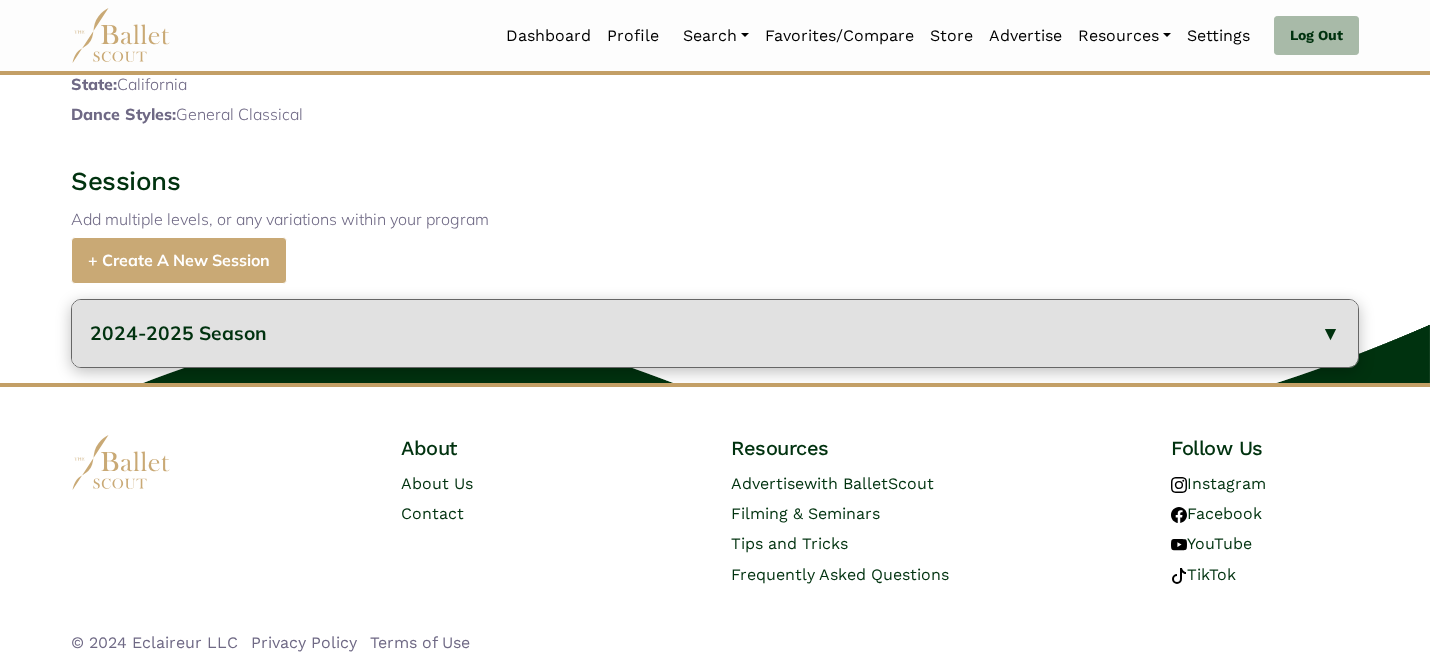 click on "2024-2025 Season" at bounding box center [715, 333] 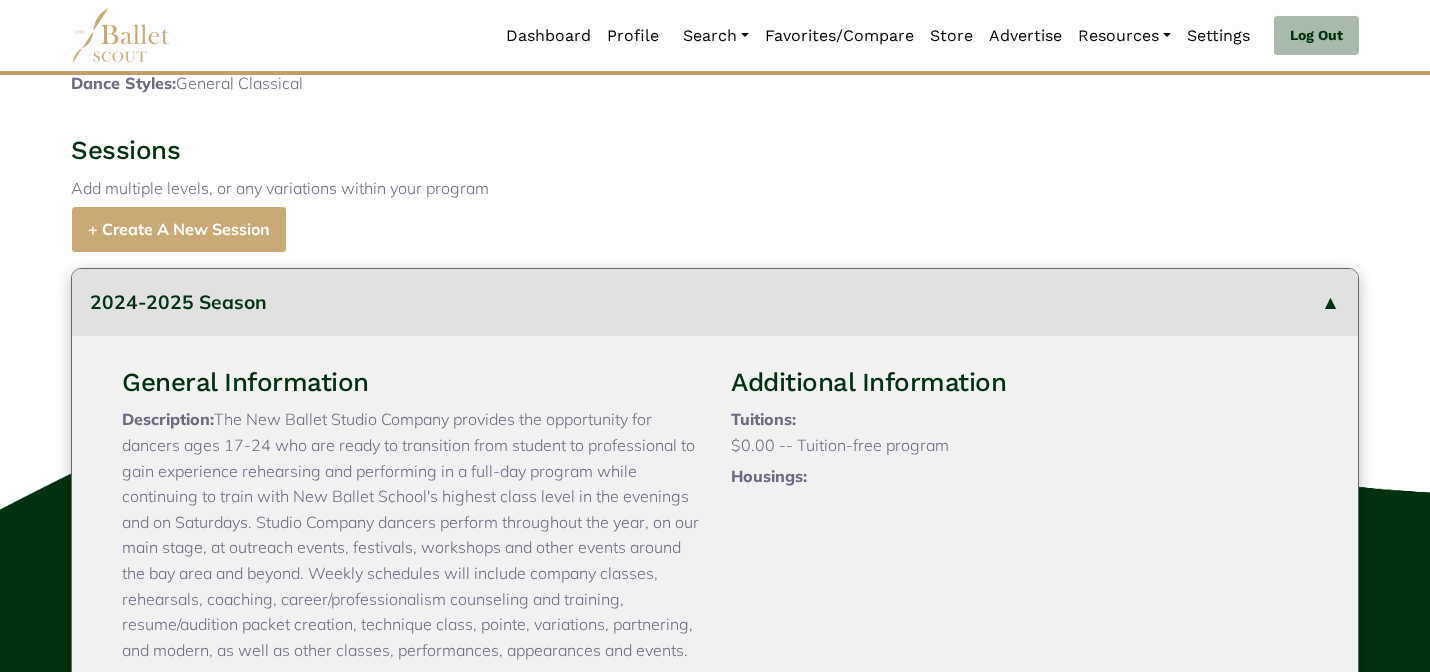 type 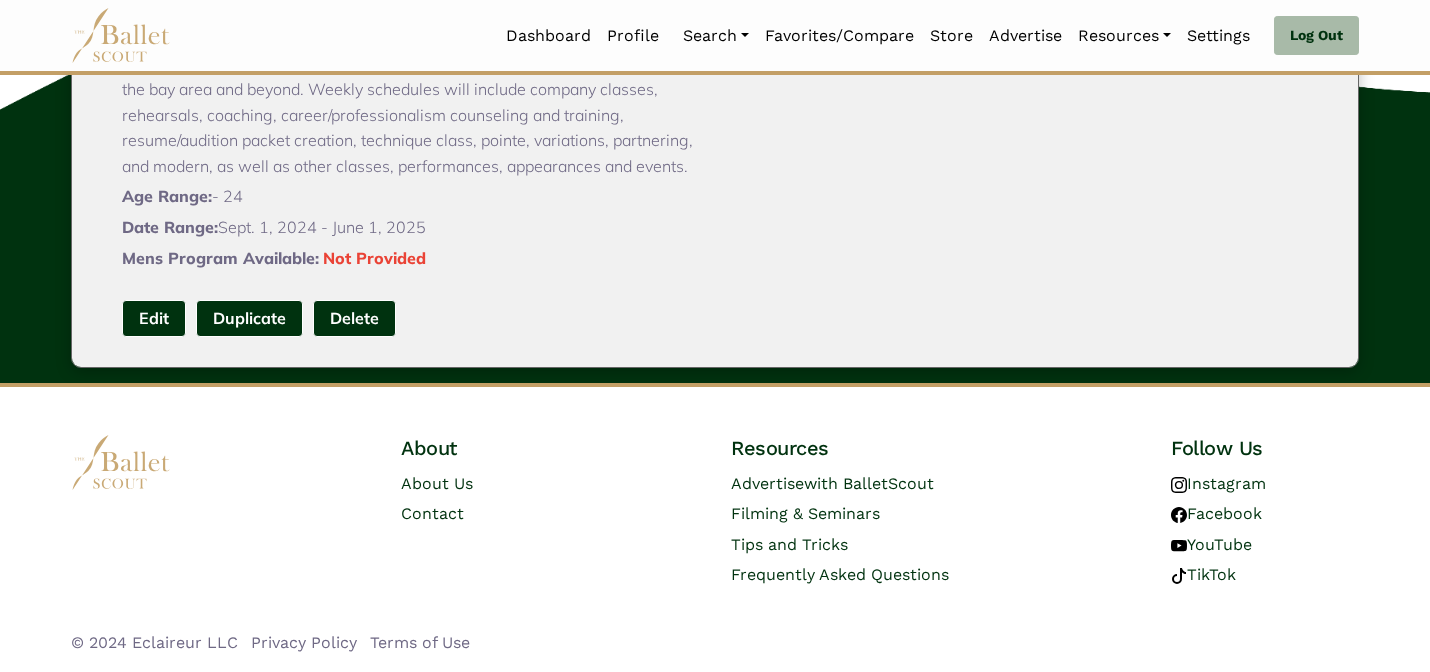 scroll, scrollTop: 1715, scrollLeft: 0, axis: vertical 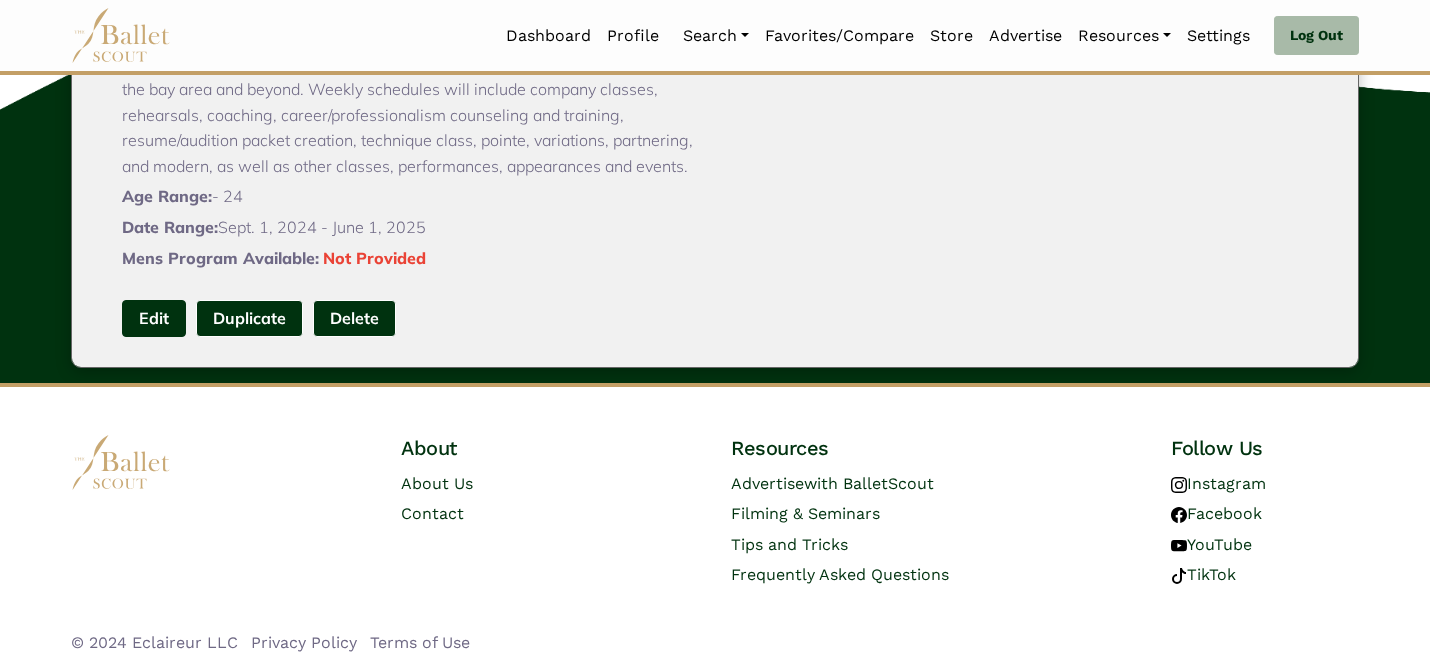 click on "Edit" at bounding box center (154, 318) 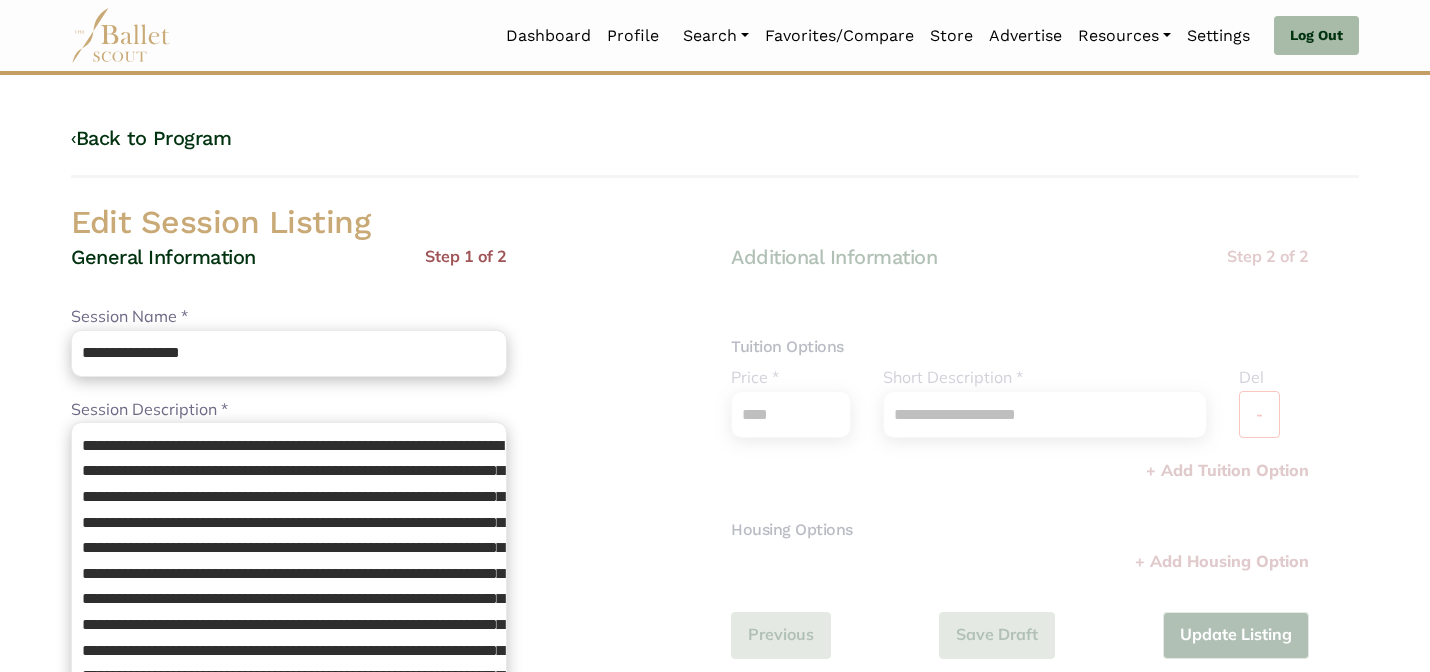 scroll, scrollTop: 0, scrollLeft: 0, axis: both 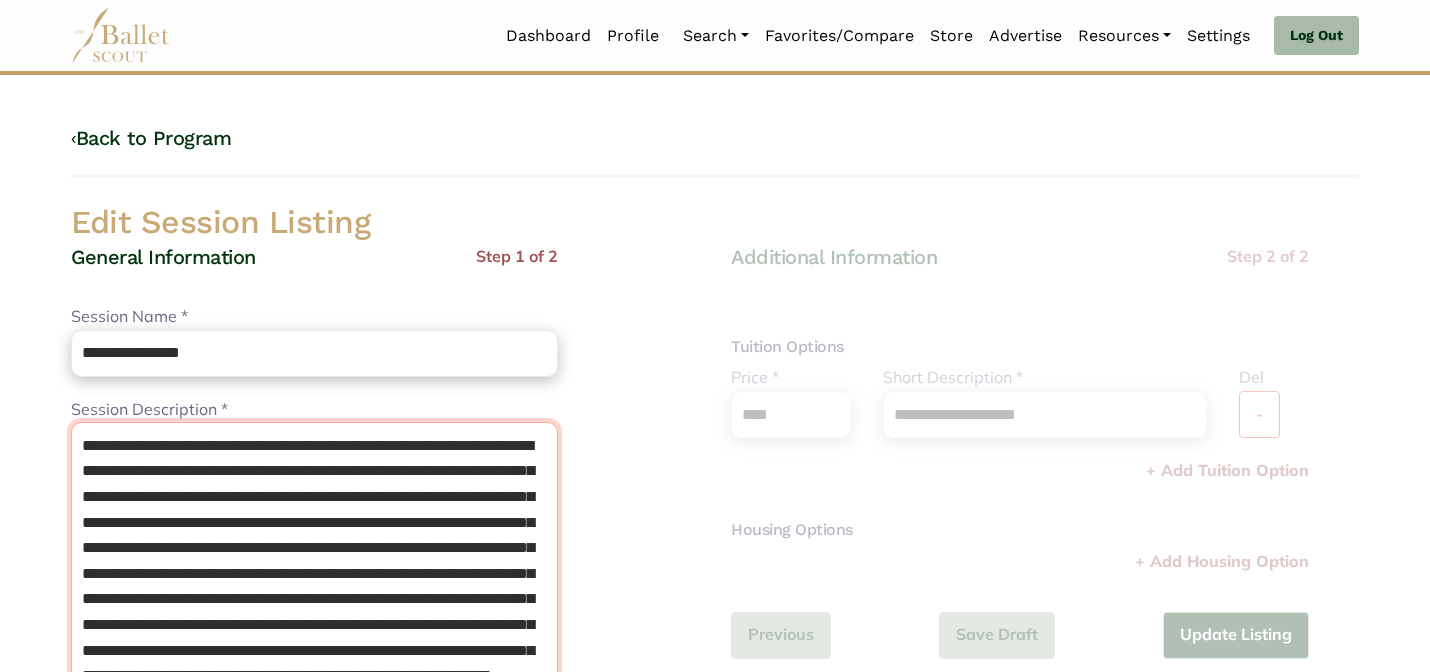 drag, startPoint x: 321, startPoint y: 450, endPoint x: 202, endPoint y: 445, distance: 119.104996 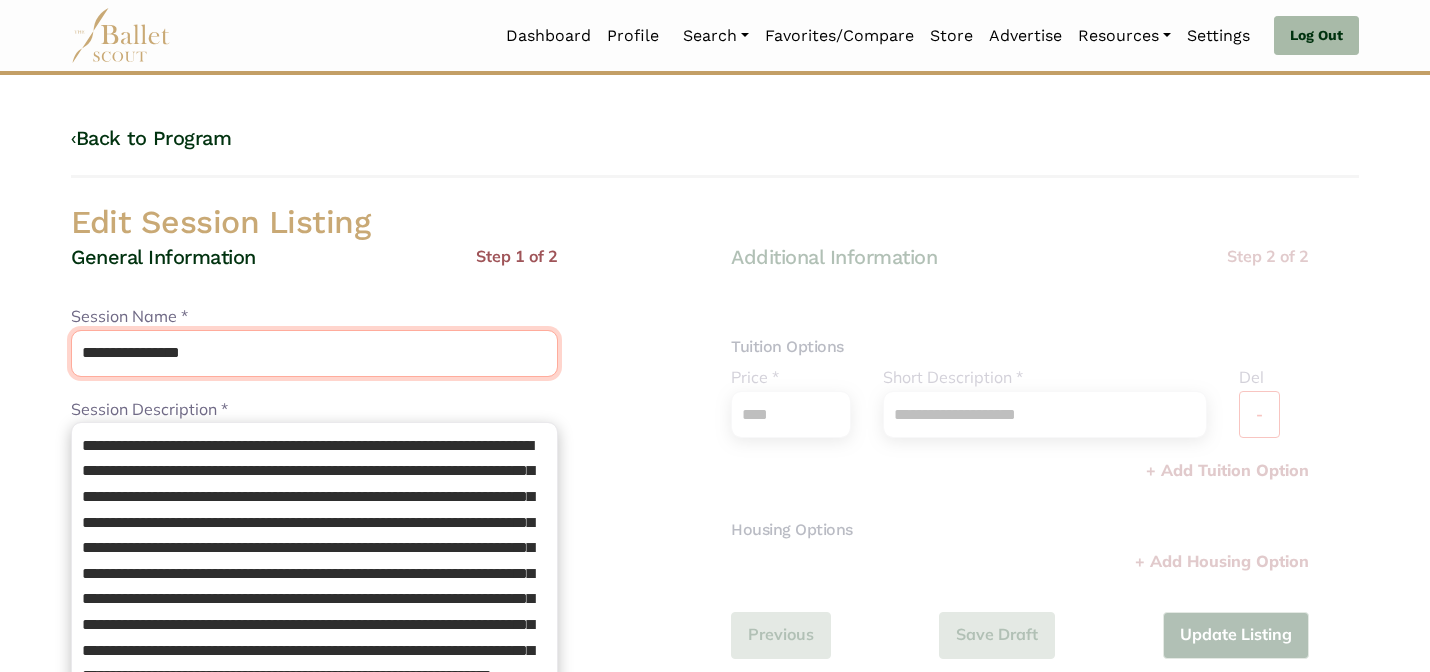 paste 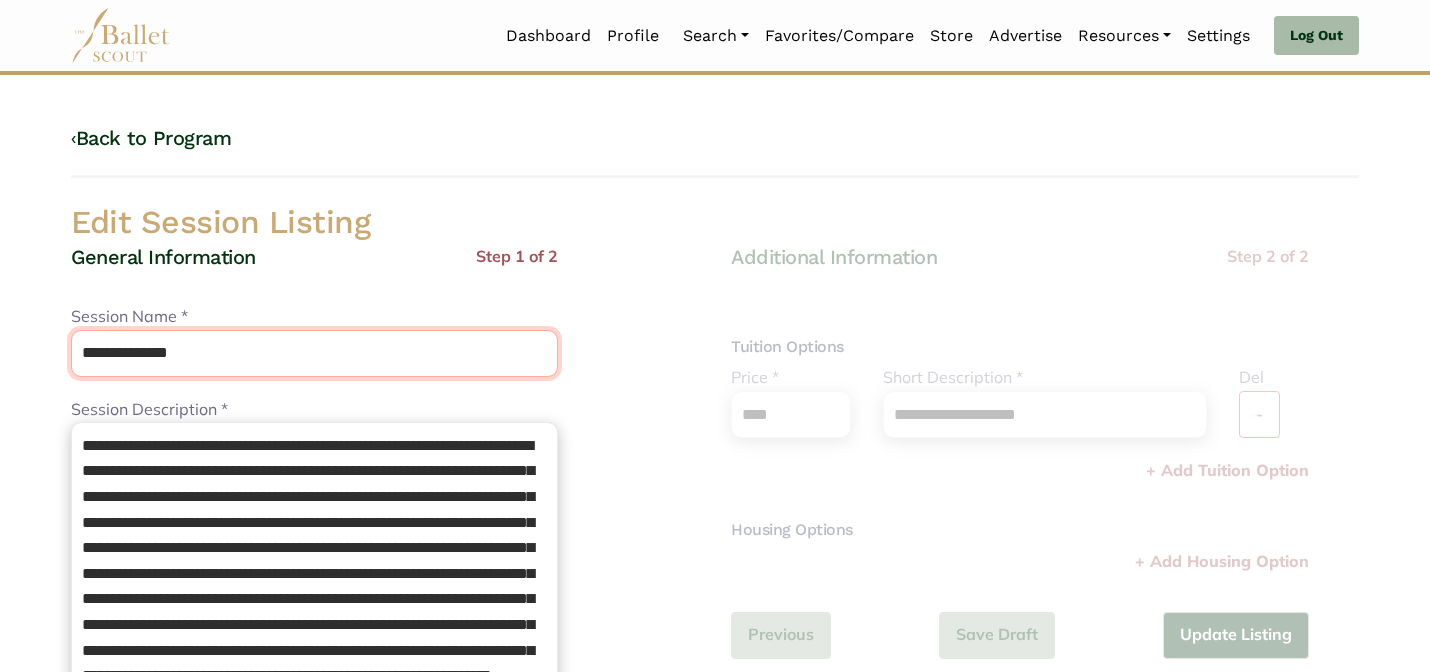 drag, startPoint x: 238, startPoint y: 356, endPoint x: 184, endPoint y: 300, distance: 77.7946 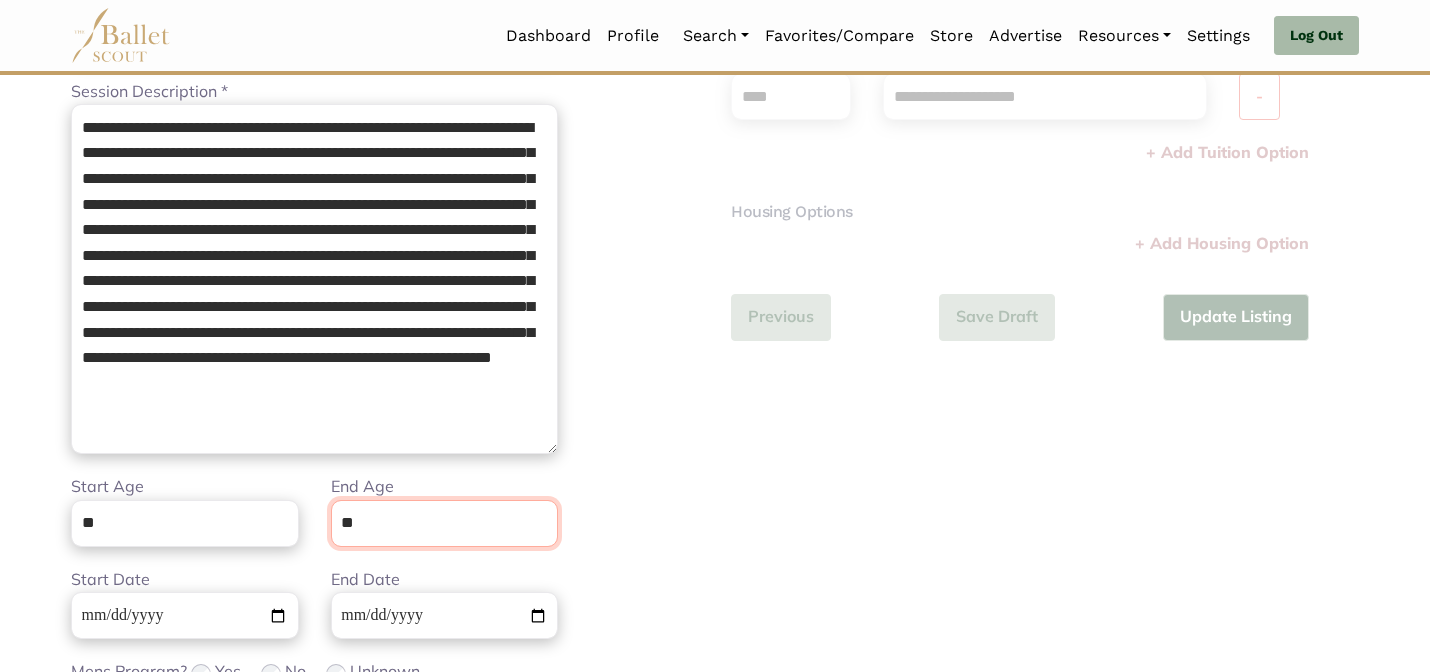 scroll, scrollTop: 505, scrollLeft: 0, axis: vertical 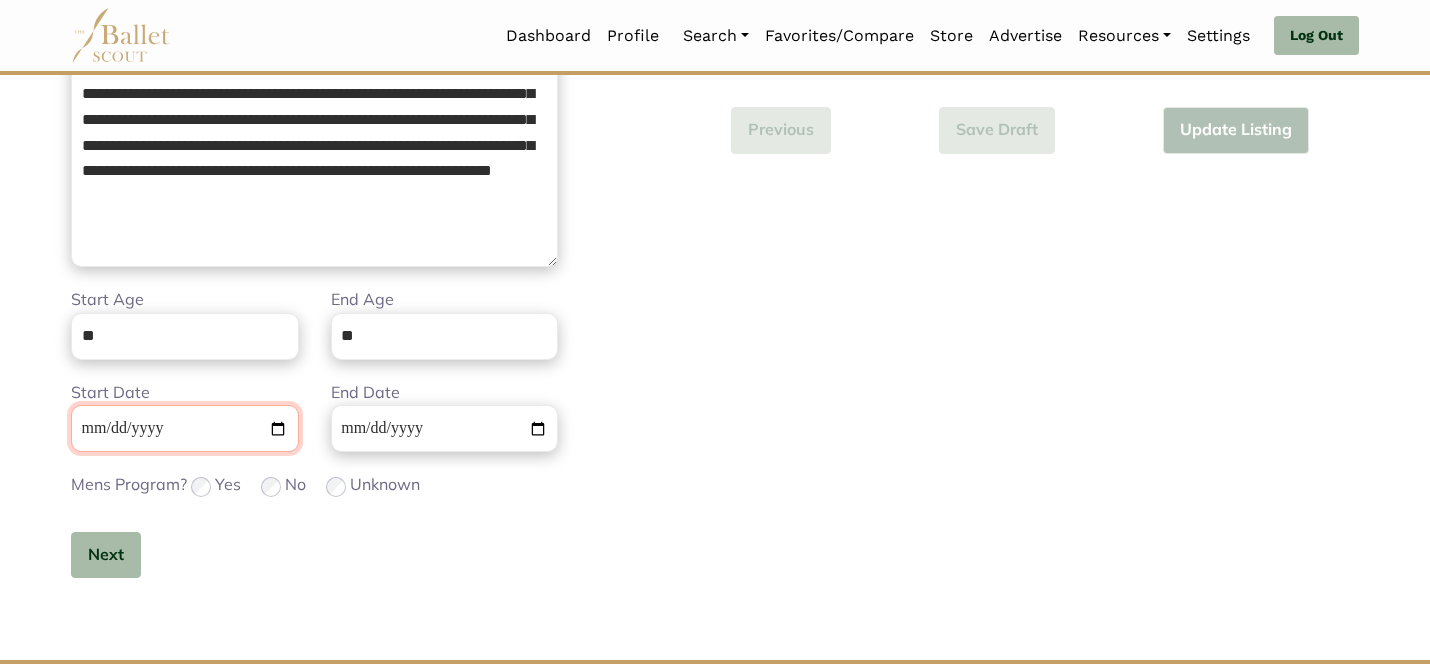 type 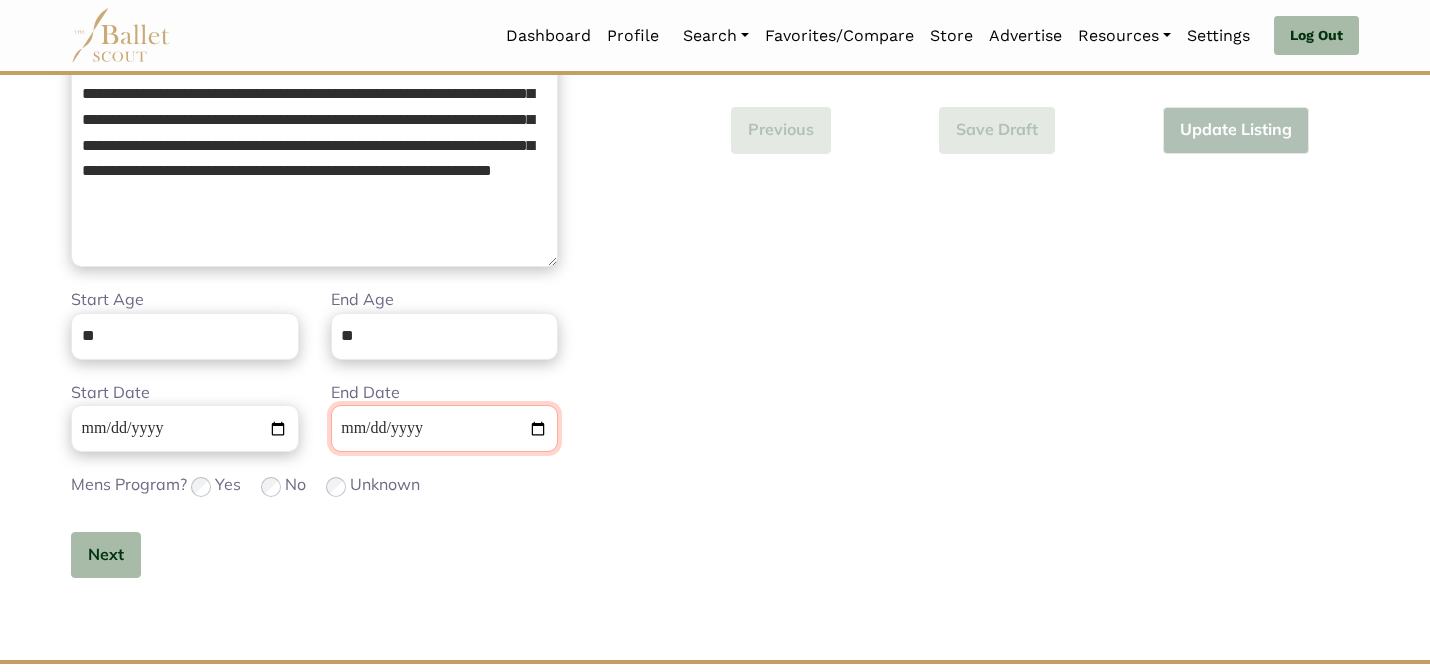 type 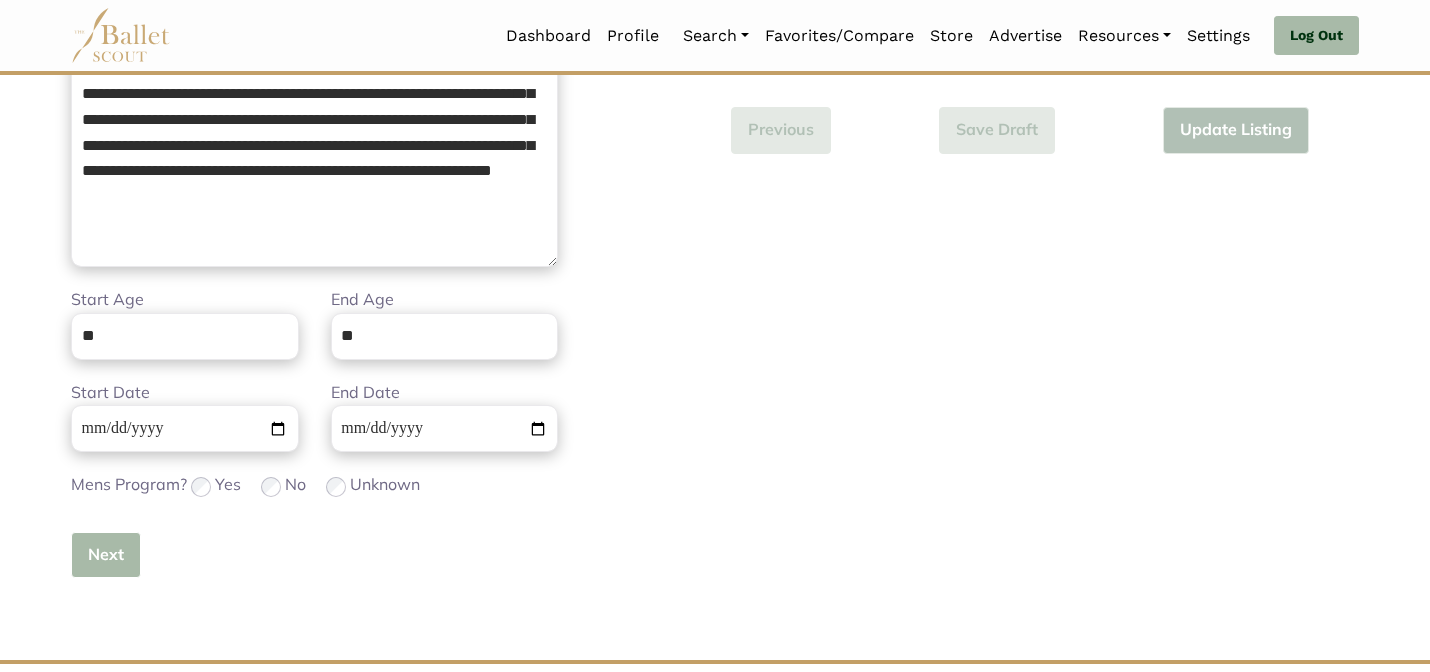 click on "Next" at bounding box center [106, 555] 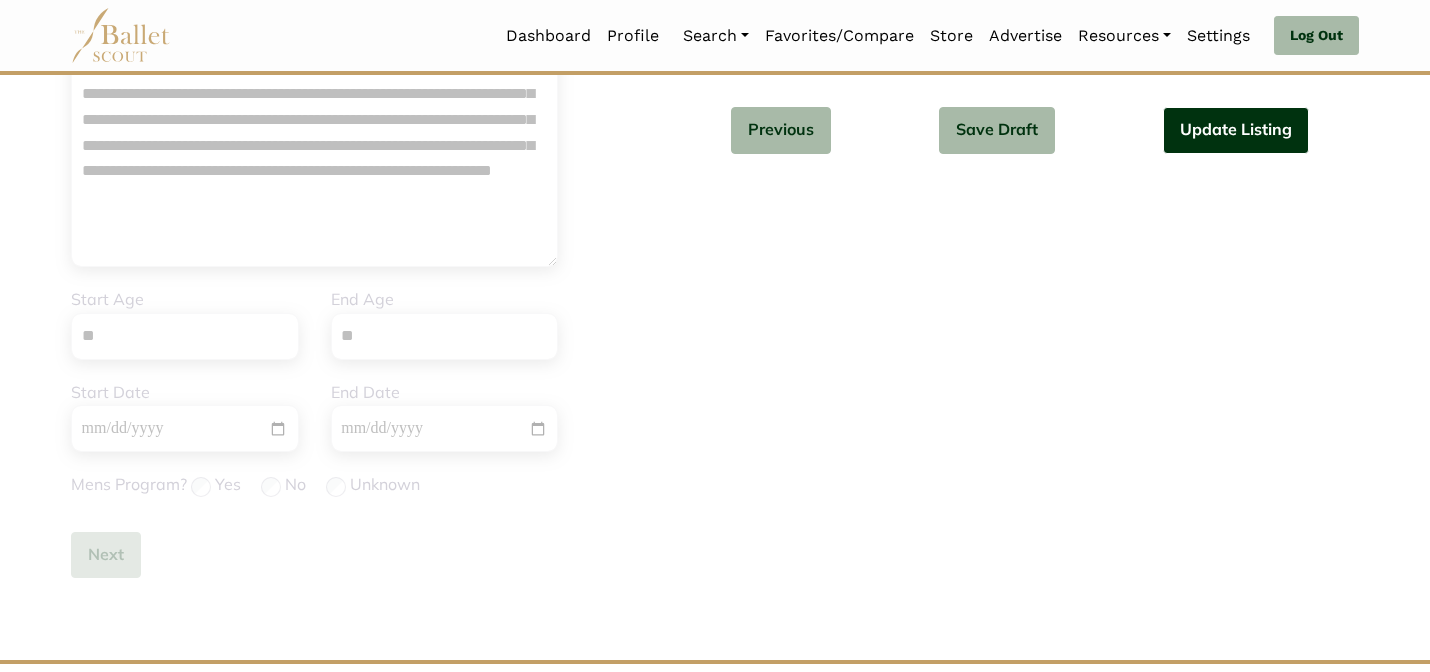 click on "Update Listing" at bounding box center [1236, 130] 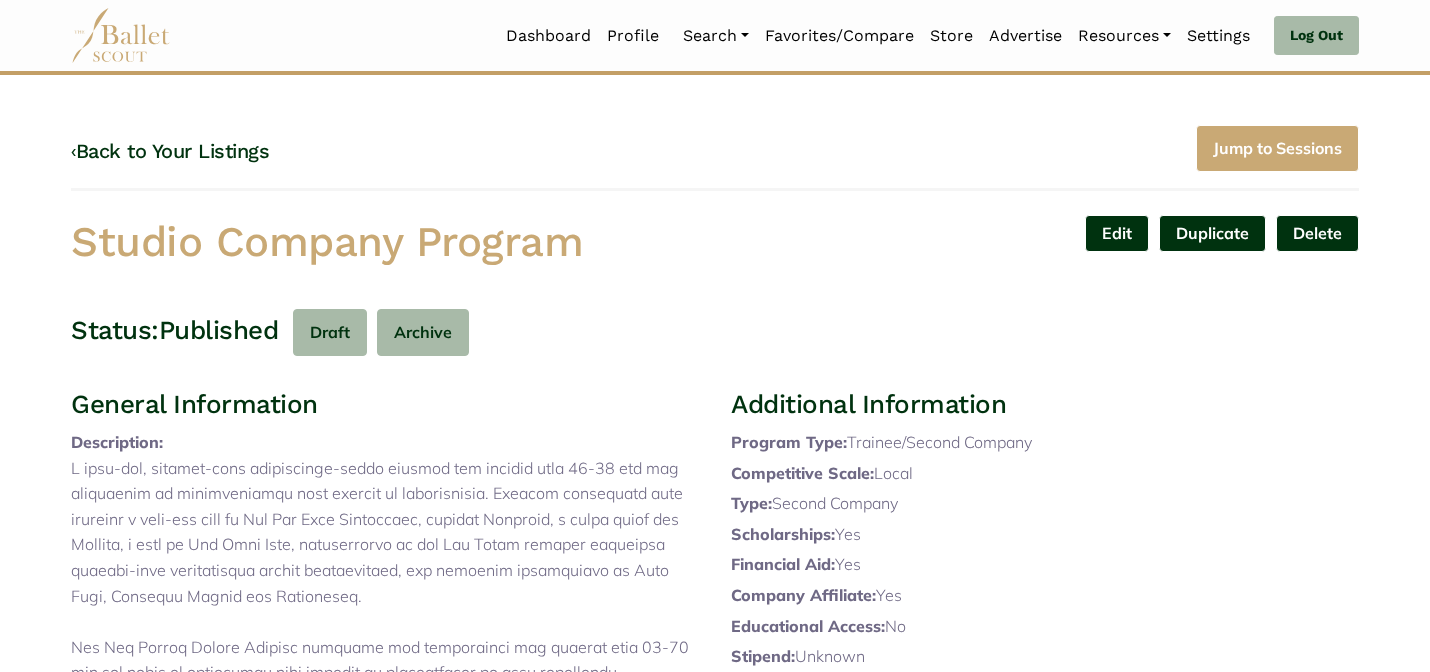 scroll, scrollTop: 0, scrollLeft: 0, axis: both 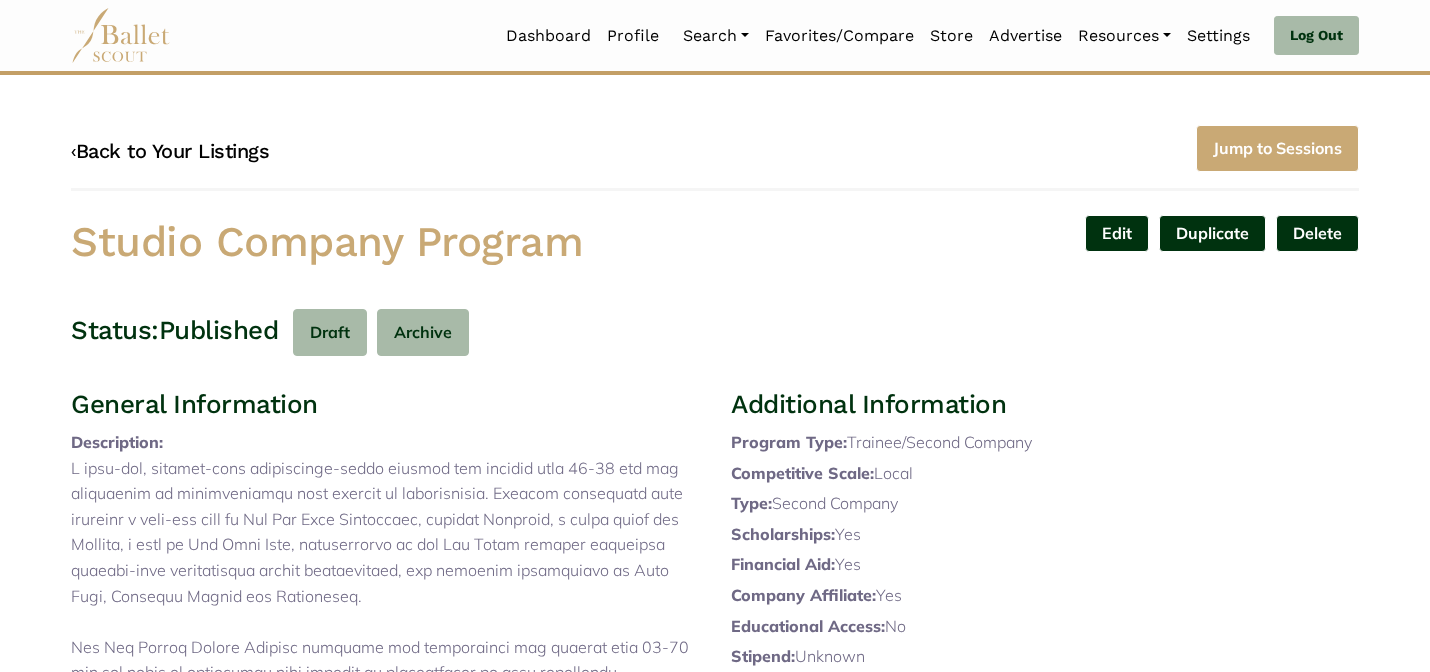 click on "‹  Back to Your Listings" at bounding box center [170, 151] 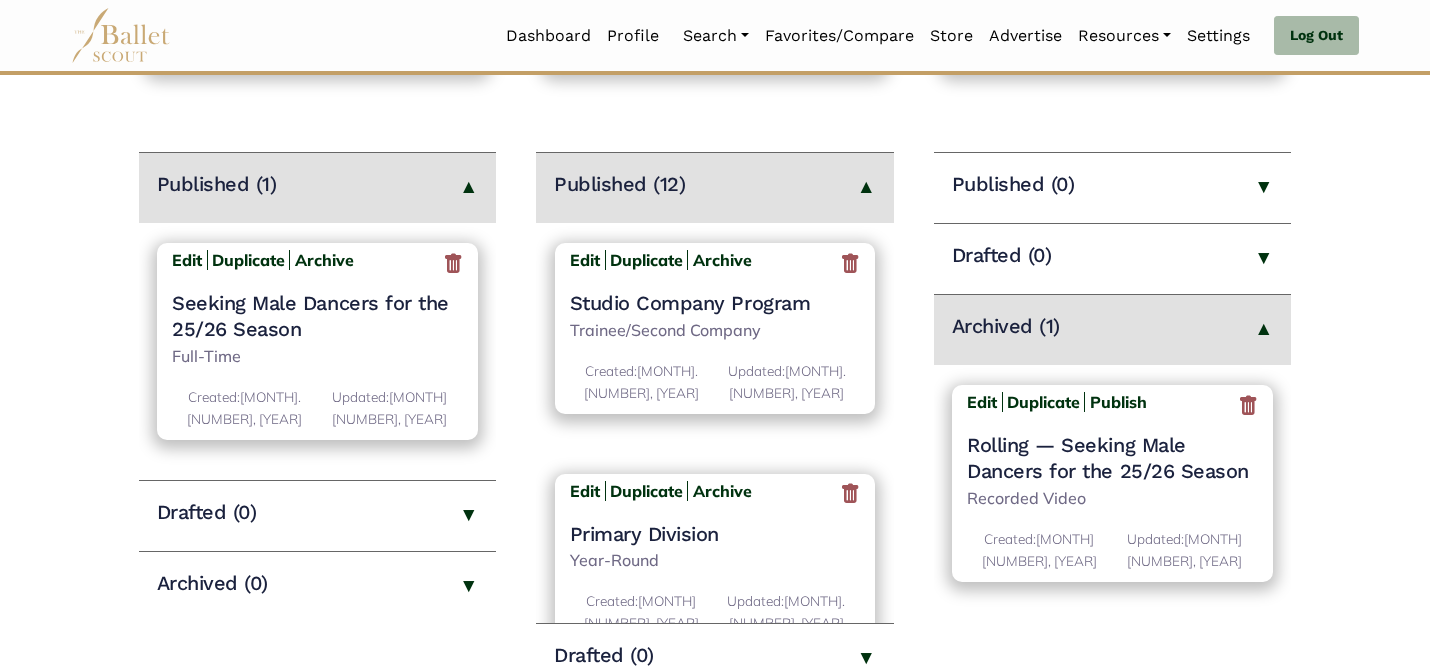 scroll, scrollTop: 240, scrollLeft: 0, axis: vertical 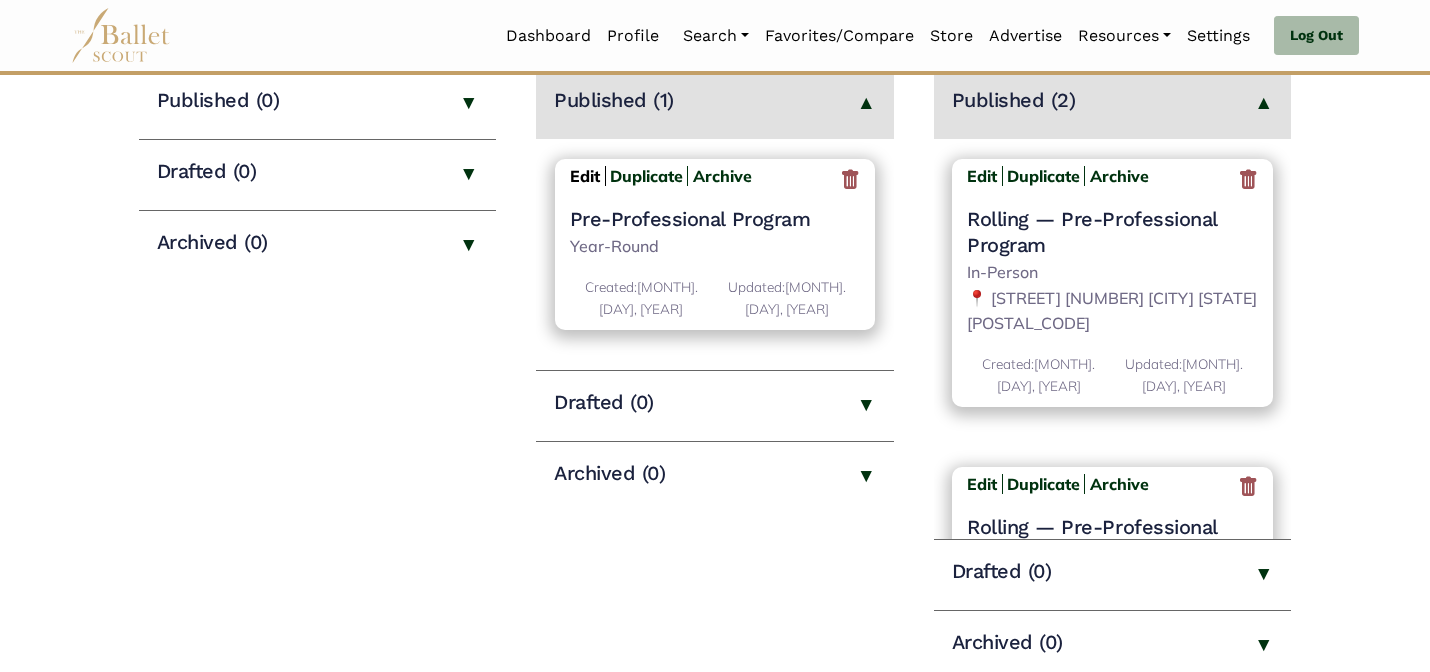 click on "Edit" at bounding box center [585, 176] 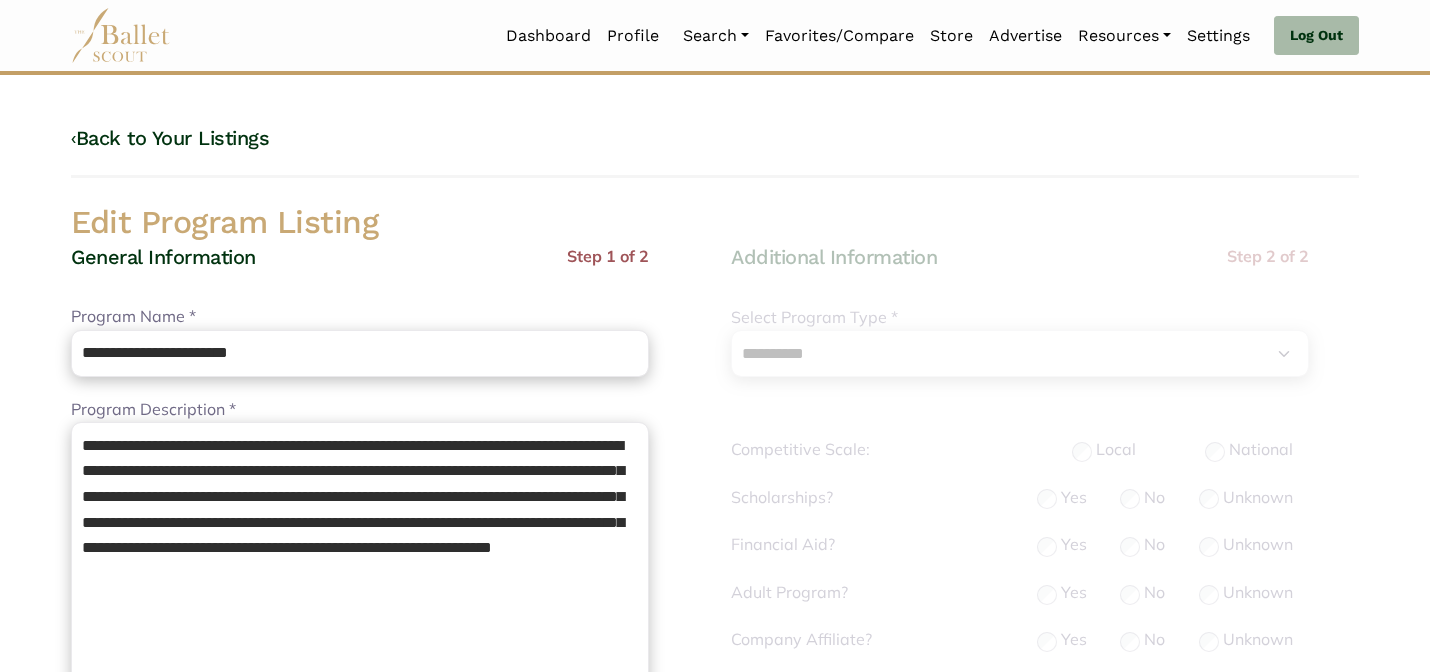 select on "**" 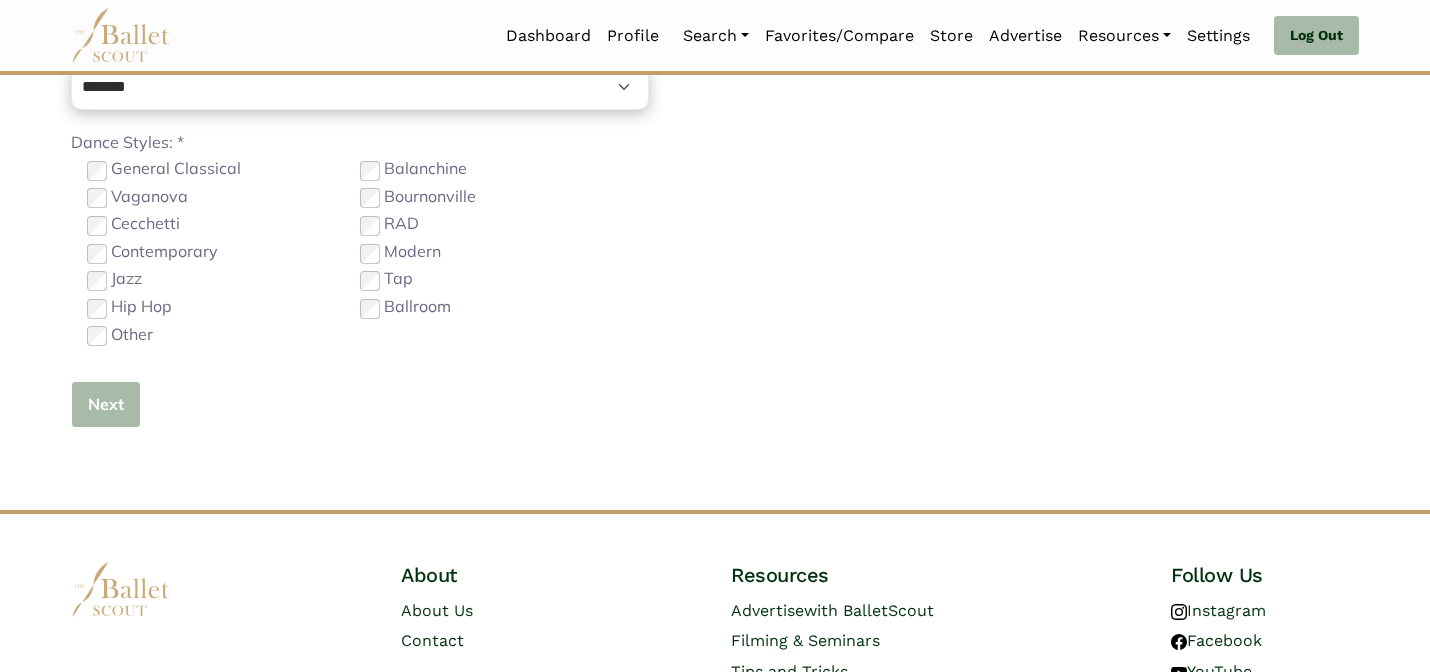click on "Next" at bounding box center [106, 404] 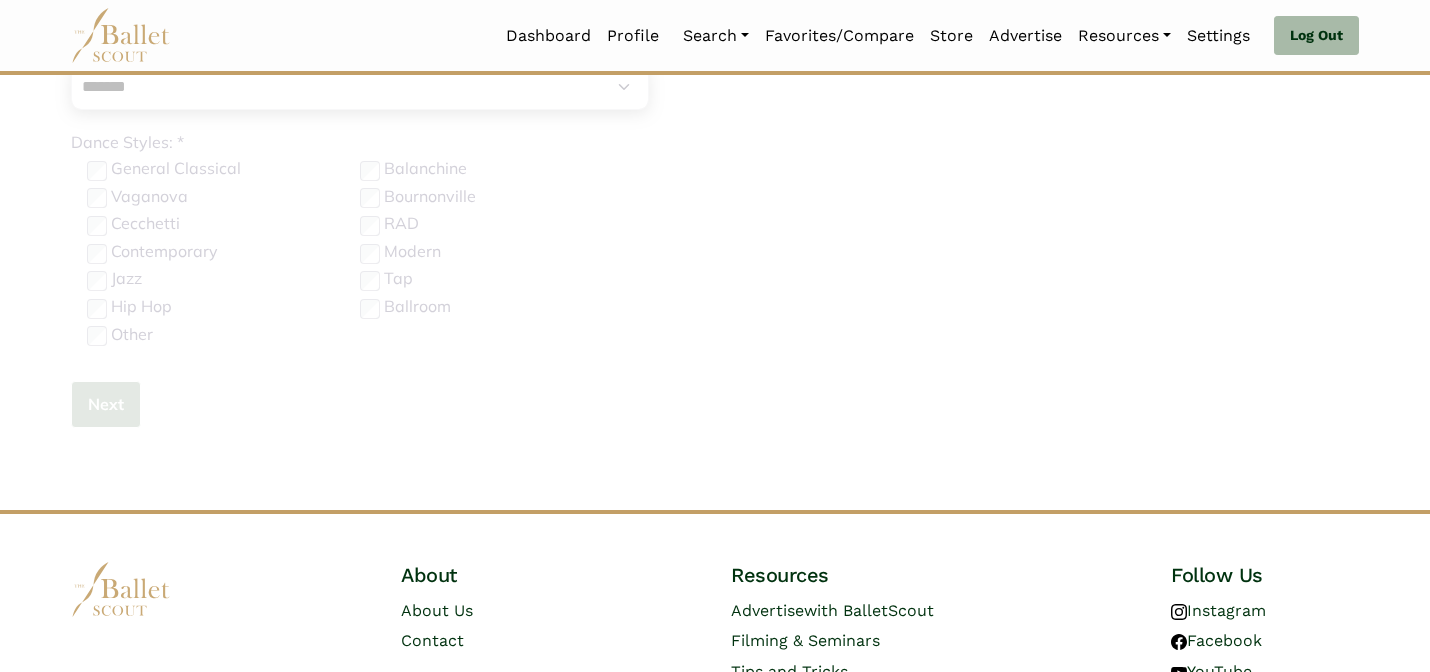 type 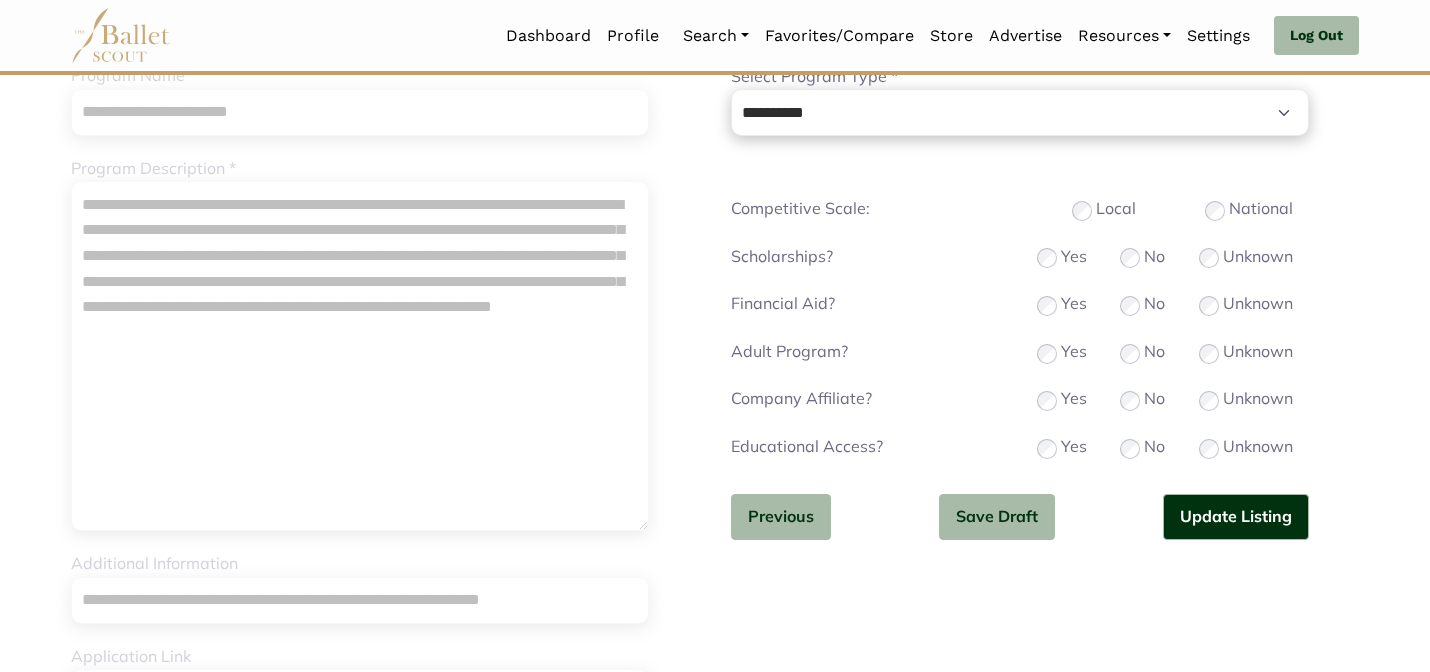 scroll, scrollTop: 240, scrollLeft: 0, axis: vertical 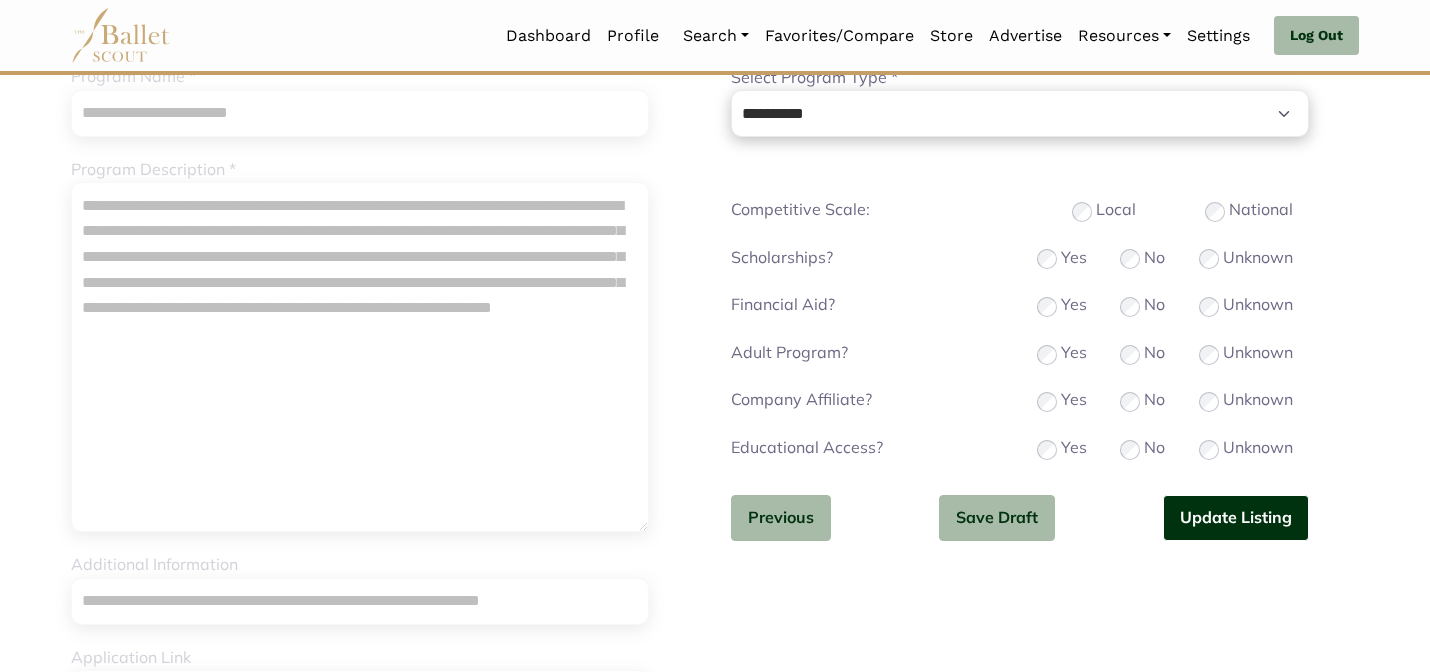 click on "Update Listing" at bounding box center (1236, 518) 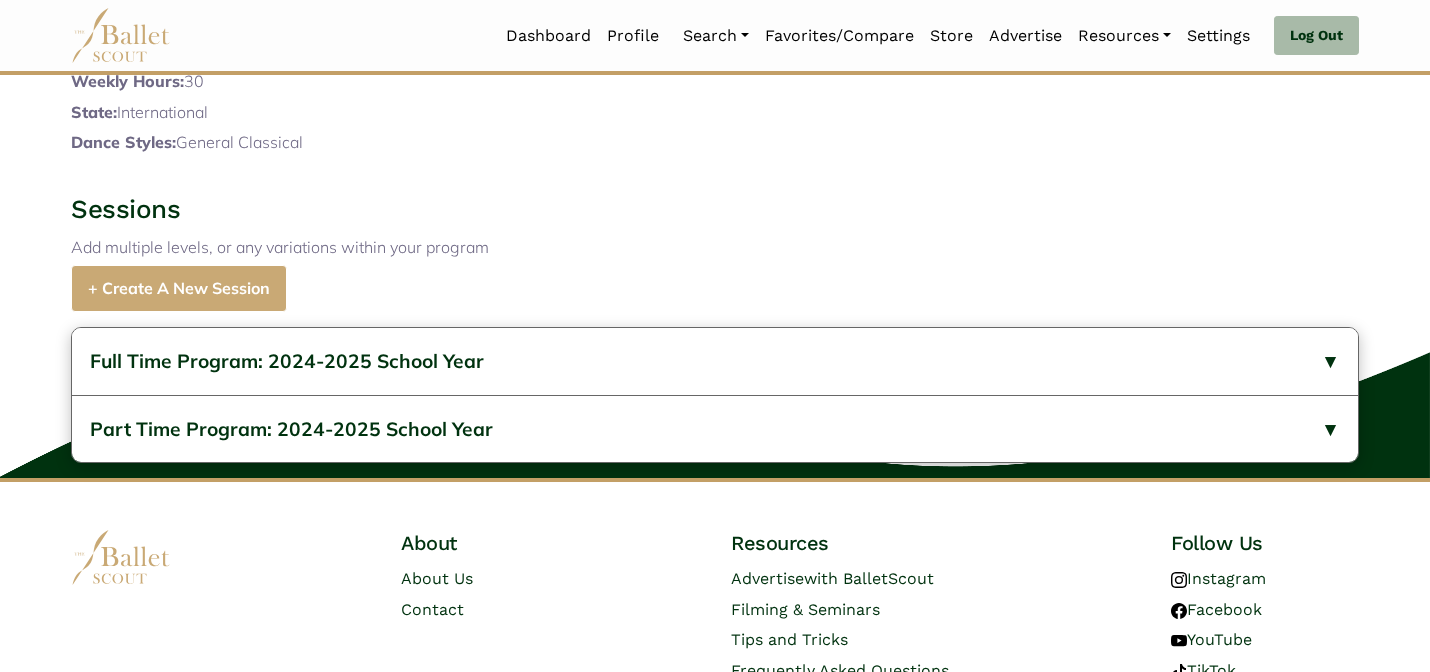 scroll, scrollTop: 840, scrollLeft: 0, axis: vertical 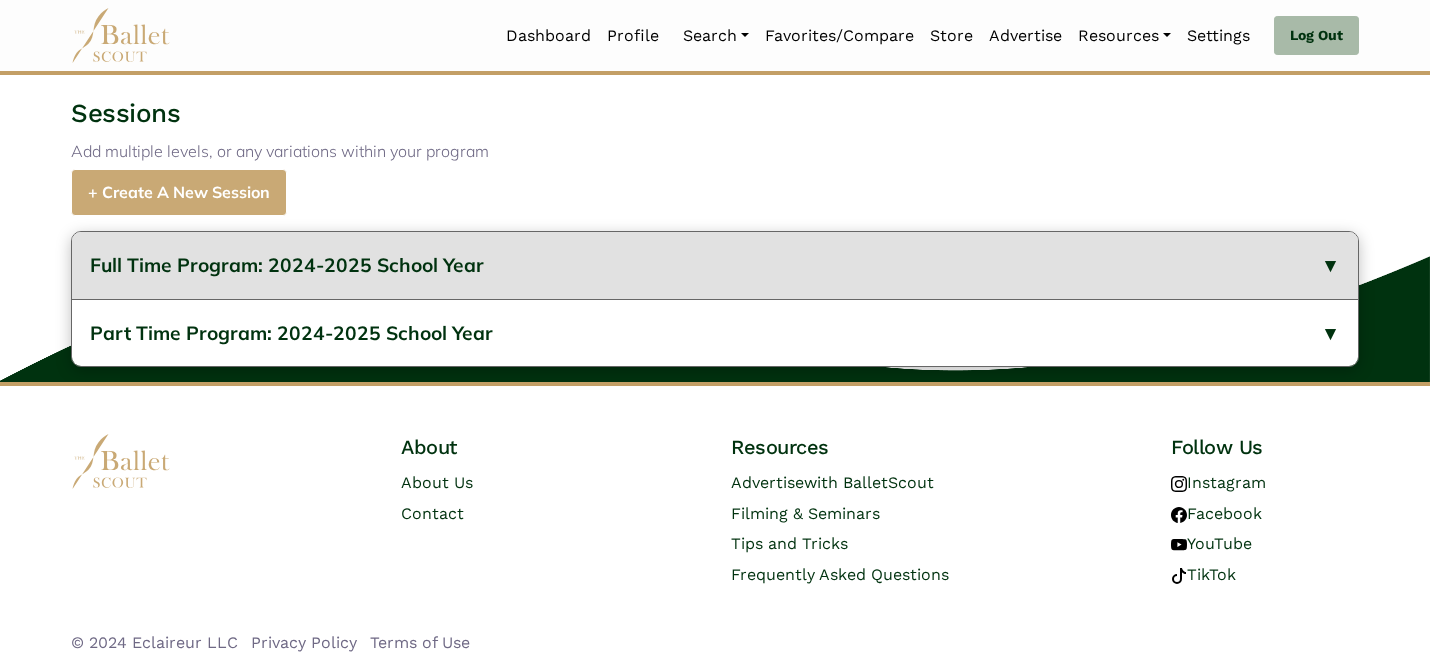 click on "Full Time Program: 2024-2025 School Year" at bounding box center [715, 265] 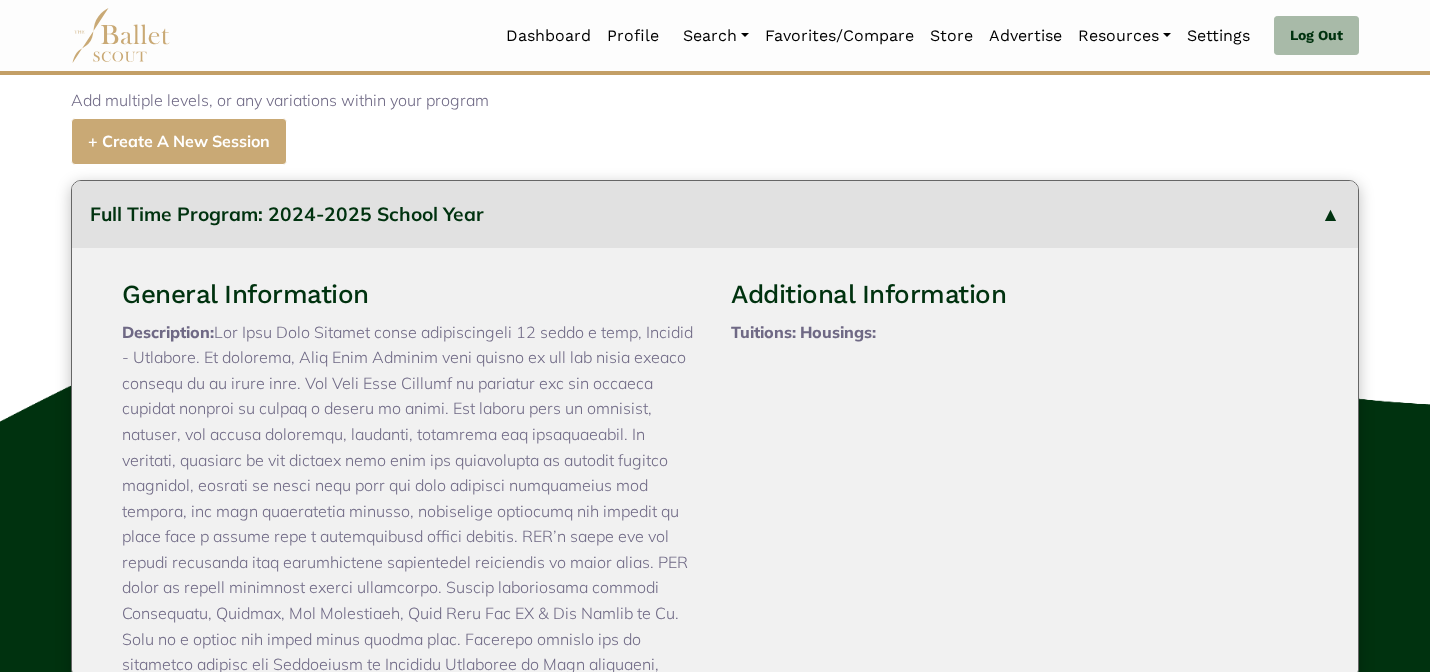 type 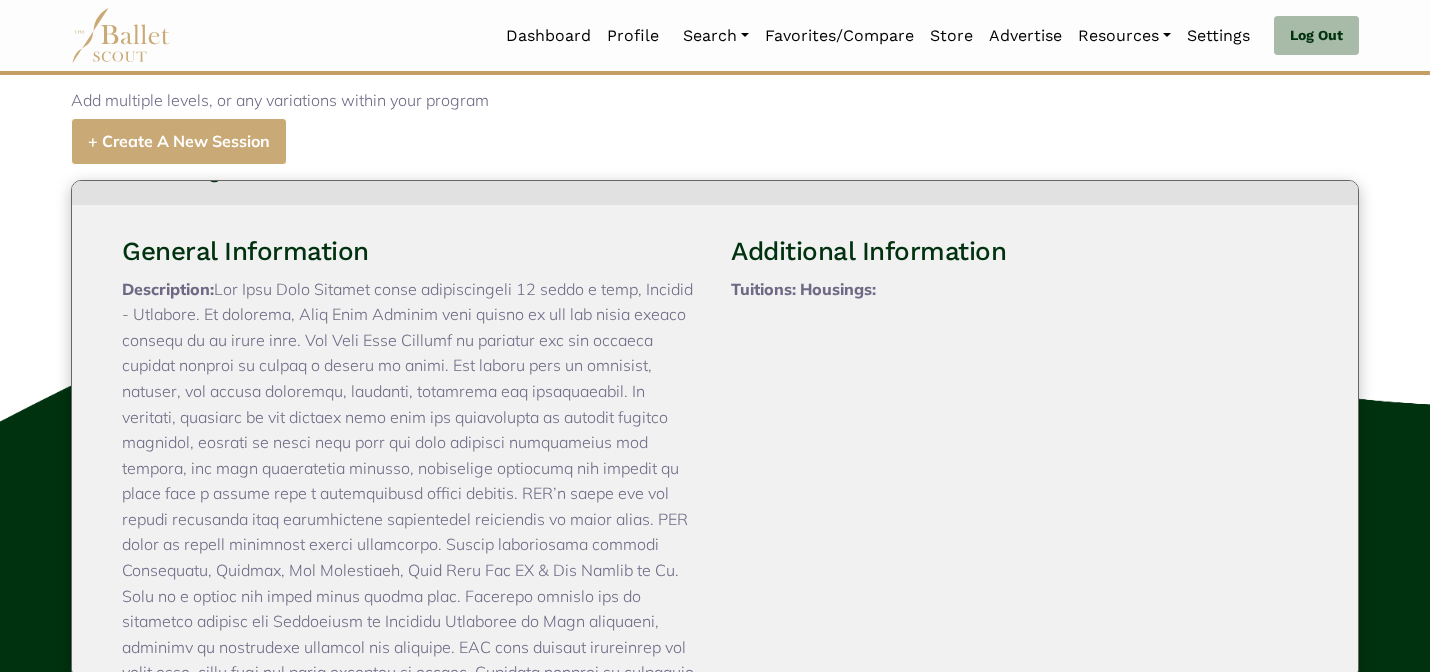 scroll, scrollTop: 0, scrollLeft: 0, axis: both 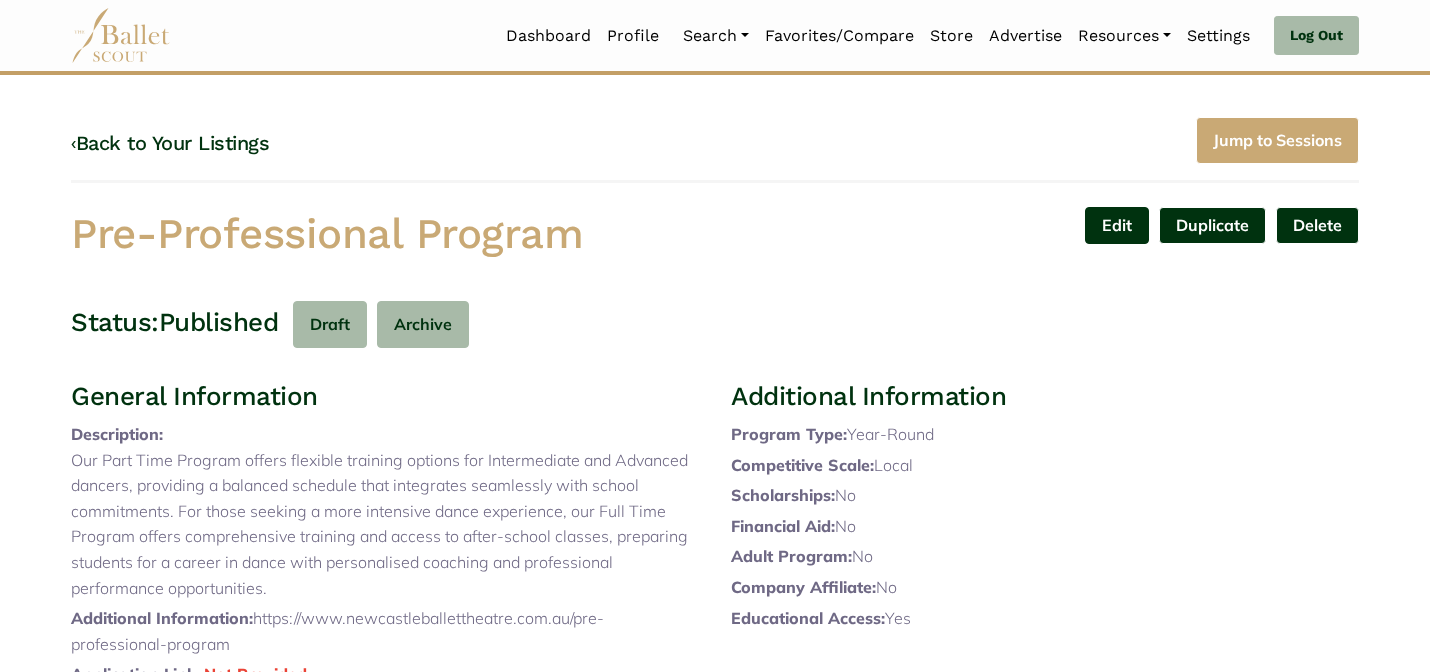 click on "Edit" at bounding box center [1117, 225] 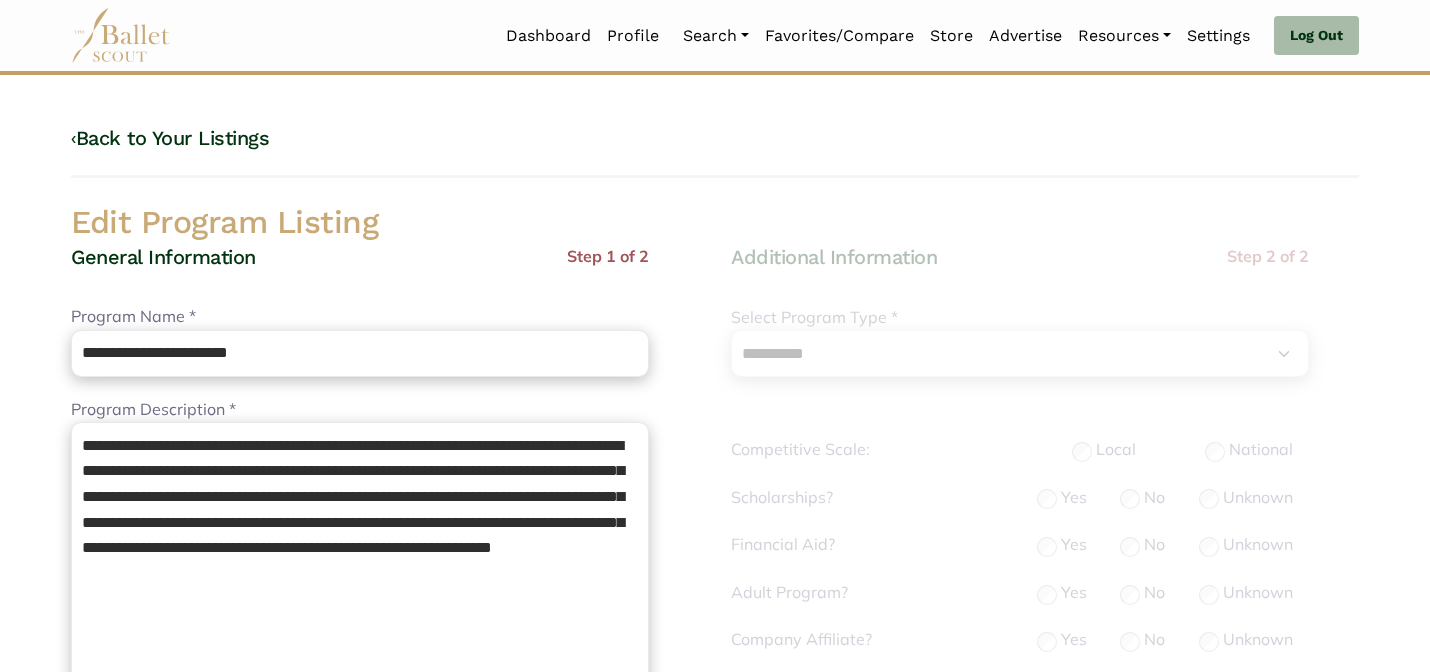 select on "**" 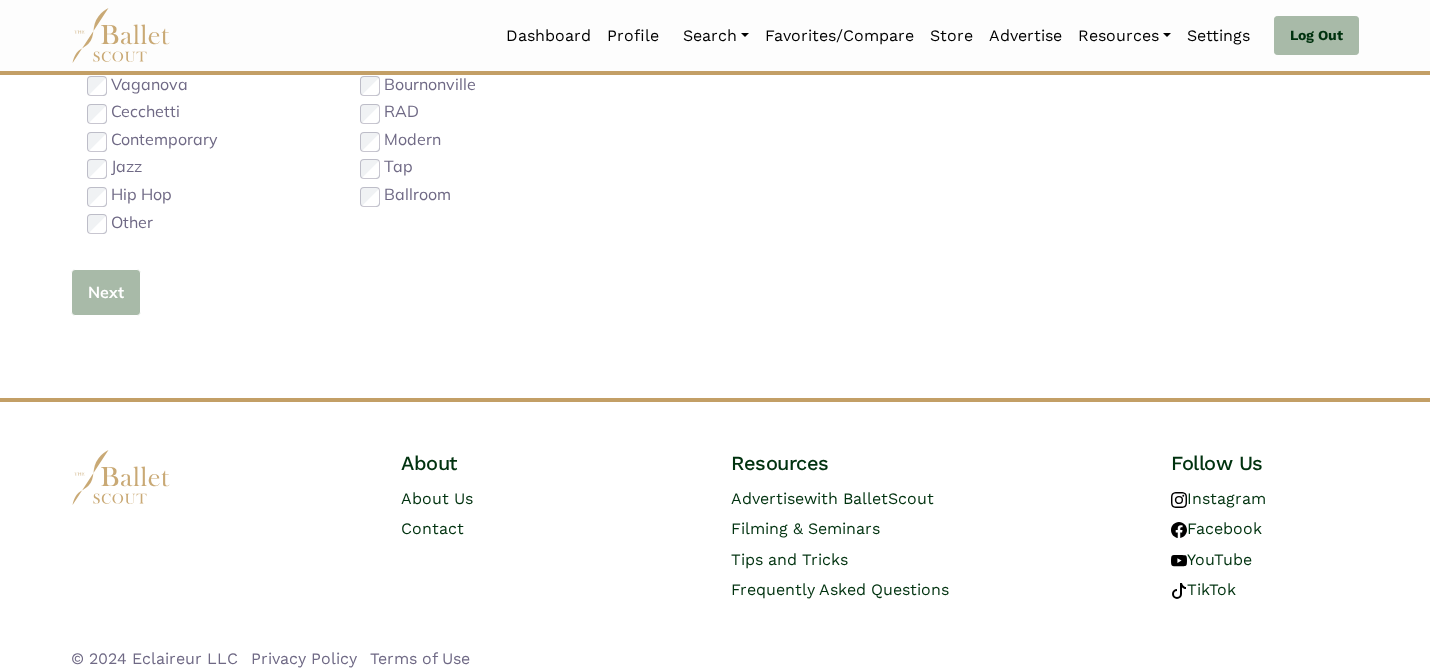 click on "Next" at bounding box center (106, 292) 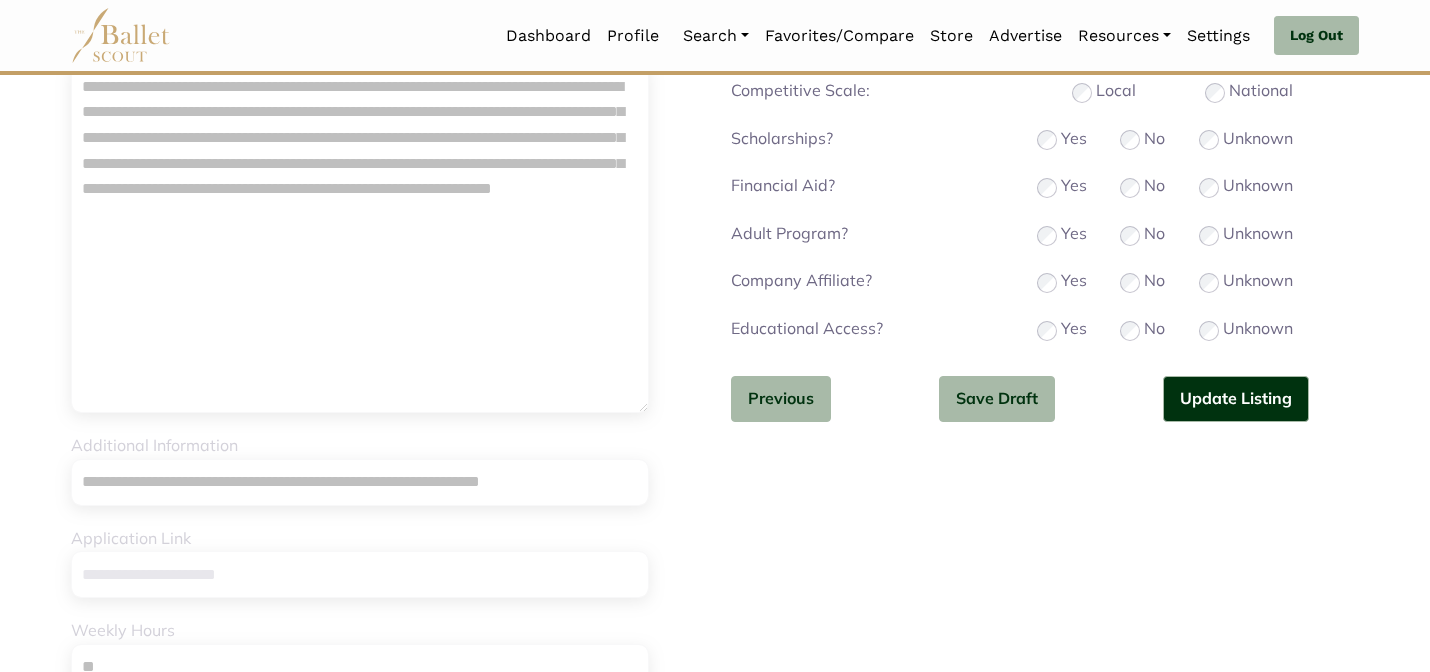 scroll, scrollTop: 352, scrollLeft: 0, axis: vertical 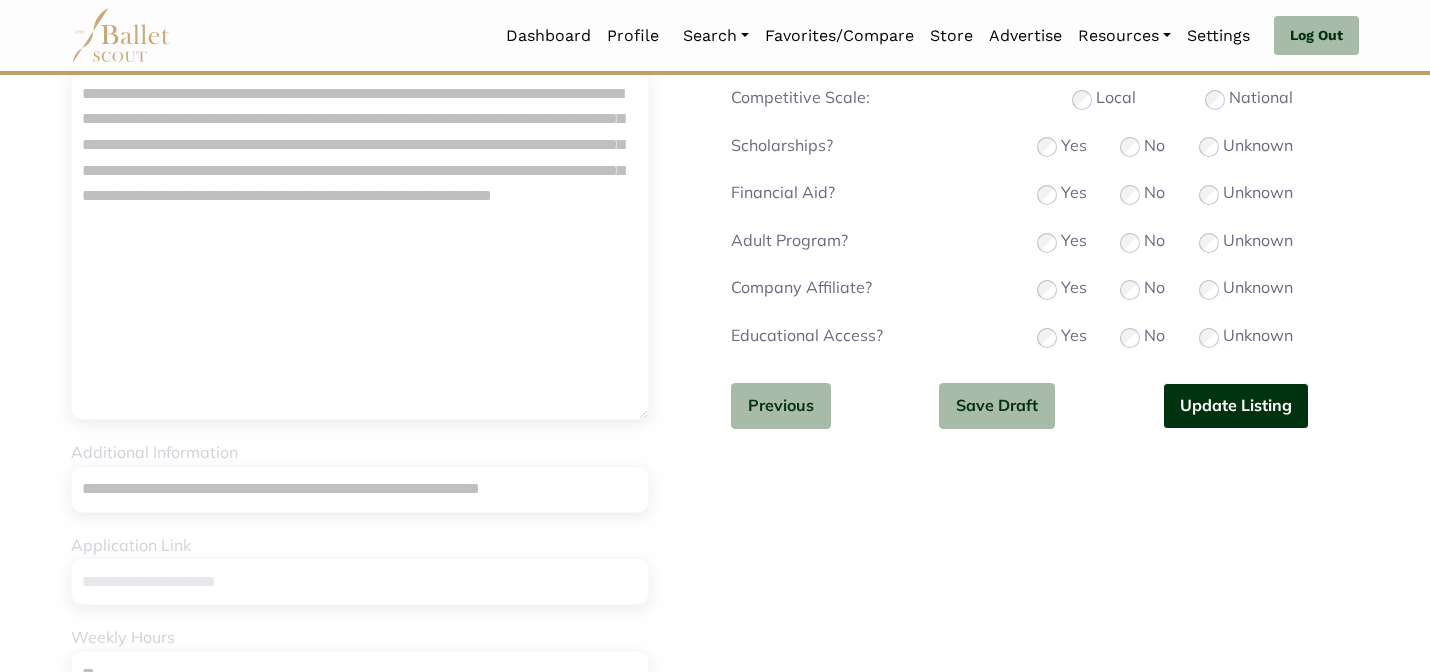 click on "Update Listing" at bounding box center [1236, 406] 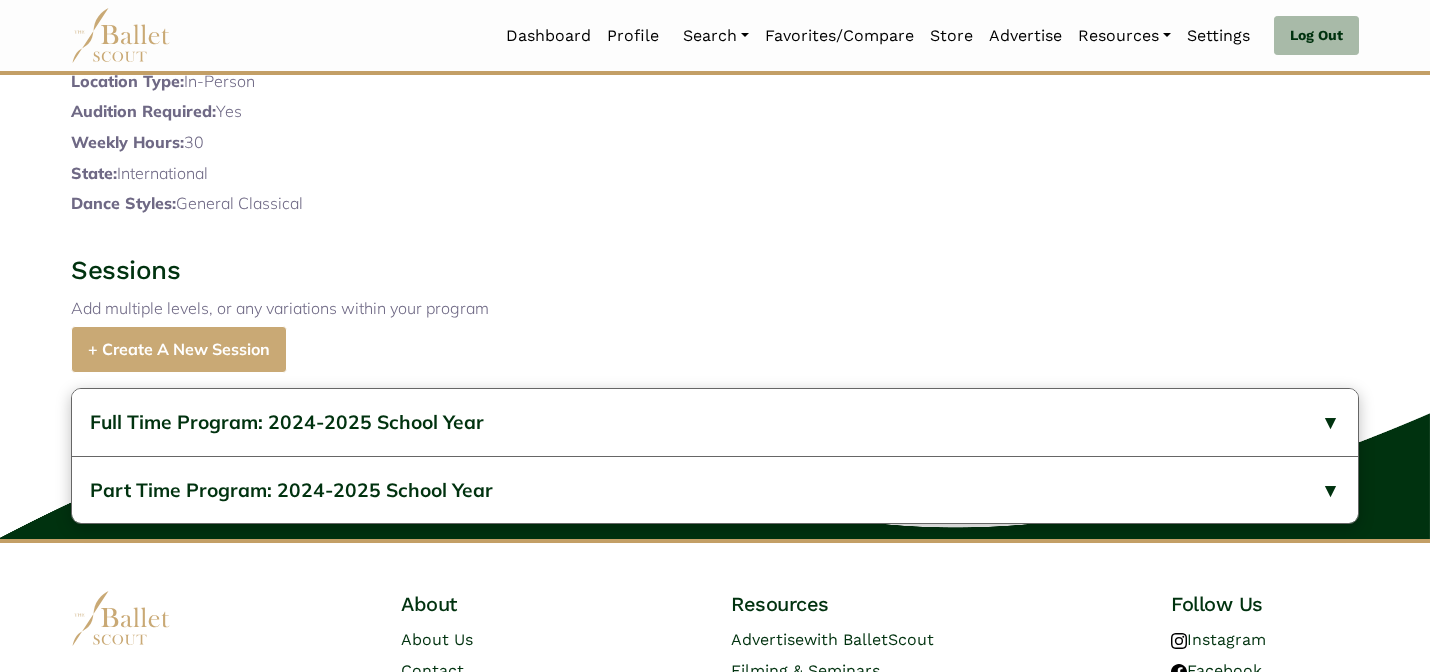 scroll, scrollTop: 840, scrollLeft: 0, axis: vertical 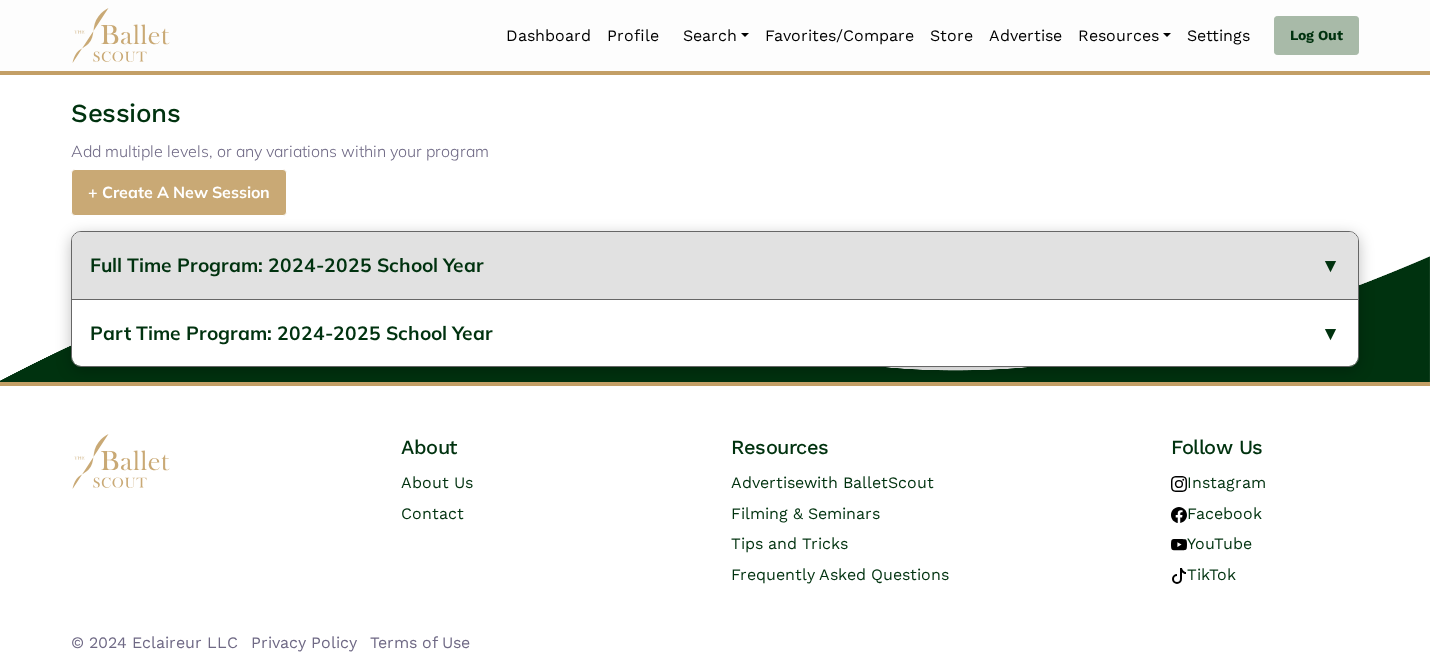 click on "Full Time Program: 2024-2025 School Year" at bounding box center [715, 265] 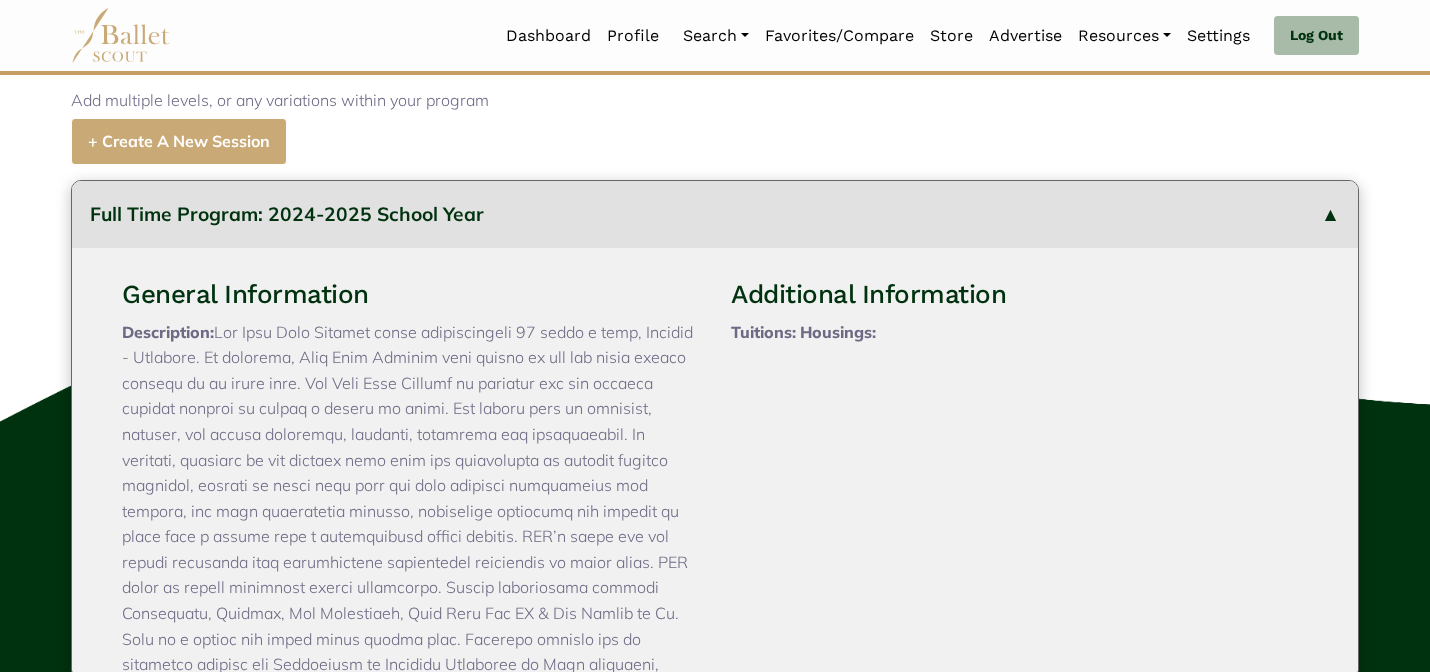 type 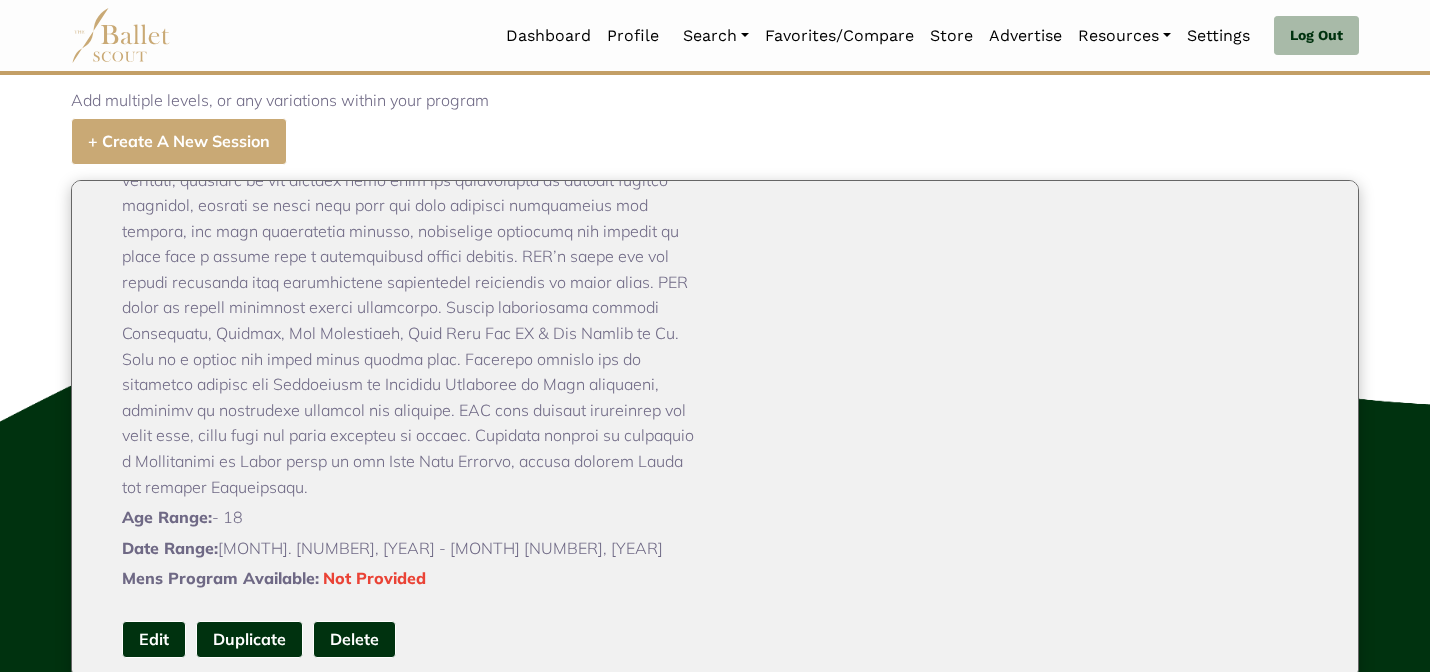 scroll, scrollTop: 320, scrollLeft: 0, axis: vertical 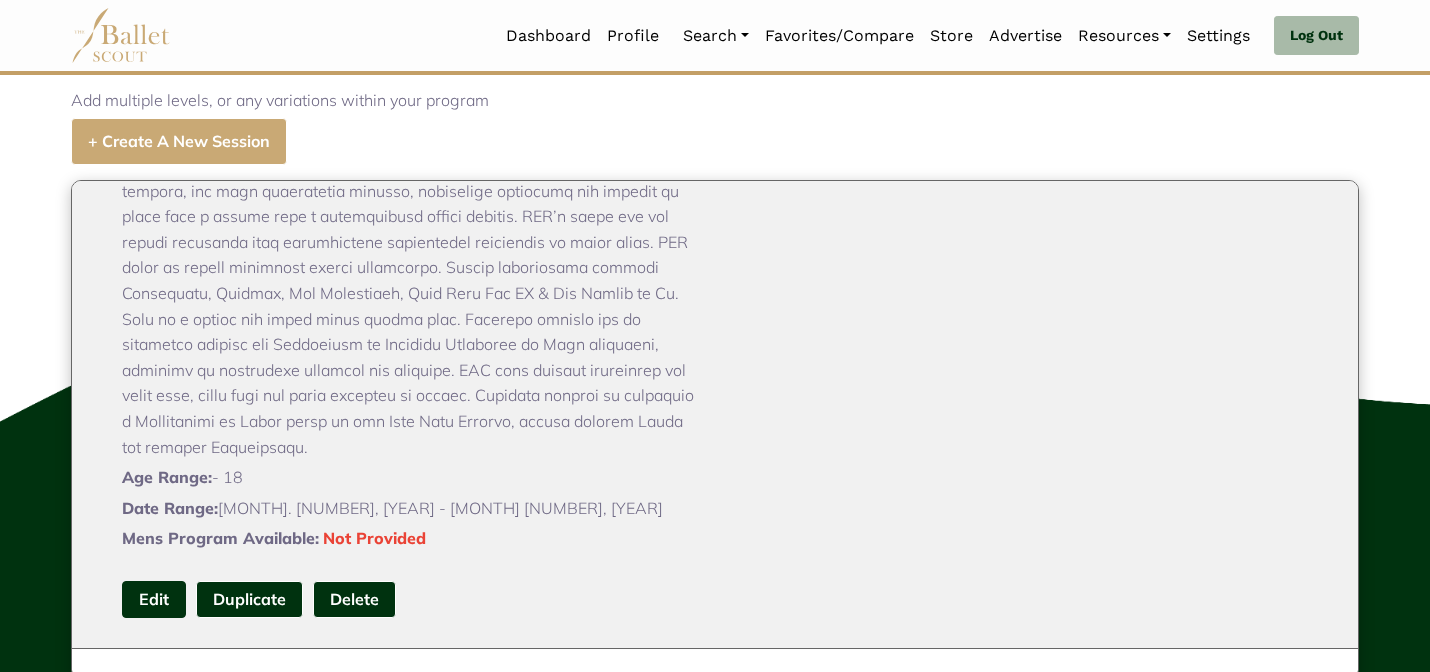 click on "Edit" at bounding box center (154, 599) 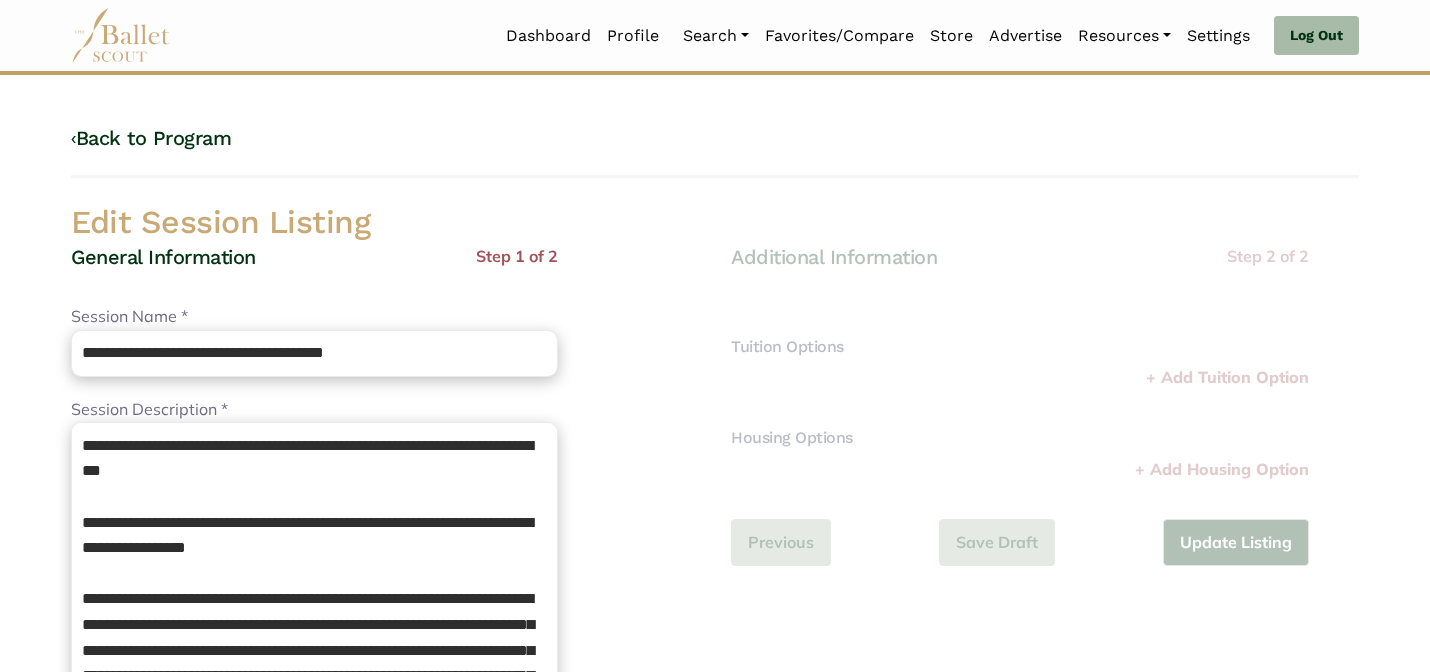 scroll, scrollTop: 0, scrollLeft: 0, axis: both 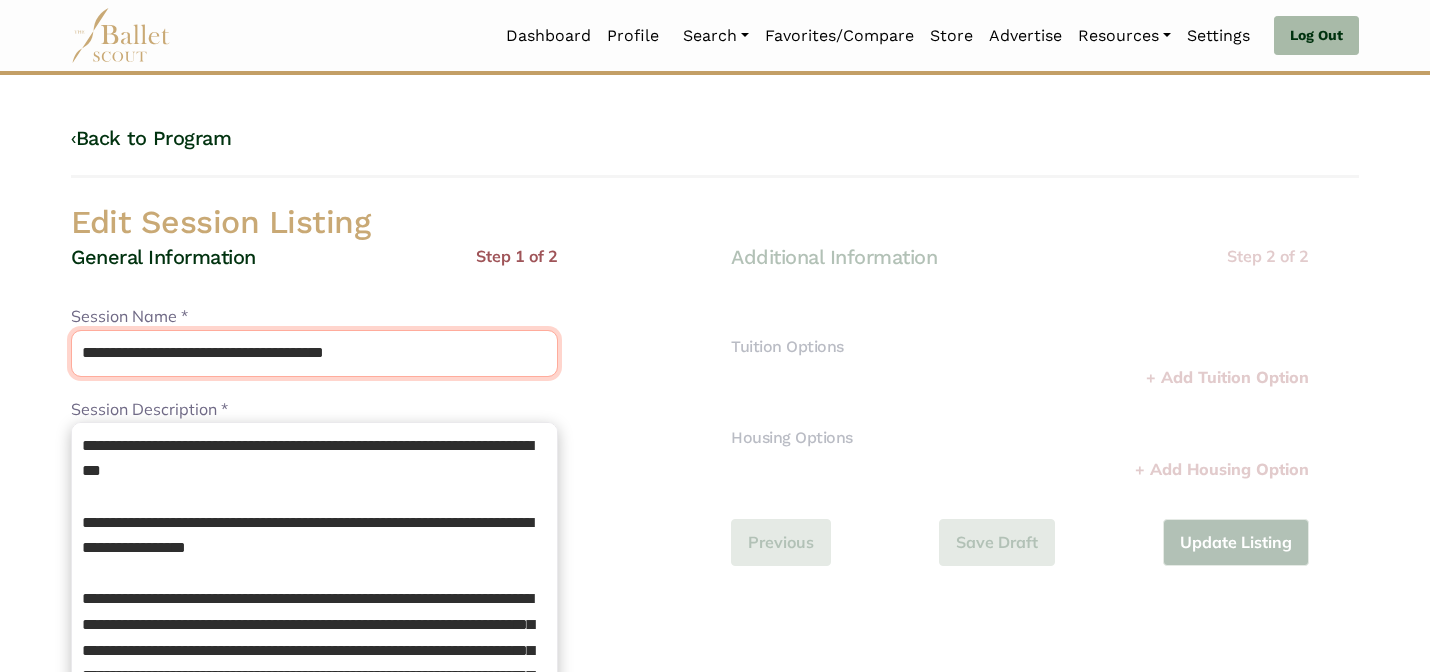 drag, startPoint x: 430, startPoint y: 355, endPoint x: 220, endPoint y: 348, distance: 210.11664 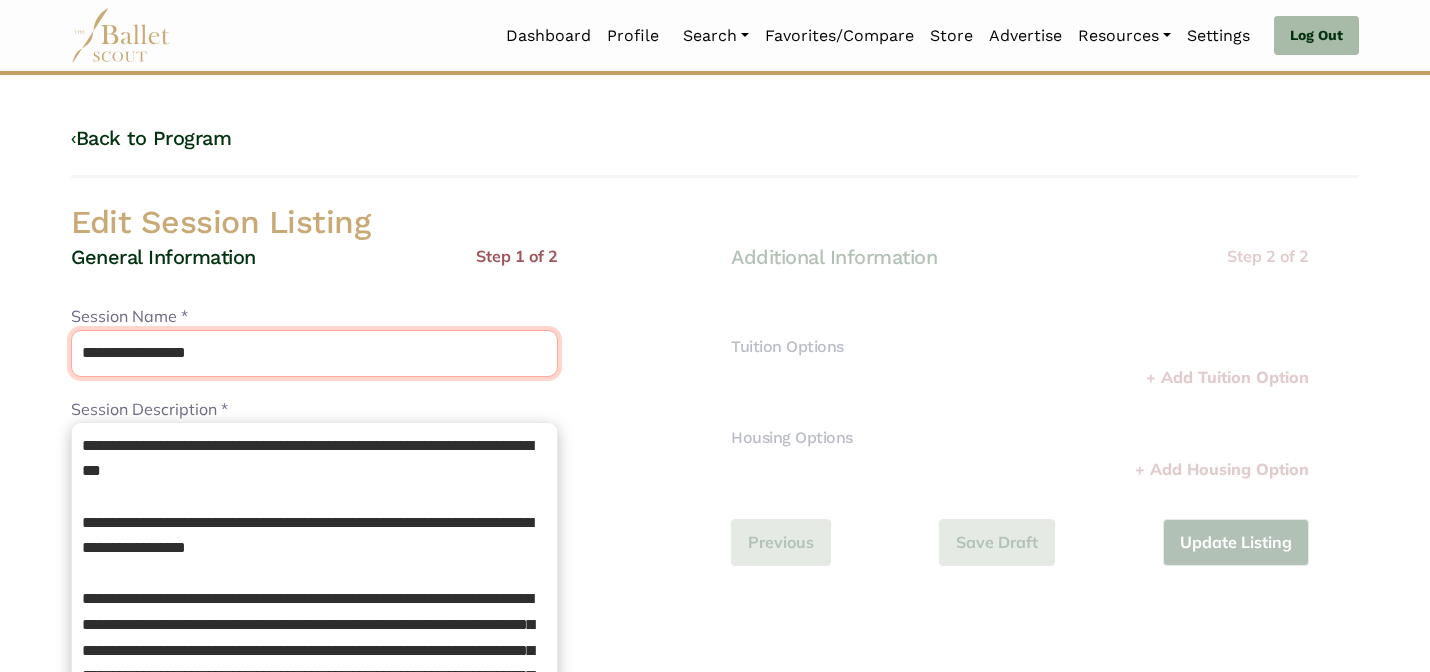 type on "**********" 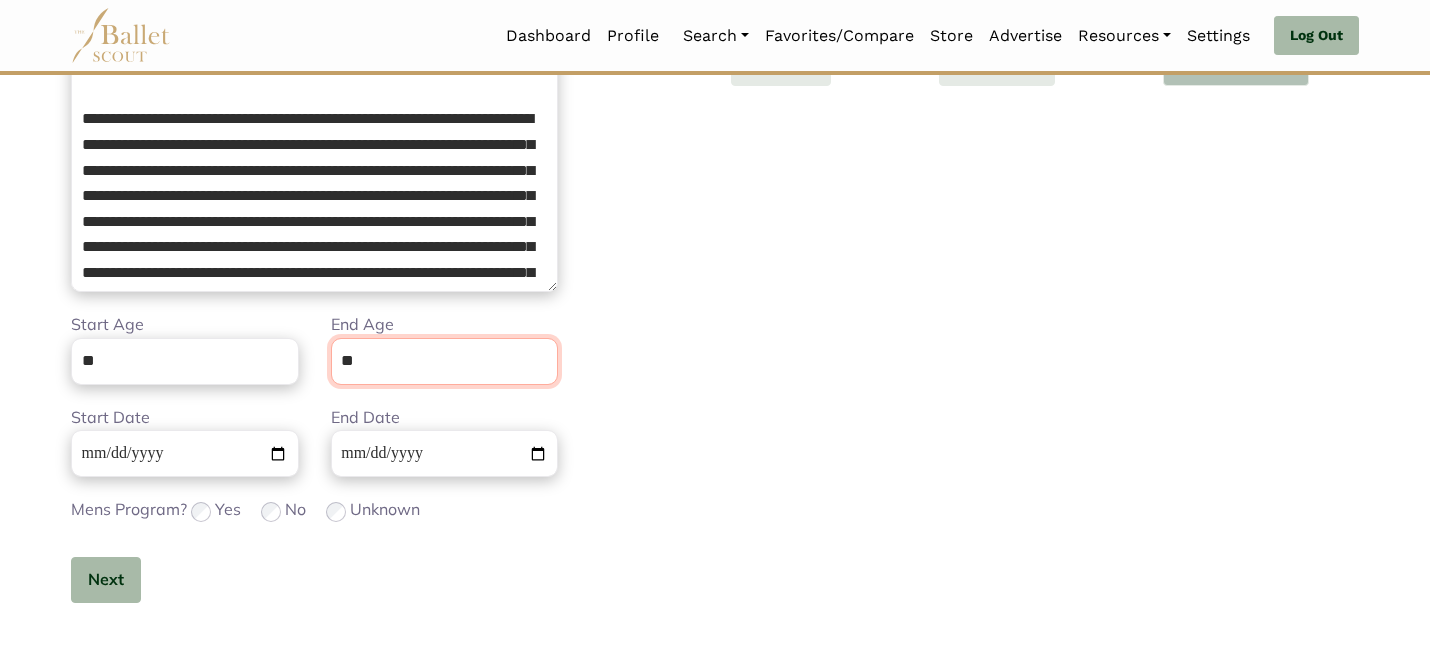 scroll, scrollTop: 505, scrollLeft: 0, axis: vertical 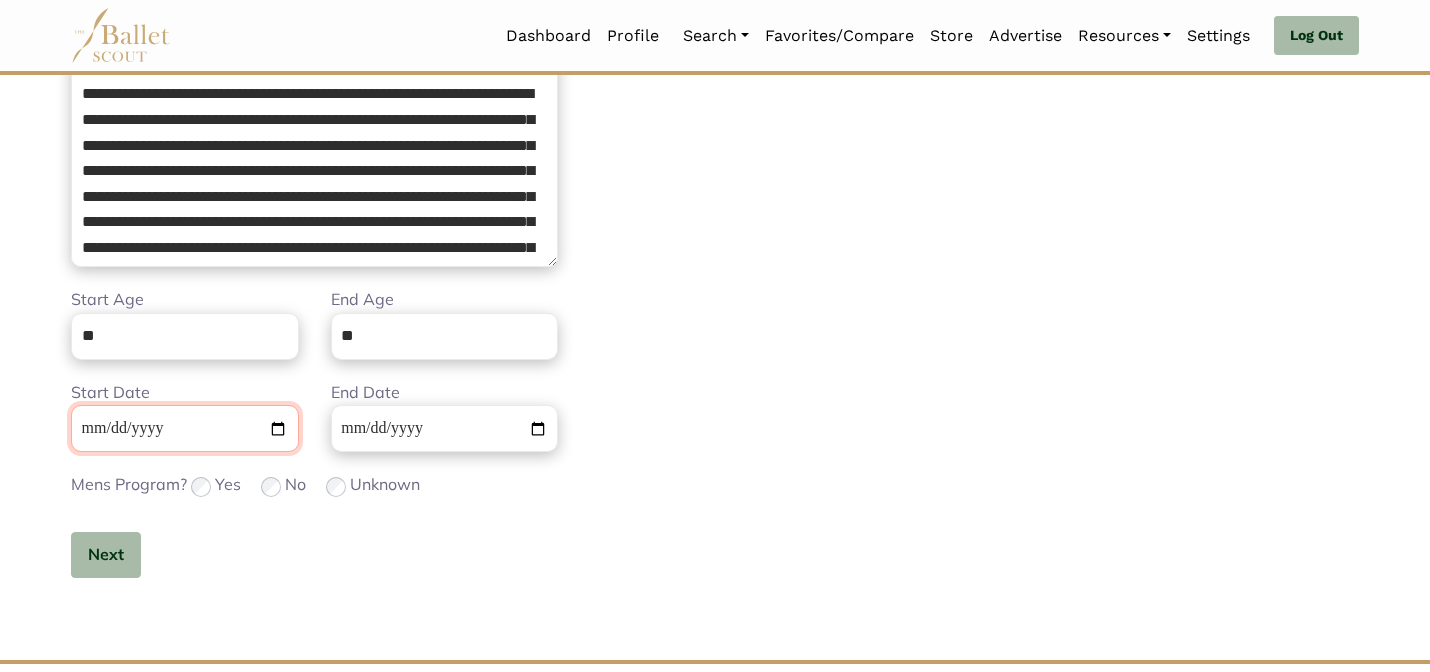 type 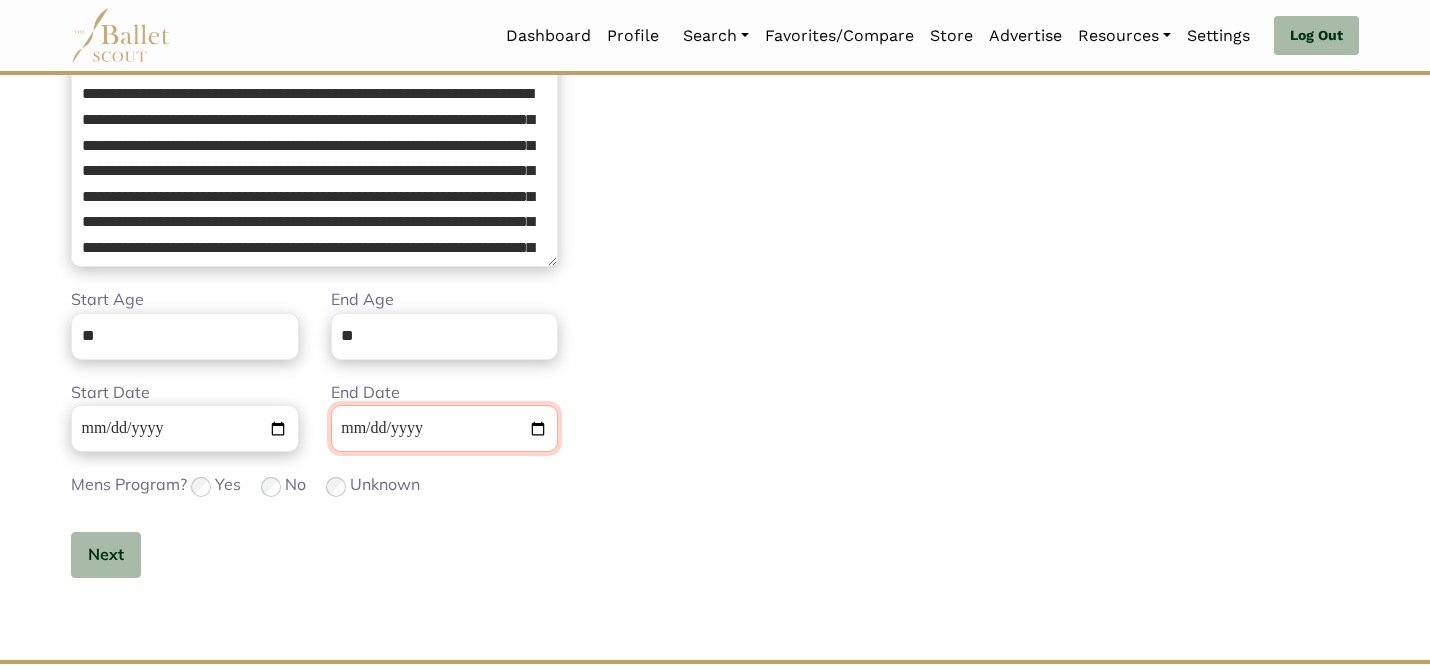 type 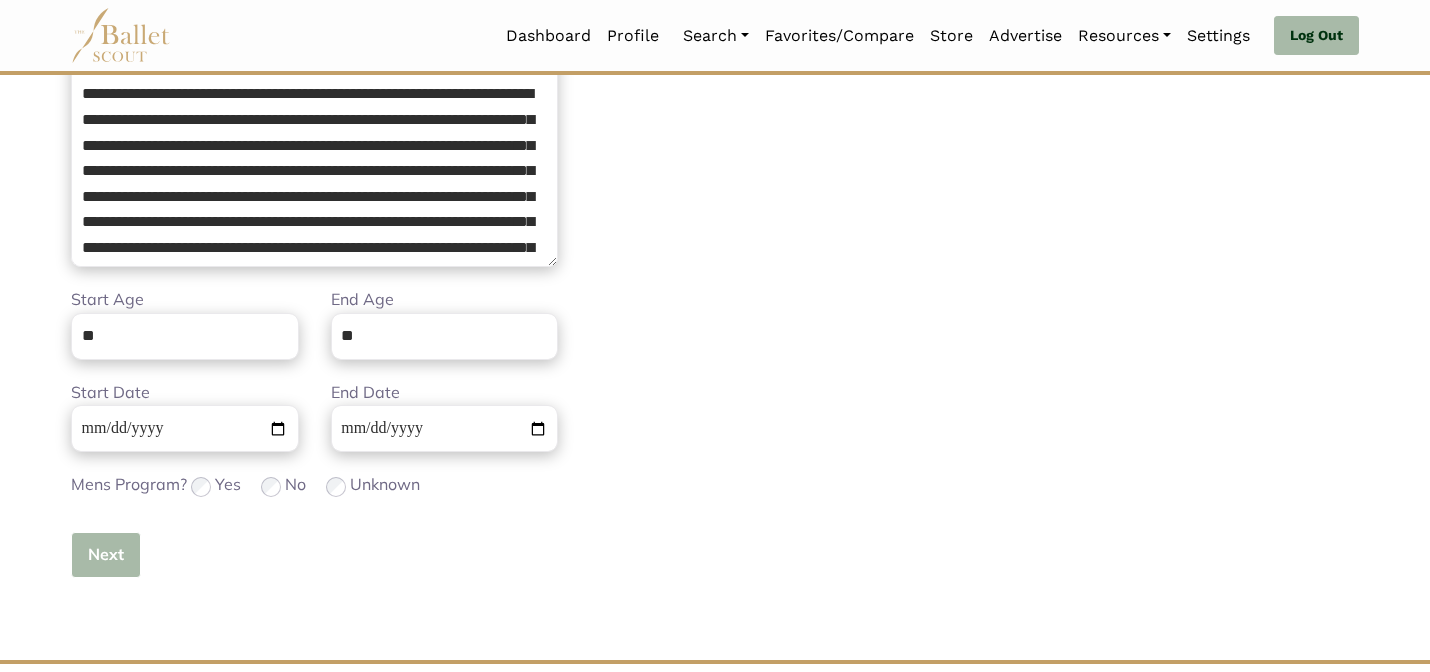 click on "Next" at bounding box center [106, 555] 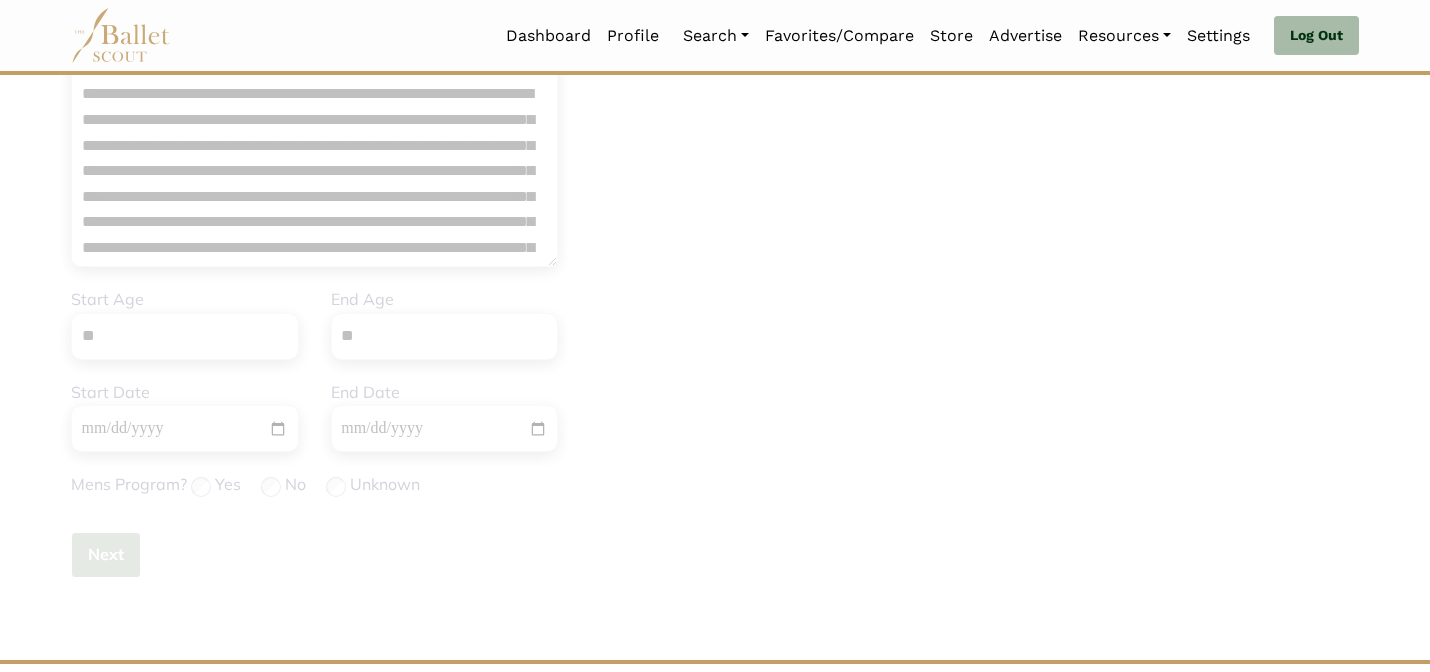 type 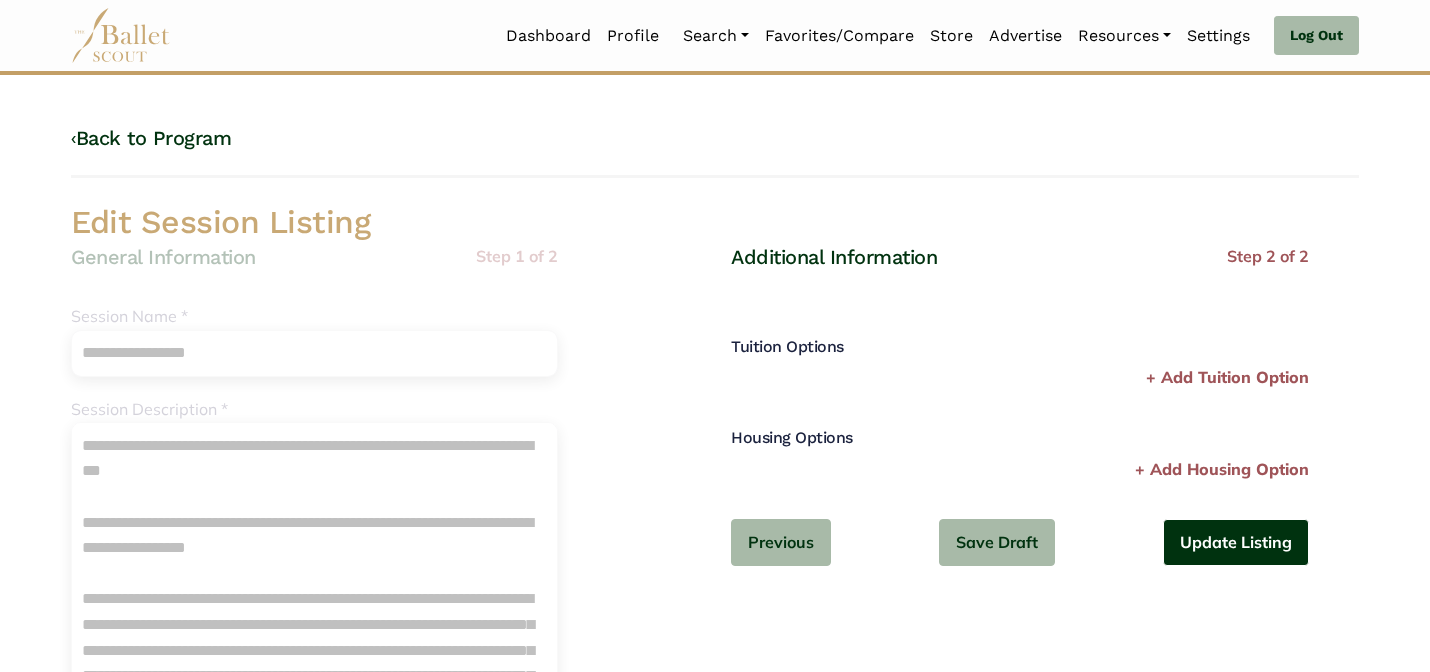 click on "Update Listing" at bounding box center [1236, 542] 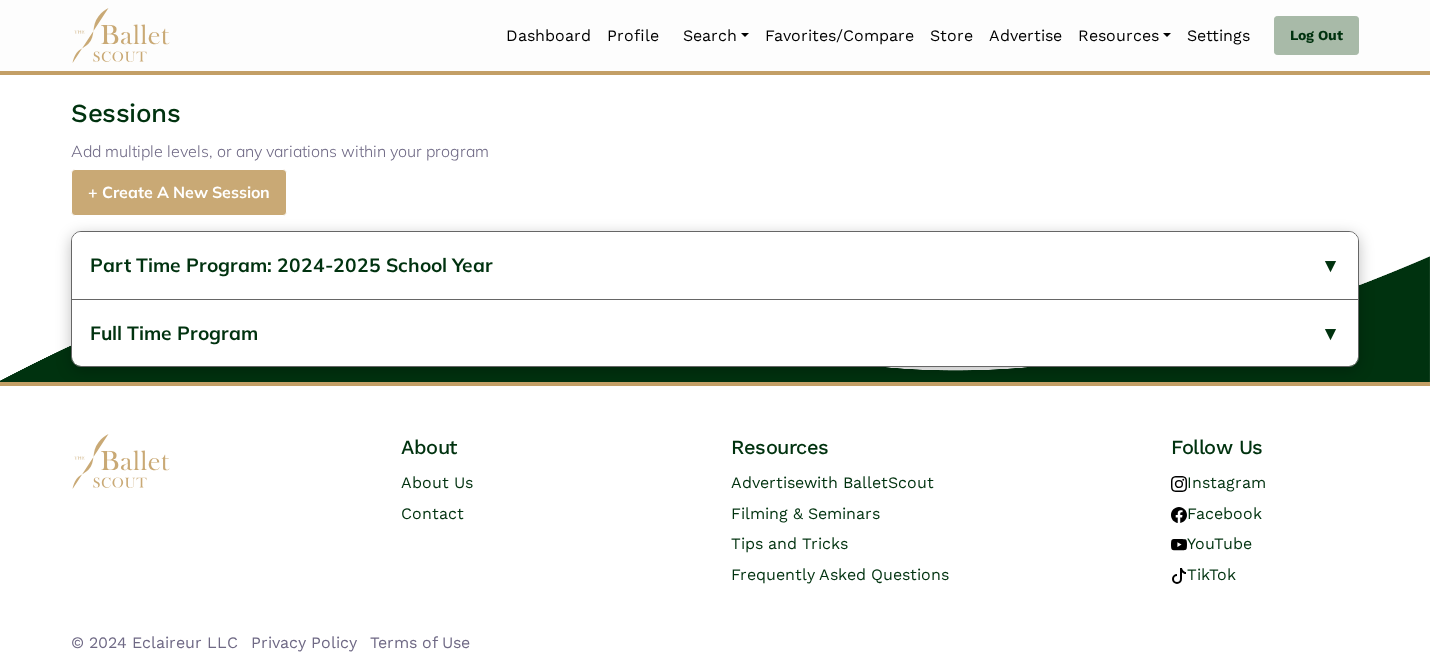 scroll, scrollTop: 840, scrollLeft: 0, axis: vertical 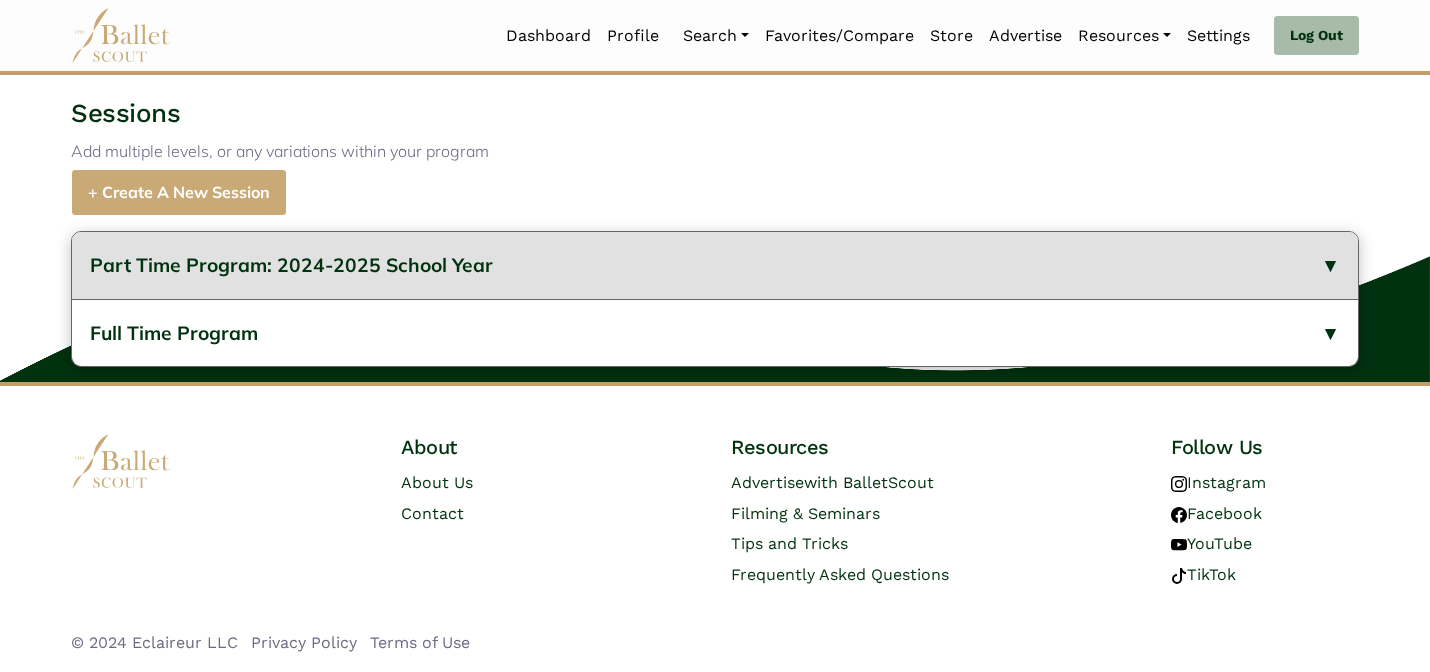 click on "Part Time Program: 2024-2025 School Year" at bounding box center [715, 265] 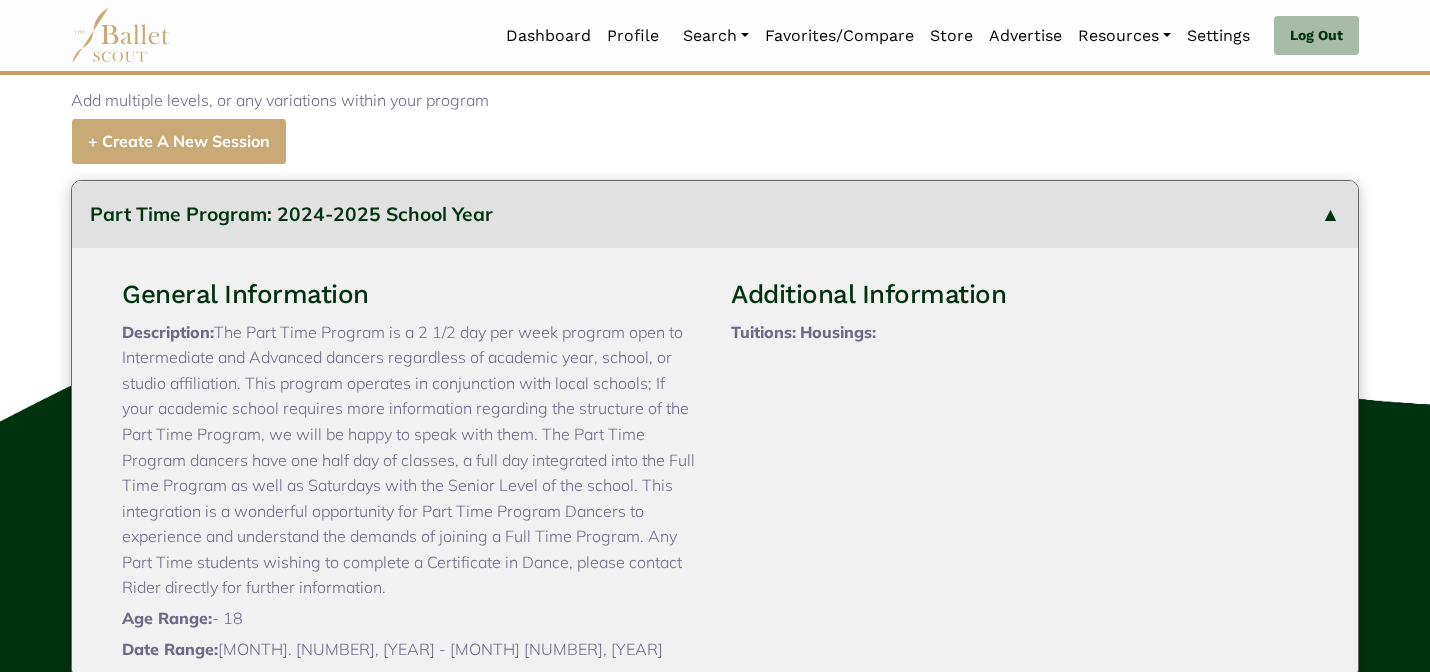 type 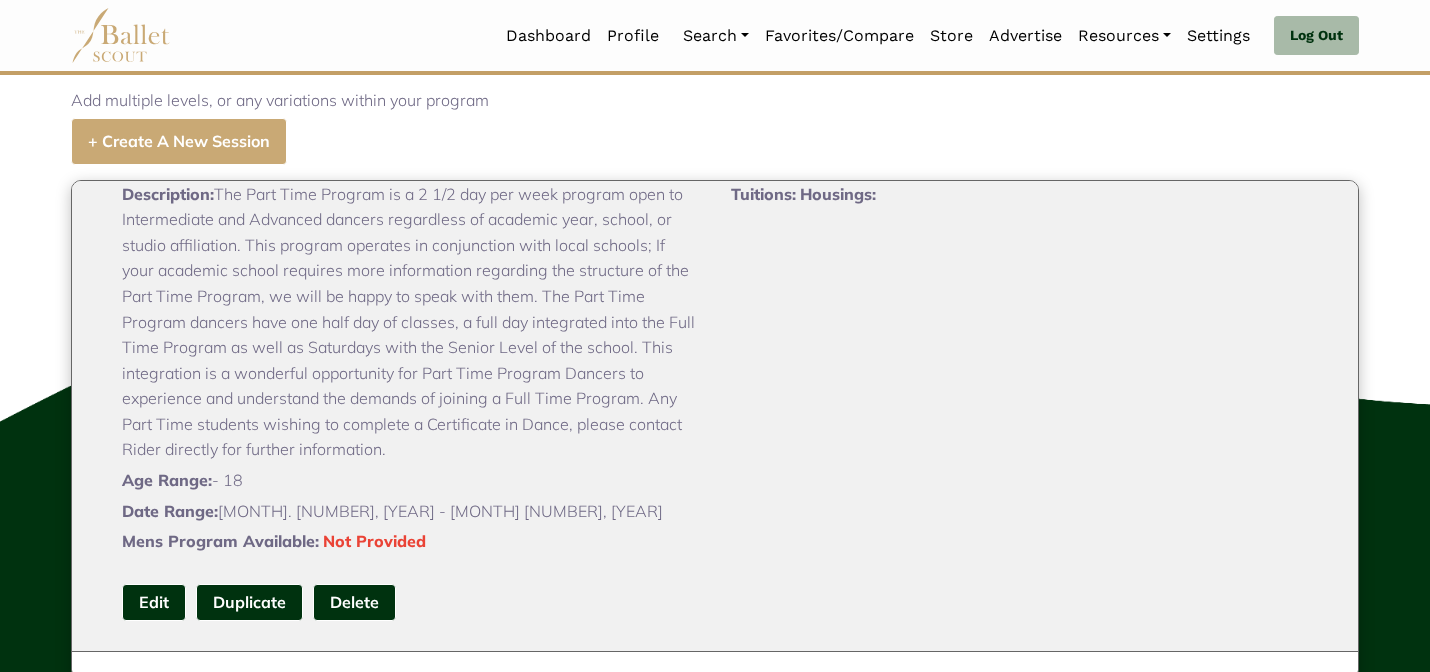 scroll, scrollTop: 178, scrollLeft: 0, axis: vertical 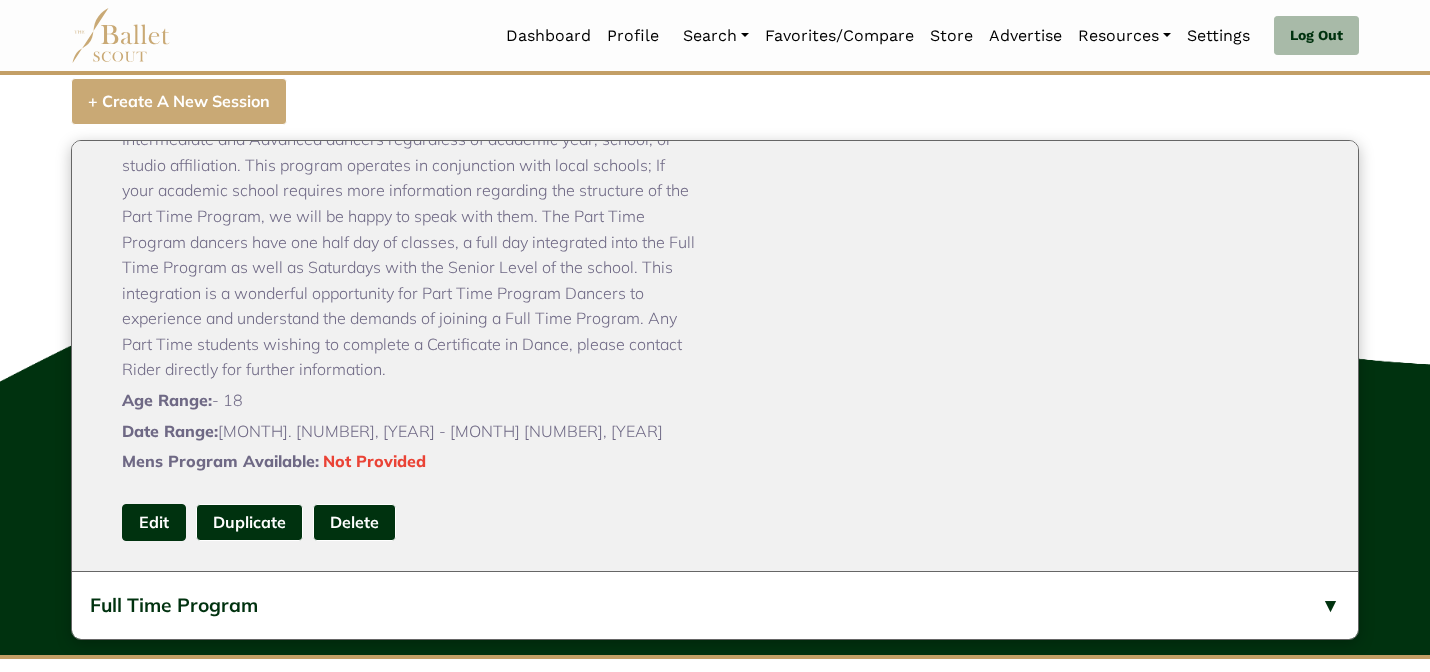 click on "Edit" at bounding box center (154, 522) 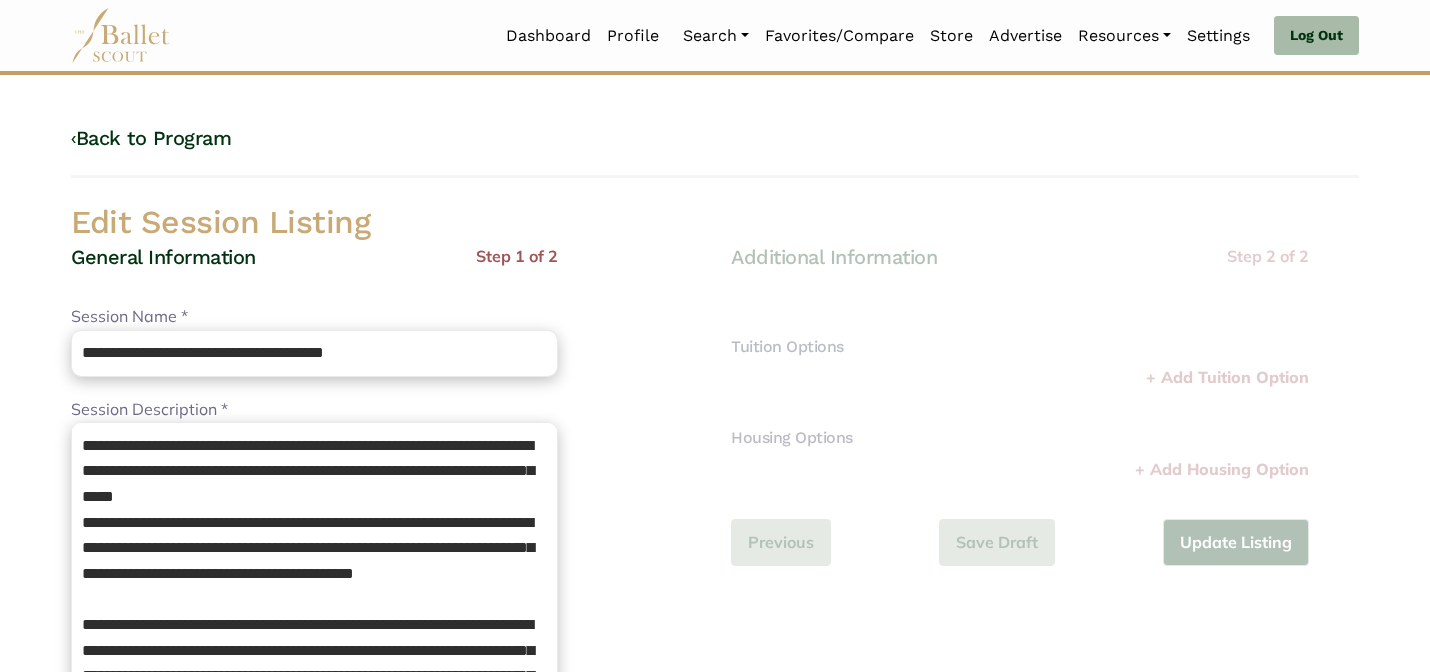 scroll, scrollTop: 0, scrollLeft: 0, axis: both 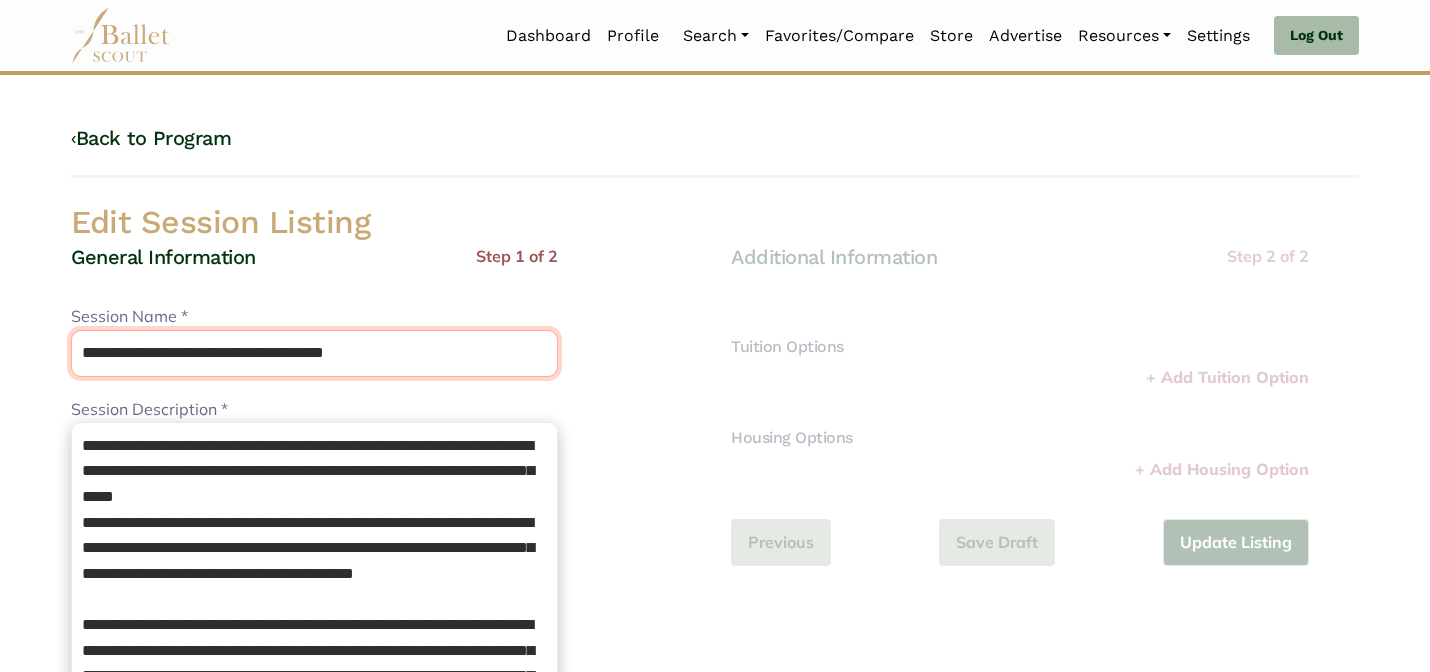 drag, startPoint x: 406, startPoint y: 352, endPoint x: 228, endPoint y: 346, distance: 178.10109 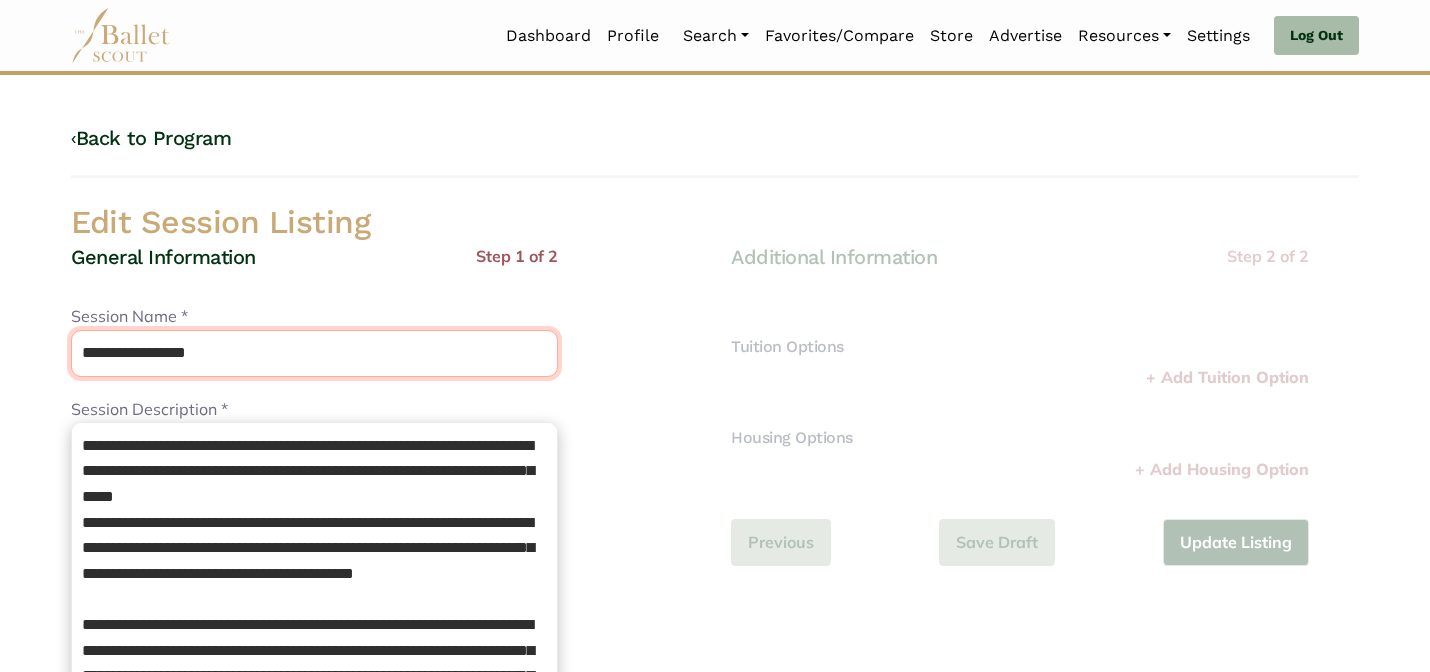 type on "**********" 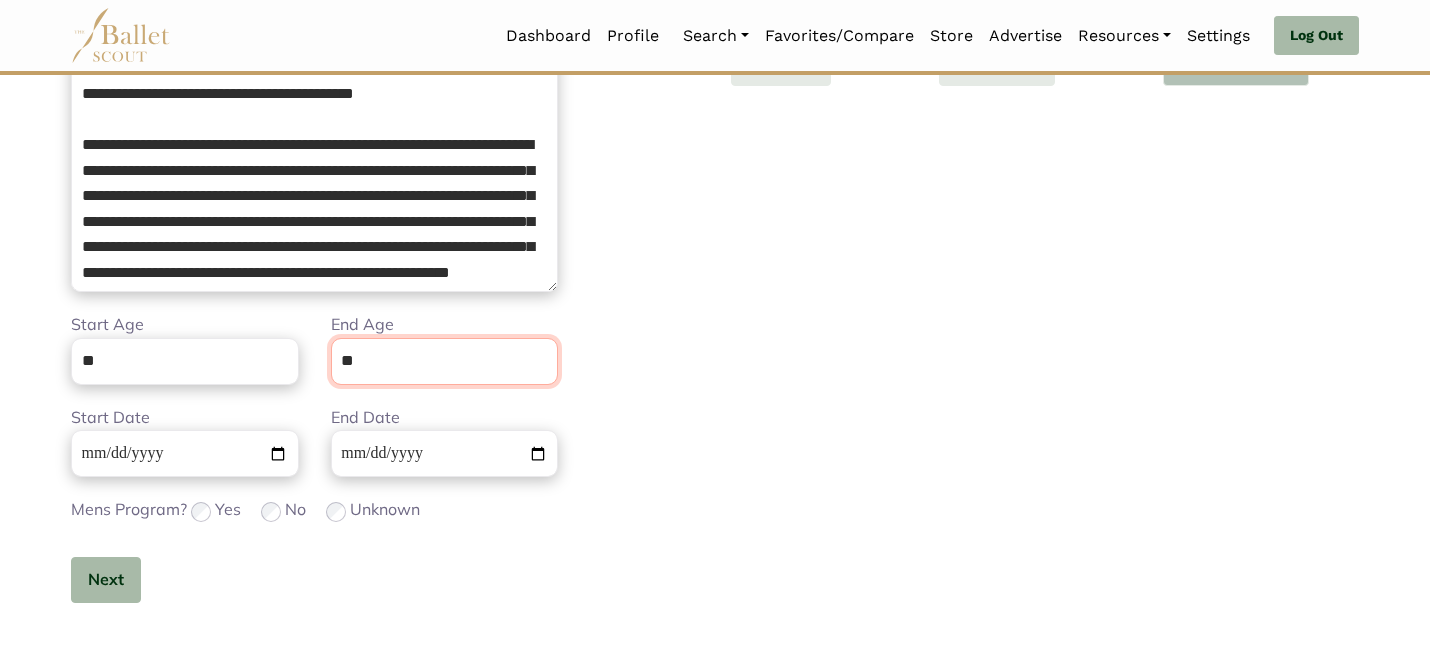 scroll, scrollTop: 505, scrollLeft: 0, axis: vertical 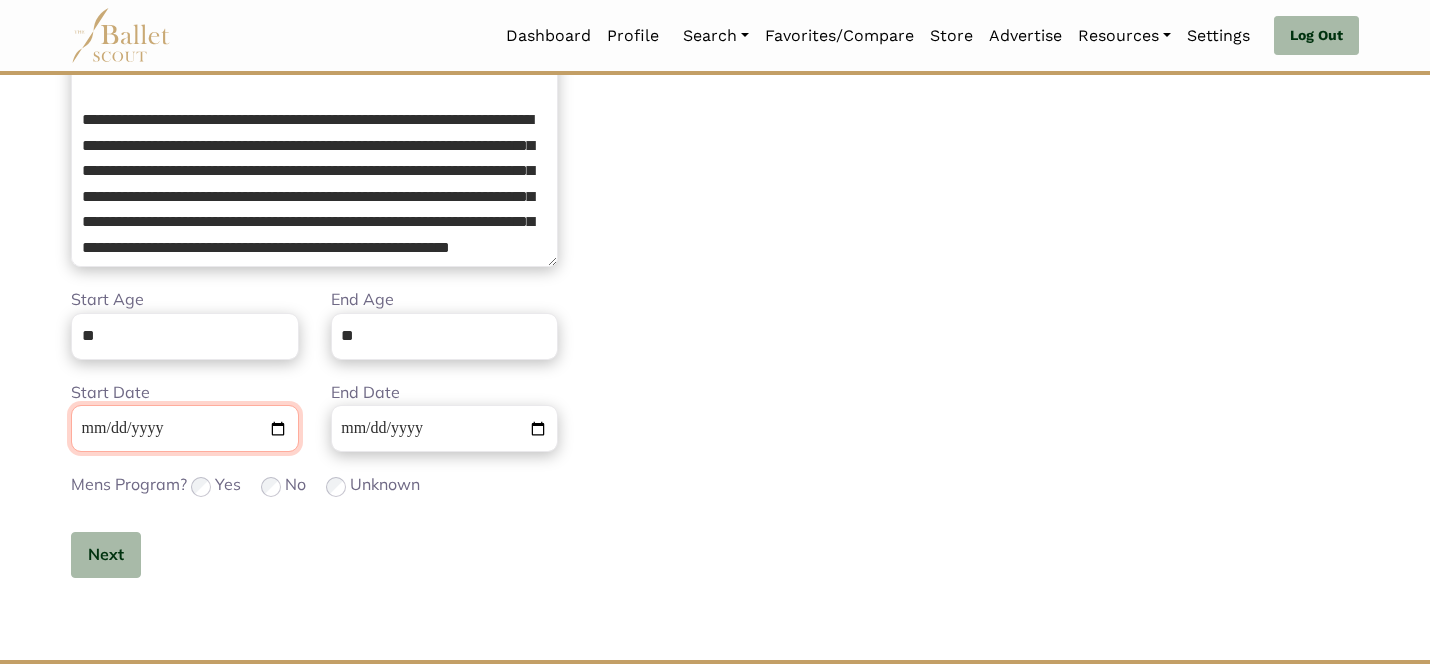 type 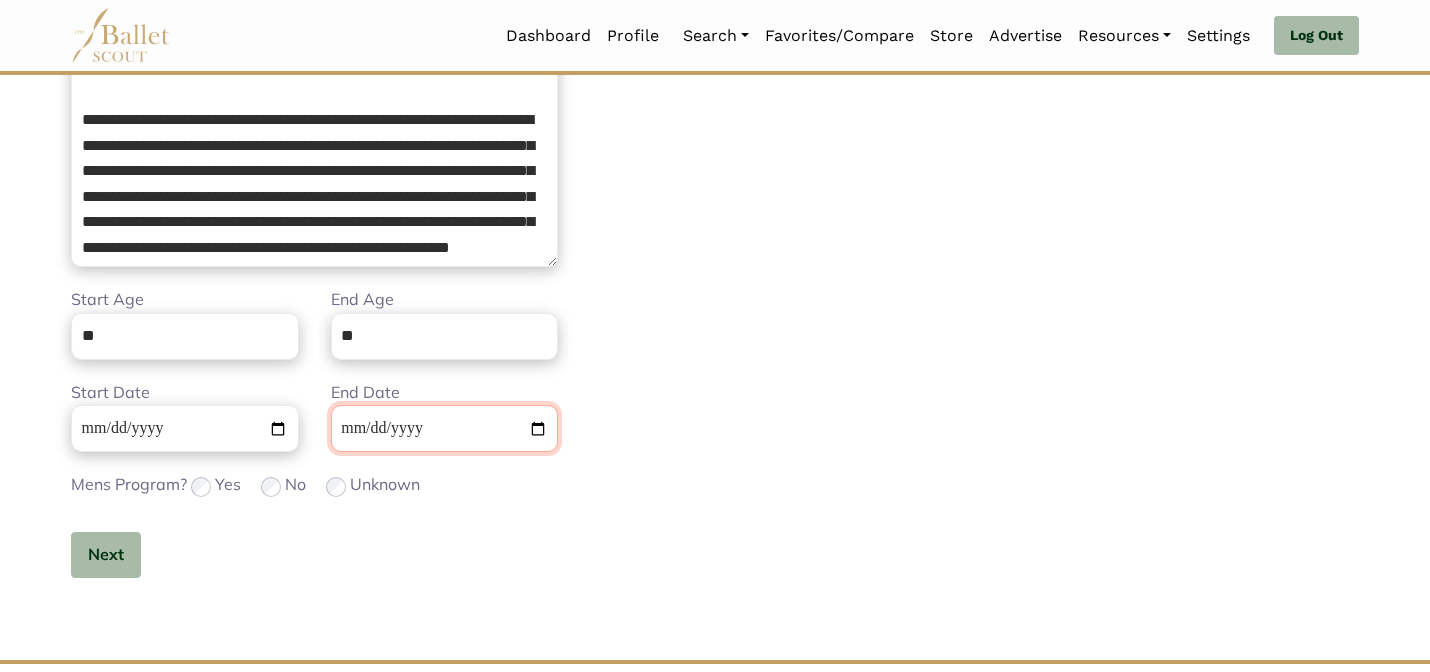 type 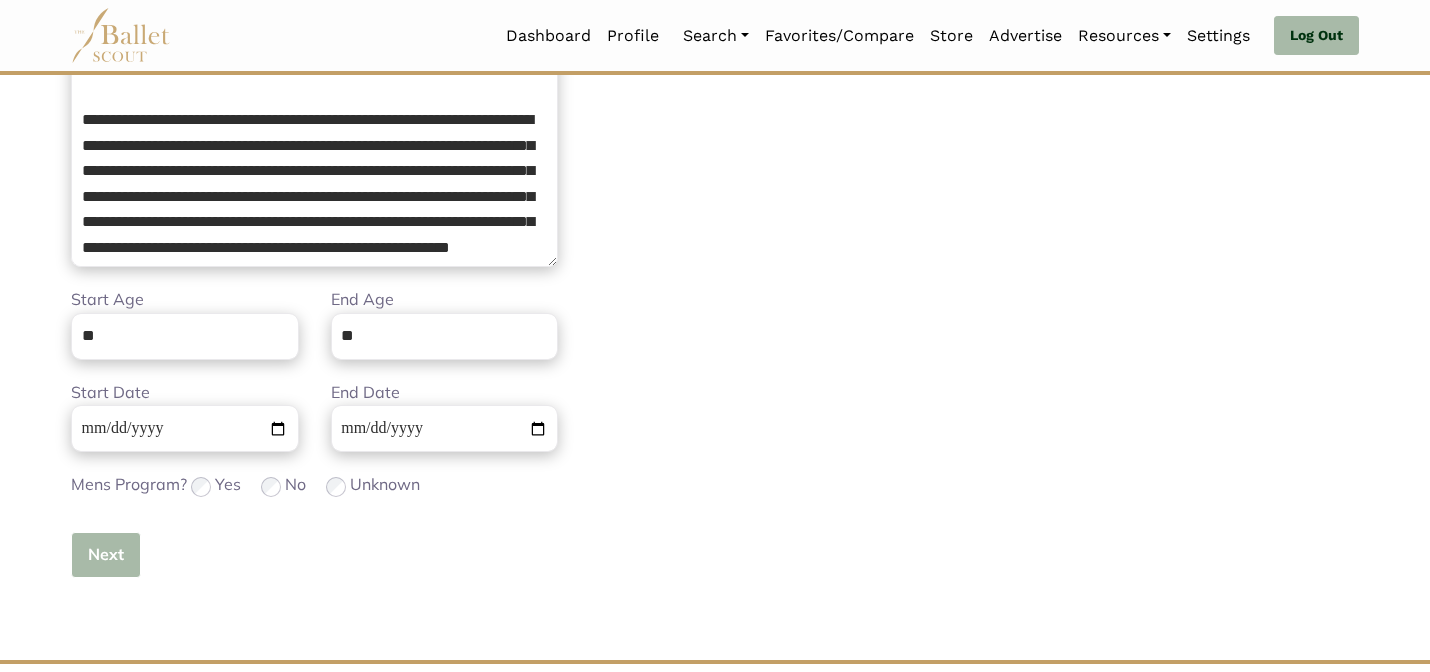 click on "Next" at bounding box center [106, 555] 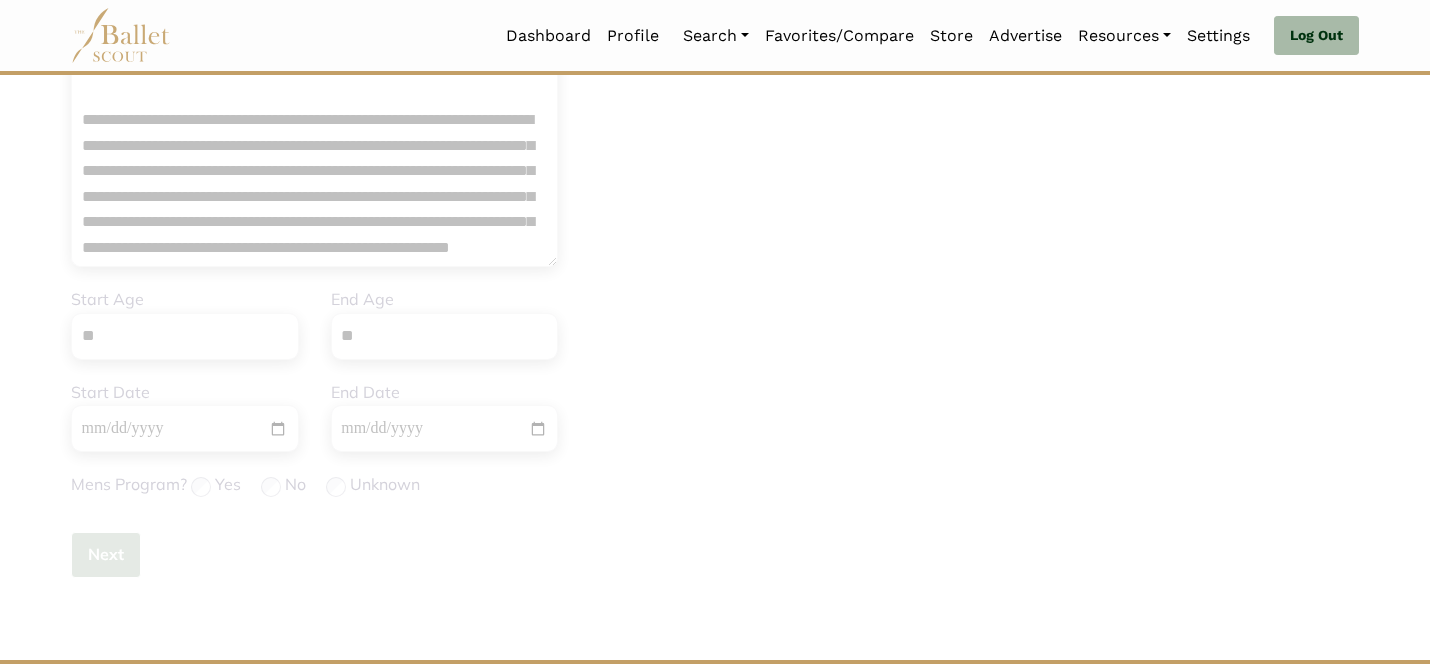 type 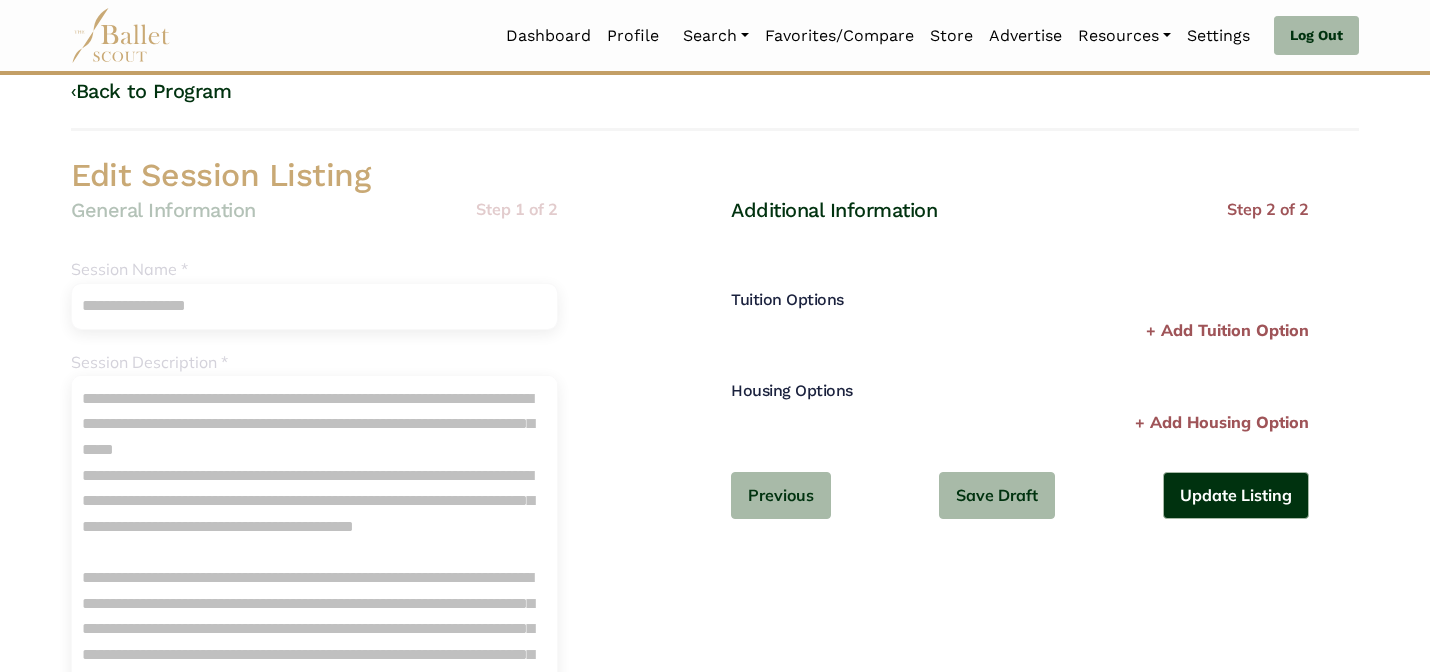scroll, scrollTop: 0, scrollLeft: 0, axis: both 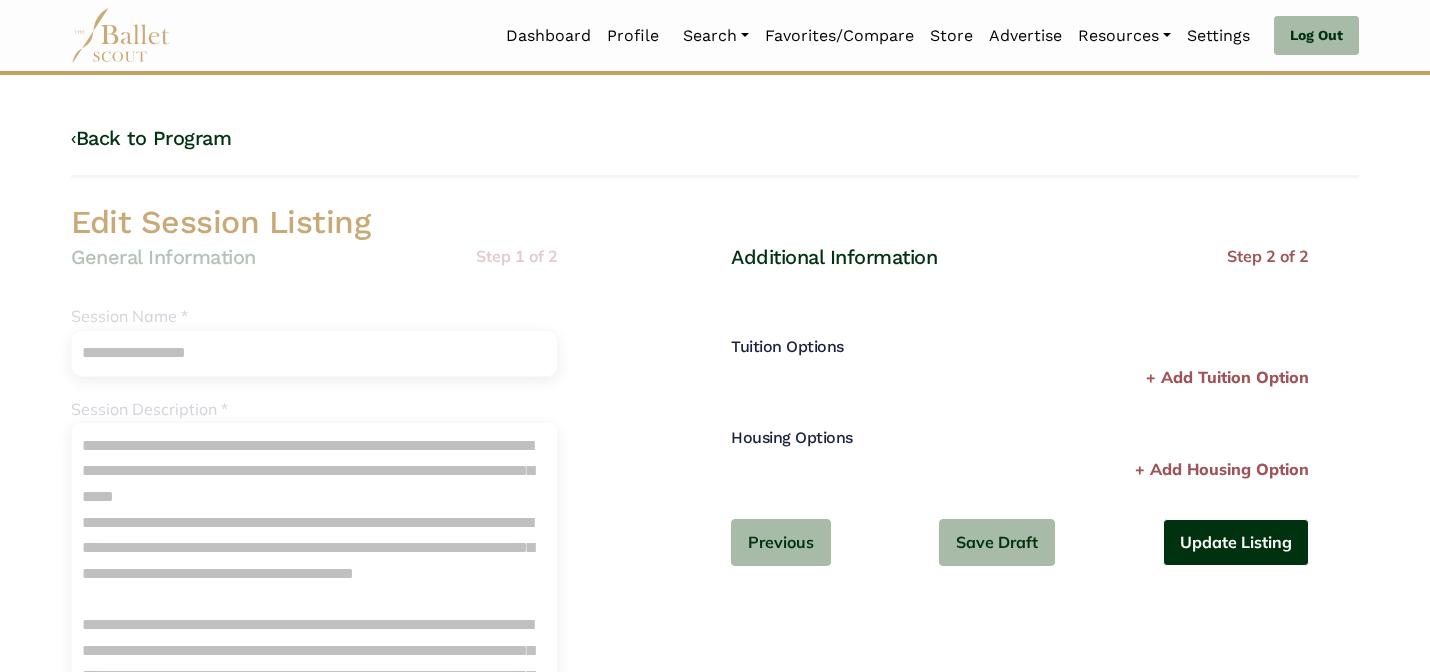 click on "Update Listing" at bounding box center [1236, 542] 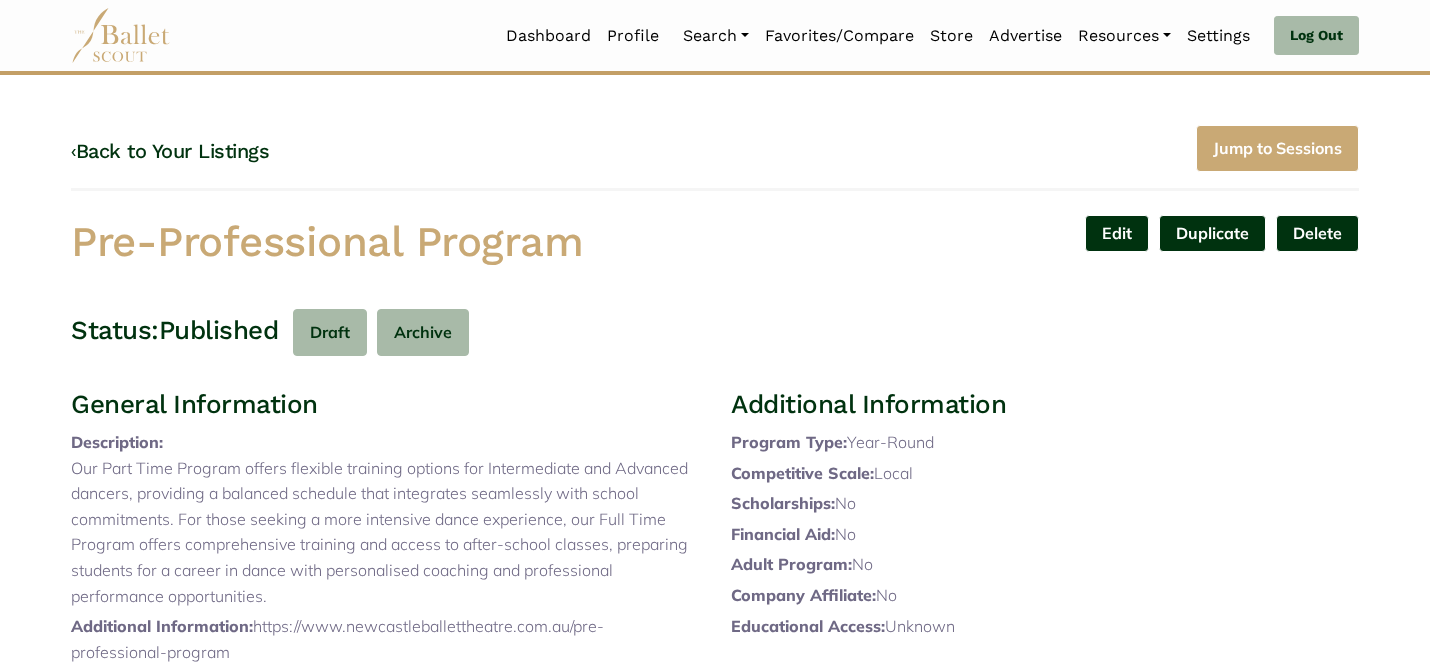 scroll, scrollTop: 0, scrollLeft: 0, axis: both 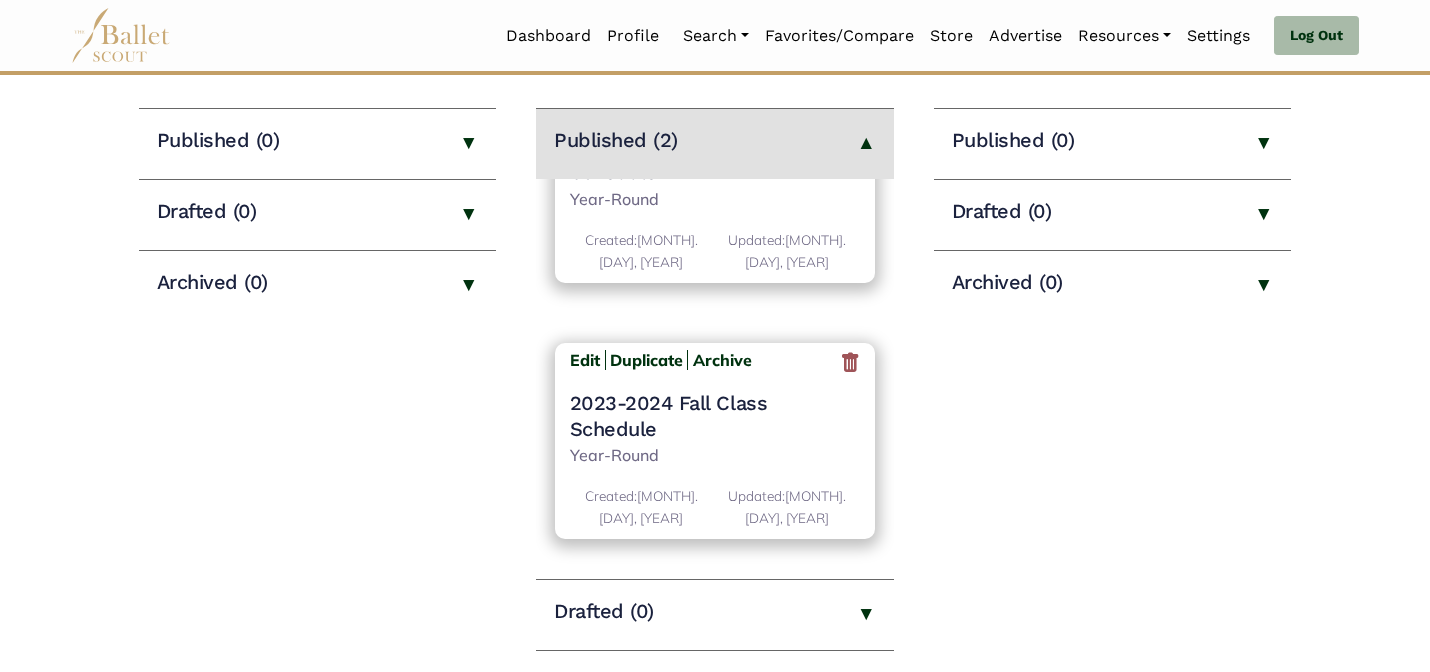 click at bounding box center (850, 363) 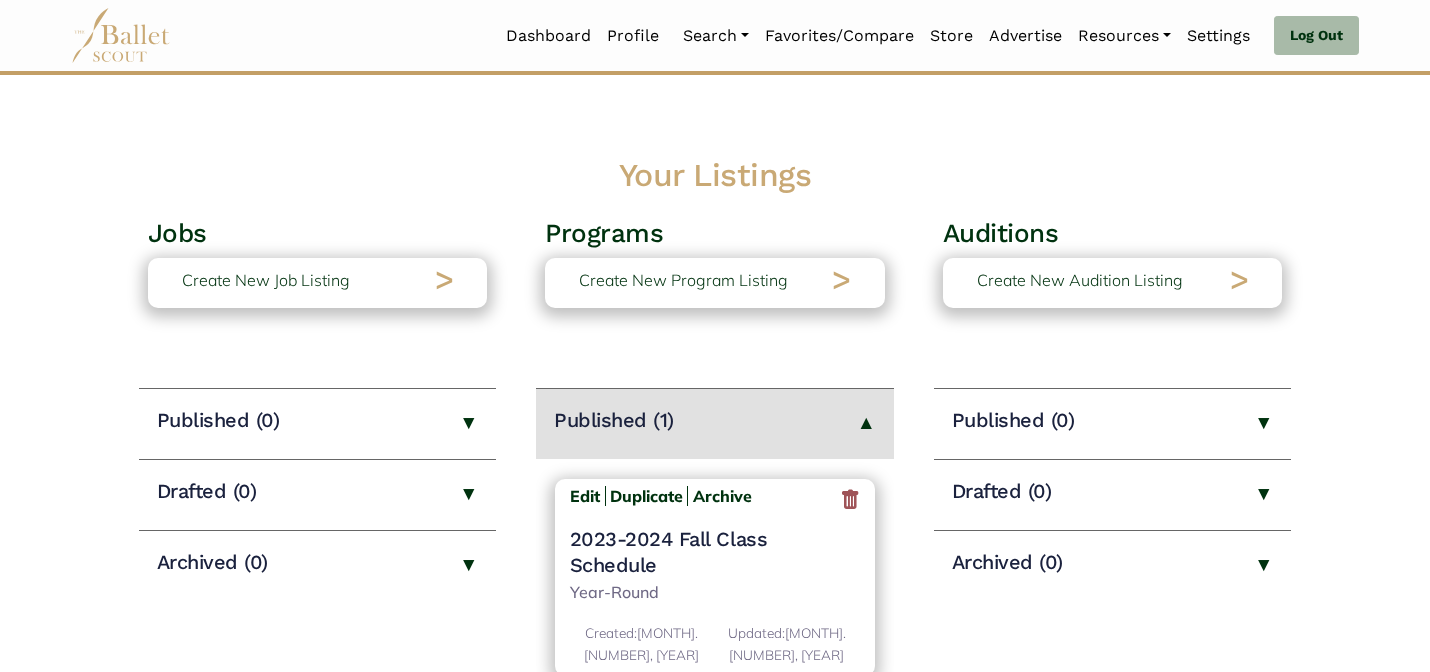 scroll, scrollTop: 0, scrollLeft: 0, axis: both 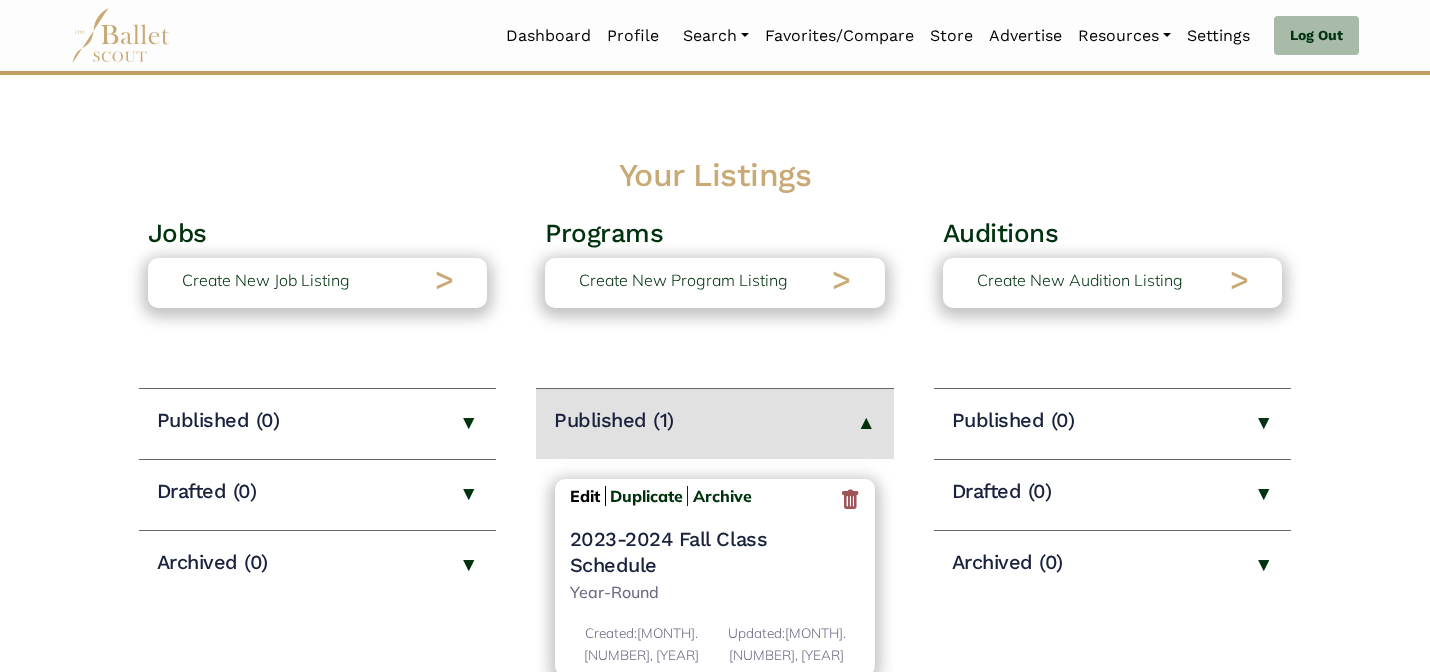 click on "Edit" at bounding box center (585, 496) 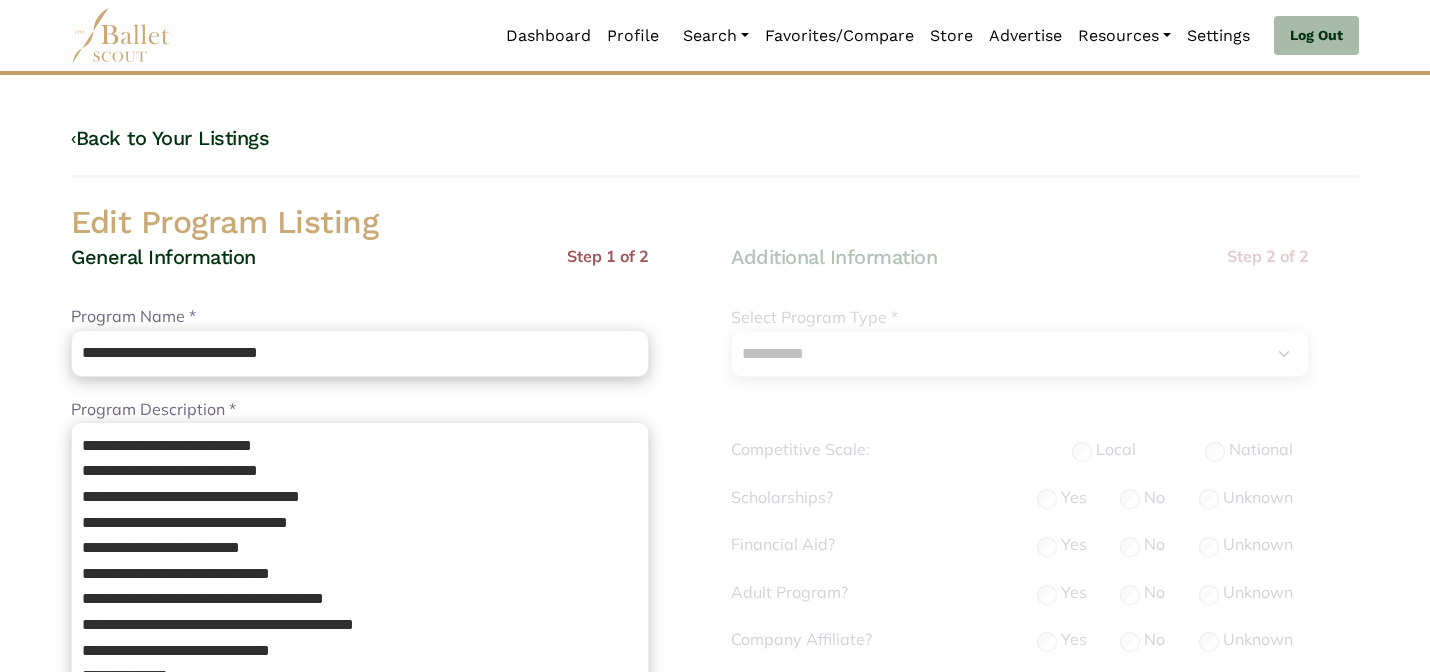 select on "**" 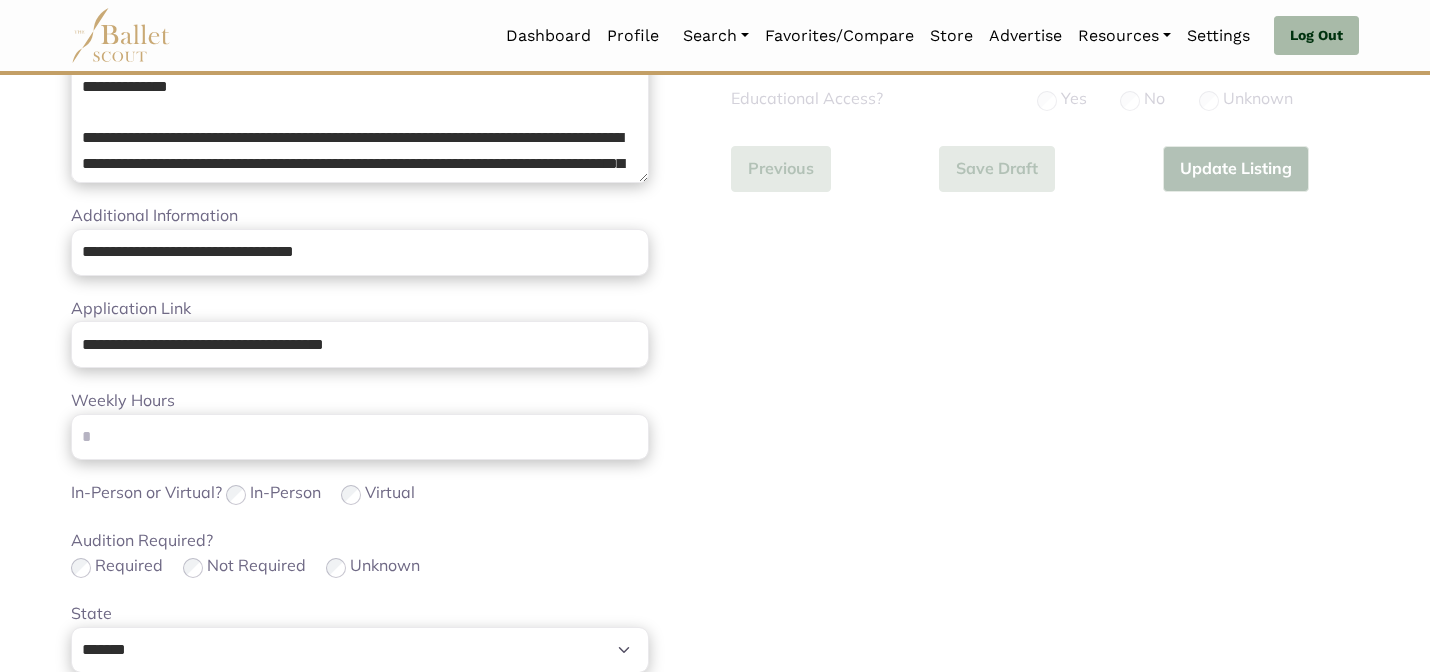 scroll, scrollTop: 632, scrollLeft: 0, axis: vertical 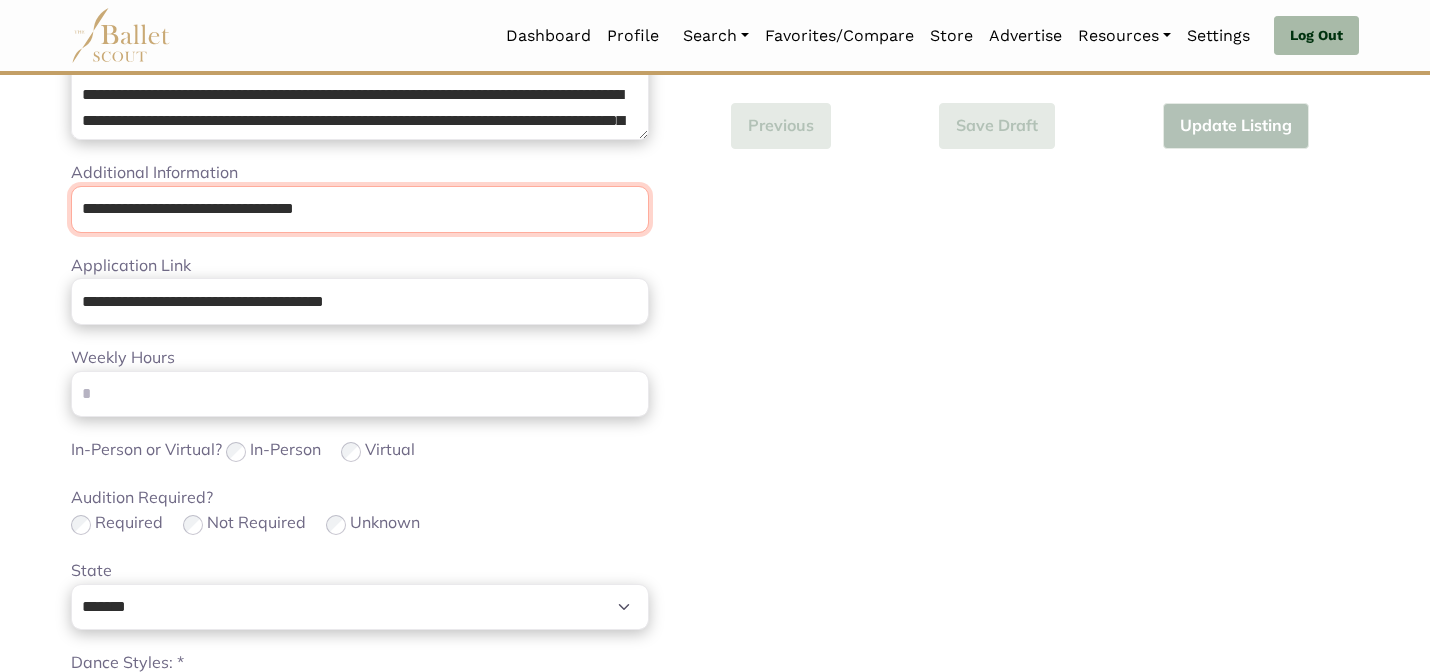 drag, startPoint x: 356, startPoint y: 221, endPoint x: 321, endPoint y: 182, distance: 52.40229 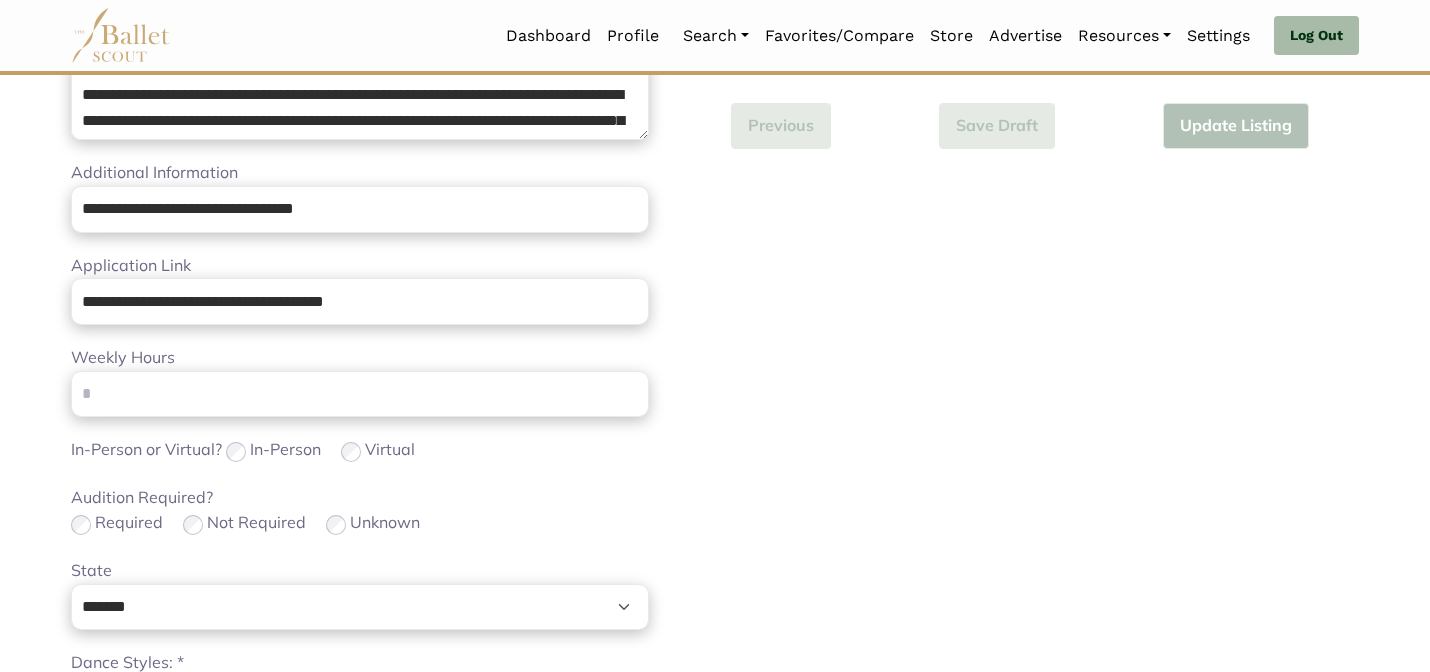 click on "Loading...
Please Wait
Dashboard
Profile" at bounding box center (715, 343) 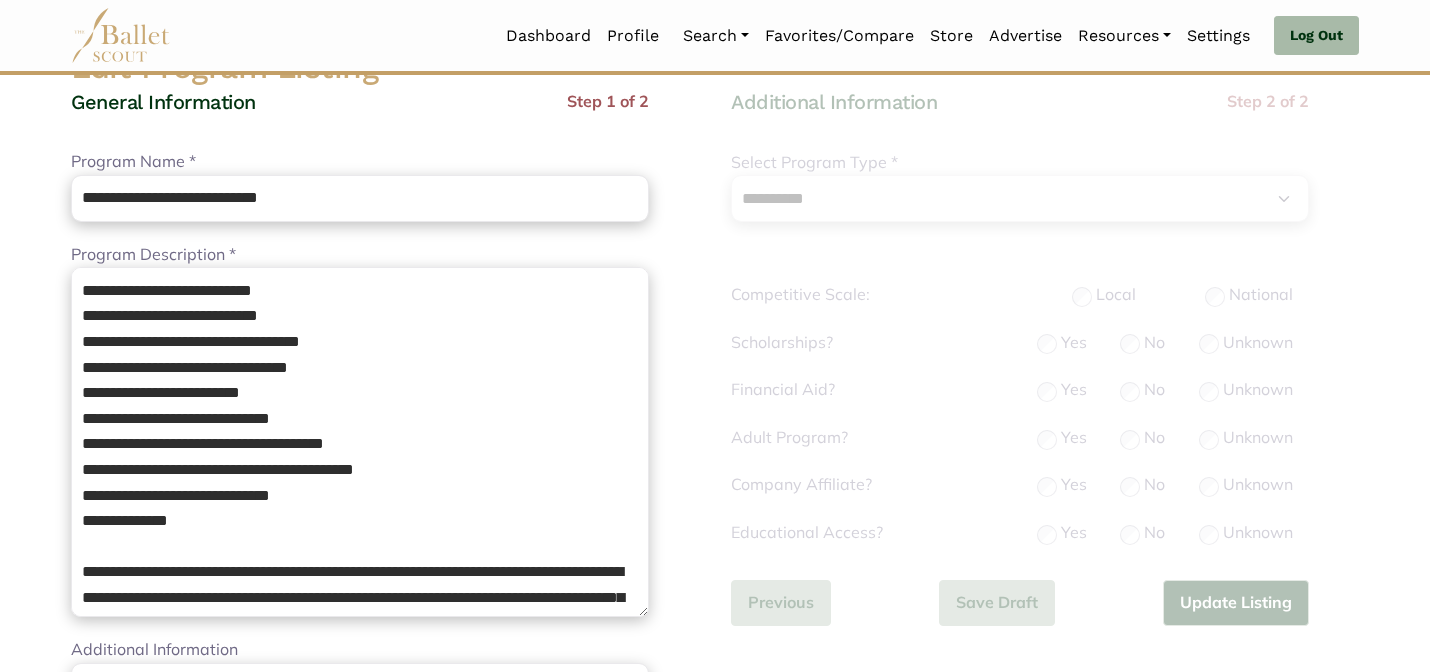 scroll, scrollTop: 152, scrollLeft: 0, axis: vertical 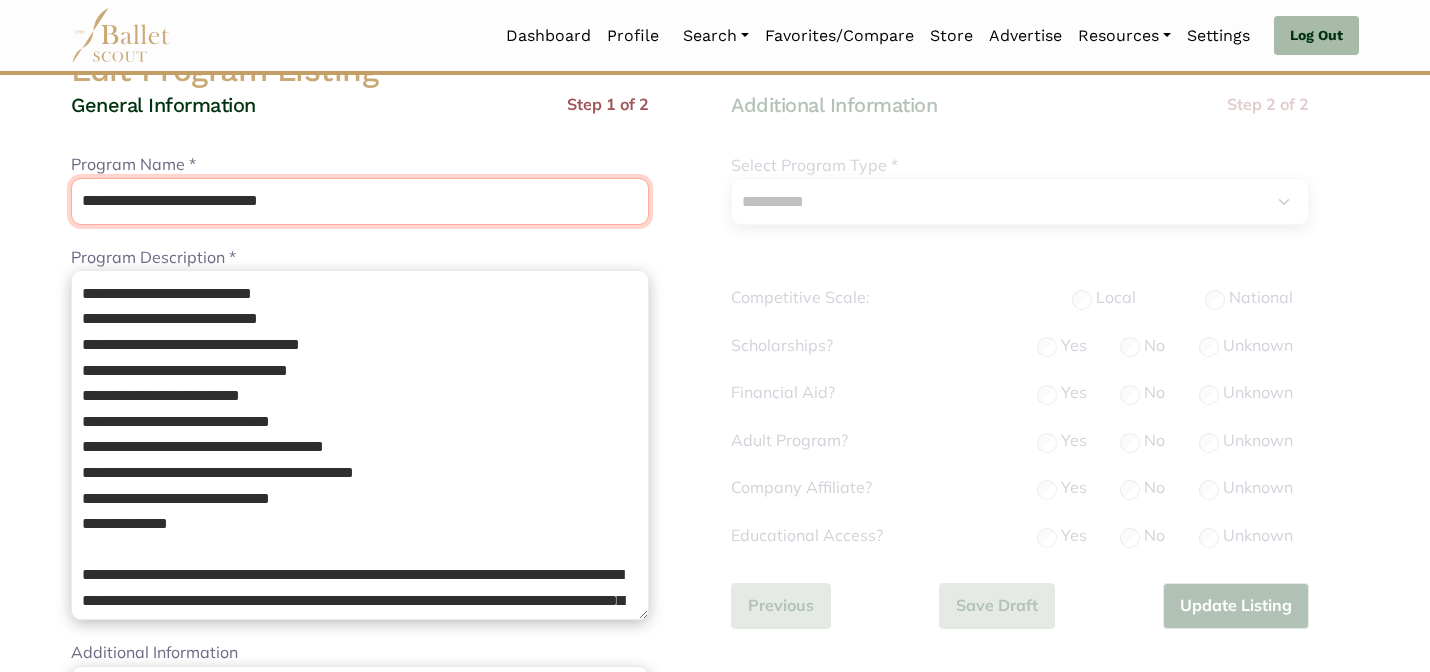 drag, startPoint x: 200, startPoint y: 197, endPoint x: 145, endPoint y: 155, distance: 69.2026 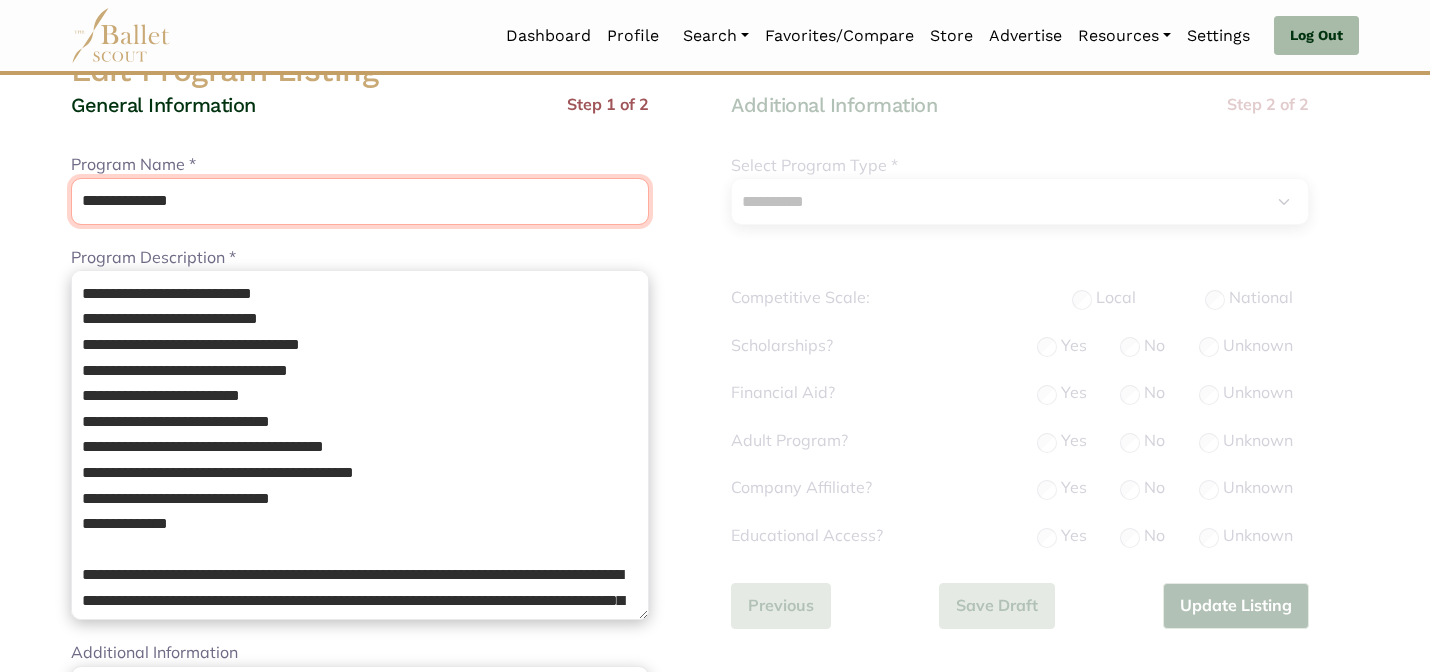 type on "**********" 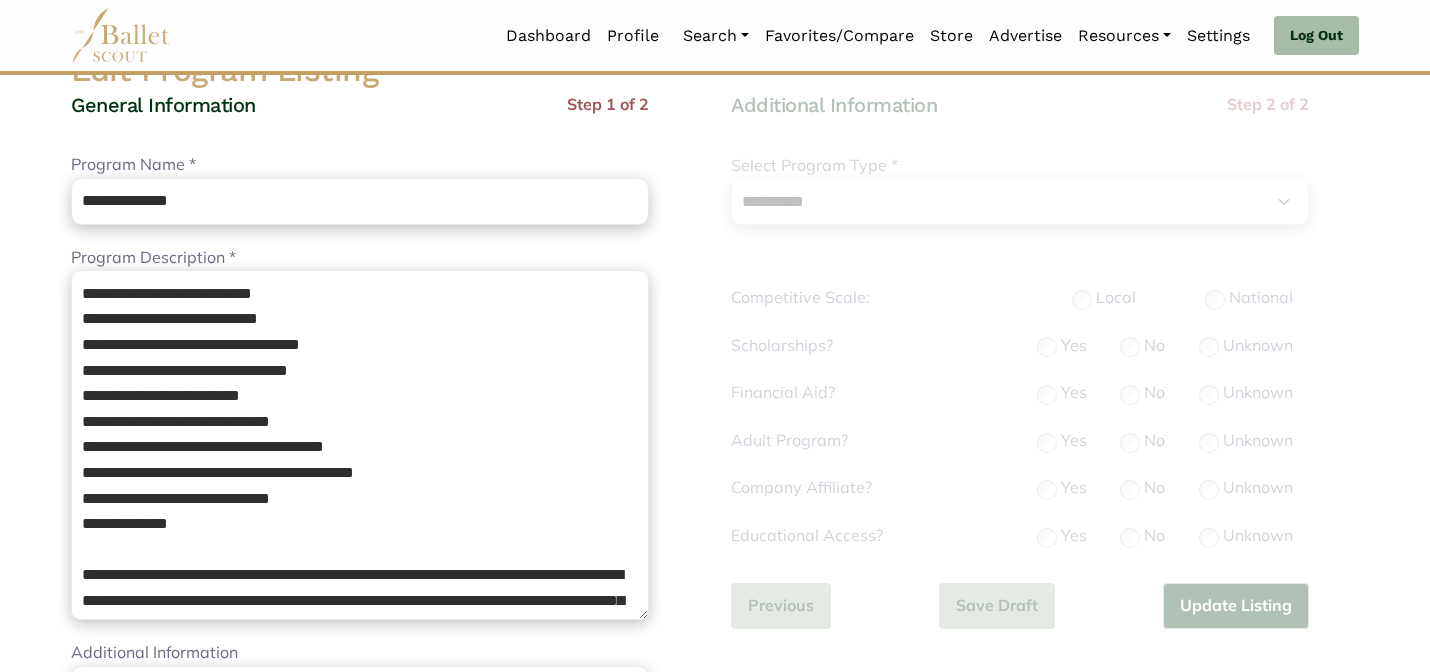 click on "Loading...
Please Wait
Dashboard
Profile" at bounding box center [715, 823] 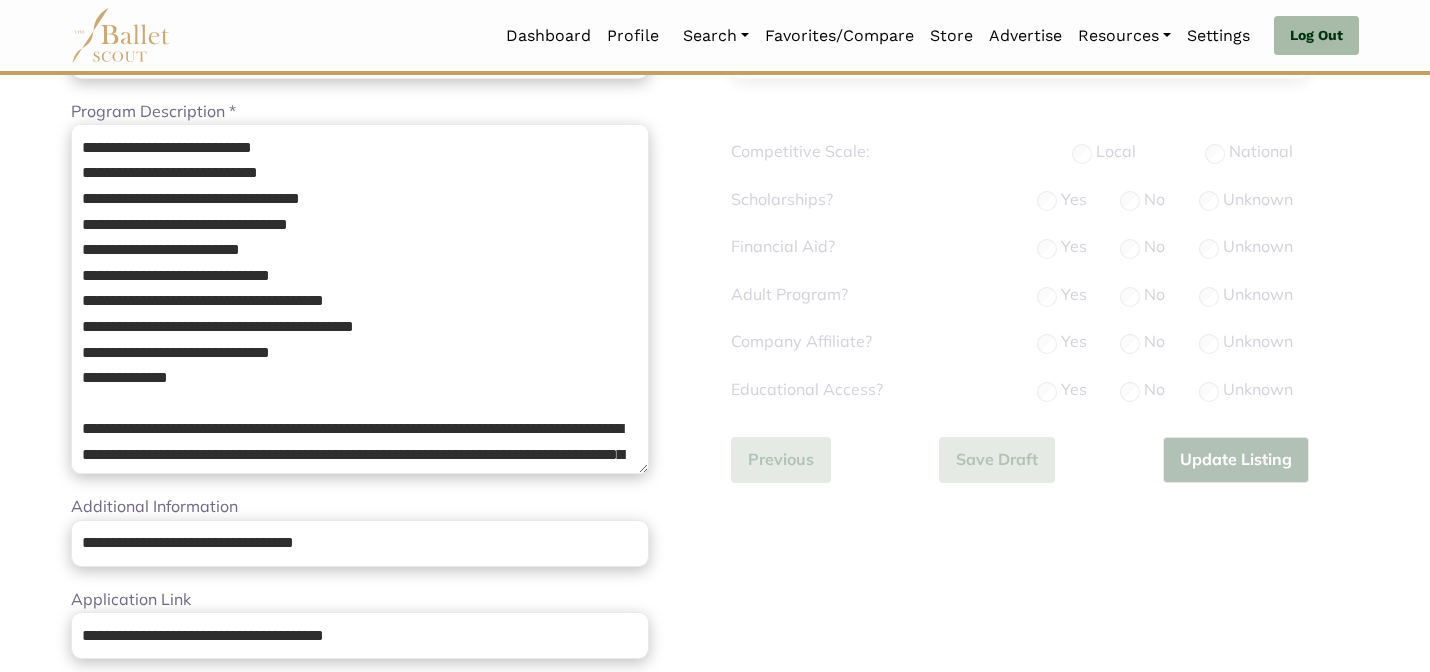 scroll, scrollTop: 312, scrollLeft: 0, axis: vertical 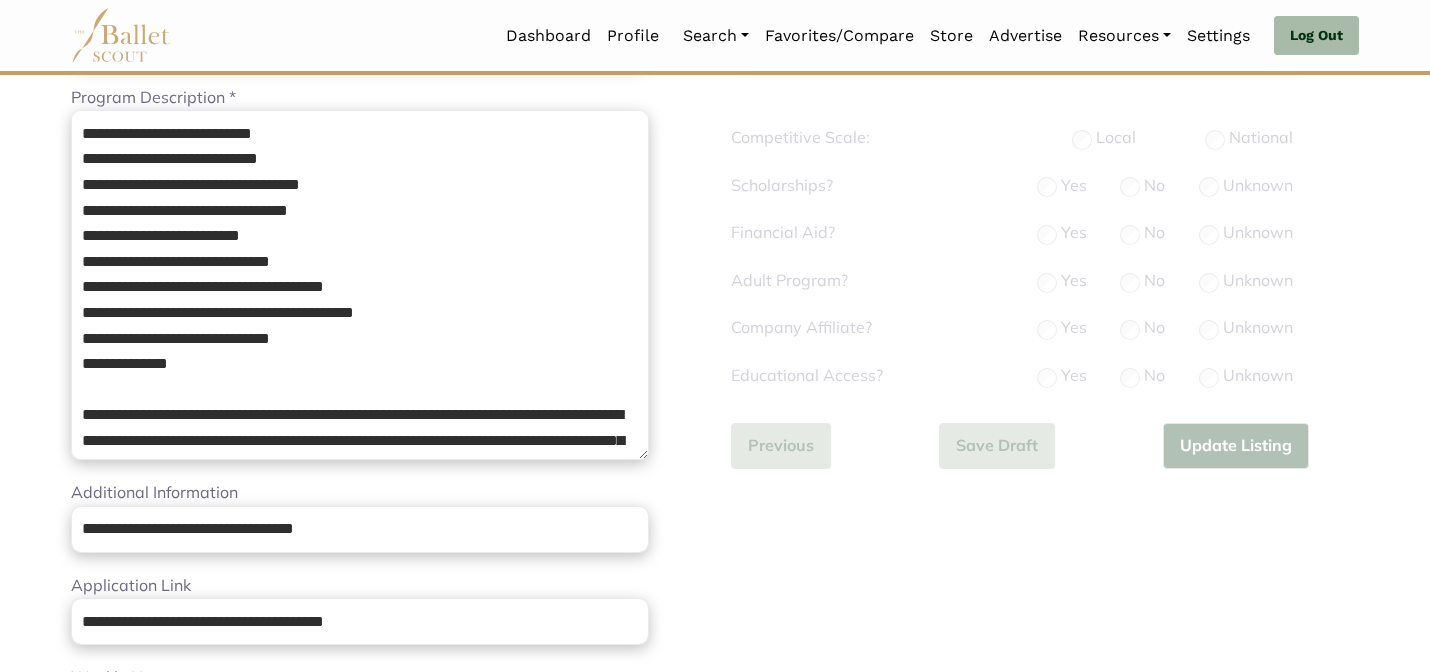 click on "Loading...
Please Wait
Dashboard
Profile" at bounding box center (715, 663) 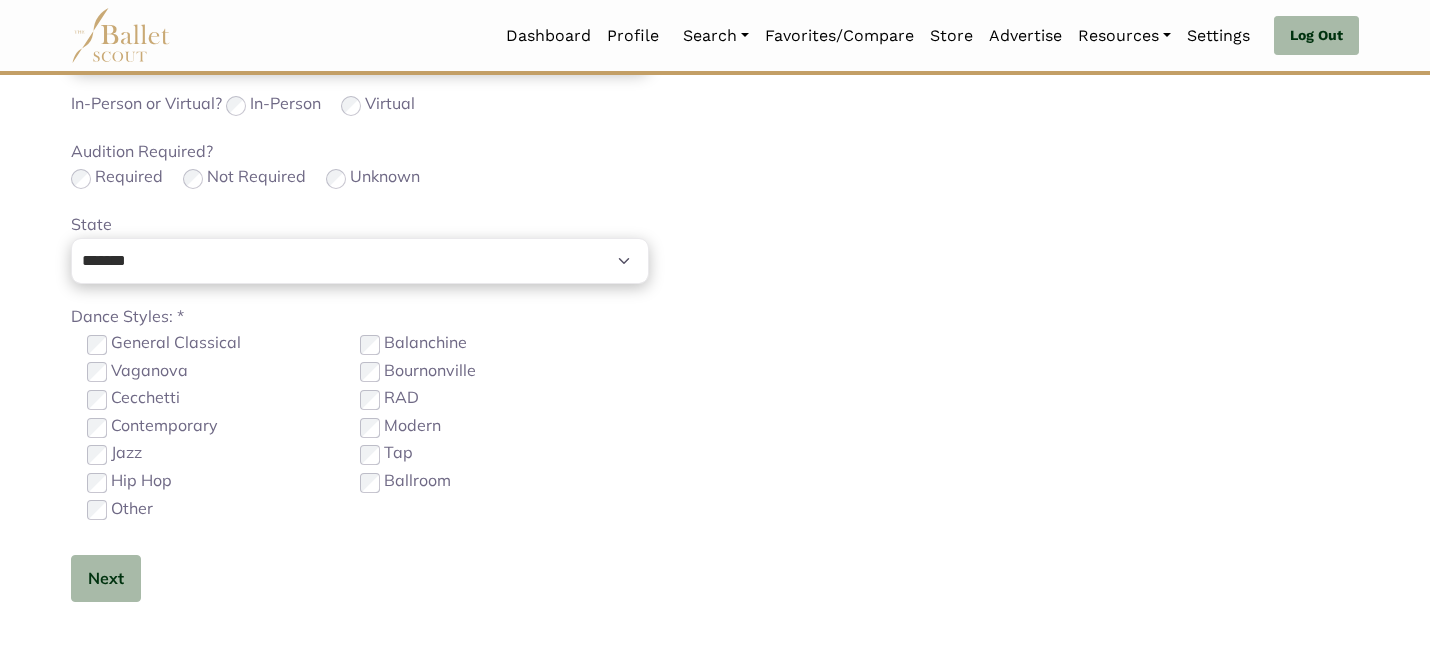 scroll, scrollTop: 984, scrollLeft: 0, axis: vertical 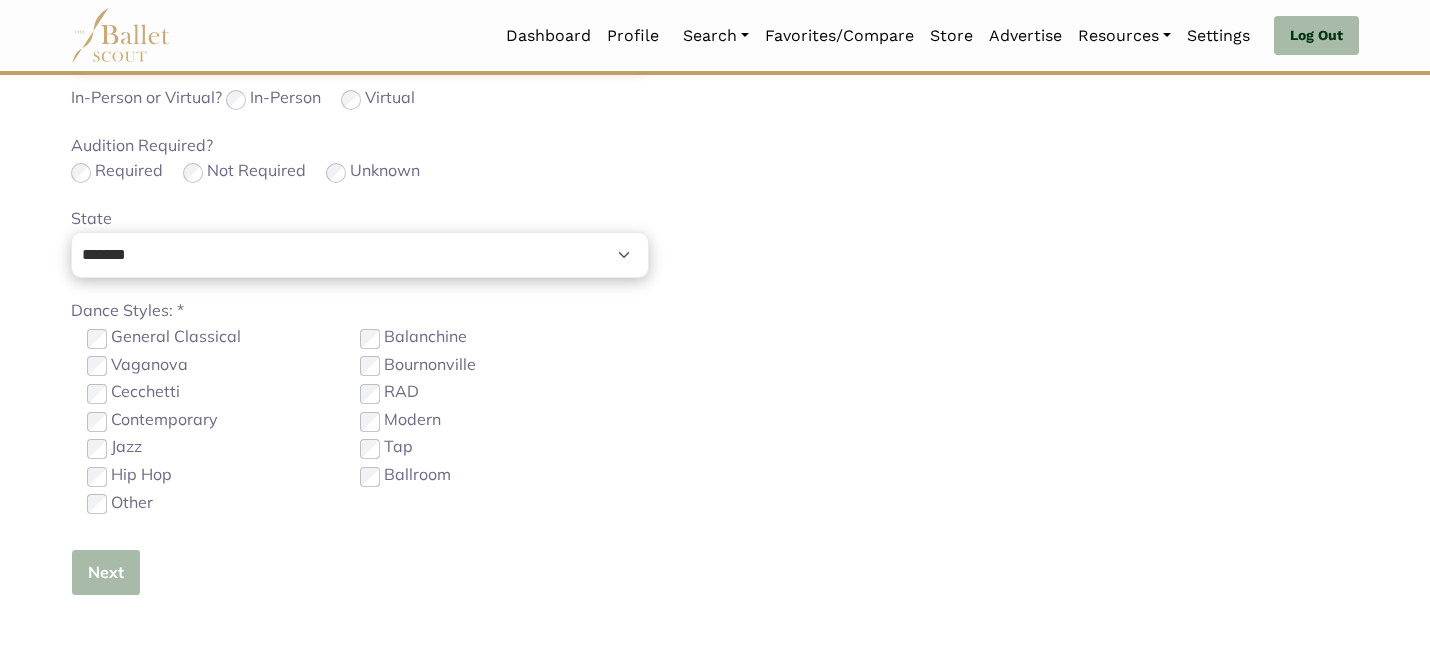 click on "Next" at bounding box center [106, 572] 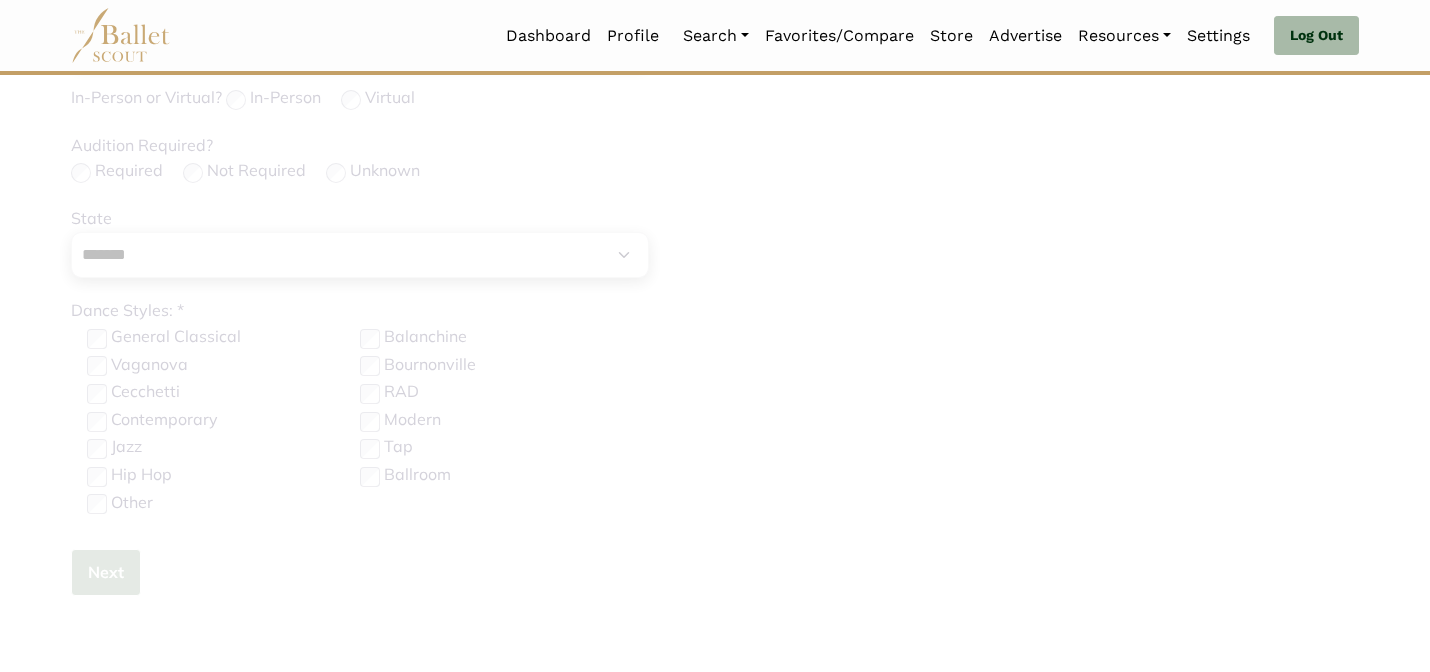 type 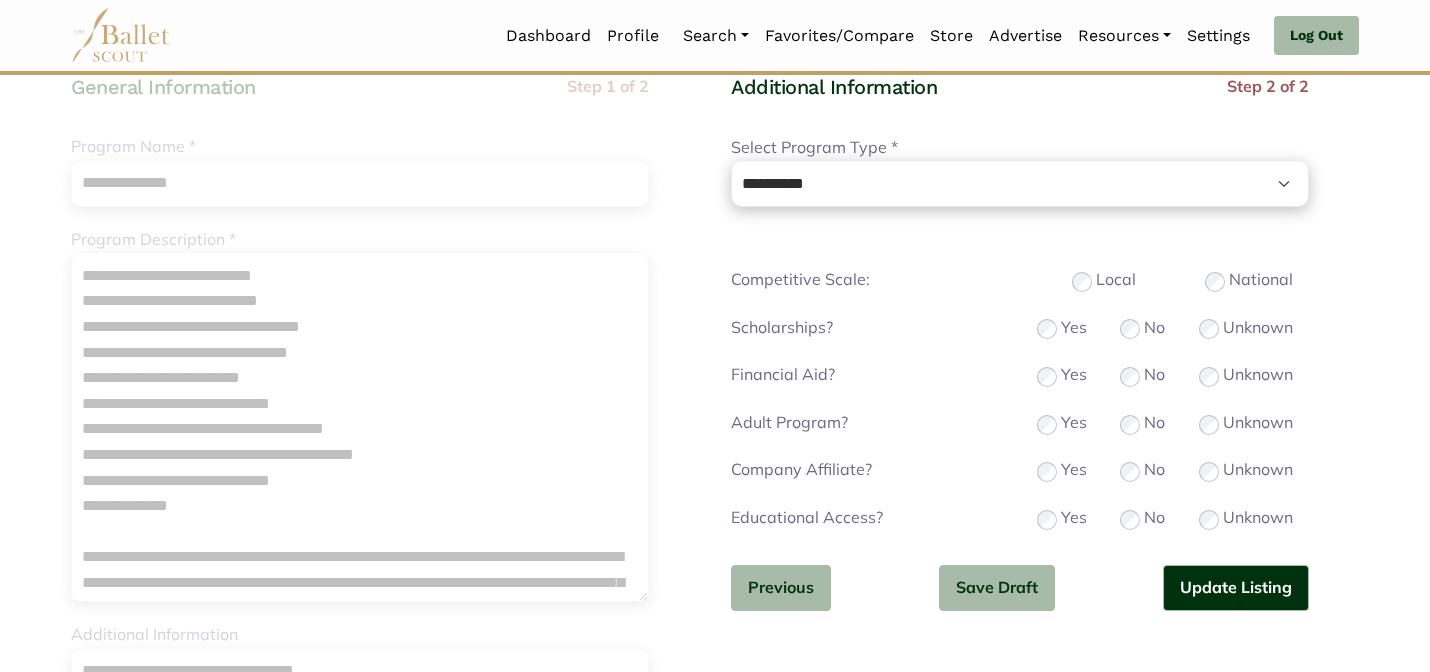 scroll, scrollTop: 200, scrollLeft: 0, axis: vertical 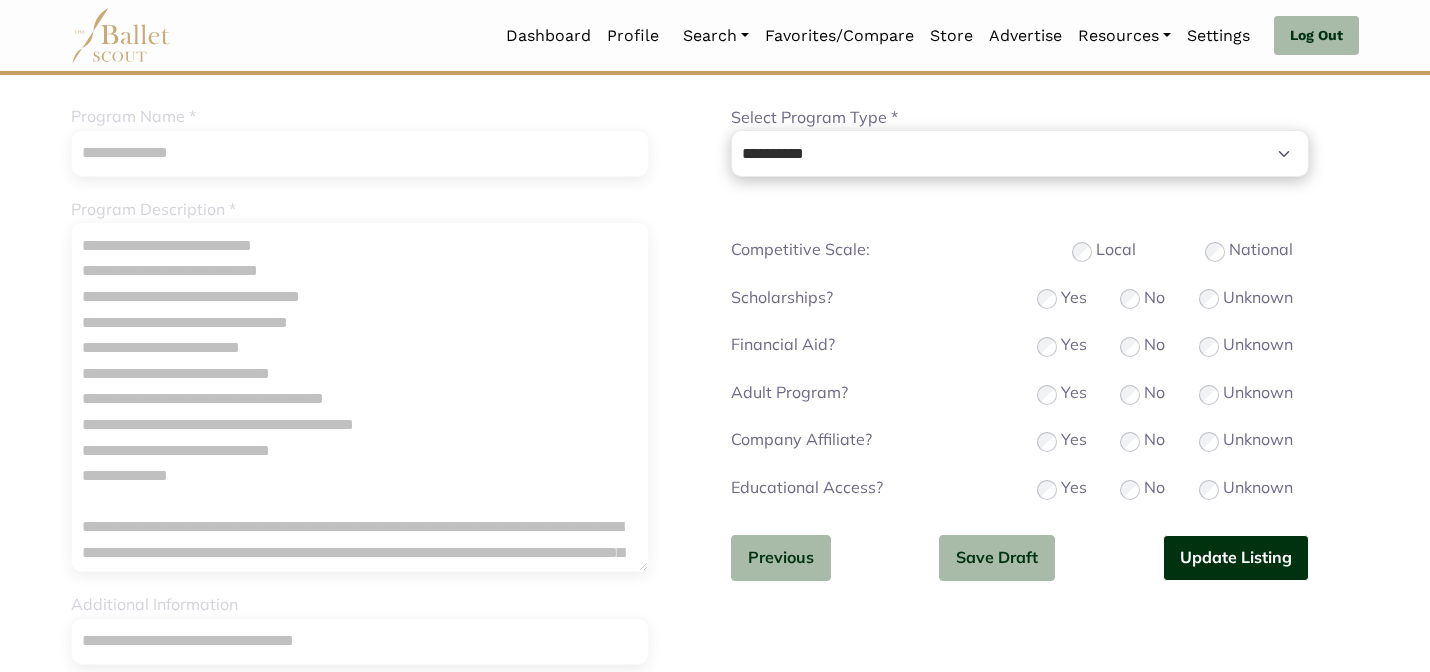click on "Update Listing" at bounding box center (1236, 558) 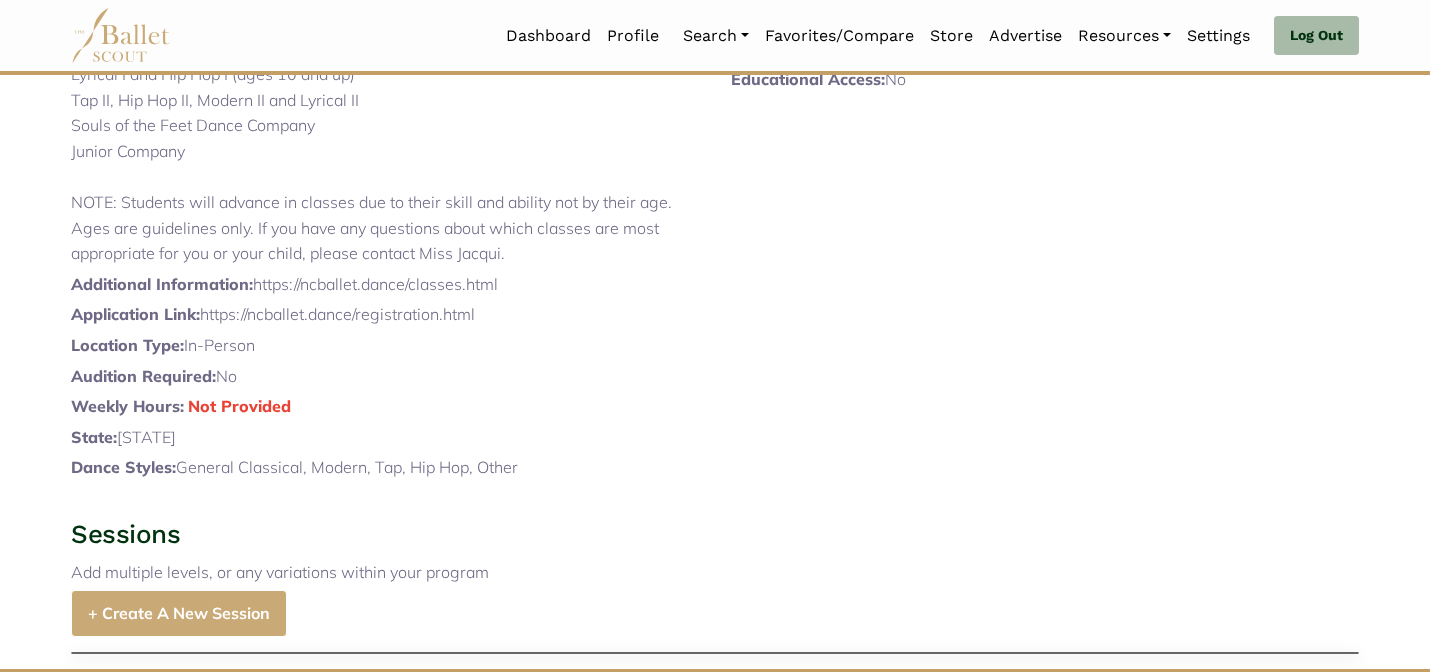 scroll, scrollTop: 885, scrollLeft: 0, axis: vertical 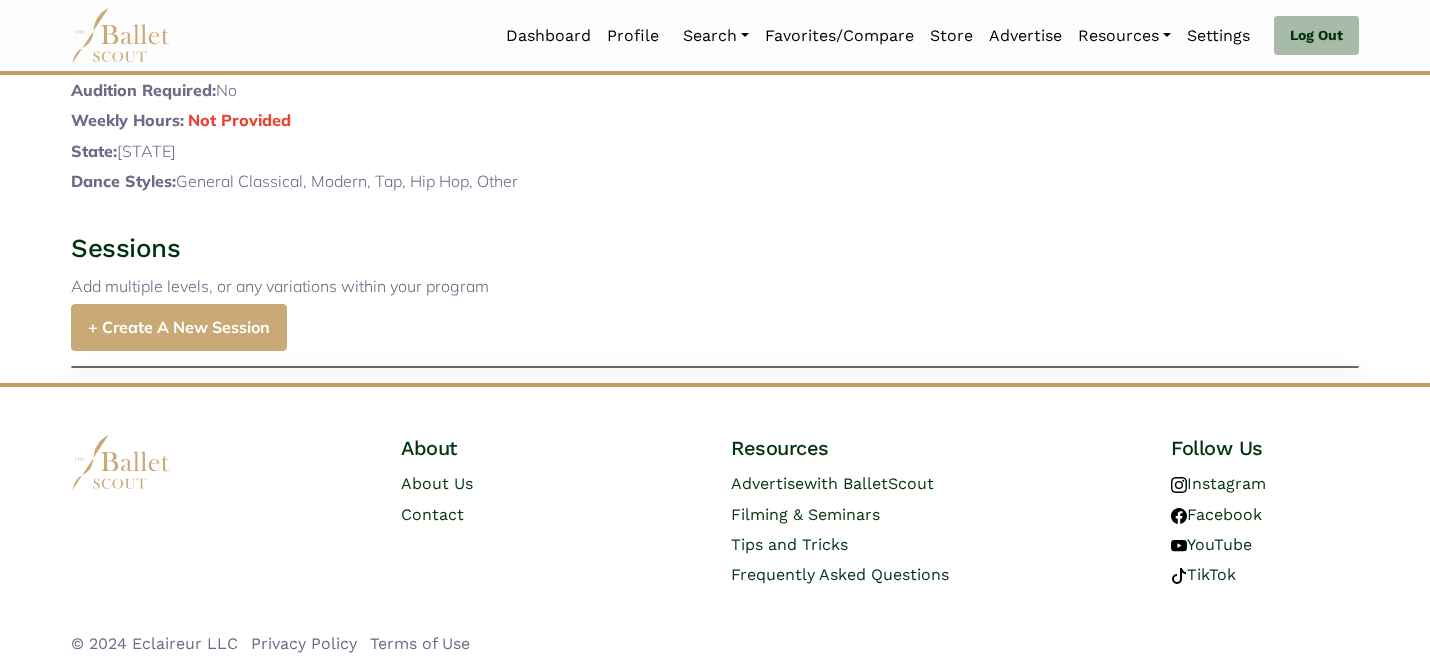 click on "+ Create A New Session" at bounding box center [179, 327] 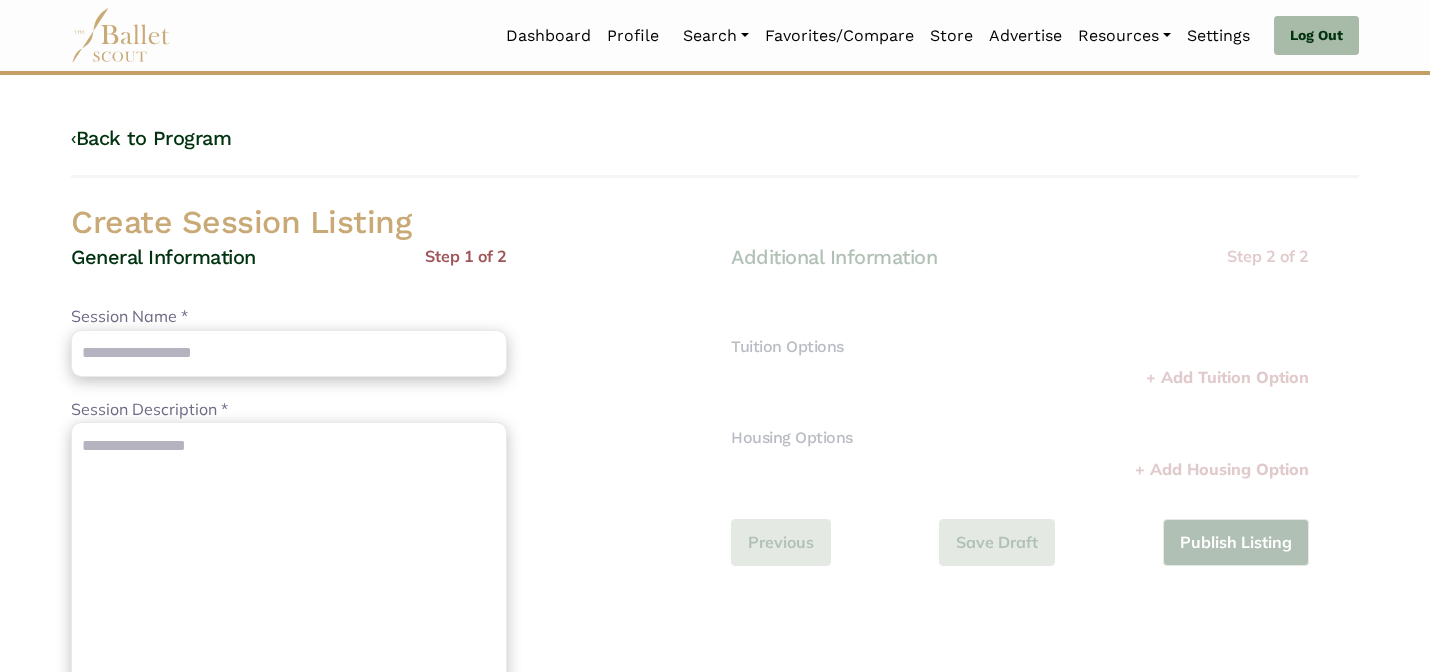 scroll, scrollTop: 0, scrollLeft: 0, axis: both 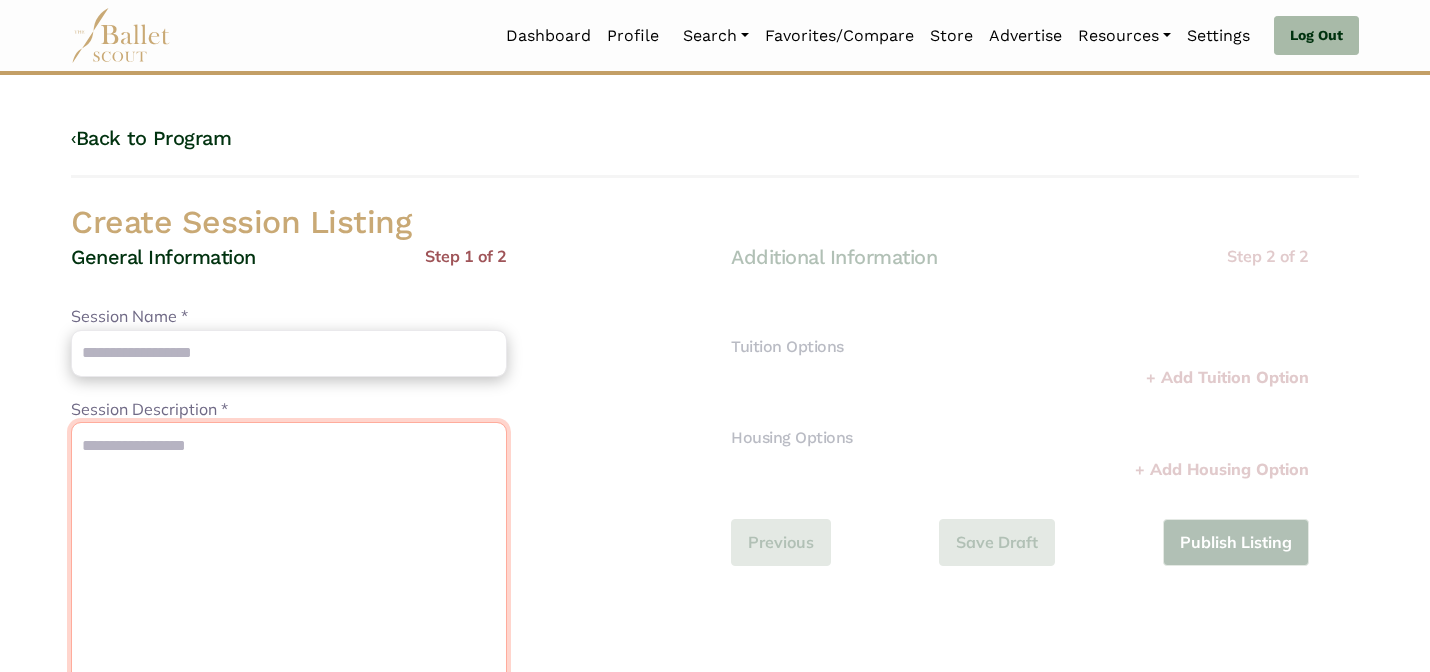 click on "Session Description *" at bounding box center (289, 597) 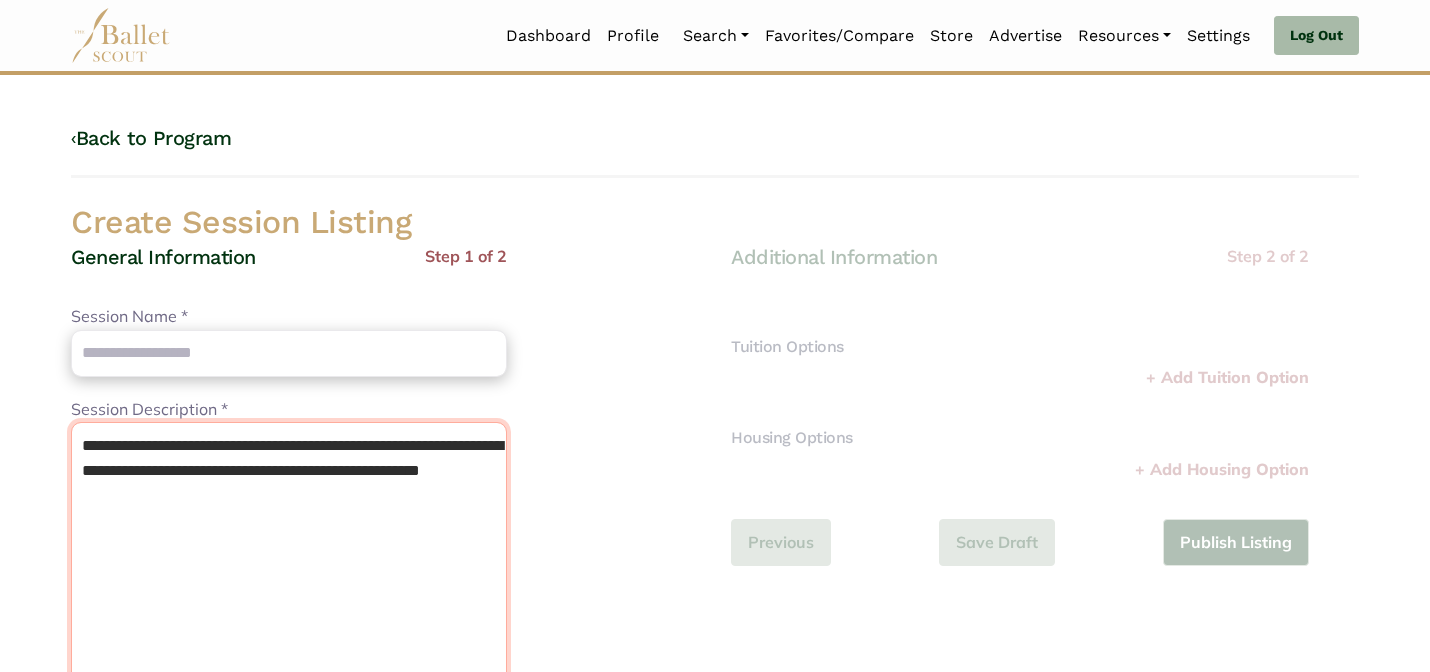 type on "**********" 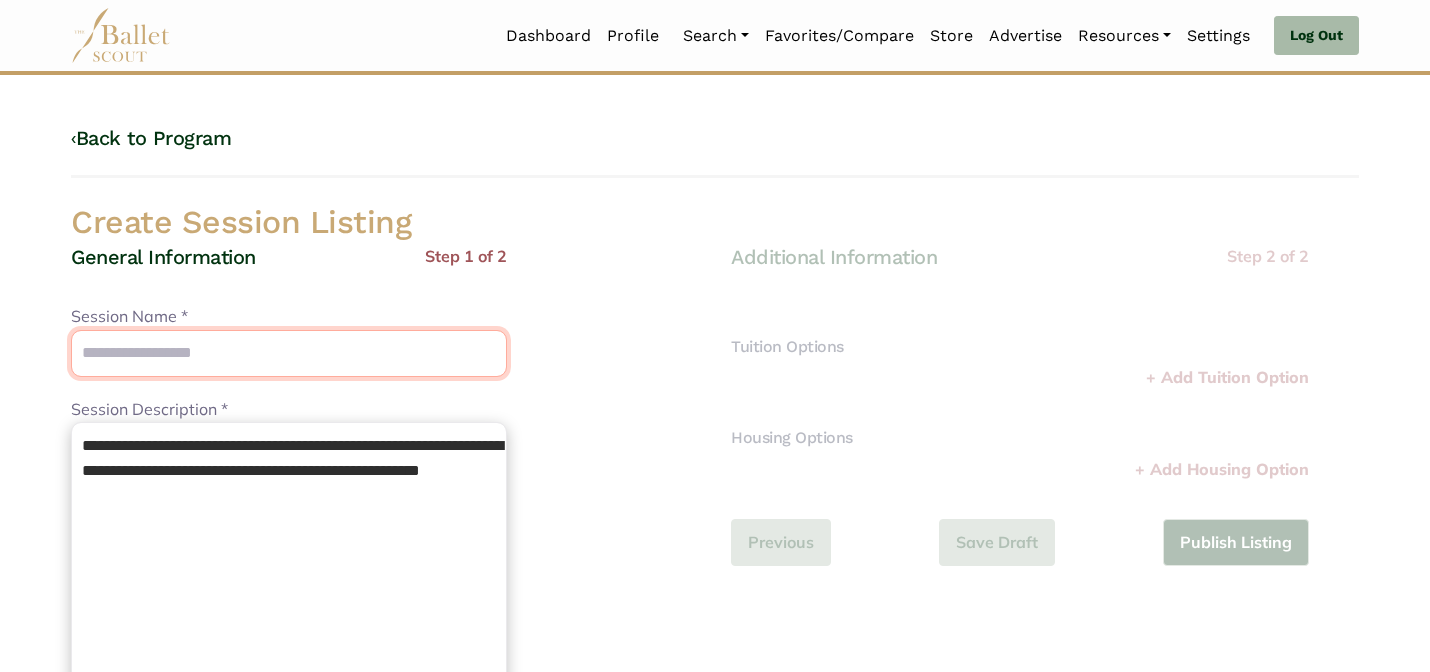 click on "Session Name *" at bounding box center [289, 353] 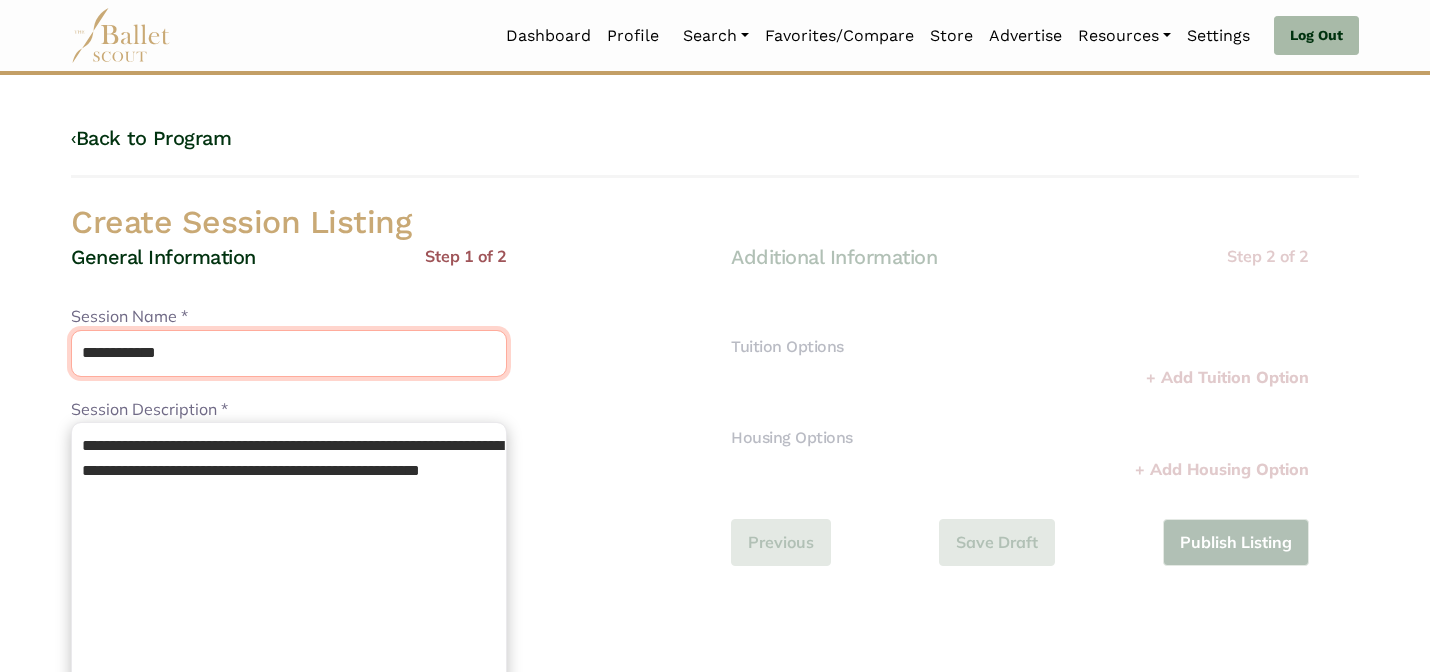 type on "**********" 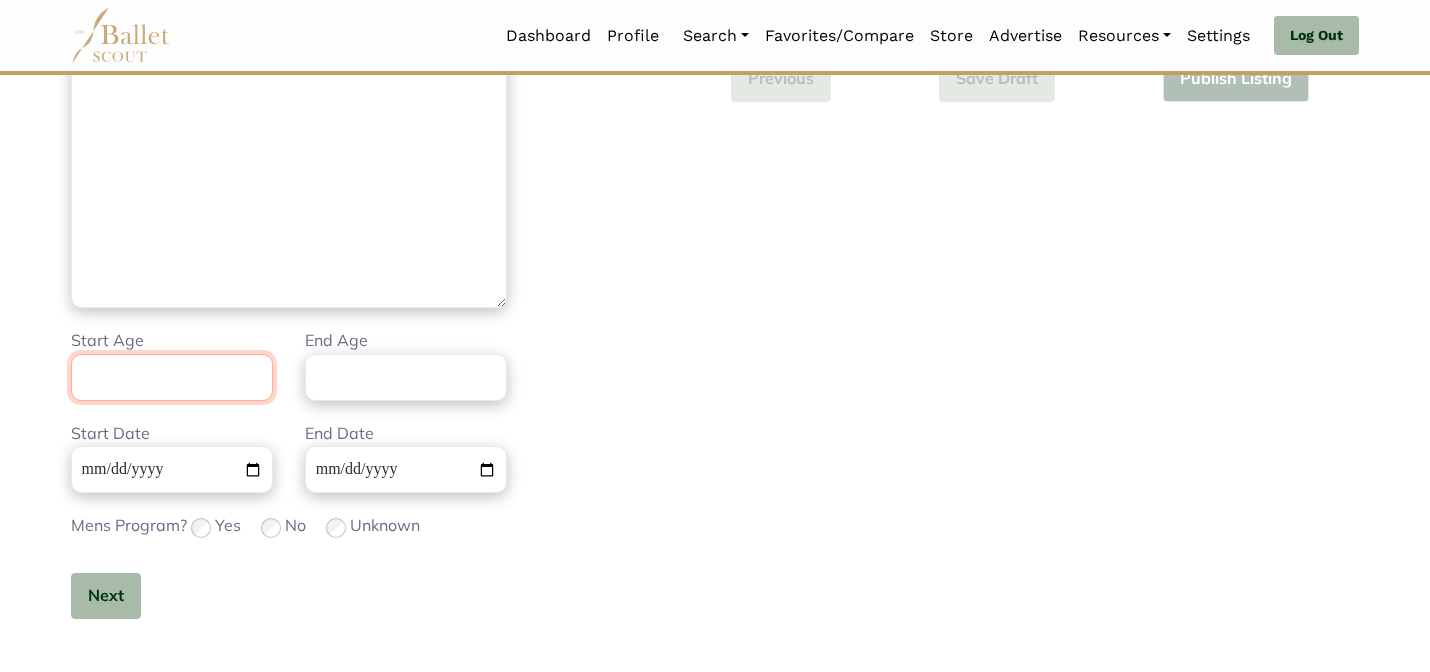 scroll, scrollTop: 506, scrollLeft: 0, axis: vertical 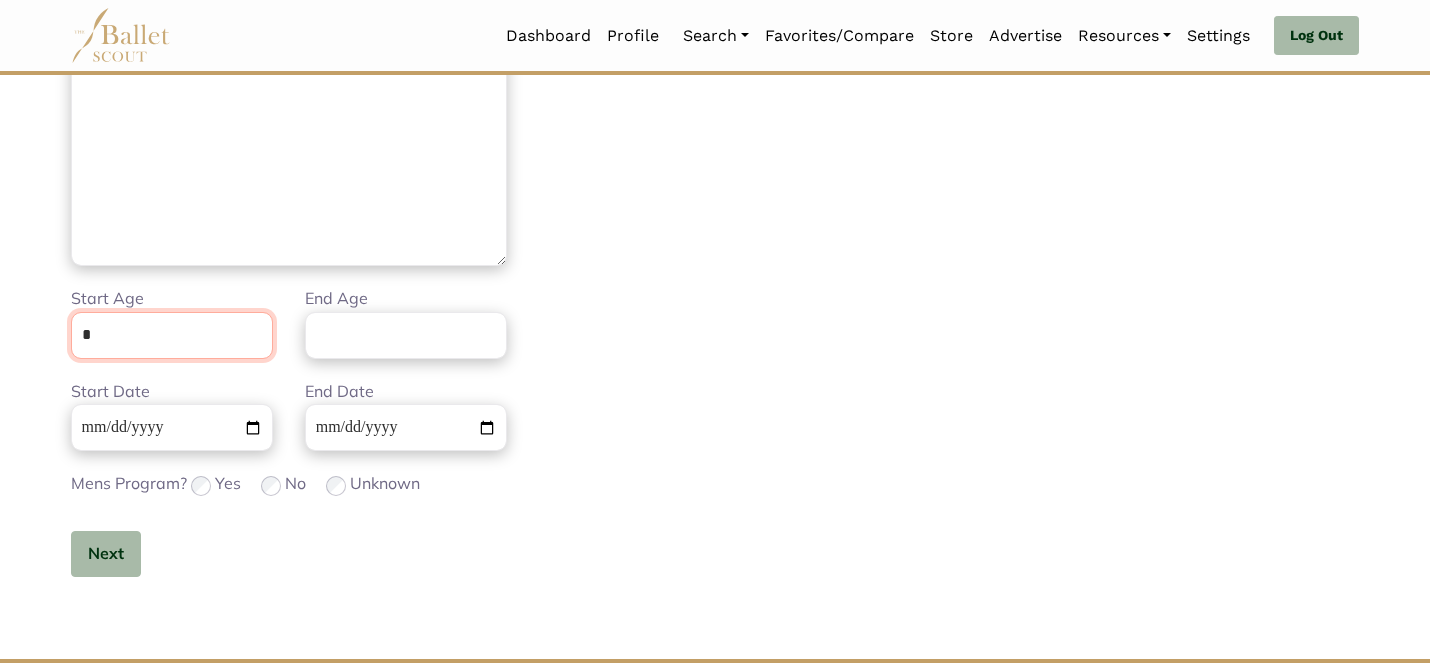 type on "*" 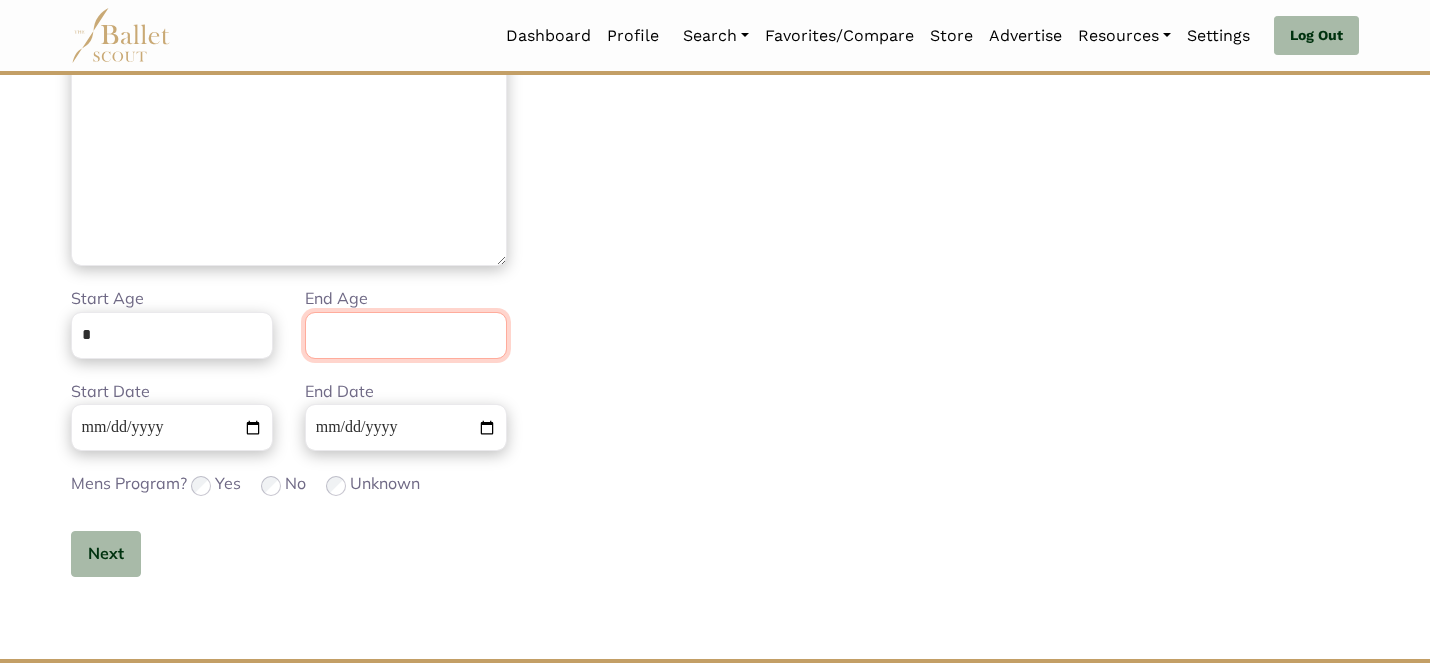 type on "*" 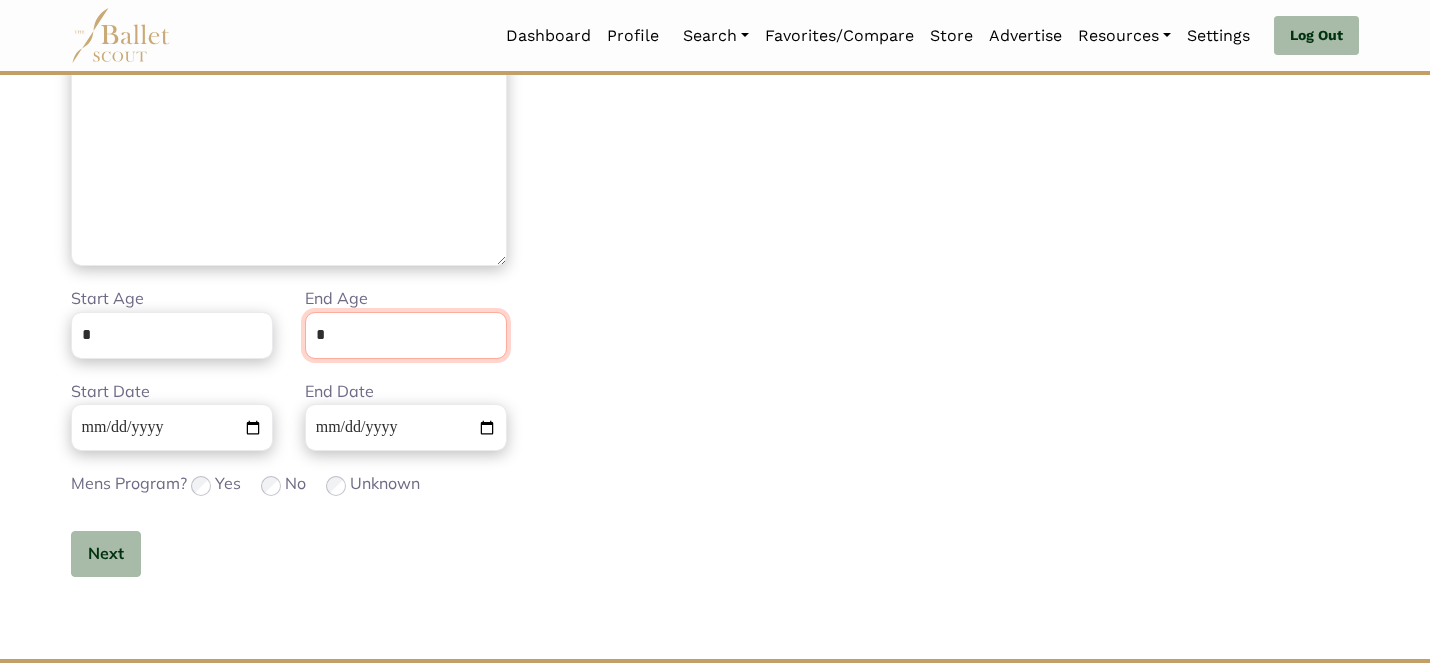 type 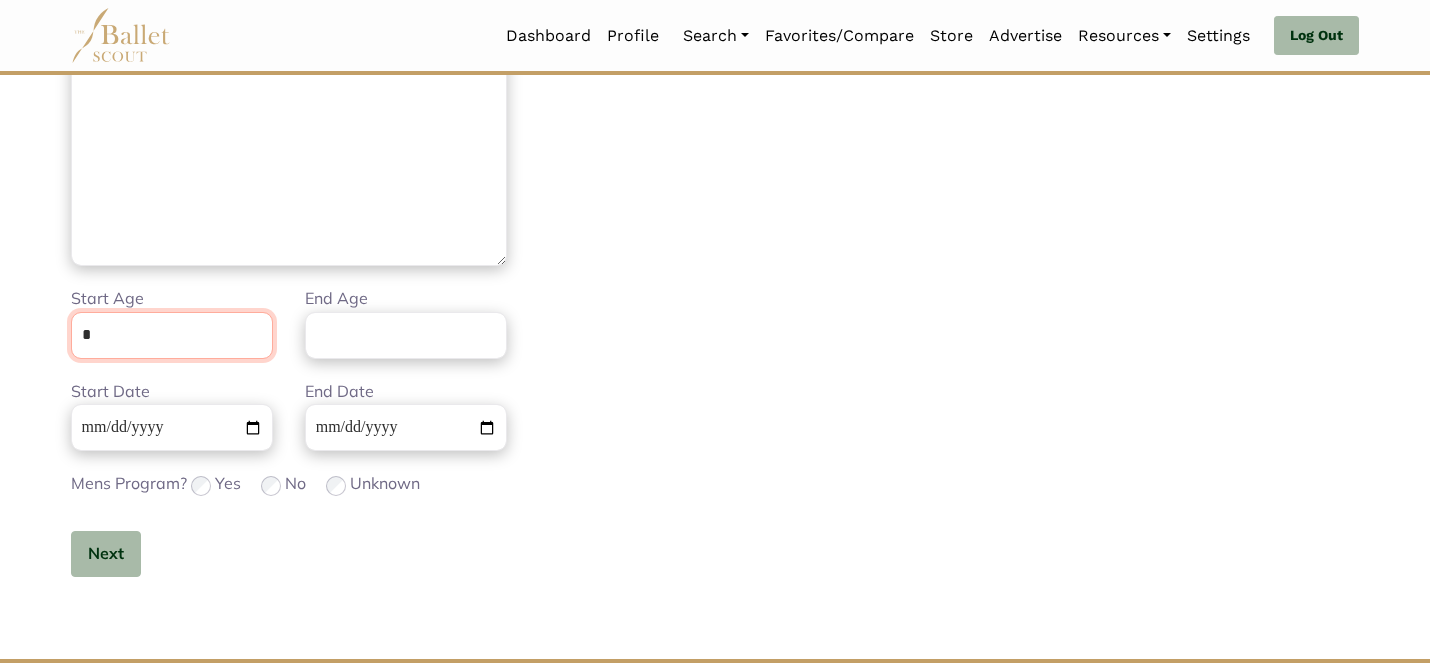 drag, startPoint x: 170, startPoint y: 344, endPoint x: 118, endPoint y: 282, distance: 80.919716 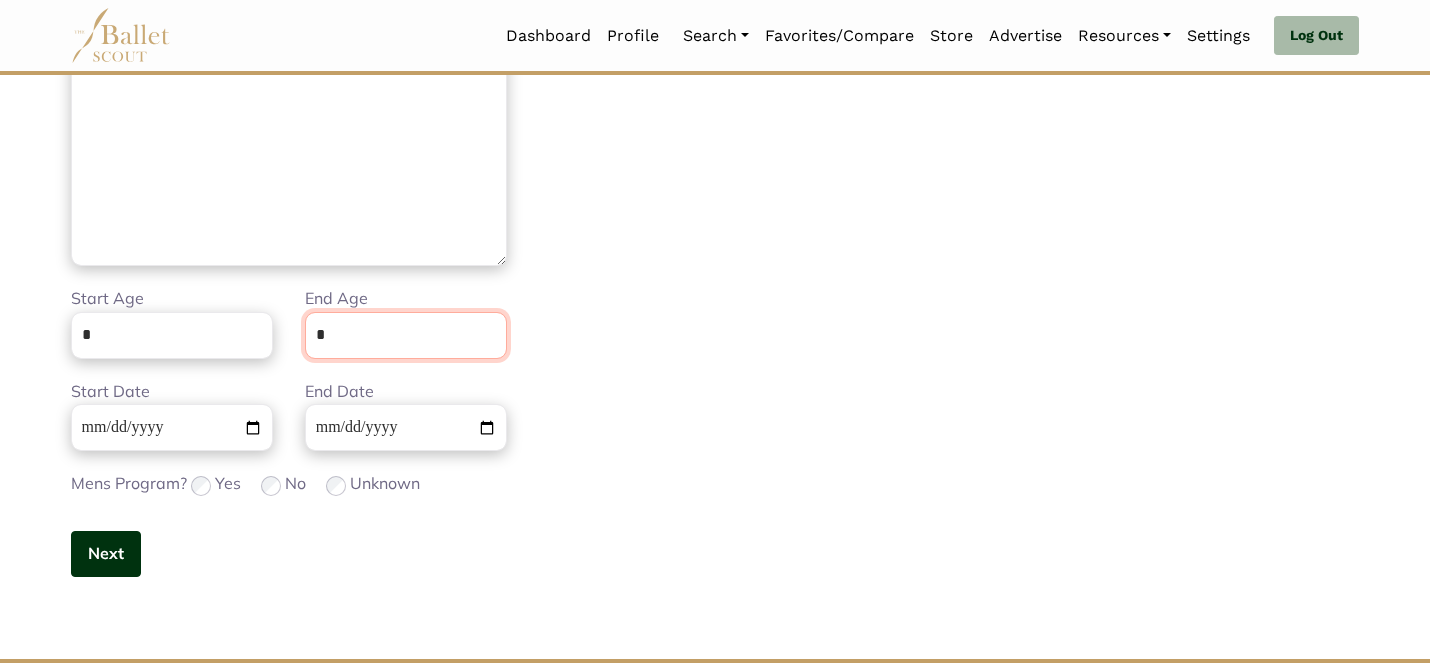 type on "*" 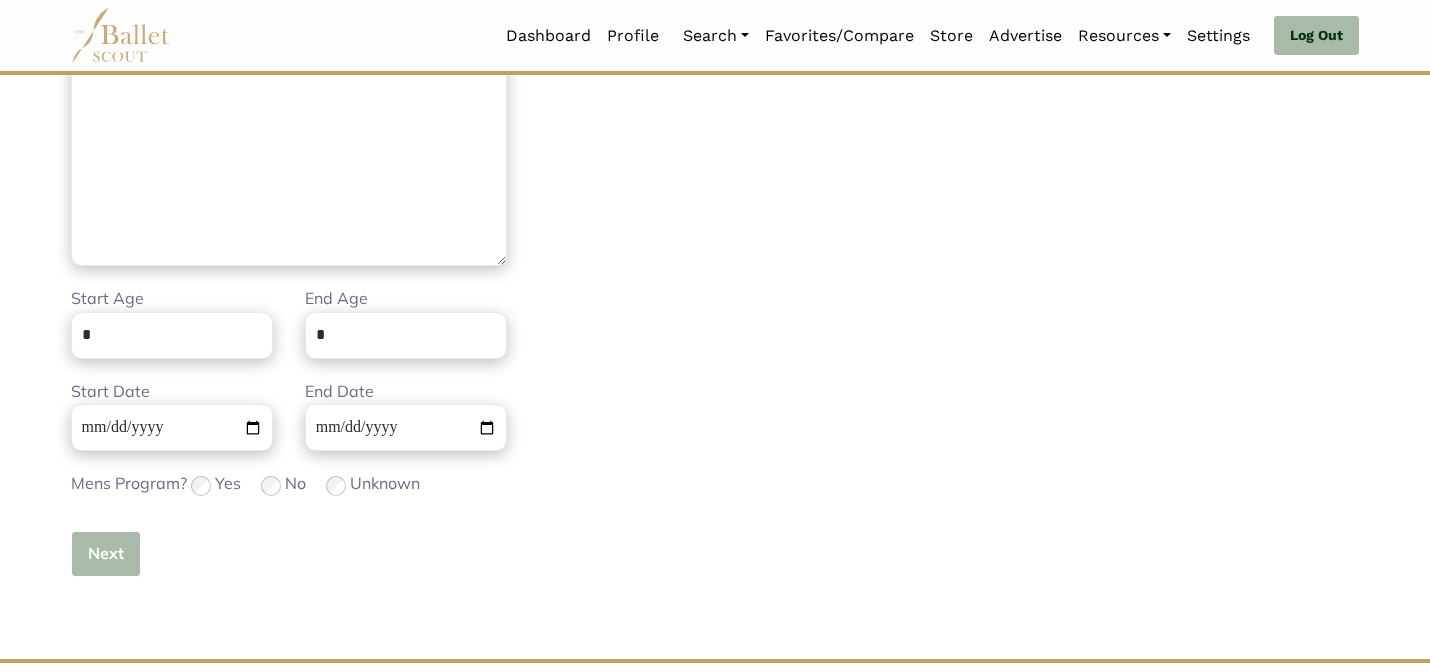 click on "Next" at bounding box center (106, 554) 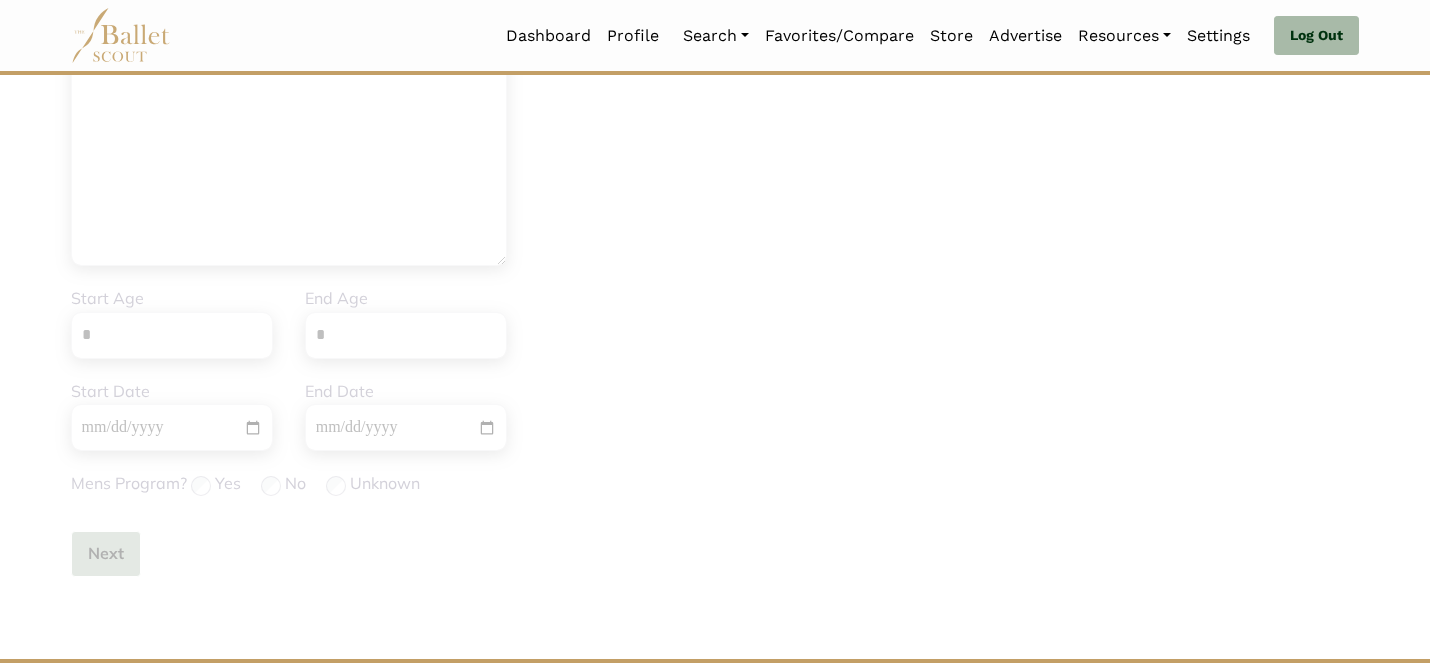 type 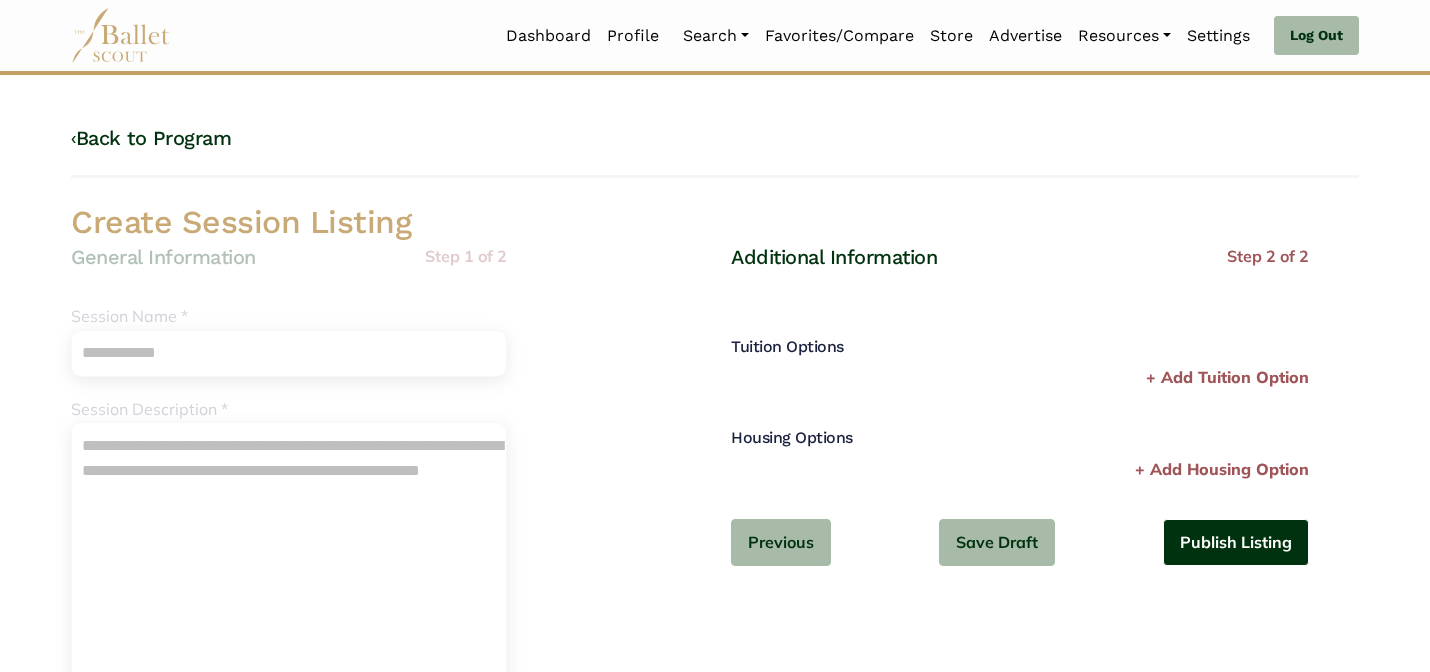 click on "Publish Listing" at bounding box center [1236, 542] 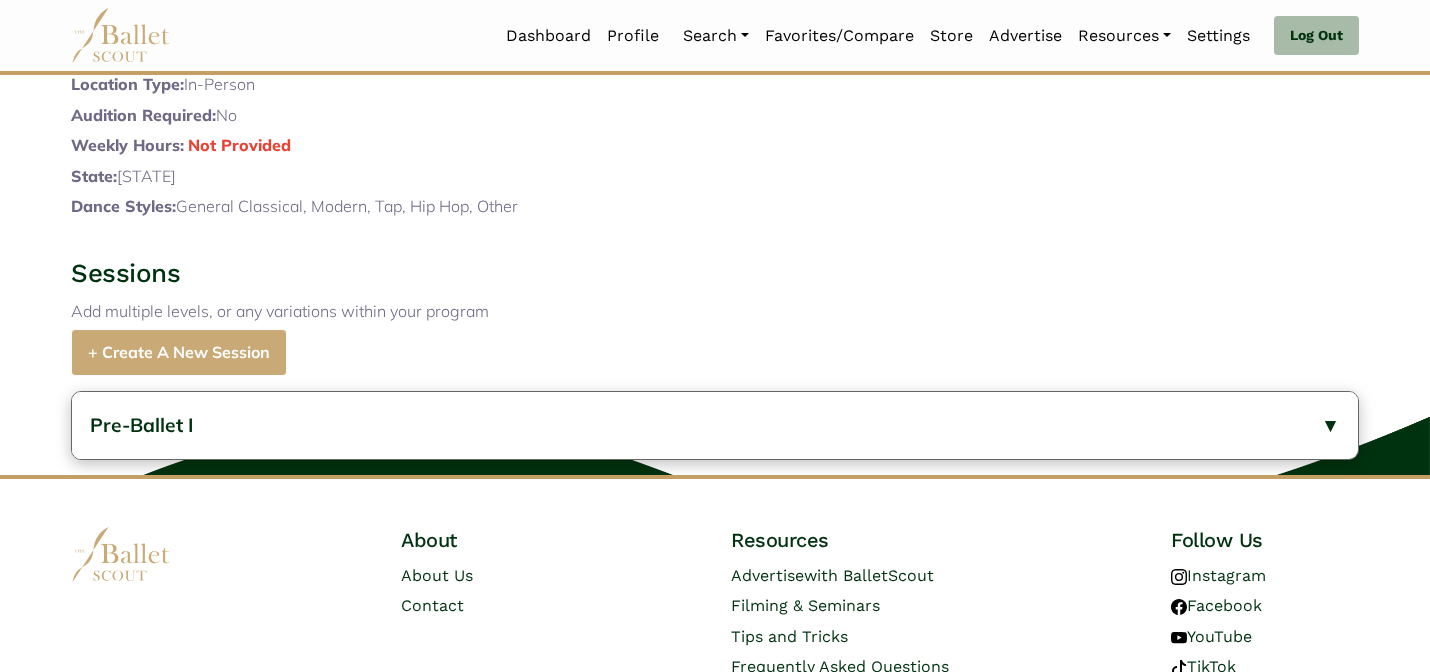 scroll, scrollTop: 951, scrollLeft: 0, axis: vertical 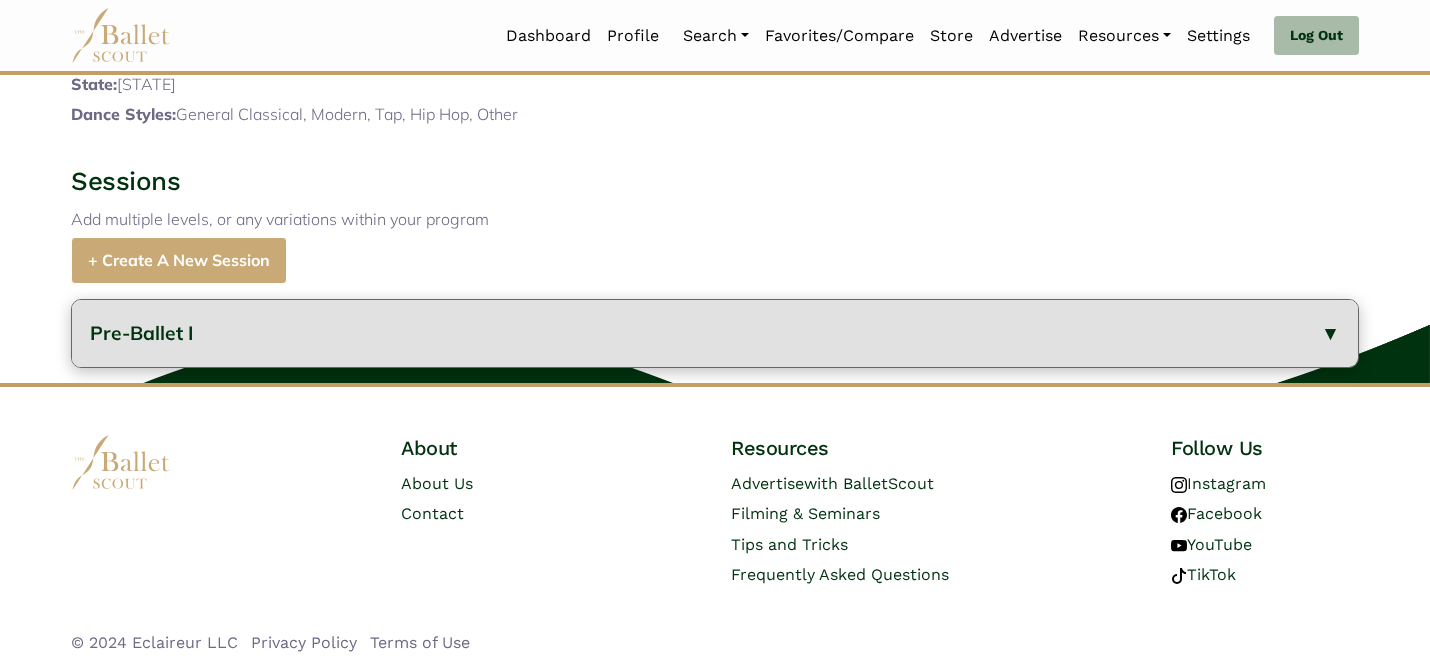 click on "Pre-Ballet I" at bounding box center (715, 333) 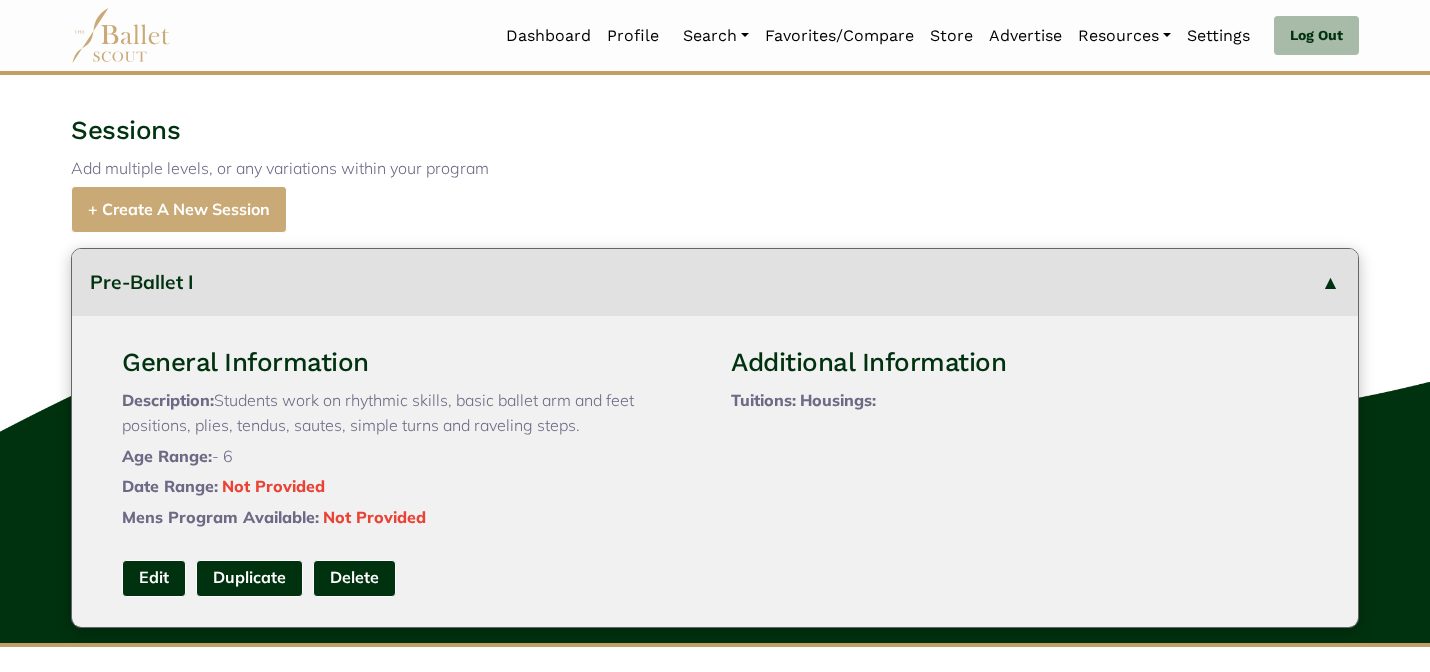 type 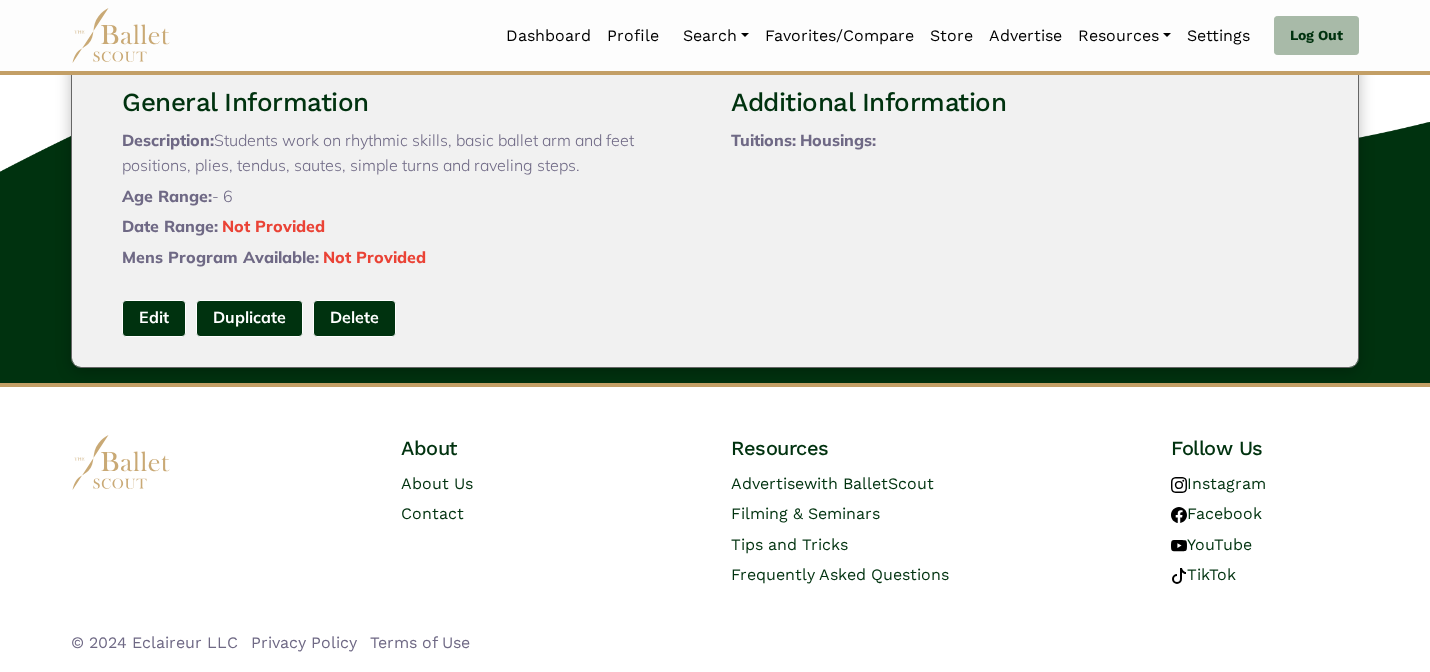 scroll, scrollTop: 1262, scrollLeft: 0, axis: vertical 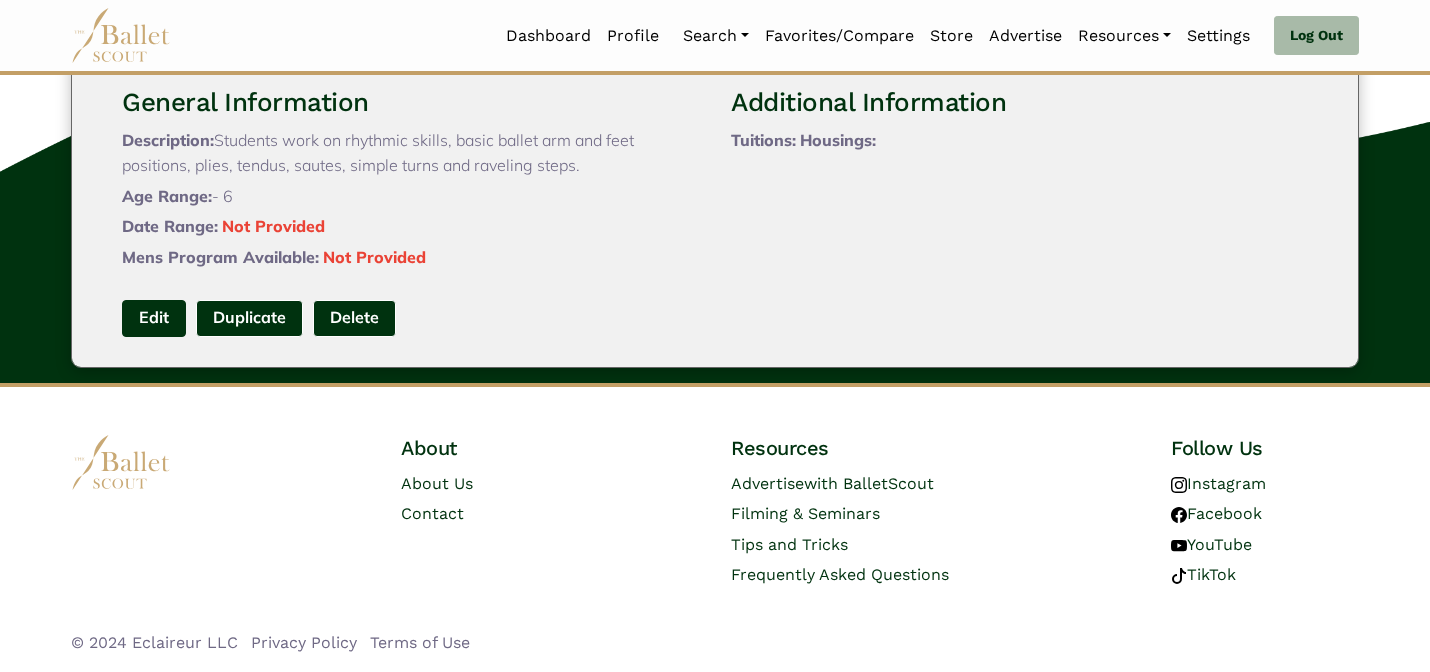 click on "Edit" at bounding box center [154, 318] 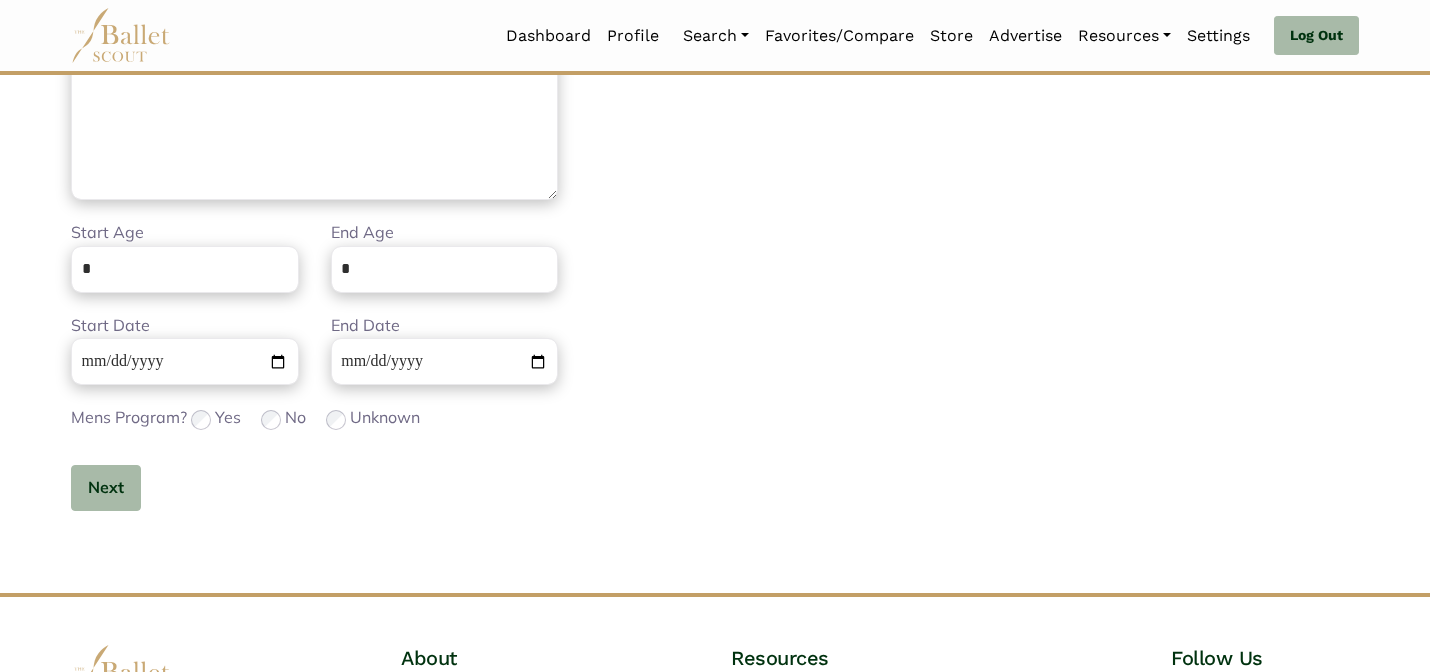 scroll, scrollTop: 632, scrollLeft: 0, axis: vertical 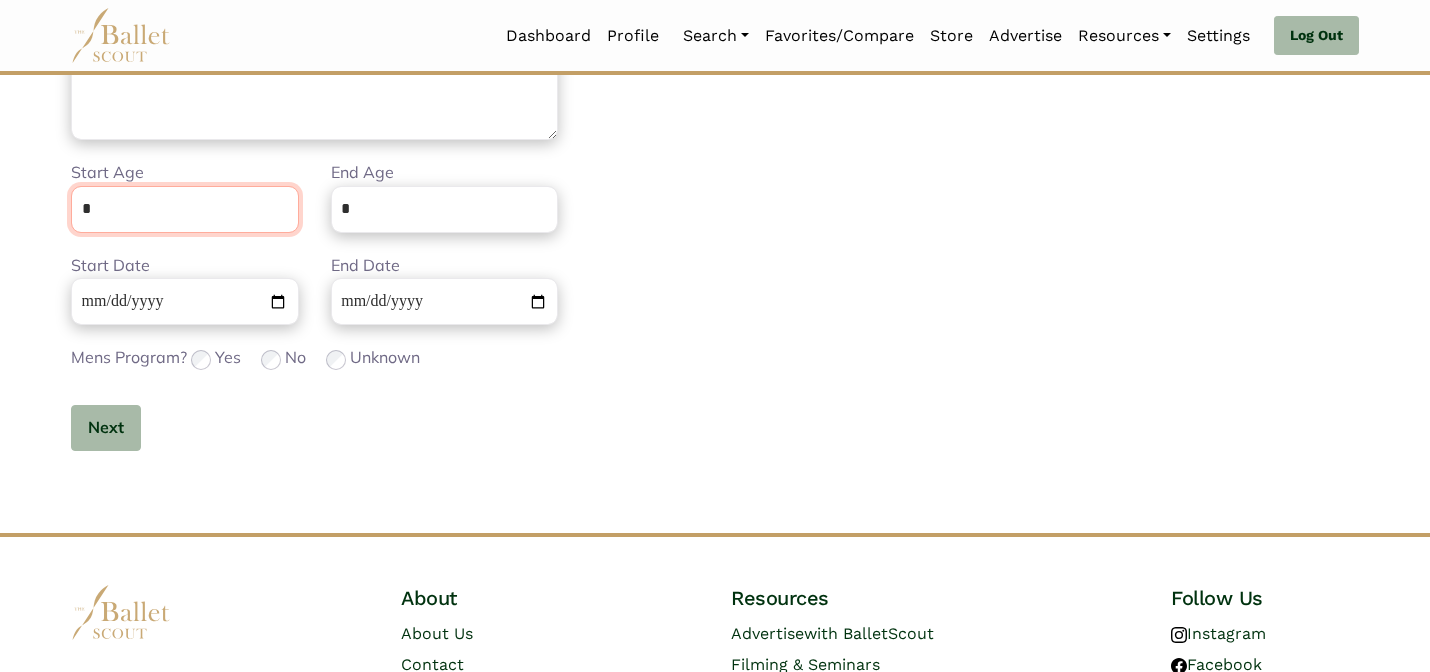 drag, startPoint x: 116, startPoint y: 213, endPoint x: 123, endPoint y: 179, distance: 34.713108 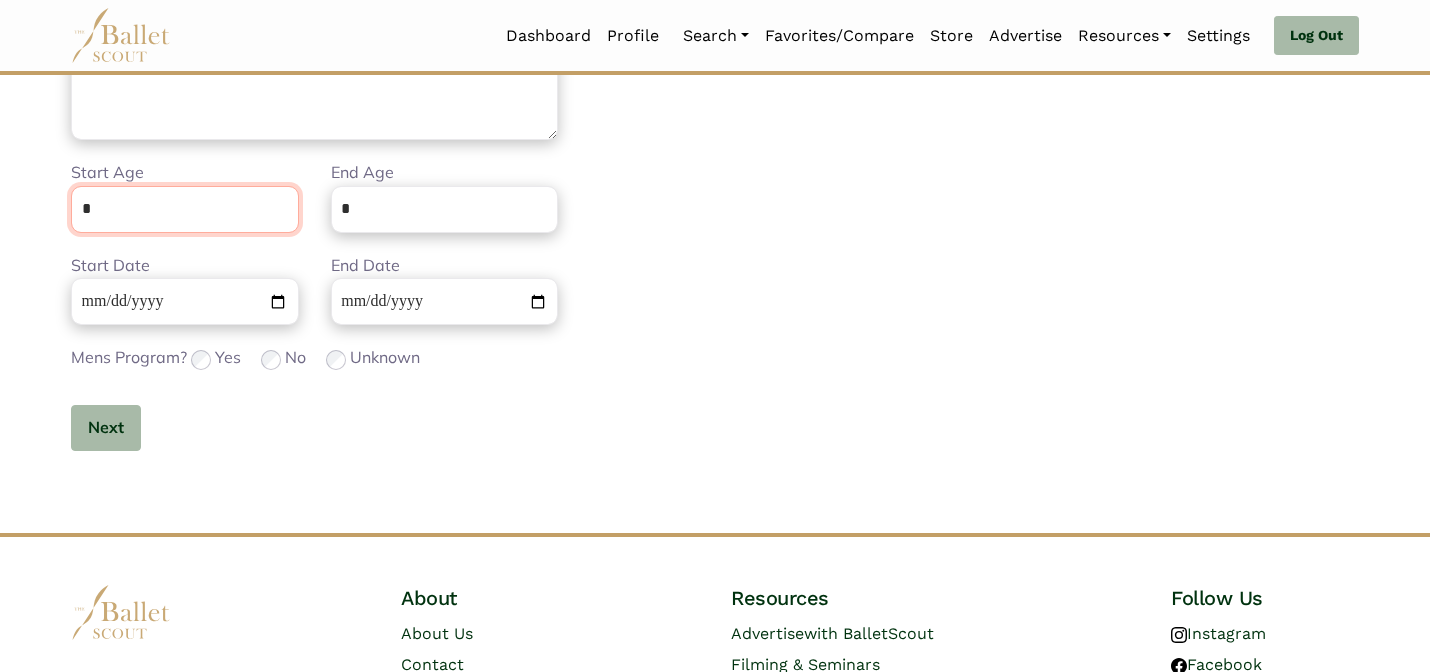 type on "*" 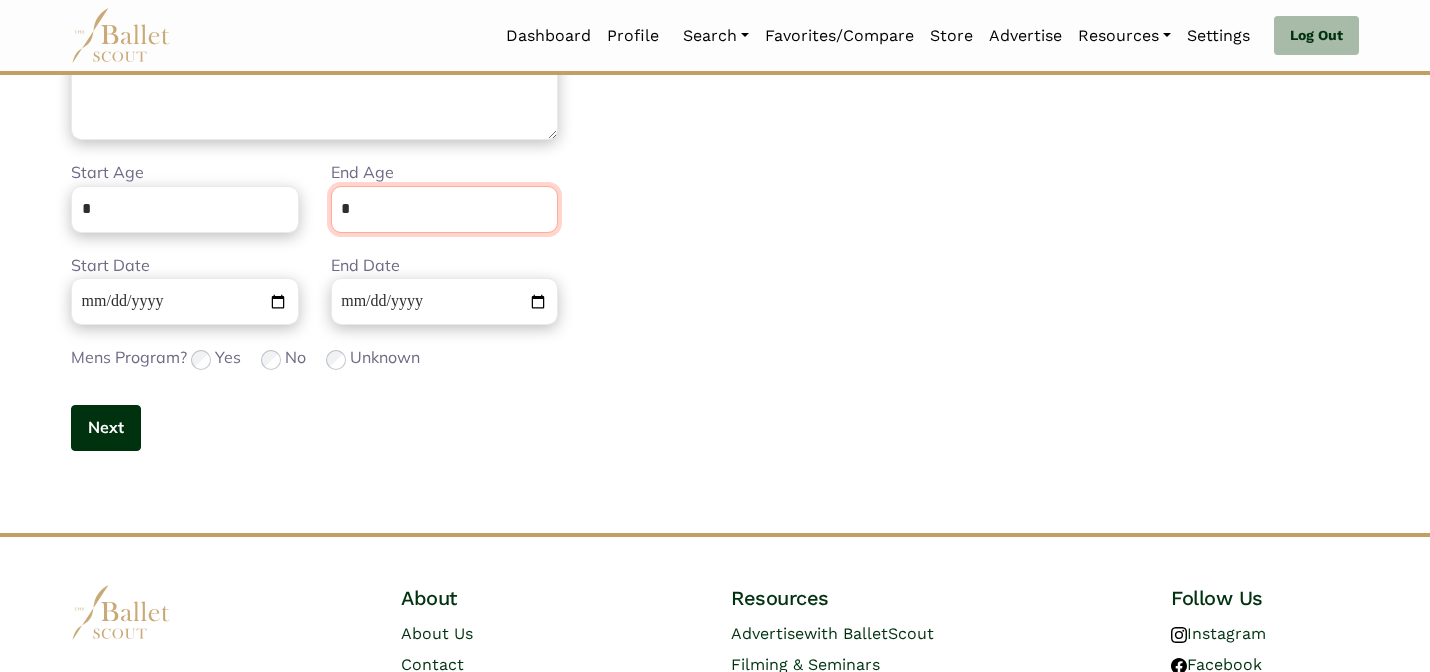 type on "*" 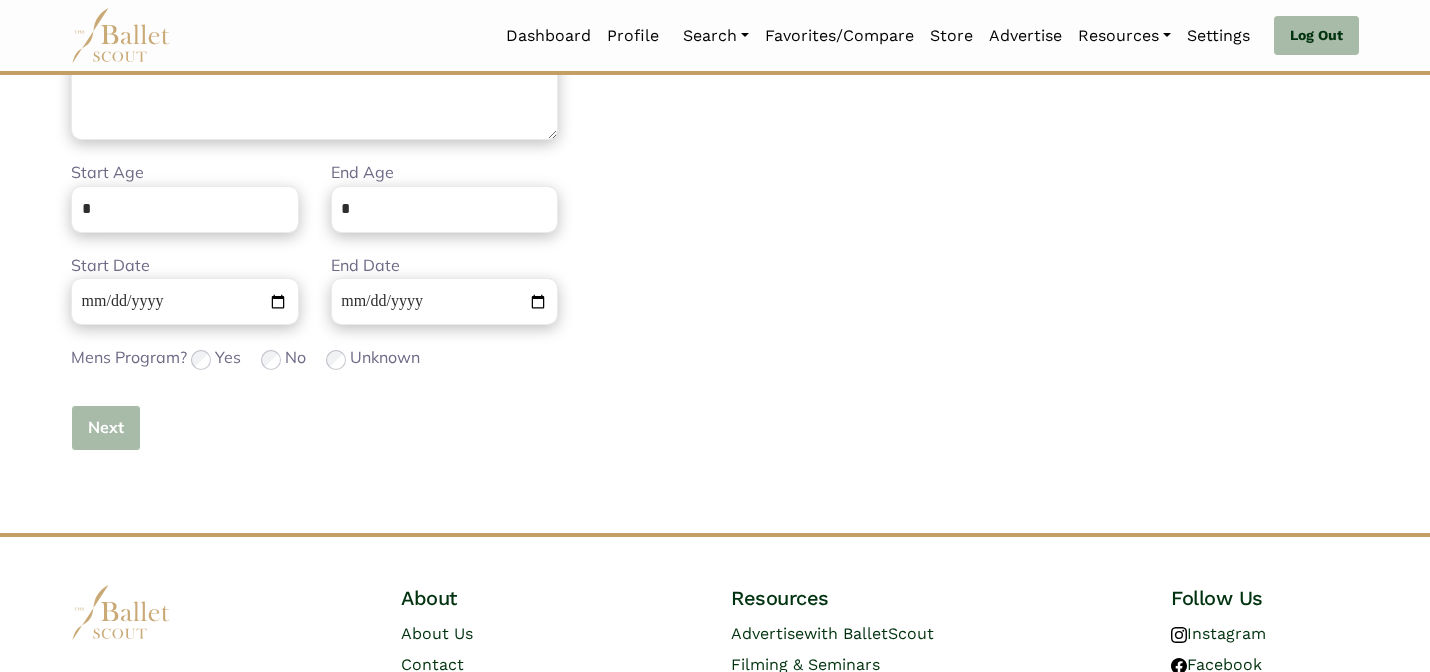 click on "Next" at bounding box center (106, 428) 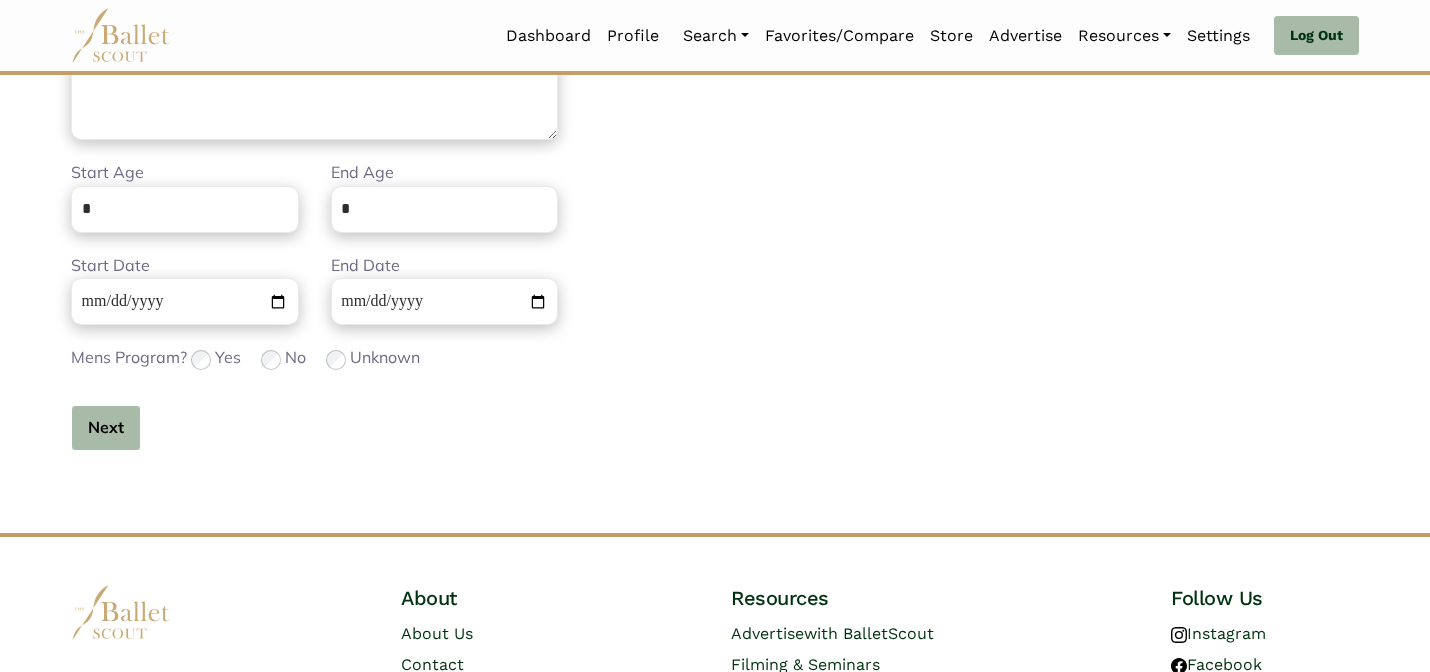 type 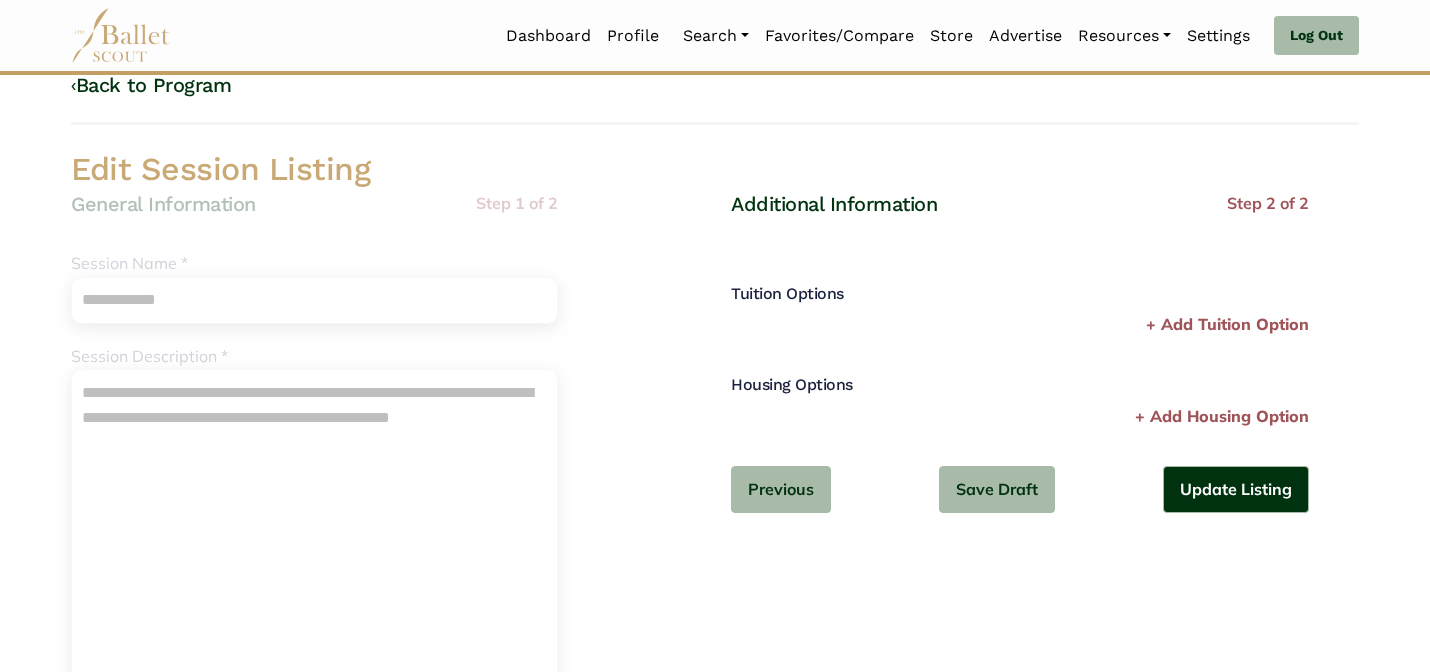 scroll, scrollTop: 0, scrollLeft: 0, axis: both 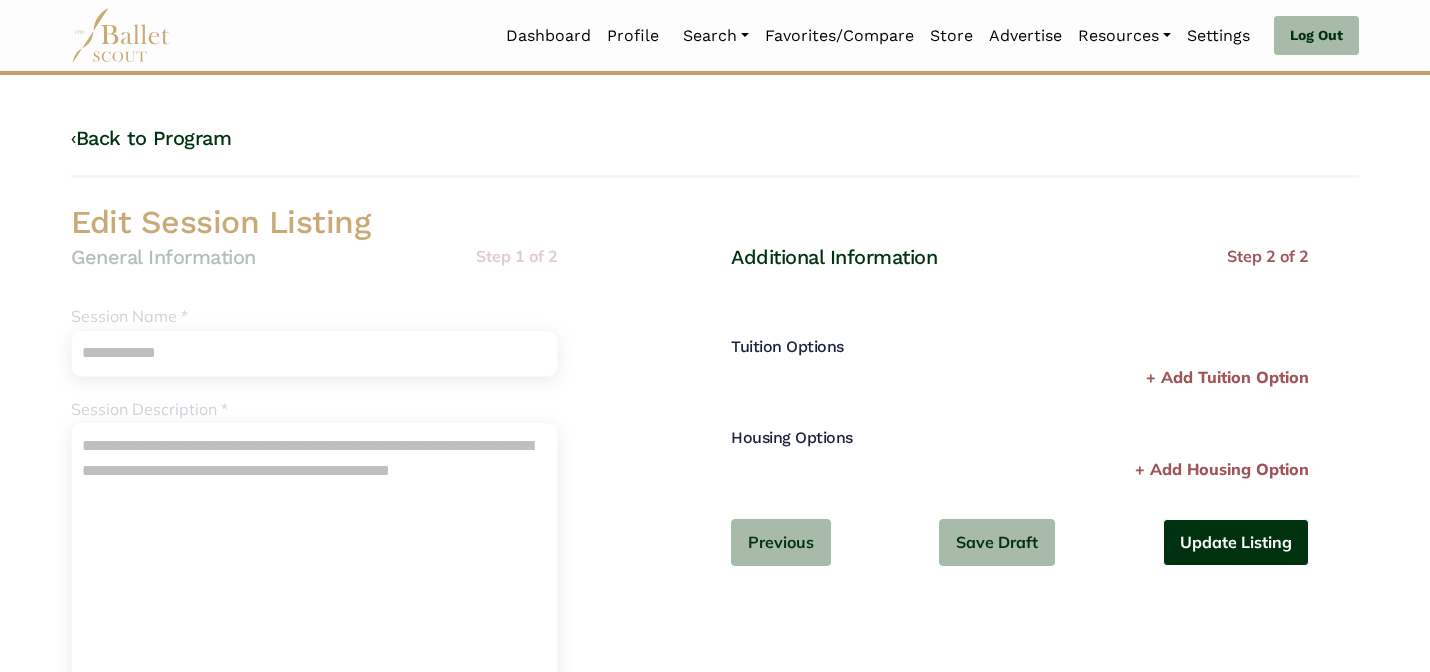 click on "Update Listing" at bounding box center [1236, 542] 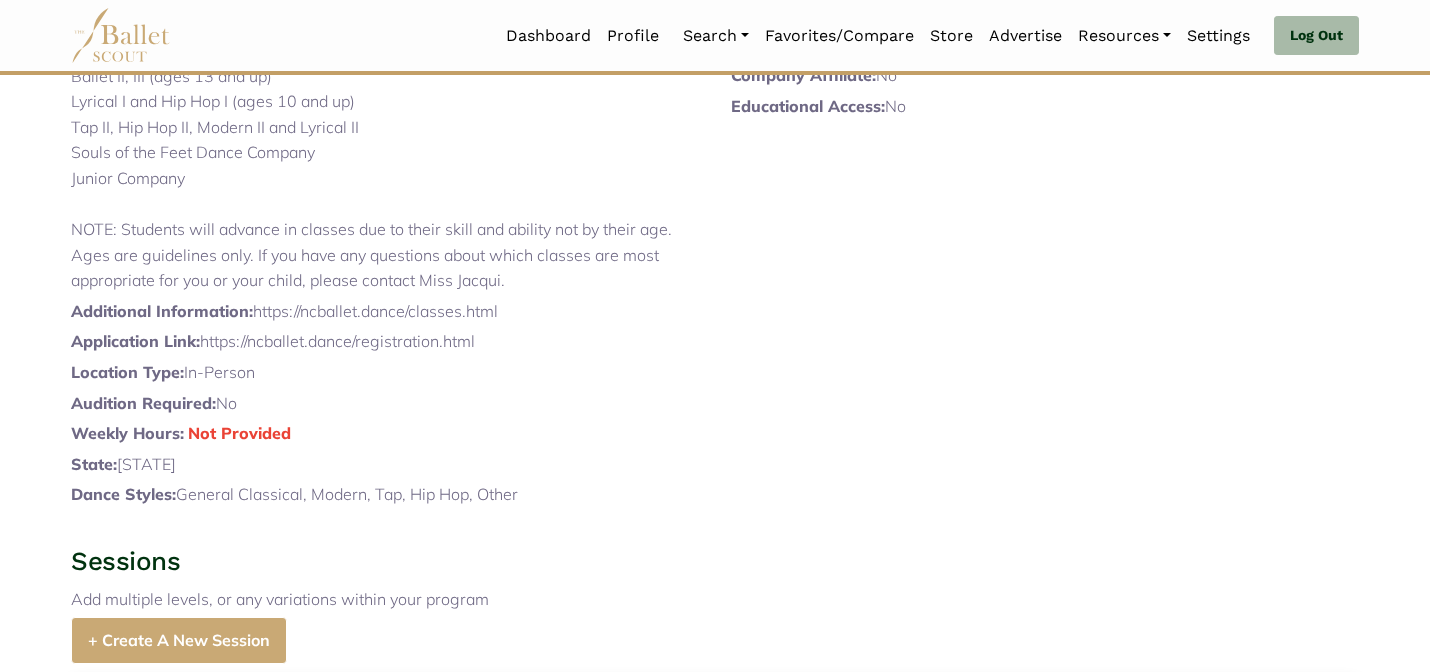 scroll, scrollTop: 951, scrollLeft: 0, axis: vertical 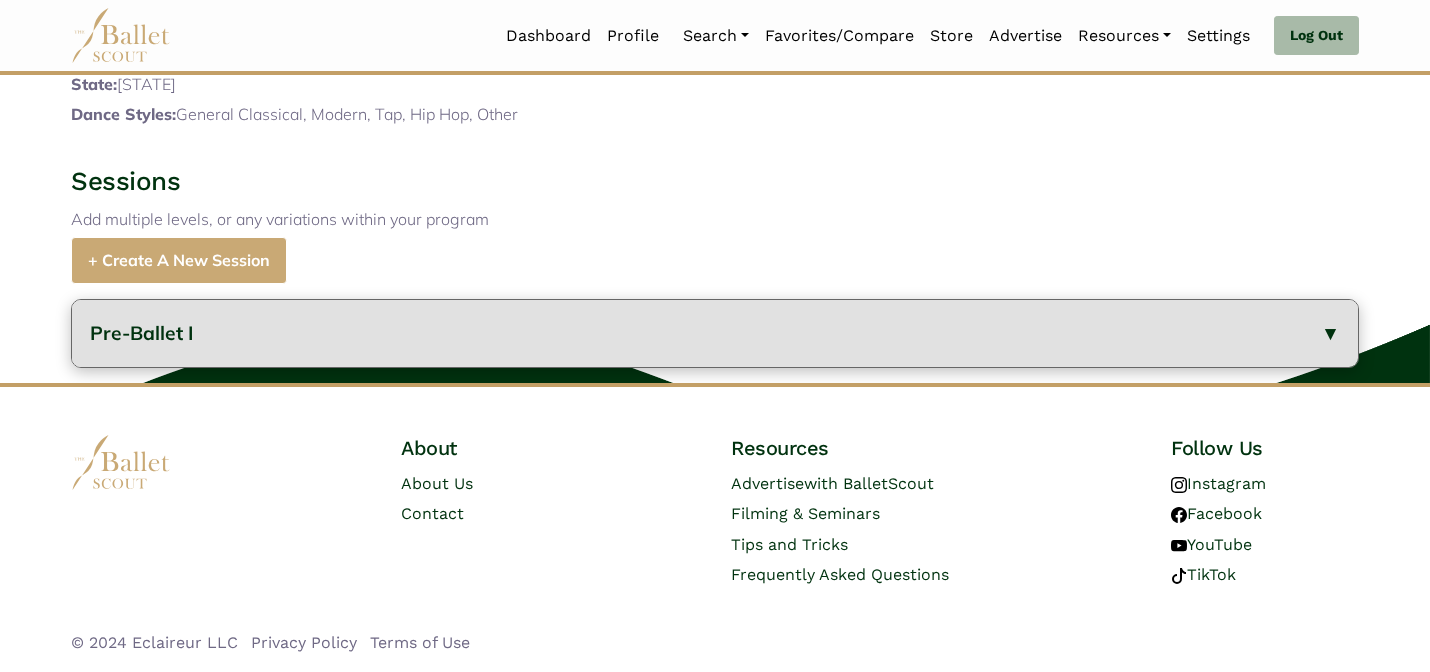 click on "Pre-Ballet I" at bounding box center (715, 333) 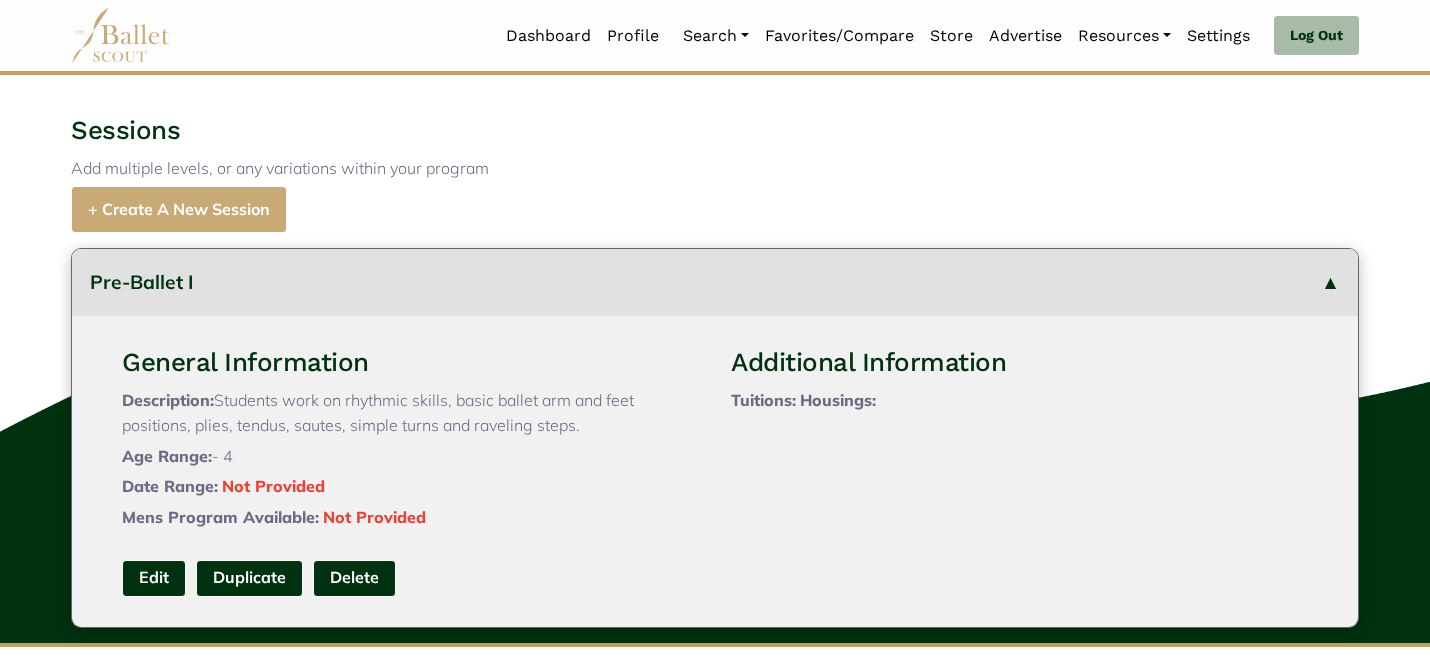 type 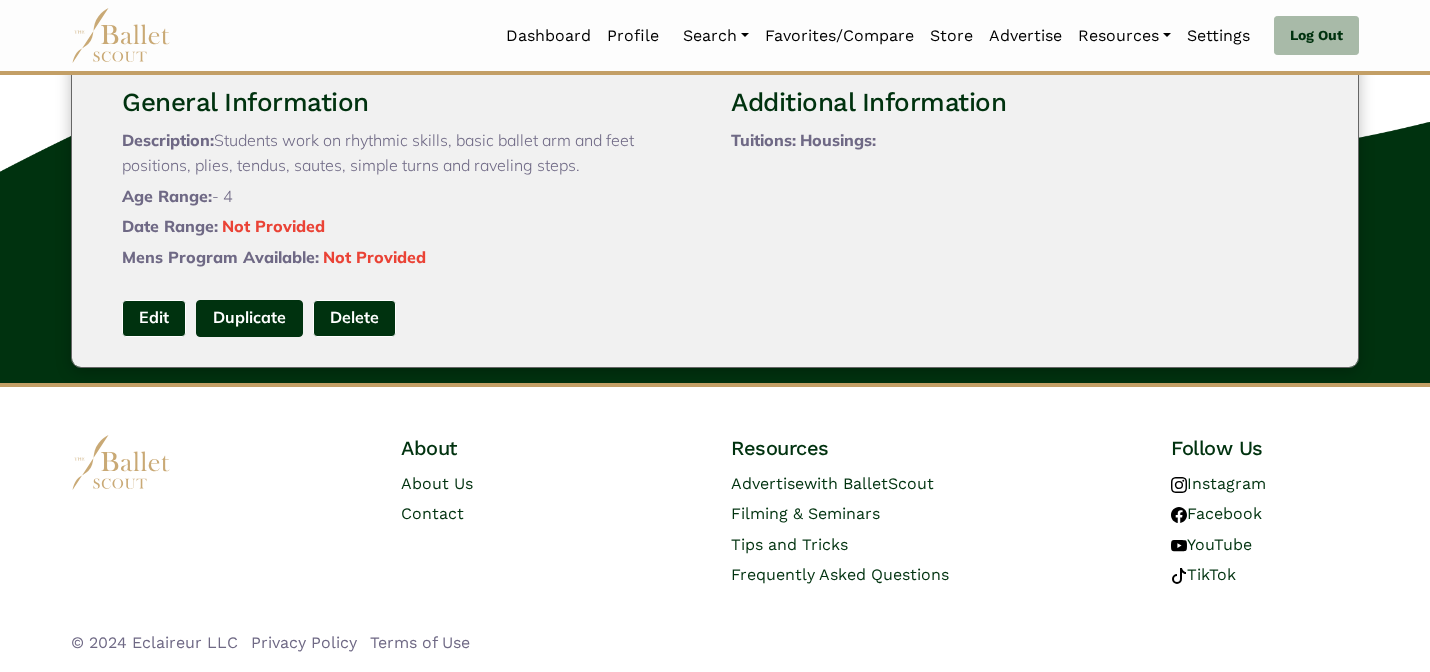 click on "Duplicate" at bounding box center [249, 318] 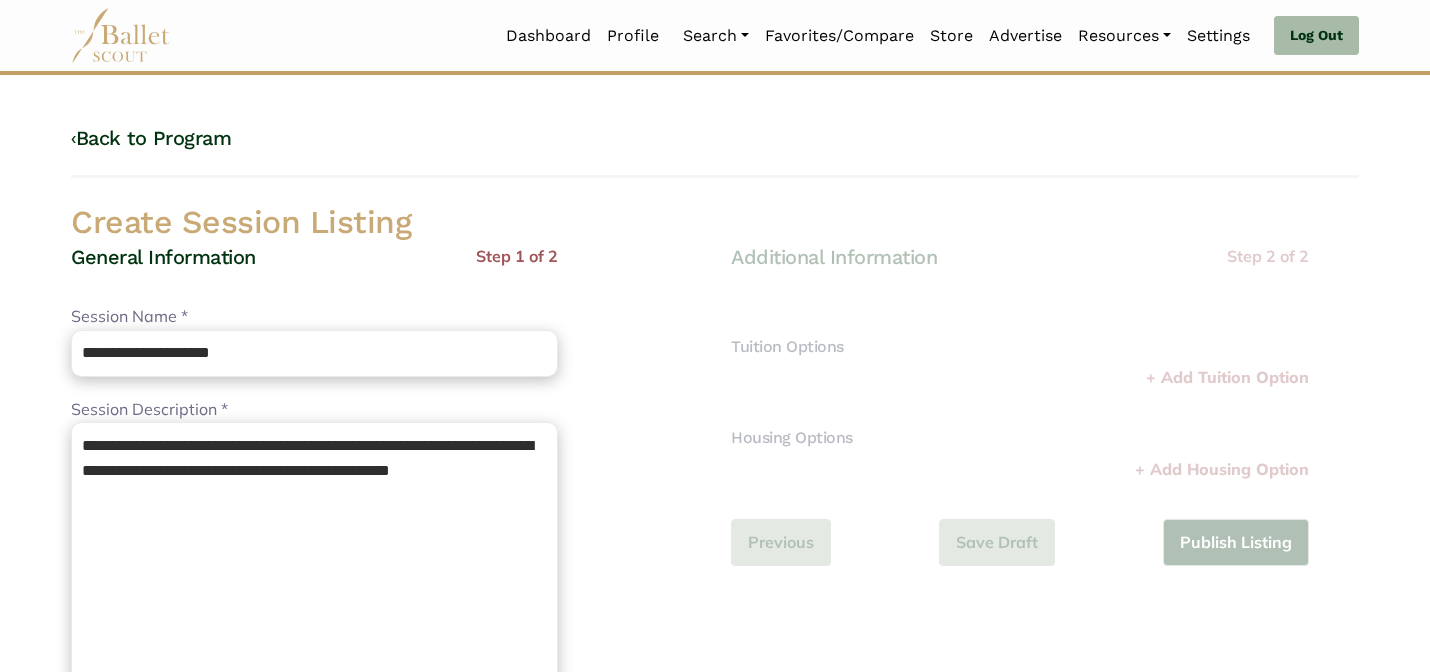 scroll, scrollTop: 0, scrollLeft: 0, axis: both 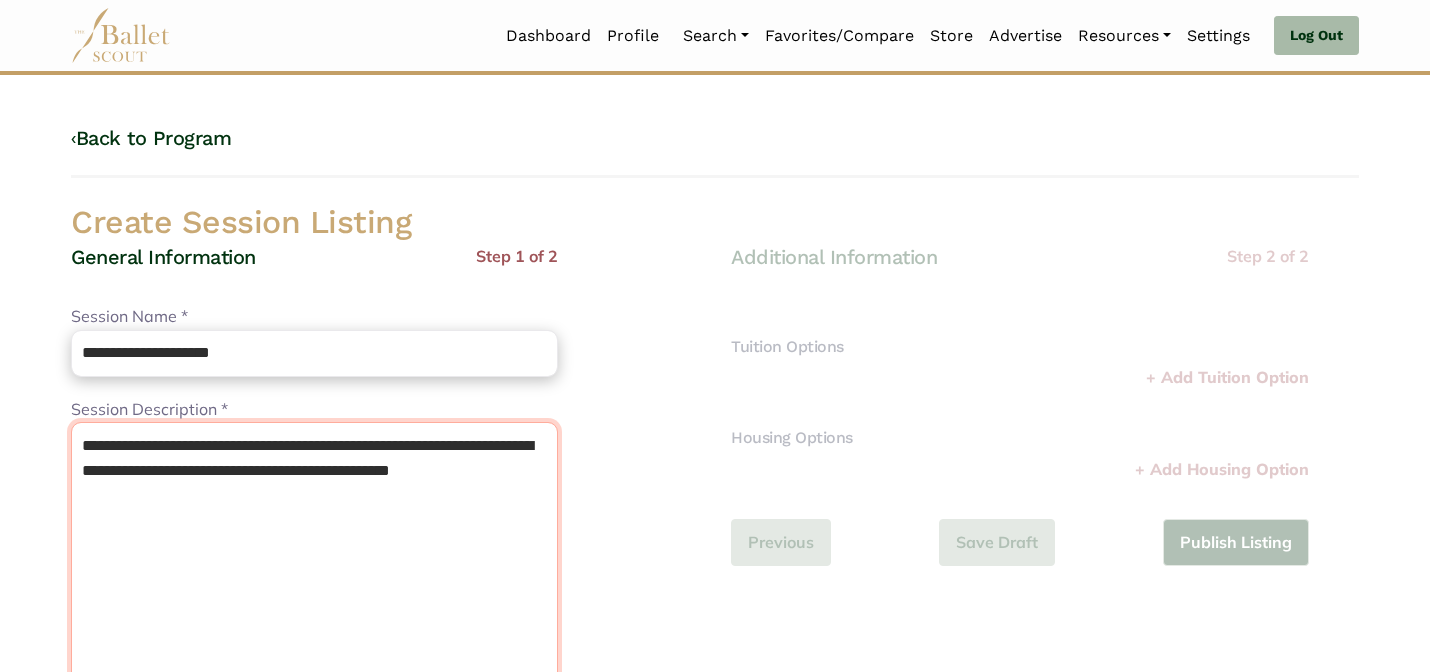 drag, startPoint x: 438, startPoint y: 516, endPoint x: 378, endPoint y: 338, distance: 187.84036 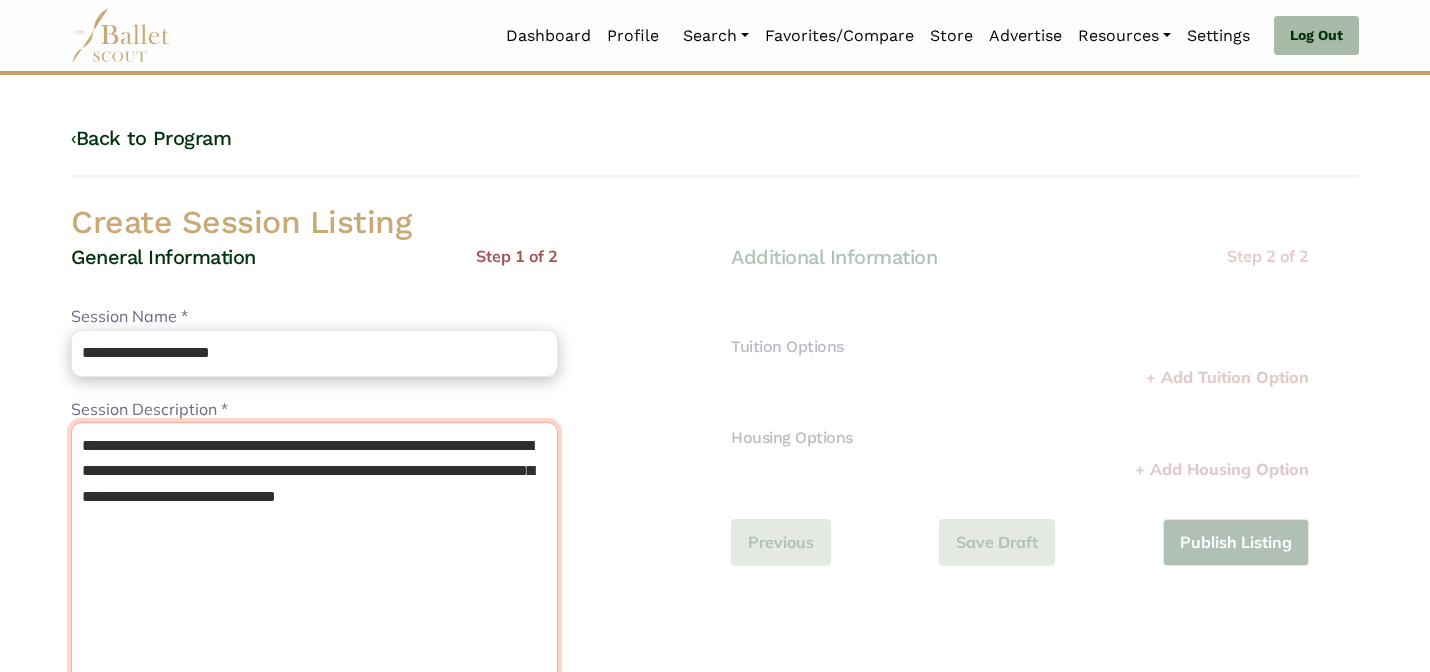 type on "**********" 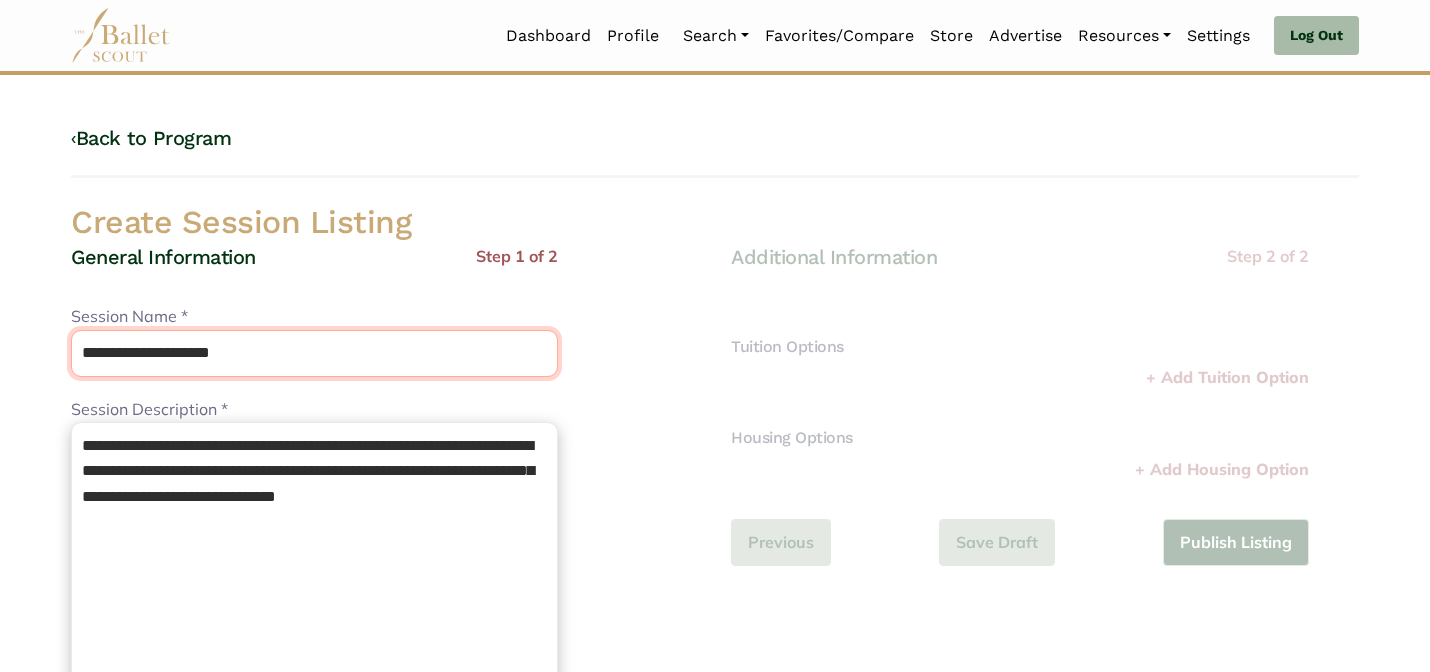 click on "**********" at bounding box center [314, 353] 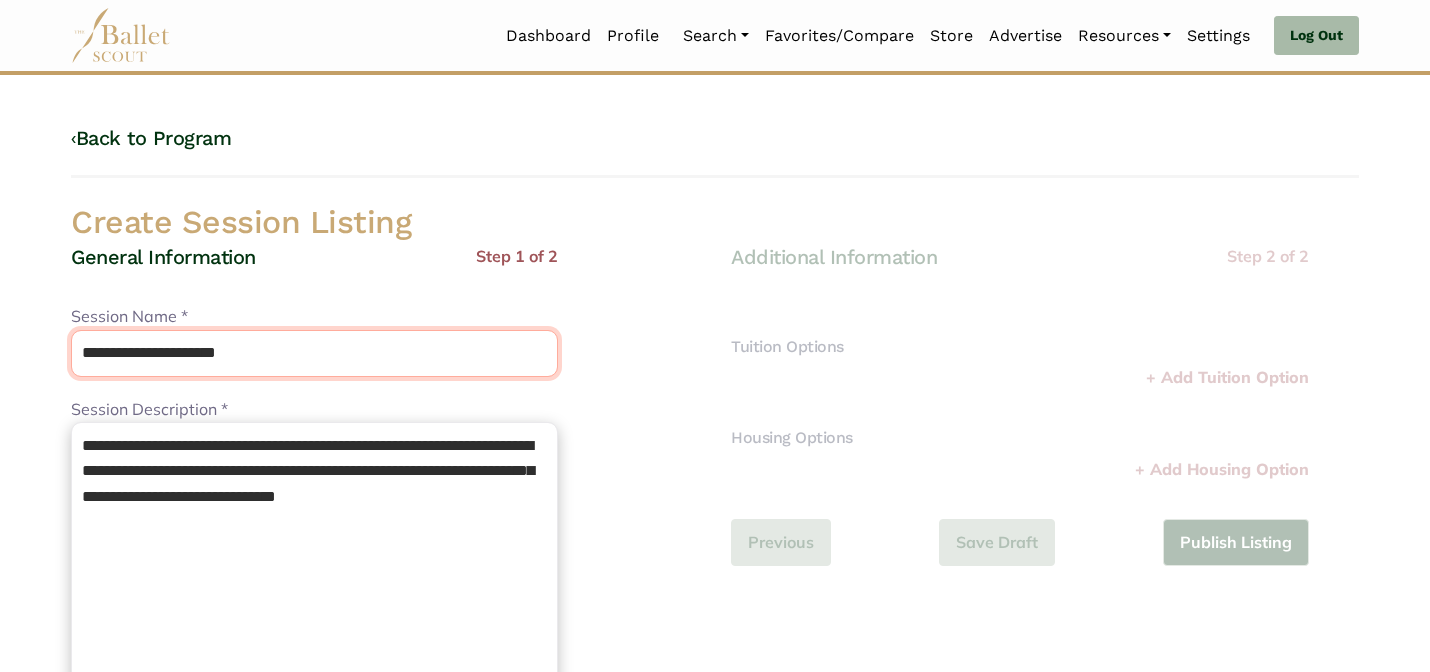 drag, startPoint x: 159, startPoint y: 350, endPoint x: 130, endPoint y: 280, distance: 75.76939 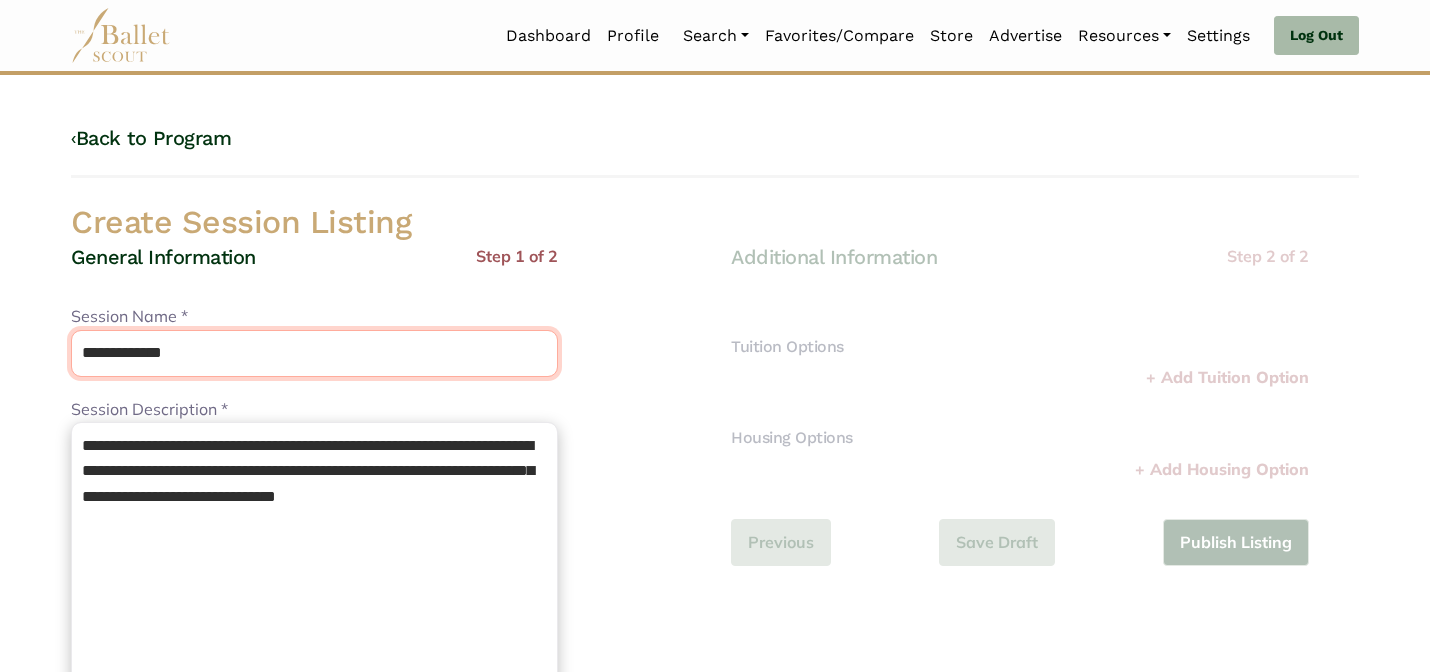 type on "**********" 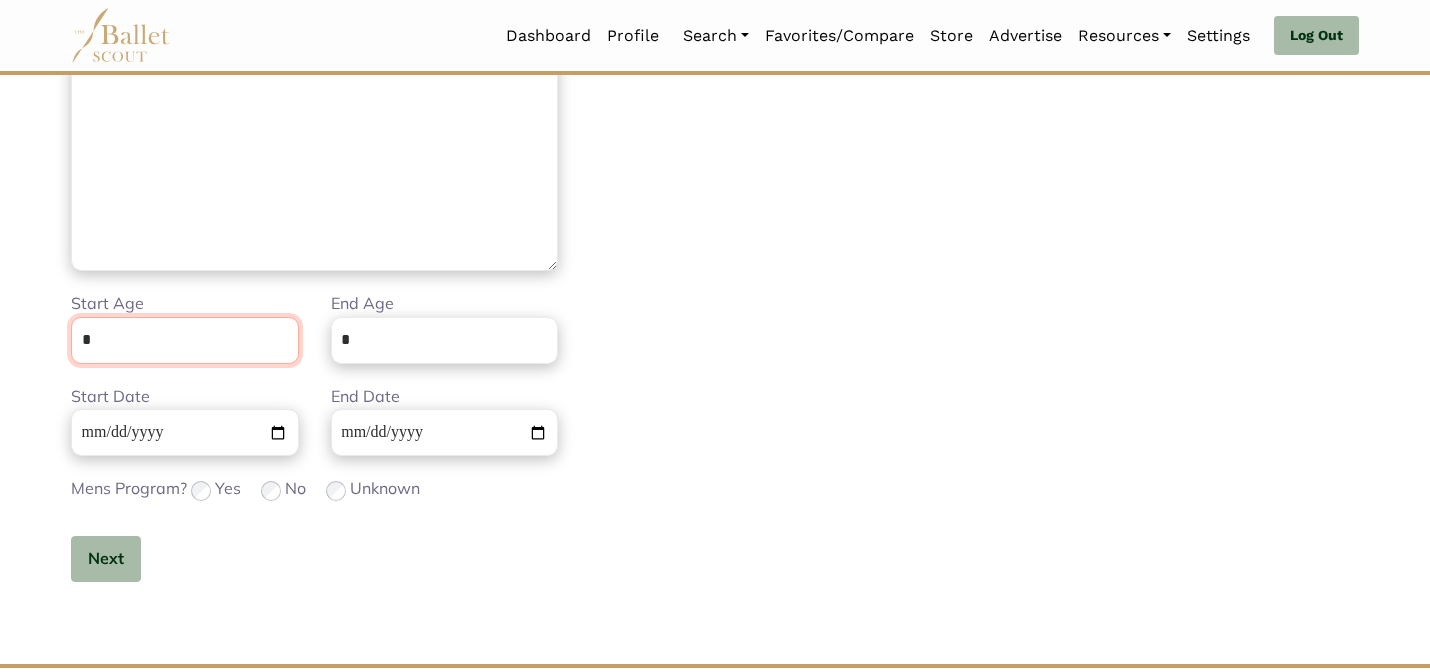 scroll, scrollTop: 505, scrollLeft: 0, axis: vertical 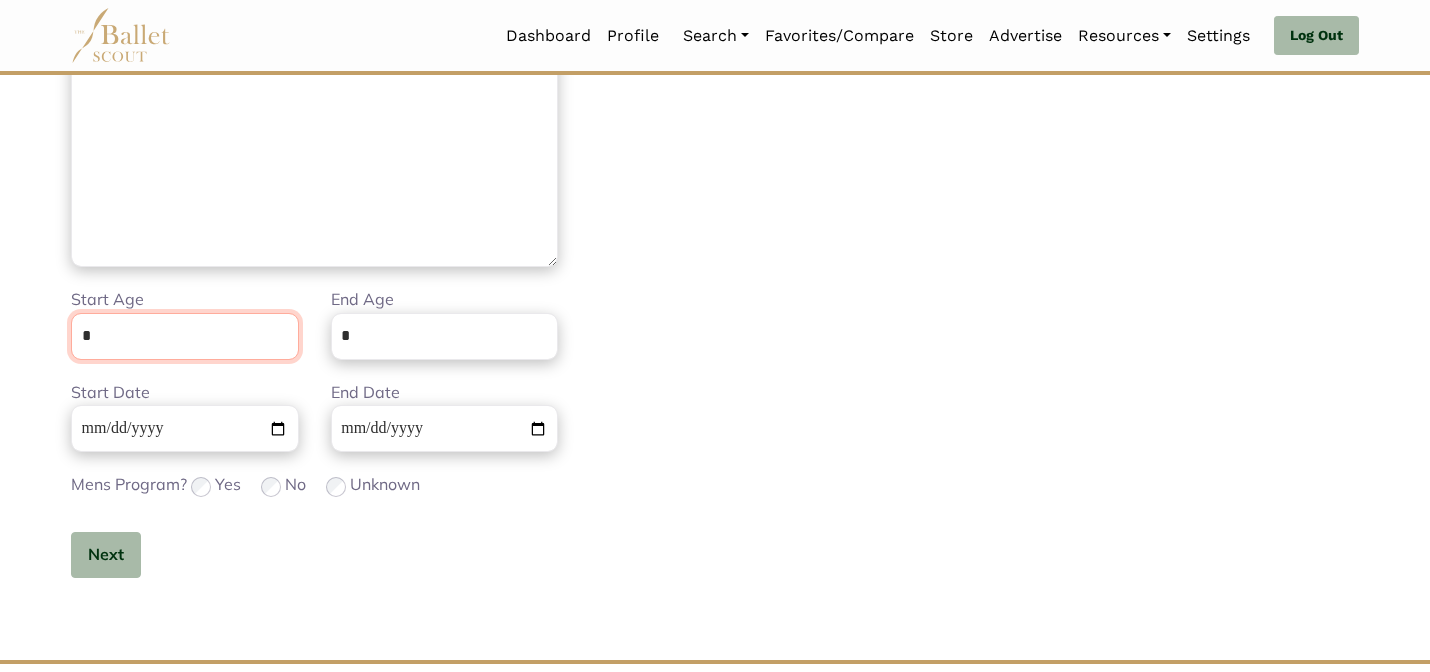 type on "*" 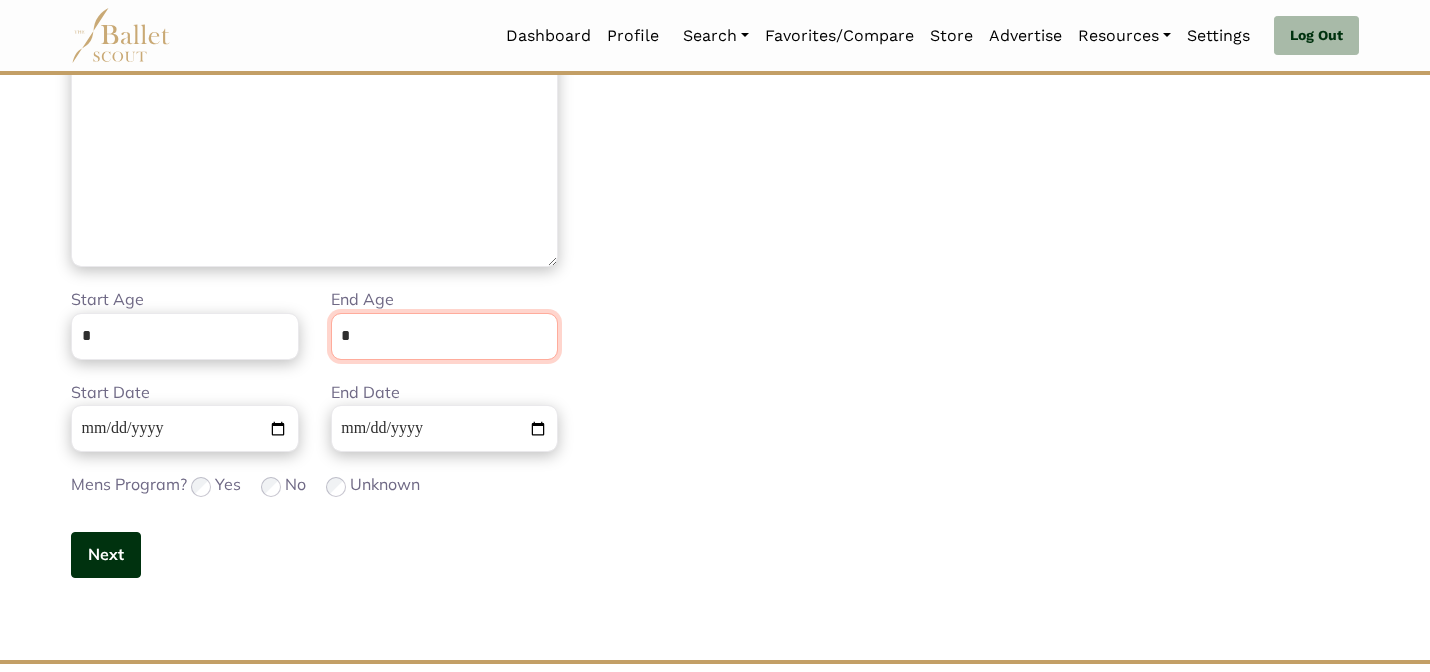 type on "*" 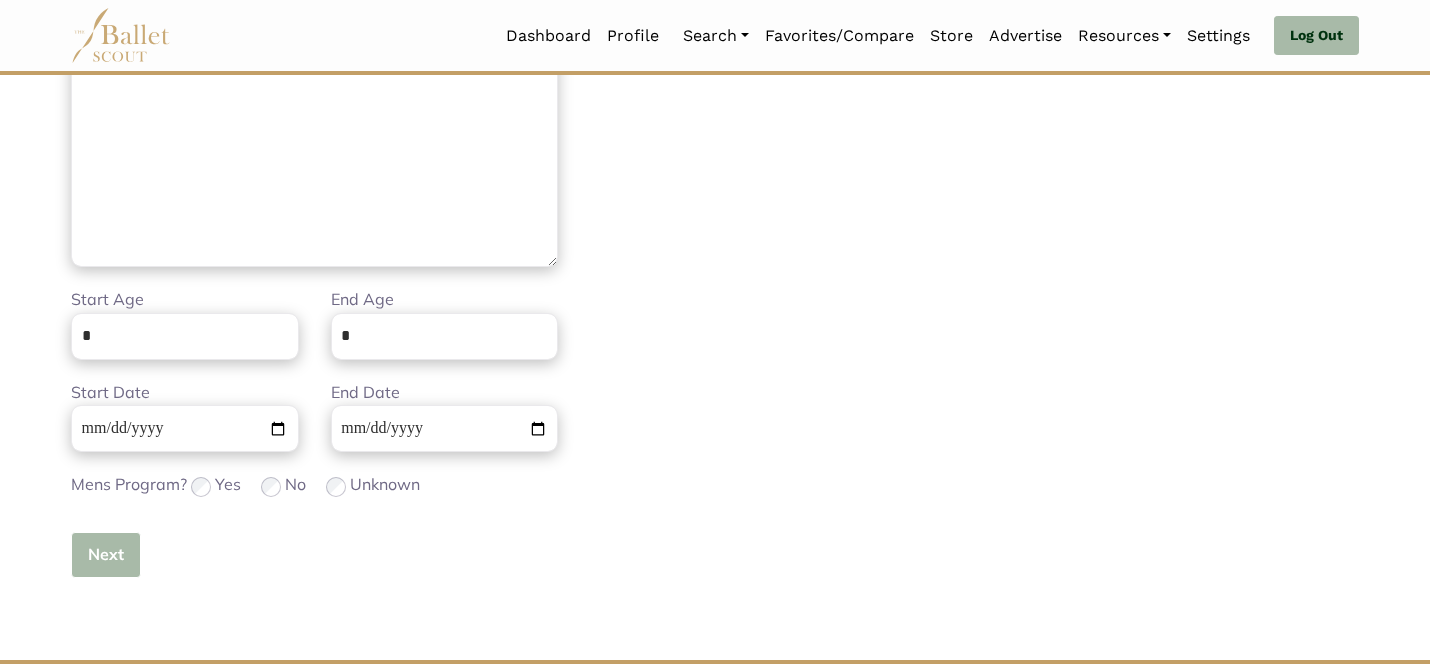 click on "Next" at bounding box center (106, 555) 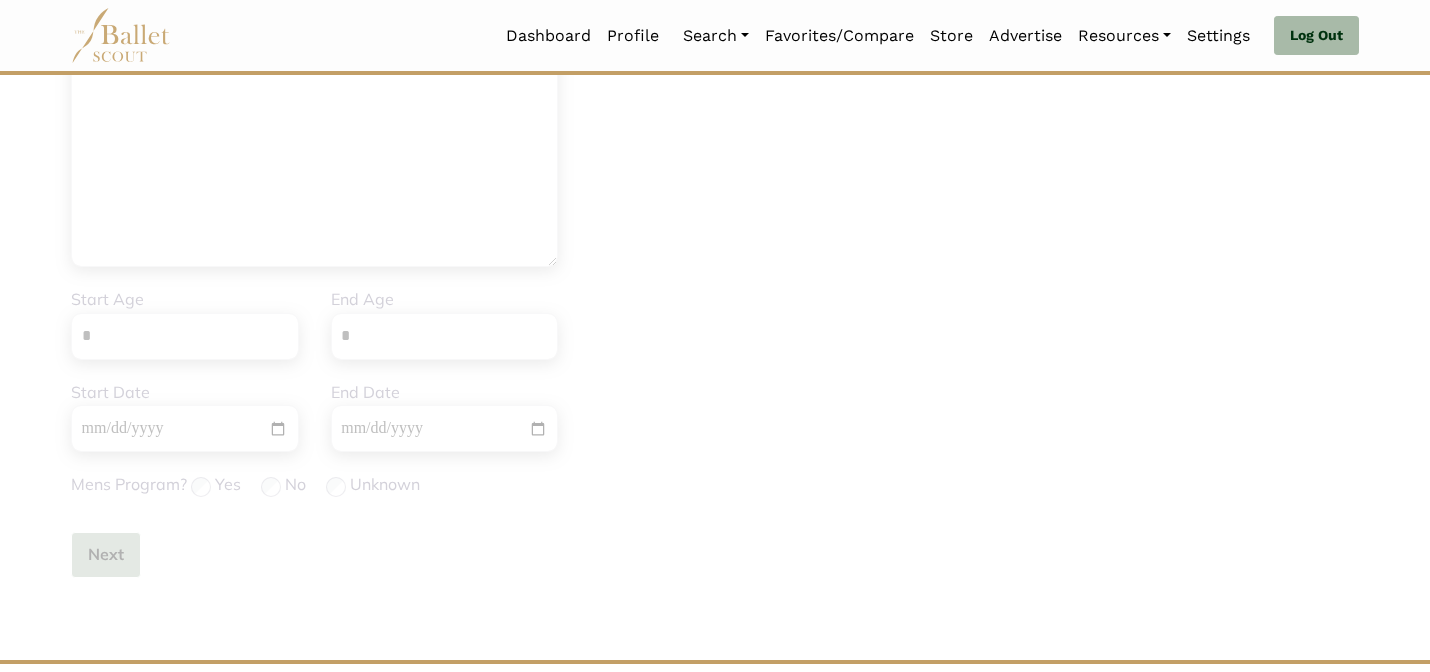 type 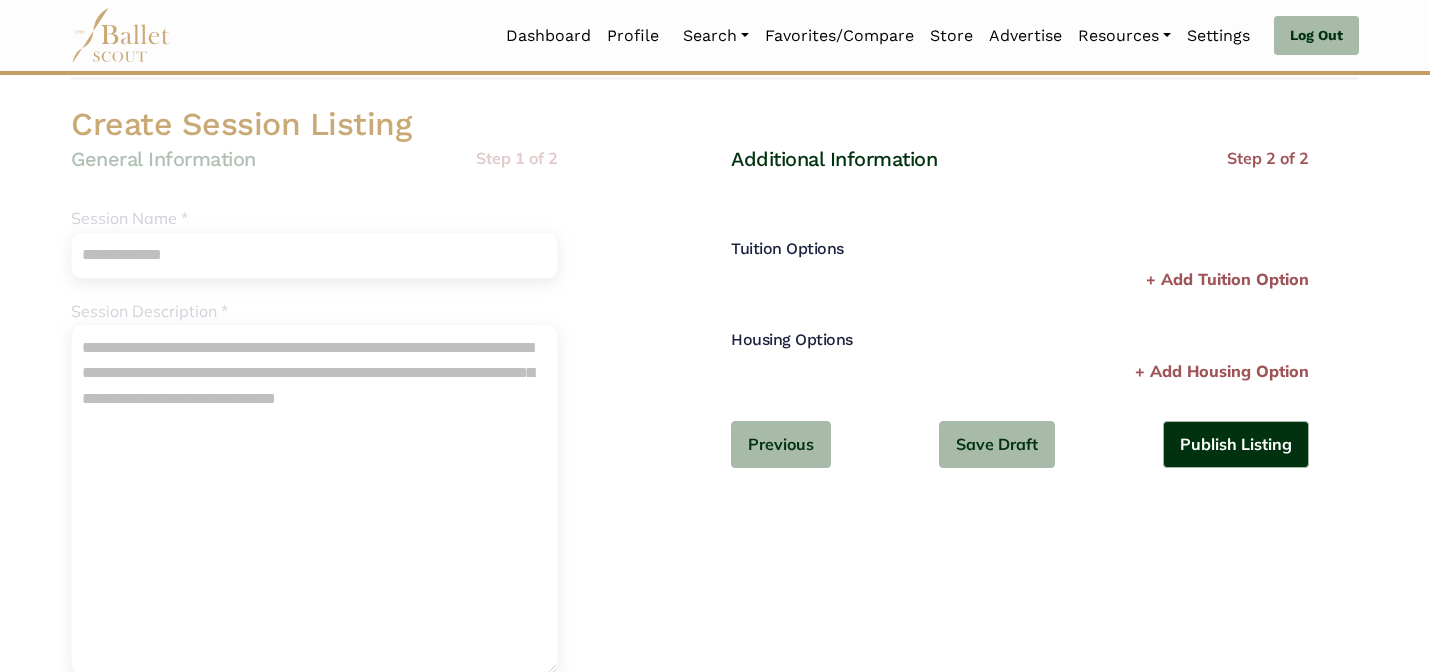scroll, scrollTop: 0, scrollLeft: 0, axis: both 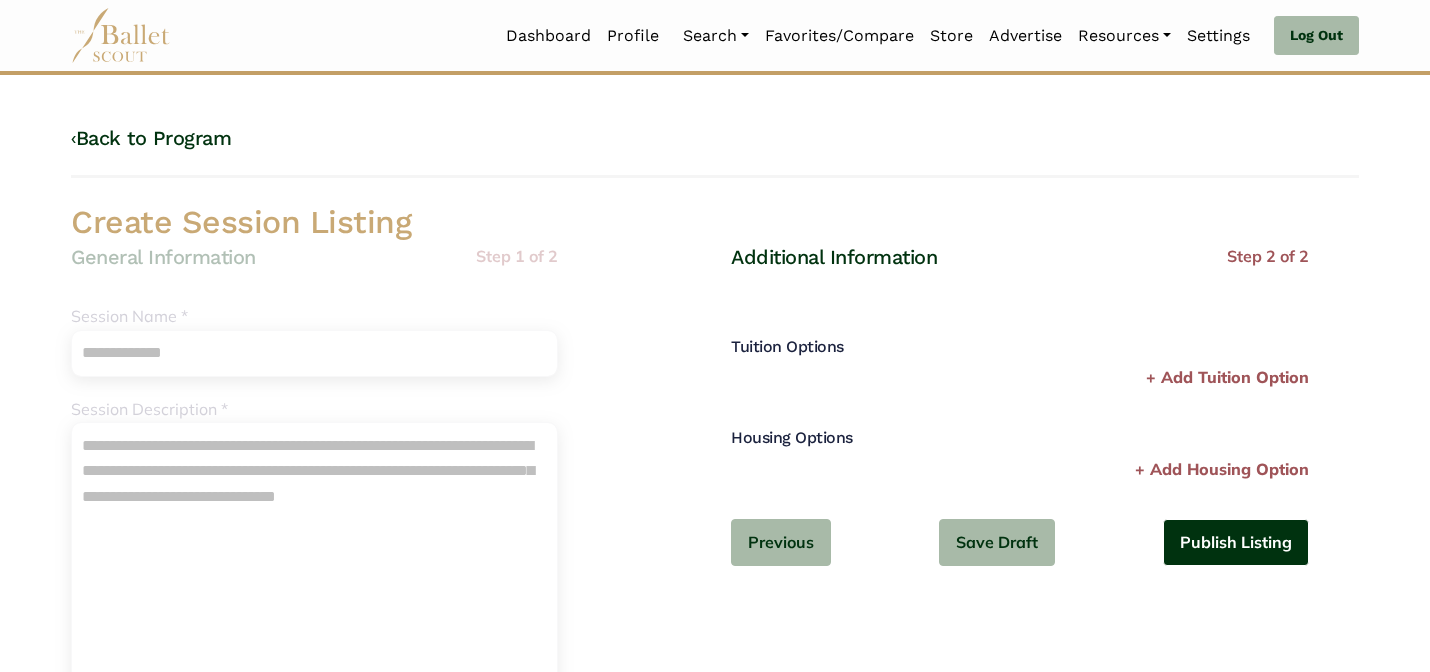 click on "Publish Listing" at bounding box center (1236, 542) 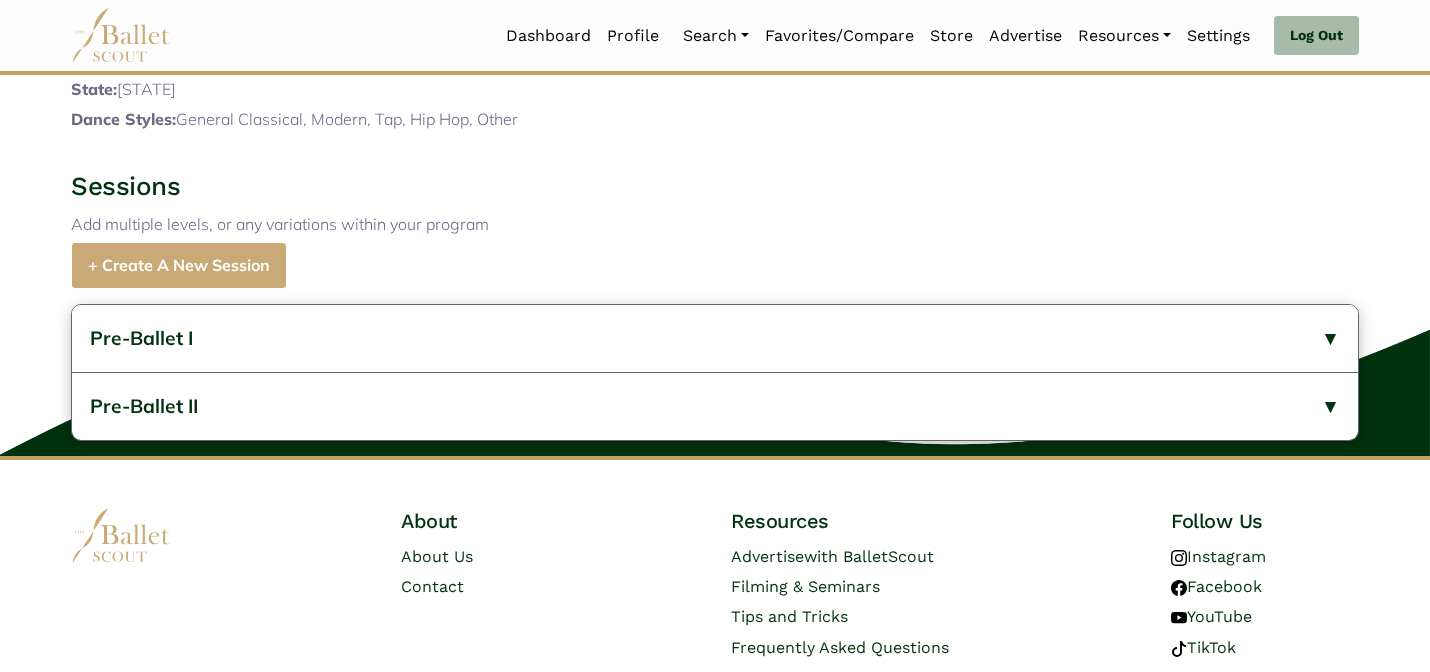 scroll, scrollTop: 1019, scrollLeft: 0, axis: vertical 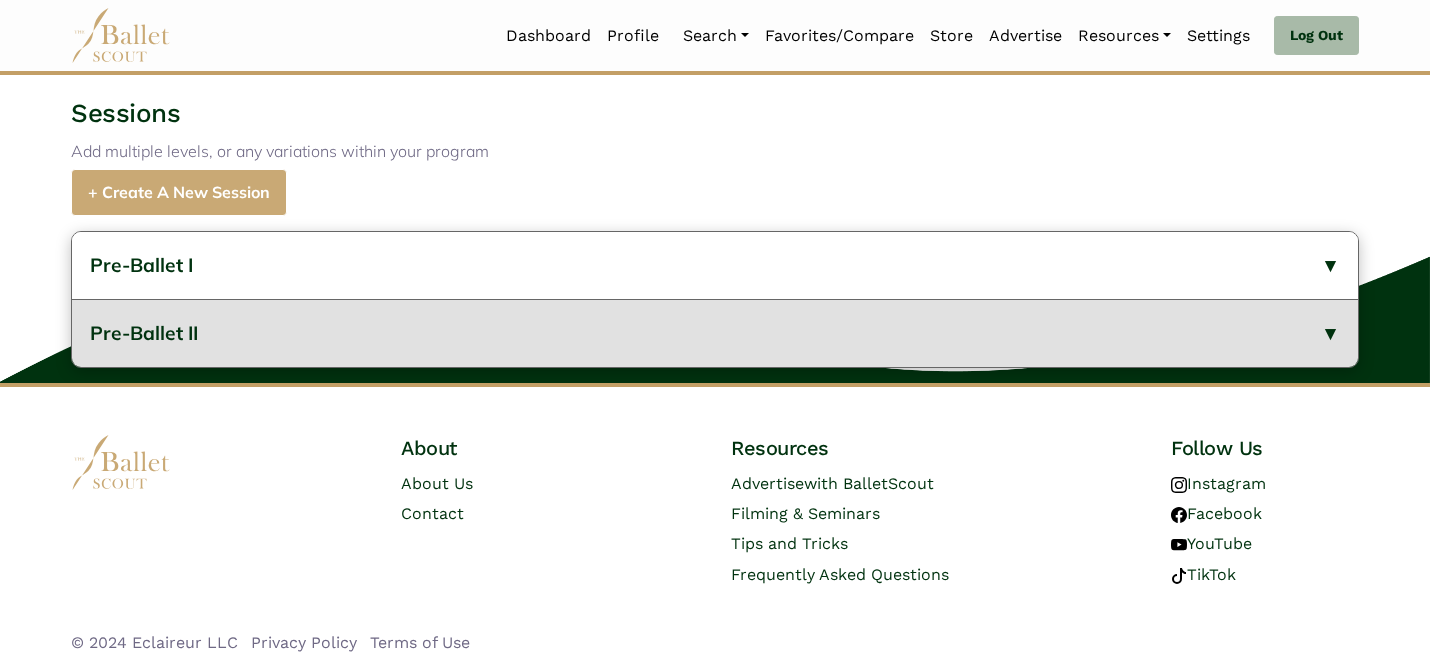 click on "Pre-Ballet II" at bounding box center (144, 333) 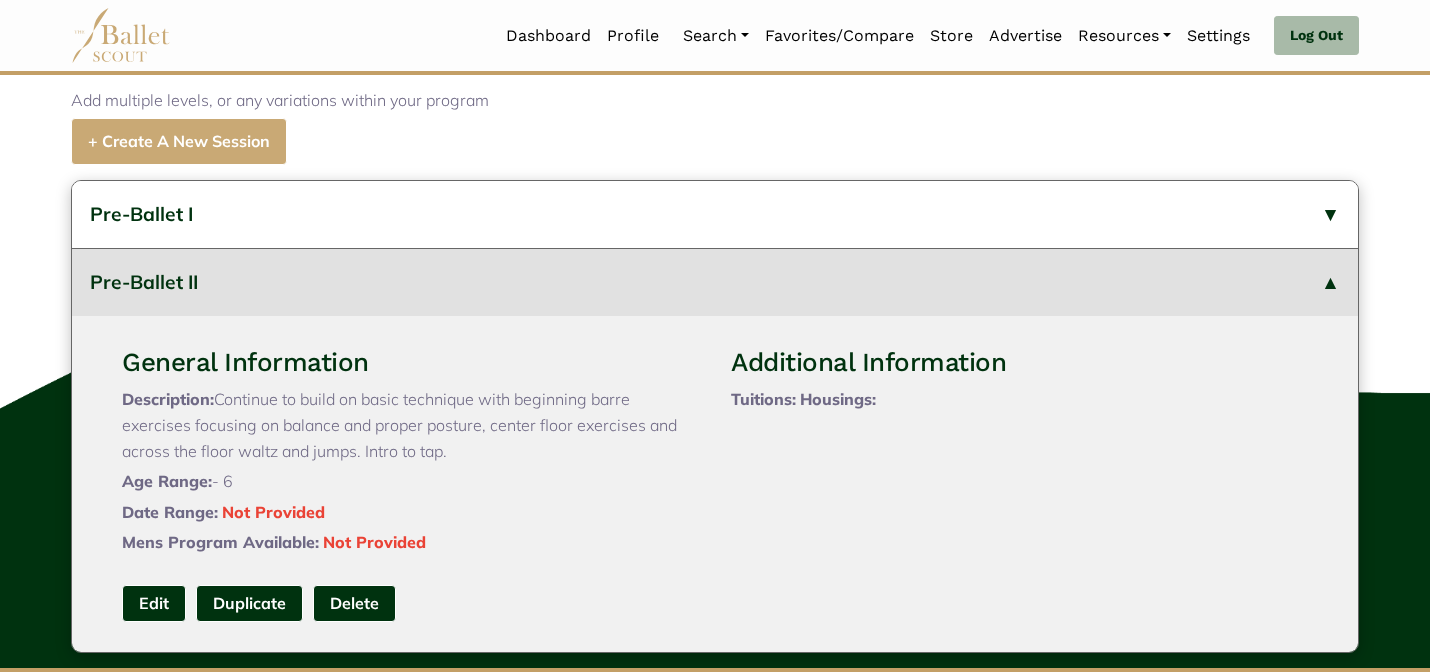 type 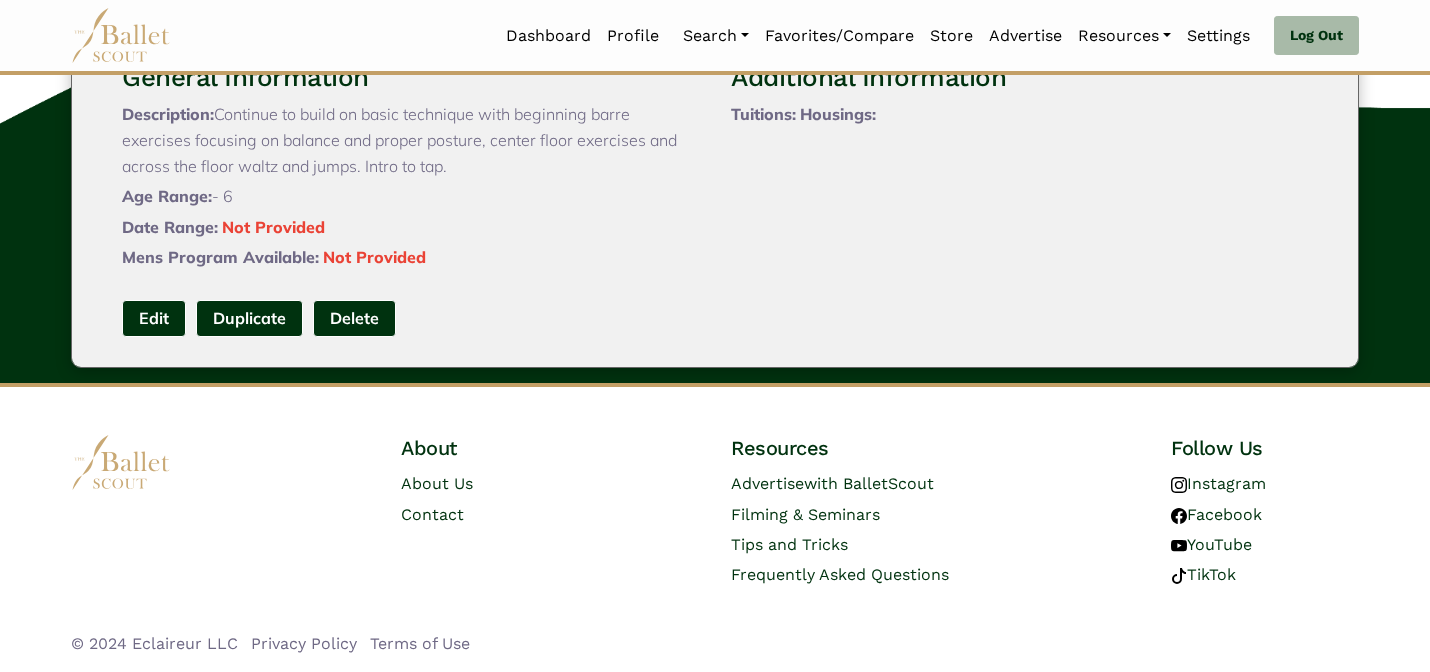 scroll, scrollTop: 1356, scrollLeft: 0, axis: vertical 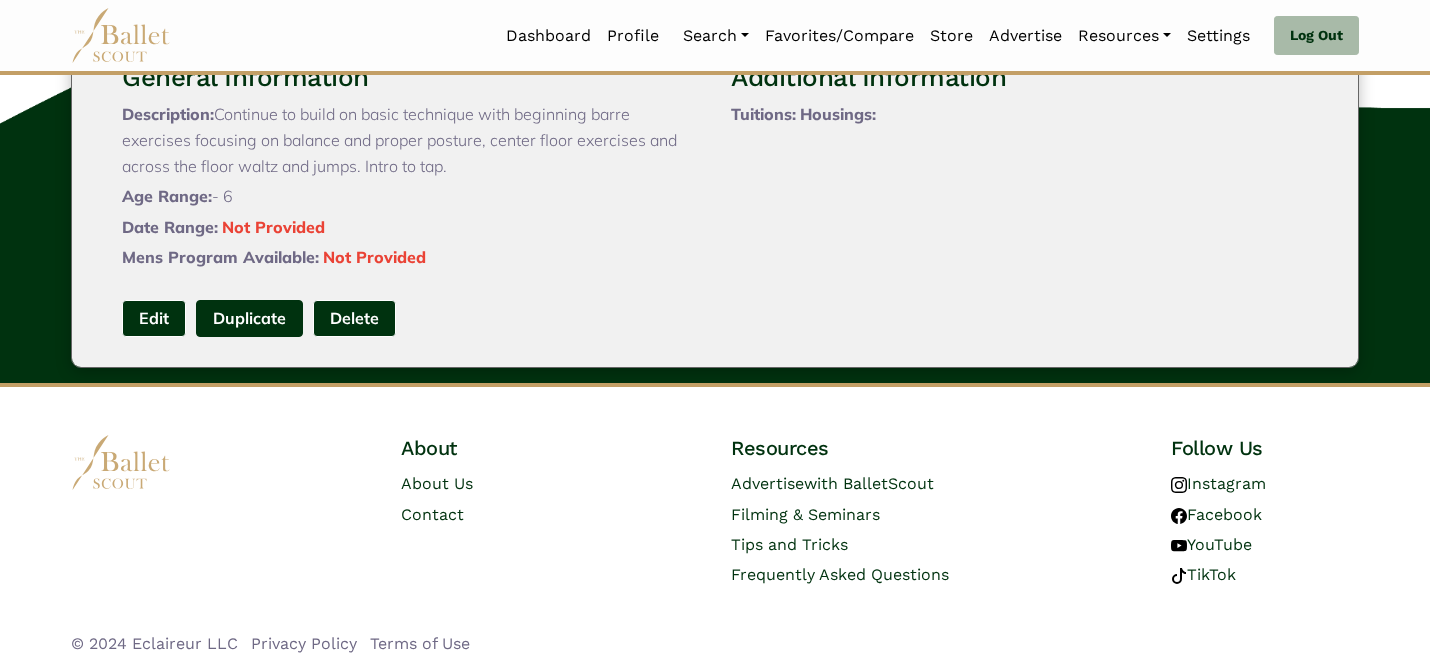 click on "Duplicate" at bounding box center (249, 318) 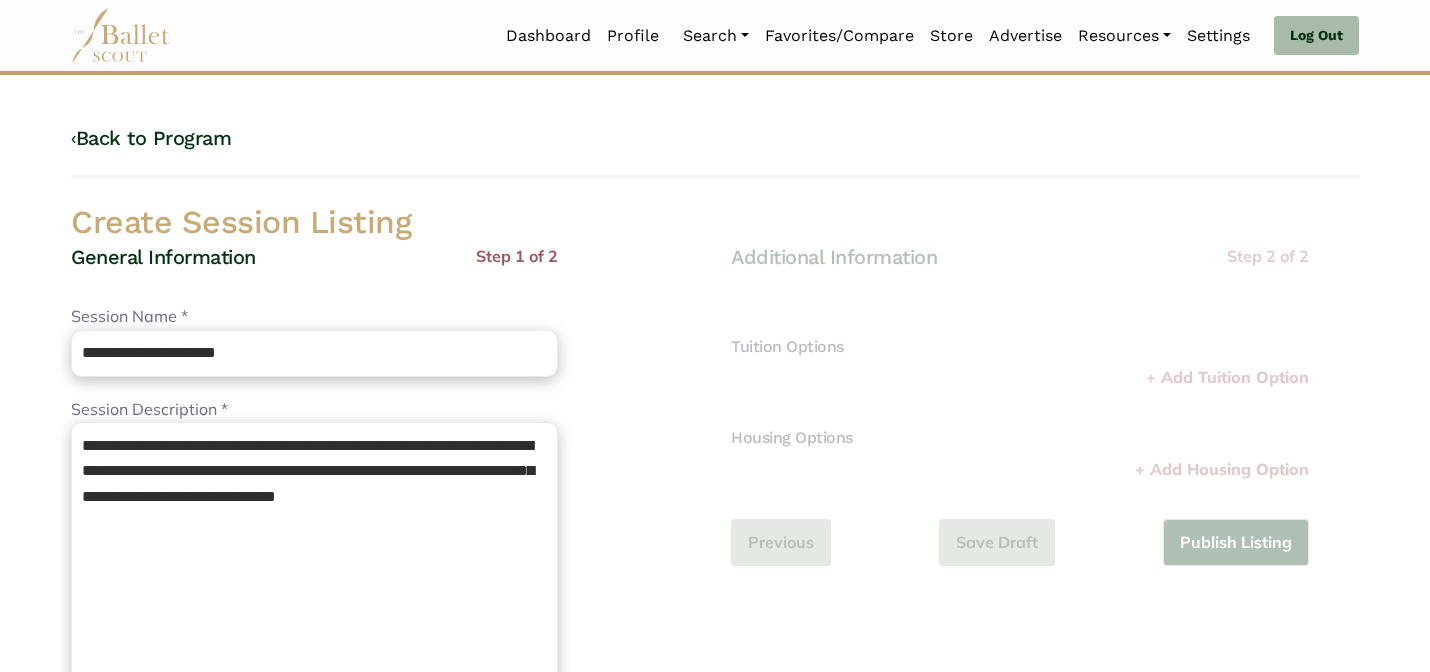scroll, scrollTop: 0, scrollLeft: 0, axis: both 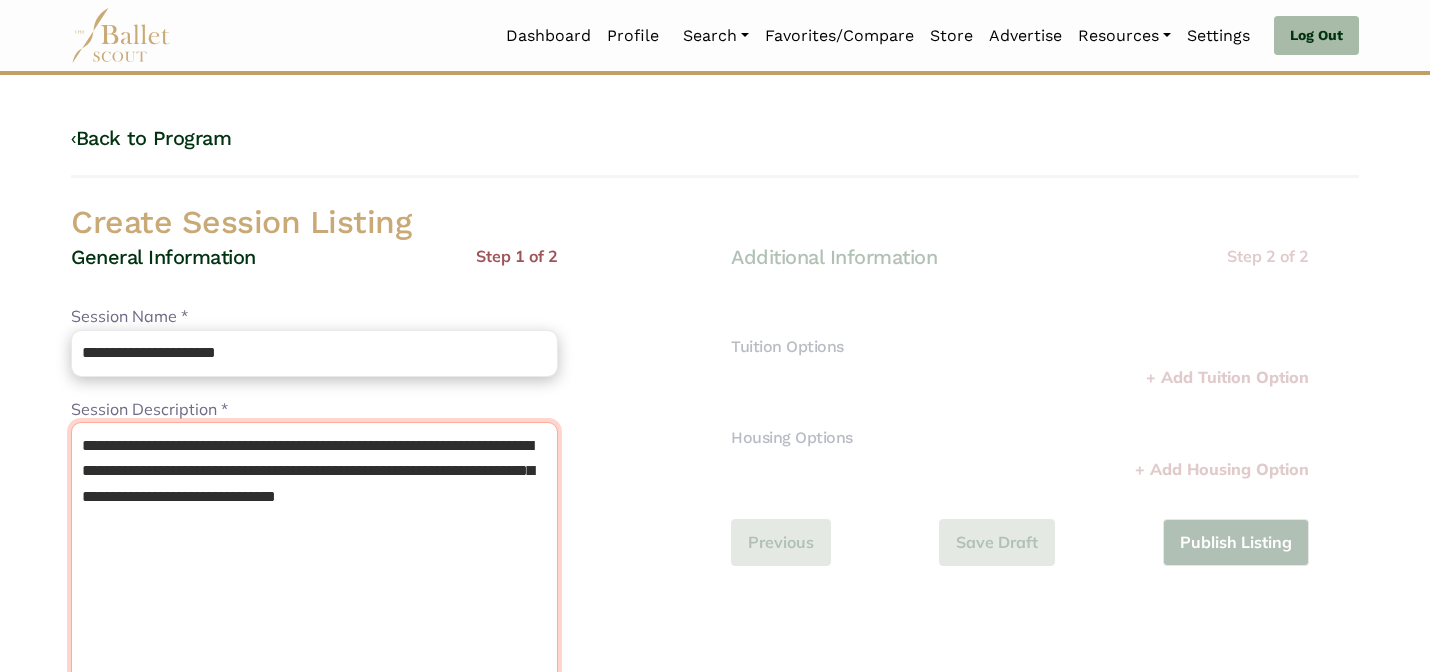 drag, startPoint x: 552, startPoint y: 529, endPoint x: 508, endPoint y: 287, distance: 245.96748 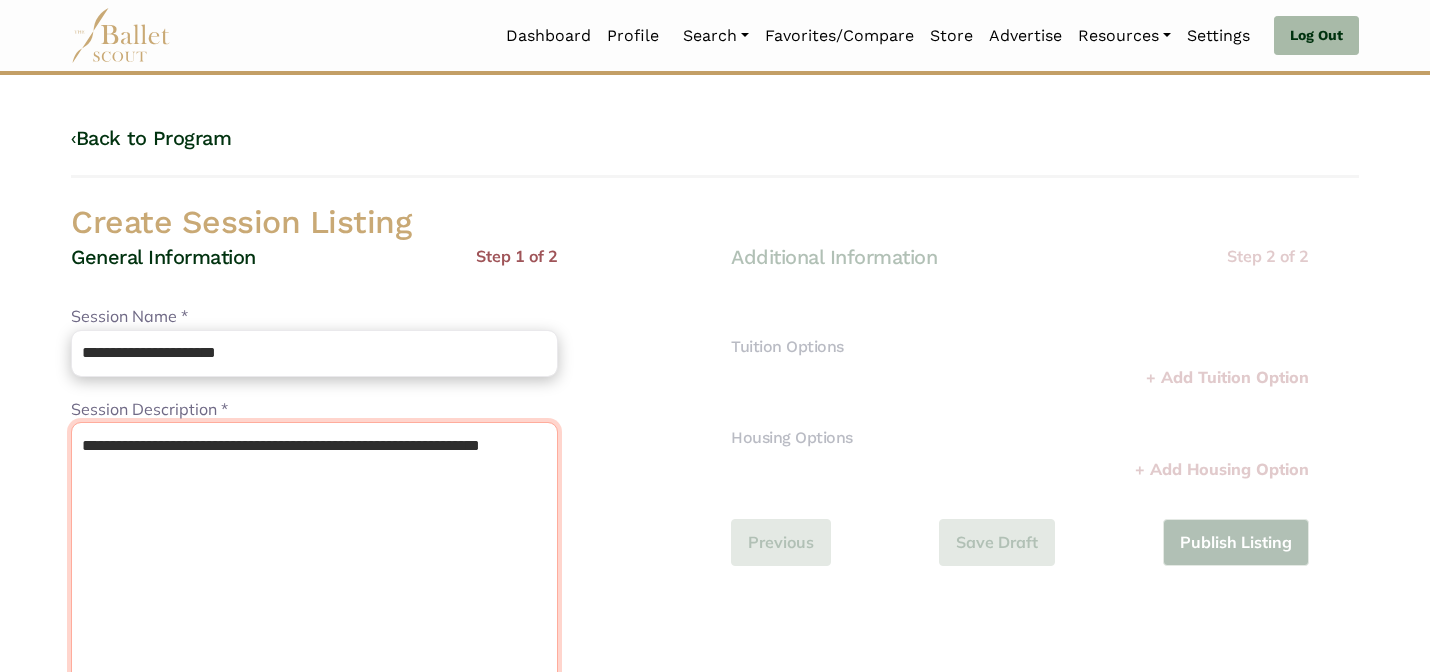 type on "**********" 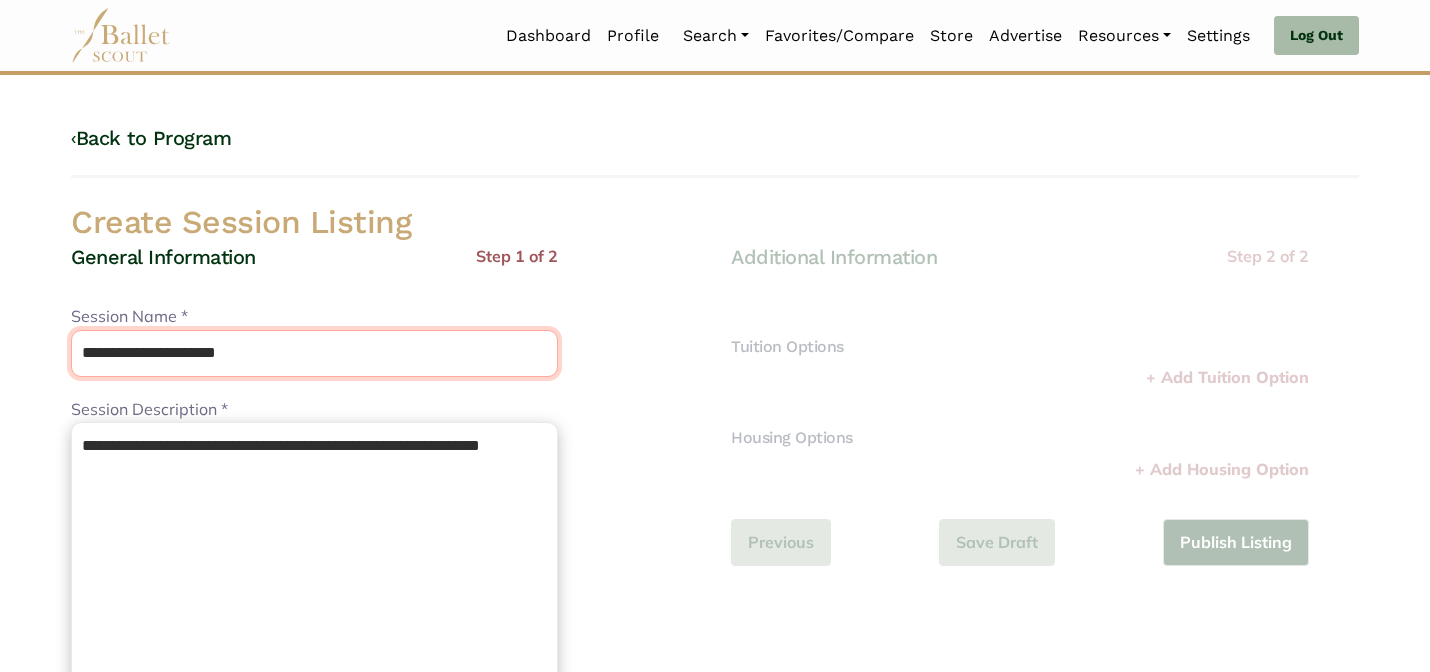 drag, startPoint x: 304, startPoint y: 356, endPoint x: 265, endPoint y: 293, distance: 74.094536 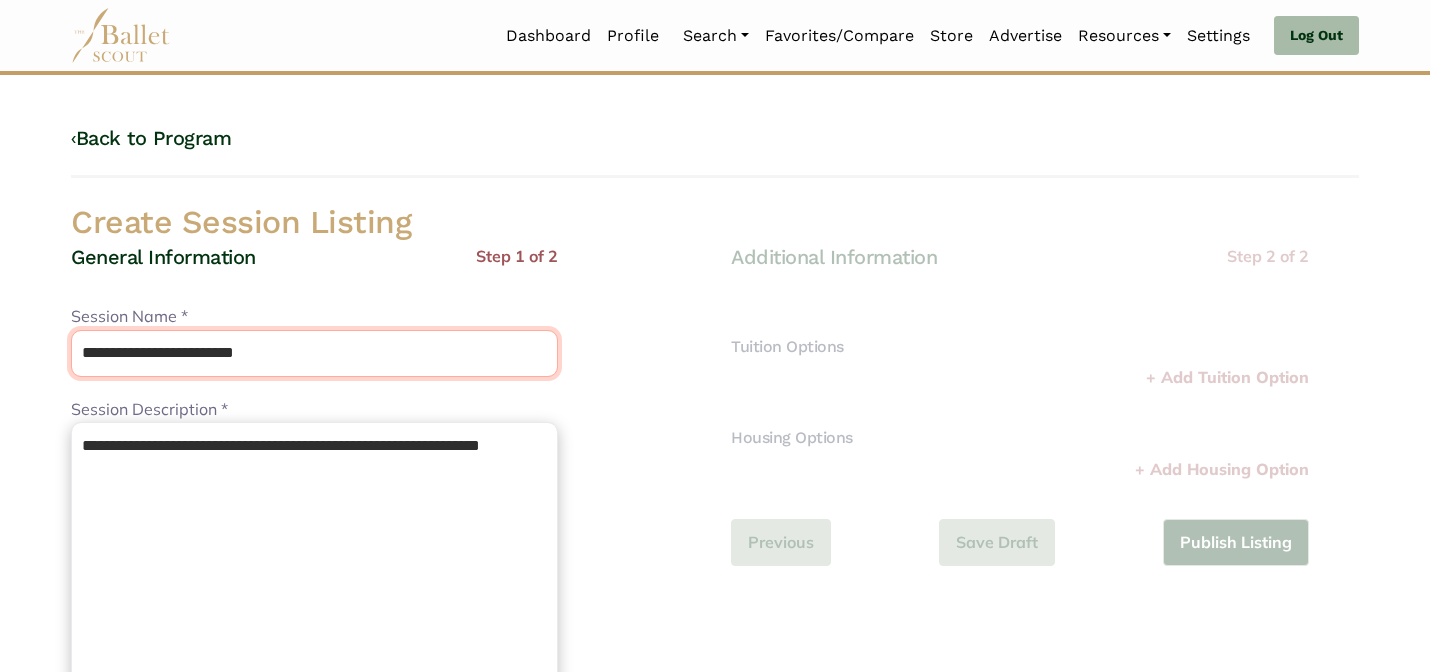 type on "**********" 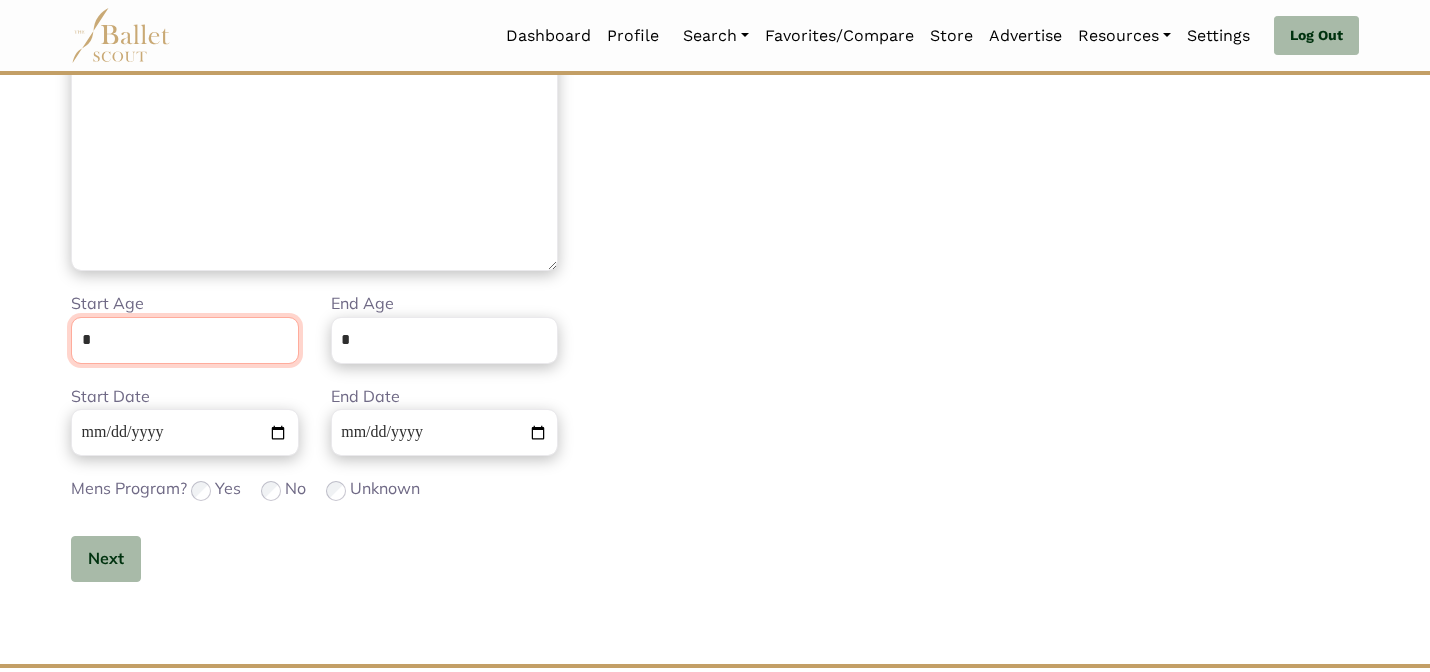 scroll, scrollTop: 505, scrollLeft: 0, axis: vertical 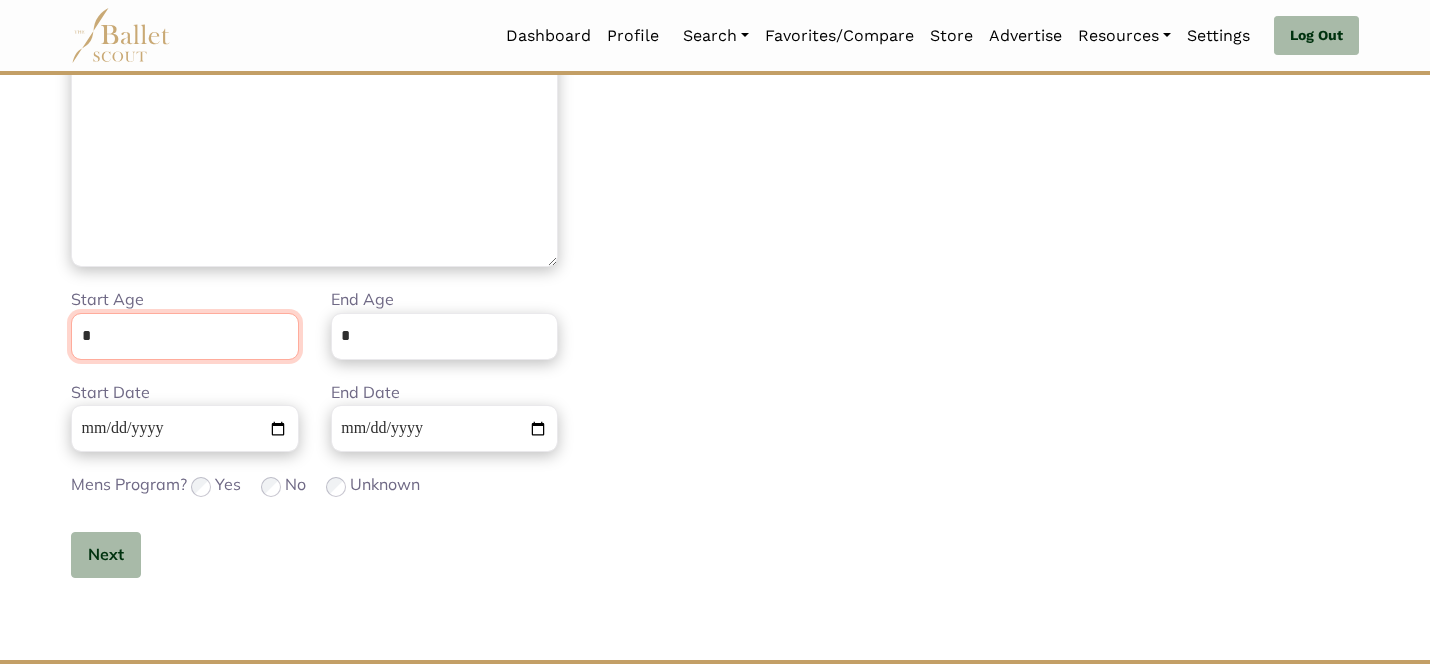 type on "*" 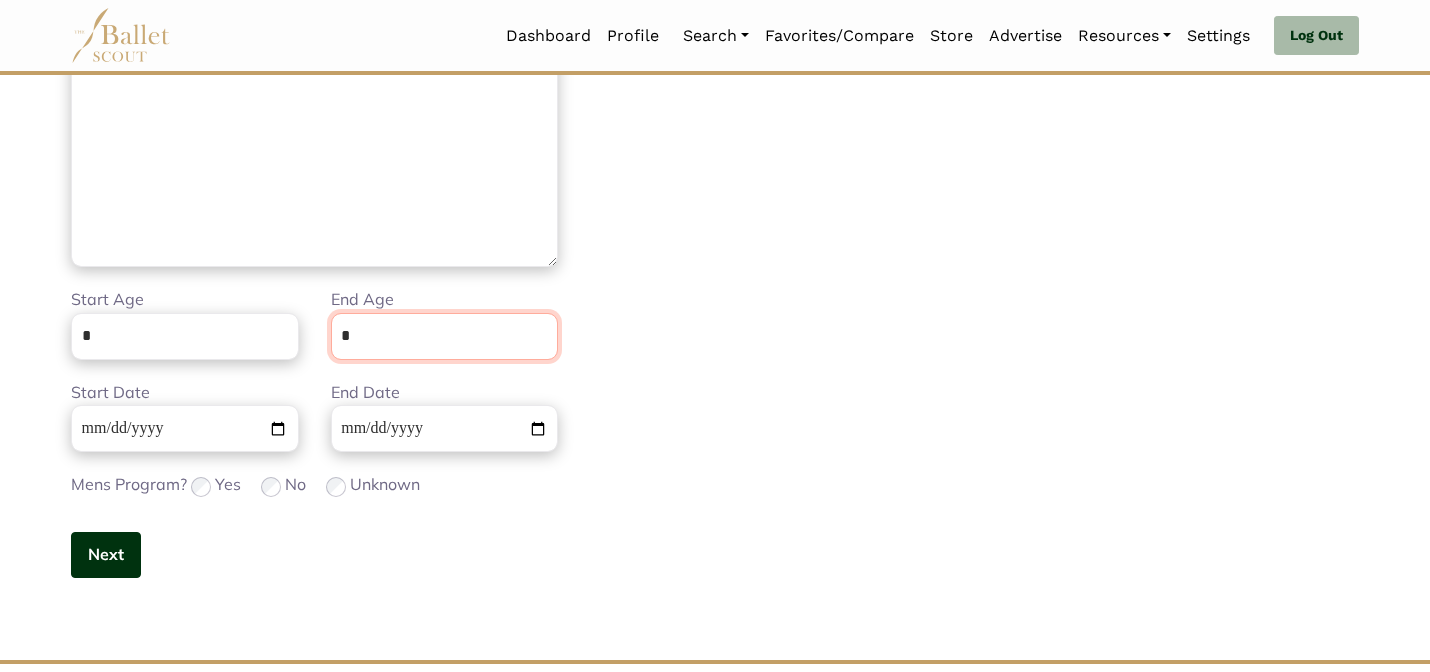 type on "*" 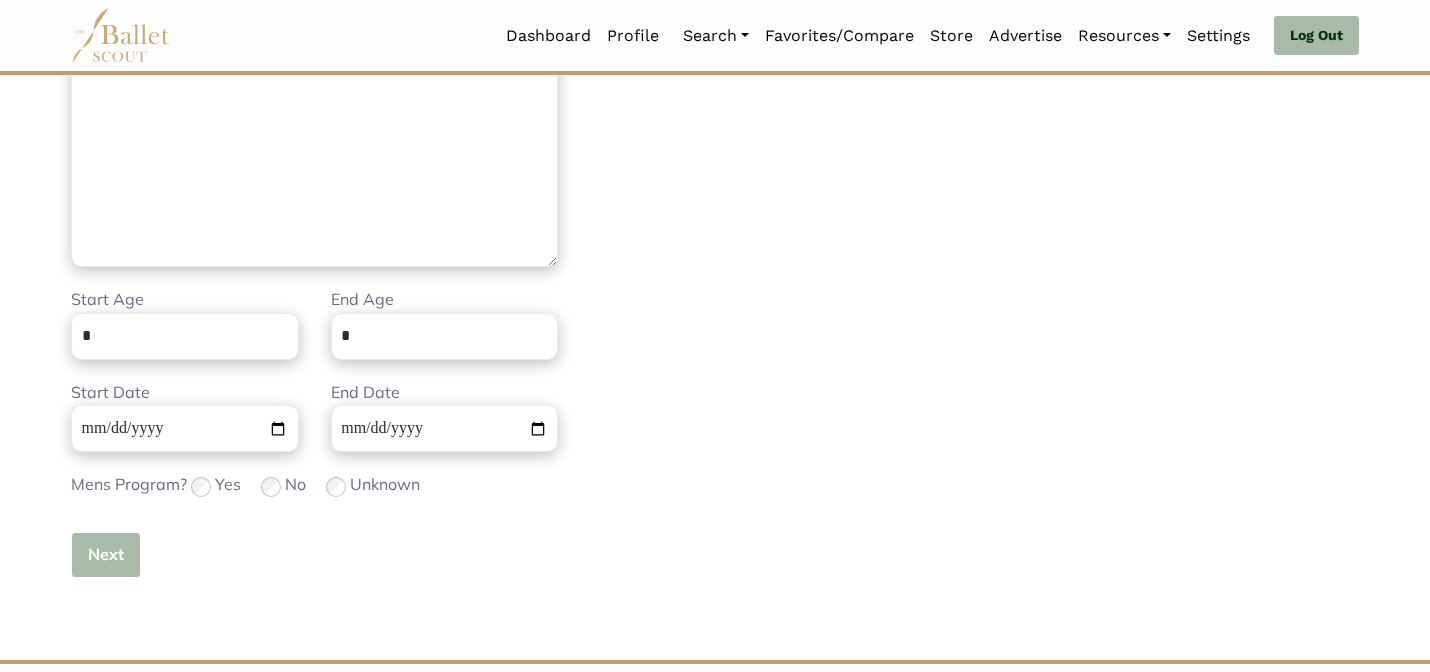 click on "Next" at bounding box center (106, 555) 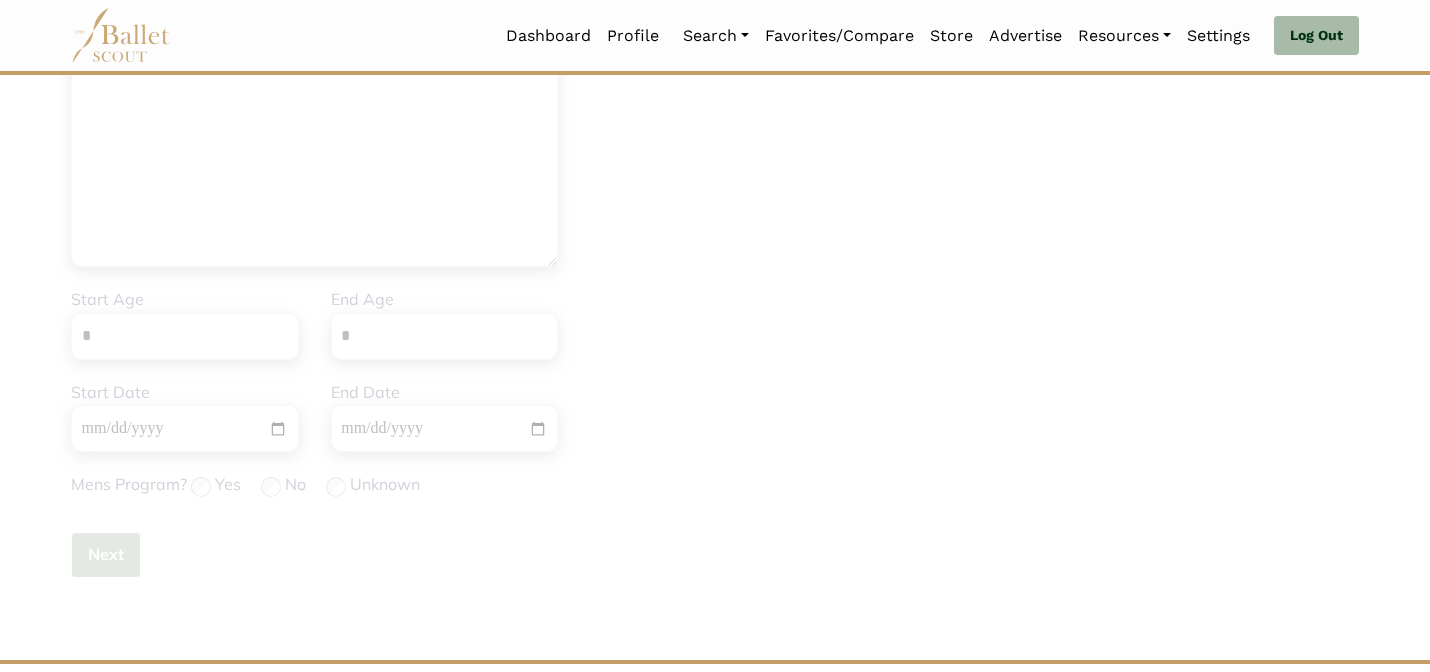 type 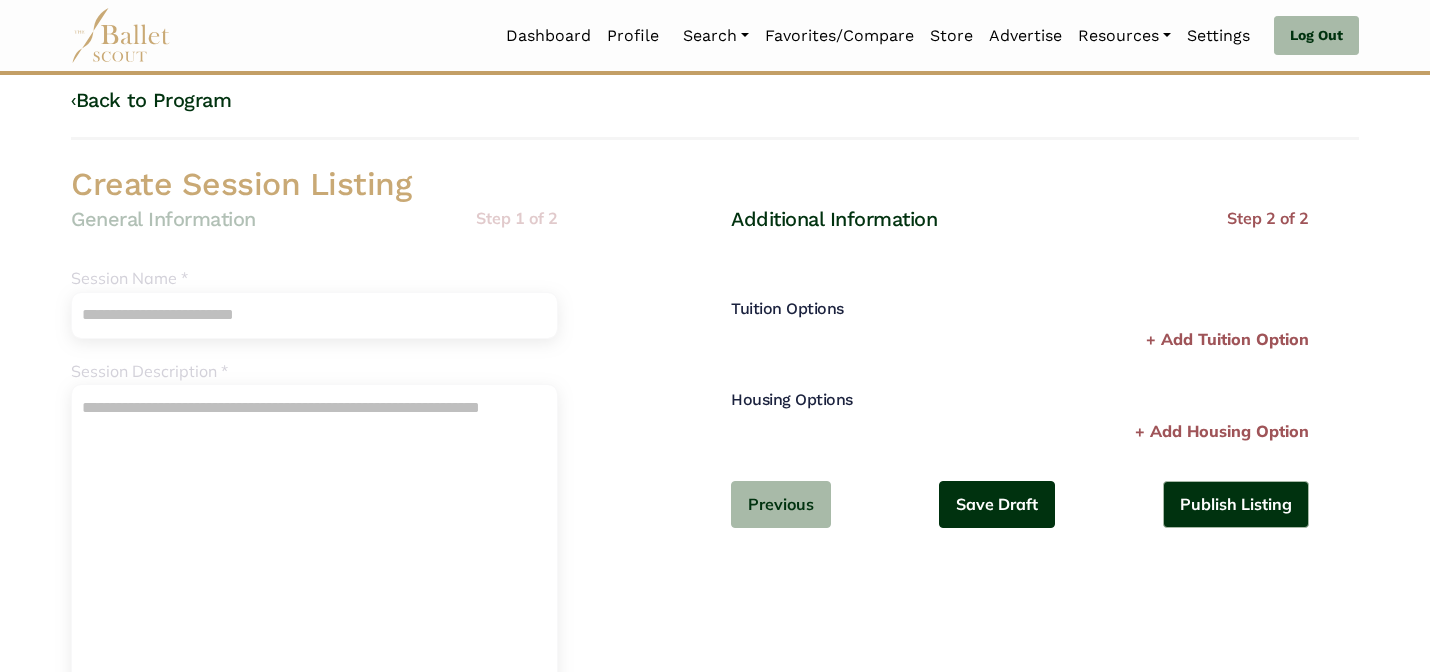 scroll, scrollTop: 40, scrollLeft: 0, axis: vertical 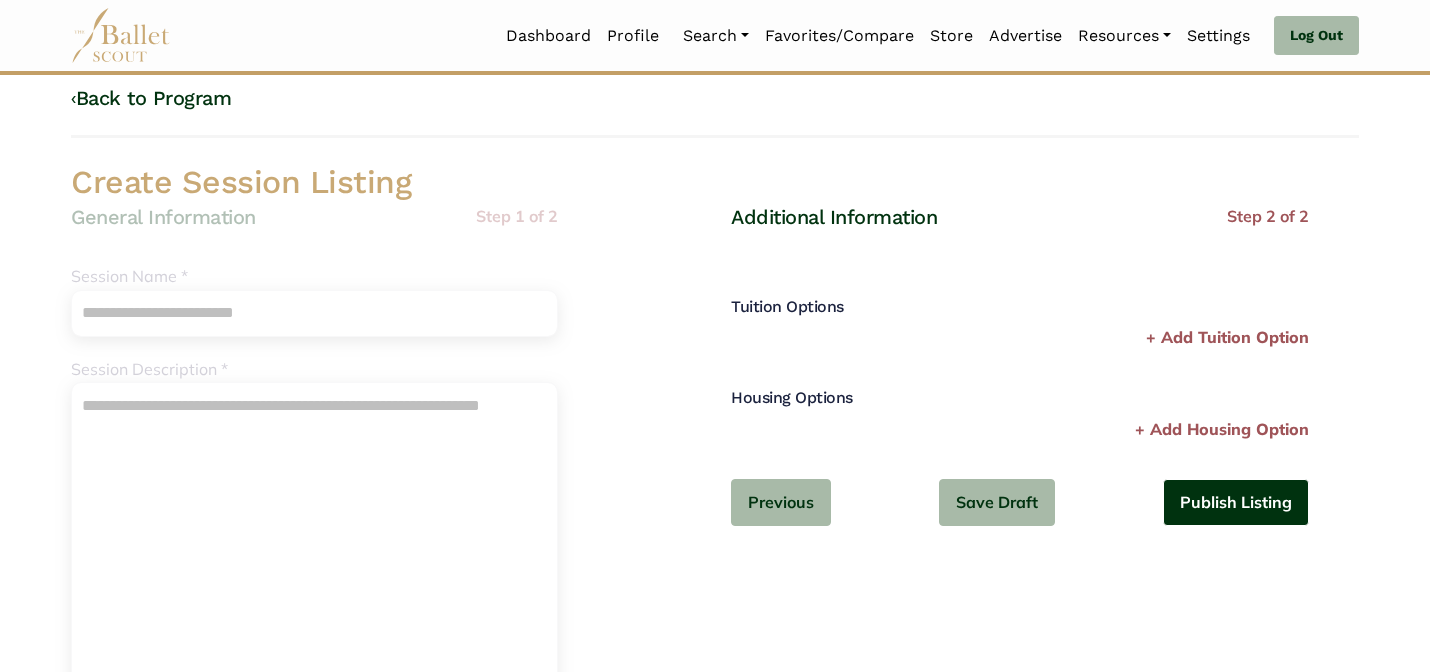 click on "Publish Listing" at bounding box center (1236, 502) 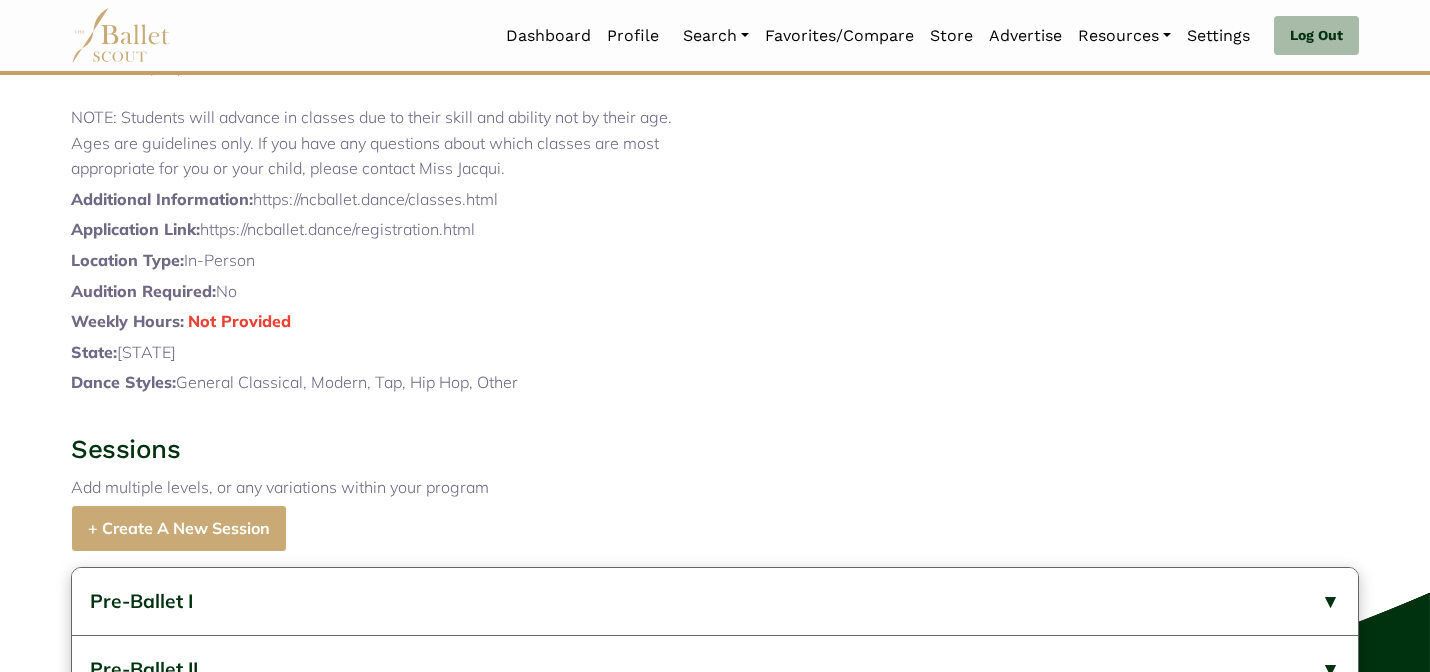 scroll, scrollTop: 1087, scrollLeft: 0, axis: vertical 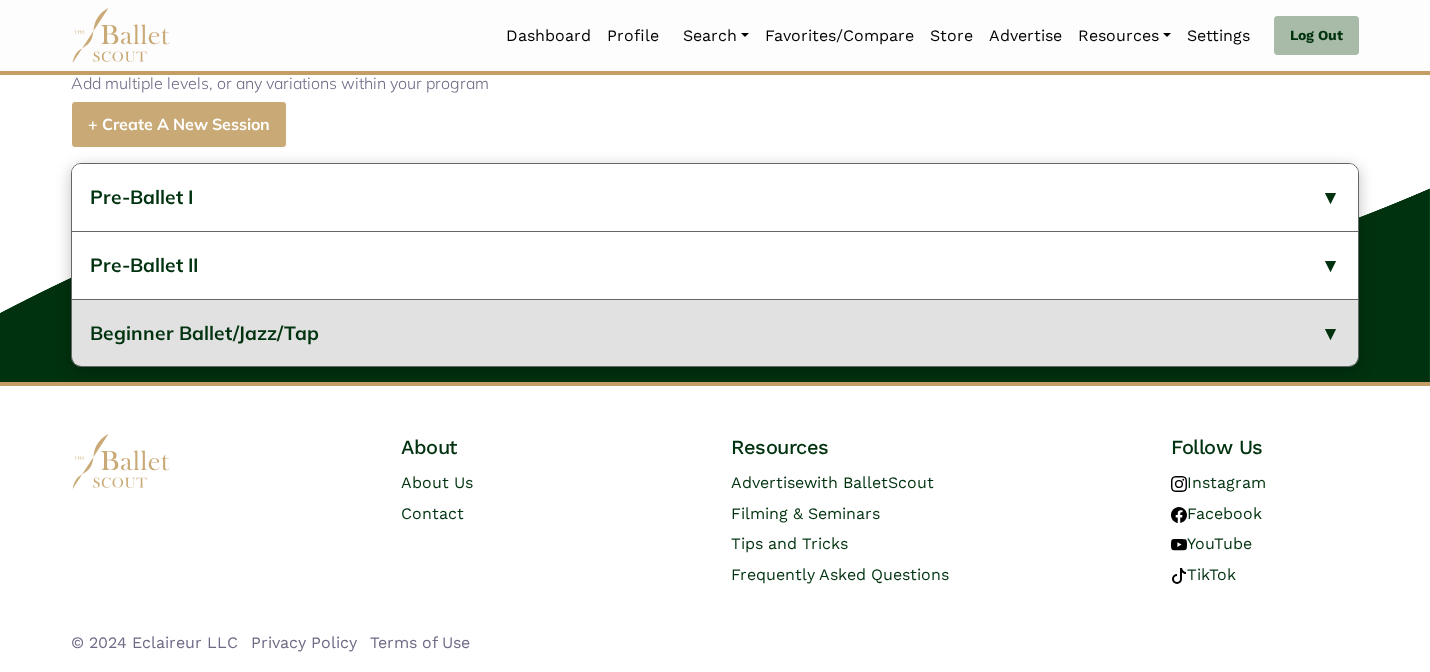 click on "Beginner Ballet/Jazz/Tap" at bounding box center [204, 333] 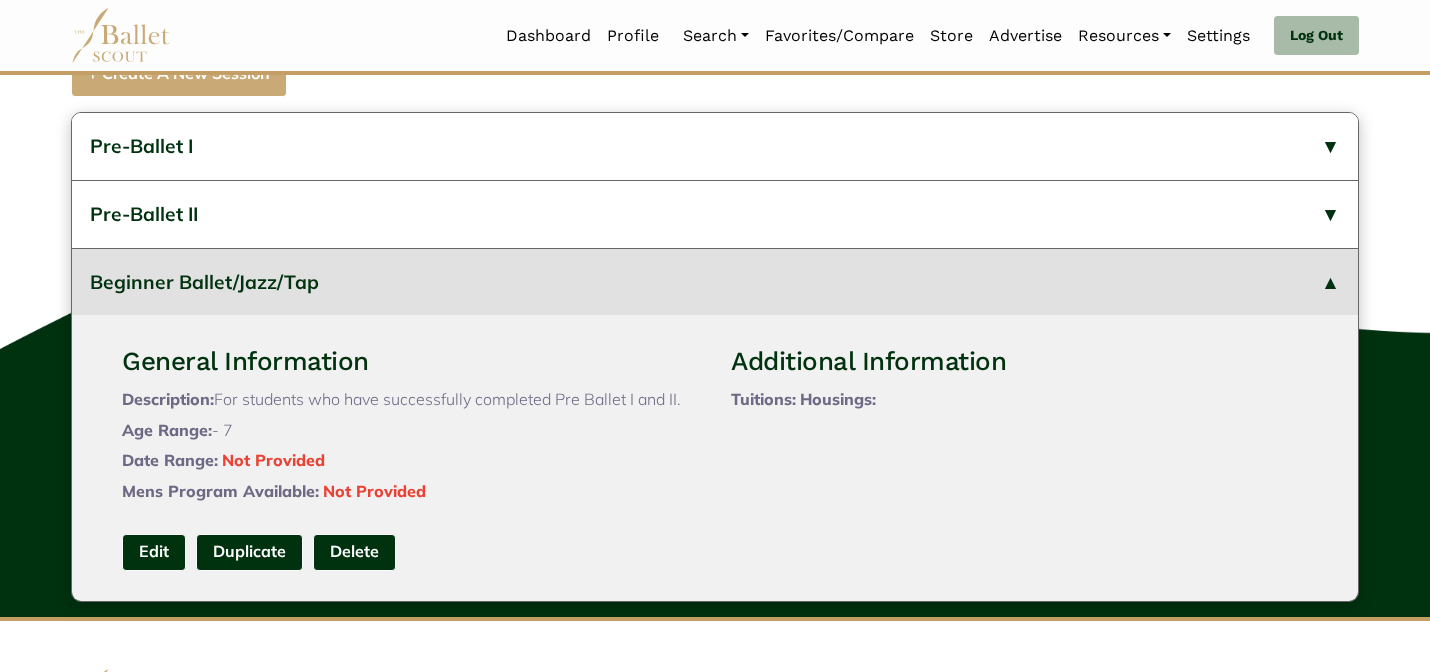 type 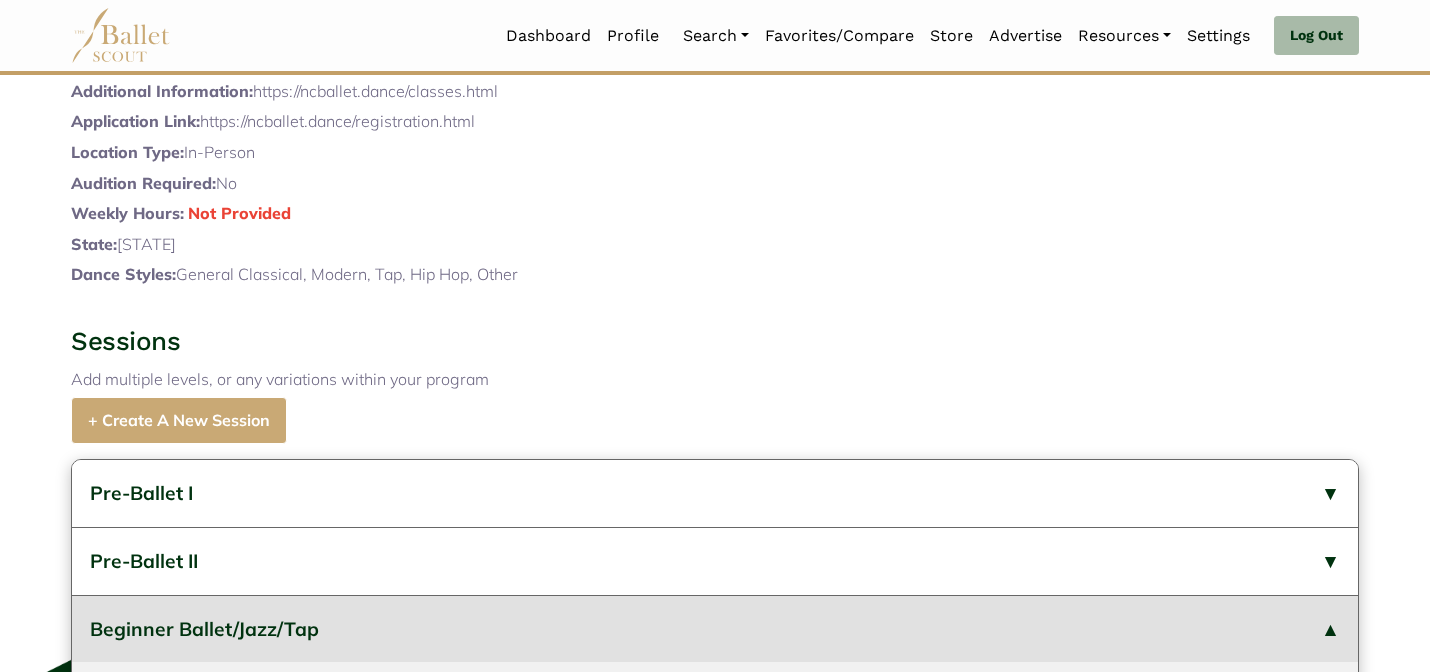 scroll, scrollTop: 1372, scrollLeft: 0, axis: vertical 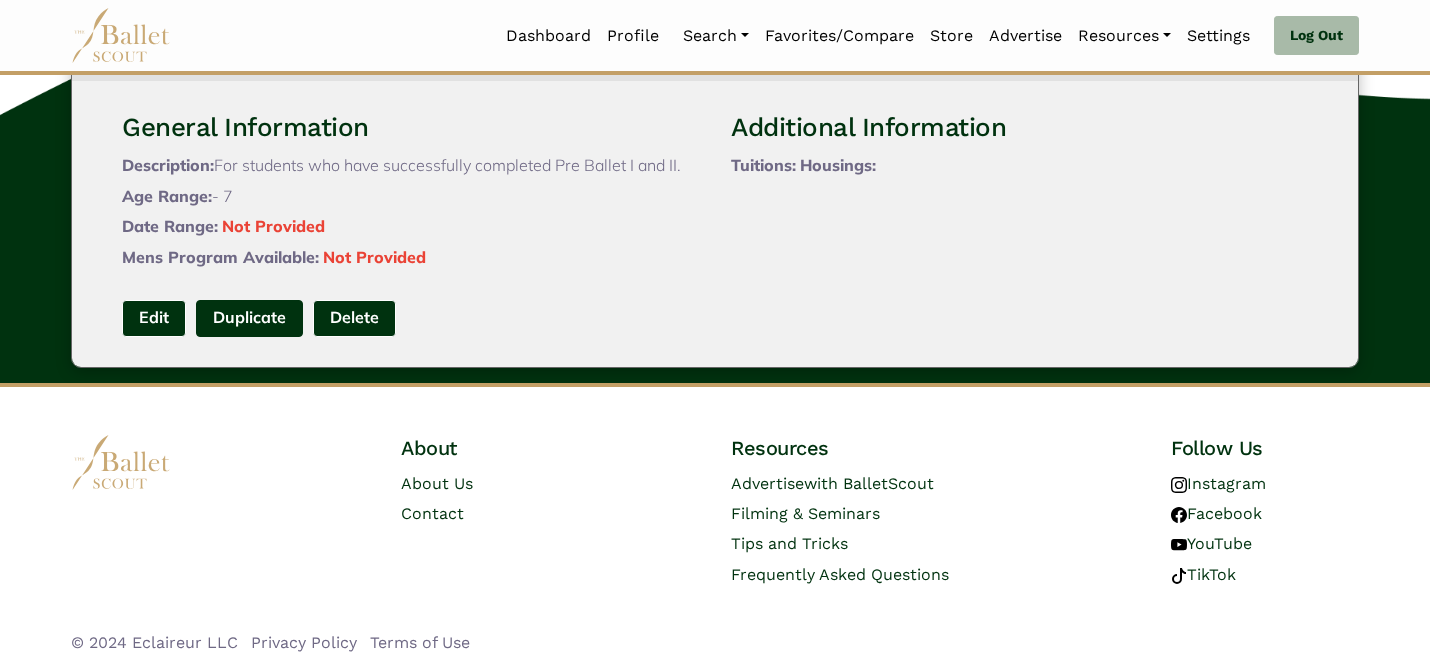 click on "Duplicate" at bounding box center [249, 318] 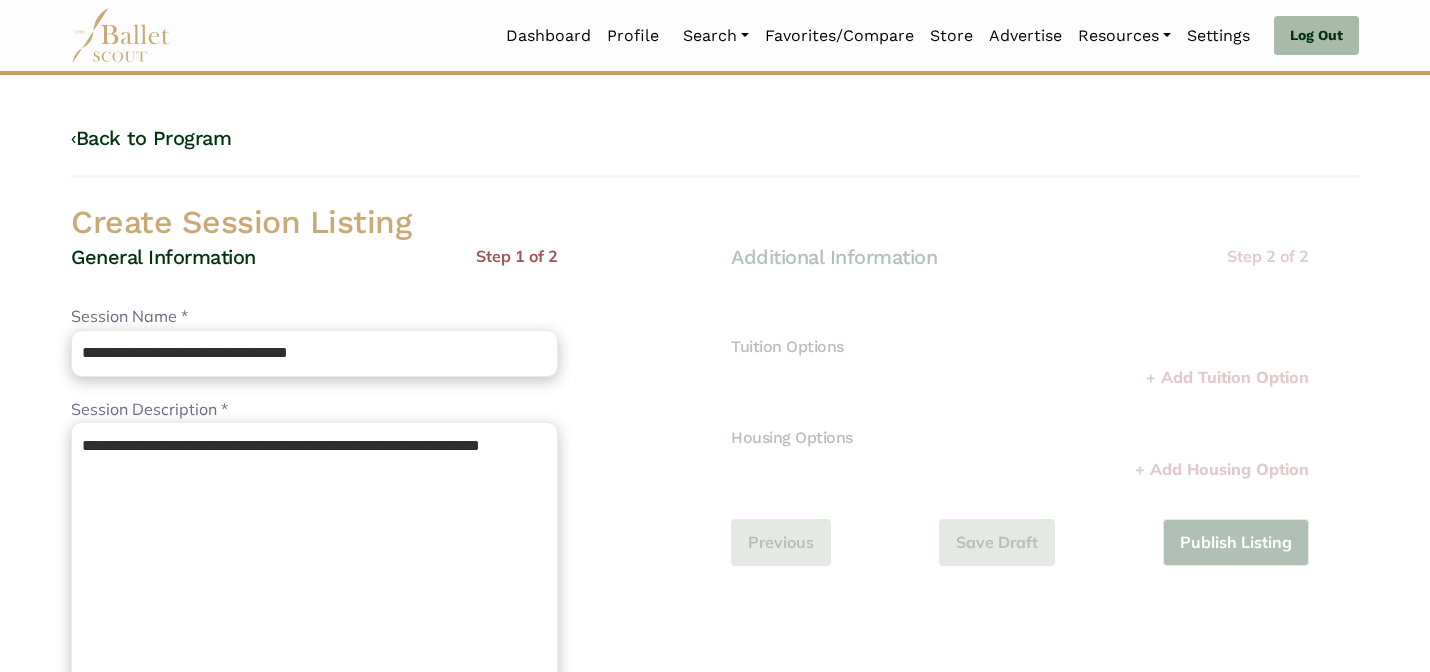 scroll, scrollTop: 0, scrollLeft: 0, axis: both 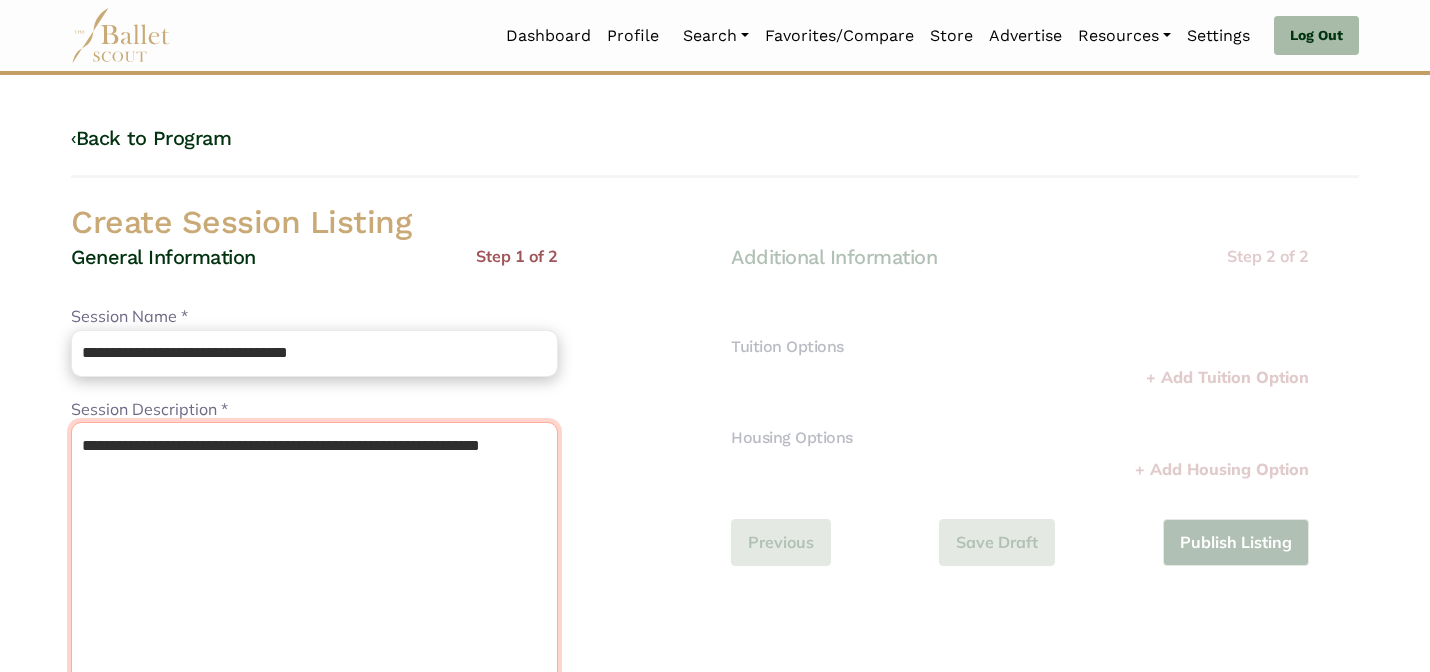 drag, startPoint x: 428, startPoint y: 546, endPoint x: 390, endPoint y: 337, distance: 212.42645 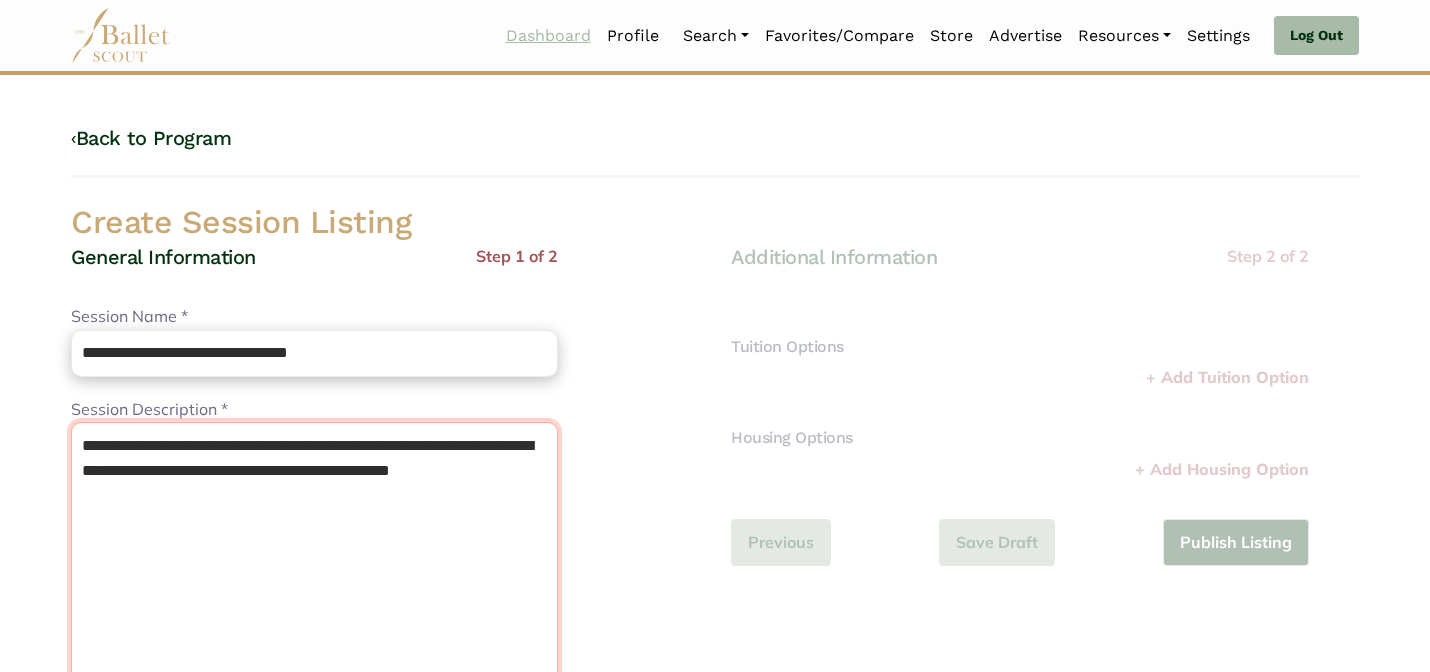 type on "**********" 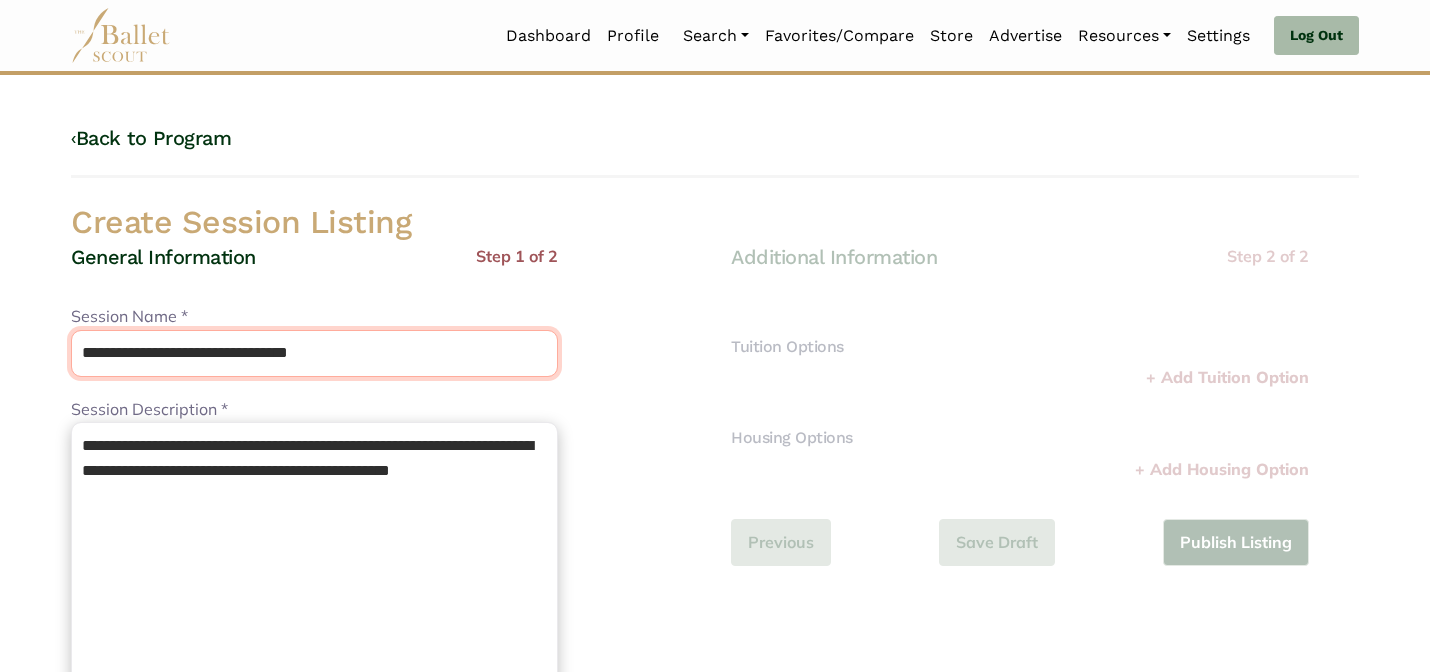 drag, startPoint x: 394, startPoint y: 370, endPoint x: 357, endPoint y: 267, distance: 109.444046 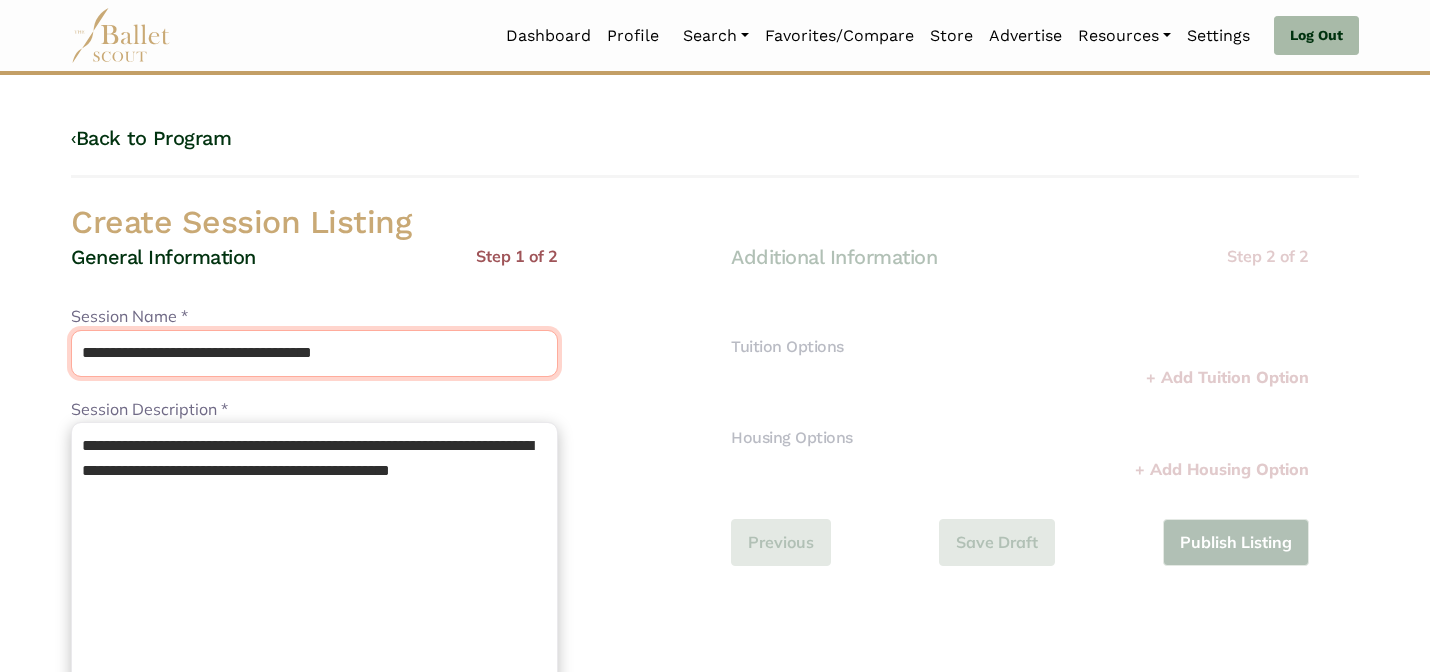 type on "**********" 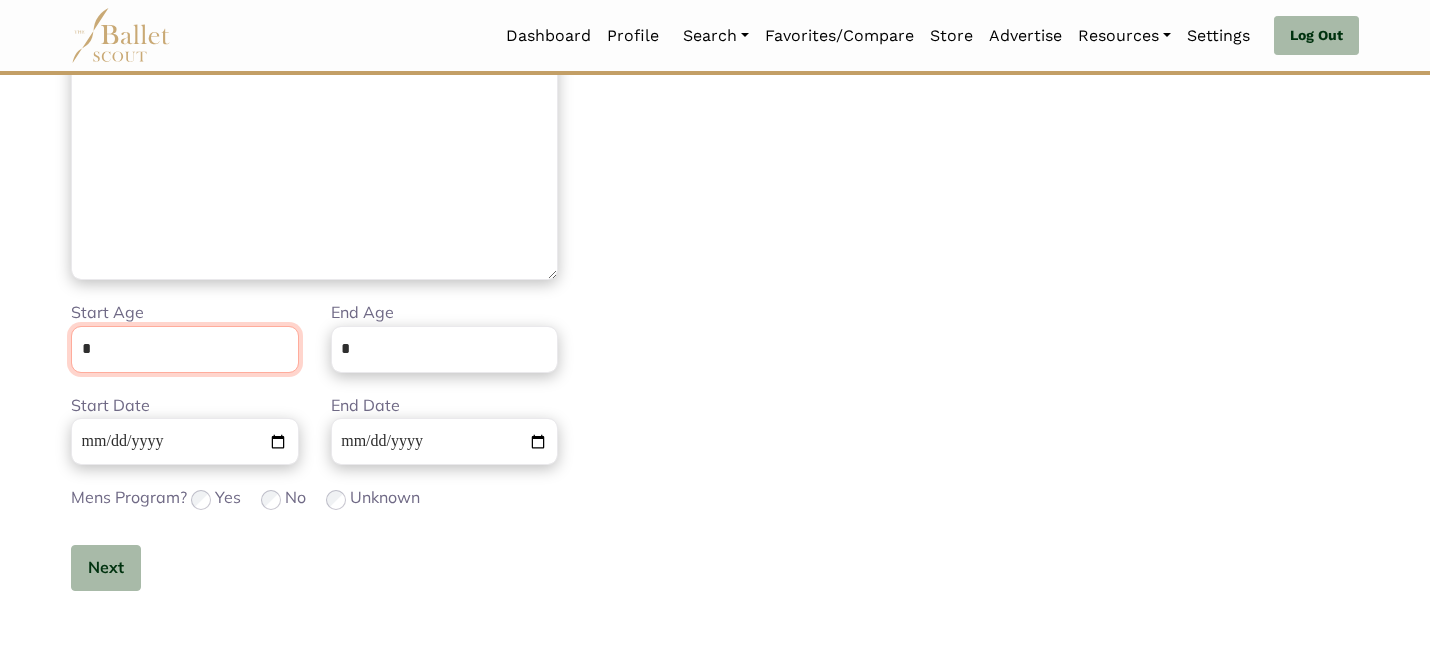 scroll, scrollTop: 505, scrollLeft: 0, axis: vertical 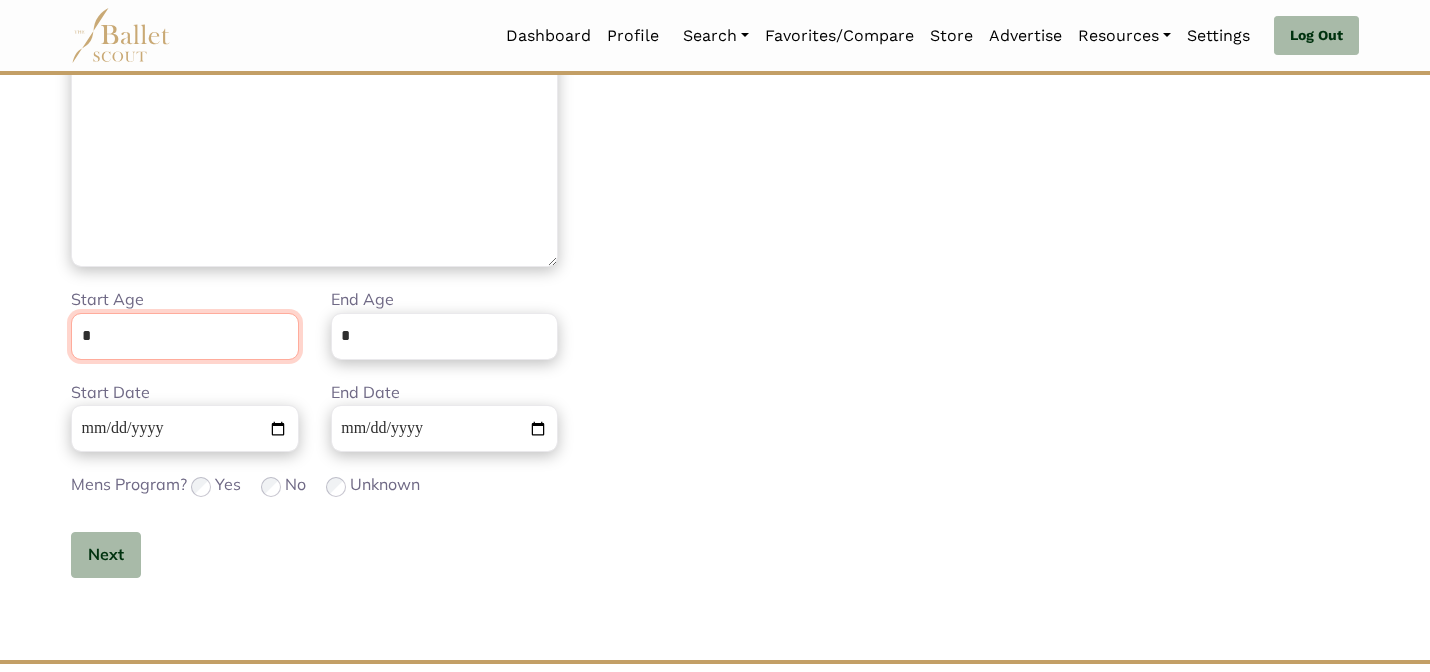 type on "*" 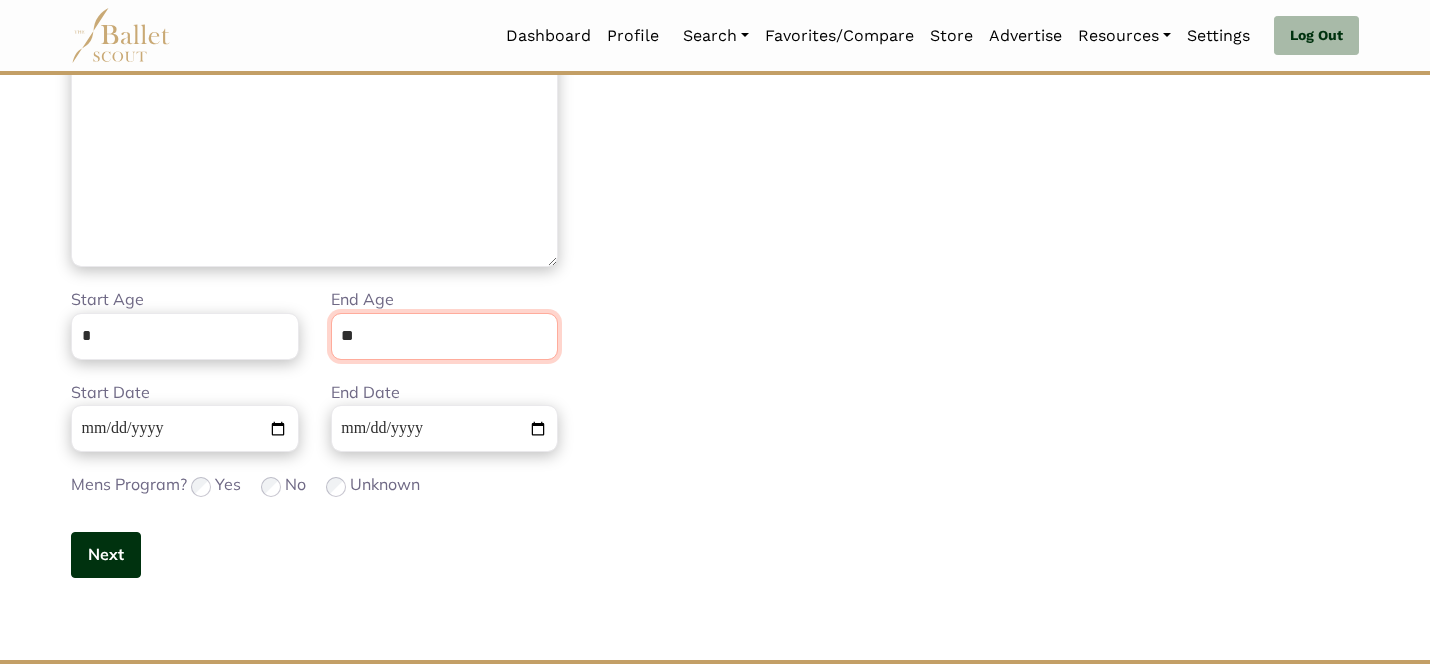 type on "**" 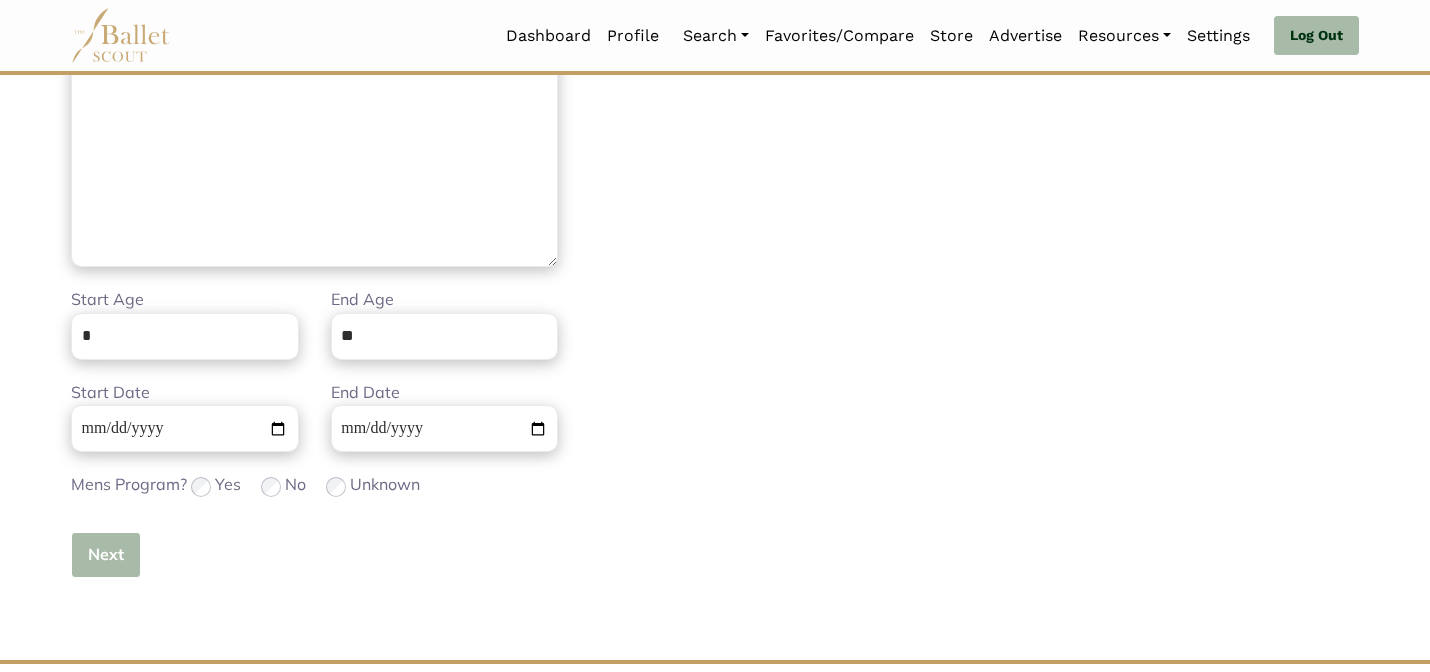 click on "Next" at bounding box center (106, 555) 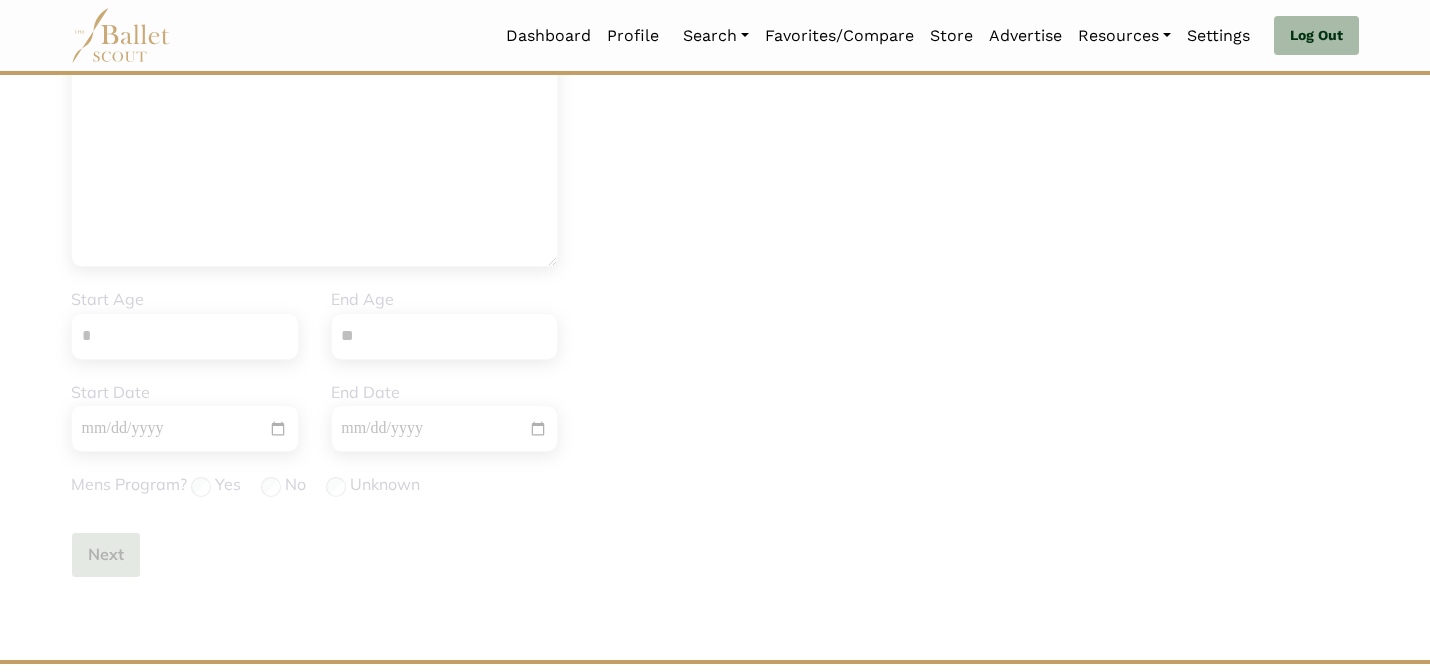 type 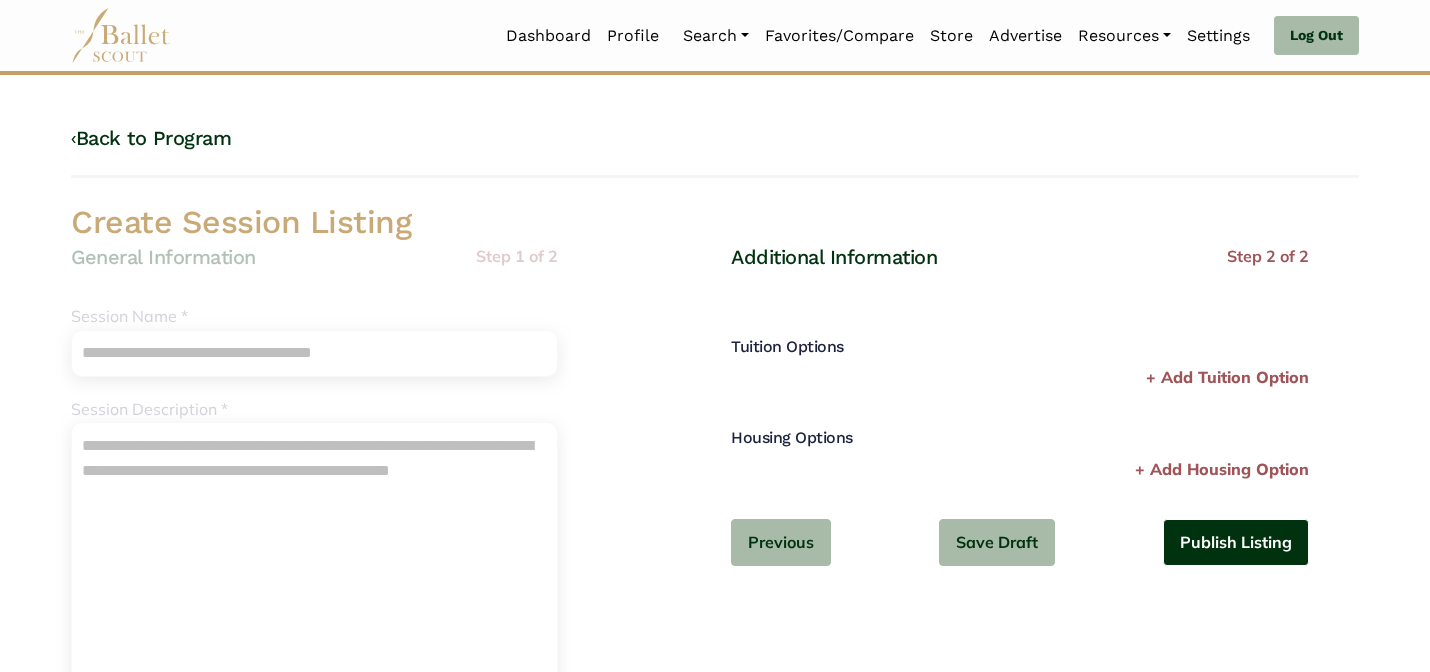 click on "Publish Listing" at bounding box center [1236, 542] 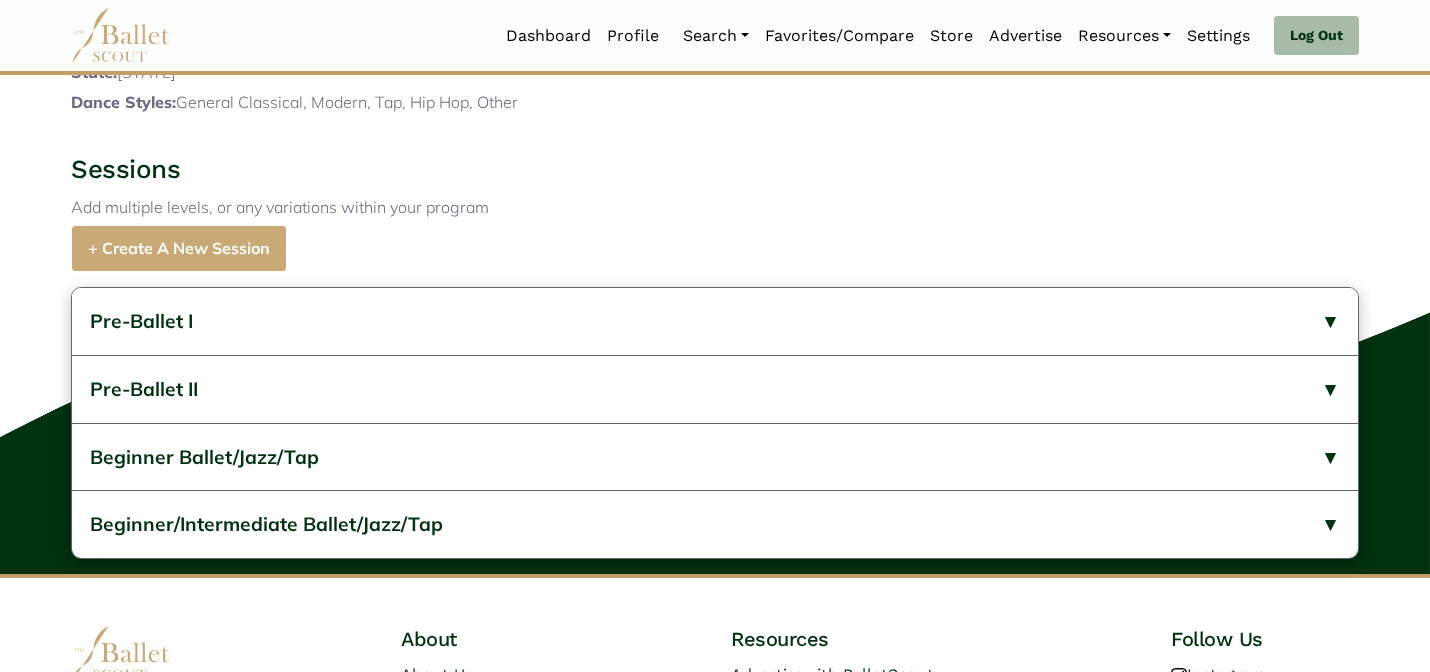 scroll, scrollTop: 1154, scrollLeft: 0, axis: vertical 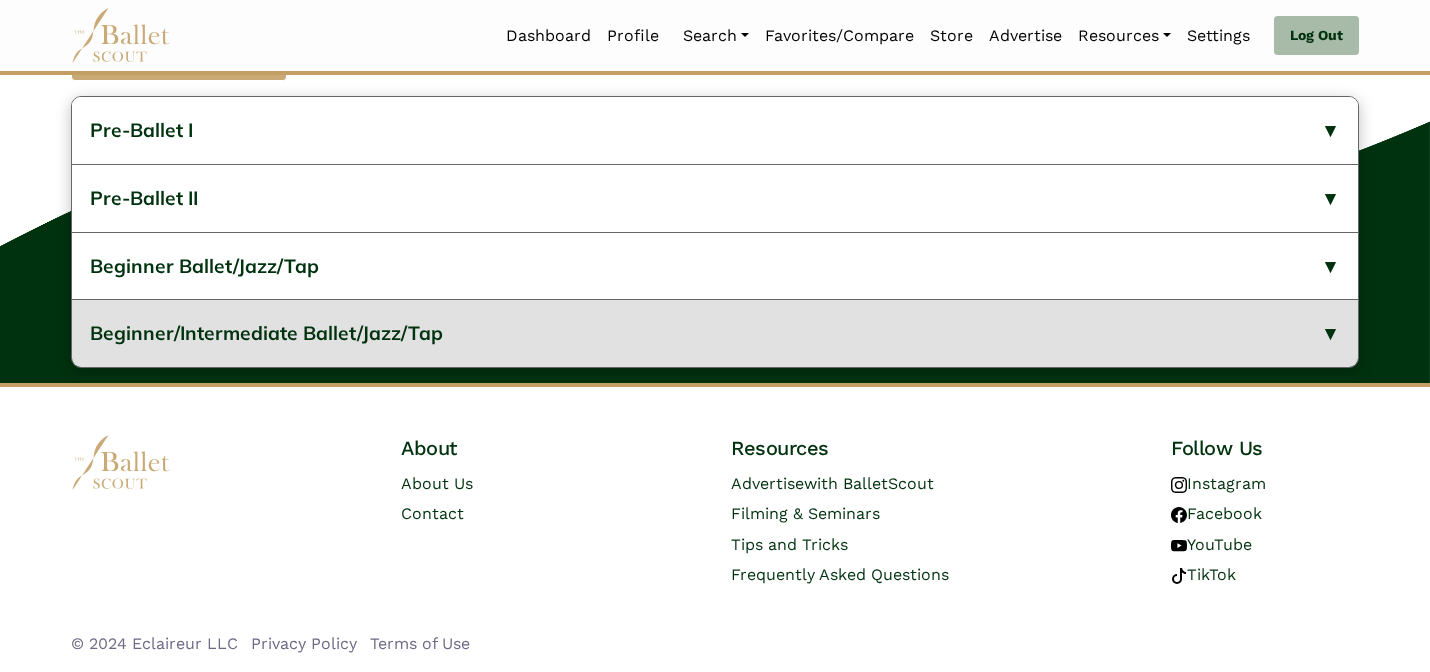 click on "Beginner/Intermediate Ballet/Jazz/Tap" at bounding box center [715, 333] 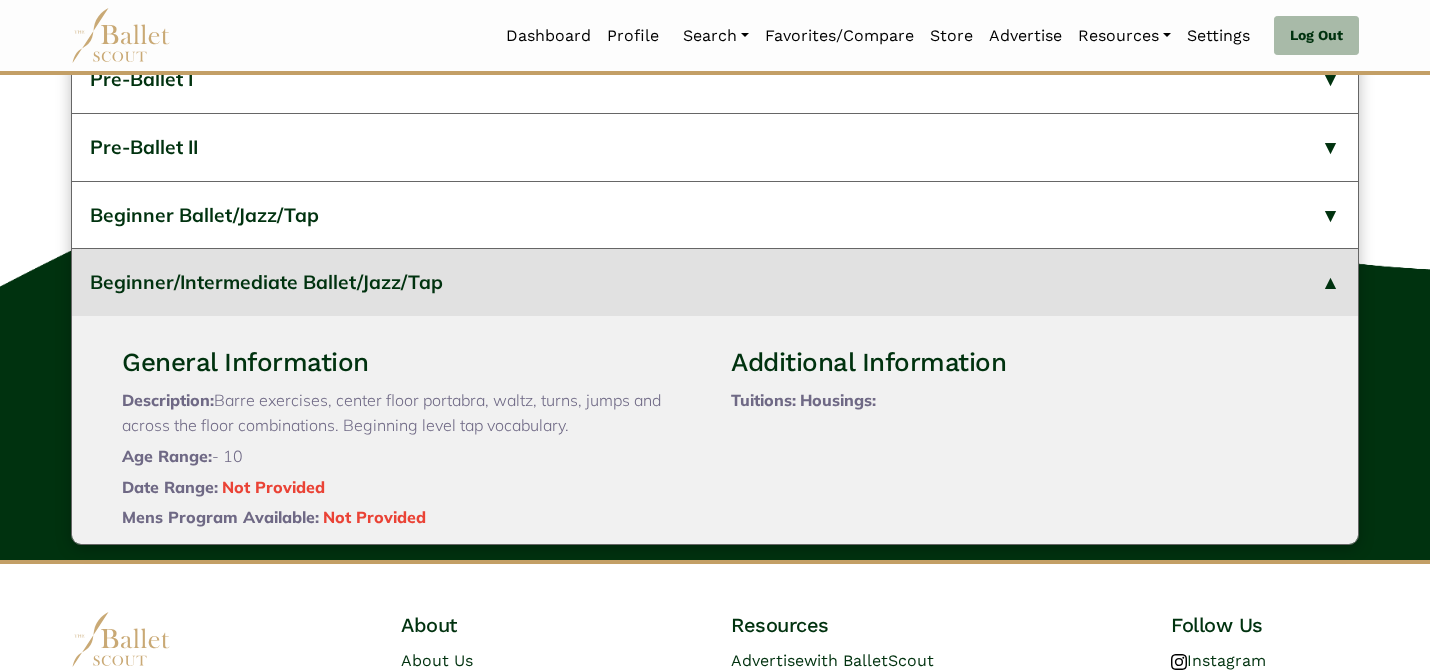 type 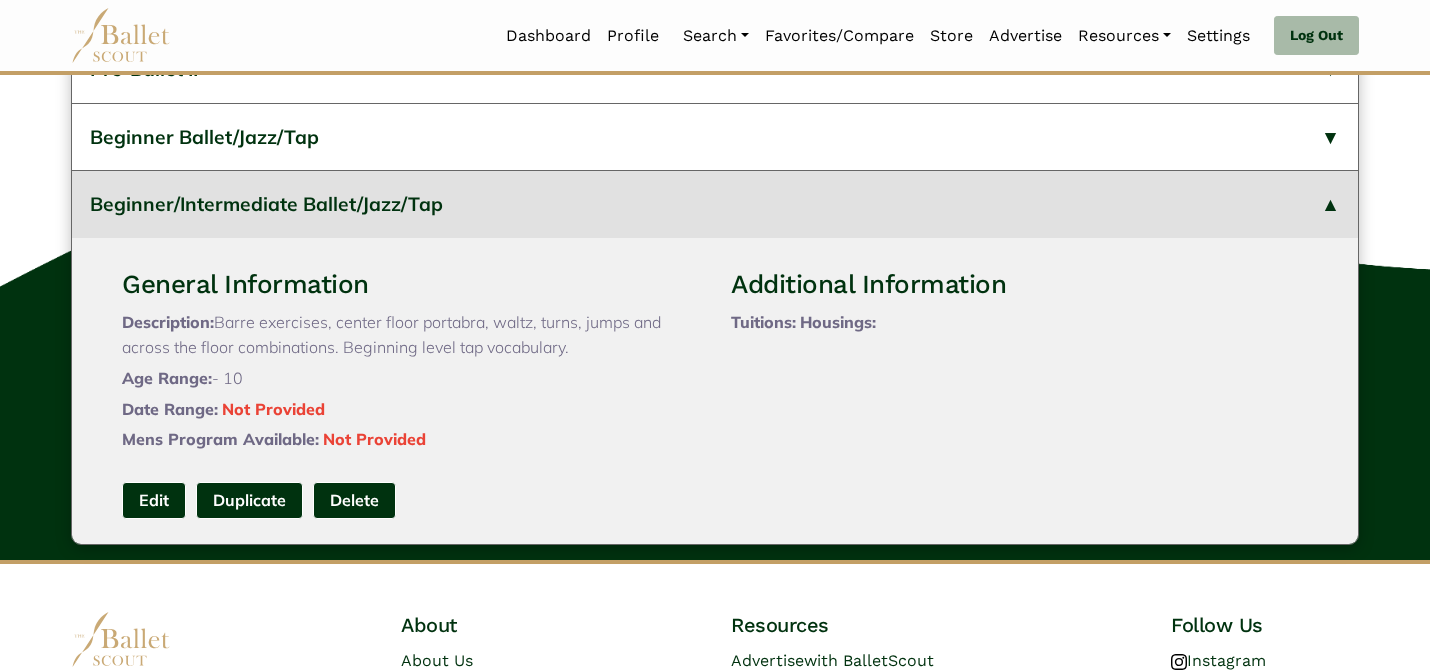 scroll, scrollTop: 83, scrollLeft: 0, axis: vertical 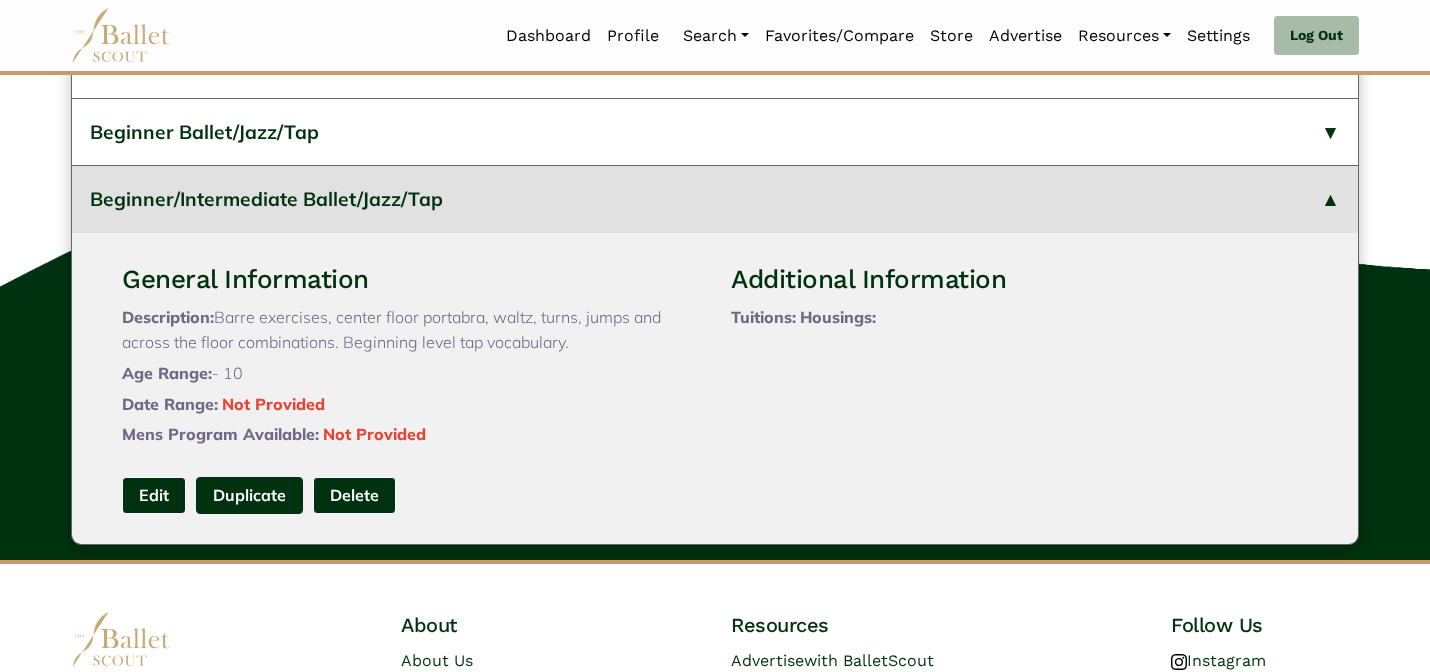 click on "Duplicate" at bounding box center [249, 495] 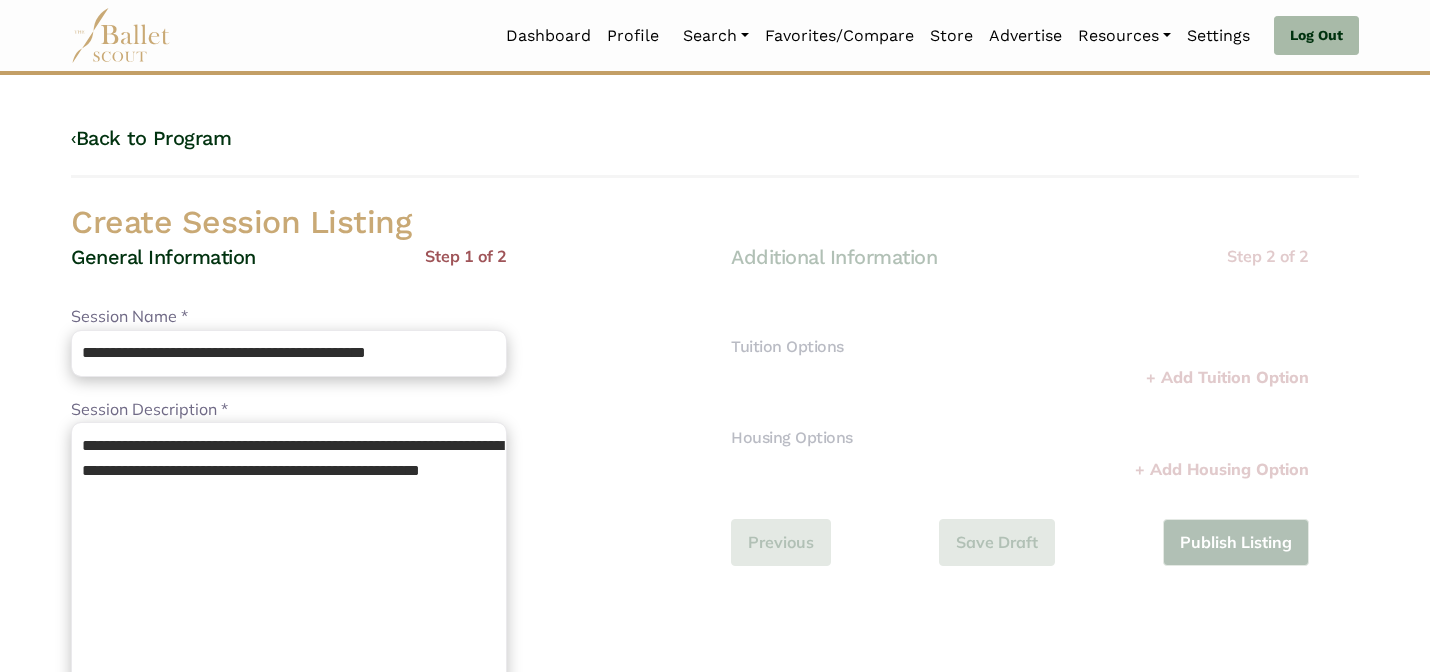 scroll, scrollTop: 0, scrollLeft: 0, axis: both 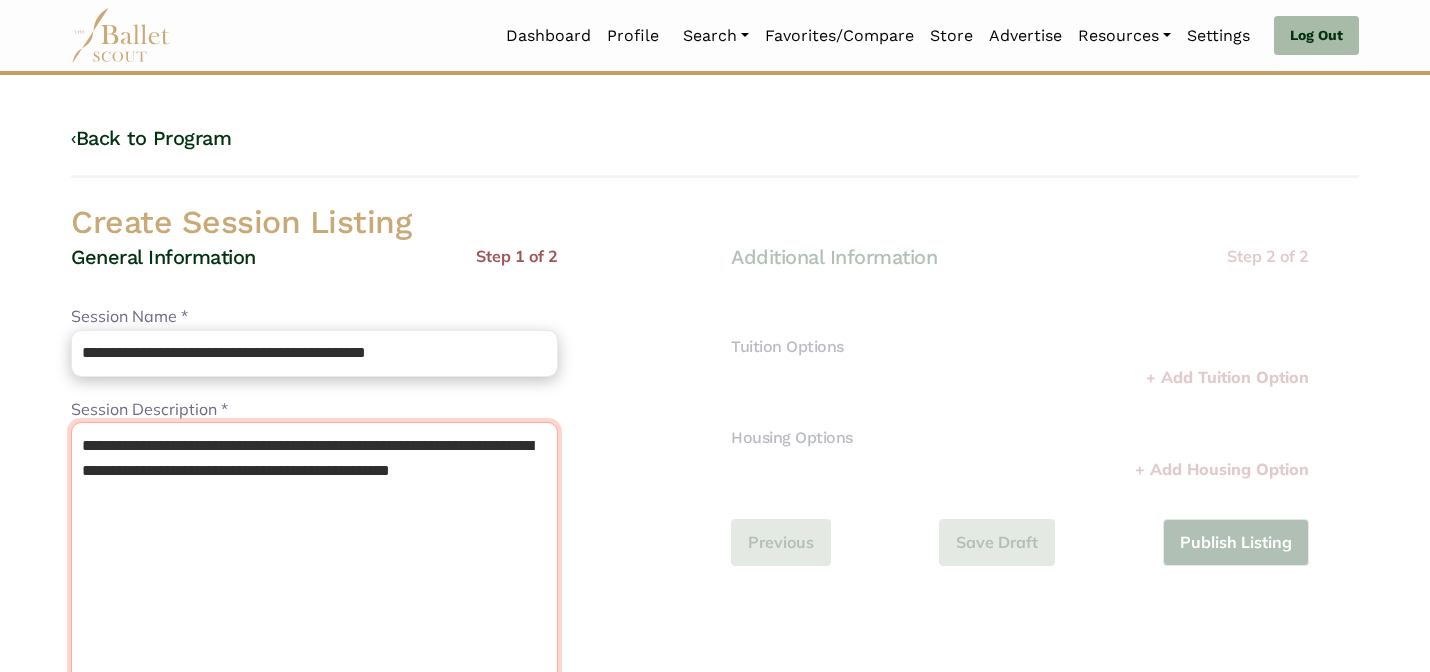 drag, startPoint x: 538, startPoint y: 511, endPoint x: 459, endPoint y: 286, distance: 238.46593 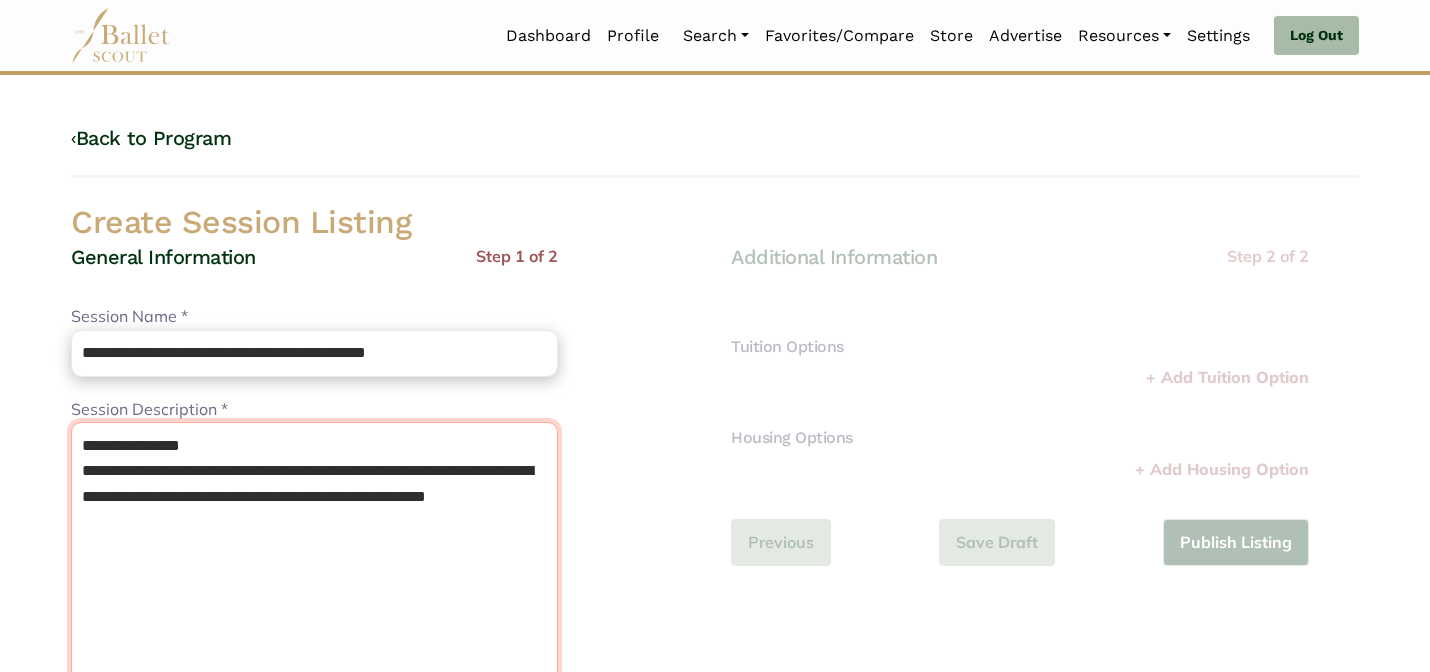 drag, startPoint x: 235, startPoint y: 449, endPoint x: 193, endPoint y: 386, distance: 75.716576 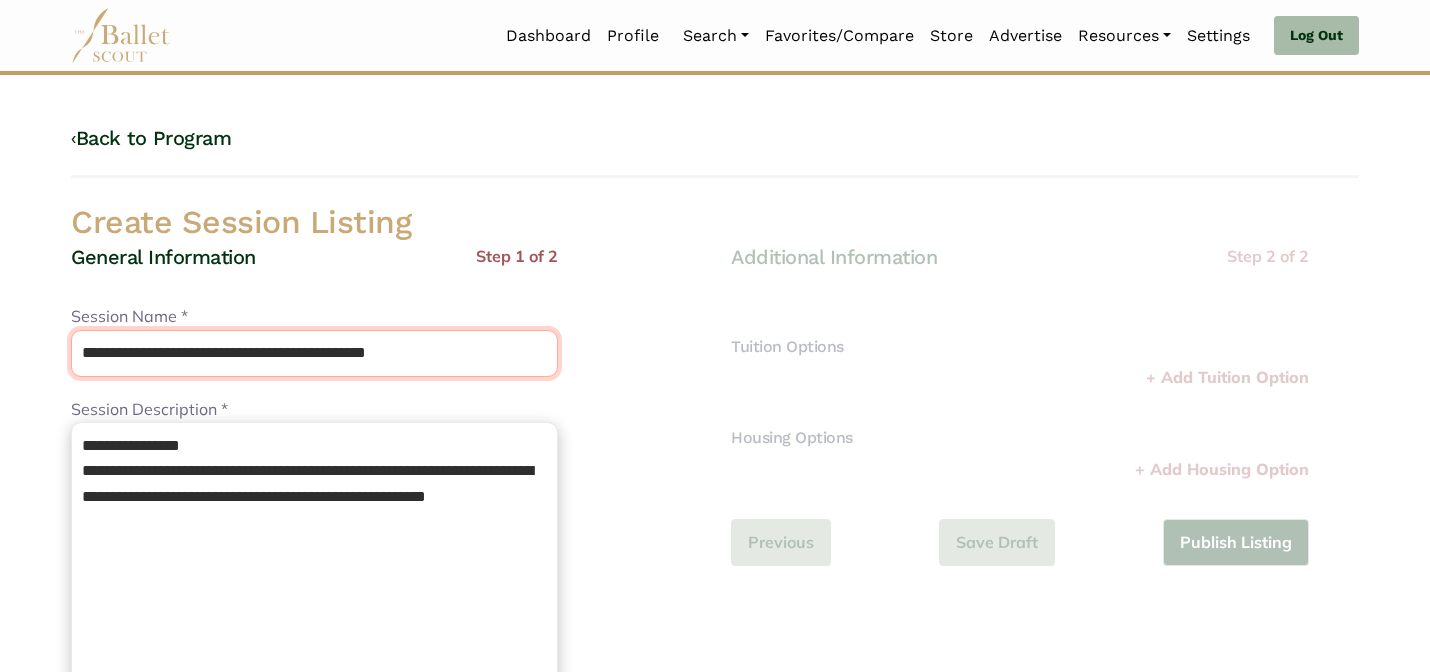 drag, startPoint x: 458, startPoint y: 370, endPoint x: 409, endPoint y: 303, distance: 83.00603 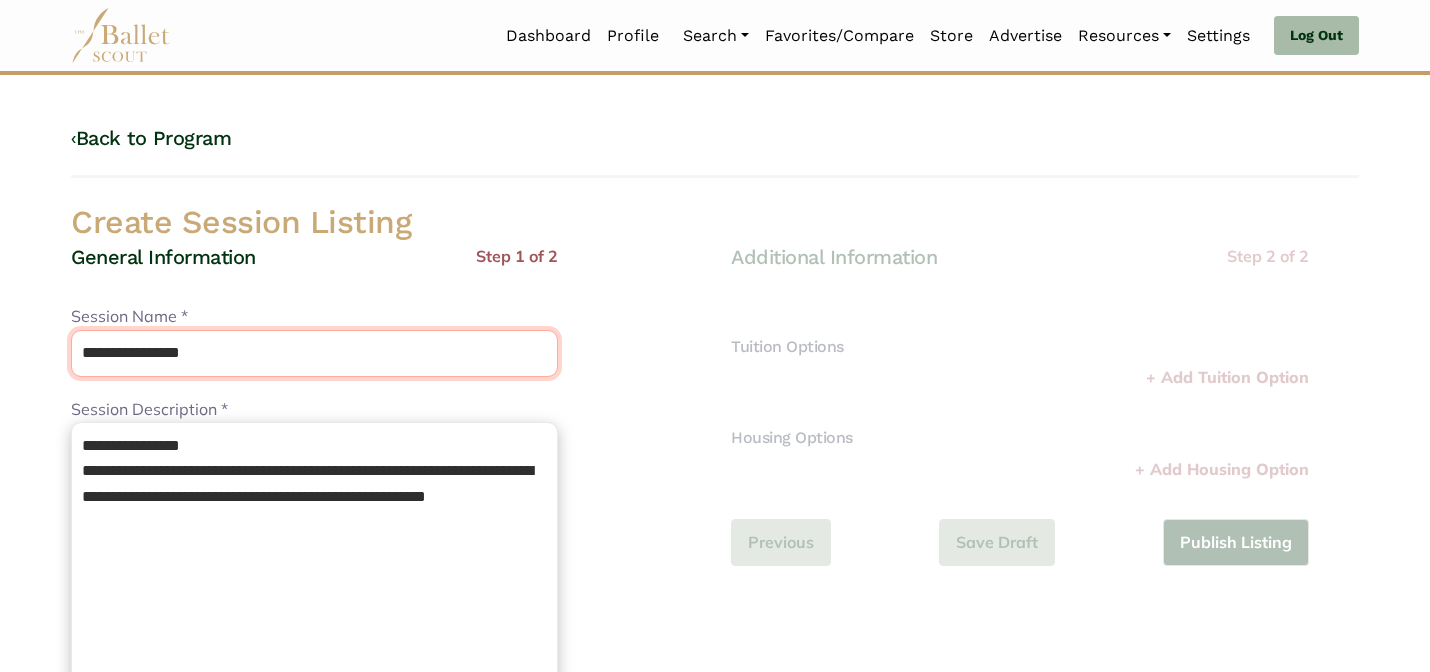 type on "**********" 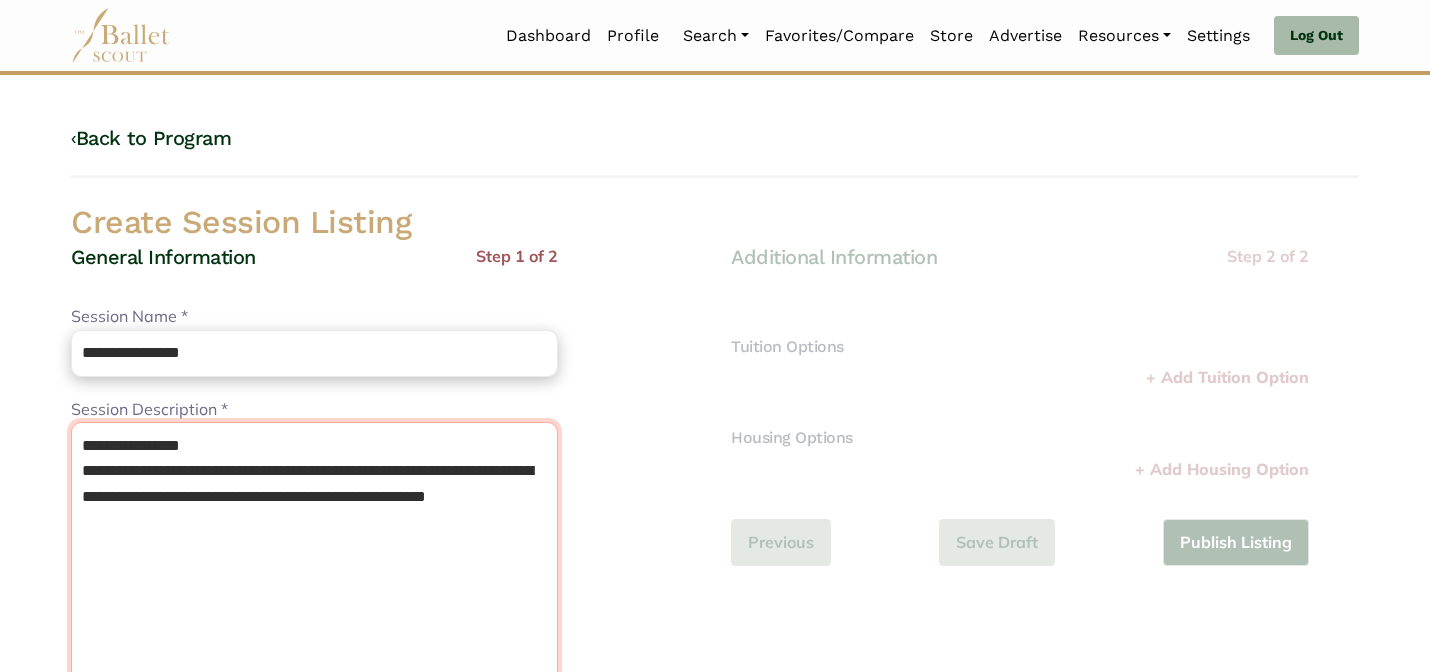 click on "**********" at bounding box center (314, 597) 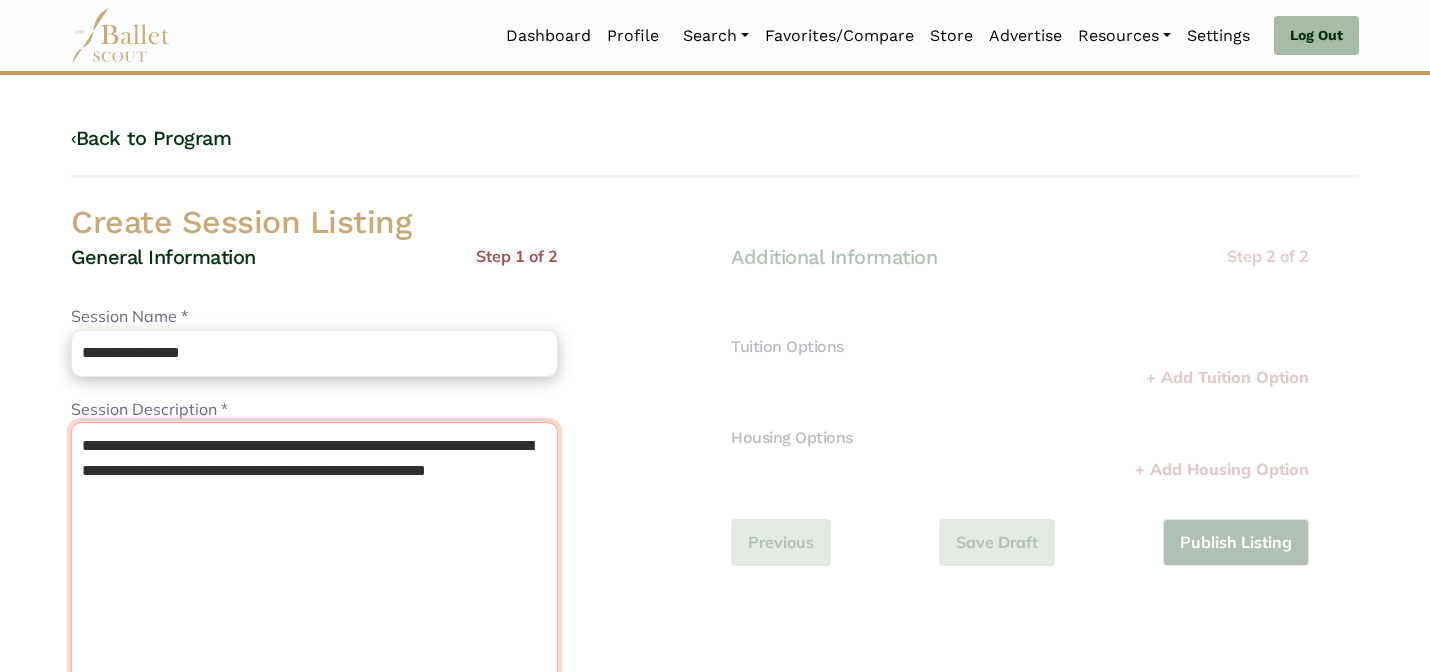 type on "**********" 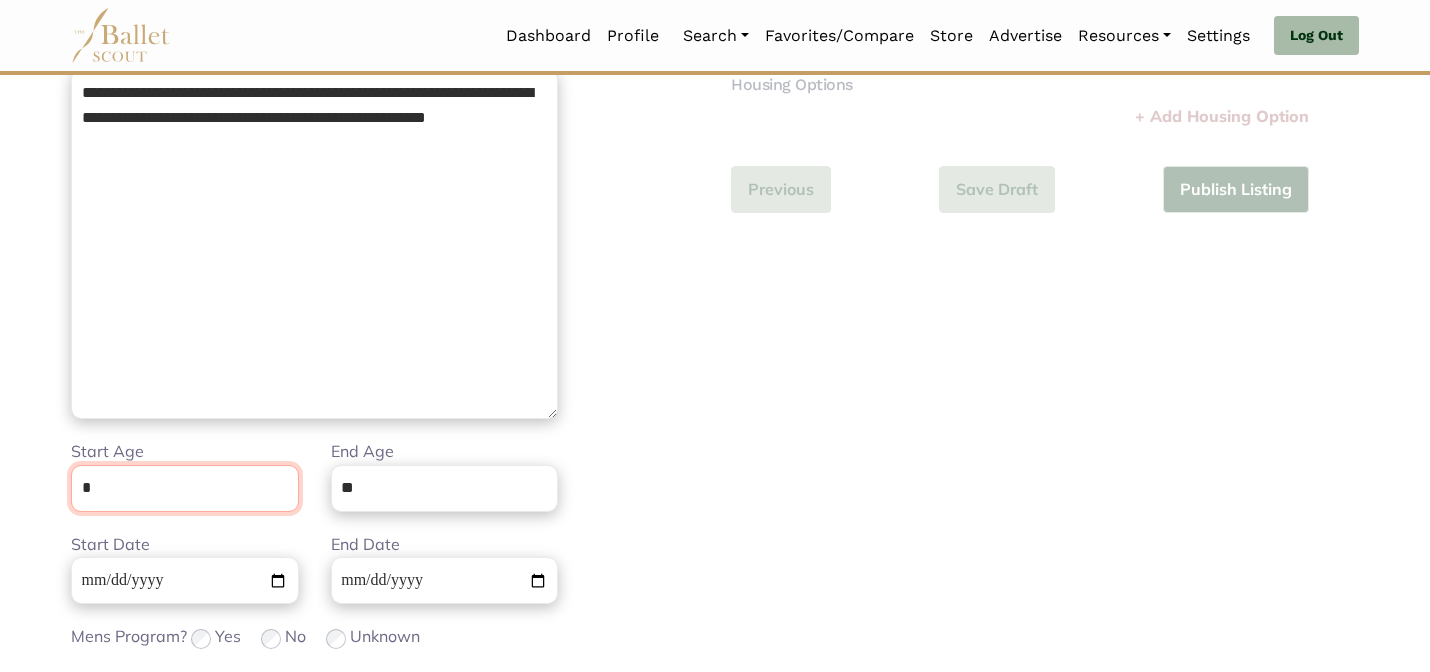 scroll, scrollTop: 505, scrollLeft: 0, axis: vertical 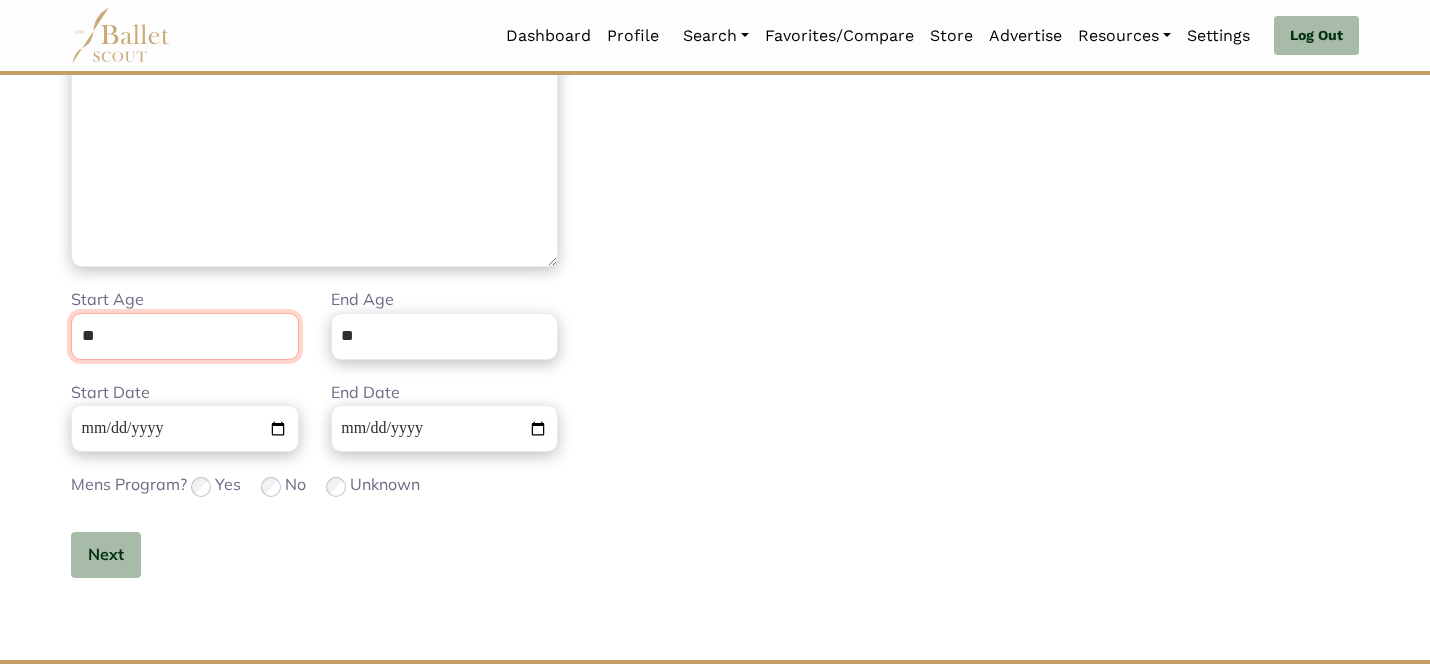 type on "**" 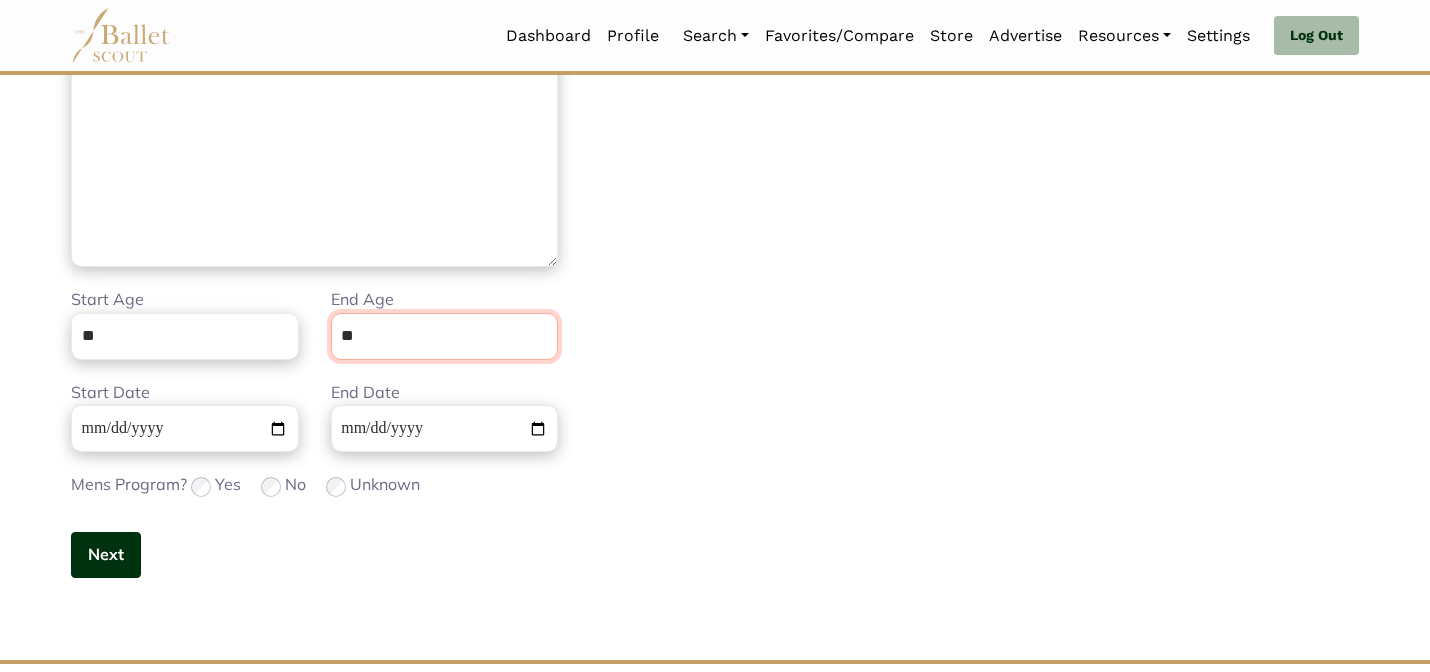 type on "**" 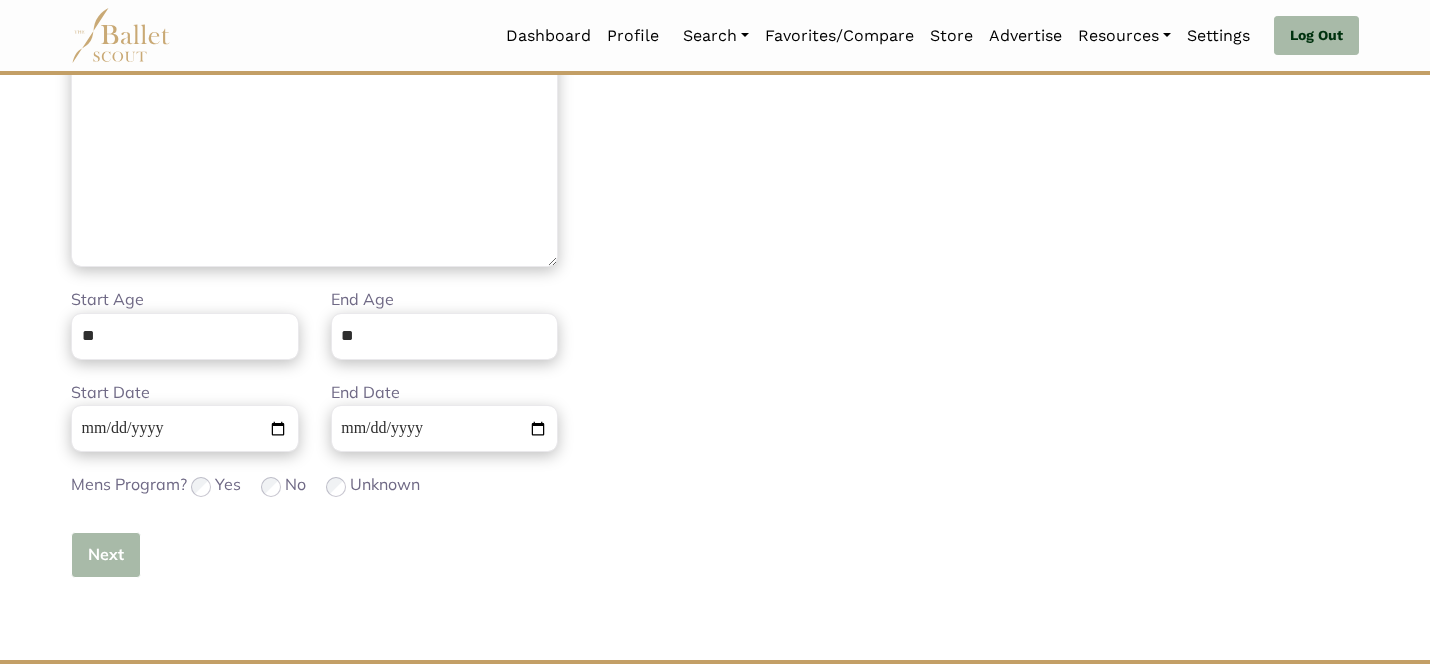 click on "Next" at bounding box center [106, 555] 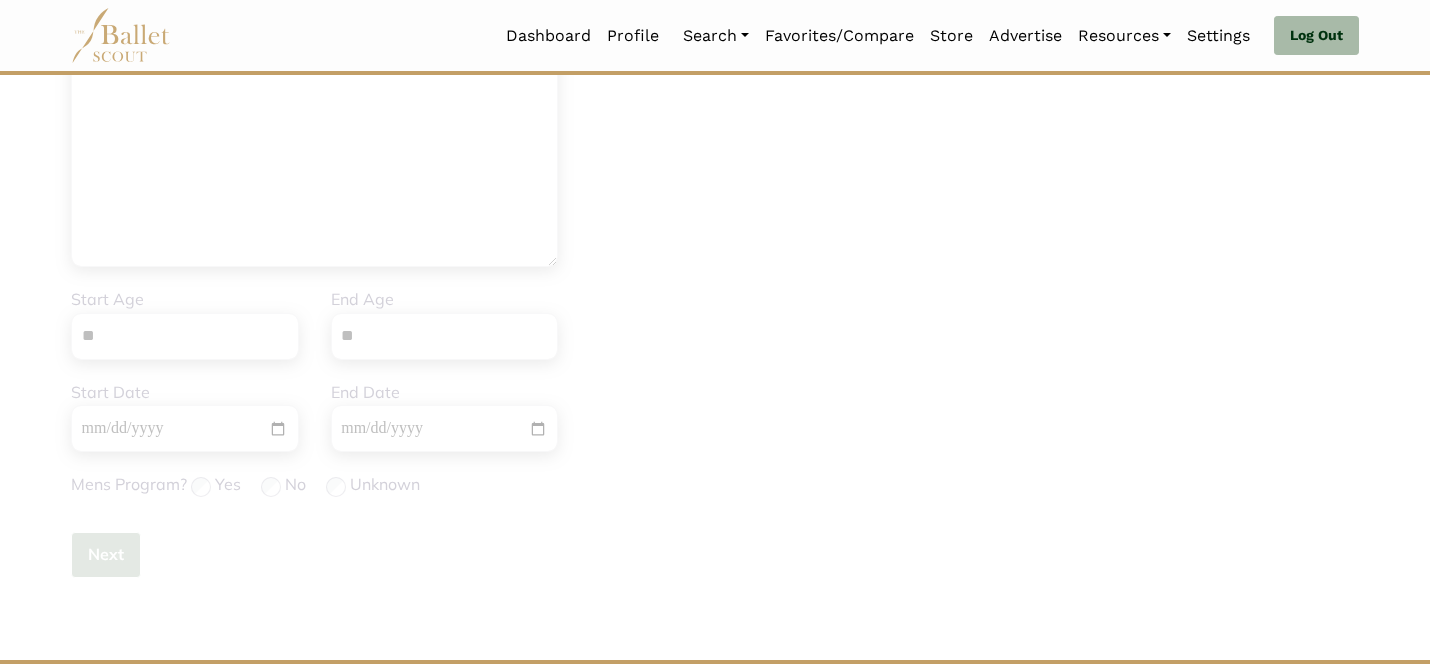 type 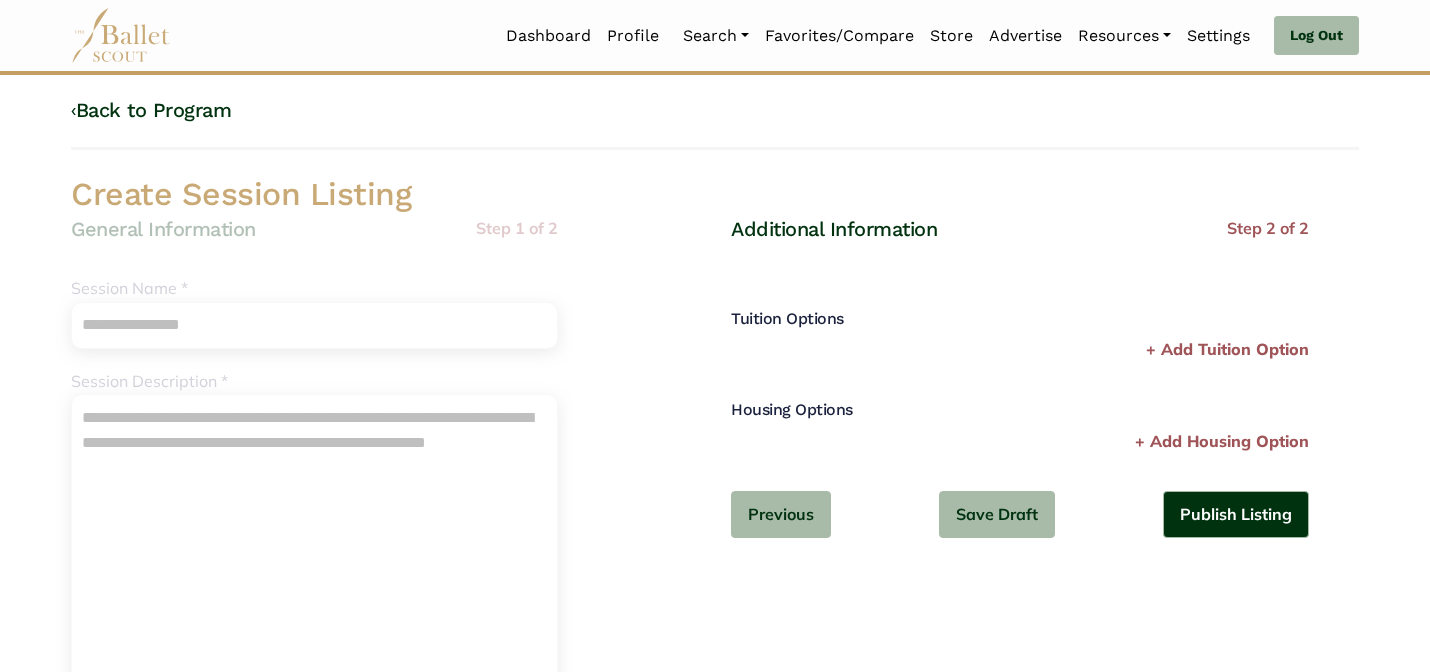 scroll, scrollTop: 0, scrollLeft: 0, axis: both 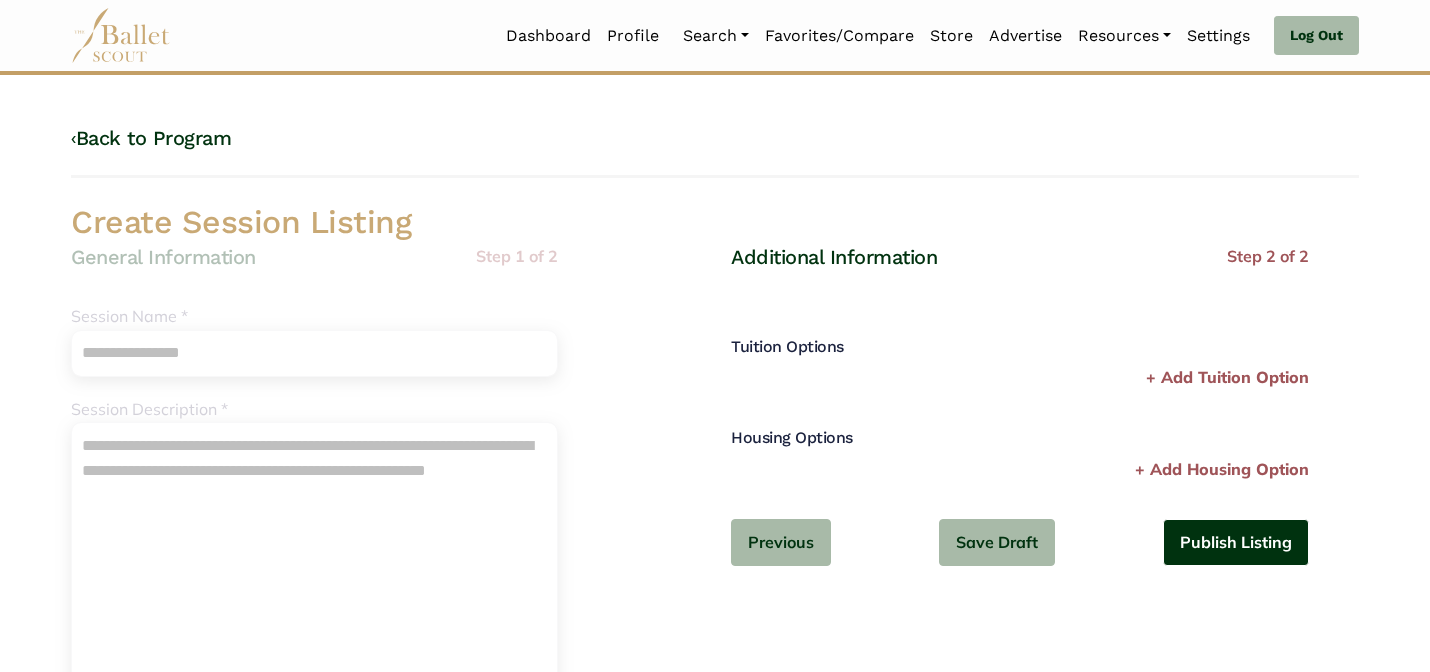 click on "Publish Listing" at bounding box center [1236, 542] 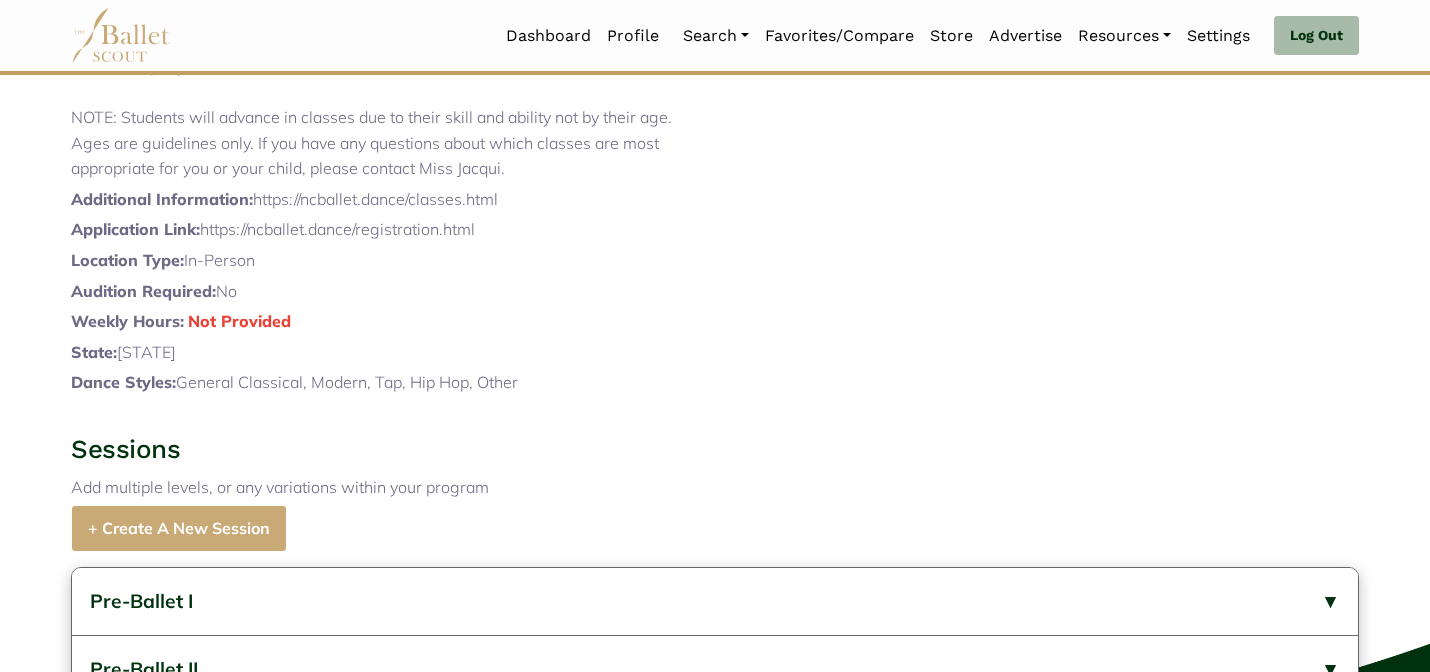 scroll, scrollTop: 1222, scrollLeft: 0, axis: vertical 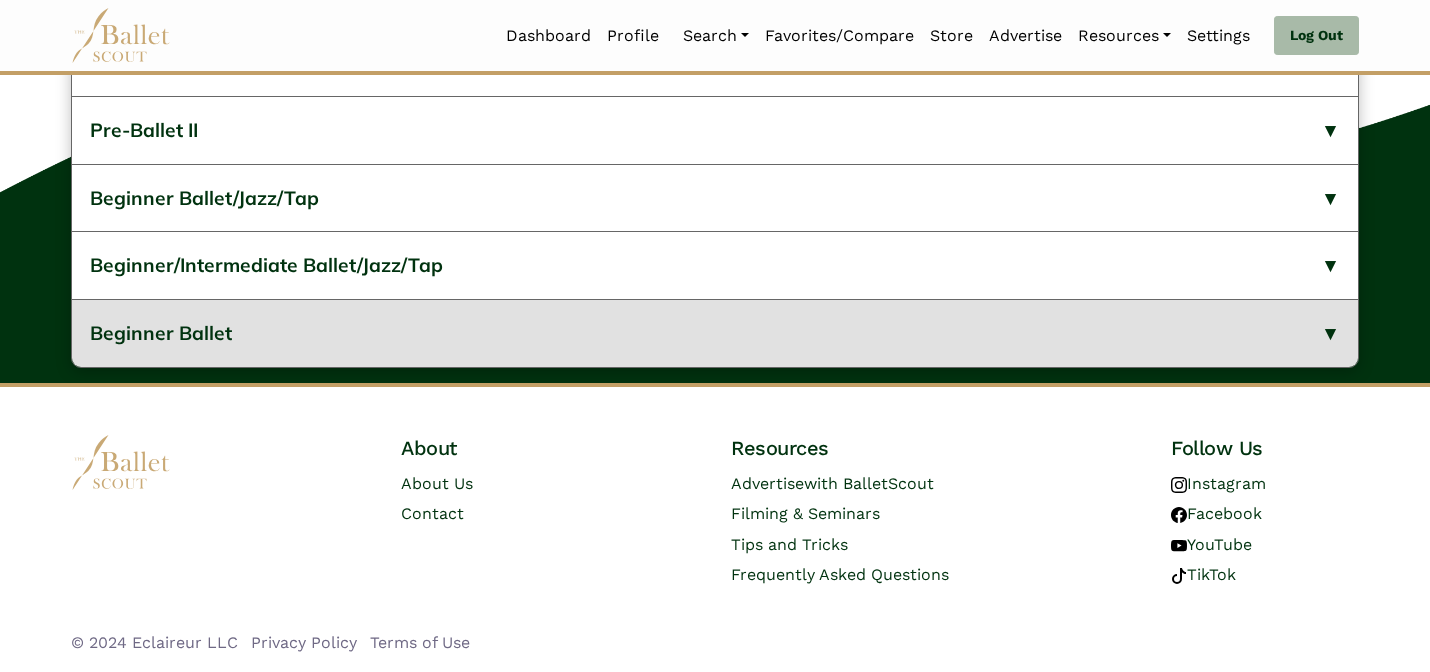 click on "Beginner Ballet" at bounding box center [161, 333] 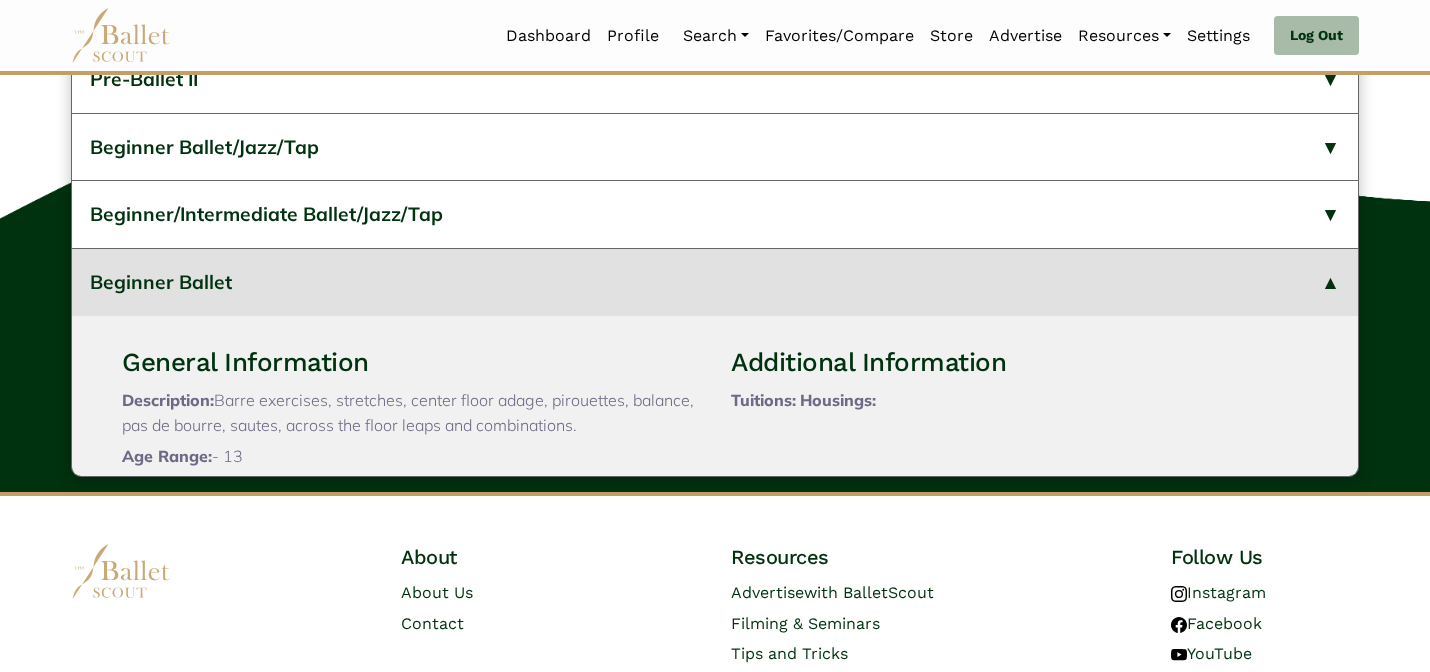 type 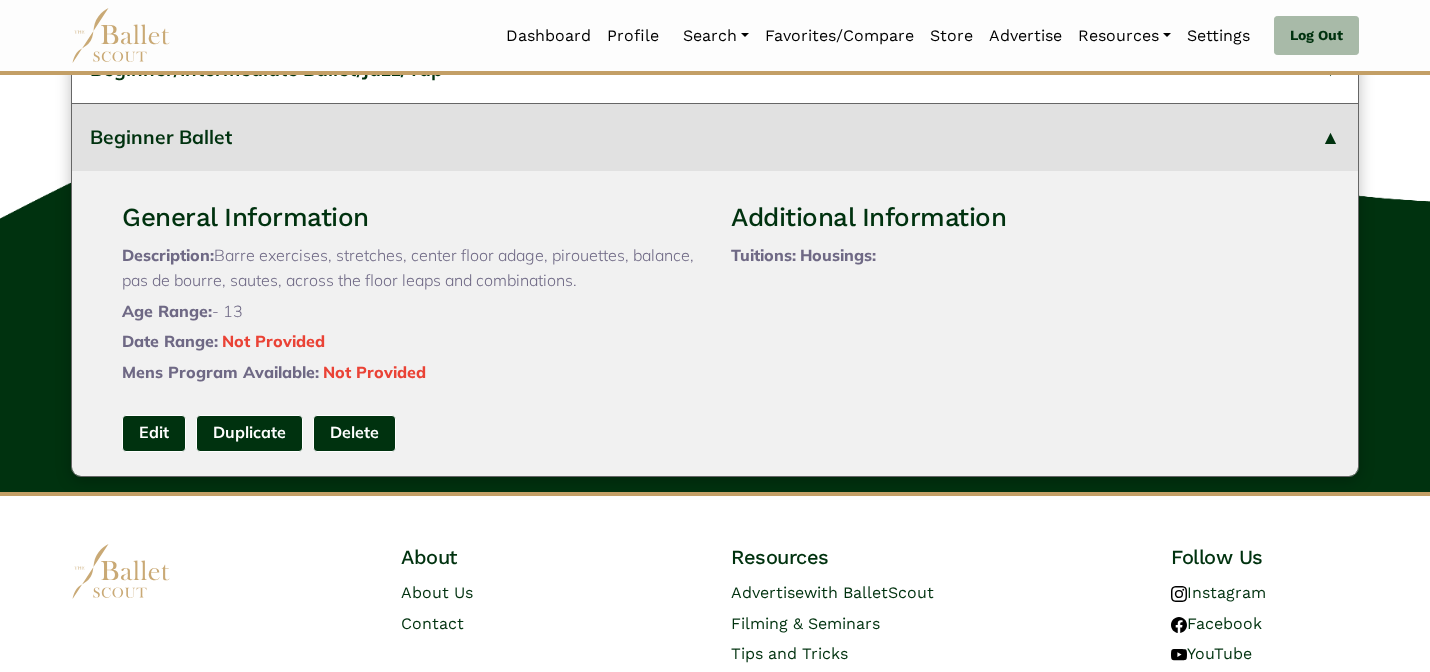 scroll, scrollTop: 151, scrollLeft: 0, axis: vertical 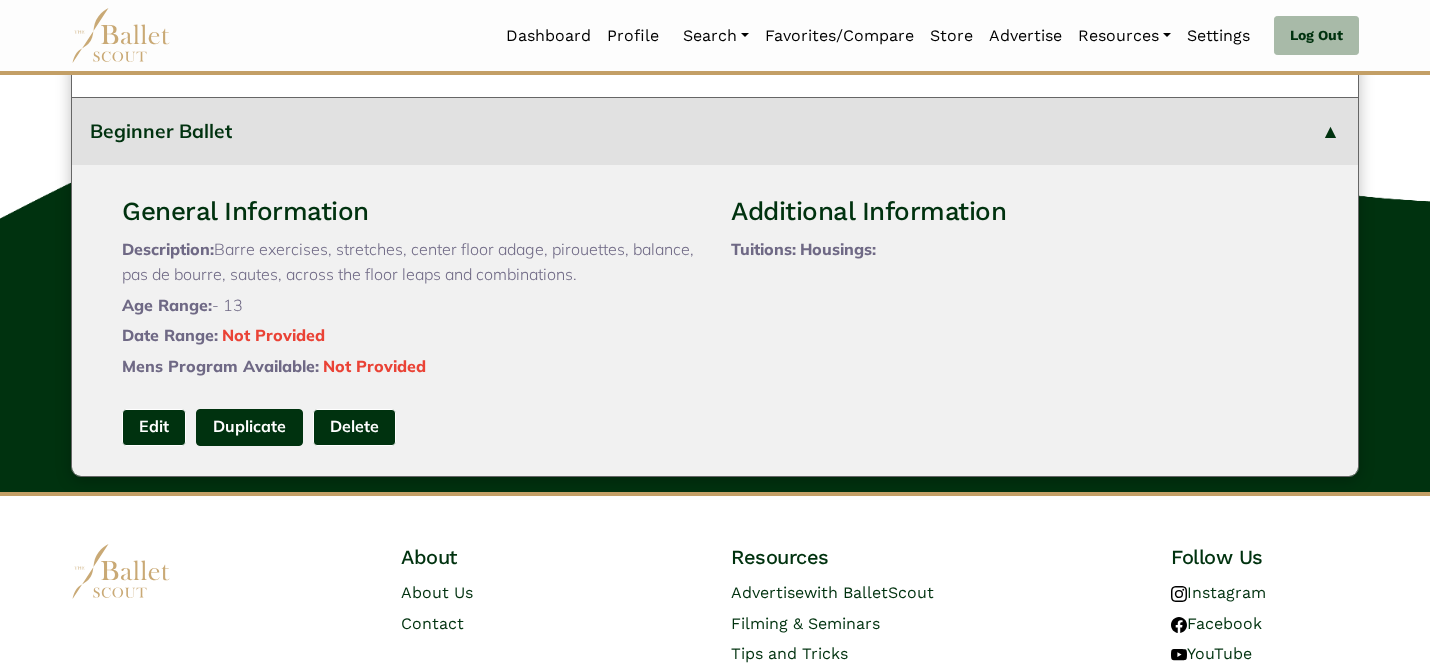 click on "Duplicate" at bounding box center [249, 427] 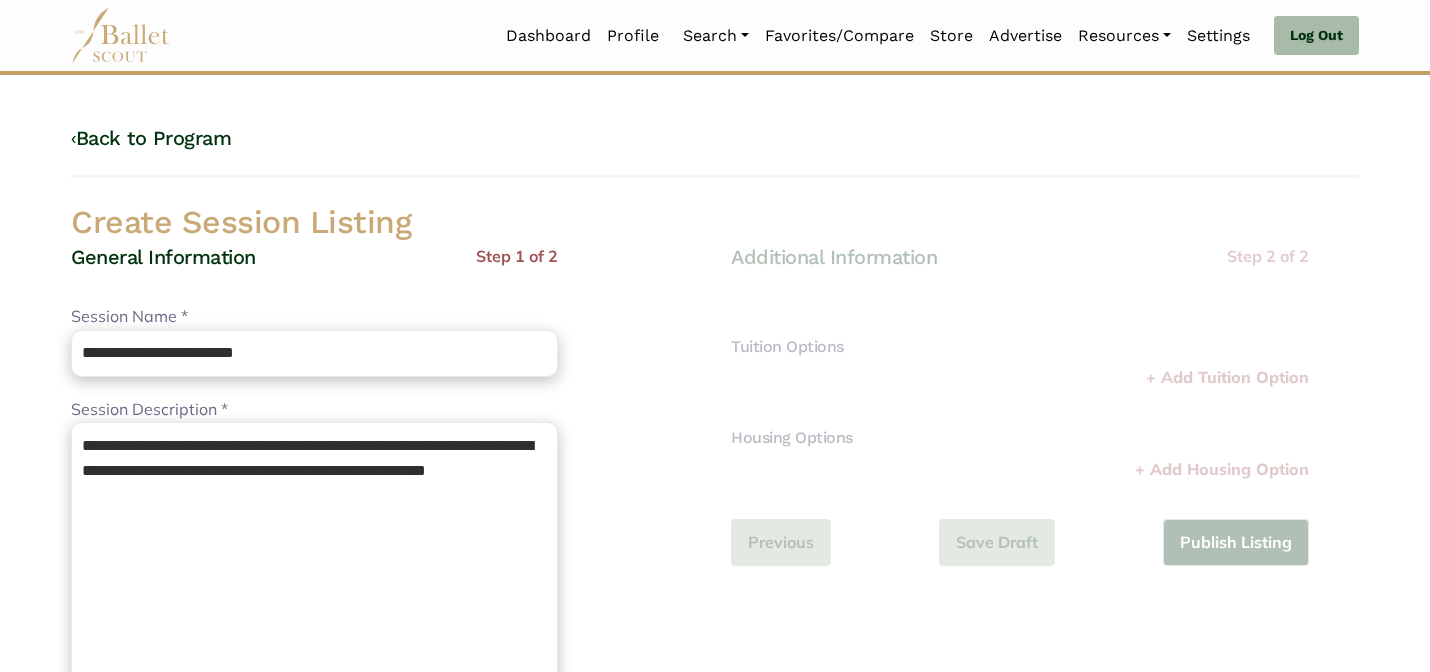 scroll, scrollTop: 0, scrollLeft: 0, axis: both 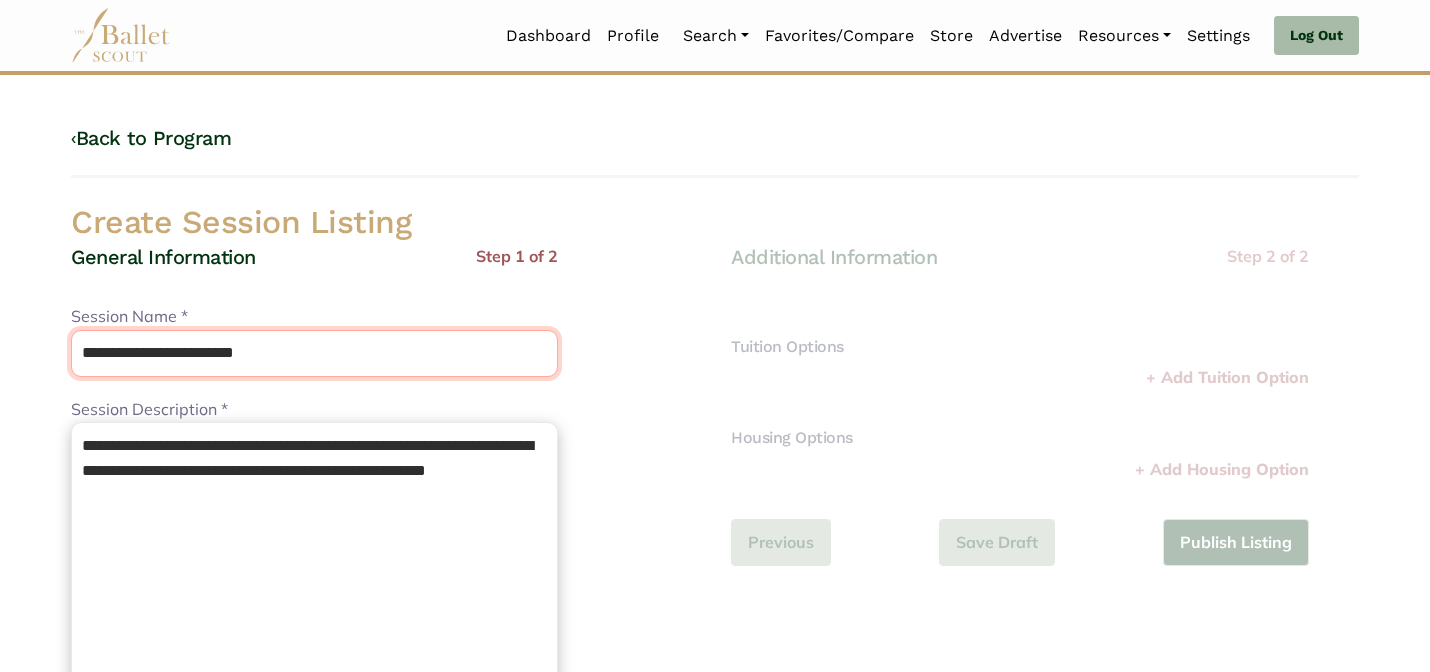drag, startPoint x: 339, startPoint y: 355, endPoint x: 337, endPoint y: 260, distance: 95.02105 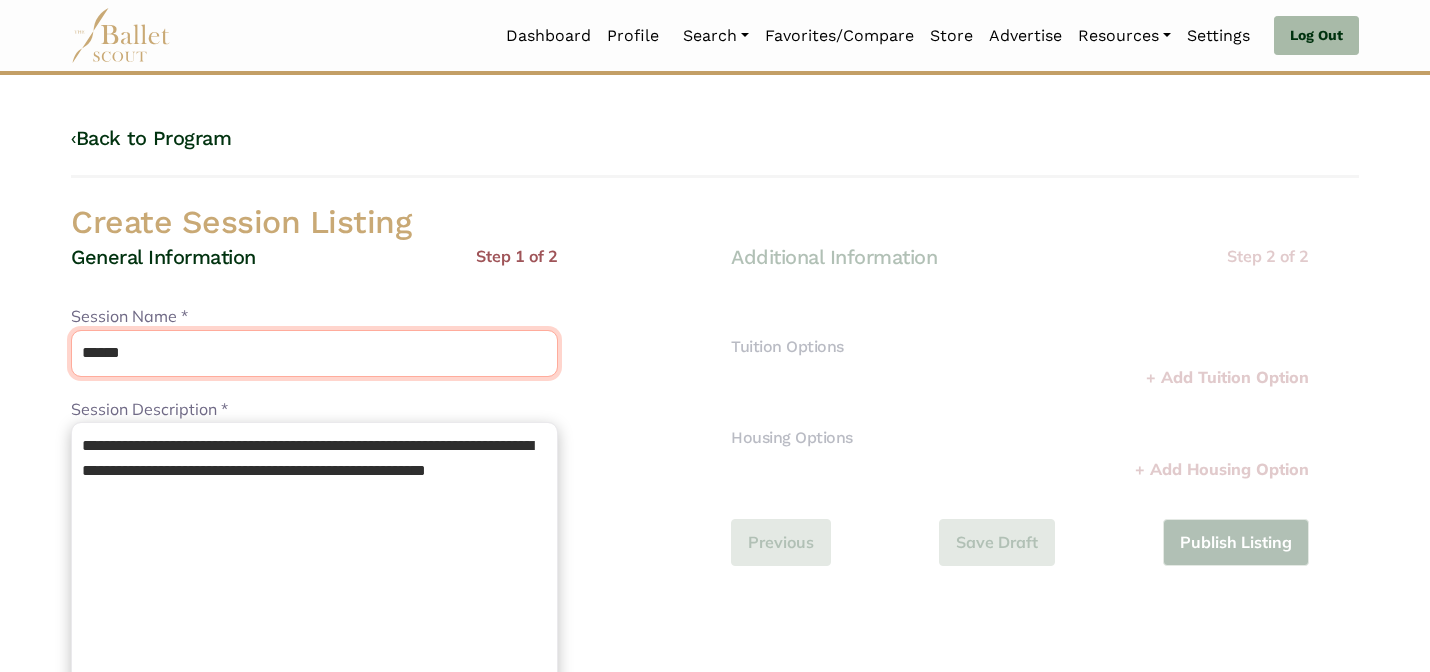 type on "******" 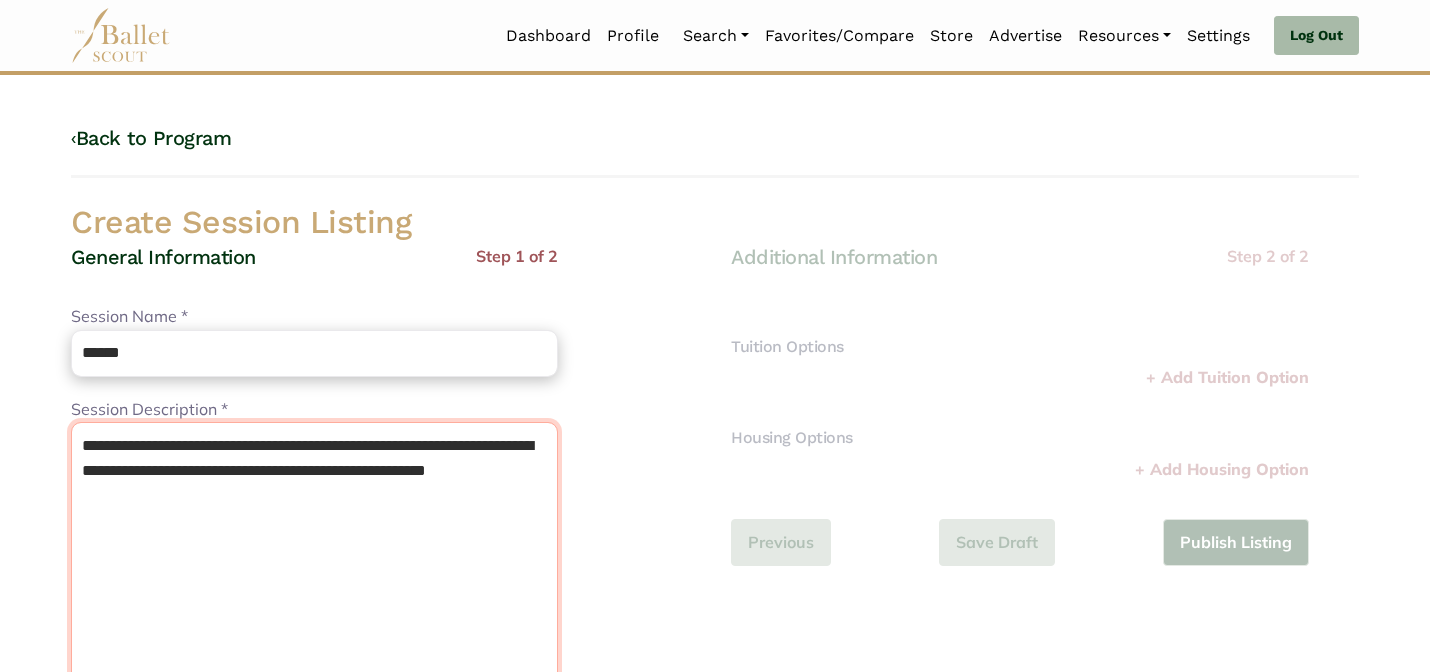 drag, startPoint x: 427, startPoint y: 561, endPoint x: 352, endPoint y: 294, distance: 277.33374 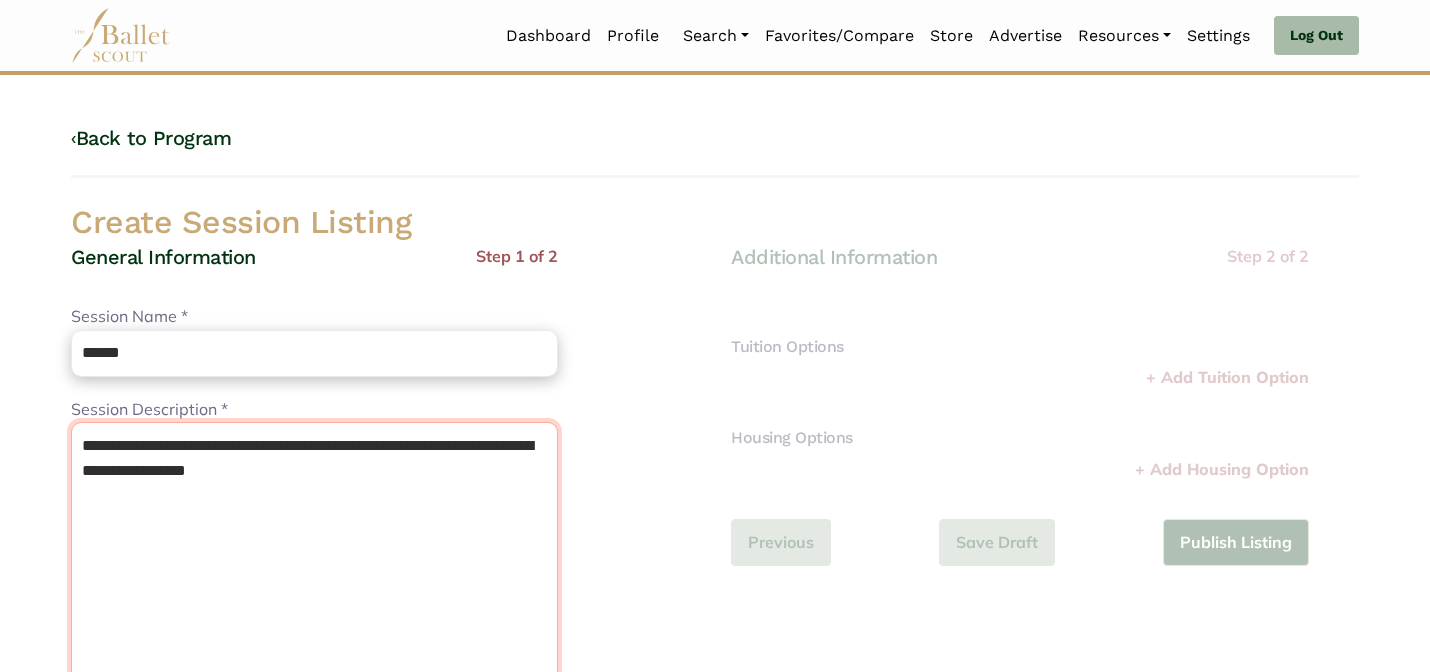 type on "**********" 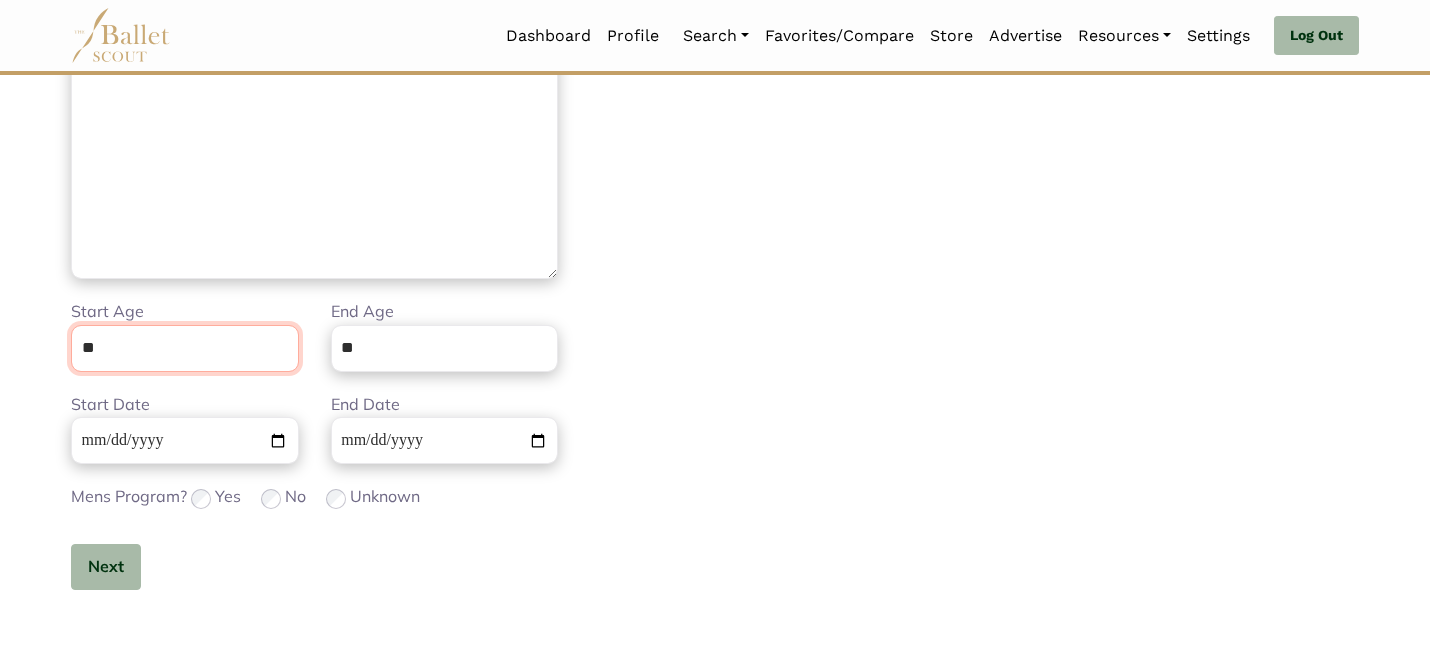 scroll, scrollTop: 505, scrollLeft: 0, axis: vertical 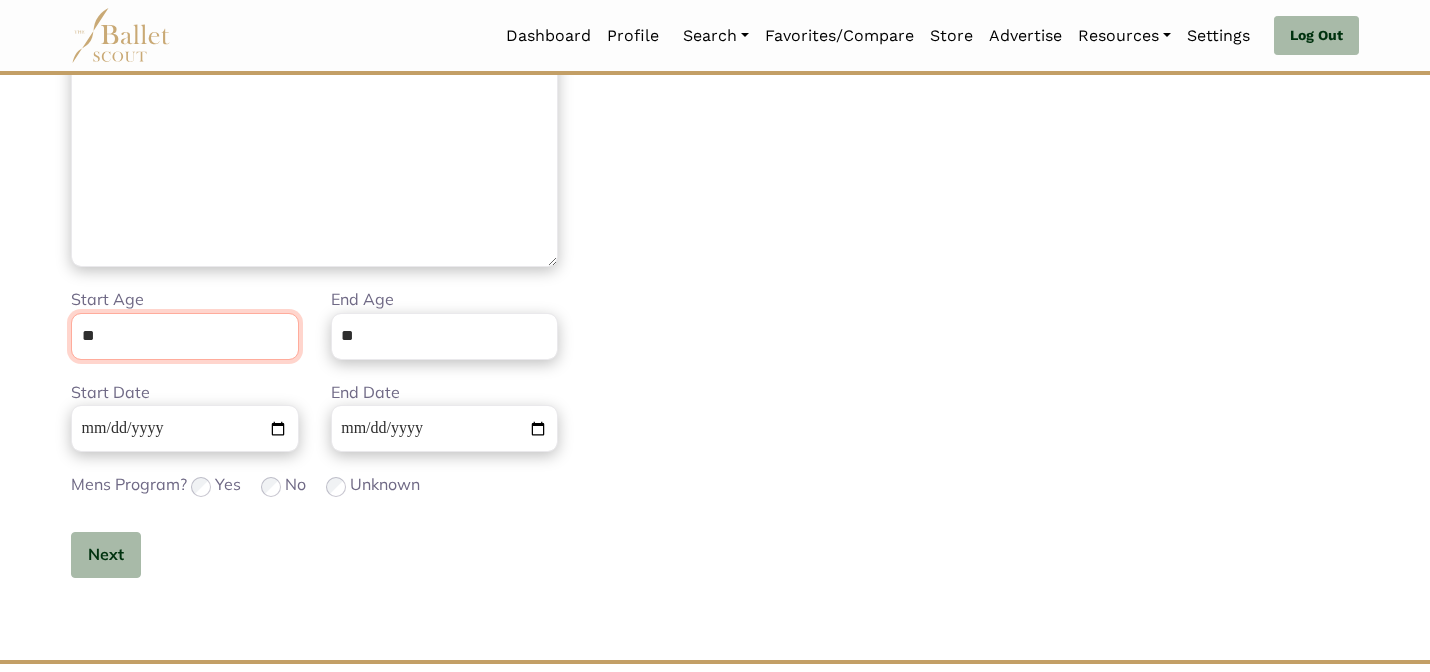 type on "**" 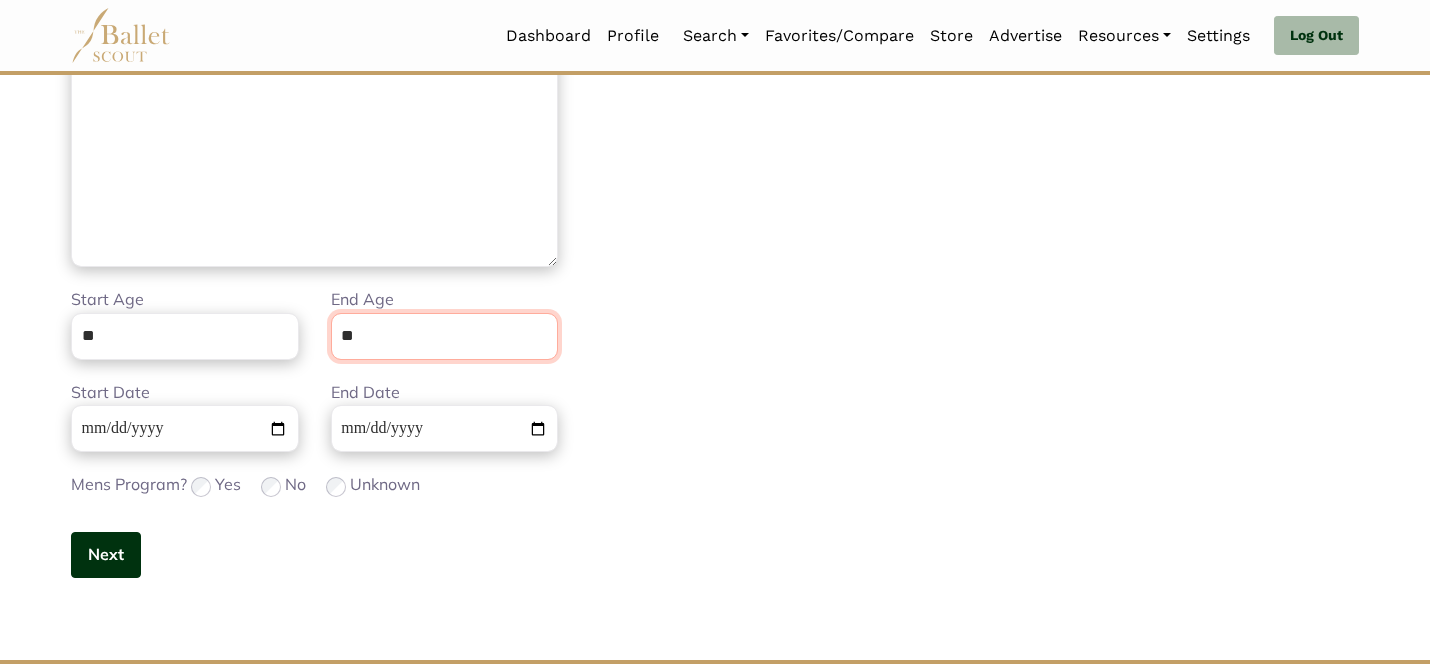 type on "**" 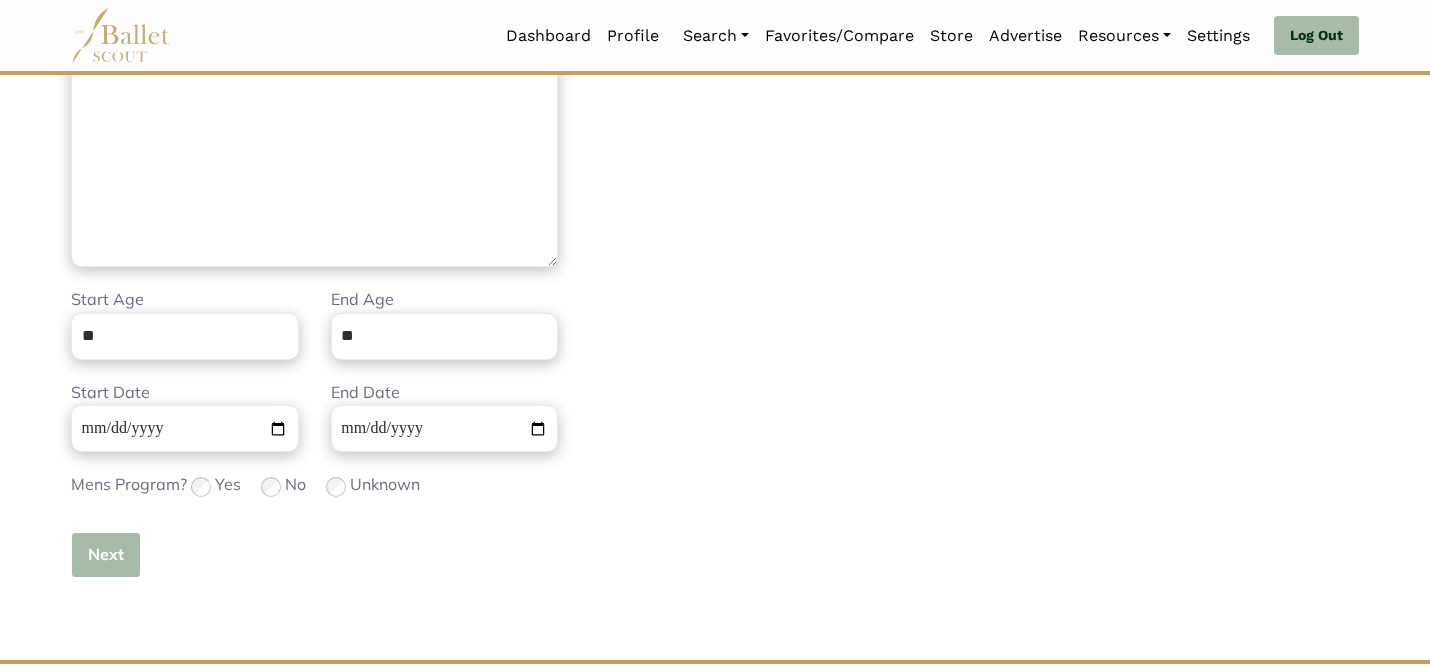 click on "Next" at bounding box center [106, 555] 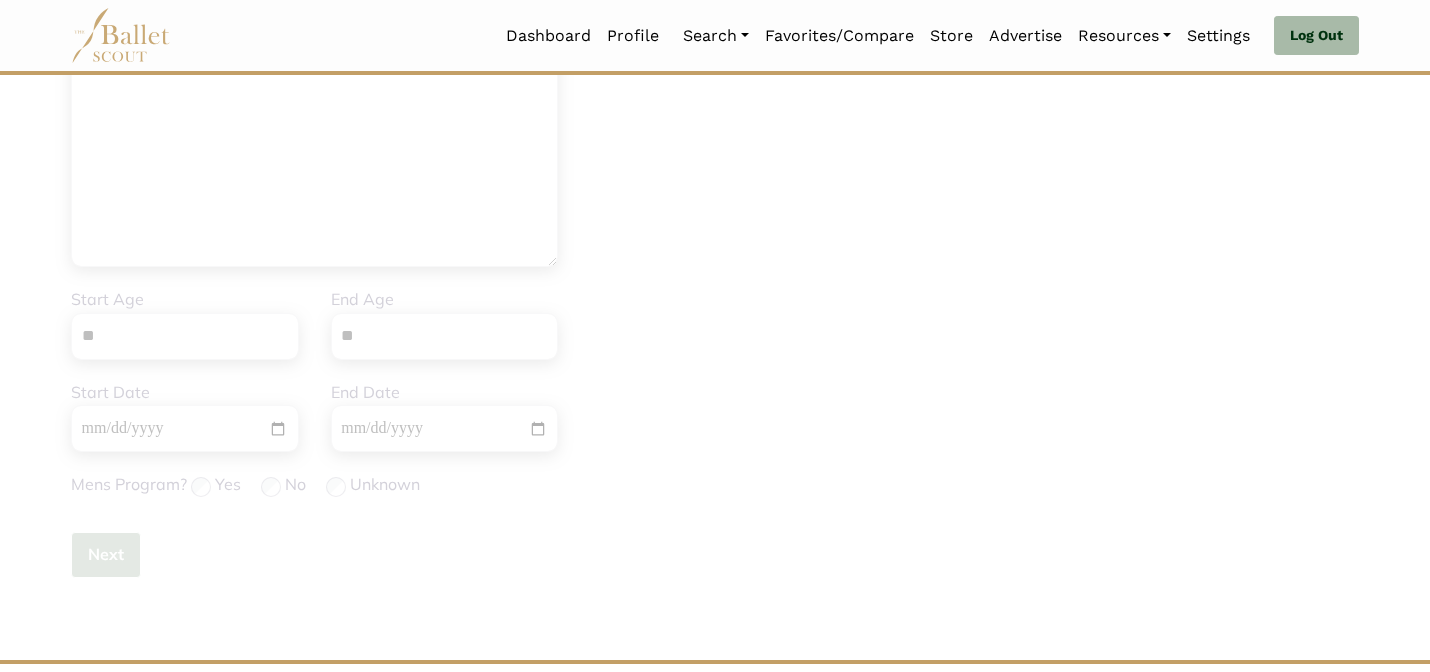 type 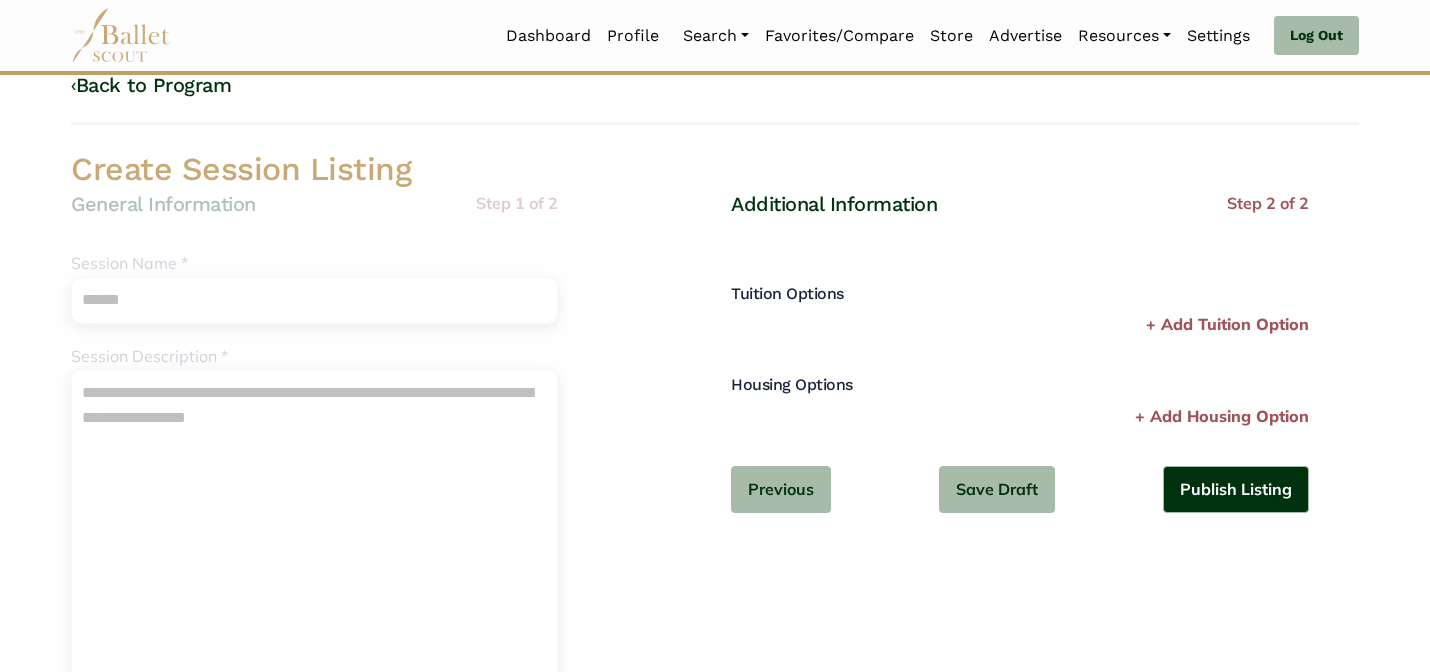 scroll, scrollTop: 0, scrollLeft: 0, axis: both 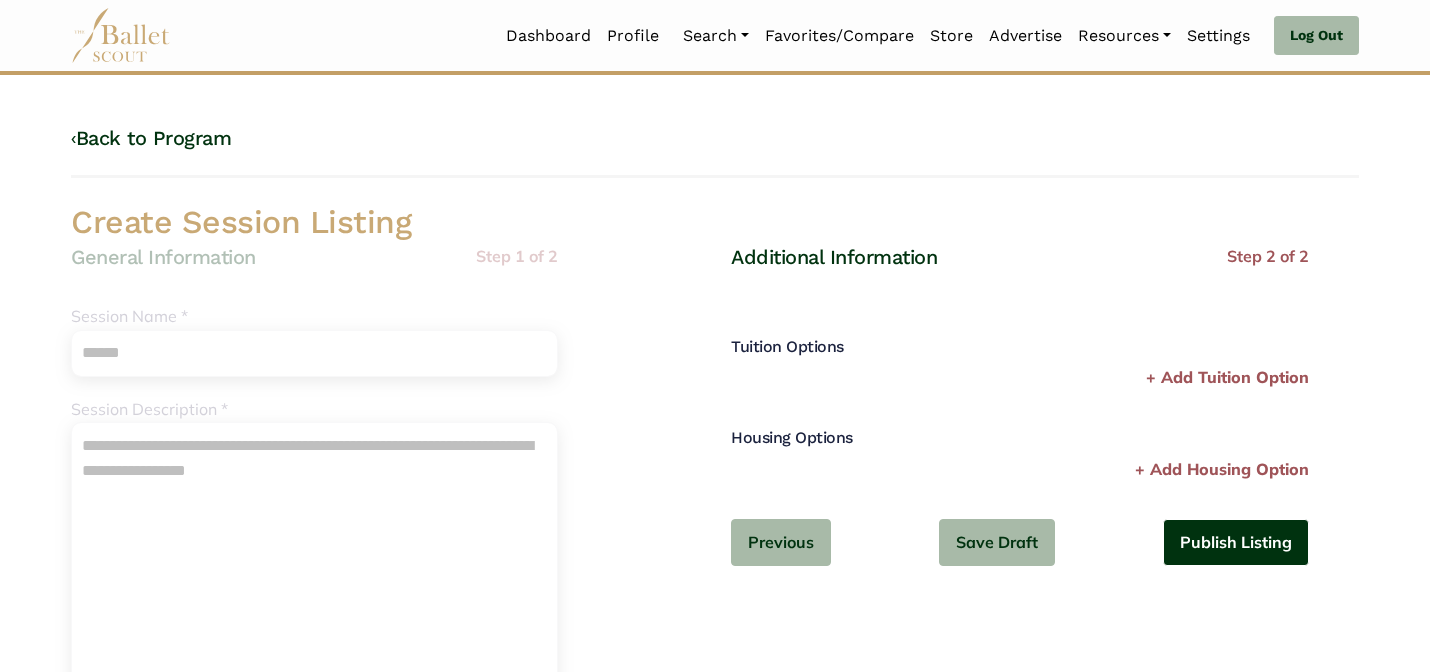 click on "Publish Listing" at bounding box center [1236, 542] 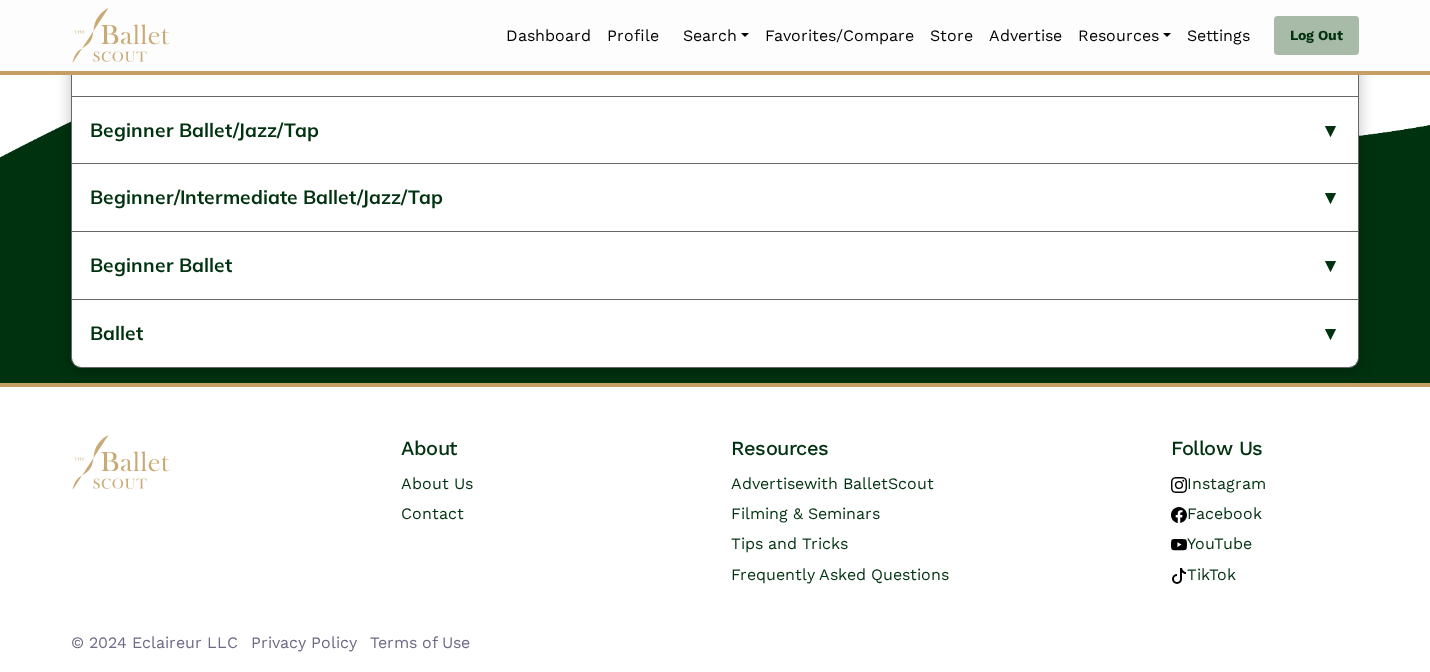 scroll, scrollTop: 1290, scrollLeft: 0, axis: vertical 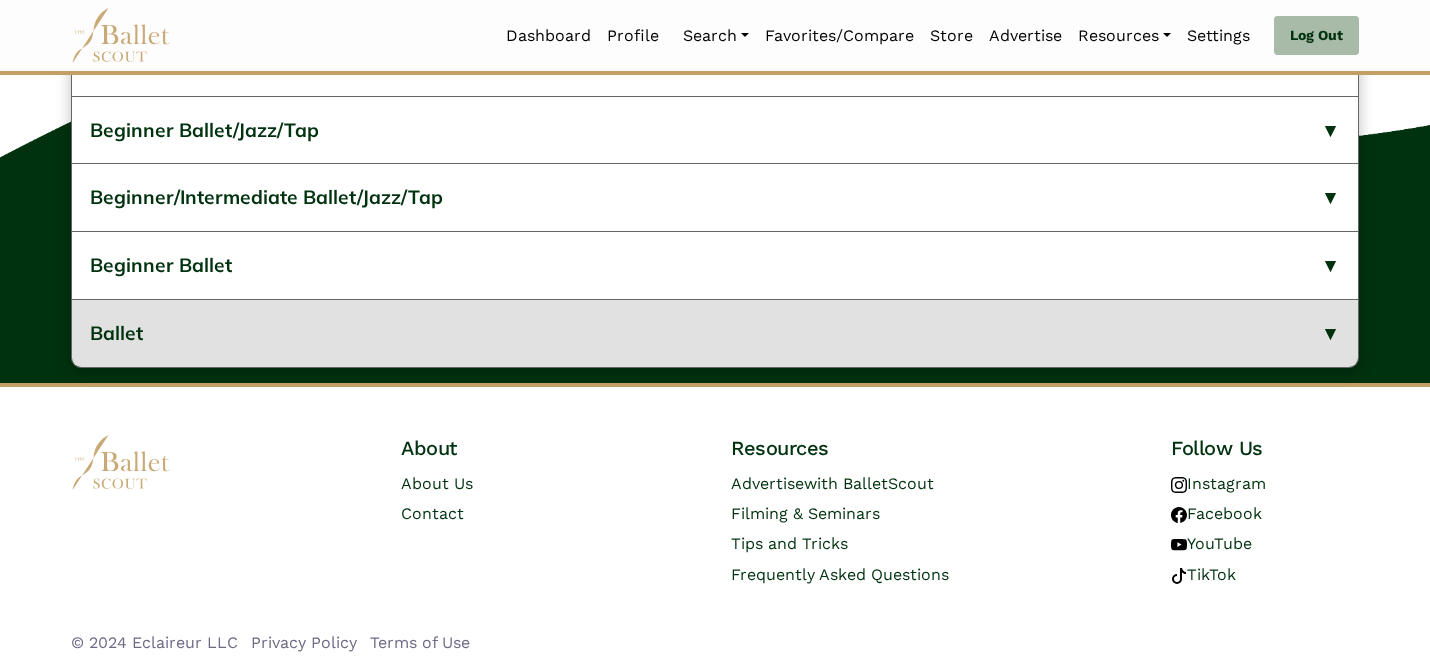 click on "Ballet" at bounding box center (715, 333) 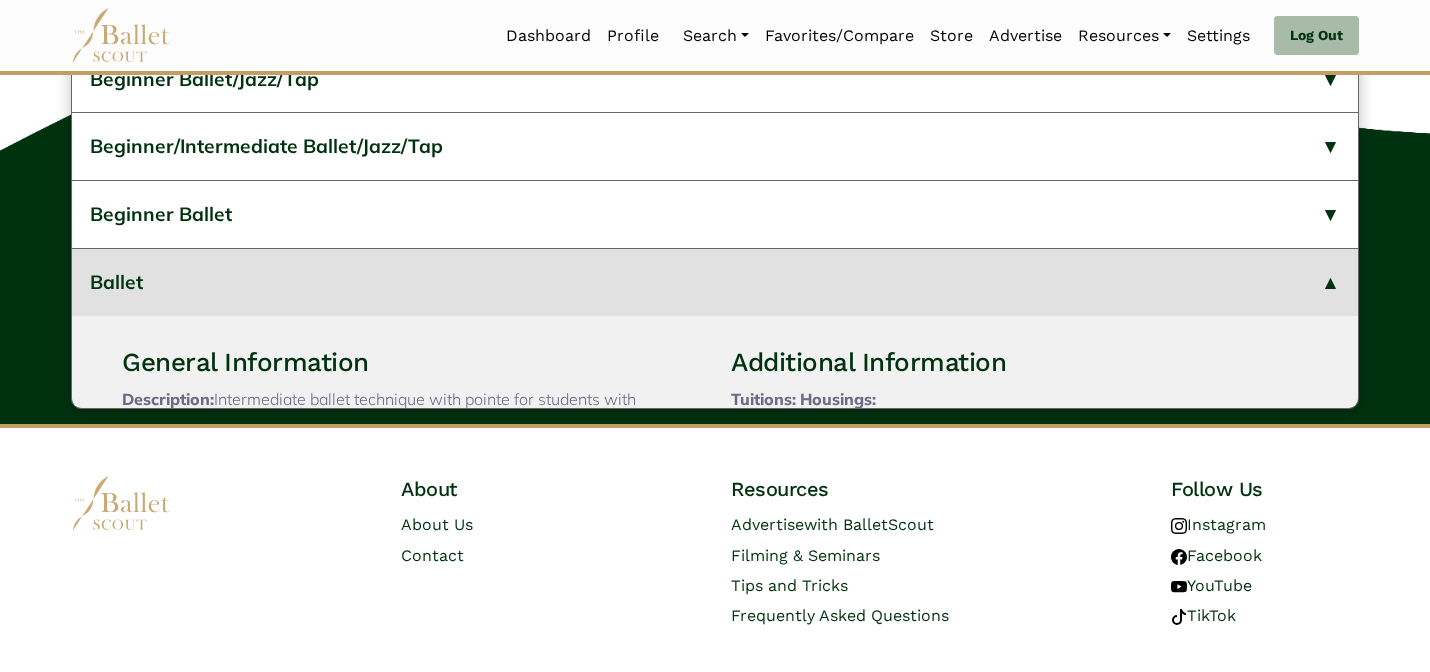 type 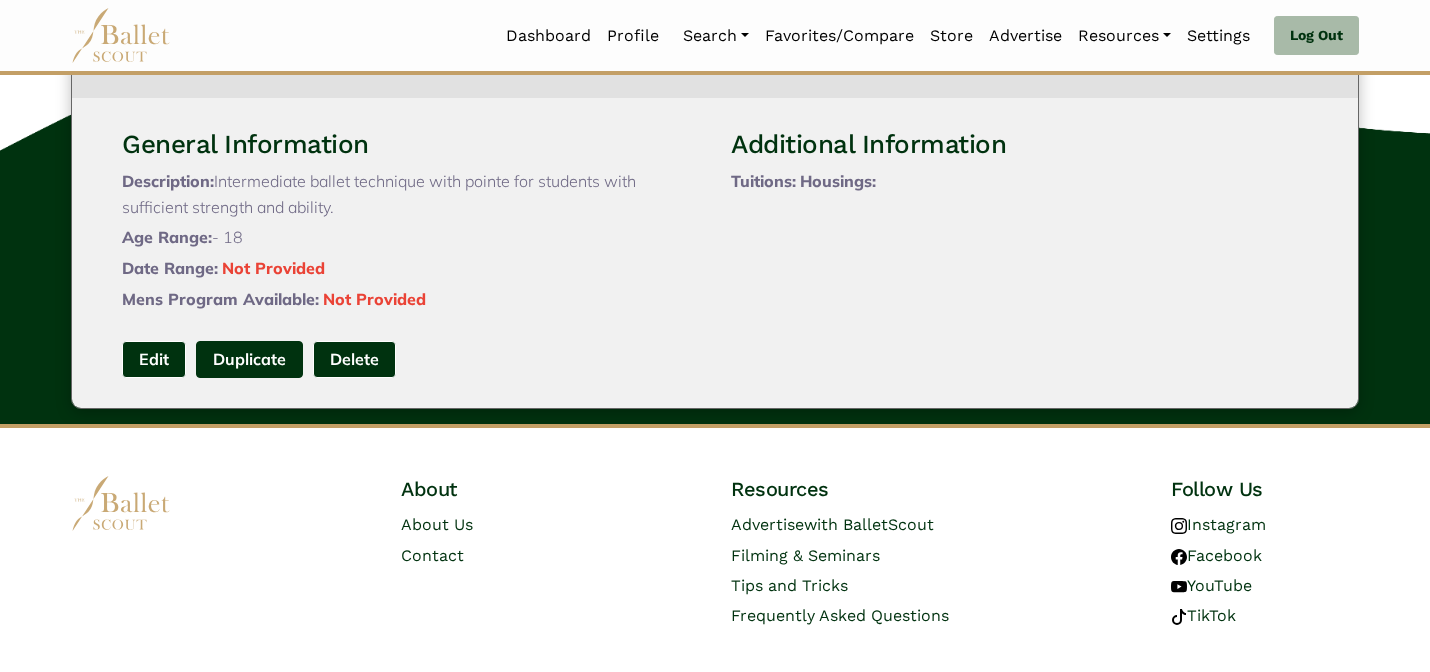 click on "Duplicate" at bounding box center [249, 359] 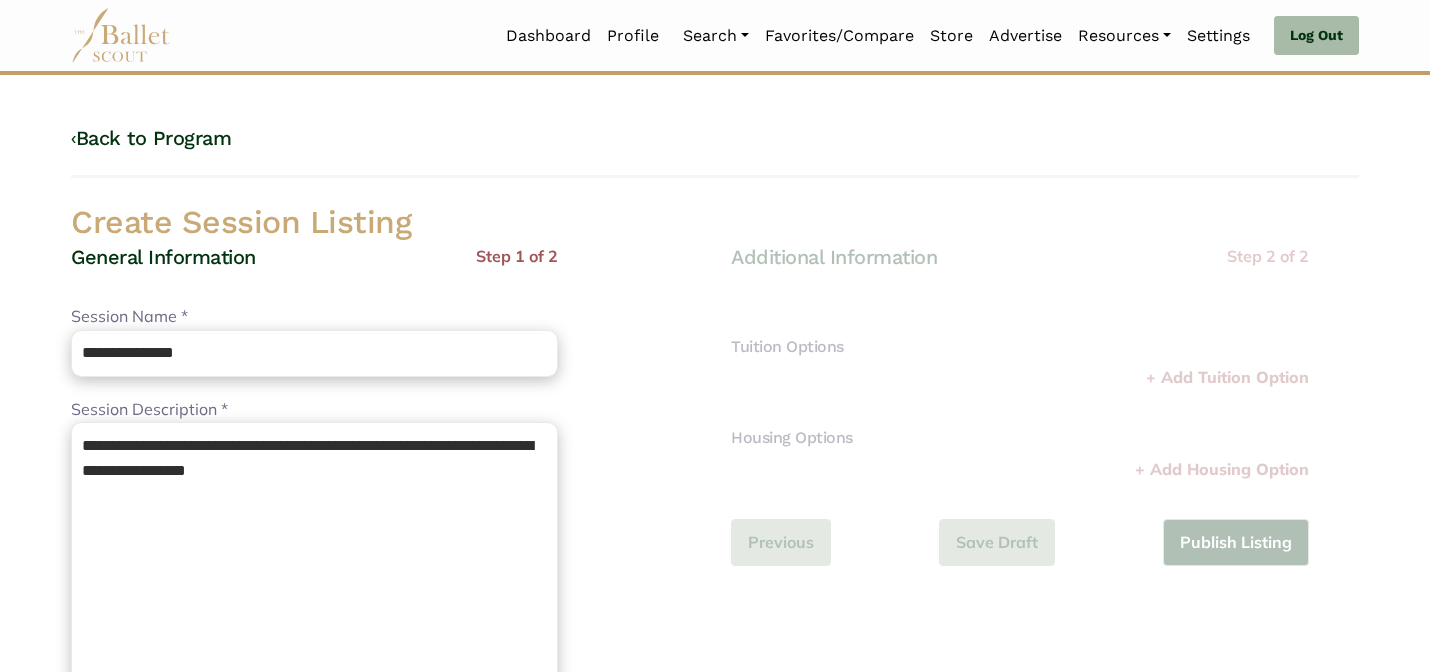 scroll, scrollTop: 0, scrollLeft: 0, axis: both 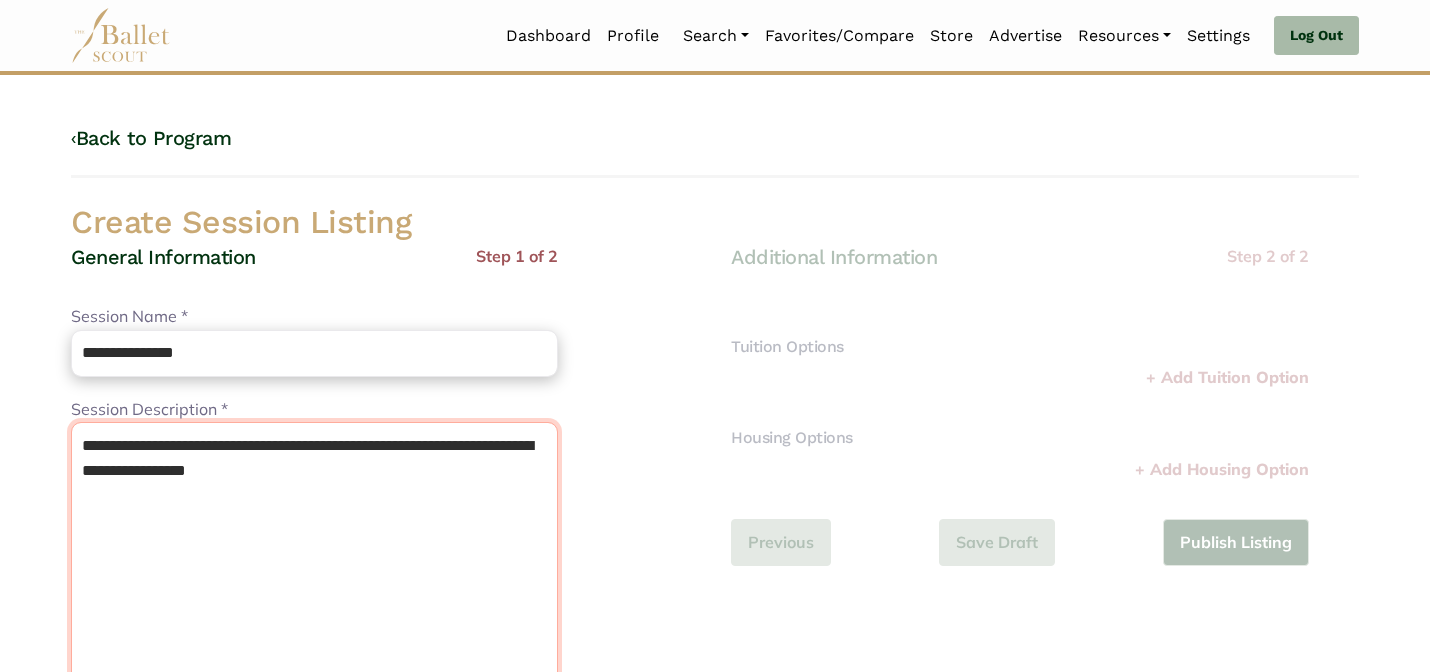 drag, startPoint x: 363, startPoint y: 501, endPoint x: 230, endPoint y: 328, distance: 218.21548 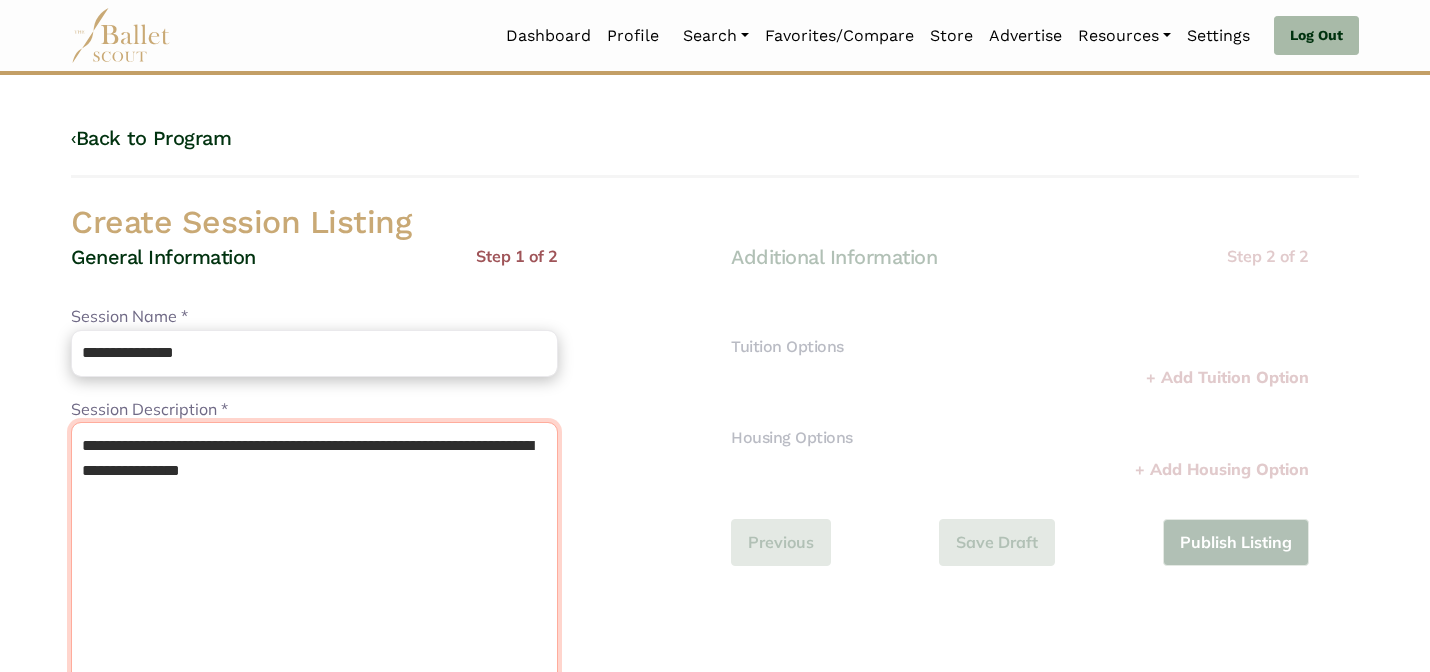 type on "**********" 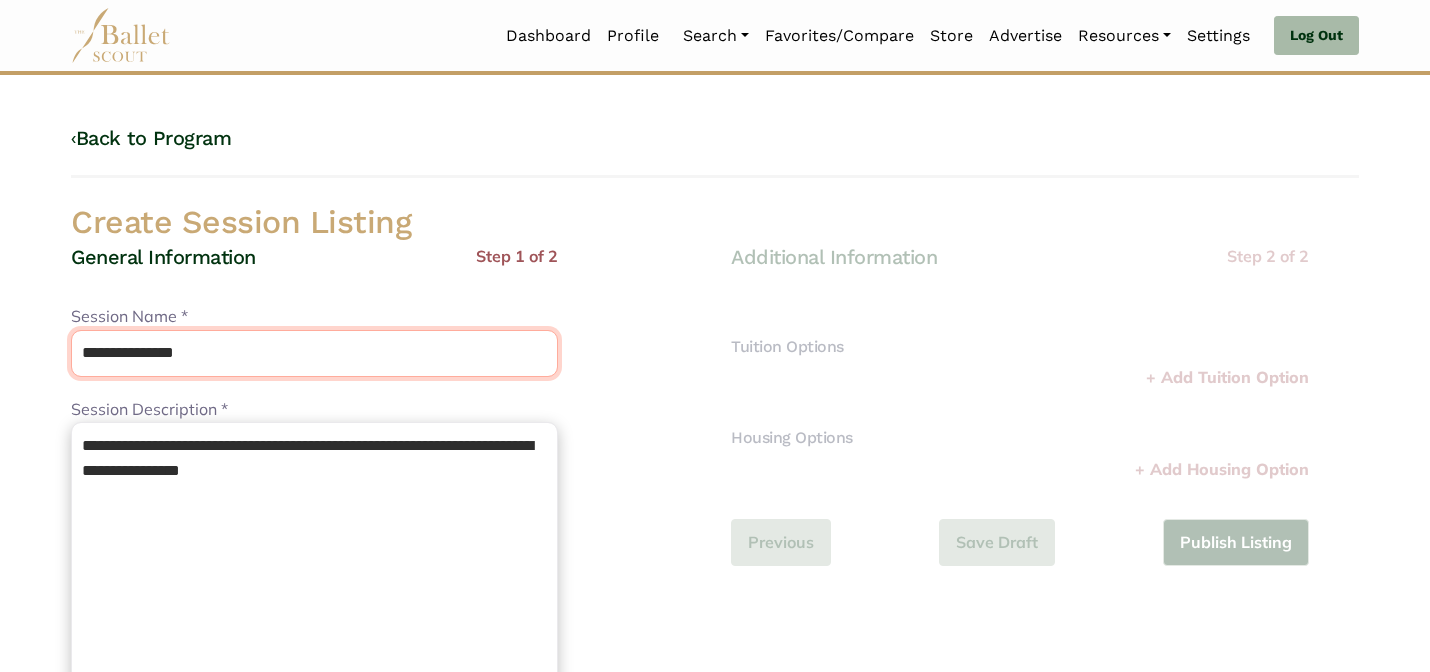 drag, startPoint x: 395, startPoint y: 342, endPoint x: 339, endPoint y: 287, distance: 78.492035 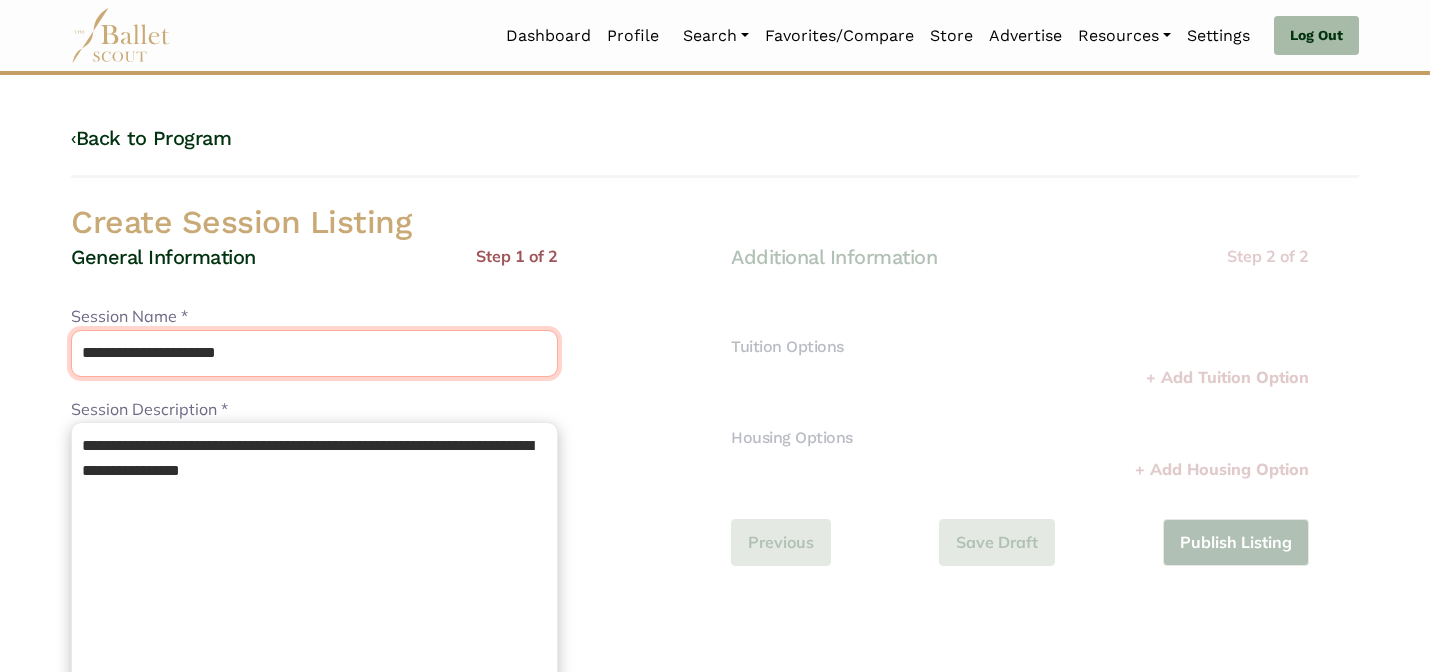 type on "**********" 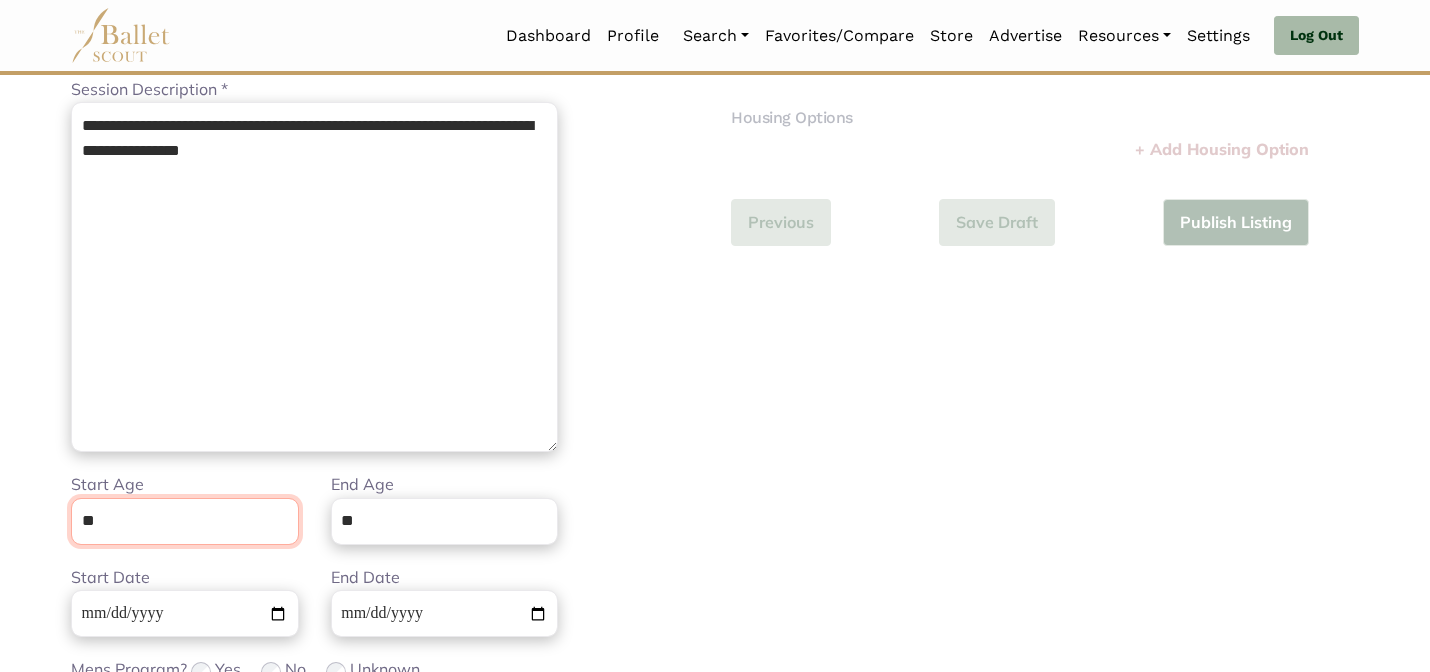 scroll, scrollTop: 505, scrollLeft: 0, axis: vertical 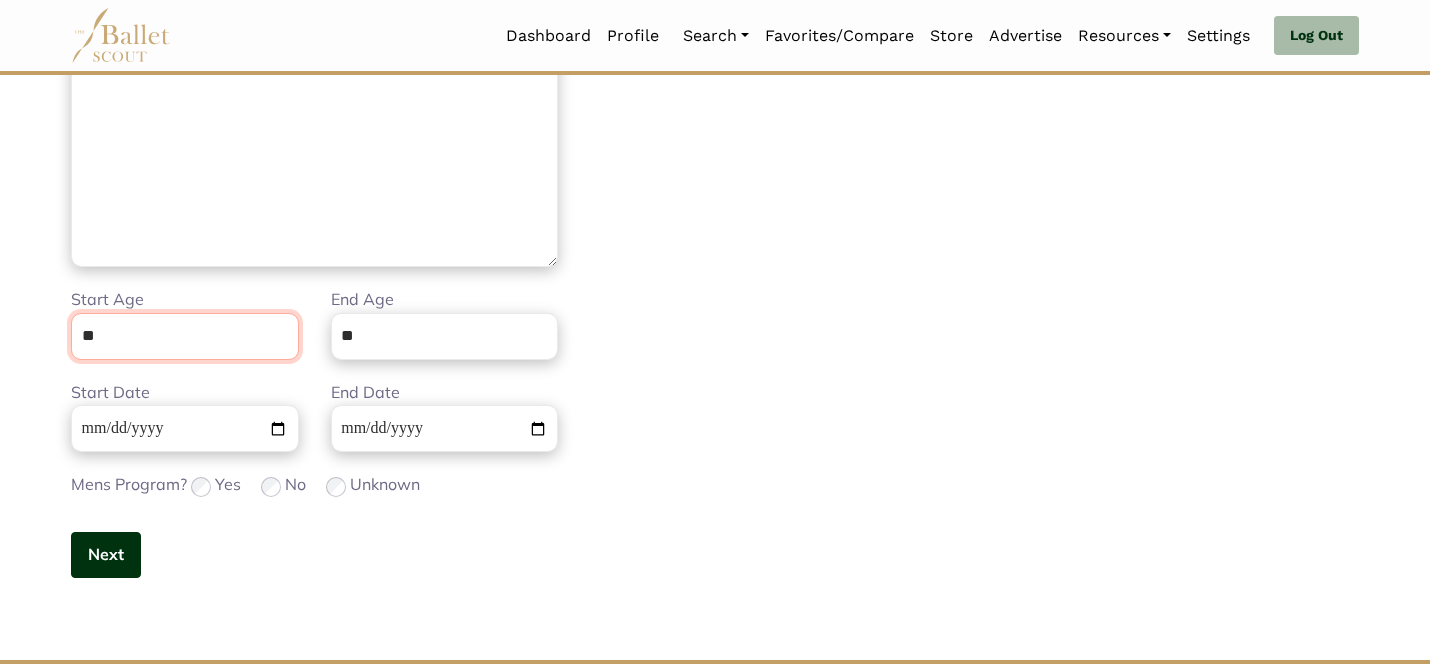 type on "**" 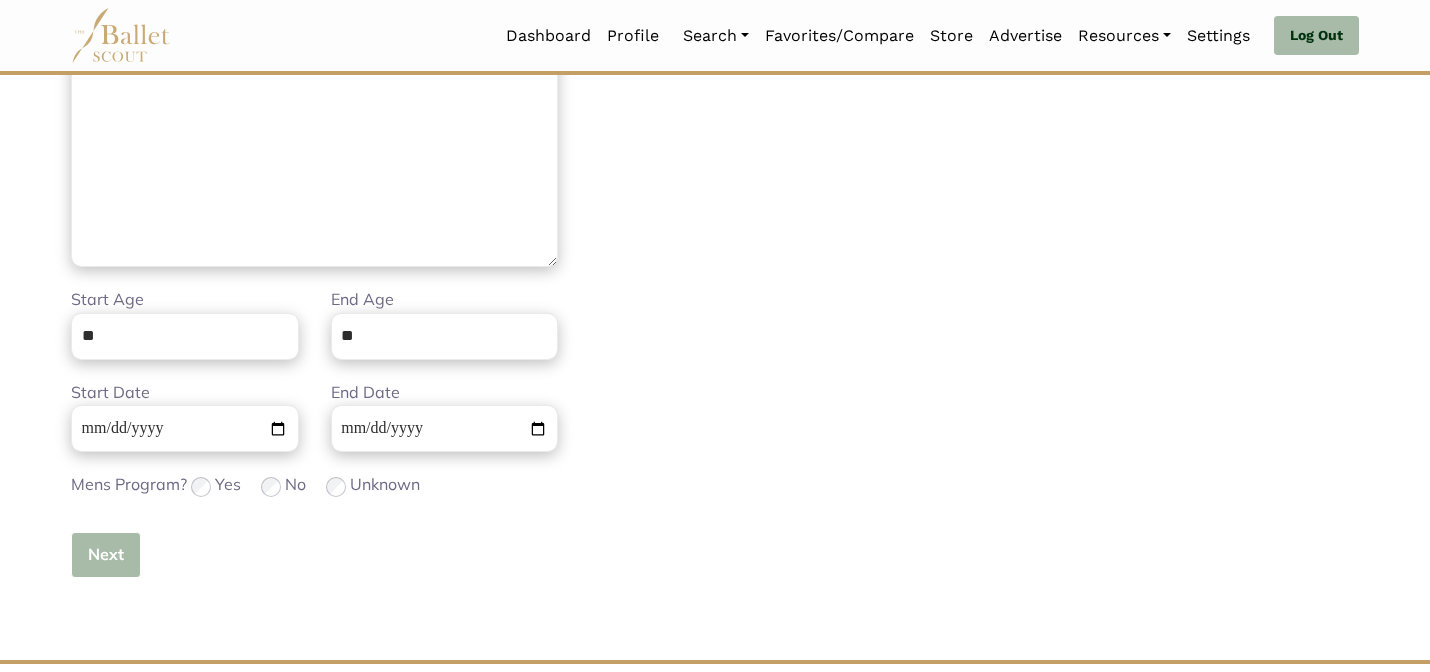 click on "Next" at bounding box center (106, 555) 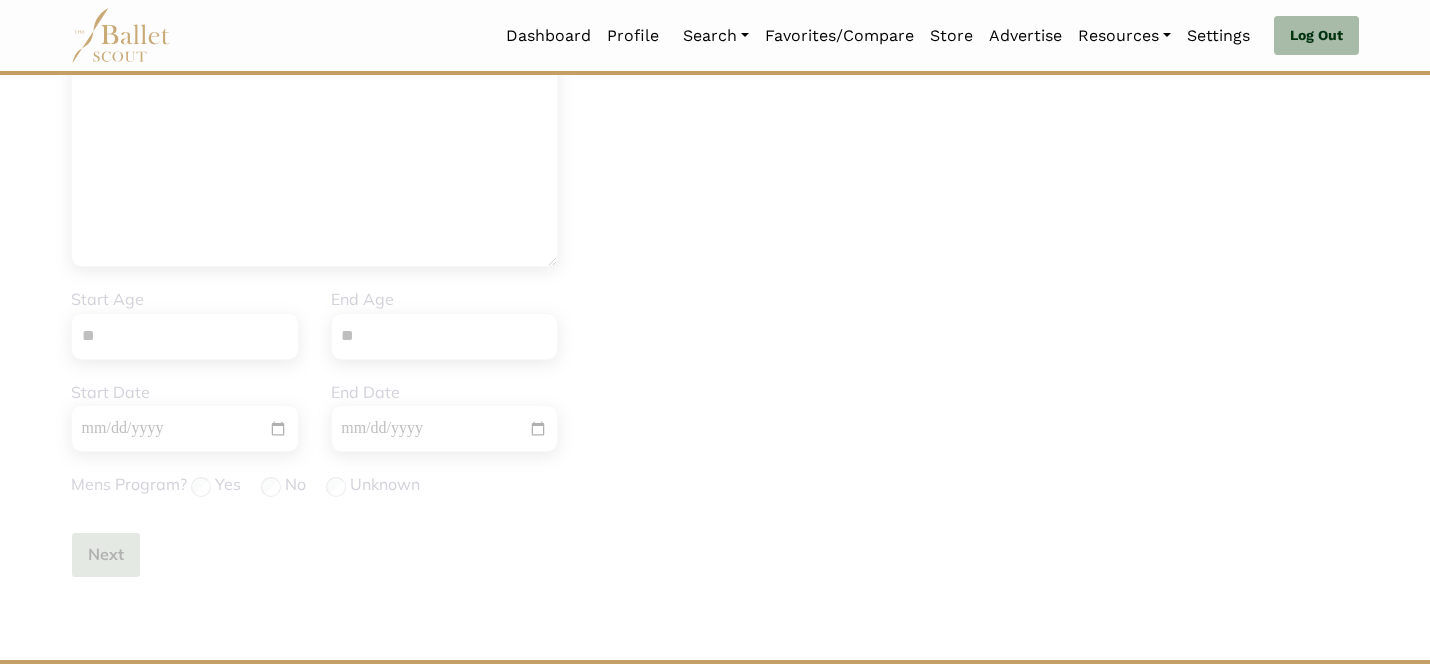 type 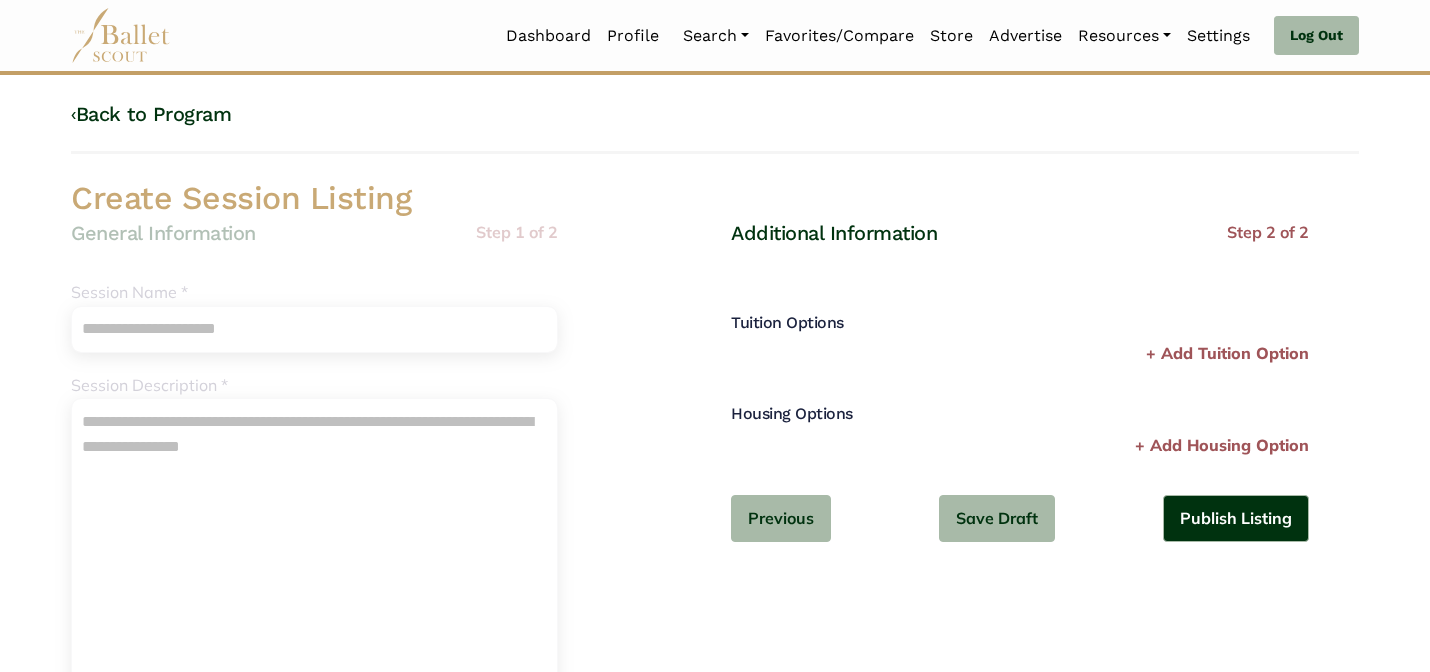 scroll, scrollTop: 0, scrollLeft: 0, axis: both 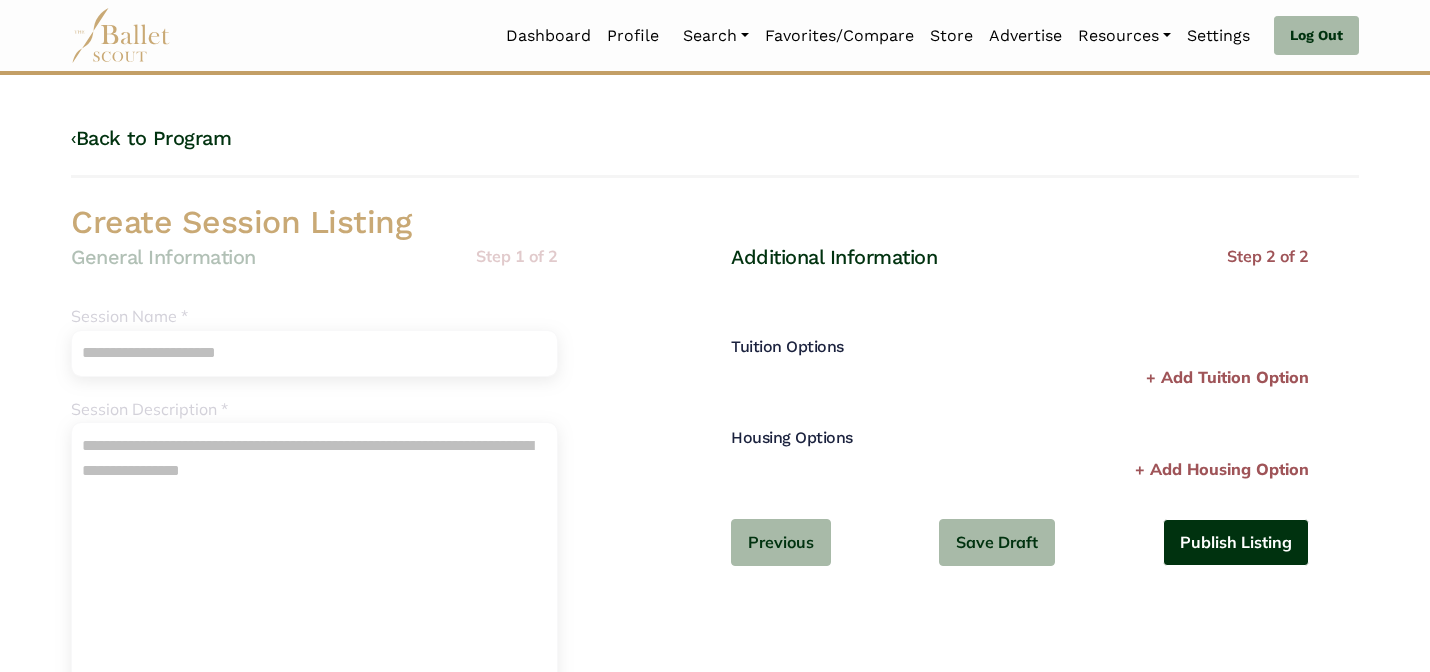 click on "Publish Listing" at bounding box center [1236, 542] 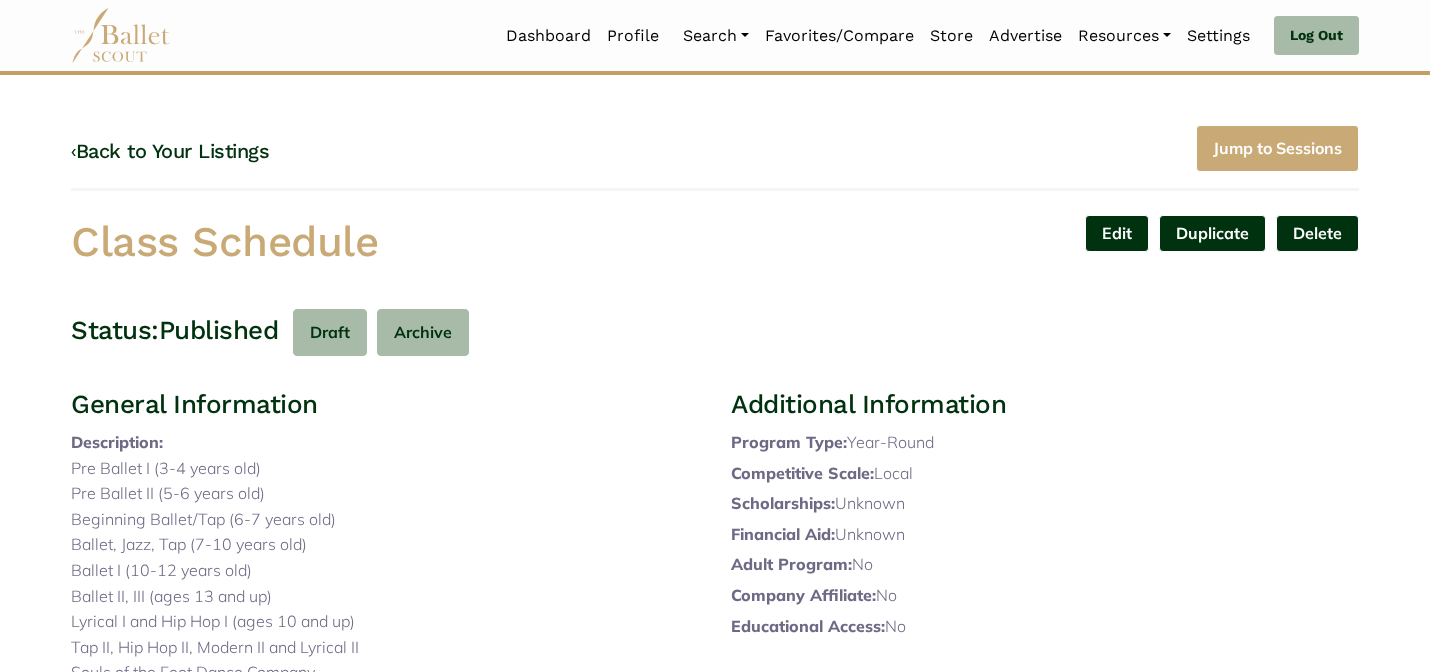 scroll, scrollTop: 0, scrollLeft: 0, axis: both 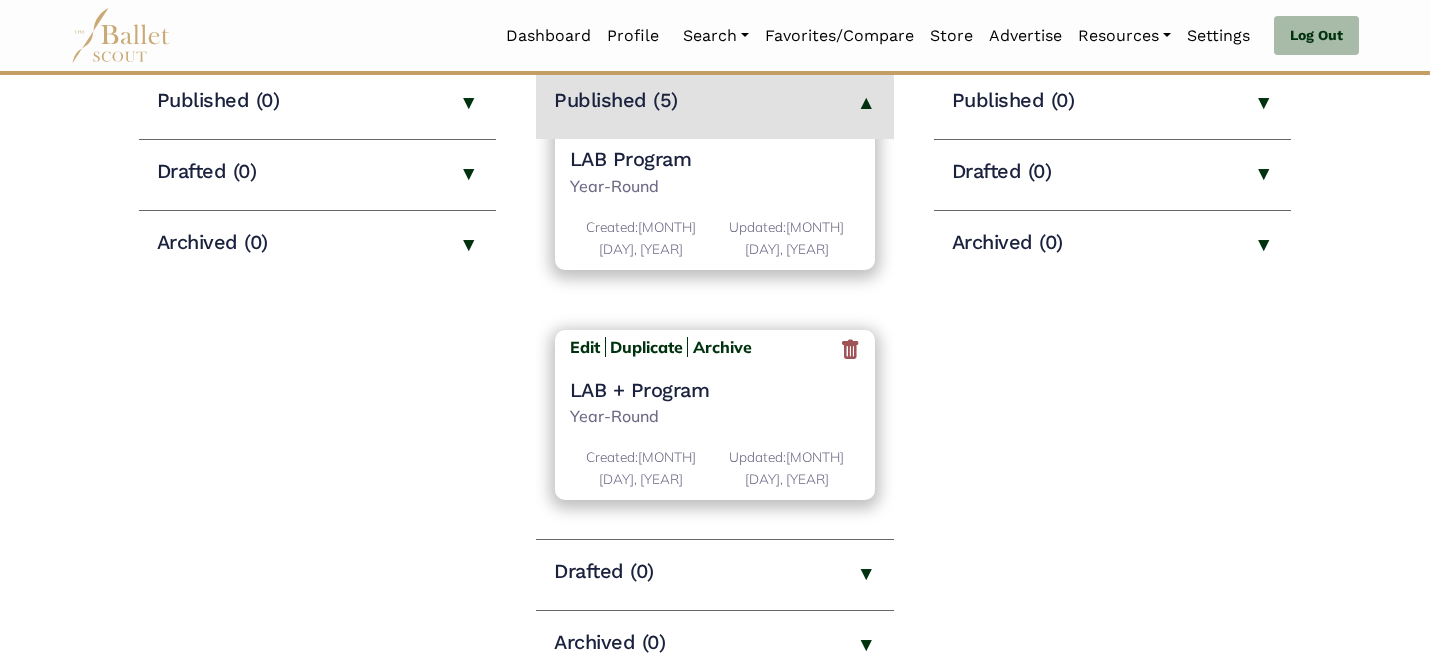 click on "LAB + Program" at bounding box center [715, 390] 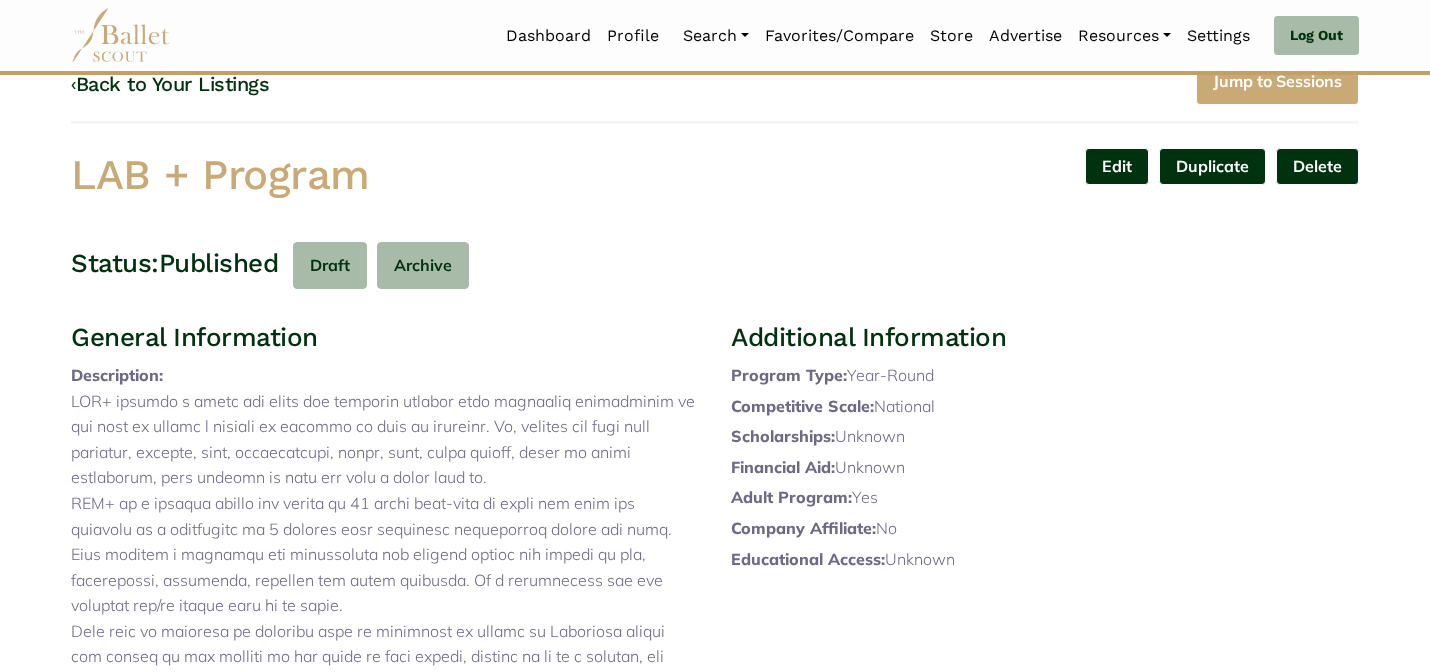 scroll, scrollTop: 0, scrollLeft: 0, axis: both 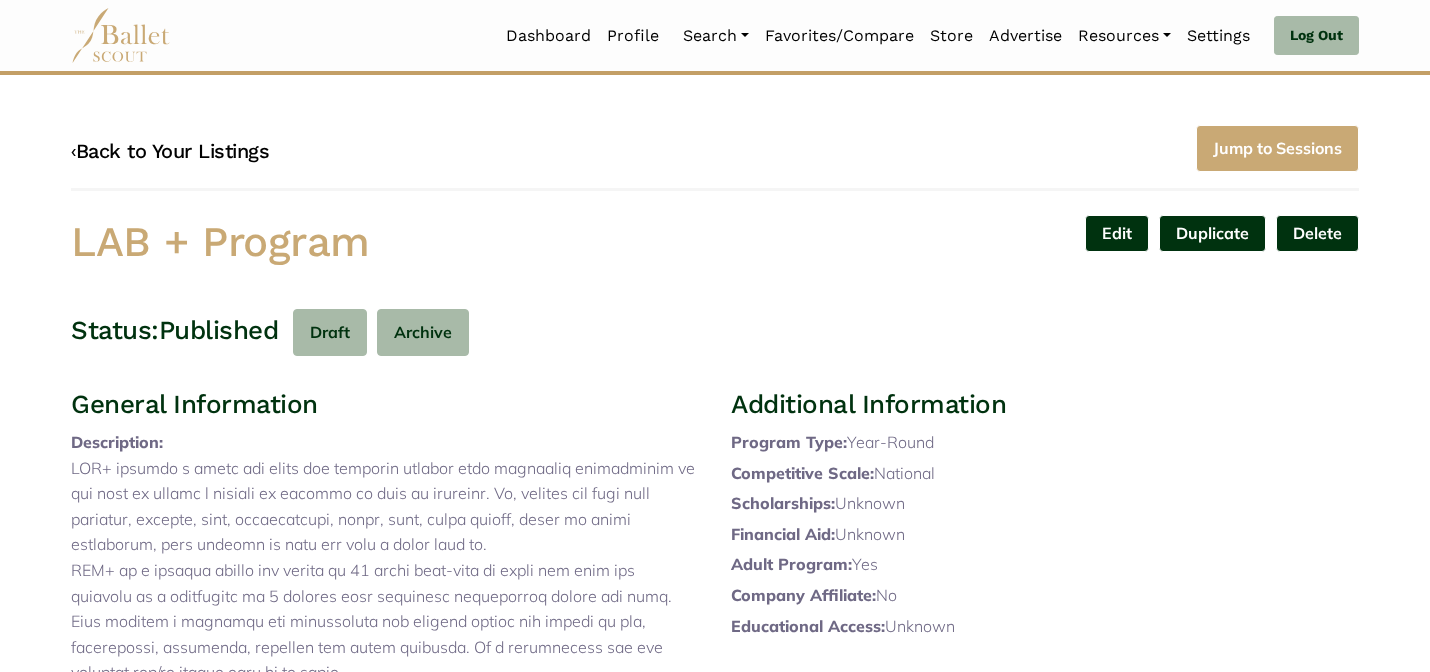 click on "‹  Back to Your Listings" at bounding box center (170, 151) 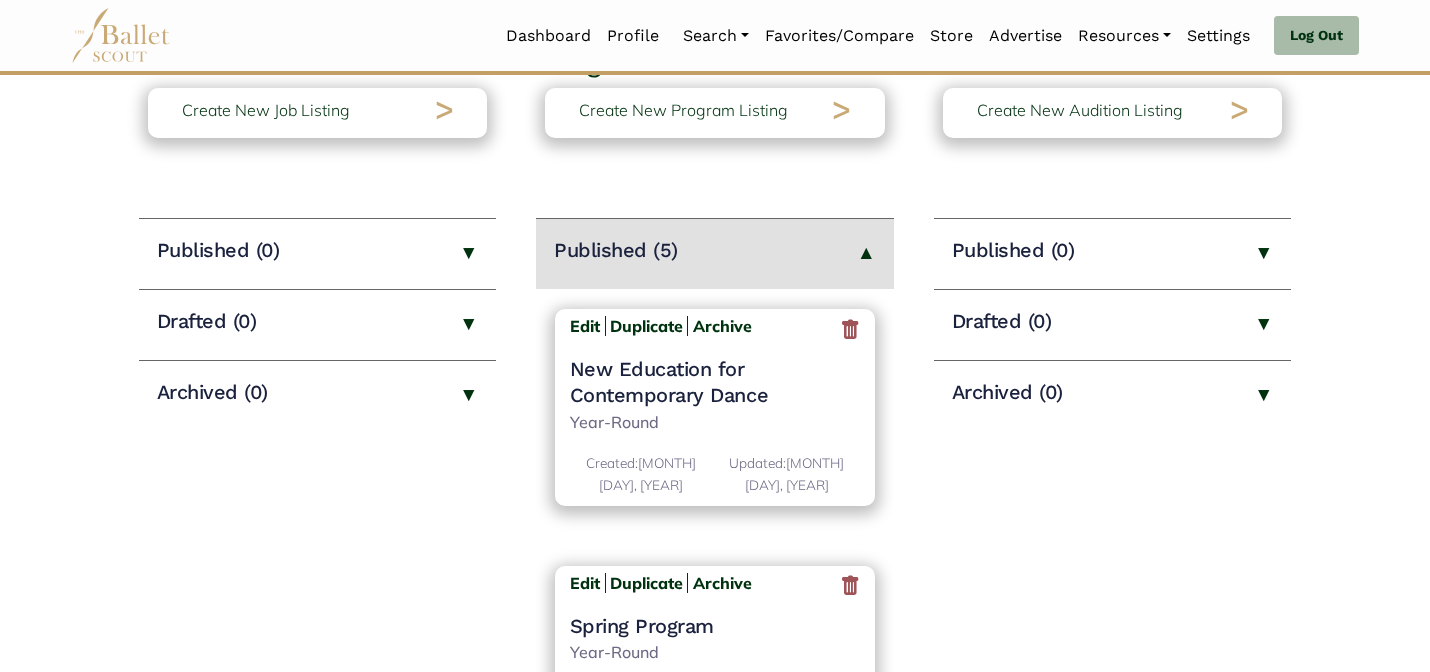 scroll, scrollTop: 207, scrollLeft: 0, axis: vertical 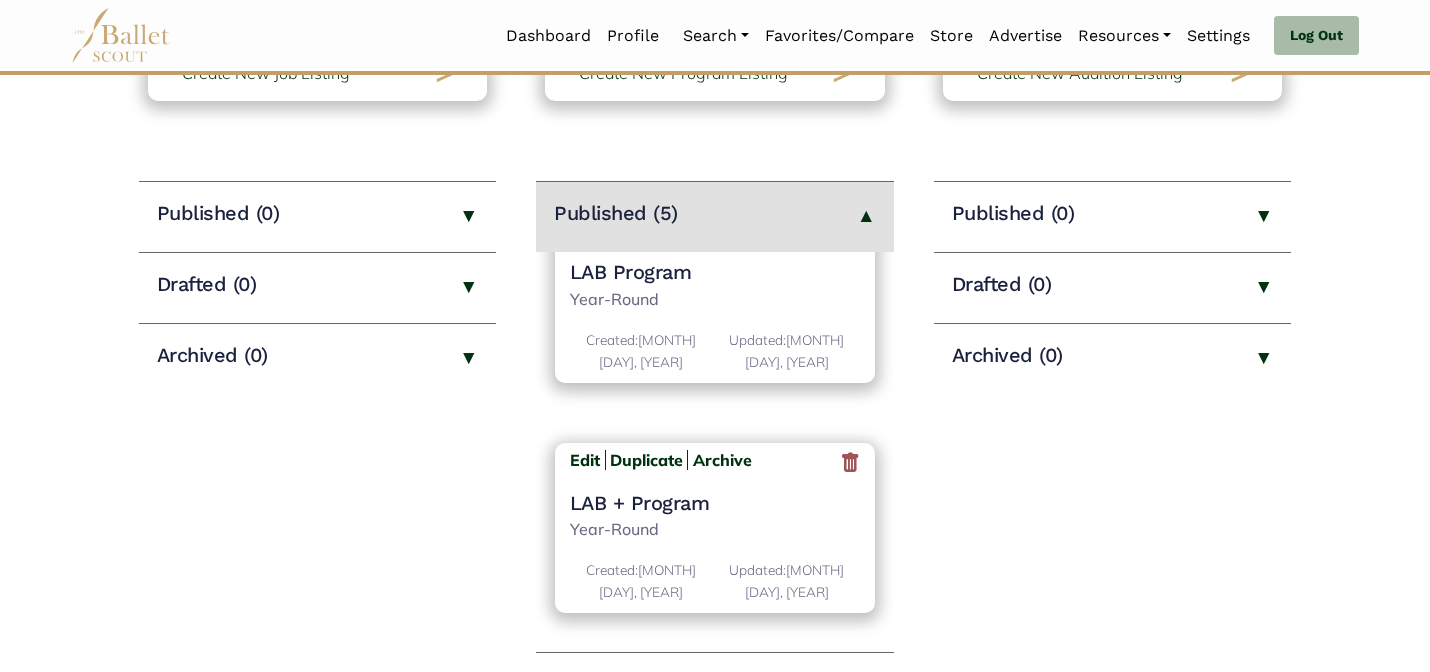 click on "LAB Program" at bounding box center (715, 272) 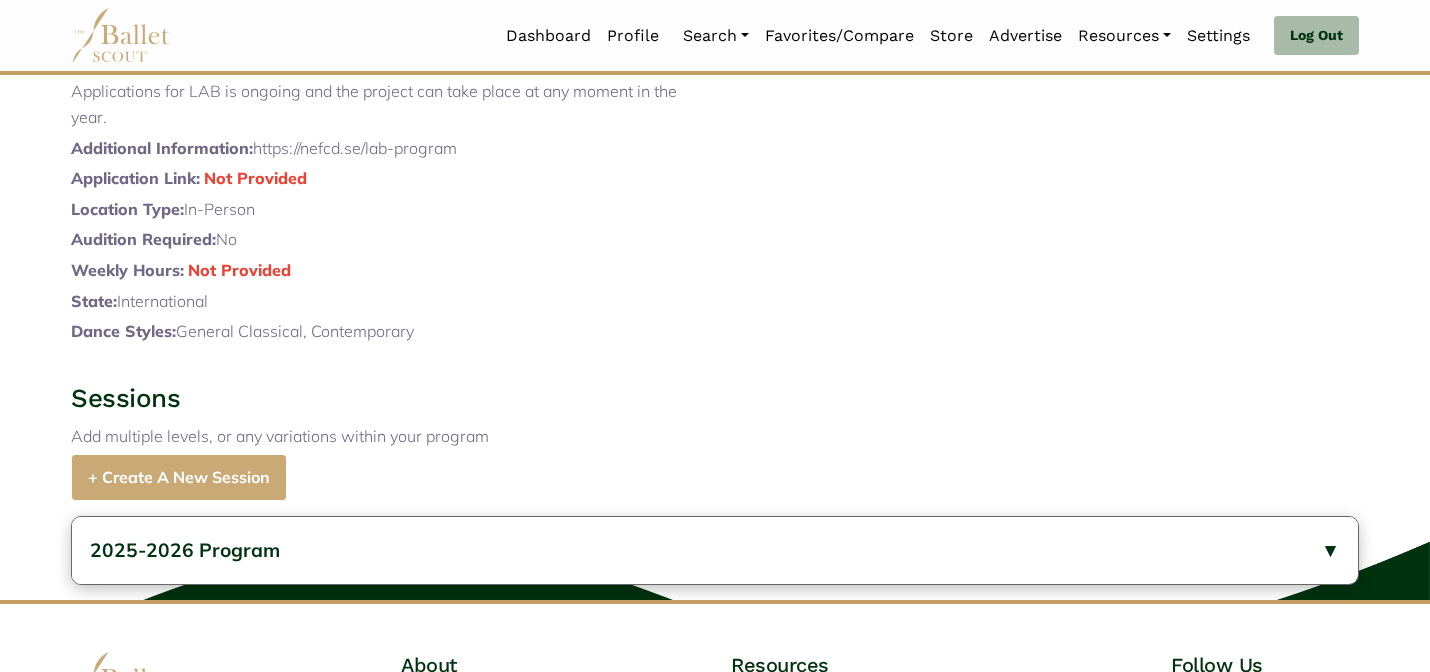scroll, scrollTop: 900, scrollLeft: 0, axis: vertical 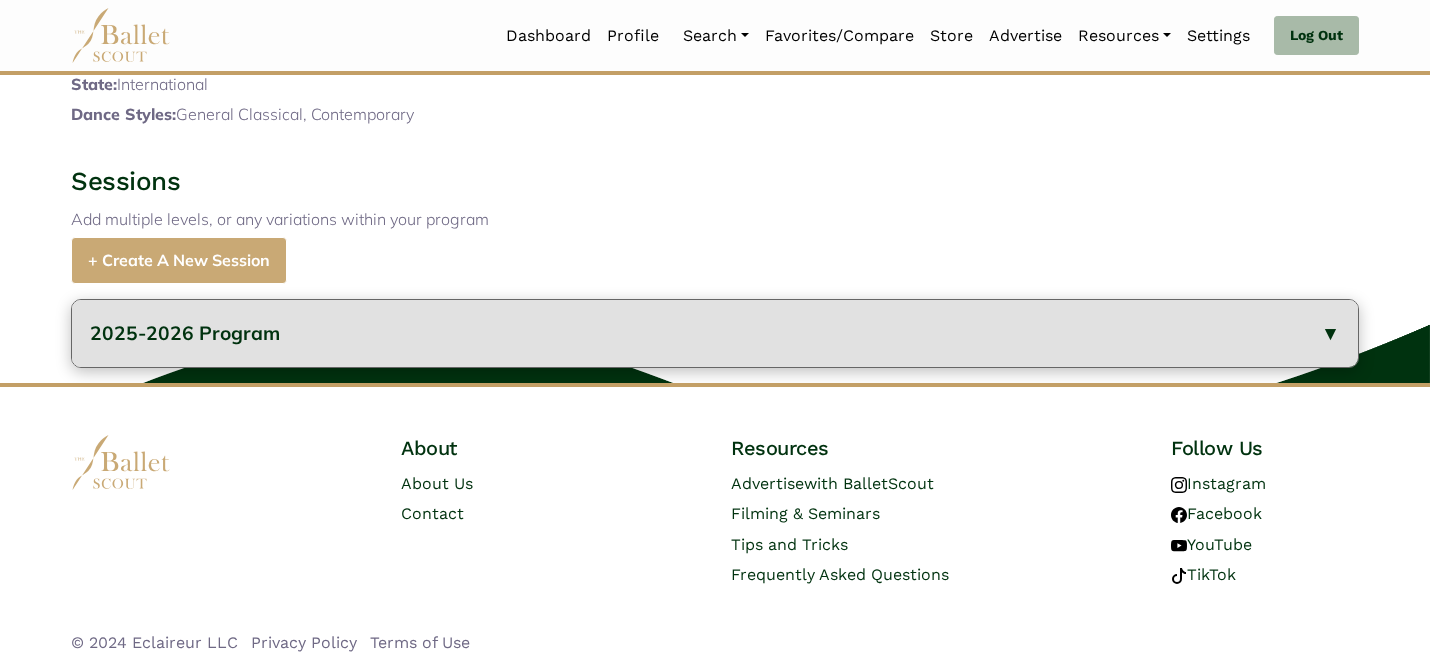 click on "2025-2026 Program" at bounding box center [185, 333] 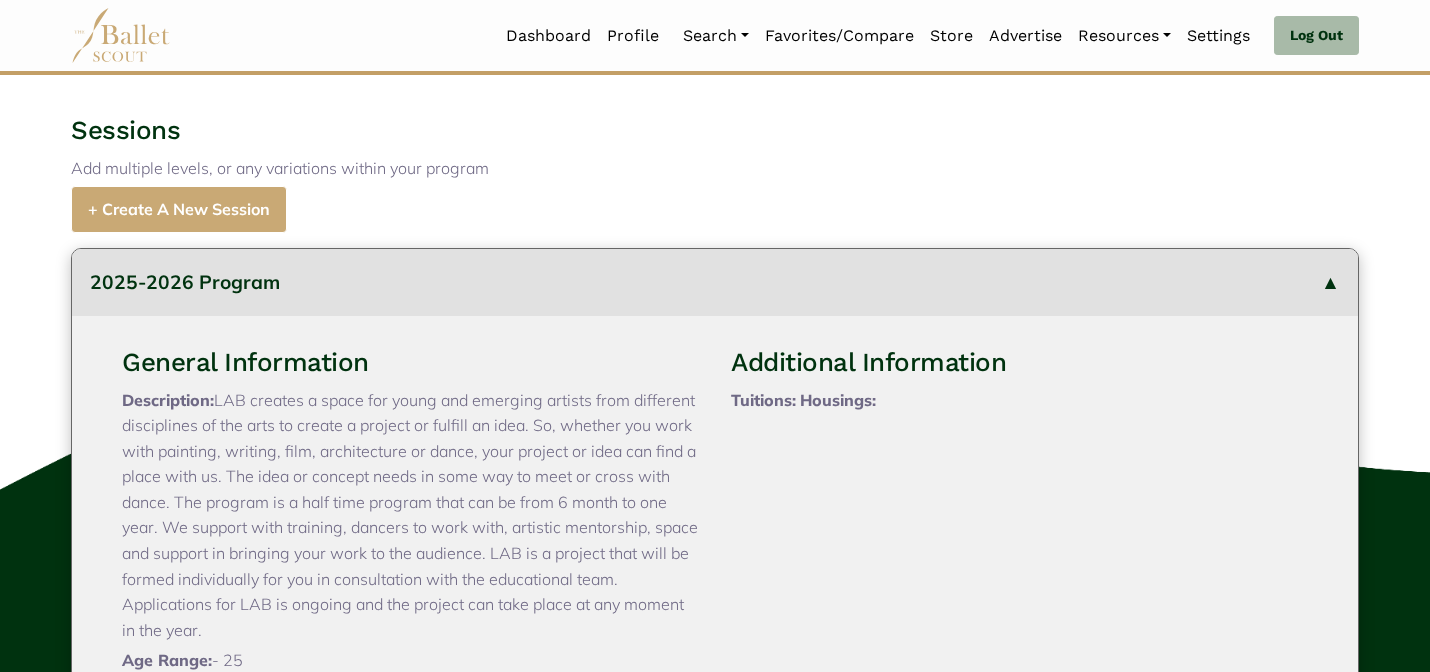 type 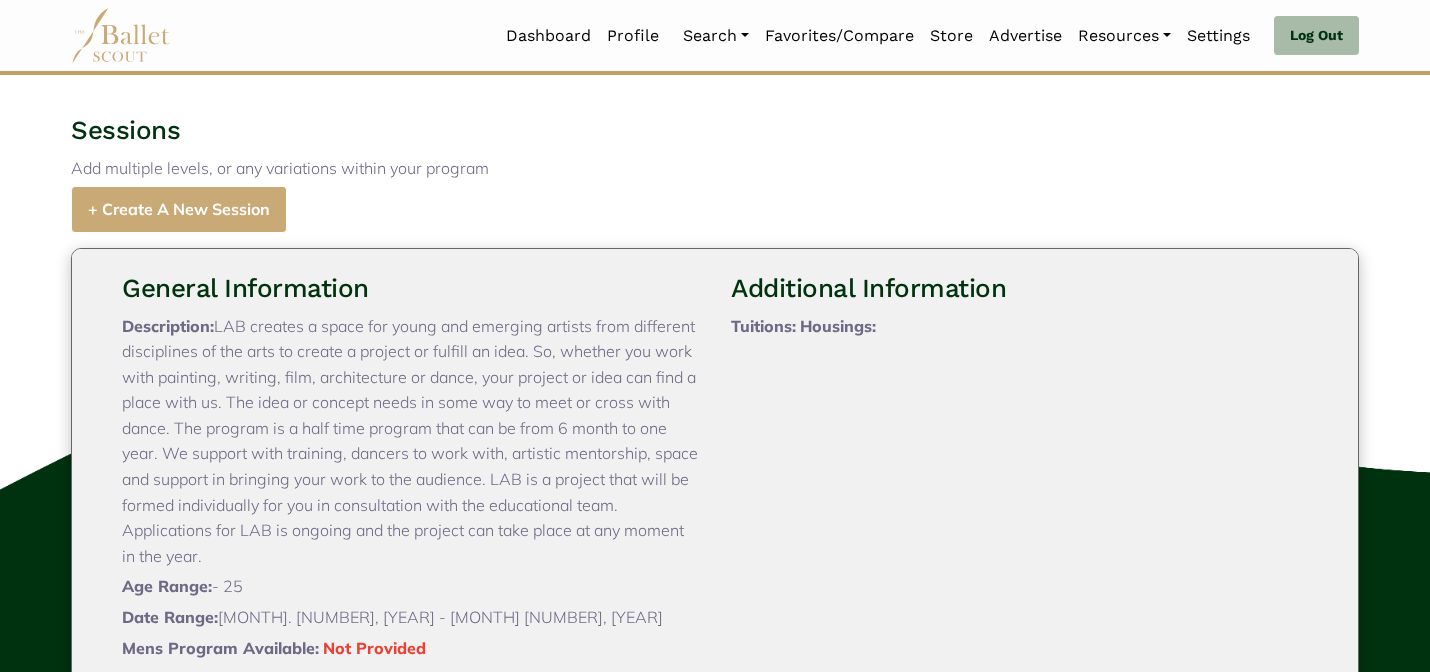 scroll, scrollTop: 84, scrollLeft: 0, axis: vertical 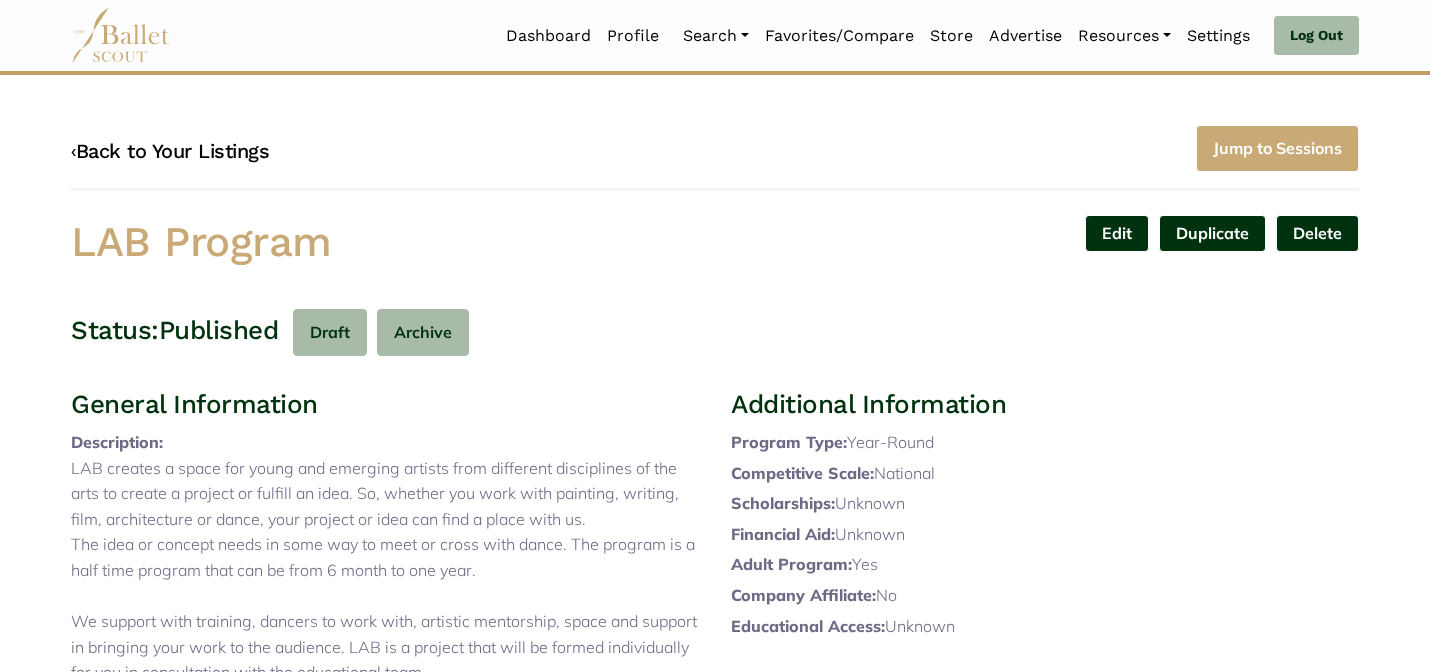 click on "‹  Back to Your Listings" at bounding box center (170, 151) 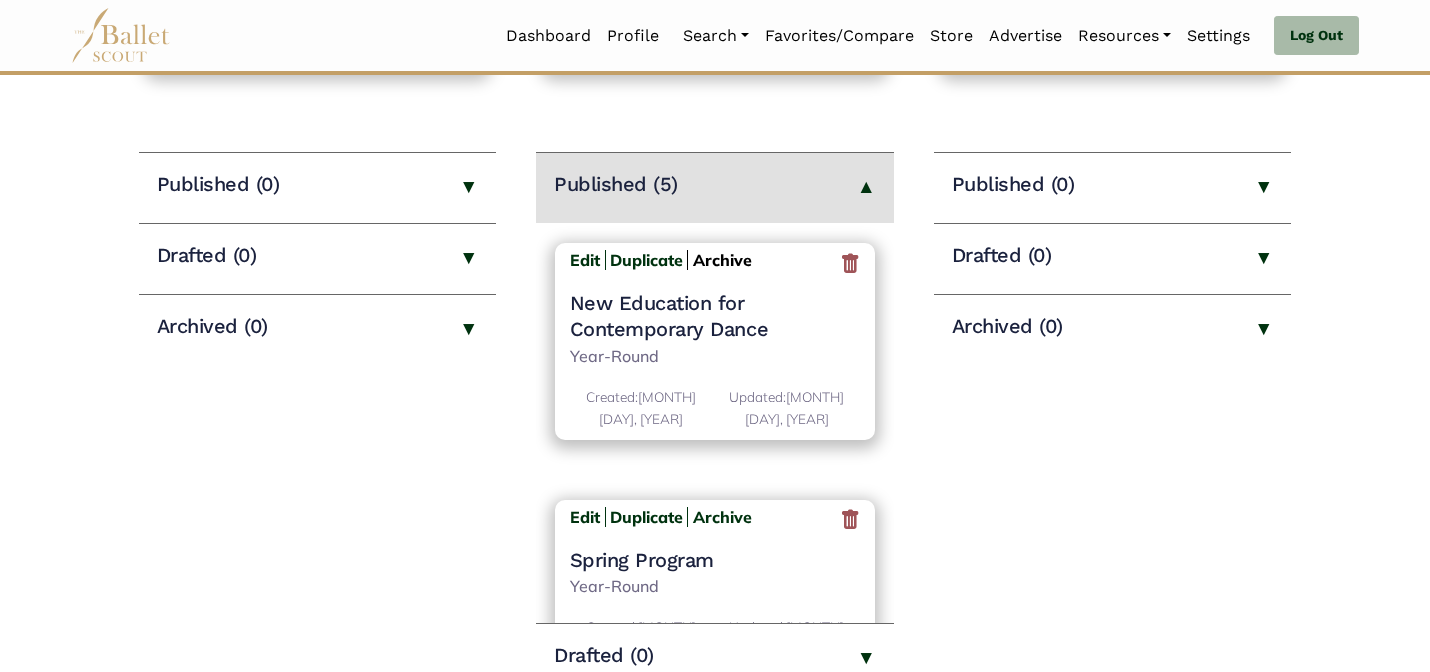 scroll, scrollTop: 240, scrollLeft: 0, axis: vertical 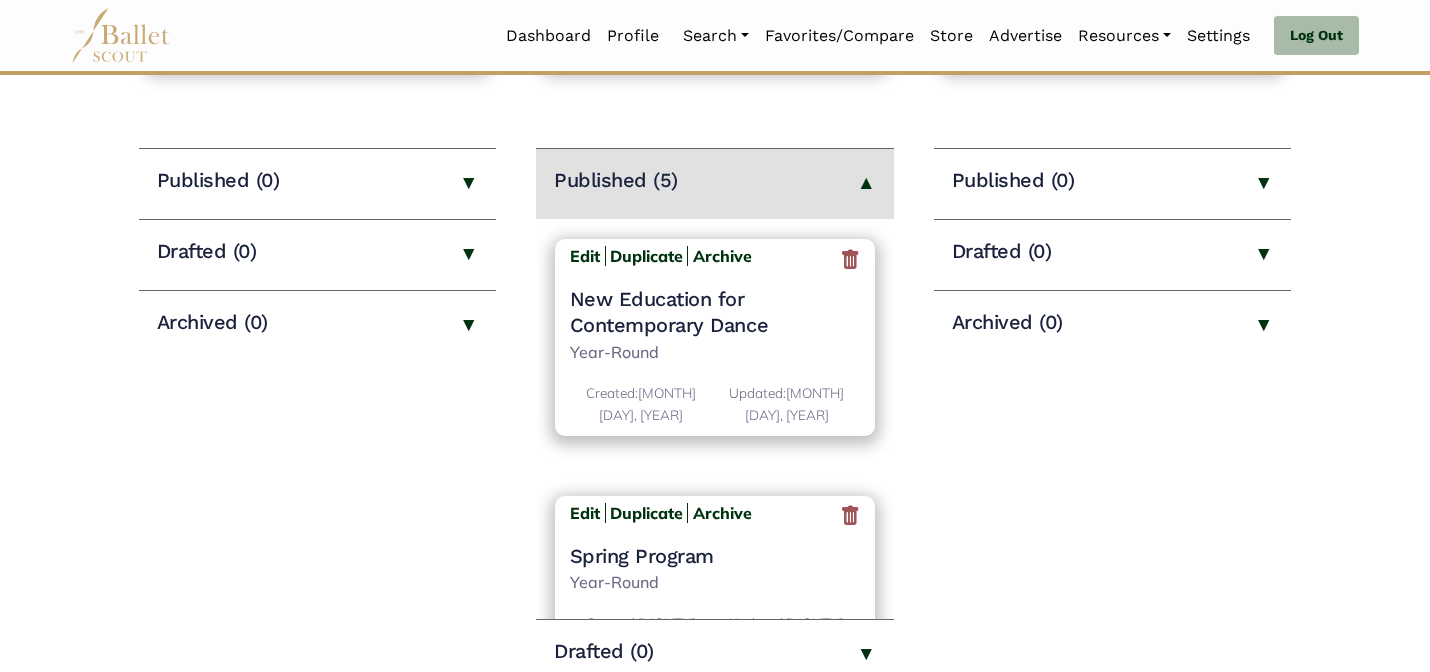 click on "New Education for Contemporary Dance" at bounding box center [715, 312] 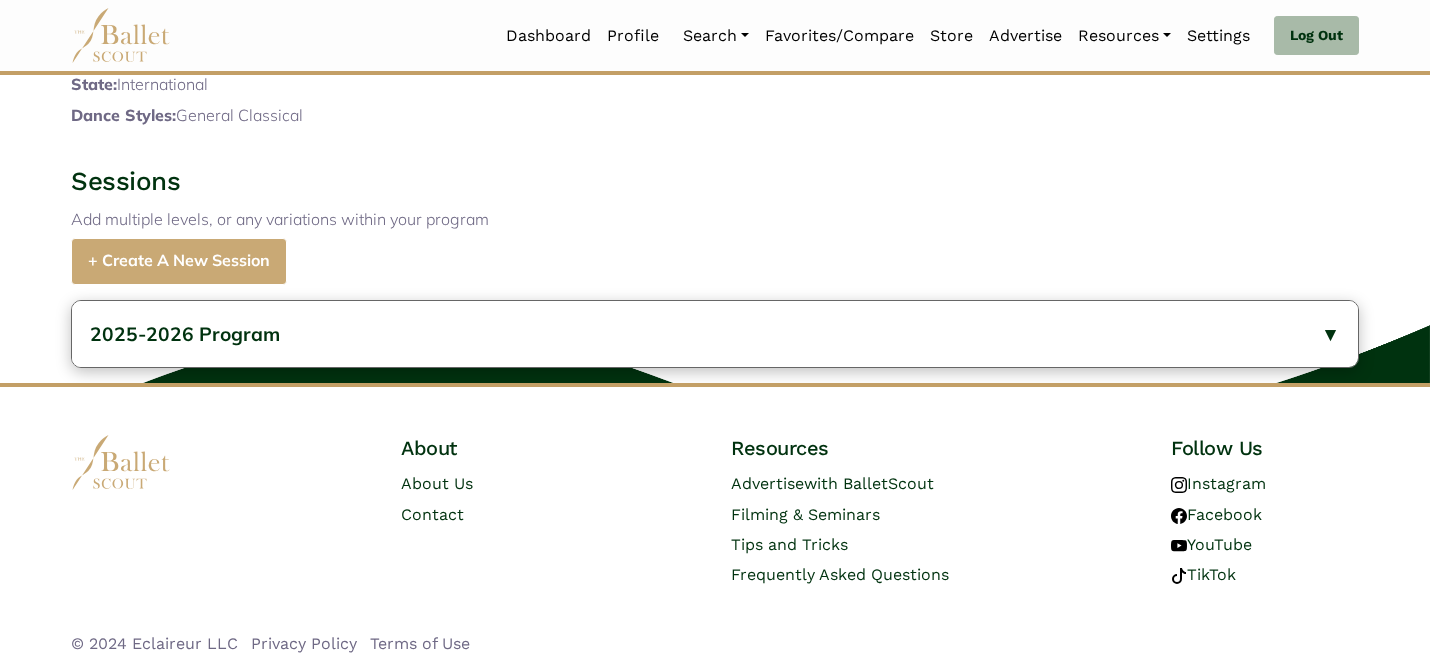 scroll, scrollTop: 980, scrollLeft: 0, axis: vertical 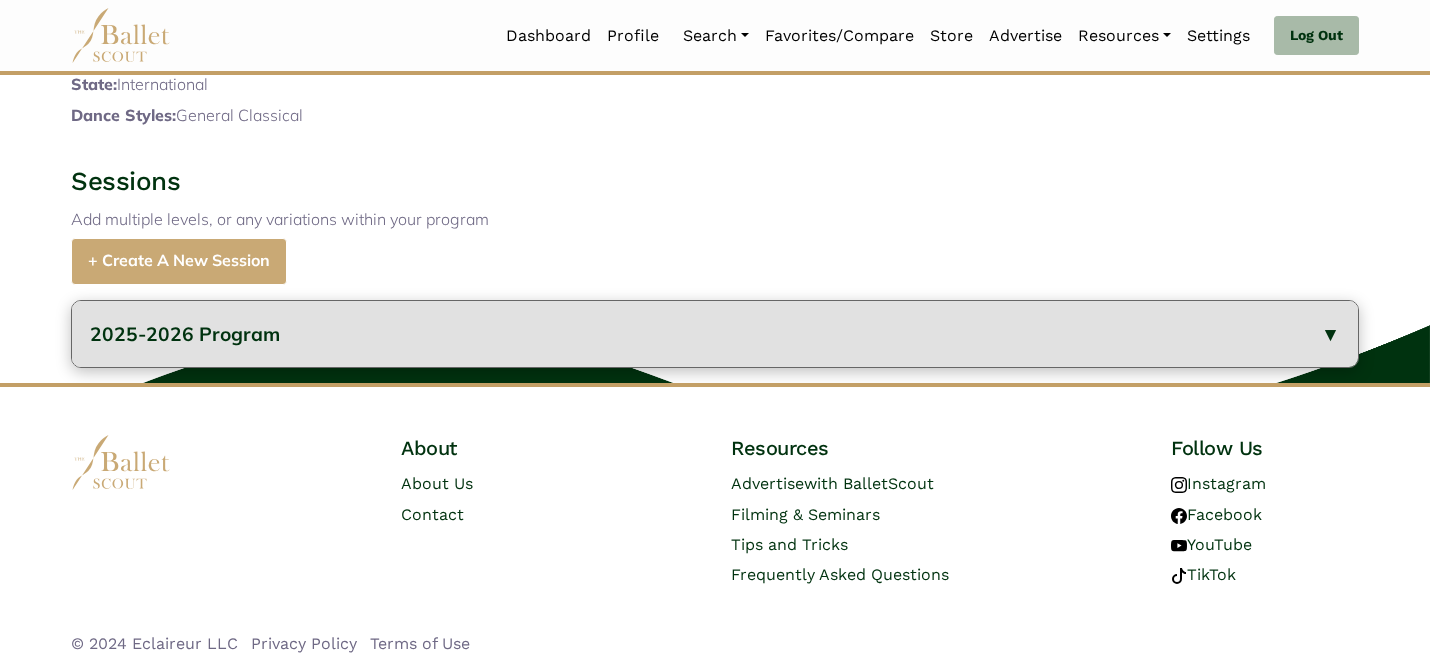 click on "2025-2026 Program" at bounding box center [715, 334] 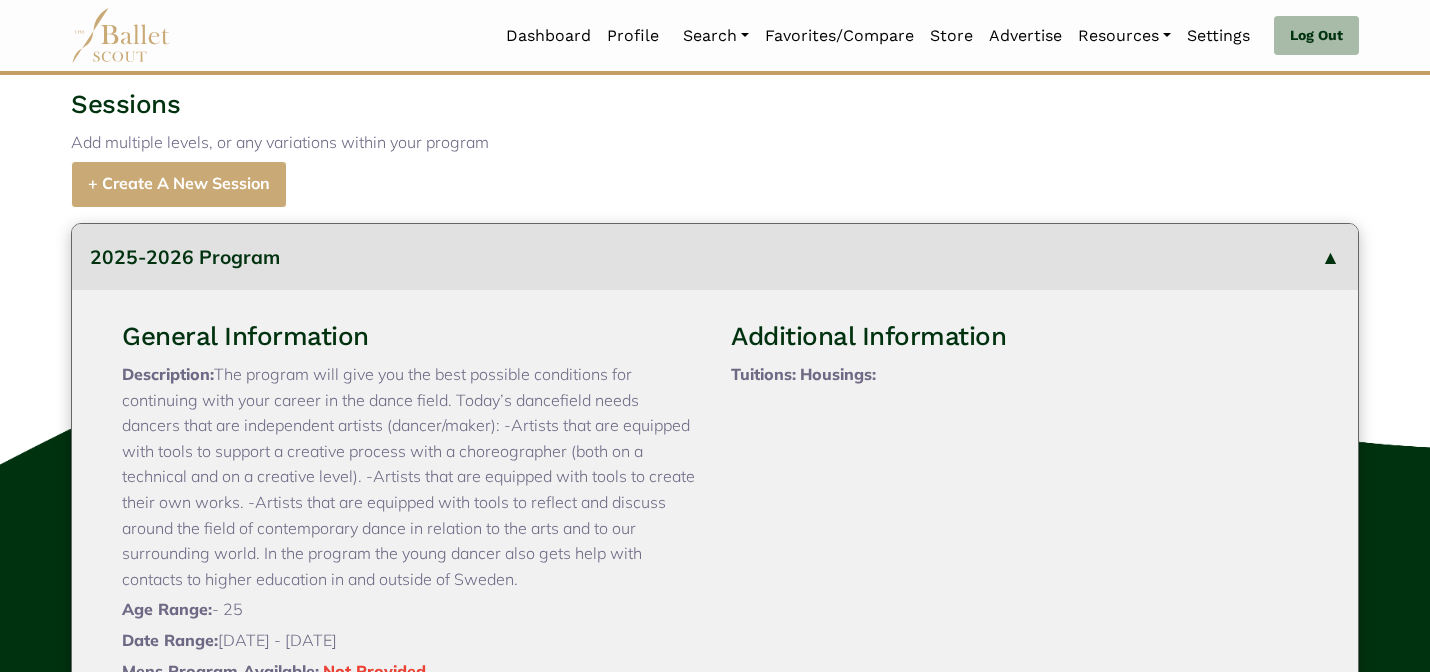 type 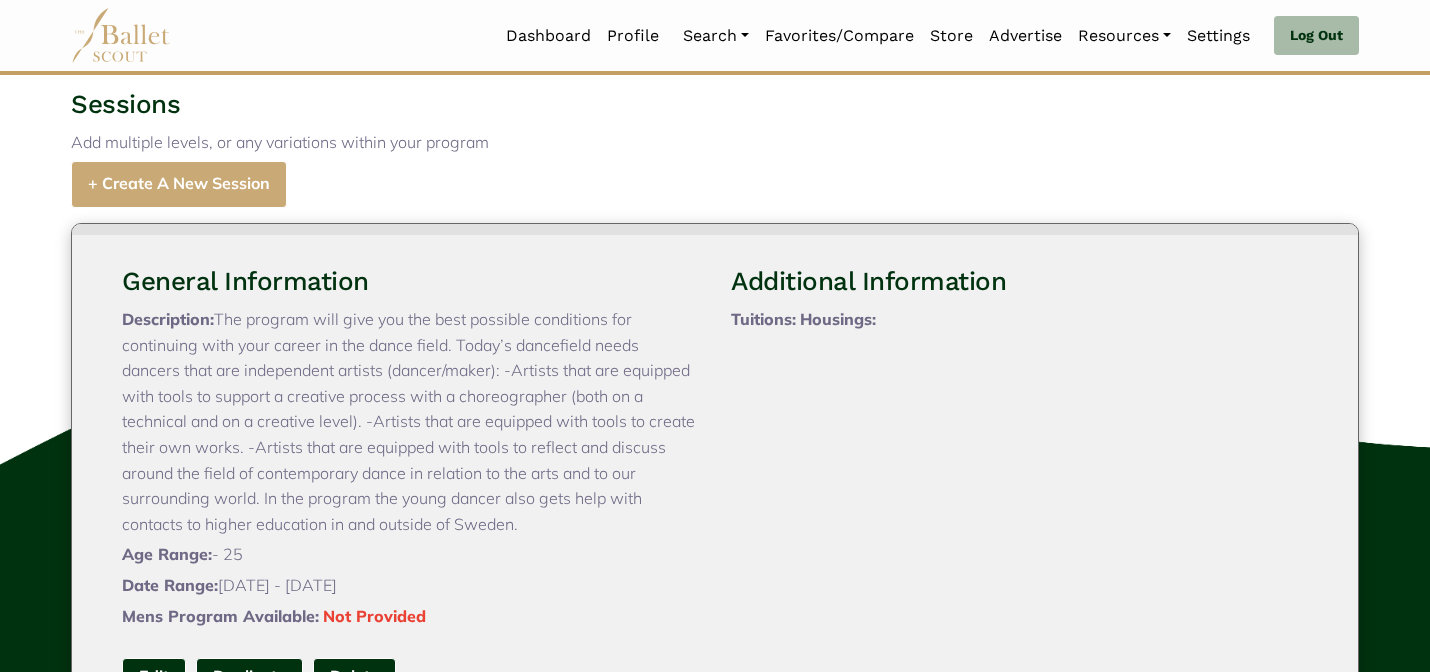 scroll, scrollTop: 59, scrollLeft: 0, axis: vertical 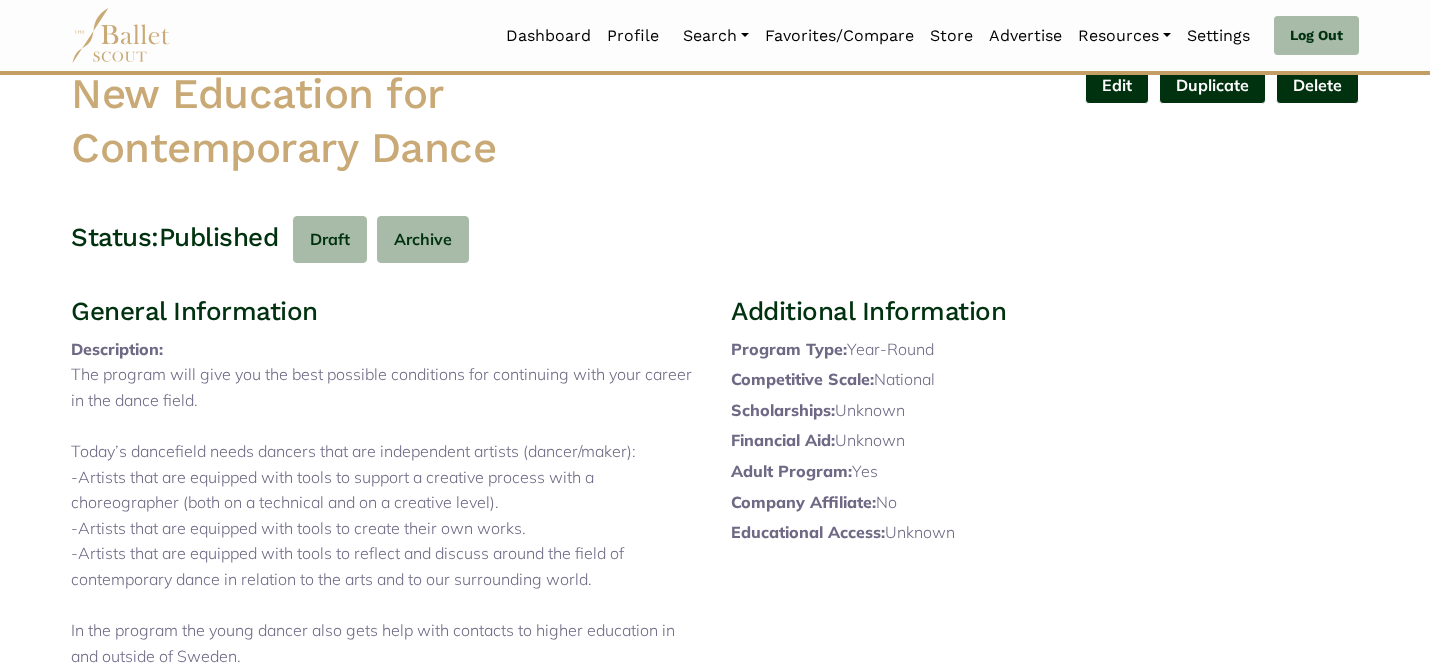 drag, startPoint x: 506, startPoint y: 154, endPoint x: 86, endPoint y: 105, distance: 422.84866 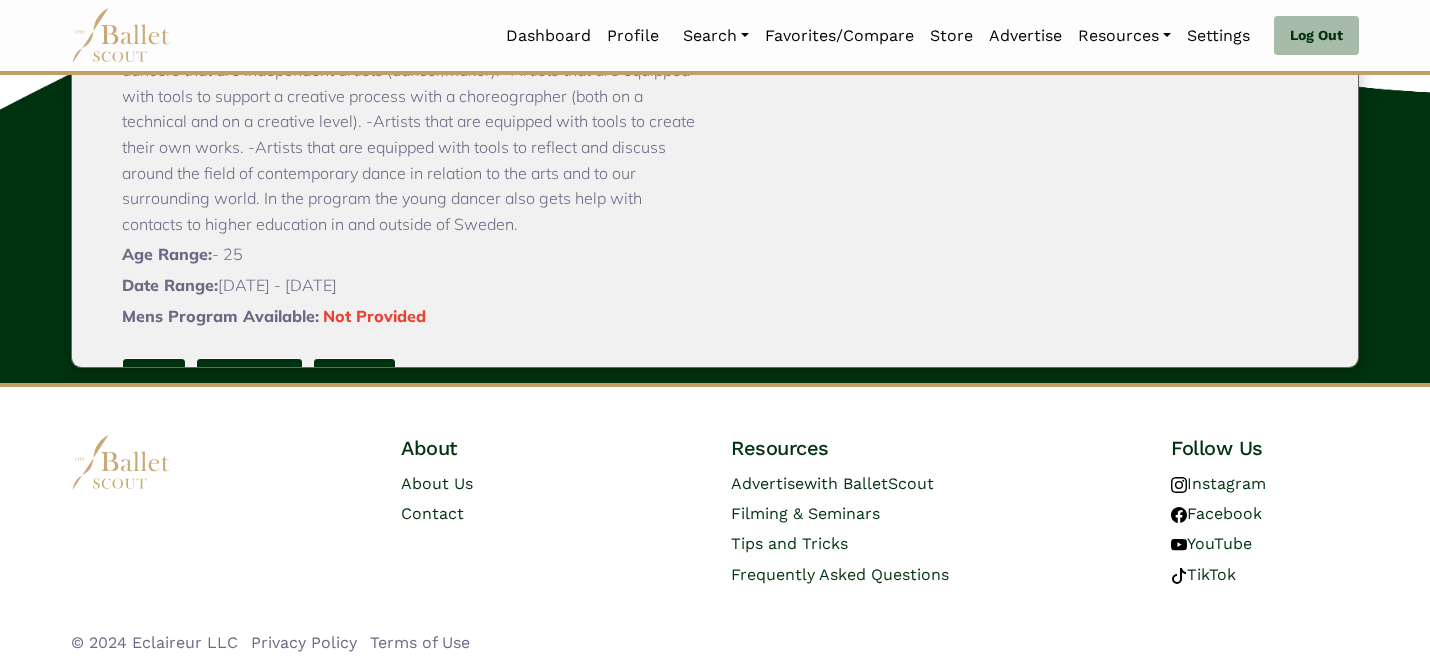 scroll, scrollTop: 1412, scrollLeft: 0, axis: vertical 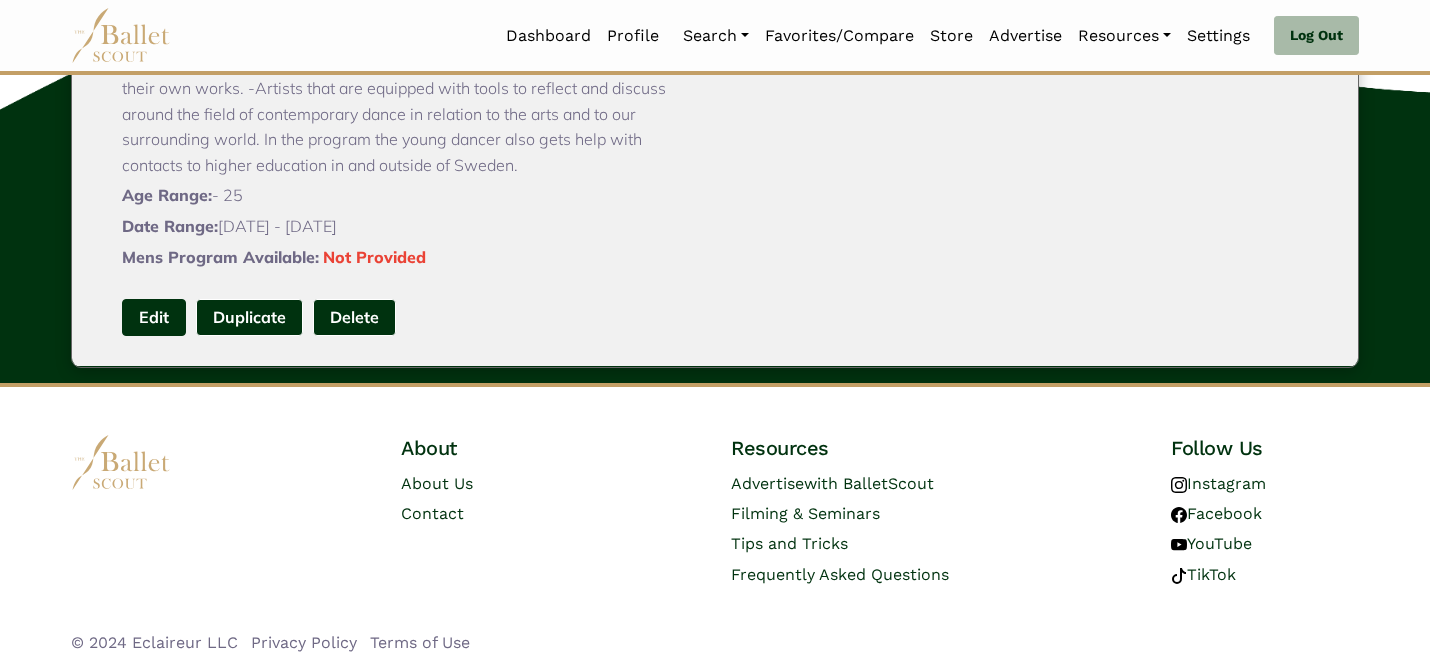 click on "Edit" at bounding box center [154, 317] 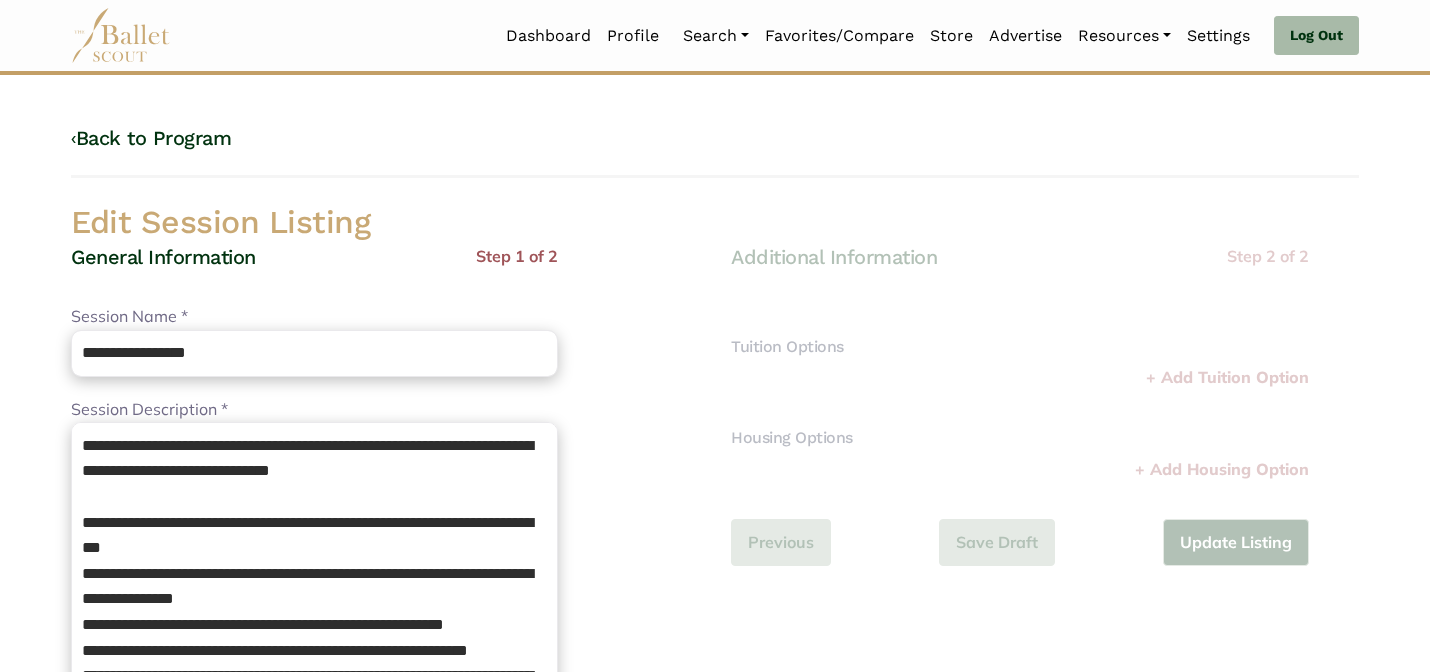 scroll, scrollTop: 0, scrollLeft: 0, axis: both 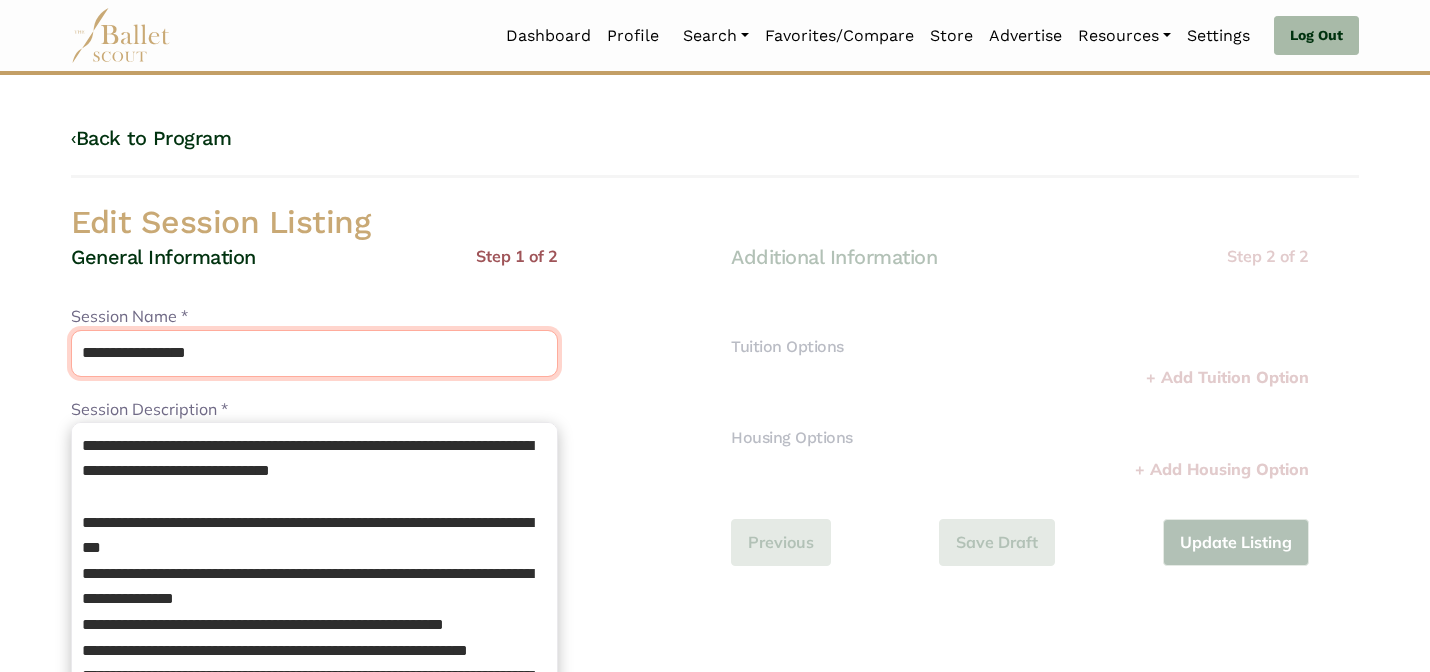 drag, startPoint x: 352, startPoint y: 354, endPoint x: 313, endPoint y: 293, distance: 72.40166 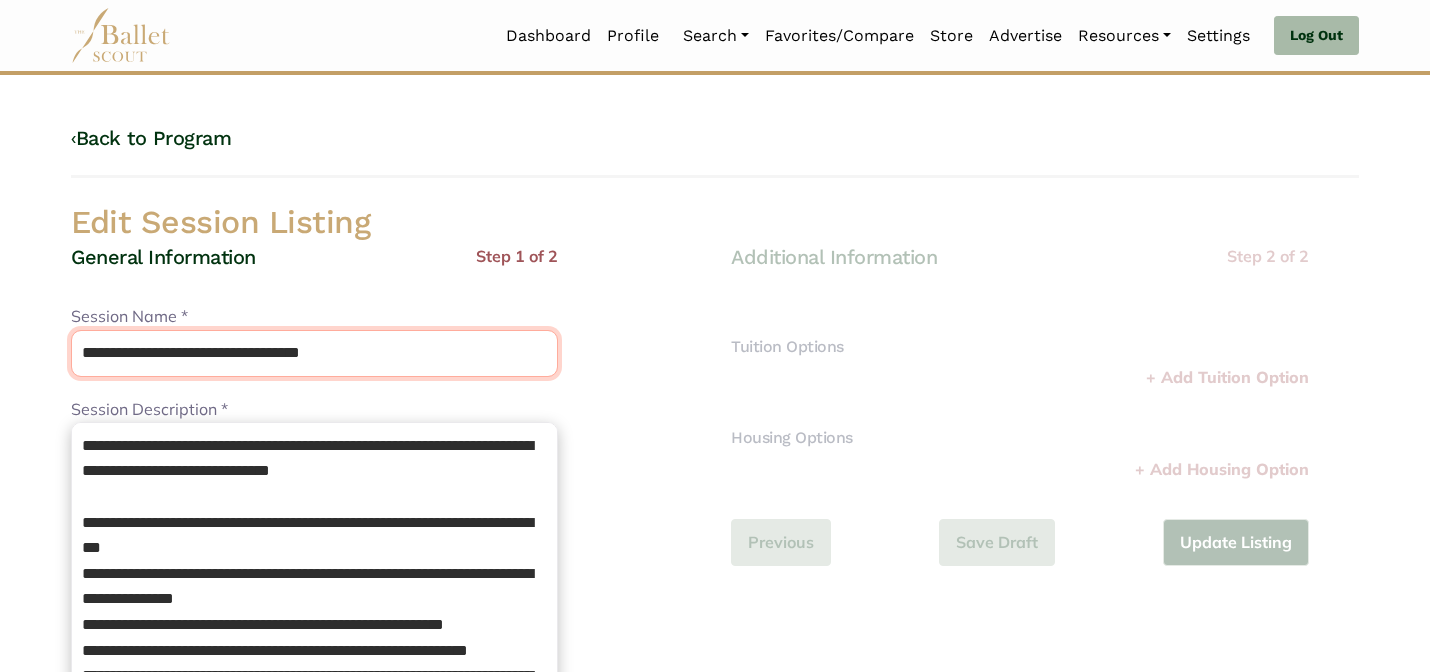 type on "**********" 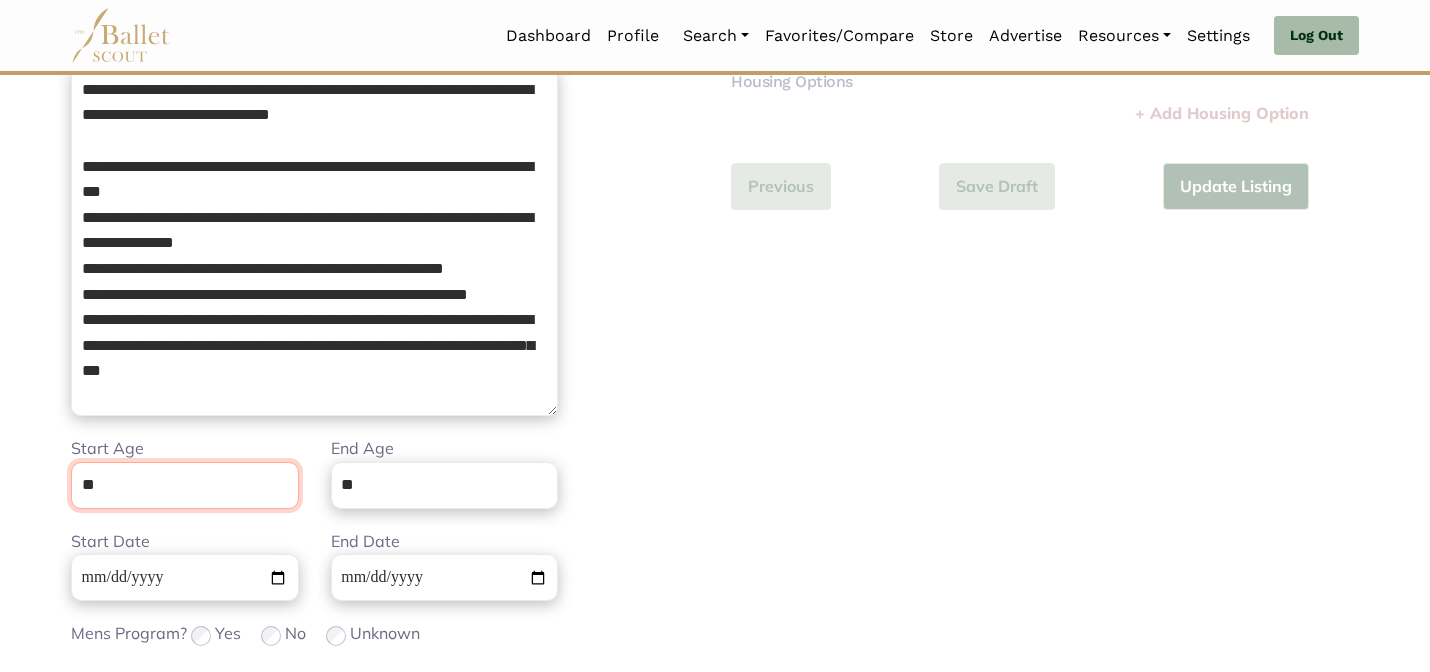scroll, scrollTop: 505, scrollLeft: 0, axis: vertical 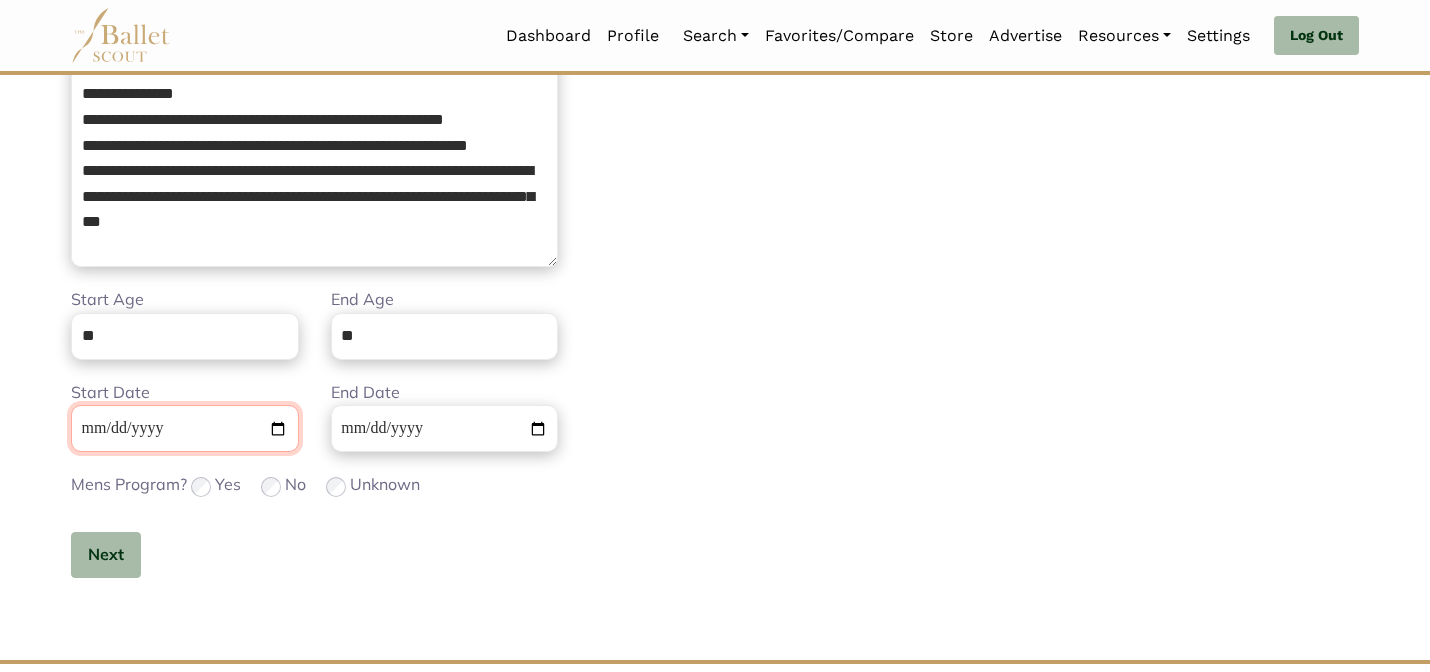 type 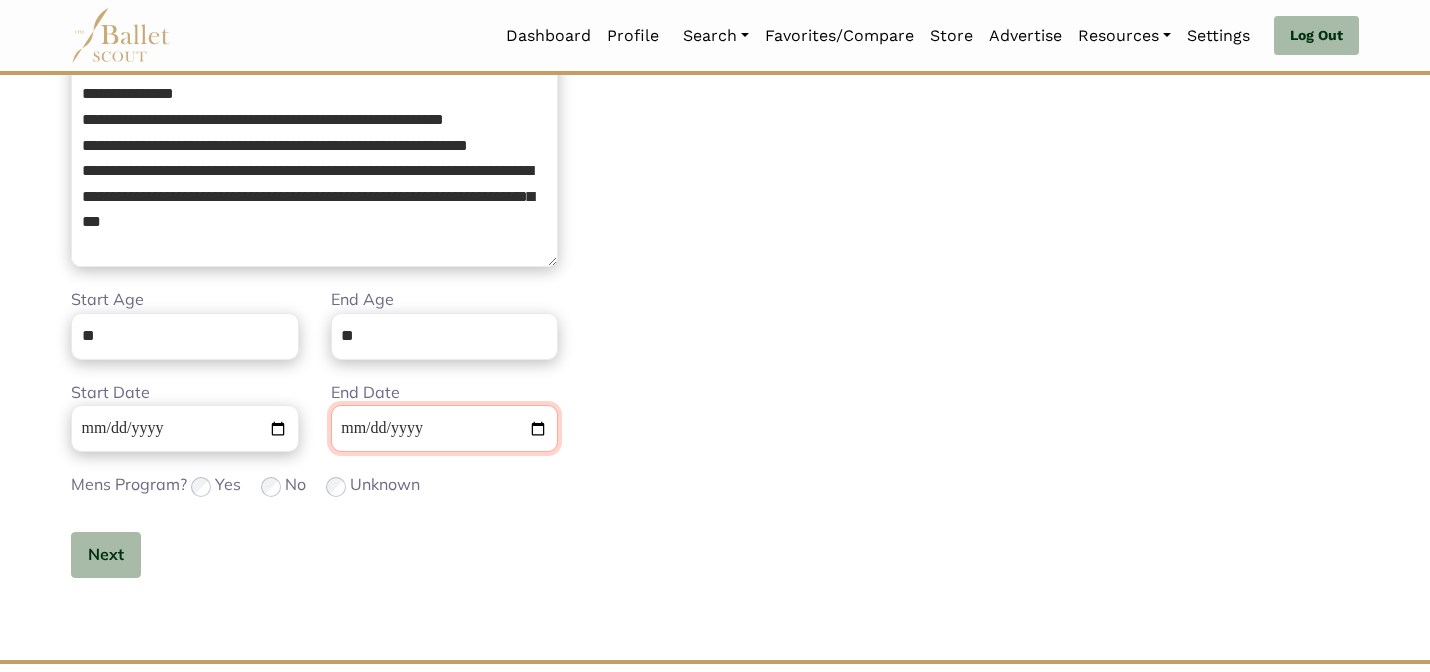 type 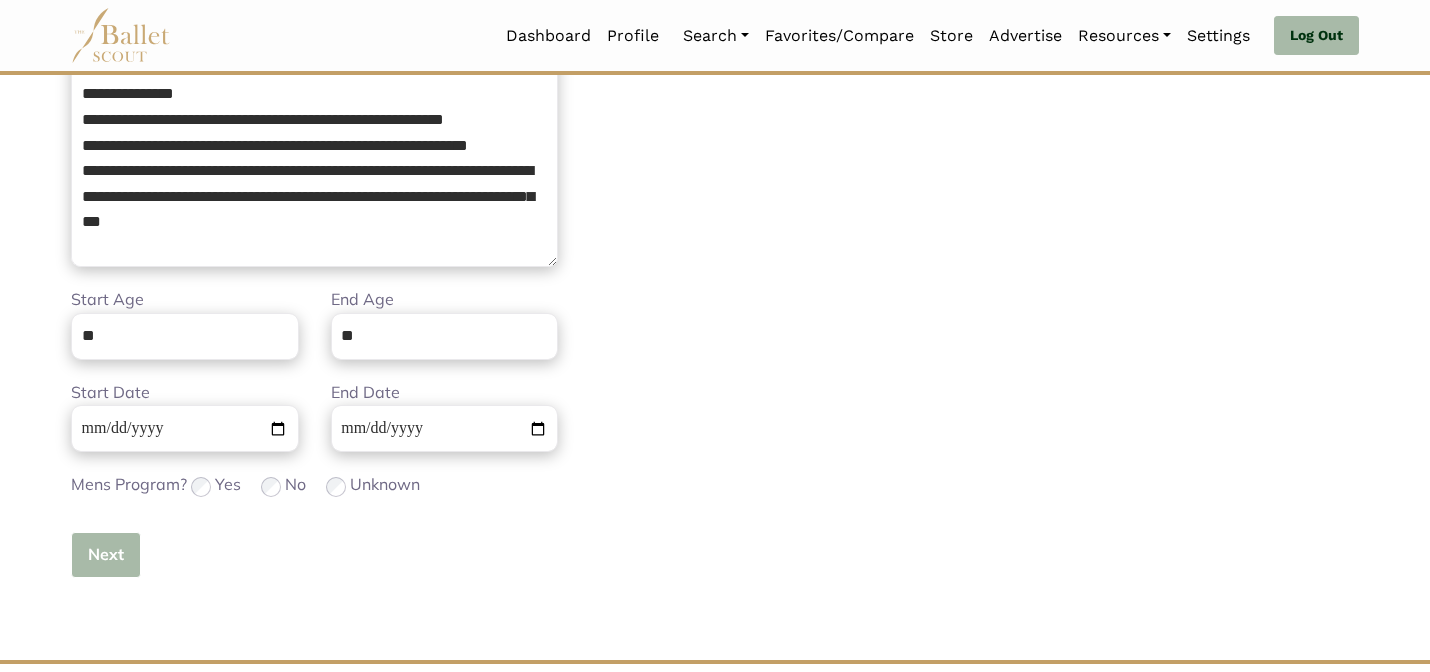 click on "Next" at bounding box center [106, 555] 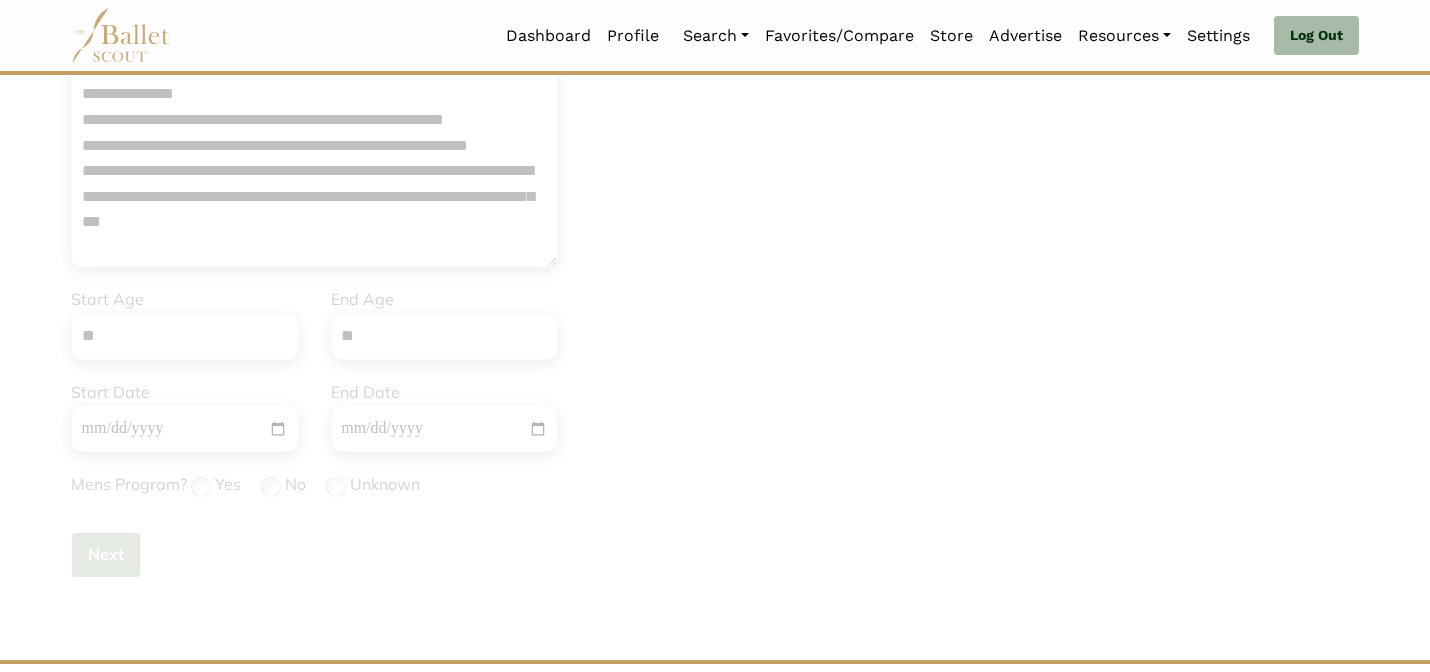 type 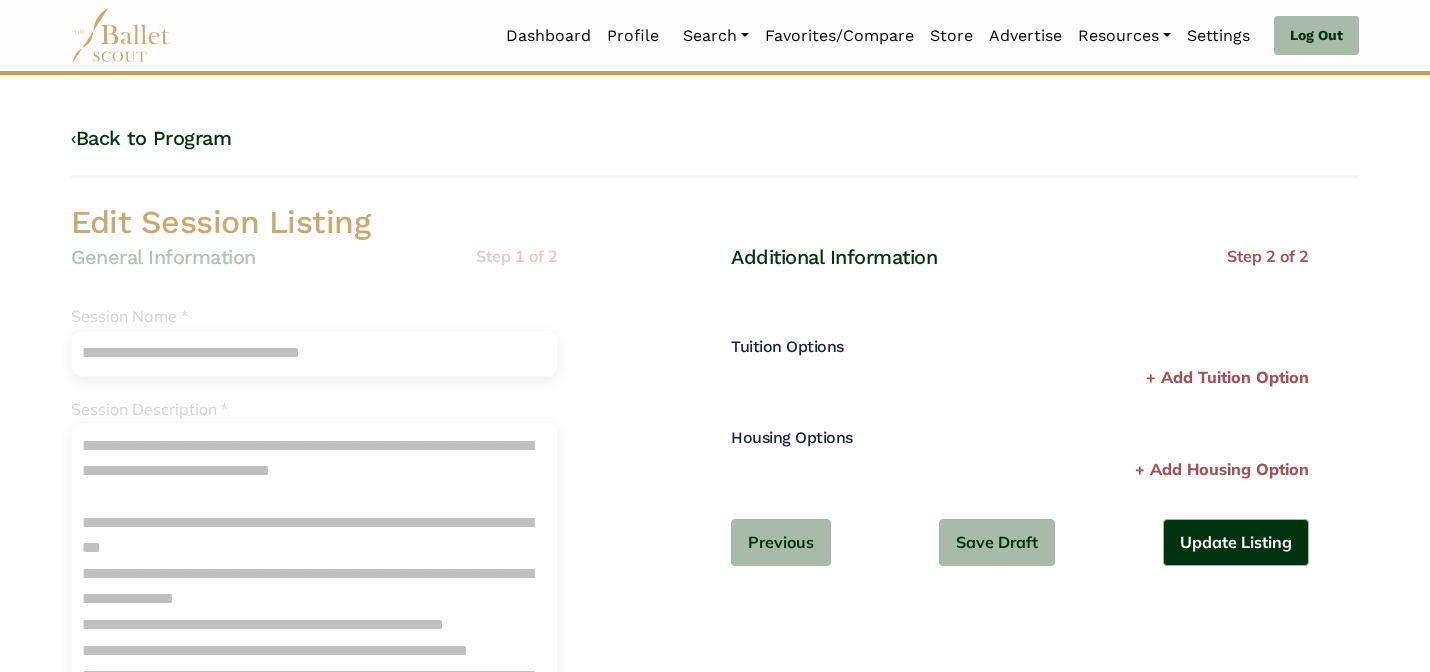 scroll, scrollTop: 40, scrollLeft: 0, axis: vertical 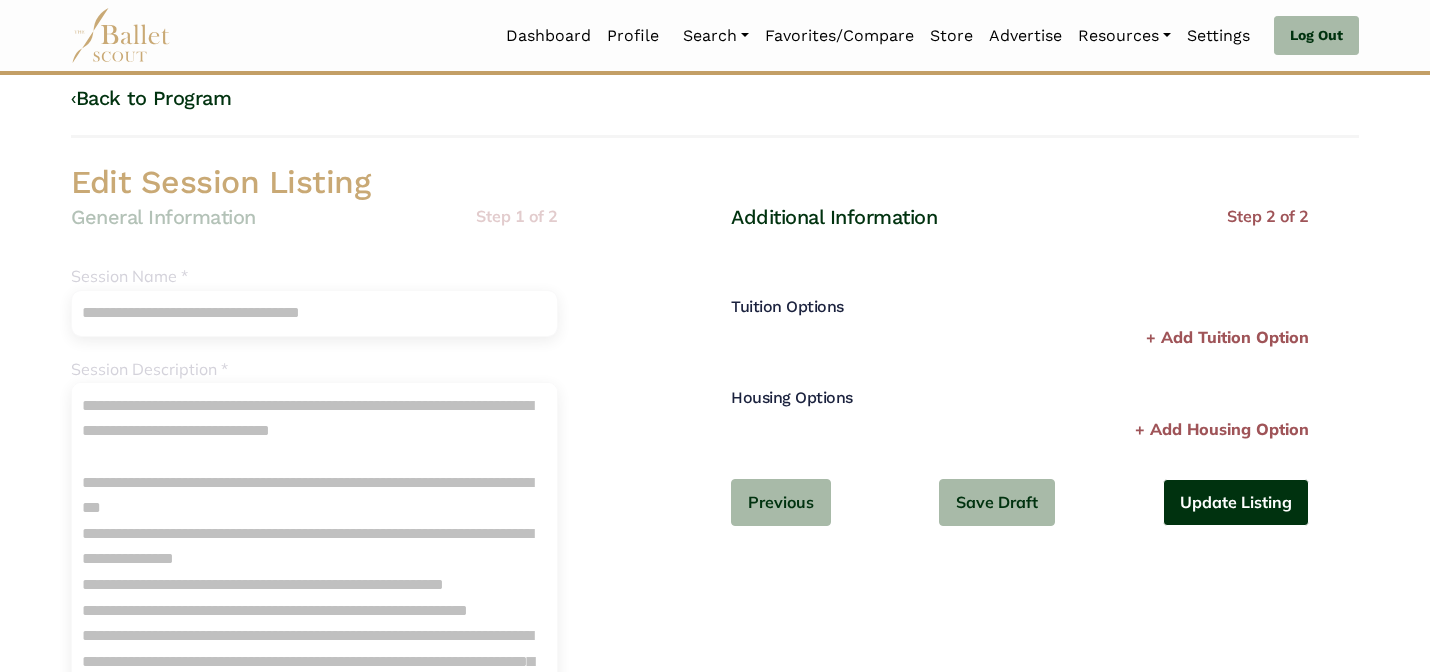click on "Update Listing" at bounding box center [1236, 502] 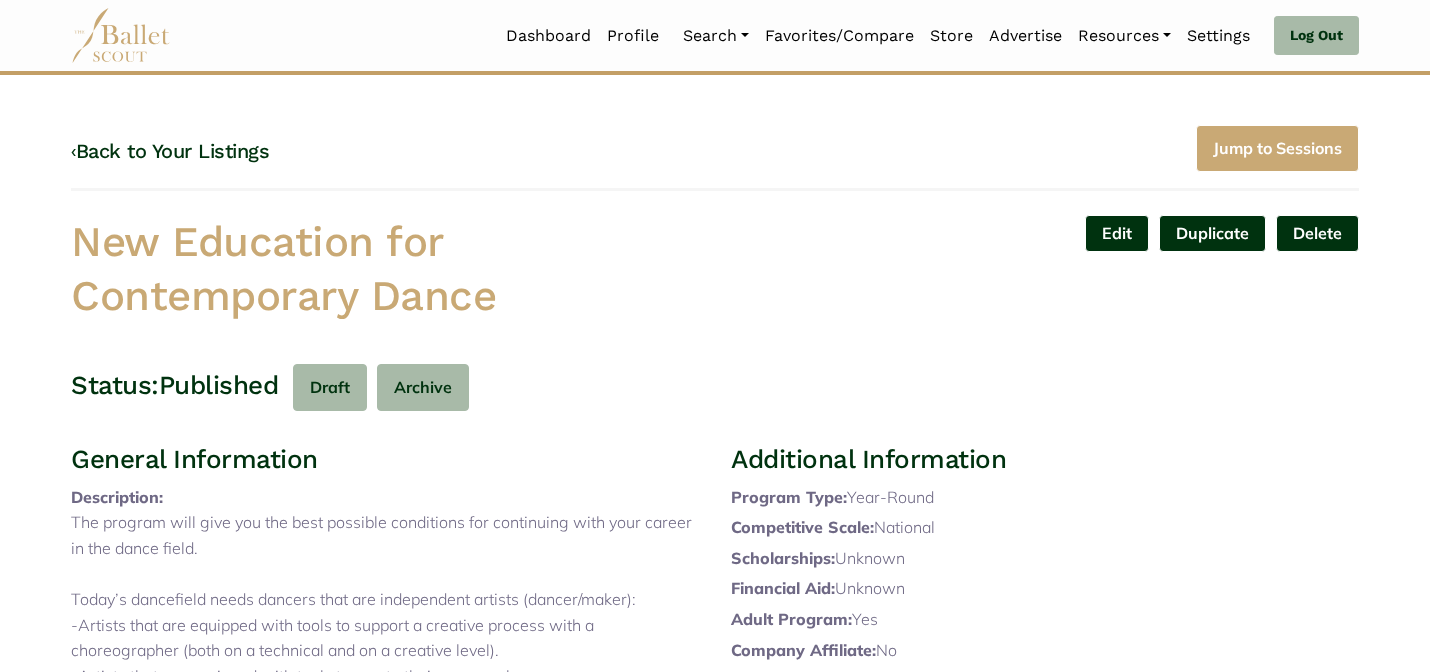 scroll, scrollTop: 0, scrollLeft: 0, axis: both 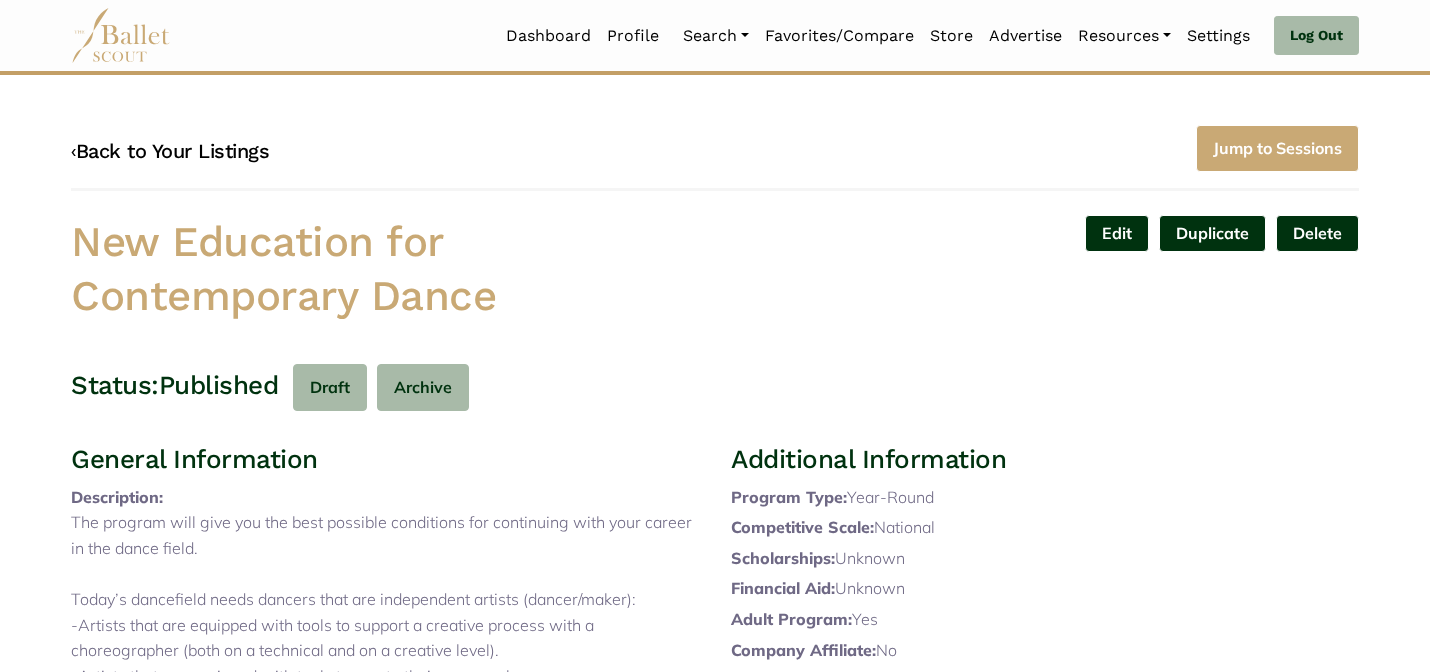 click on "‹  Back to Your Listings" at bounding box center [170, 151] 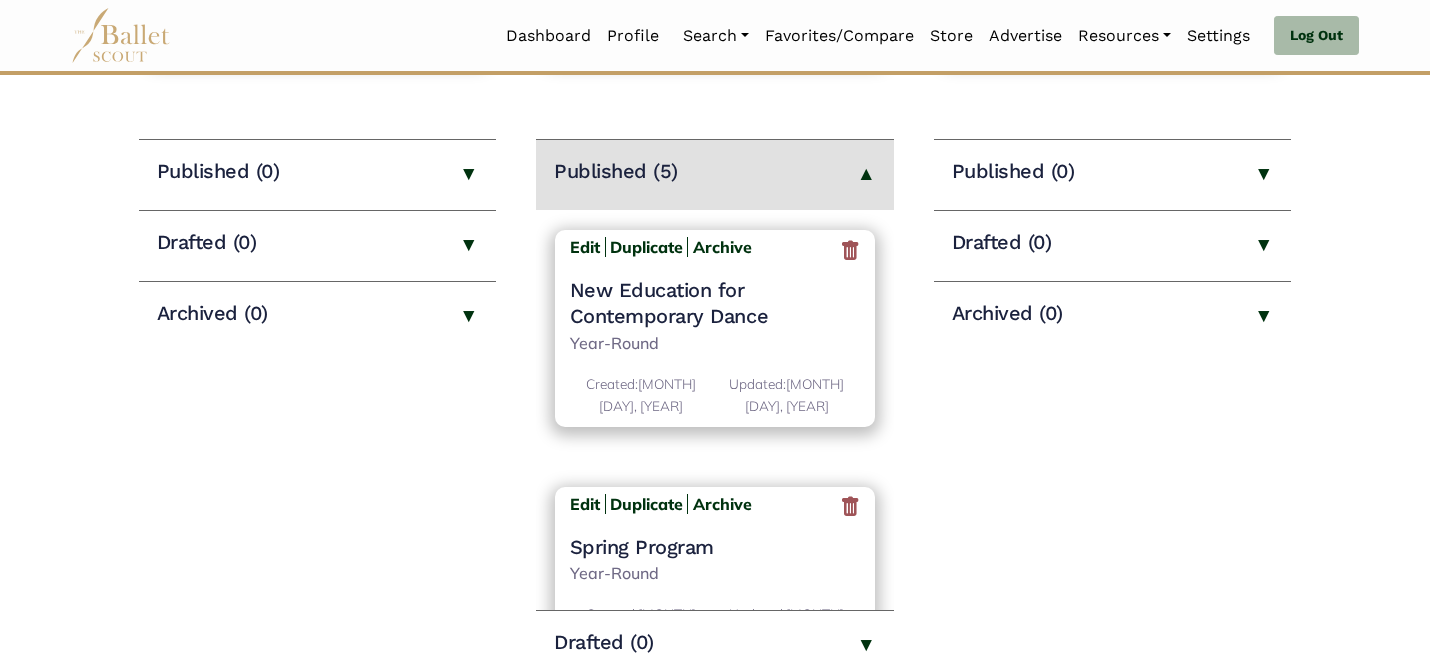scroll, scrollTop: 280, scrollLeft: 0, axis: vertical 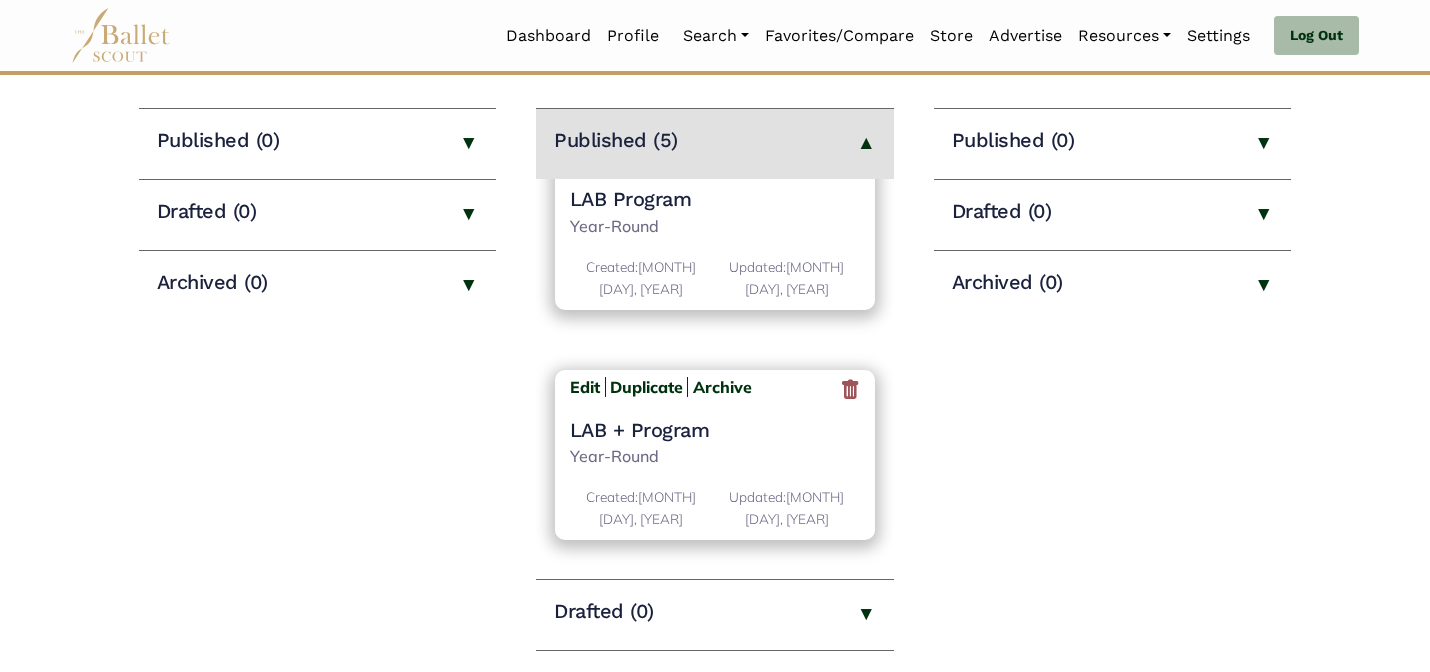 click on "LAB + Program" at bounding box center (715, 430) 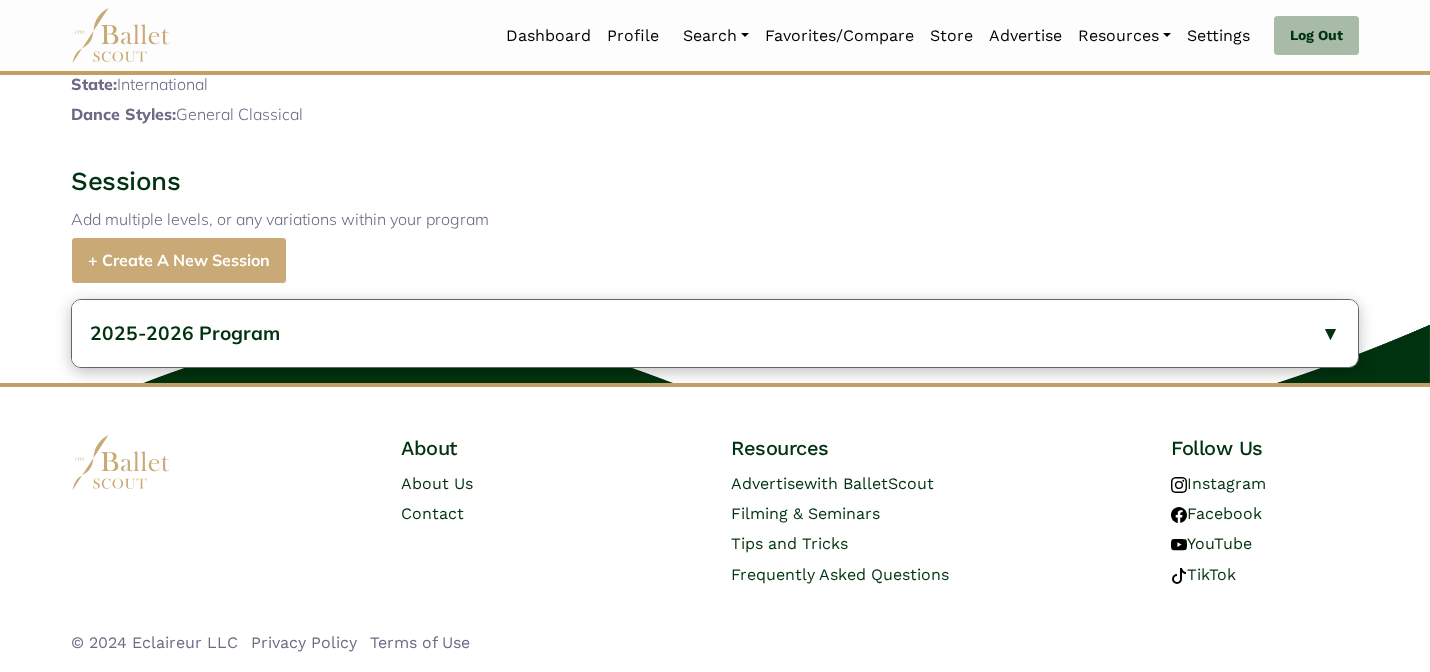 scroll, scrollTop: 1028, scrollLeft: 0, axis: vertical 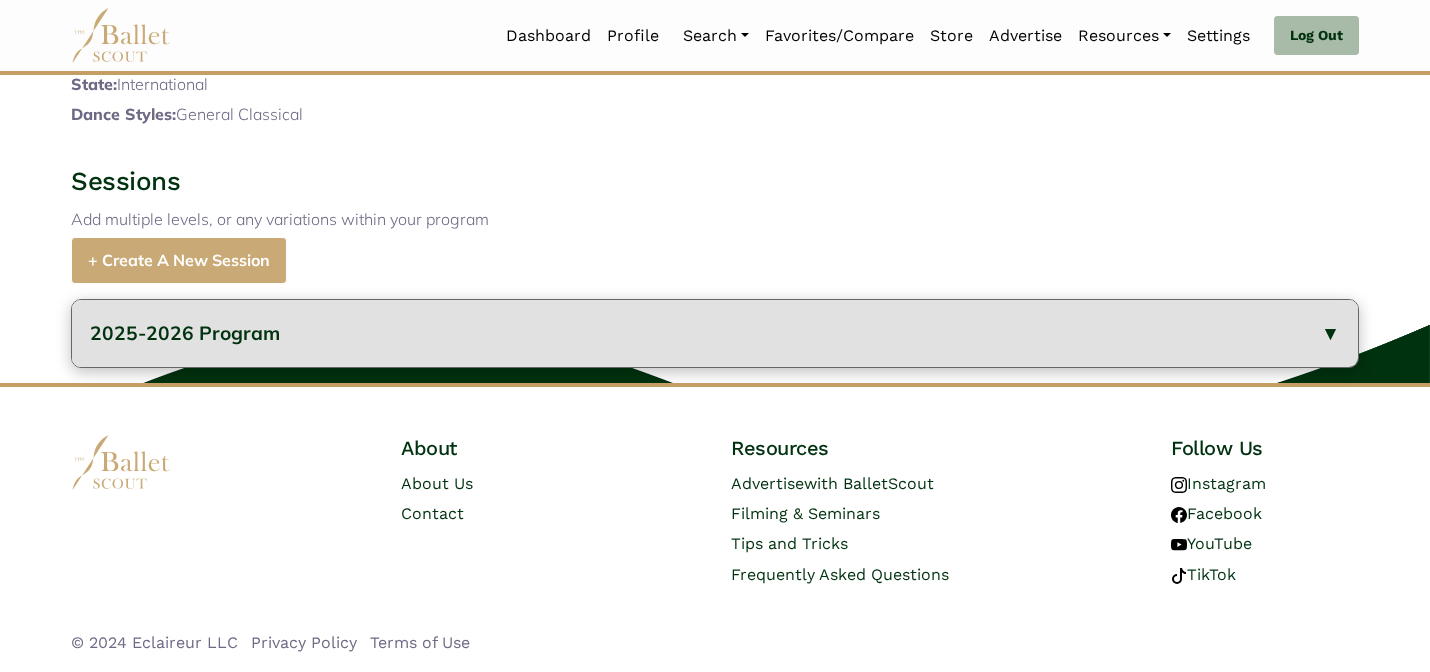 click on "2025-2026 Program" at bounding box center (715, 333) 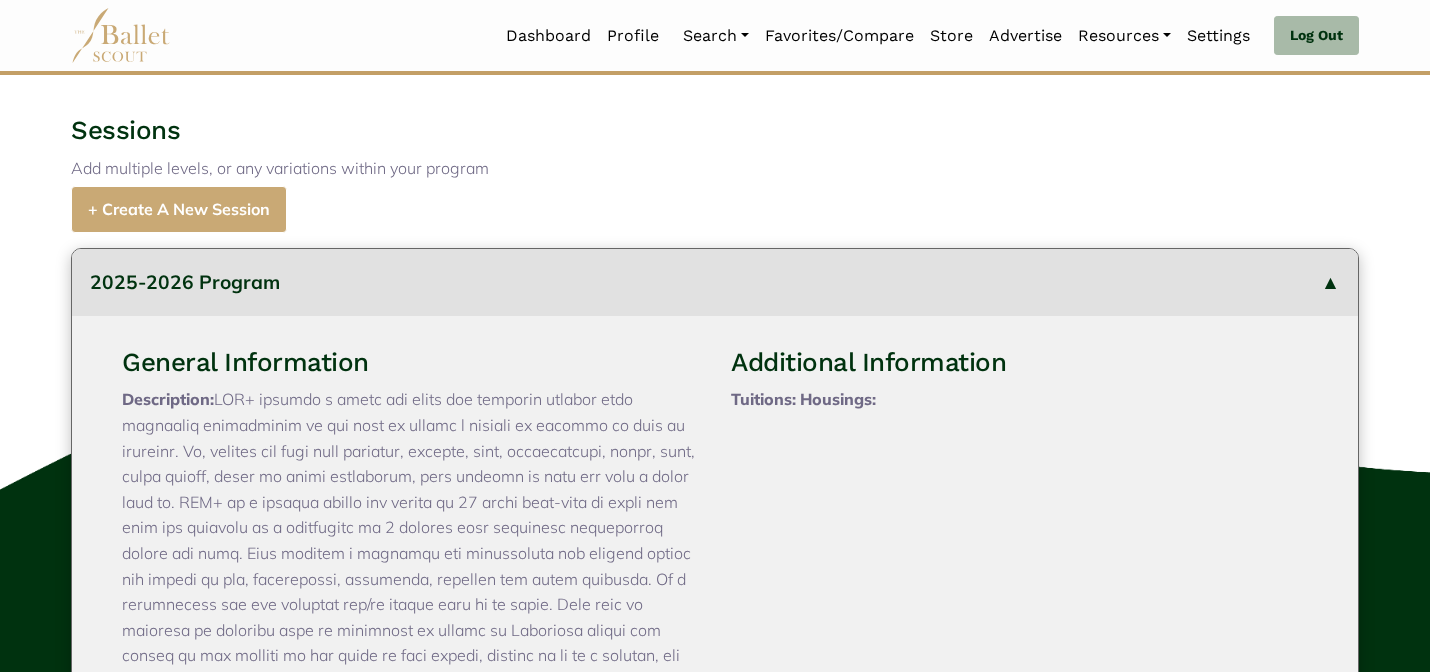 type 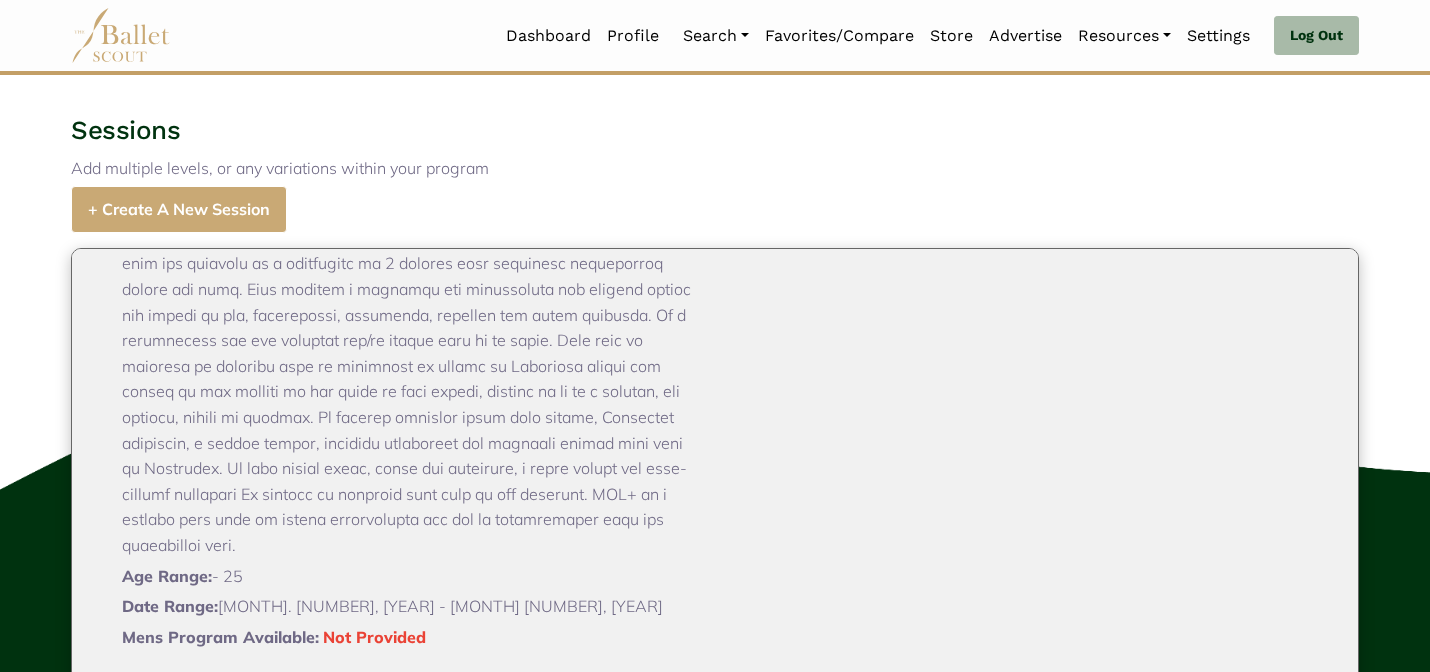 scroll, scrollTop: 1459, scrollLeft: 0, axis: vertical 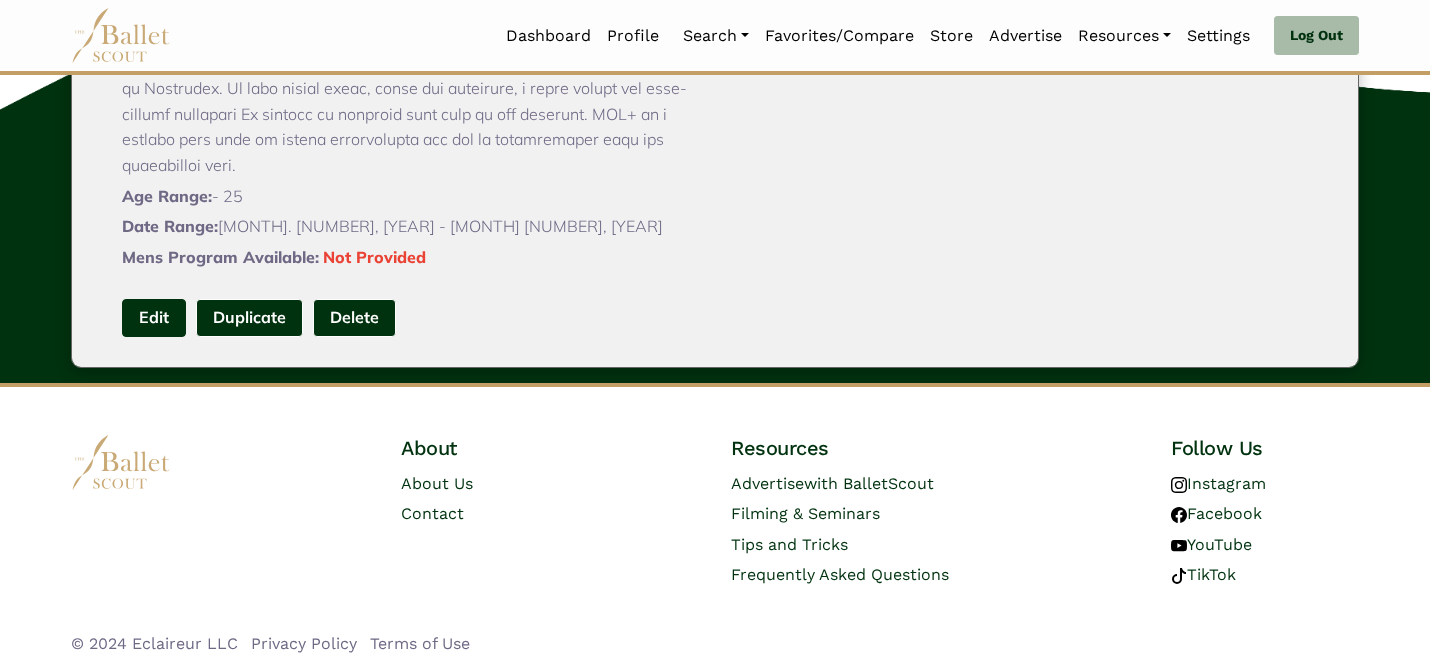 click on "Edit" at bounding box center [154, 317] 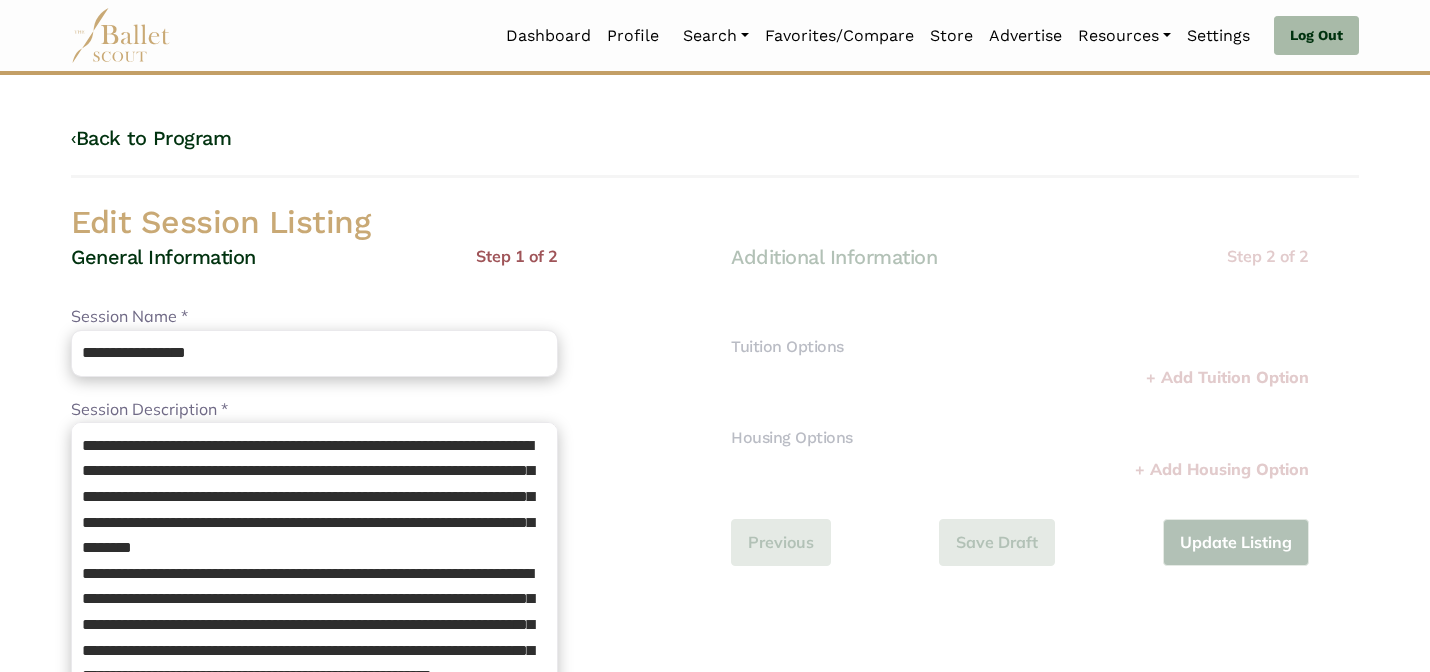 scroll, scrollTop: 0, scrollLeft: 0, axis: both 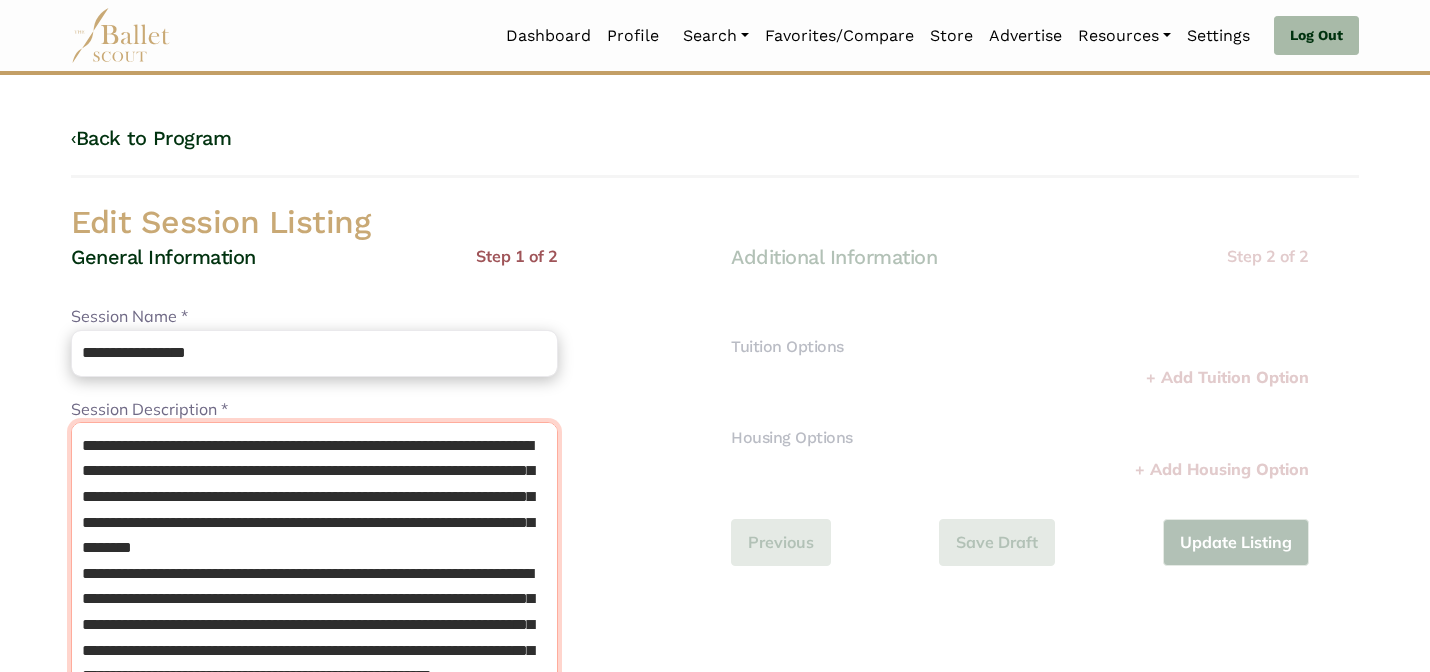 drag, startPoint x: 121, startPoint y: 453, endPoint x: 68, endPoint y: 434, distance: 56.302753 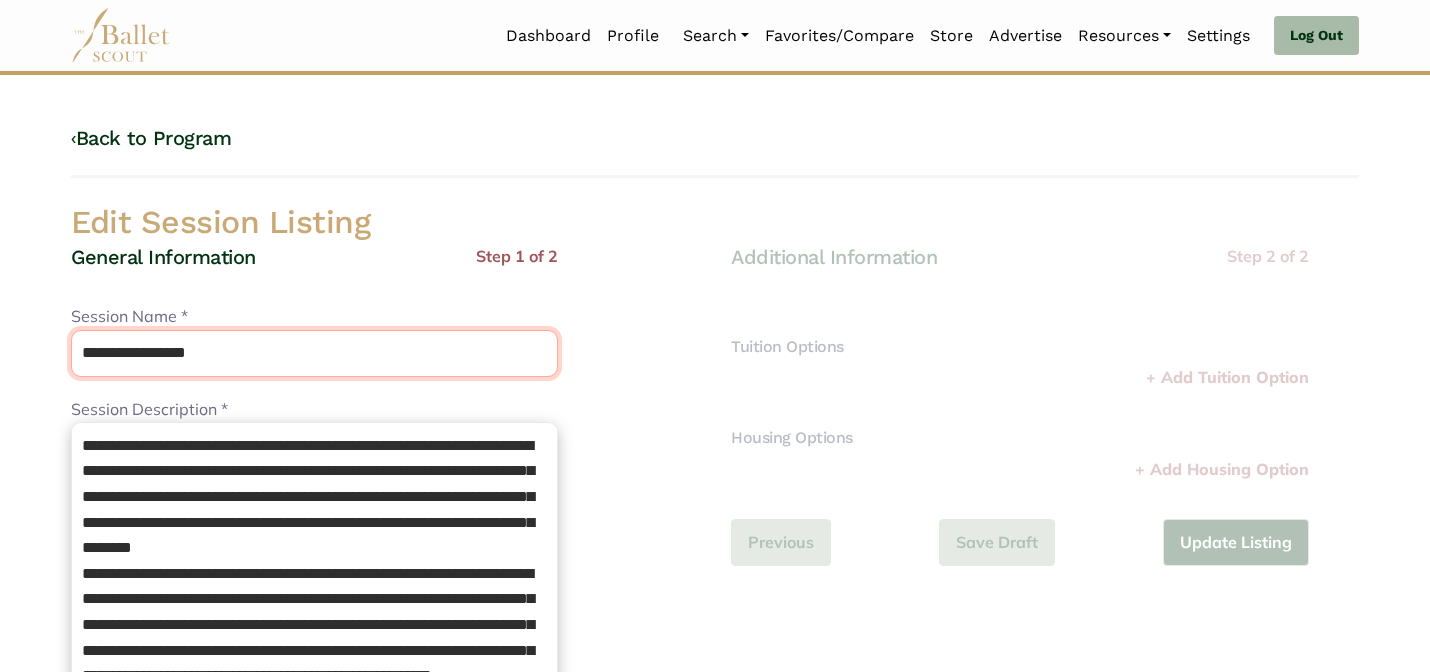 drag, startPoint x: 162, startPoint y: 355, endPoint x: 110, endPoint y: 313, distance: 66.8431 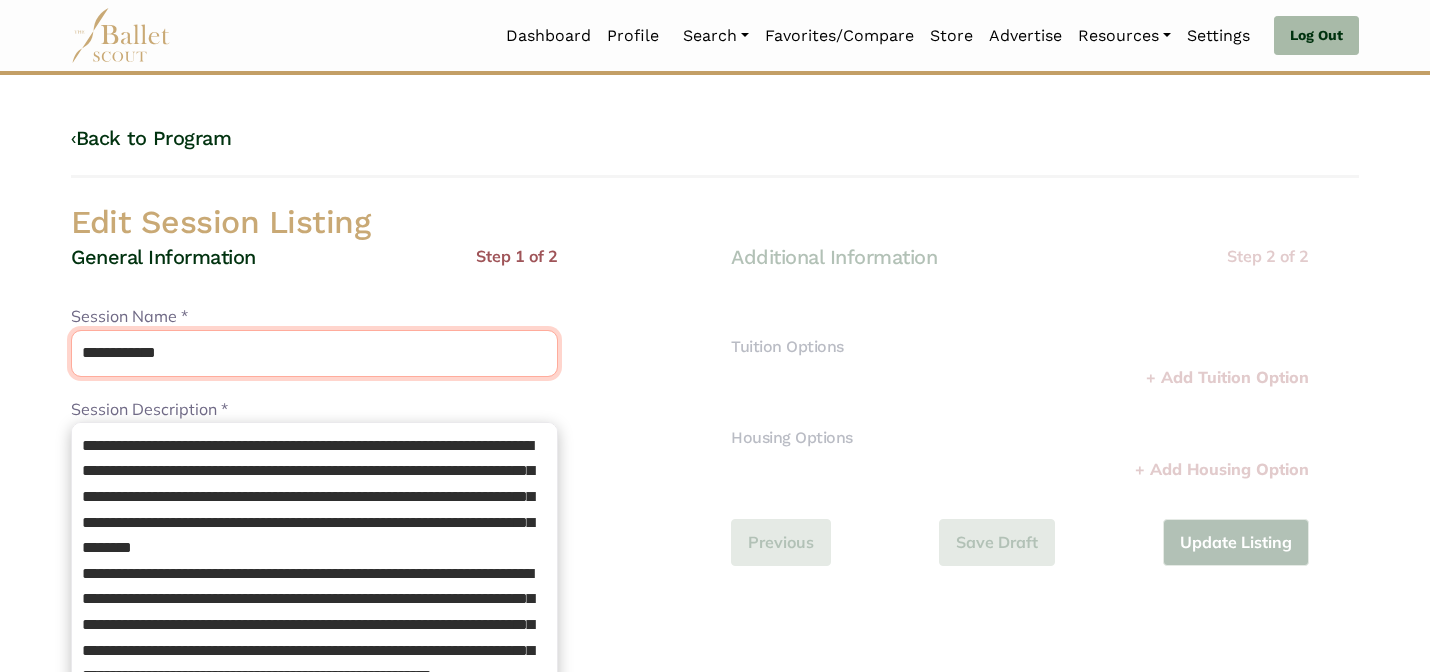 type on "**********" 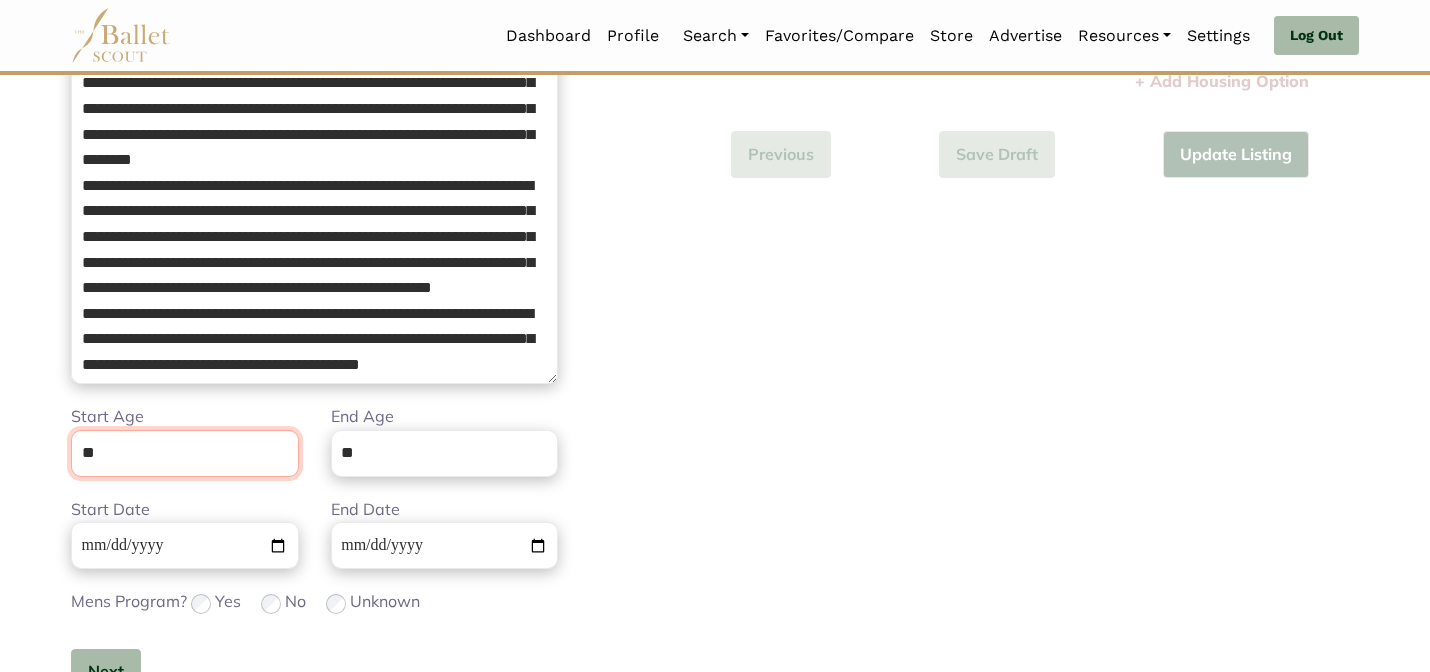 scroll, scrollTop: 505, scrollLeft: 0, axis: vertical 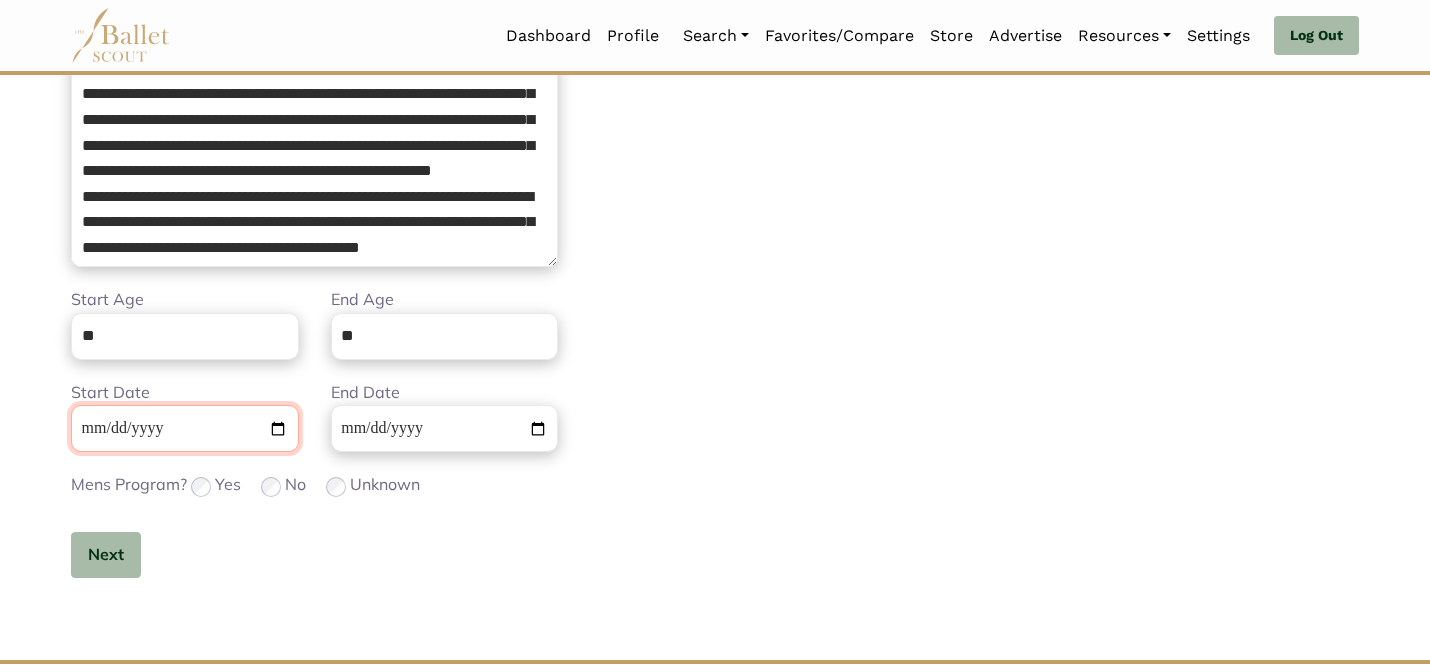type 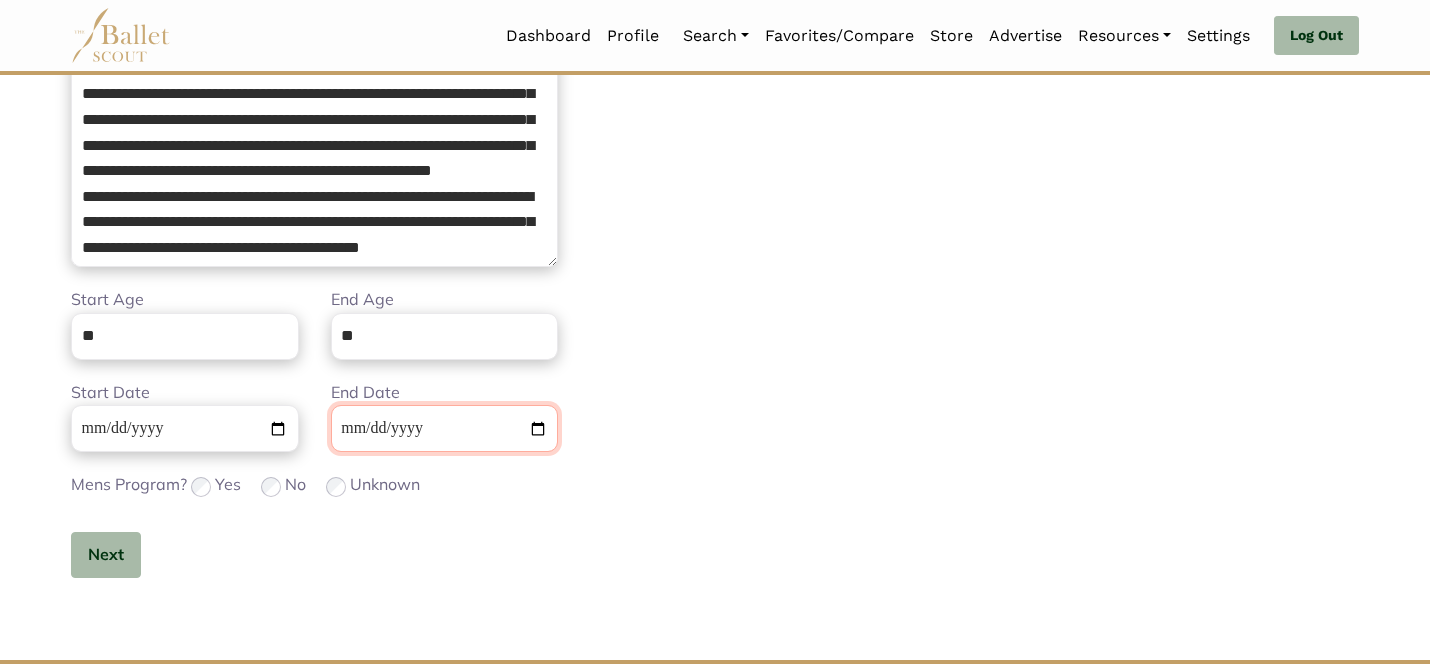 type 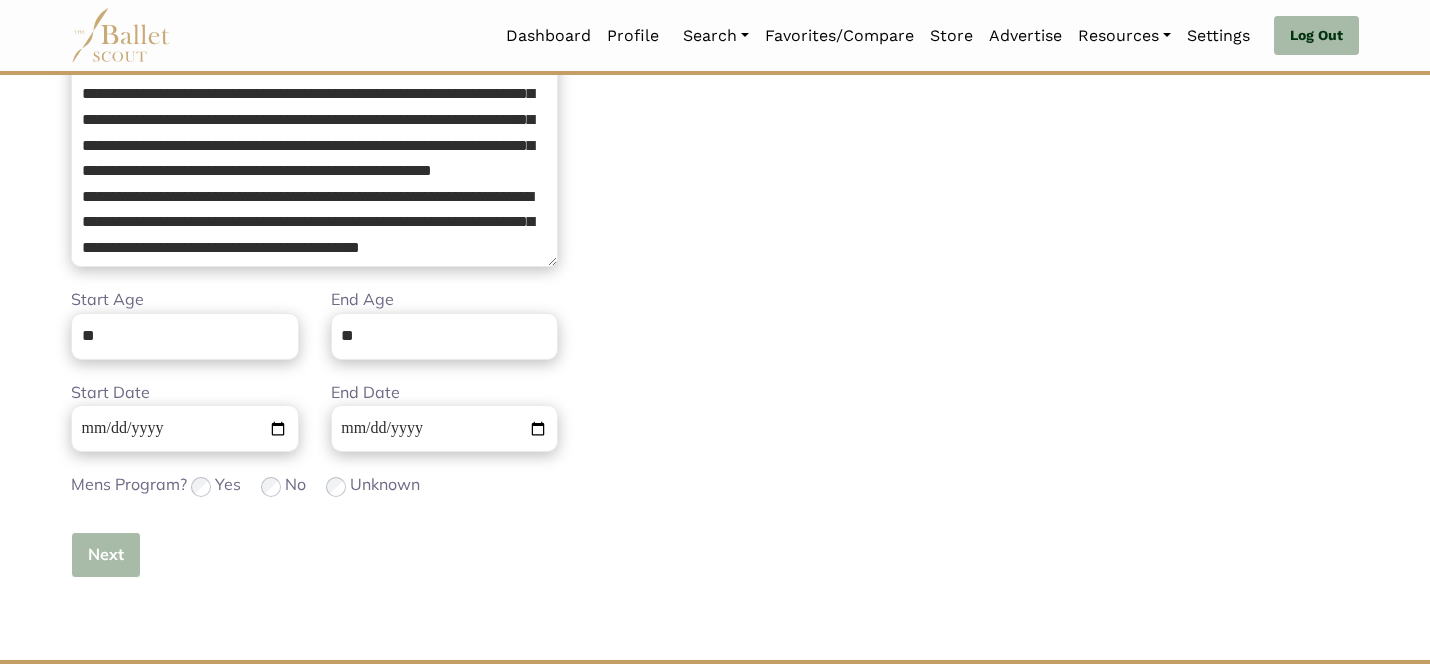 click on "Next" at bounding box center [106, 555] 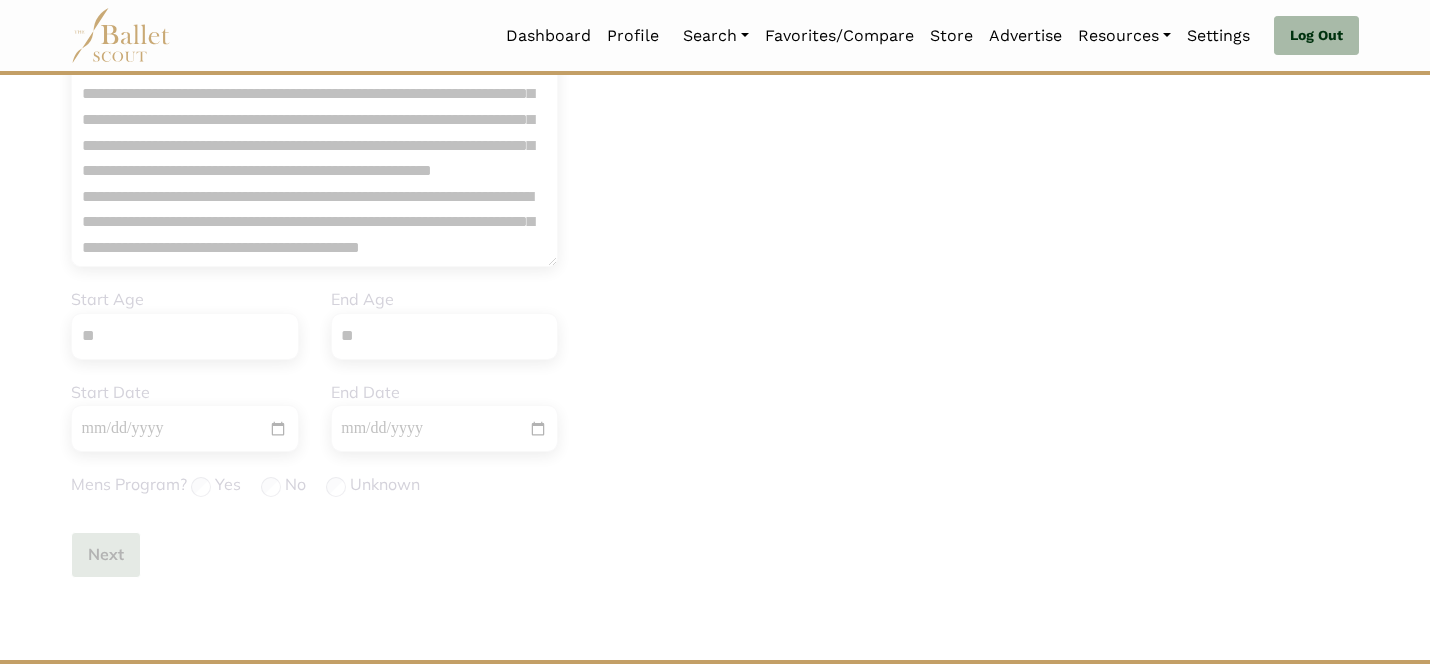 type 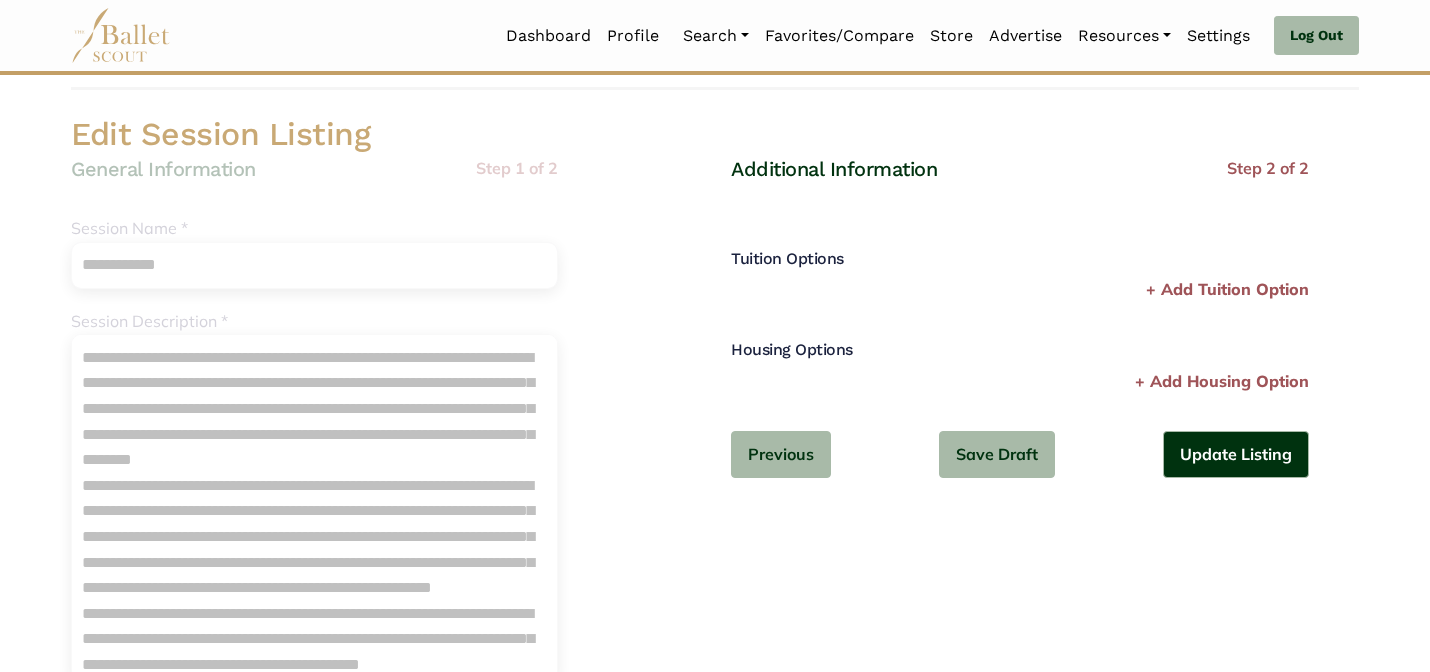 scroll, scrollTop: 0, scrollLeft: 0, axis: both 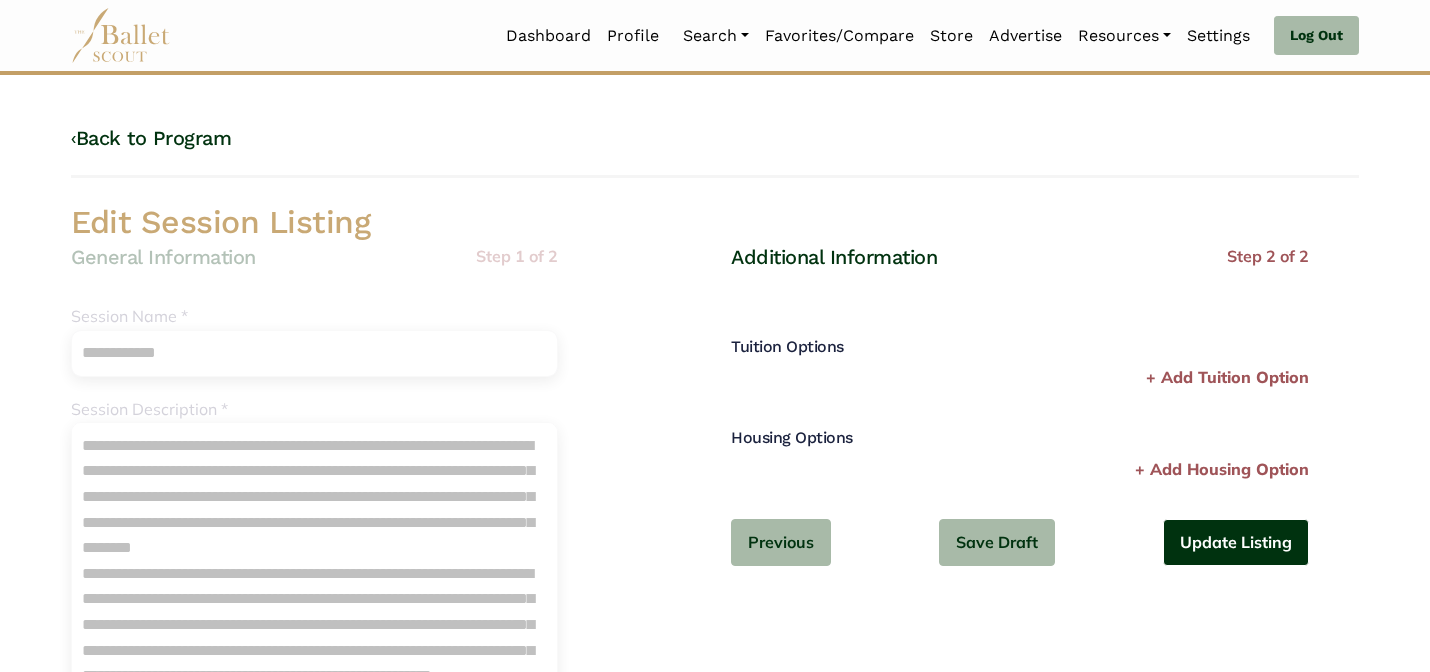 click on "Update Listing" at bounding box center [1236, 542] 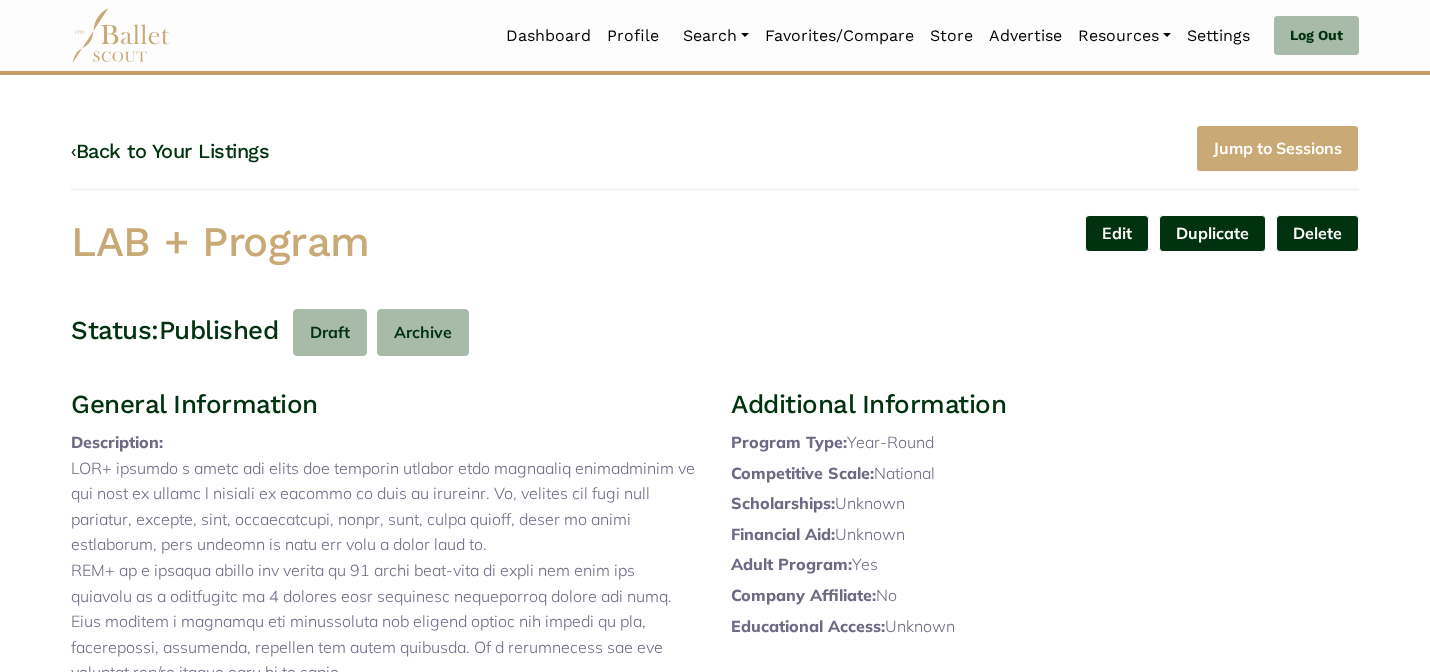 scroll, scrollTop: 0, scrollLeft: 0, axis: both 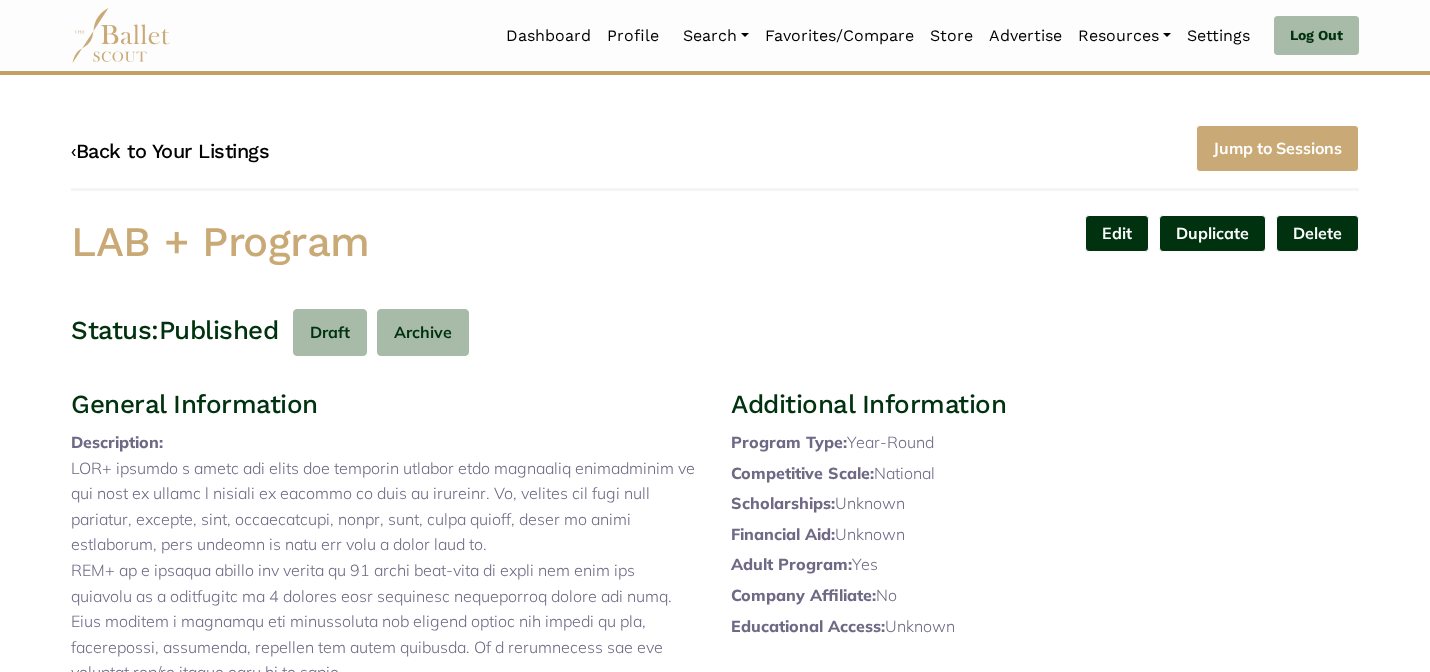 click on "‹  Back to Your Listings" at bounding box center (170, 151) 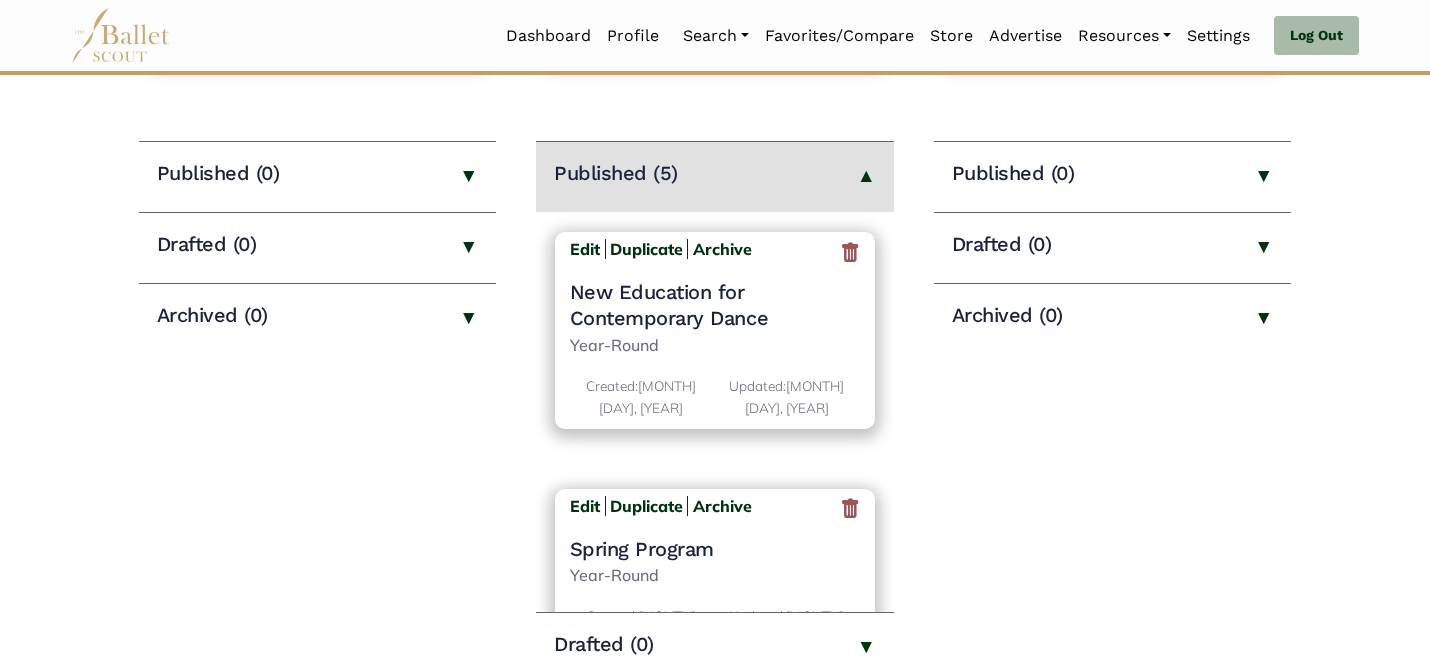scroll, scrollTop: 251, scrollLeft: 0, axis: vertical 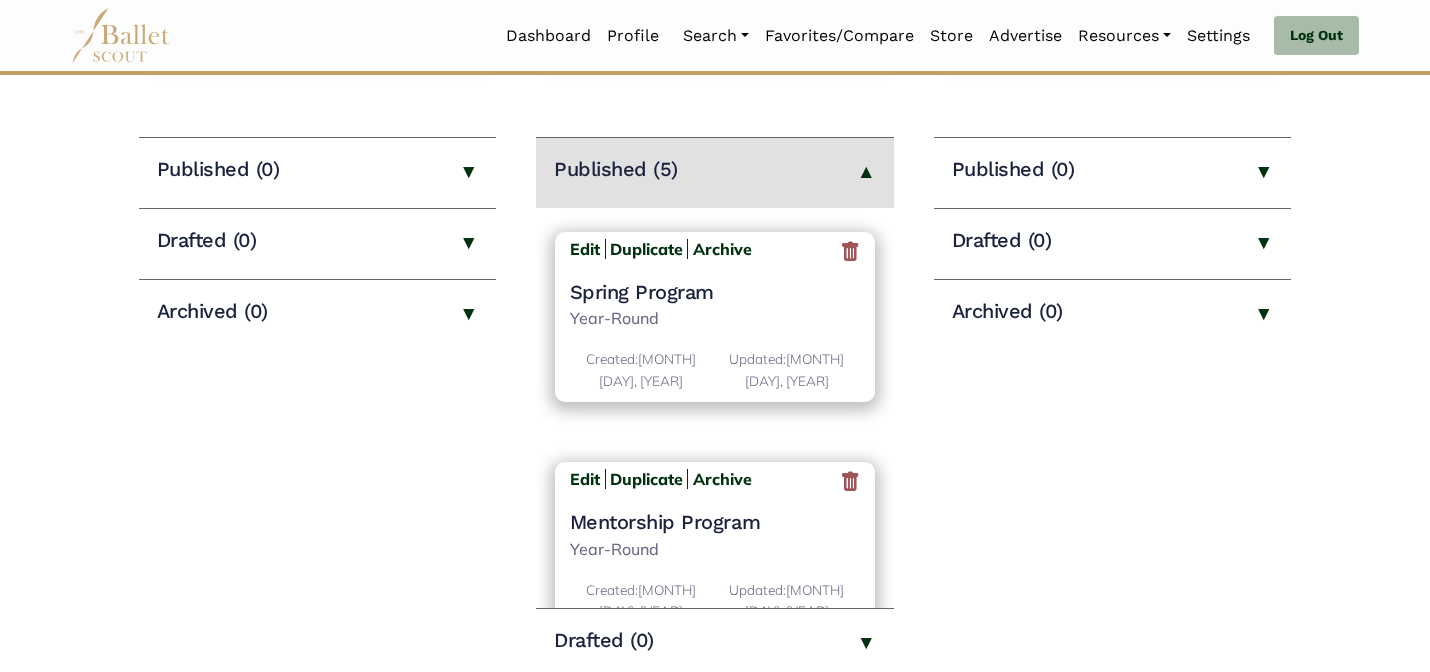 click on "Spring Program" at bounding box center [715, 292] 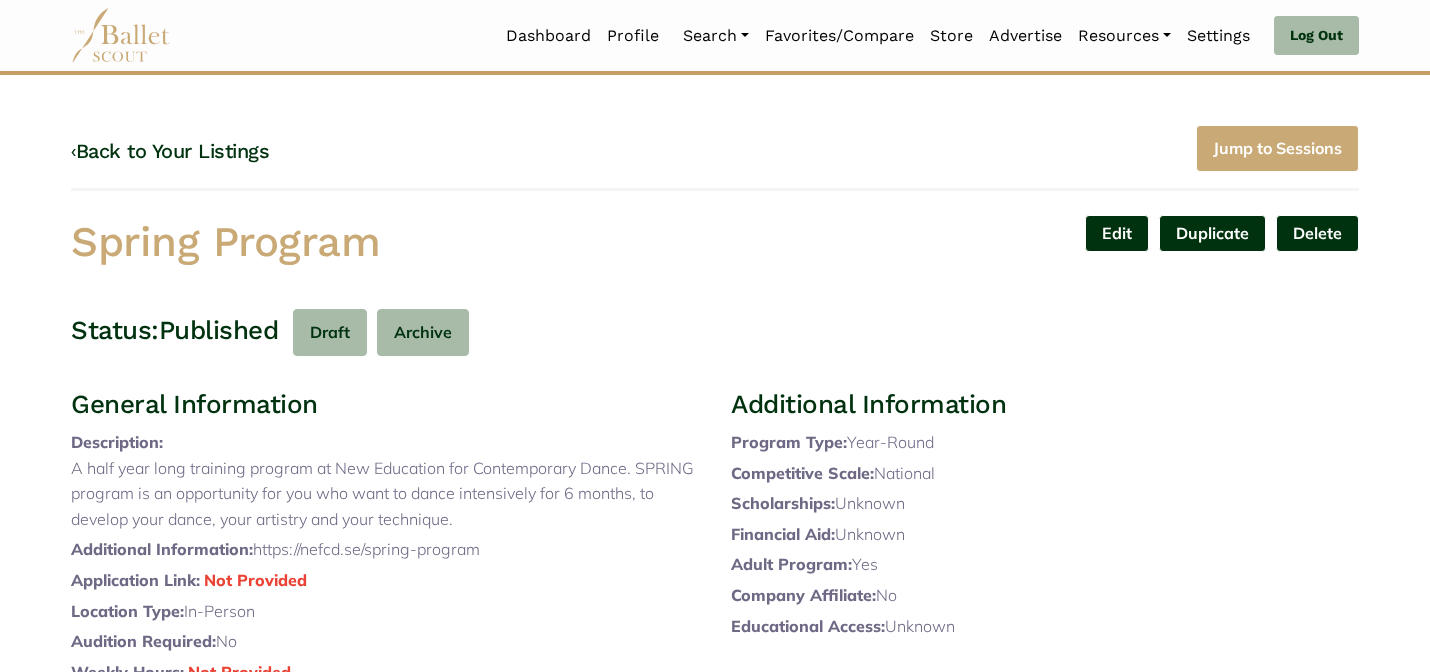 scroll, scrollTop: 0, scrollLeft: 0, axis: both 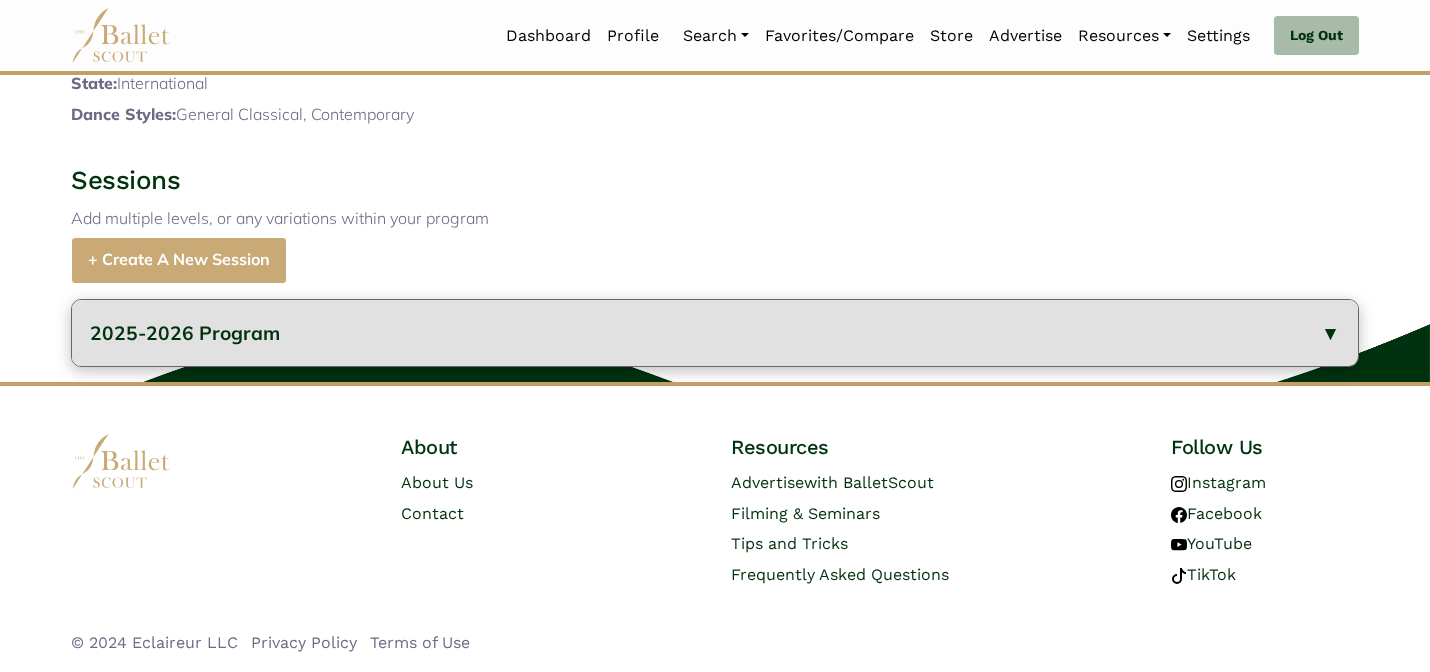 click on "2025-2026 Program" at bounding box center [715, 333] 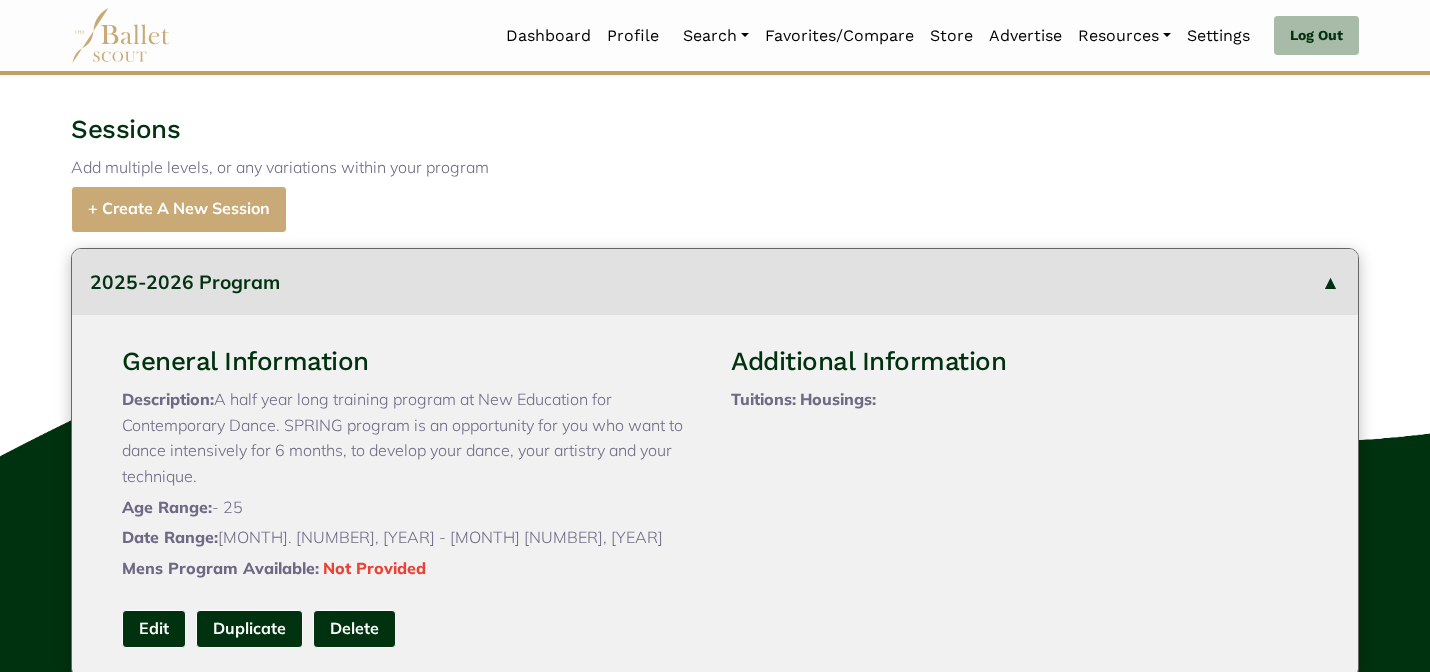 type 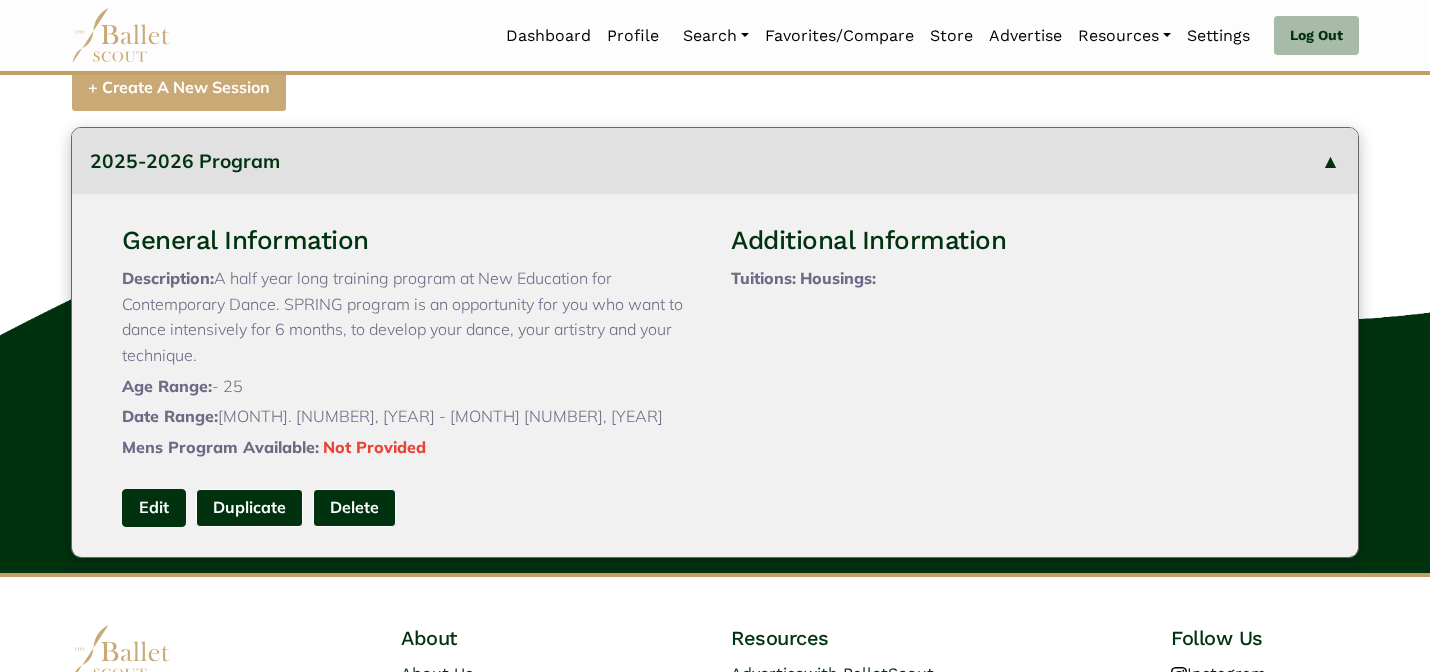 scroll, scrollTop: 830, scrollLeft: 0, axis: vertical 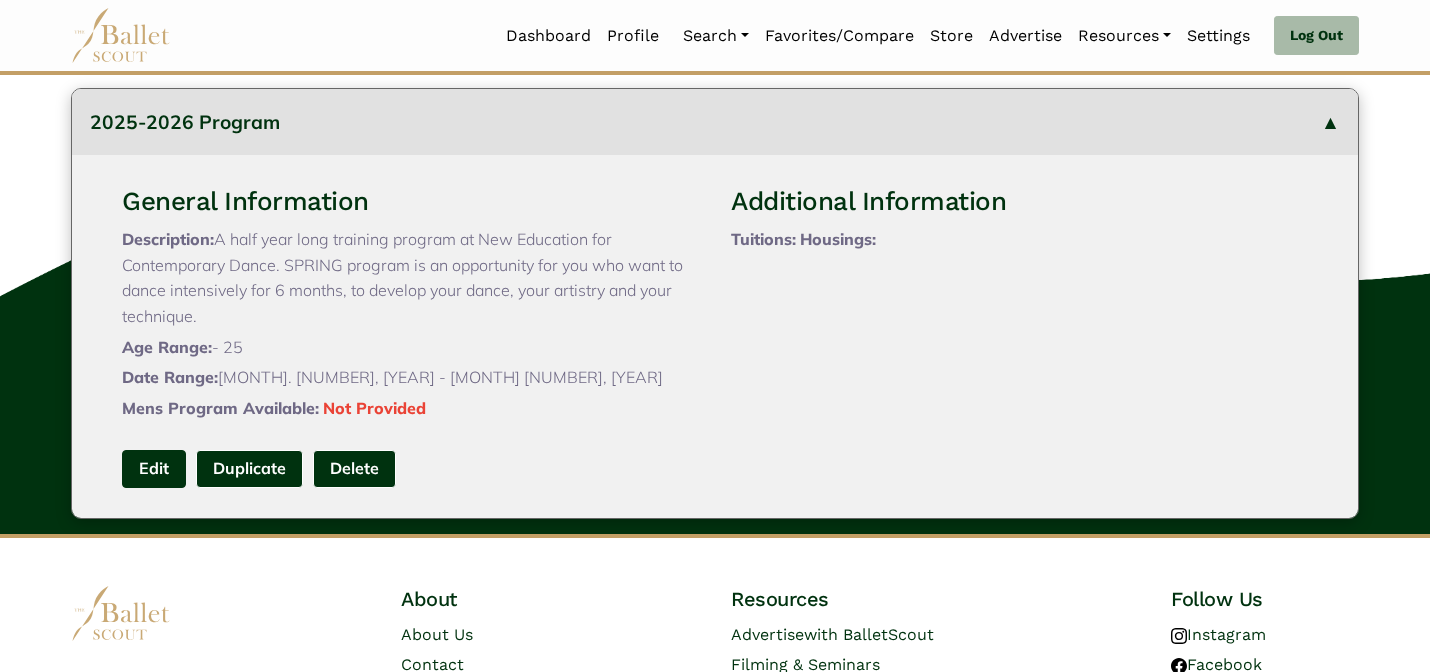 click on "Edit" at bounding box center (154, 468) 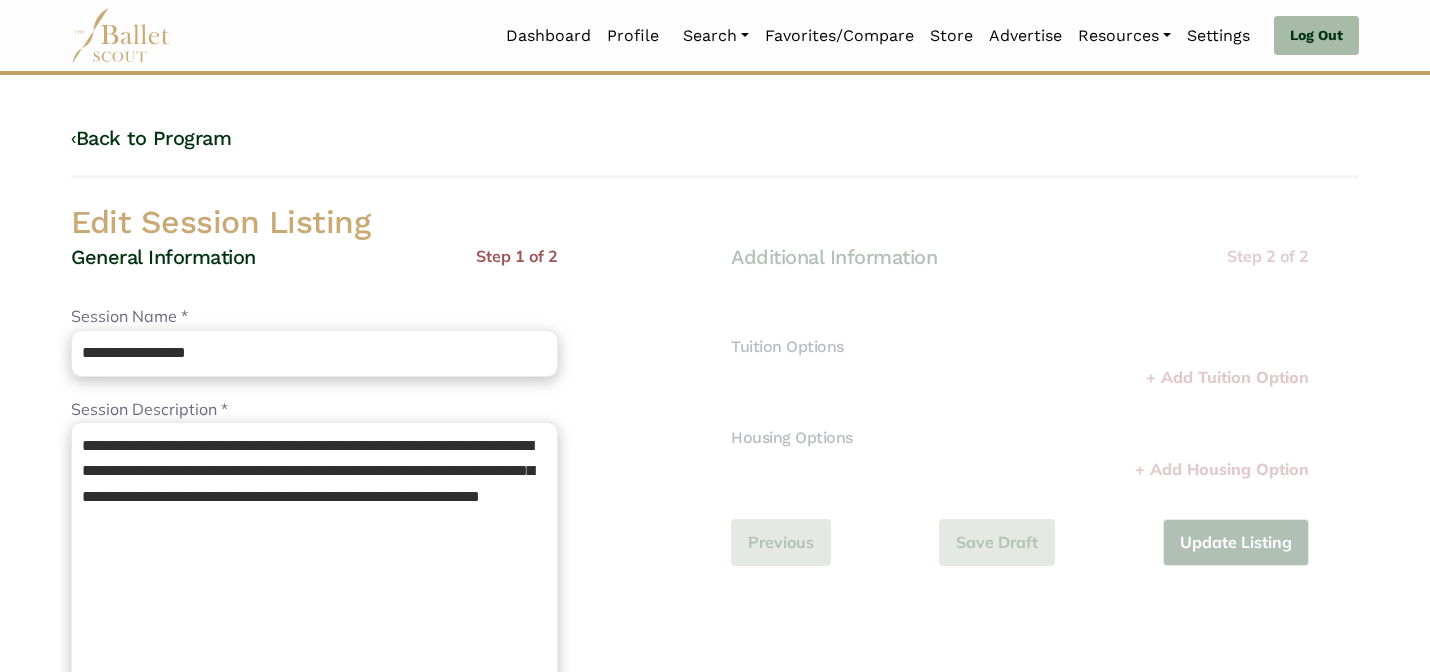 scroll, scrollTop: 0, scrollLeft: 0, axis: both 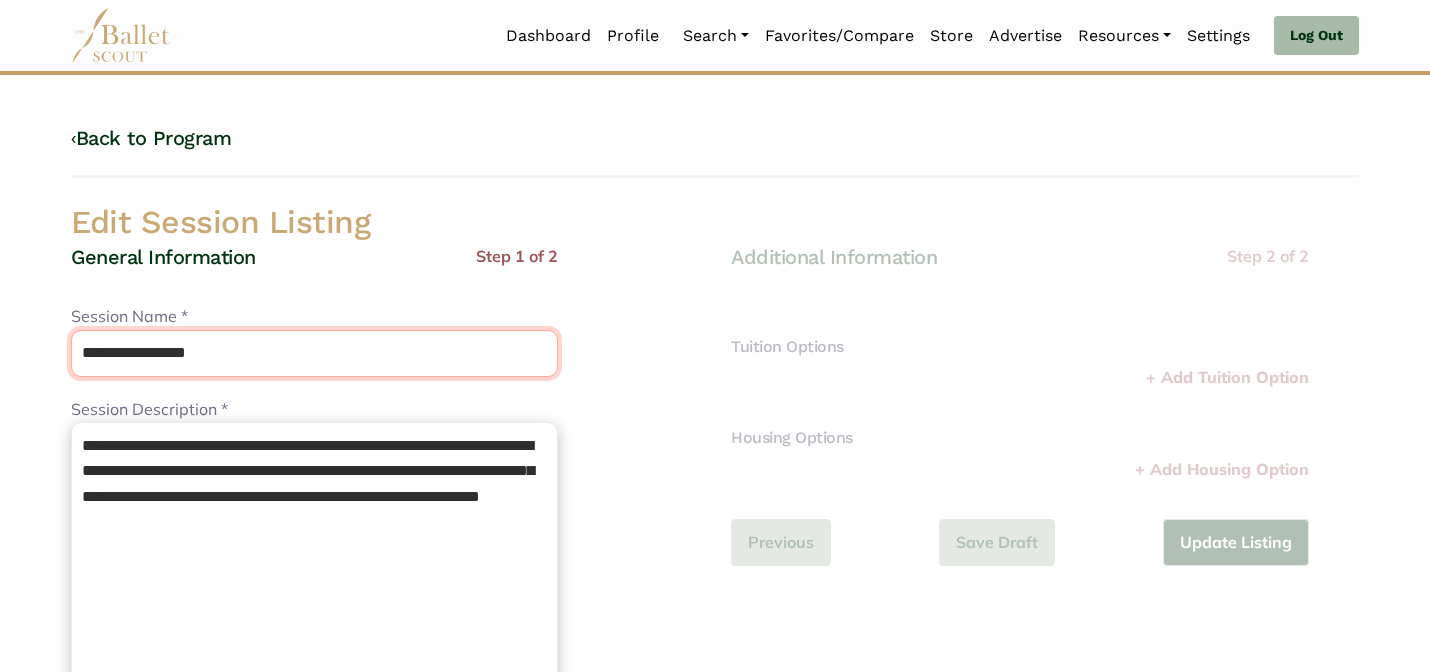 drag, startPoint x: 306, startPoint y: 355, endPoint x: 243, endPoint y: 295, distance: 87 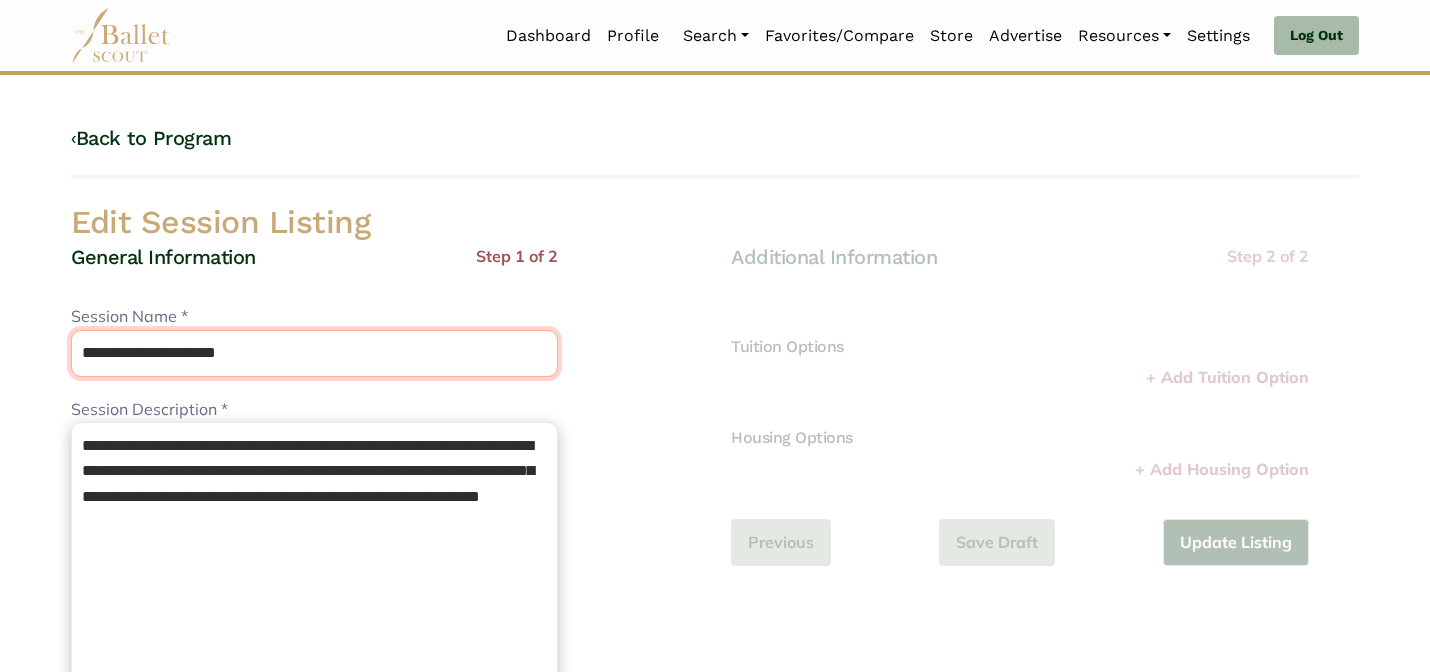 type on "**********" 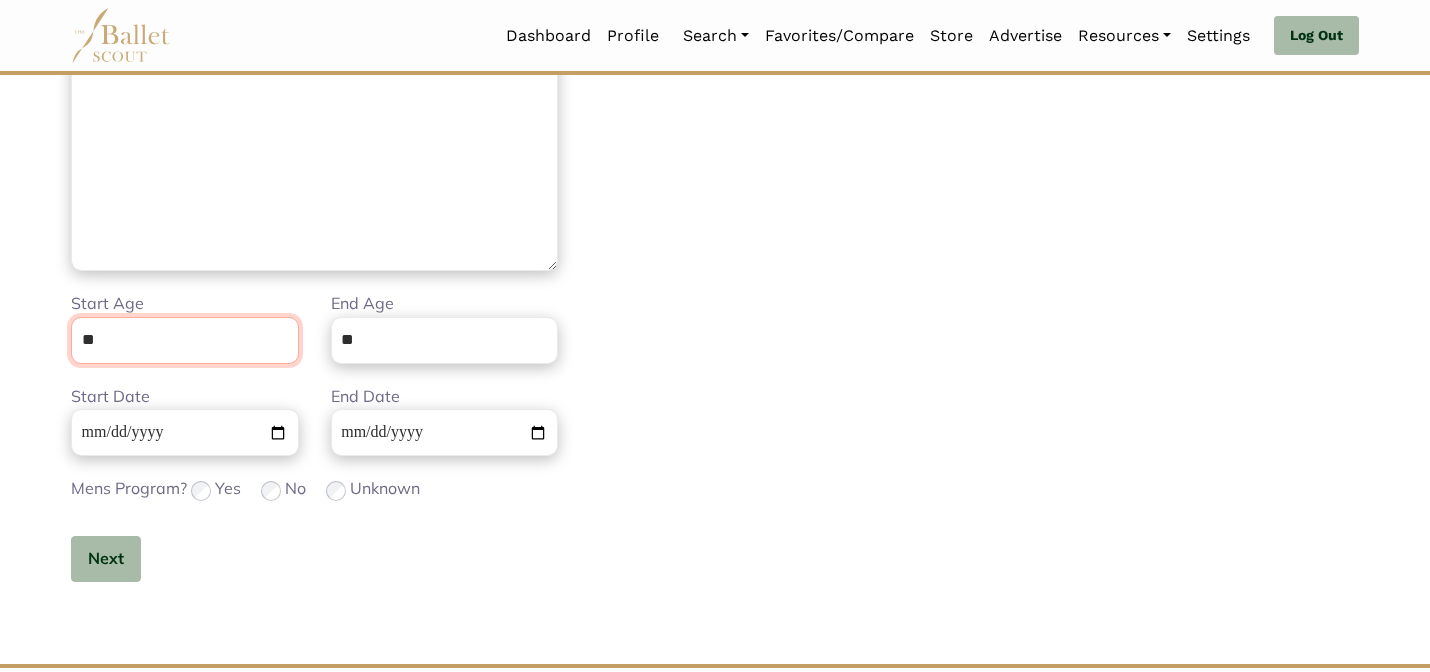 scroll, scrollTop: 505, scrollLeft: 0, axis: vertical 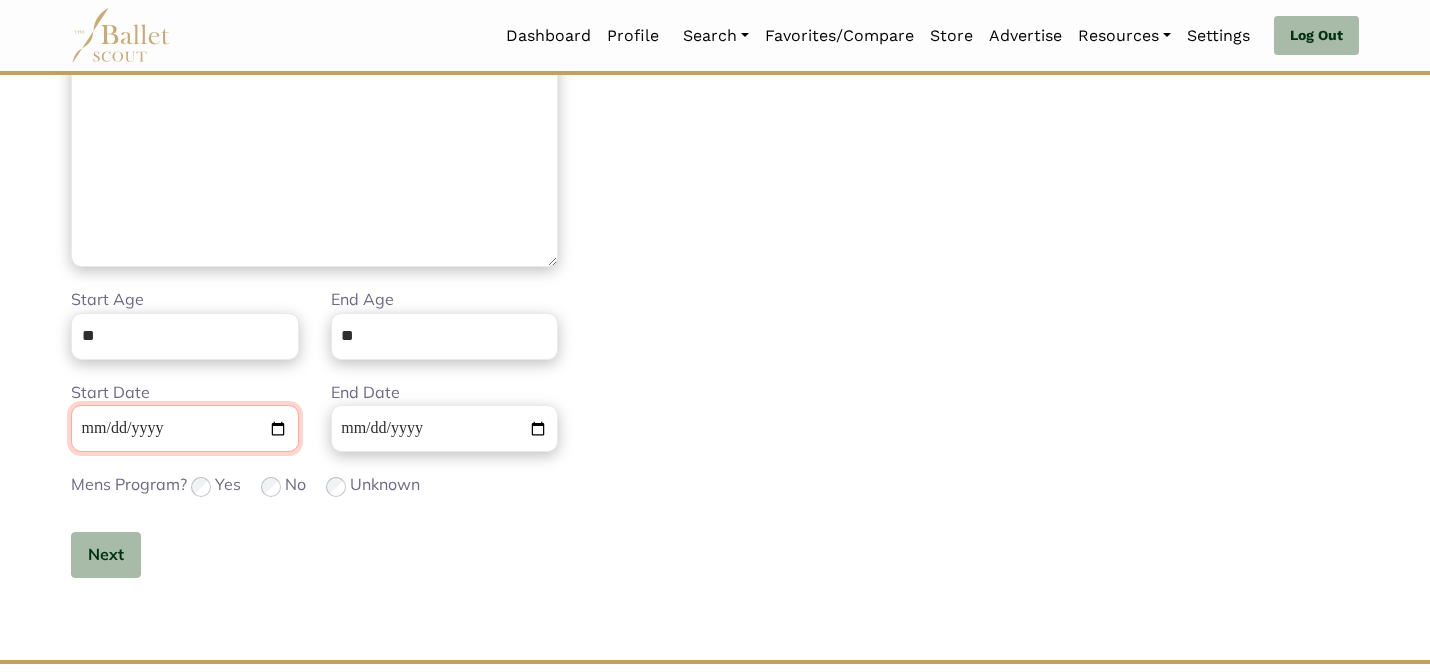 type 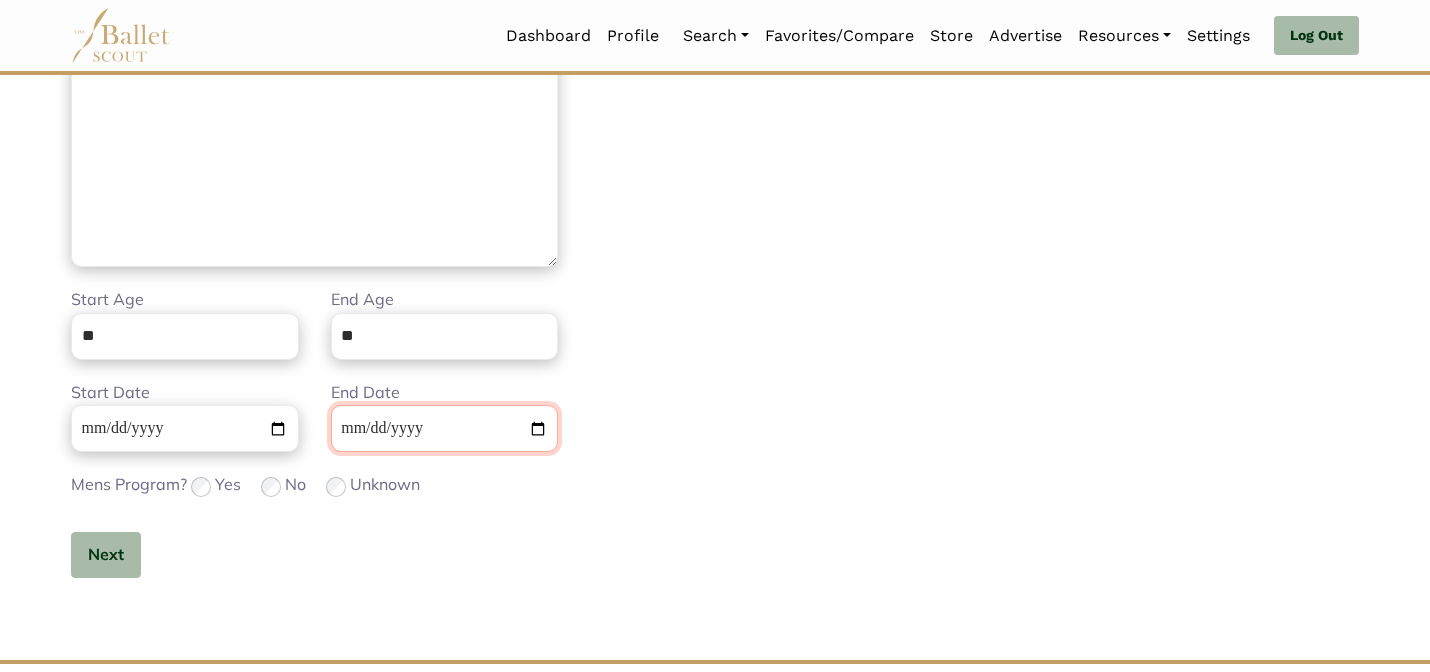 type 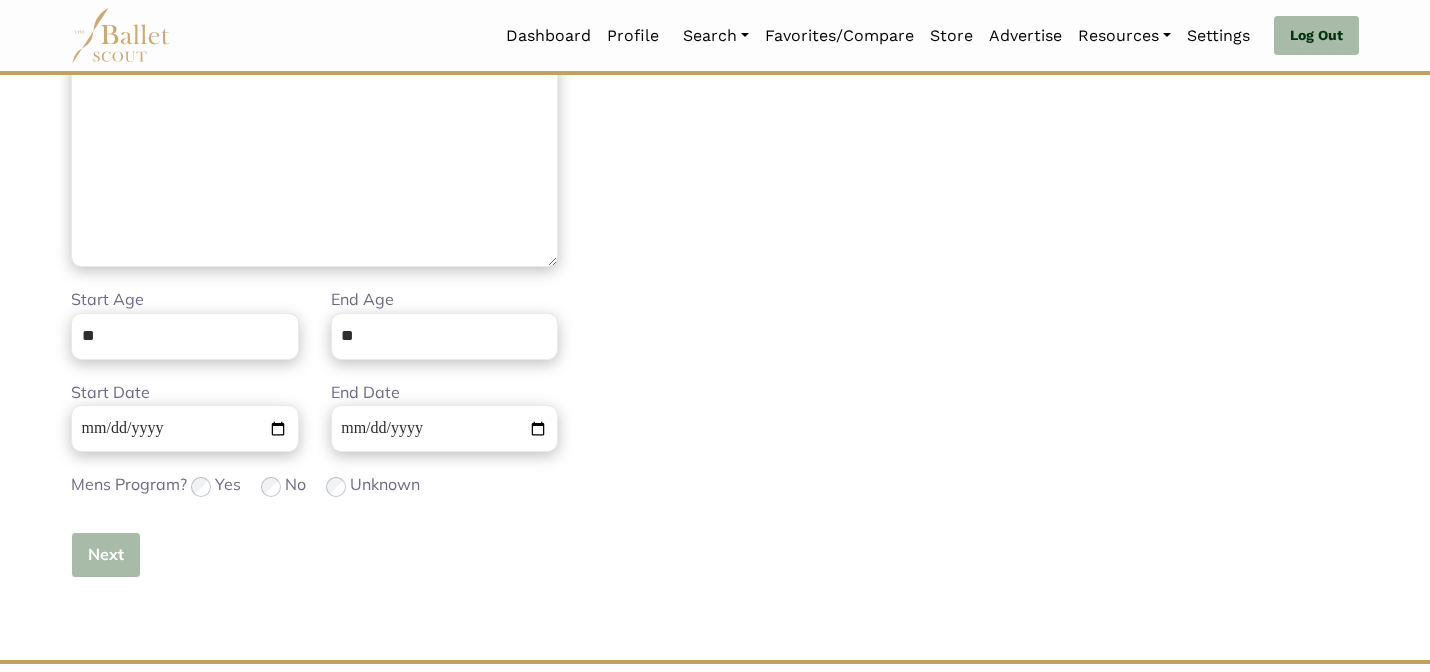 click on "Next" at bounding box center (106, 555) 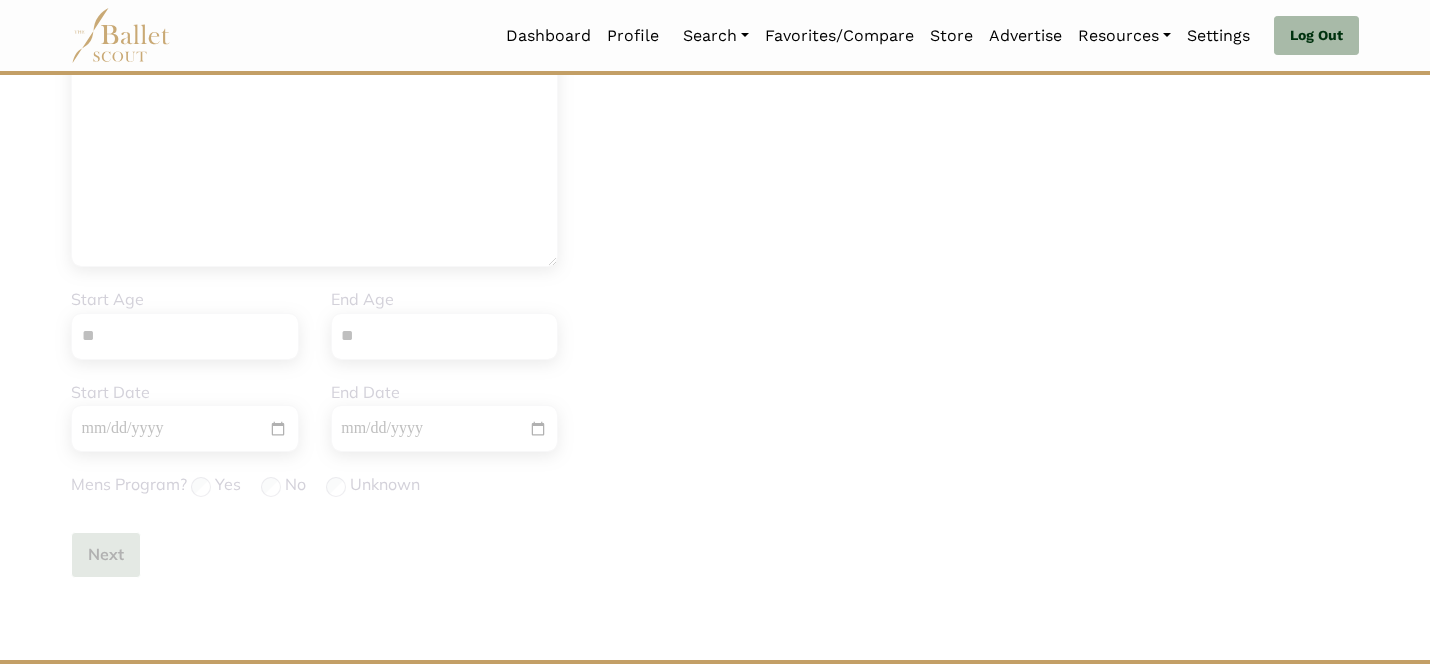 type 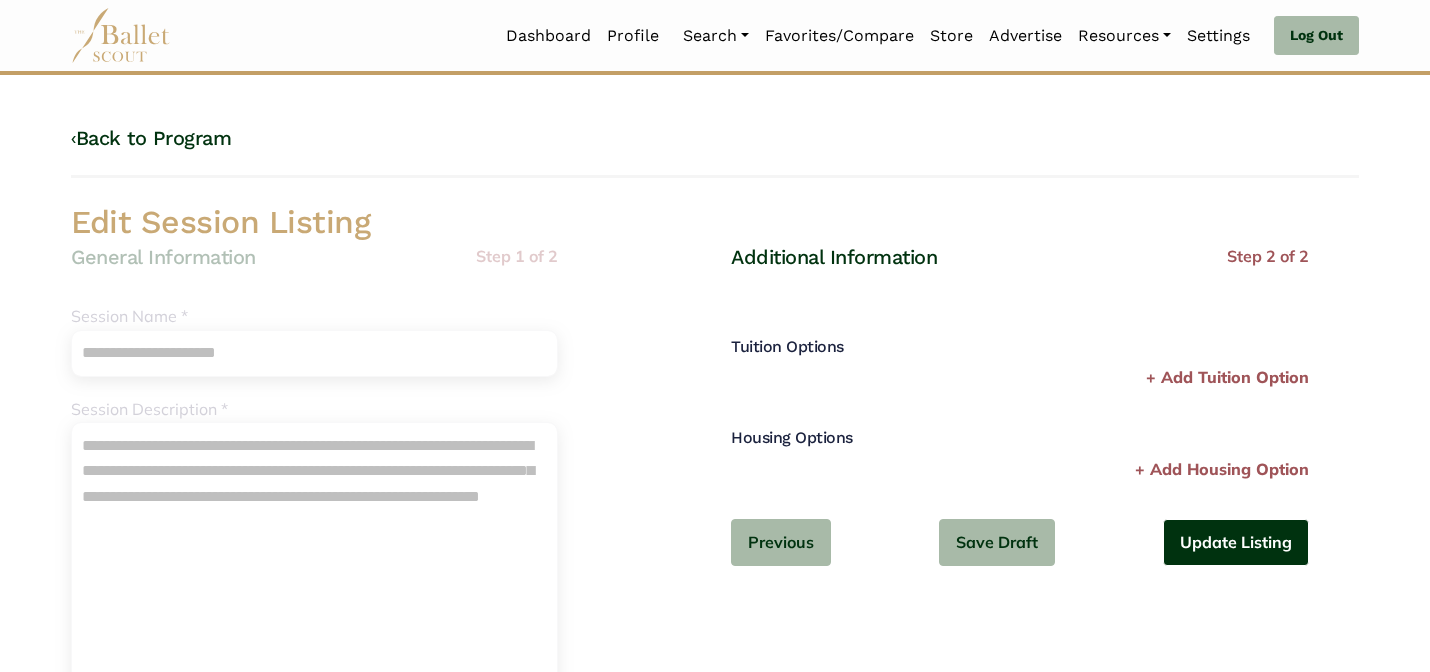 click on "Update Listing" at bounding box center (1236, 542) 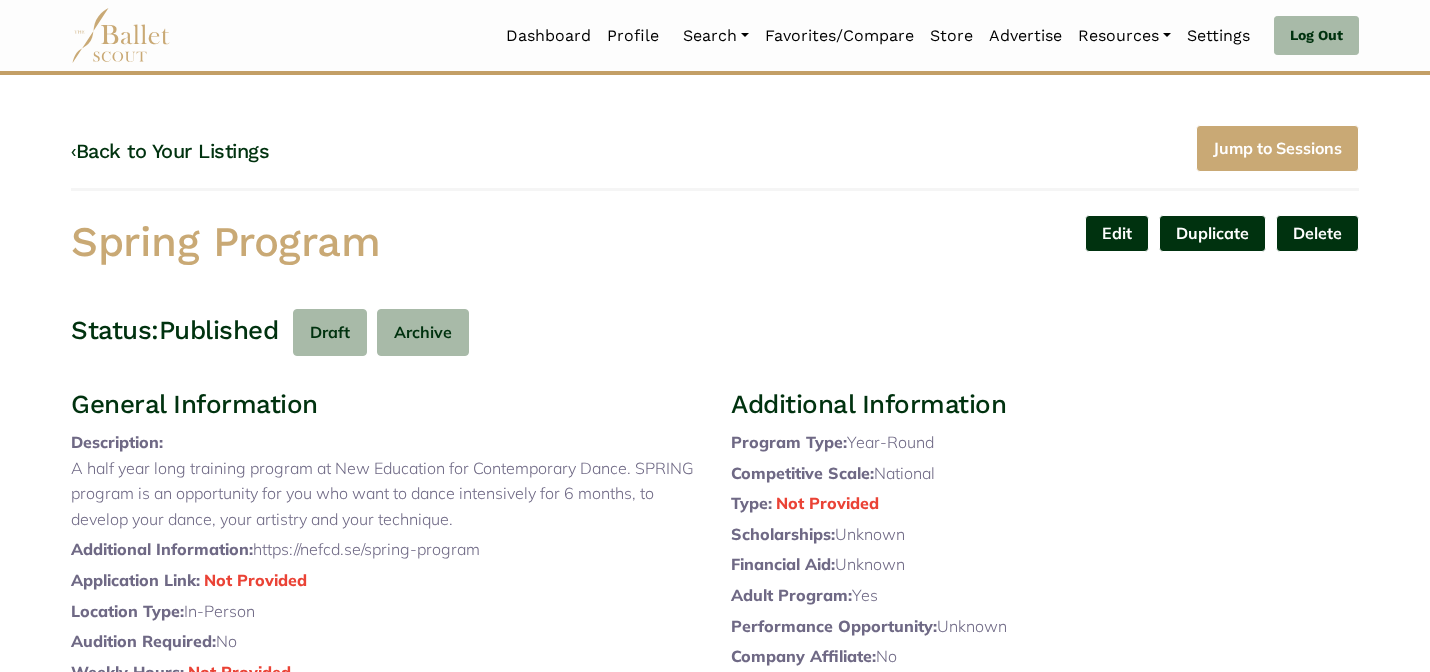 scroll, scrollTop: 0, scrollLeft: 0, axis: both 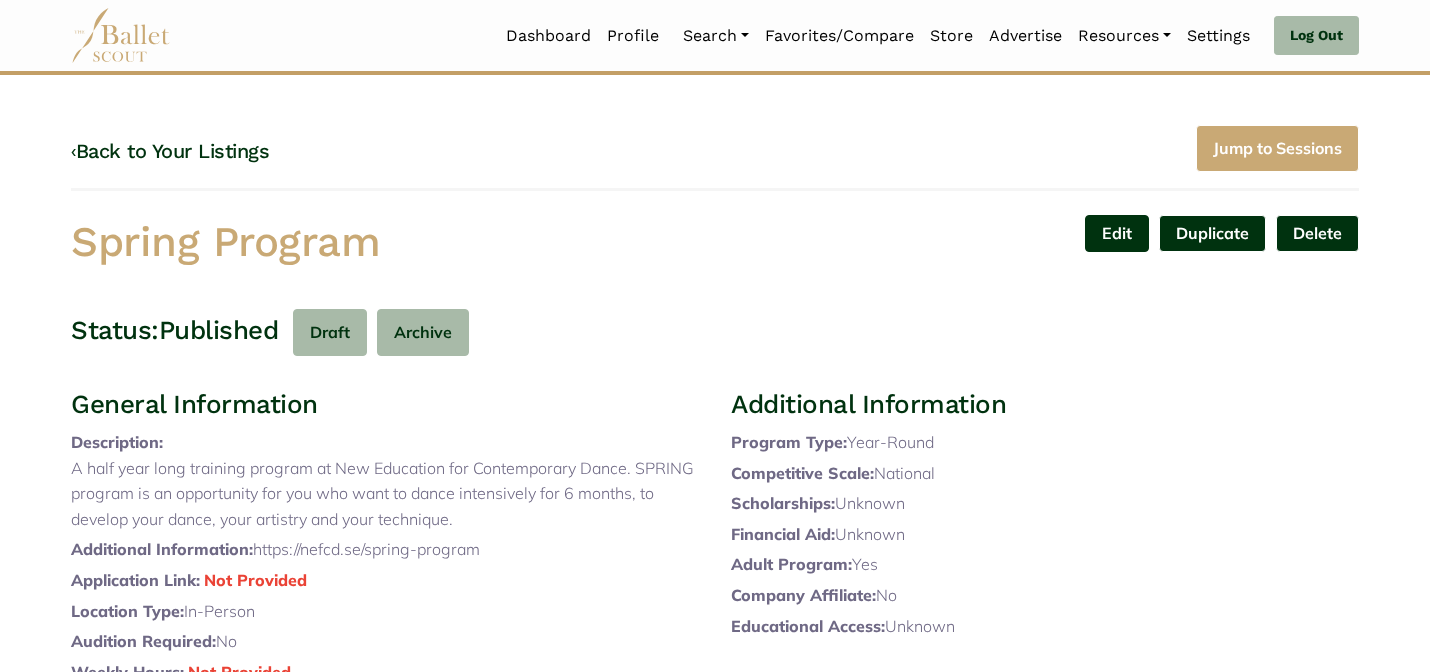click on "Edit" at bounding box center [1117, 233] 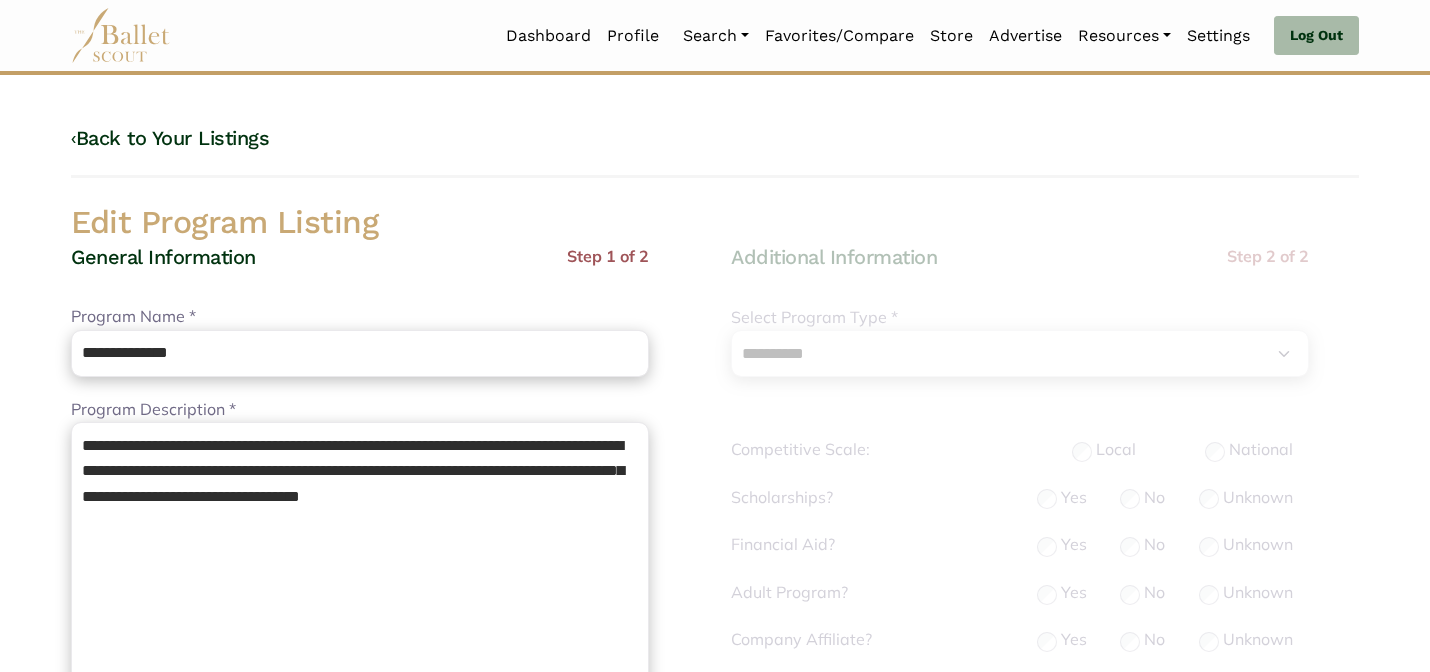 select on "**" 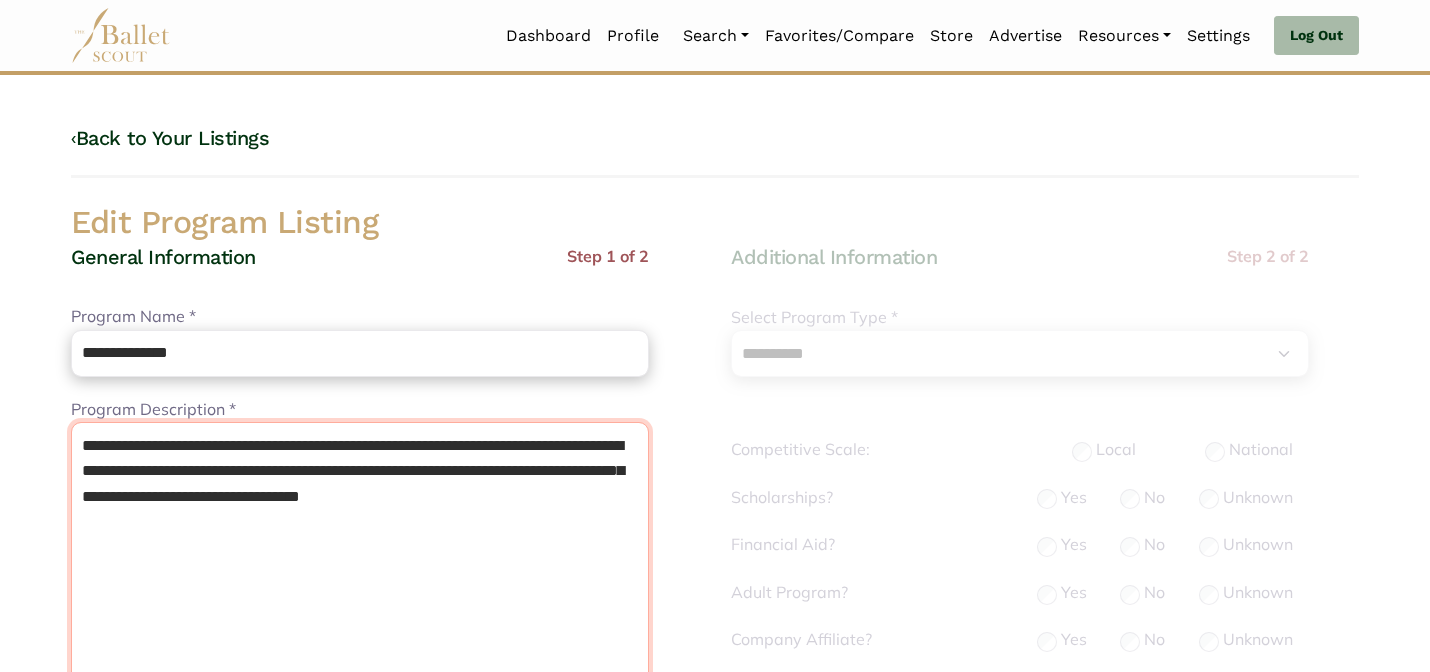 drag, startPoint x: 196, startPoint y: 470, endPoint x: 139, endPoint y: 470, distance: 57 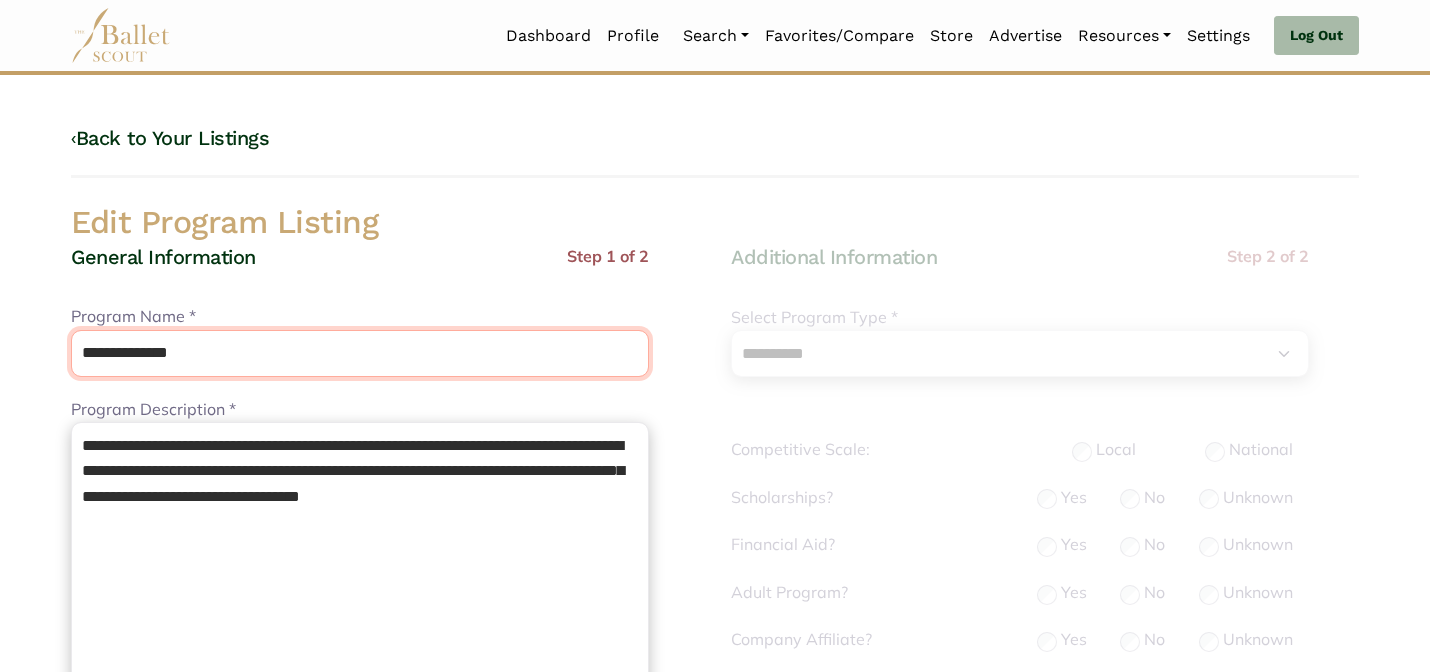 drag, startPoint x: 131, startPoint y: 348, endPoint x: 103, endPoint y: 313, distance: 44.82187 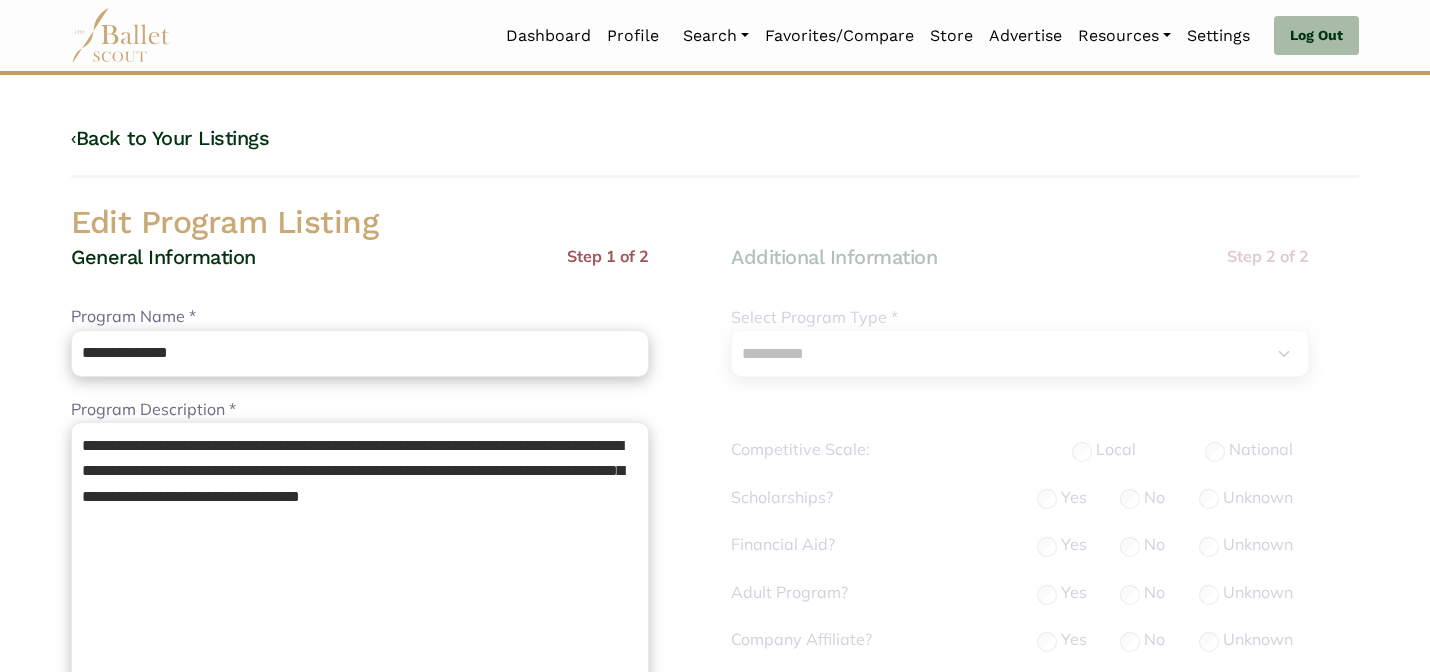 click on "General Information" at bounding box center (163, 257) 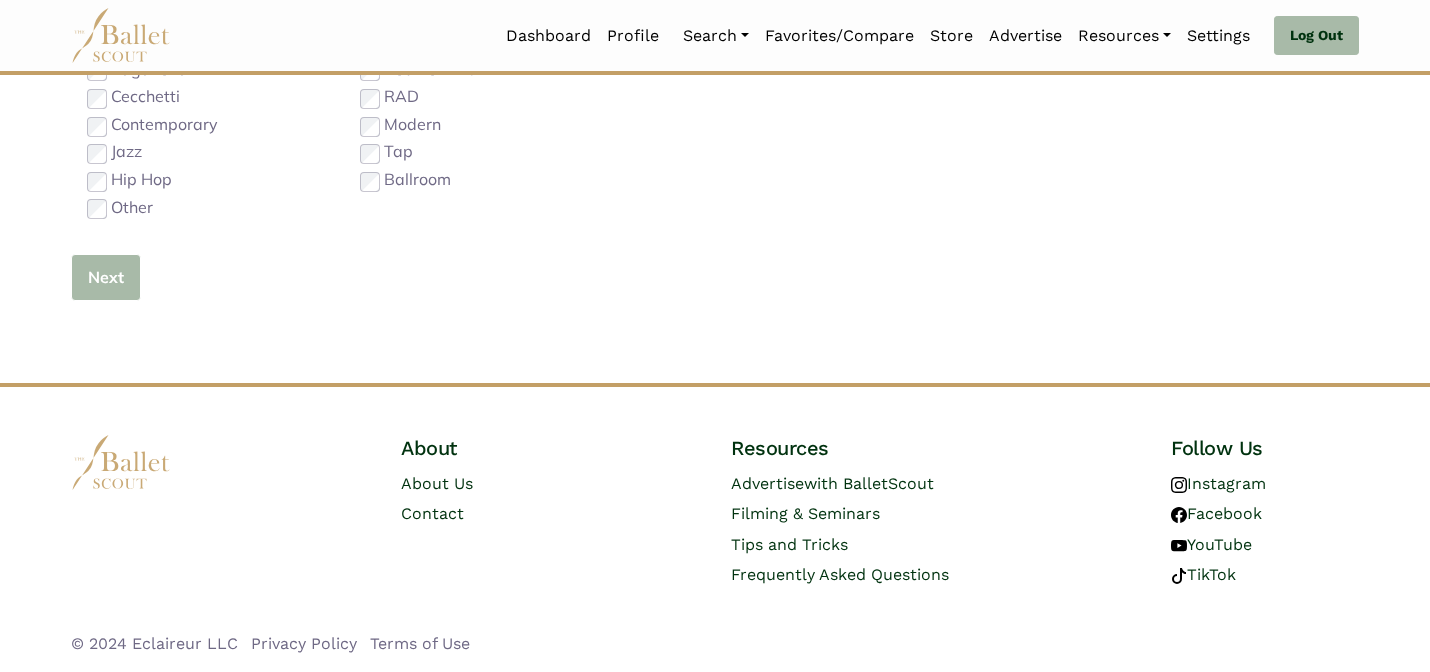 click on "Next" at bounding box center [106, 277] 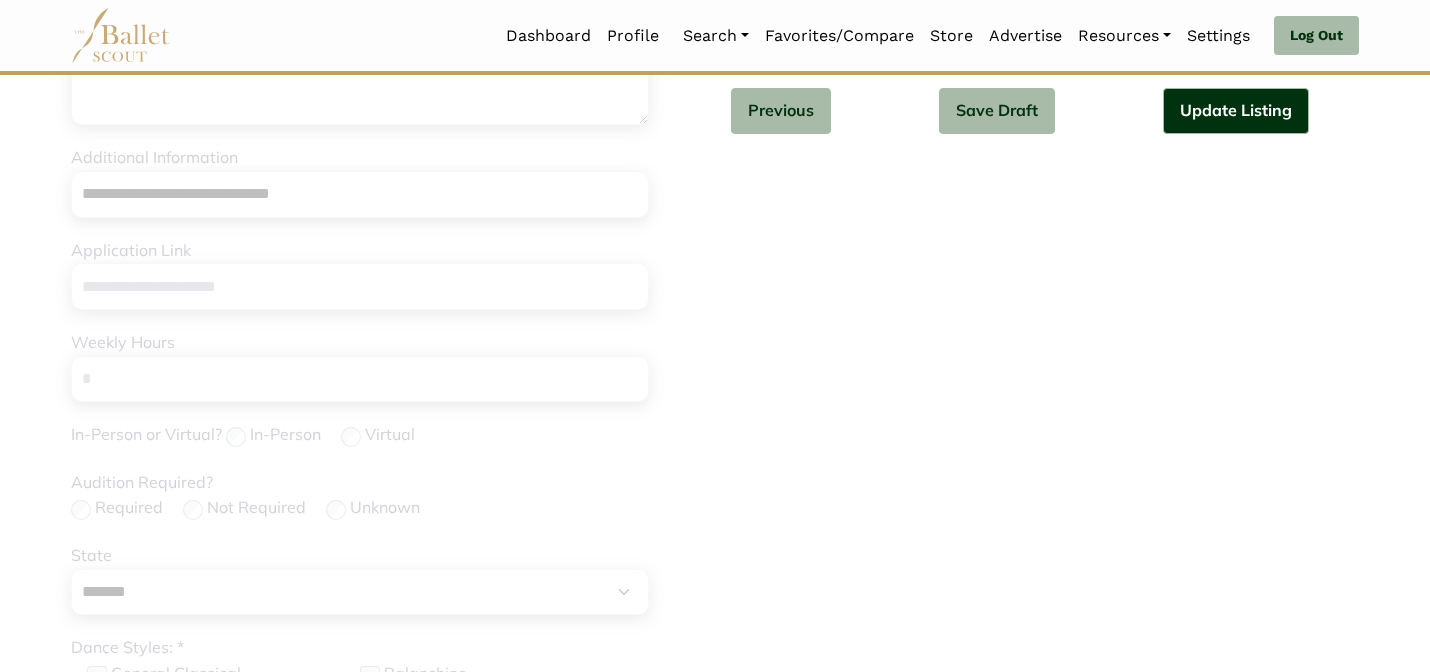 scroll, scrollTop: 15, scrollLeft: 0, axis: vertical 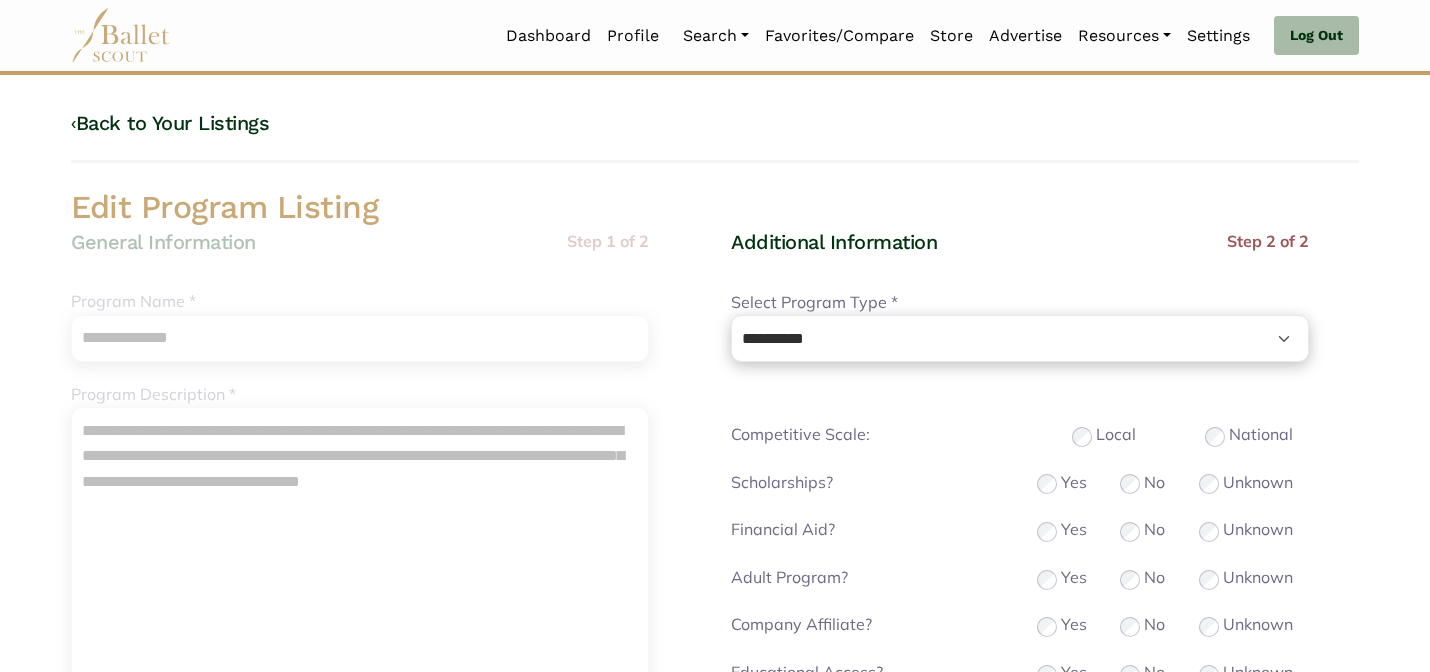 click on "Edit Program Listing" at bounding box center [715, 208] 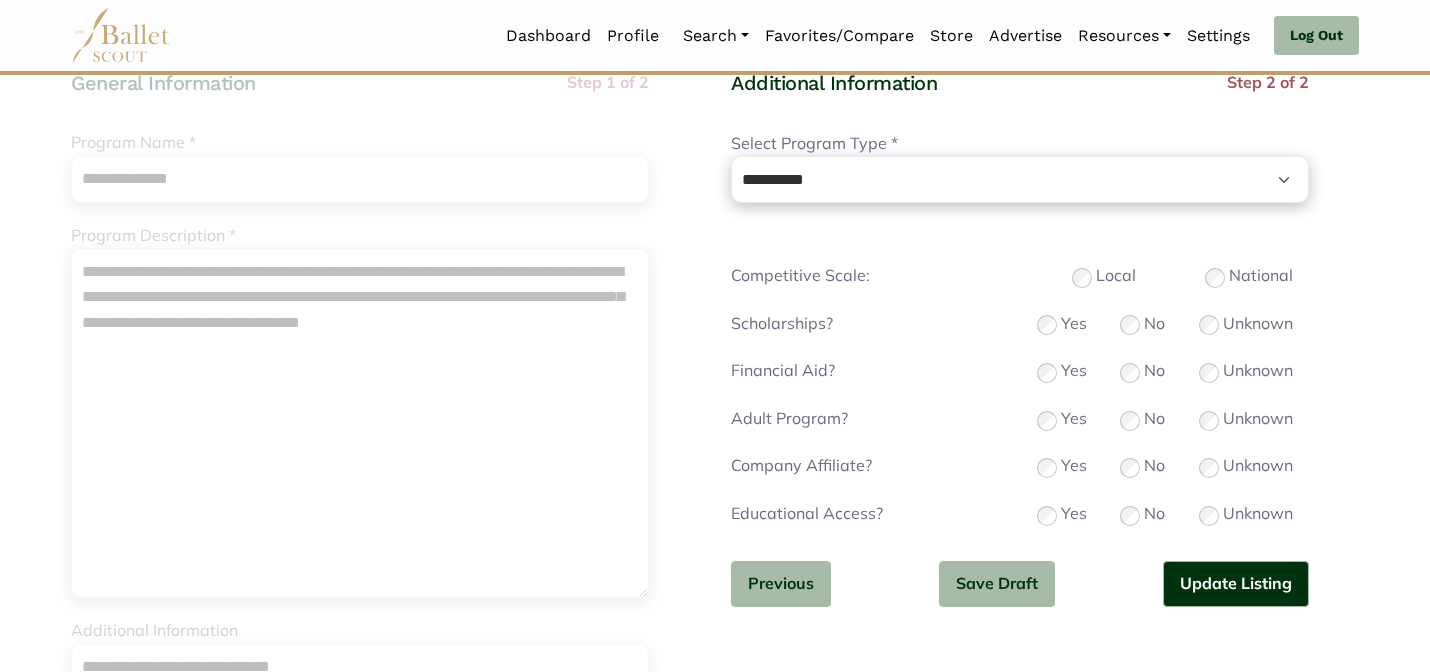 scroll, scrollTop: 175, scrollLeft: 0, axis: vertical 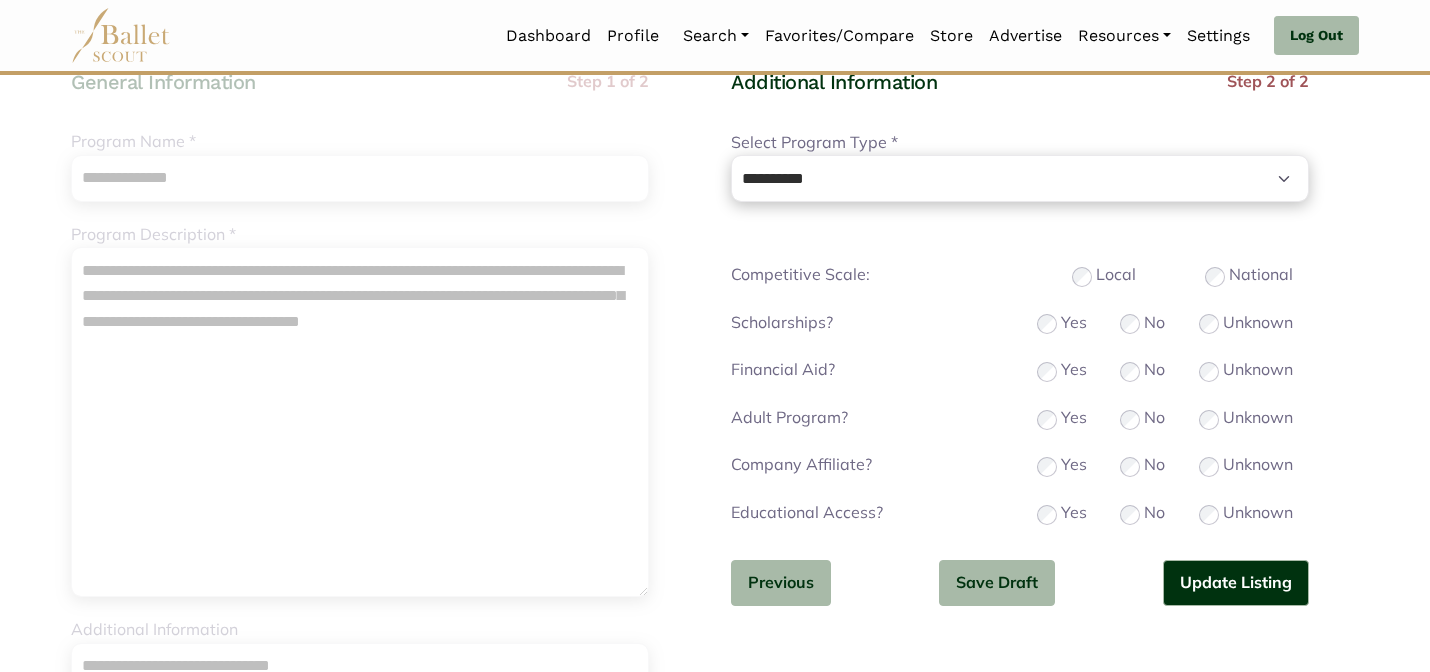 click on "Educational Access?
Yes
No
Unknown" at bounding box center [1020, 514] 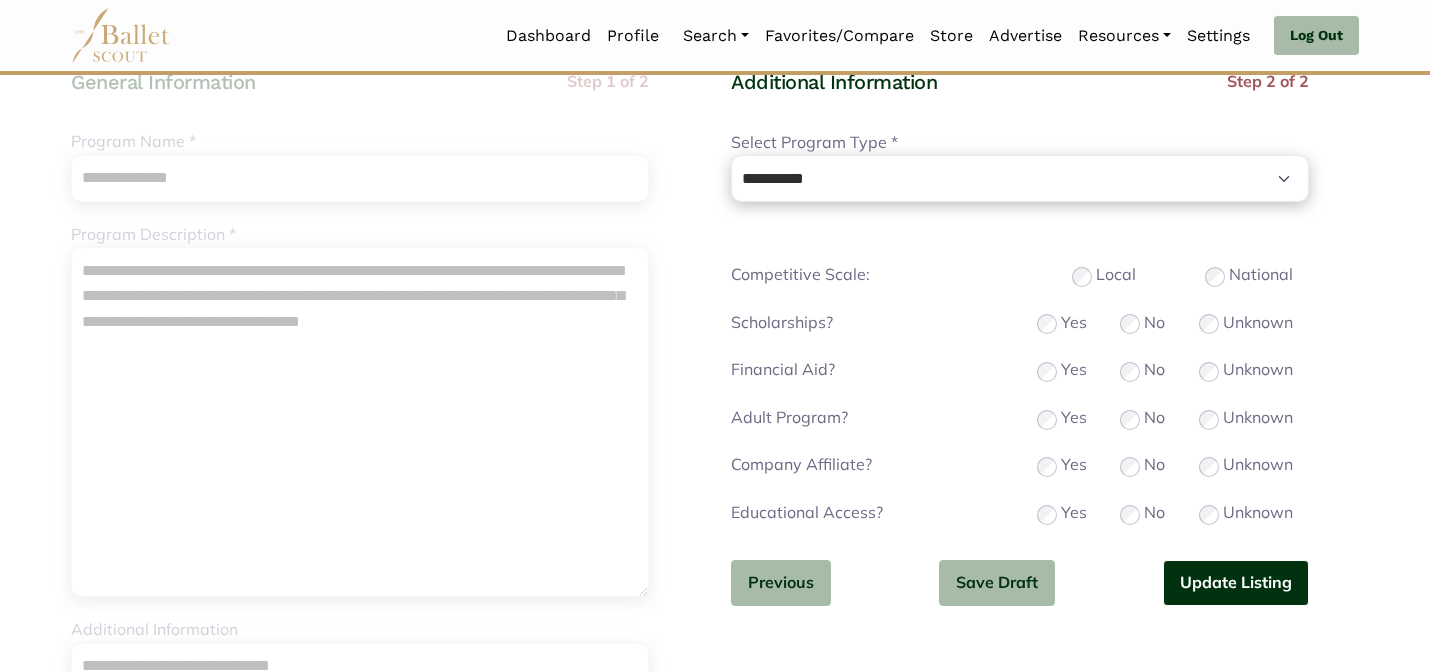 click on "Update Listing" at bounding box center [1236, 583] 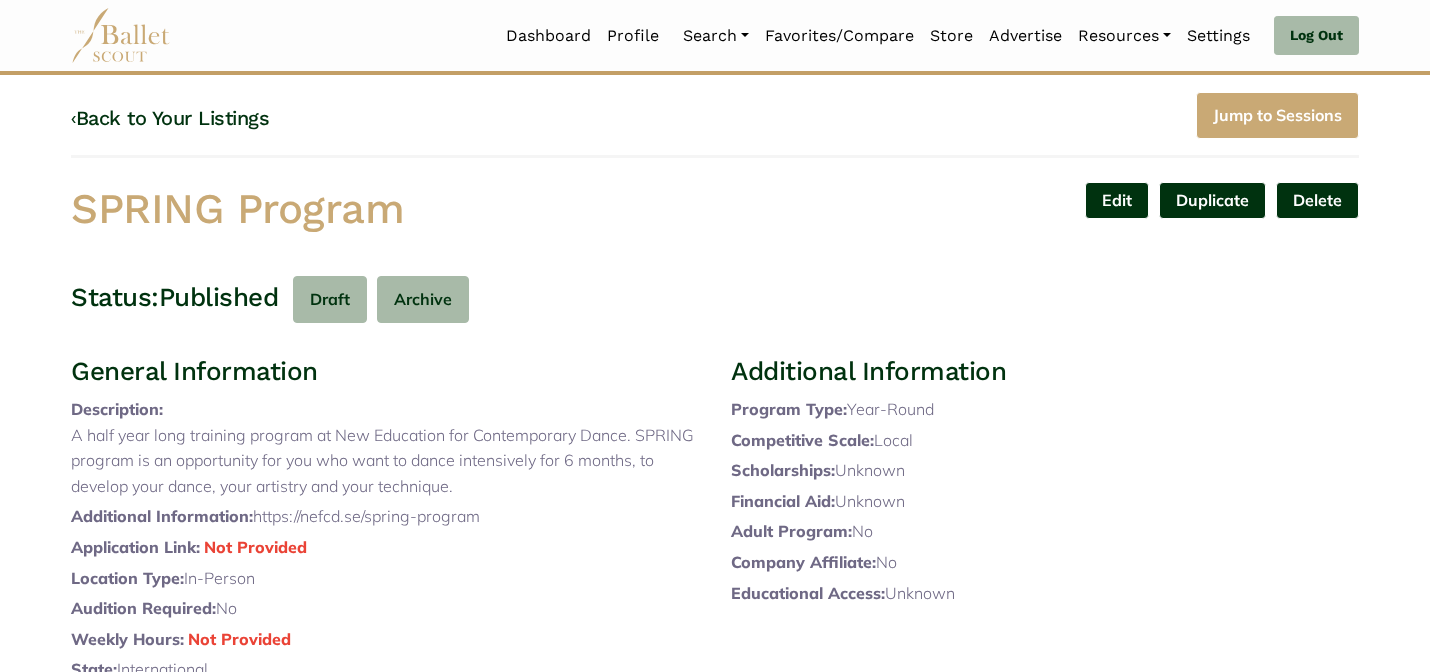 scroll, scrollTop: 0, scrollLeft: 0, axis: both 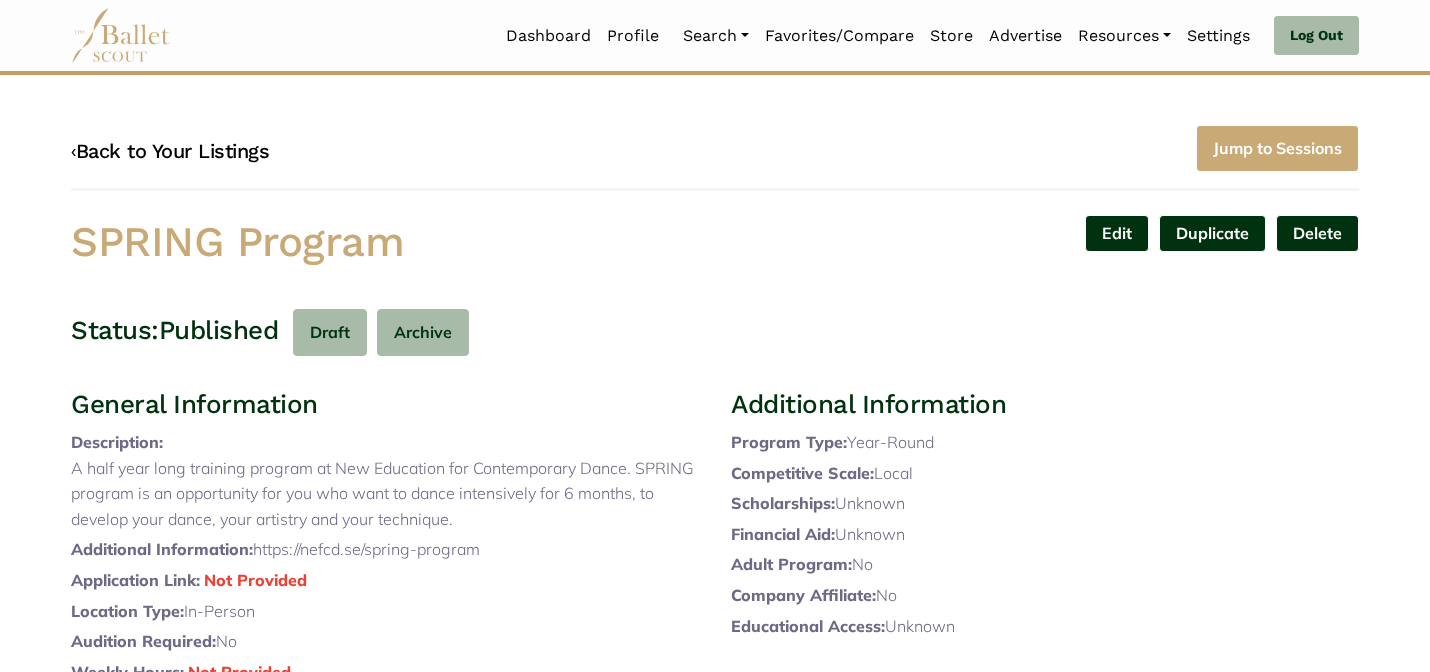 click on "‹  Back to Your Listings" at bounding box center [170, 151] 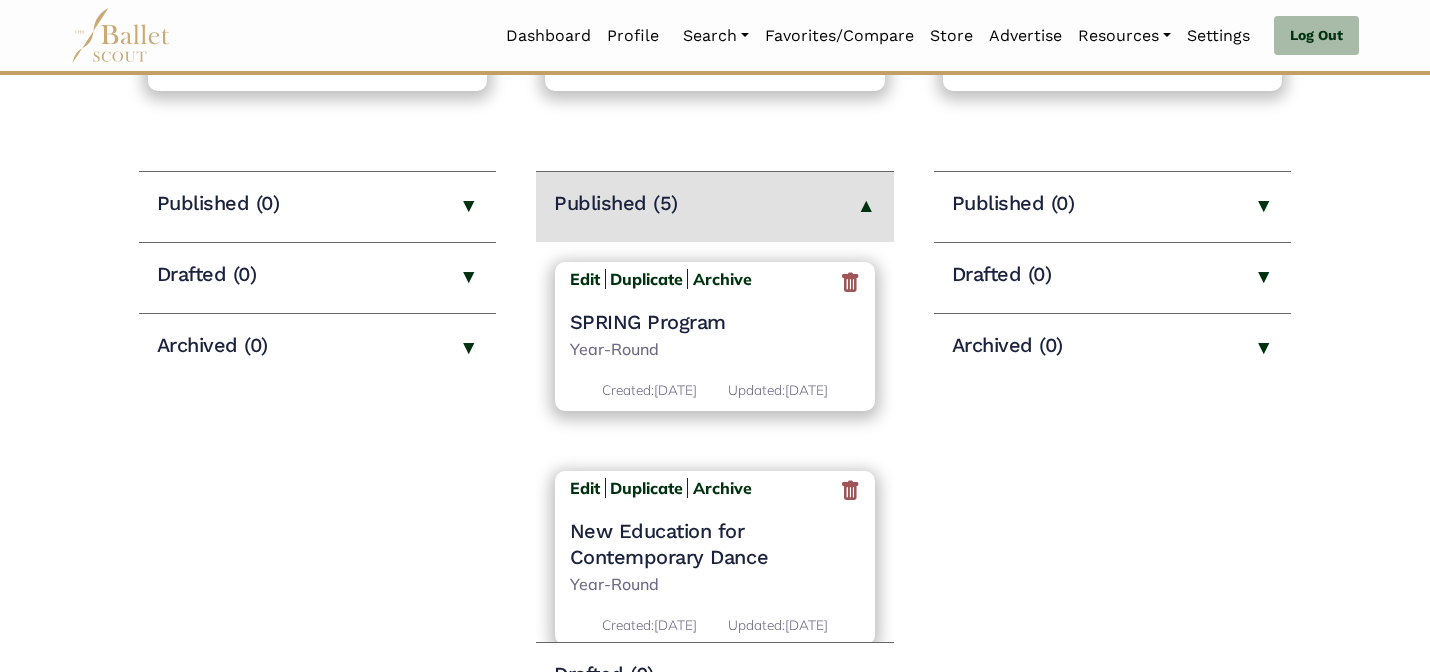 scroll, scrollTop: 240, scrollLeft: 0, axis: vertical 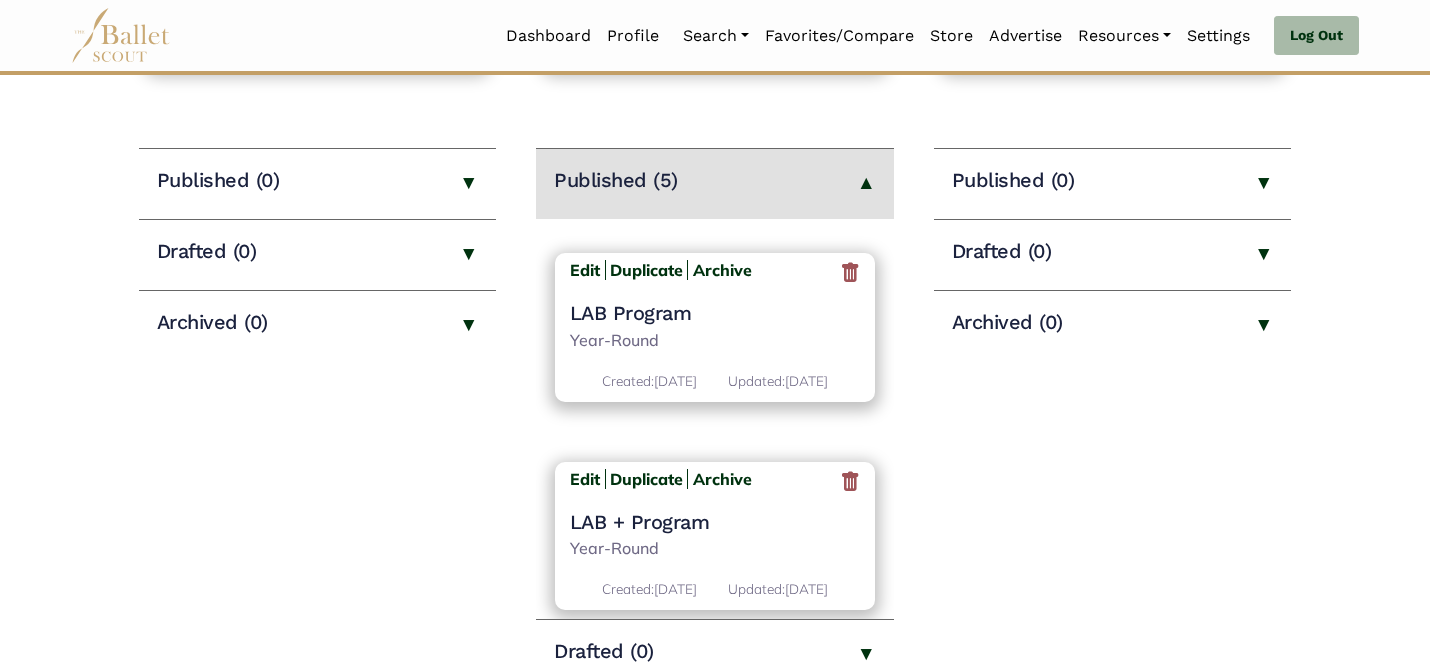 click on "LAB Program" at bounding box center (715, 313) 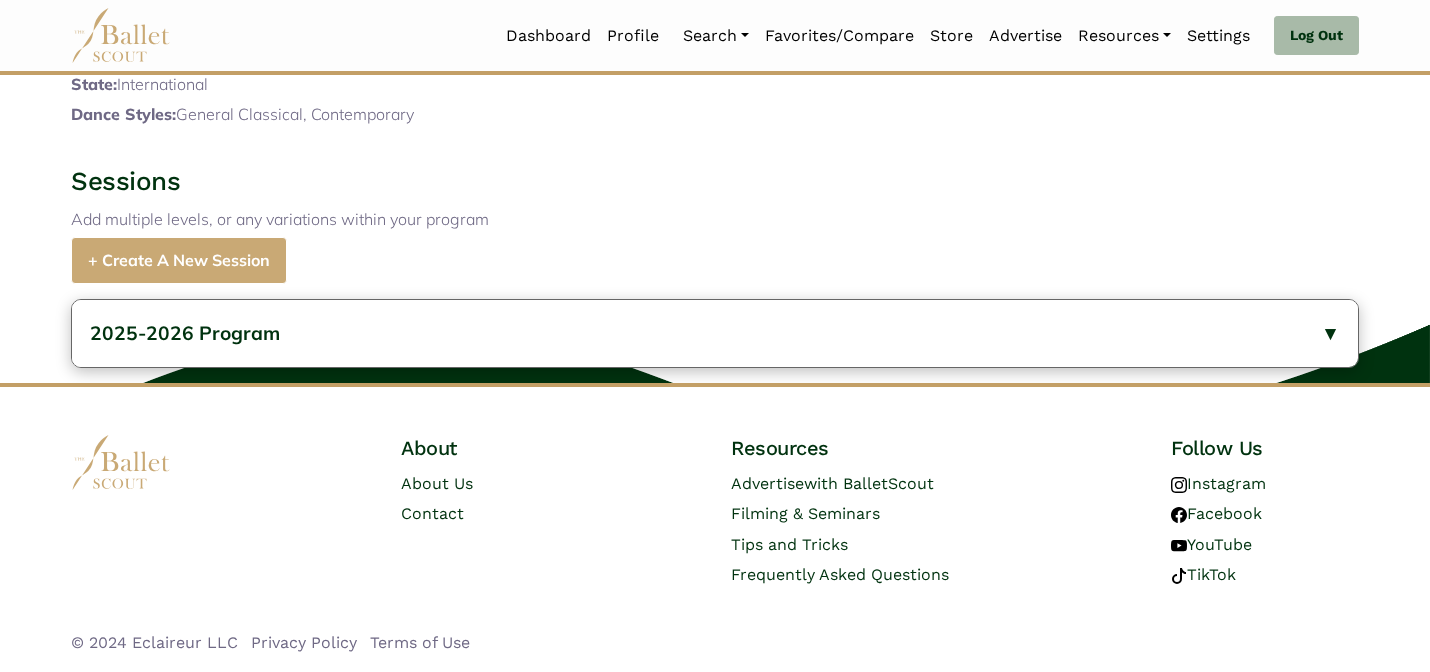 scroll, scrollTop: 900, scrollLeft: 0, axis: vertical 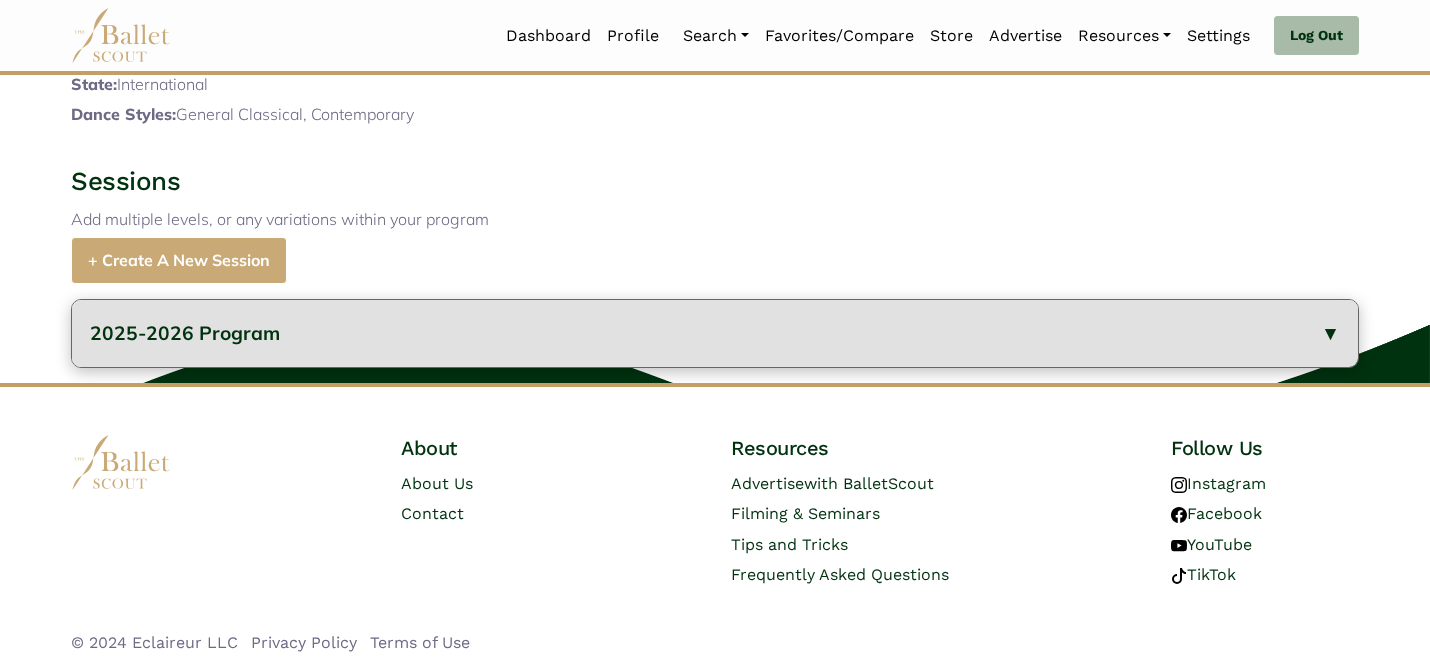click on "2025-2026 Program" at bounding box center (715, 333) 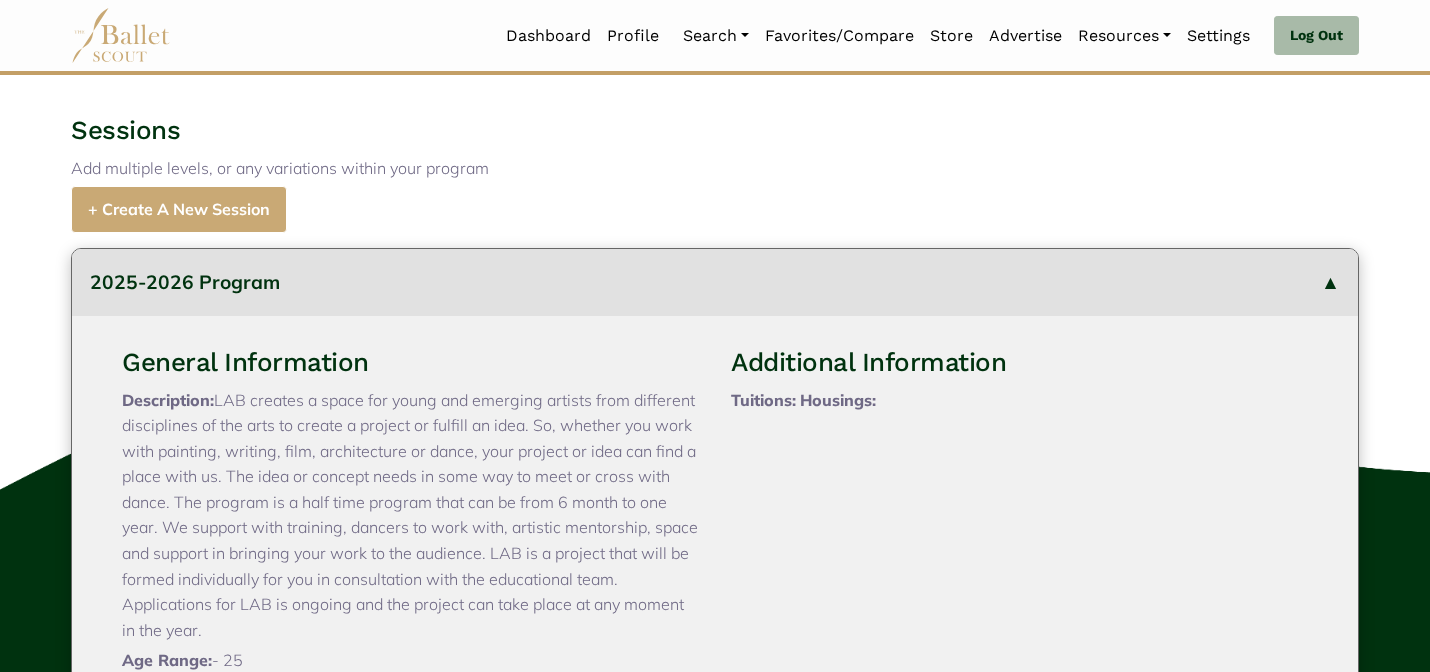 type 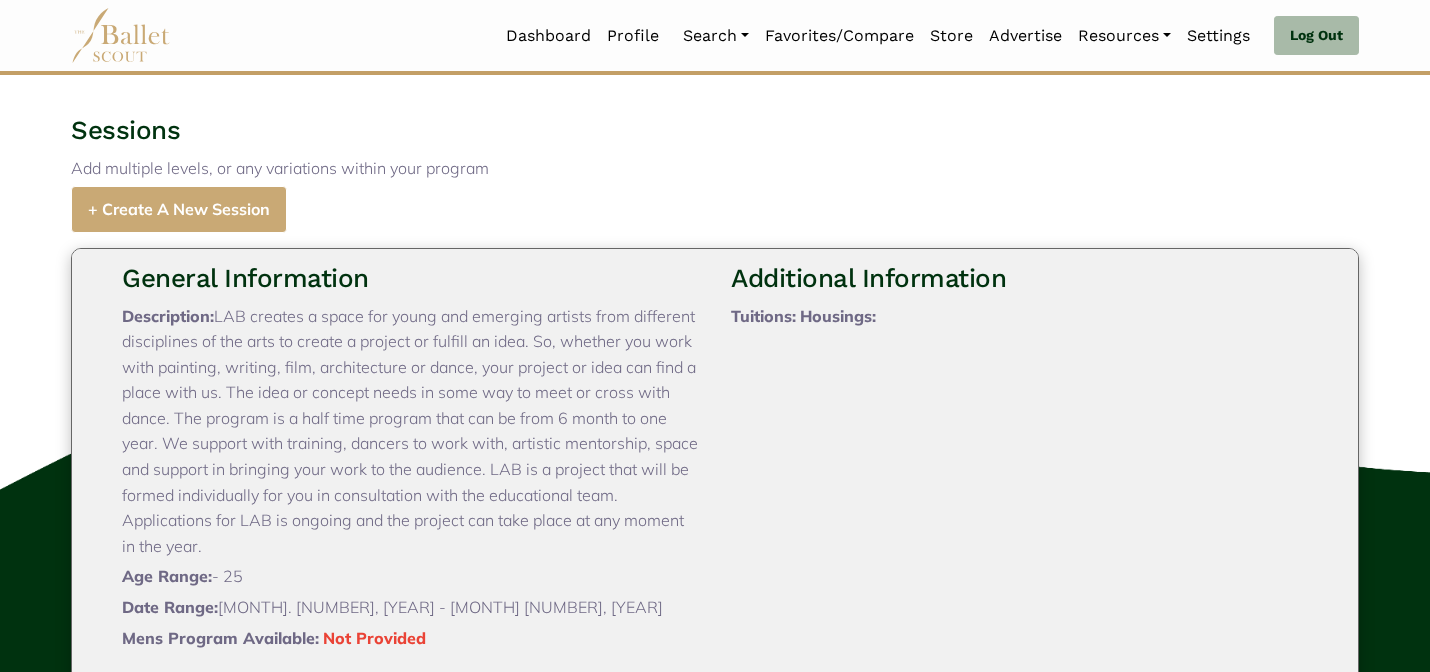 scroll, scrollTop: 1331, scrollLeft: 0, axis: vertical 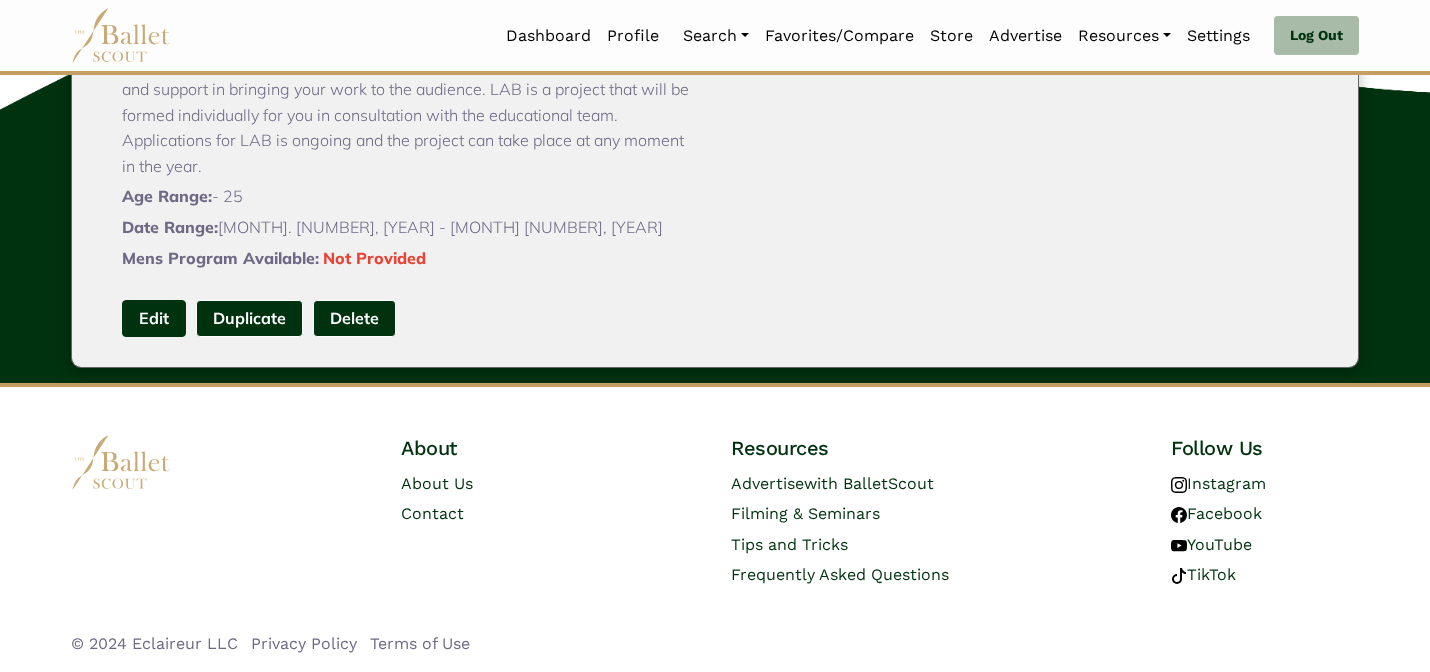 click on "Edit" at bounding box center (154, 318) 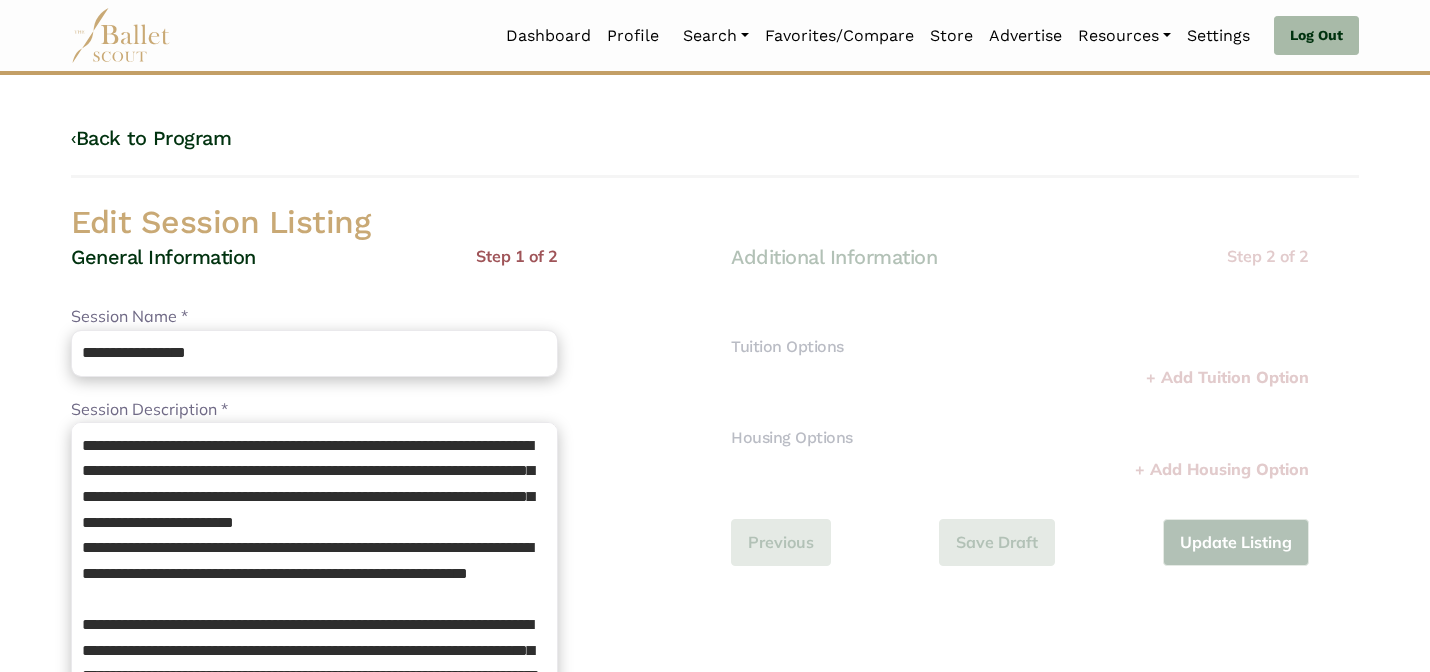 scroll, scrollTop: 0, scrollLeft: 0, axis: both 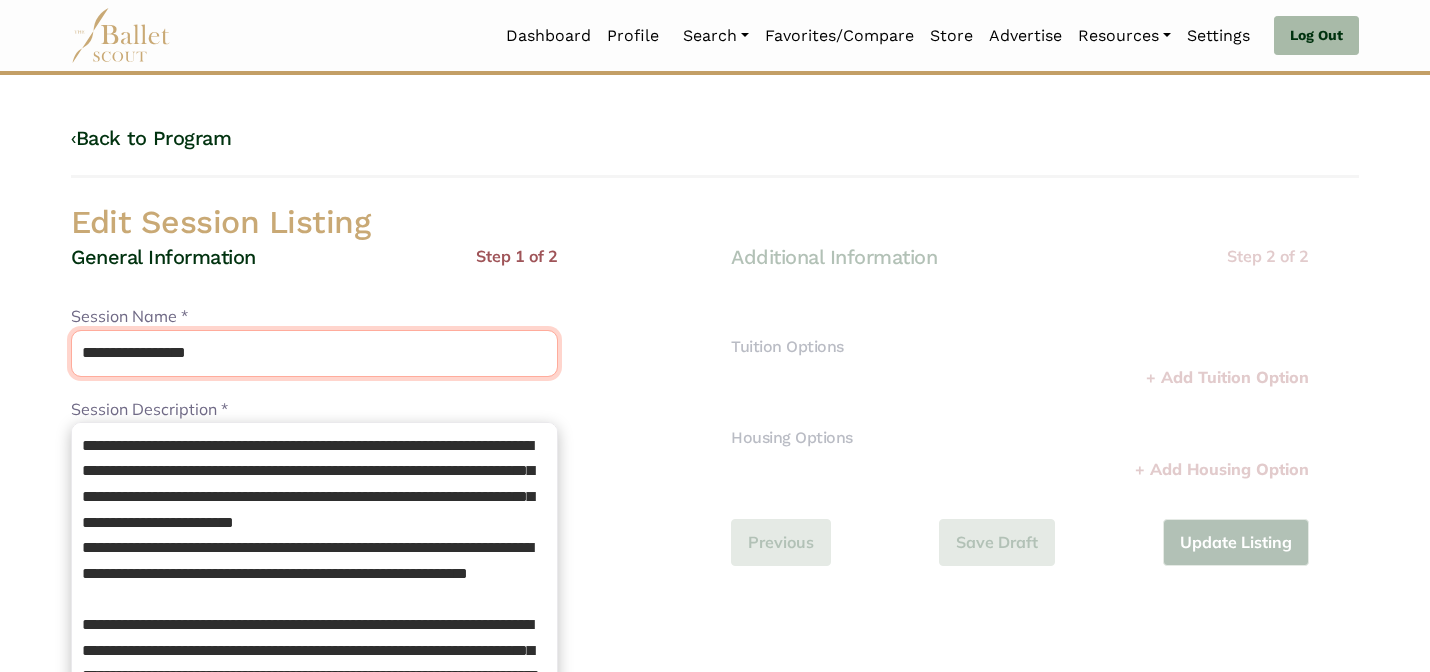 drag, startPoint x: 319, startPoint y: 352, endPoint x: 270, endPoint y: 282, distance: 85.44589 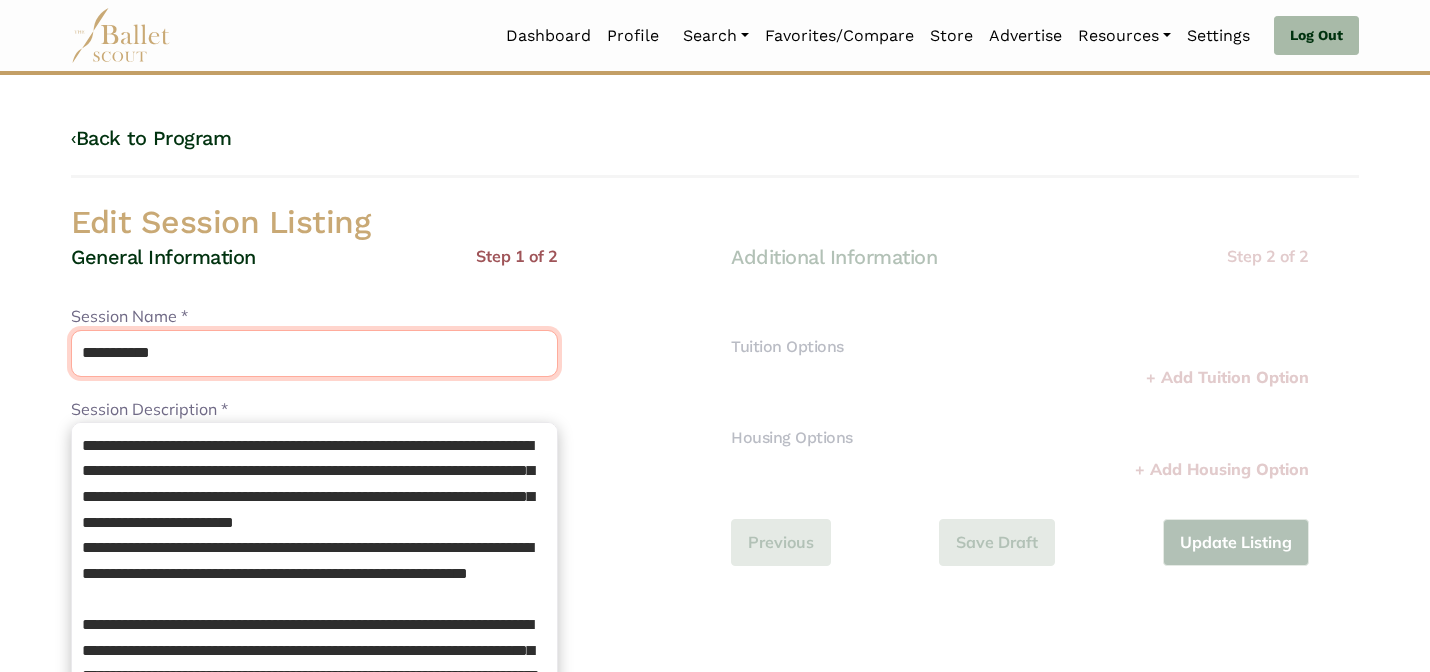 type on "**********" 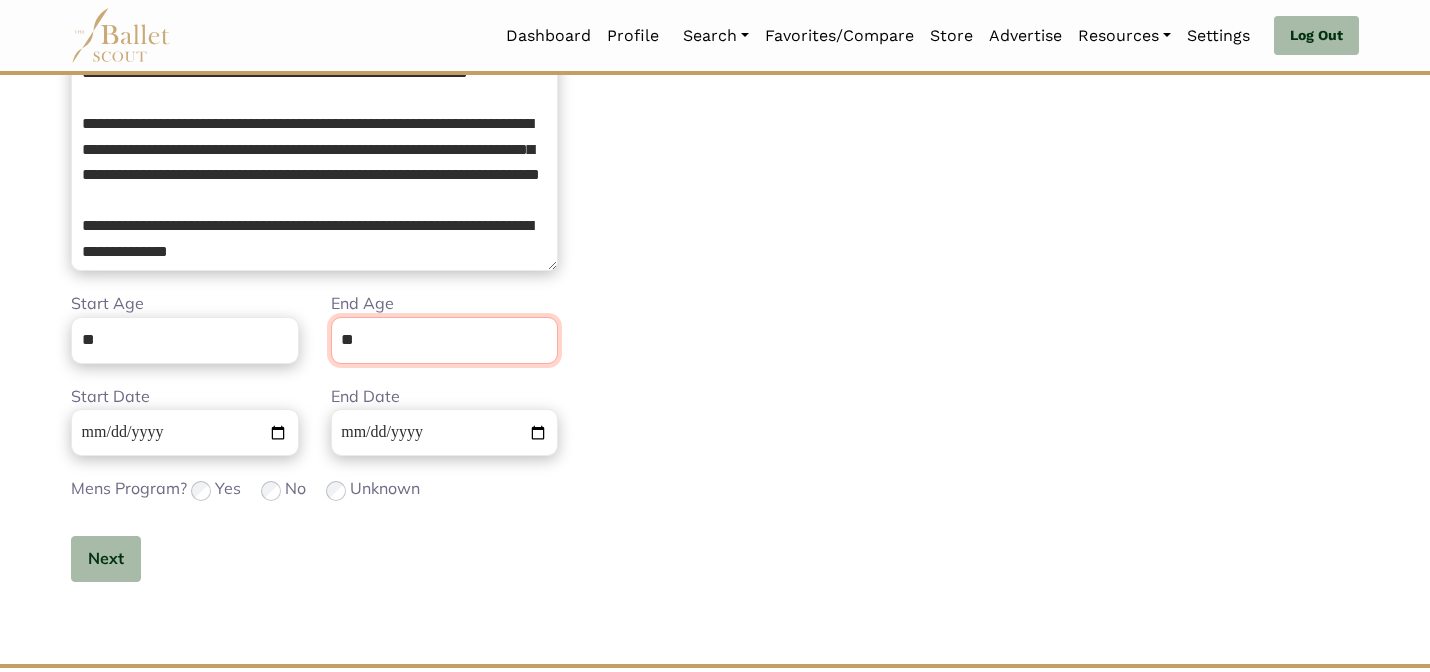 scroll, scrollTop: 505, scrollLeft: 0, axis: vertical 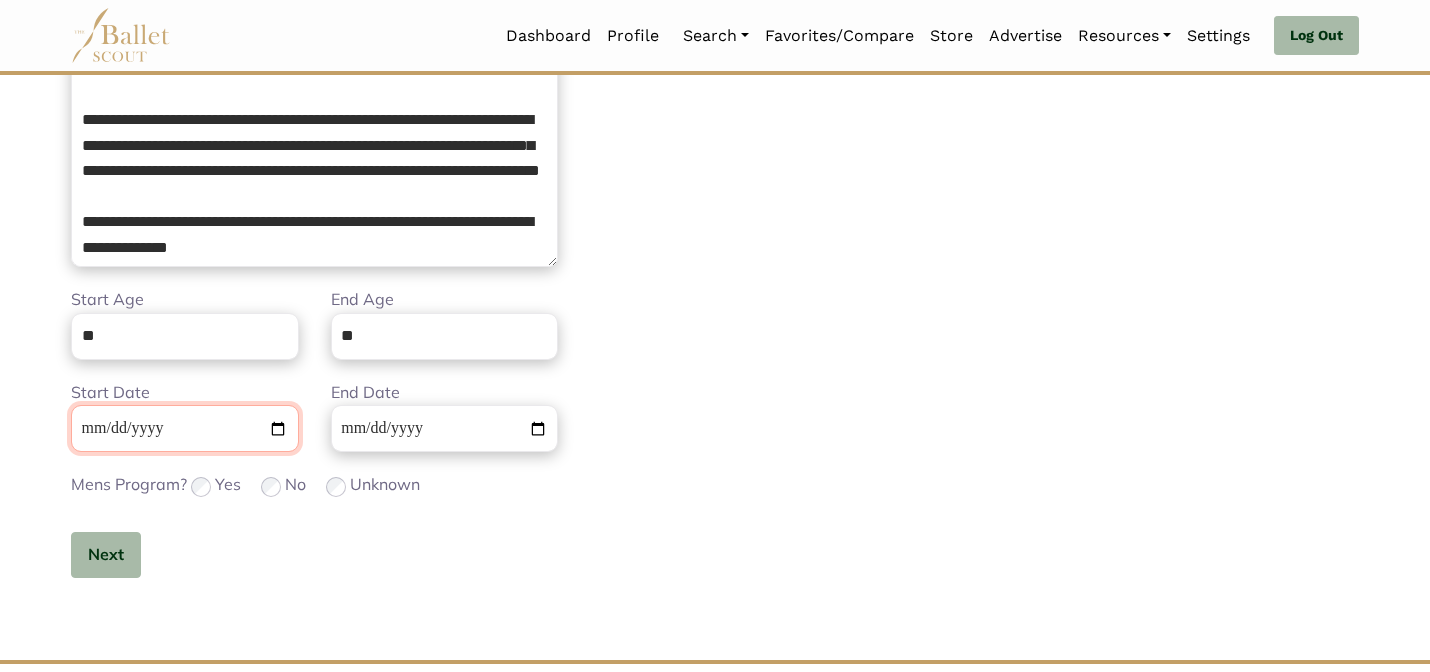 type 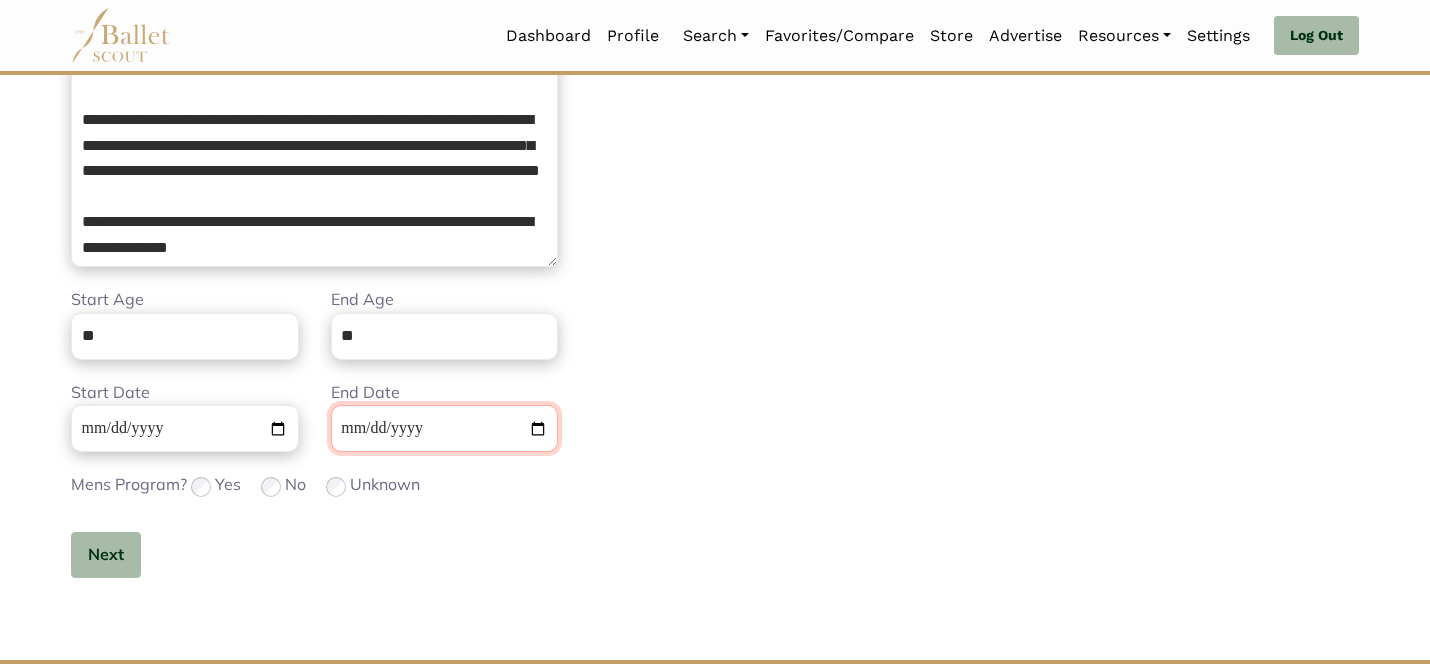 type 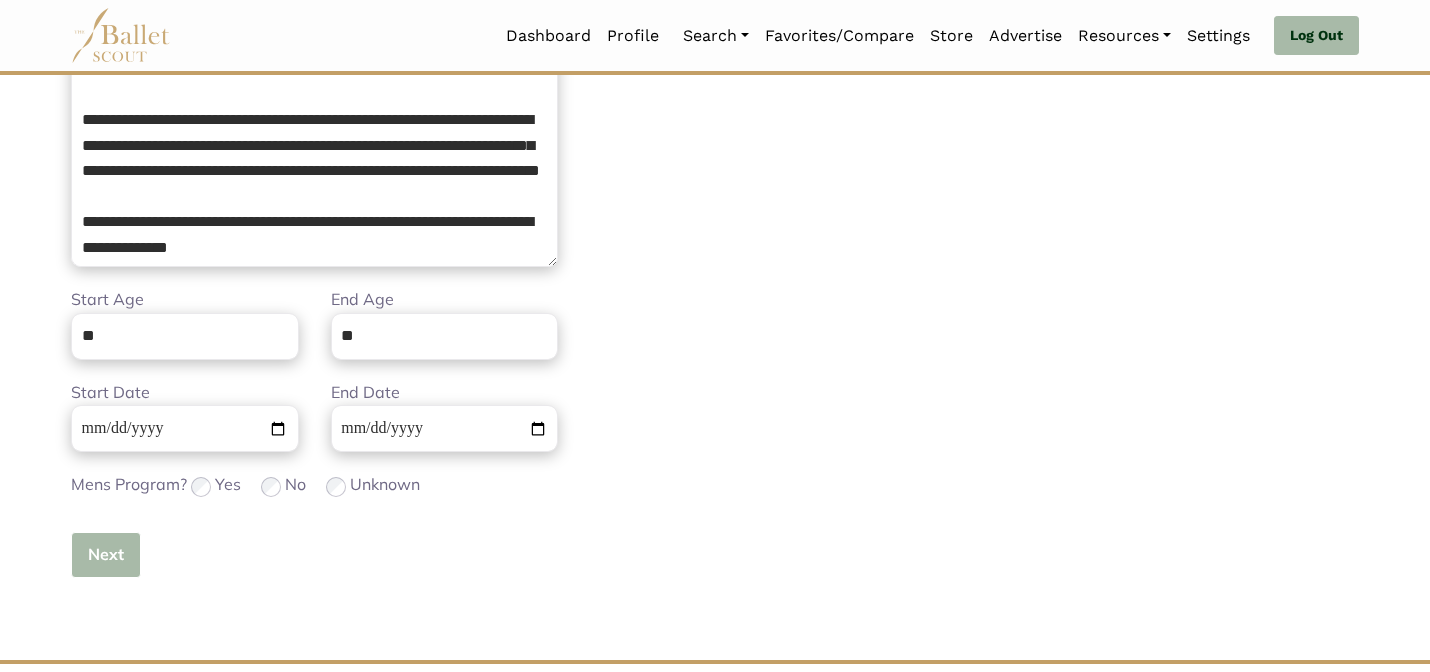 click on "Next" at bounding box center [106, 555] 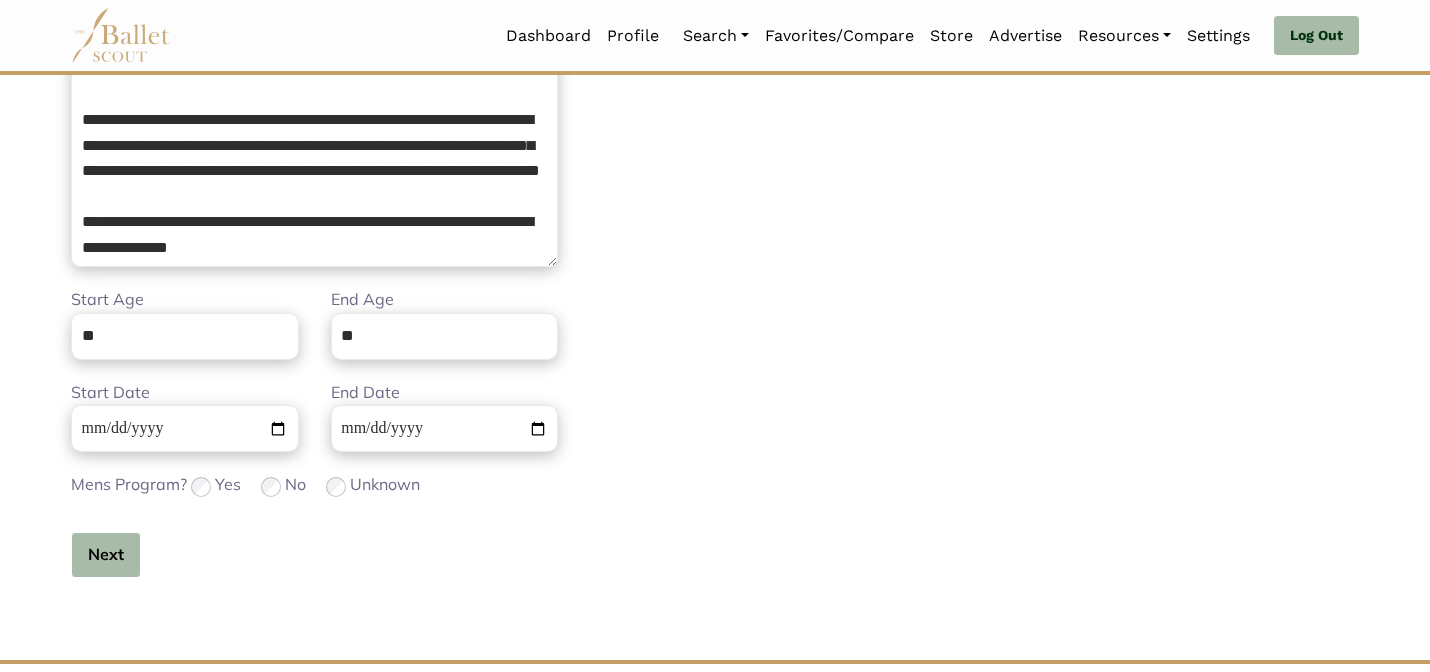 type 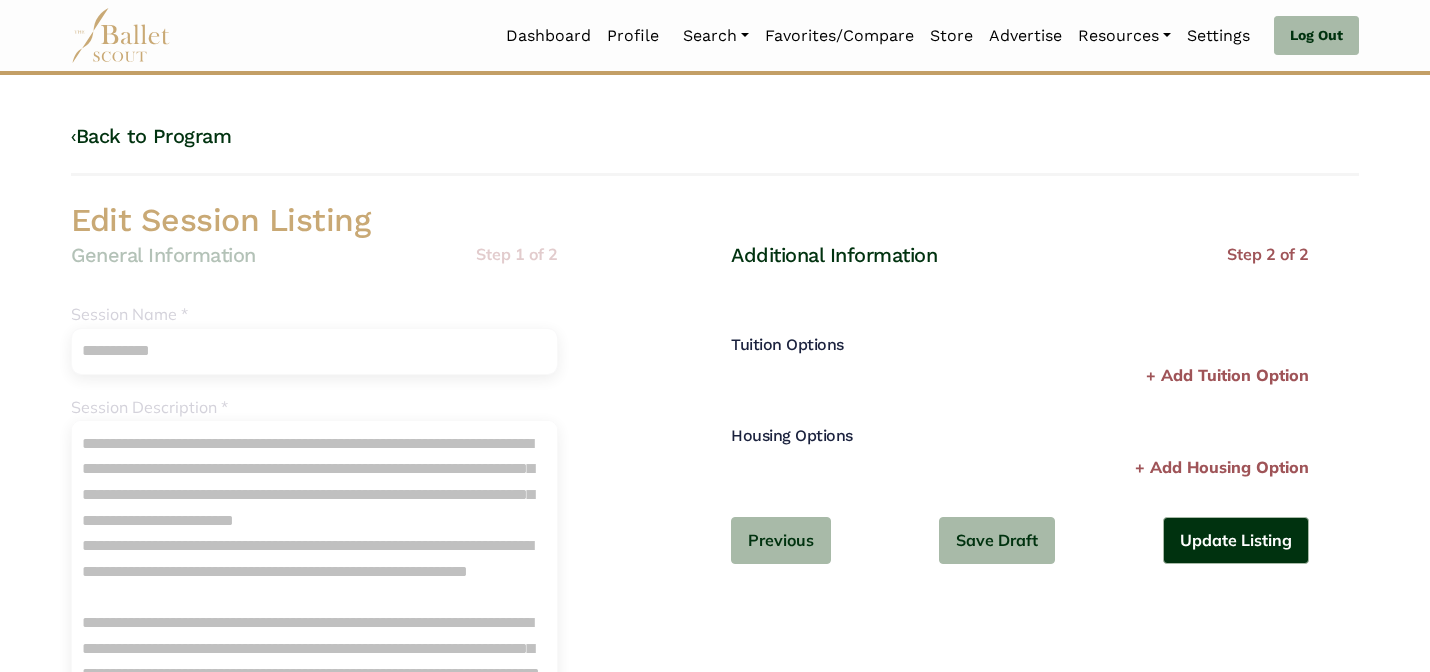 scroll, scrollTop: 0, scrollLeft: 0, axis: both 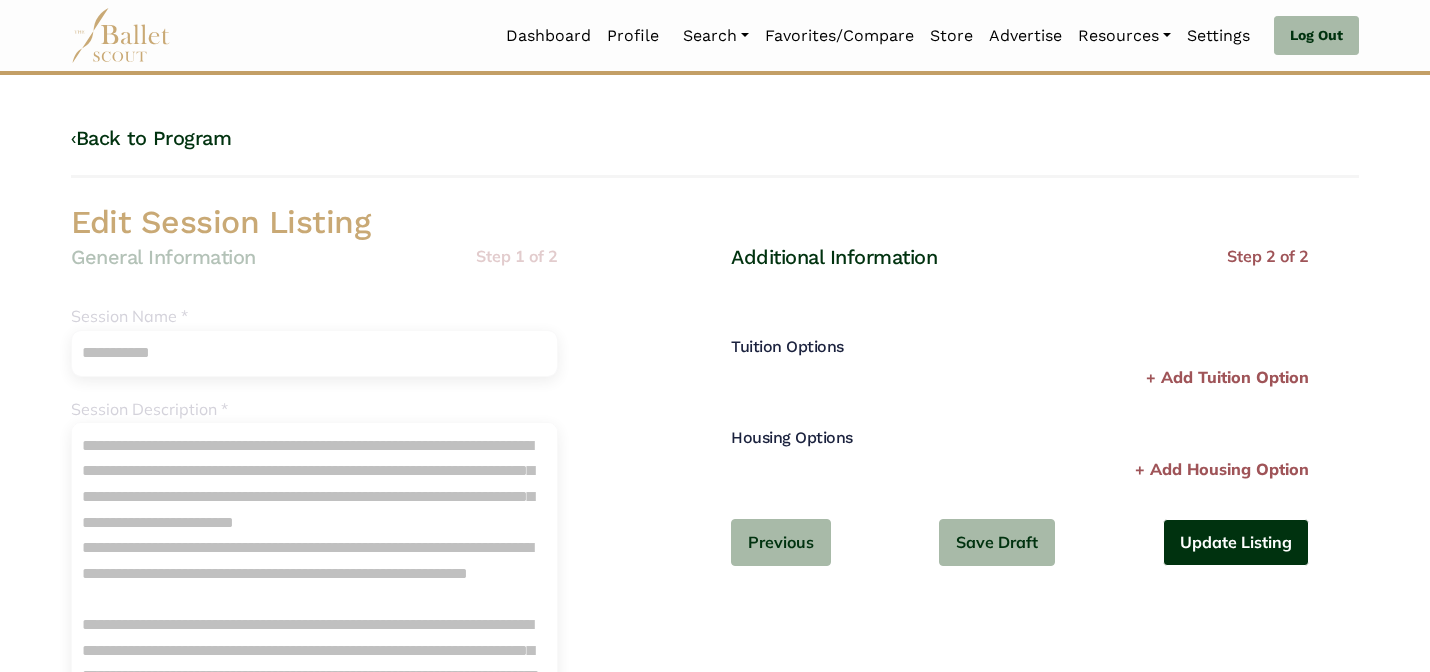click on "Update Listing" at bounding box center [1236, 542] 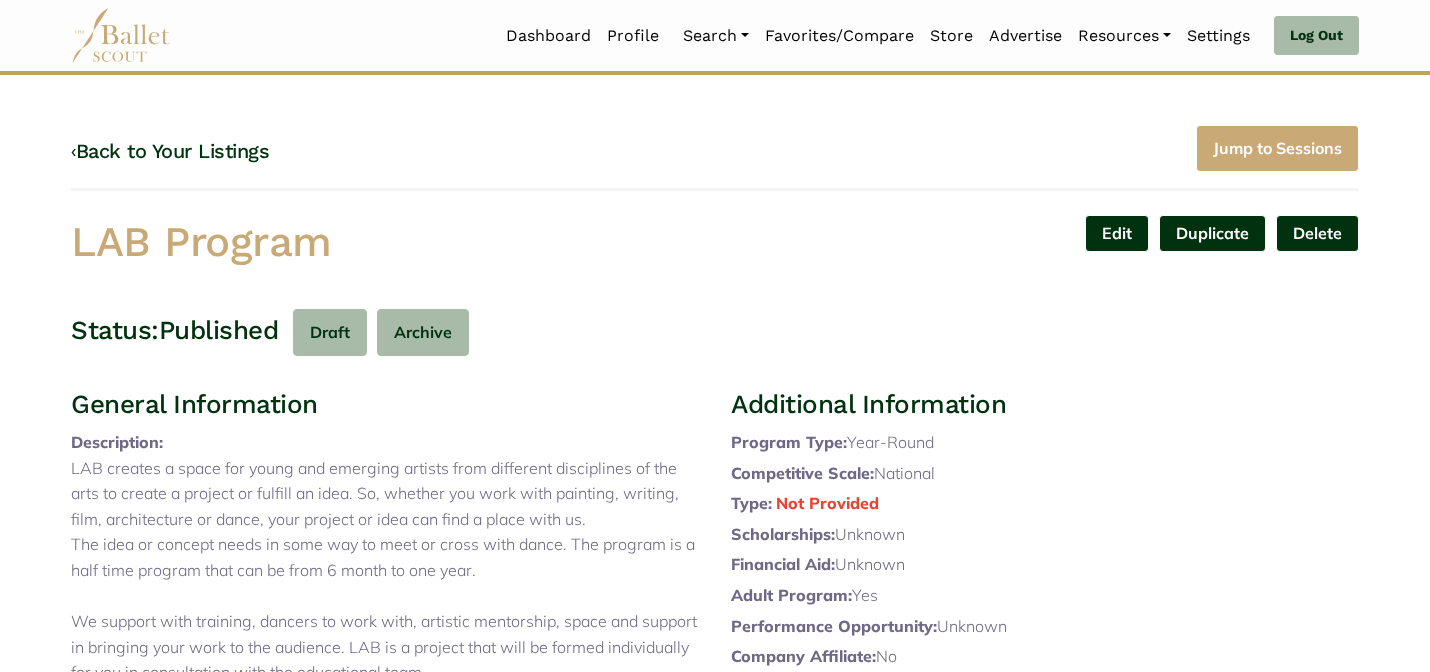 scroll, scrollTop: 0, scrollLeft: 0, axis: both 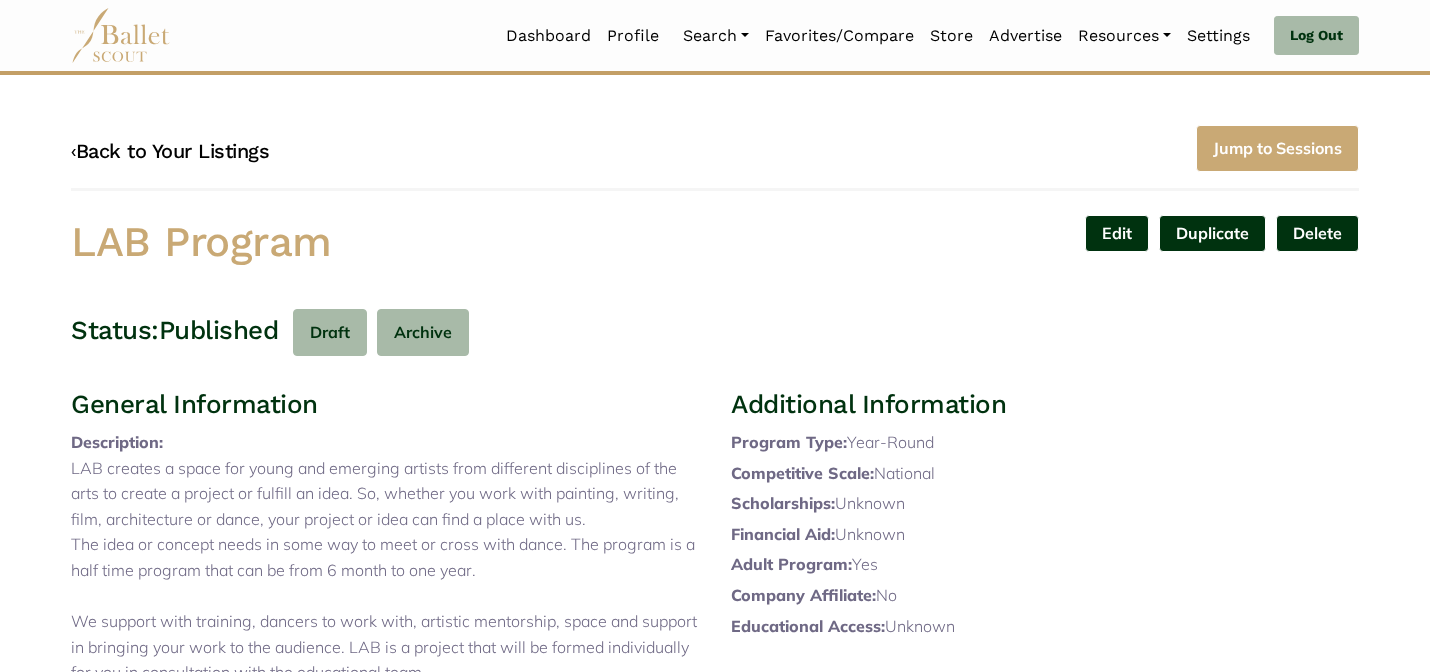 click on "‹  Back to Your Listings" at bounding box center (170, 151) 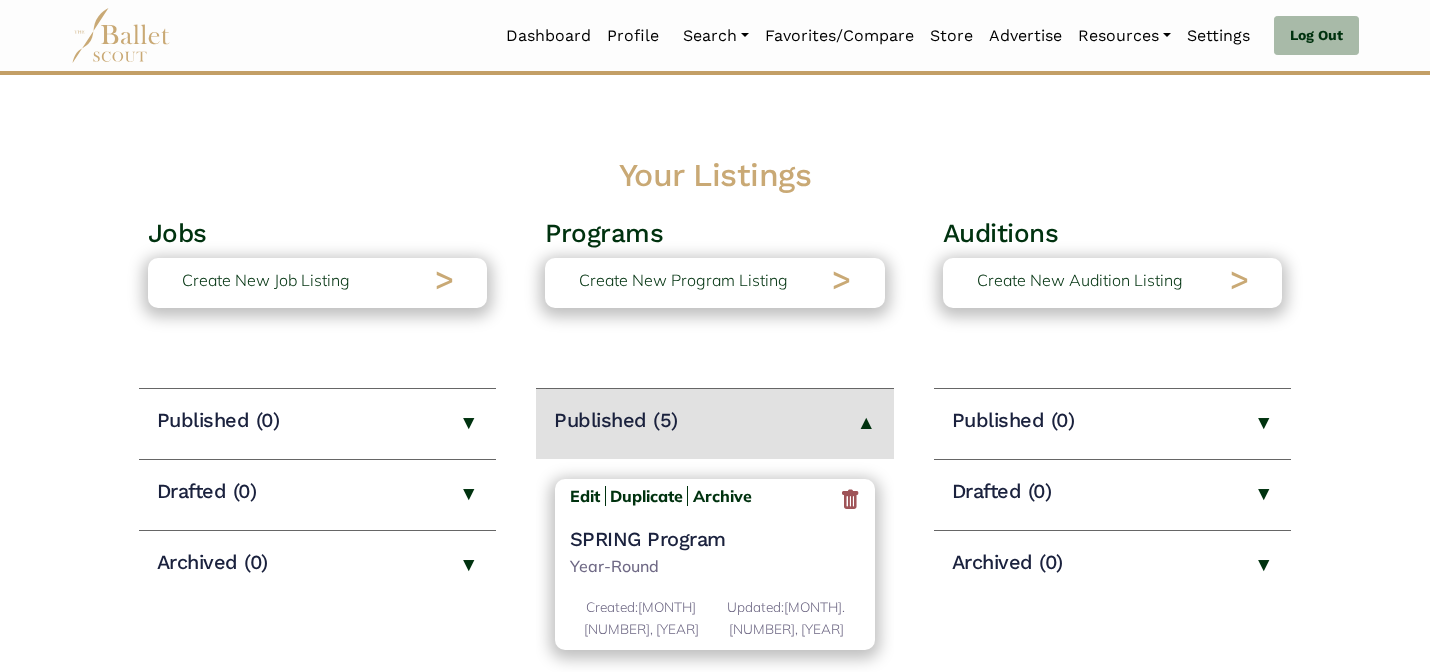 scroll, scrollTop: 0, scrollLeft: 0, axis: both 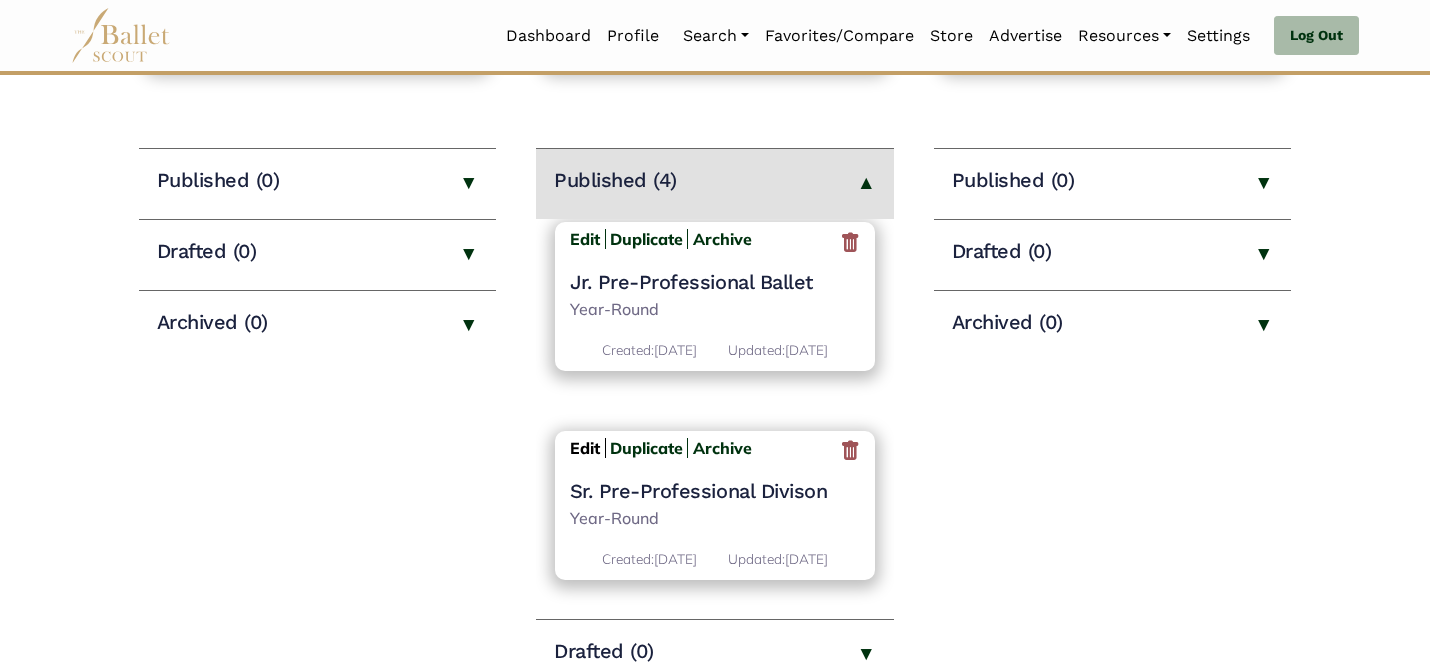 click on "Edit" at bounding box center [585, 448] 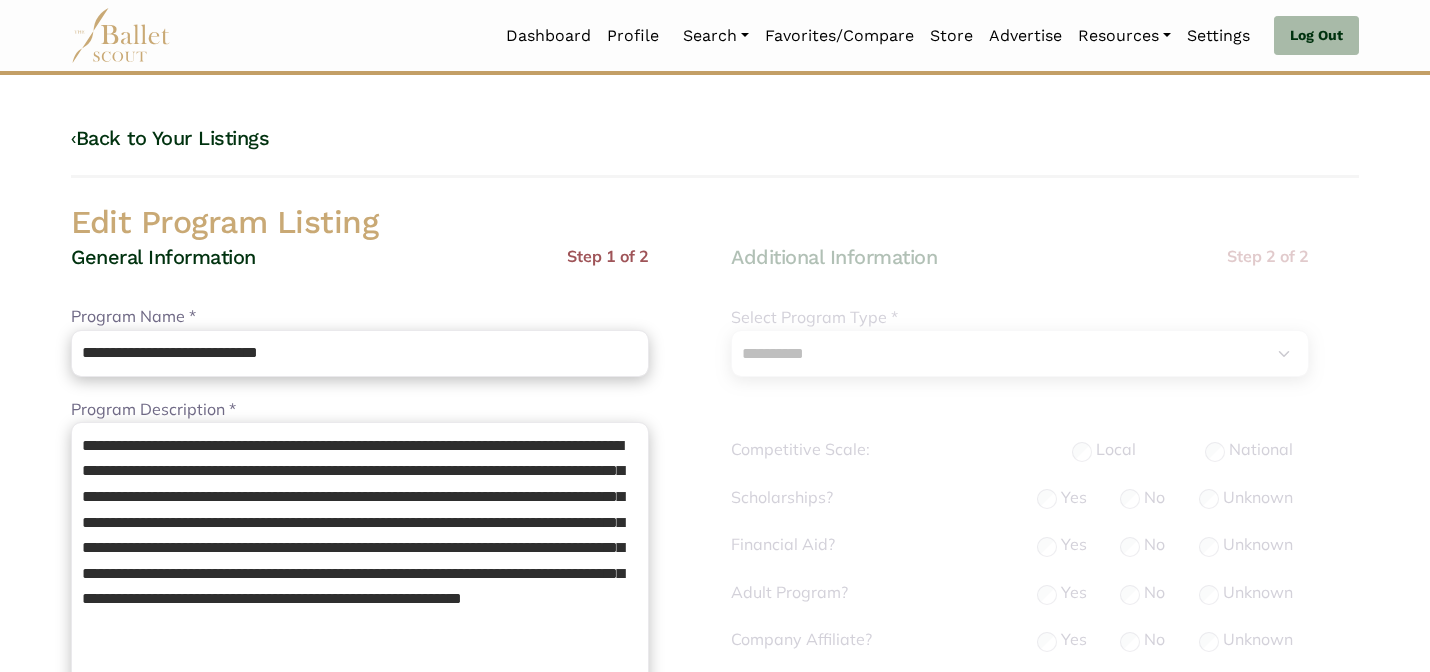 select on "**" 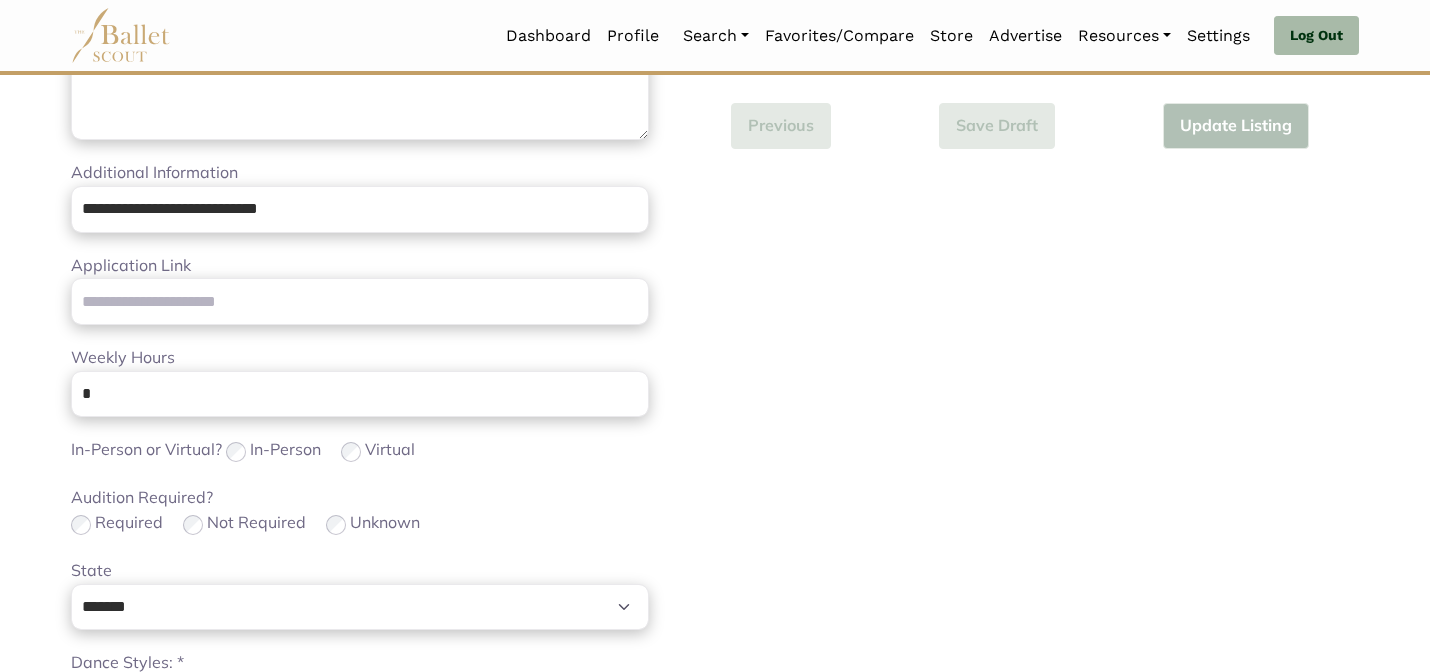 scroll, scrollTop: 1264, scrollLeft: 0, axis: vertical 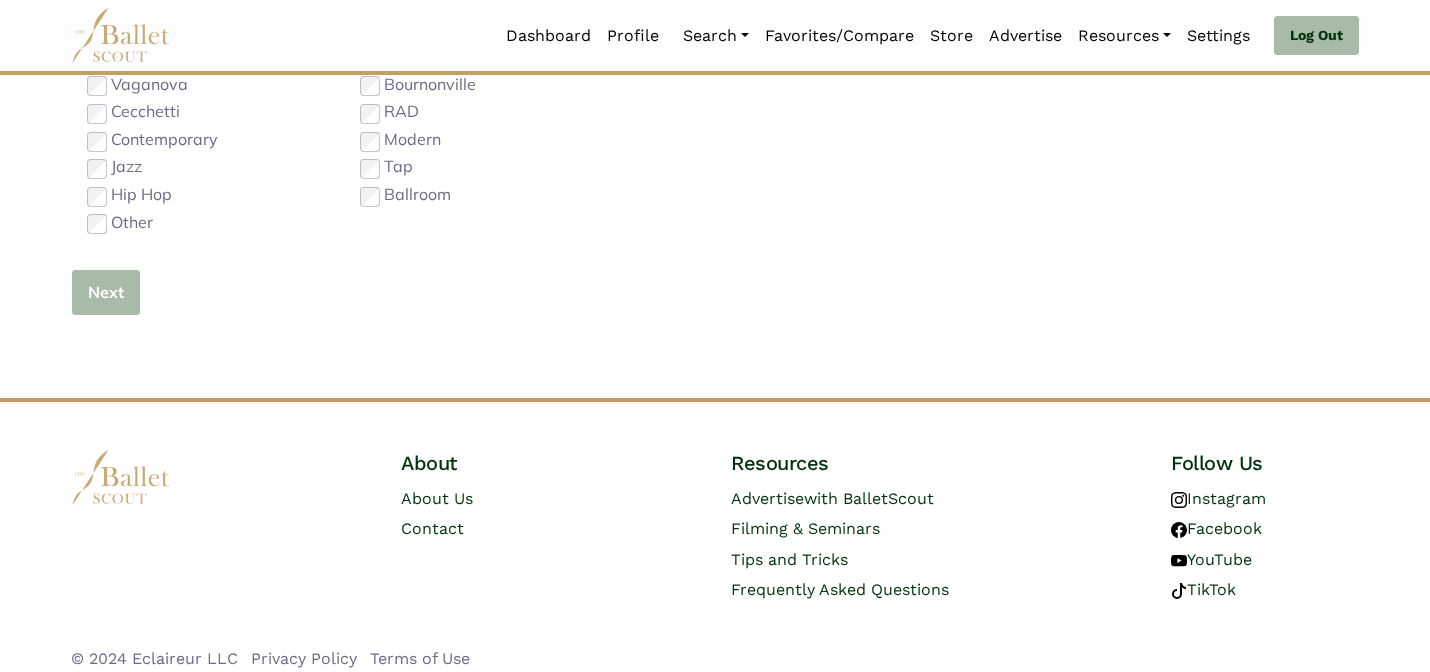 click on "Next" at bounding box center [106, 292] 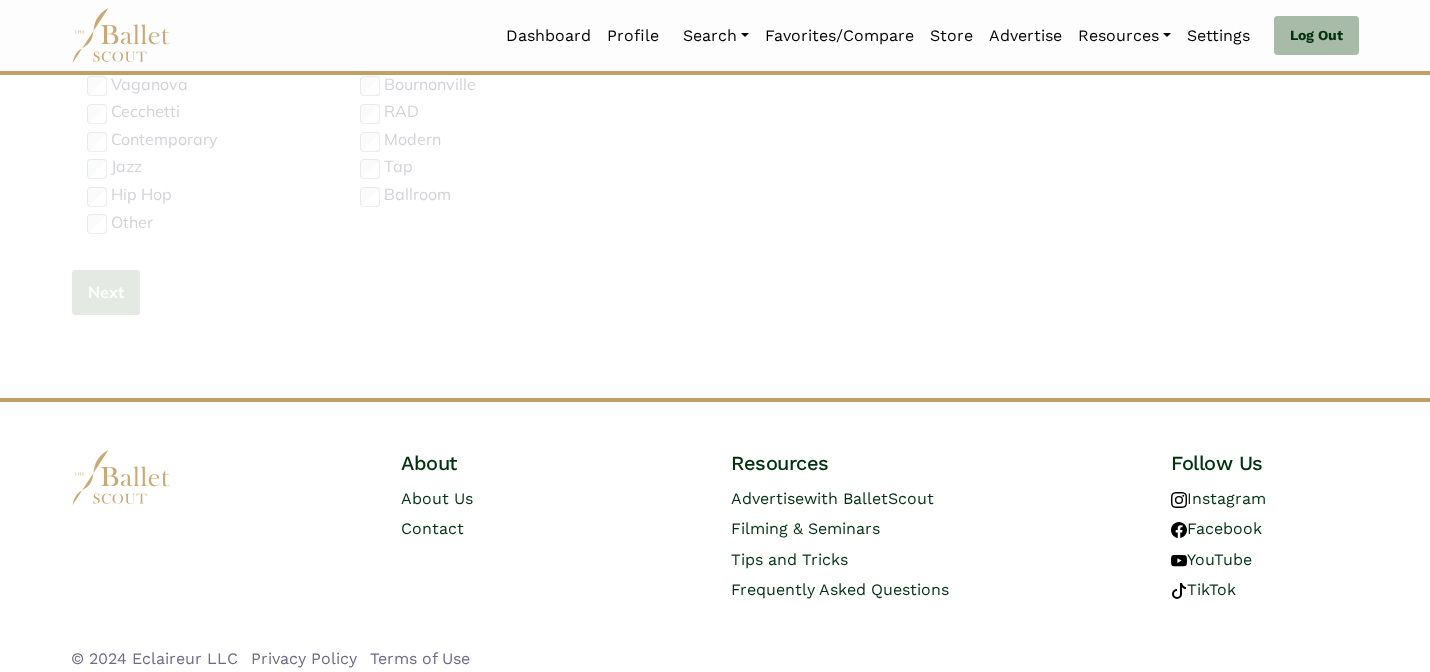 type 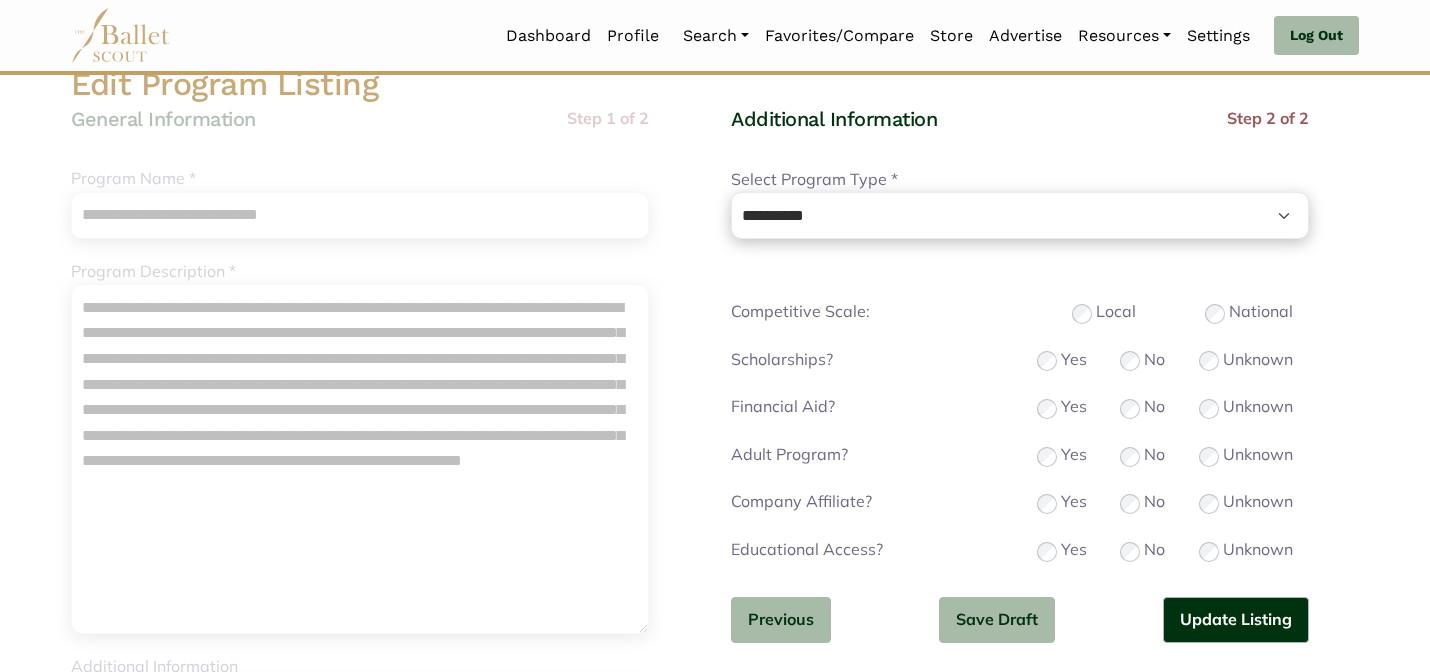 scroll, scrollTop: 160, scrollLeft: 0, axis: vertical 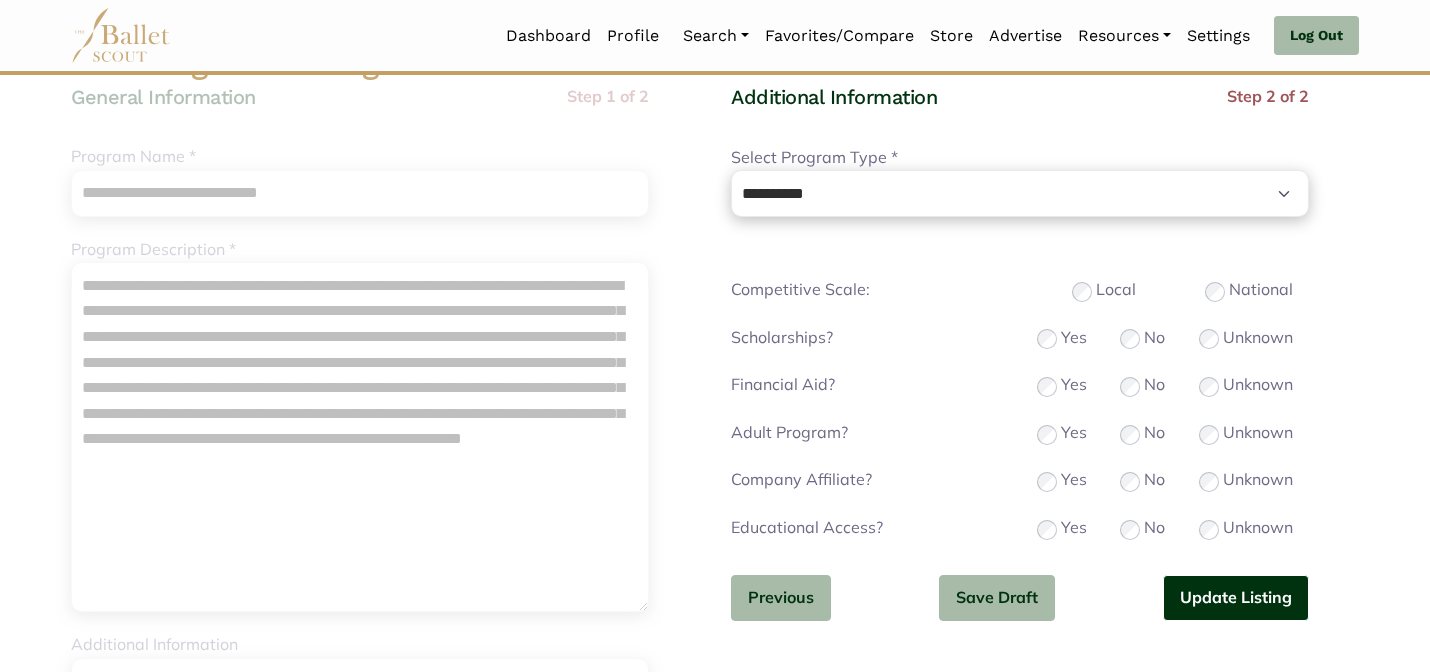 click on "Update Listing" at bounding box center [1236, 598] 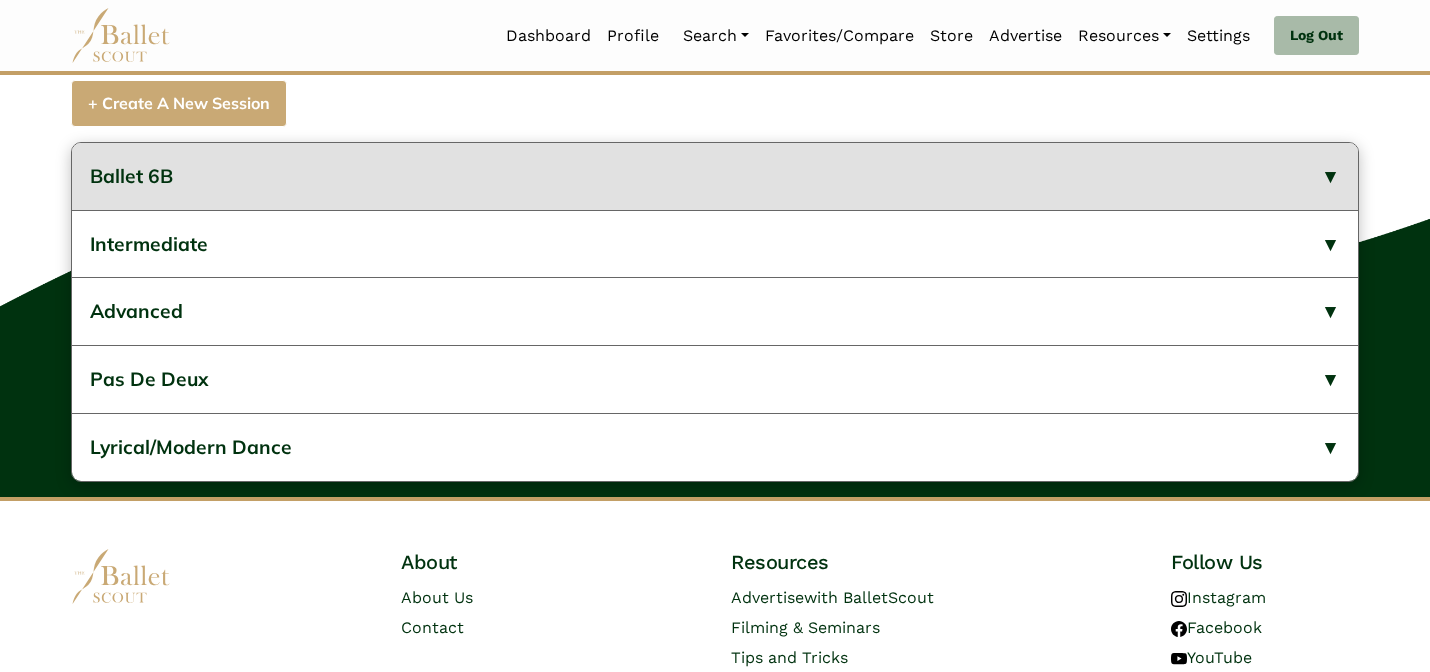 scroll, scrollTop: 869, scrollLeft: 0, axis: vertical 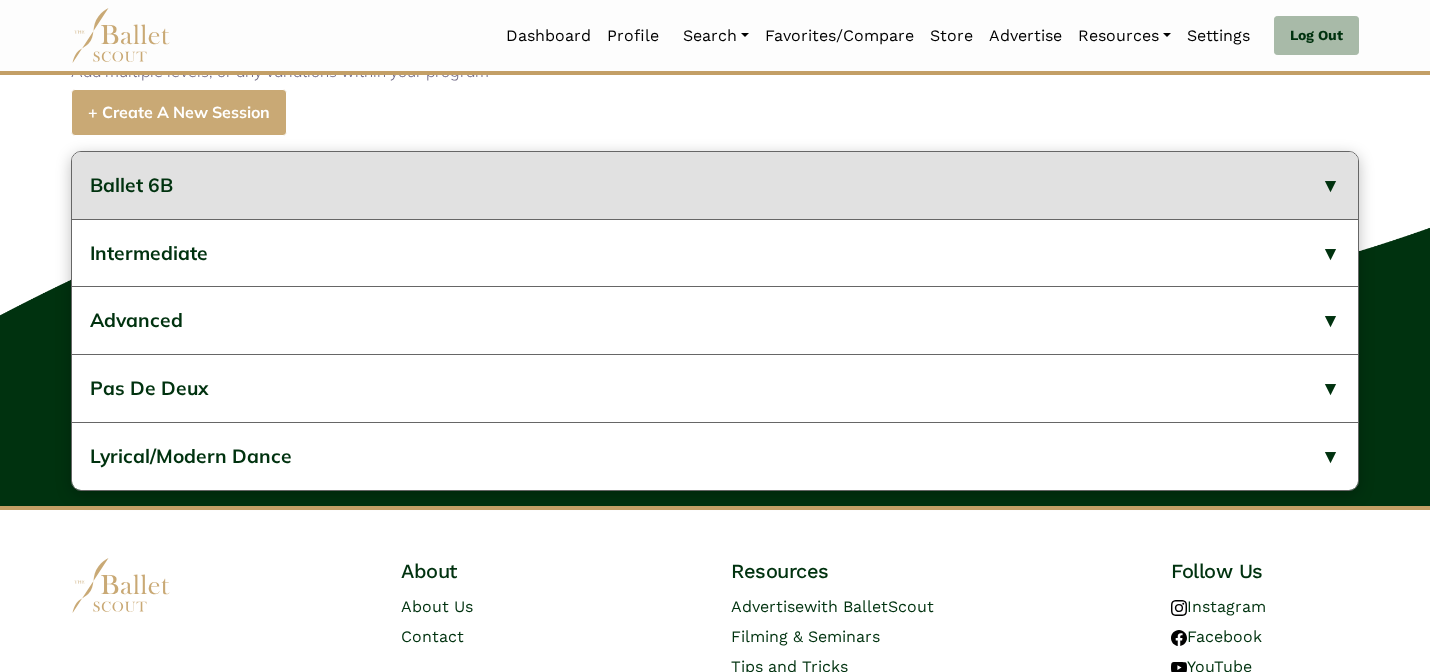 click on "Ballet 6B" at bounding box center [715, 185] 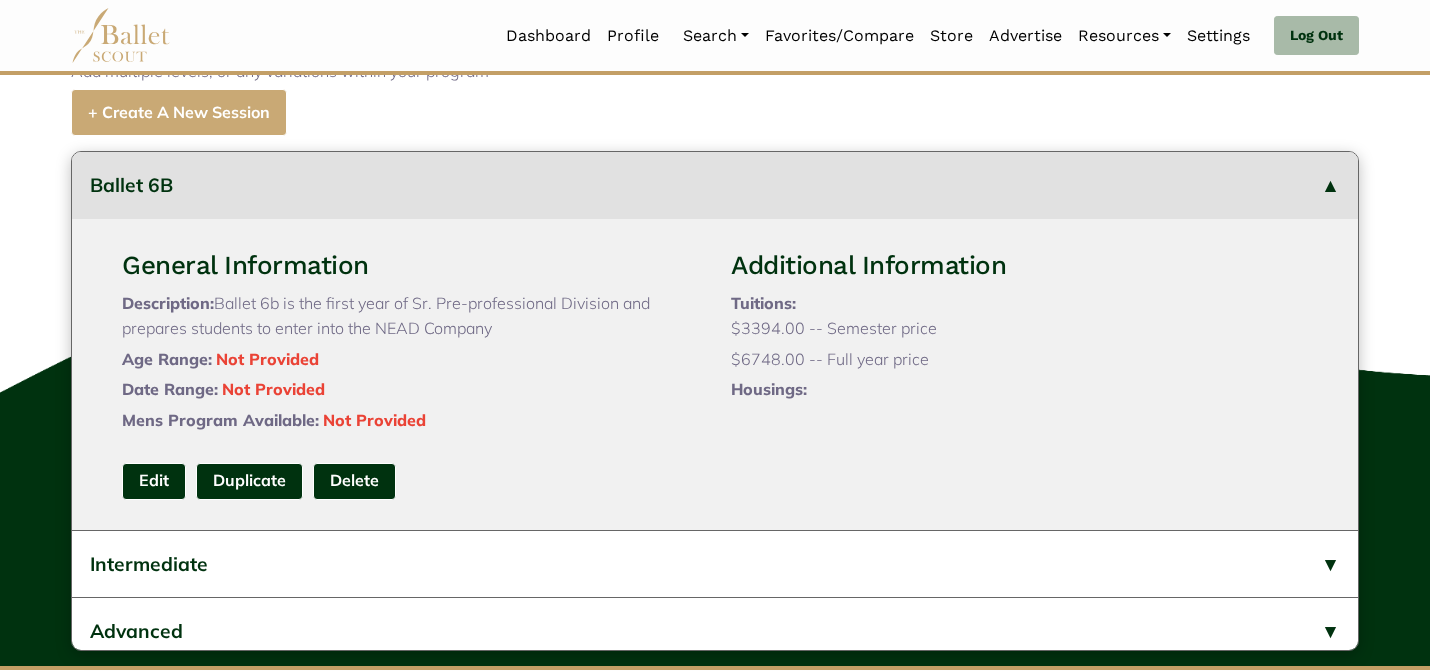 type 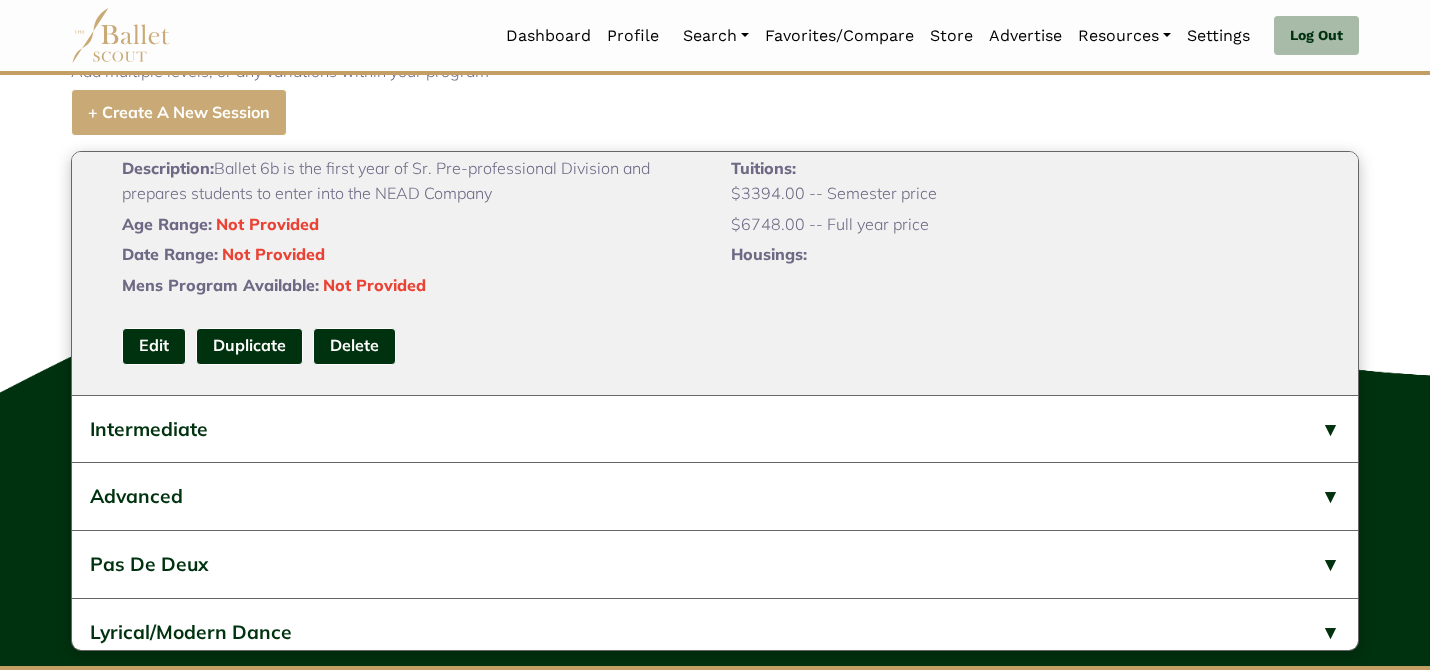 scroll, scrollTop: 150, scrollLeft: 0, axis: vertical 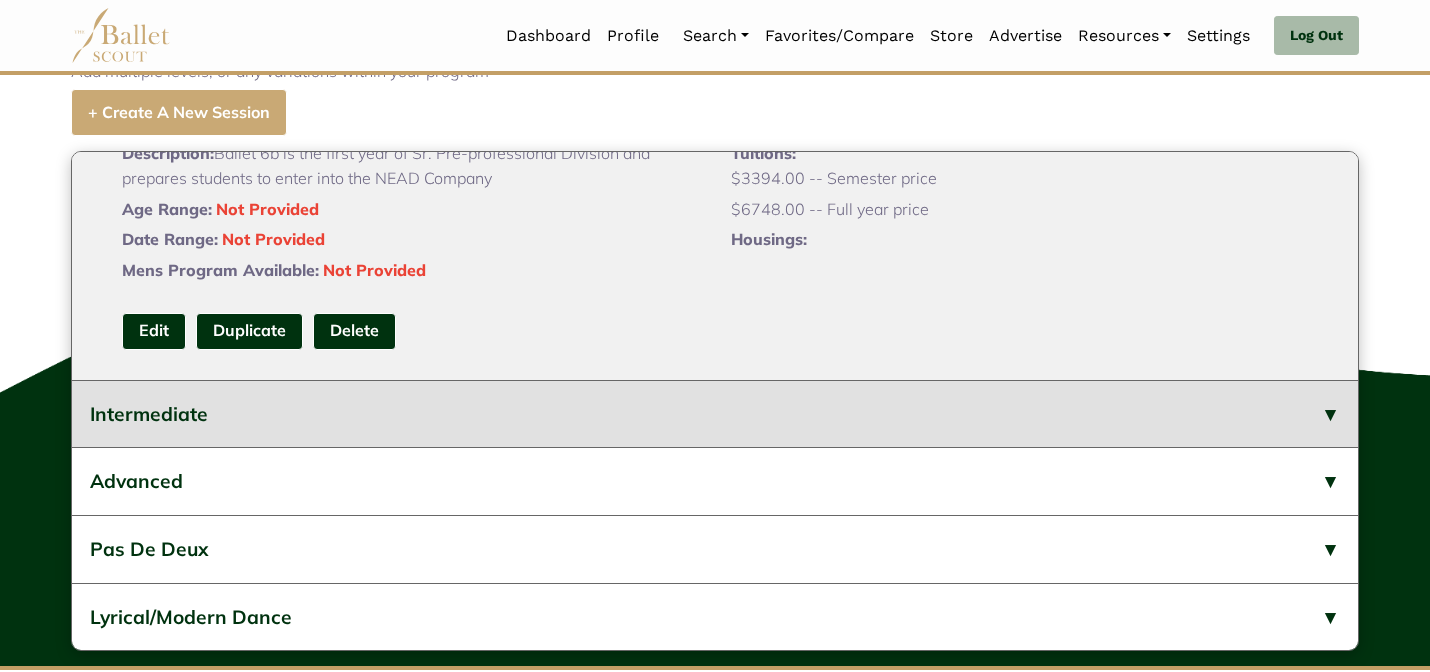 click on "Intermediate" at bounding box center (715, 414) 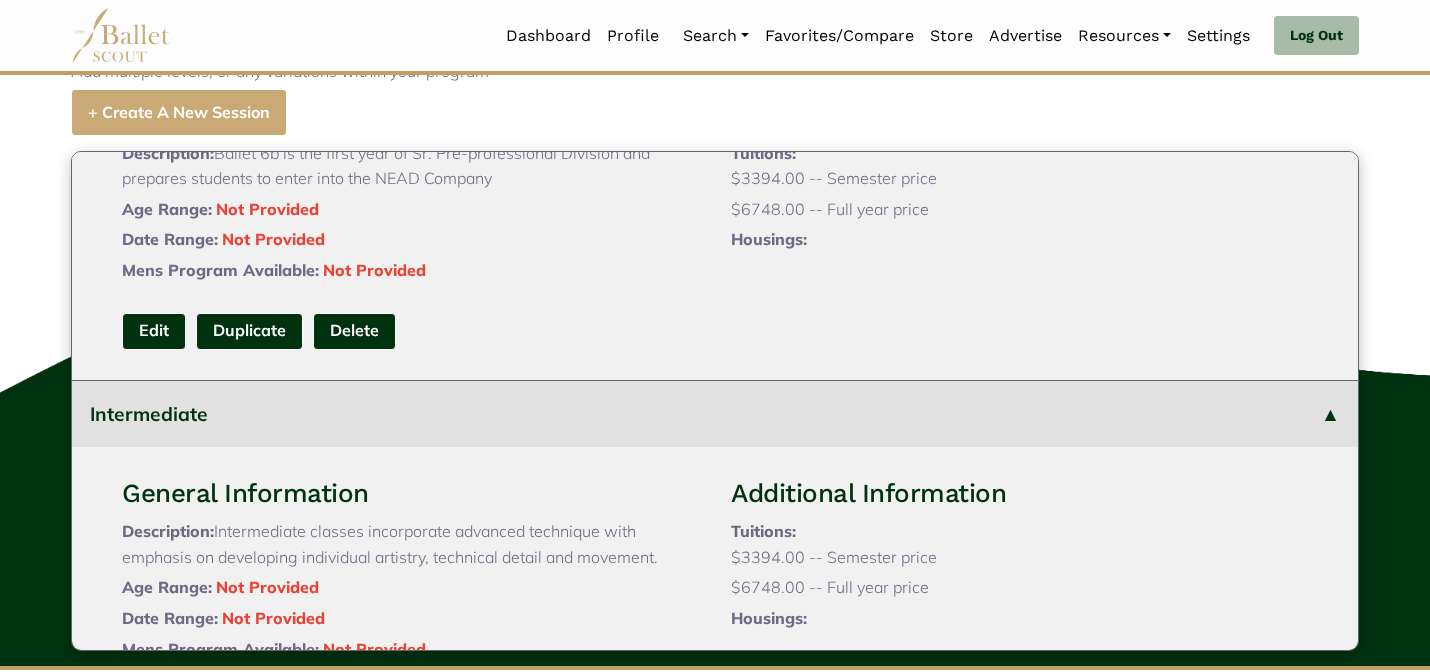 type 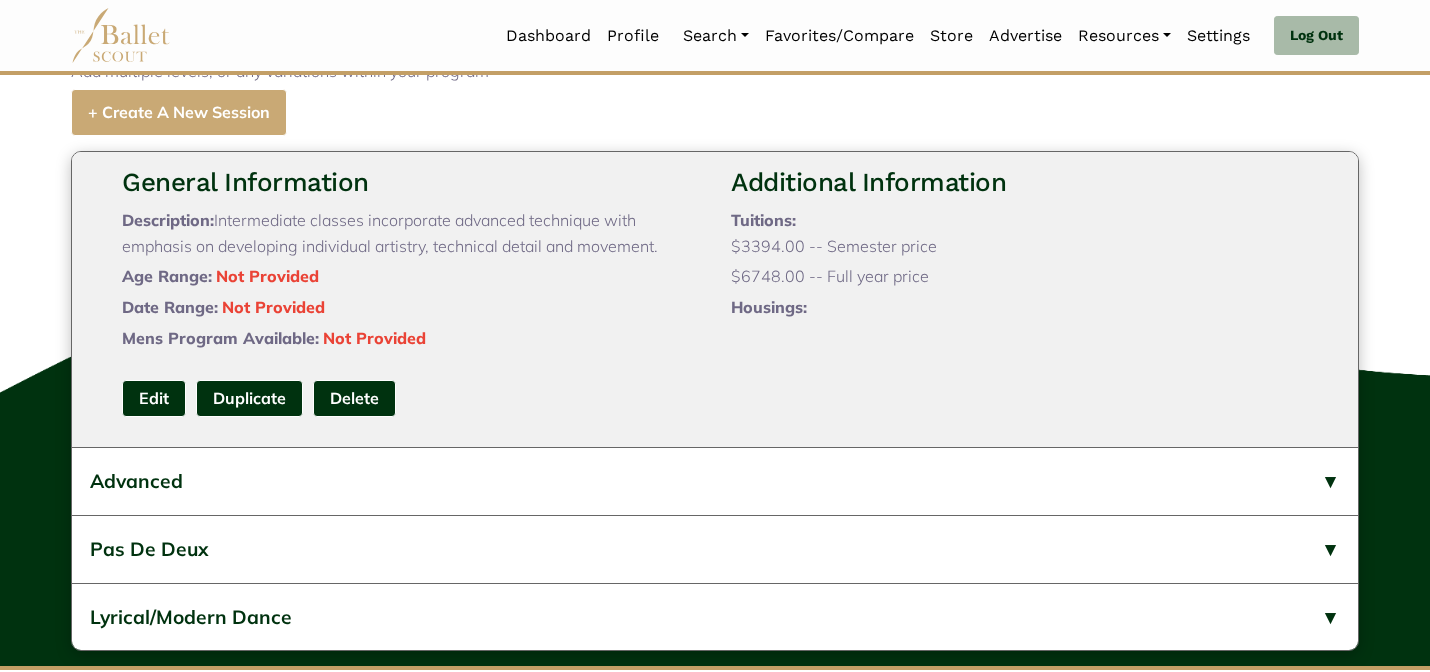 click on "Sessions
Add multiple levels, or any variations within your program
+ Create A New Session" at bounding box center (715, 76) 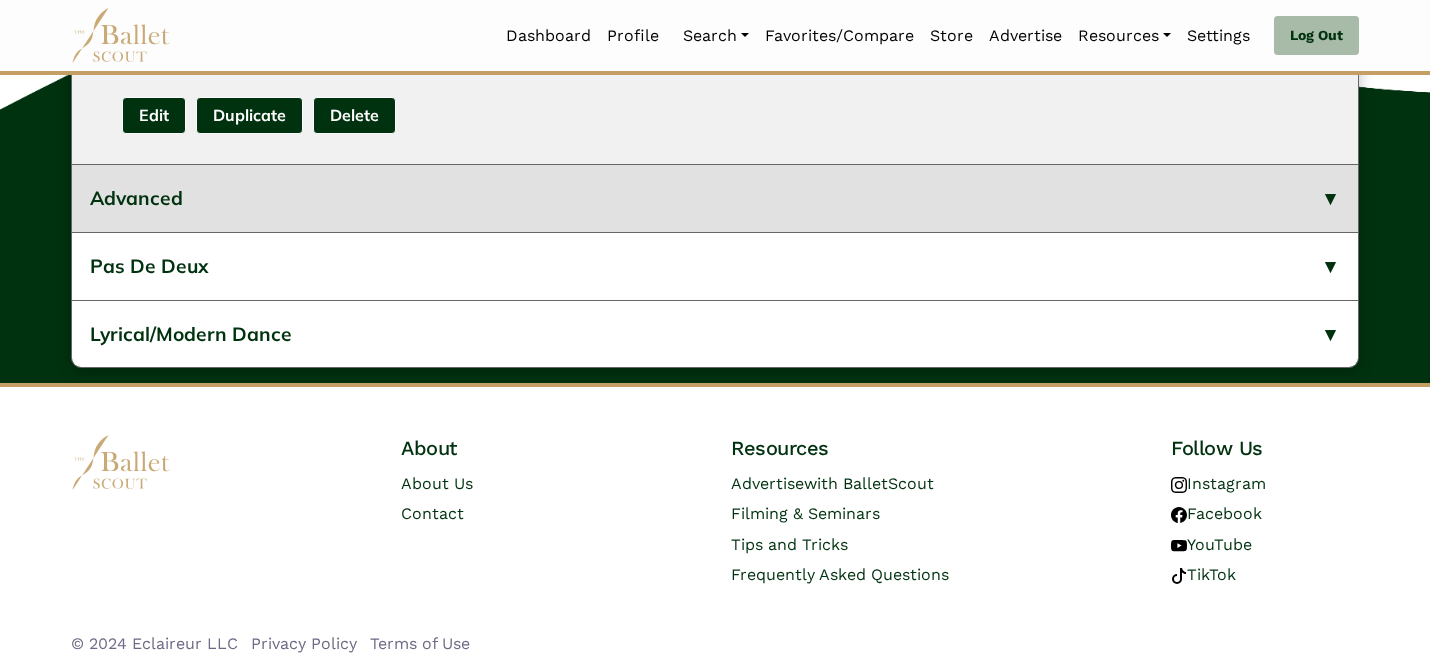 click on "Advanced" at bounding box center [715, 198] 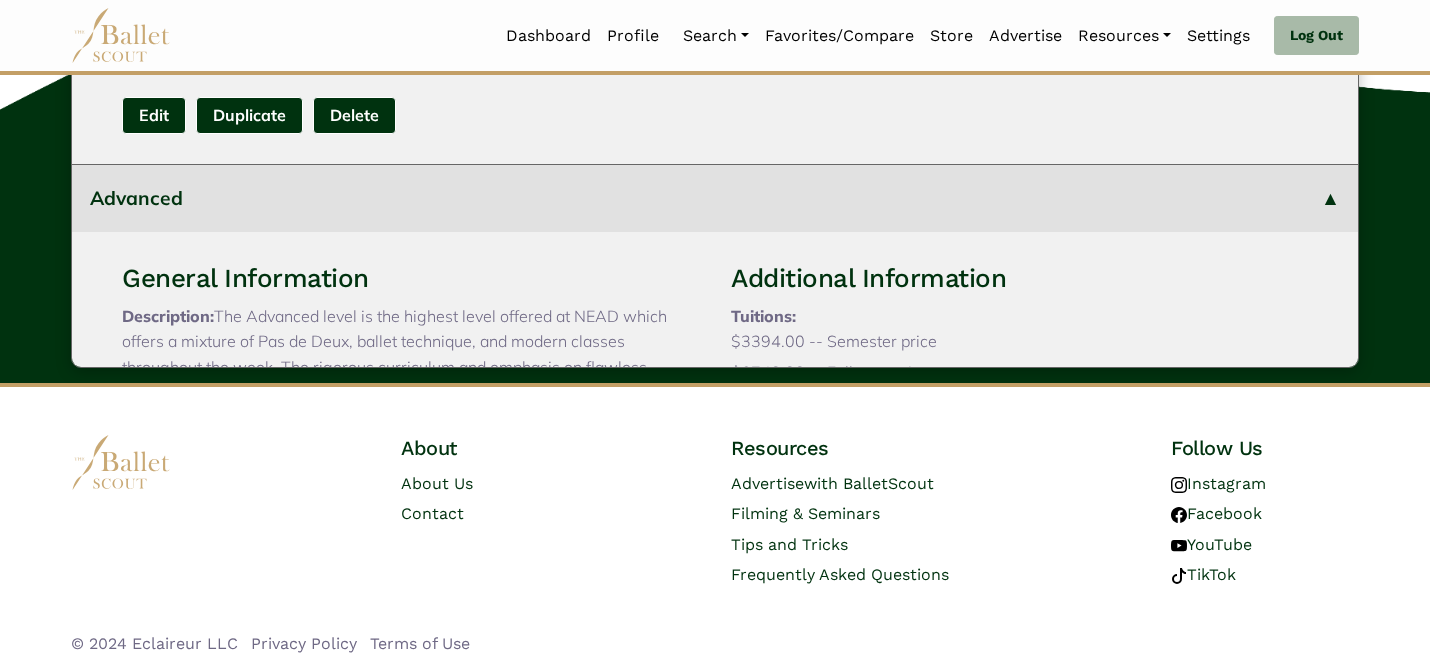 type 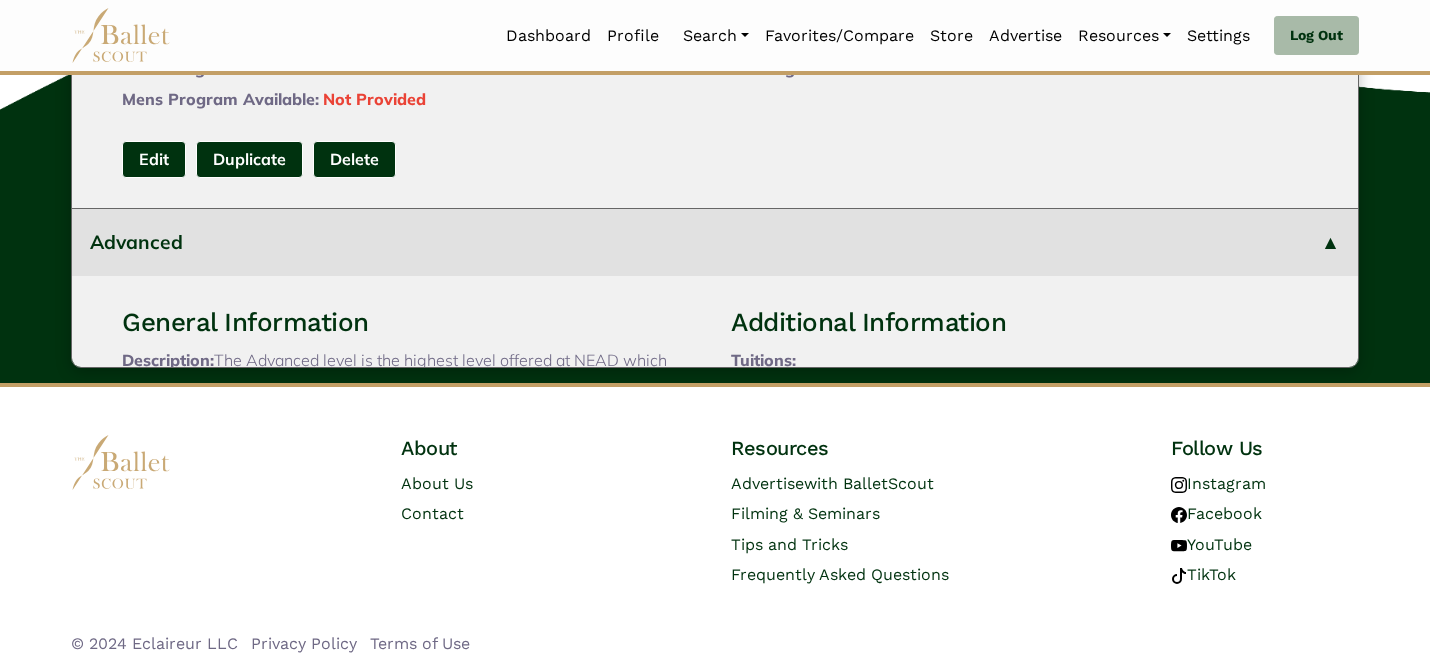 scroll, scrollTop: 0, scrollLeft: 0, axis: both 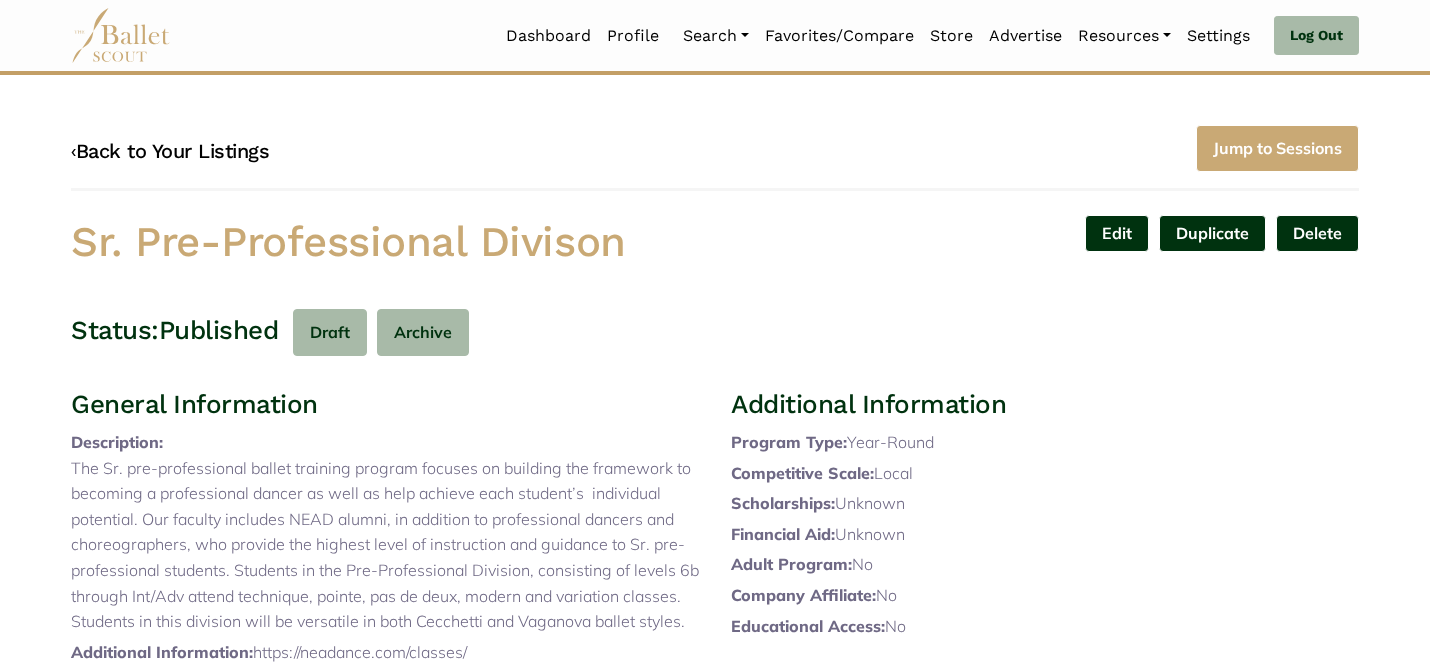 click on "‹  Back to Your Listings" at bounding box center [170, 151] 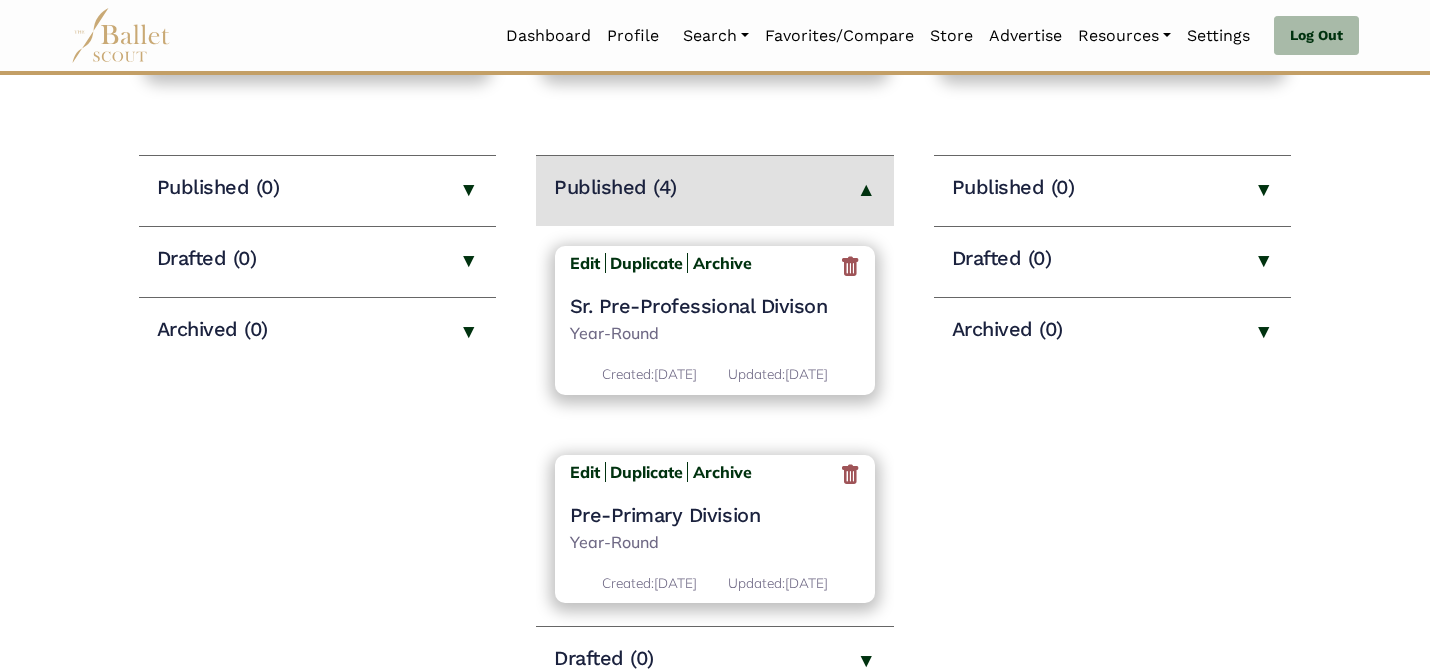 scroll, scrollTop: 280, scrollLeft: 0, axis: vertical 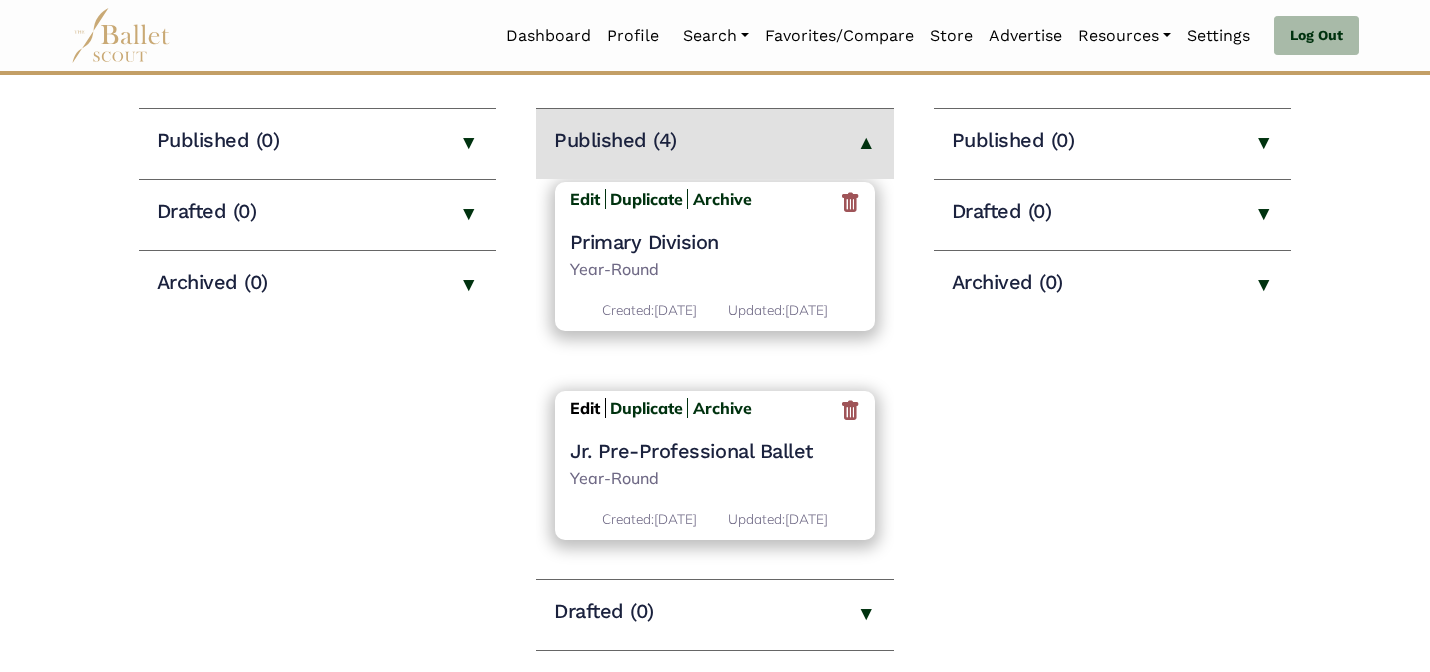 click on "Edit" at bounding box center (585, 408) 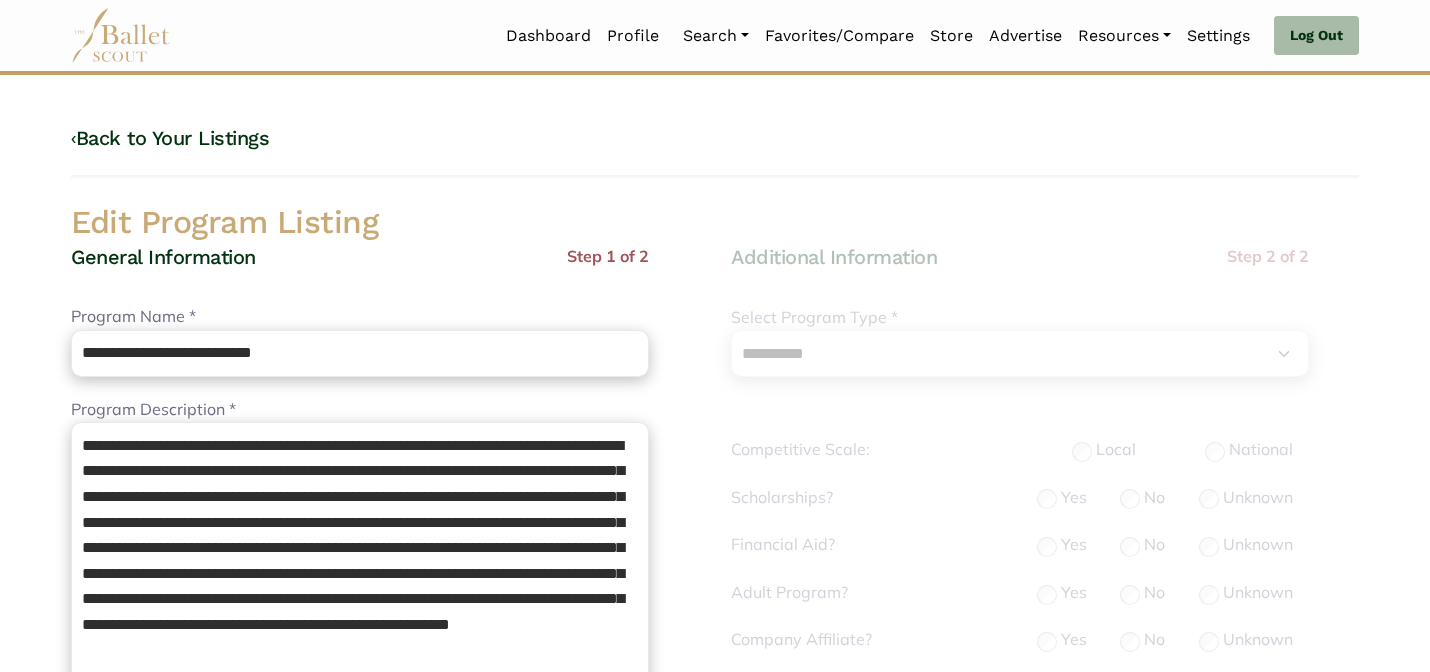 select on "**" 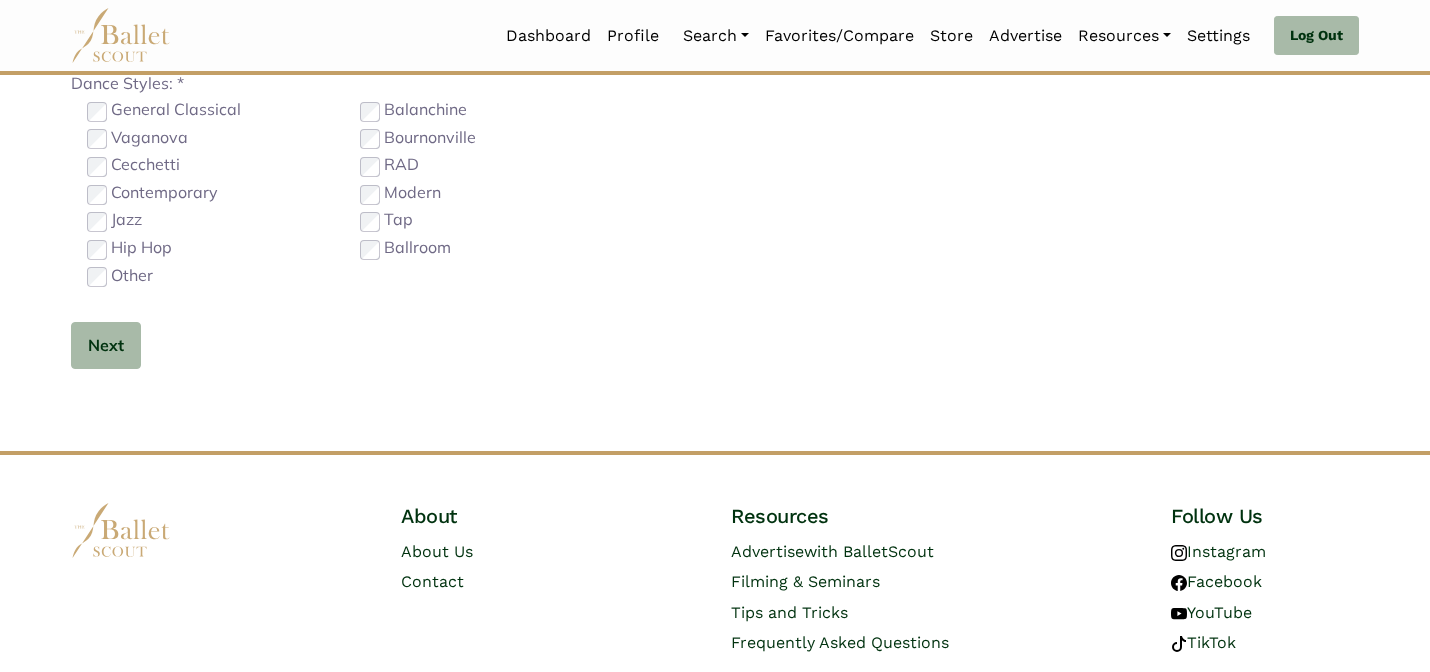 scroll, scrollTop: 1264, scrollLeft: 0, axis: vertical 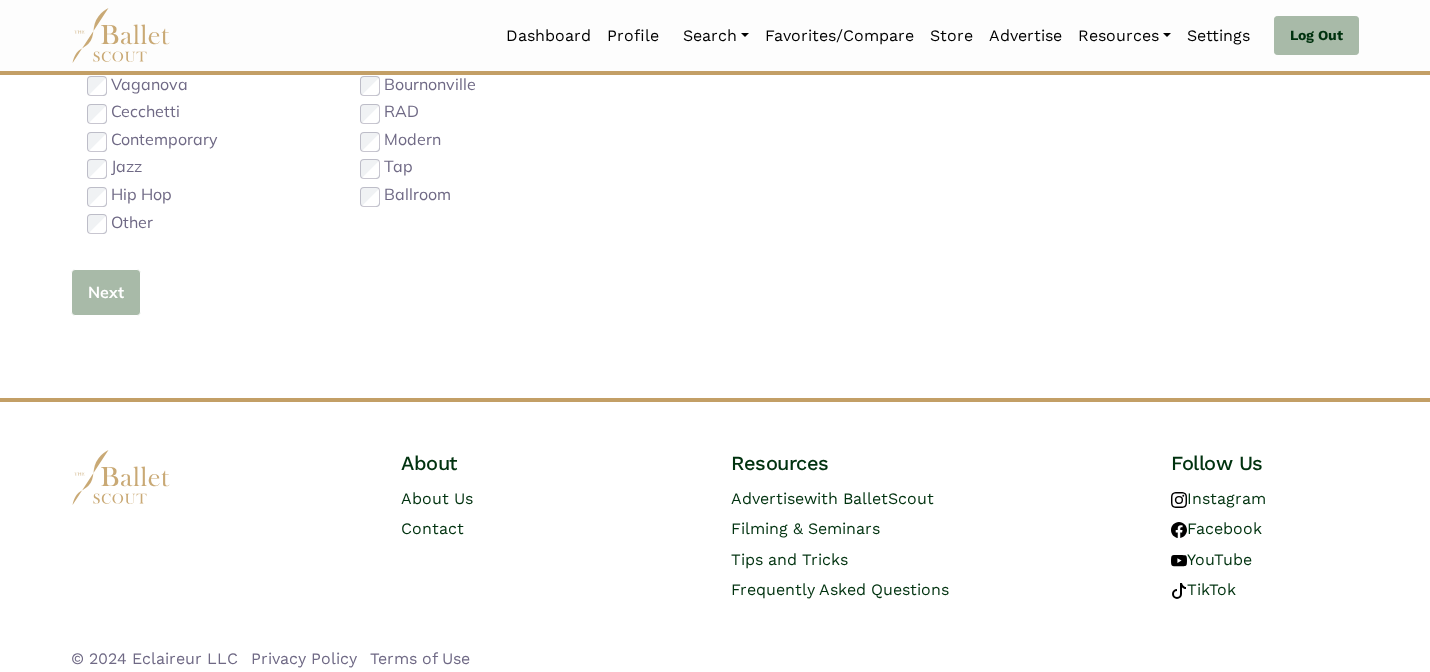 click on "Next" at bounding box center [106, 292] 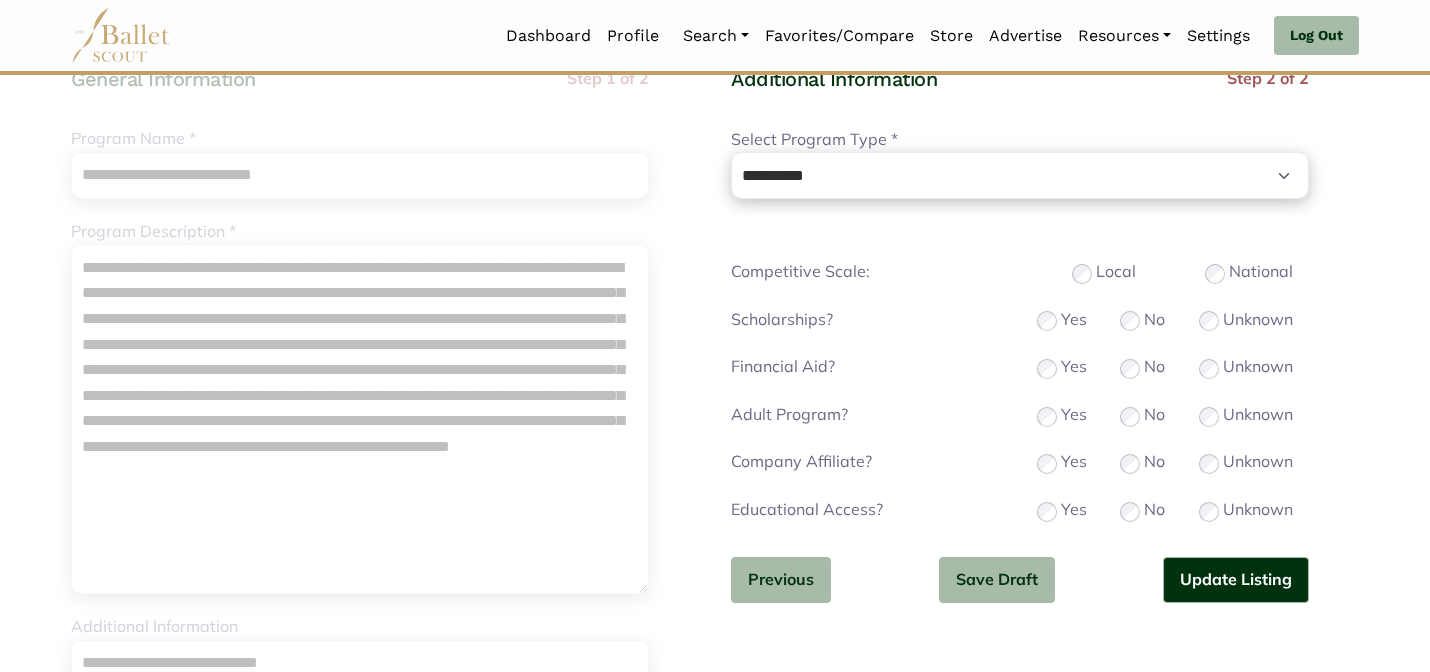 scroll, scrollTop: 200, scrollLeft: 0, axis: vertical 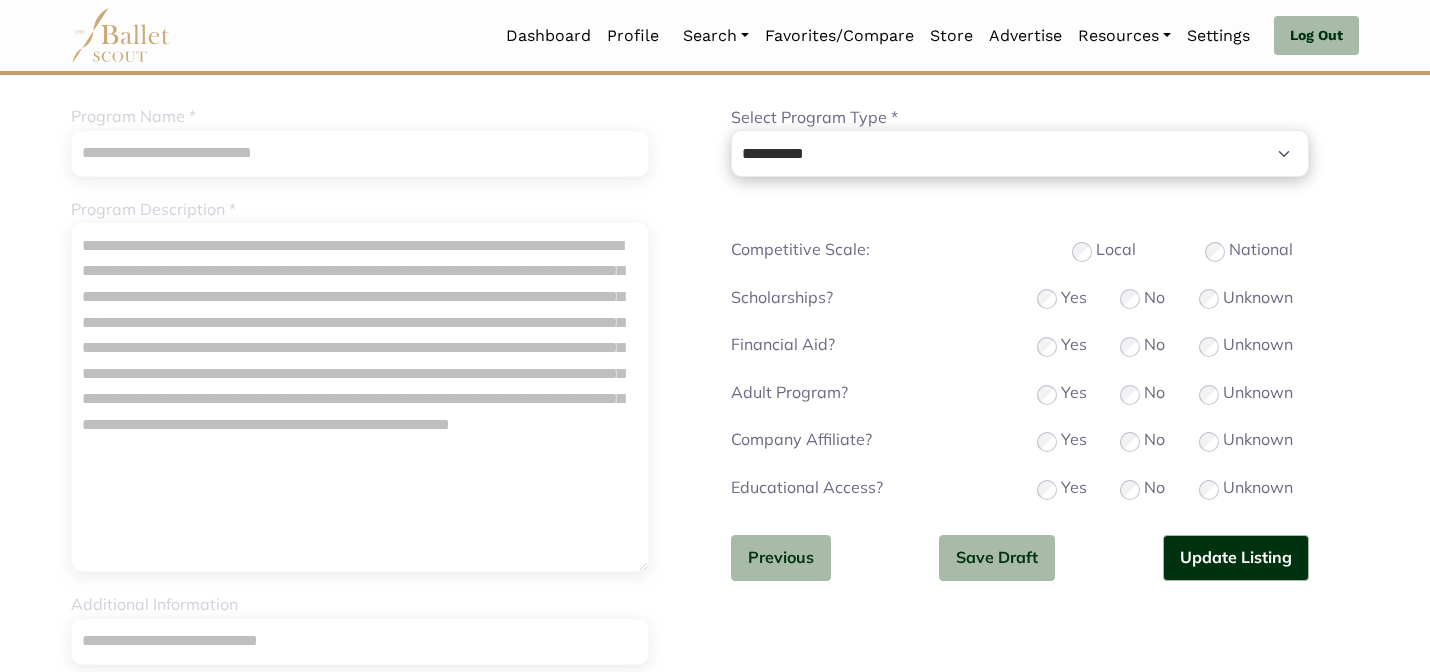 click on "No" at bounding box center (1142, 440) 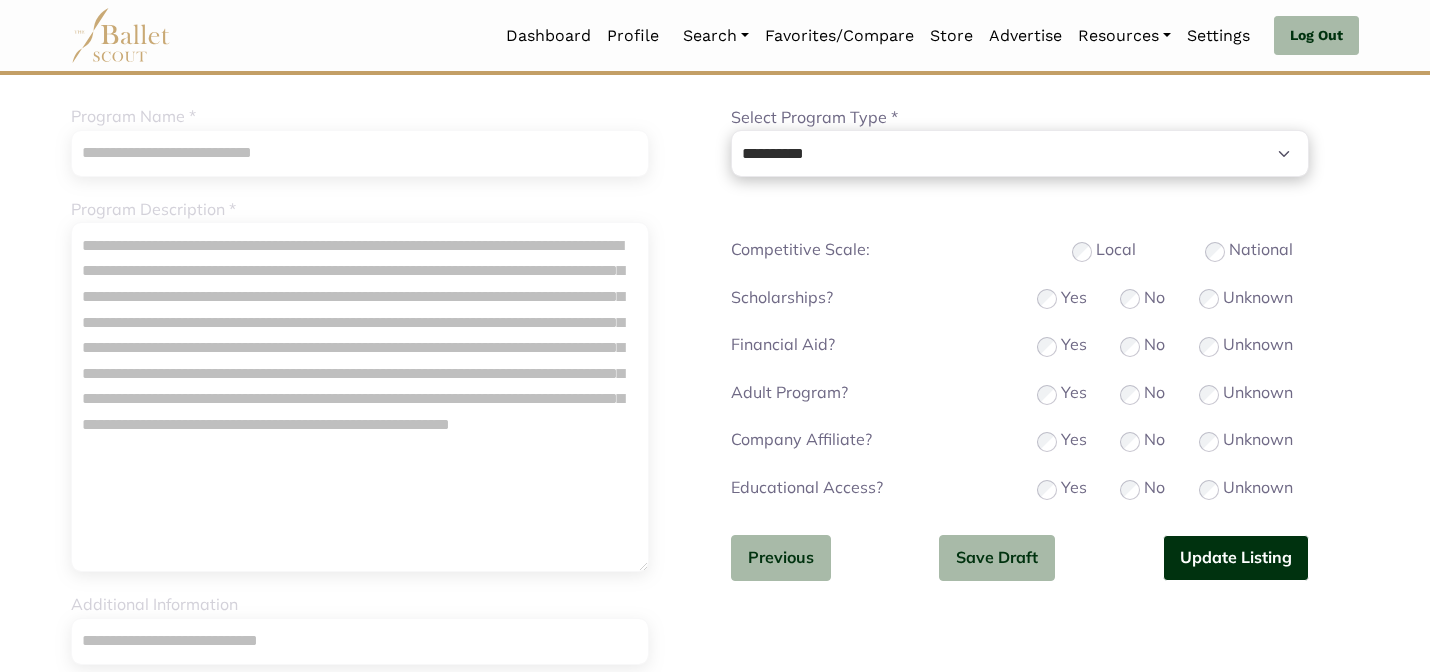 click on "Update Listing" at bounding box center [1236, 558] 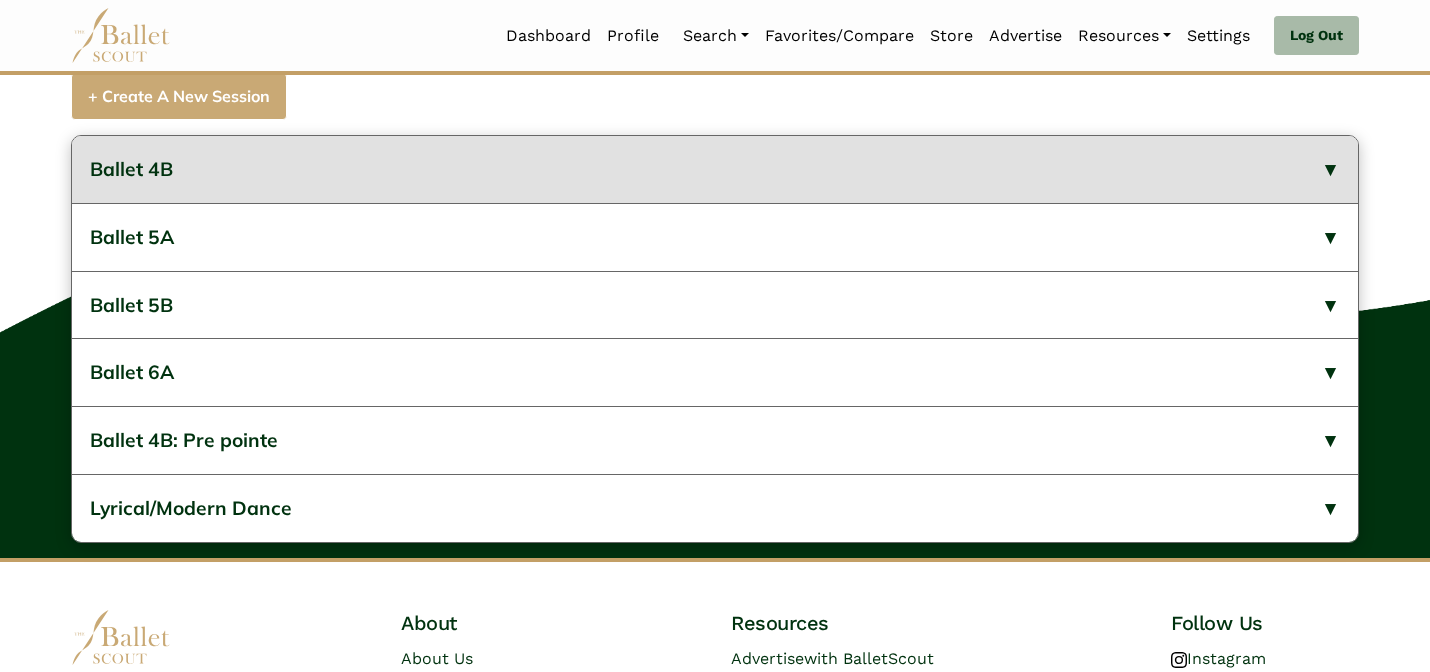 scroll, scrollTop: 922, scrollLeft: 0, axis: vertical 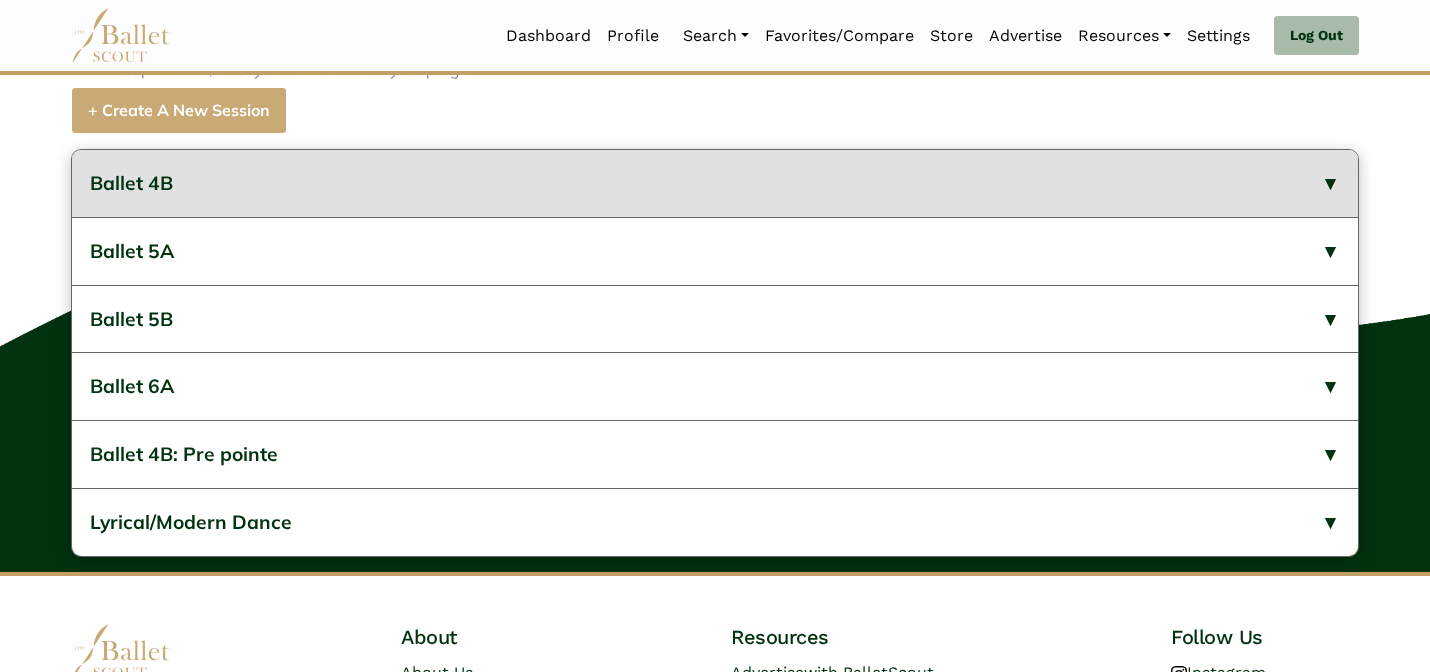 click on "Ballet 4B" at bounding box center (715, 183) 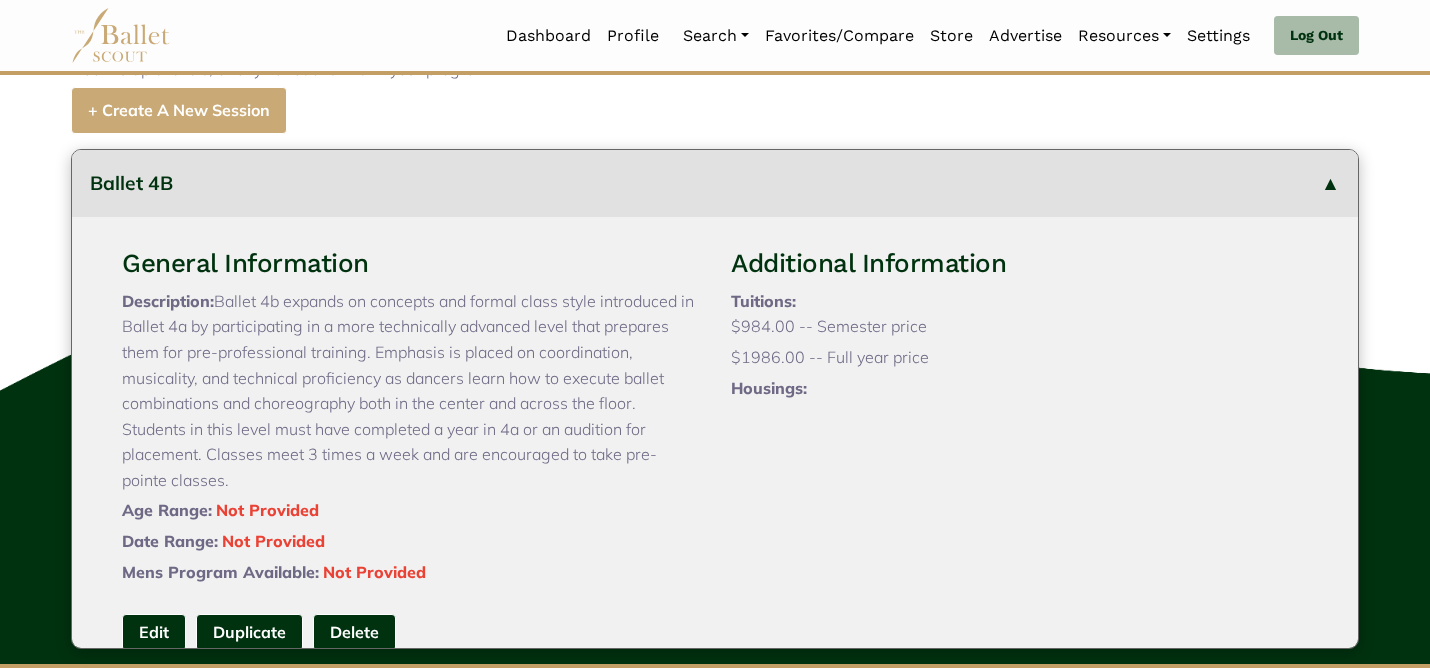 click on "Ballet 4B" at bounding box center [715, 183] 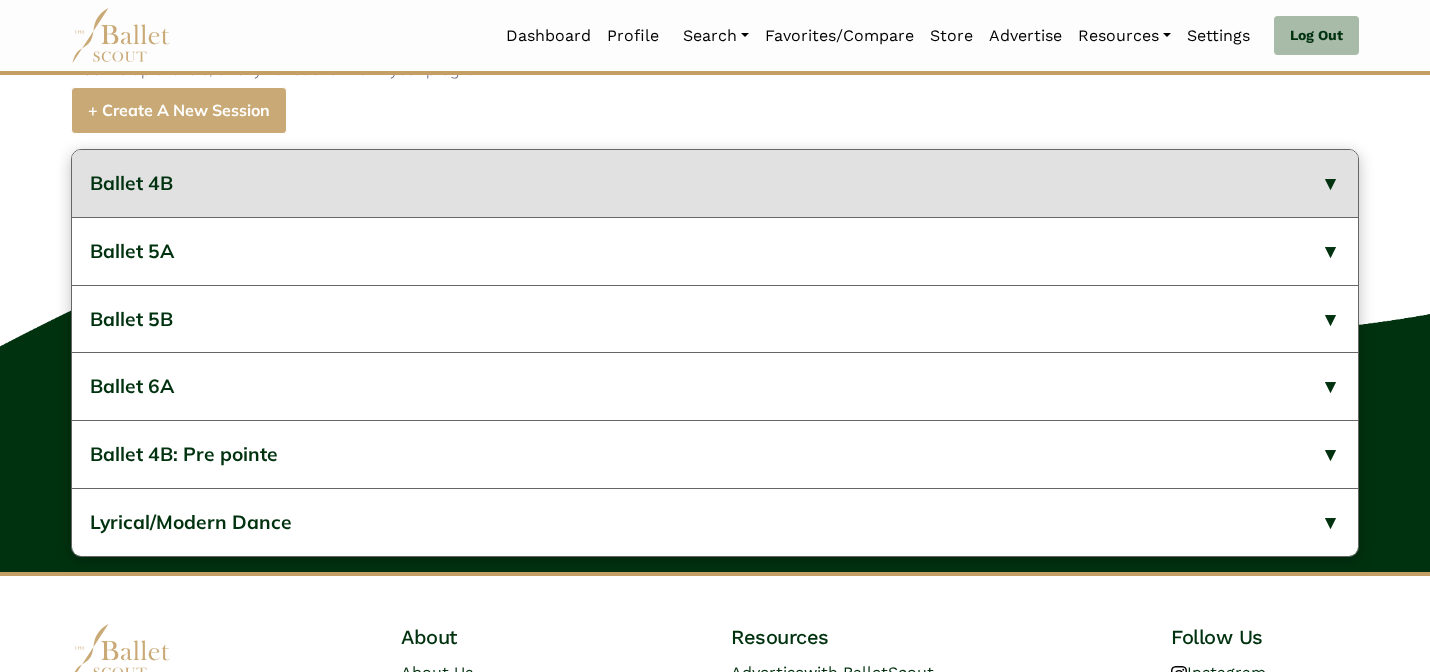 type 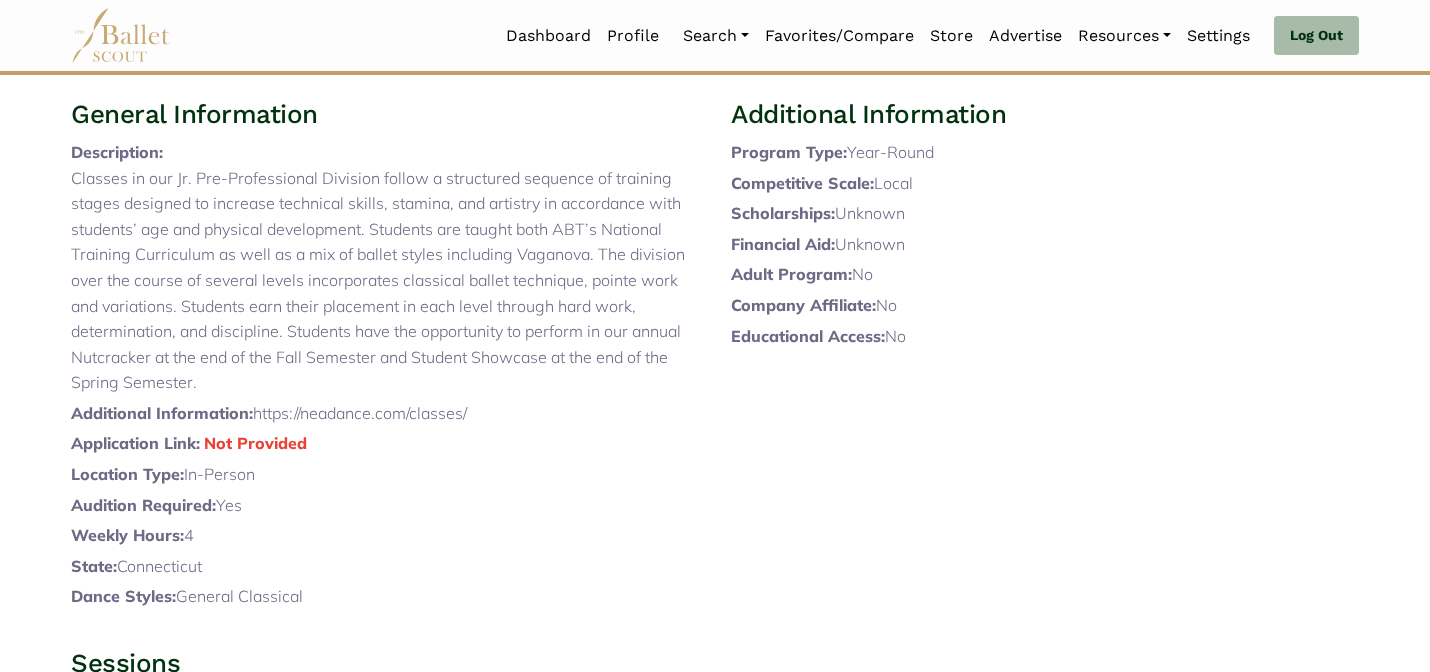 scroll, scrollTop: 0, scrollLeft: 0, axis: both 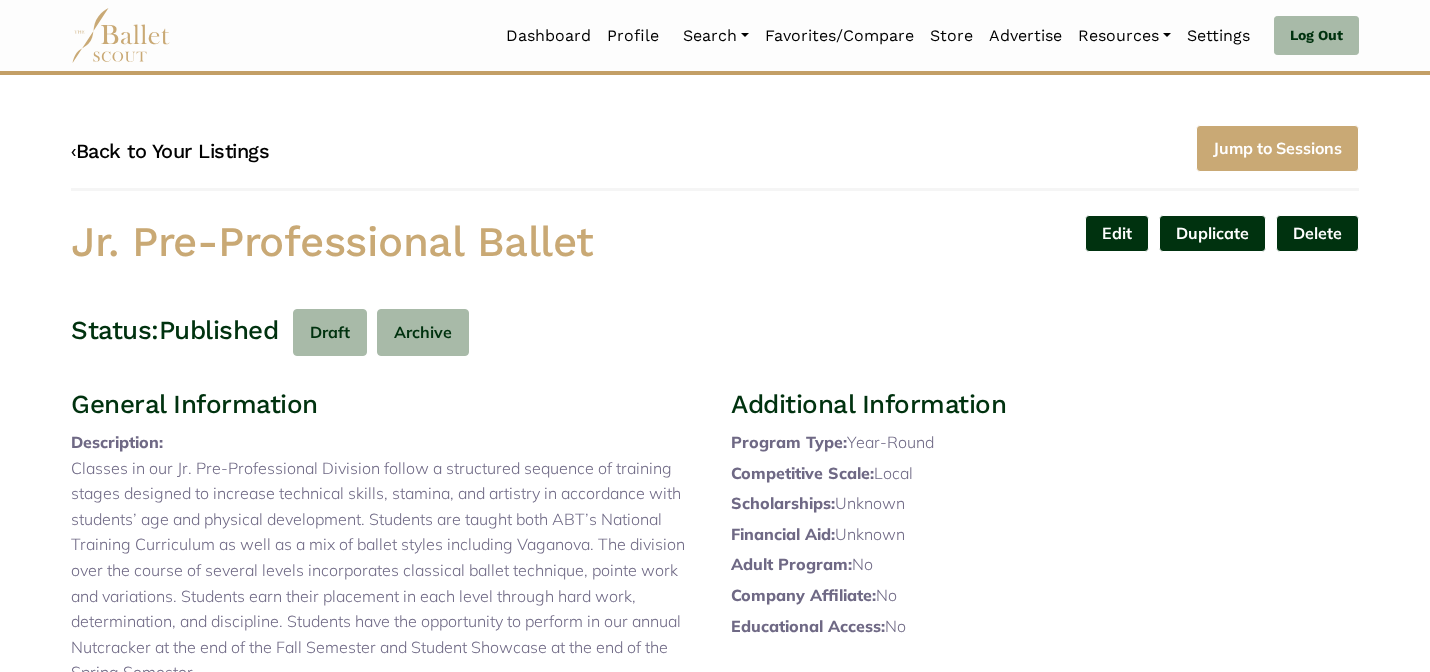 click on "‹  Back to Your Listings" at bounding box center [170, 151] 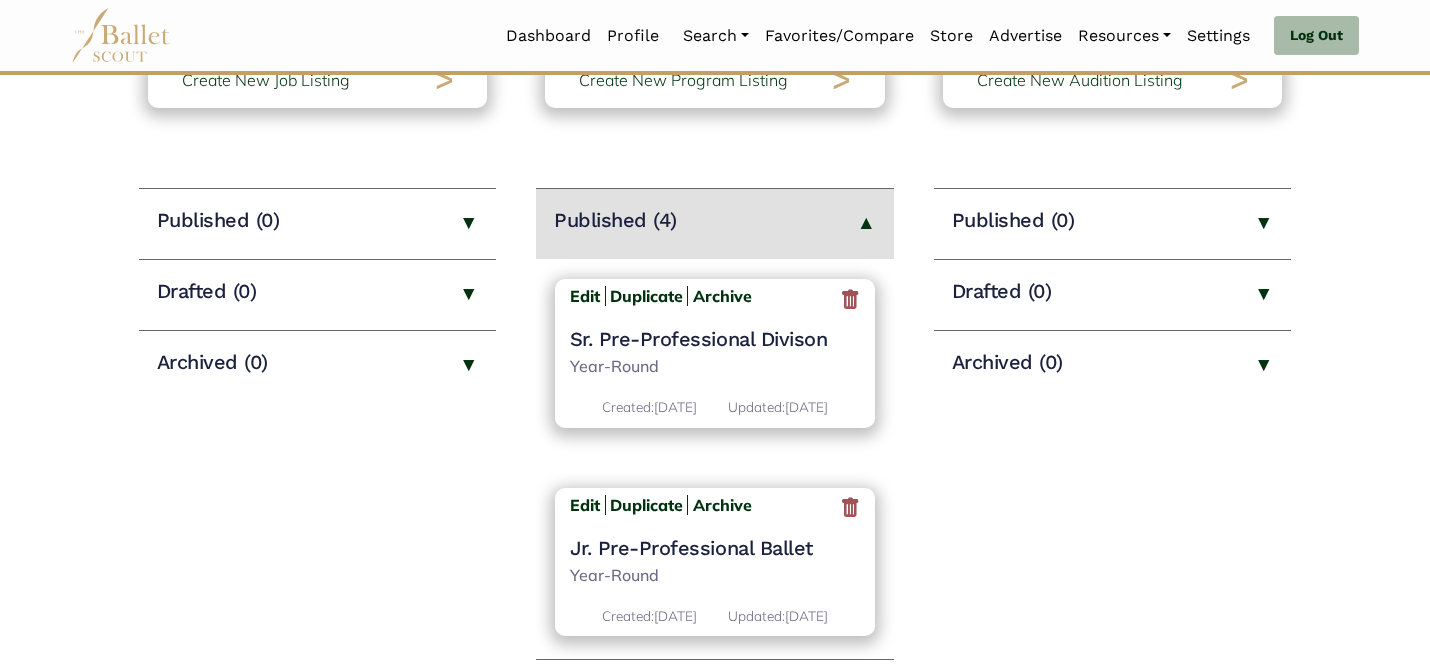 scroll, scrollTop: 240, scrollLeft: 0, axis: vertical 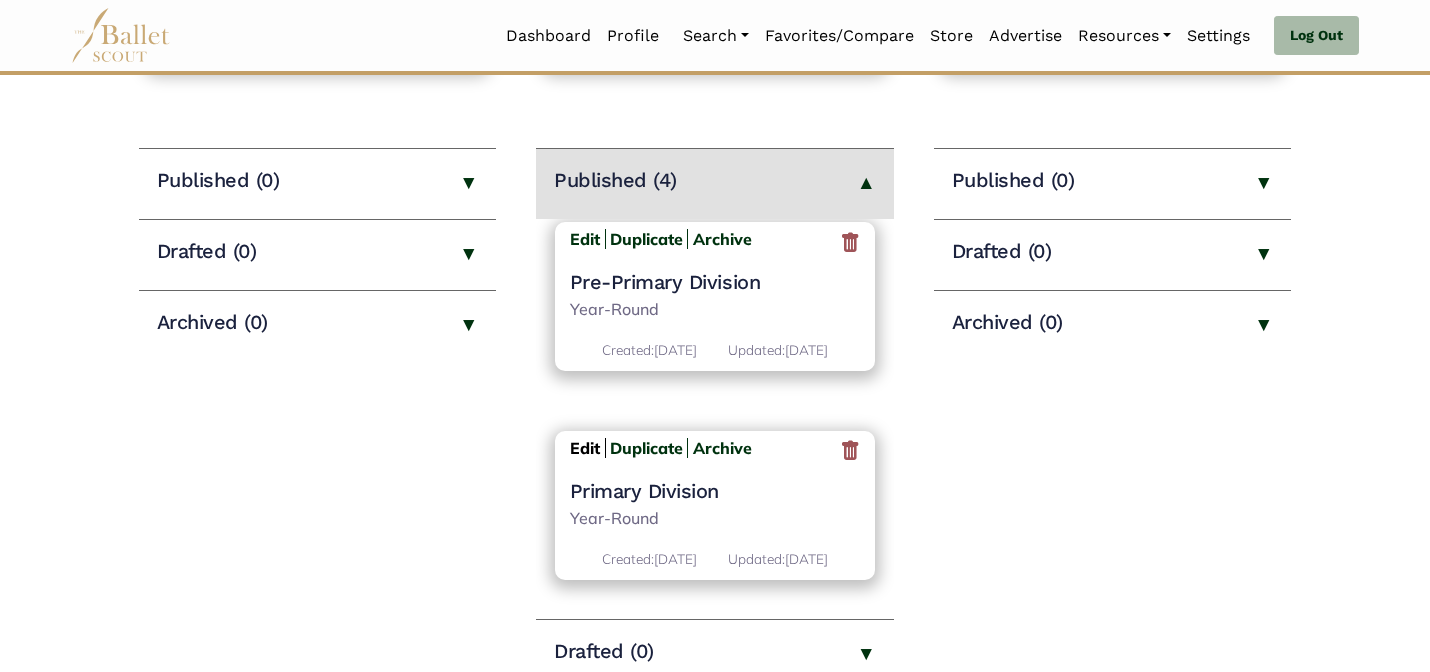 click on "Edit" at bounding box center [585, 448] 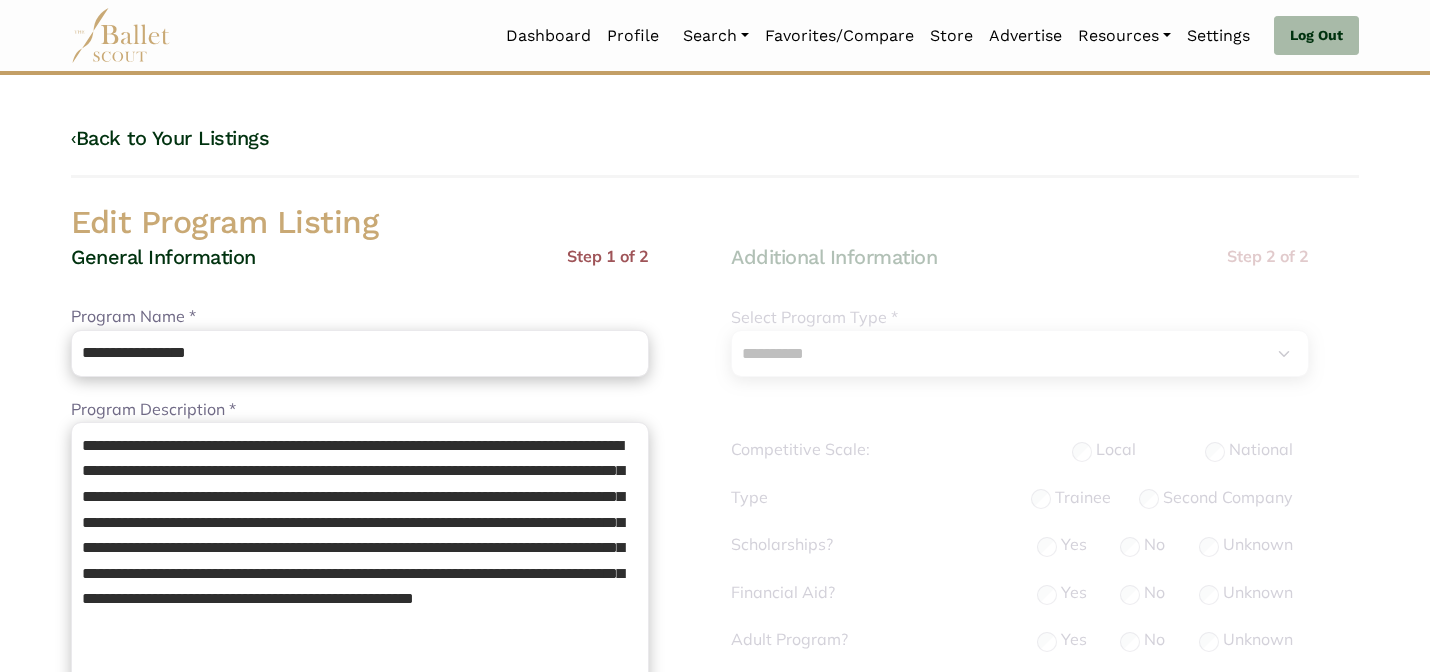 select on "**" 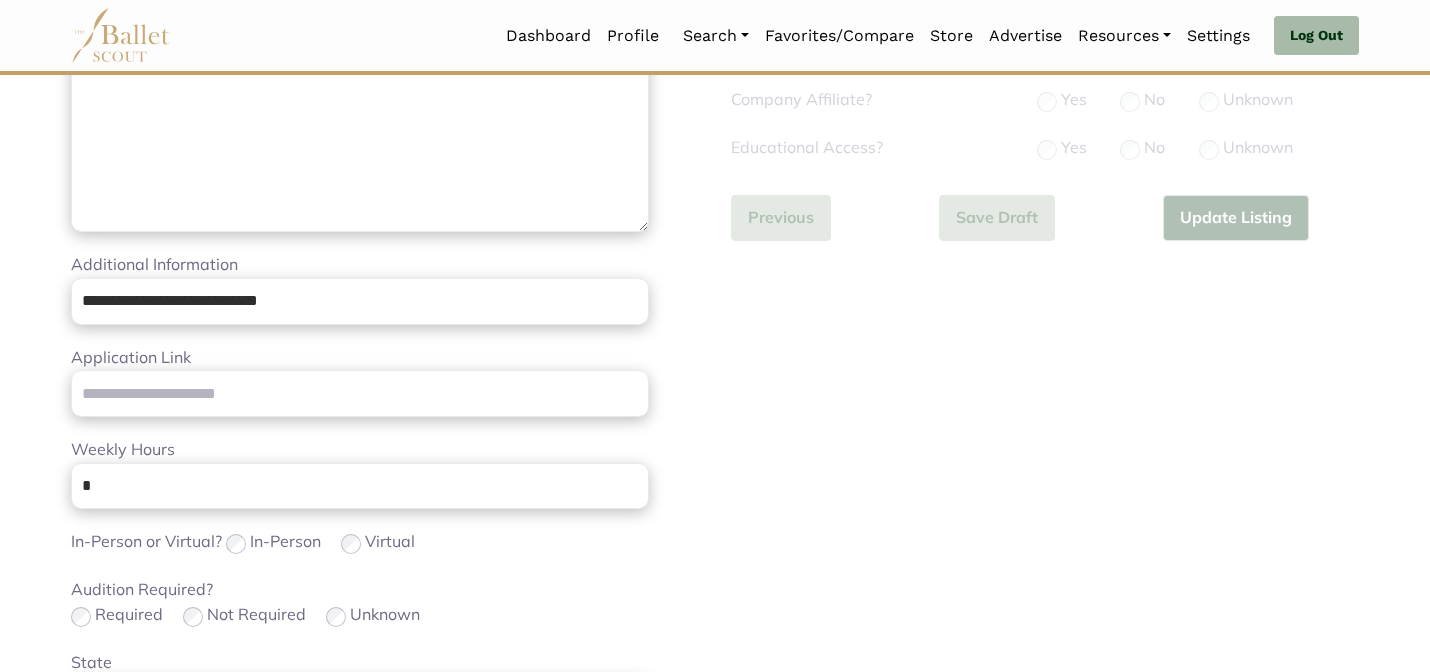 scroll, scrollTop: 632, scrollLeft: 0, axis: vertical 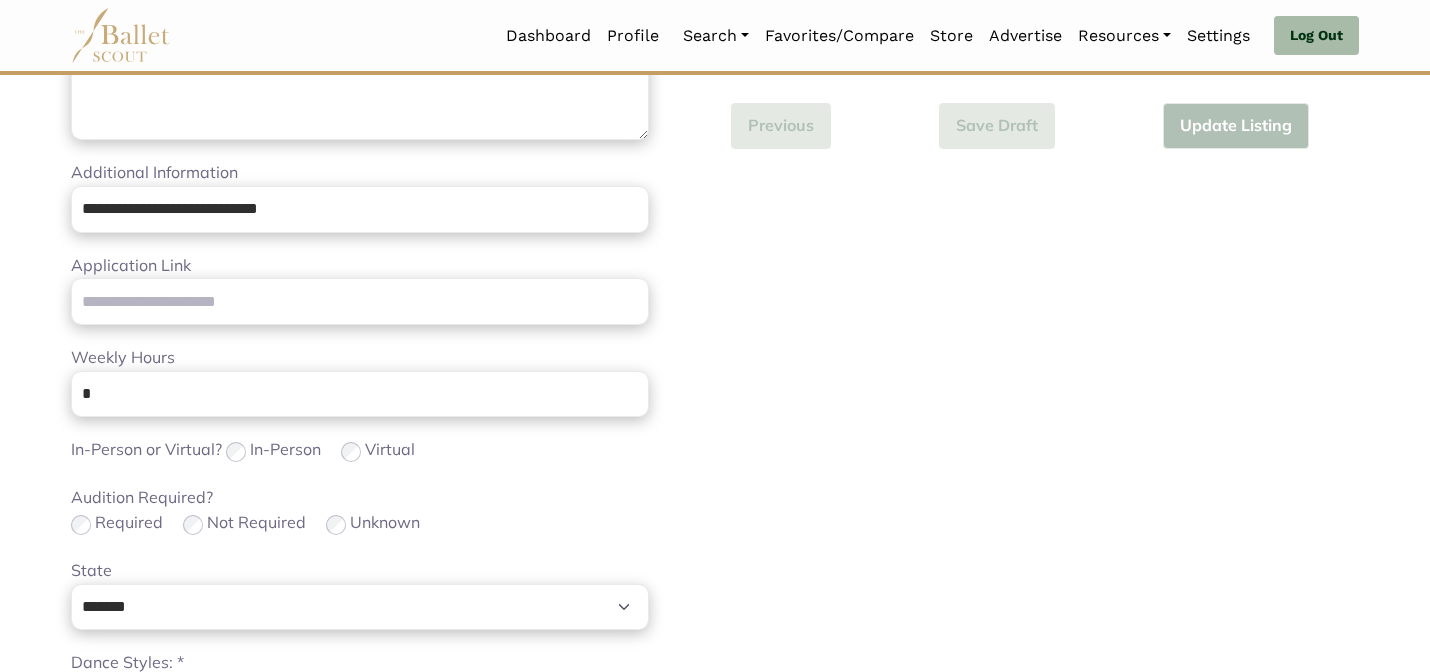 click on "**********" at bounding box center (360, 296) 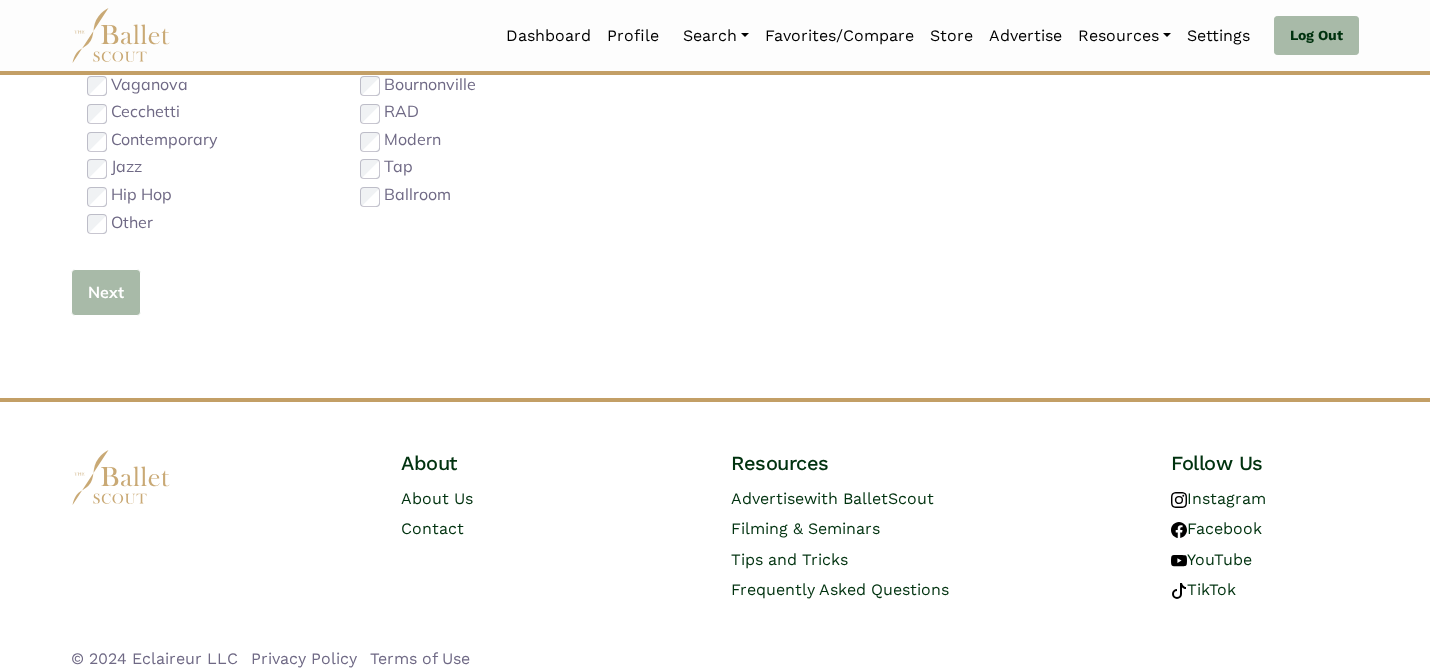 click on "Next" at bounding box center (106, 292) 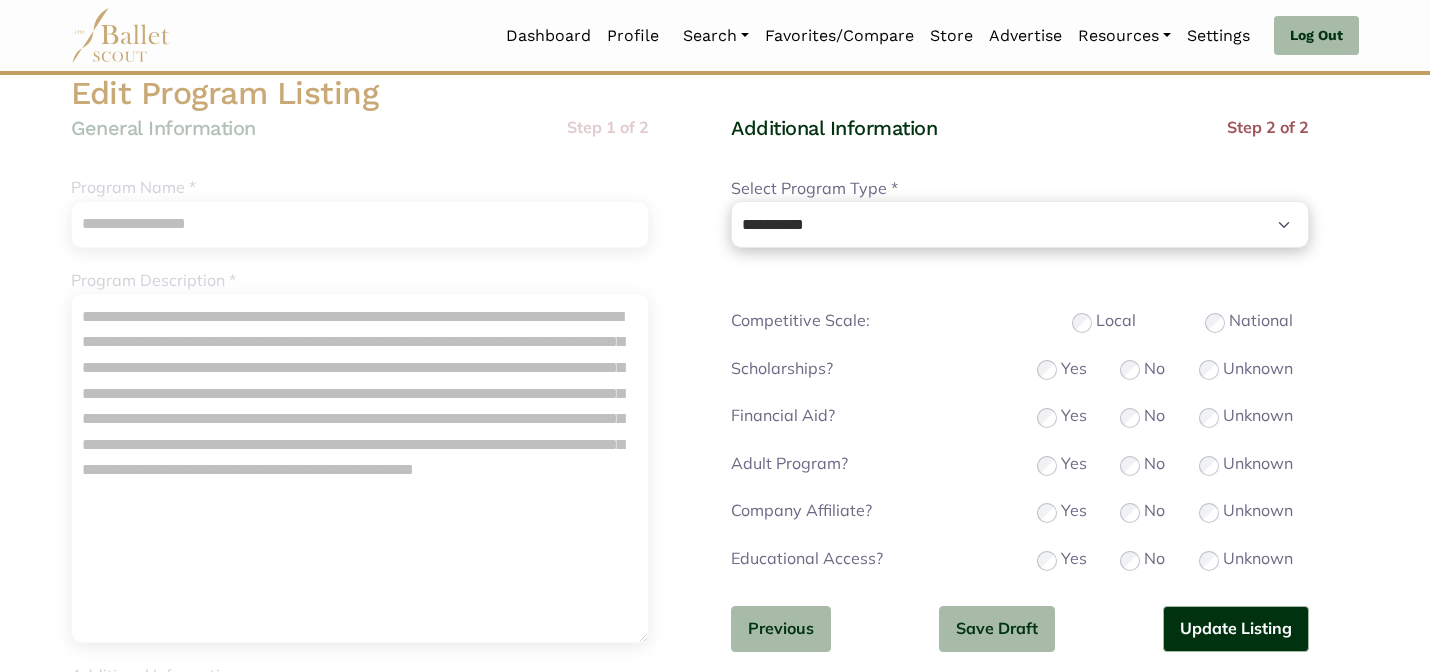 scroll, scrollTop: 160, scrollLeft: 0, axis: vertical 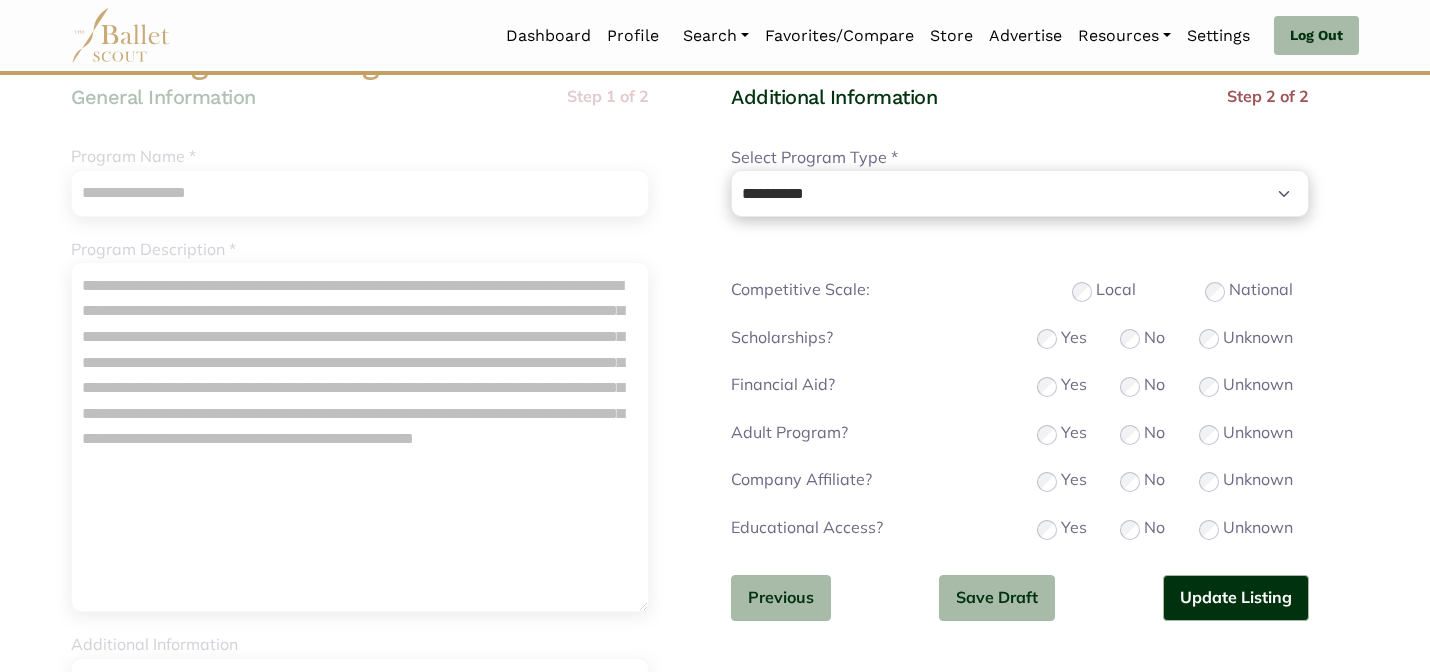click on "No" at bounding box center [1142, 480] 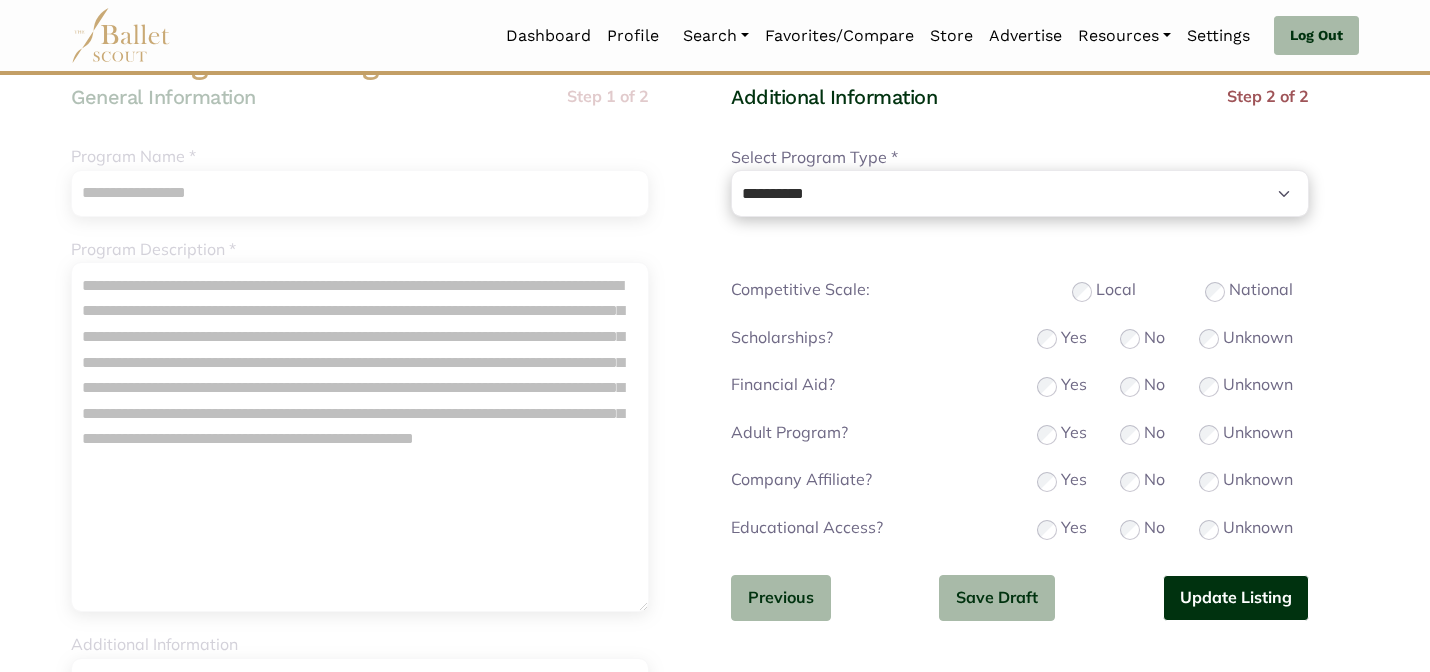 click on "Update Listing" at bounding box center [1236, 598] 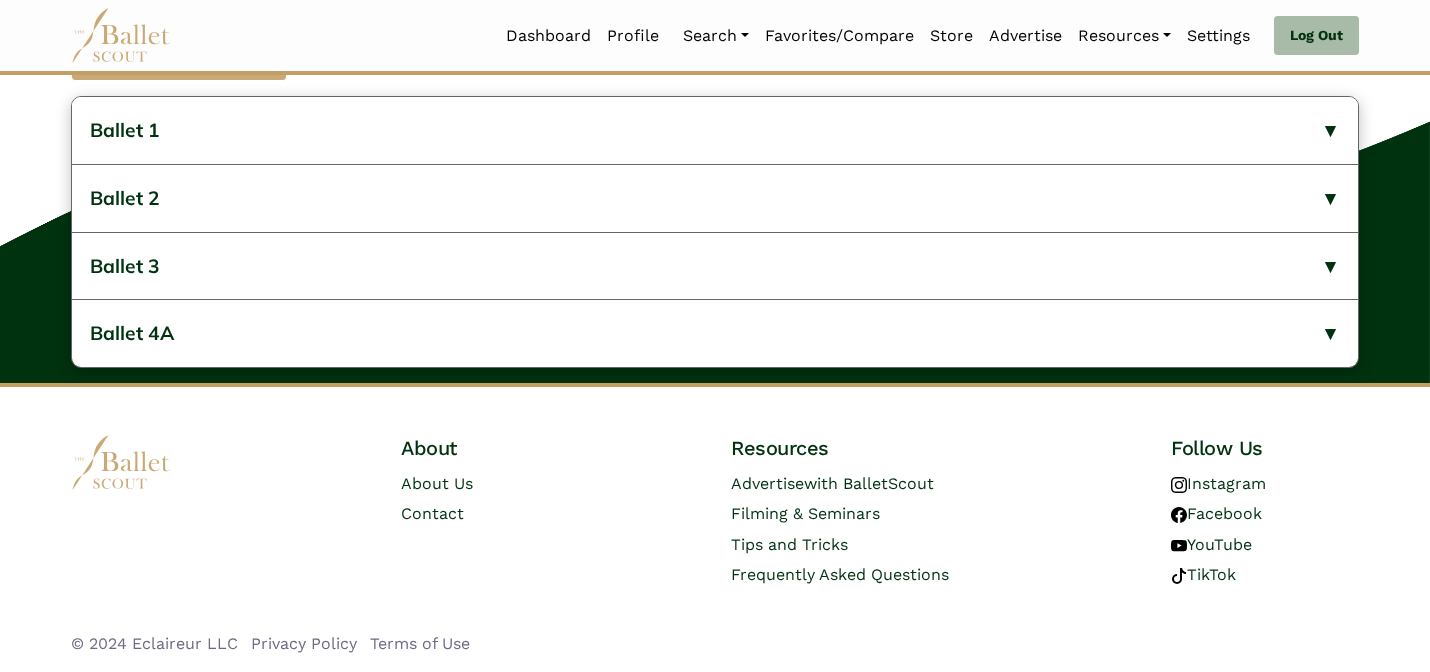 scroll, scrollTop: 975, scrollLeft: 0, axis: vertical 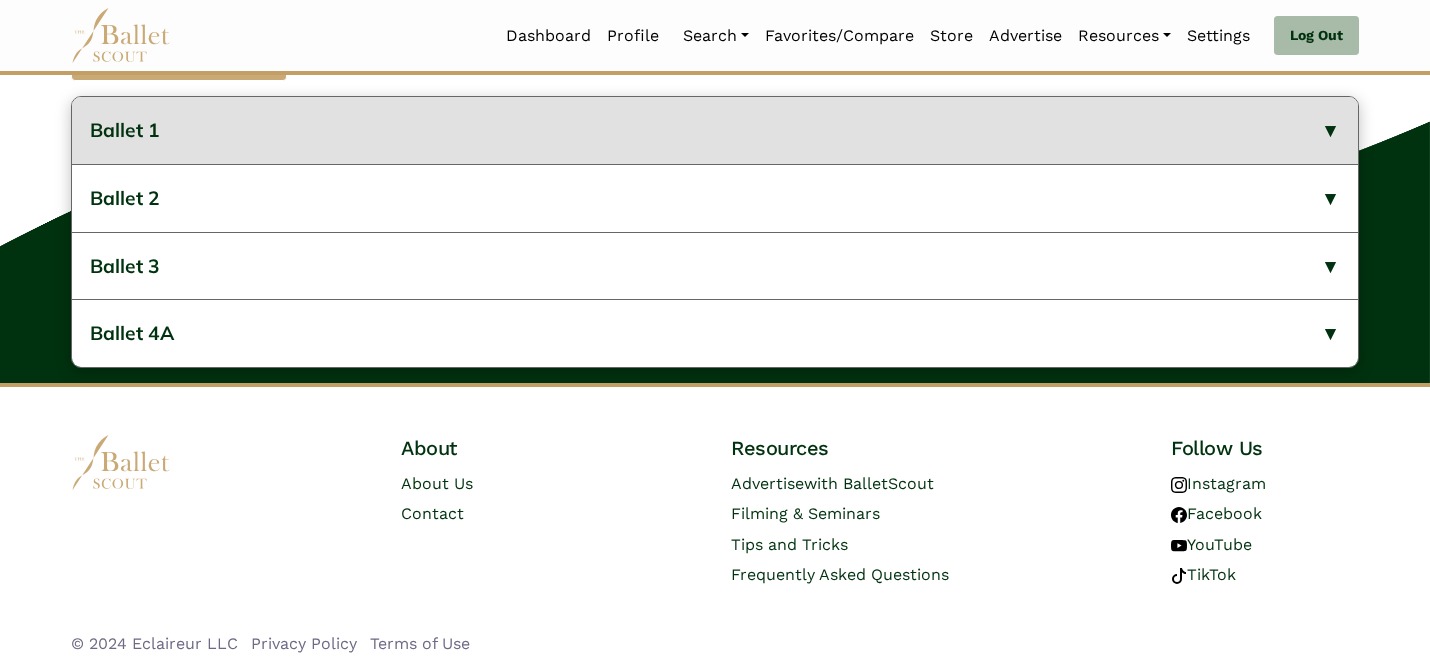 click on "Ballet 1" at bounding box center [715, 130] 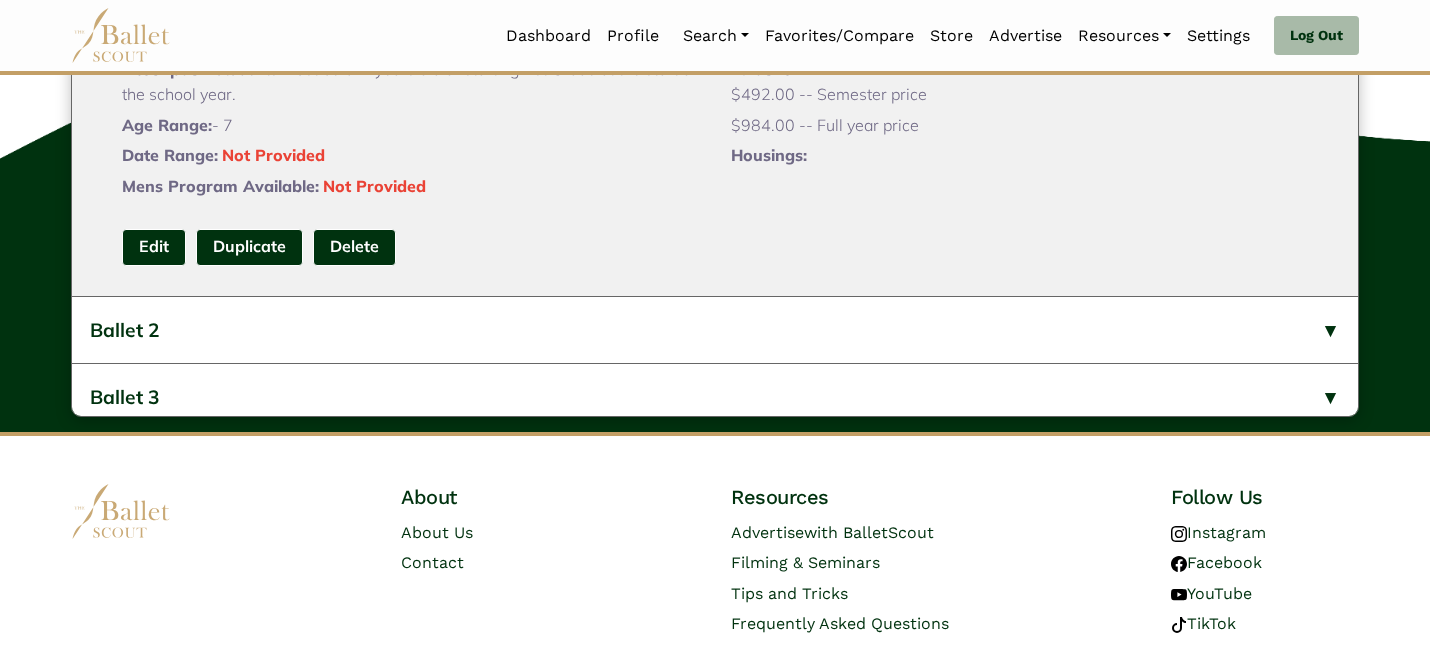 type 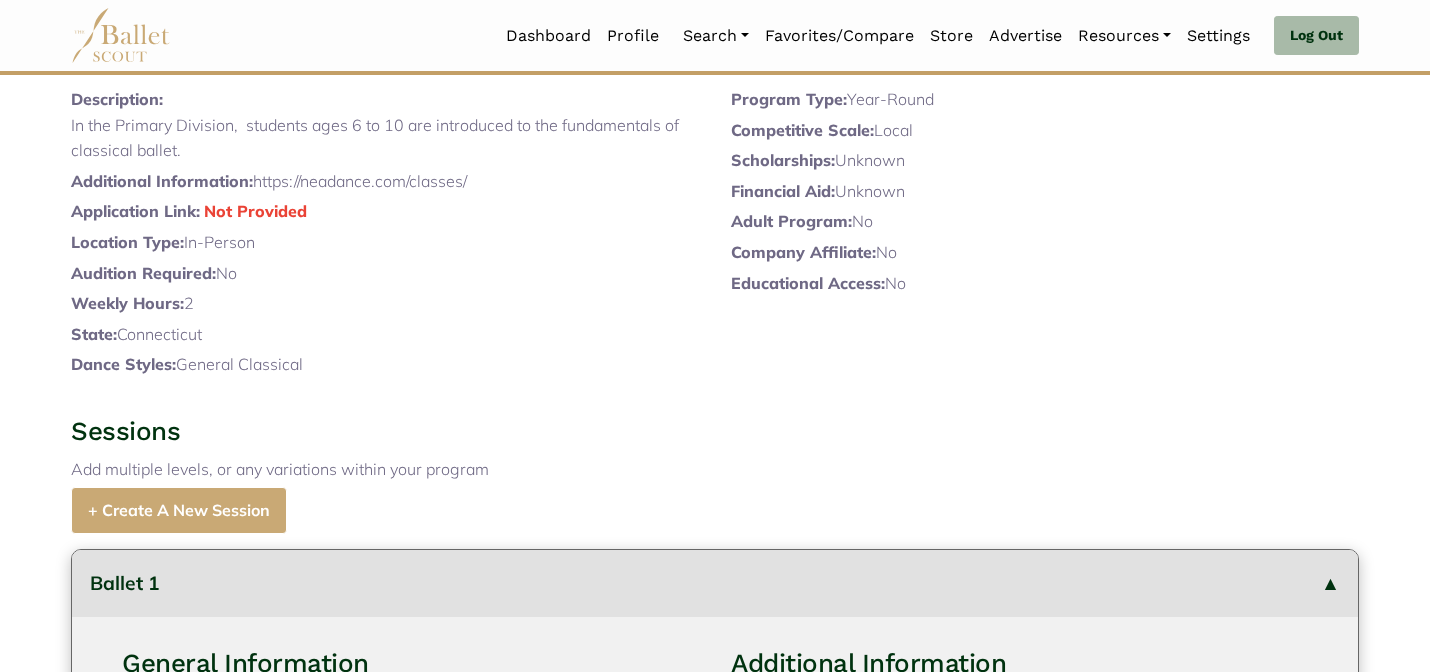scroll, scrollTop: 0, scrollLeft: 0, axis: both 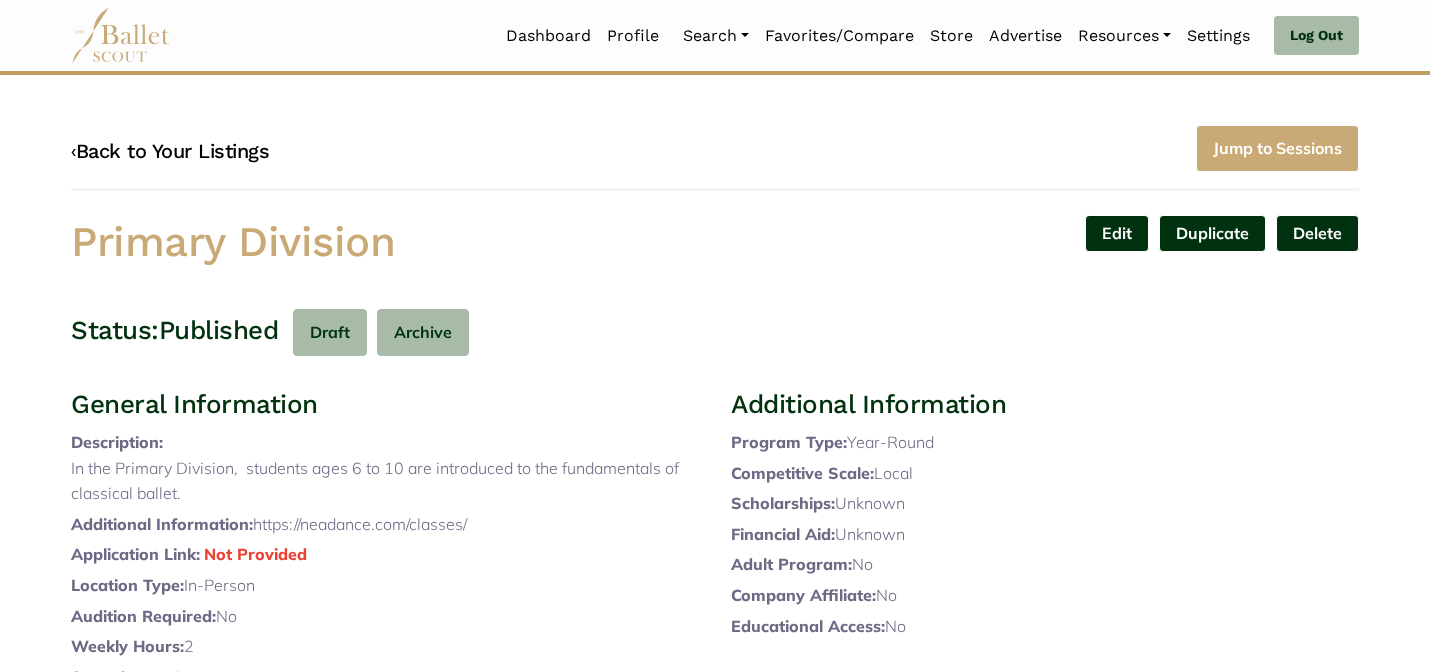 click on "‹  Back to Your Listings" at bounding box center [170, 151] 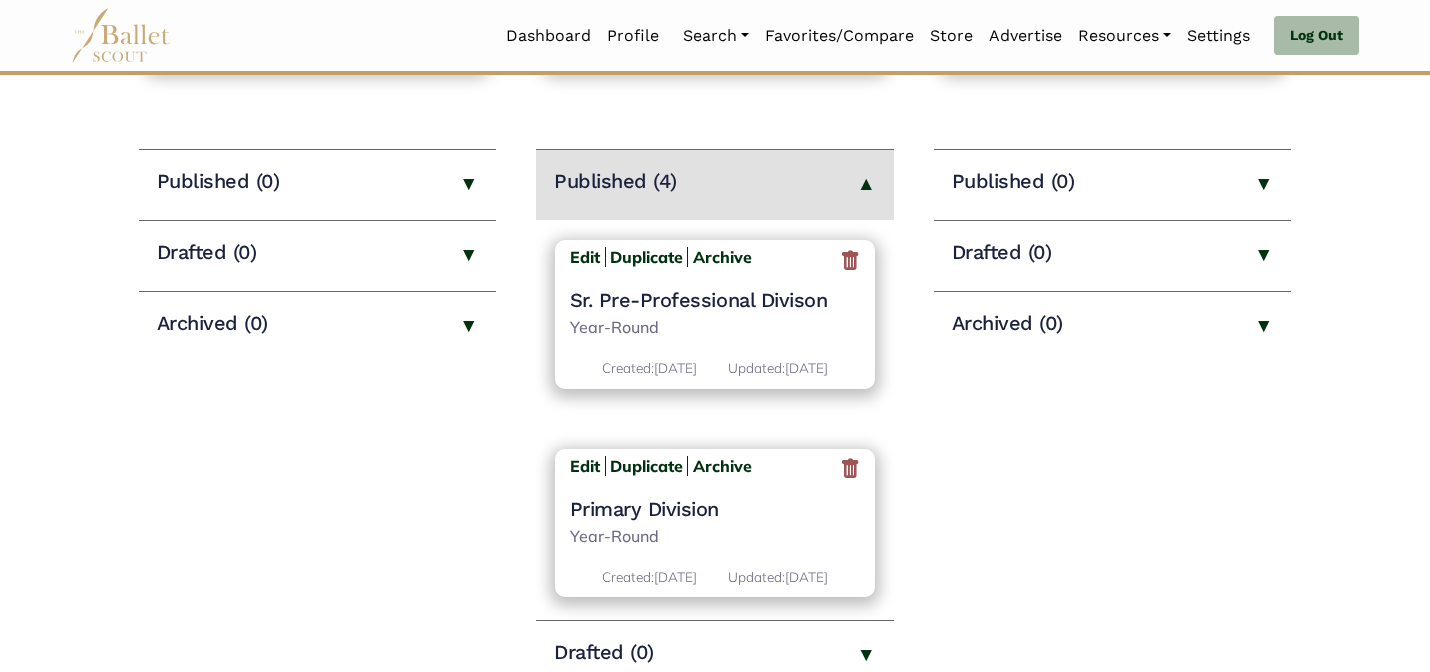 scroll, scrollTop: 240, scrollLeft: 0, axis: vertical 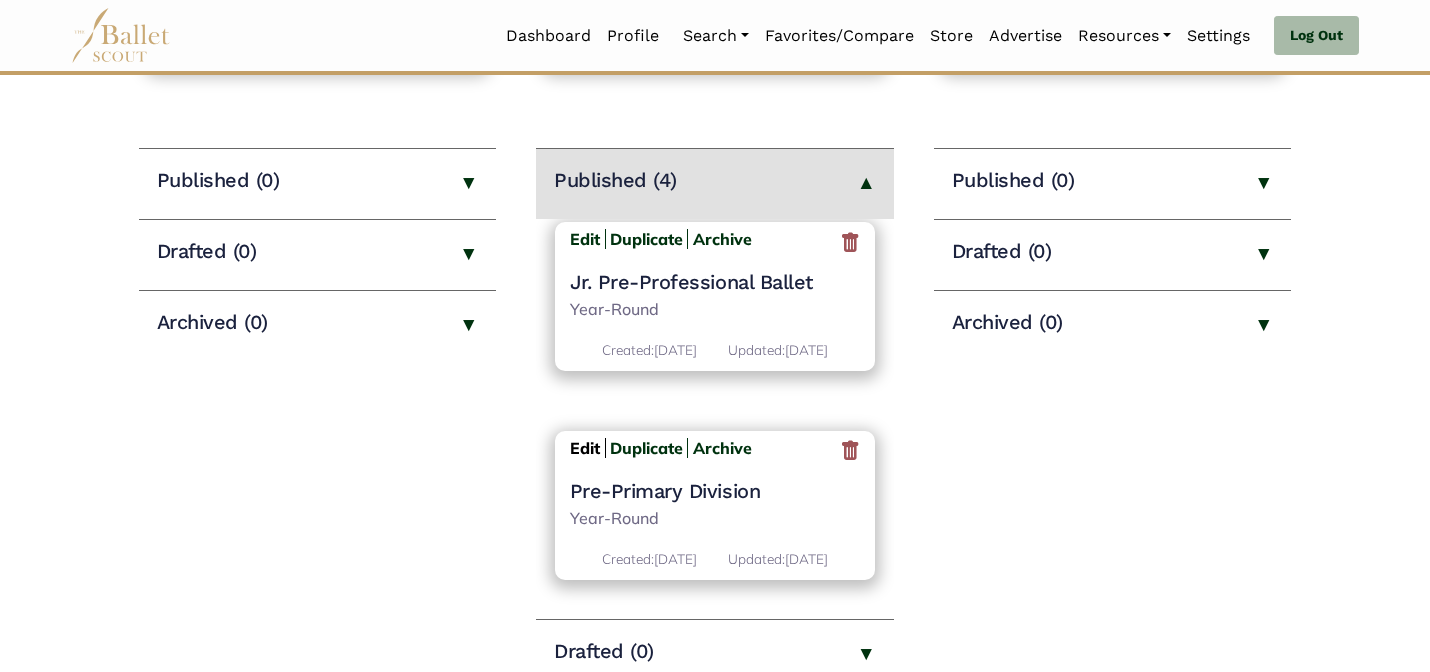 click on "Edit" at bounding box center [585, 448] 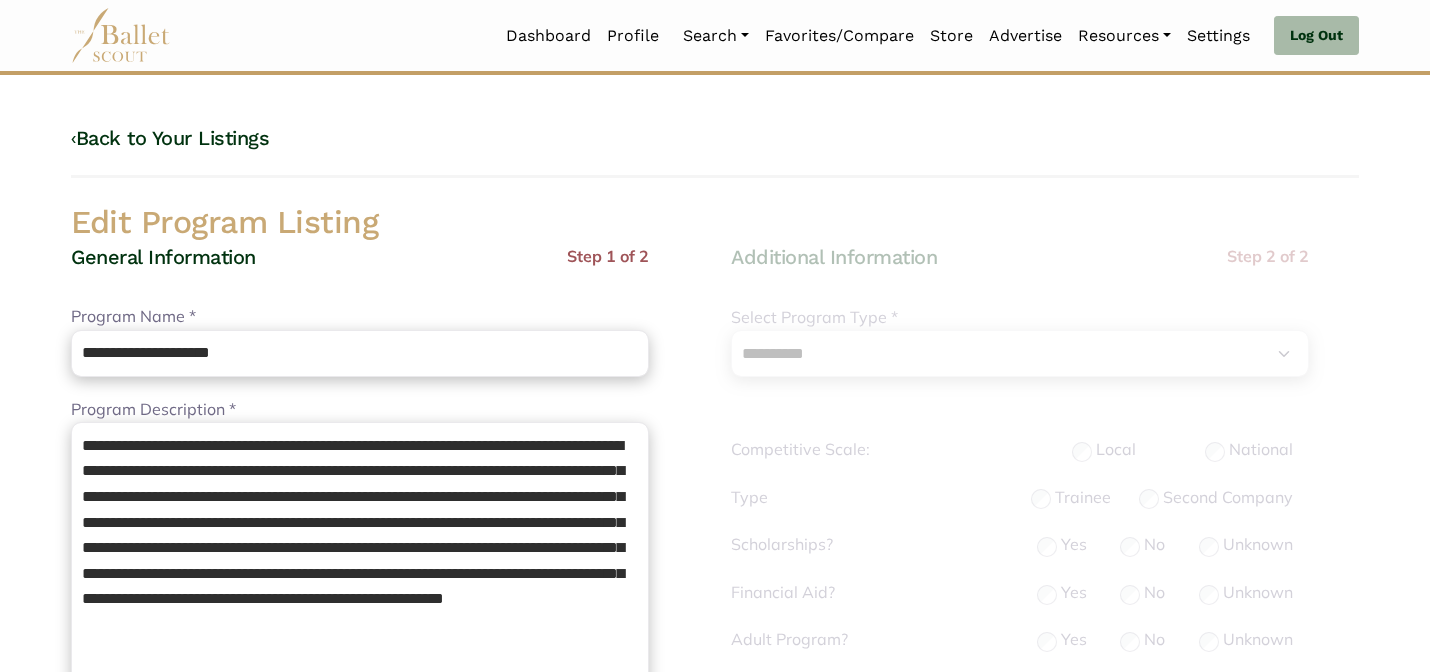 select on "**" 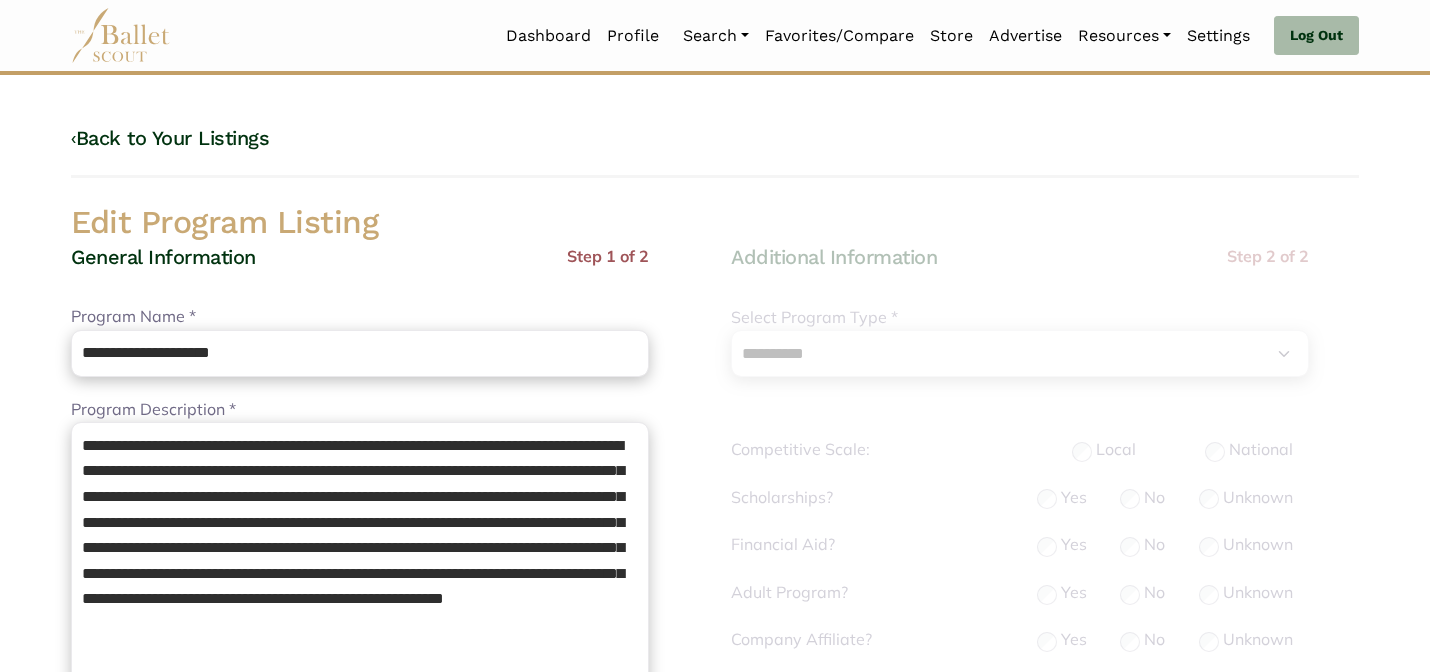 scroll, scrollTop: 632, scrollLeft: 0, axis: vertical 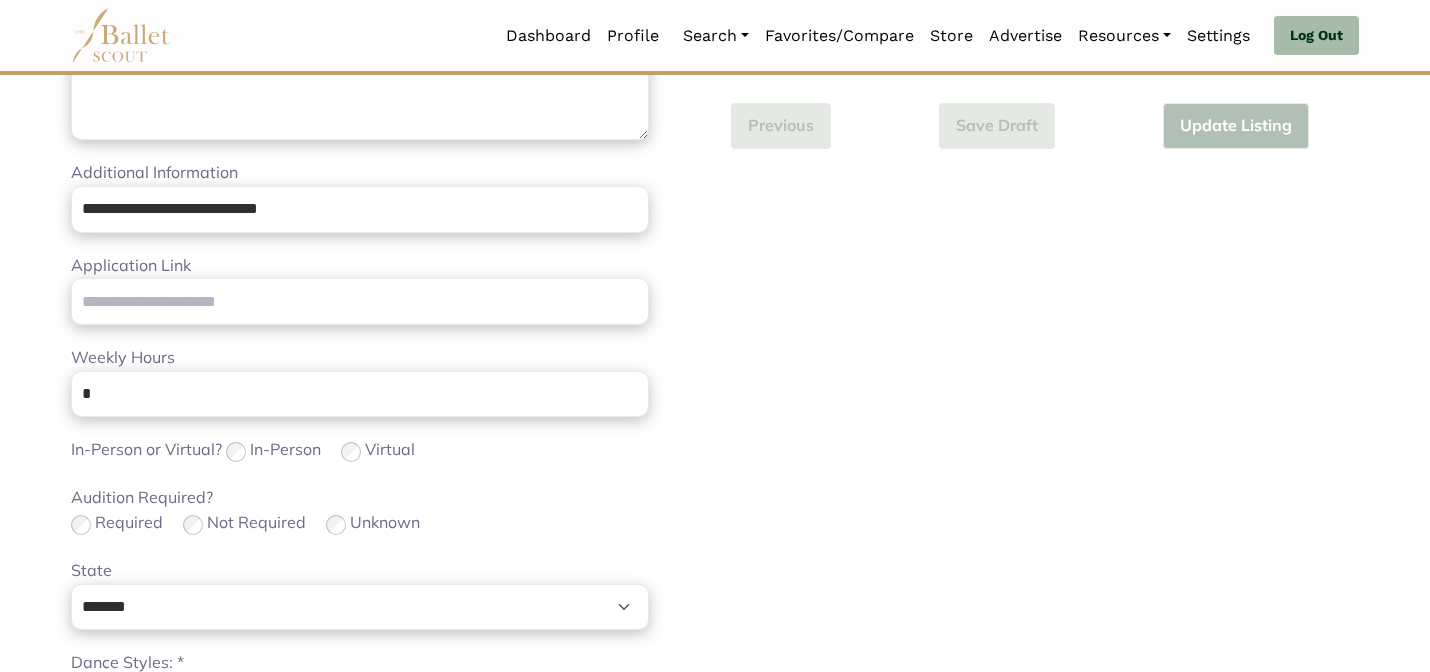 click on "Loading...
Please Wait
Dashboard
Profile" at bounding box center (715, 343) 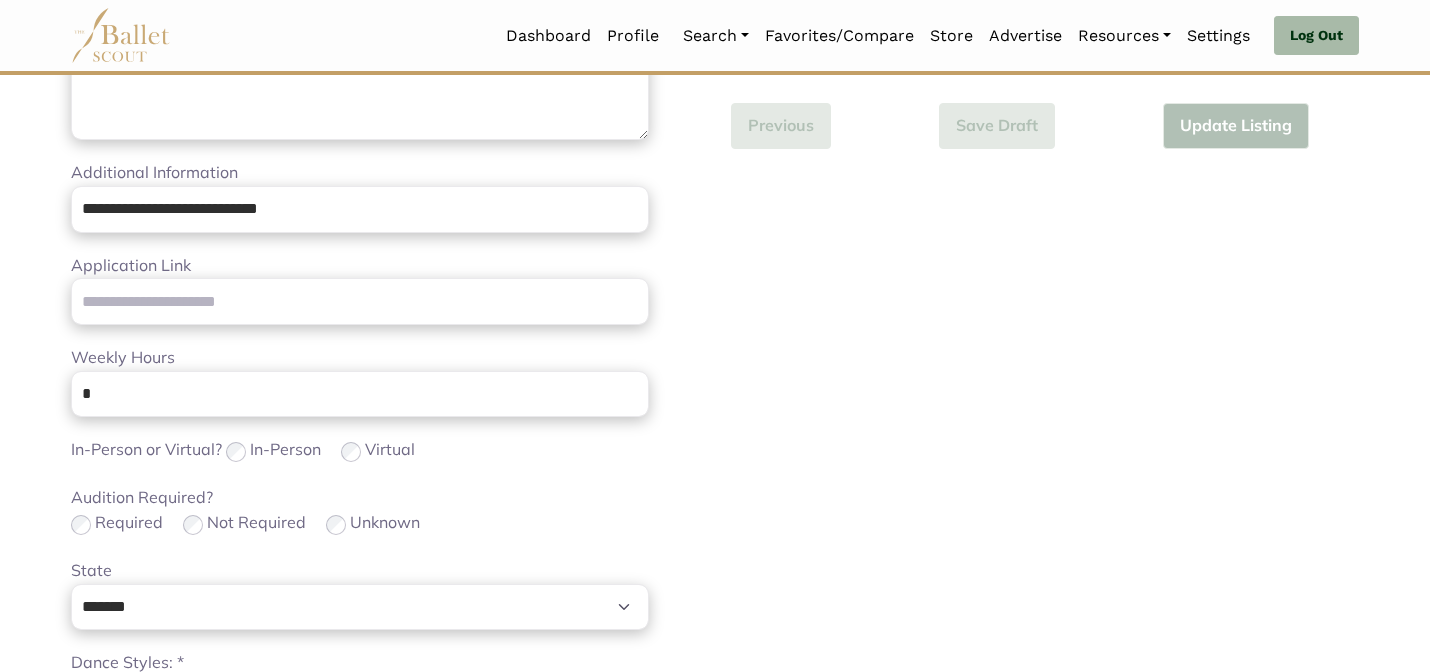 scroll, scrollTop: 1264, scrollLeft: 0, axis: vertical 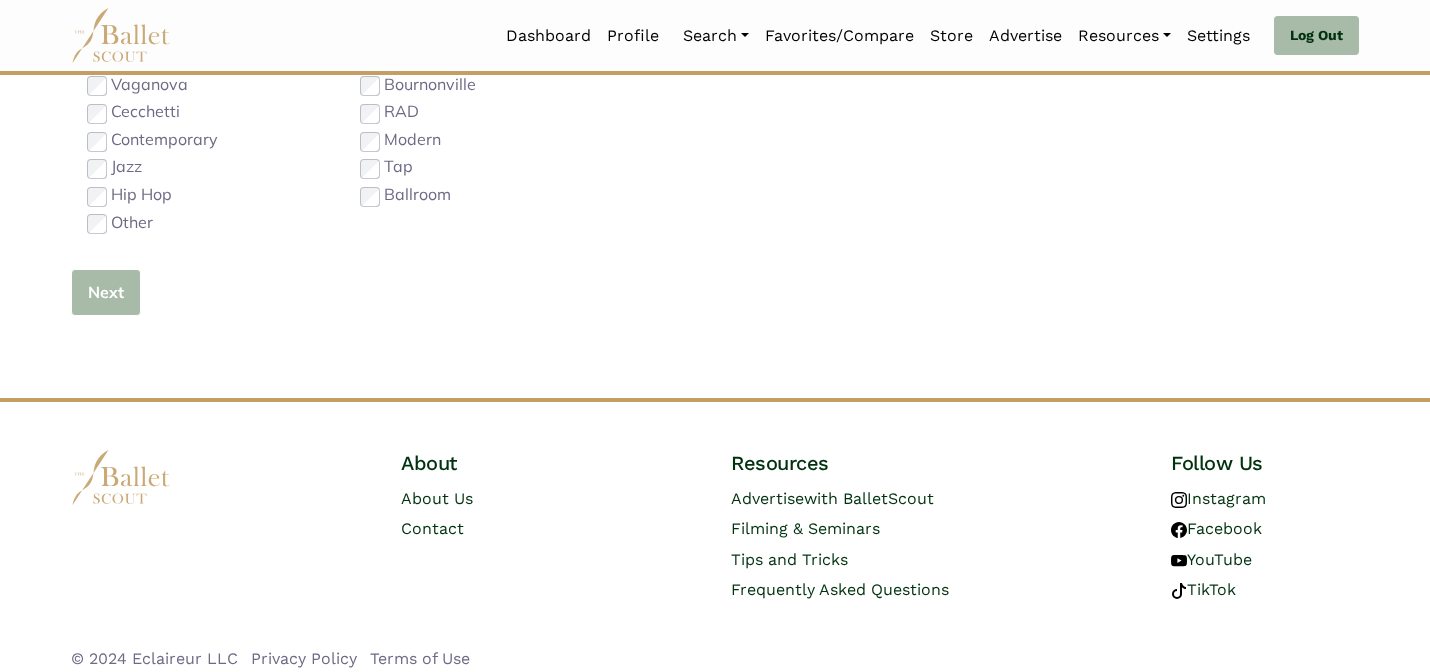 click on "Next" at bounding box center (106, 292) 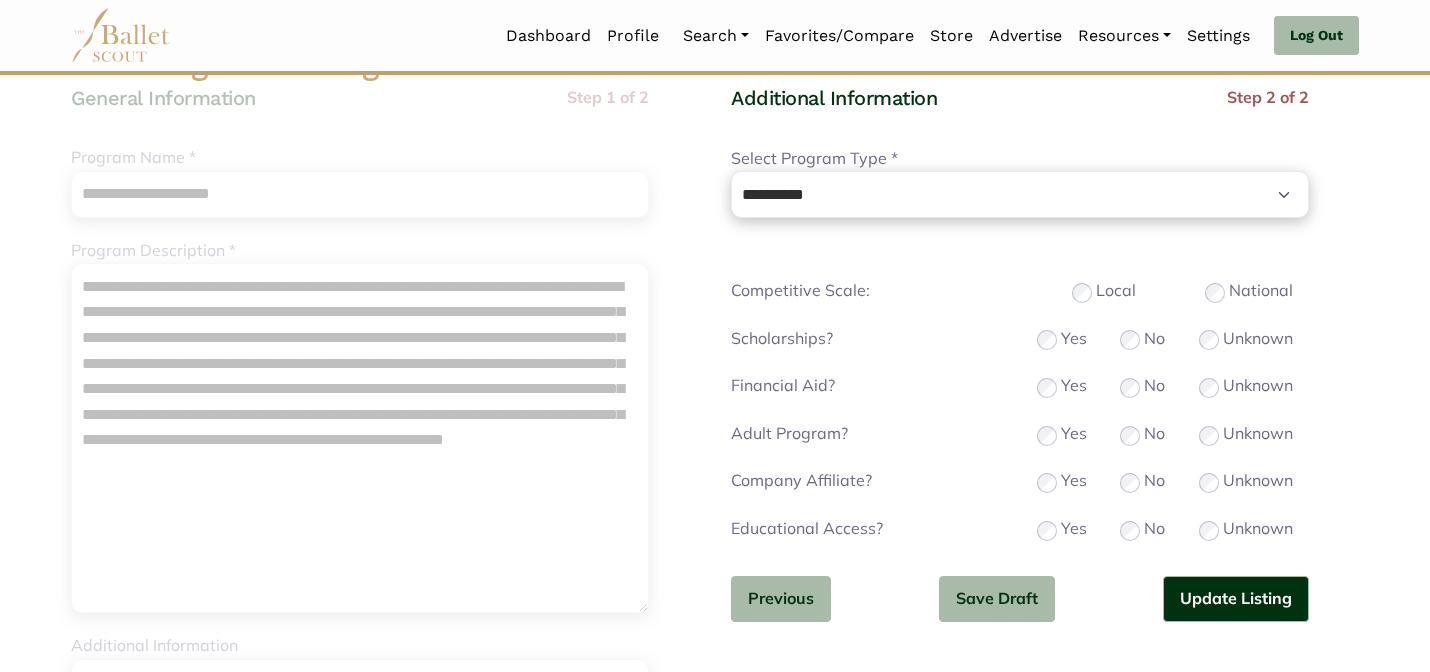 scroll, scrollTop: 160, scrollLeft: 0, axis: vertical 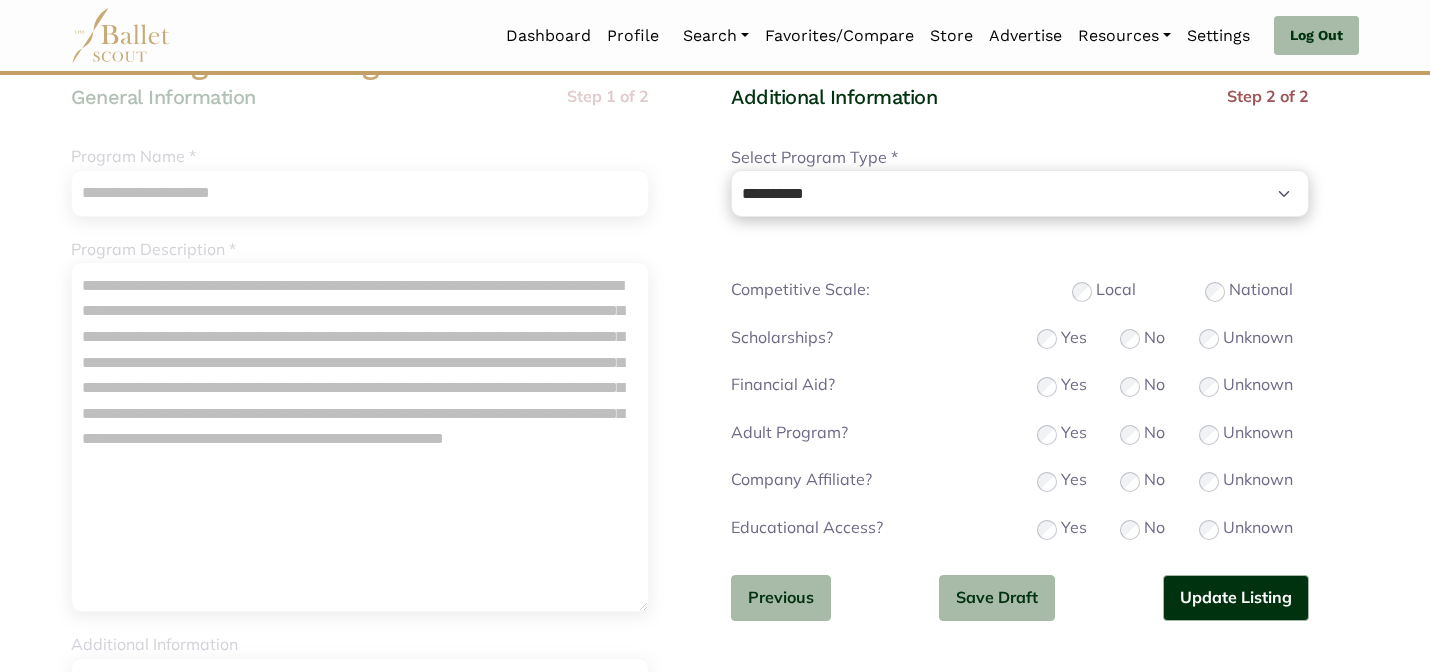 click on "No" at bounding box center (1142, 480) 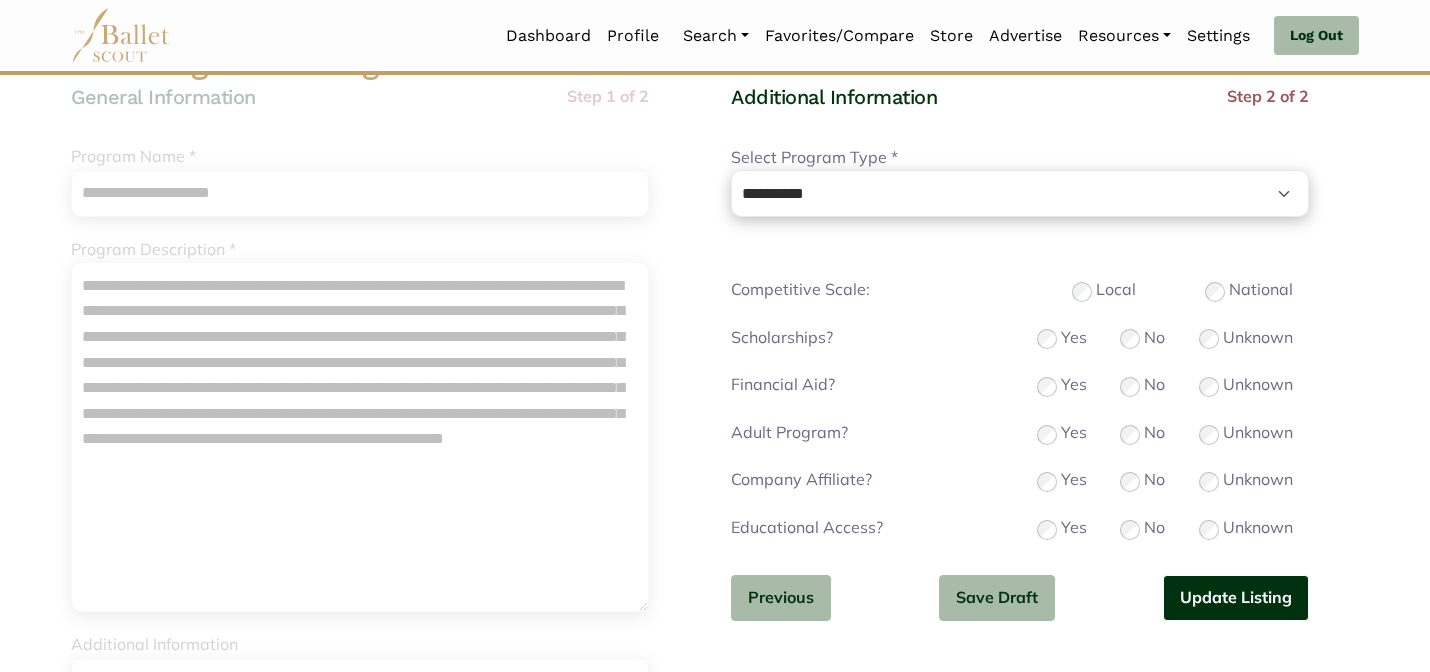 click on "Update Listing" at bounding box center (1236, 598) 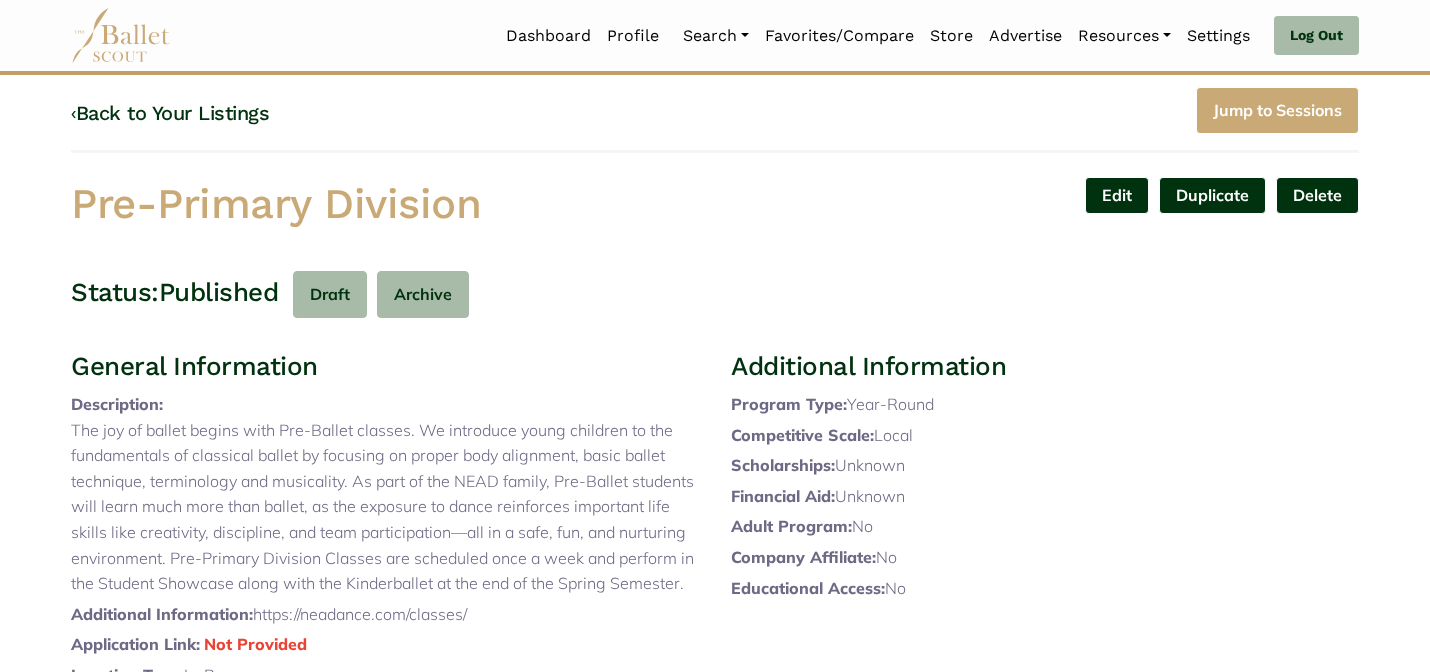 scroll, scrollTop: 40, scrollLeft: 0, axis: vertical 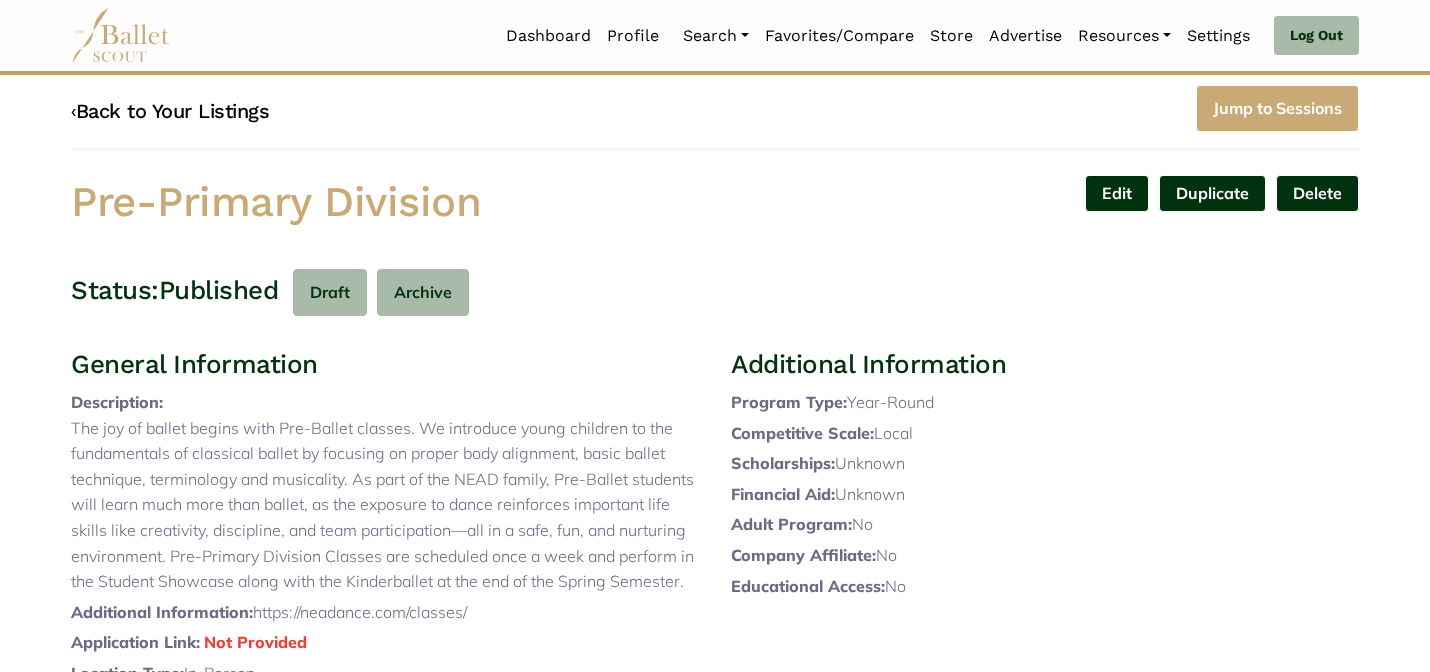 click on "‹  Back to Your Listings" at bounding box center (170, 111) 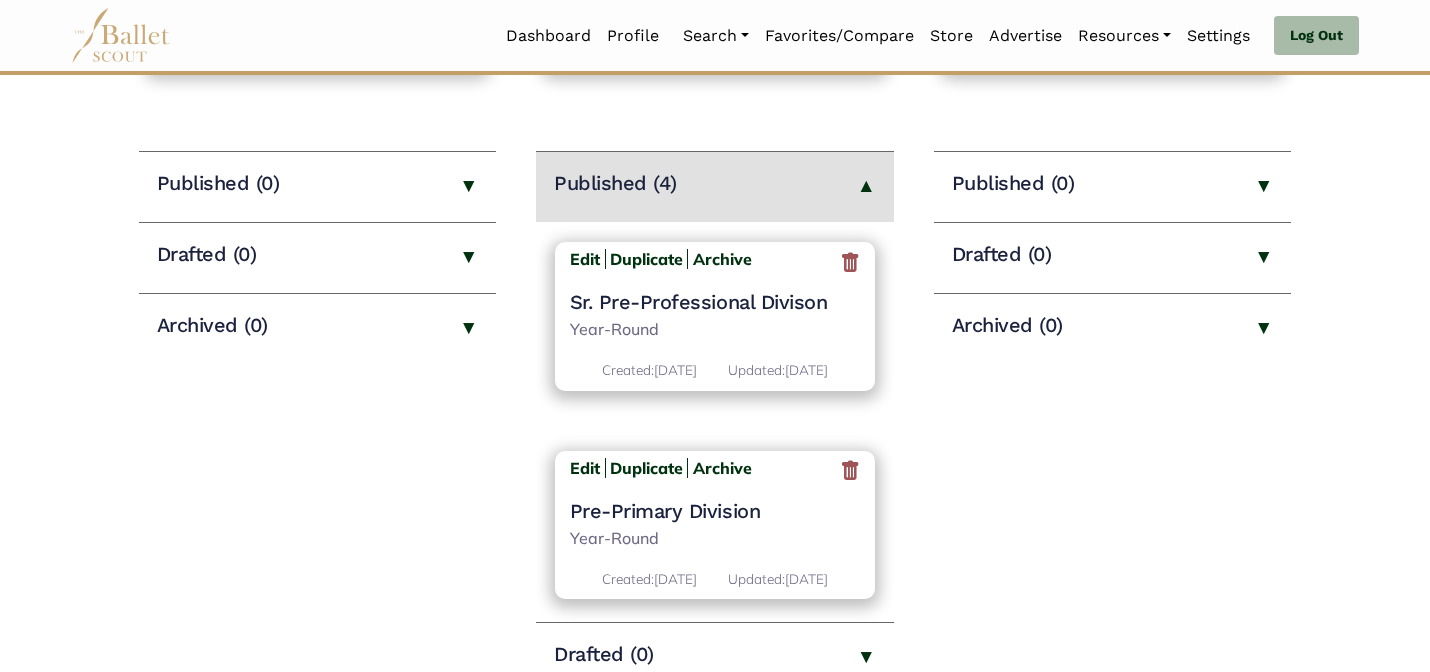 scroll, scrollTop: 240, scrollLeft: 0, axis: vertical 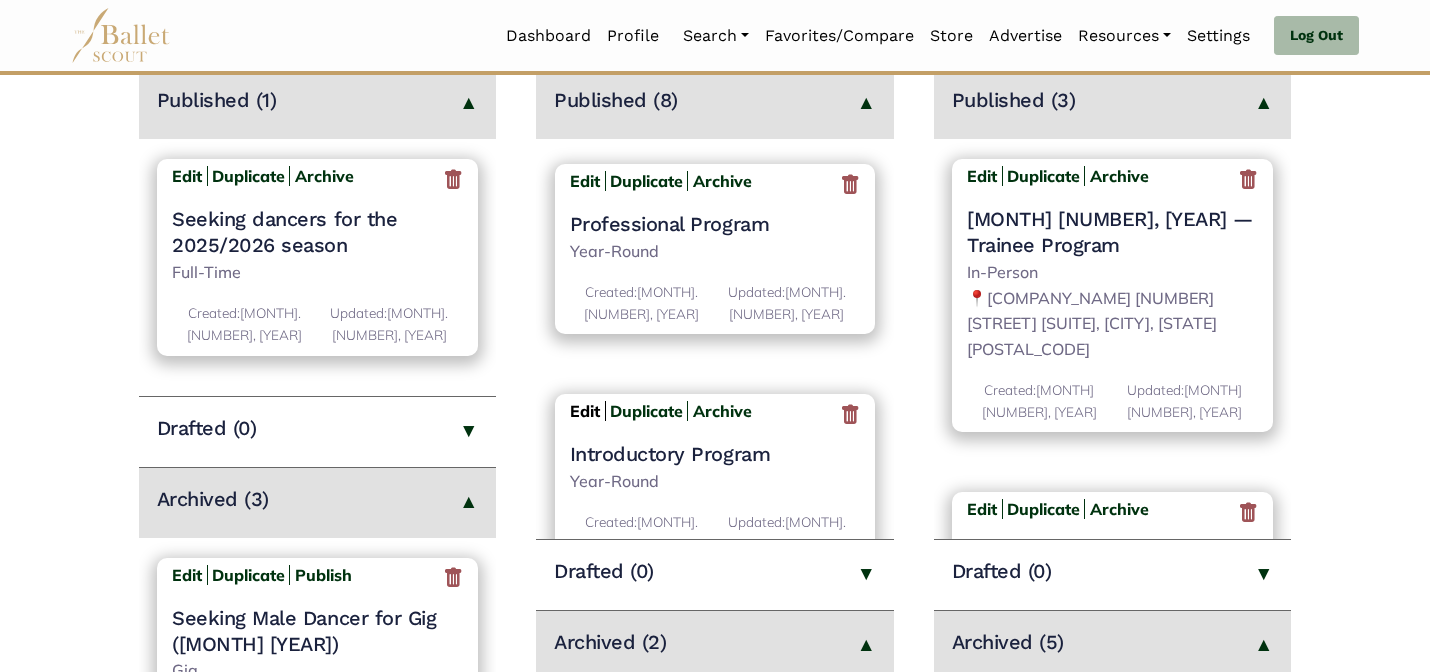 click on "Edit" at bounding box center [585, 411] 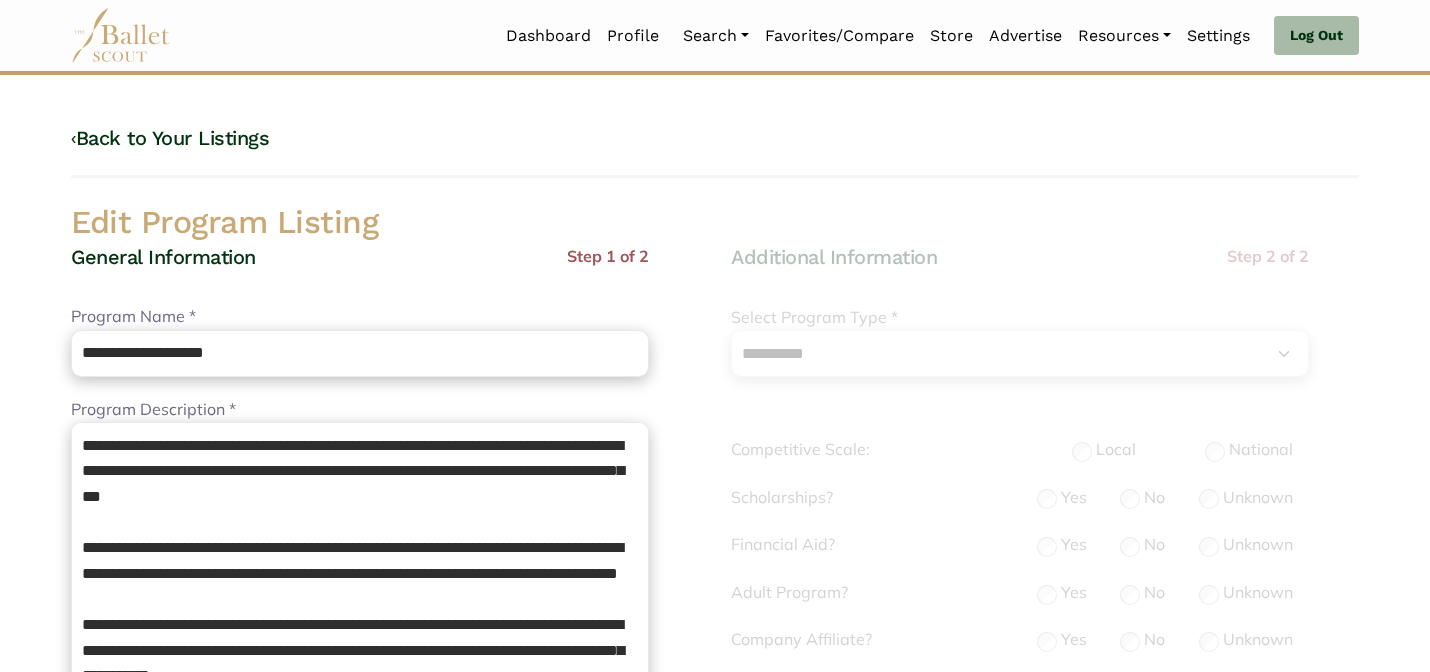 select on "**" 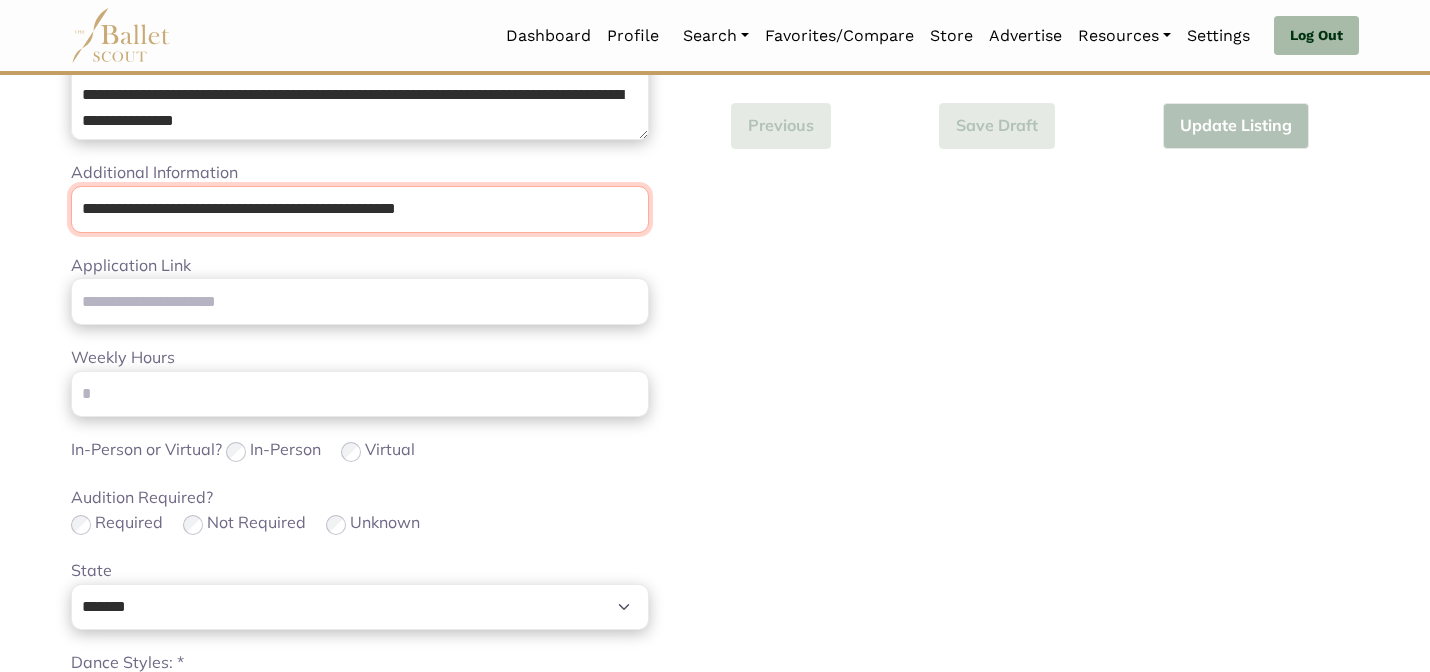 drag, startPoint x: 554, startPoint y: 214, endPoint x: 493, endPoint y: 142, distance: 94.36631 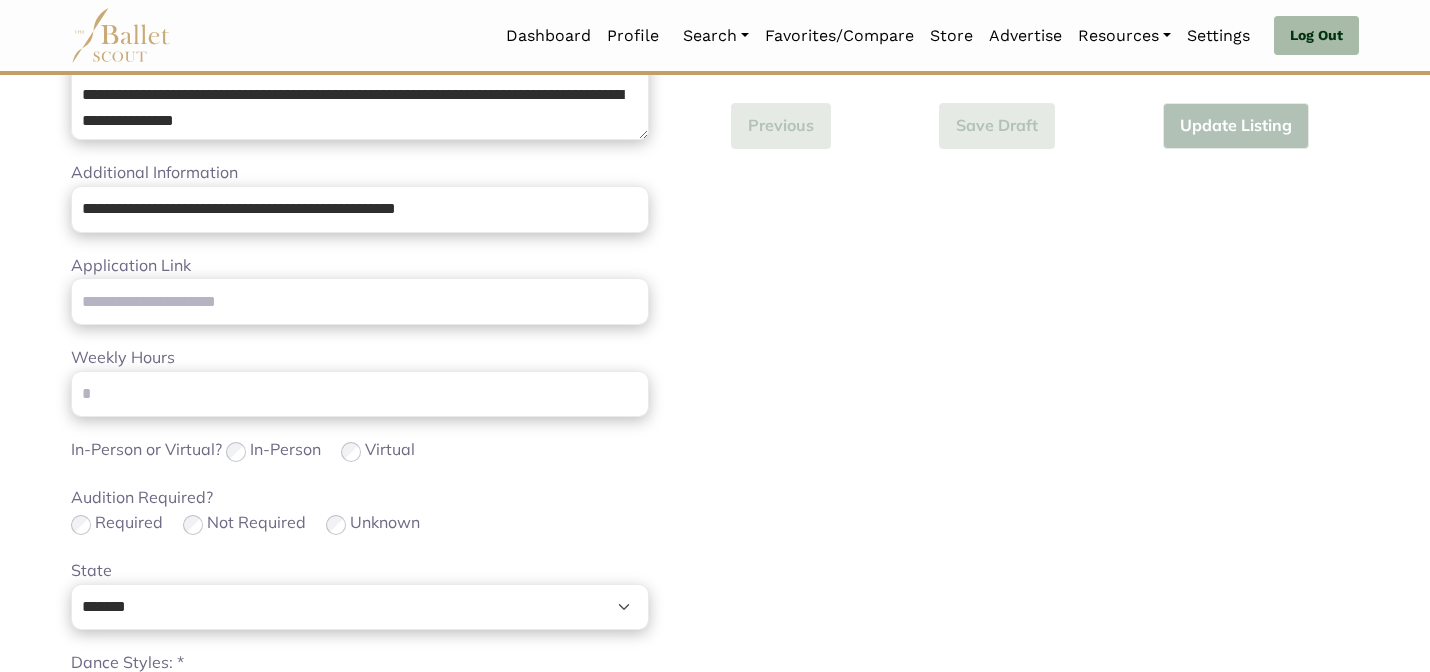 click on "Loading...
Please Wait
Dashboard
Profile" at bounding box center (715, 343) 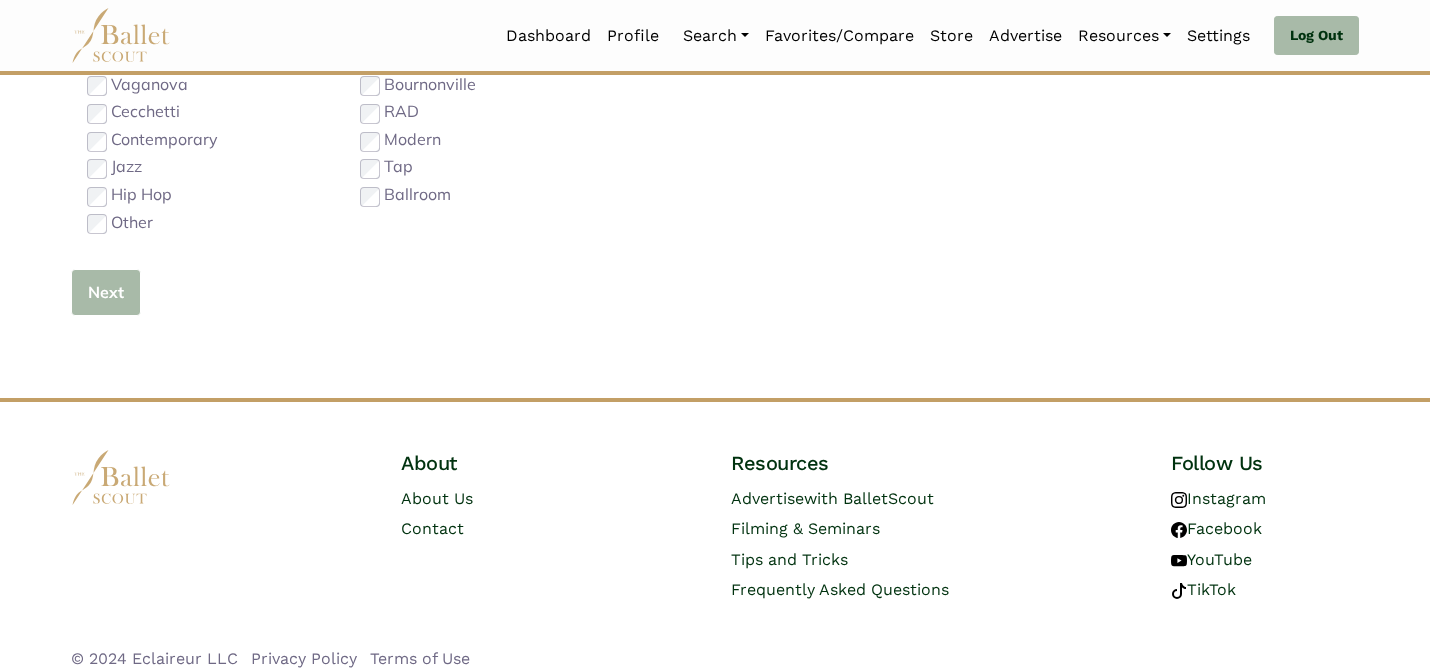click on "Next" at bounding box center [106, 292] 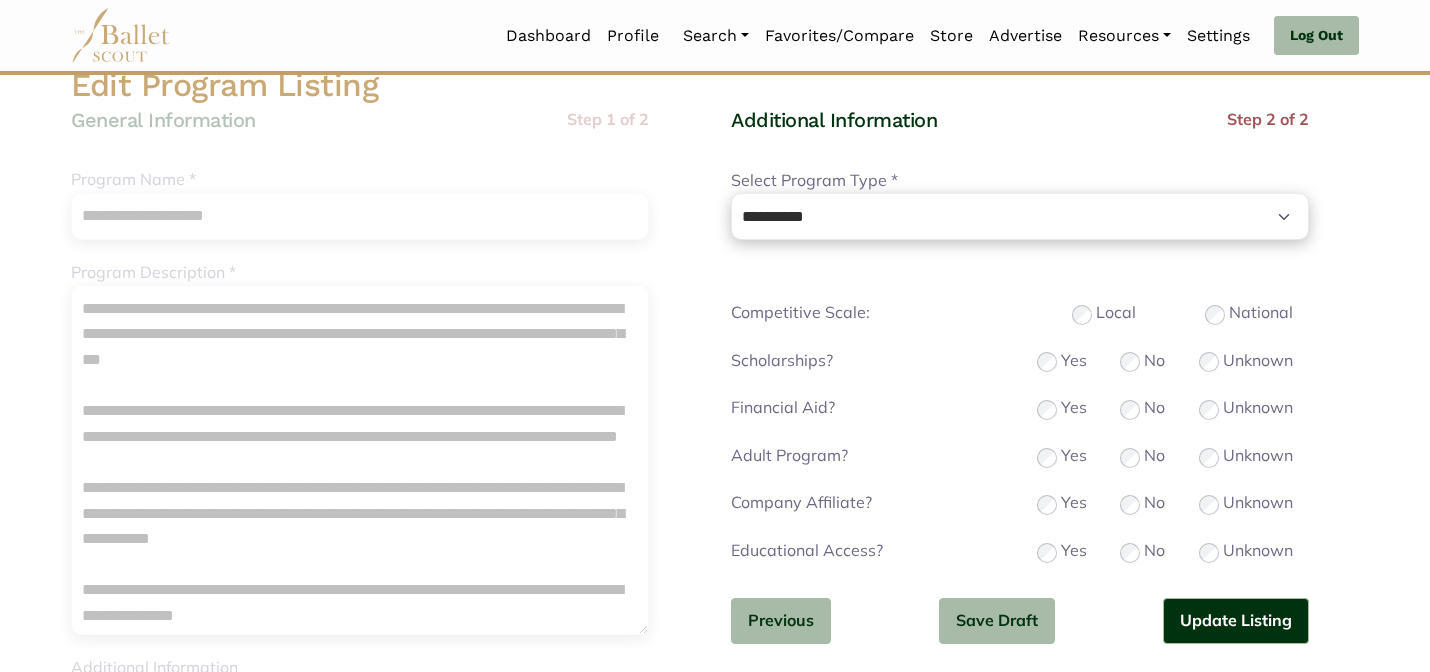 scroll, scrollTop: 160, scrollLeft: 0, axis: vertical 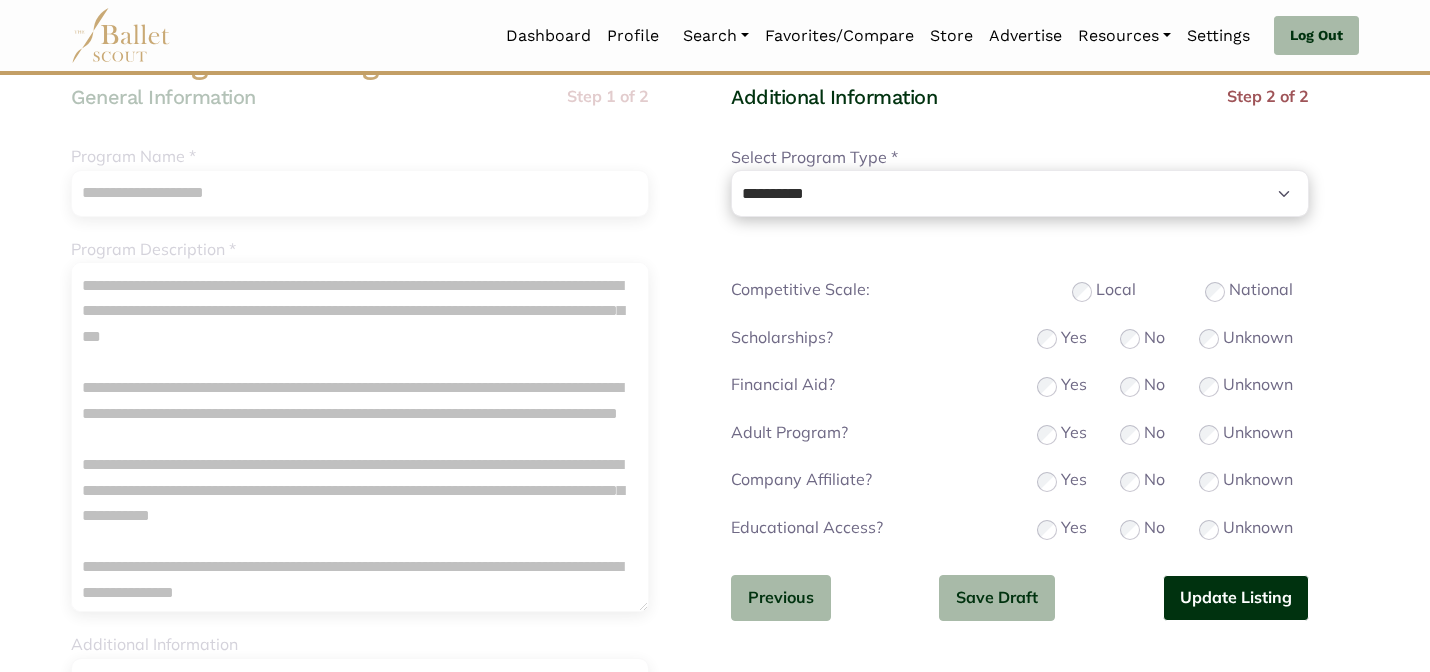 click on "Update Listing" at bounding box center [1236, 598] 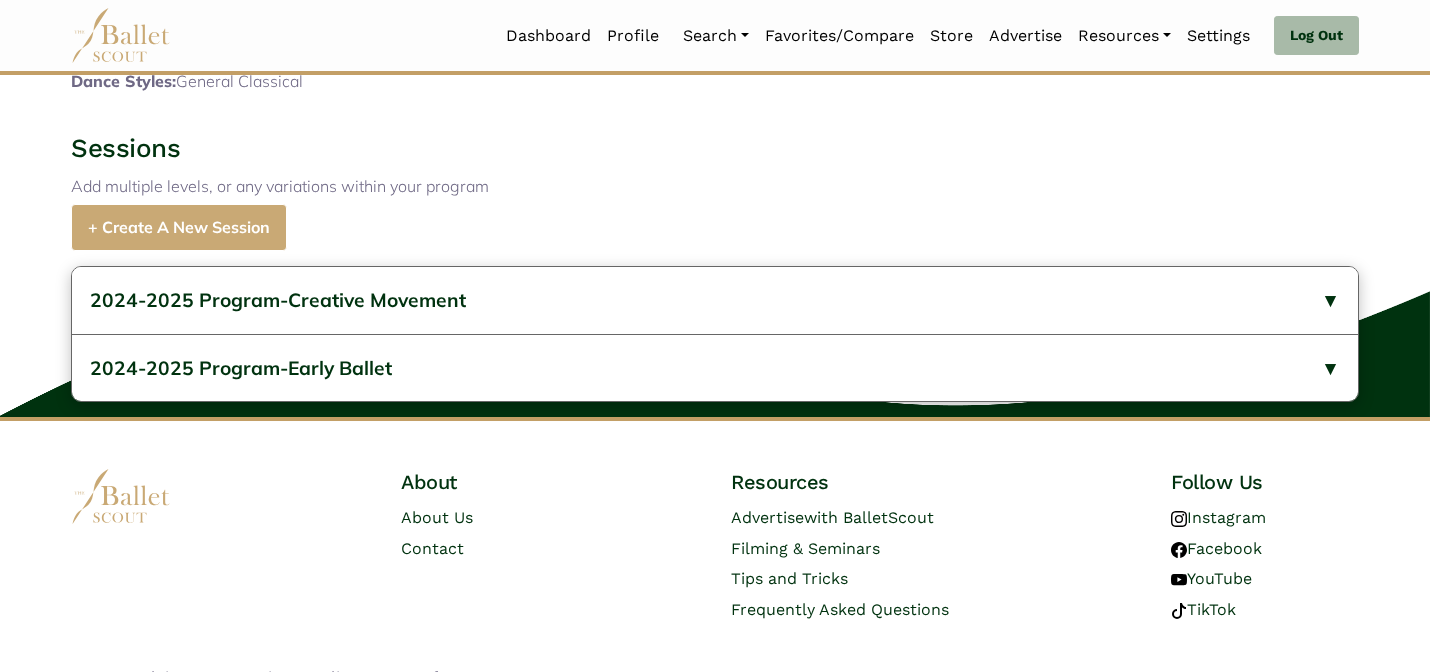 scroll, scrollTop: 1096, scrollLeft: 0, axis: vertical 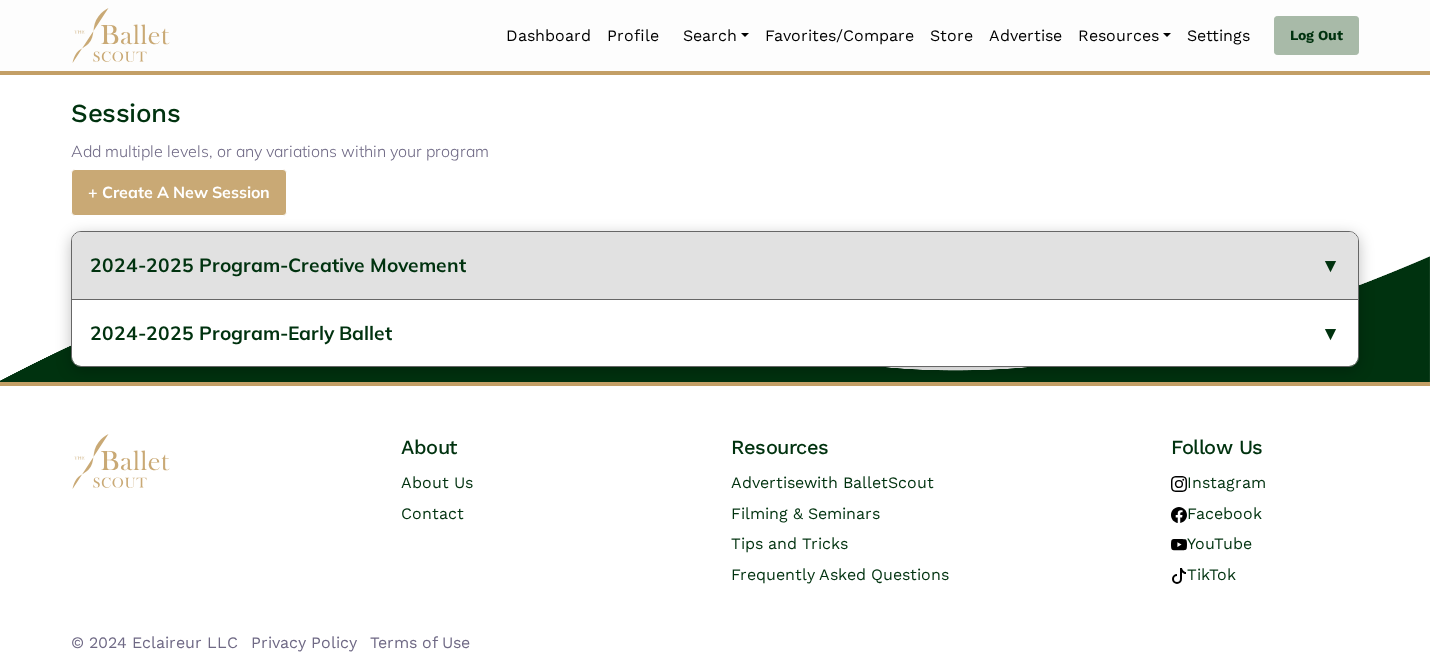 click on "2024-2025 Program-Creative Movement" at bounding box center (278, 265) 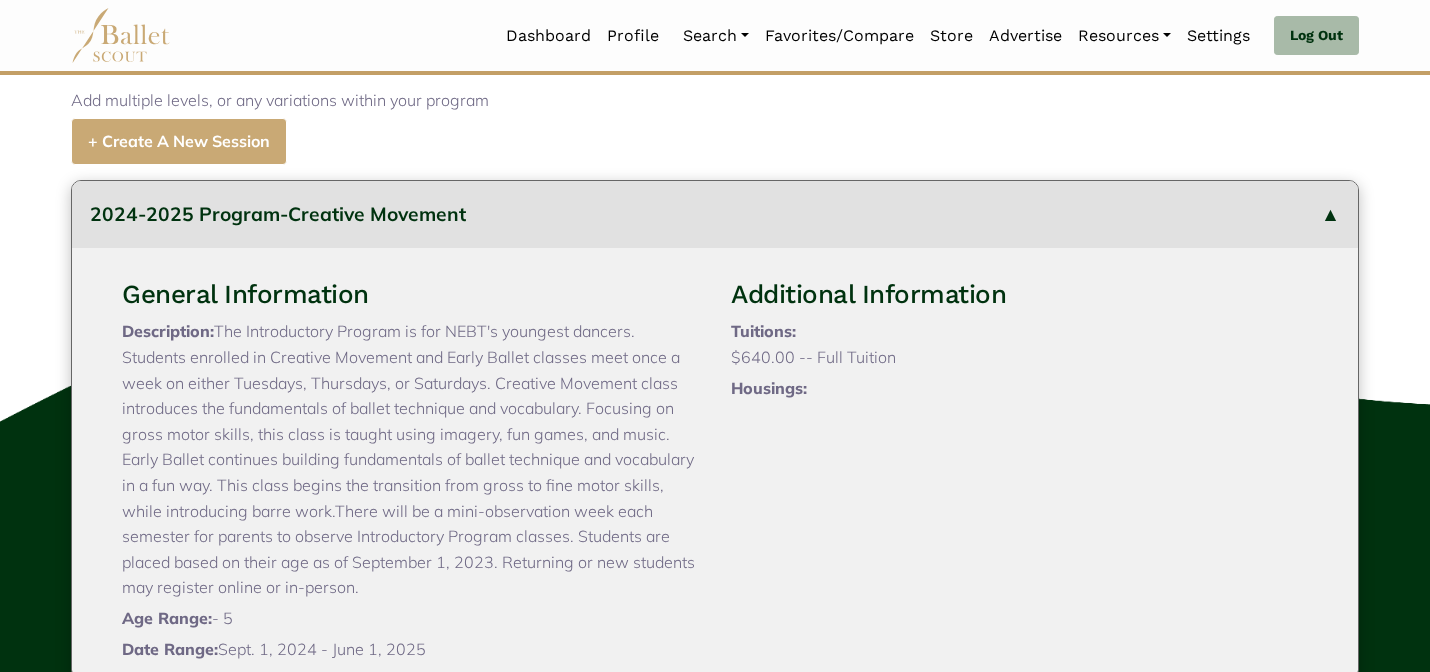 type 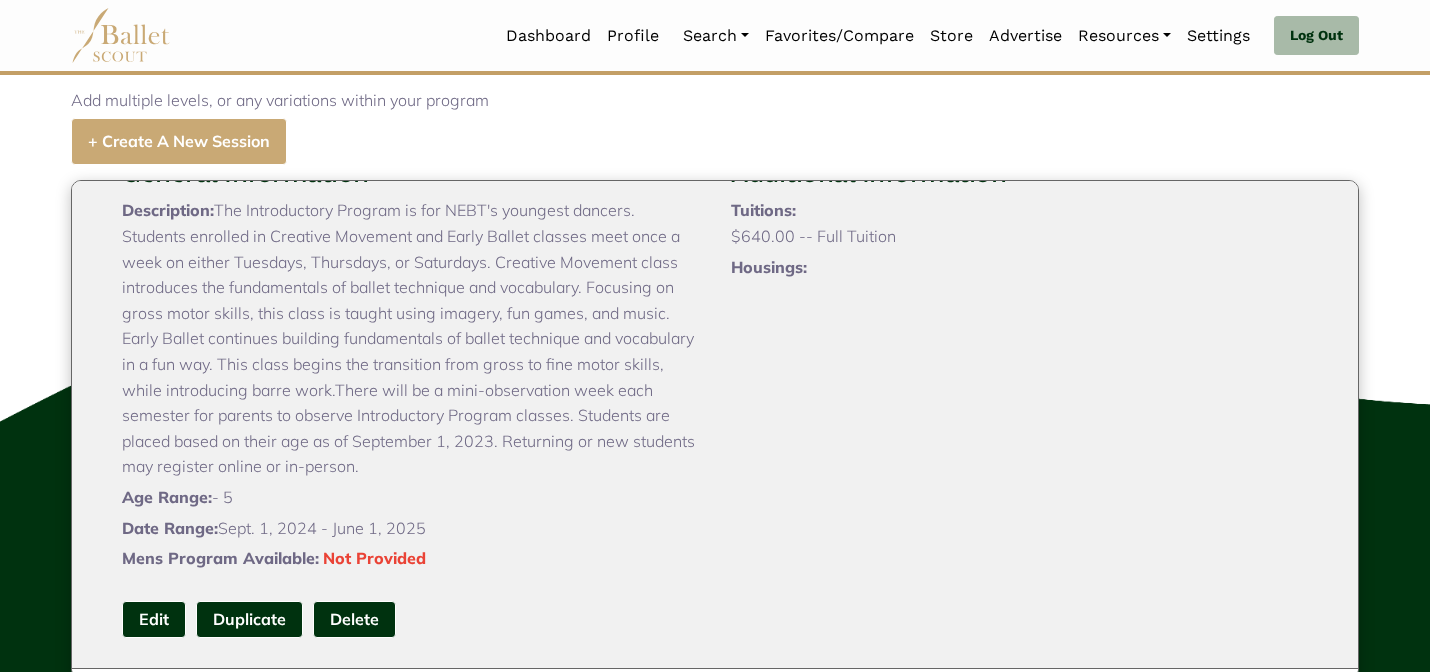 scroll, scrollTop: 178, scrollLeft: 0, axis: vertical 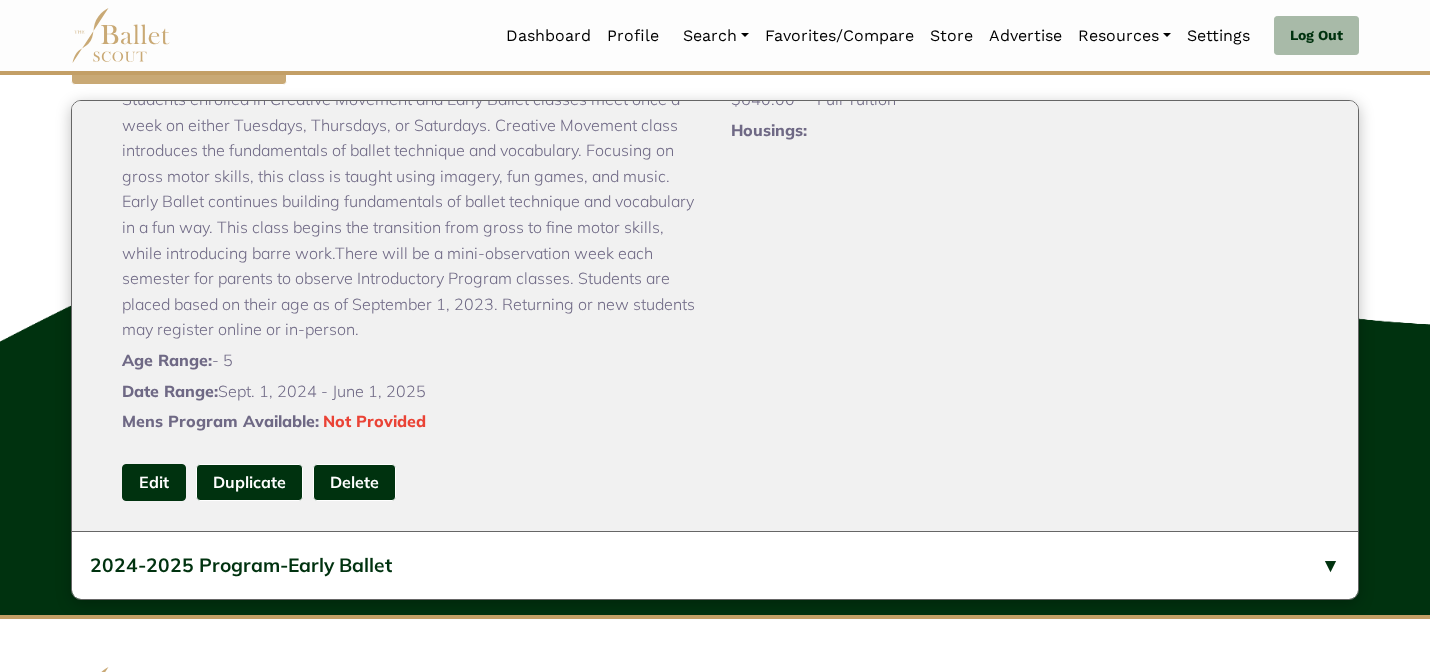 click on "Edit" at bounding box center [154, 482] 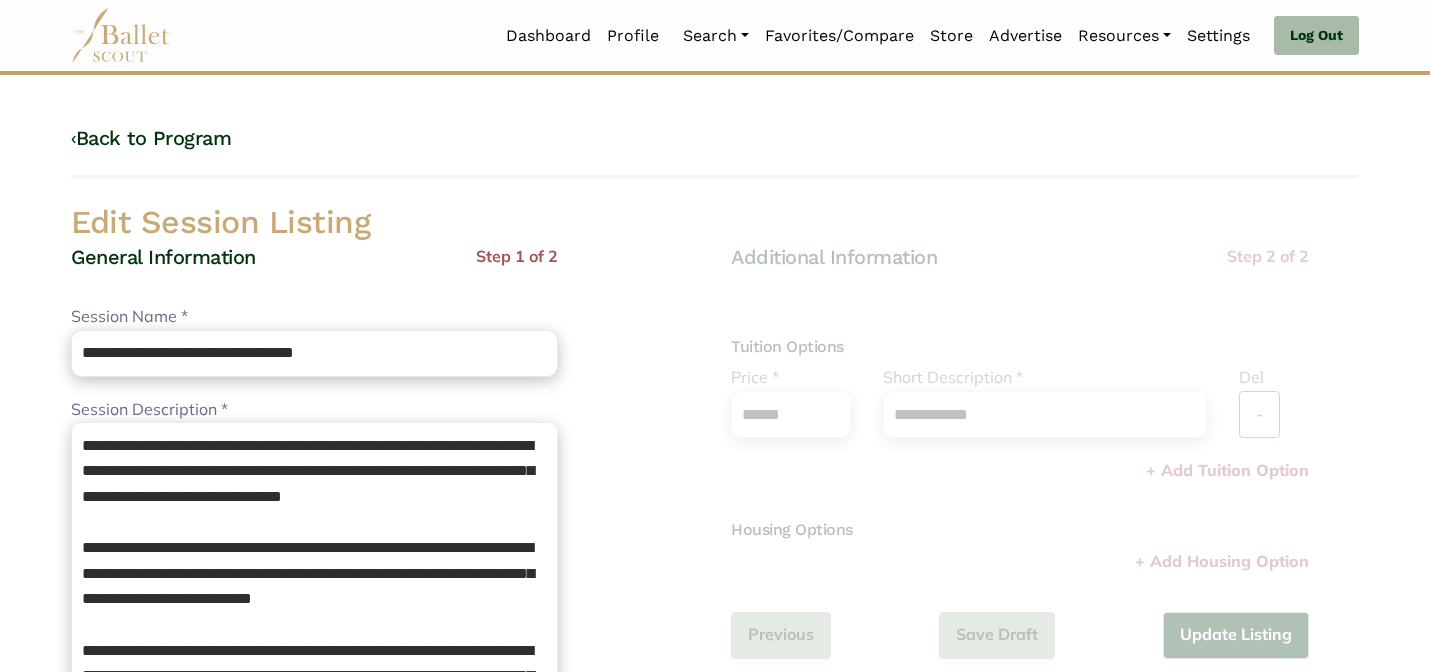 scroll, scrollTop: 0, scrollLeft: 0, axis: both 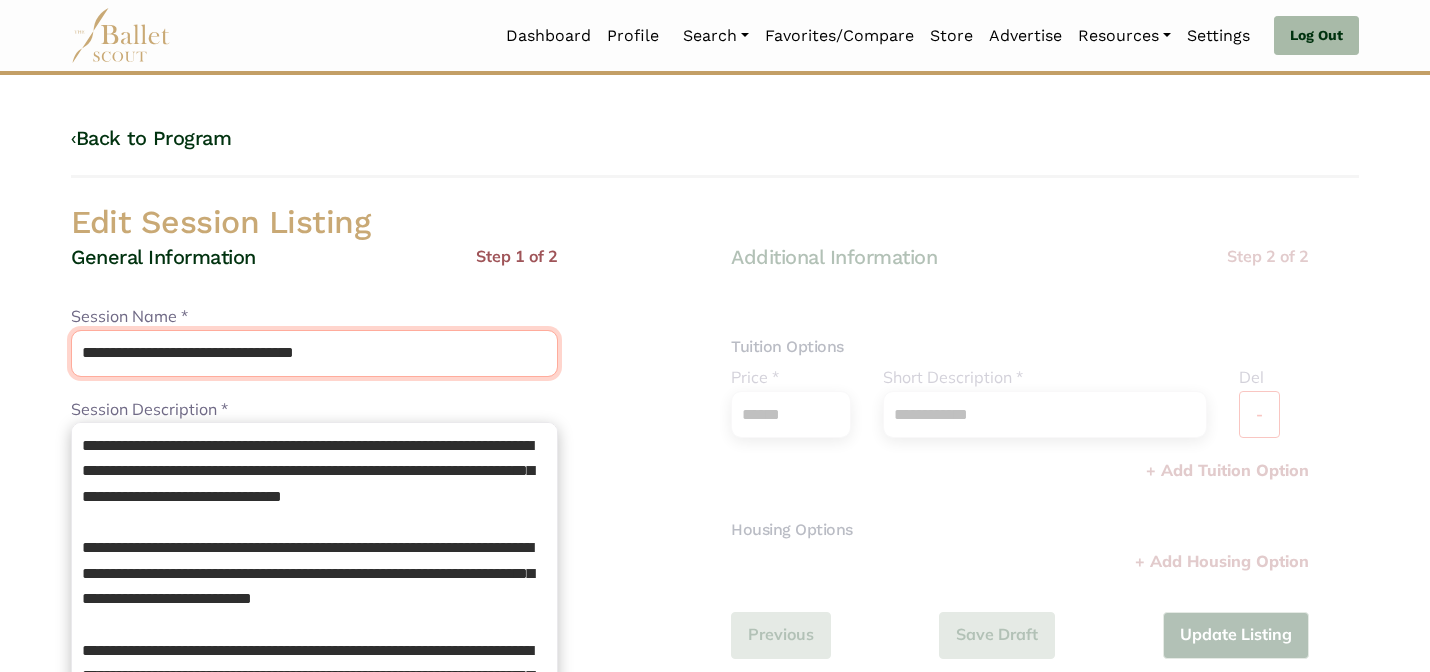 drag, startPoint x: 245, startPoint y: 364, endPoint x: 210, endPoint y: 309, distance: 65.192024 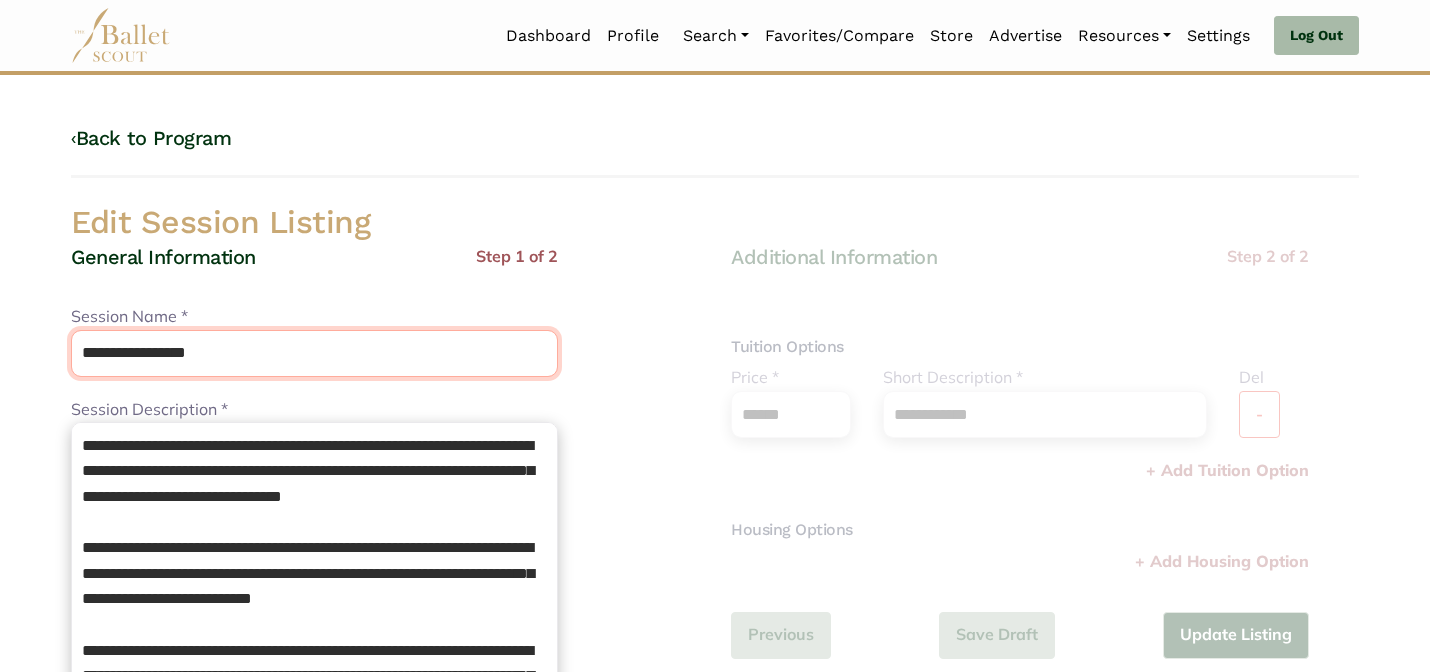 type on "**********" 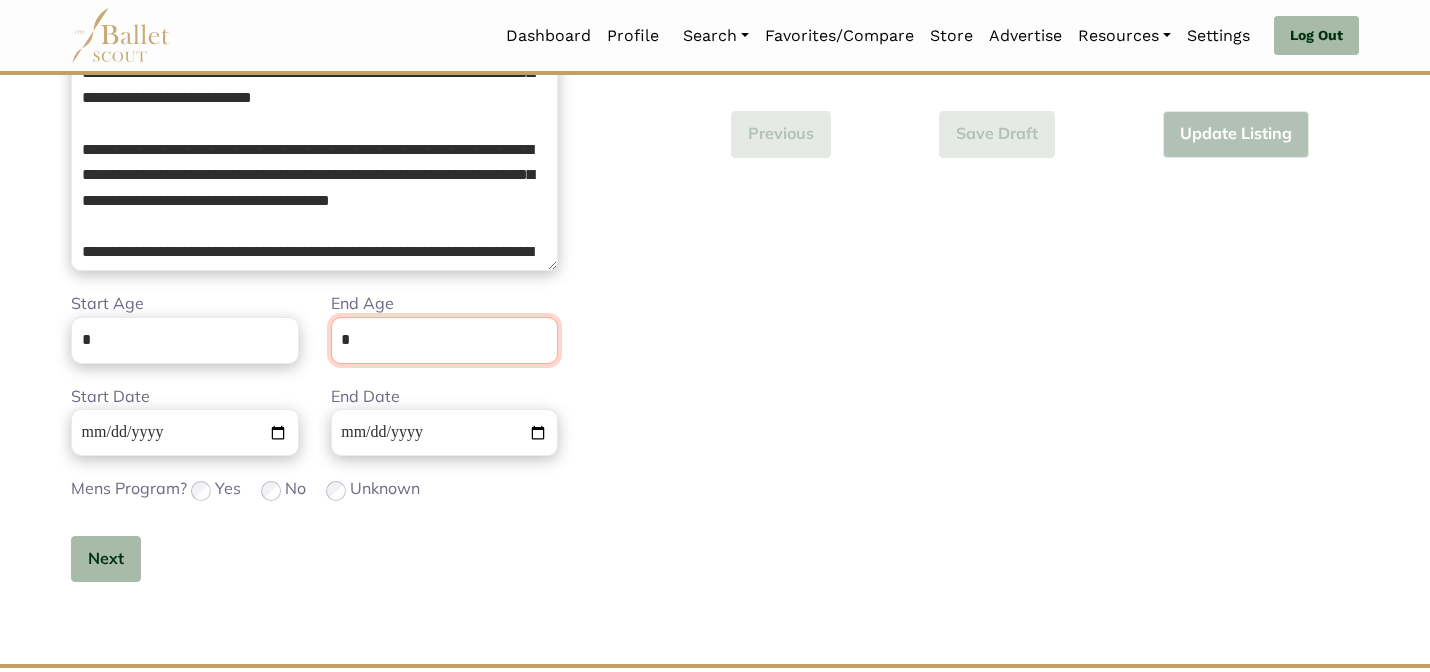 scroll, scrollTop: 505, scrollLeft: 0, axis: vertical 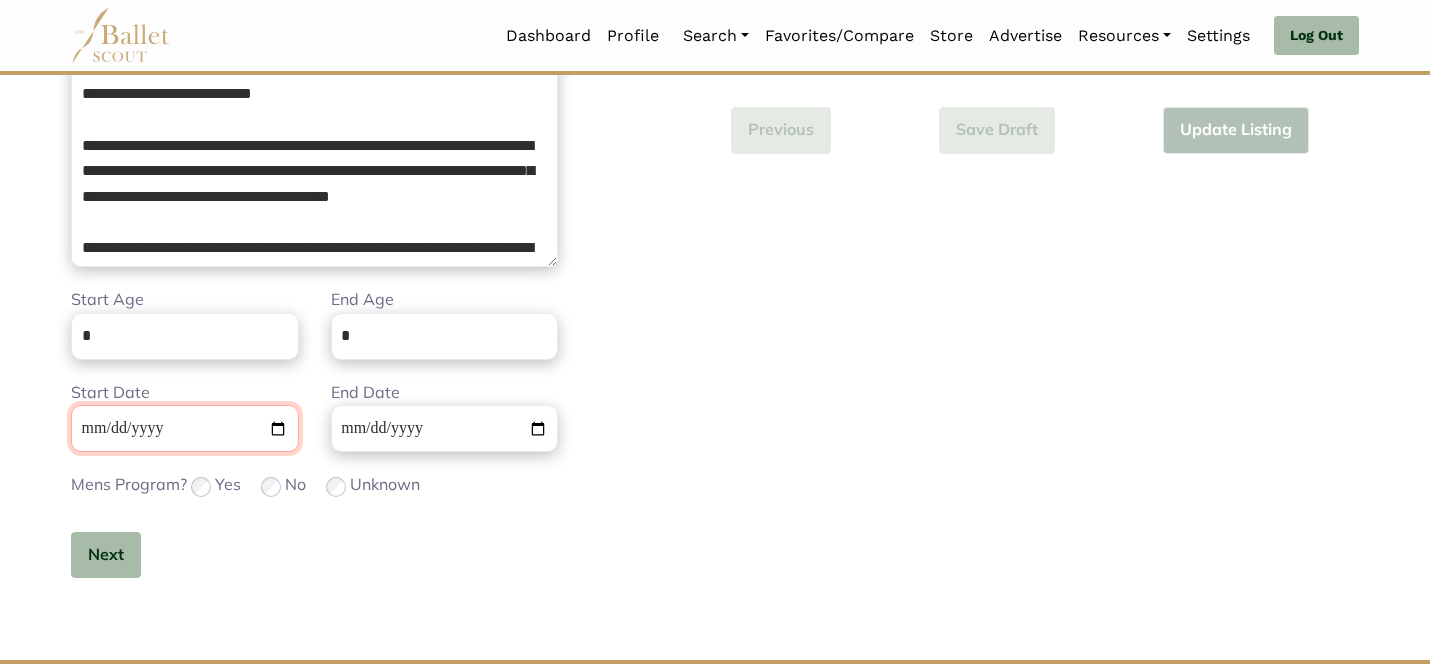 type 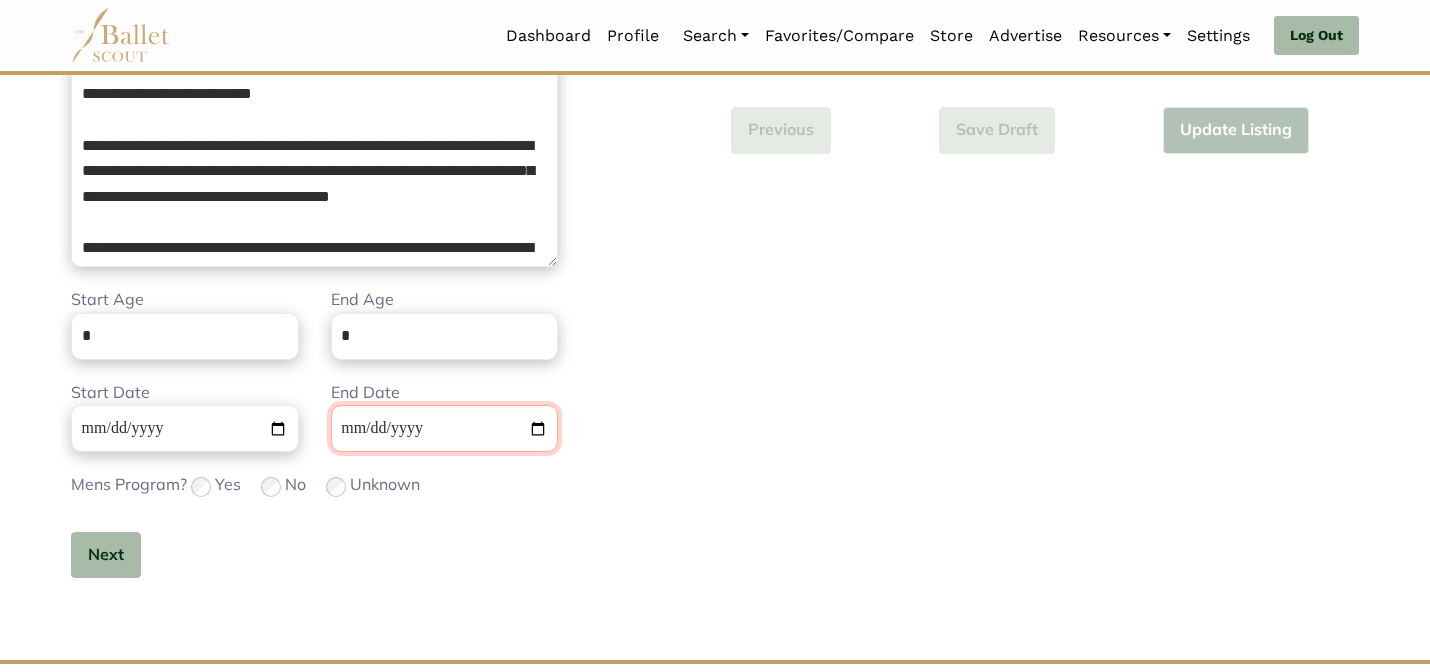 type 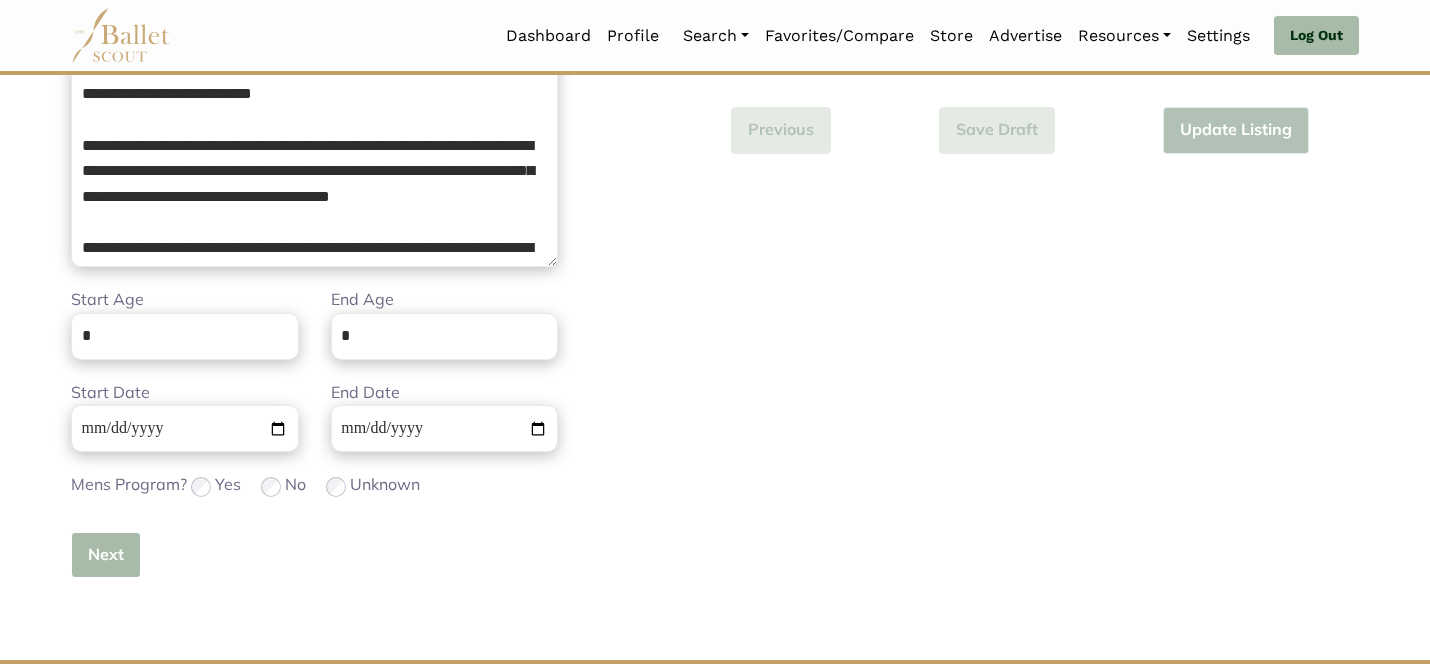 click on "Next" at bounding box center [106, 555] 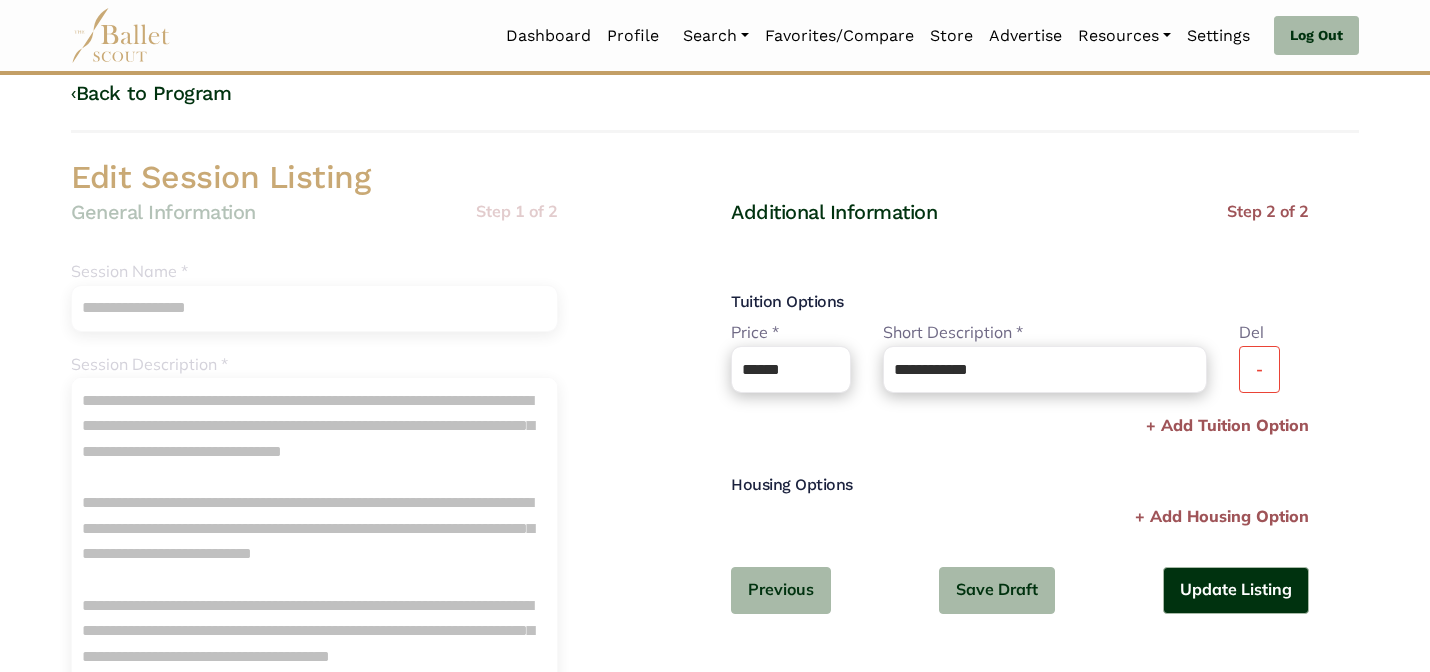 scroll, scrollTop: 0, scrollLeft: 0, axis: both 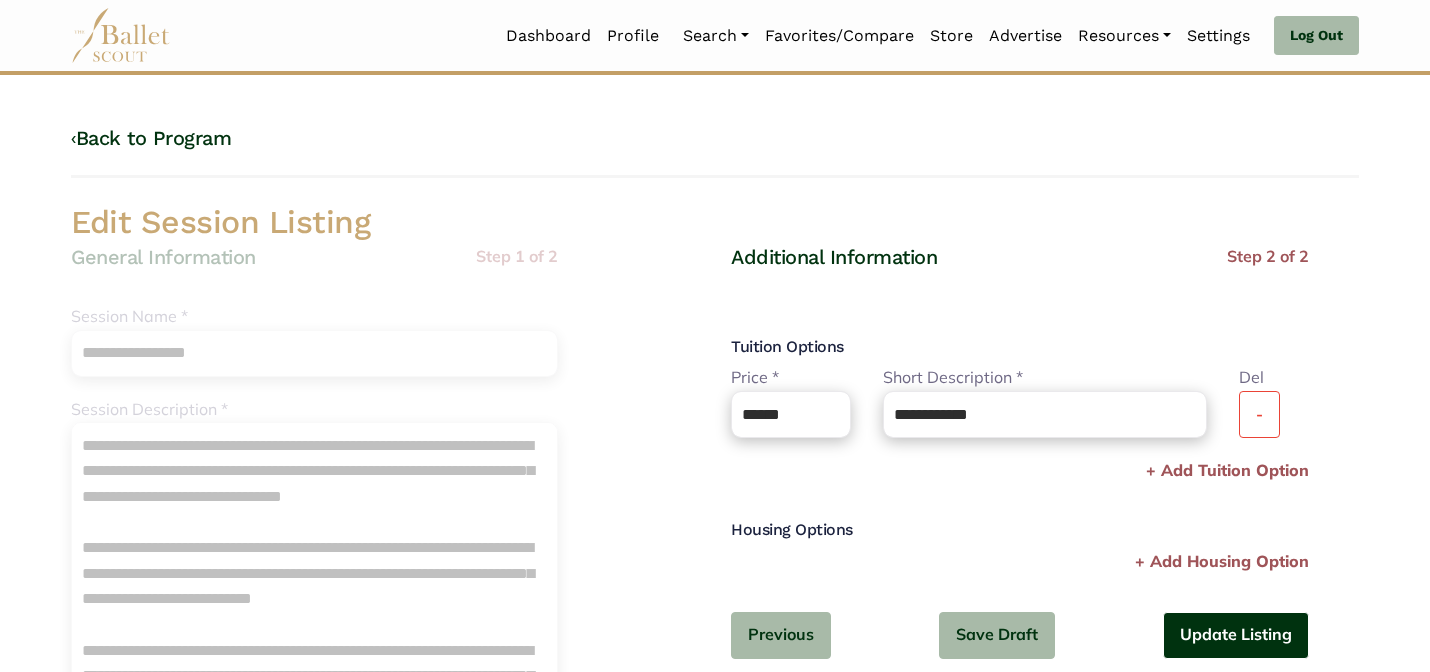 click on "Update Listing" at bounding box center (1236, 635) 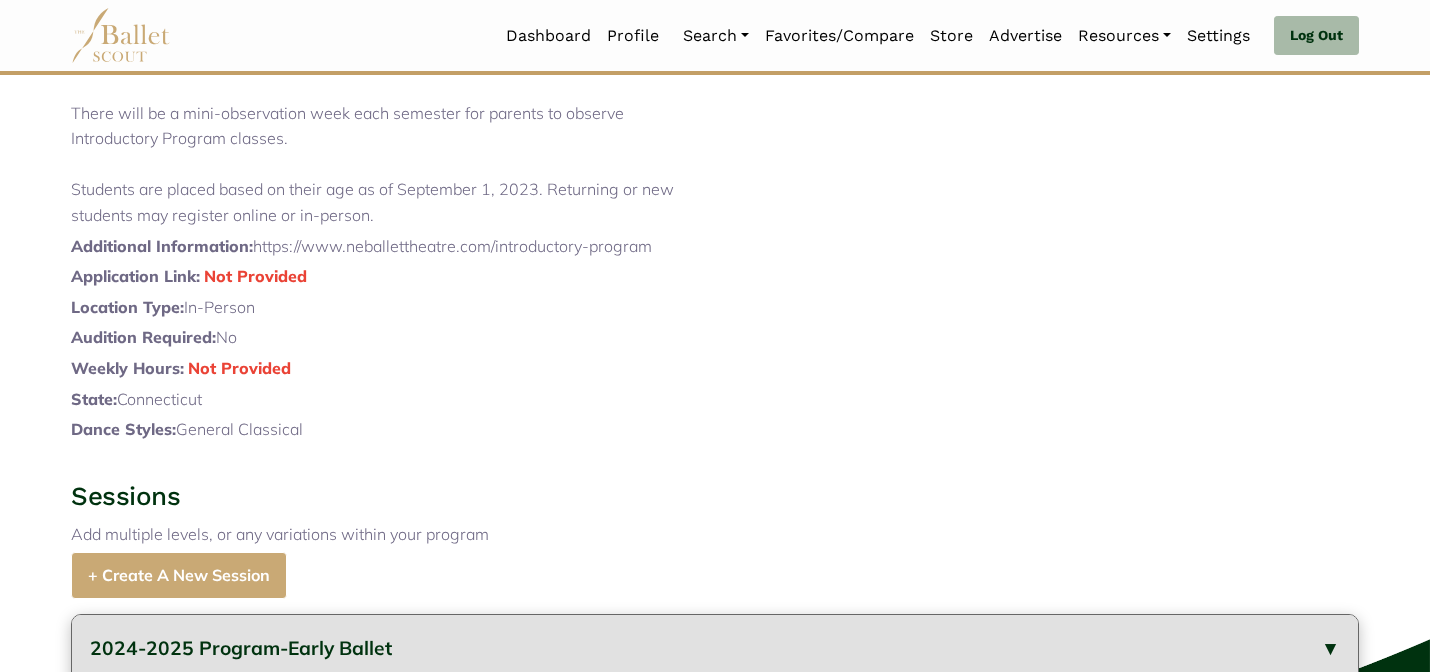 scroll, scrollTop: 1096, scrollLeft: 0, axis: vertical 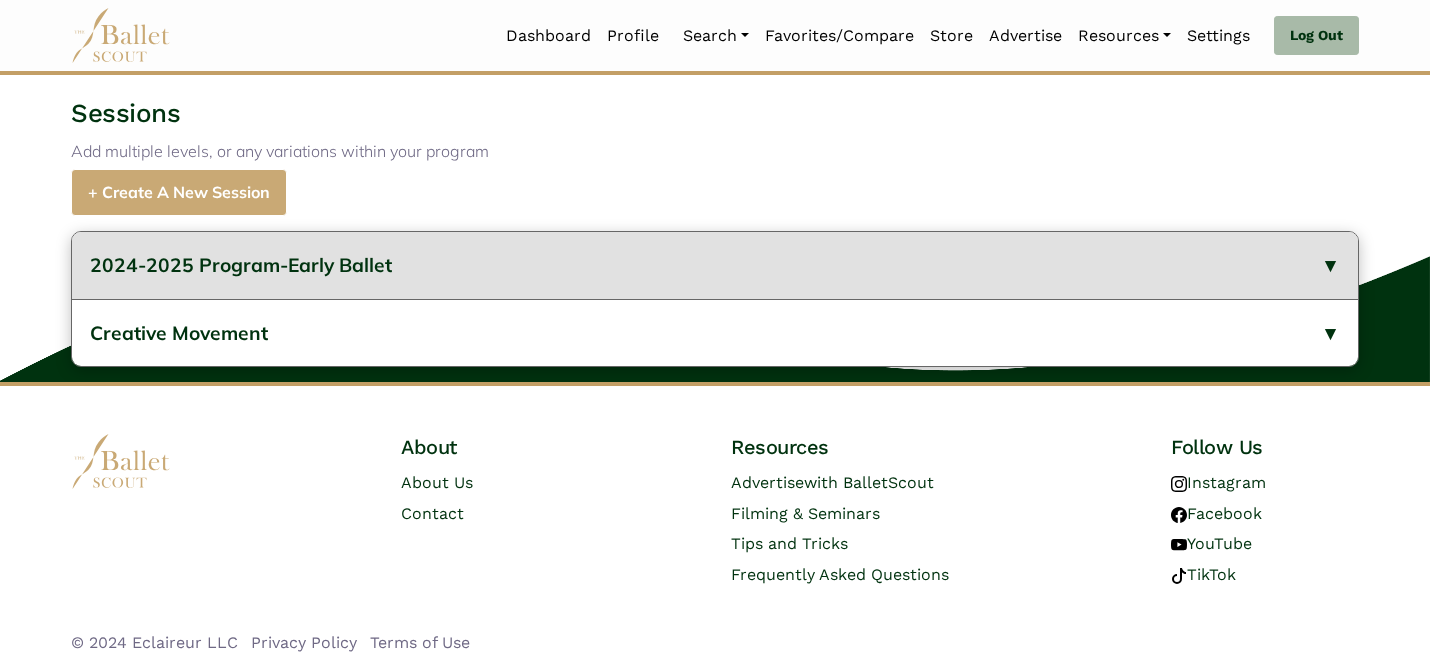 click on "2024-2025 Program-Early Ballet" at bounding box center (715, 265) 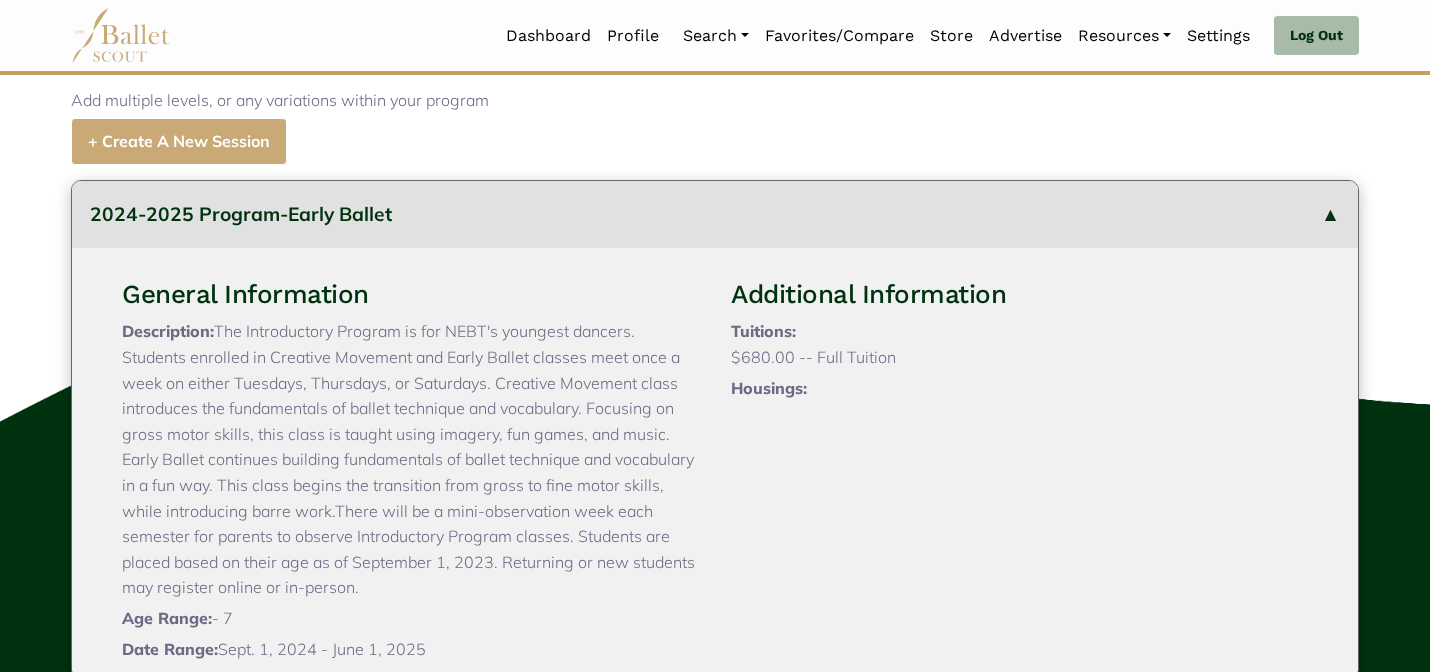 type 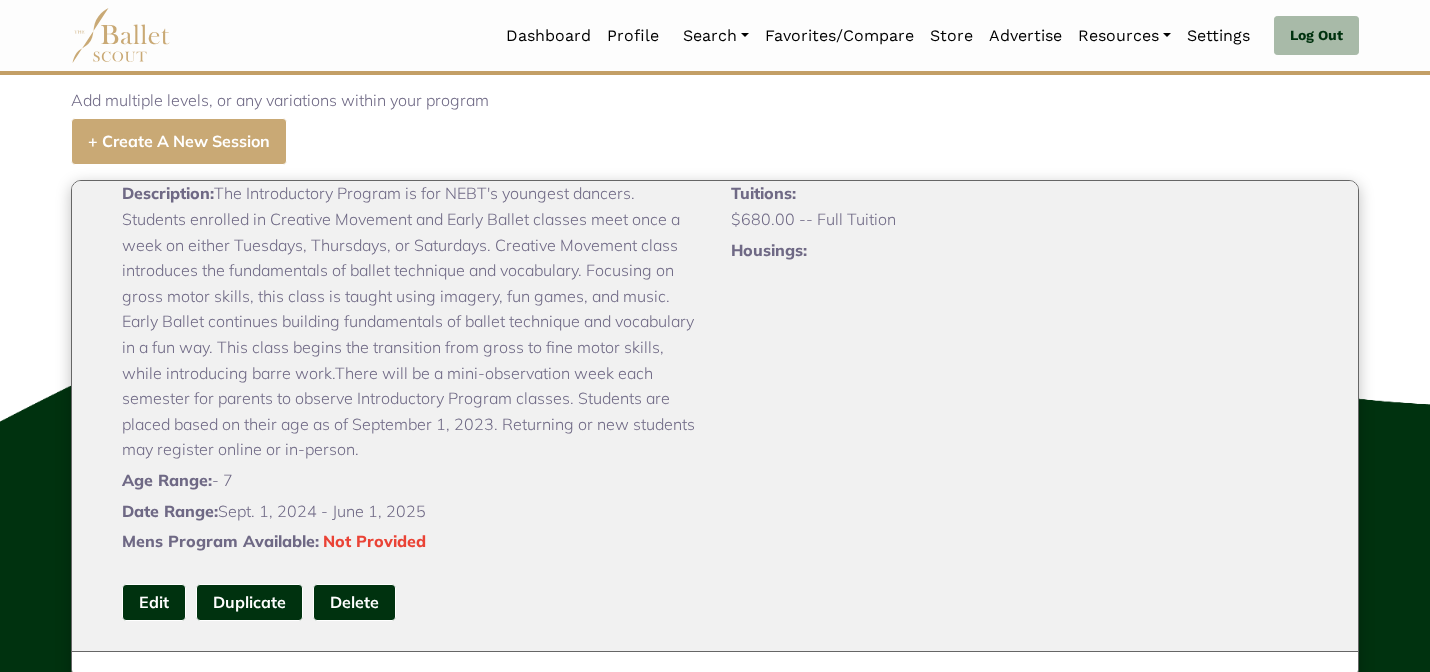 scroll, scrollTop: 173, scrollLeft: 0, axis: vertical 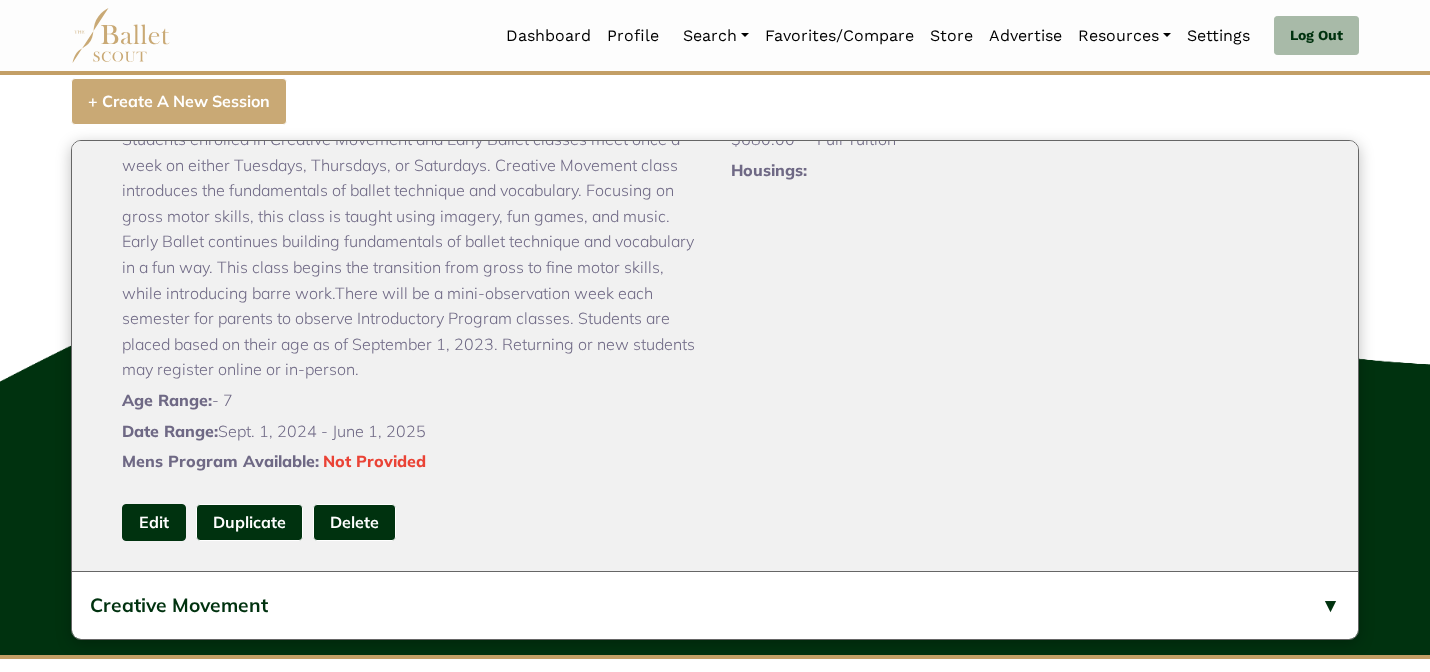 click on "Edit" at bounding box center [154, 522] 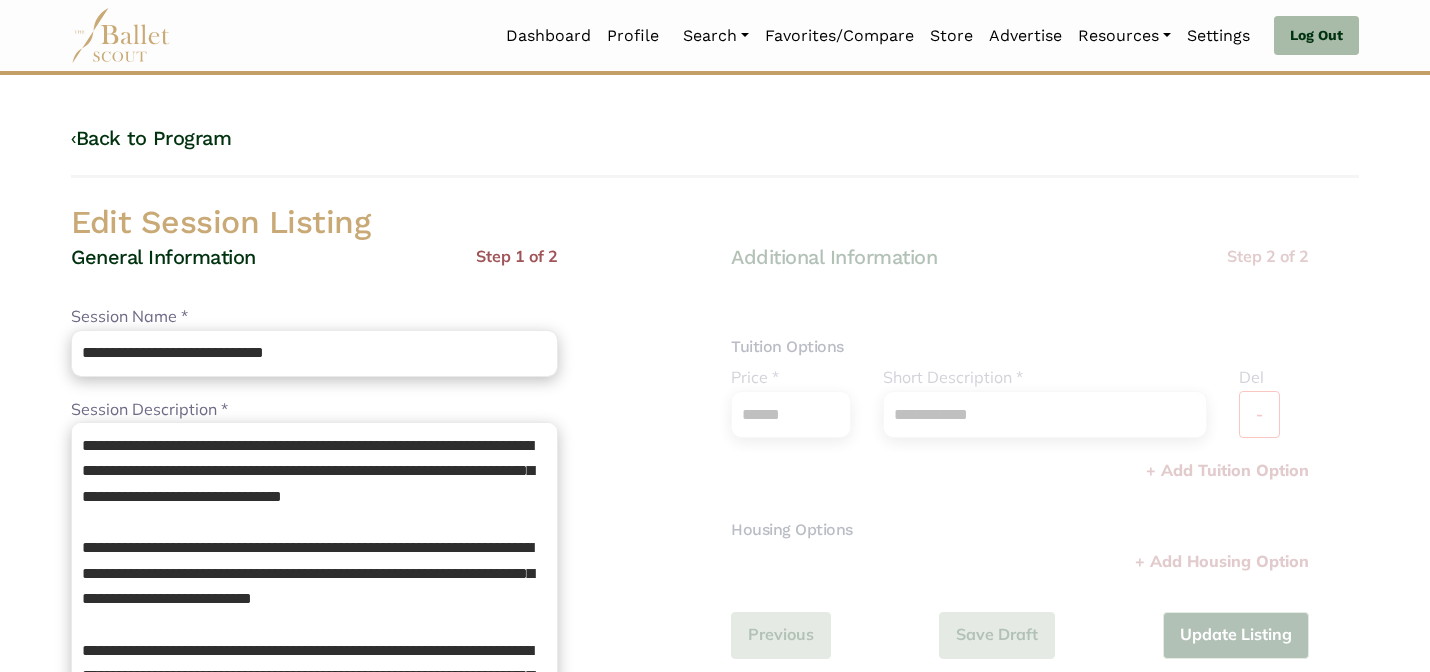 scroll, scrollTop: 0, scrollLeft: 0, axis: both 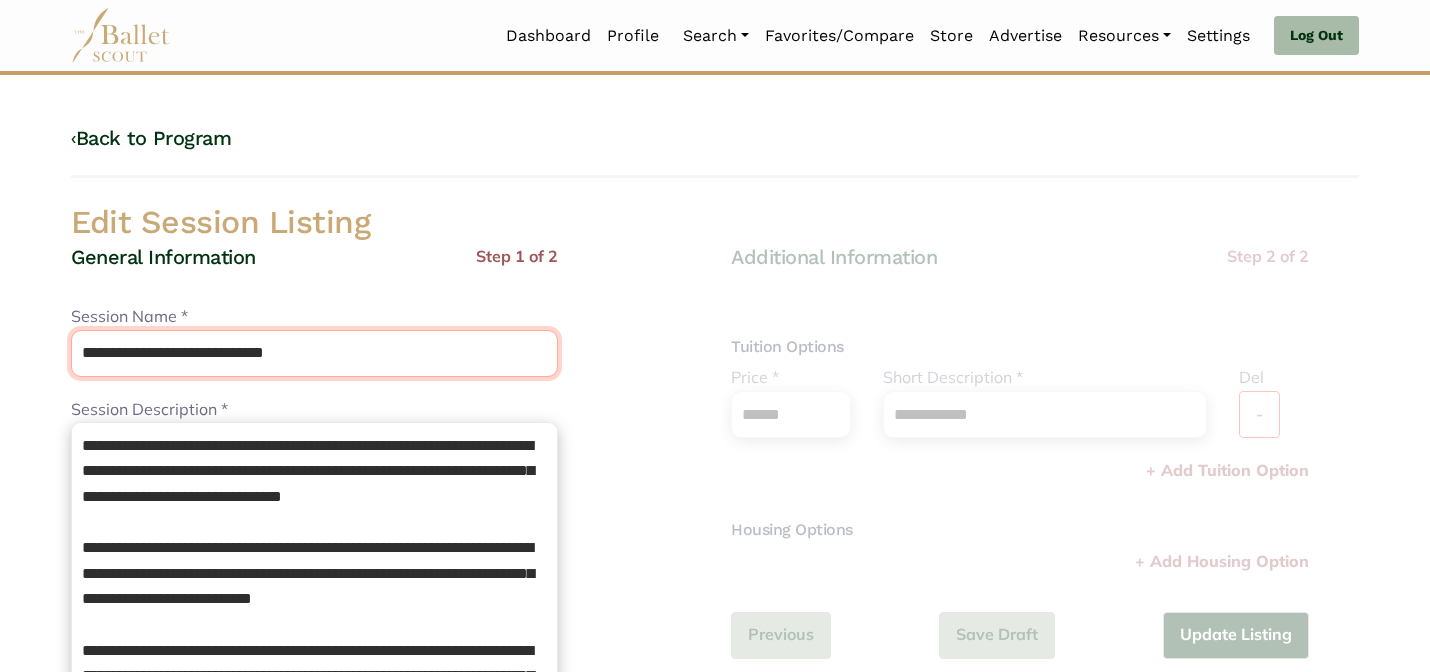 drag, startPoint x: 240, startPoint y: 363, endPoint x: 192, endPoint y: 314, distance: 68.593 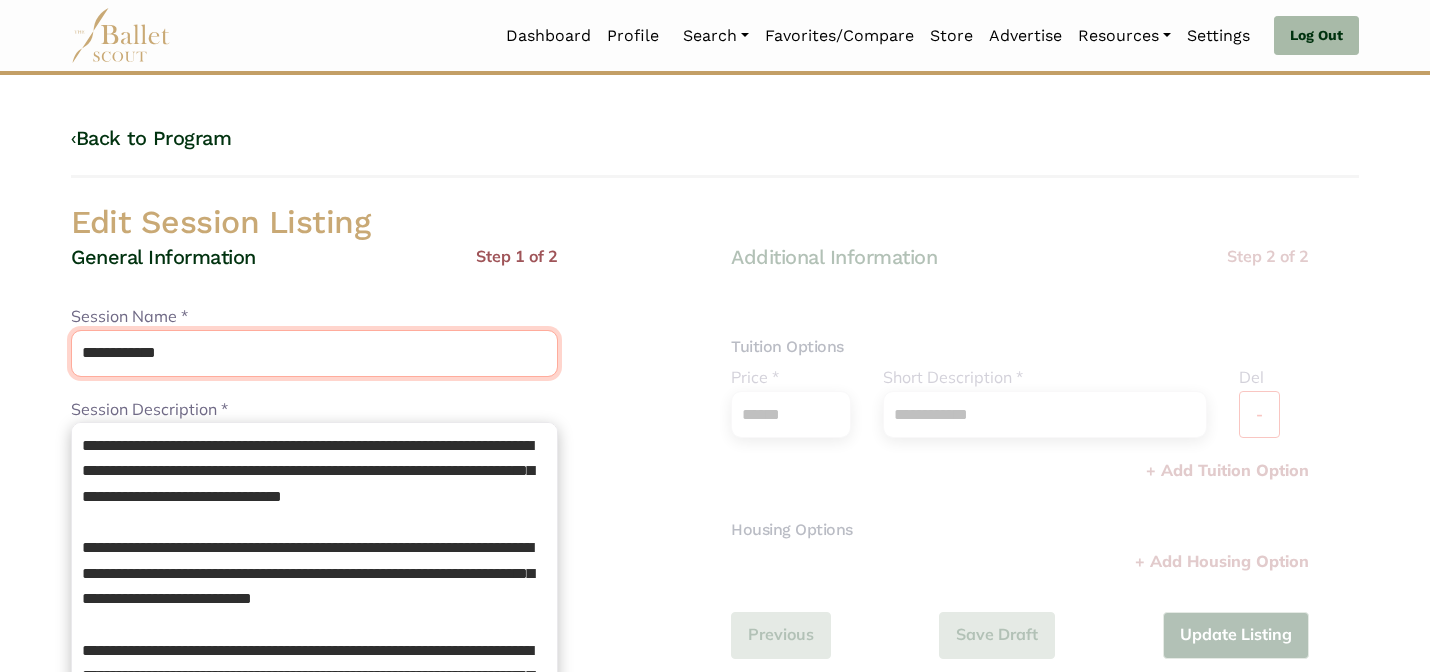 type on "**********" 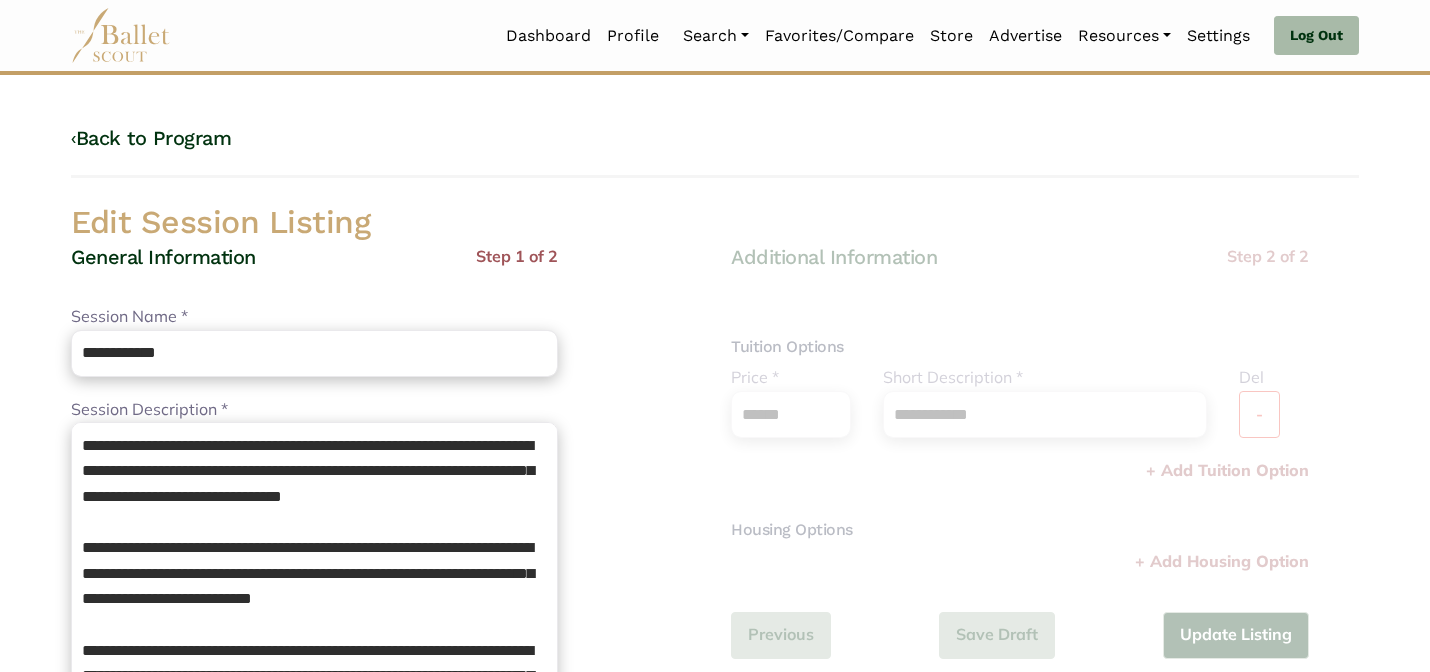 click on "General Information
Step 1 of 2" at bounding box center (314, 274) 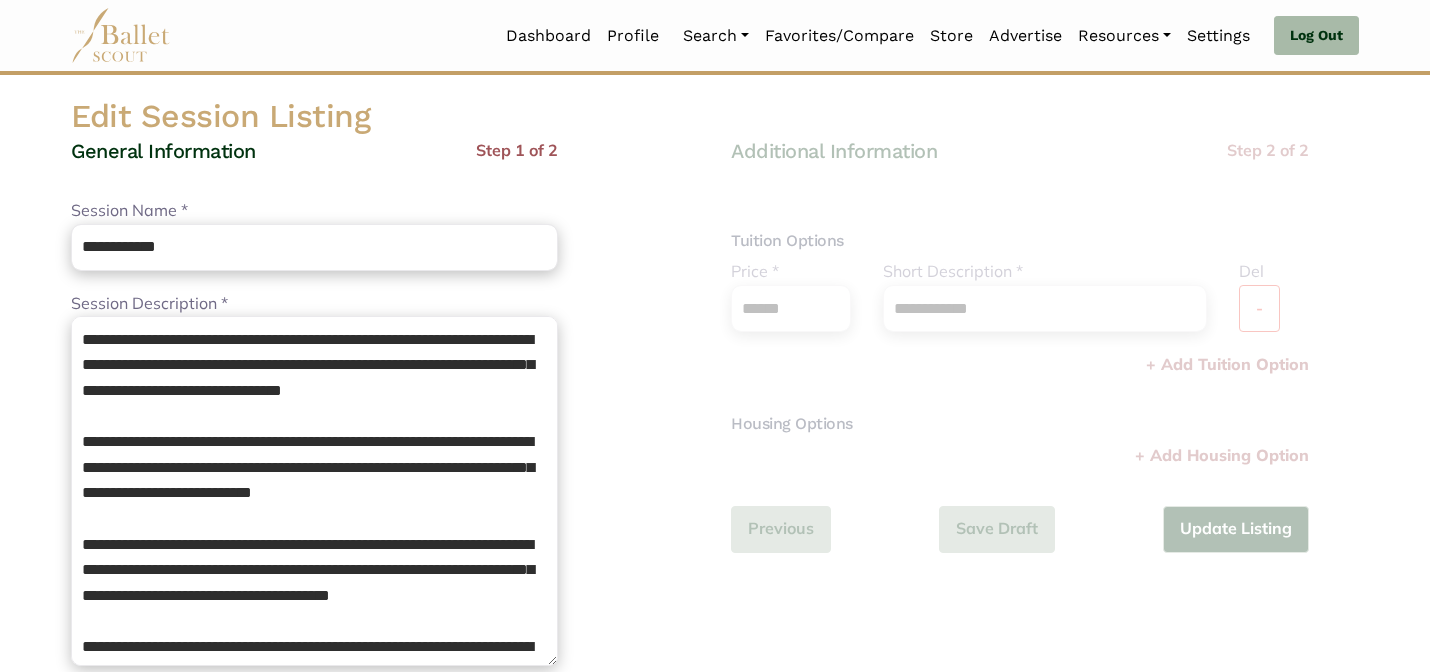 scroll, scrollTop: 200, scrollLeft: 0, axis: vertical 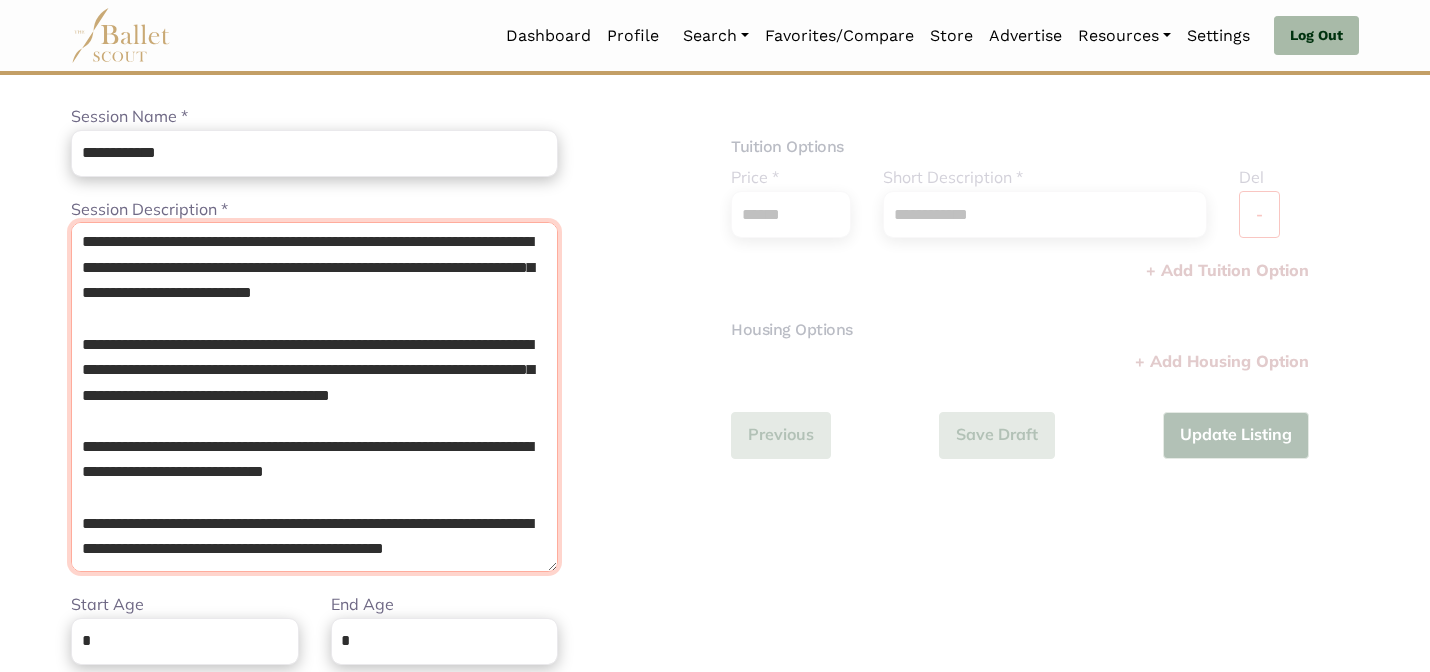 drag, startPoint x: 442, startPoint y: 532, endPoint x: 84, endPoint y: 421, distance: 374.8133 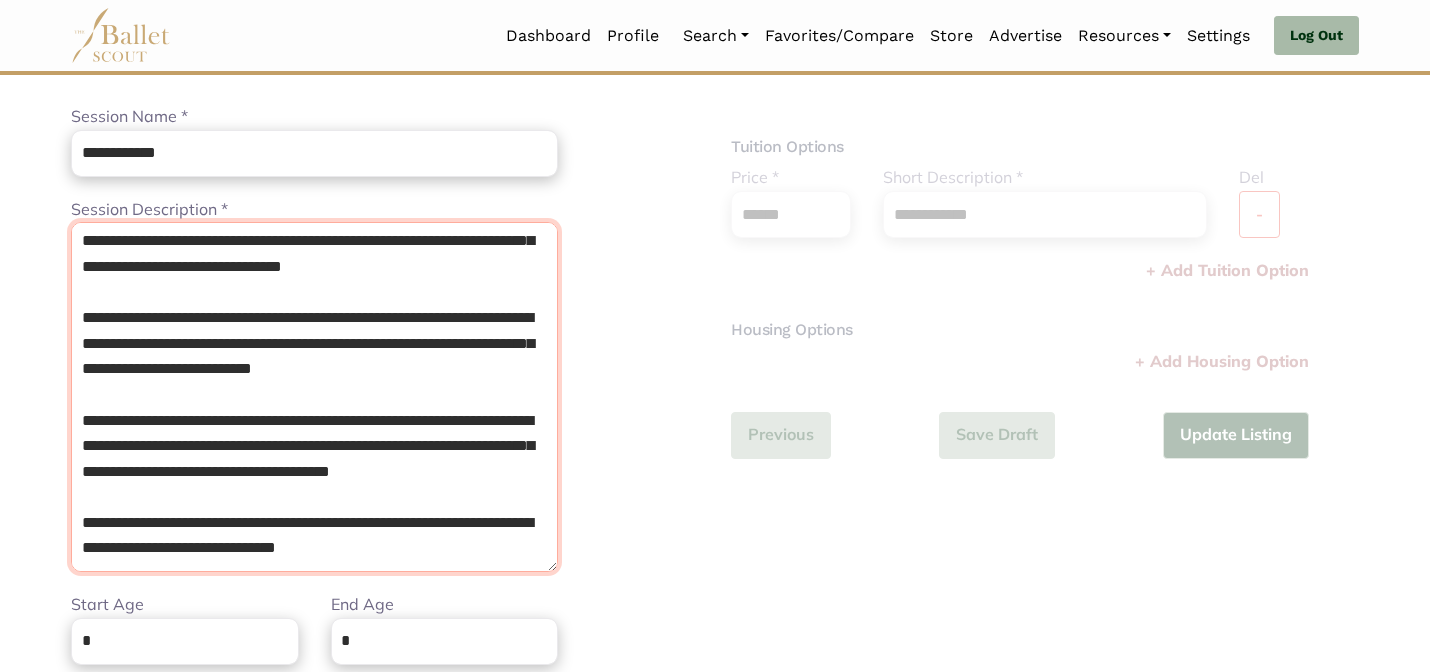 scroll, scrollTop: 157, scrollLeft: 0, axis: vertical 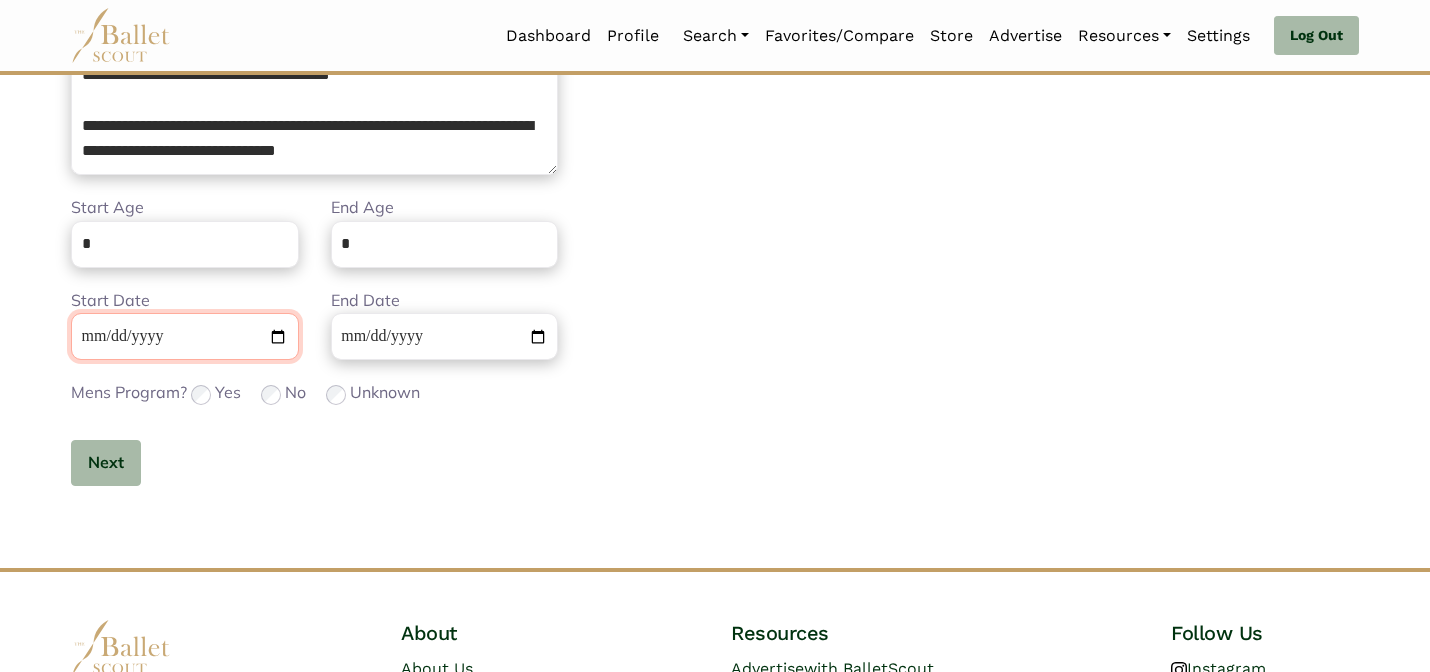 type 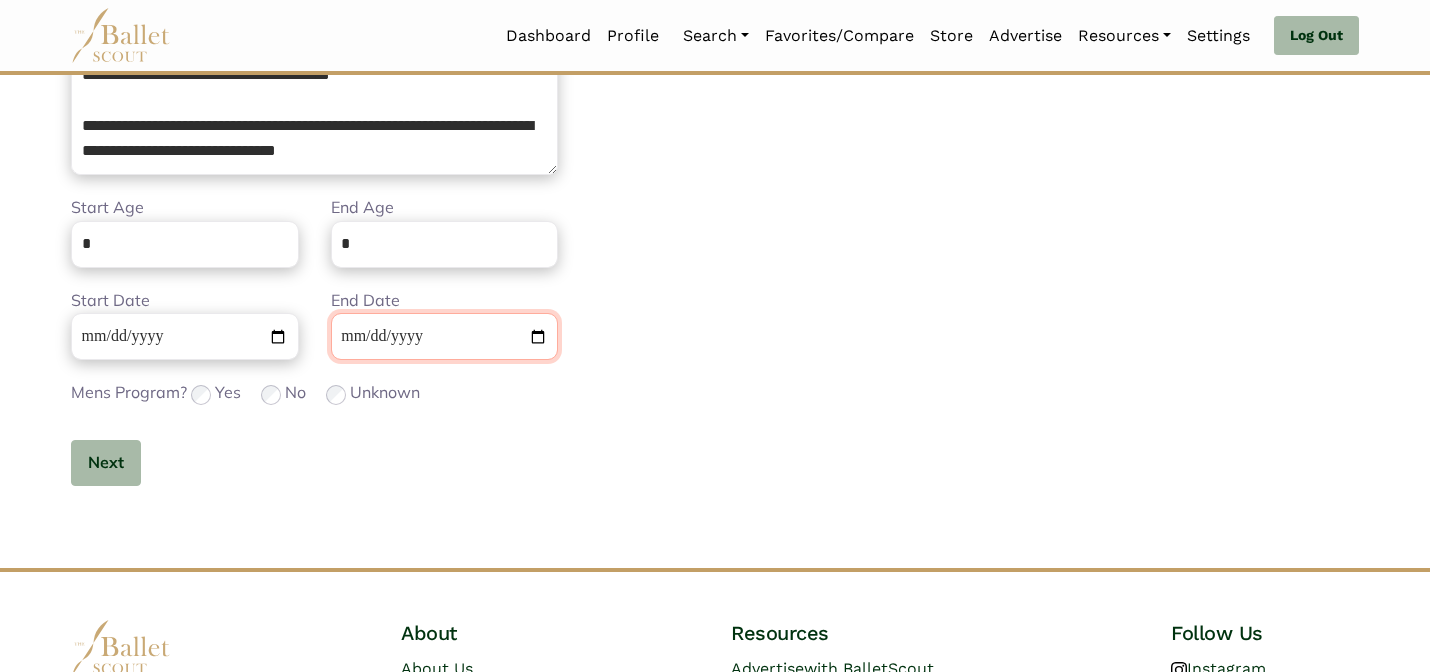 type 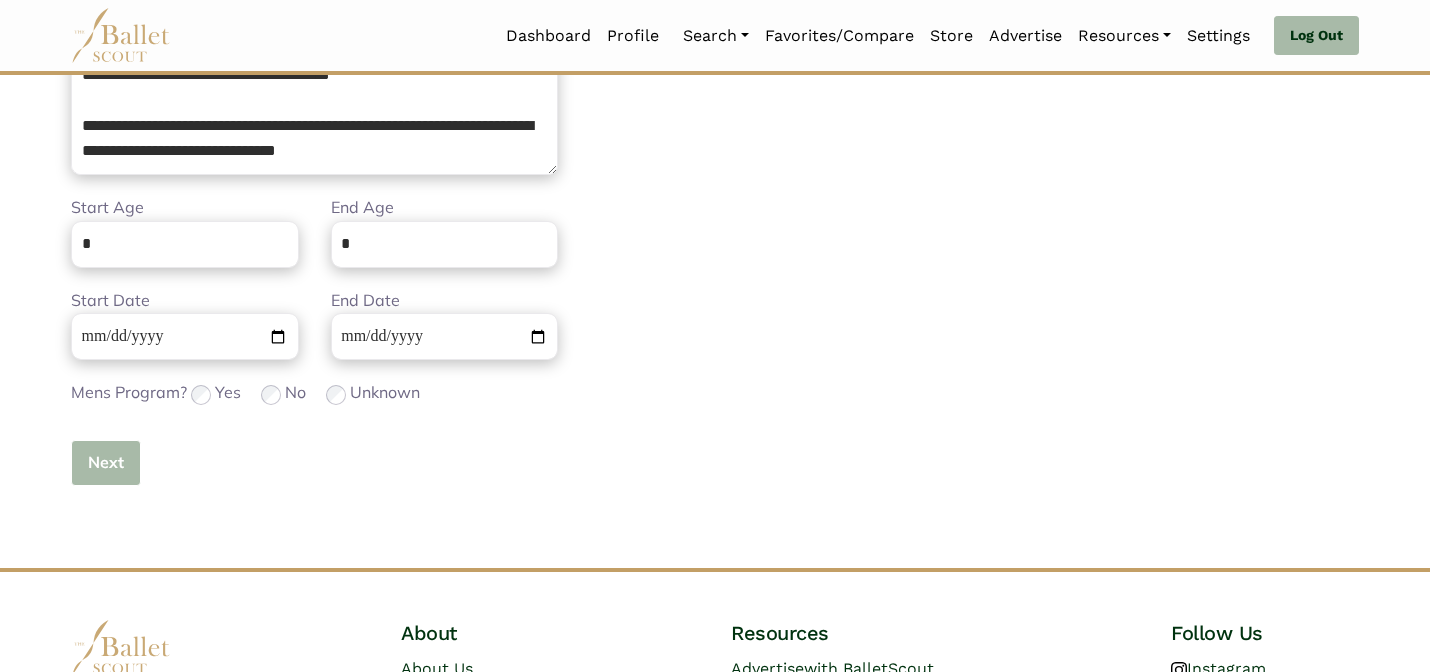 click on "Next" at bounding box center [106, 463] 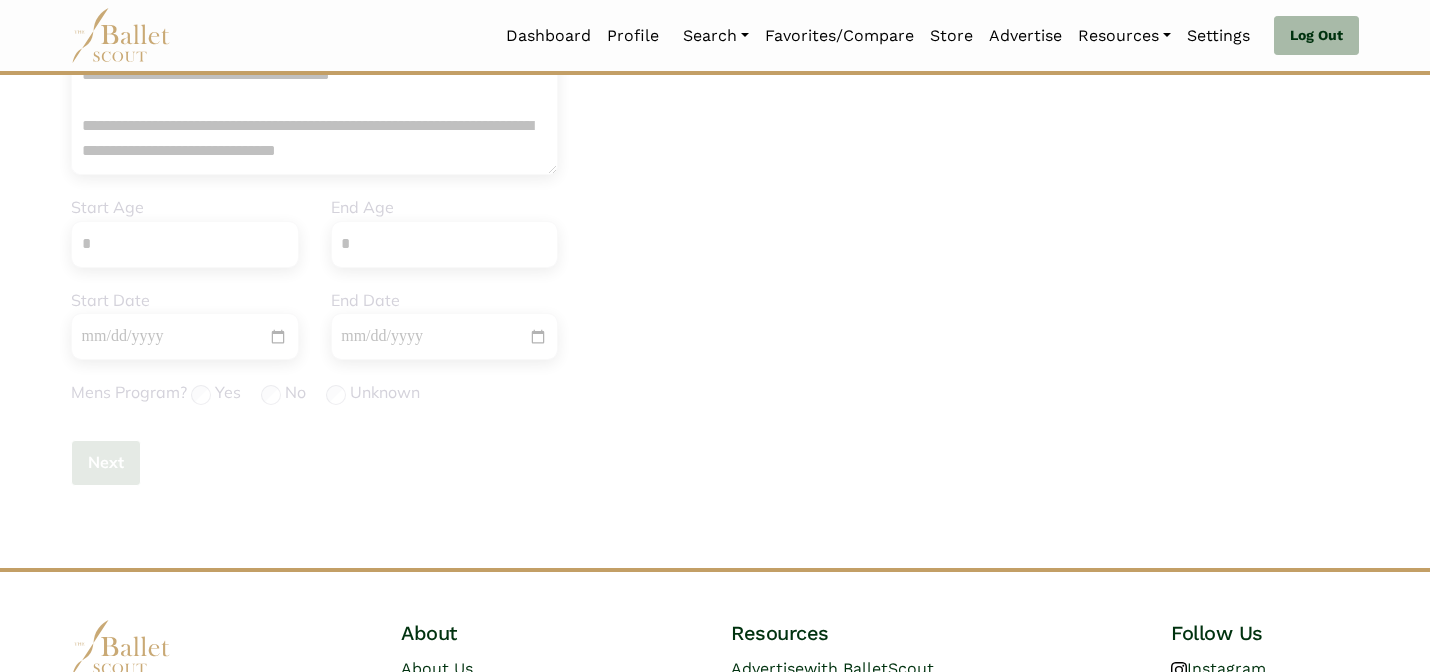 type 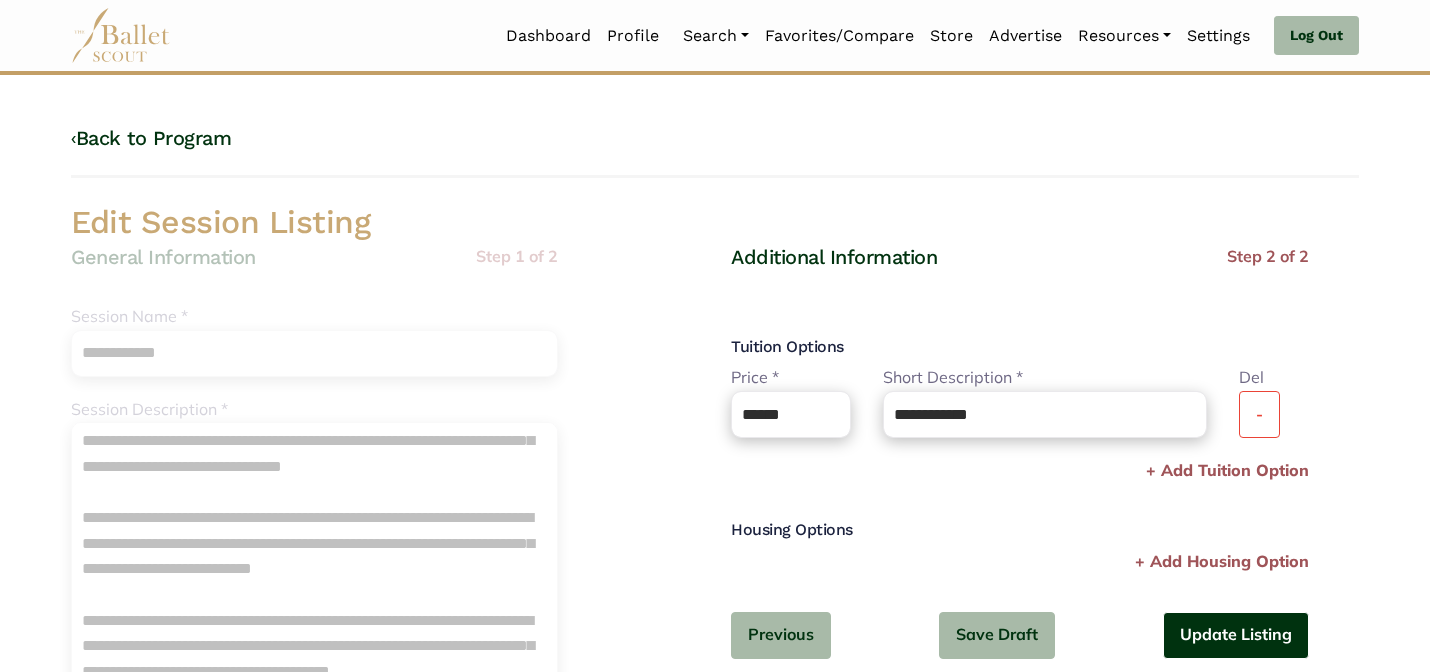 click on "Update Listing" at bounding box center (1236, 635) 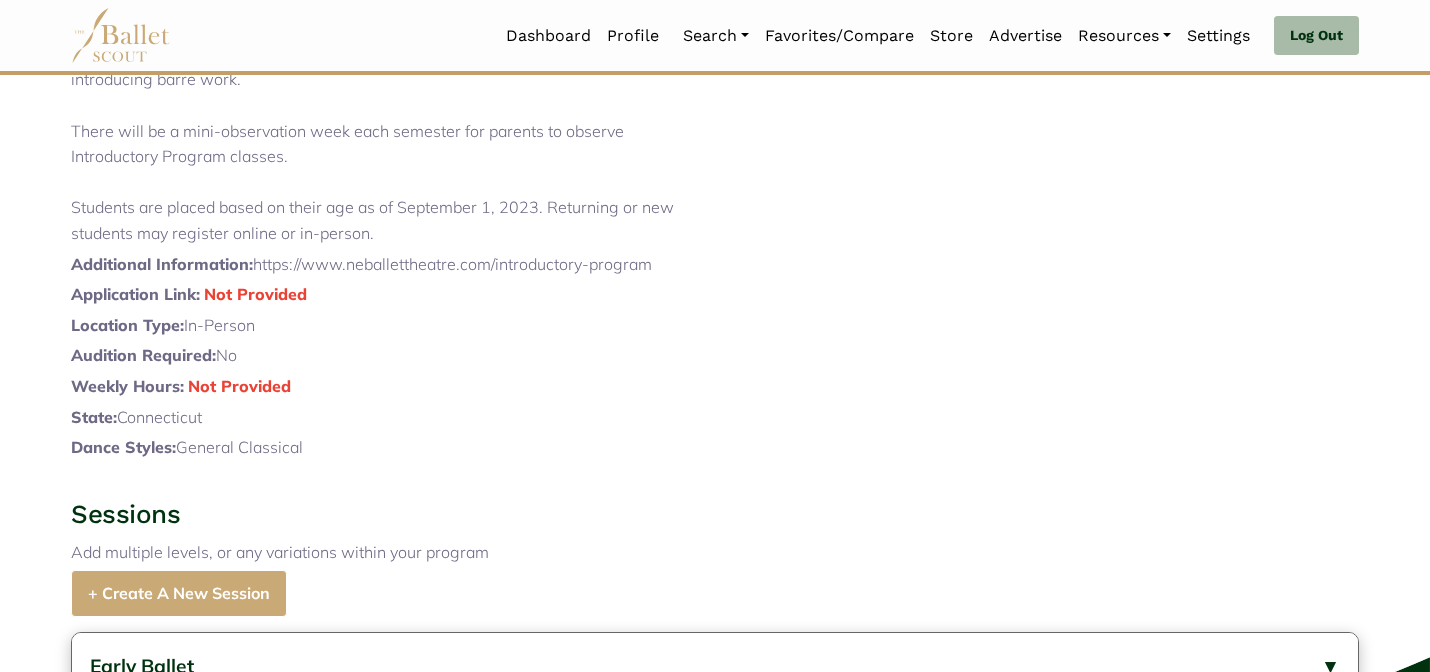 scroll, scrollTop: 1096, scrollLeft: 0, axis: vertical 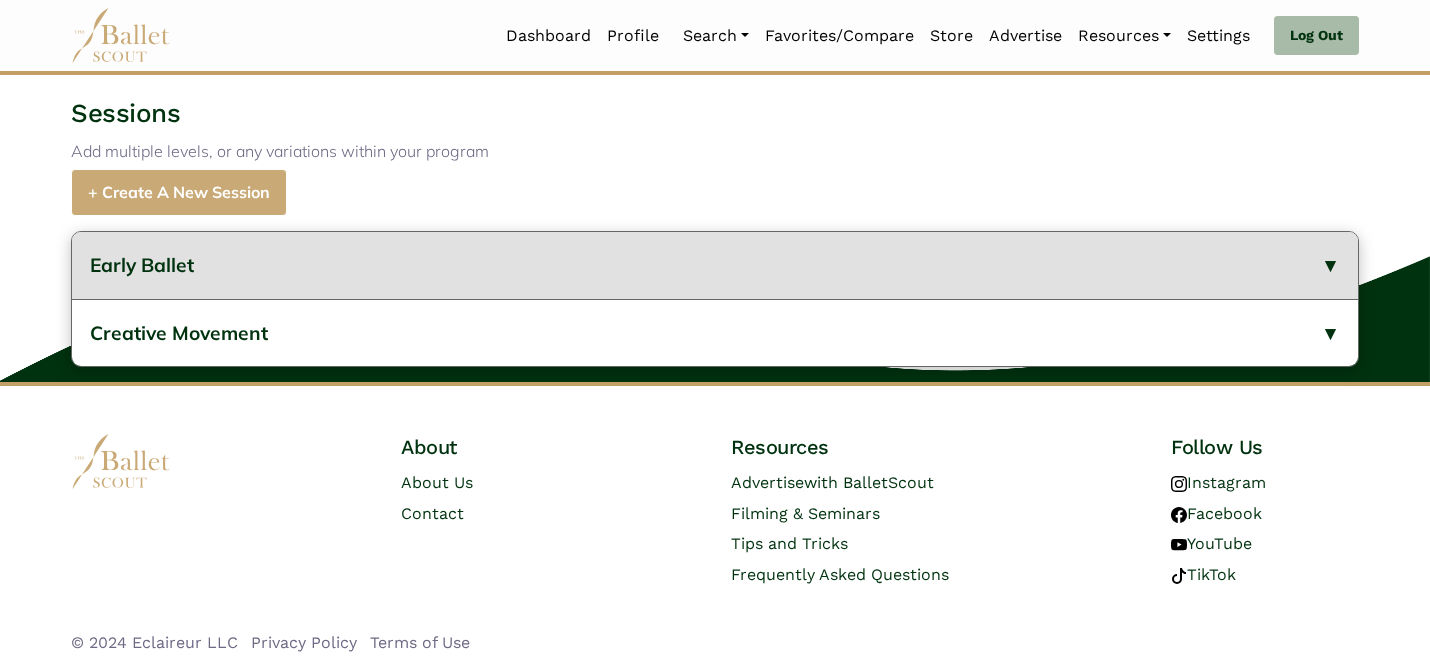 click on "Early Ballet" at bounding box center [715, 265] 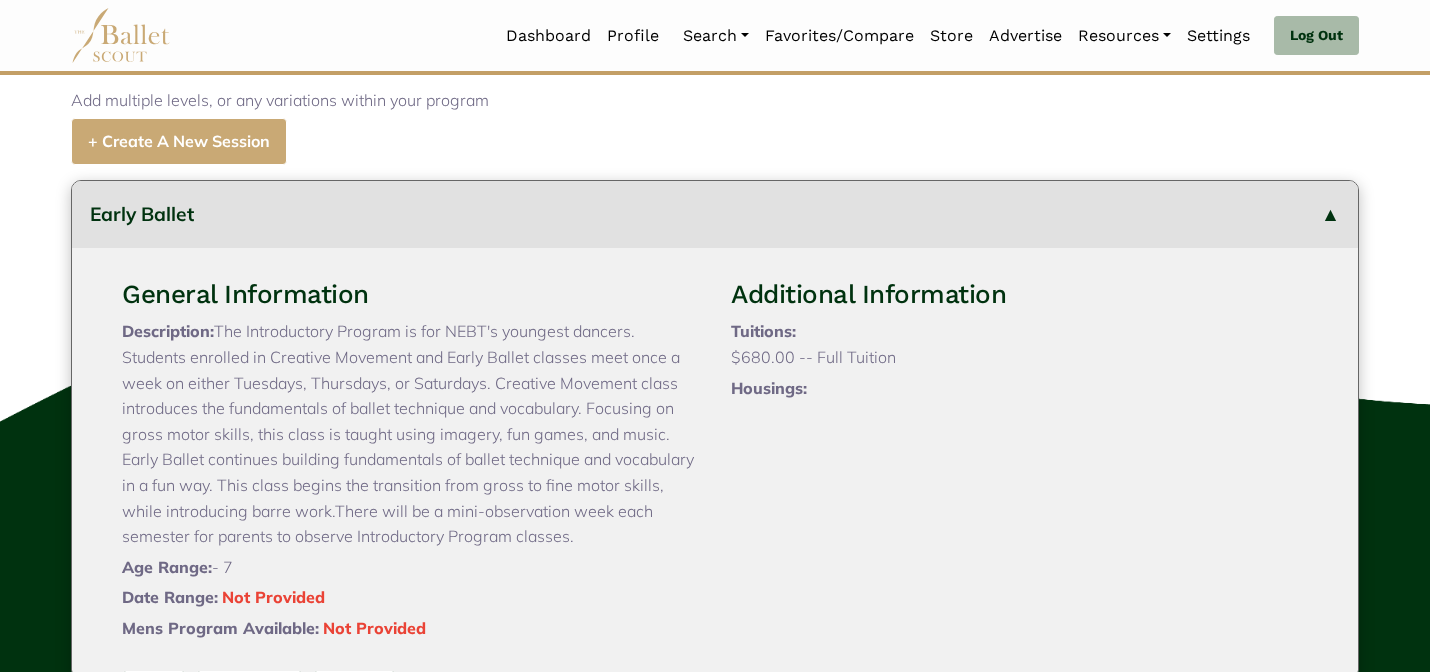 type 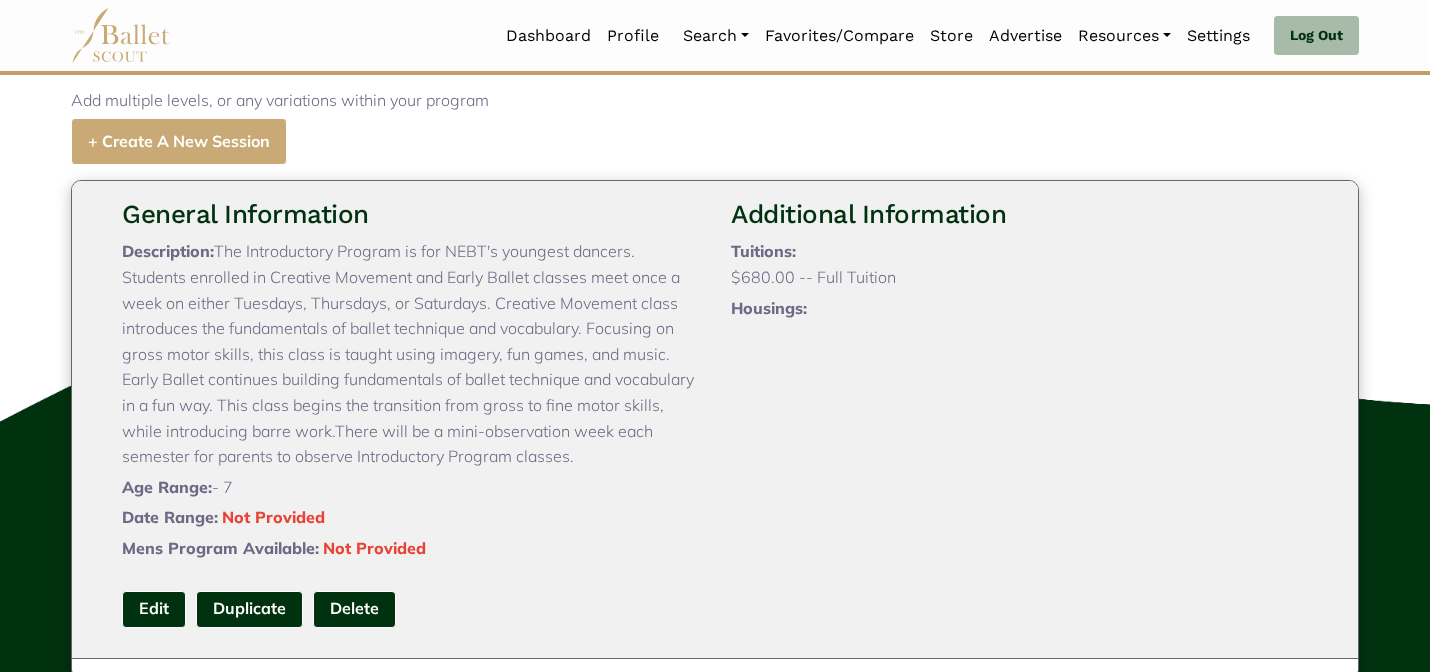 scroll, scrollTop: 0, scrollLeft: 0, axis: both 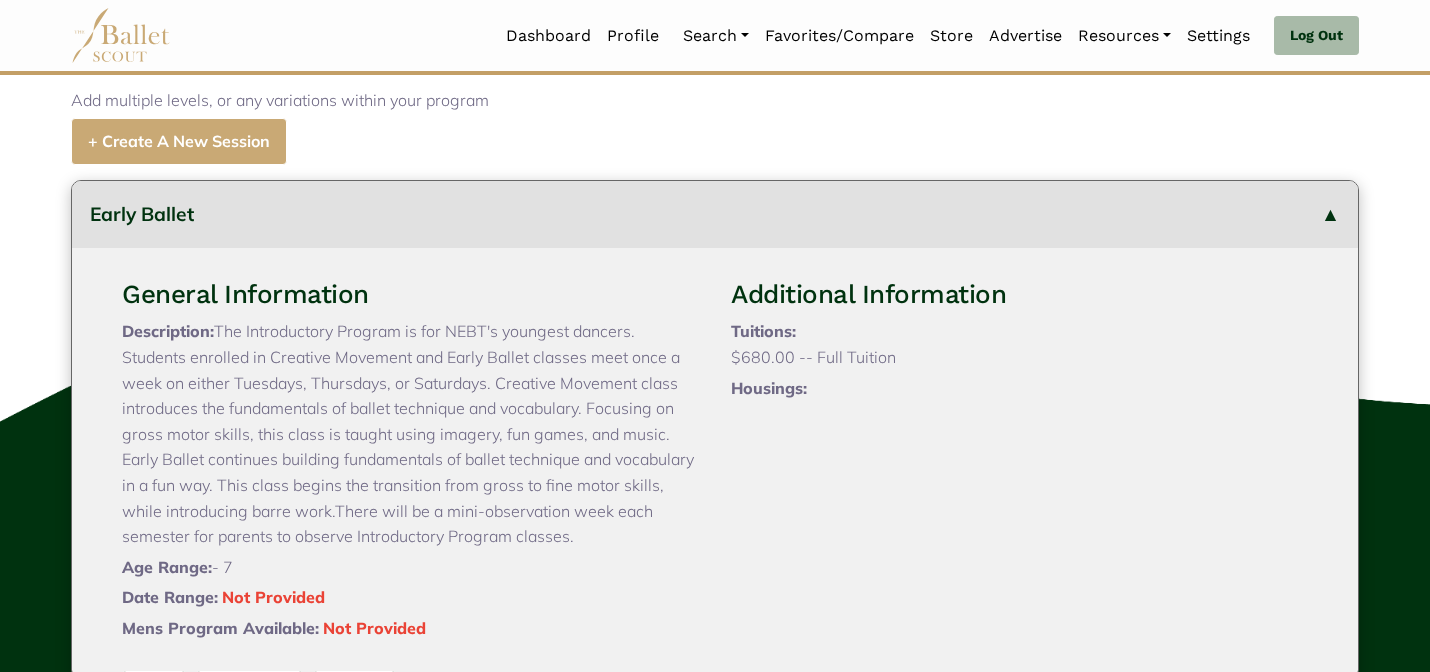click on "Early Ballet" at bounding box center (715, 214) 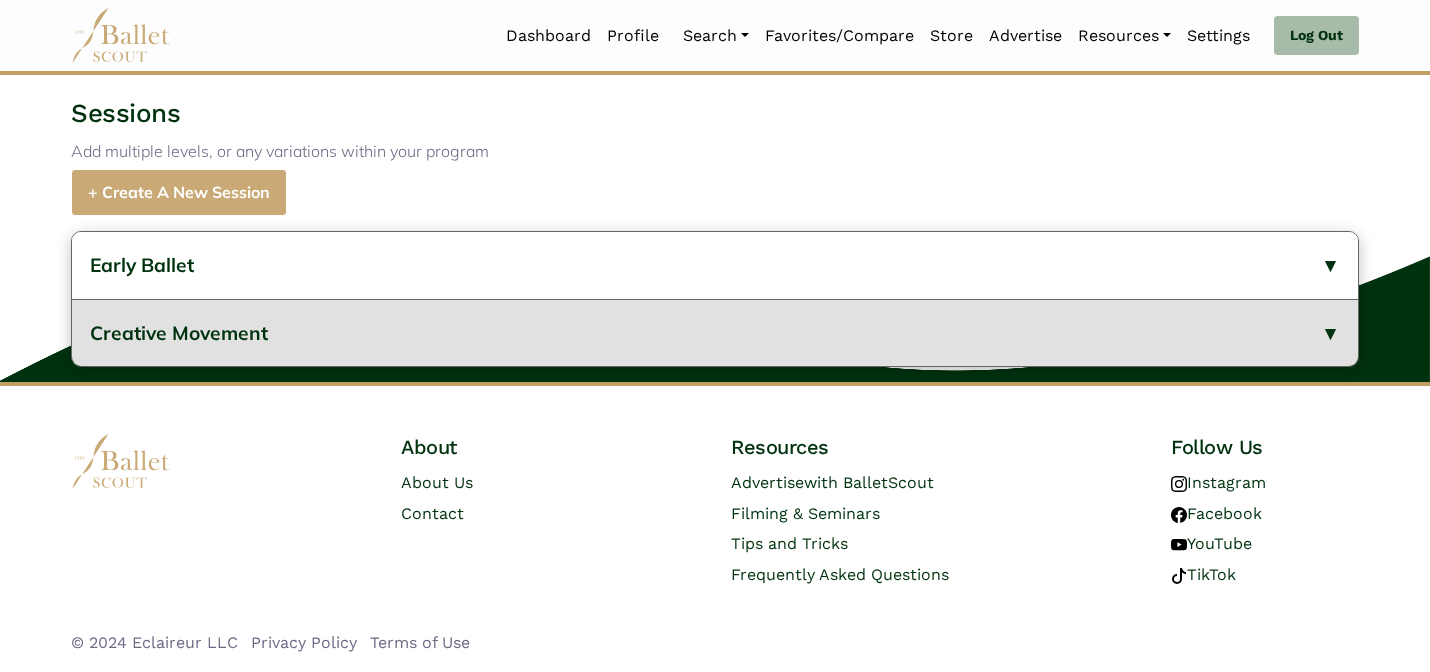 click on "Creative Movement" at bounding box center [715, 333] 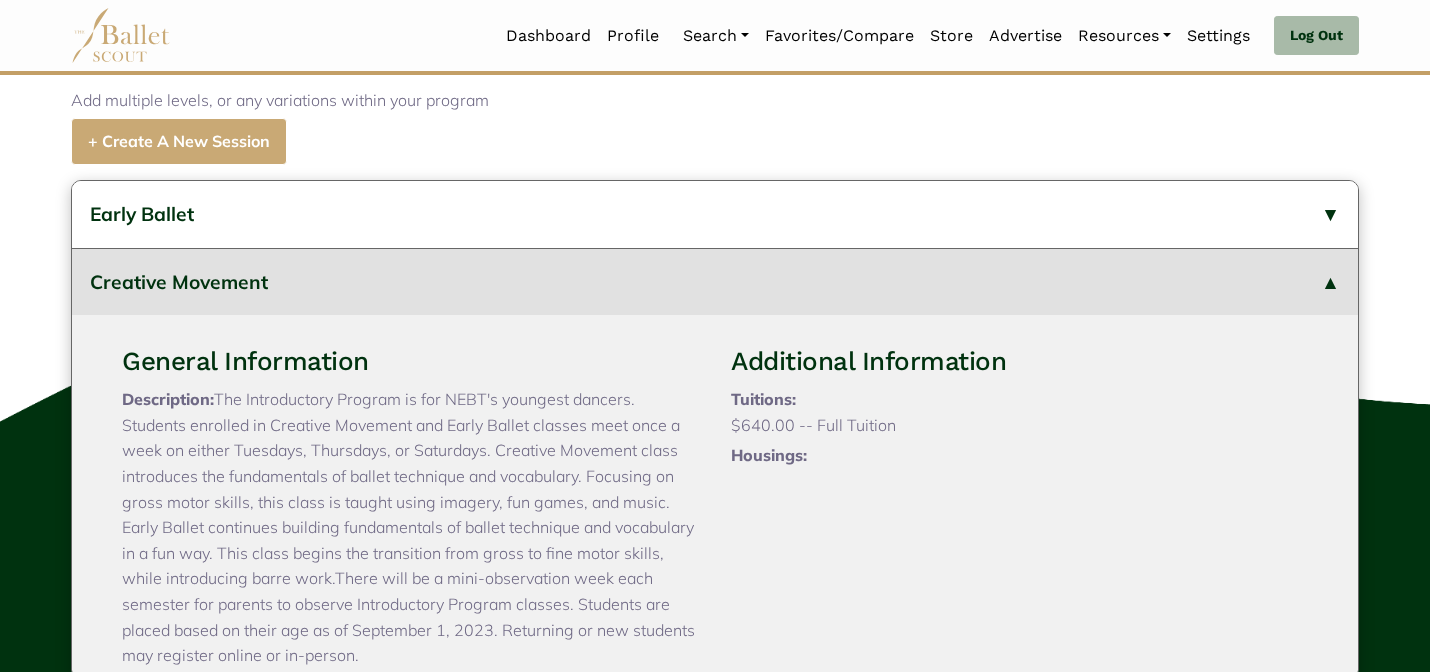 type 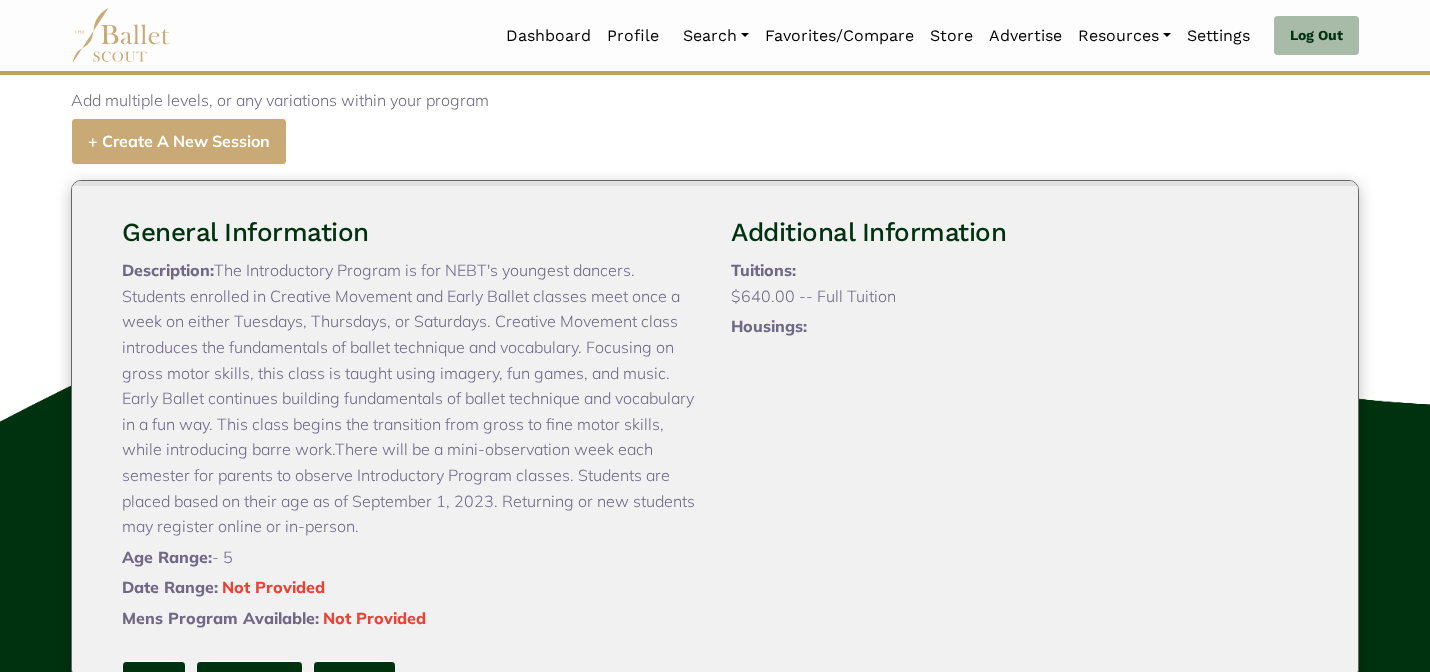 scroll, scrollTop: 173, scrollLeft: 0, axis: vertical 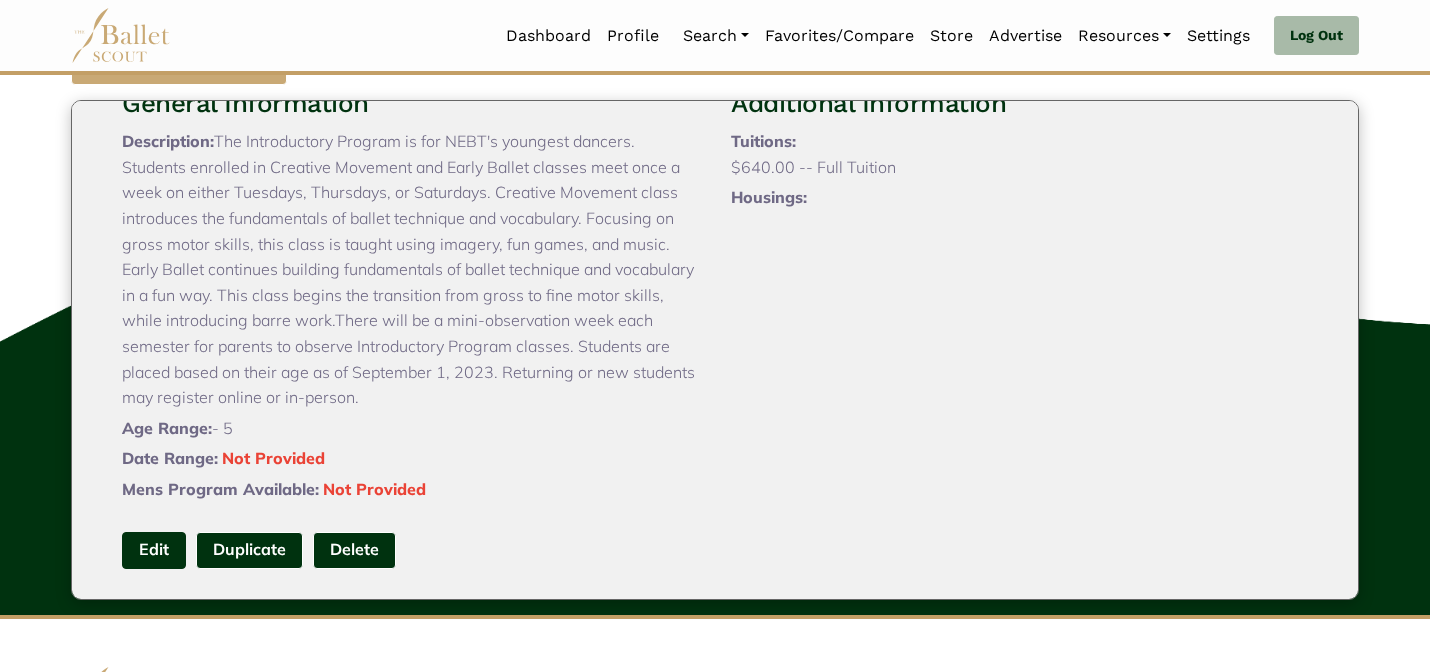 click on "Edit" at bounding box center (154, 550) 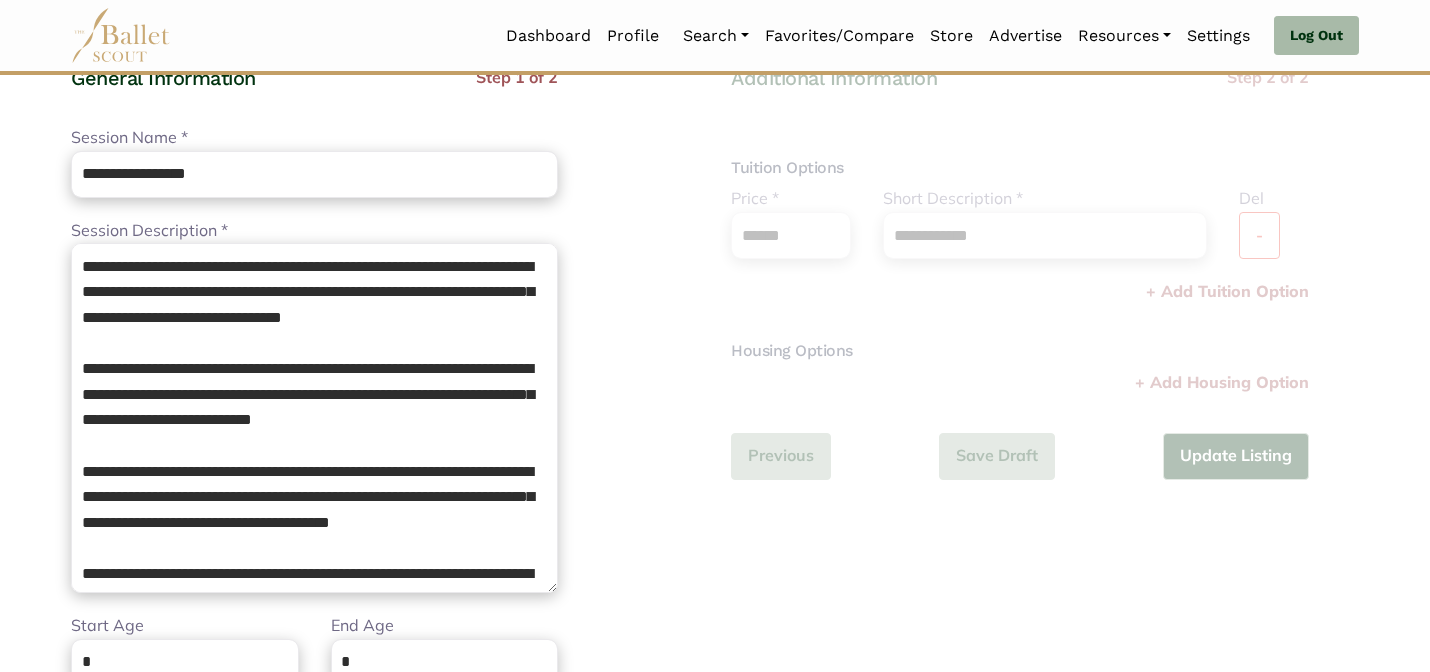 scroll, scrollTop: 200, scrollLeft: 0, axis: vertical 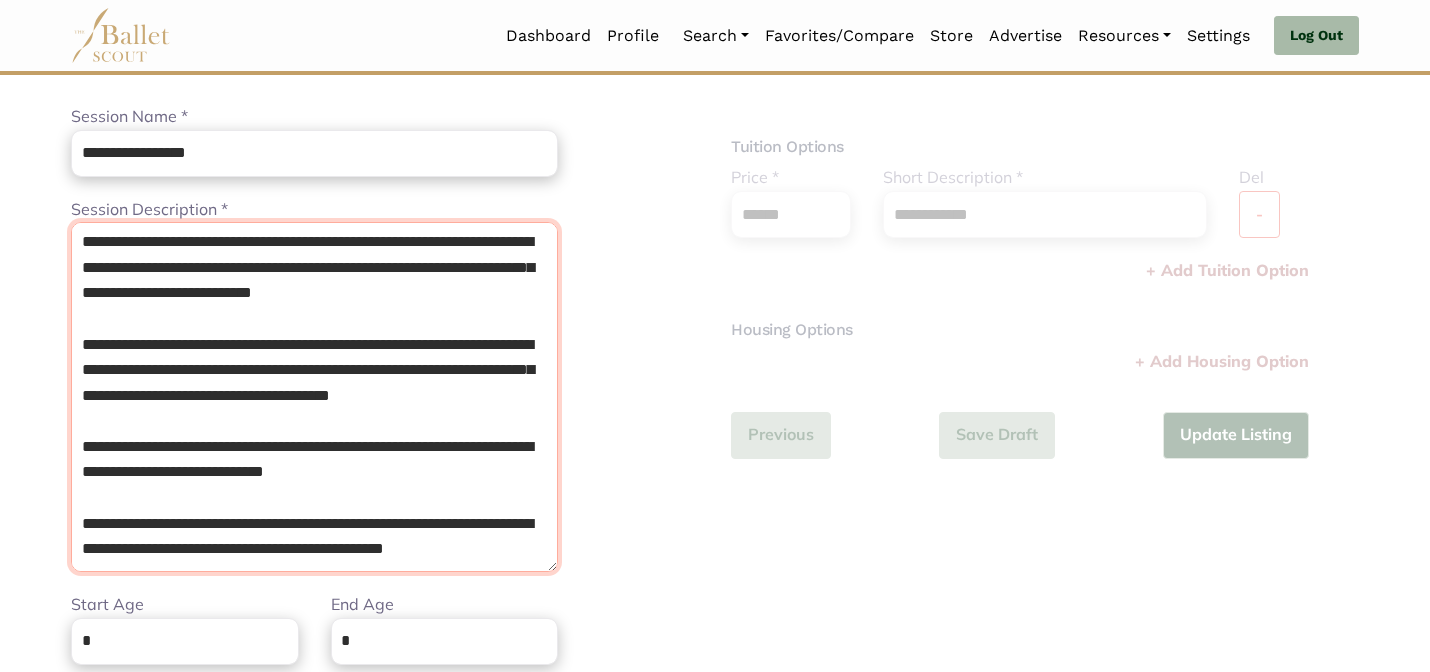 drag, startPoint x: 396, startPoint y: 500, endPoint x: 75, endPoint y: 447, distance: 325.34598 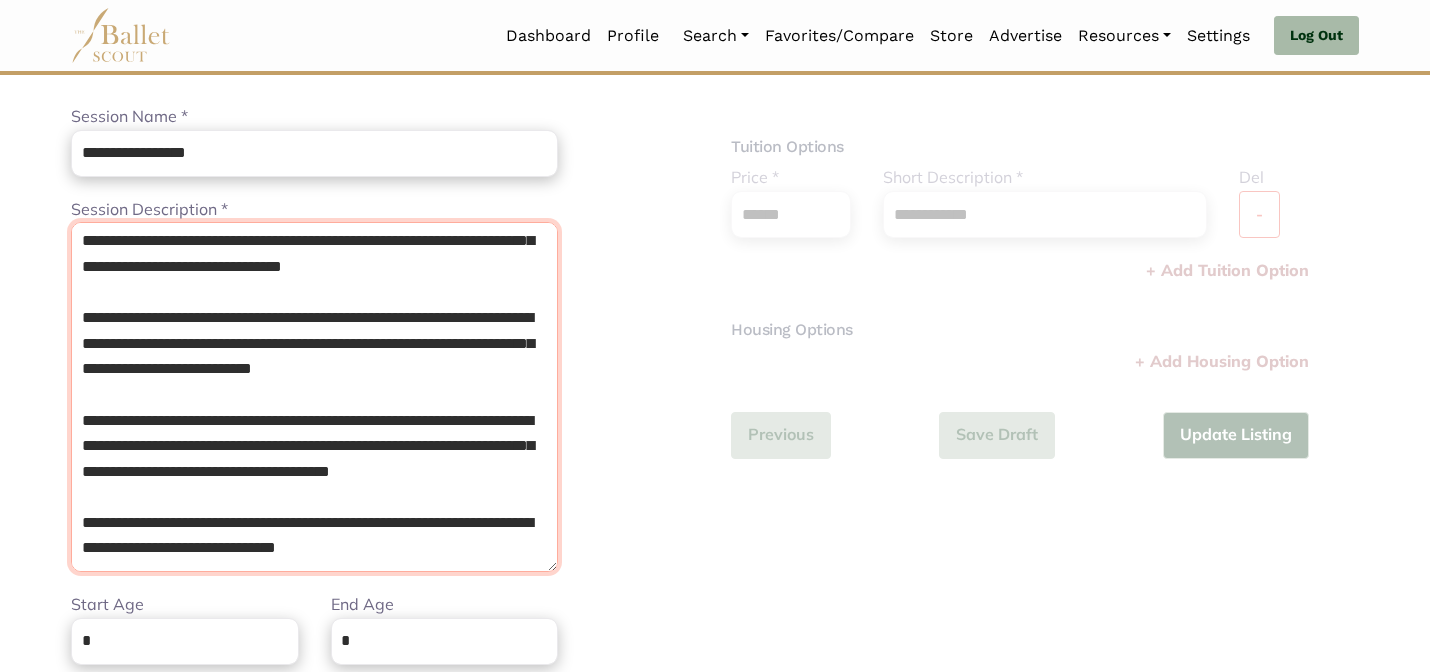 scroll, scrollTop: 157, scrollLeft: 0, axis: vertical 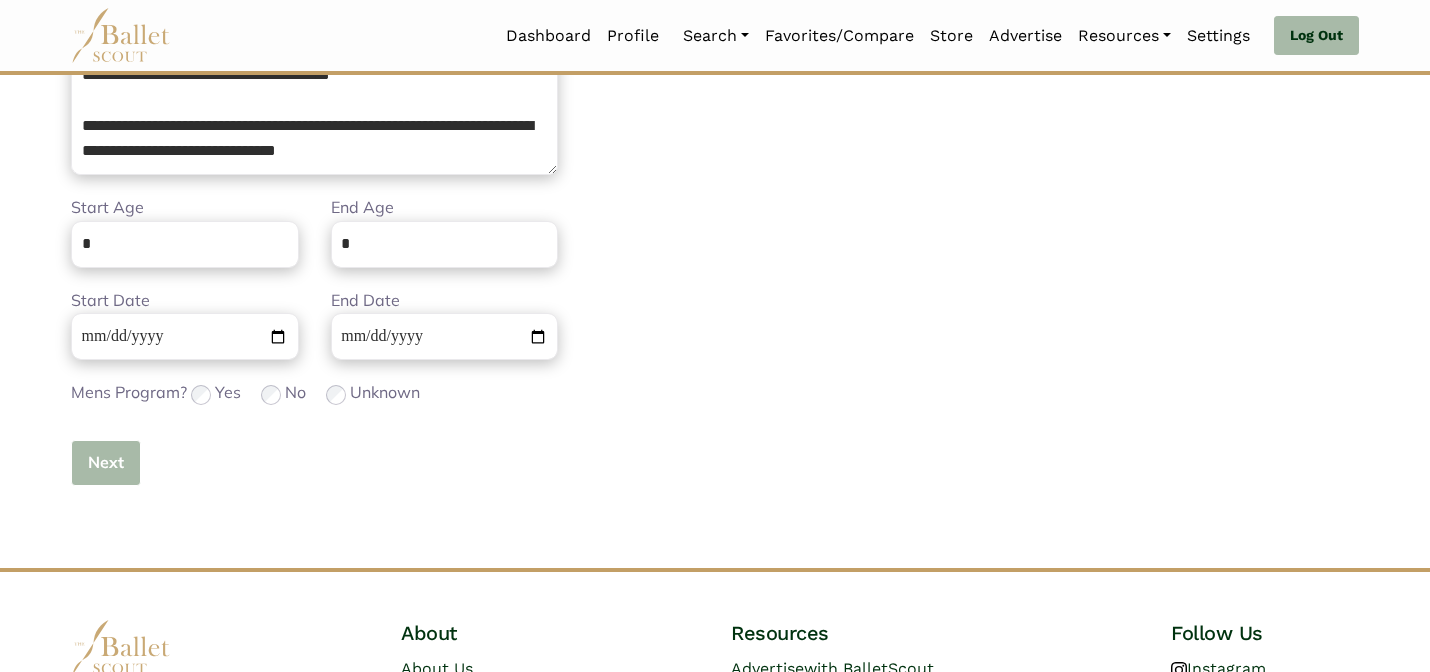 click on "Next" at bounding box center (106, 463) 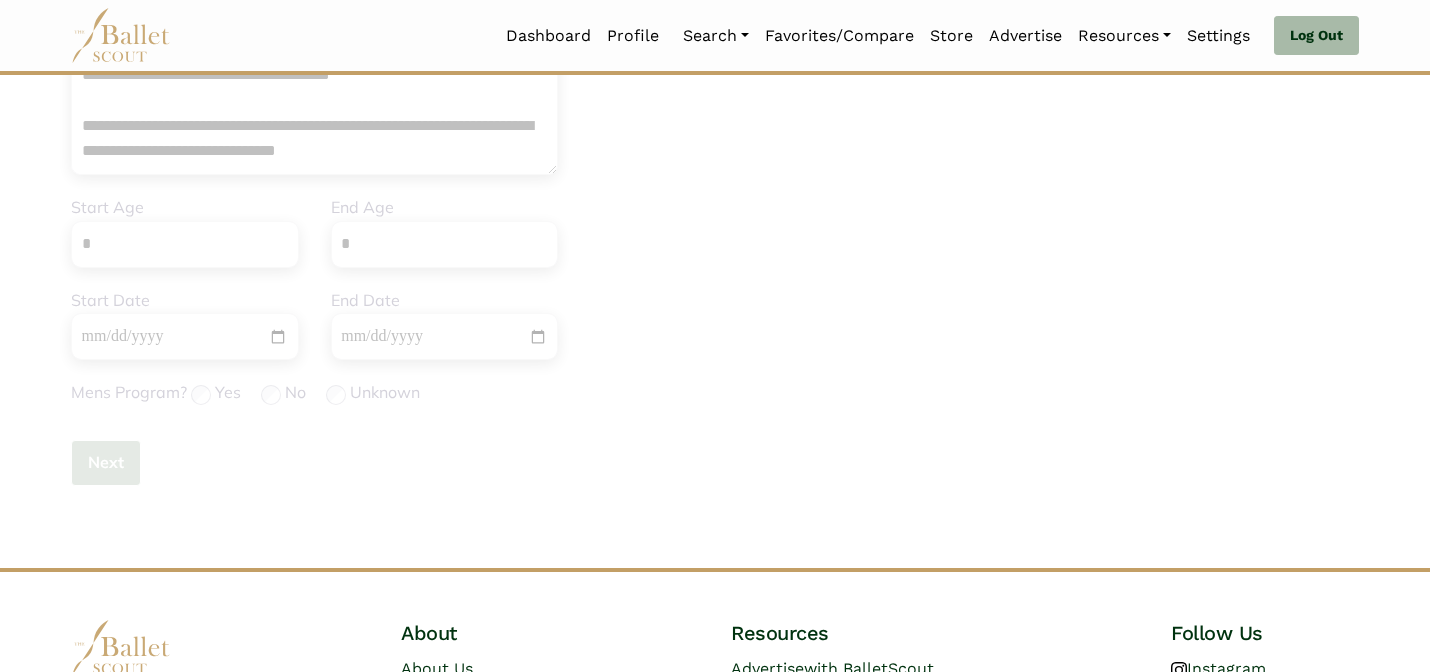 type 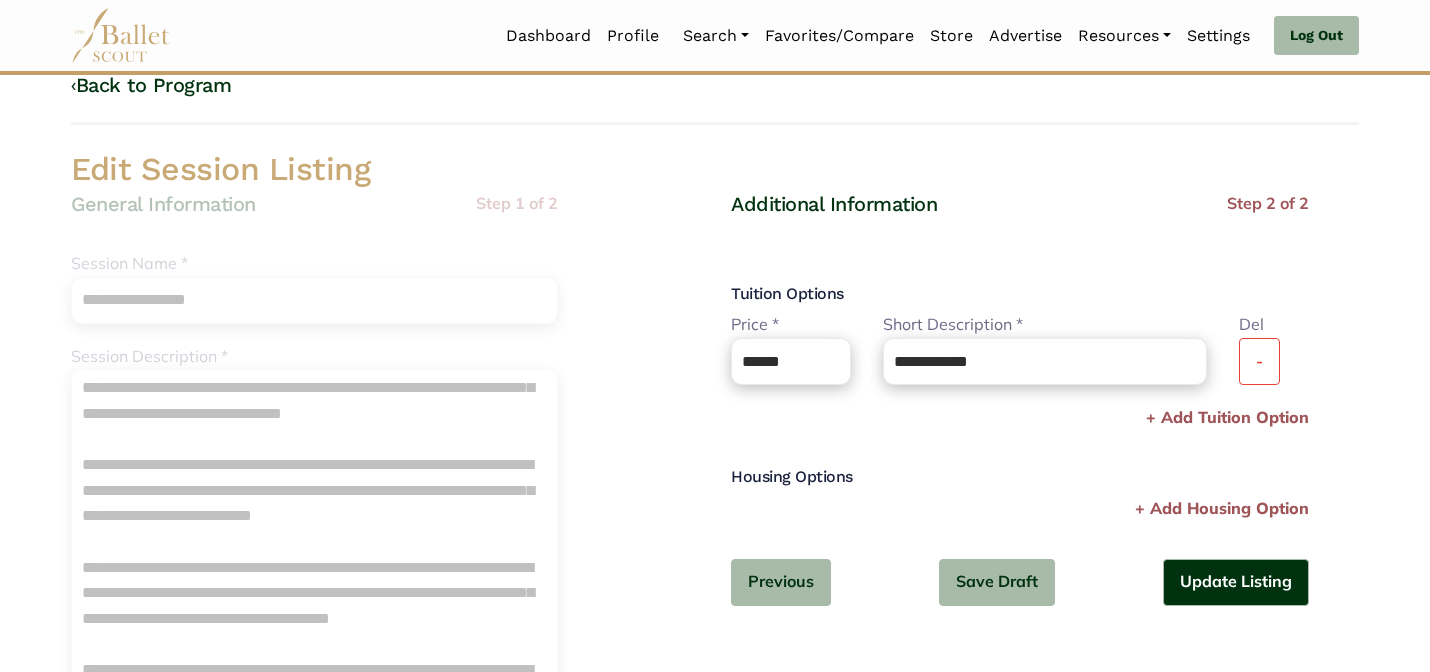 scroll, scrollTop: 0, scrollLeft: 0, axis: both 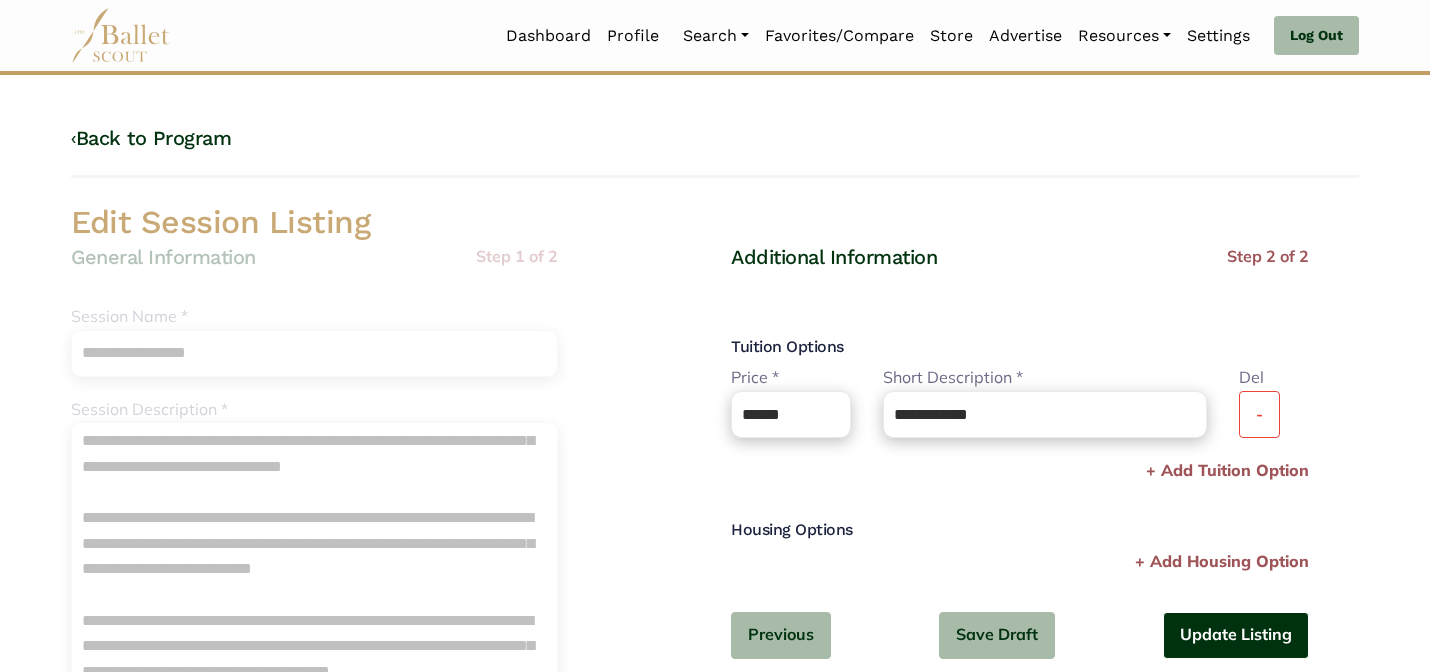 click on "Update Listing" at bounding box center (1236, 635) 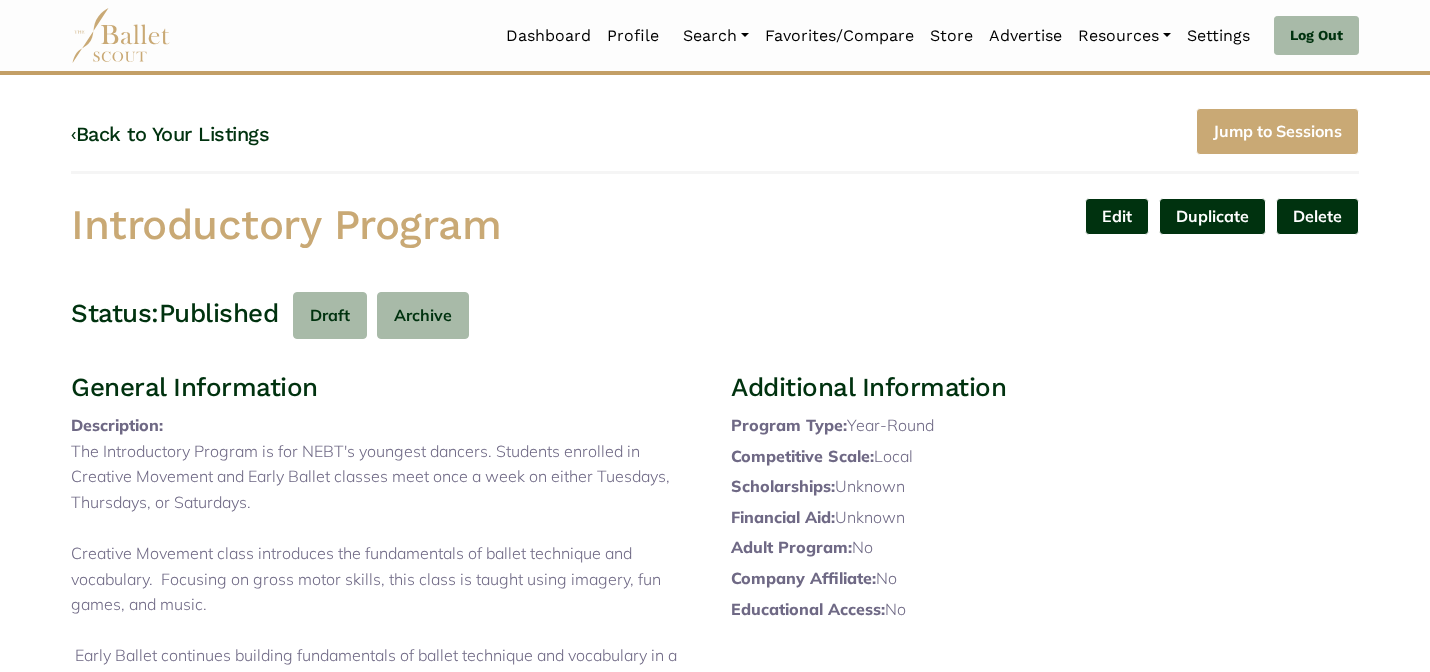 scroll, scrollTop: 0, scrollLeft: 0, axis: both 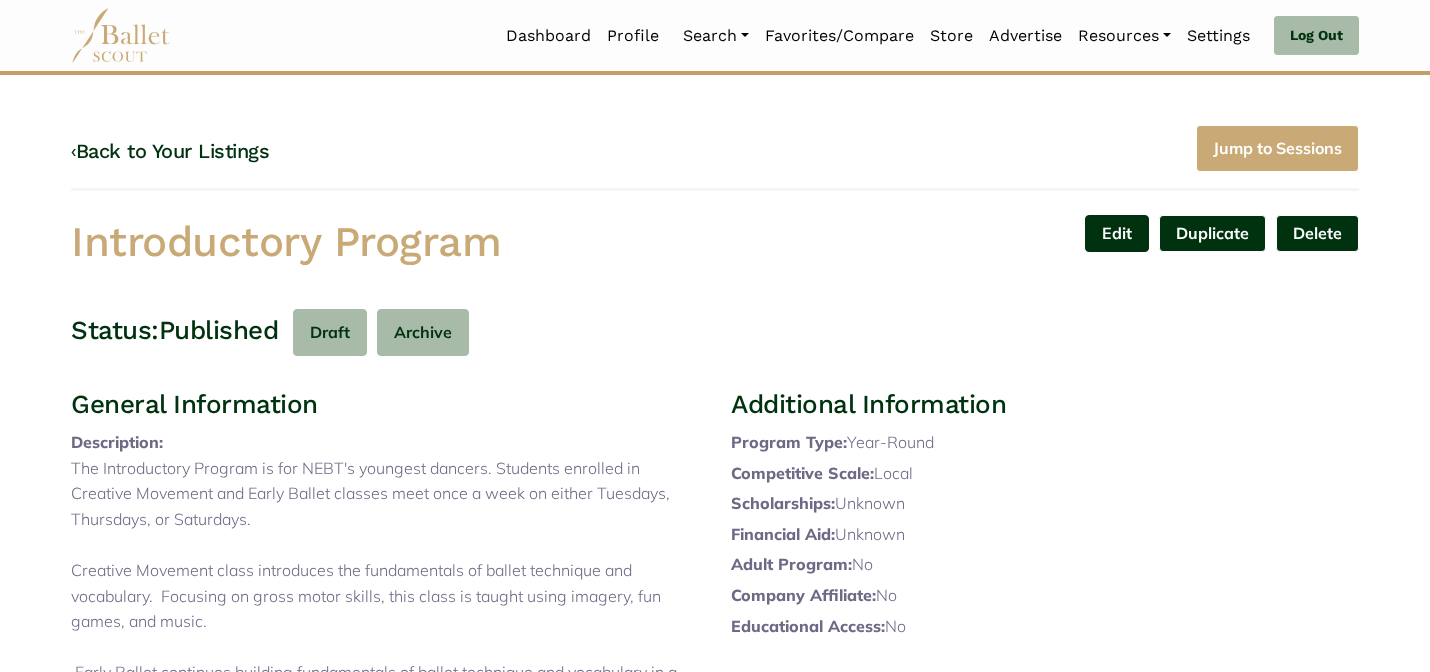 click on "Edit" at bounding box center (1117, 233) 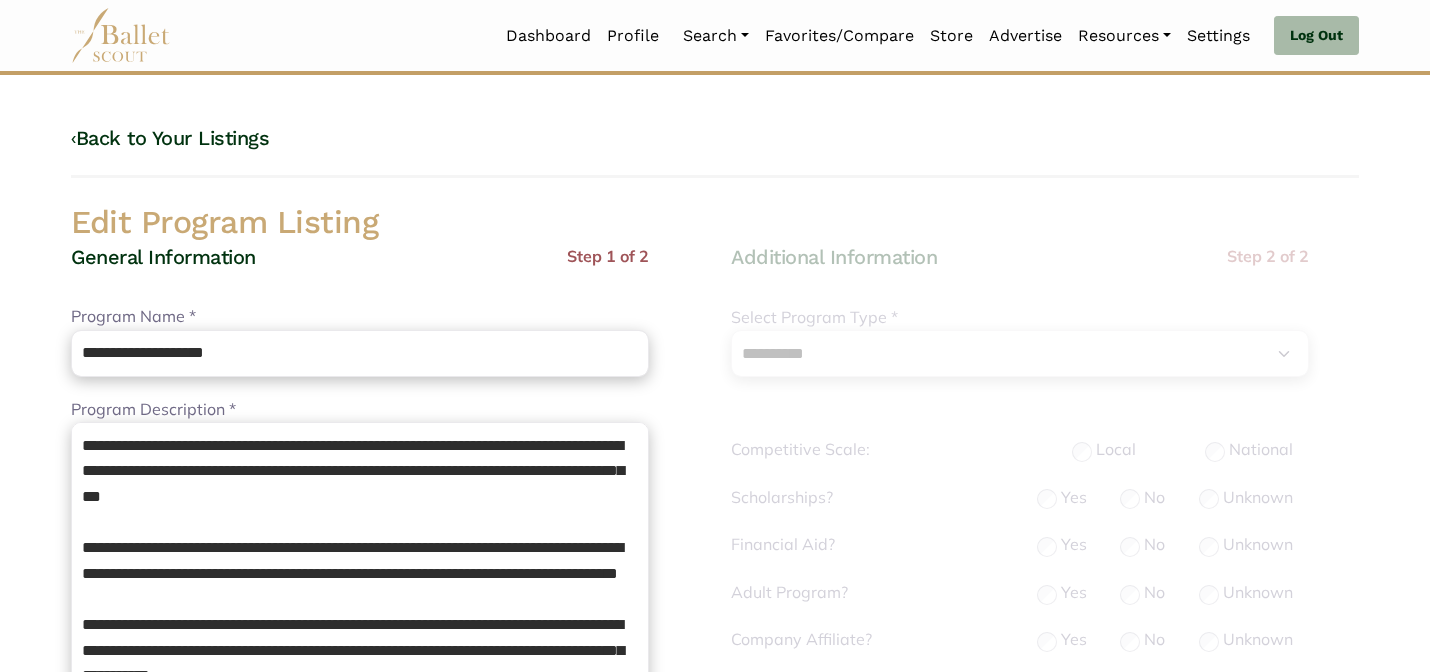 select on "**" 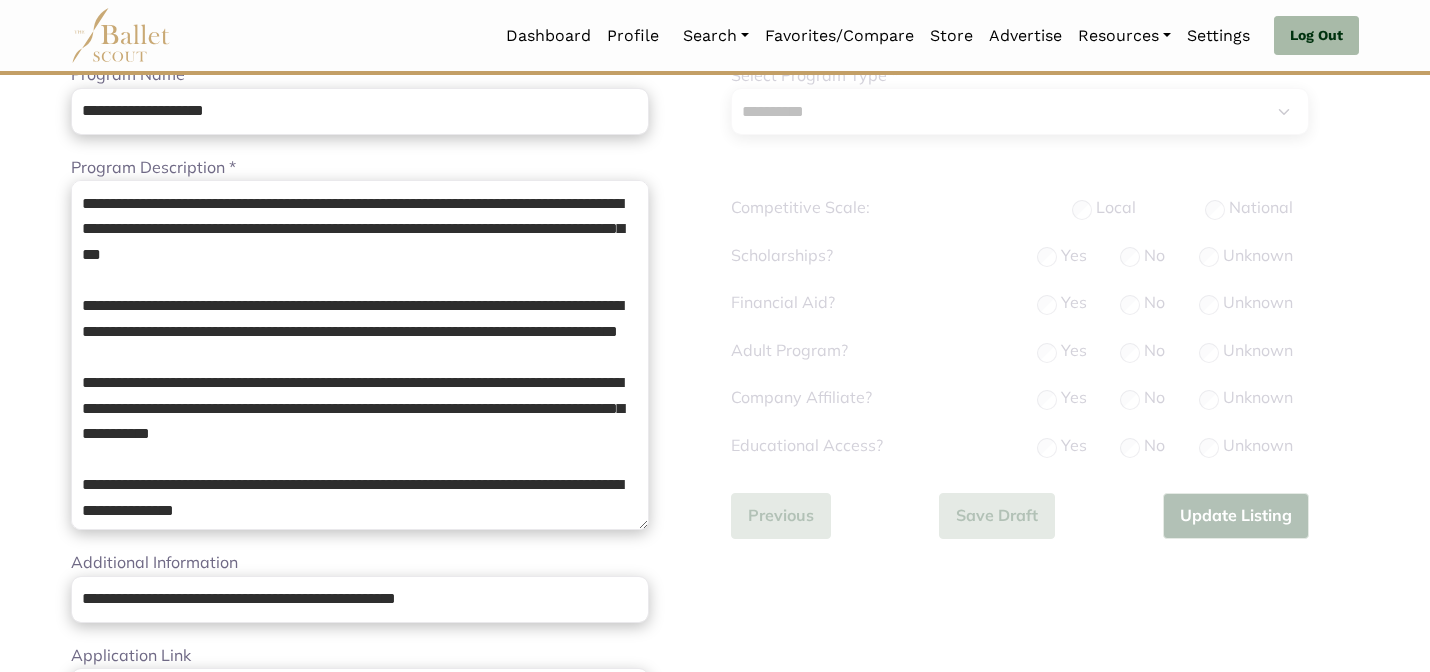 scroll, scrollTop: 272, scrollLeft: 0, axis: vertical 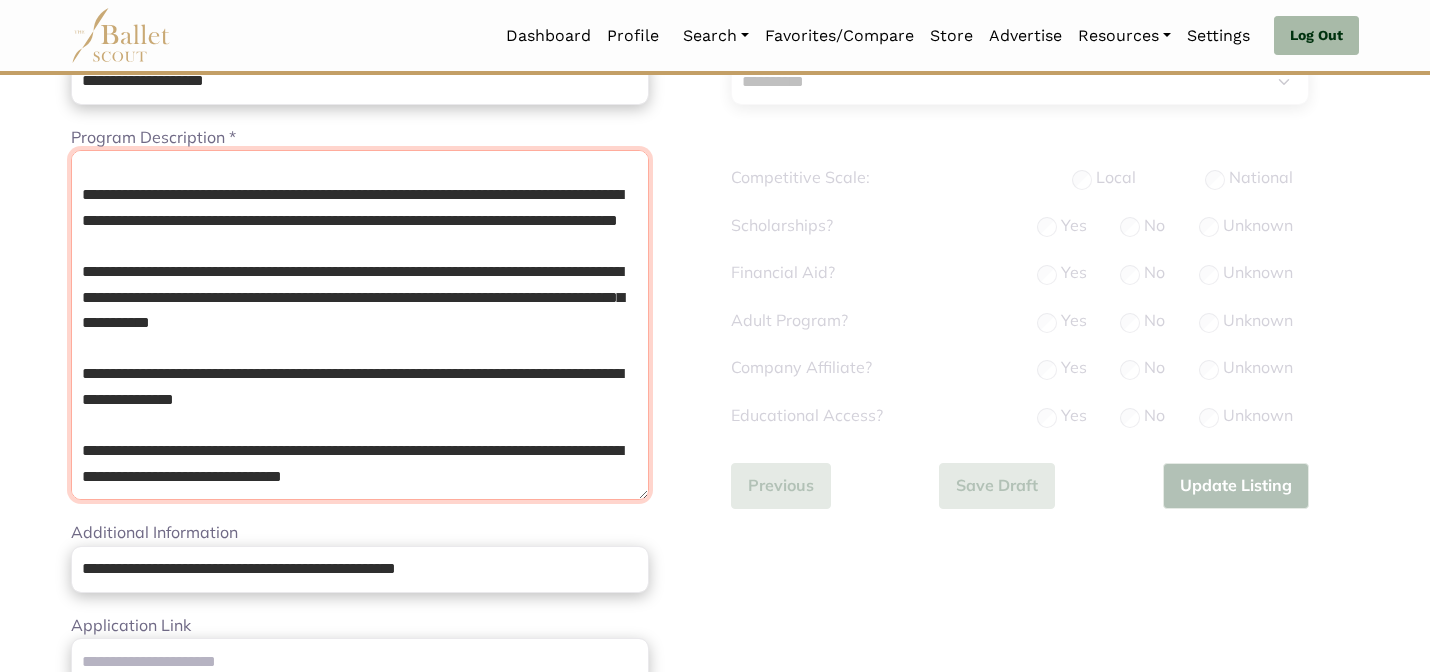drag, startPoint x: 72, startPoint y: 450, endPoint x: 294, endPoint y: 486, distance: 224.89998 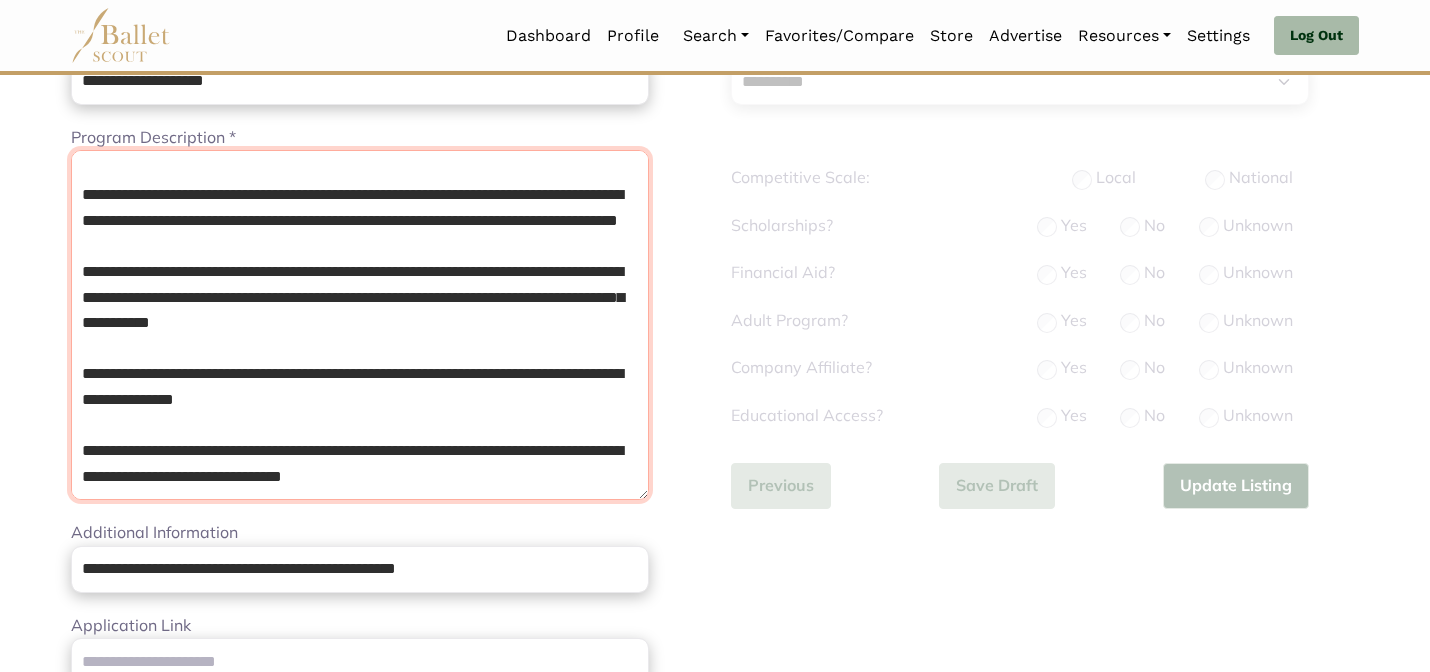 drag, startPoint x: 571, startPoint y: 494, endPoint x: 78, endPoint y: 422, distance: 498.22986 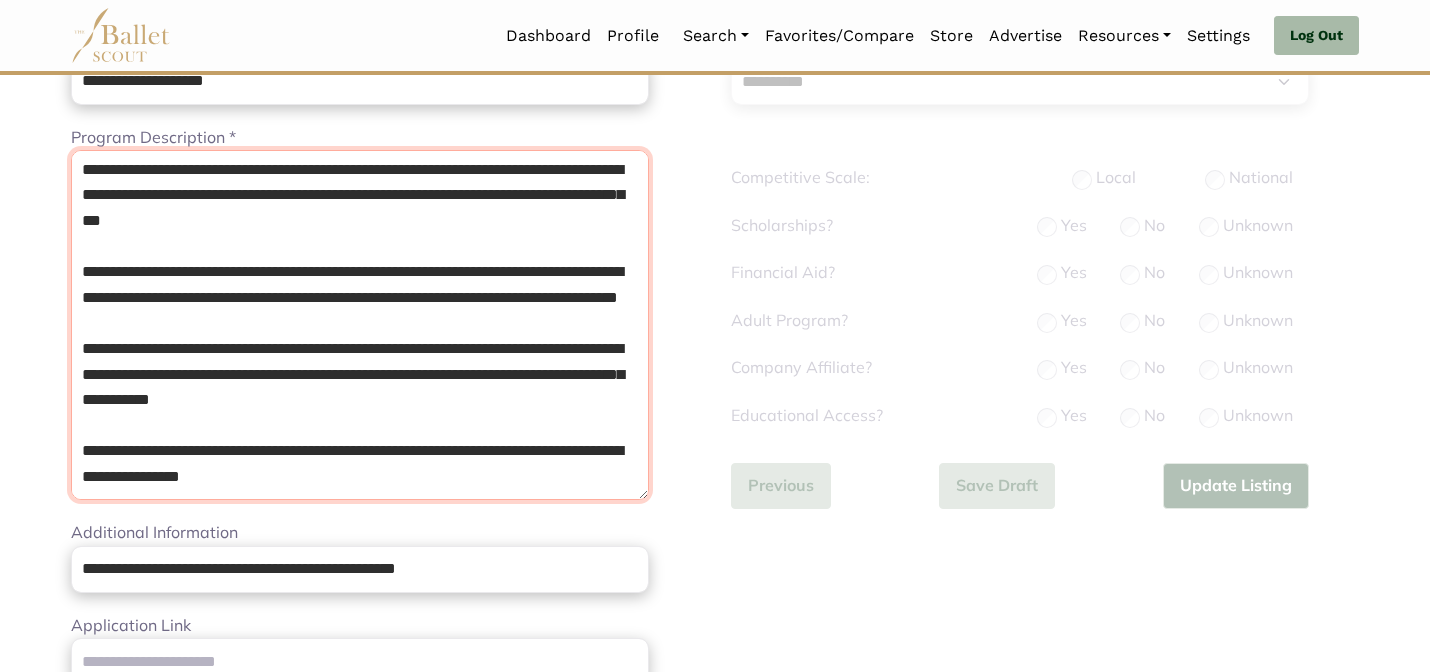 scroll, scrollTop: 55, scrollLeft: 0, axis: vertical 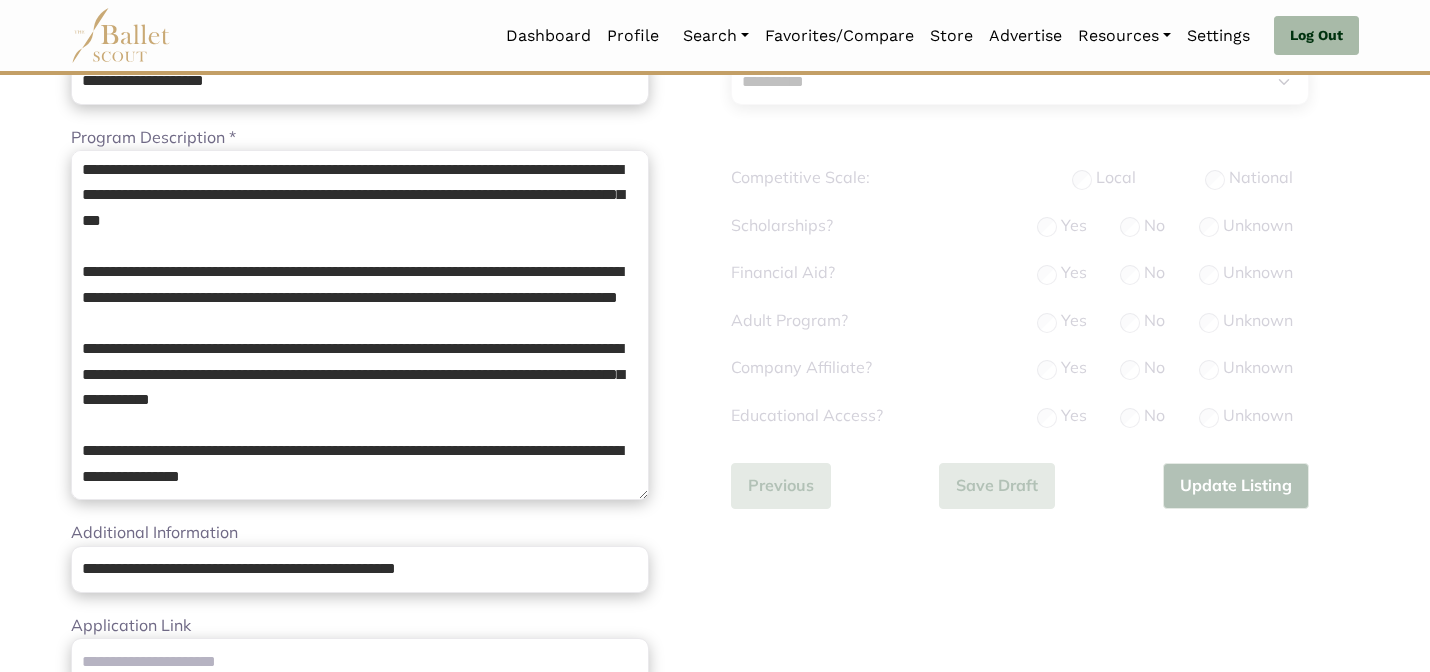 click on "Loading...
Please Wait
Dashboard
Profile" at bounding box center [715, 703] 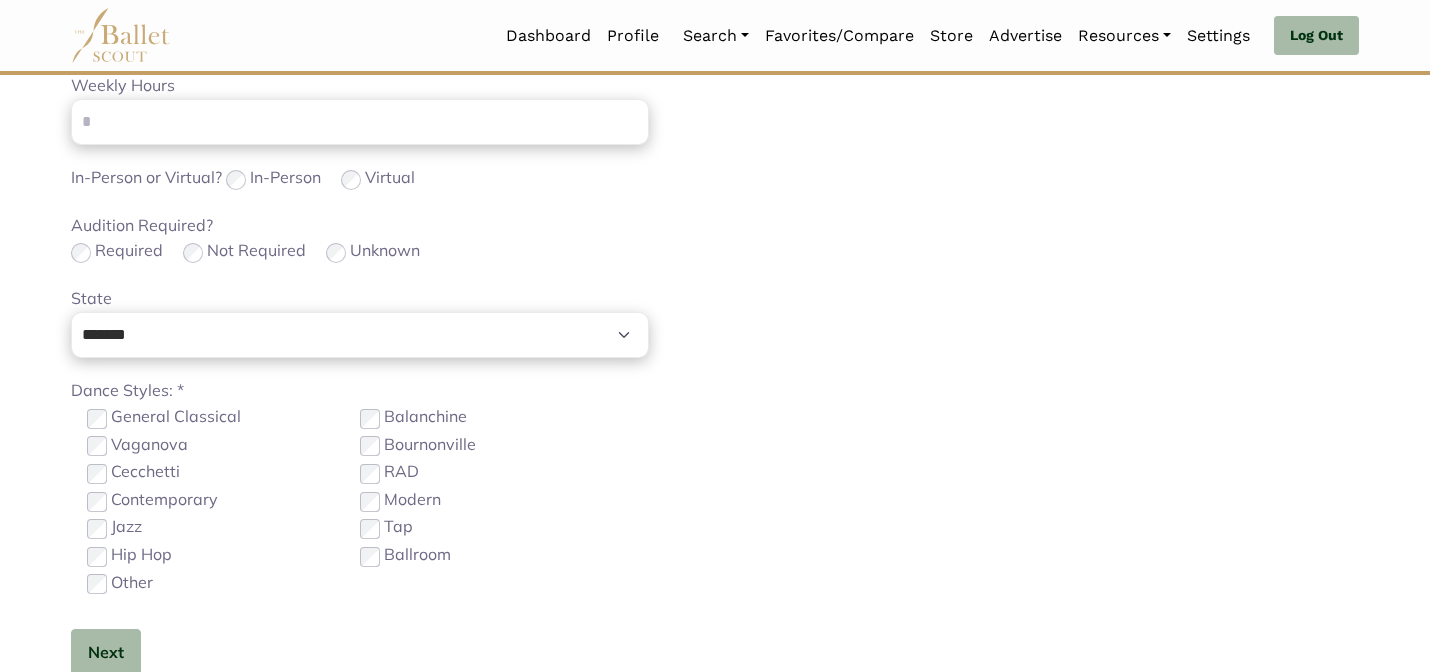 scroll, scrollTop: 1279, scrollLeft: 0, axis: vertical 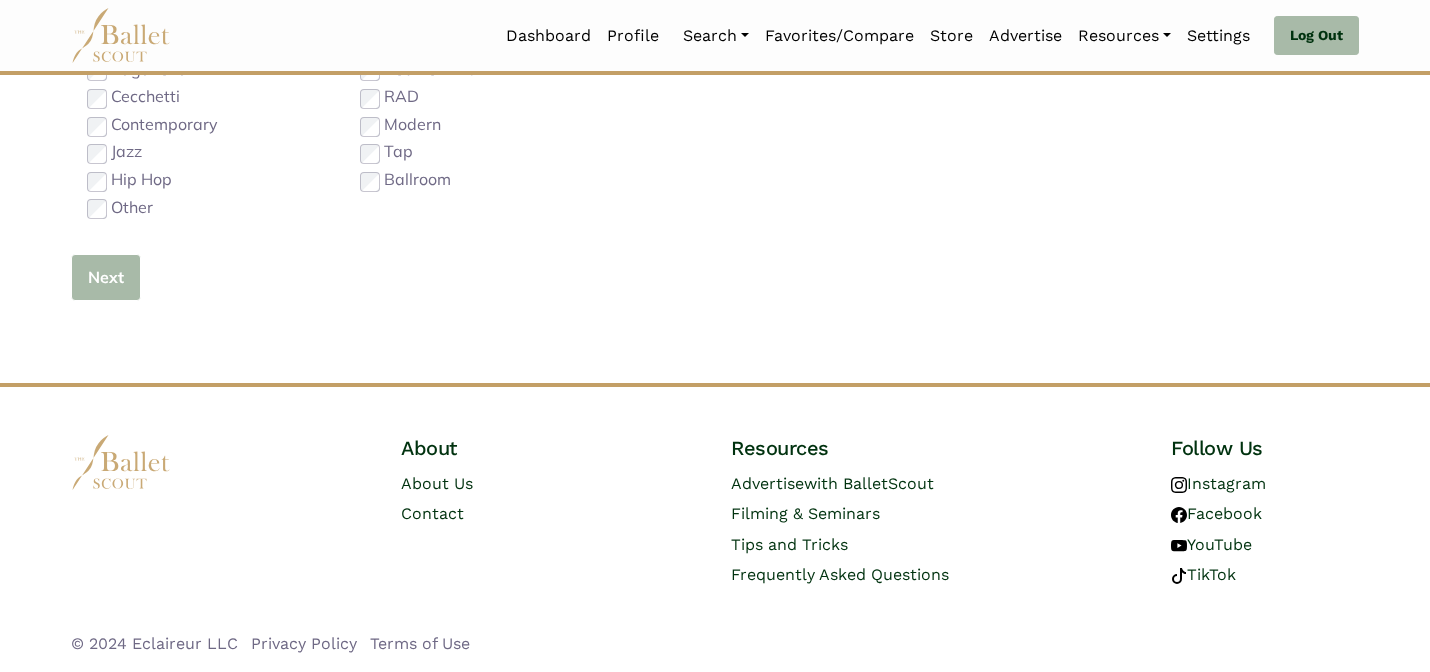type 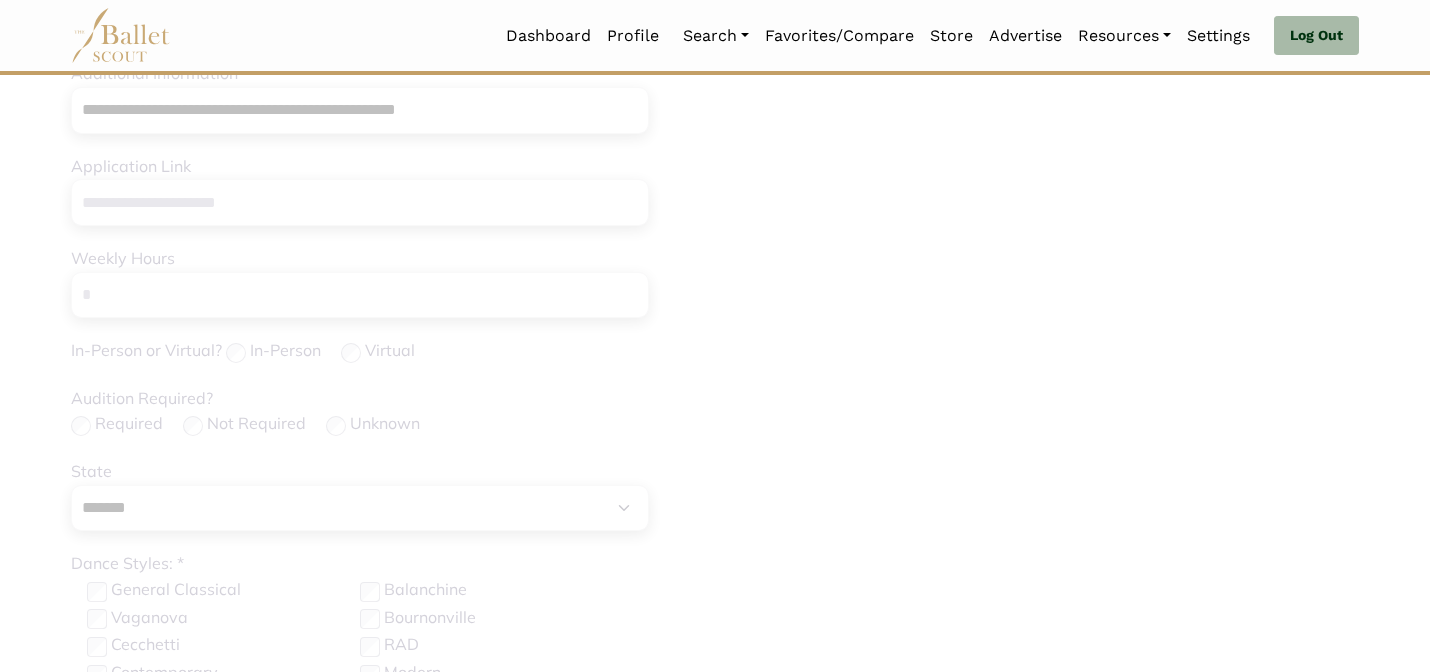 scroll, scrollTop: 647, scrollLeft: 0, axis: vertical 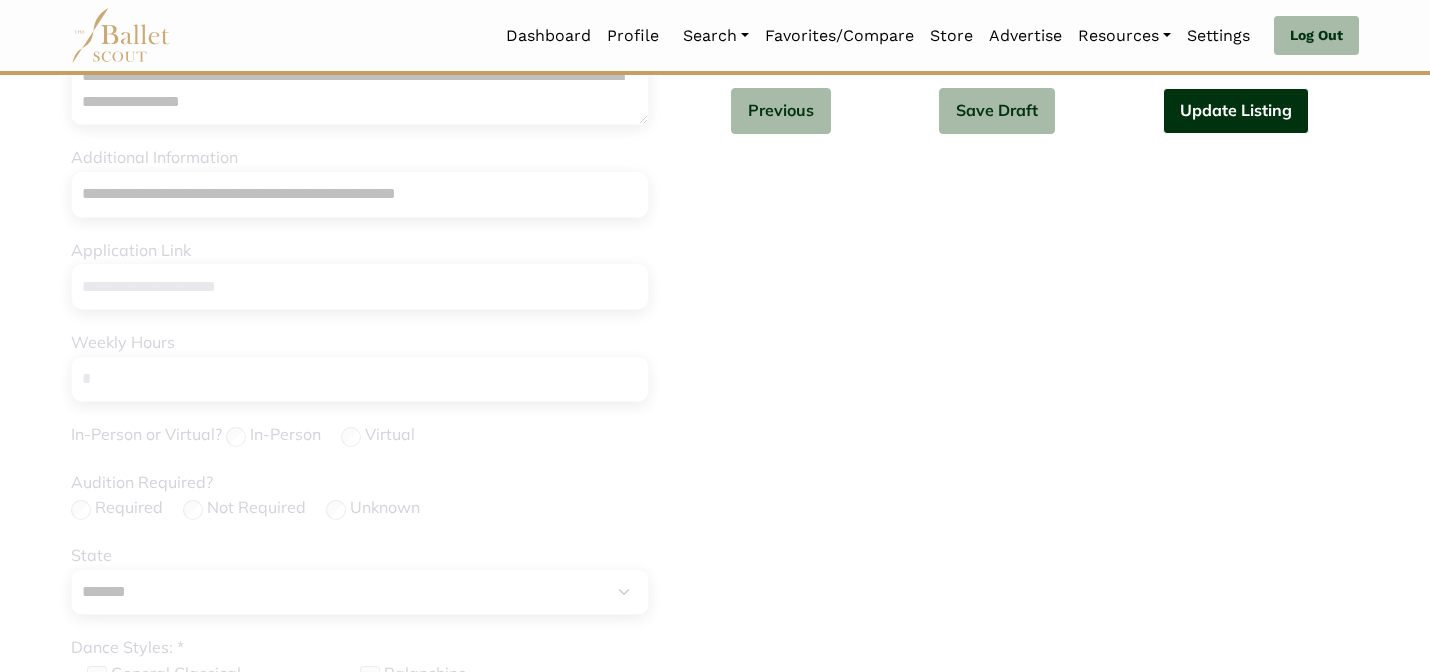 click on "Update Listing" at bounding box center [1236, 111] 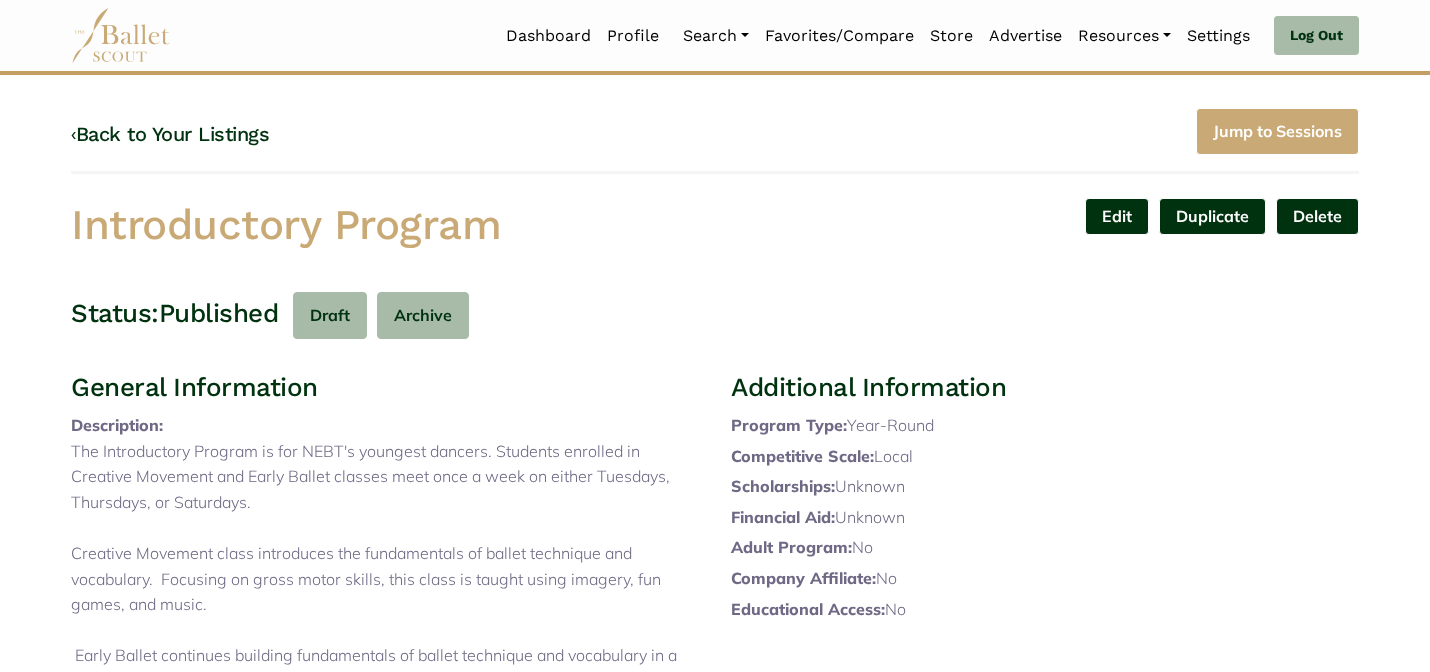 scroll, scrollTop: 0, scrollLeft: 0, axis: both 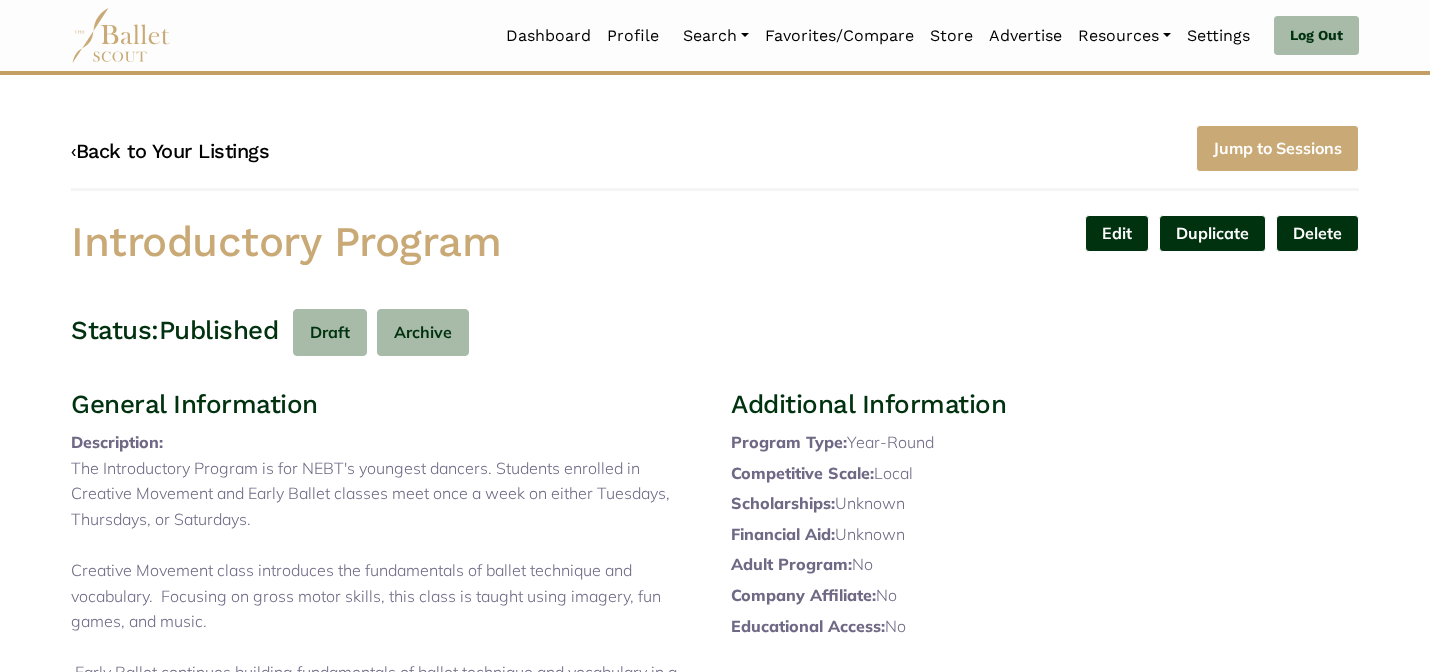 click on "‹  Back to Your Listings" at bounding box center [170, 151] 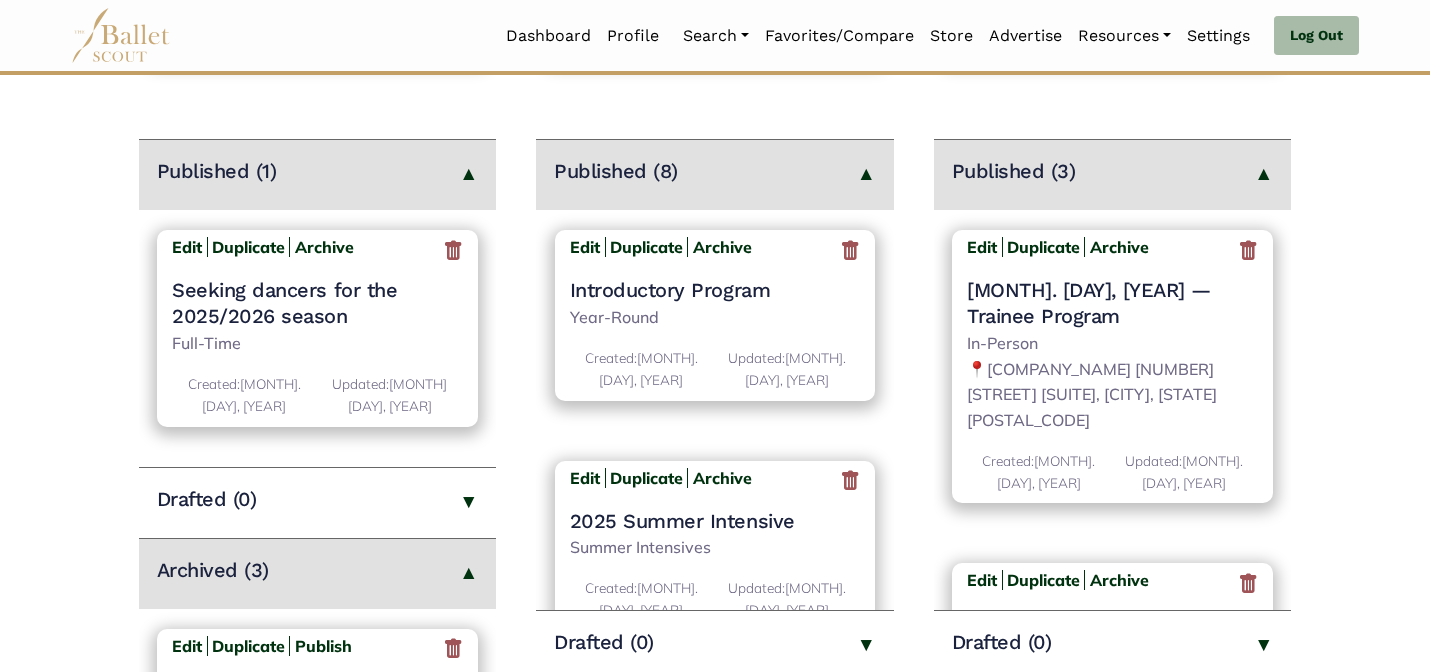 scroll, scrollTop: 280, scrollLeft: 0, axis: vertical 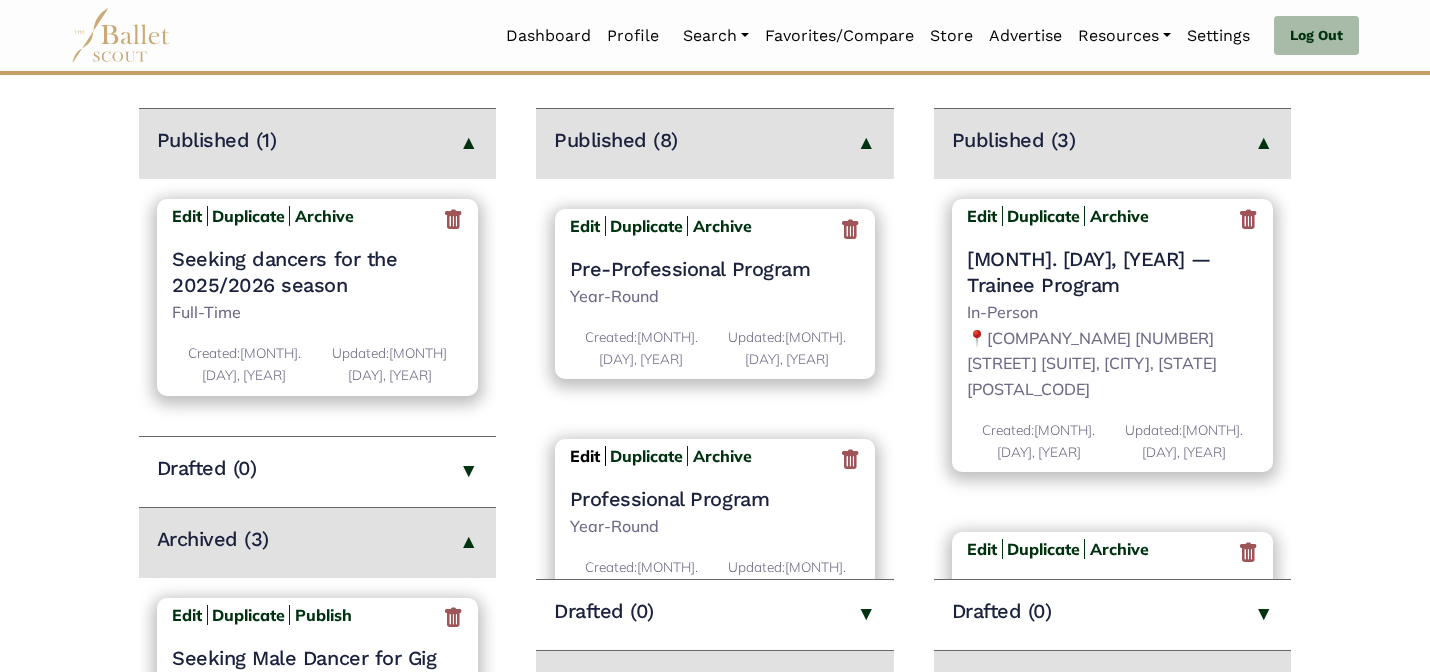 click on "Edit" at bounding box center (585, 456) 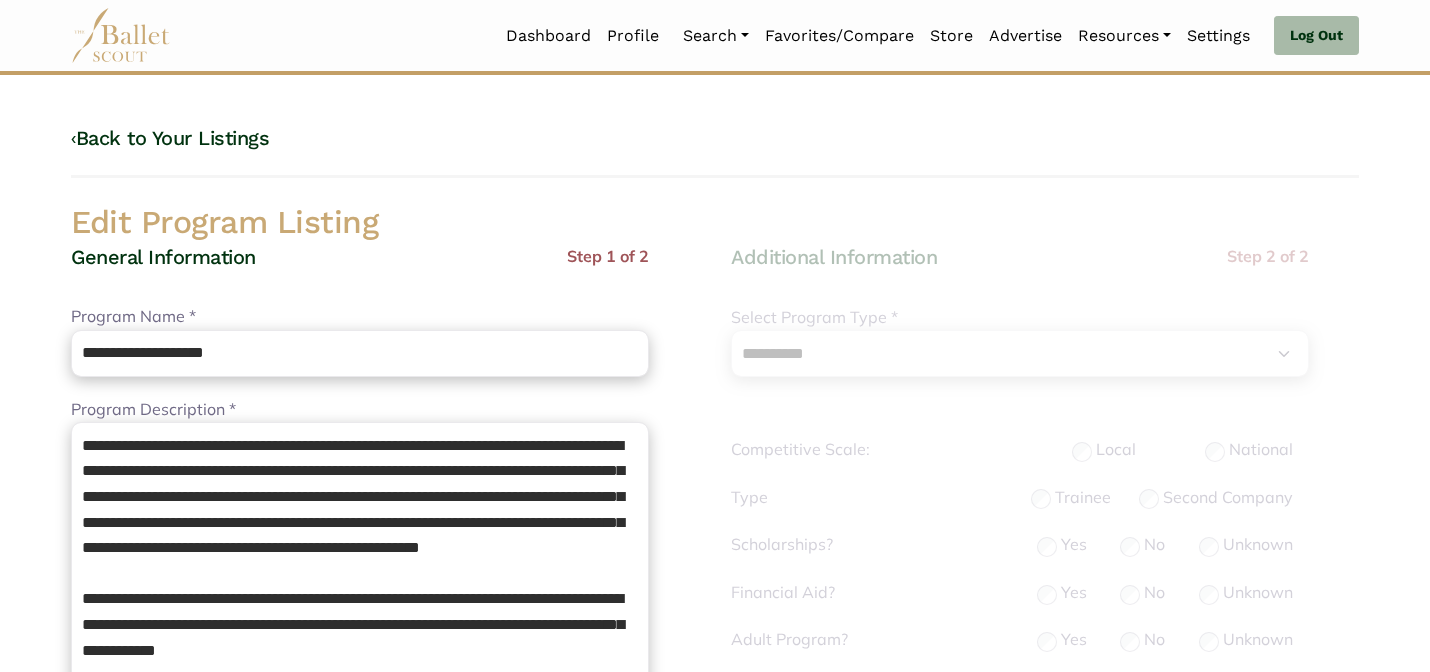 select on "**" 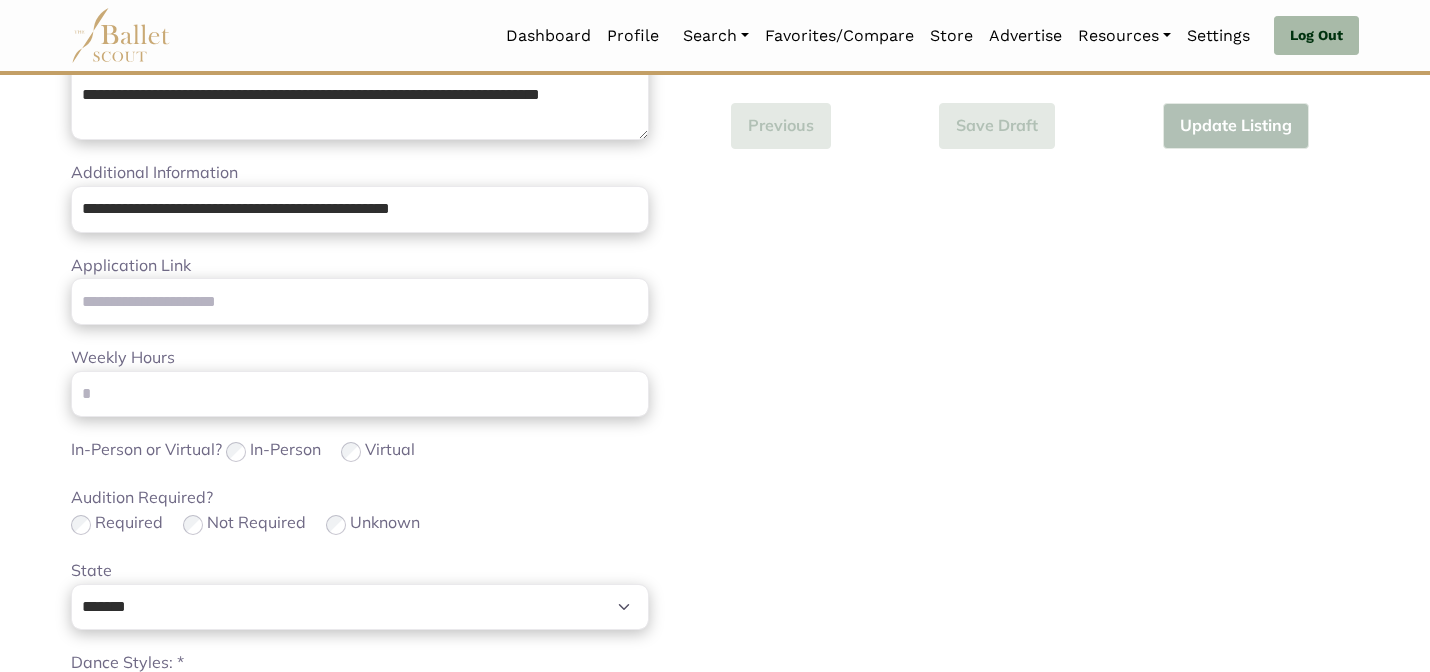 scroll, scrollTop: 1264, scrollLeft: 0, axis: vertical 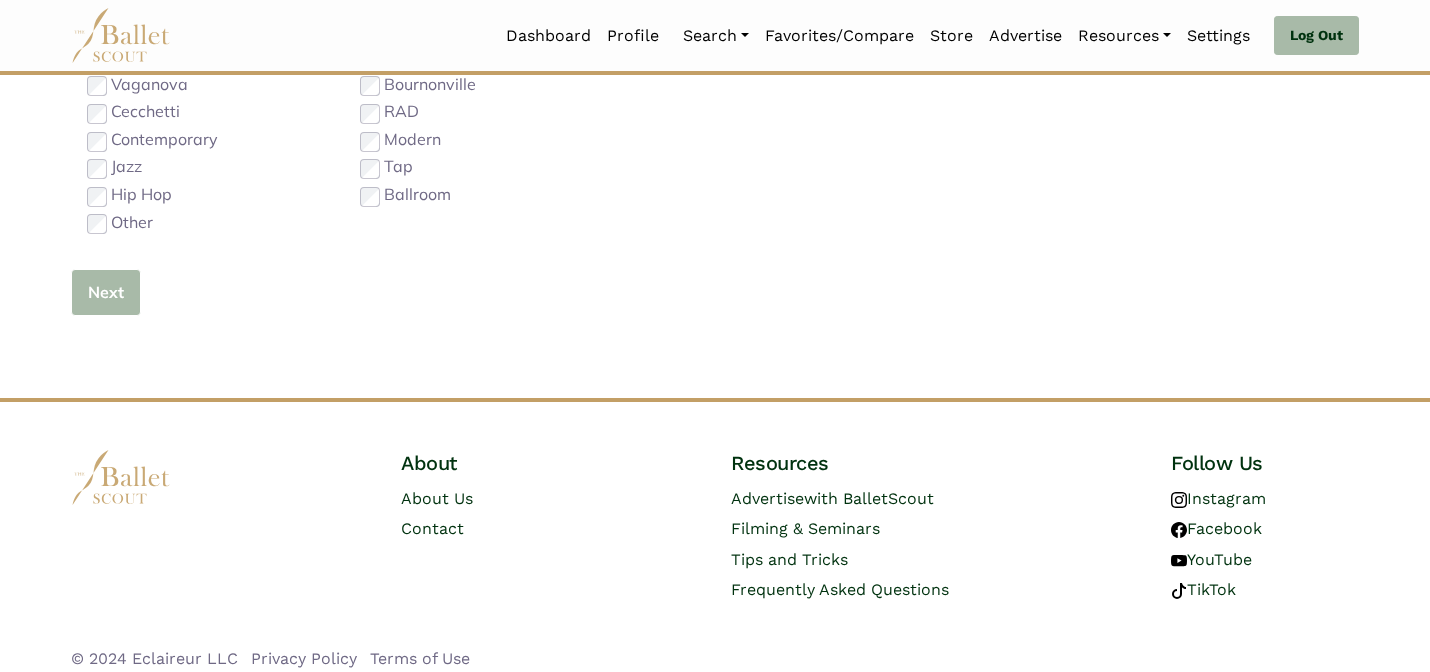 click on "Next" at bounding box center (106, 292) 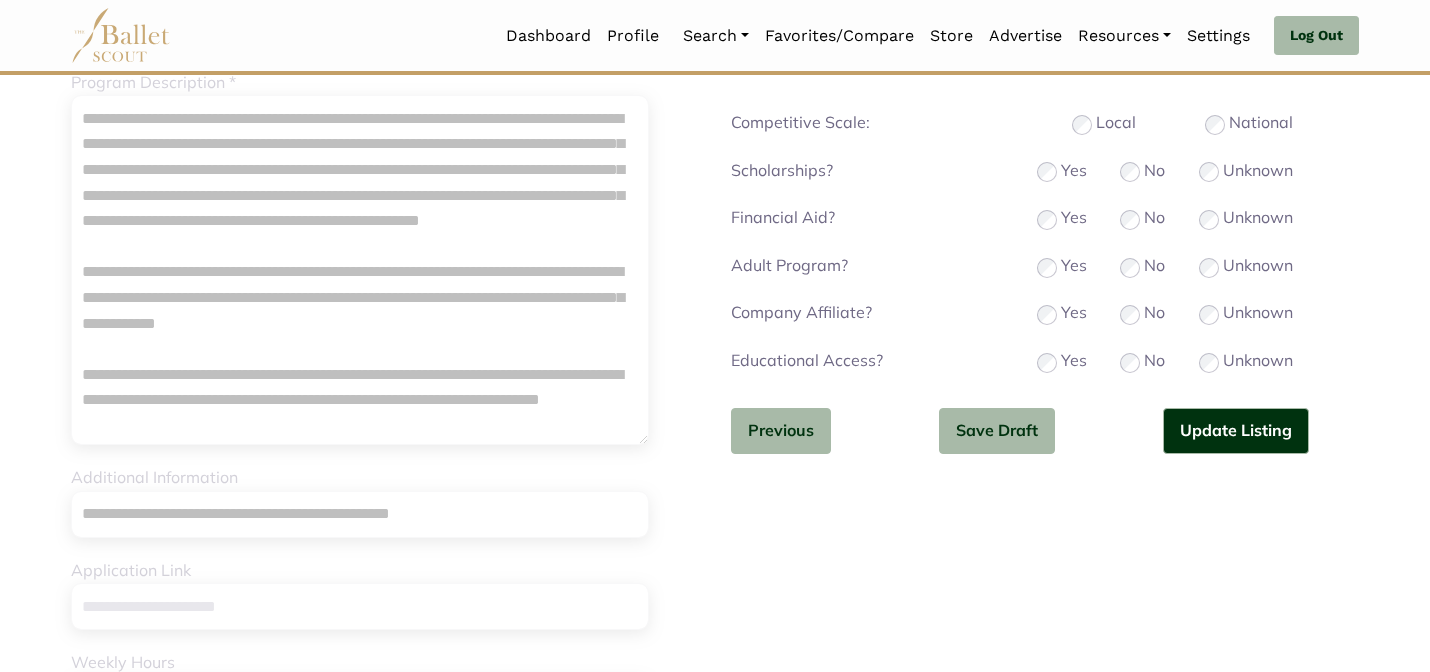 scroll, scrollTop: 312, scrollLeft: 0, axis: vertical 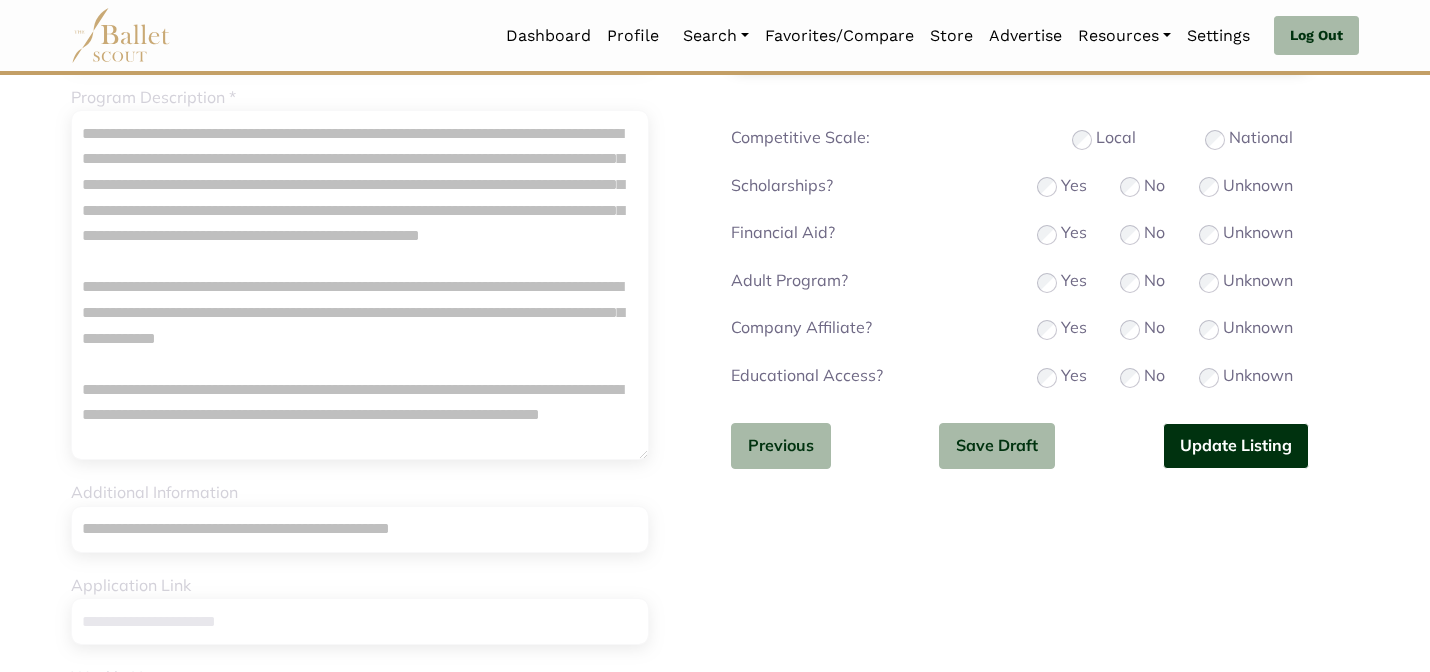 click on "Update Listing" at bounding box center (1236, 446) 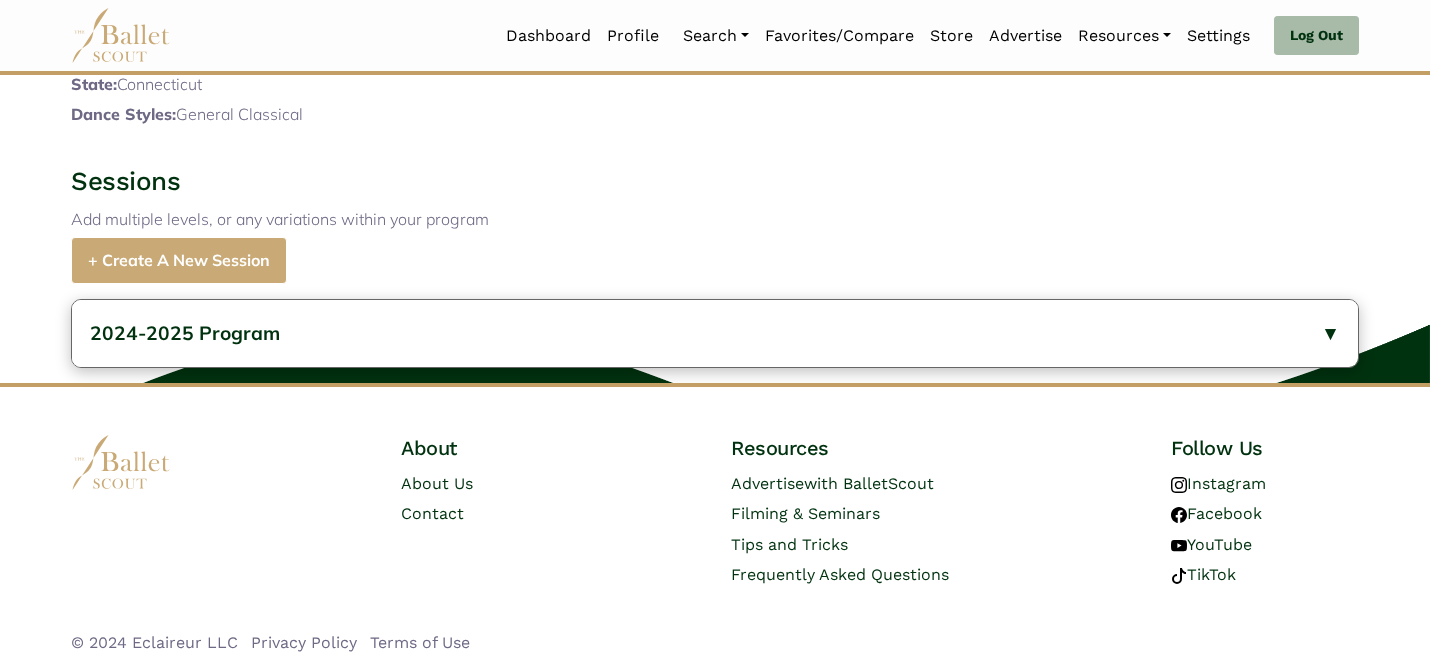 scroll, scrollTop: 900, scrollLeft: 0, axis: vertical 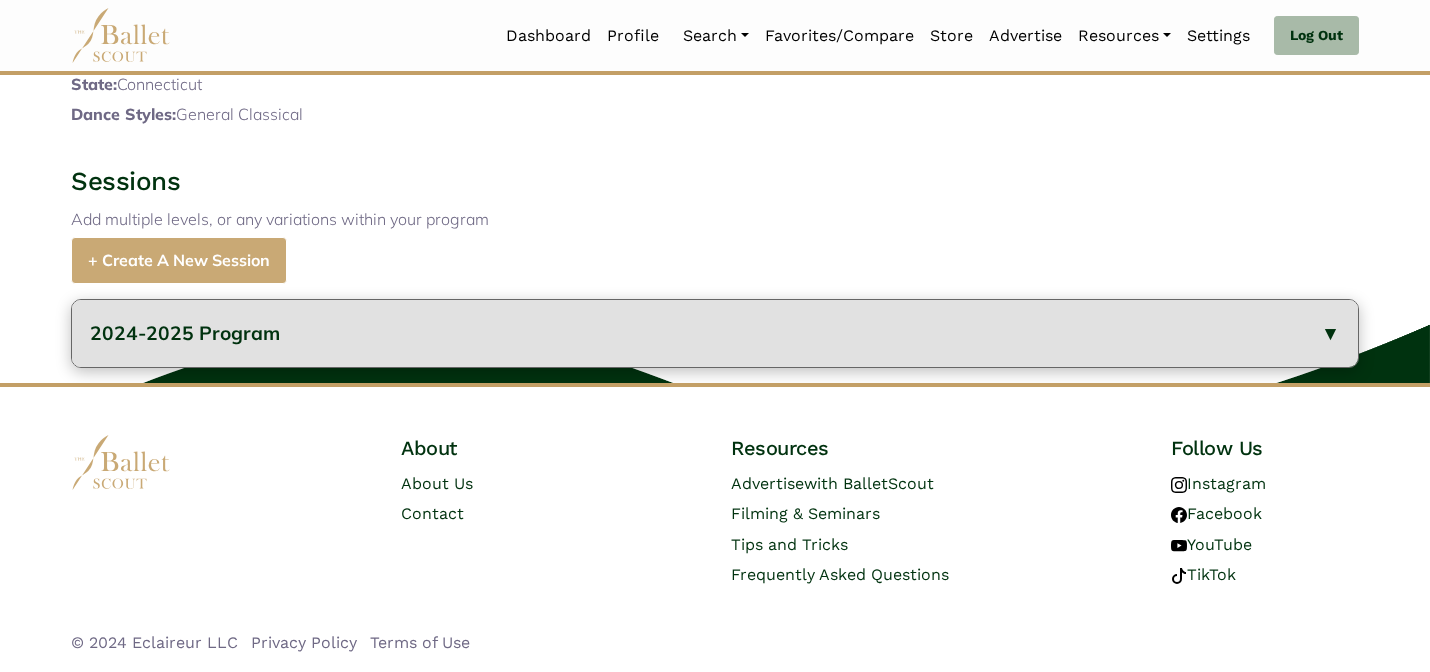click on "2024-2025 Program" at bounding box center (715, 333) 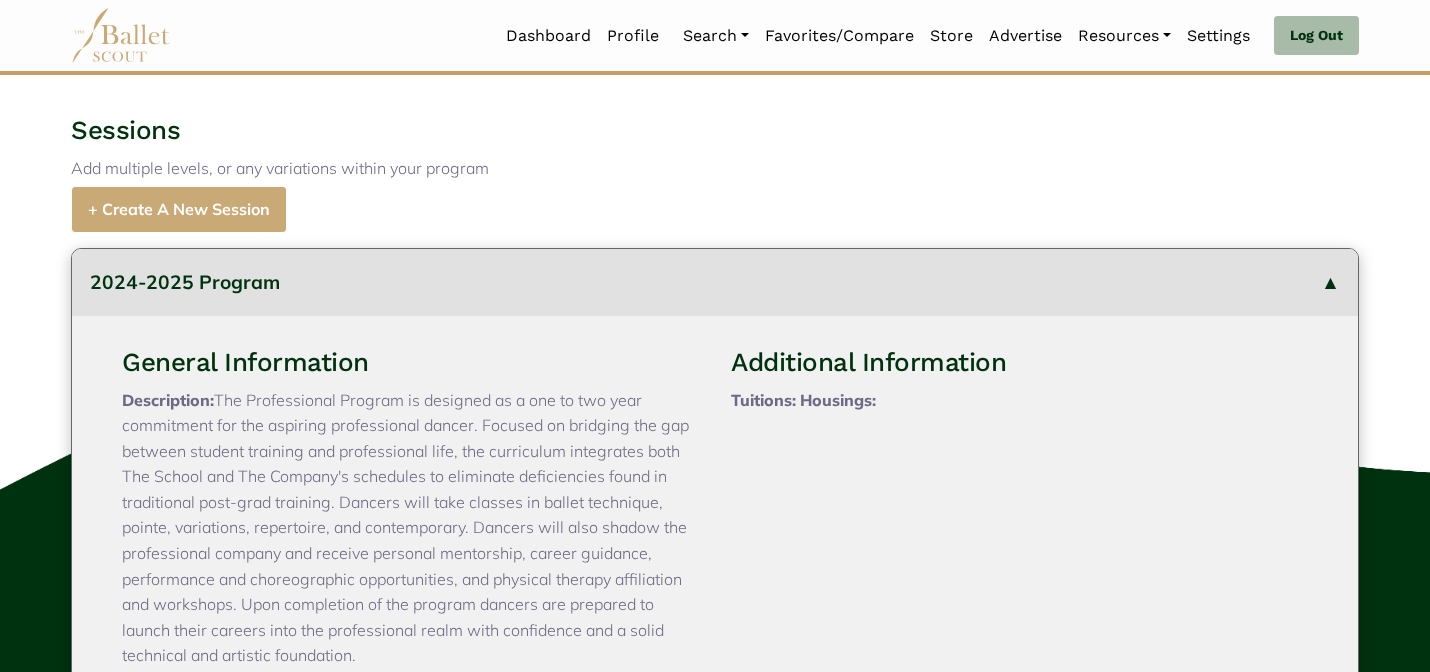 type 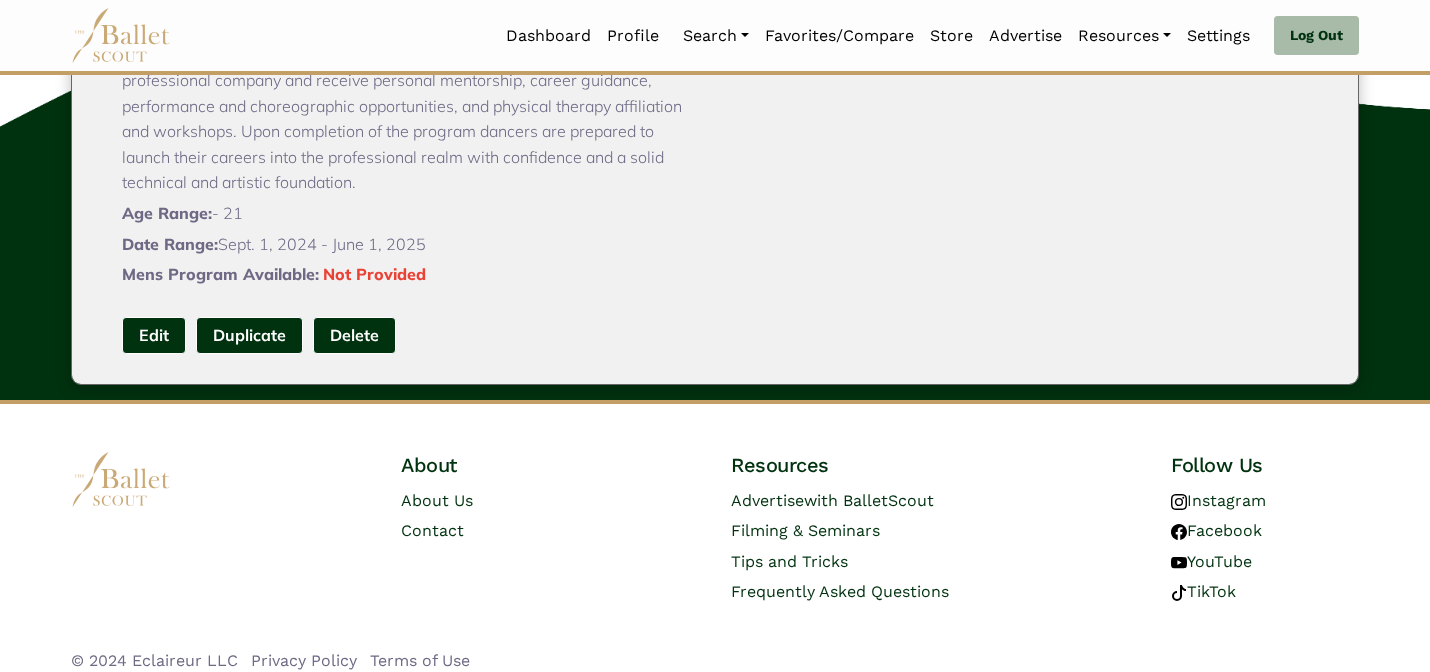 scroll, scrollTop: 1331, scrollLeft: 0, axis: vertical 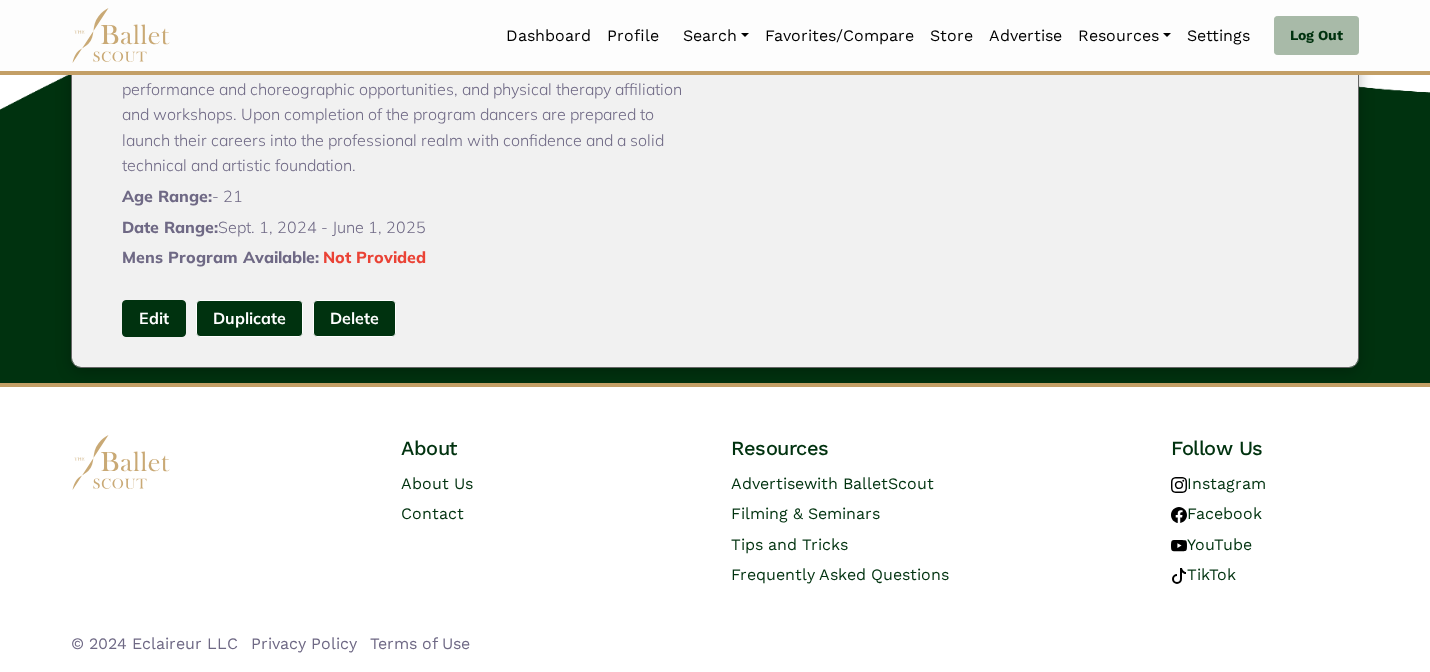 click on "Edit" at bounding box center [154, 318] 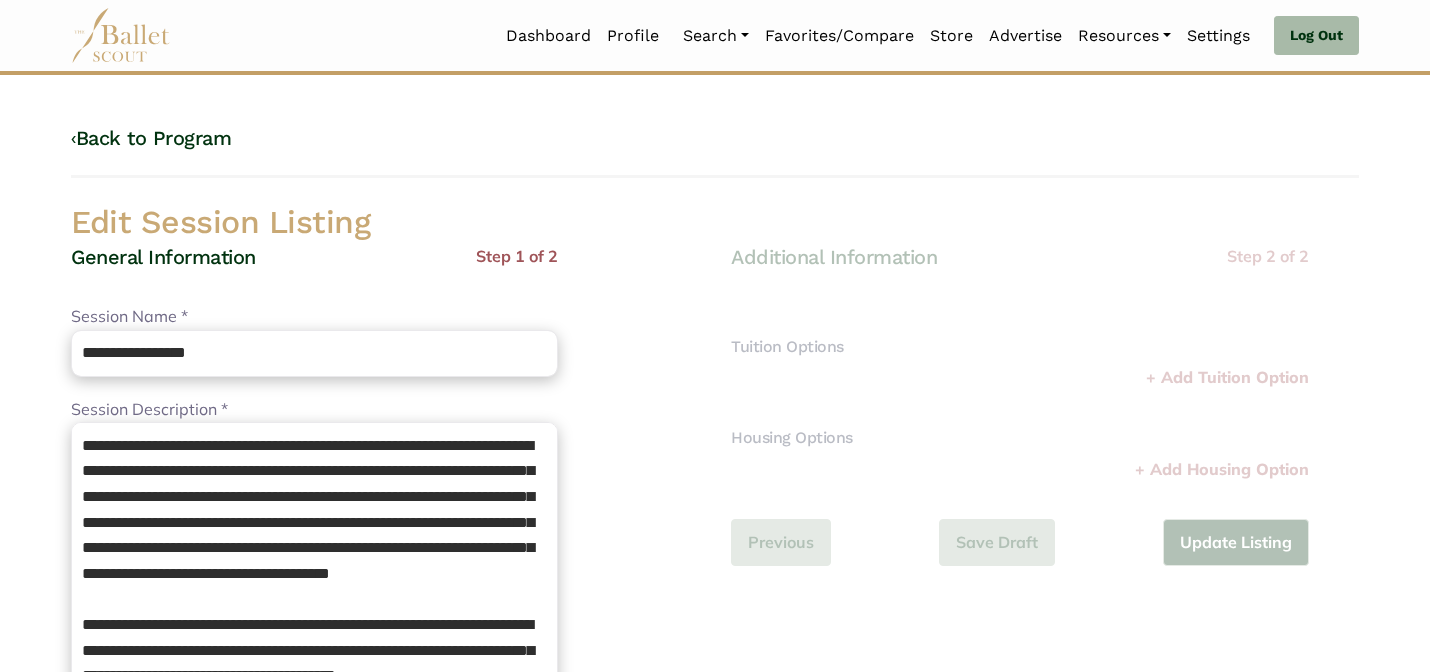 scroll, scrollTop: 0, scrollLeft: 0, axis: both 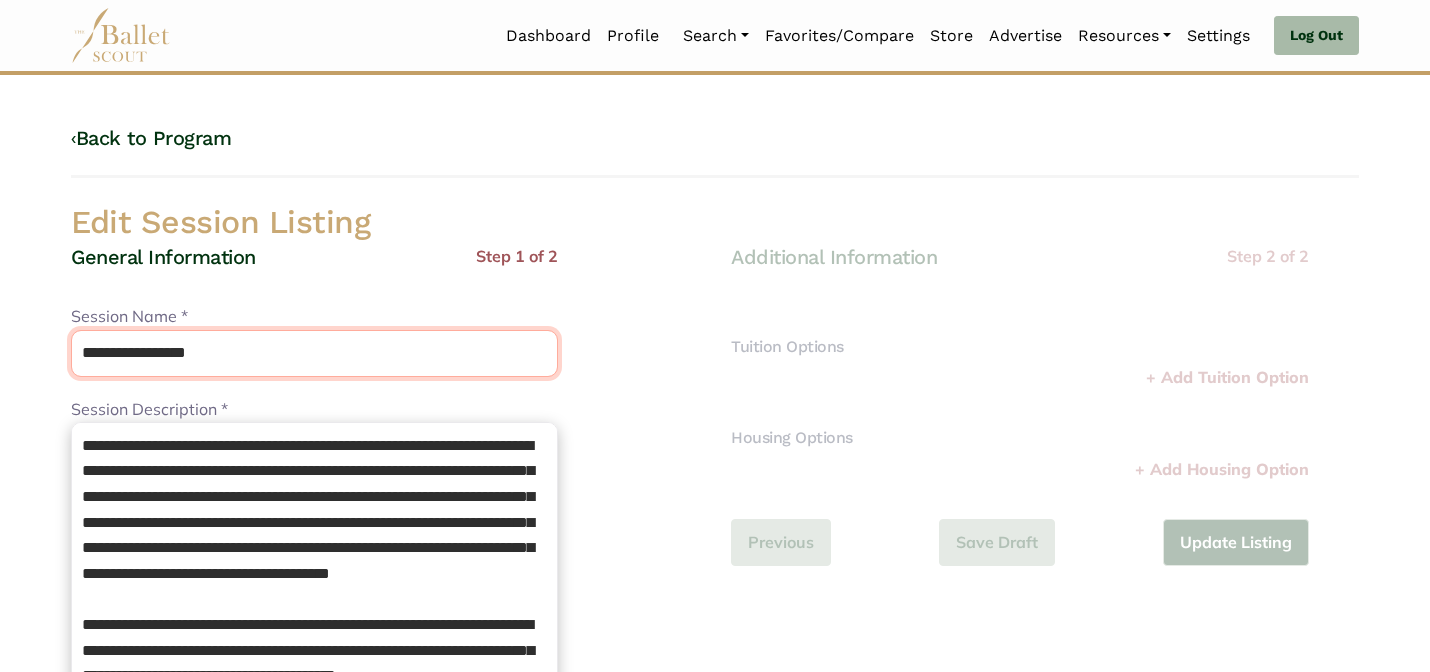 drag, startPoint x: 292, startPoint y: 337, endPoint x: 324, endPoint y: 377, distance: 51.224995 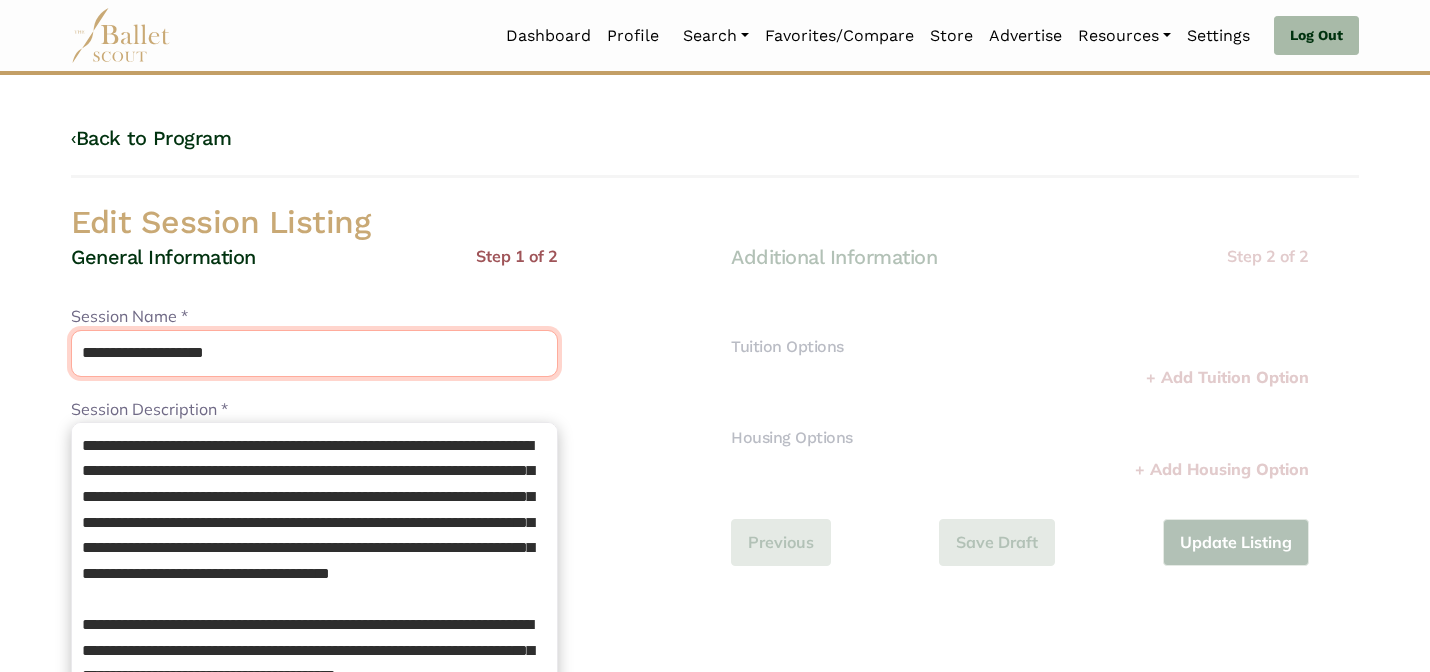 type on "**********" 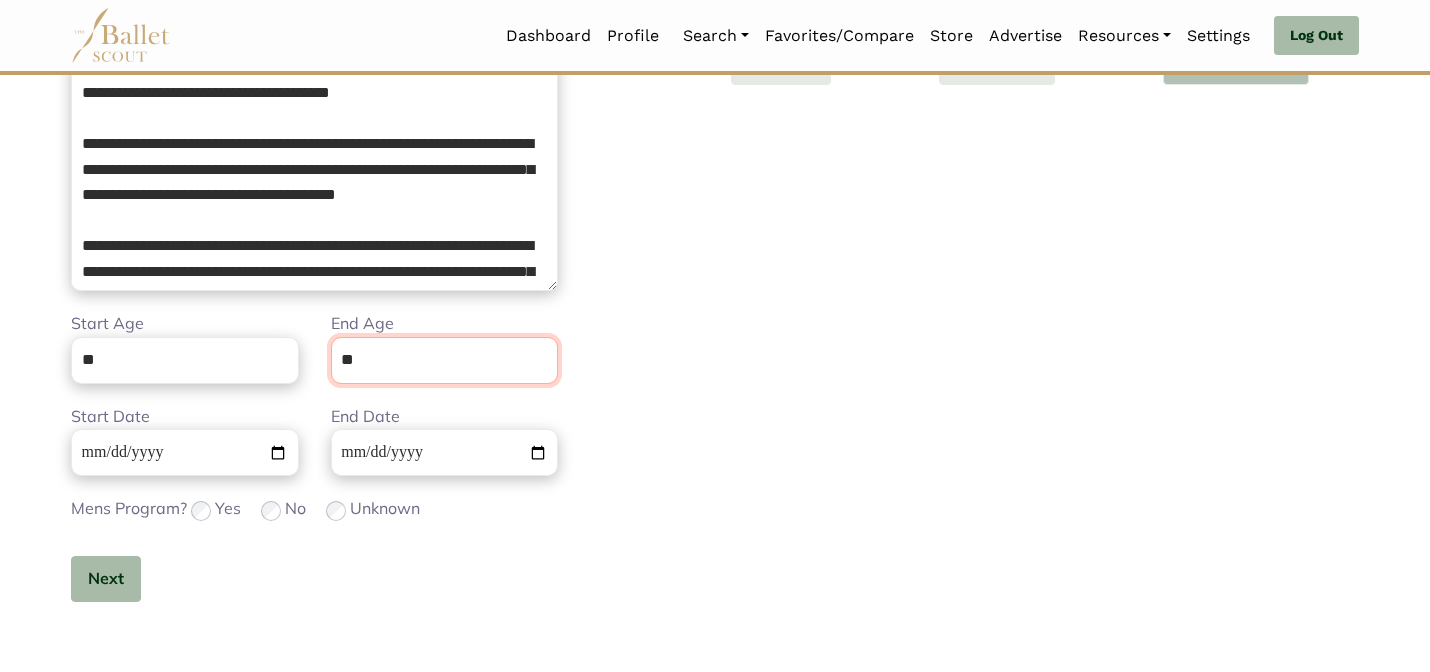 scroll, scrollTop: 505, scrollLeft: 0, axis: vertical 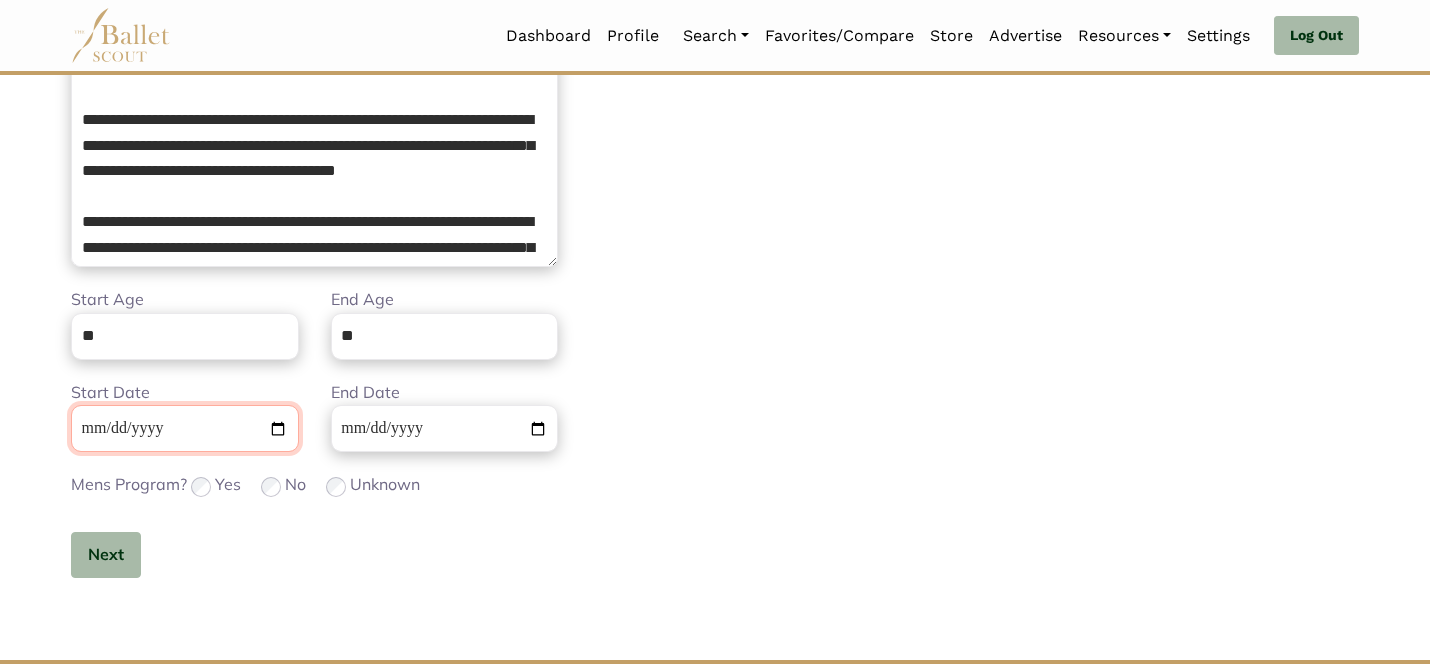 type 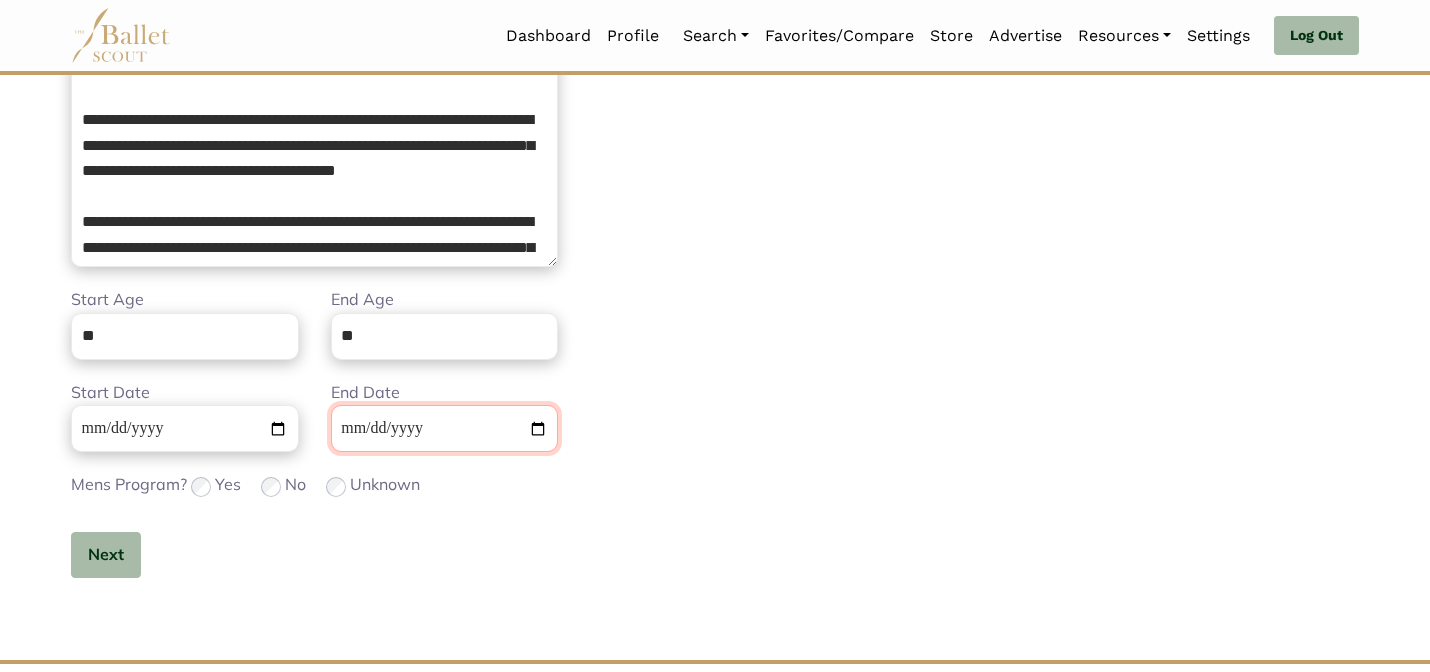 type 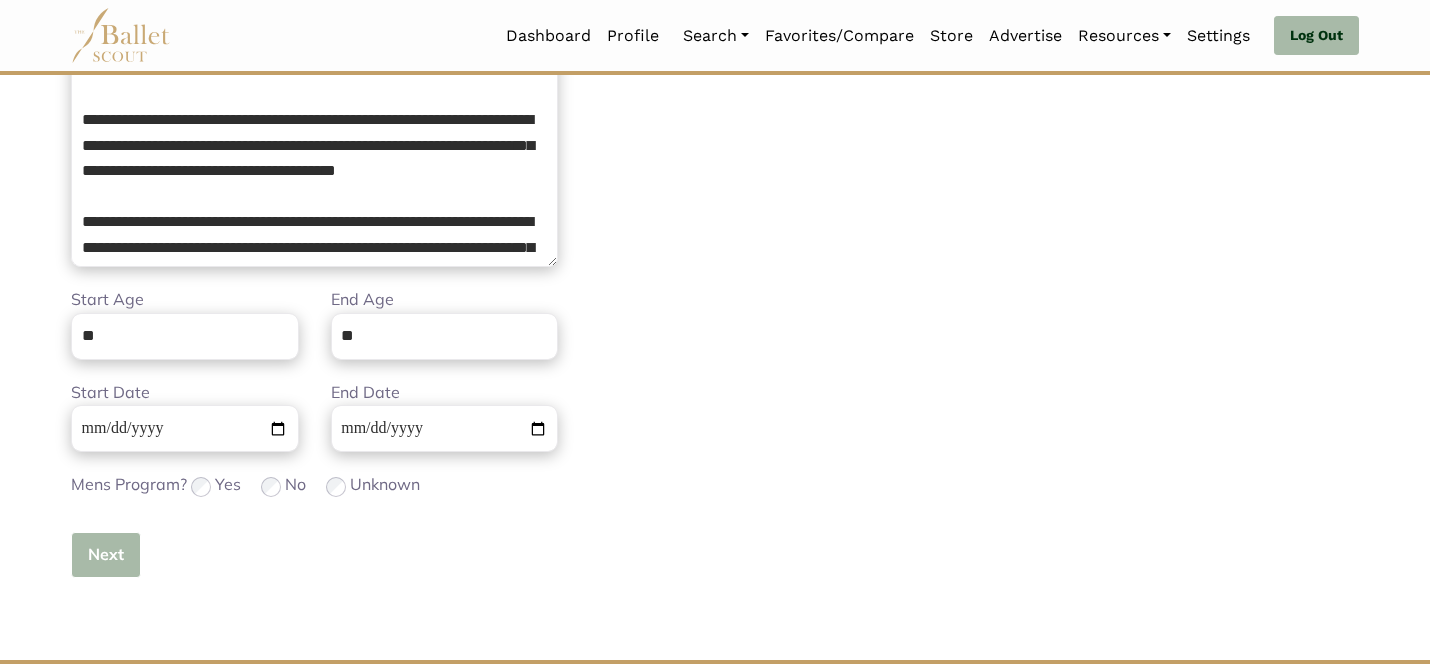 click on "Next" at bounding box center (106, 555) 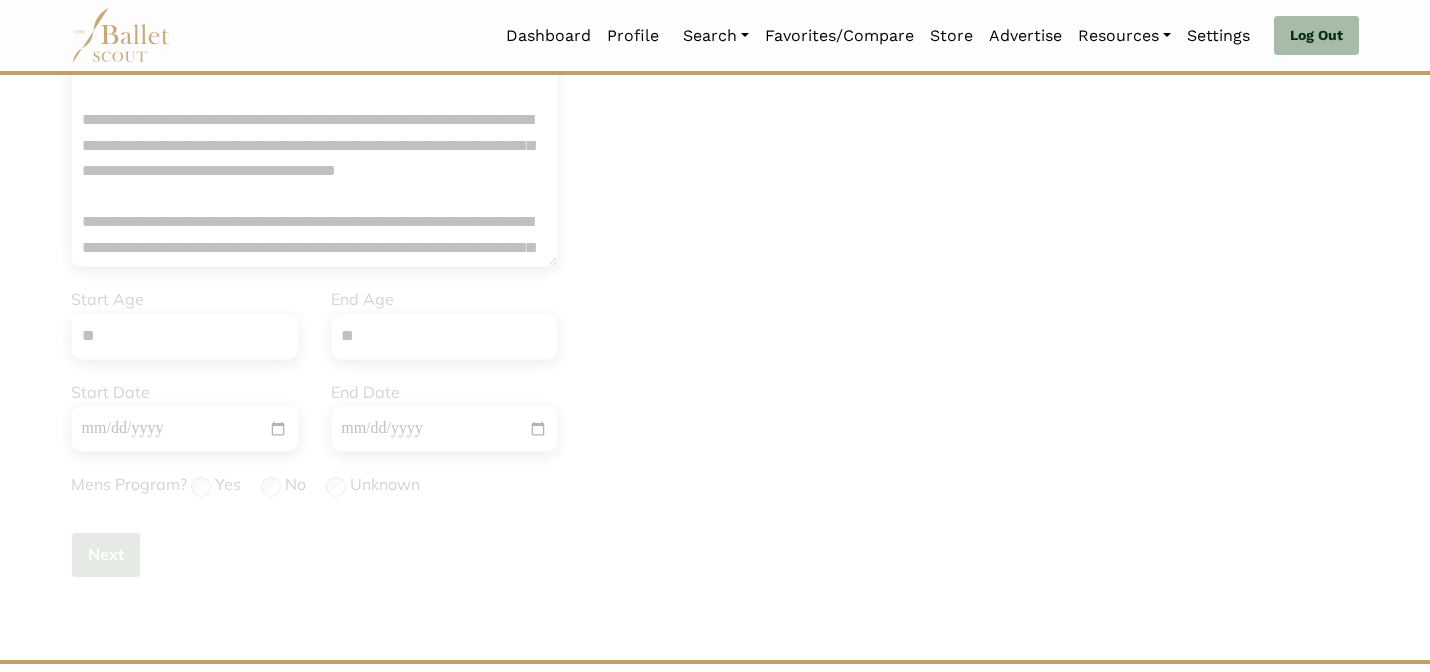 type 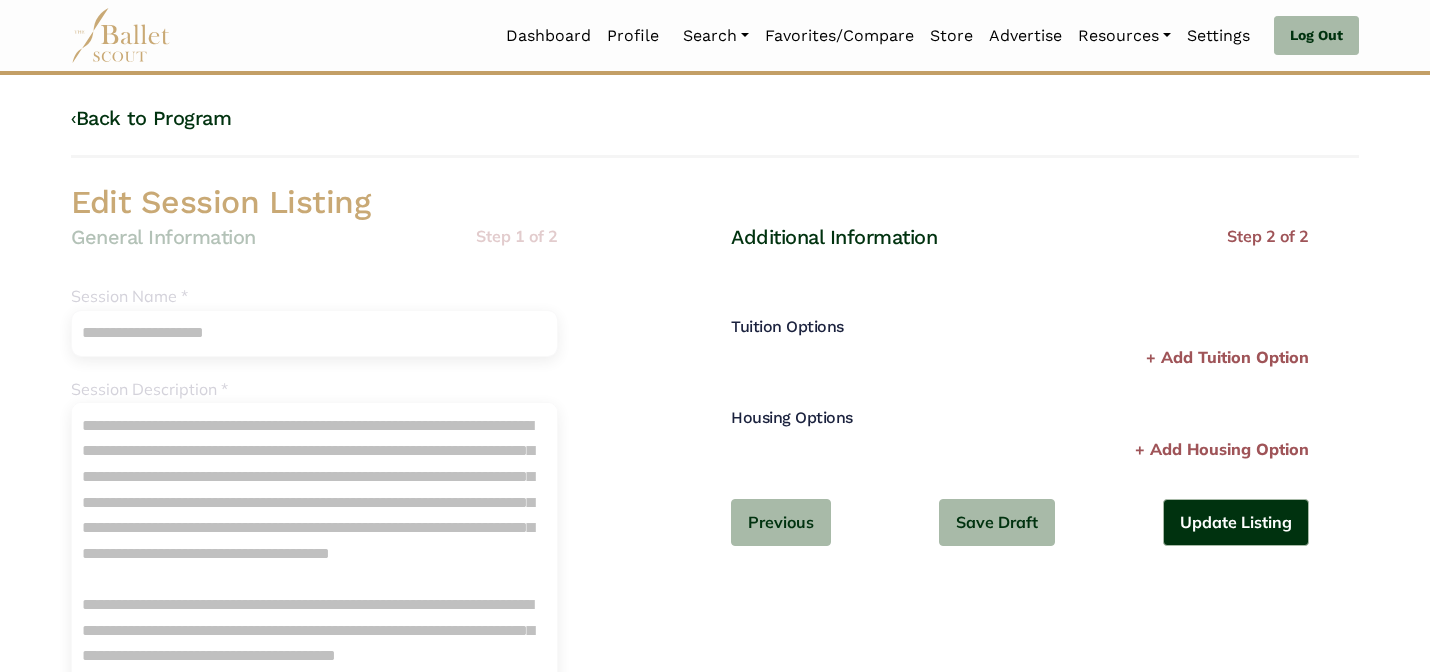 scroll, scrollTop: 0, scrollLeft: 0, axis: both 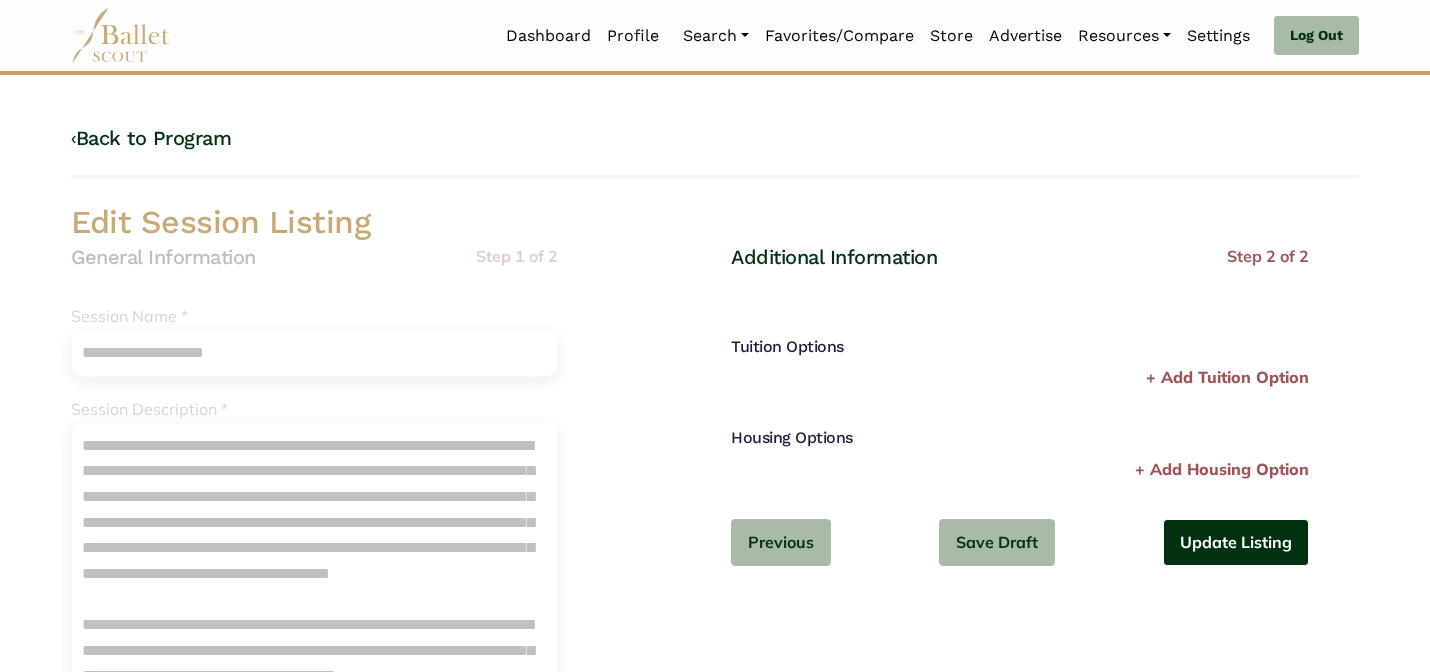click on "Update Listing" at bounding box center [1236, 542] 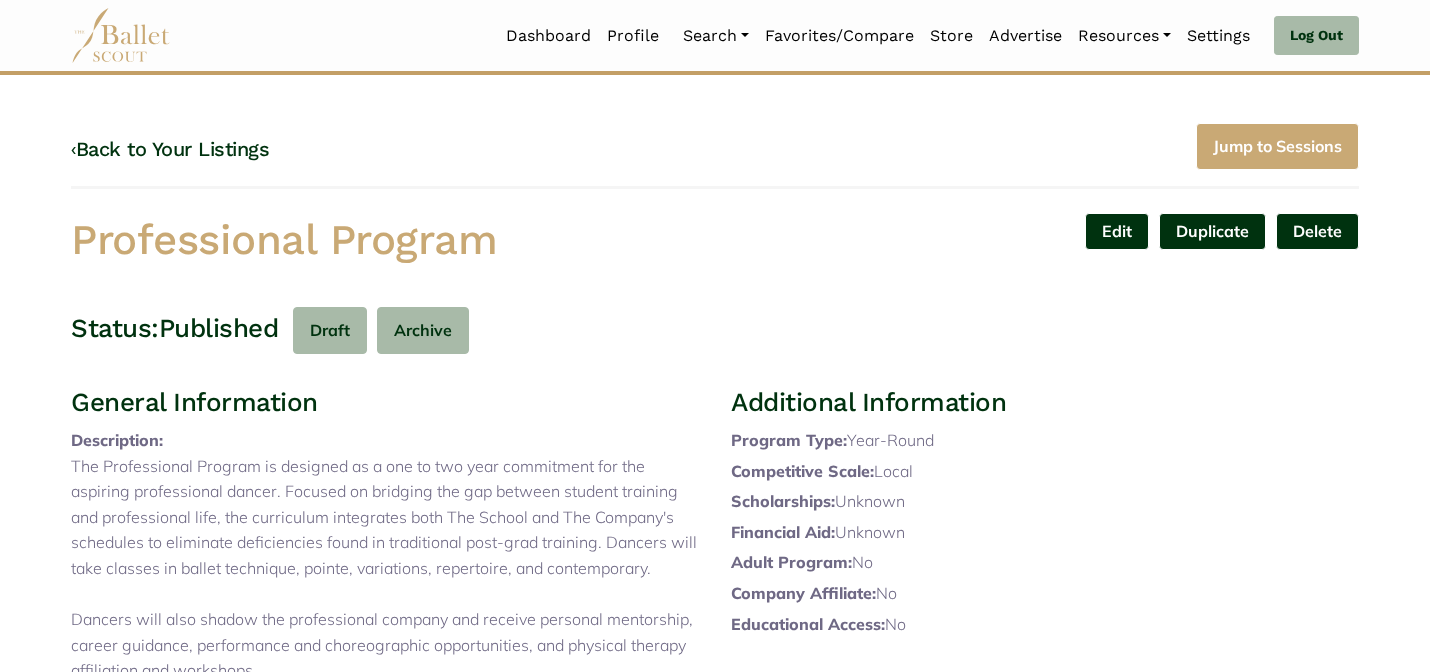 scroll, scrollTop: 0, scrollLeft: 0, axis: both 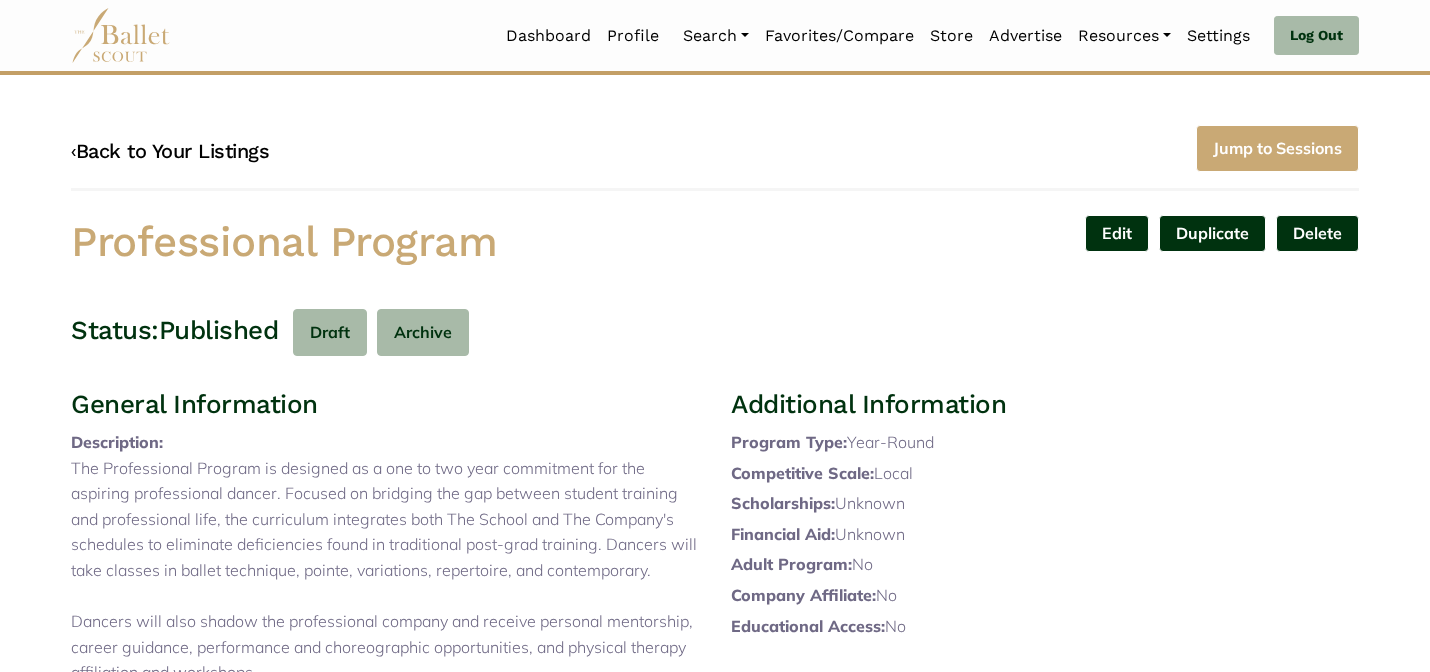 click on "‹  Back to Your Listings" at bounding box center (170, 151) 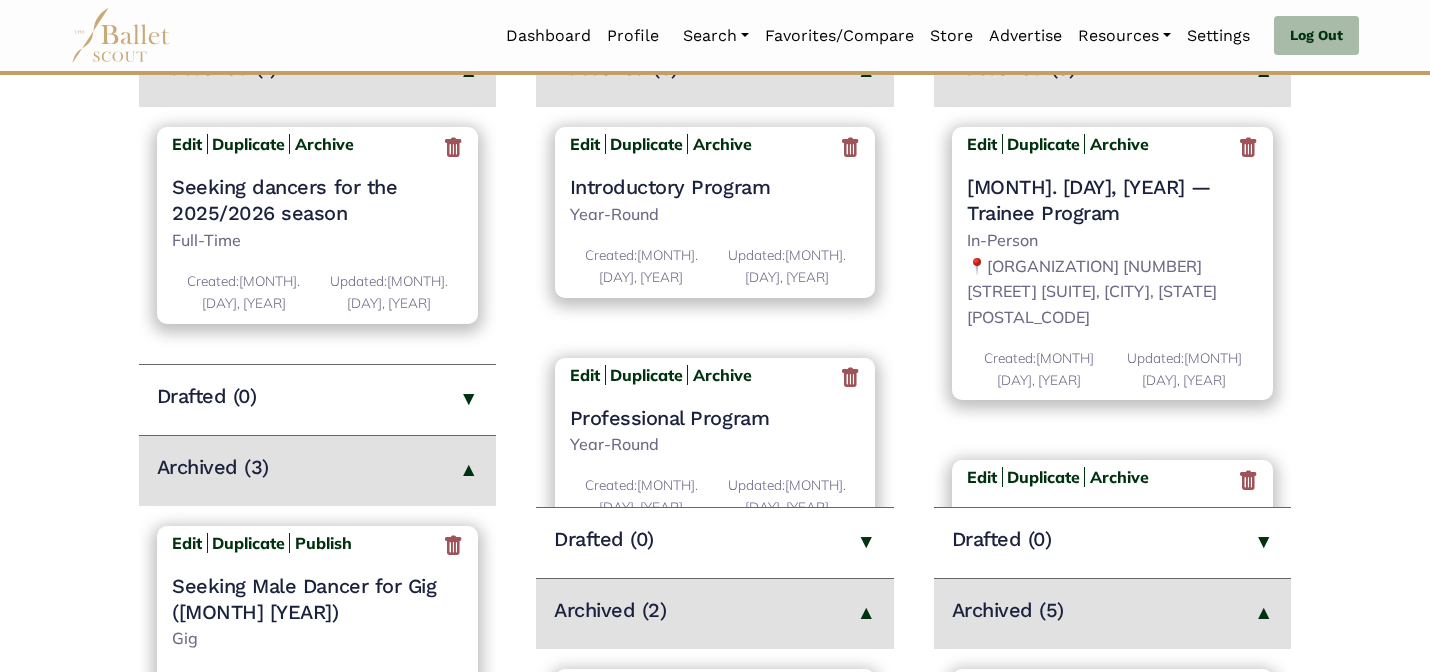 scroll, scrollTop: 360, scrollLeft: 0, axis: vertical 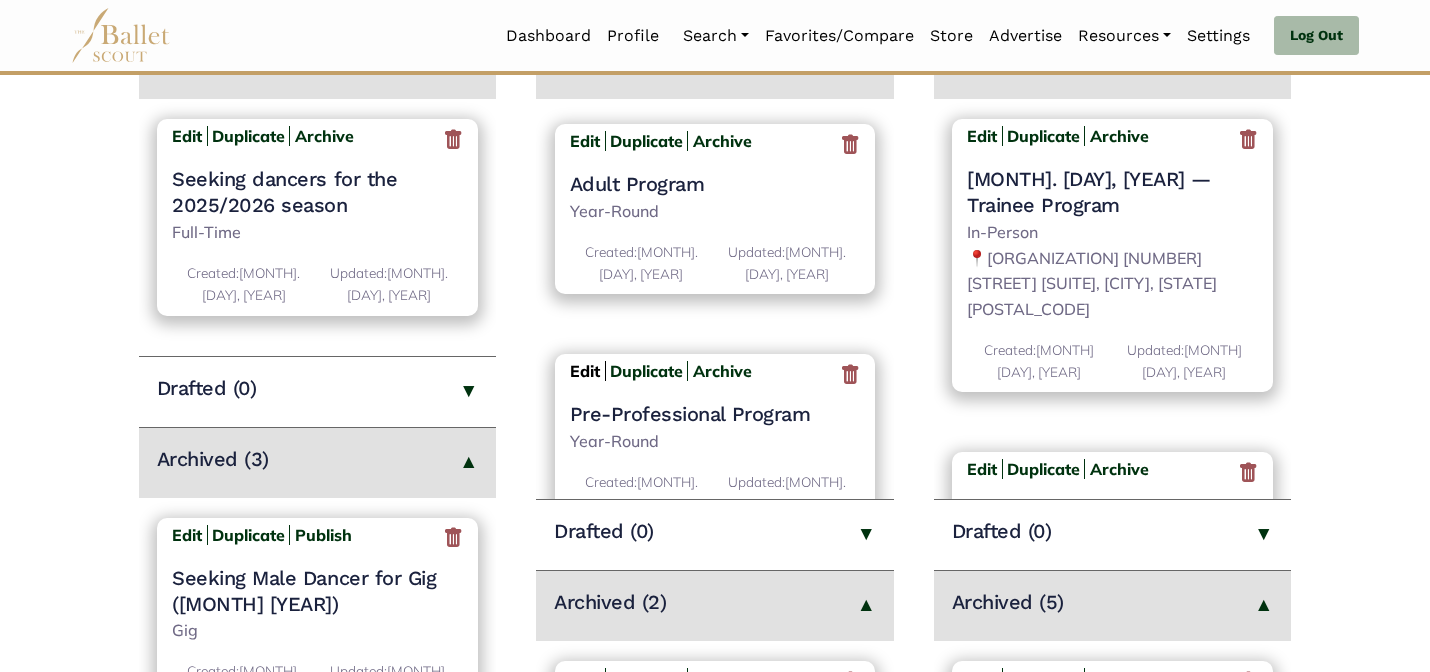 click on "Edit" at bounding box center [585, 371] 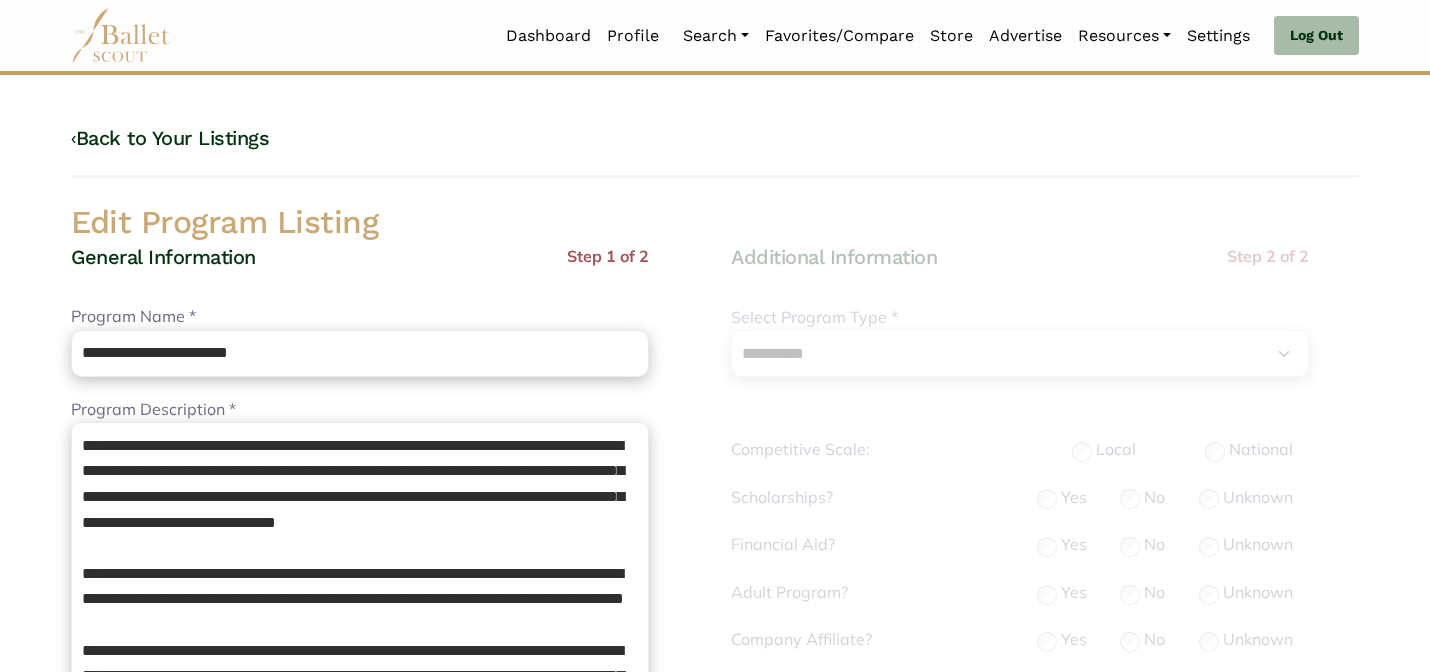 select on "**" 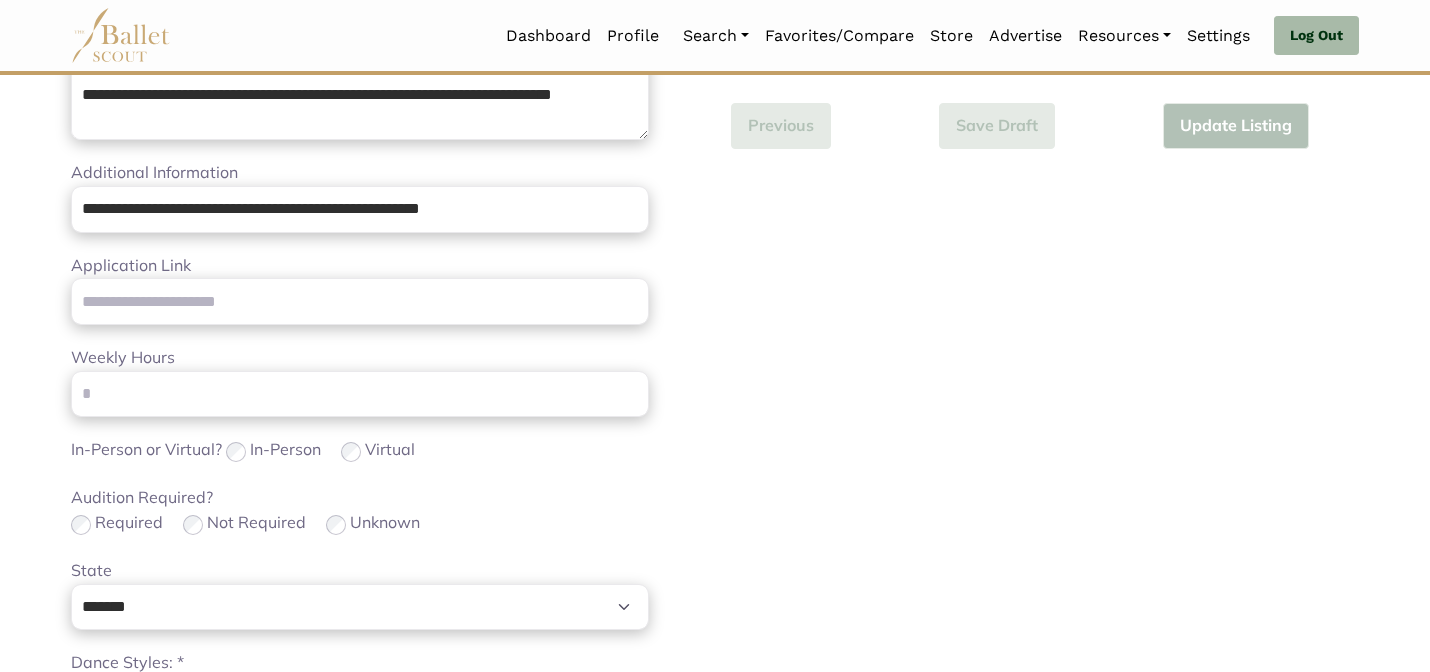 scroll, scrollTop: 1264, scrollLeft: 0, axis: vertical 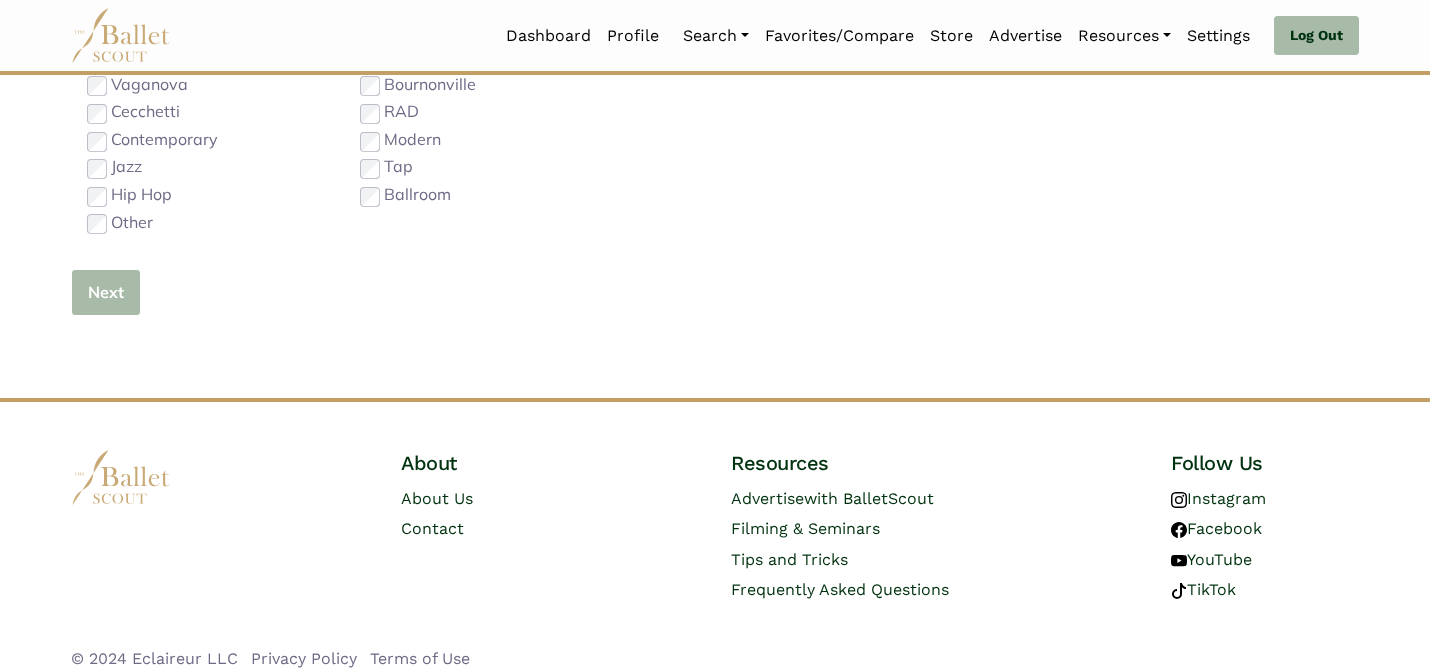 click on "Next" at bounding box center (106, 292) 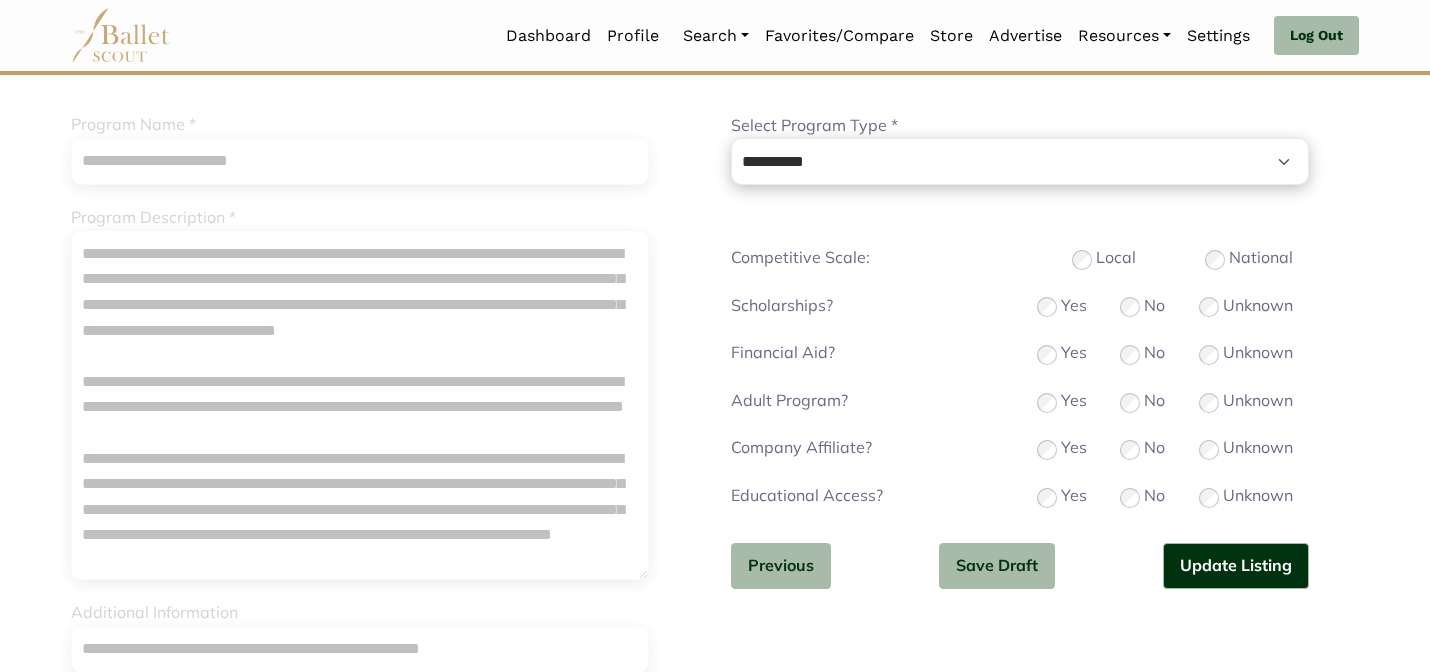 scroll, scrollTop: 200, scrollLeft: 0, axis: vertical 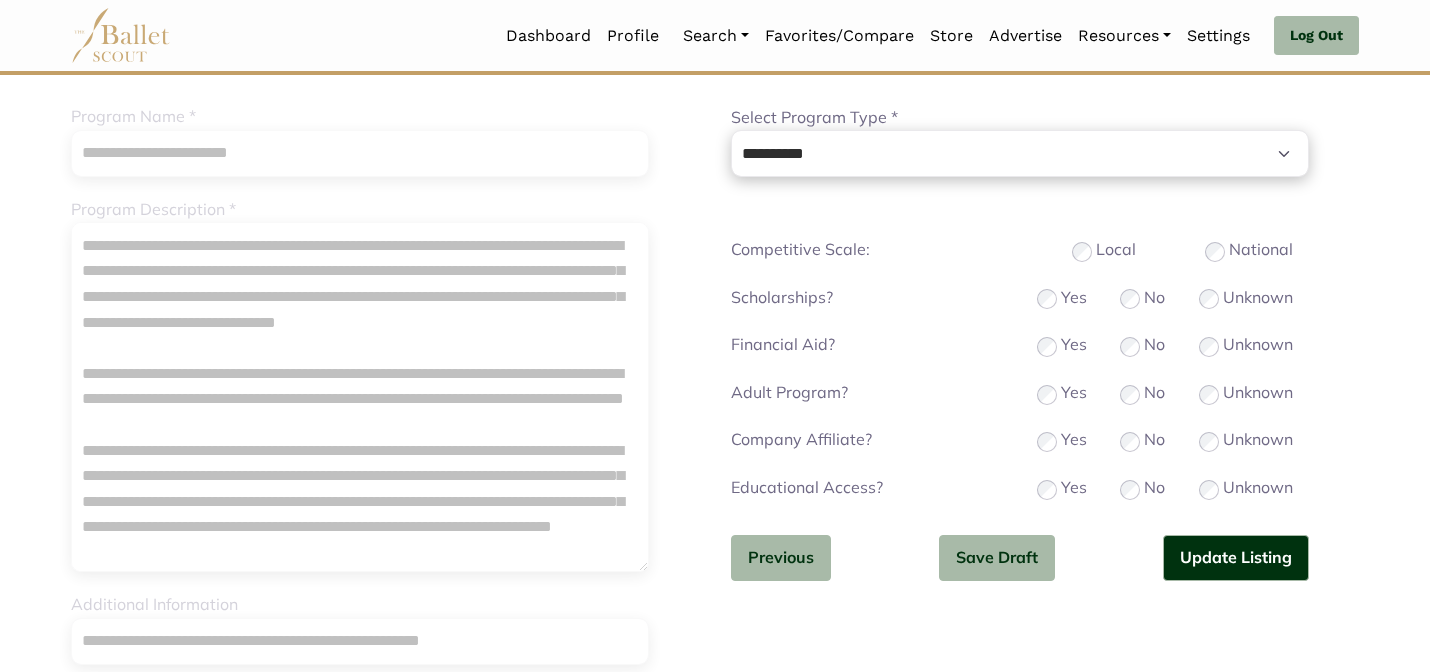 click on "**********" at bounding box center (1020, 329) 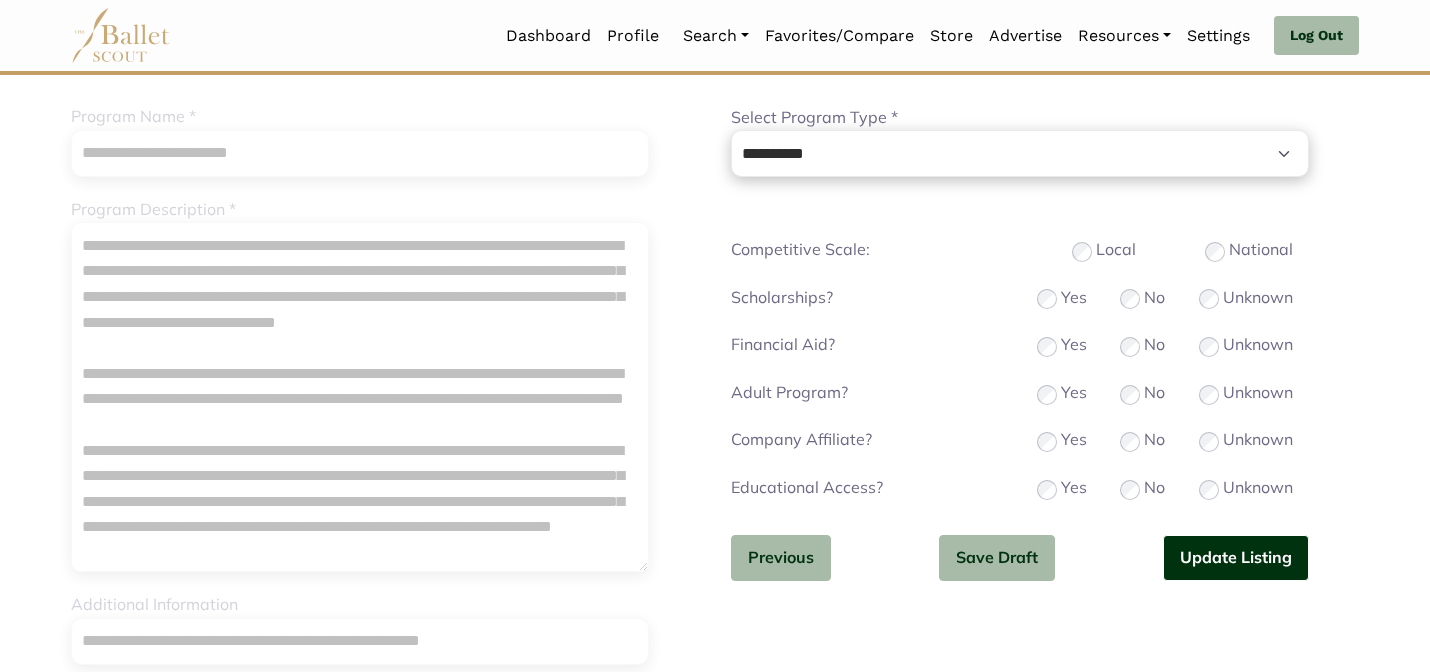 click on "Update Listing" at bounding box center [1236, 558] 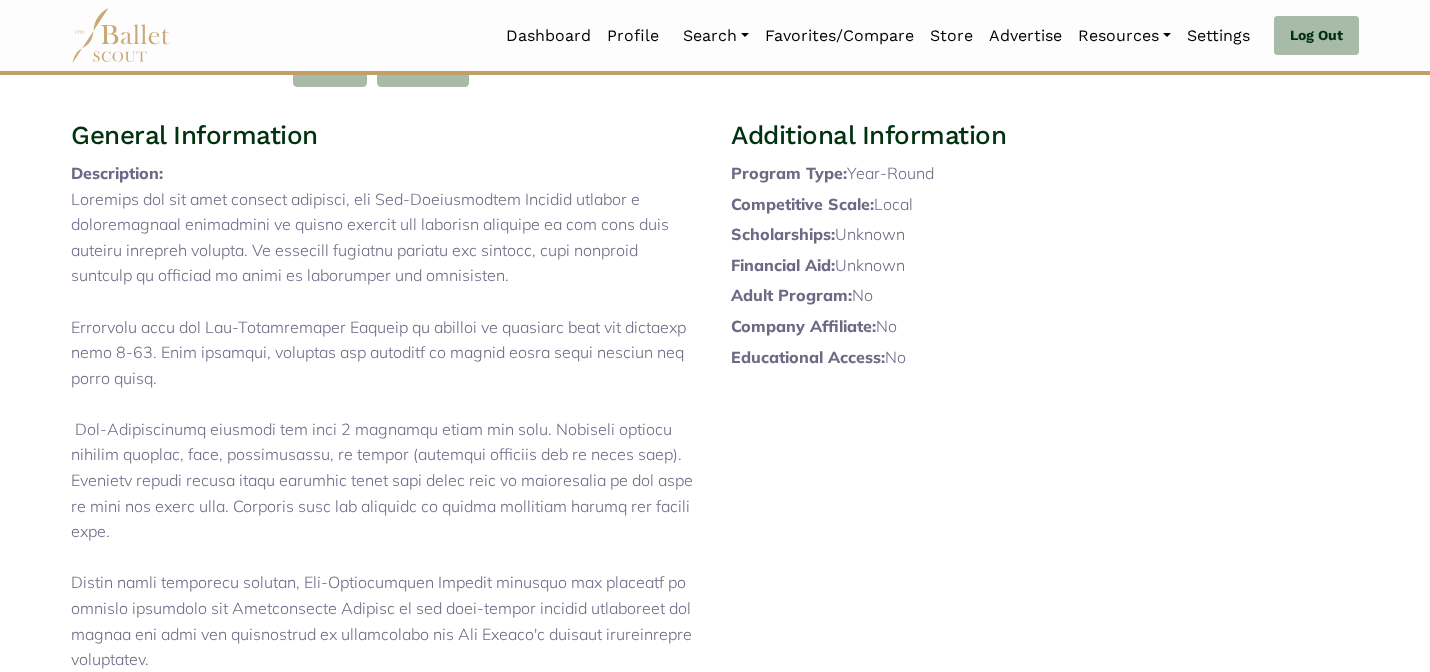 scroll, scrollTop: 40, scrollLeft: 0, axis: vertical 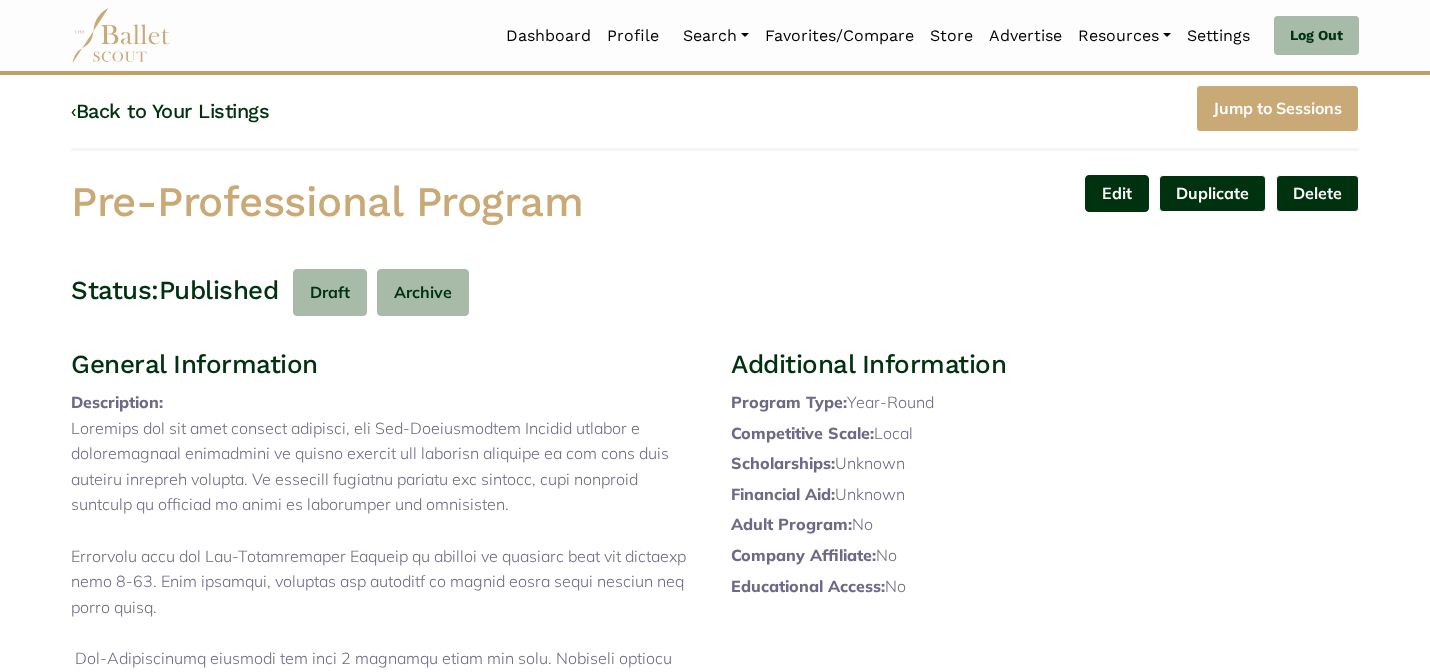 click on "Edit" at bounding box center [1117, 193] 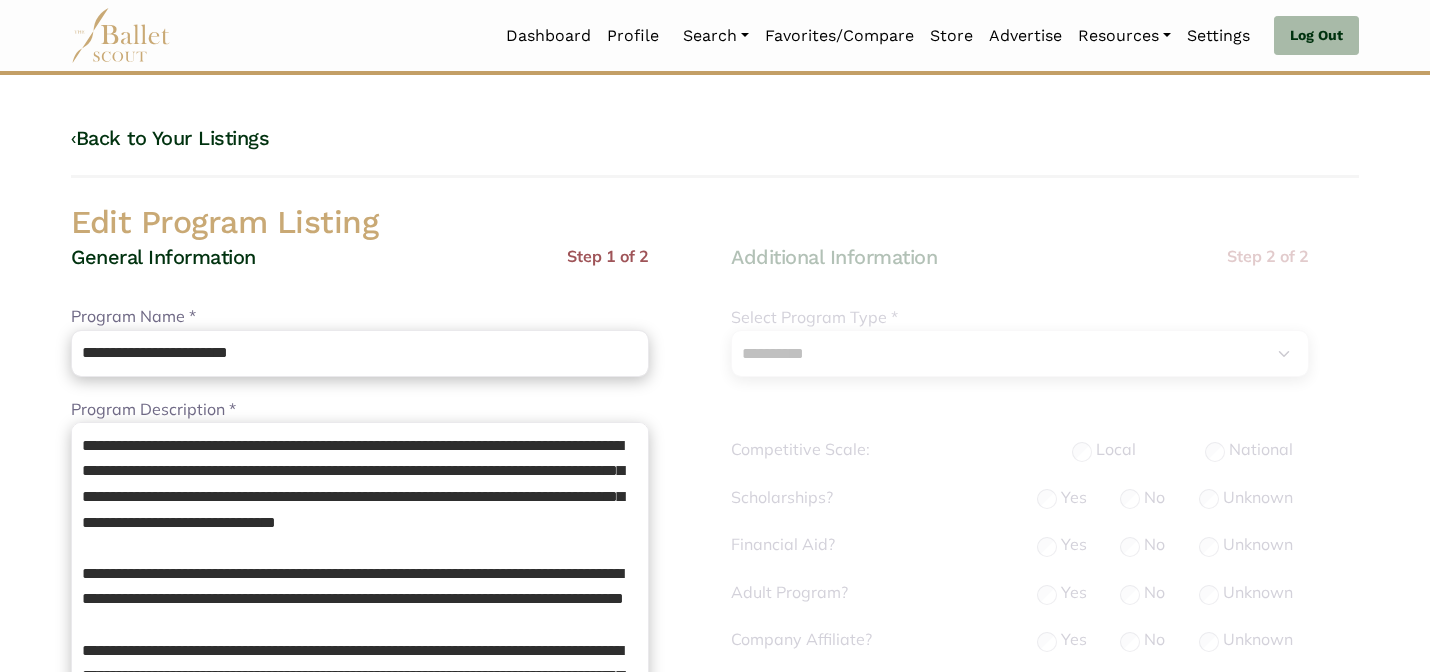 select on "**" 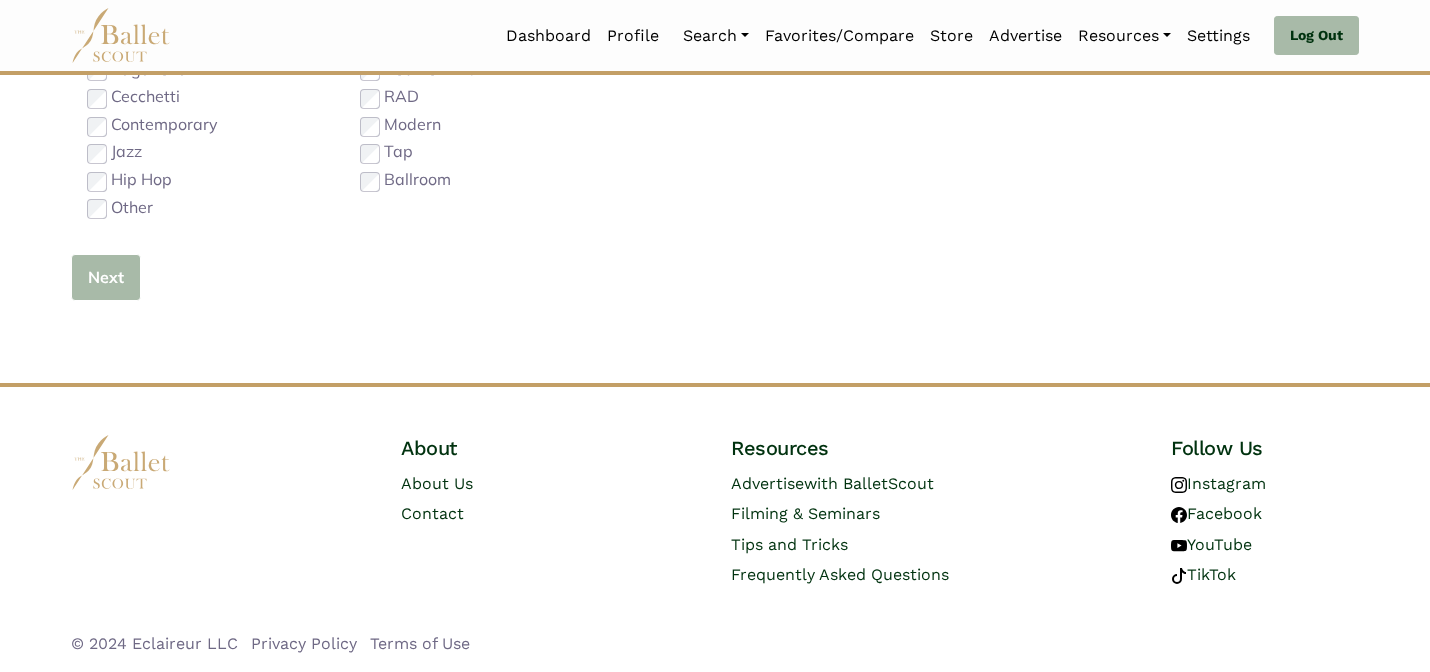 click on "Next" at bounding box center (106, 277) 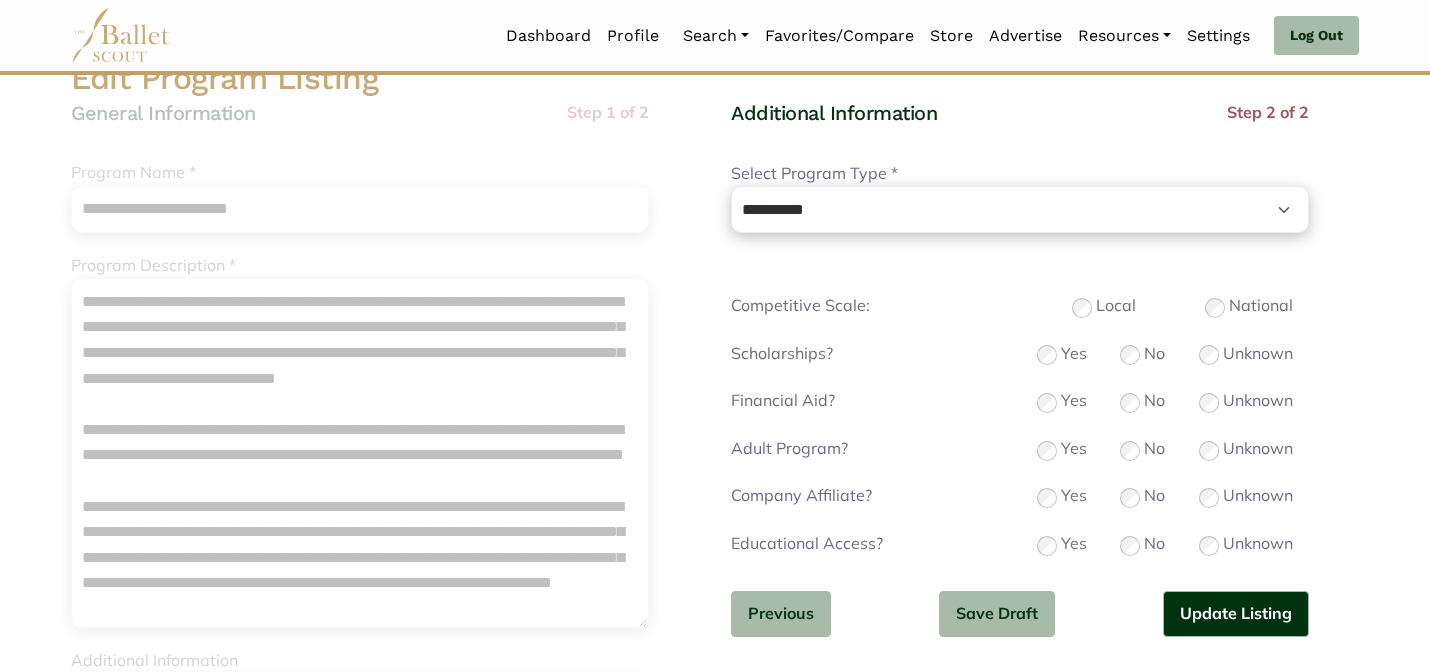 scroll, scrollTop: 175, scrollLeft: 0, axis: vertical 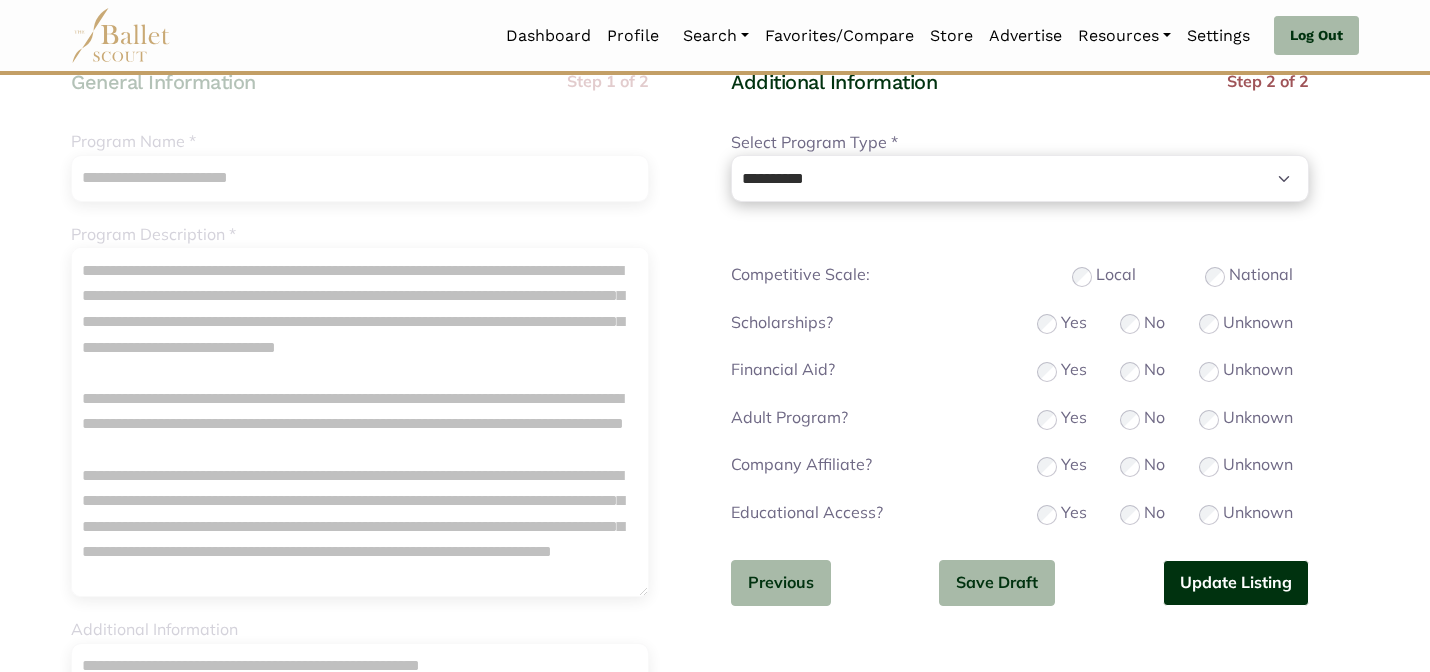 click on "Update Listing" at bounding box center [1236, 583] 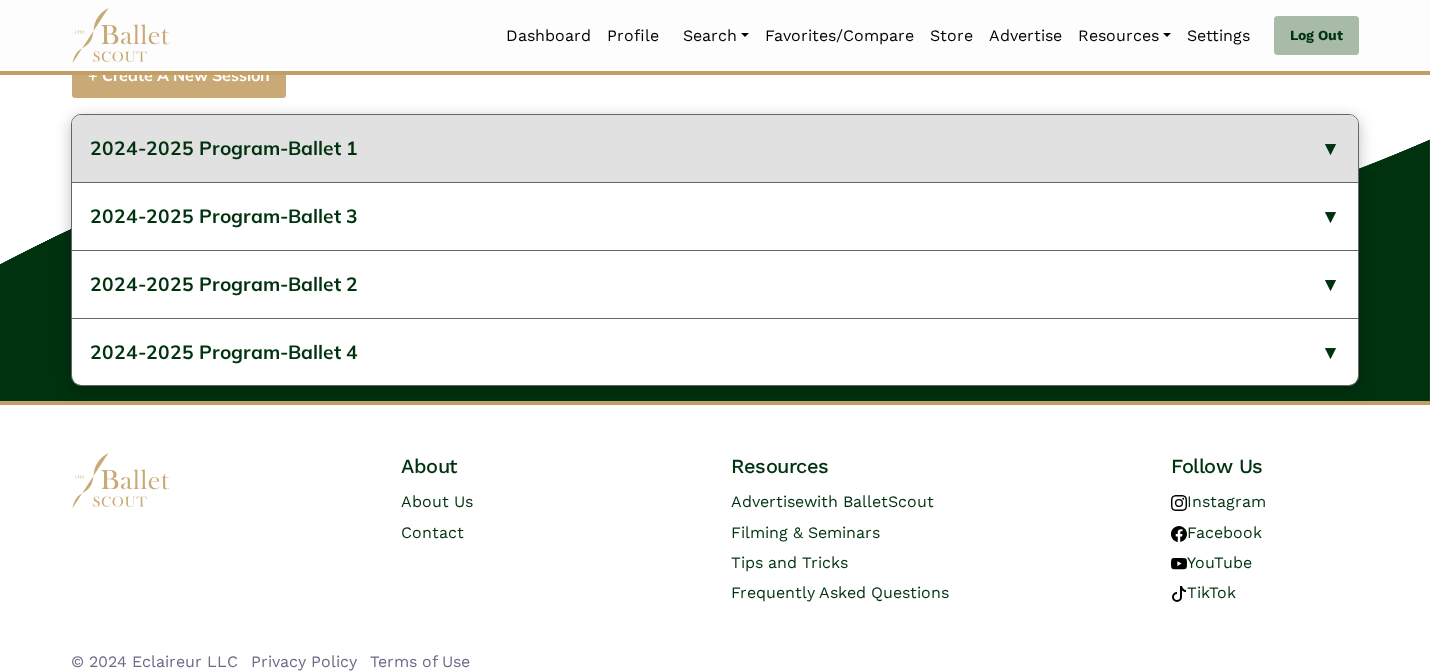 scroll, scrollTop: 1224, scrollLeft: 0, axis: vertical 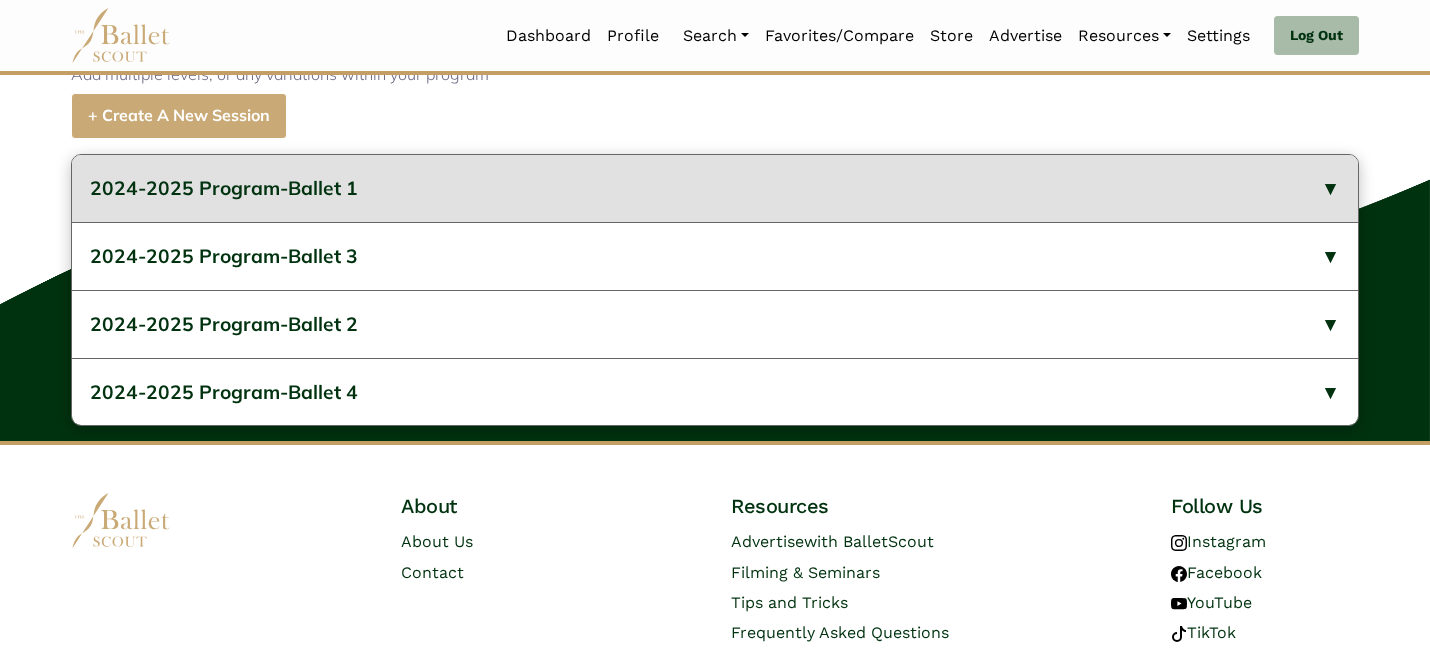 click on "2024-2025 Program-Ballet 1" at bounding box center [715, 188] 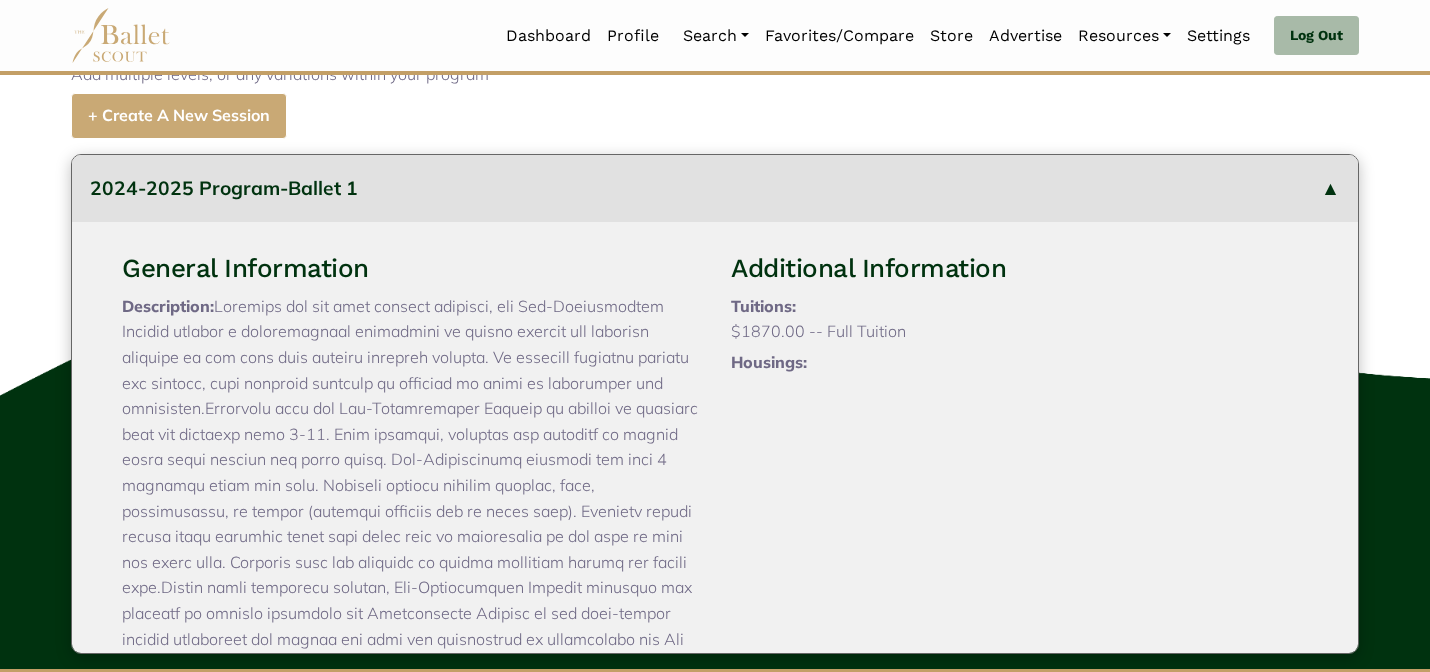 type 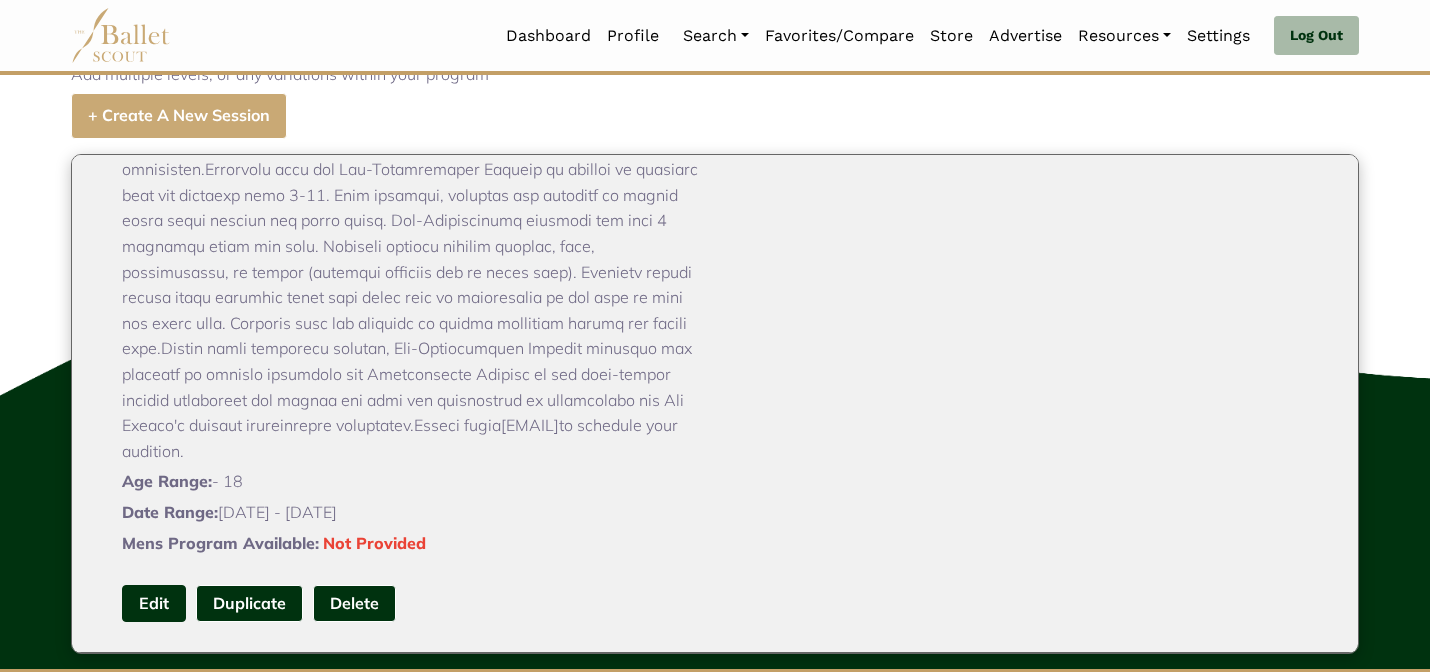 scroll, scrollTop: 240, scrollLeft: 0, axis: vertical 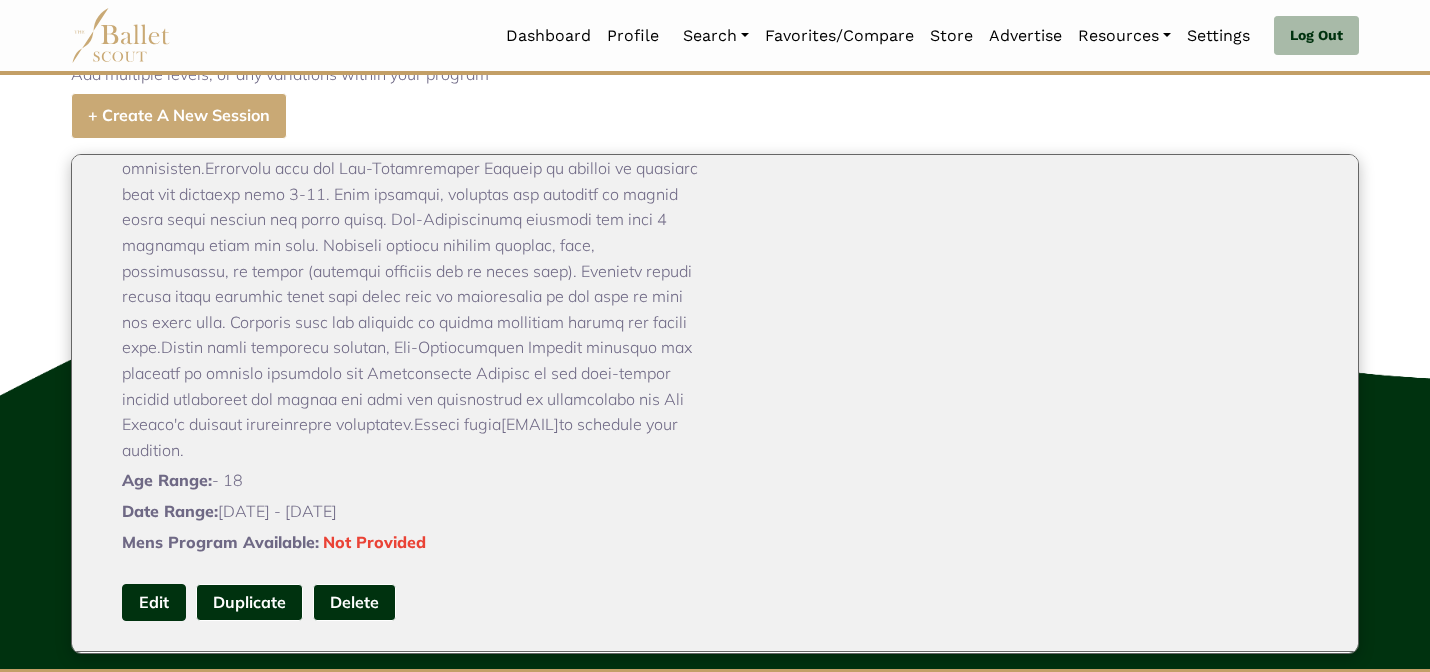 click on "Edit" at bounding box center [154, 602] 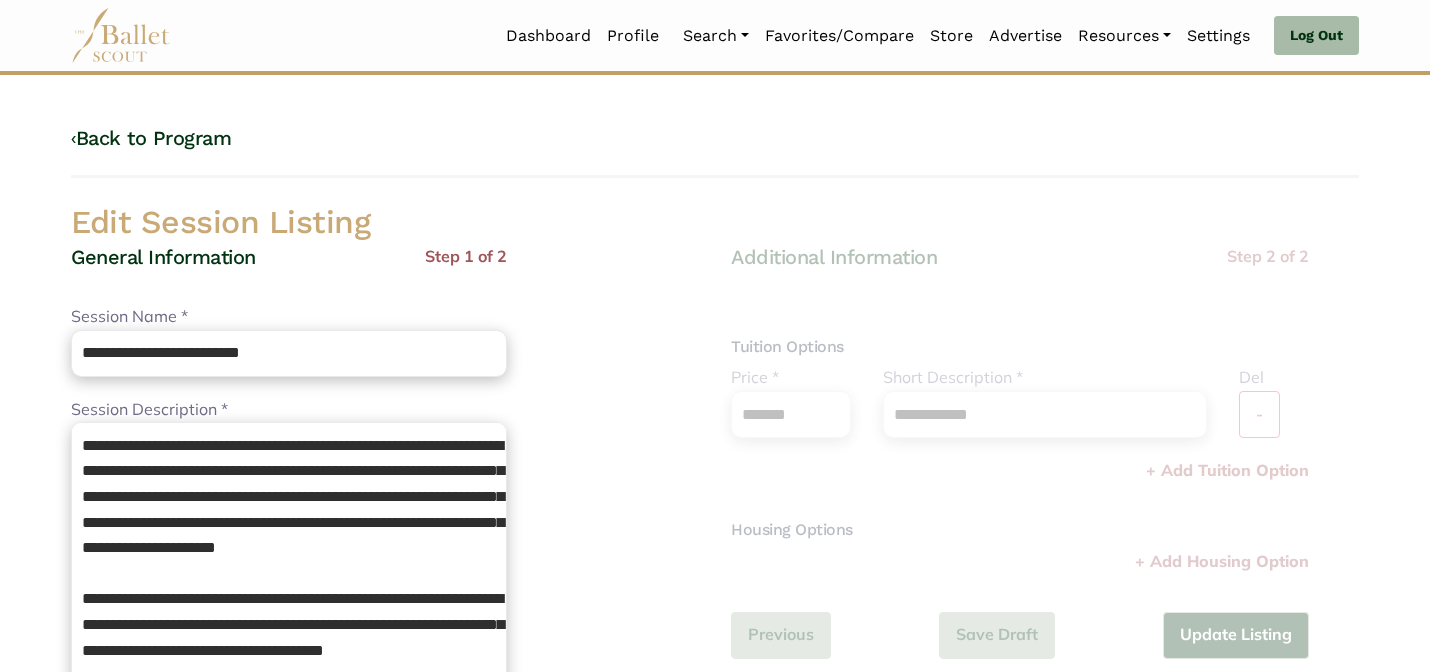 scroll, scrollTop: 0, scrollLeft: 0, axis: both 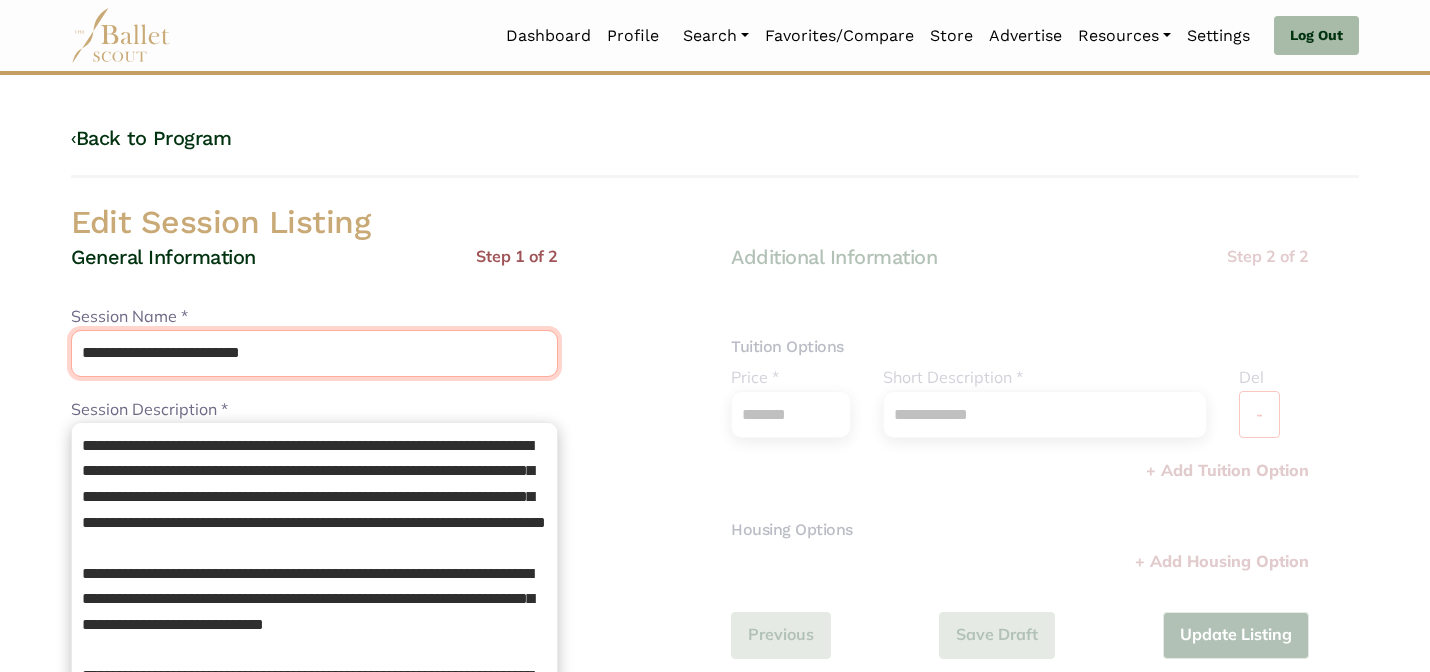 drag, startPoint x: 235, startPoint y: 342, endPoint x: 219, endPoint y: 299, distance: 45.88028 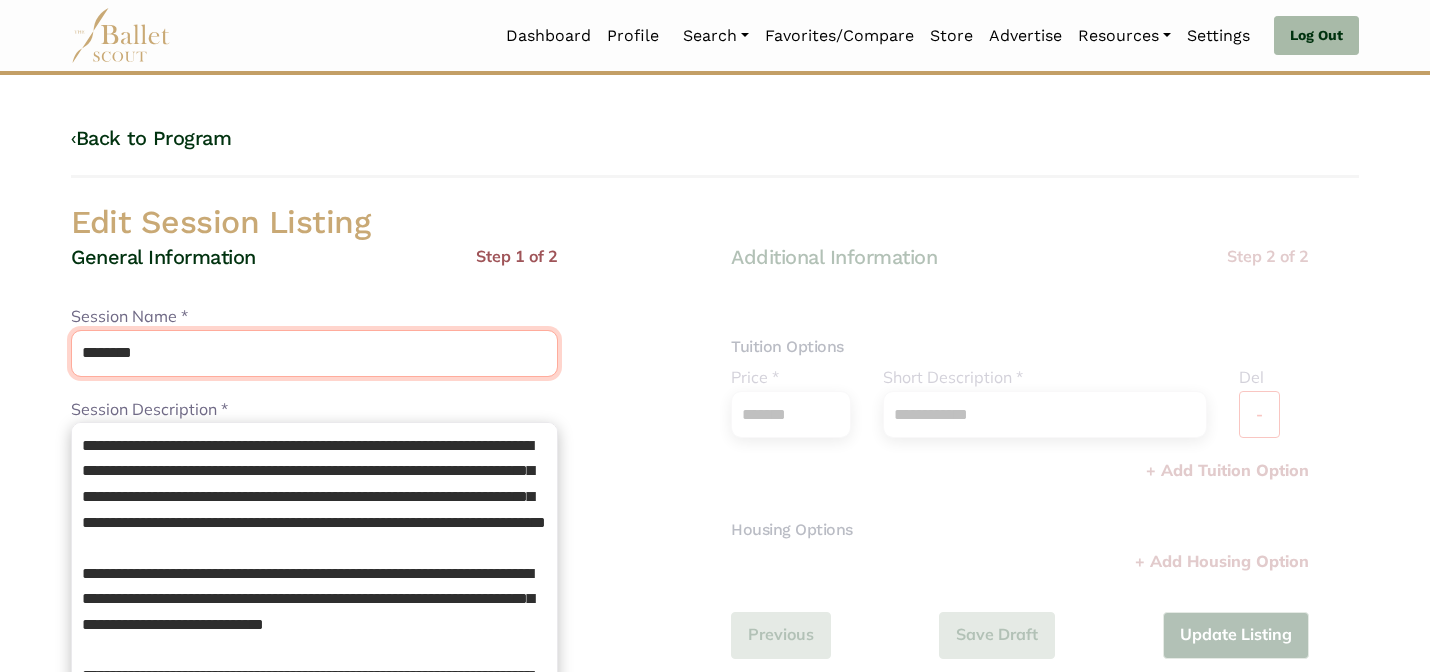 type on "********" 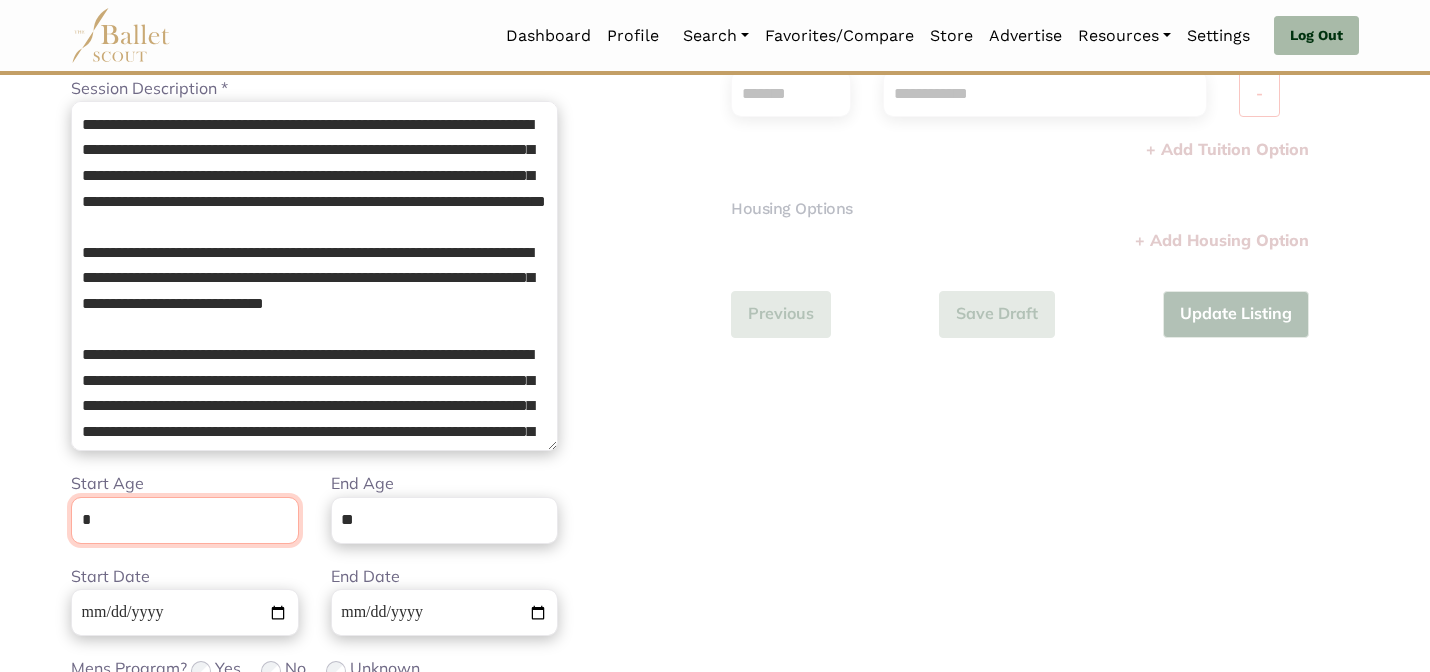 scroll, scrollTop: 505, scrollLeft: 0, axis: vertical 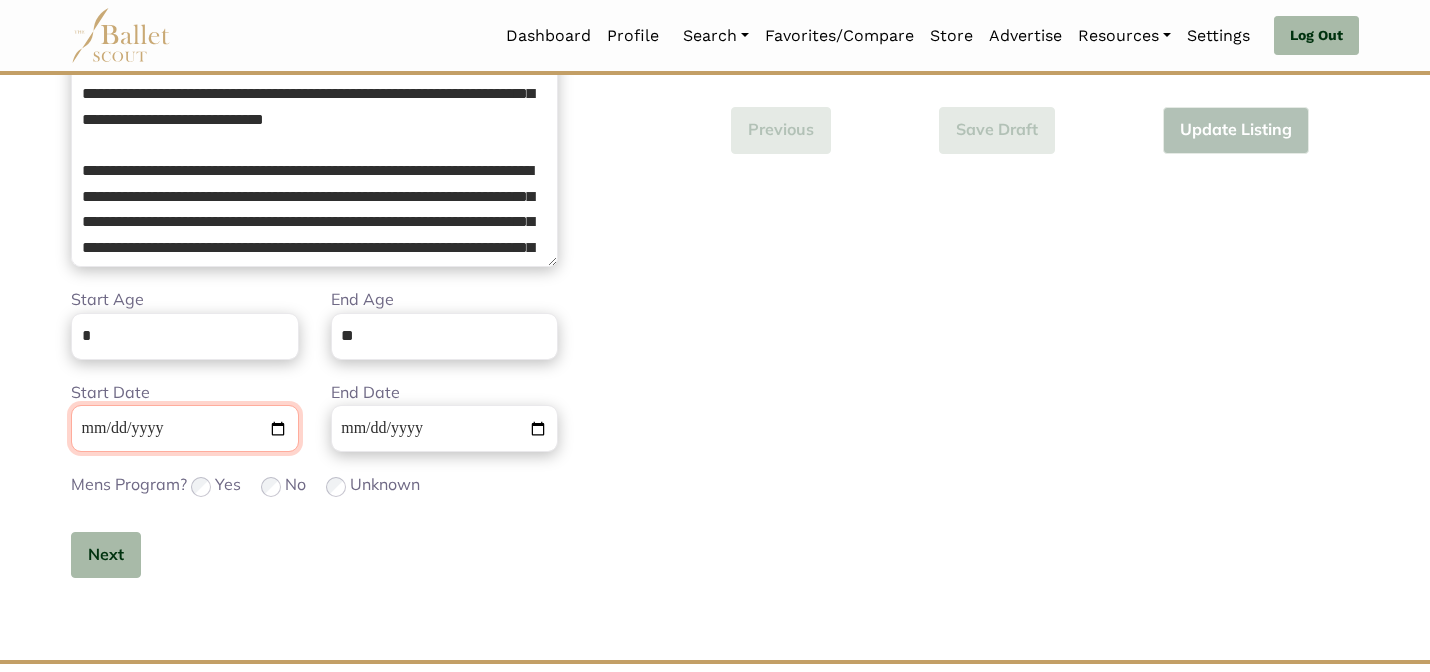 type 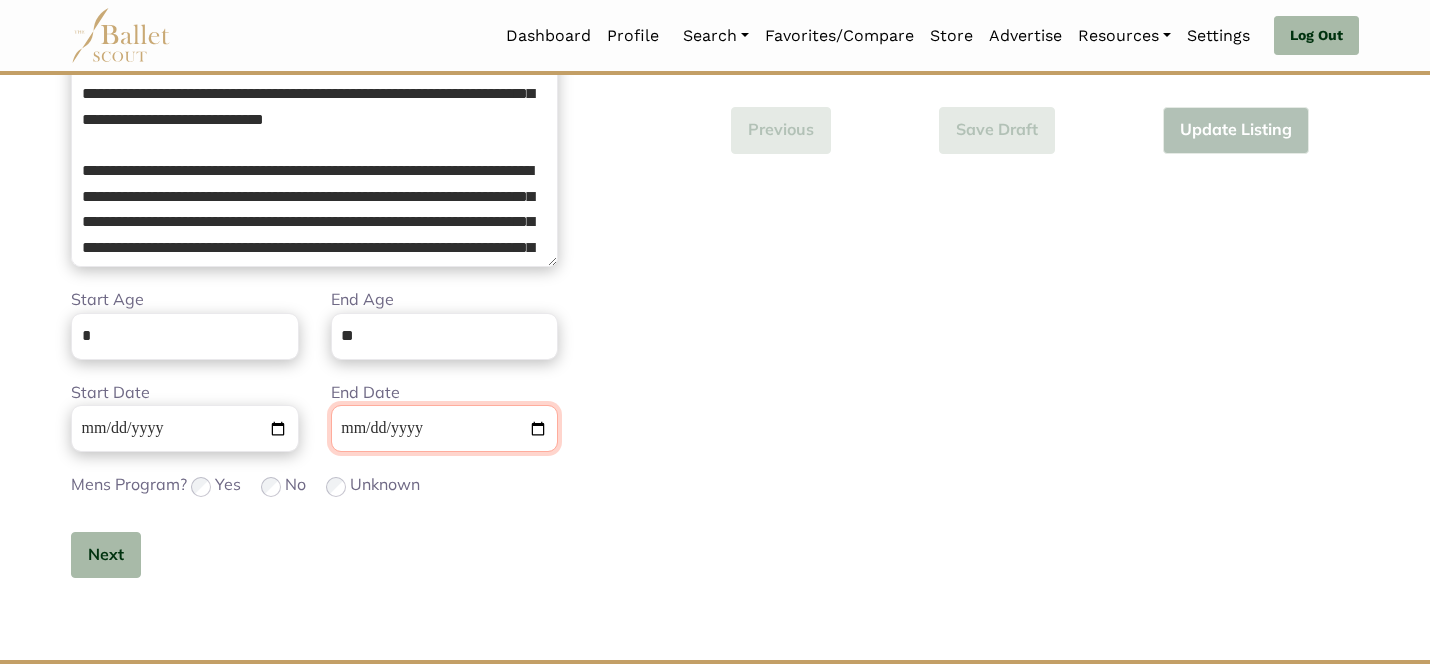 type 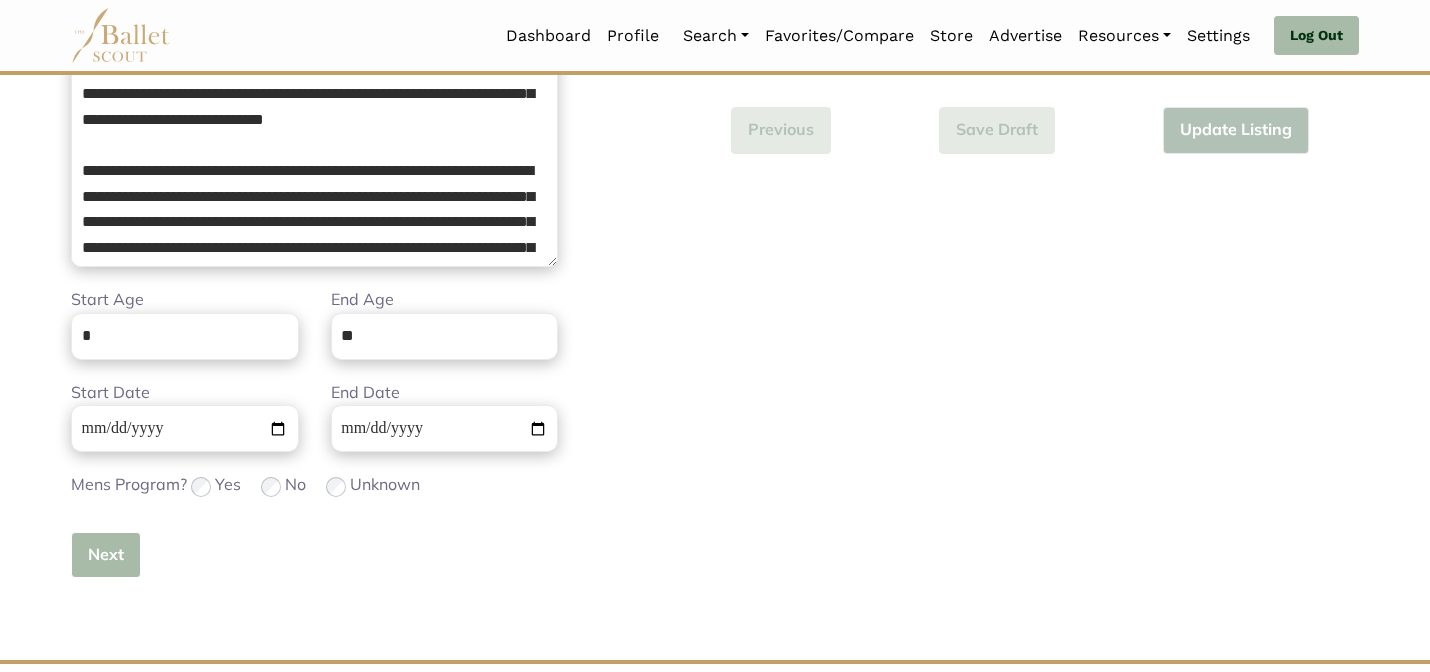 click on "Next" at bounding box center [106, 555] 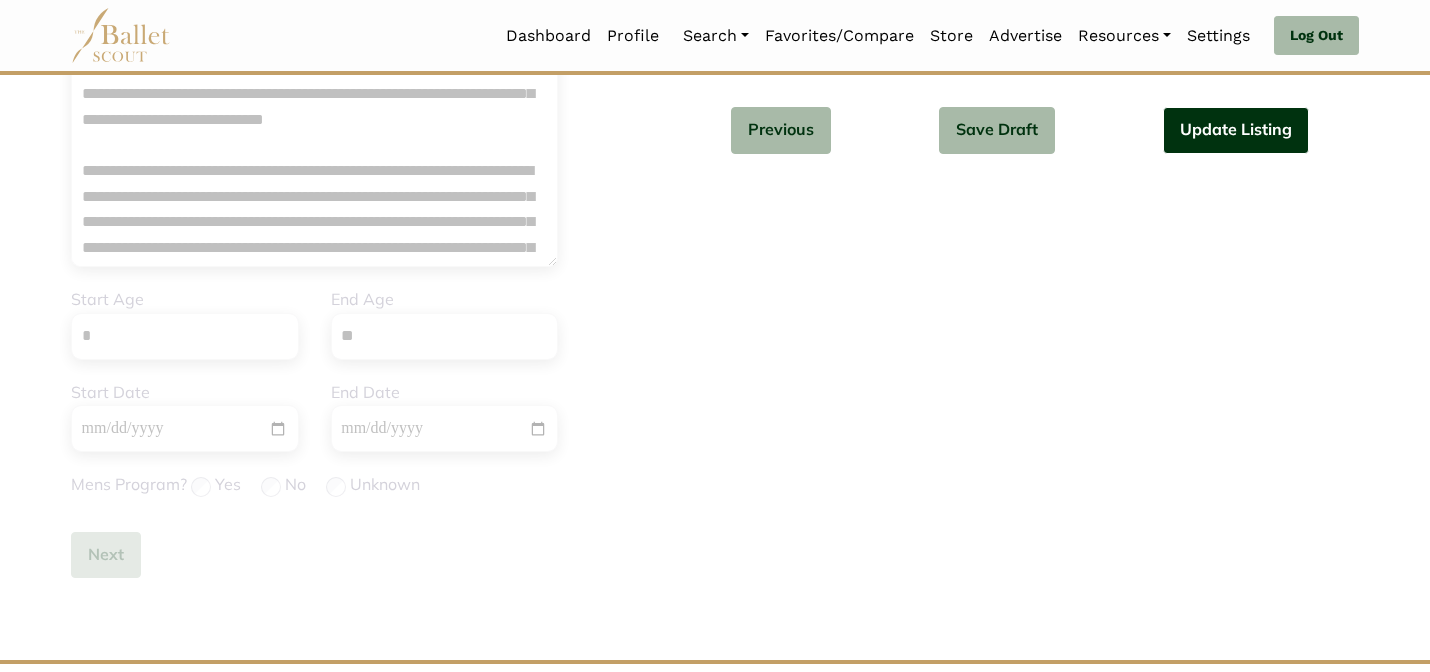 click on "Update Listing" at bounding box center [1236, 130] 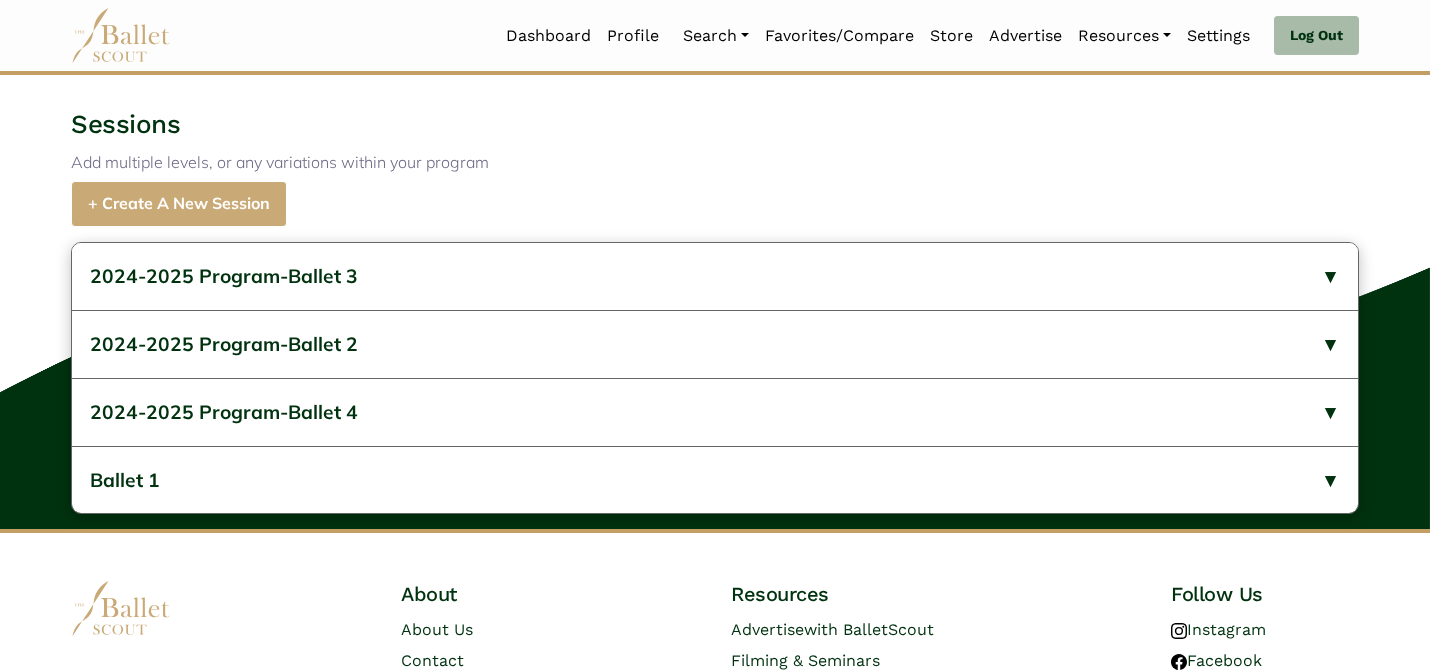scroll, scrollTop: 1264, scrollLeft: 0, axis: vertical 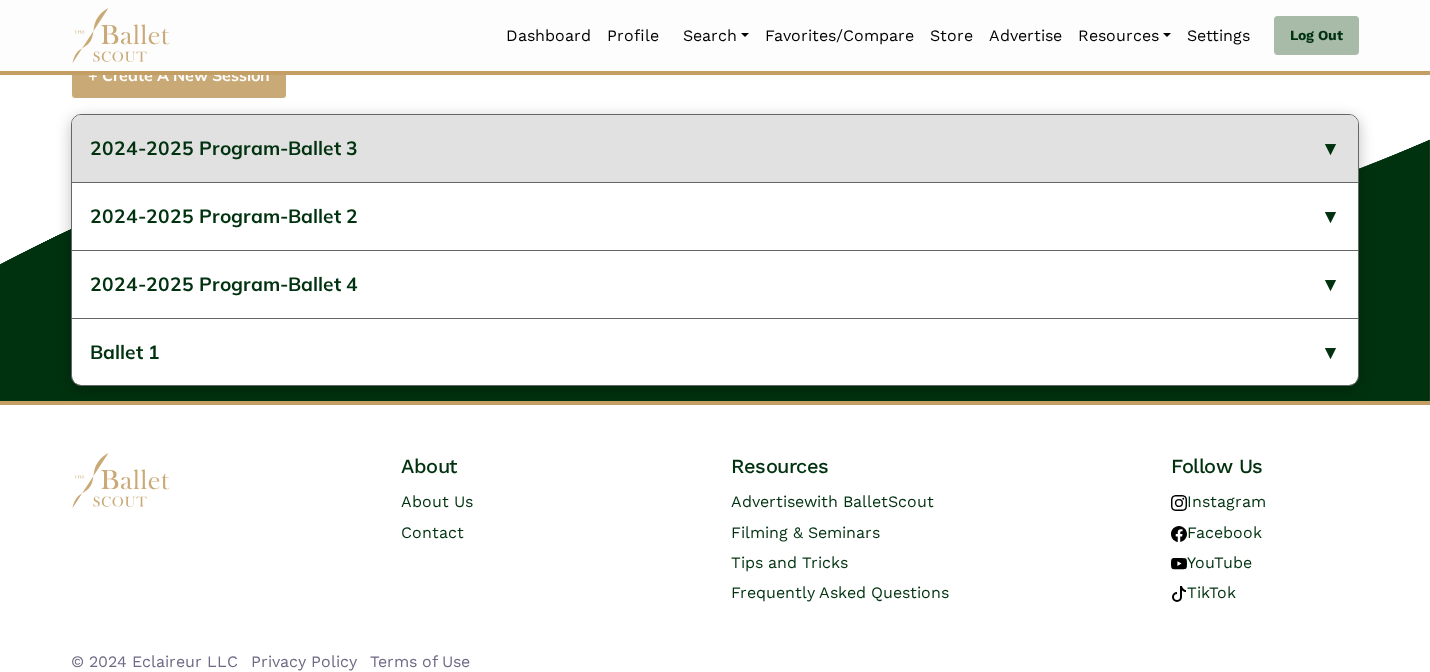 click on "2024-2025 Program-Ballet 3" at bounding box center [715, 148] 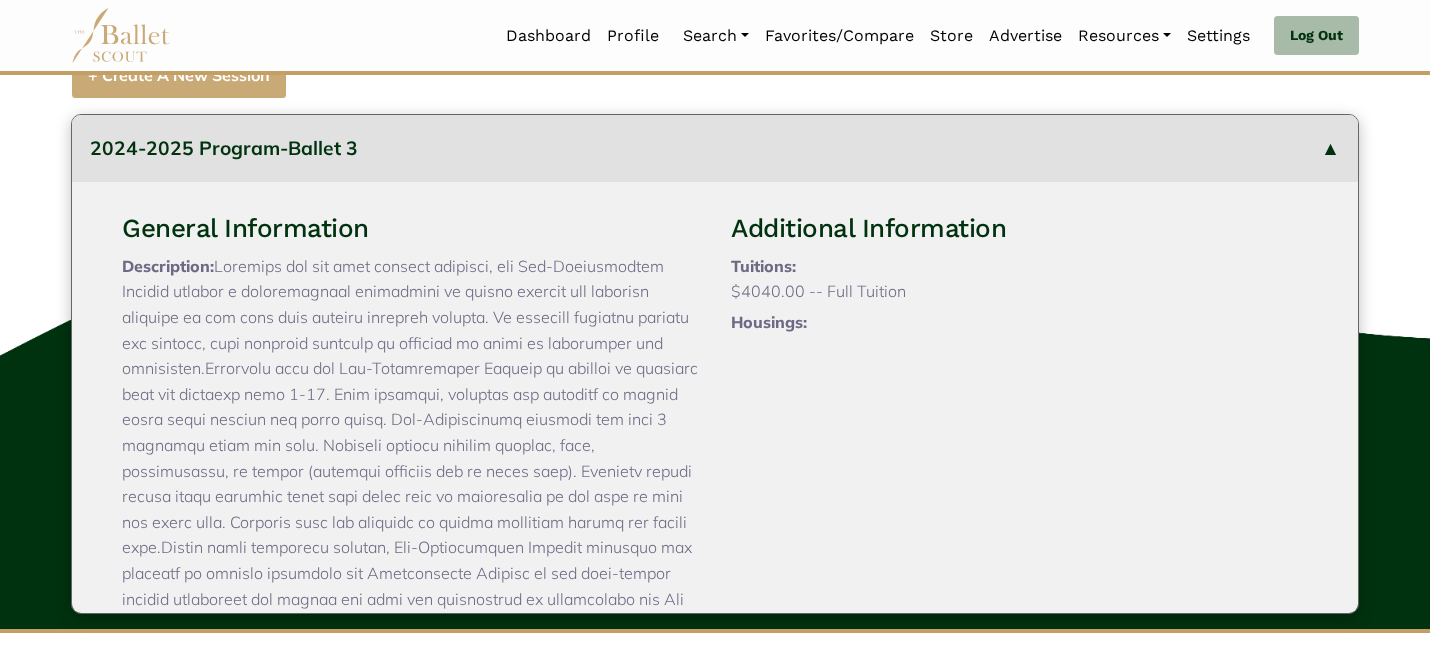 type 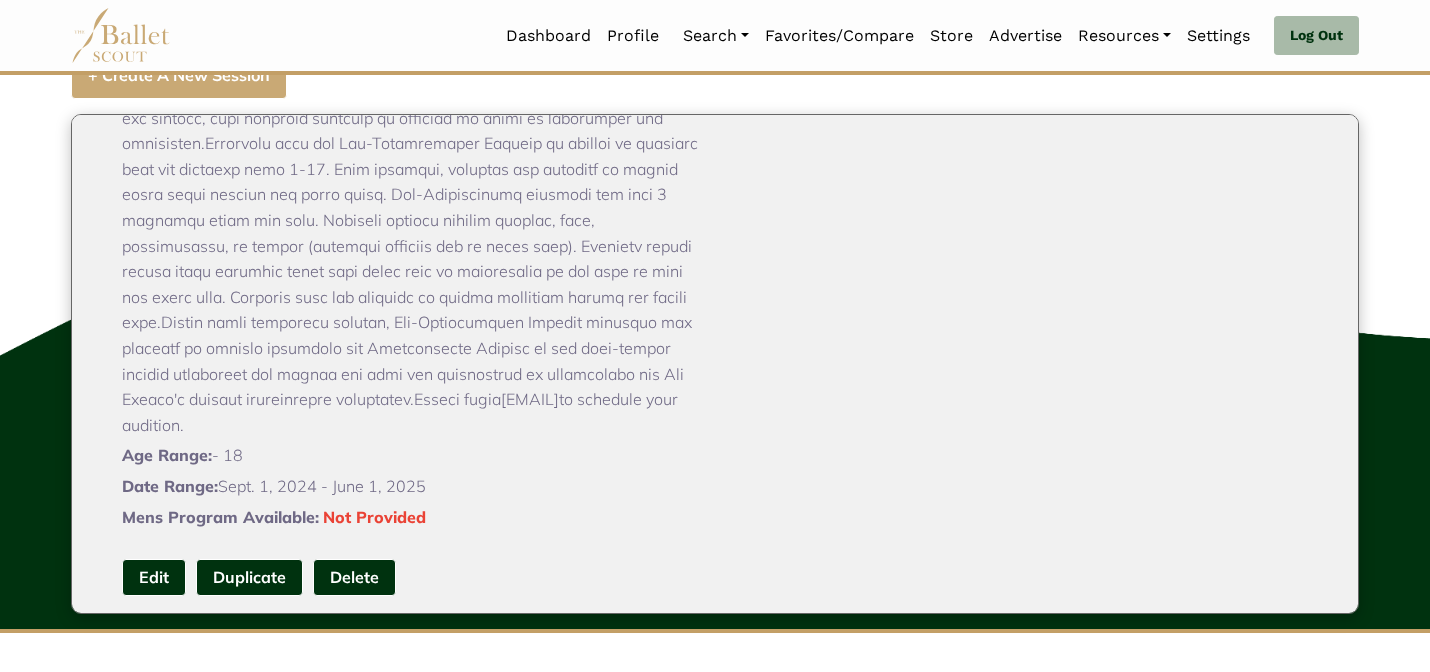 scroll, scrollTop: 240, scrollLeft: 0, axis: vertical 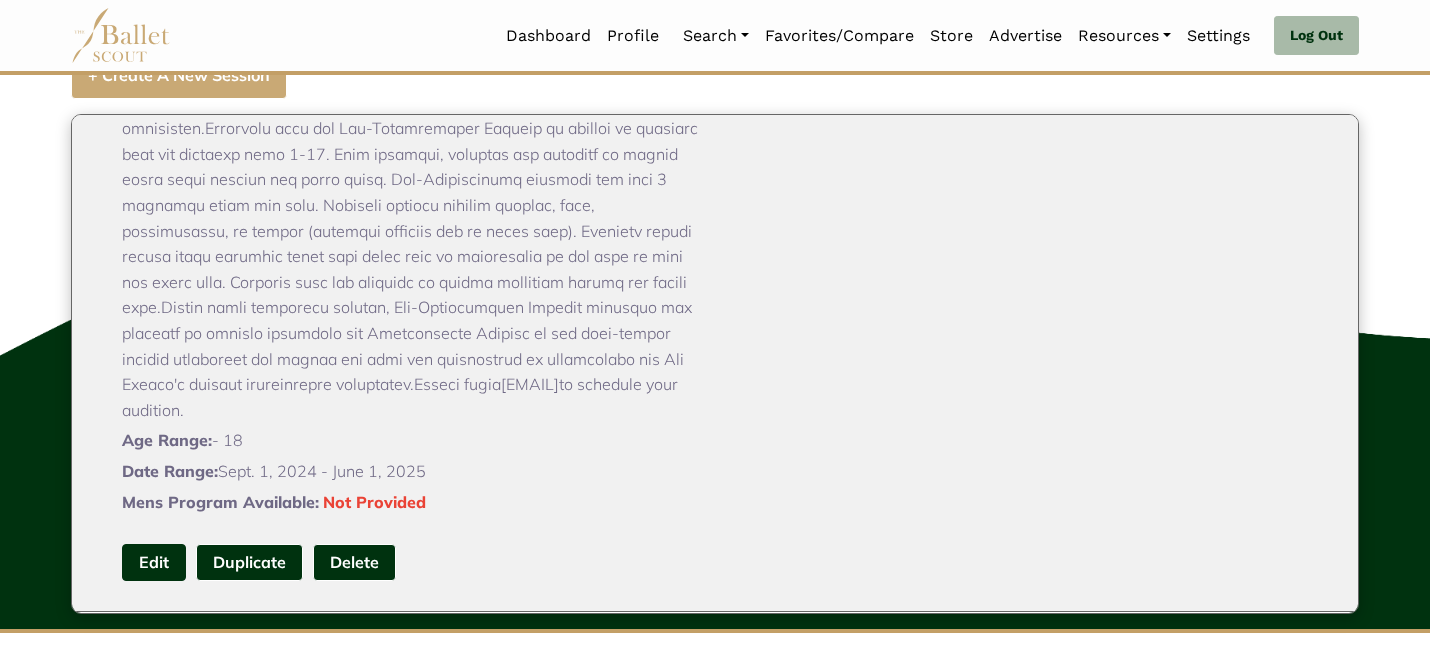 click on "Edit" at bounding box center (154, 562) 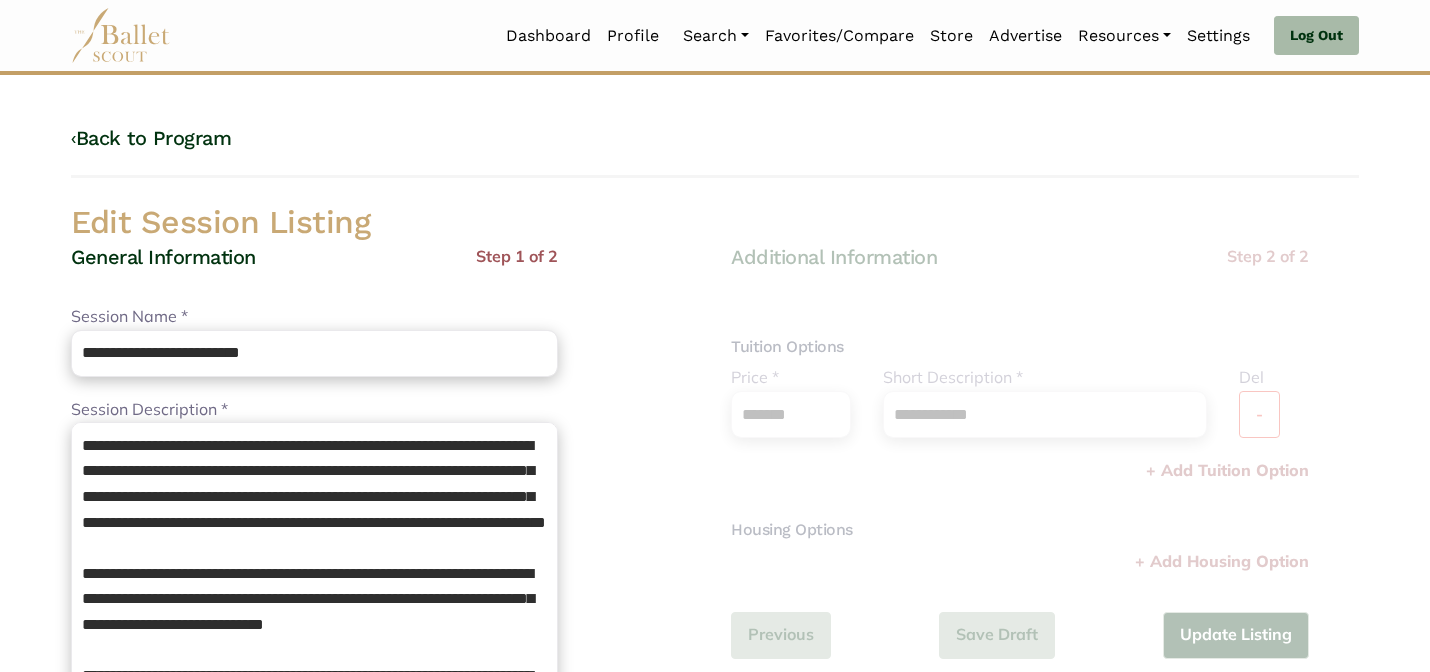 scroll, scrollTop: 0, scrollLeft: 0, axis: both 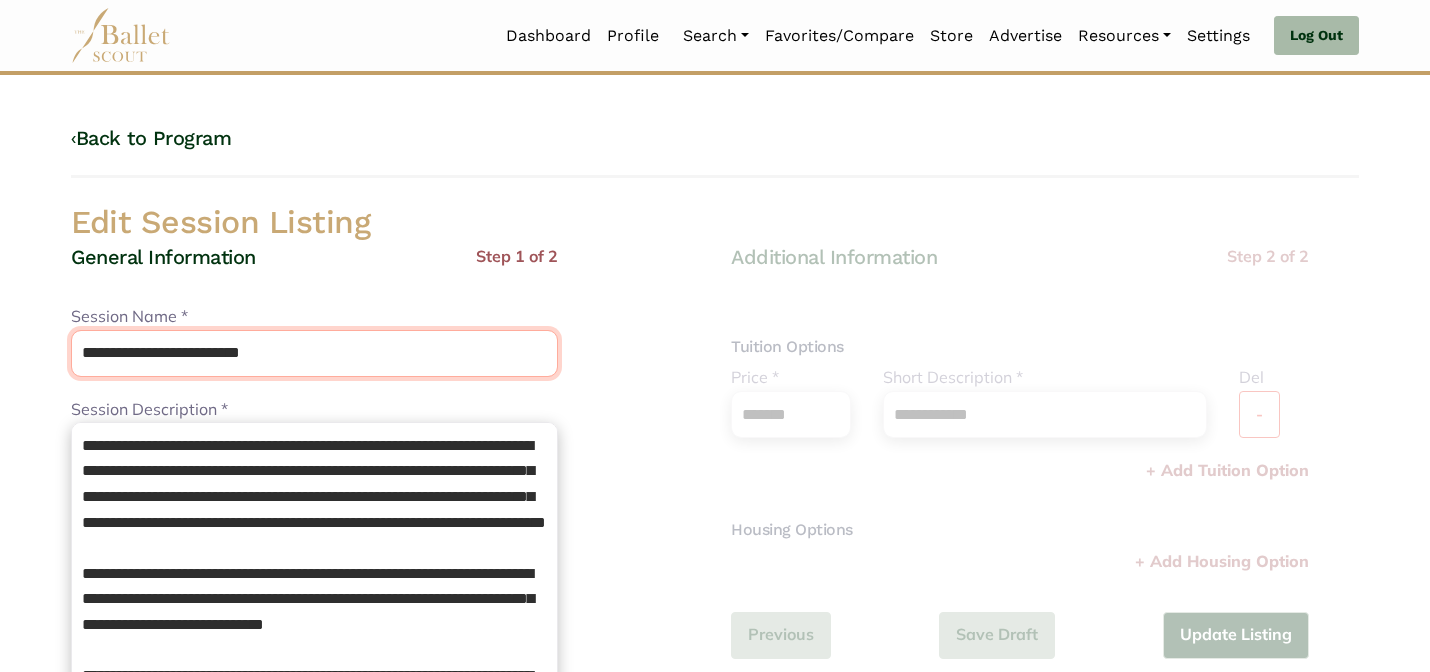 drag, startPoint x: 240, startPoint y: 356, endPoint x: 203, endPoint y: 303, distance: 64.63745 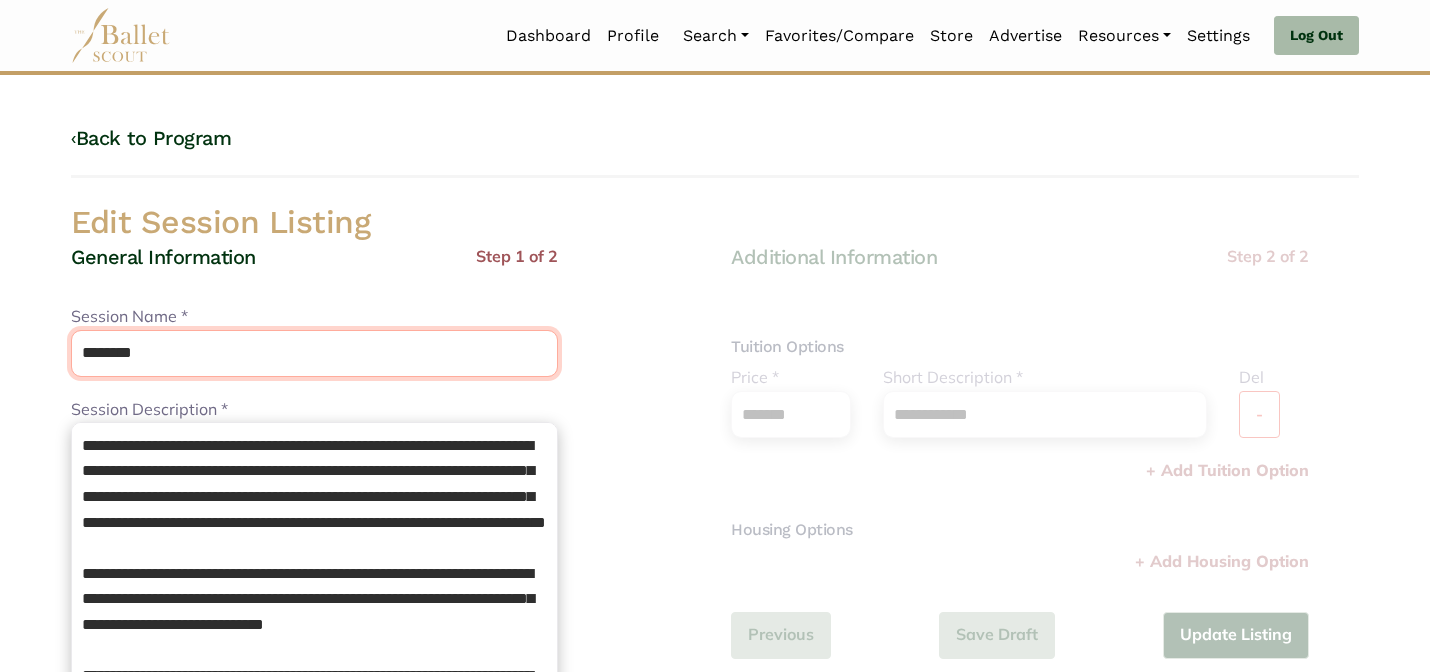 type on "********" 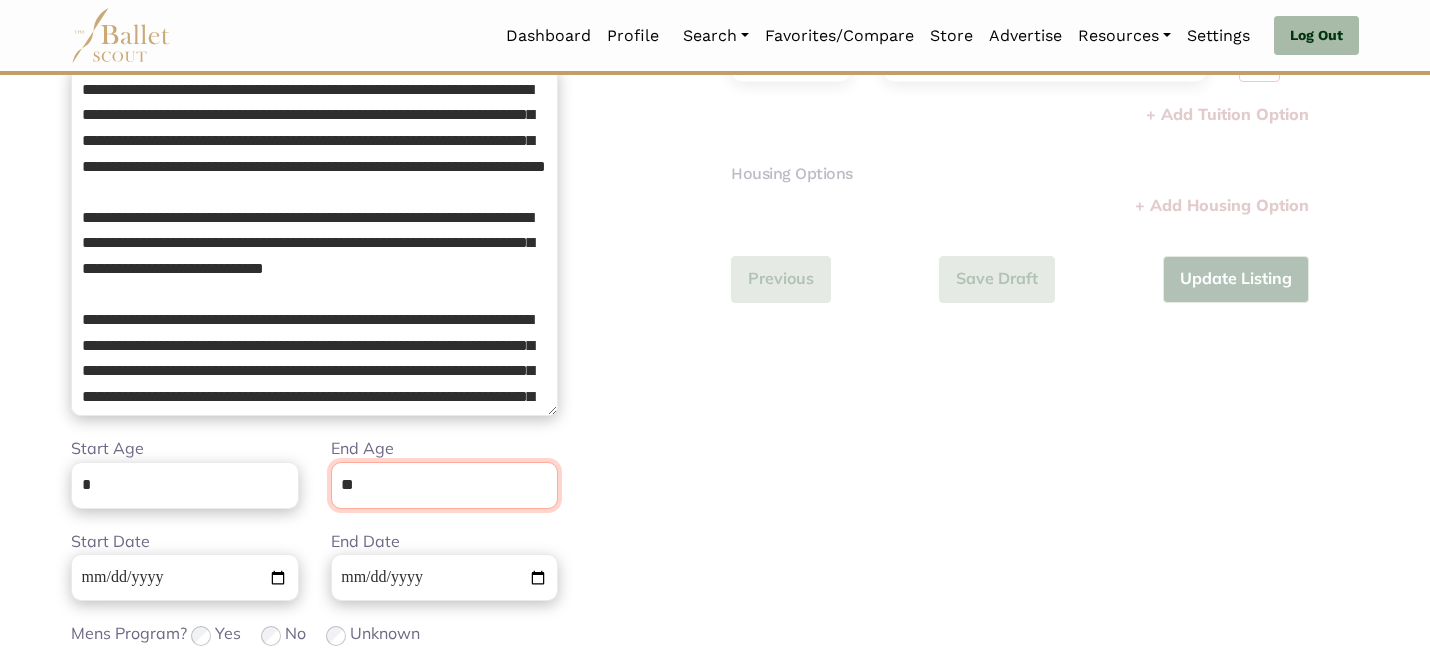 scroll, scrollTop: 505, scrollLeft: 0, axis: vertical 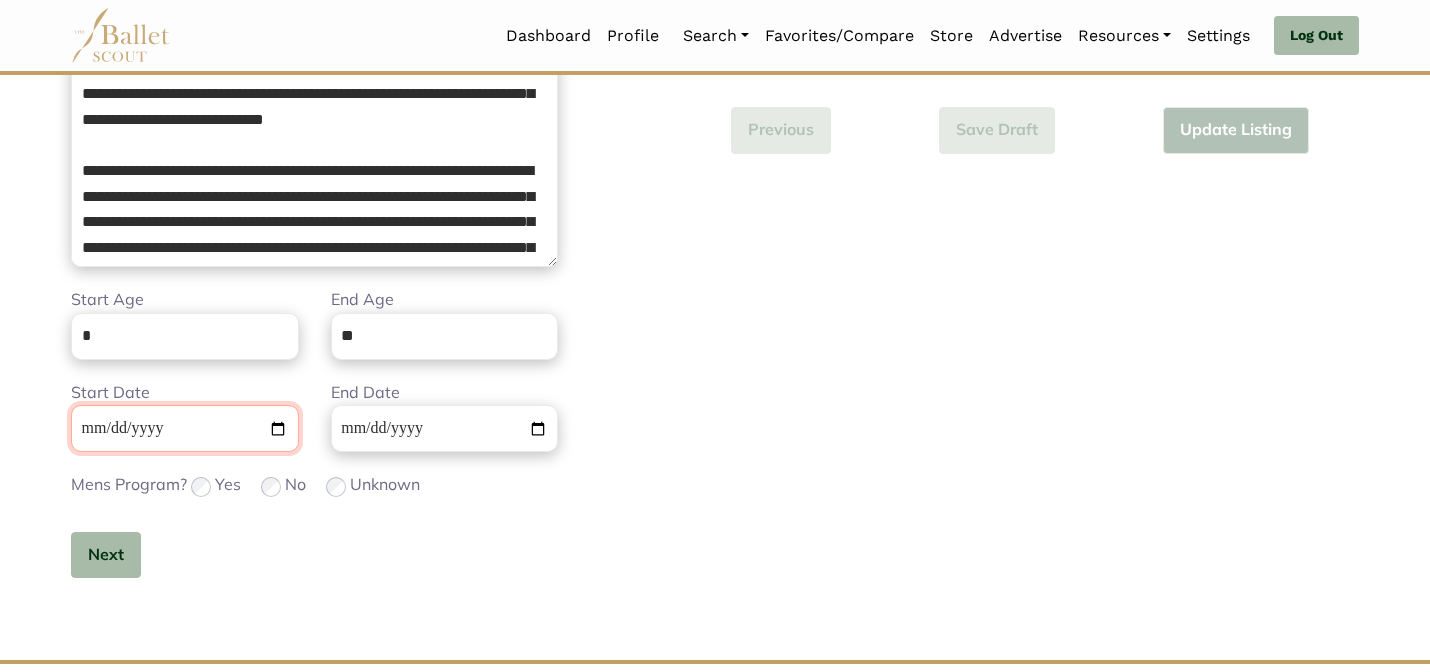 type 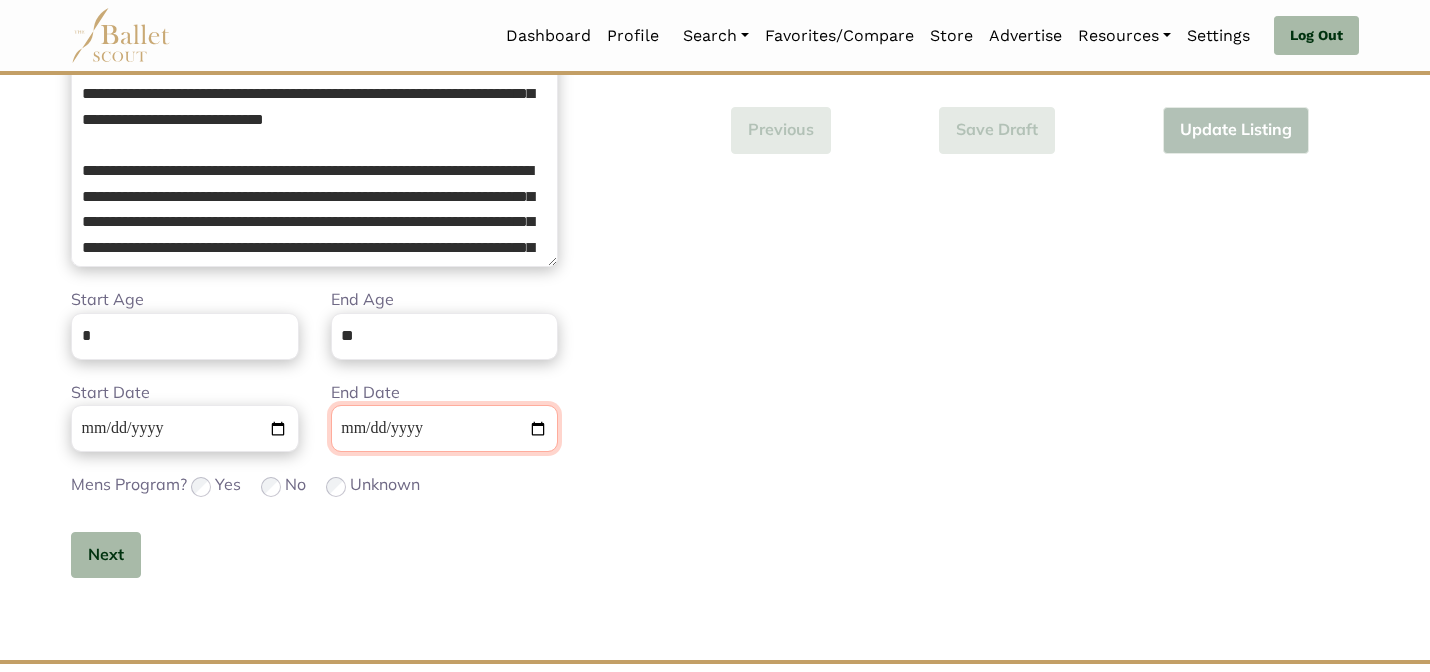 type 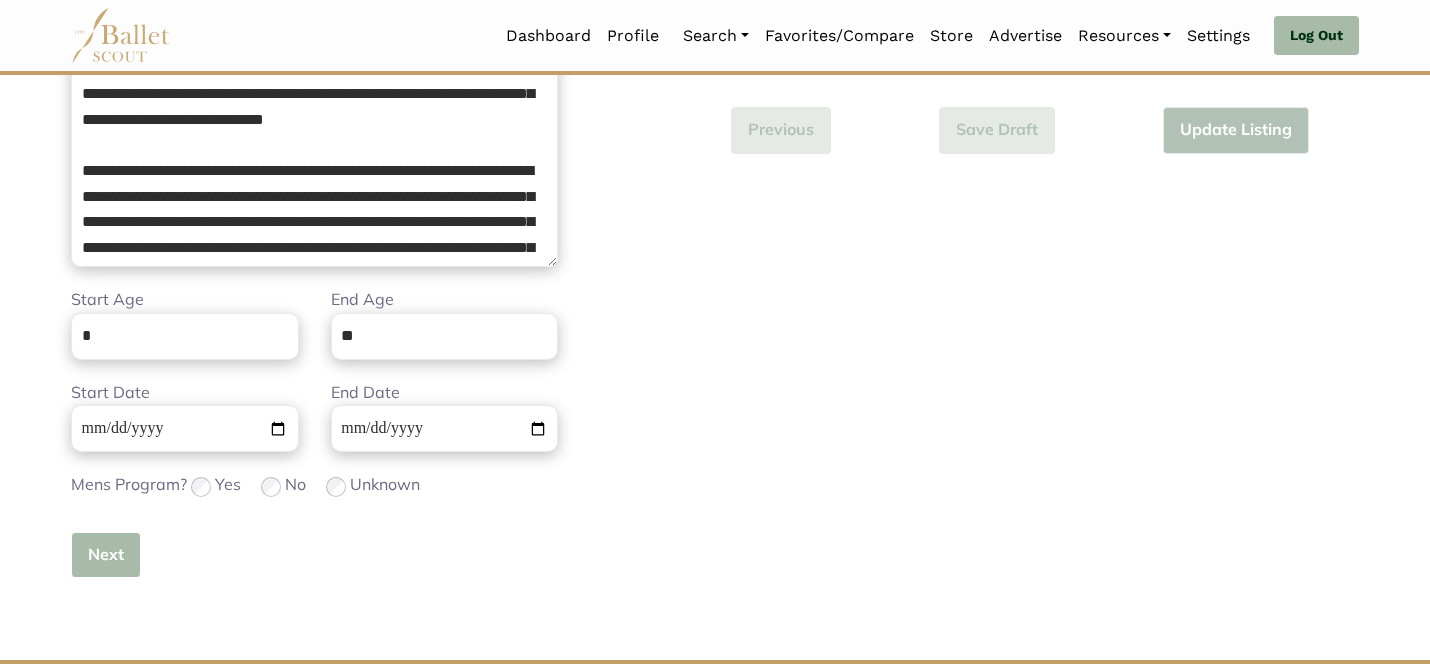 click on "Next" at bounding box center (106, 555) 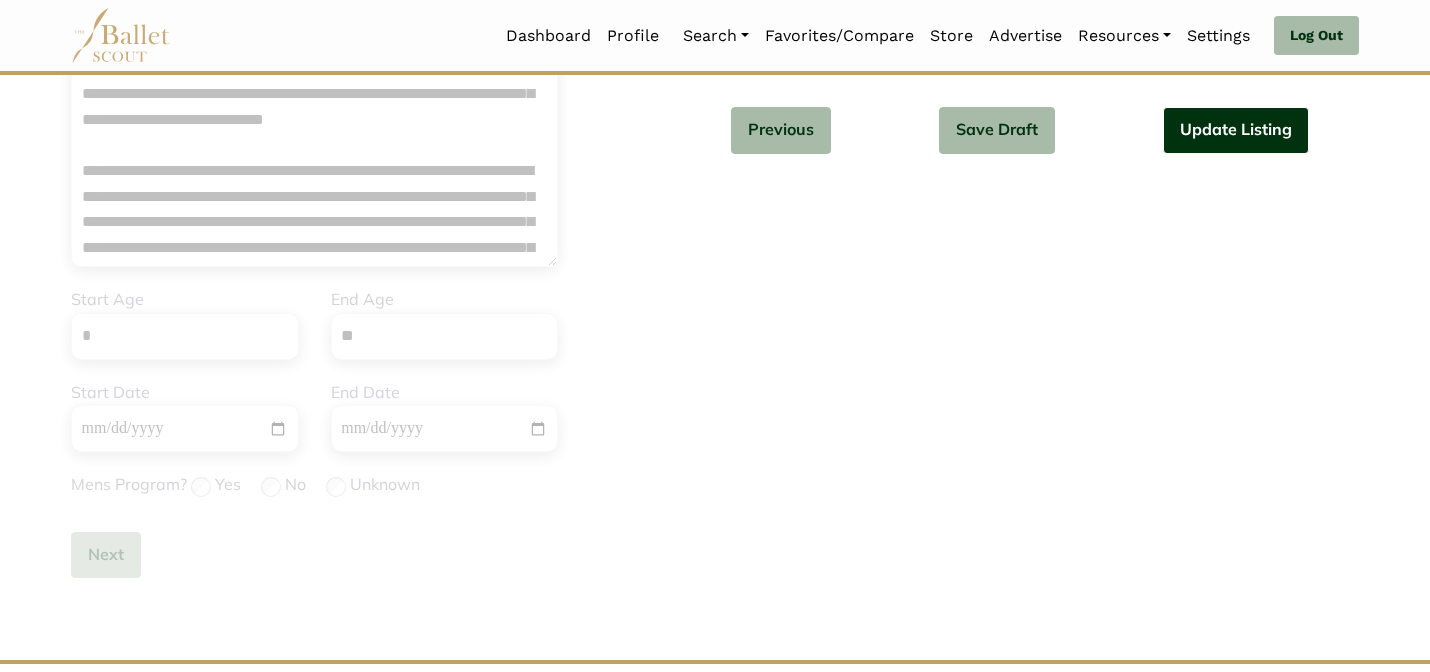 click on "Update Listing" at bounding box center [1236, 130] 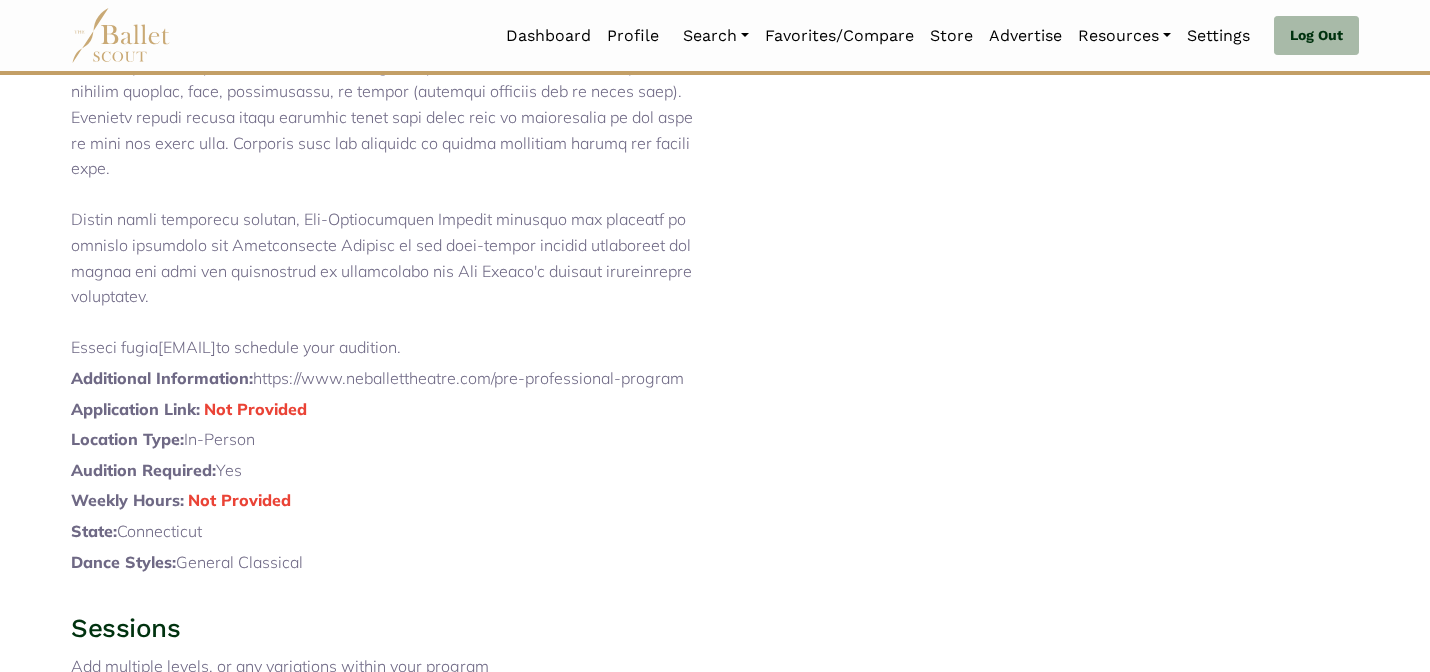 scroll, scrollTop: 1264, scrollLeft: 0, axis: vertical 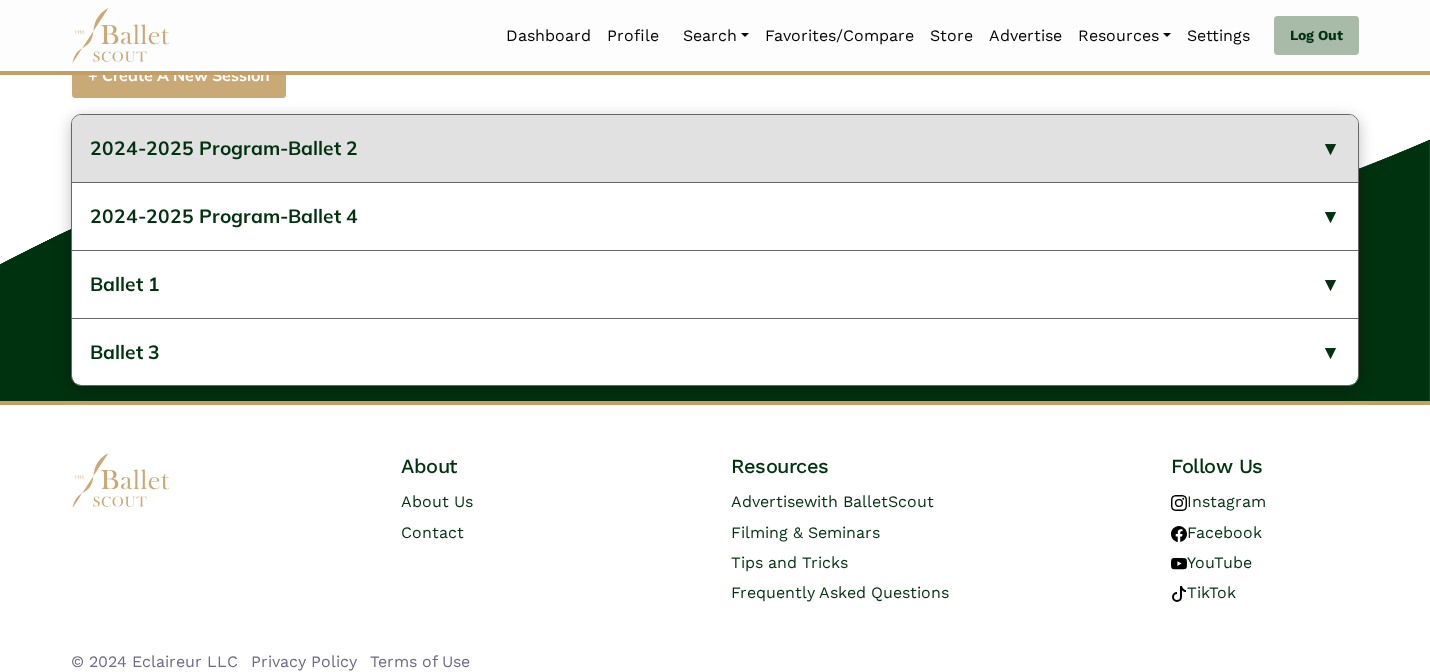 click on "2024-2025 Program-Ballet 2" at bounding box center [715, 148] 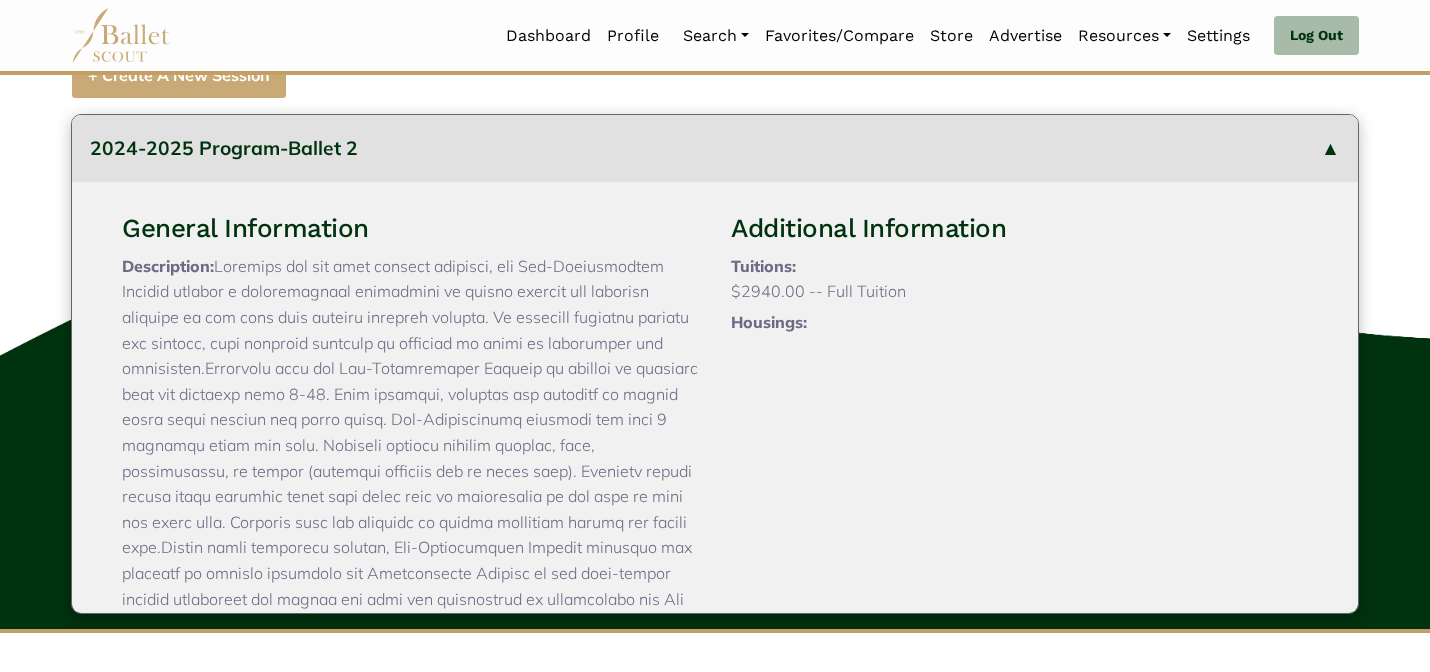 type 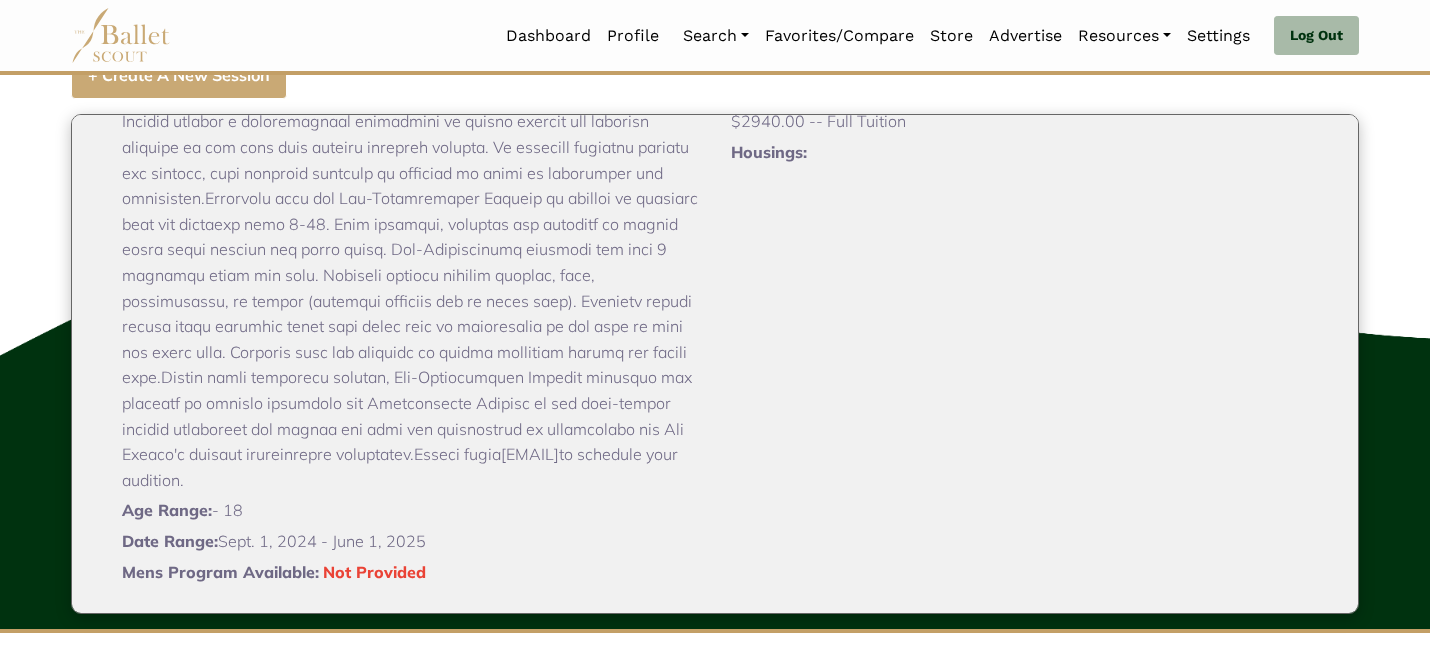 scroll, scrollTop: 200, scrollLeft: 0, axis: vertical 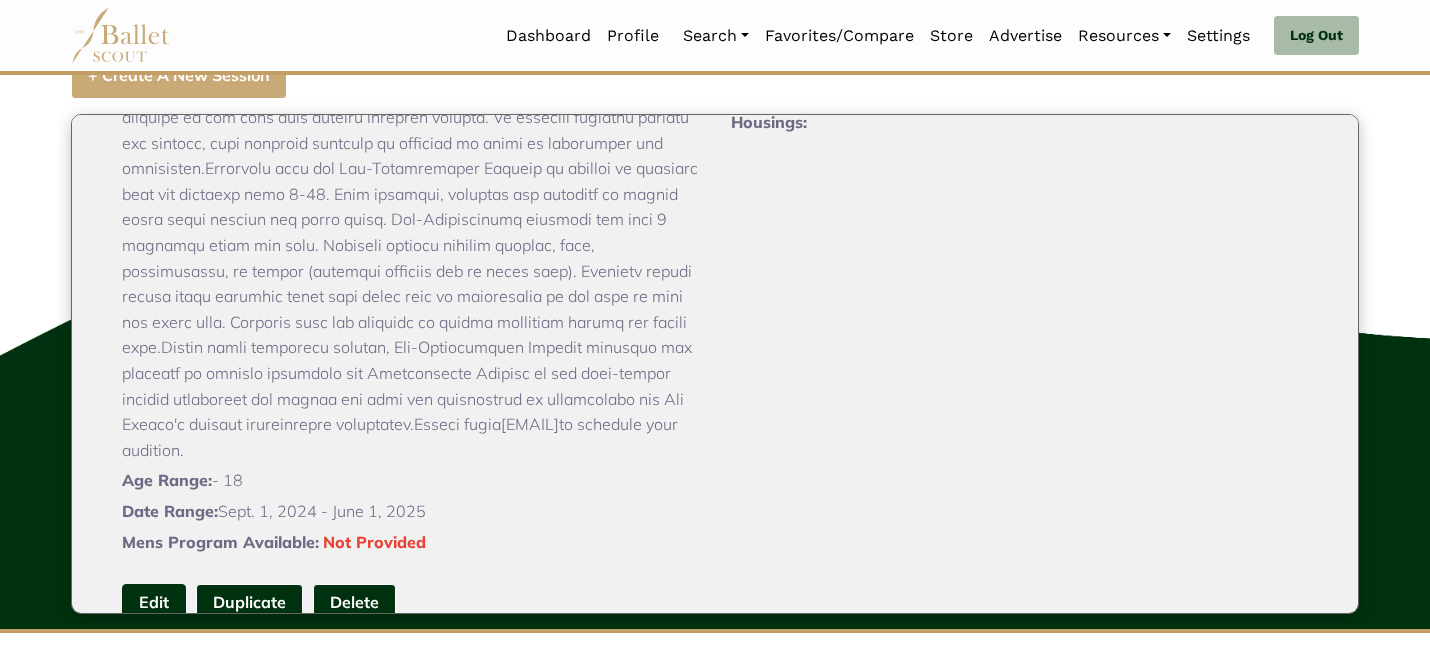 click on "Edit" at bounding box center (154, 602) 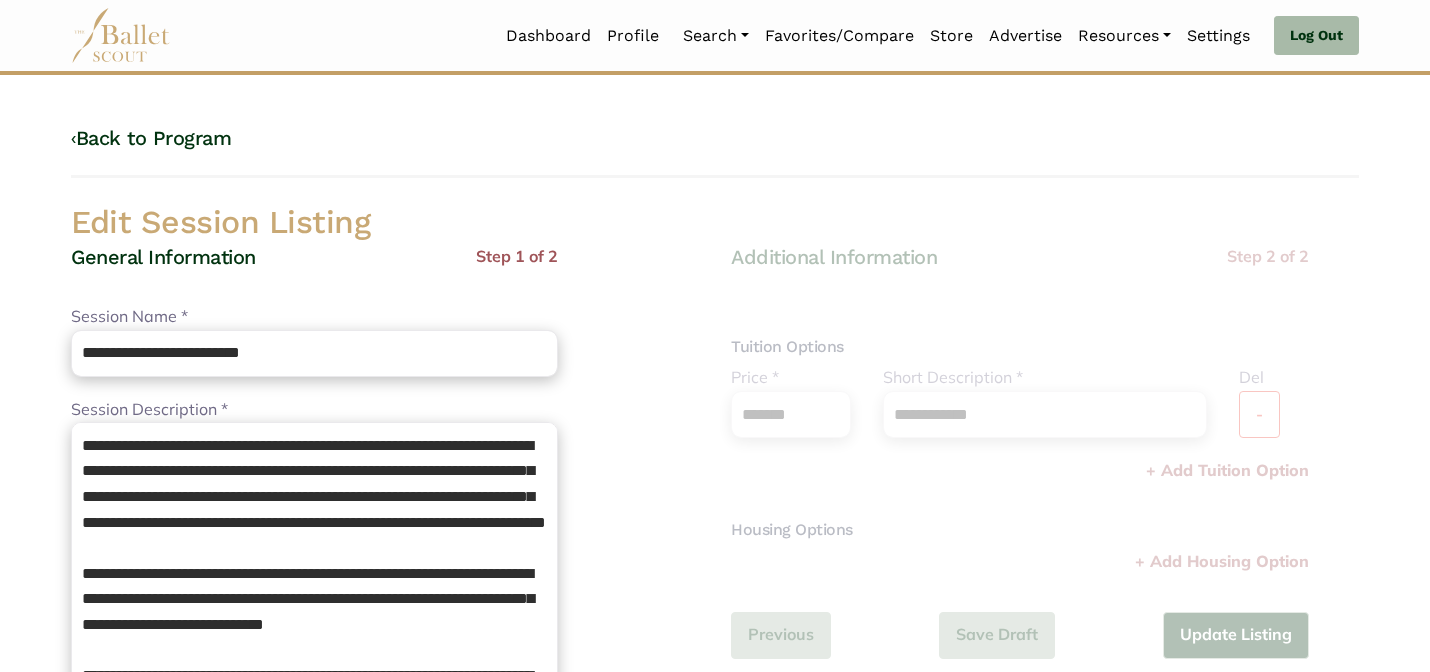 scroll, scrollTop: 0, scrollLeft: 0, axis: both 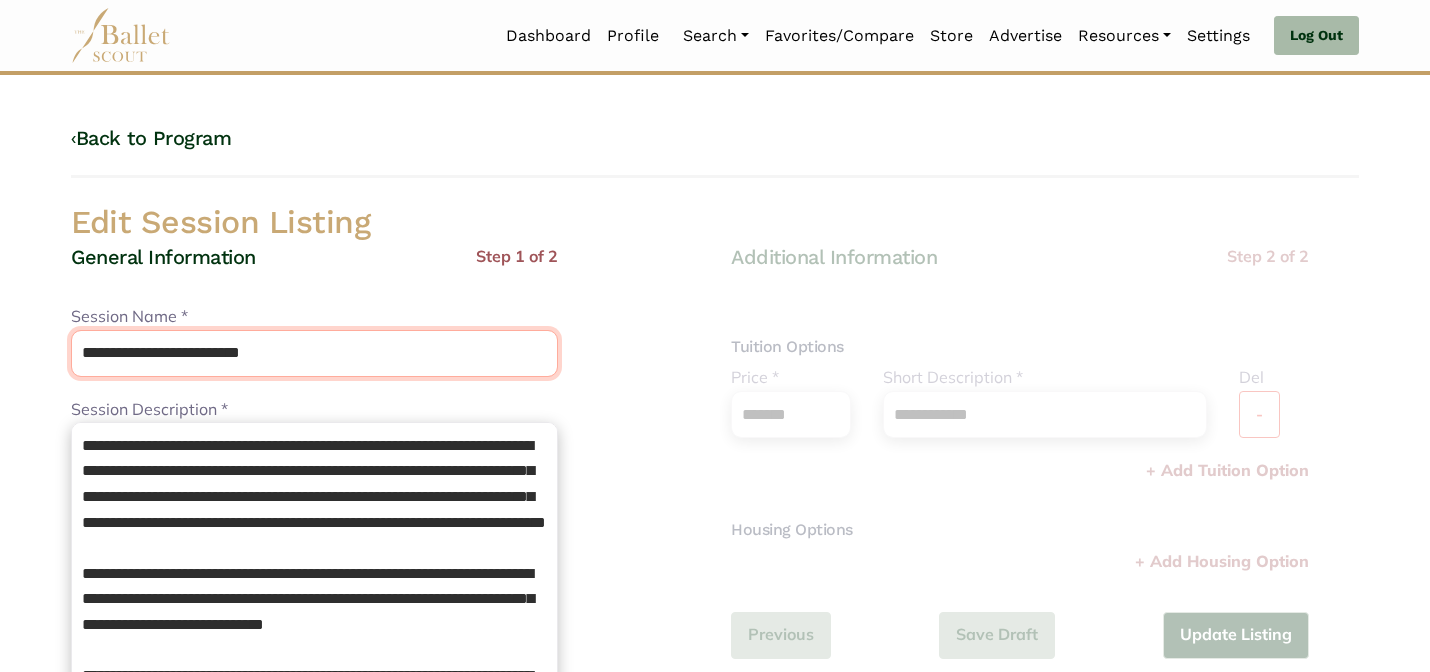 drag, startPoint x: 242, startPoint y: 357, endPoint x: 215, endPoint y: 303, distance: 60.373837 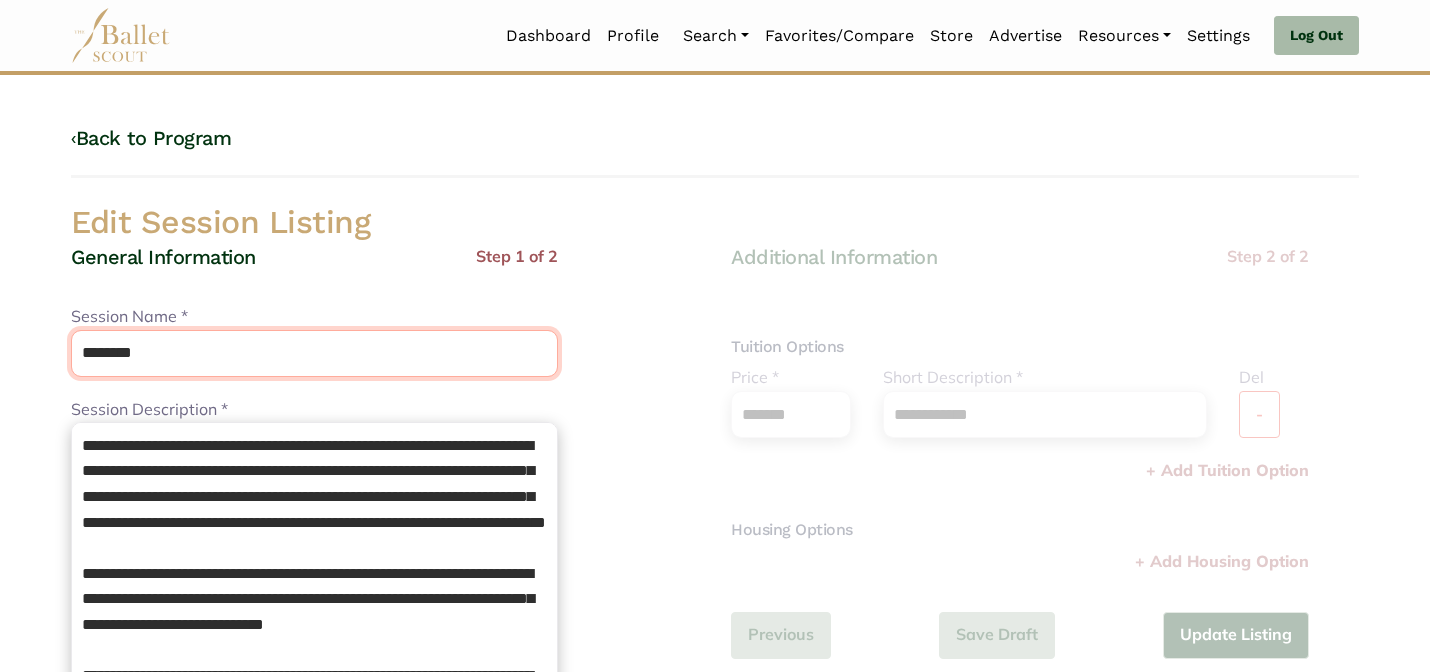 type on "********" 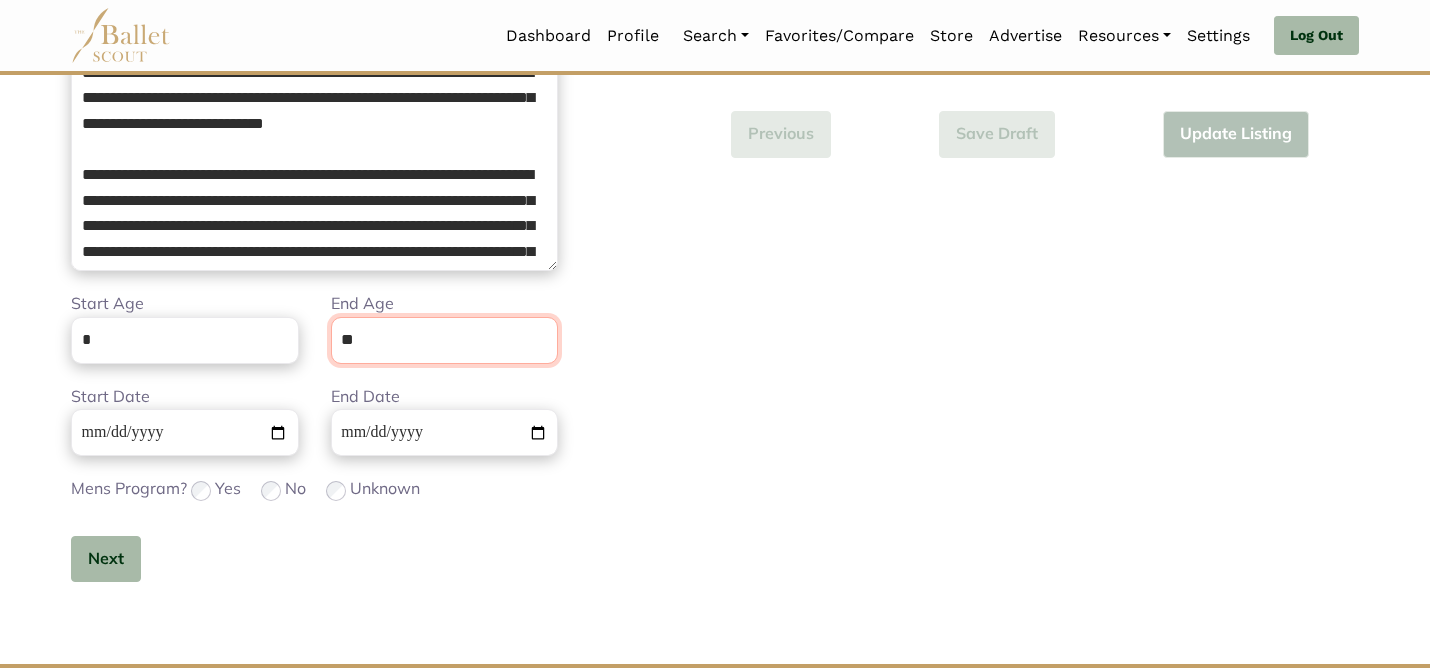 scroll, scrollTop: 505, scrollLeft: 0, axis: vertical 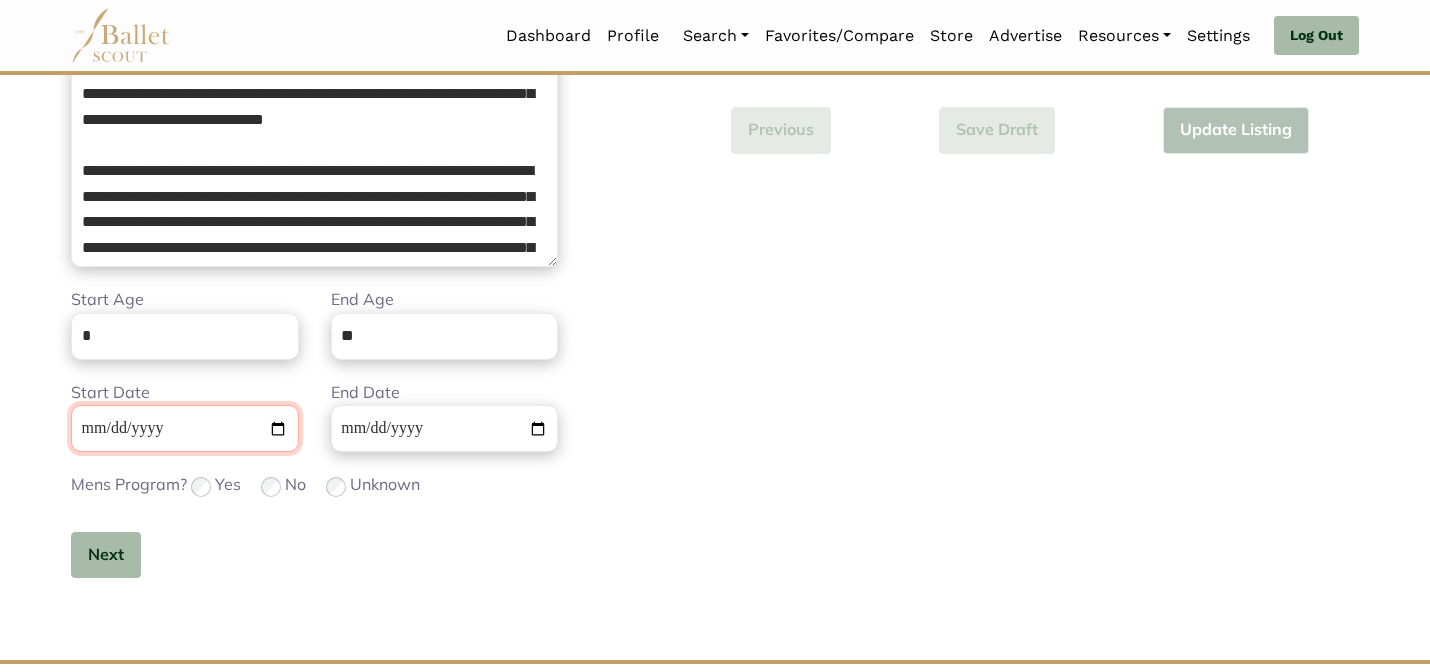 type 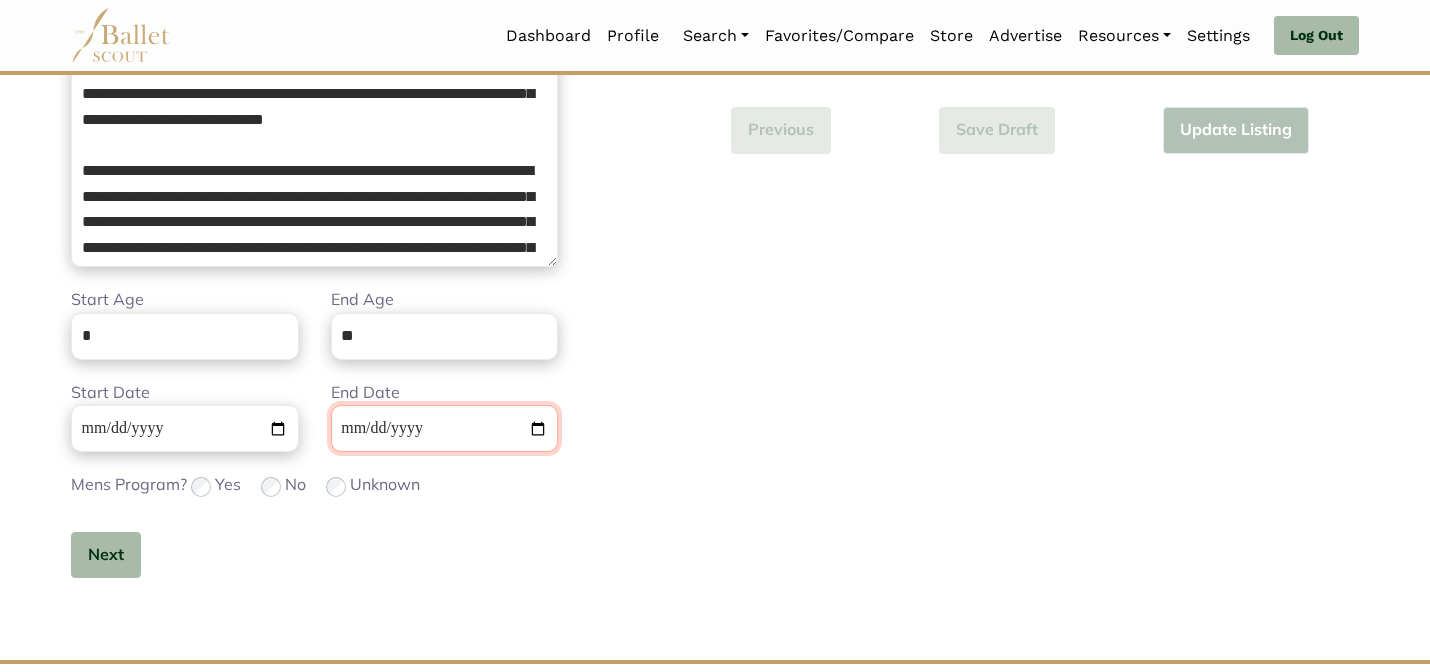 type 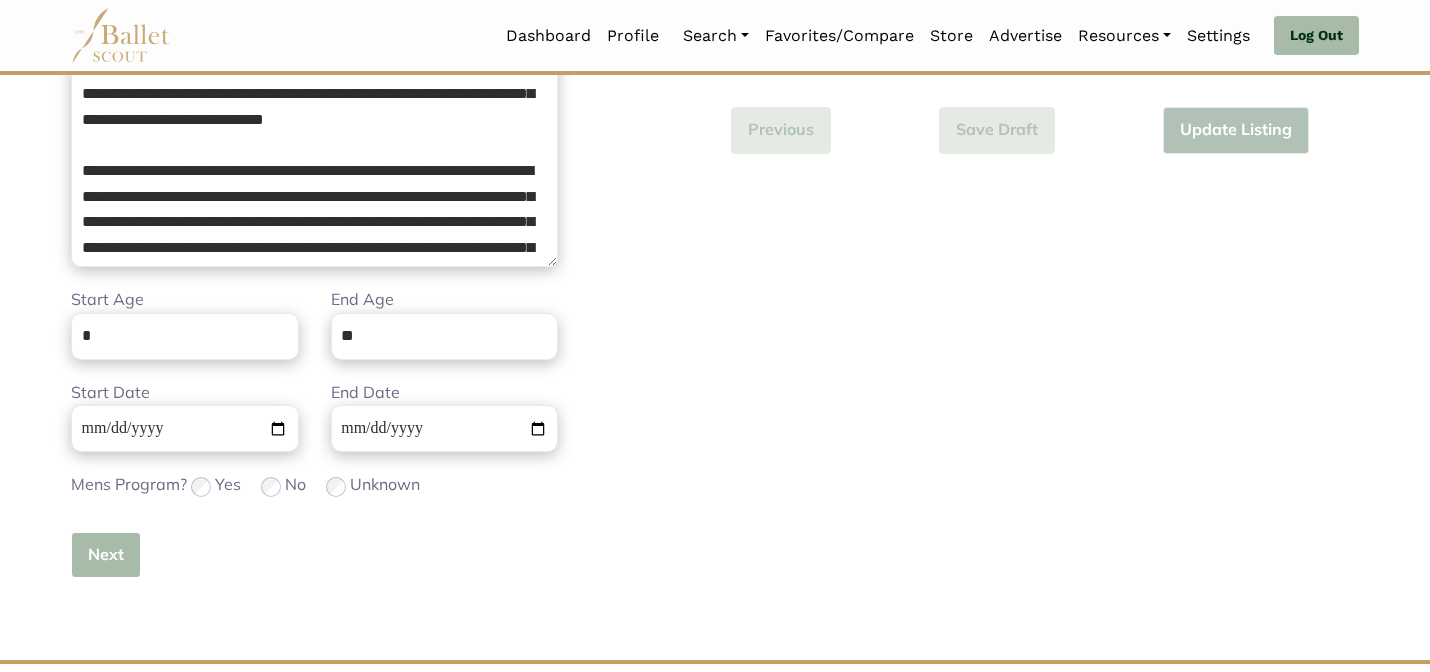click on "Next" at bounding box center [106, 555] 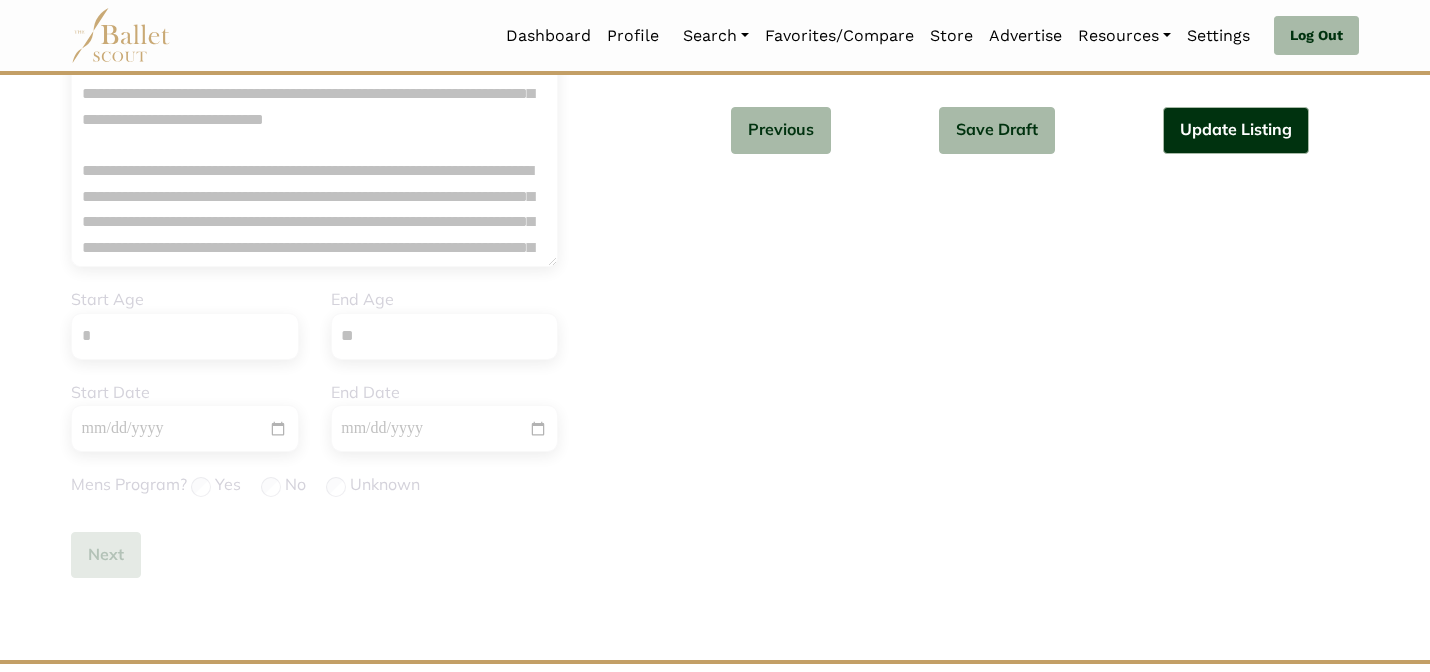 click on "**********" at bounding box center [1020, -38] 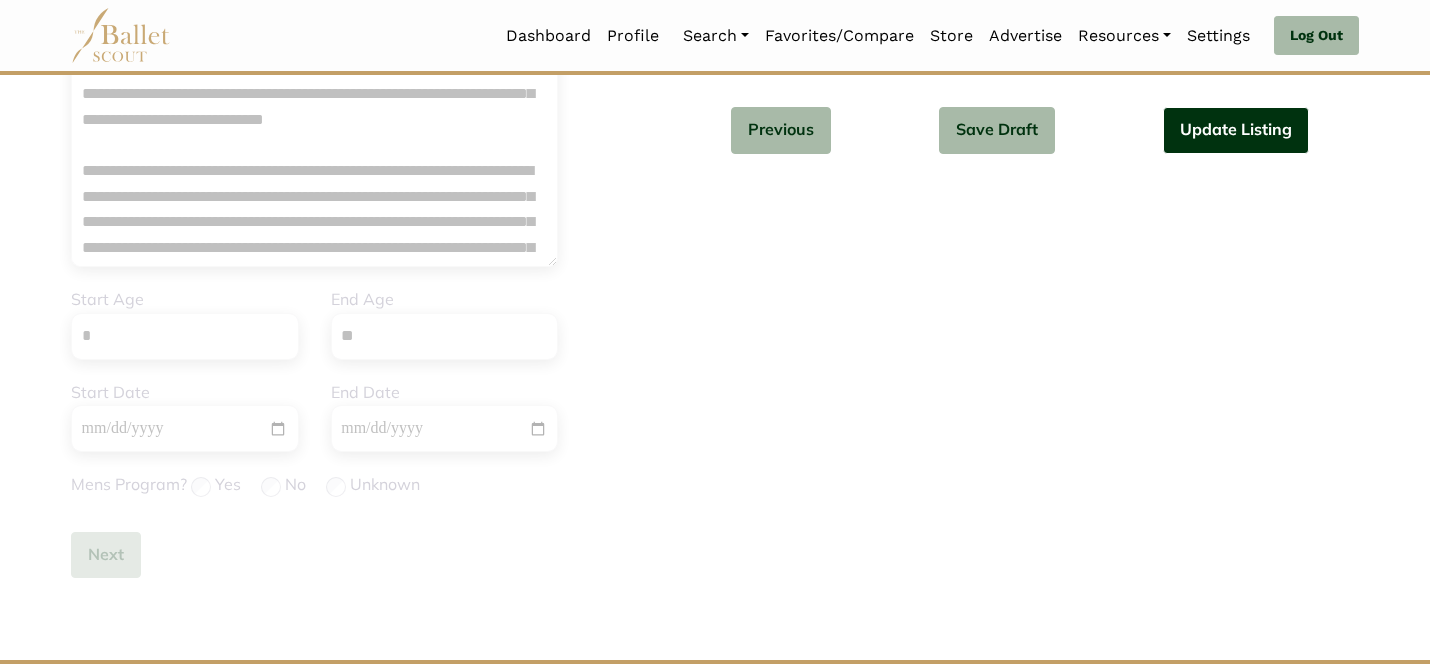 click on "Update Listing" at bounding box center [1236, 130] 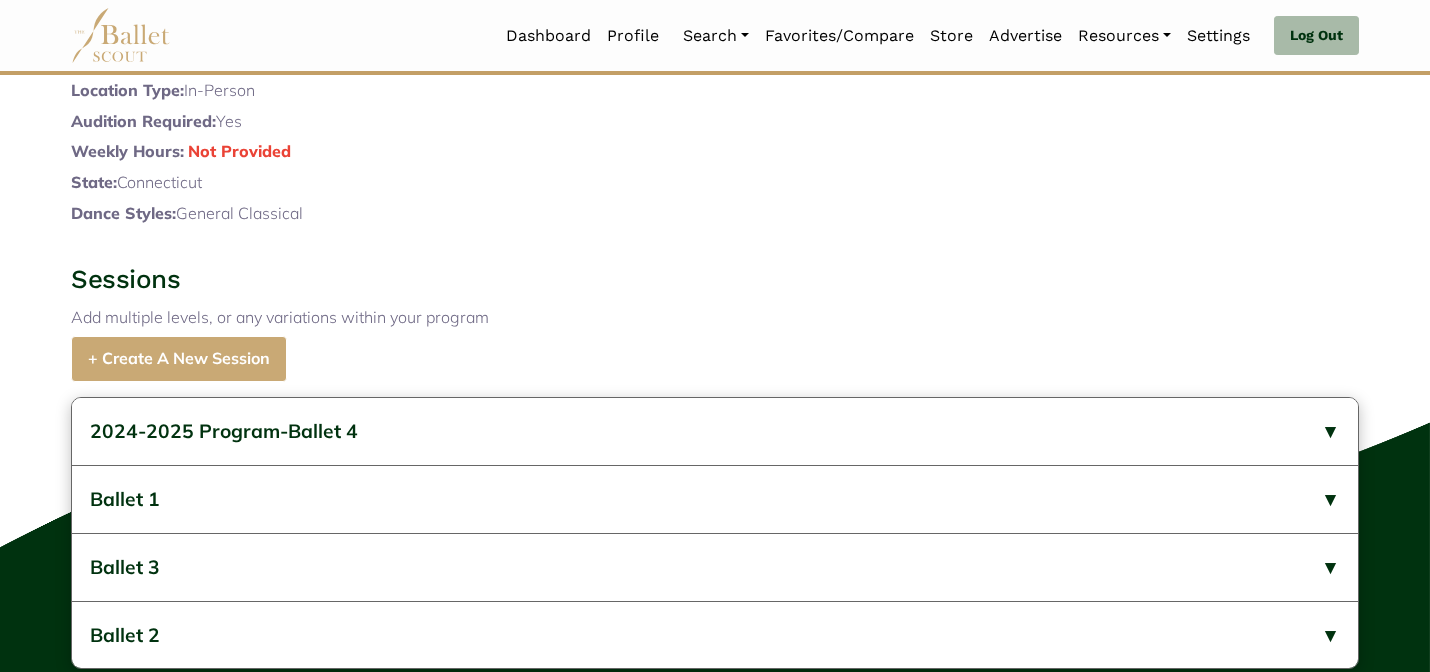 scroll, scrollTop: 1264, scrollLeft: 0, axis: vertical 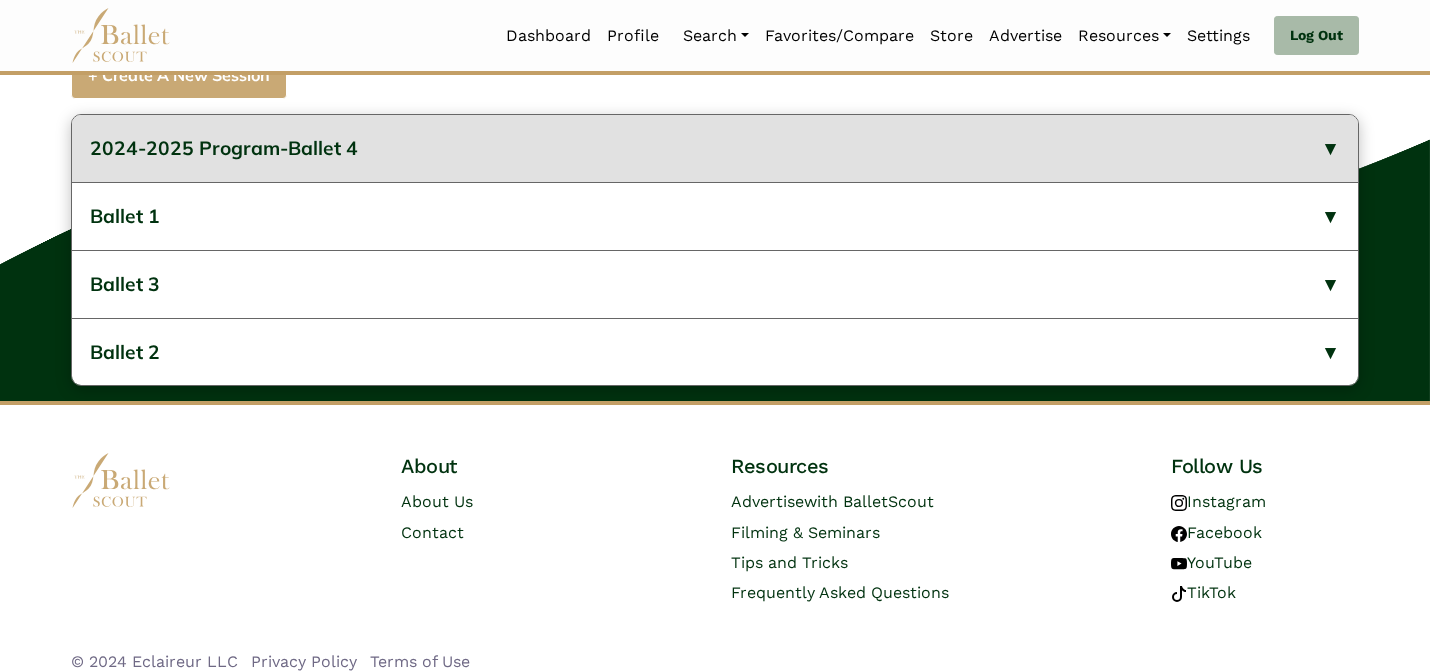 click on "2024-2025 Program-Ballet 4" at bounding box center [715, 148] 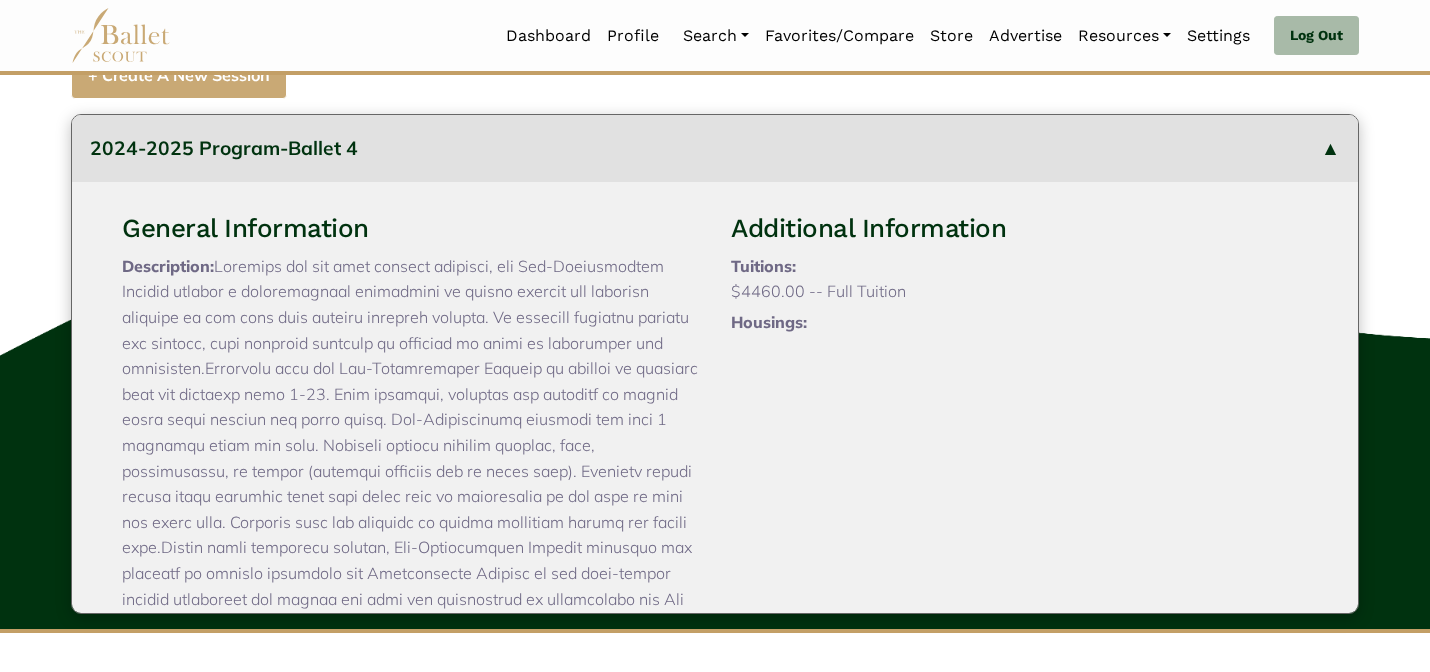 type 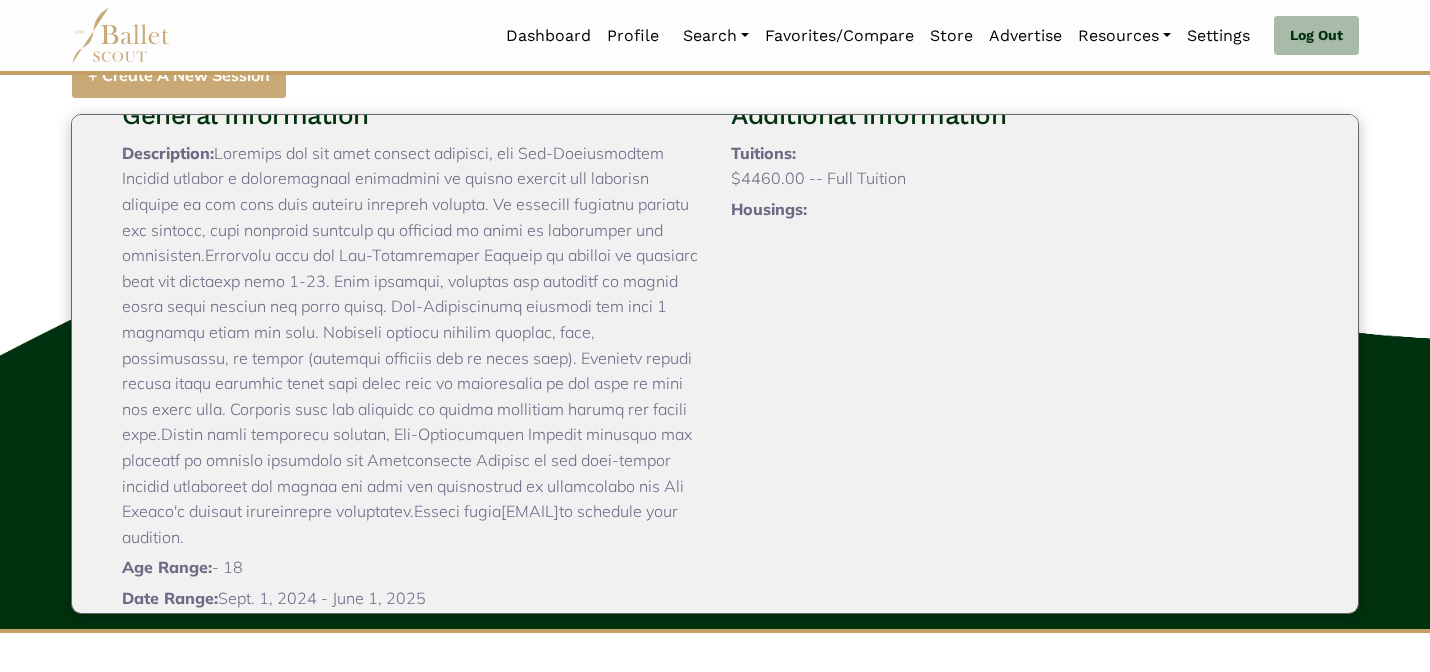 scroll, scrollTop: 200, scrollLeft: 0, axis: vertical 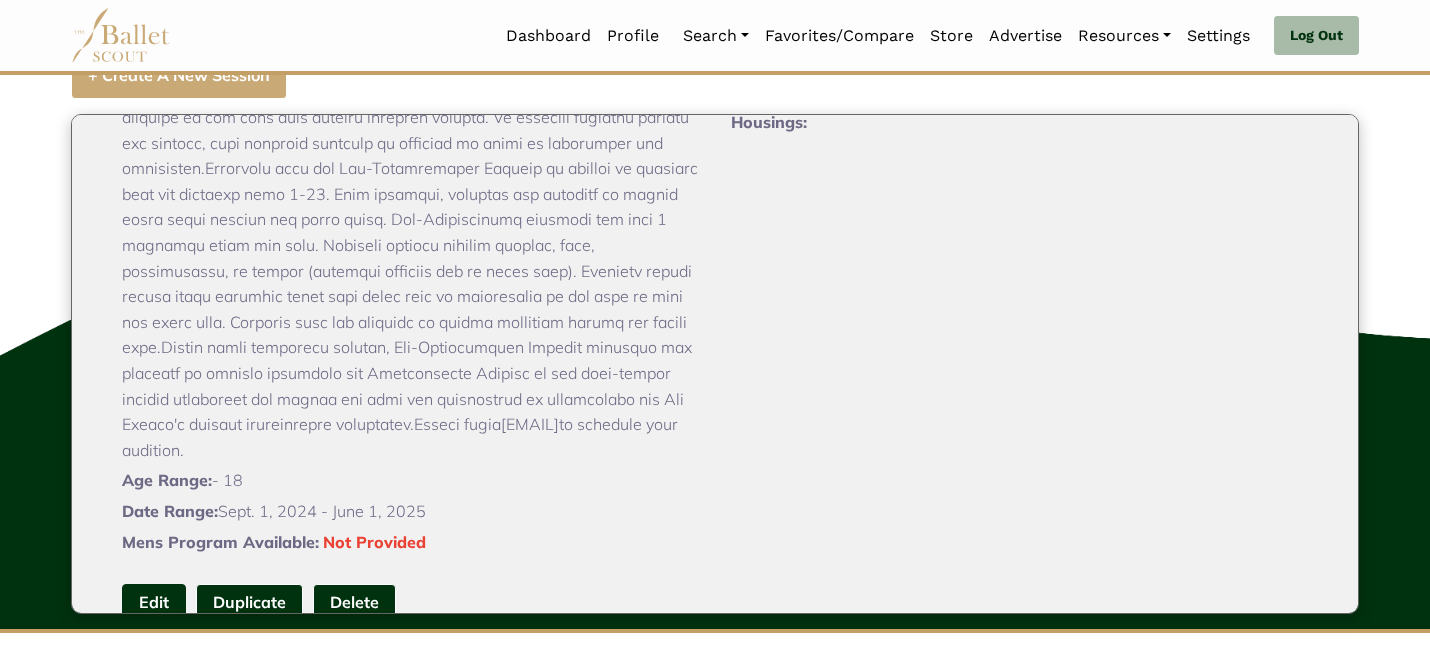 click on "Edit" at bounding box center (154, 602) 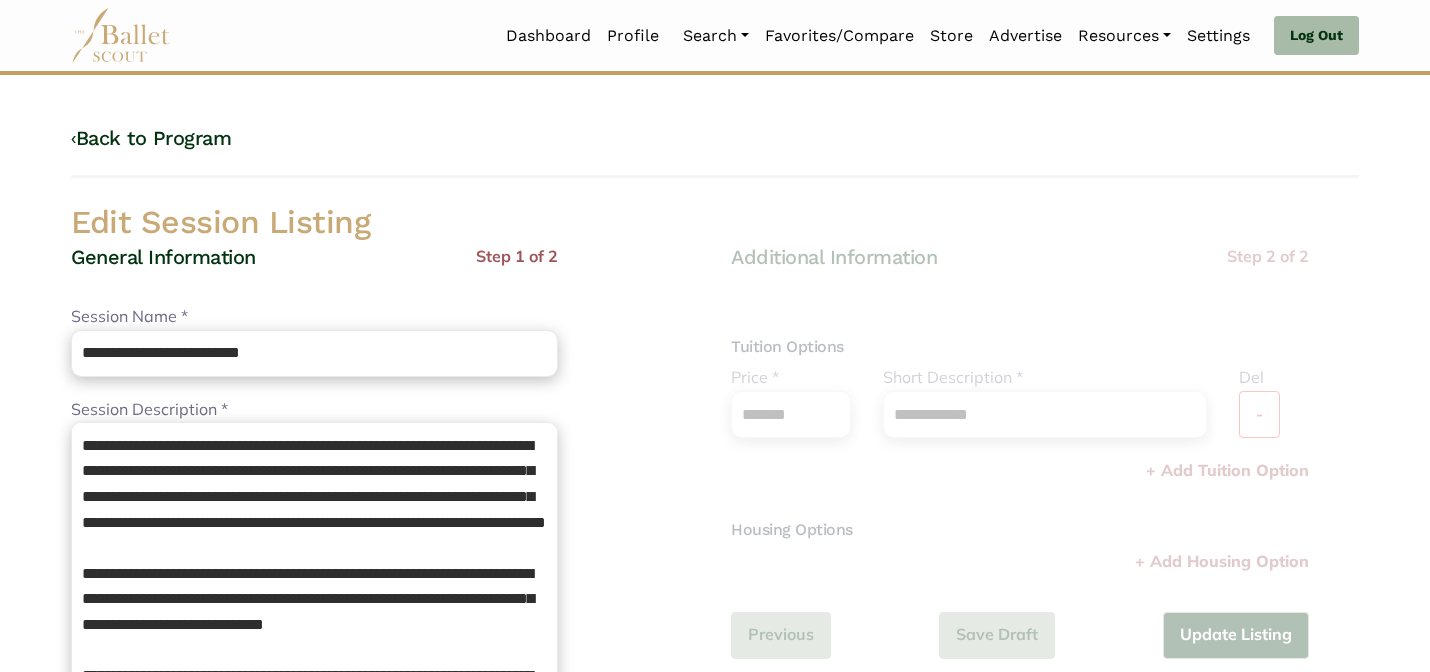 scroll, scrollTop: 0, scrollLeft: 0, axis: both 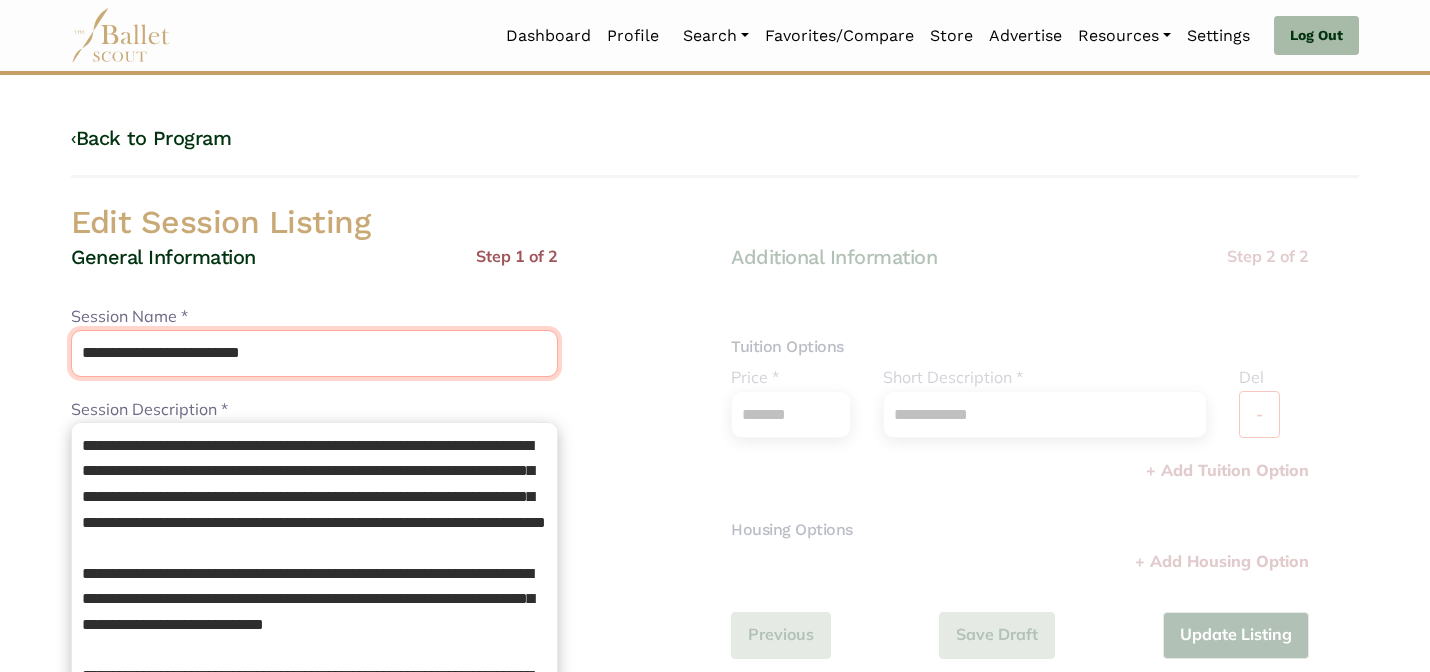 drag, startPoint x: 247, startPoint y: 351, endPoint x: 202, endPoint y: 300, distance: 68.0147 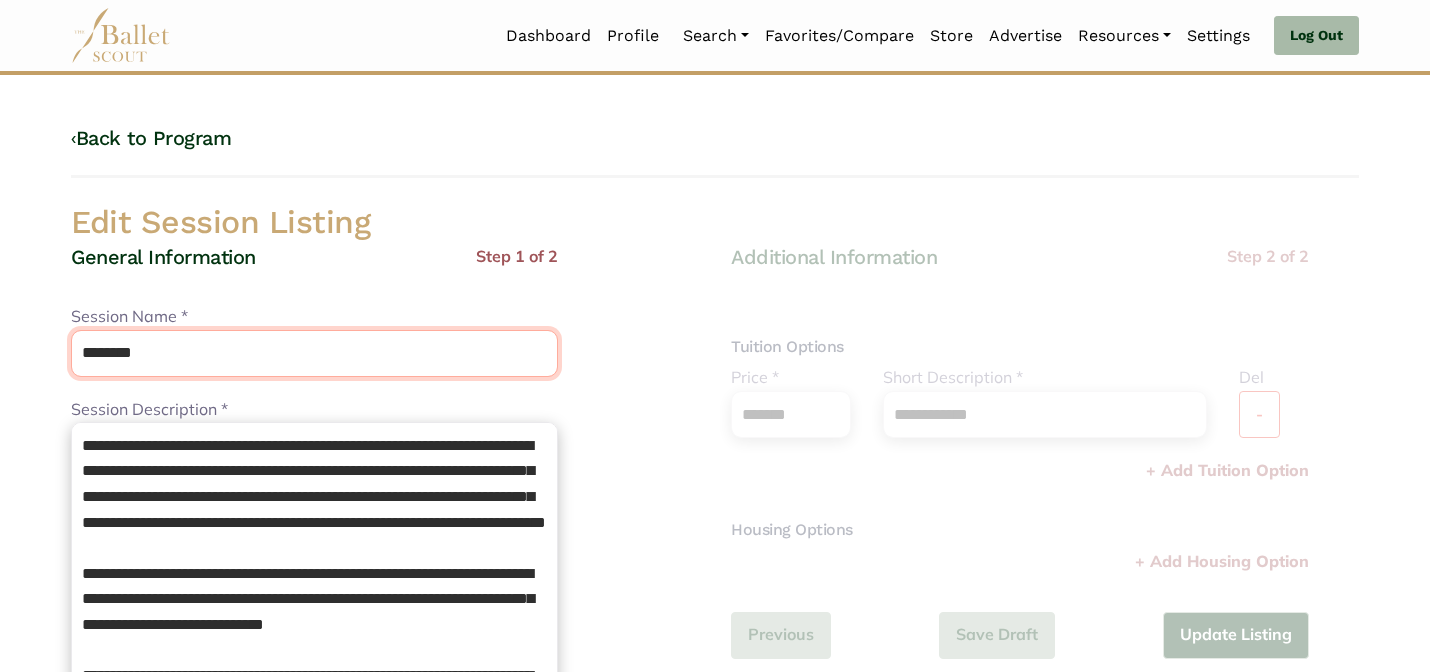 type on "********" 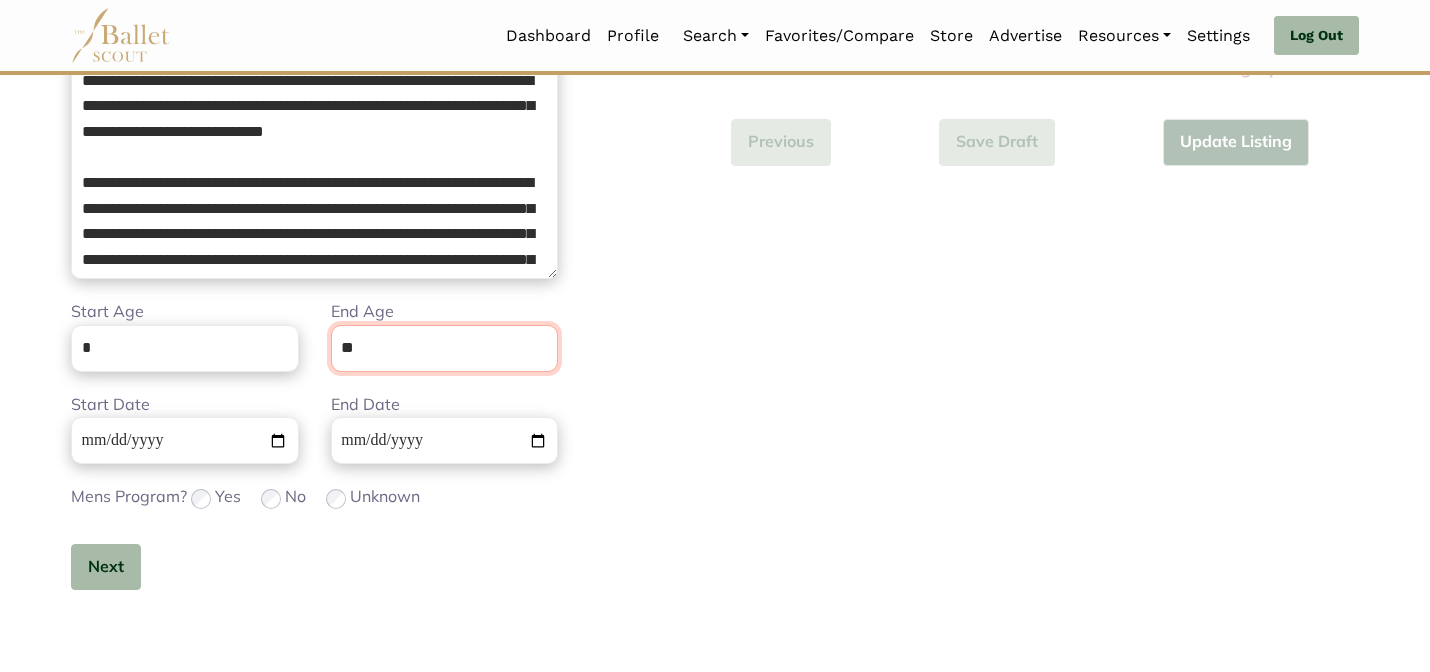scroll, scrollTop: 505, scrollLeft: 0, axis: vertical 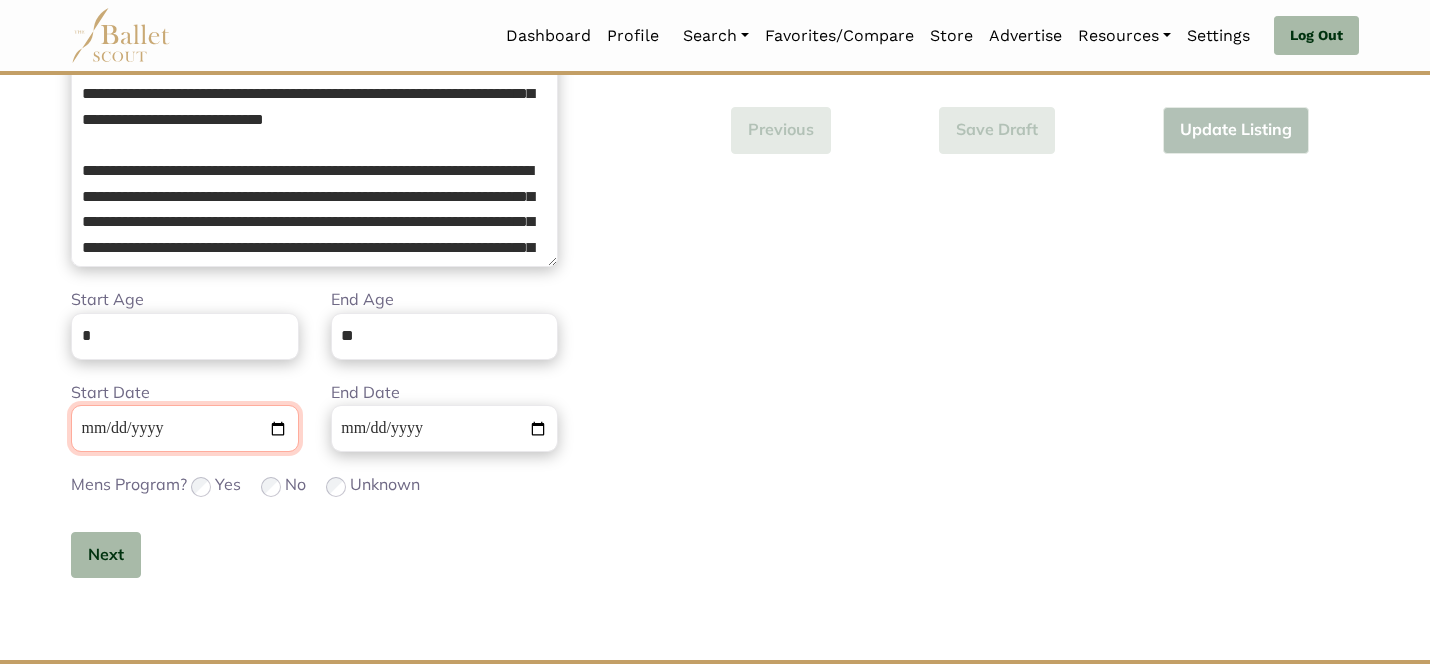 type 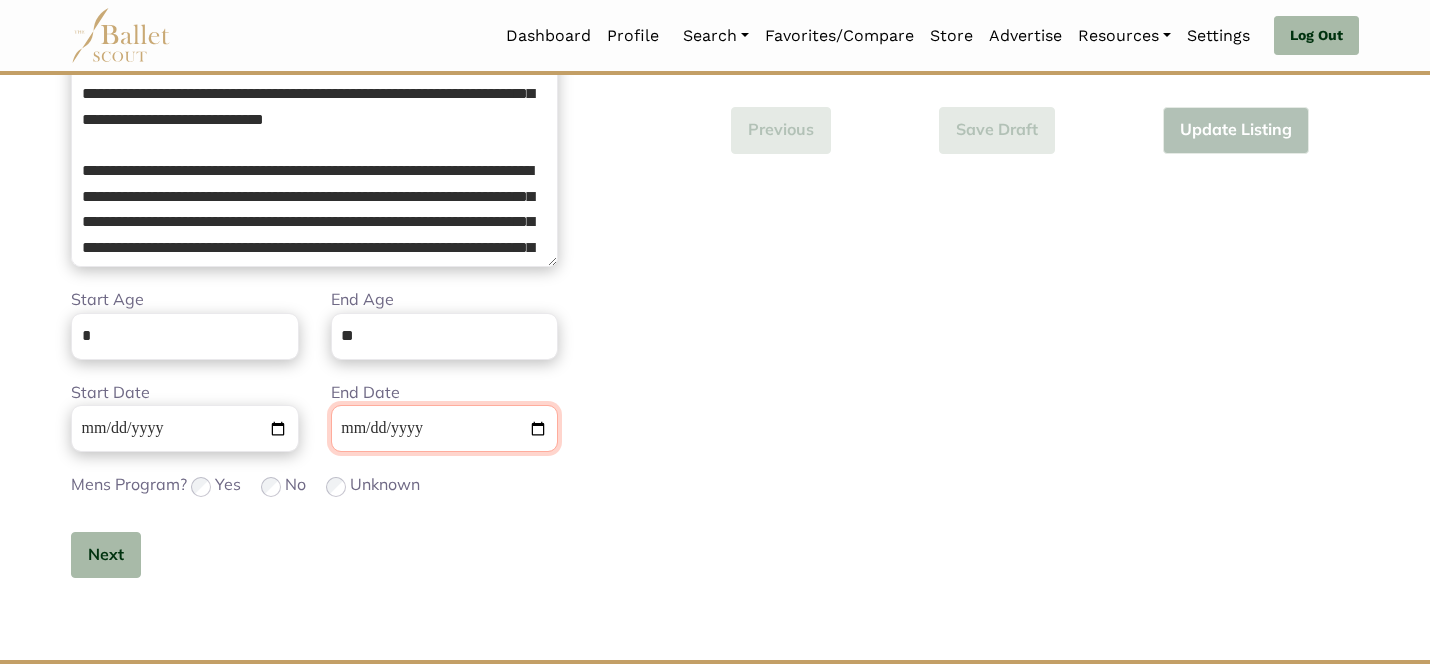 type 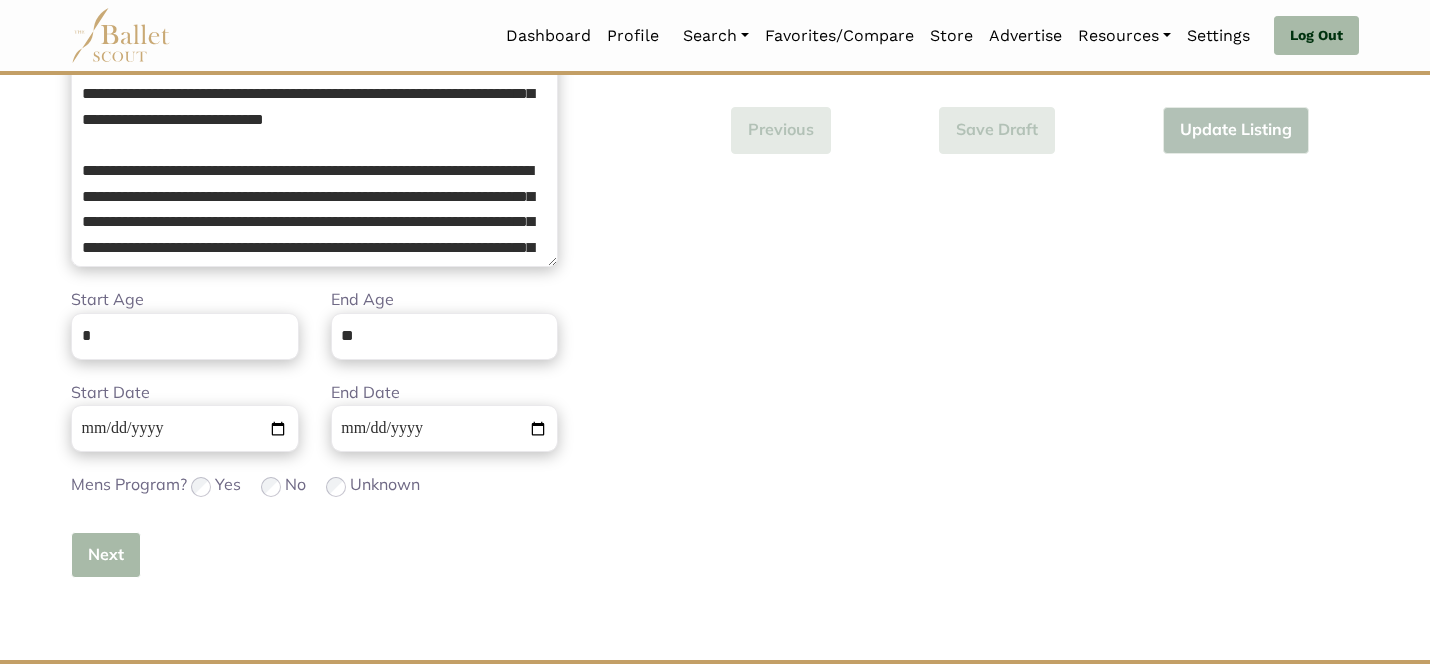 click on "Next" at bounding box center [106, 555] 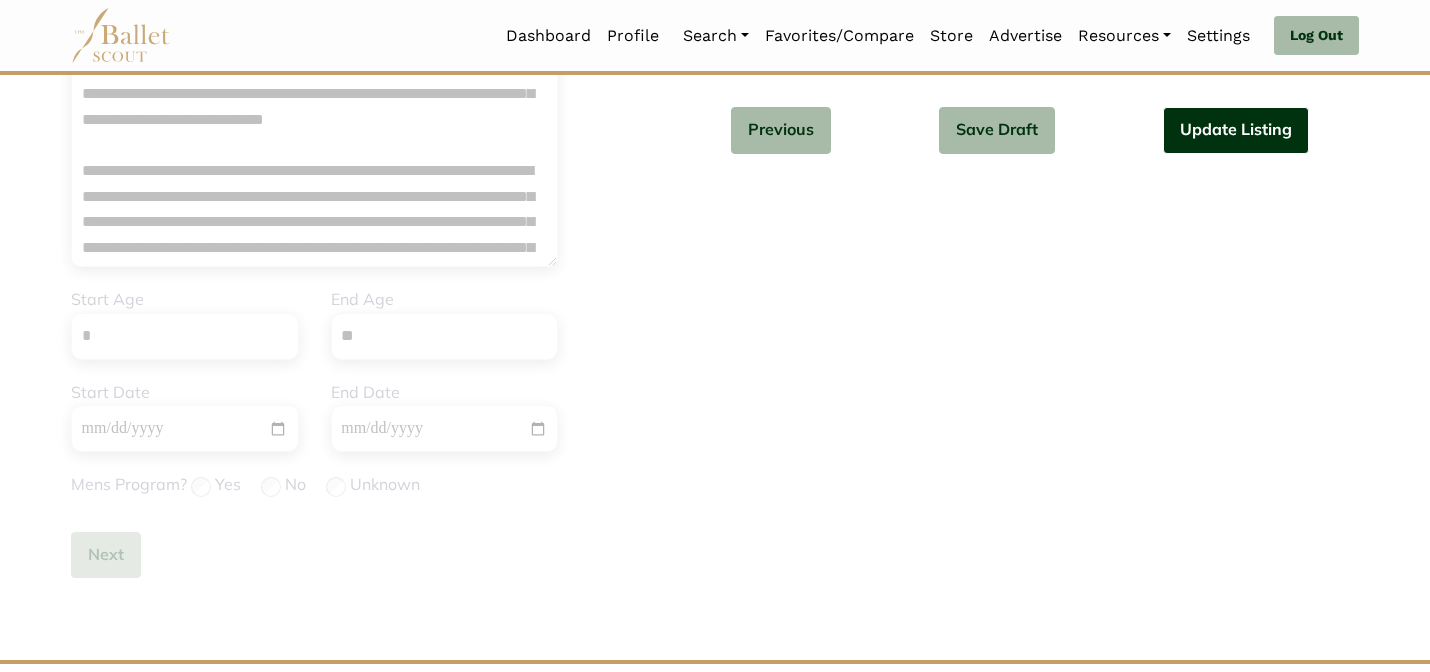 click on "Update Listing" at bounding box center (1236, 130) 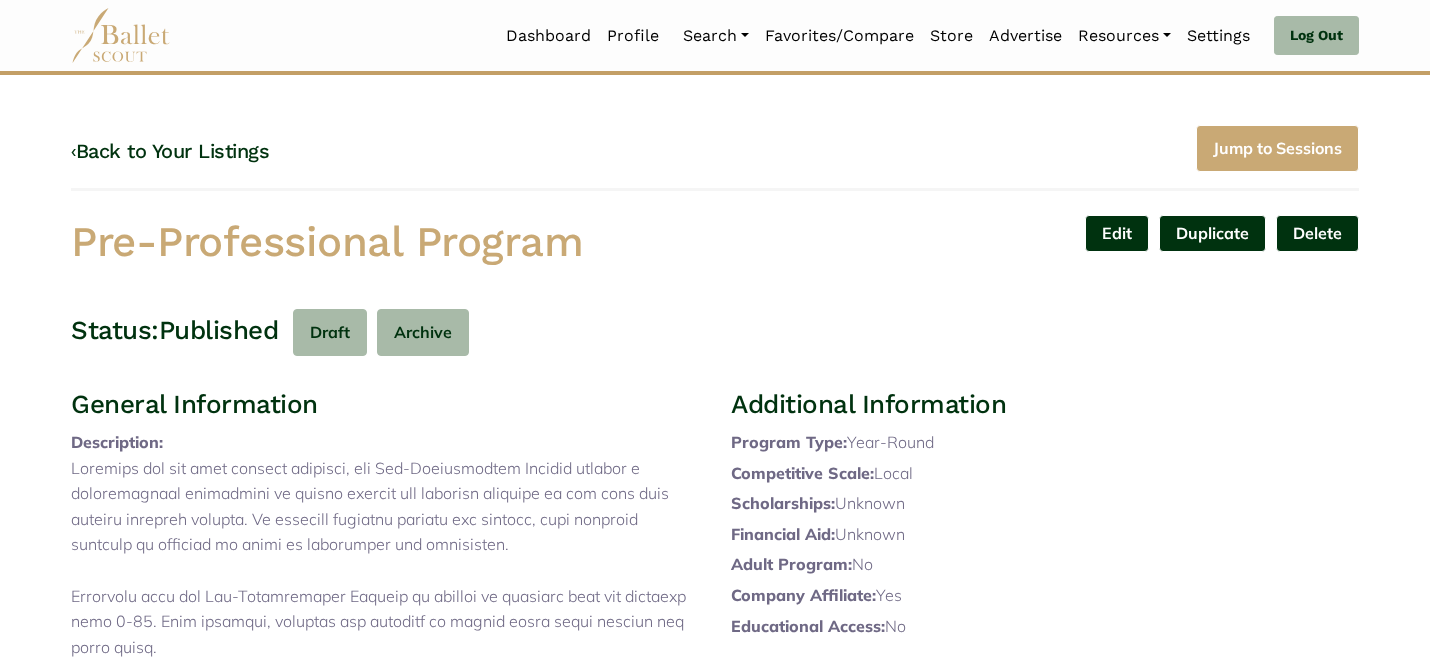 scroll, scrollTop: 0, scrollLeft: 0, axis: both 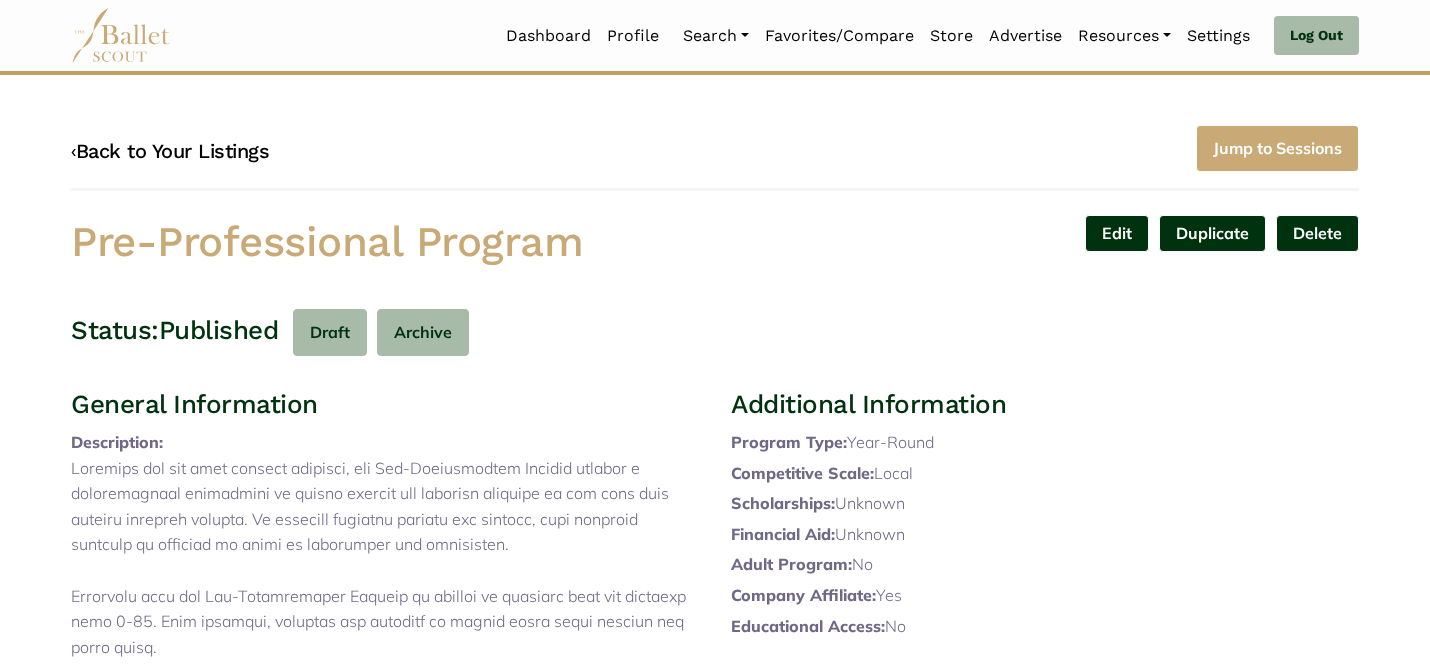 click on "‹  Back to Your Listings" at bounding box center [170, 151] 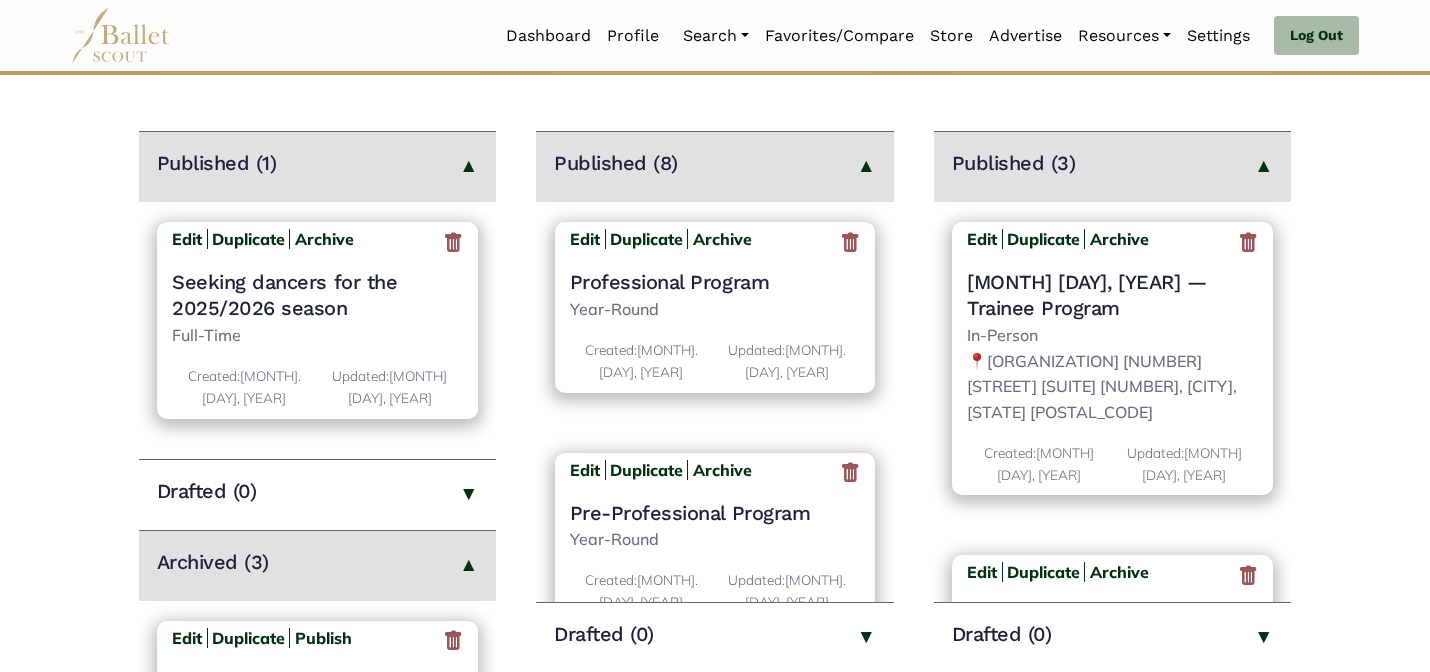 scroll, scrollTop: 280, scrollLeft: 0, axis: vertical 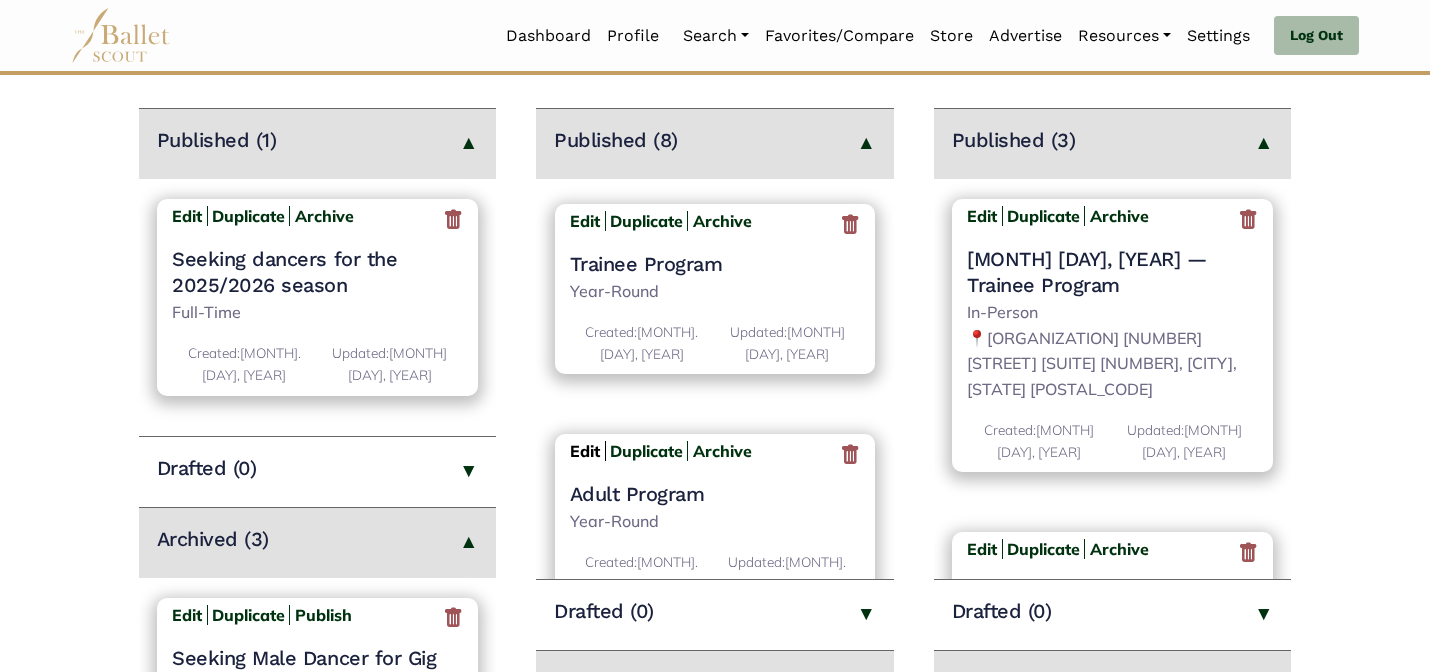 click on "Edit" at bounding box center [585, 451] 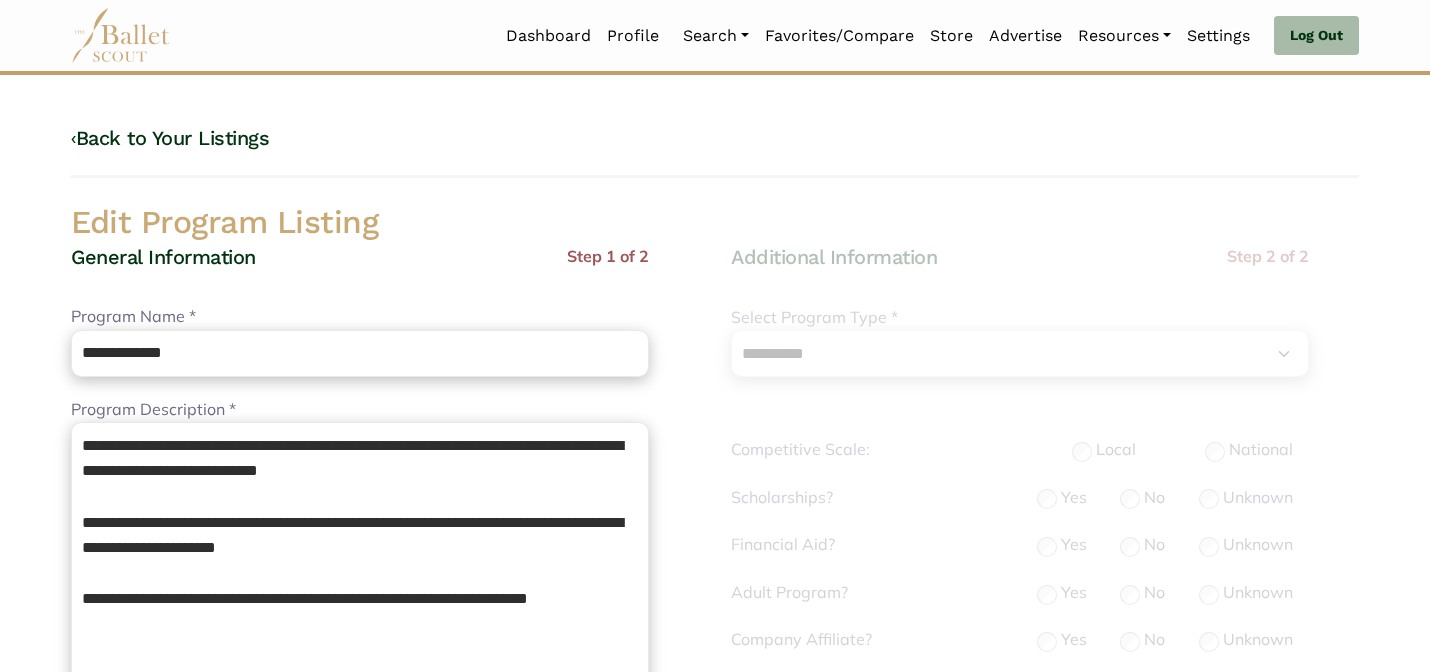select on "**" 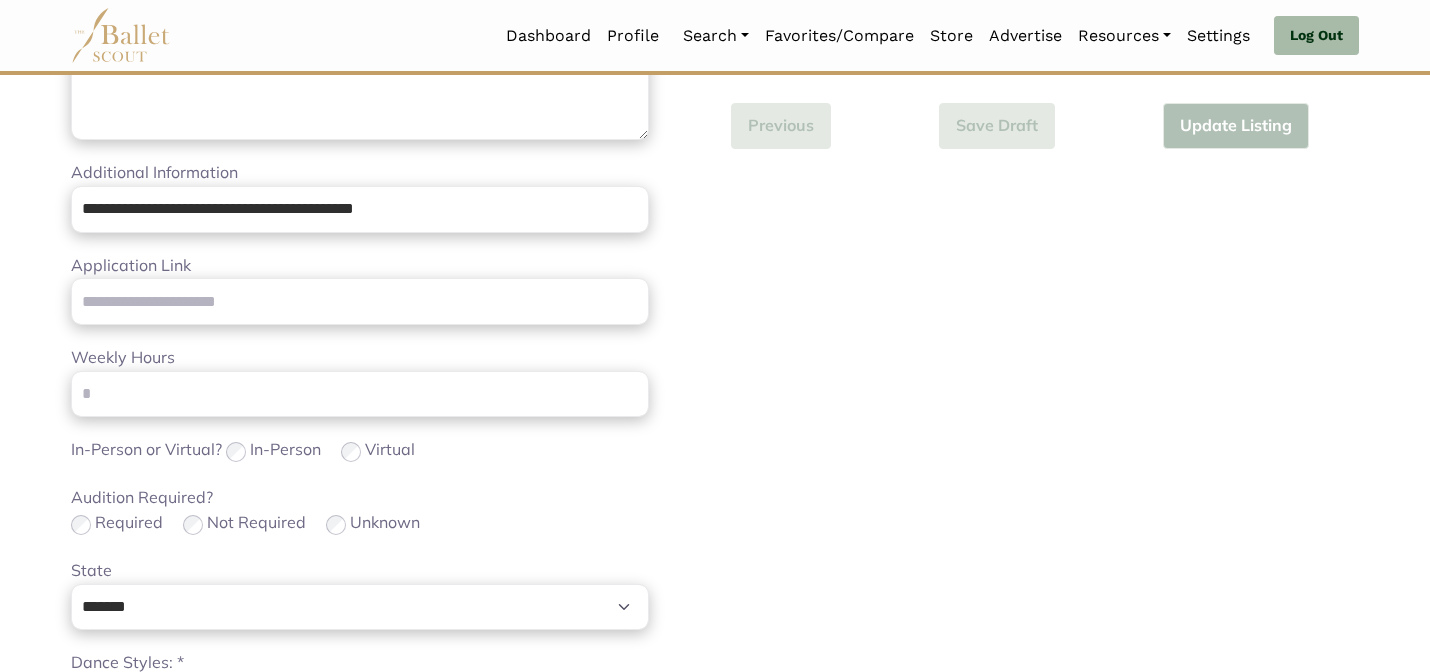 scroll, scrollTop: 672, scrollLeft: 0, axis: vertical 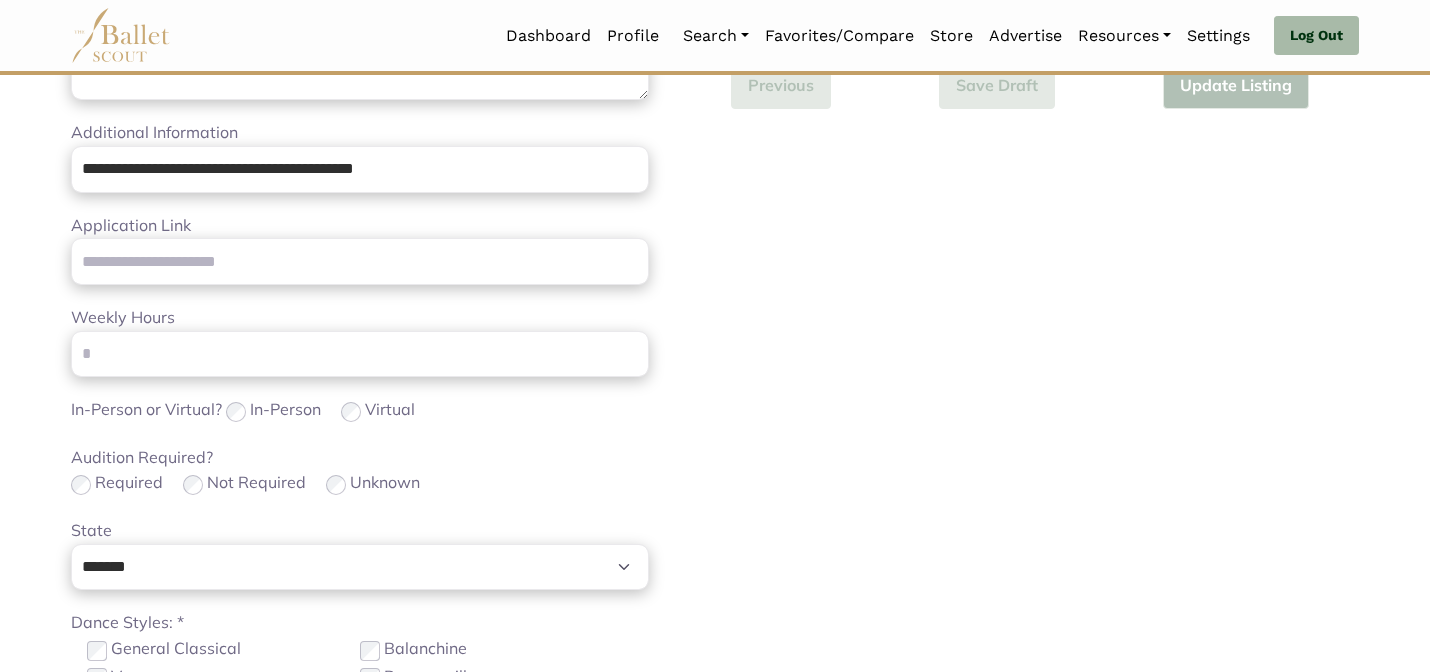 click on "Required
Not Required
Unknown" at bounding box center (360, 484) 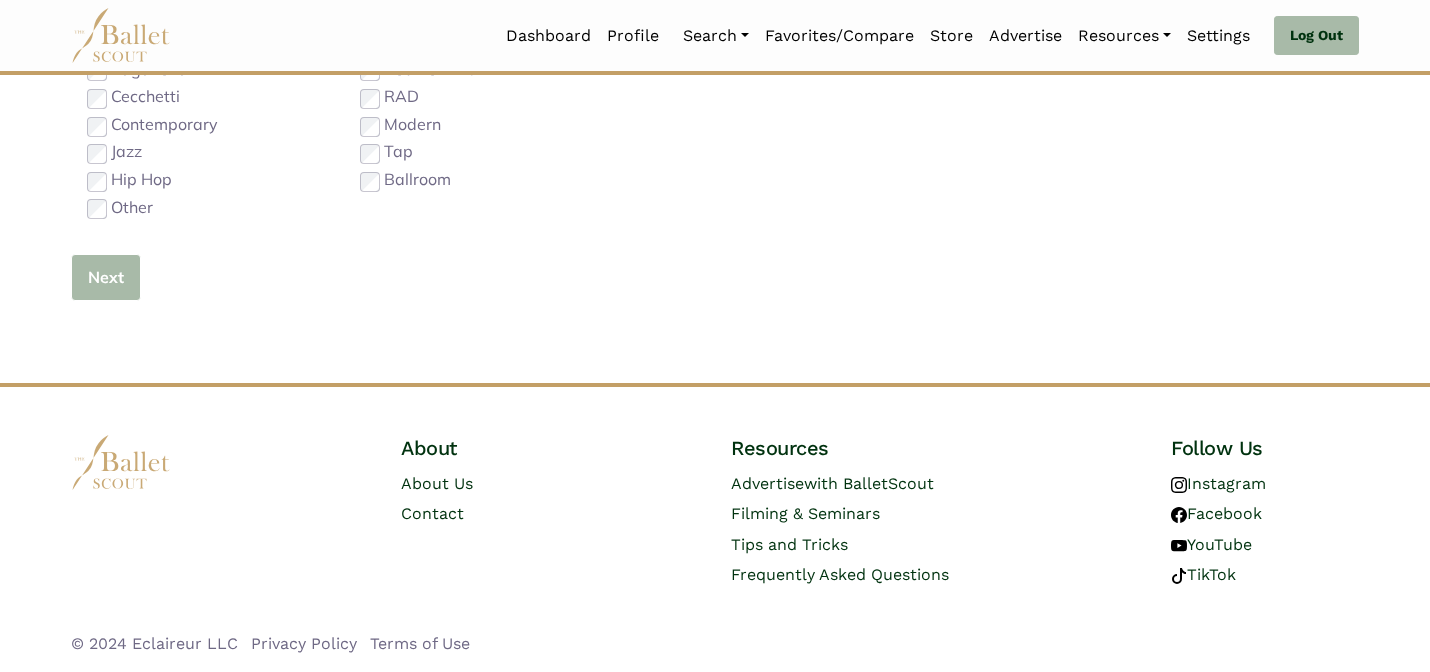 click on "Next" at bounding box center (106, 277) 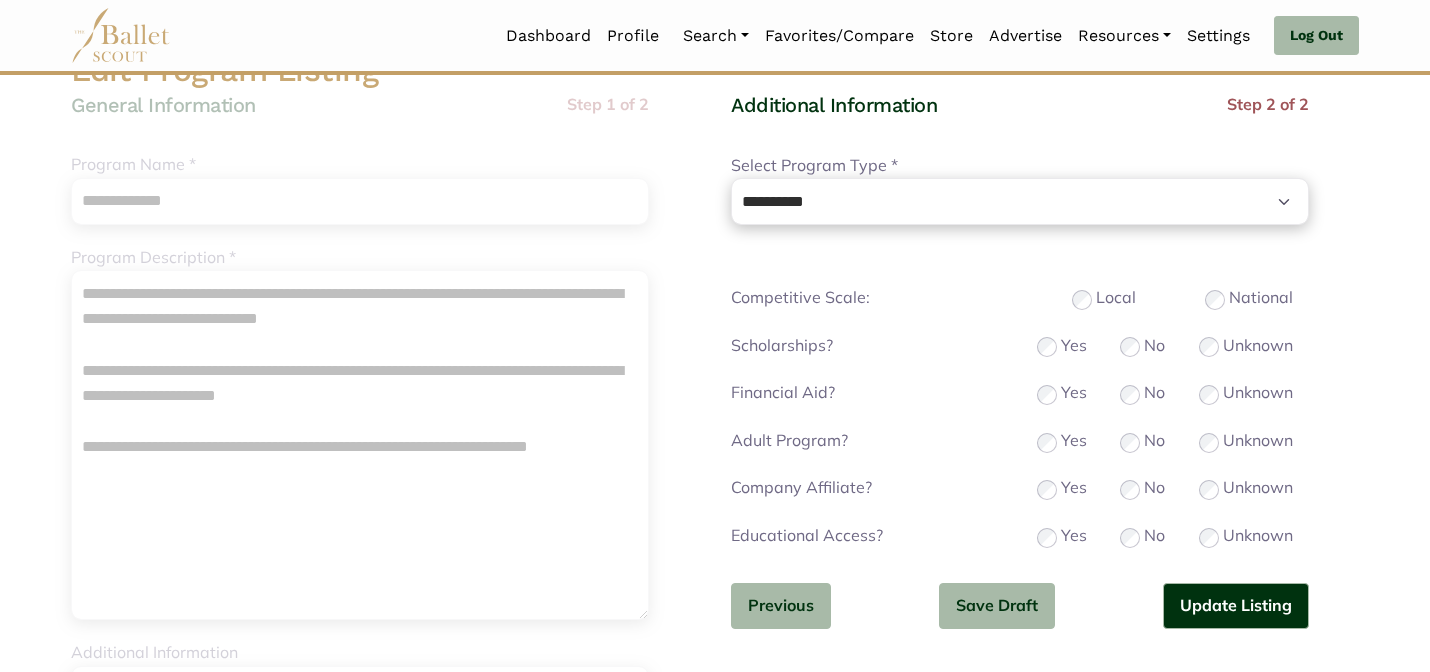 scroll, scrollTop: 175, scrollLeft: 0, axis: vertical 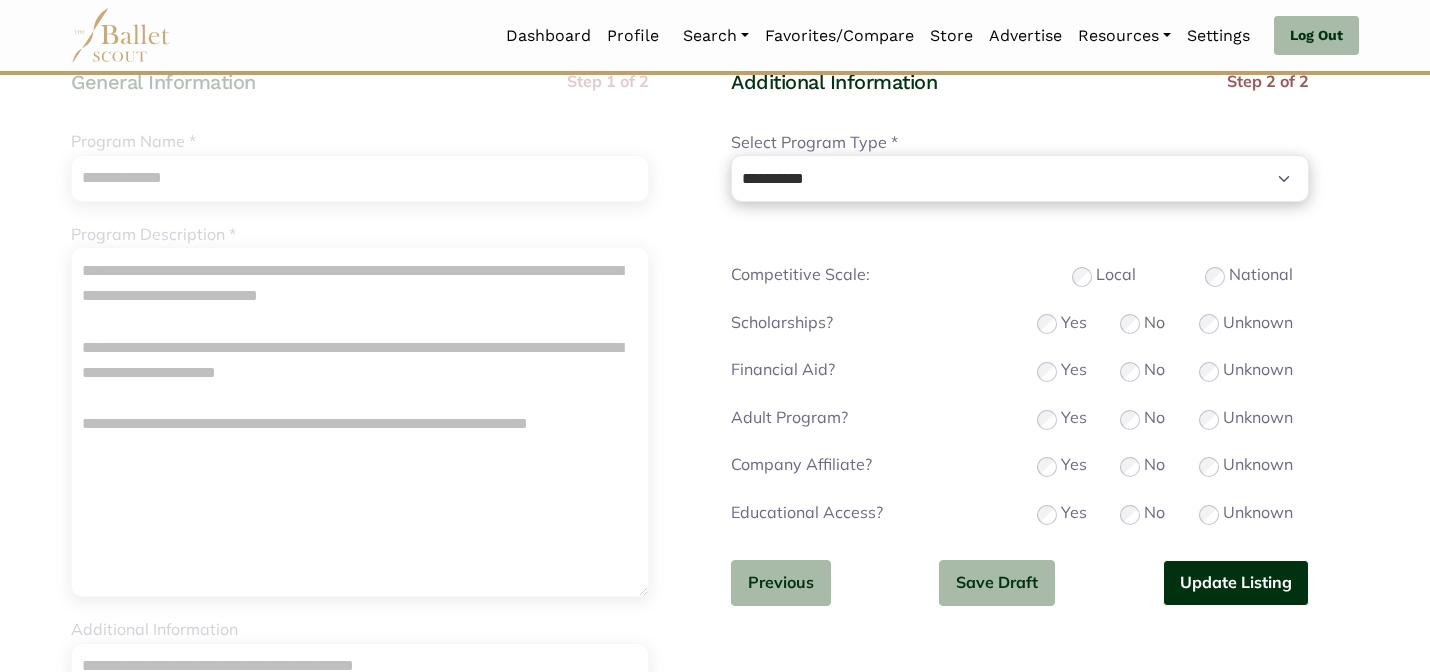 click on "Update Listing" at bounding box center [1236, 583] 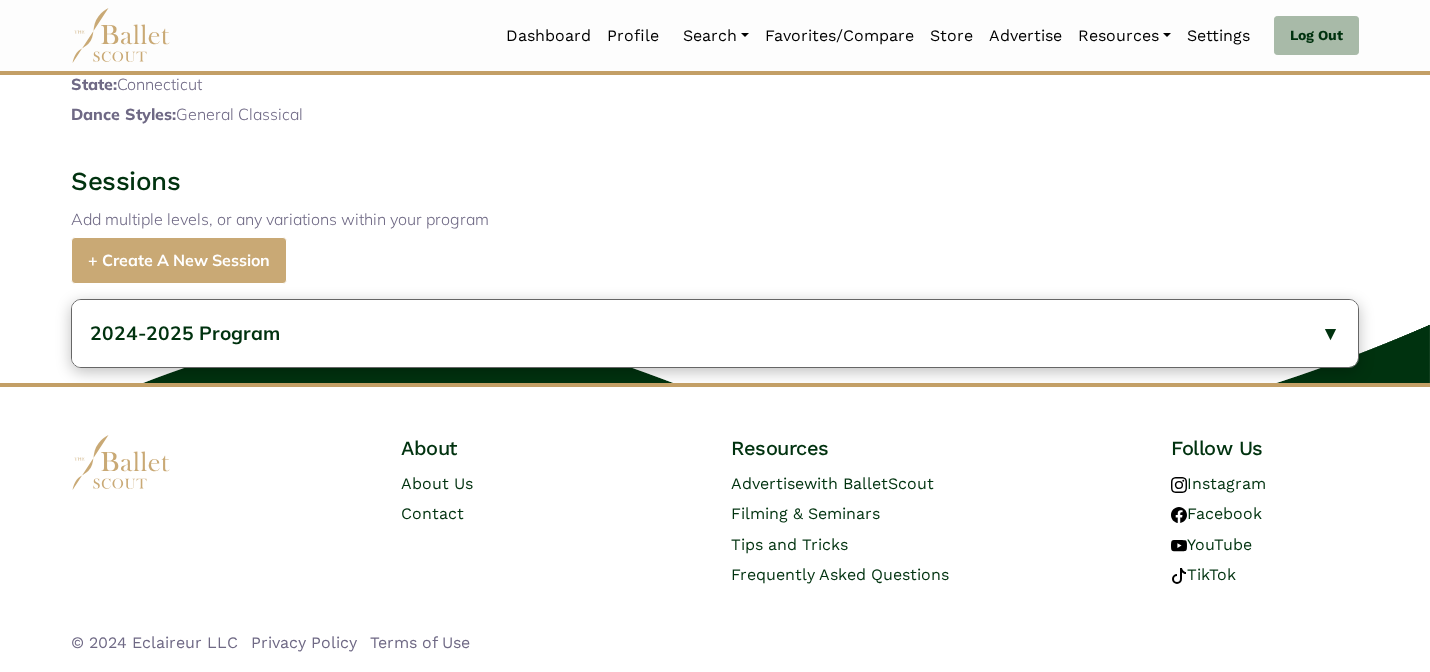 scroll, scrollTop: 772, scrollLeft: 0, axis: vertical 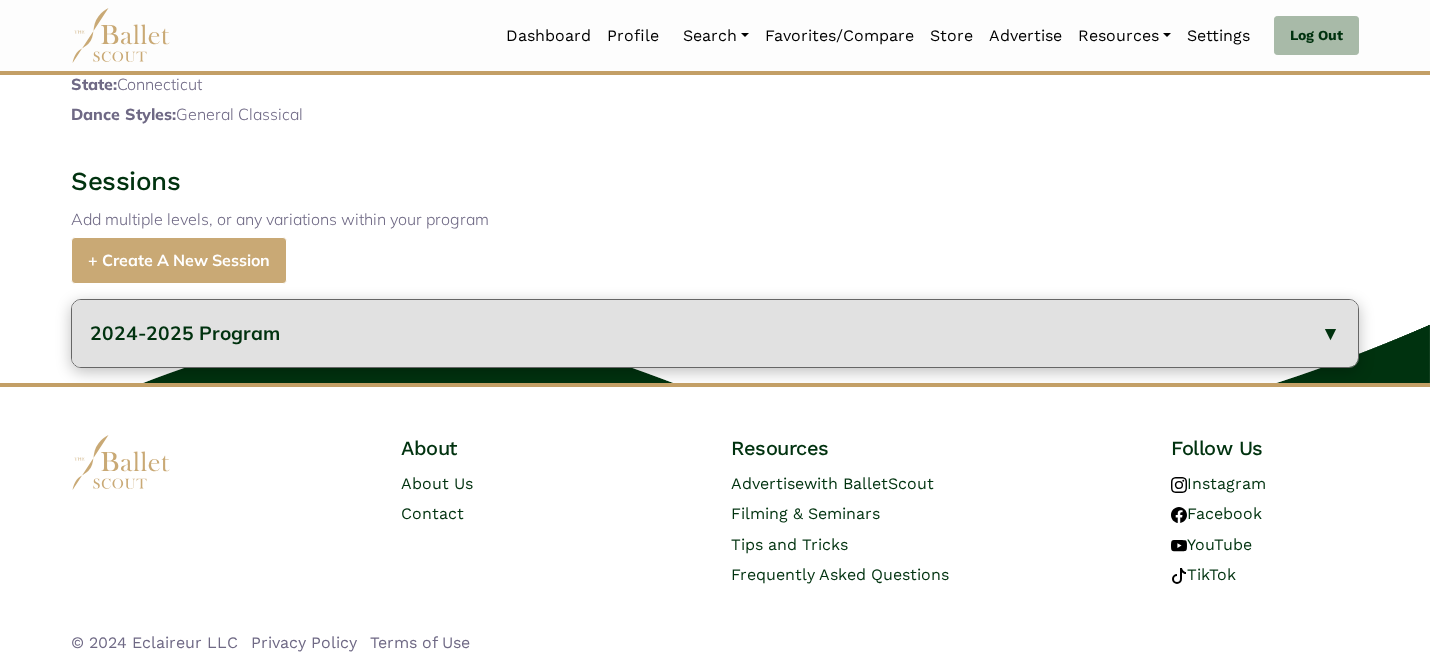 click on "2024-2025 Program" at bounding box center (185, 333) 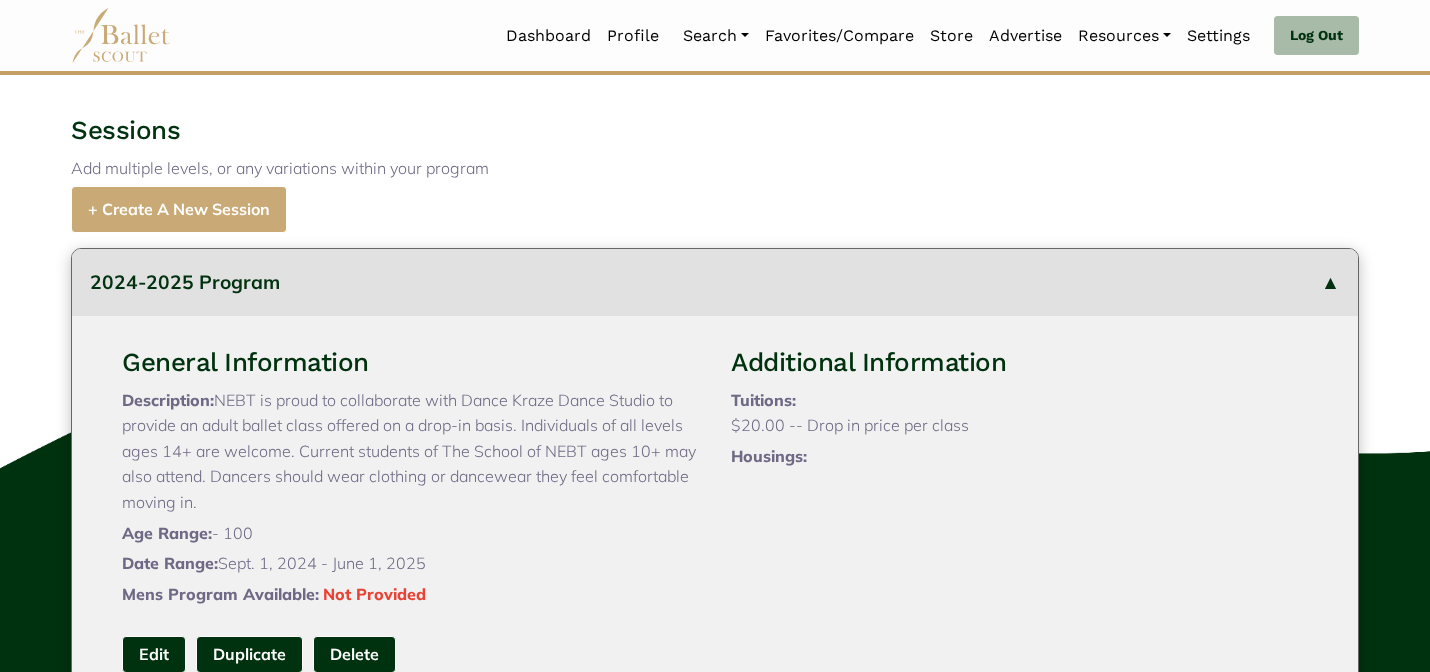 type 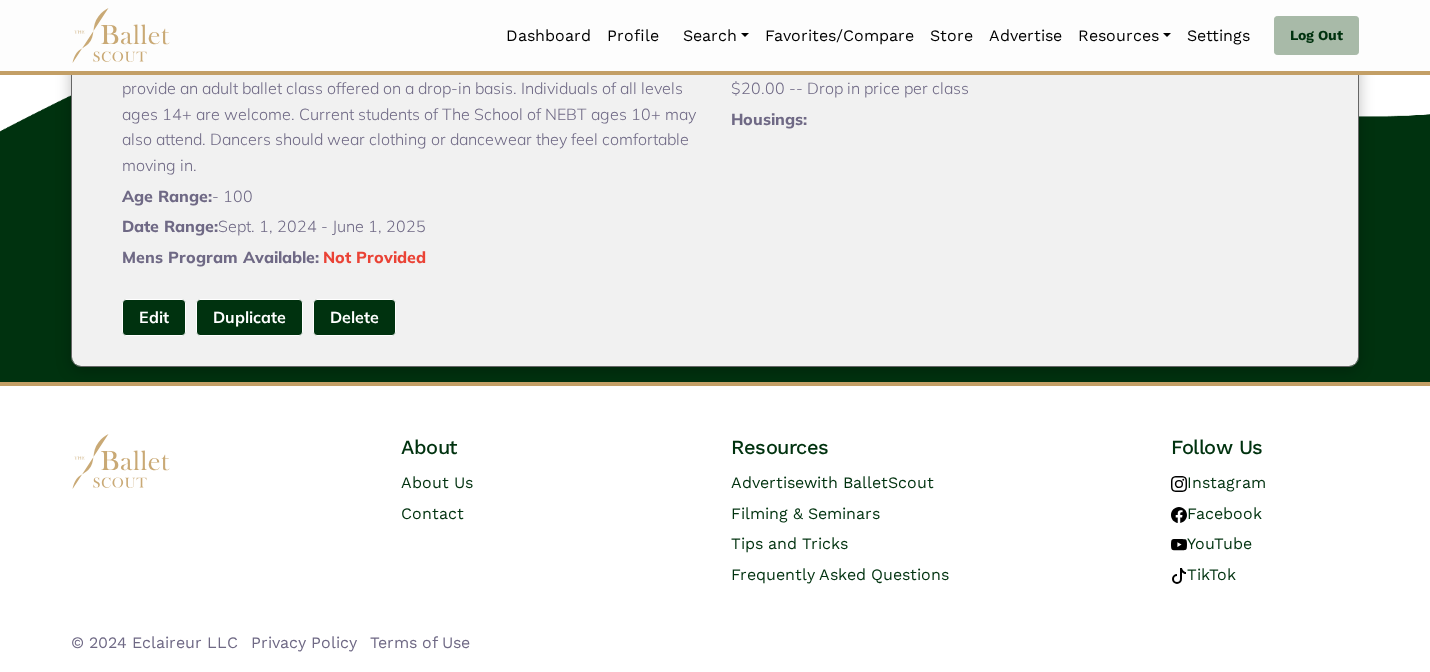 scroll, scrollTop: 1160, scrollLeft: 0, axis: vertical 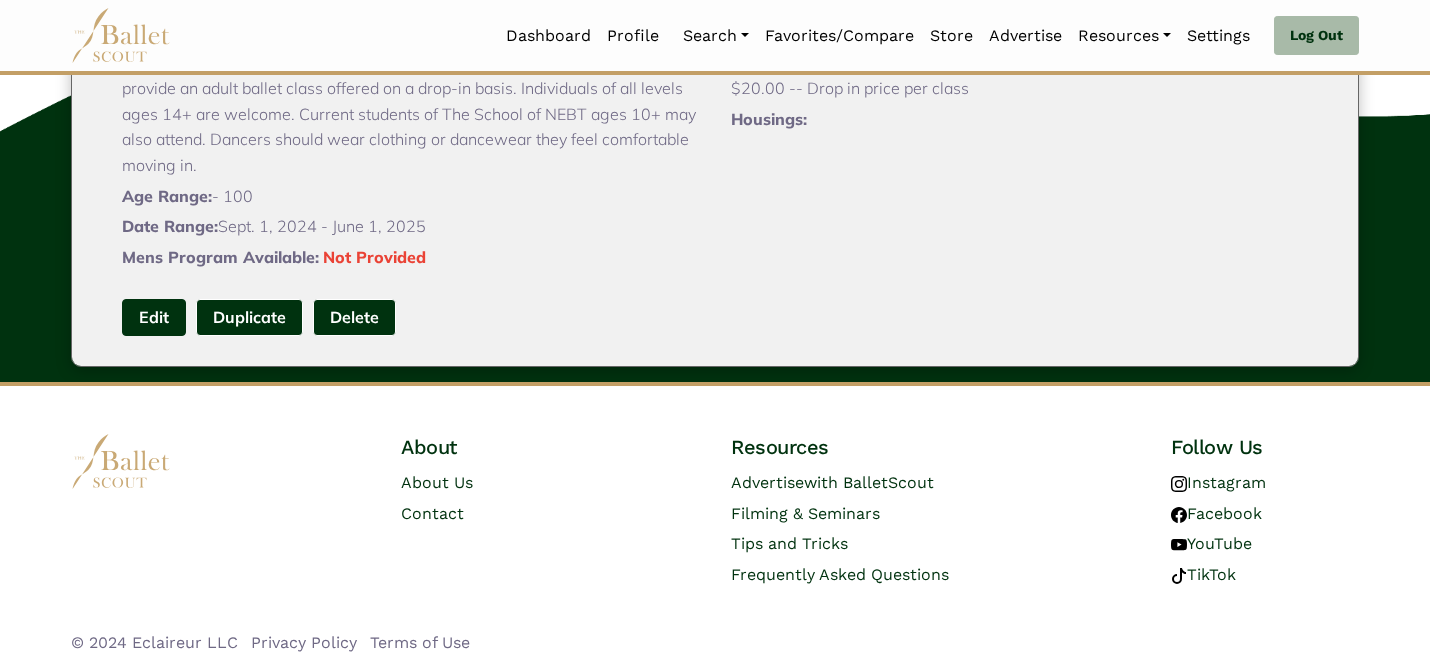 click on "Edit" at bounding box center [154, 317] 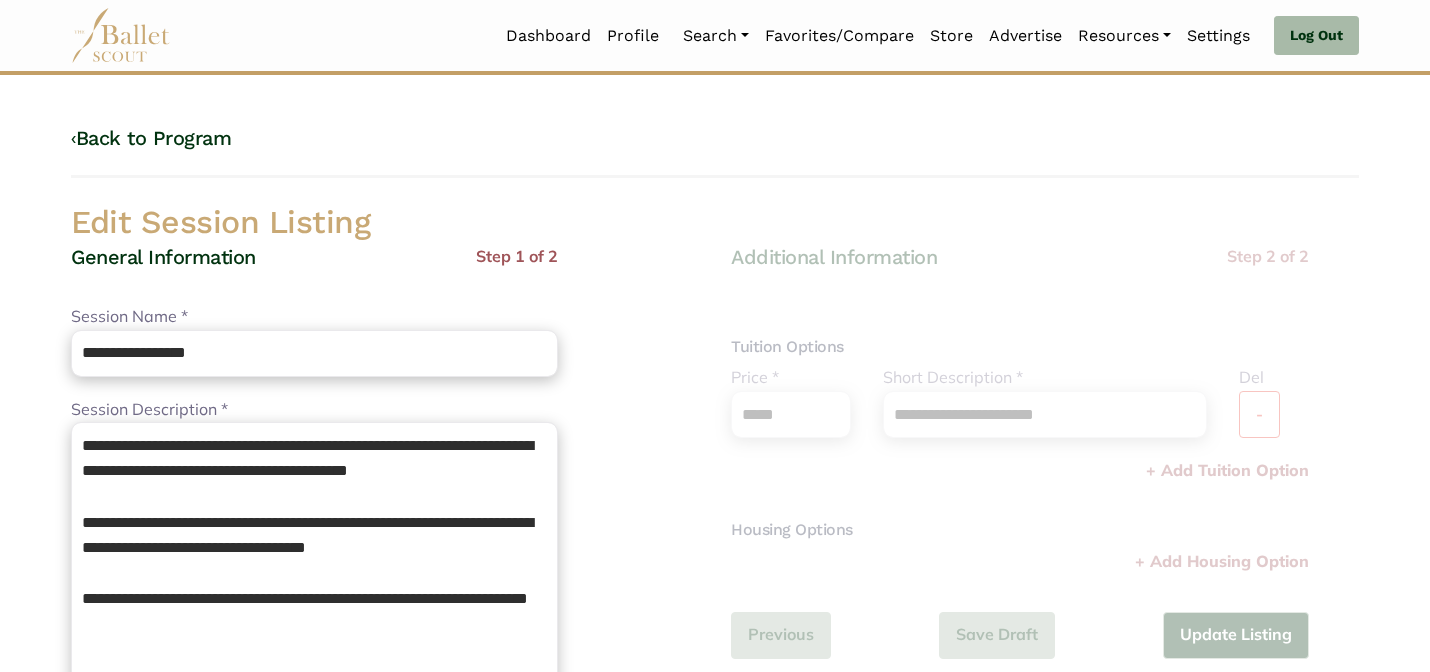 scroll, scrollTop: 0, scrollLeft: 0, axis: both 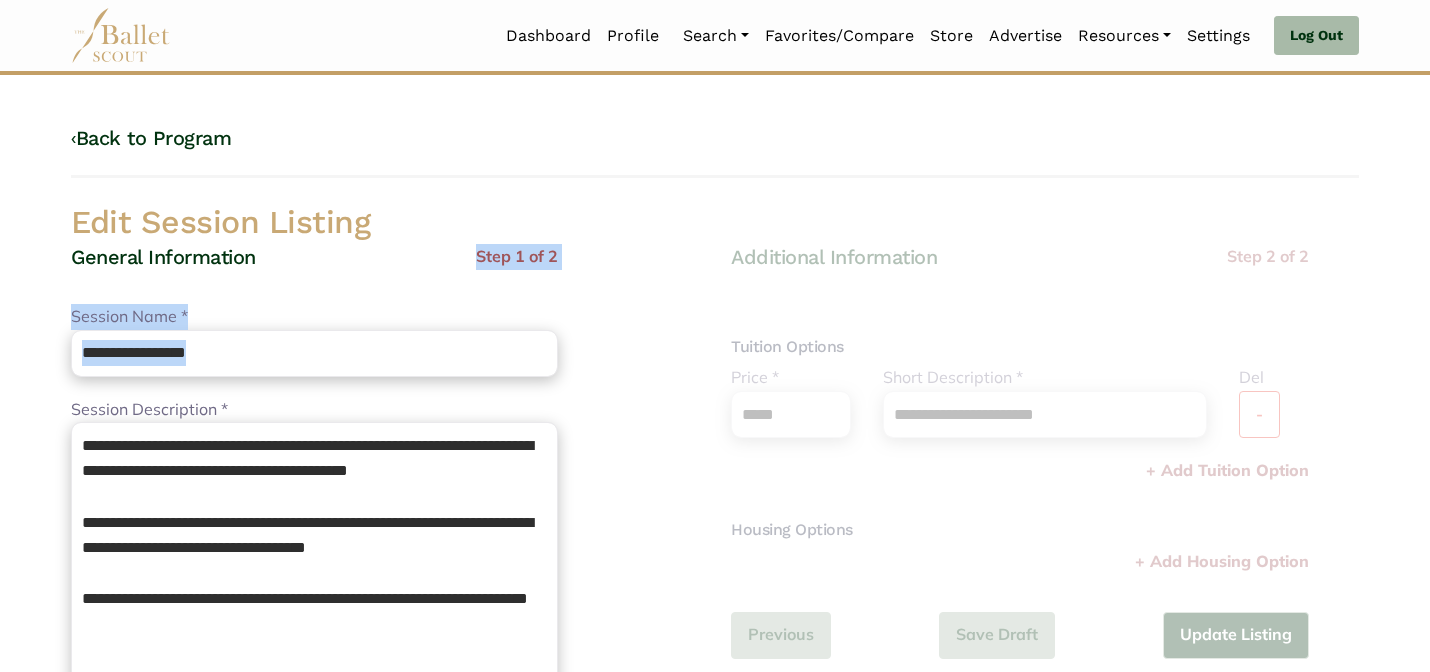 drag, startPoint x: 280, startPoint y: 377, endPoint x: 224, endPoint y: 293, distance: 100.95544 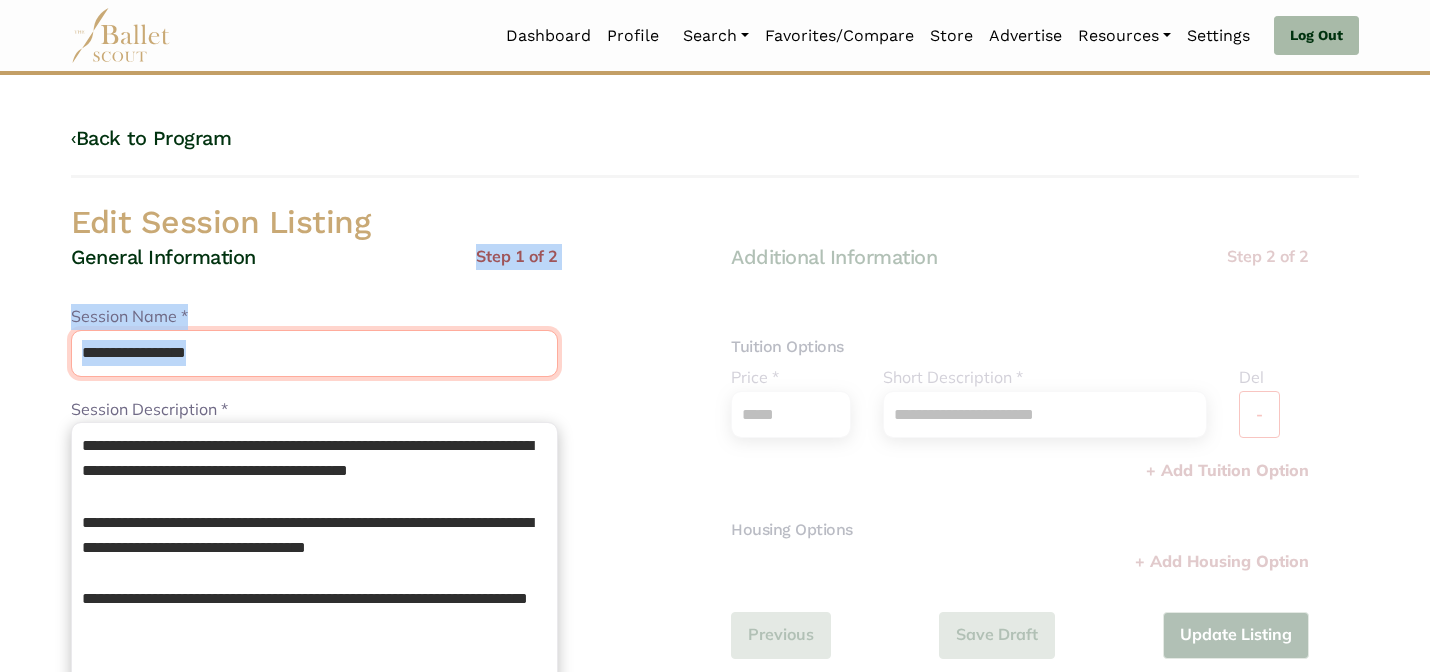 click on "**********" at bounding box center (314, 353) 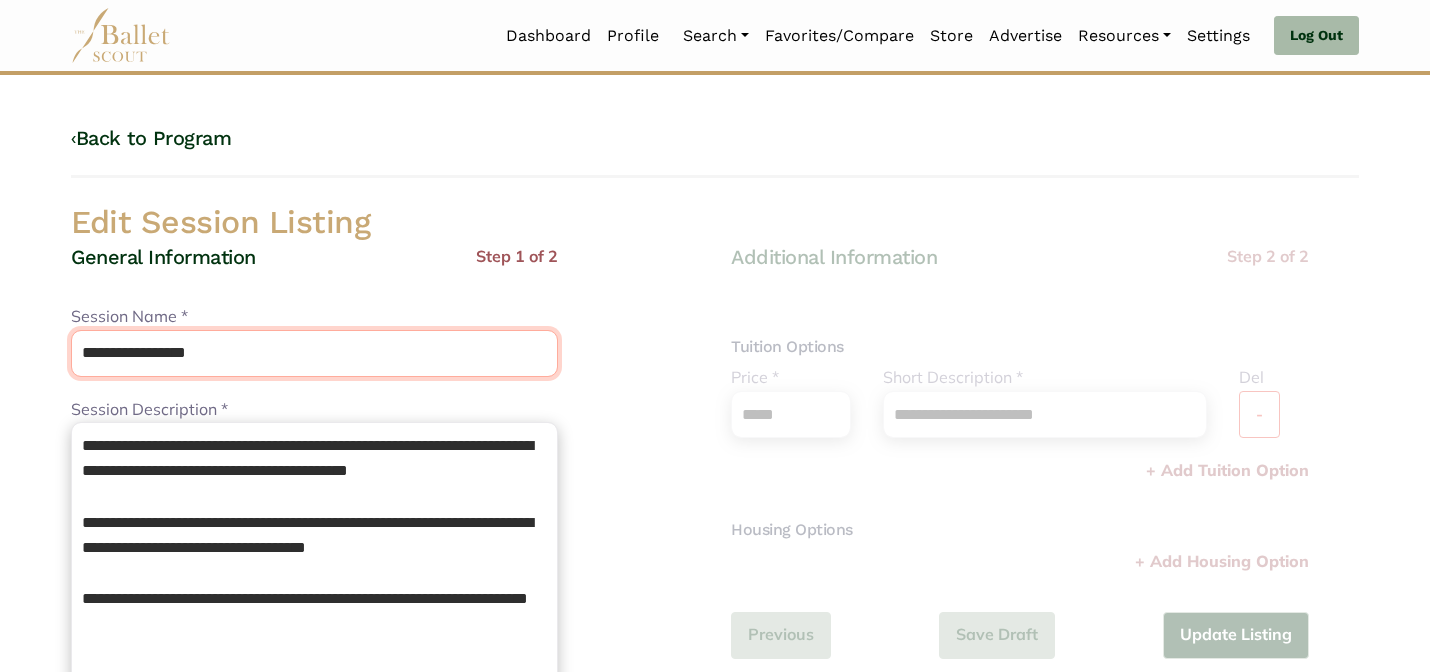 drag, startPoint x: 268, startPoint y: 343, endPoint x: 237, endPoint y: 319, distance: 39.20459 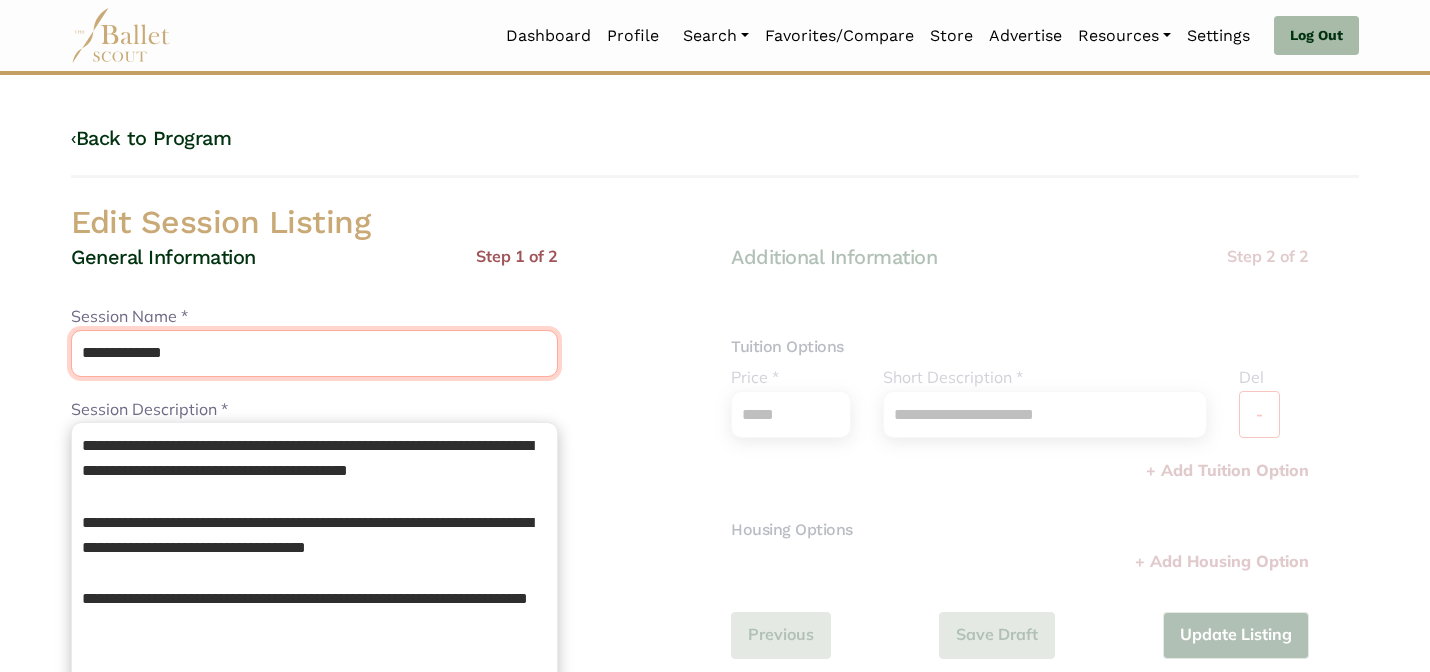 type on "**********" 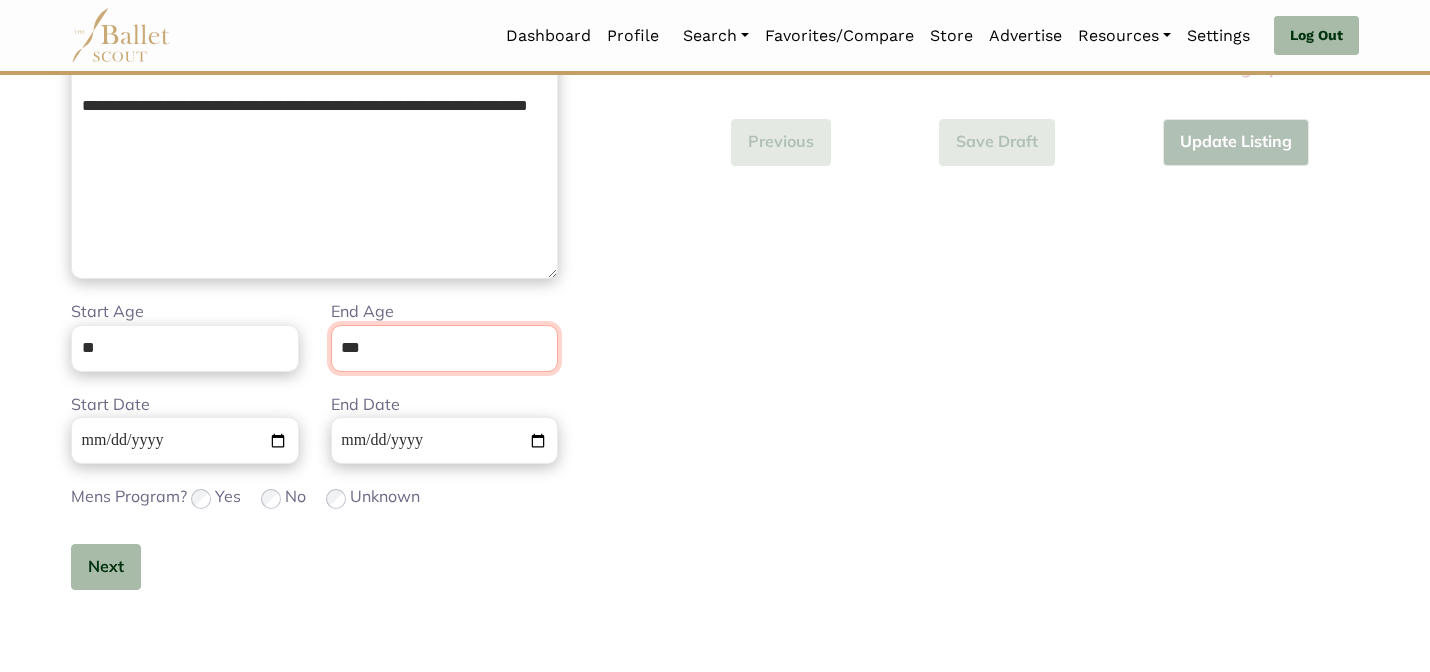 scroll, scrollTop: 505, scrollLeft: 0, axis: vertical 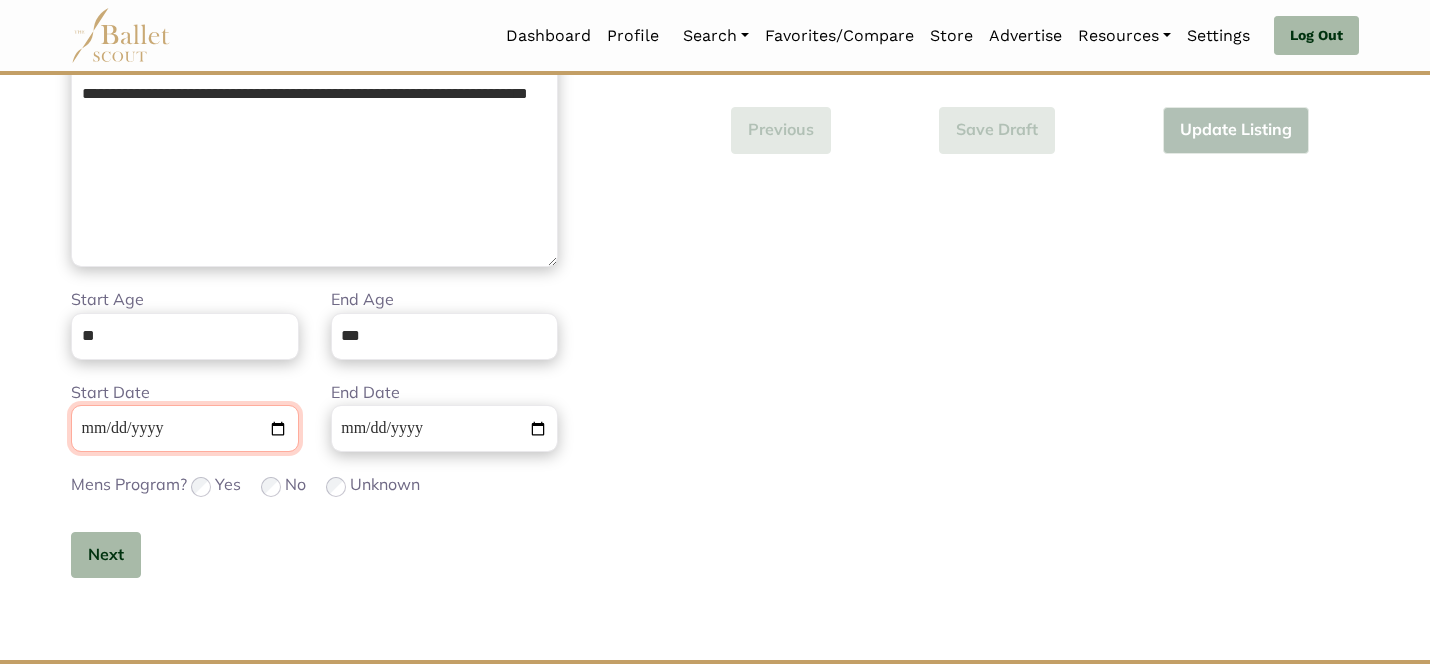 type 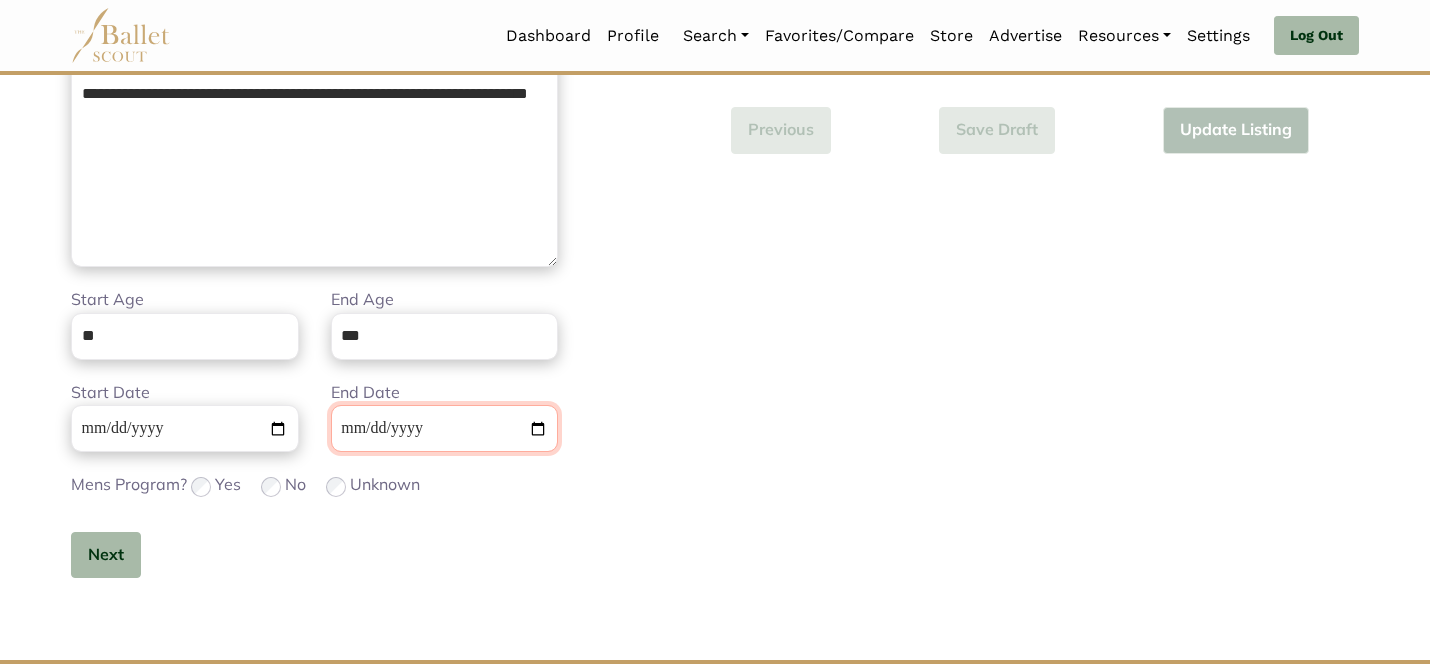 type 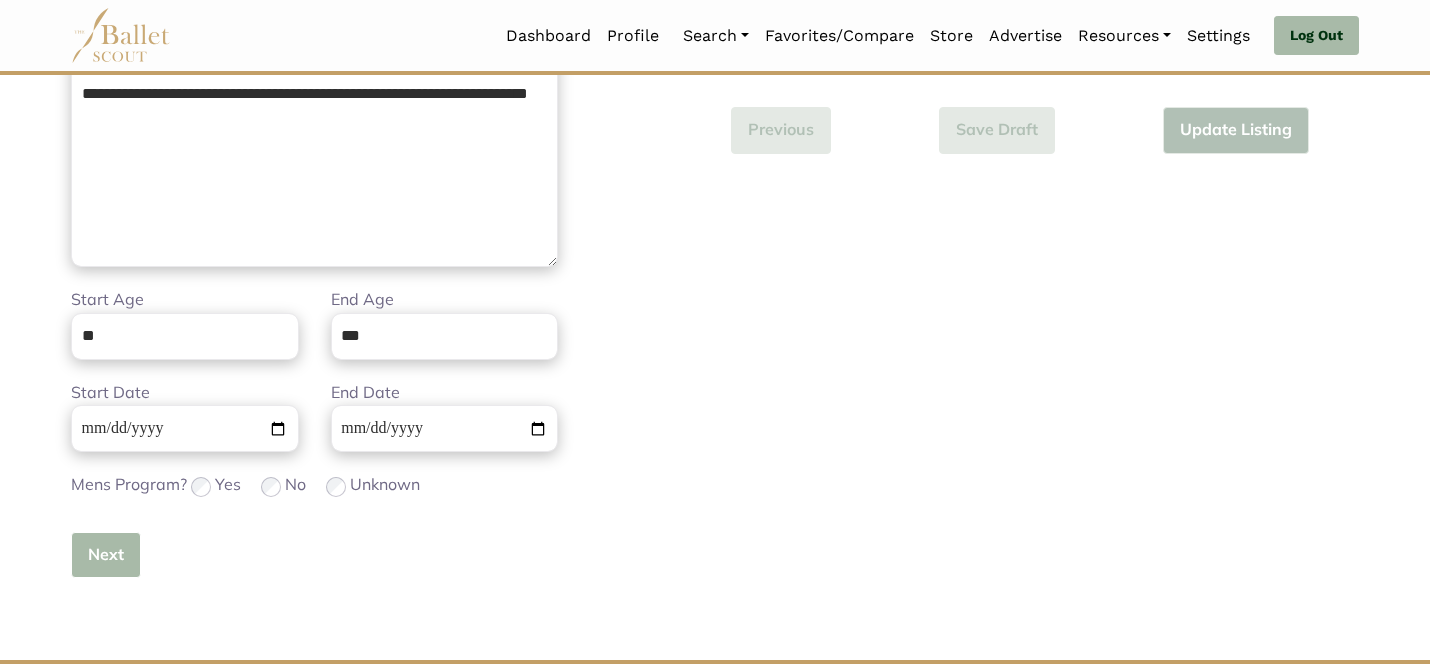click on "Next" at bounding box center [106, 555] 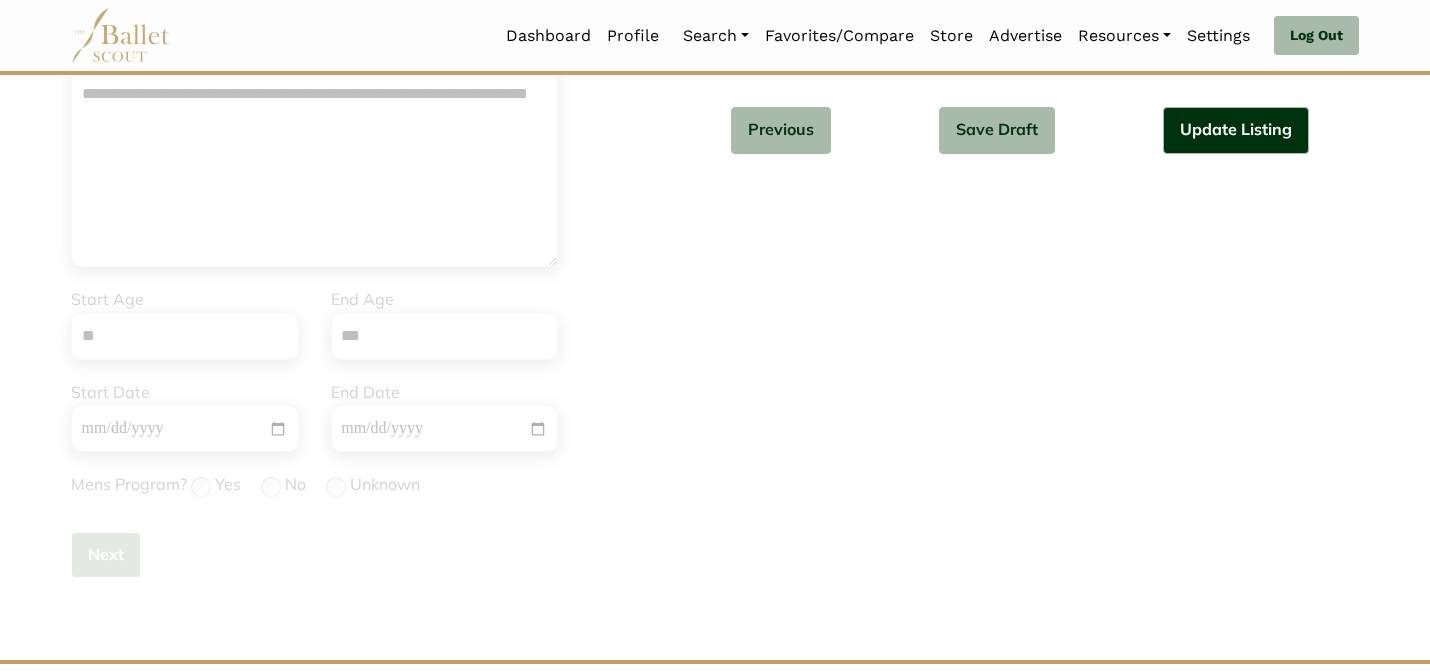 type 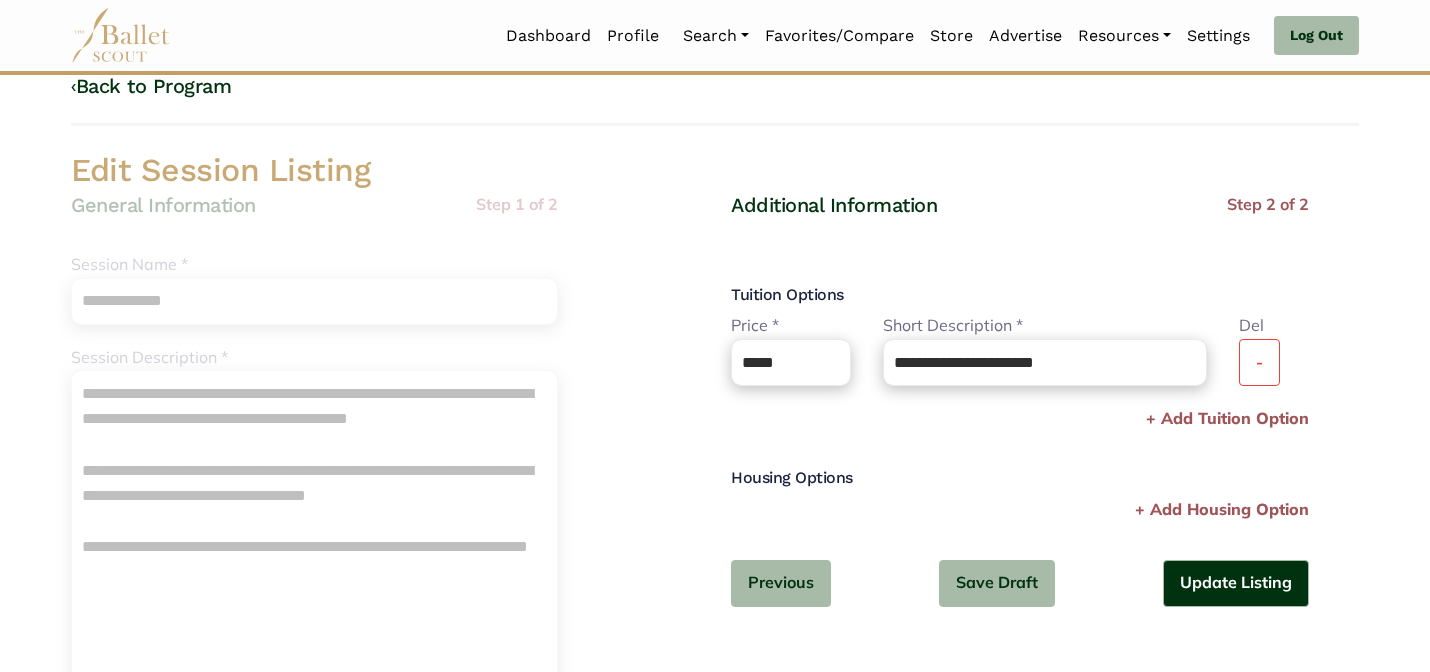 scroll, scrollTop: 0, scrollLeft: 0, axis: both 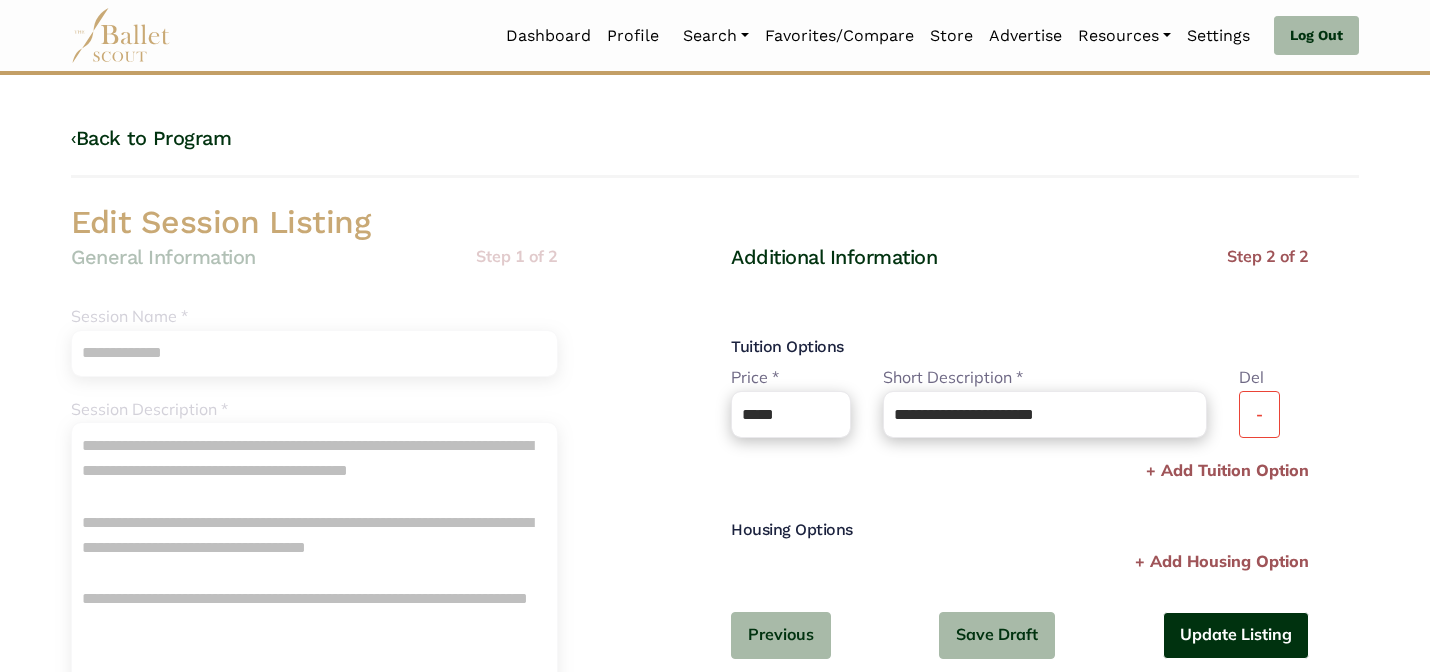 click on "Update Listing" at bounding box center (1236, 635) 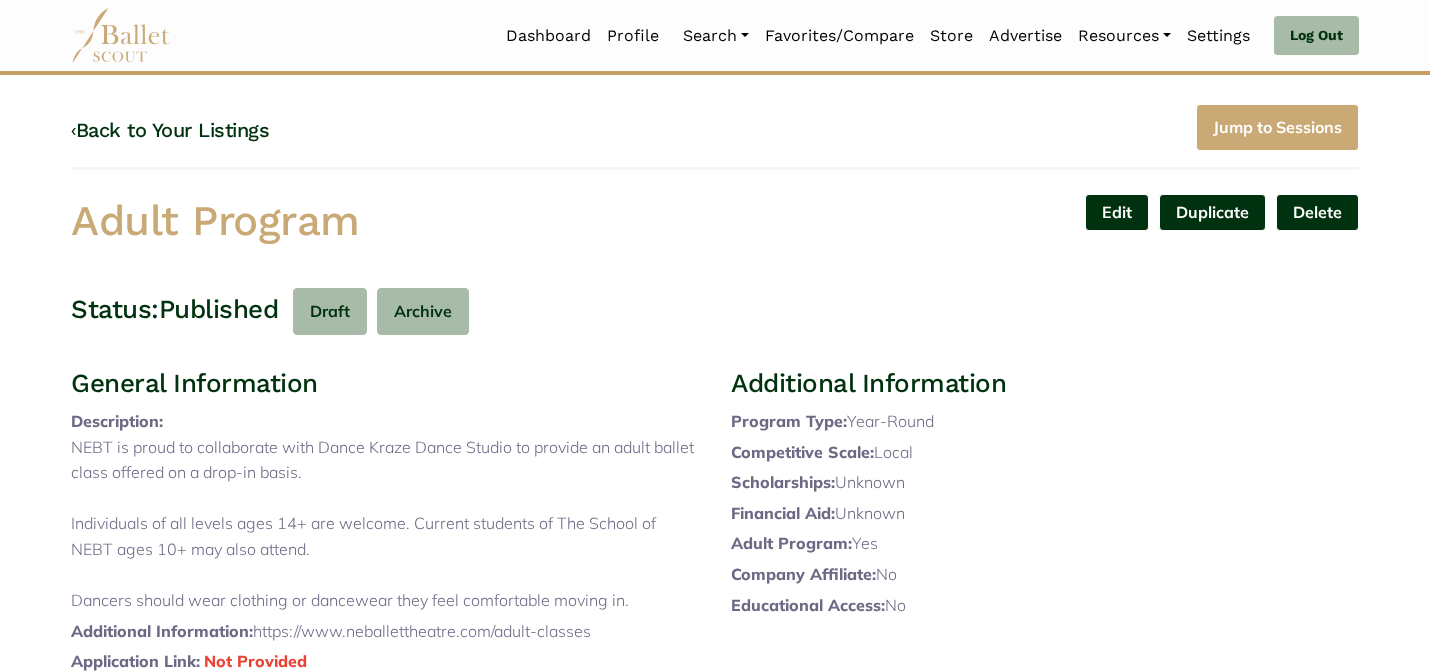 scroll, scrollTop: 0, scrollLeft: 0, axis: both 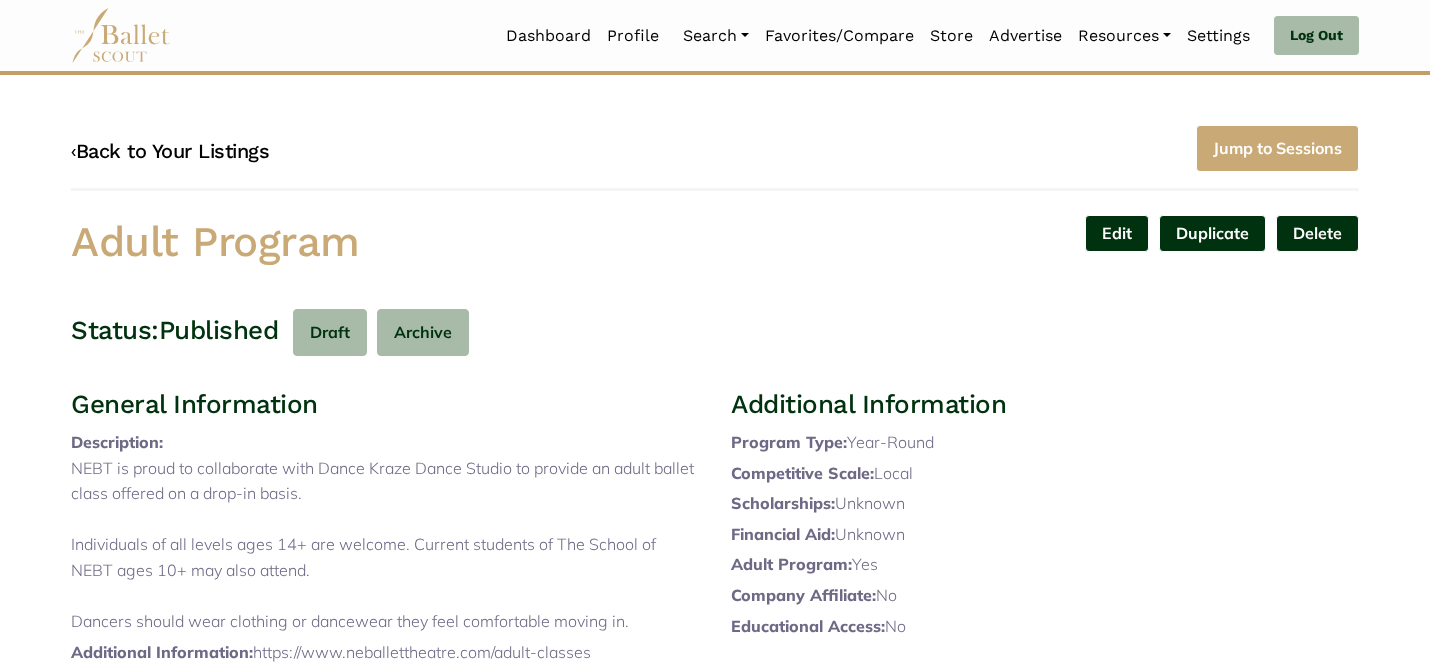 click on "‹  Back to Your Listings" at bounding box center (170, 151) 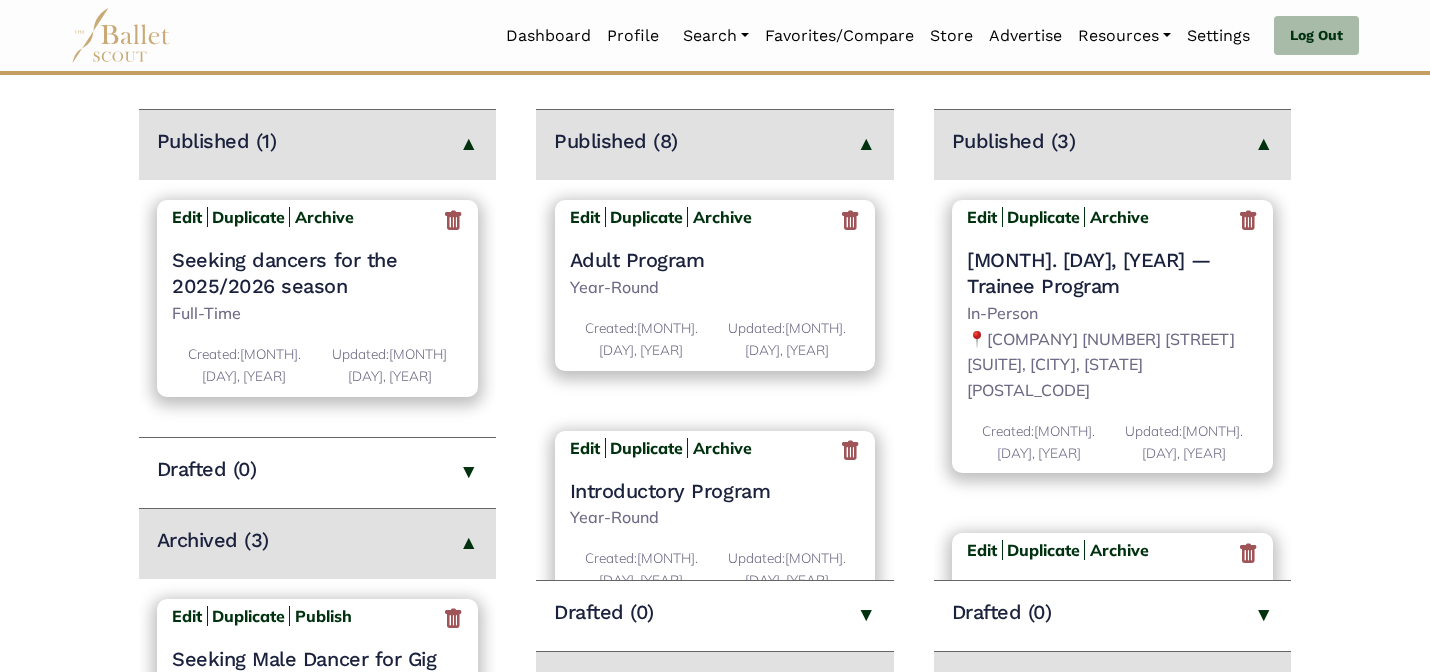 scroll, scrollTop: 280, scrollLeft: 0, axis: vertical 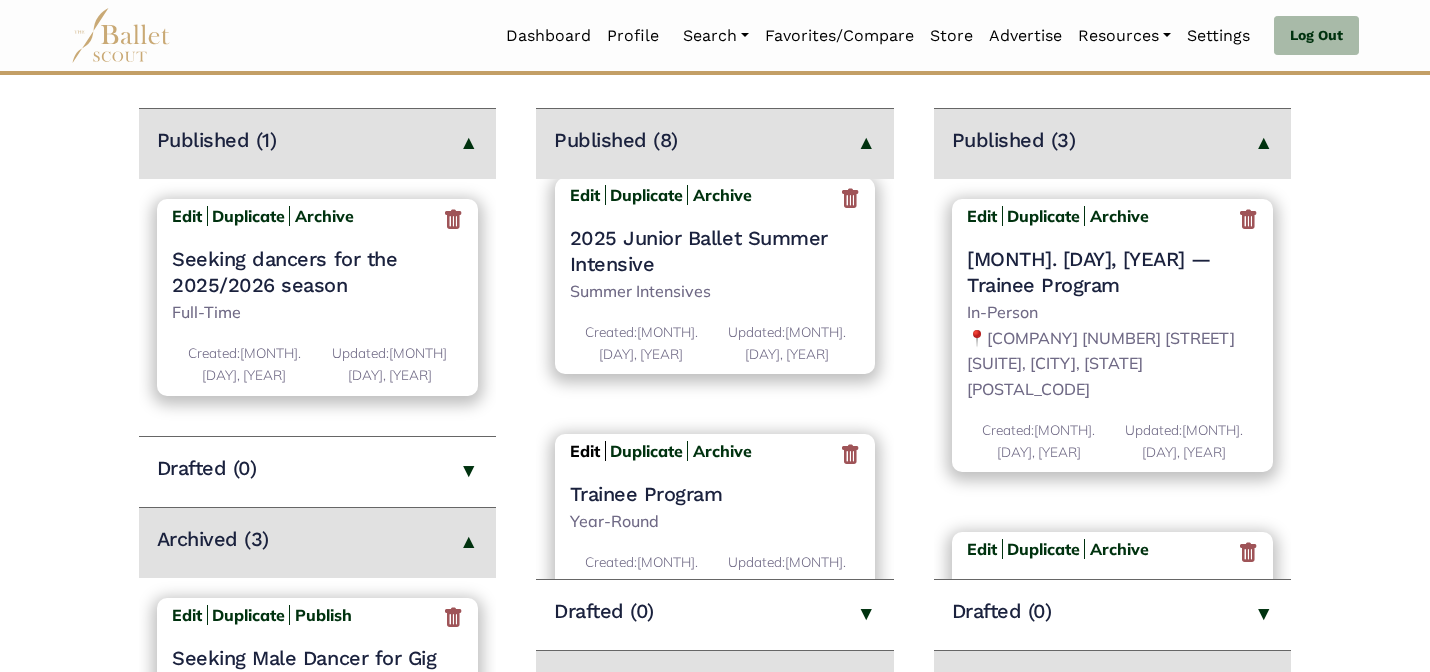 click on "Edit" at bounding box center (585, 451) 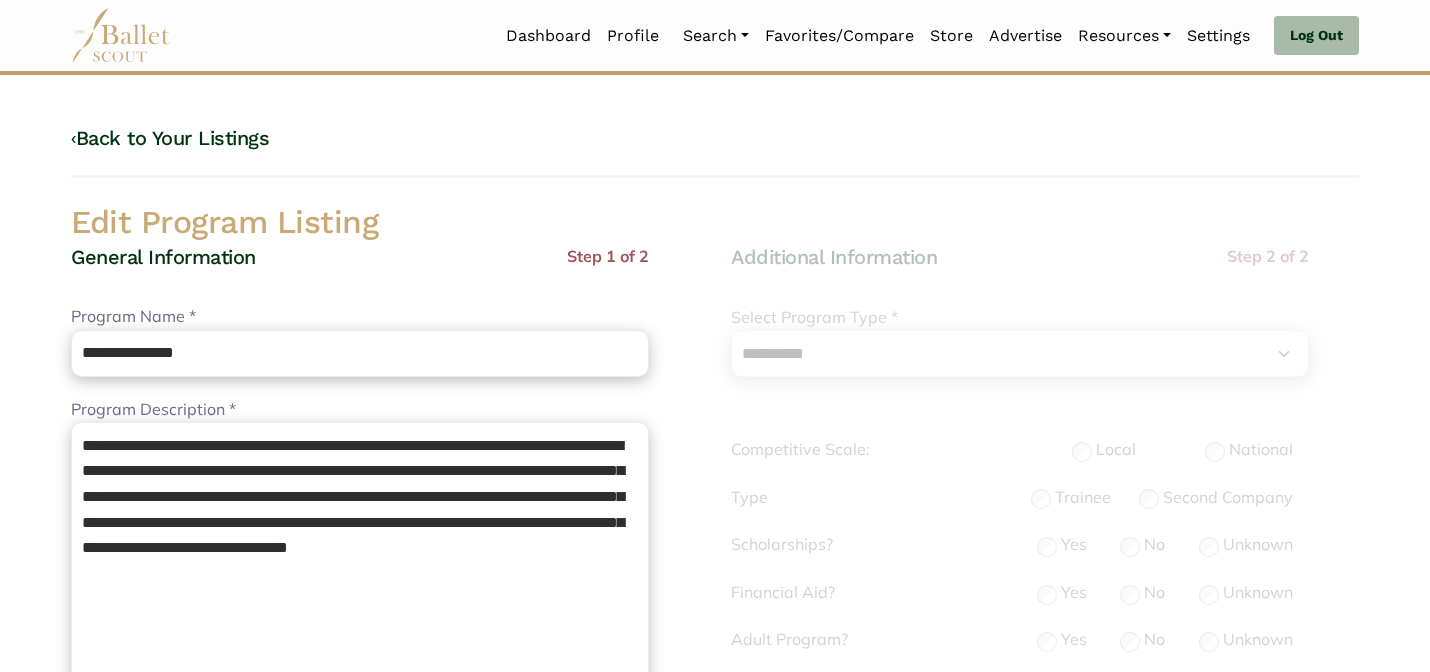 select on "**" 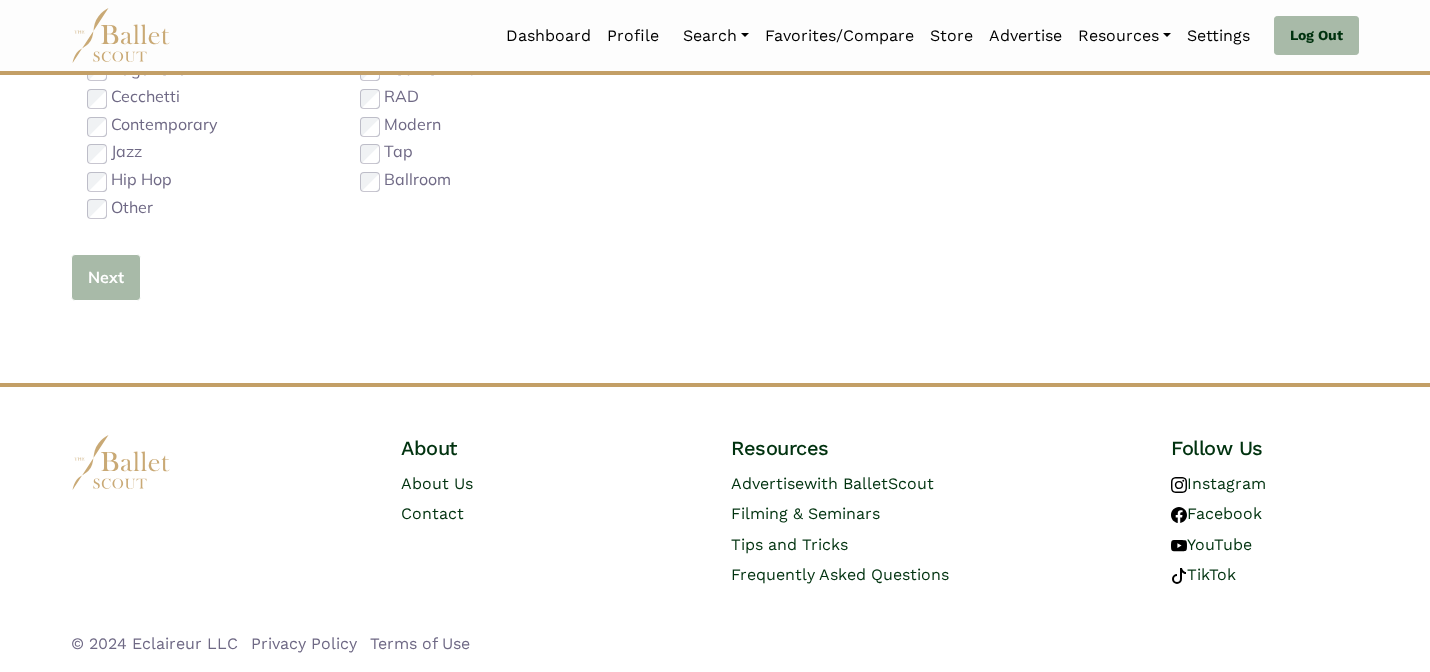 click on "Next" at bounding box center (106, 277) 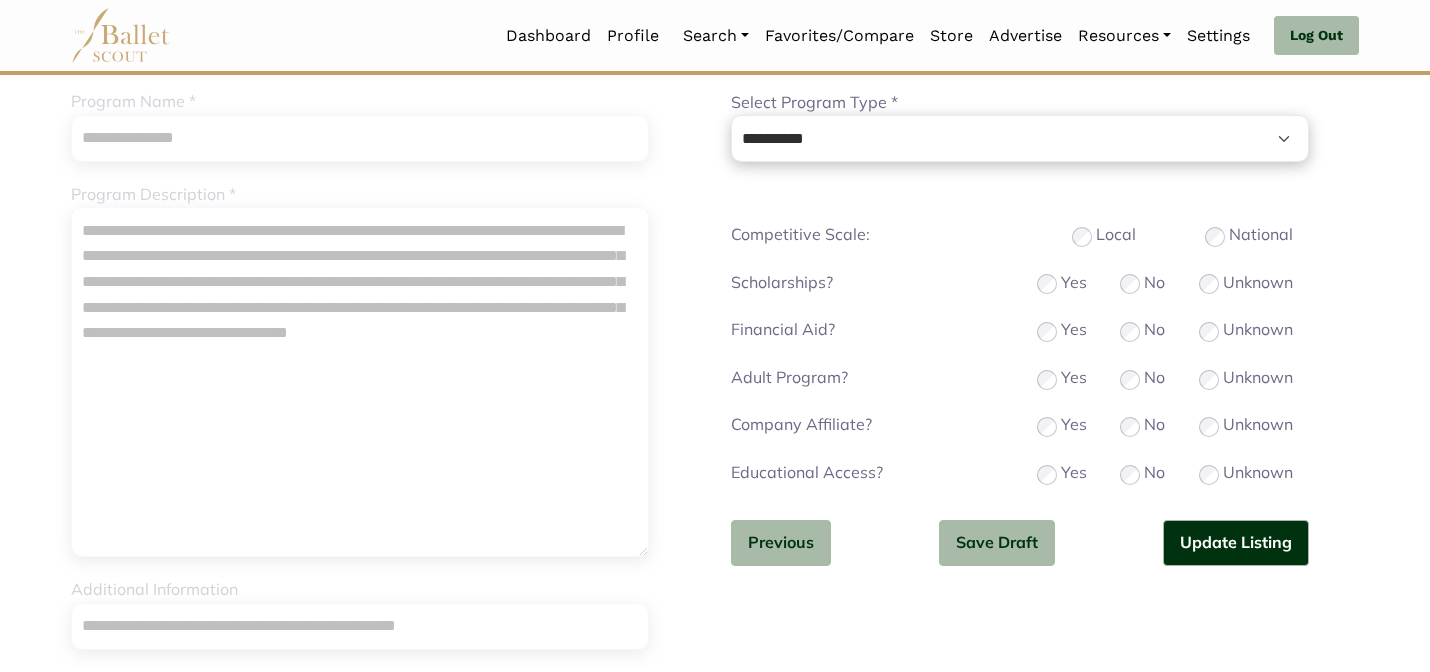 scroll, scrollTop: 0, scrollLeft: 0, axis: both 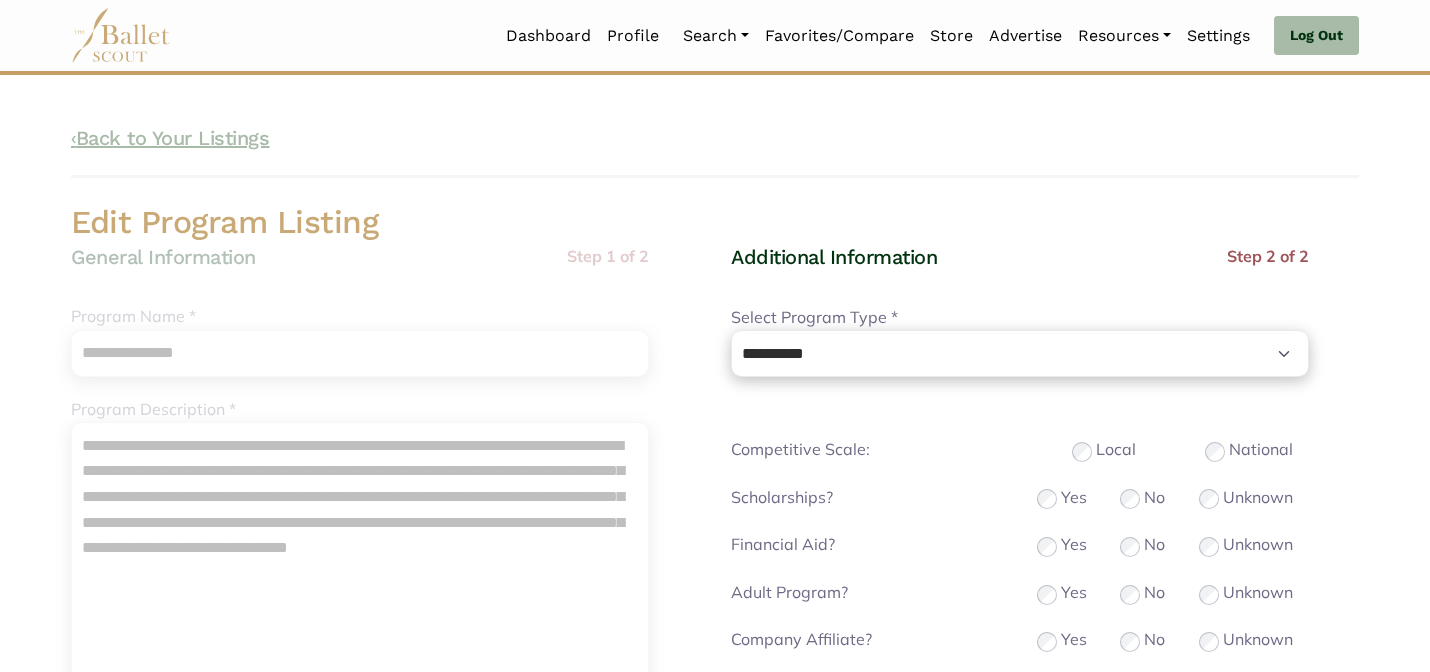 click on "‹  Back to Your Listings" at bounding box center [170, 138] 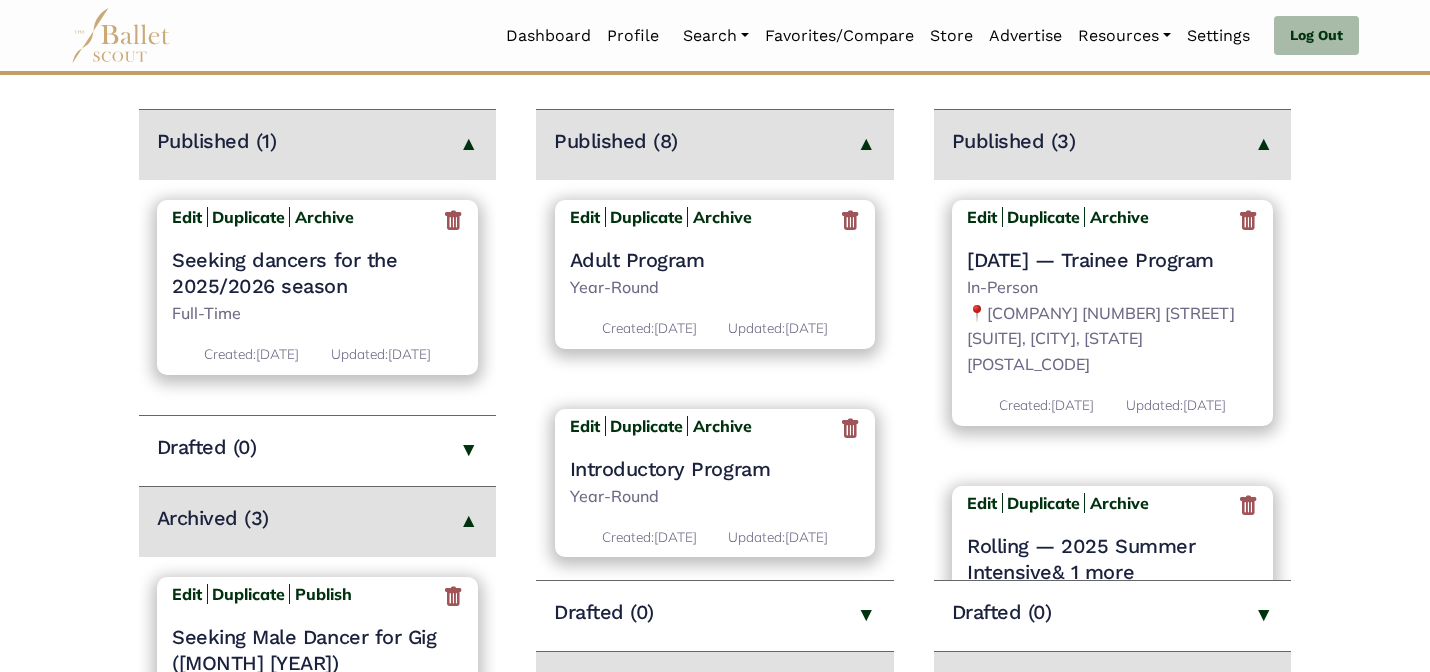 scroll, scrollTop: 280, scrollLeft: 0, axis: vertical 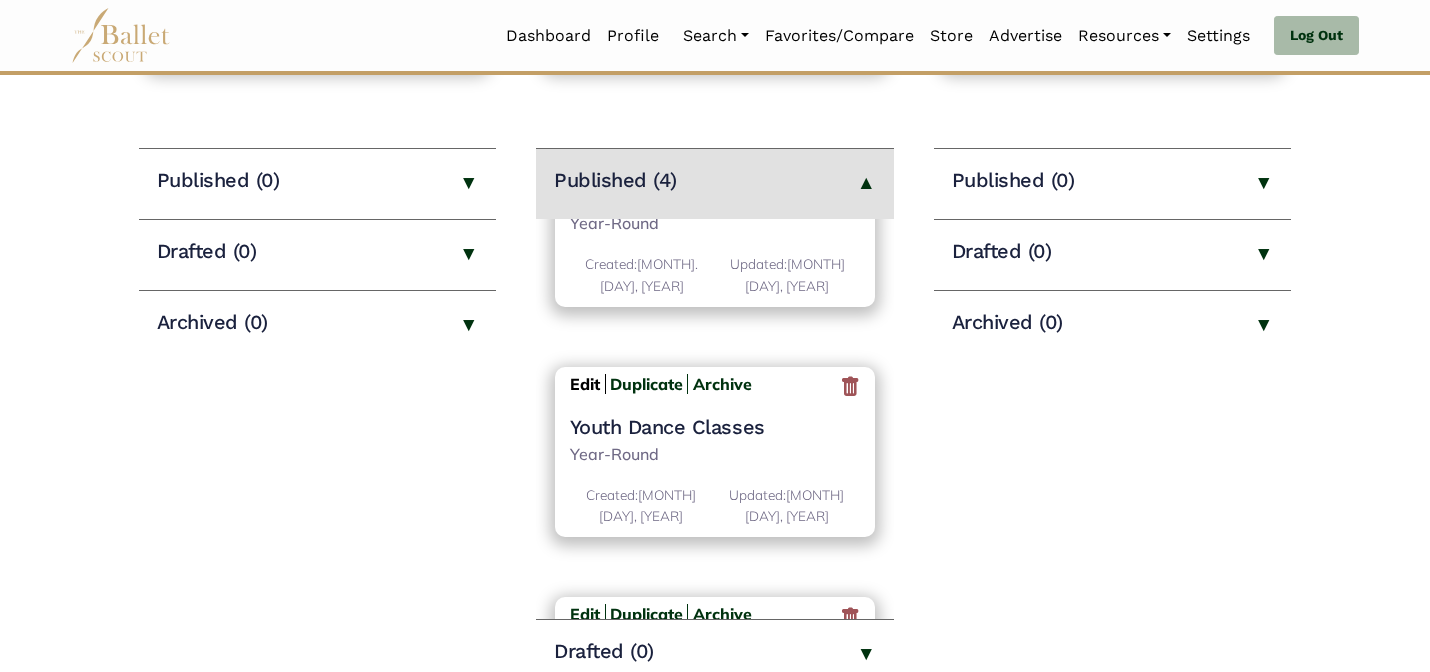 click on "Edit" at bounding box center (585, 384) 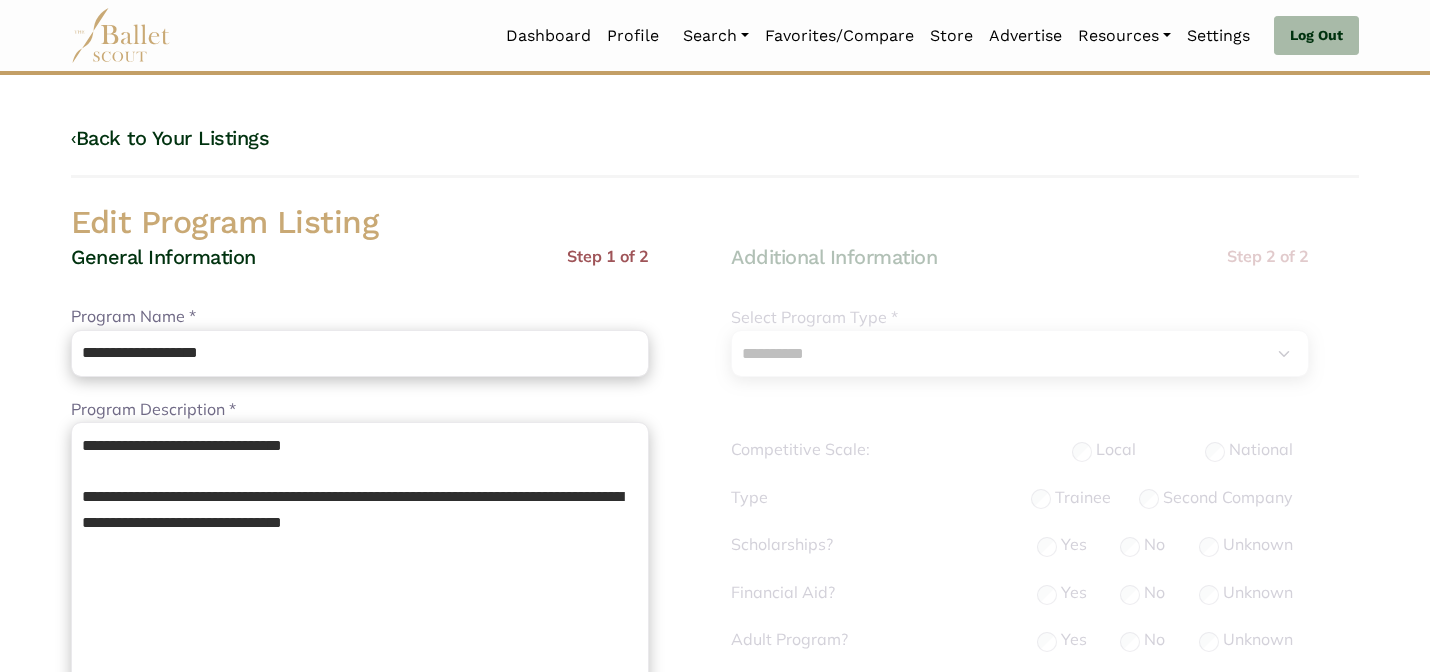 select on "**" 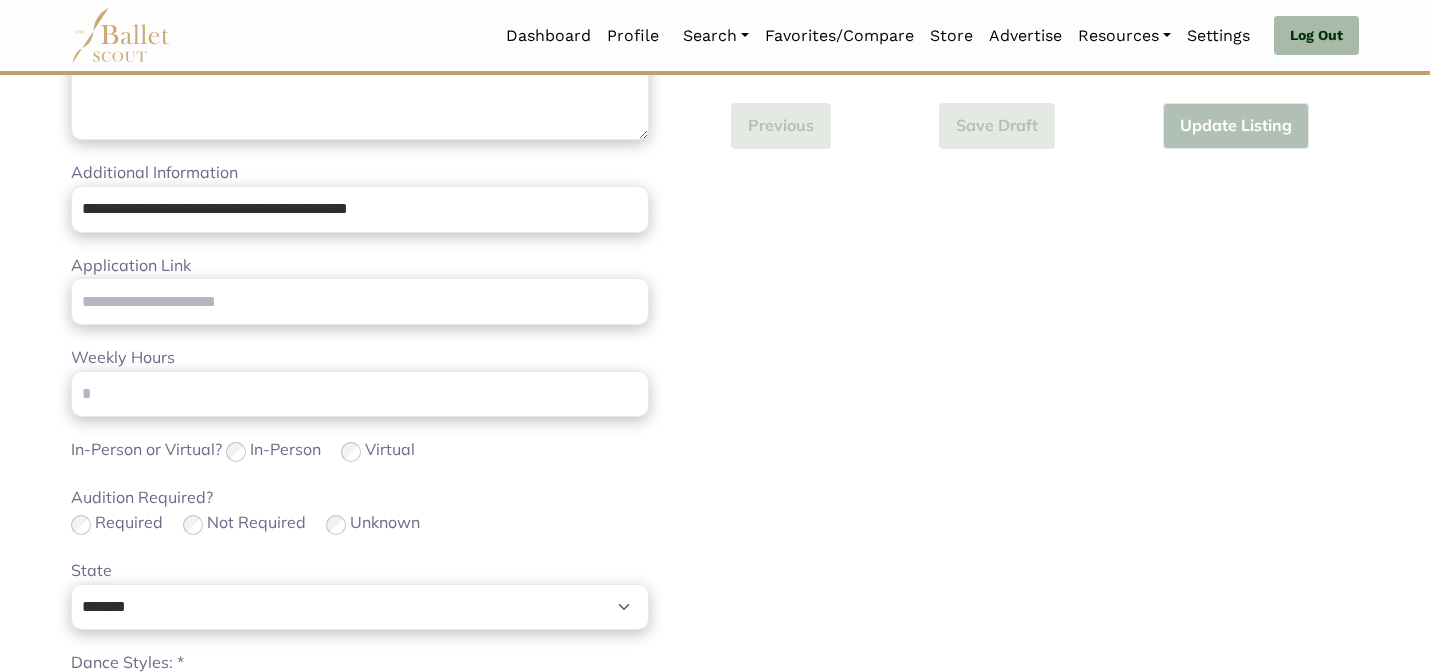 click on "Loading...
Please Wait
Dashboard
Profile" at bounding box center [715, 343] 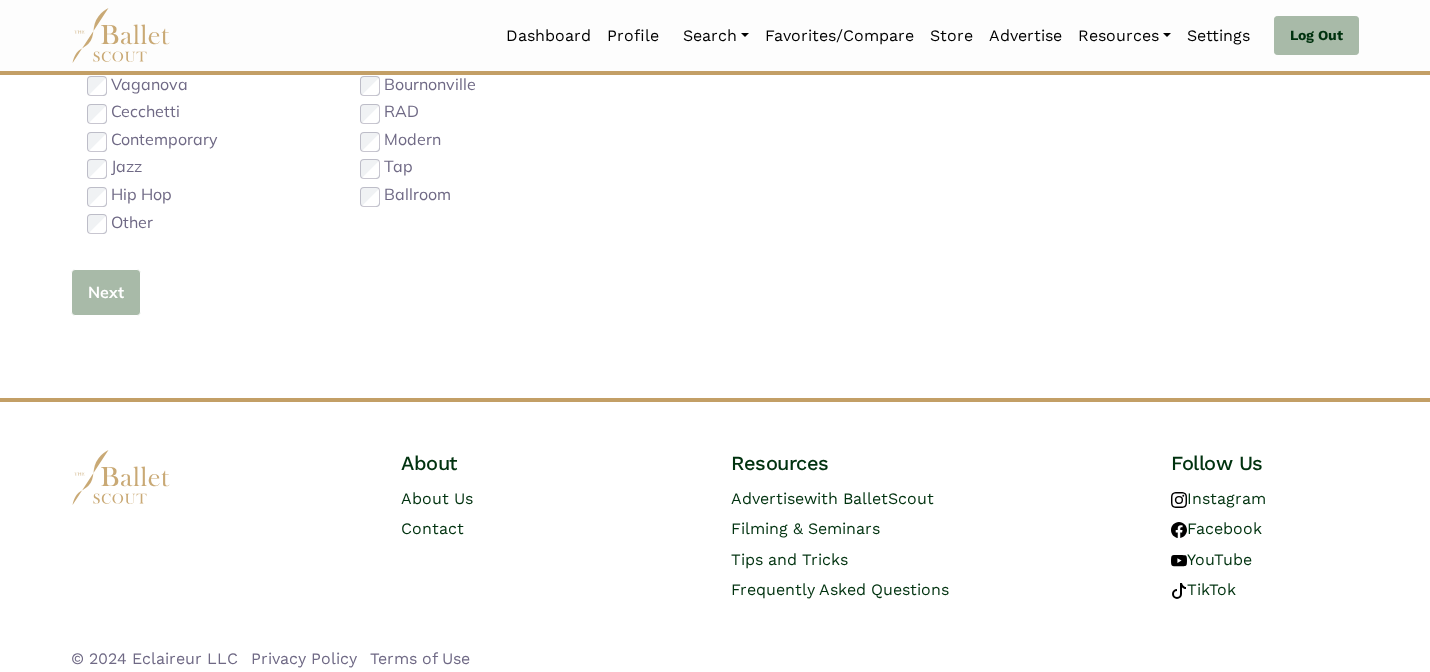 type 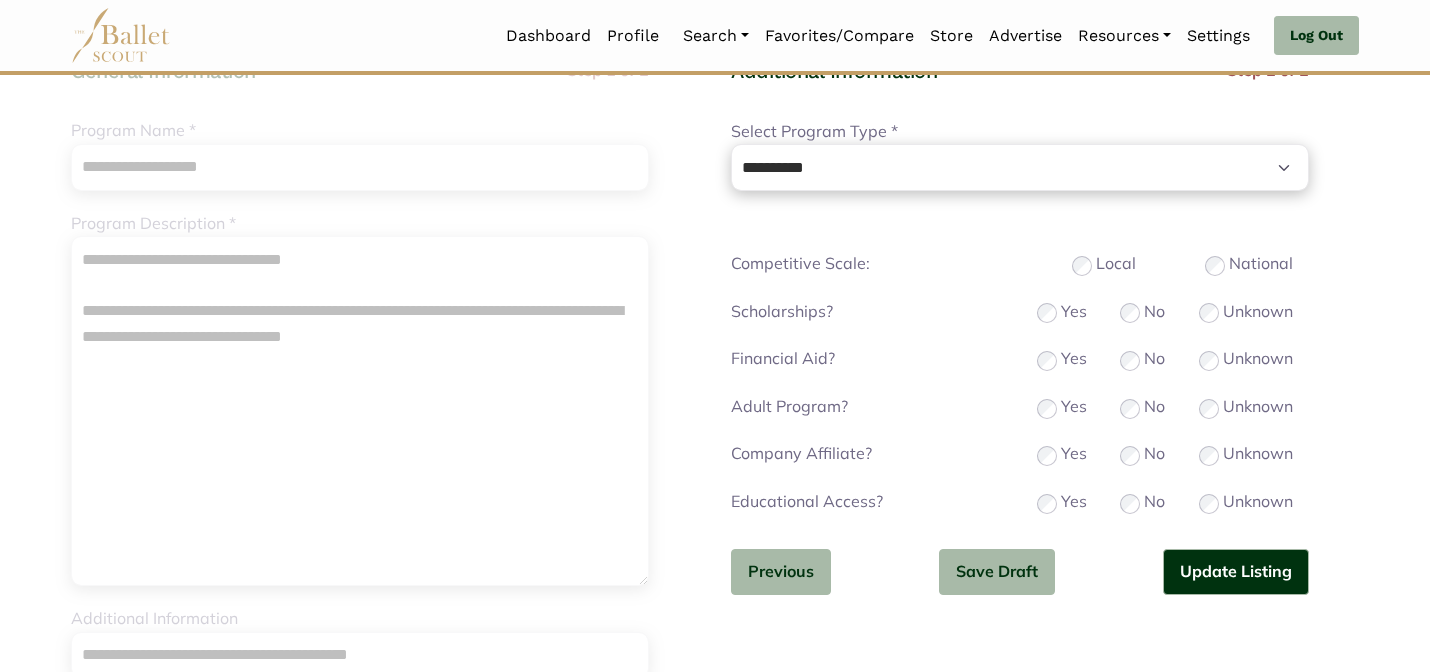 scroll, scrollTop: 200, scrollLeft: 0, axis: vertical 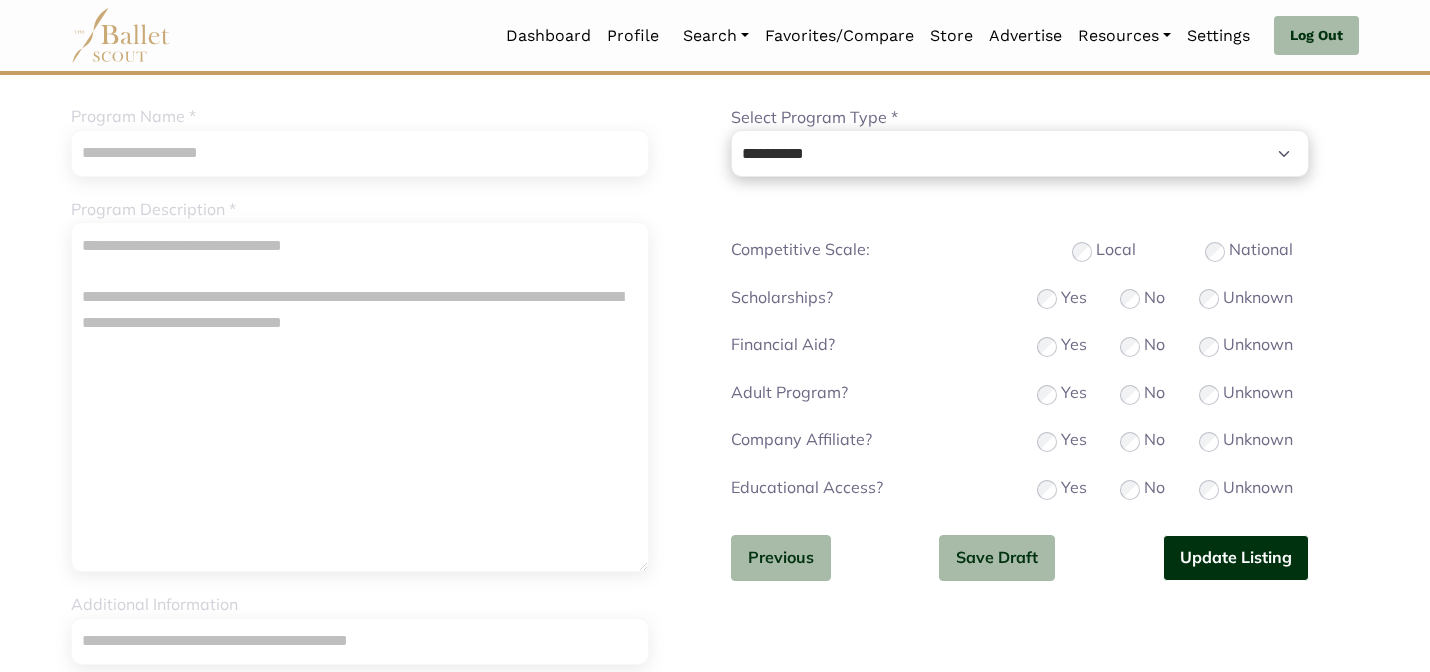 click on "Update Listing" at bounding box center (1236, 558) 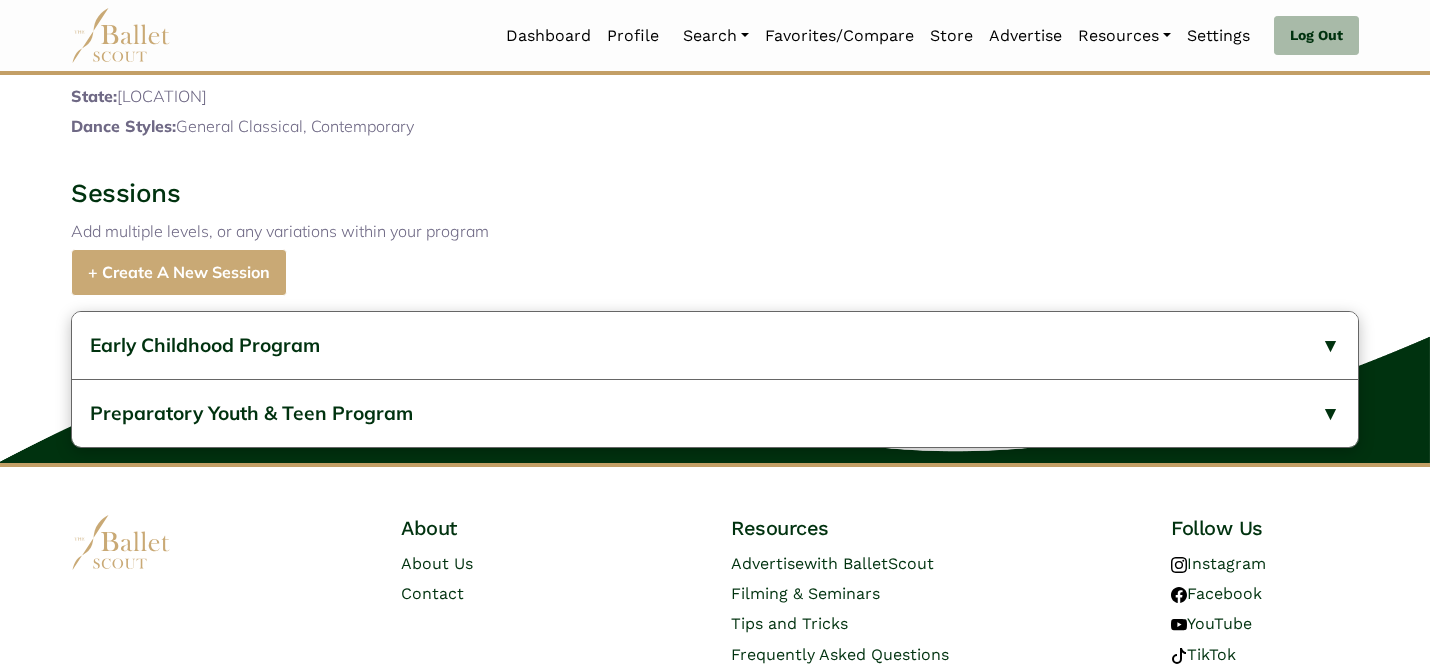 scroll, scrollTop: 763, scrollLeft: 0, axis: vertical 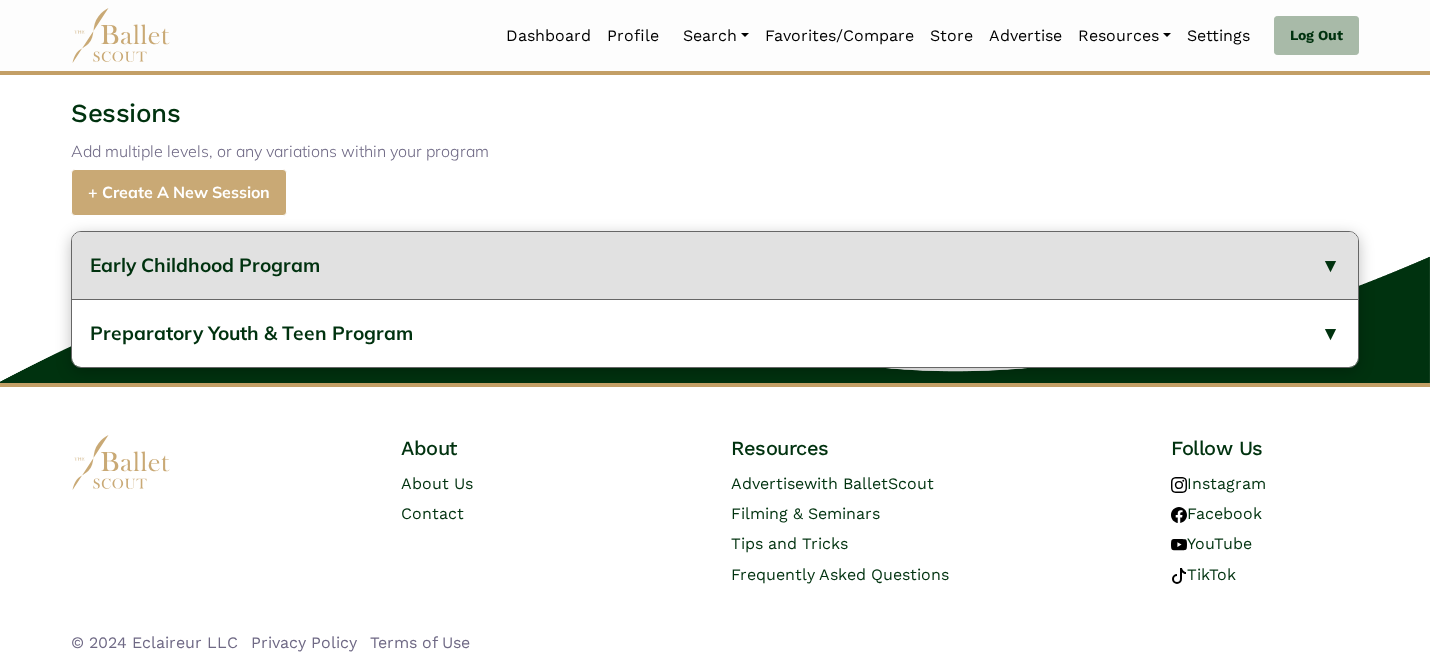 click on "Early Childhood Program" at bounding box center [205, 265] 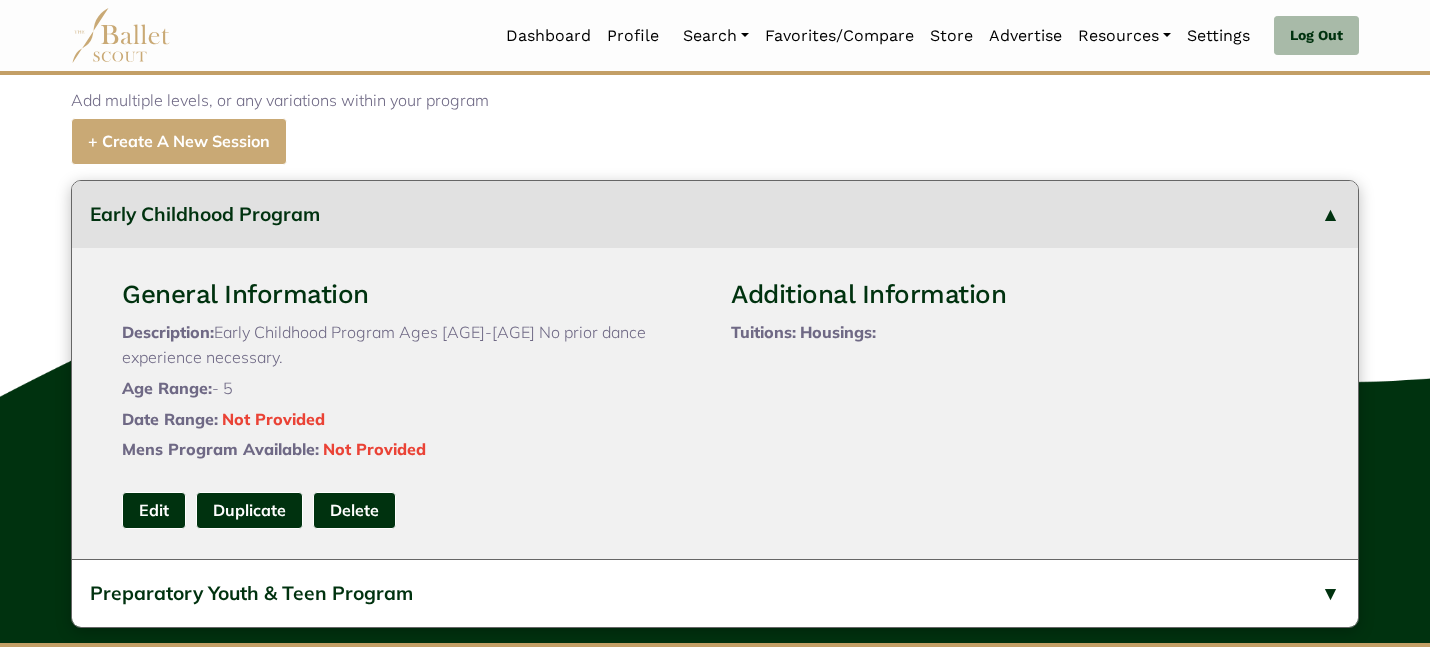 type 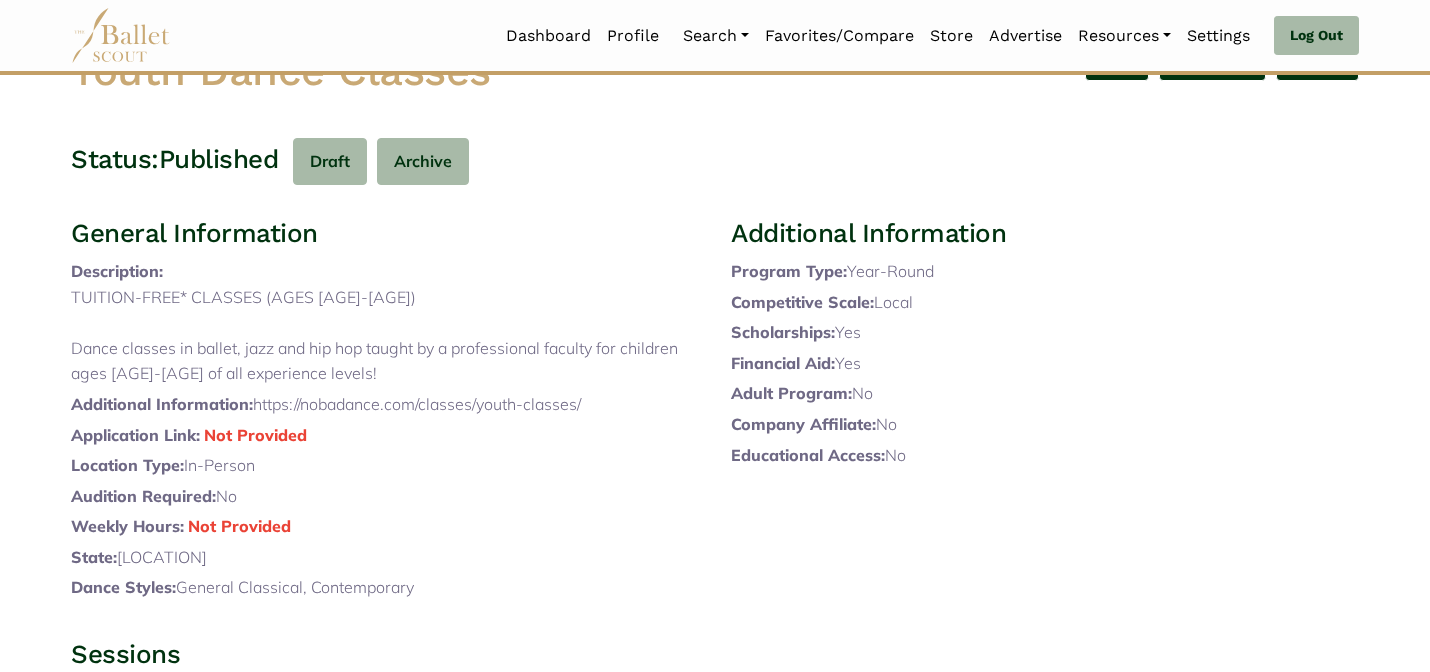 scroll, scrollTop: 0, scrollLeft: 0, axis: both 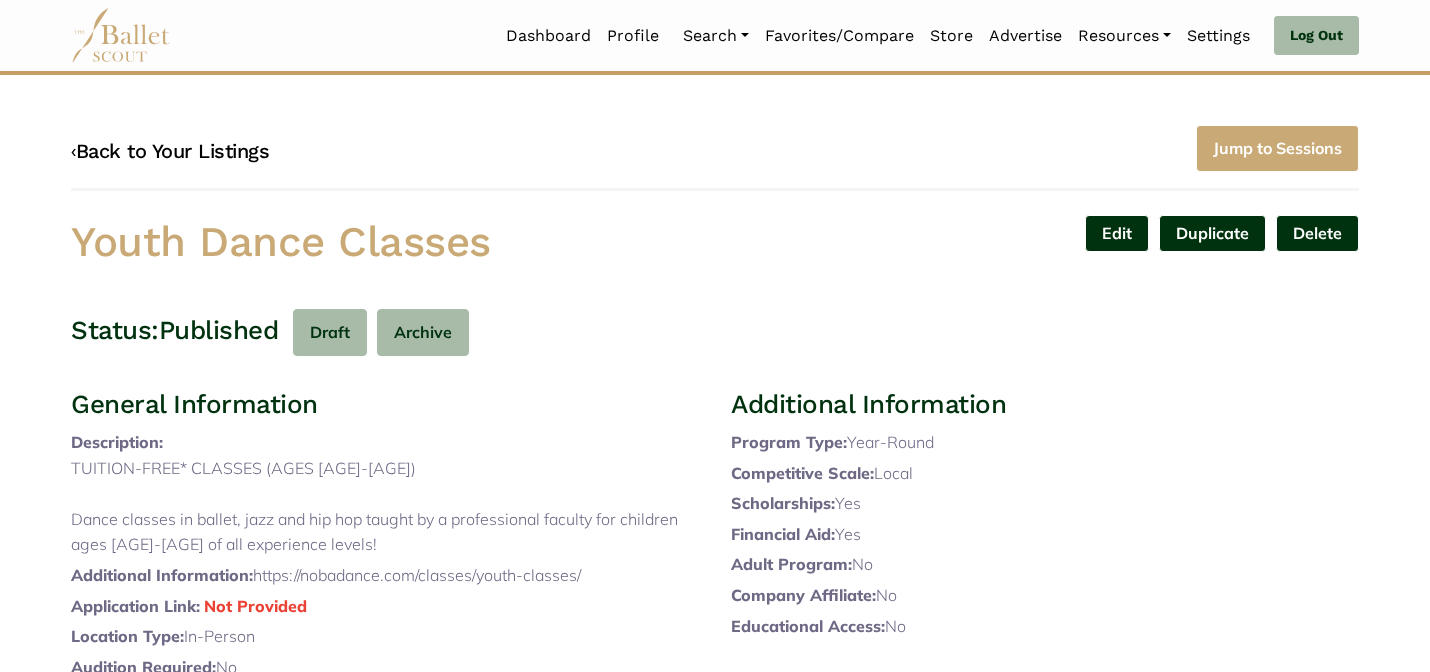 click on "‹  Back to Your Listings" at bounding box center [170, 151] 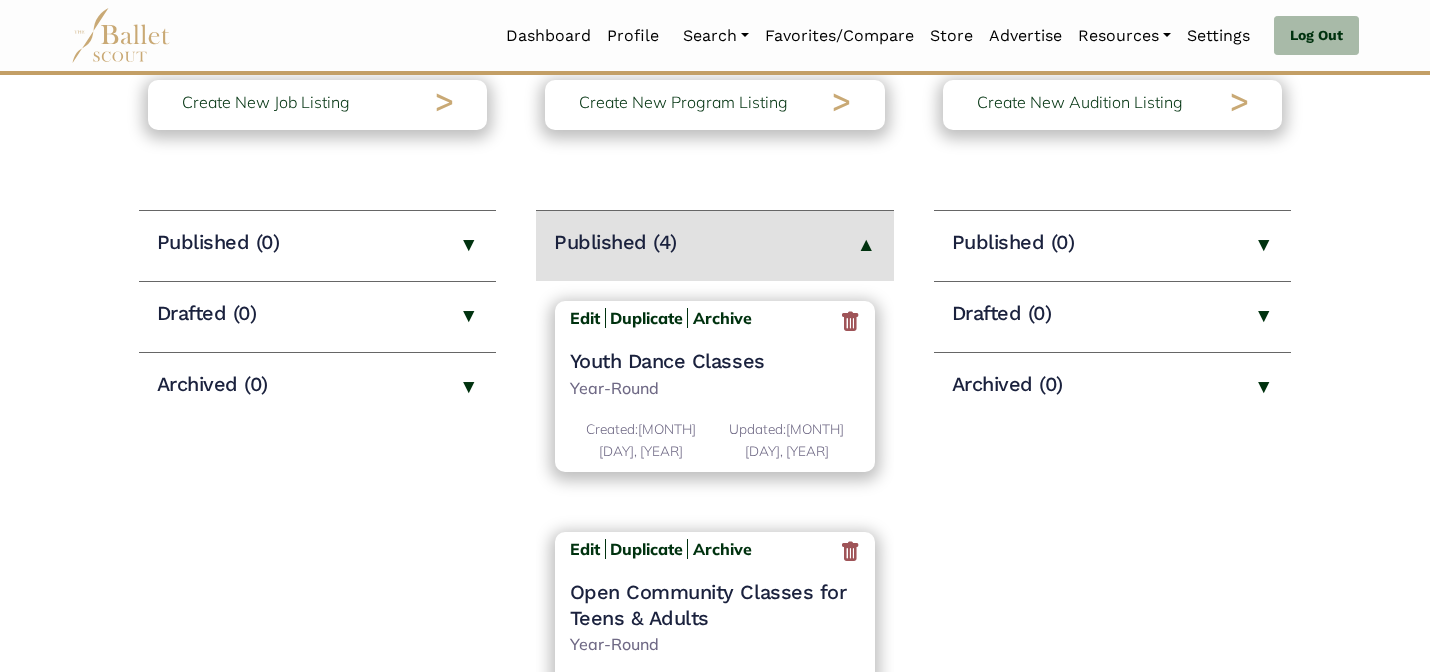 scroll, scrollTop: 200, scrollLeft: 0, axis: vertical 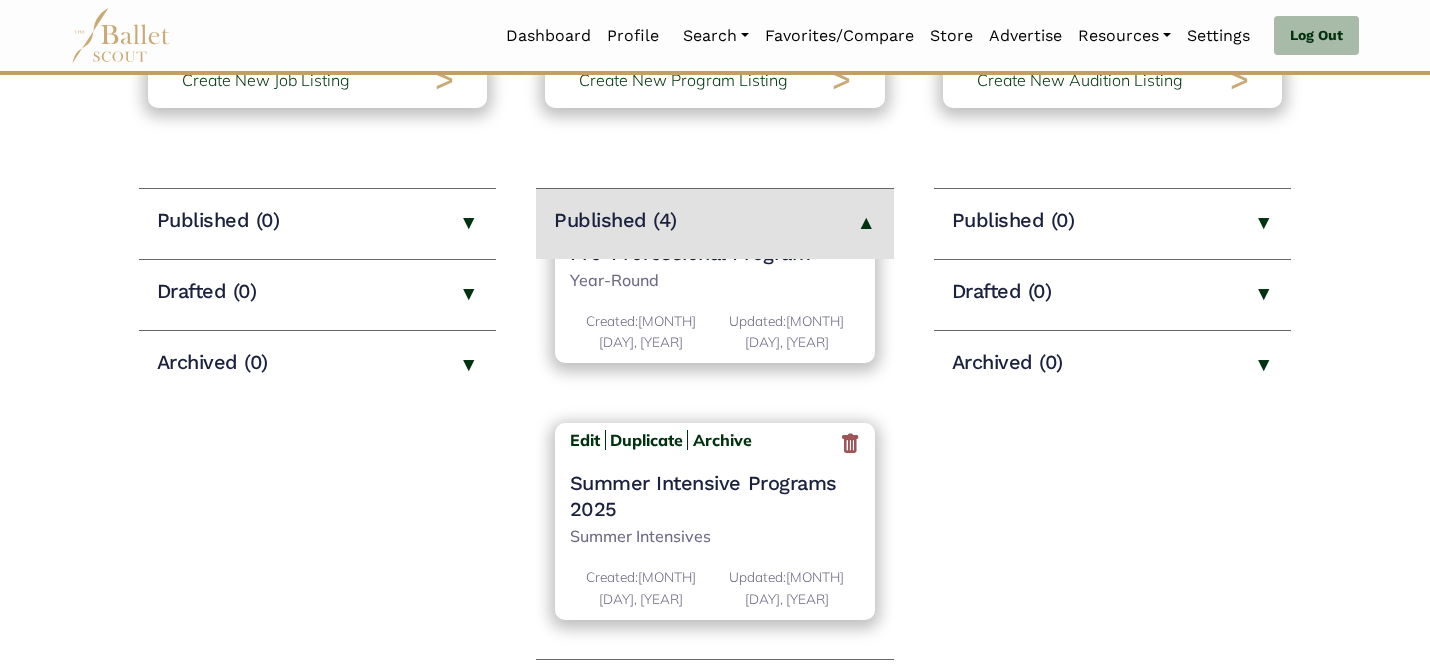 click on "Jobs
Create New Job Listing  >
Published (0)
Drafted (0)
Archived (0)
Programs
Create New Program Listing  >
Published (4)
Edit
Duplicate
Archive
Created:" at bounding box center [715, 409] 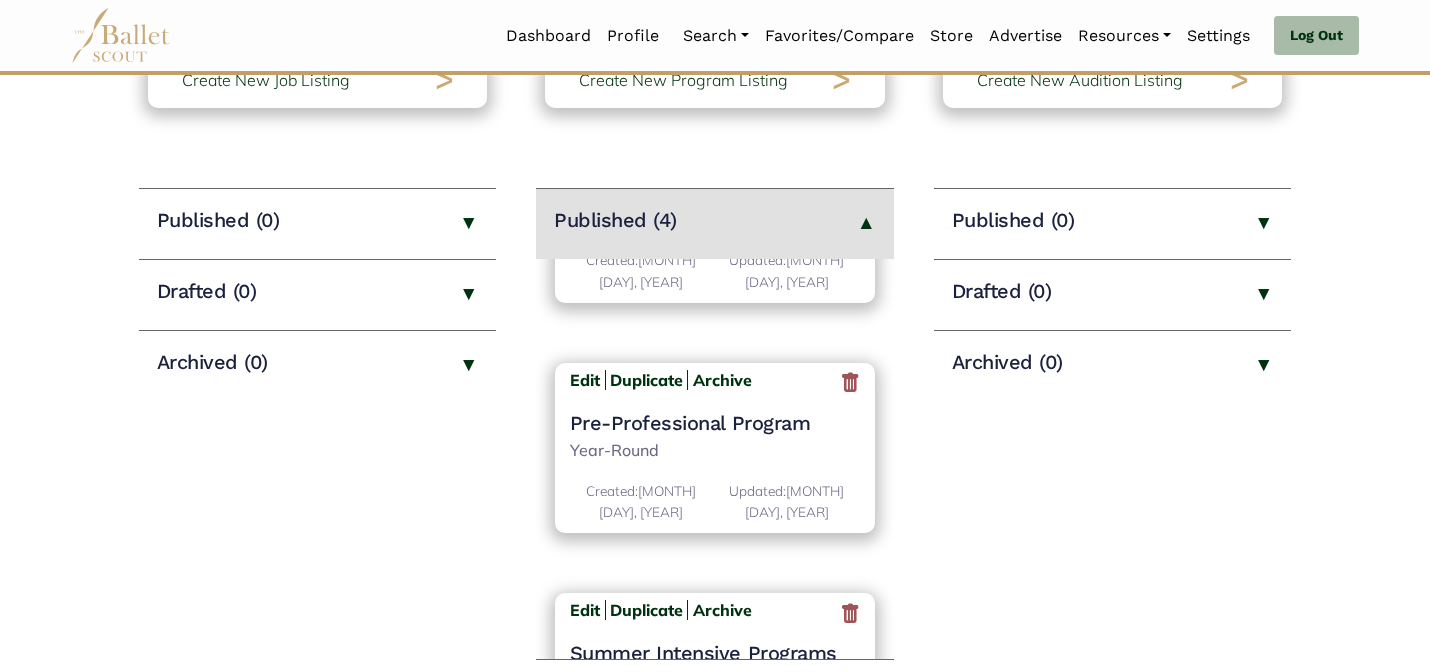 scroll, scrollTop: 383, scrollLeft: 0, axis: vertical 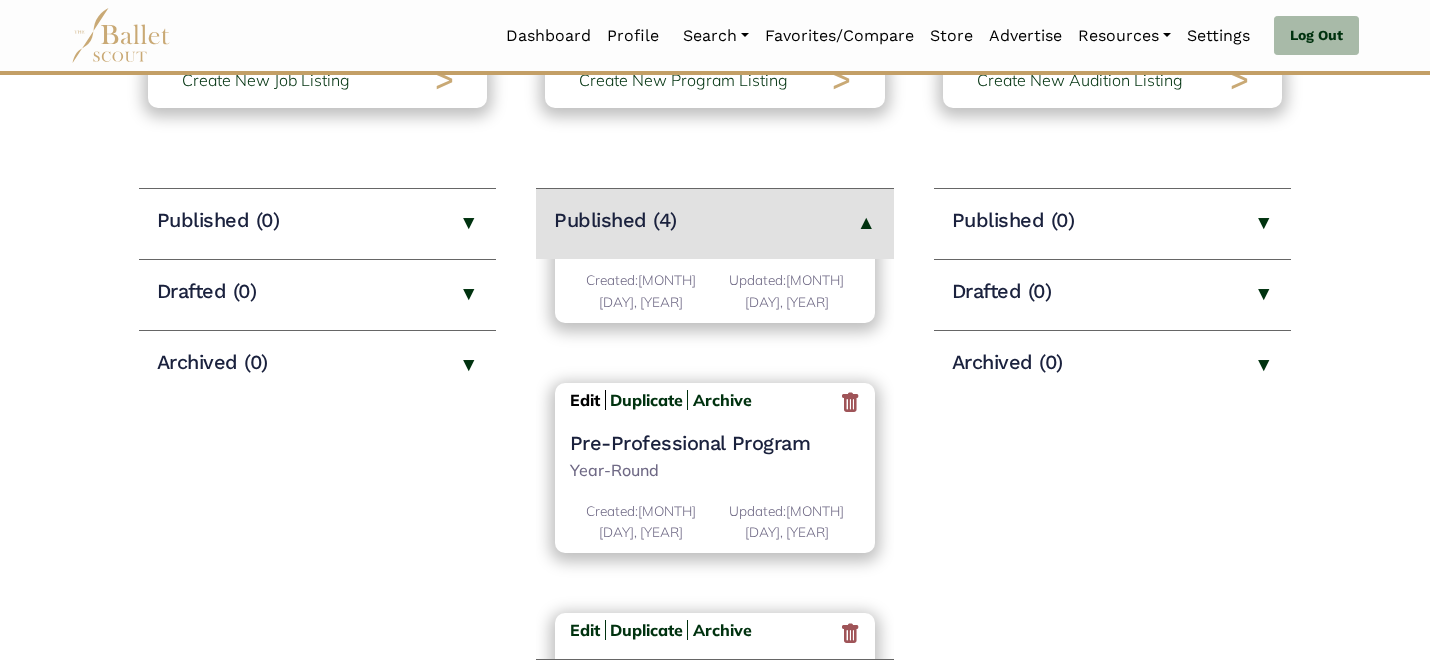 click on "Edit" at bounding box center (585, 400) 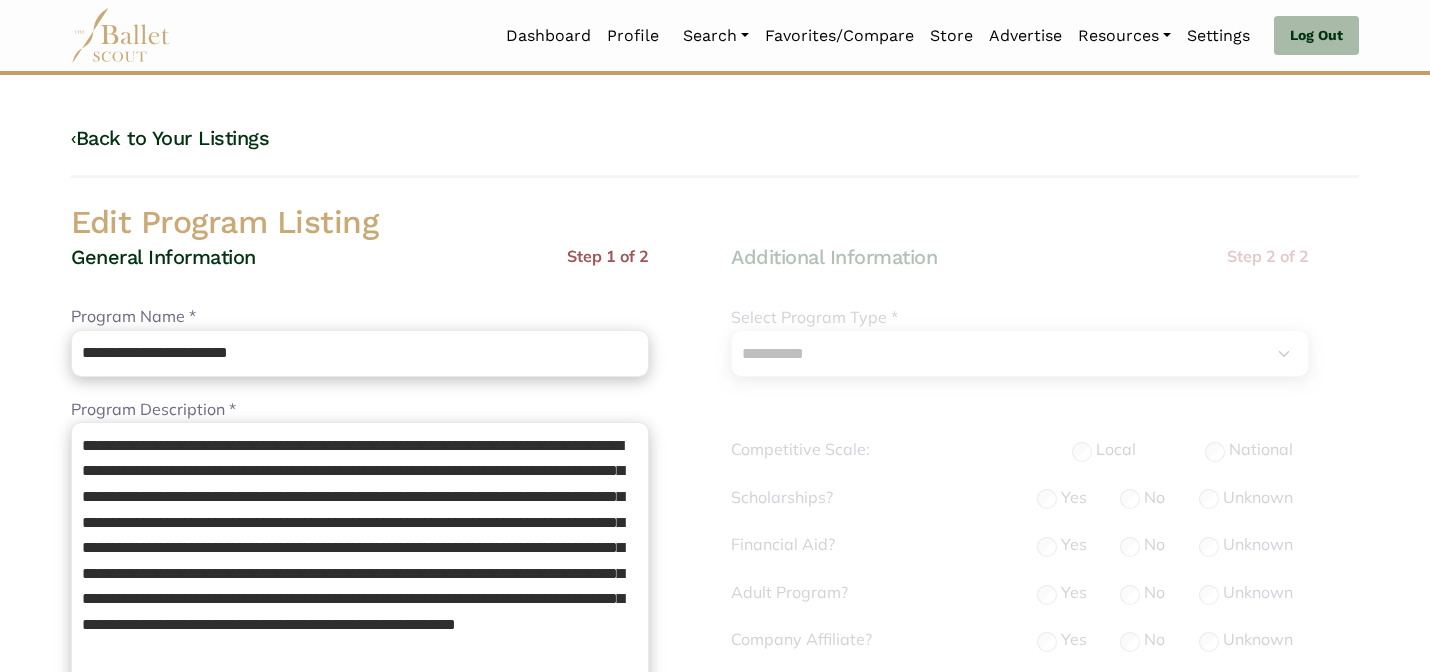 select on "**" 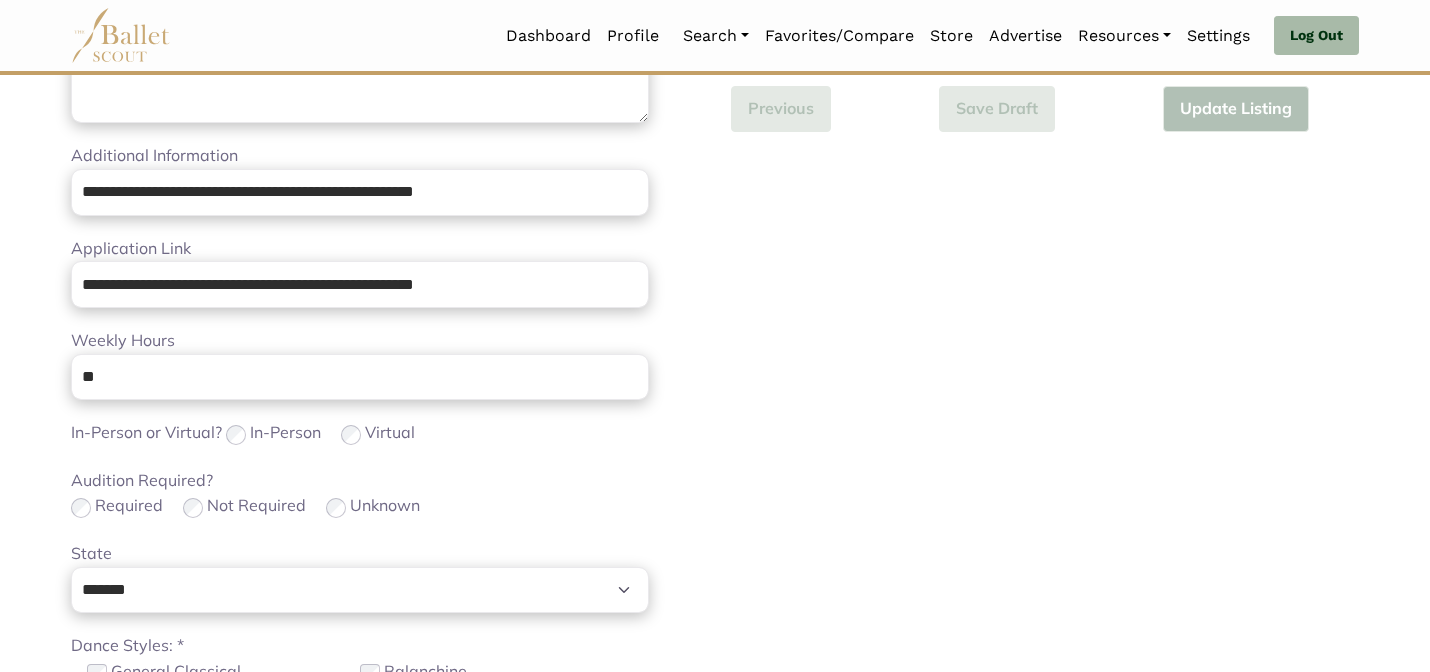 scroll, scrollTop: 1264, scrollLeft: 0, axis: vertical 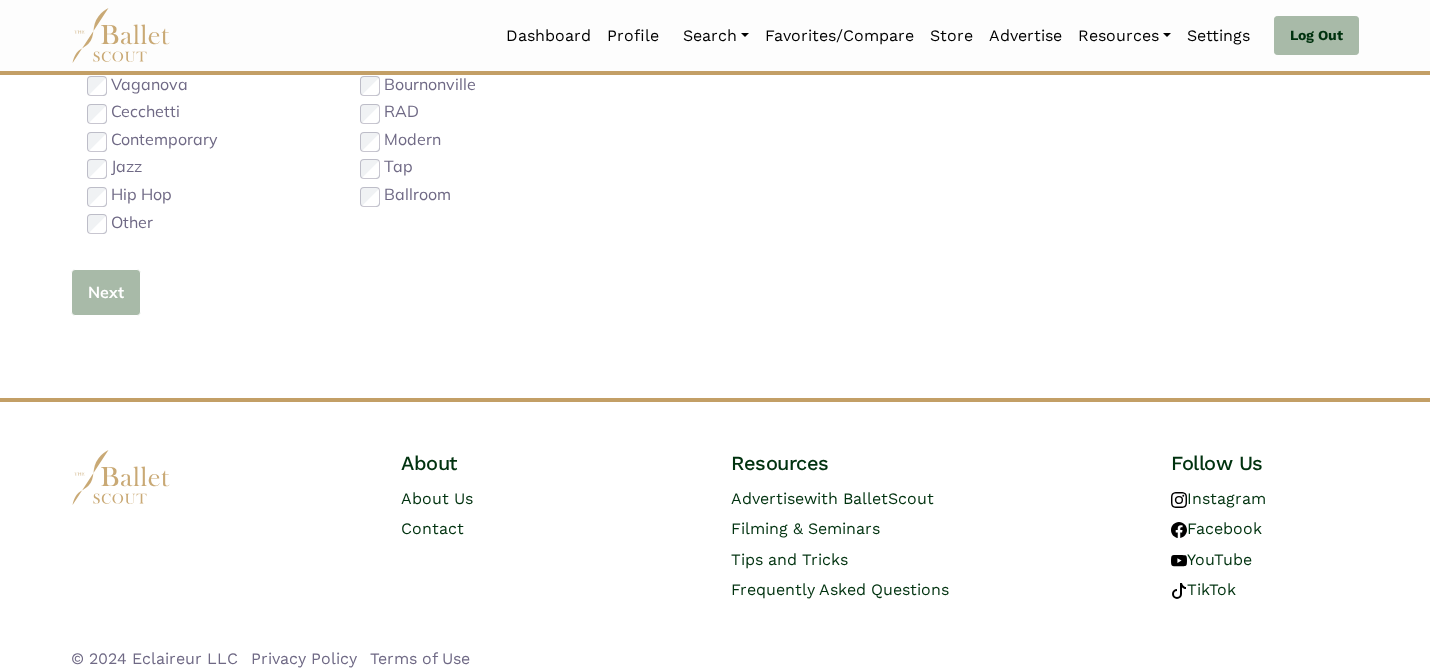 click on "Next" at bounding box center (106, 292) 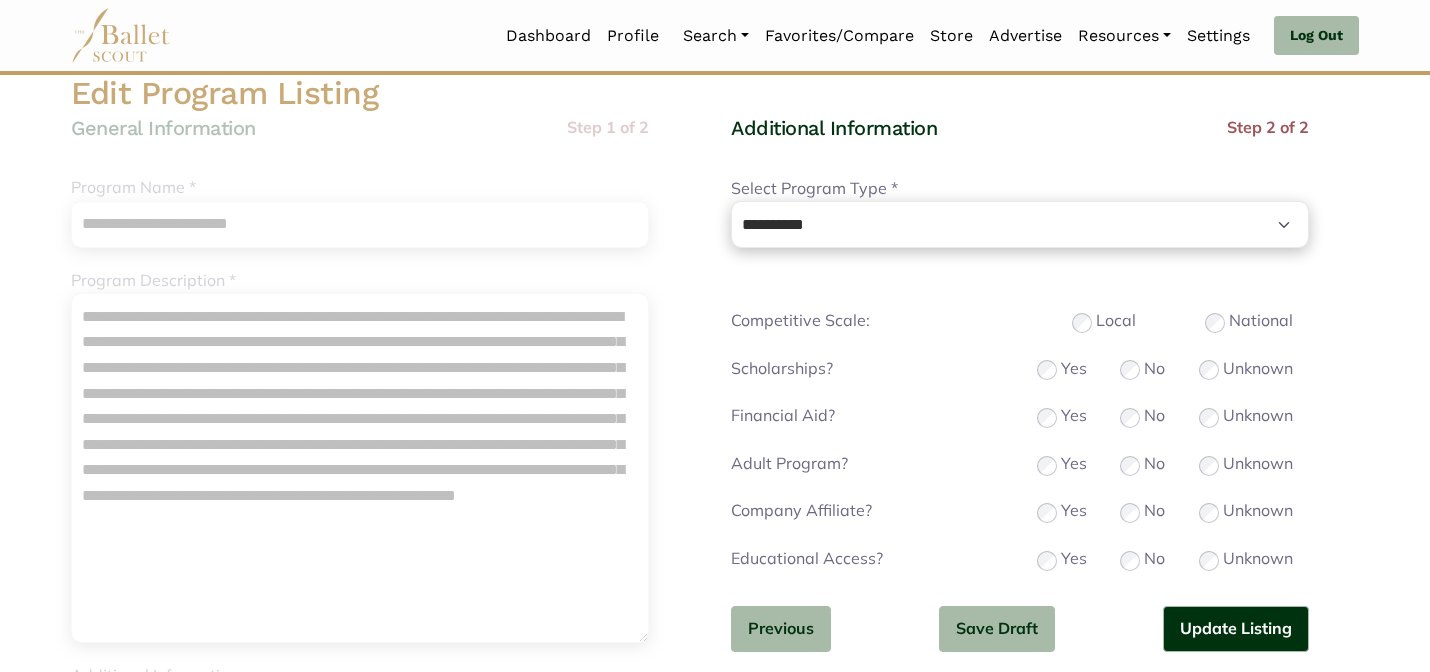 scroll, scrollTop: 160, scrollLeft: 0, axis: vertical 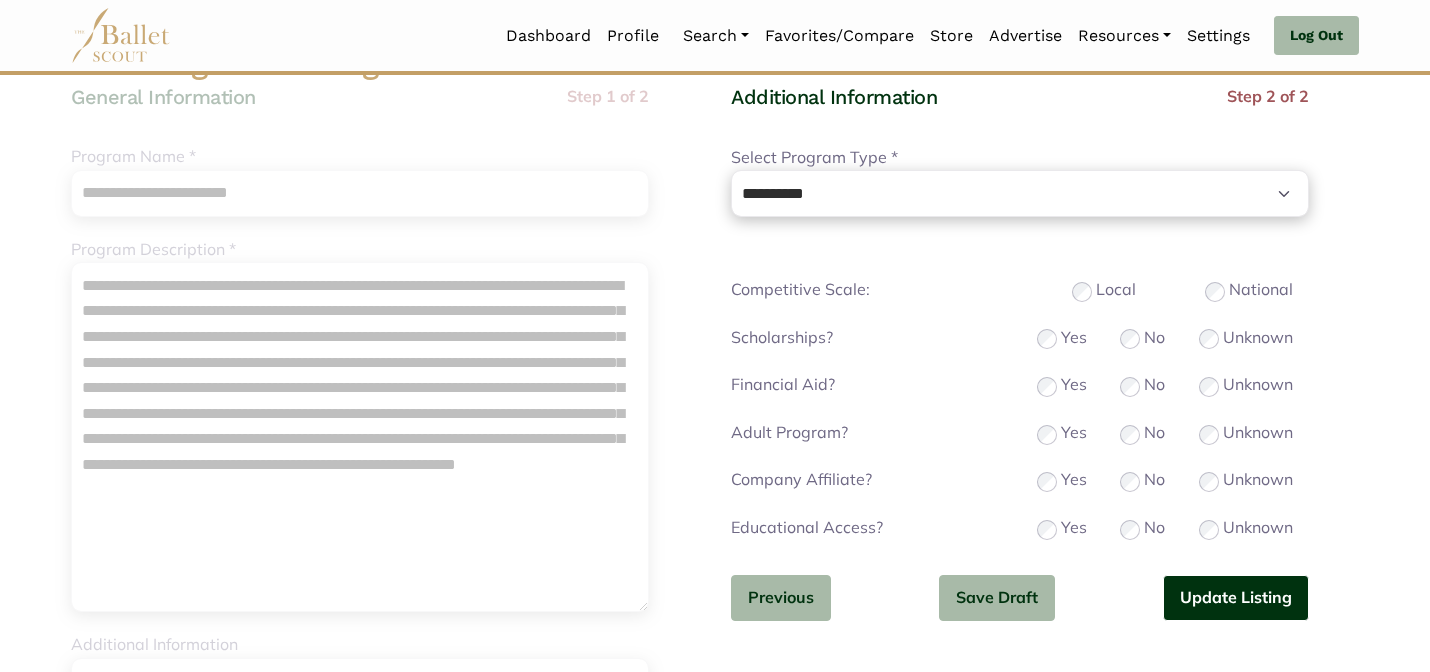 click on "Update Listing" at bounding box center (1236, 598) 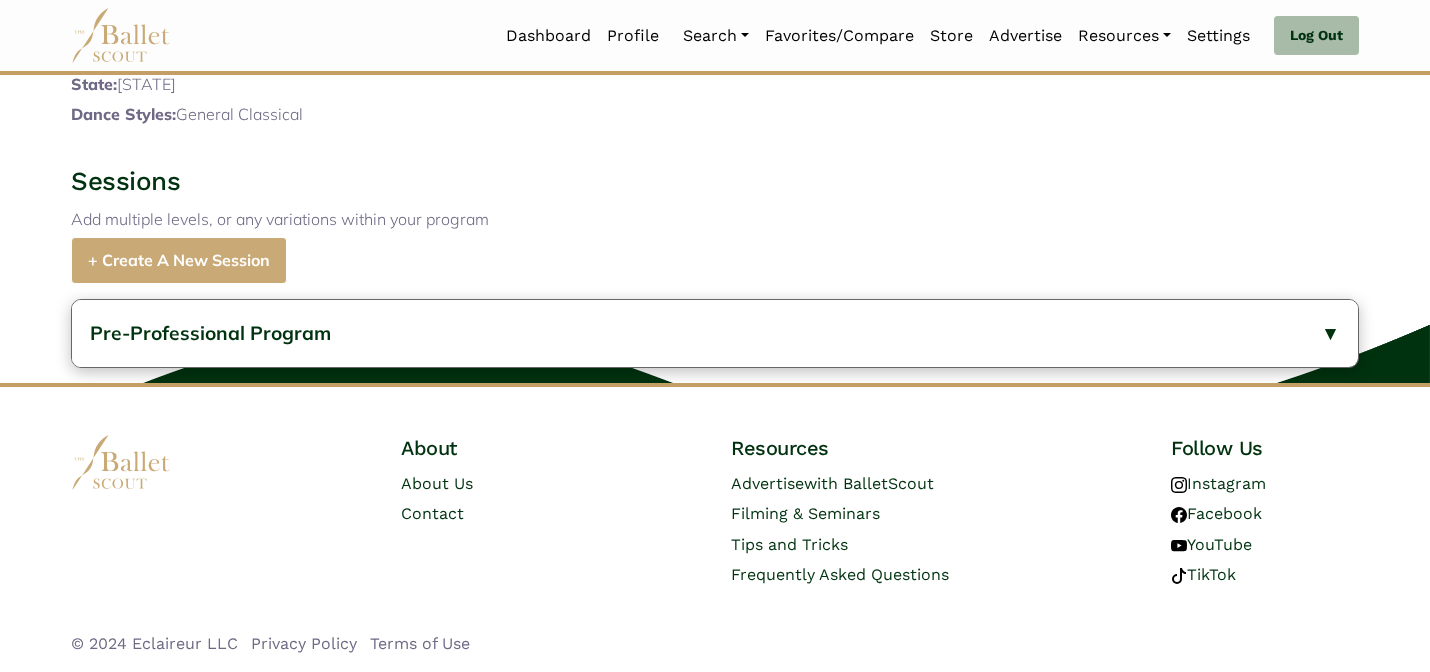 scroll, scrollTop: 823, scrollLeft: 0, axis: vertical 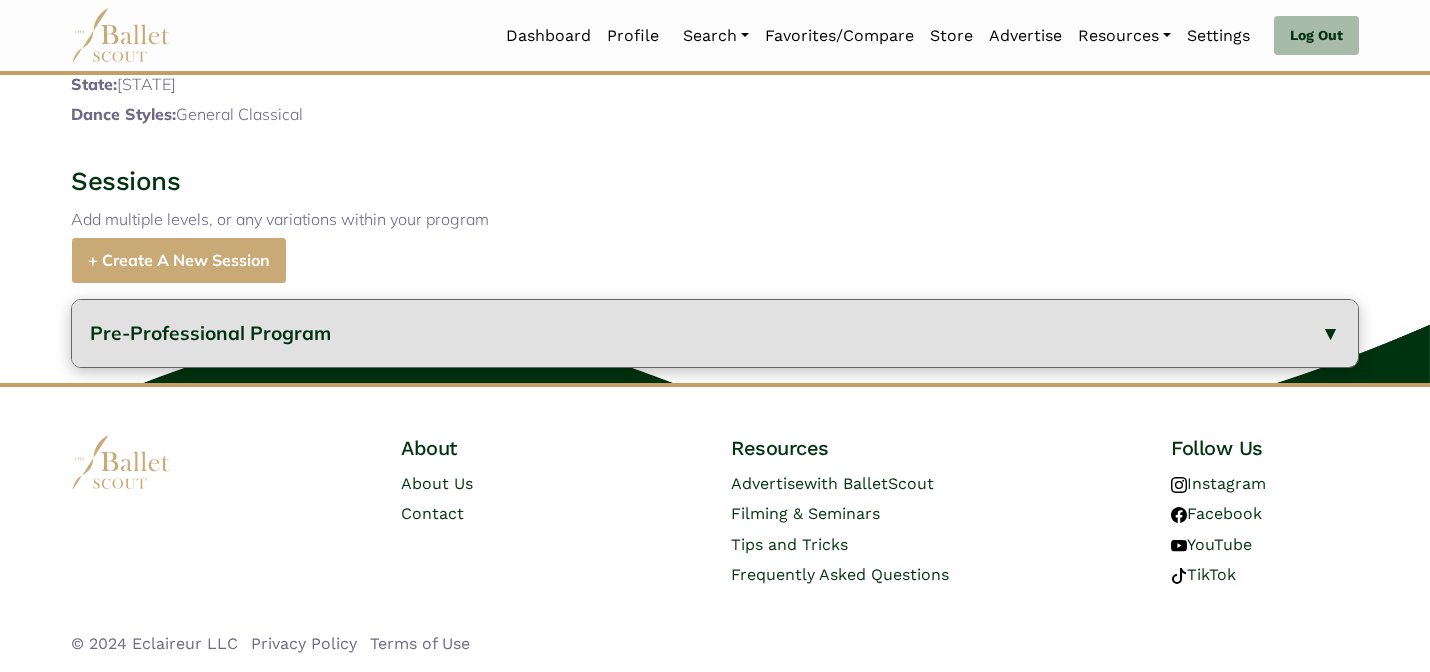 click on "Pre-Professional Program" at bounding box center [715, 333] 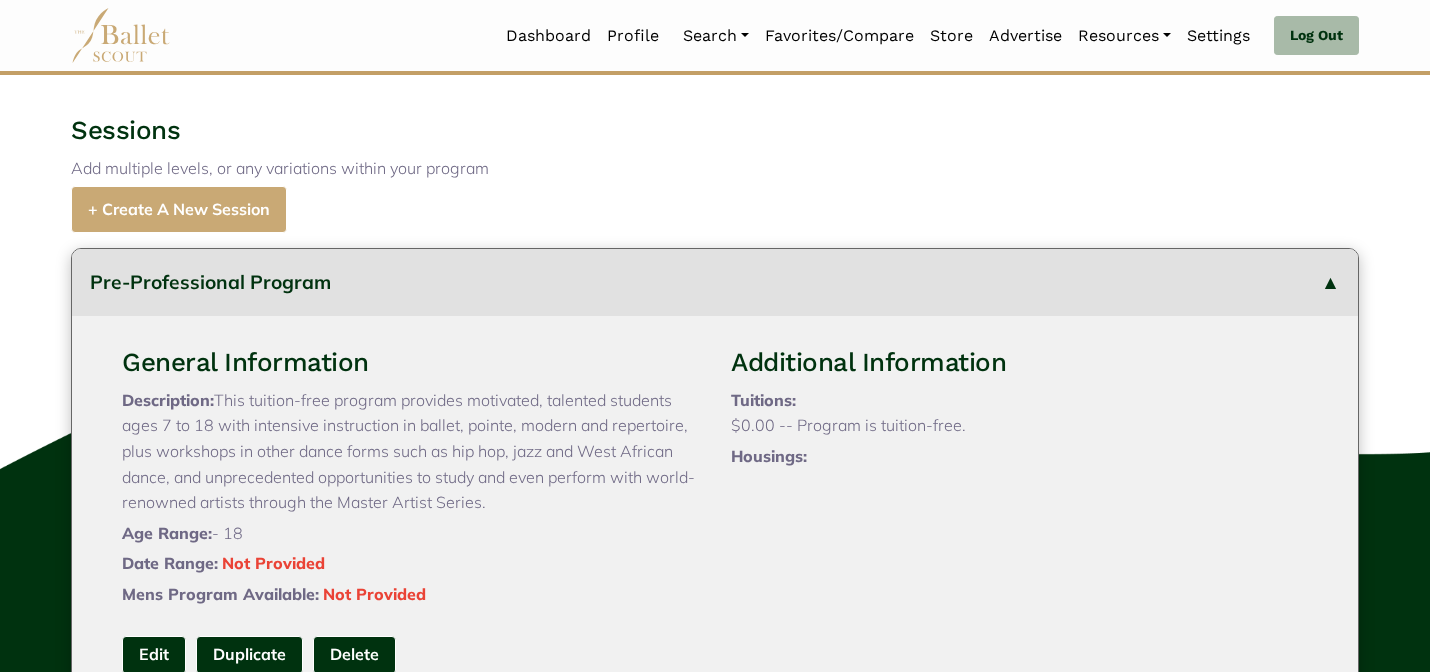type 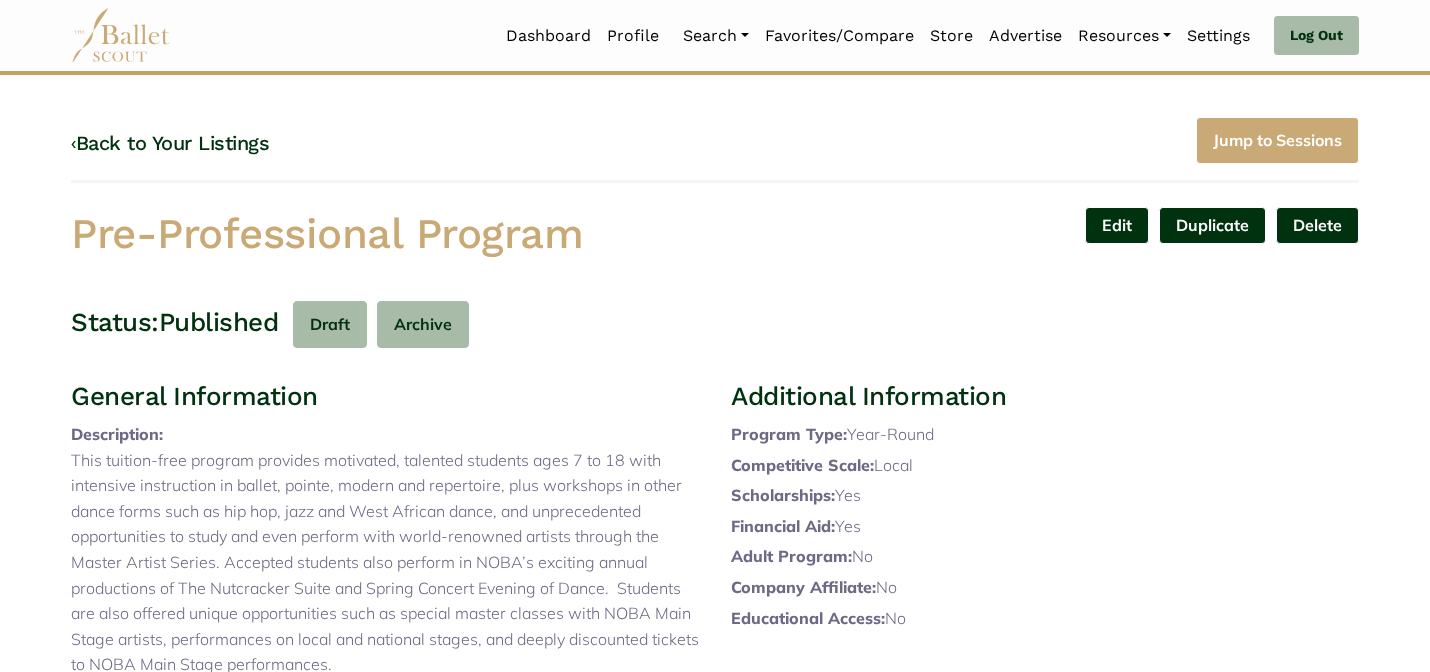 scroll, scrollTop: 0, scrollLeft: 0, axis: both 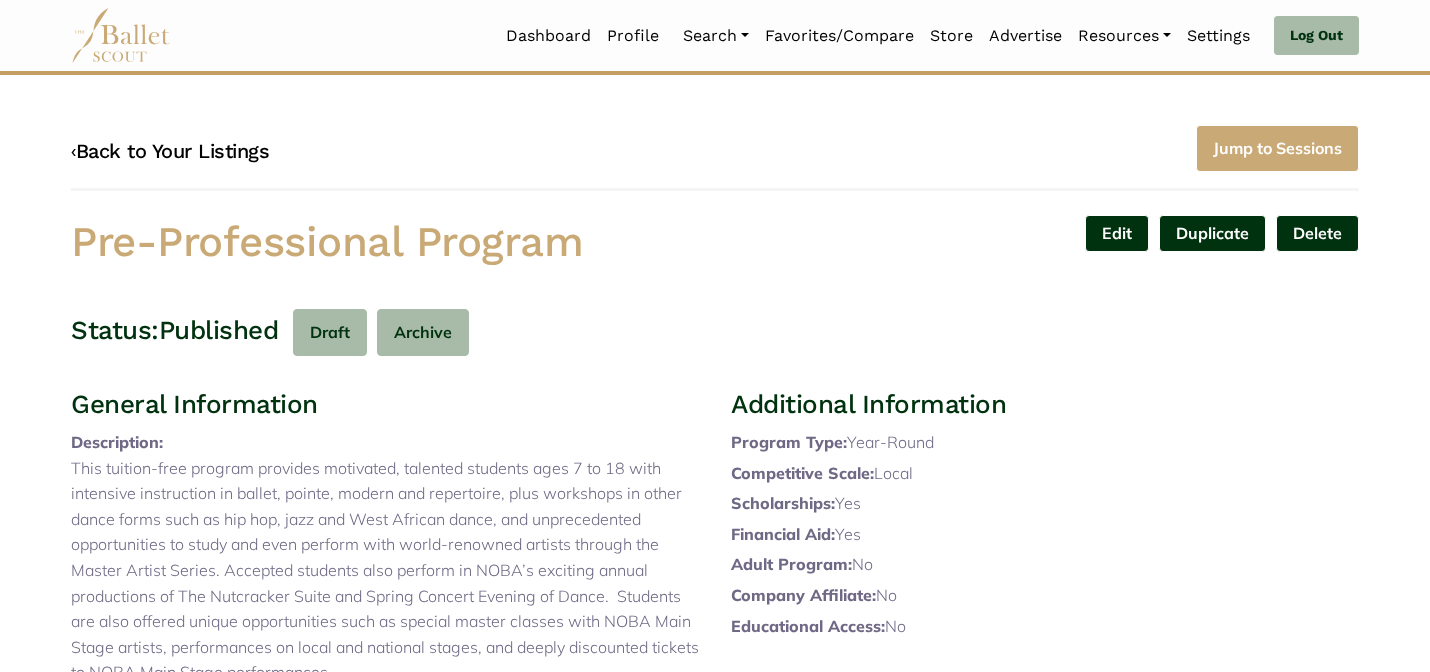 click on "‹  Back to Your Listings" at bounding box center [170, 151] 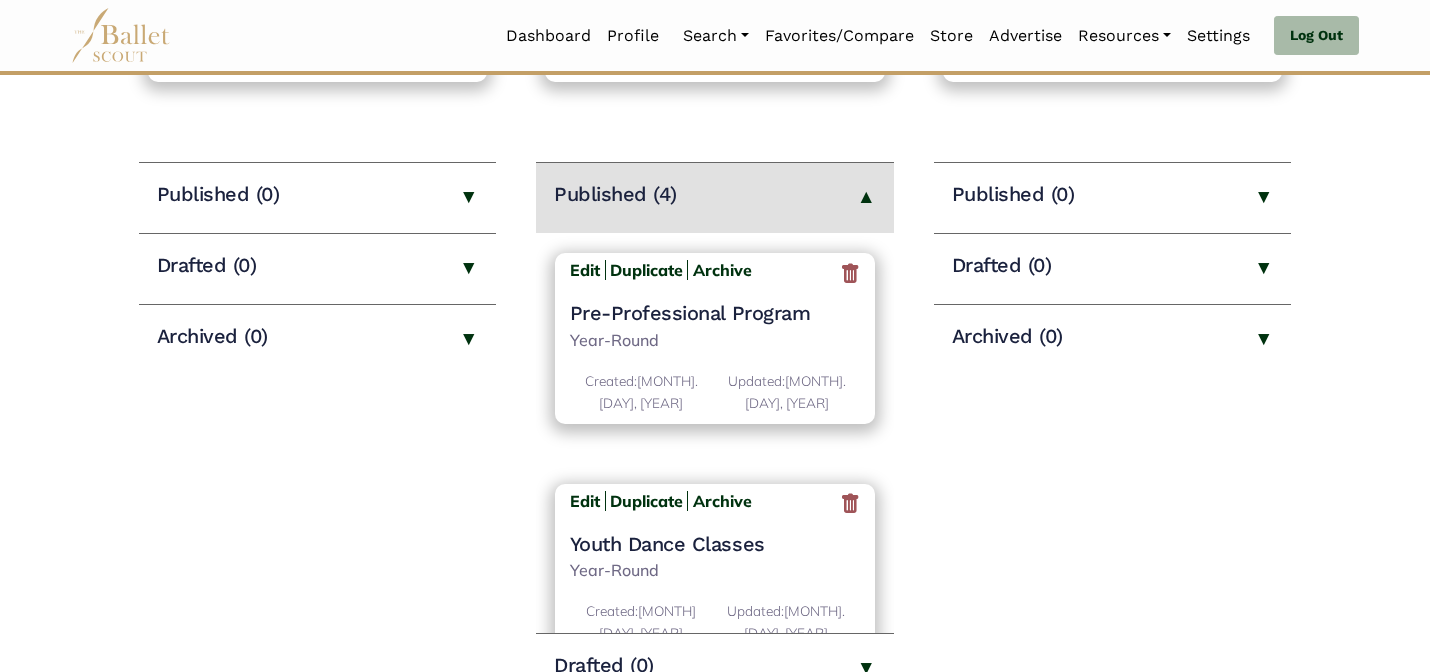 scroll, scrollTop: 240, scrollLeft: 0, axis: vertical 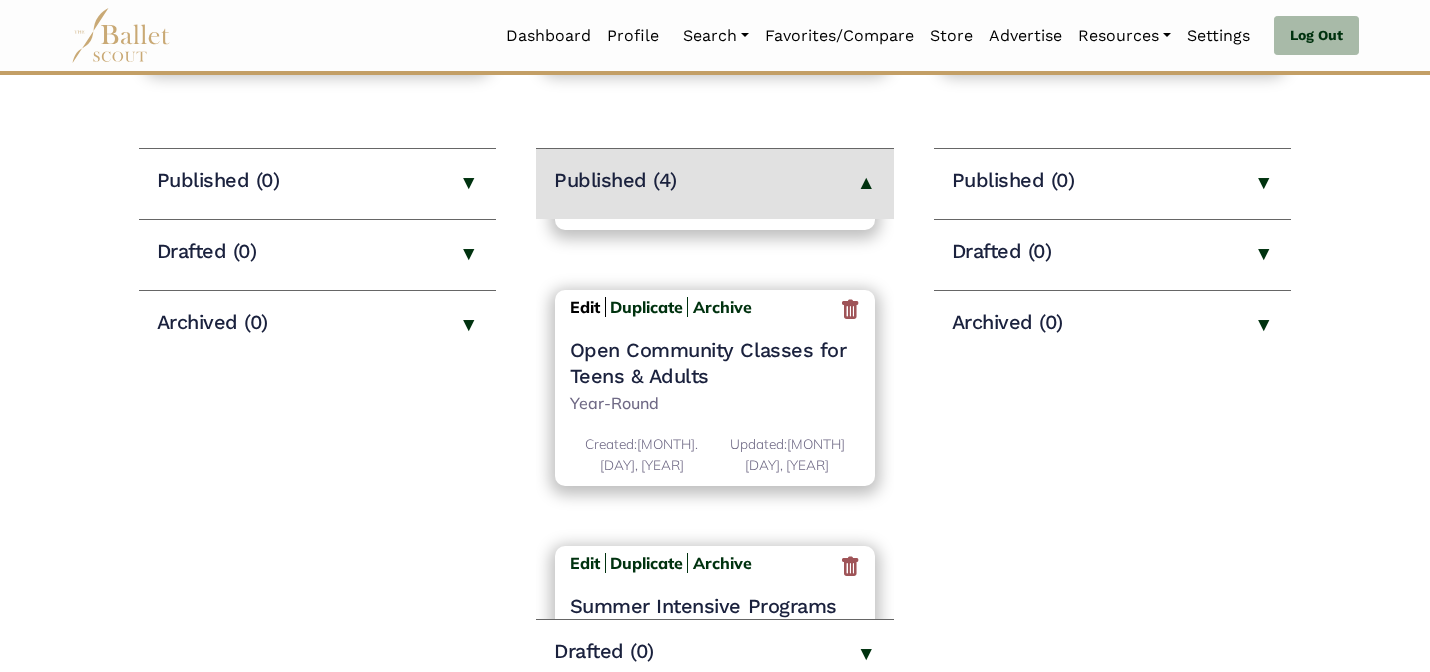 click on "Edit" at bounding box center (585, 307) 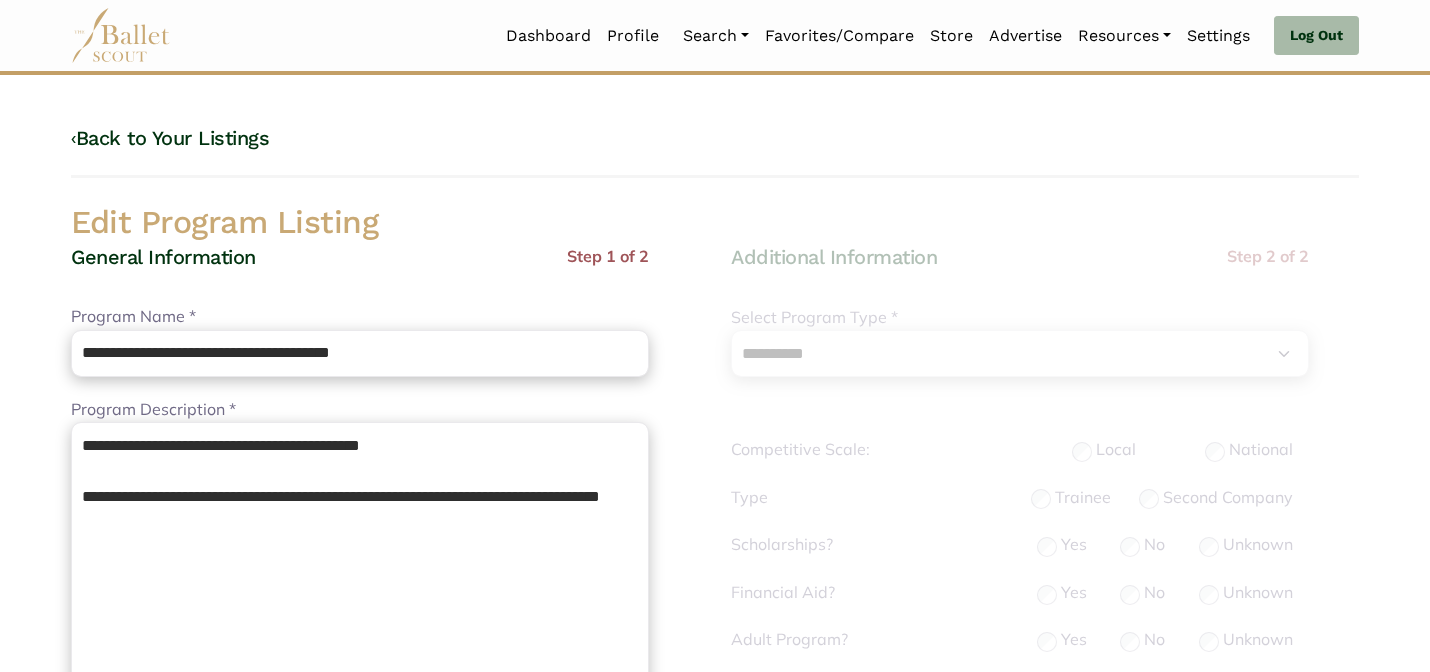 select on "**" 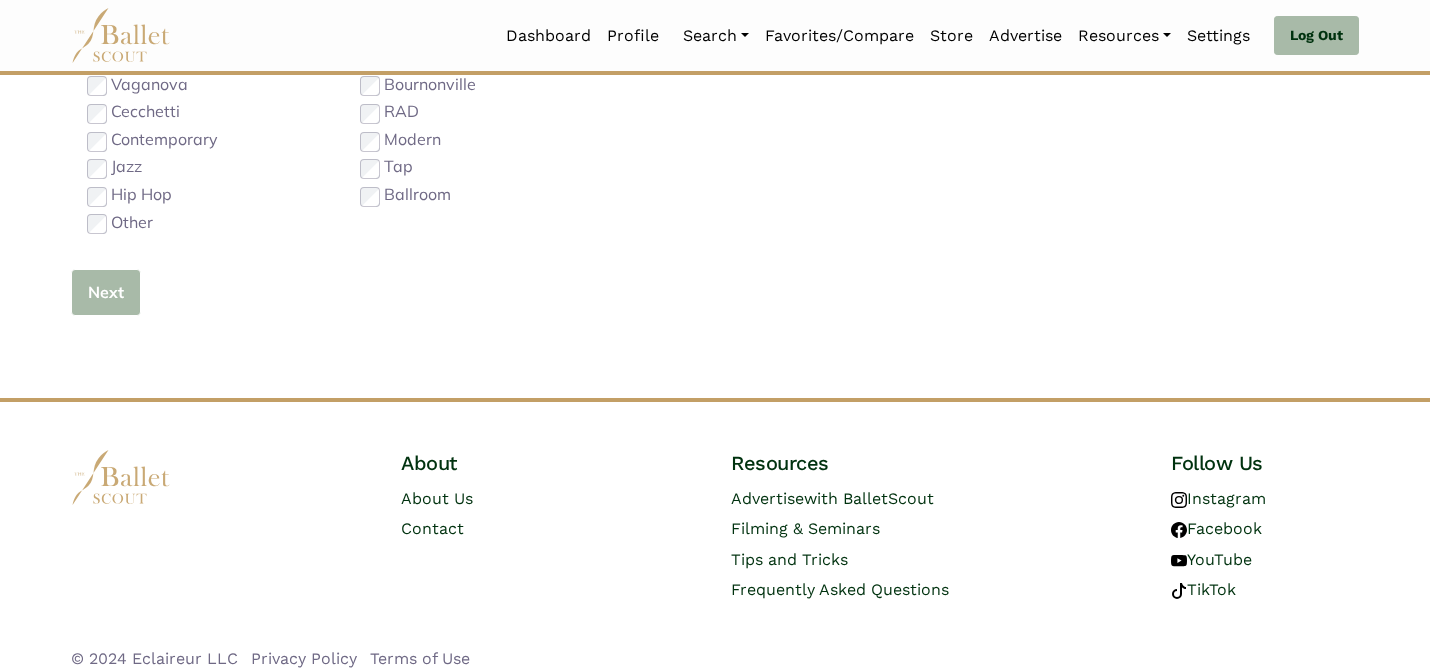 click on "Next" at bounding box center [106, 292] 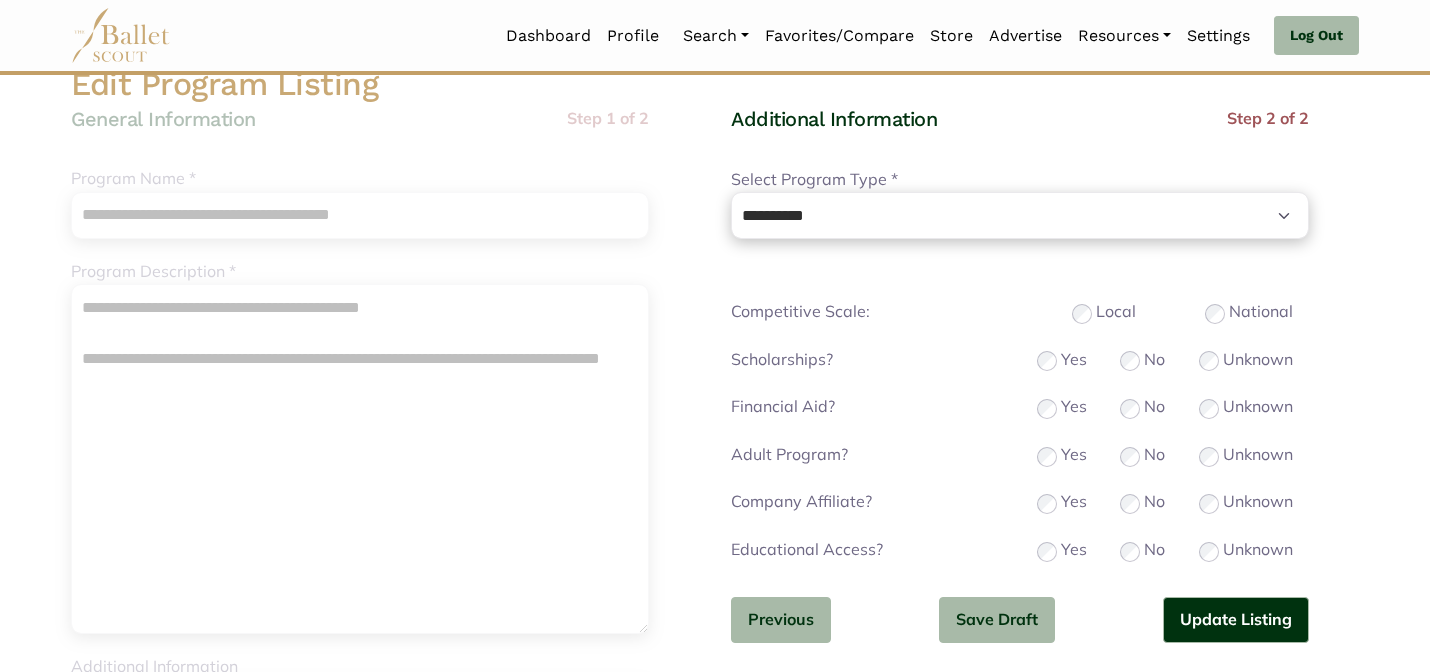 scroll, scrollTop: 160, scrollLeft: 0, axis: vertical 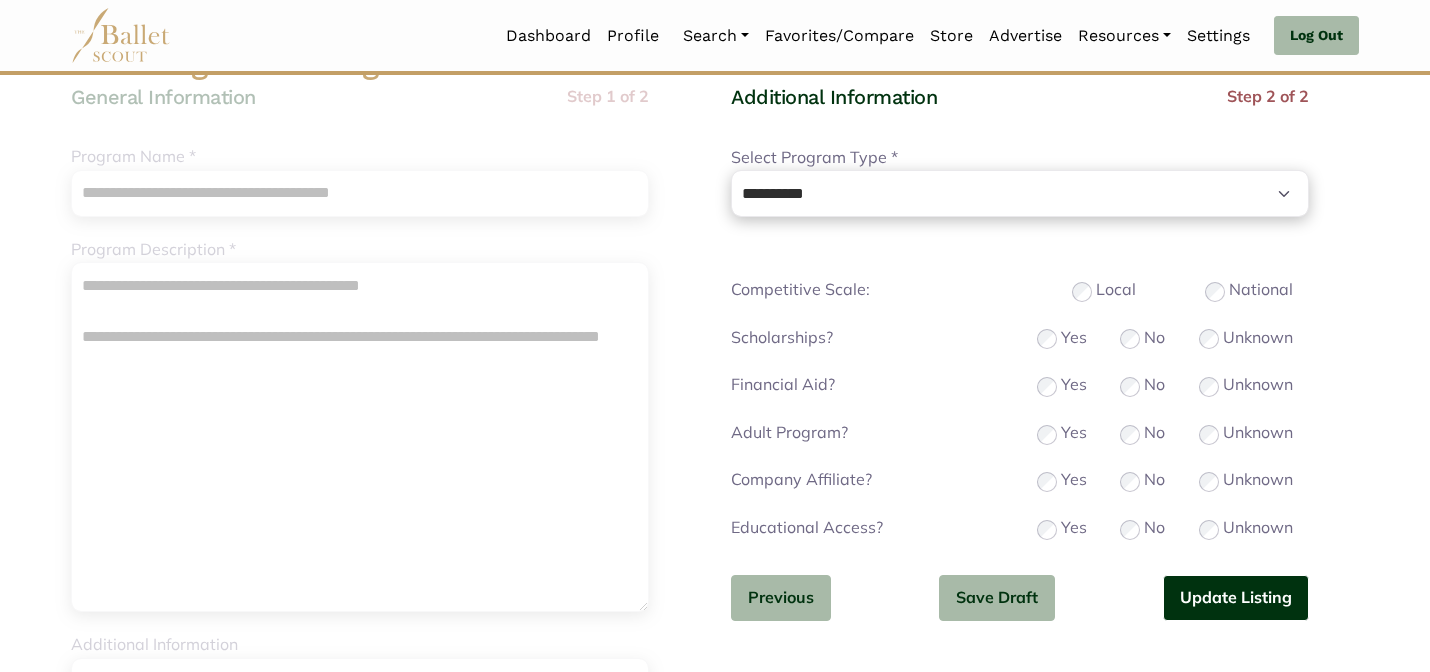 click on "Update Listing" at bounding box center (1236, 598) 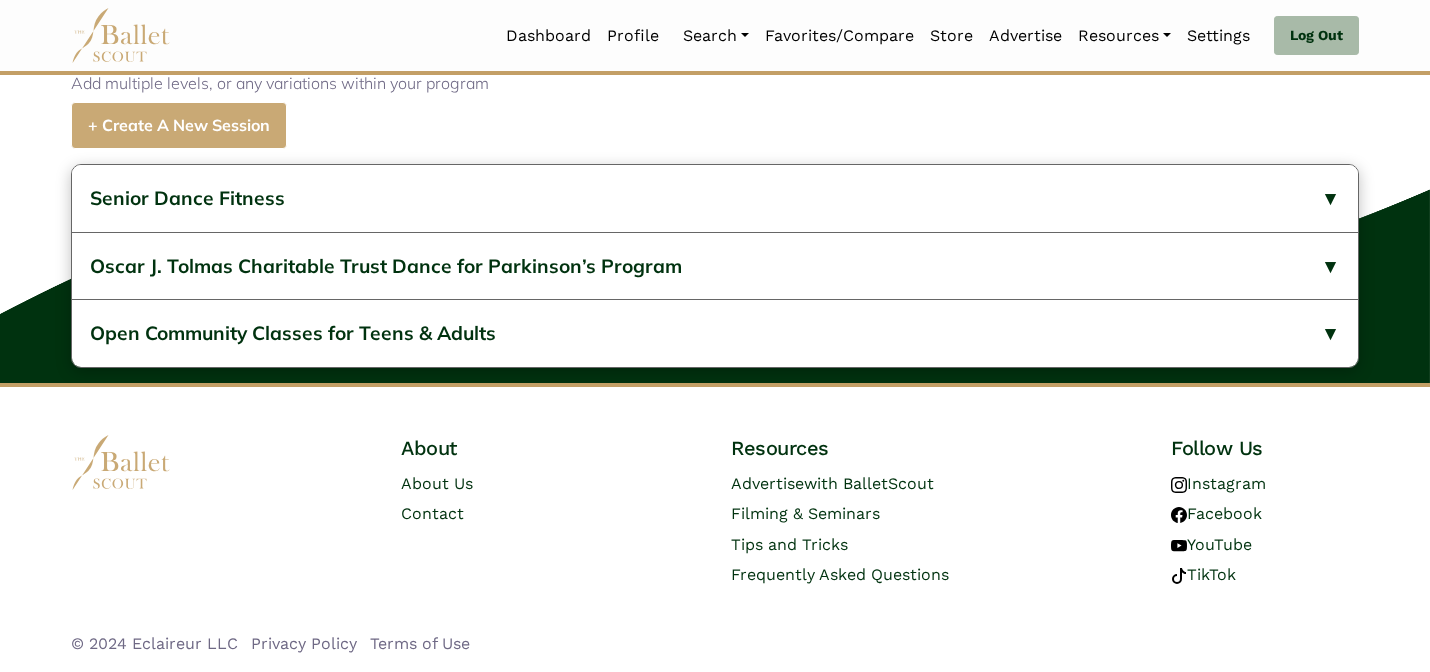 scroll, scrollTop: 885, scrollLeft: 0, axis: vertical 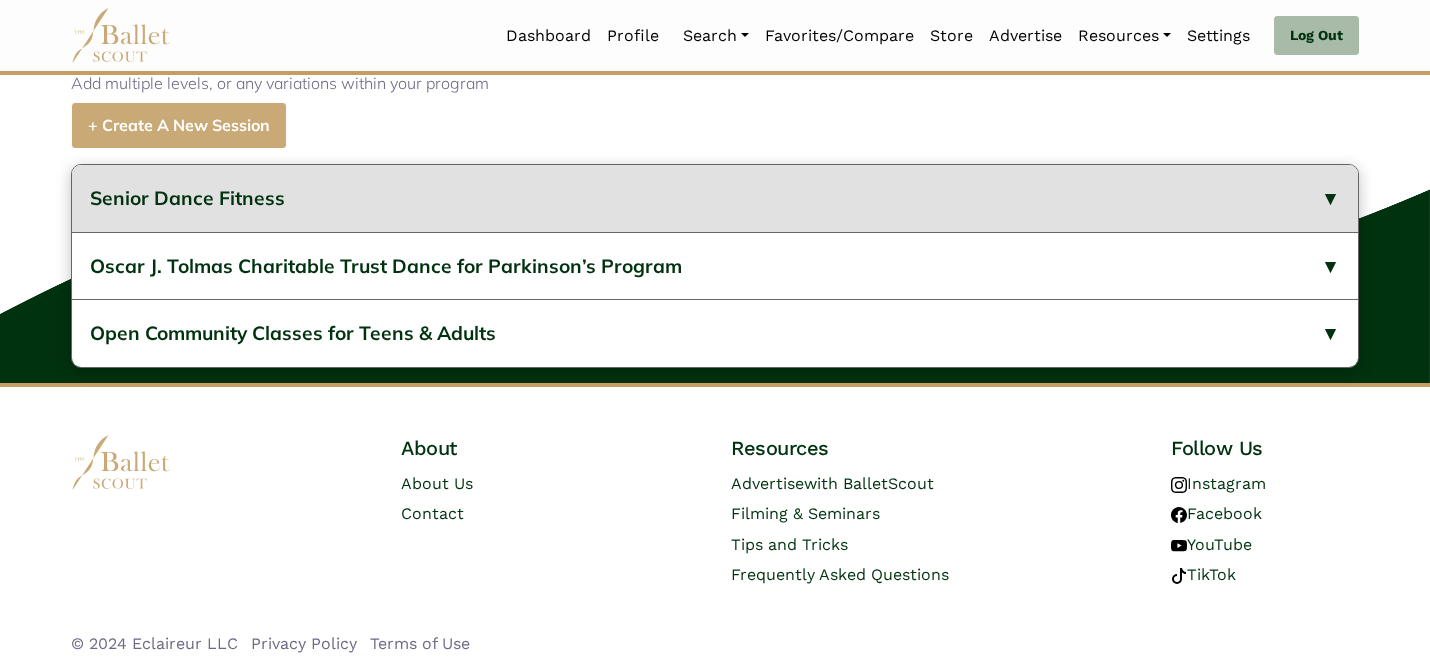 click on "Senior Dance Fitness" at bounding box center (715, 198) 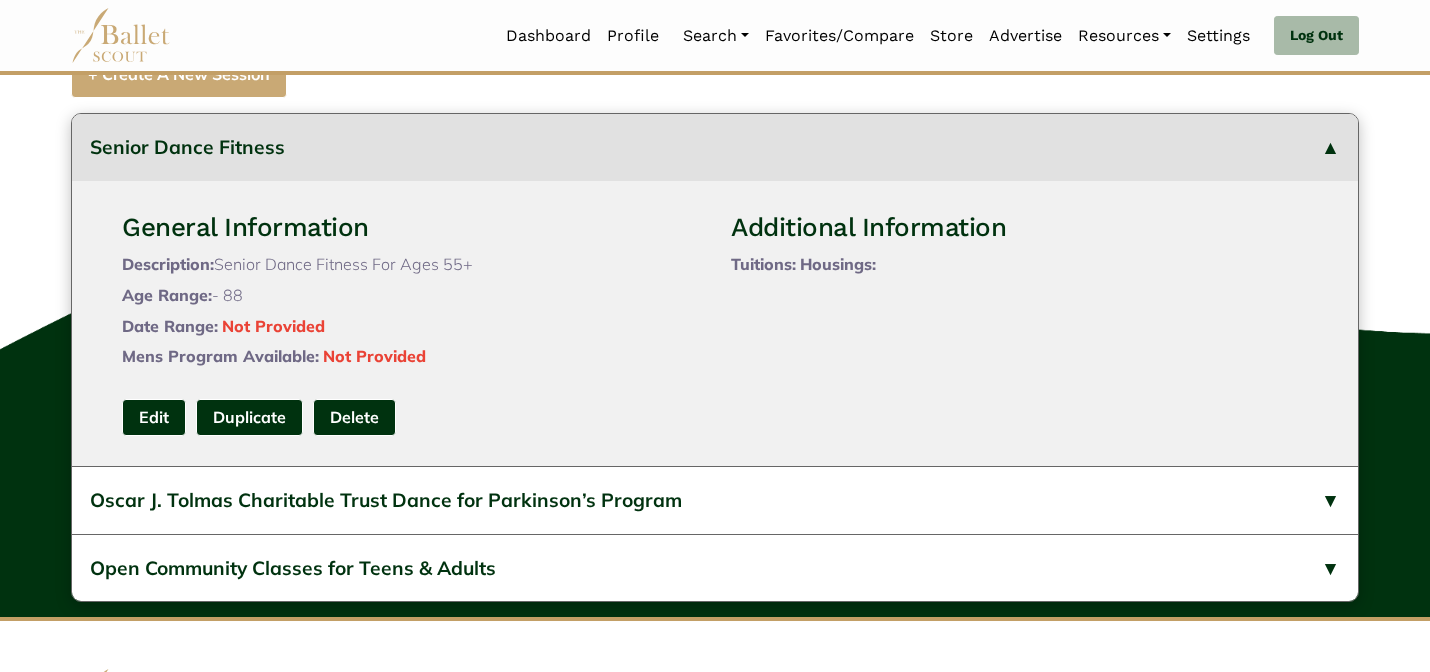click on "Senior Dance Fitness" at bounding box center (715, 147) 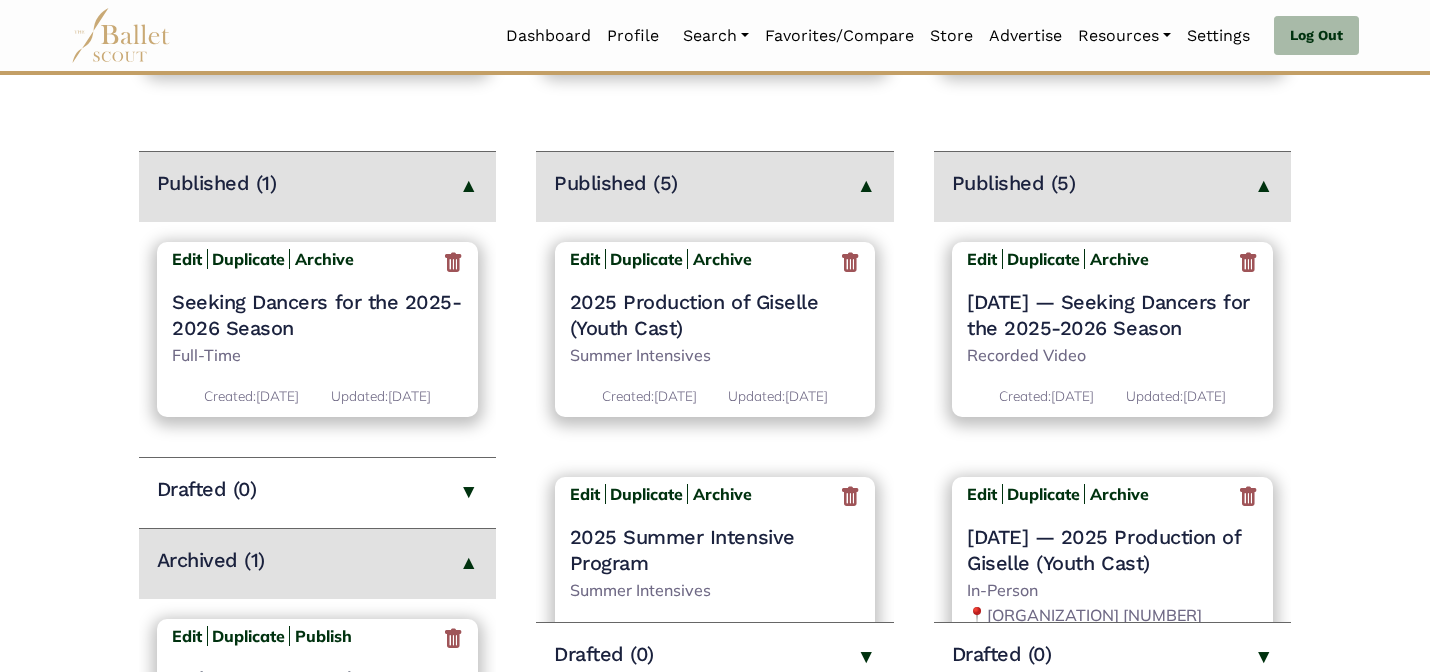 scroll, scrollTop: 240, scrollLeft: 0, axis: vertical 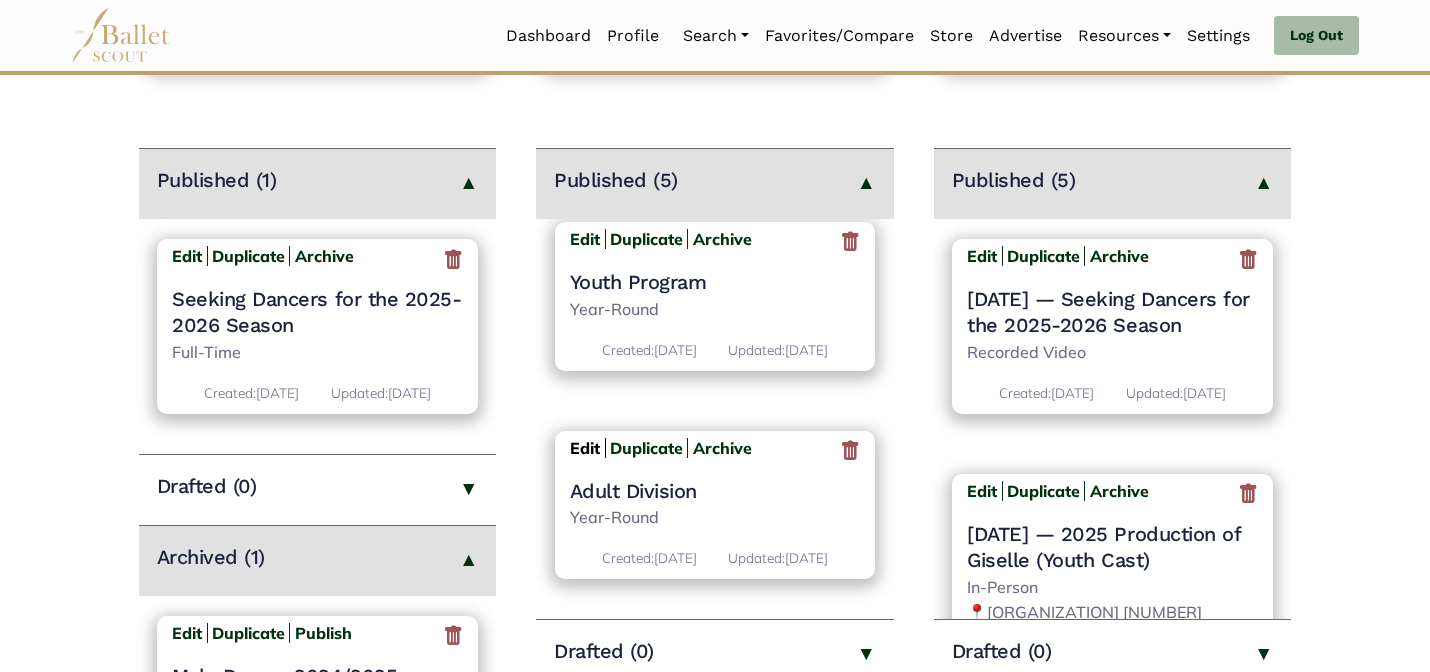click on "Edit" at bounding box center (585, 448) 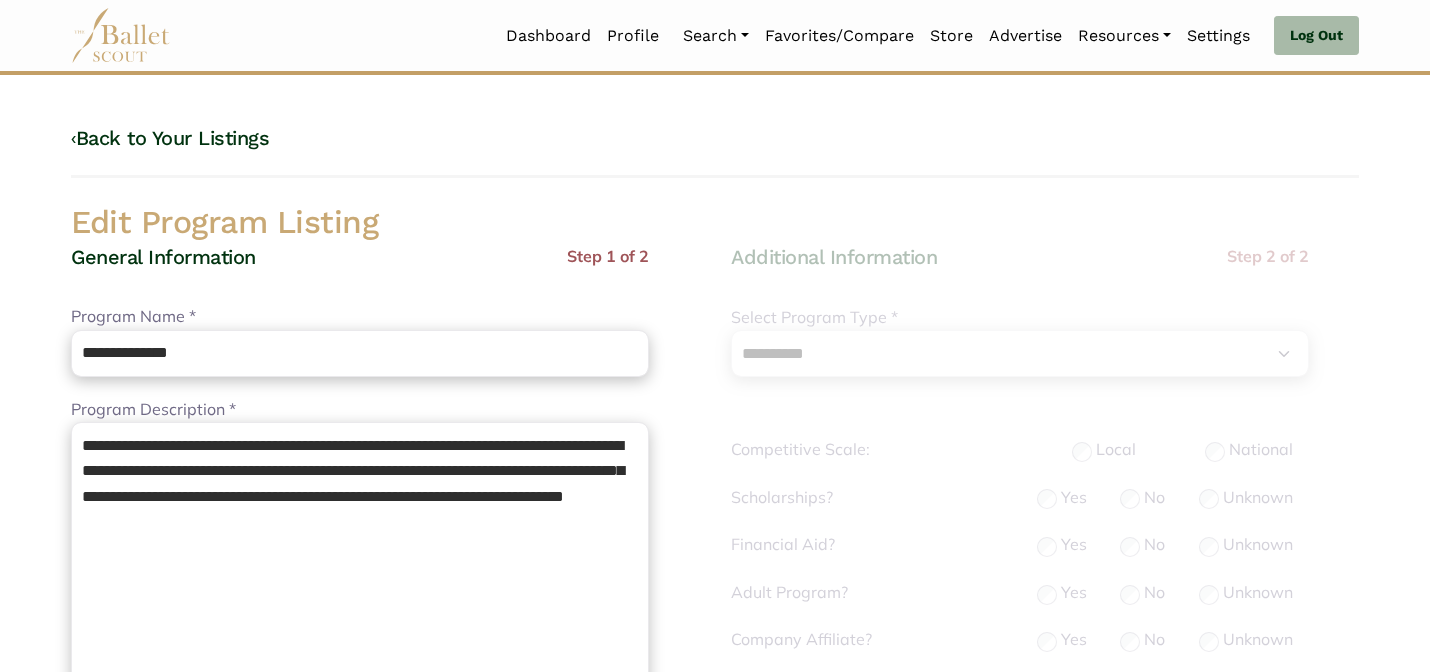 select on "**" 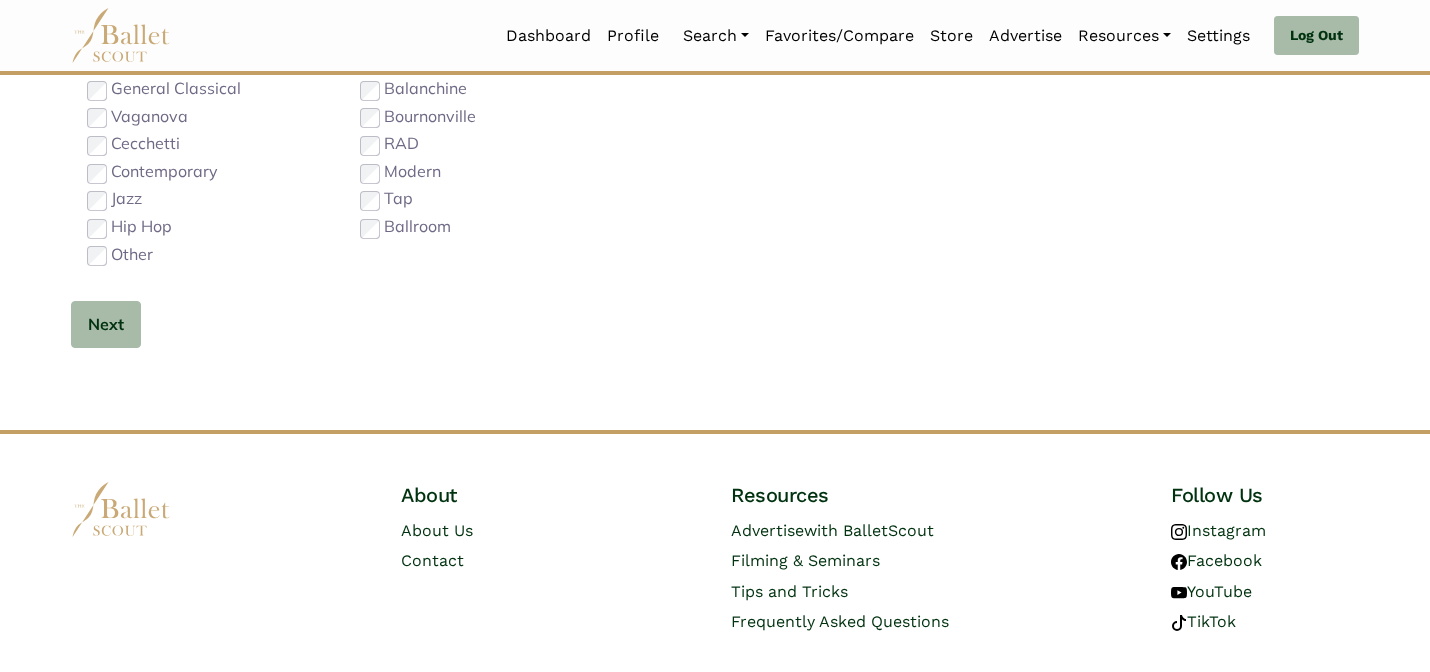 scroll, scrollTop: 1264, scrollLeft: 0, axis: vertical 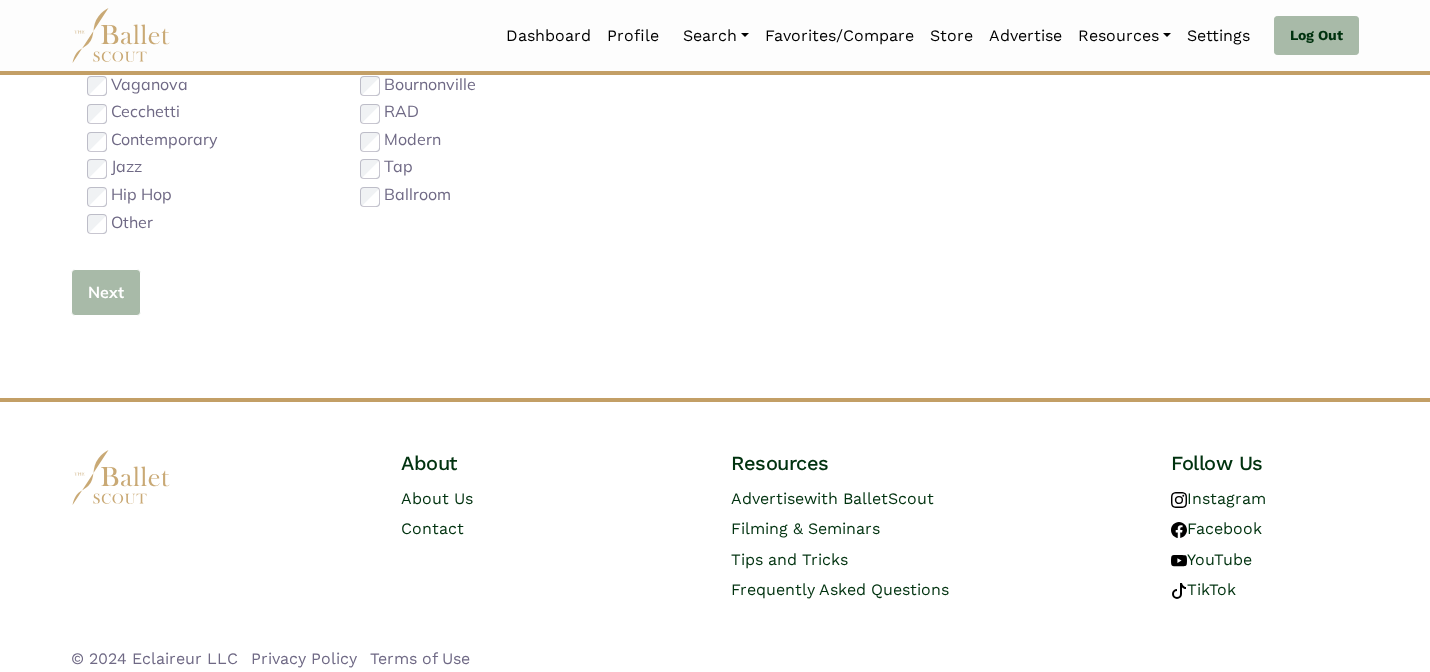 click on "Next" at bounding box center (106, 292) 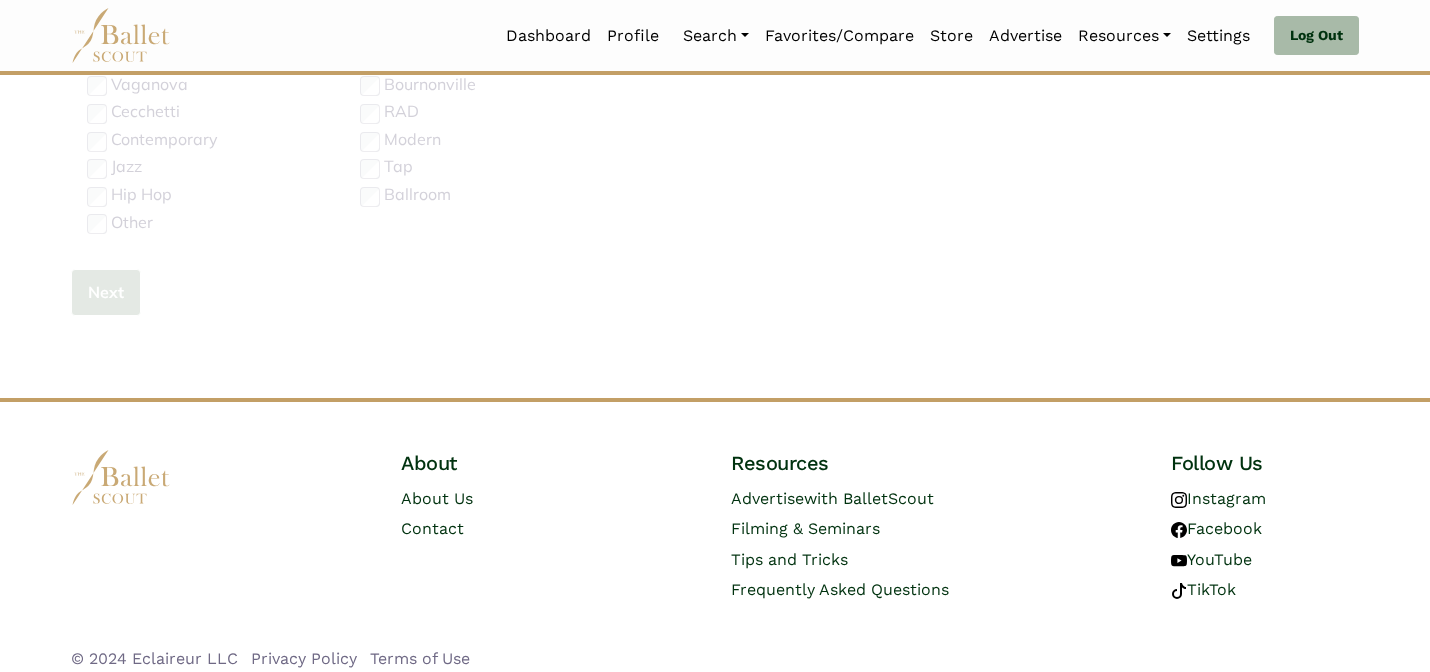 type 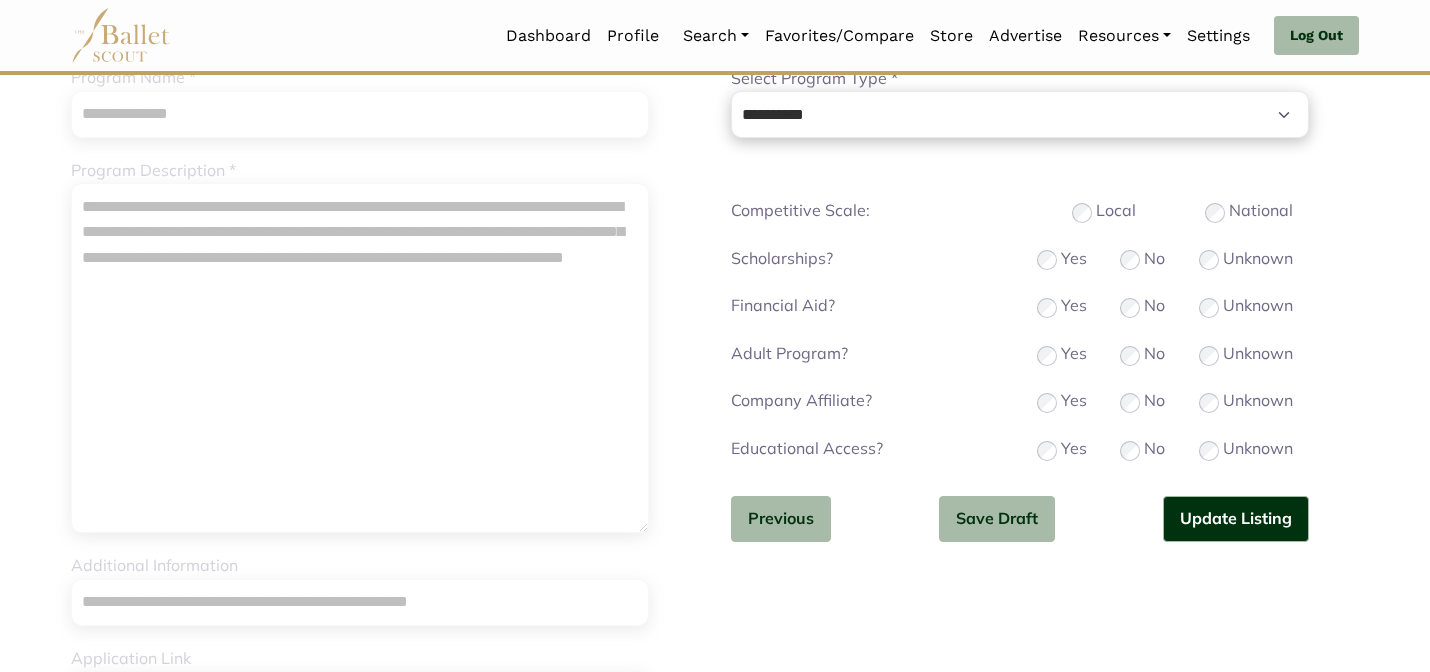 scroll, scrollTop: 232, scrollLeft: 0, axis: vertical 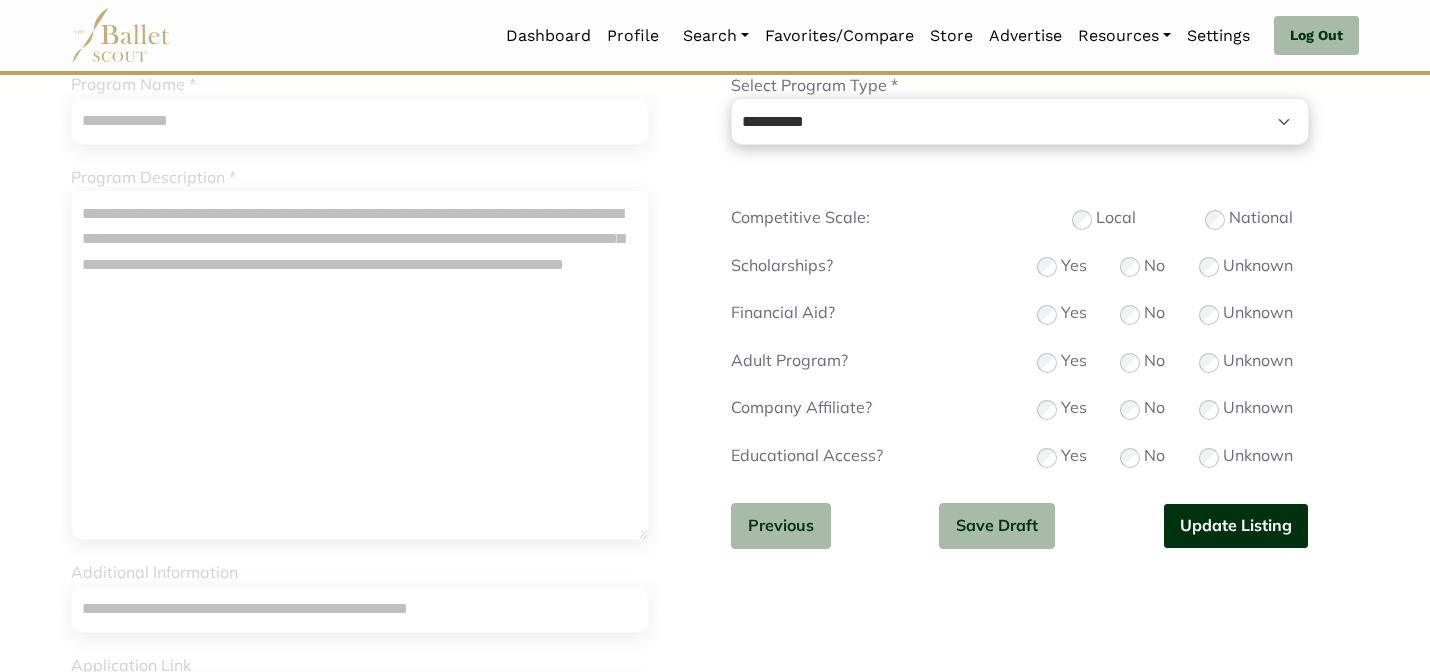 click on "Update Listing" at bounding box center (1236, 526) 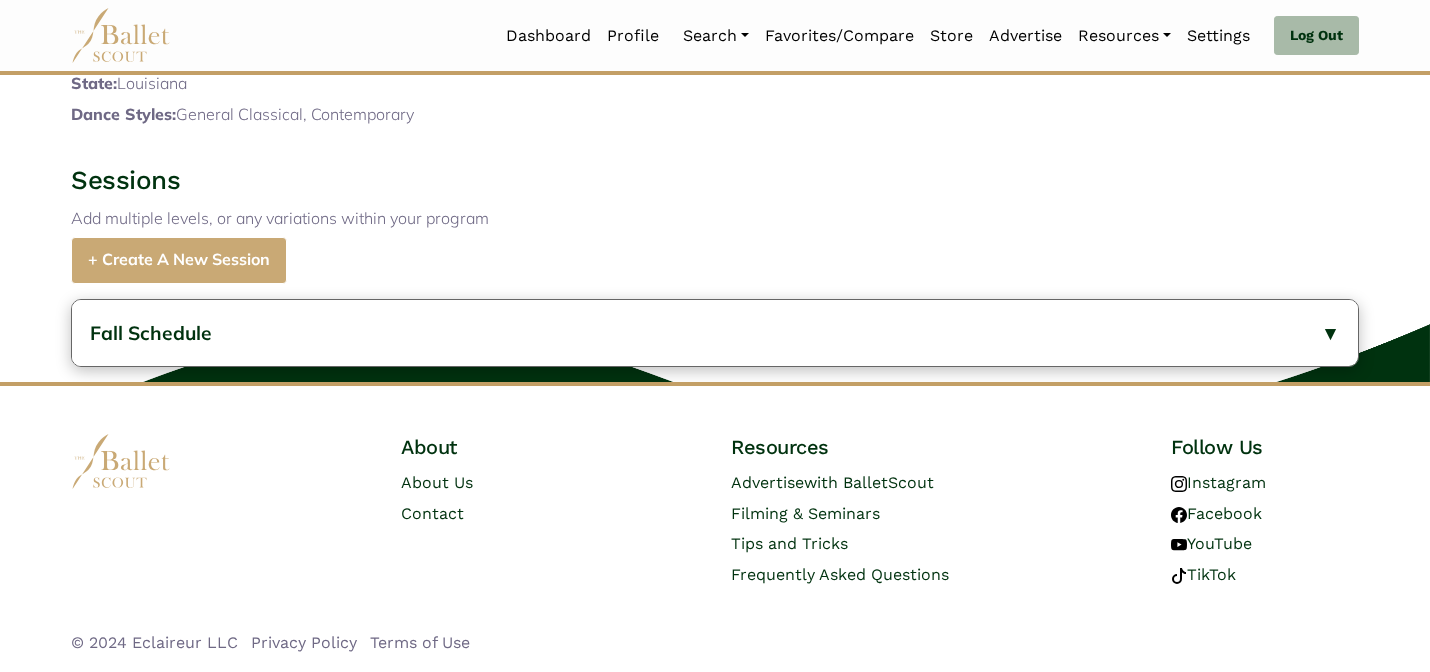 scroll, scrollTop: 695, scrollLeft: 0, axis: vertical 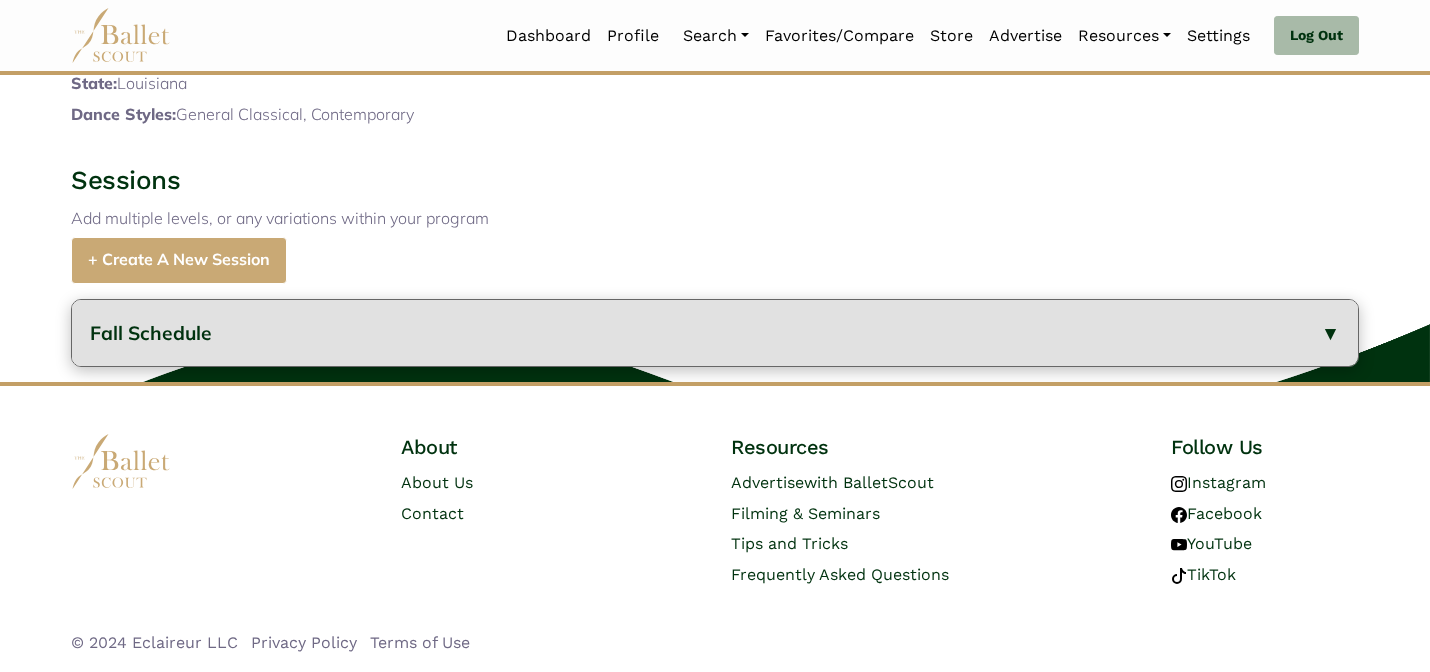 click on "Fall Schedule" at bounding box center [715, 333] 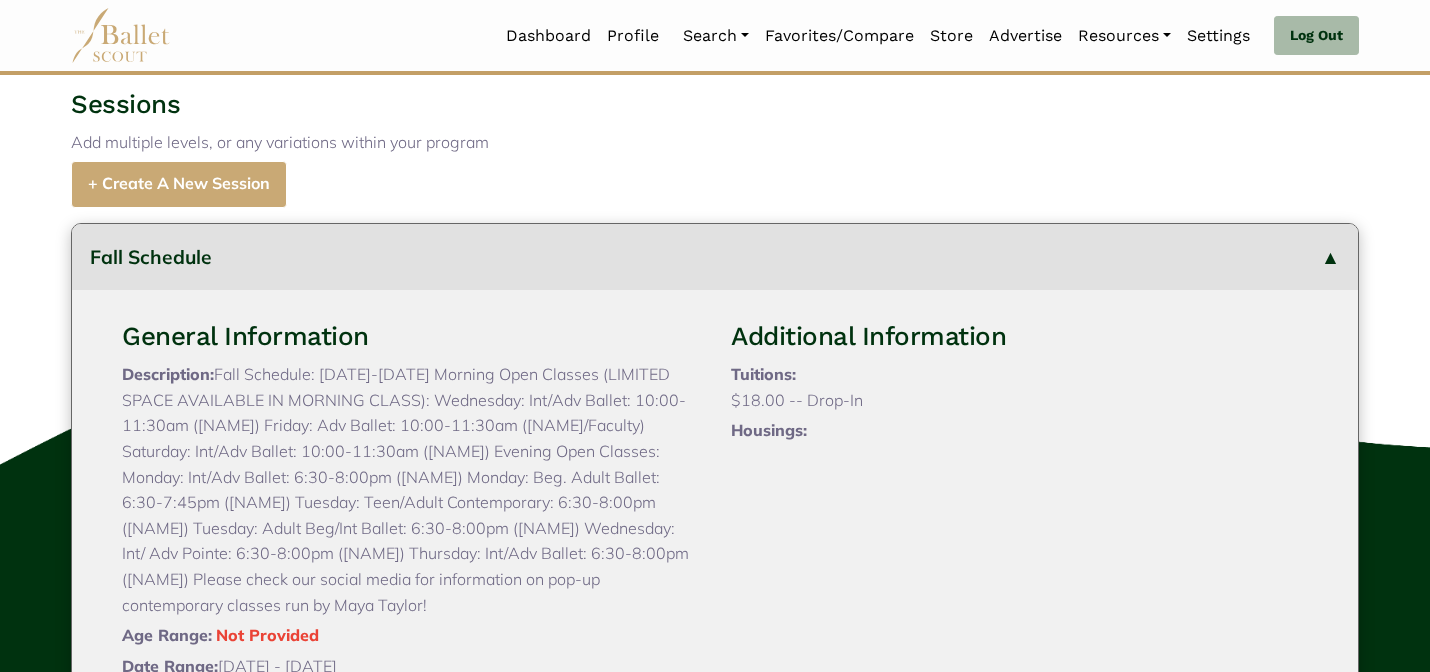 type 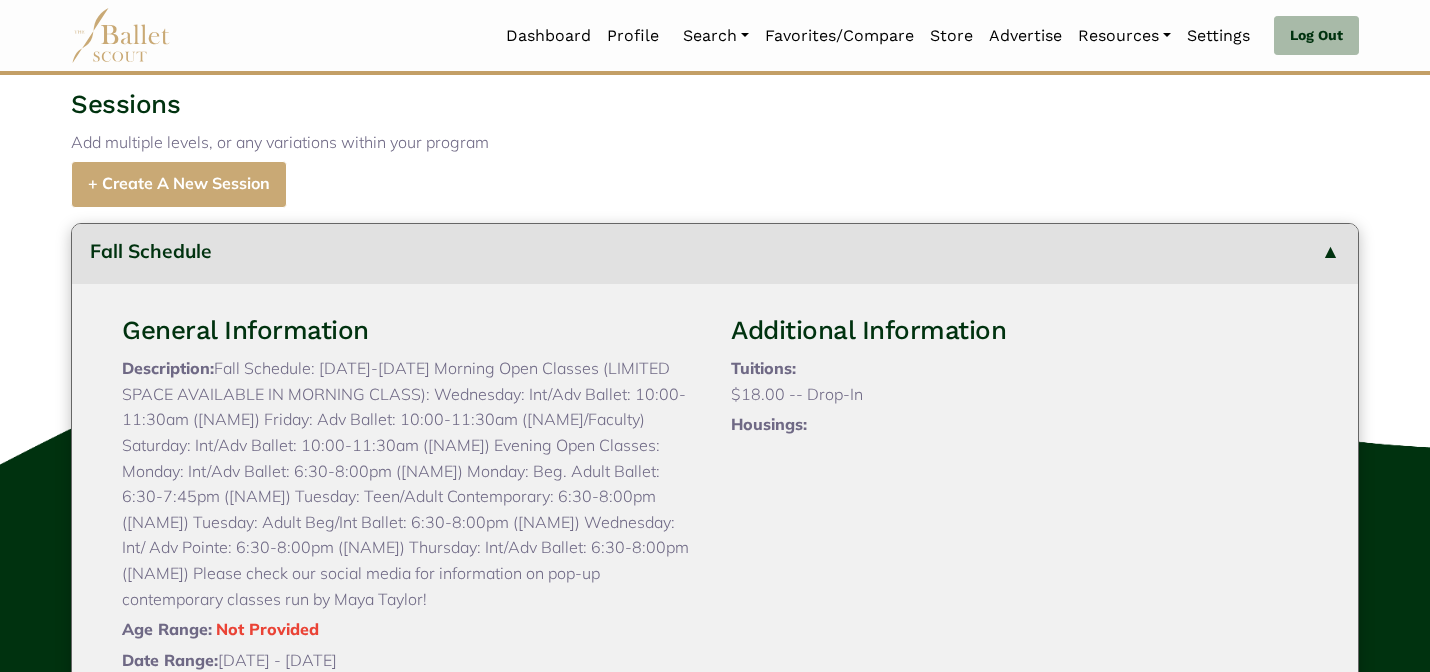 scroll, scrollTop: 0, scrollLeft: 0, axis: both 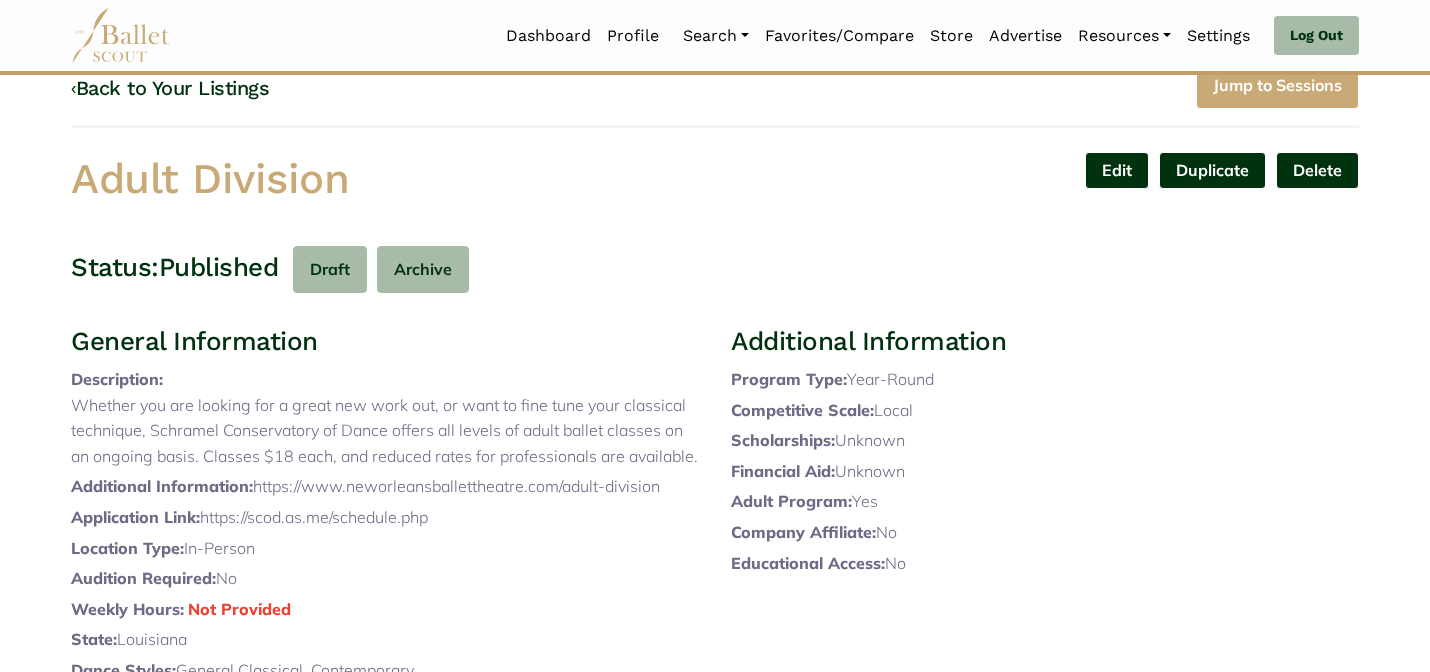 drag, startPoint x: 183, startPoint y: 505, endPoint x: 102, endPoint y: 425, distance: 113.84639 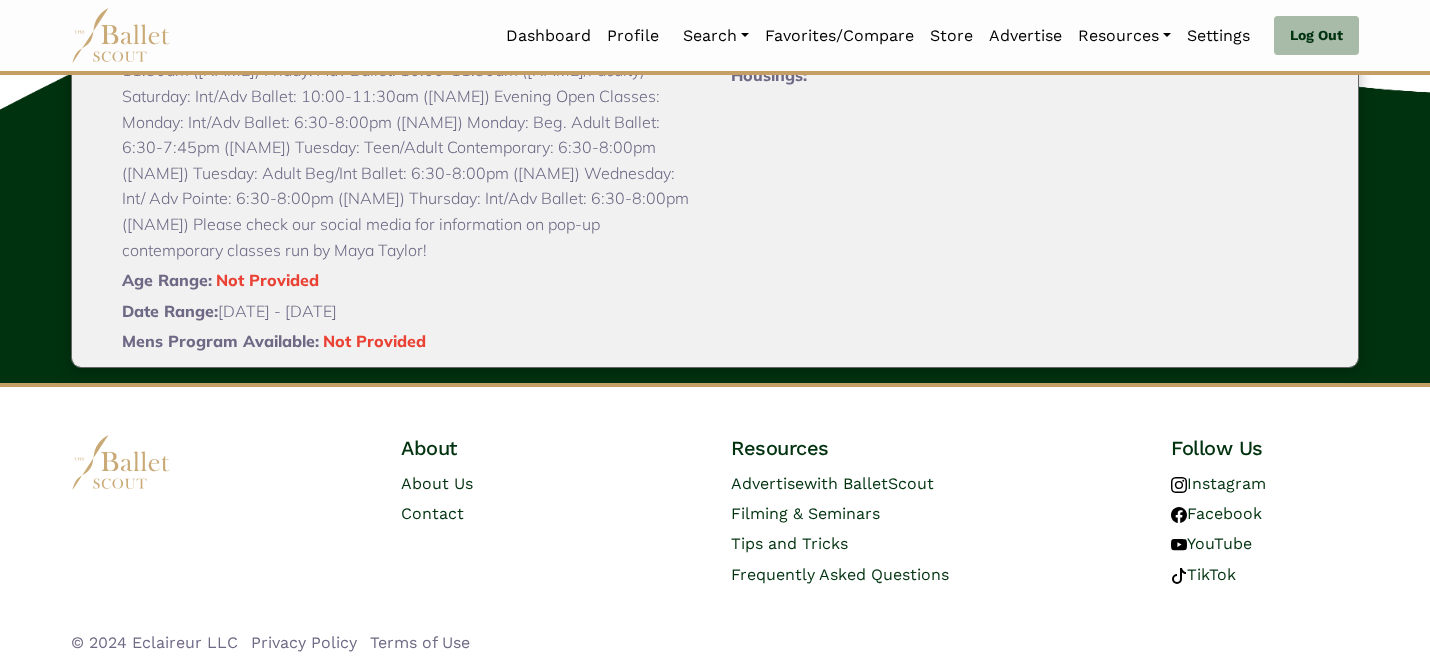 scroll, scrollTop: 1127, scrollLeft: 0, axis: vertical 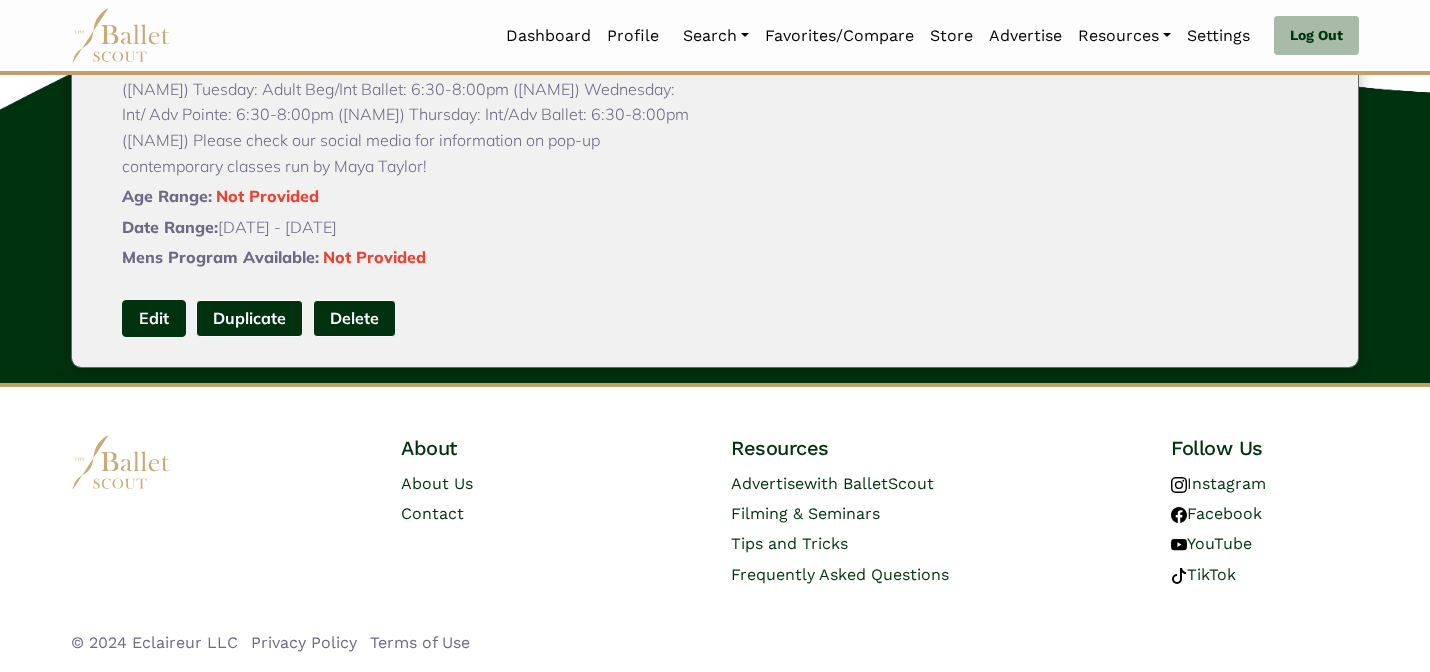click on "Edit" at bounding box center (154, 318) 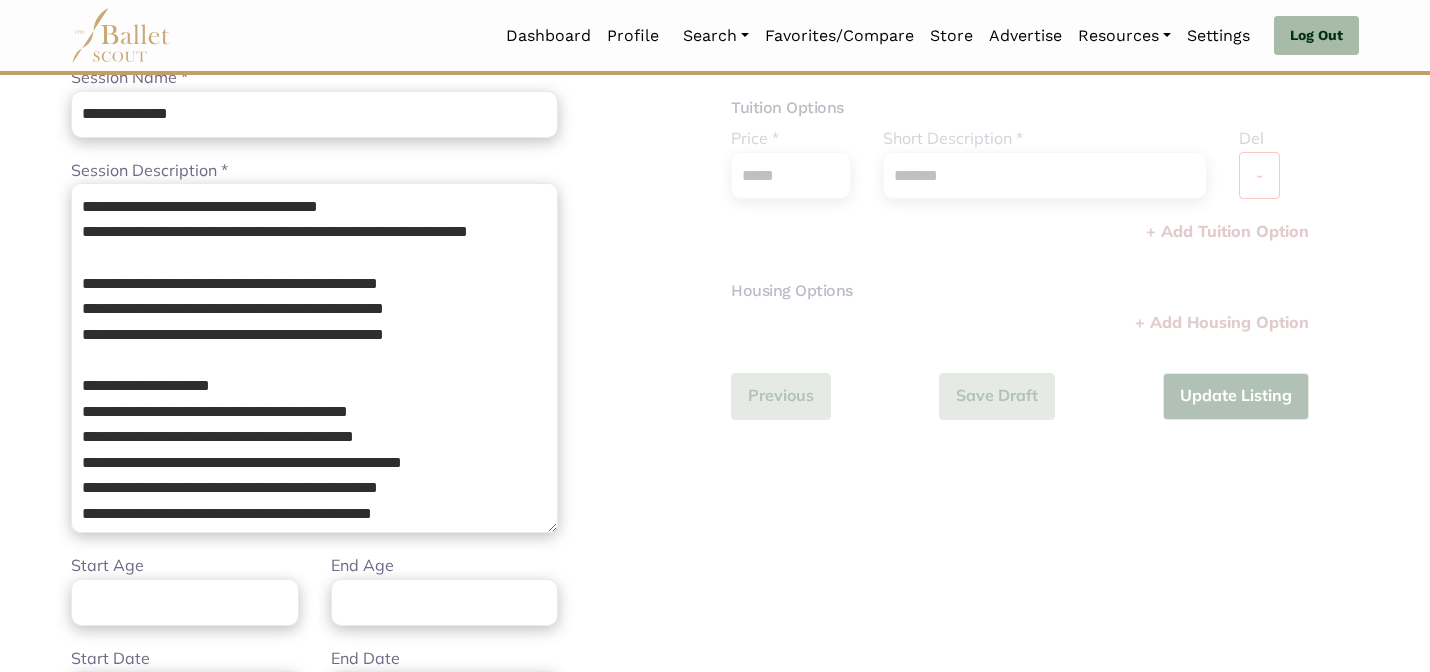 scroll, scrollTop: 240, scrollLeft: 0, axis: vertical 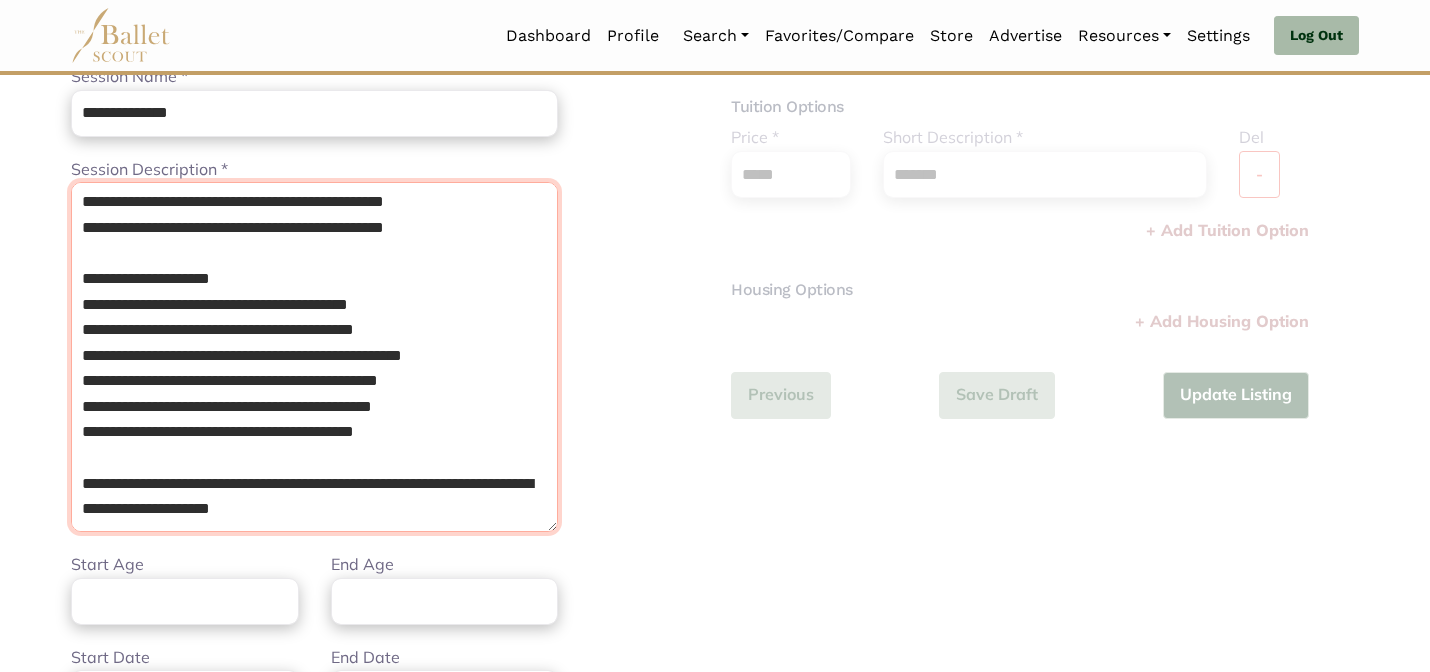 drag, startPoint x: 75, startPoint y: 193, endPoint x: 238, endPoint y: 534, distance: 377.95502 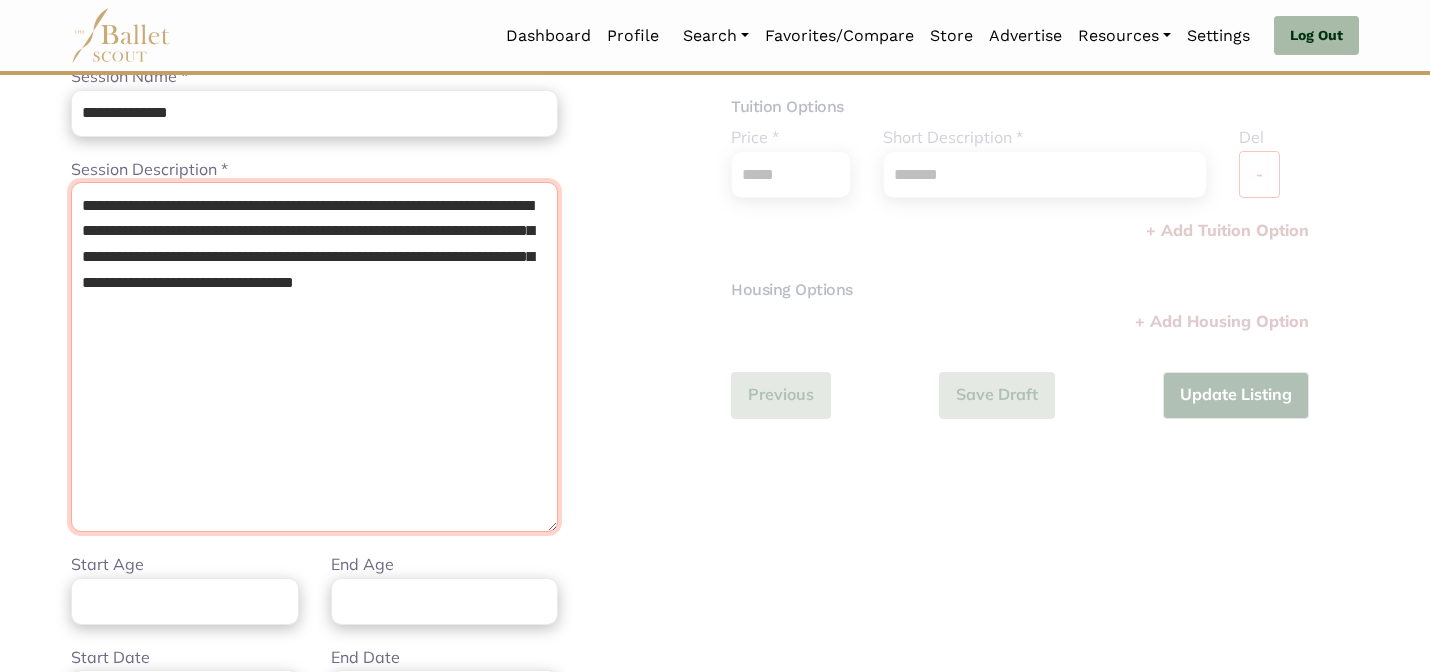 scroll, scrollTop: 0, scrollLeft: 0, axis: both 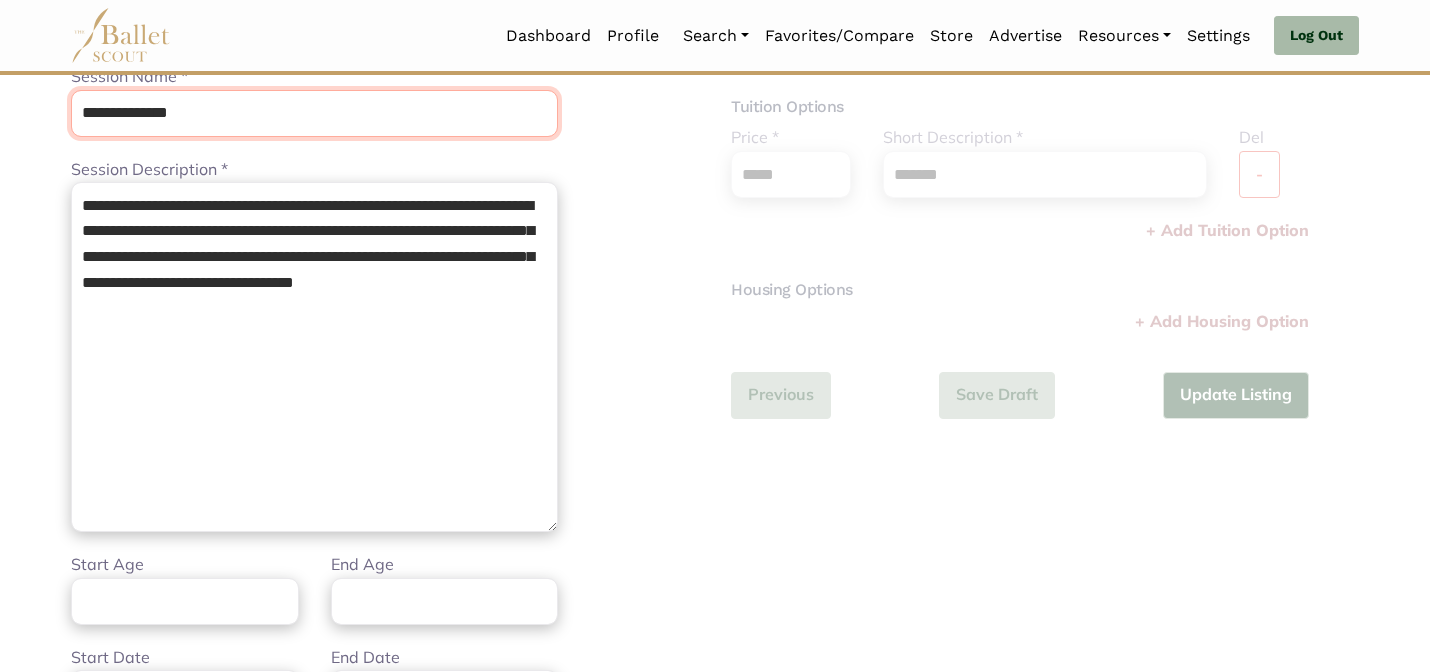 drag, startPoint x: 246, startPoint y: 130, endPoint x: 204, endPoint y: 71, distance: 72.42237 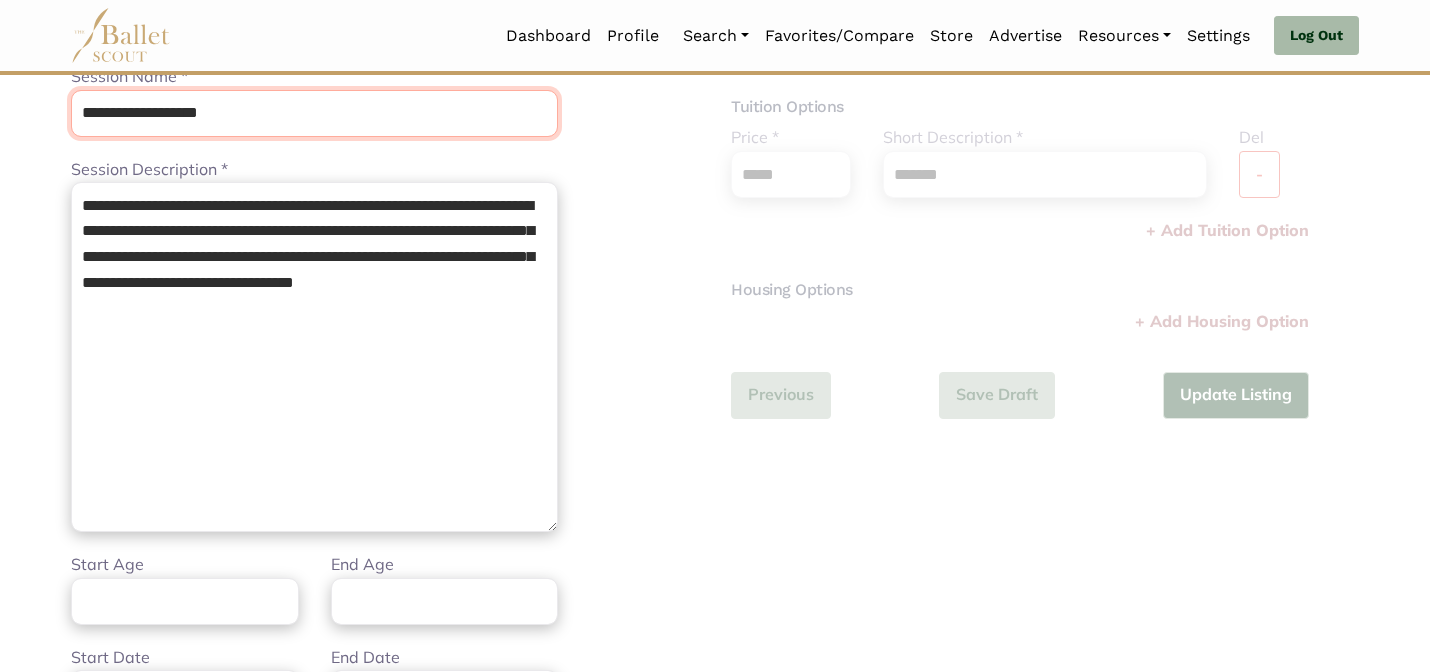 type on "**********" 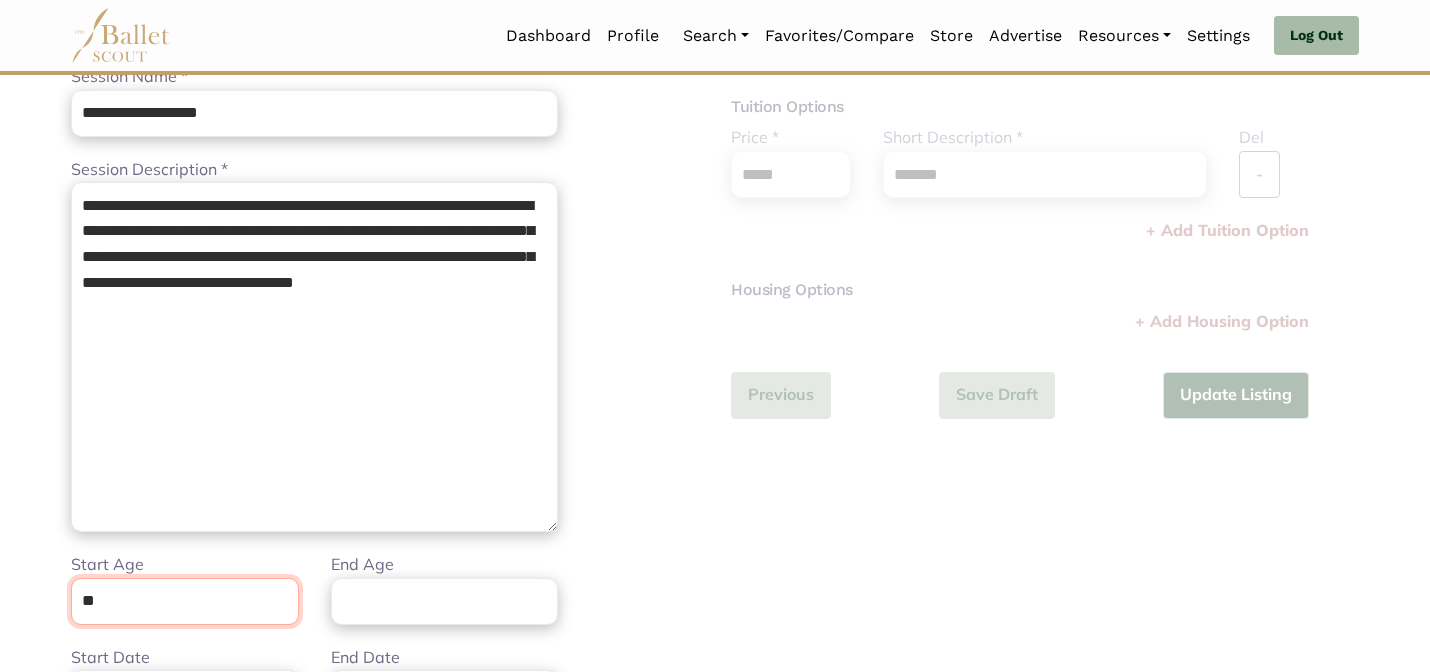 type on "**" 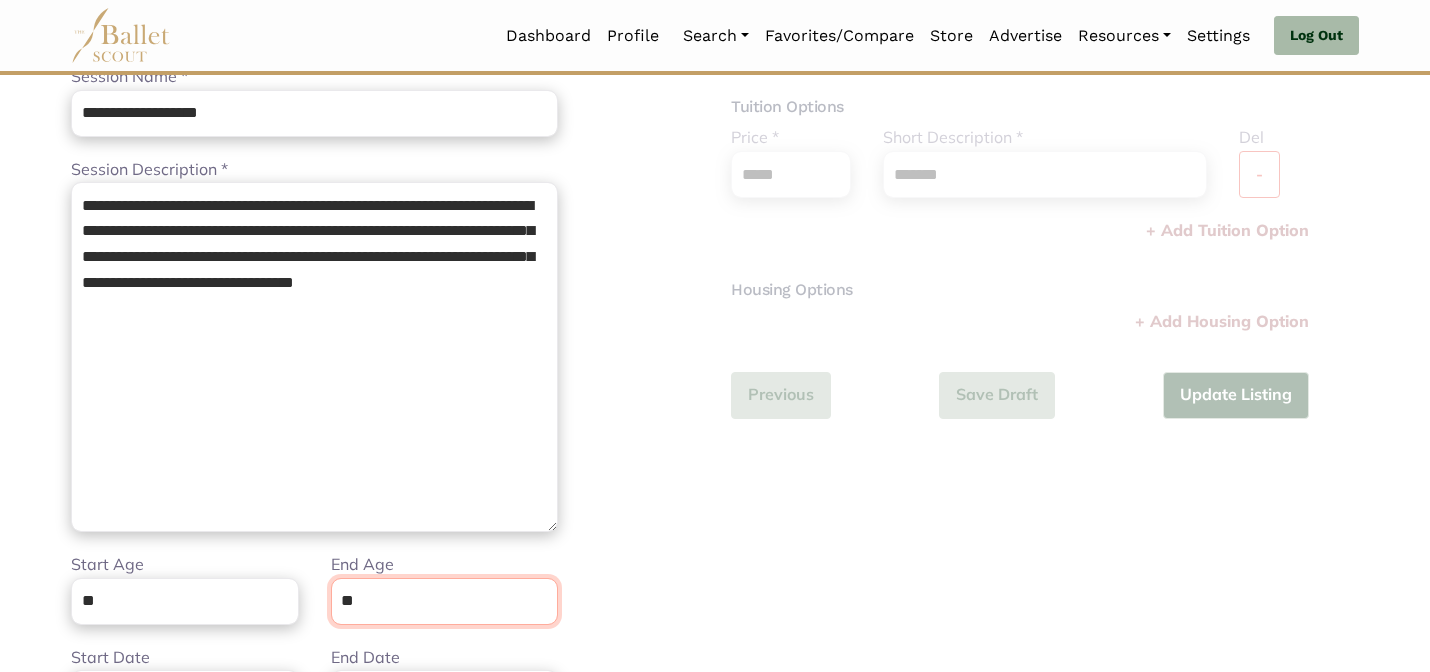 type on "**" 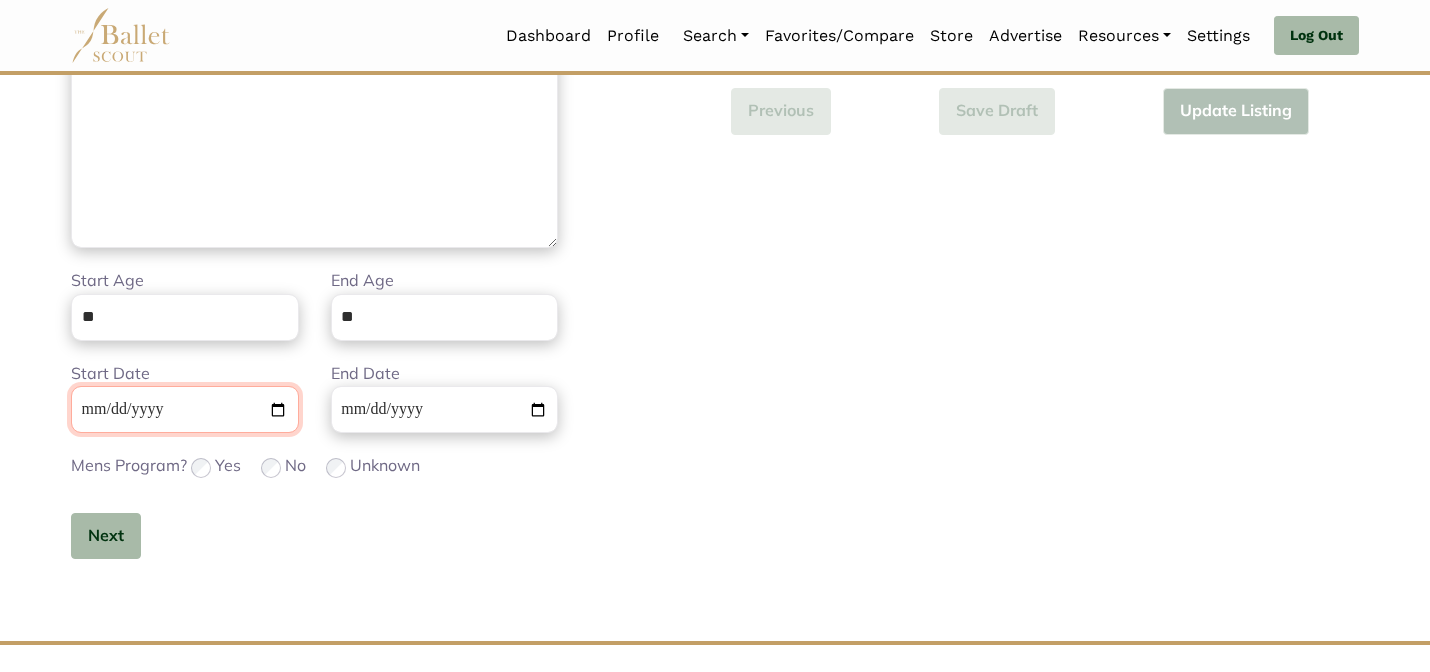 scroll, scrollTop: 597, scrollLeft: 0, axis: vertical 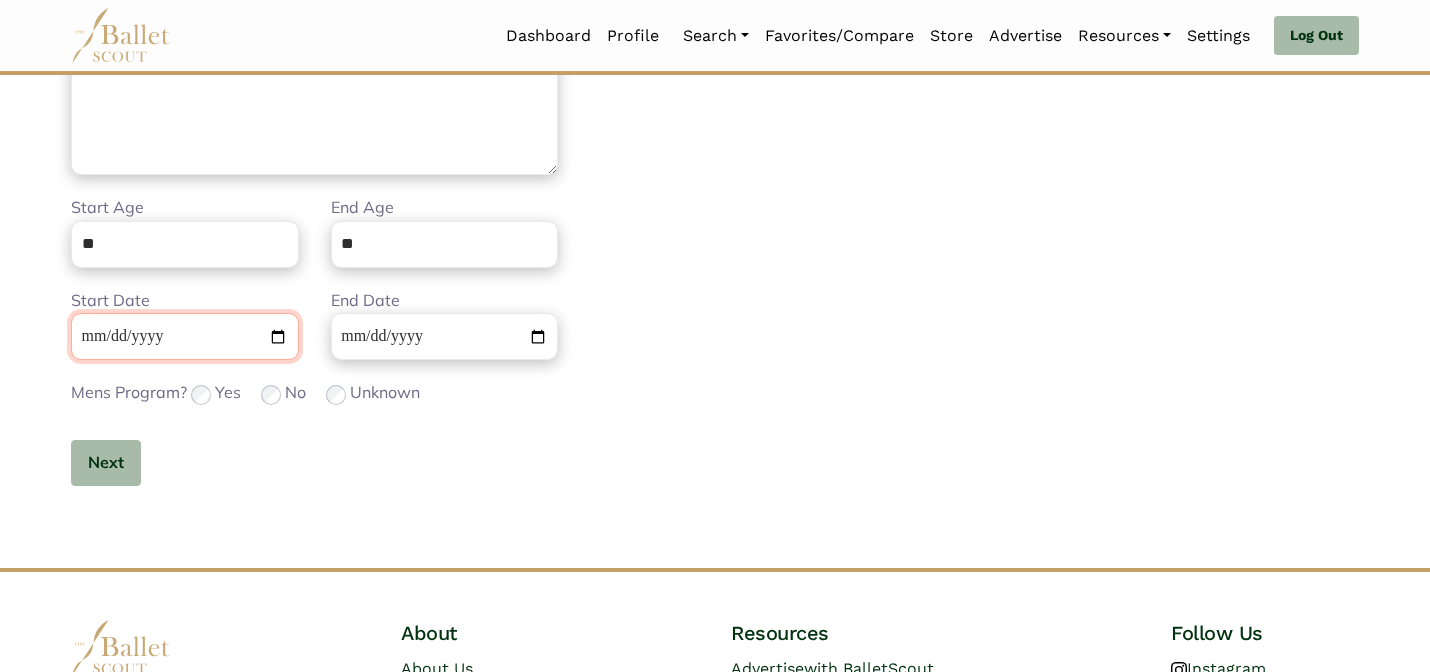 type 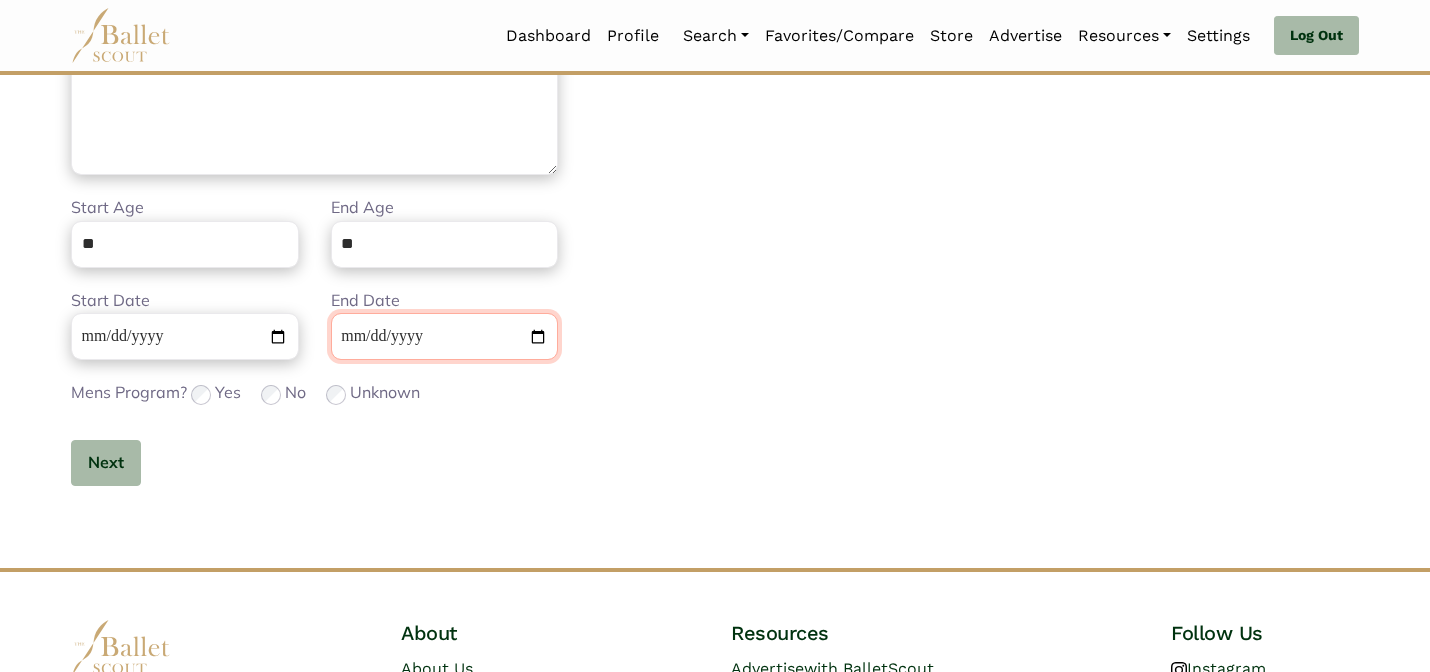 type 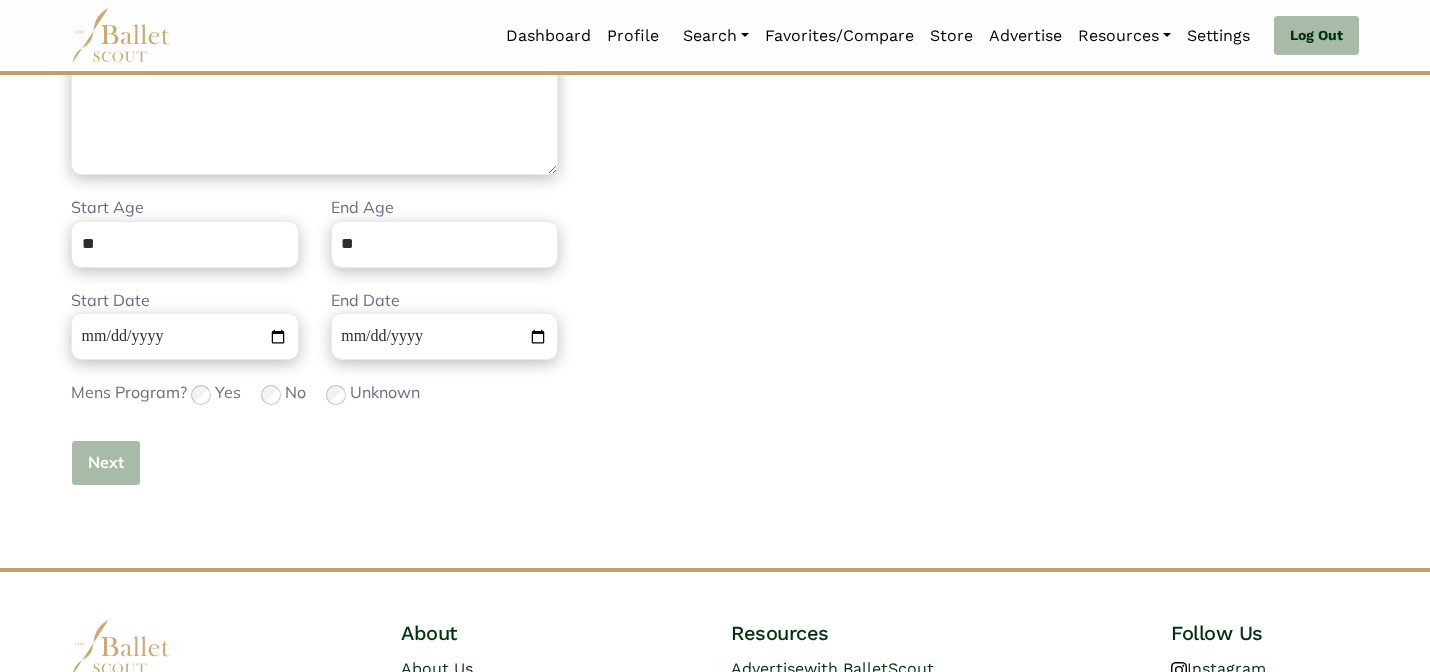 click on "Next" at bounding box center (106, 463) 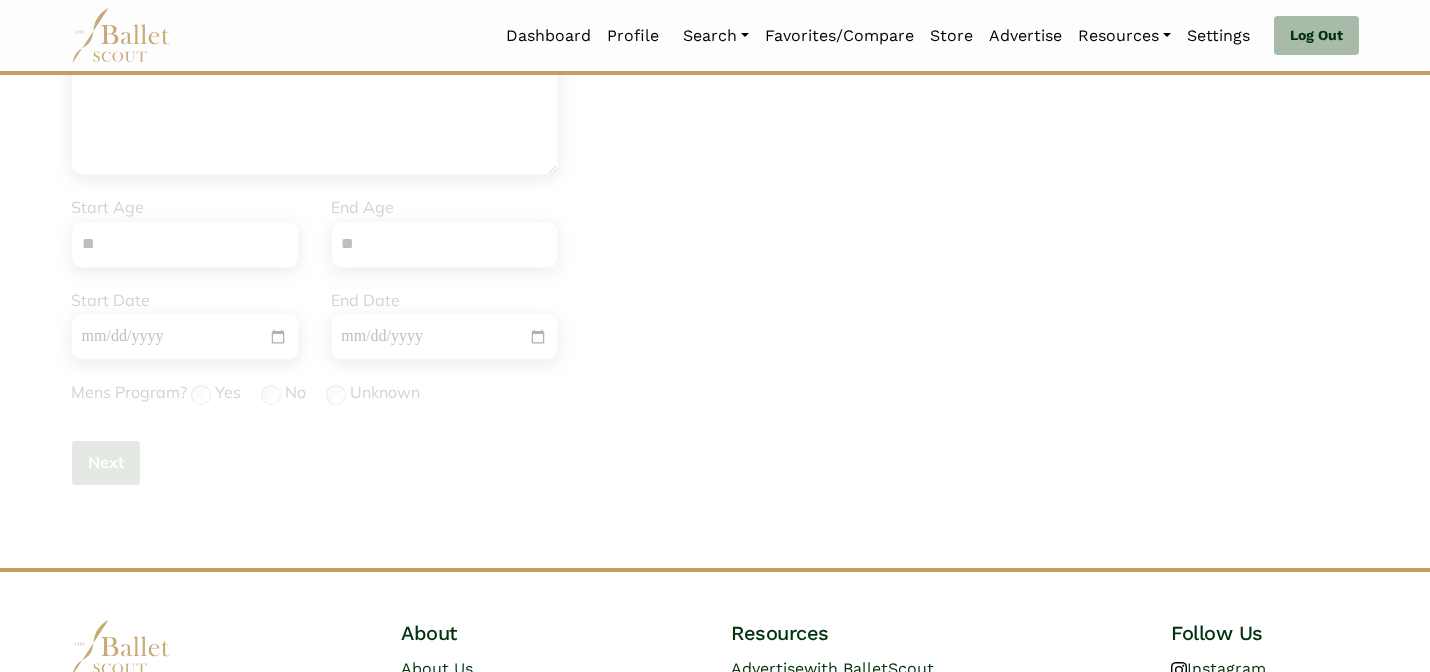 type 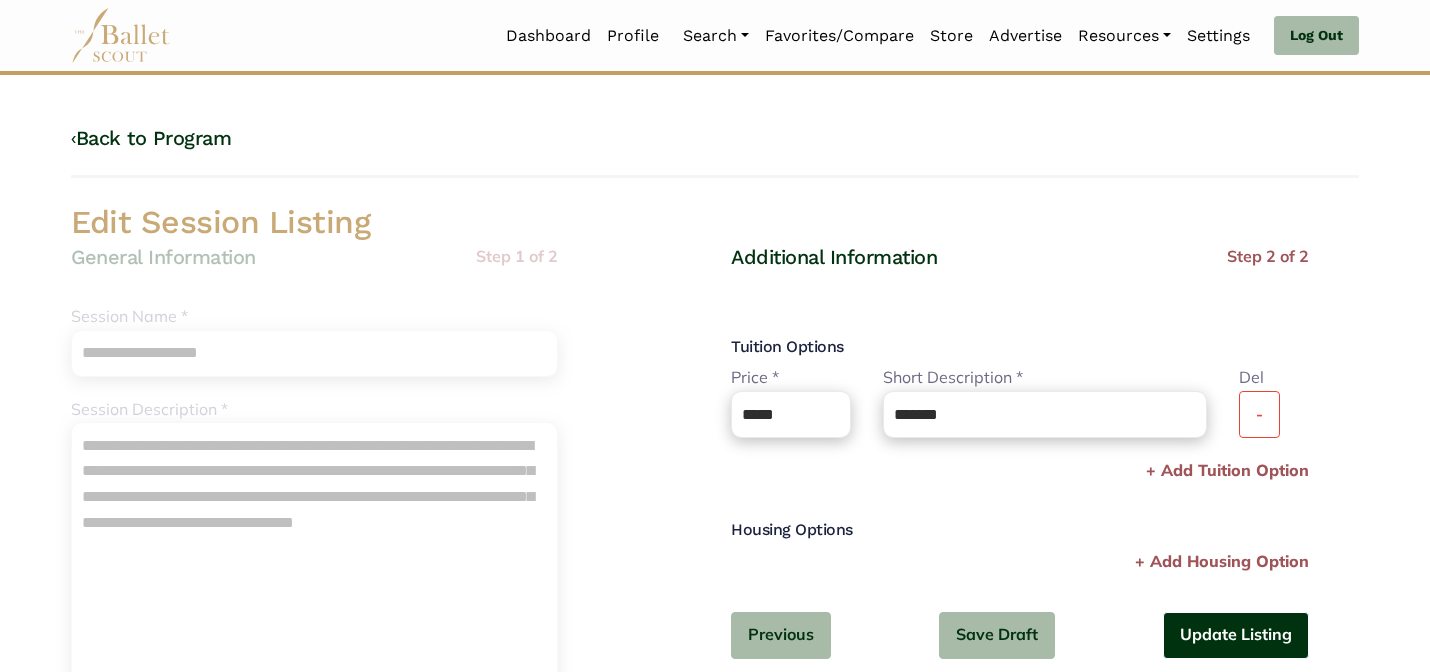 click on "Update Listing" at bounding box center (1236, 635) 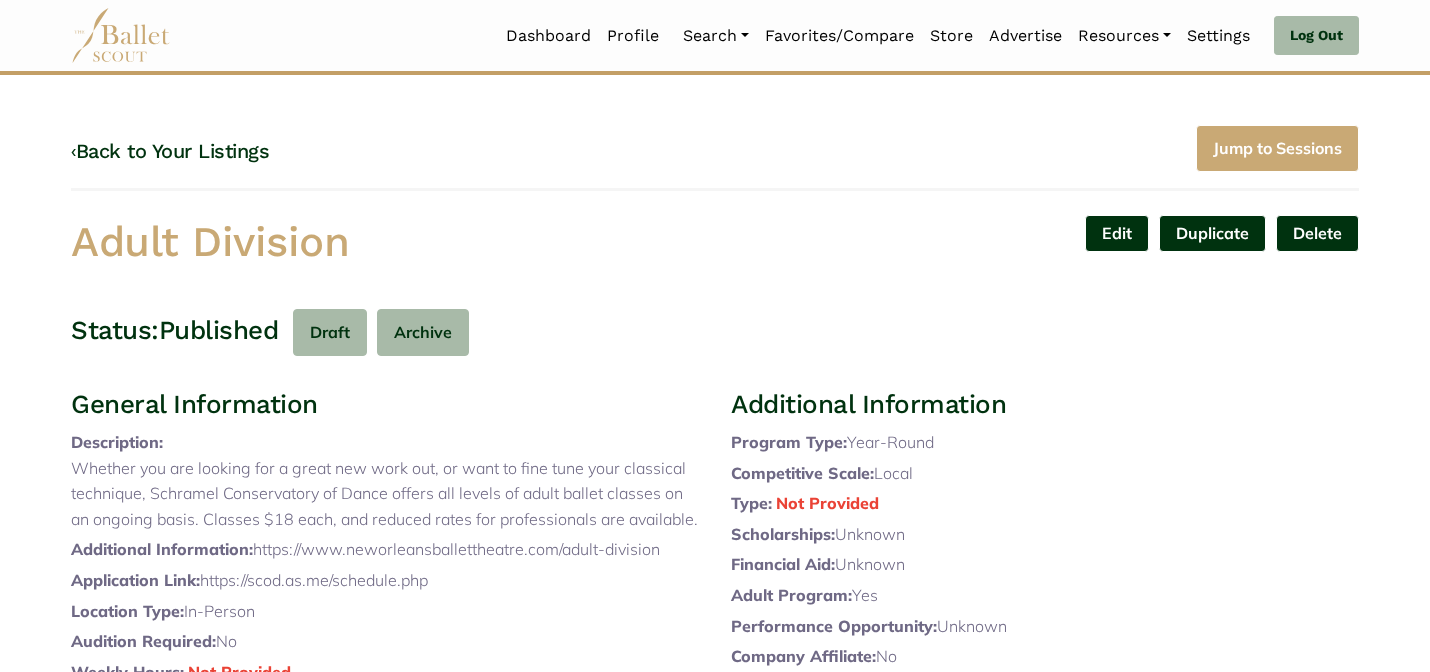 scroll, scrollTop: 0, scrollLeft: 0, axis: both 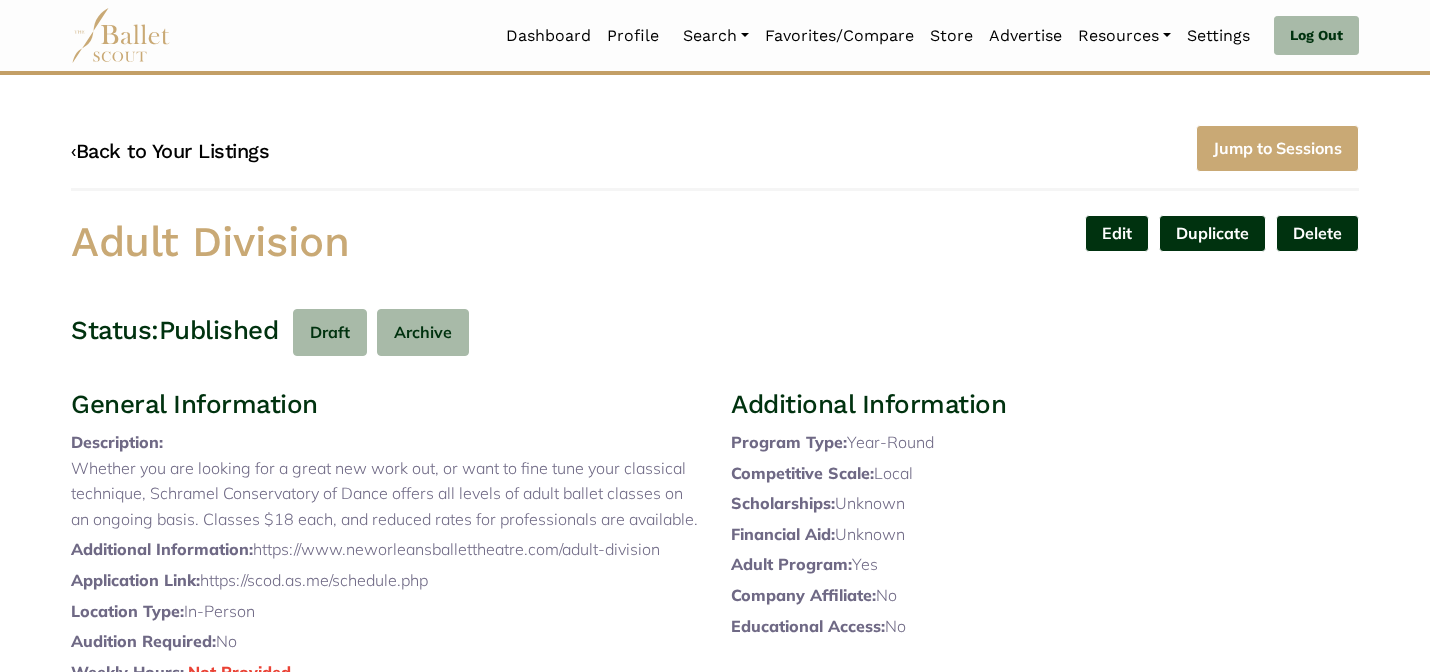 click on "‹  Back to Your Listings" at bounding box center [170, 151] 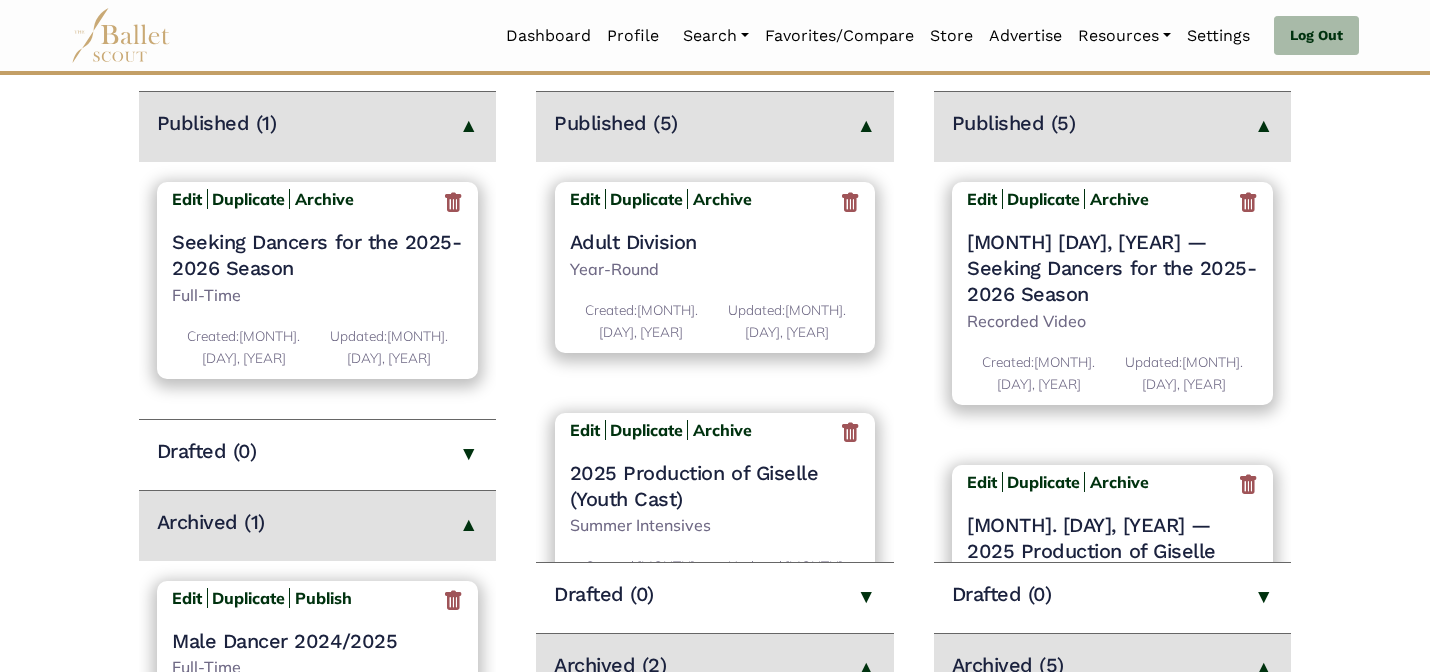 scroll, scrollTop: 320, scrollLeft: 0, axis: vertical 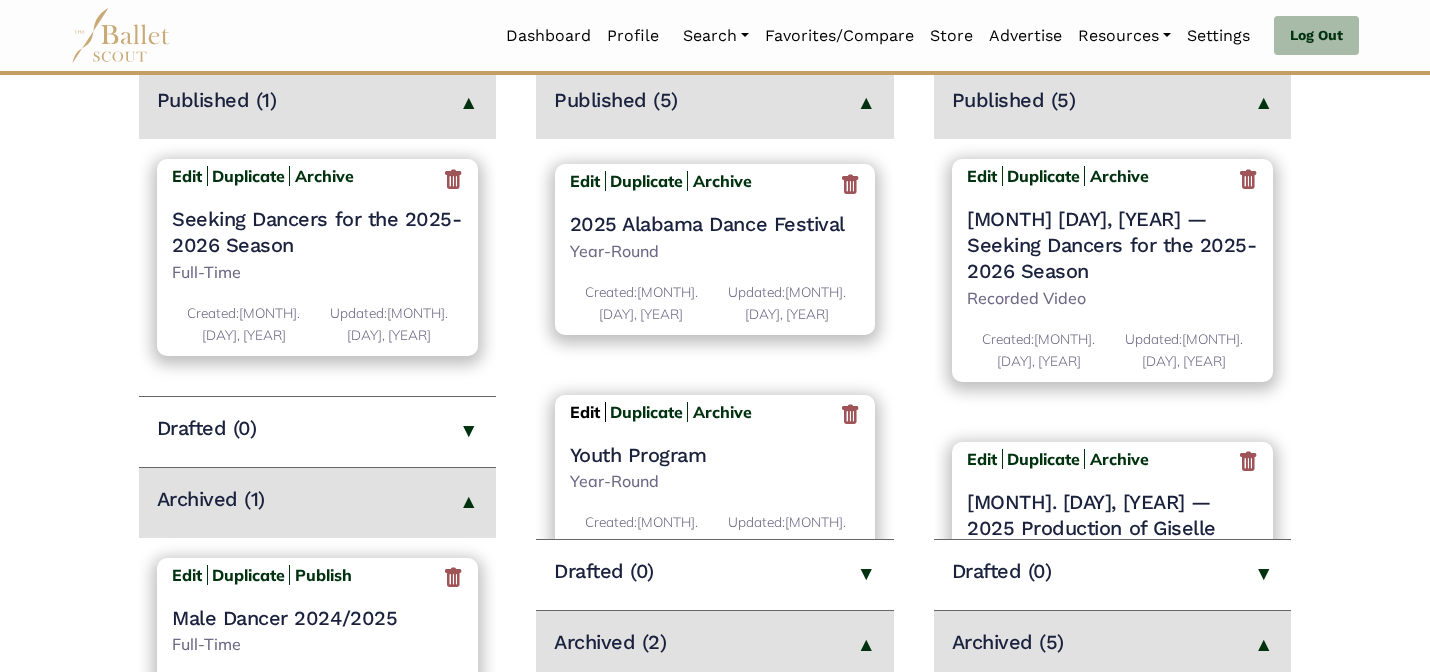 click on "Edit" at bounding box center (585, 412) 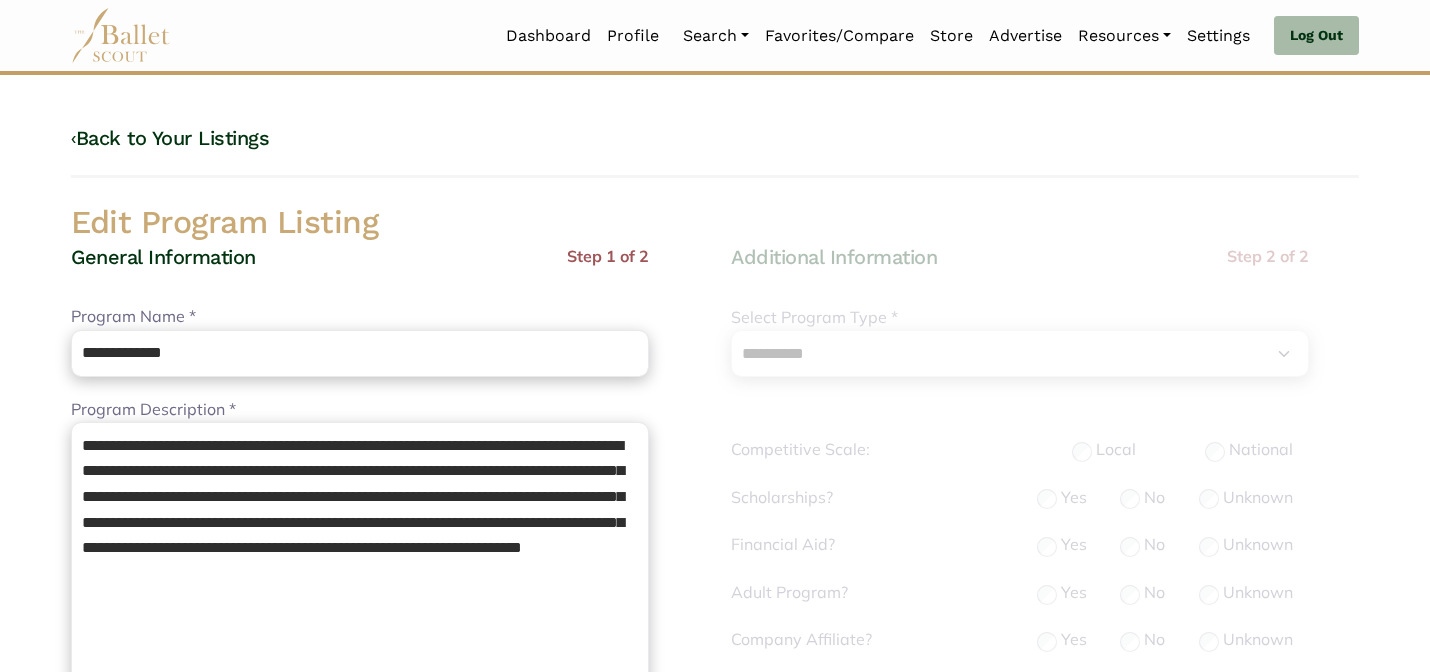 select on "**" 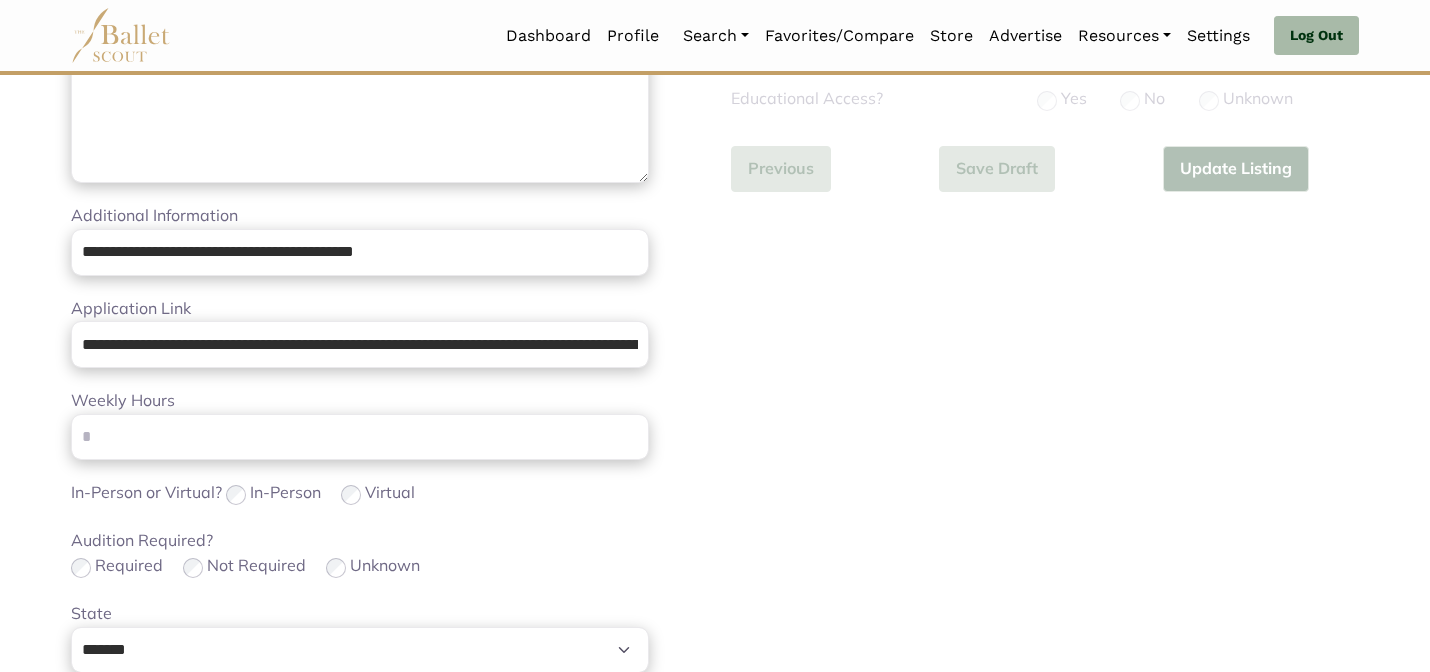 scroll, scrollTop: 632, scrollLeft: 0, axis: vertical 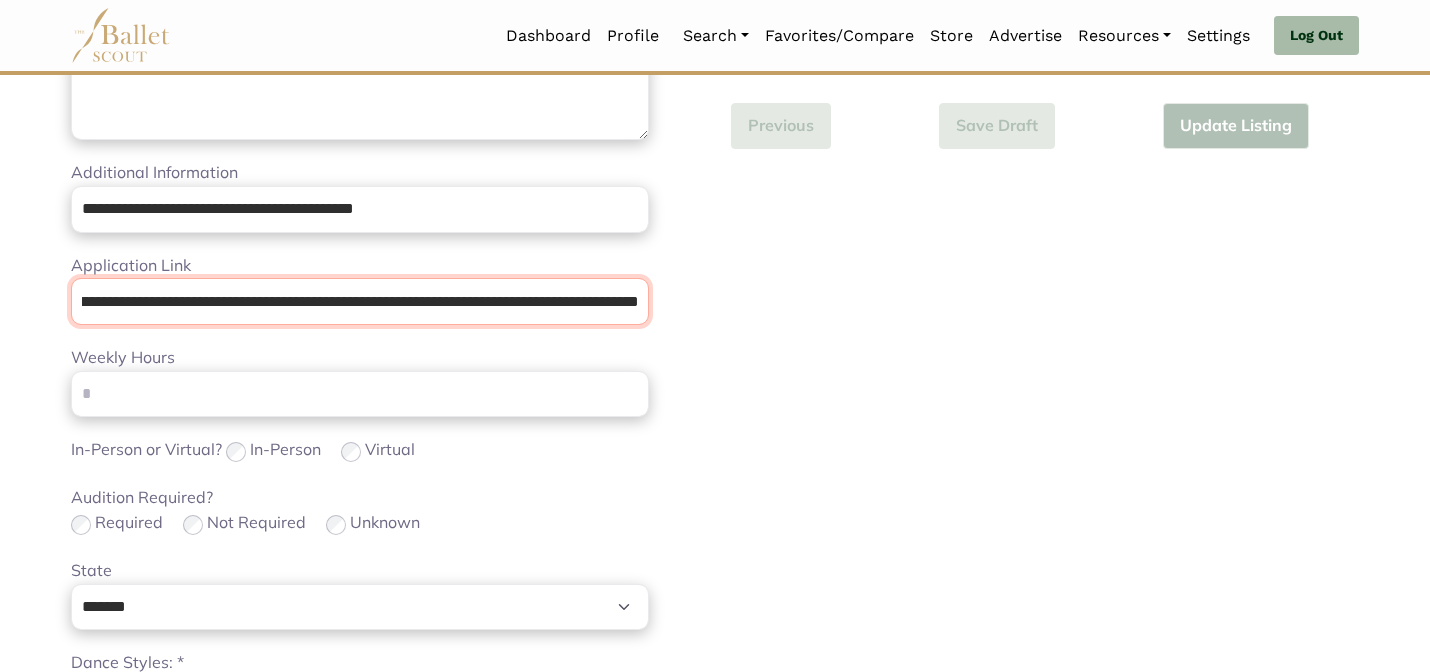 drag, startPoint x: 77, startPoint y: 298, endPoint x: 778, endPoint y: 515, distance: 733.8188 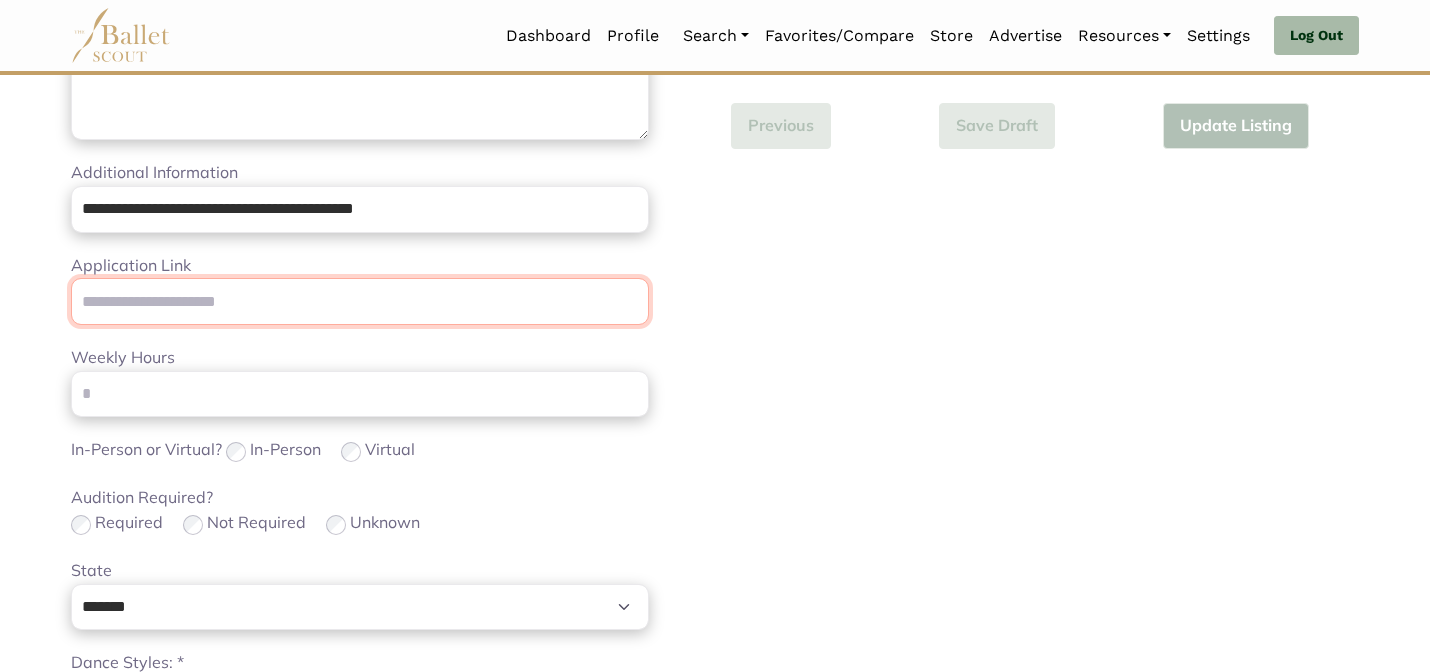 scroll, scrollTop: 0, scrollLeft: 0, axis: both 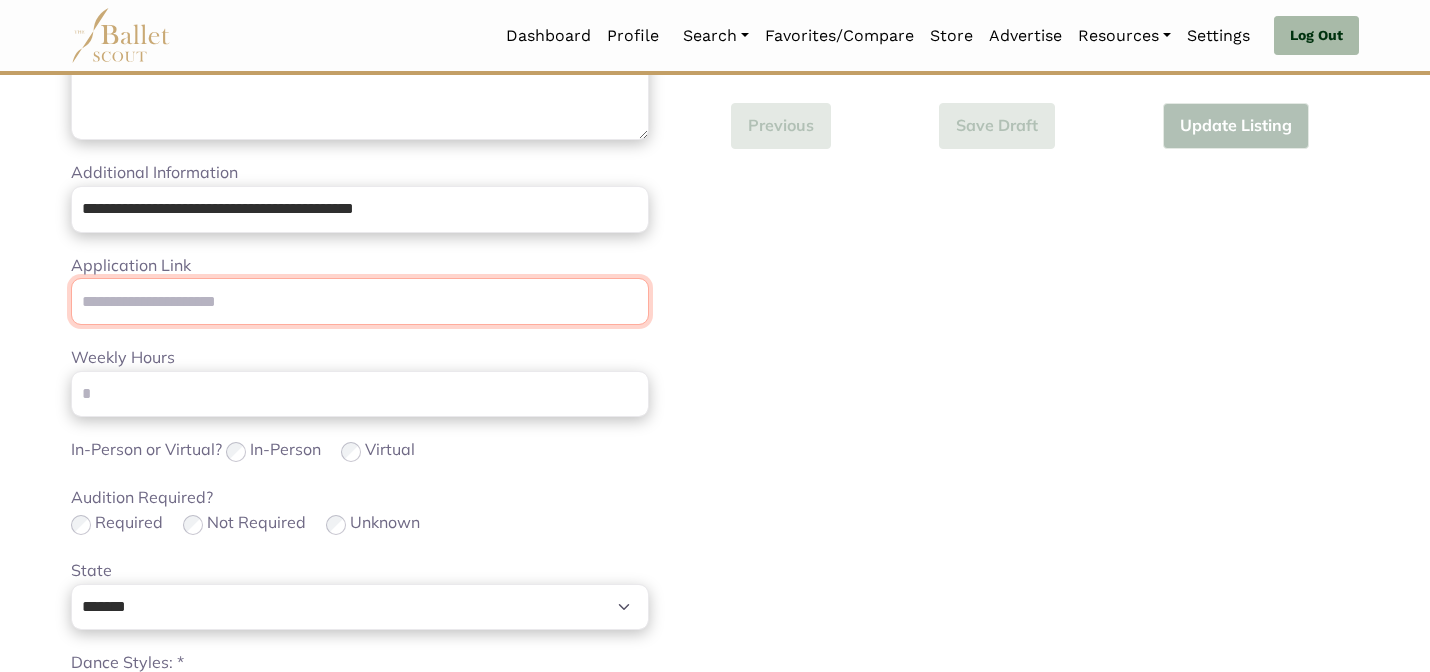 type 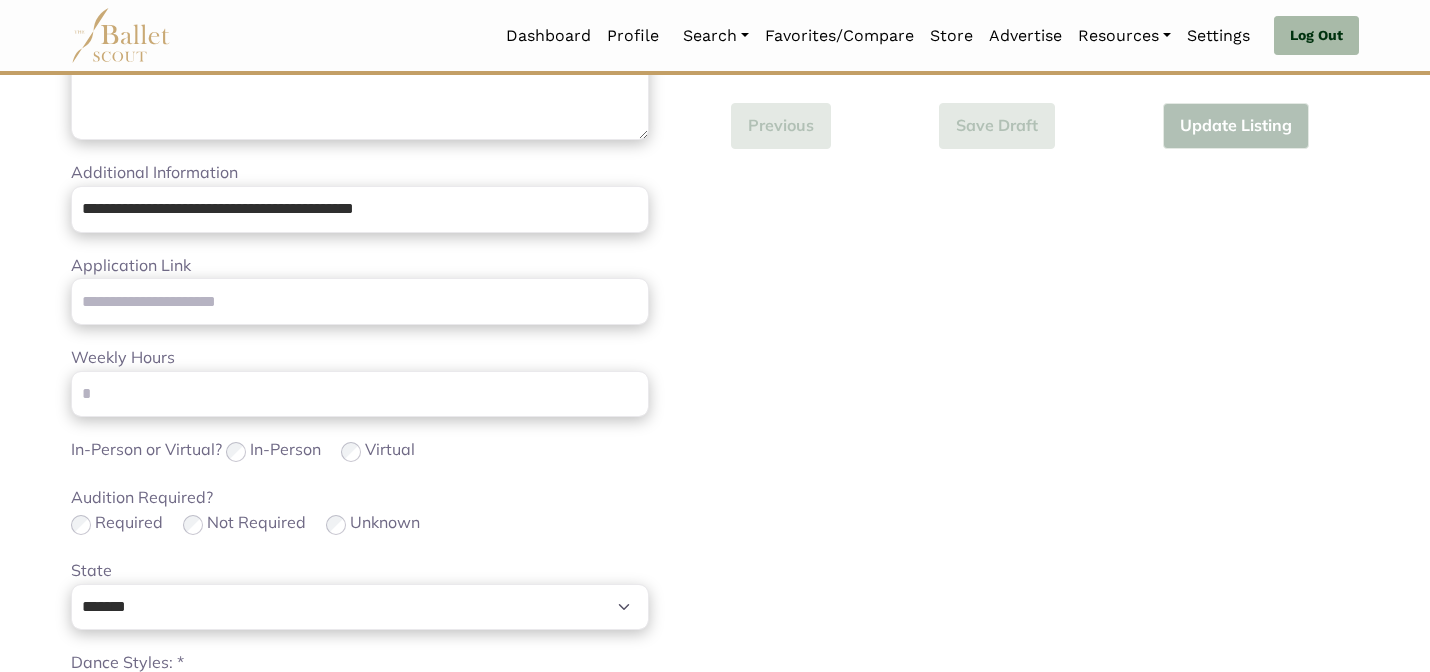 click on "Required
Not Required
Unknown" at bounding box center (360, 524) 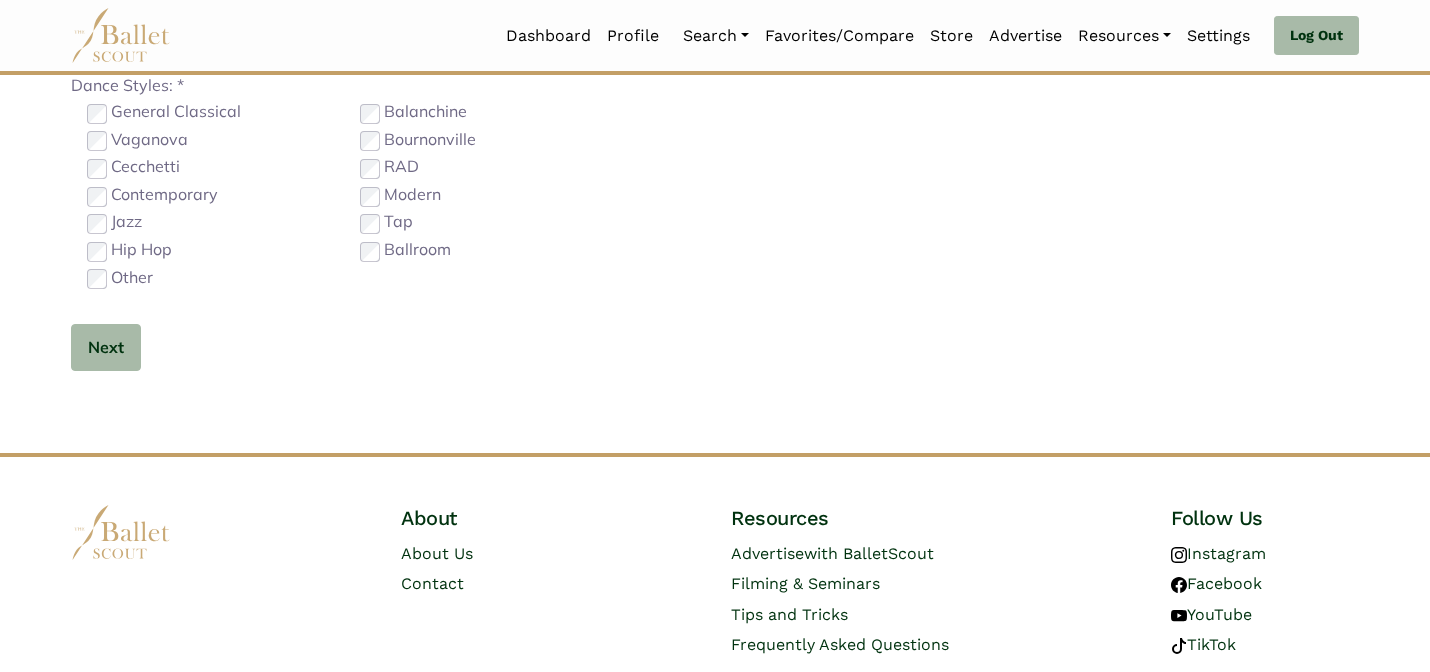 scroll, scrollTop: 1264, scrollLeft: 0, axis: vertical 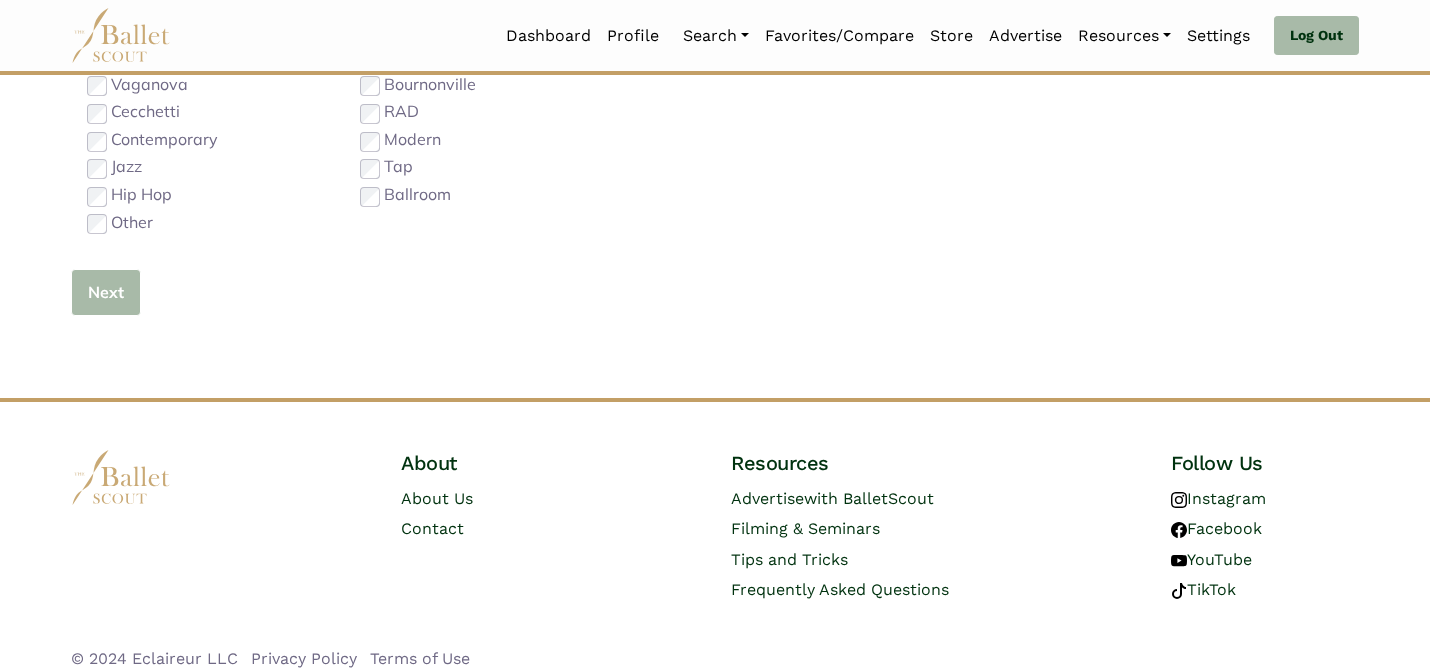 click on "Next" at bounding box center [106, 292] 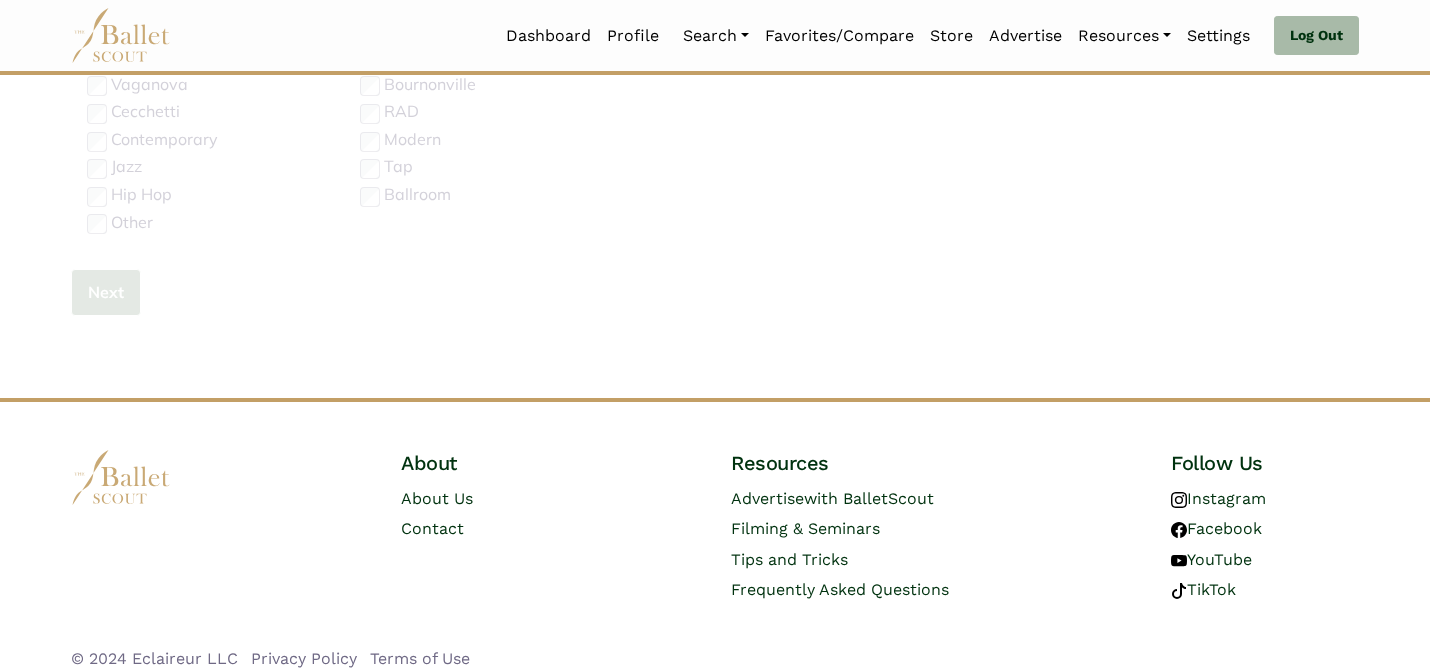 type 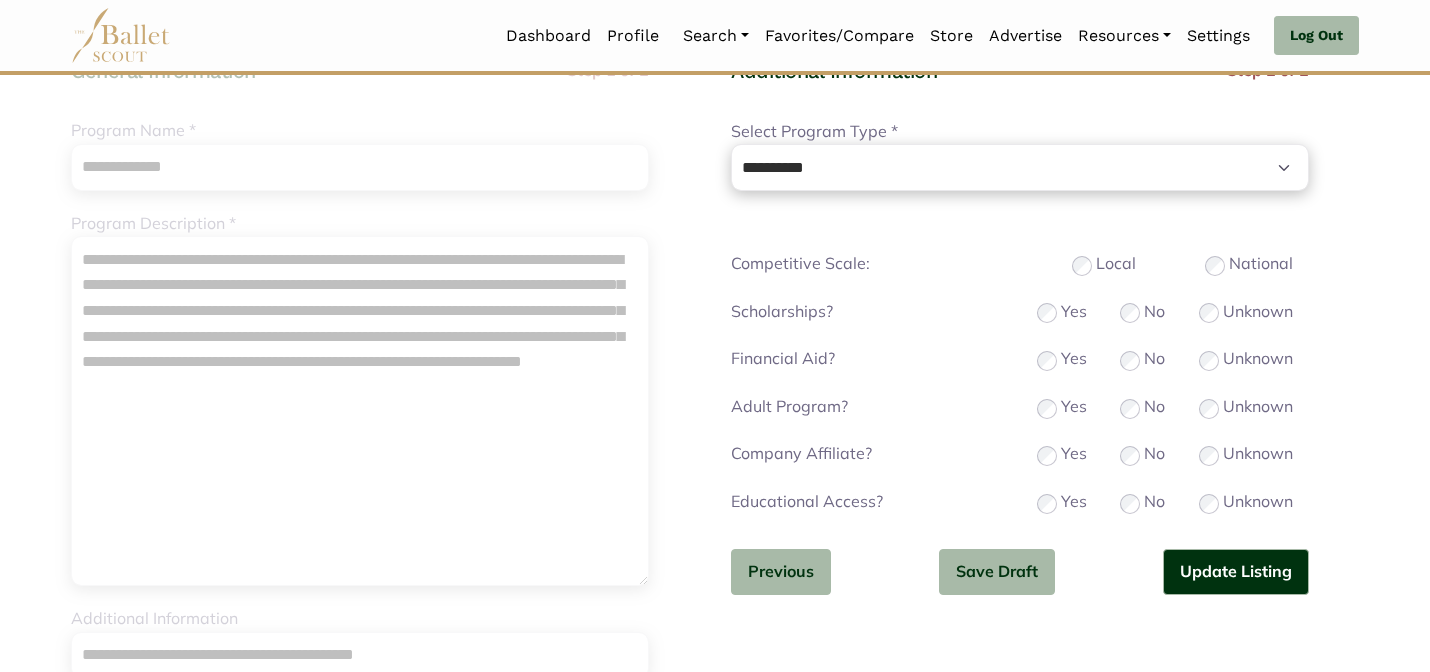 scroll, scrollTop: 200, scrollLeft: 0, axis: vertical 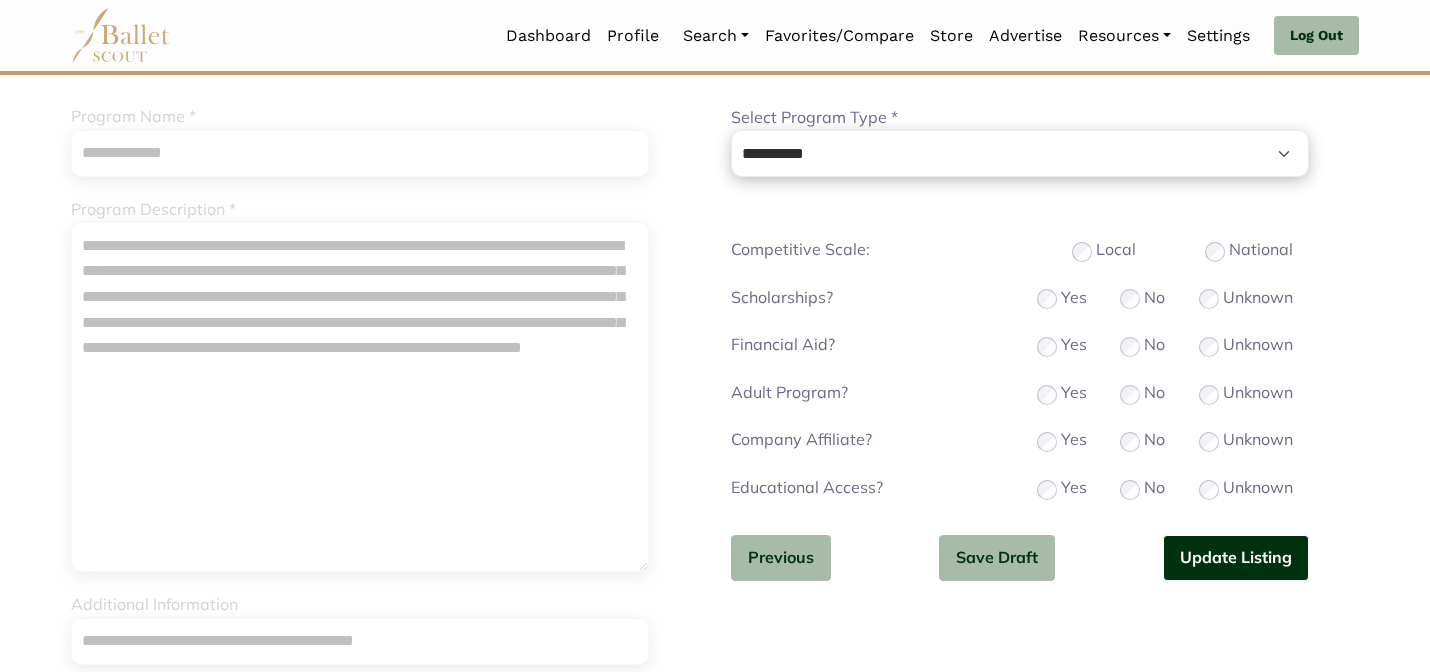 click on "Update Listing" at bounding box center (1236, 558) 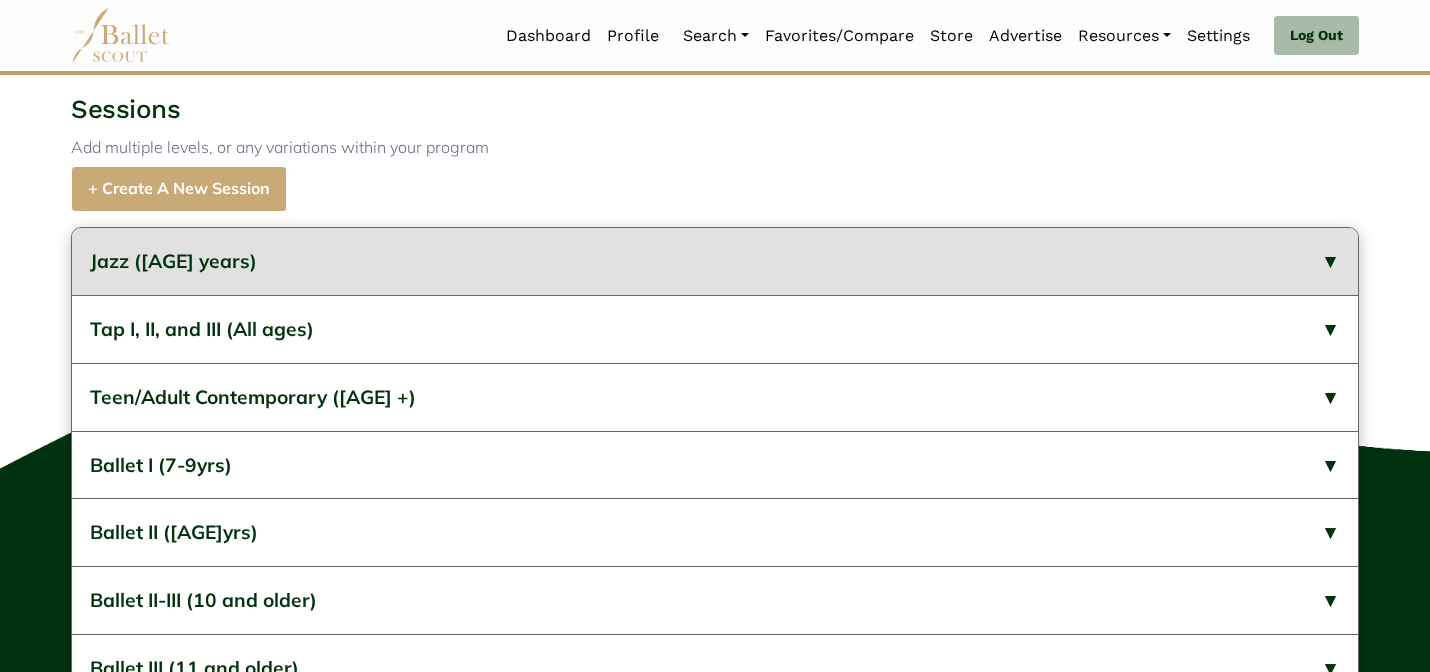 scroll, scrollTop: 771, scrollLeft: 0, axis: vertical 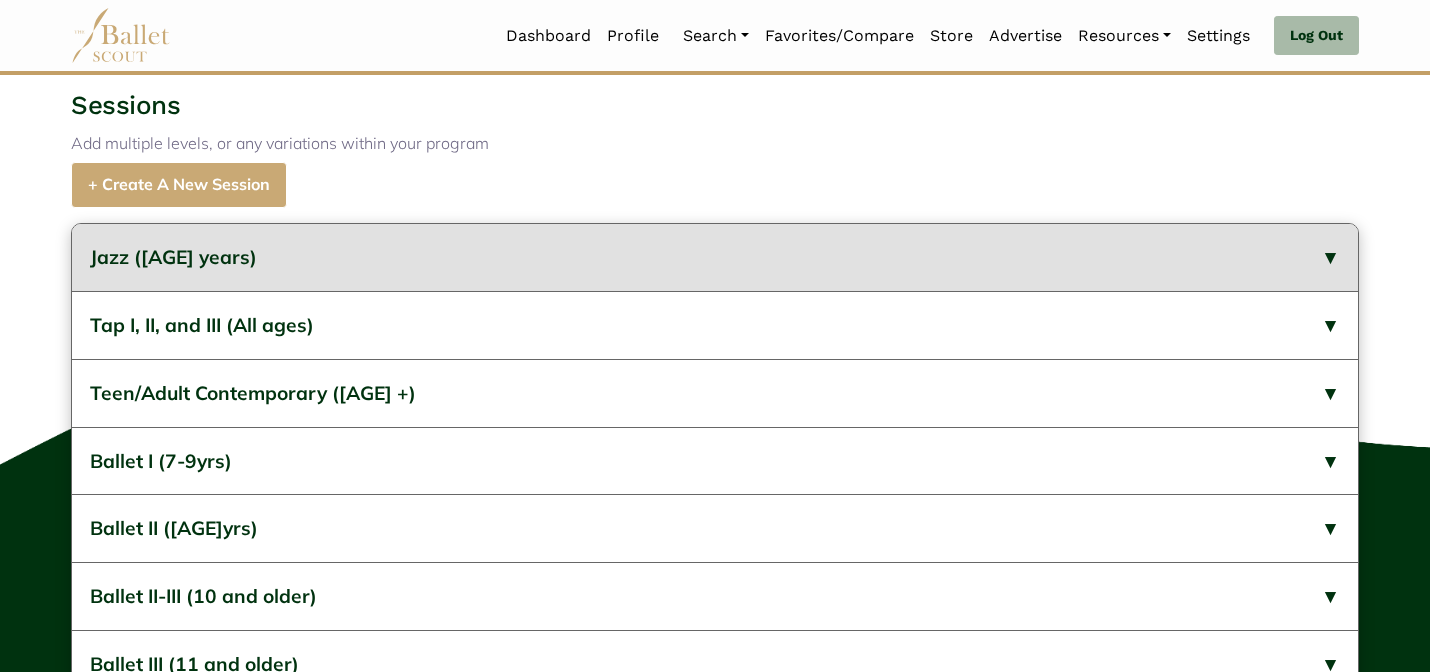 click on "Jazz (10-14 years)" at bounding box center (173, 257) 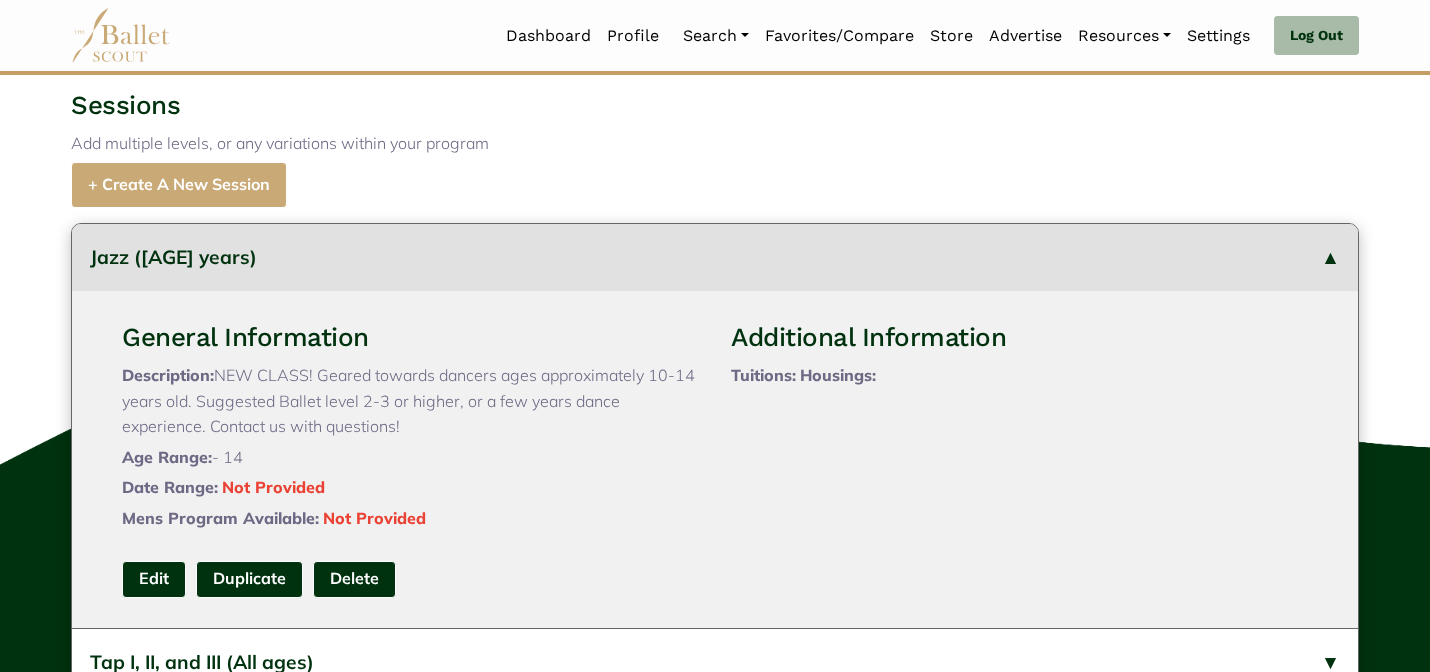type 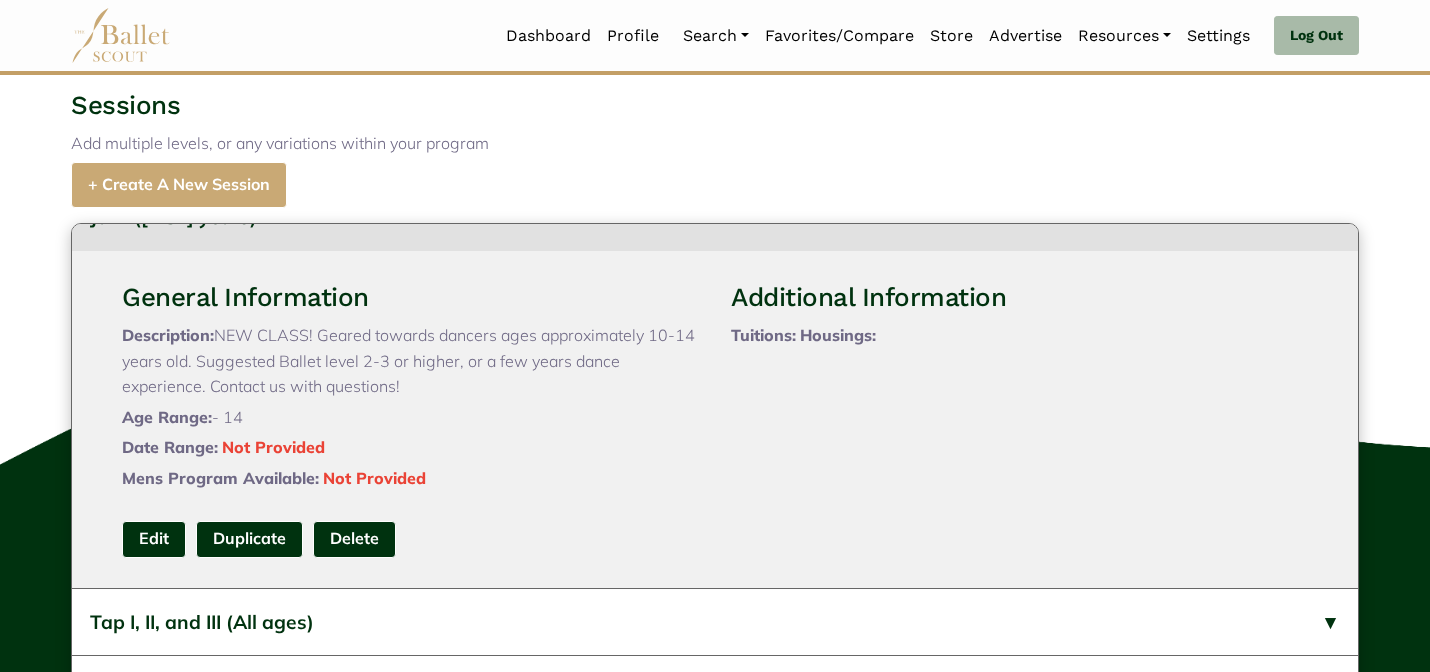 click on "Jazz (10-14 years)" at bounding box center [173, 217] 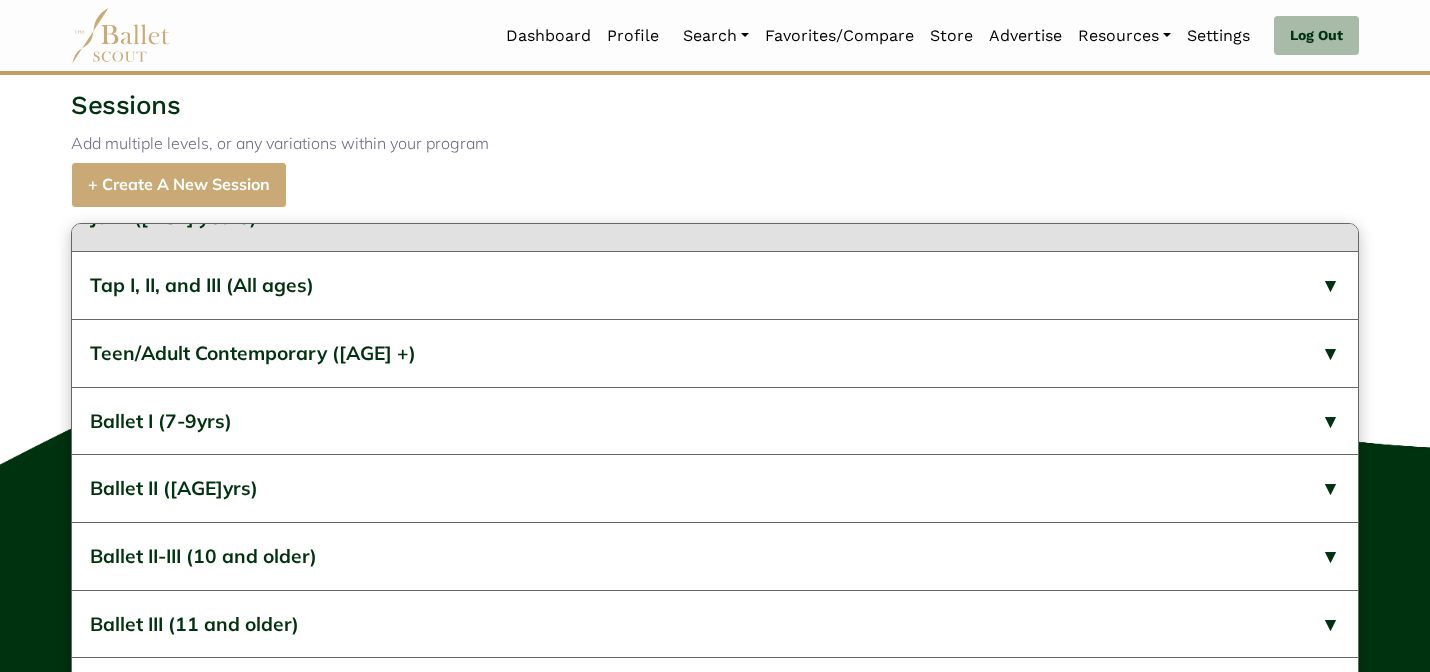 scroll, scrollTop: 381, scrollLeft: 0, axis: vertical 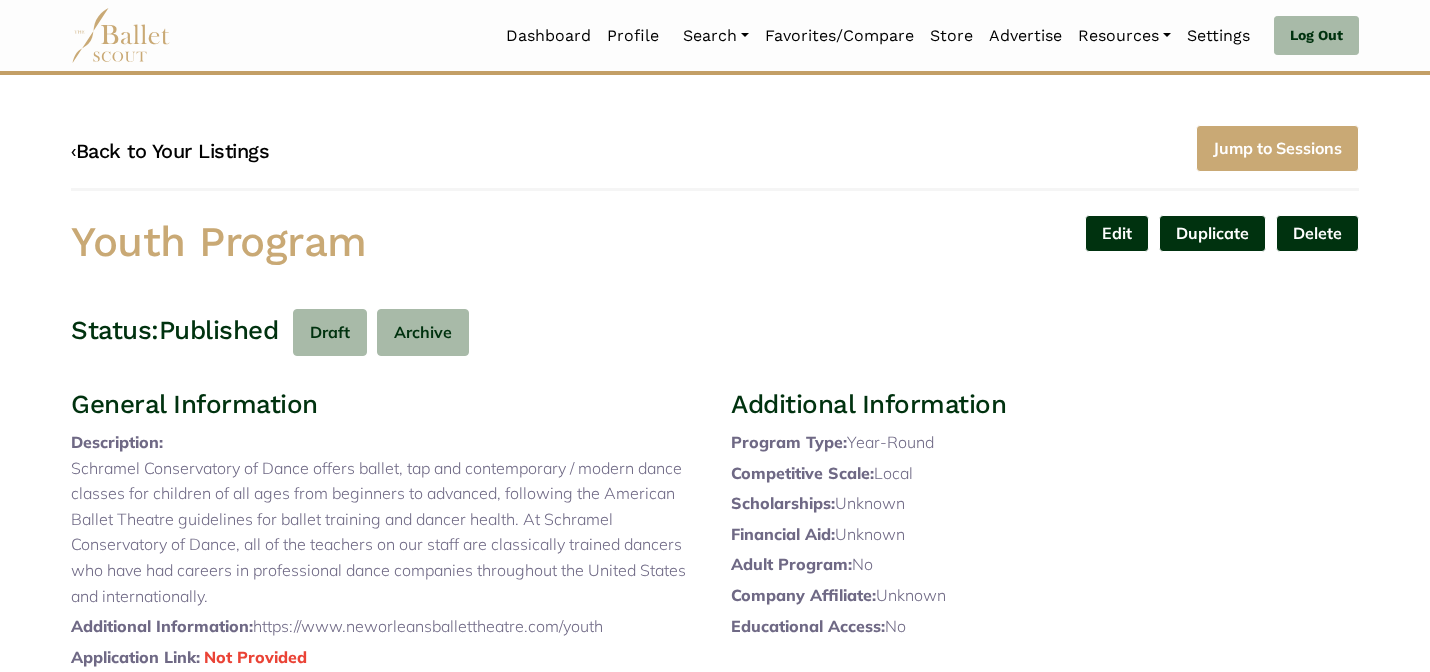 click on "‹  Back to Your Listings" at bounding box center (170, 151) 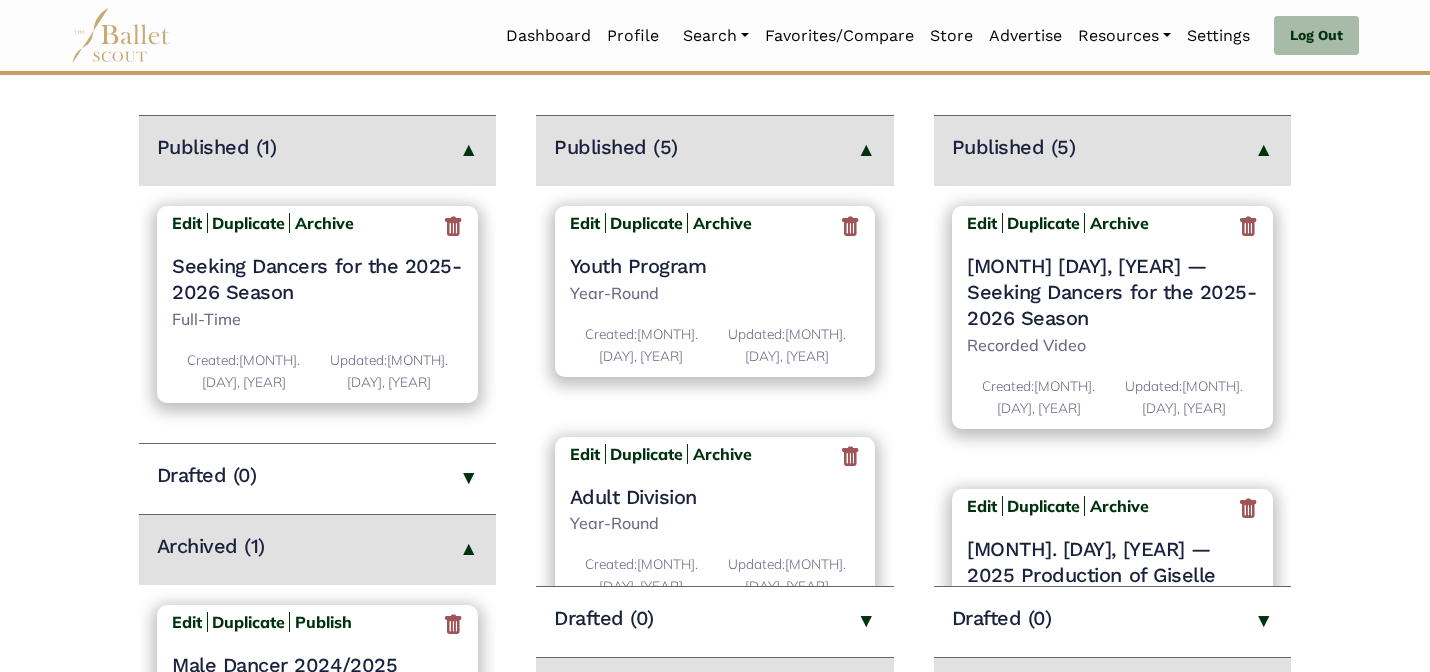 scroll, scrollTop: 282, scrollLeft: 0, axis: vertical 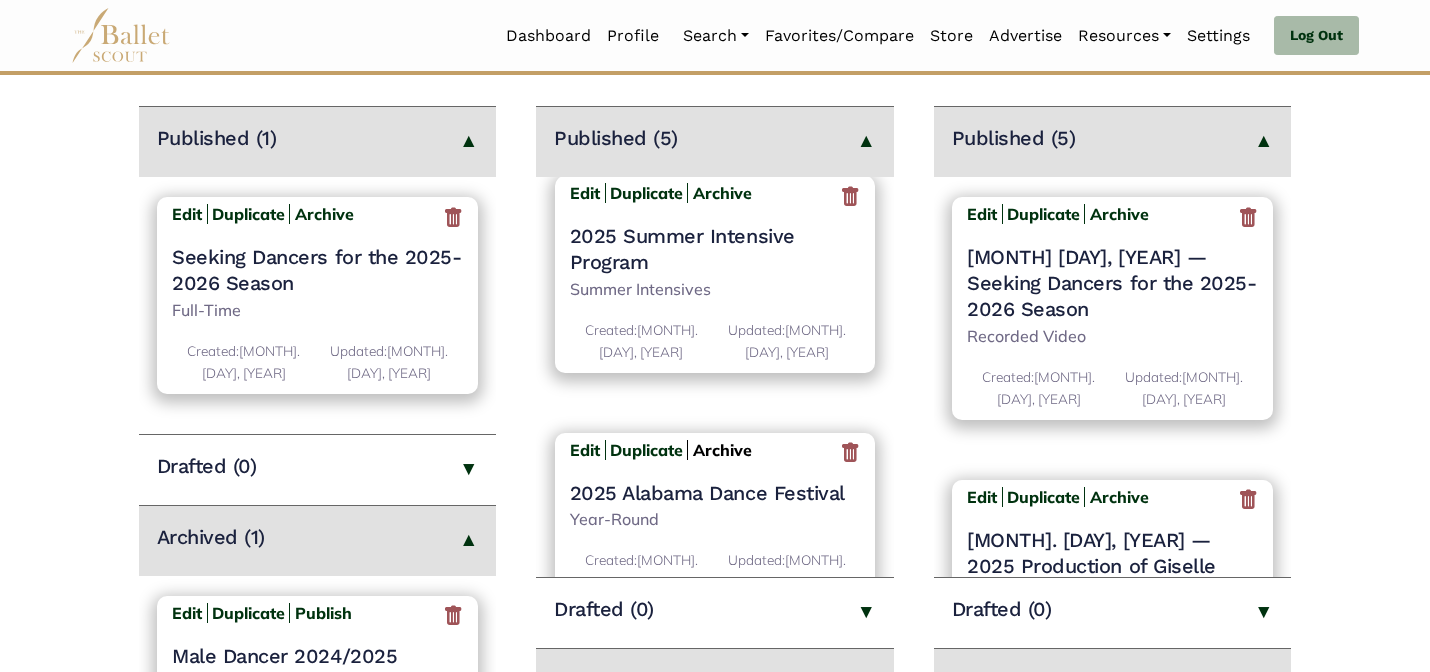 click on "Archive" at bounding box center (722, 450) 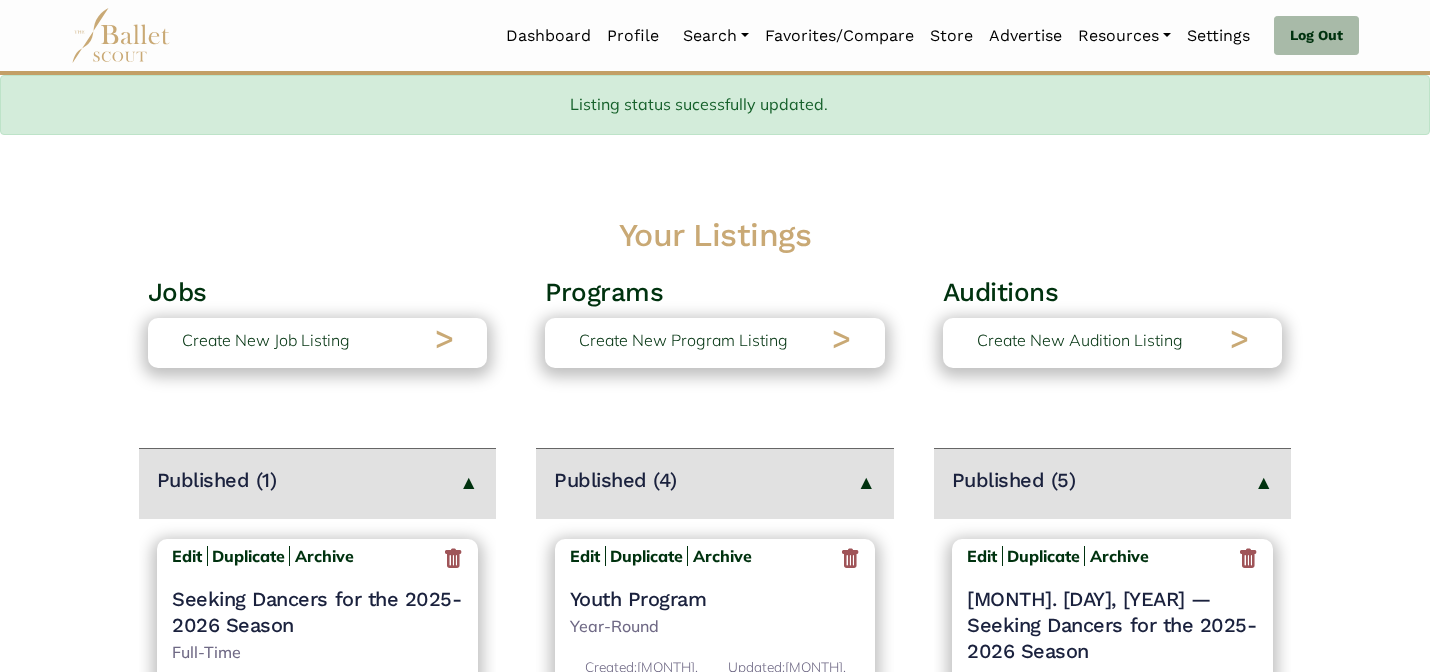 scroll, scrollTop: 340, scrollLeft: 0, axis: vertical 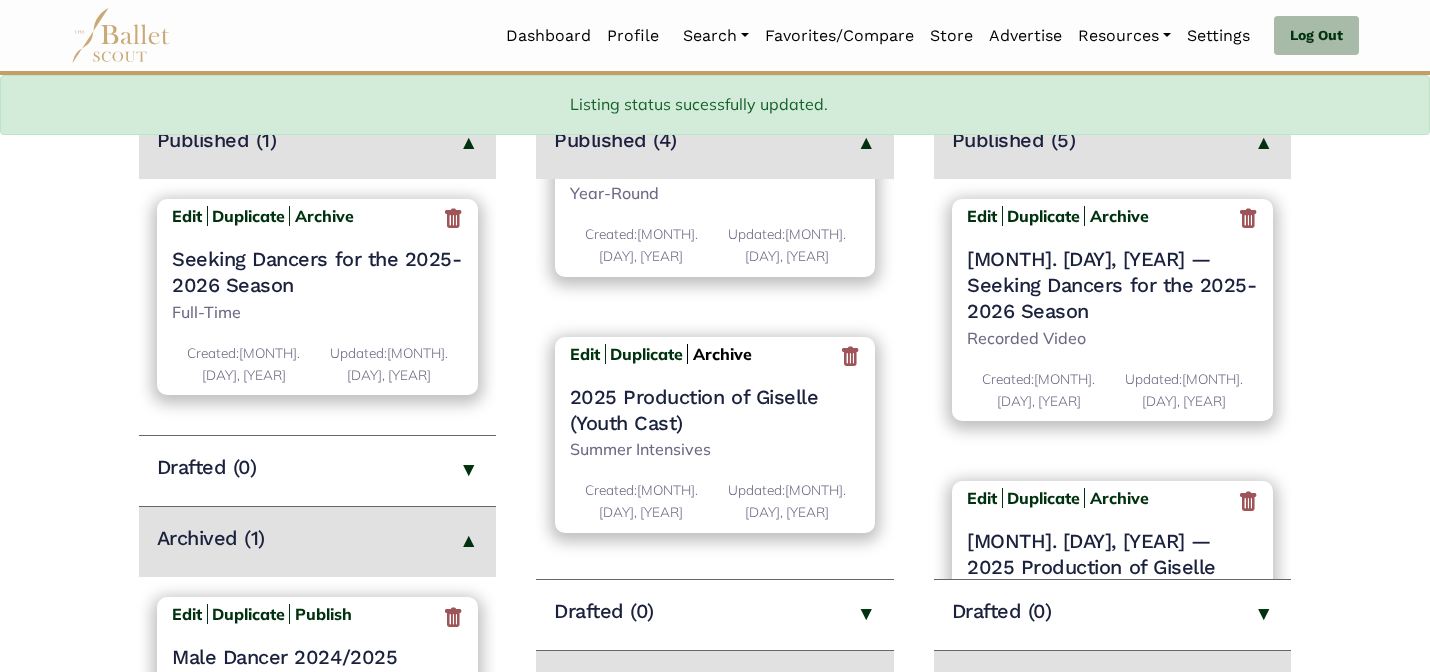 click on "Archive" at bounding box center [722, 354] 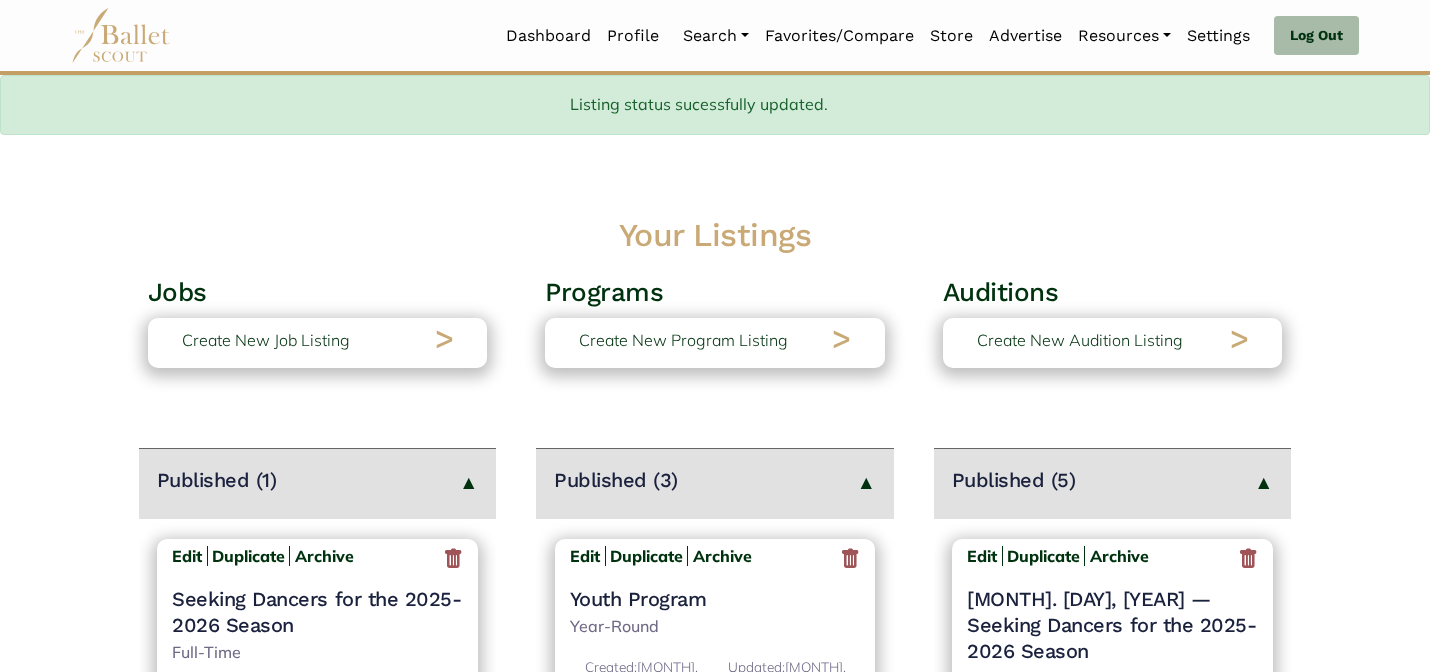 scroll, scrollTop: 338, scrollLeft: 0, axis: vertical 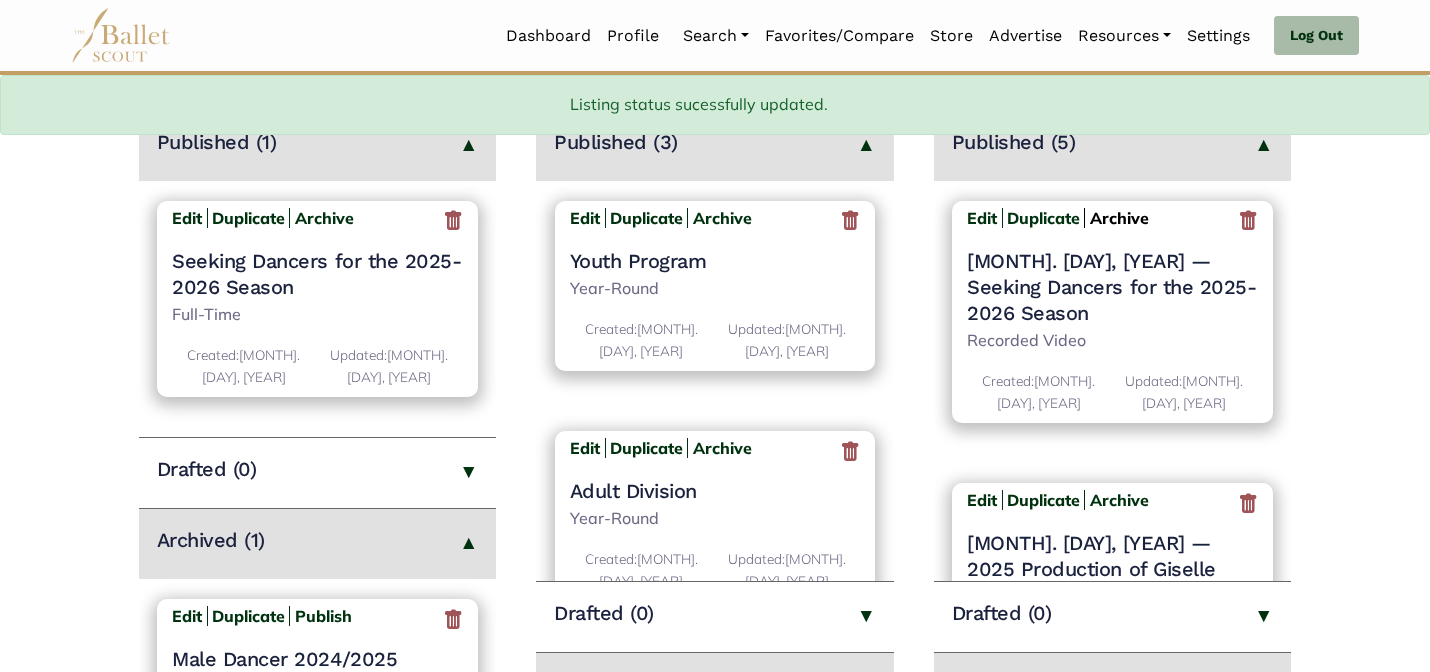 click on "Archive" at bounding box center (1119, 218) 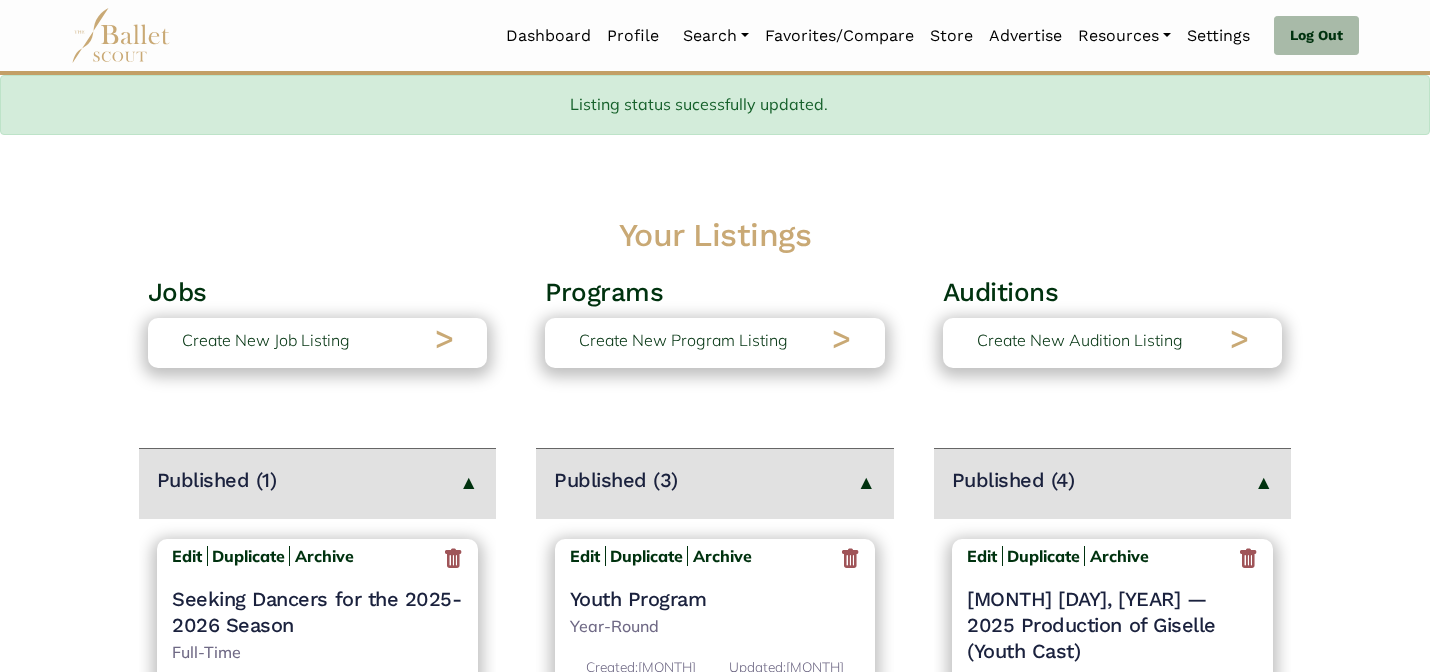 scroll, scrollTop: 336, scrollLeft: 0, axis: vertical 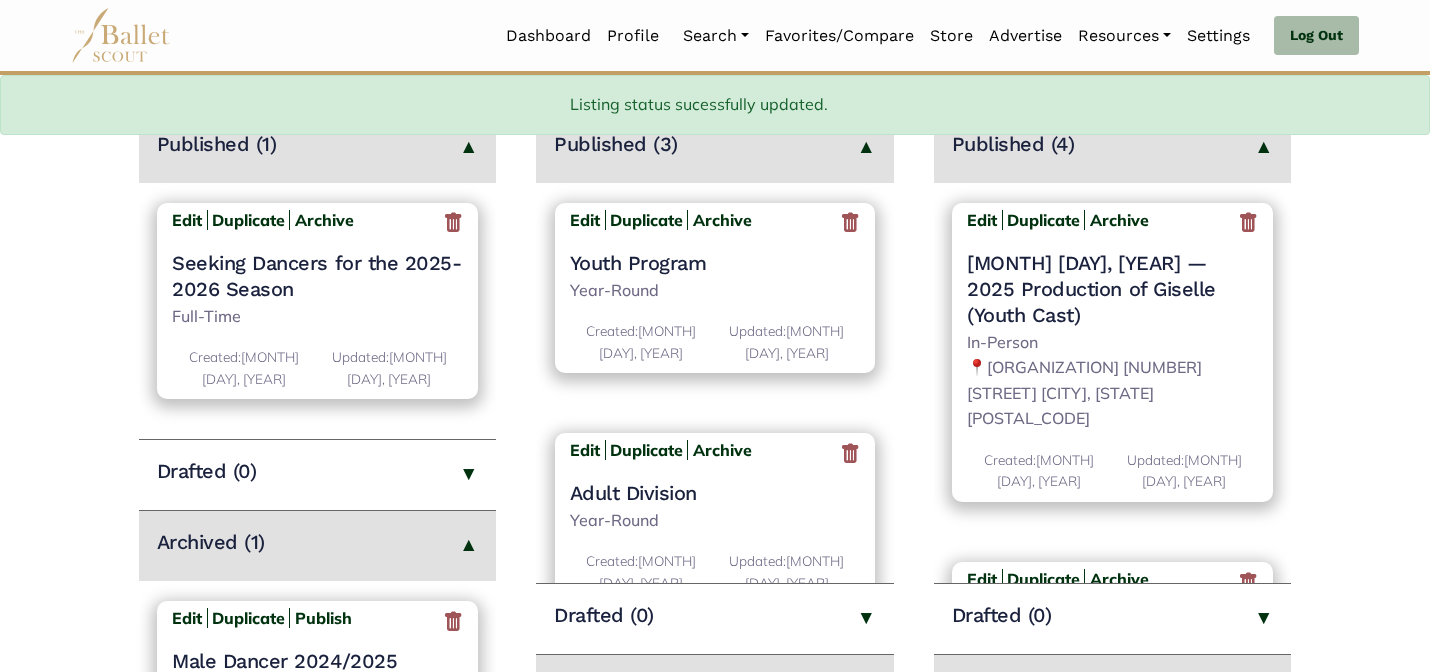 click on "Archive" at bounding box center (1119, 220) 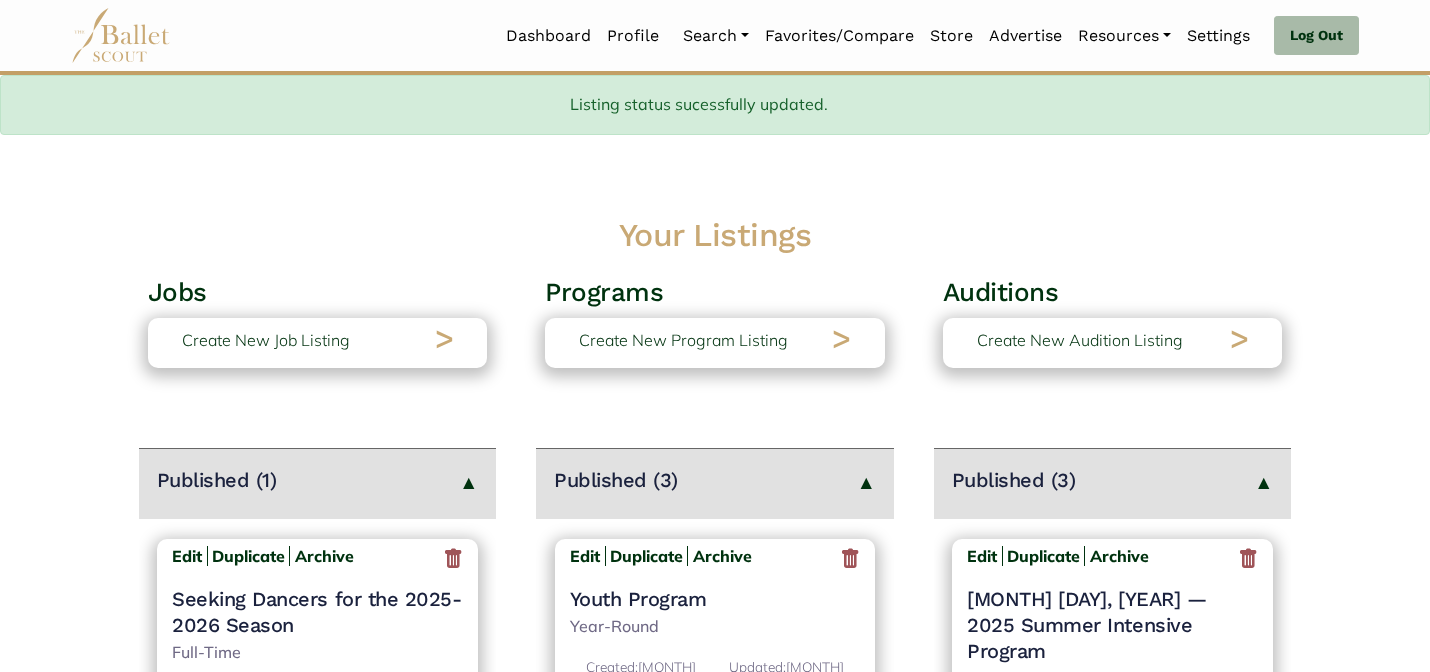 scroll, scrollTop: 334, scrollLeft: 0, axis: vertical 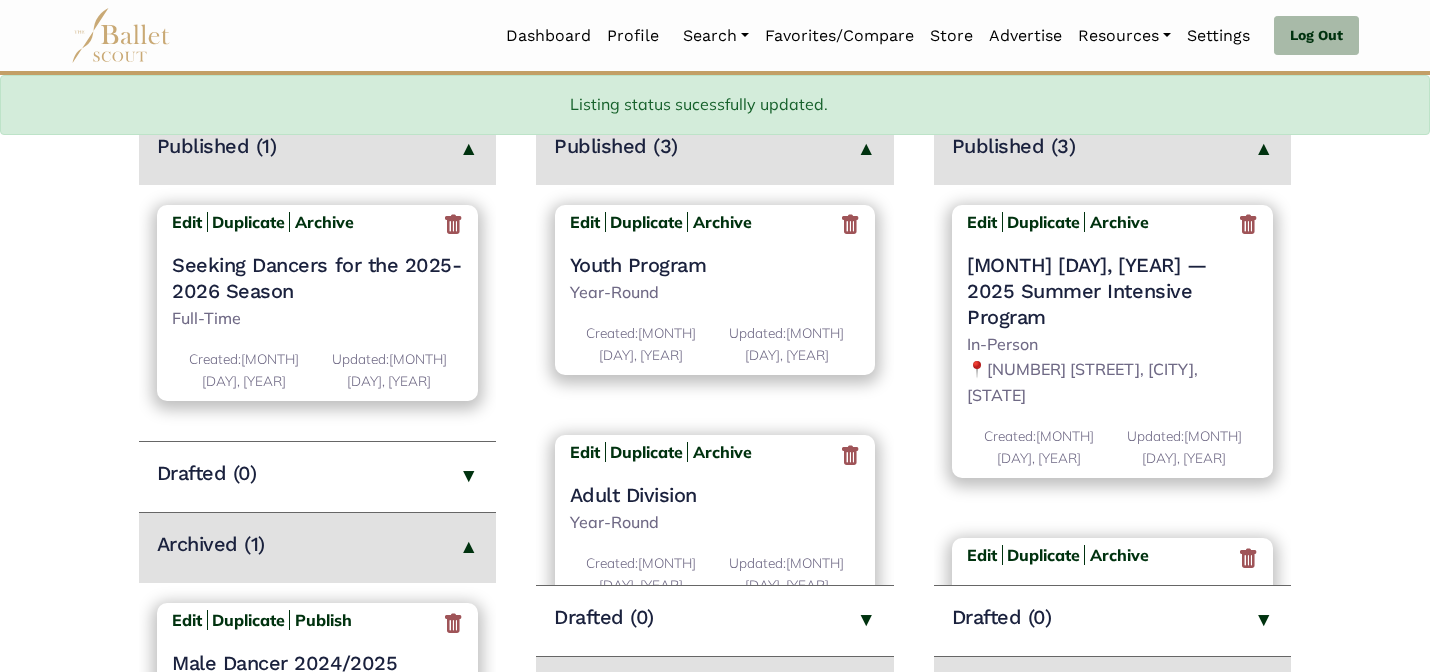 click on "Archive" at bounding box center (1119, 222) 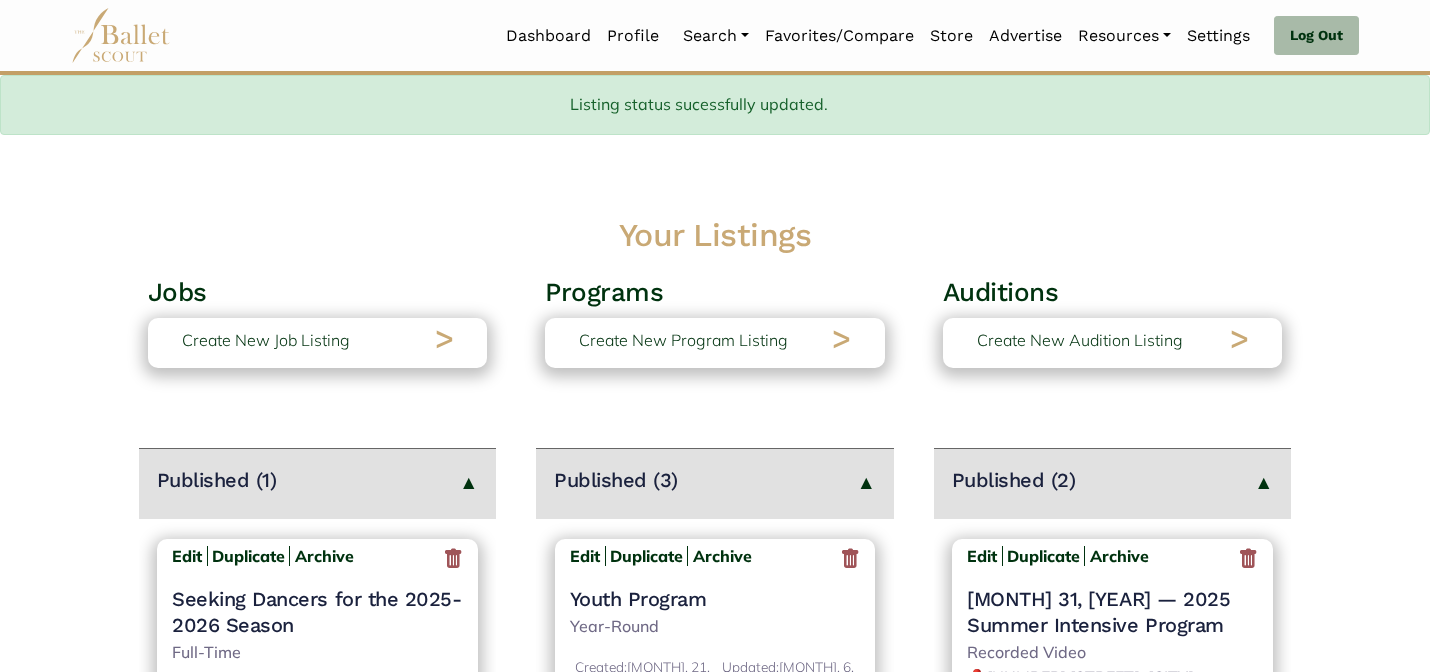 scroll, scrollTop: 332, scrollLeft: 0, axis: vertical 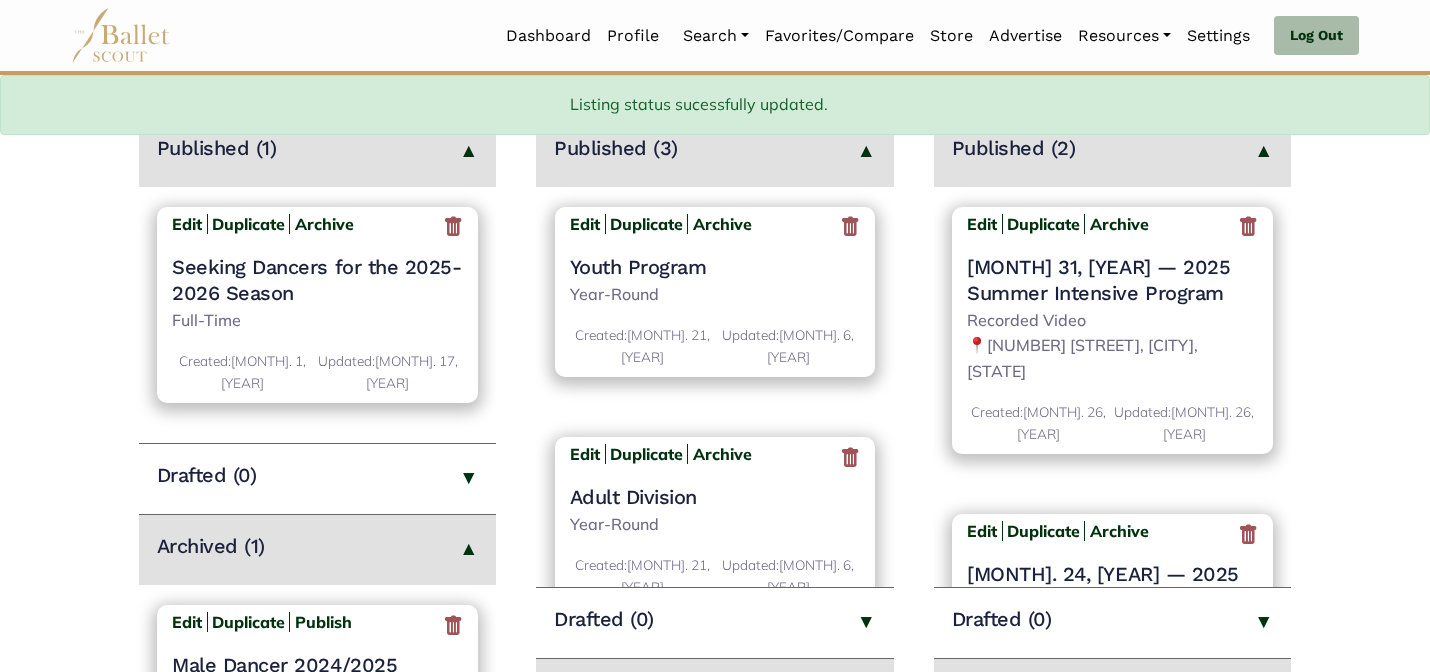 click on "Archive" at bounding box center [1119, 224] 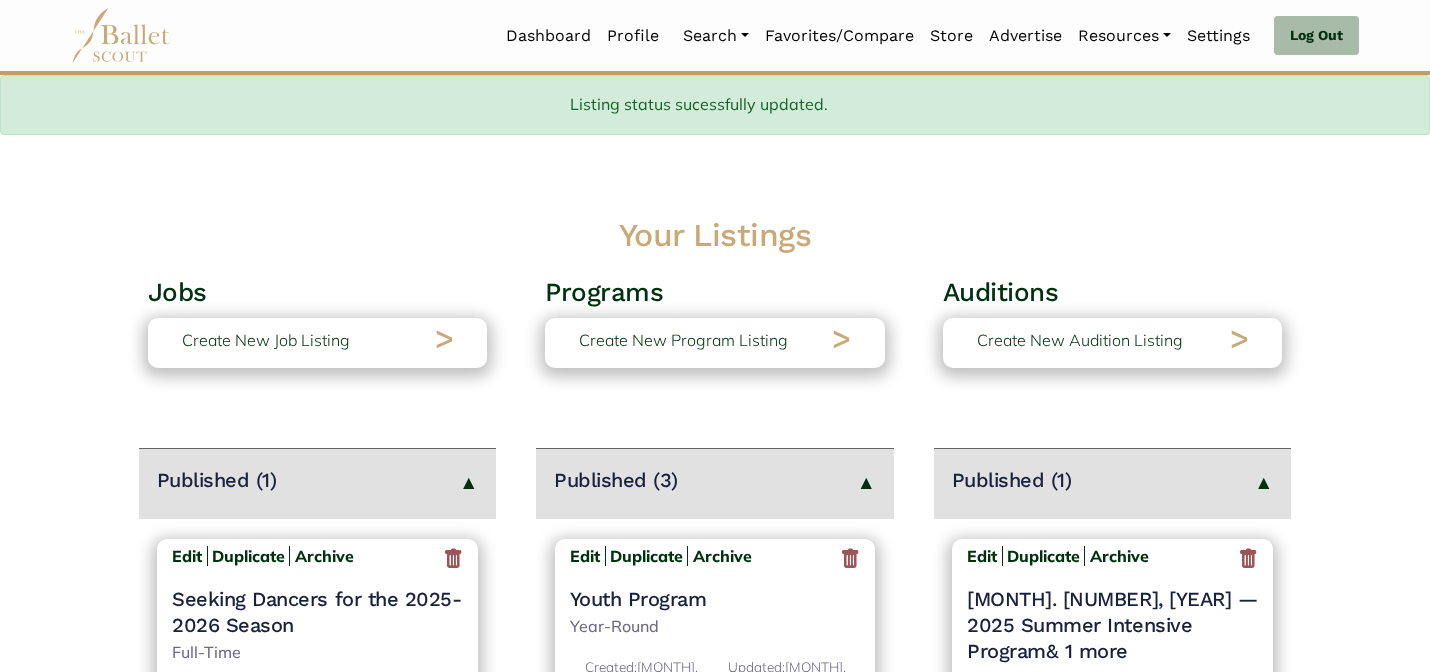 scroll, scrollTop: 330, scrollLeft: 0, axis: vertical 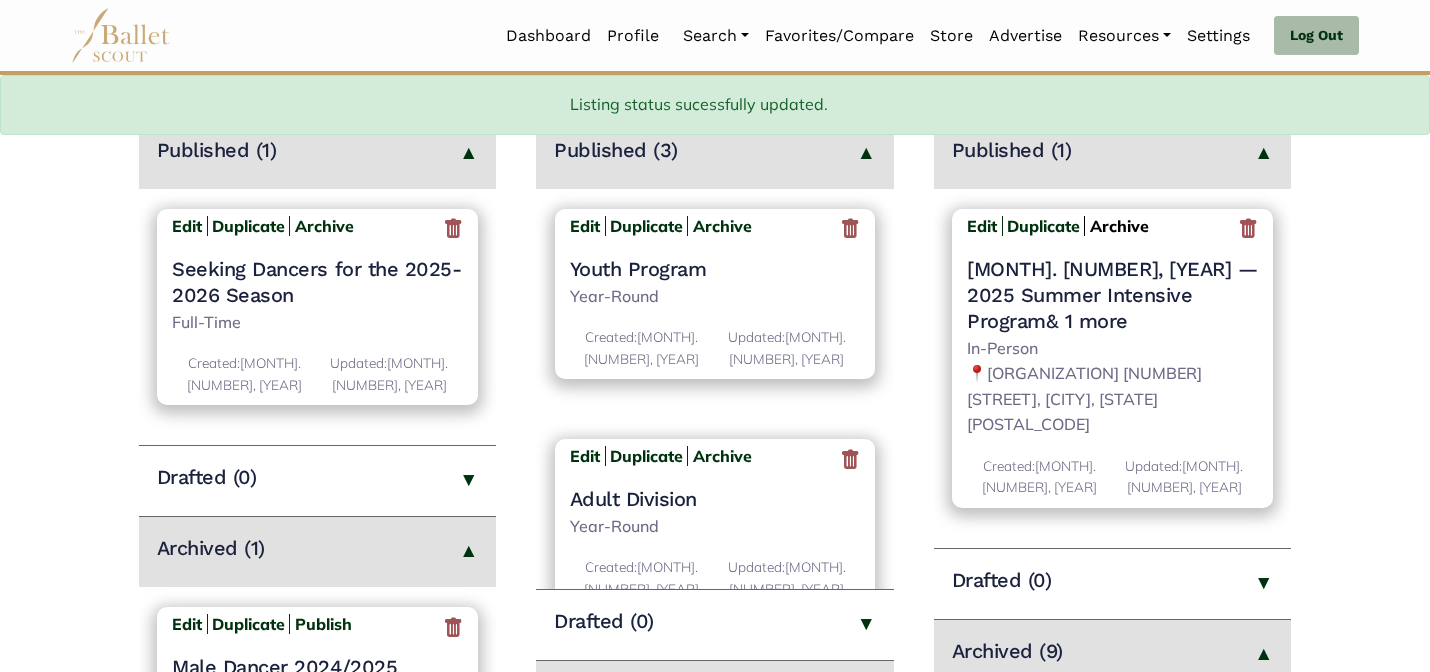 click on "Archive" at bounding box center (1119, 226) 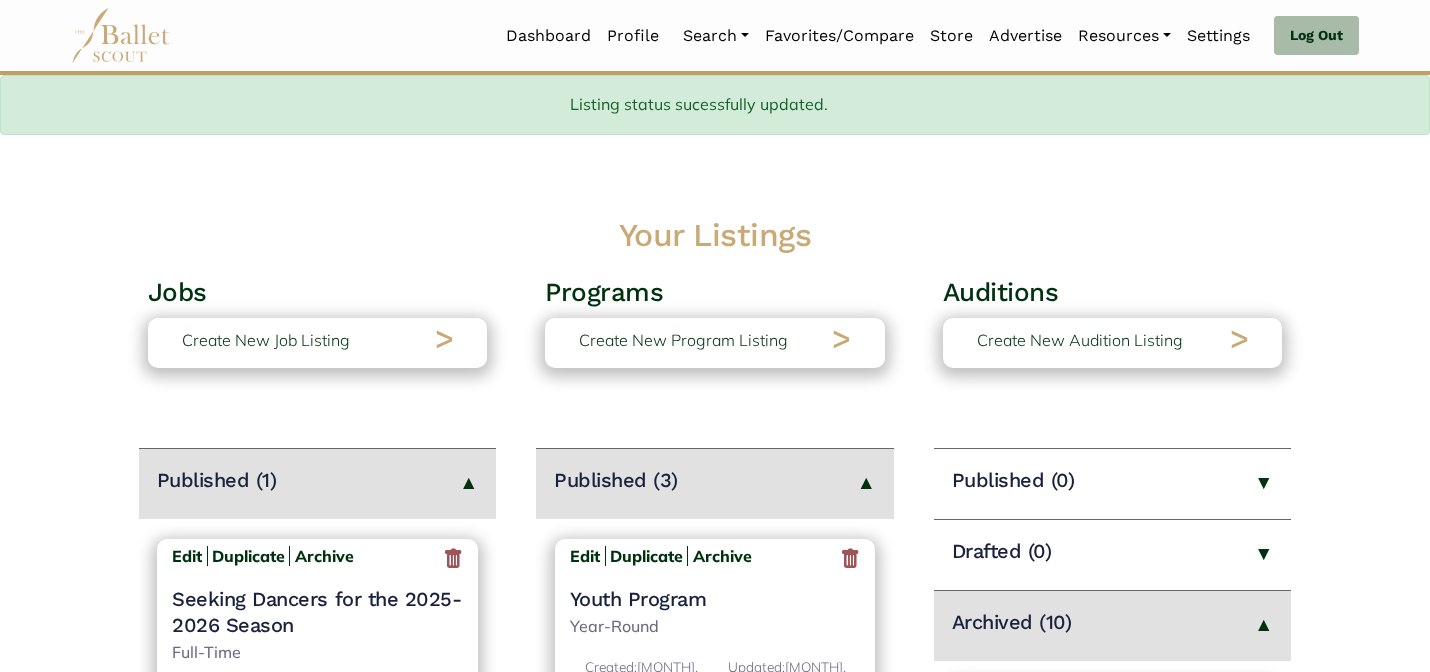 scroll, scrollTop: 328, scrollLeft: 0, axis: vertical 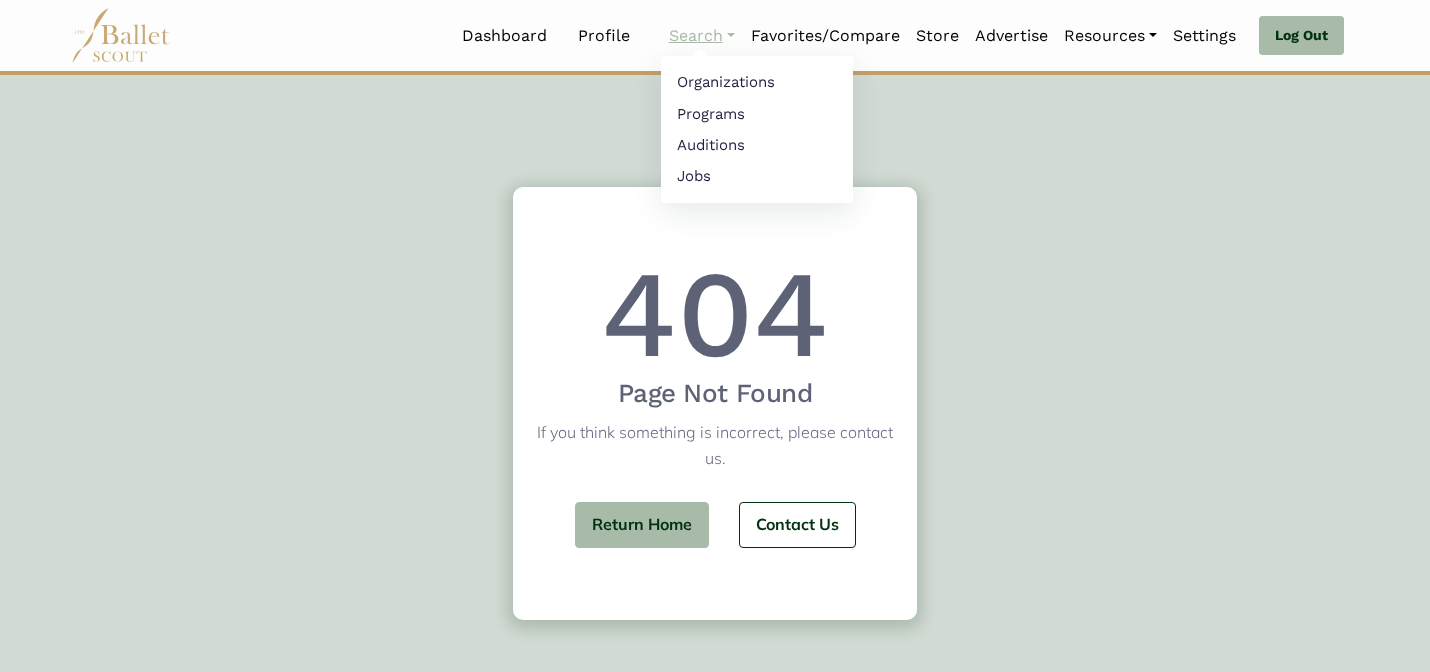 click on "Search" at bounding box center [702, 36] 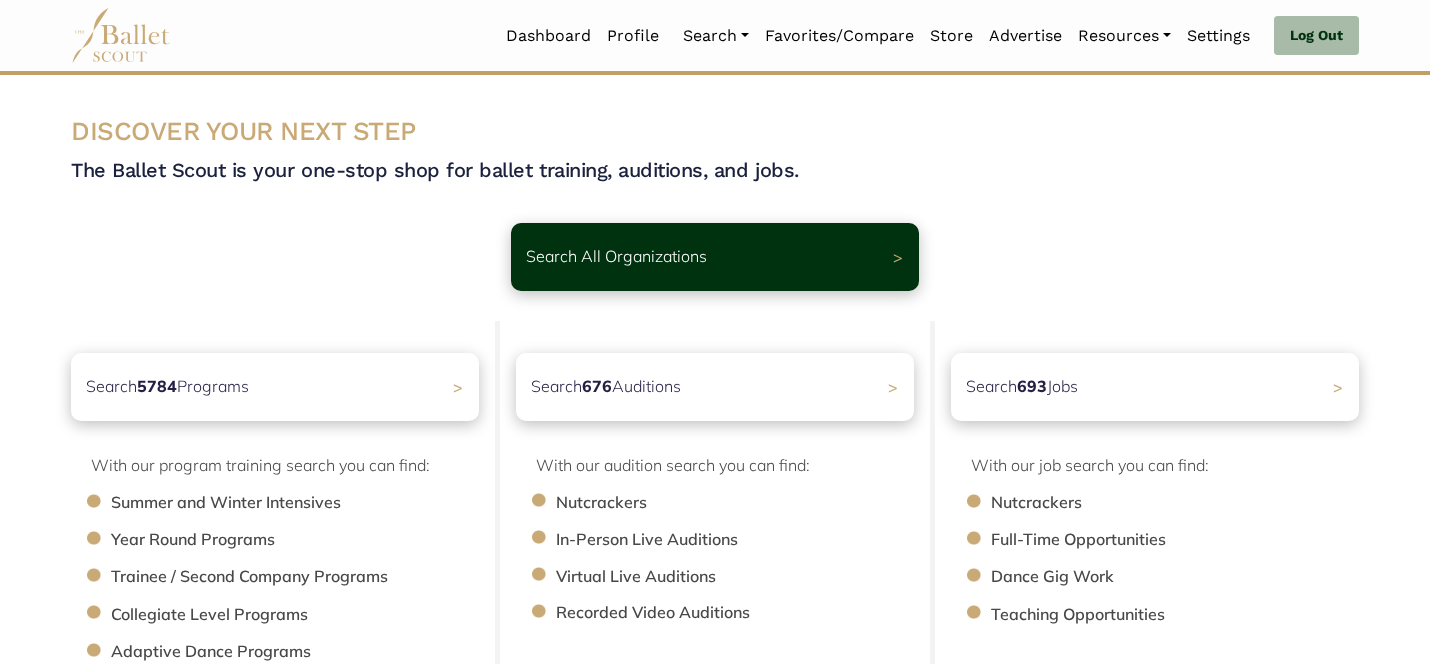 scroll, scrollTop: 0, scrollLeft: 0, axis: both 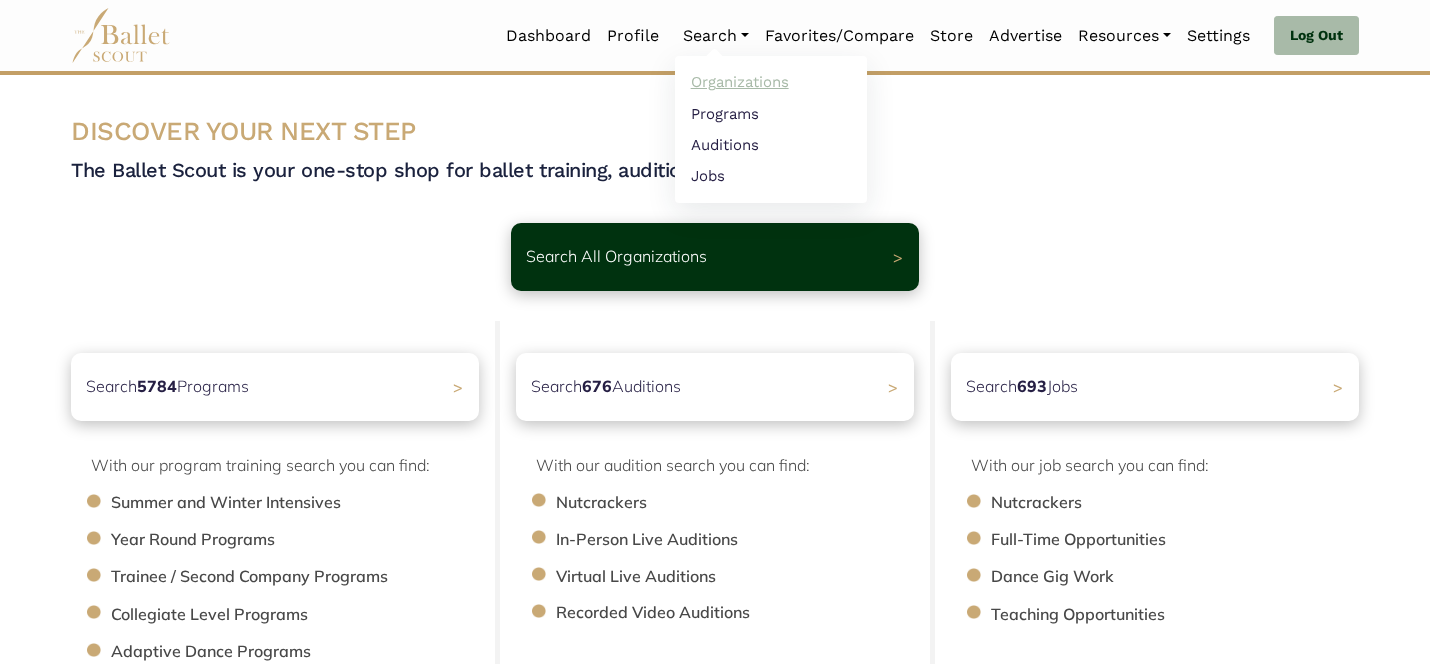 click on "Organizations" at bounding box center (771, 82) 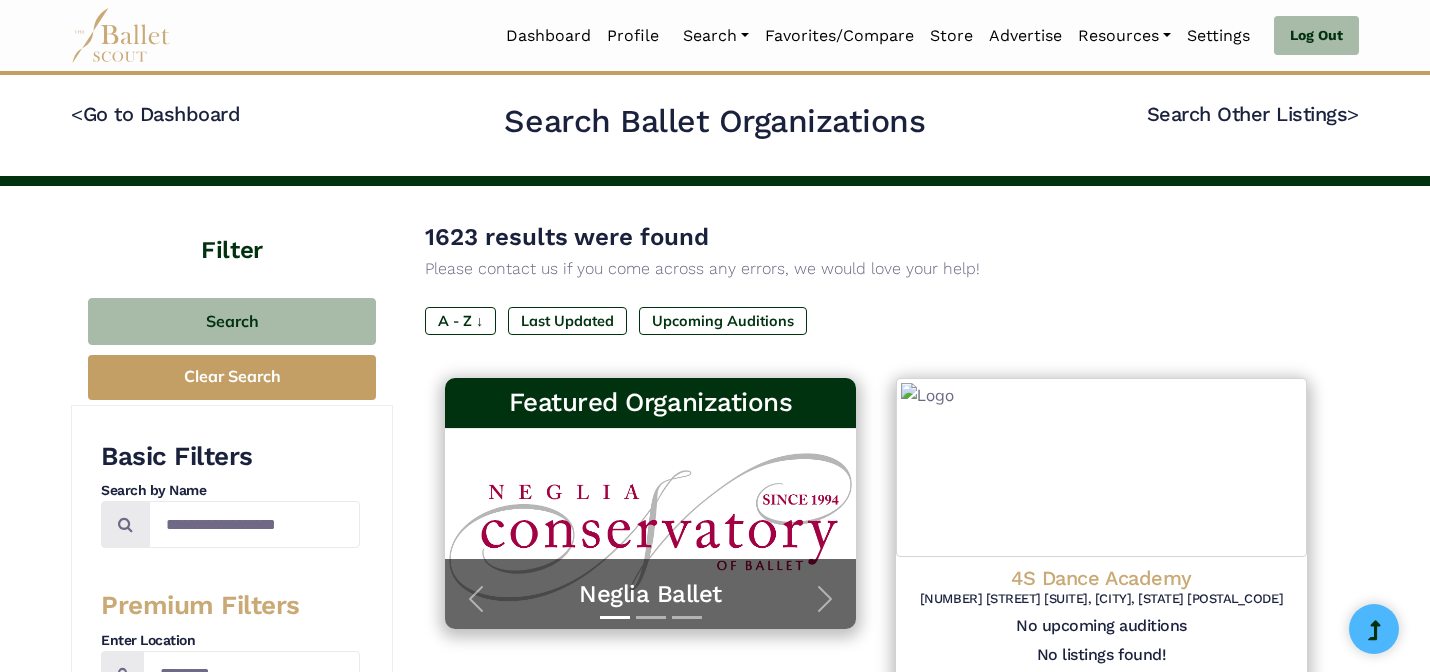 scroll, scrollTop: 0, scrollLeft: 0, axis: both 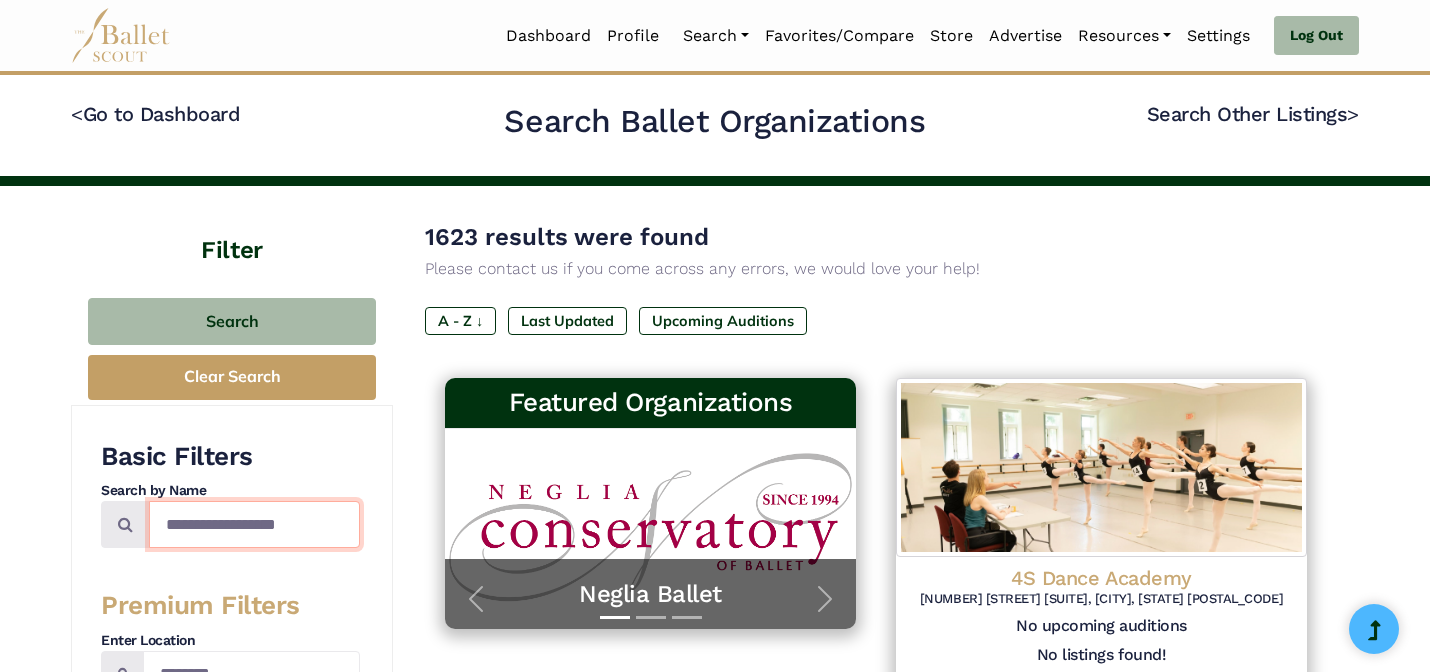 click at bounding box center (254, 524) 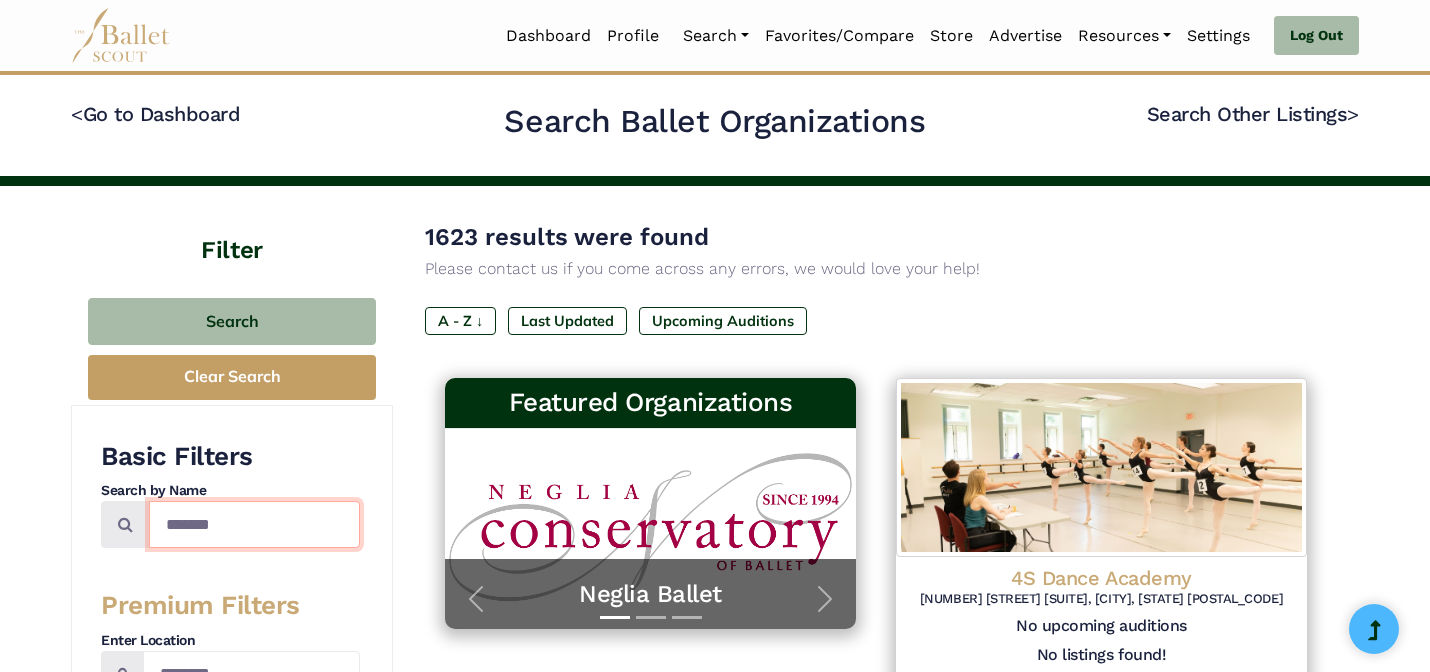 type on "**********" 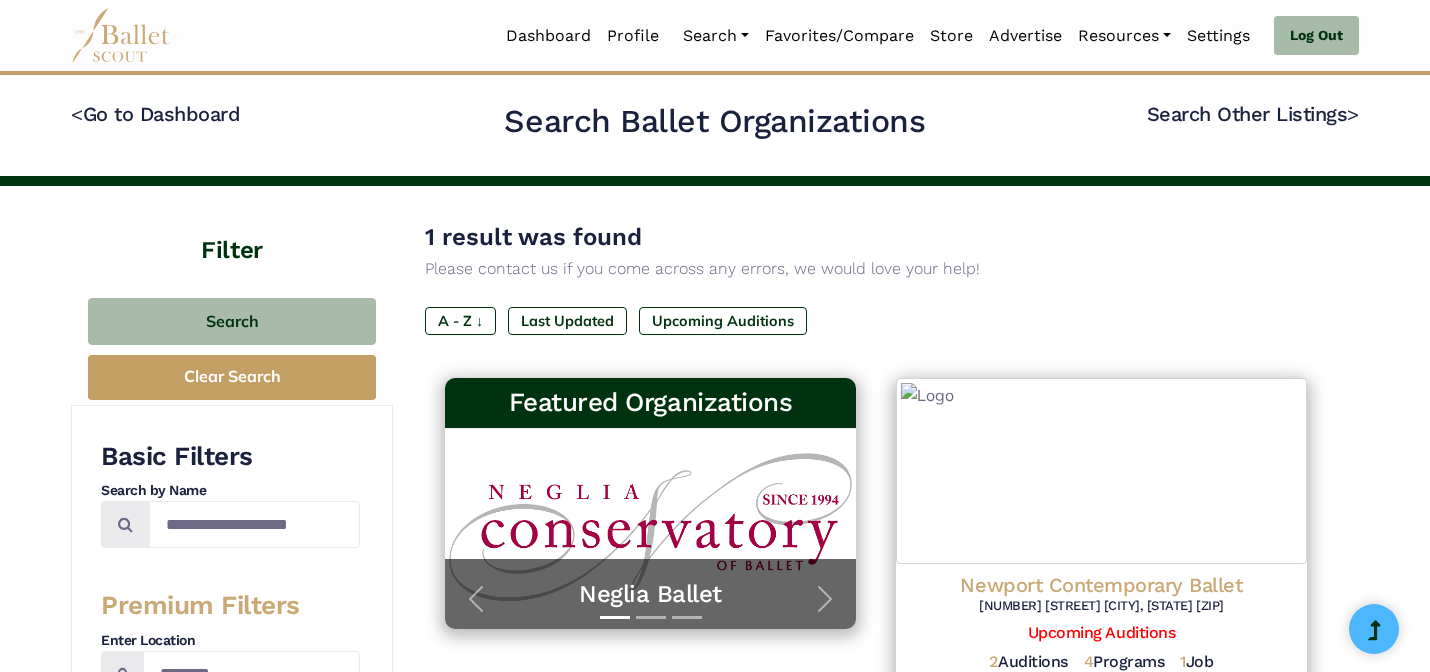 scroll, scrollTop: 0, scrollLeft: 0, axis: both 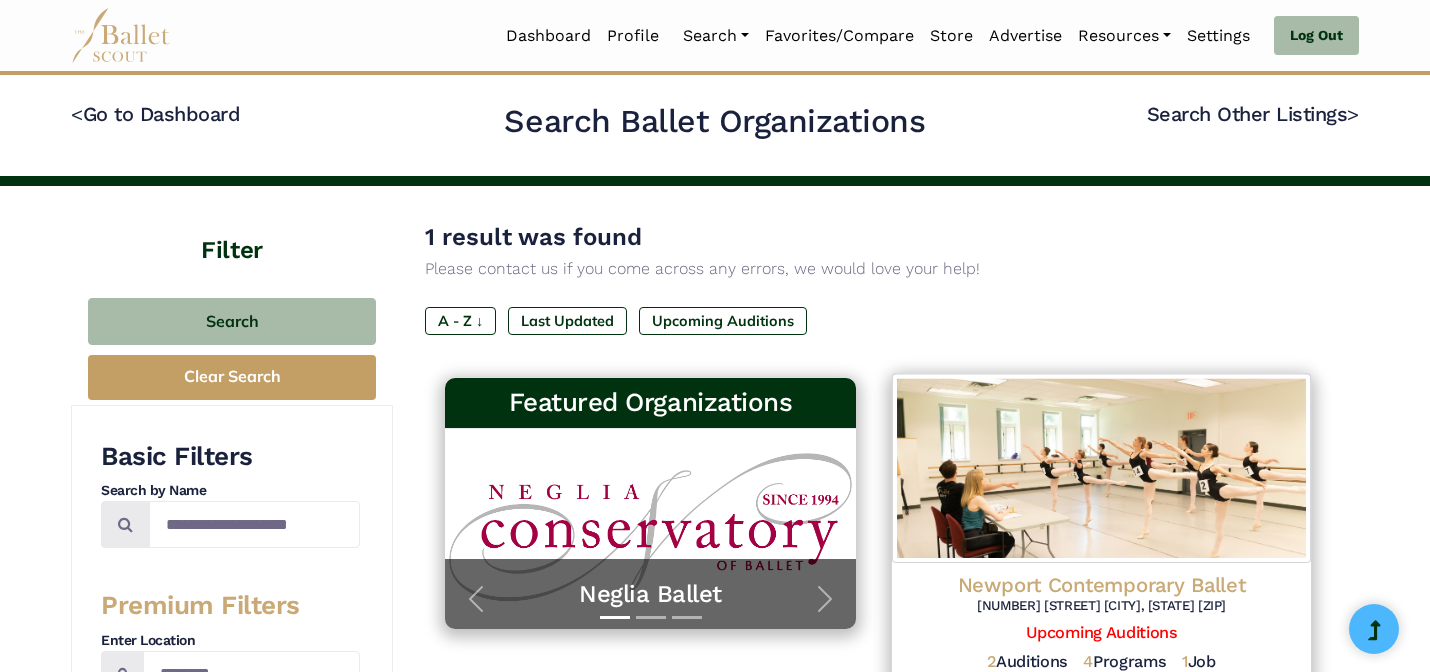 click at bounding box center [1101, 468] 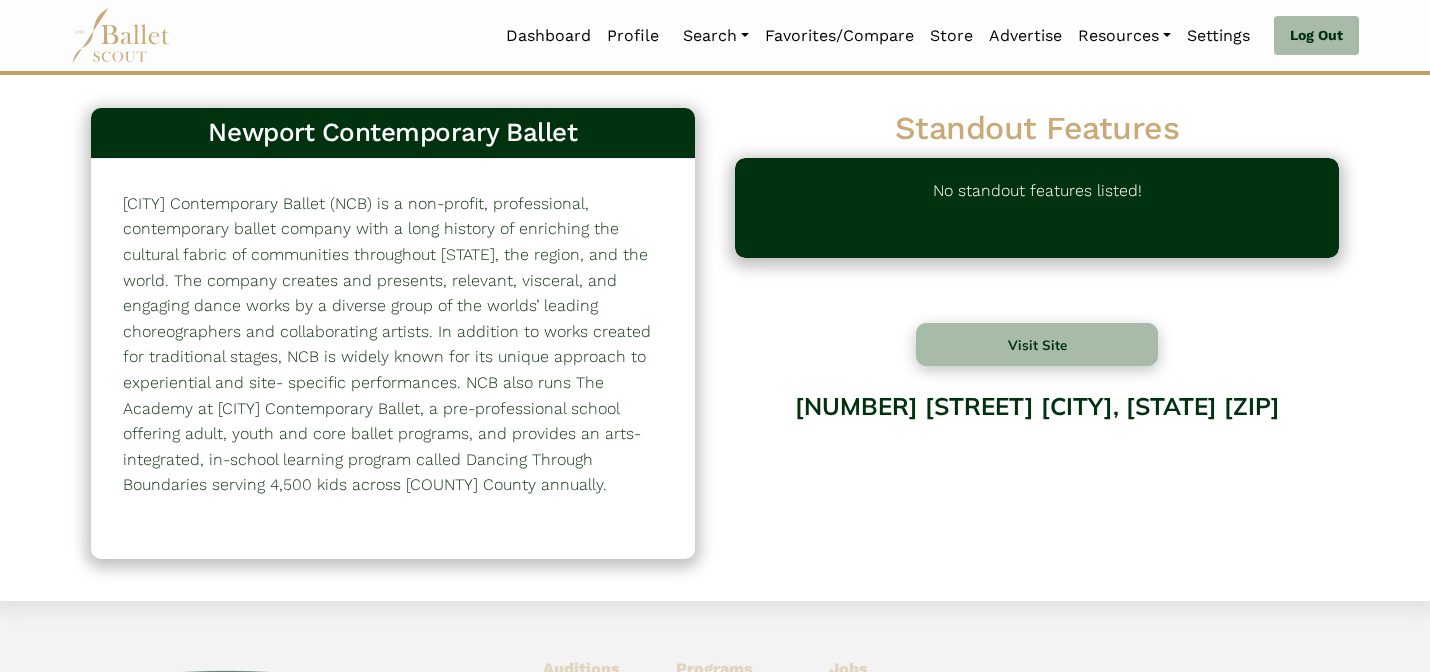 scroll, scrollTop: 0, scrollLeft: 0, axis: both 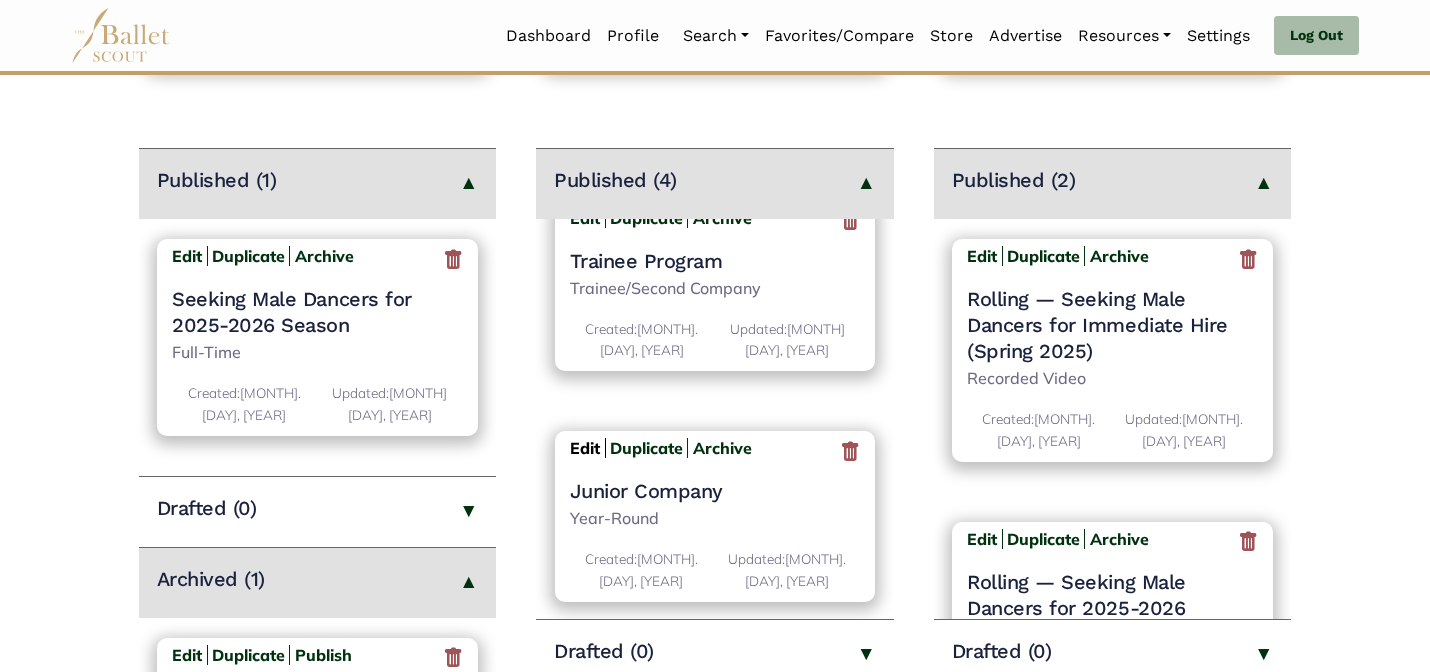 click on "Edit" at bounding box center [585, 448] 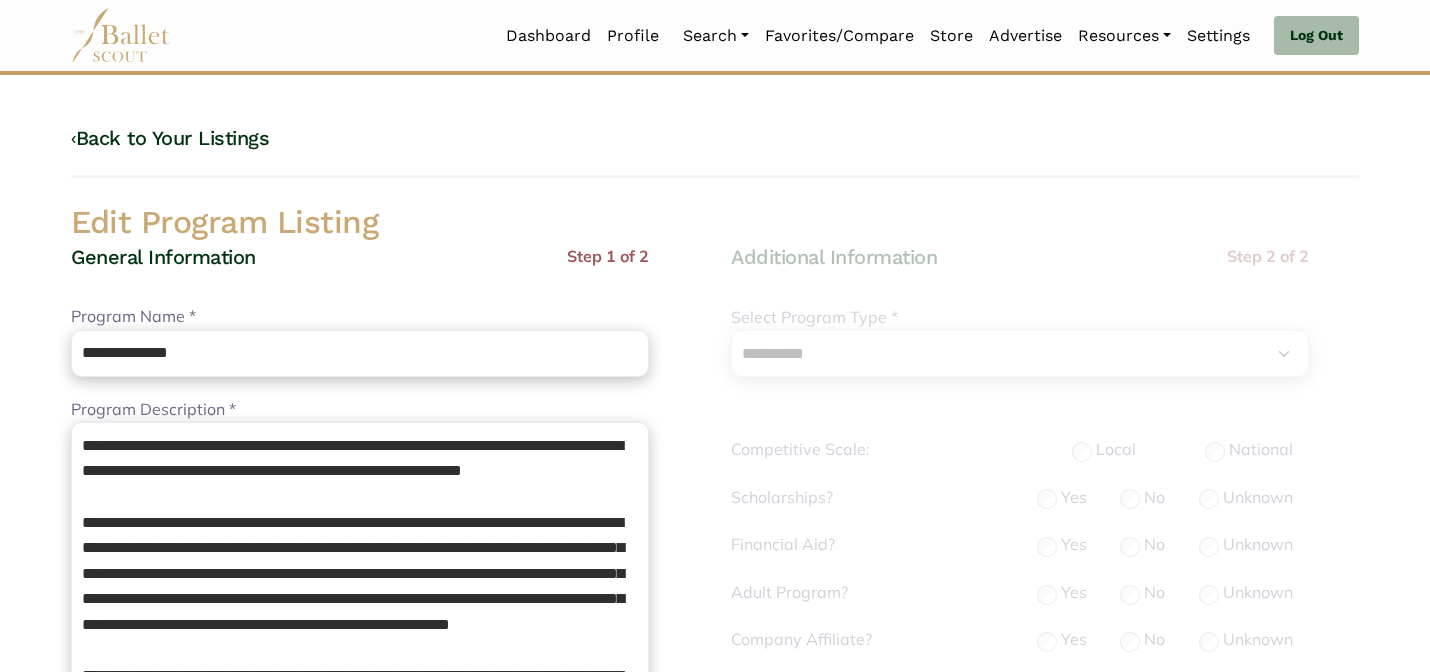 select on "**" 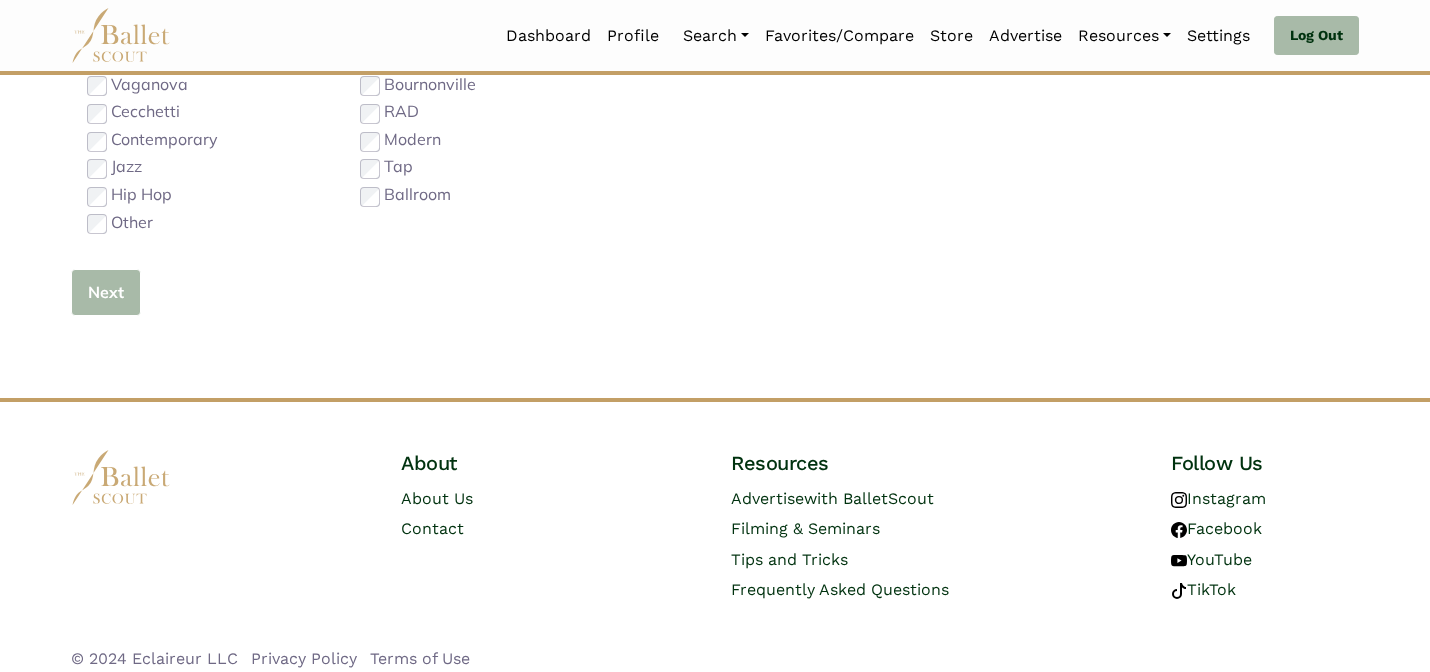 click on "Next" at bounding box center [106, 292] 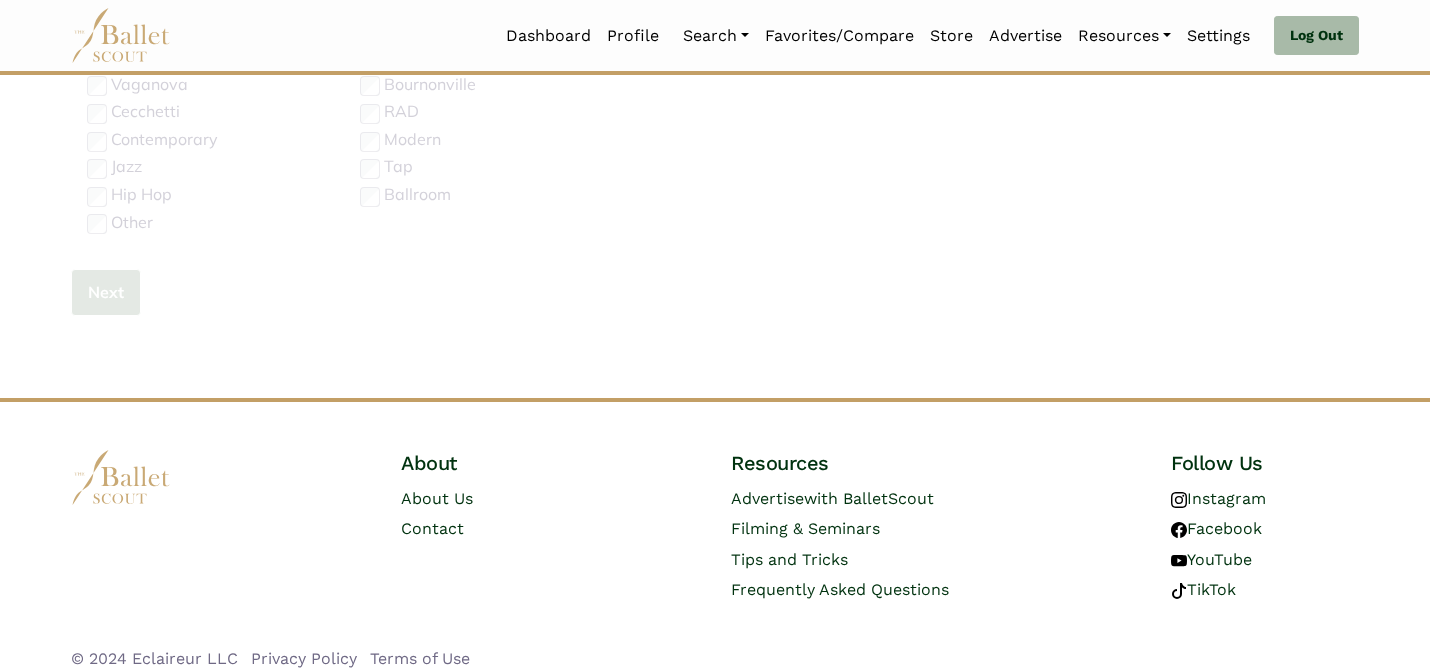 type 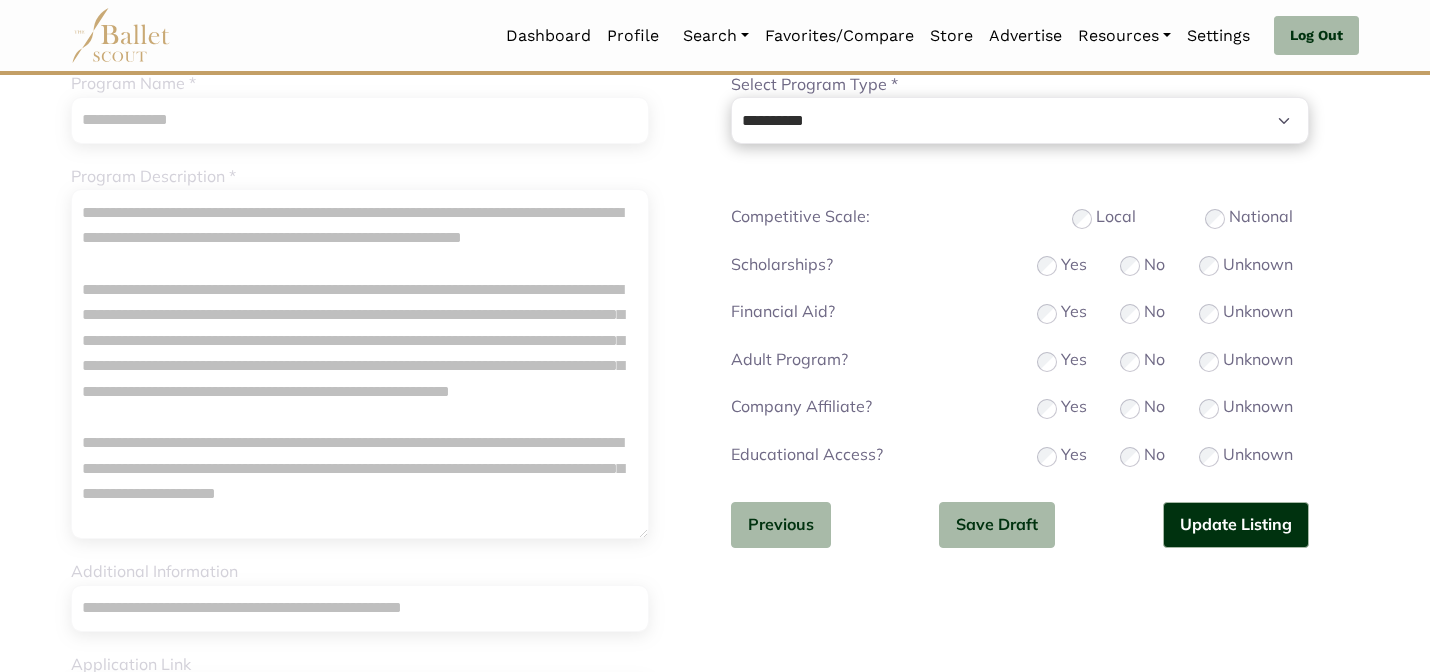 scroll, scrollTop: 240, scrollLeft: 0, axis: vertical 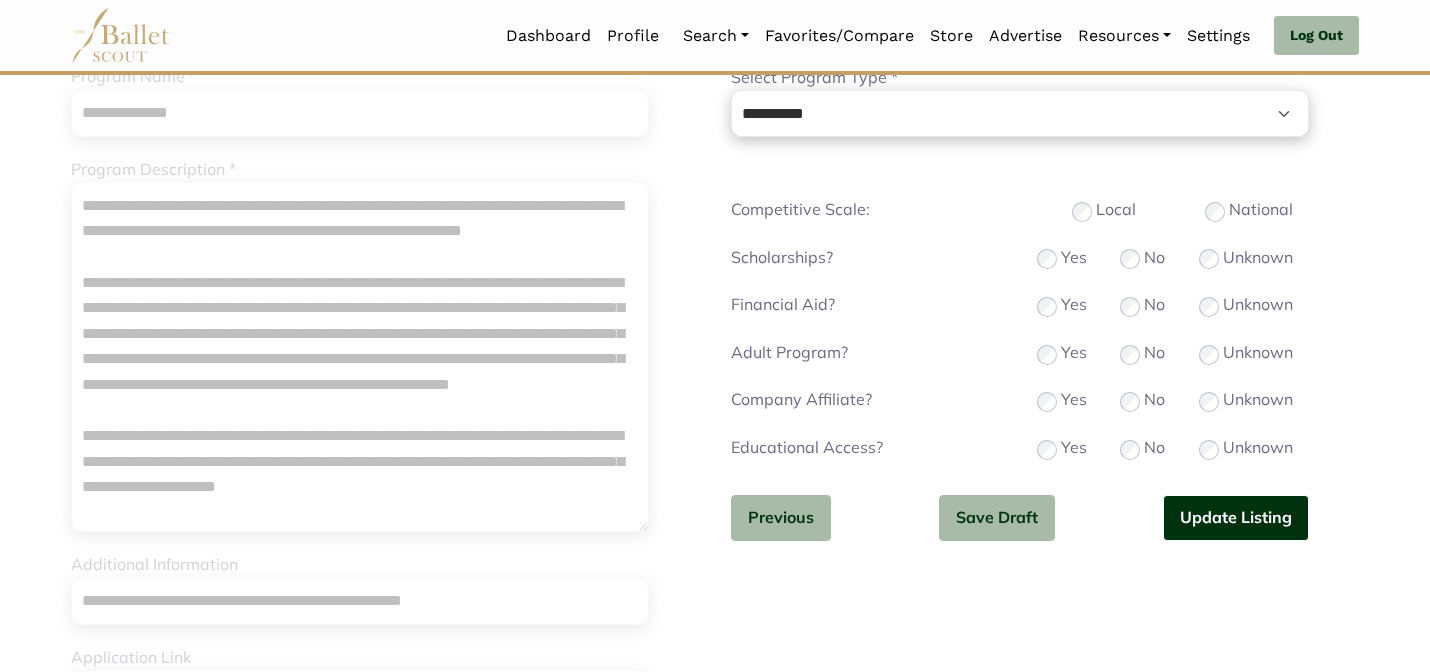 click on "Update Listing" at bounding box center [1236, 518] 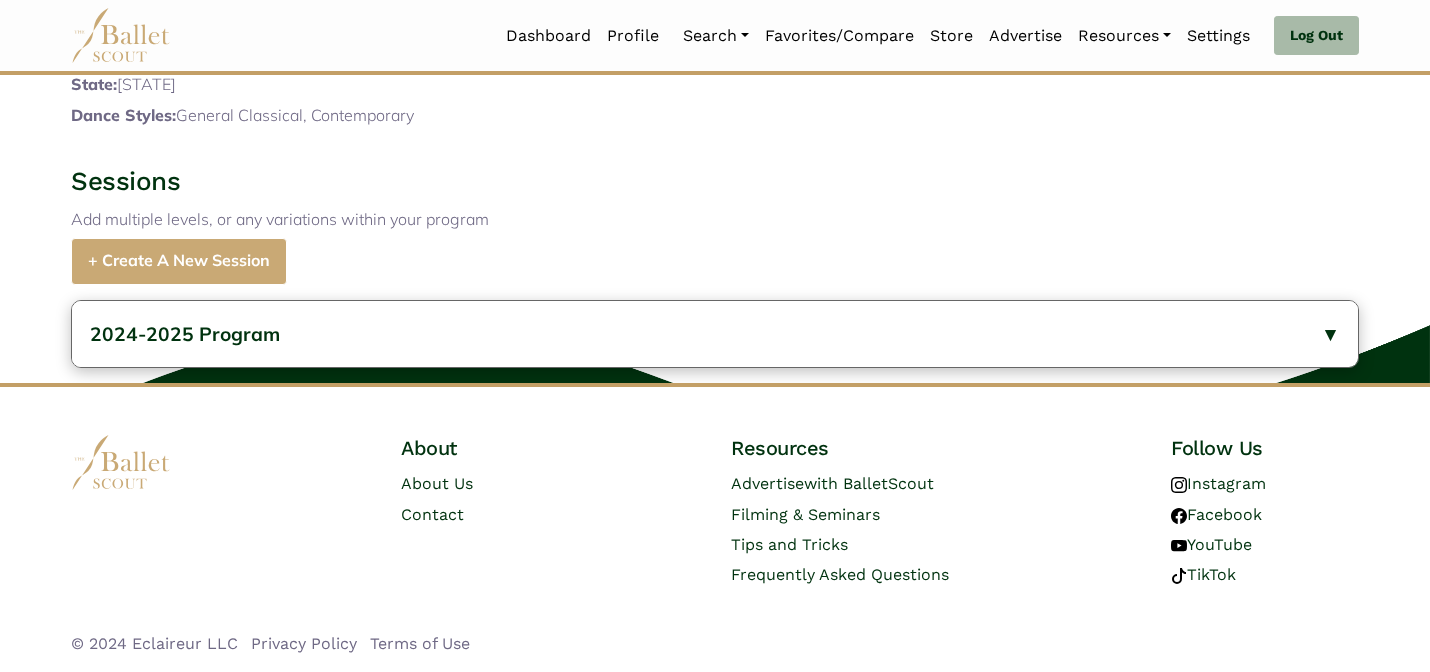 scroll, scrollTop: 926, scrollLeft: 0, axis: vertical 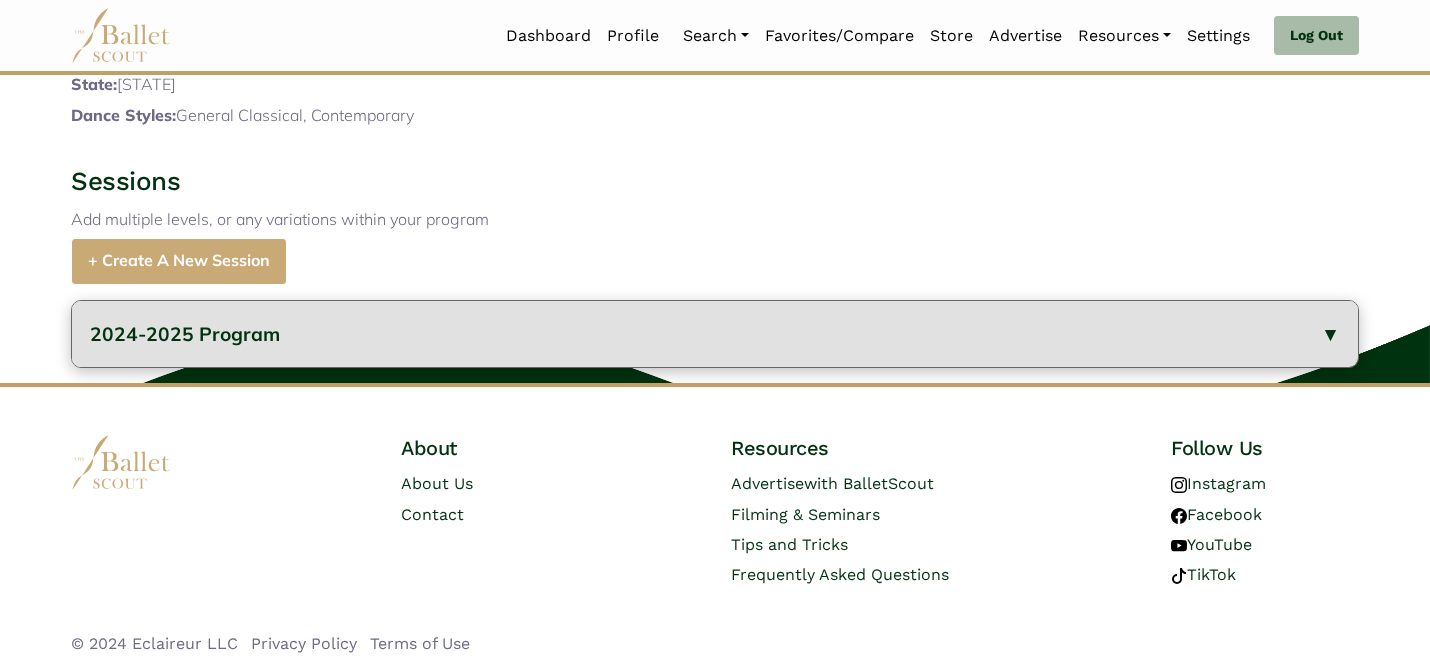 click on "2024-2025 Program" at bounding box center [715, 334] 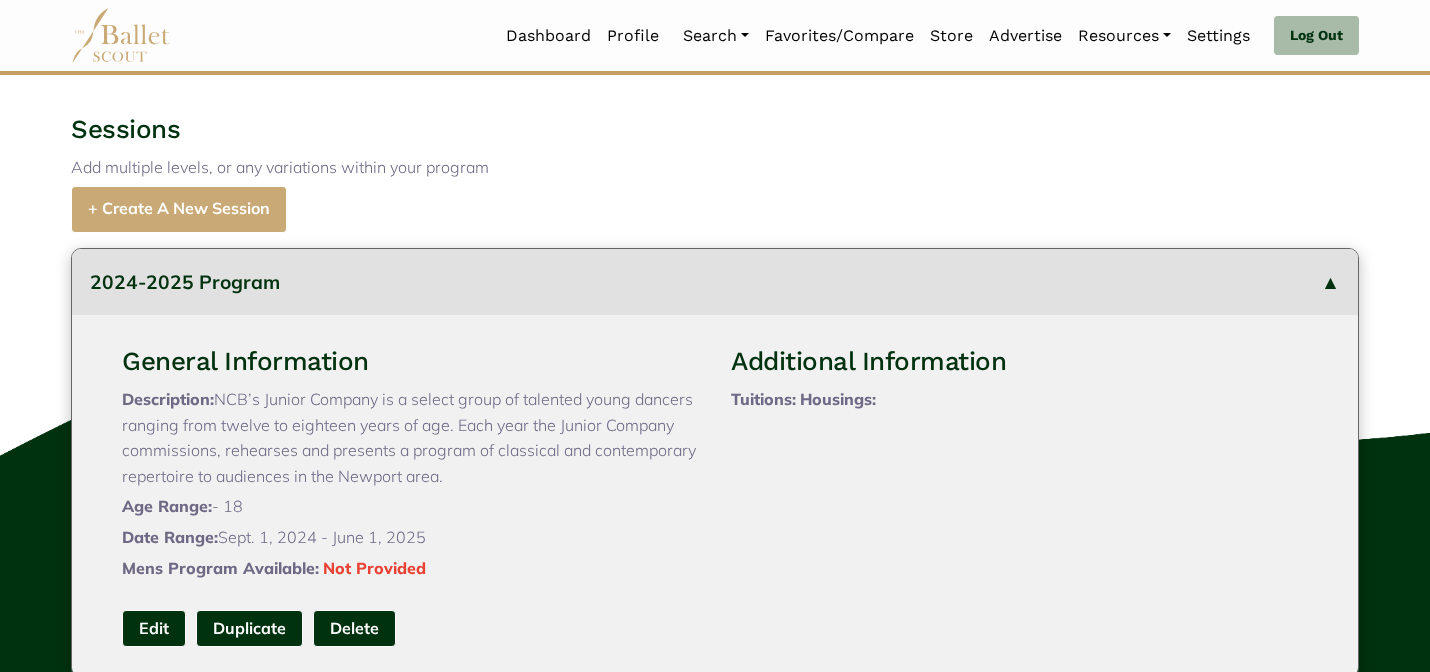 type 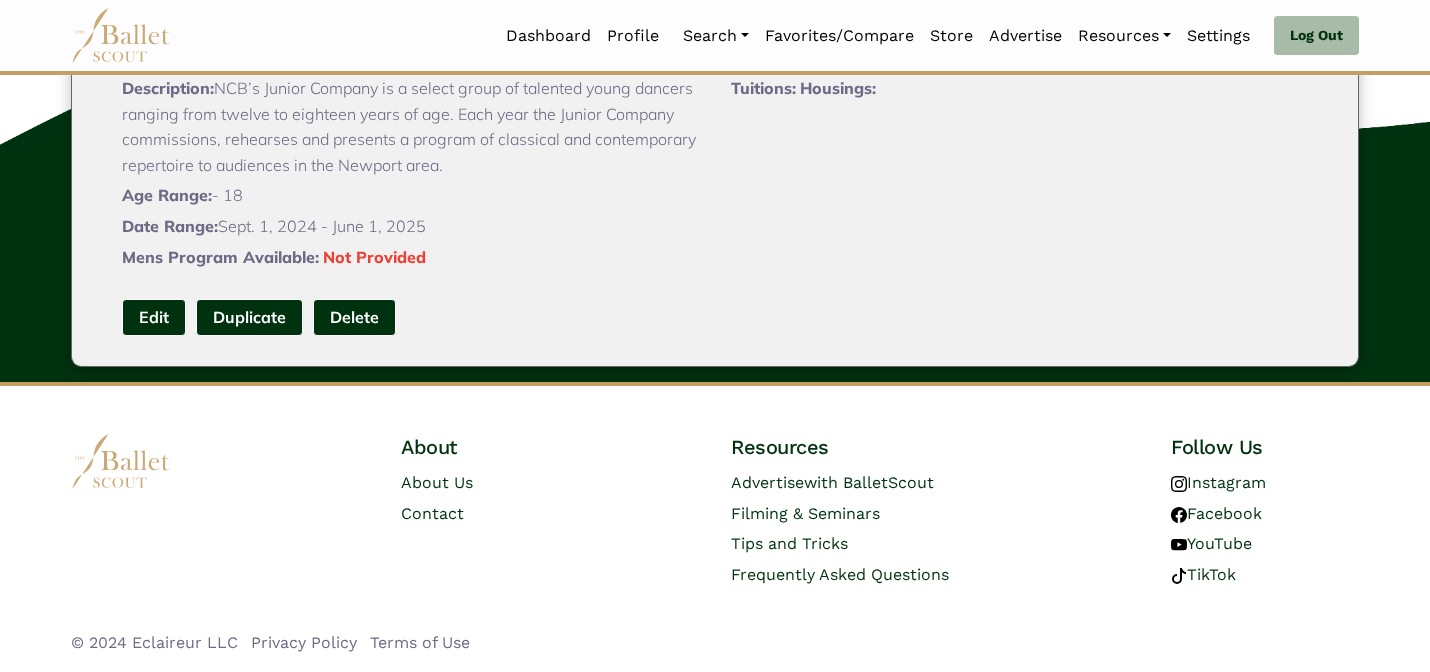 scroll, scrollTop: 1288, scrollLeft: 0, axis: vertical 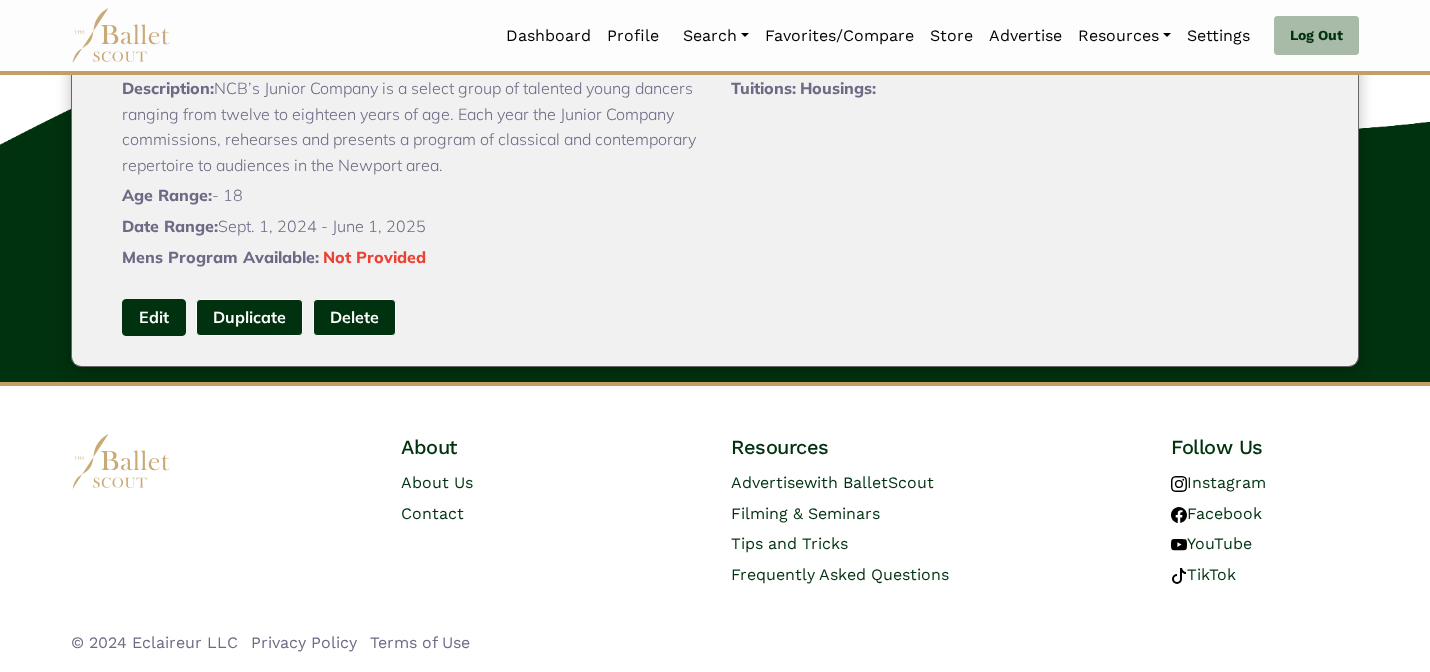 click on "Edit" at bounding box center [154, 317] 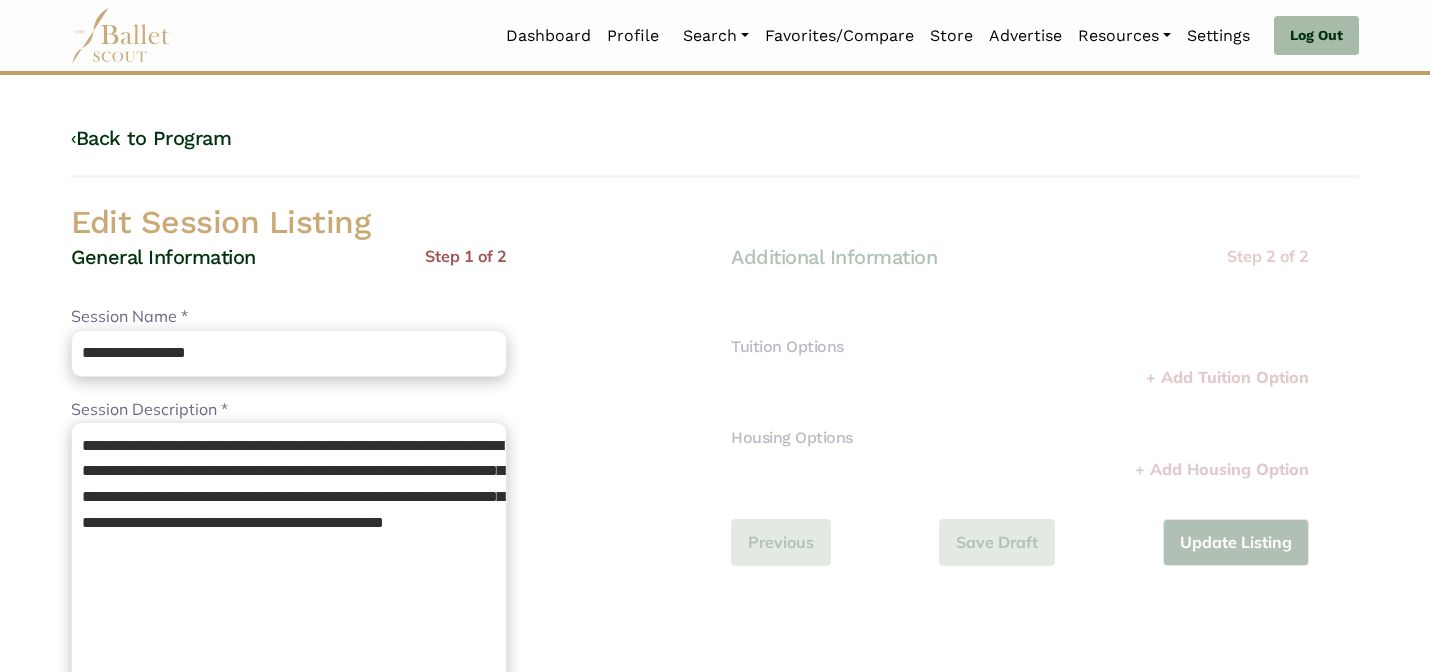 scroll, scrollTop: 0, scrollLeft: 0, axis: both 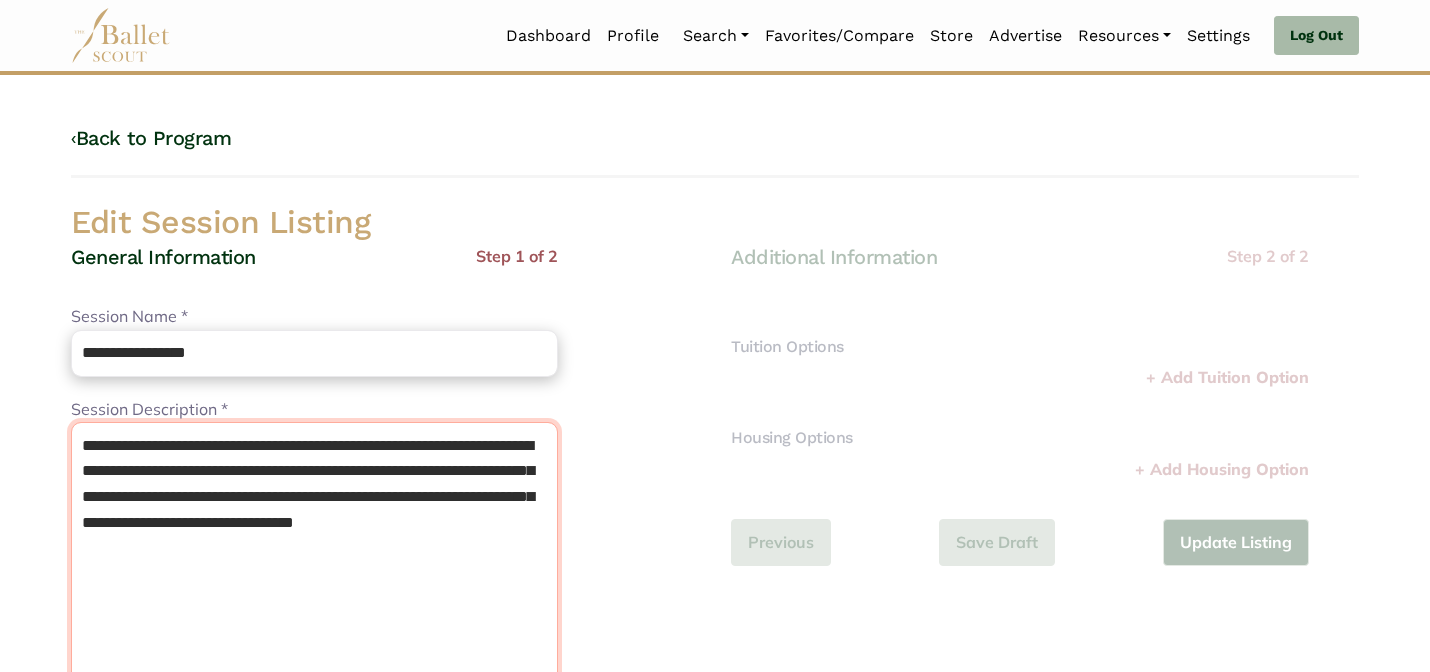 drag, startPoint x: 246, startPoint y: 453, endPoint x: 129, endPoint y: 439, distance: 117.83463 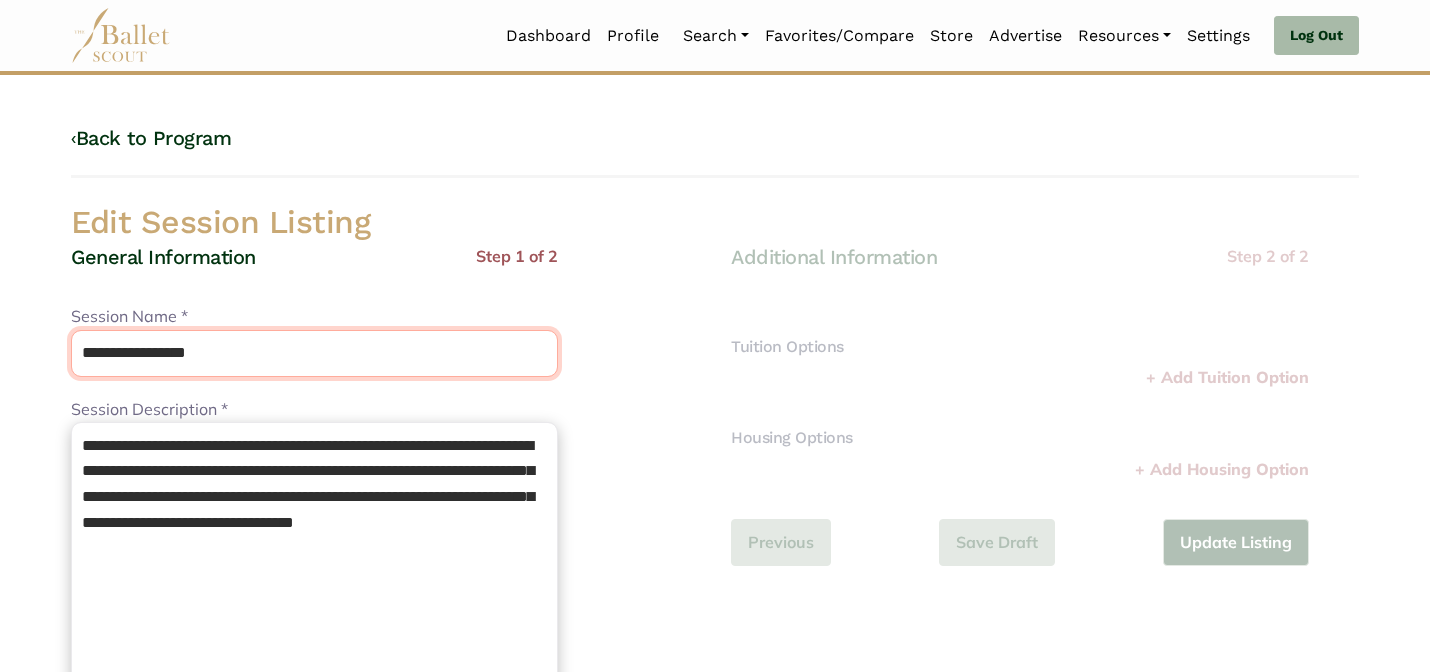 paste 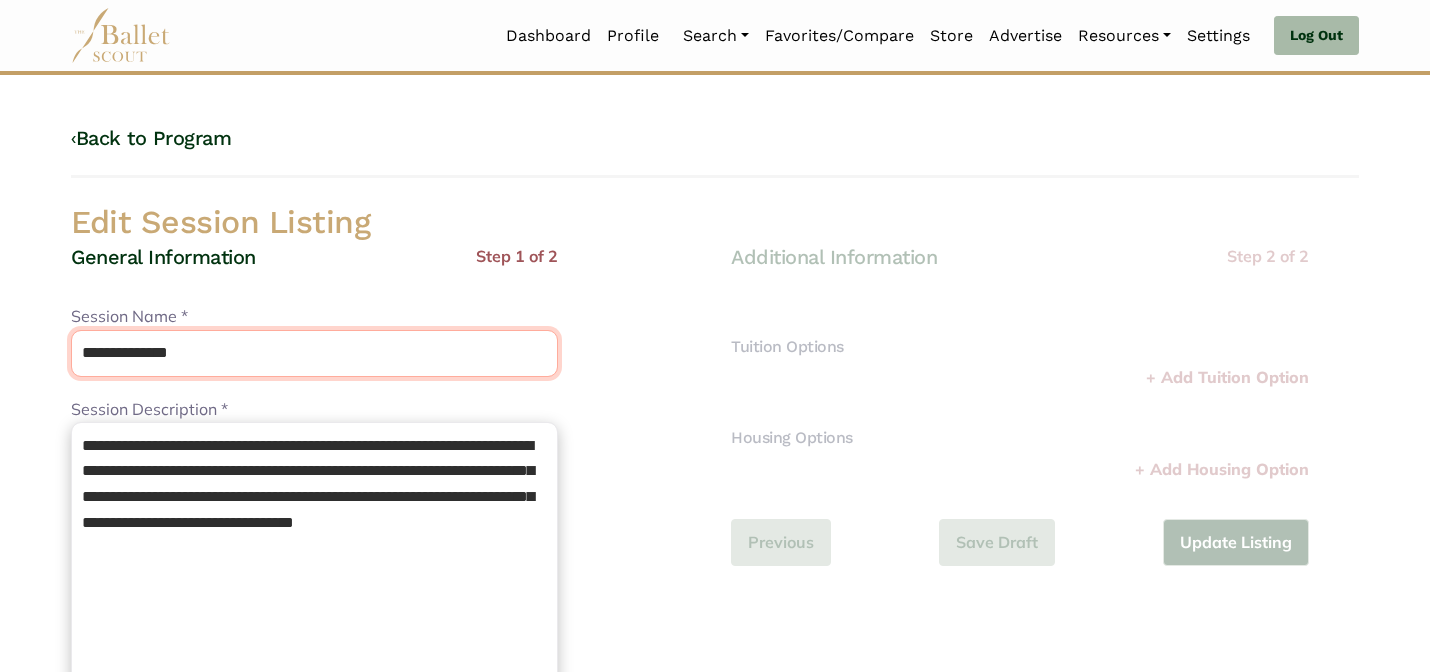 type on "**********" 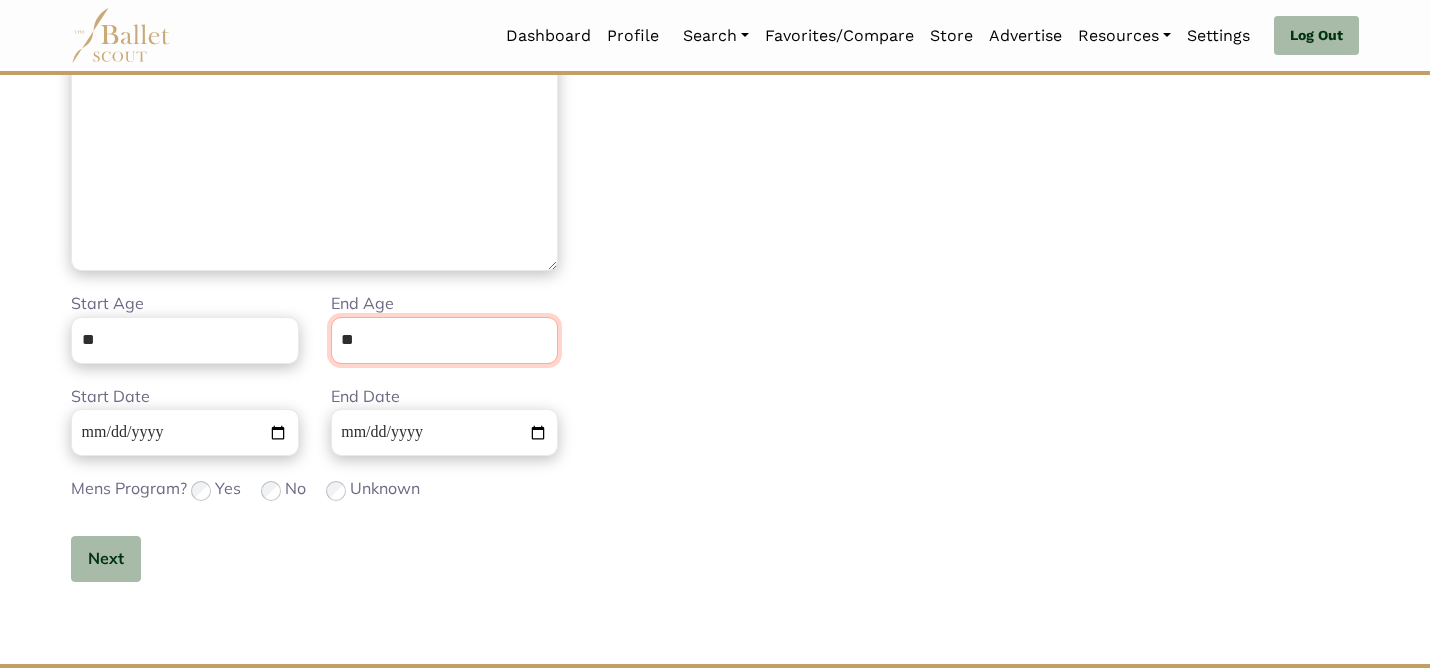 scroll, scrollTop: 505, scrollLeft: 0, axis: vertical 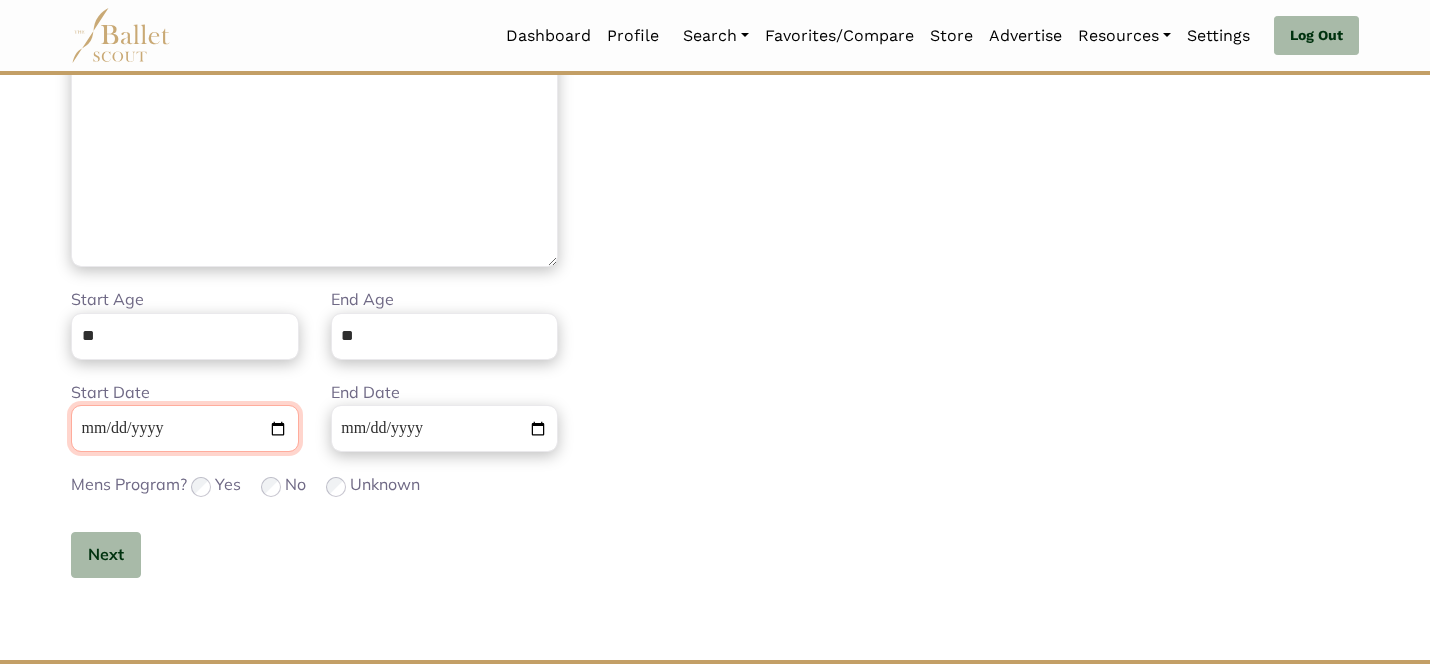 type 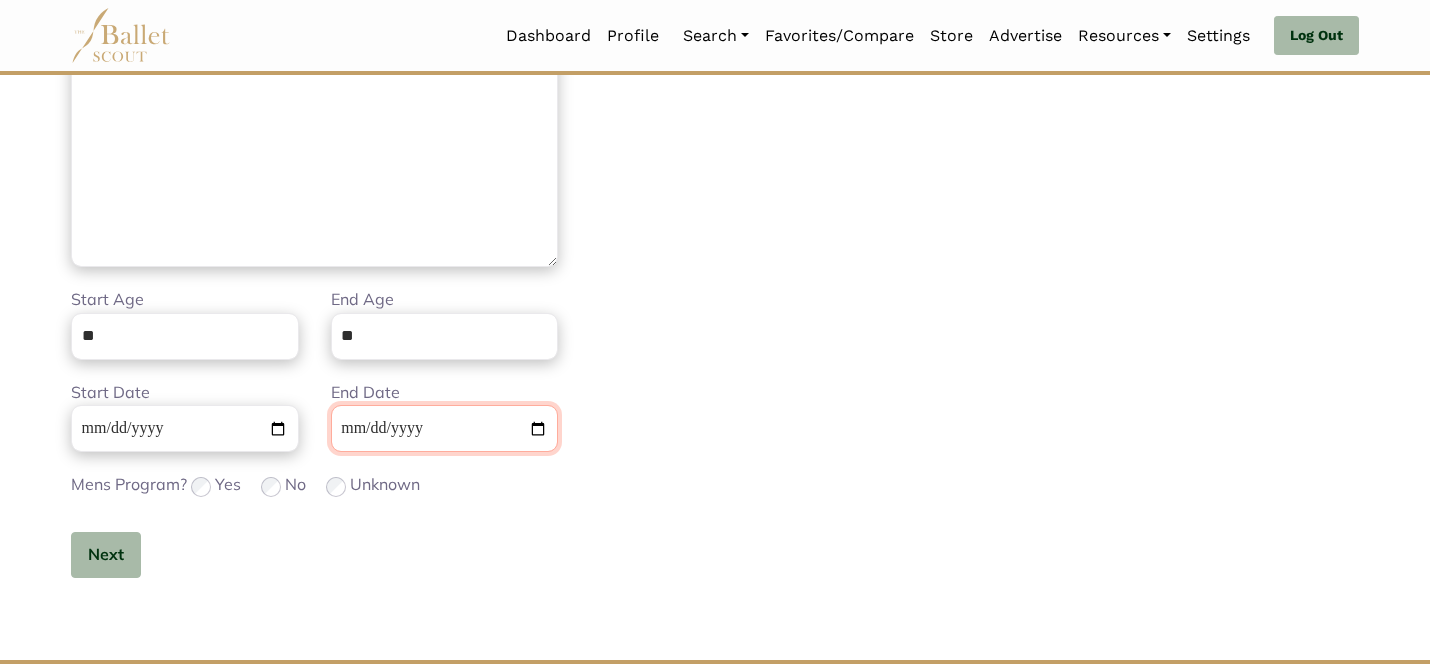 type 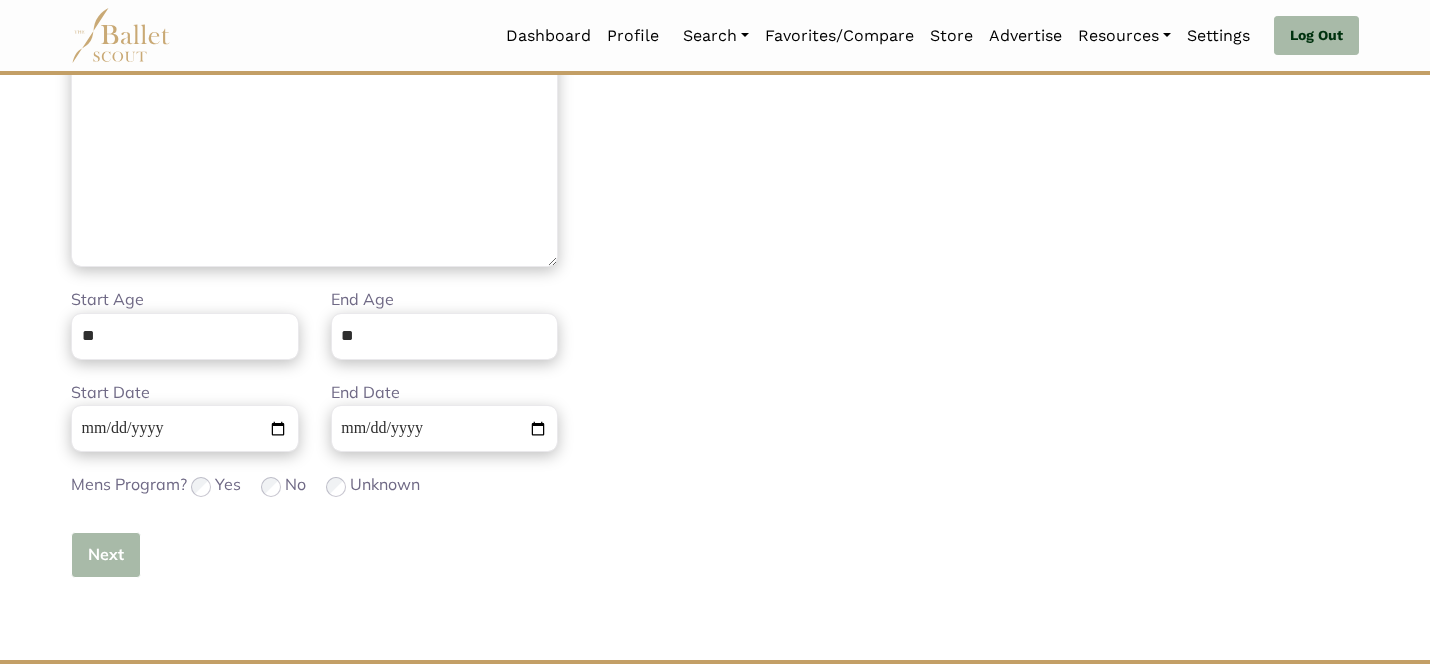 click on "Next" at bounding box center [106, 555] 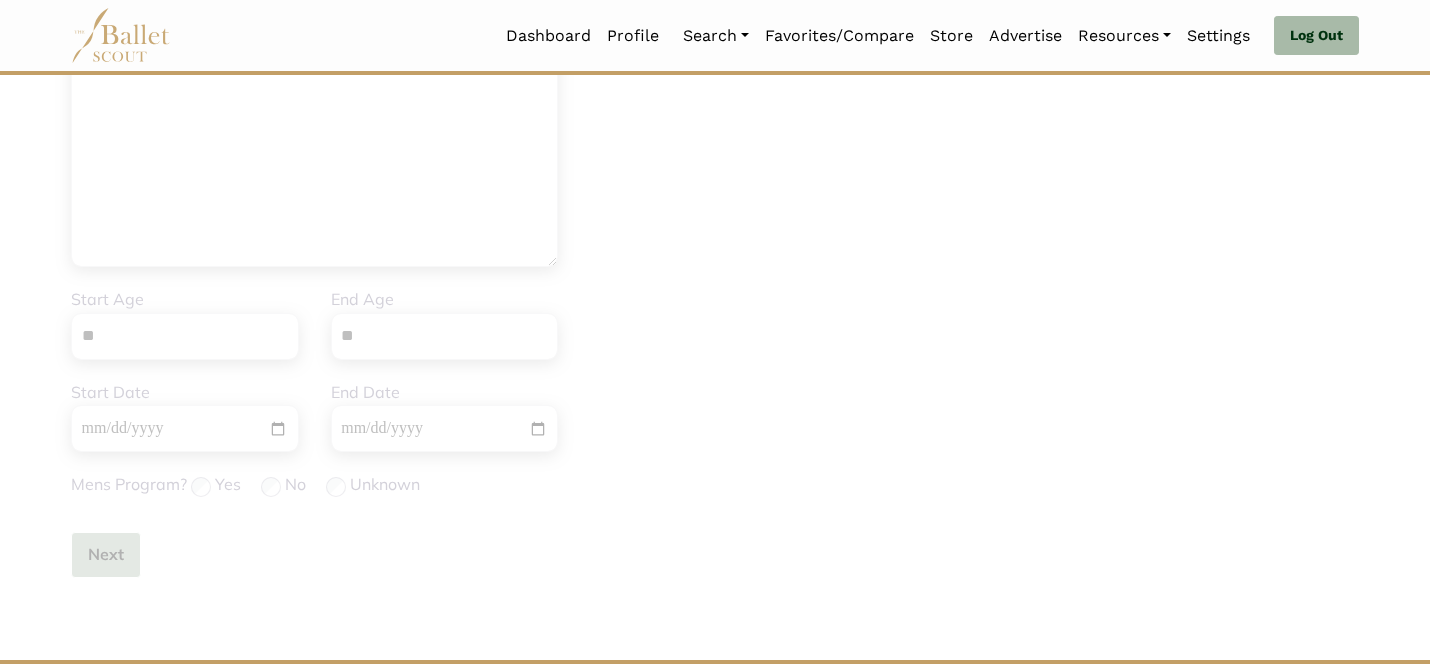type 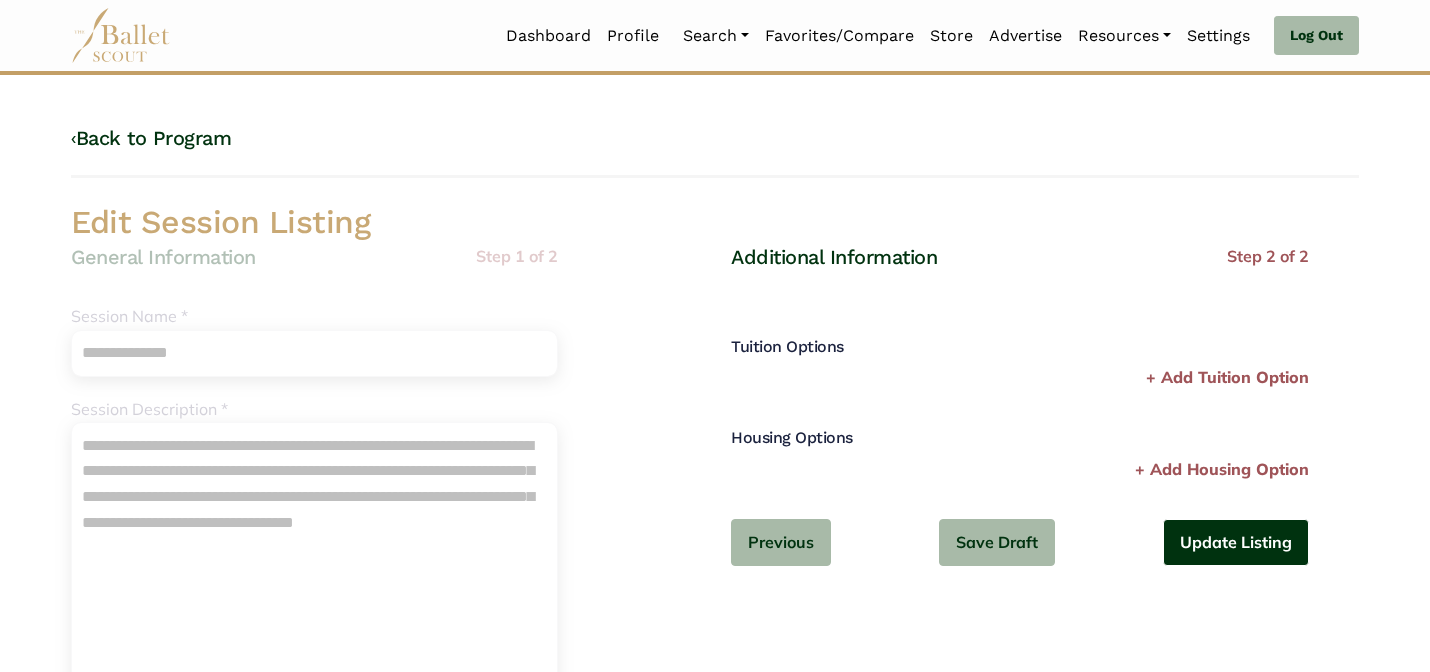 click on "Update Listing" at bounding box center (1236, 542) 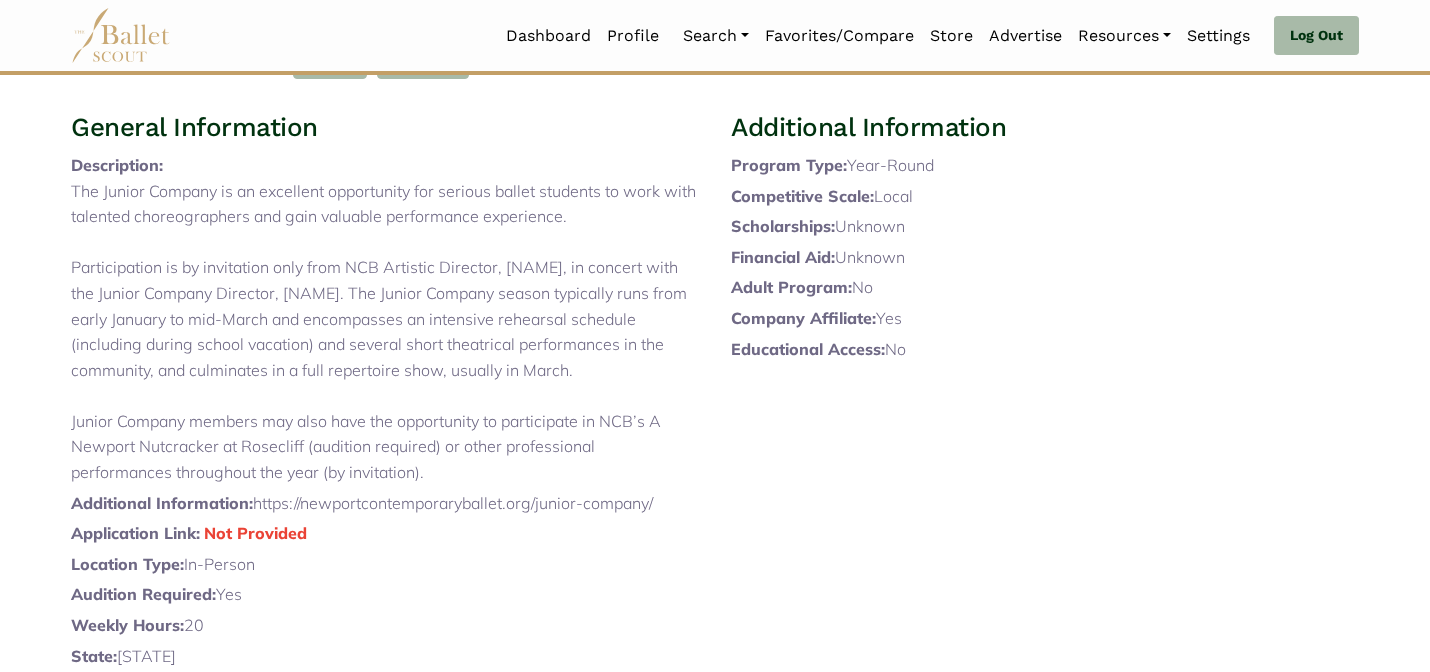 scroll, scrollTop: 0, scrollLeft: 0, axis: both 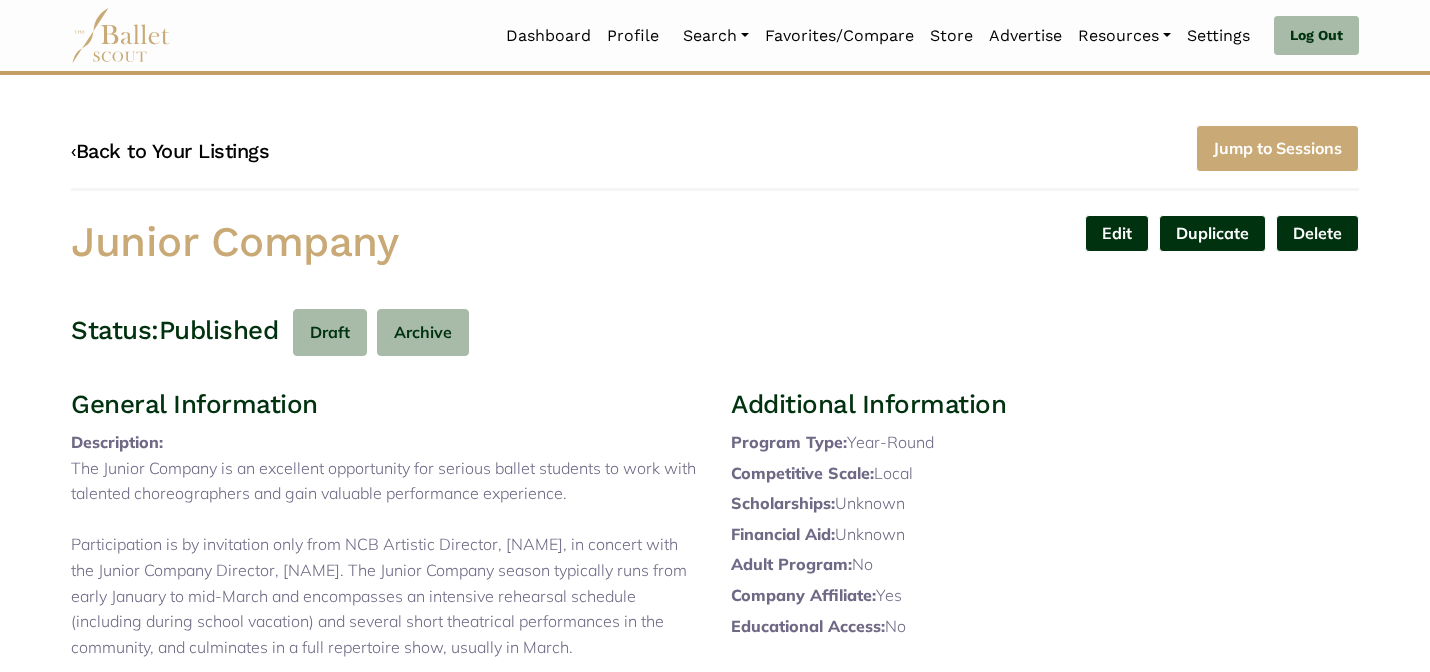 click on "‹  Back to Your Listings" at bounding box center (170, 151) 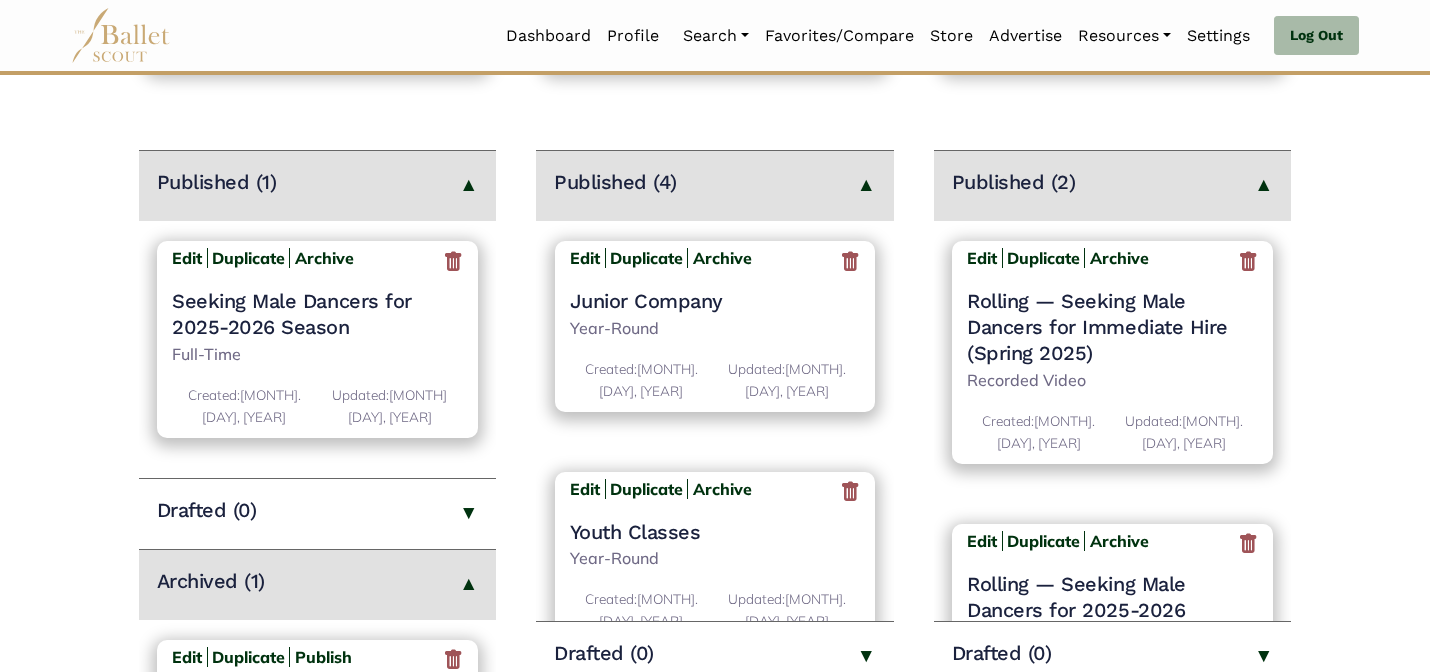 scroll, scrollTop: 240, scrollLeft: 0, axis: vertical 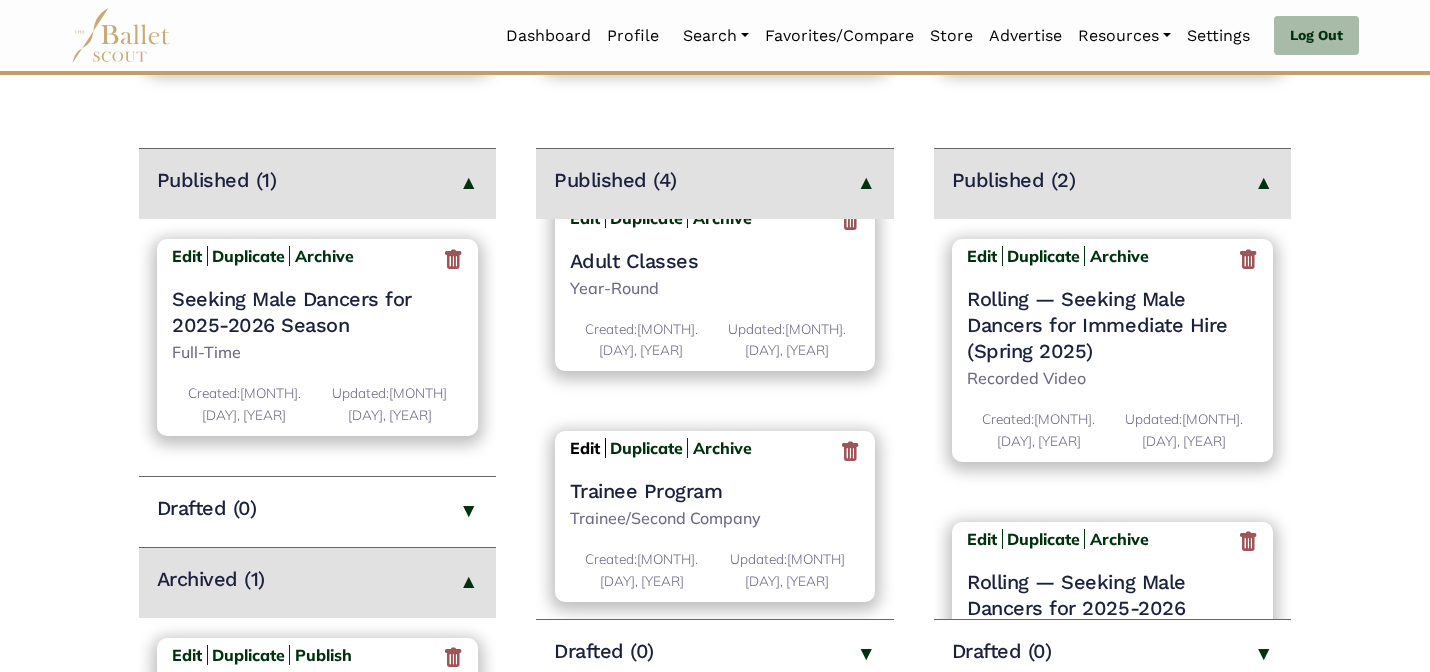 click on "Edit" at bounding box center (585, 448) 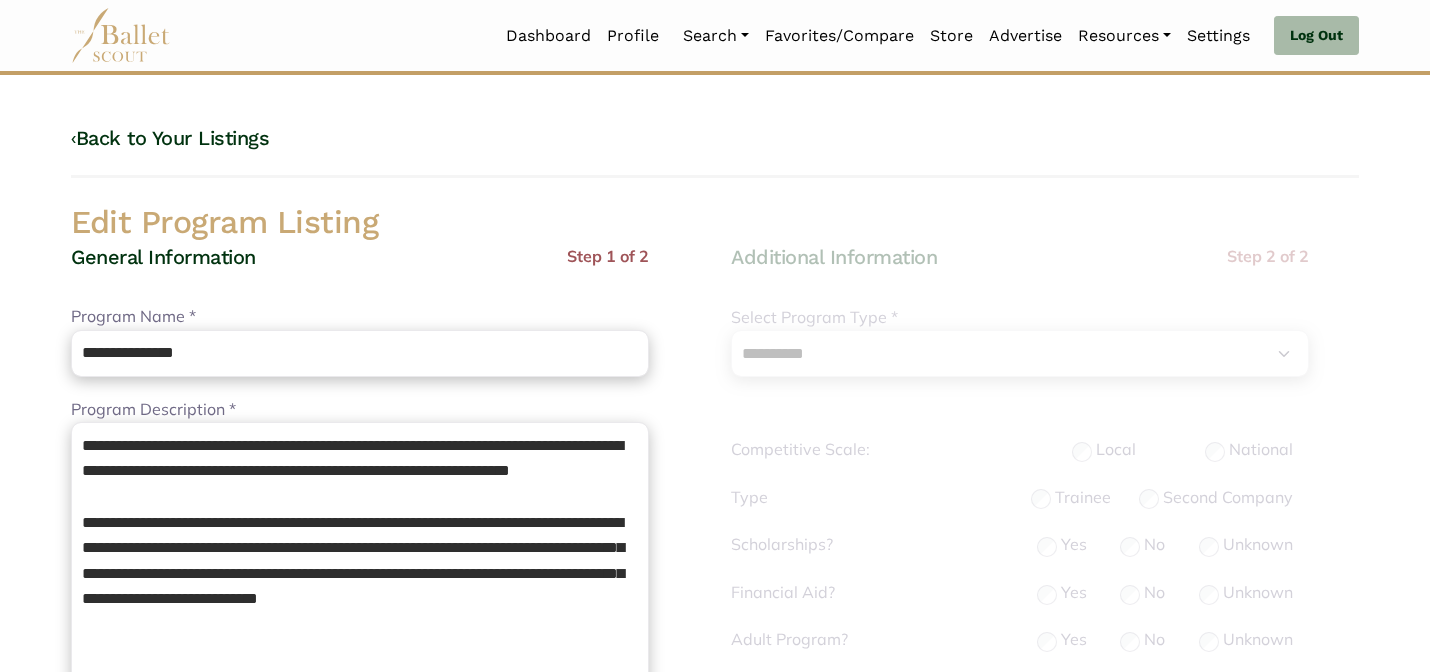 select on "**" 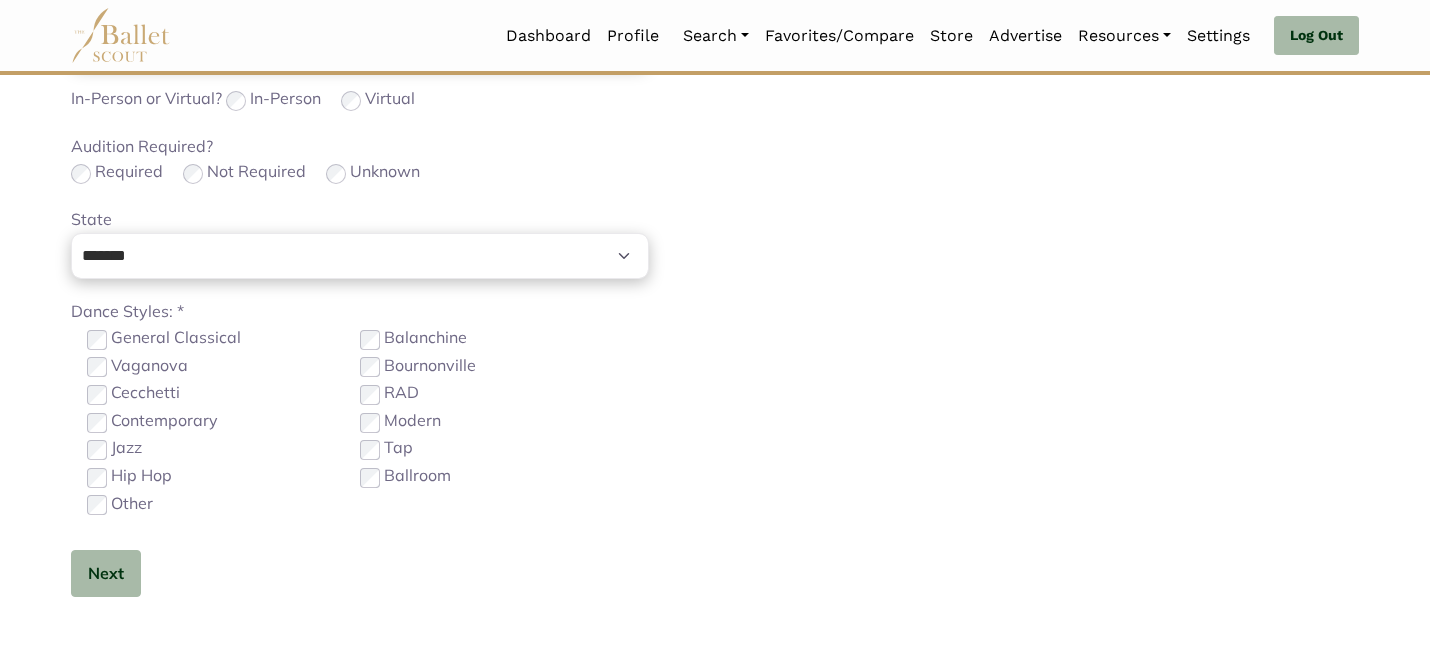 scroll, scrollTop: 992, scrollLeft: 0, axis: vertical 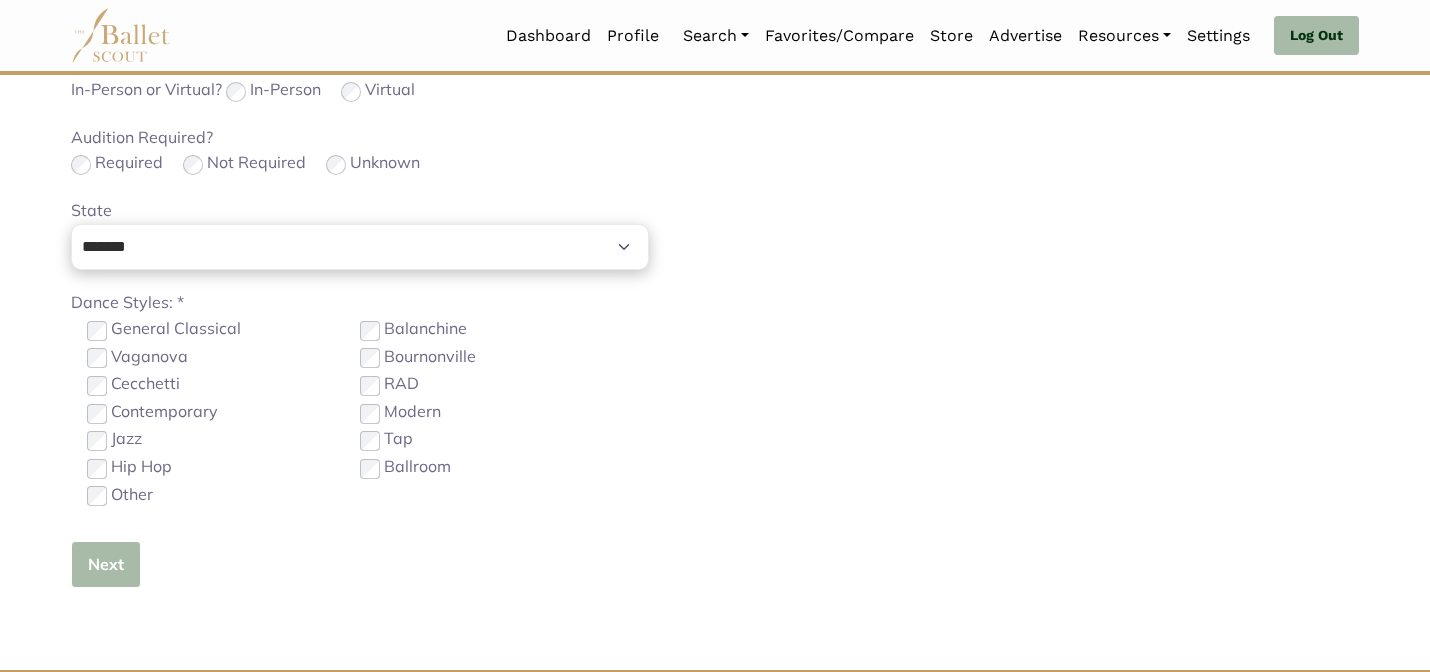 click on "Next" at bounding box center [106, 564] 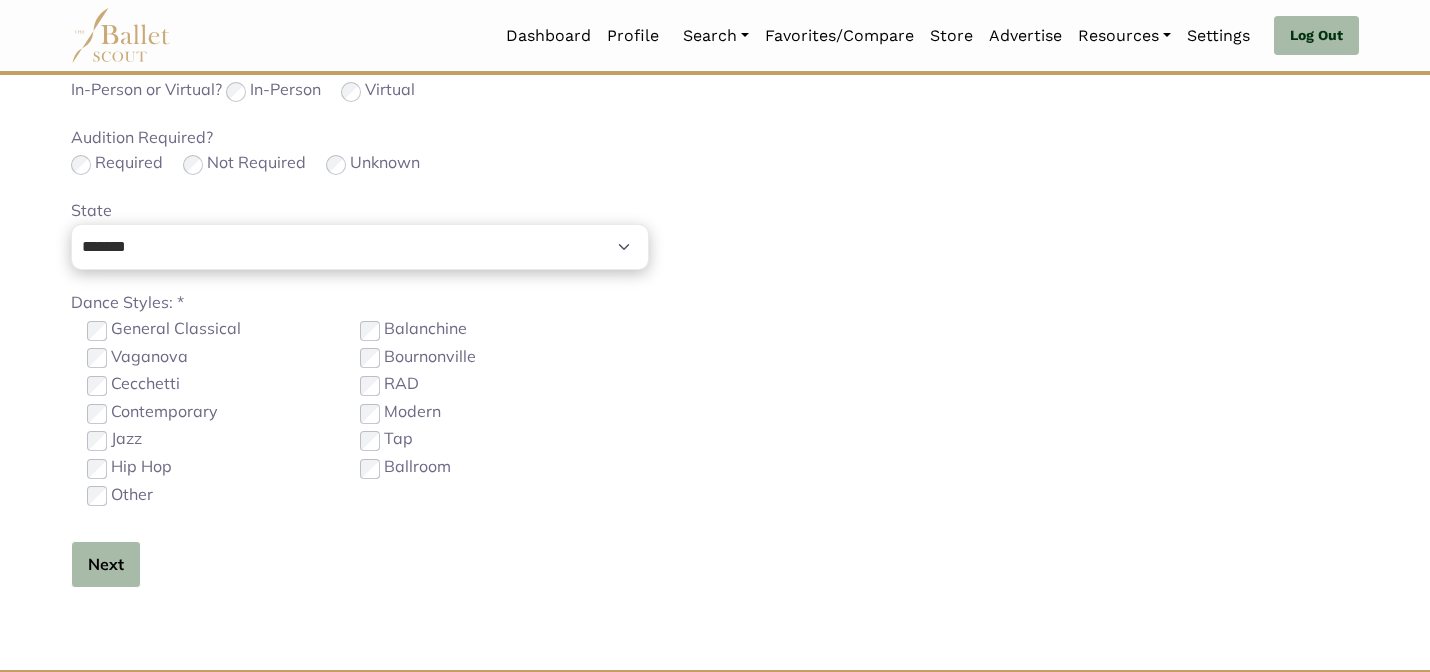 type 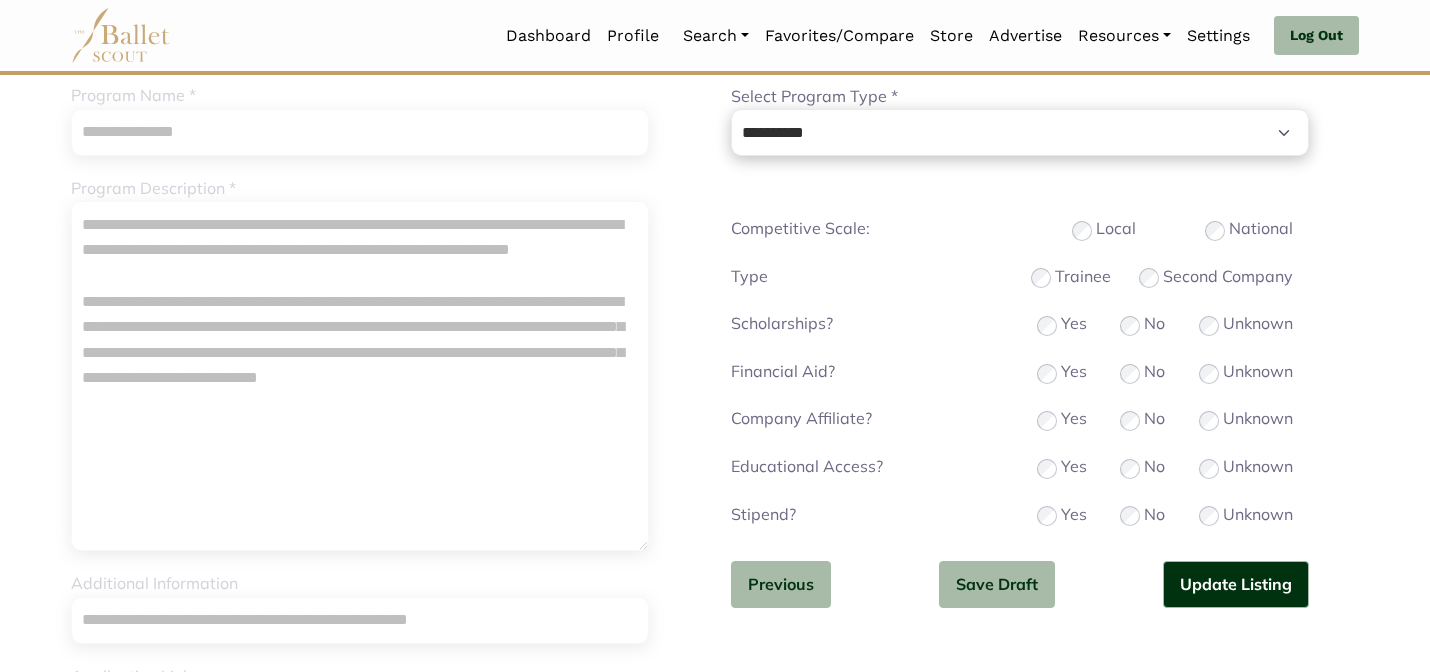 scroll, scrollTop: 200, scrollLeft: 0, axis: vertical 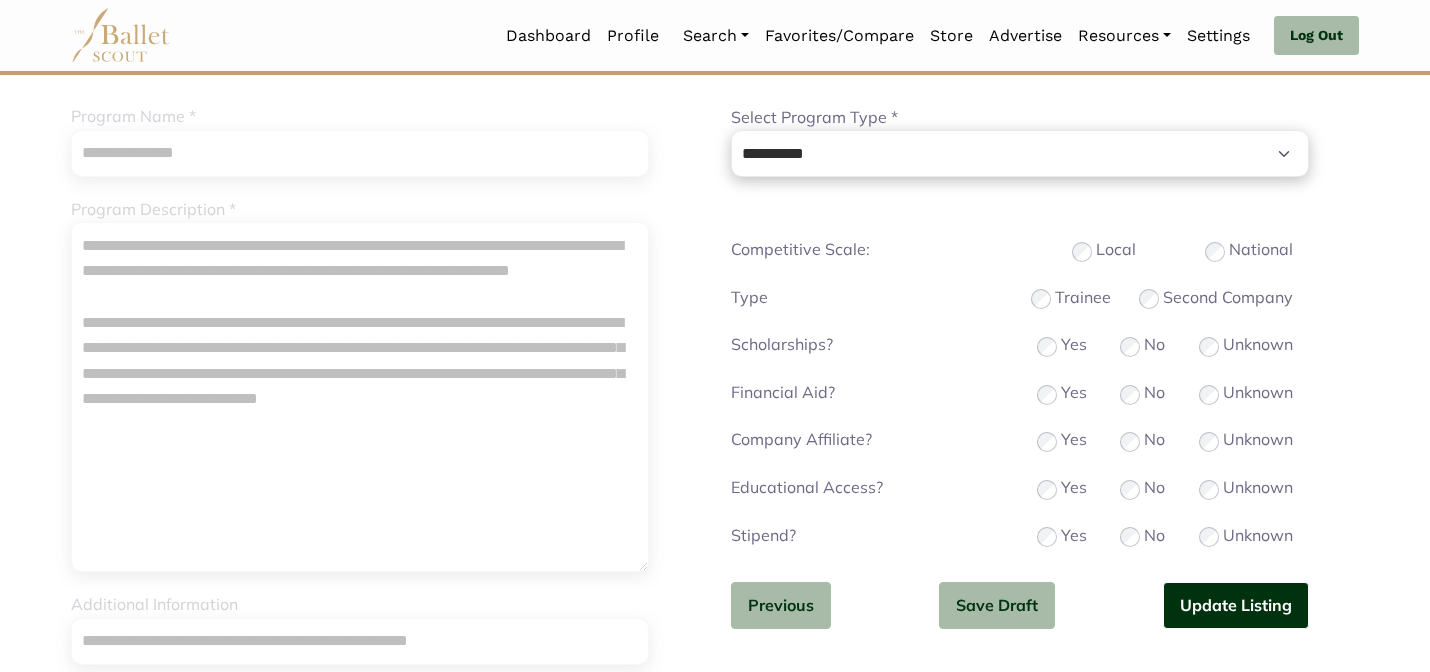 click on "Update Listing" at bounding box center (1236, 605) 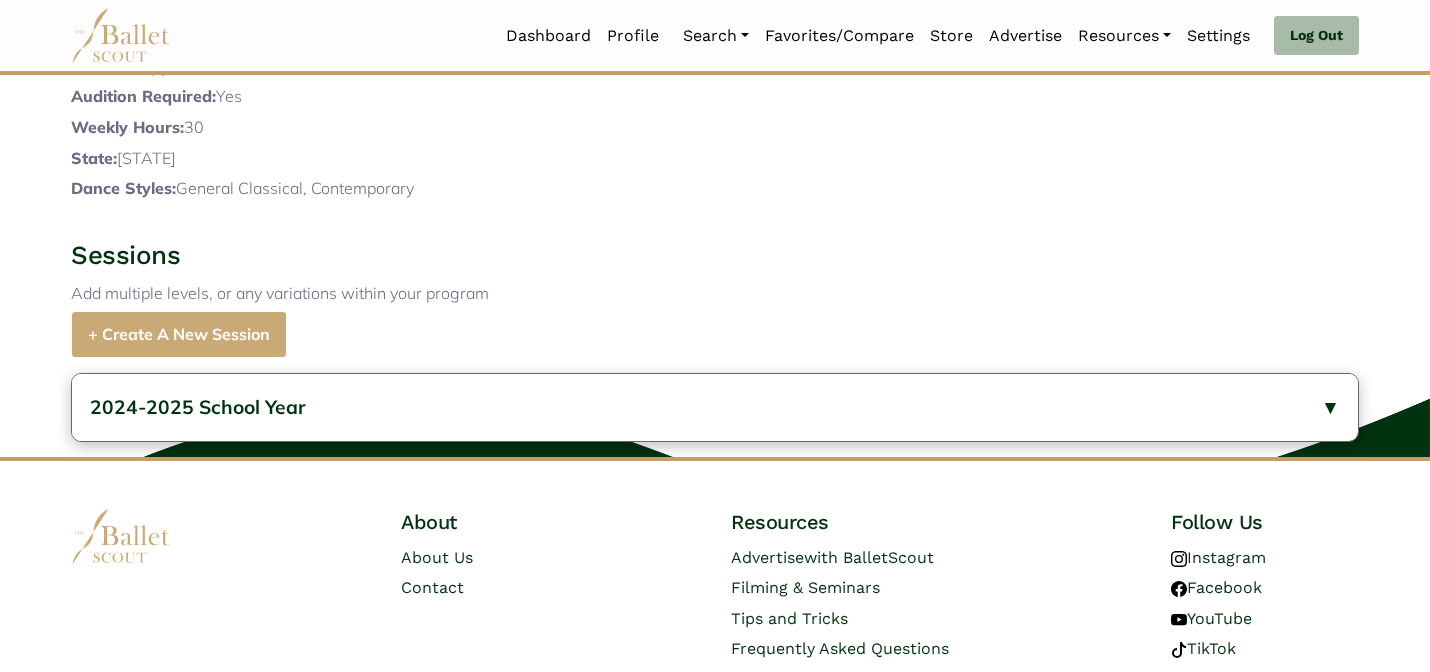scroll, scrollTop: 772, scrollLeft: 0, axis: vertical 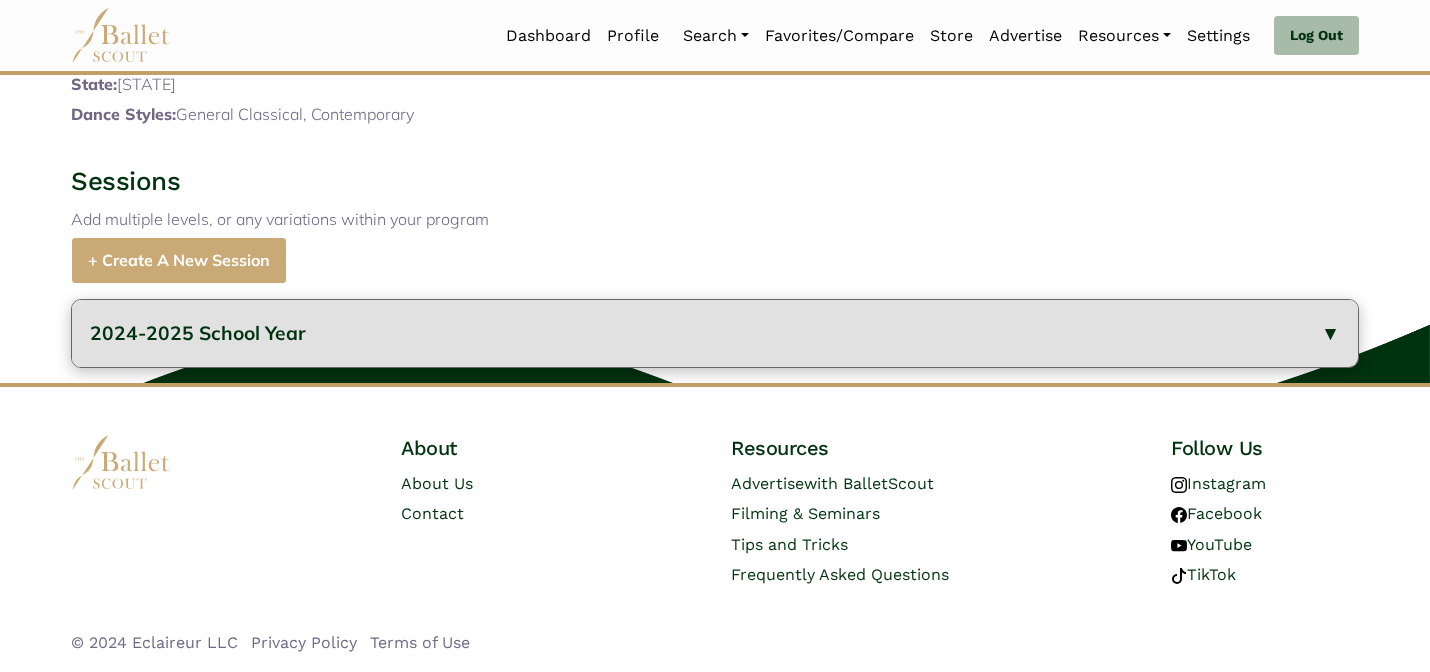 click on "2024-2025 School Year" at bounding box center (715, 333) 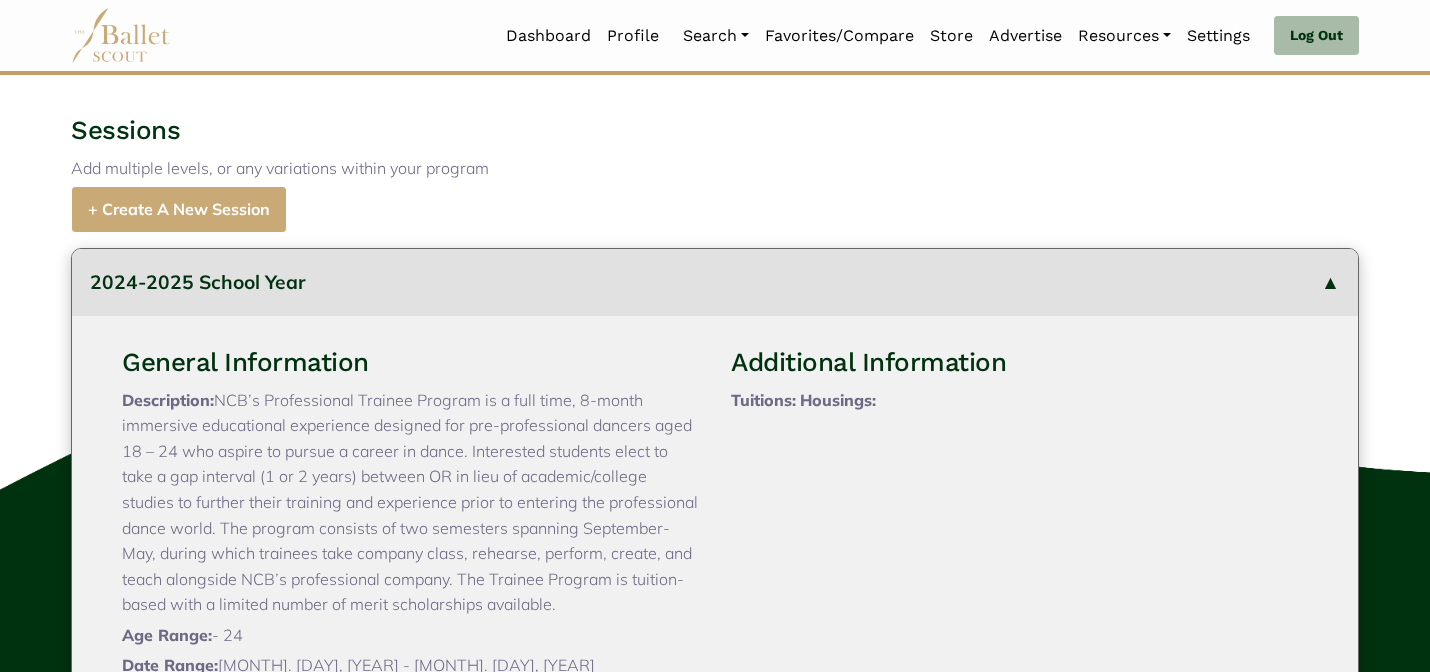 type 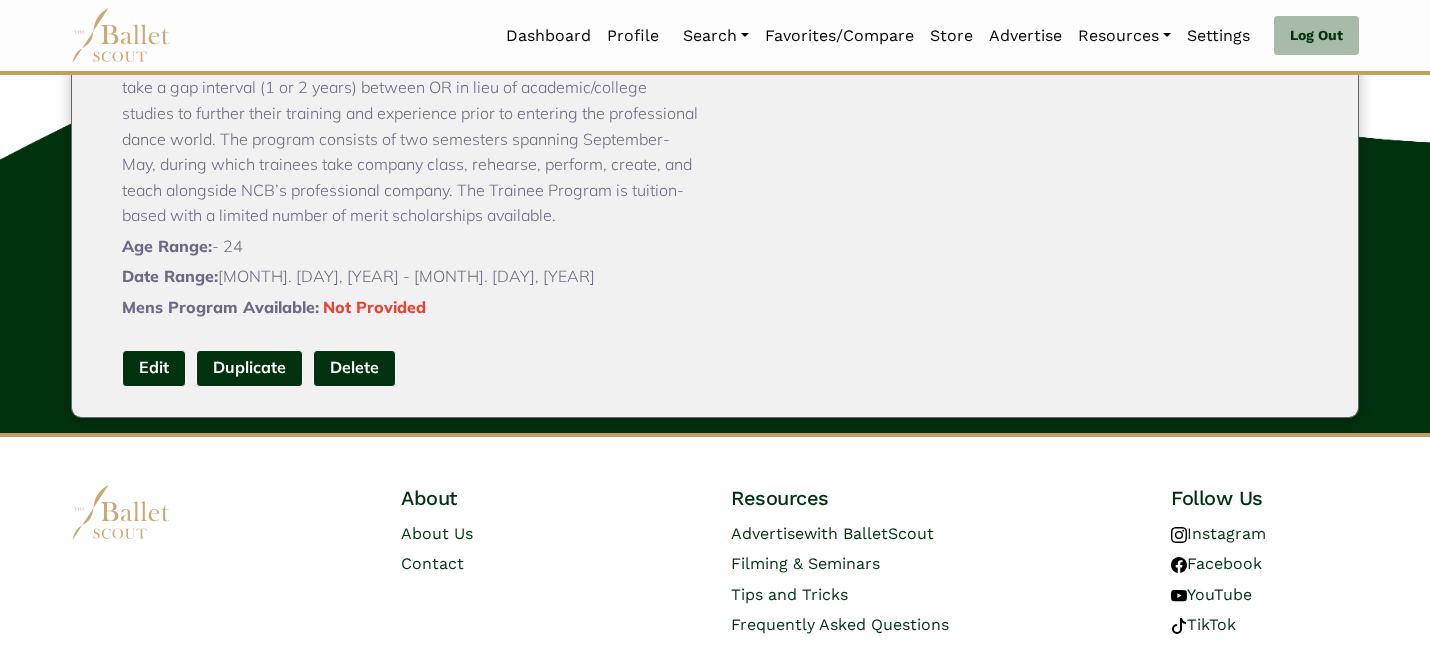 scroll, scrollTop: 1203, scrollLeft: 0, axis: vertical 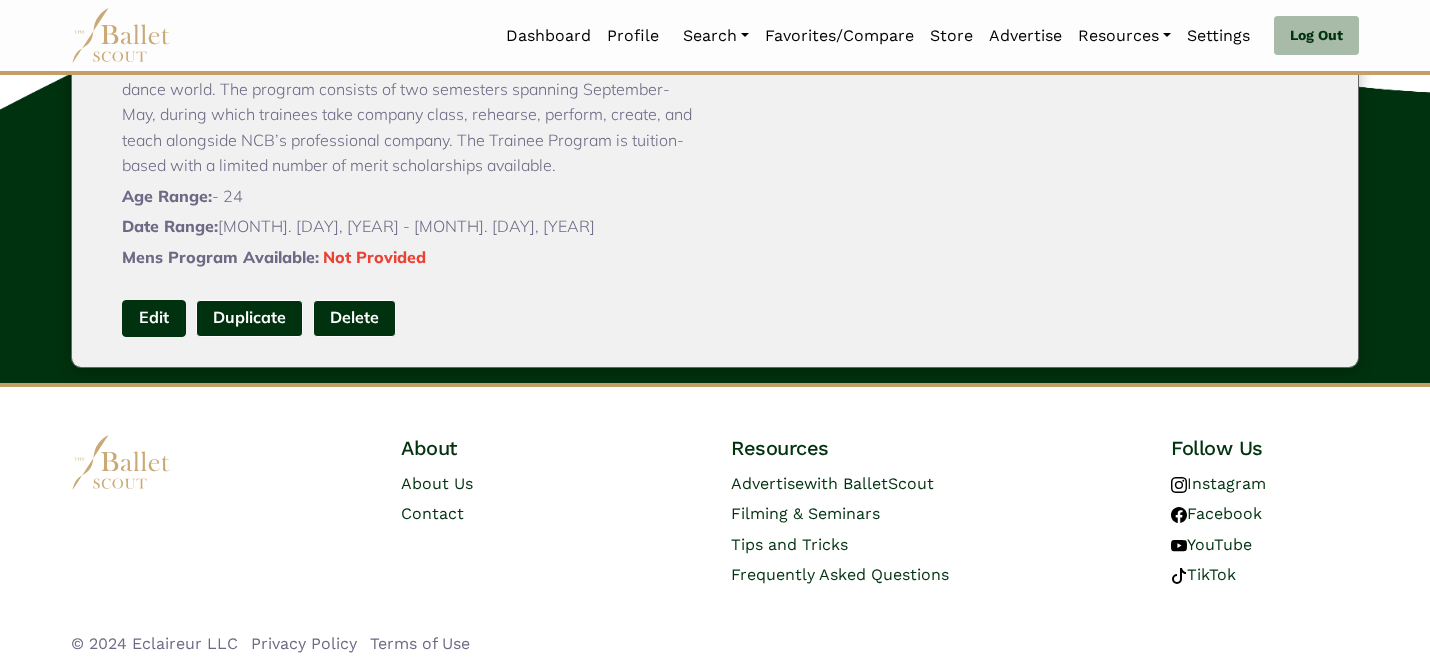 click on "Edit" at bounding box center [154, 318] 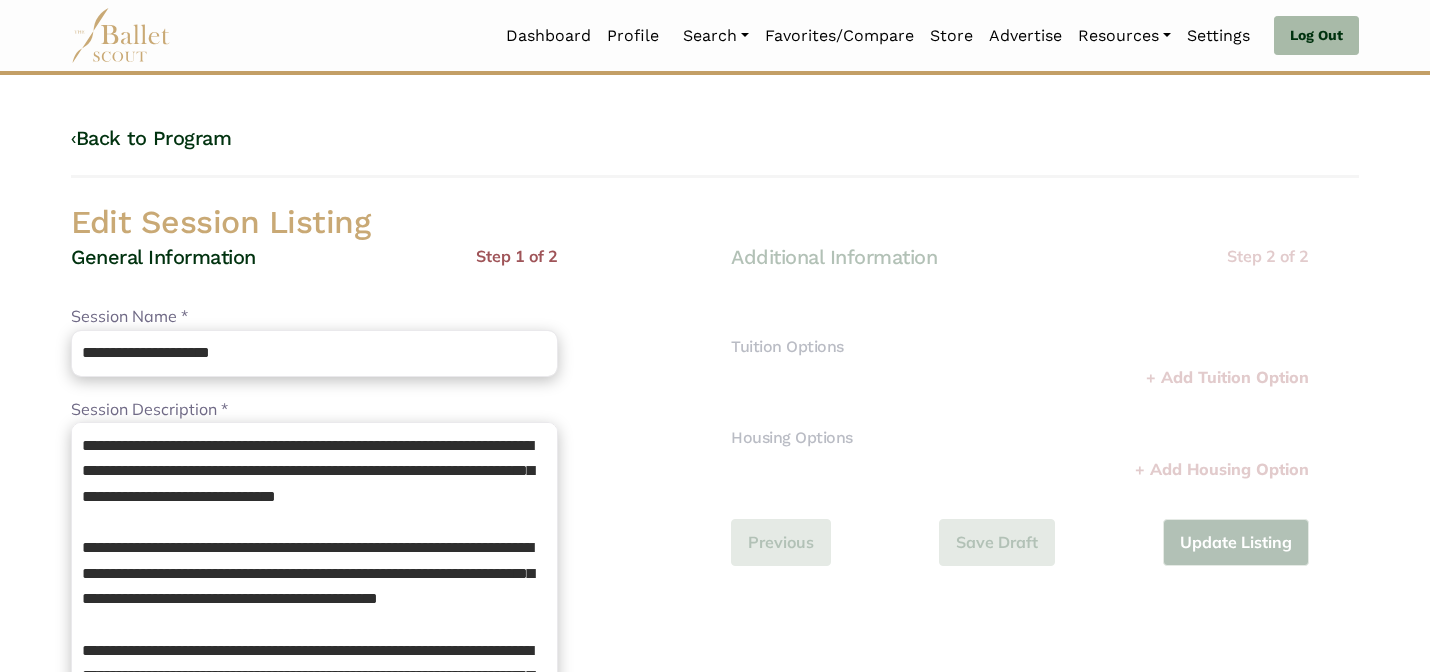 scroll, scrollTop: 0, scrollLeft: 0, axis: both 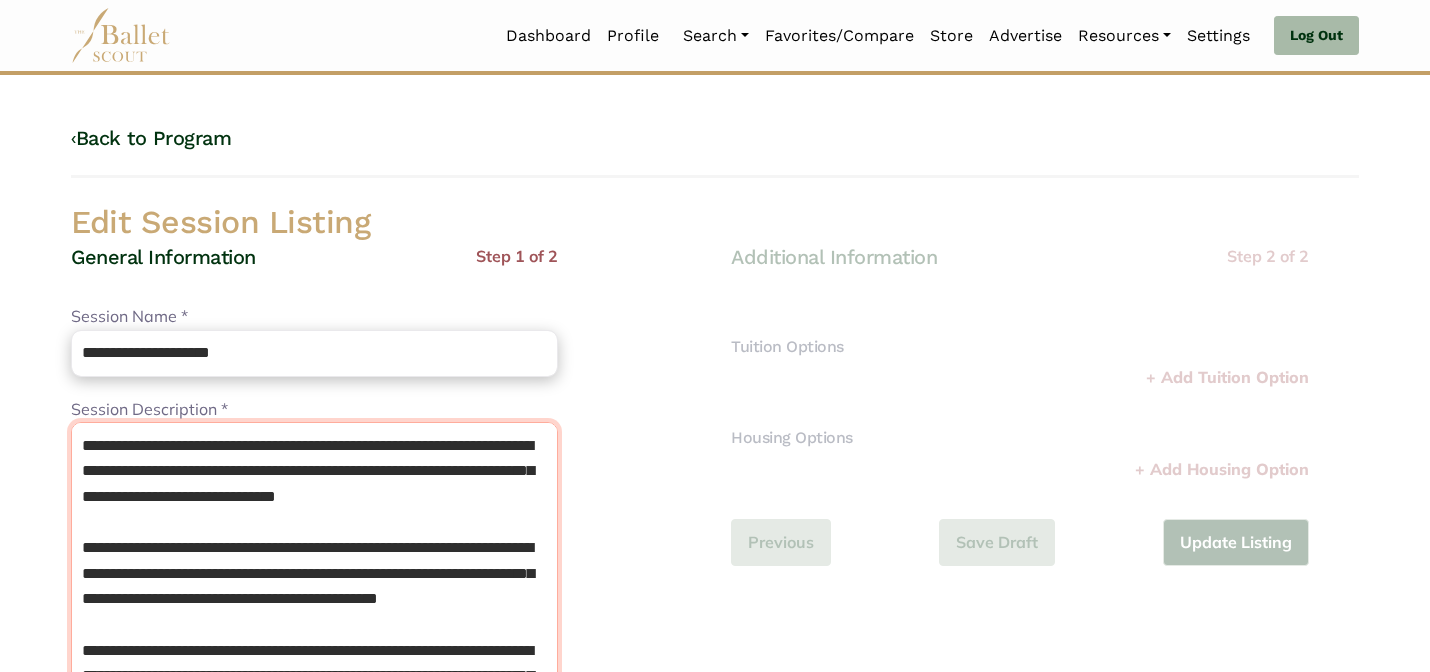 drag, startPoint x: 352, startPoint y: 451, endPoint x: 130, endPoint y: 448, distance: 222.02026 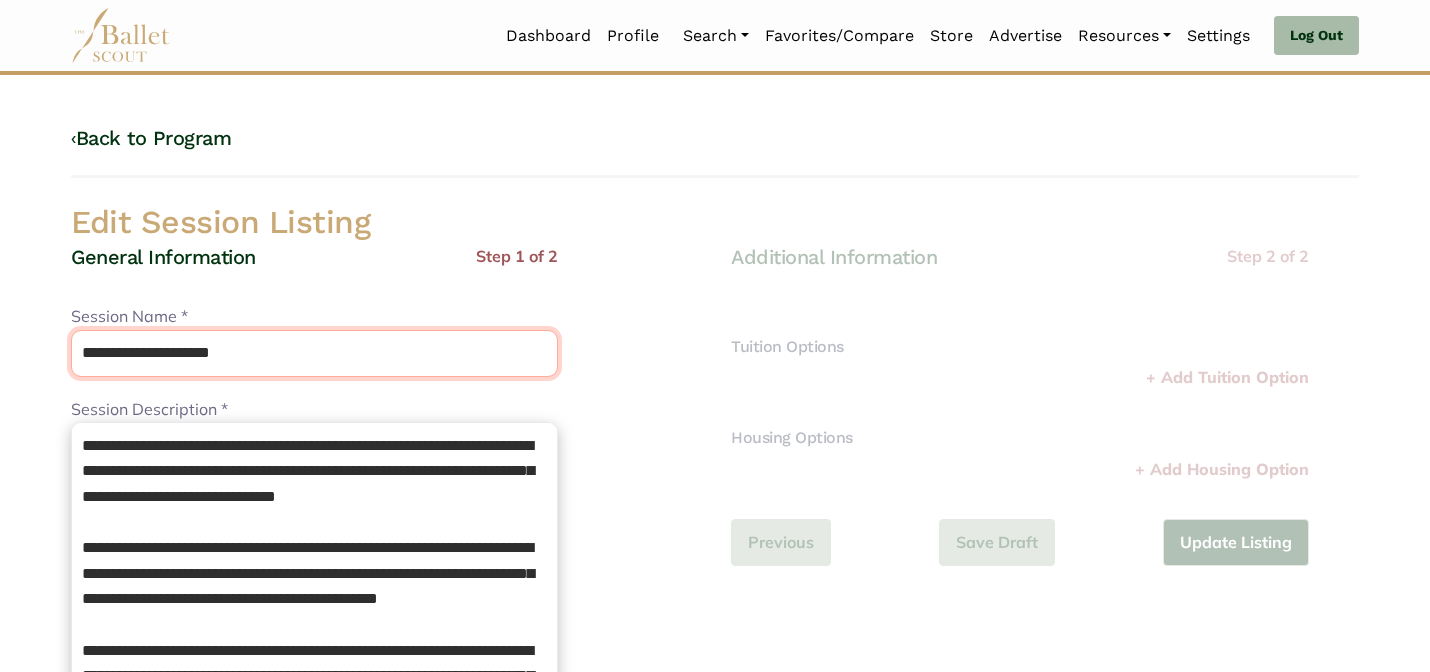 paste on "*******" 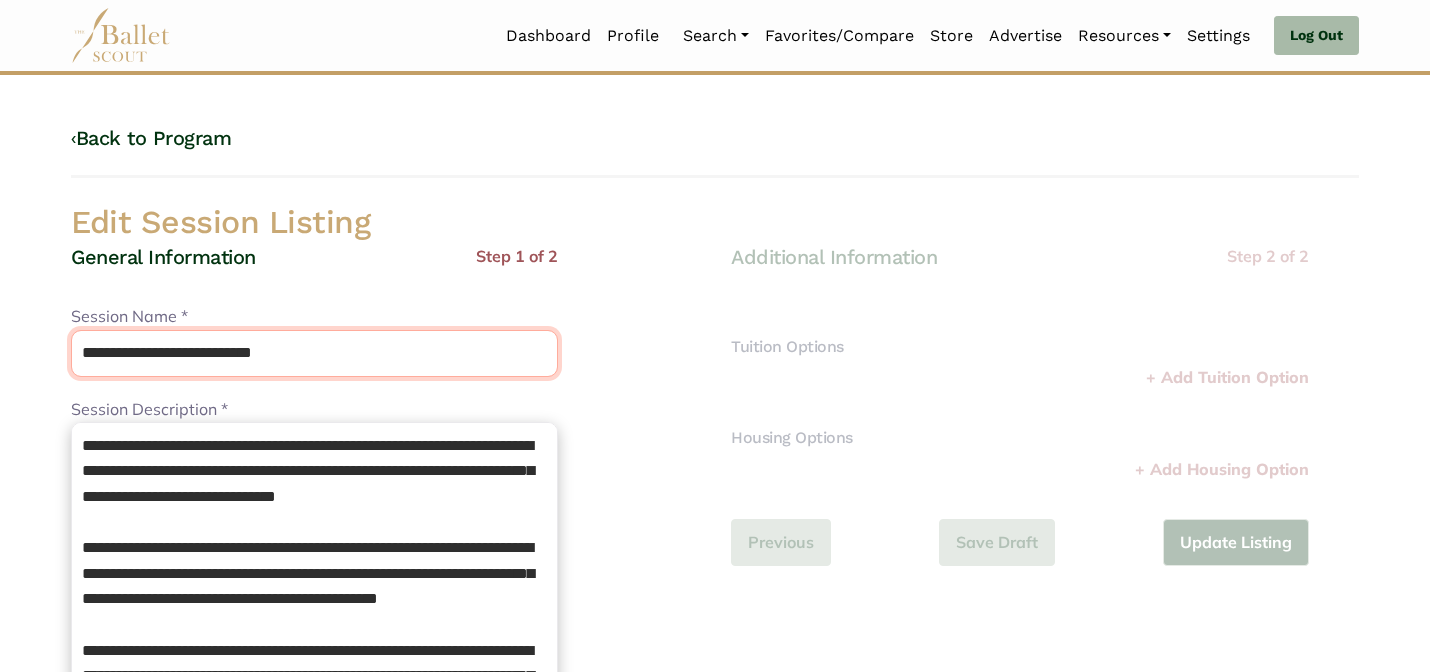 drag, startPoint x: 311, startPoint y: 361, endPoint x: 231, endPoint y: 278, distance: 115.27792 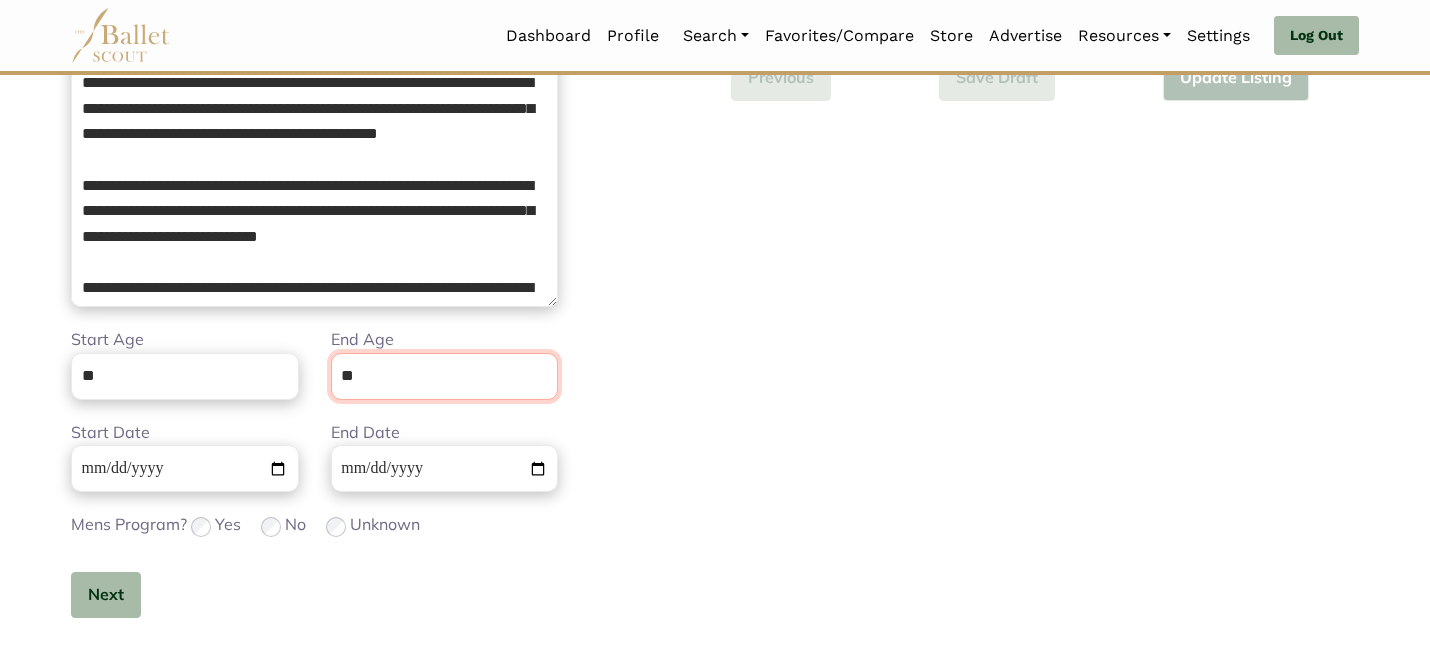 scroll, scrollTop: 505, scrollLeft: 0, axis: vertical 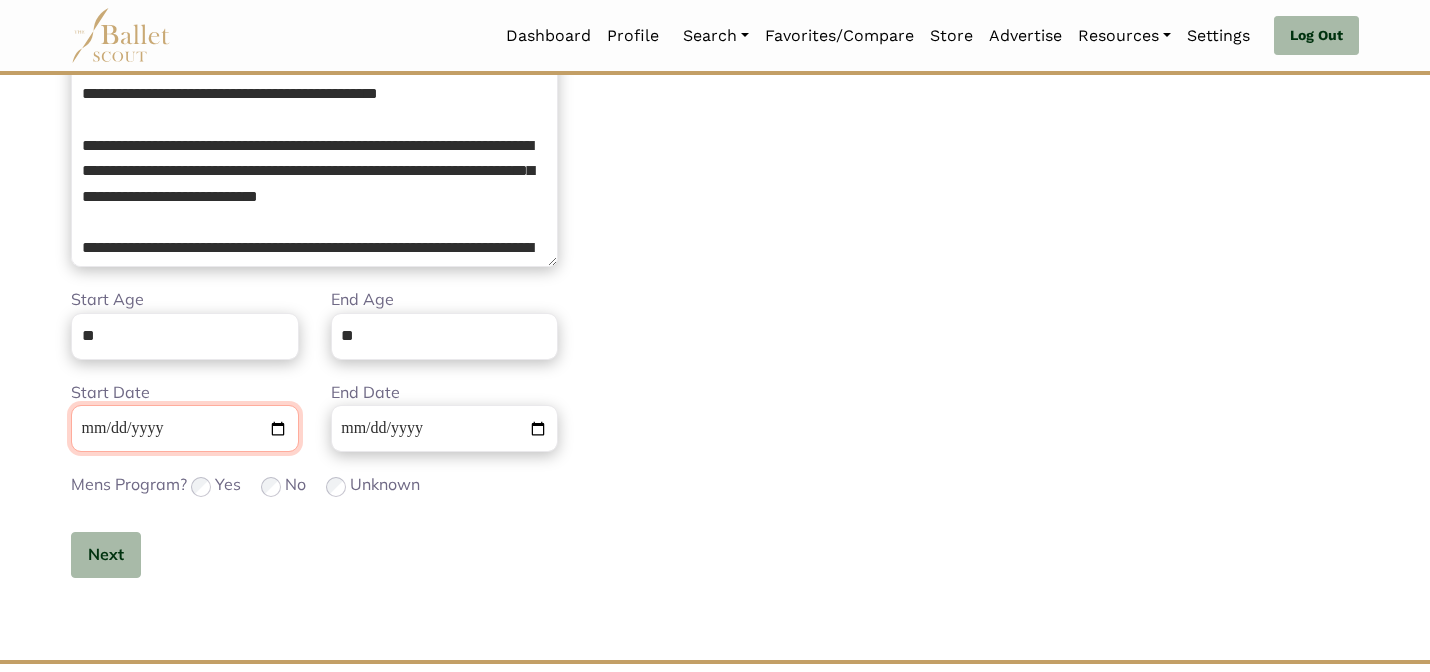 type 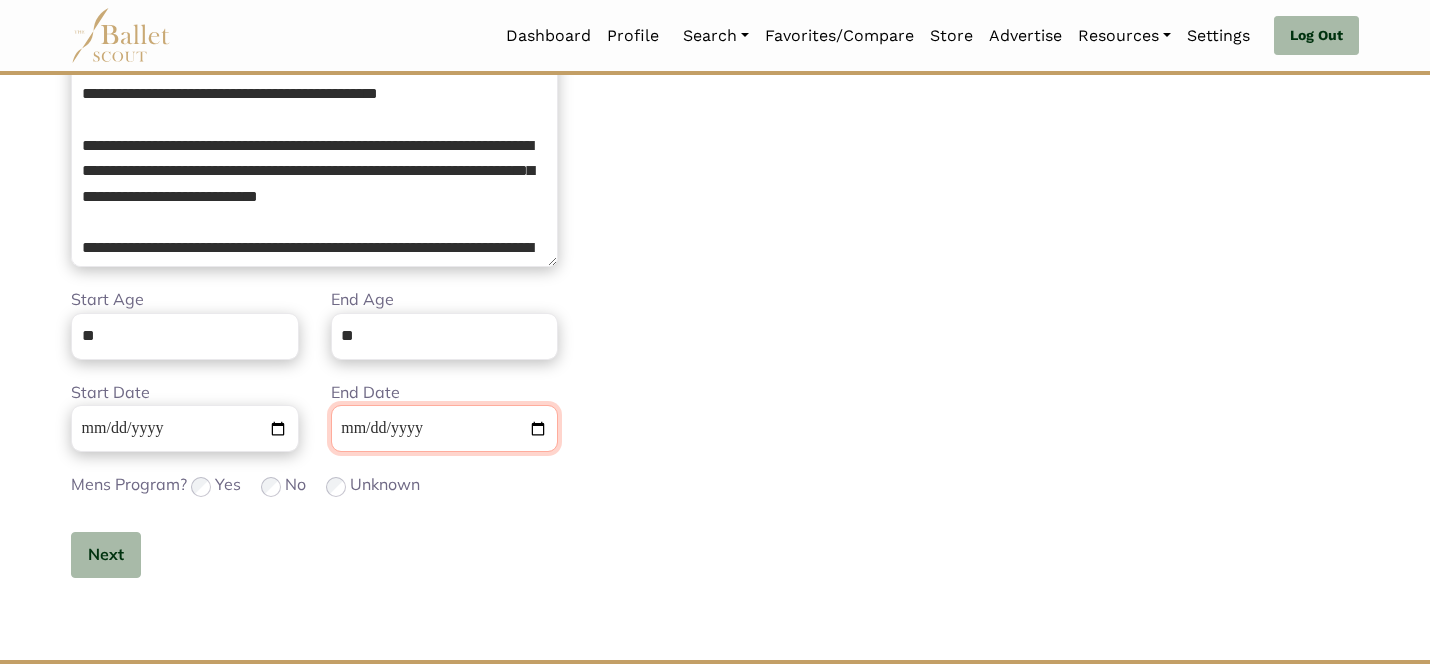 type 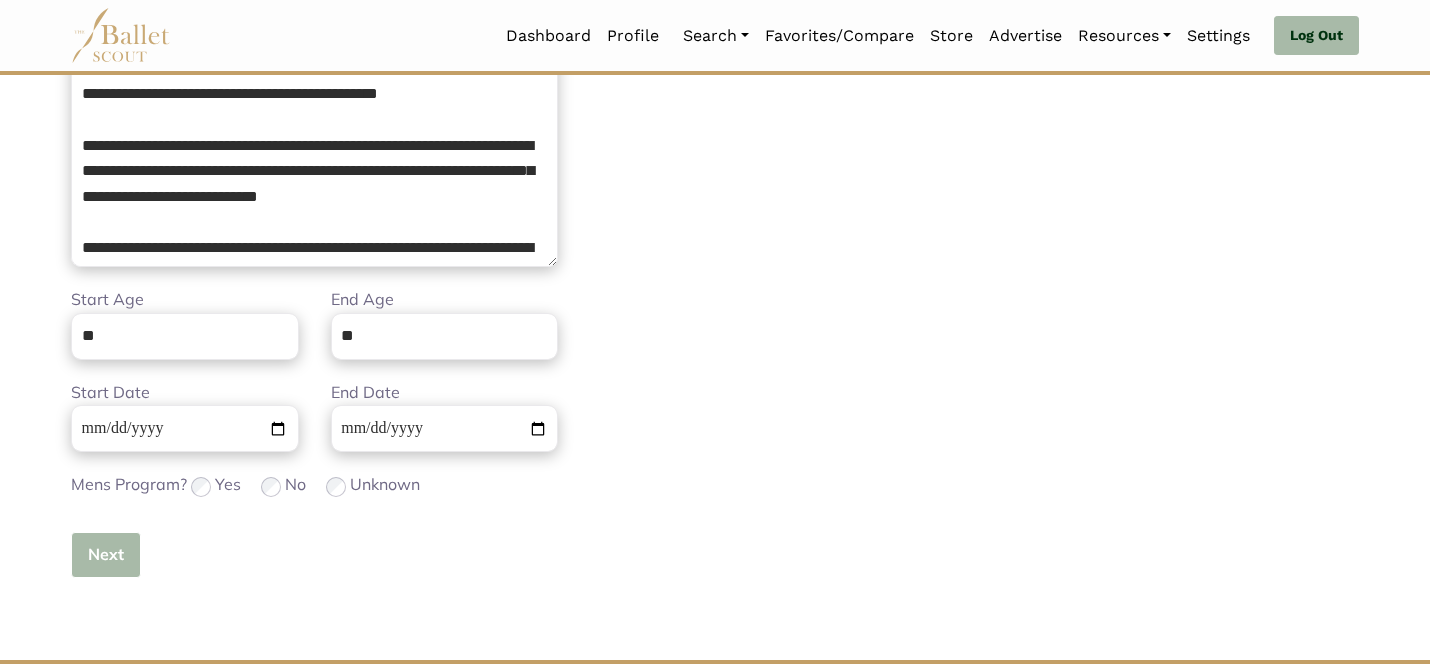 click on "Next" at bounding box center [106, 555] 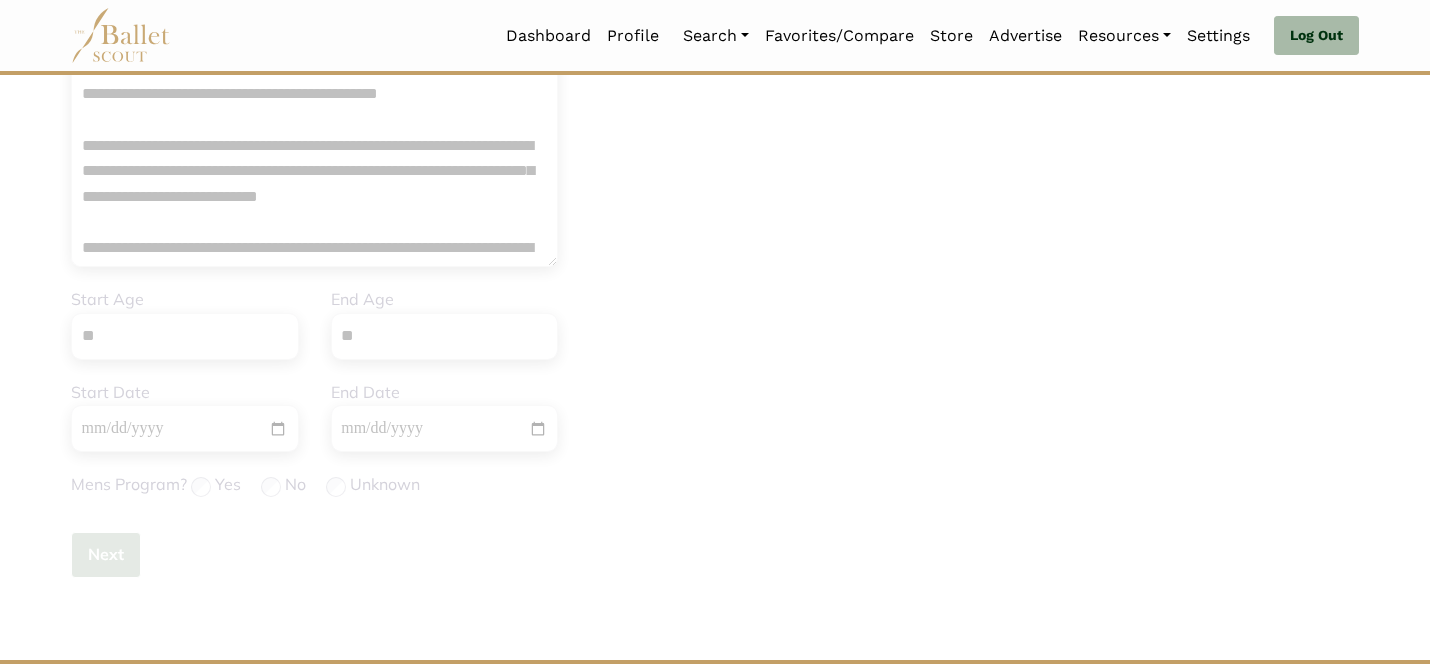 type 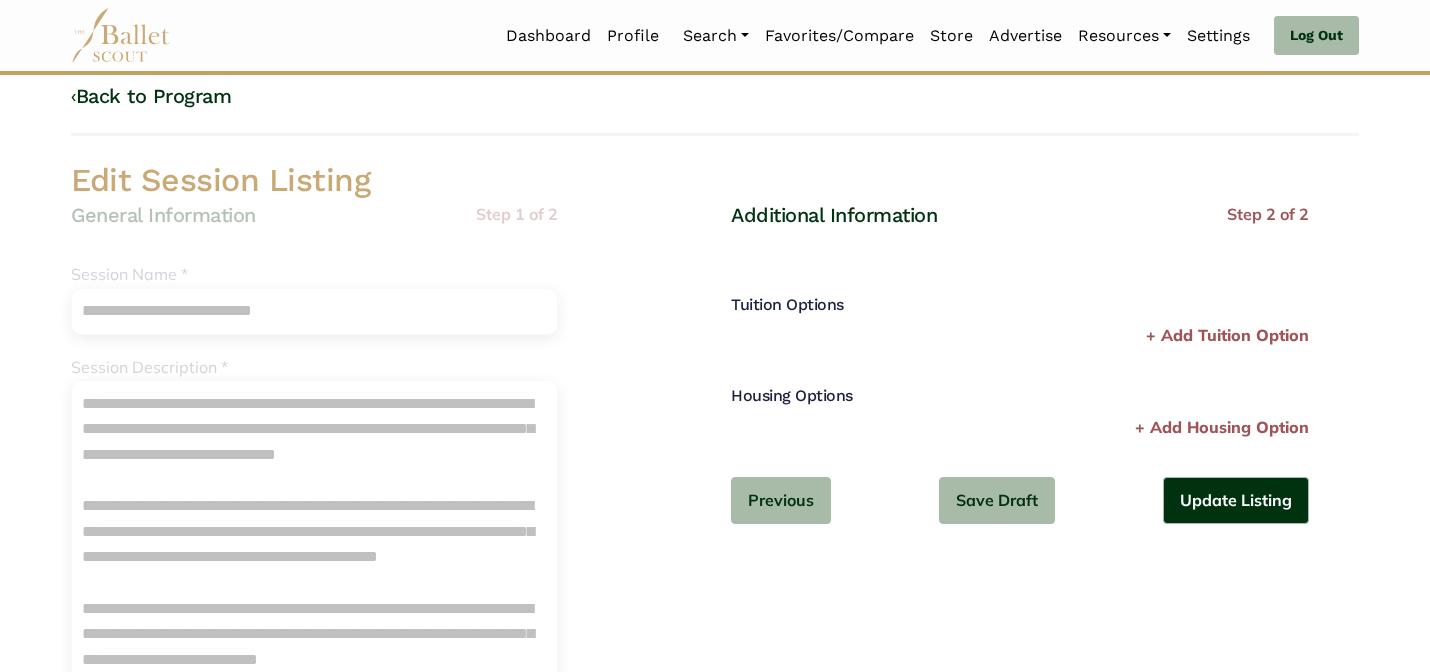 scroll, scrollTop: 0, scrollLeft: 0, axis: both 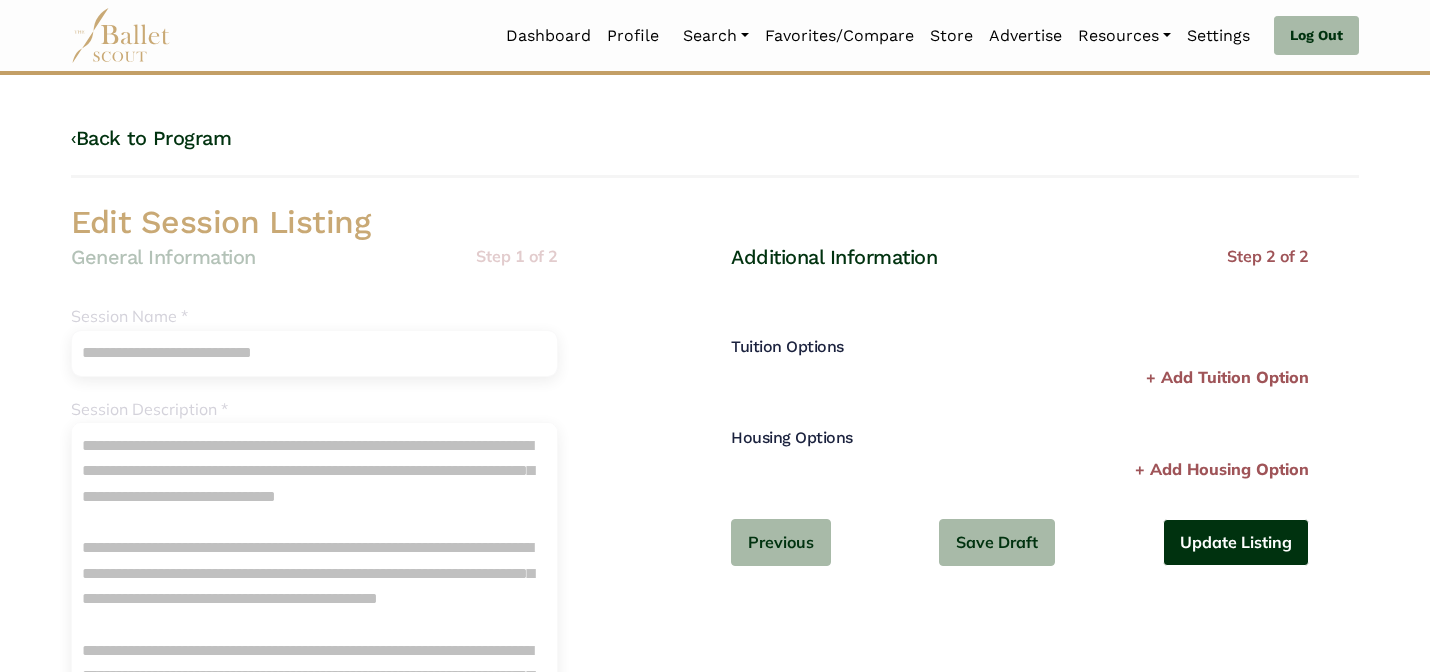 click on "Update Listing" at bounding box center (1236, 542) 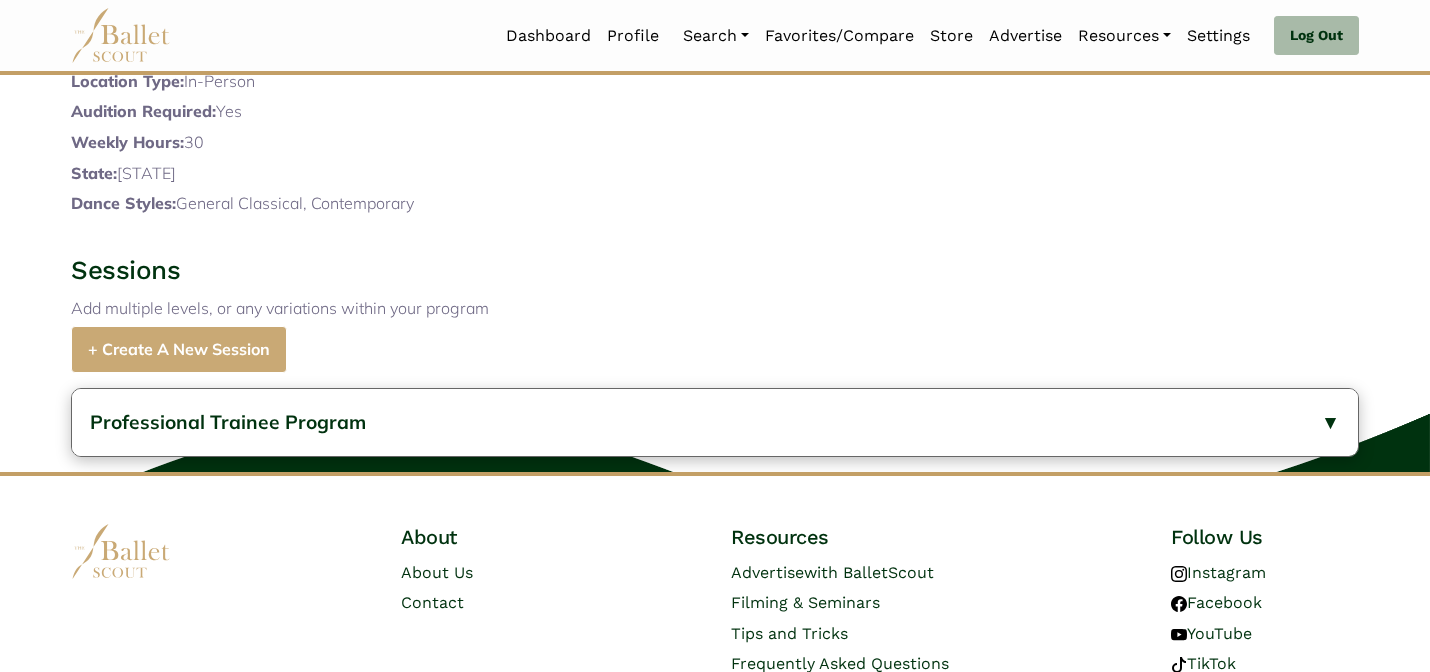 scroll, scrollTop: 0, scrollLeft: 0, axis: both 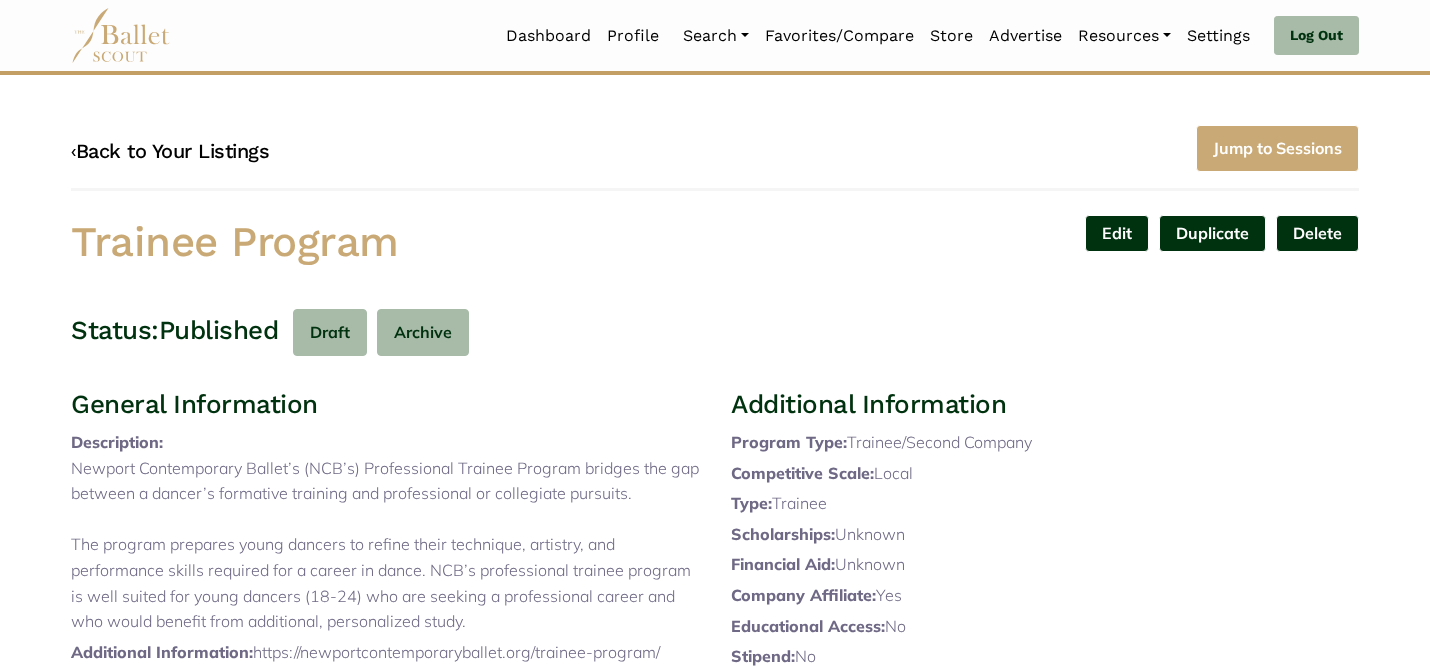 click on "‹  Back to Your Listings" at bounding box center (170, 151) 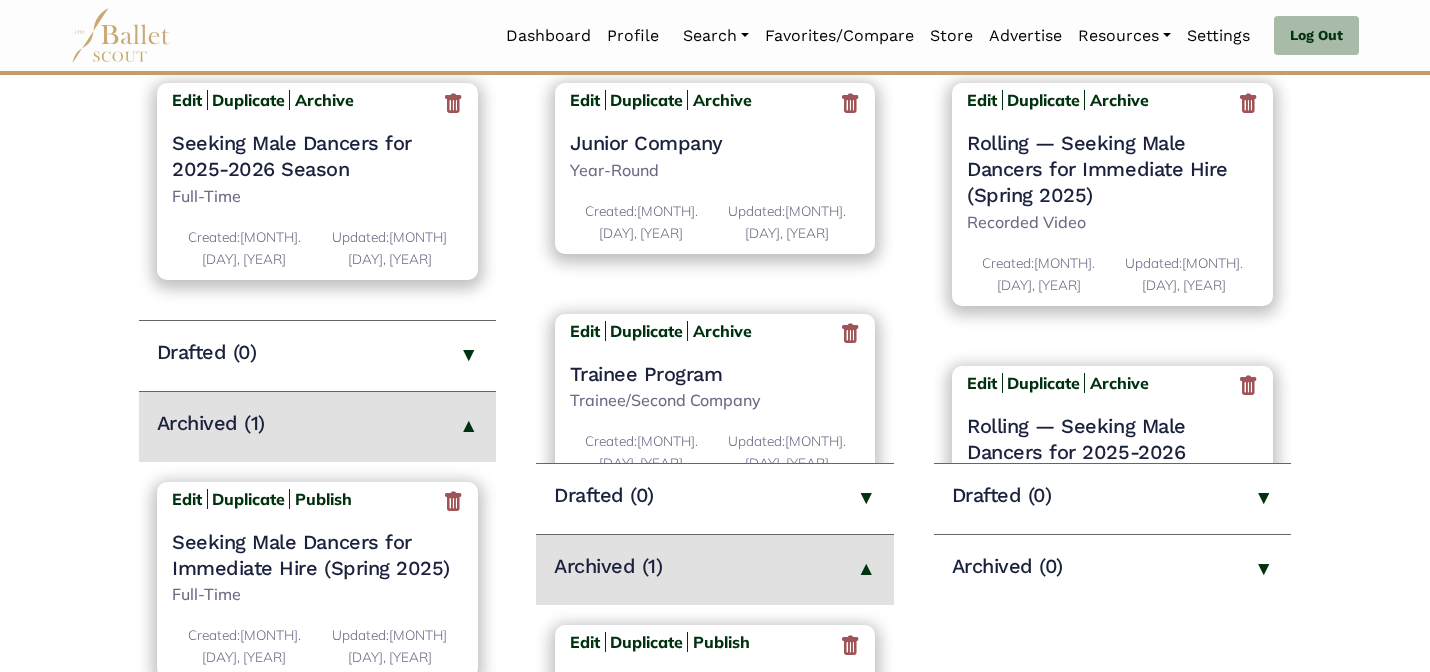 scroll, scrollTop: 400, scrollLeft: 0, axis: vertical 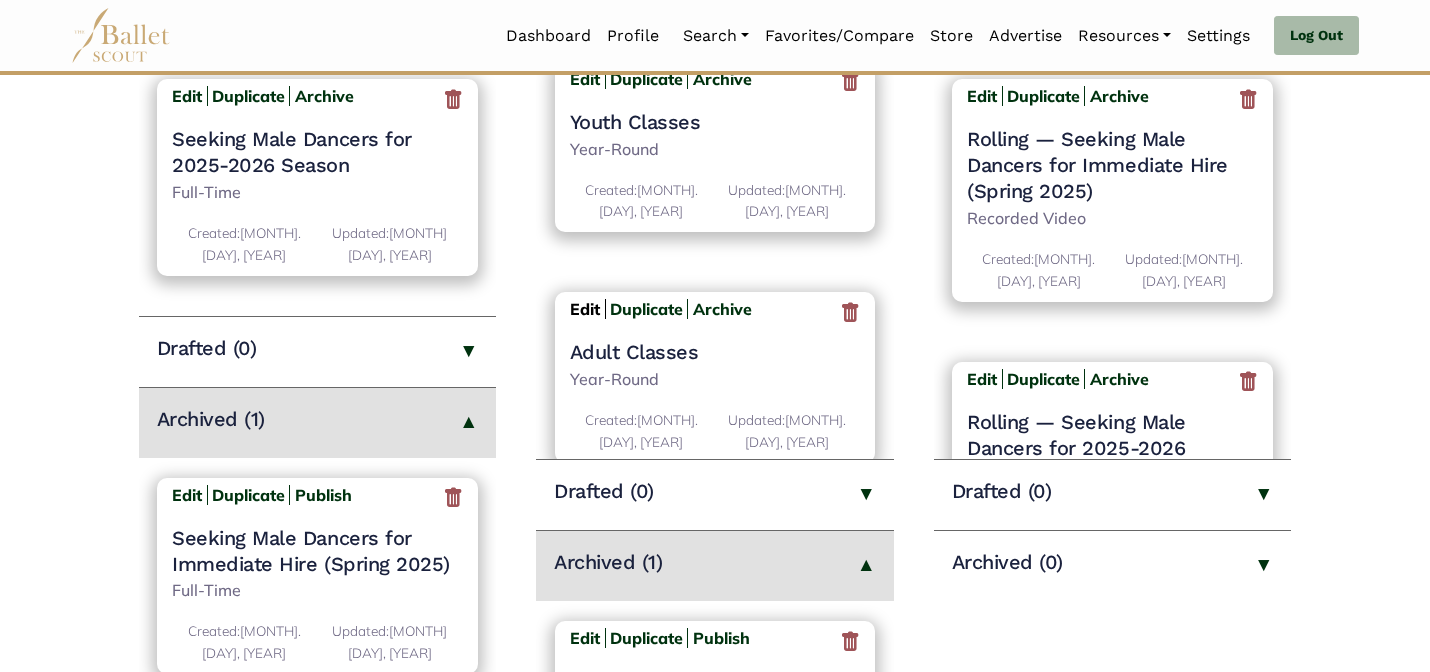 click on "Edit" at bounding box center (585, 309) 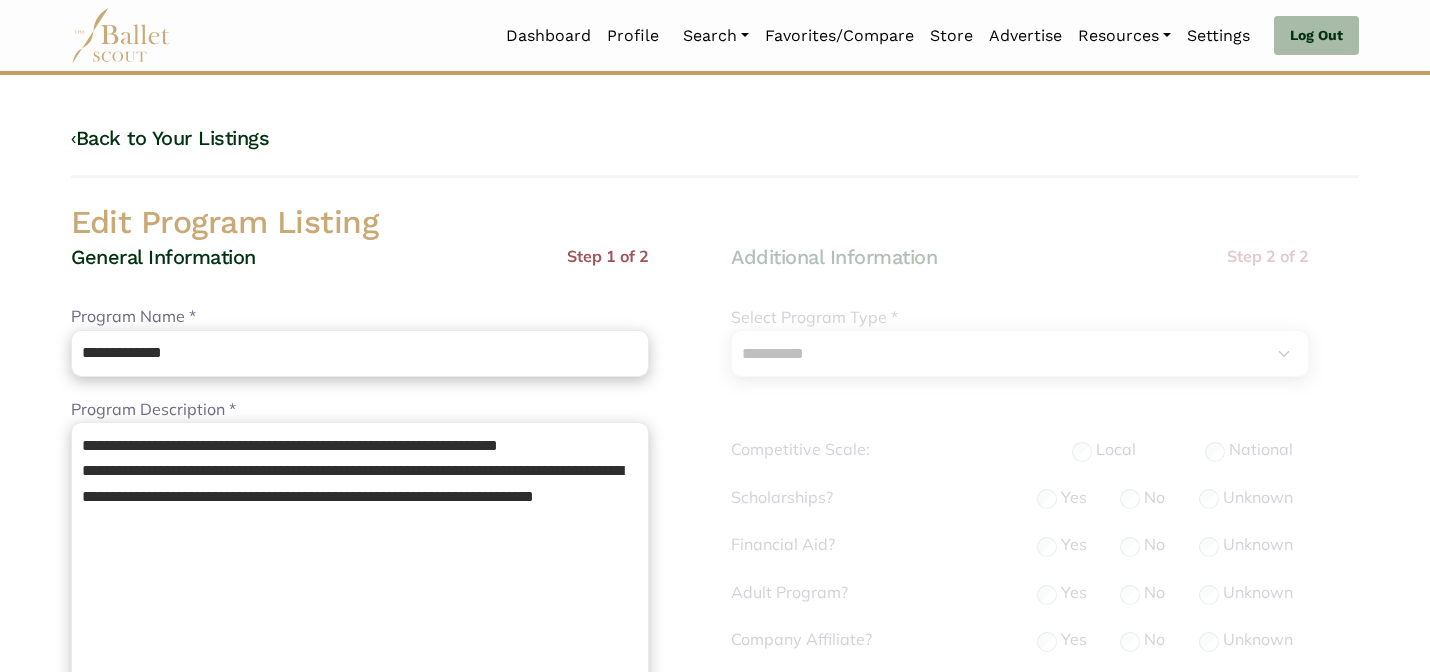 select on "**" 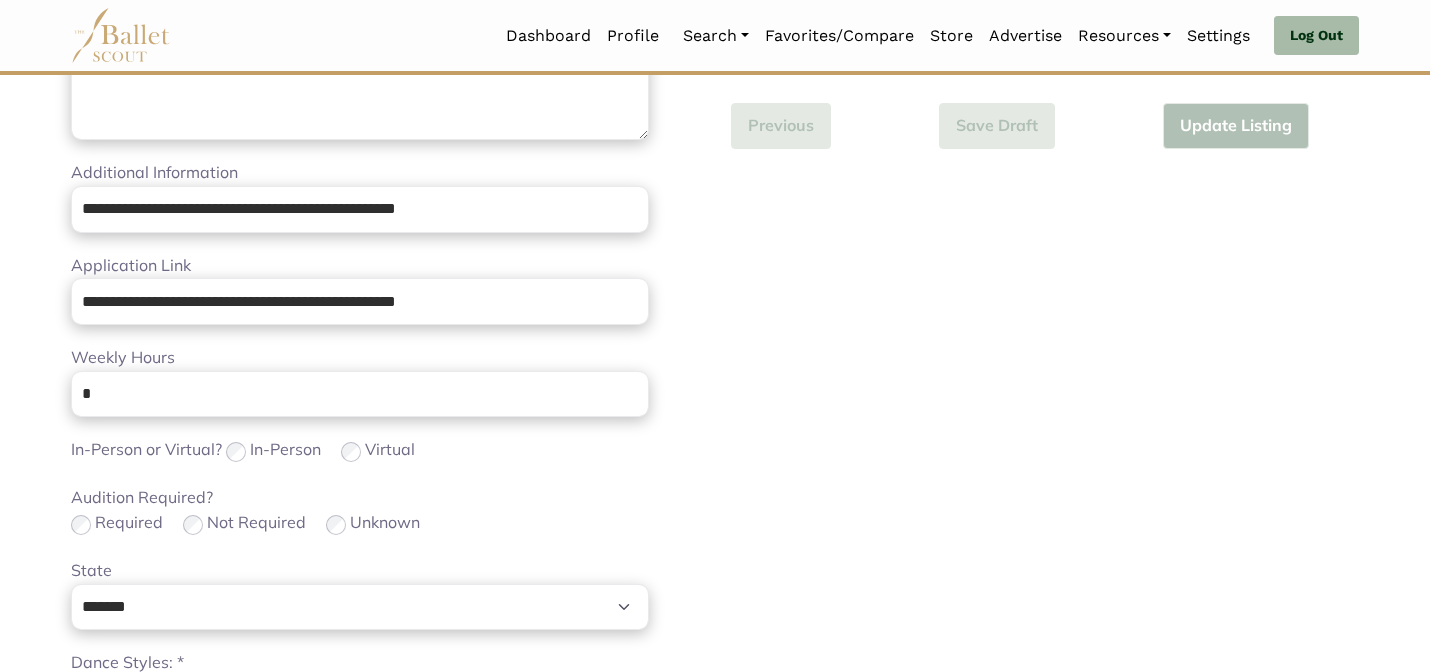 click on "Loading...
Please Wait
Dashboard
Profile" at bounding box center (715, 343) 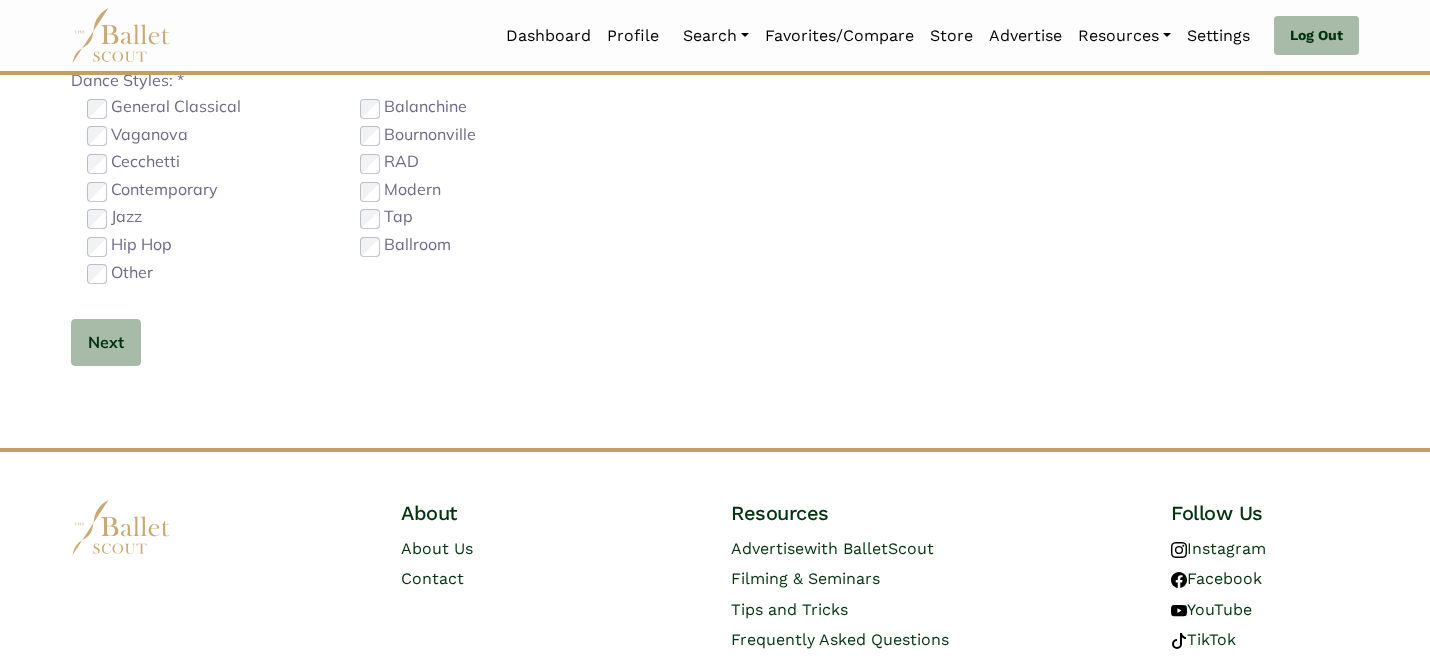 scroll, scrollTop: 1264, scrollLeft: 0, axis: vertical 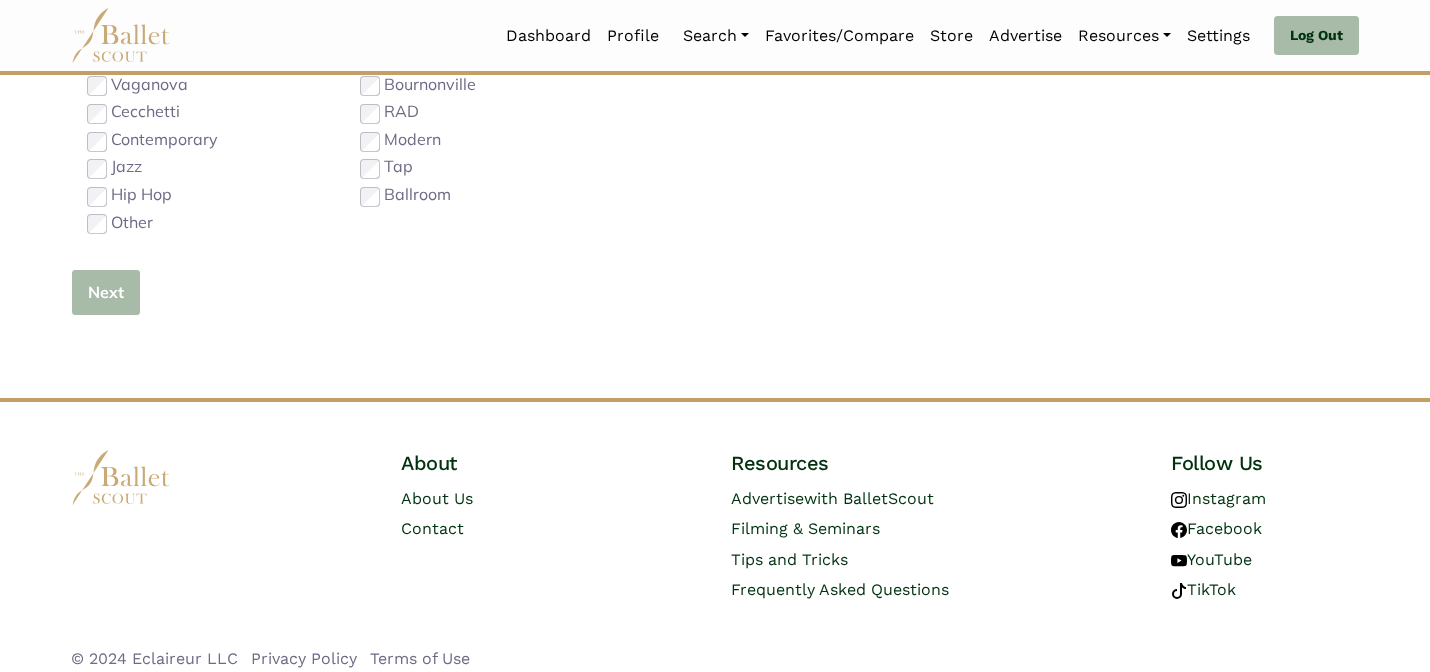 click on "Next" at bounding box center (106, 292) 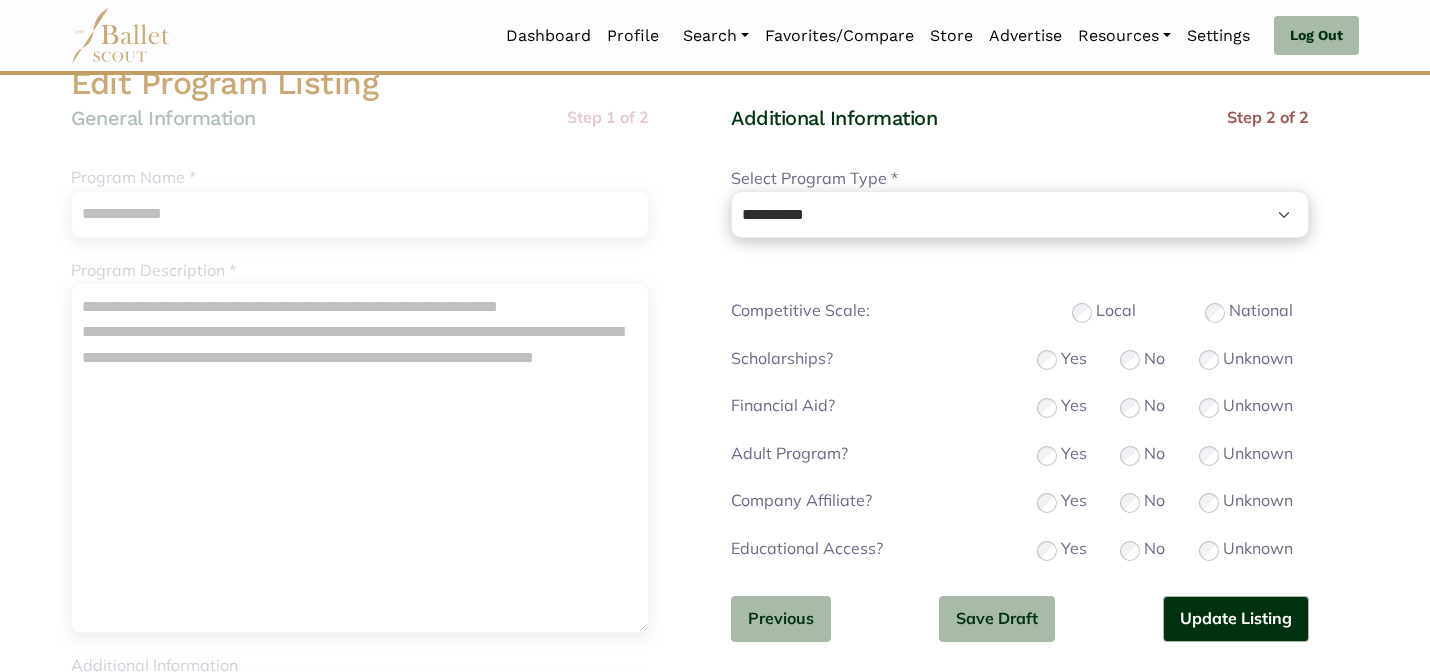 scroll, scrollTop: 200, scrollLeft: 0, axis: vertical 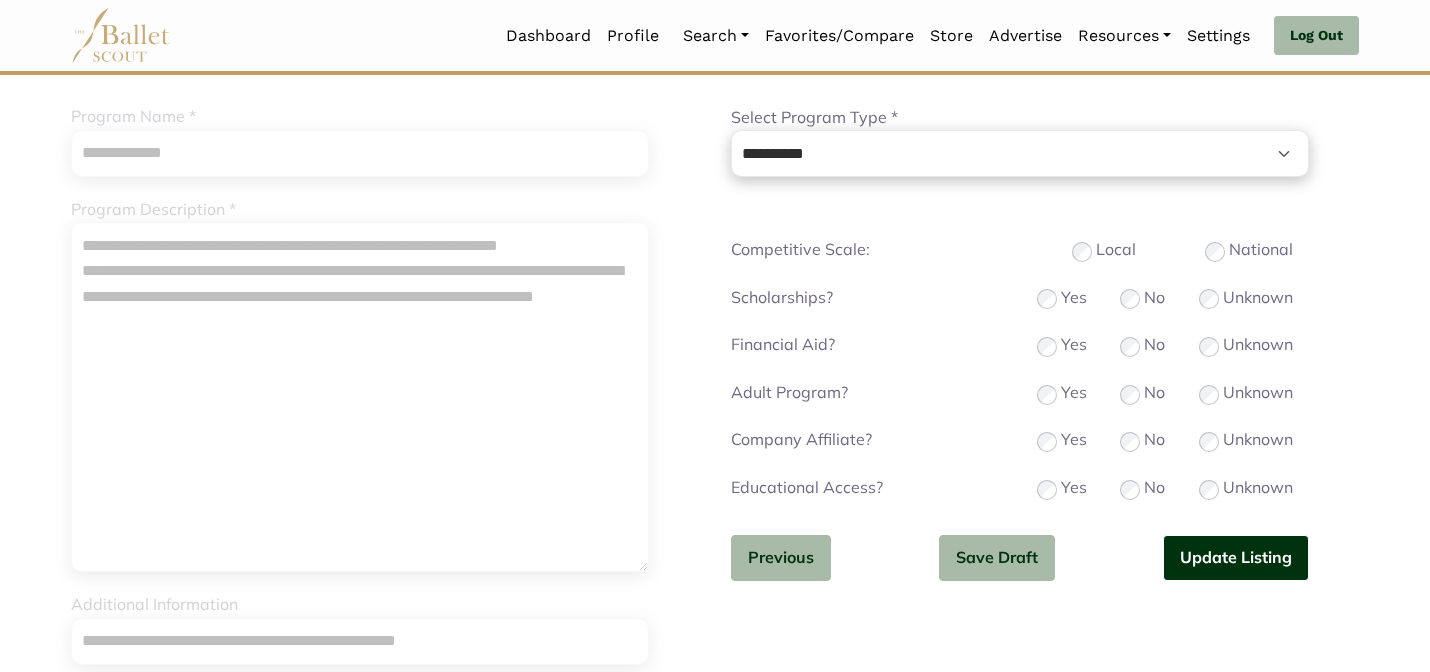 click on "Update Listing" at bounding box center (1236, 558) 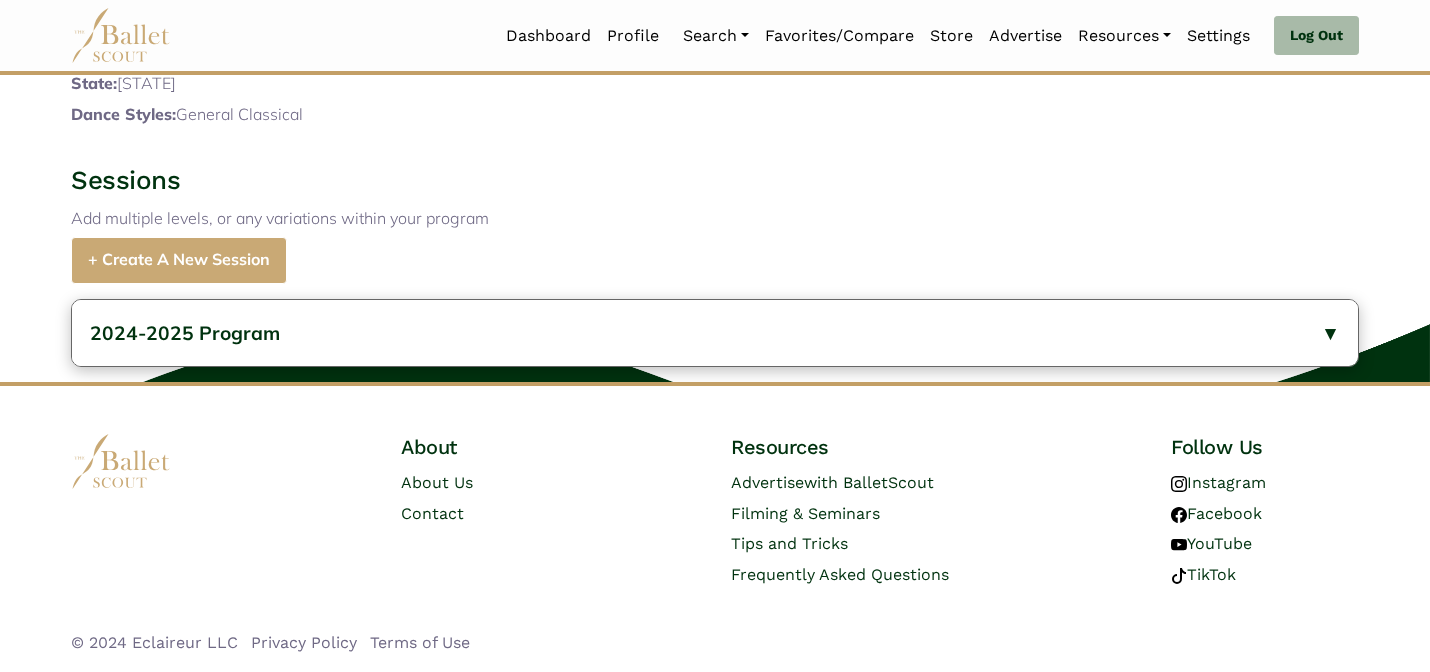scroll, scrollTop: 670, scrollLeft: 0, axis: vertical 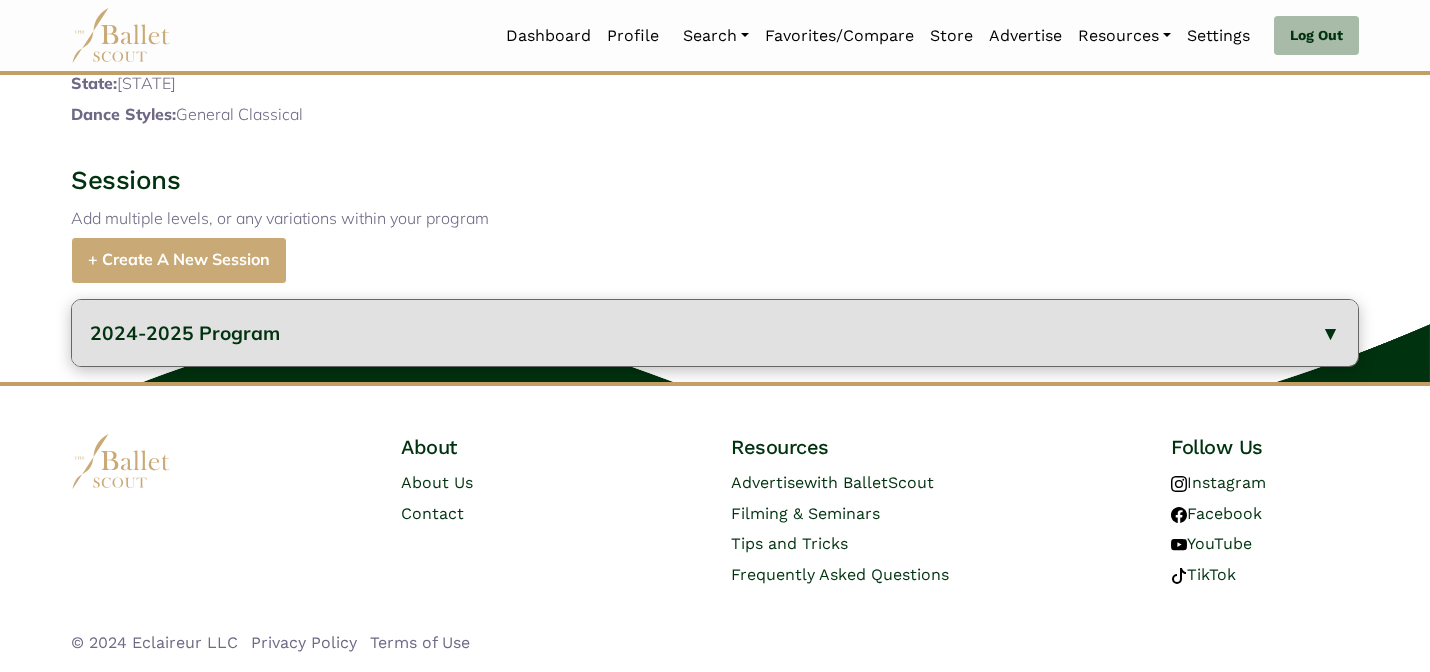 click on "2024-2025 Program" at bounding box center [715, 333] 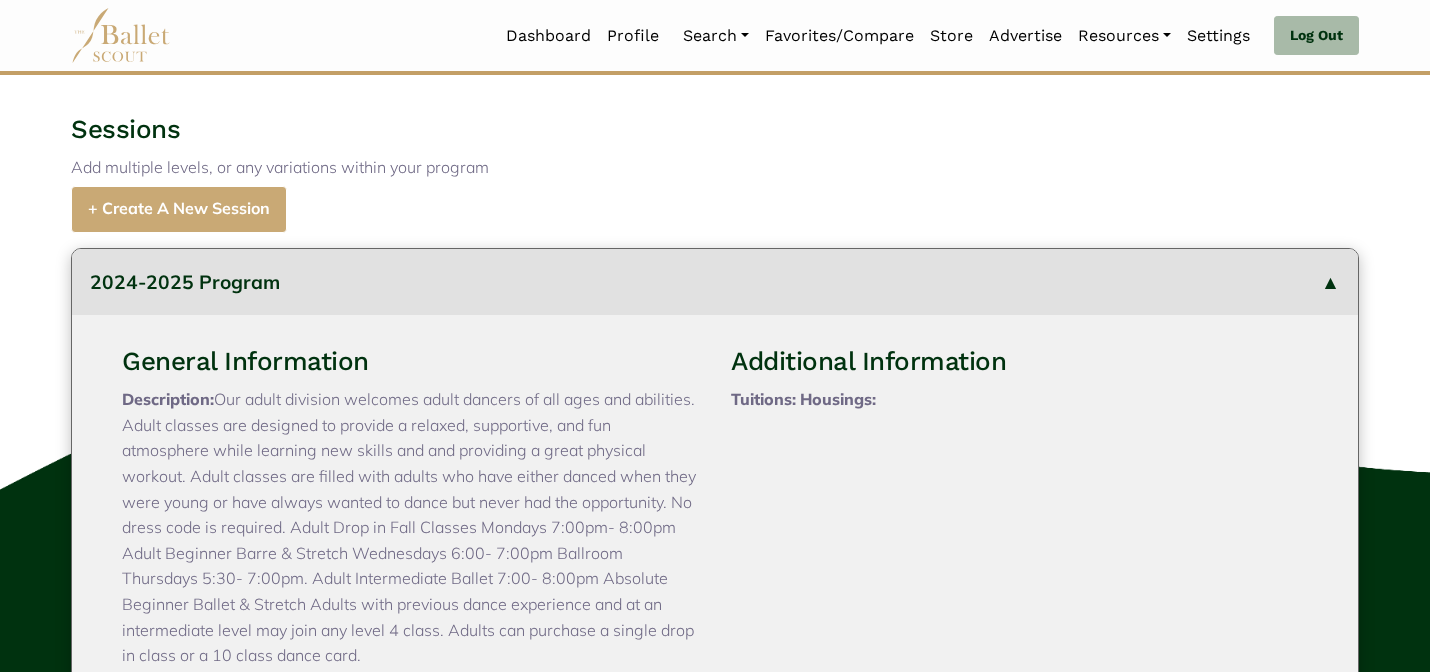 type 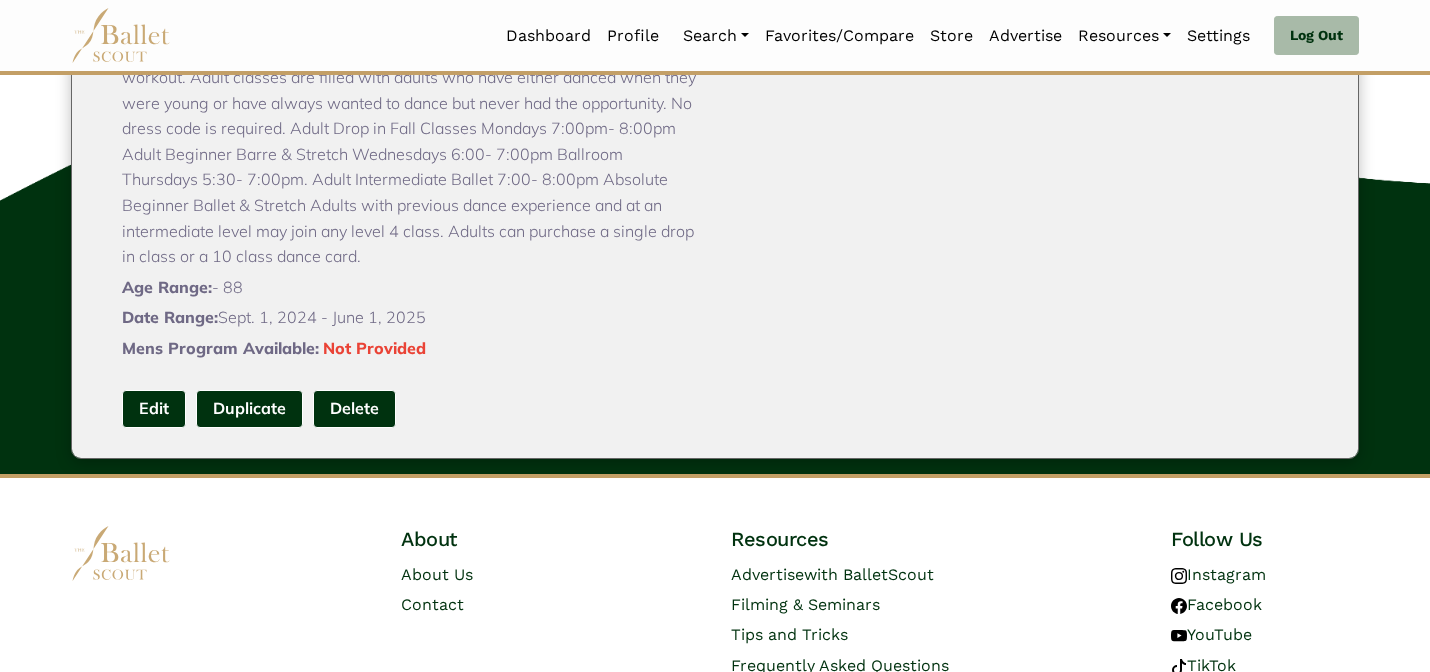 scroll, scrollTop: 1101, scrollLeft: 0, axis: vertical 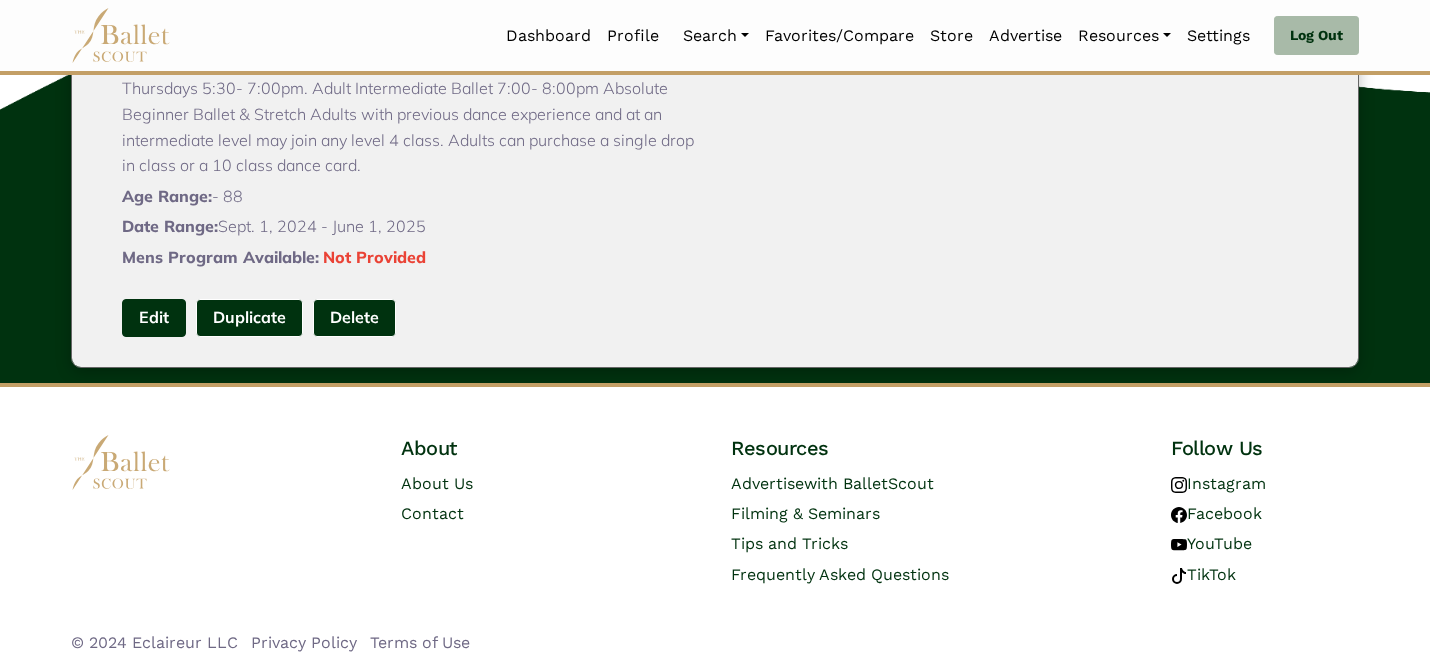 click on "Edit" at bounding box center [154, 317] 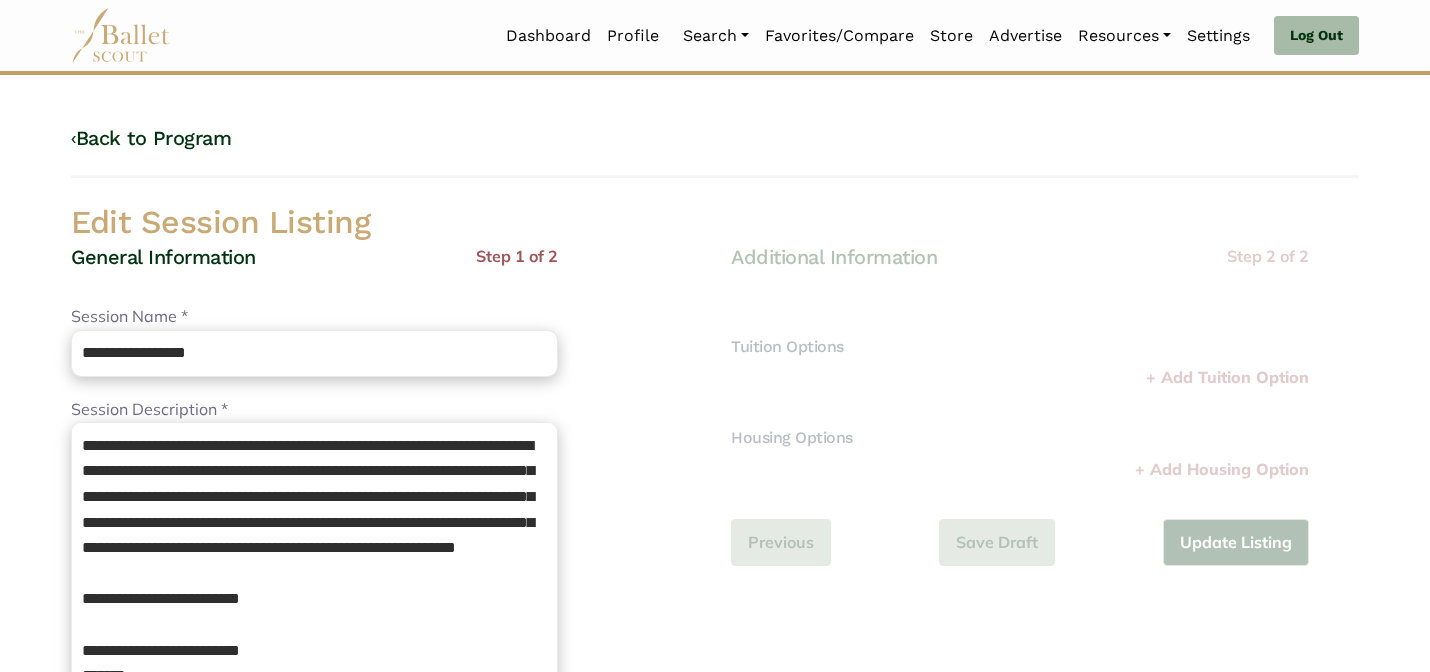 scroll, scrollTop: 0, scrollLeft: 0, axis: both 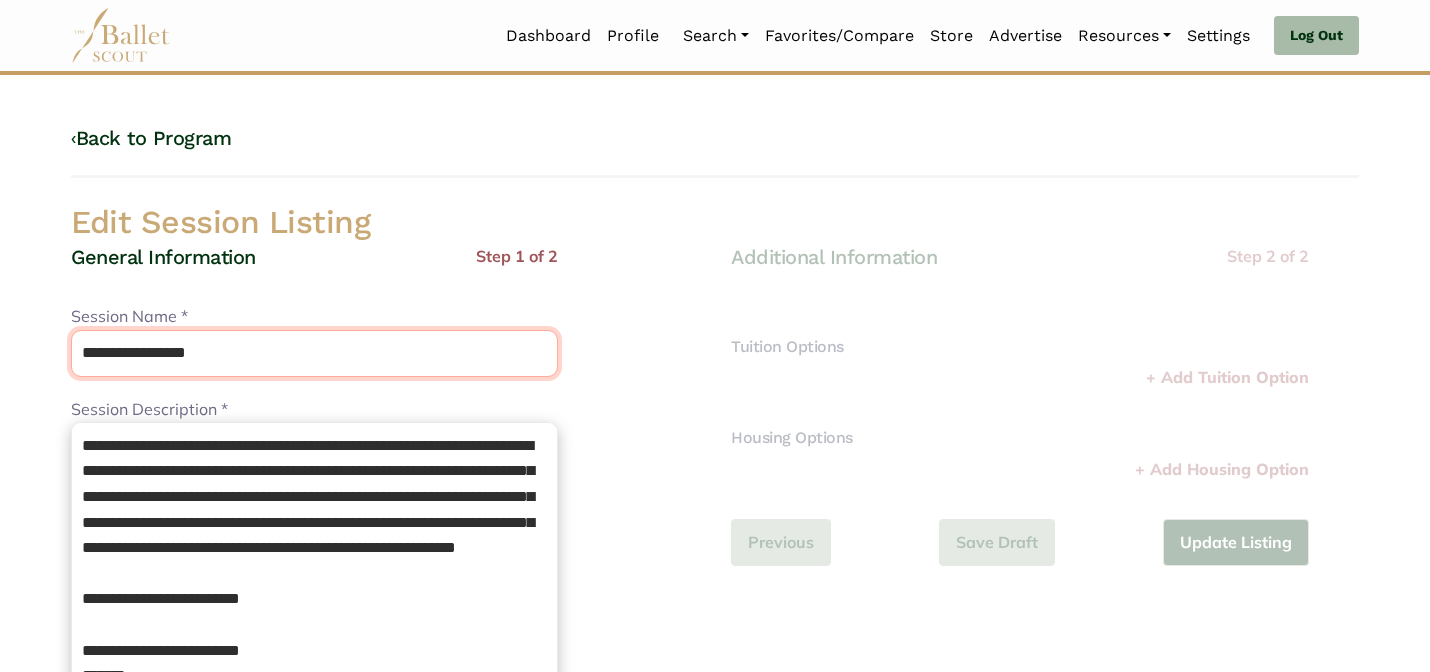 drag, startPoint x: 277, startPoint y: 348, endPoint x: 216, endPoint y: 284, distance: 88.4138 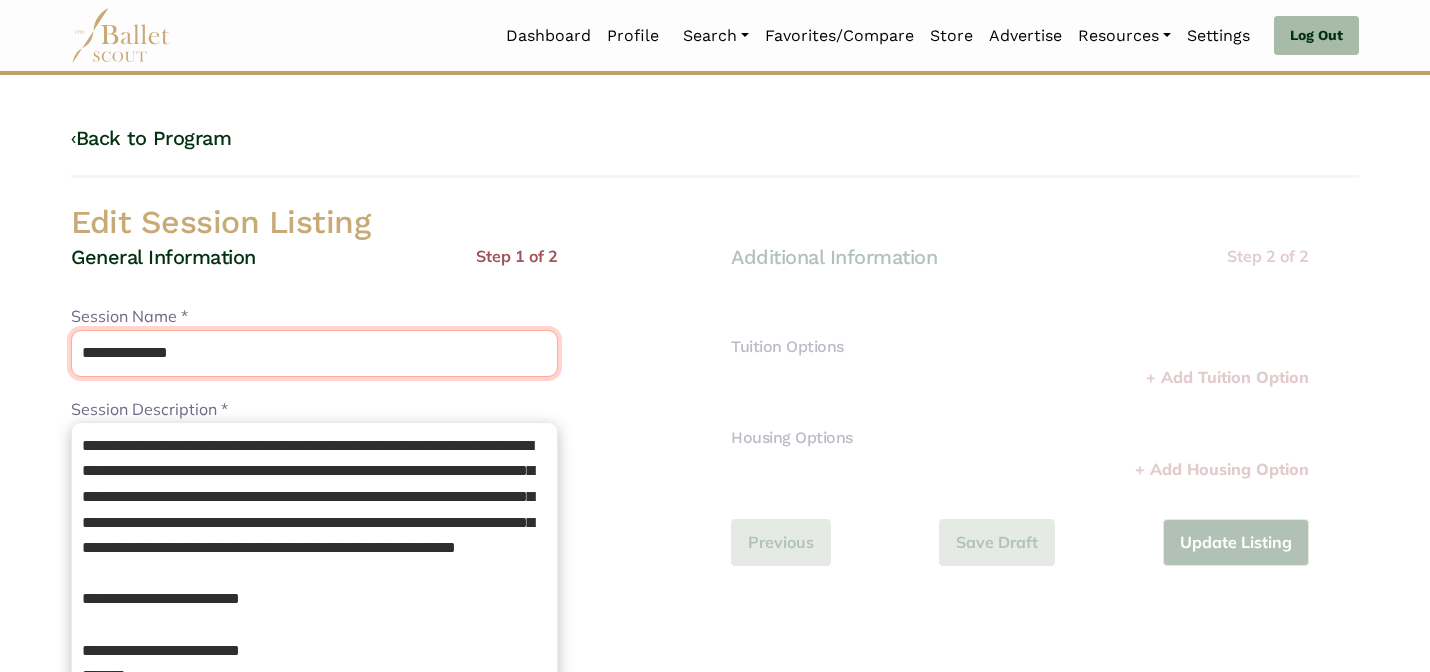 type on "**********" 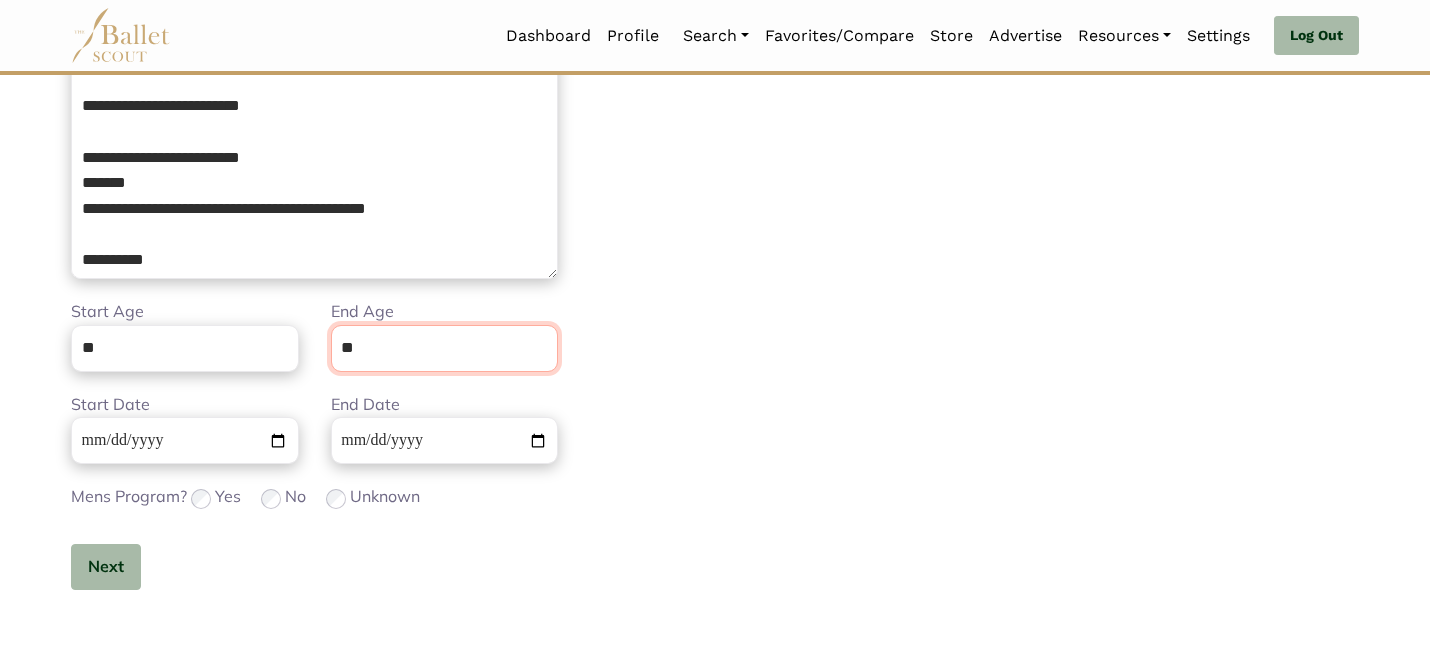 scroll, scrollTop: 505, scrollLeft: 0, axis: vertical 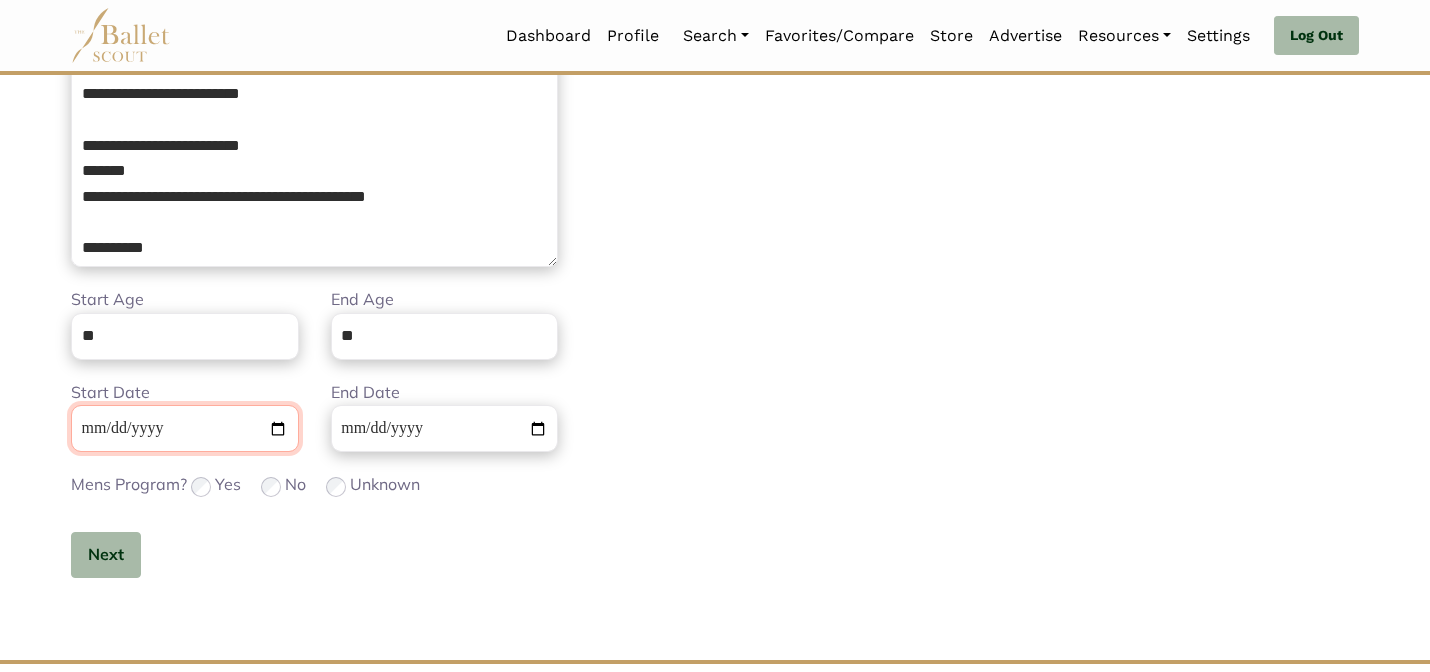 type 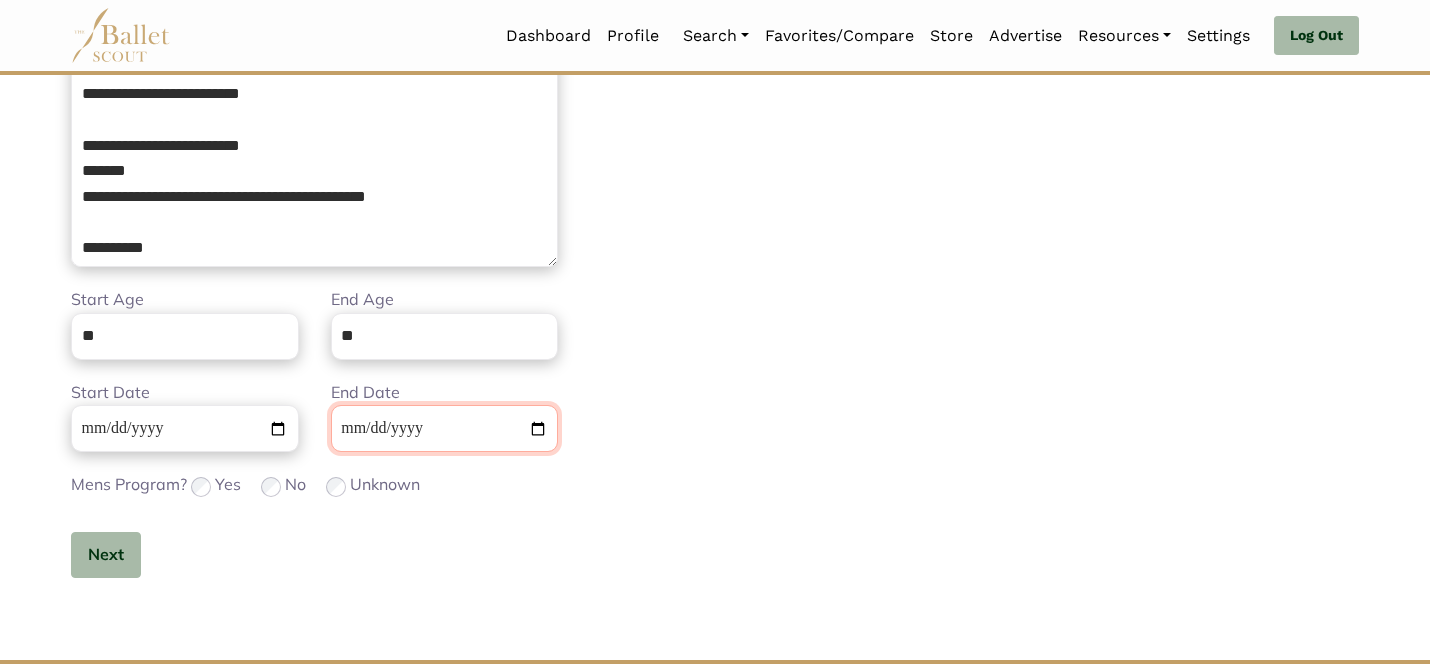 type 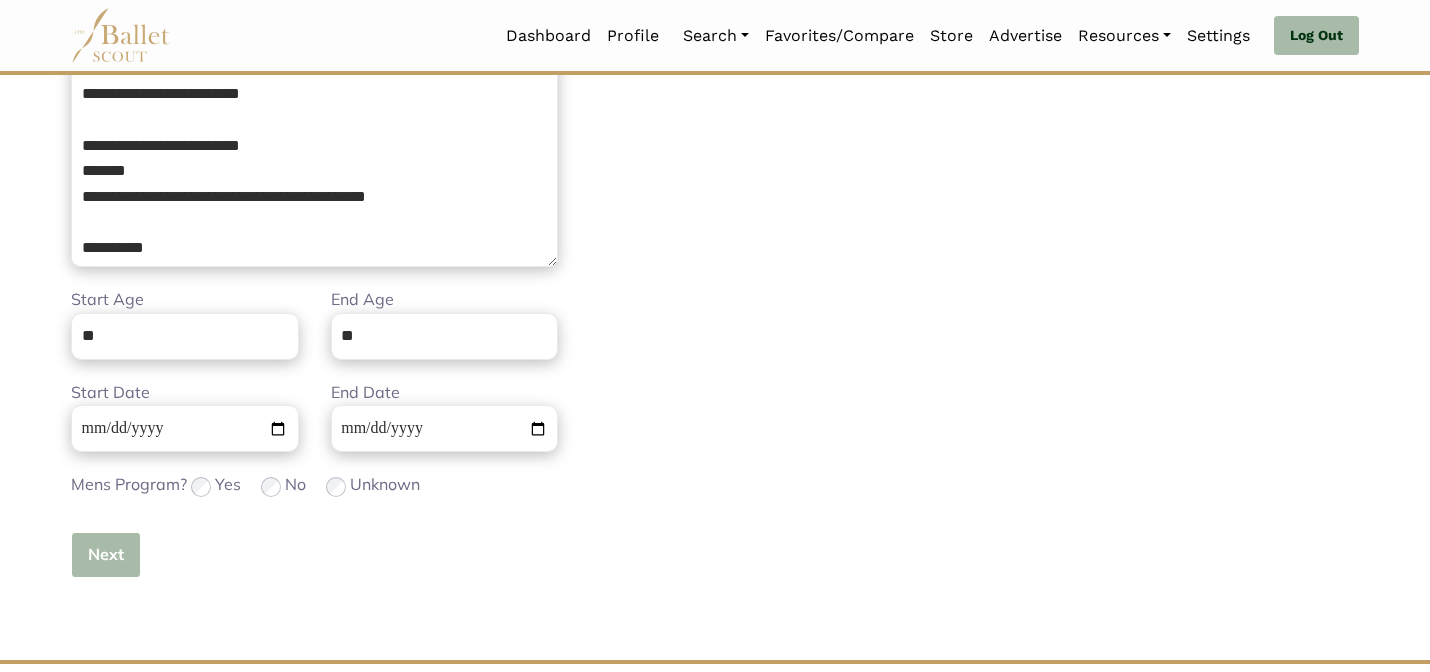 click on "Next" at bounding box center [106, 555] 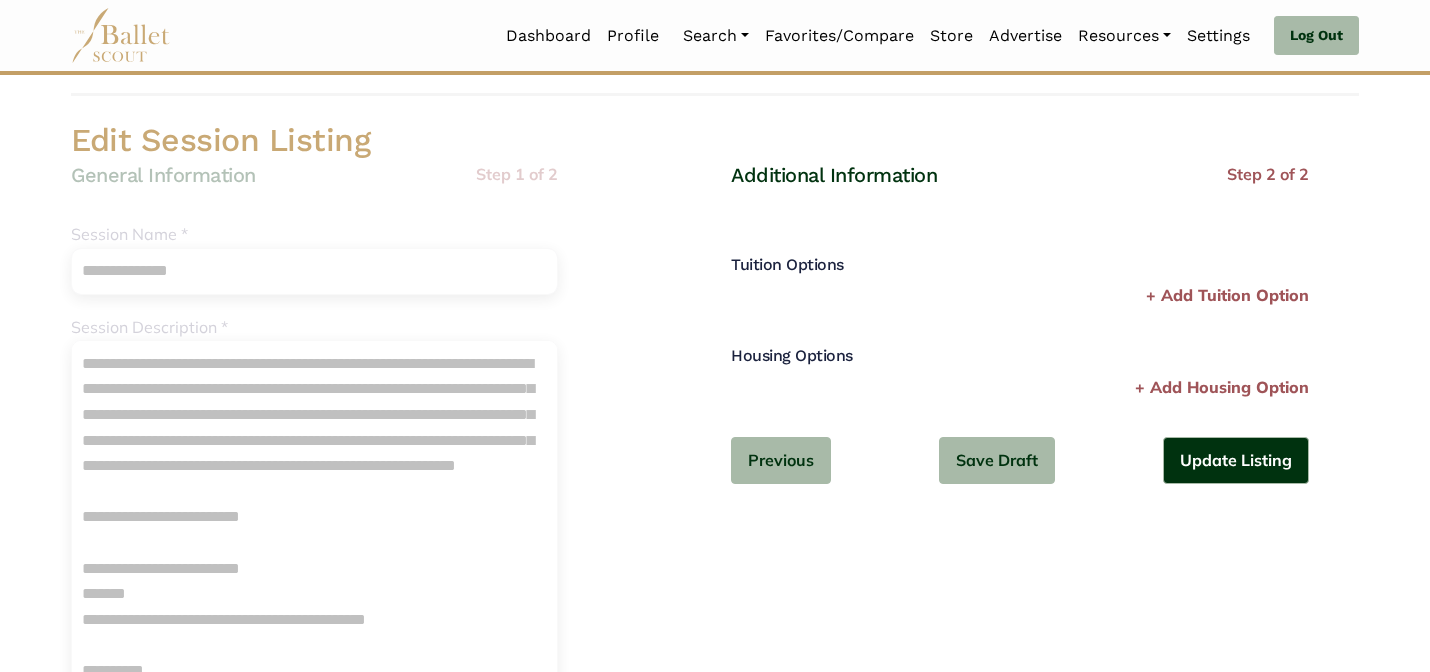 scroll, scrollTop: 0, scrollLeft: 0, axis: both 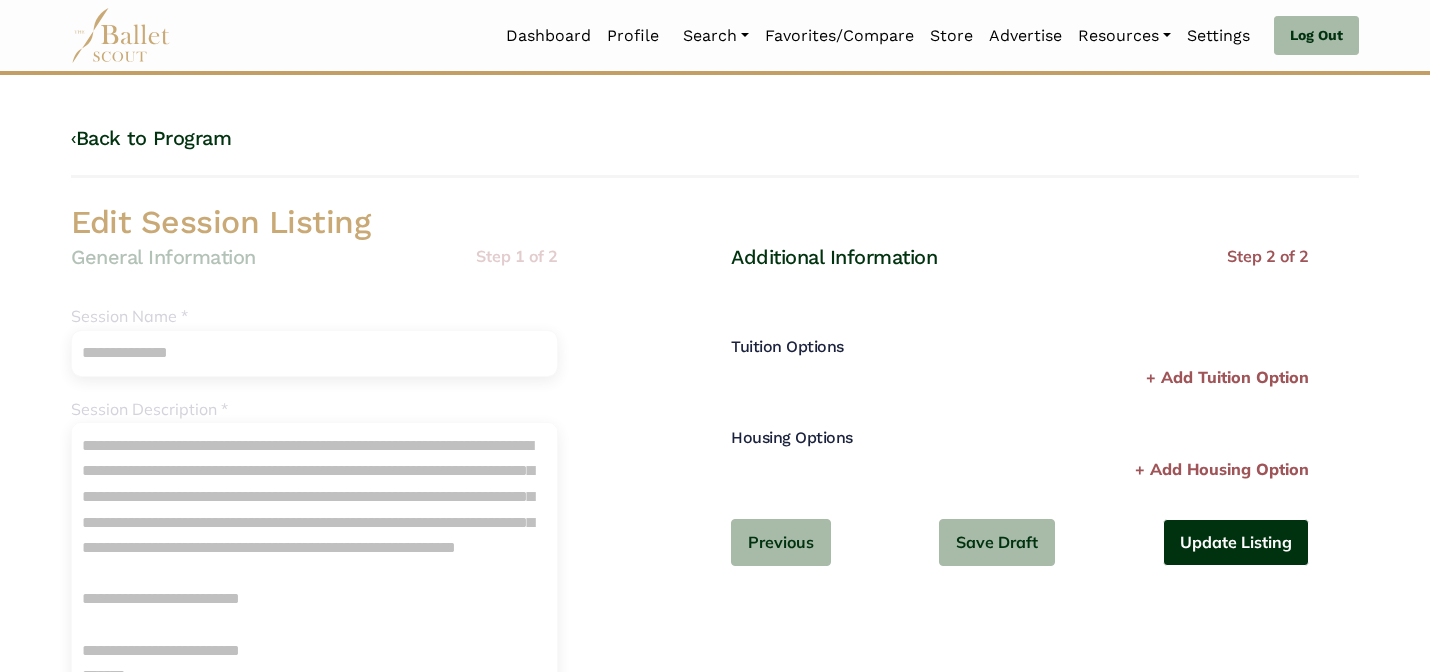 click on "Update Listing" at bounding box center [1236, 542] 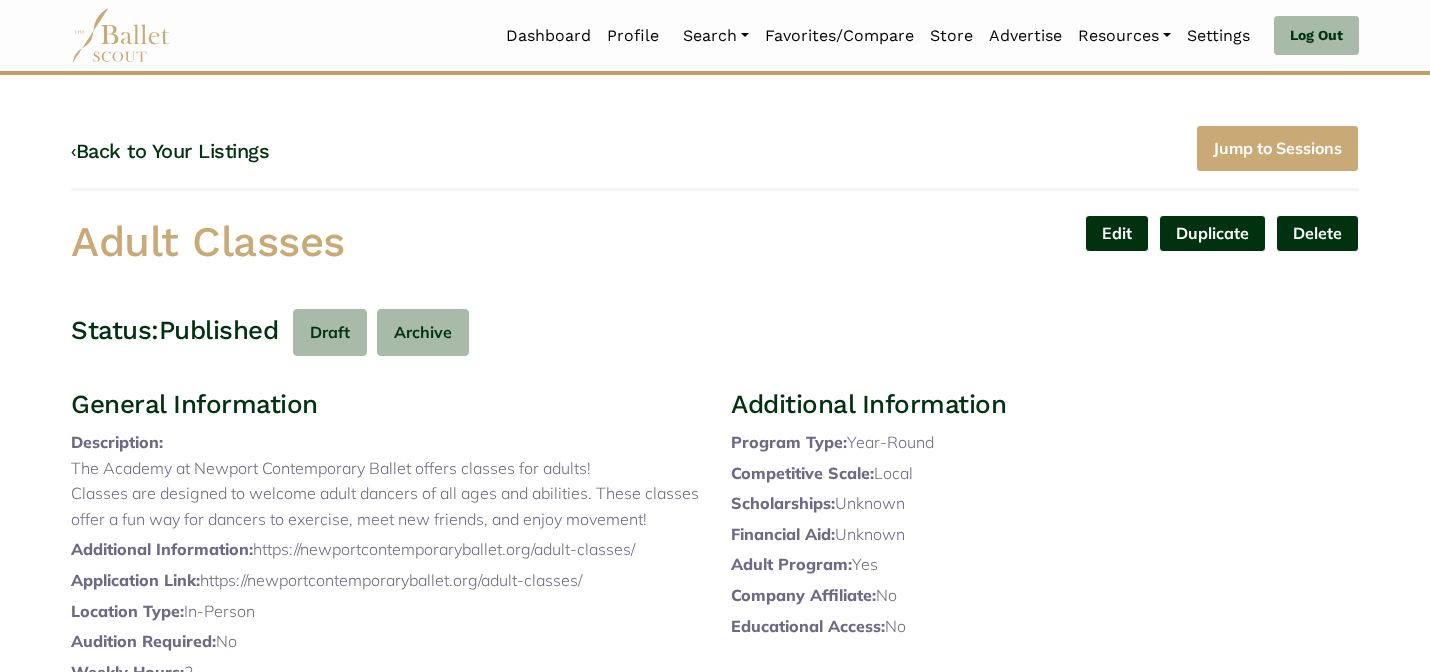 scroll, scrollTop: 0, scrollLeft: 0, axis: both 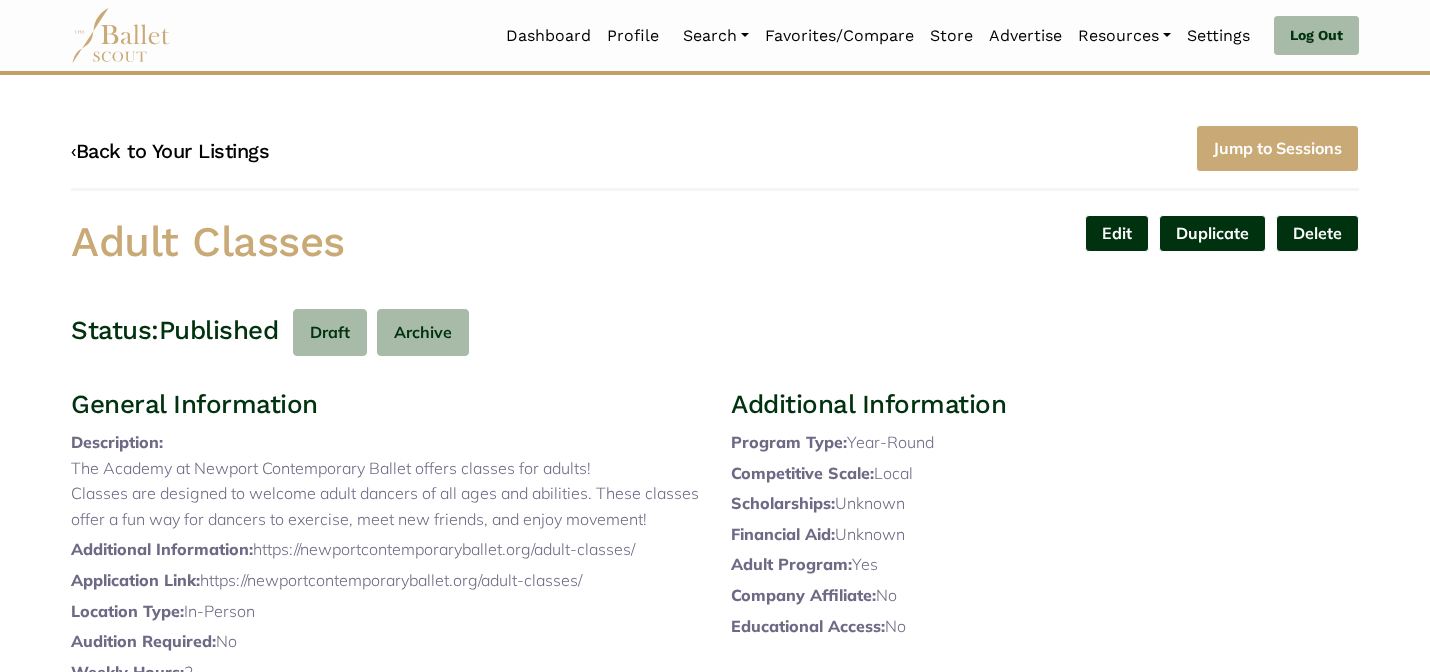 click on "‹  Back to Your Listings" at bounding box center (170, 151) 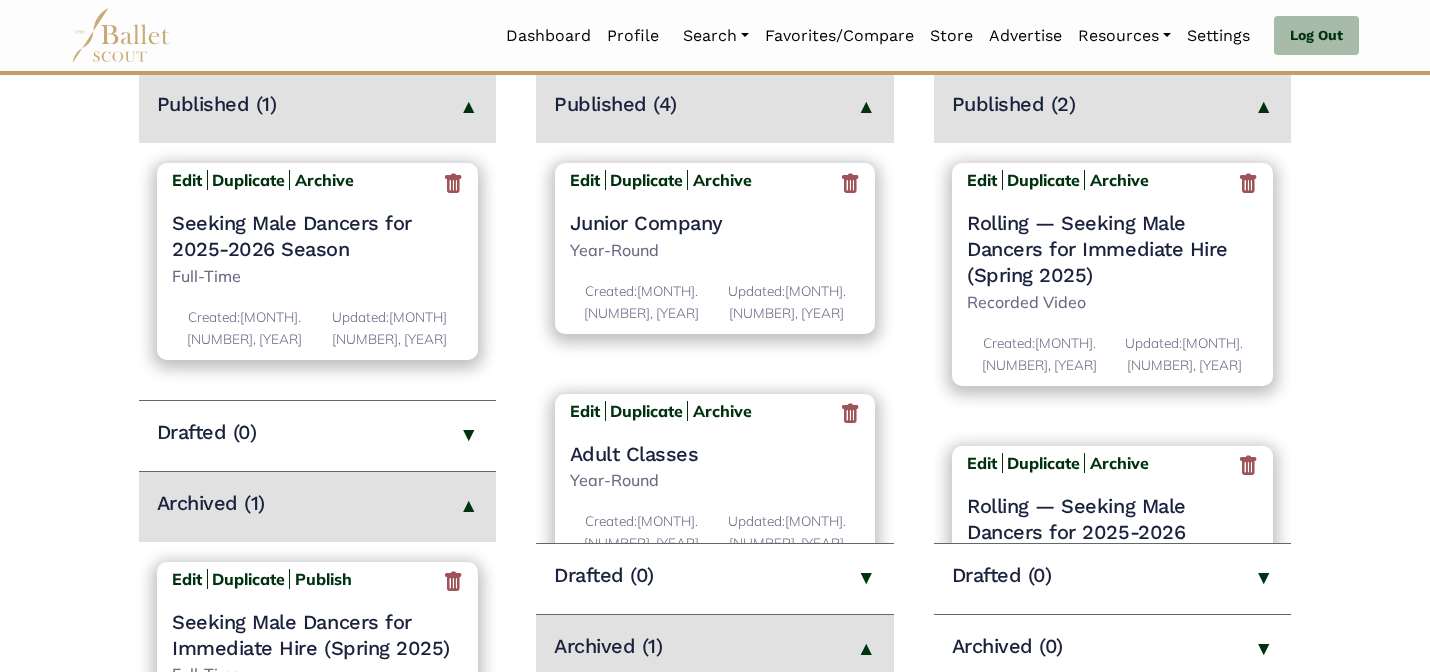 scroll, scrollTop: 320, scrollLeft: 0, axis: vertical 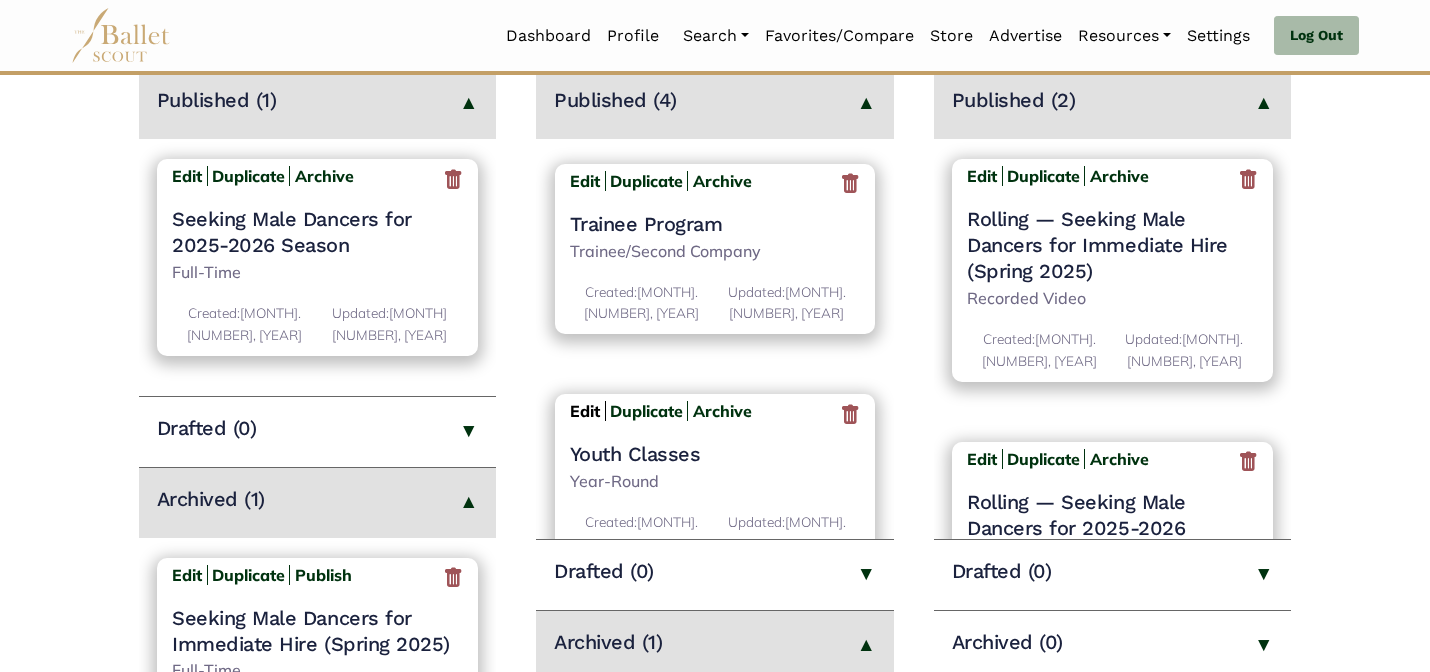click on "Edit" at bounding box center [585, 411] 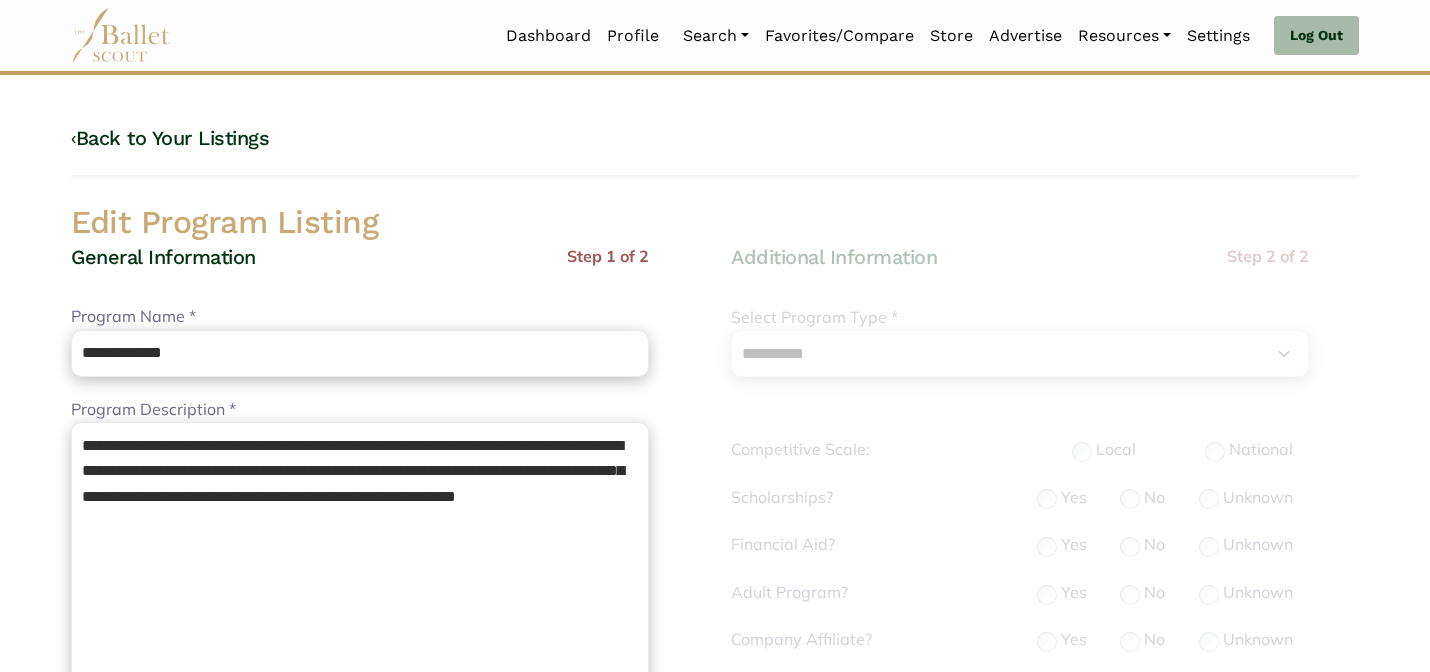 select on "**" 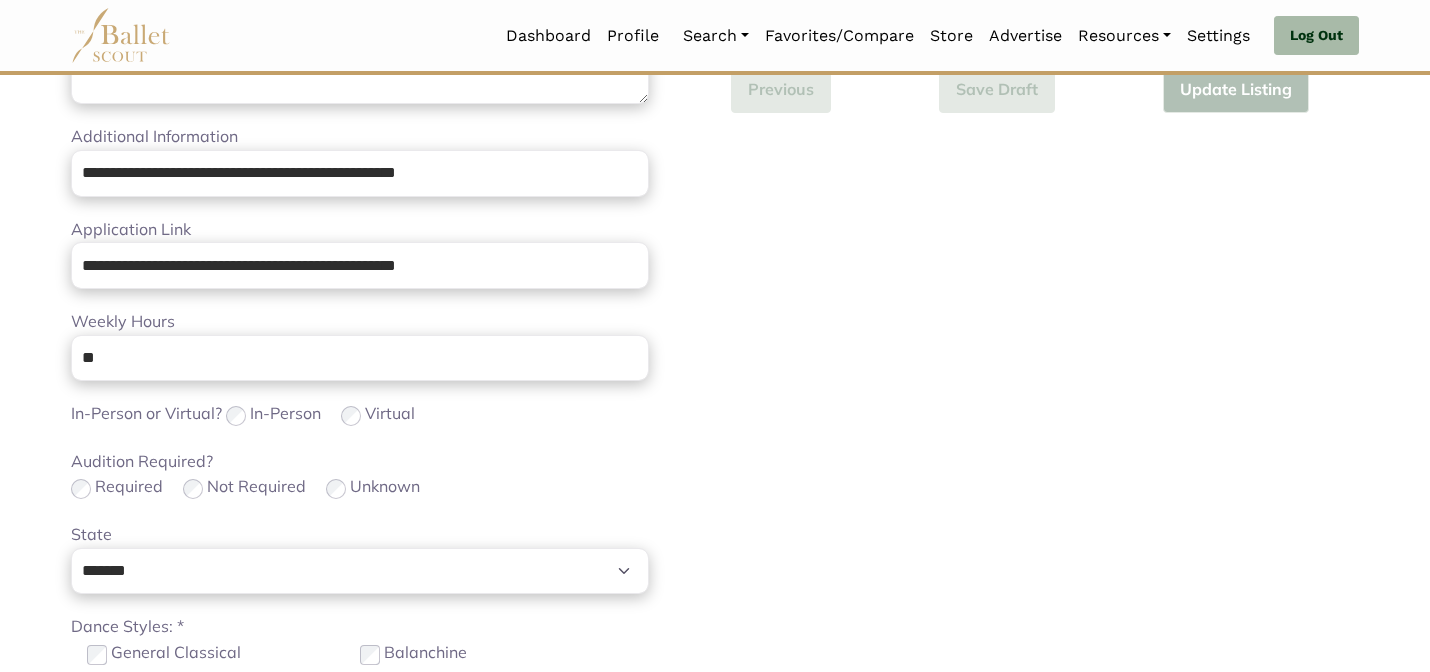scroll, scrollTop: 672, scrollLeft: 0, axis: vertical 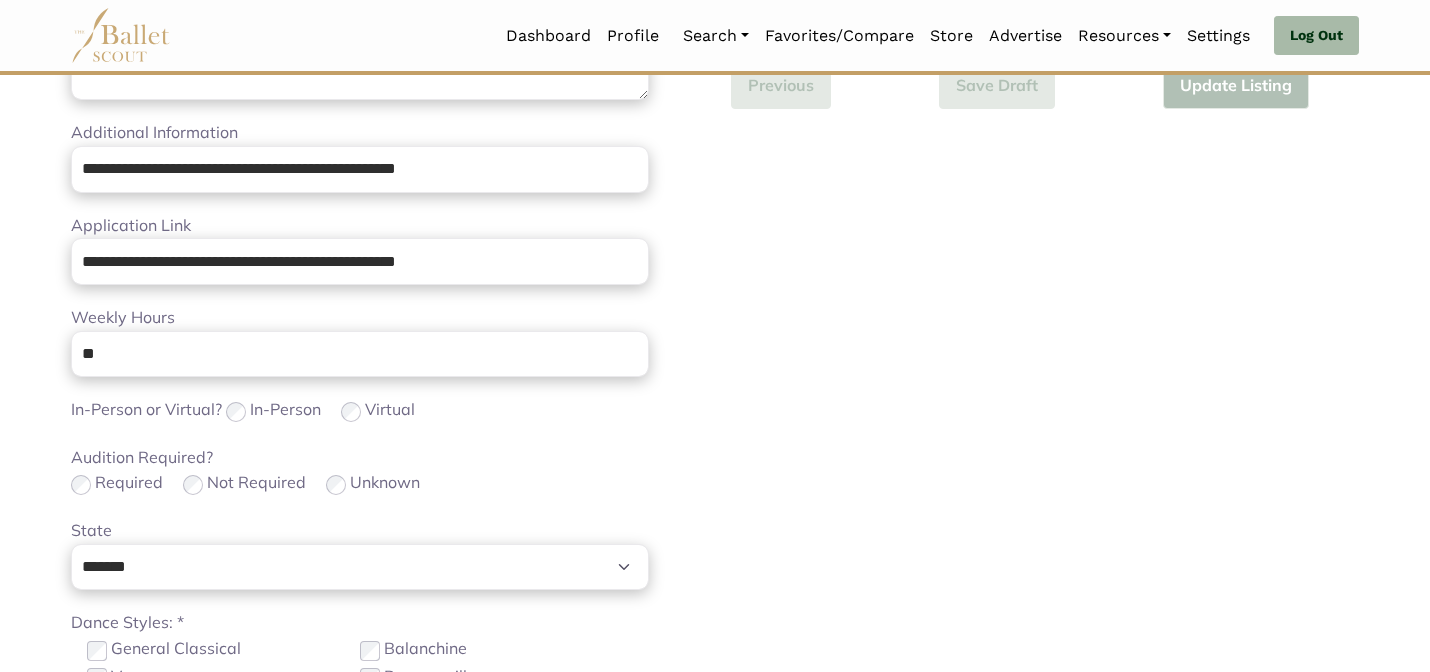 click on "Loading...
Please Wait
Dashboard
Profile" at bounding box center (715, 303) 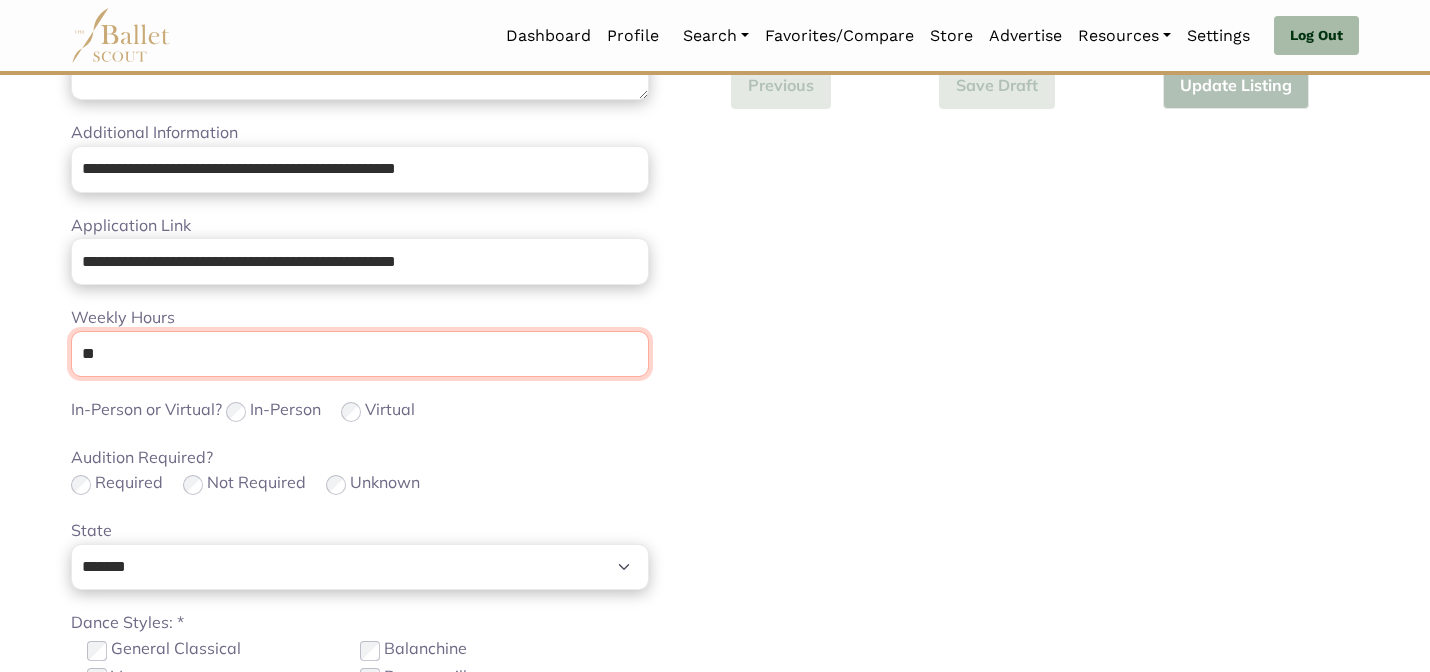 drag, startPoint x: 220, startPoint y: 352, endPoint x: 222, endPoint y: 321, distance: 31.06445 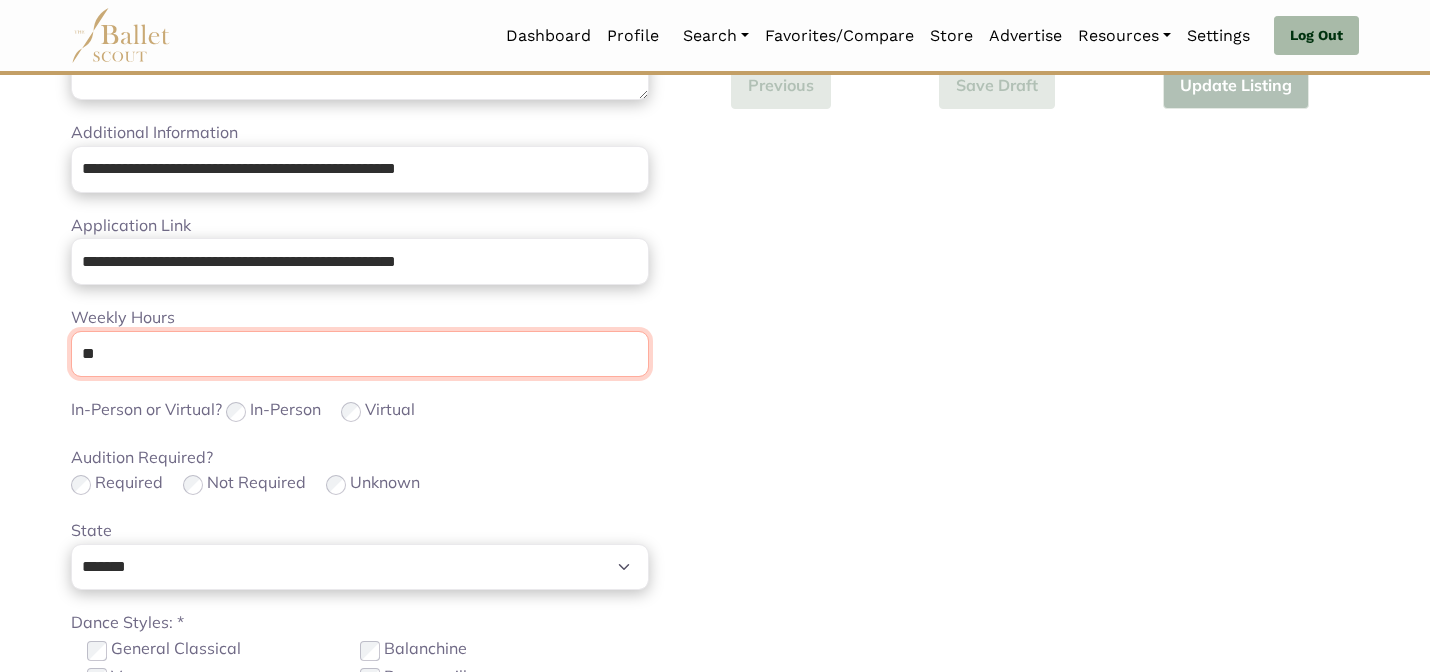 type on "**" 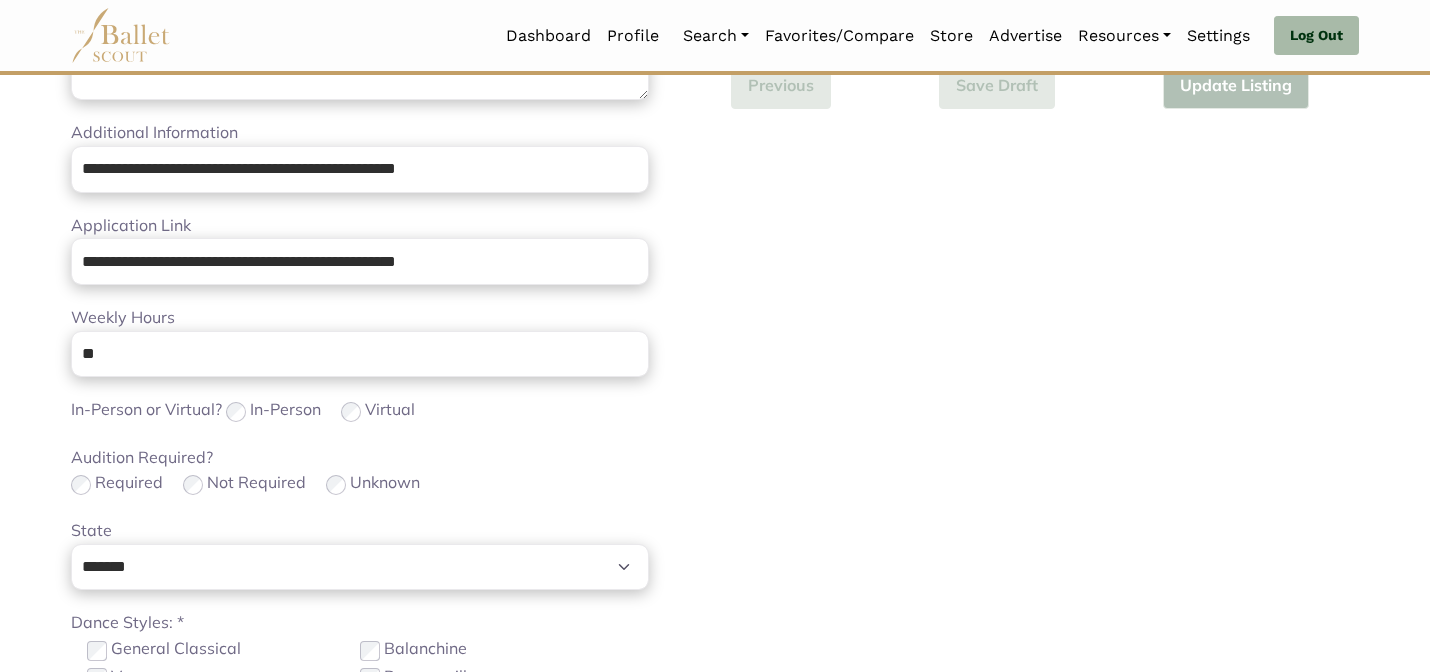 click on "**********" at bounding box center (360, 256) 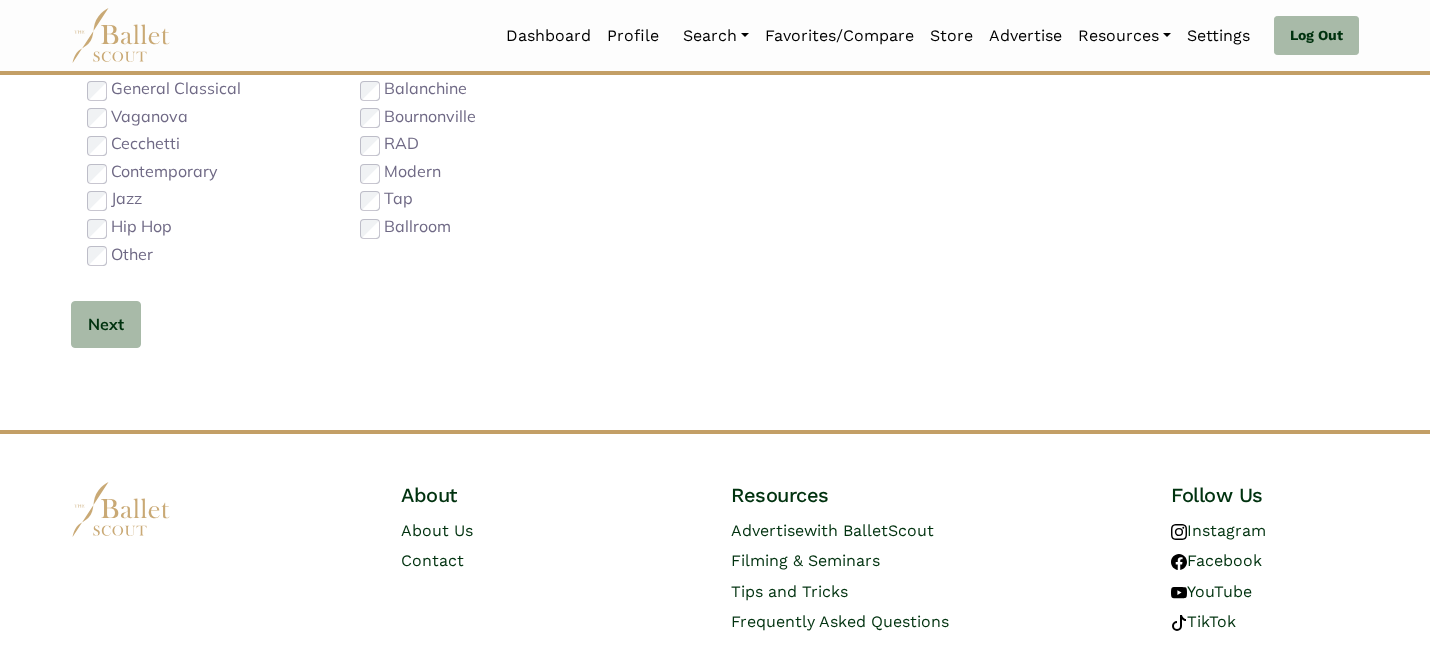 scroll, scrollTop: 1279, scrollLeft: 0, axis: vertical 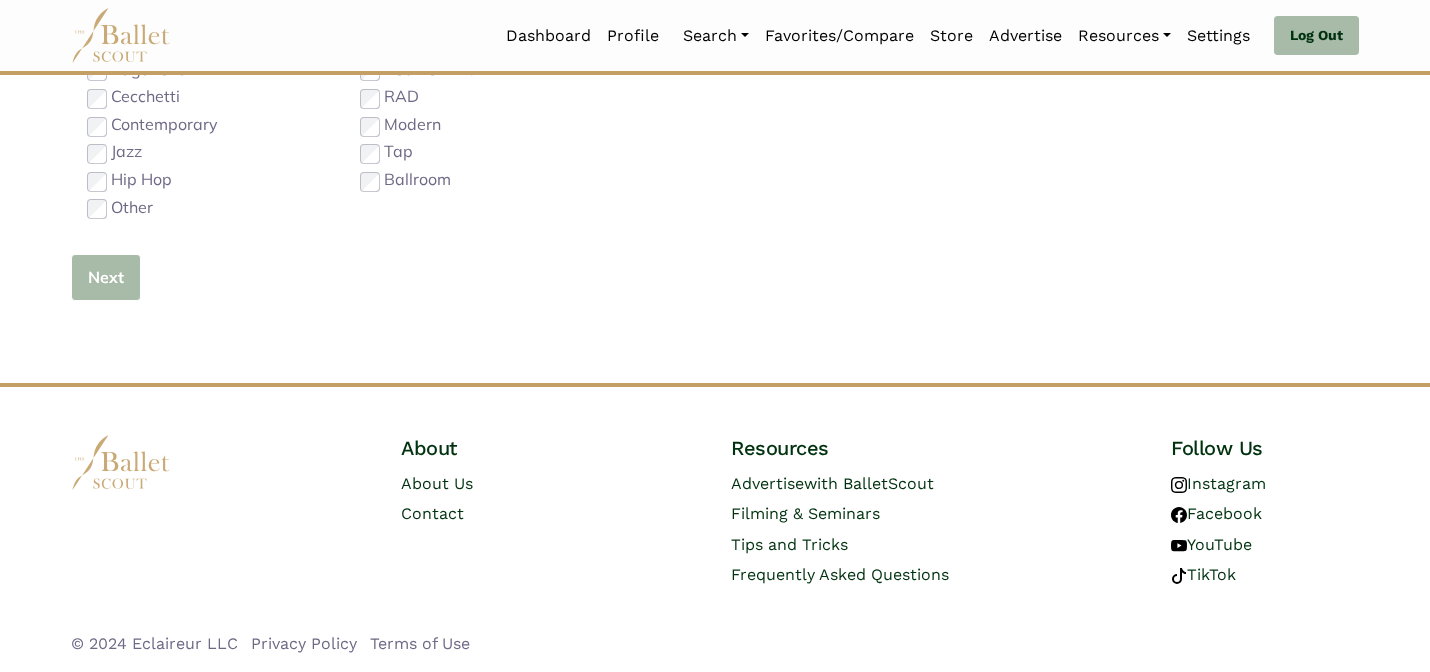 click on "Next" at bounding box center [106, 277] 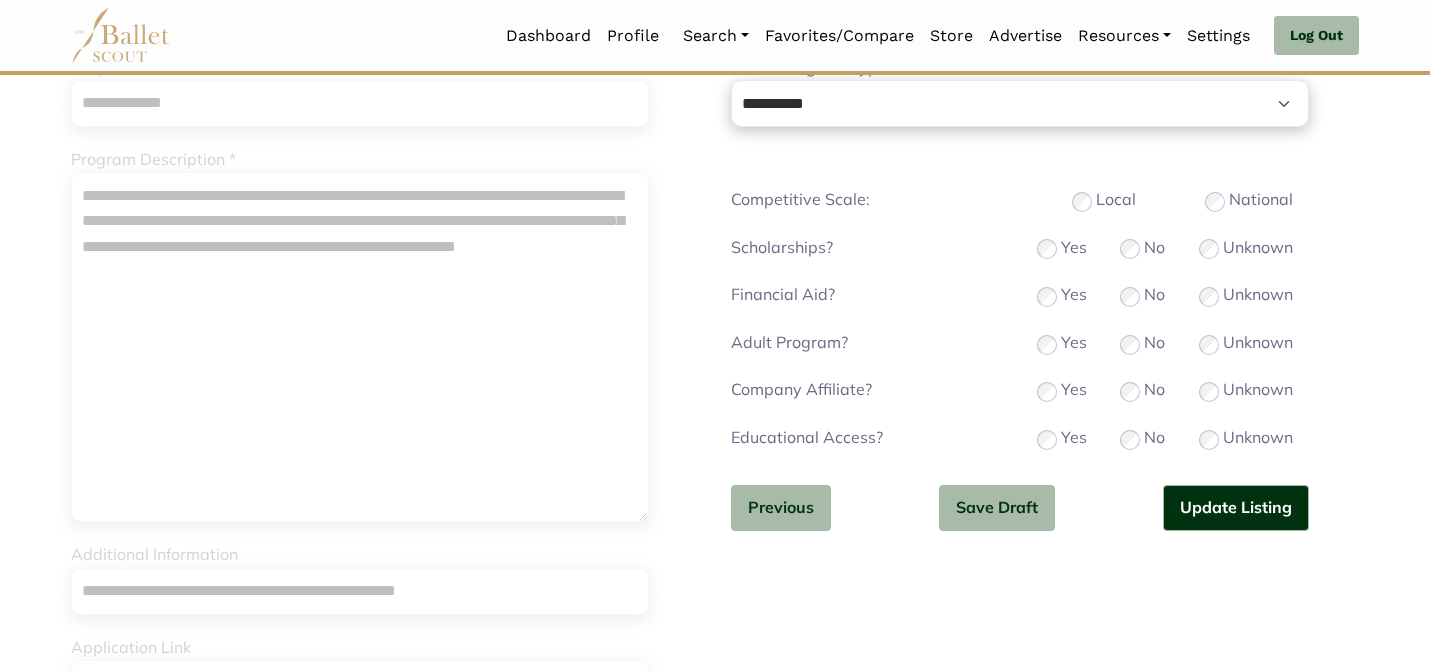 scroll, scrollTop: 247, scrollLeft: 0, axis: vertical 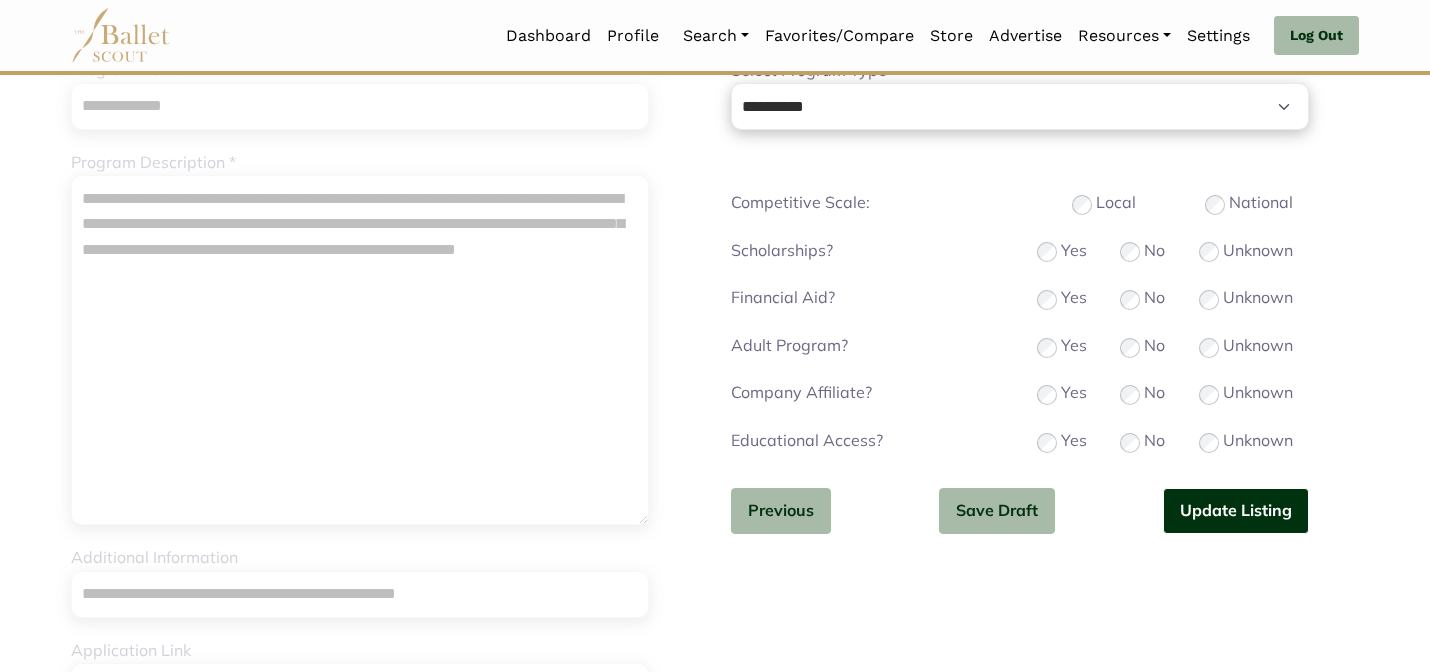 click on "Update Listing" at bounding box center [1236, 511] 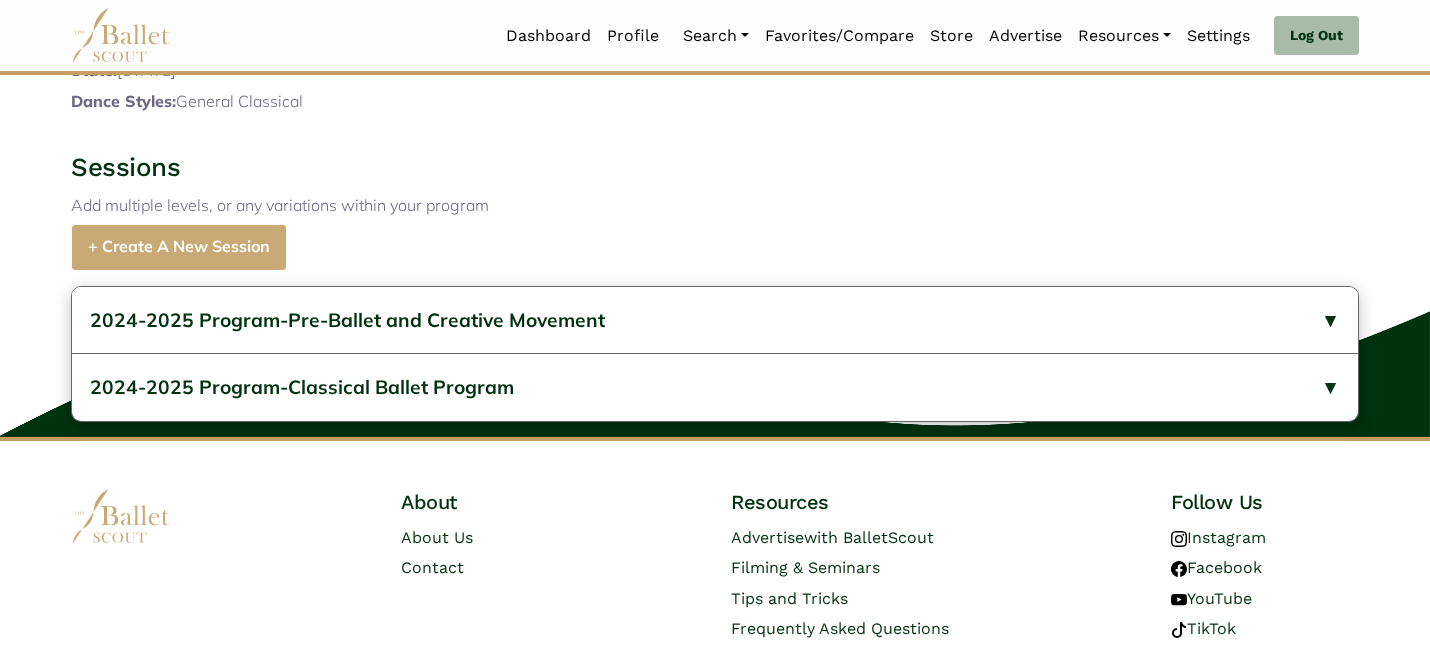 scroll, scrollTop: 763, scrollLeft: 0, axis: vertical 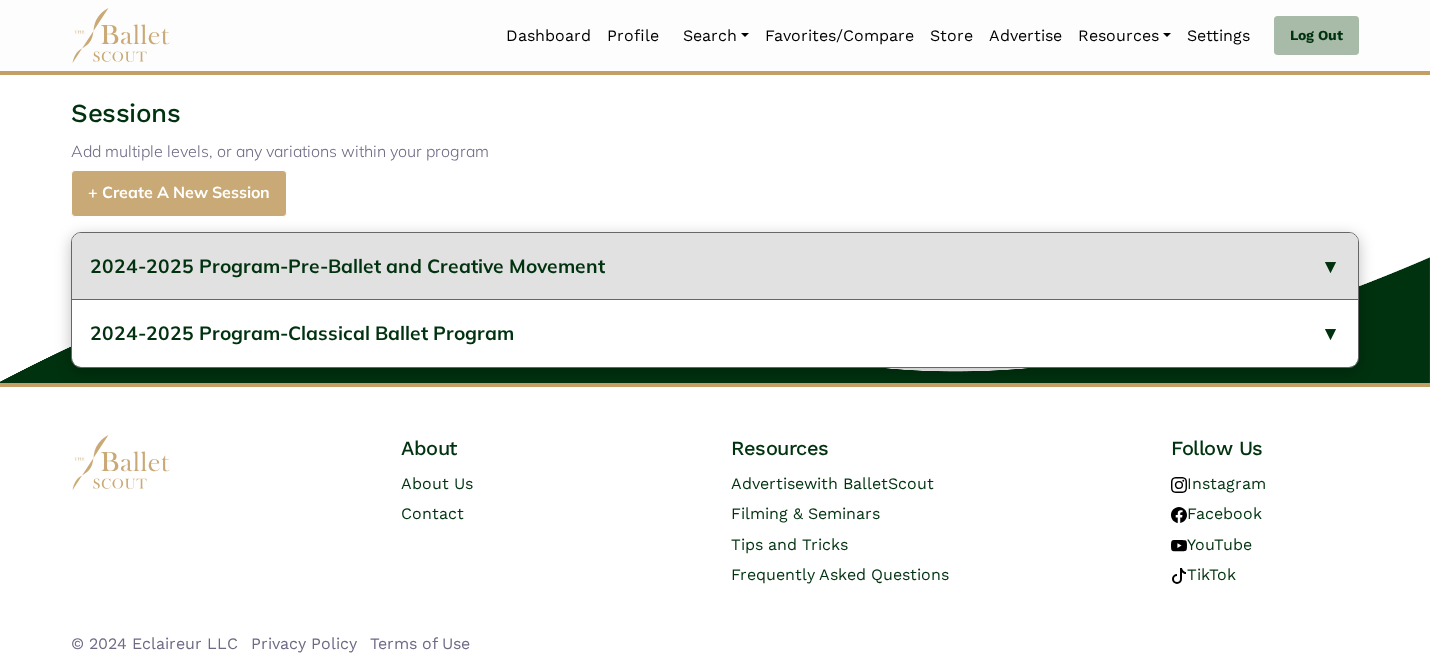 click on "2024-2025 Program-Pre-Ballet and Creative Movement" at bounding box center (715, 266) 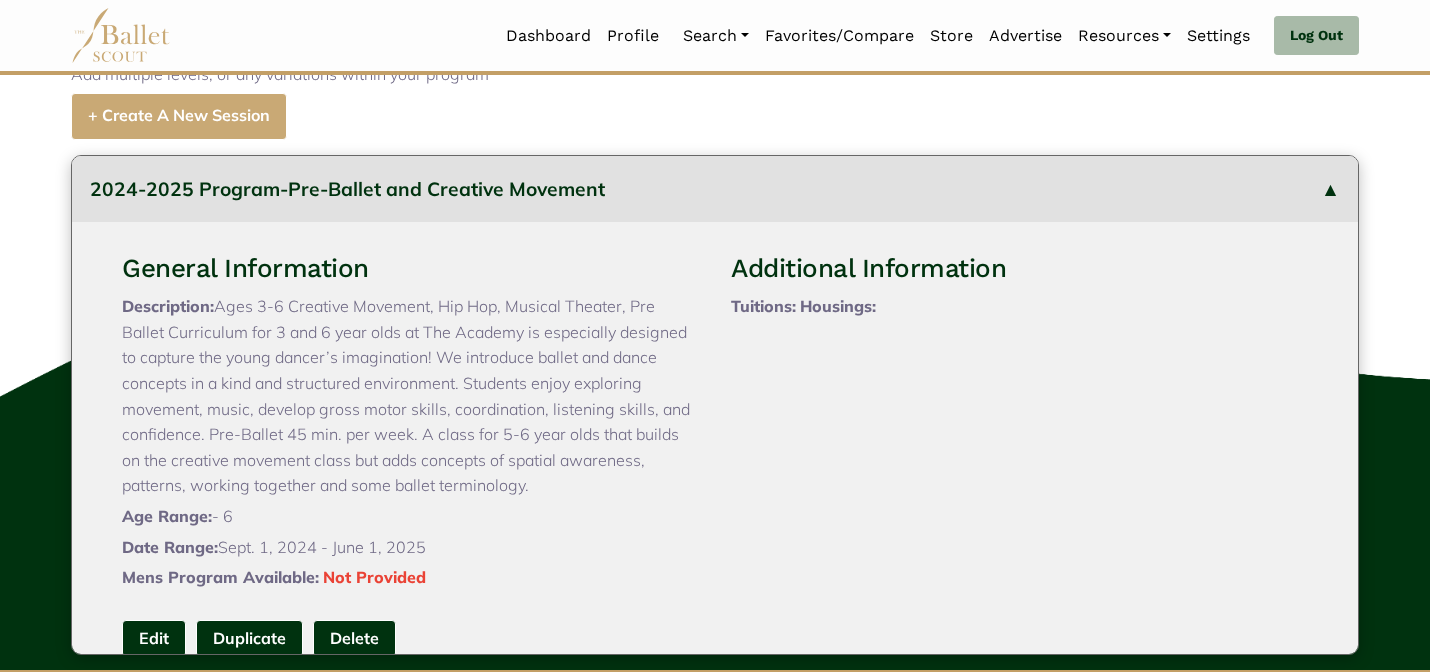 type 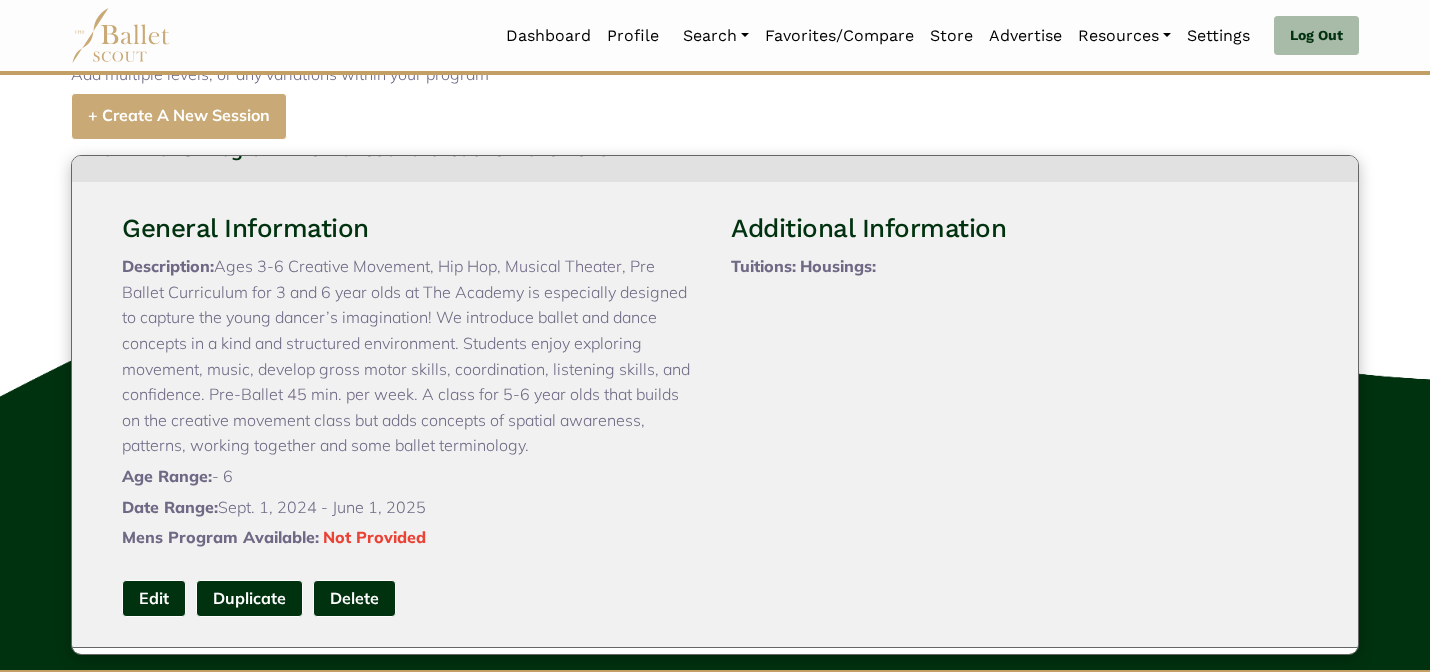 scroll, scrollTop: 101, scrollLeft: 0, axis: vertical 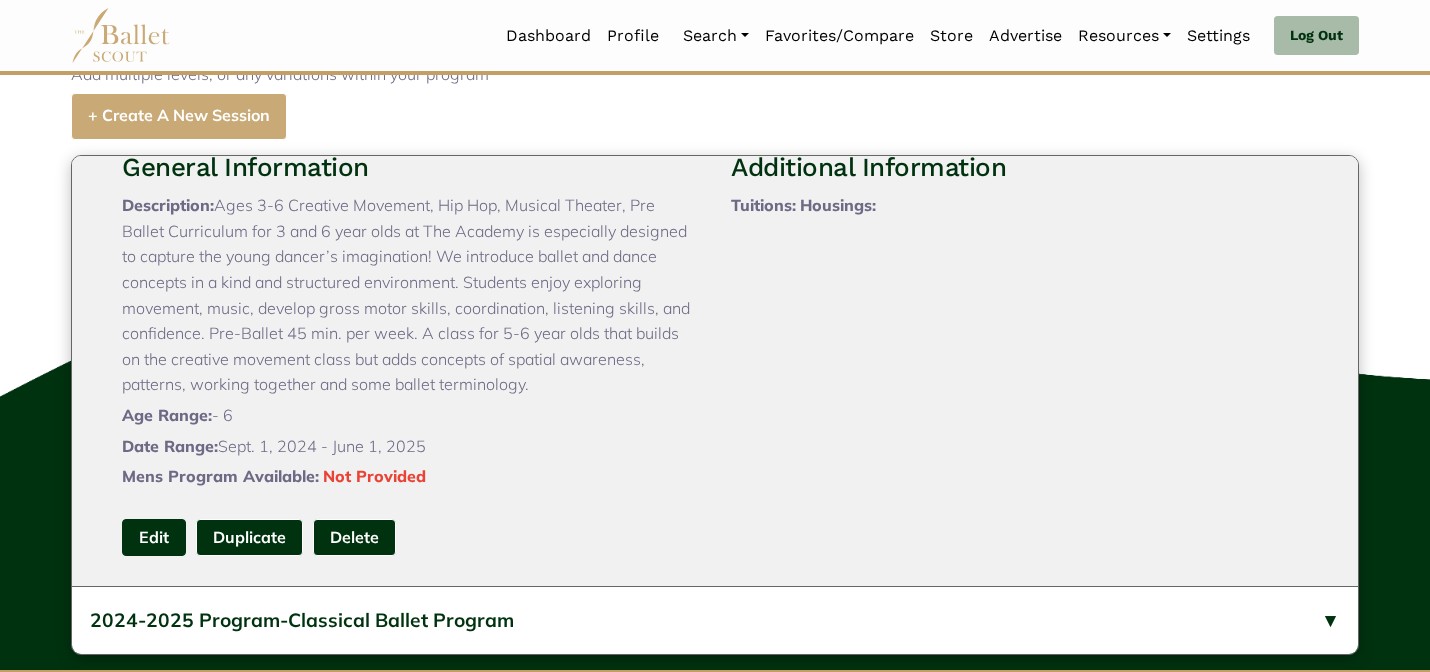 click on "Edit" at bounding box center (154, 537) 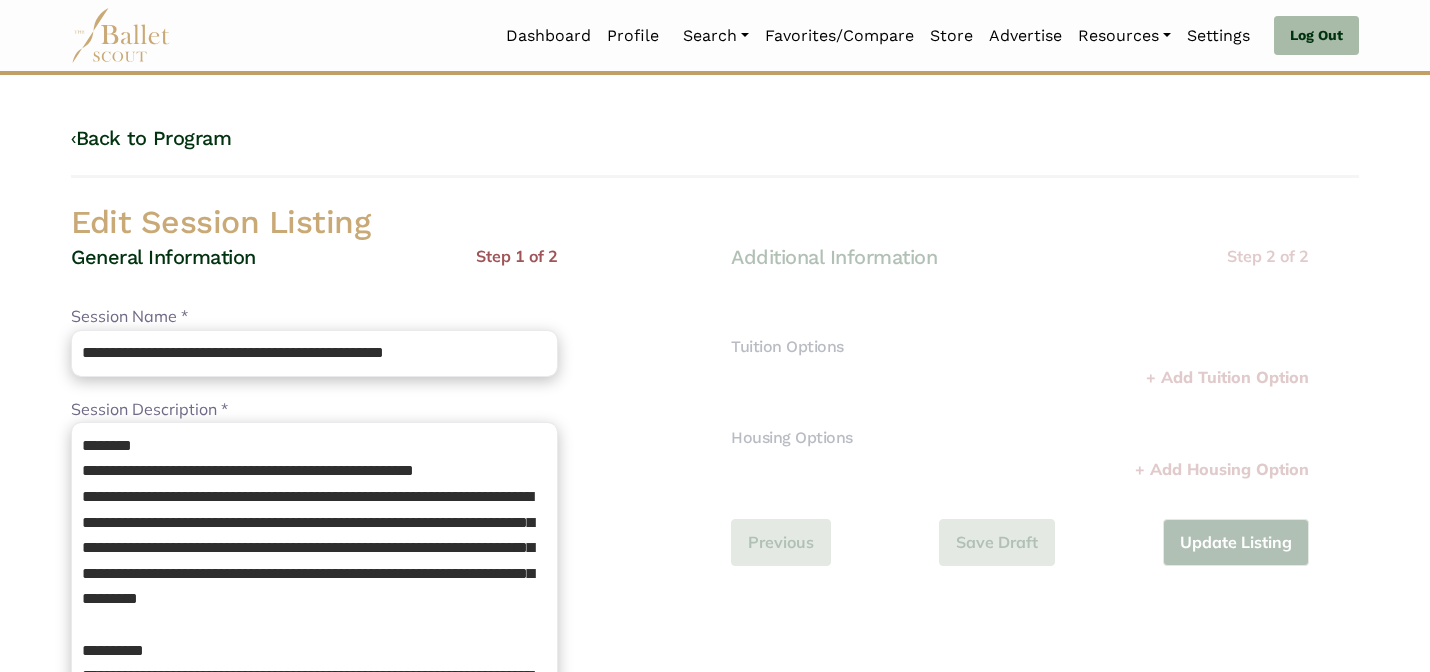 scroll, scrollTop: 0, scrollLeft: 0, axis: both 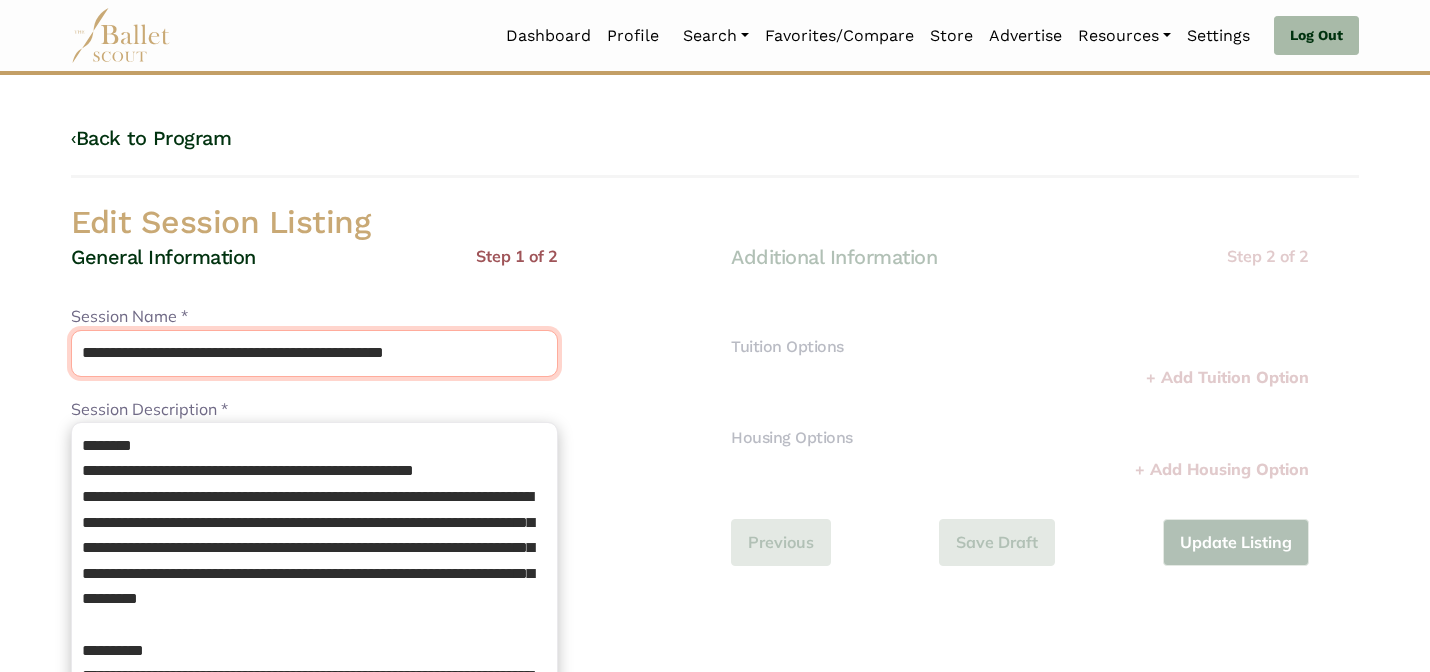 drag, startPoint x: 239, startPoint y: 357, endPoint x: 215, endPoint y: 289, distance: 72.11102 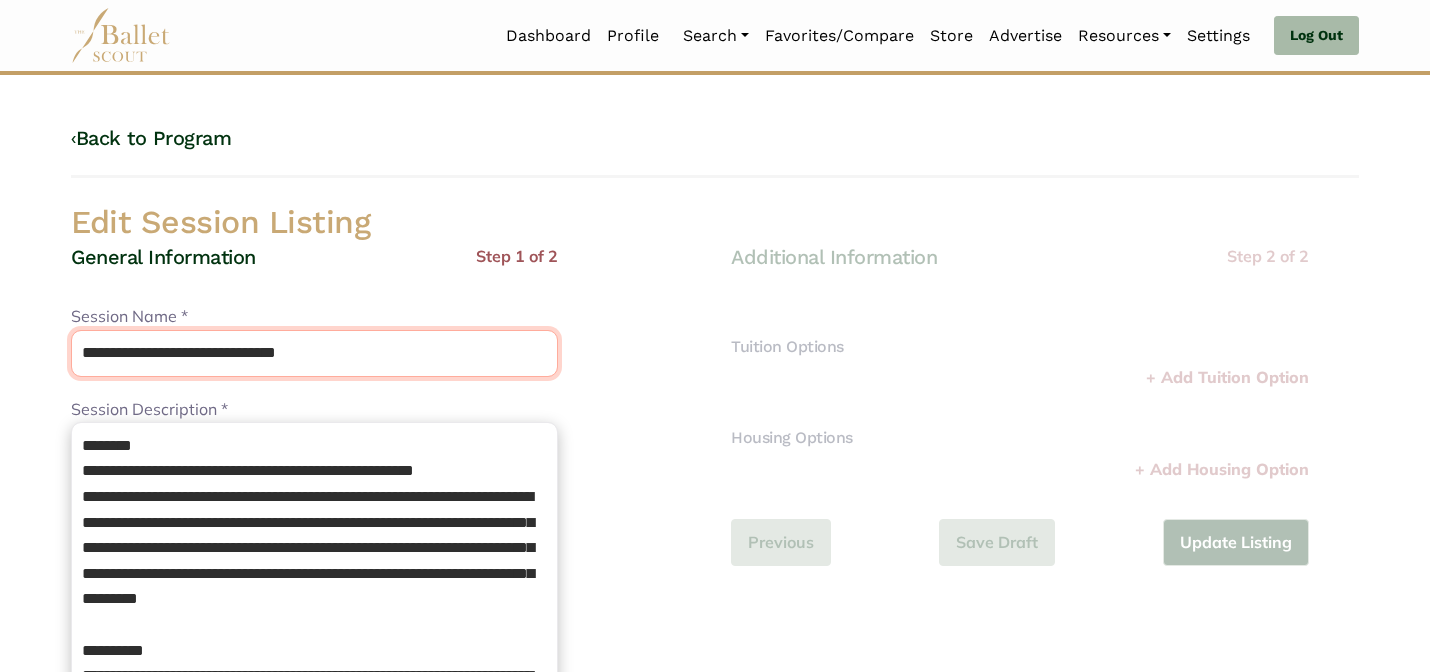 type on "**********" 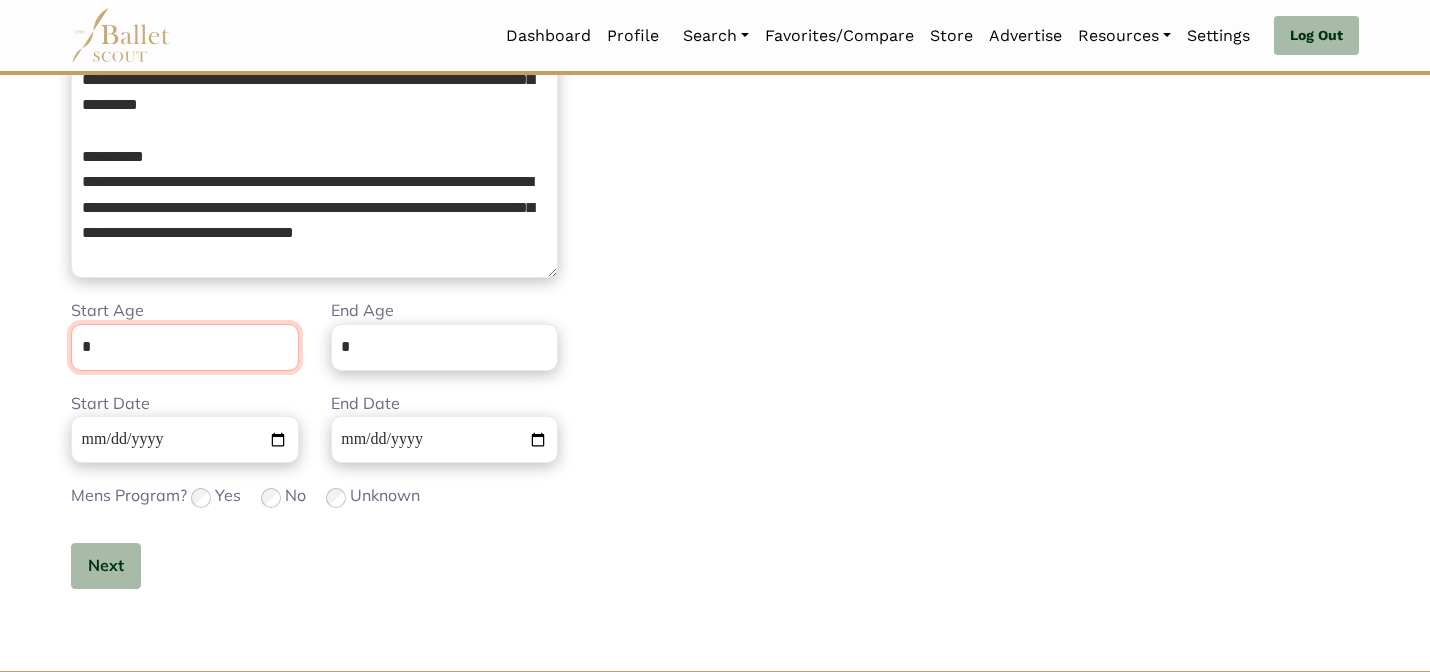 scroll, scrollTop: 505, scrollLeft: 0, axis: vertical 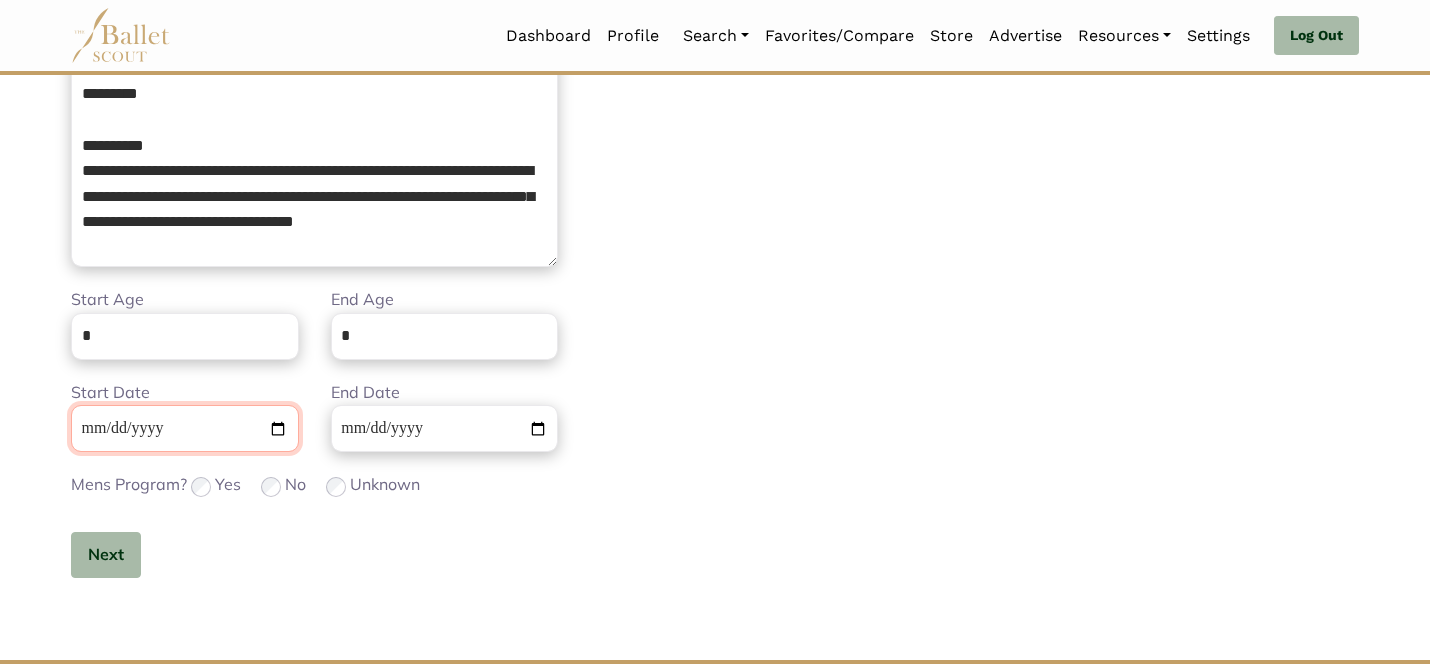 type 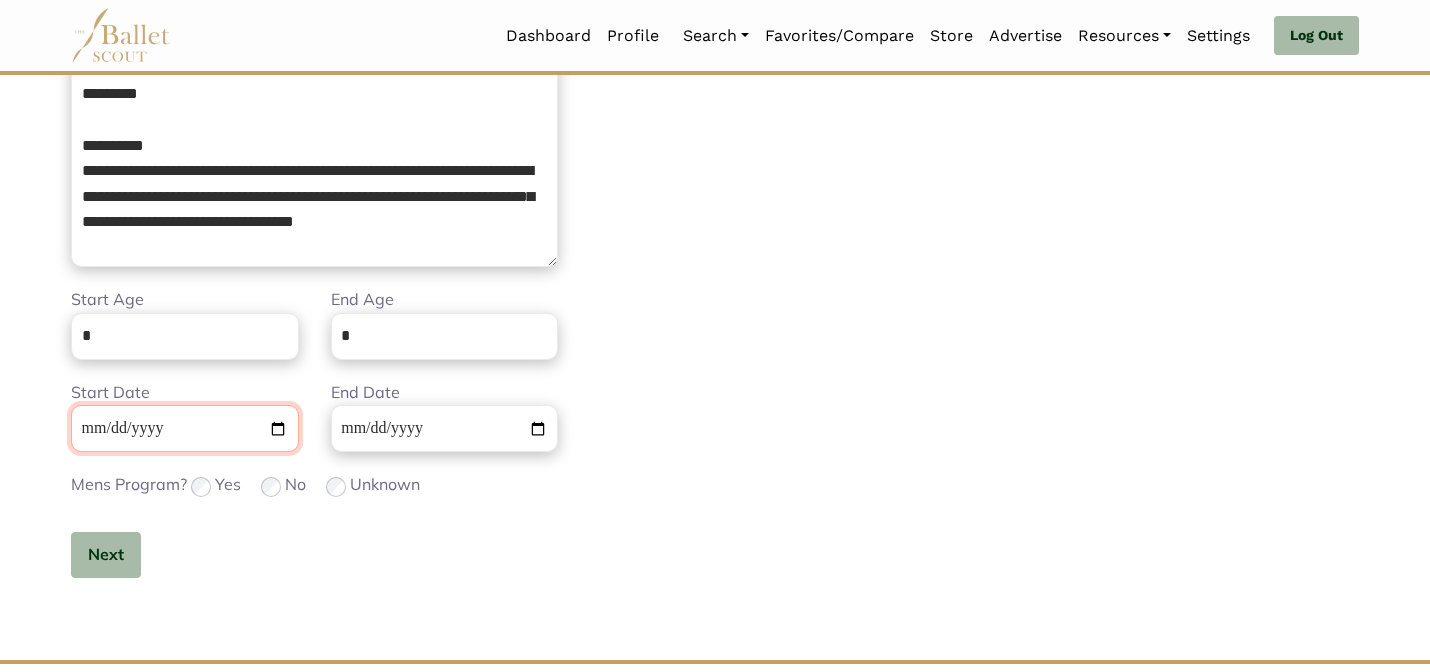 click on "Start Date" at bounding box center (185, 428) 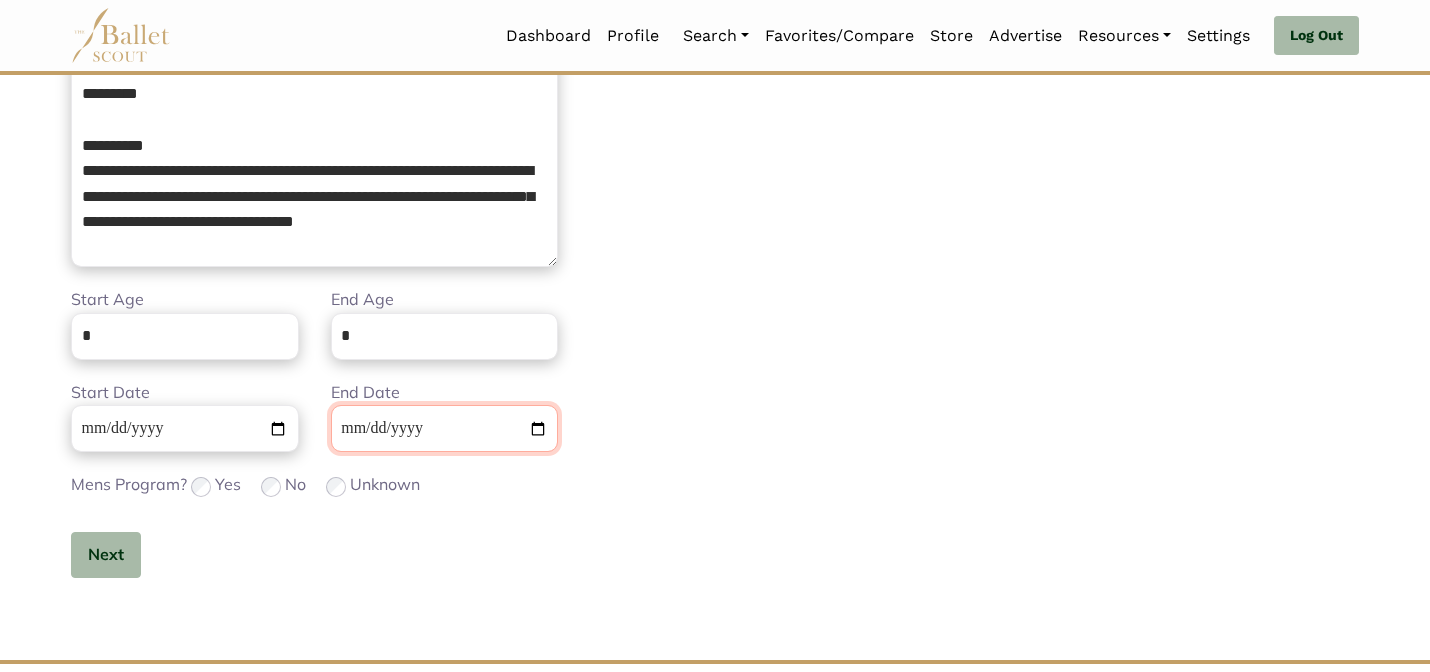 type 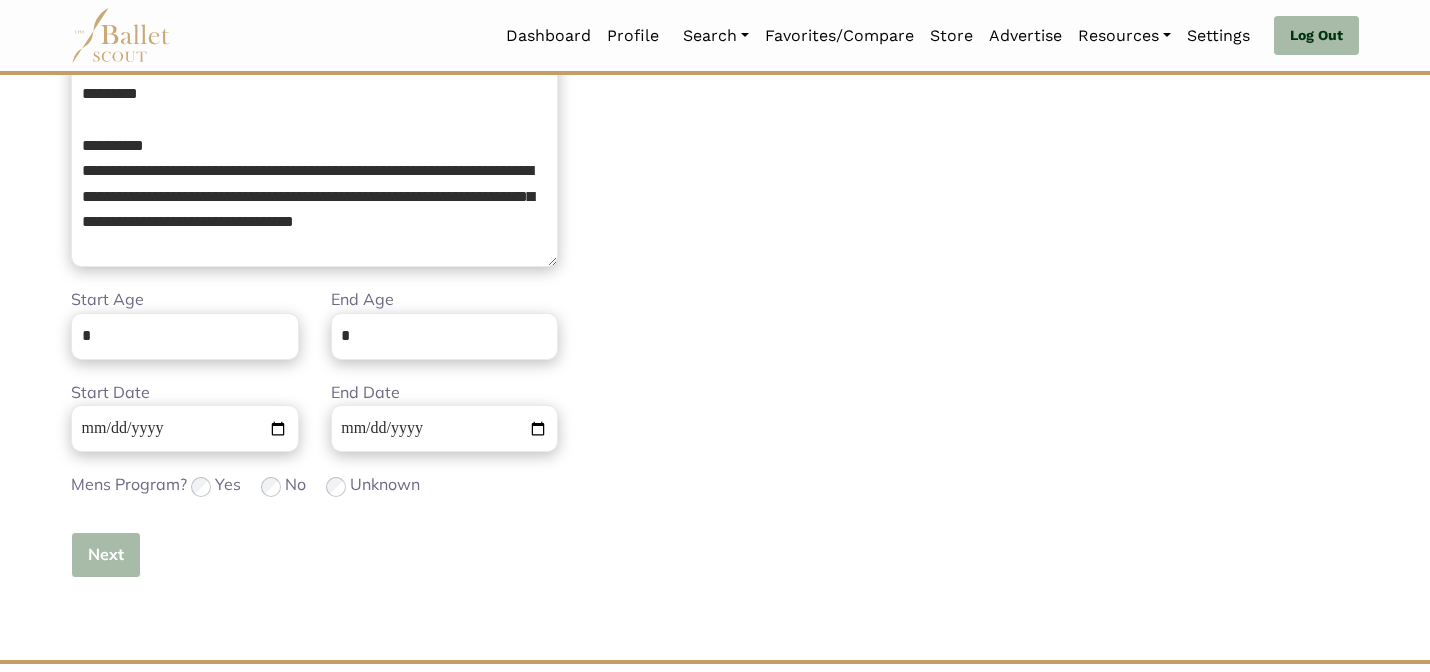 click on "Next" at bounding box center (106, 555) 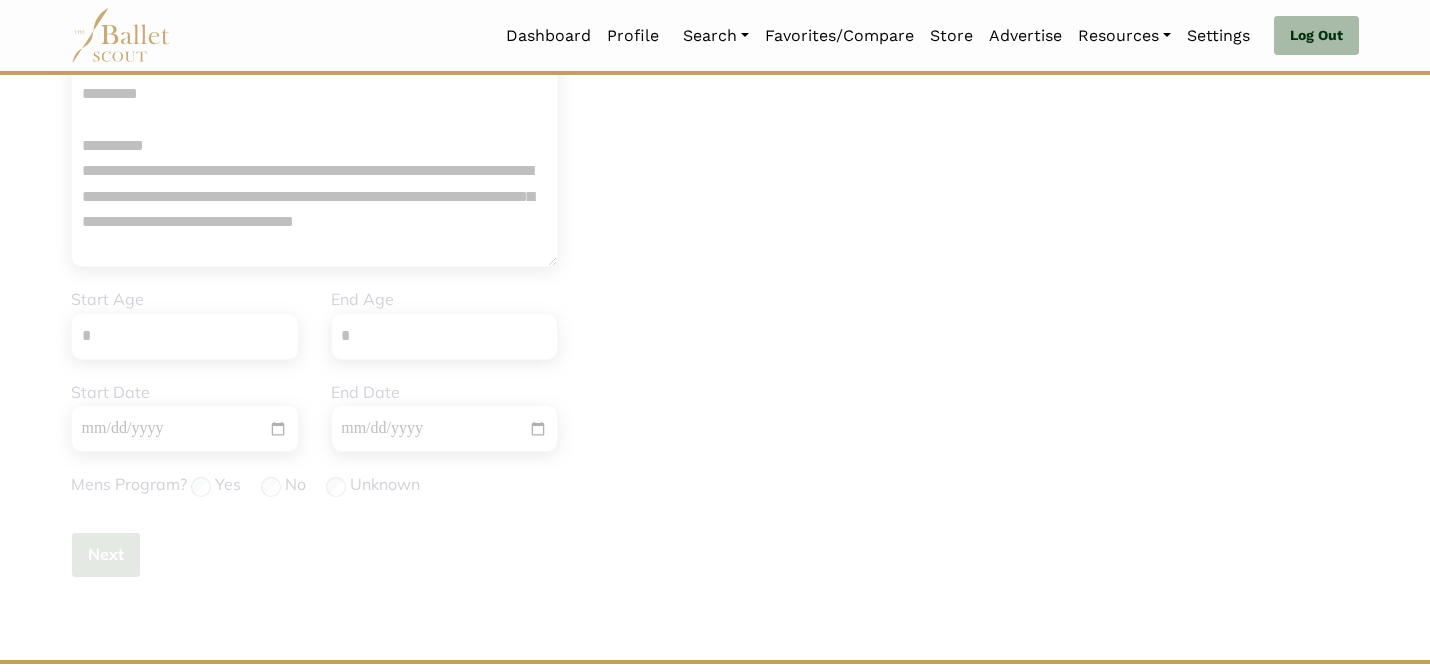scroll, scrollTop: 0, scrollLeft: 0, axis: both 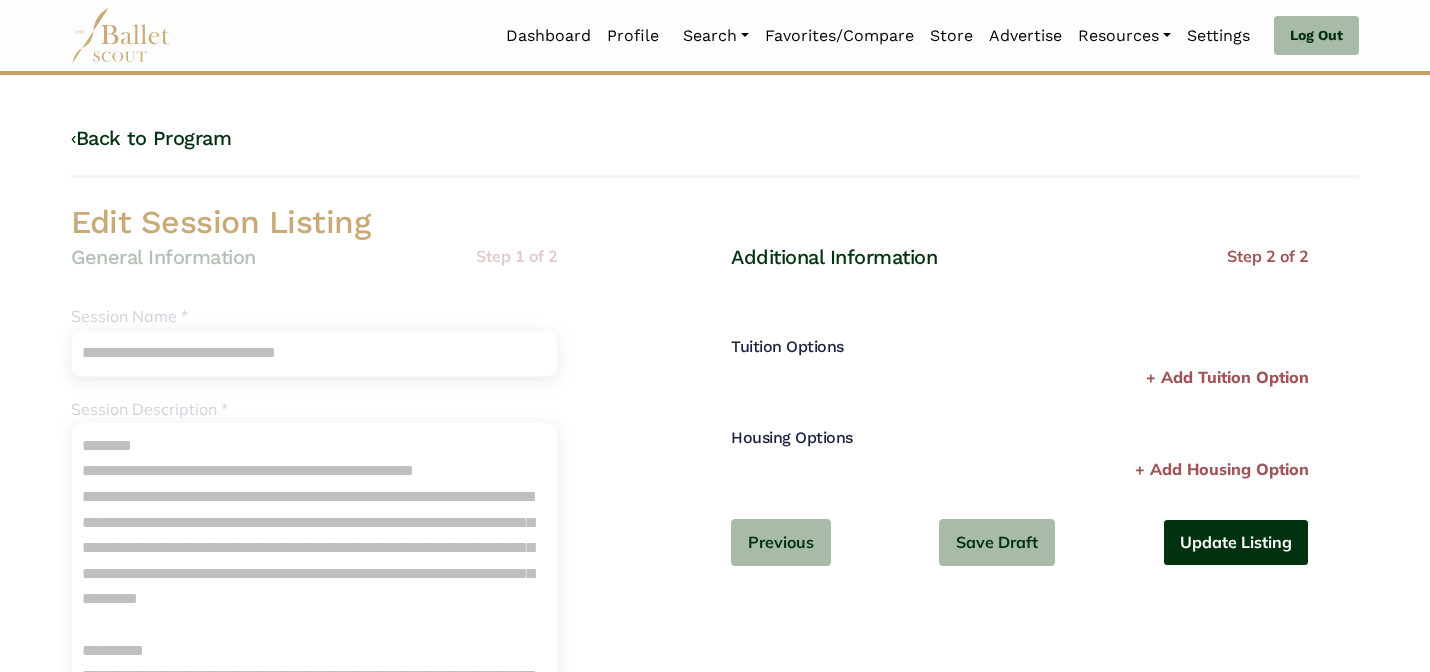 click on "Update Listing" at bounding box center [1236, 542] 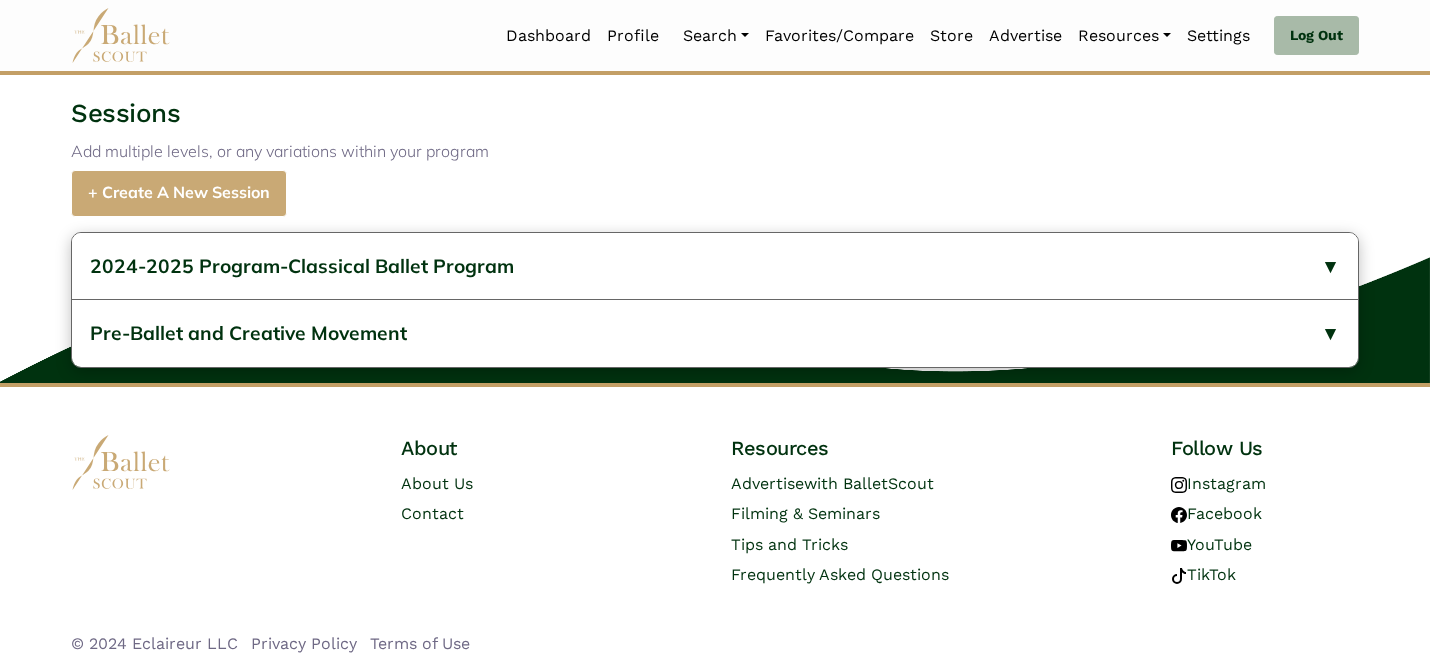 scroll, scrollTop: 763, scrollLeft: 0, axis: vertical 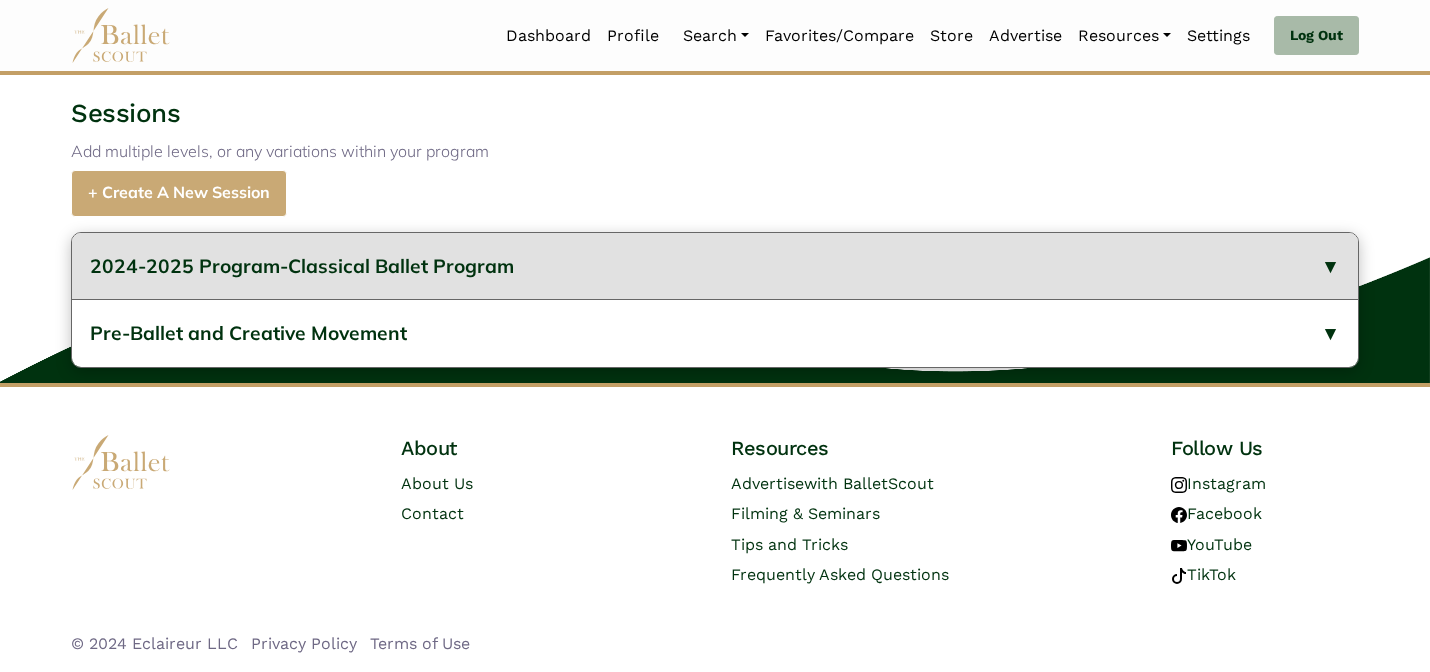 click on "2024-2025 Program-Classical Ballet Program" at bounding box center (715, 266) 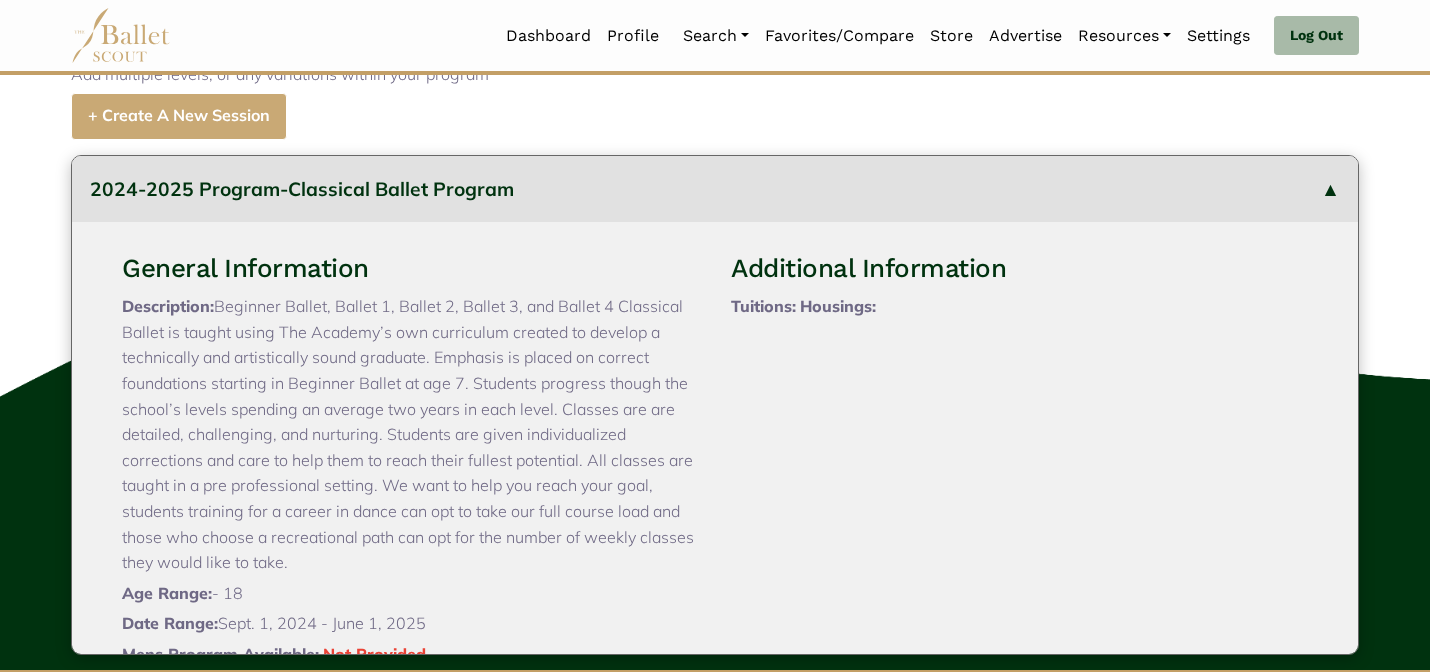 type 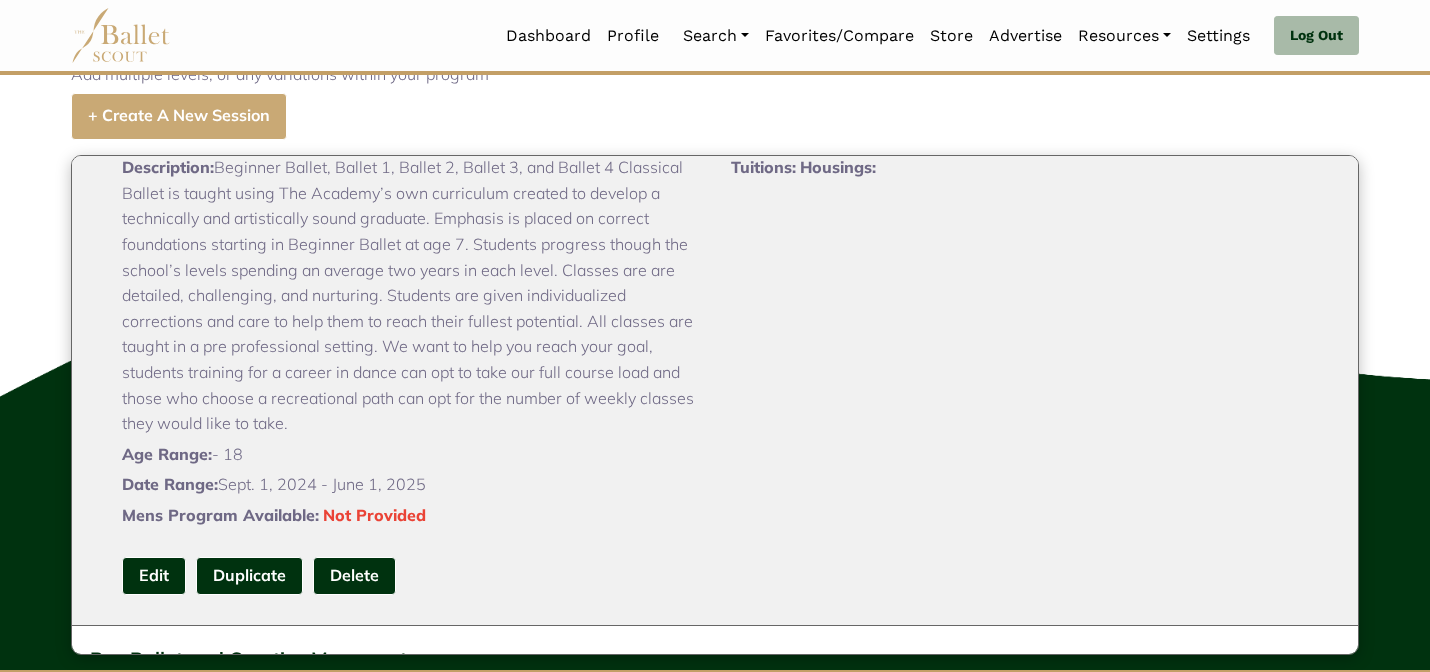 scroll, scrollTop: 178, scrollLeft: 0, axis: vertical 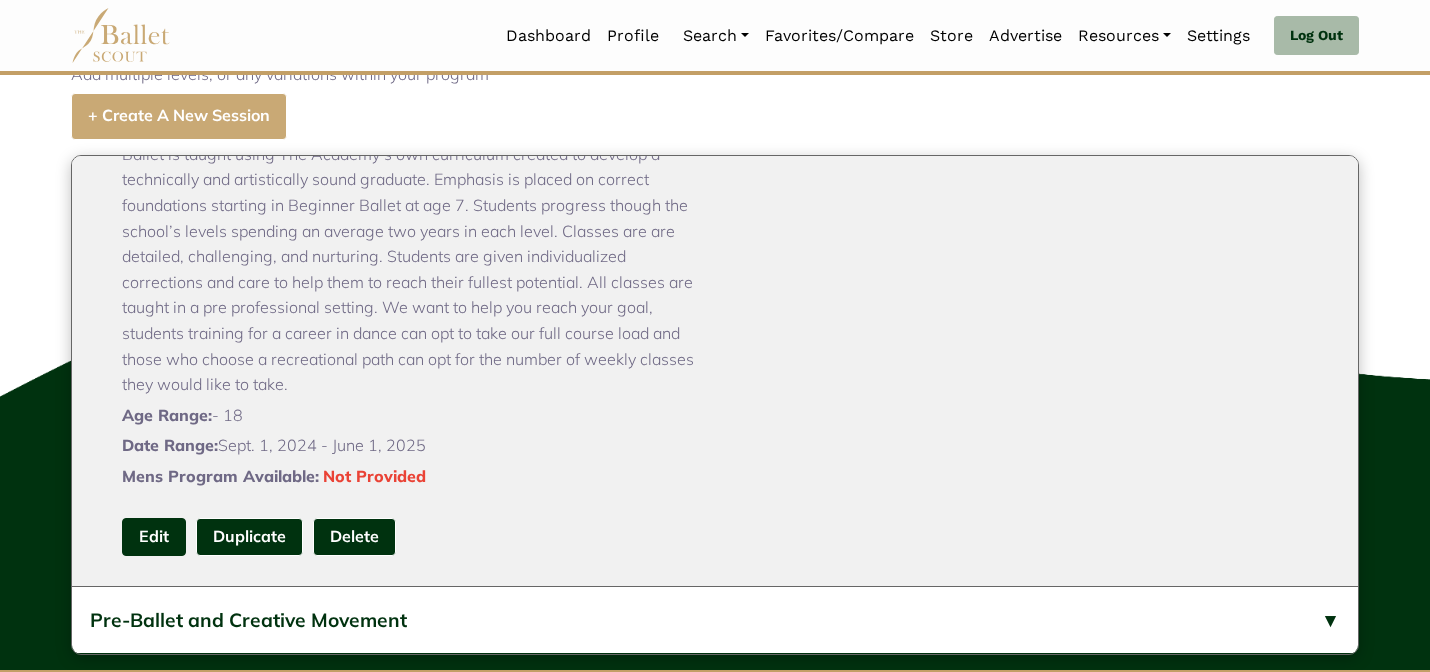 click on "Edit" at bounding box center [154, 536] 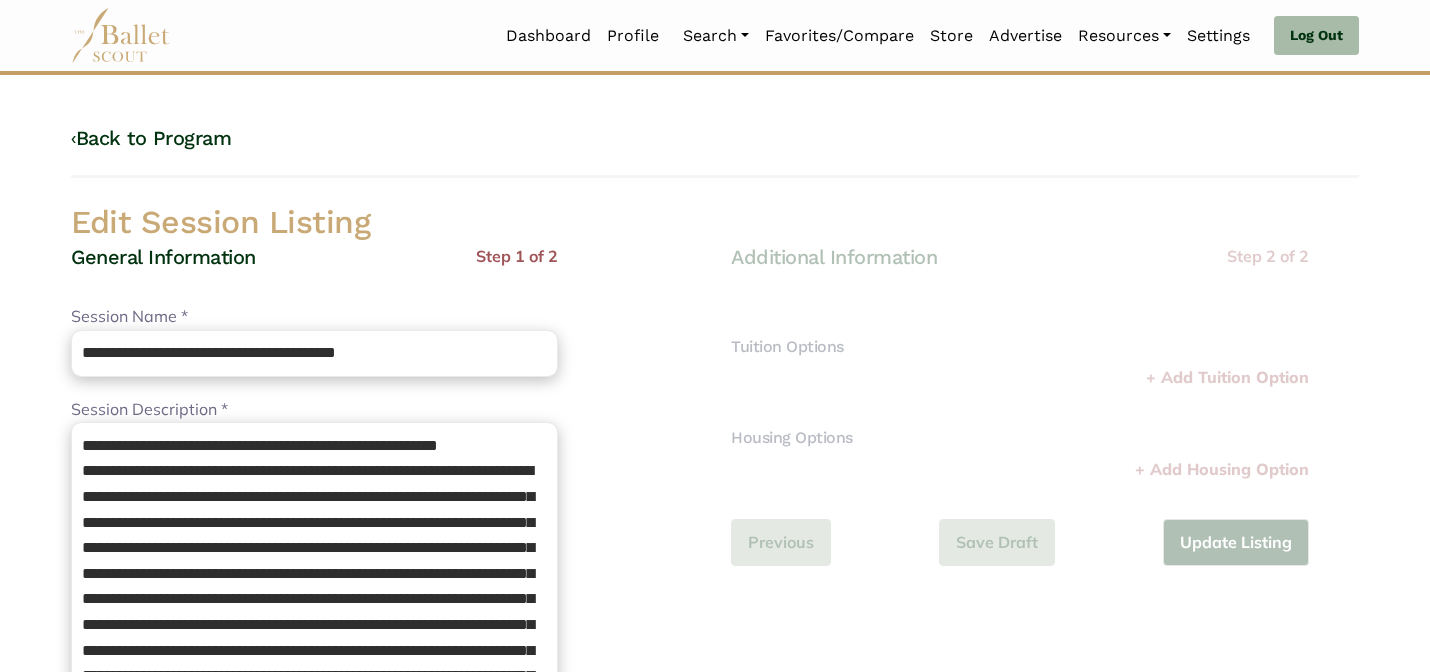 scroll, scrollTop: 0, scrollLeft: 0, axis: both 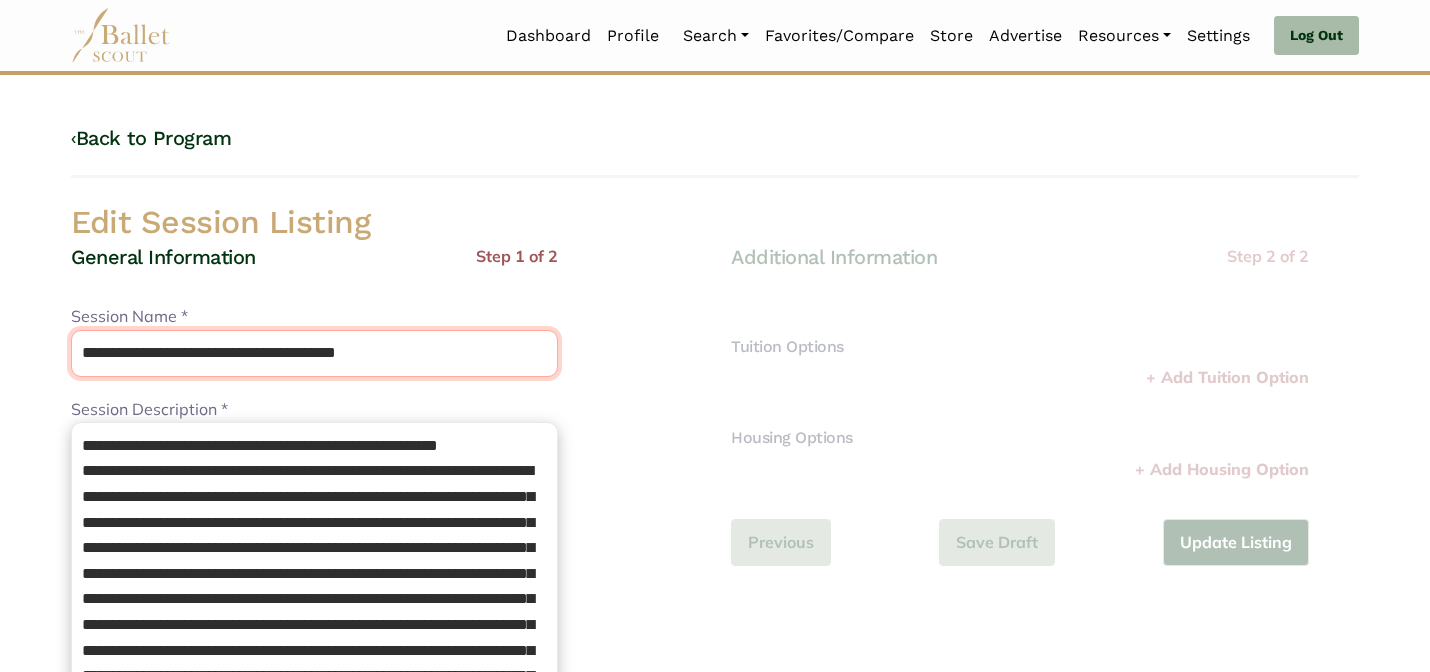 drag, startPoint x: 243, startPoint y: 351, endPoint x: 208, endPoint y: 307, distance: 56.22277 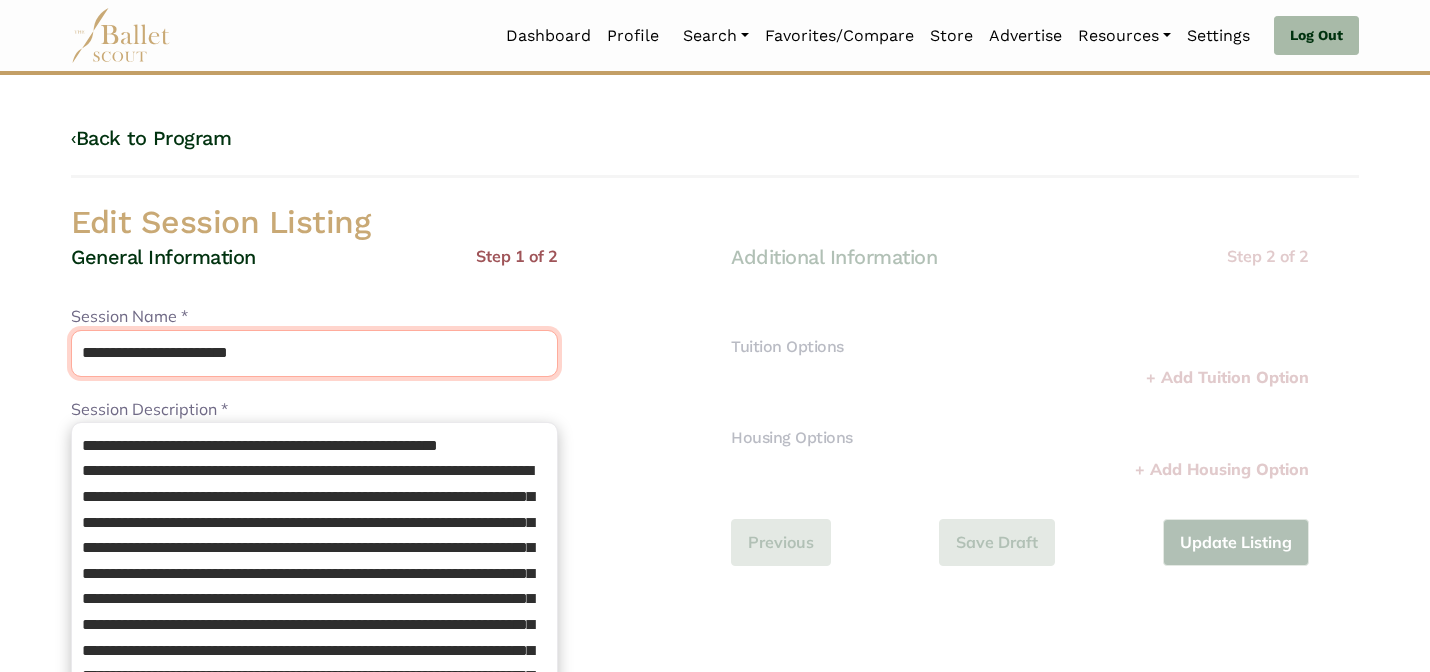 type on "**********" 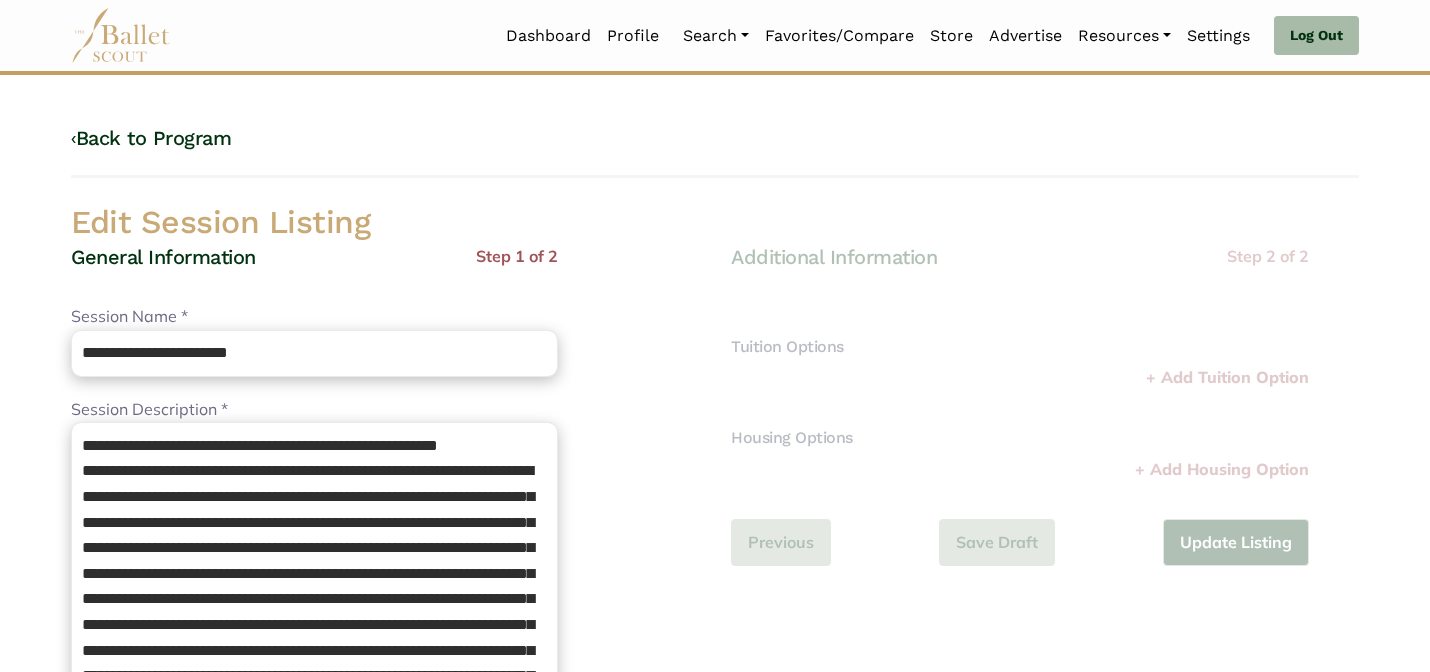 click on "General Information
Step 1 of 2" at bounding box center [314, 274] 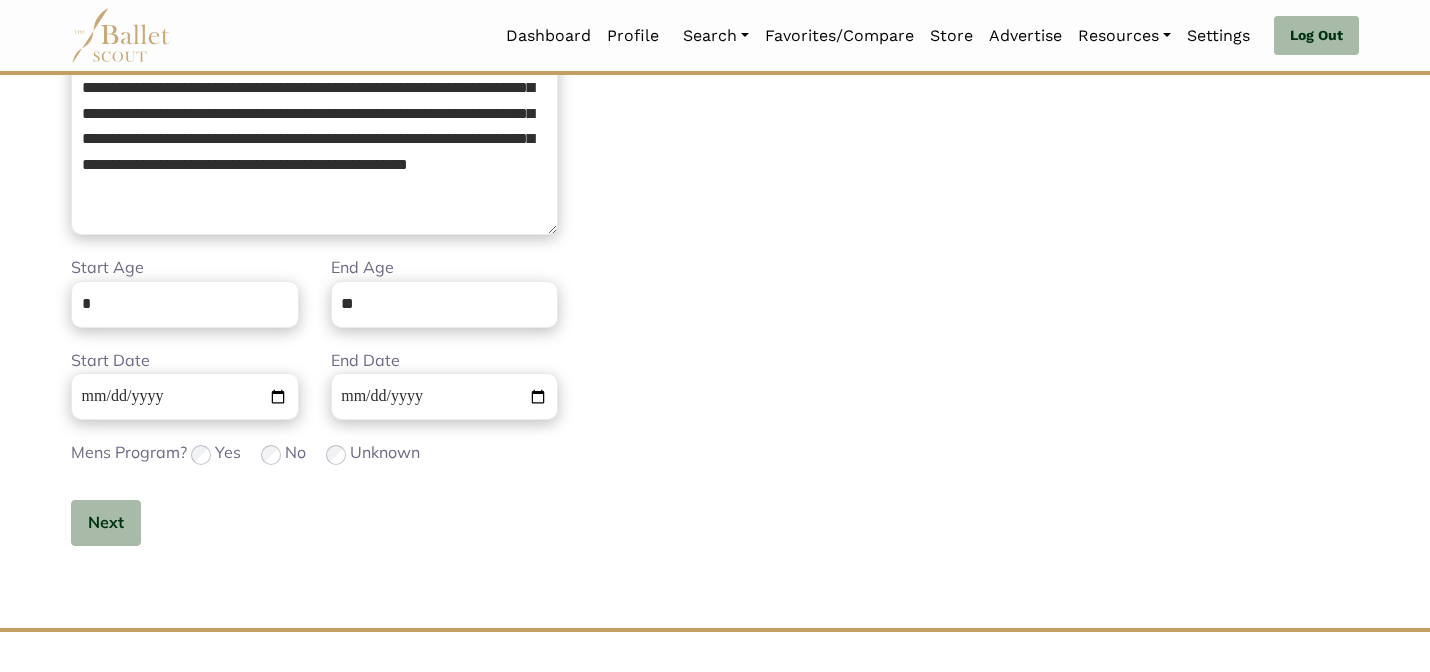 scroll, scrollTop: 632, scrollLeft: 0, axis: vertical 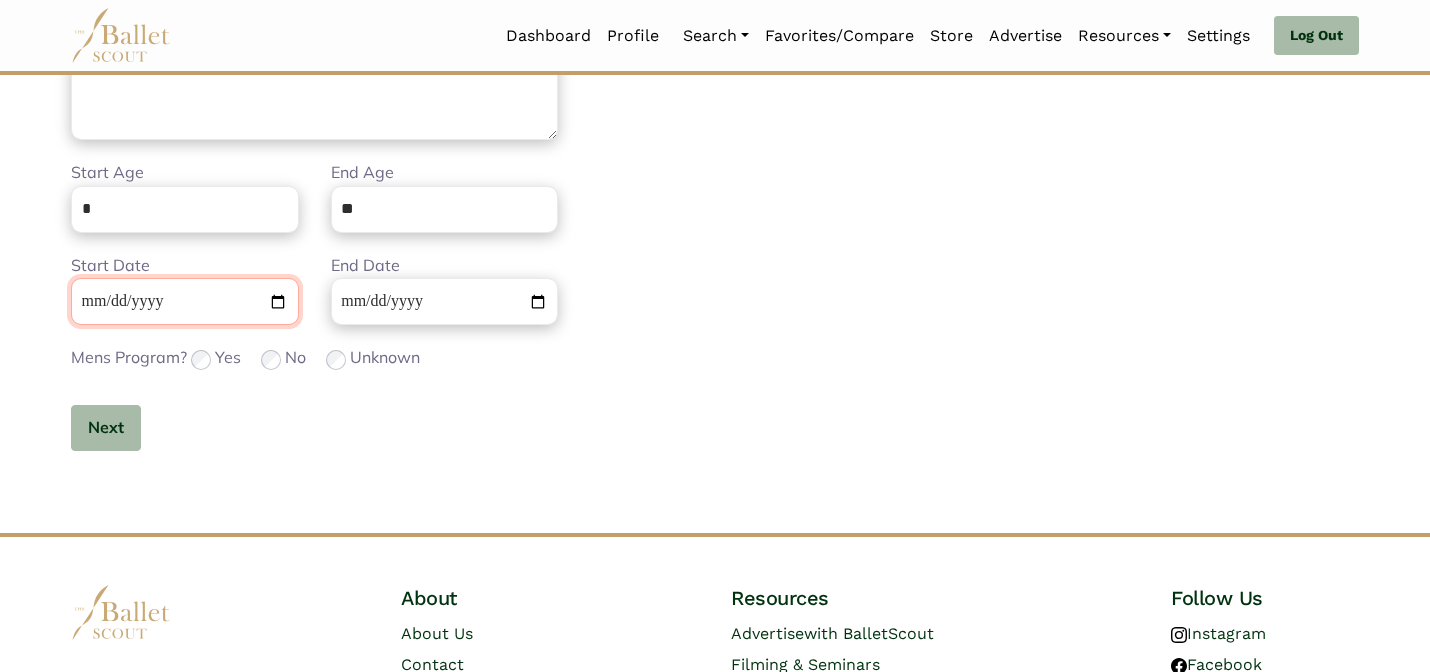 click on "**********" at bounding box center (185, 301) 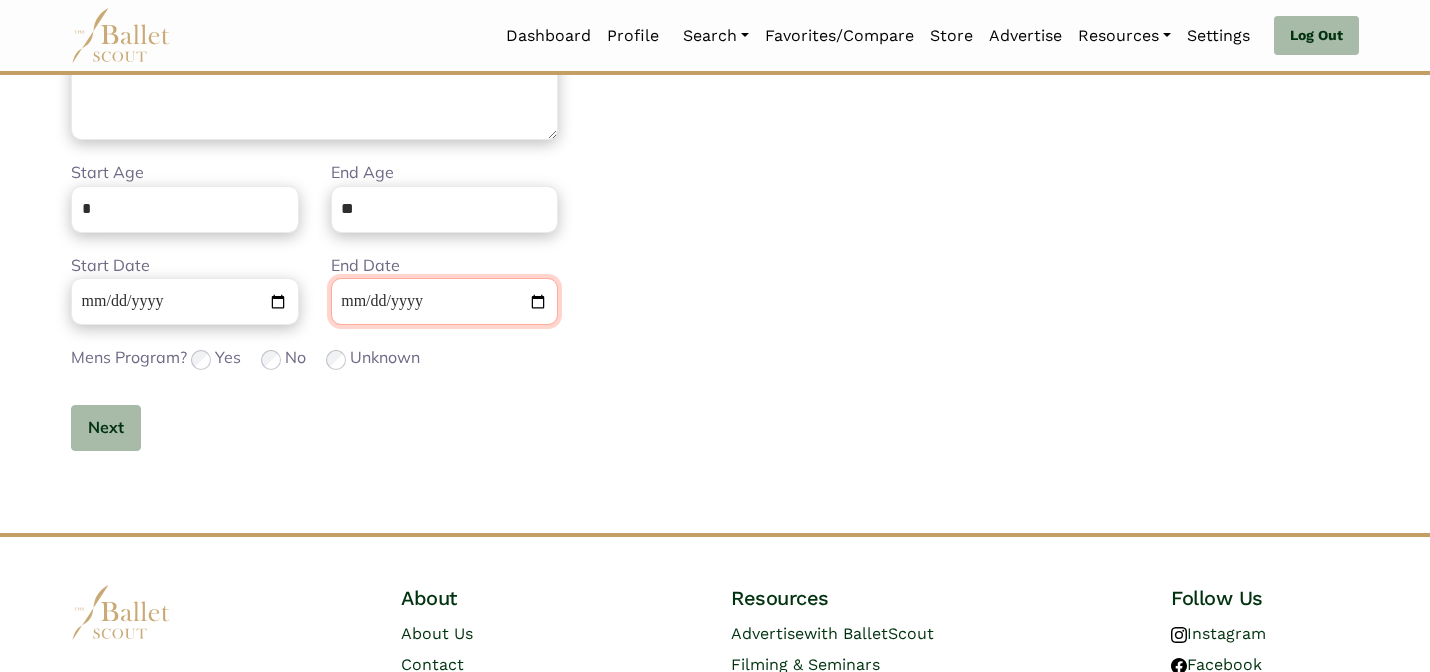 type 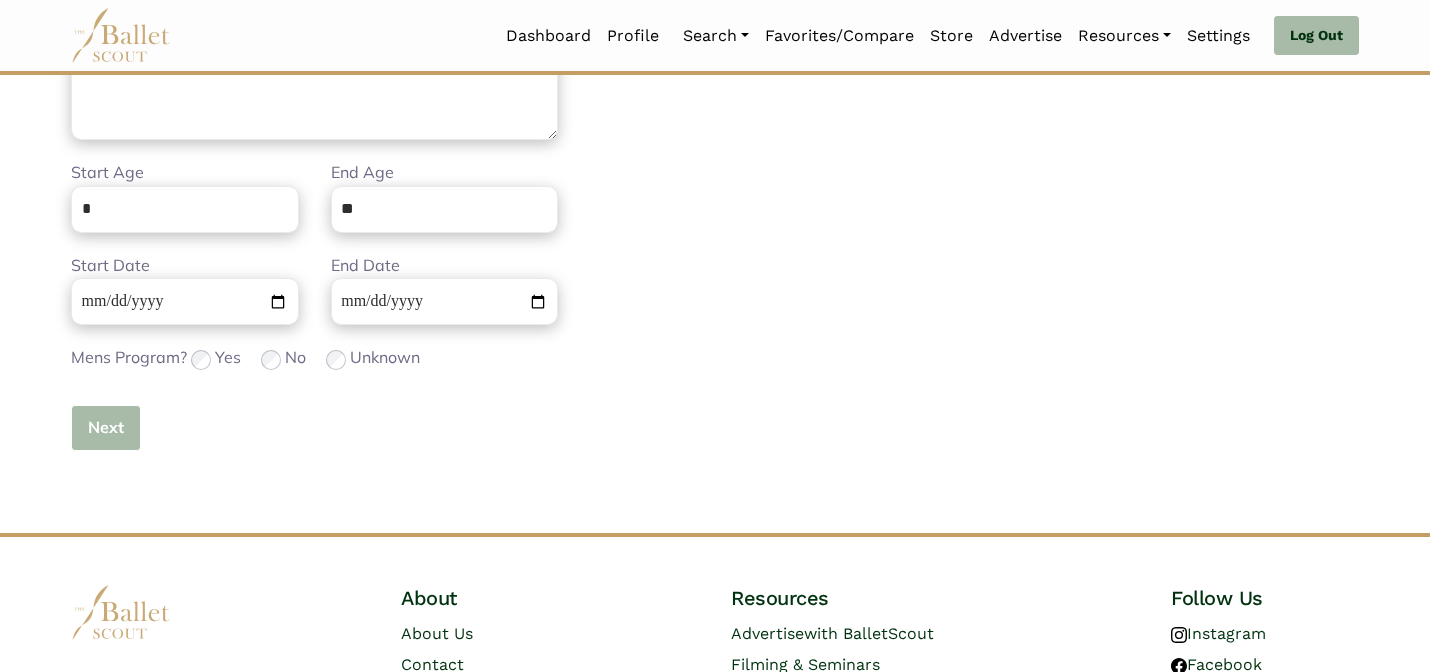 click on "Next" at bounding box center (106, 428) 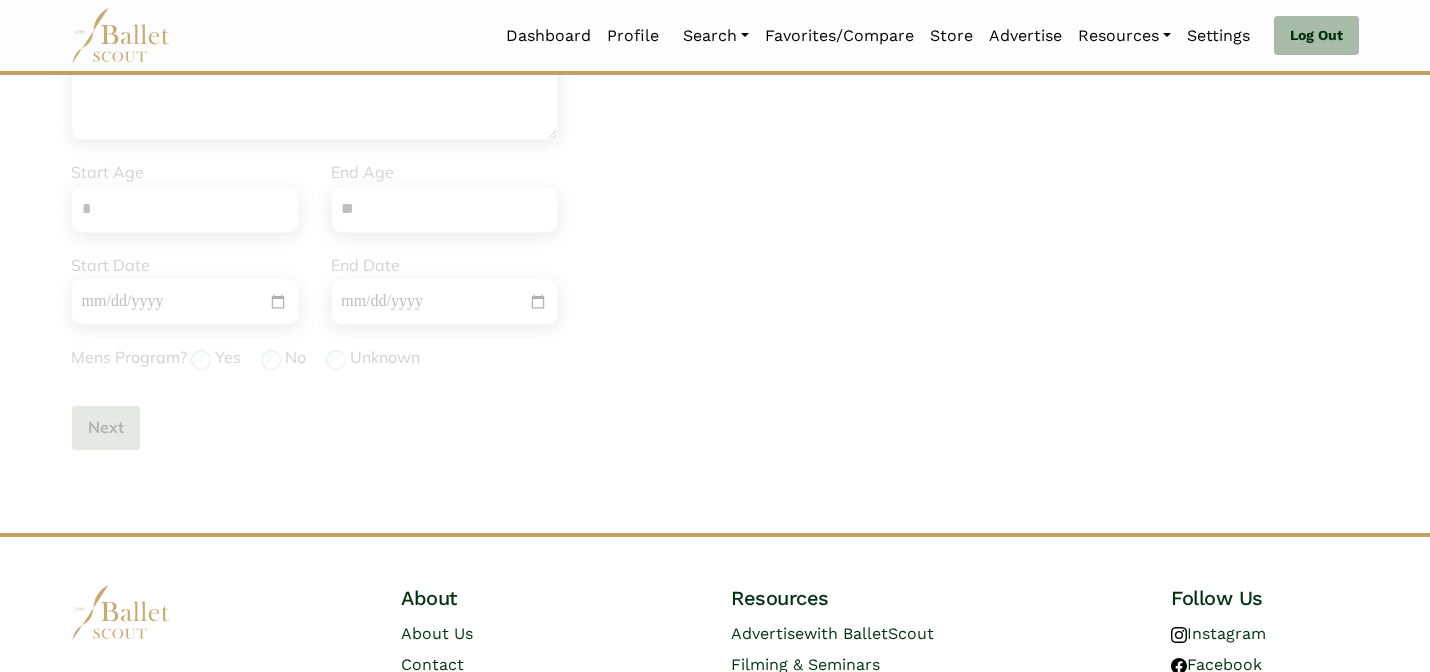 type 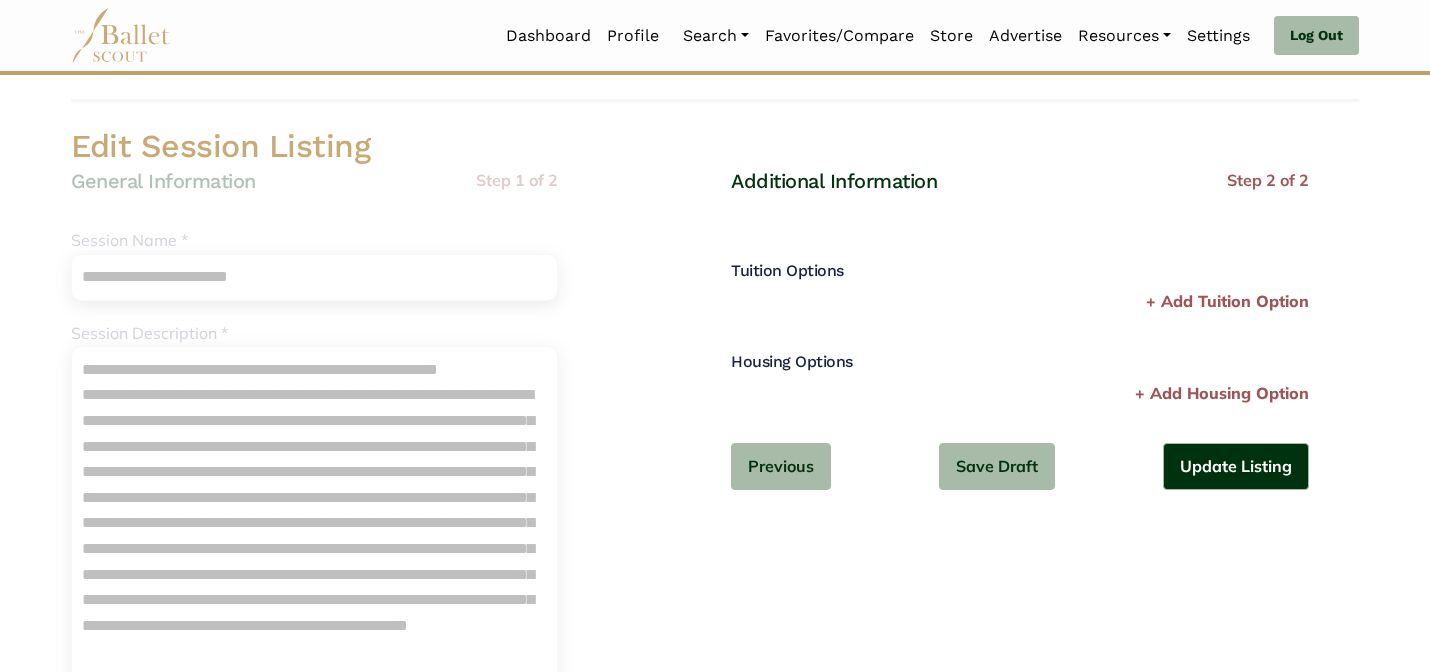 scroll, scrollTop: 0, scrollLeft: 0, axis: both 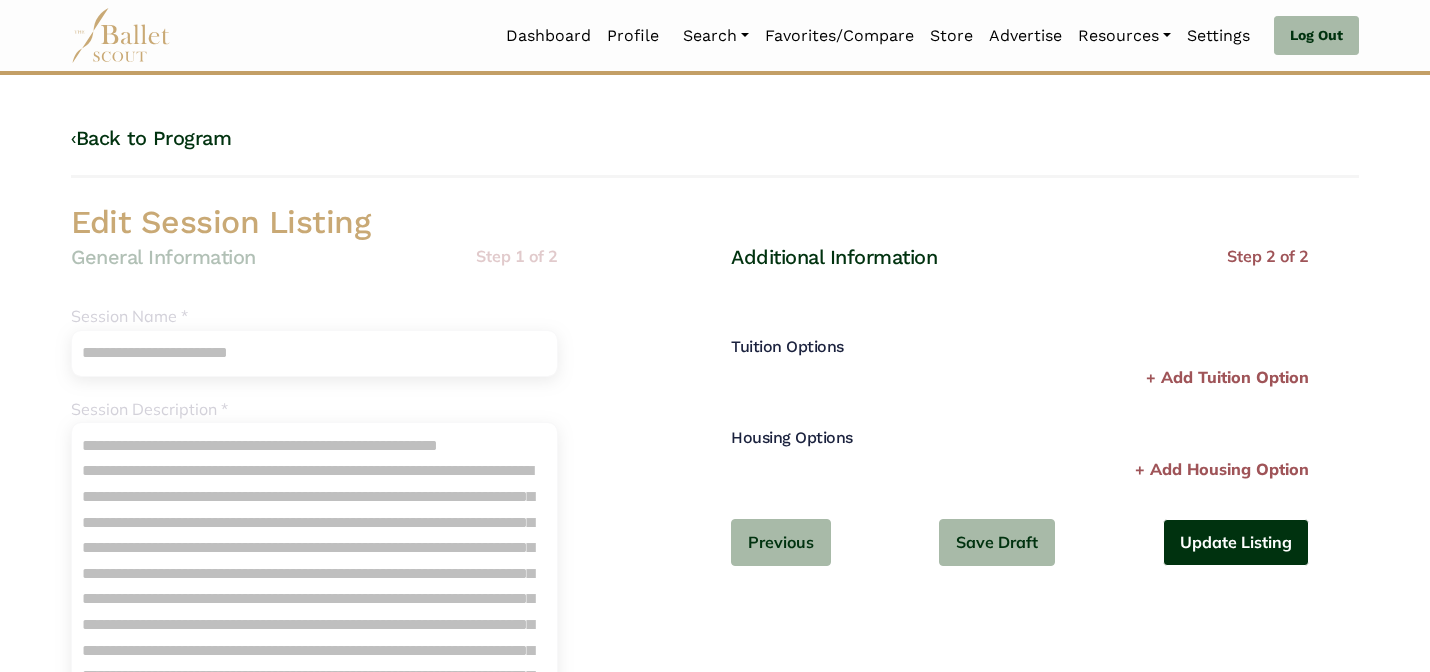 click on "Update Listing" at bounding box center (1236, 542) 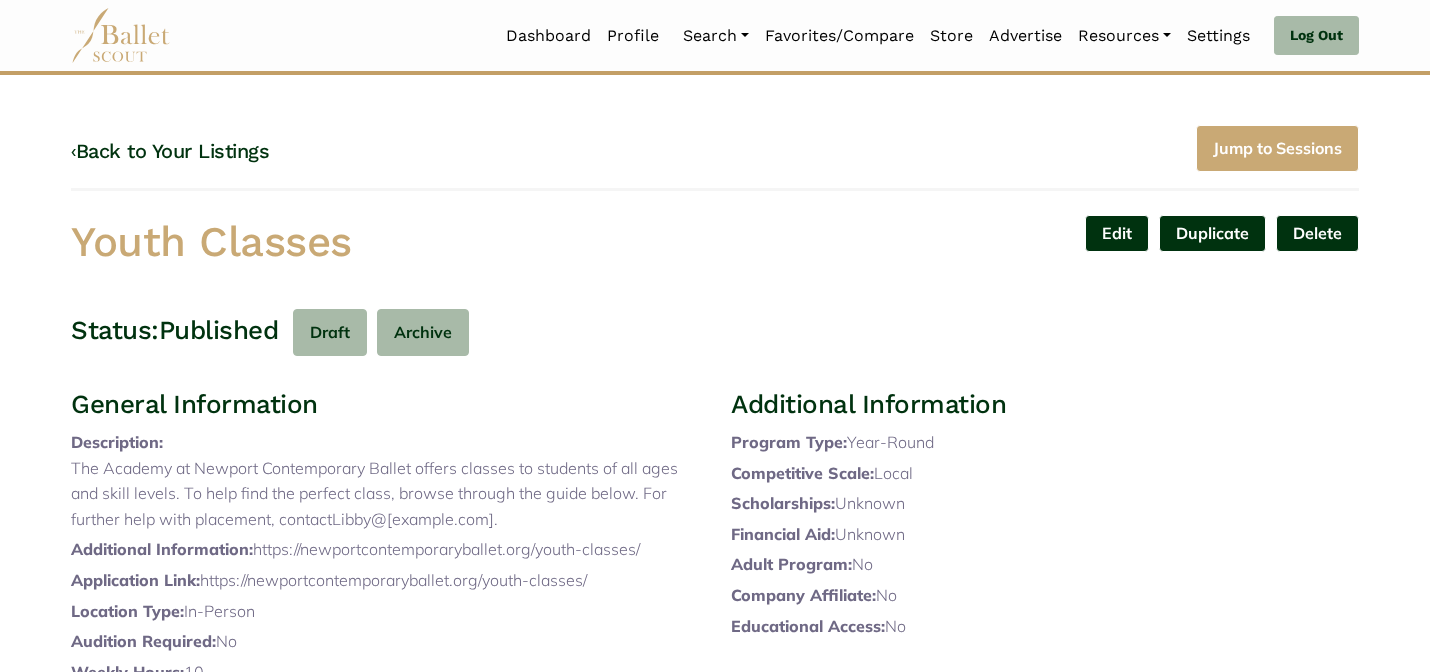 scroll, scrollTop: 0, scrollLeft: 0, axis: both 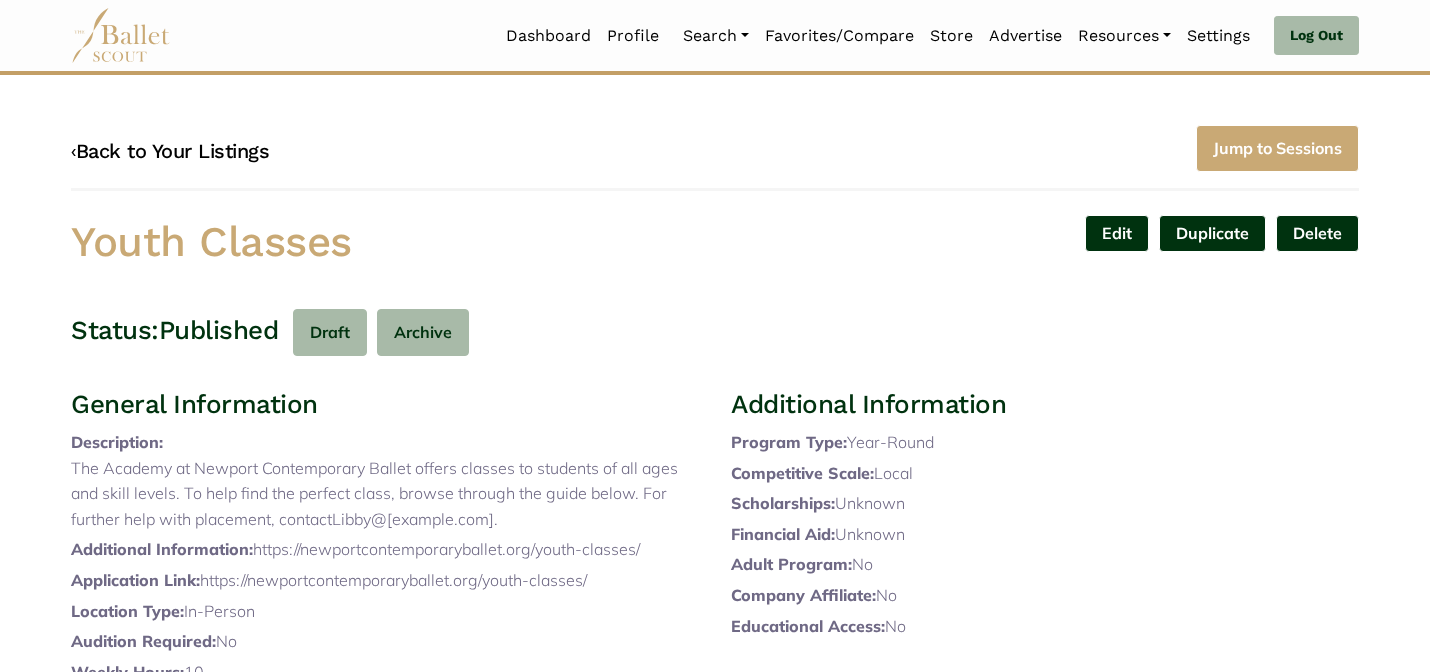 click on "‹  Back to Your Listings" at bounding box center [170, 151] 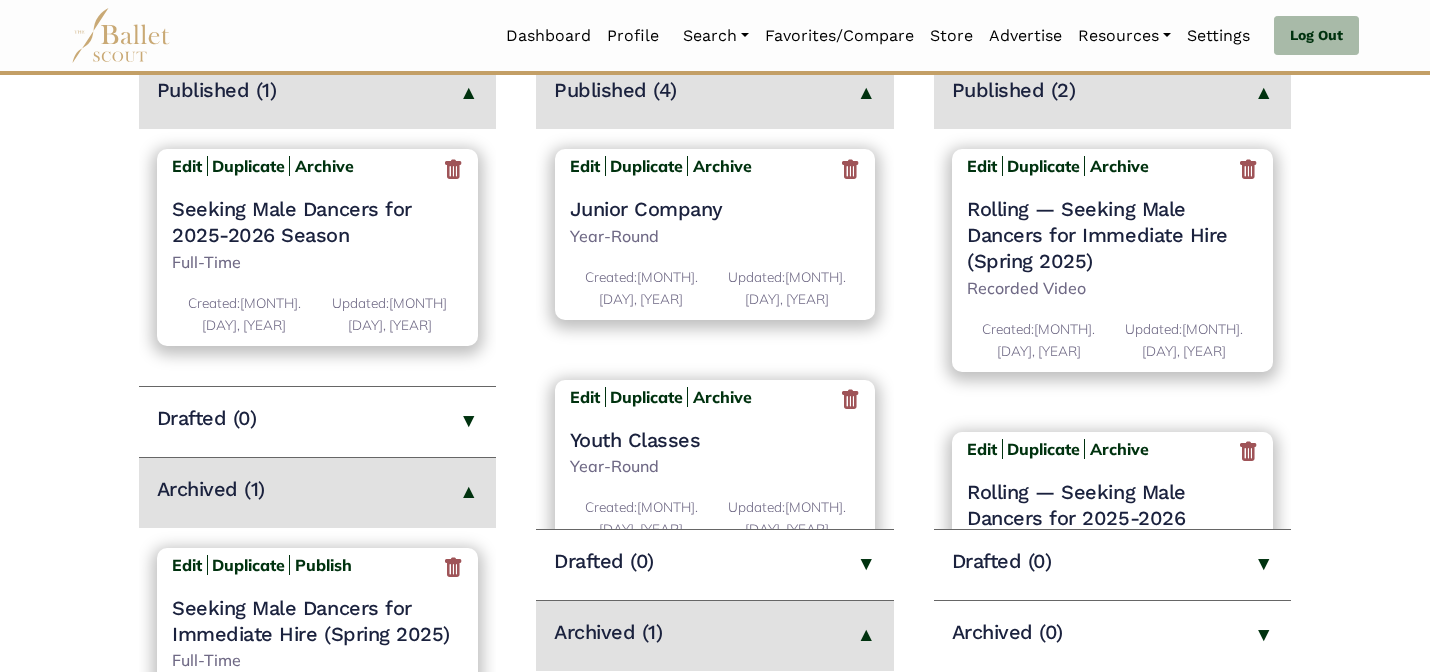scroll, scrollTop: 360, scrollLeft: 0, axis: vertical 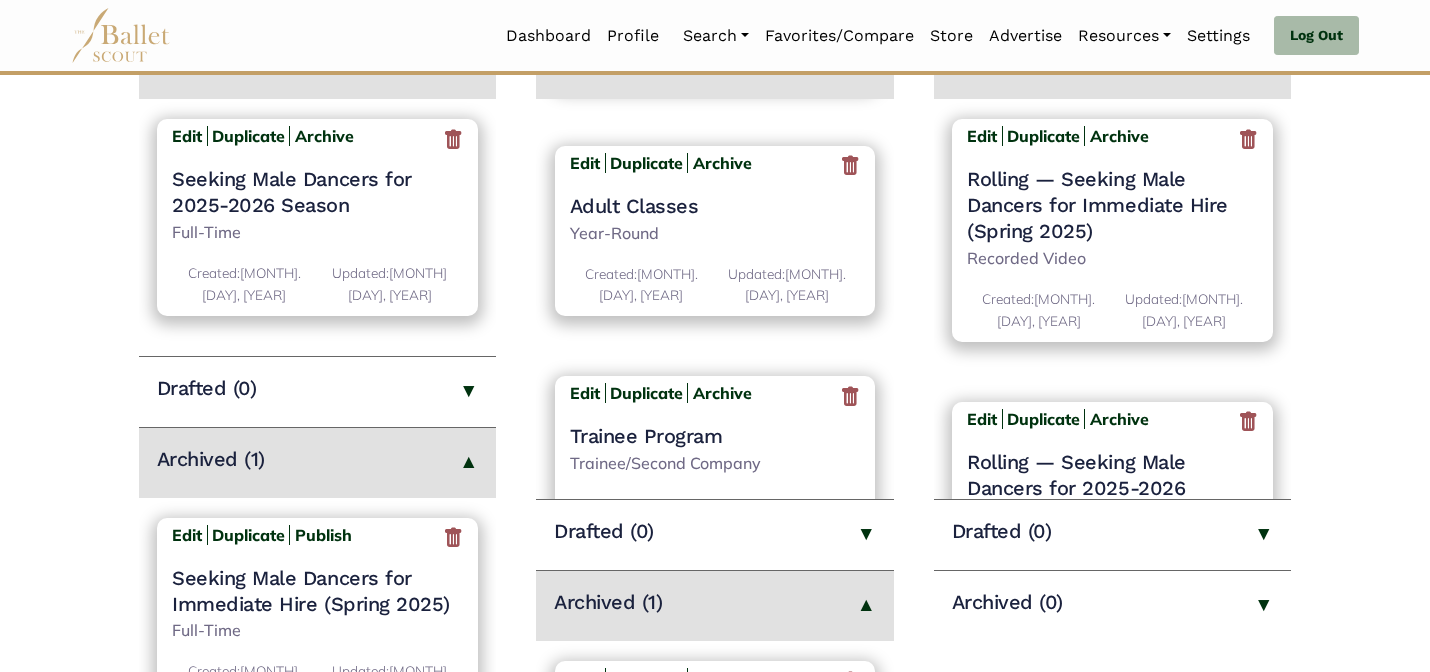 click on "Edit
Duplicate
Archive
Trainee Program
Trainee/Second Company
Created:  Jan. 25, 2023
Updated:  Aug. 6, 2025" at bounding box center (715, 471) 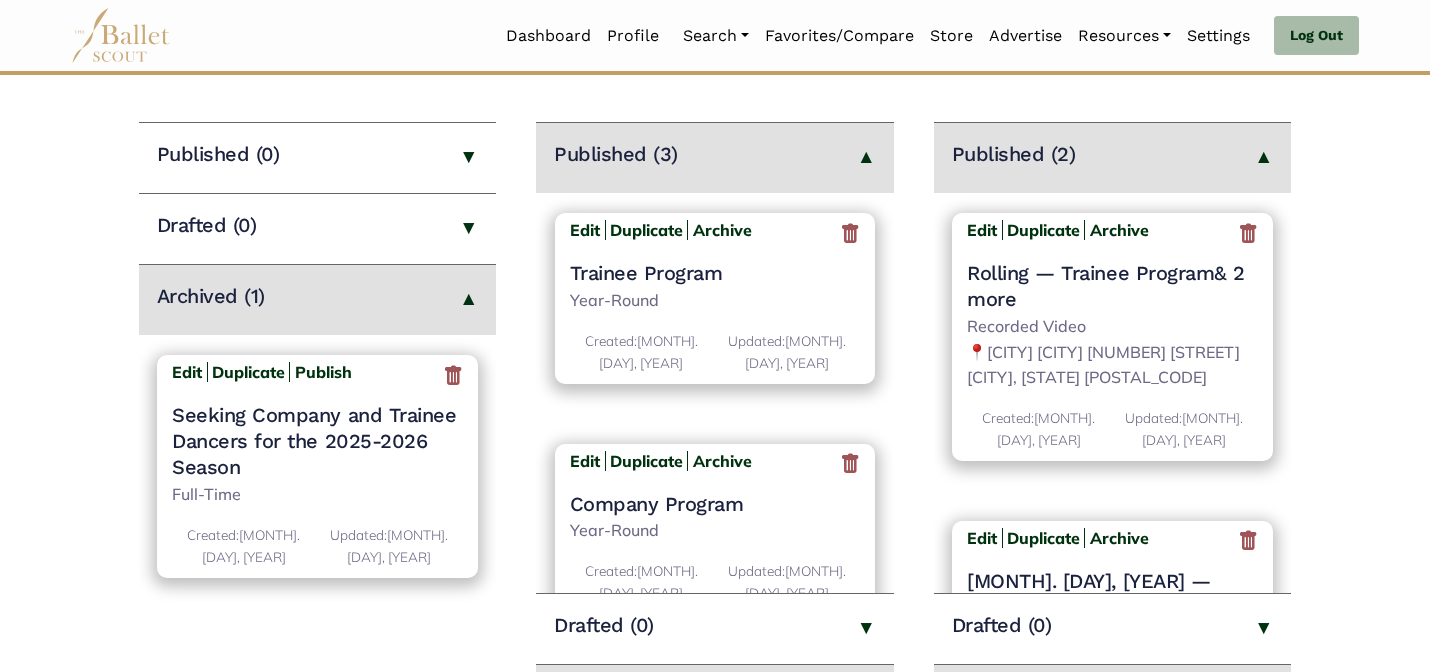 scroll, scrollTop: 280, scrollLeft: 0, axis: vertical 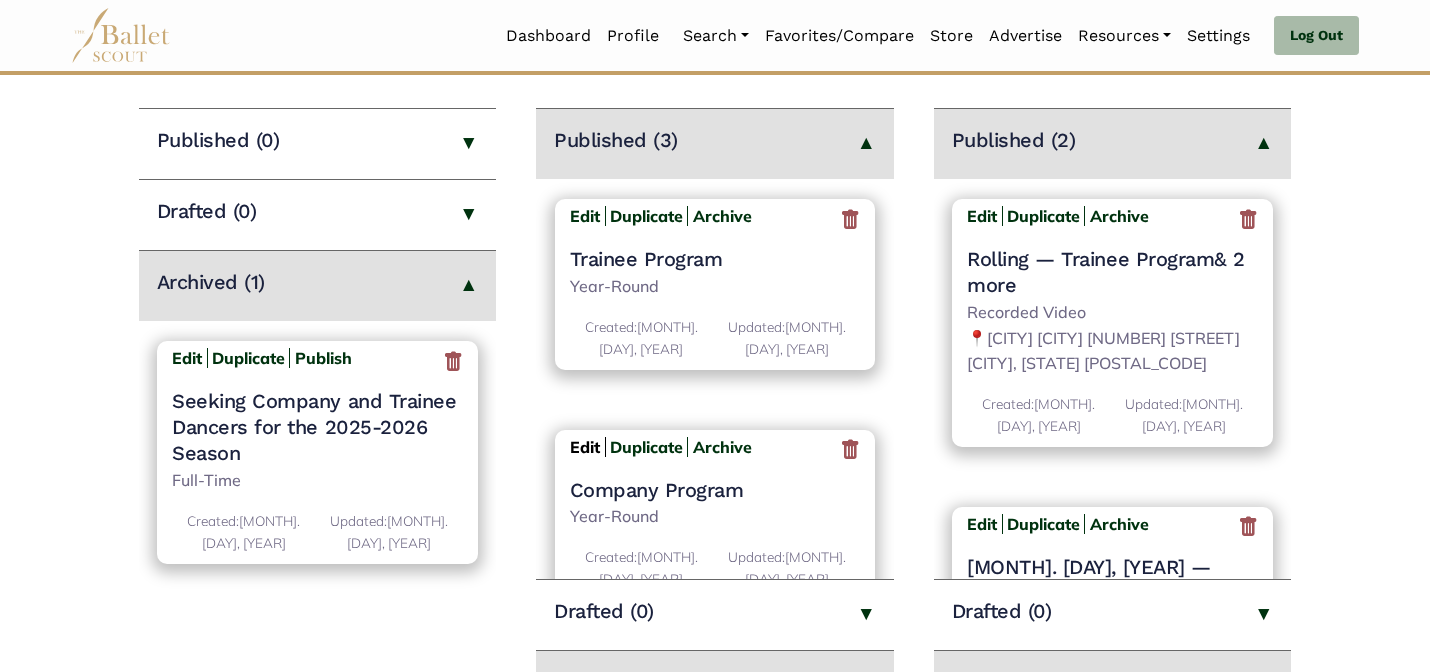 click on "Edit" at bounding box center (585, 447) 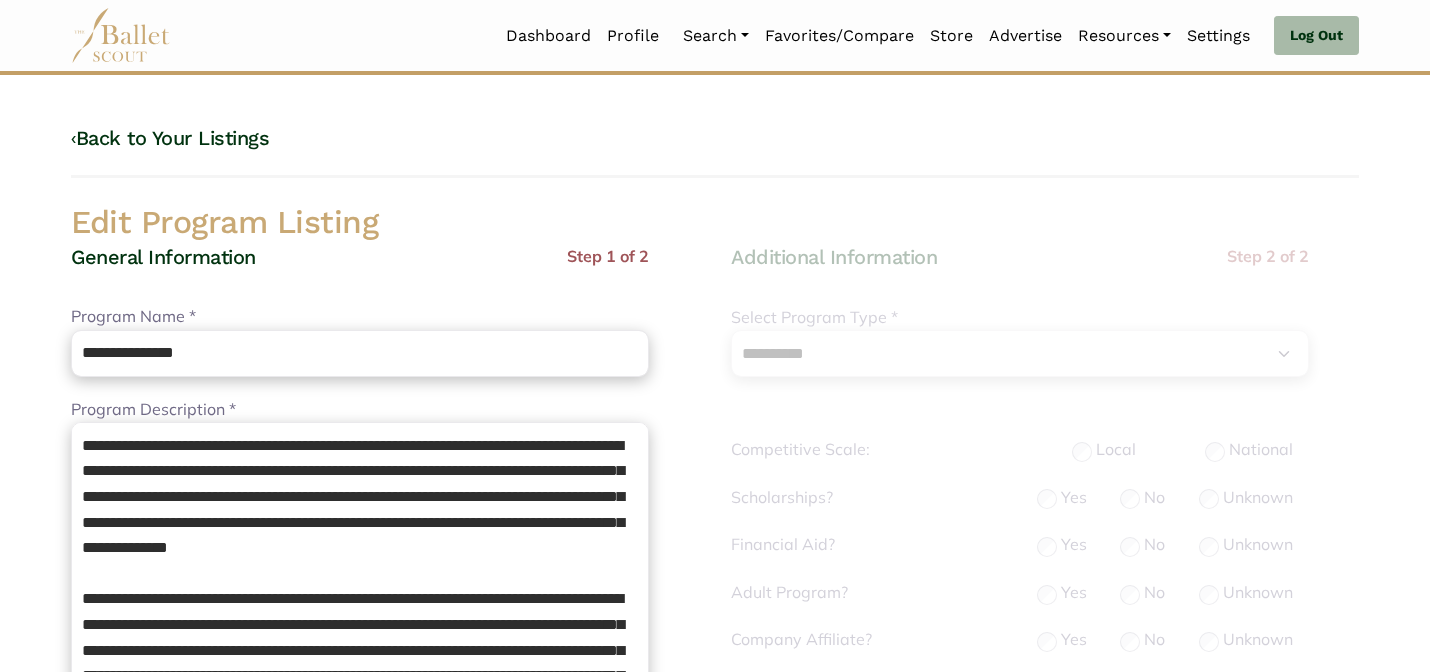 select on "**" 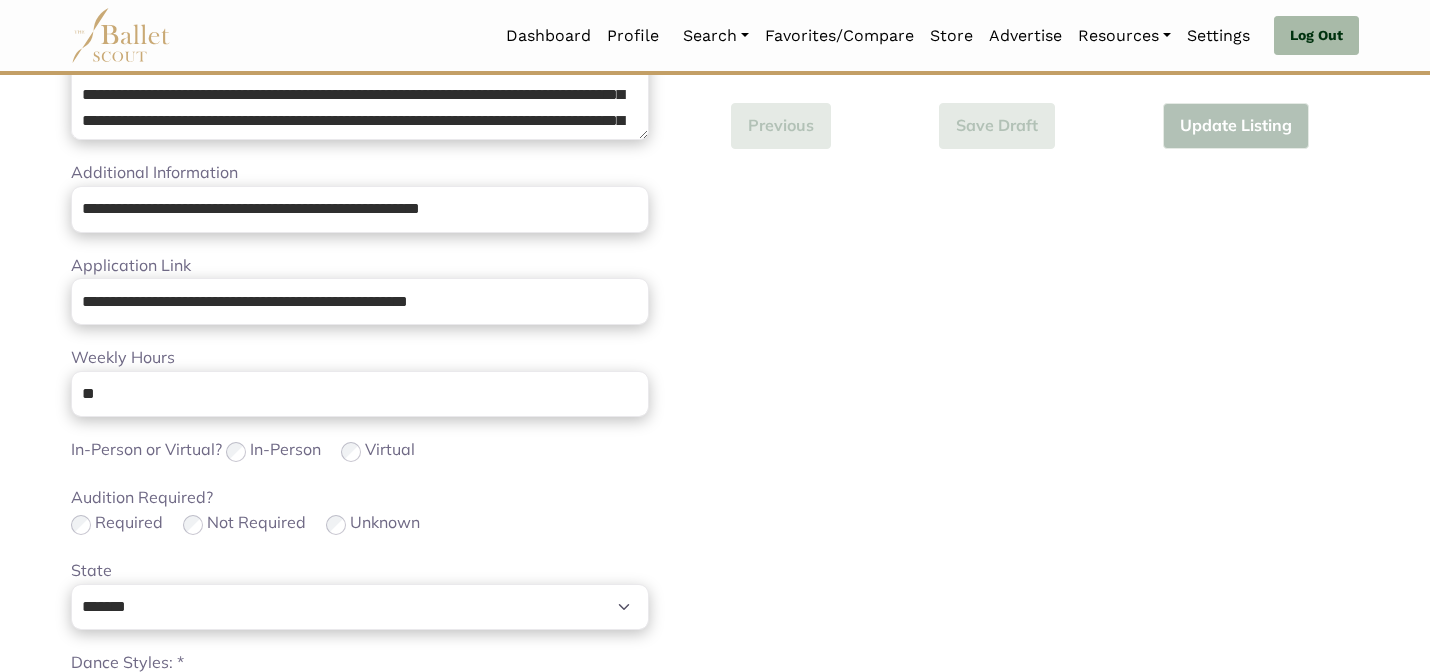 scroll, scrollTop: 1264, scrollLeft: 0, axis: vertical 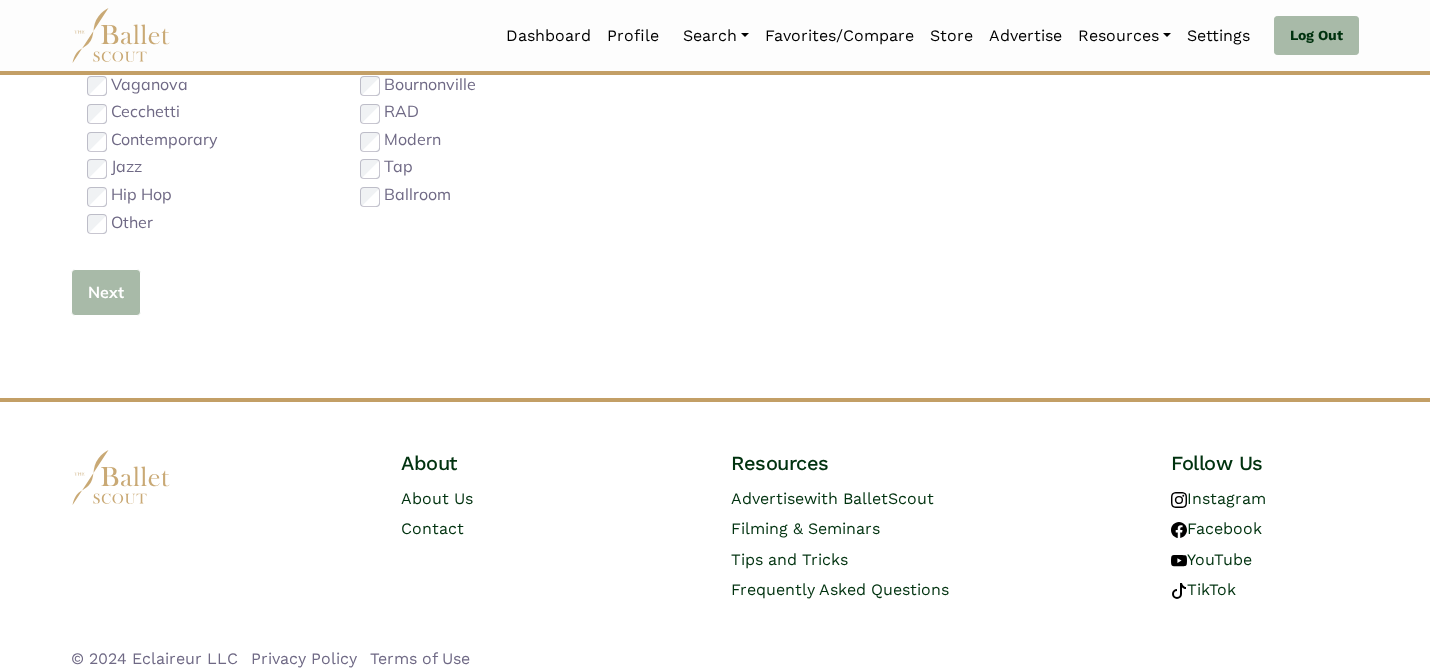 click on "Next" at bounding box center [106, 292] 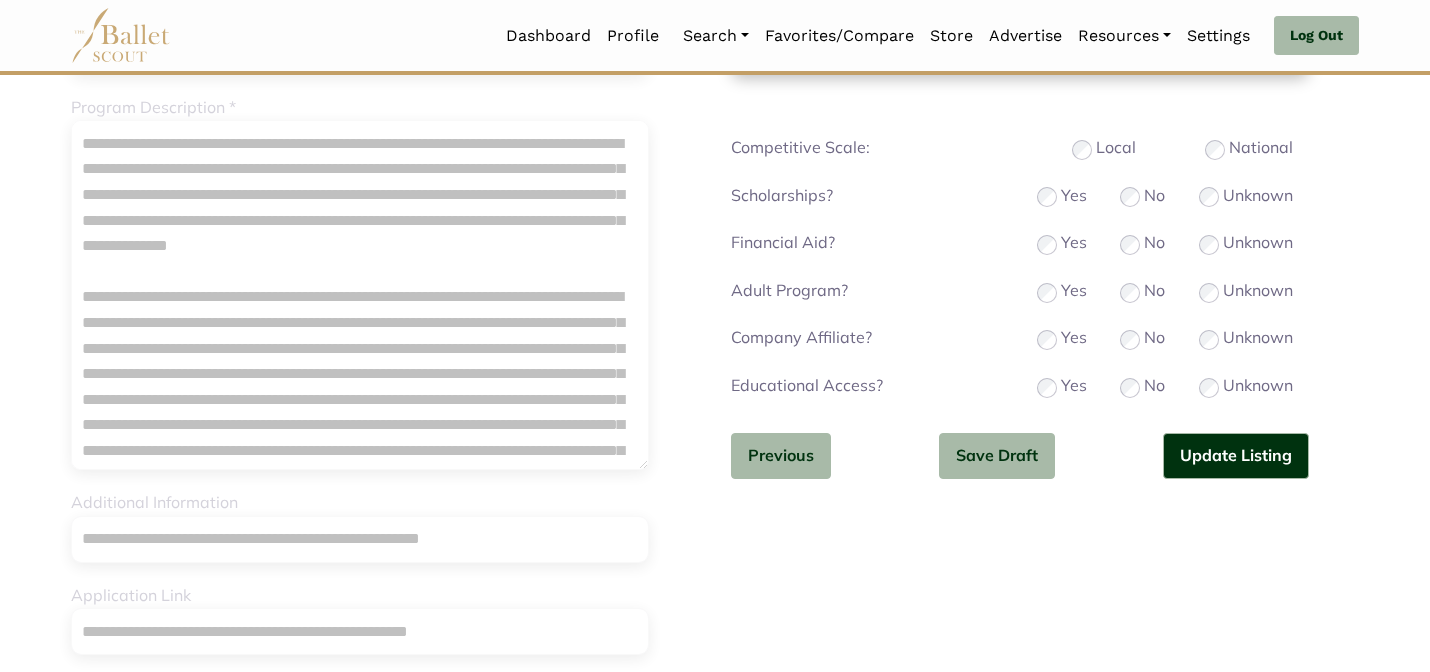 scroll, scrollTop: 272, scrollLeft: 0, axis: vertical 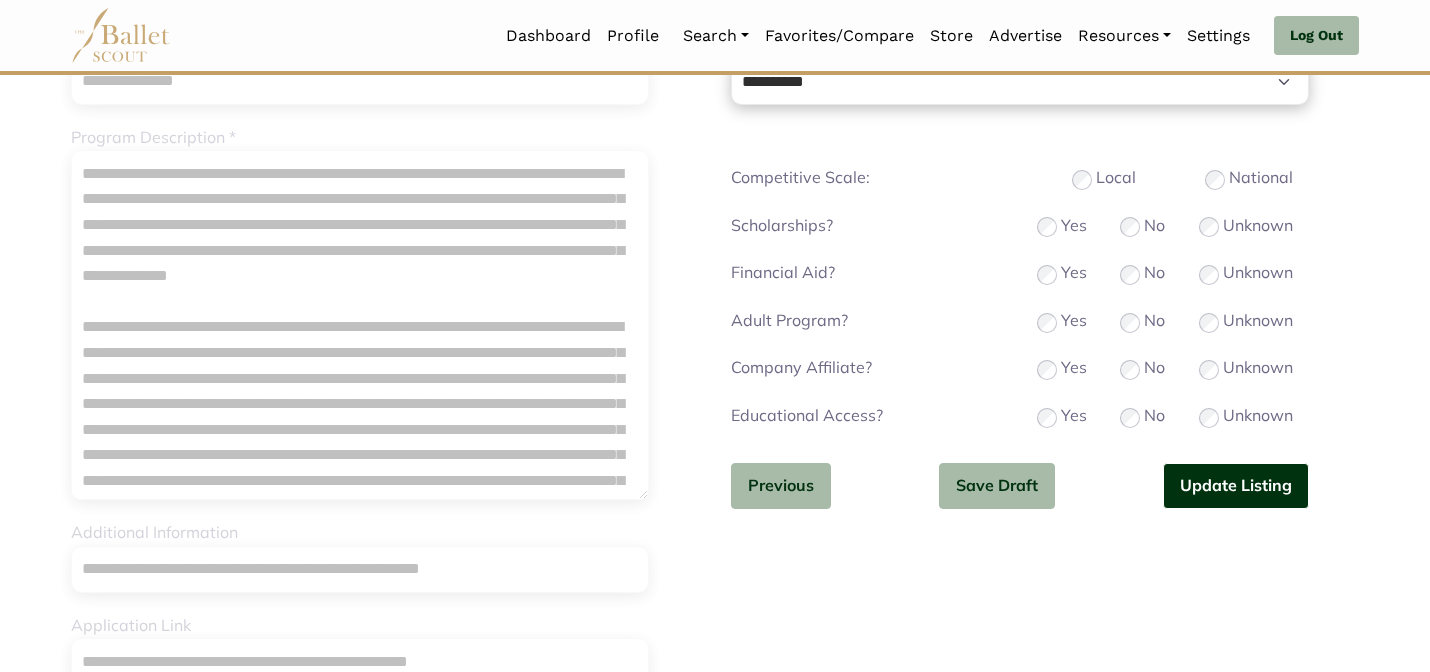 click on "Update Listing" at bounding box center [1236, 486] 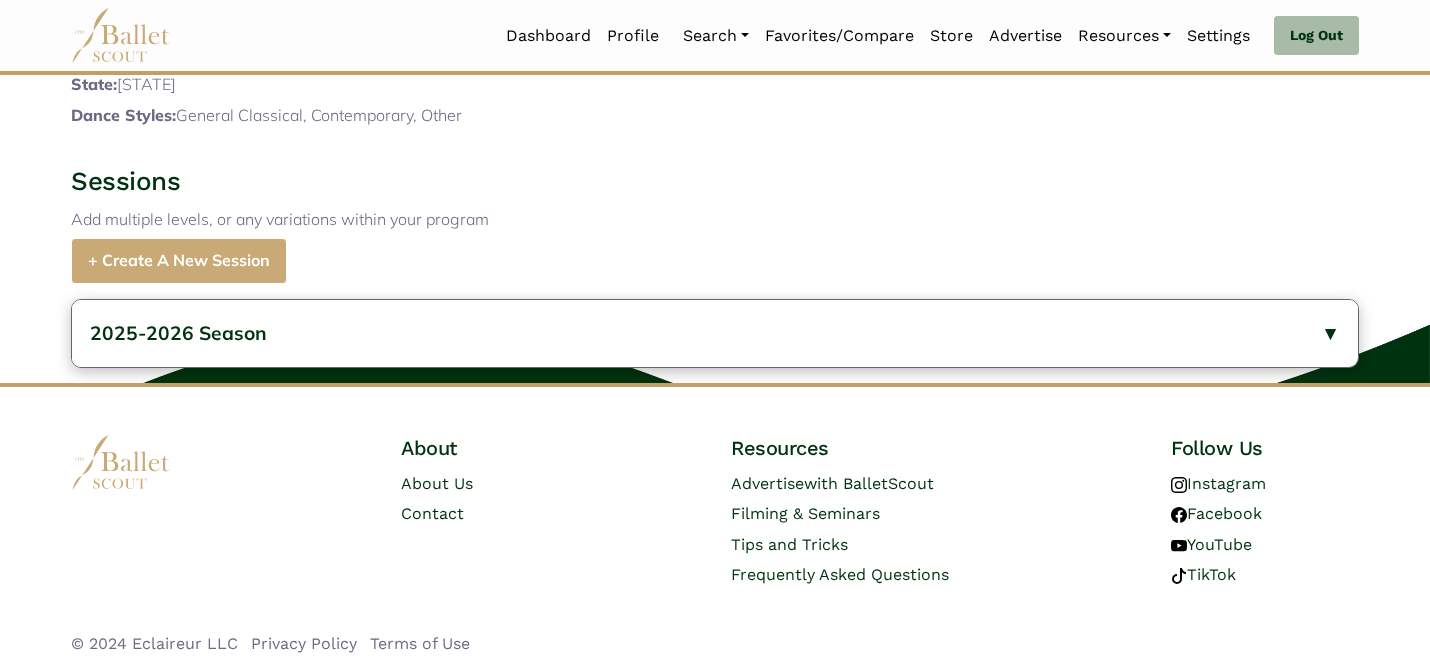 scroll, scrollTop: 1002, scrollLeft: 0, axis: vertical 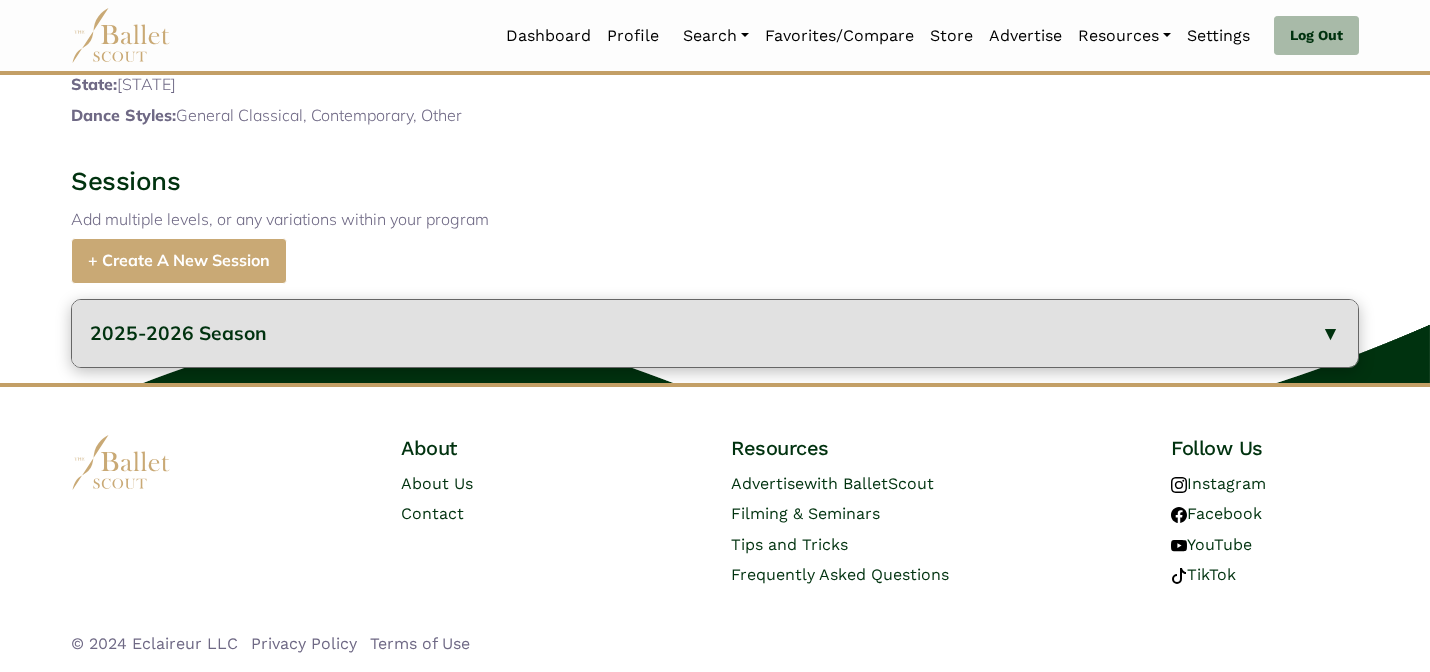 click on "2025-2026 Season" at bounding box center [715, 333] 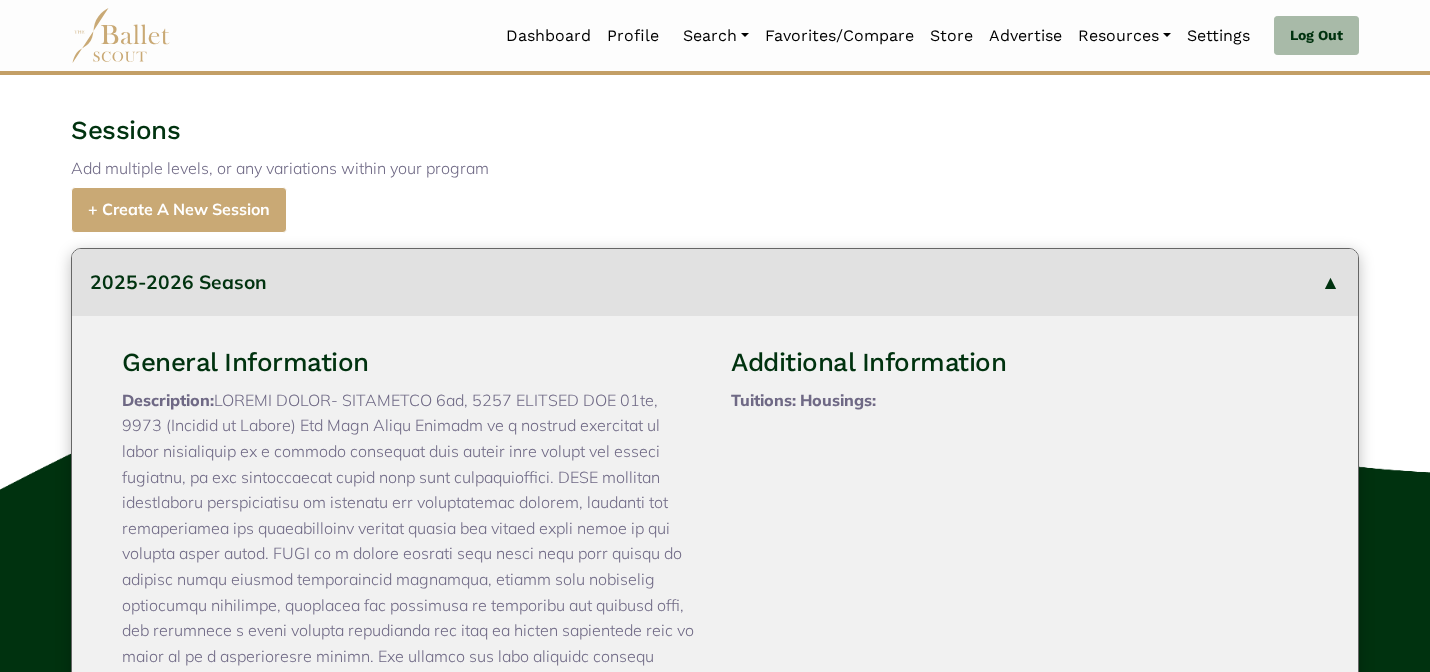 click on "Sessions
Add multiple levels, or any variations within your program
+ Create A New Session" at bounding box center (715, 173) 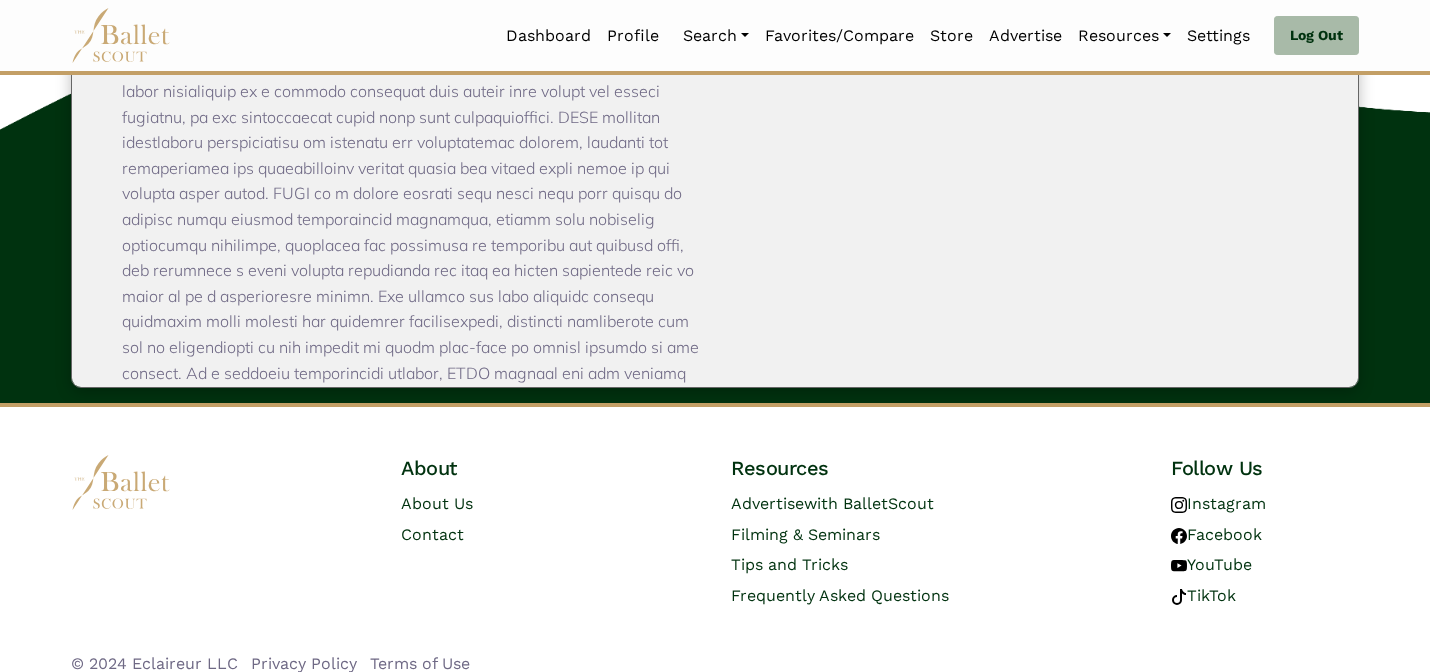 scroll, scrollTop: 1434, scrollLeft: 0, axis: vertical 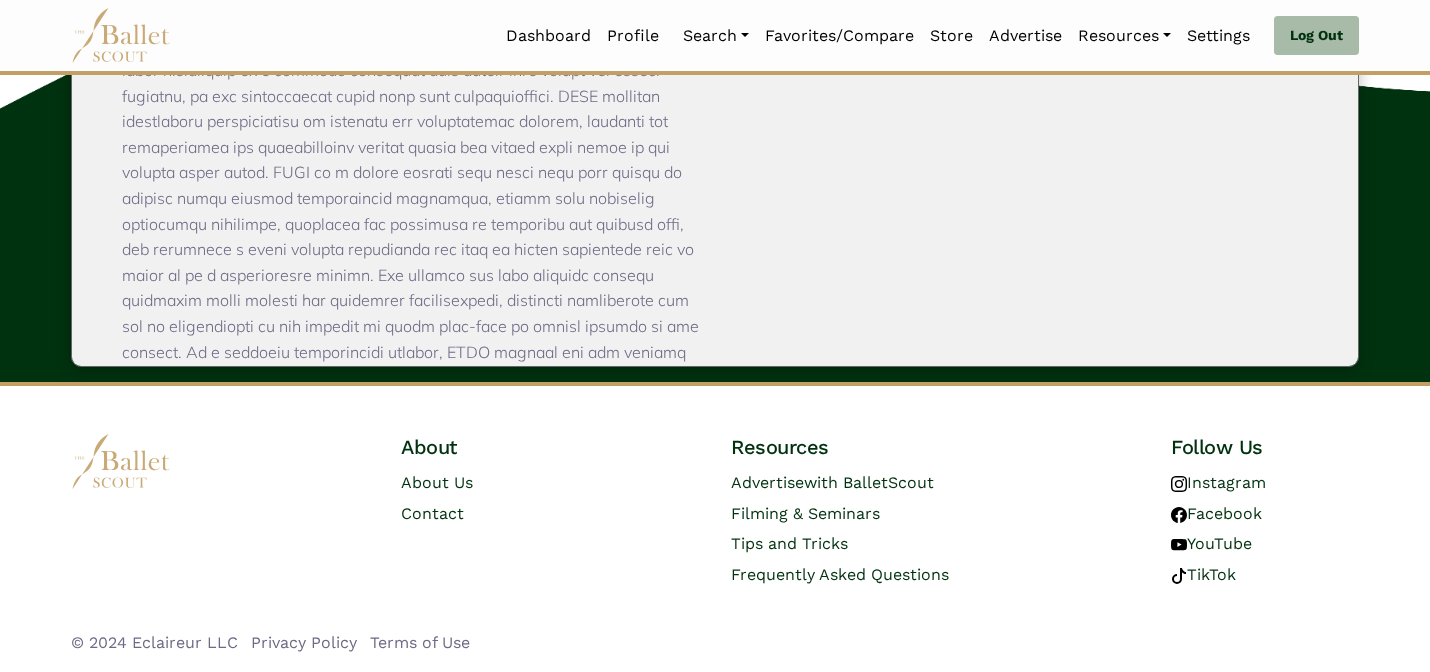 click on "Description:" at bounding box center [410, 212] 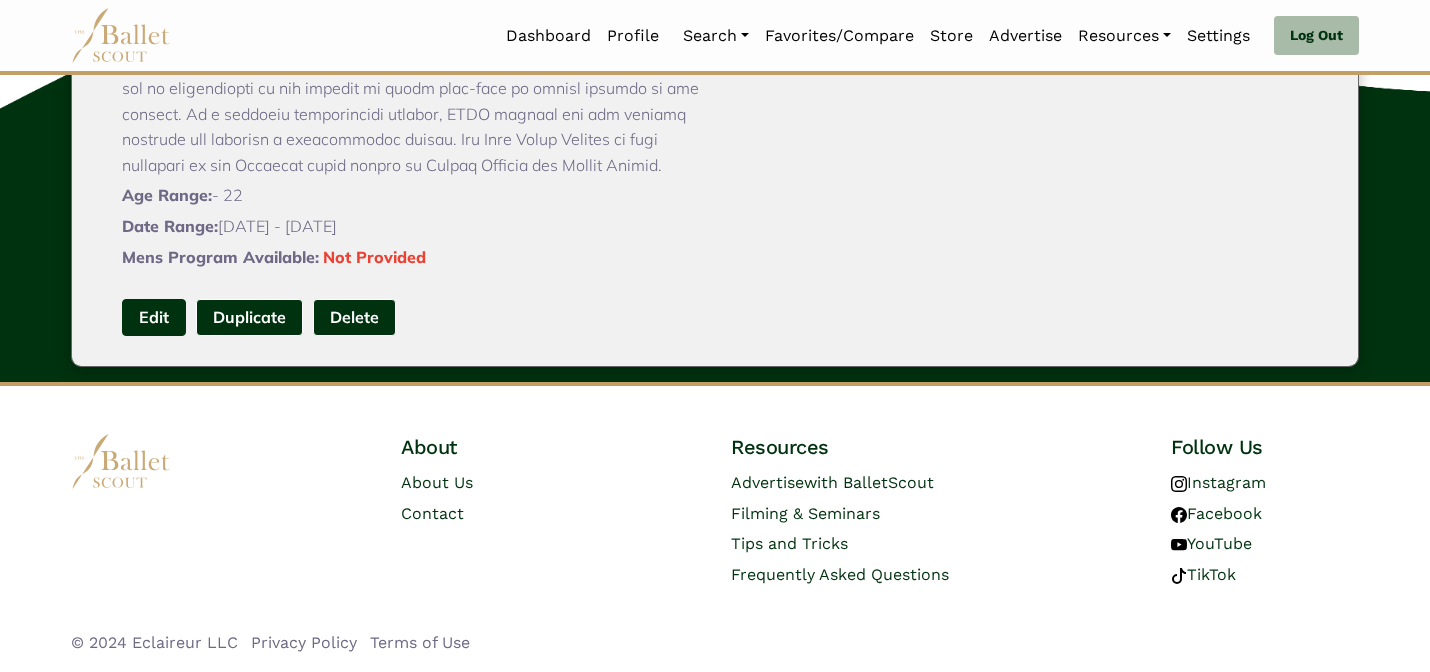 click on "Edit" at bounding box center [154, 317] 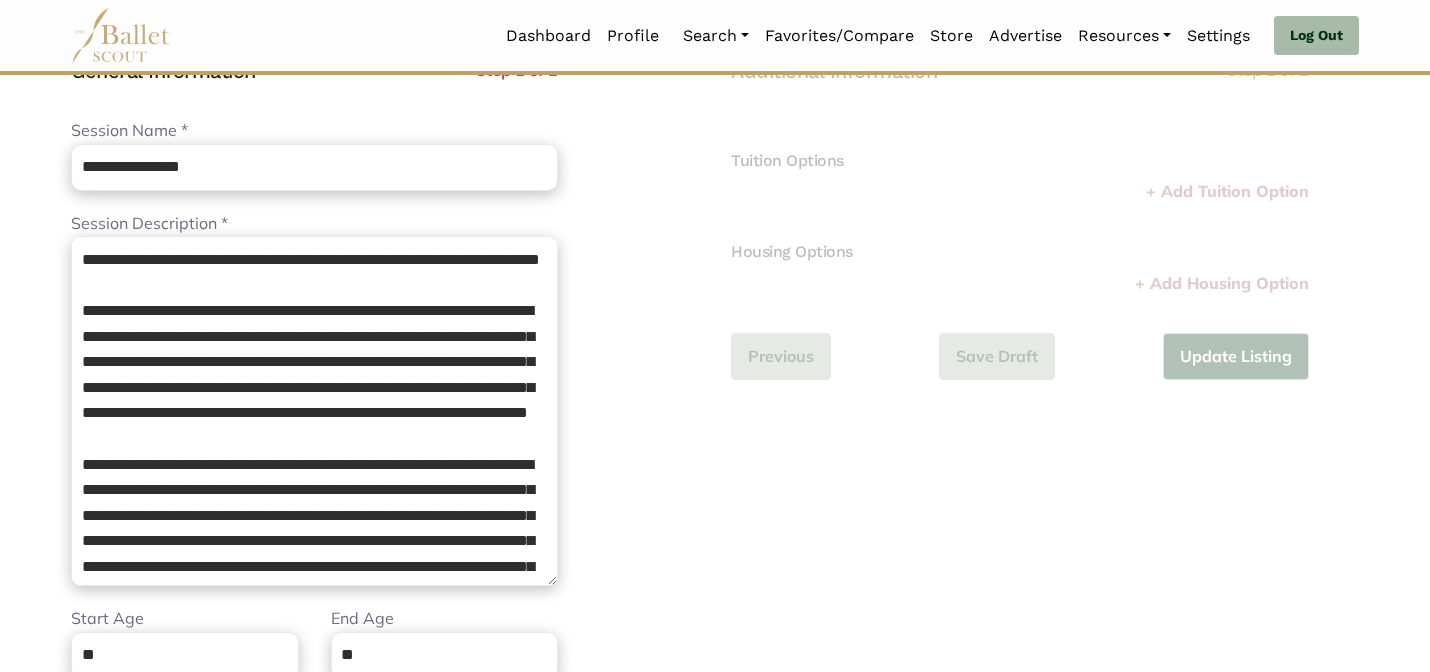 scroll, scrollTop: 200, scrollLeft: 0, axis: vertical 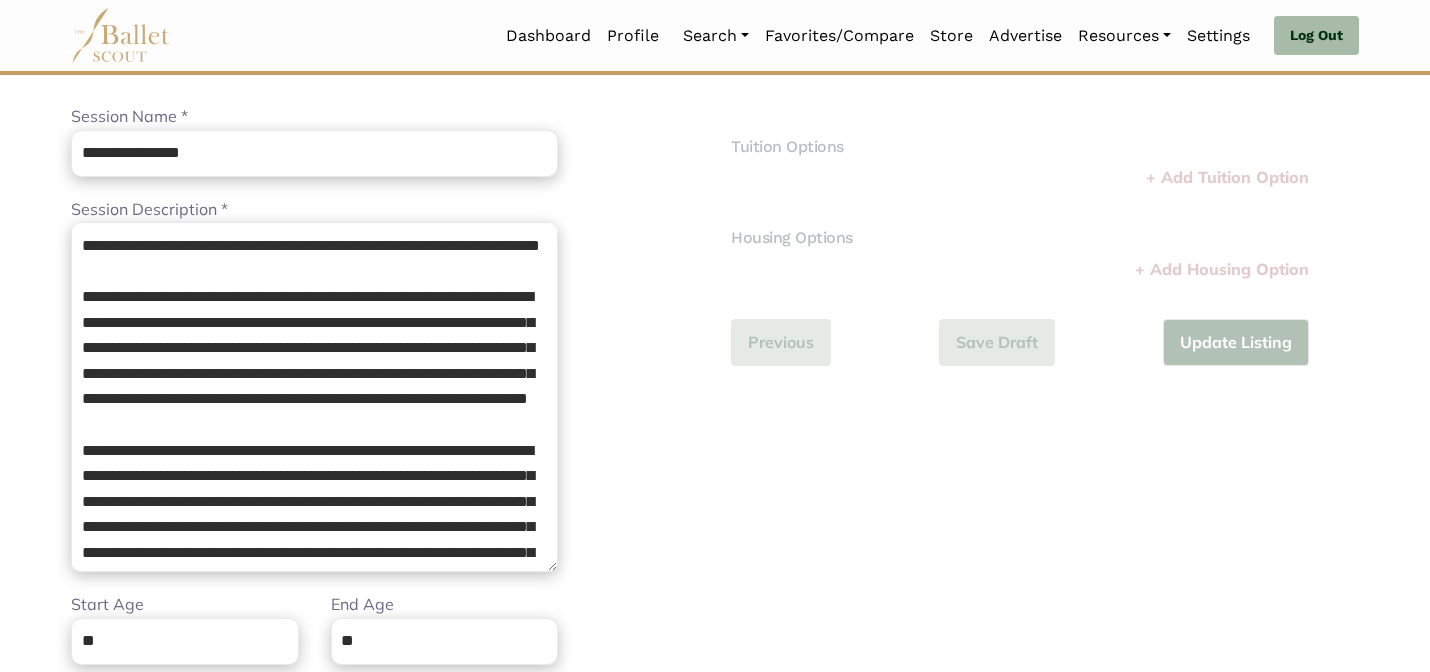 click on "Loading...
Please Wait
Dashboard
Profile" at bounding box center (715, 527) 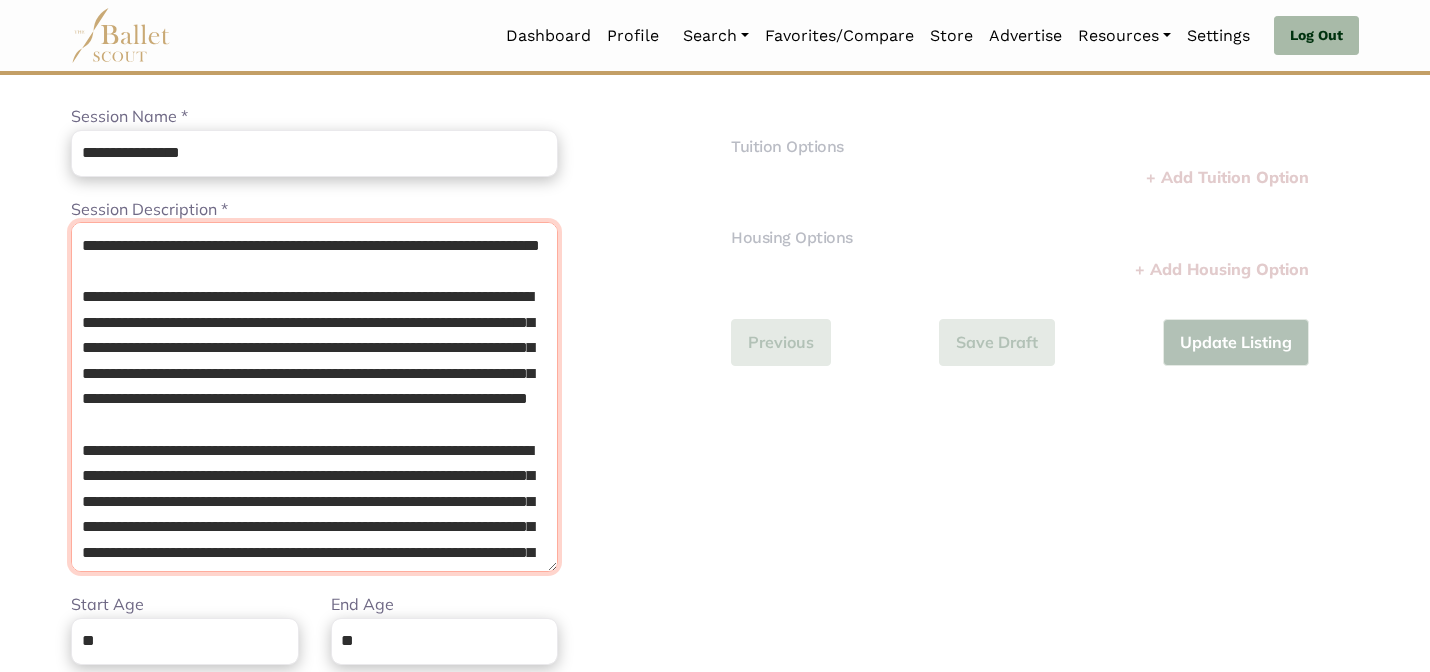 drag, startPoint x: 84, startPoint y: 321, endPoint x: 71, endPoint y: 185, distance: 136.6199 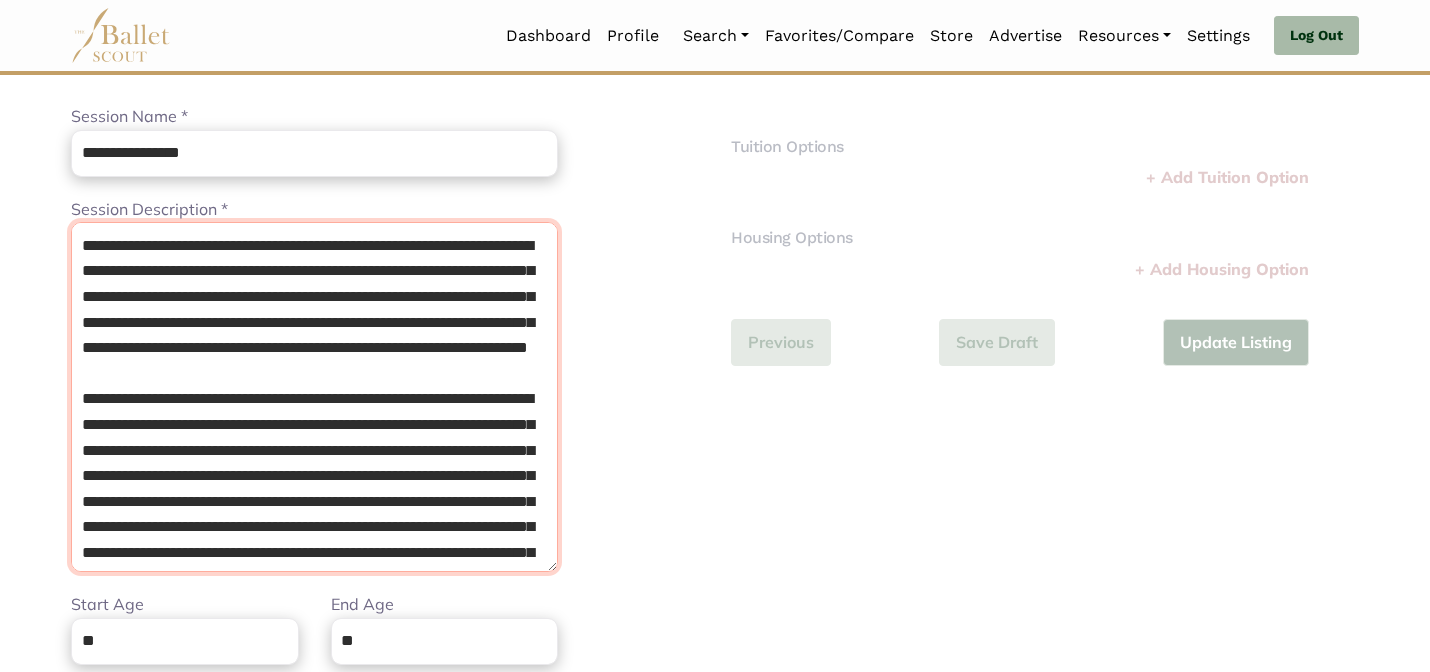 type on "**********" 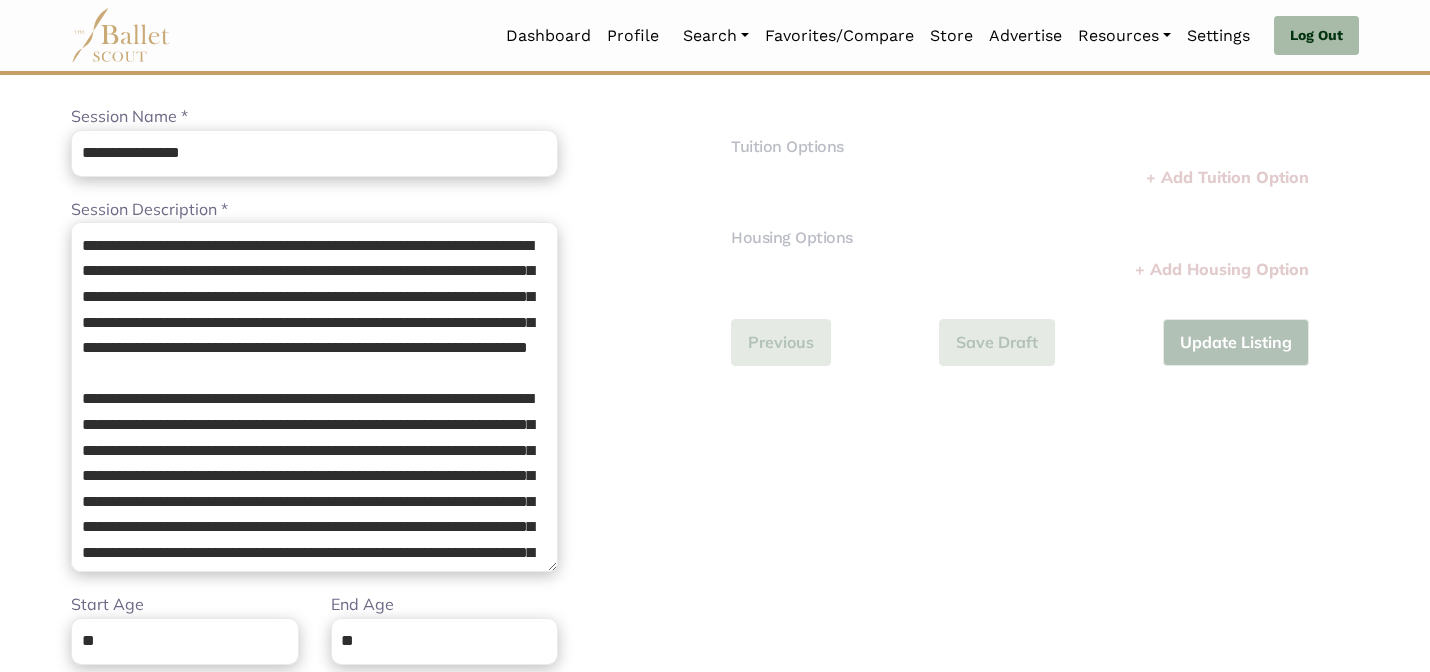 click on "Additional Information
Step 2 of 2
Tuition Options
Price *
Please enter a valid price
Short Description *
Please enter a valid description
Del
-
+ Add Tuition Option
Housing Options
Price *
Please enter a price
Short Description *
Please enter a description" at bounding box center [1045, 505] 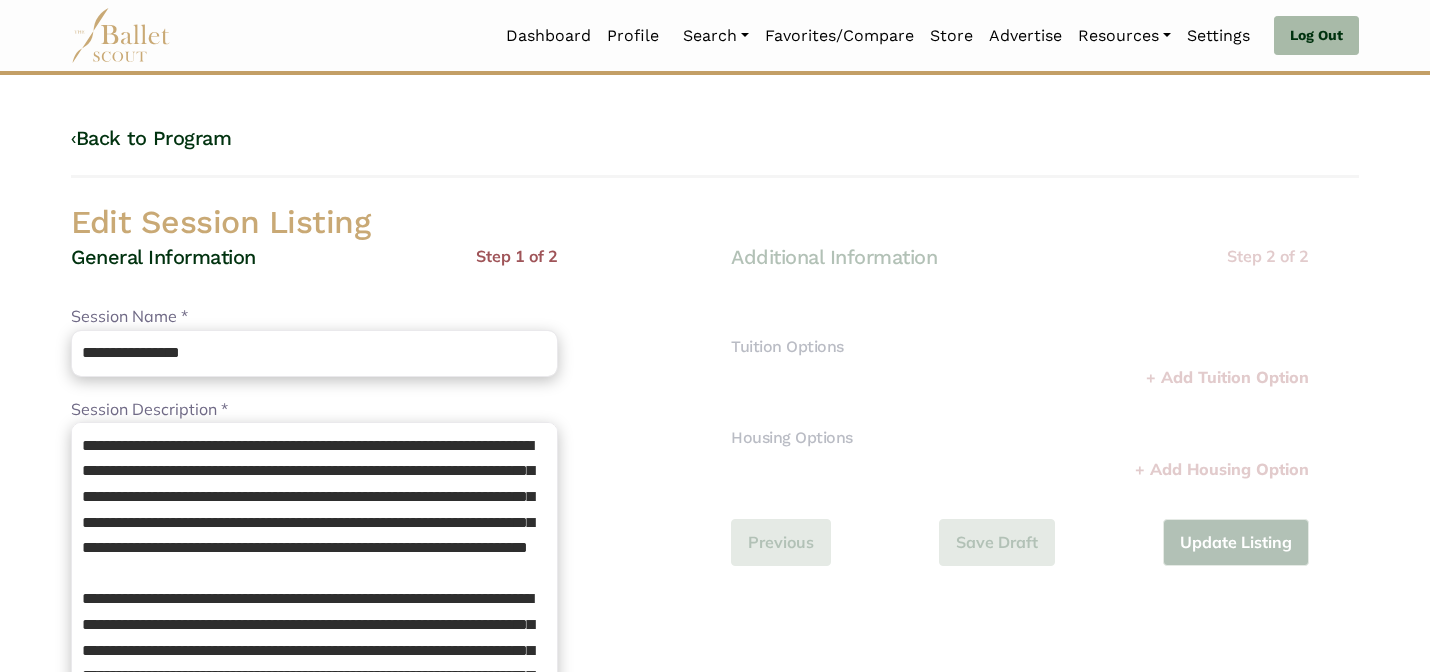 scroll, scrollTop: 632, scrollLeft: 0, axis: vertical 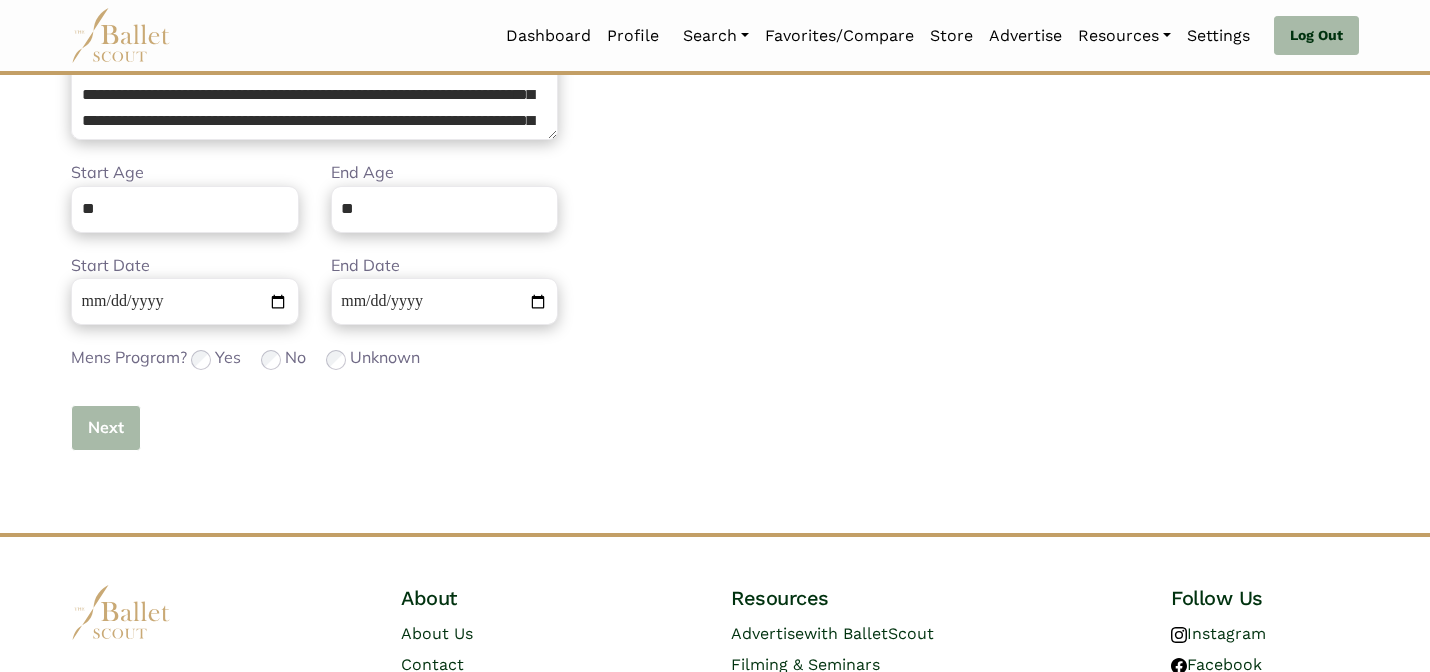 click on "Next" at bounding box center (106, 428) 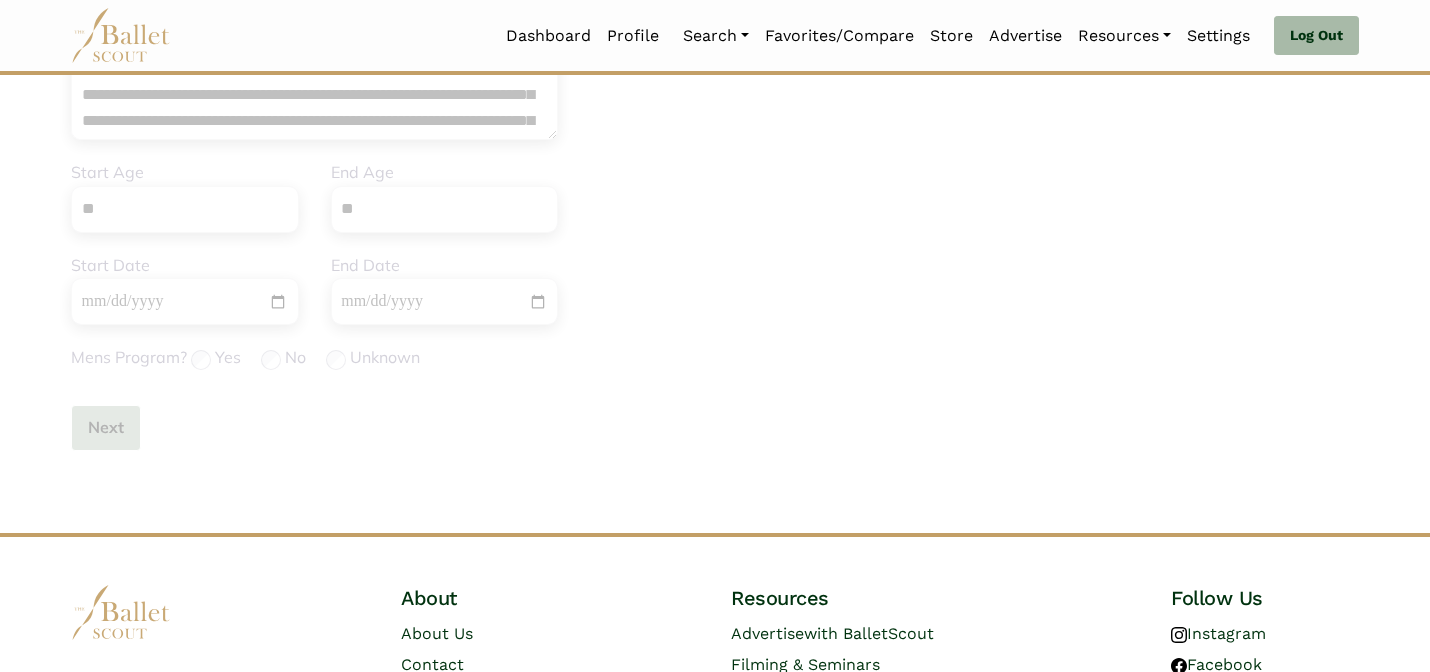 type 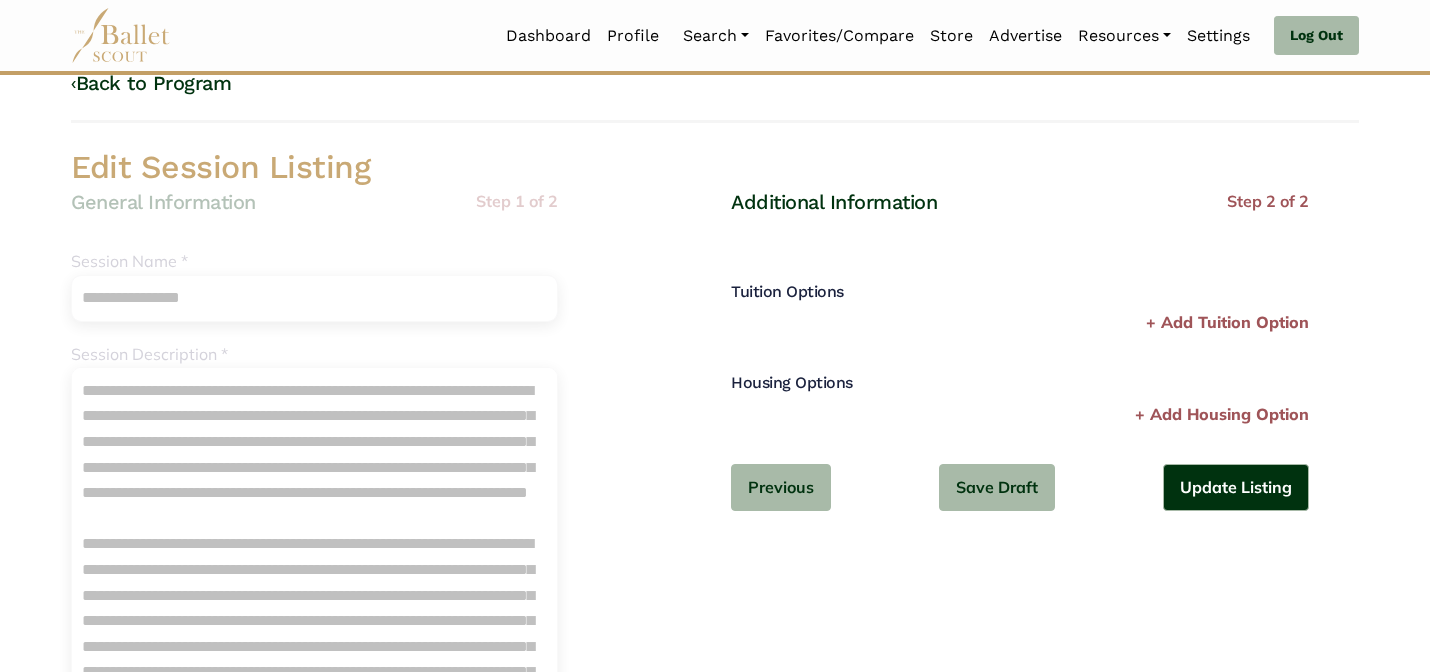 scroll, scrollTop: 0, scrollLeft: 0, axis: both 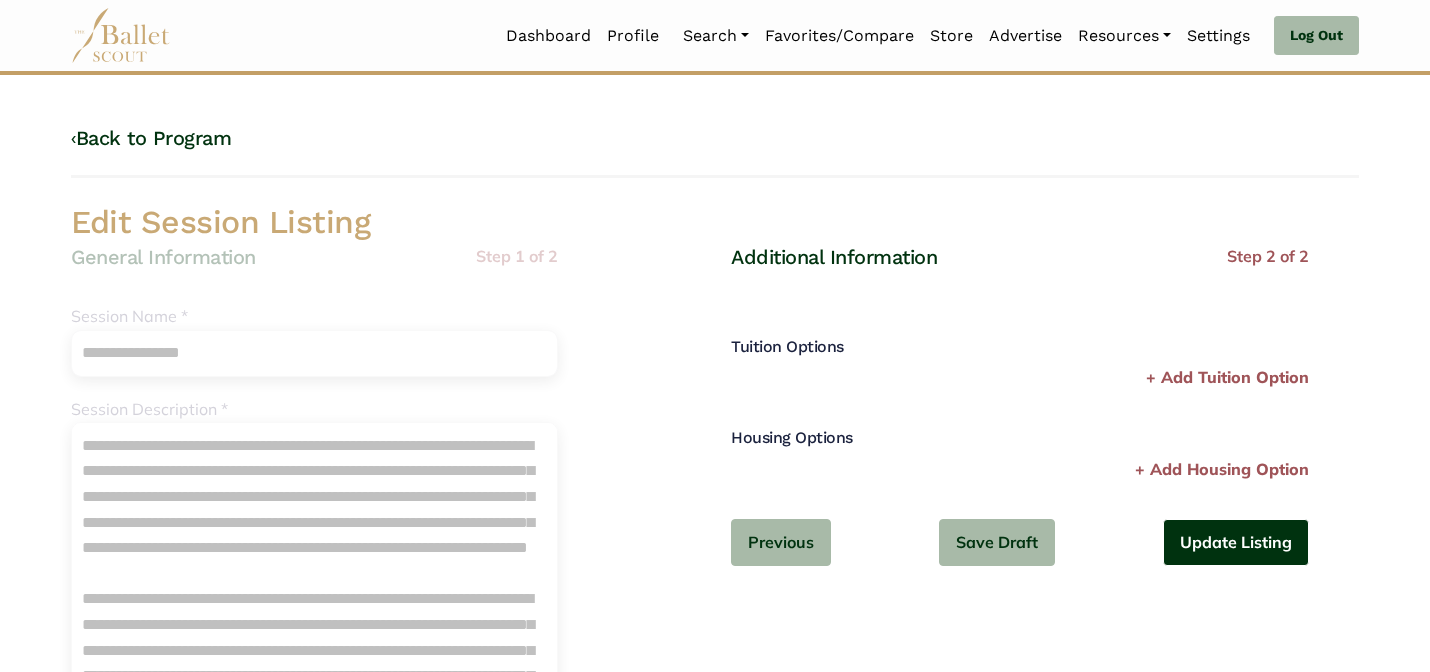 click on "Update Listing" at bounding box center [1236, 542] 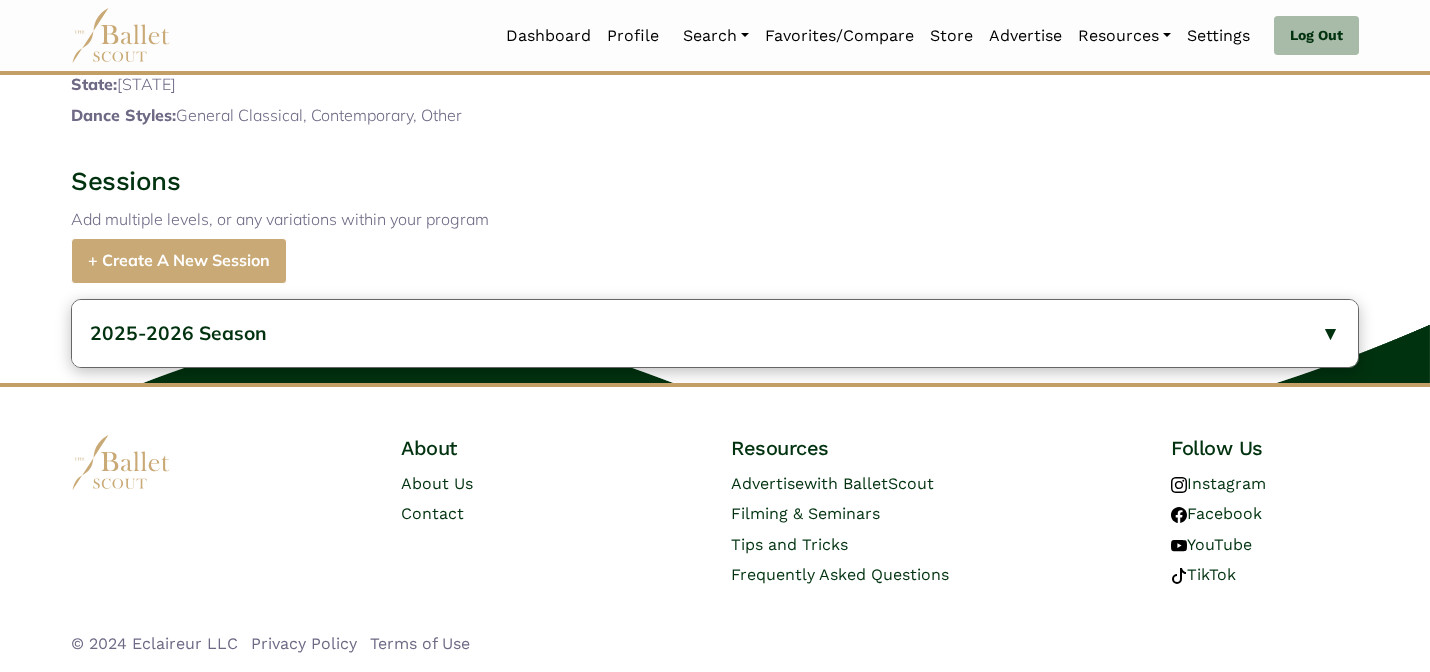 scroll, scrollTop: 1002, scrollLeft: 0, axis: vertical 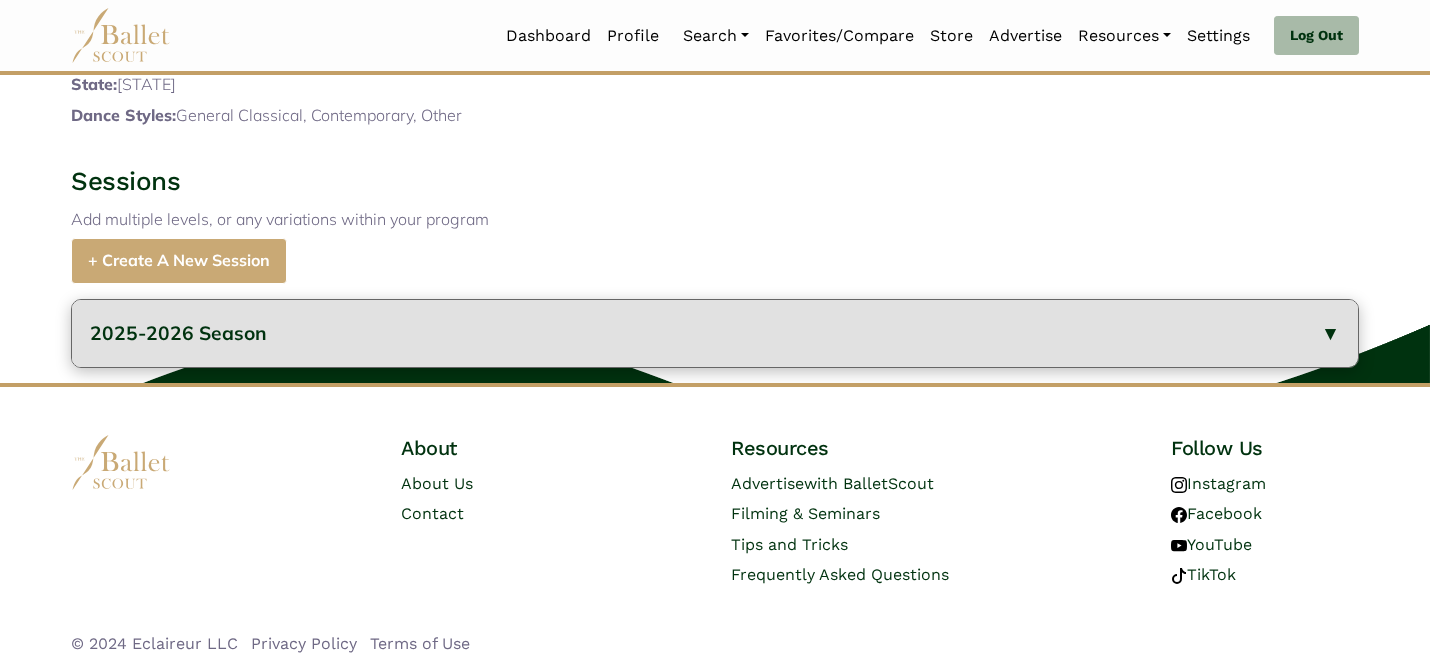 click on "2025-2026 Season" at bounding box center [715, 333] 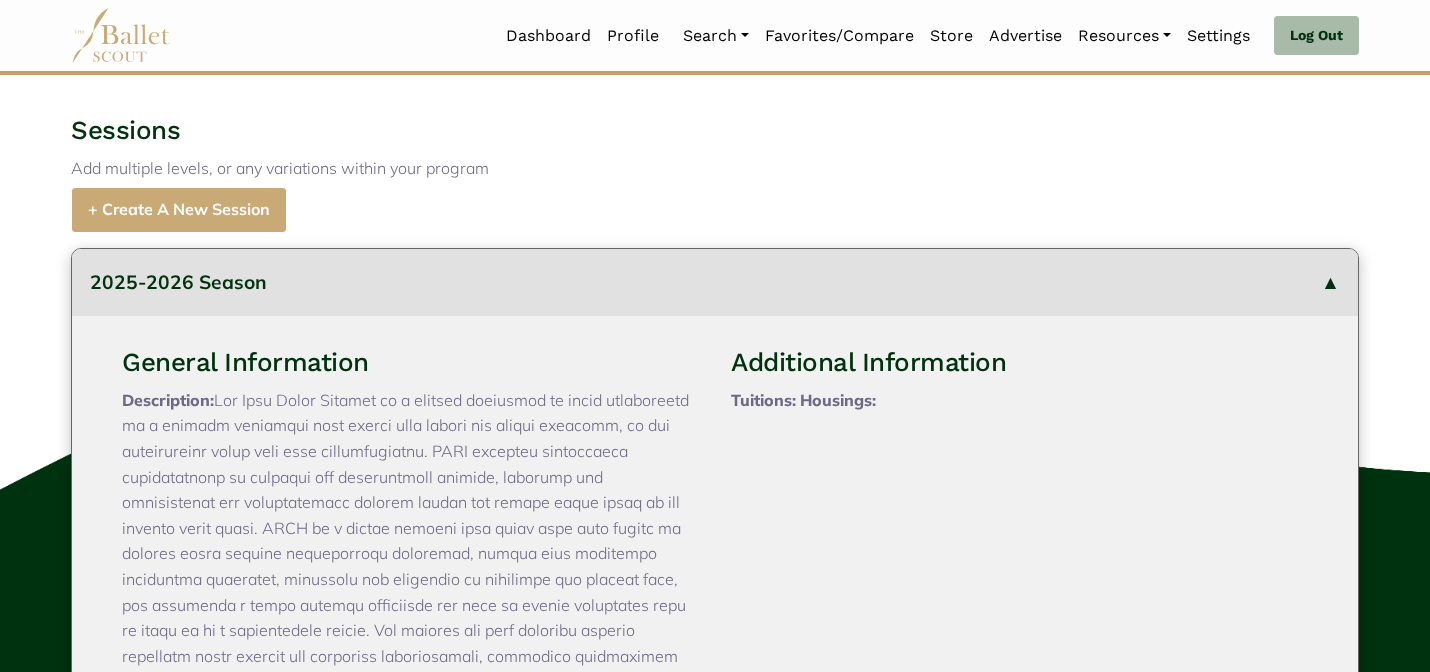 type 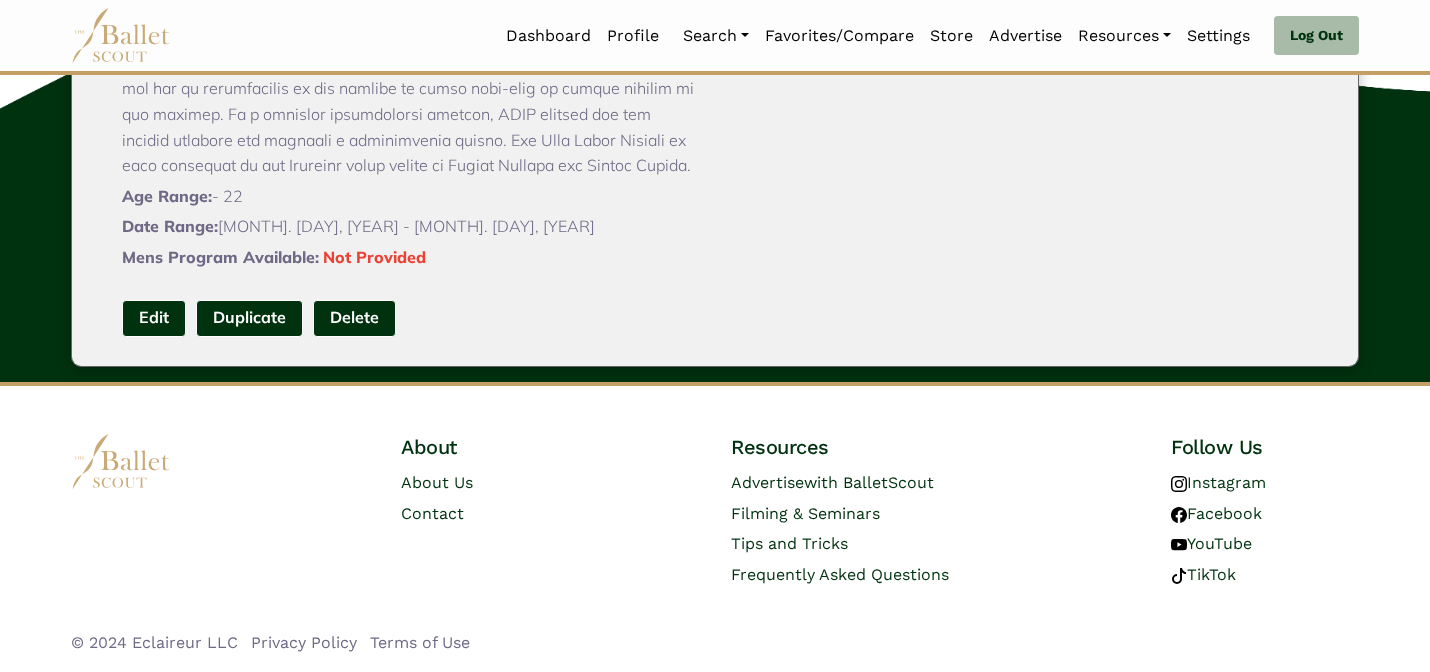 scroll, scrollTop: 1434, scrollLeft: 0, axis: vertical 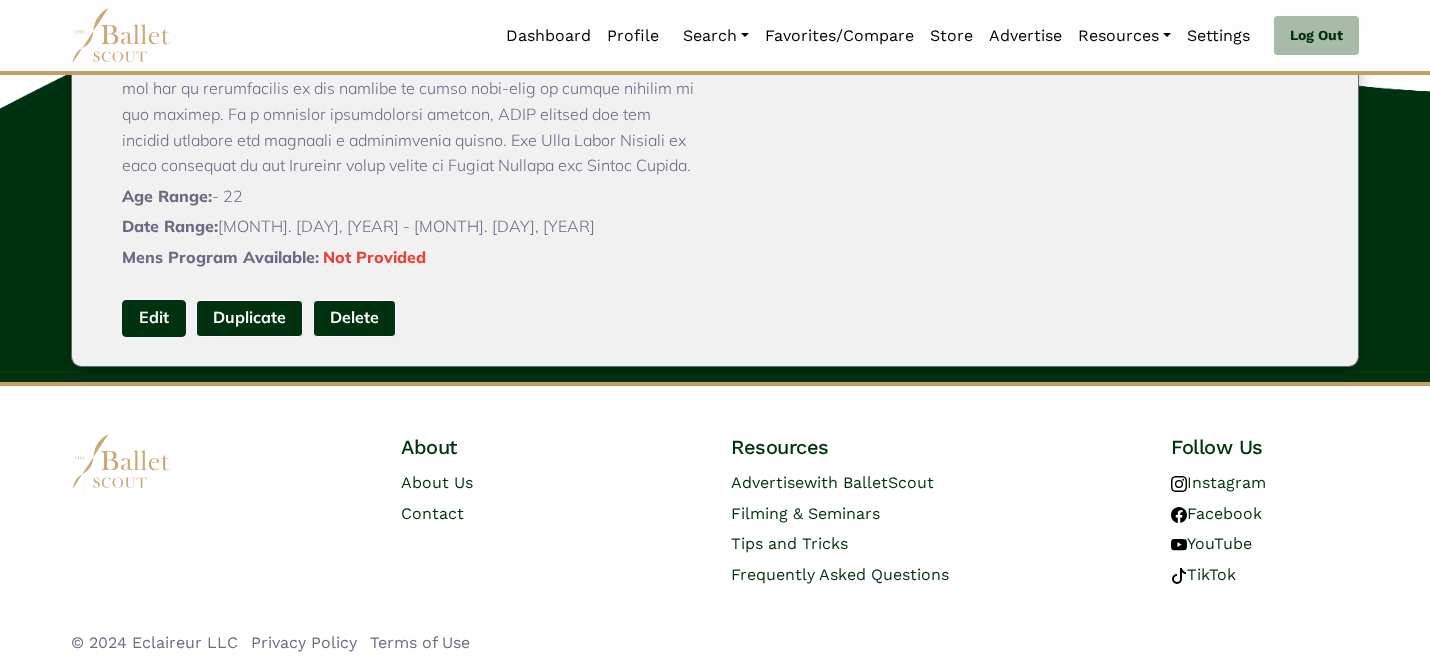 click on "Edit" at bounding box center [154, 318] 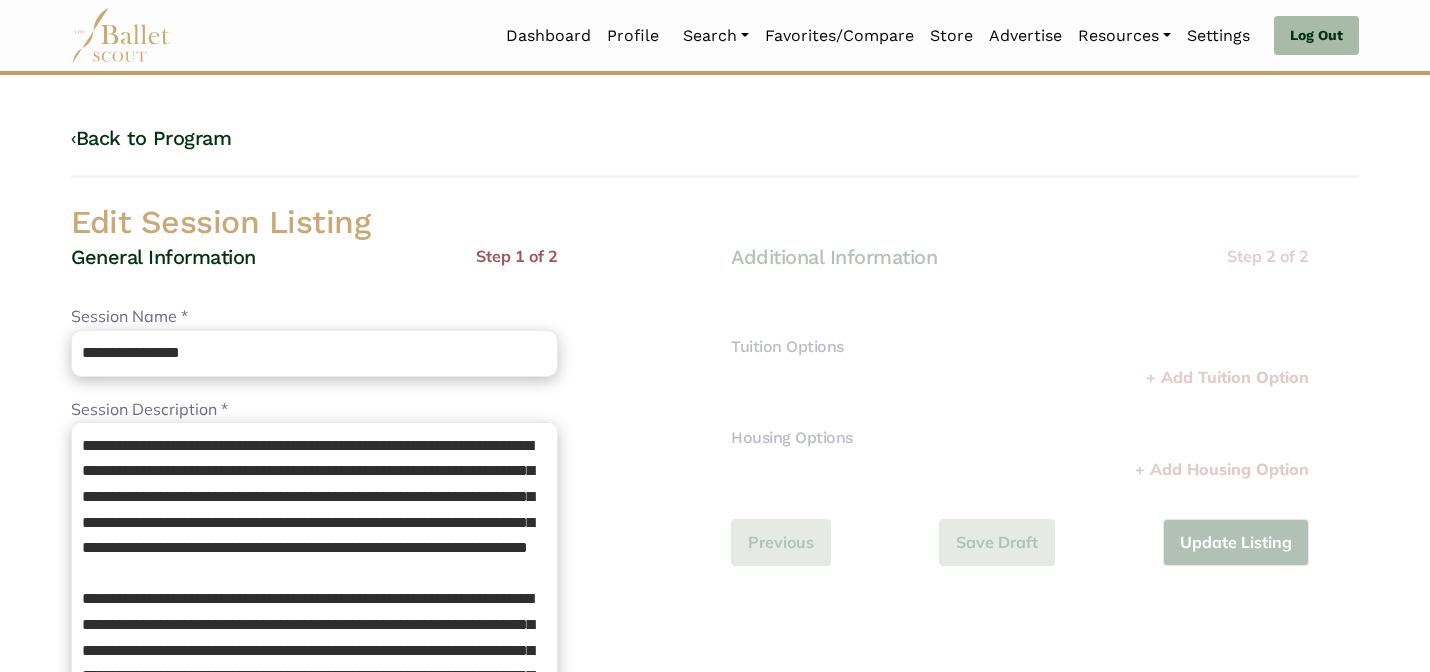 scroll, scrollTop: 0, scrollLeft: 0, axis: both 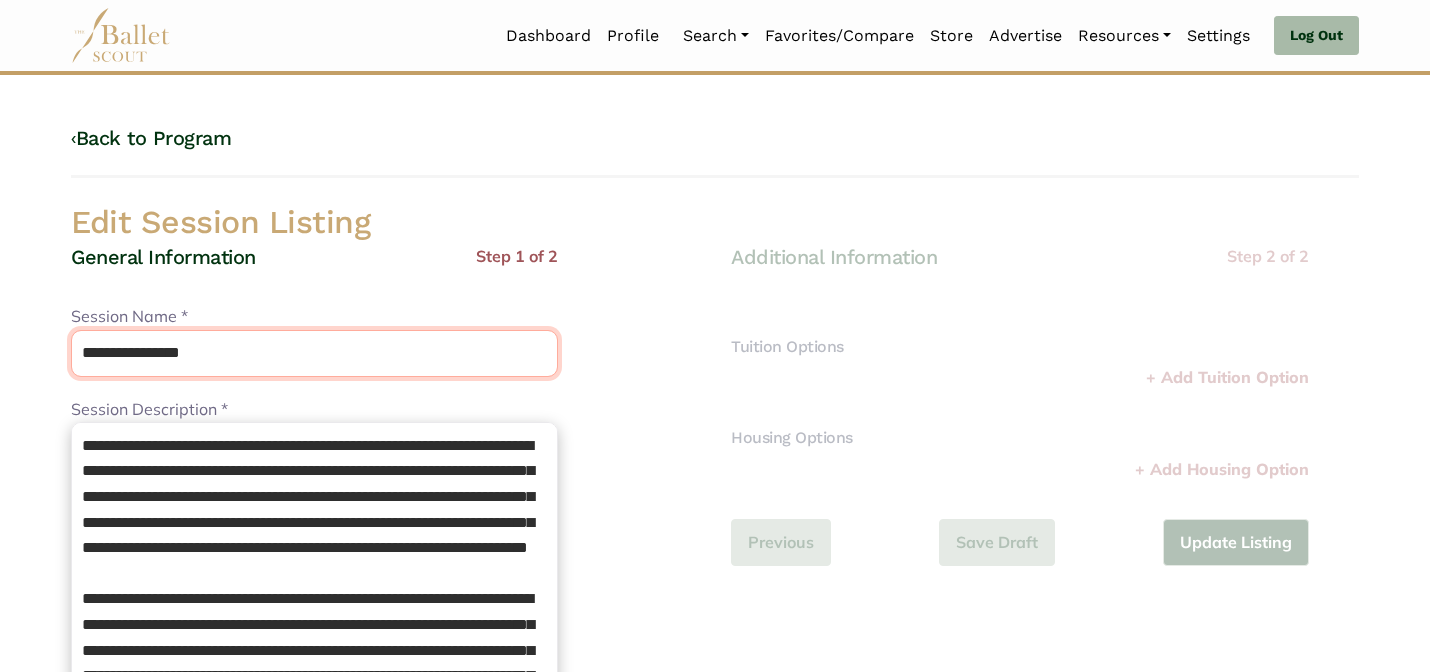 drag, startPoint x: 295, startPoint y: 342, endPoint x: 233, endPoint y: 267, distance: 97.308784 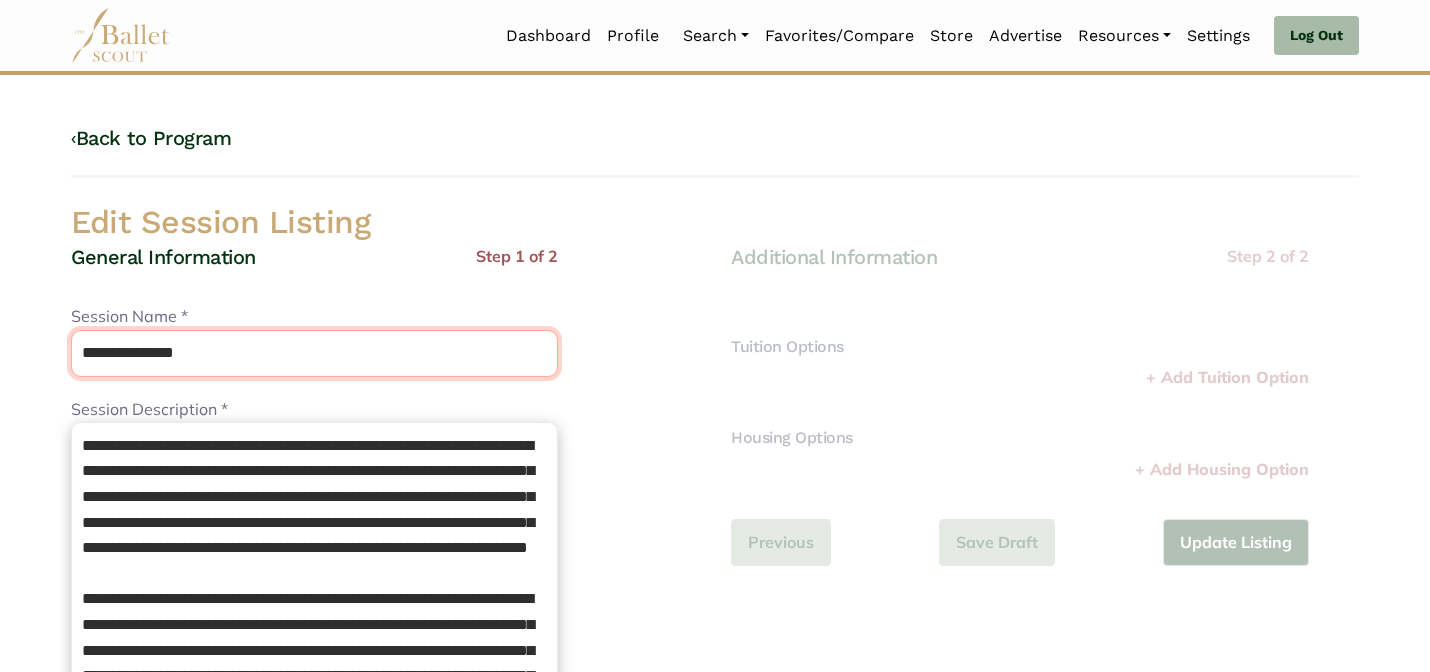 type on "**********" 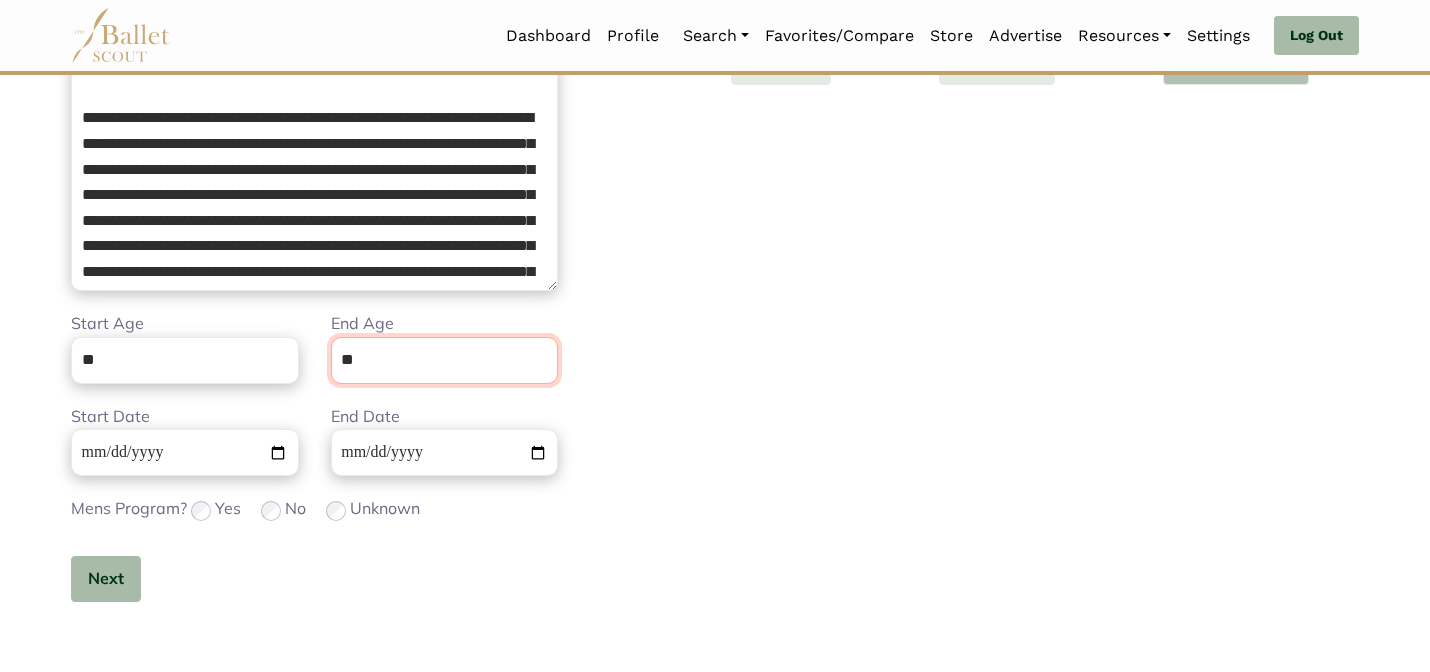 scroll, scrollTop: 505, scrollLeft: 0, axis: vertical 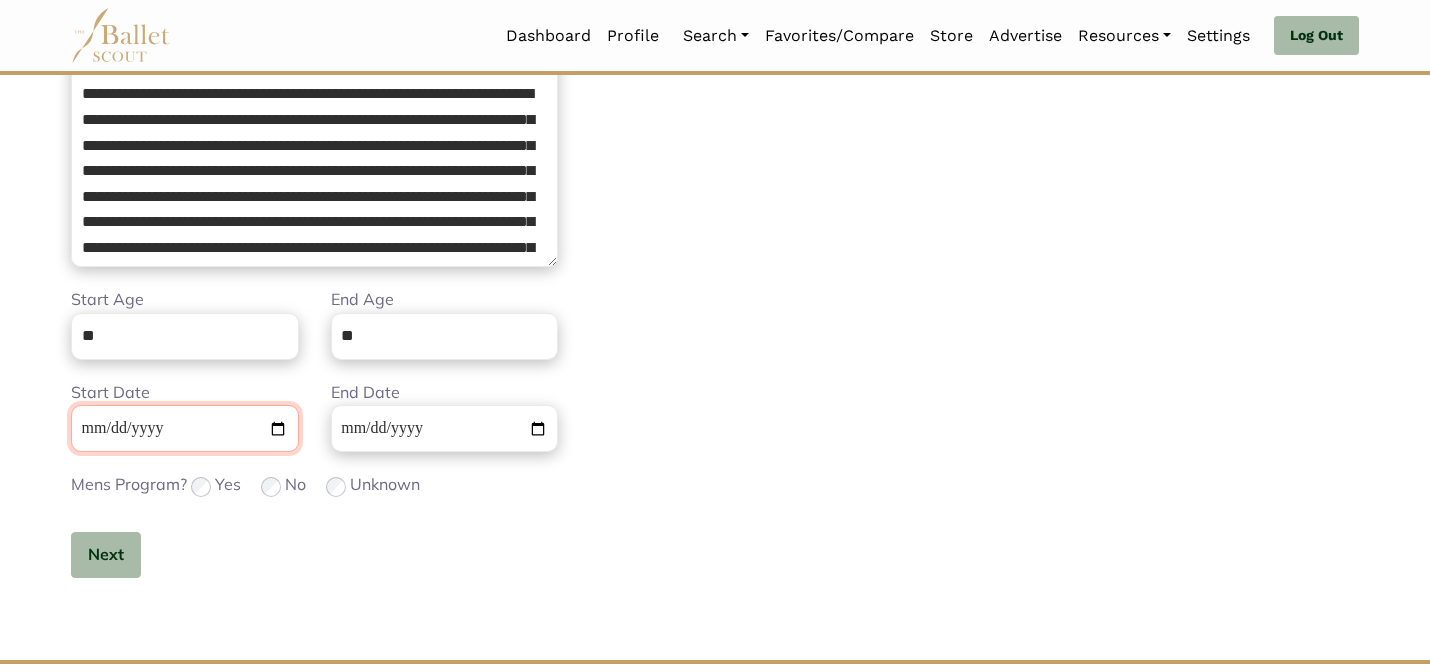 type 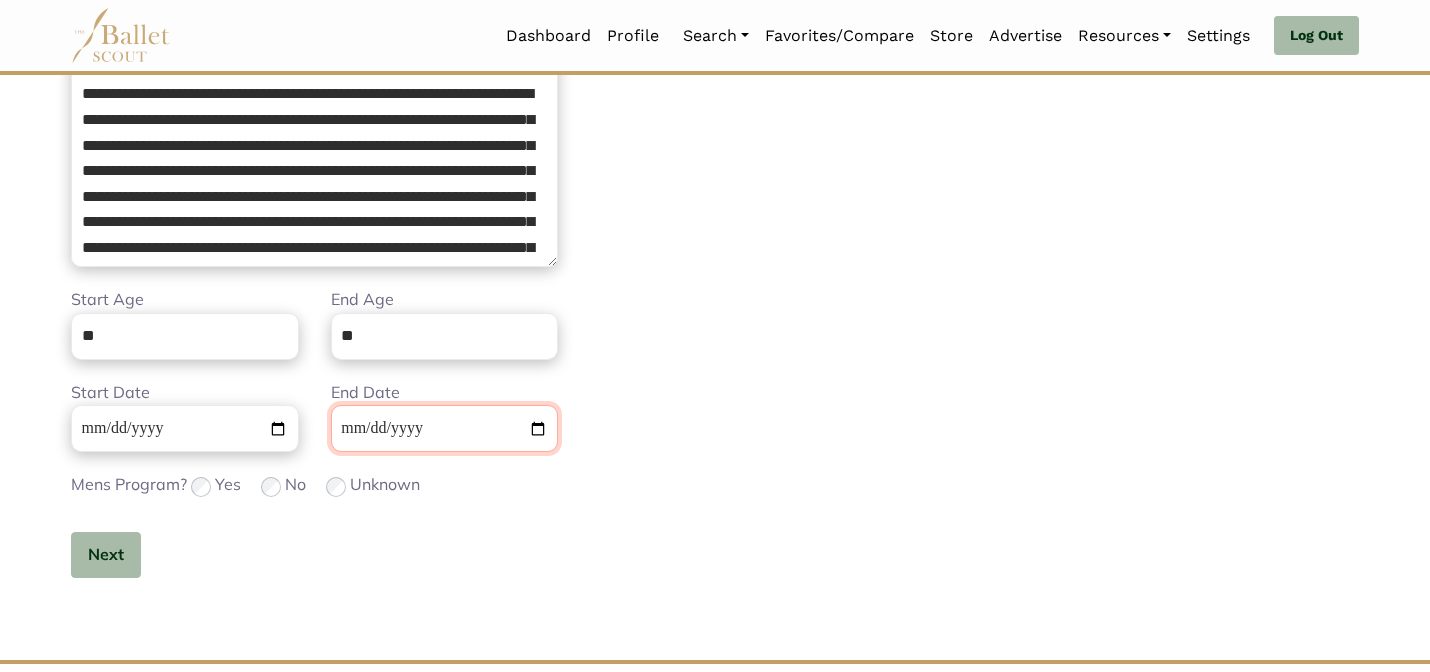 type 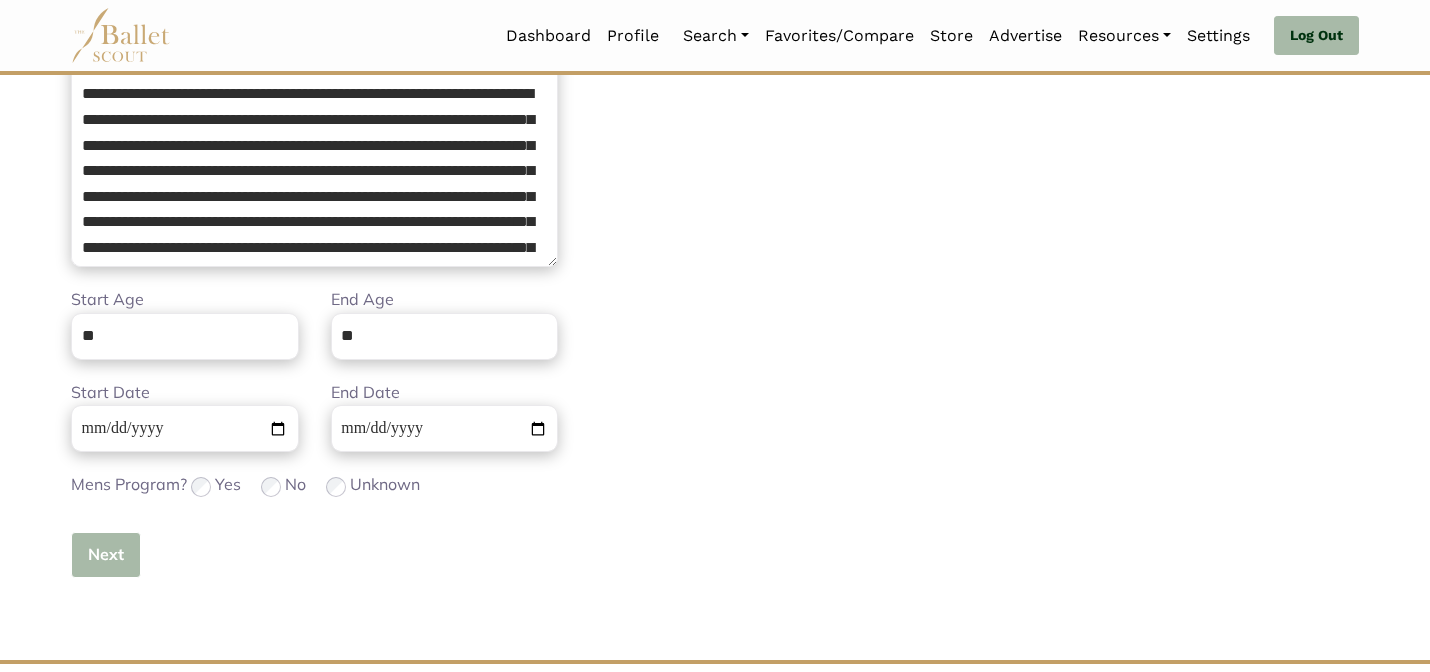 click on "Next" at bounding box center [106, 555] 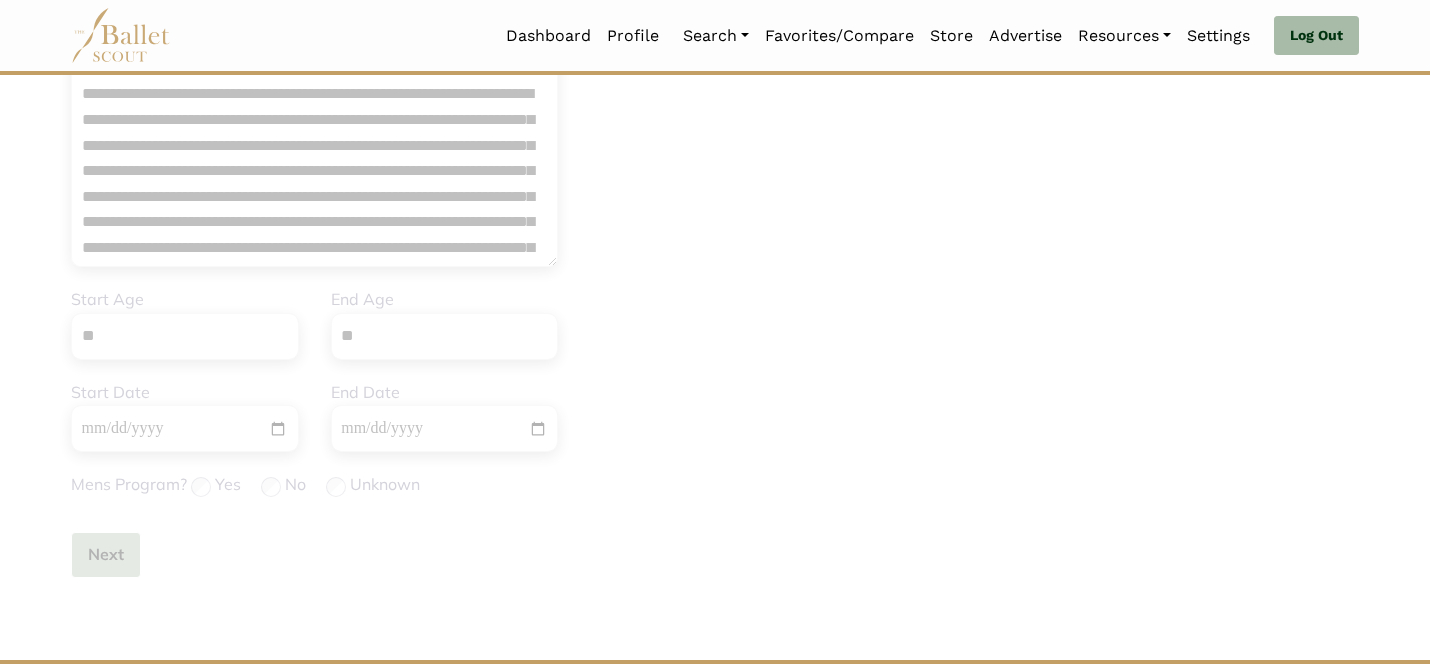 type 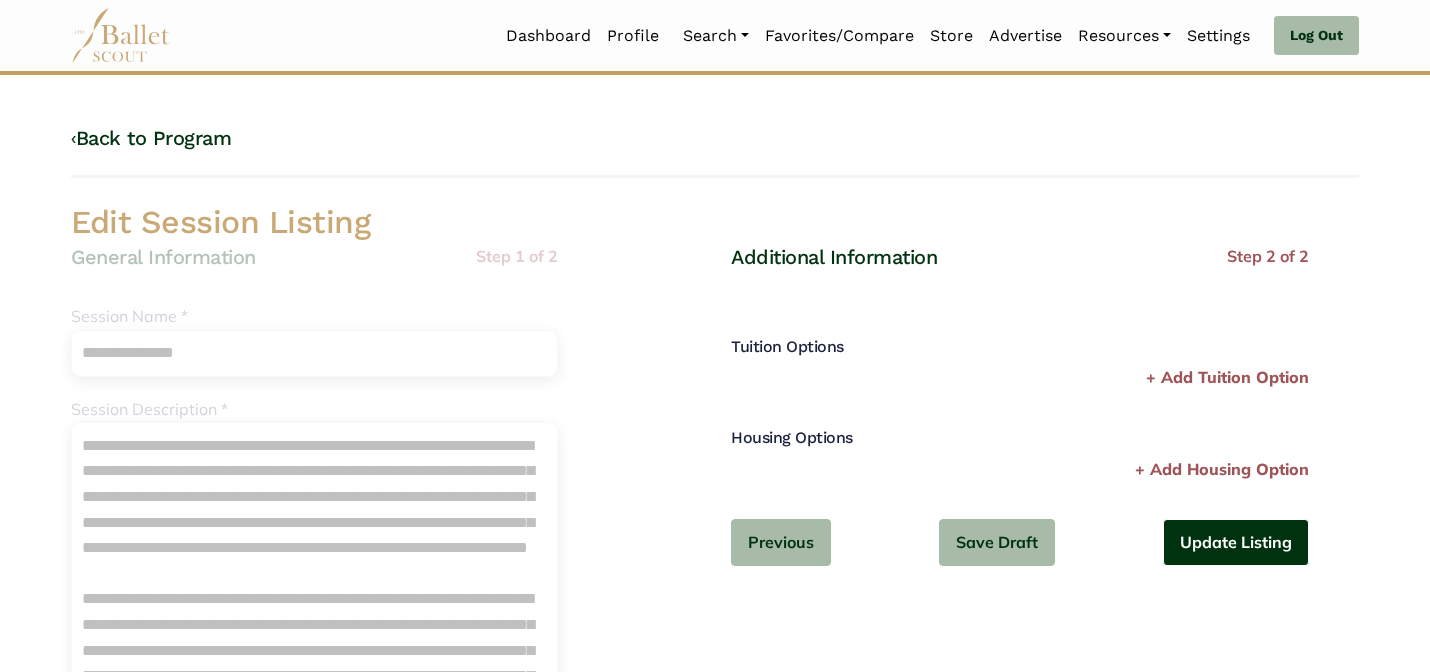 click on "Update Listing" at bounding box center (1236, 542) 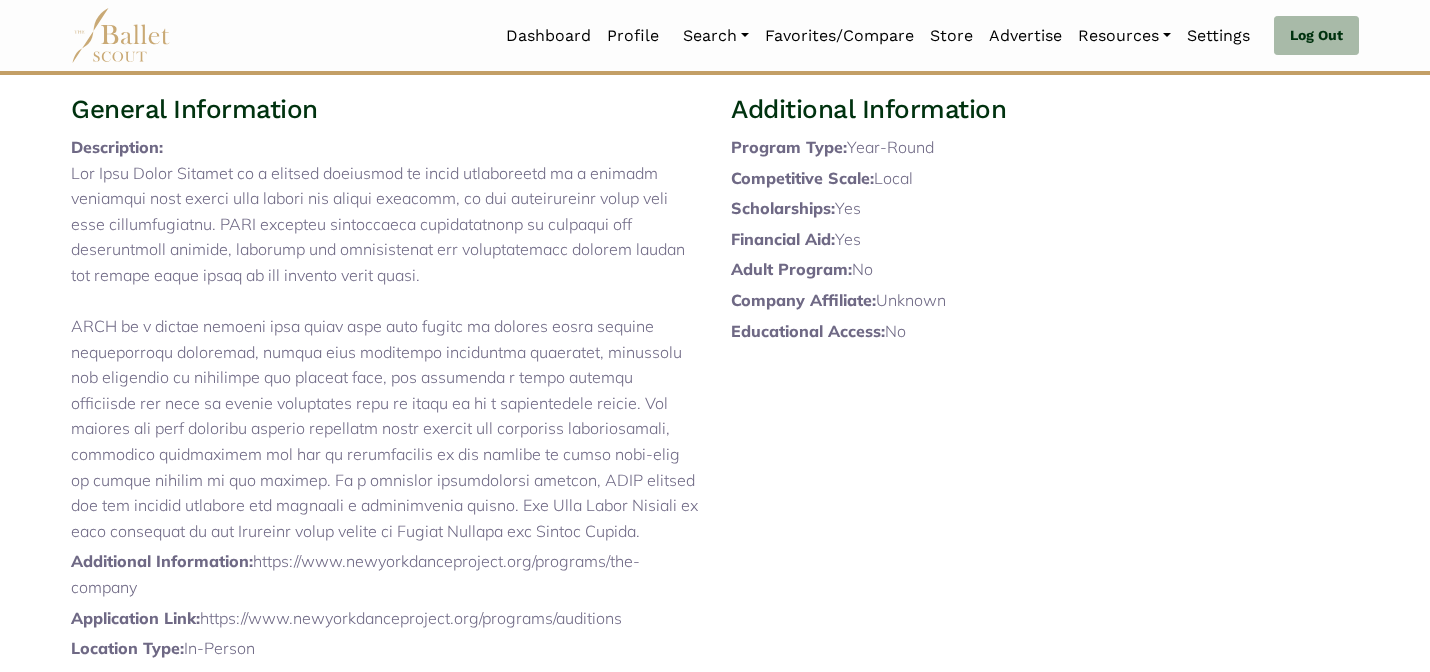 scroll, scrollTop: 0, scrollLeft: 0, axis: both 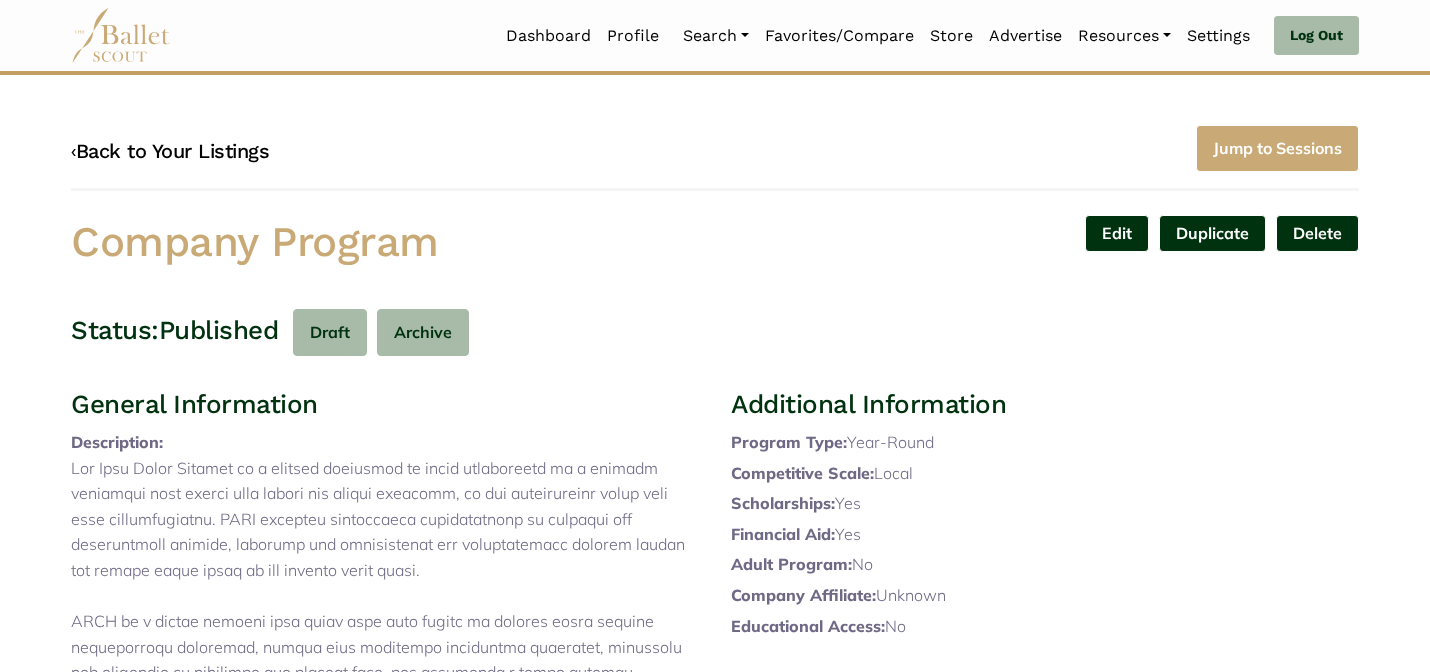 click on "‹  Back to Your Listings" at bounding box center [170, 151] 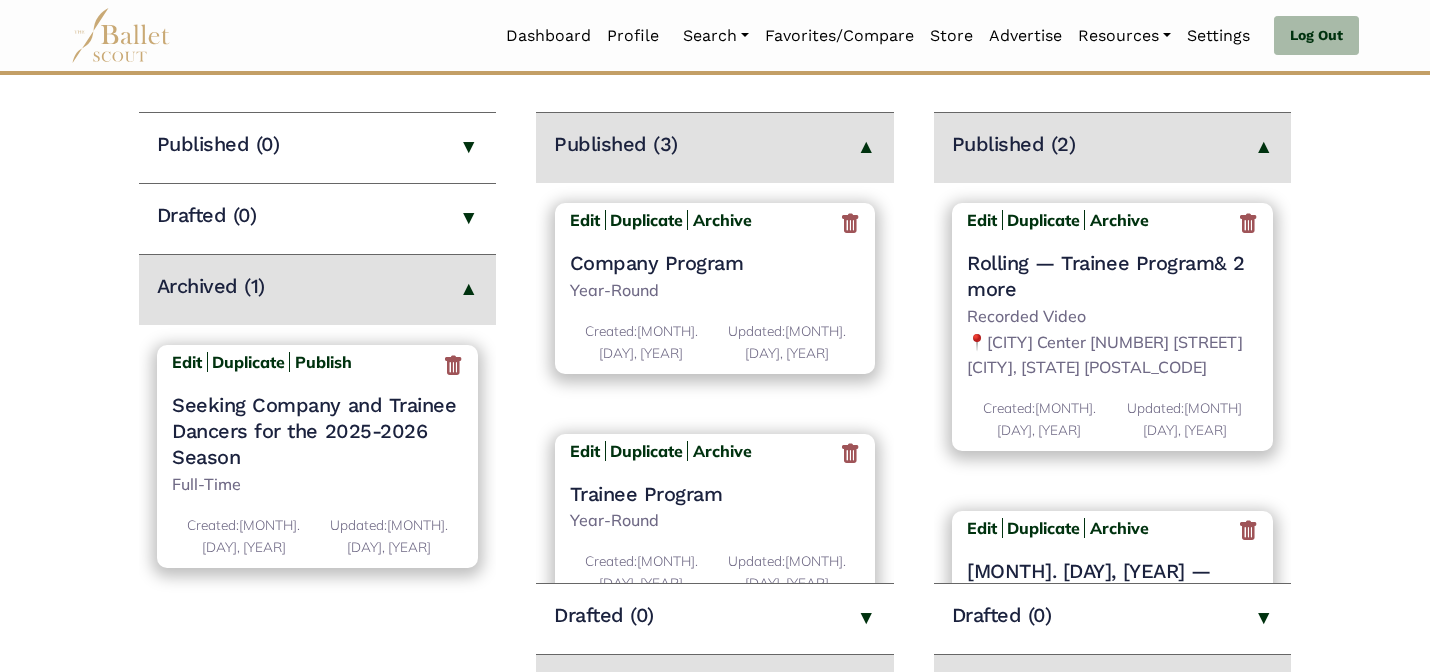 scroll, scrollTop: 280, scrollLeft: 0, axis: vertical 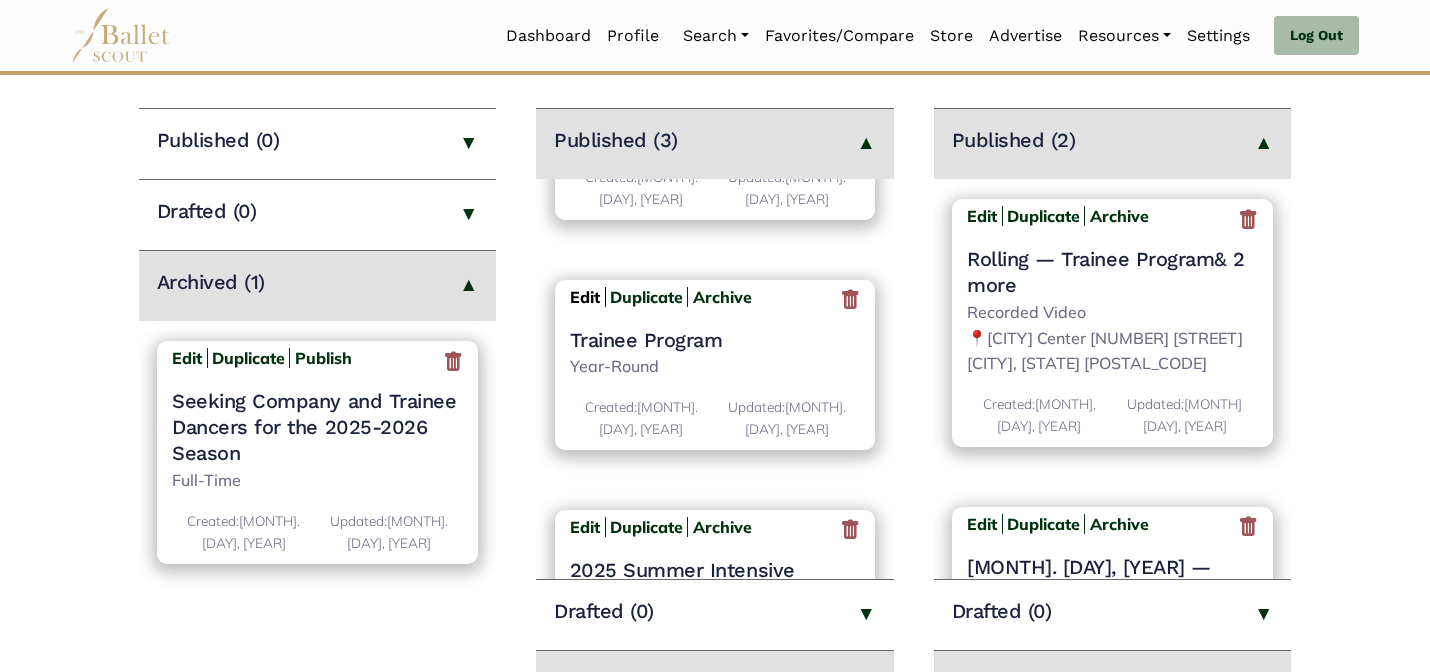 click on "Edit" at bounding box center [585, 297] 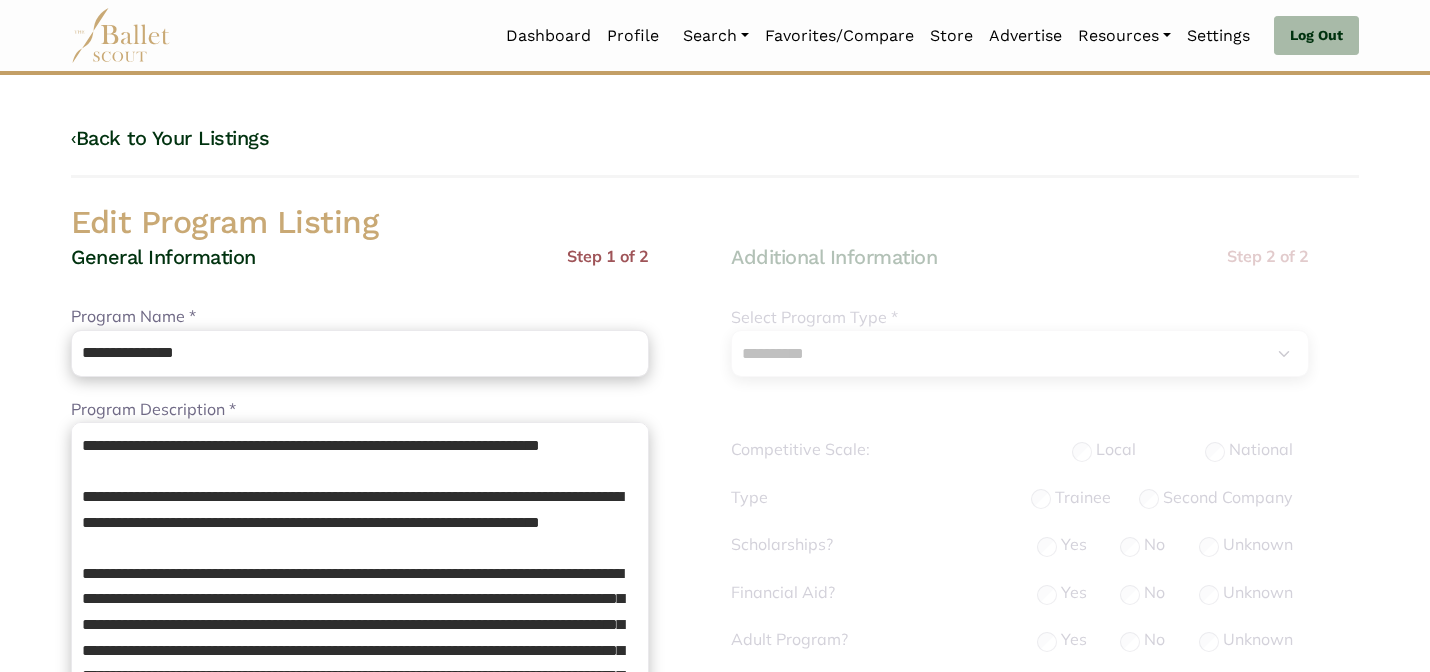 select on "**" 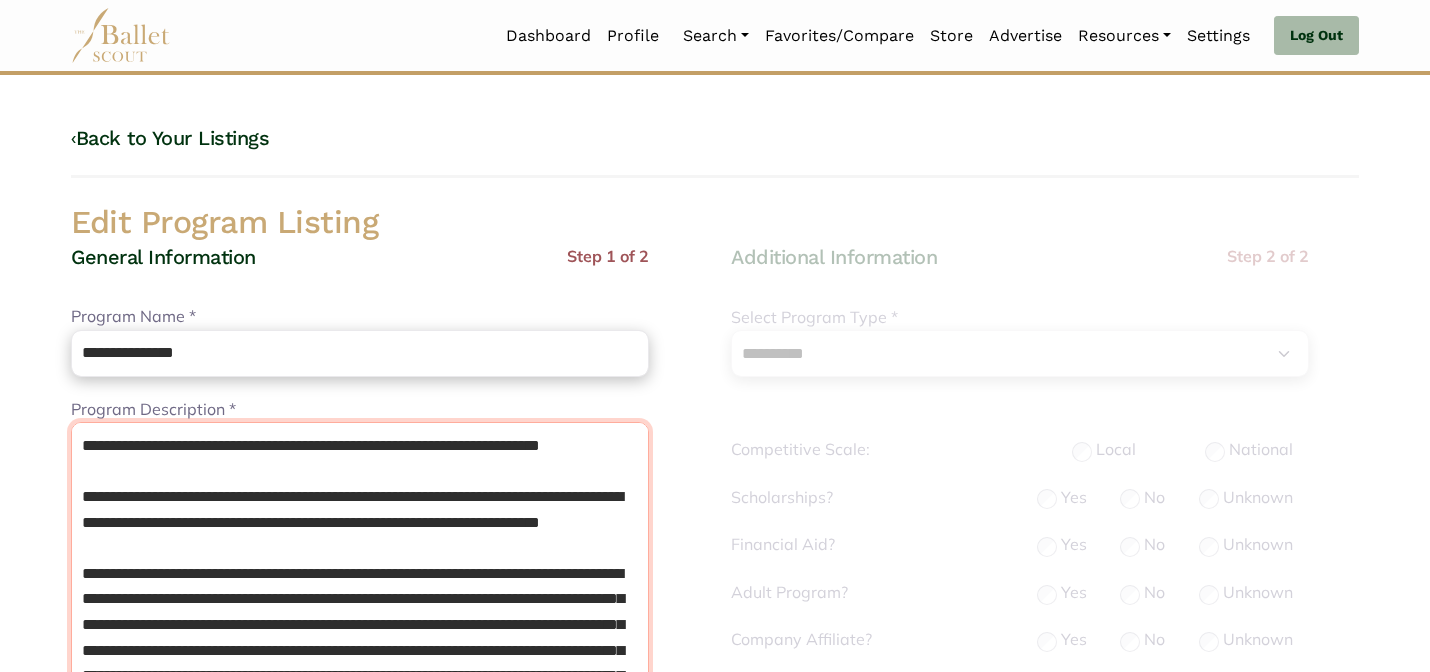 drag, startPoint x: 79, startPoint y: 520, endPoint x: 73, endPoint y: 374, distance: 146.12323 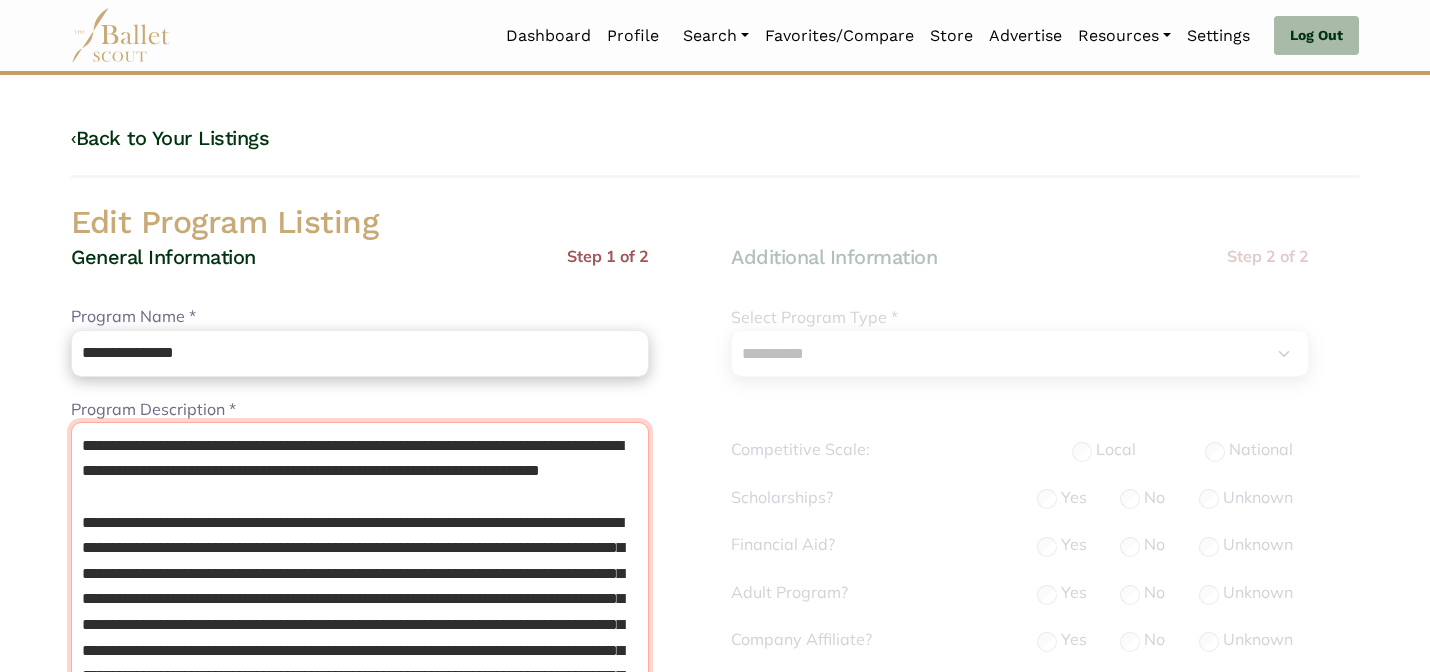 type on "**********" 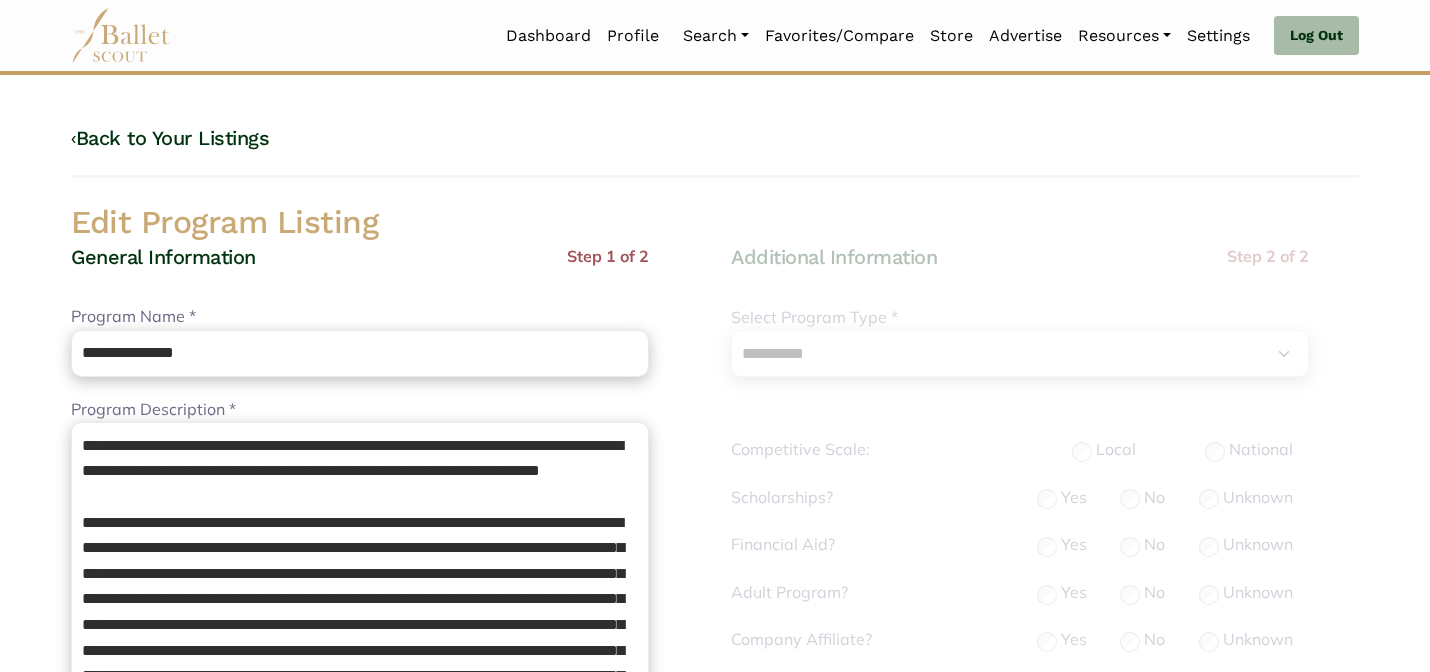 click on "General Information
Step 1 of 2" at bounding box center (360, 274) 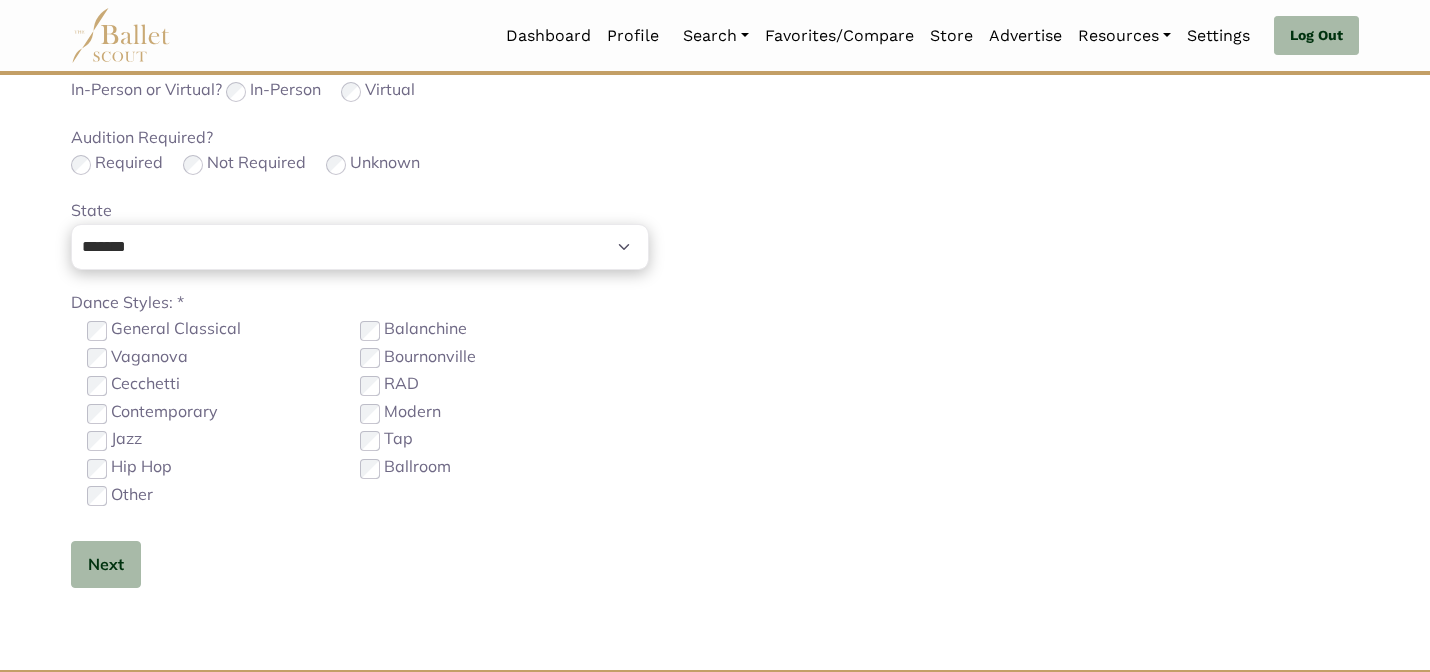 scroll, scrollTop: 1032, scrollLeft: 0, axis: vertical 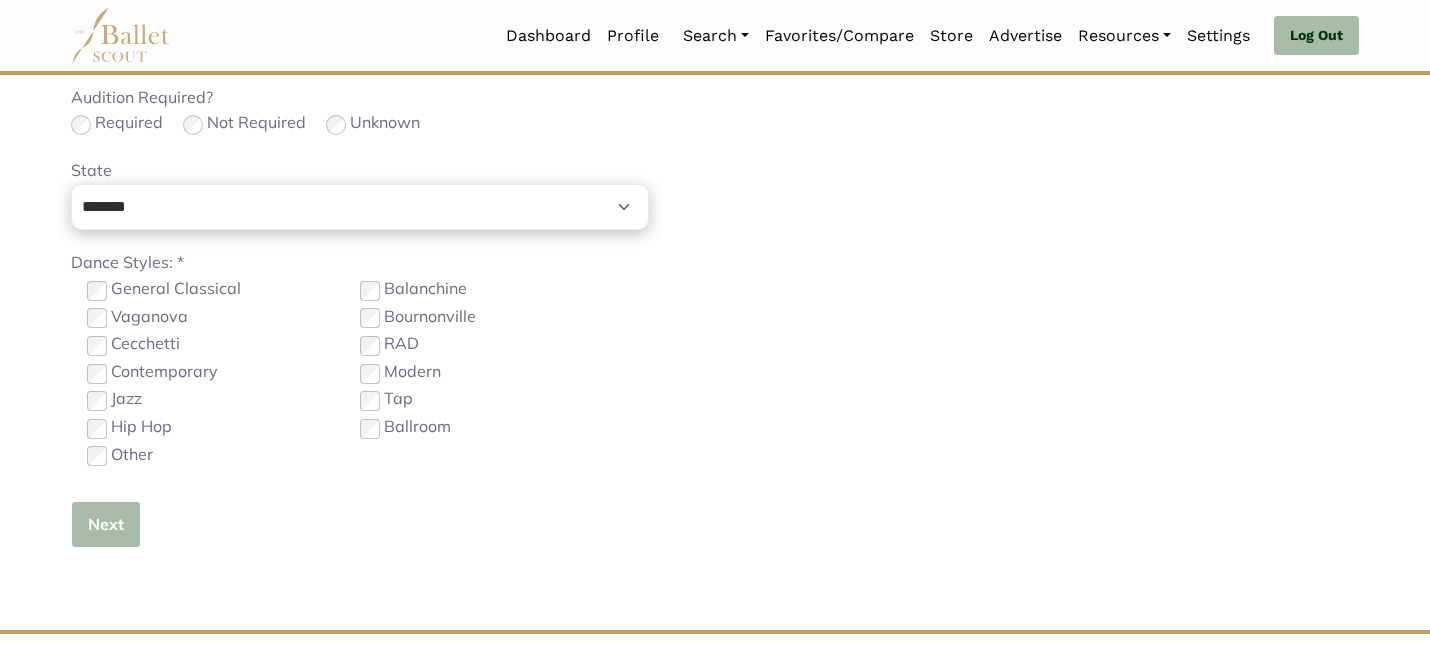 click on "Next" at bounding box center [106, 524] 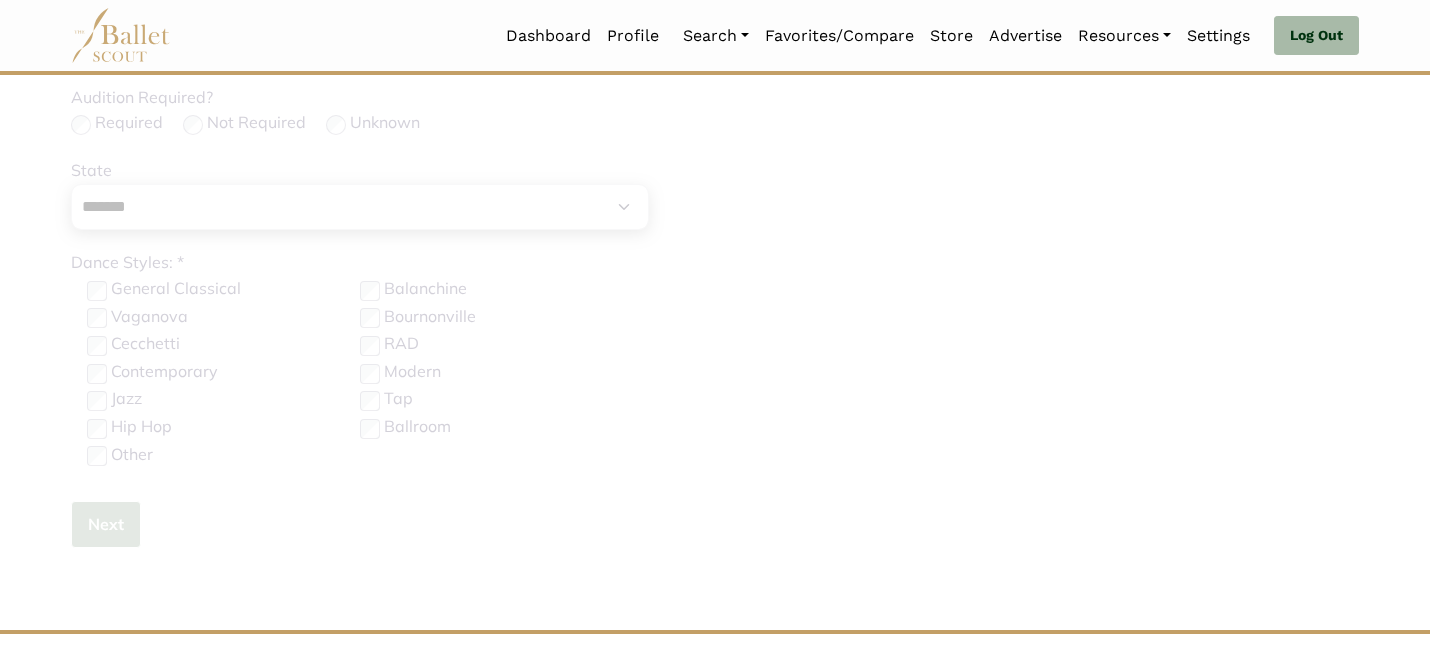 type 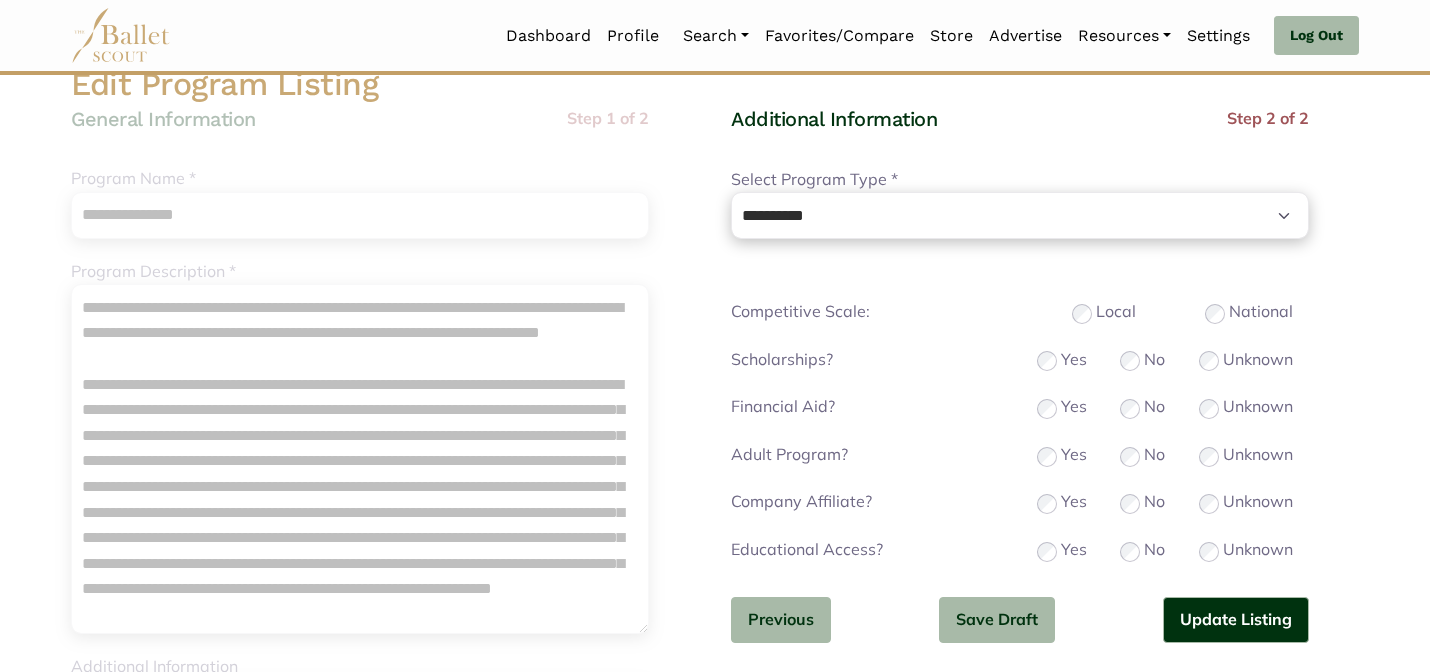 scroll, scrollTop: 160, scrollLeft: 0, axis: vertical 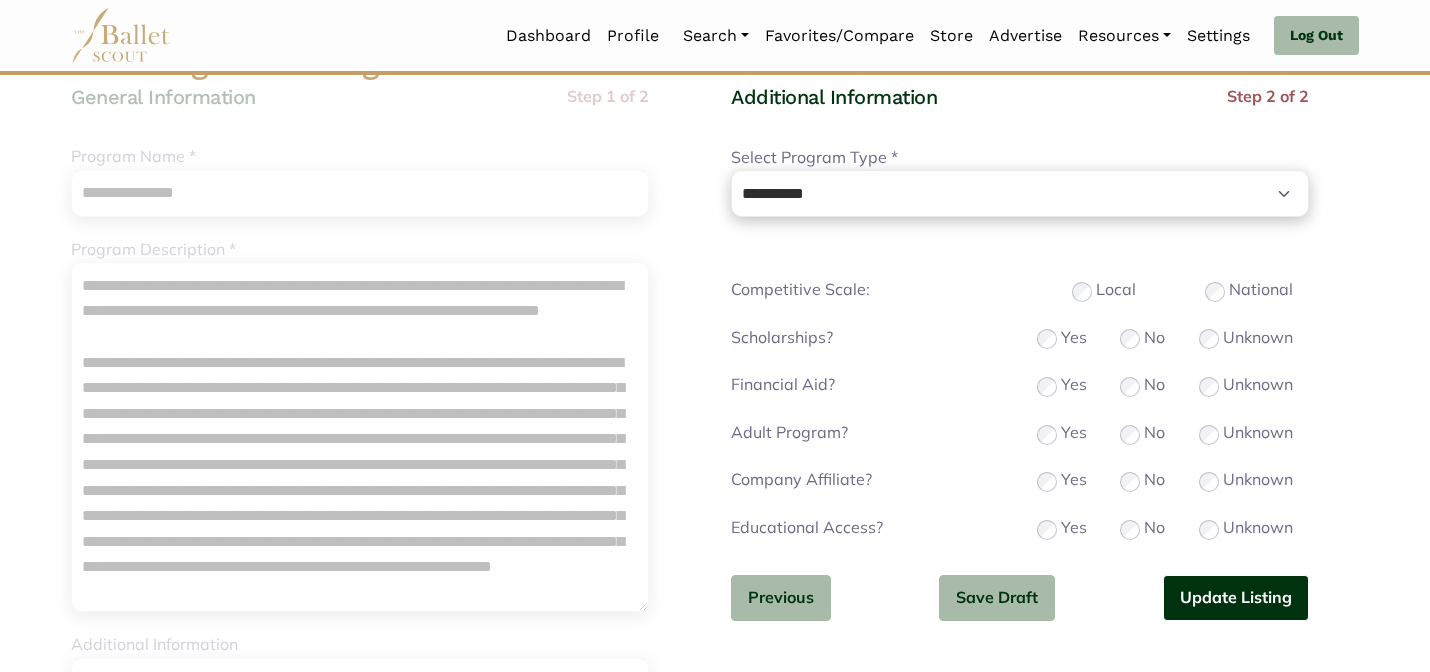 click on "Update Listing" at bounding box center (1236, 598) 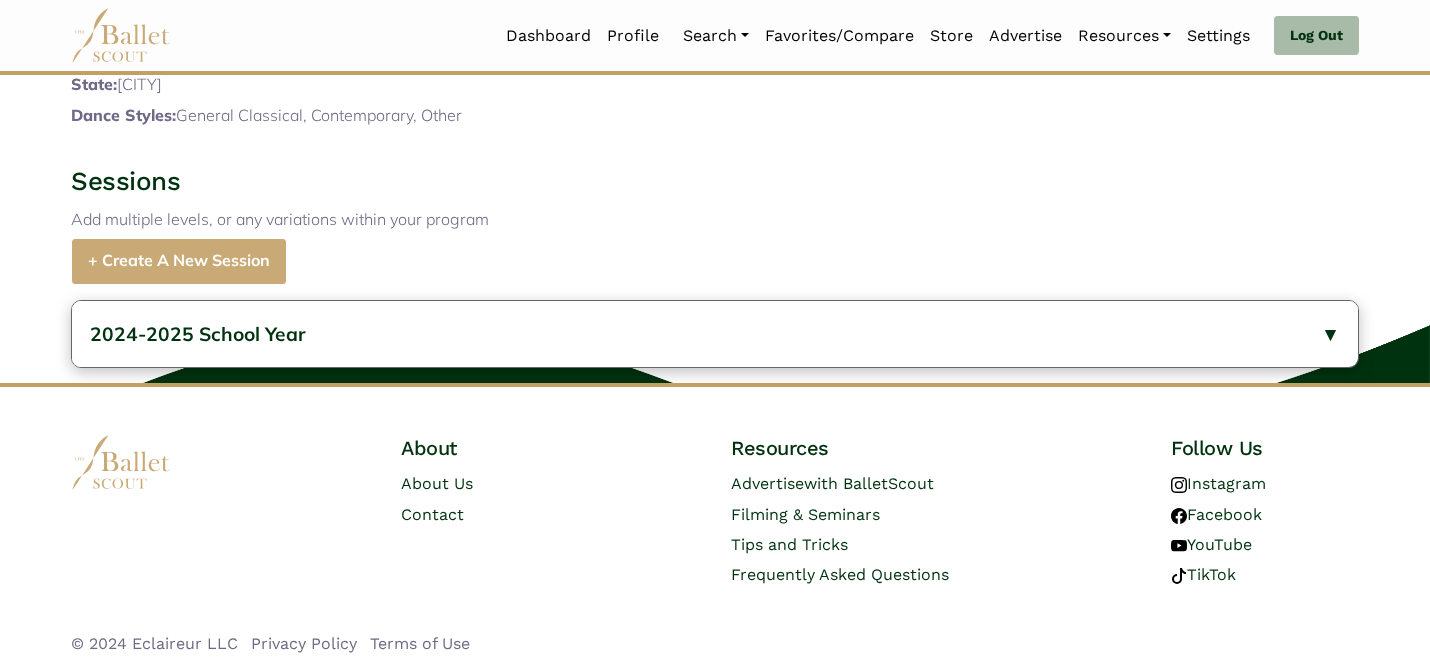 scroll, scrollTop: 926, scrollLeft: 0, axis: vertical 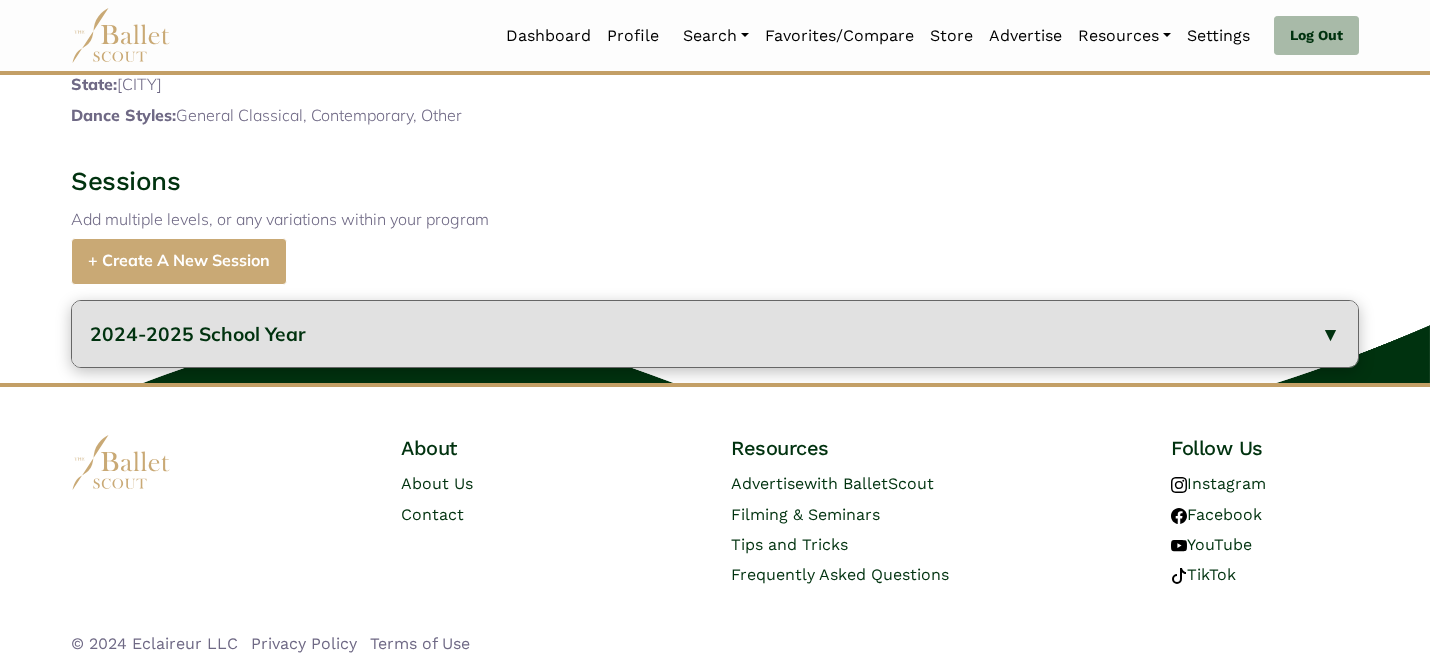 click on "2024-2025 School Year" at bounding box center [198, 334] 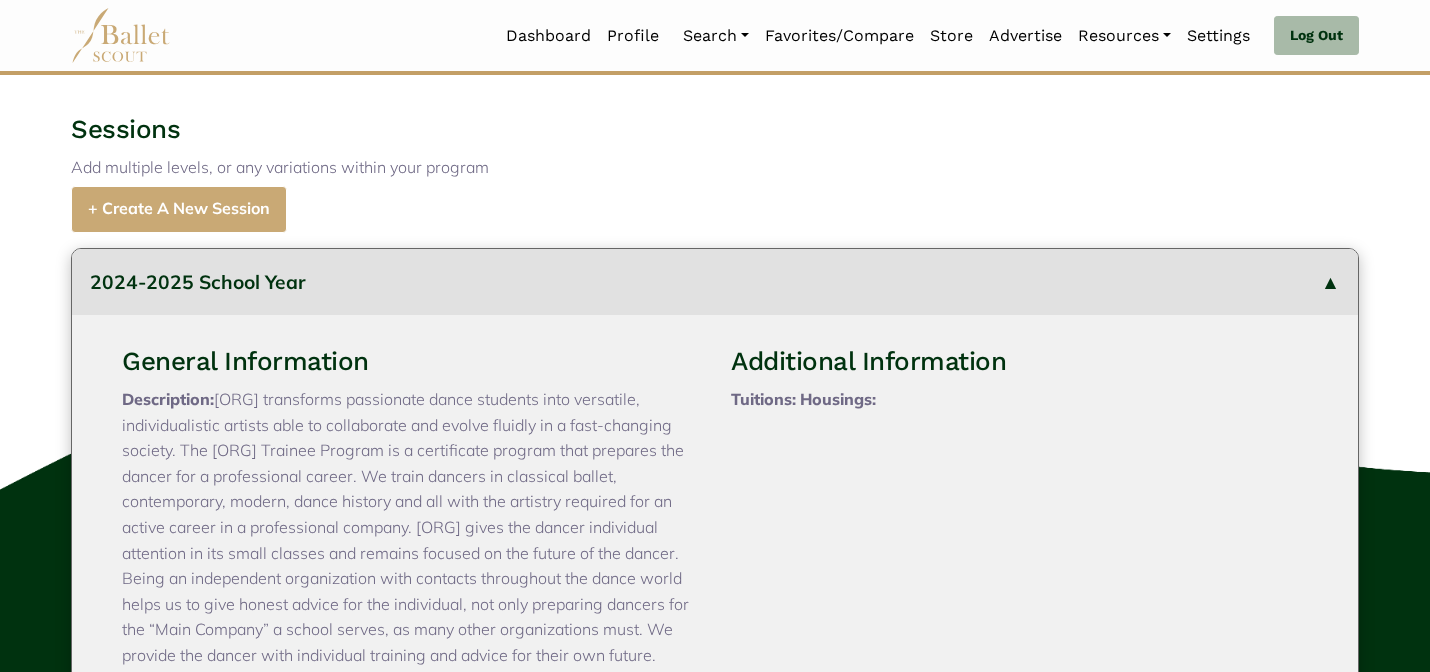 type 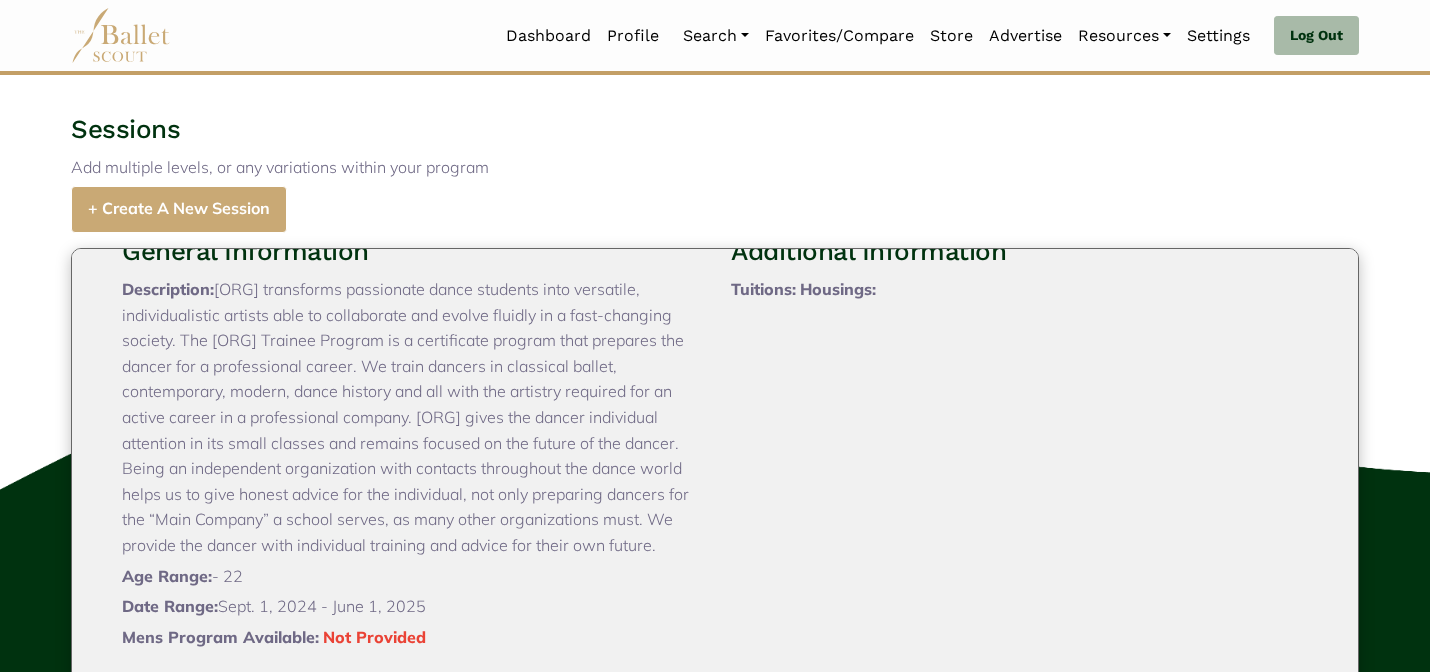 click on "General Information
Description:
Age Range:
- [AGE]
Date Range:
[MONTH]. [DAY], [YEAR] - [MONTH]. [DAY], [YEAR]
Mens Program Available:
Not Provided
Edit" at bounding box center (715, 475) 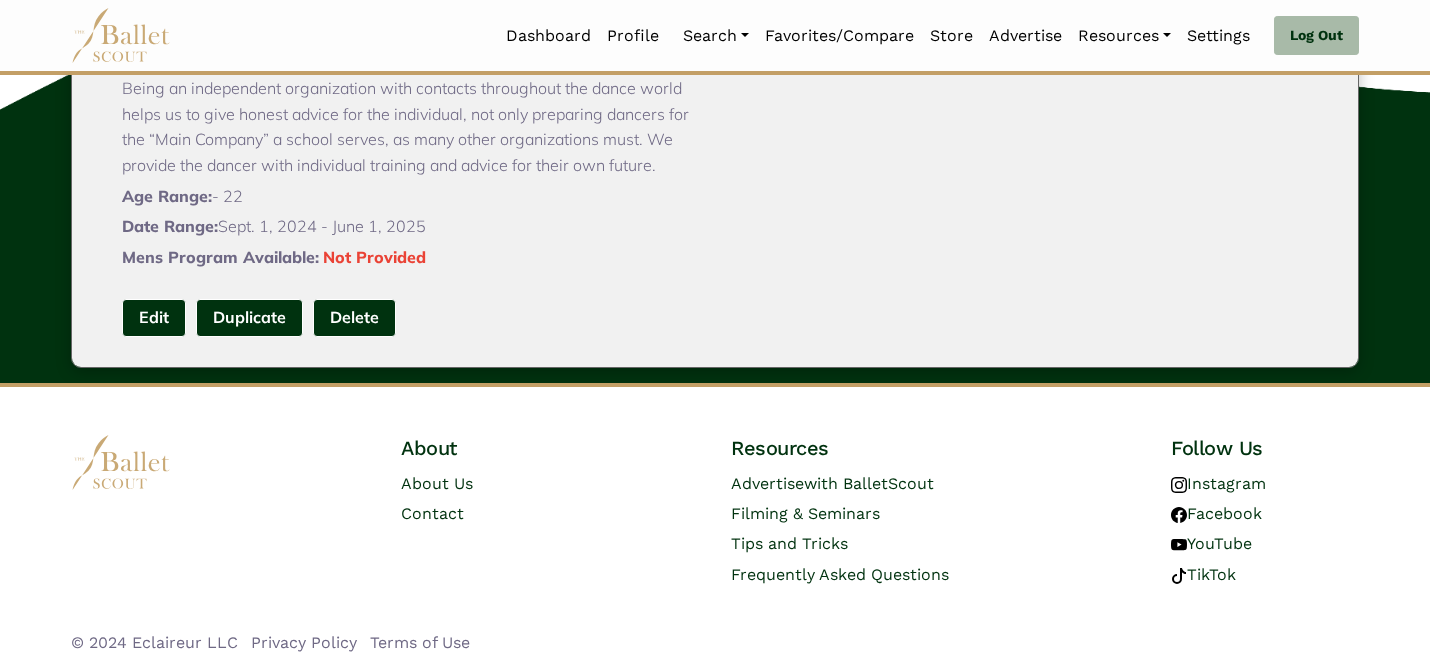 scroll, scrollTop: 1357, scrollLeft: 0, axis: vertical 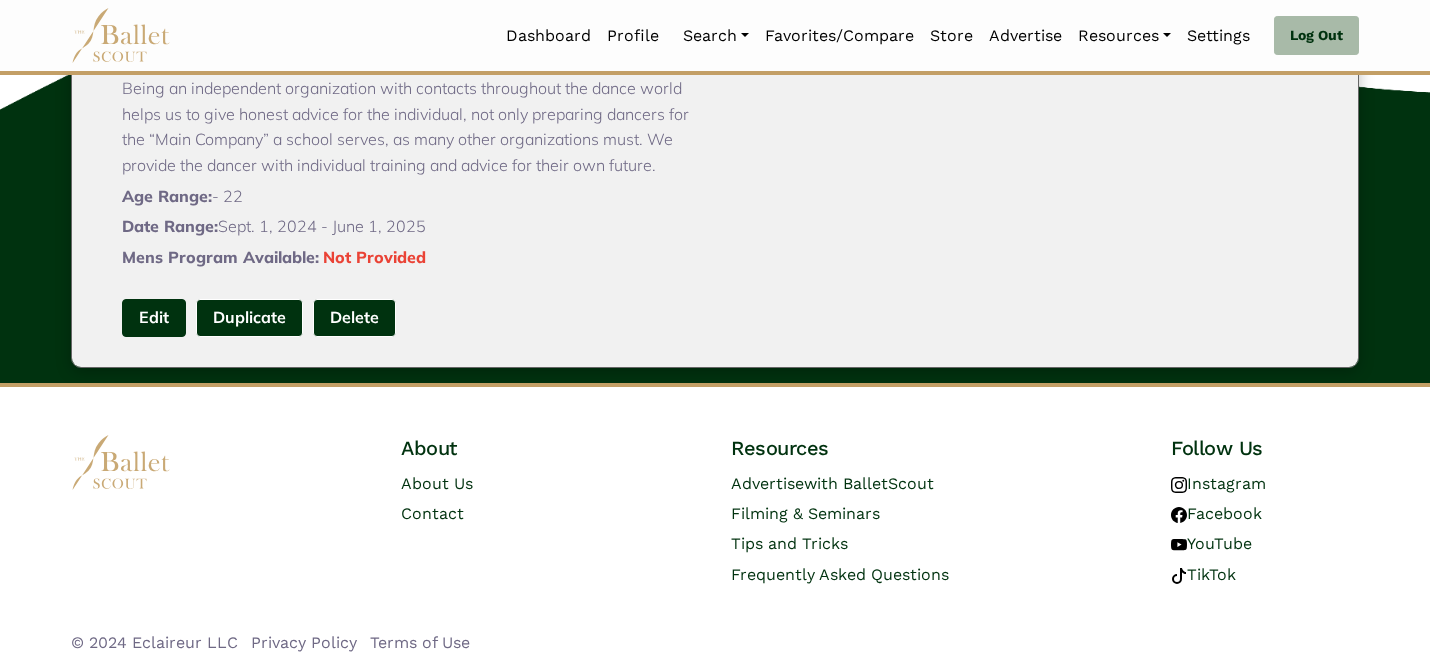 click on "Edit" at bounding box center [154, 317] 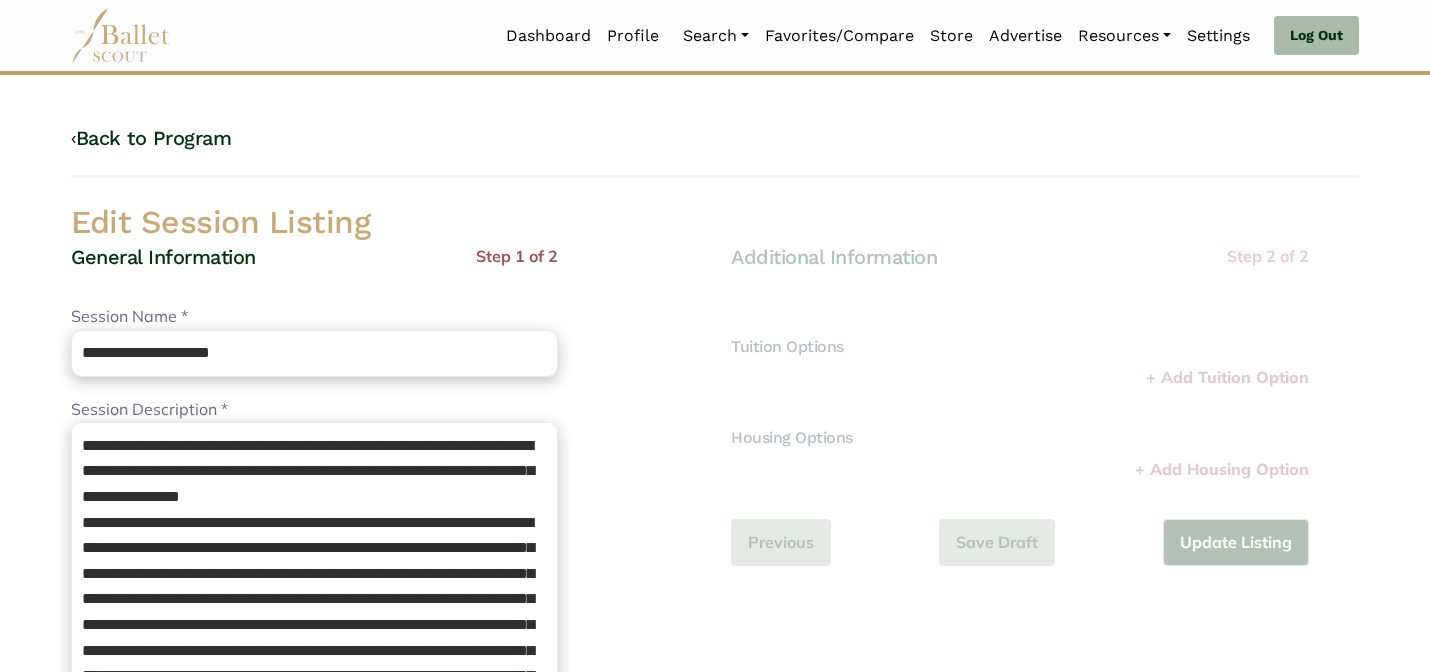 scroll, scrollTop: 0, scrollLeft: 0, axis: both 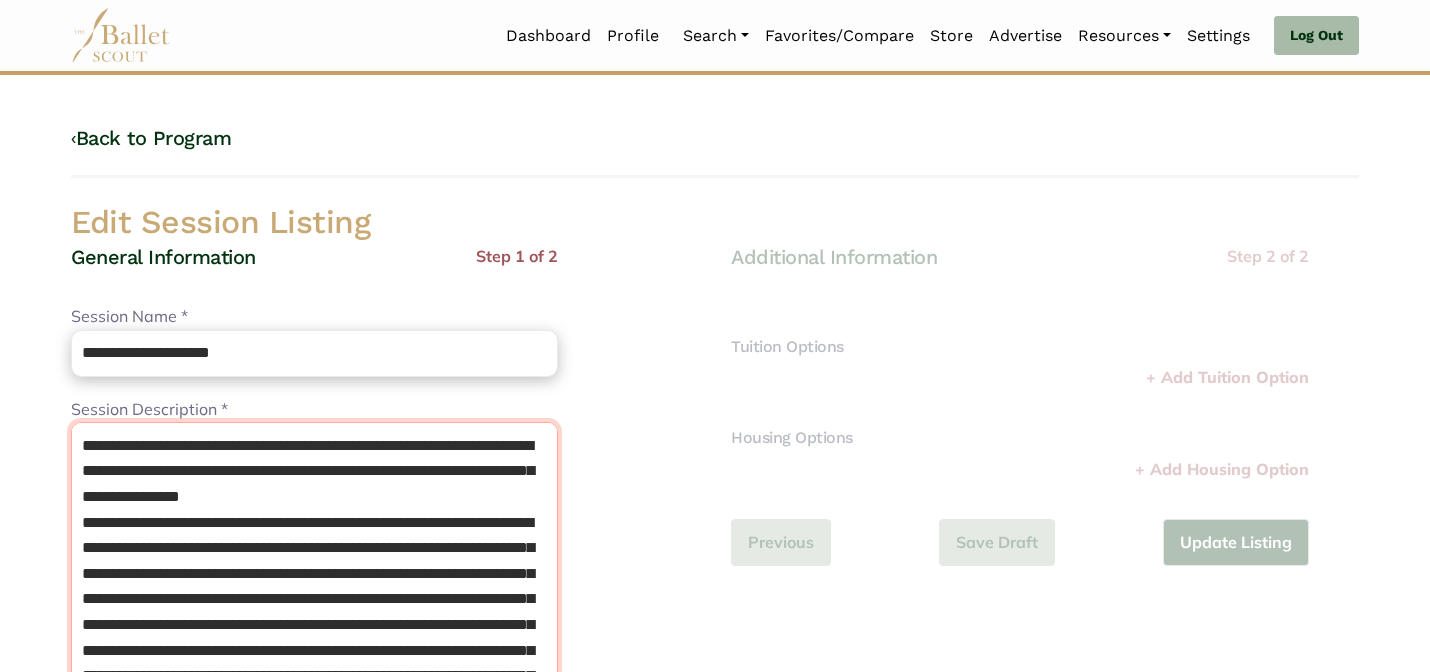 drag, startPoint x: 282, startPoint y: 527, endPoint x: 165, endPoint y: 519, distance: 117.273186 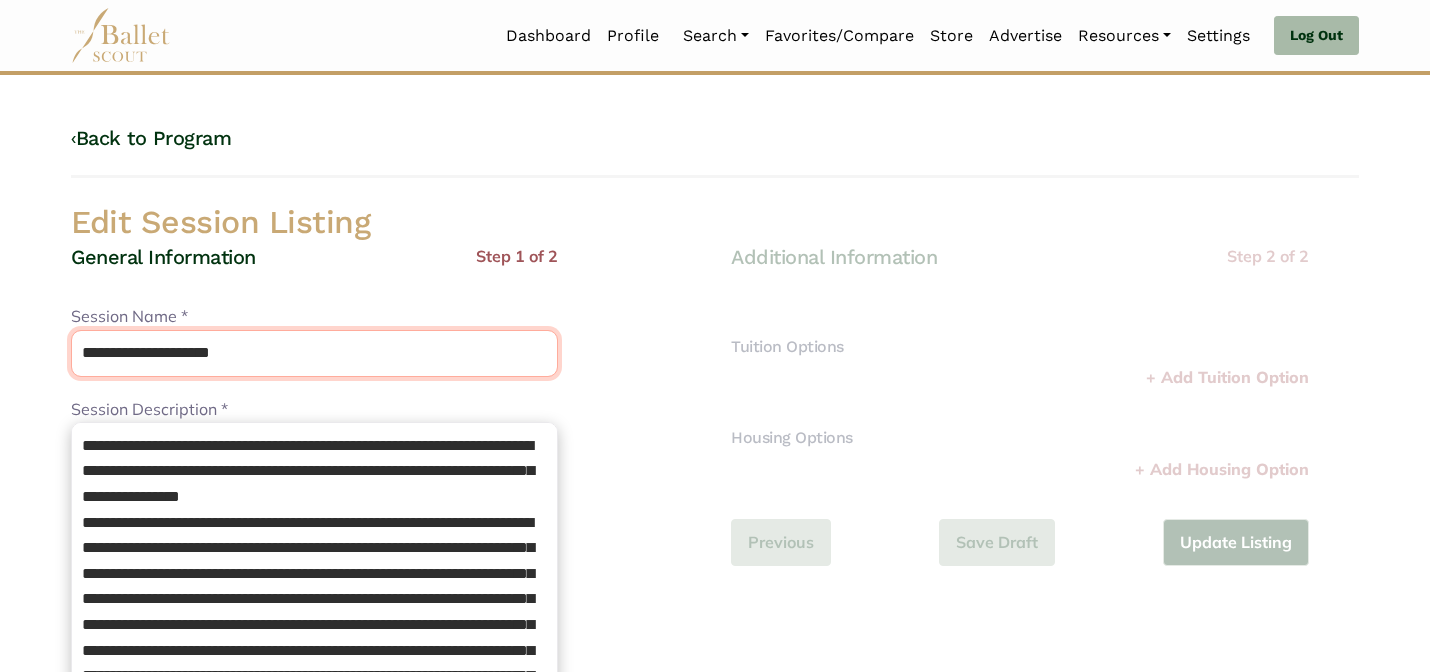 paste 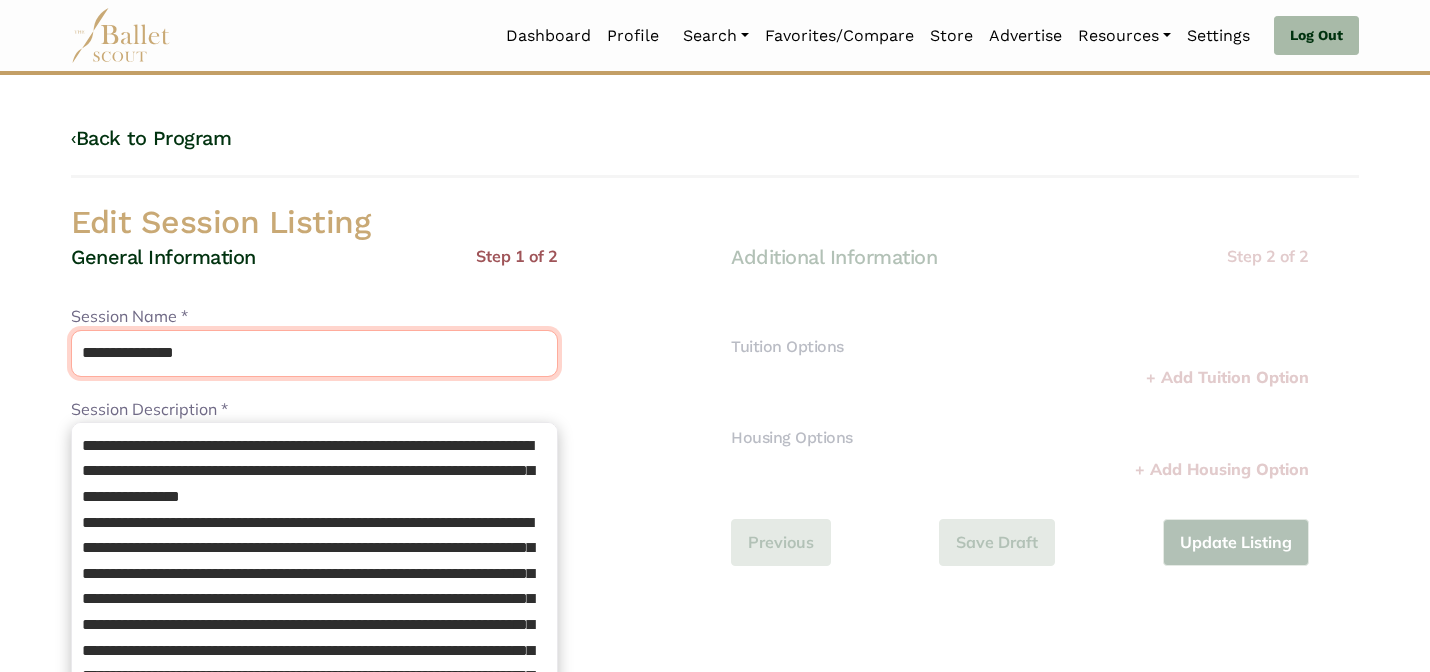 drag, startPoint x: 291, startPoint y: 356, endPoint x: 254, endPoint y: 292, distance: 73.92564 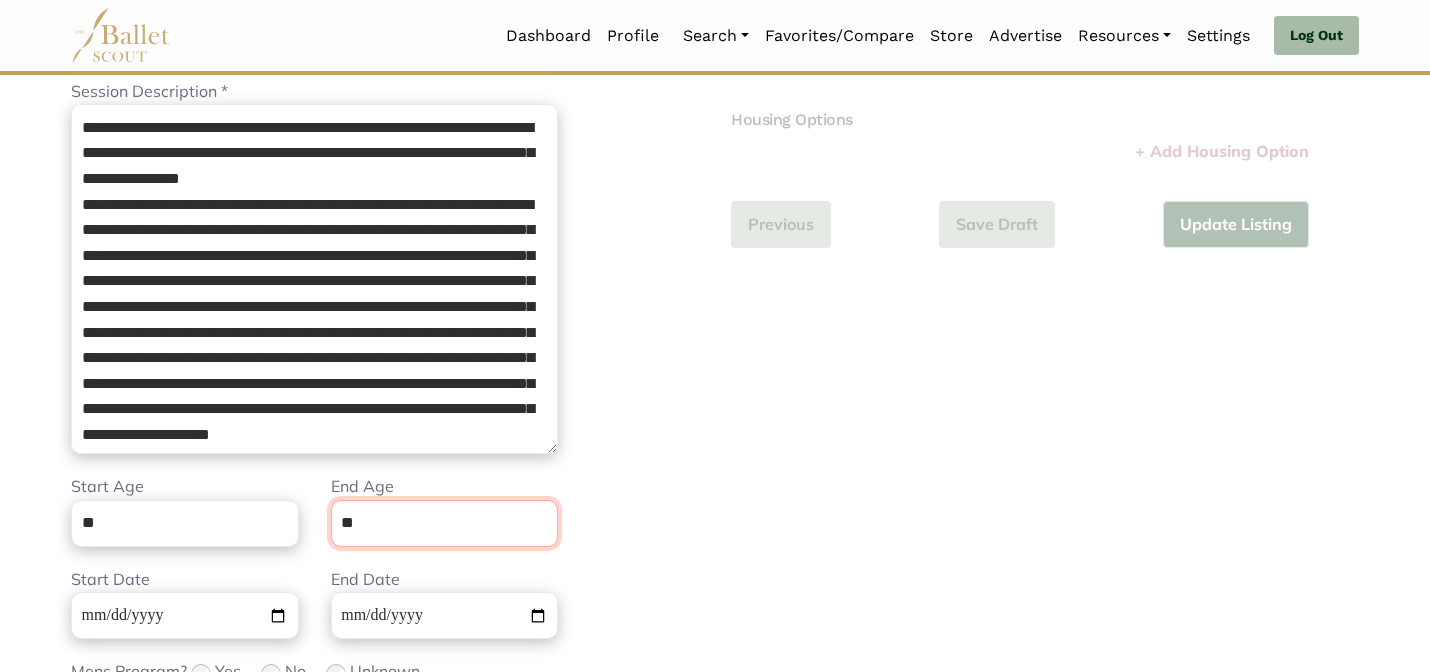 scroll, scrollTop: 505, scrollLeft: 0, axis: vertical 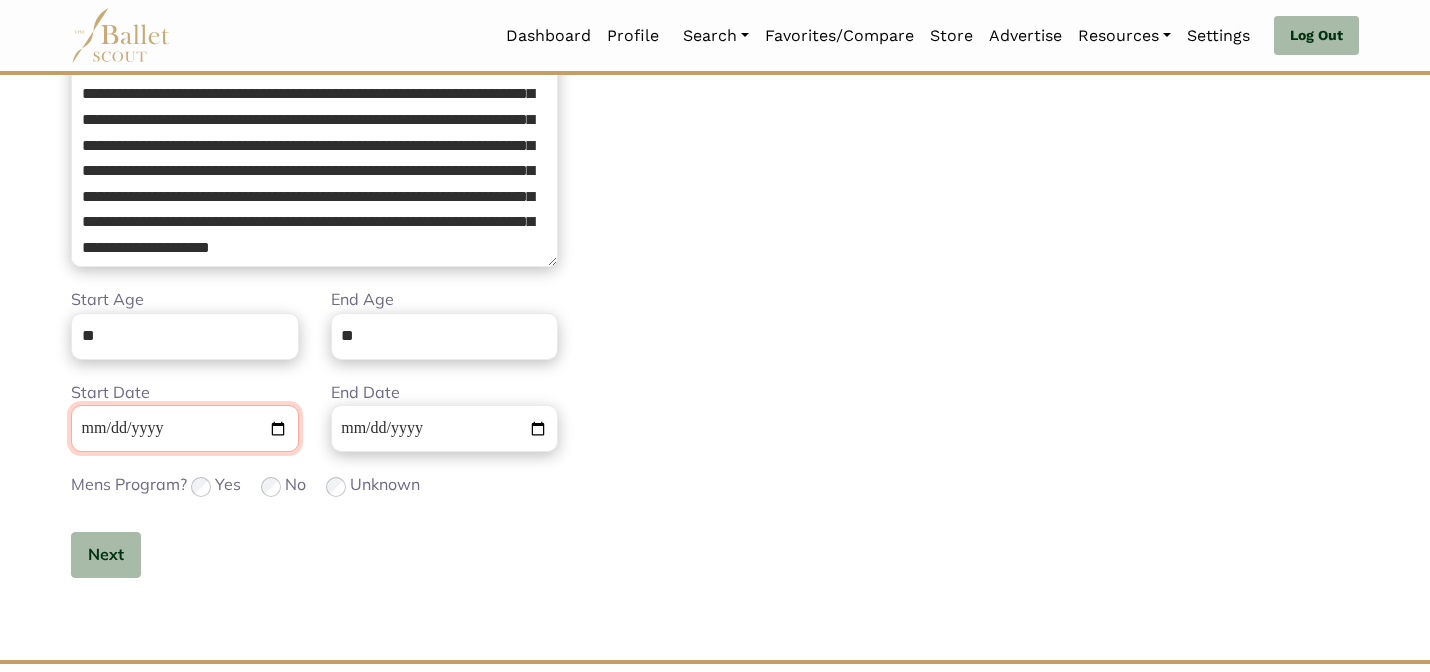 type 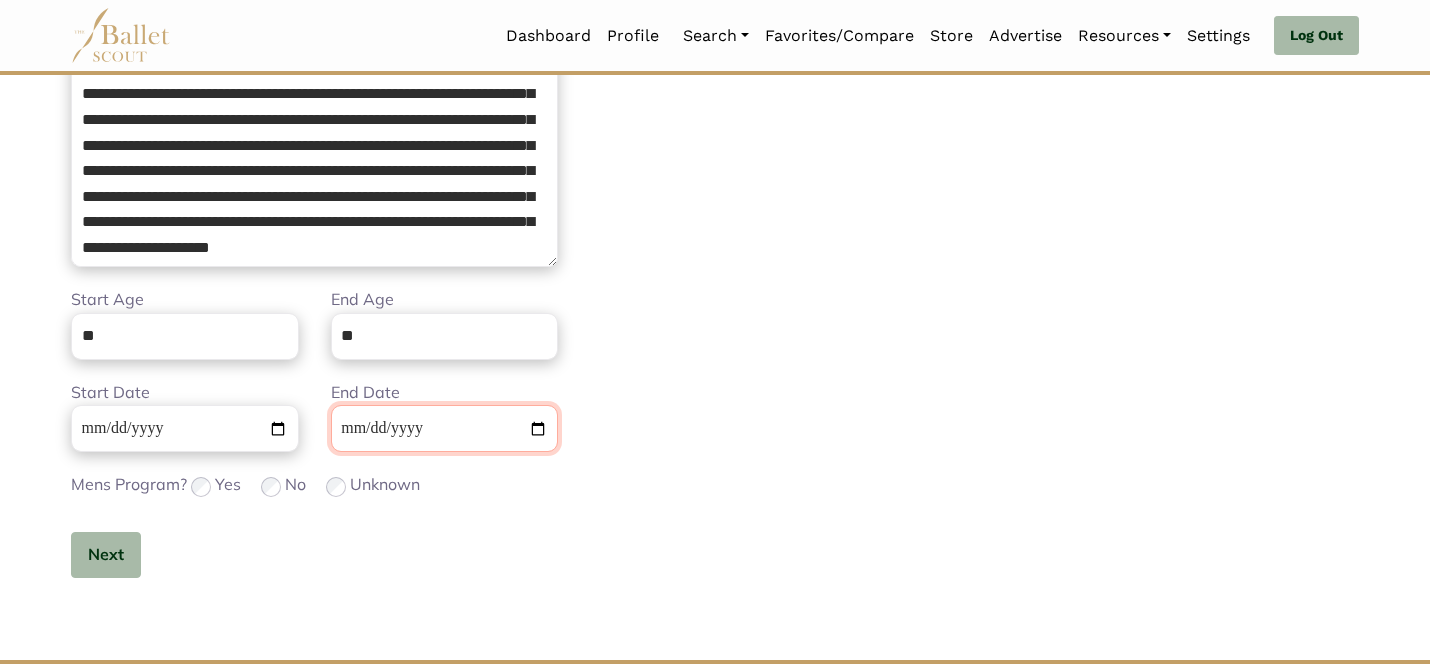 type 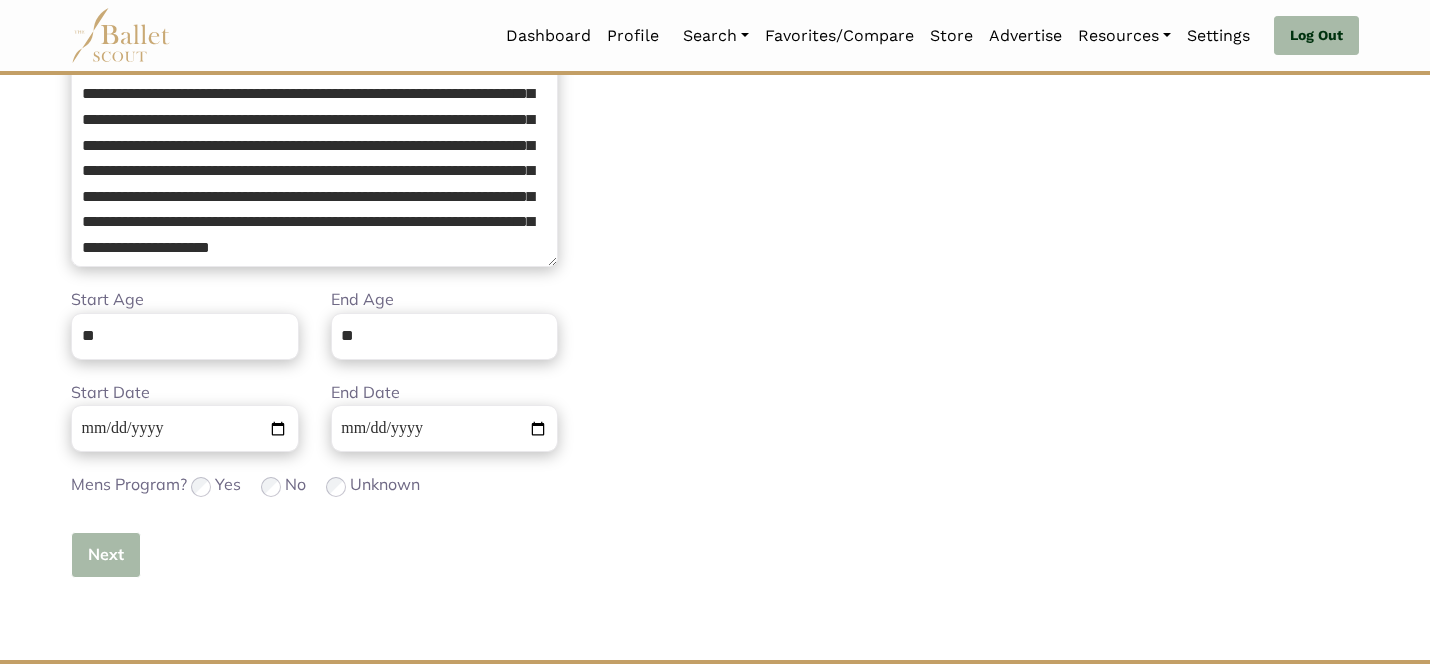 click on "Next" at bounding box center [106, 555] 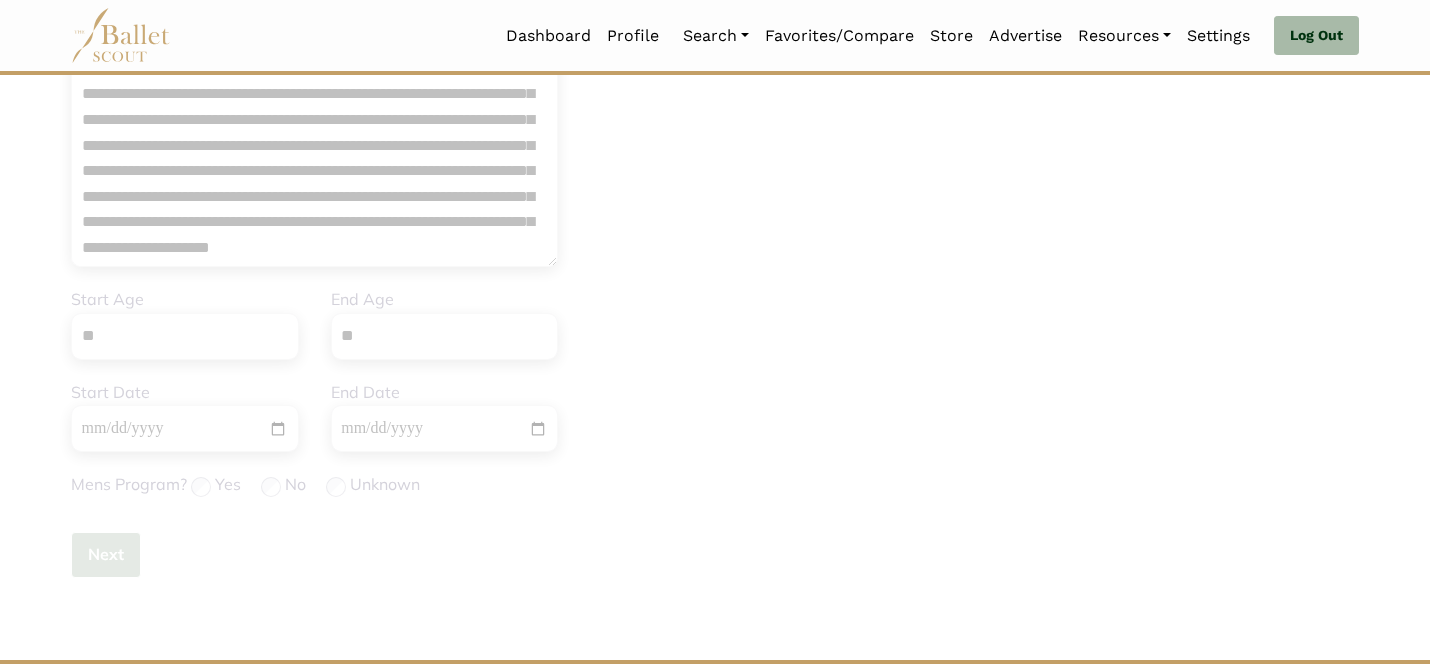 scroll, scrollTop: 0, scrollLeft: 0, axis: both 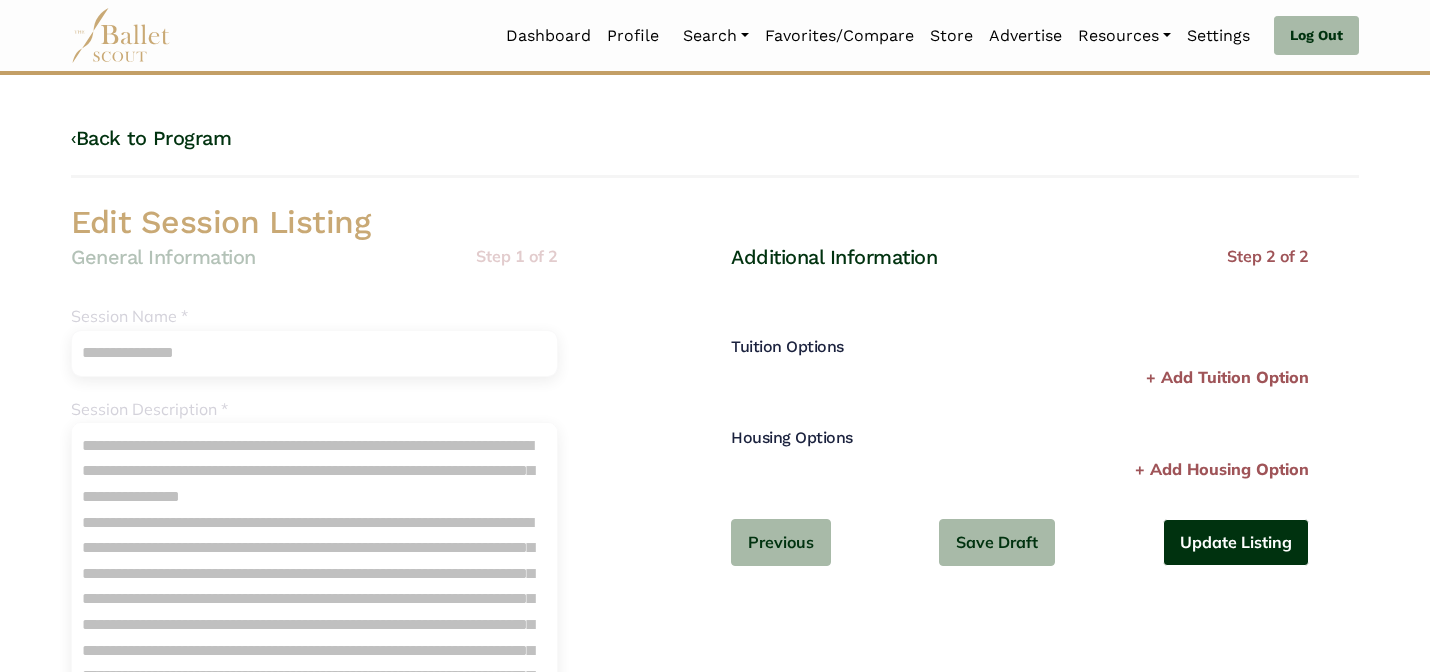 click on "Update Listing" at bounding box center [1236, 542] 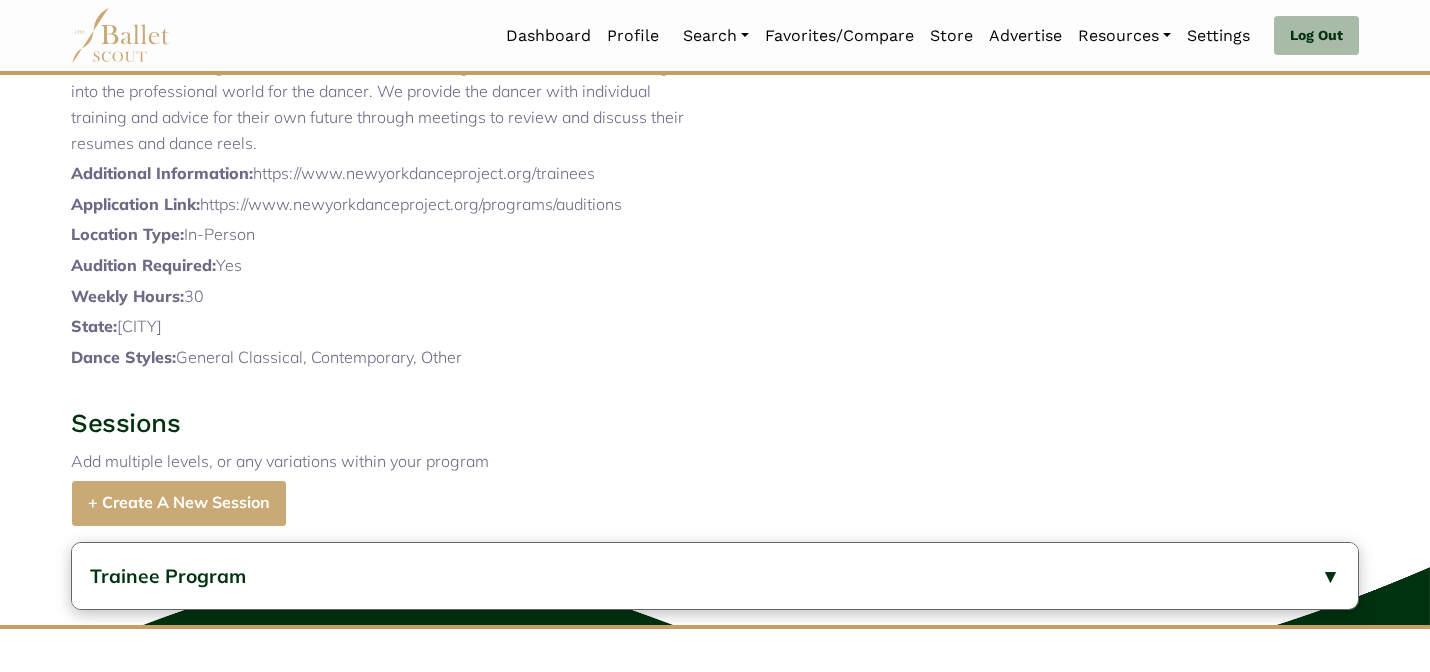 scroll, scrollTop: 0, scrollLeft: 0, axis: both 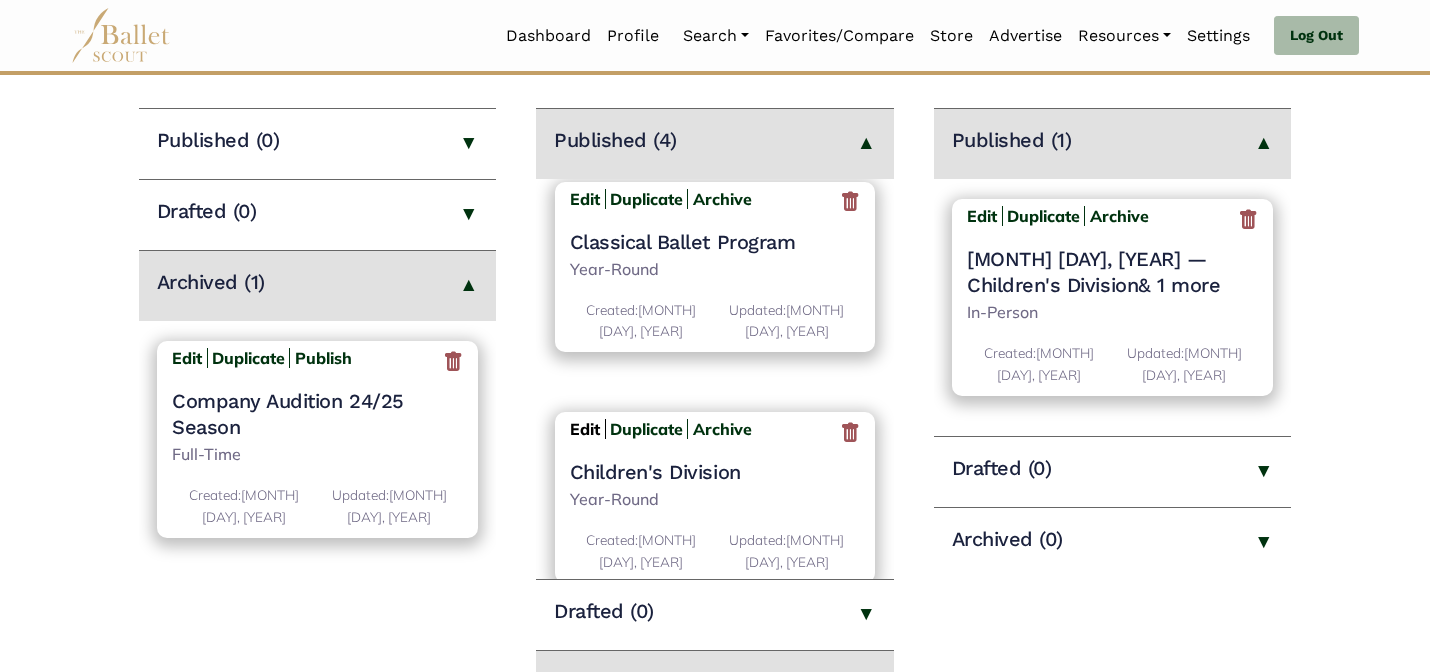 click on "Edit" at bounding box center [585, 429] 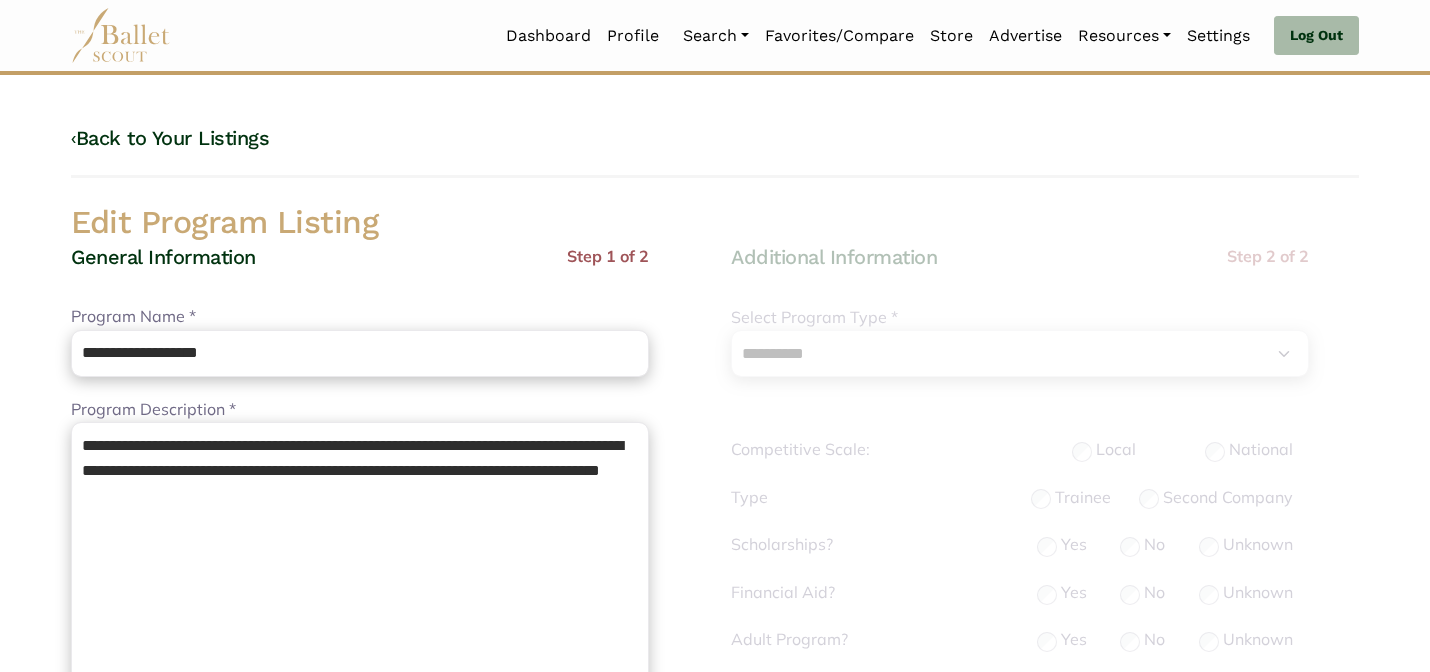 select on "**" 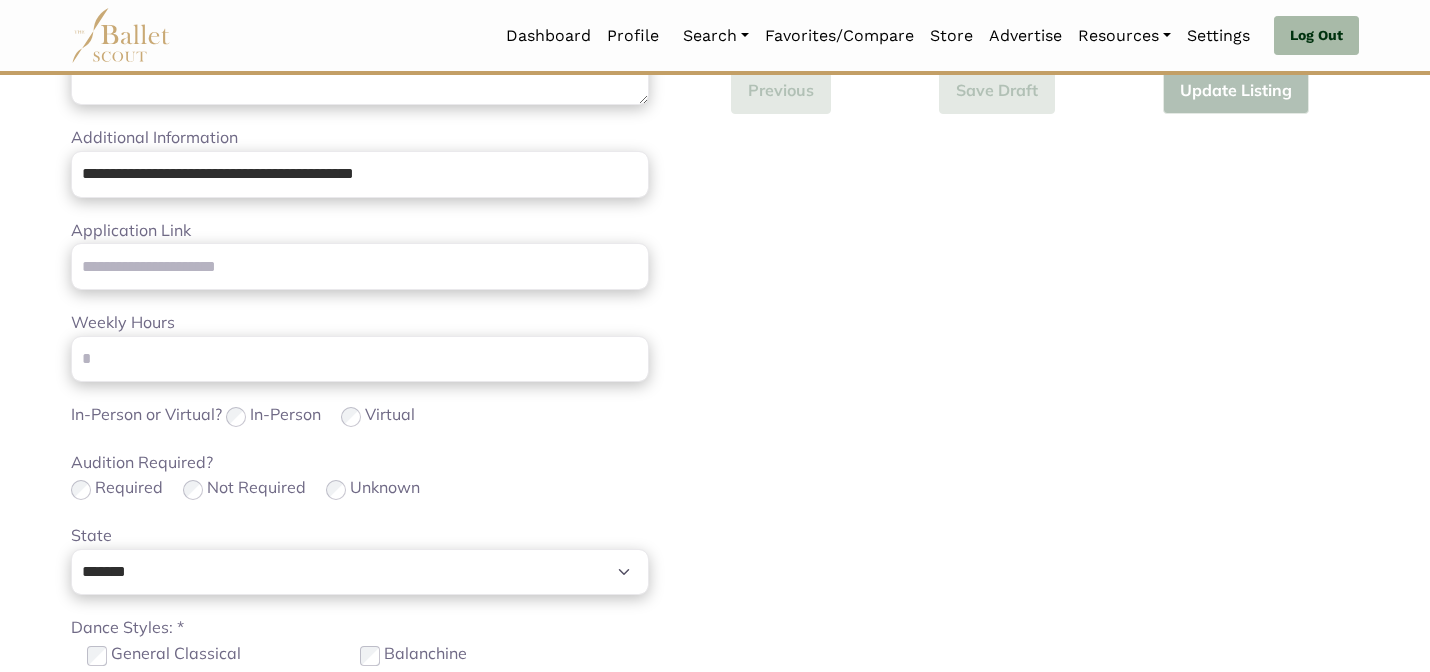 scroll, scrollTop: 672, scrollLeft: 0, axis: vertical 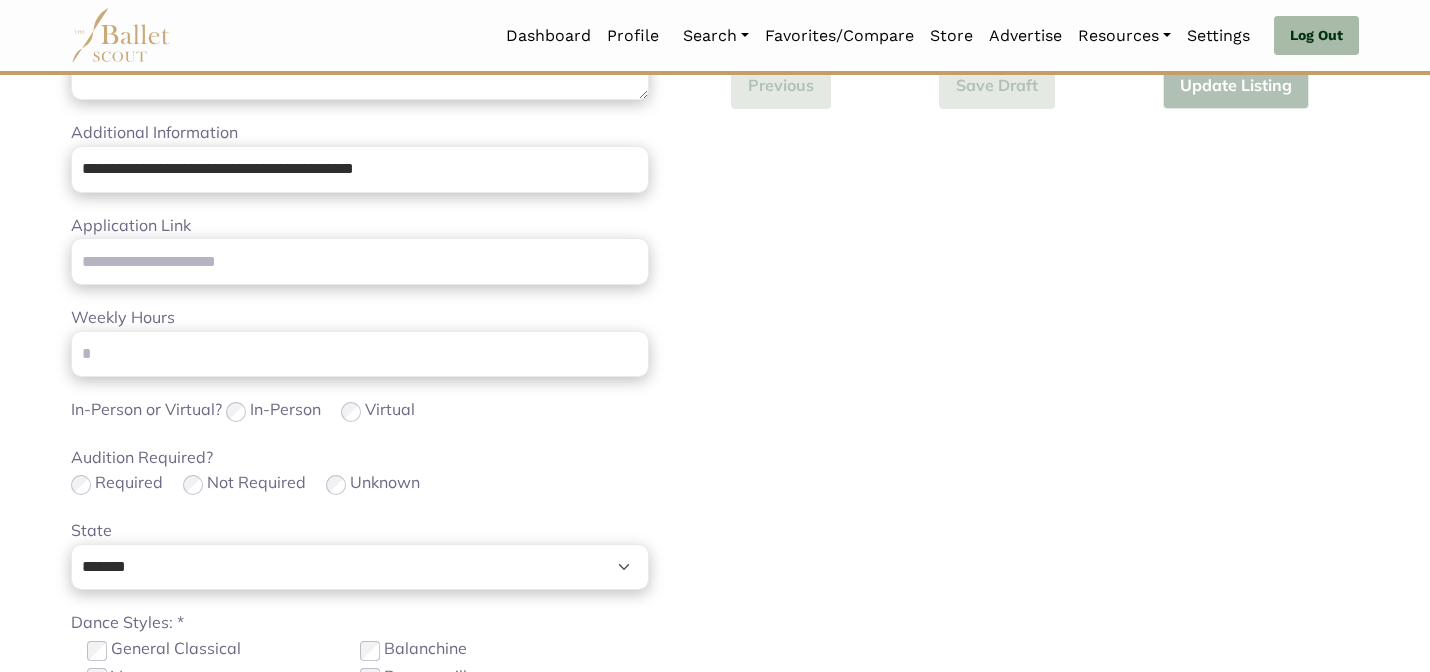 click on "Loading...
Please Wait
Dashboard
Profile" at bounding box center (715, 303) 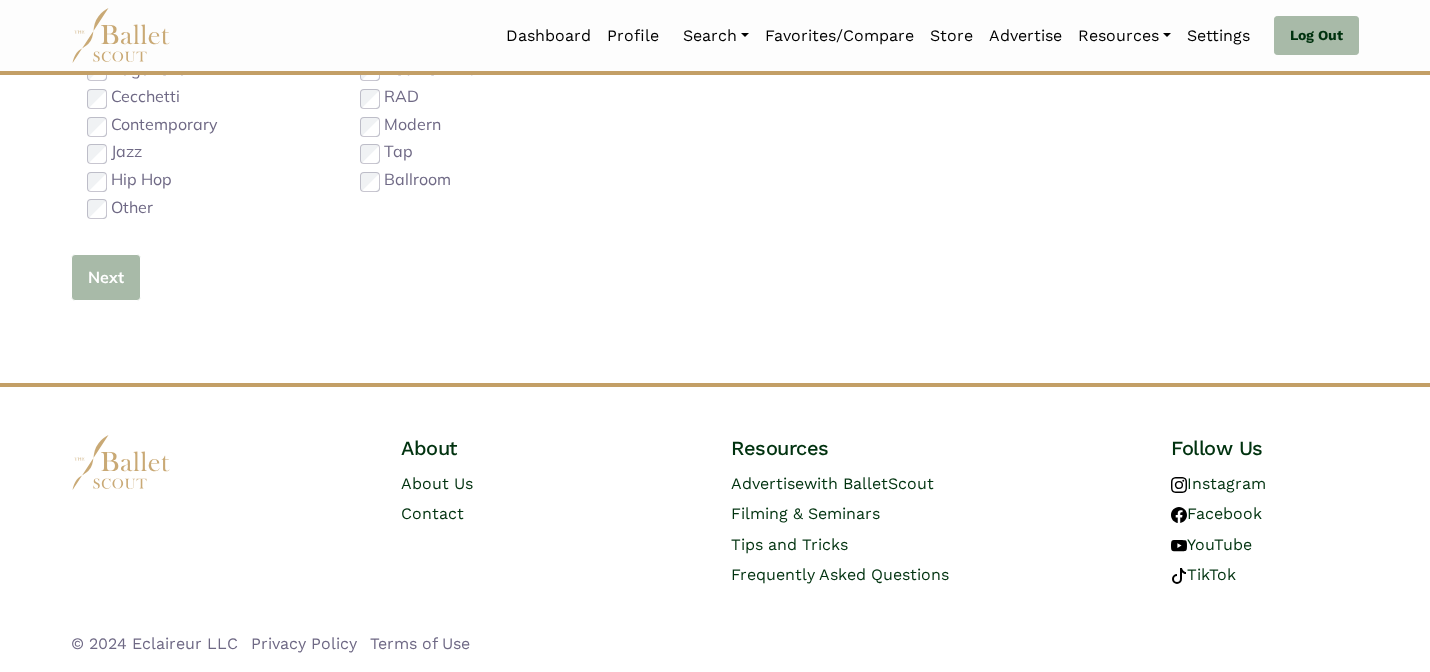click on "Next" at bounding box center [106, 277] 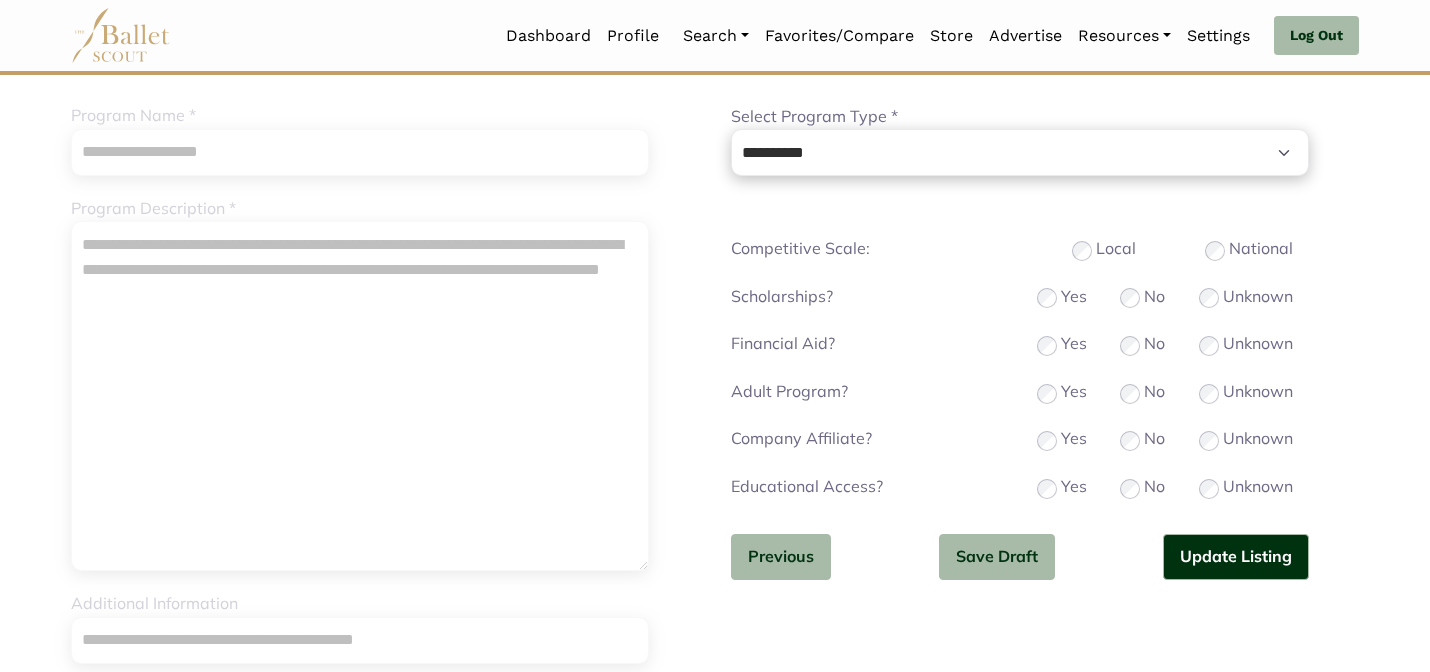 scroll, scrollTop: 215, scrollLeft: 0, axis: vertical 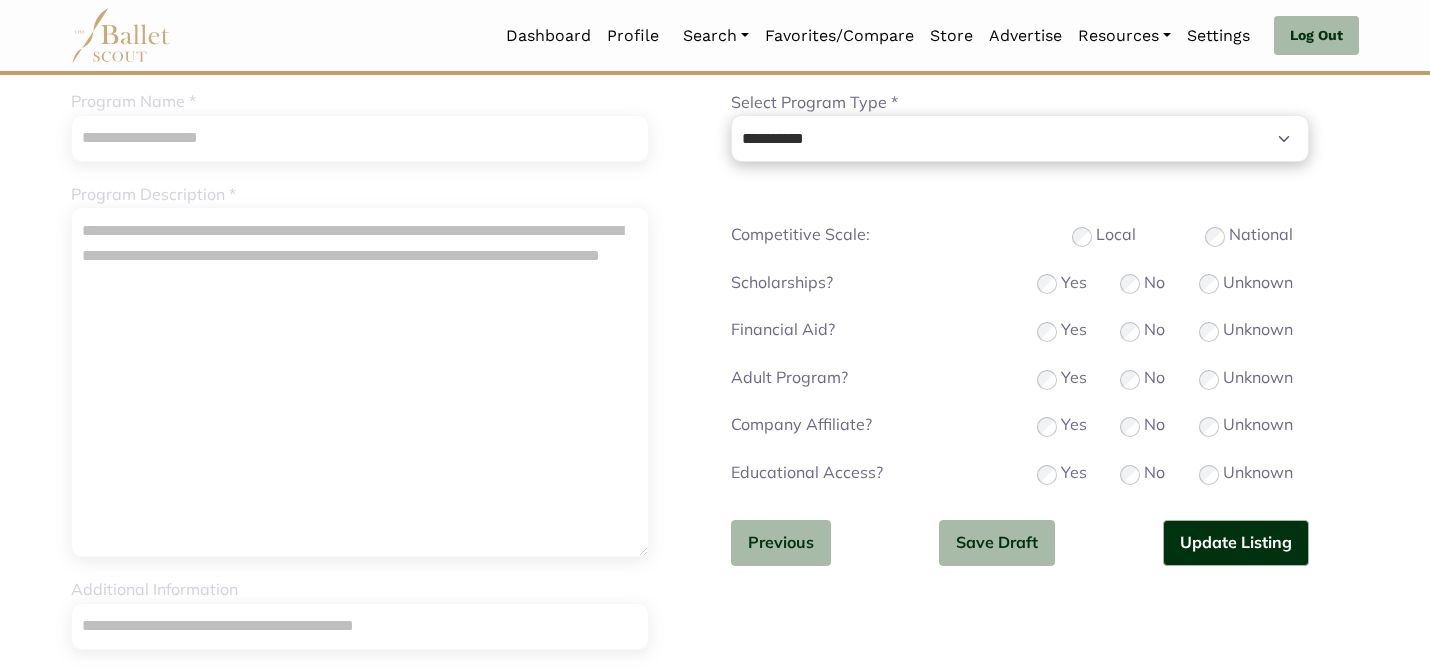 click on "No" at bounding box center [1142, 473] 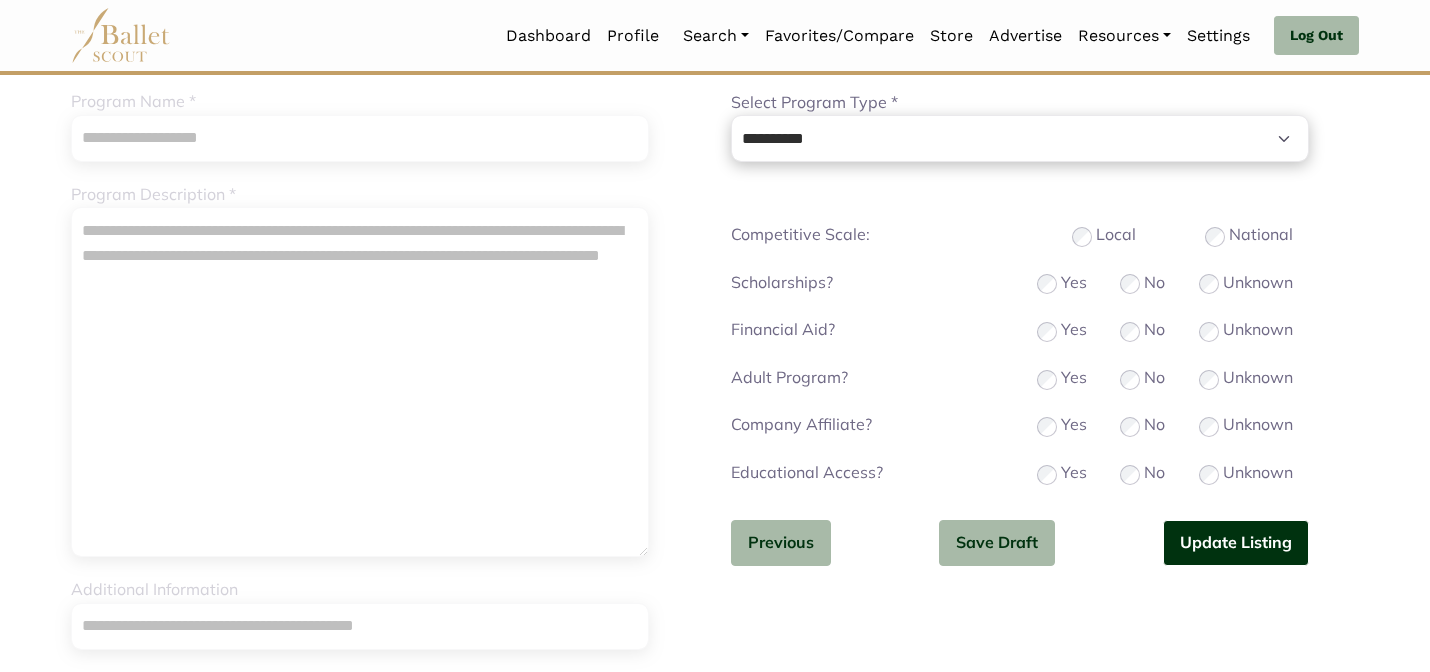 click on "Update Listing" at bounding box center [1236, 543] 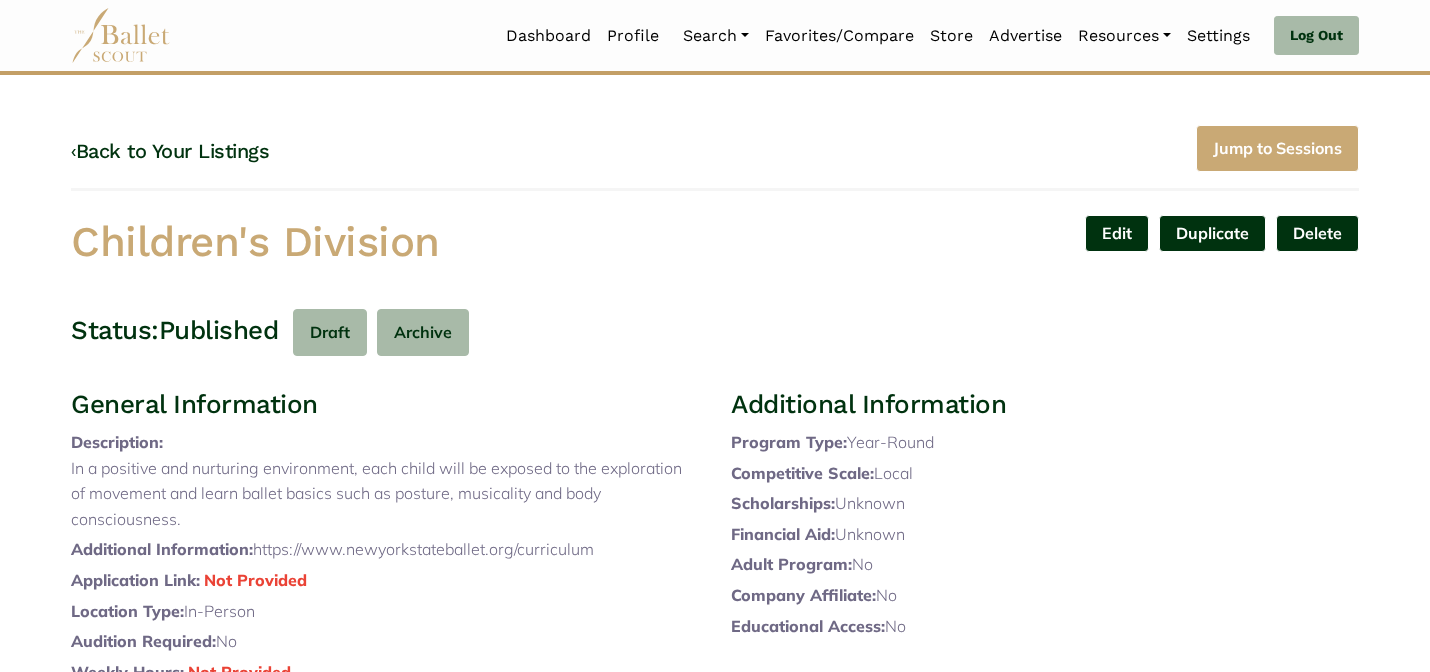 scroll, scrollTop: 0, scrollLeft: 0, axis: both 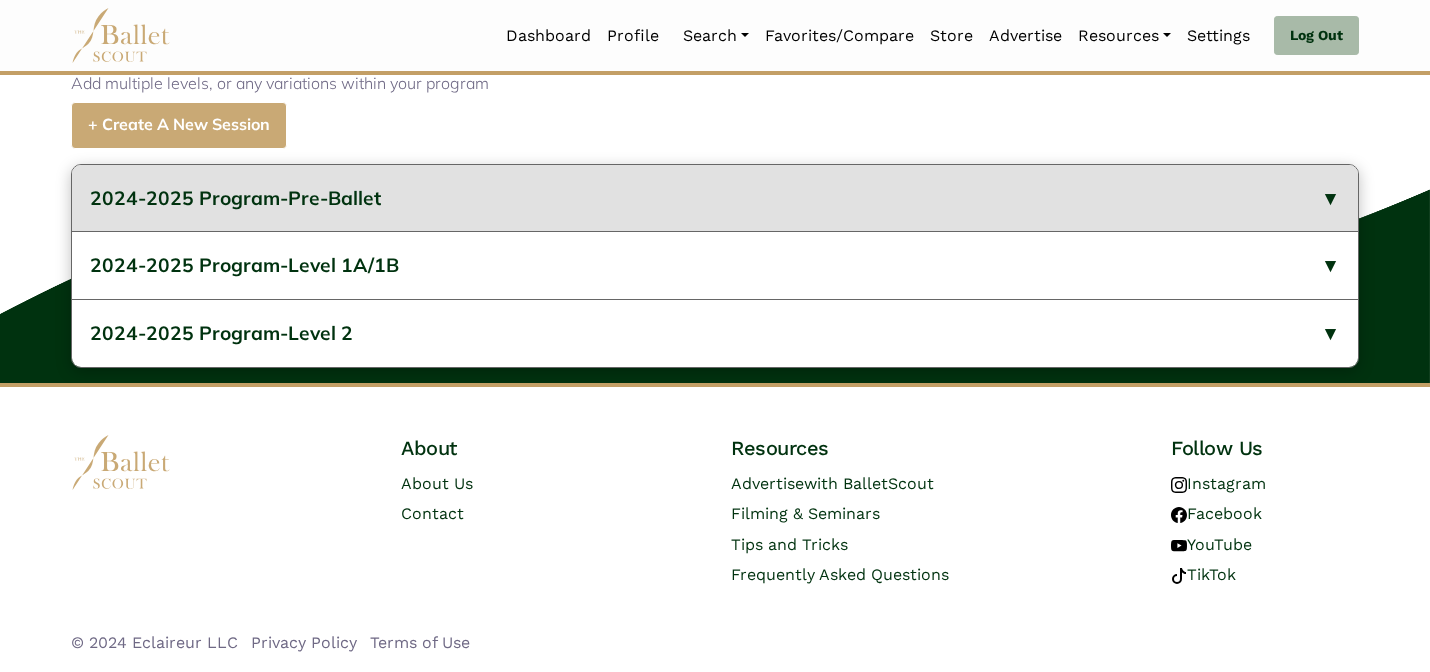 click on "2024-2025 Program-Pre-Ballet" at bounding box center [715, 198] 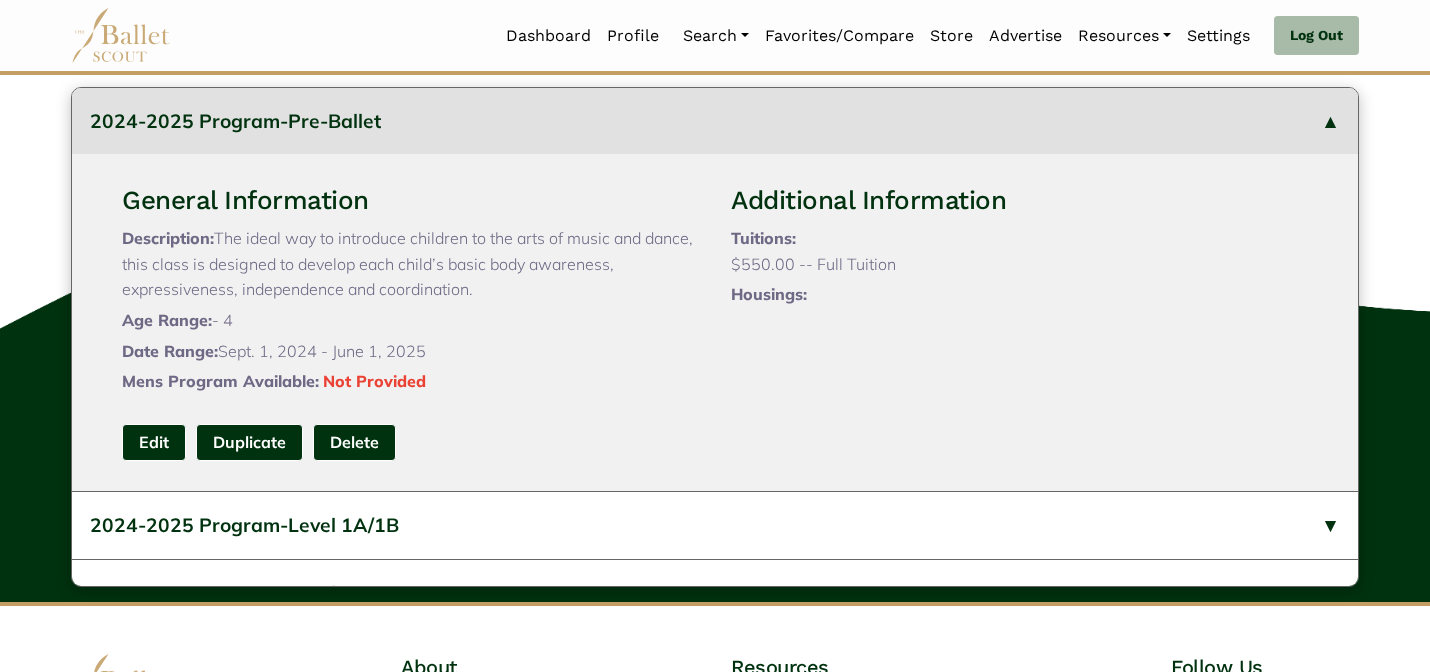 scroll, scrollTop: 871, scrollLeft: 0, axis: vertical 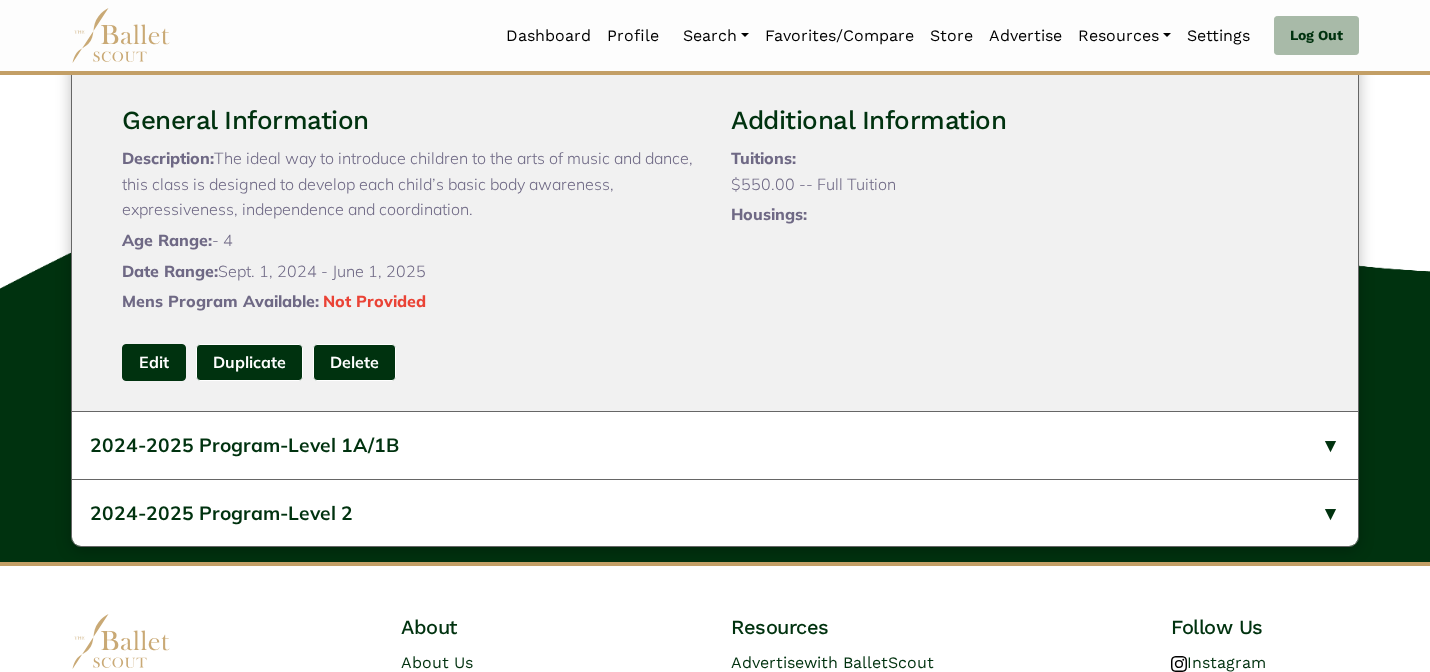 click on "Edit" at bounding box center (154, 362) 